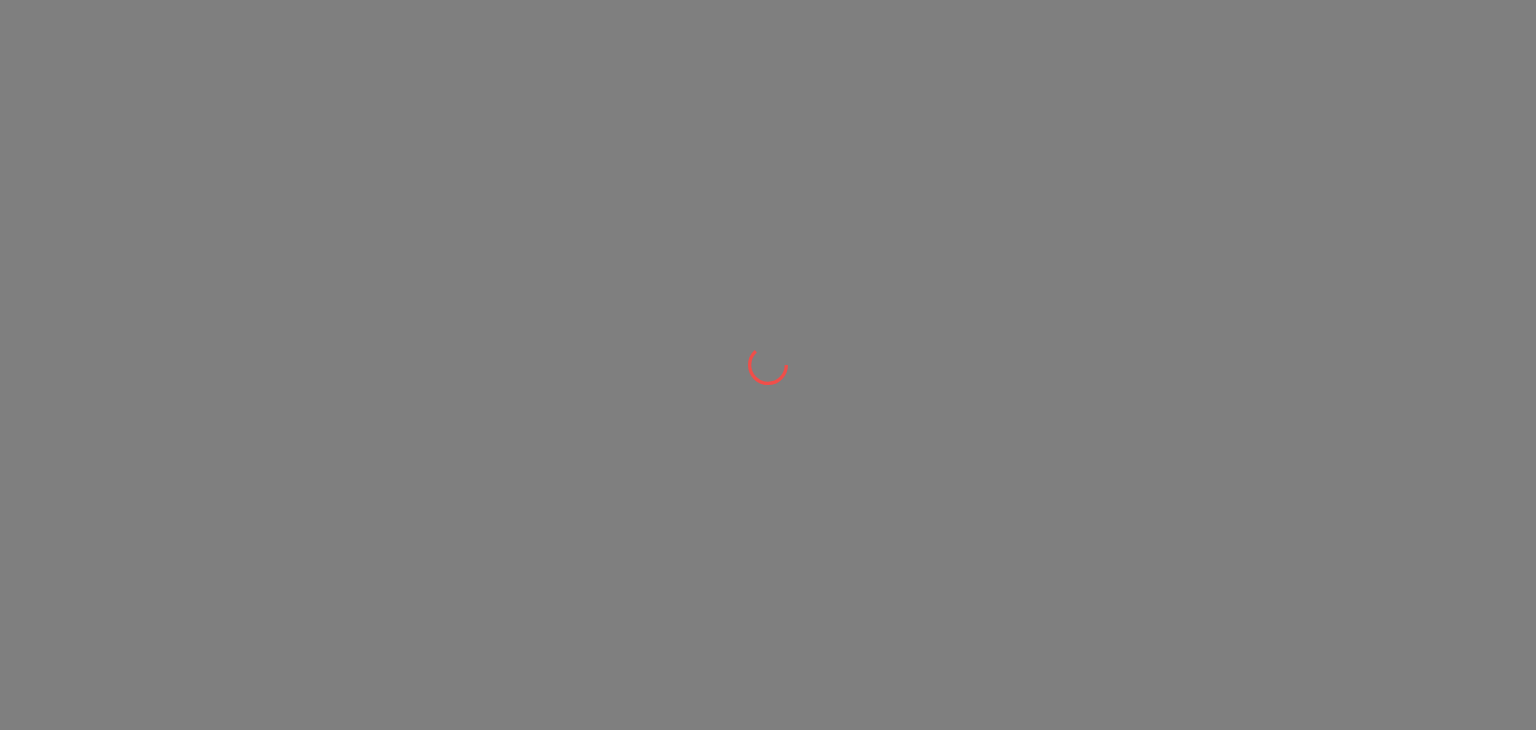 scroll, scrollTop: 0, scrollLeft: 0, axis: both 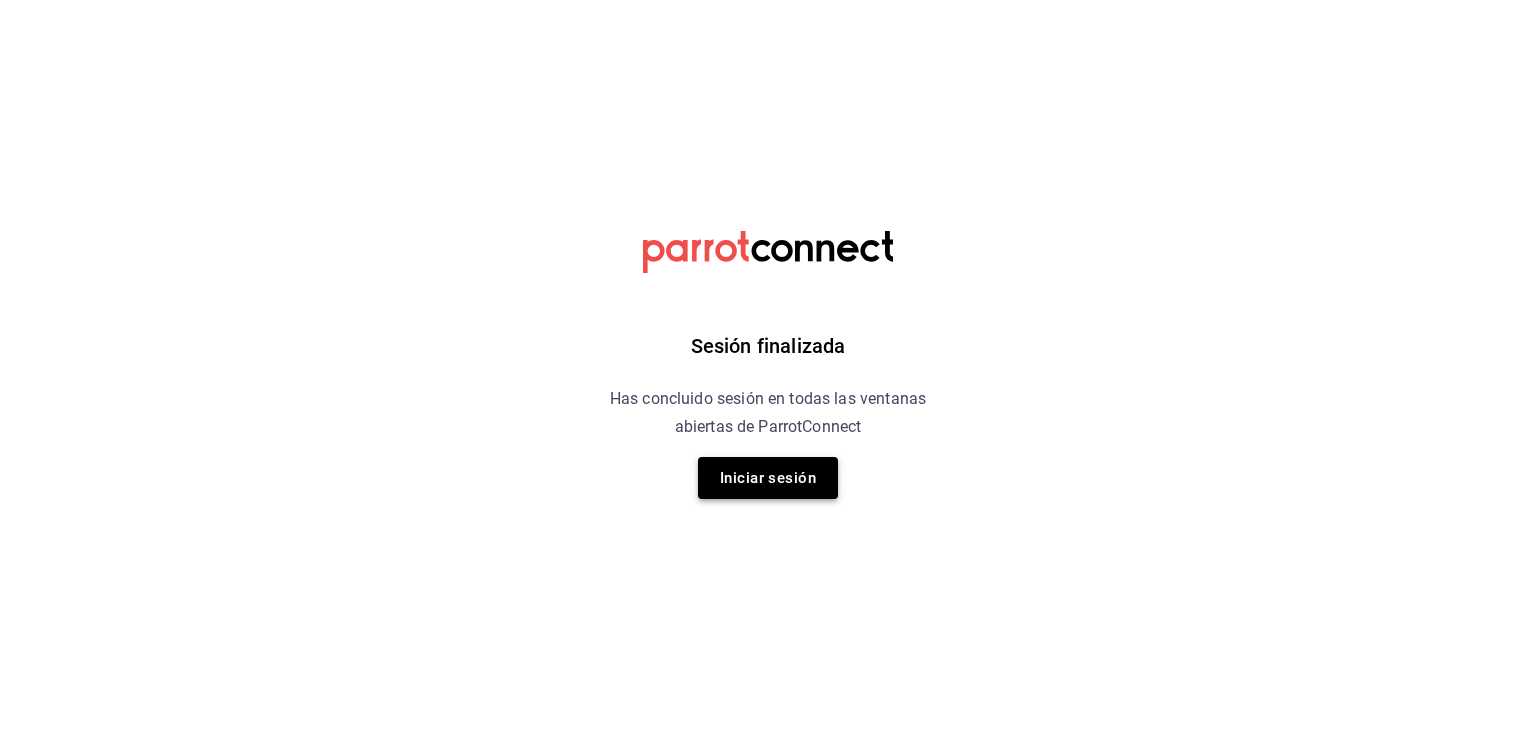 click on "Iniciar sesión" at bounding box center (768, 478) 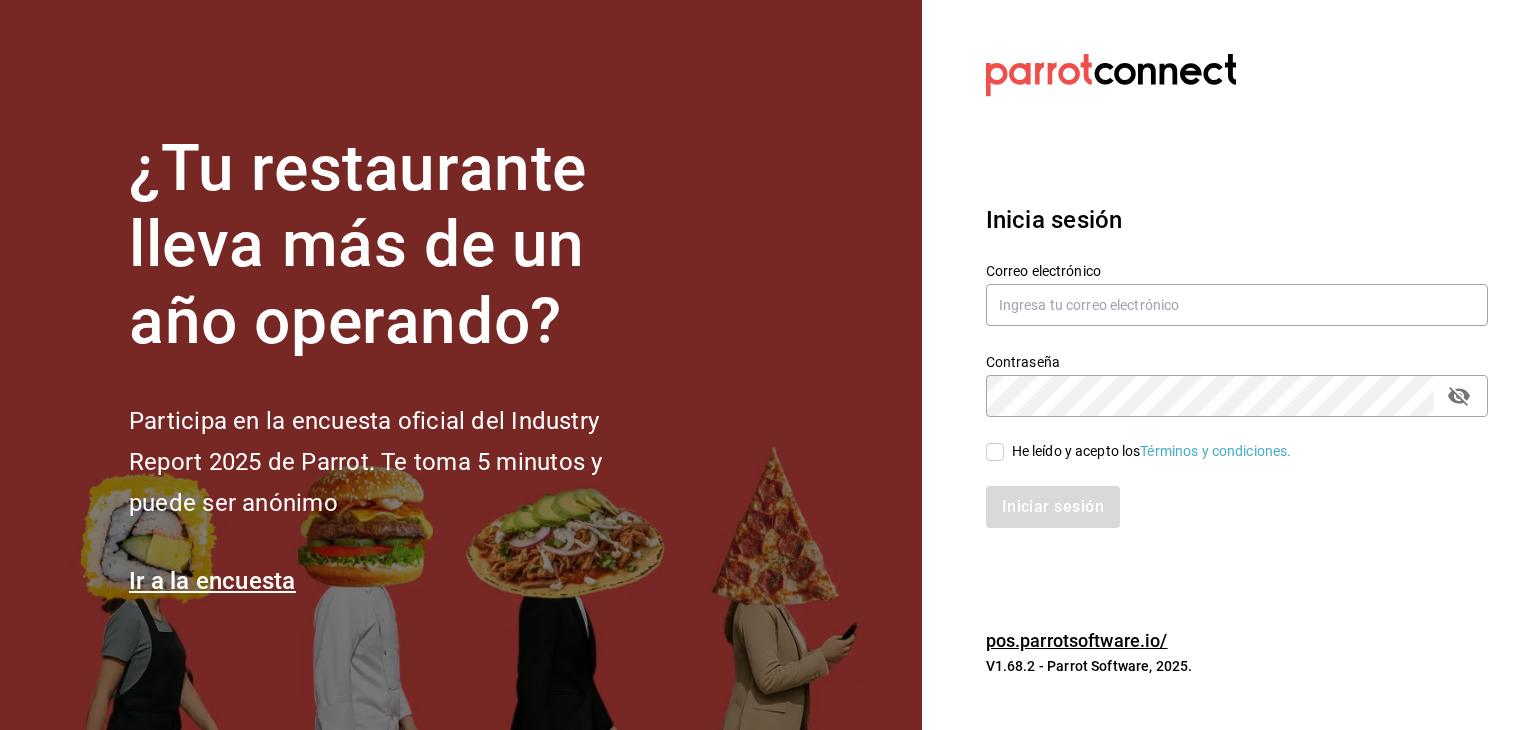 drag, startPoint x: 792, startPoint y: 643, endPoint x: 993, endPoint y: 681, distance: 204.5605 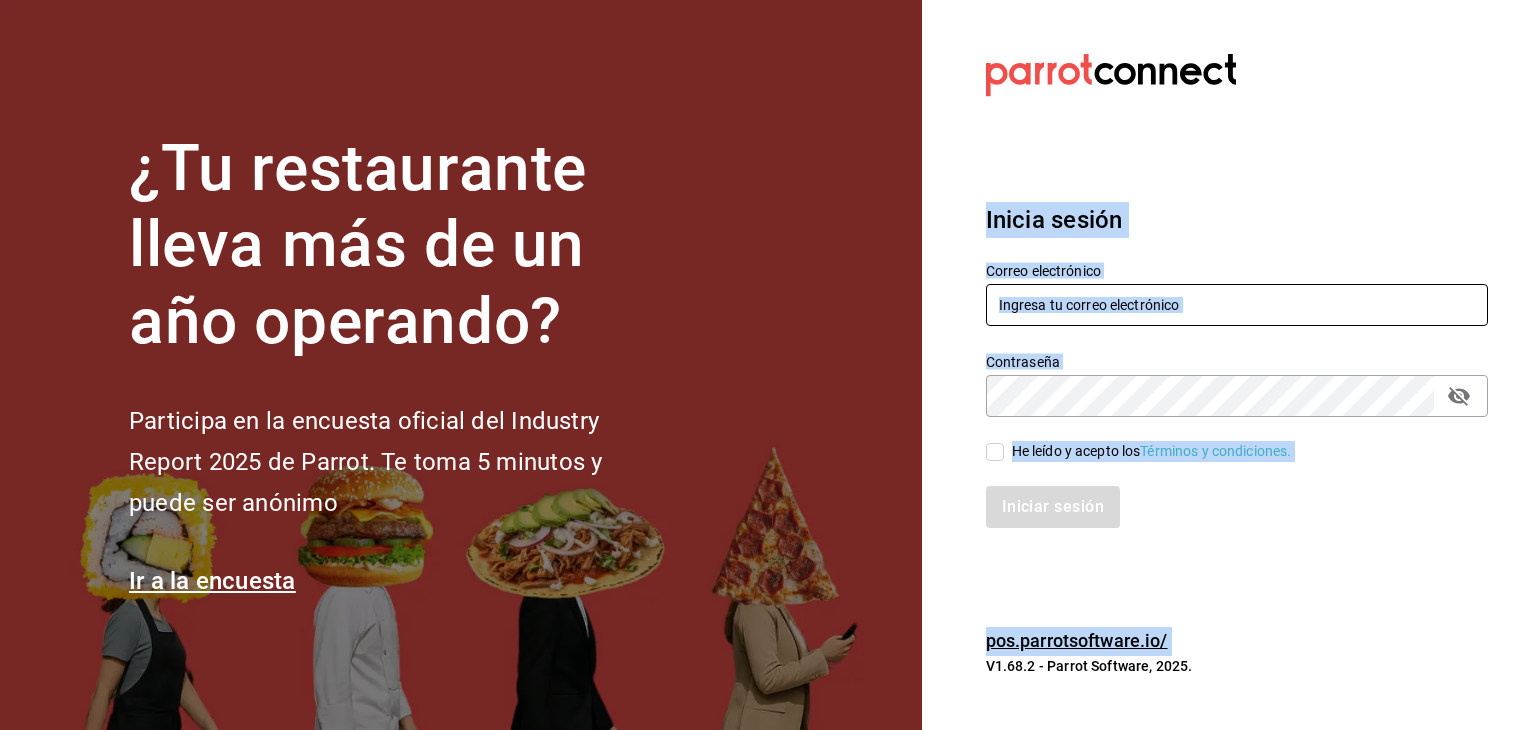 click at bounding box center [1237, 305] 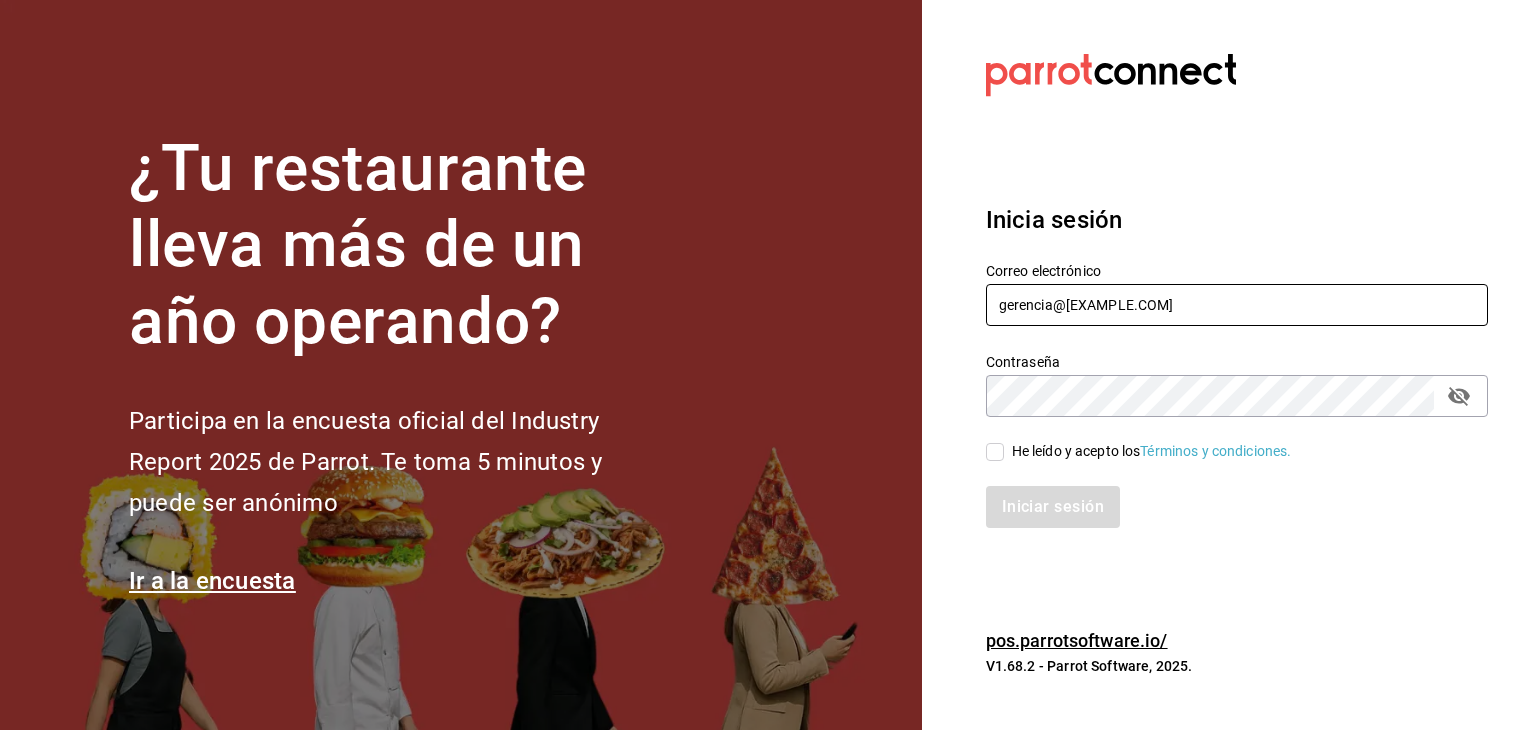 type on "gerencia@[EXAMPLE.COM]" 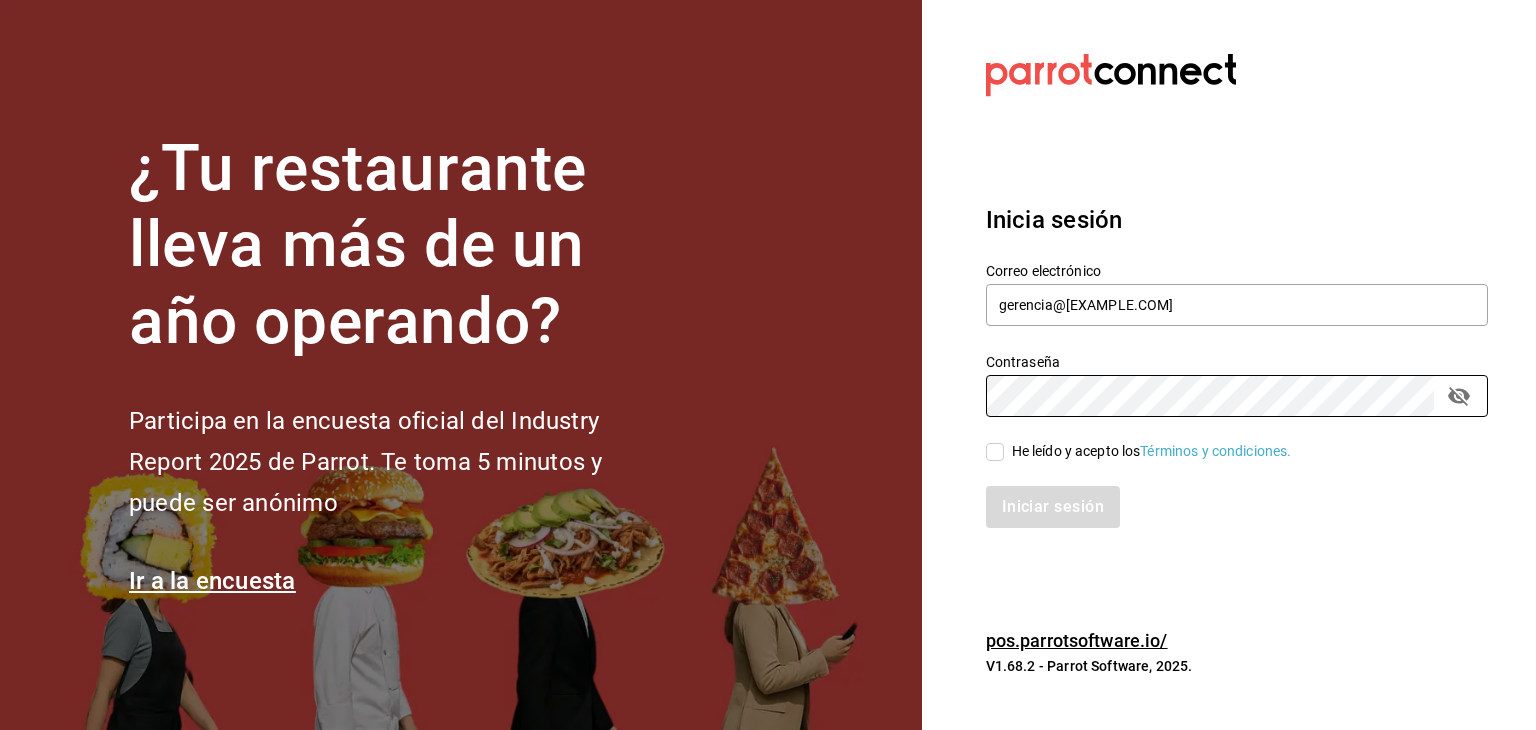click on "He leído y acepto los  Términos y condiciones." at bounding box center (995, 452) 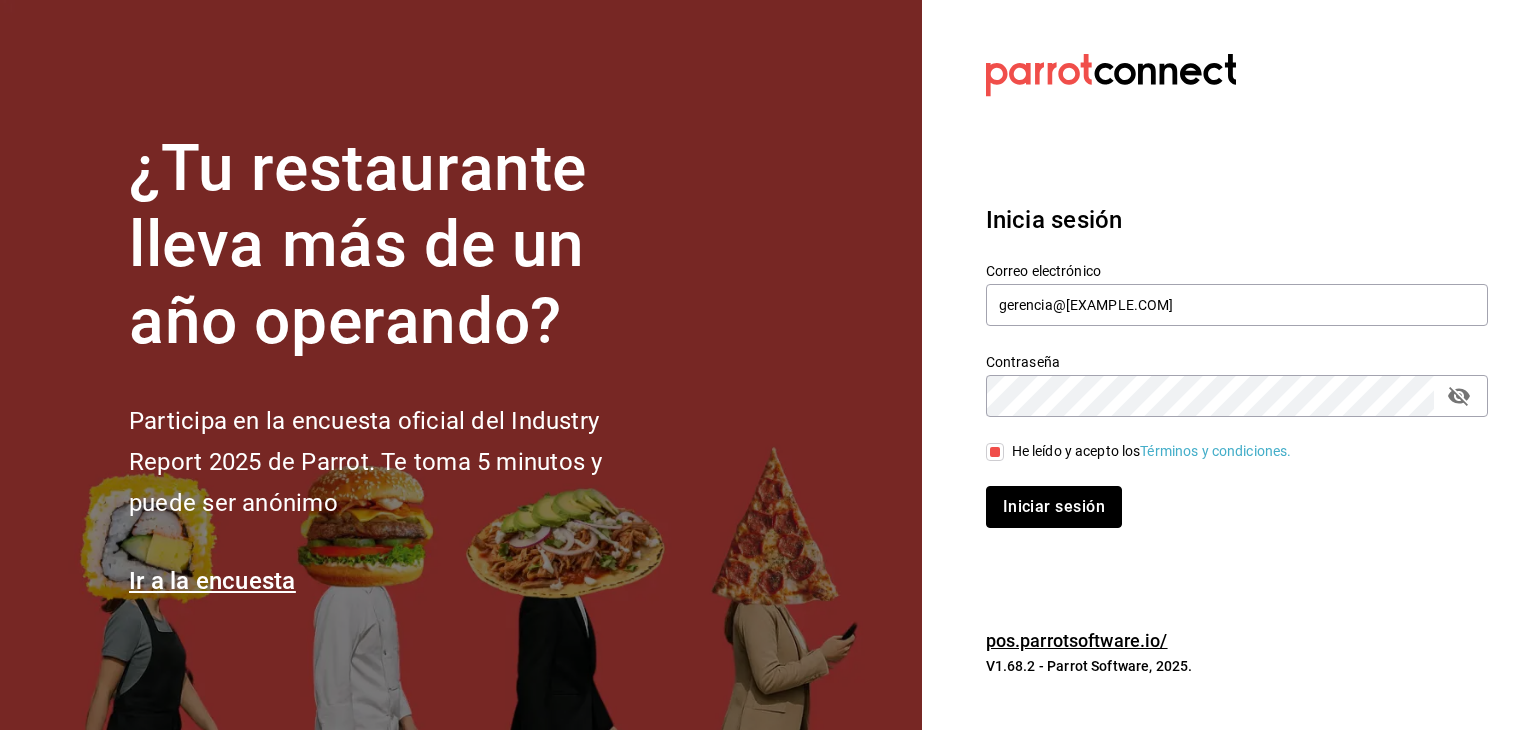 click on "Iniciar sesión" at bounding box center [1054, 507] 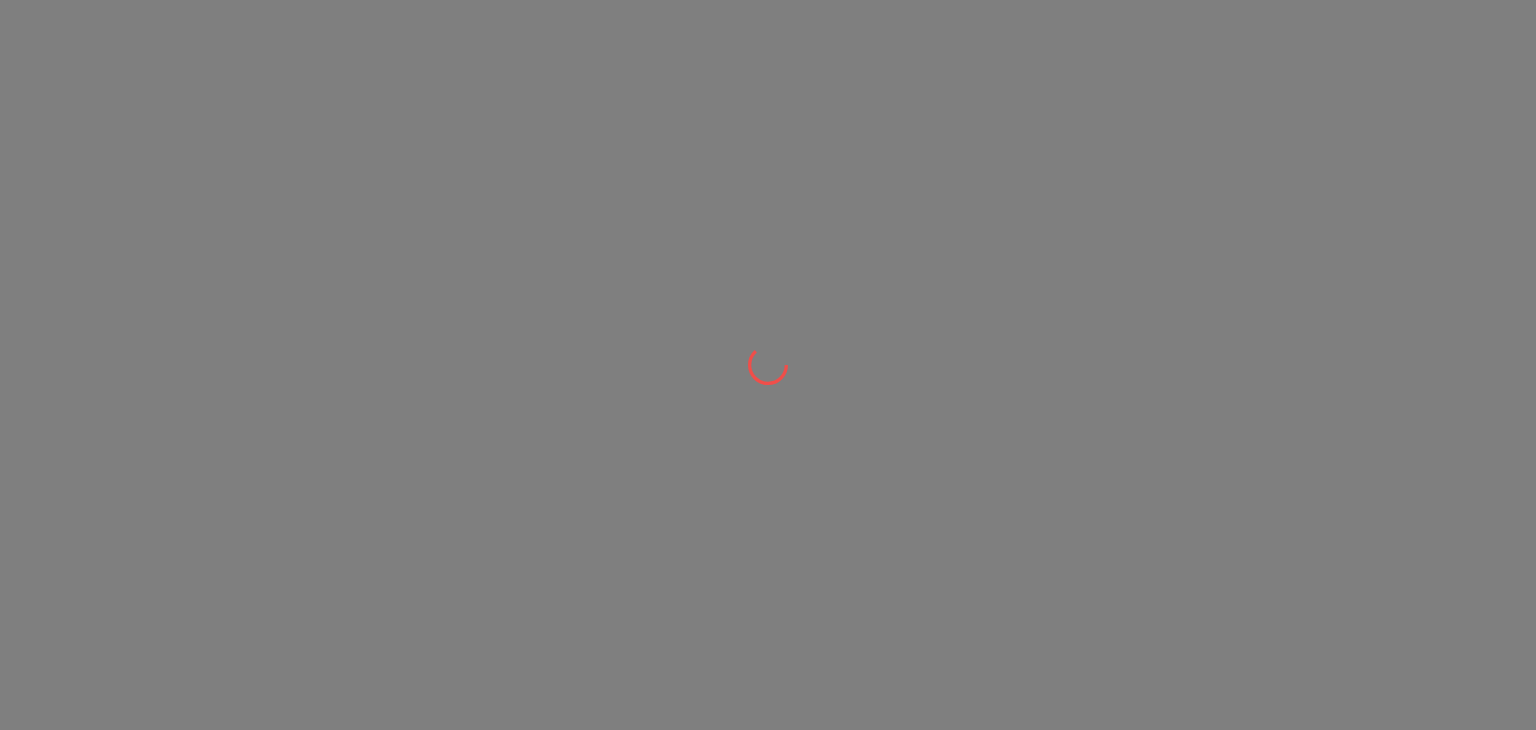 scroll, scrollTop: 0, scrollLeft: 0, axis: both 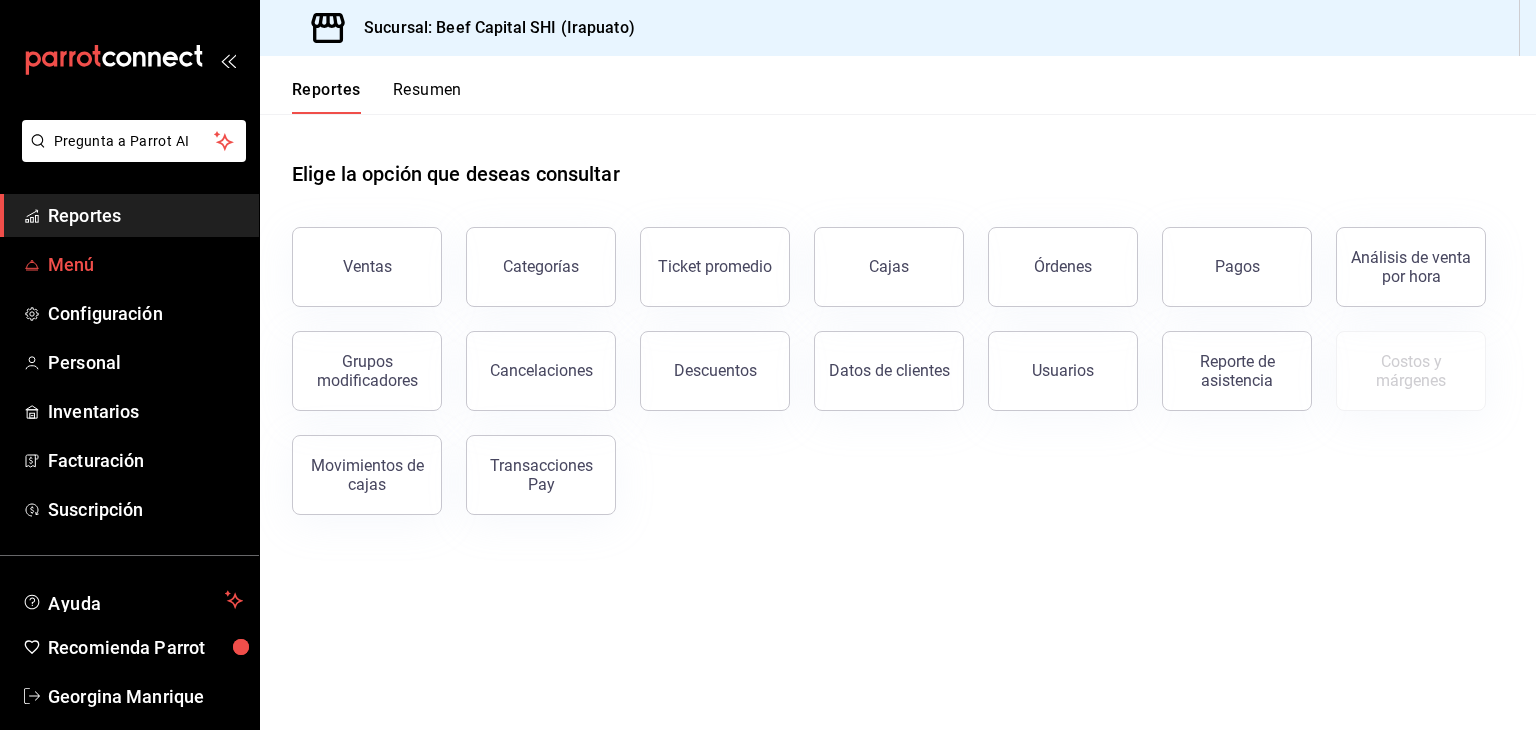 click on "Menú" at bounding box center (145, 264) 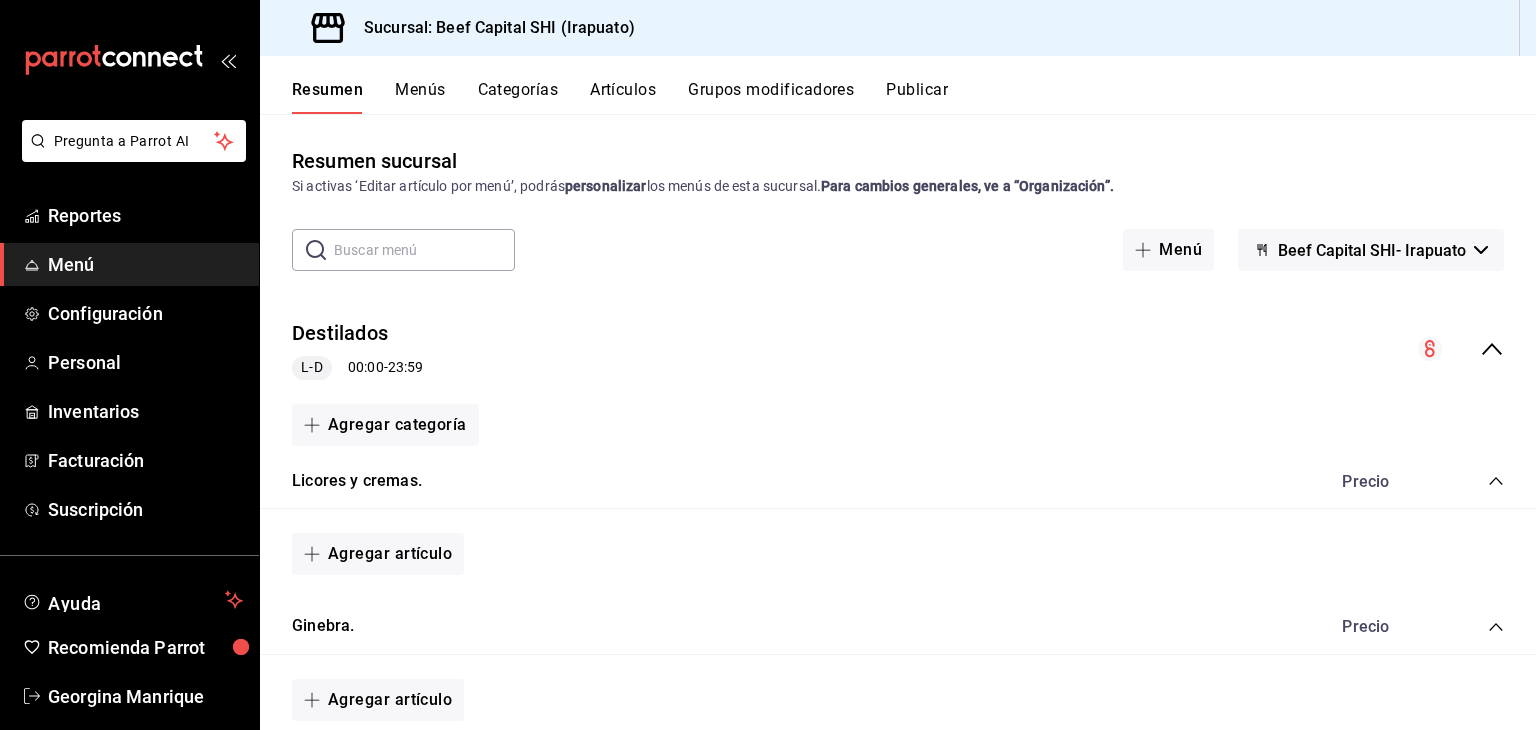 click on "Menús" at bounding box center (420, 97) 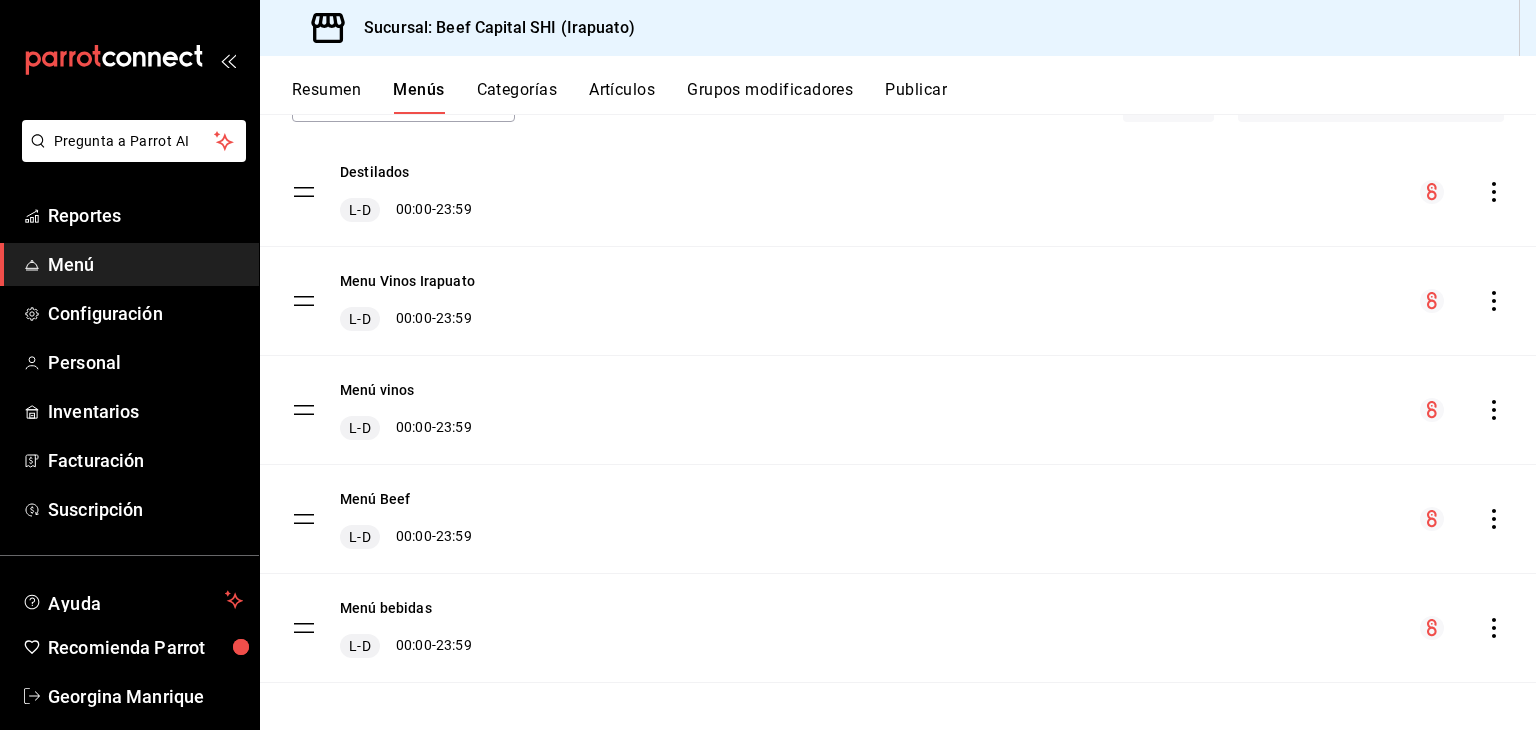 scroll, scrollTop: 158, scrollLeft: 0, axis: vertical 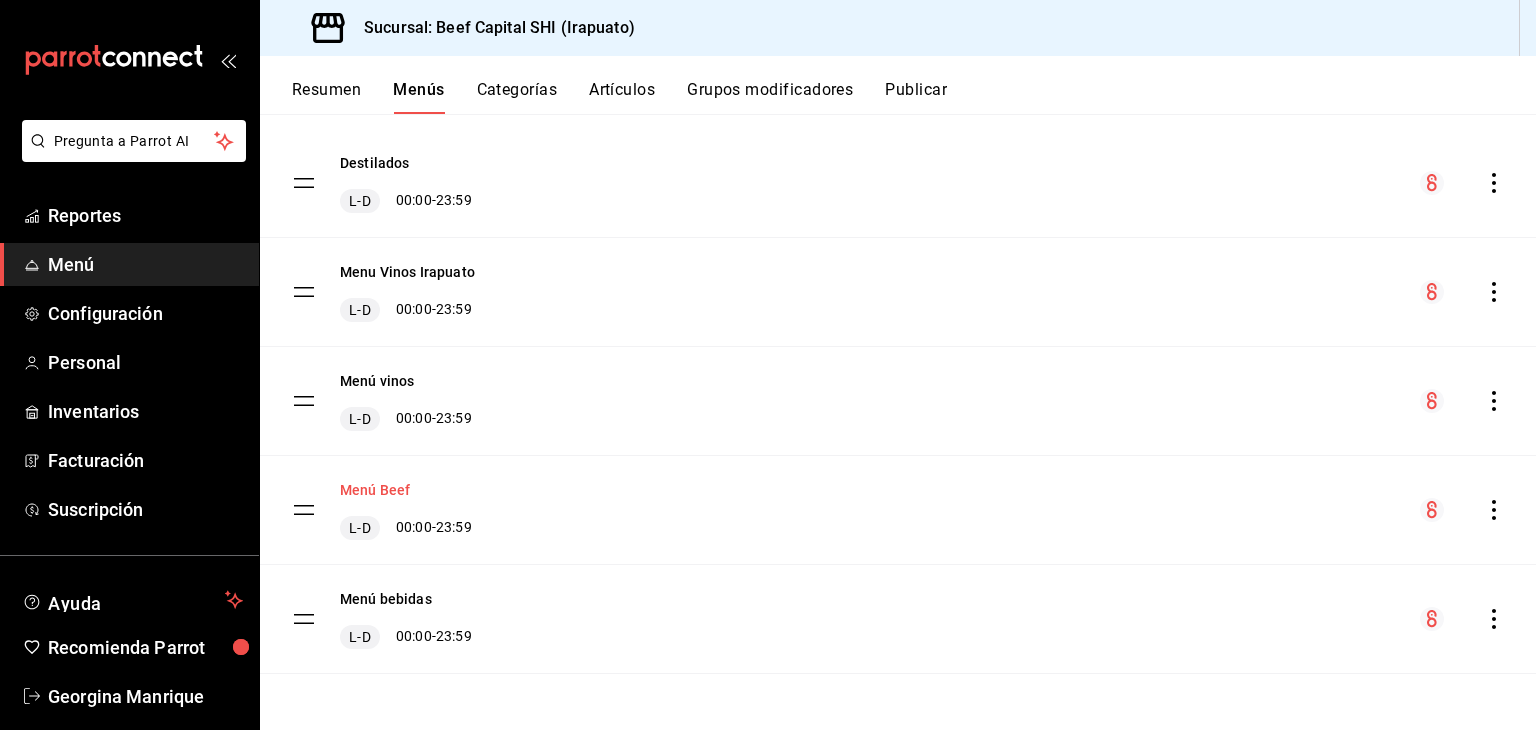 click on "Menú Beef" at bounding box center [375, 490] 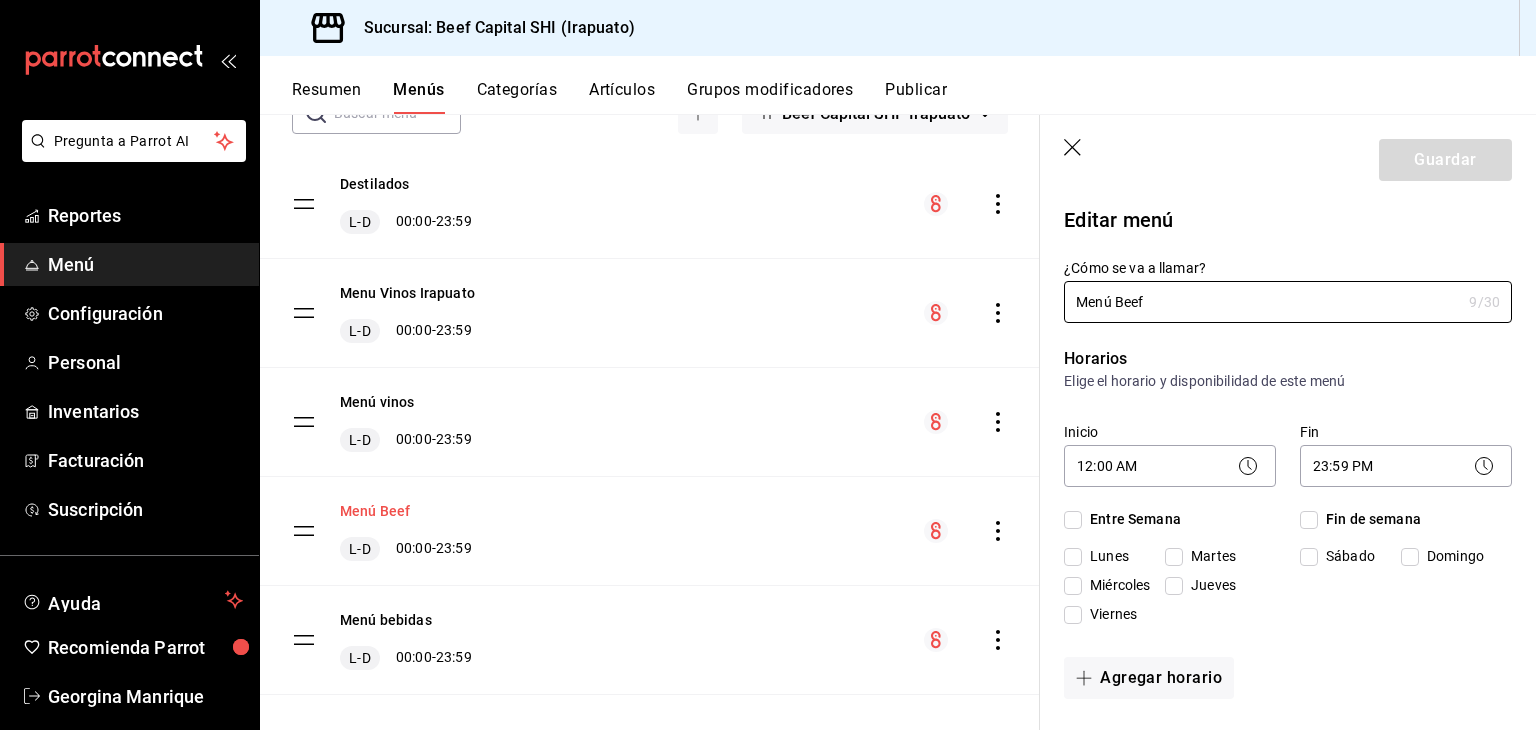 checkbox on "true" 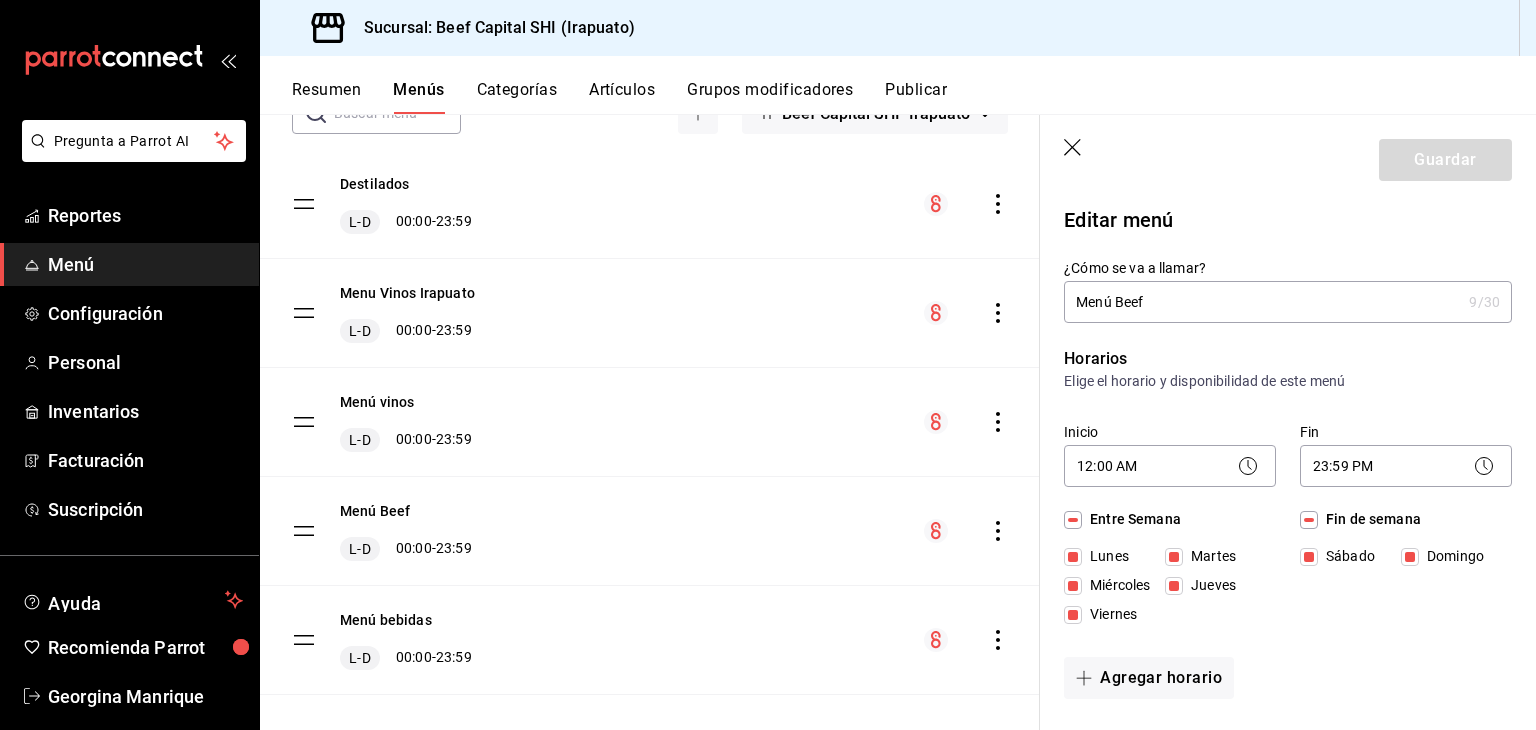 click on "Categorías" at bounding box center [517, 97] 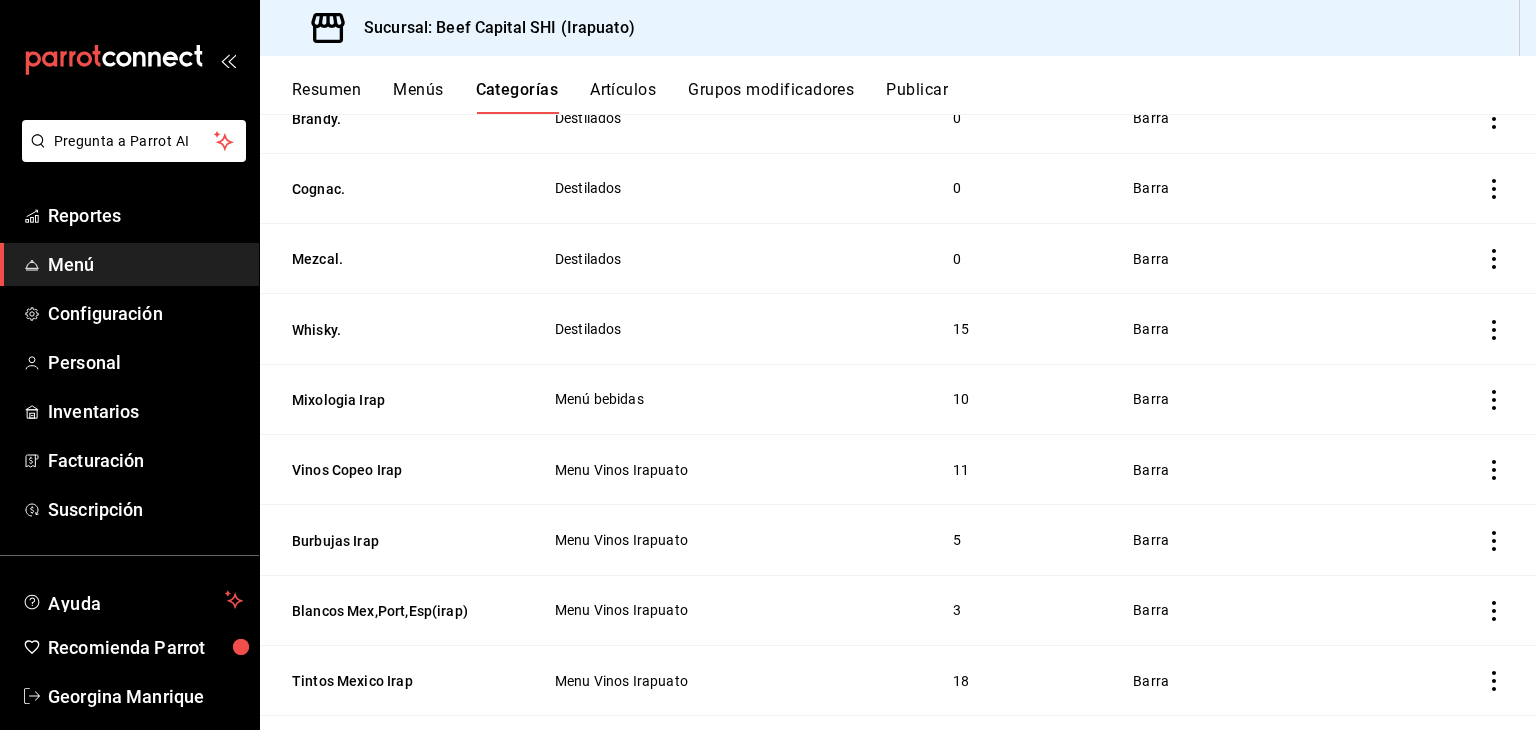 scroll, scrollTop: 0, scrollLeft: 0, axis: both 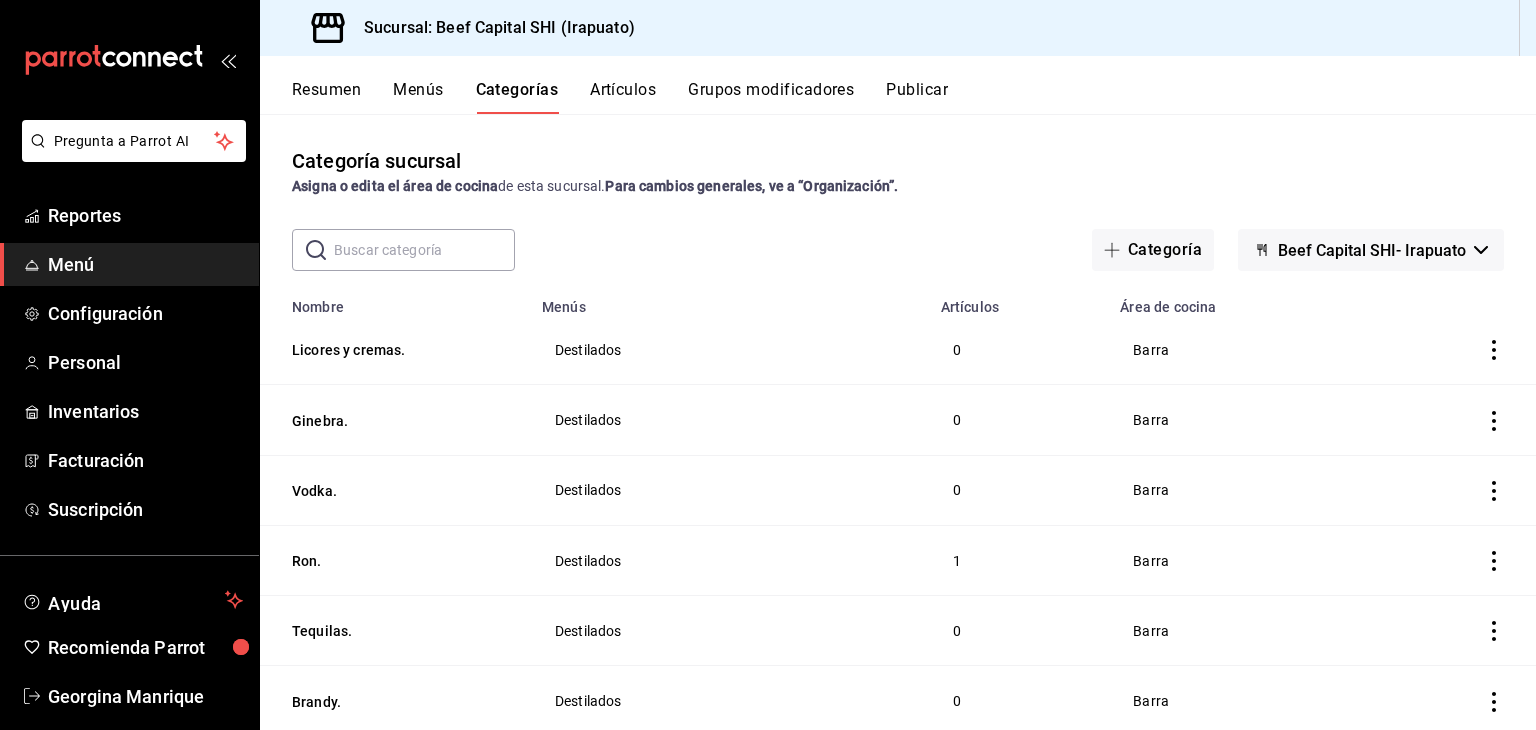 click on "Menús" at bounding box center [418, 97] 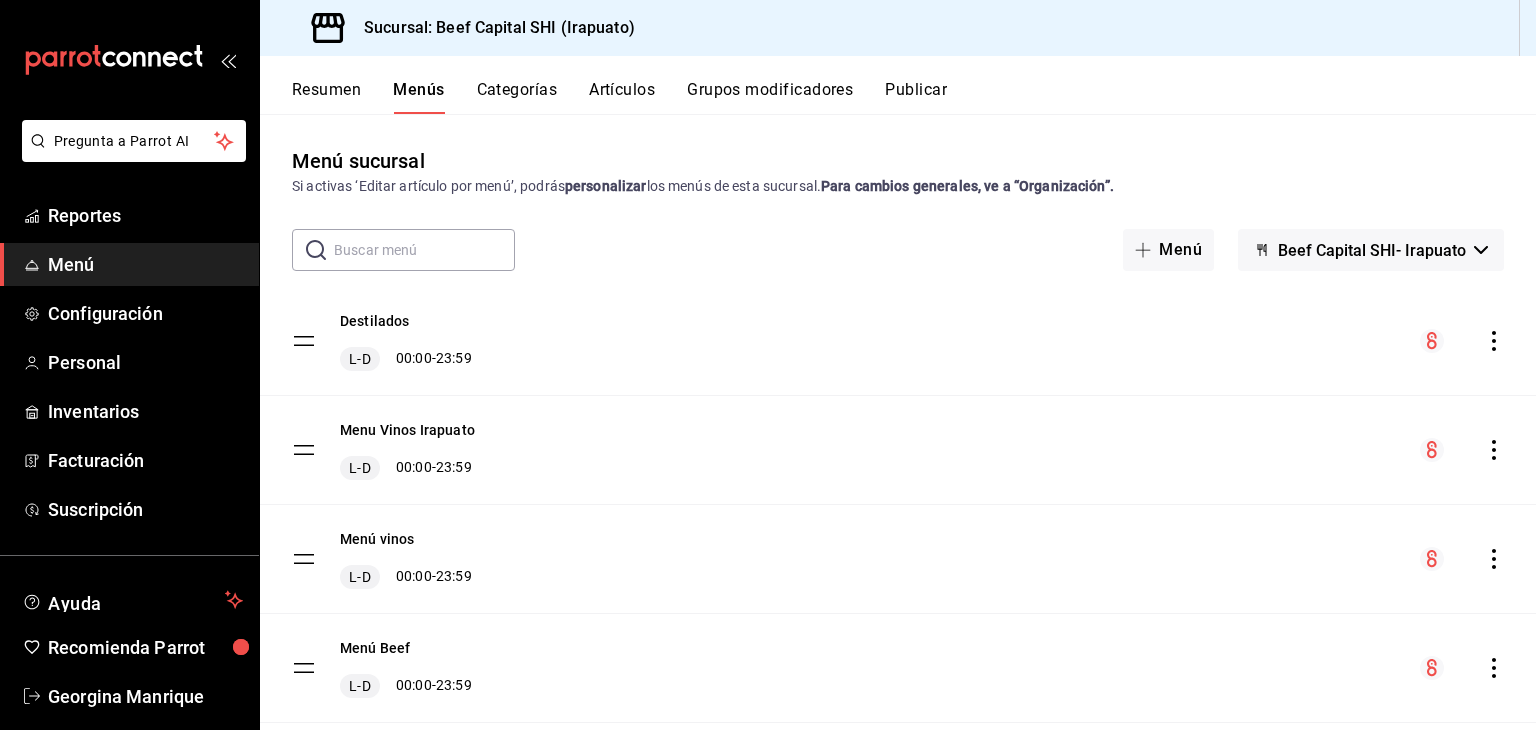 click on "Artículos" at bounding box center [622, 97] 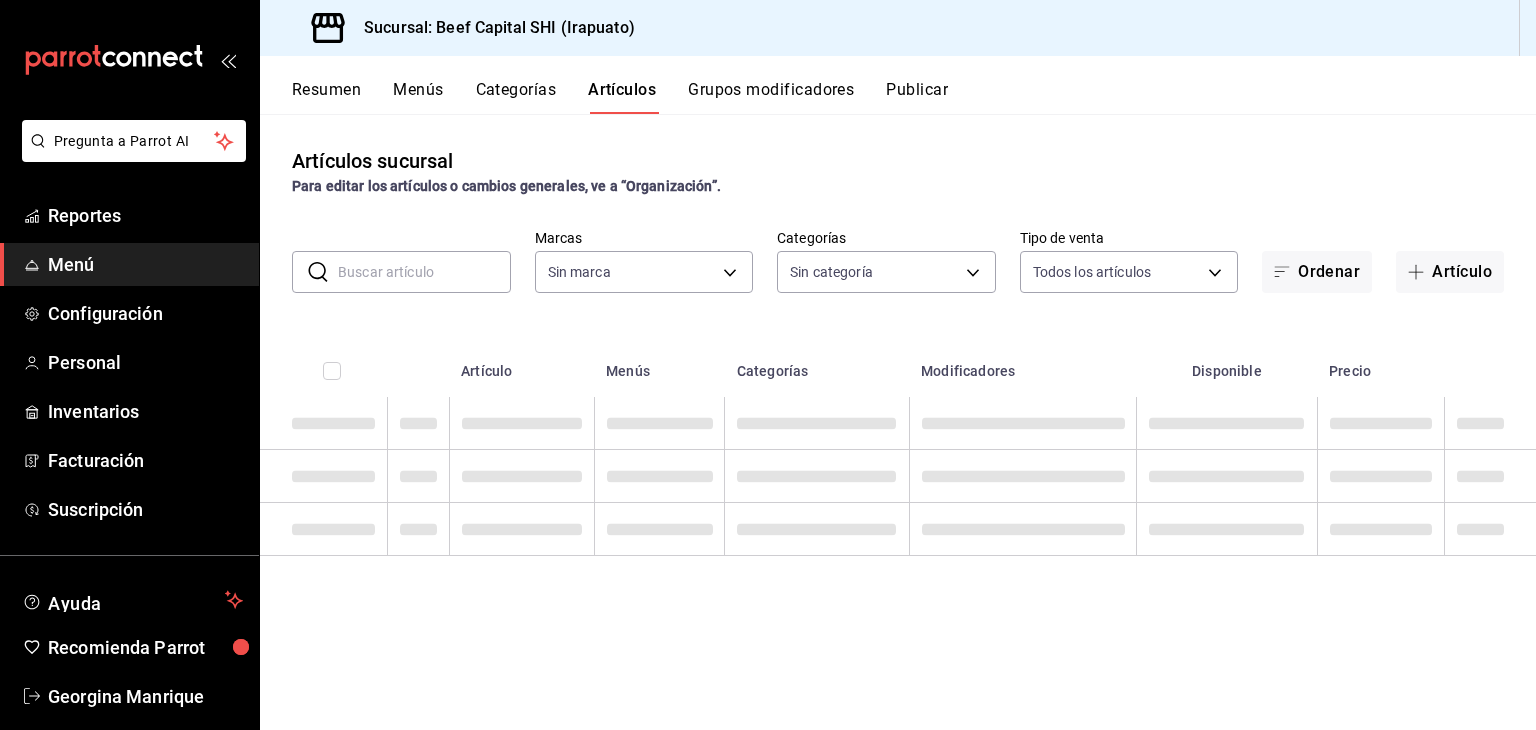 type on "605647f7-5ddc-403a-84da-aa3c8a25865f" 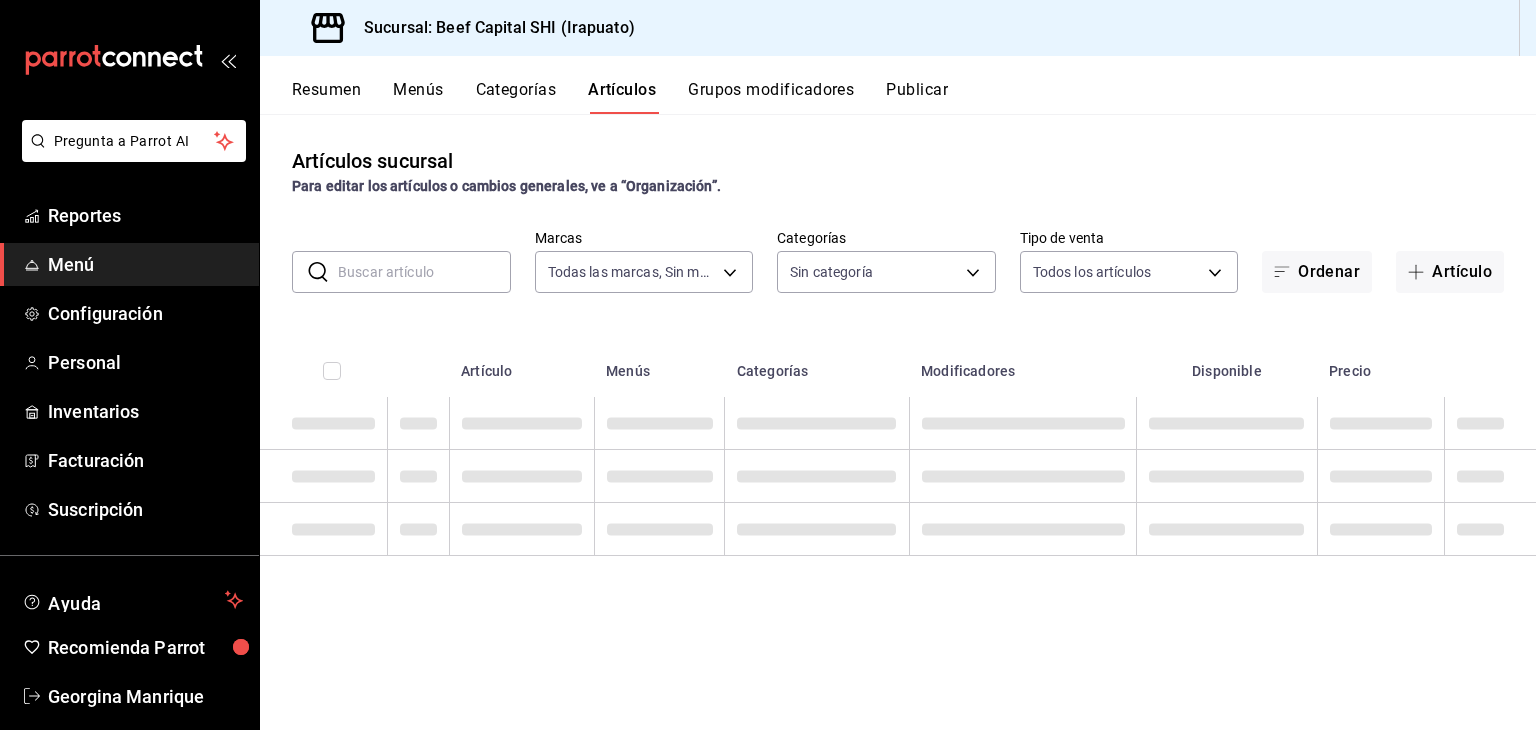 type on "19d1c6a5-4e01-4bbd-af12-f5acee8fbe0d,5710f986-51b4-43bd-8c79-b655f055f127,add07562-8d05-4785-a2e5-d563d7824e6a,2310d169-38da-49f4-afae-9baf331824d4,3e34bff9-4dd6-44dd-a81f-1b0079b8d960,c1b39be9-fc16-435a-bed4-7914f0f9ecf4,5accff15-a2b6-450e-933b-21f2d85de5fa,746b9459-d29d-4144-b0b2-31e451dece40,bd086e43-5b7e-4af3-bcd2-5e4de1799ad8,5aaa2e03-870a-4139-a5ee-c0adf652e721,b9d03865-b415-493f-a2ea-e4353c441588,3c7d2ad2-1d43-4c0a-865e-ca5f70957830,f23f0945-c331-47c3-a78d-c8adfdb22f29,70fc7f8b-7193-4205-9978-c70e370b88ec,15fc0098-a8a6-4625-ad8b-91a15c1bbf05,a2cfab74-379c-4389-8d06-b32e88edb388,c5d70b27-e86d-4c7d-a5f3-dfc541fd6873,f88518ab-b853-4dd6-aa6c-53ca66c6ccf4,8828723a-0015-47f9-bab0-107c99beb256,8ec04016-420a-44a2-b3e3-785083b6f673,318d6cbe-7b2b-4a39-a82d-239c927cd86f,48f7fb61-45c2-42d0-b0ba-021fa4206c9a,c0e257bc-c66b-4af4-bb53-edede752b9d2,13358f1b-fc32-4a6c-b044-12be6e04d9e6,03cf777b-250c-4d50-8c5f-234c926fe296,0d09ec44-93f8-4950-a2ba-8b5bbde65602,160f20af-4788-4aa6-9e10-564924ebade7,366aa65f-dcae-4592-b26..." 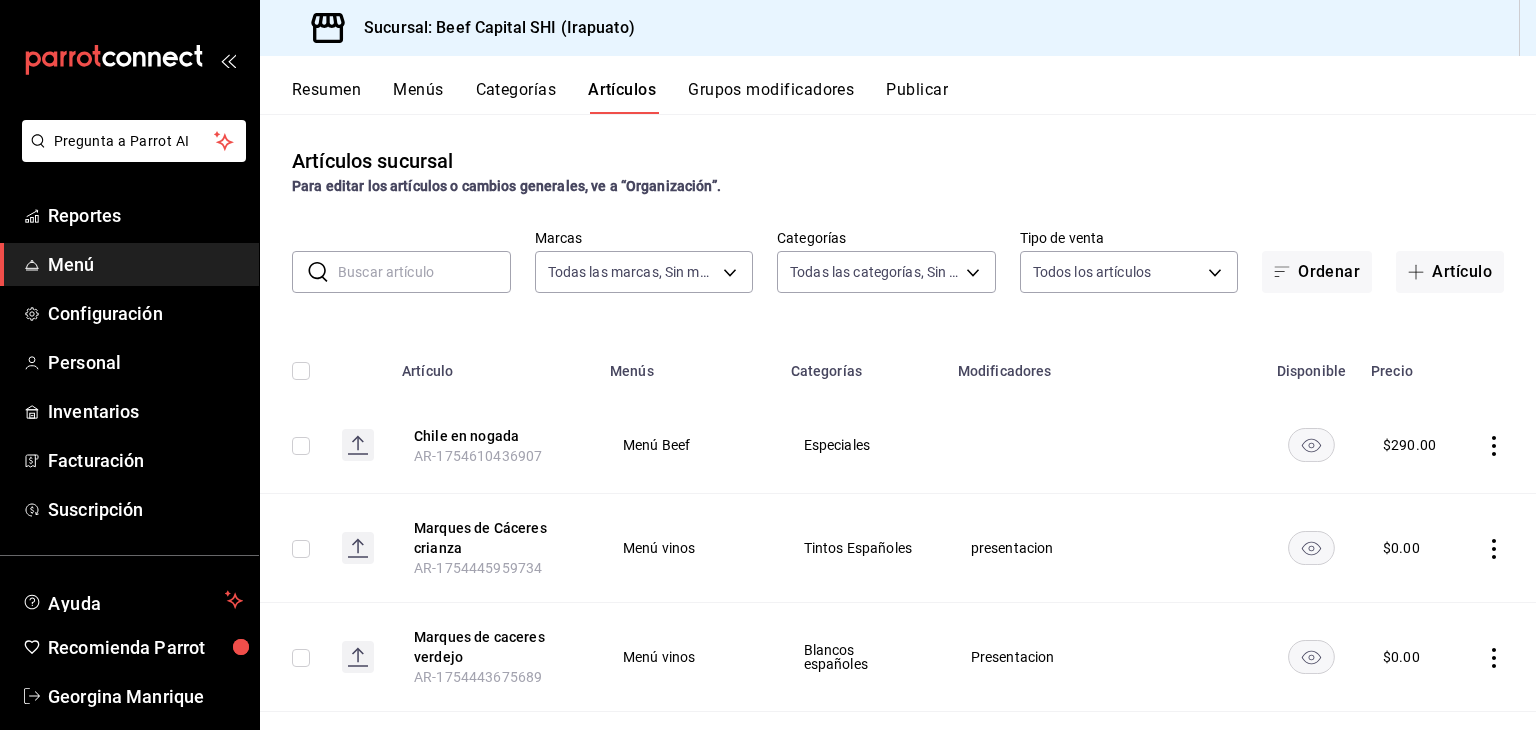 click on "Grupos modificadores" at bounding box center (771, 97) 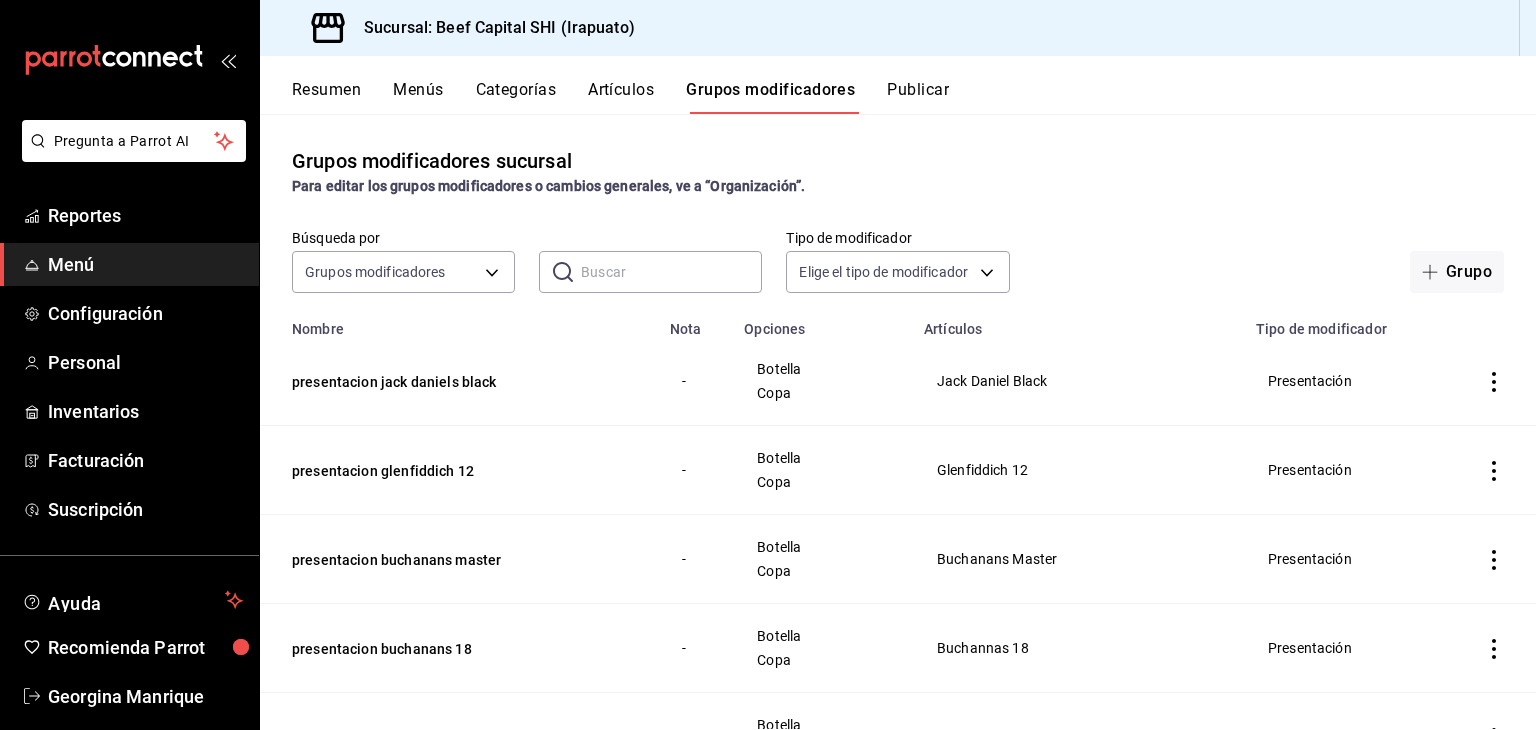 click on "Publicar" at bounding box center (918, 97) 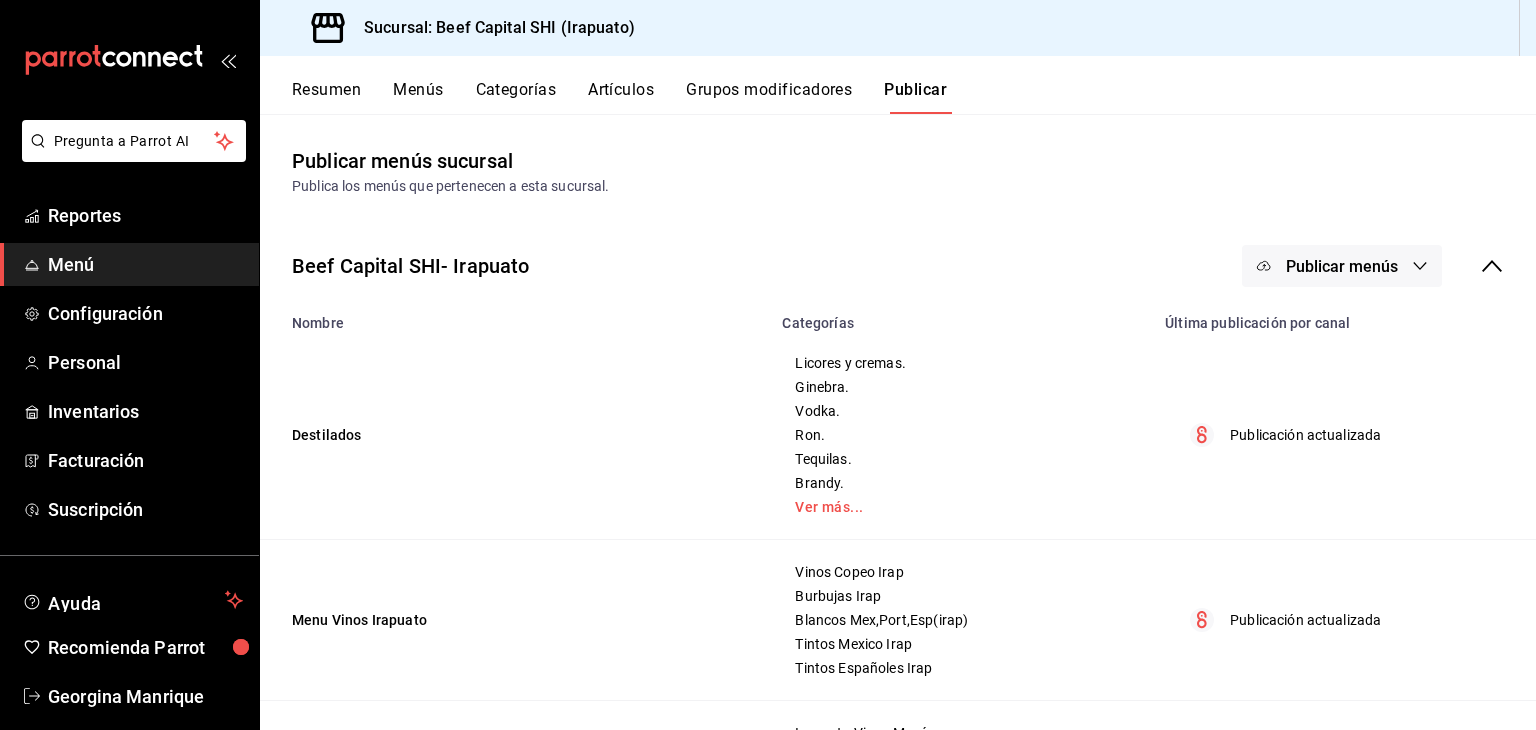 click on "Grupos modificadores" at bounding box center (769, 97) 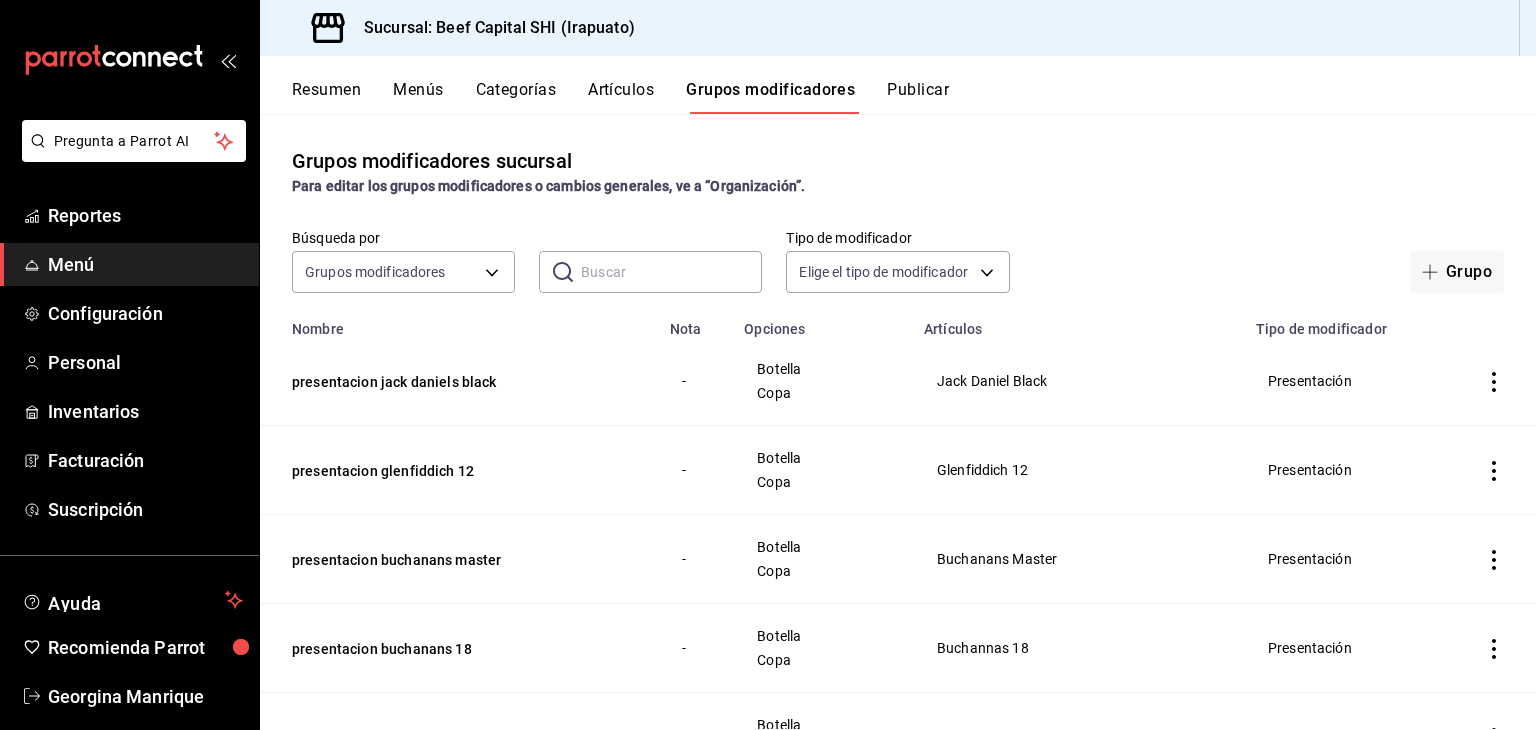 click on "Artículos" at bounding box center (621, 97) 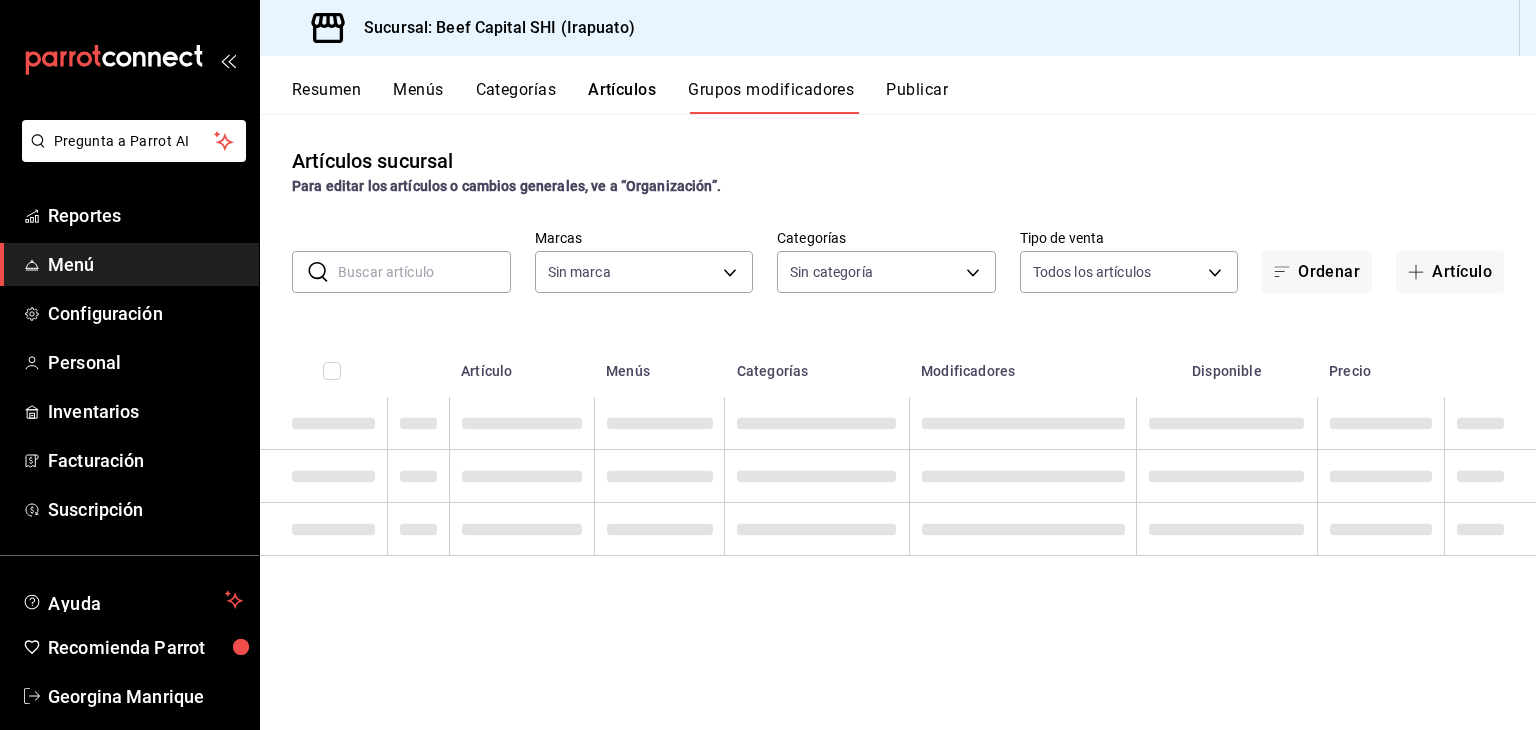type on "605647f7-5ddc-403a-84da-aa3c8a25865f" 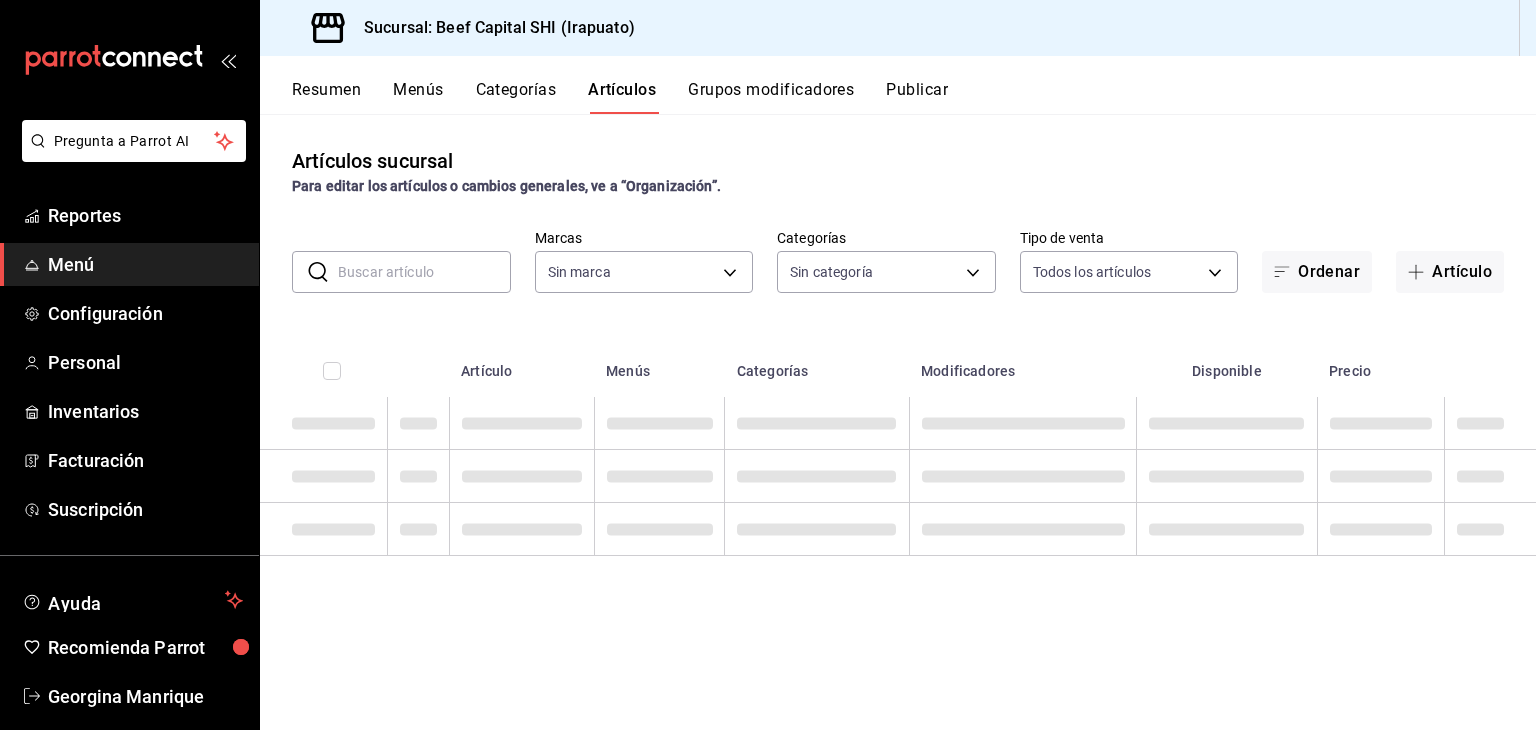 type on "605647f7-5ddc-403a-84da-aa3c8a25865f" 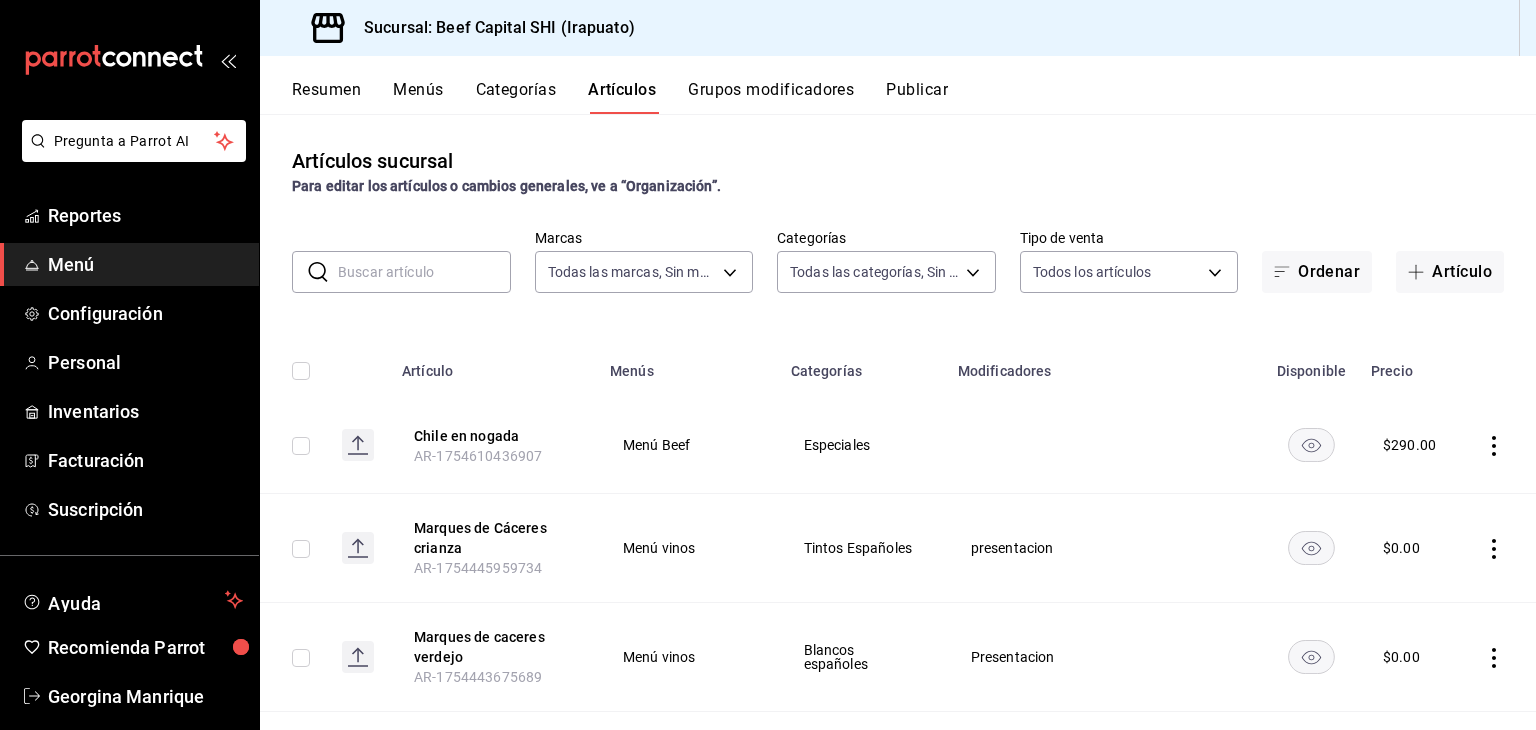type on "19d1c6a5-4e01-4bbd-af12-f5acee8fbe0d,5710f986-51b4-43bd-8c79-b655f055f127,add07562-8d05-4785-a2e5-d563d7824e6a,2310d169-38da-49f4-afae-9baf331824d4,3e34bff9-4dd6-44dd-a81f-1b0079b8d960,c1b39be9-fc16-435a-bed4-7914f0f9ecf4,5accff15-a2b6-450e-933b-21f2d85de5fa,746b9459-d29d-4144-b0b2-31e451dece40,bd086e43-5b7e-4af3-bcd2-5e4de1799ad8,5aaa2e03-870a-4139-a5ee-c0adf652e721,b9d03865-b415-493f-a2ea-e4353c441588,3c7d2ad2-1d43-4c0a-865e-ca5f70957830,f23f0945-c331-47c3-a78d-c8adfdb22f29,70fc7f8b-7193-4205-9978-c70e370b88ec,15fc0098-a8a6-4625-ad8b-91a15c1bbf05,a2cfab74-379c-4389-8d06-b32e88edb388,c5d70b27-e86d-4c7d-a5f3-dfc541fd6873,f88518ab-b853-4dd6-aa6c-53ca66c6ccf4,8828723a-0015-47f9-bab0-107c99beb256,8ec04016-420a-44a2-b3e3-785083b6f673,318d6cbe-7b2b-4a39-a82d-239c927cd86f,48f7fb61-45c2-42d0-b0ba-021fa4206c9a,c0e257bc-c66b-4af4-bb53-edede752b9d2,13358f1b-fc32-4a6c-b044-12be6e04d9e6,03cf777b-250c-4d50-8c5f-234c926fe296,0d09ec44-93f8-4950-a2ba-8b5bbde65602,160f20af-4788-4aa6-9e10-564924ebade7,366aa65f-dcae-4592-b26..." 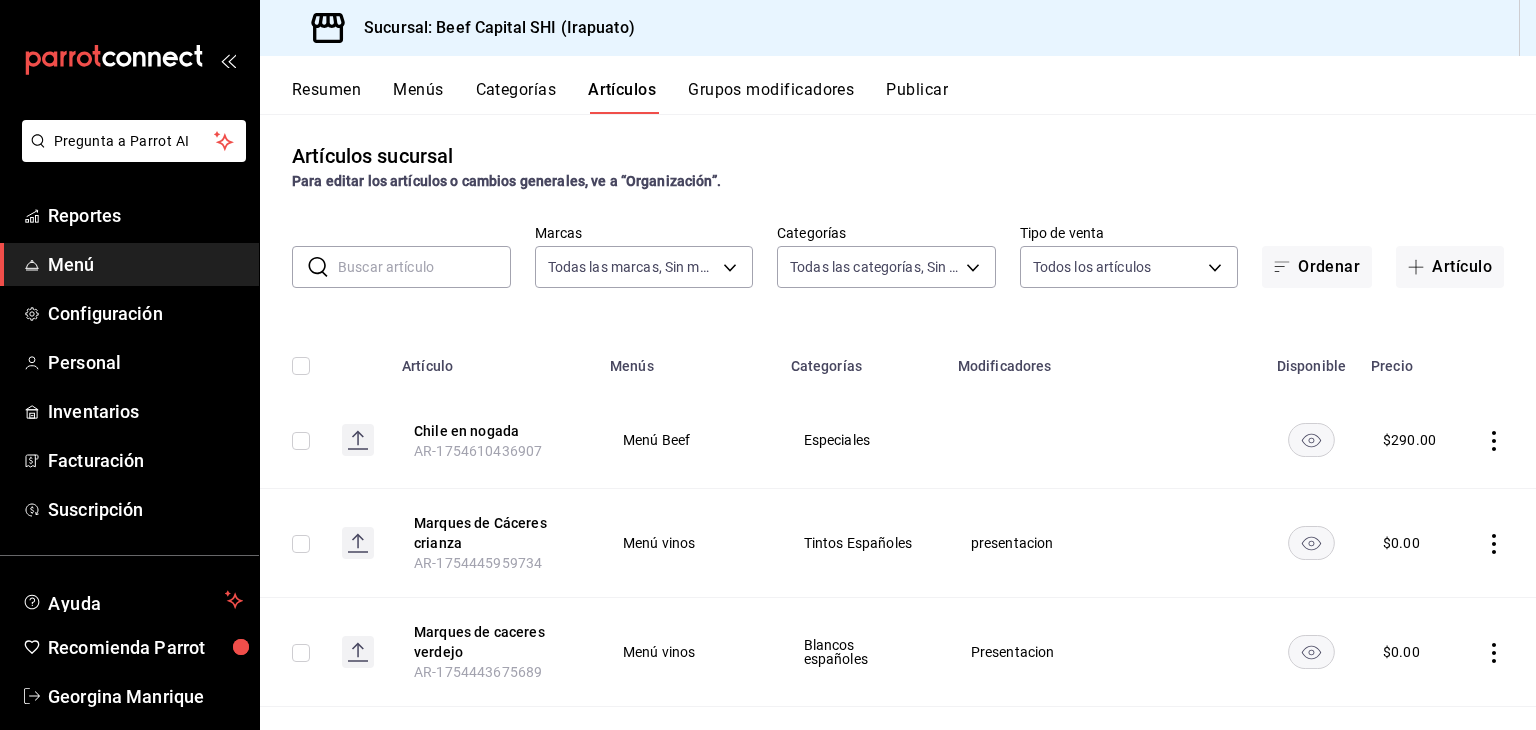 scroll, scrollTop: 0, scrollLeft: 0, axis: both 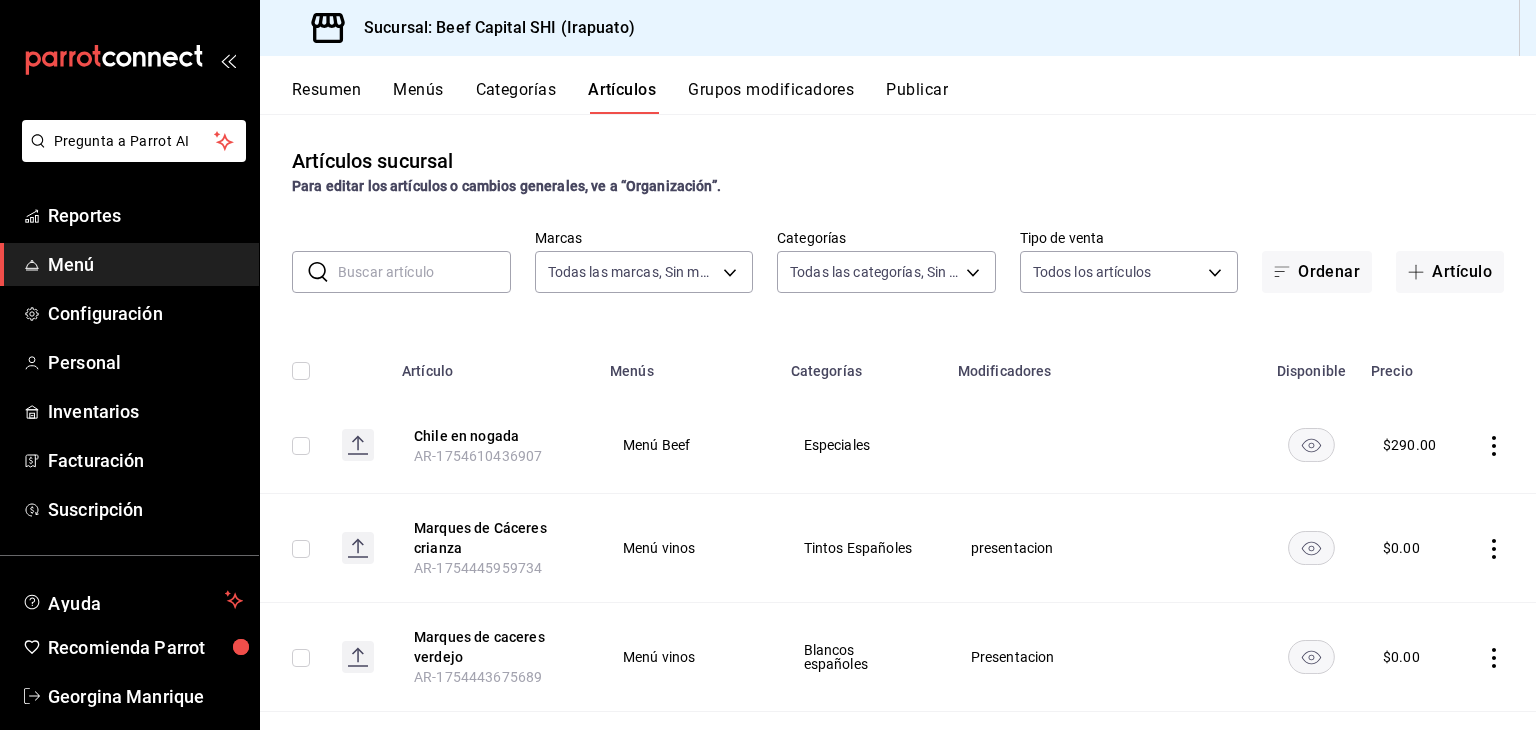 click on "Menús" at bounding box center [418, 97] 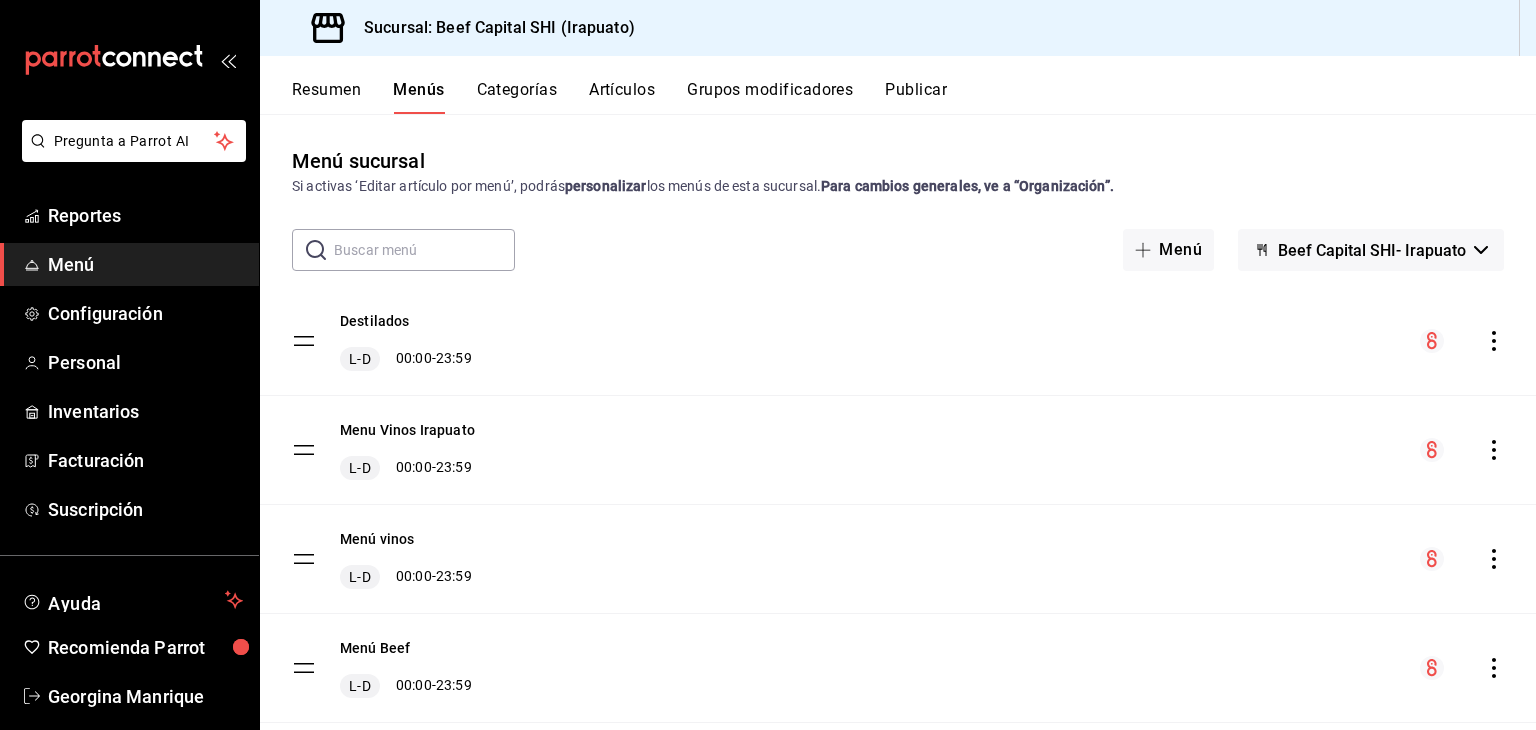 click on "Categorías" at bounding box center [517, 97] 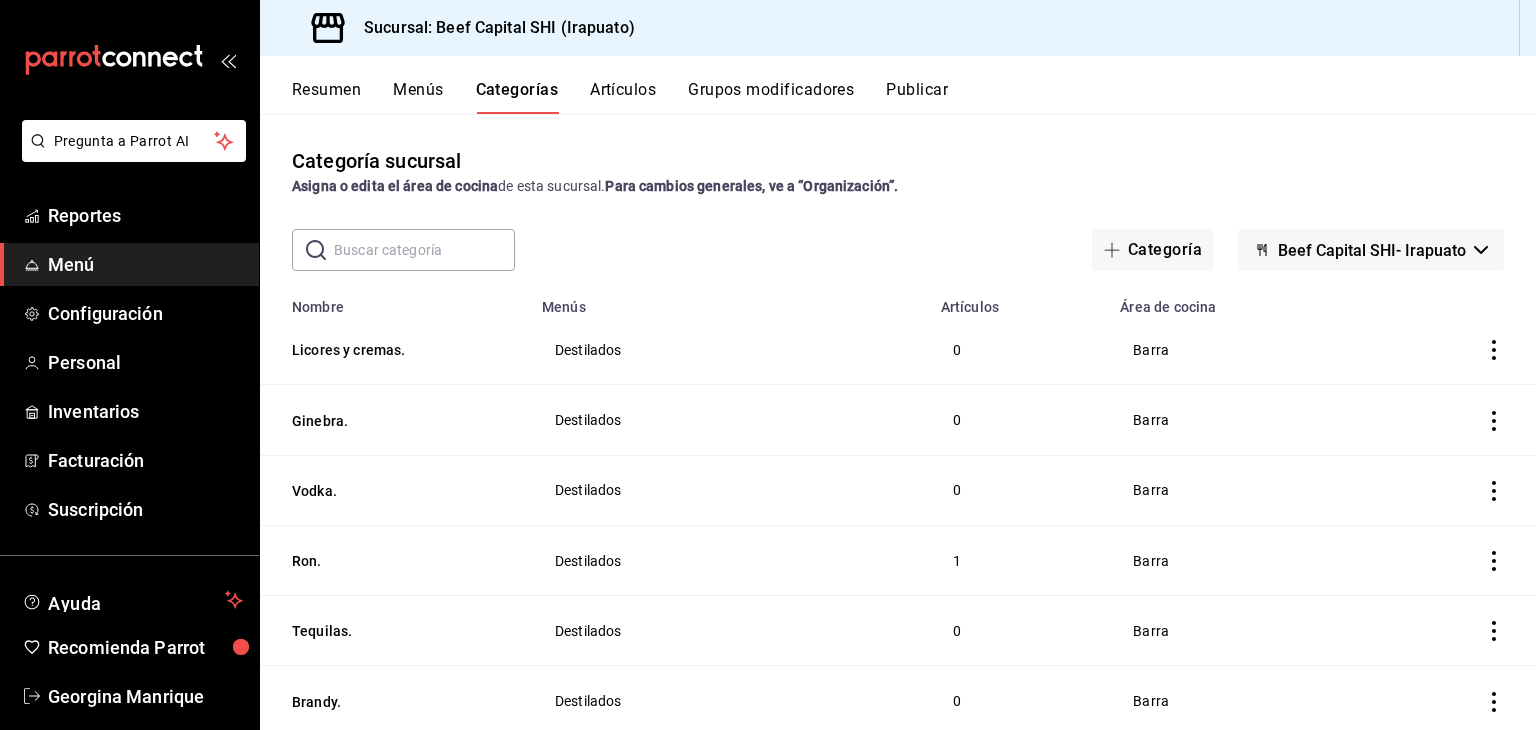 click on "Menús" at bounding box center (418, 97) 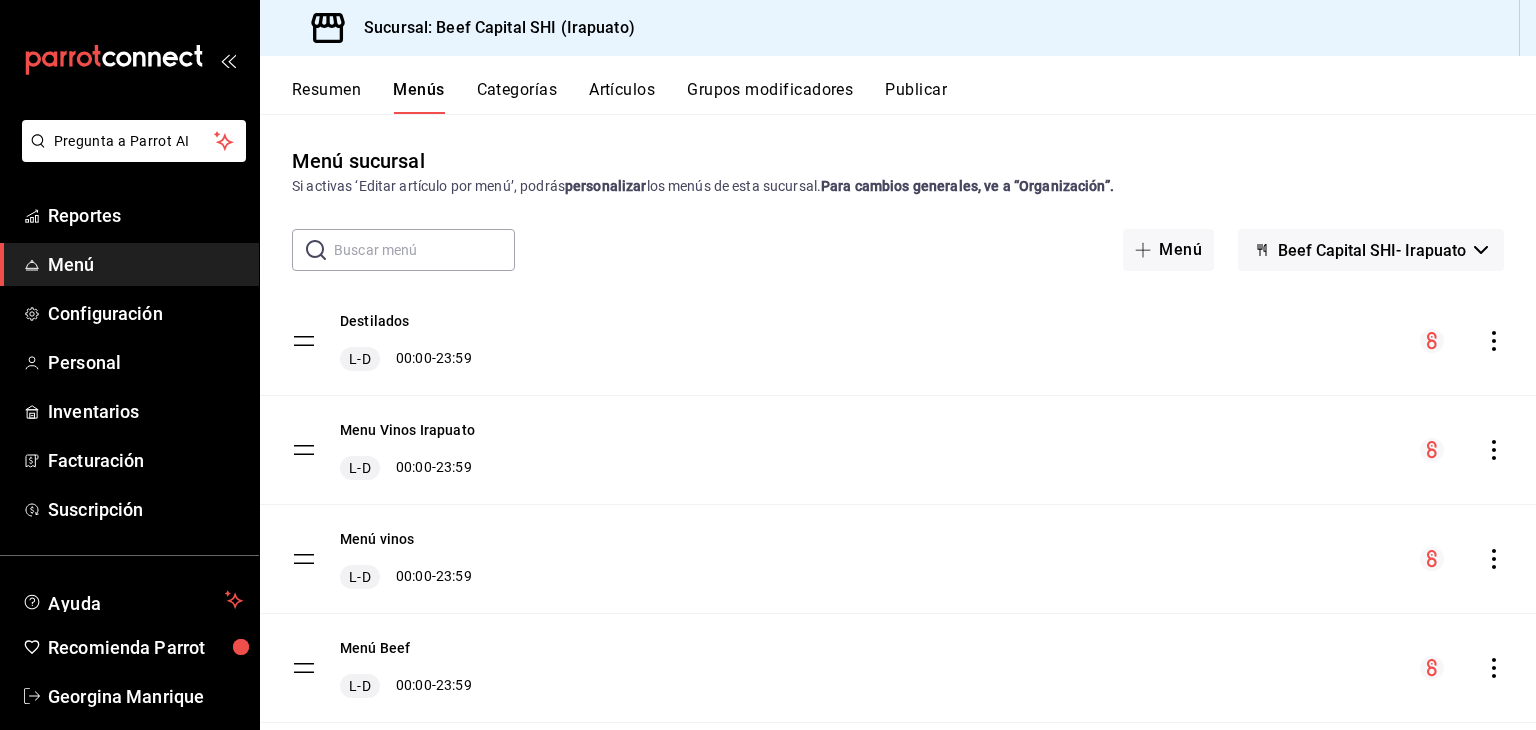 click on "Categorías" at bounding box center [517, 97] 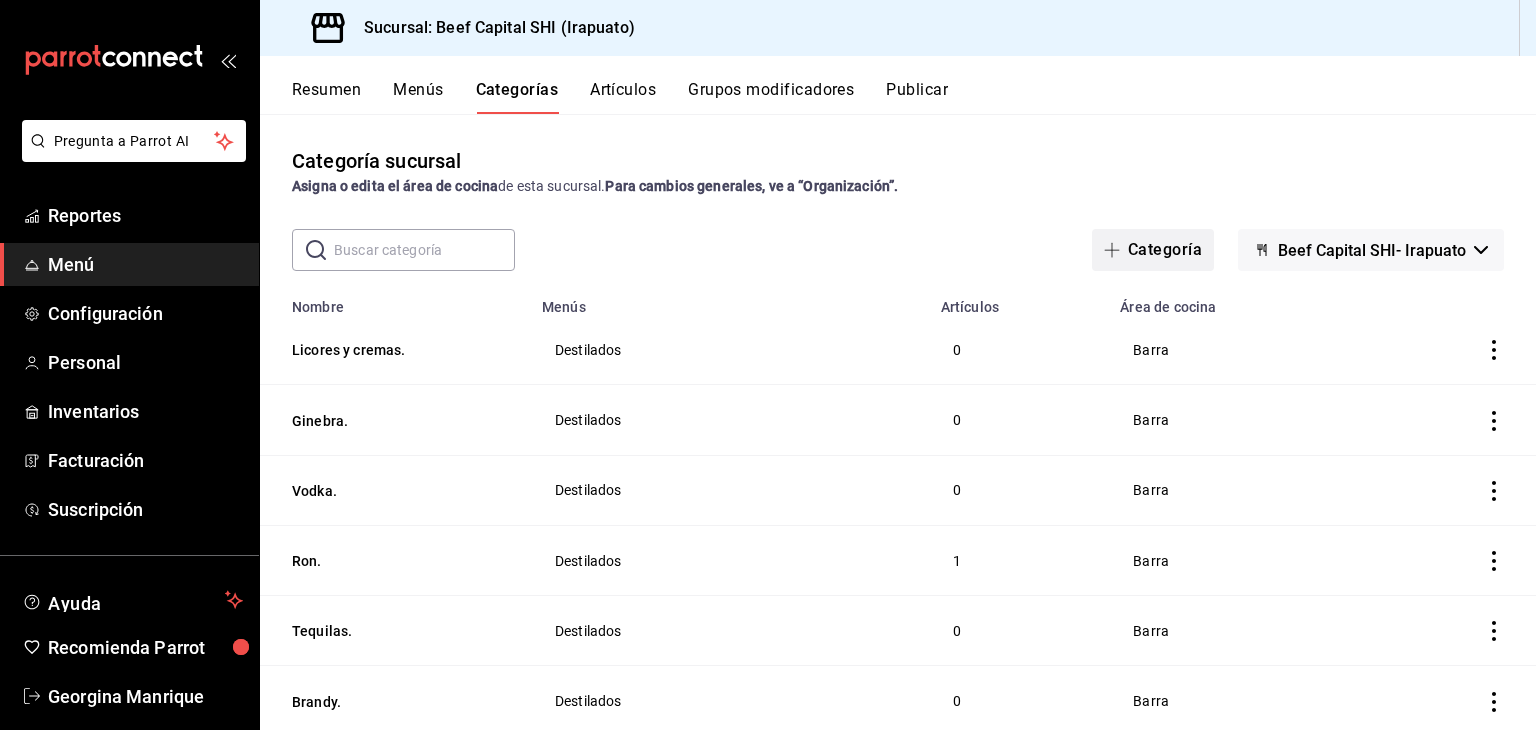 click 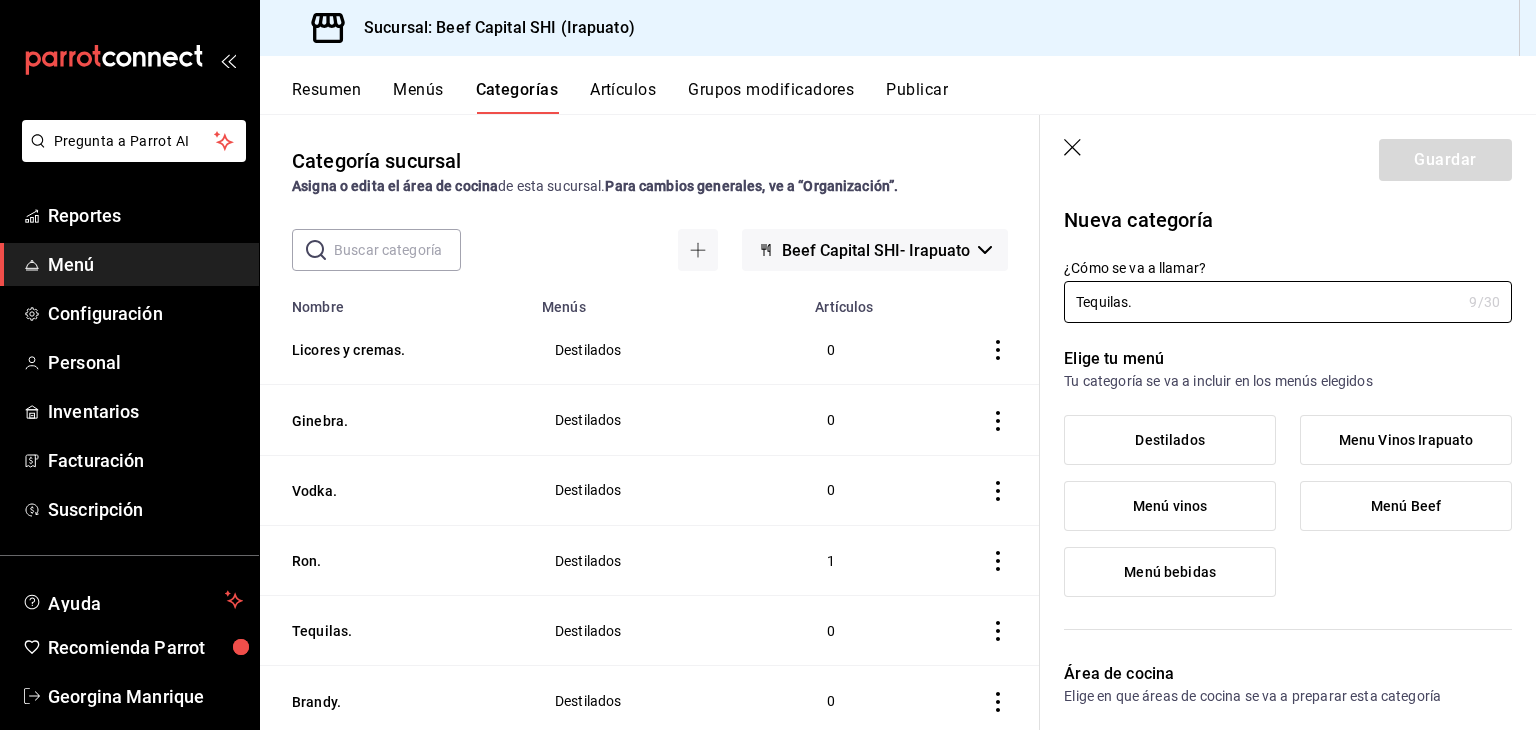 type on "Tequilas." 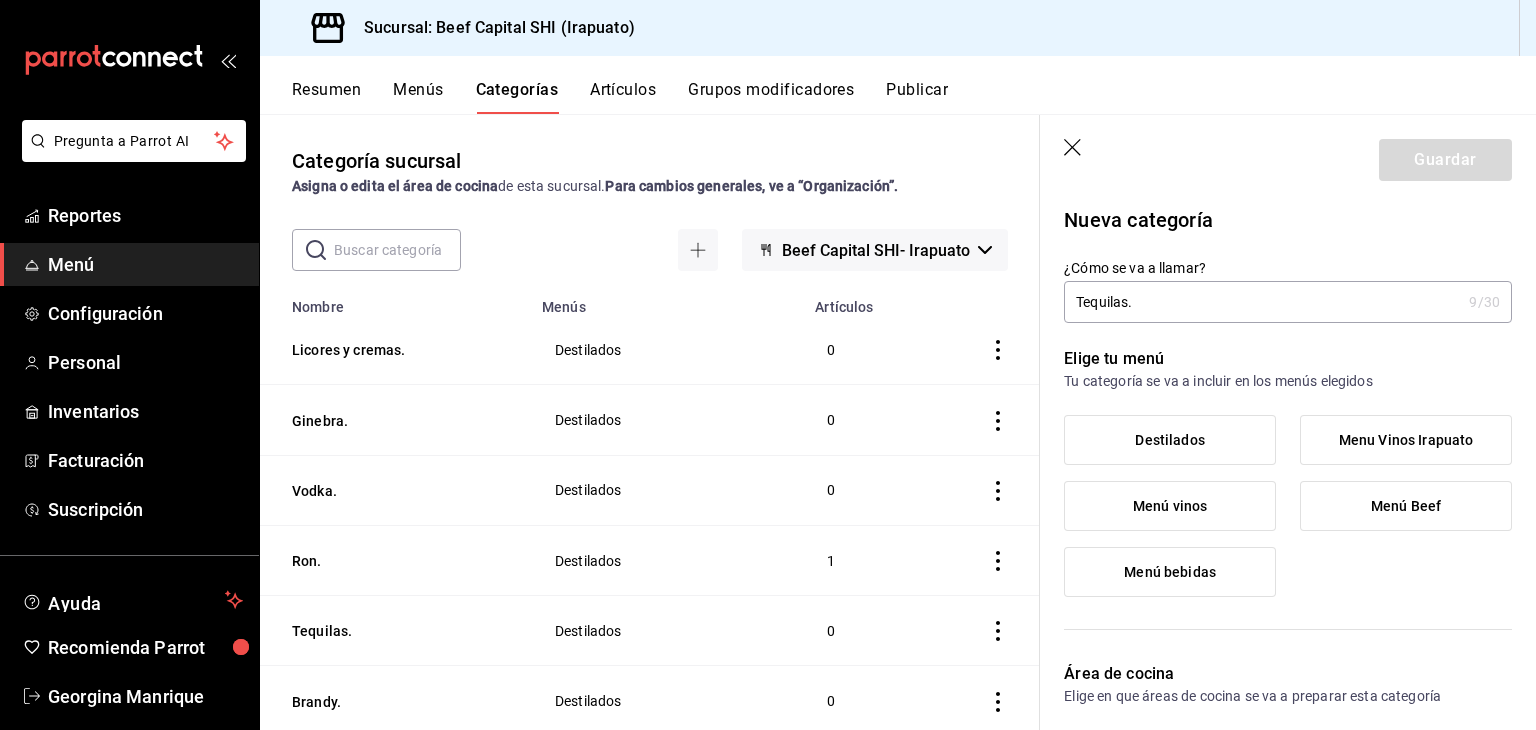 click on "Destilados" at bounding box center [1169, 440] 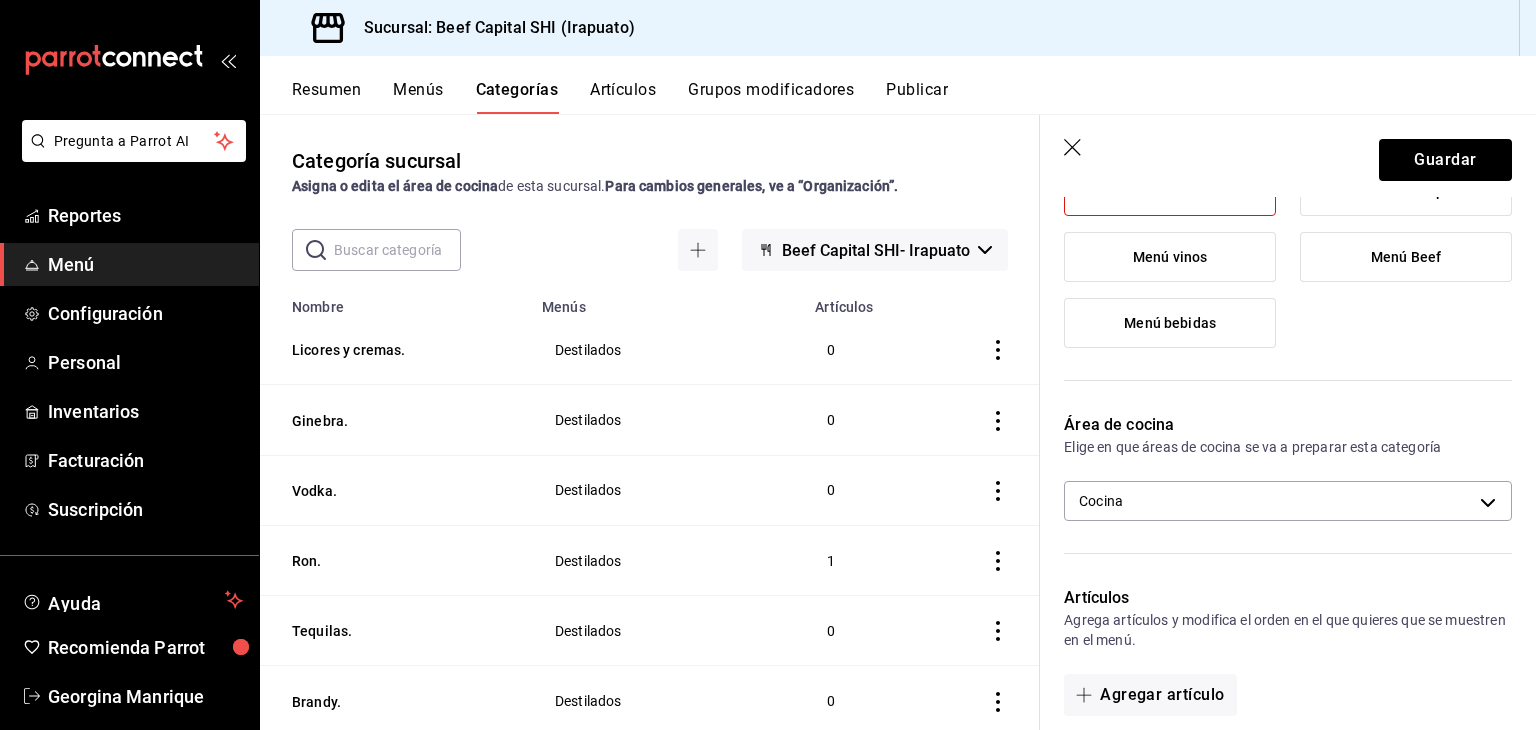 scroll, scrollTop: 300, scrollLeft: 0, axis: vertical 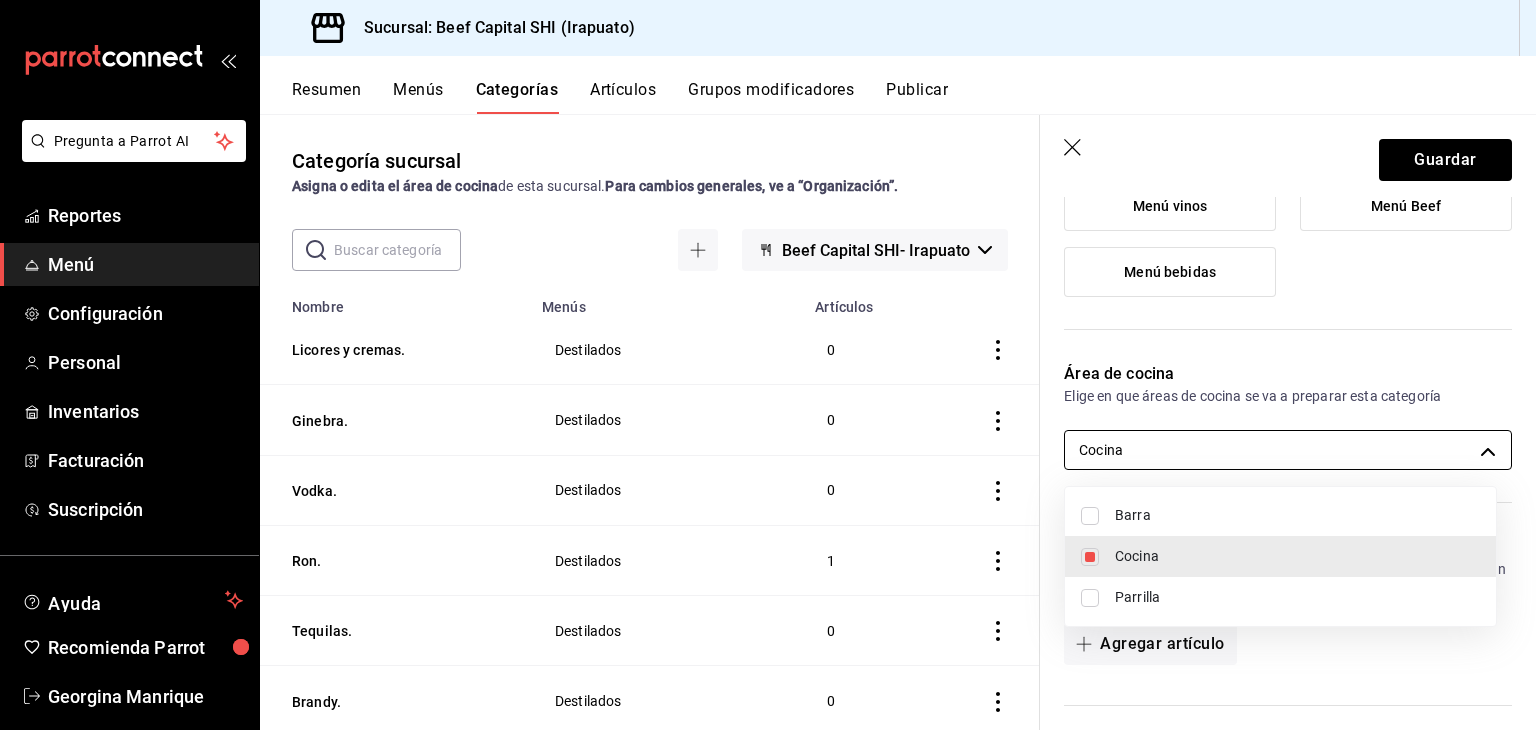 click on "Pregunta a Parrot AI Reportes   Menú   Configuración   Personal   Inventarios   Facturación   Suscripción   Ayuda Recomienda Parrot   [FIRST] [LAST]   Sugerir nueva función   Sucursal: Beef Capital SHI (Irapuato) Resumen Menús Categorías Artículos Grupos modificadores Publicar Categoría sucursal Asigna o edita el área de cocina  de esta sucursal.  Para cambios generales, ve a “Organización”. ​ ​ Beef Capital SHI- Irapuato Nombre Menús Artículos Licores y cremas. Destilados 0 Ginebra. Destilados 0 Vodka. Destilados 0 Ron. Destilados 1 Tequilas. Destilados 0 Brandy. Destilados 0 Cognac. Destilados 0 Mezcal. Destilados 0 Whisky. Destilados 15 Mixologia Irap Menú bebidas 10 Vinos Copeo Irap Menu Vinos Irapuato 11 Burbujas Irap Menu Vinos Irapuato 5 Blancos Mex,Port,Esp(irap) Menu Vinos Irapuato 3 Tintos Mexico Irap Menu Vinos Irapuato 18 Tintos Españoles Irap Menu Vinos Irapuato 9 Irapuato Vinos Menú Menú vinos 0 USA tintos Menú vinos 8 Tintos Mexicanos Menú vinos 37 Menú vinos 45 6" at bounding box center (768, 365) 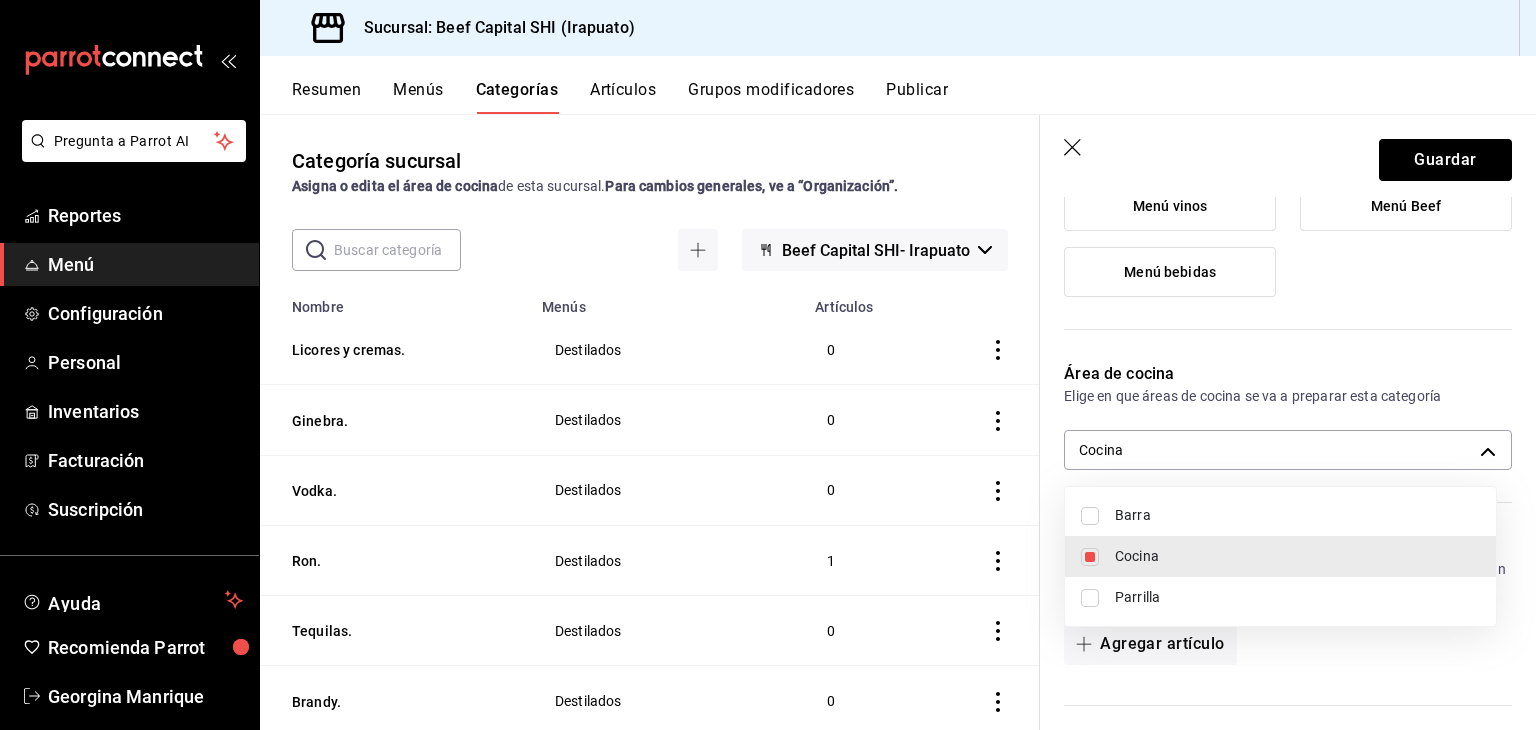 click at bounding box center [1090, 516] 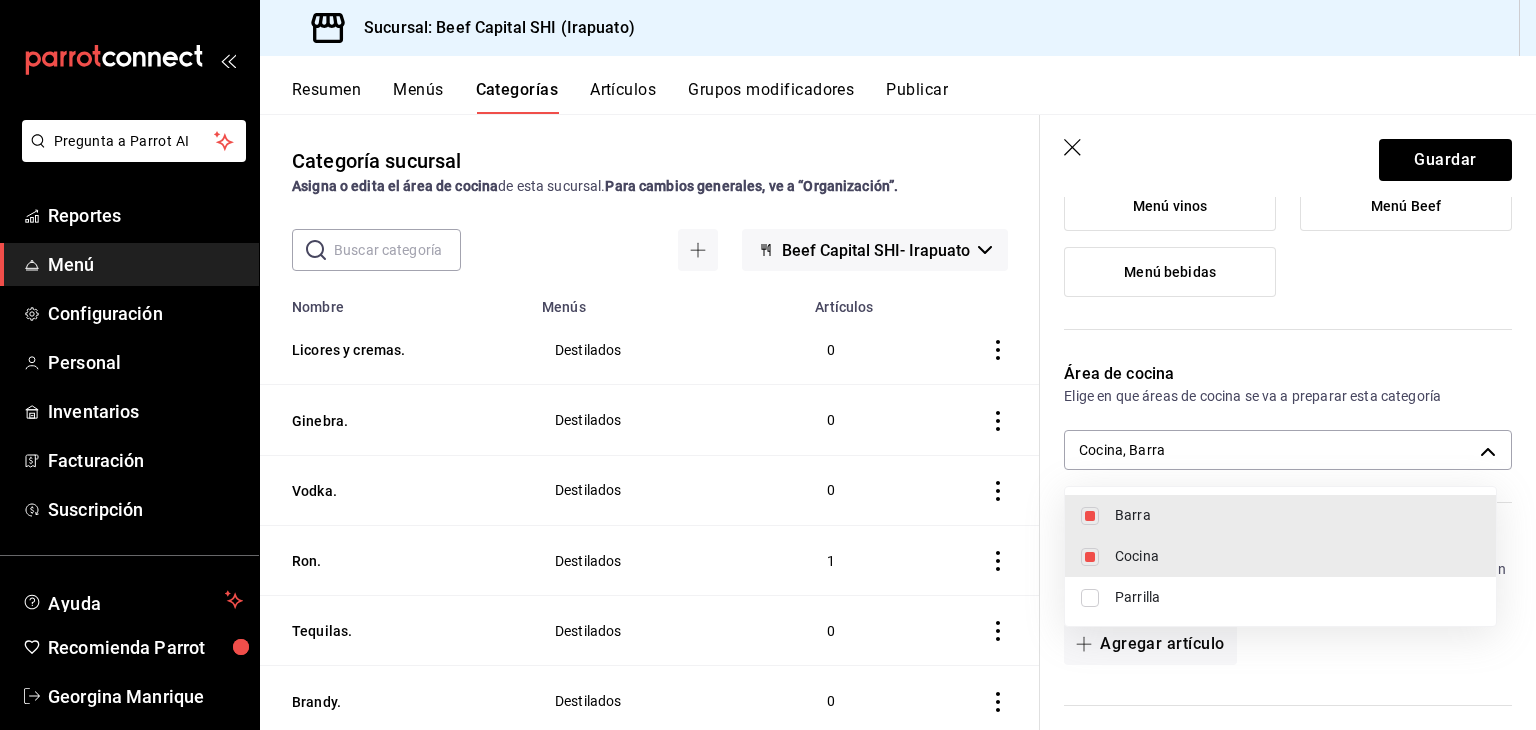 click at bounding box center [1090, 557] 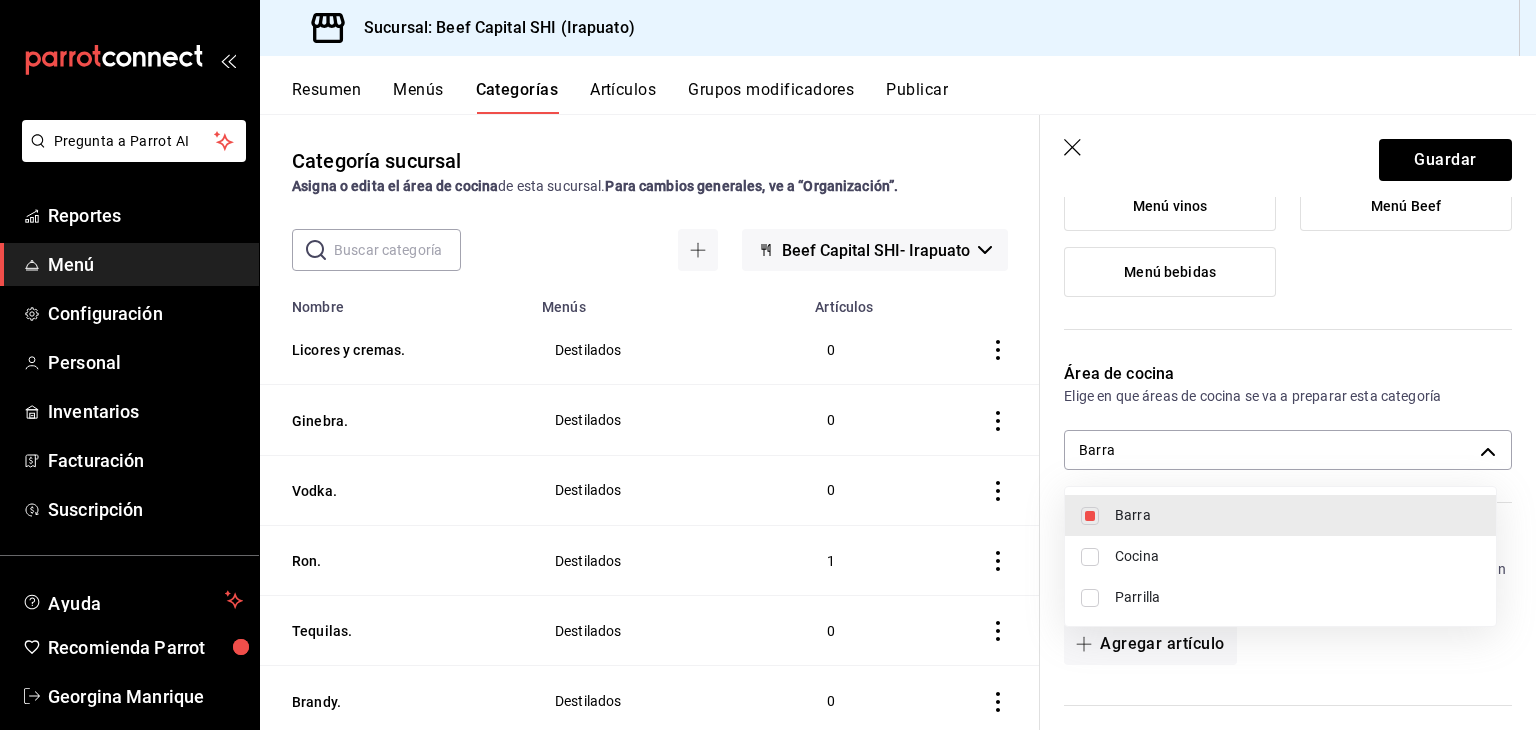 click at bounding box center [768, 365] 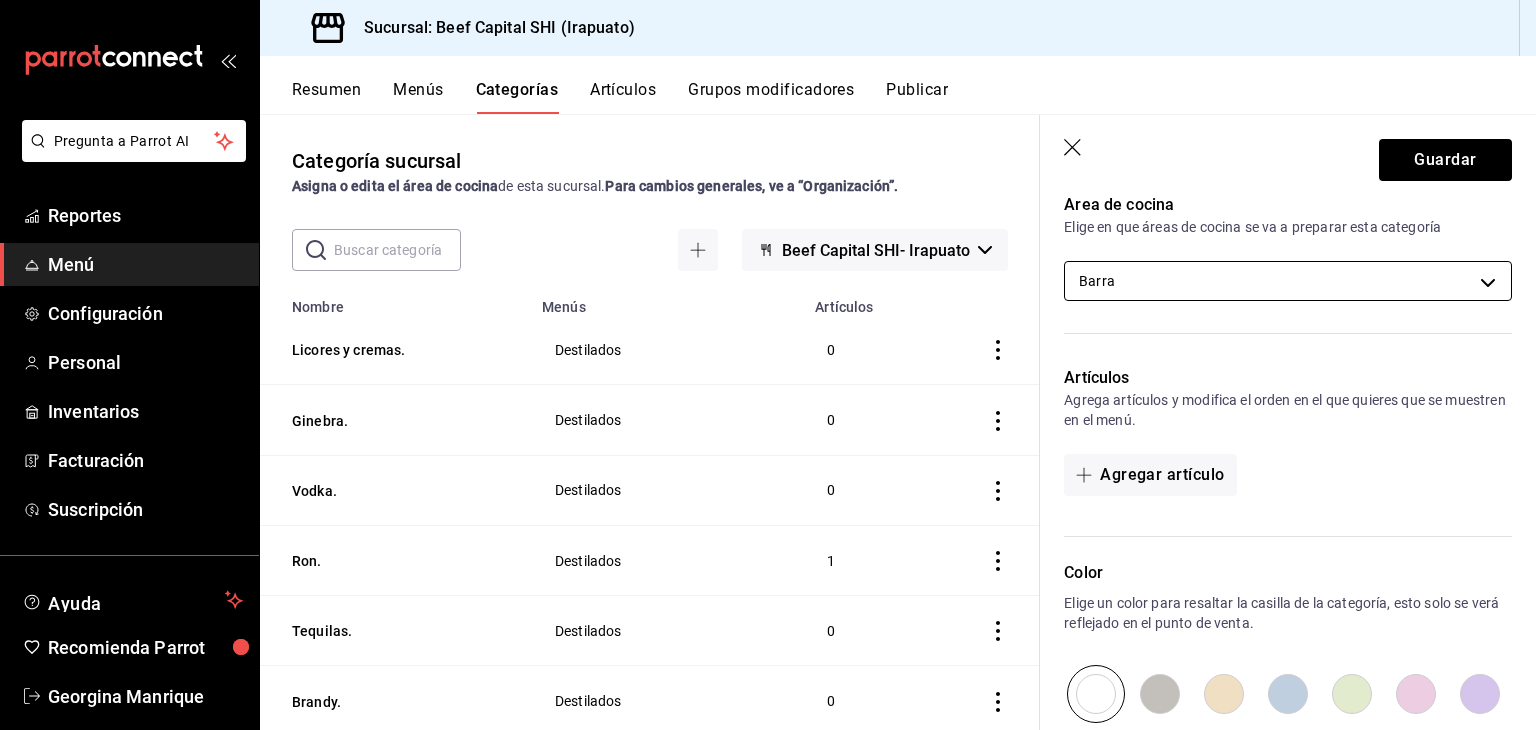 scroll, scrollTop: 500, scrollLeft: 0, axis: vertical 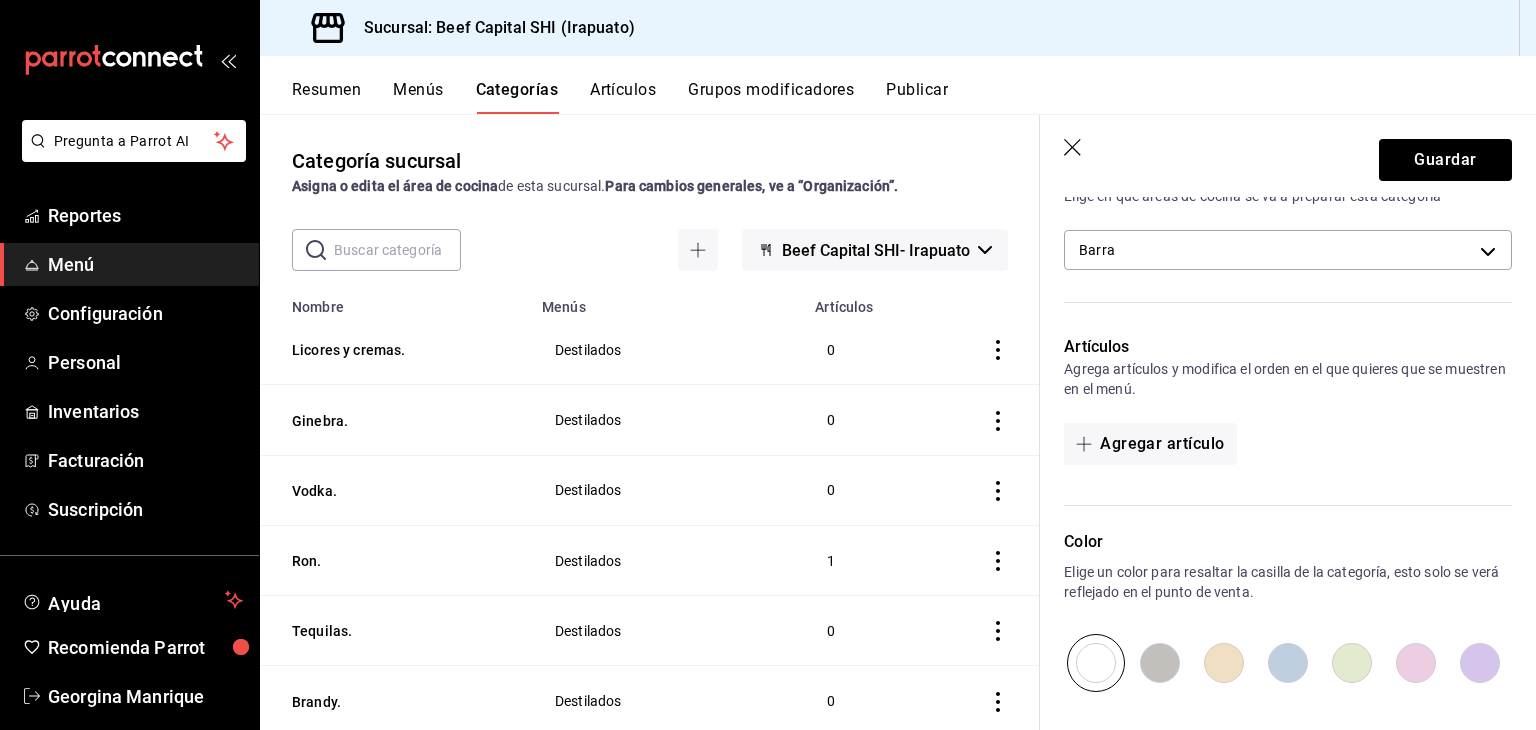 click at bounding box center (1224, 663) 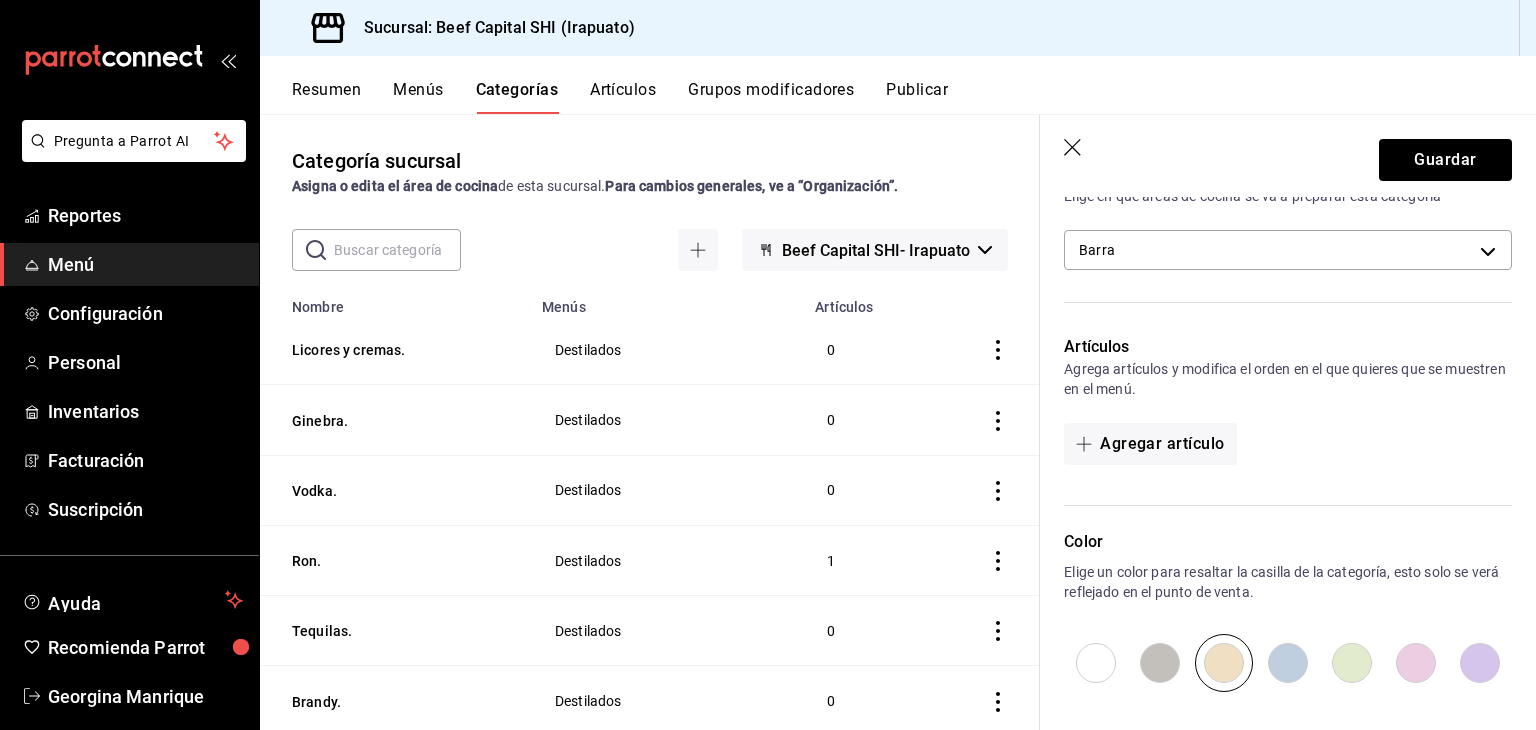 click at bounding box center (1224, 663) 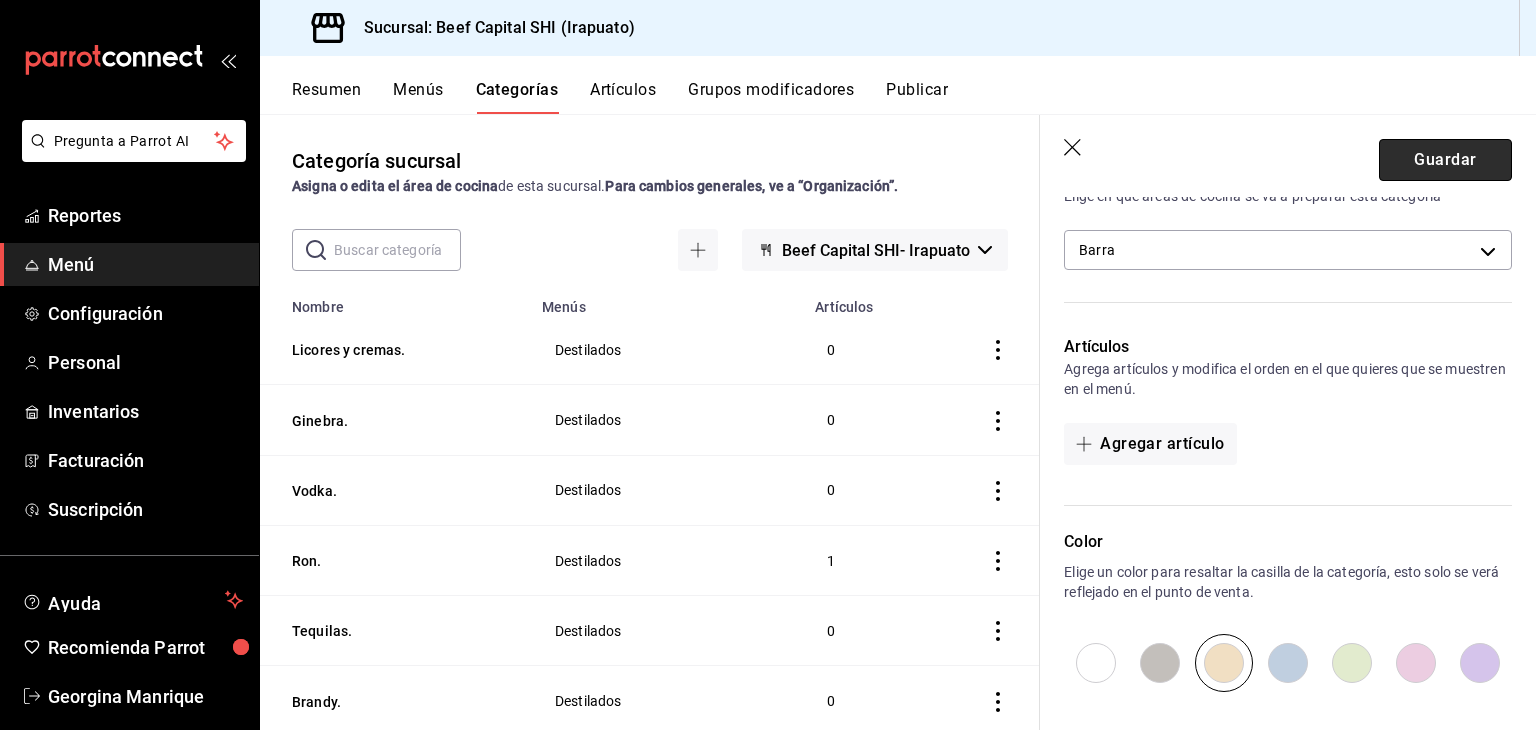 click on "Guardar" at bounding box center [1445, 160] 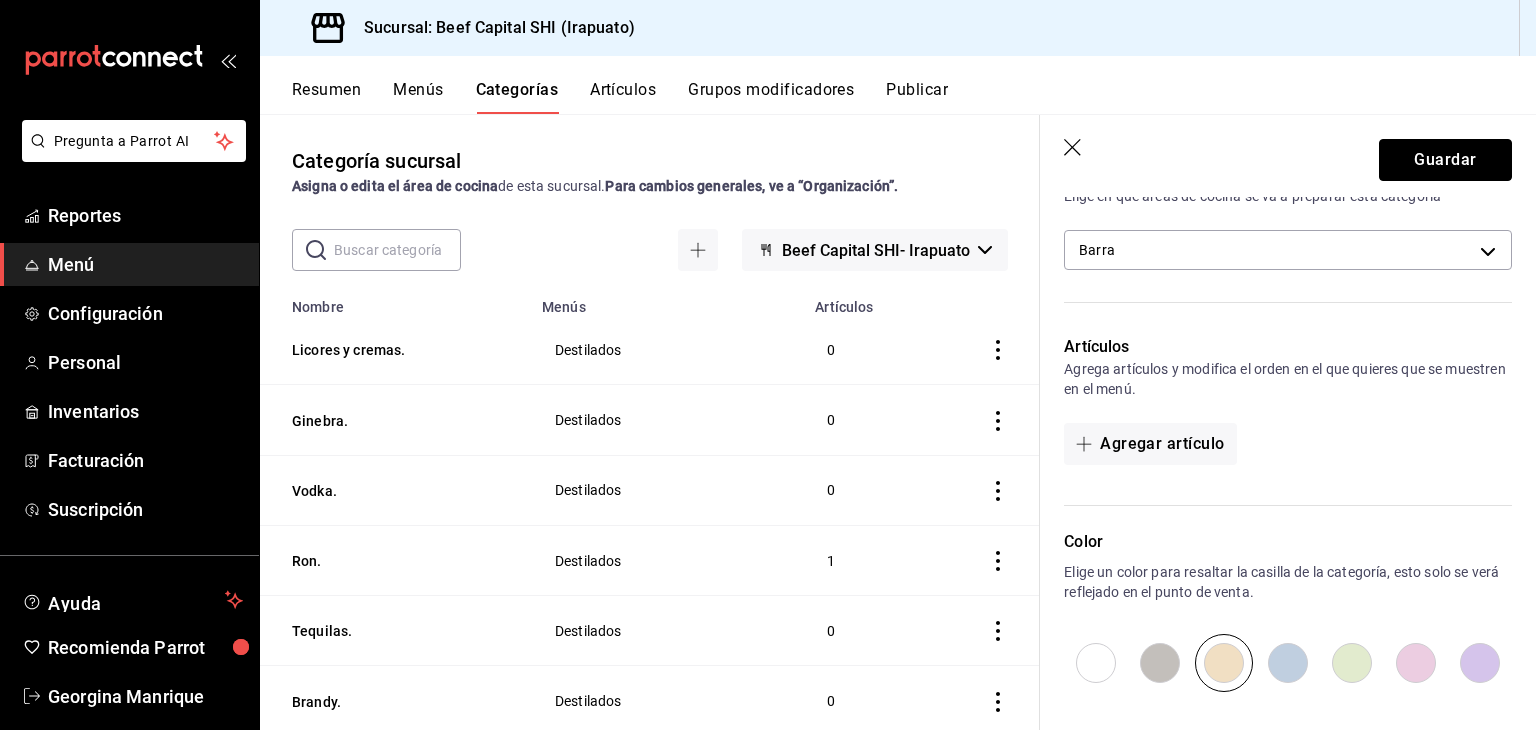 click on "Guardar" at bounding box center (1445, 160) 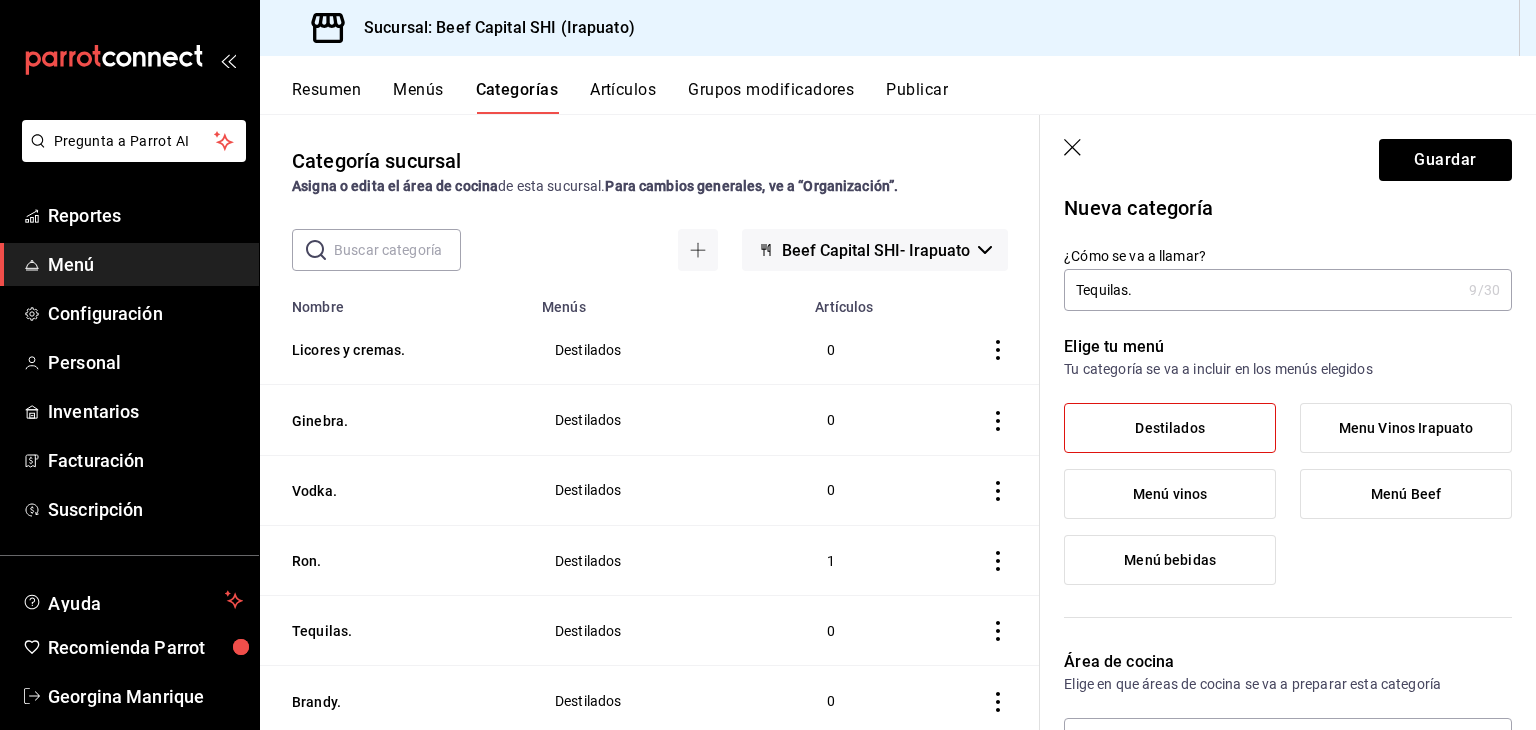 scroll, scrollTop: 0, scrollLeft: 0, axis: both 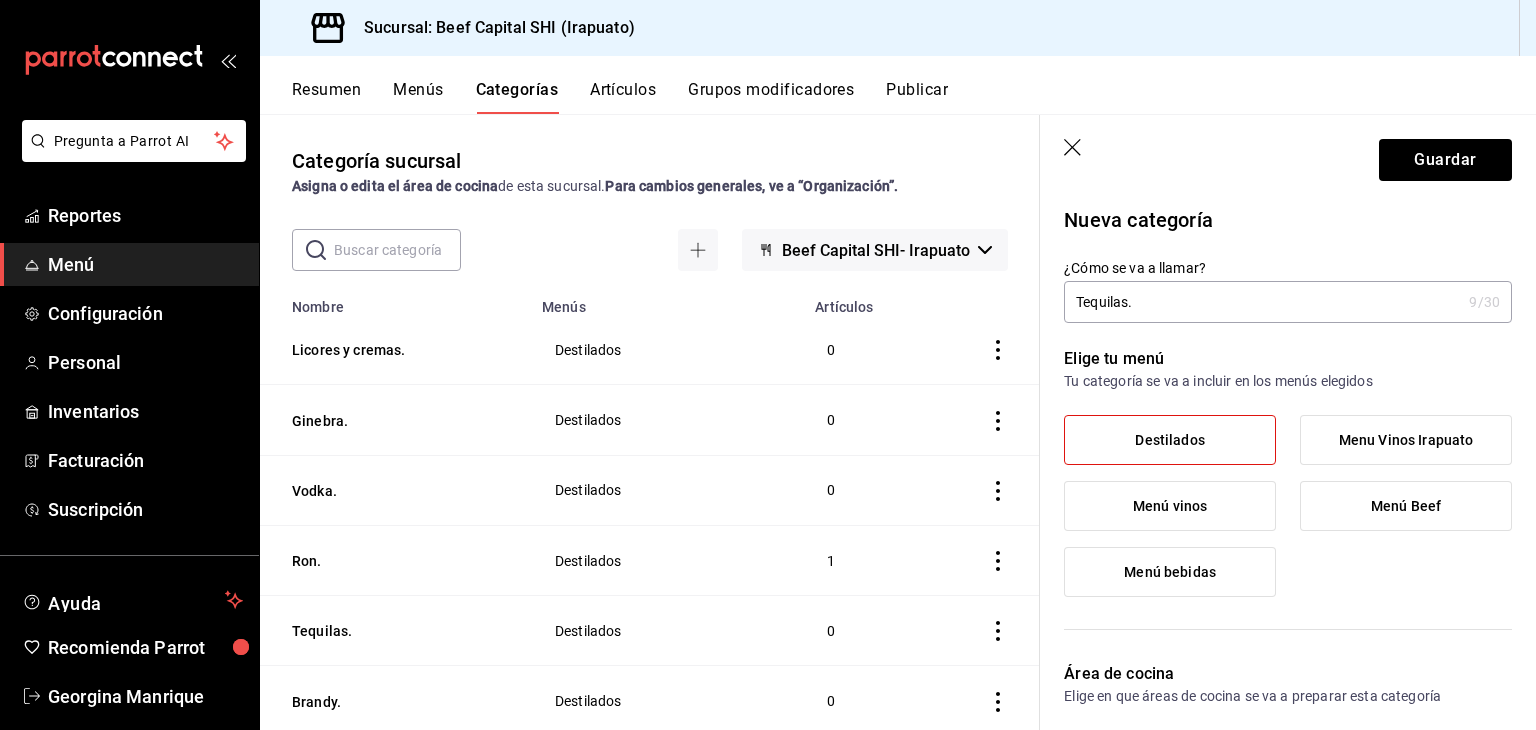 click on "Tequilas." at bounding box center [1262, 302] 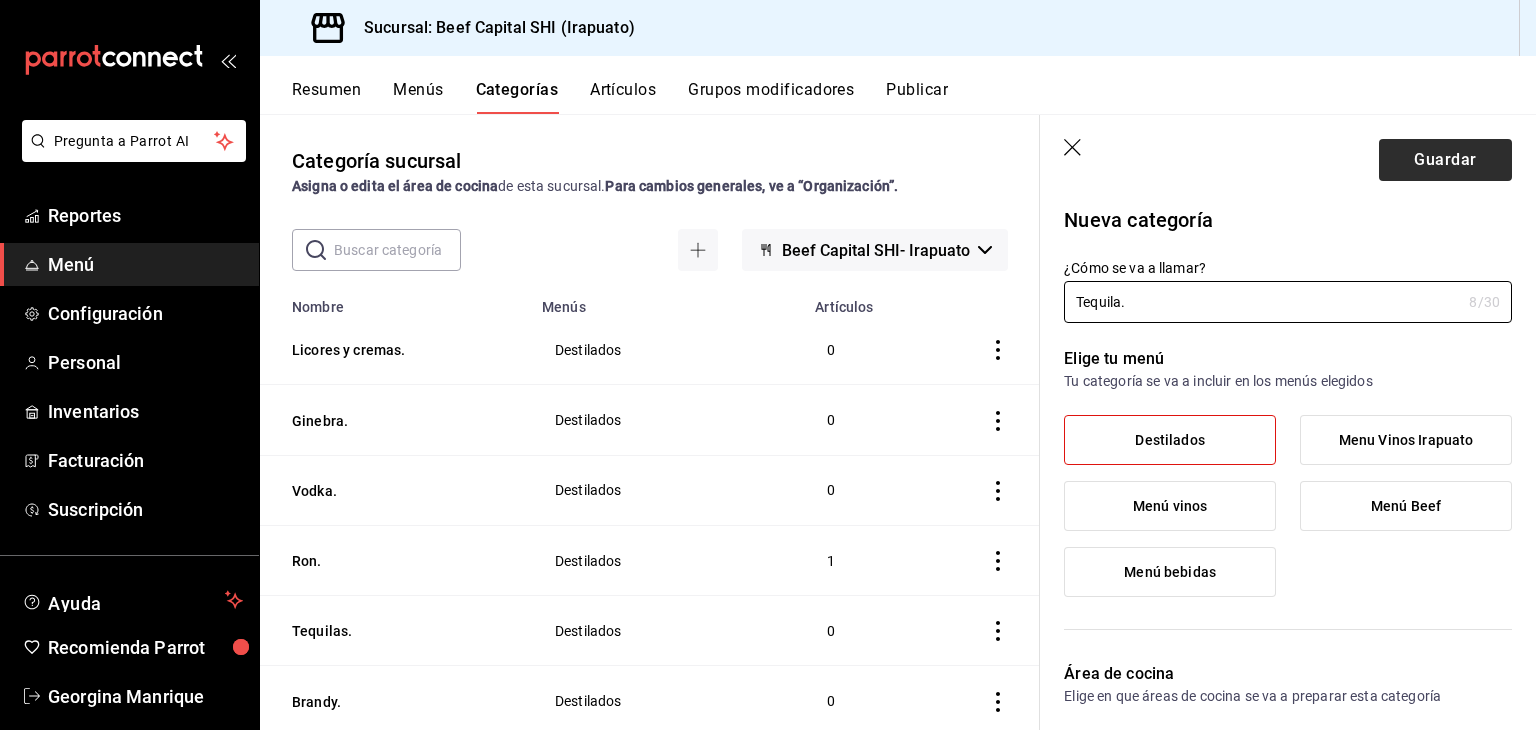 type on "Tequila." 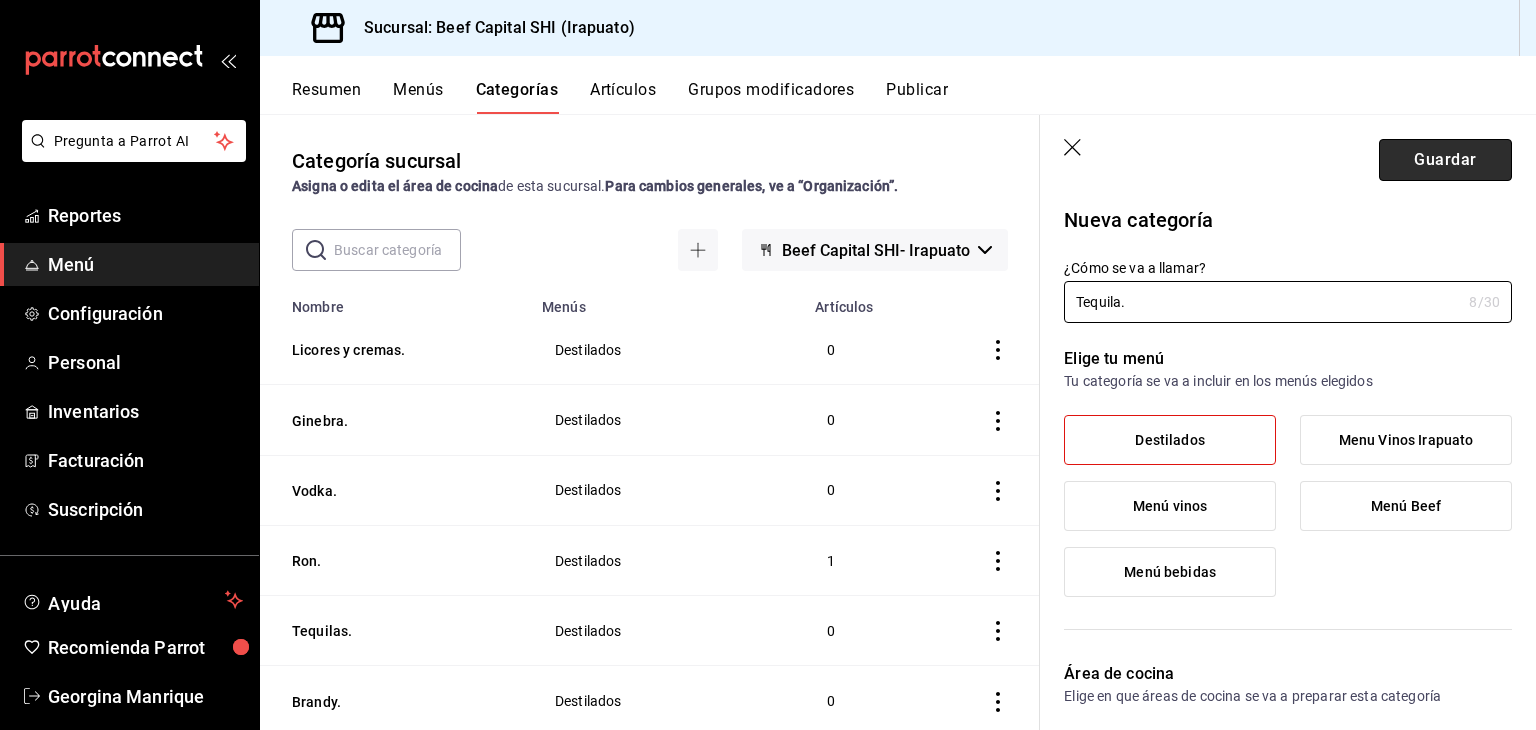click on "Guardar" at bounding box center (1445, 160) 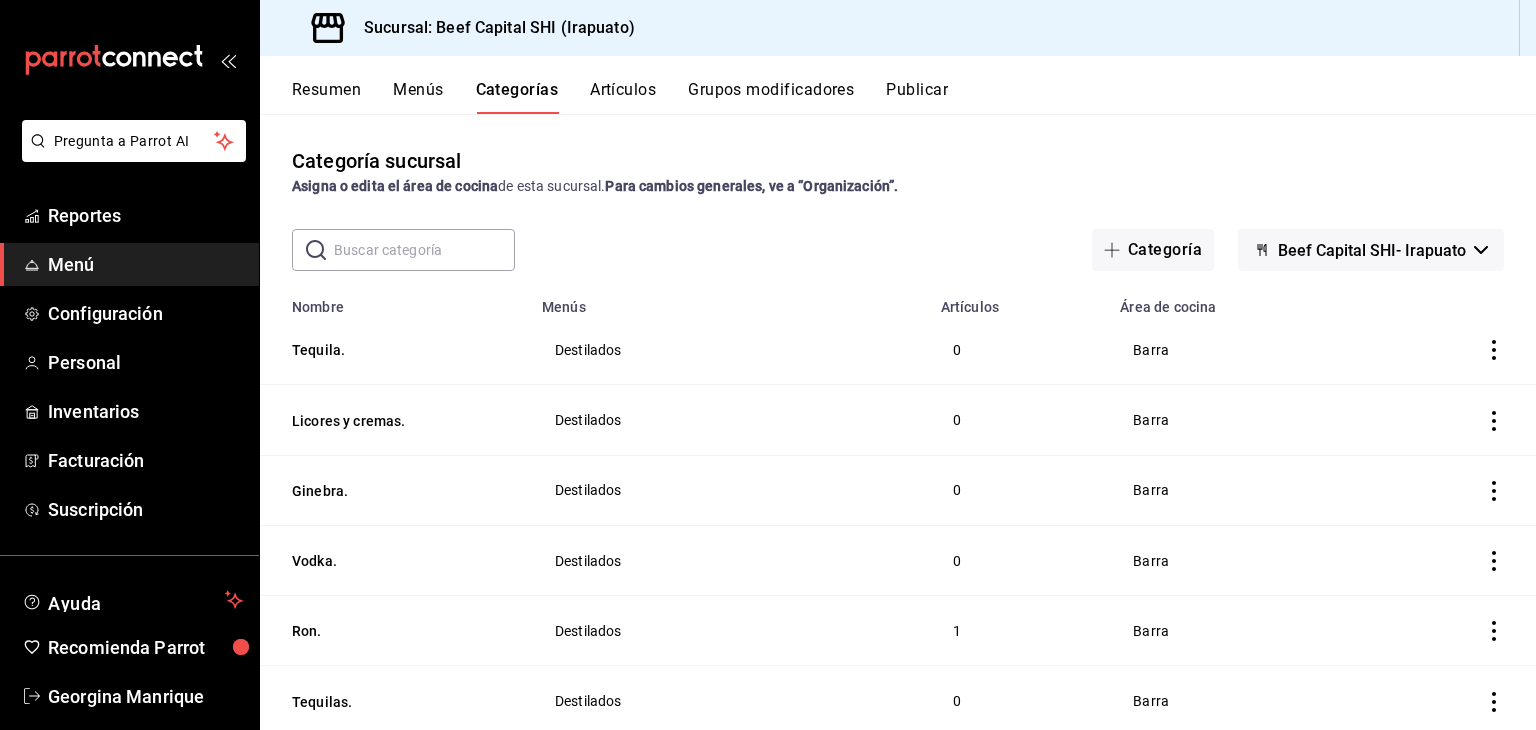 click on "Artículos" at bounding box center [623, 97] 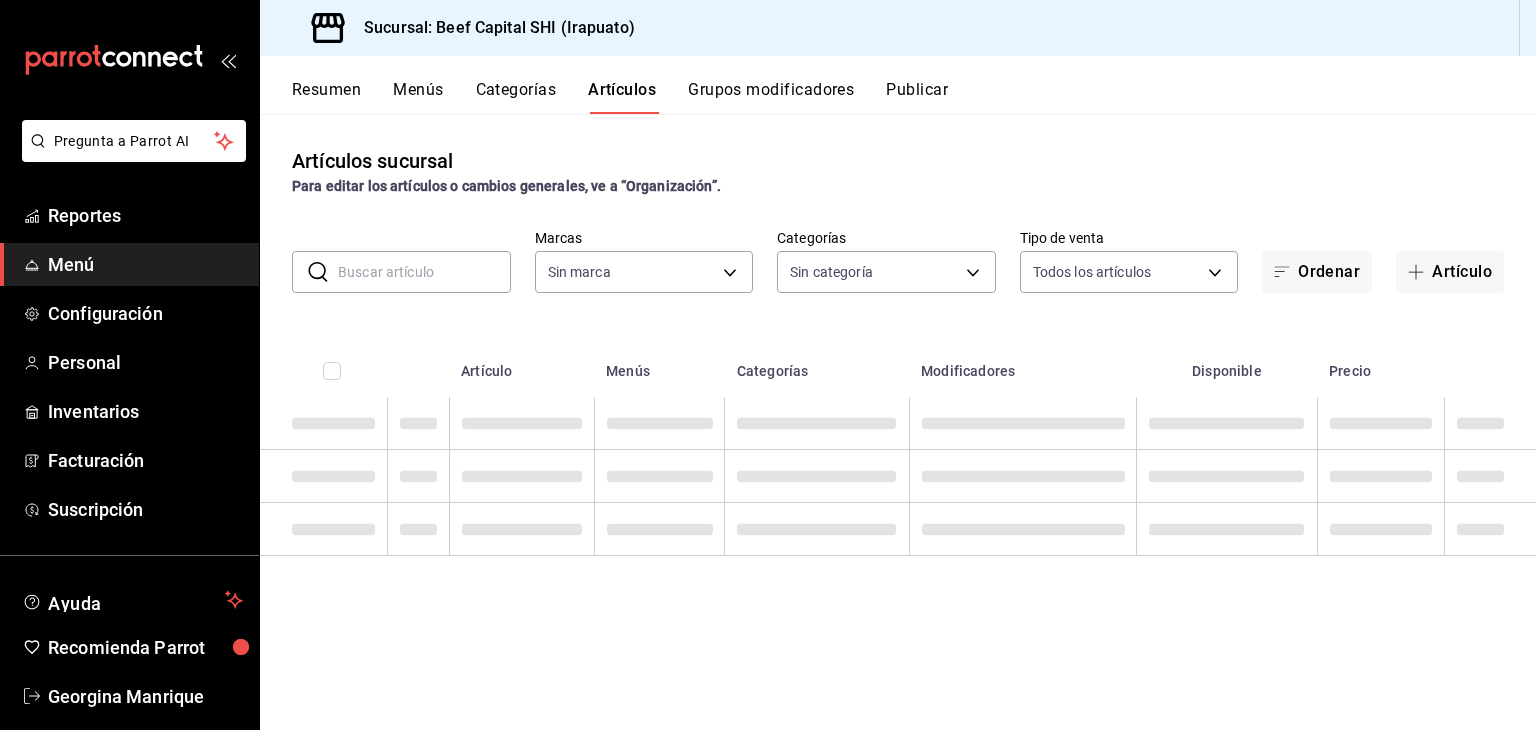type on "605647f7-5ddc-403a-84da-aa3c8a25865f" 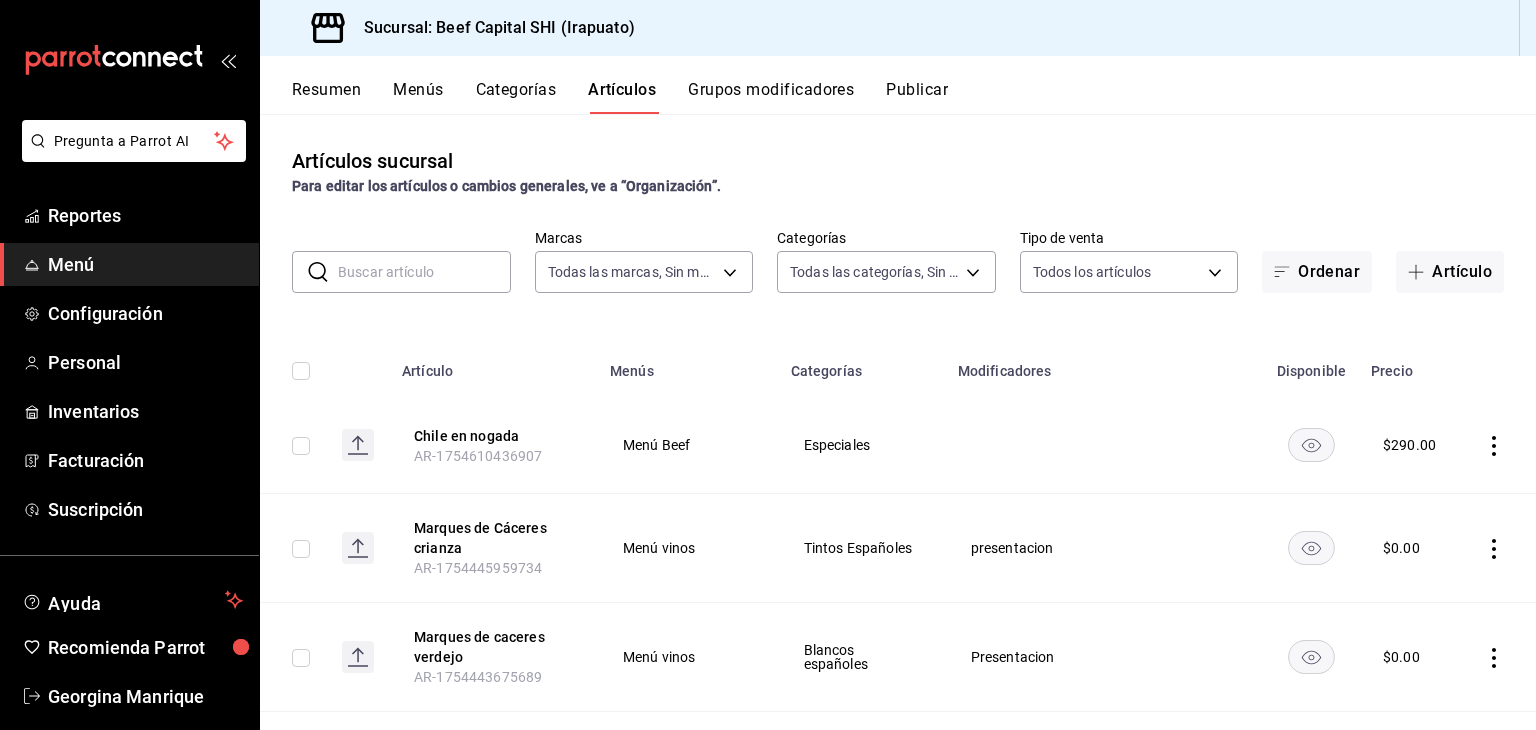 type on "230c4a31-dbb7-4585-b22f-1c5c36cb302b,19d1c6a5-4e01-4bbd-af12-f5acee8fbe0d,5710f986-51b4-43bd-8c79-b655f055f127,add07562-8d05-4785-a2e5-d563d7824e6a,2310d169-38da-49f4-afae-9baf331824d4,3e34bff9-4dd6-44dd-a81f-1b0079b8d960,c1b39be9-fc16-435a-bed4-7914f0f9ecf4,5accff15-a2b6-450e-933b-21f2d85de5fa,746b9459-d29d-4144-b0b2-31e451dece40,bd086e43-5b7e-4af3-bcd2-5e4de1799ad8,5aaa2e03-870a-4139-a5ee-c0adf652e721,b9d03865-b415-493f-a2ea-e4353c441588,3c7d2ad2-1d43-4c0a-865e-ca5f70957830,f23f0945-c331-47c3-a78d-c8adfdb22f29,70fc7f8b-7193-4205-9978-c70e370b88ec,15fc0098-a8a6-4625-ad8b-91a15c1bbf05,a2cfab74-379c-4389-8d06-b32e88edb388,c5d70b27-e86d-4c7d-a5f3-dfc541fd6873,f88518ab-b853-4dd6-aa6c-53ca66c6ccf4,8828723a-0015-47f9-bab0-107c99beb256,8ec04016-420a-44a2-b3e3-785083b6f673,318d6cbe-7b2b-4a39-a82d-239c927cd86f,48f7fb61-45c2-42d0-b0ba-021fa4206c9a,c0e257bc-c66b-4af4-bb53-edede752b9d2,13358f1b-fc32-4a6c-b044-12be6e04d9e6,03cf777b-250c-4d50-8c5f-234c926fe296,0d09ec44-93f8-4950-a2ba-8b5bbde65602,160f20af-4788-4aa6-9e1..." 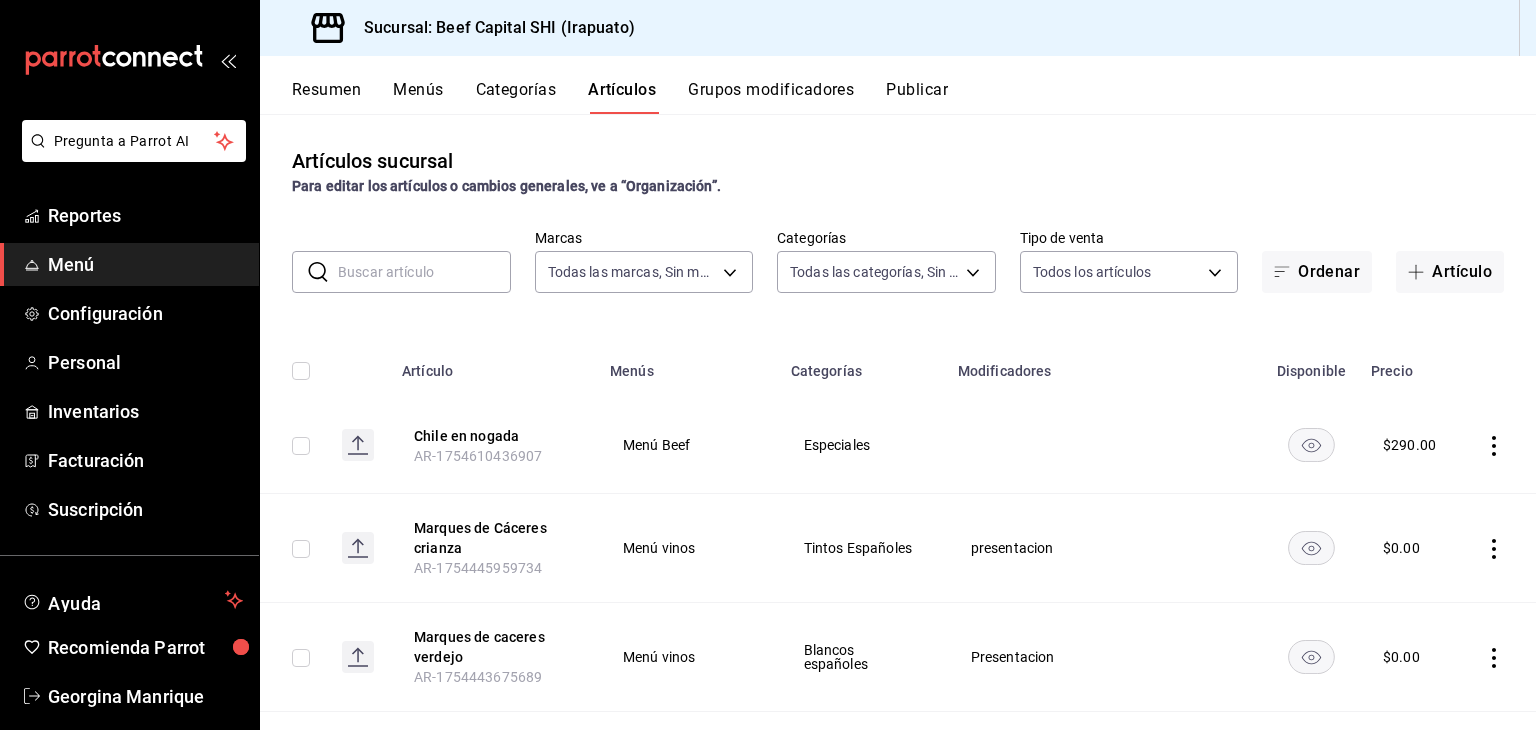 click at bounding box center [424, 272] 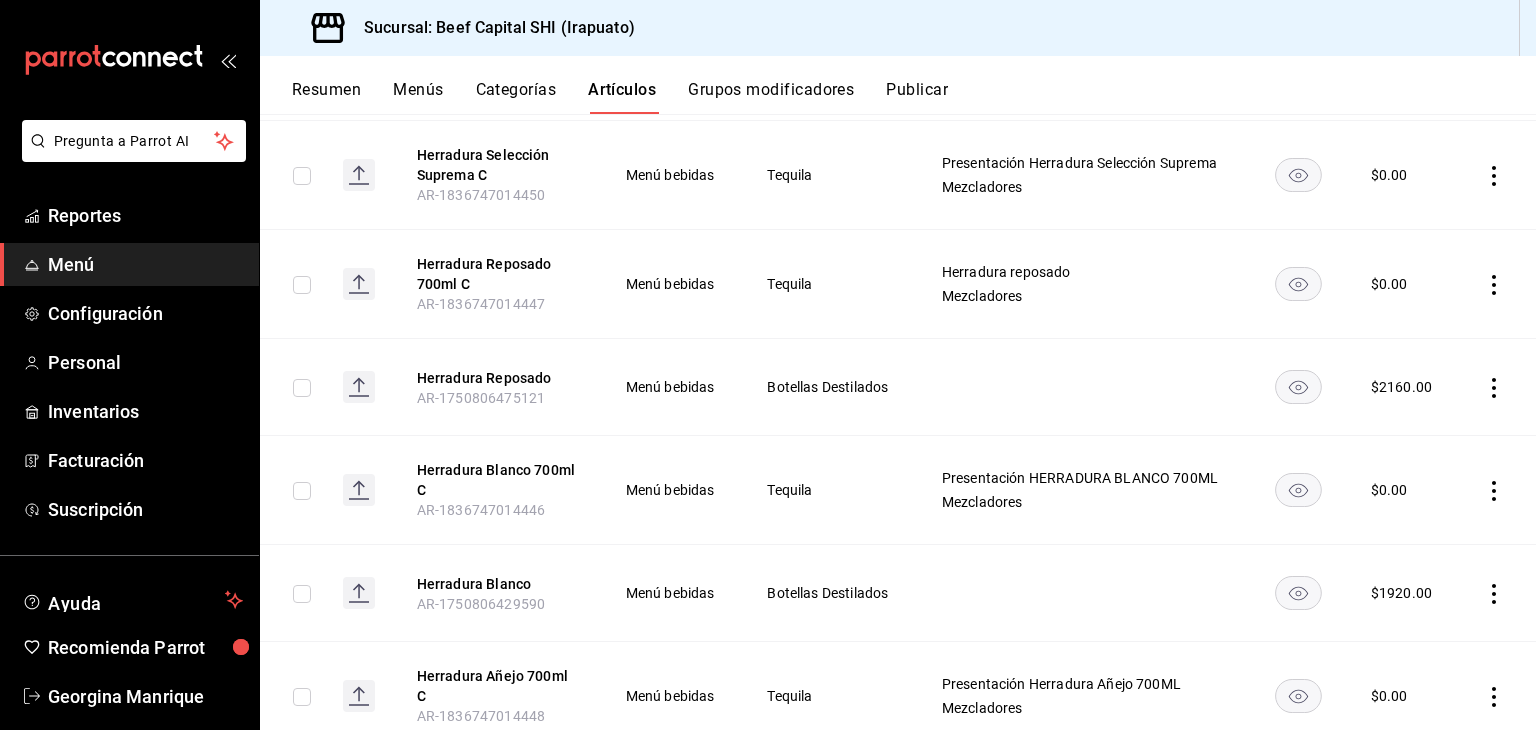 scroll, scrollTop: 700, scrollLeft: 0, axis: vertical 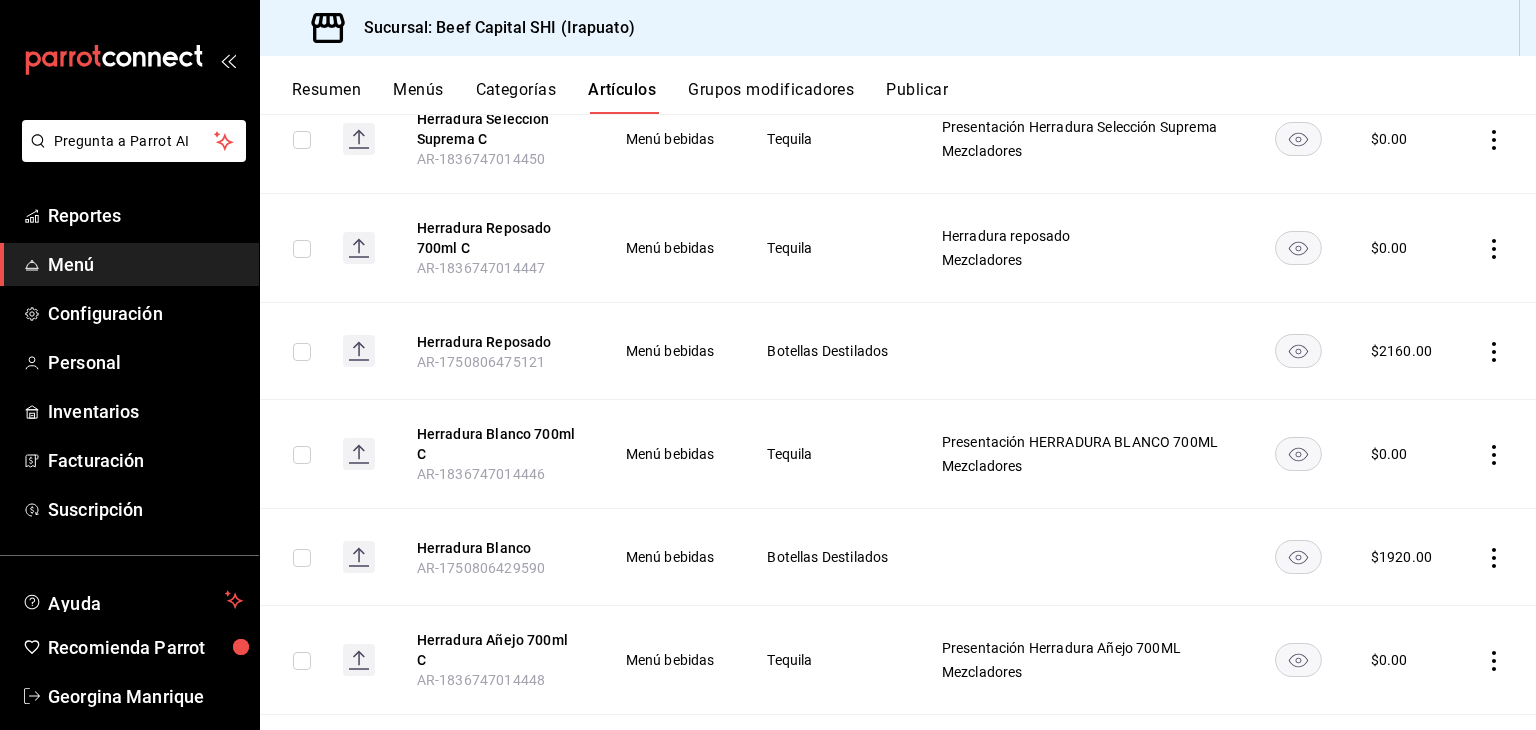 type on "herradura" 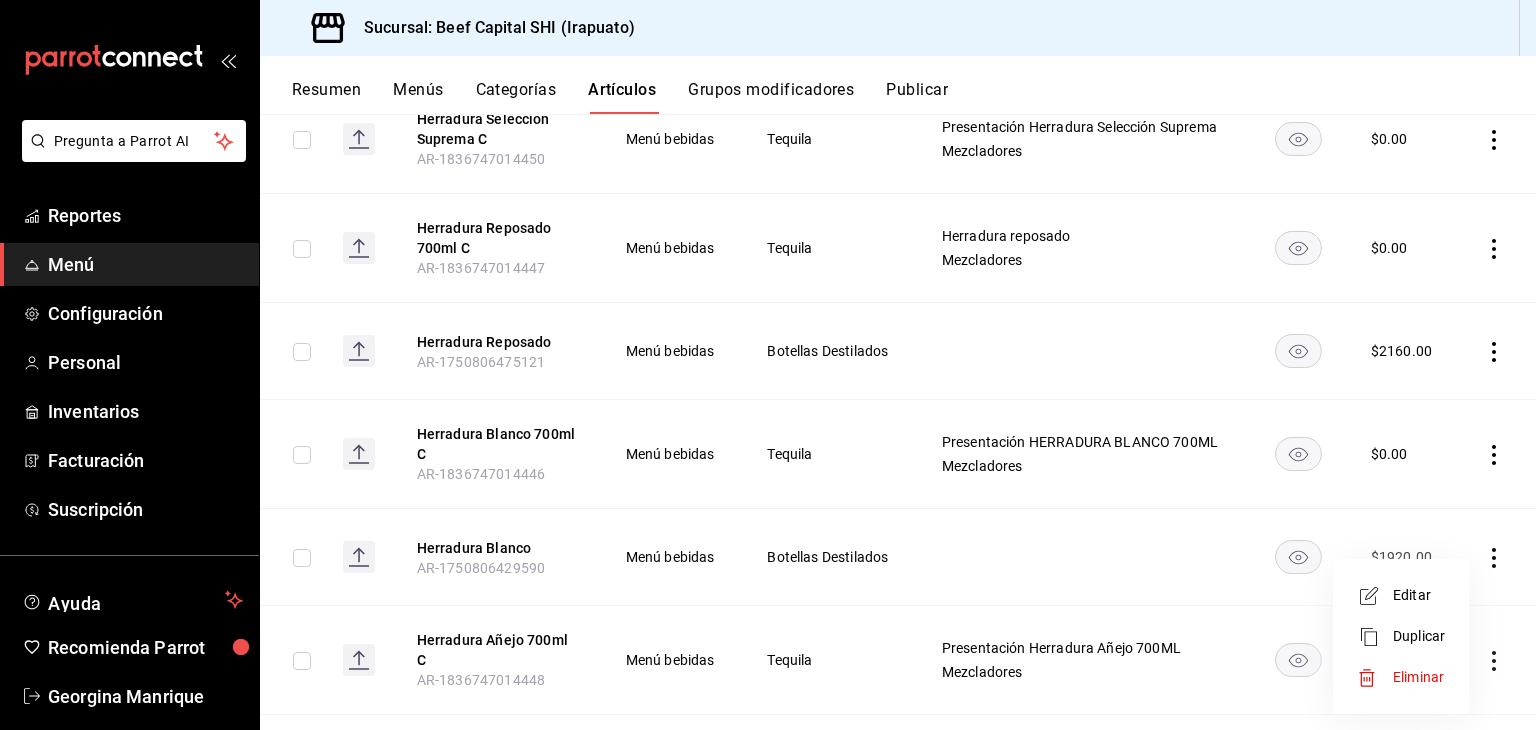 click on "Editar" at bounding box center [1419, 595] 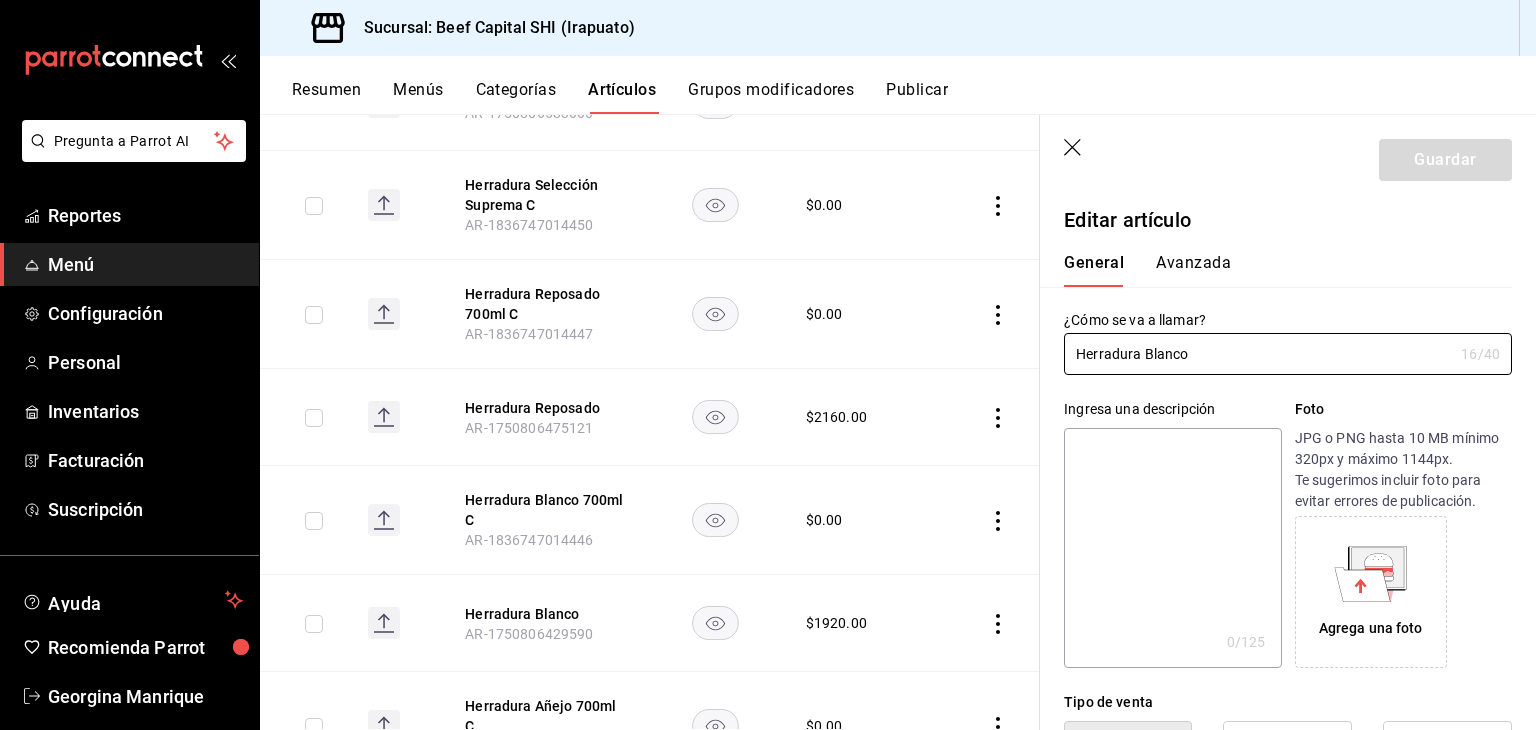 type on "$1920.00" 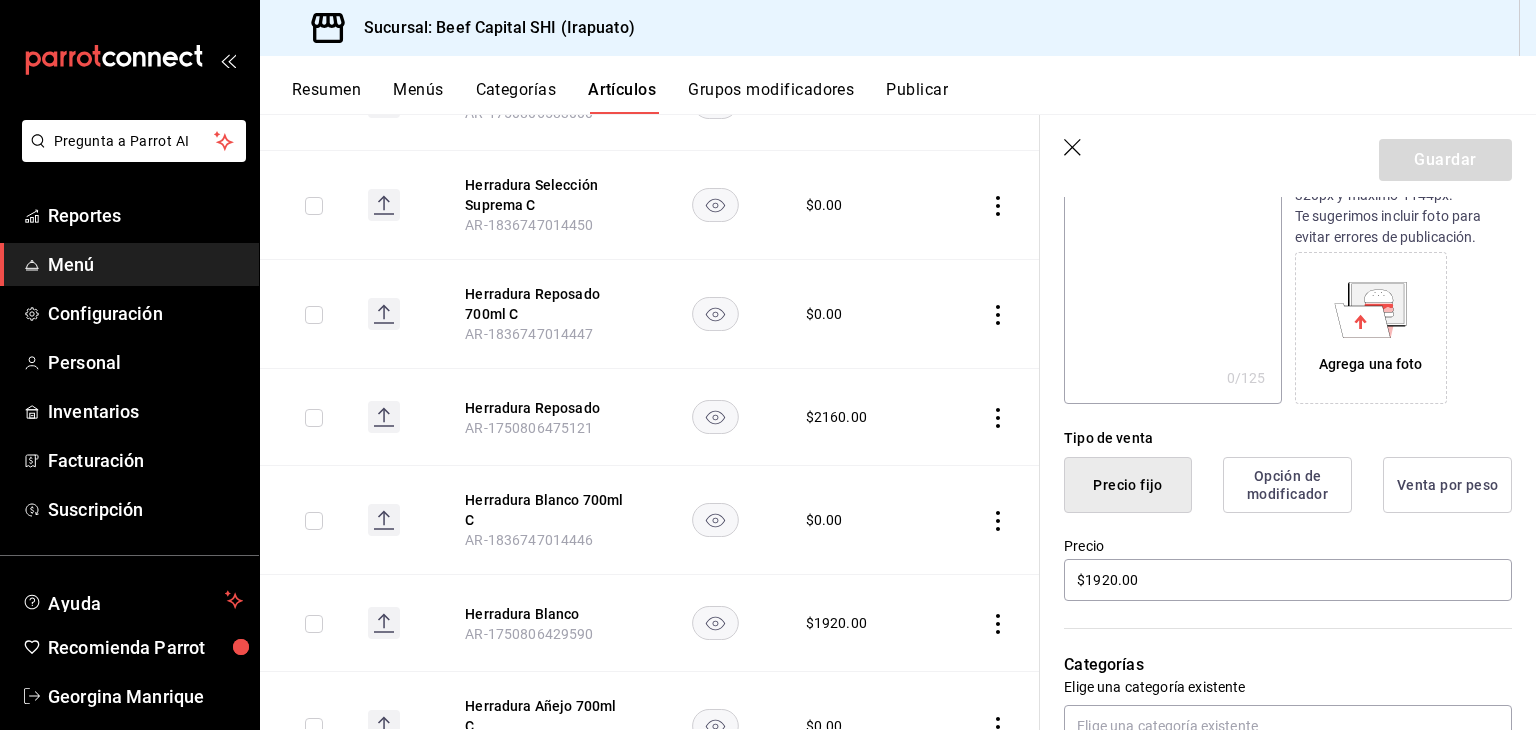 scroll, scrollTop: 300, scrollLeft: 0, axis: vertical 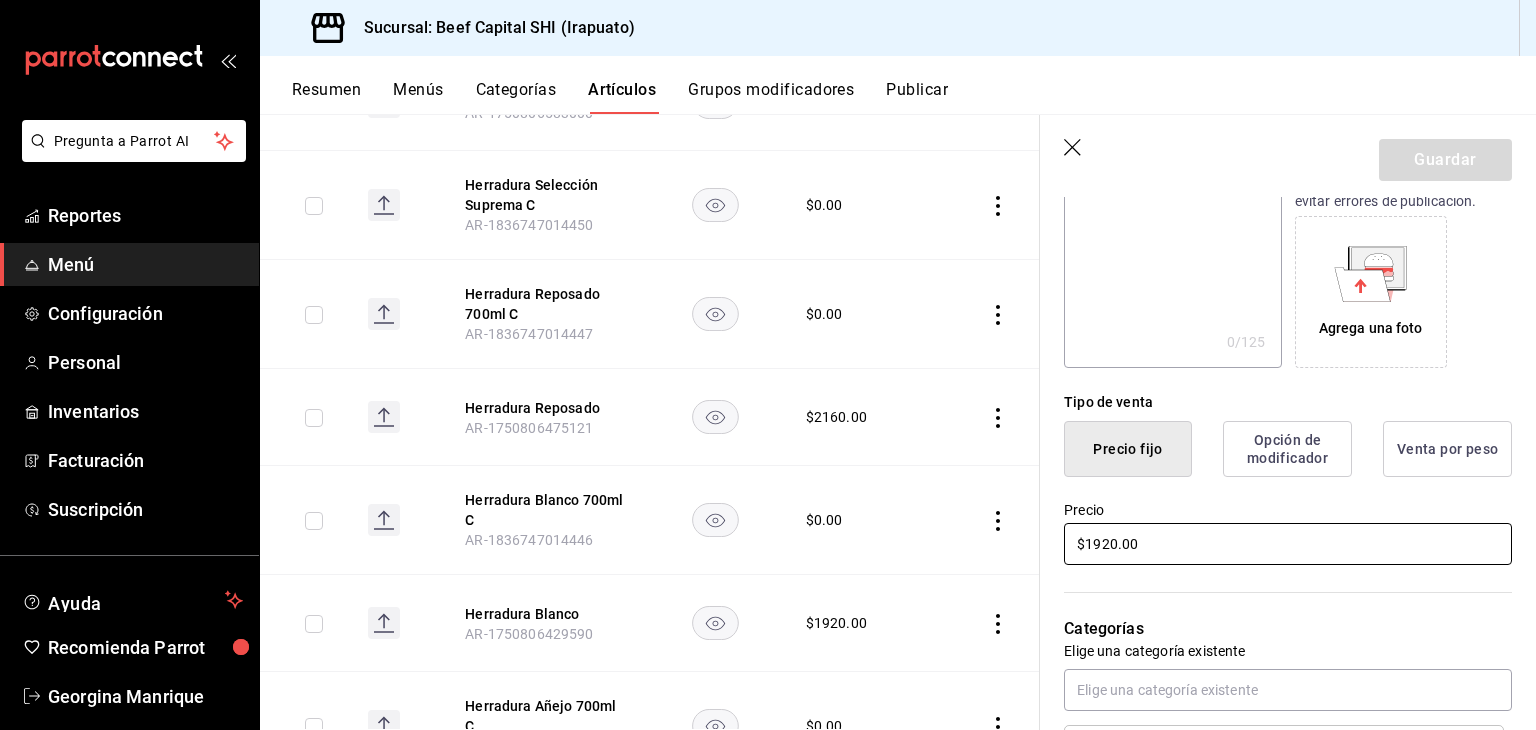 drag, startPoint x: 1137, startPoint y: 533, endPoint x: 1079, endPoint y: 527, distance: 58.30952 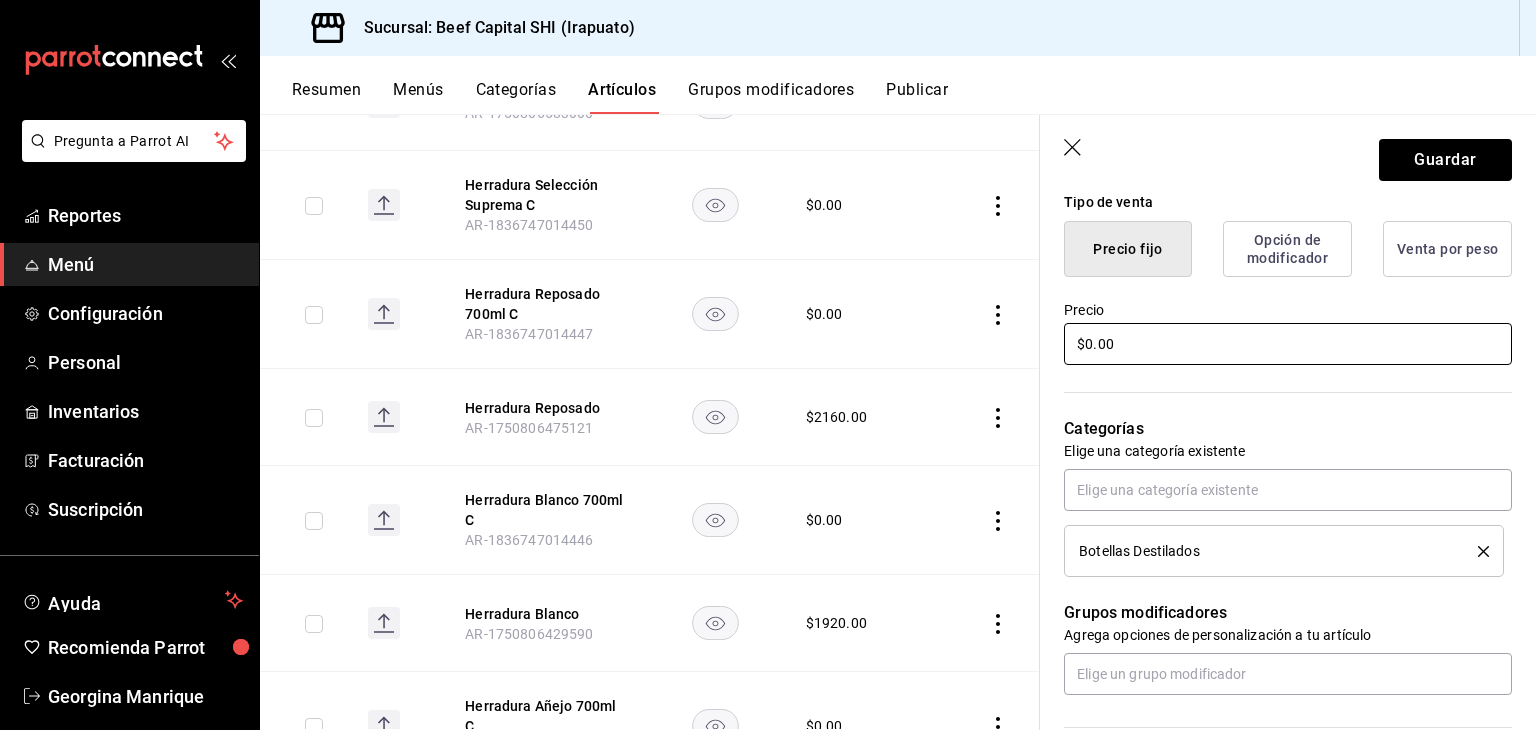 scroll, scrollTop: 600, scrollLeft: 0, axis: vertical 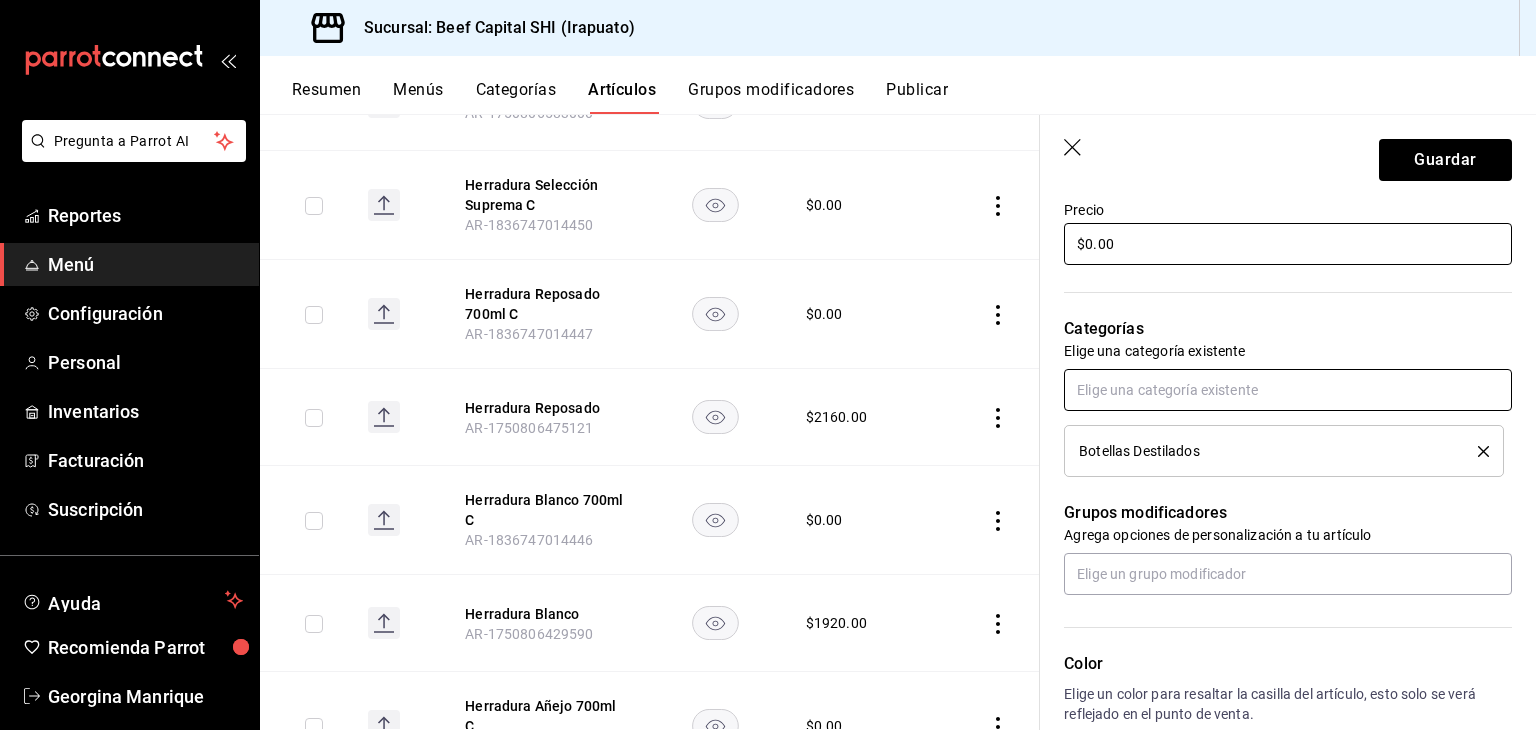 type on "$0.00" 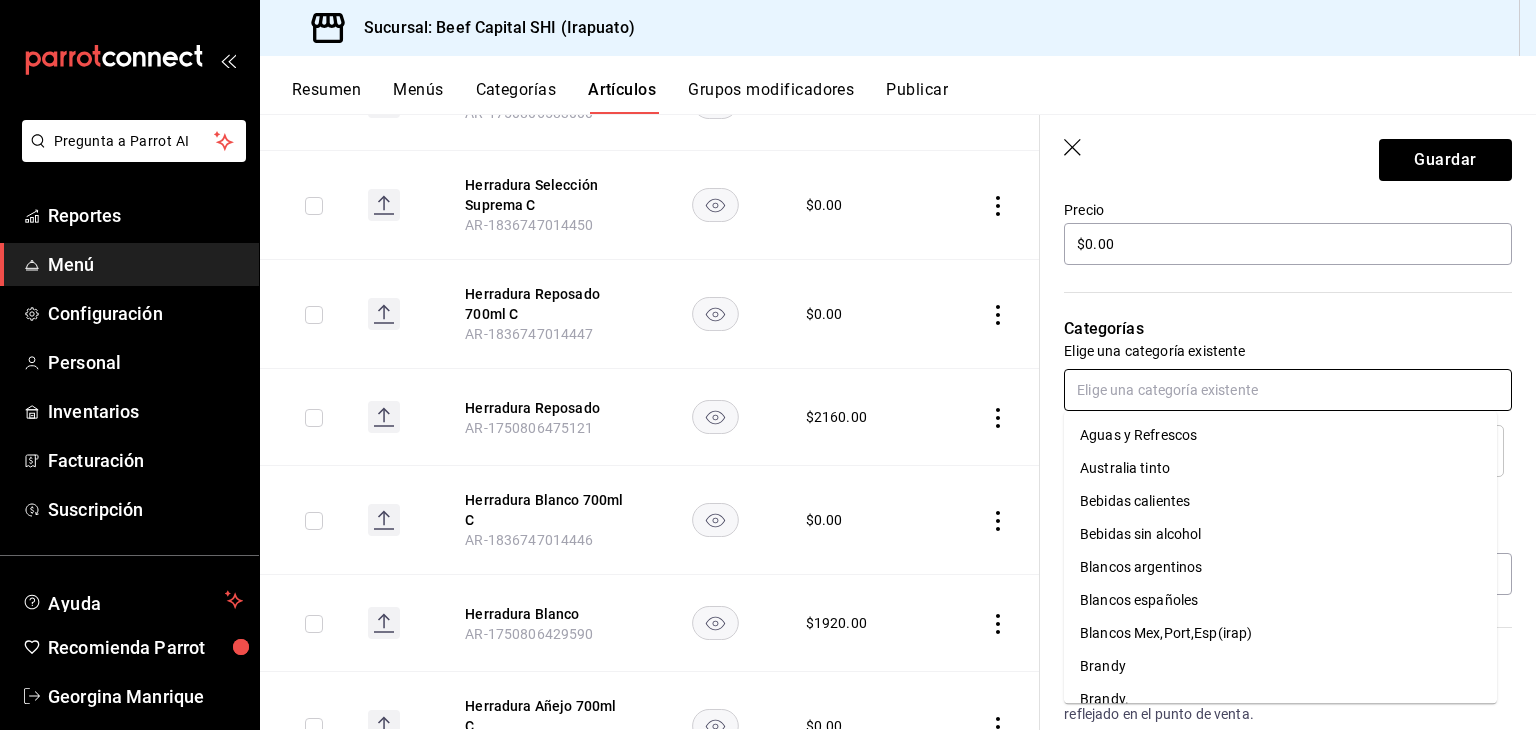 click at bounding box center (1288, 390) 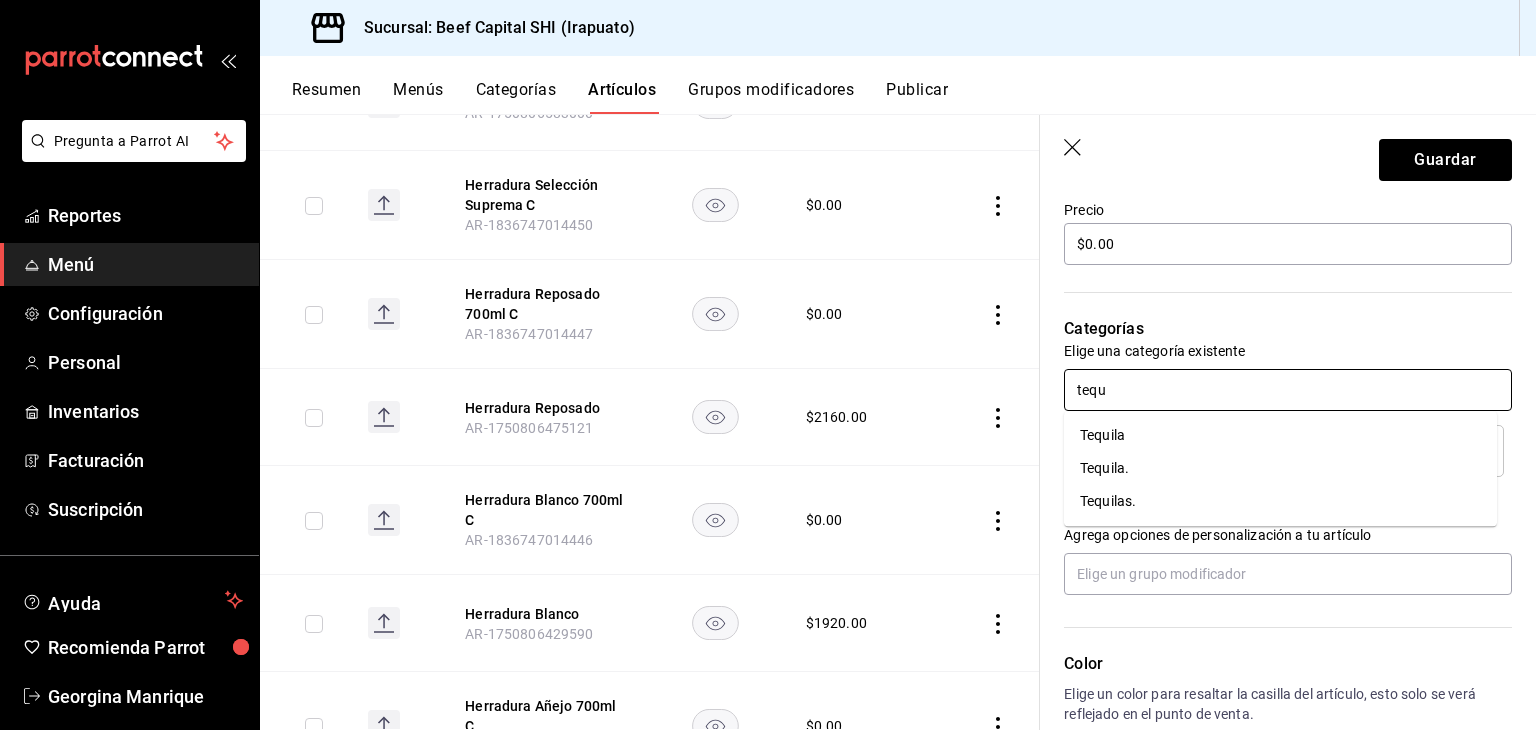 type on "tequi" 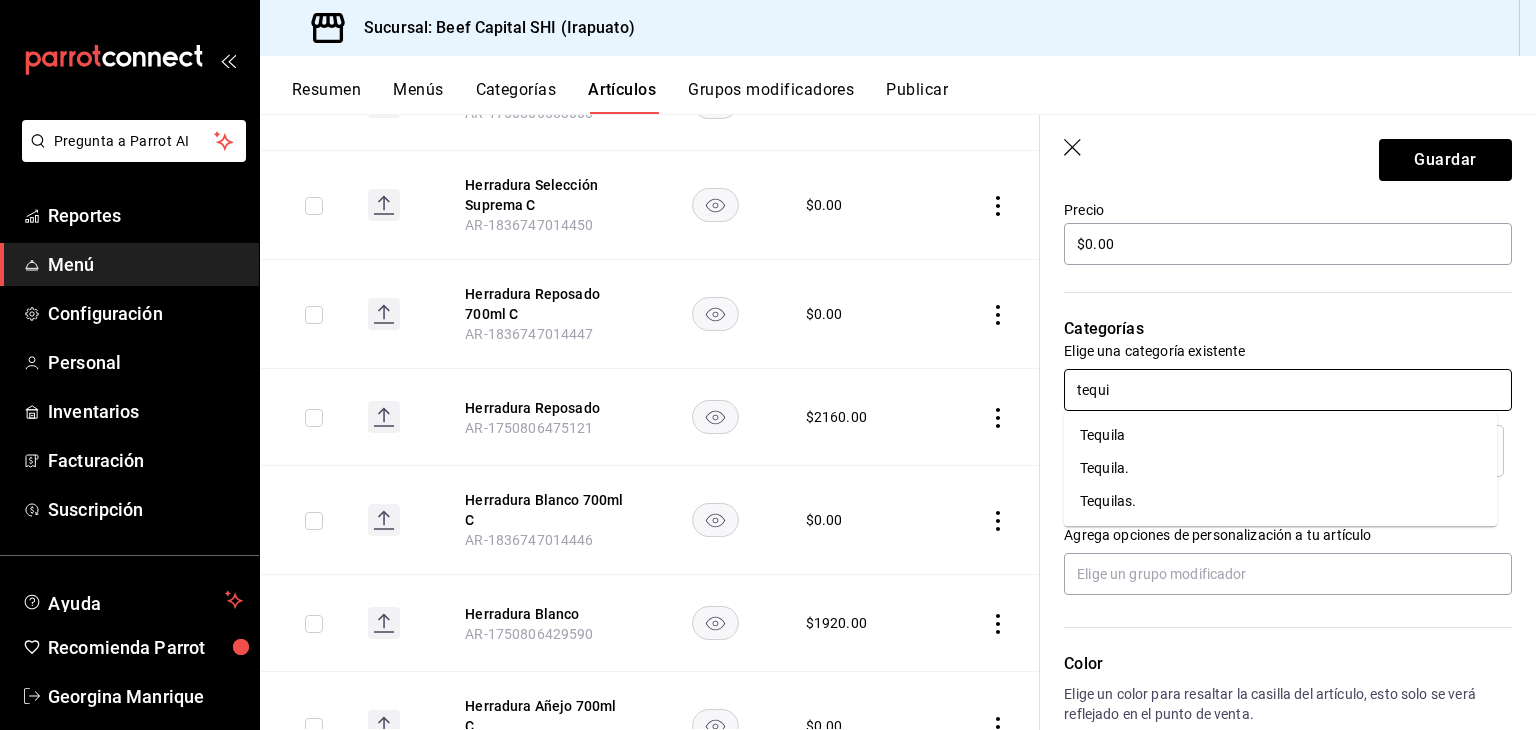 click on "Tequila." at bounding box center (1280, 468) 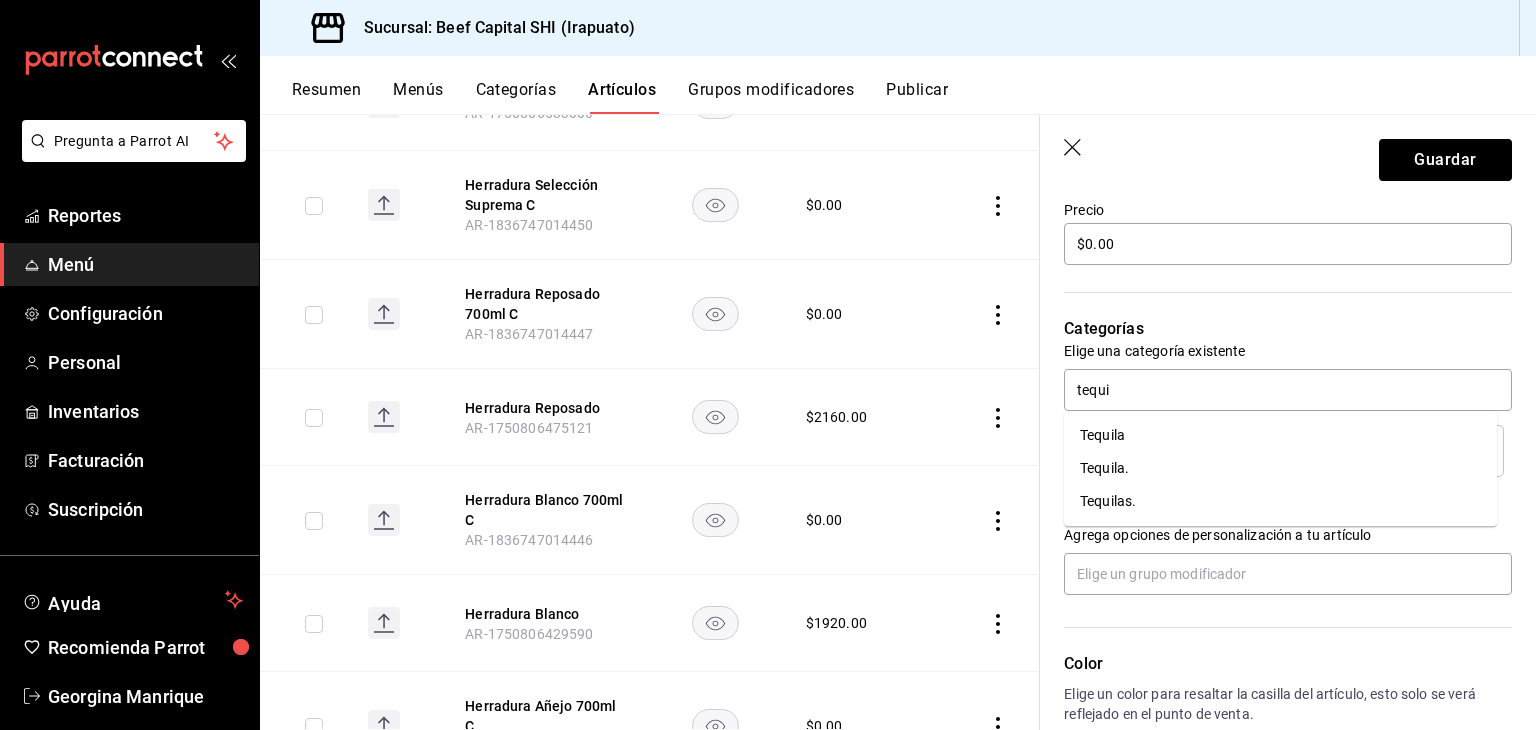 type 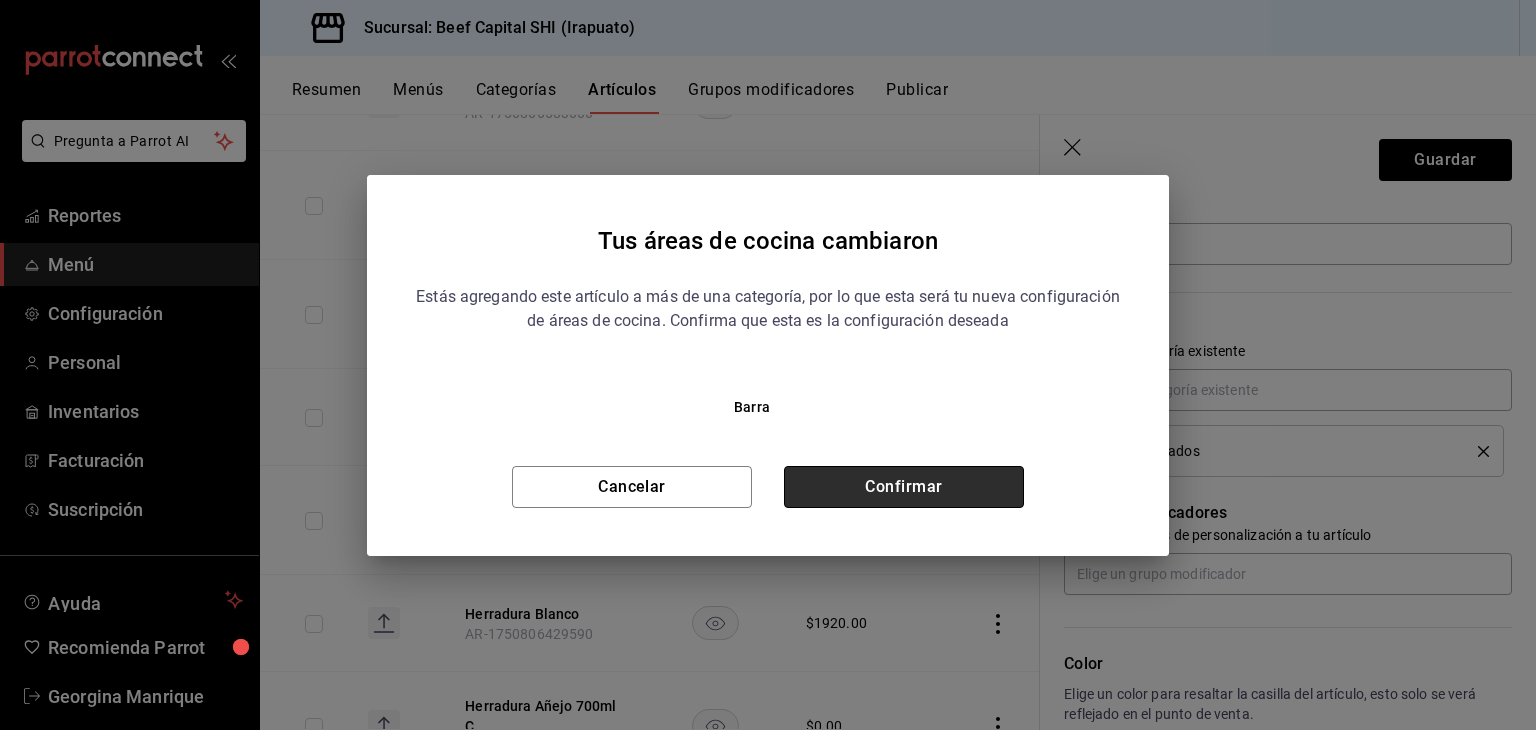 click on "Confirmar" at bounding box center (904, 487) 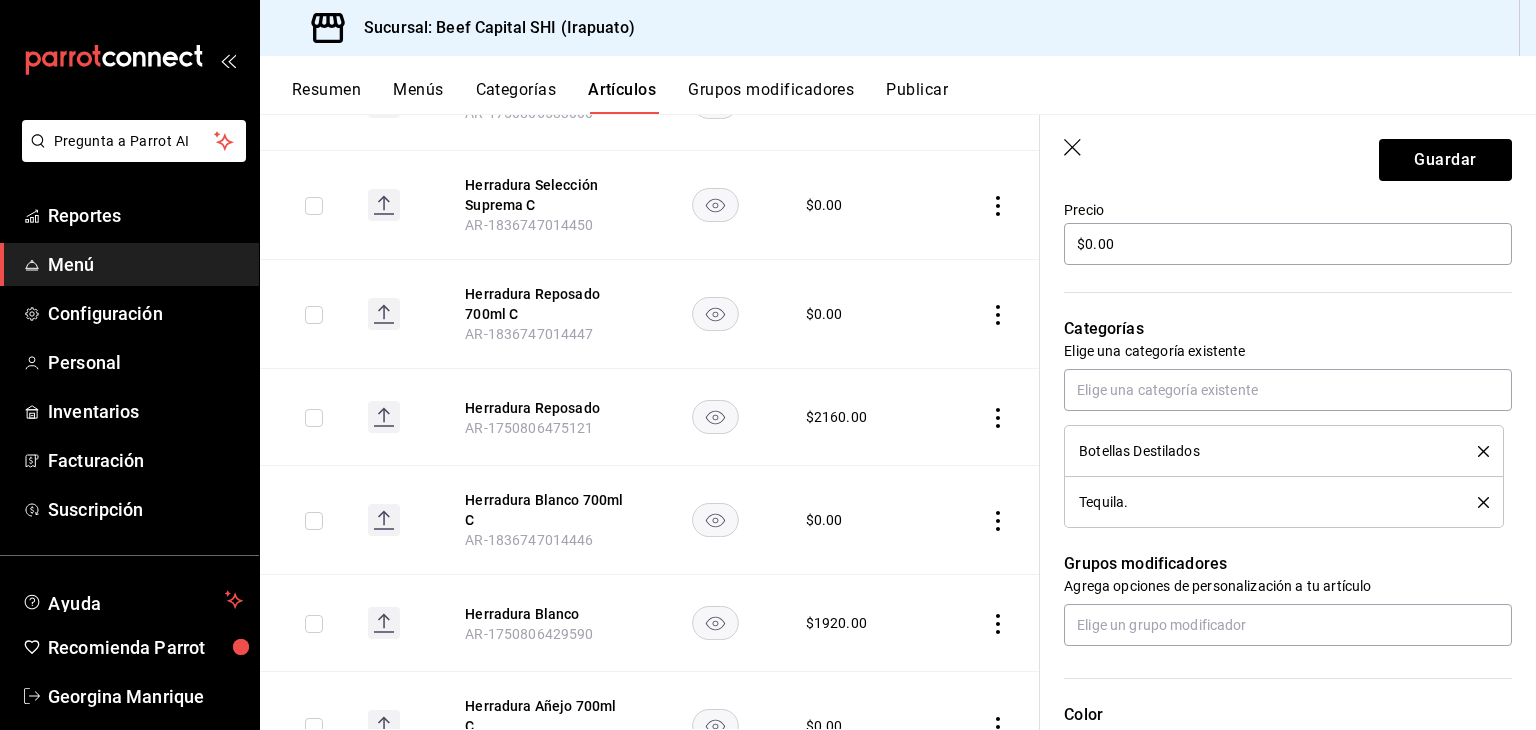 click 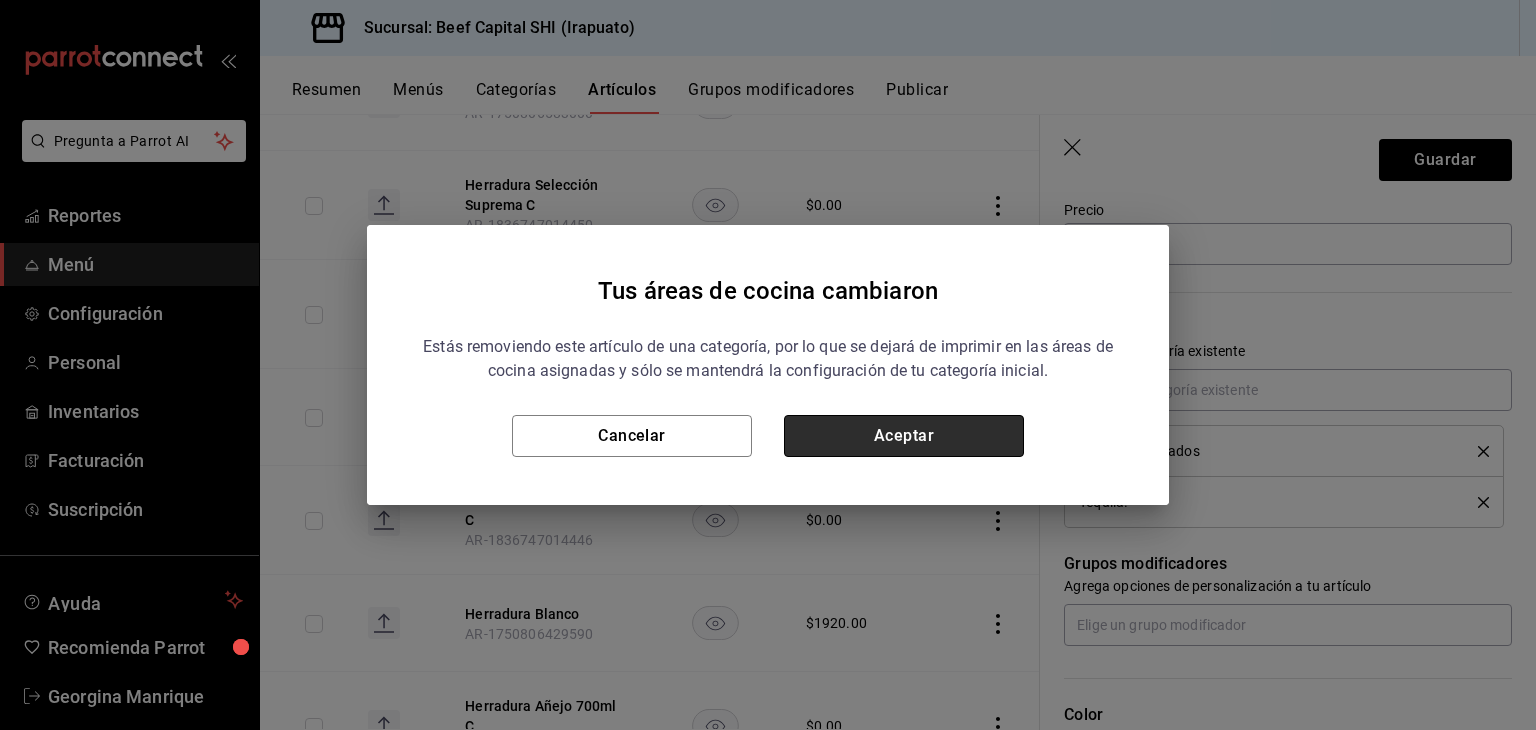 click on "Aceptar" at bounding box center (904, 436) 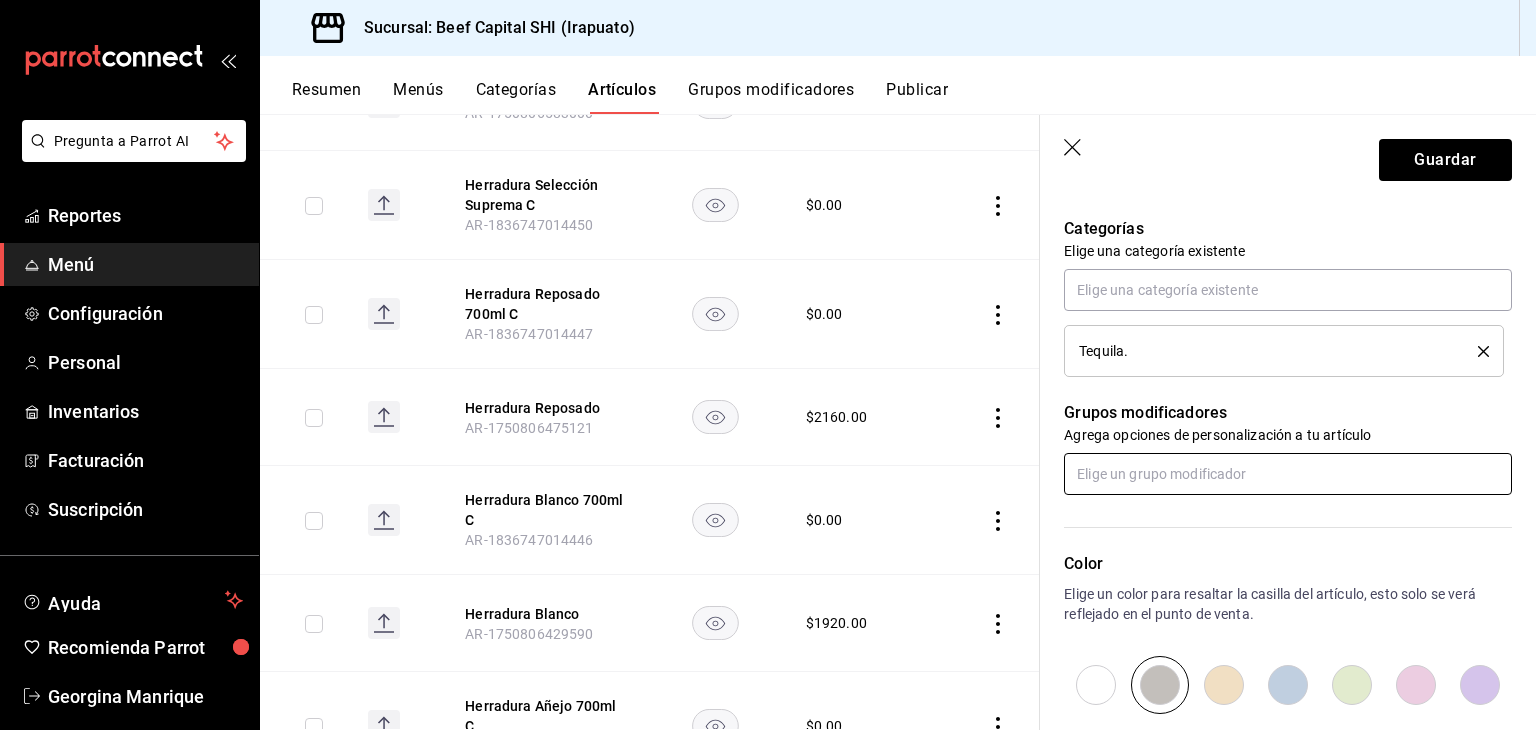 scroll, scrollTop: 800, scrollLeft: 0, axis: vertical 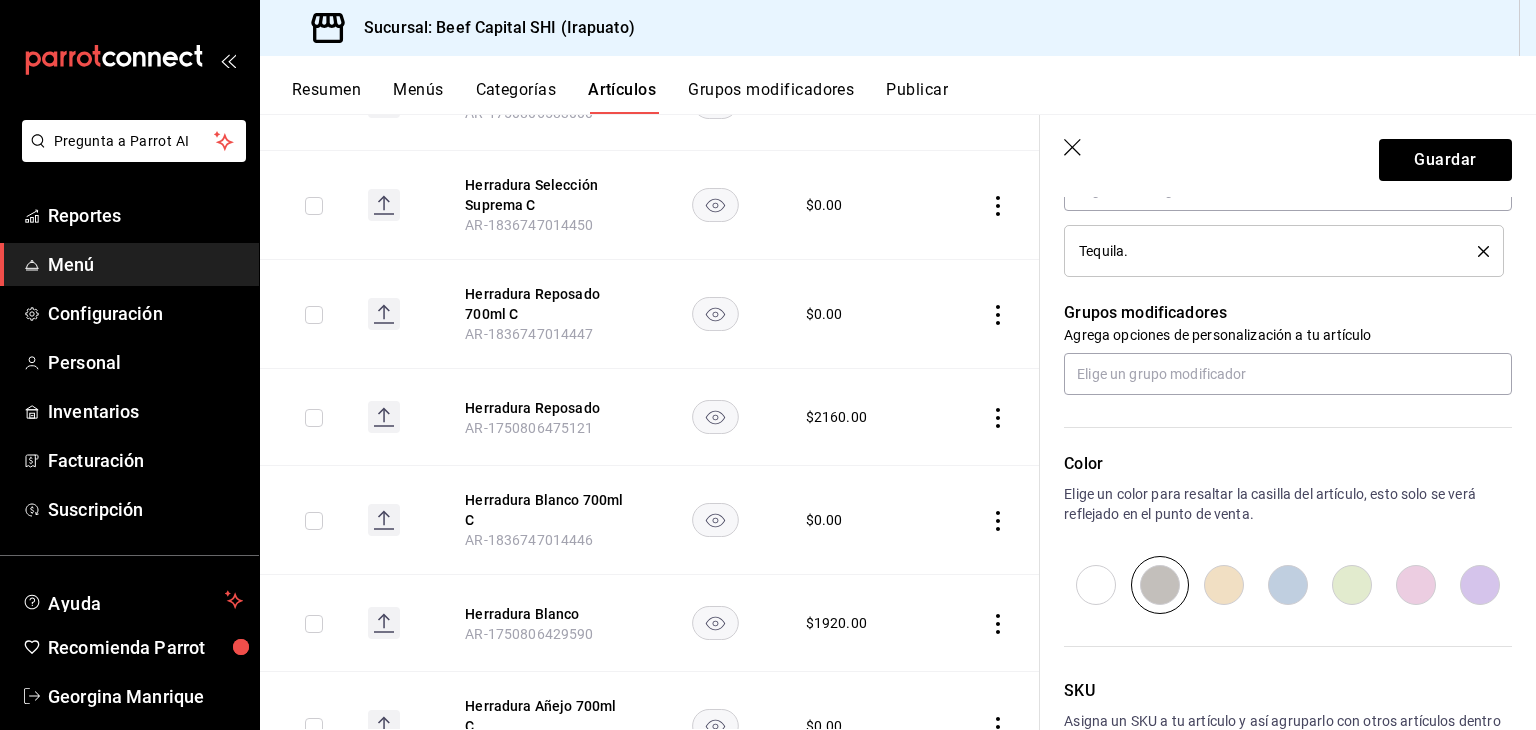 click at bounding box center [1224, 585] 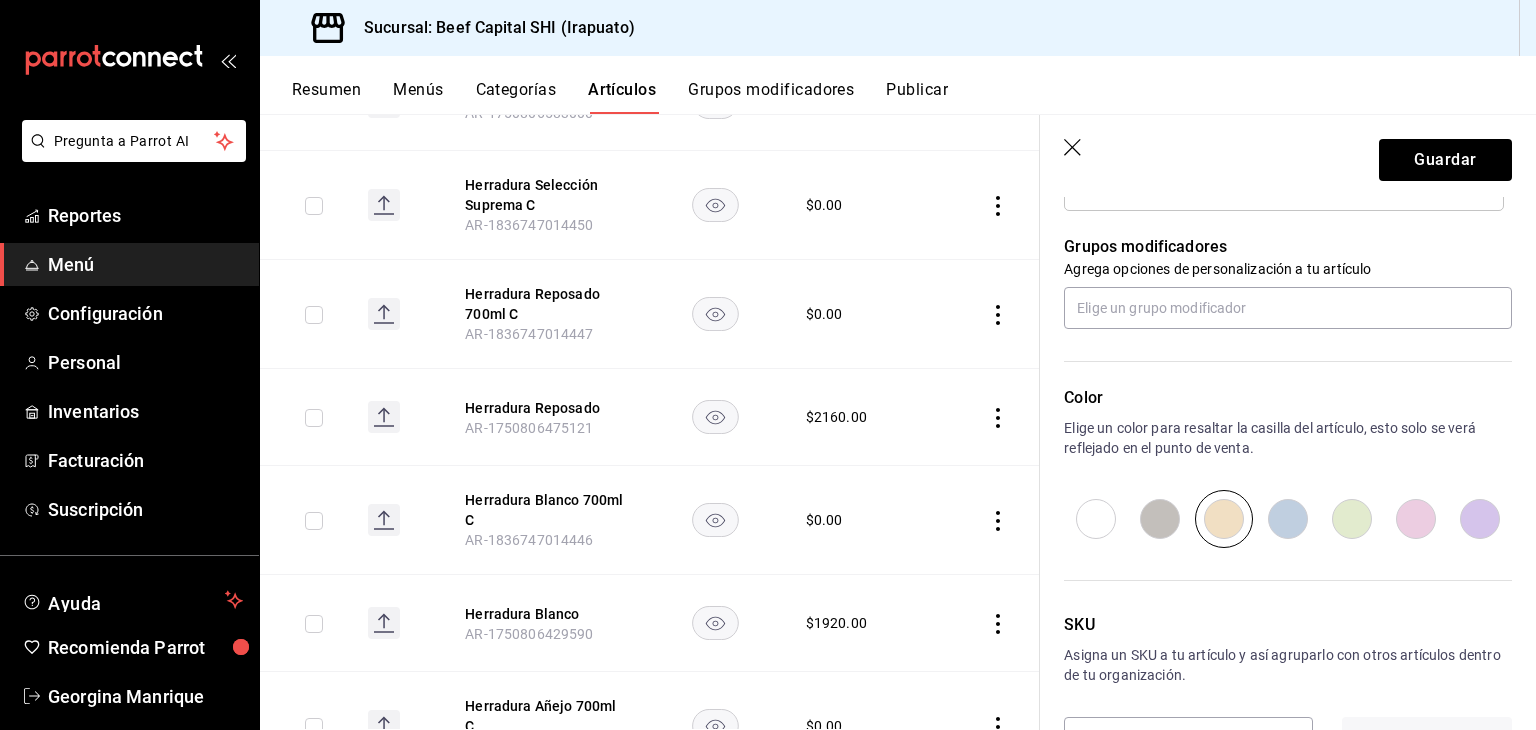 scroll, scrollTop: 934, scrollLeft: 0, axis: vertical 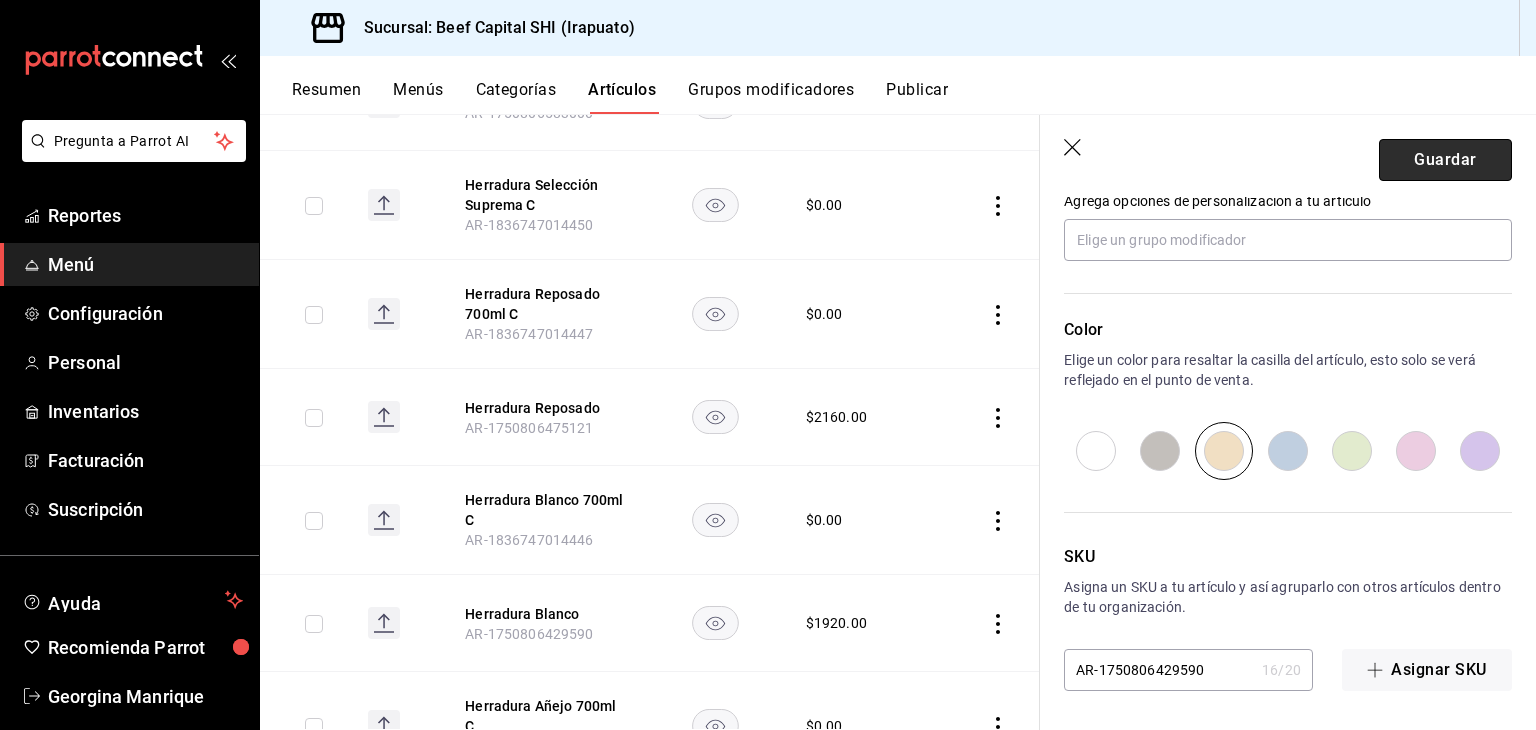 click on "Guardar" at bounding box center [1445, 160] 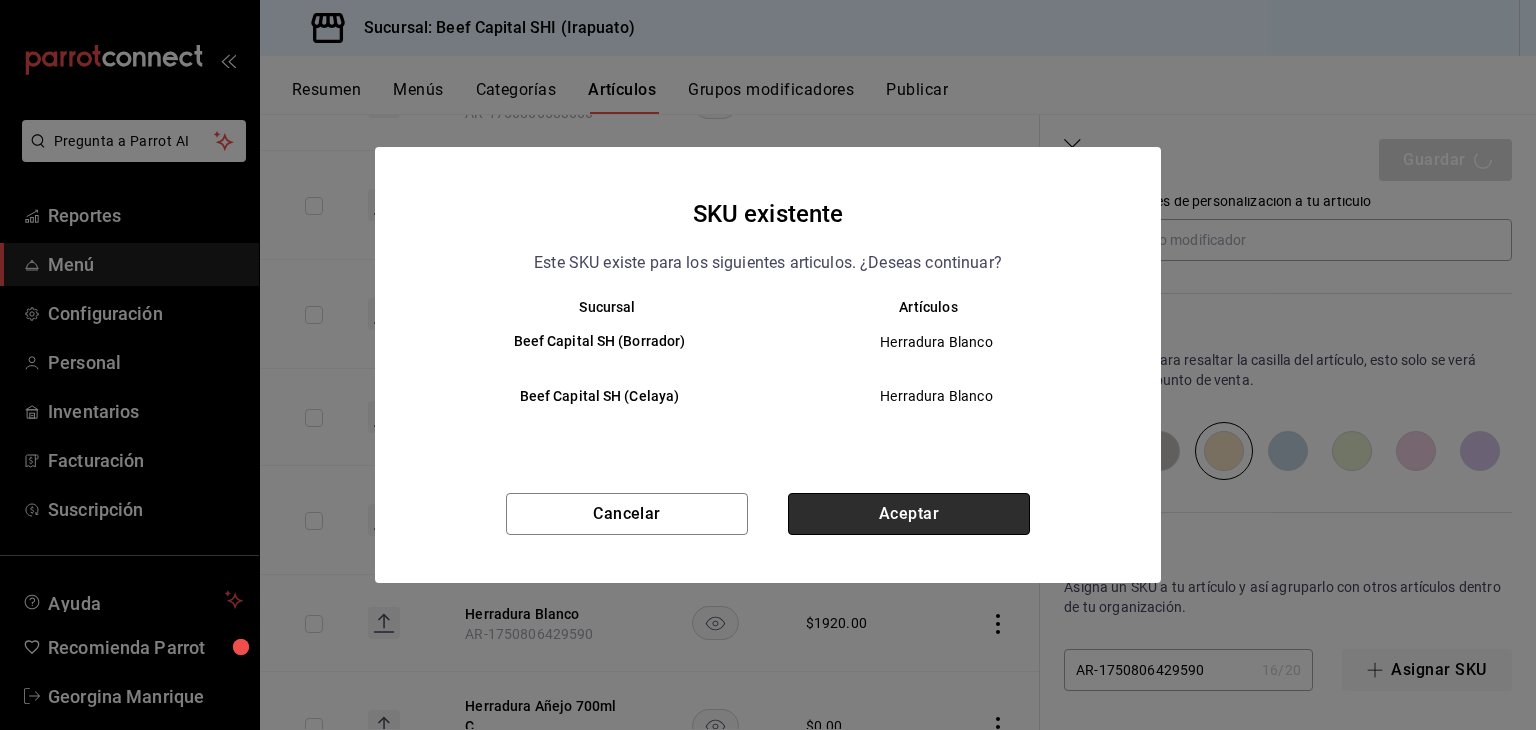 click on "Aceptar" at bounding box center [909, 514] 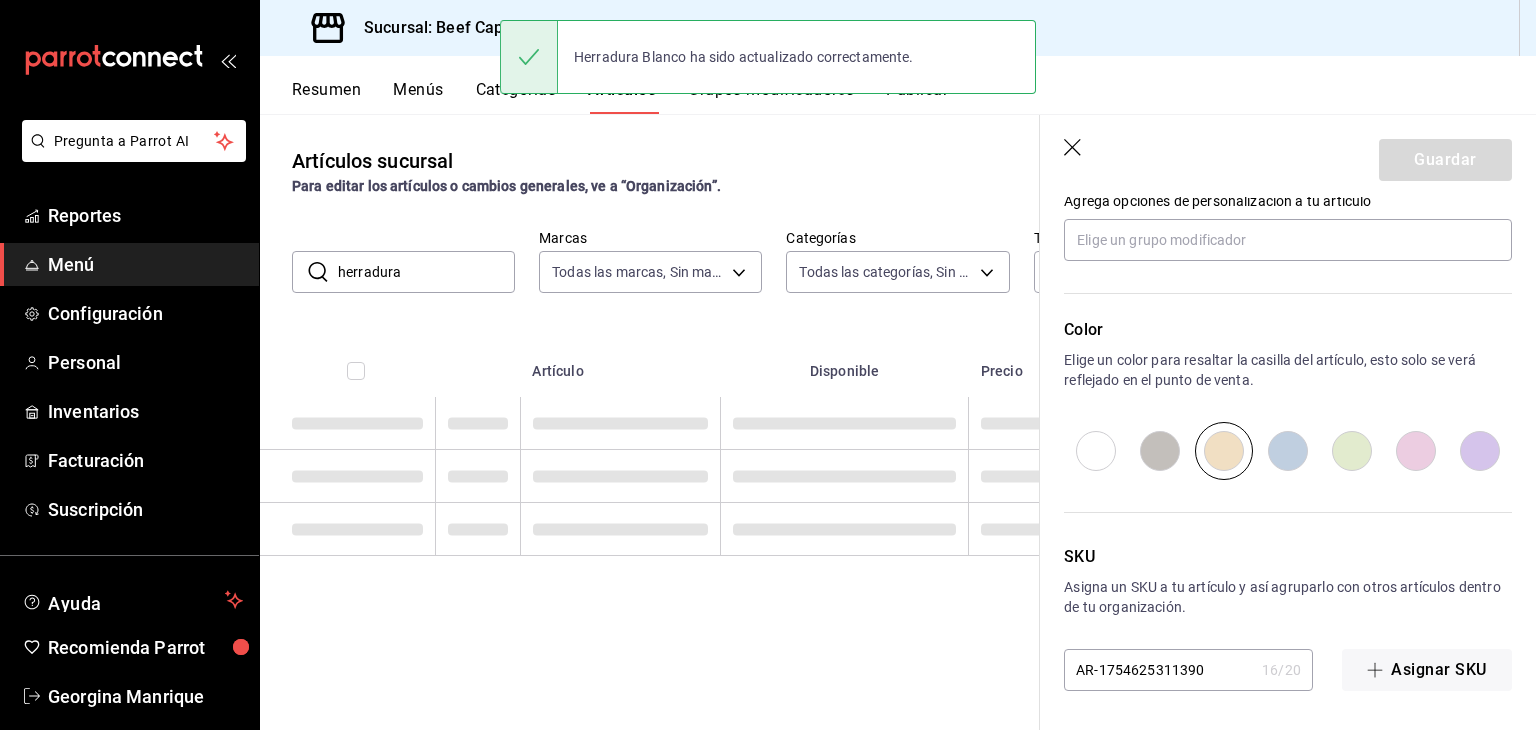 scroll, scrollTop: 0, scrollLeft: 0, axis: both 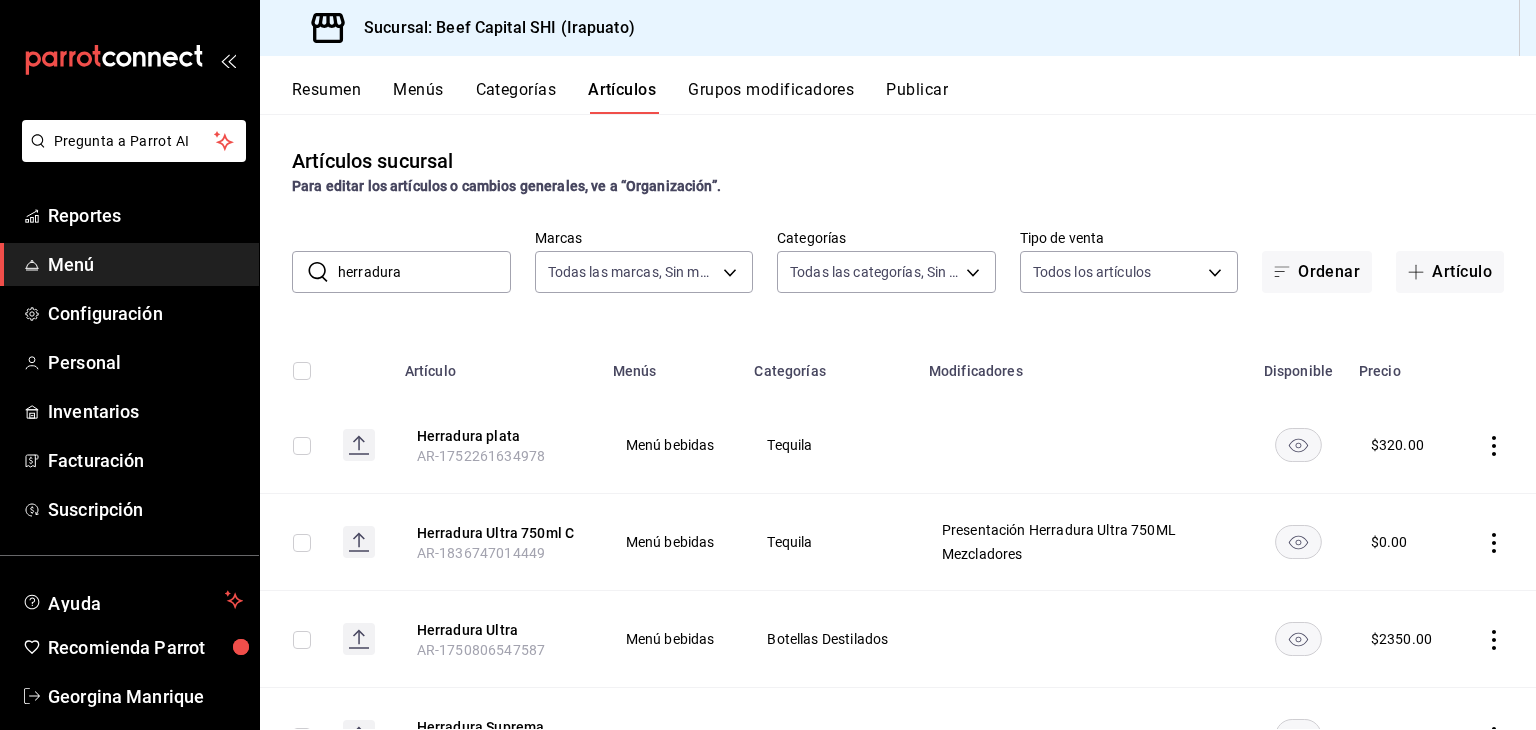 click on "Grupos modificadores" at bounding box center [771, 97] 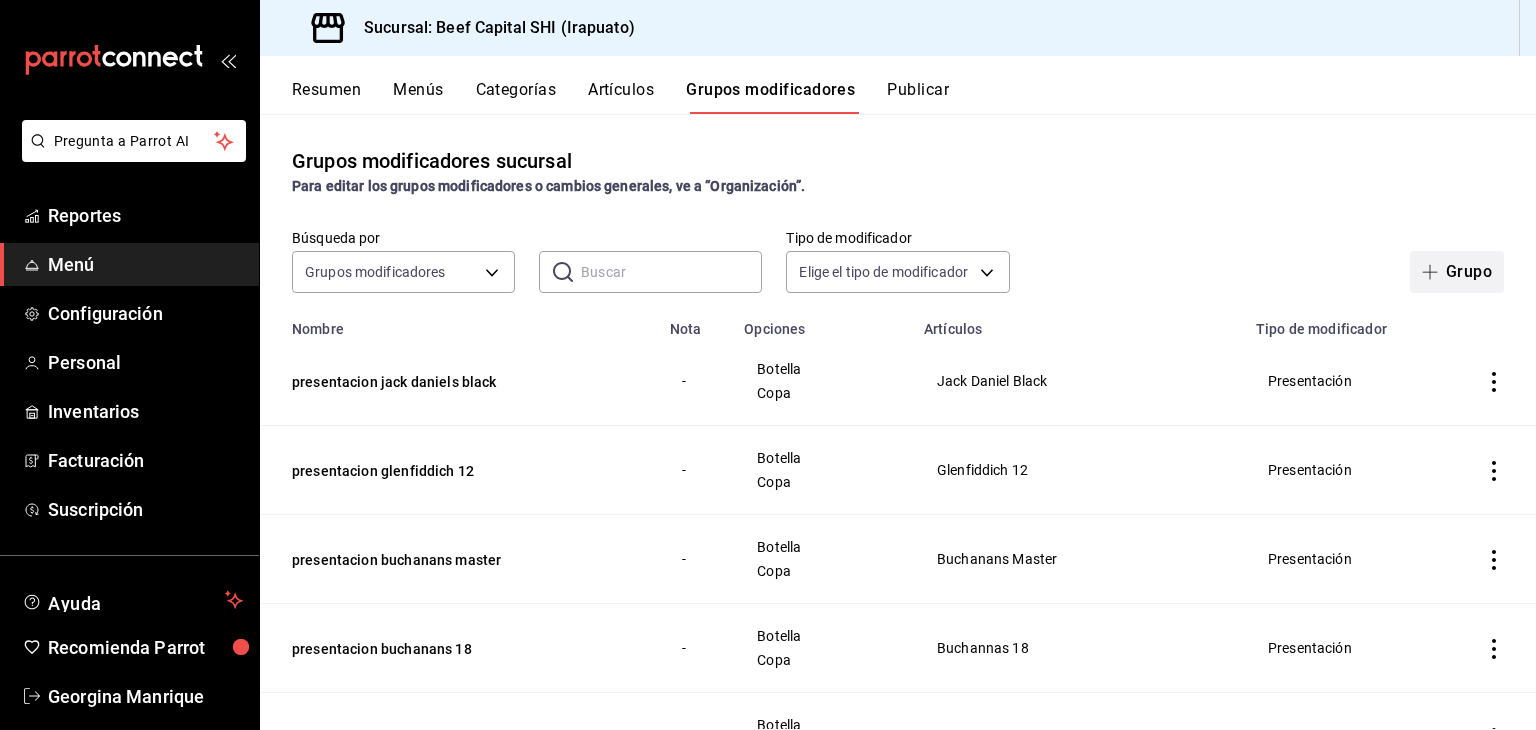 click 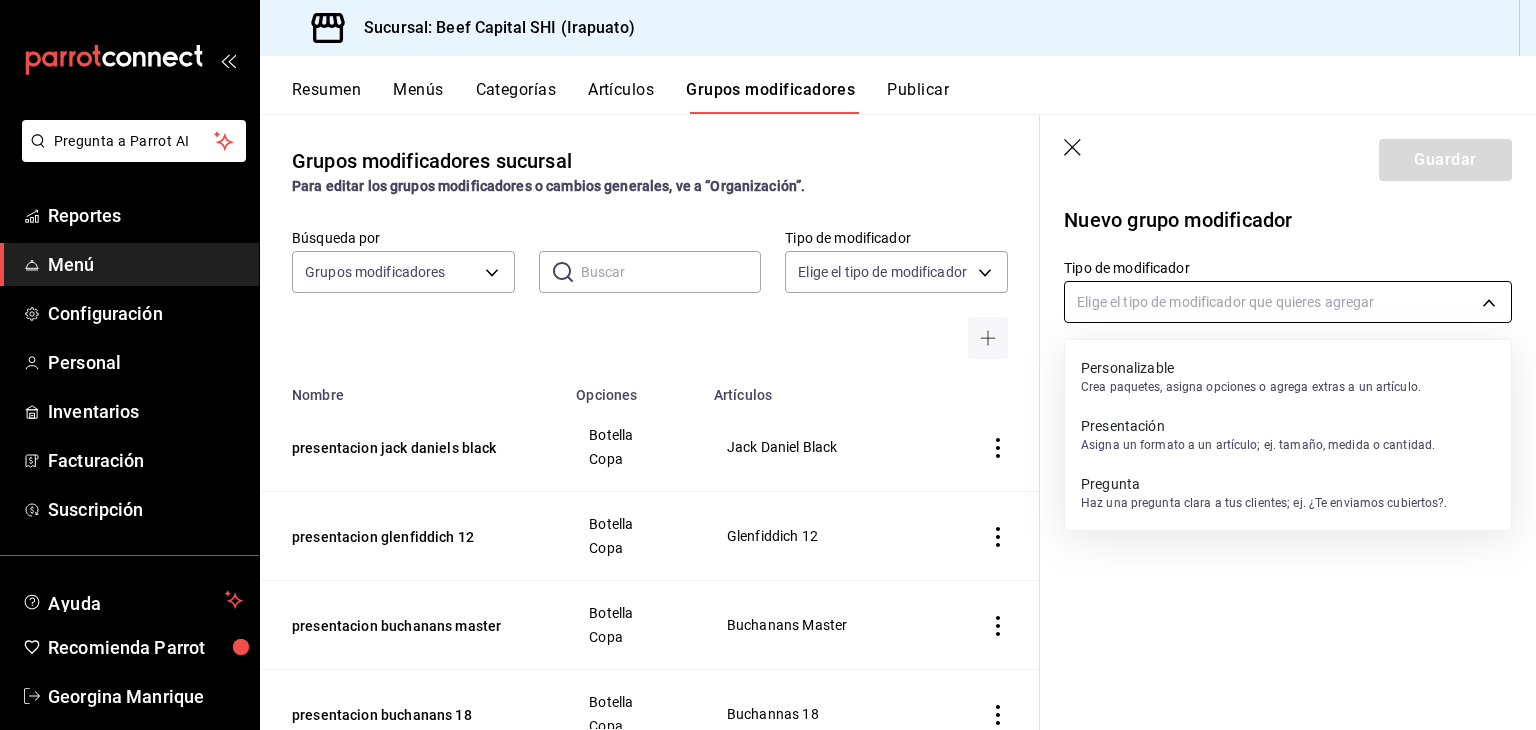click on "Pregunta a Parrot AI Reportes   Menú   Configuración   Personal   Inventarios   Facturación   Suscripción   Ayuda Recomienda Parrot   [FIRST] [LAST]   Sugerir nueva función   Sucursal: Beef Capital SHI (Irapuato) Resumen Menús Categorías Artículos Grupos modificadores Publicar Grupos modificadores sucursal Para editar los grupos modificadores o cambios generales, ve a “Organización”. Búsqueda por Grupos modificadores GROUP ​ ​ Tipo de modificador Elige el tipo de modificador Nombre Opciones Artículos presentacion jack daniels black Botella Copa Jack Daniel Black presentacion glenfiddich 12 Botella Copa Glenfiddich 12 presentacion buchanans master Botella Copa Buchanans Master presentacion buchanans 18 Botella Copa Buchannas 18 presentacion buchanans 12 Botella Copa Buchannas 12 presentacion chivas Botella Copa Chivas 18 presentacion chivas 12 Botella Copa Chivas 12 presentacion jw blue Botella Copa JW Blue Presentacion jw double black Botella Copa JW Double Black Jw black label Botella -" at bounding box center [768, 365] 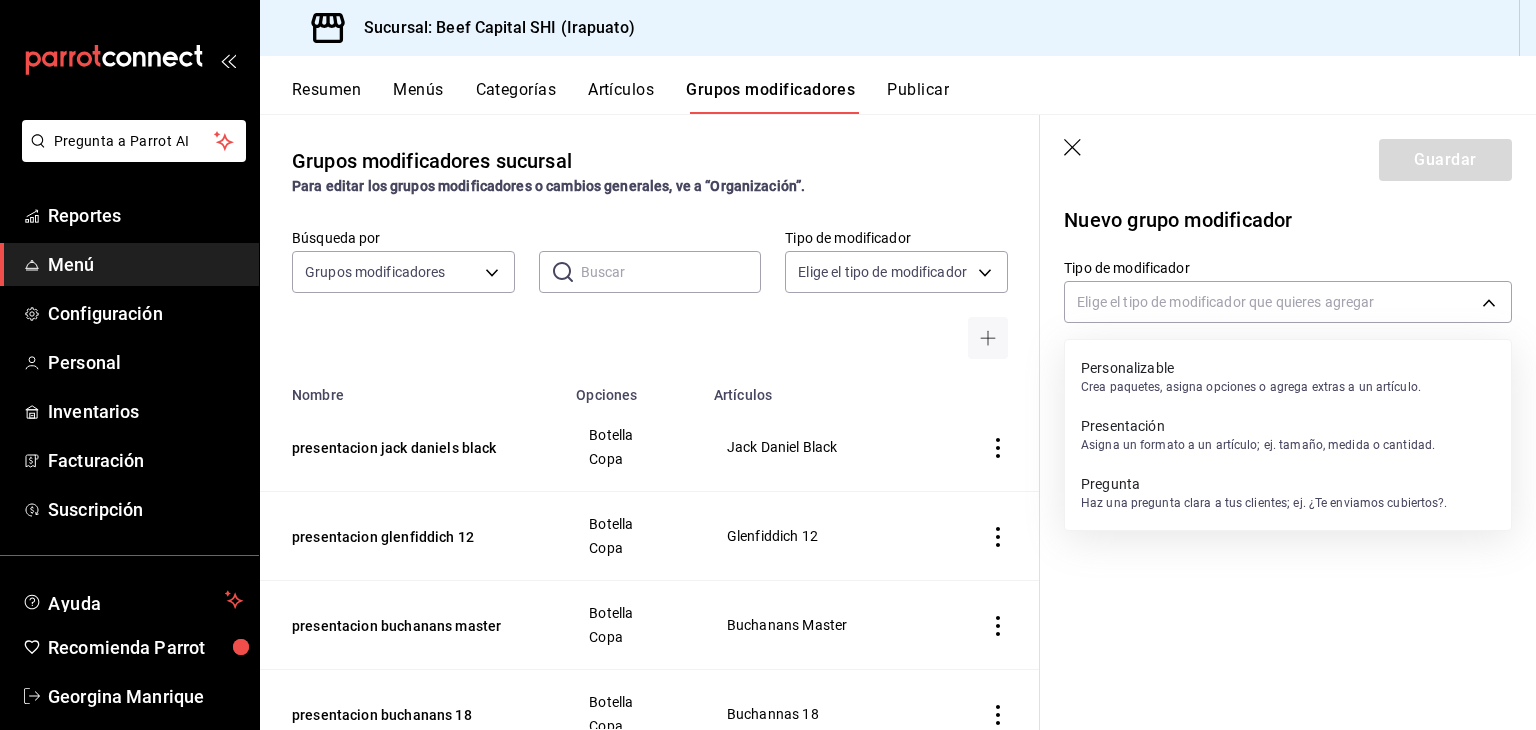 click on "Presentación" at bounding box center [1258, 426] 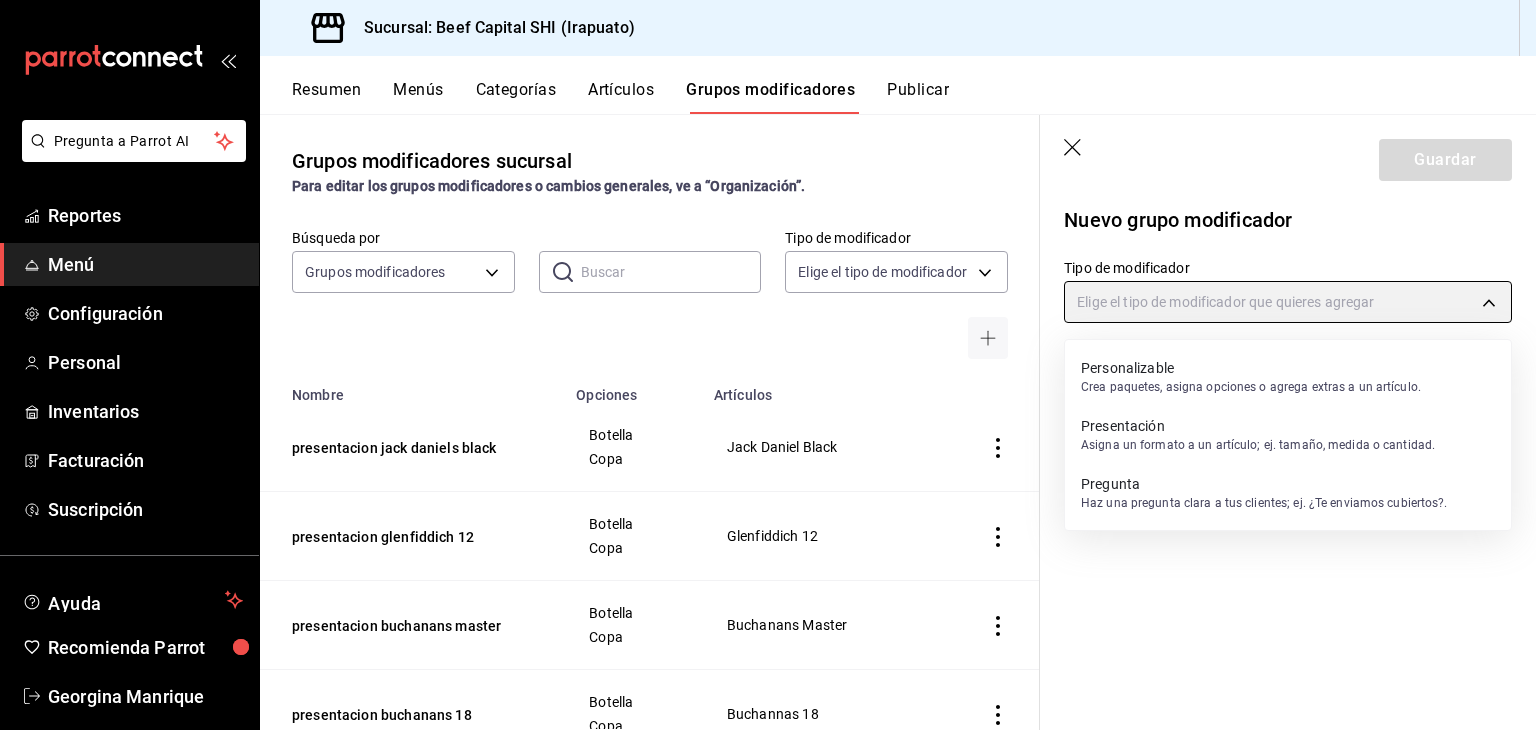 type on "PRESENTATION" 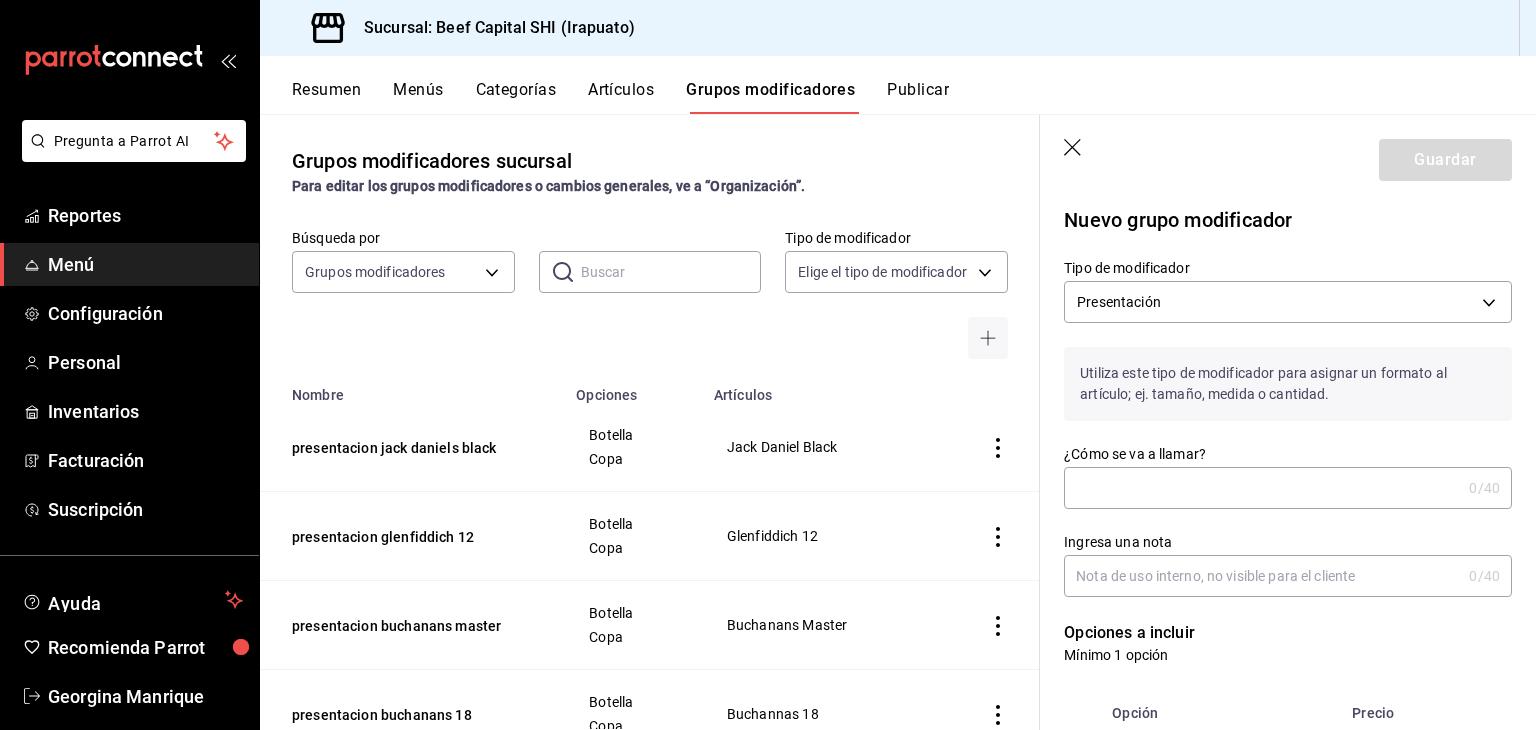 click on "¿Cómo se va a llamar?" at bounding box center [1262, 488] 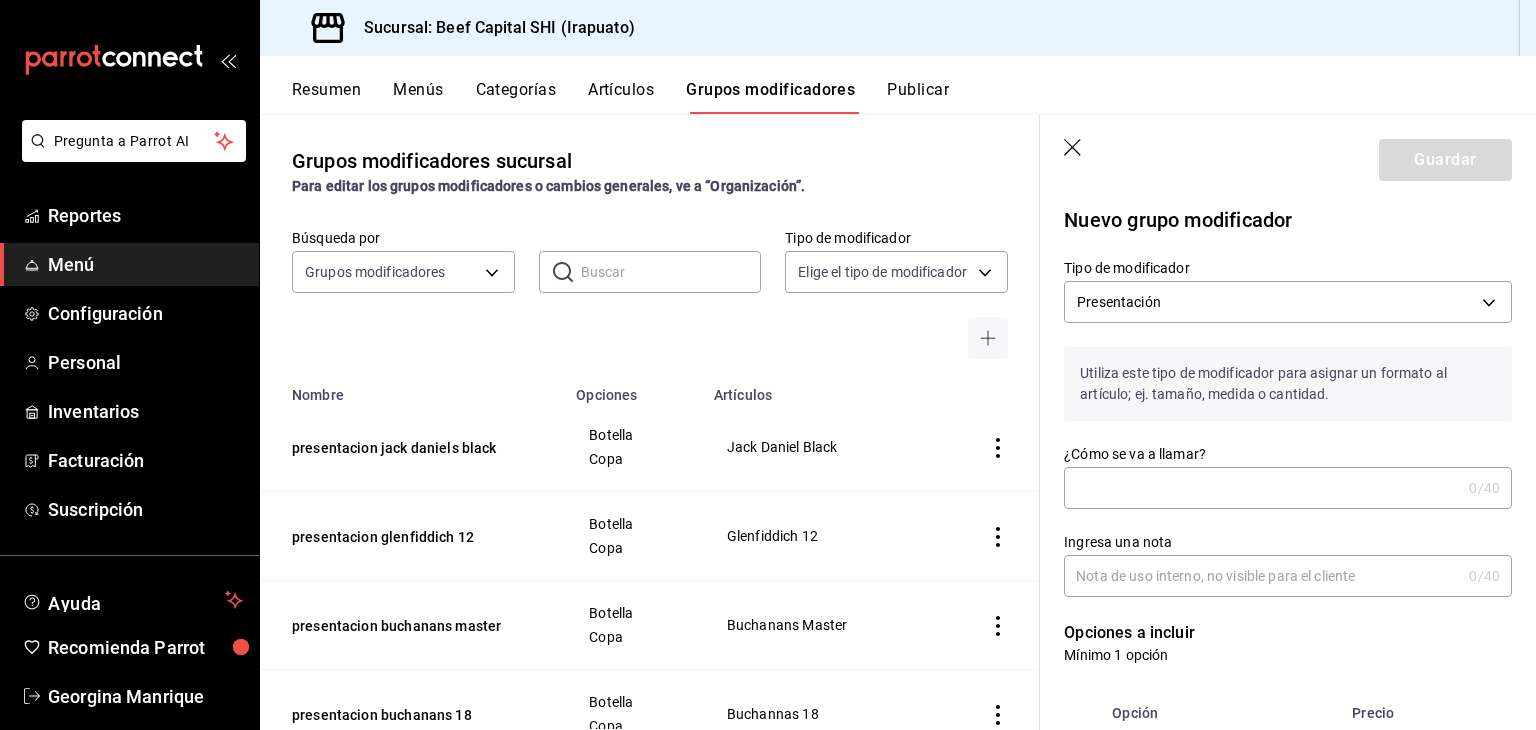 type on "p" 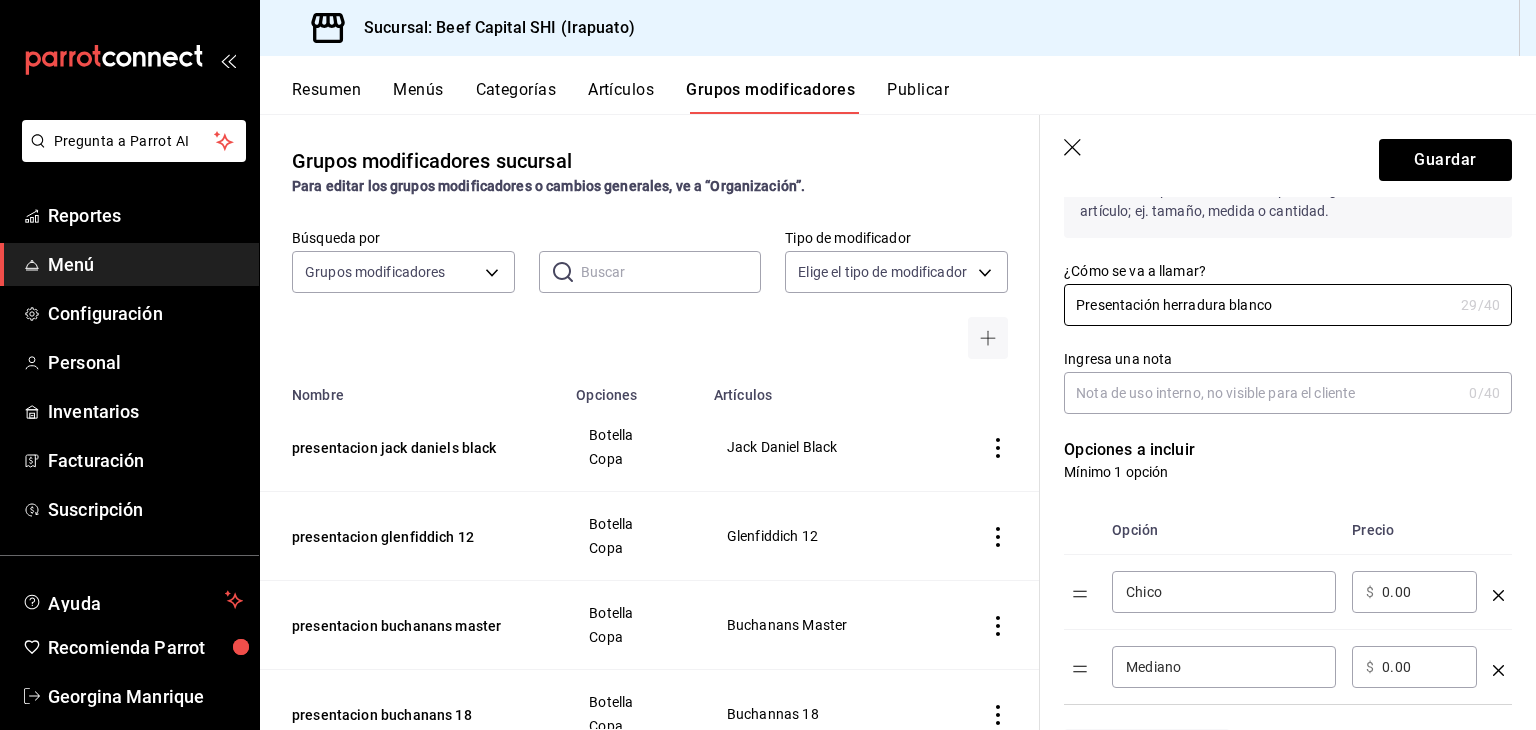 scroll, scrollTop: 200, scrollLeft: 0, axis: vertical 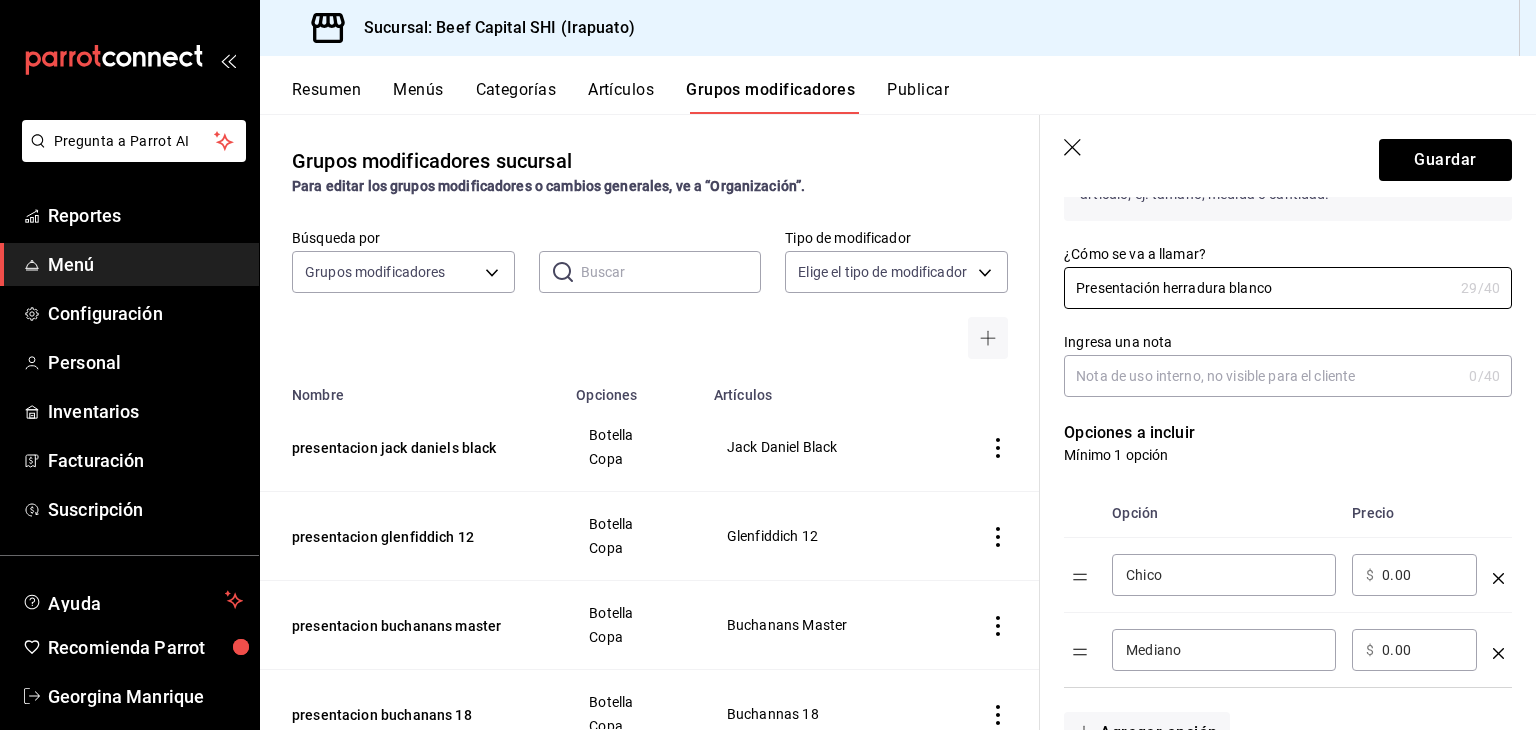 type on "Presentación herradura blanco" 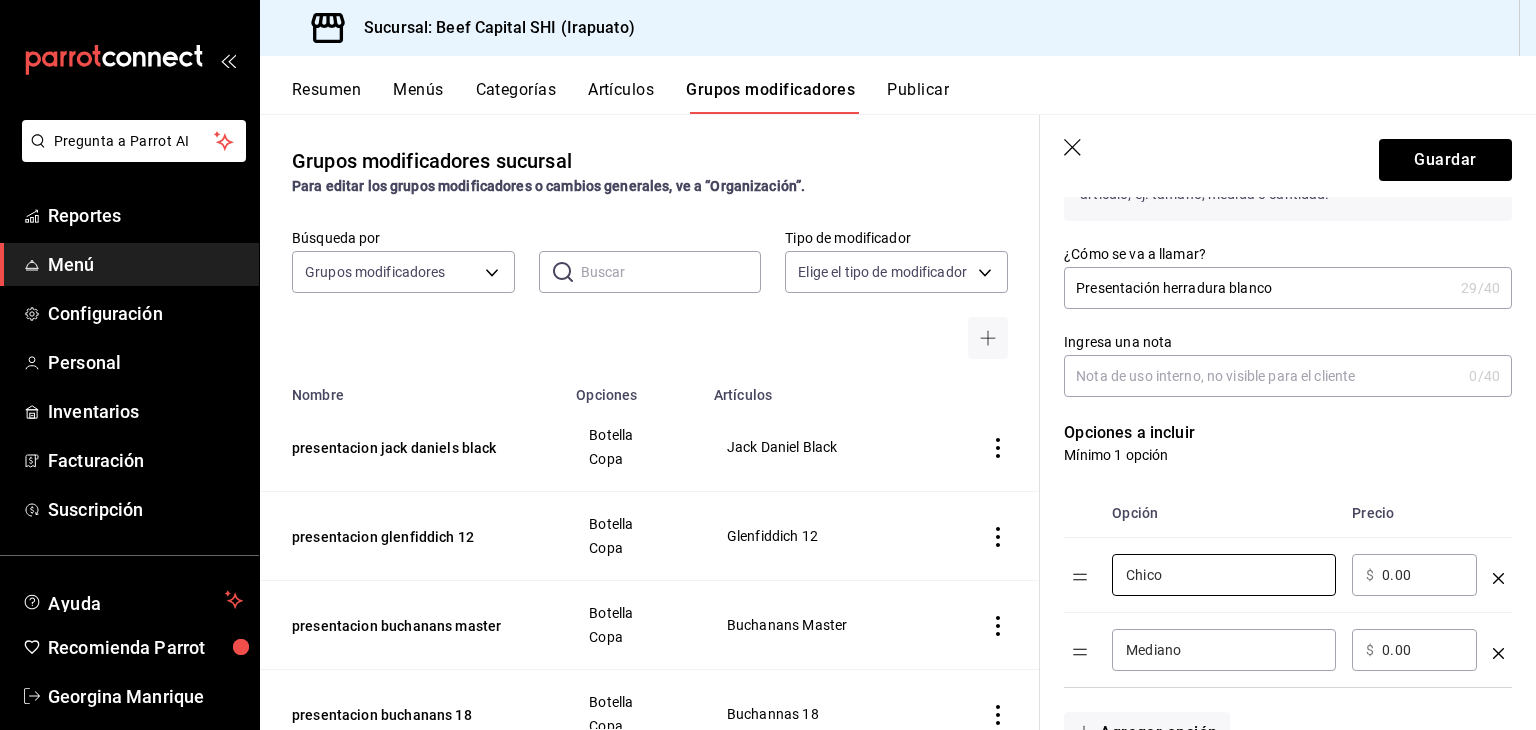 drag, startPoint x: 1165, startPoint y: 570, endPoint x: 1056, endPoint y: 571, distance: 109.004585 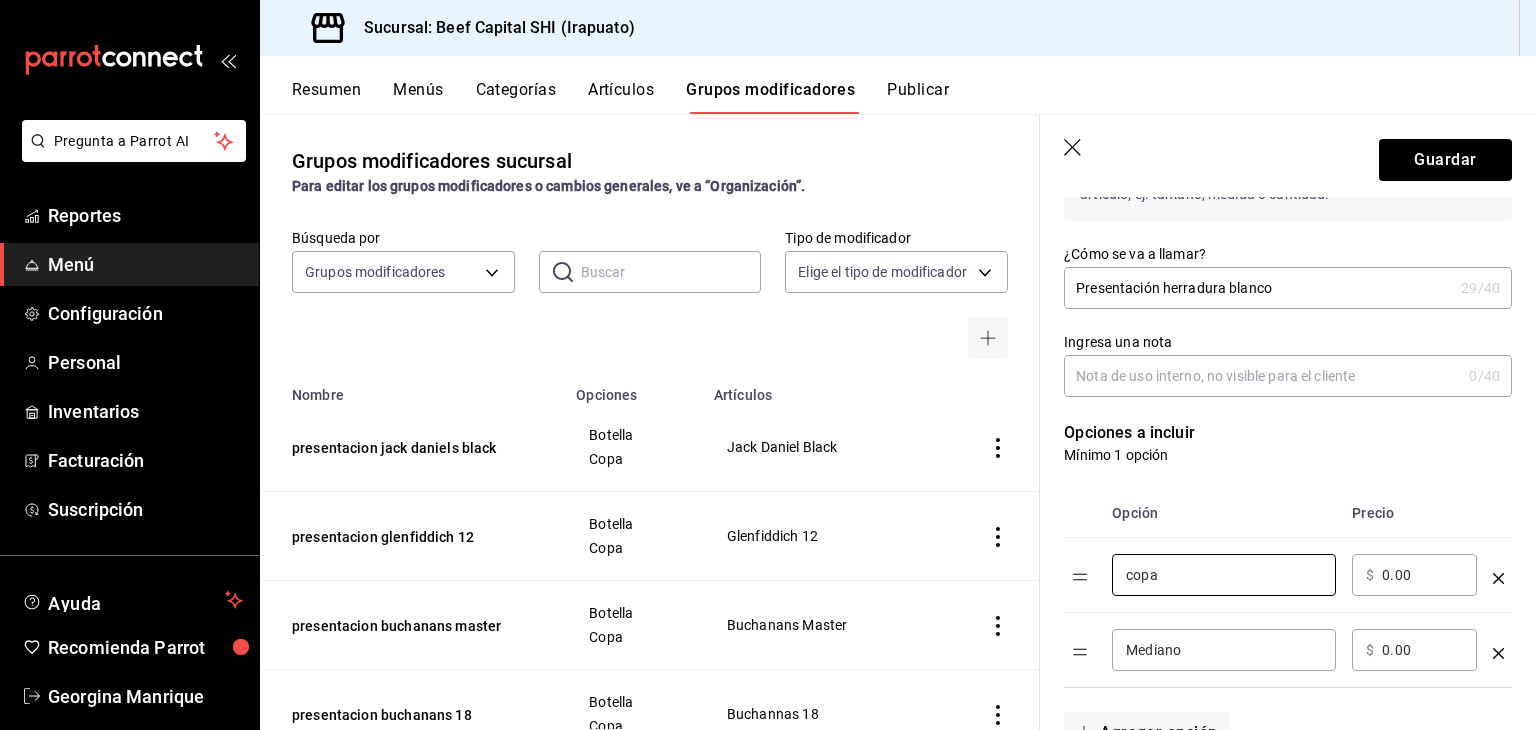type on "copa" 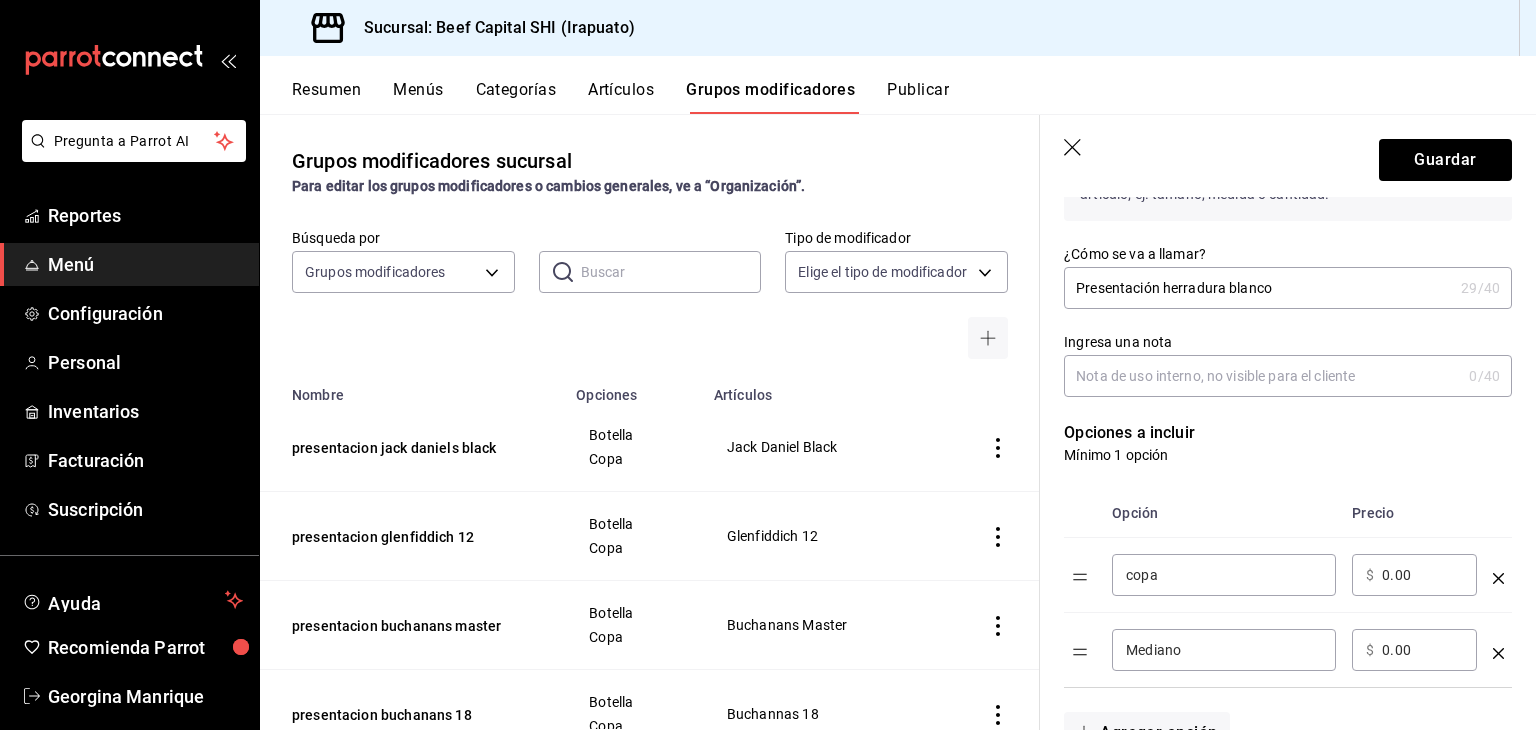drag, startPoint x: 1417, startPoint y: 577, endPoint x: 1358, endPoint y: 573, distance: 59.135437 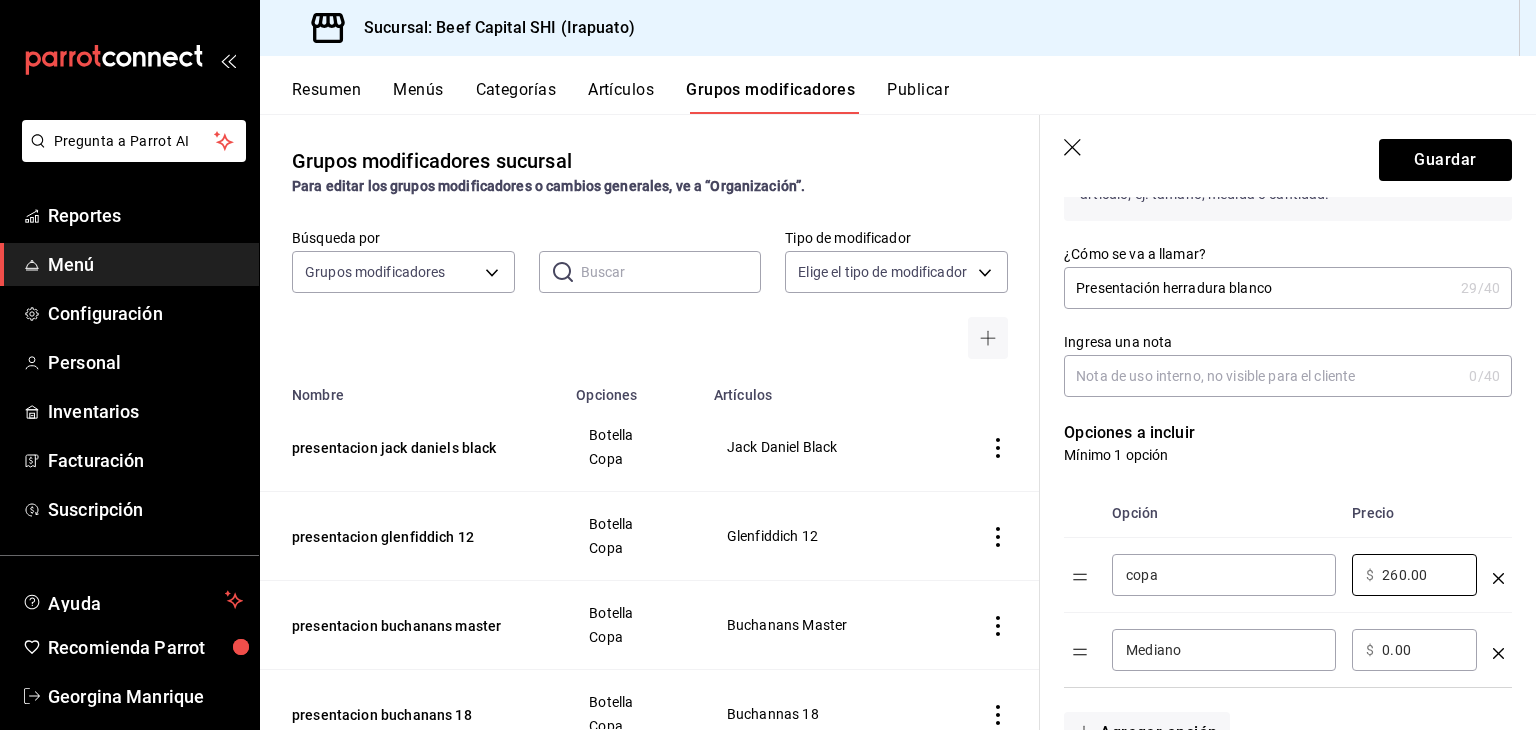 type on "260.00" 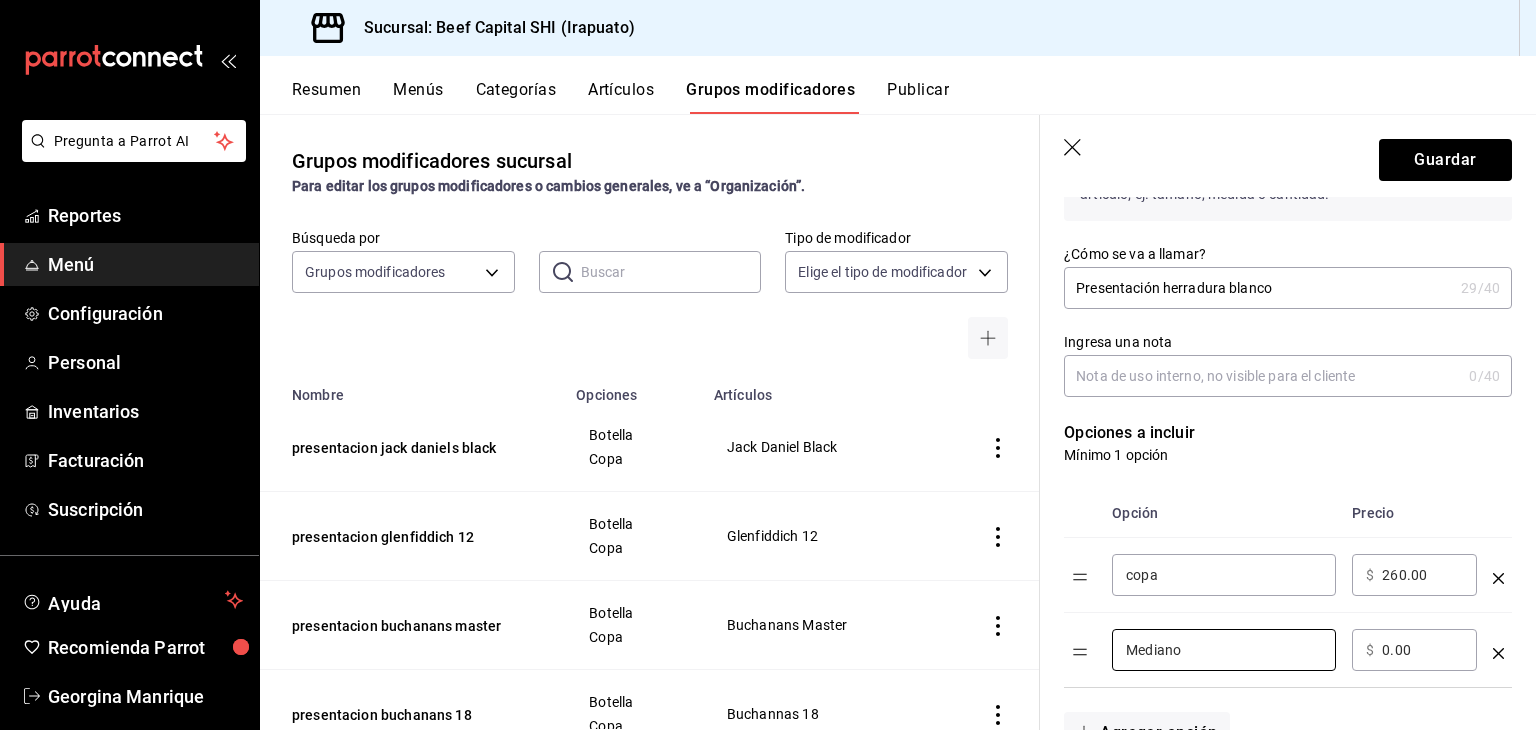 drag, startPoint x: 1200, startPoint y: 660, endPoint x: 1020, endPoint y: 665, distance: 180.06943 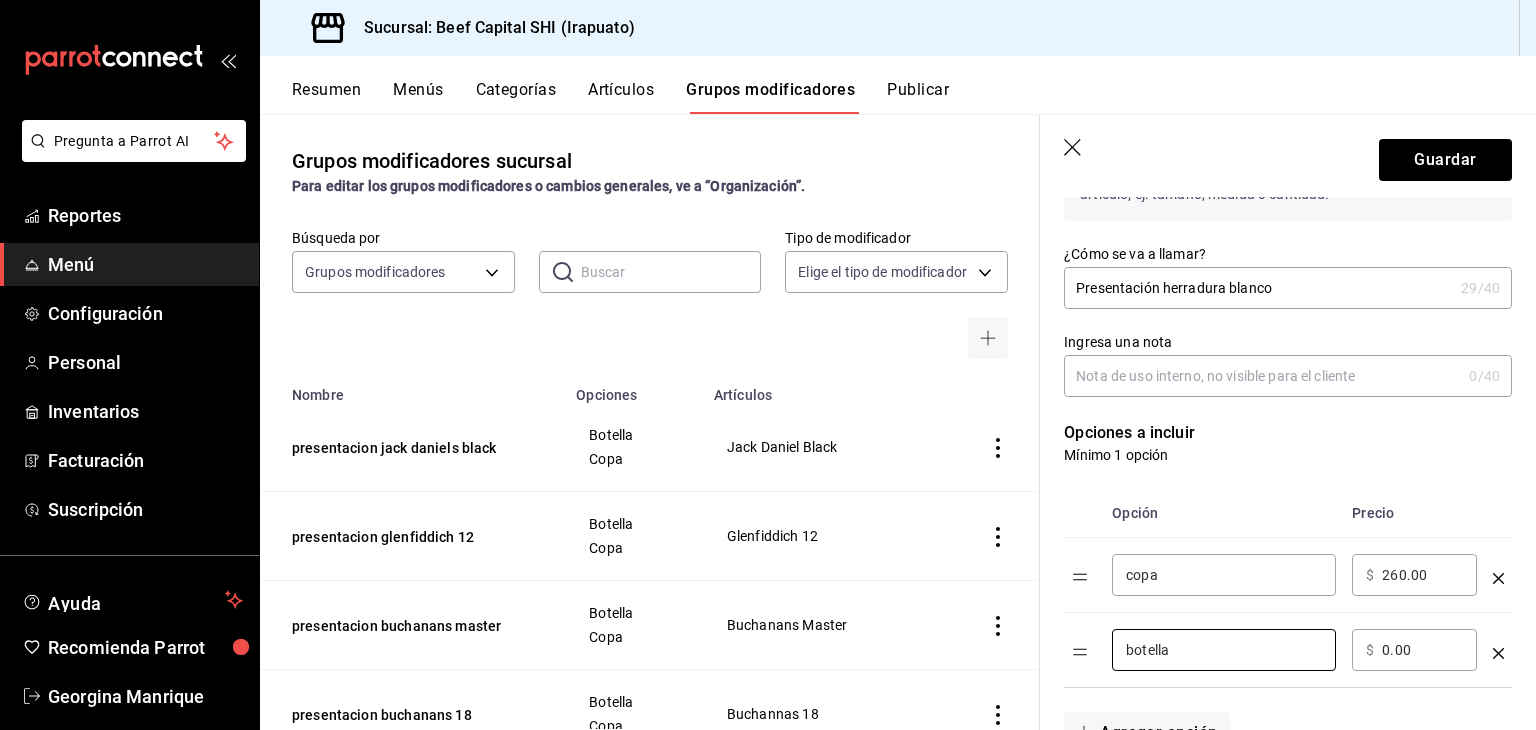 type on "botella" 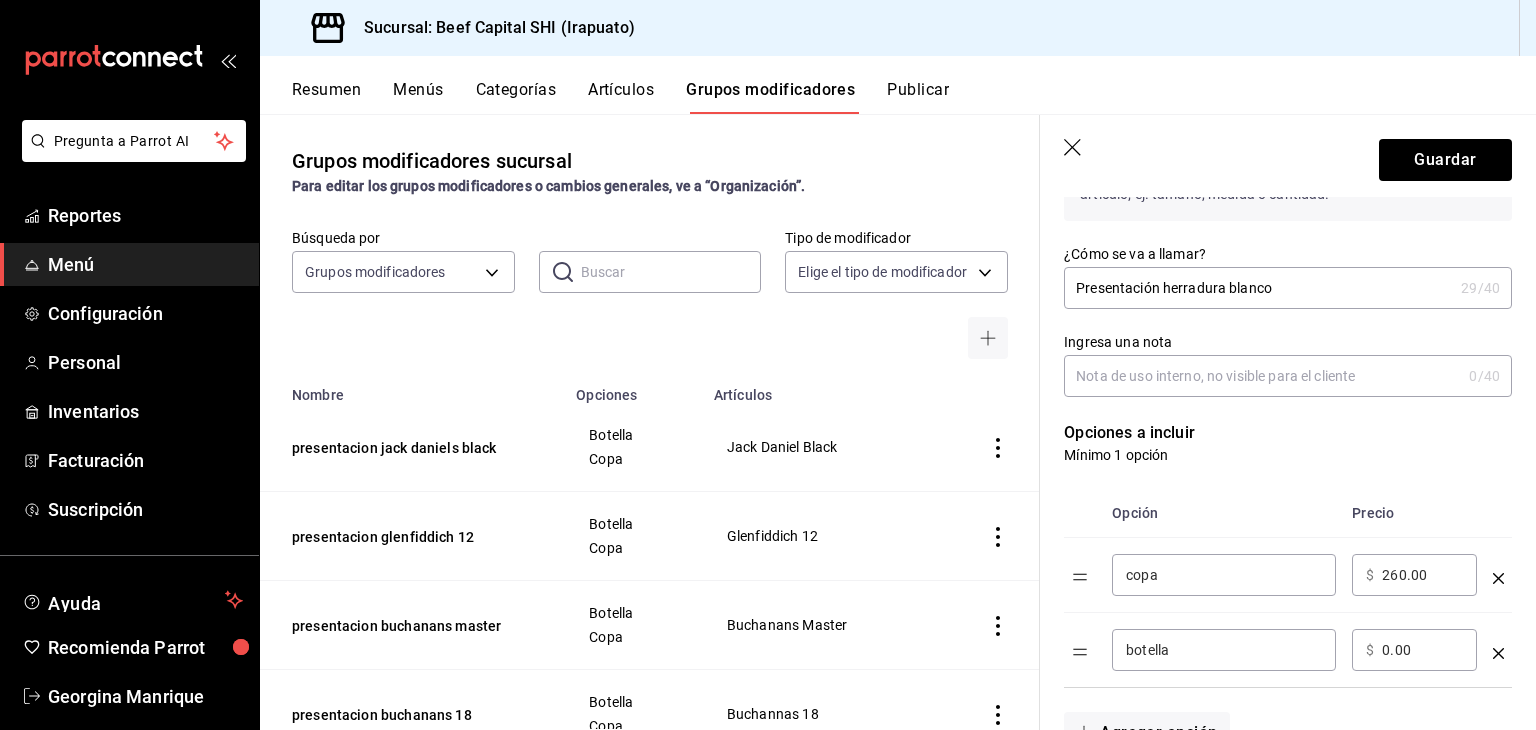 click on "0.00" at bounding box center (1422, 650) 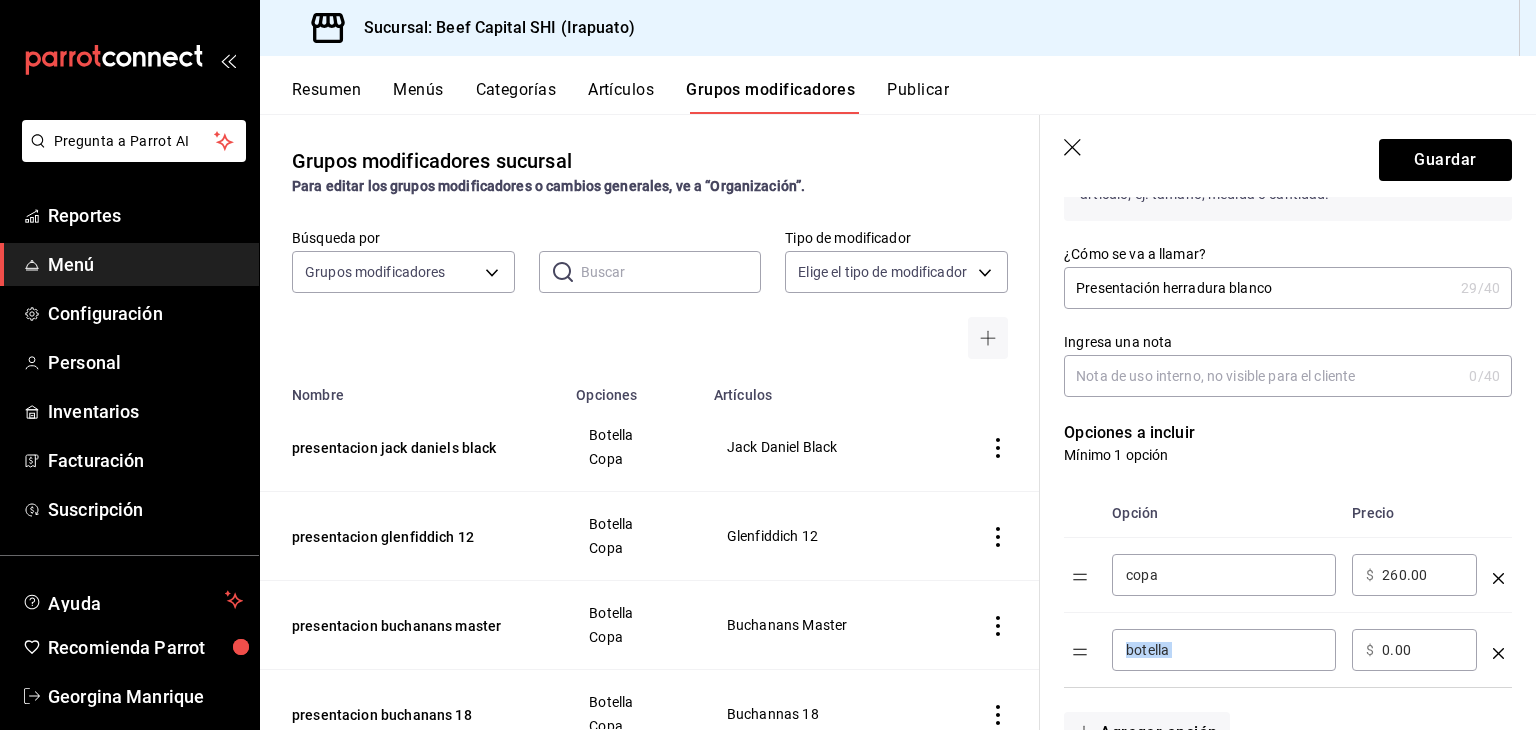 drag, startPoint x: 1411, startPoint y: 661, endPoint x: 1080, endPoint y: 667, distance: 331.05438 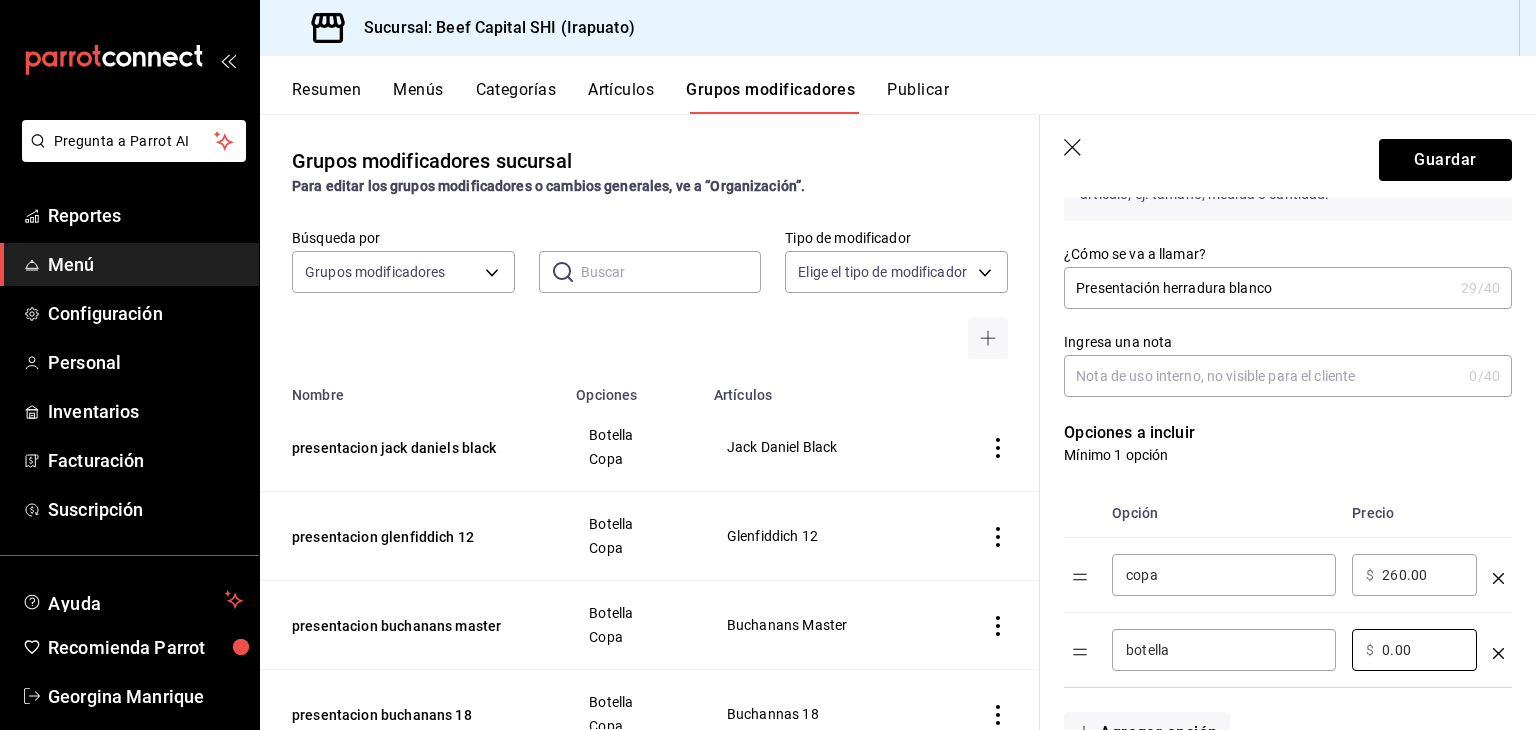 drag, startPoint x: 1412, startPoint y: 641, endPoint x: 1286, endPoint y: 648, distance: 126.1943 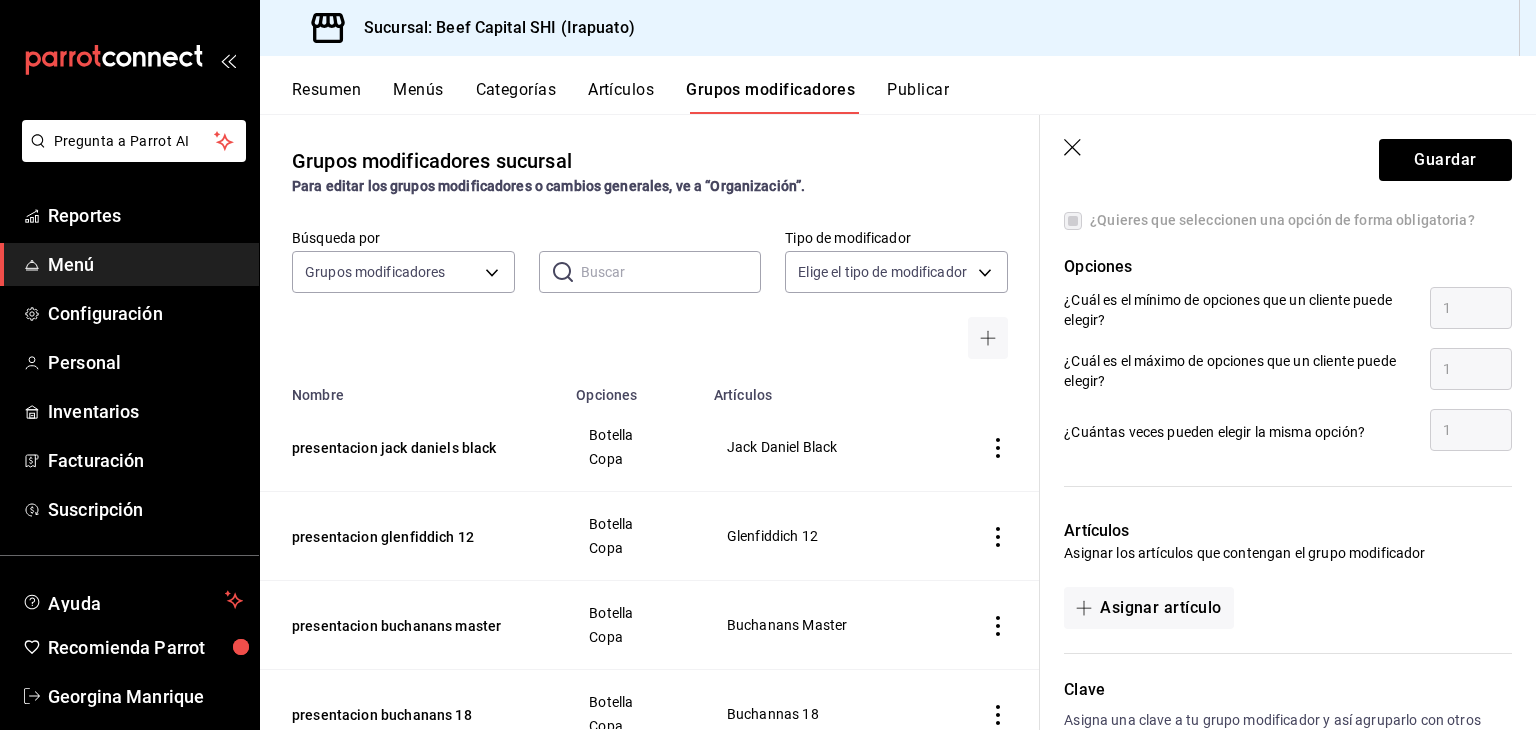 scroll, scrollTop: 992, scrollLeft: 0, axis: vertical 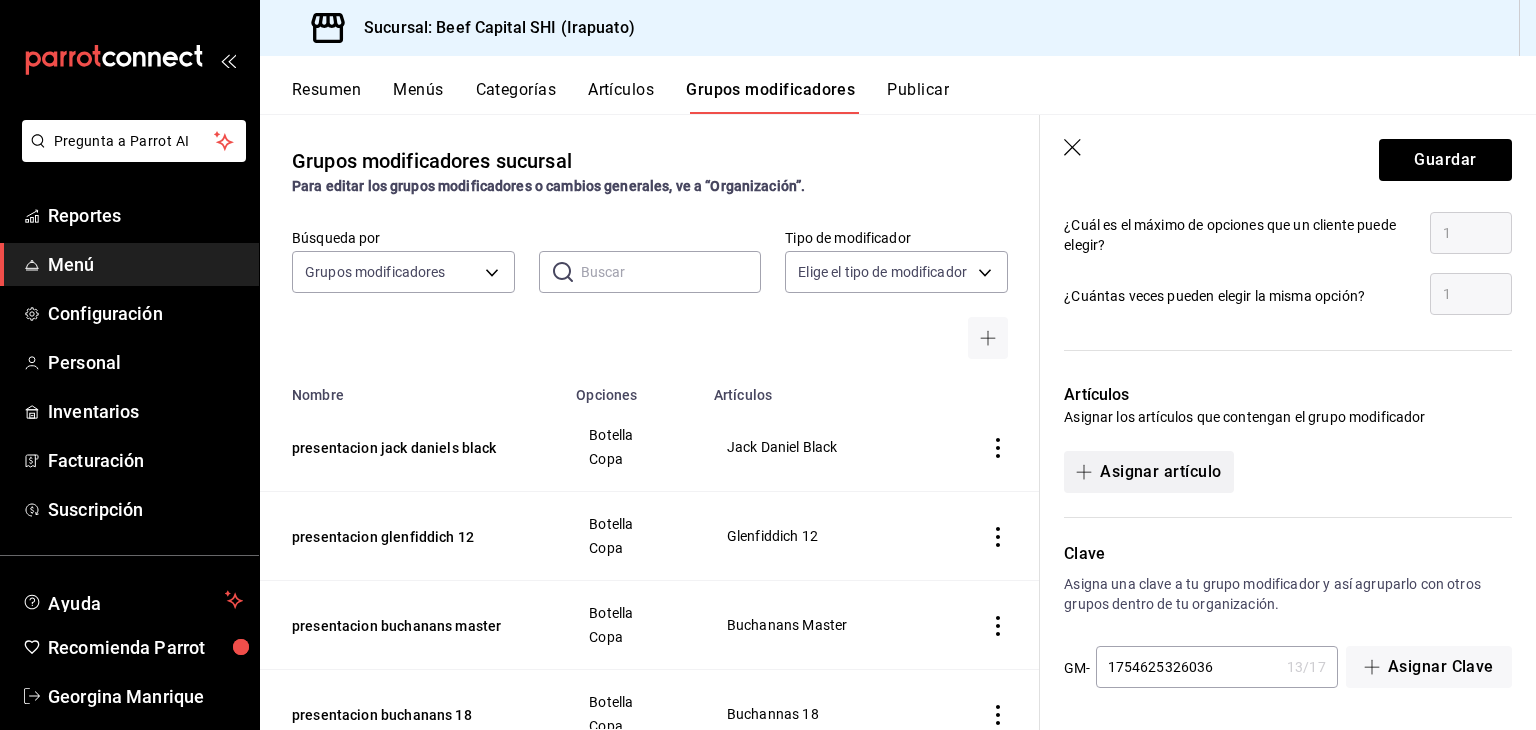 type on "1920.00" 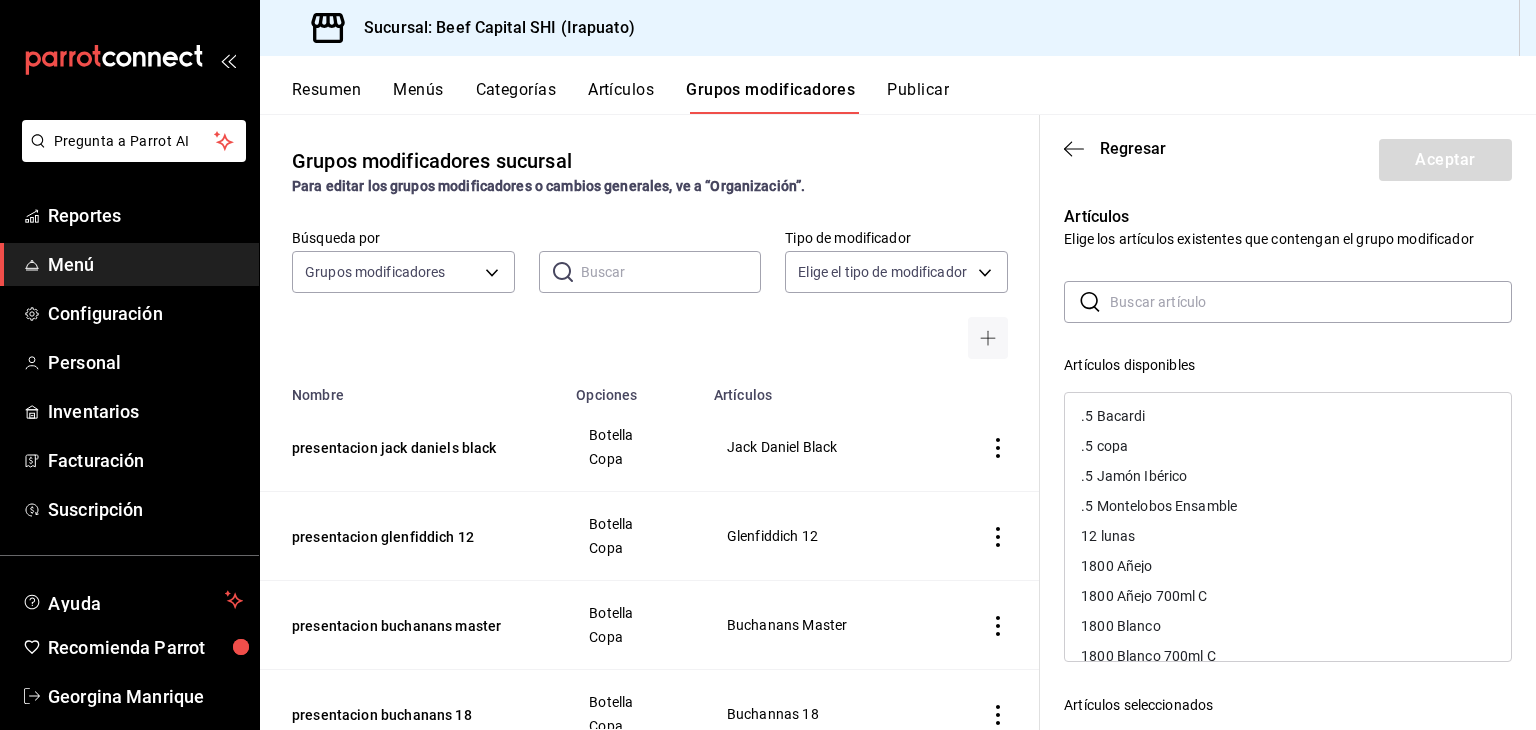 click at bounding box center [1311, 302] 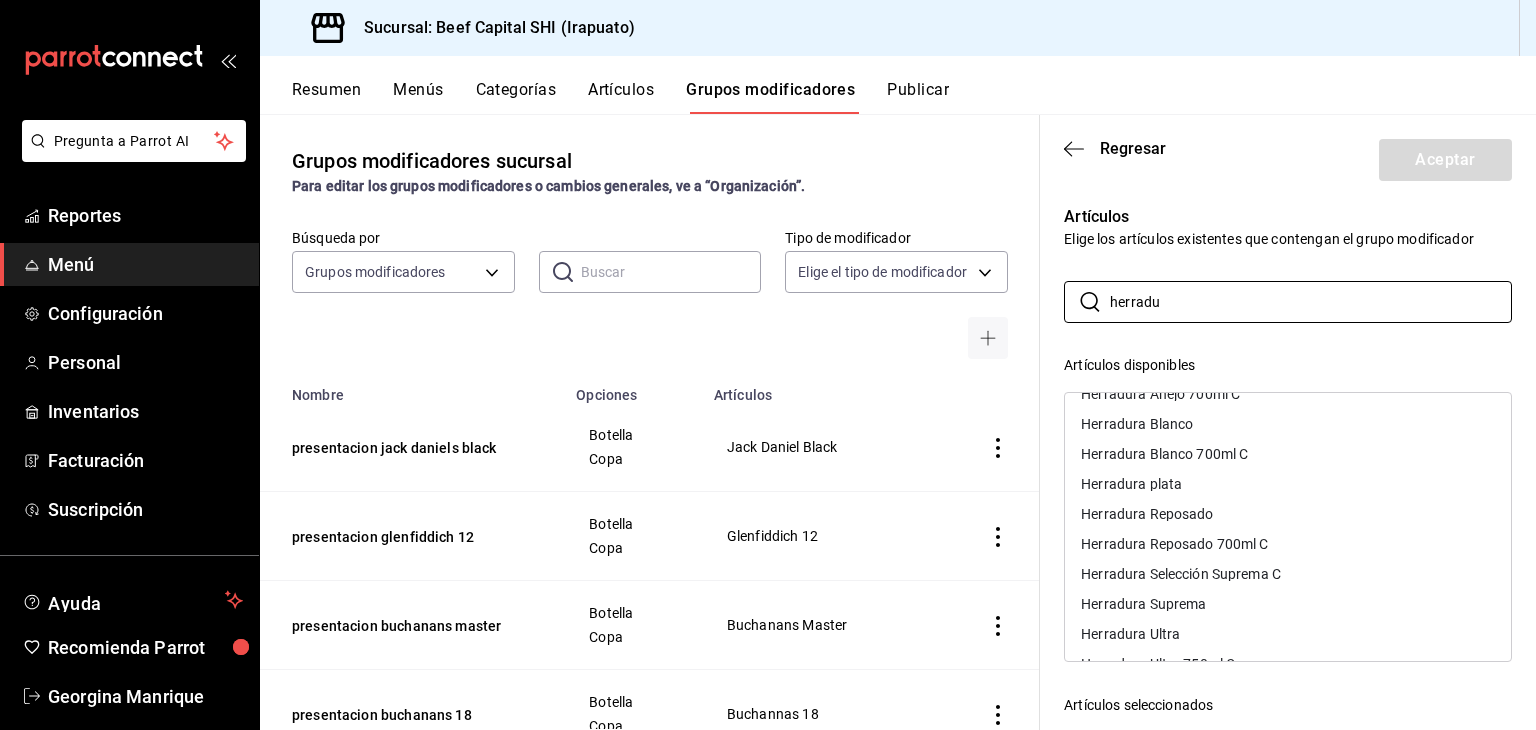 scroll, scrollTop: 145, scrollLeft: 0, axis: vertical 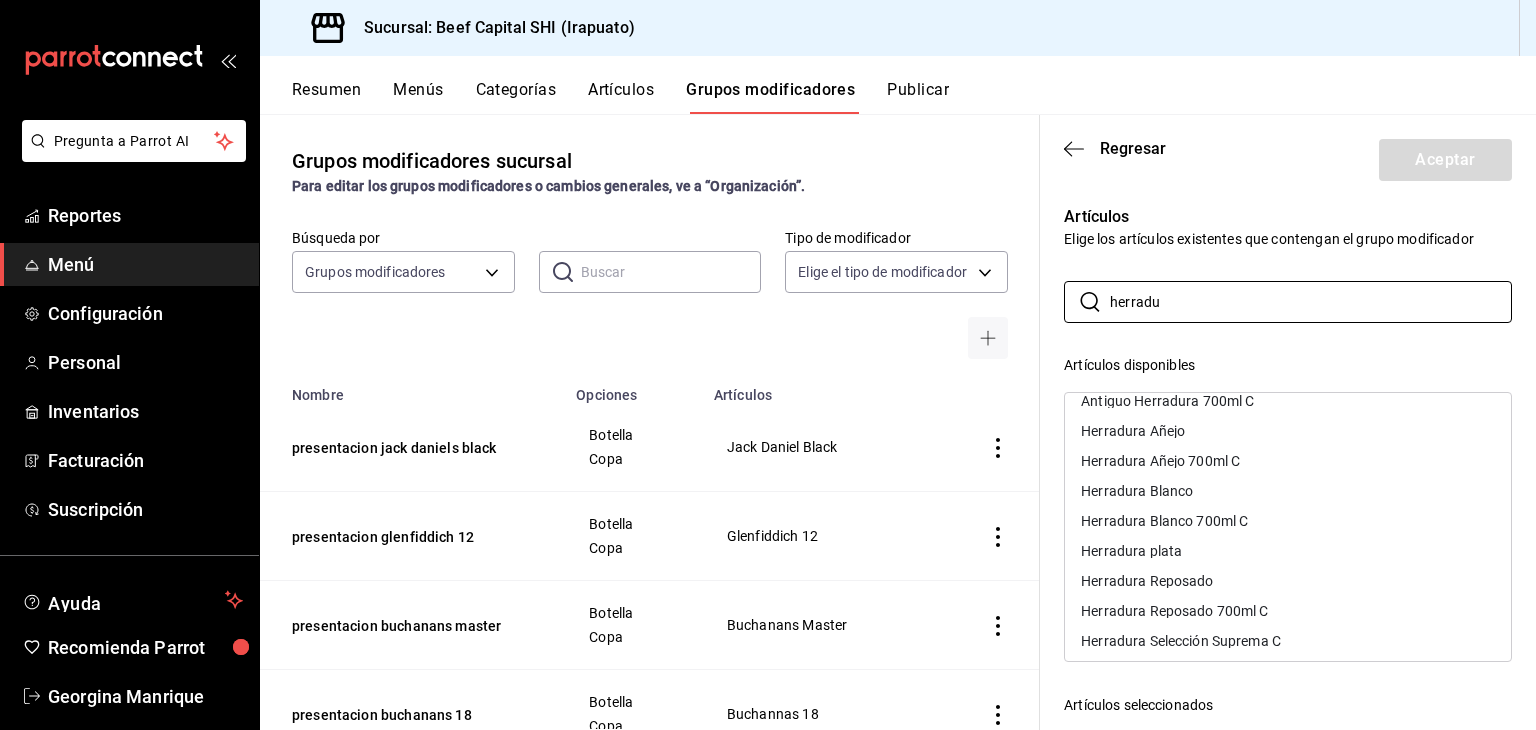 type on "herradu" 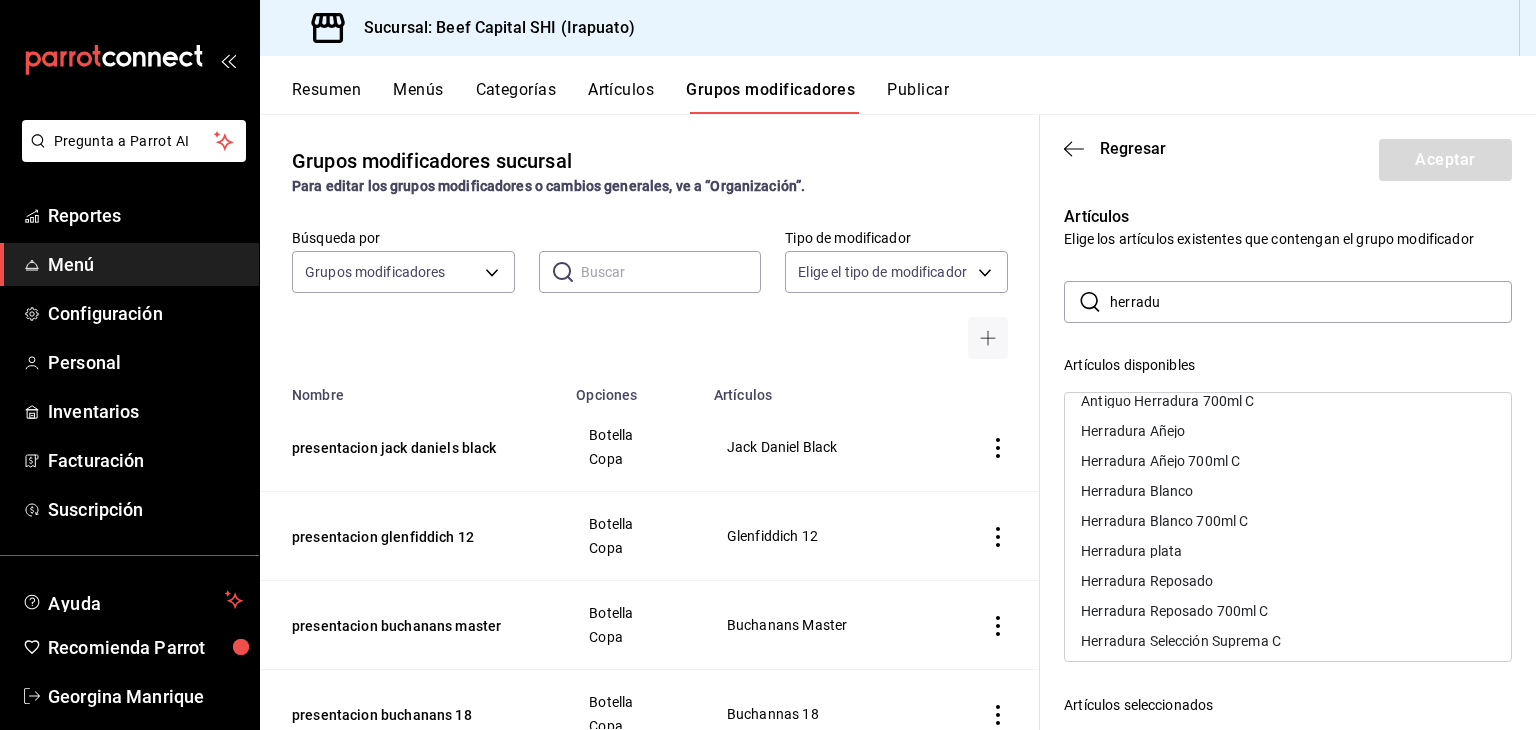 click on "Herradura Blanco" at bounding box center (1137, 491) 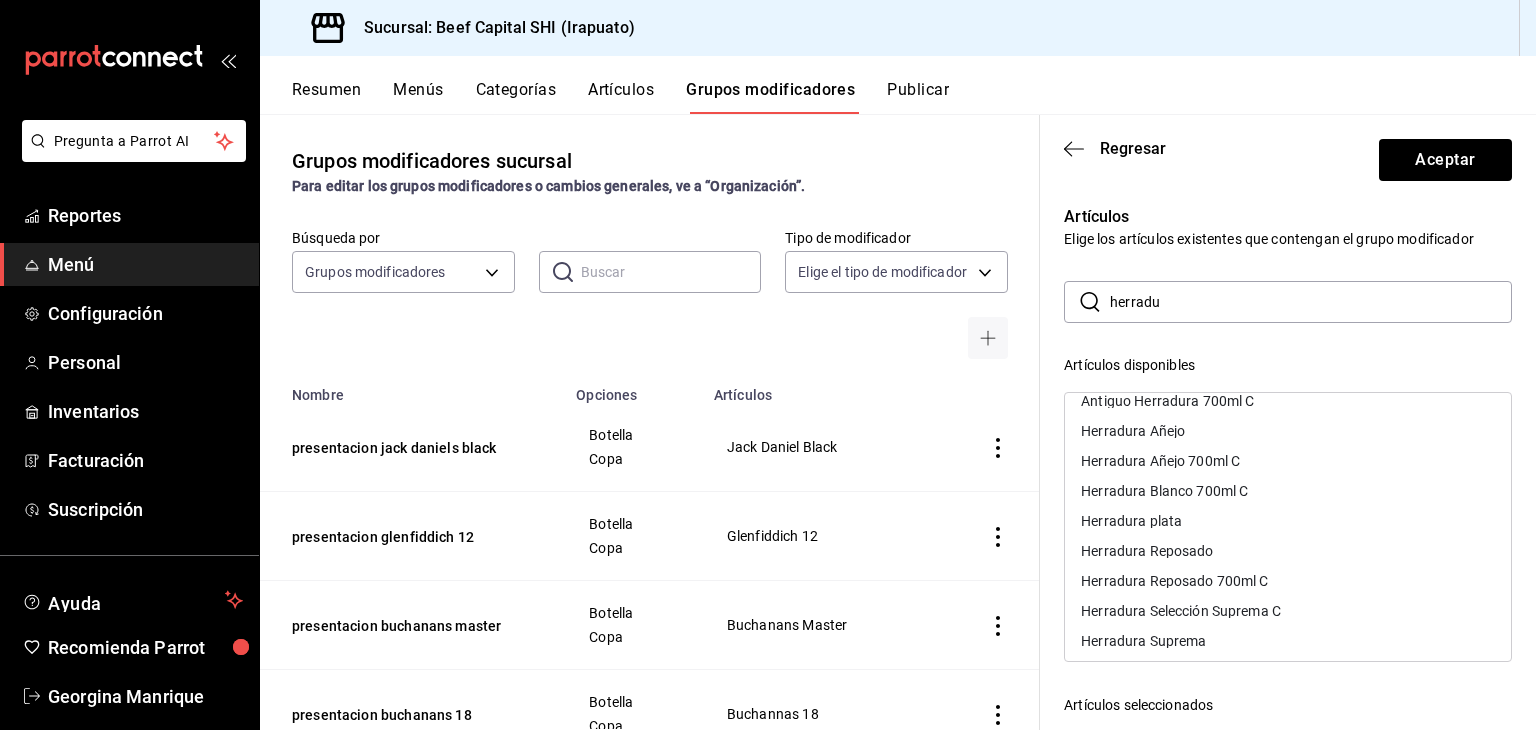 scroll, scrollTop: 115, scrollLeft: 0, axis: vertical 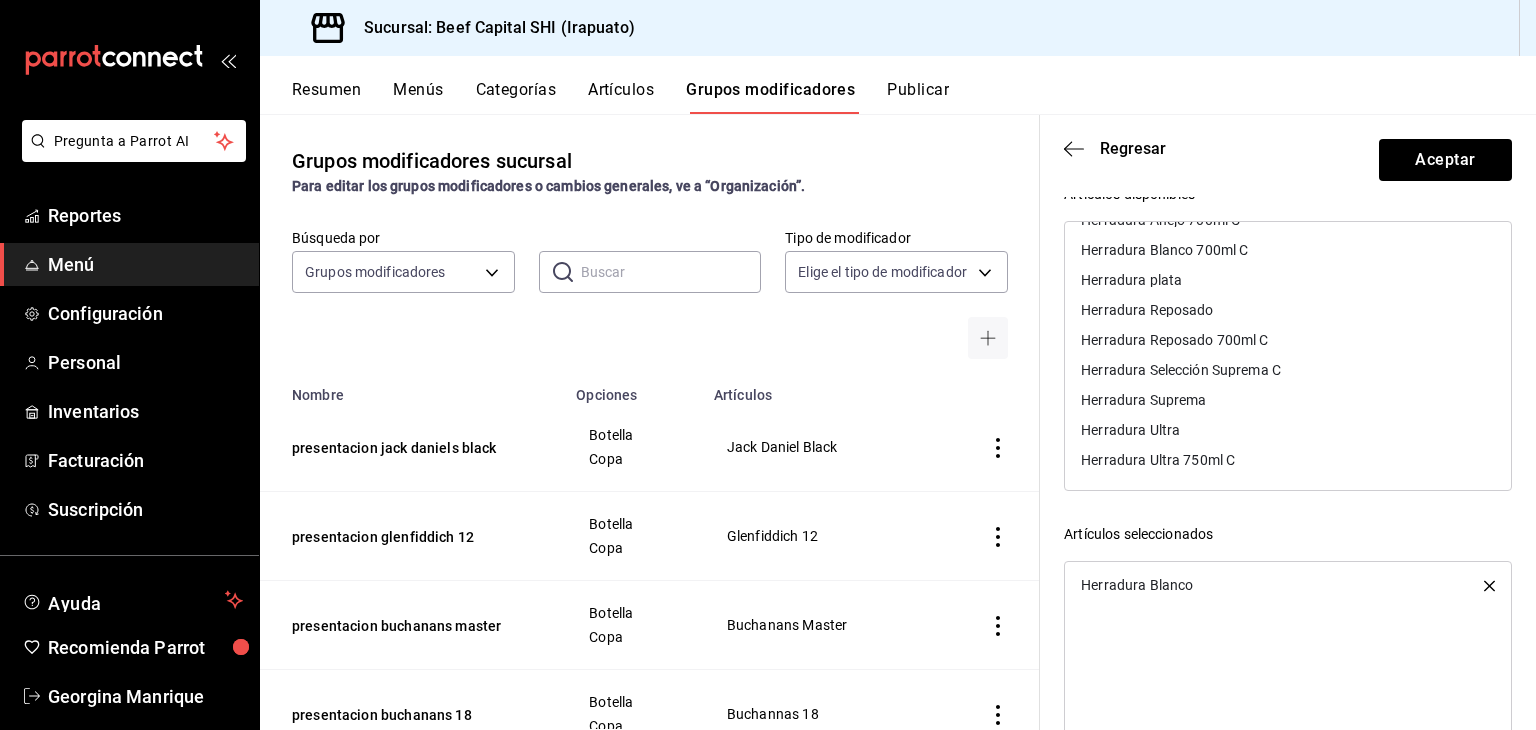drag, startPoint x: 1268, startPoint y: 397, endPoint x: 1272, endPoint y: 372, distance: 25.317978 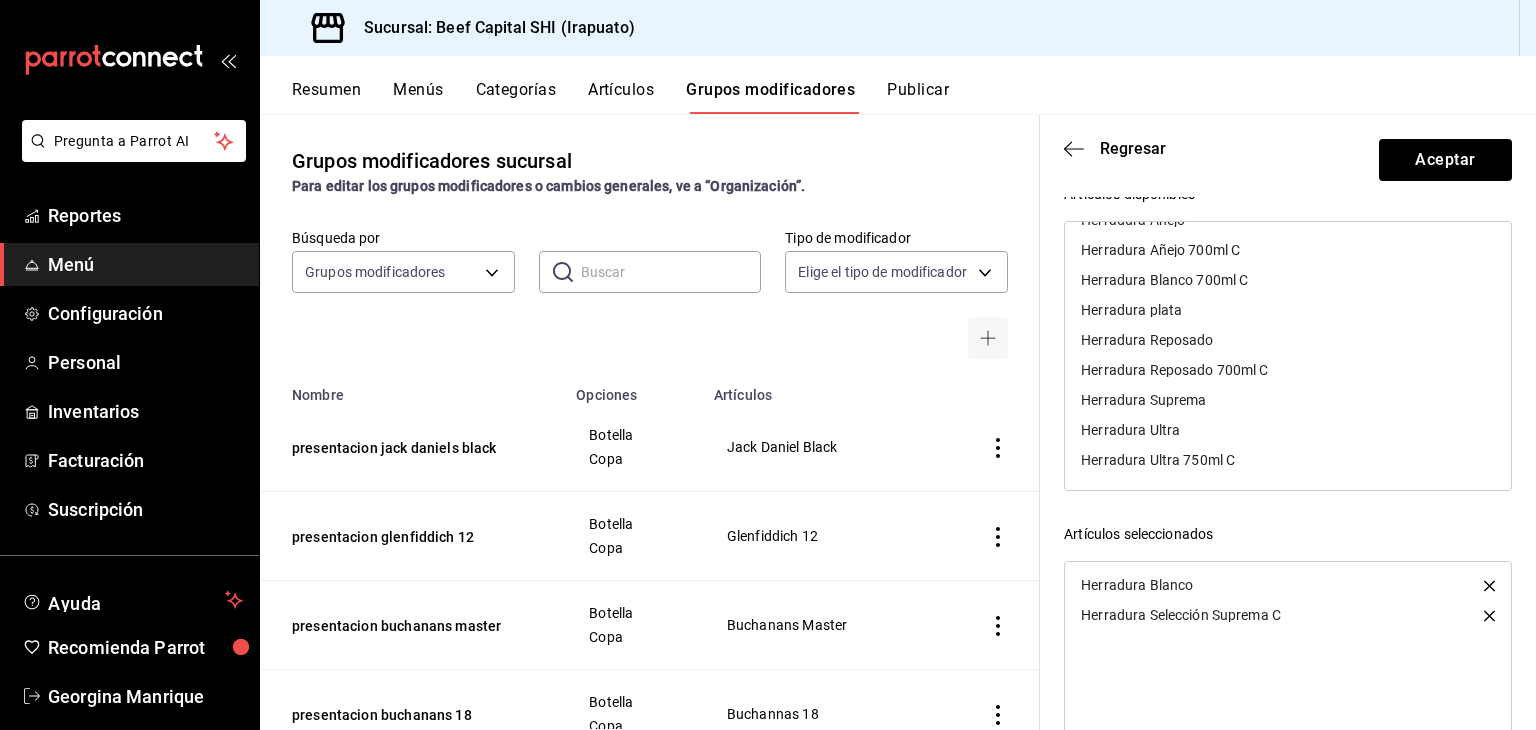 scroll, scrollTop: 271, scrollLeft: 0, axis: vertical 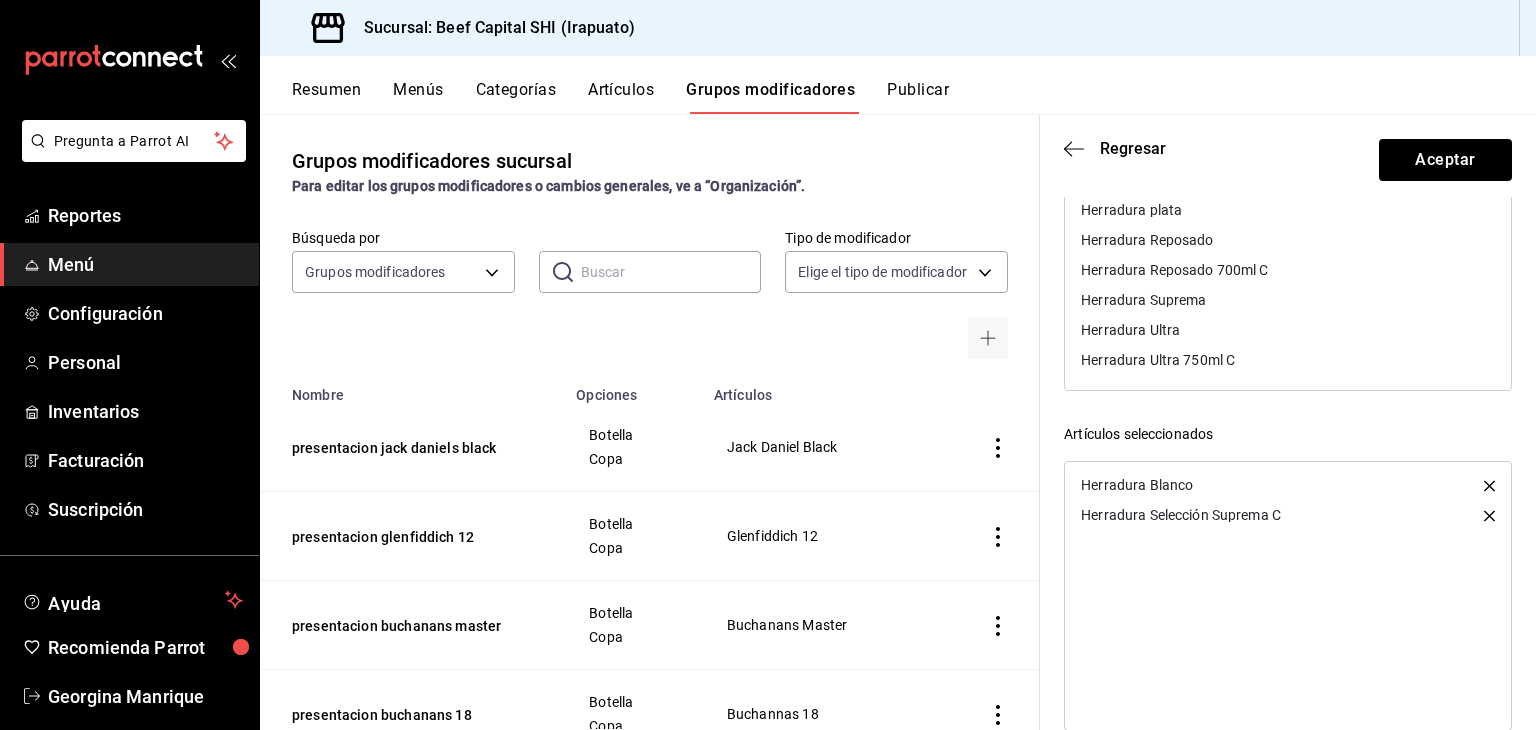 click 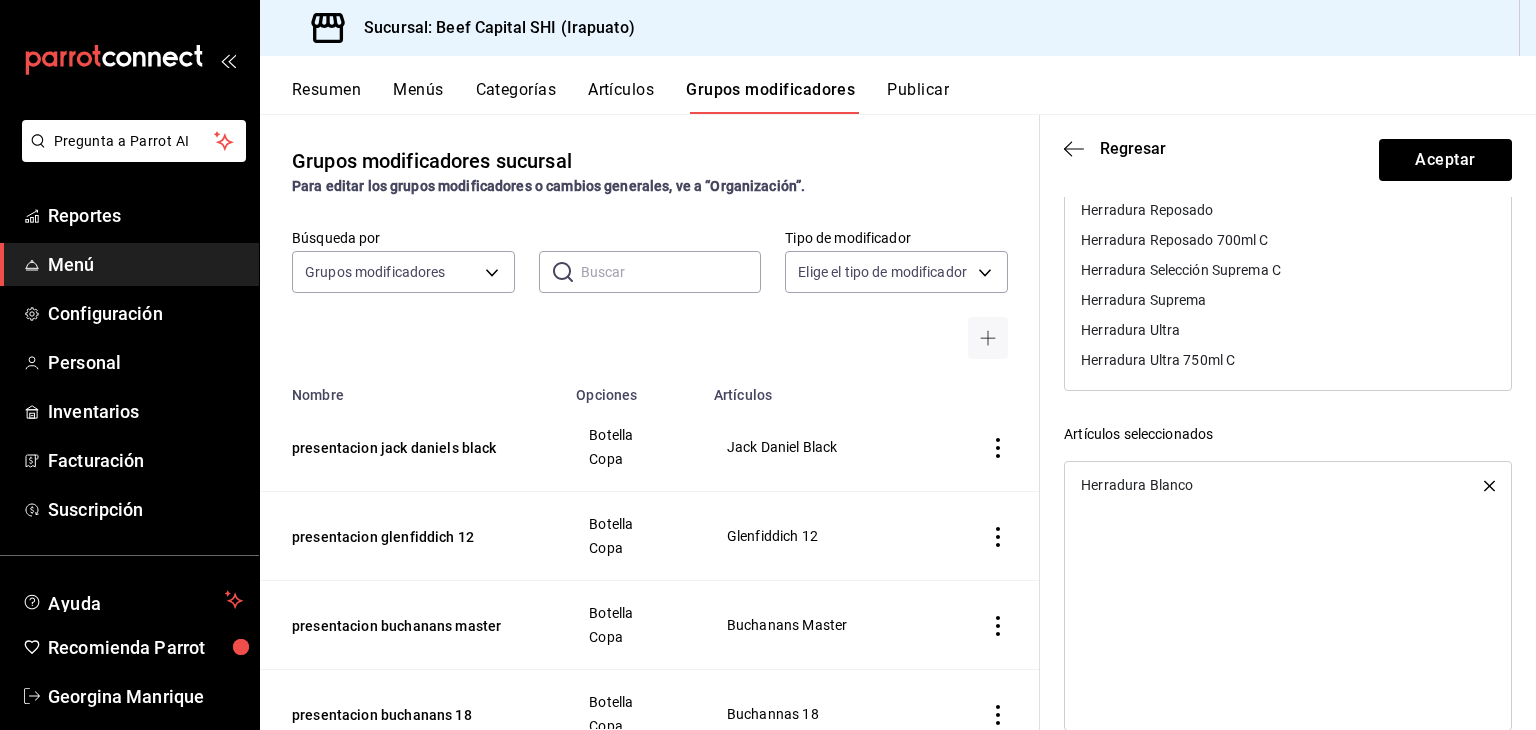 scroll, scrollTop: 305, scrollLeft: 0, axis: vertical 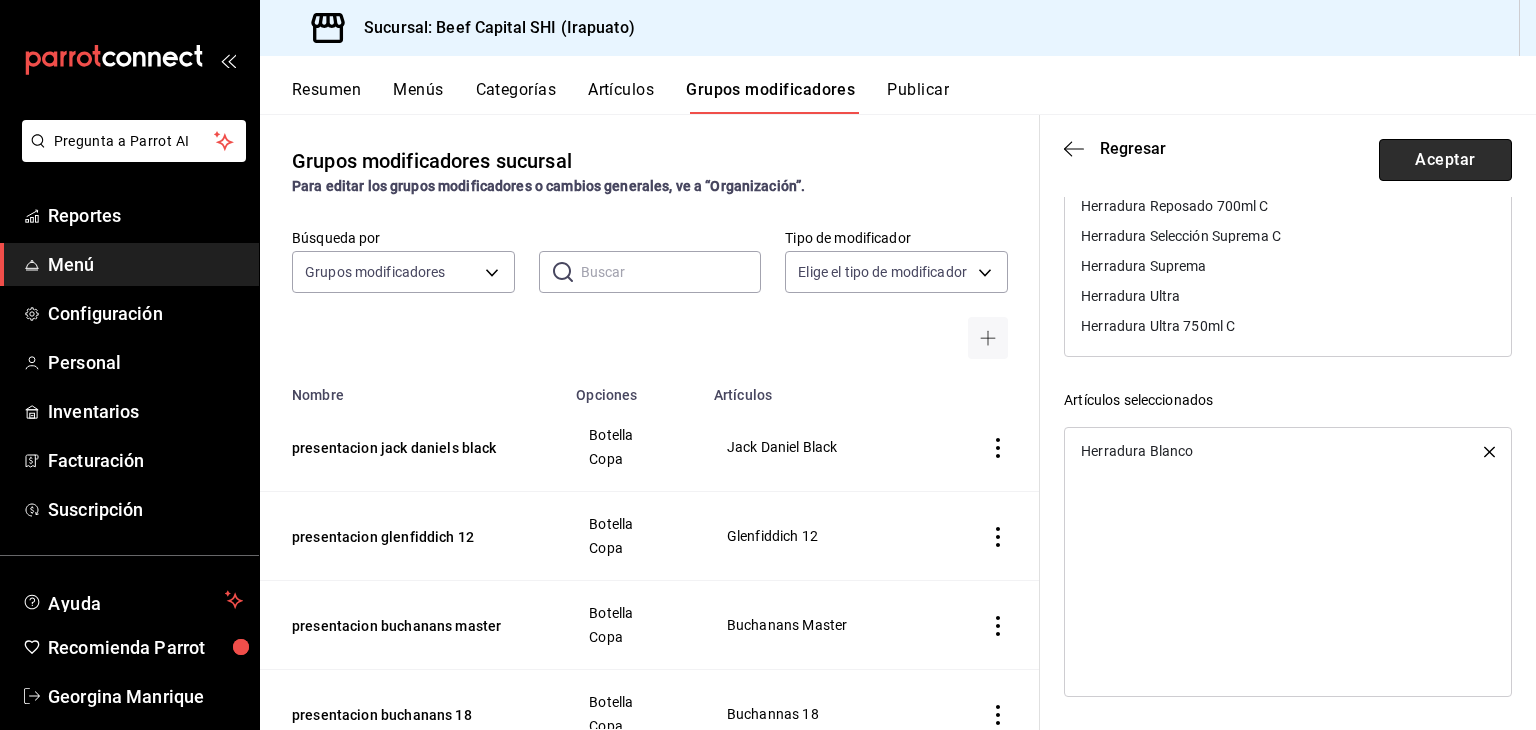 click on "Aceptar" at bounding box center [1445, 160] 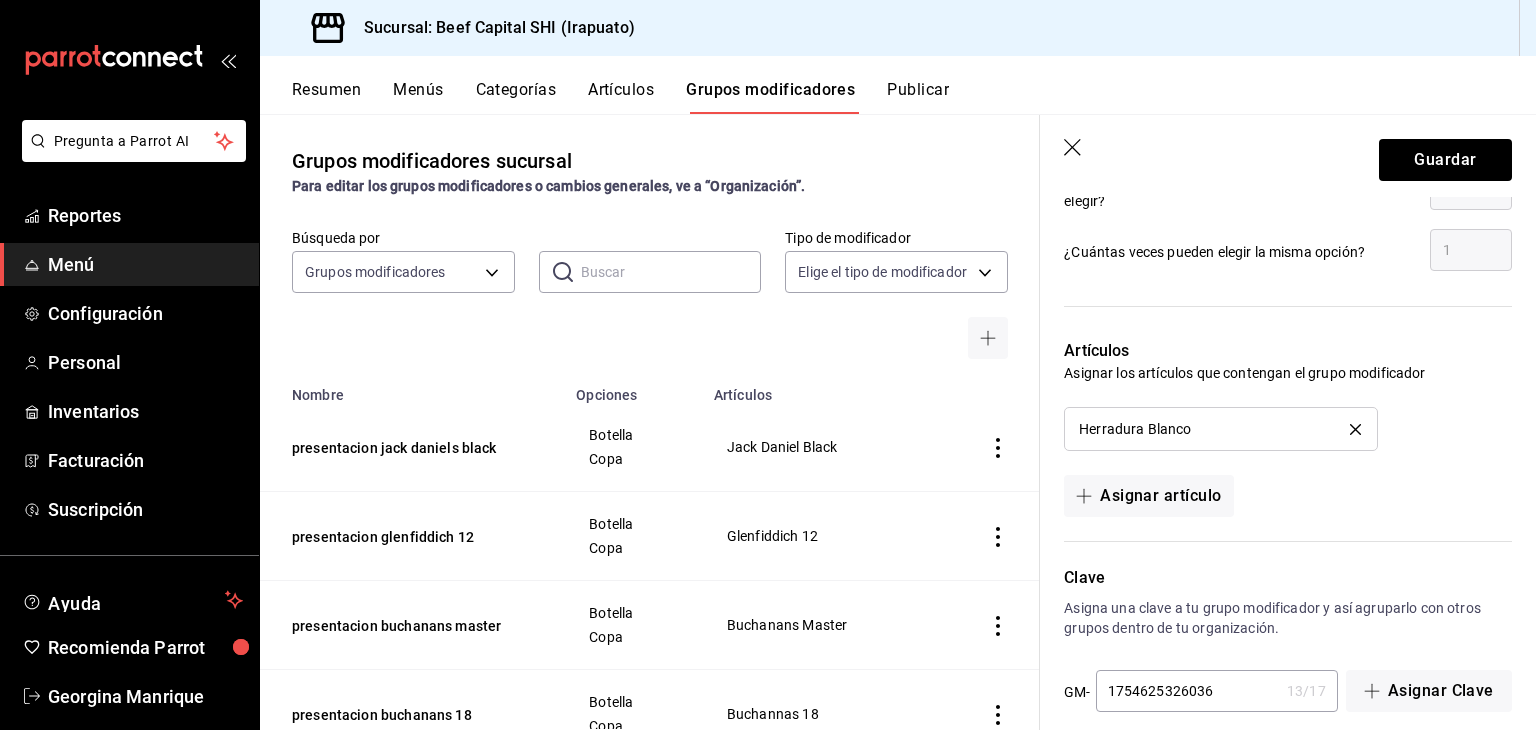 scroll, scrollTop: 1060, scrollLeft: 0, axis: vertical 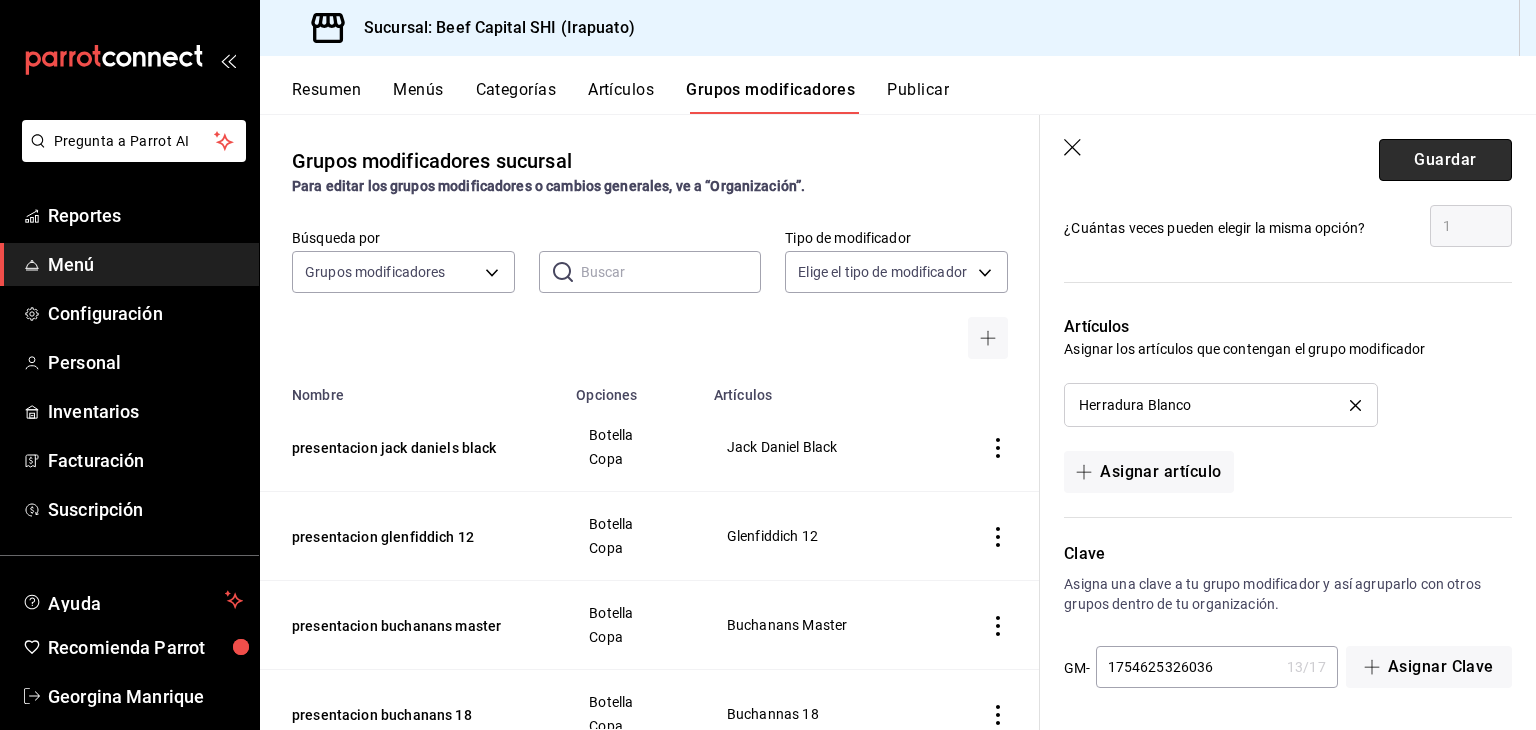 click on "Guardar" at bounding box center (1445, 160) 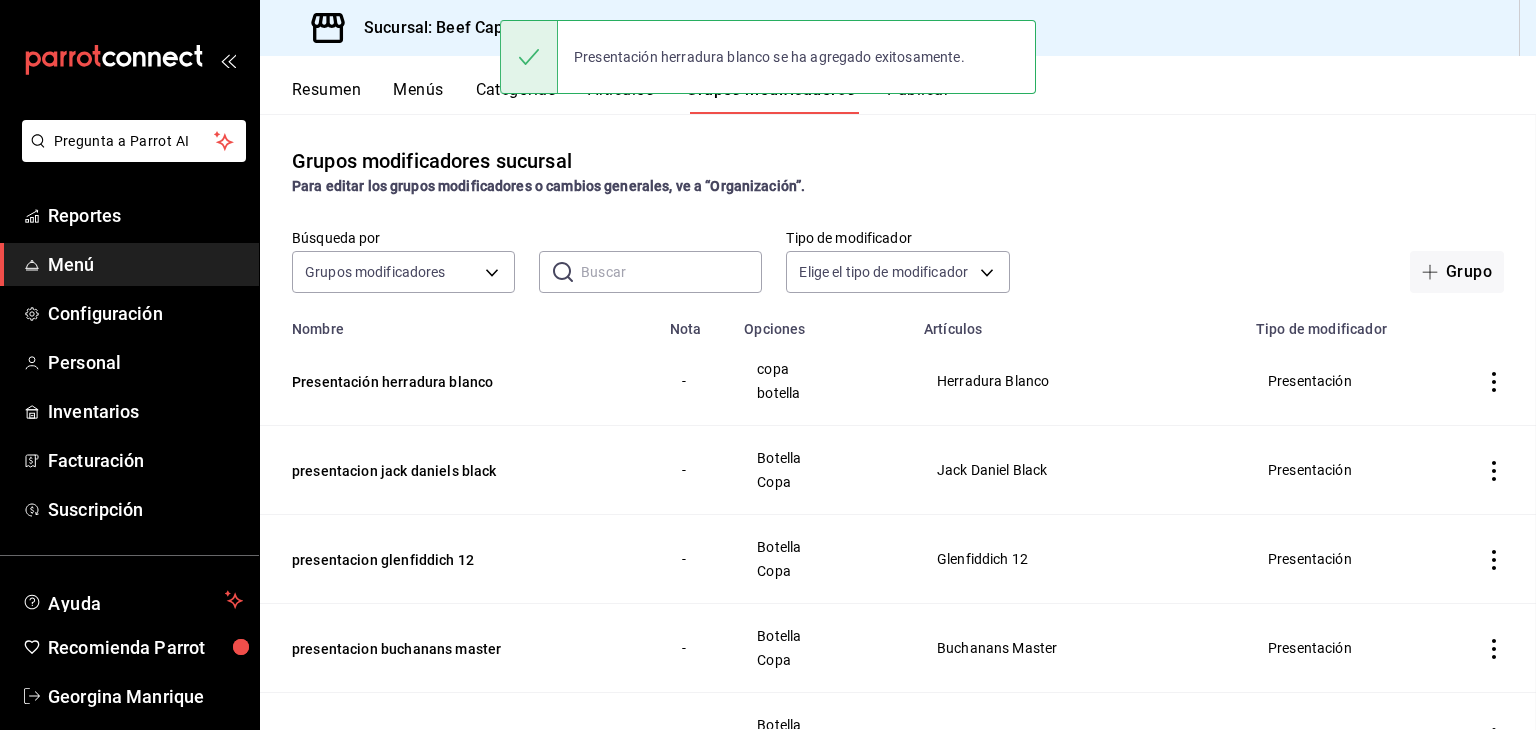 scroll, scrollTop: 0, scrollLeft: 0, axis: both 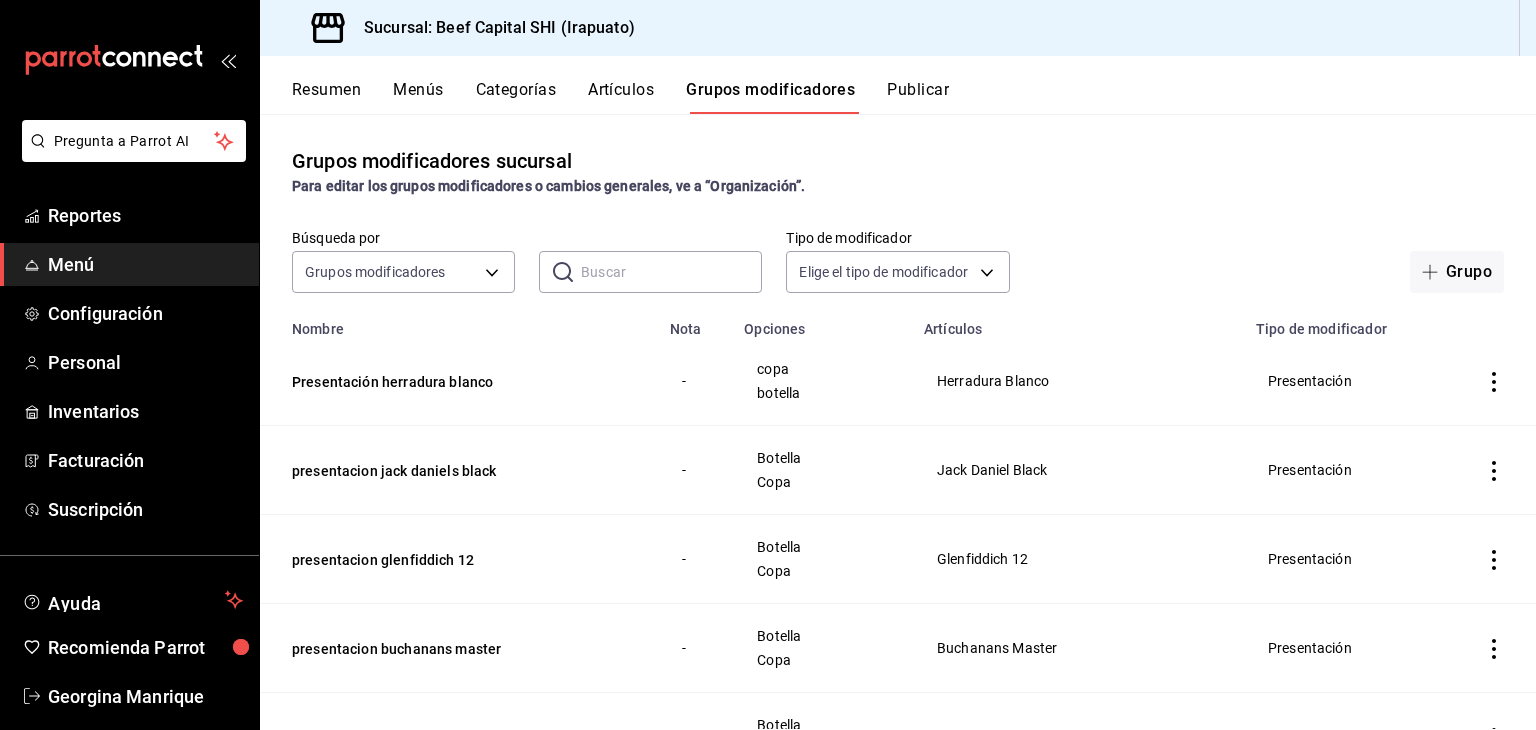 click on "Artículos" at bounding box center (621, 97) 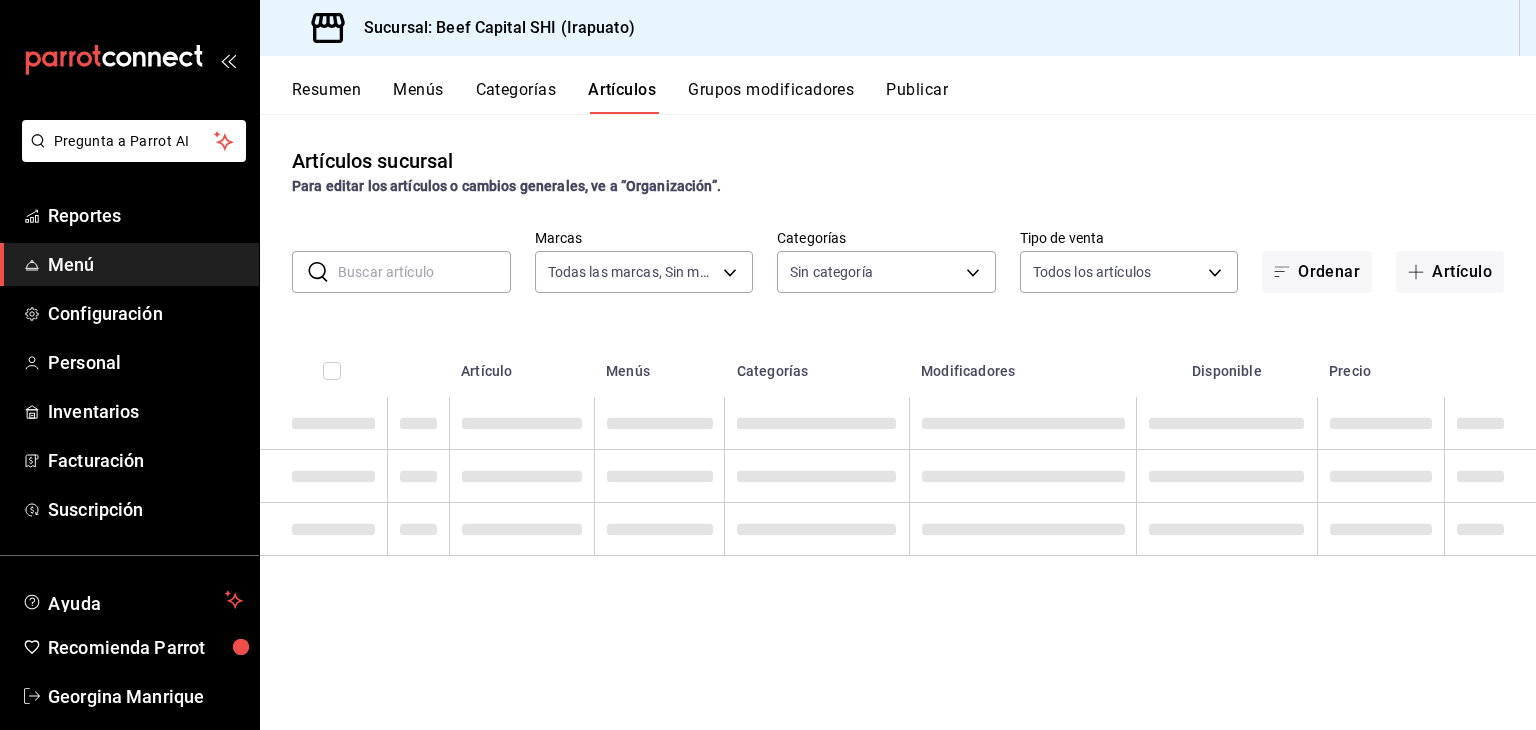 type on "605647f7-5ddc-403a-84da-aa3c8a25865f" 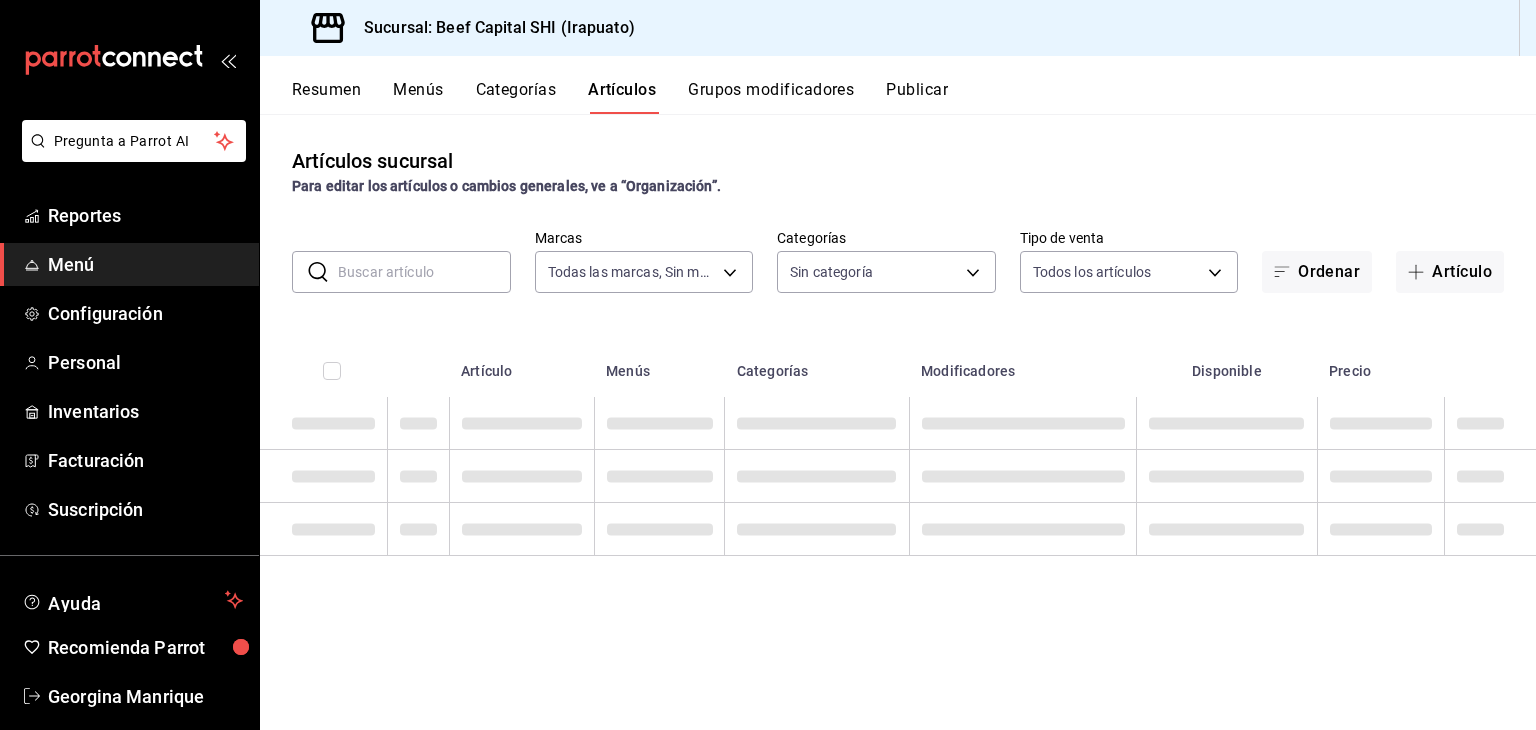 type on "230c4a31-dbb7-4585-b22f-1c5c36cb302b,19d1c6a5-4e01-4bbd-af12-f5acee8fbe0d,5710f986-51b4-43bd-8c79-b655f055f127,add07562-8d05-4785-a2e5-d563d7824e6a,2310d169-38da-49f4-afae-9baf331824d4,3e34bff9-4dd6-44dd-a81f-1b0079b8d960,c1b39be9-fc16-435a-bed4-7914f0f9ecf4,5accff15-a2b6-450e-933b-21f2d85de5fa,746b9459-d29d-4144-b0b2-31e451dece40,bd086e43-5b7e-4af3-bcd2-5e4de1799ad8,5aaa2e03-870a-4139-a5ee-c0adf652e721,b9d03865-b415-493f-a2ea-e4353c441588,3c7d2ad2-1d43-4c0a-865e-ca5f70957830,f23f0945-c331-47c3-a78d-c8adfdb22f29,70fc7f8b-7193-4205-9978-c70e370b88ec,15fc0098-a8a6-4625-ad8b-91a15c1bbf05,a2cfab74-379c-4389-8d06-b32e88edb388,c5d70b27-e86d-4c7d-a5f3-dfc541fd6873,f88518ab-b853-4dd6-aa6c-53ca66c6ccf4,8828723a-0015-47f9-bab0-107c99beb256,8ec04016-420a-44a2-b3e3-785083b6f673,318d6cbe-7b2b-4a39-a82d-239c927cd86f,48f7fb61-45c2-42d0-b0ba-021fa4206c9a,c0e257bc-c66b-4af4-bb53-edede752b9d2,13358f1b-fc32-4a6c-b044-12be6e04d9e6,03cf777b-250c-4d50-8c5f-234c926fe296,0d09ec44-93f8-4950-a2ba-8b5bbde65602,160f20af-4788-4aa6-9e1..." 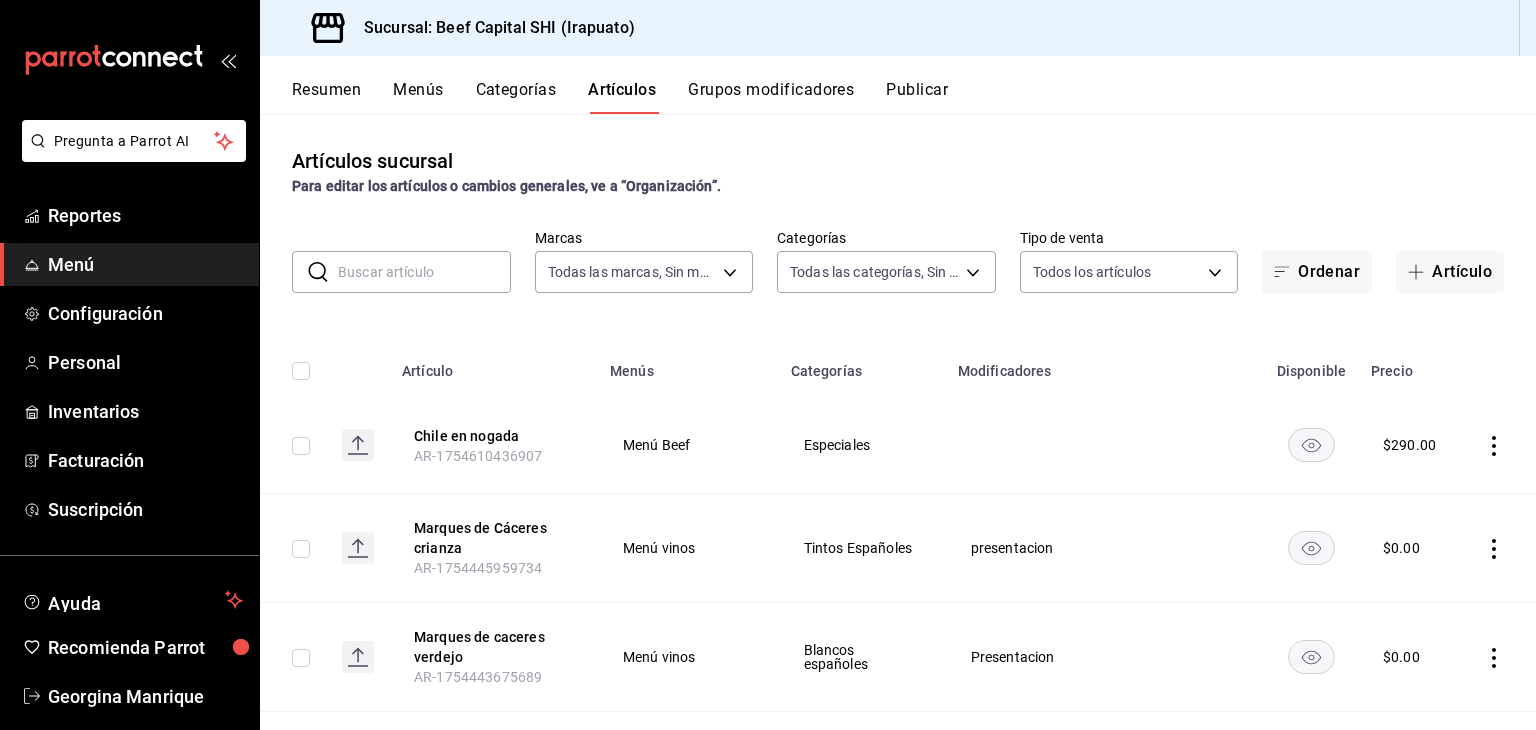 drag, startPoint x: 484, startPoint y: 251, endPoint x: 480, endPoint y: 263, distance: 12.649111 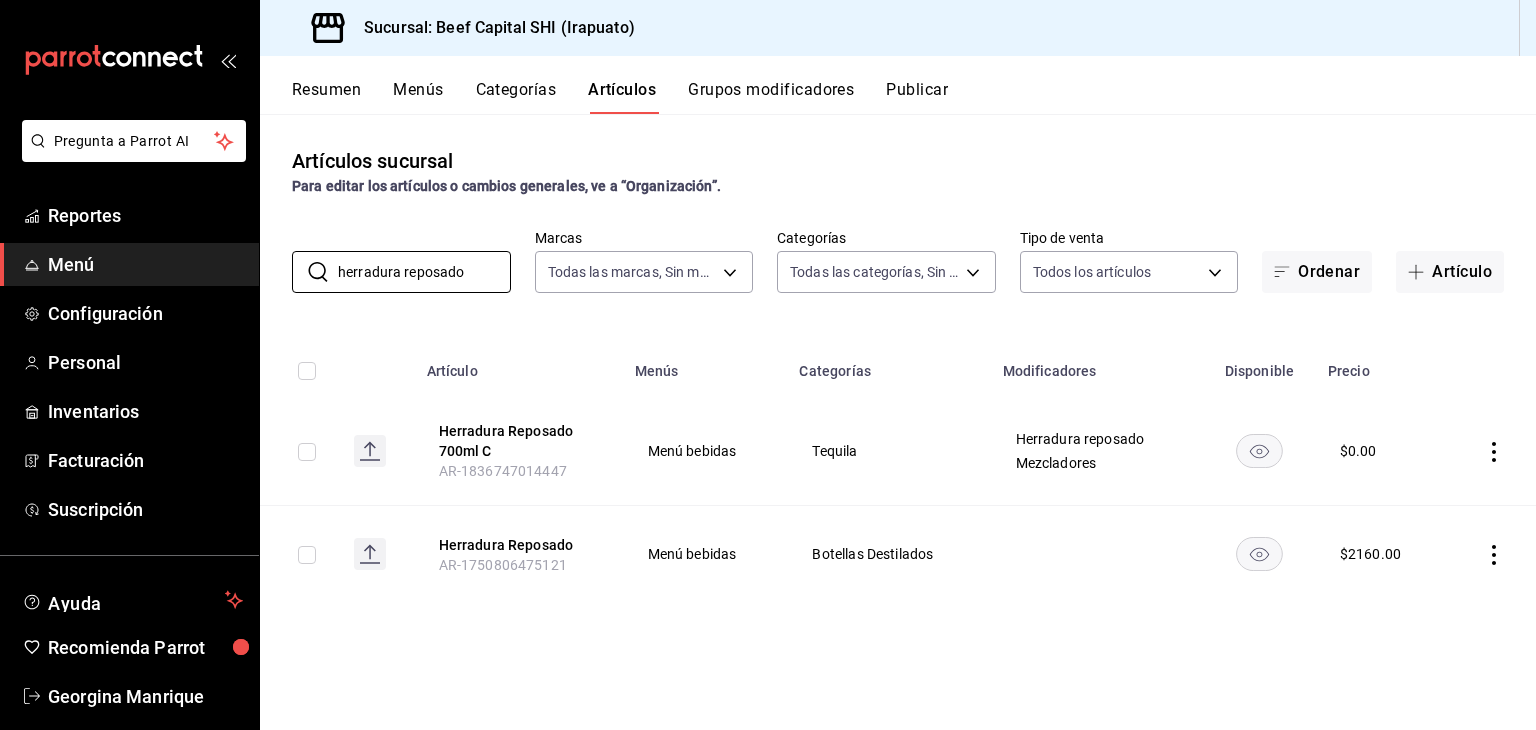 type on "herradura reposado" 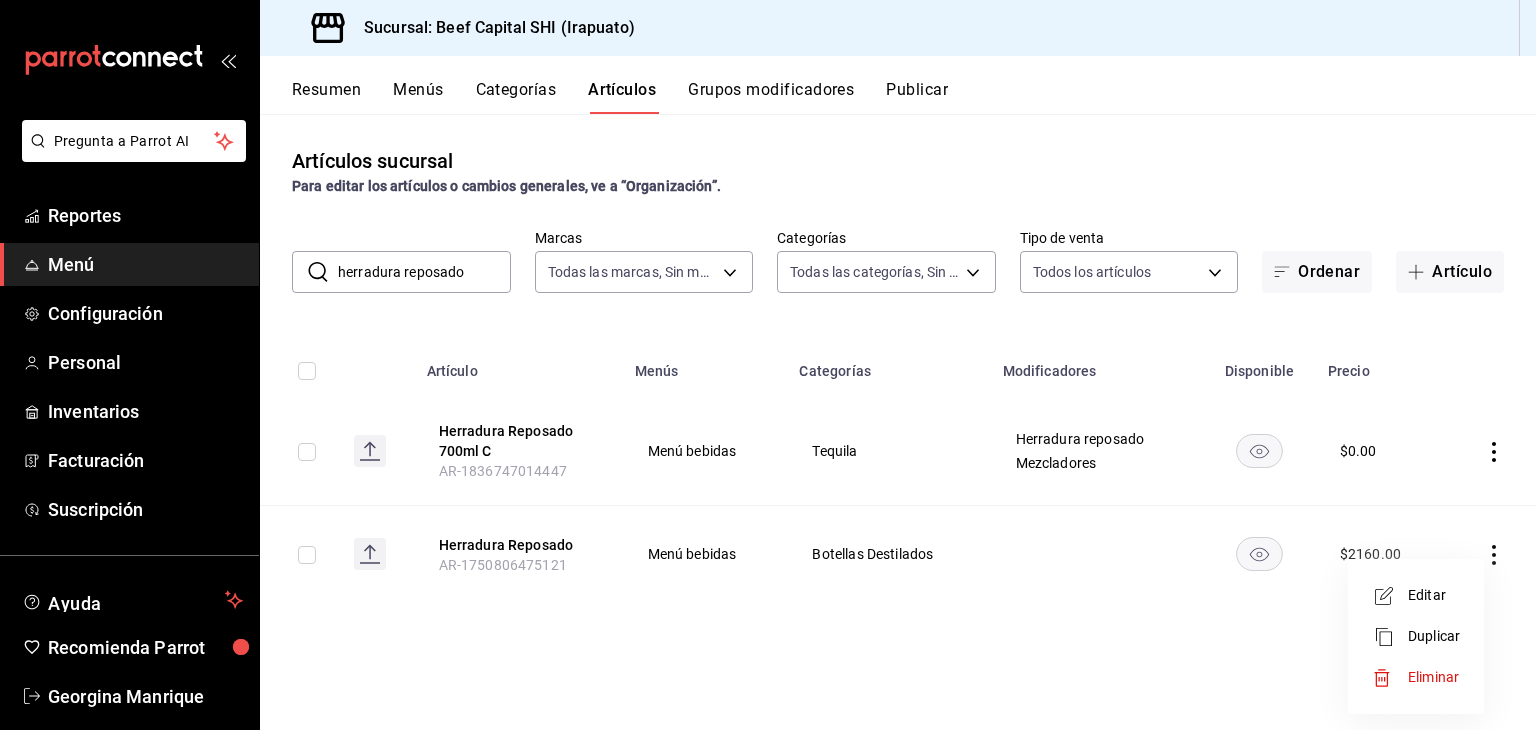 click on "Editar" at bounding box center (1434, 595) 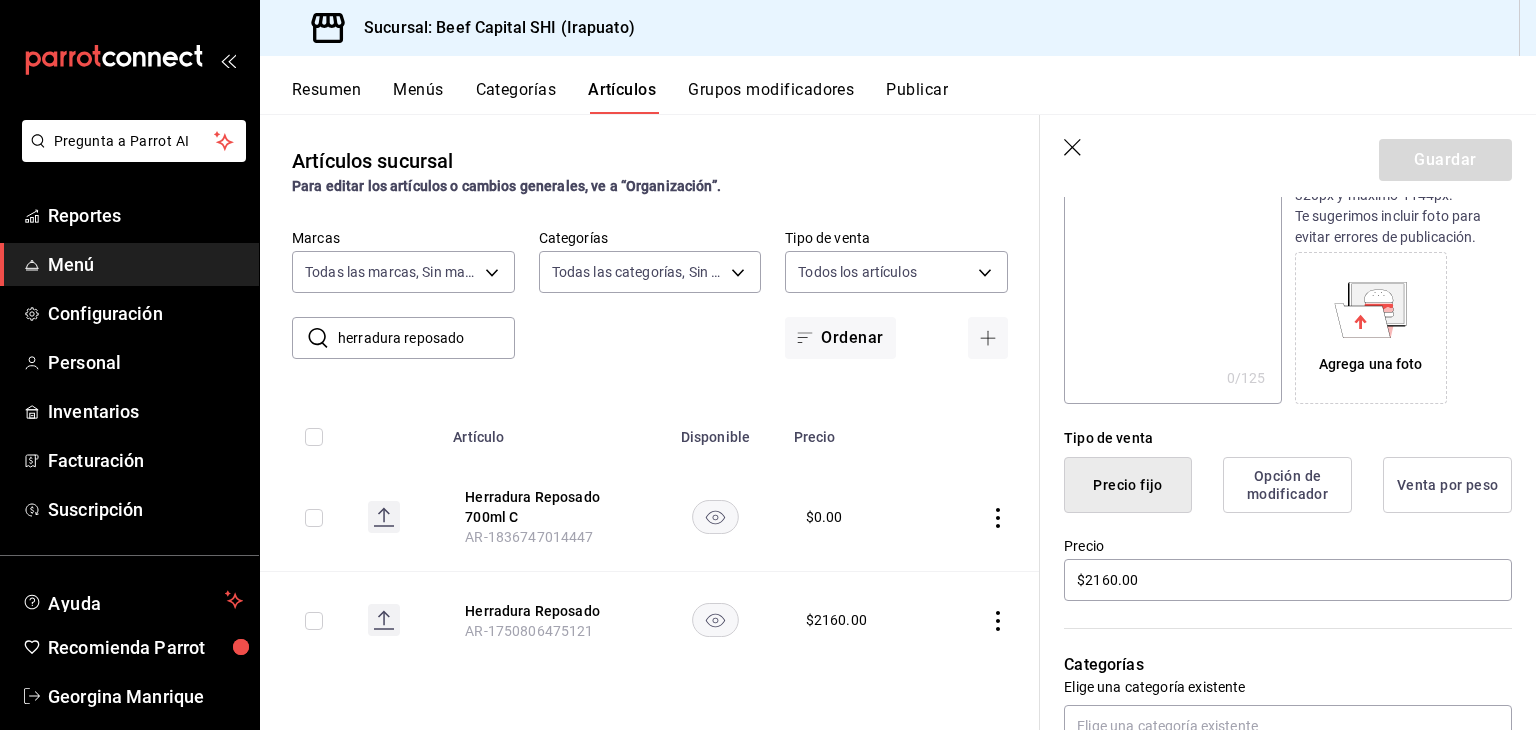 scroll, scrollTop: 300, scrollLeft: 0, axis: vertical 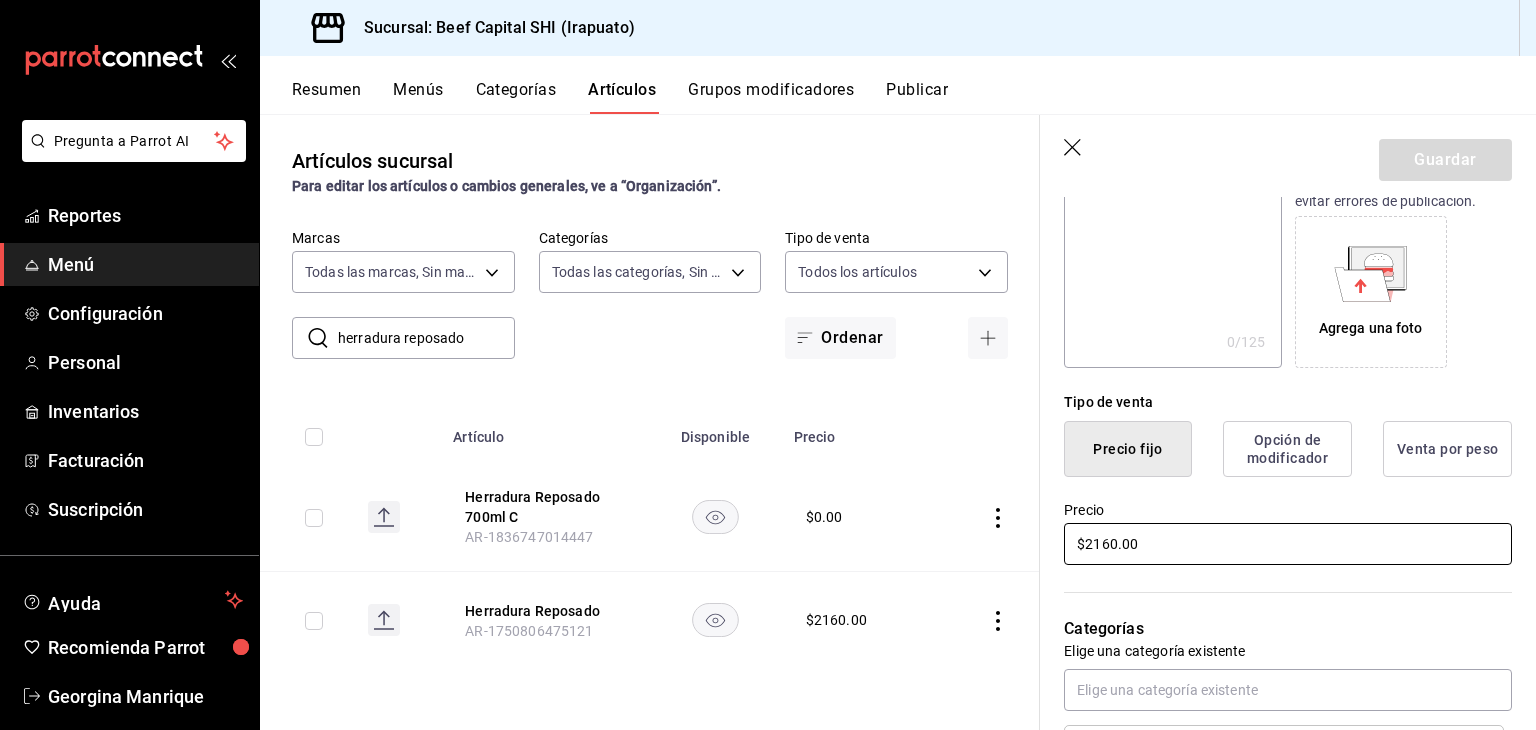 drag, startPoint x: 1167, startPoint y: 549, endPoint x: 1104, endPoint y: 597, distance: 79.20227 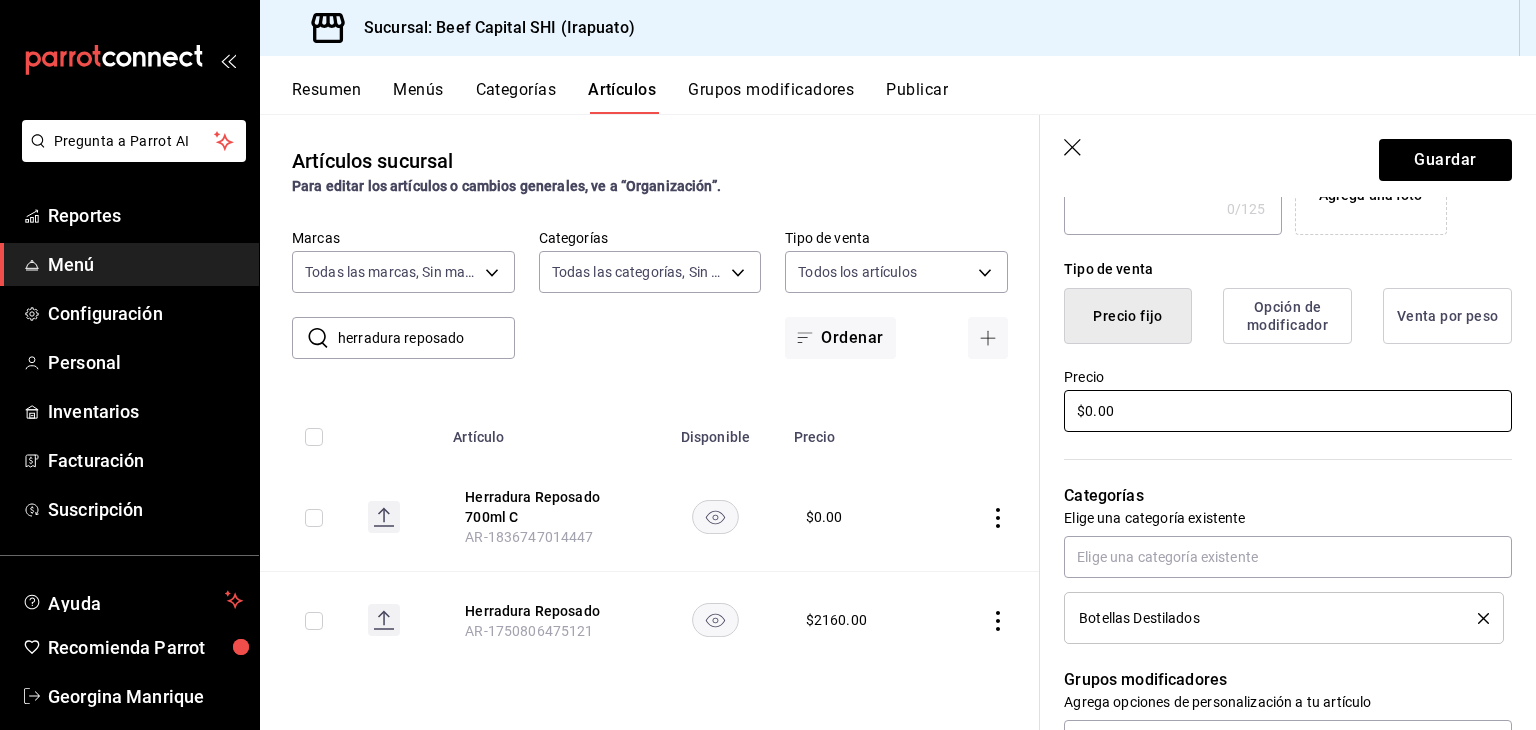 scroll, scrollTop: 500, scrollLeft: 0, axis: vertical 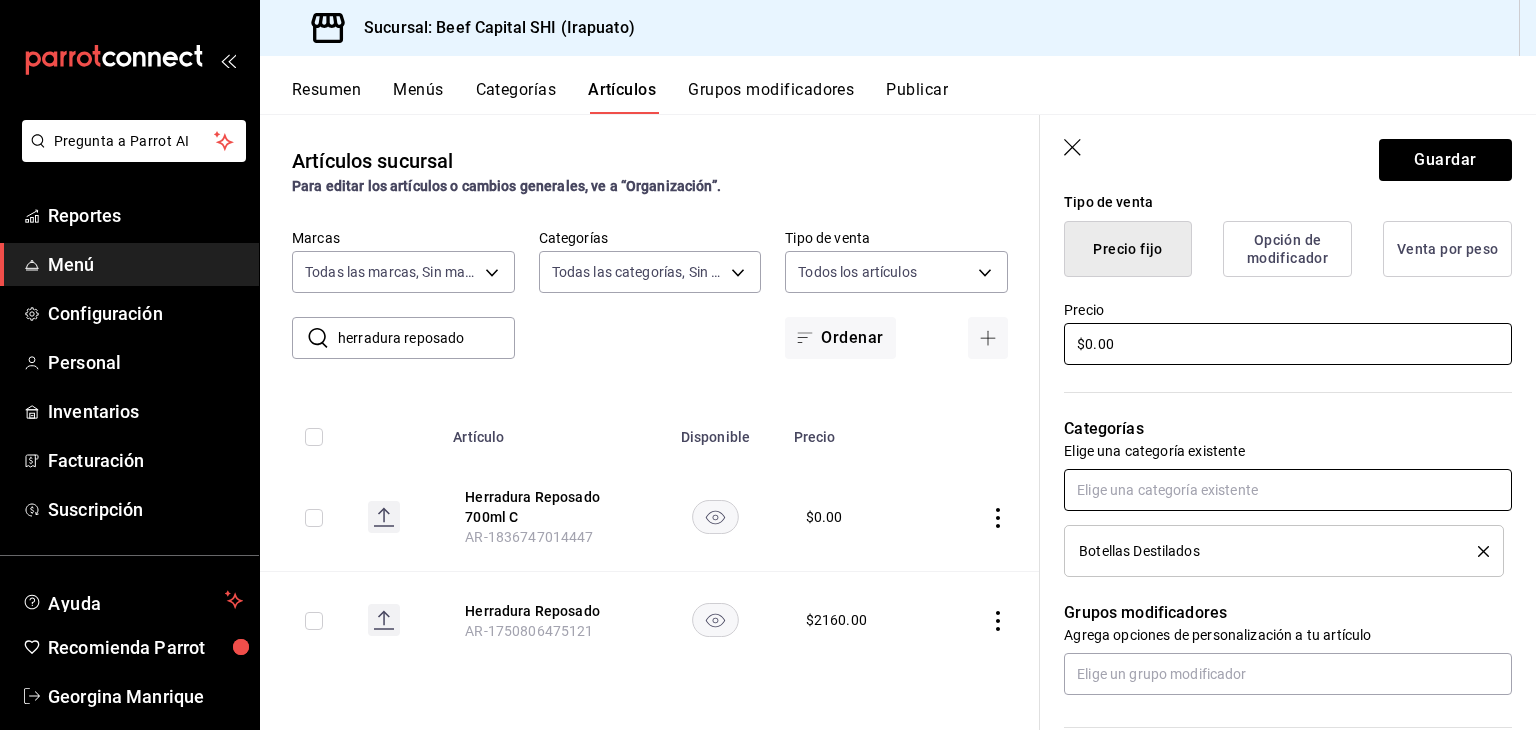 type on "$0.00" 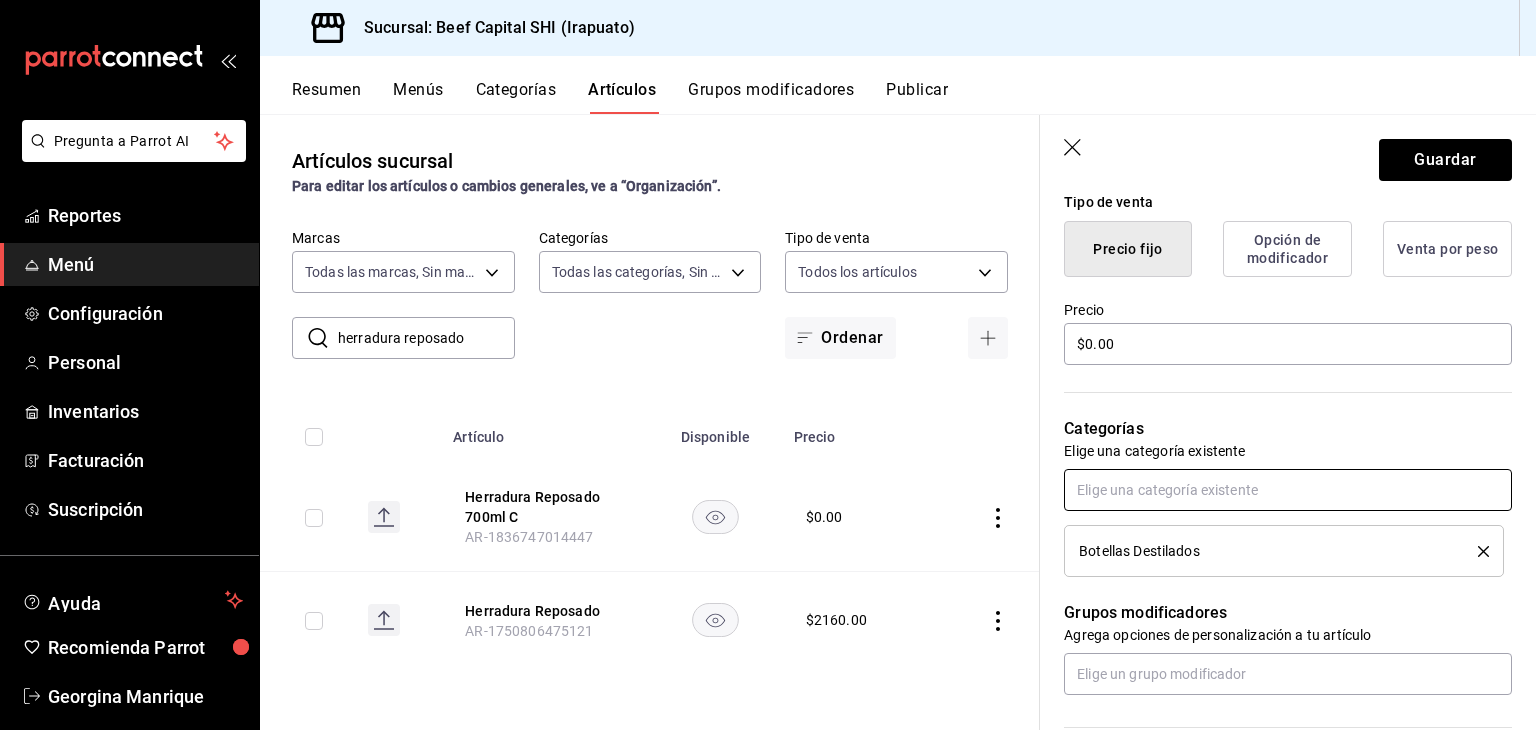 click at bounding box center [1288, 490] 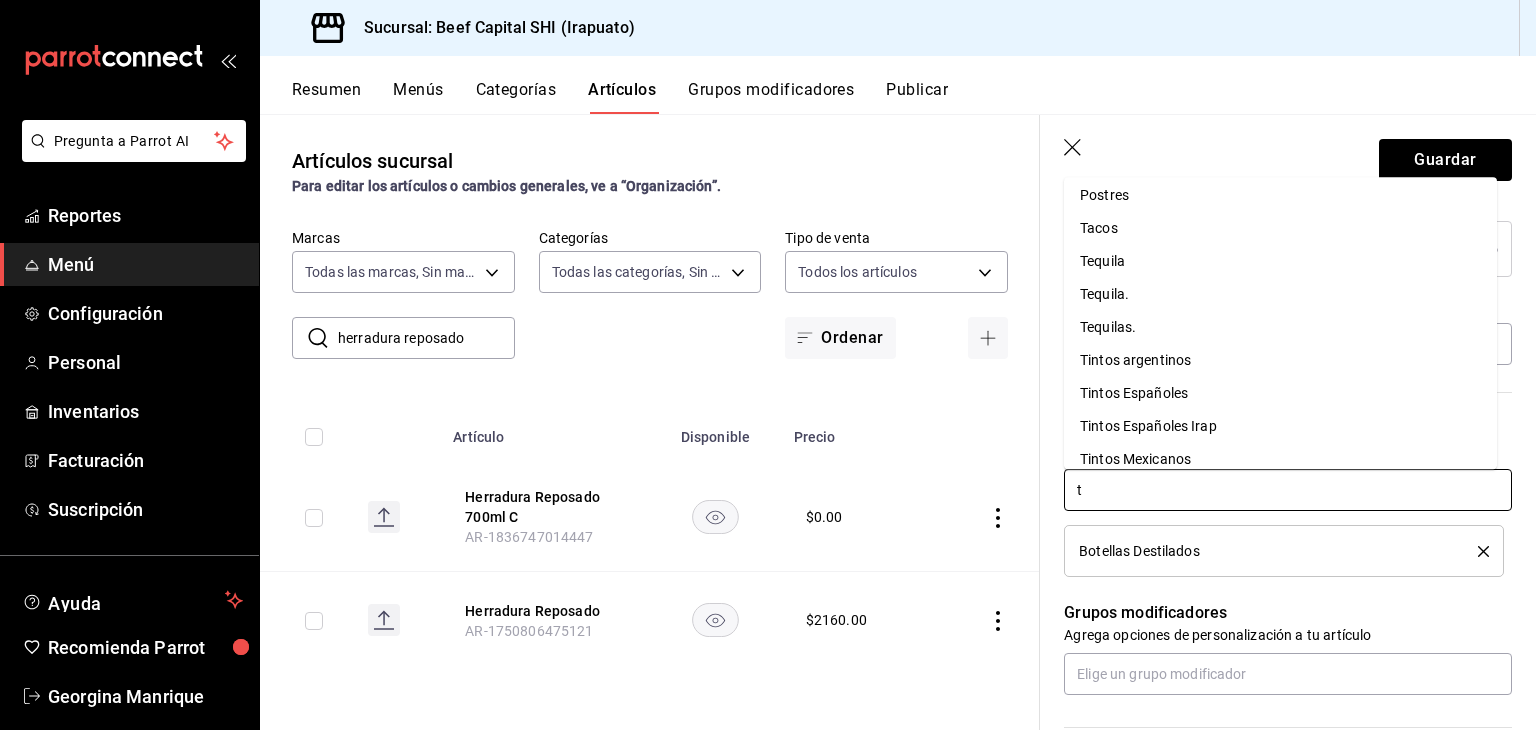 scroll, scrollTop: 0, scrollLeft: 0, axis: both 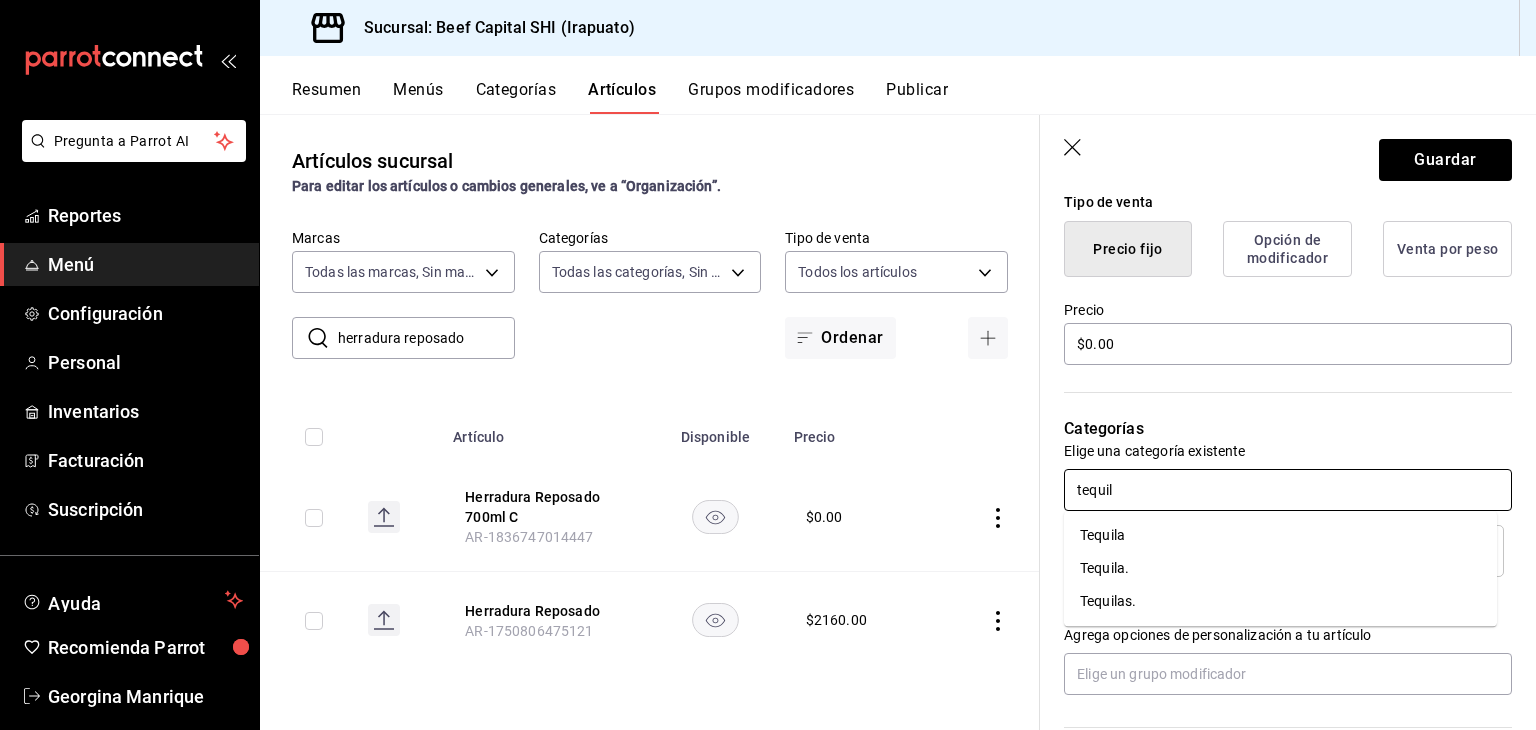 type on "tequila" 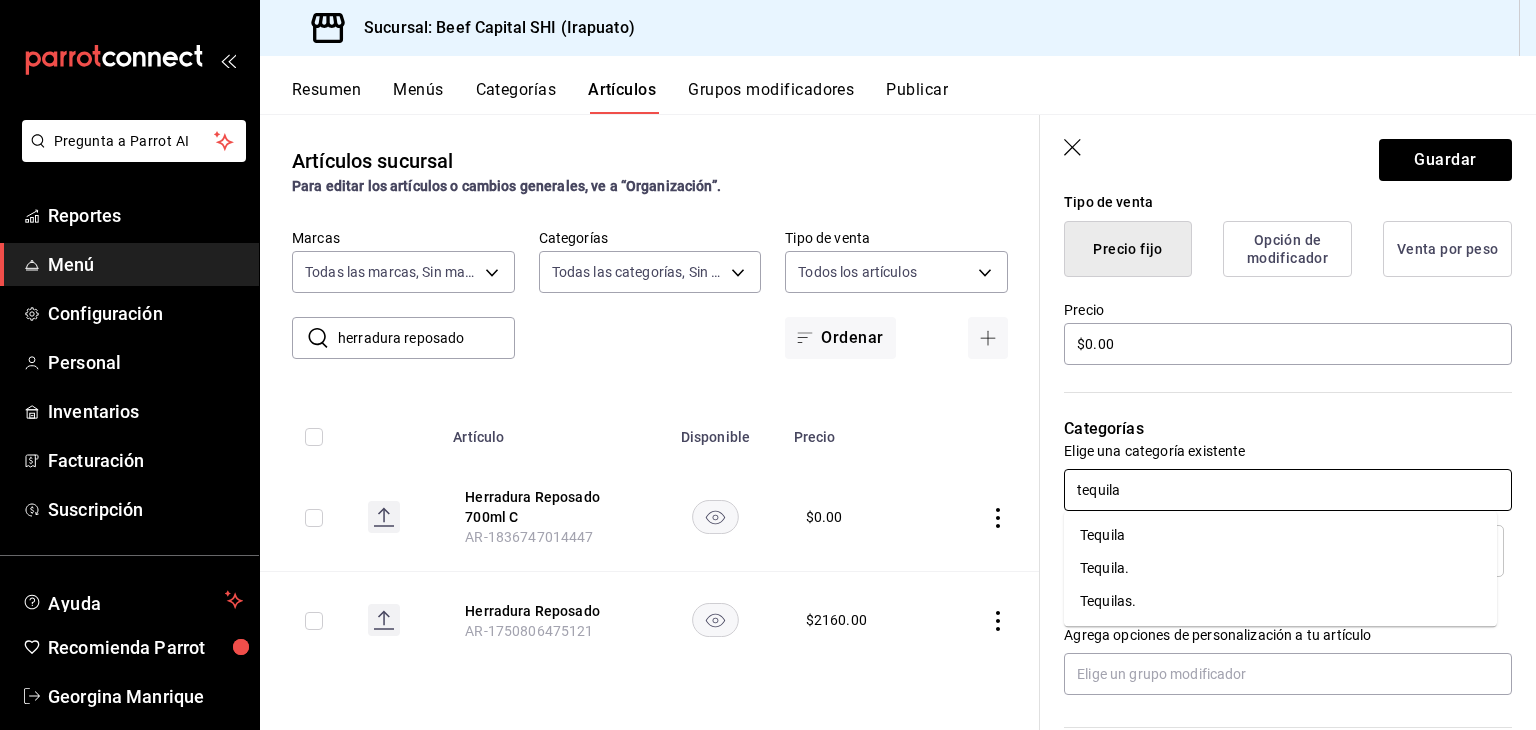 click on "Tequila." at bounding box center [1280, 568] 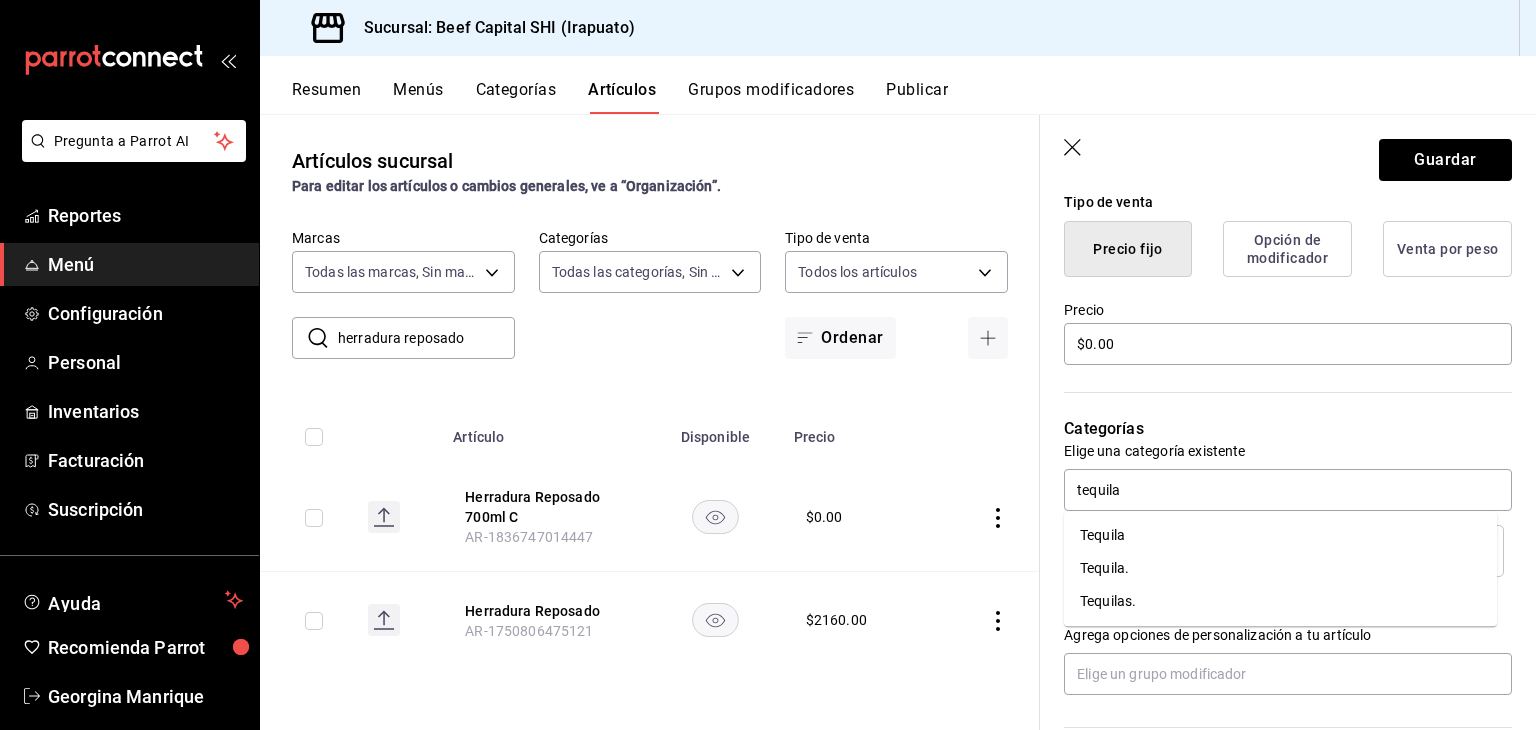 type 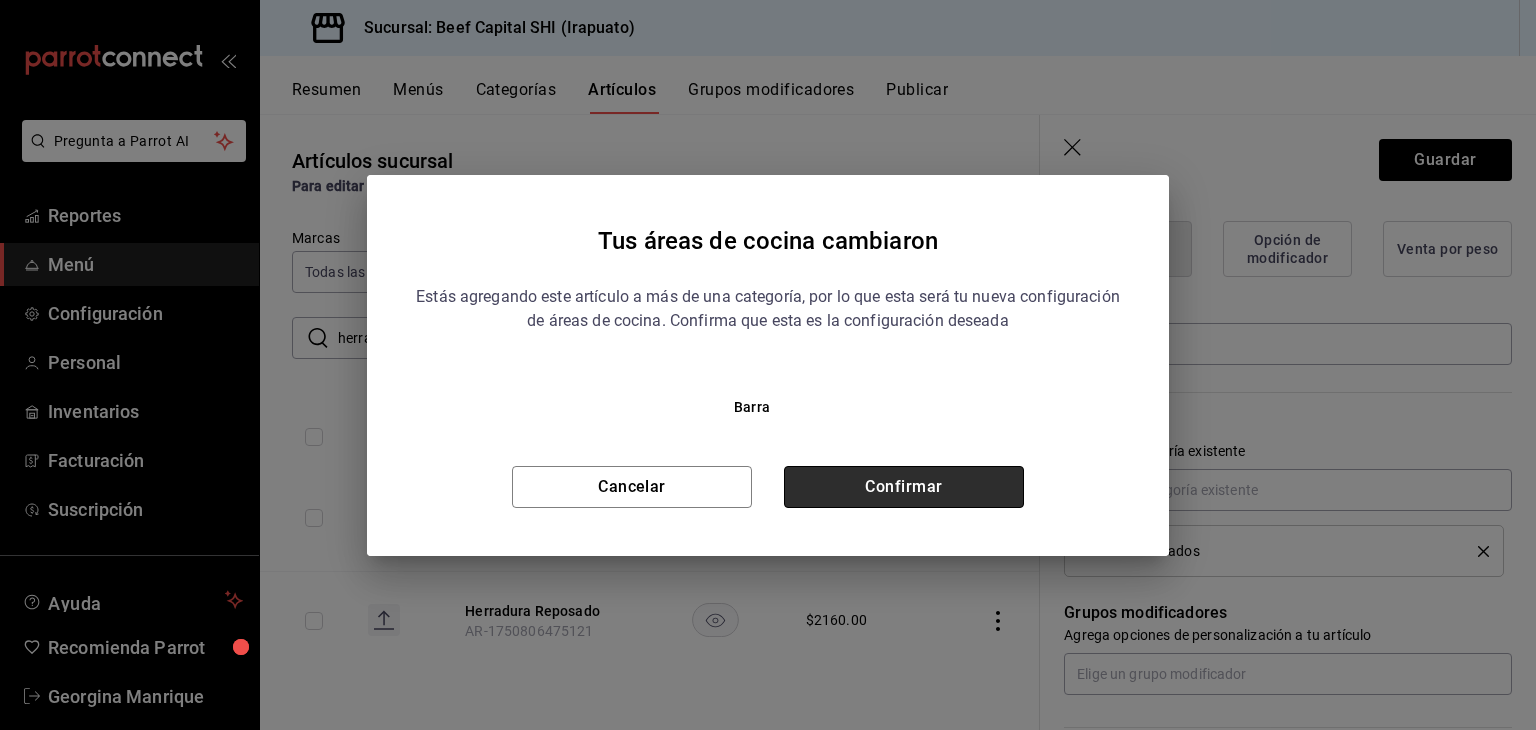 click on "Confirmar" at bounding box center [904, 487] 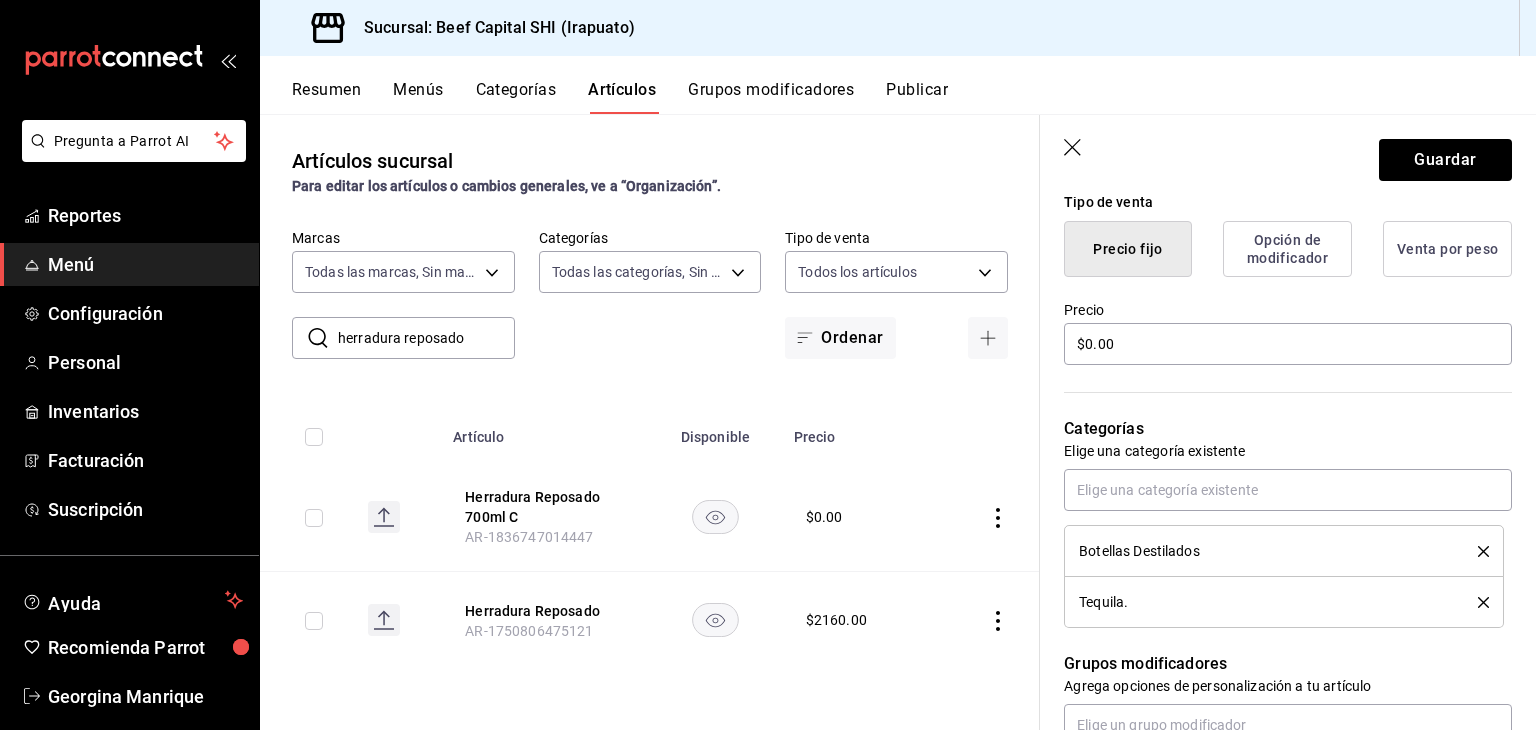 click 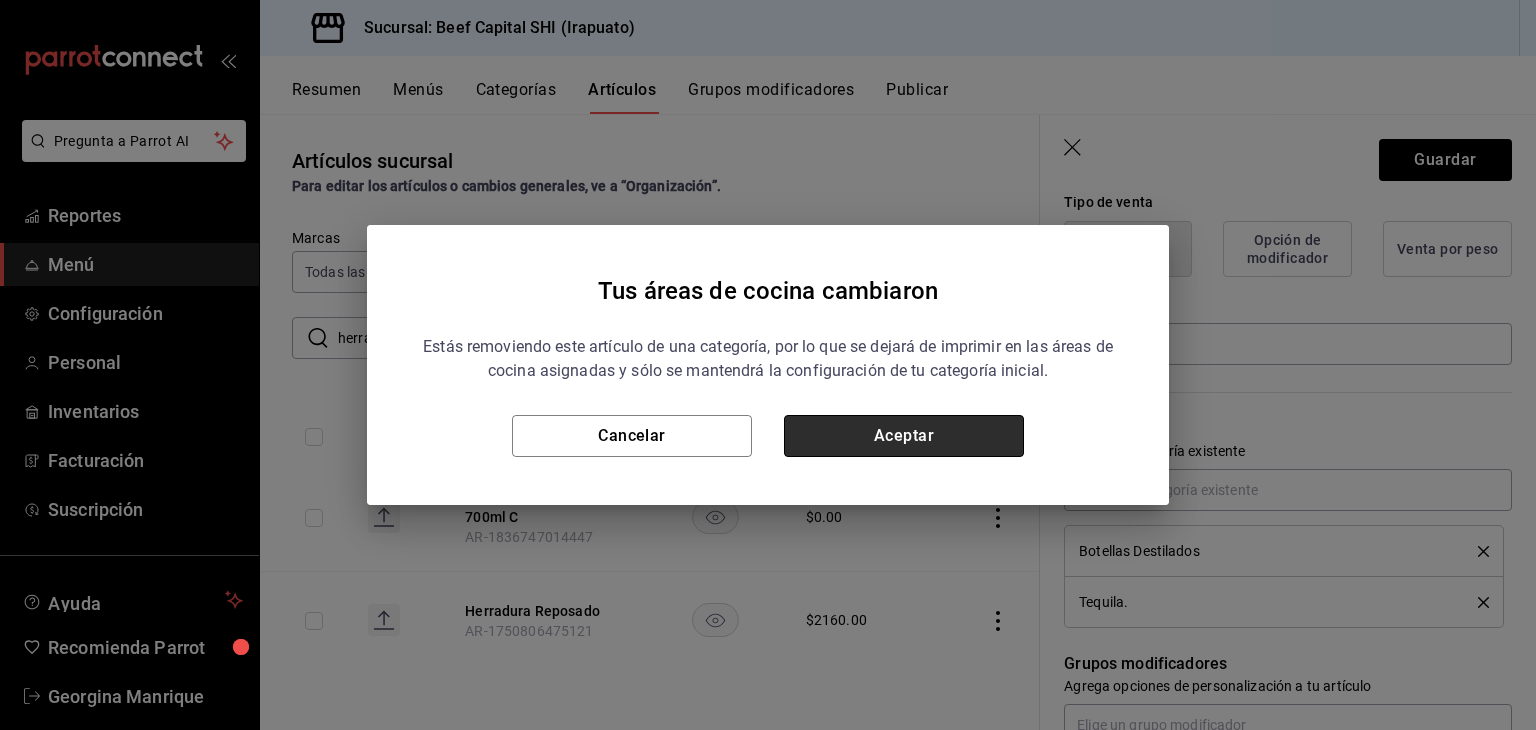 click on "Aceptar" at bounding box center [904, 436] 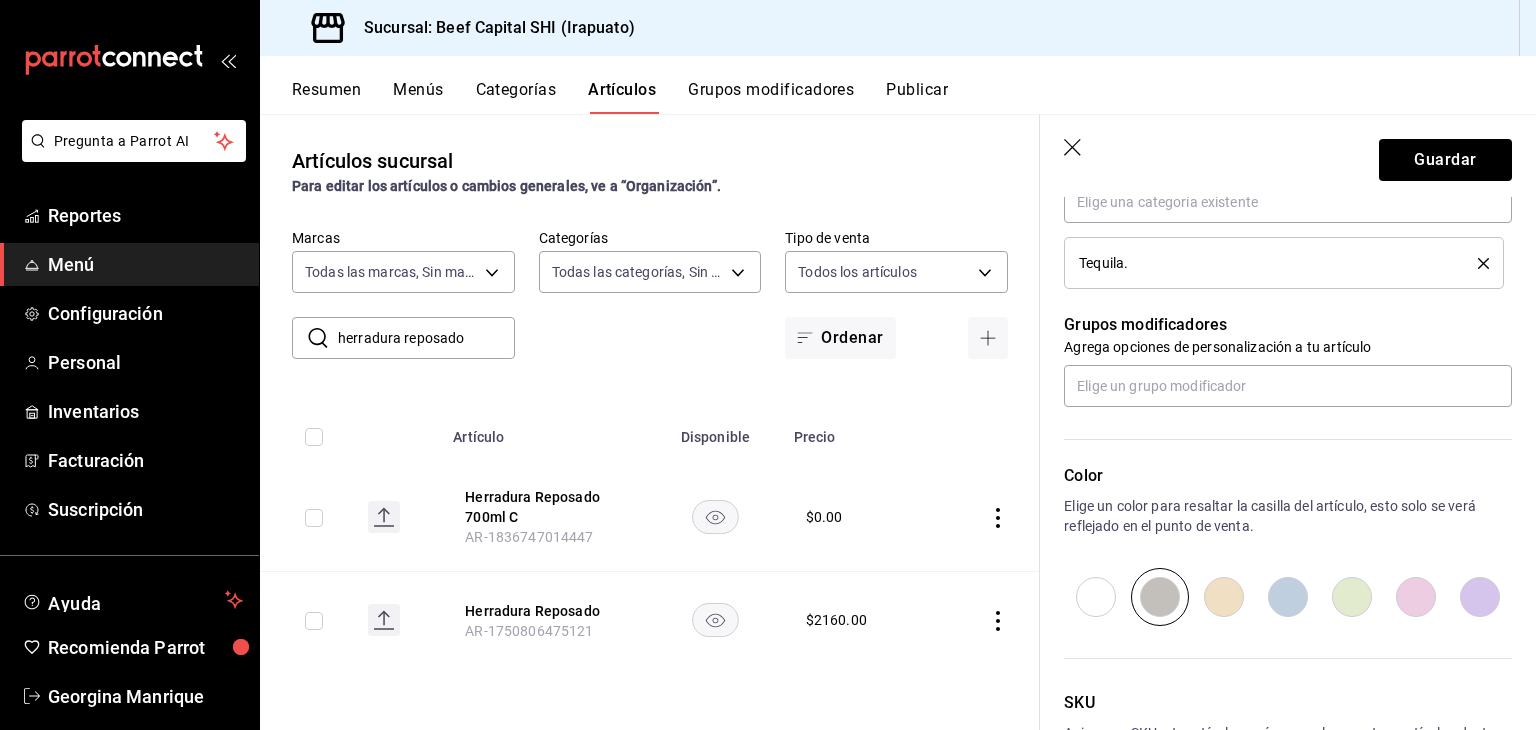 scroll, scrollTop: 934, scrollLeft: 0, axis: vertical 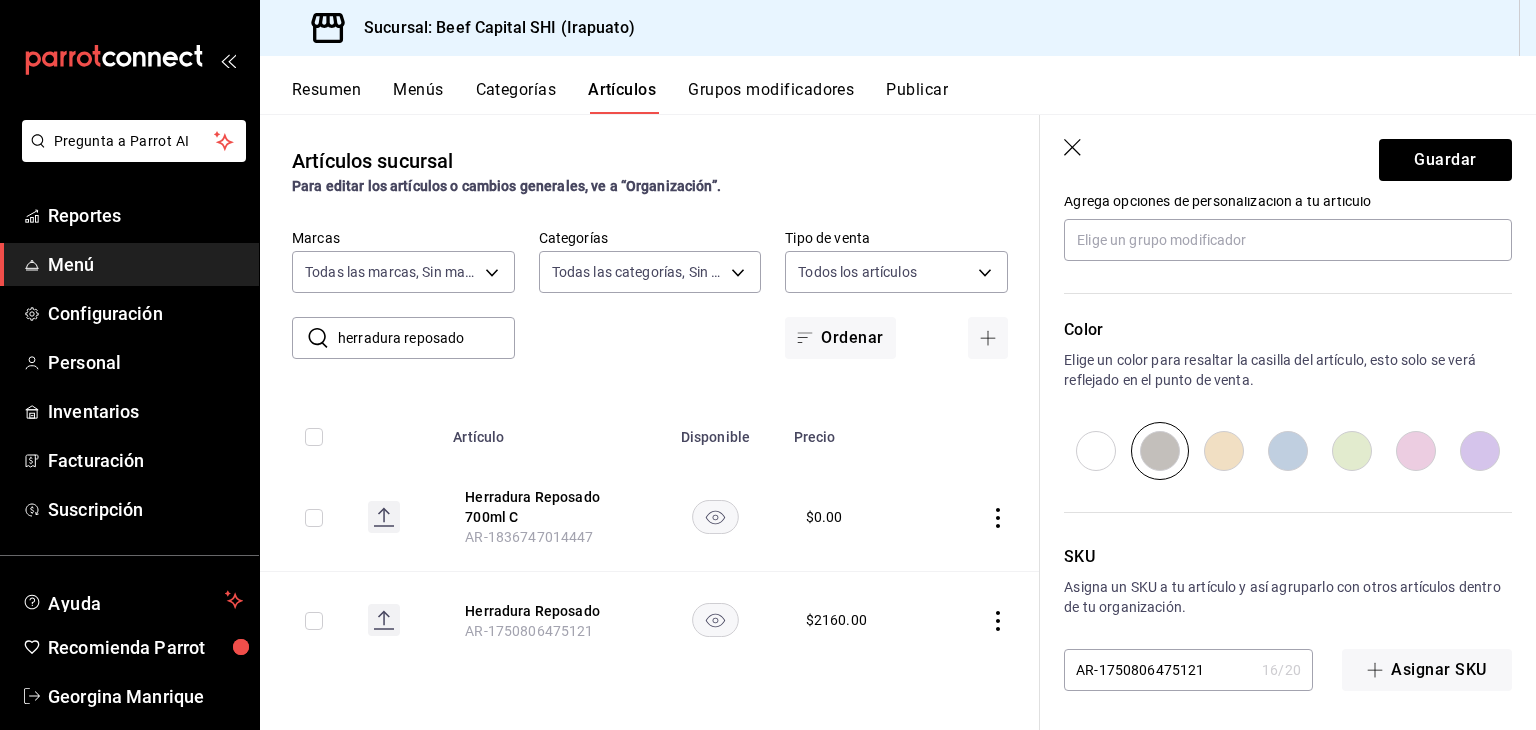 click at bounding box center (1224, 451) 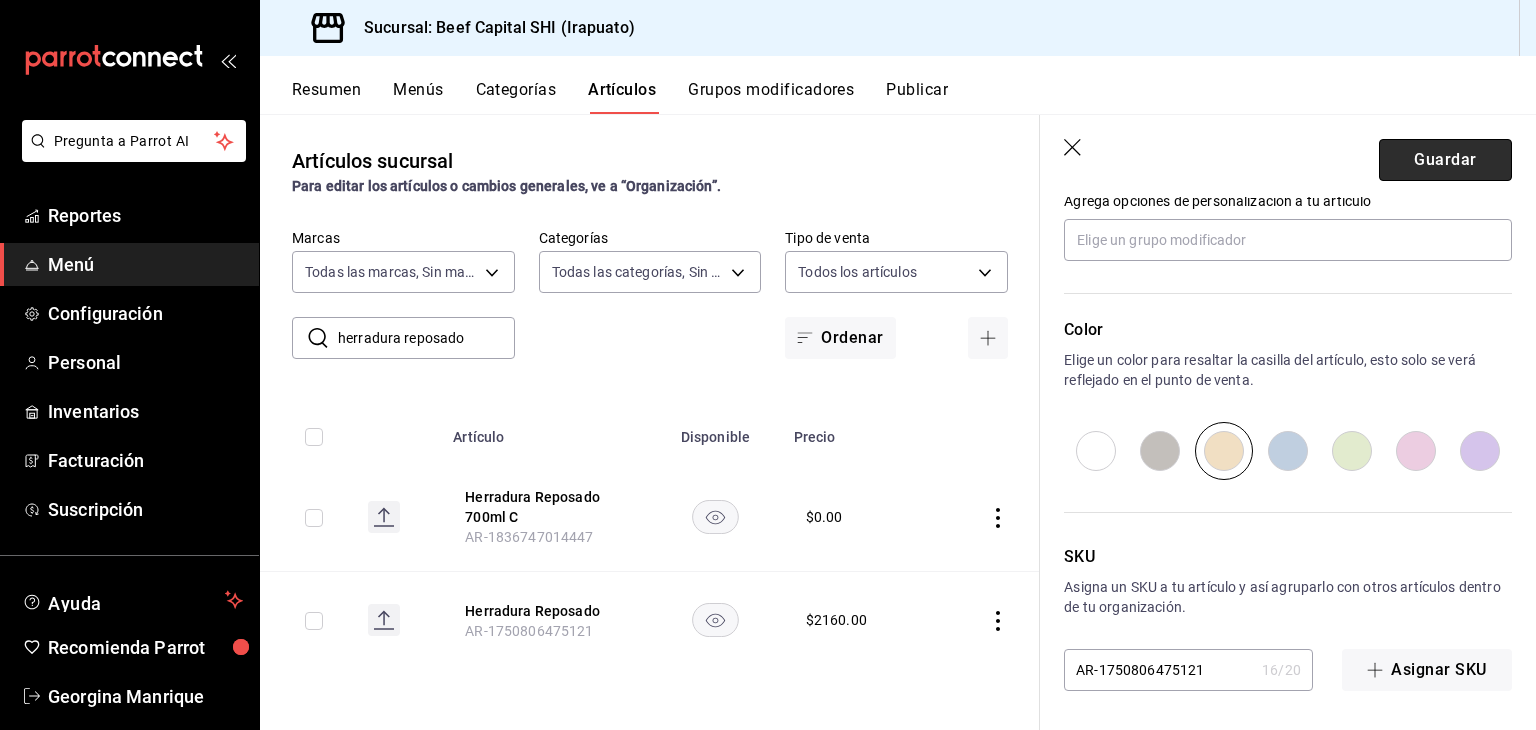 click on "Guardar" at bounding box center [1445, 160] 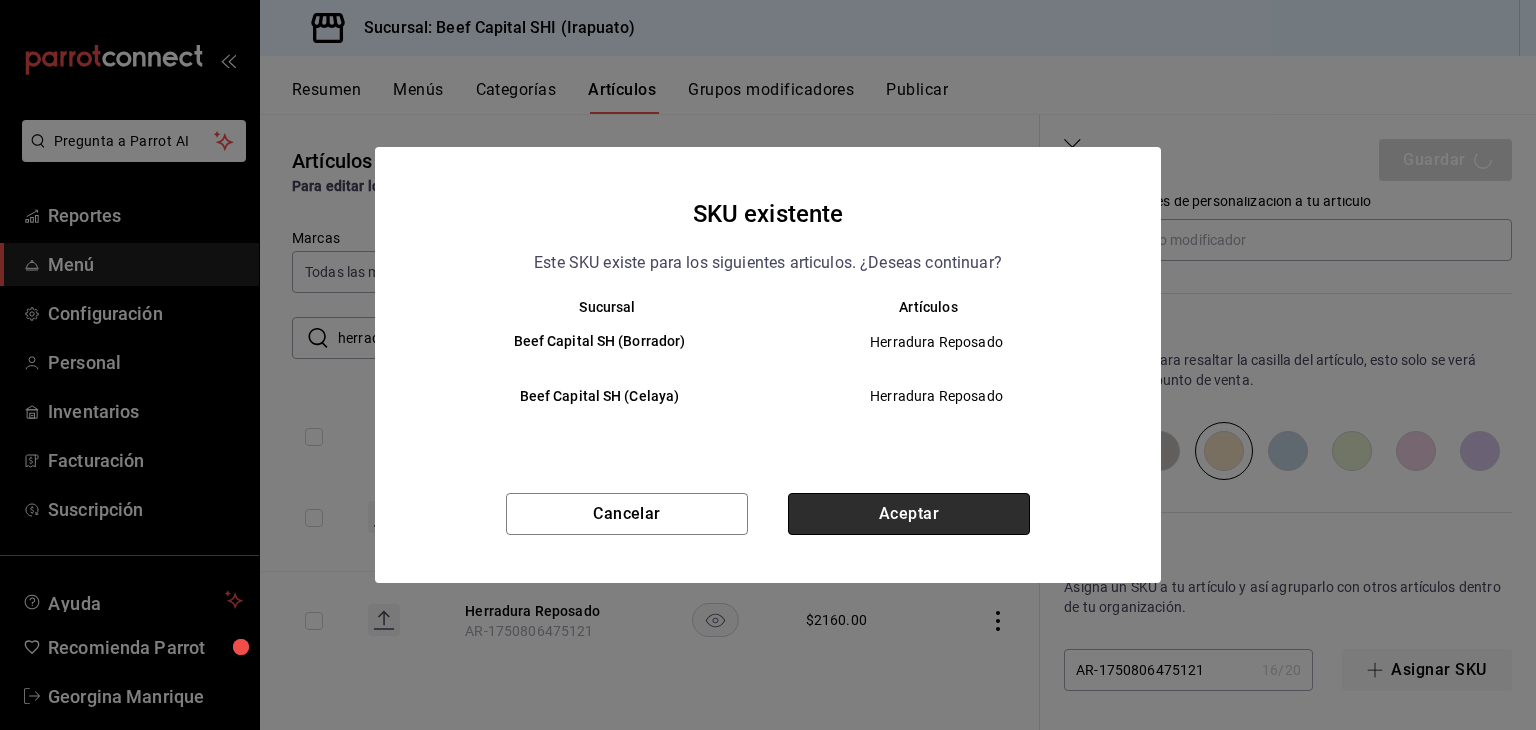 click on "Aceptar" at bounding box center [909, 514] 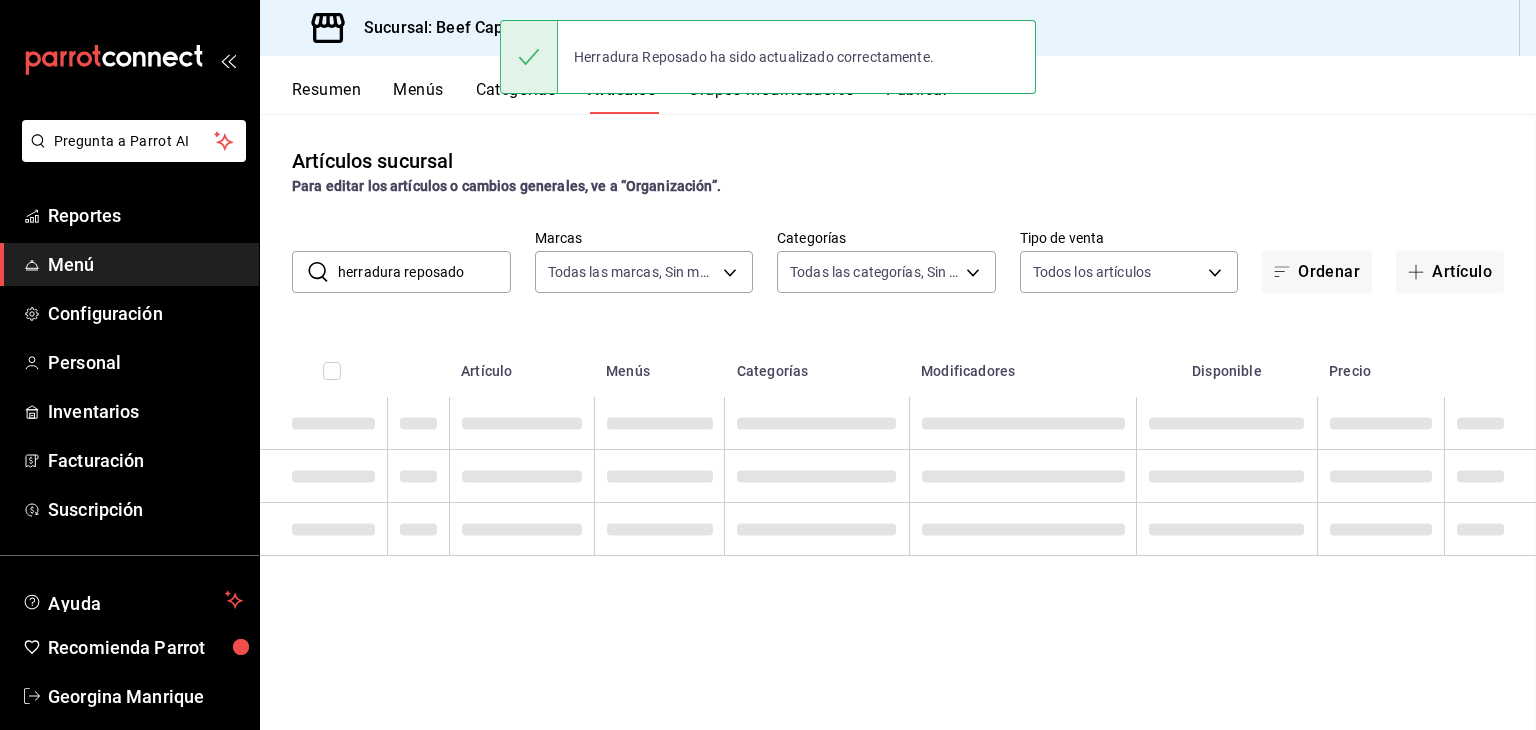 scroll, scrollTop: 0, scrollLeft: 0, axis: both 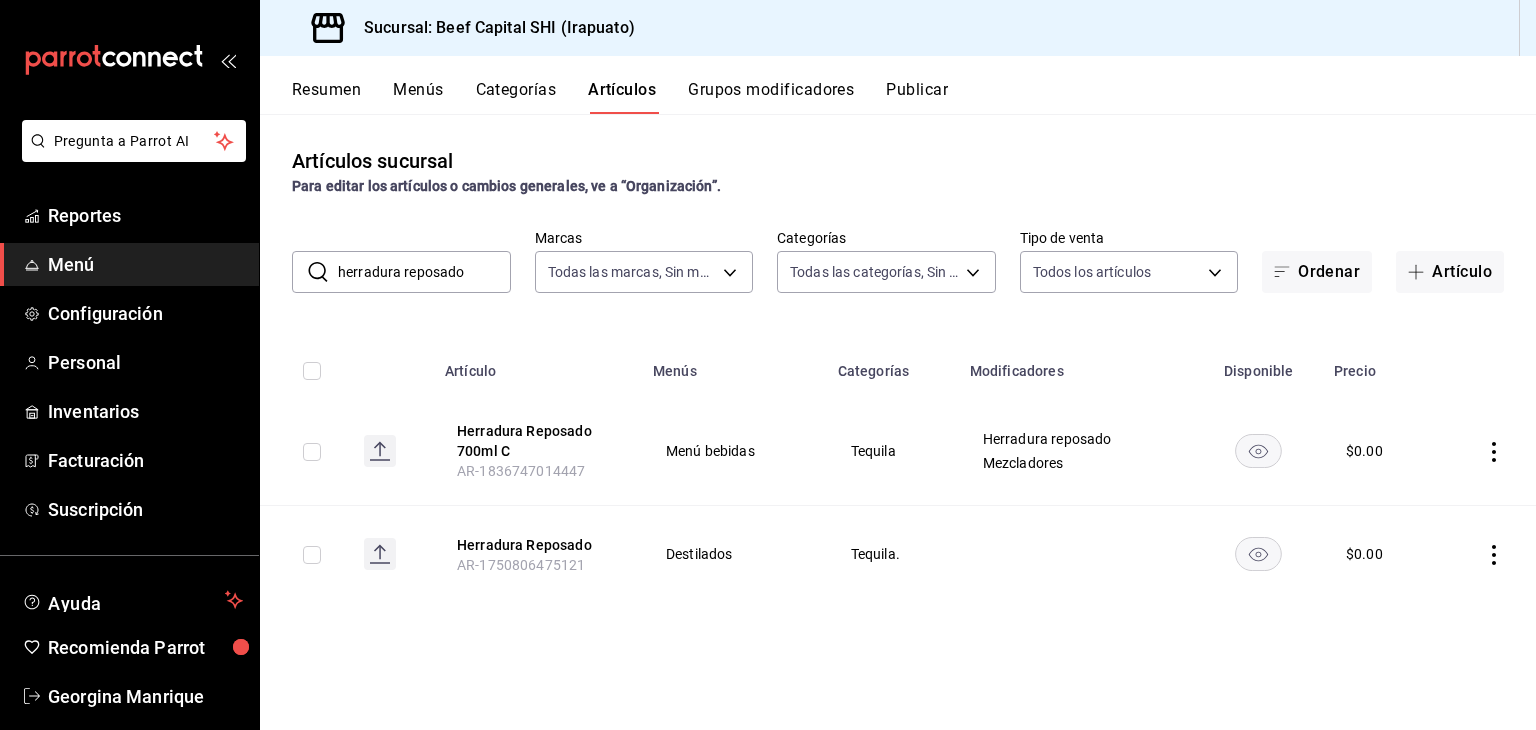 click on "Grupos modificadores" at bounding box center [771, 97] 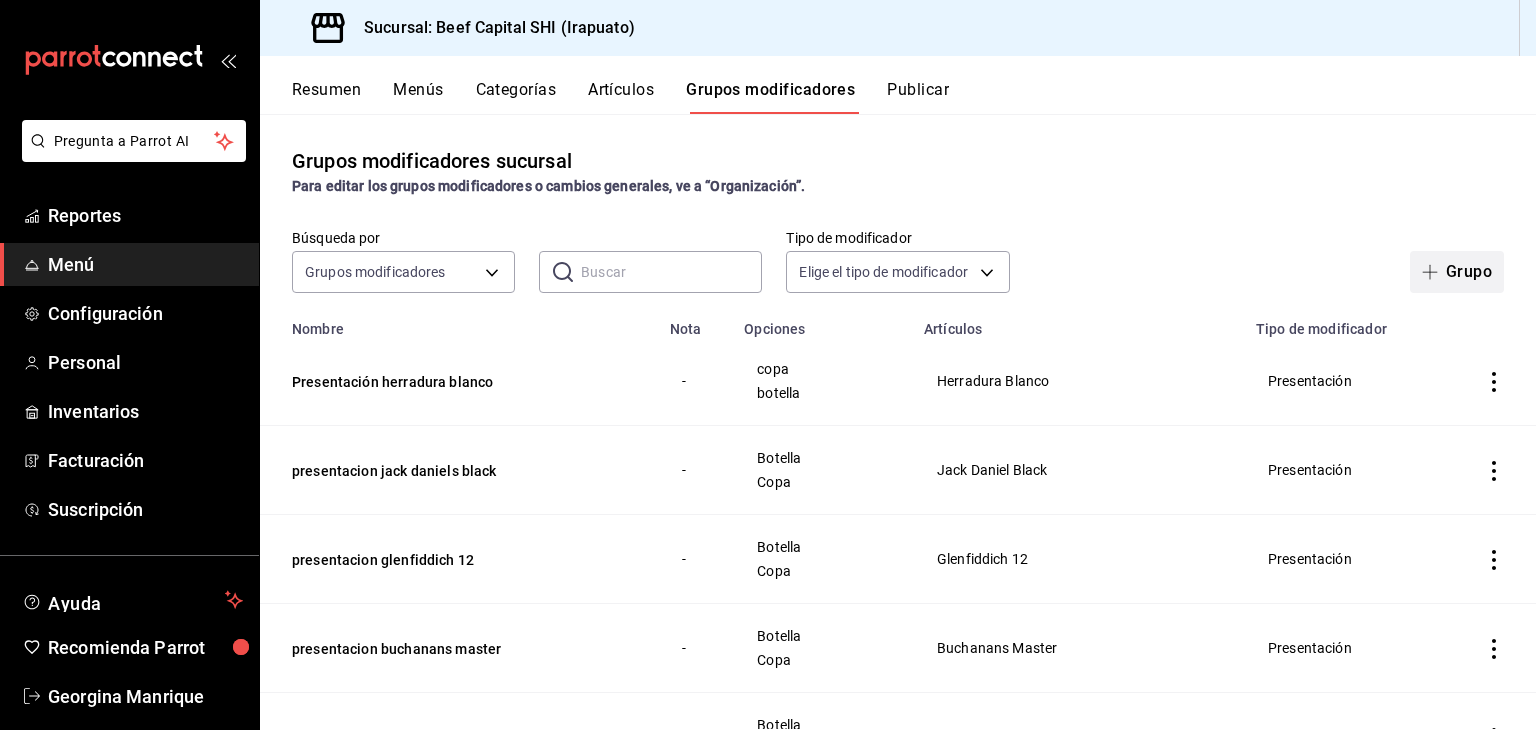 click 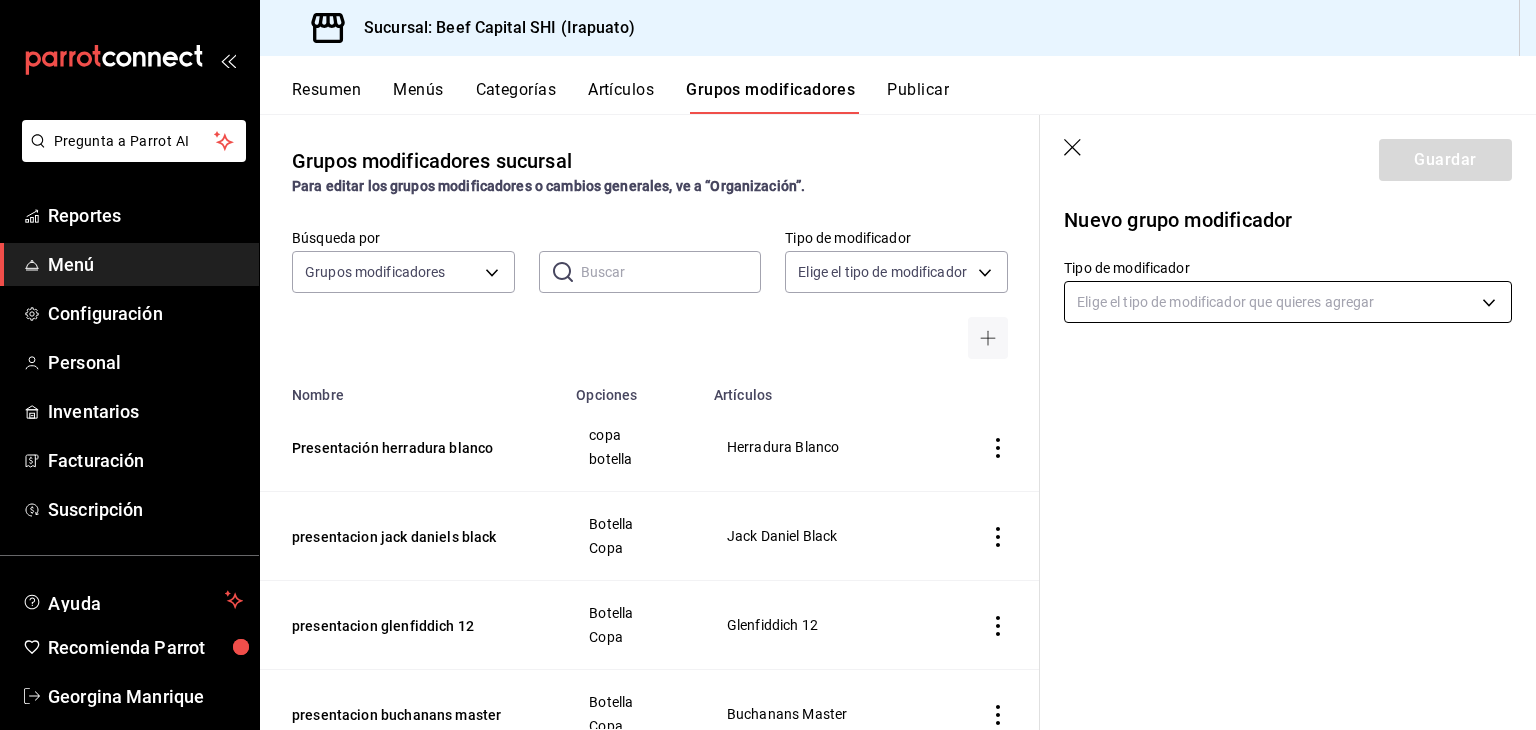 click on "Pregunta a Parrot AI Reportes   Menú   Configuración   Personal   Inventarios   Facturación   Suscripción   Ayuda Recomienda Parrot   [FIRST] [LAST]   Sugerir nueva función   Sucursal: Beef Capital SHI (Irapuato) Resumen Menús Categorías Artículos Grupos modificadores Publicar Grupos modificadores sucursal Para editar los grupos modificadores o cambios generales, ve a “Organización”. Búsqueda por Grupos modificadores GROUP ​ ​ Tipo de modificador Elige el tipo de modificador Nombre Opciones Artículos Presentación herradura blanco copa botella Herradura Blanco presentacion jack daniels black Botella Copa Jack Daniel Black presentacion glenfiddich 12 Botella Copa Glenfiddich 12 presentacion buchanans master Botella Copa Buchanans Master presentacion buchanans 18 Botella Copa Buchannas 18 presentacion buchanans 12 Botella Copa Buchannas 12 presentacion chivas Botella Copa Chivas 18 presentacion chivas 12 Botella Copa Chivas 12 presentacion jw blue Botella Copa JW Blue Botella Copa Botella" at bounding box center (768, 365) 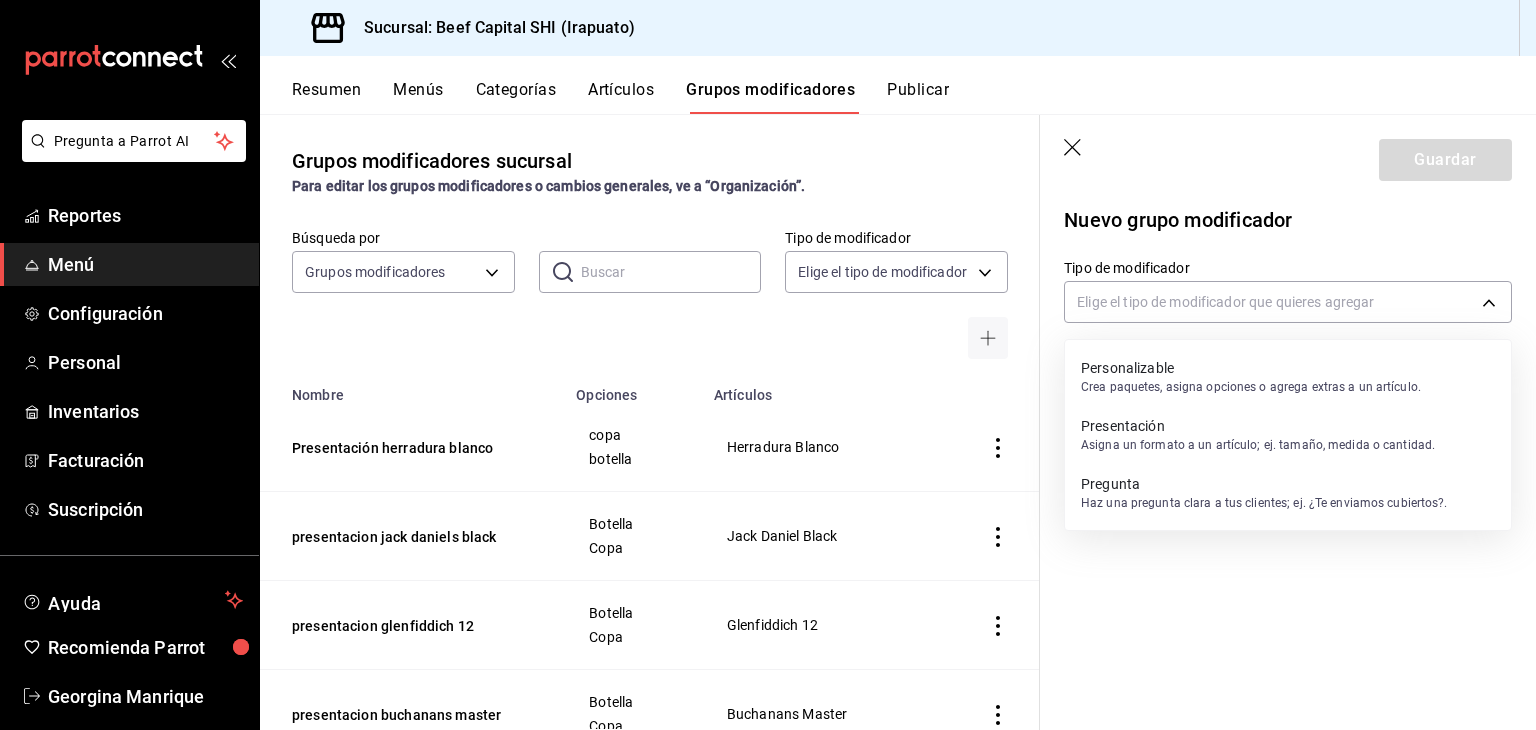 click on "Presentación" at bounding box center (1258, 426) 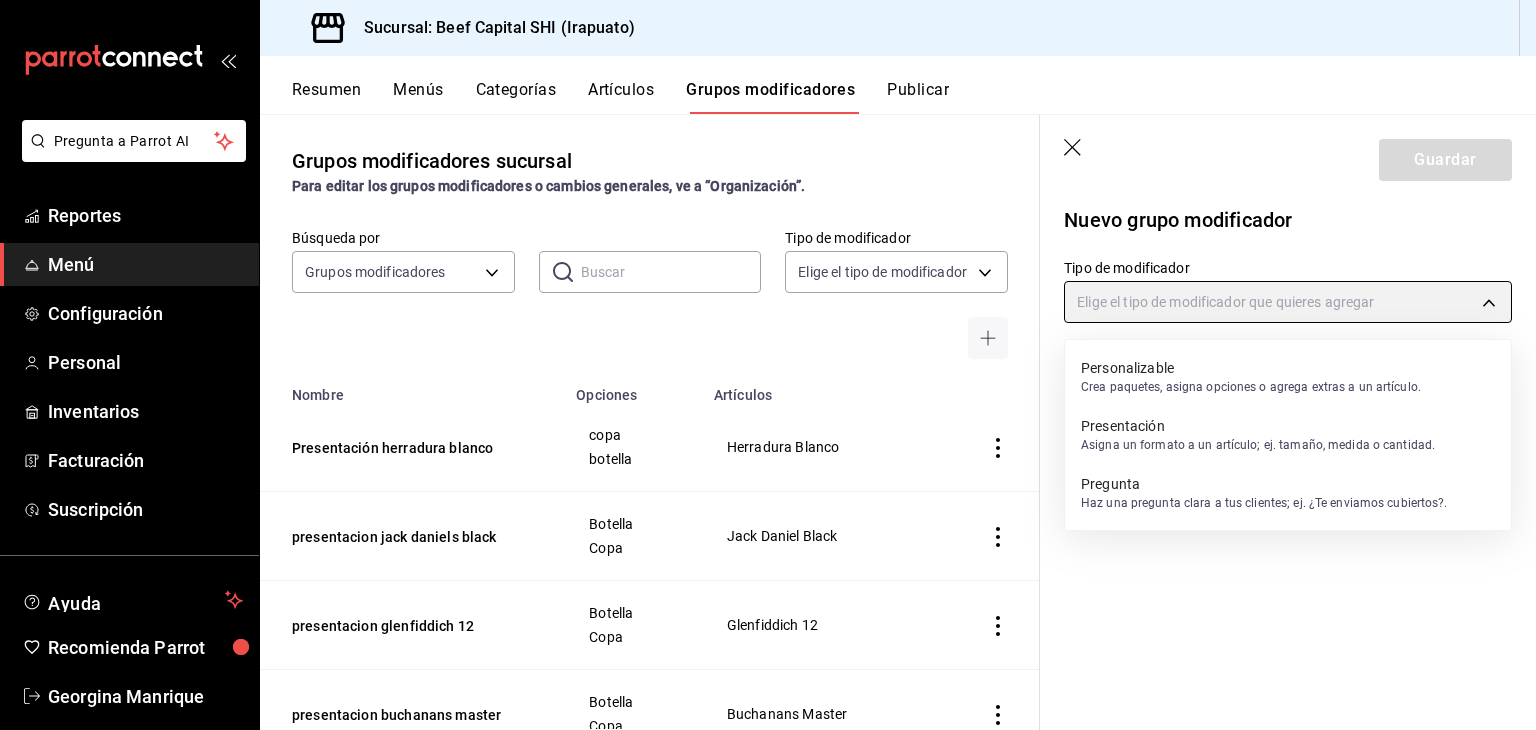 type on "PRESENTATION" 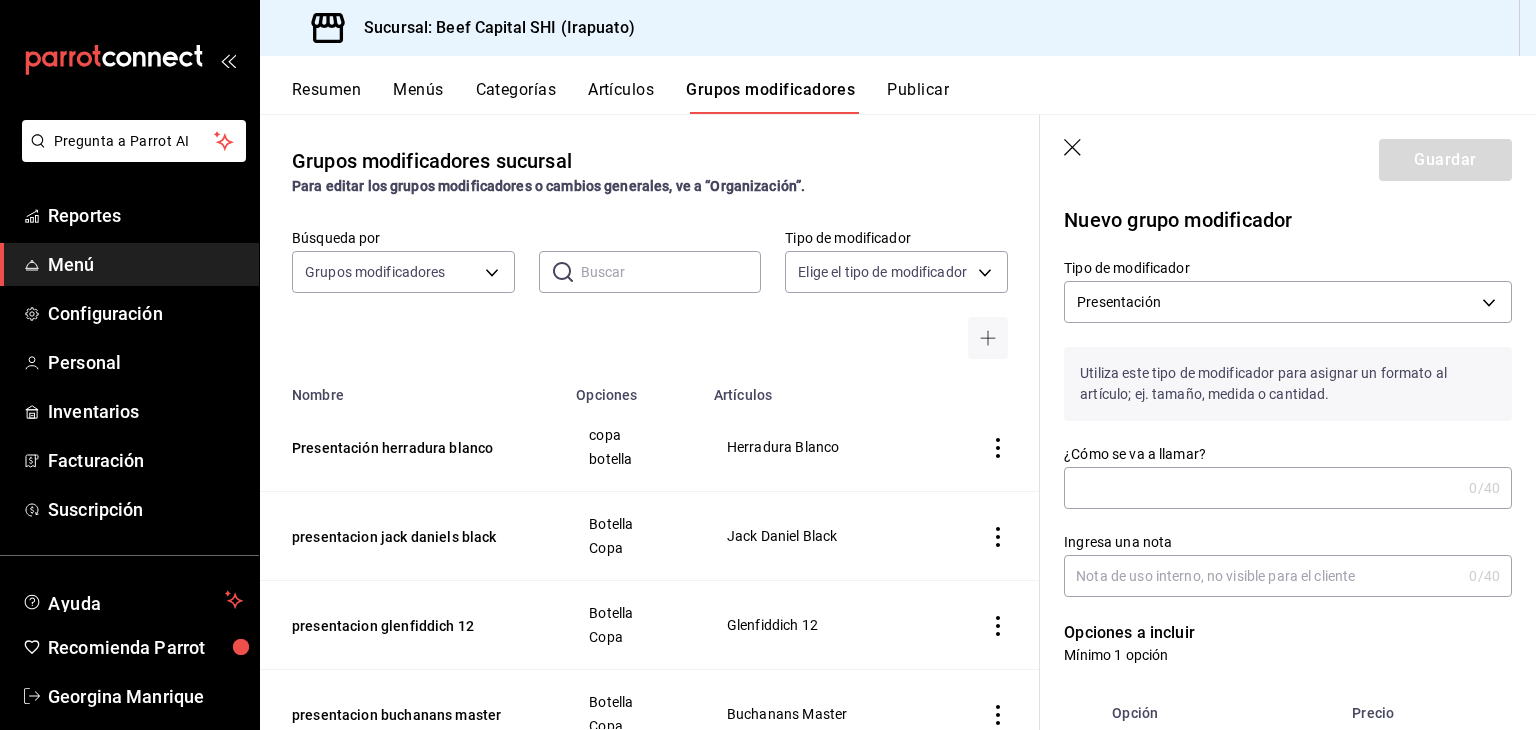 click on "¿Cómo se va a llamar?" at bounding box center (1262, 488) 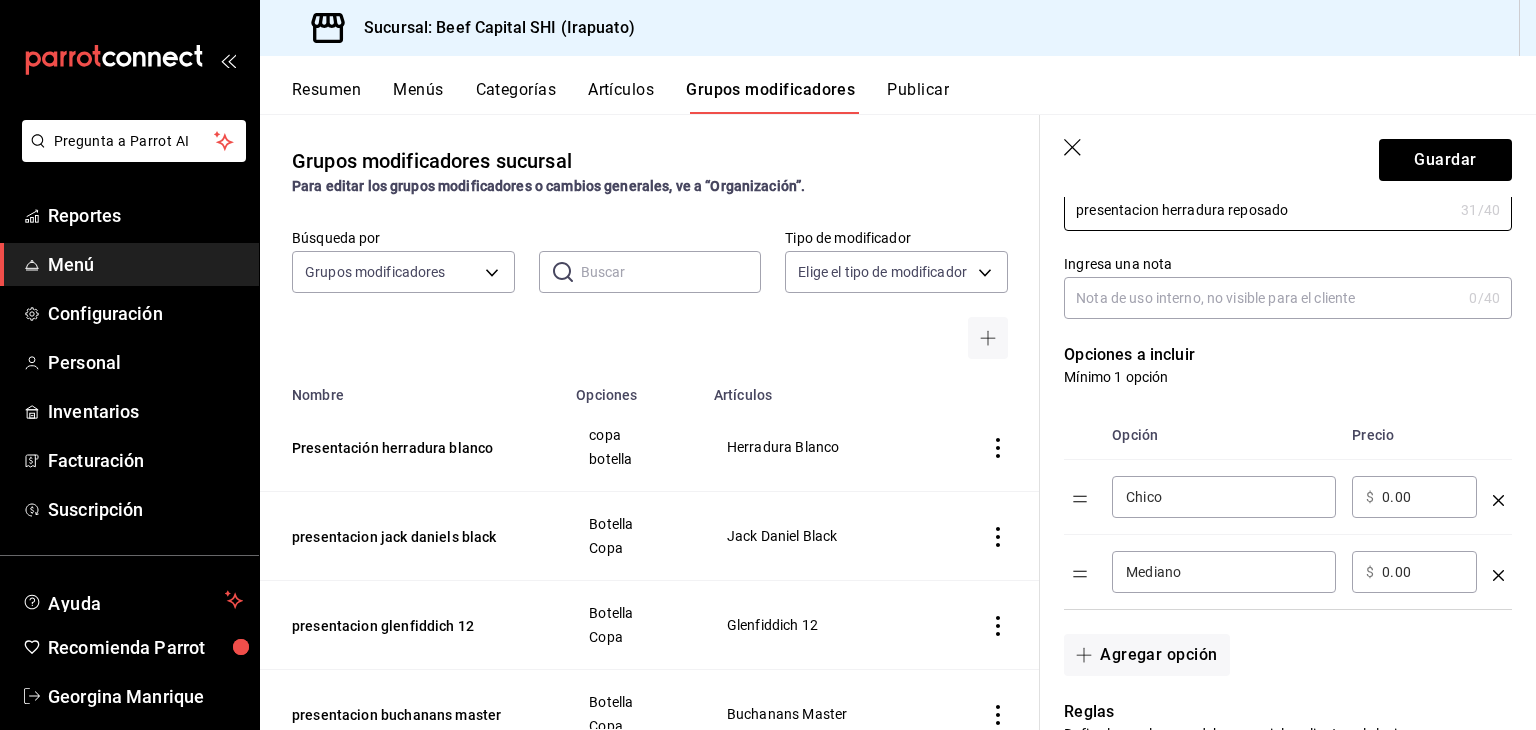 scroll, scrollTop: 300, scrollLeft: 0, axis: vertical 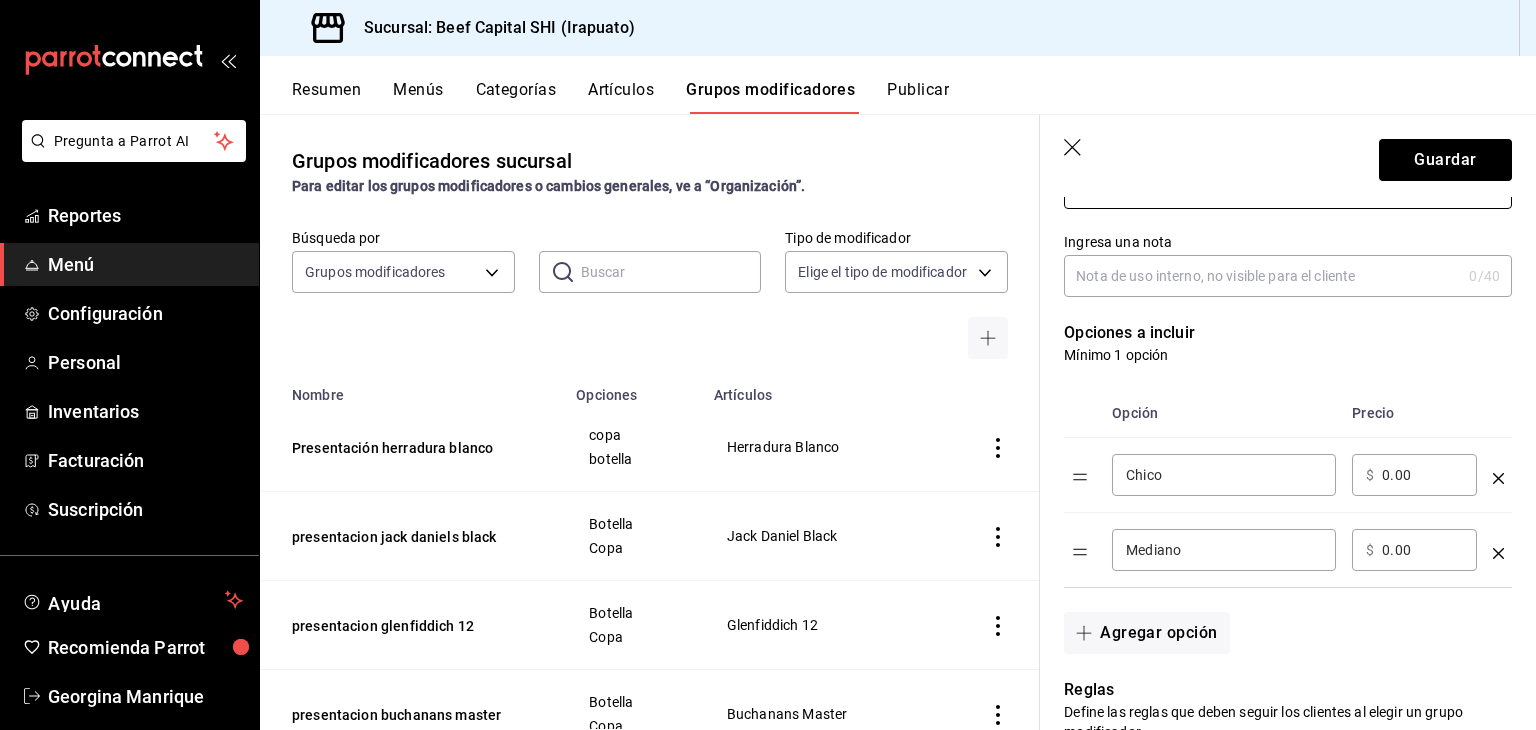 type on "presentacion herradura reposado" 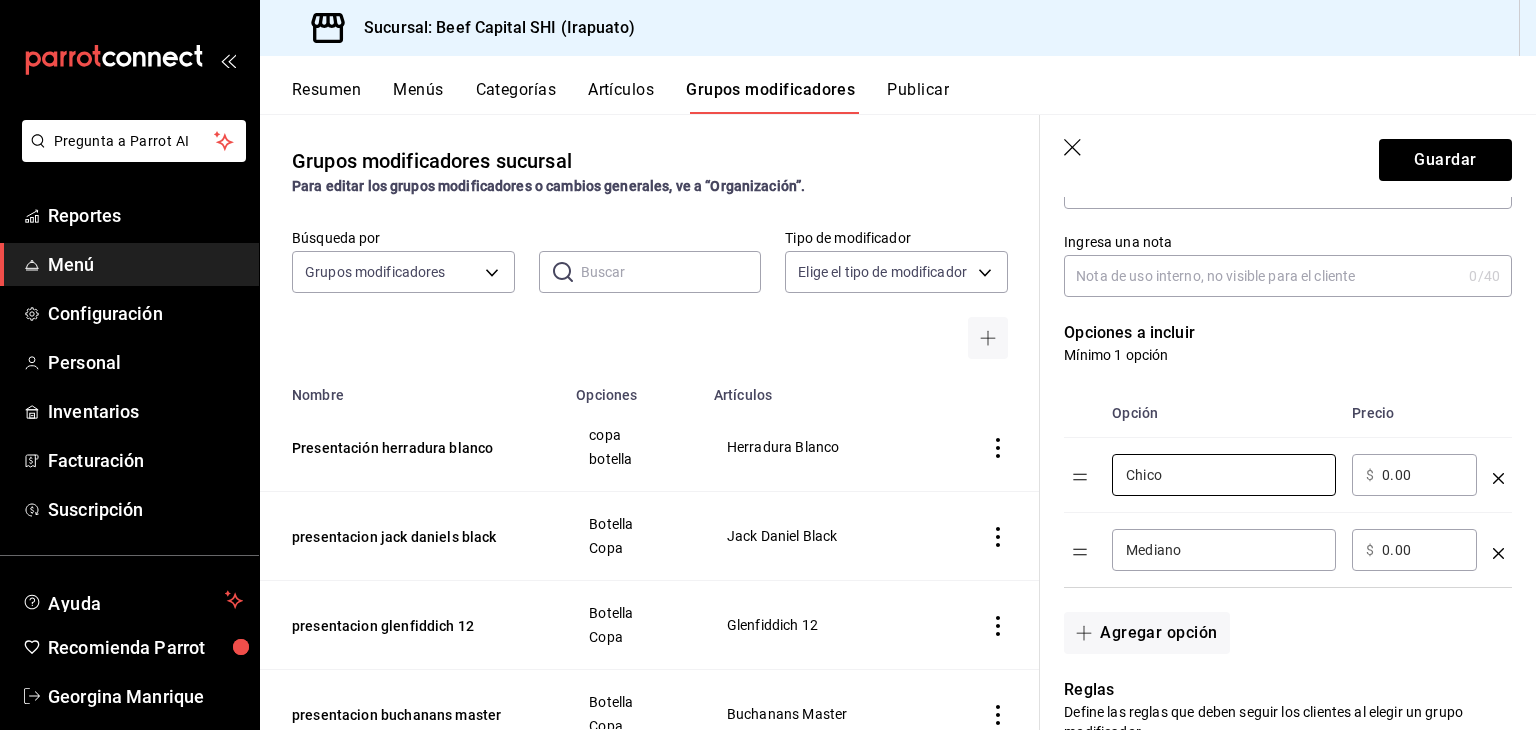 drag, startPoint x: 1117, startPoint y: 477, endPoint x: 1074, endPoint y: 482, distance: 43.289722 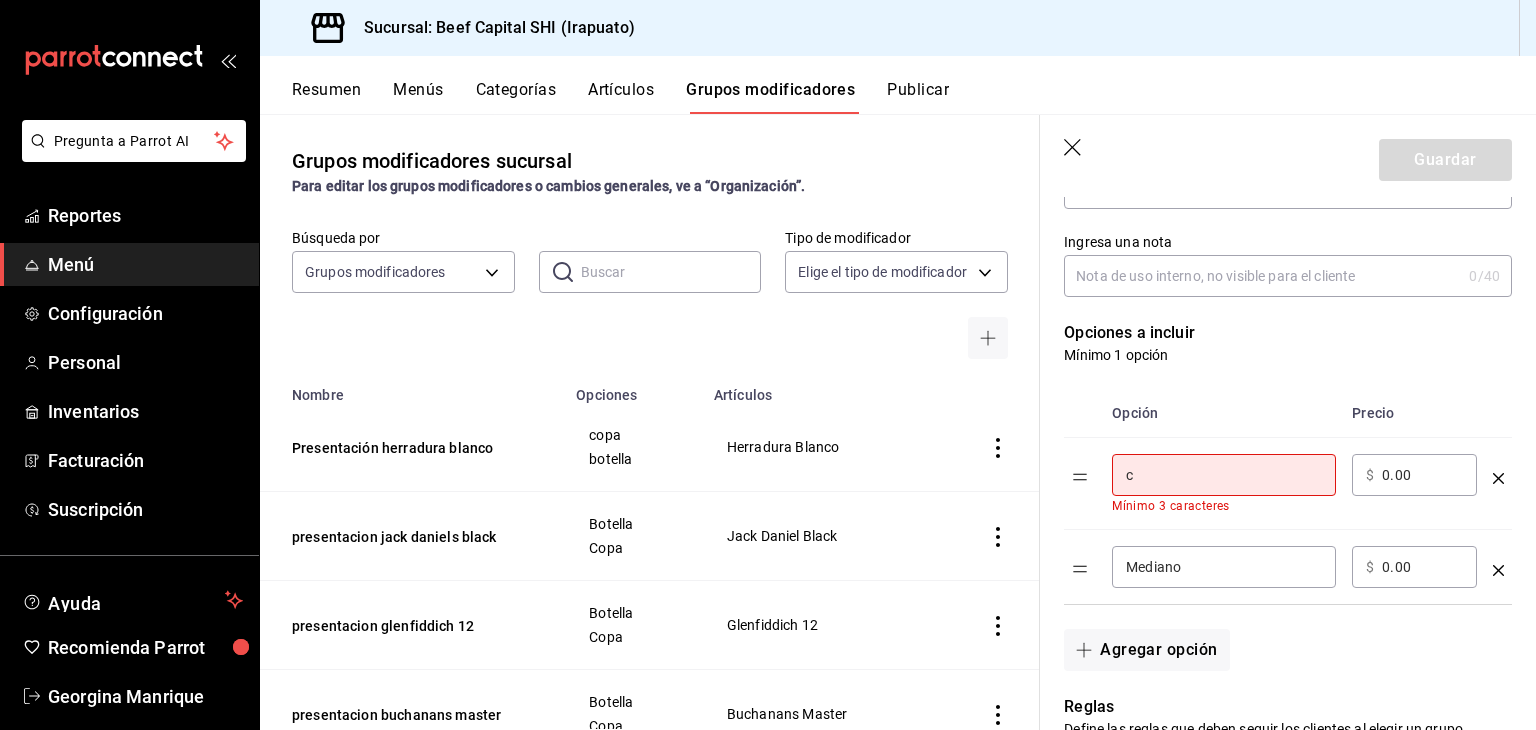 type on "copa" 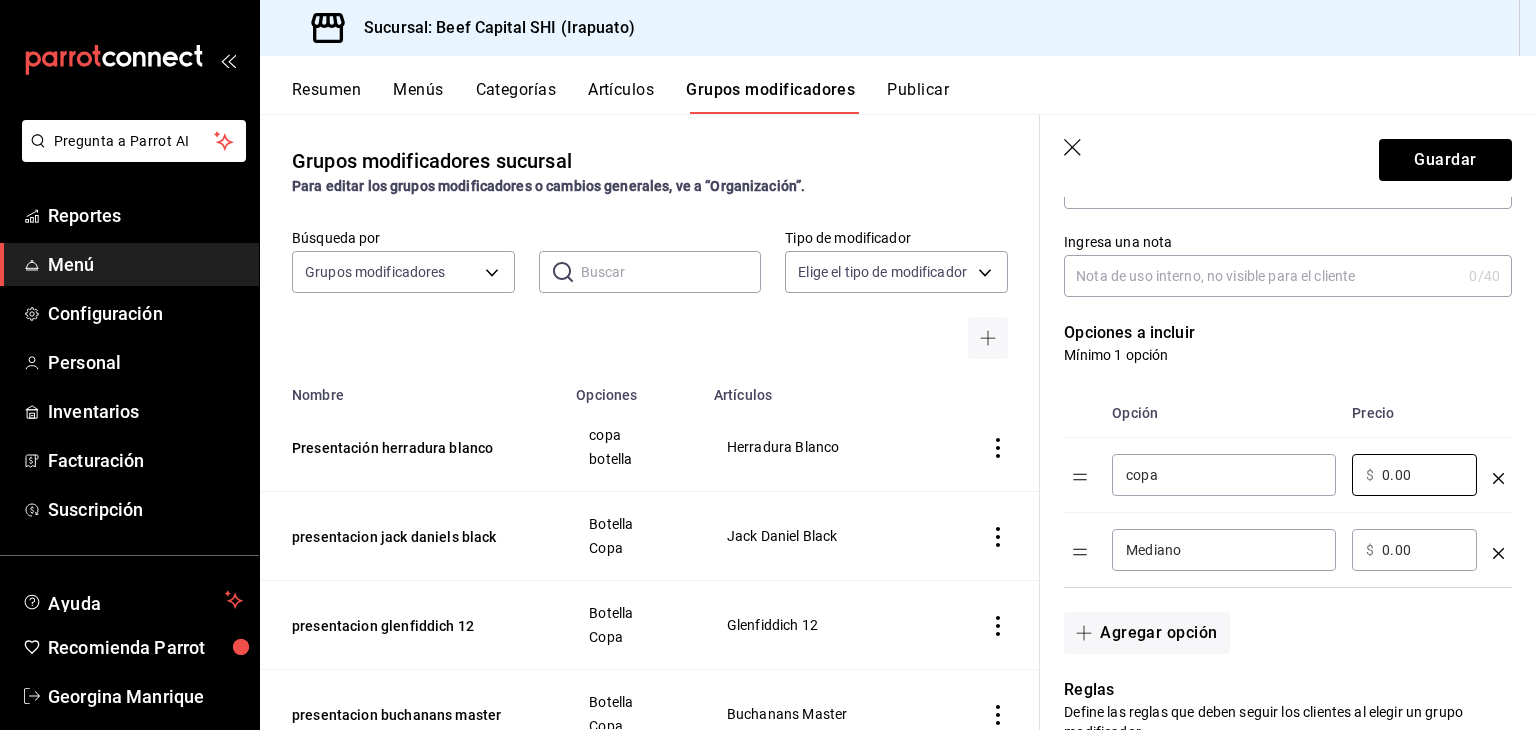 drag, startPoint x: 1415, startPoint y: 476, endPoint x: 1344, endPoint y: 479, distance: 71.063354 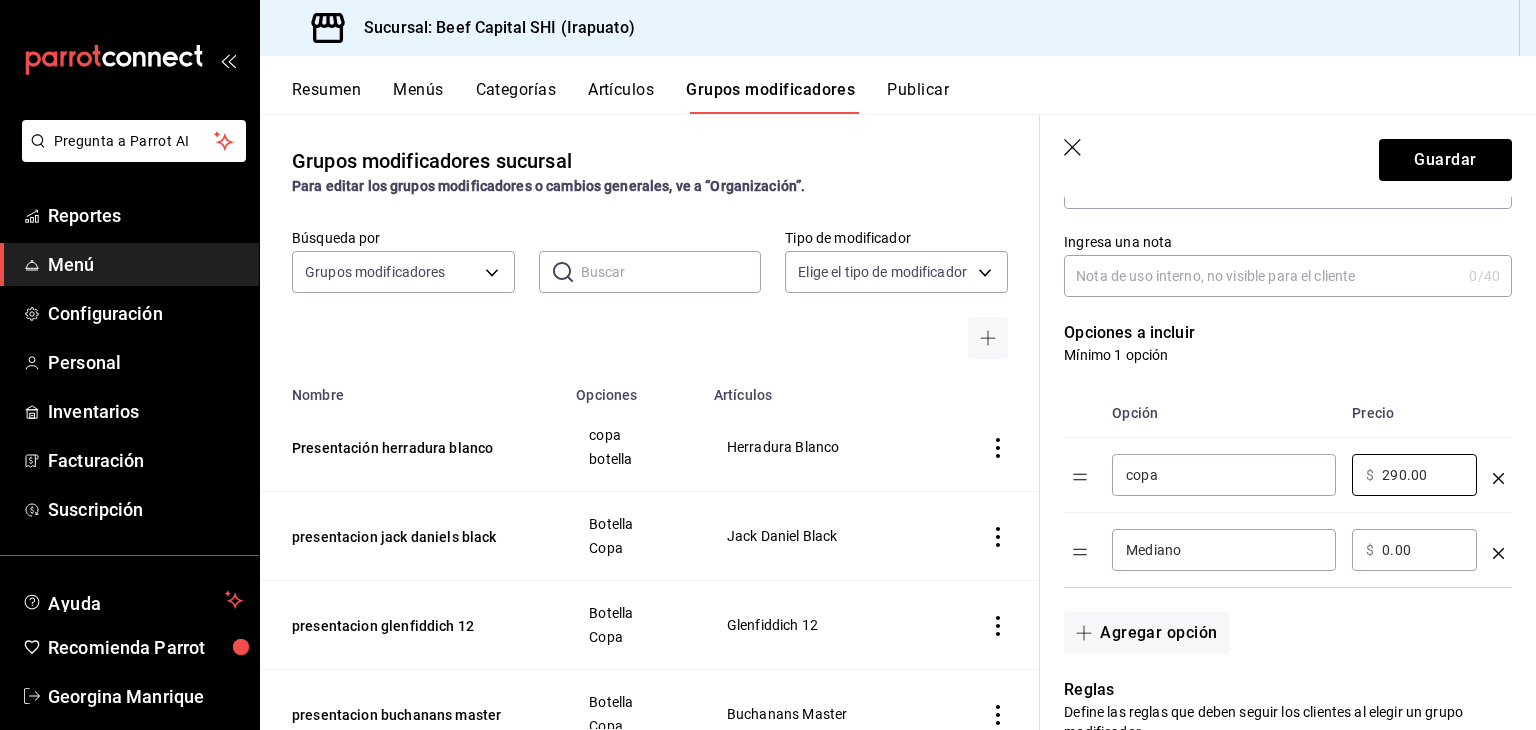 type on "290.00" 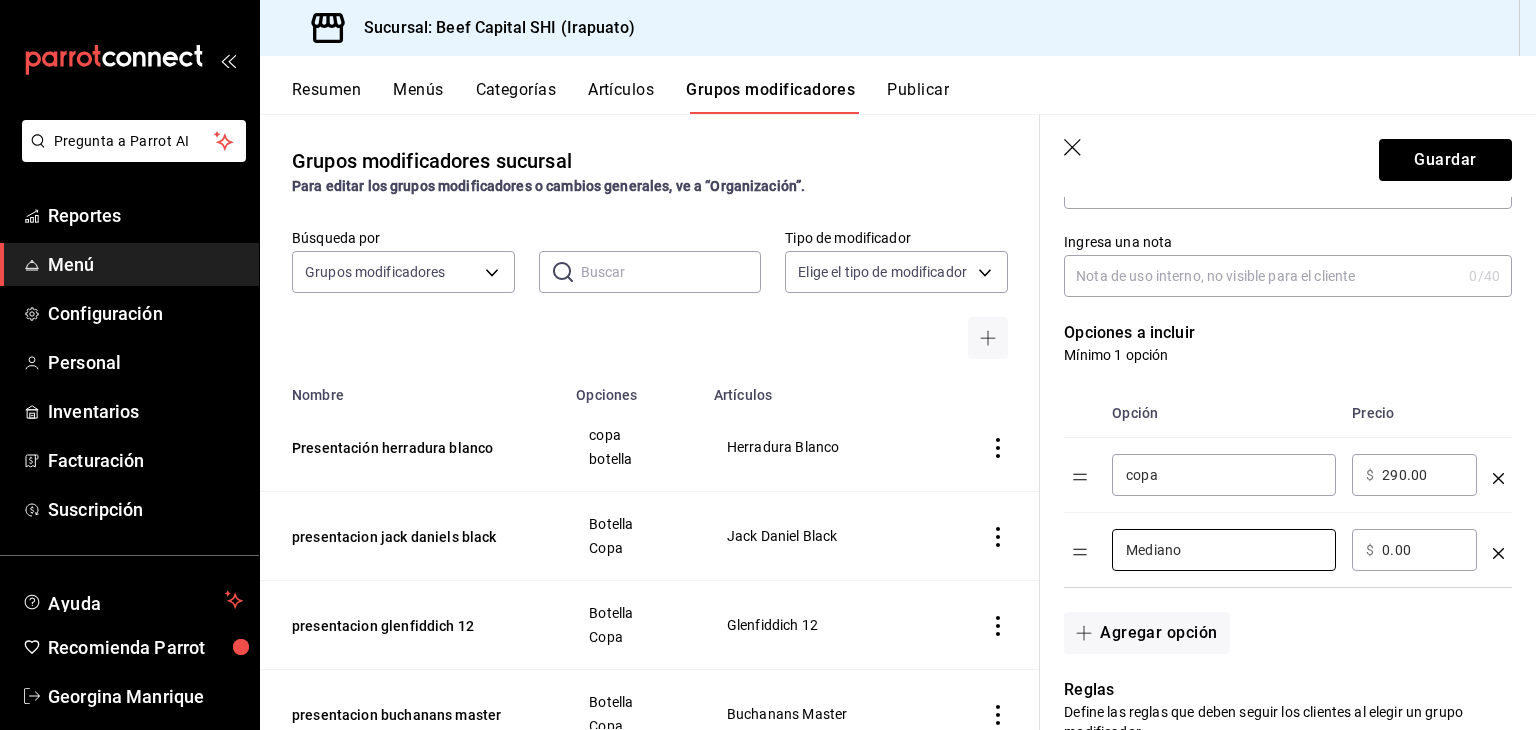drag, startPoint x: 1207, startPoint y: 549, endPoint x: 1081, endPoint y: 557, distance: 126.253716 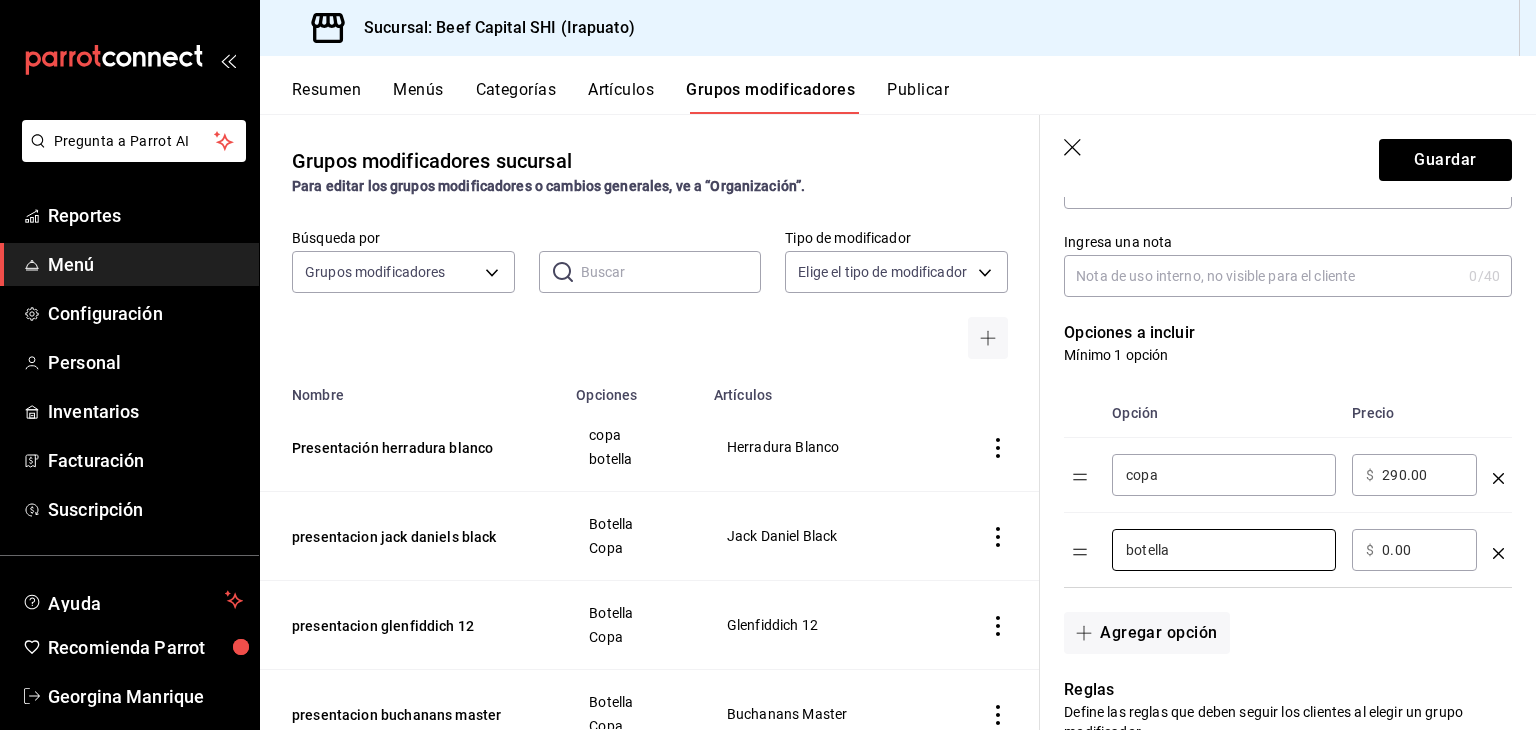 type on "botella" 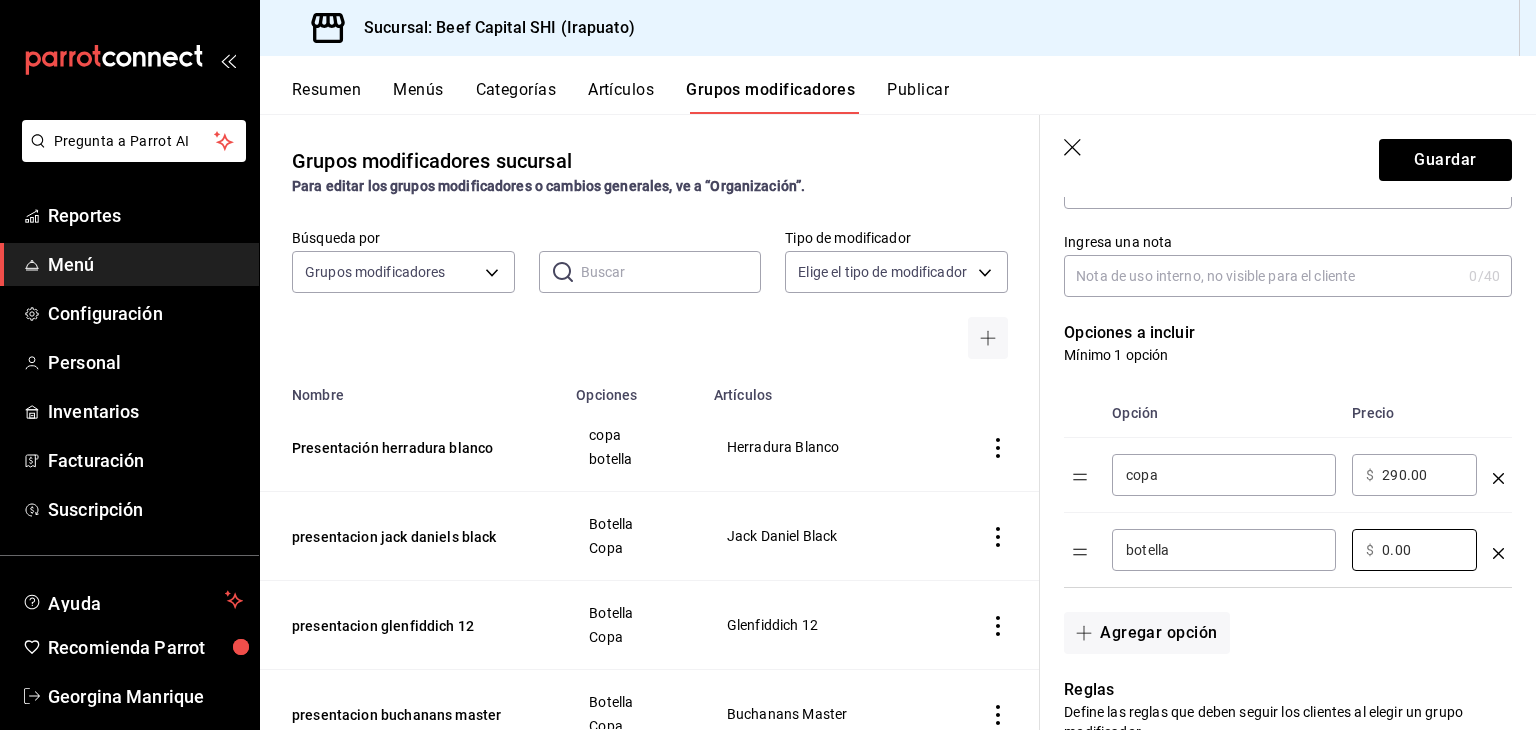 drag, startPoint x: 1415, startPoint y: 551, endPoint x: 1287, endPoint y: 570, distance: 129.40247 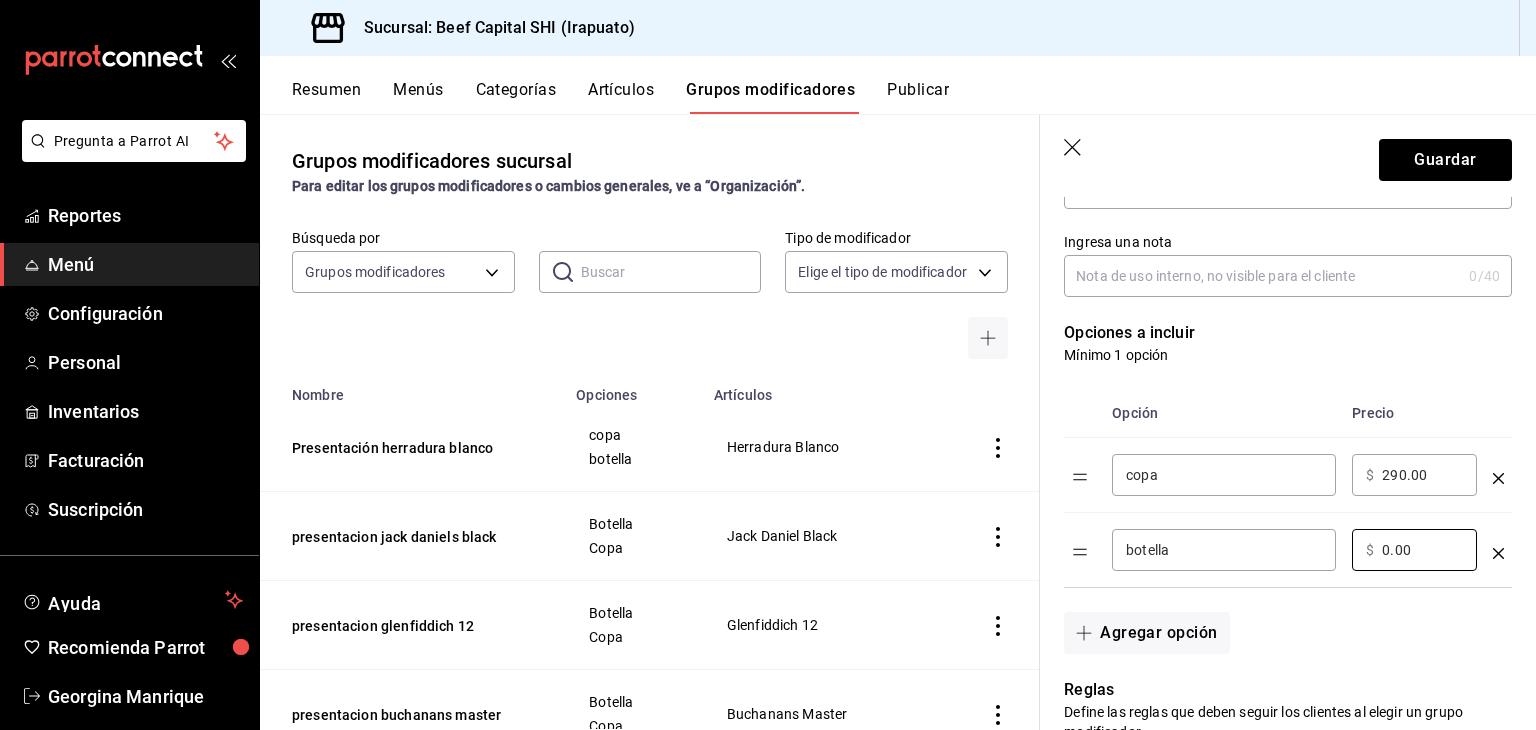 click on "botella ​ ​ $ 0.00 ​" at bounding box center (1288, 550) 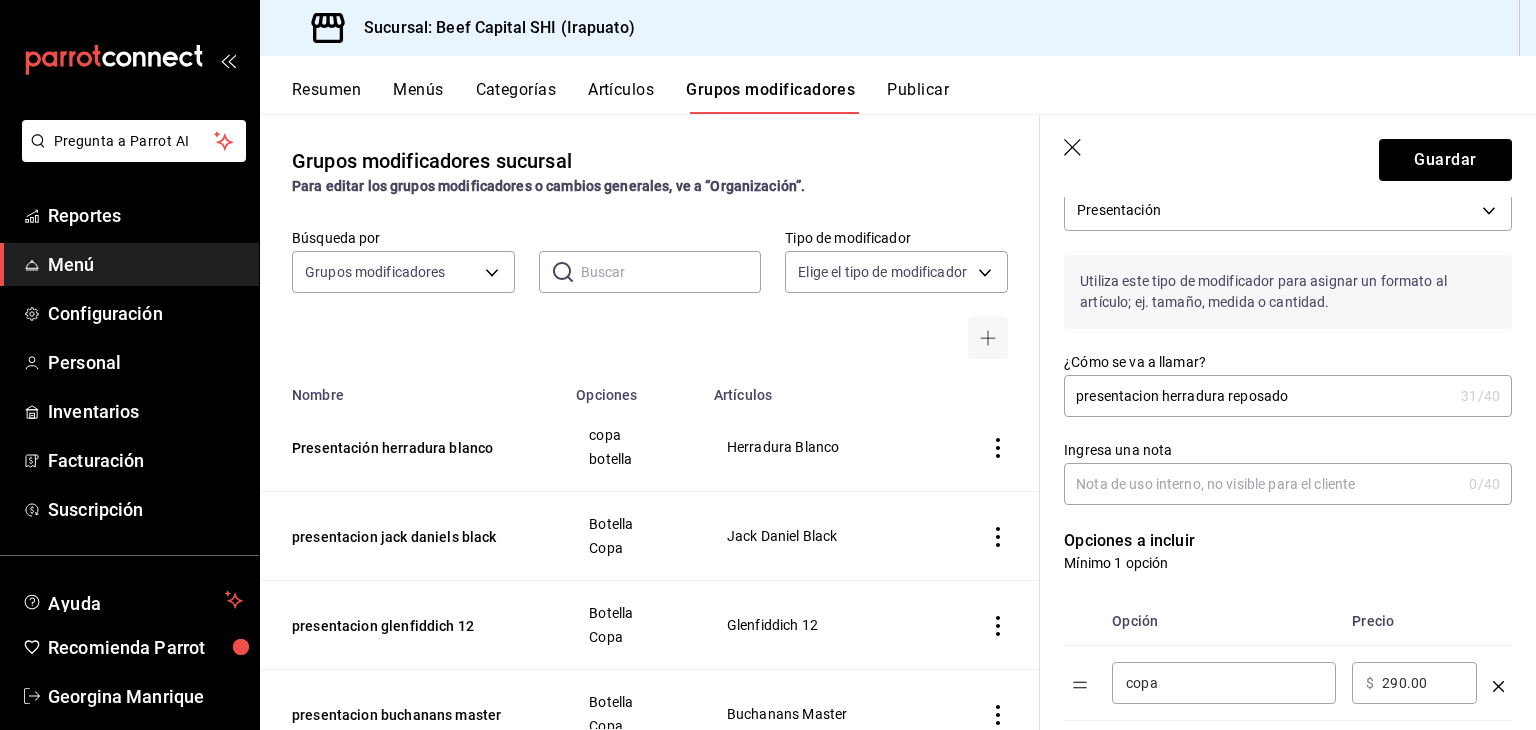 scroll, scrollTop: 0, scrollLeft: 0, axis: both 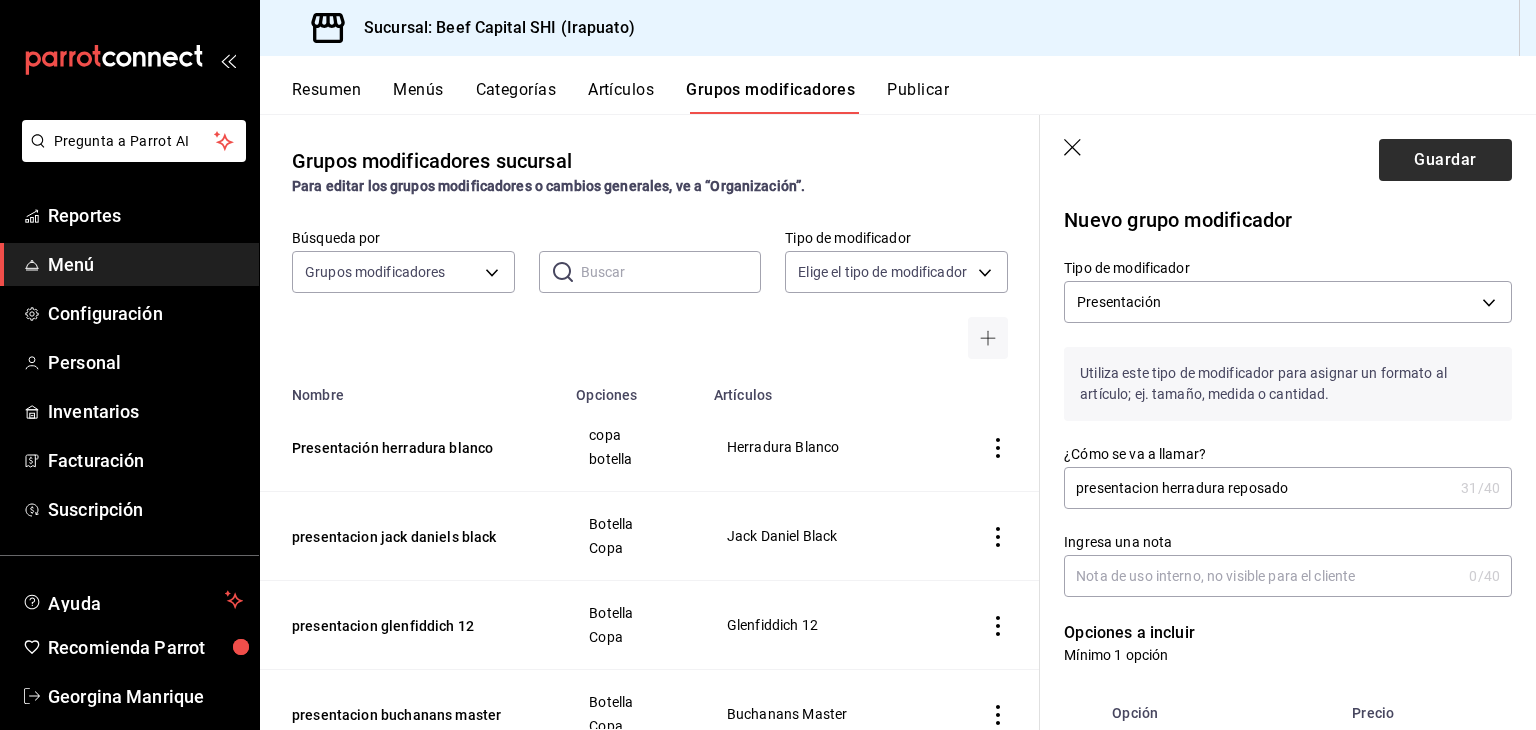 type on "2160.00" 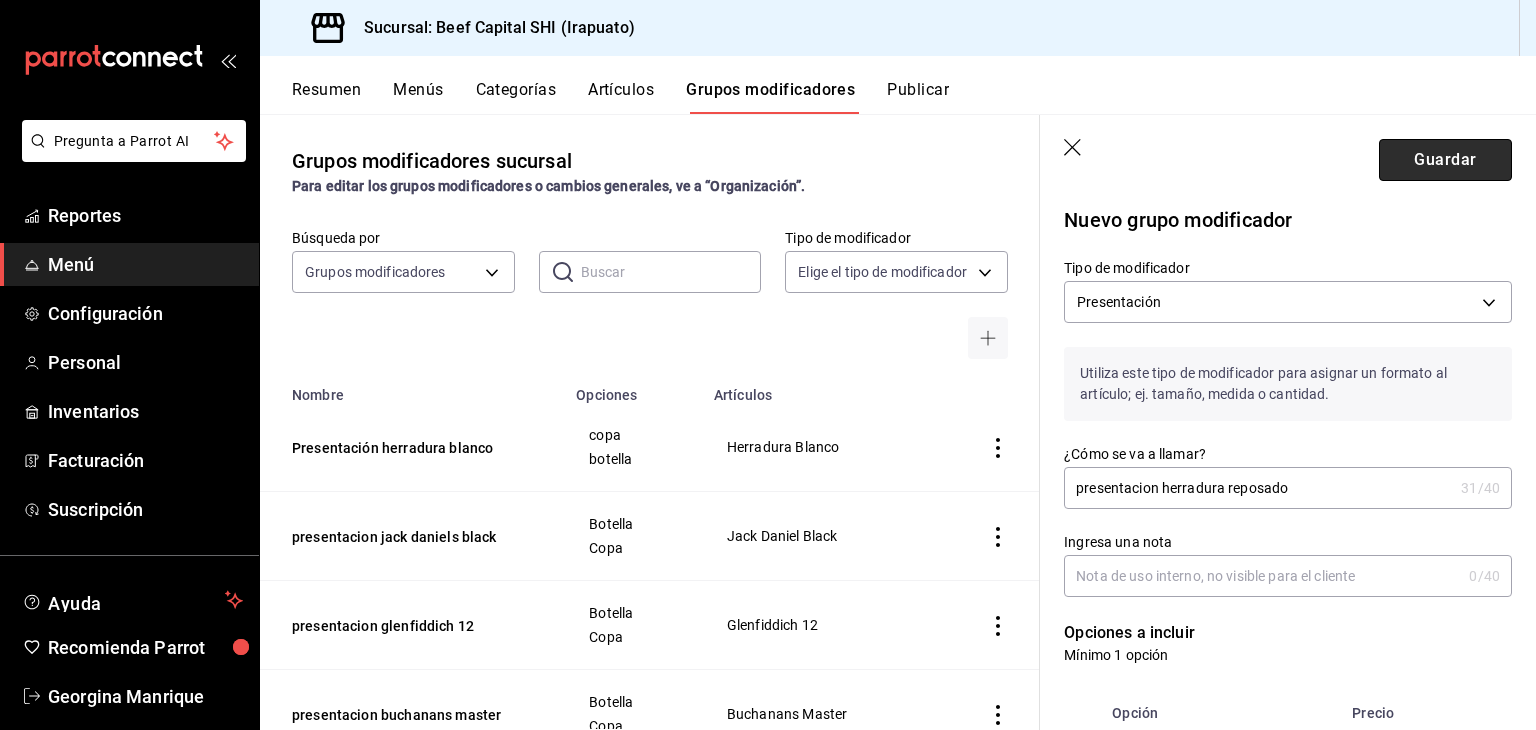 click on "Guardar" at bounding box center (1445, 160) 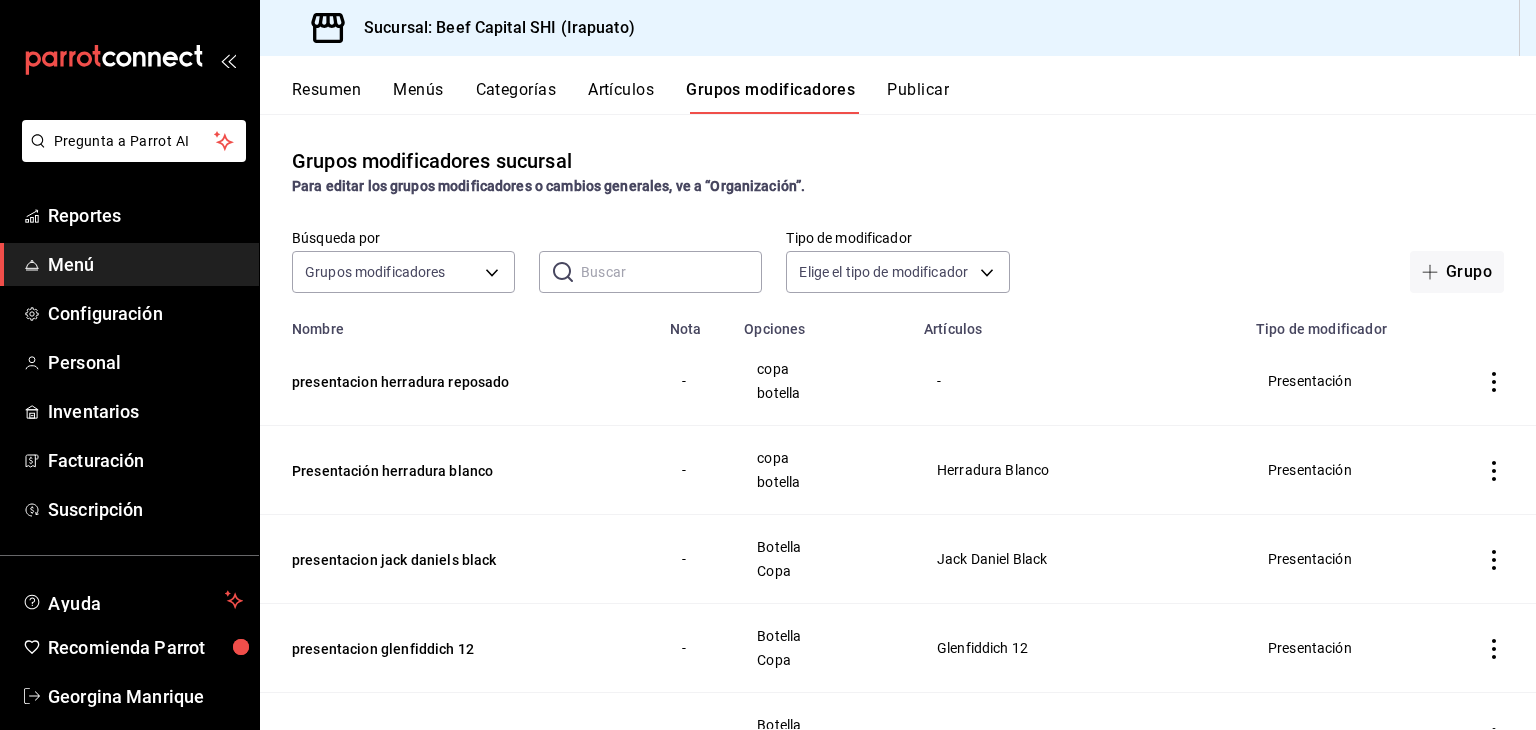 click on "Artículos" at bounding box center [621, 97] 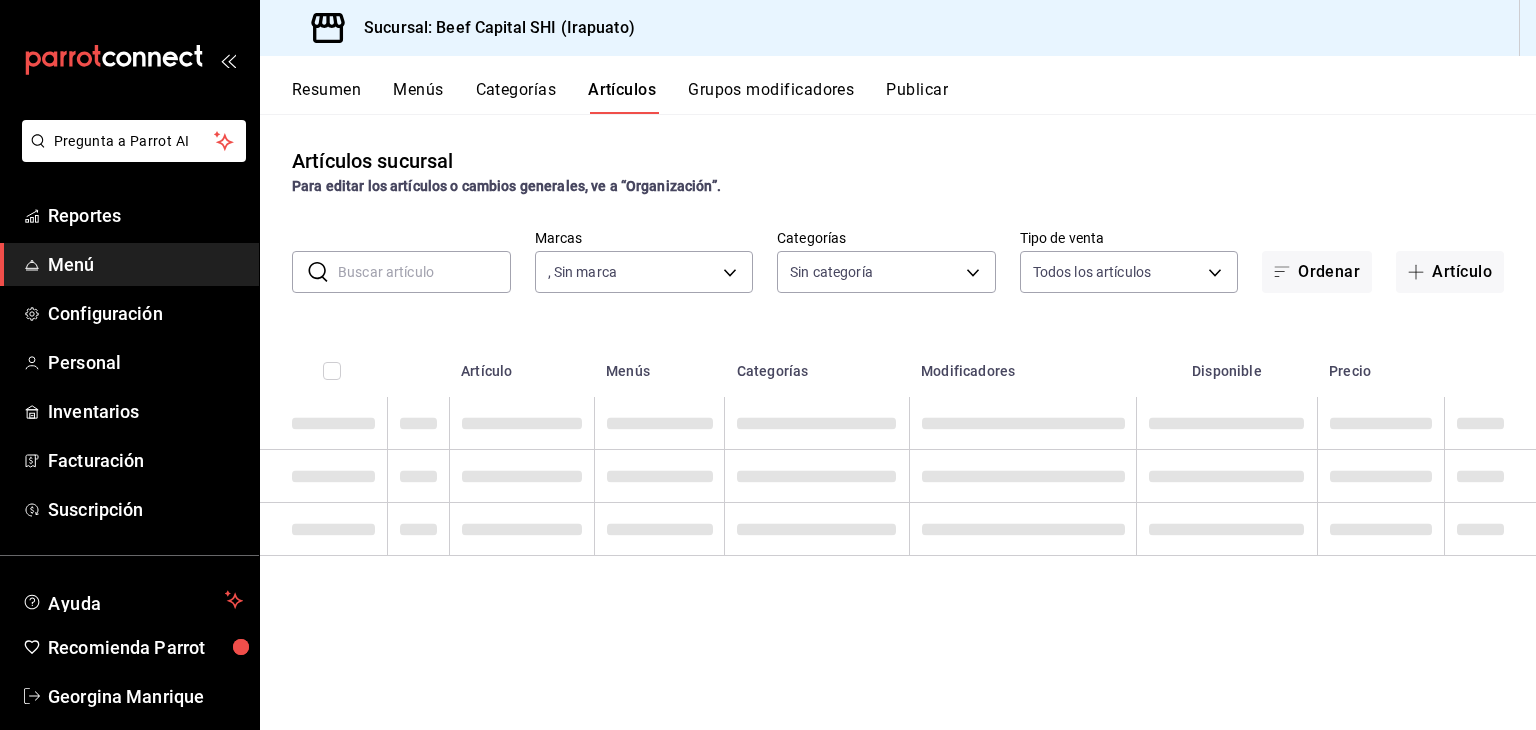 type on "605647f7-5ddc-403a-84da-aa3c8a25865f" 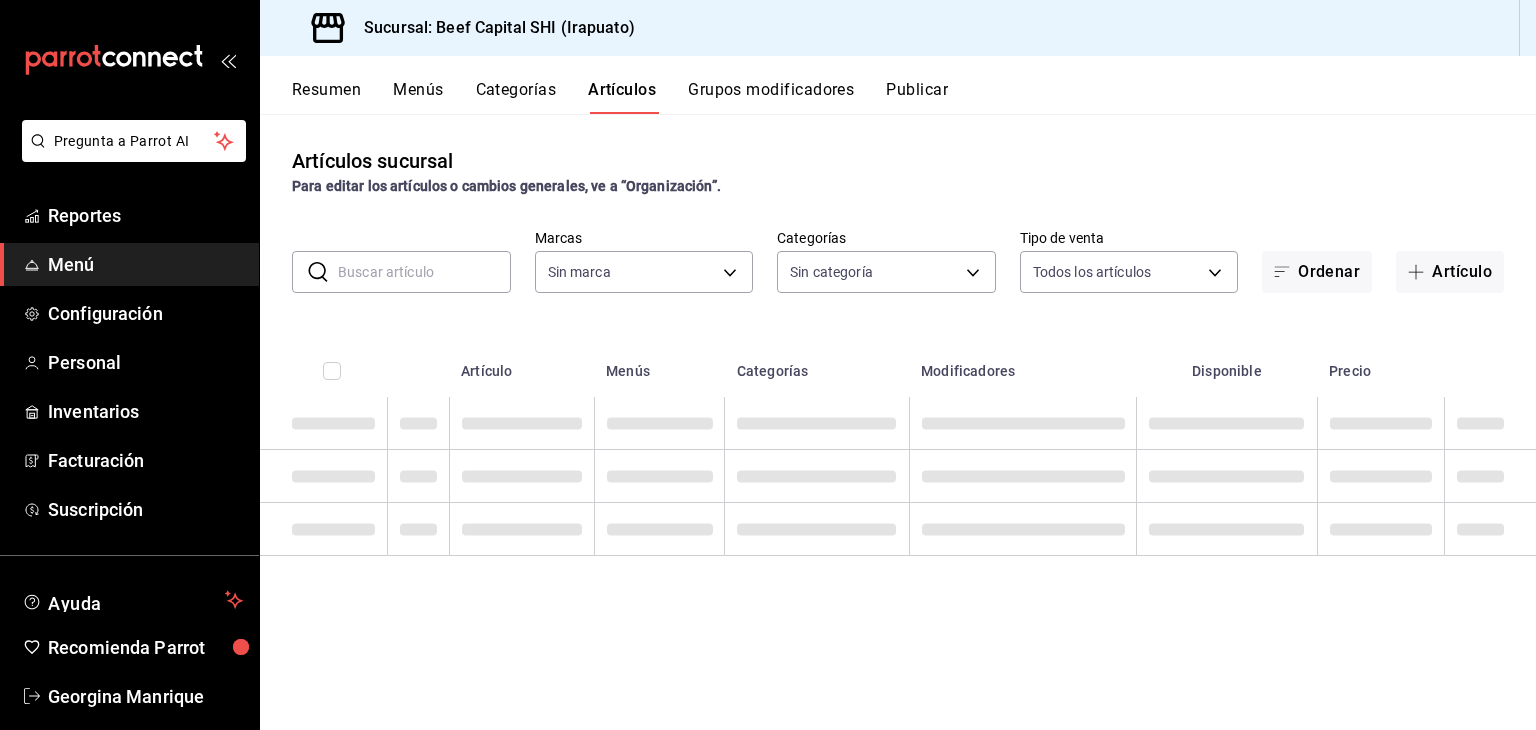 type on "605647f7-5ddc-403a-84da-aa3c8a25865f" 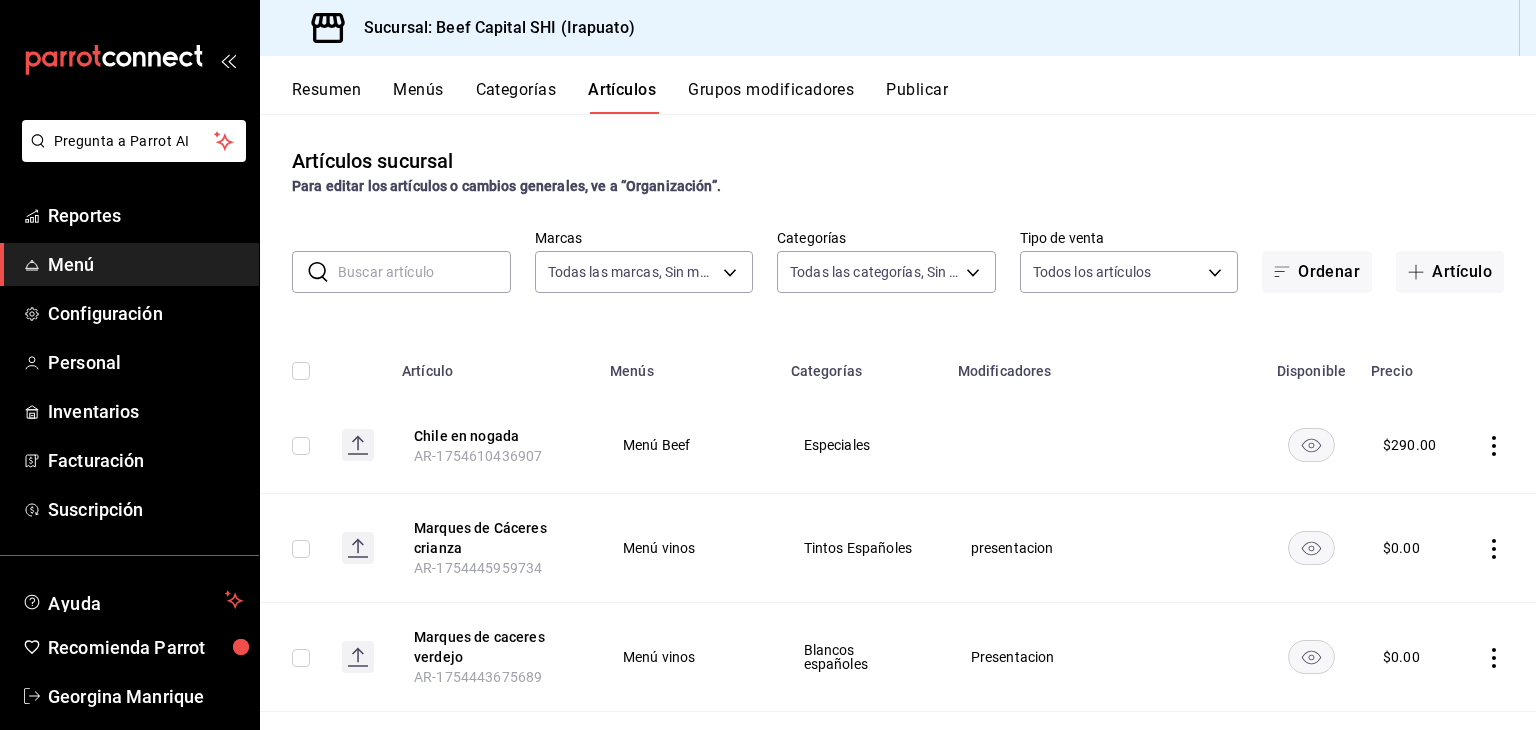 type on "230c4a31-dbb7-4585-b22f-1c5c36cb302b,19d1c6a5-4e01-4bbd-af12-f5acee8fbe0d,5710f986-51b4-43bd-8c79-b655f055f127,add07562-8d05-4785-a2e5-d563d7824e6a,2310d169-38da-49f4-afae-9baf331824d4,3e34bff9-4dd6-44dd-a81f-1b0079b8d960,c1b39be9-fc16-435a-bed4-7914f0f9ecf4,5accff15-a2b6-450e-933b-21f2d85de5fa,746b9459-d29d-4144-b0b2-31e451dece40,bd086e43-5b7e-4af3-bcd2-5e4de1799ad8,5aaa2e03-870a-4139-a5ee-c0adf652e721,b9d03865-b415-493f-a2ea-e4353c441588,3c7d2ad2-1d43-4c0a-865e-ca5f70957830,f23f0945-c331-47c3-a78d-c8adfdb22f29,70fc7f8b-7193-4205-9978-c70e370b88ec,15fc0098-a8a6-4625-ad8b-91a15c1bbf05,a2cfab74-379c-4389-8d06-b32e88edb388,c5d70b27-e86d-4c7d-a5f3-dfc541fd6873,f88518ab-b853-4dd6-aa6c-53ca66c6ccf4,8828723a-0015-47f9-bab0-107c99beb256,8ec04016-420a-44a2-b3e3-785083b6f673,318d6cbe-7b2b-4a39-a82d-239c927cd86f,48f7fb61-45c2-42d0-b0ba-021fa4206c9a,c0e257bc-c66b-4af4-bb53-edede752b9d2,13358f1b-fc32-4a6c-b044-12be6e04d9e6,03cf777b-250c-4d50-8c5f-234c926fe296,0d09ec44-93f8-4950-a2ba-8b5bbde65602,160f20af-4788-4aa6-9e1..." 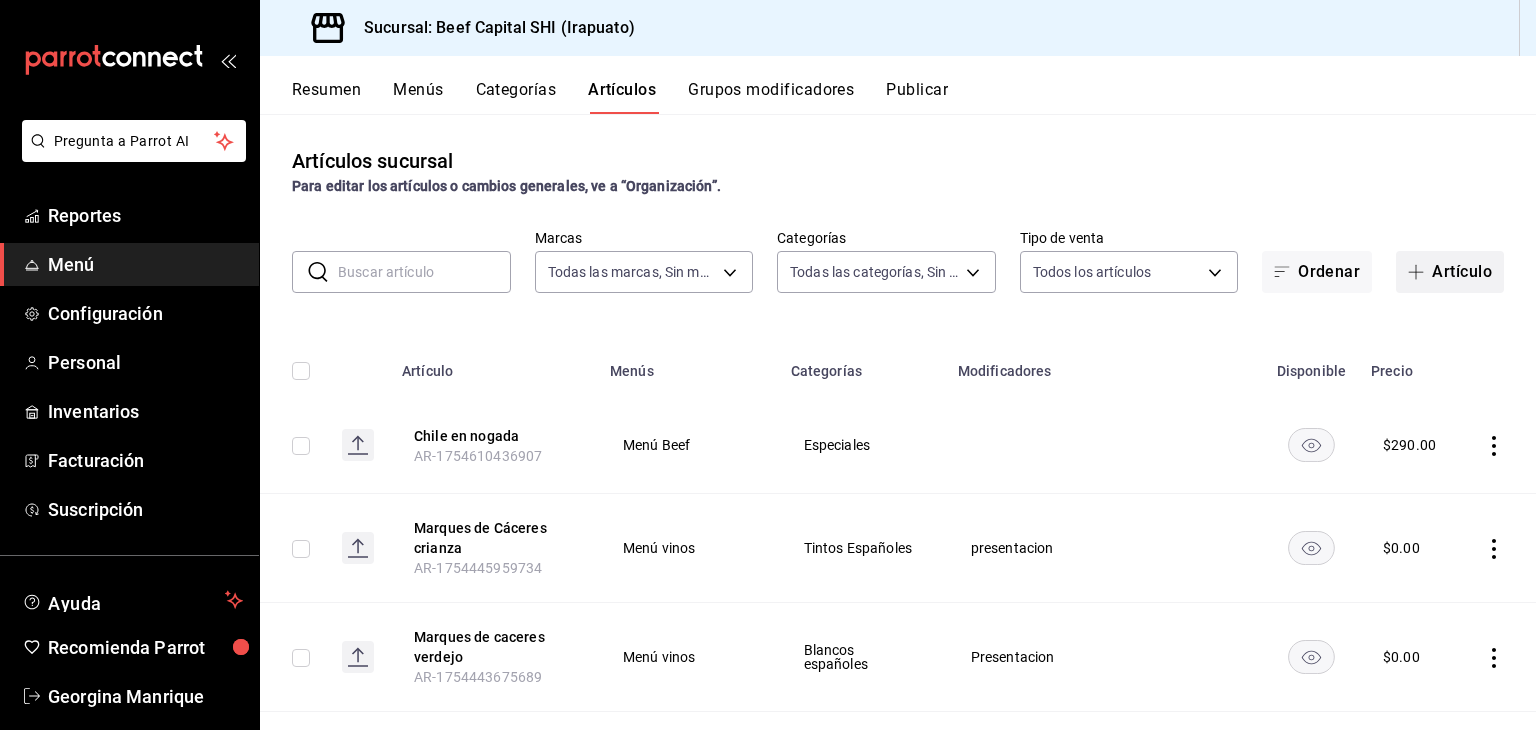 click 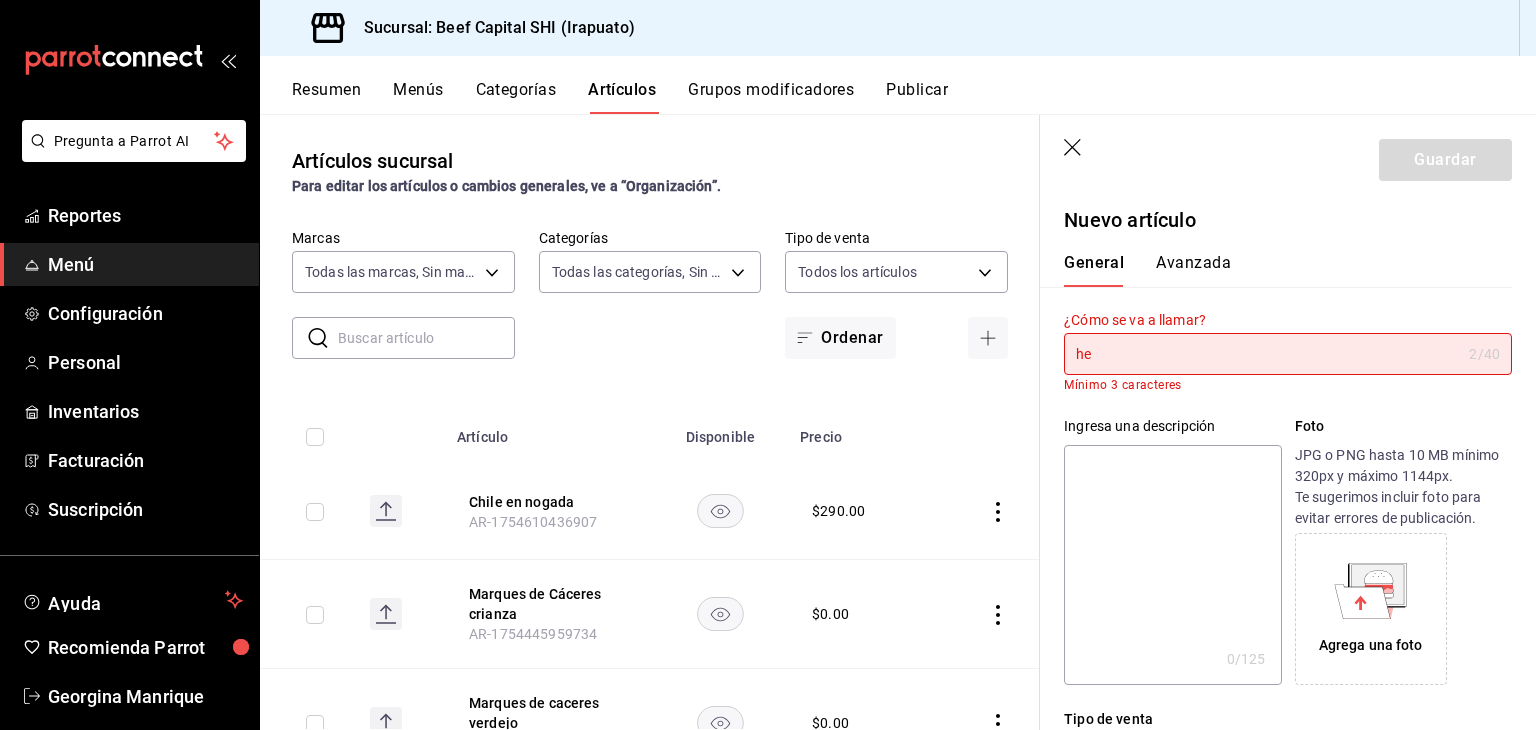 type on "h" 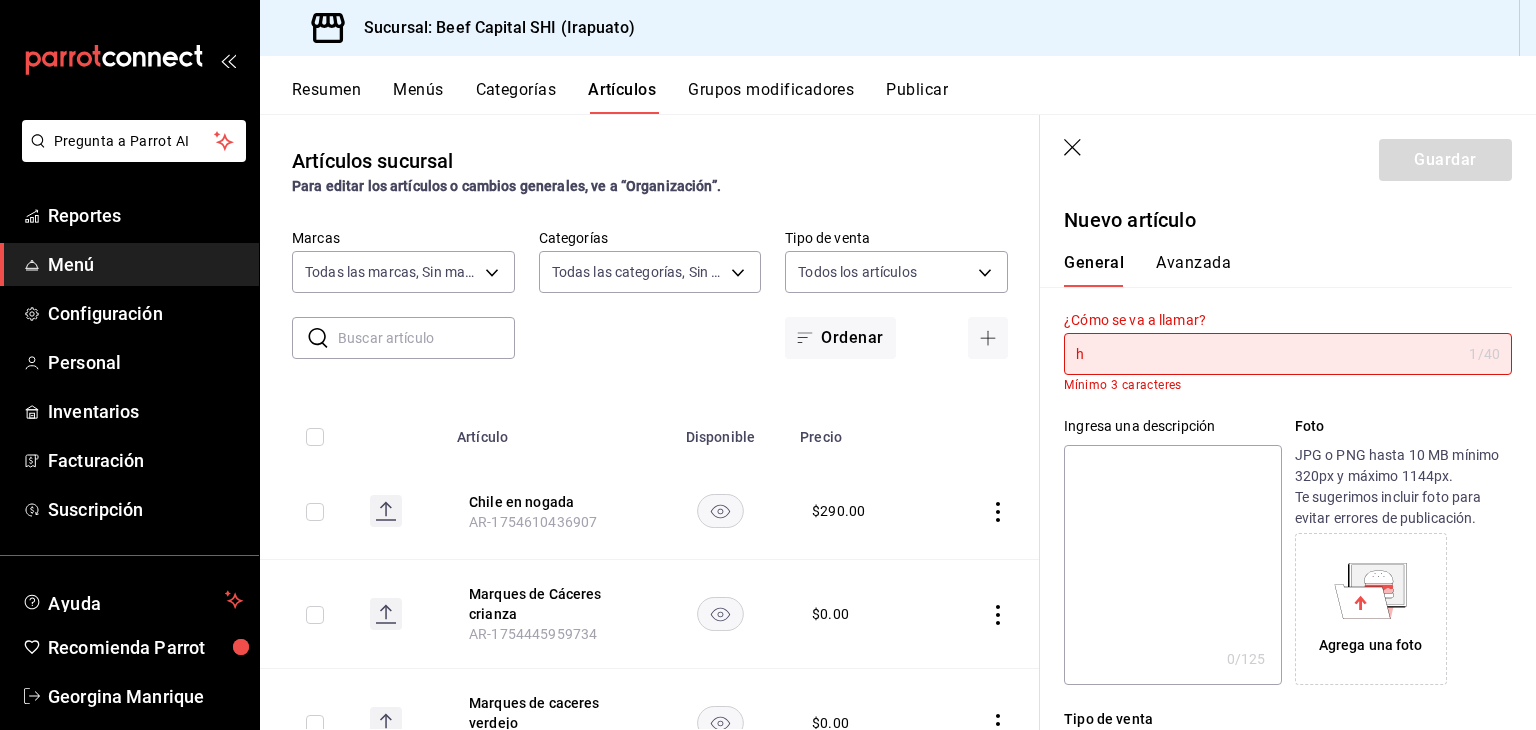 type 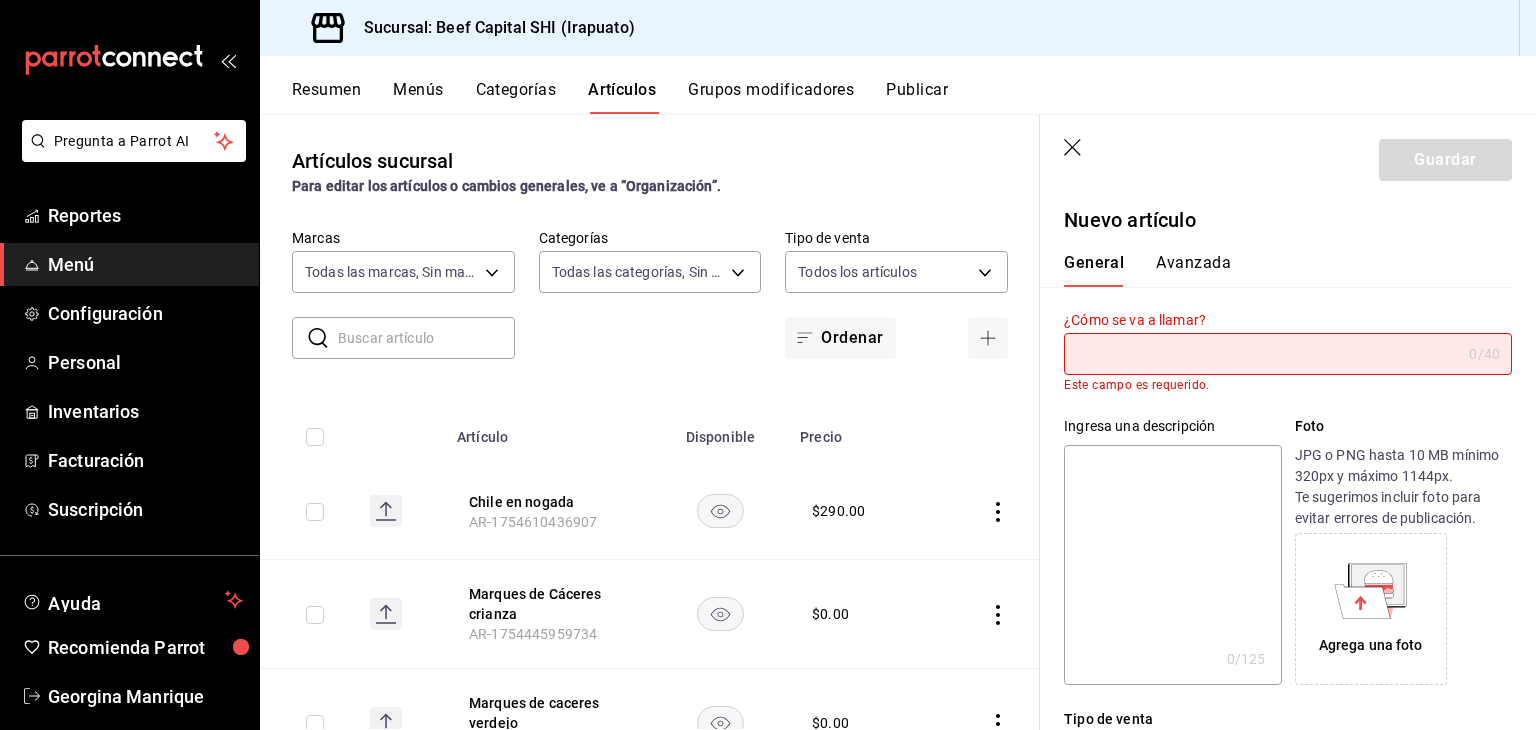 click 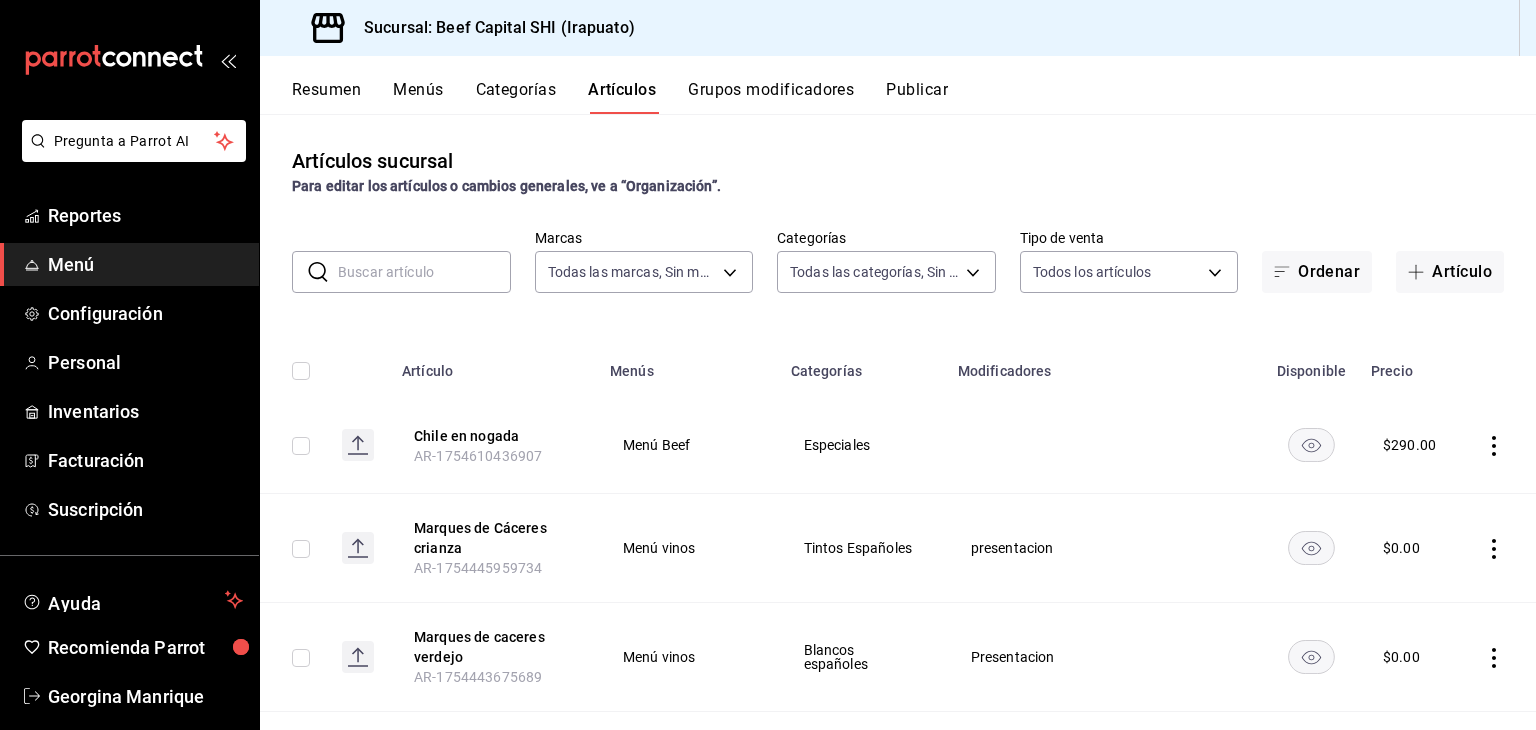 click on "Artículos" at bounding box center [622, 97] 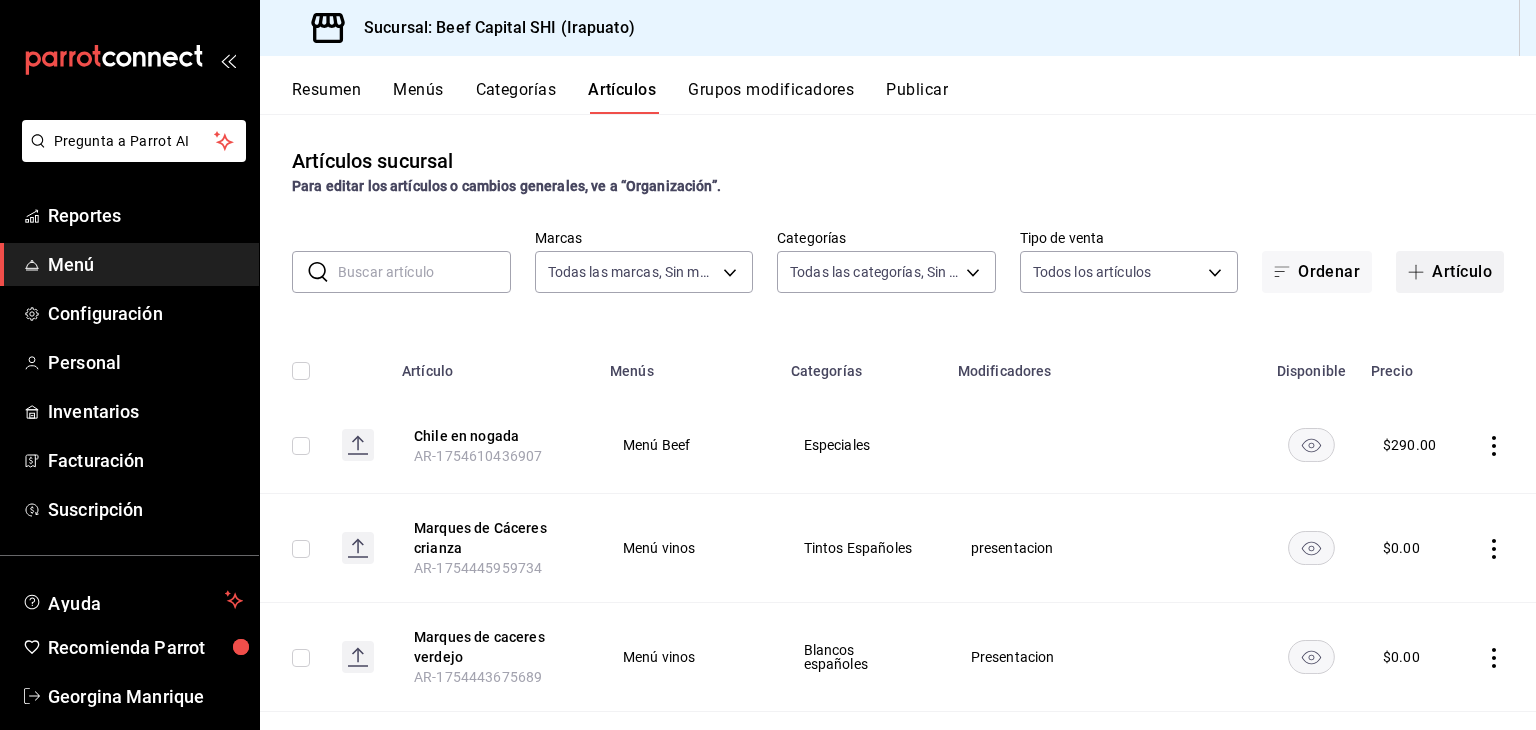 click 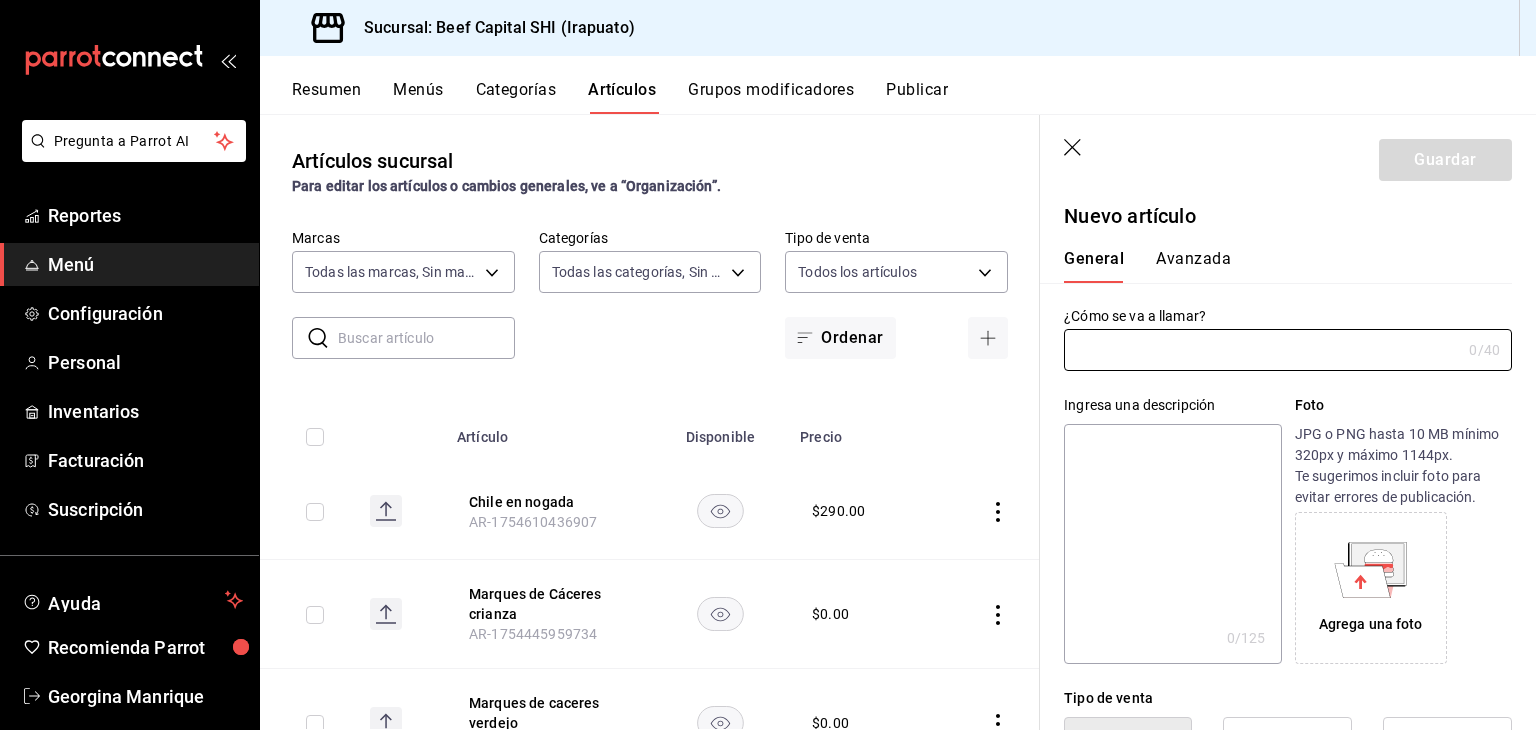 scroll, scrollTop: 0, scrollLeft: 0, axis: both 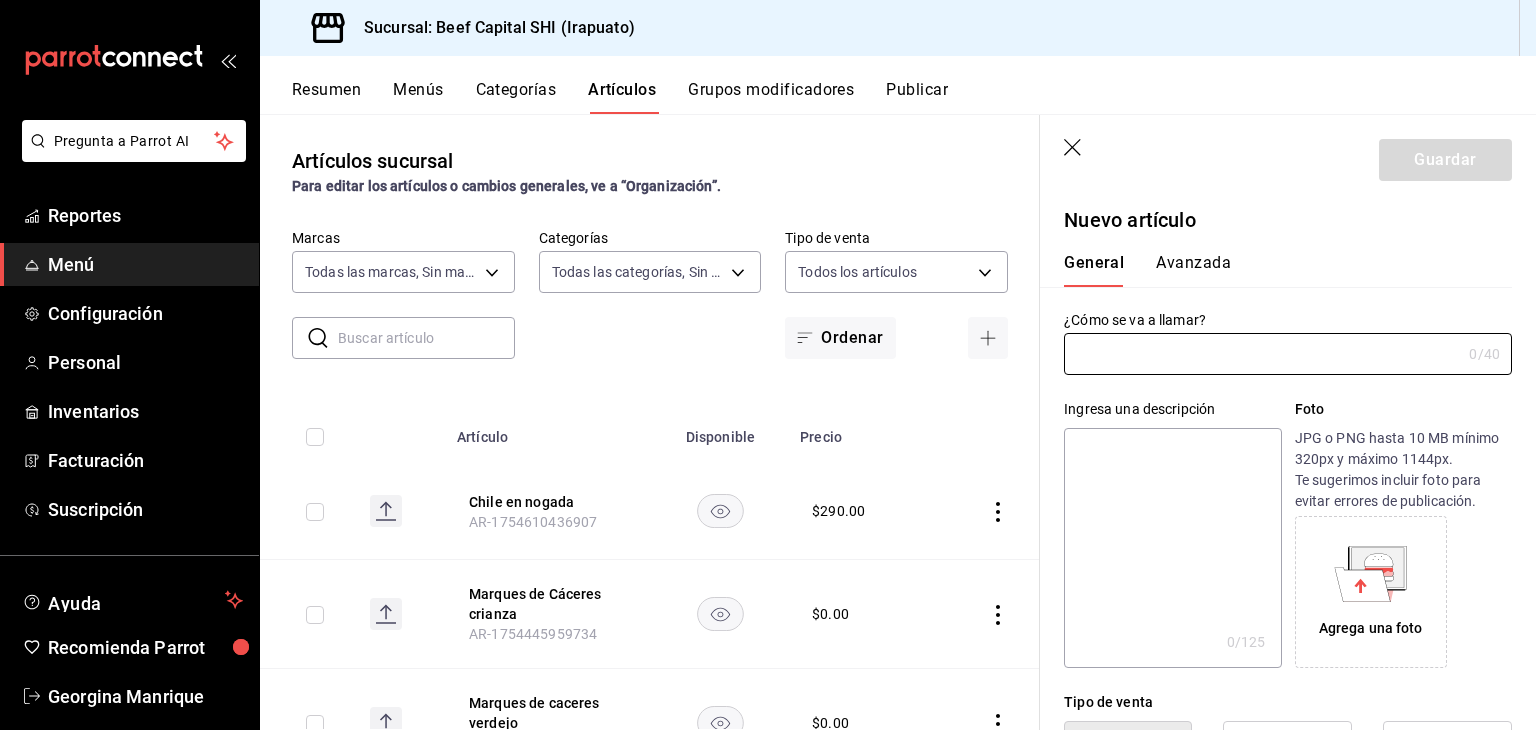 click 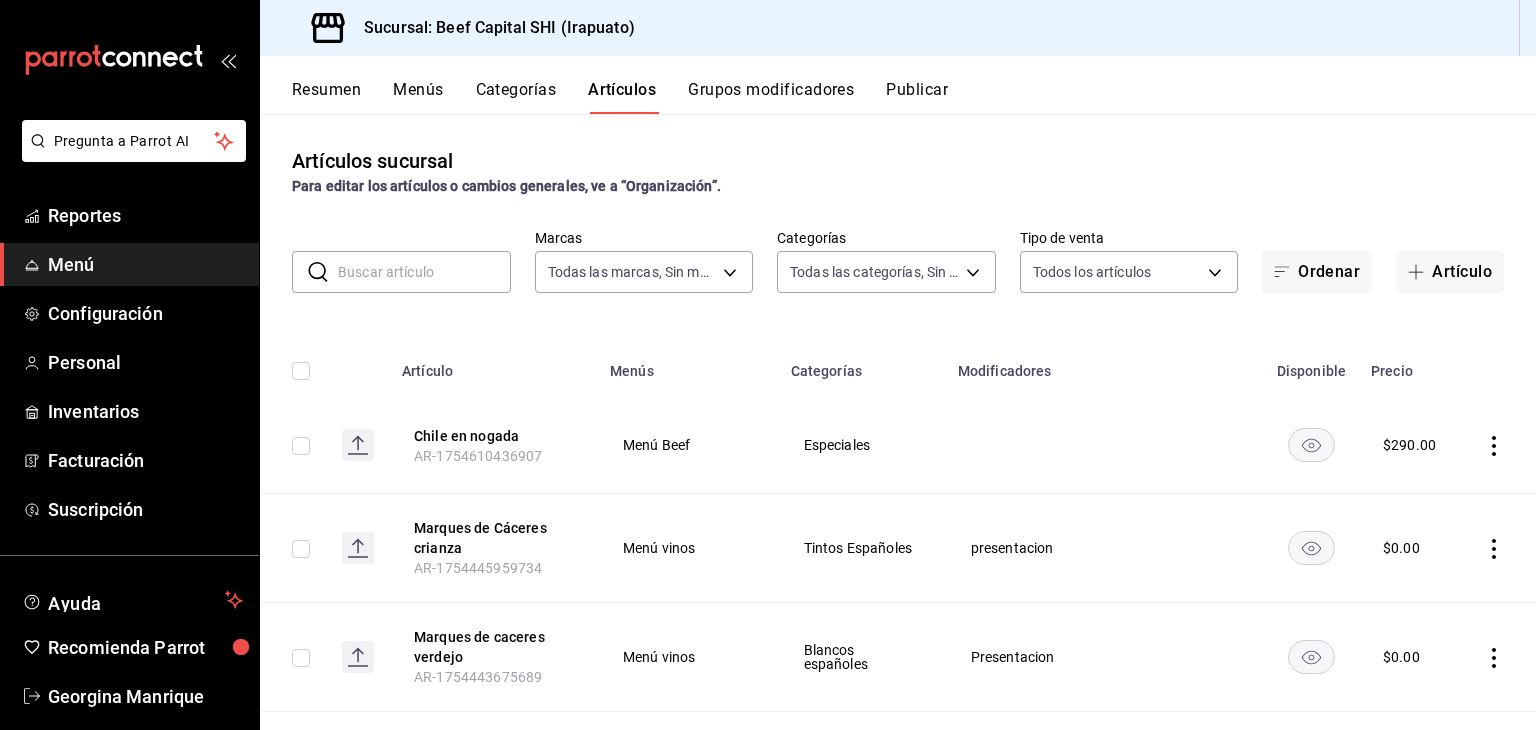 click at bounding box center (424, 272) 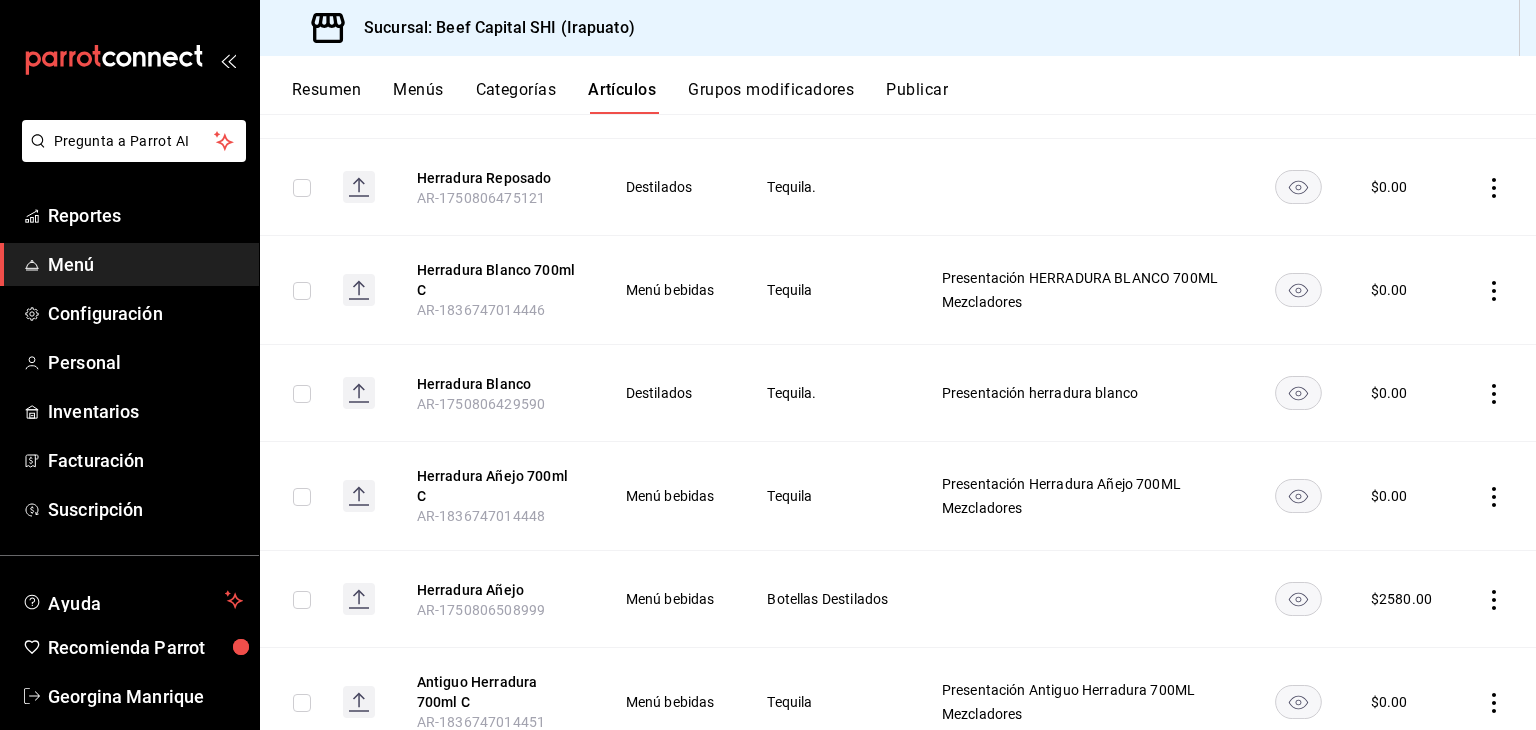 scroll, scrollTop: 900, scrollLeft: 0, axis: vertical 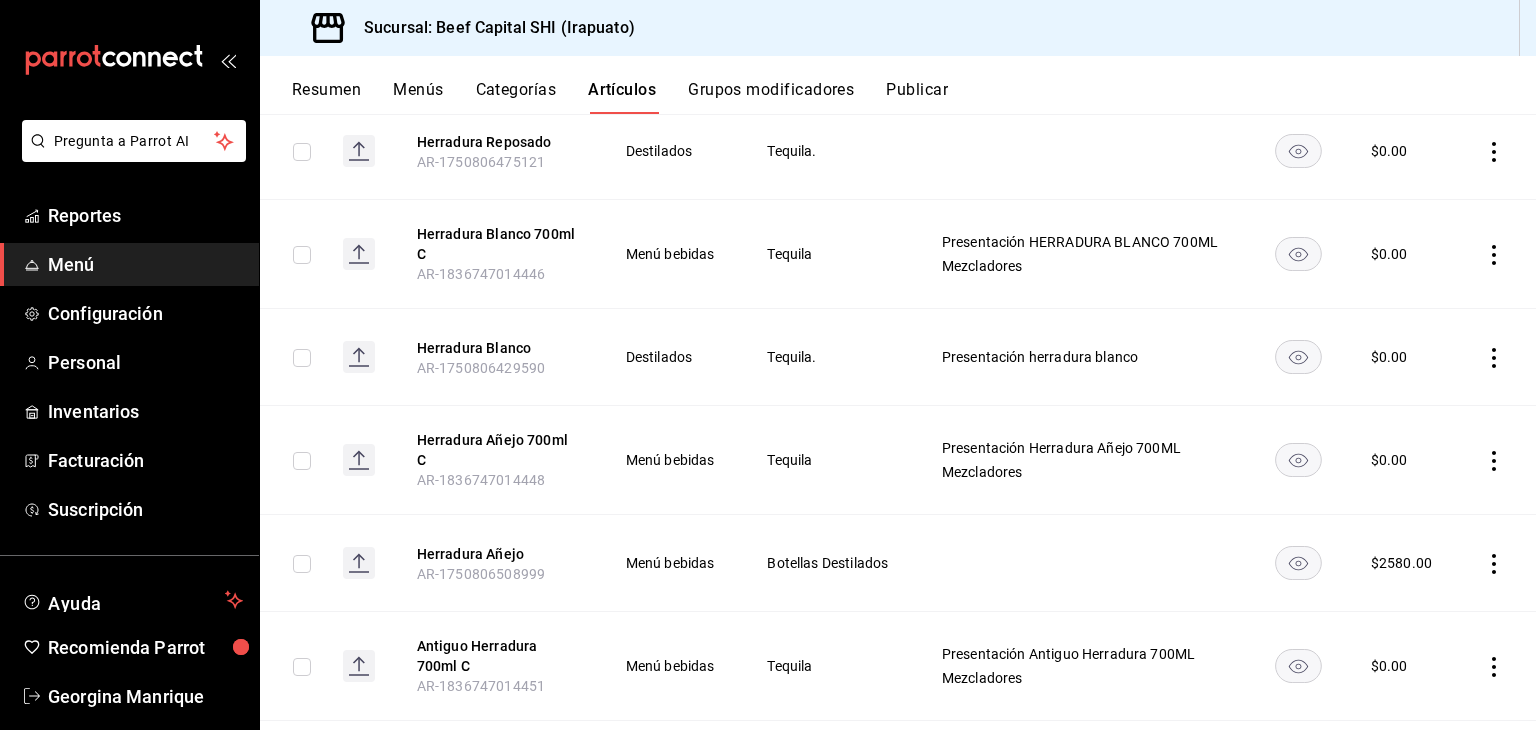 type on "HERRADU" 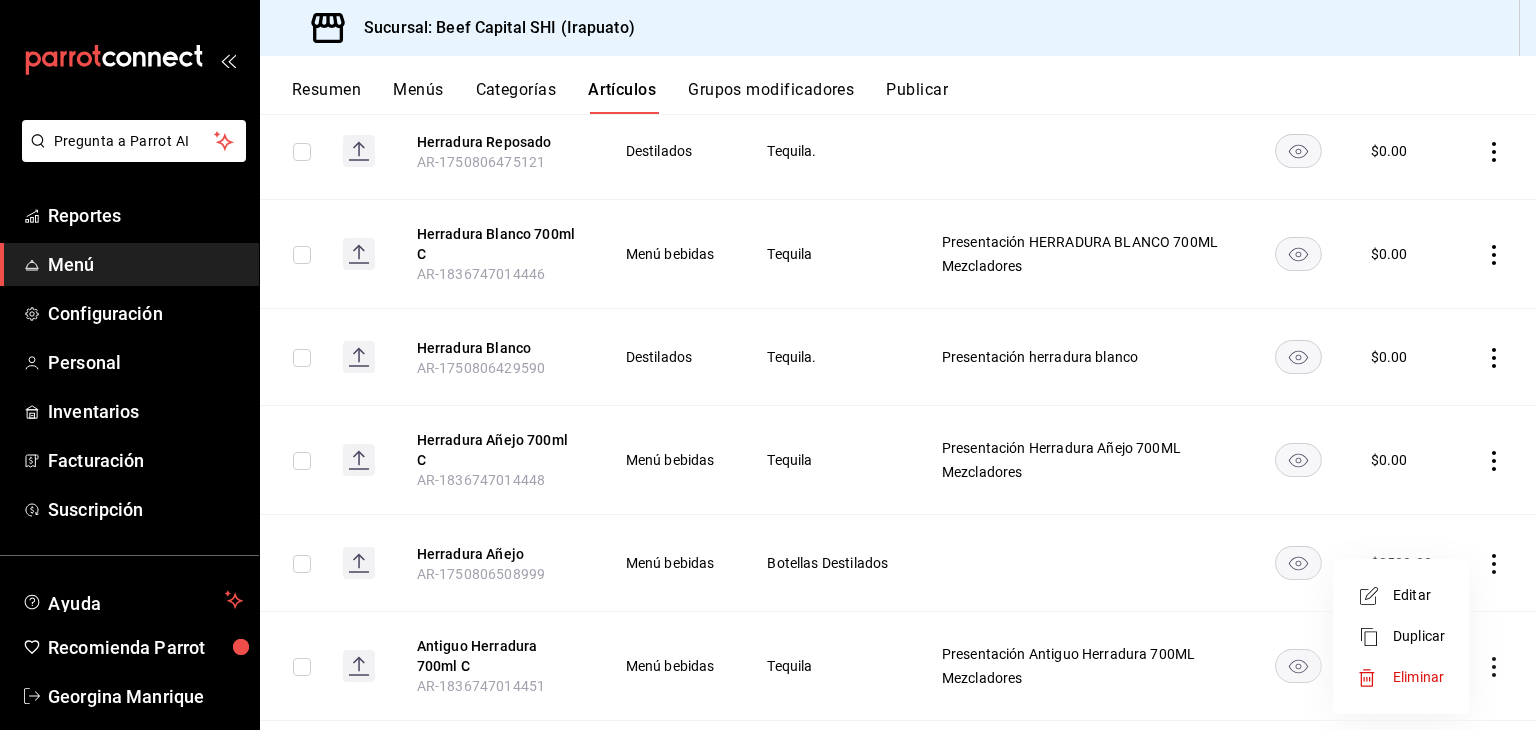 click on "Editar" at bounding box center (1419, 595) 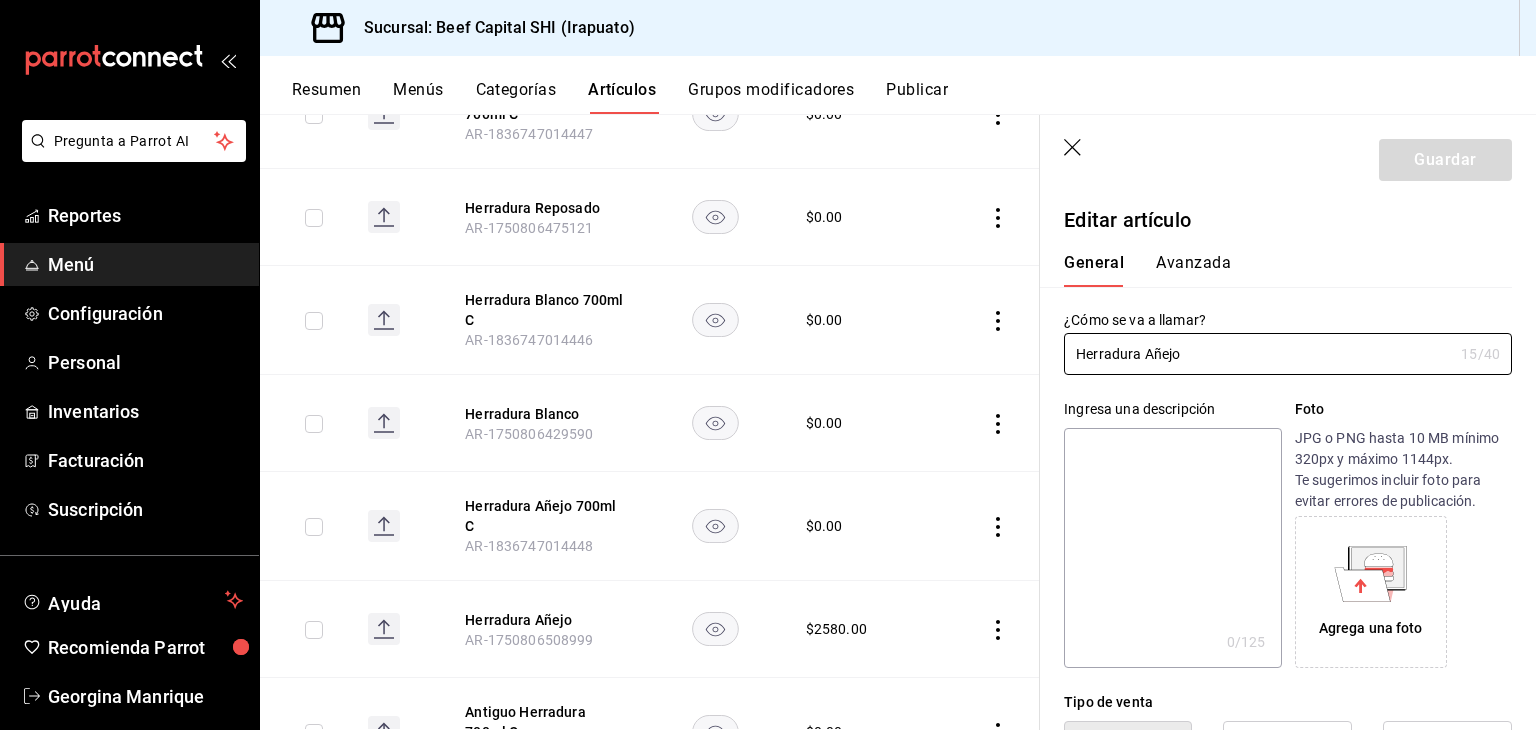 type on "$2580.00" 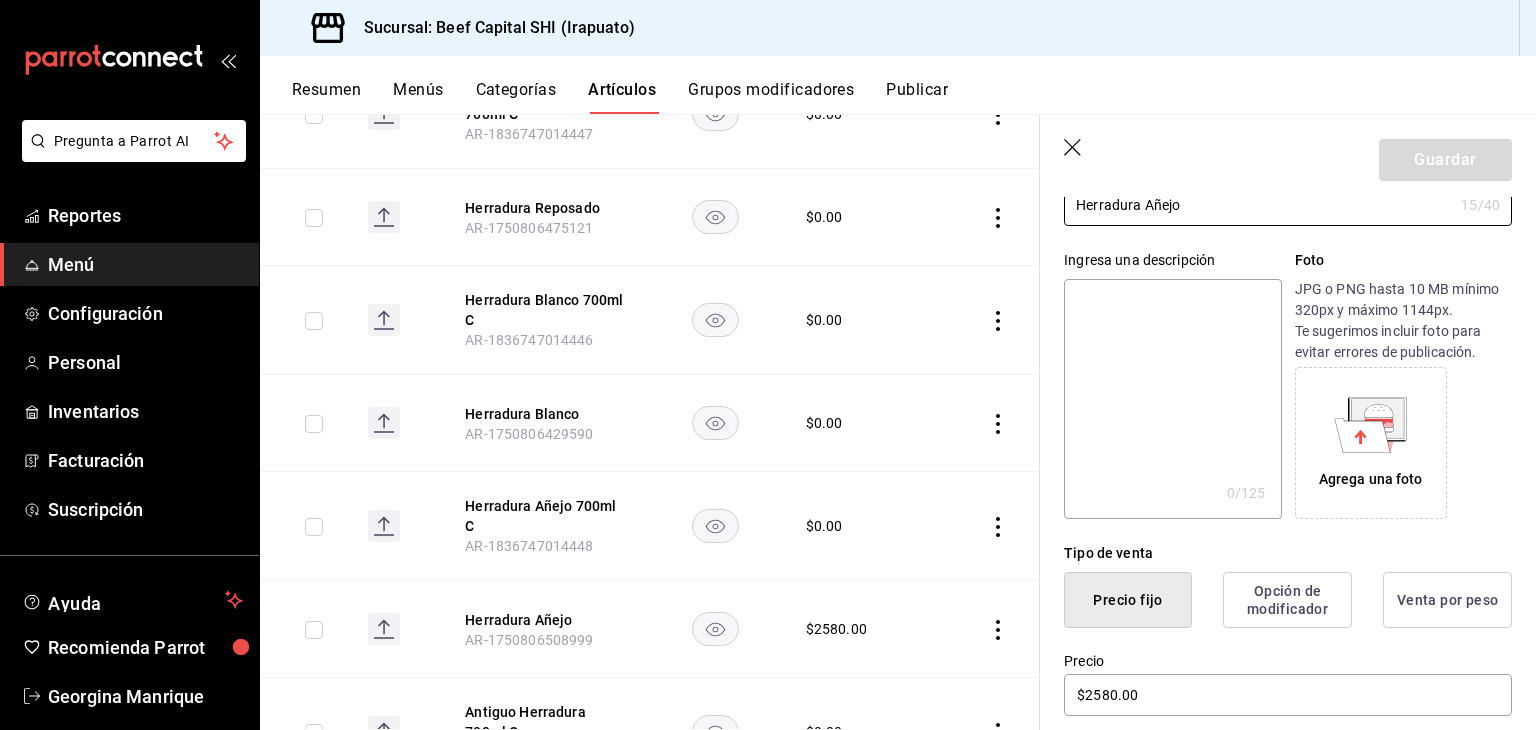 scroll, scrollTop: 200, scrollLeft: 0, axis: vertical 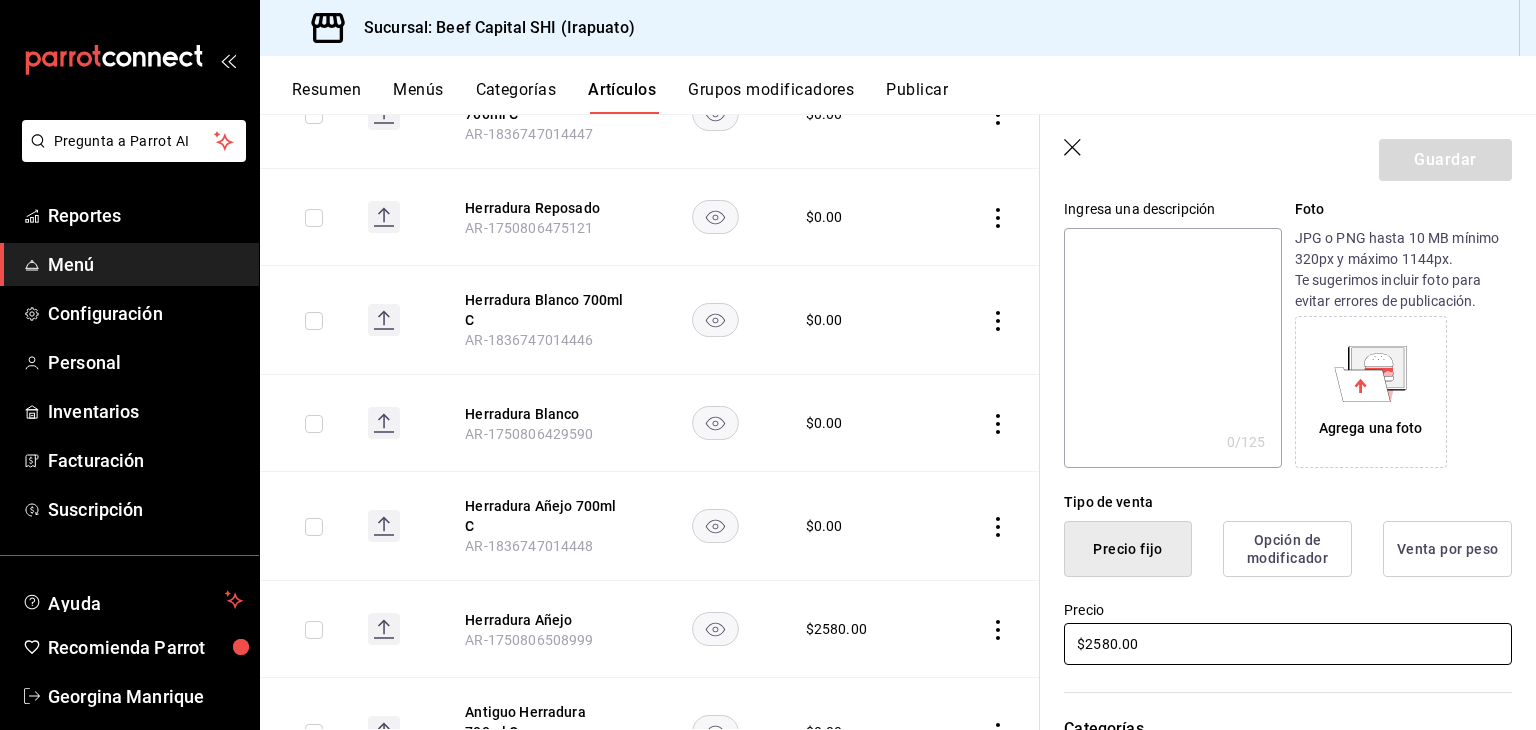 drag, startPoint x: 1149, startPoint y: 624, endPoint x: 907, endPoint y: 649, distance: 243.2879 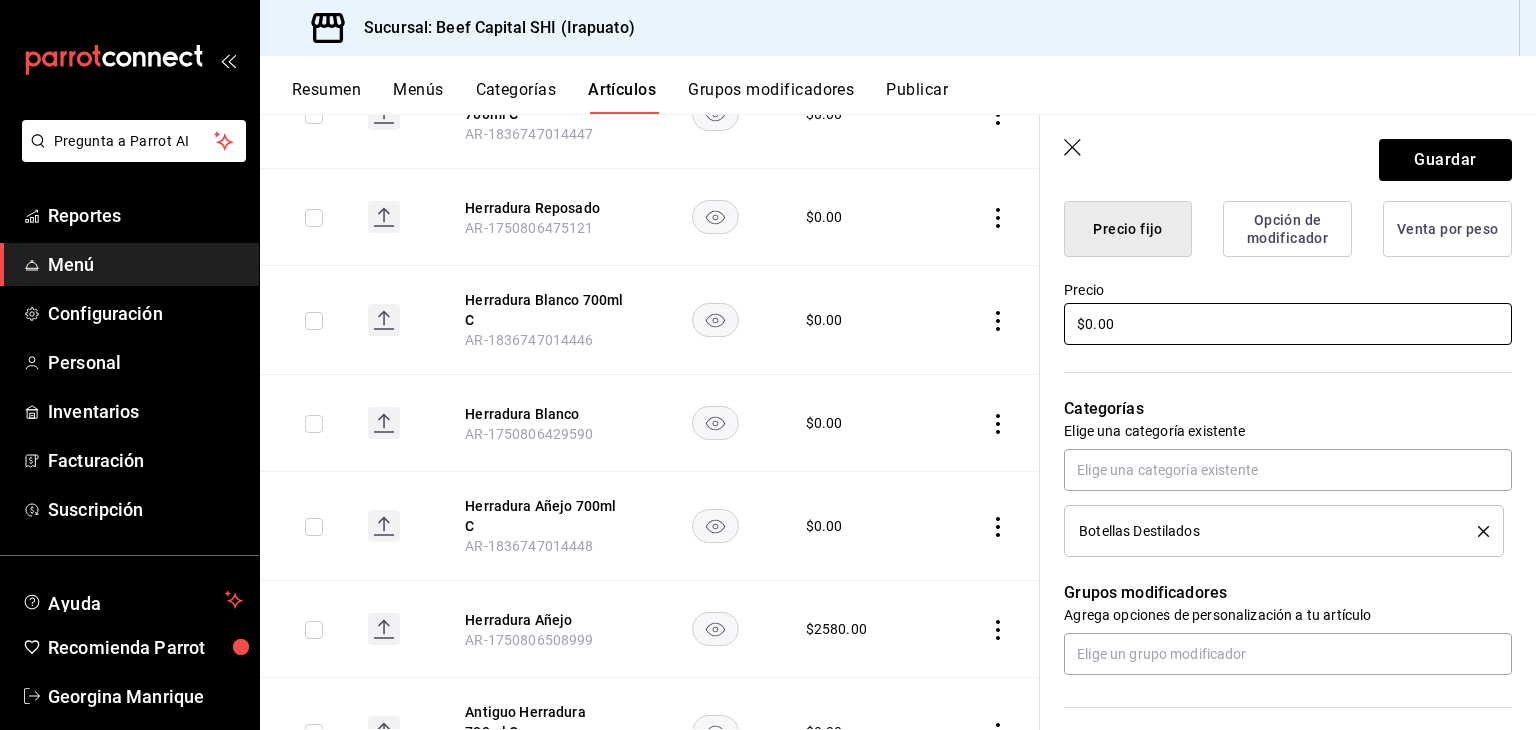 scroll, scrollTop: 600, scrollLeft: 0, axis: vertical 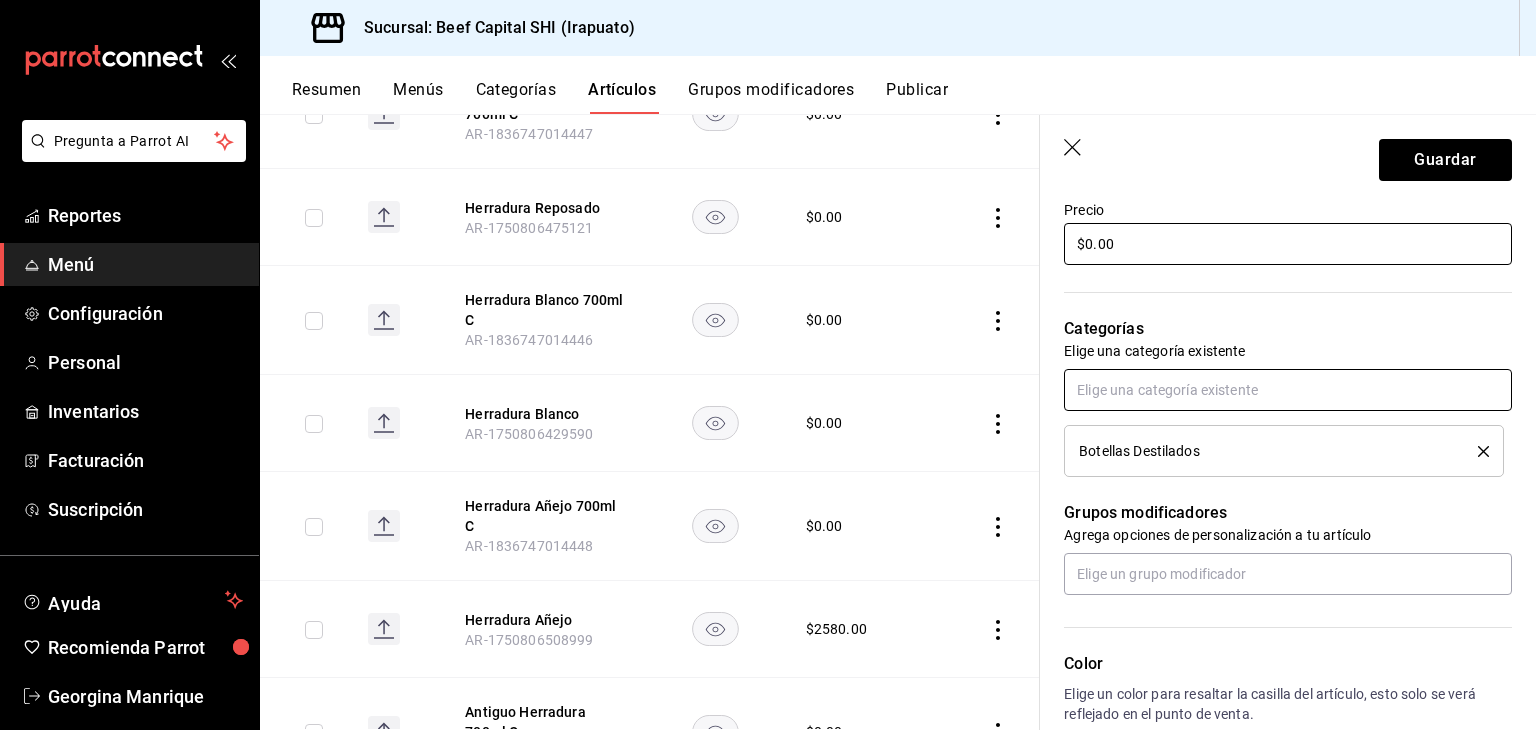 type on "$0.00" 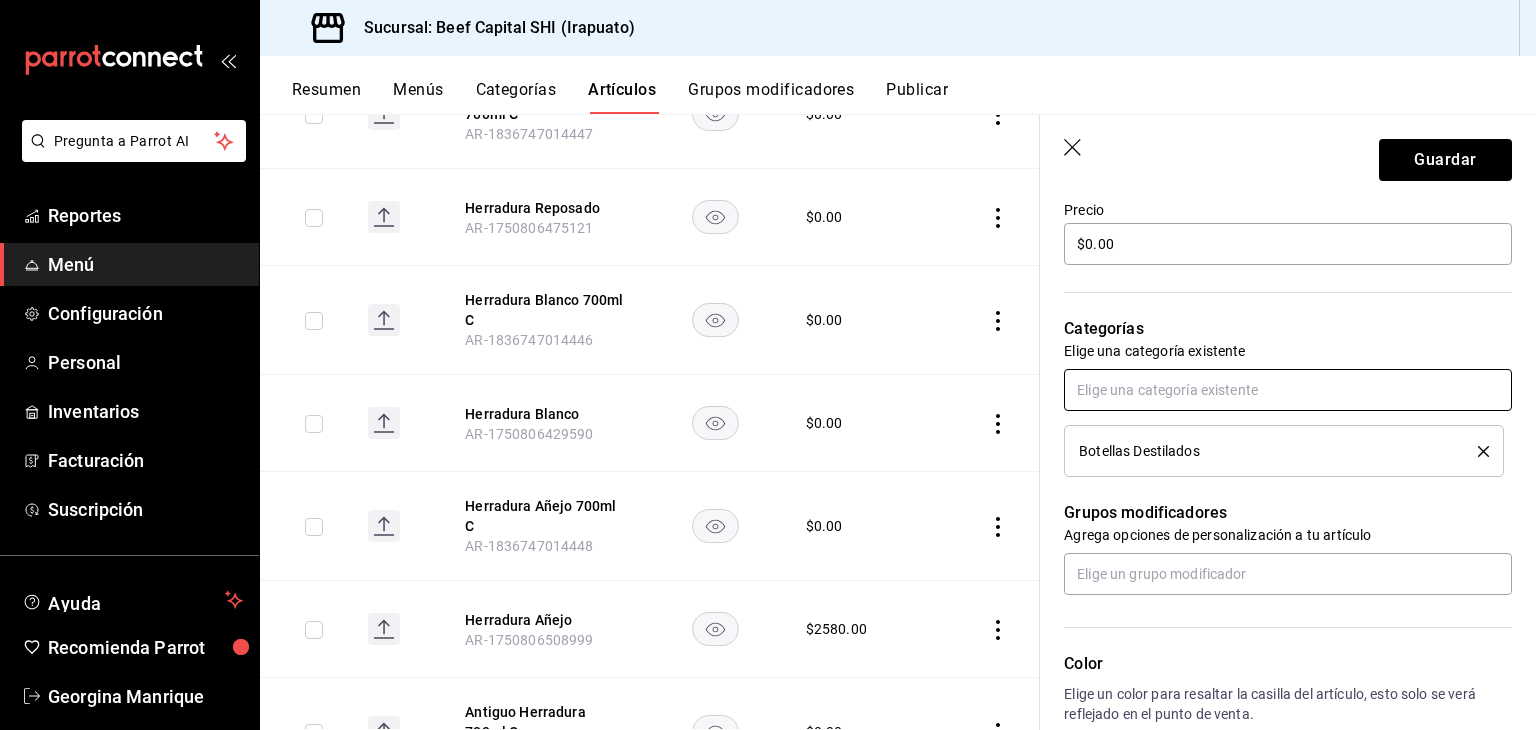 click at bounding box center (1288, 390) 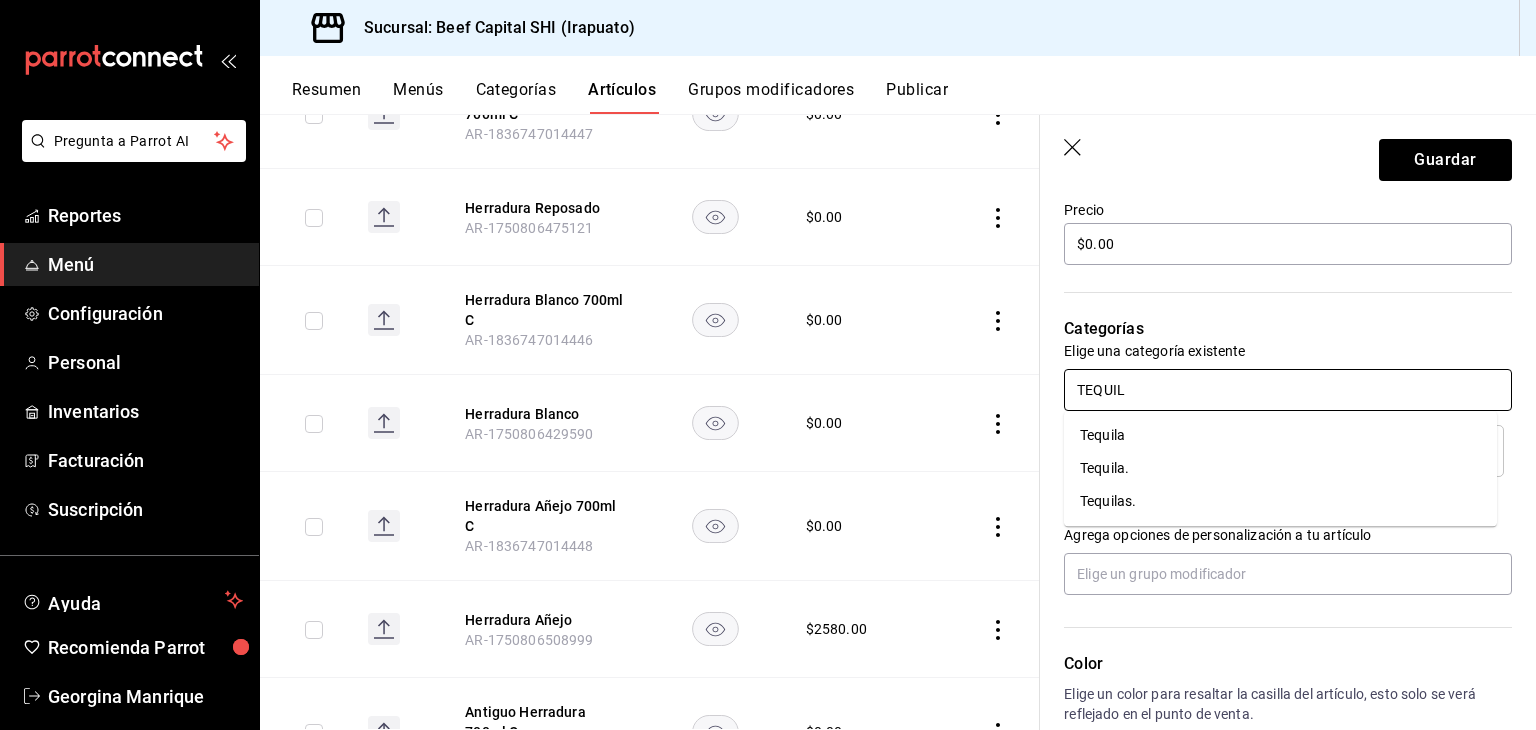 type on "TEQUILA" 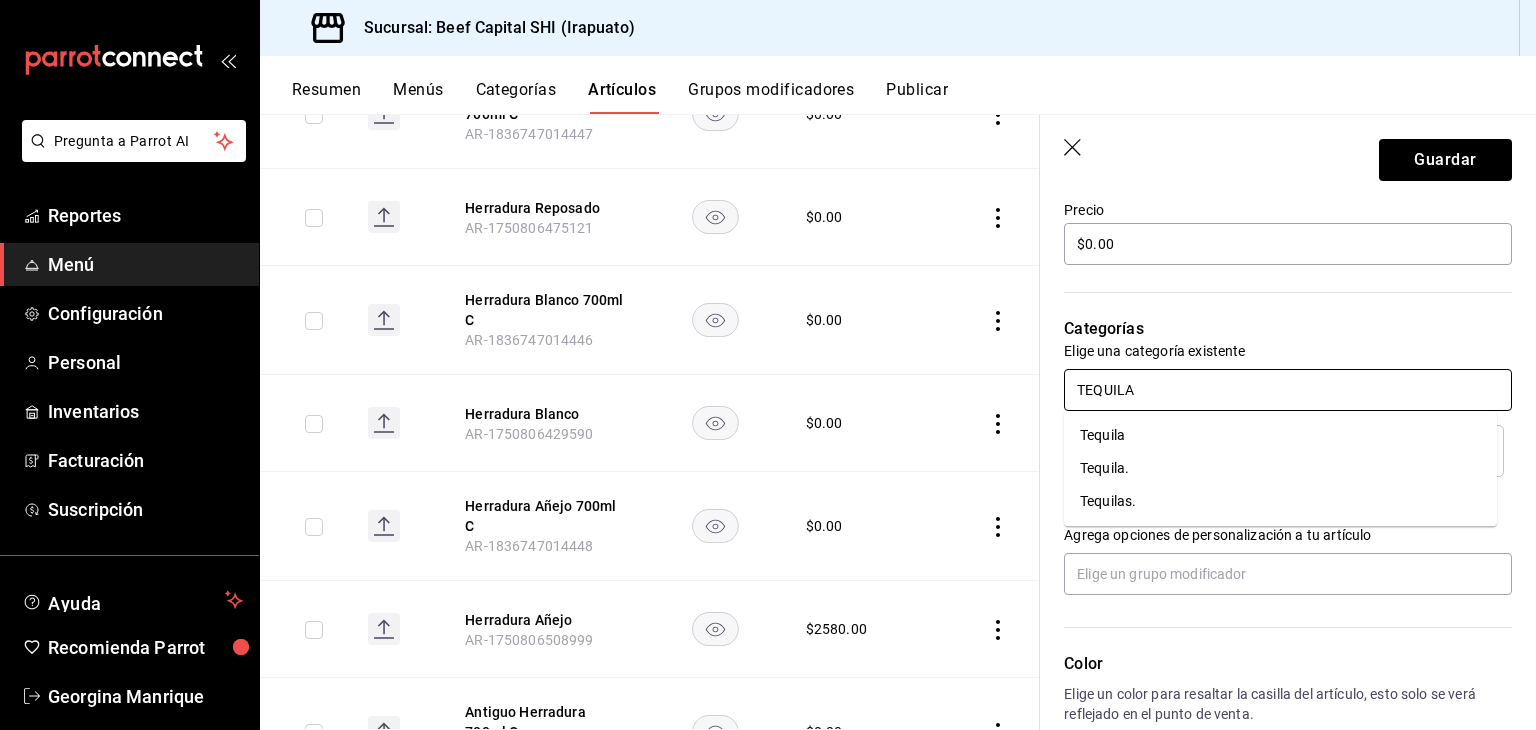 click on "Tequila." at bounding box center (1280, 468) 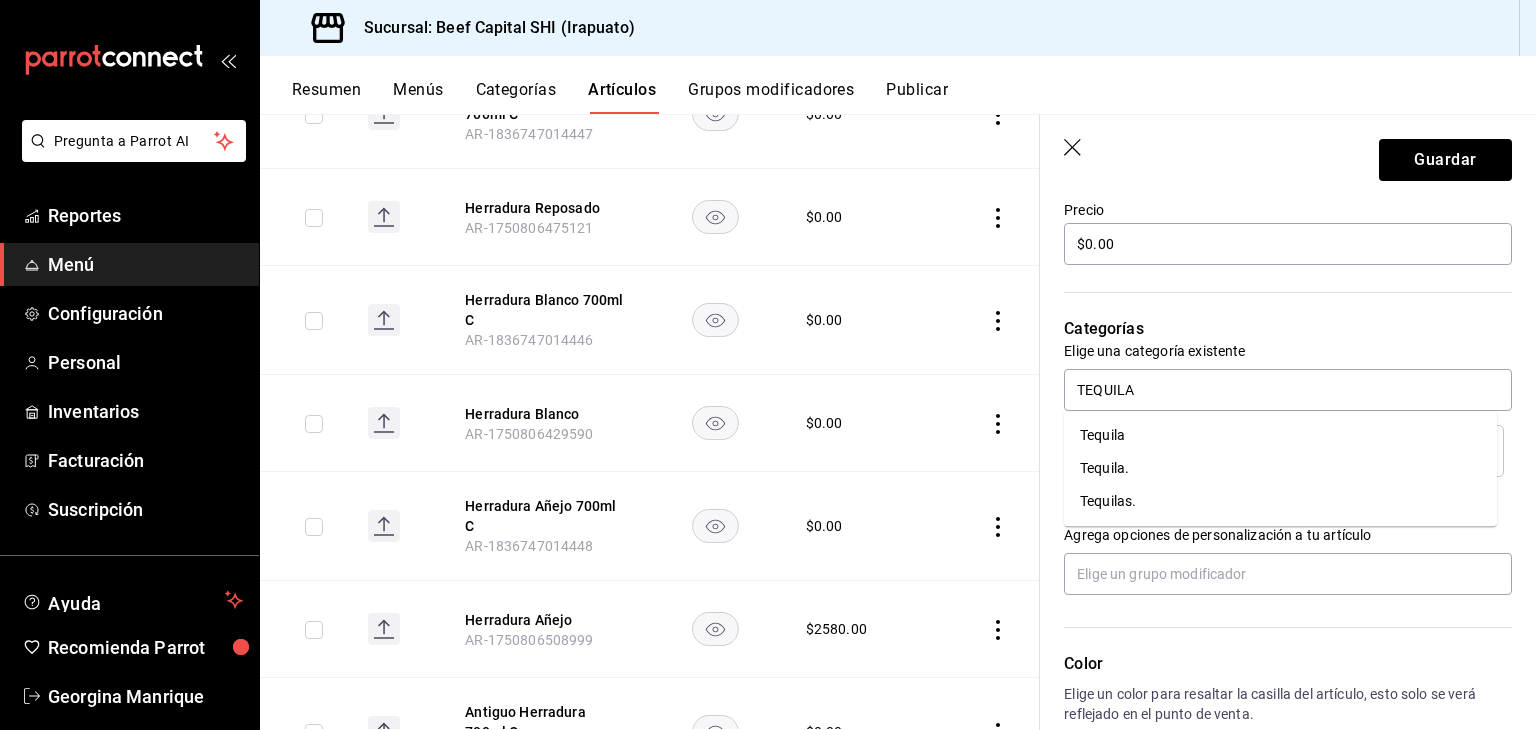 type 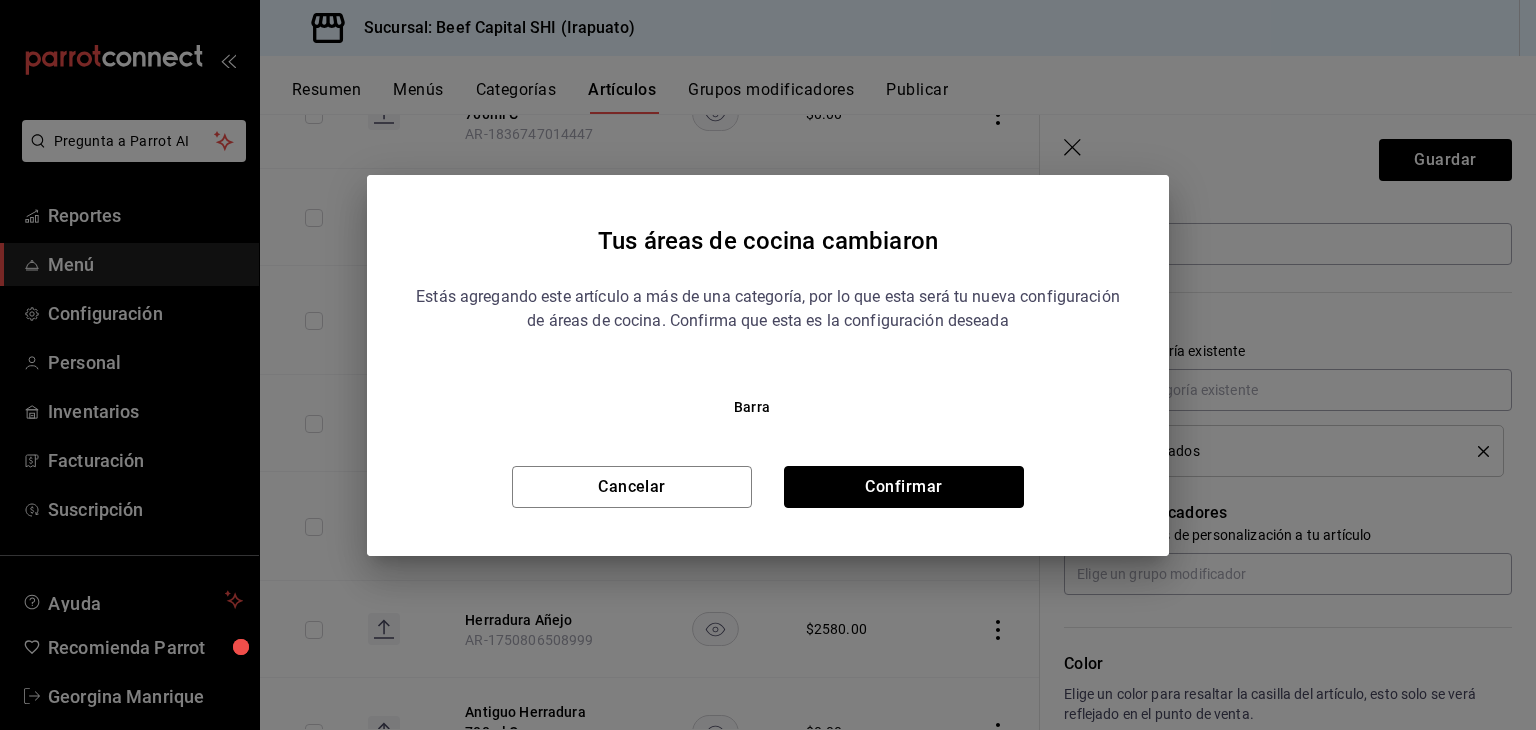 click on "Confirmar" at bounding box center [904, 487] 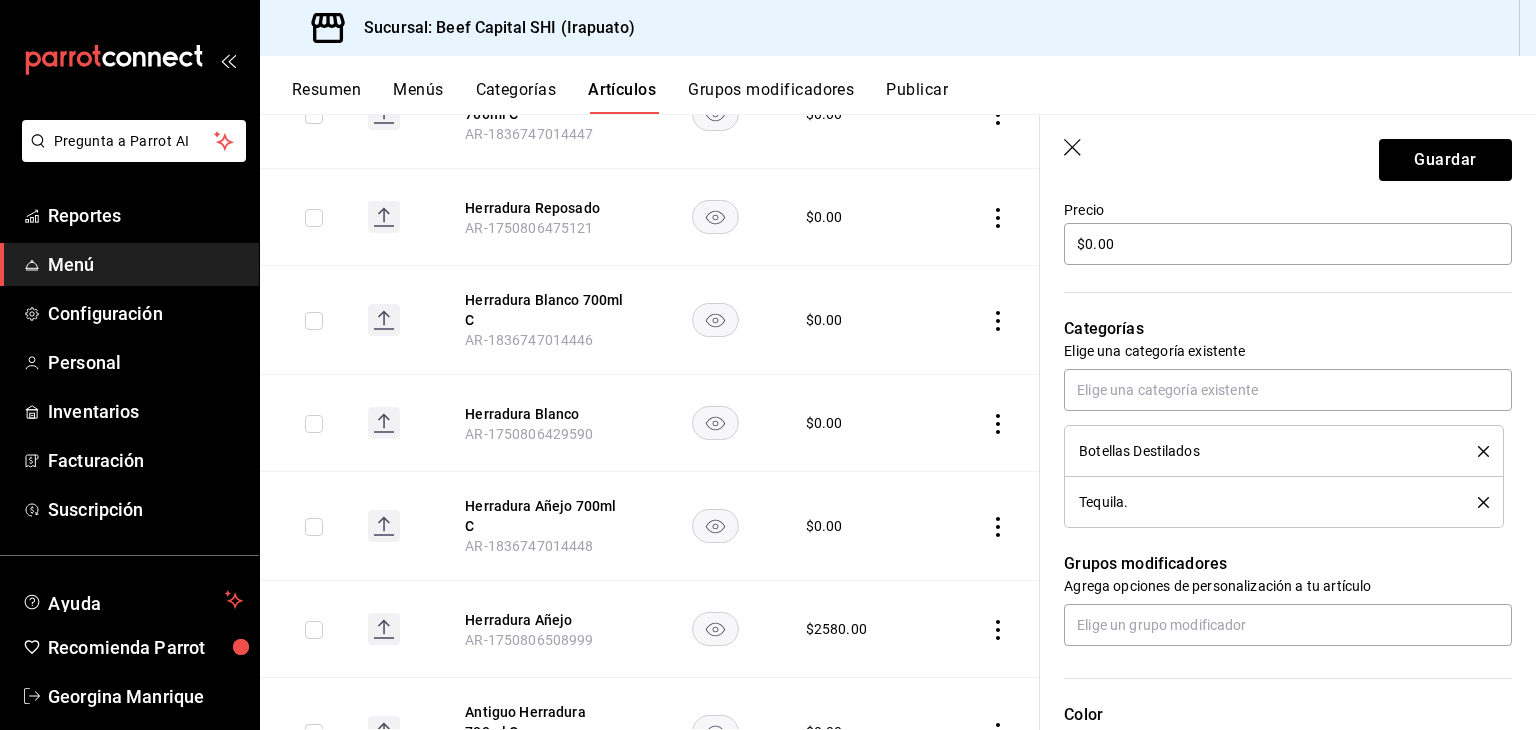 click 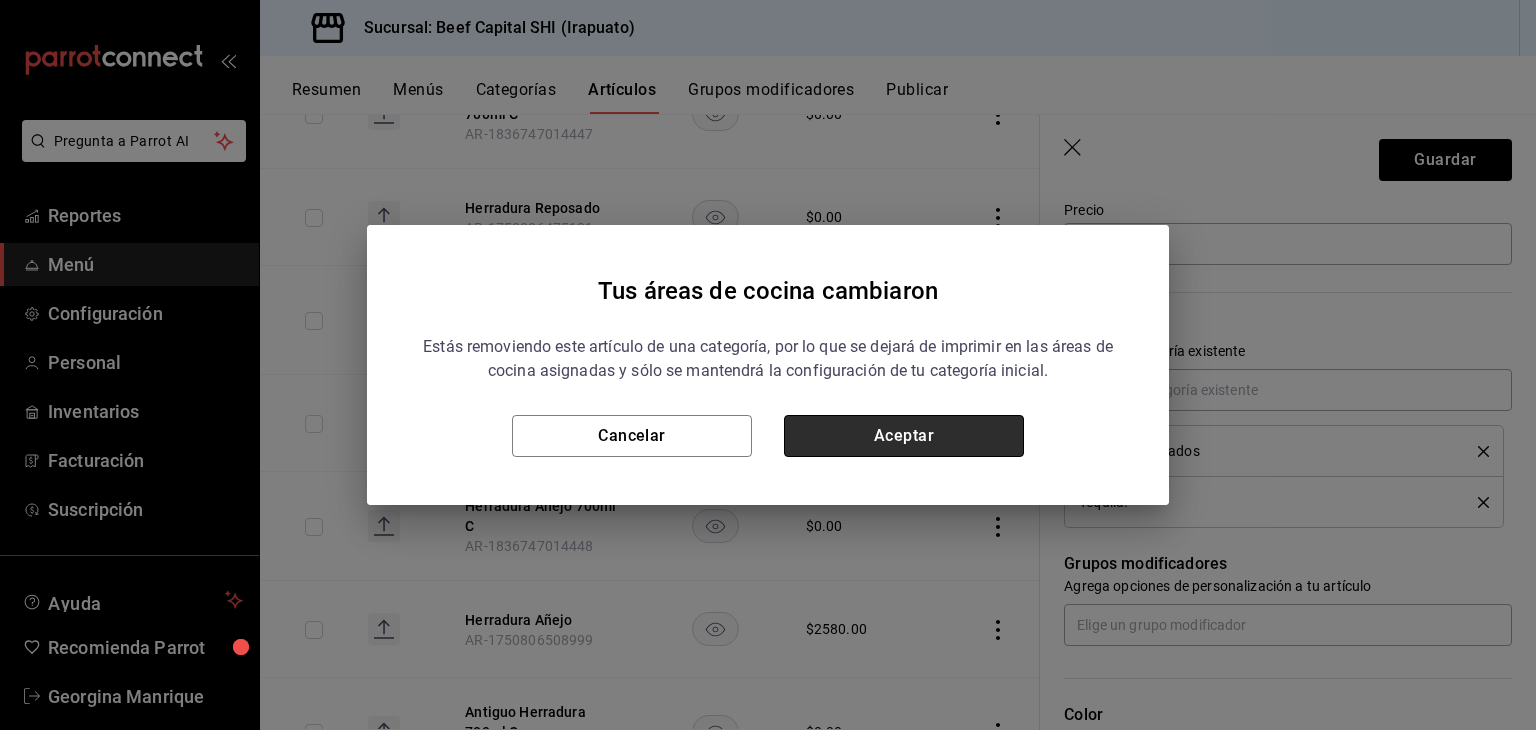 click on "Aceptar" at bounding box center [904, 436] 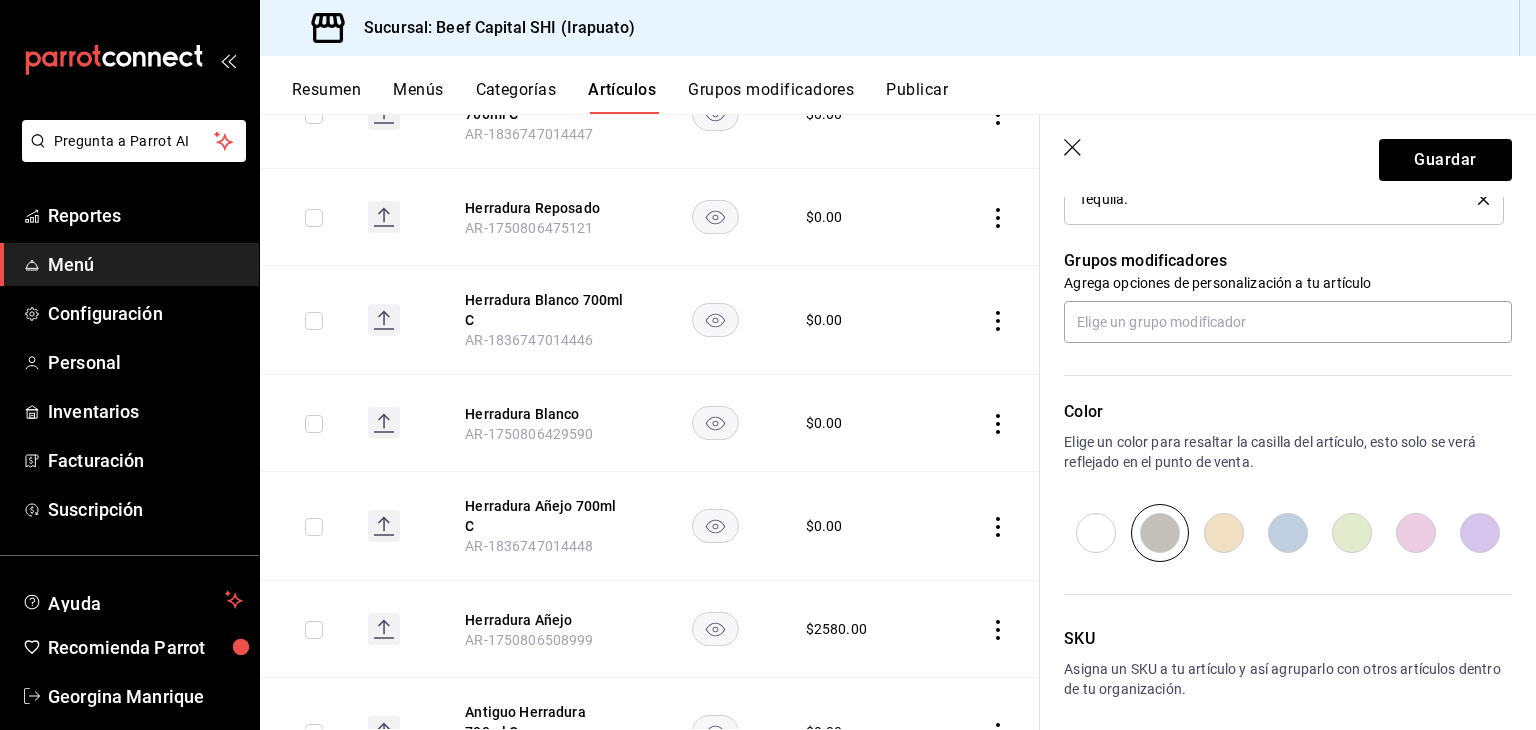 scroll, scrollTop: 900, scrollLeft: 0, axis: vertical 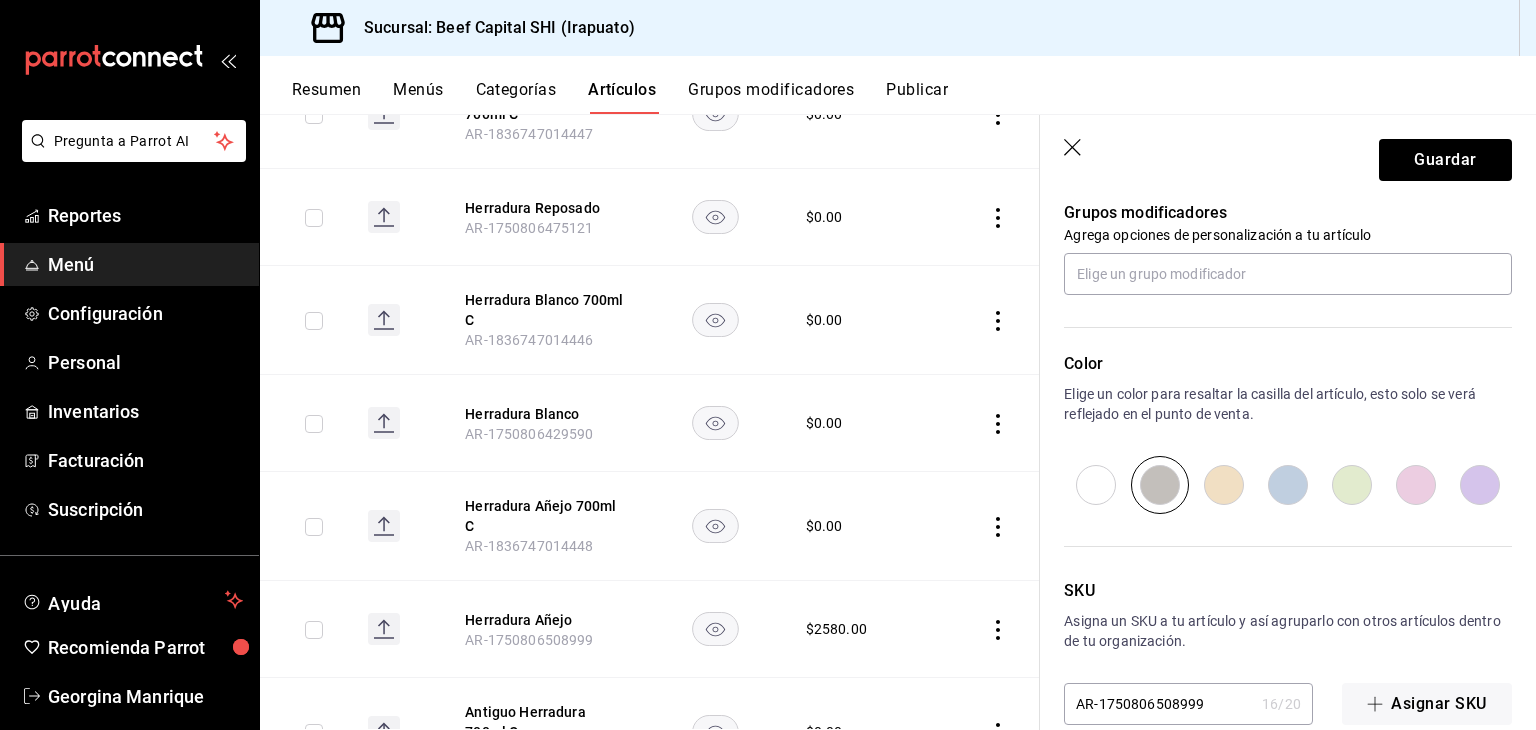 click at bounding box center [1224, 485] 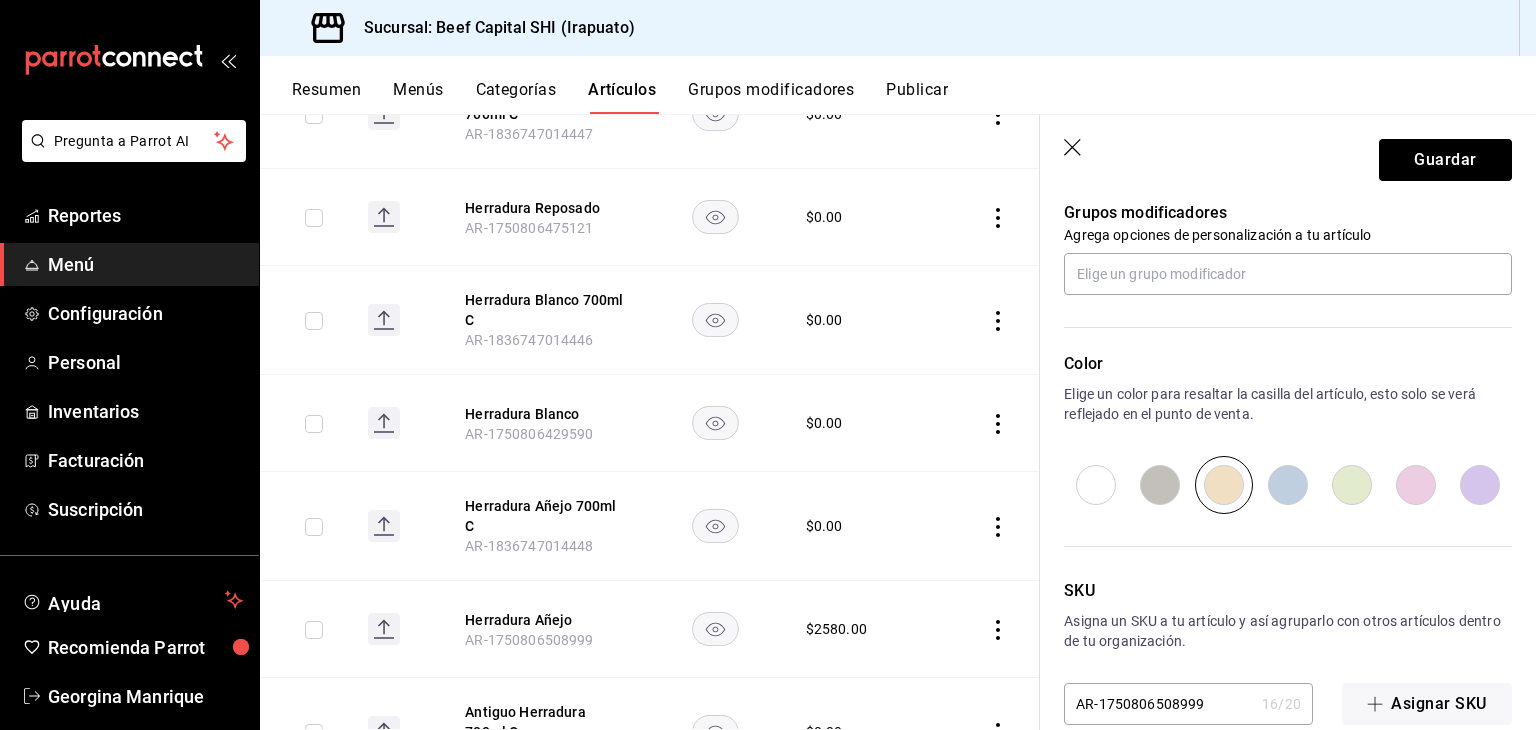 scroll, scrollTop: 934, scrollLeft: 0, axis: vertical 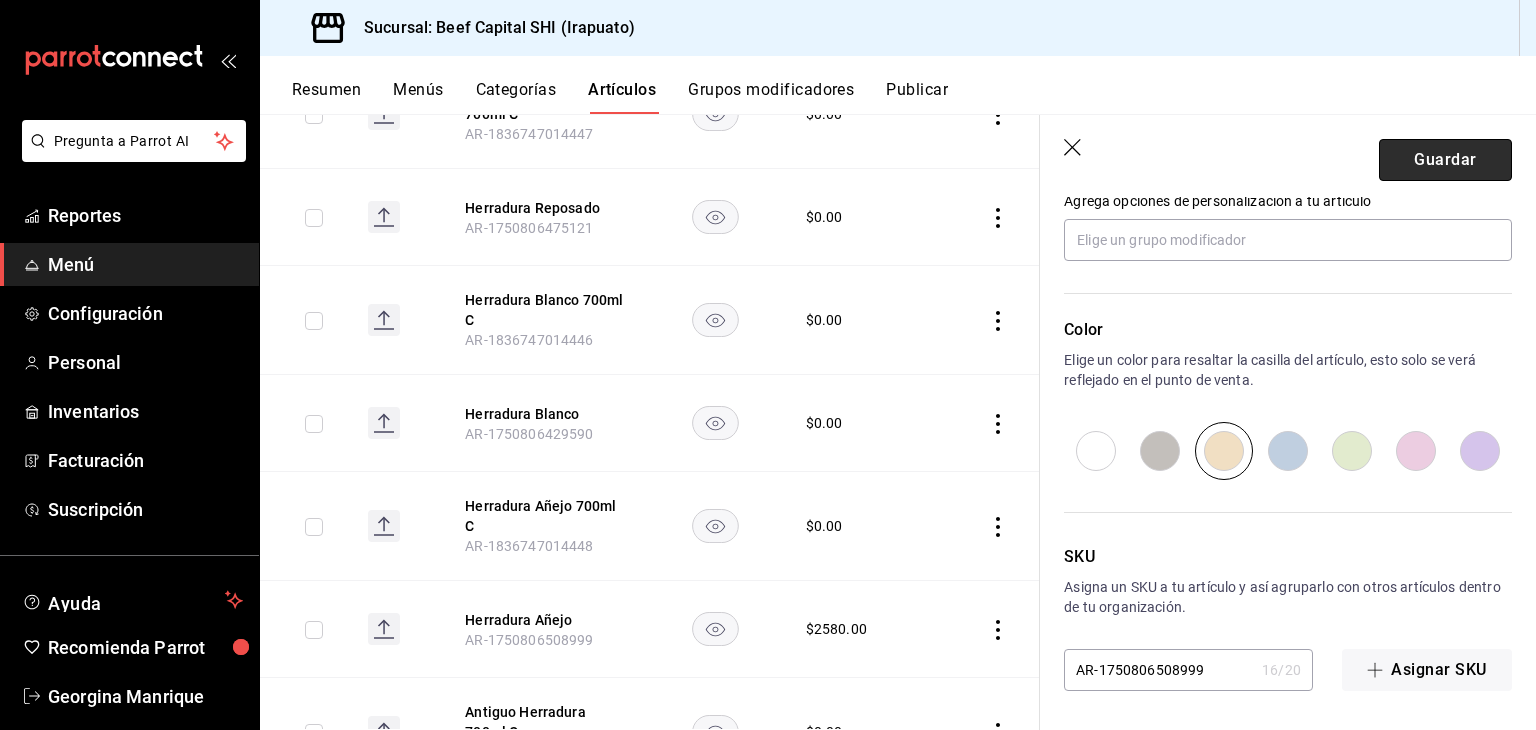 click on "Guardar" at bounding box center [1445, 160] 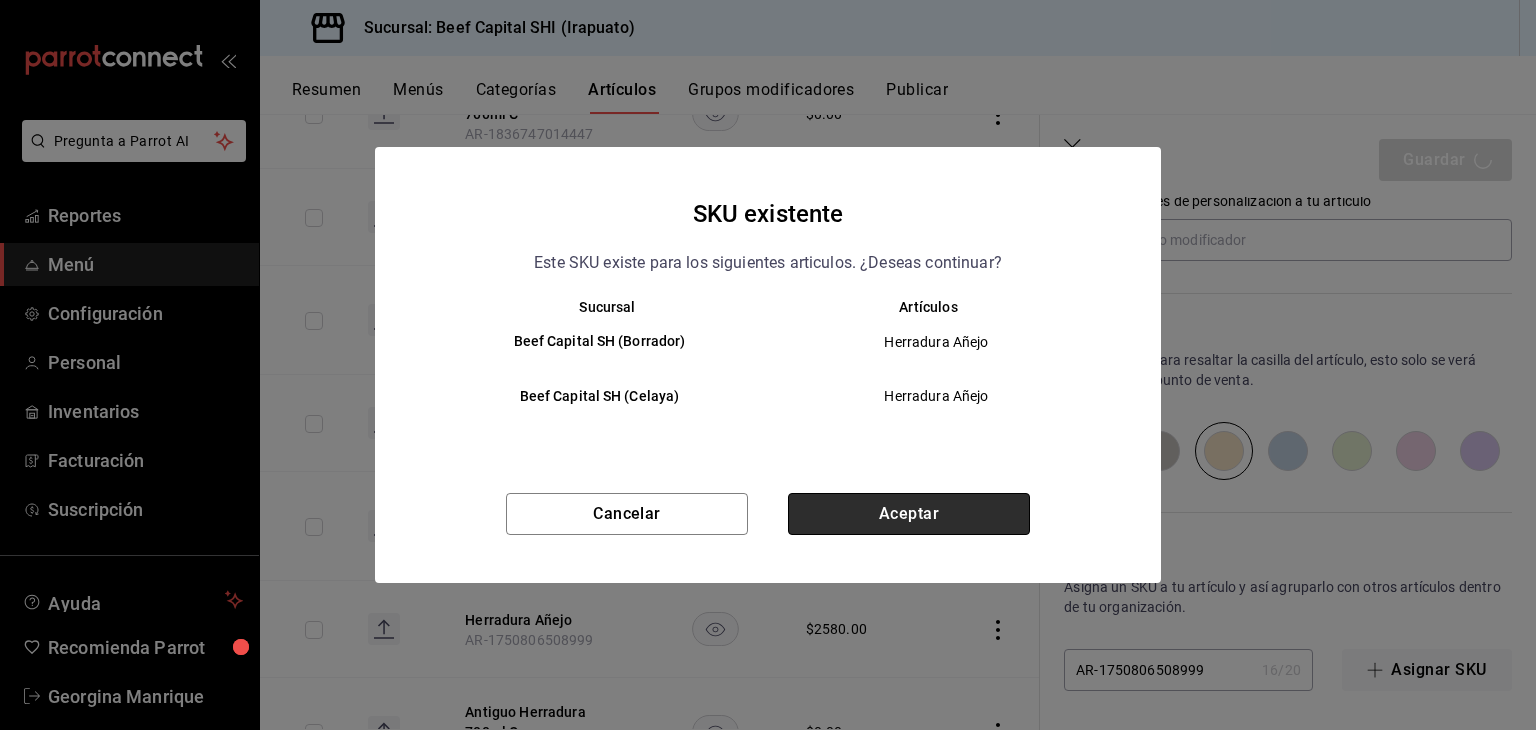 click on "Aceptar" at bounding box center [909, 514] 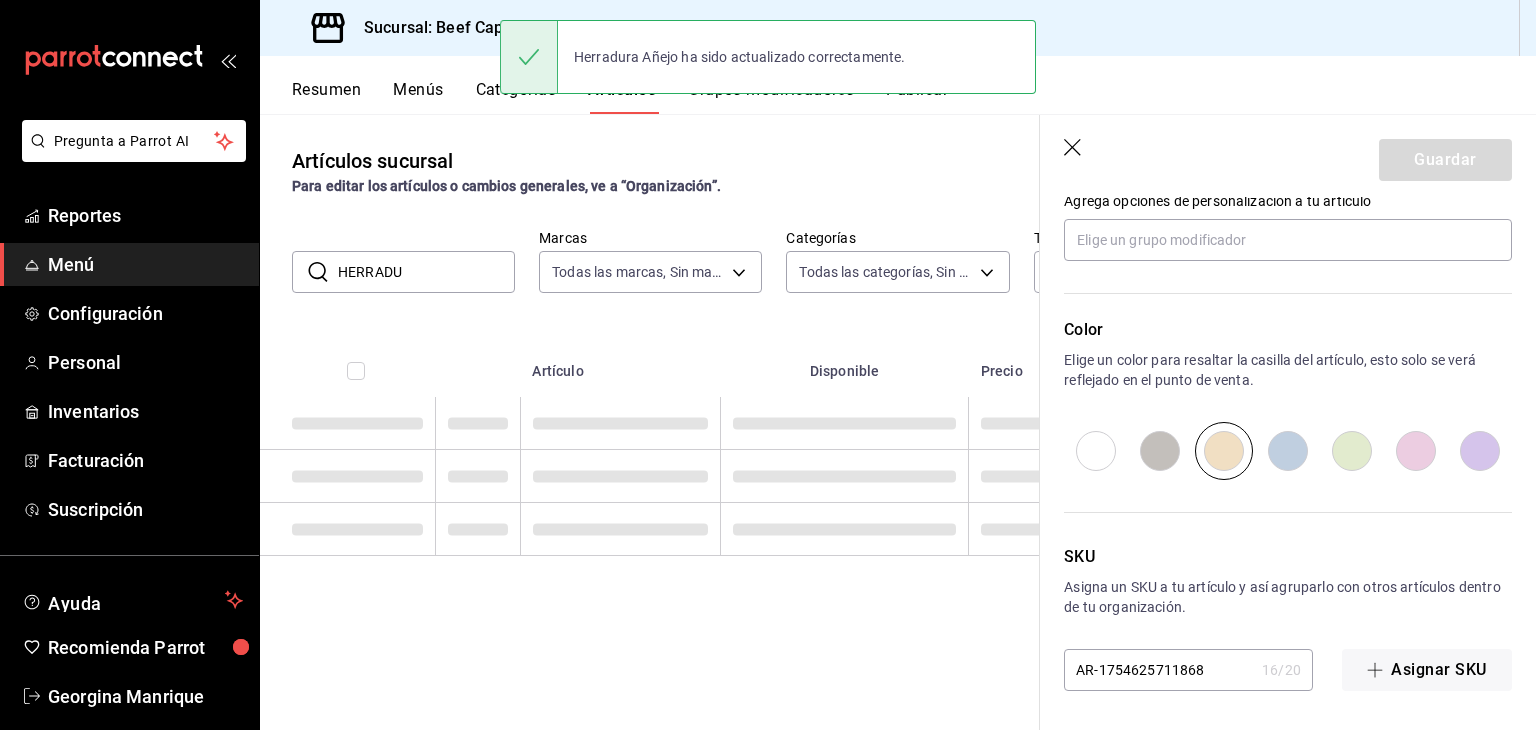 scroll, scrollTop: 0, scrollLeft: 0, axis: both 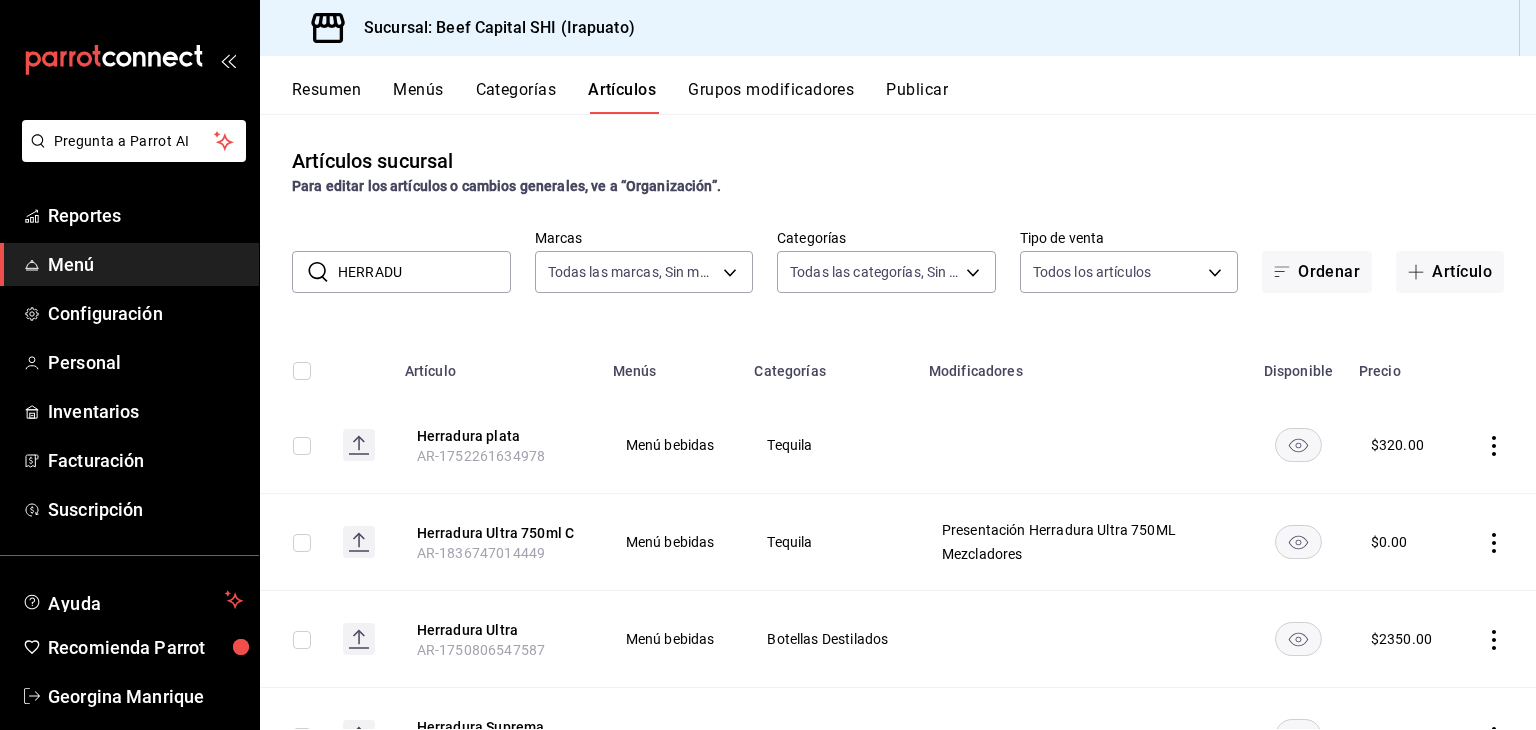 click on "Grupos modificadores" at bounding box center (771, 97) 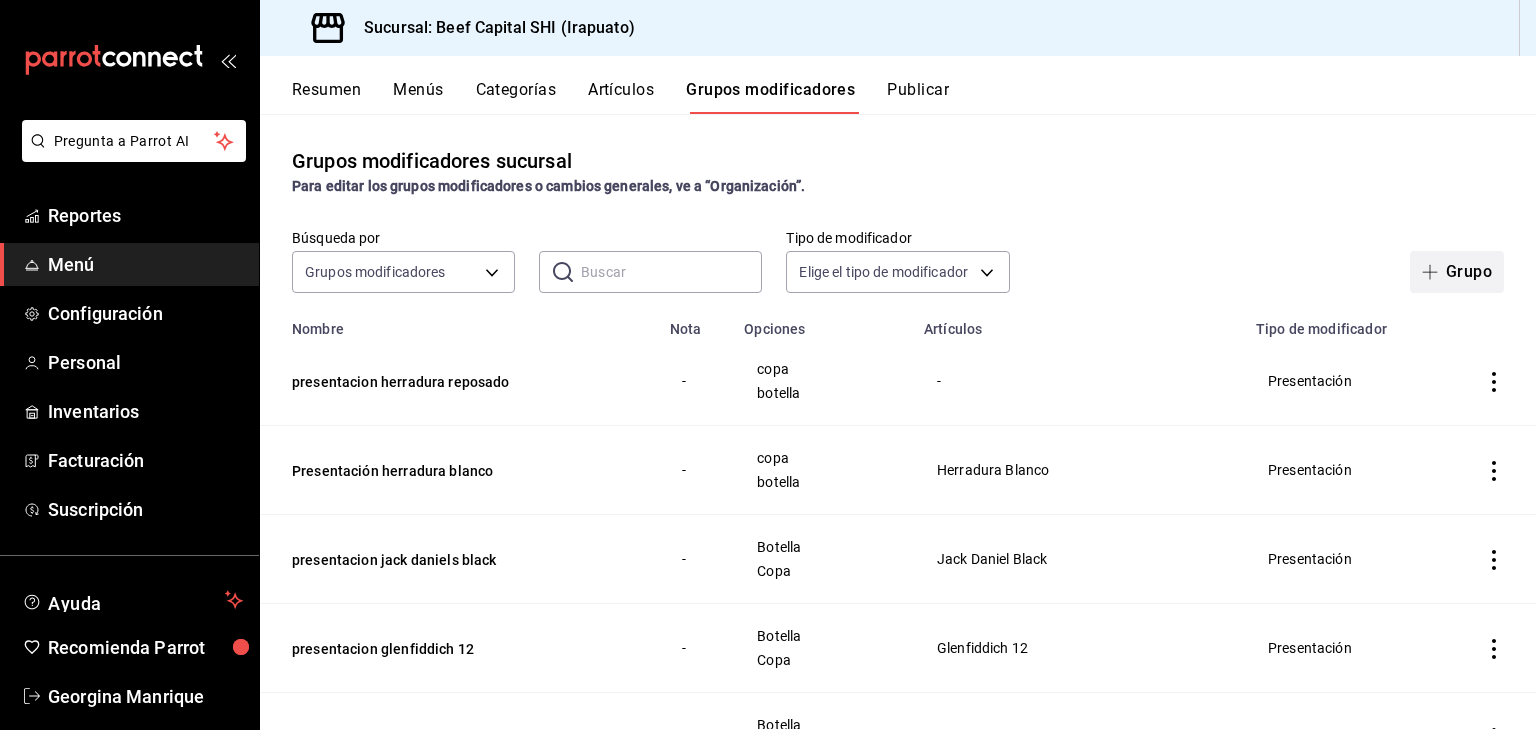 click 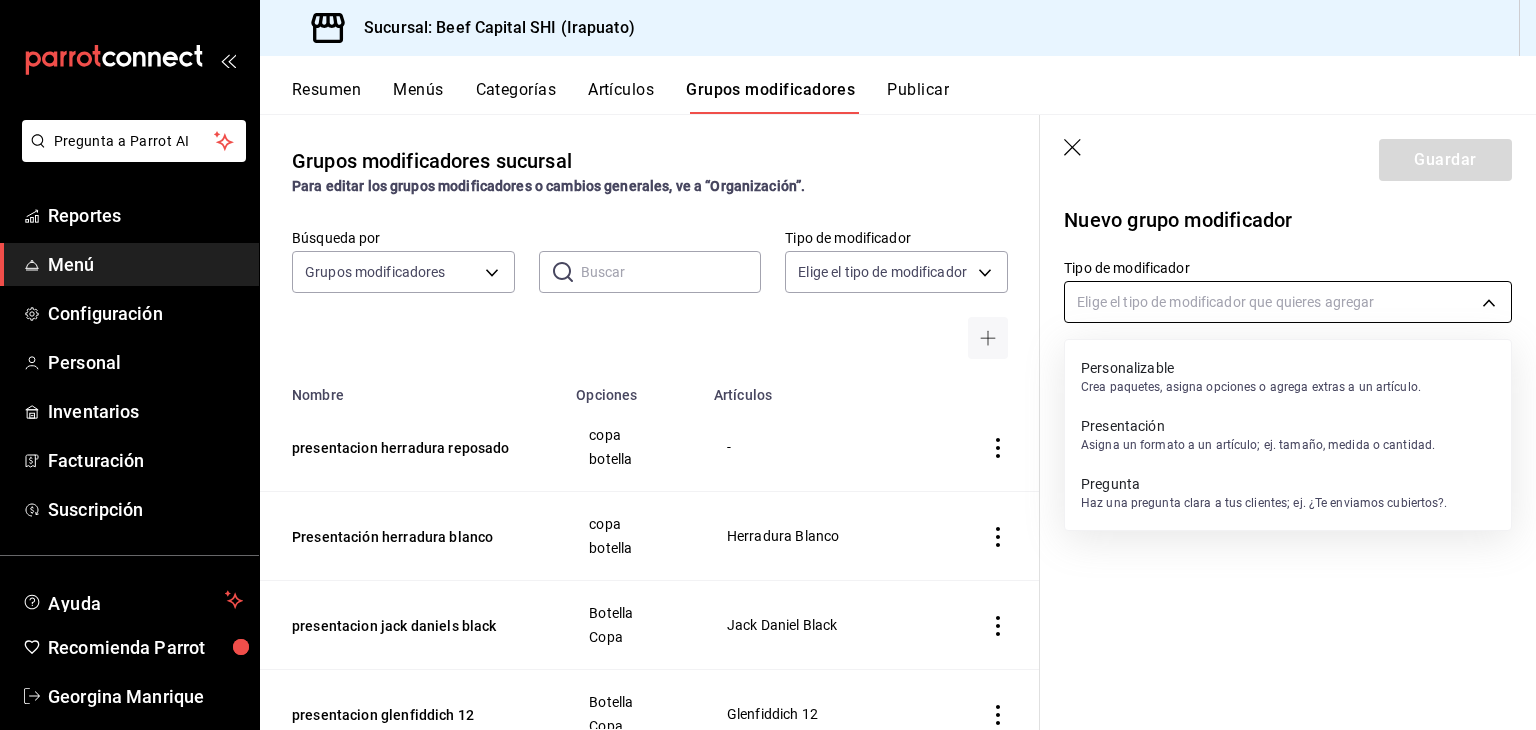 click on "Pregunta a Parrot AI Reportes   Menú   Configuración   Personal   Inventarios   Facturación   Suscripción   Ayuda Recomienda Parrot   [FIRST] [LAST]   Sugerir nueva función   Sucursal: Beef Capital SHI (Irapuato) Resumen Menús Categorías Artículos Grupos modificadores Publicar Grupos modificadores sucursal Para editar los grupos modificadores o cambios generales, ve a “Organización”. Búsqueda por Grupos modificadores GROUP ​ ​ Tipo de modificador Elige el tipo de modificador Nombre Opciones Artículos presentacion herradura reposado copa botella - Presentación herradura blanco copa botella Herradura Blanco presentacion jack daniels black Botella Copa Jack Daniel Black presentacion glenfiddich 12 Botella Copa Glenfiddich 12 presentacion buchanans master Botella Copa Buchanans Master presentacion buchanans 18 Botella Copa Buchannas 18 presentacion buchanans 12 Botella Copa Buchannas 12 presentacion chivas Botella Copa Chivas 18 presentacion chivas 12 Botella Copa Chivas 12 Botella Copa 0.5" at bounding box center [768, 365] 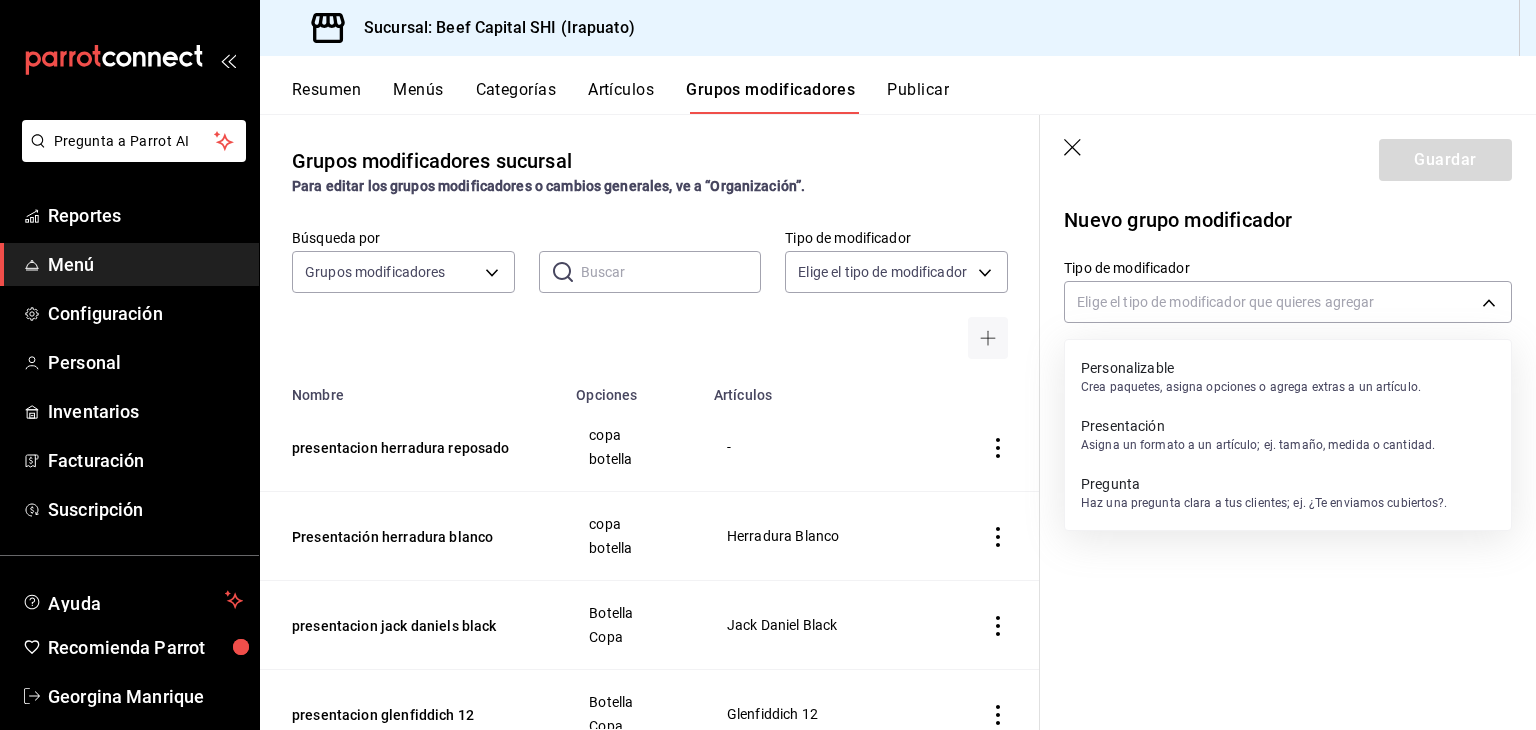 click on "Personalizable" at bounding box center [1251, 368] 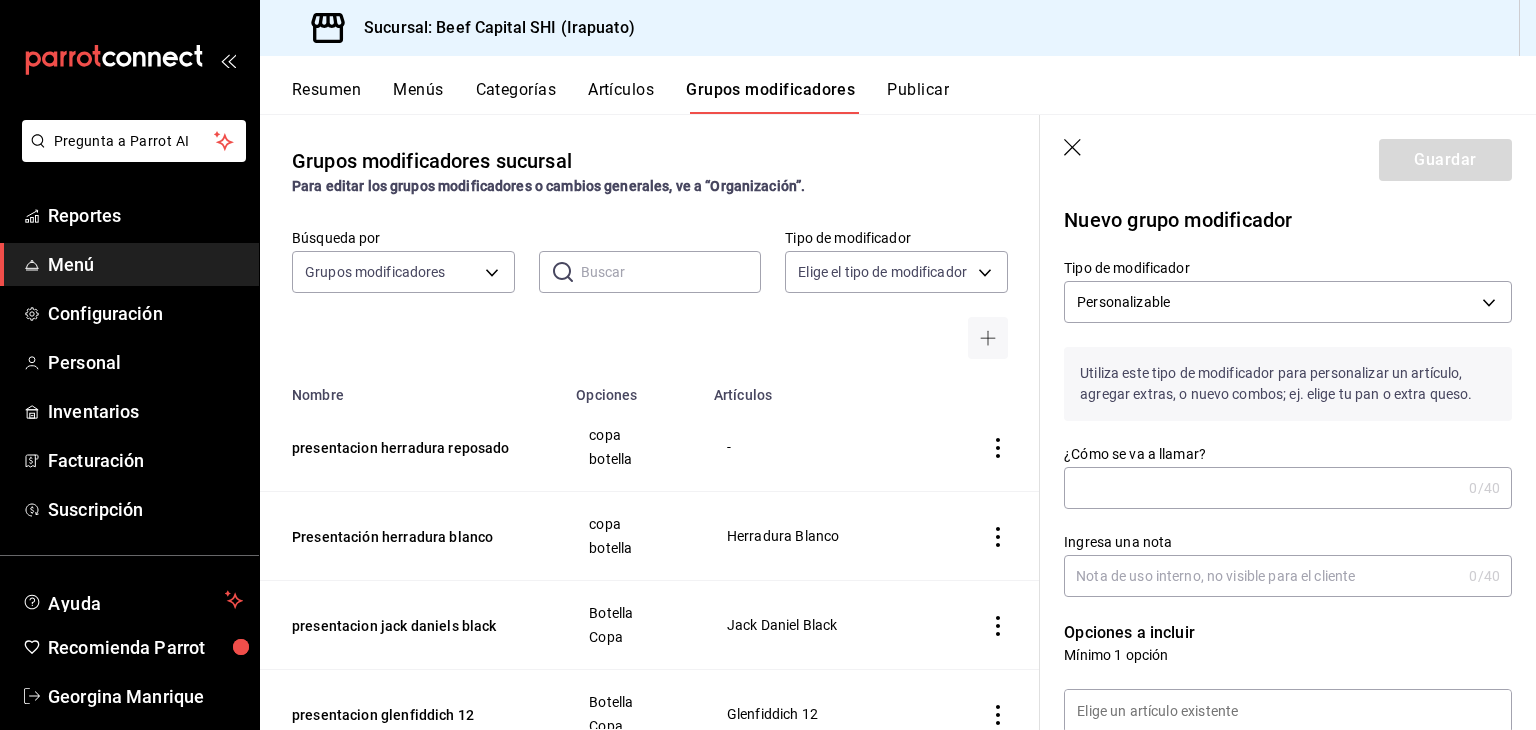 click on "¿Cómo se va a llamar?" at bounding box center [1262, 488] 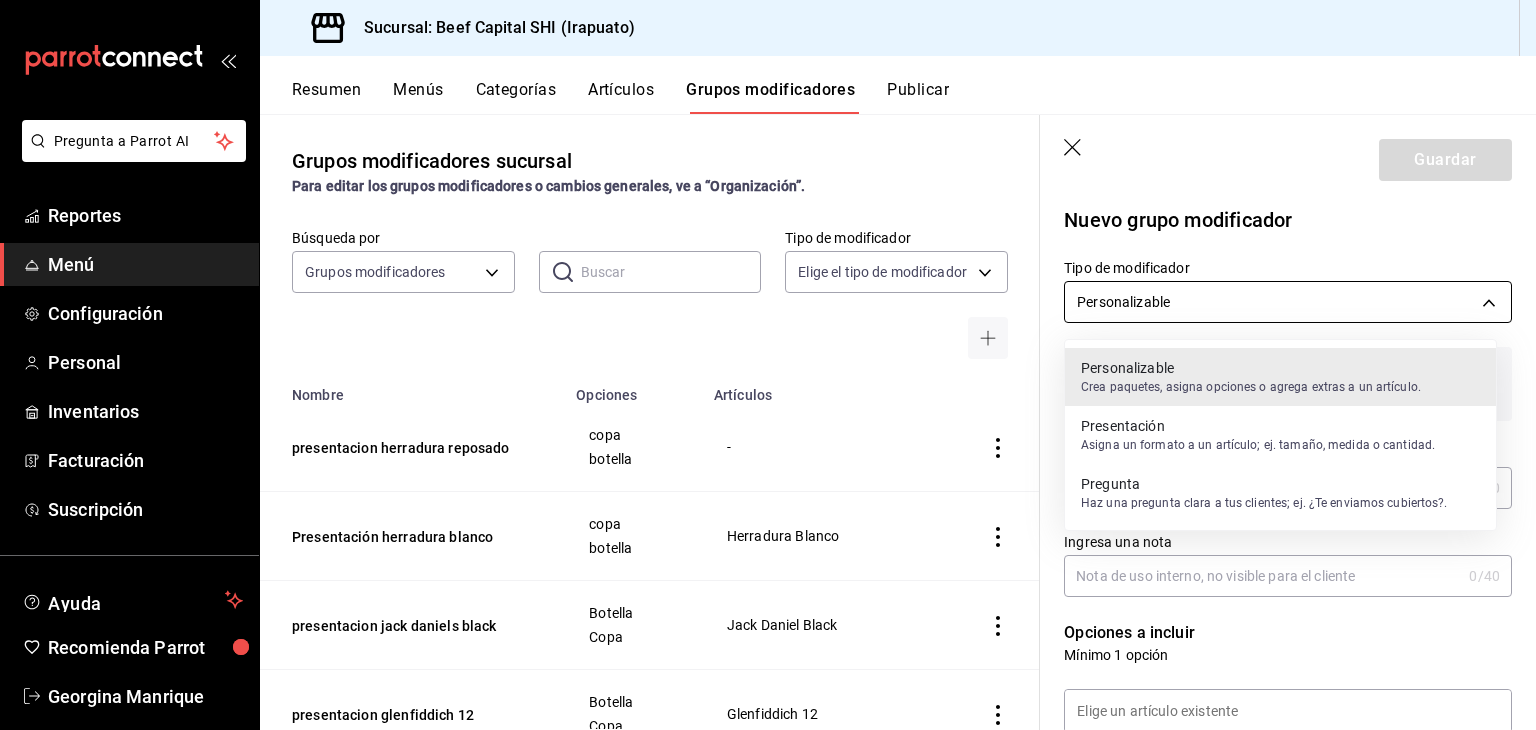 click on "Pregunta a Parrot AI Reportes   Menú   Configuración   Personal   Inventarios   Facturación   Suscripción   Ayuda Recomienda Parrot   [FIRST] [LAST]   Sugerir nueva función   Sucursal: Beef Capital SHI (Irapuato) Resumen Menús Categorías Artículos Grupos modificadores Publicar Grupos modificadores sucursal Para editar los grupos modificadores o cambios generales, ve a “Organización”. Búsqueda por Grupos modificadores GROUP ​ ​ Tipo de modificador Elige el tipo de modificador Nombre Opciones Artículos presentacion herradura reposado copa botella - Presentación herradura blanco copa botella Herradura Blanco presentacion jack daniels black Botella Copa Jack Daniel Black presentacion glenfiddich 12 Botella Copa Glenfiddich 12 presentacion buchanans master Botella Copa Buchanans Master presentacion buchanans 18 Botella Copa Buchannas 18 presentacion buchanans 12 Botella Copa Buchannas 12 presentacion chivas Botella Copa Chivas 18 presentacion chivas 12 Botella Copa Chivas 12 Botella Copa 0.5" at bounding box center [768, 365] 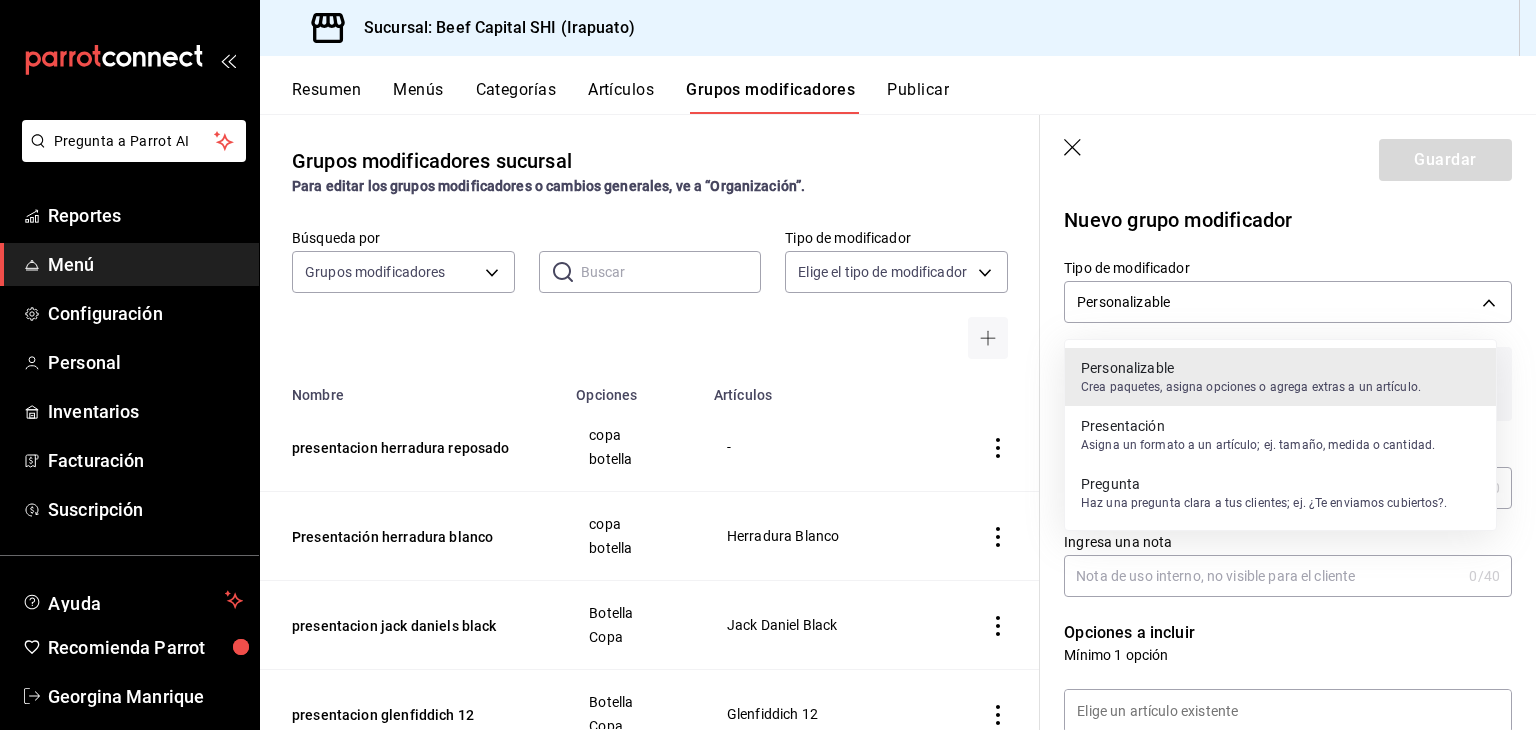 click on "Asigna un formato a un artículo; ej. tamaño, medida o cantidad." at bounding box center [1258, 445] 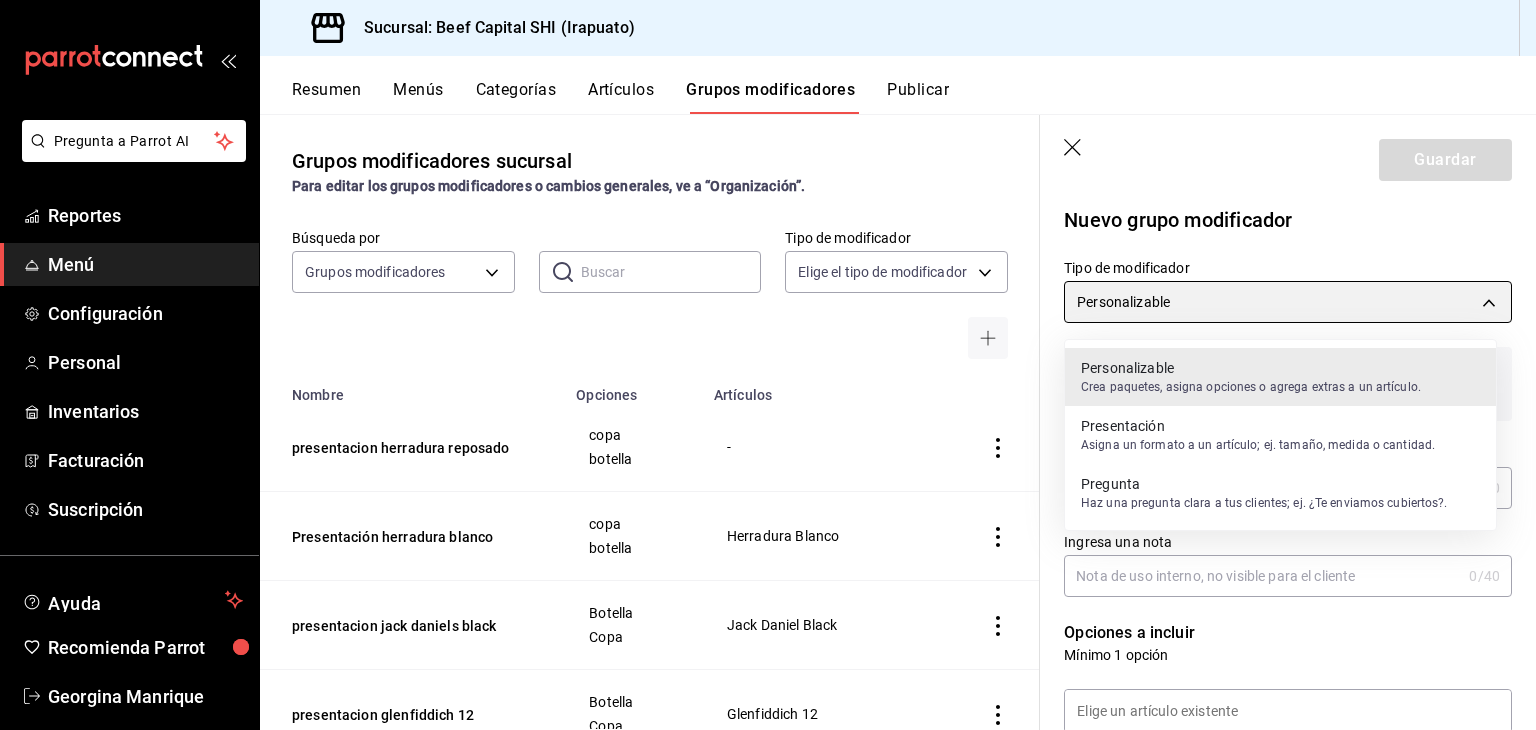 type on "PRESENTATION" 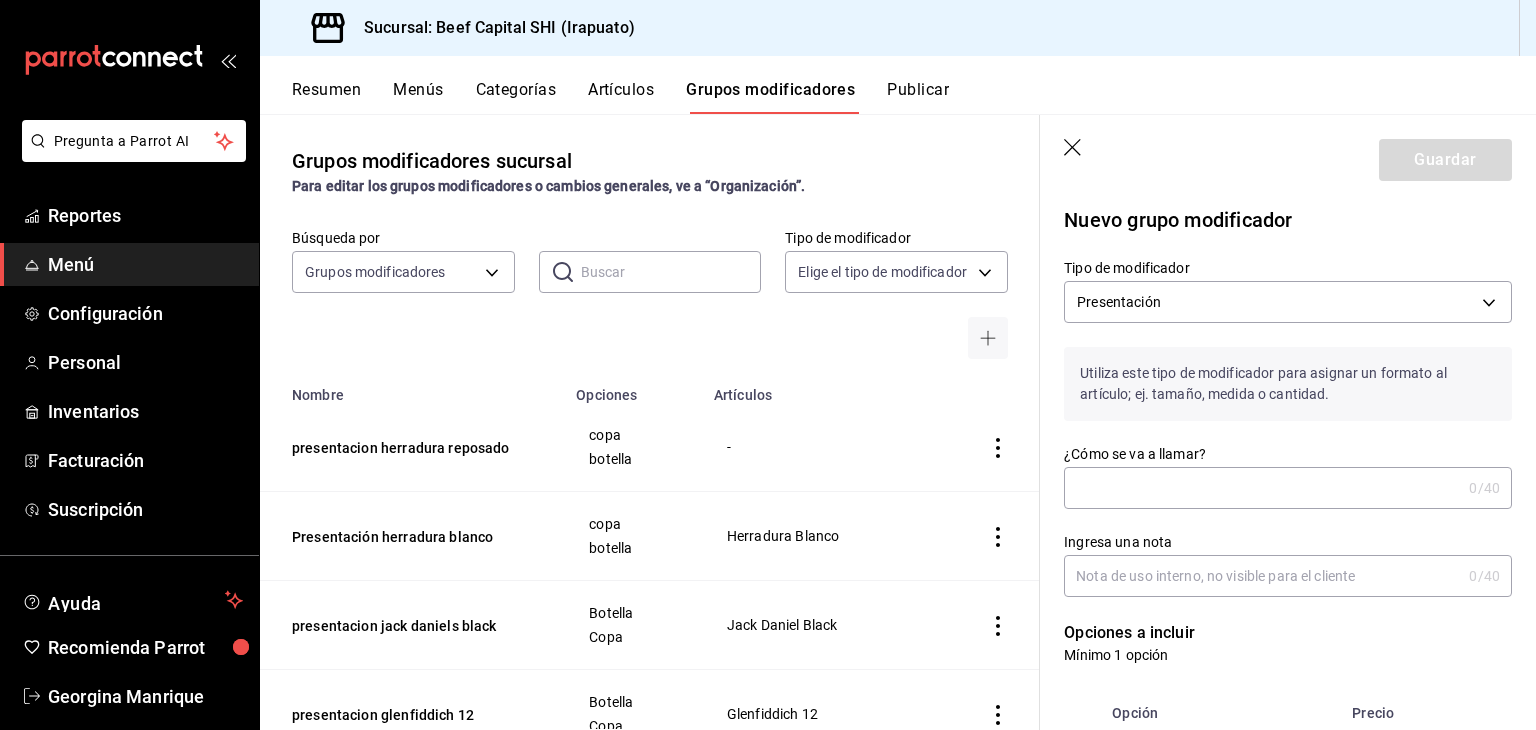 click on "¿Cómo se va a llamar?" at bounding box center [1262, 488] 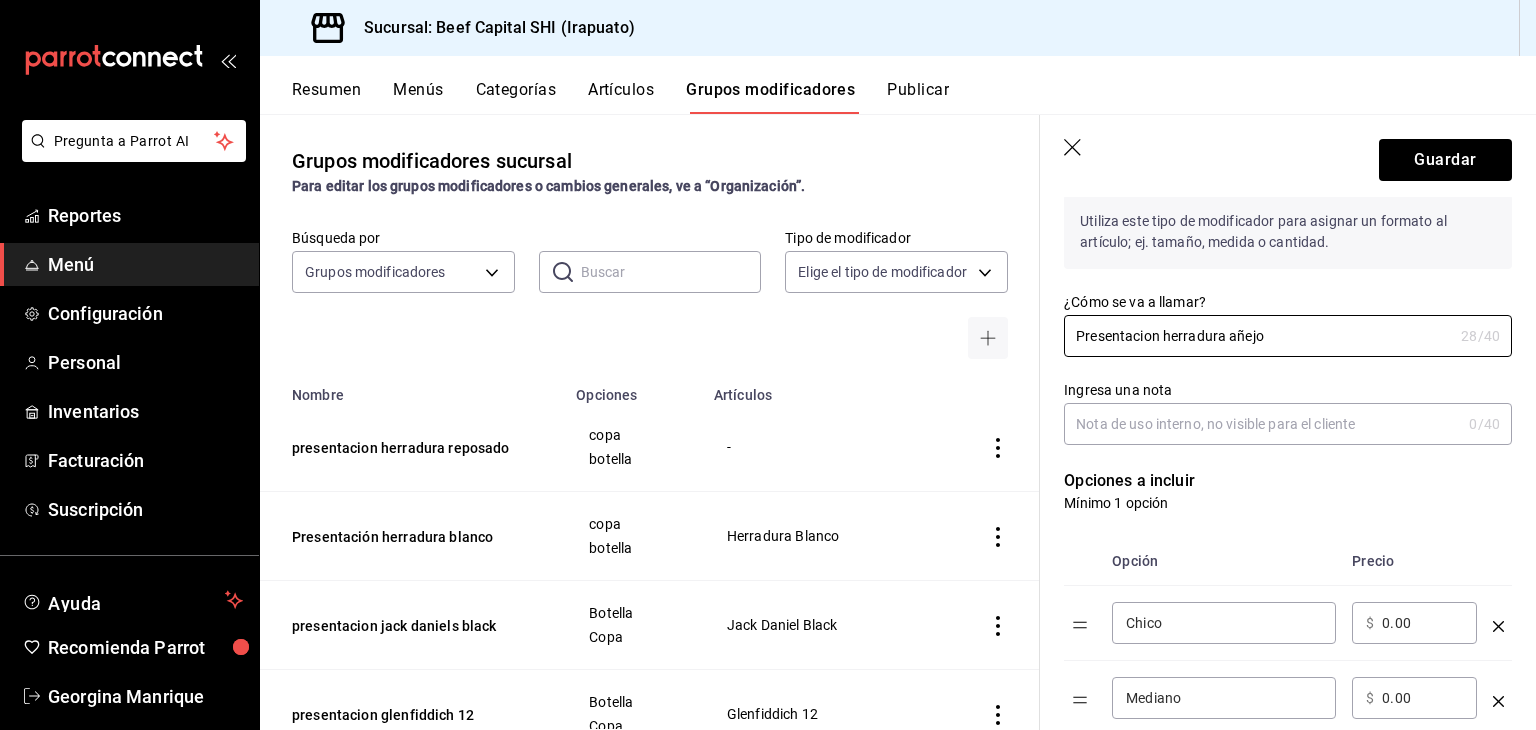 scroll, scrollTop: 200, scrollLeft: 0, axis: vertical 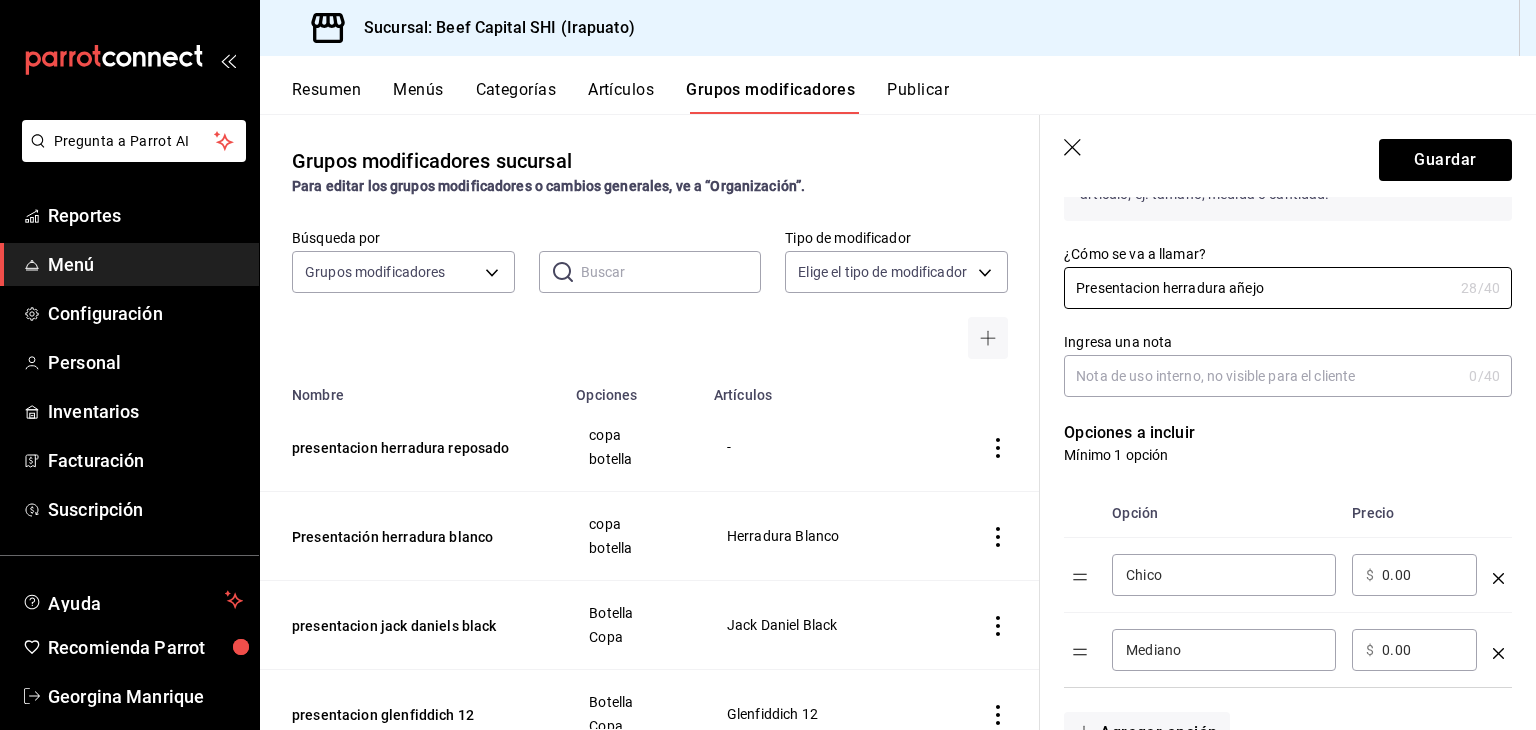 type on "Presentacion herradura añejo" 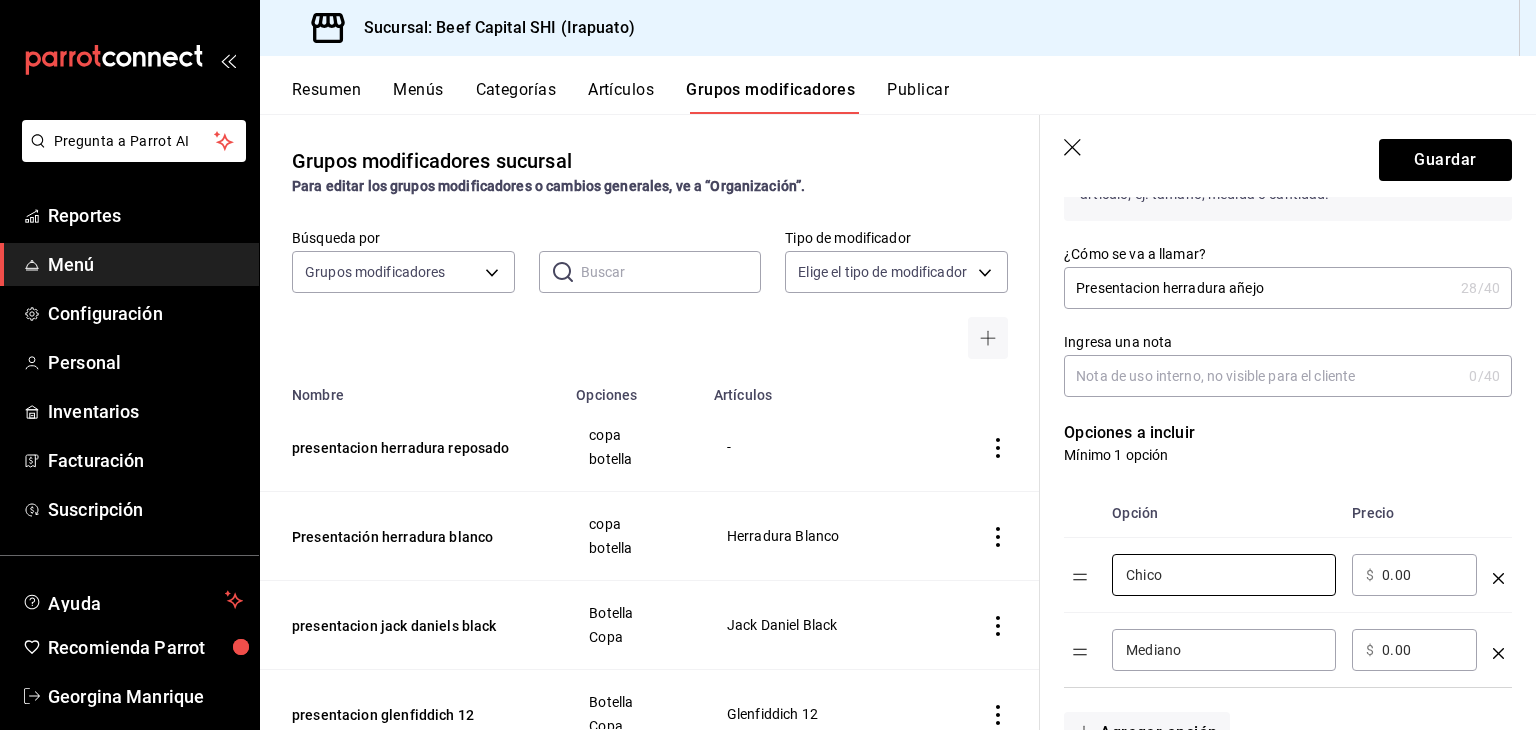 drag, startPoint x: 1241, startPoint y: 567, endPoint x: 964, endPoint y: 566, distance: 277.0018 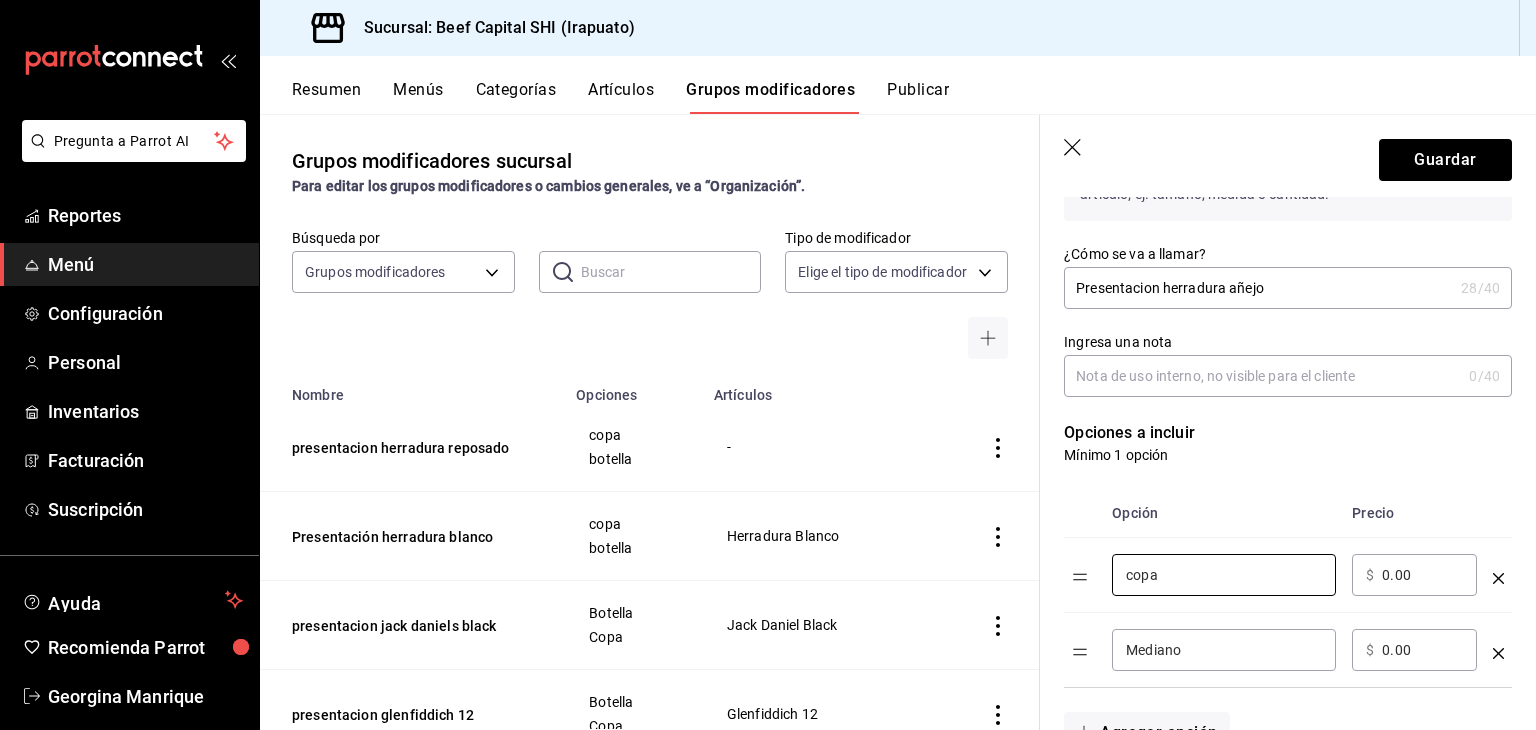 type on "copa" 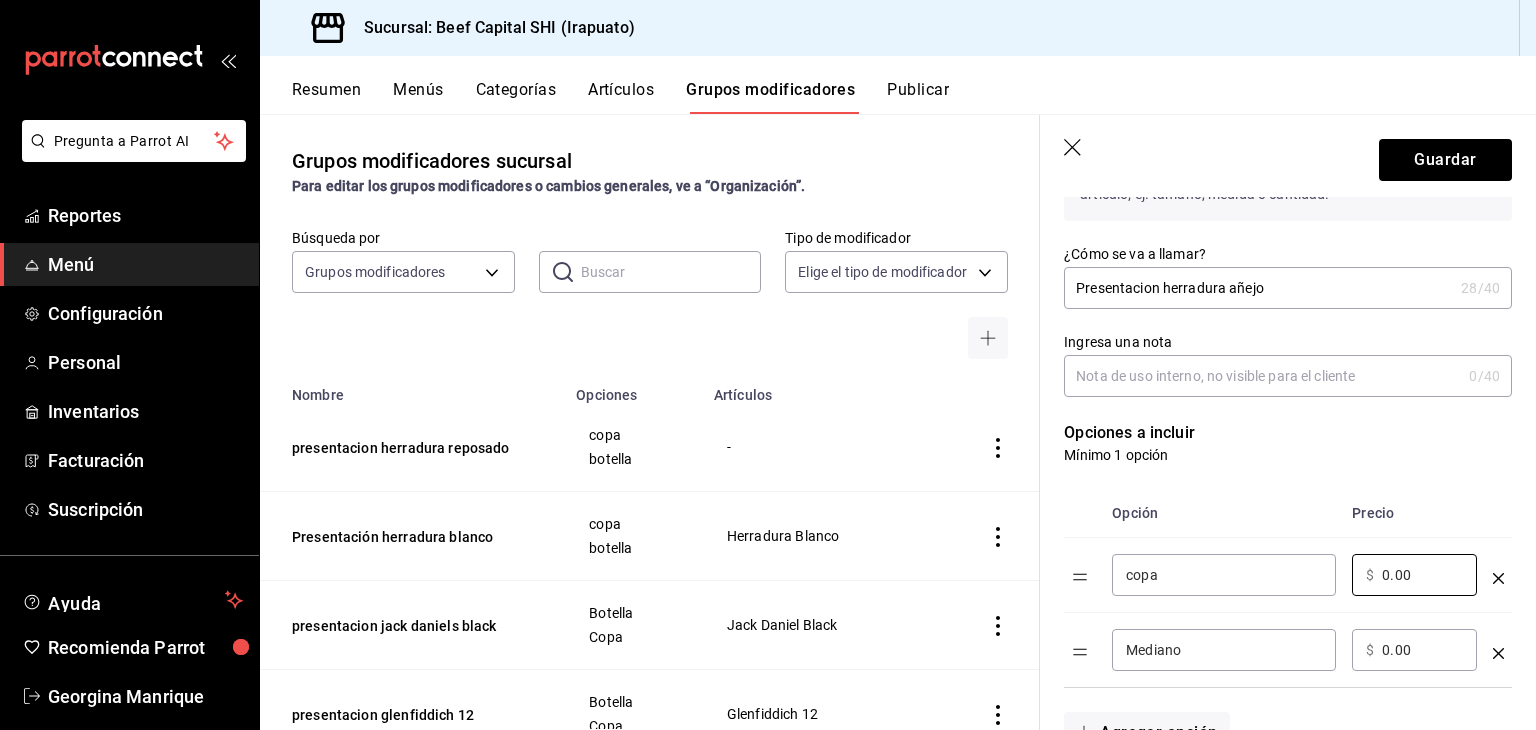 drag, startPoint x: 1416, startPoint y: 579, endPoint x: 1198, endPoint y: 573, distance: 218.08255 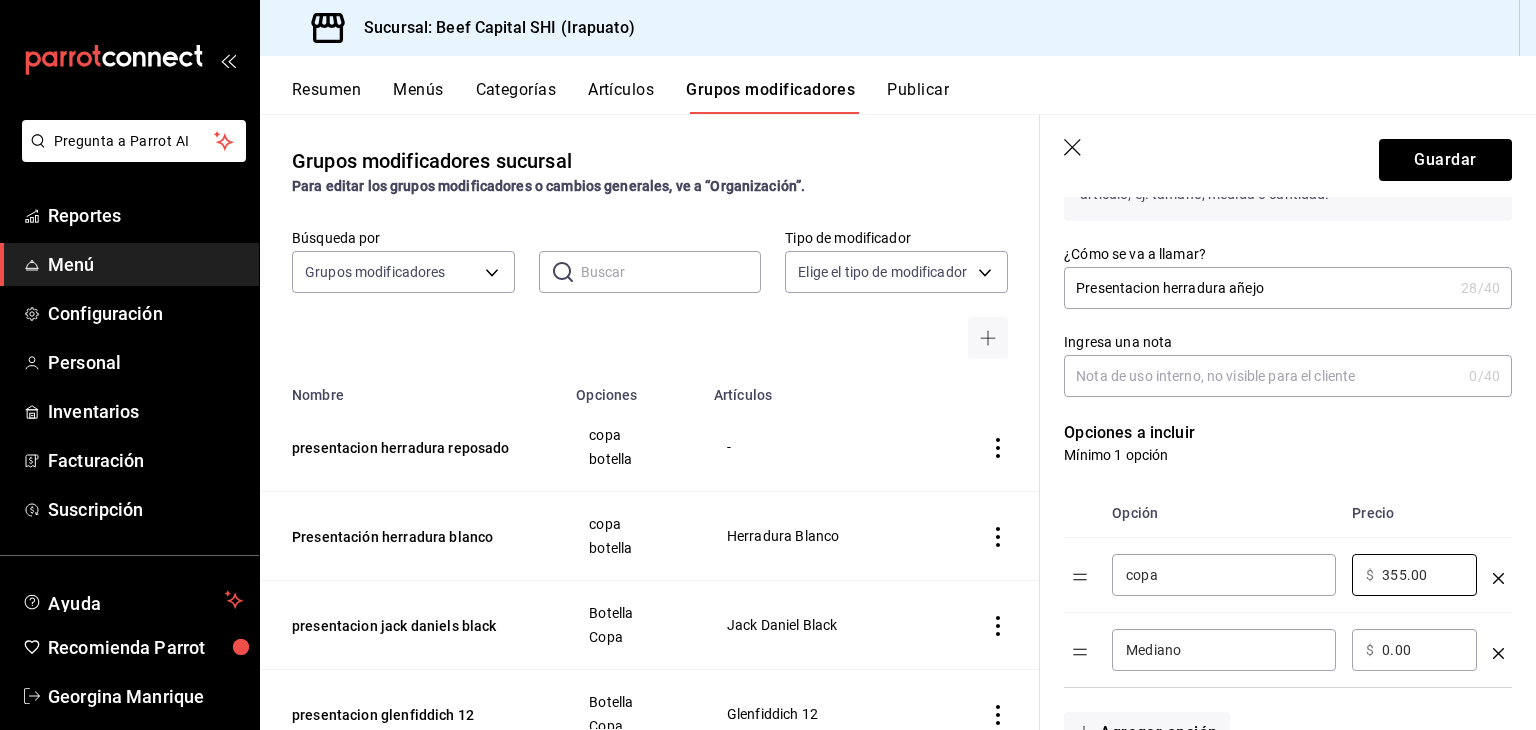 type on "355.00" 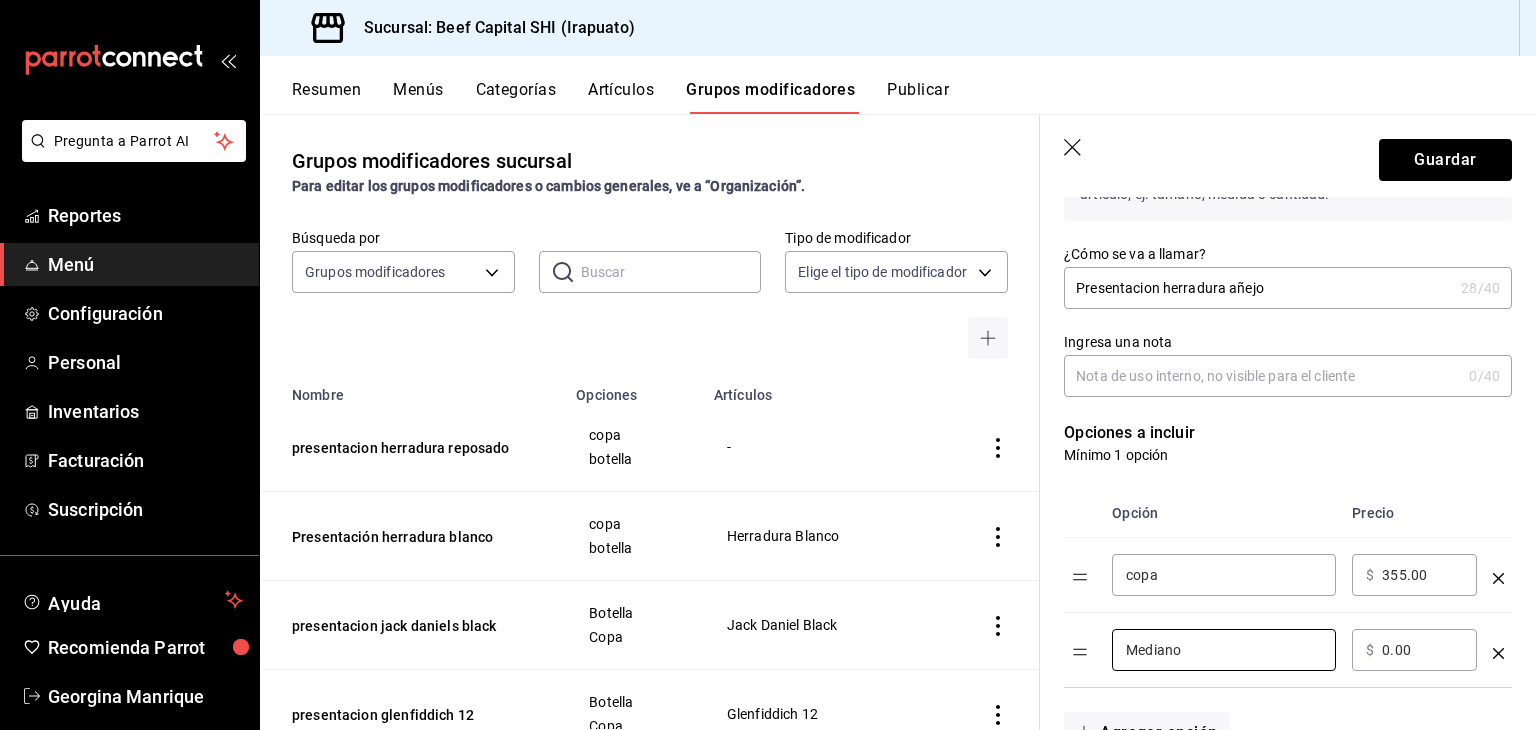 drag, startPoint x: 1192, startPoint y: 657, endPoint x: 1000, endPoint y: 653, distance: 192.04166 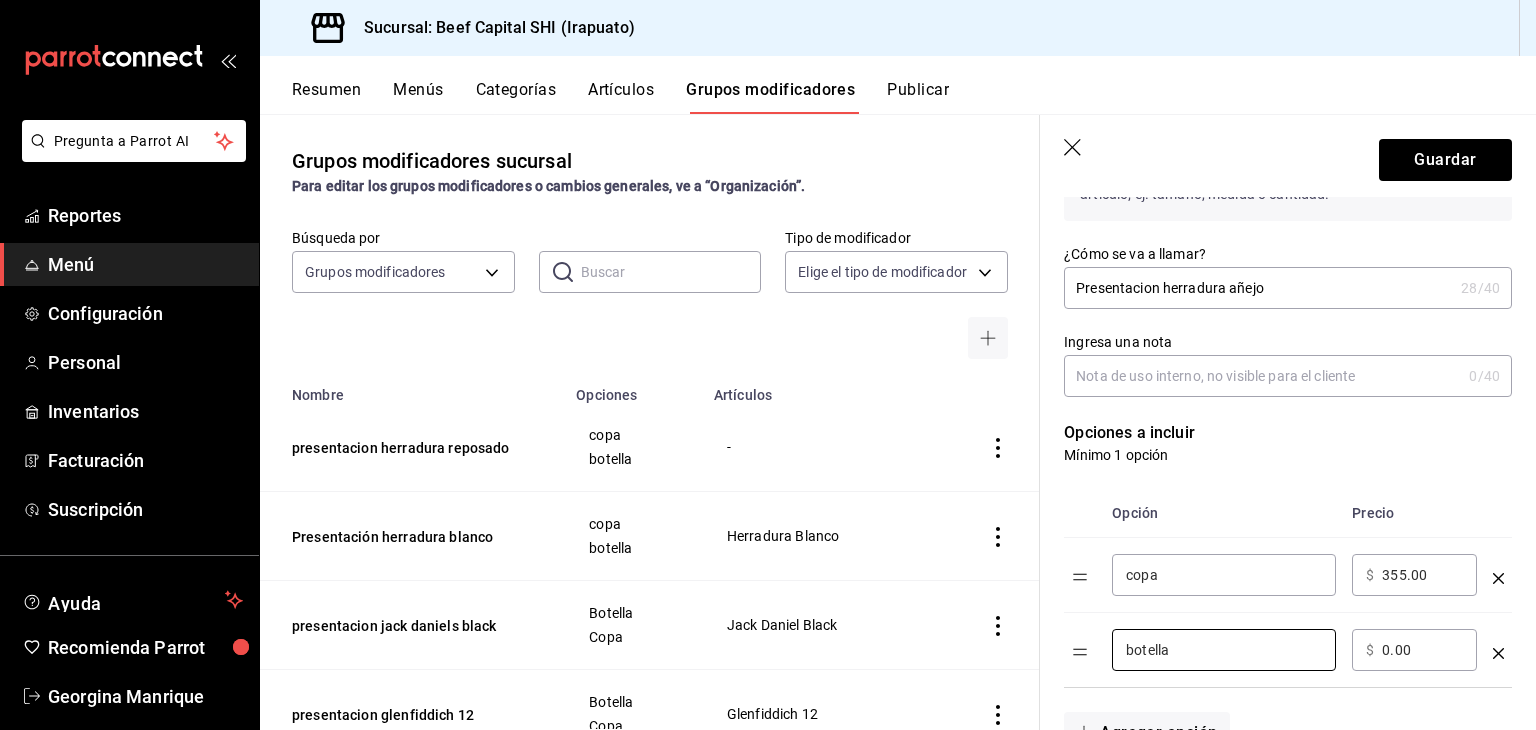 type on "botella" 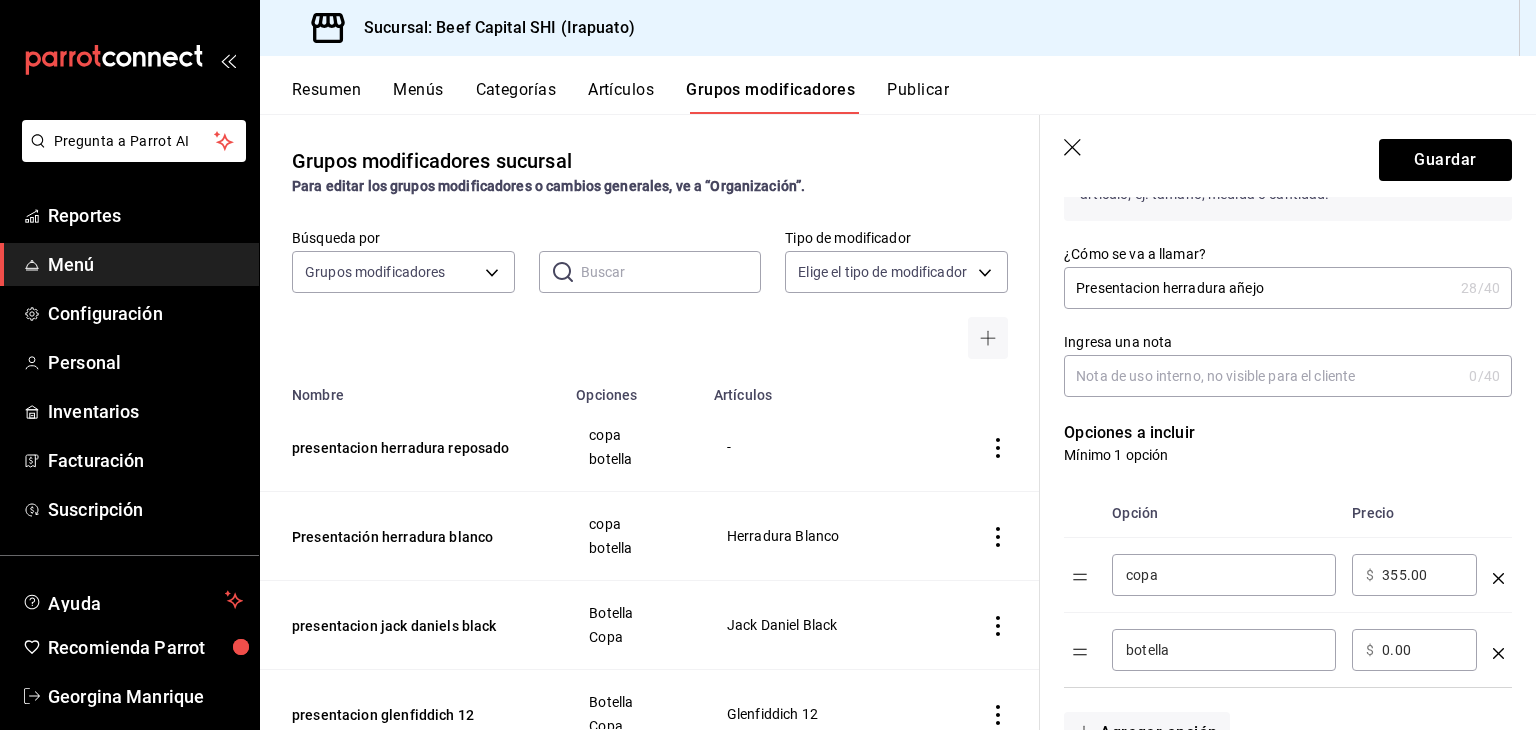 click on "​ $ 0.00 ​" at bounding box center (1414, 650) 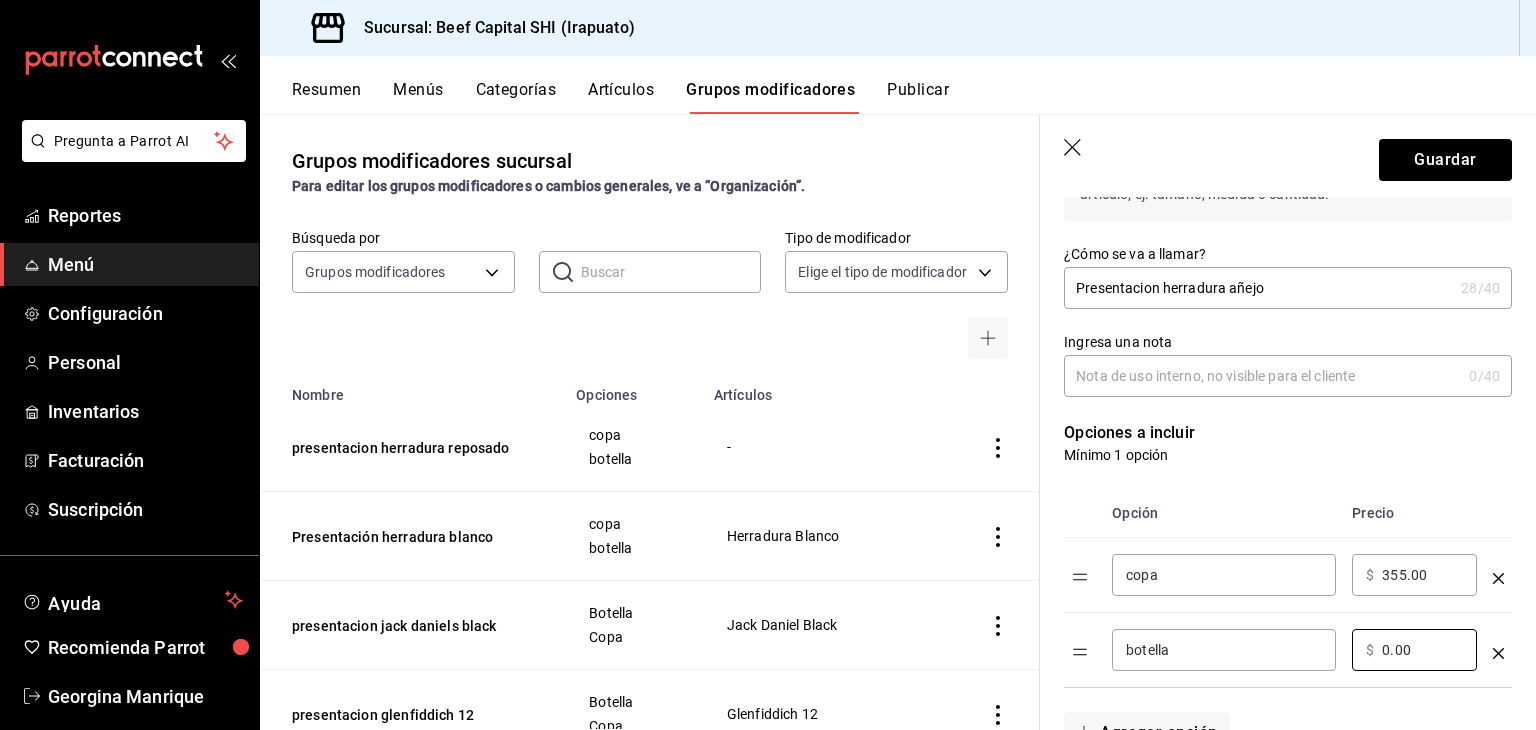 drag, startPoint x: 1417, startPoint y: 649, endPoint x: 1251, endPoint y: 664, distance: 166.67633 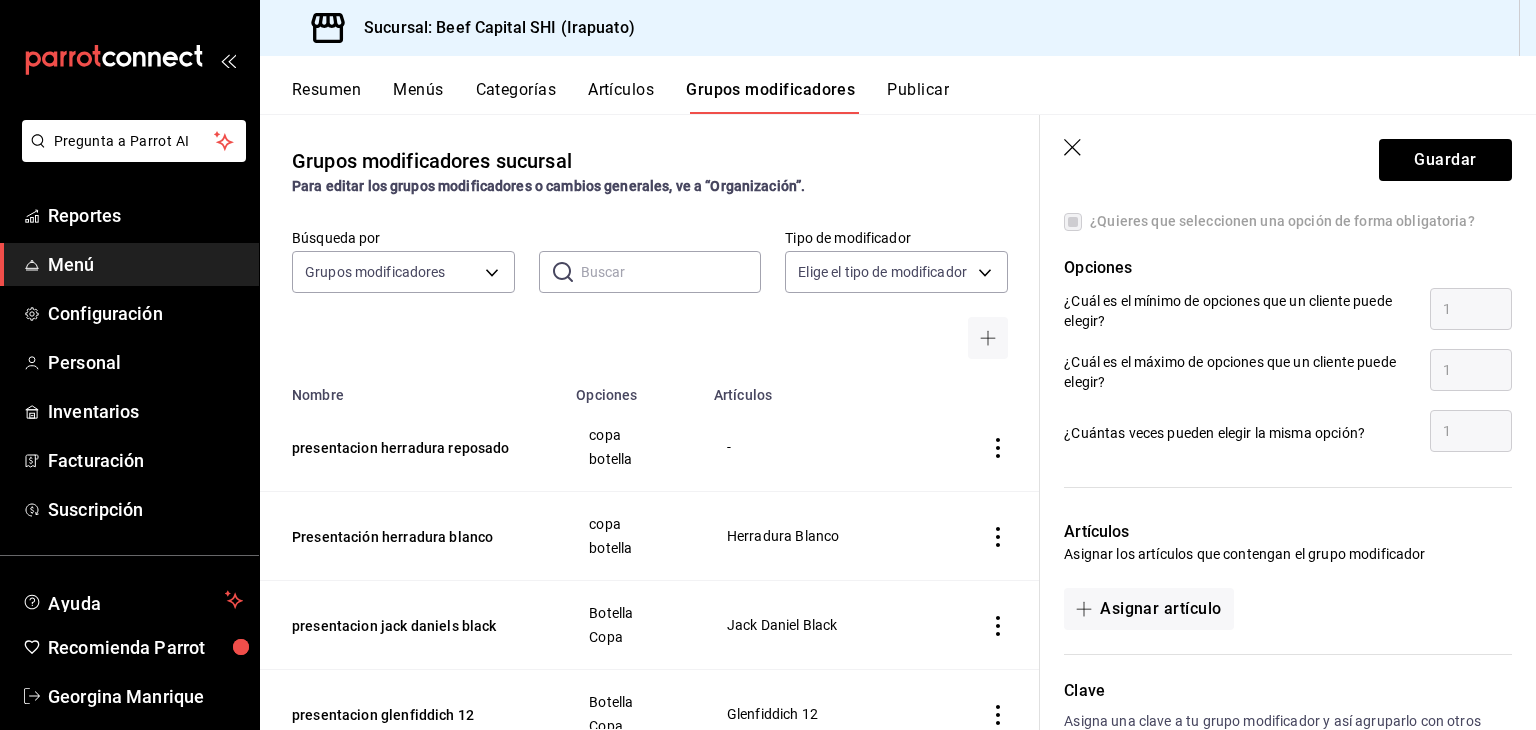 scroll, scrollTop: 992, scrollLeft: 0, axis: vertical 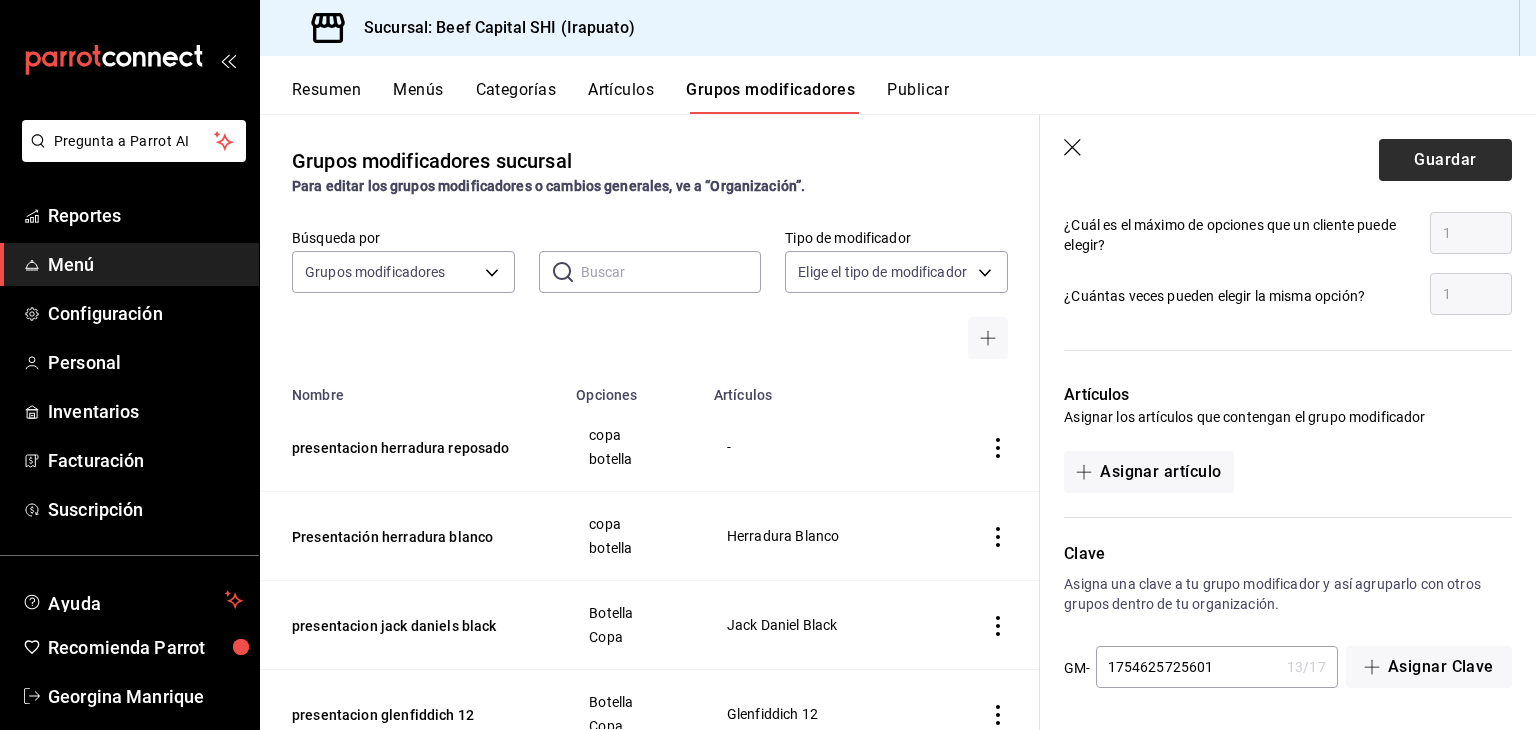 type on "2580.00" 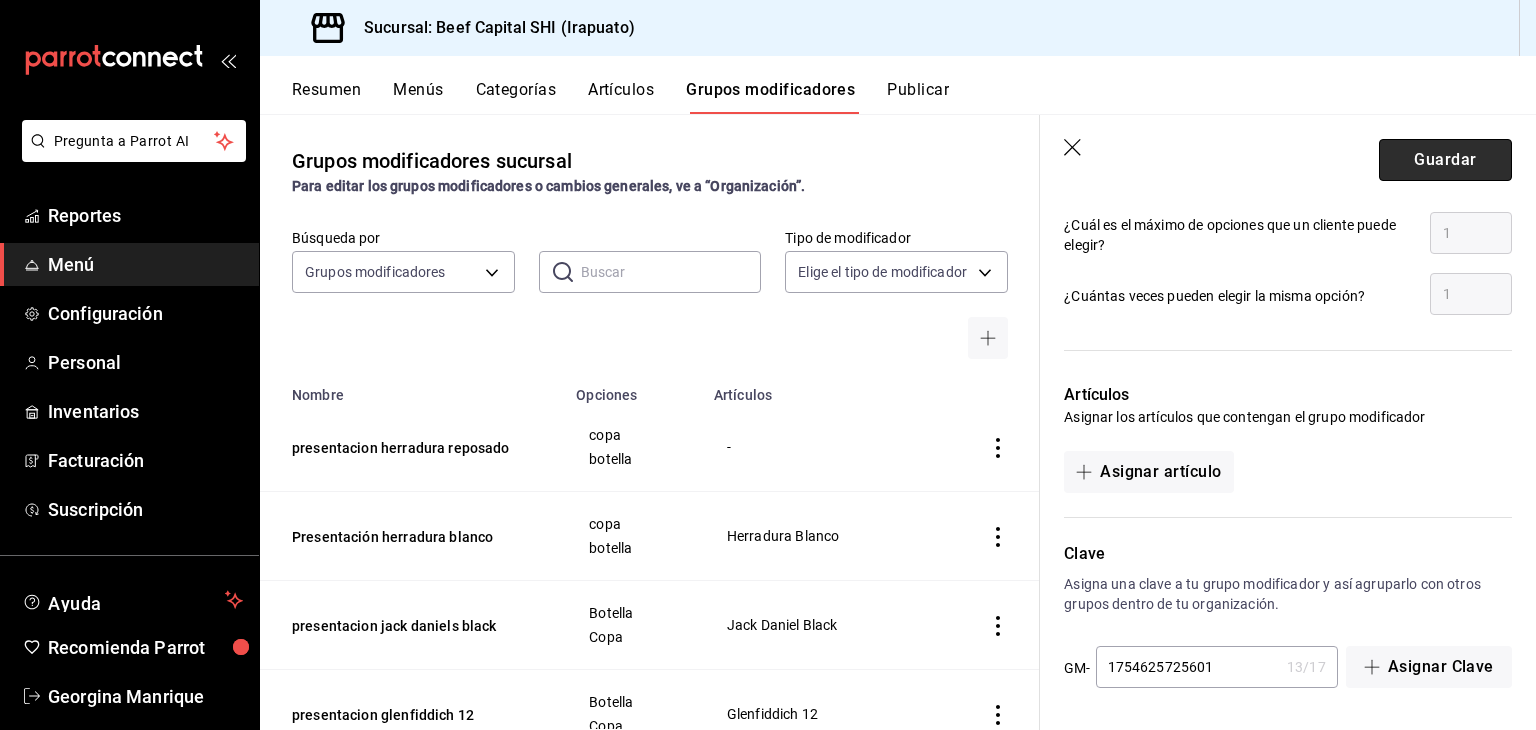 click on "Guardar" at bounding box center [1445, 160] 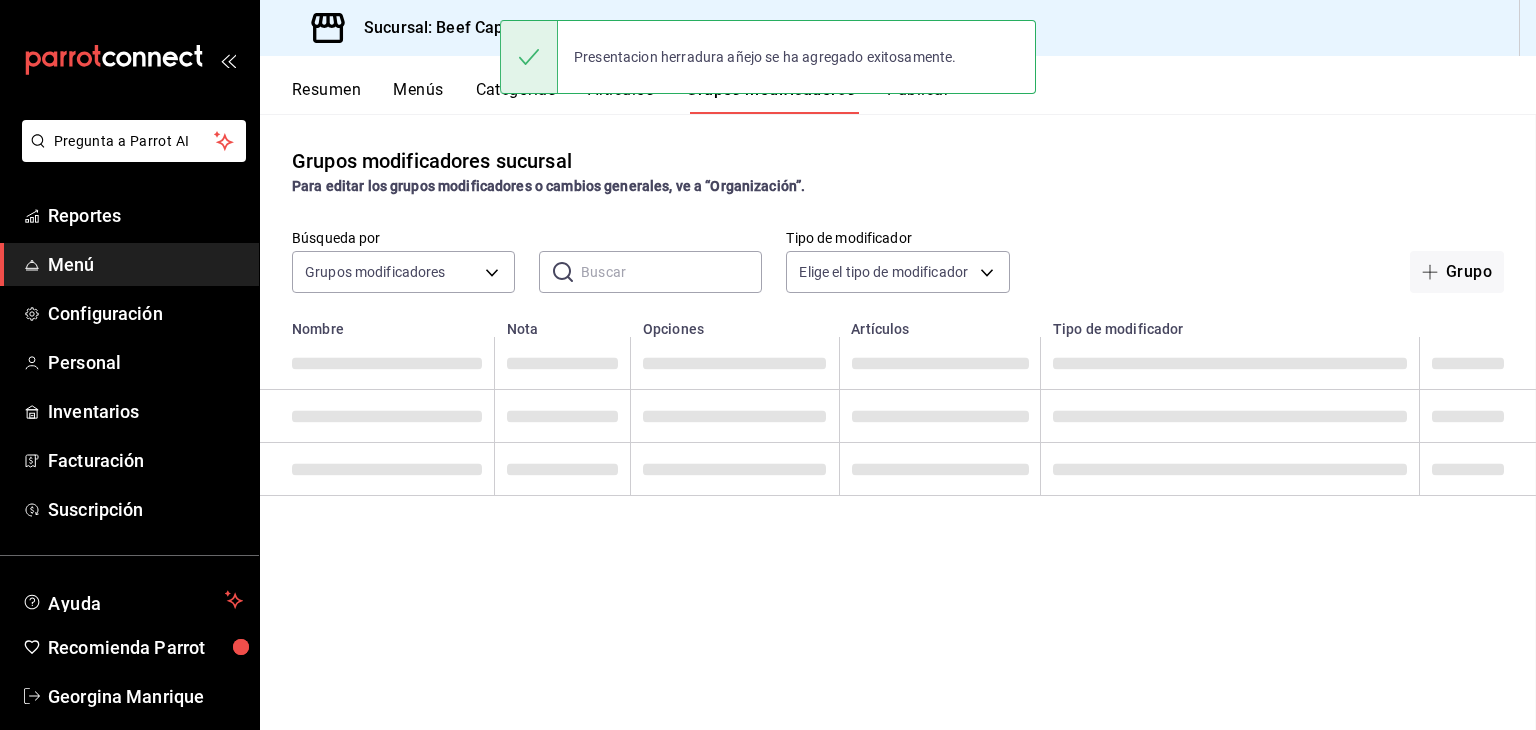 scroll, scrollTop: 0, scrollLeft: 0, axis: both 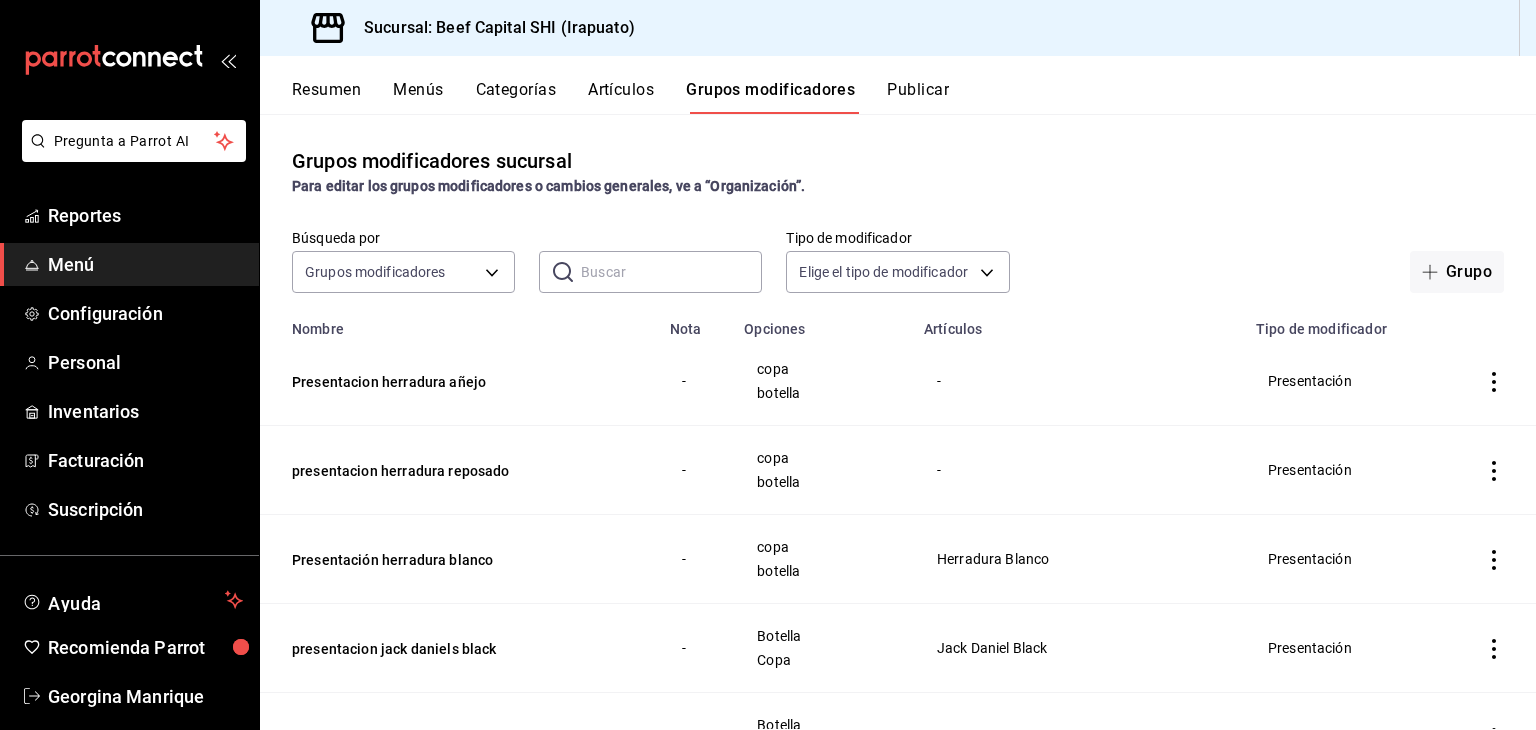 click on "Artículos" at bounding box center (621, 97) 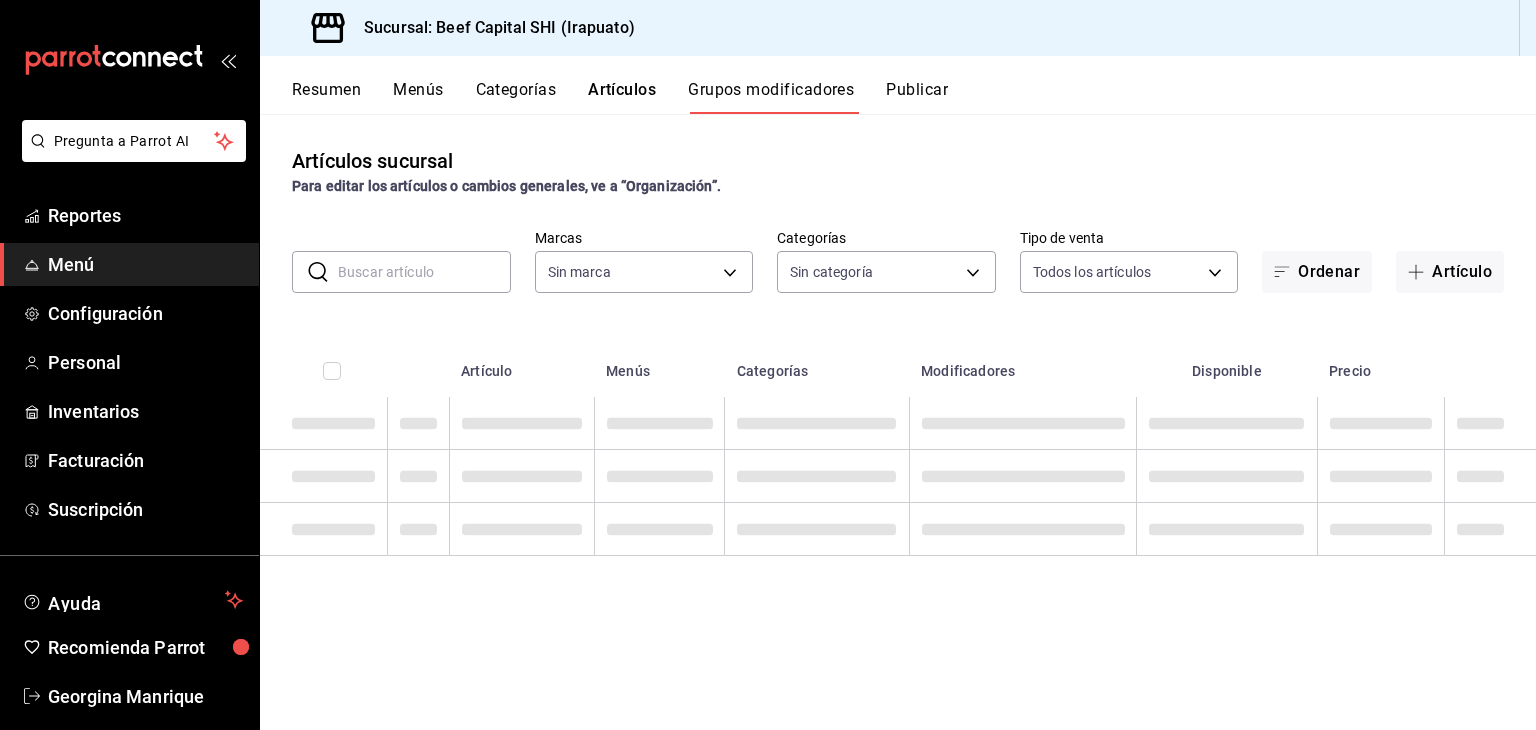 type on "605647f7-5ddc-403a-84da-aa3c8a25865f" 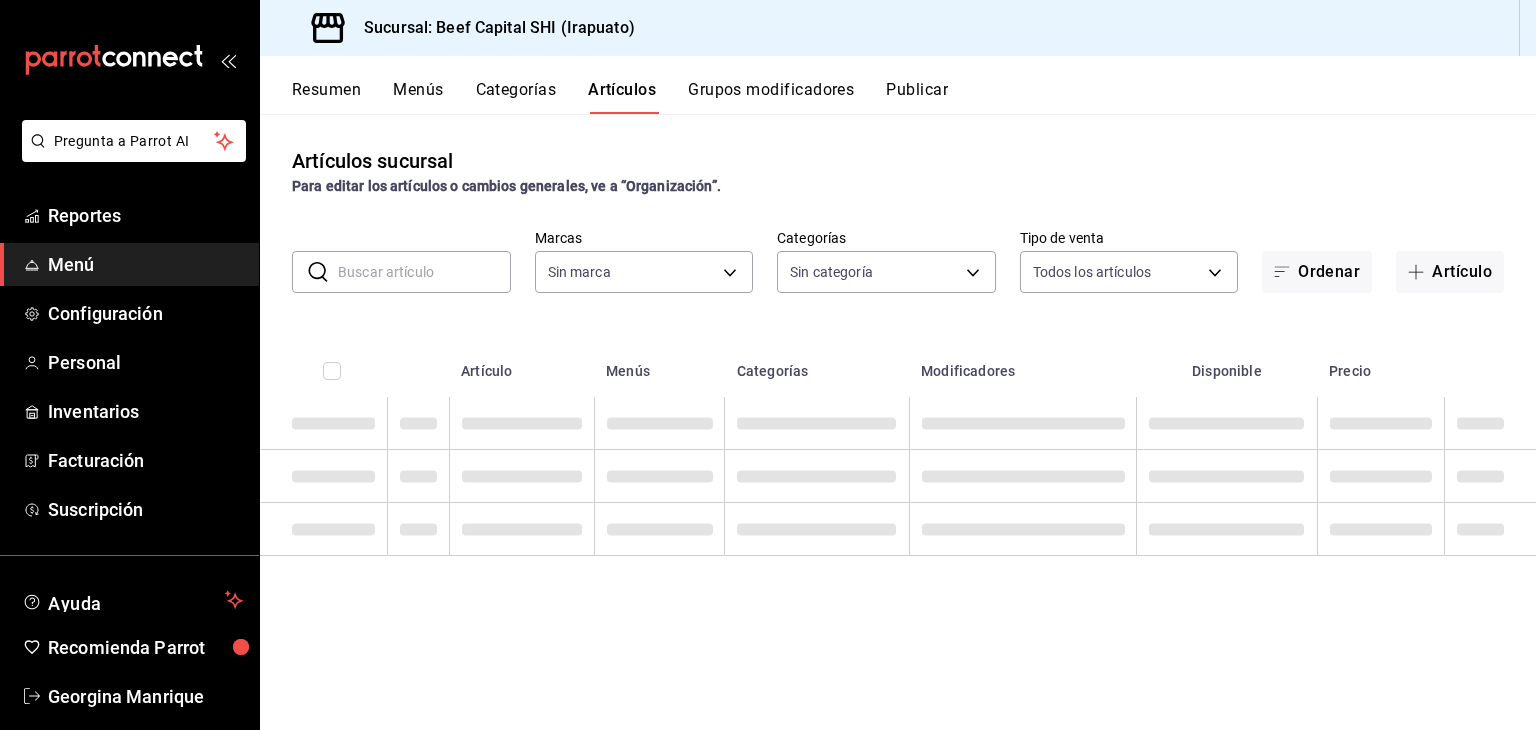 type on "605647f7-5ddc-403a-84da-aa3c8a25865f" 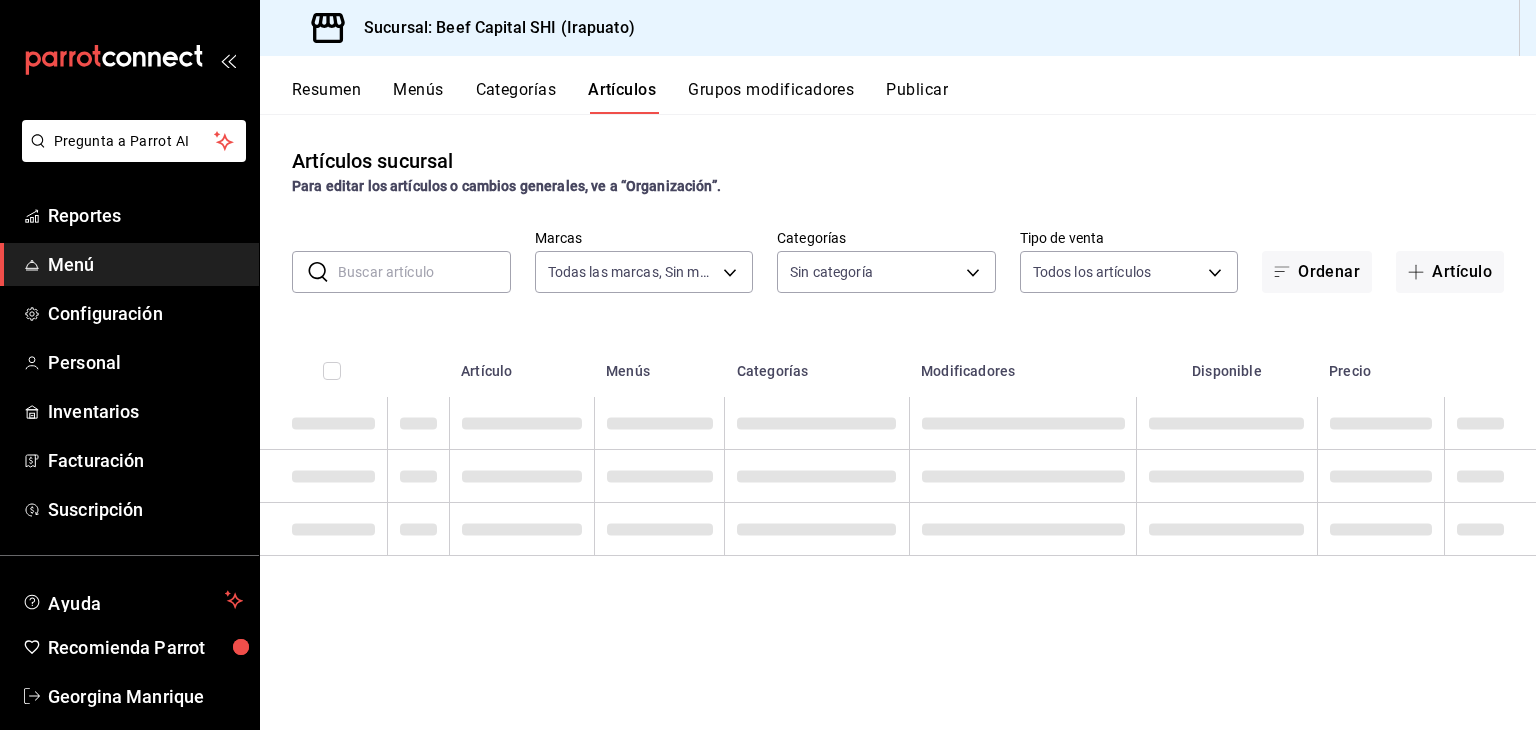 type on "230c4a31-dbb7-4585-b22f-1c5c36cb302b,19d1c6a5-4e01-4bbd-af12-f5acee8fbe0d,5710f986-51b4-43bd-8c79-b655f055f127,add07562-8d05-4785-a2e5-d563d7824e6a,2310d169-38da-49f4-afae-9baf331824d4,3e34bff9-4dd6-44dd-a81f-1b0079b8d960,c1b39be9-fc16-435a-bed4-7914f0f9ecf4,5accff15-a2b6-450e-933b-21f2d85de5fa,746b9459-d29d-4144-b0b2-31e451dece40,bd086e43-5b7e-4af3-bcd2-5e4de1799ad8,5aaa2e03-870a-4139-a5ee-c0adf652e721,b9d03865-b415-493f-a2ea-e4353c441588,3c7d2ad2-1d43-4c0a-865e-ca5f70957830,f23f0945-c331-47c3-a78d-c8adfdb22f29,70fc7f8b-7193-4205-9978-c70e370b88ec,15fc0098-a8a6-4625-ad8b-91a15c1bbf05,a2cfab74-379c-4389-8d06-b32e88edb388,c5d70b27-e86d-4c7d-a5f3-dfc541fd6873,f88518ab-b853-4dd6-aa6c-53ca66c6ccf4,8828723a-0015-47f9-bab0-107c99beb256,8ec04016-420a-44a2-b3e3-785083b6f673,318d6cbe-7b2b-4a39-a82d-239c927cd86f,48f7fb61-45c2-42d0-b0ba-021fa4206c9a,c0e257bc-c66b-4af4-bb53-edede752b9d2,13358f1b-fc32-4a6c-b044-12be6e04d9e6,03cf777b-250c-4d50-8c5f-234c926fe296,0d09ec44-93f8-4950-a2ba-8b5bbde65602,160f20af-4788-4aa6-9e1..." 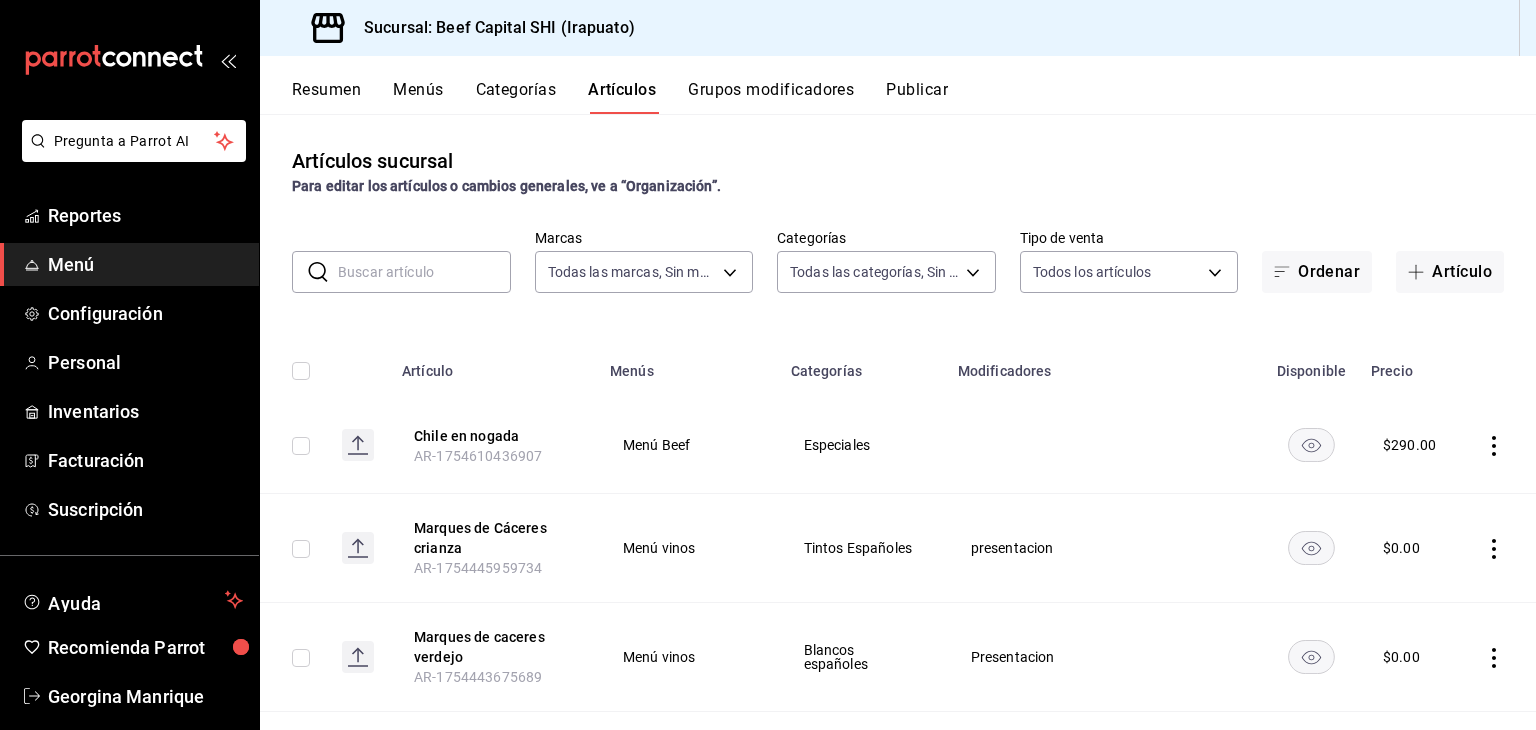 click at bounding box center (424, 272) 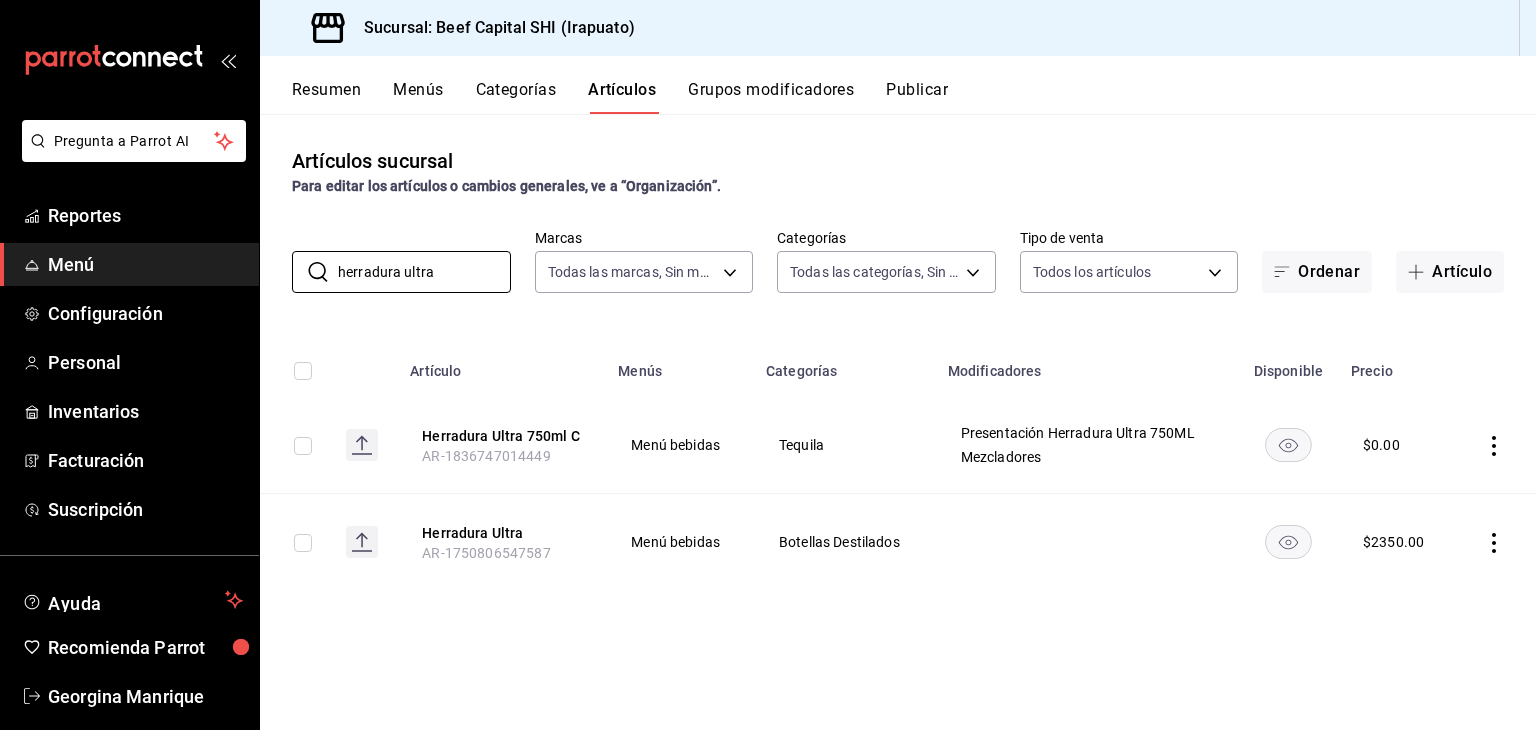 type on "herradura ultra" 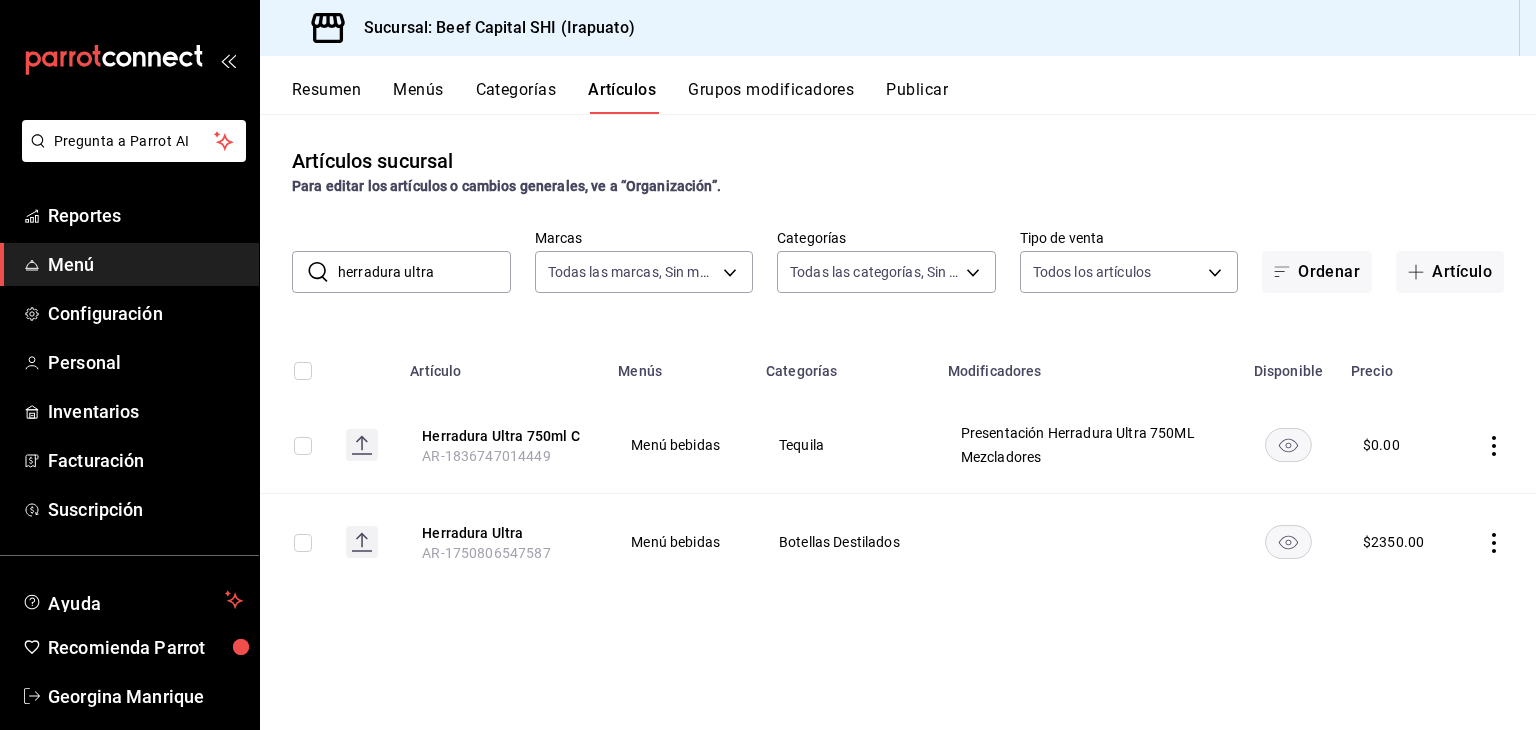click 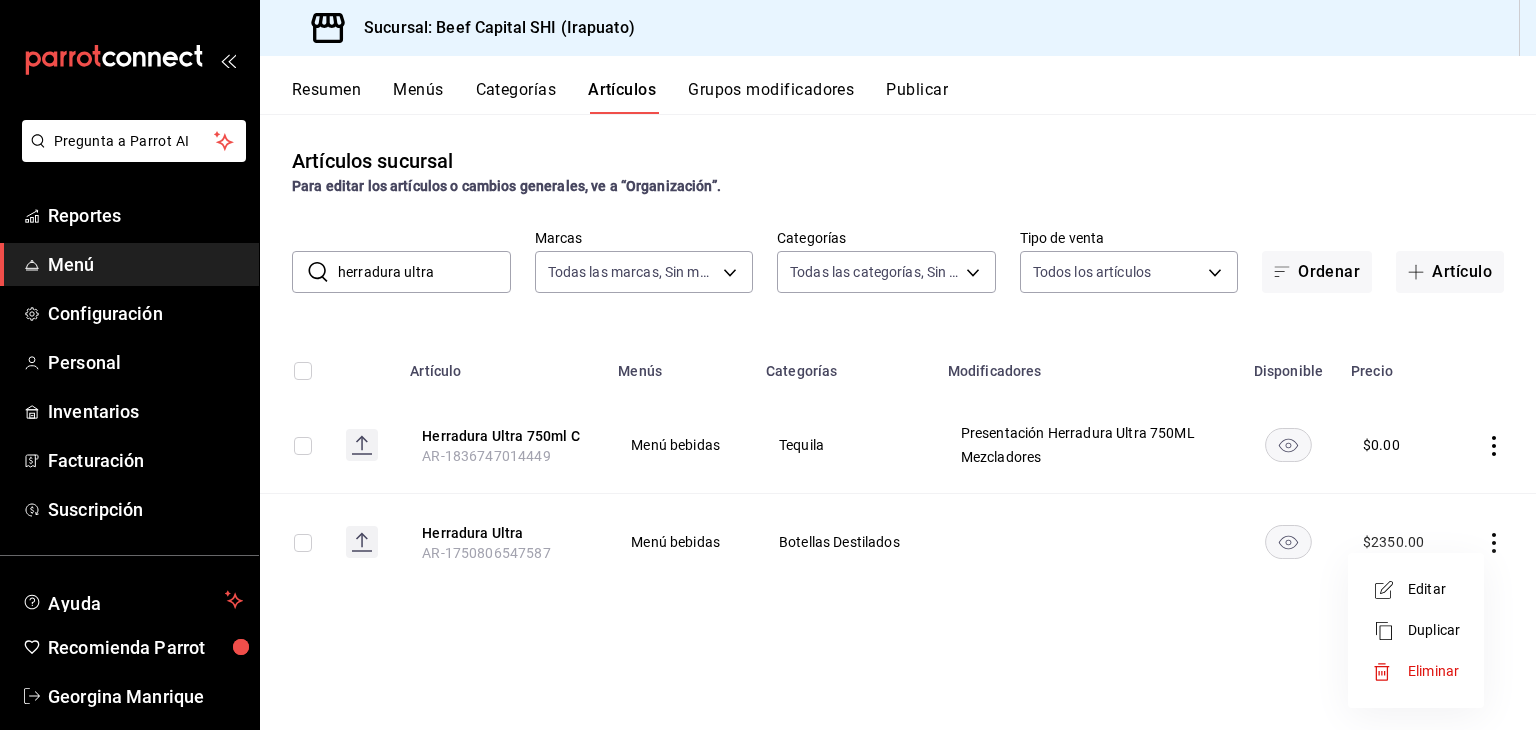 click on "Editar" at bounding box center (1434, 589) 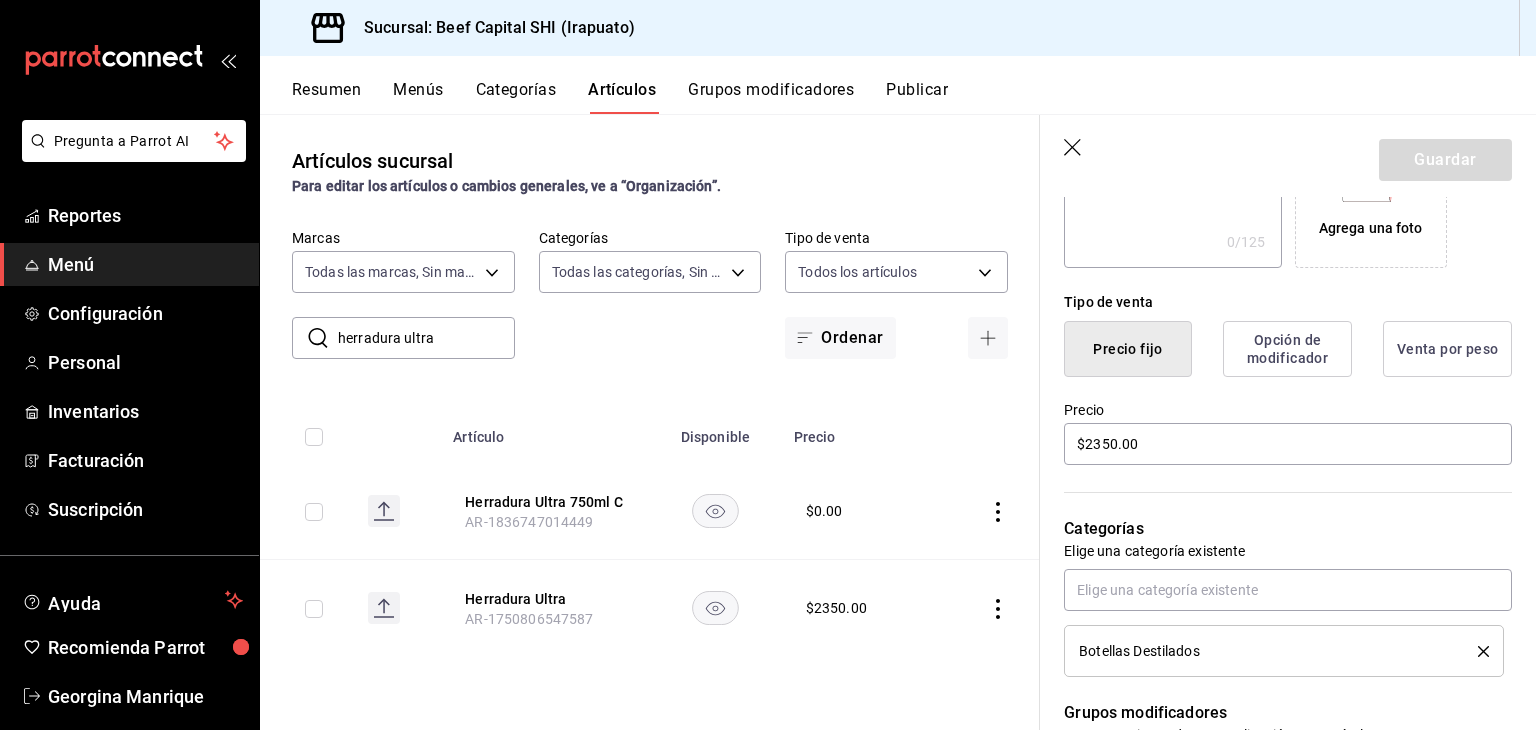 scroll, scrollTop: 500, scrollLeft: 0, axis: vertical 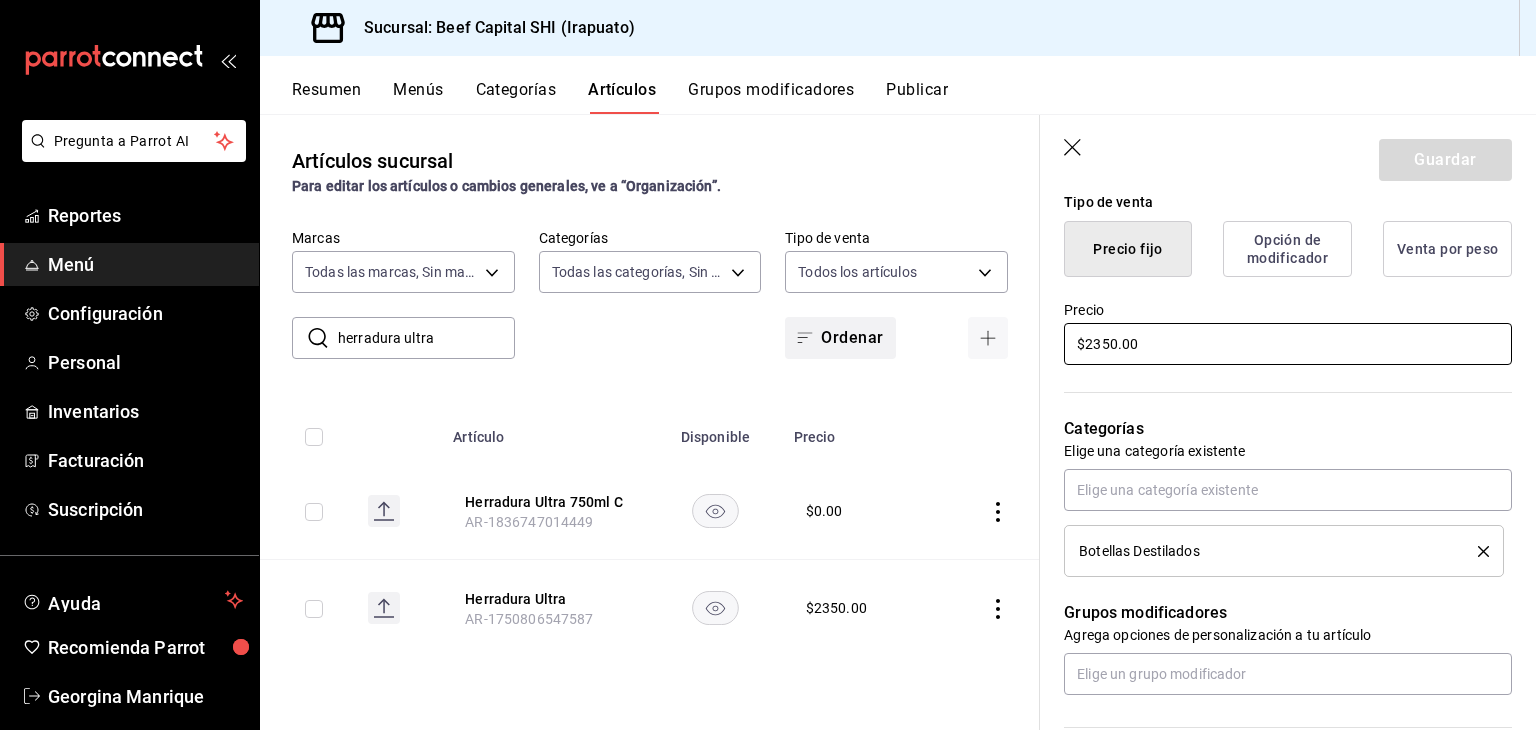 drag, startPoint x: 1123, startPoint y: 325, endPoint x: 893, endPoint y: 328, distance: 230.01956 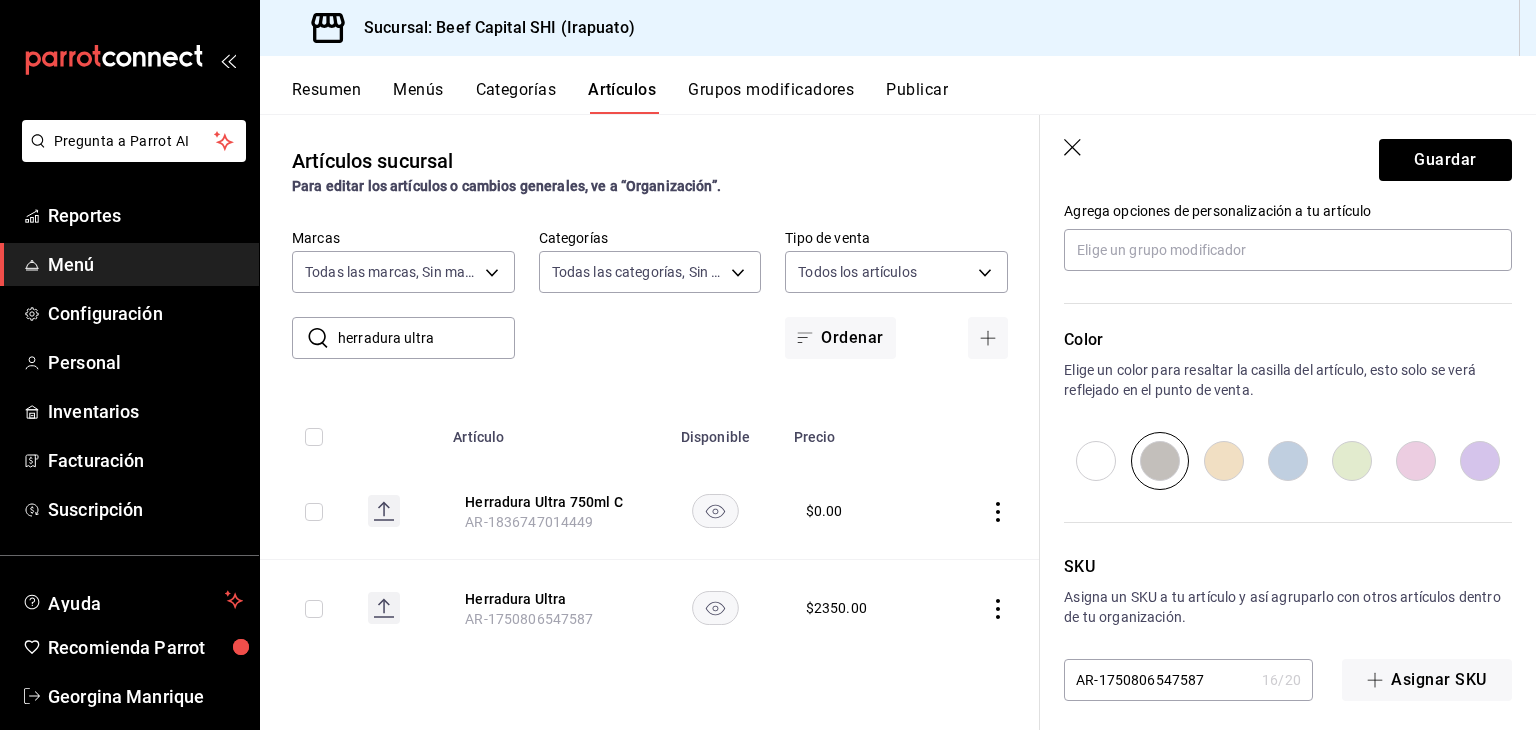 scroll, scrollTop: 934, scrollLeft: 0, axis: vertical 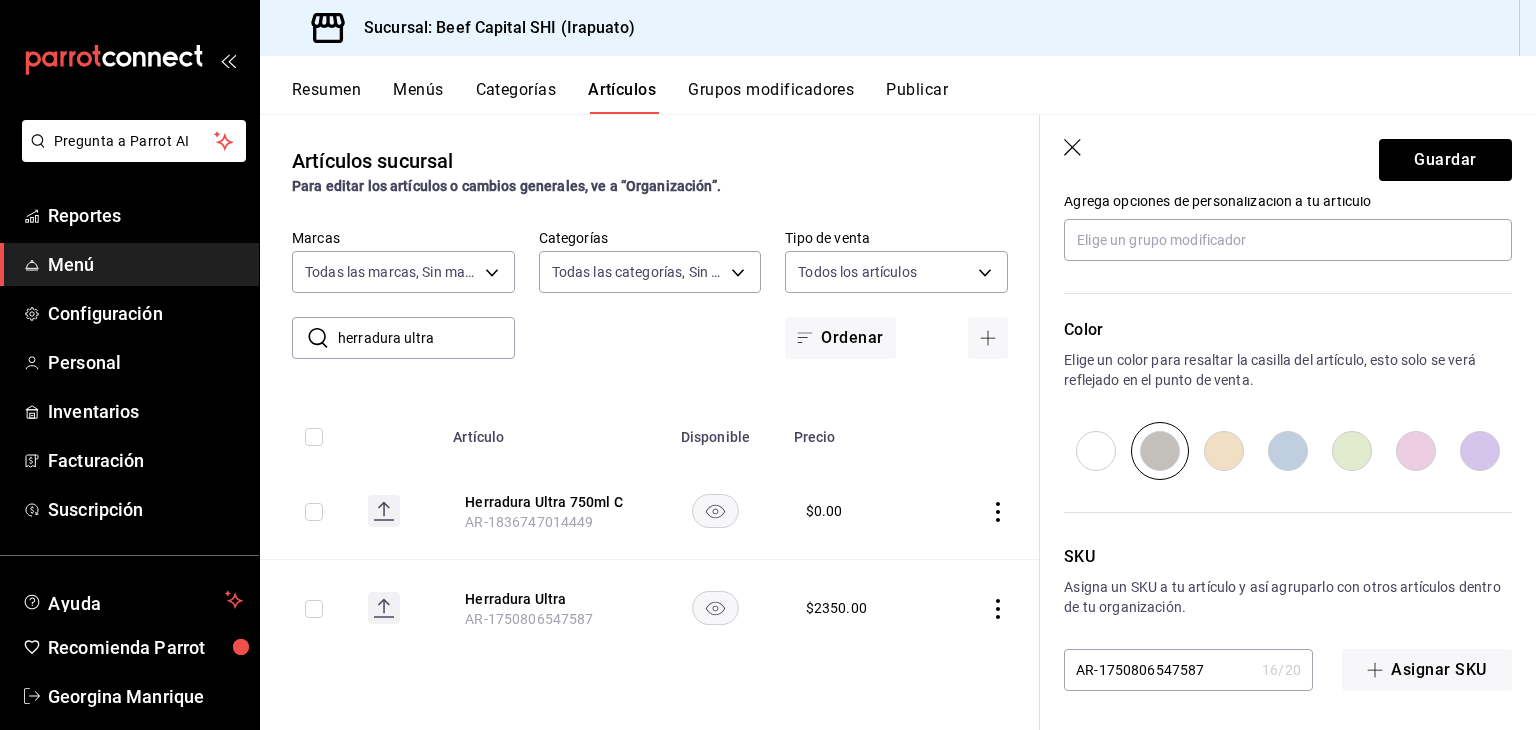 type on "$0.00" 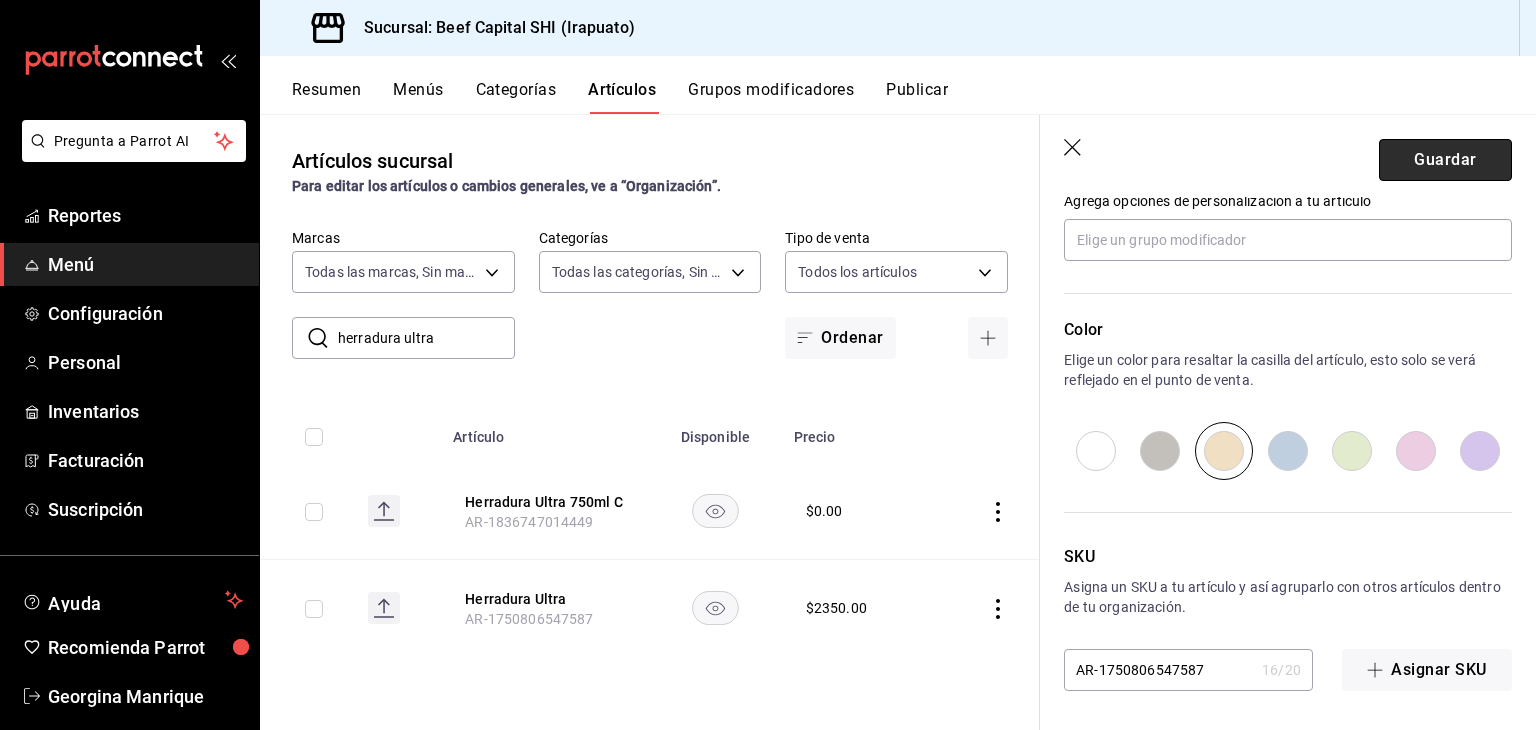 click on "Guardar" at bounding box center (1445, 160) 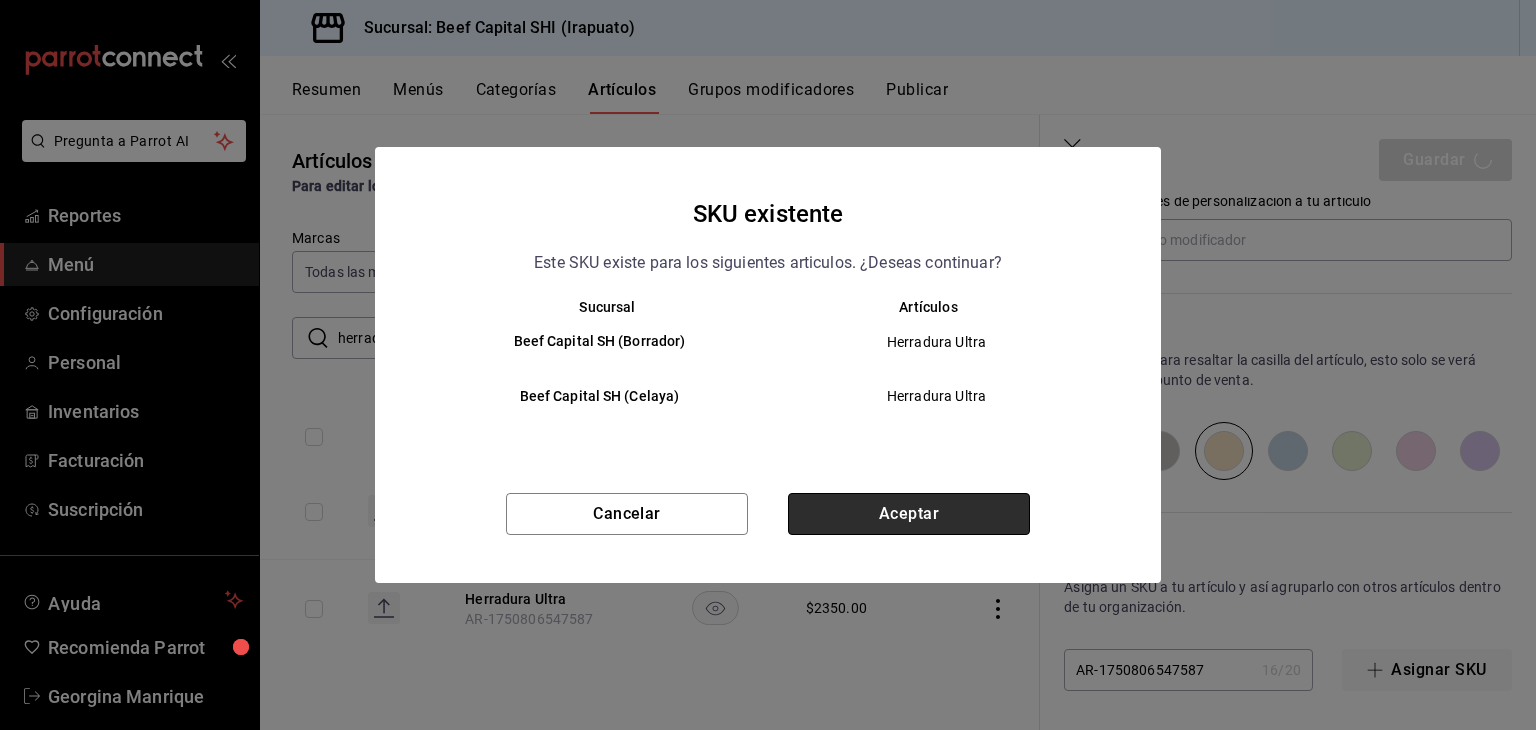 click on "Aceptar" at bounding box center [909, 514] 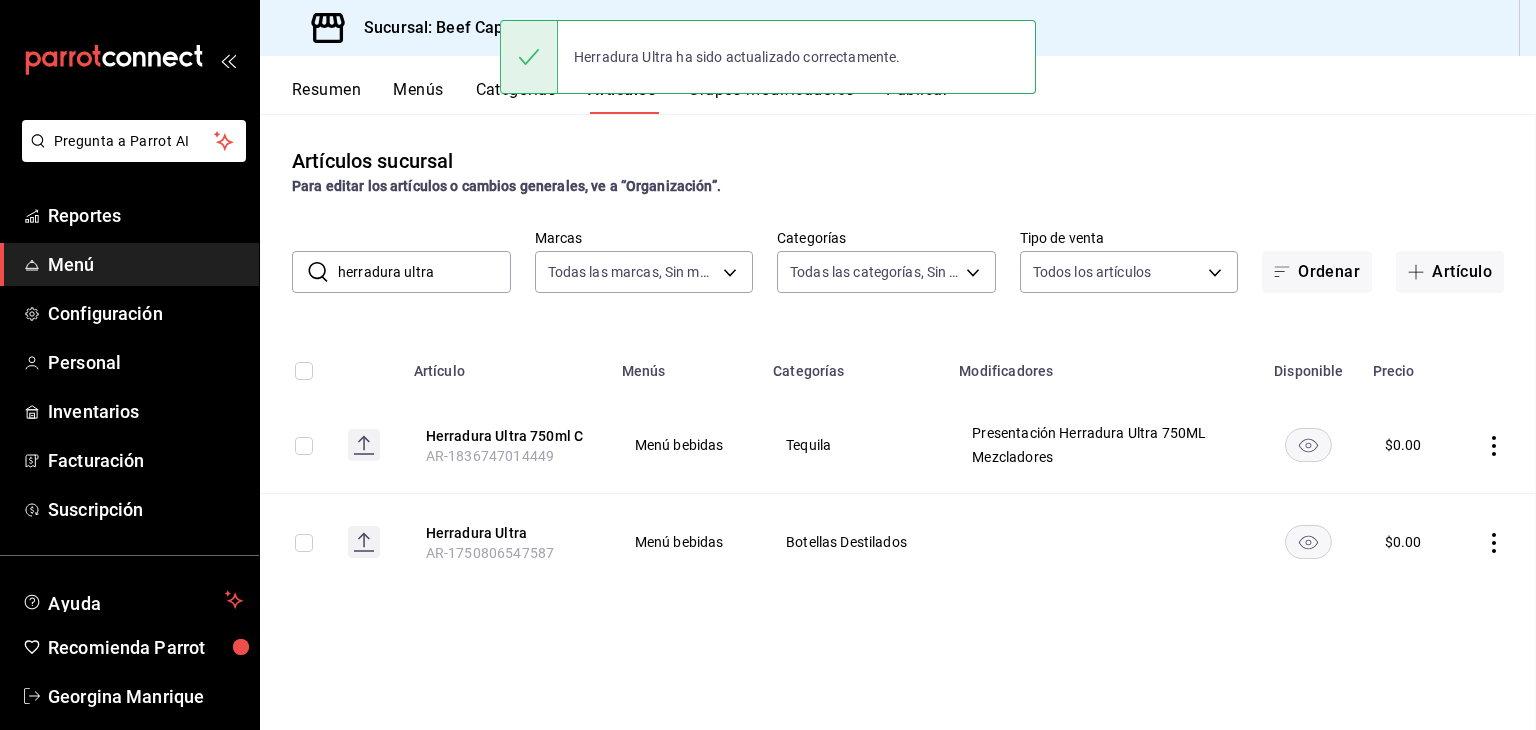 scroll, scrollTop: 0, scrollLeft: 0, axis: both 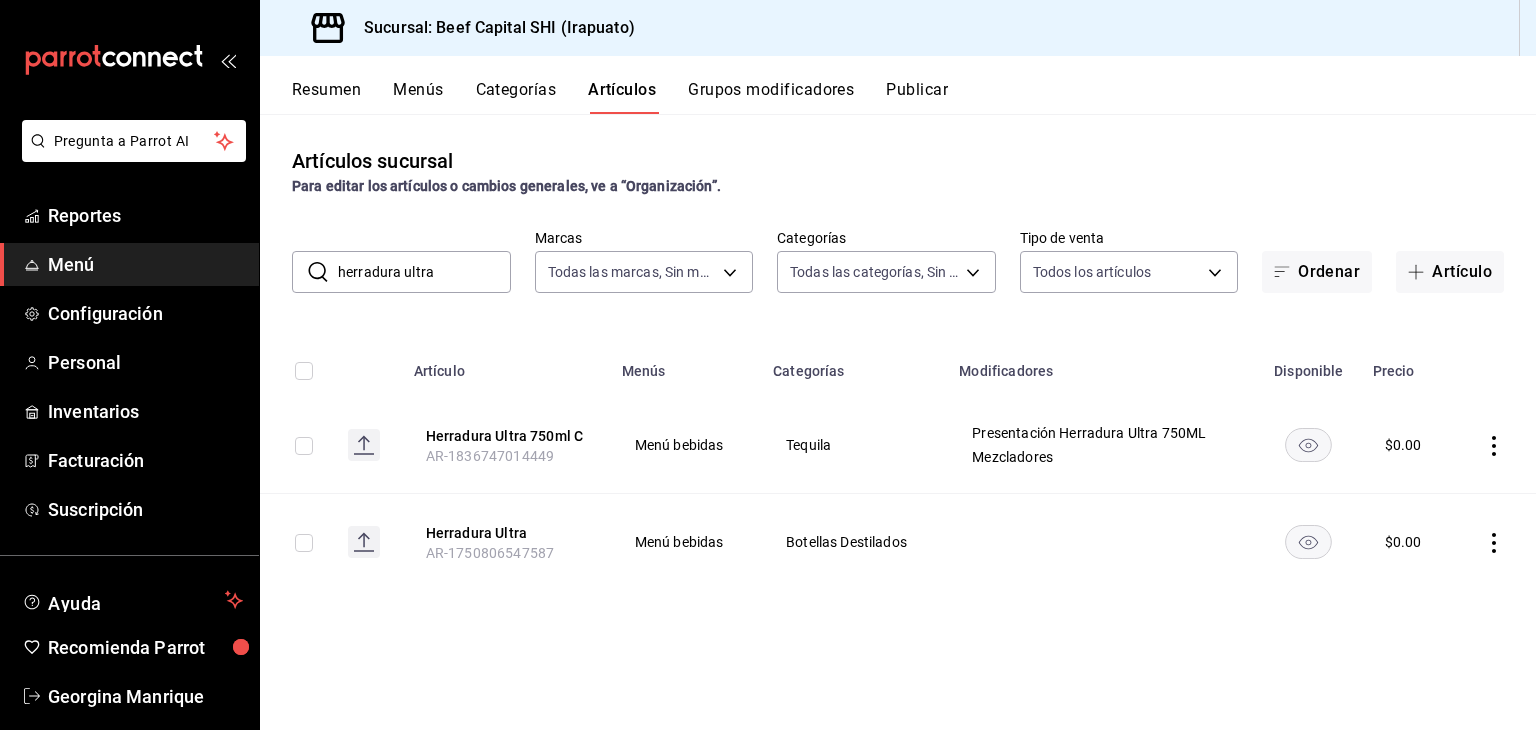 click on "Grupos modificadores" at bounding box center [771, 97] 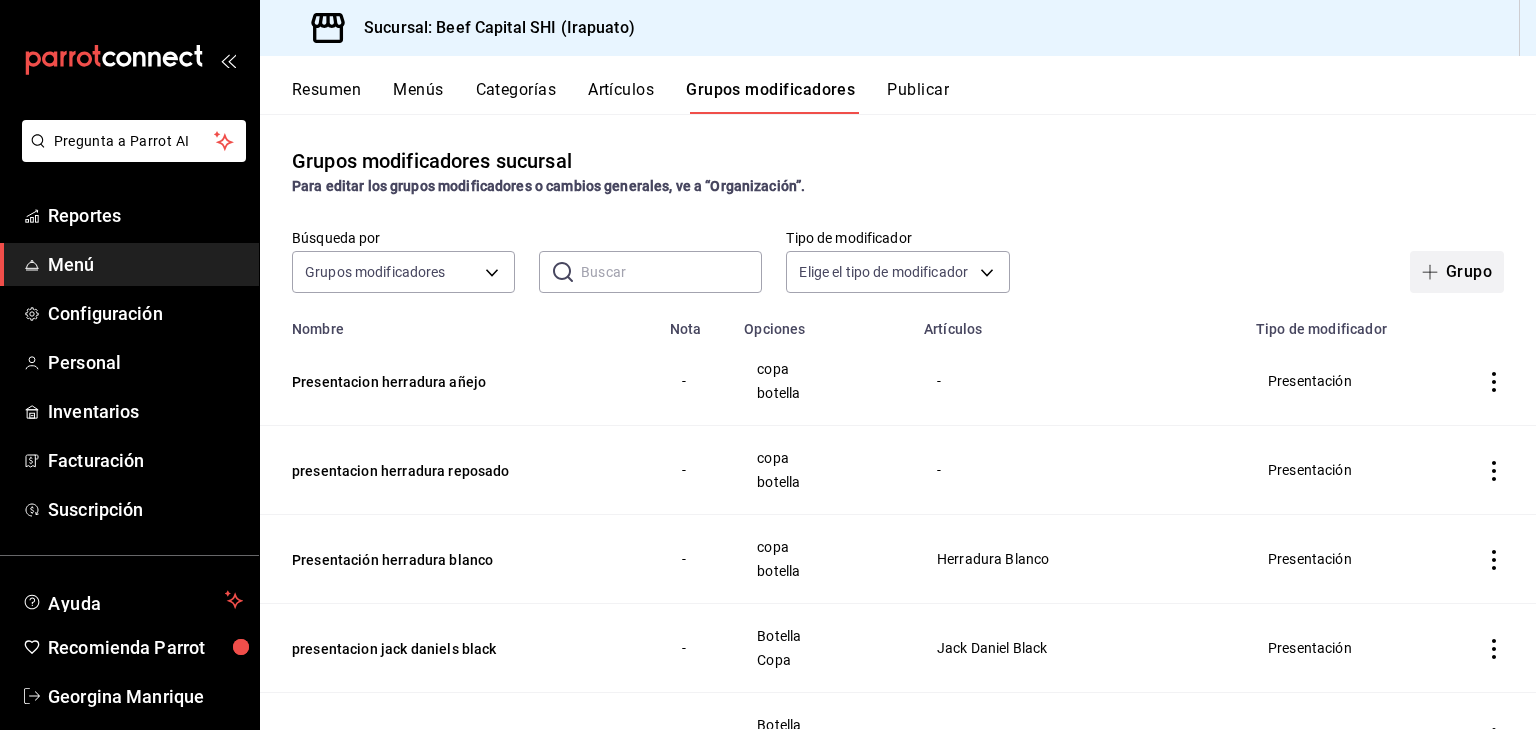click 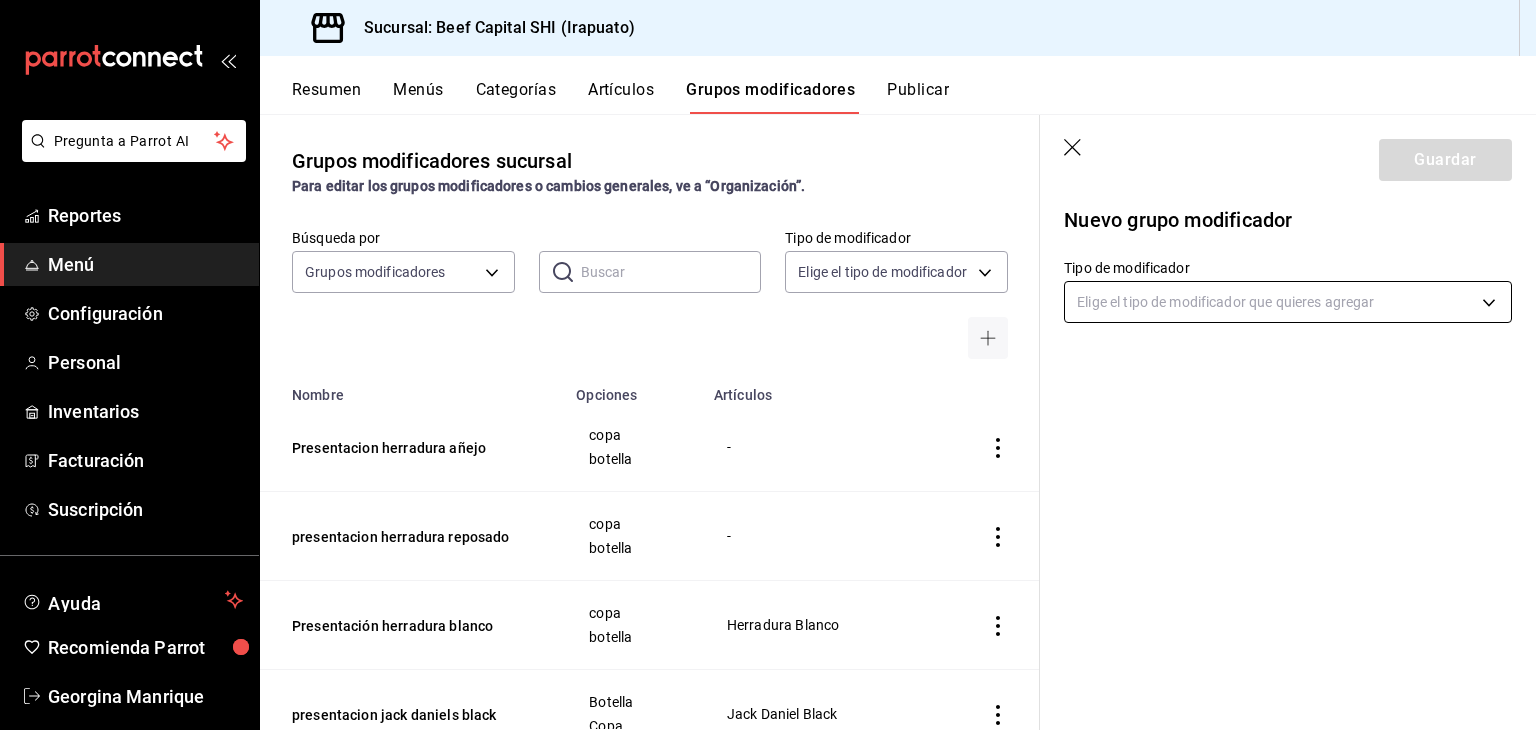 click on "Pregunta a Parrot AI Reportes   Menú   Configuración   Personal   Inventarios   Facturación   Suscripción   Ayuda Recomienda Parrot   [FIRST] [LAST]   Sugerir nueva función   Sucursal: Beef Capital SHI ([CITY]) Resumen Menús Categorías Artículos Grupos modificadores Publicar Grupos modificadores sucursal Para editar los grupos modificadores o cambios generales, ve a “Organización”. Búsqueda por Grupos modificadores GROUP ​ ​ Tipo de modificador Elige el tipo de modificador Nombre Opciones Artículos Presentacion herradura añejo copa botella - presentacion herradura reposado copa botella - Presentación herradura blanco copa botella Herradura Blanco presentacion jack daniels black Botella Copa Jack Daniel Black presentacion glenfiddich 12 Botella Copa Glenfiddich 12 presentacion buchanans master Botella Copa Buchanans Master presentacion buchanans 18 Botella Copa Buchannas 18 presentacion buchanans 12 Botella Copa Buchannas 12 presentacion chivas Botella Copa Chivas 18 Botella Copa Copa" at bounding box center [768, 365] 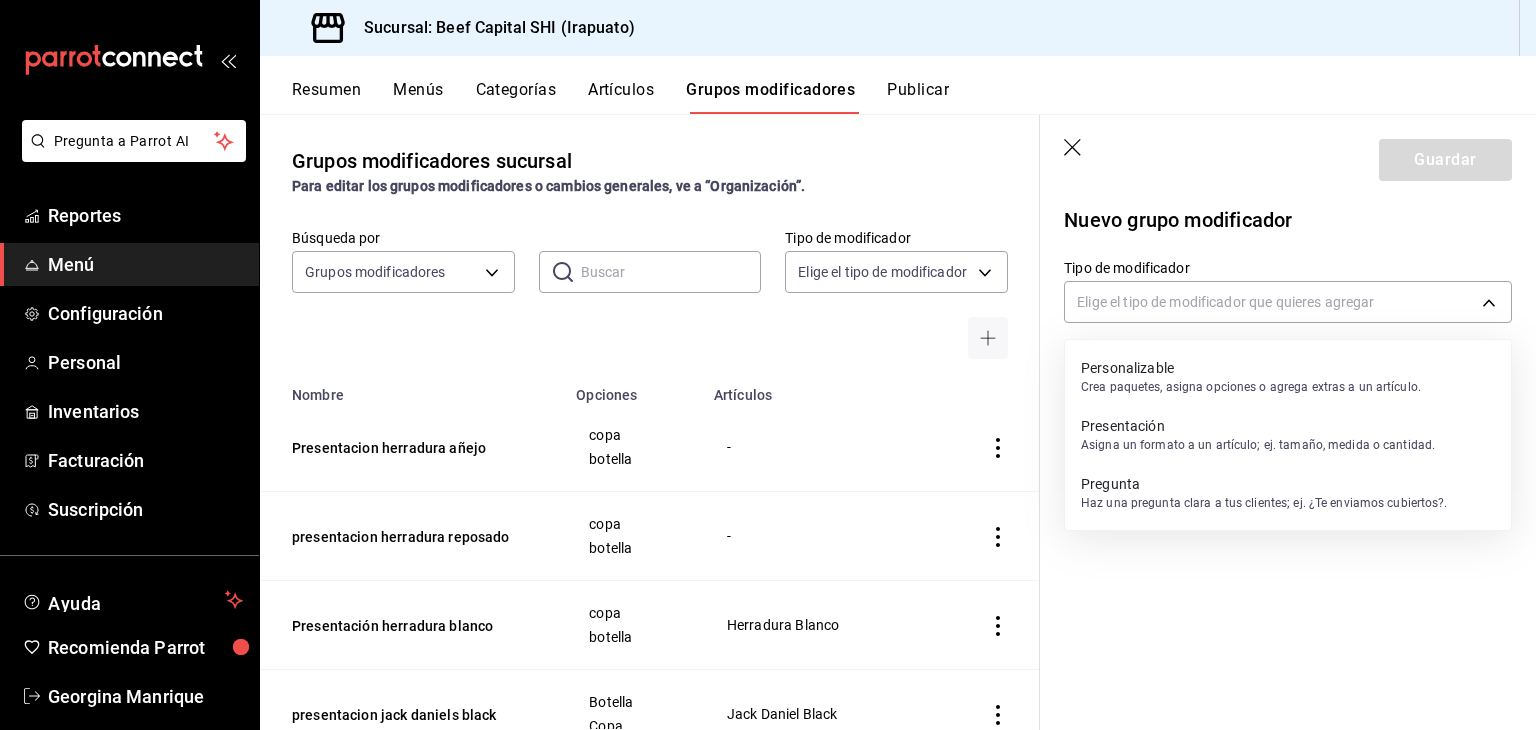click on "Presentación" at bounding box center [1258, 426] 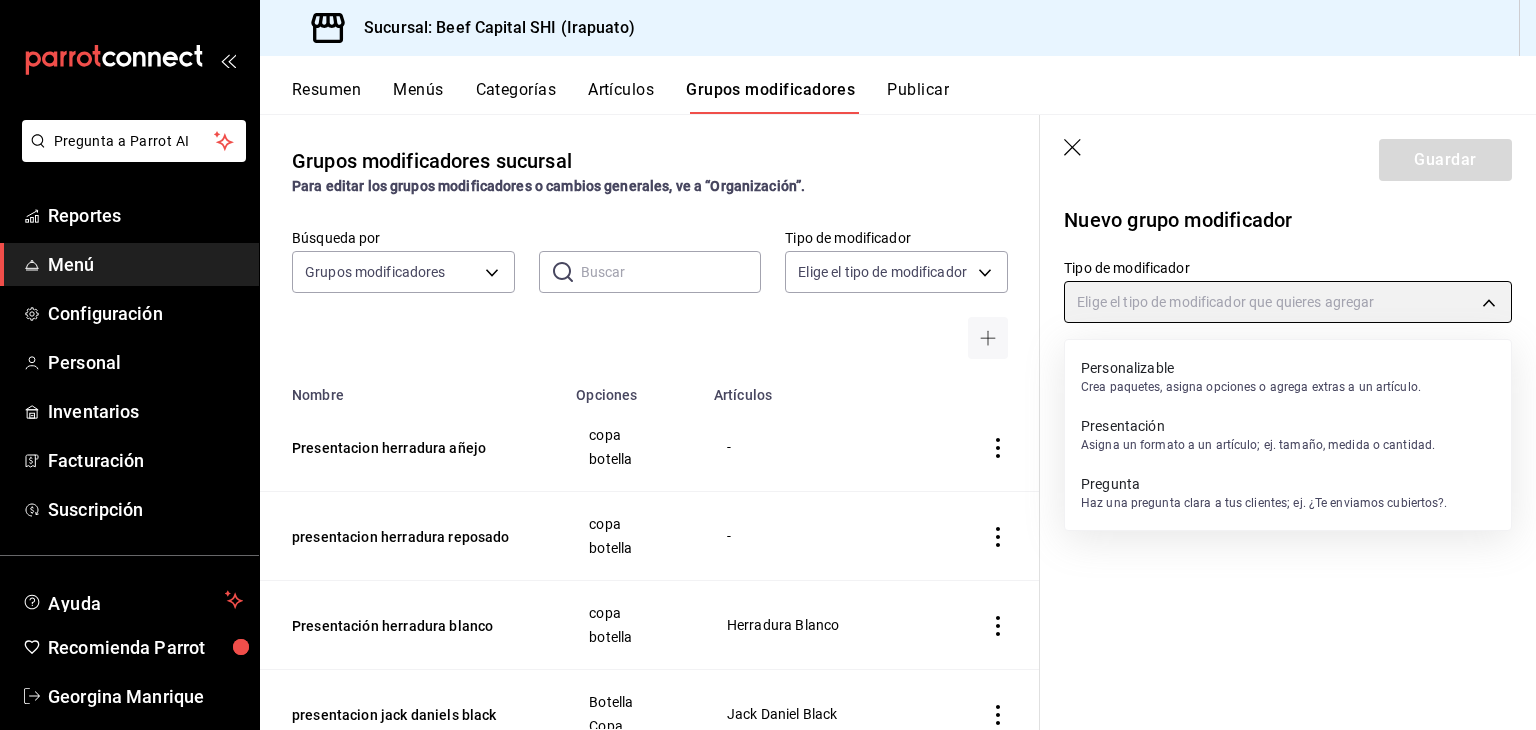type on "PRESENTATION" 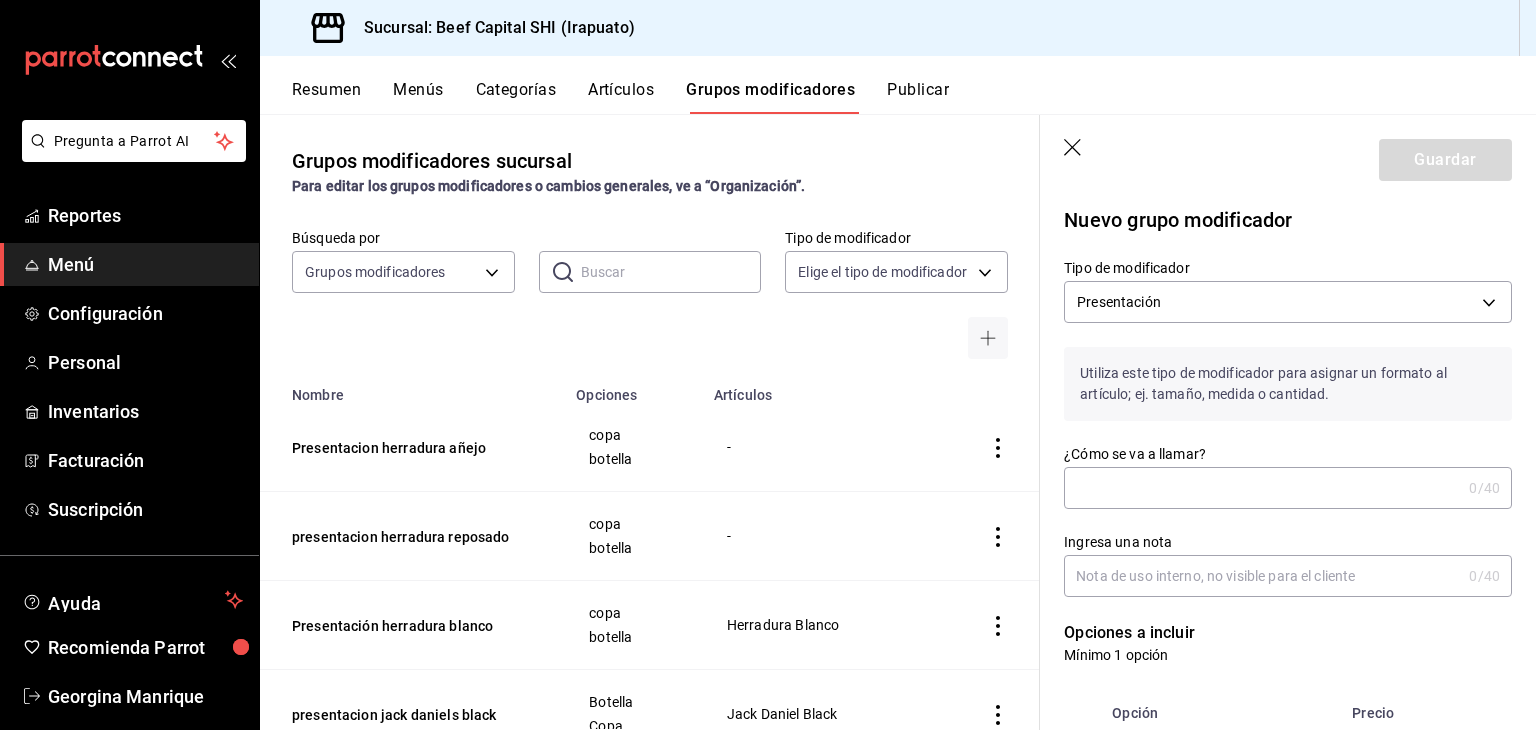 click on "¿Cómo se va a llamar?" at bounding box center [1262, 488] 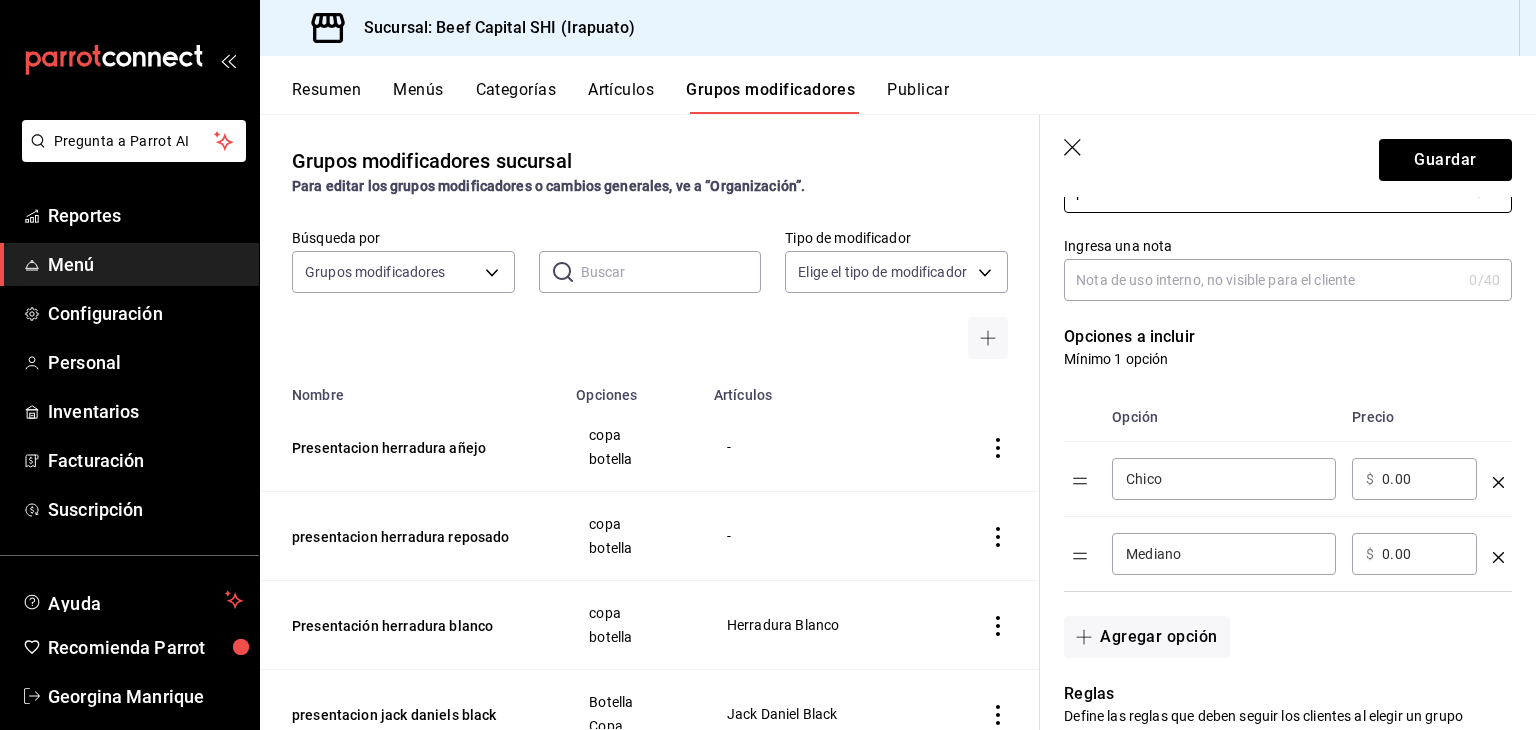 scroll, scrollTop: 300, scrollLeft: 0, axis: vertical 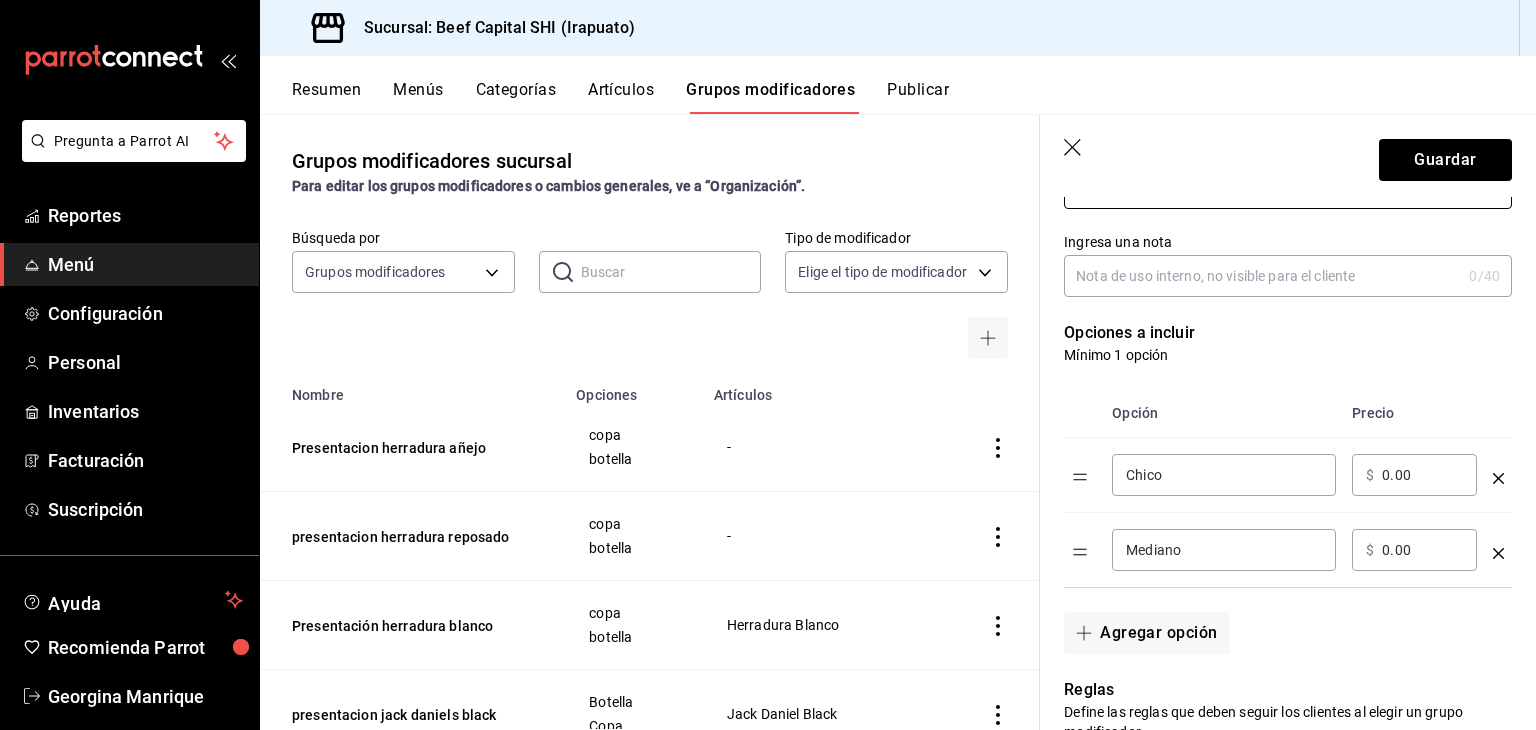 type on "presentacion herradura ultra" 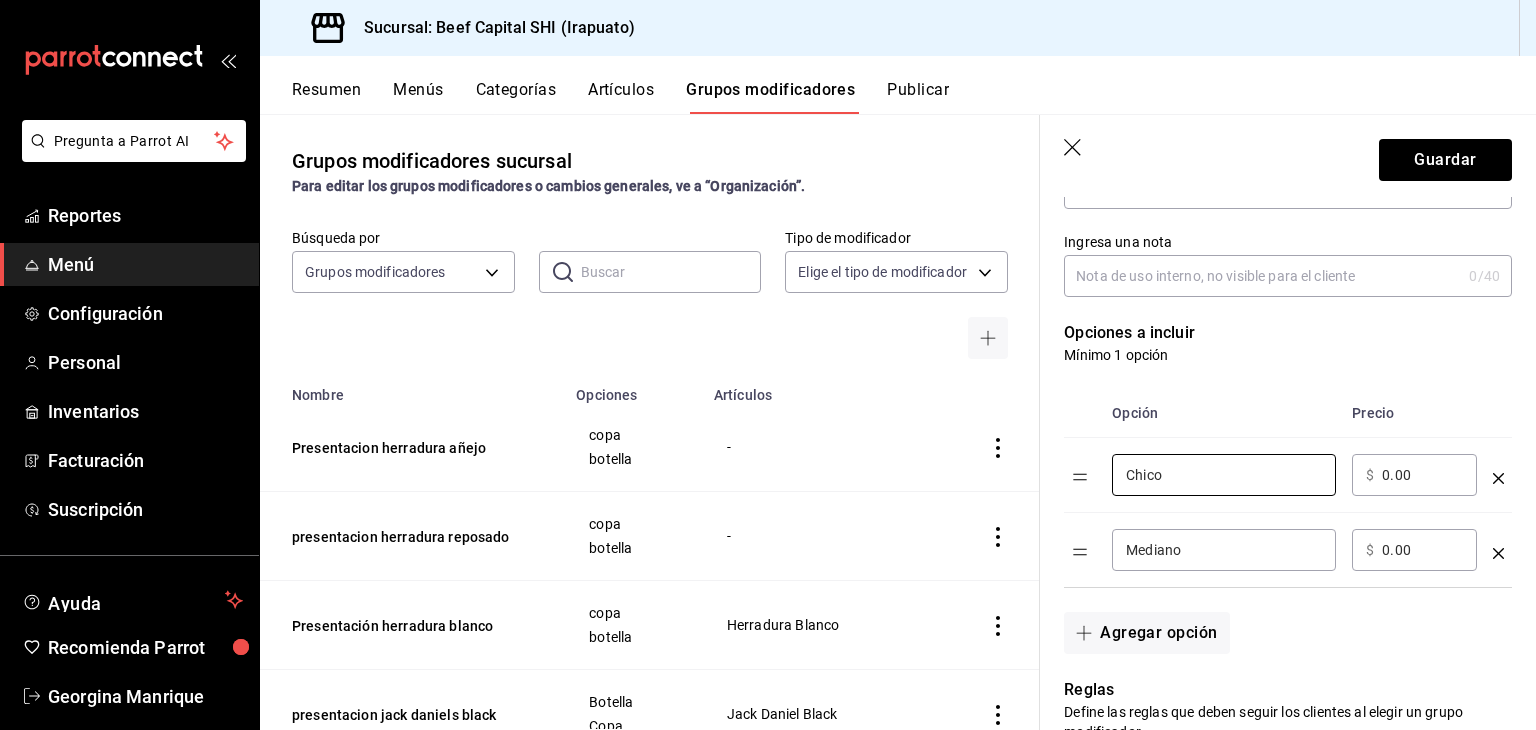 drag, startPoint x: 1216, startPoint y: 475, endPoint x: 1055, endPoint y: 499, distance: 162.77899 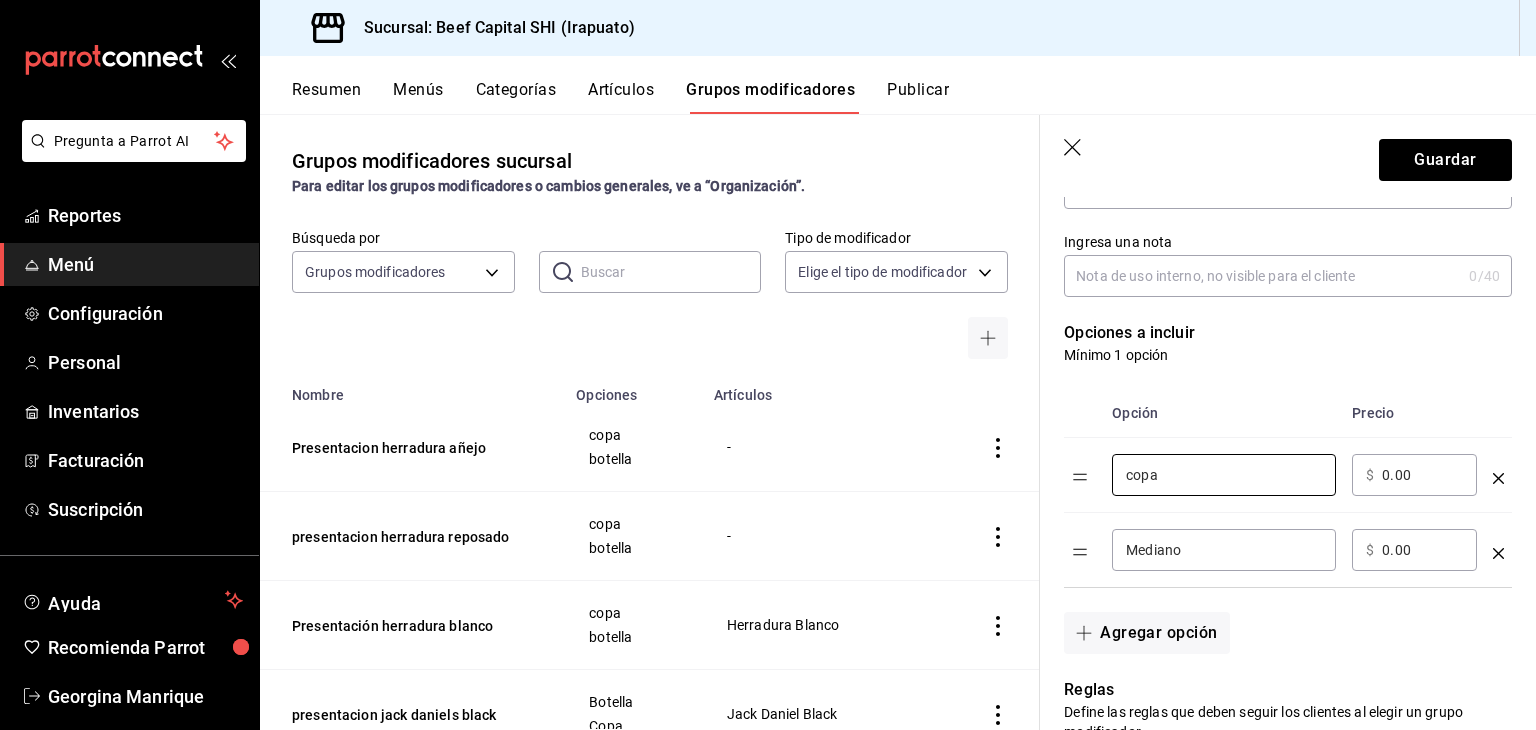 type on "copa" 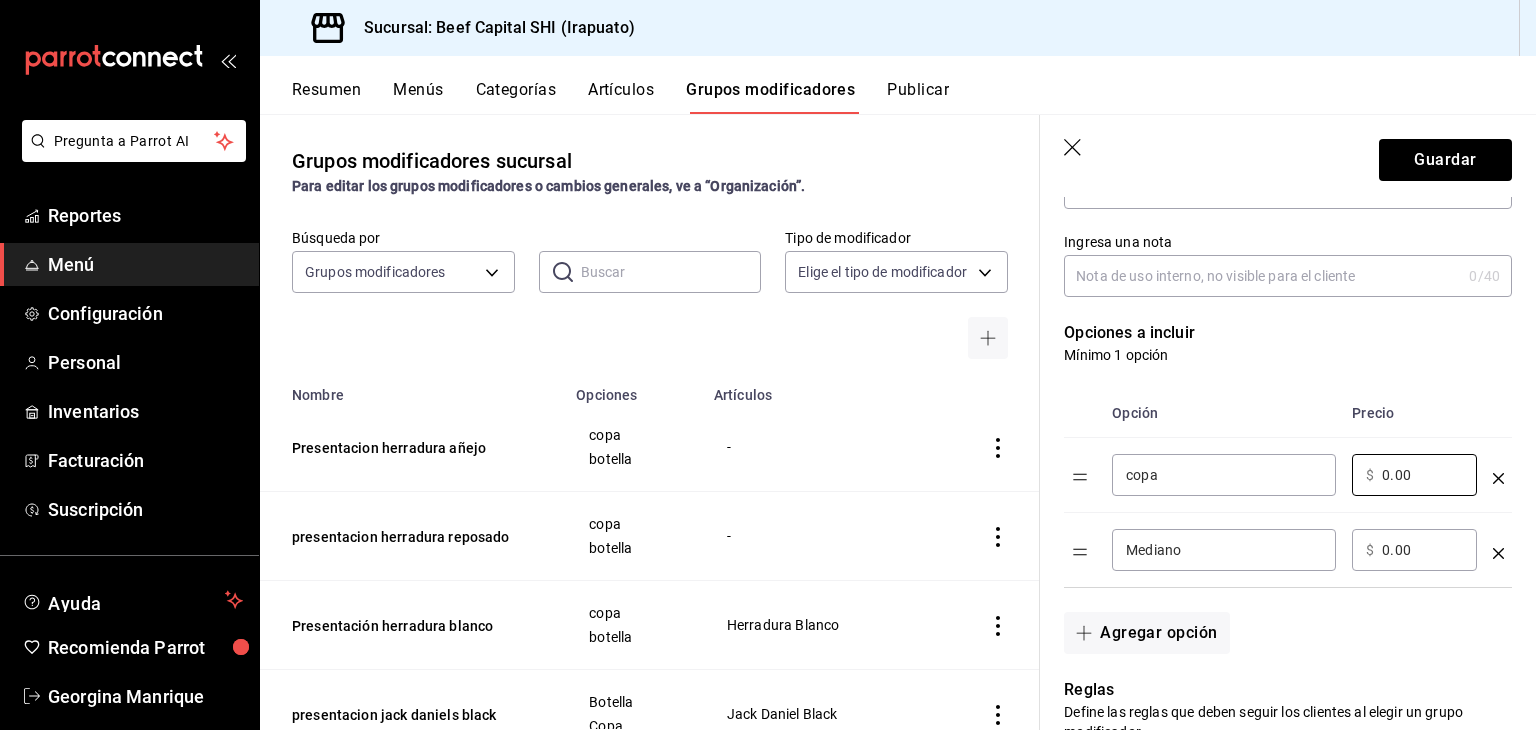 drag, startPoint x: 1417, startPoint y: 469, endPoint x: 1281, endPoint y: 481, distance: 136.52838 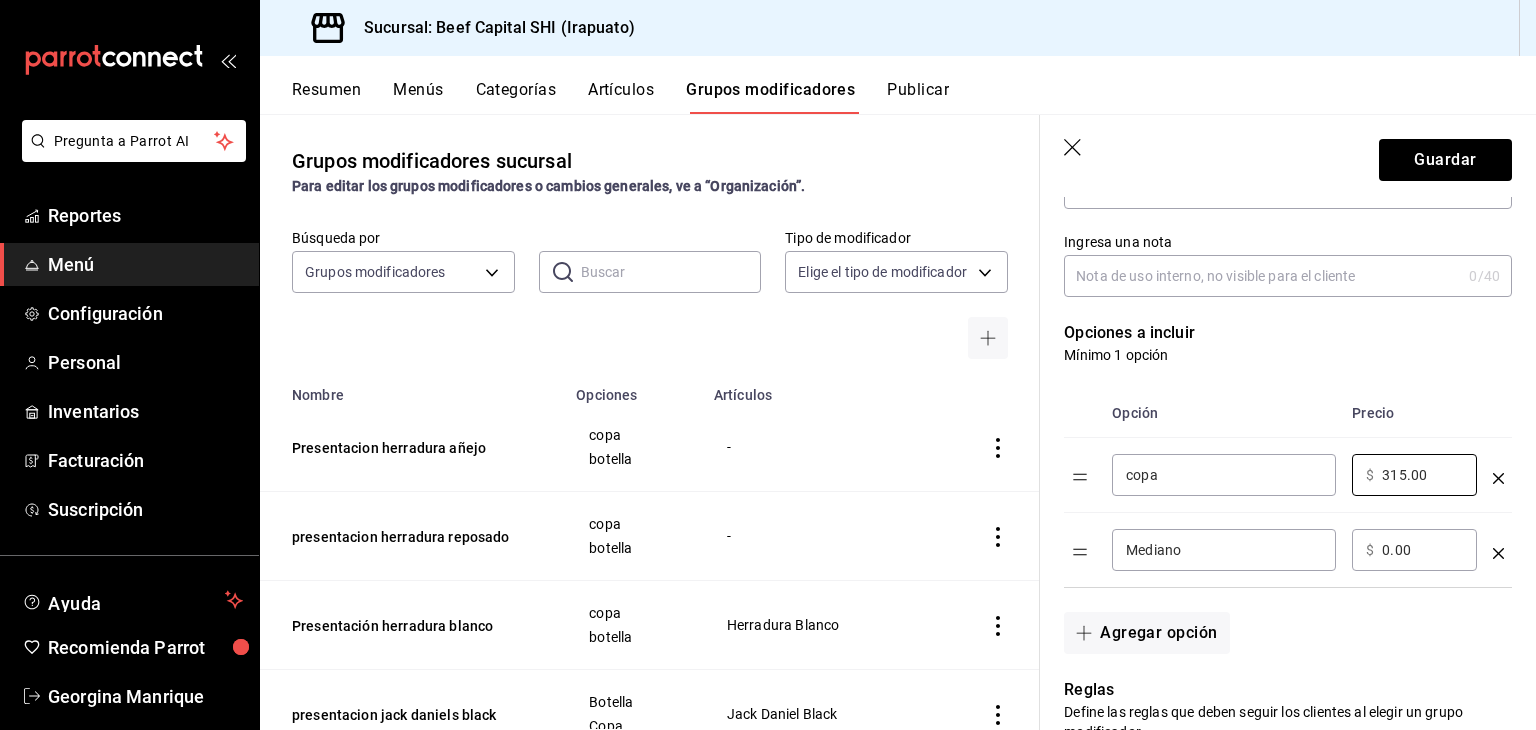 type on "315.00" 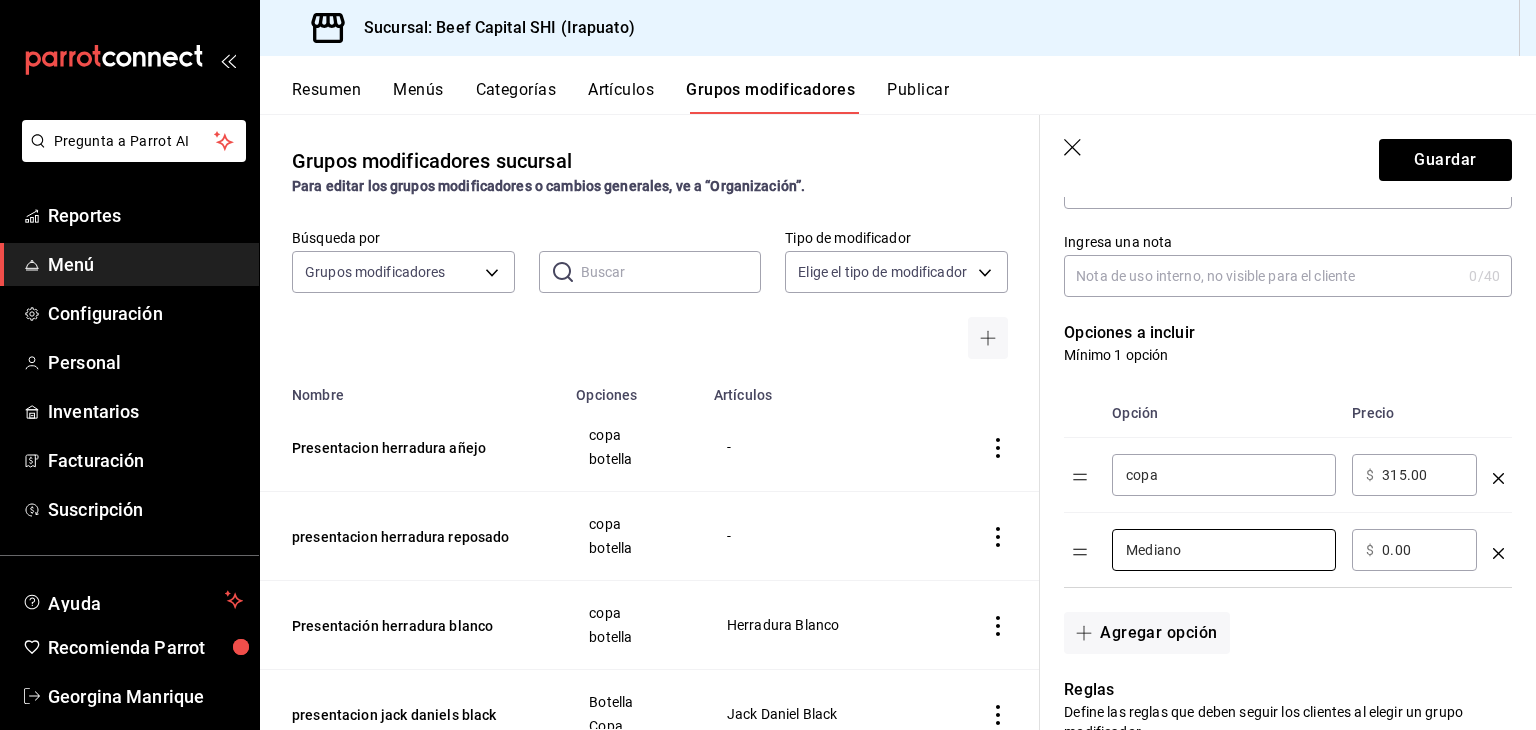 drag, startPoint x: 1212, startPoint y: 549, endPoint x: 1061, endPoint y: 580, distance: 154.14928 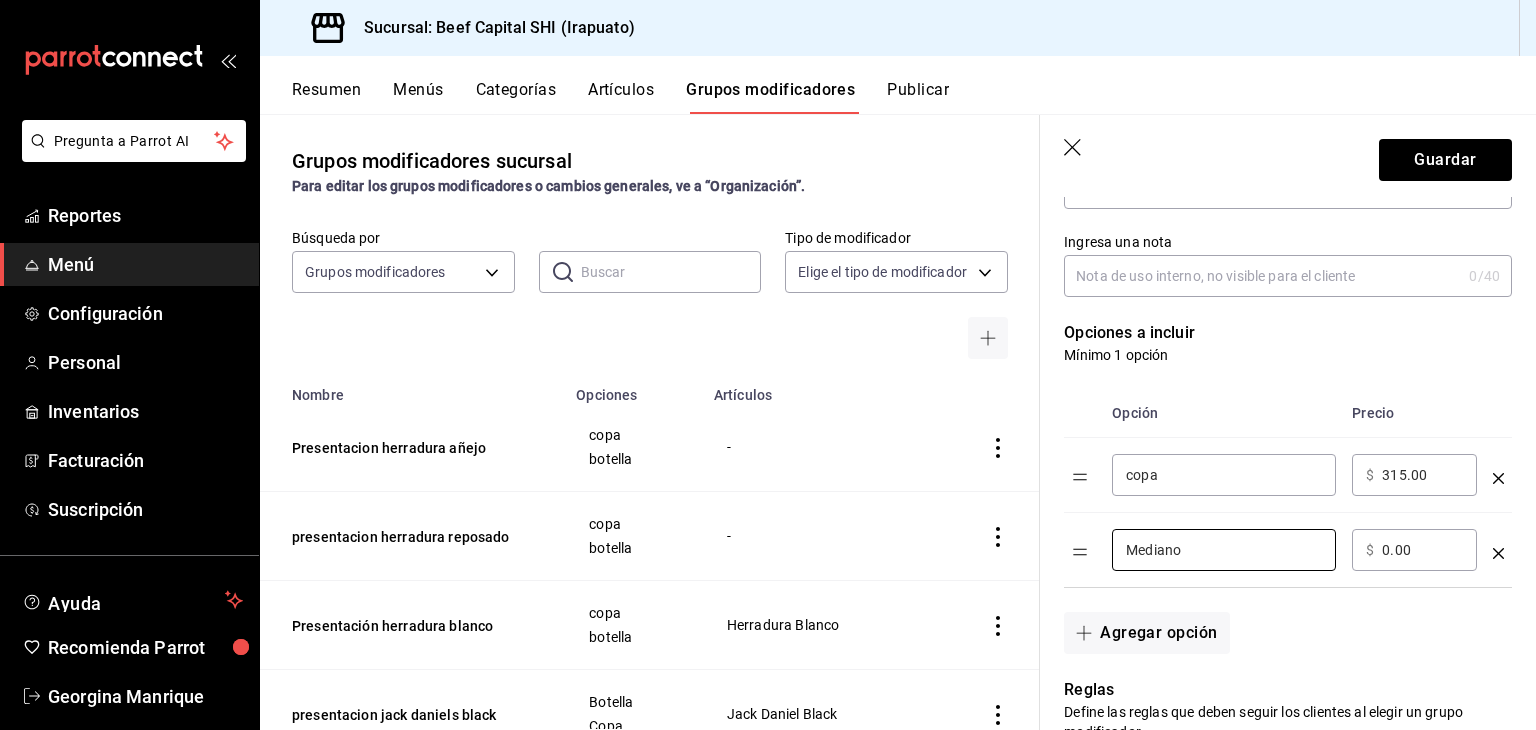 click on "Opción Precio copa ​ ​ $ 315.00 ​ Mediano ​ ​ $ 0.00 ​" at bounding box center (1276, 476) 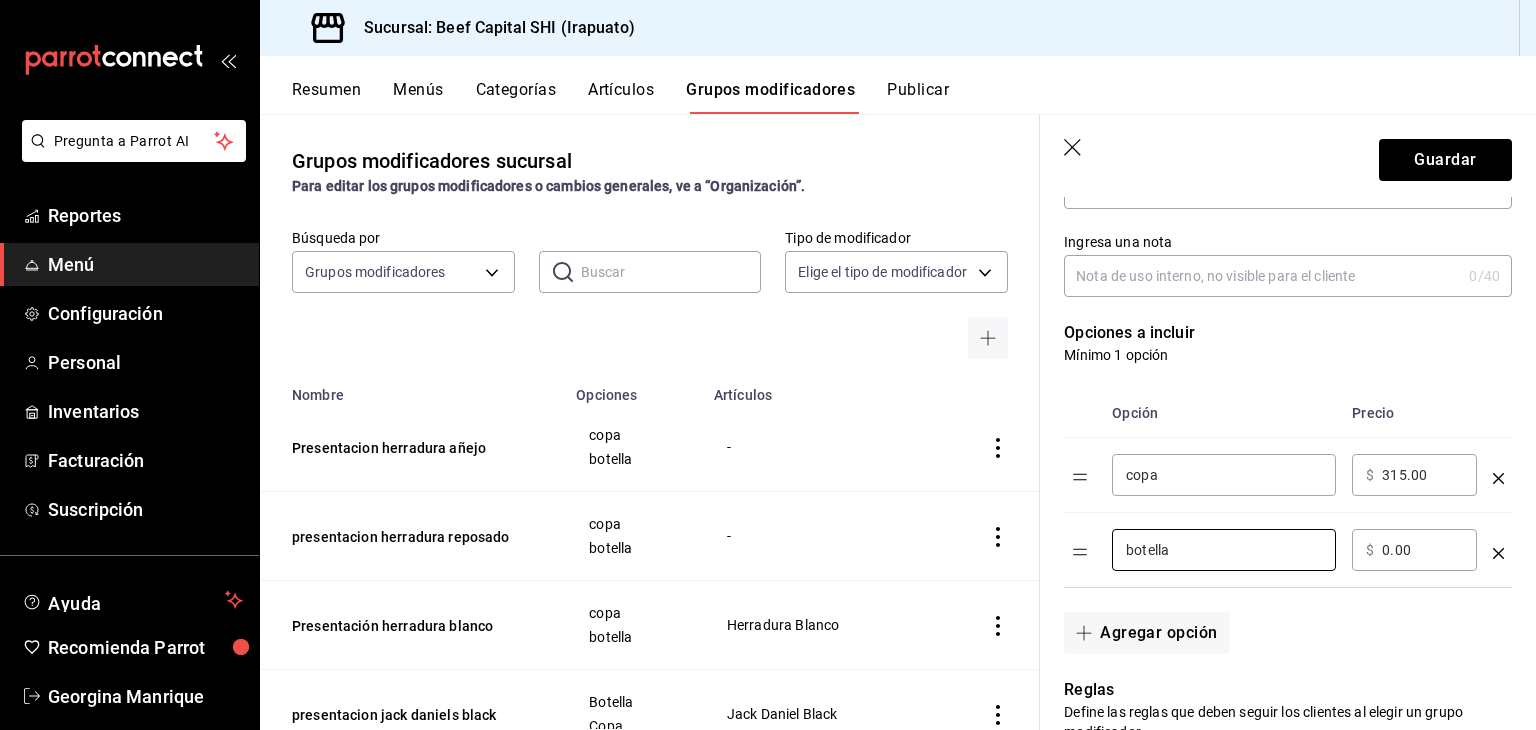 type on "botella" 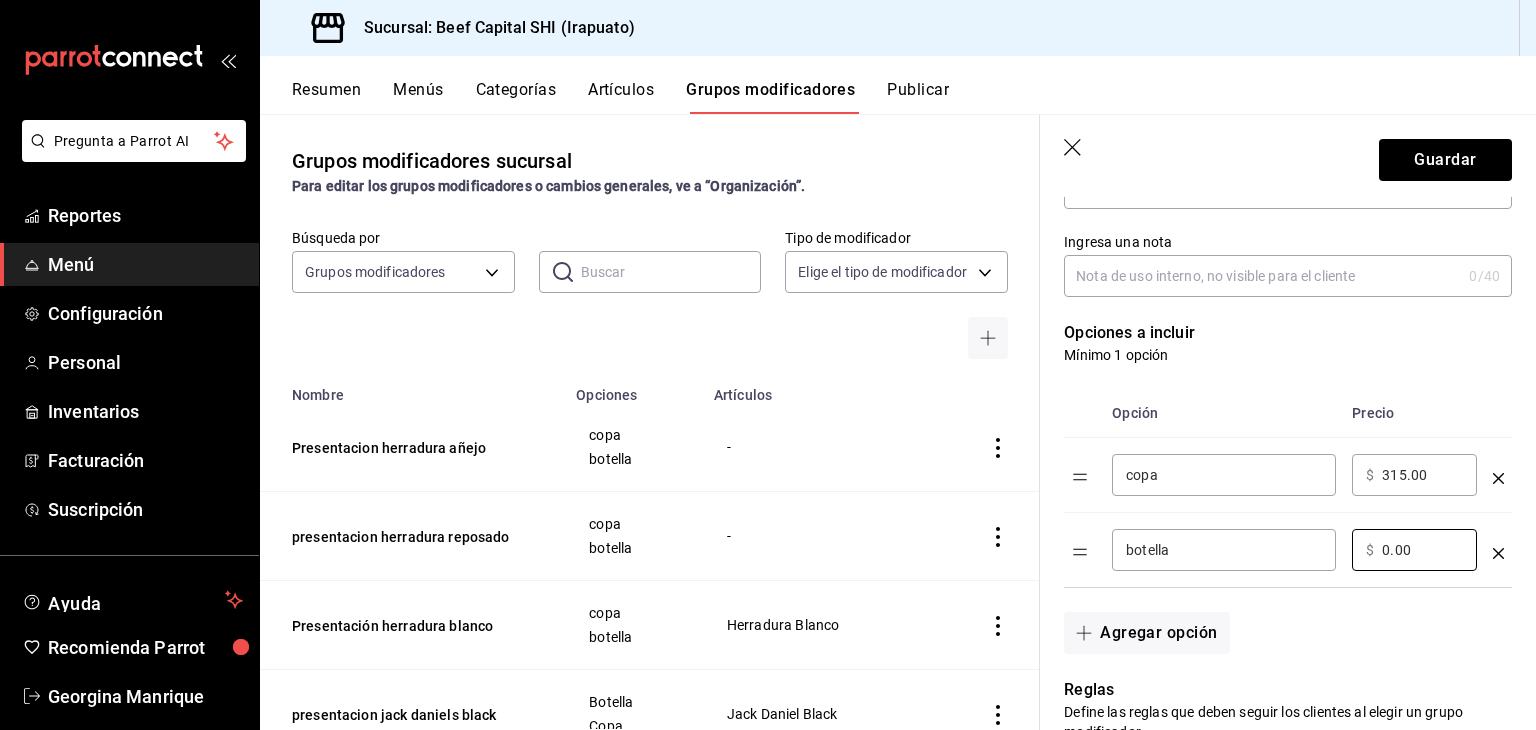 drag, startPoint x: 1408, startPoint y: 545, endPoint x: 1270, endPoint y: 569, distance: 140.07141 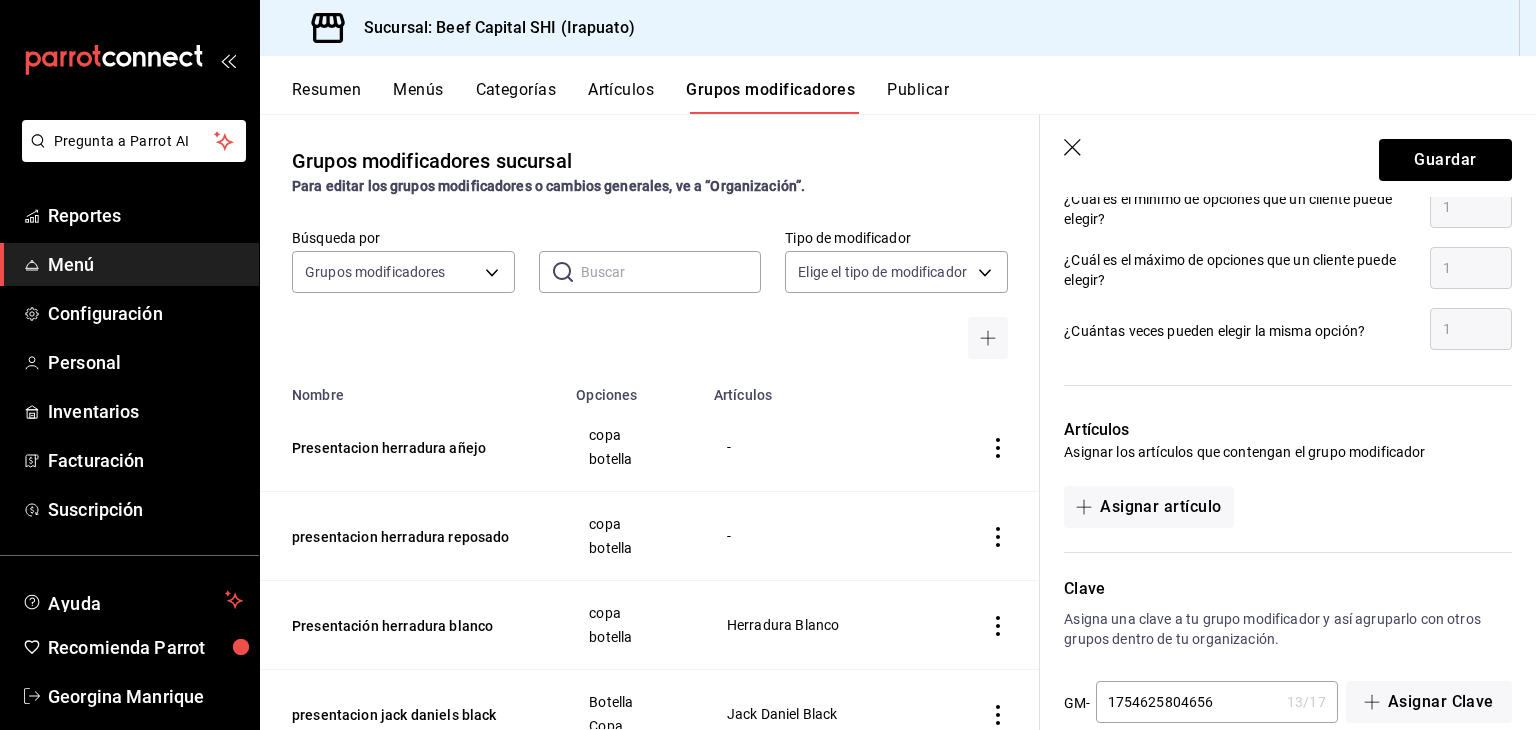 scroll, scrollTop: 992, scrollLeft: 0, axis: vertical 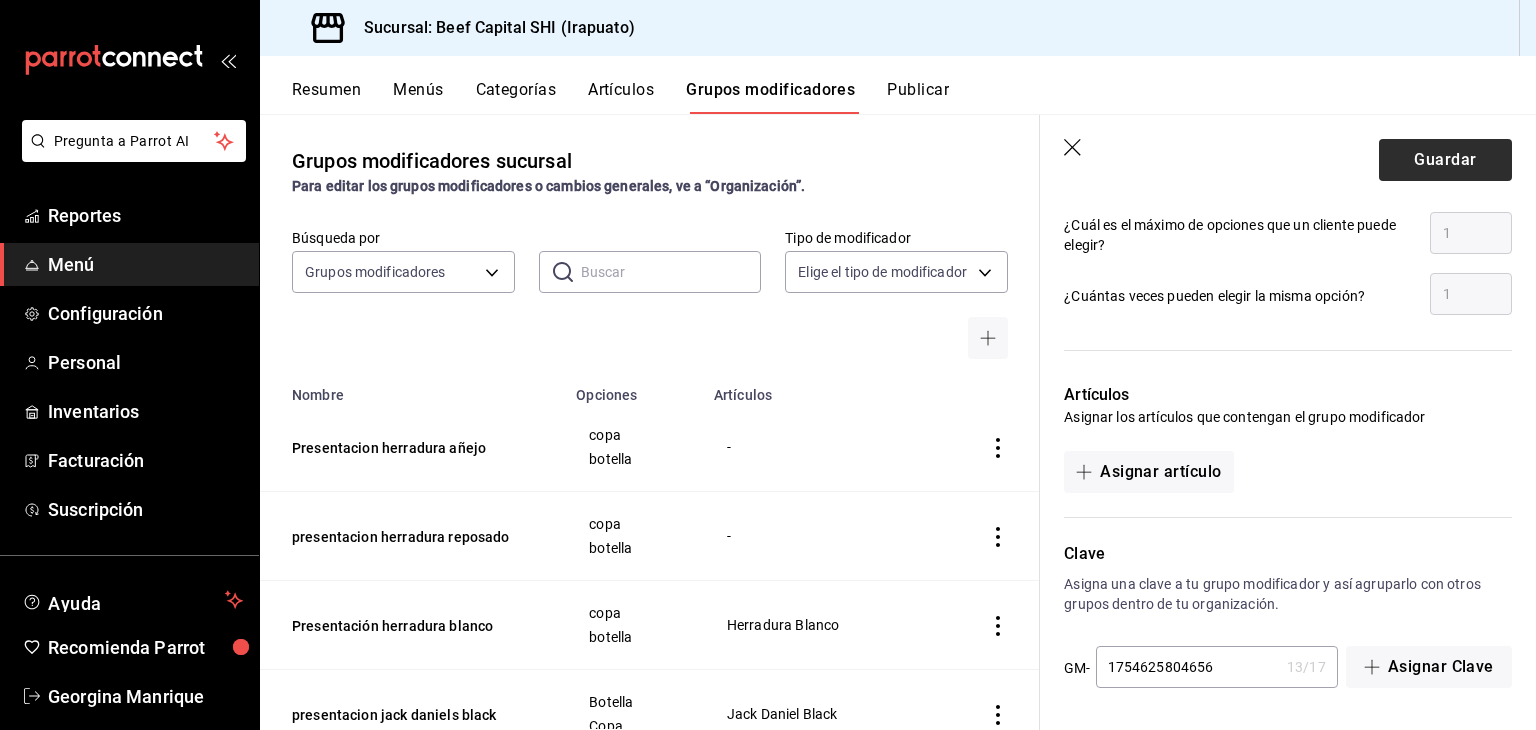type on "2350.00" 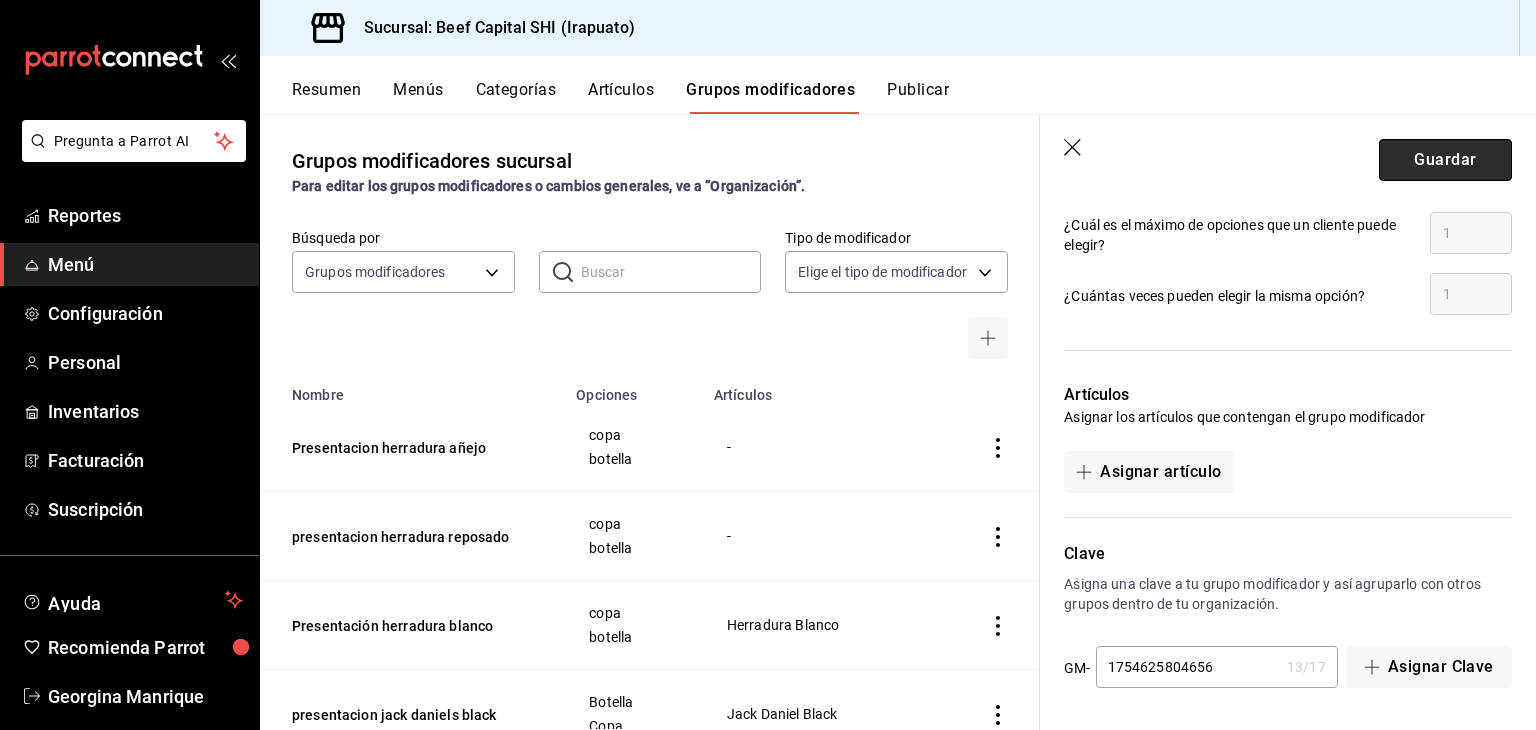 click on "Guardar" at bounding box center [1445, 160] 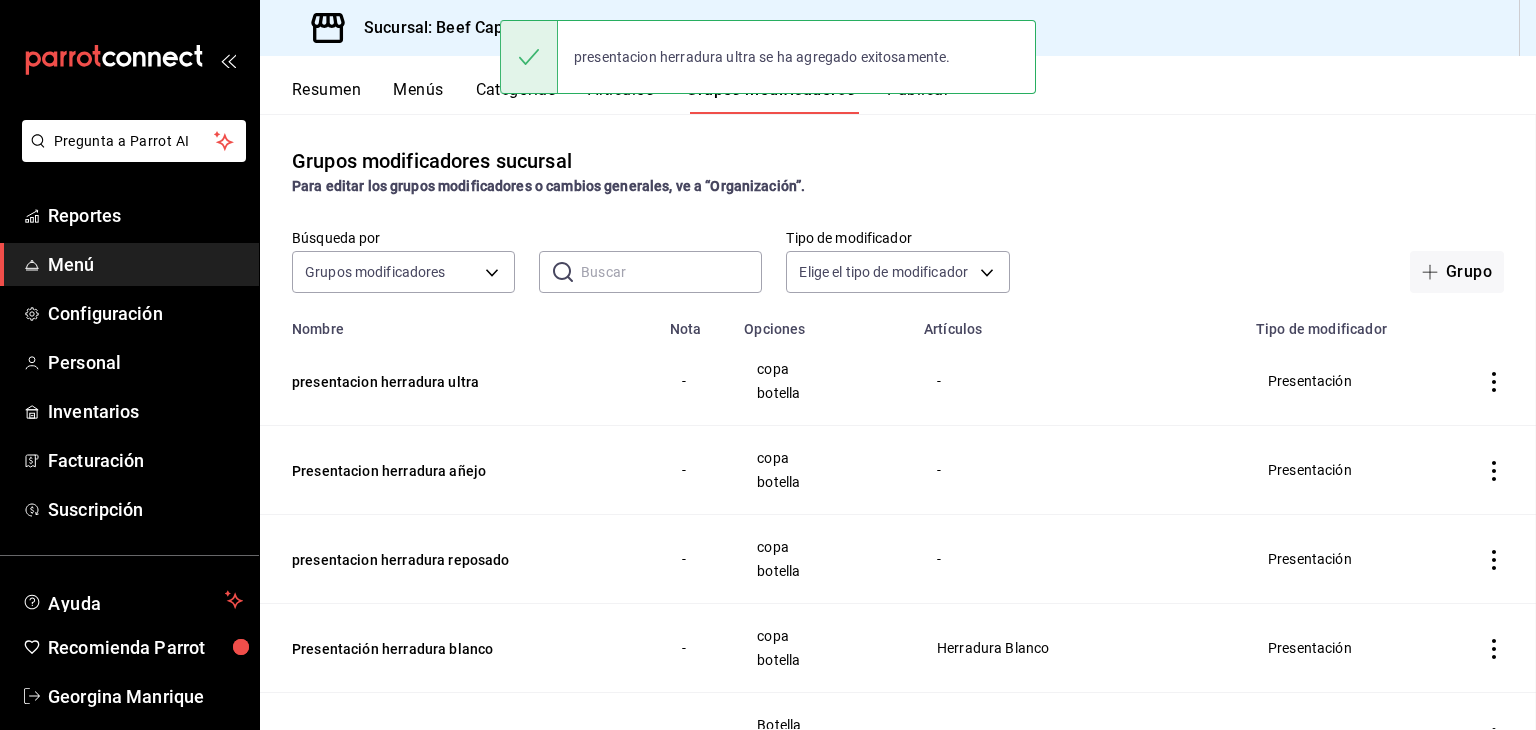 scroll, scrollTop: 0, scrollLeft: 0, axis: both 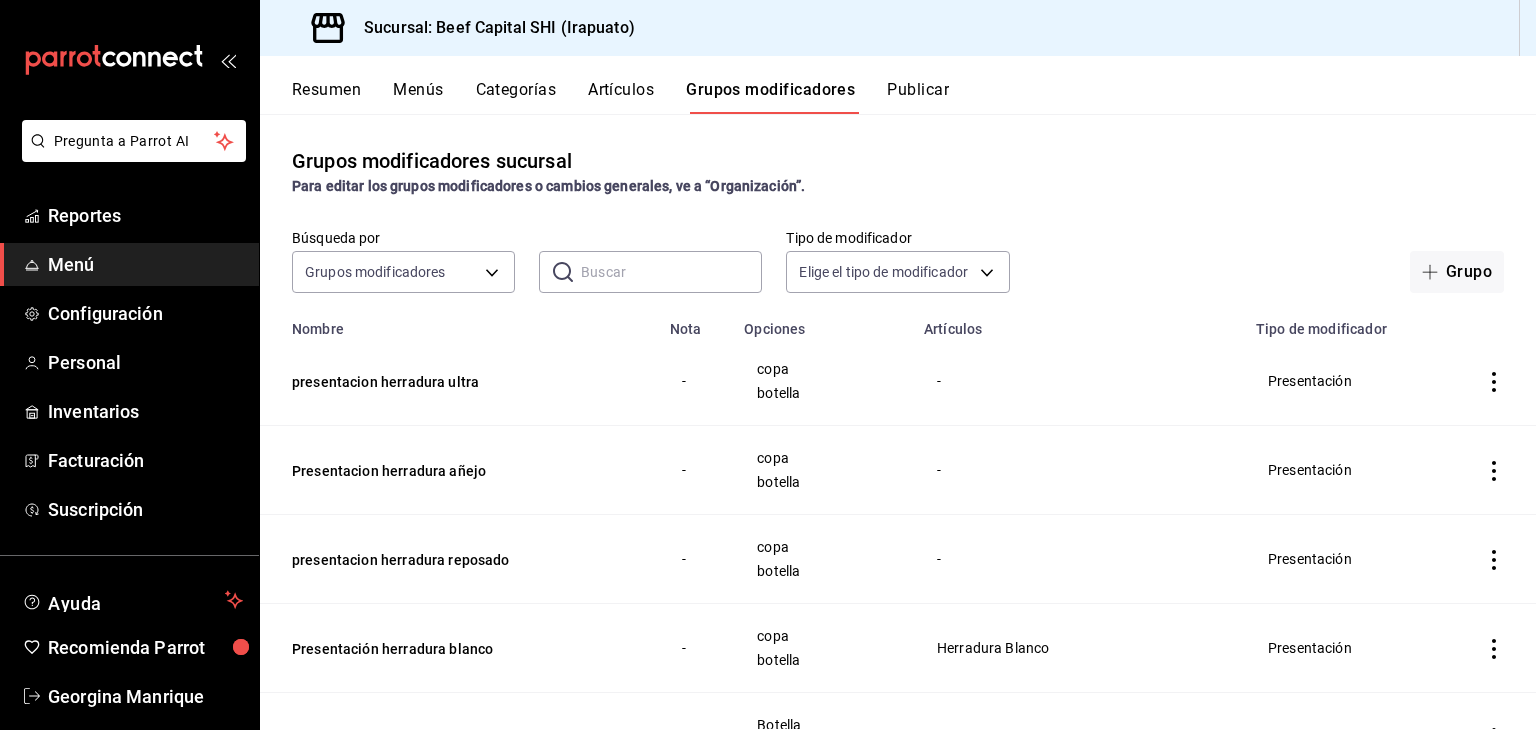 click on "Artículos" at bounding box center [621, 97] 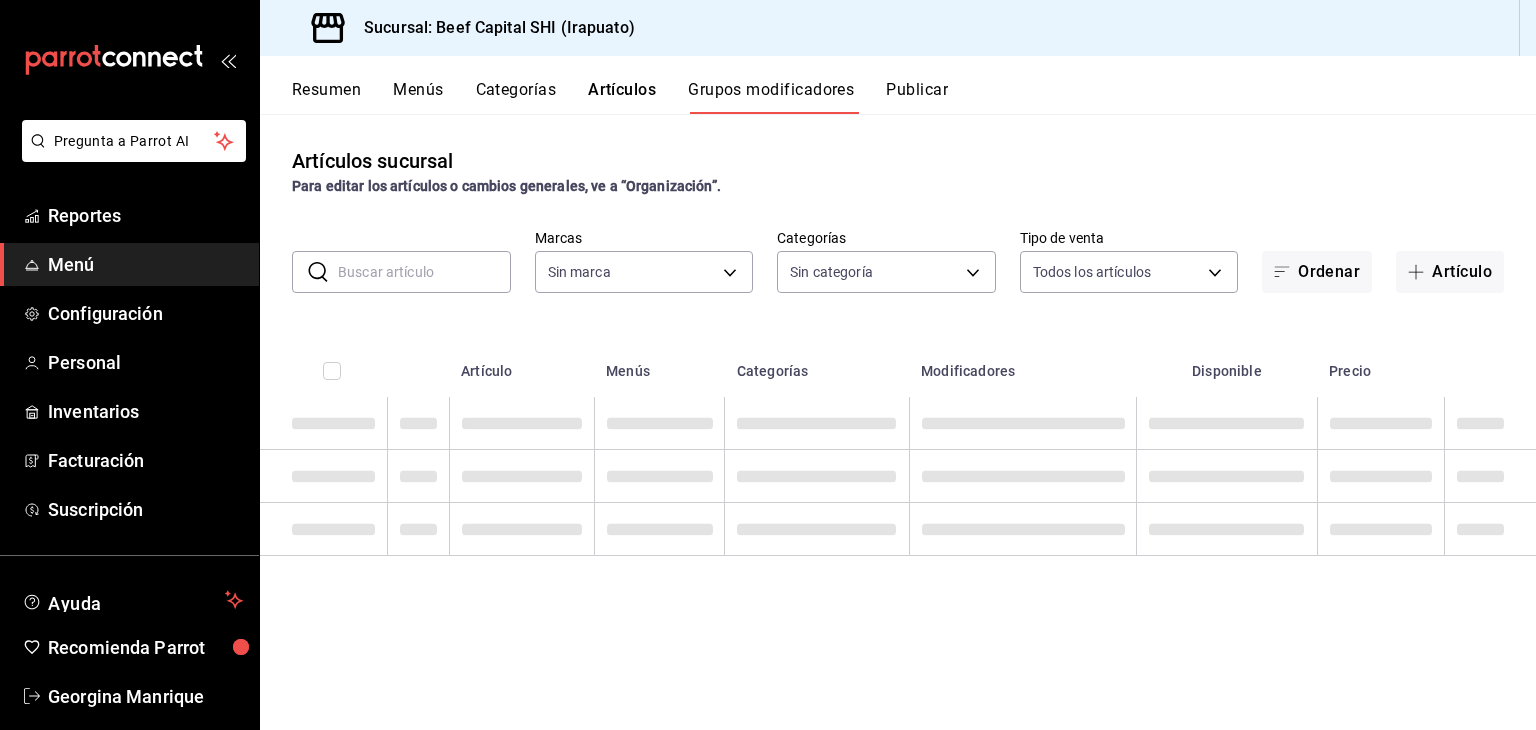 type on "605647f7-5ddc-403a-84da-aa3c8a25865f" 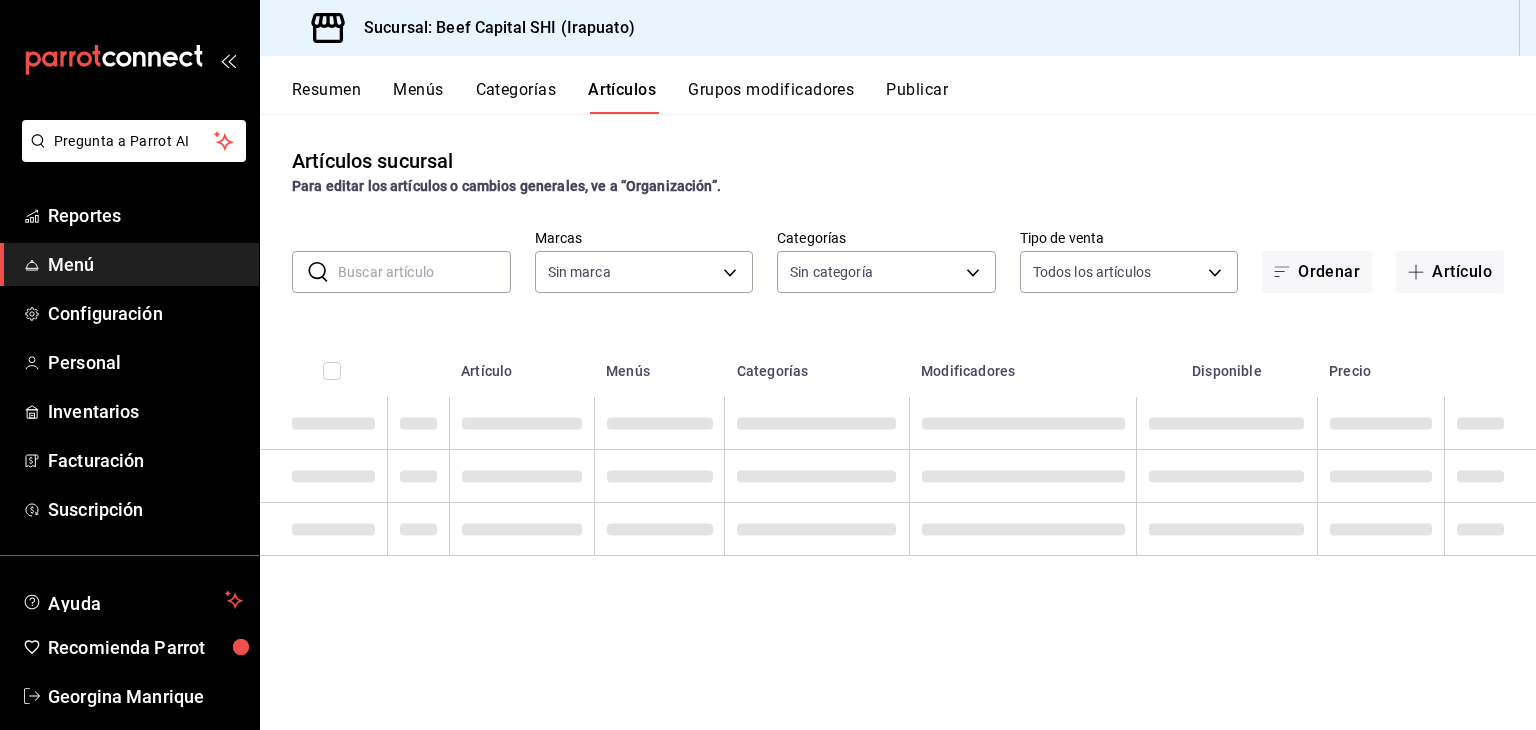 type on "605647f7-5ddc-403a-84da-aa3c8a25865f" 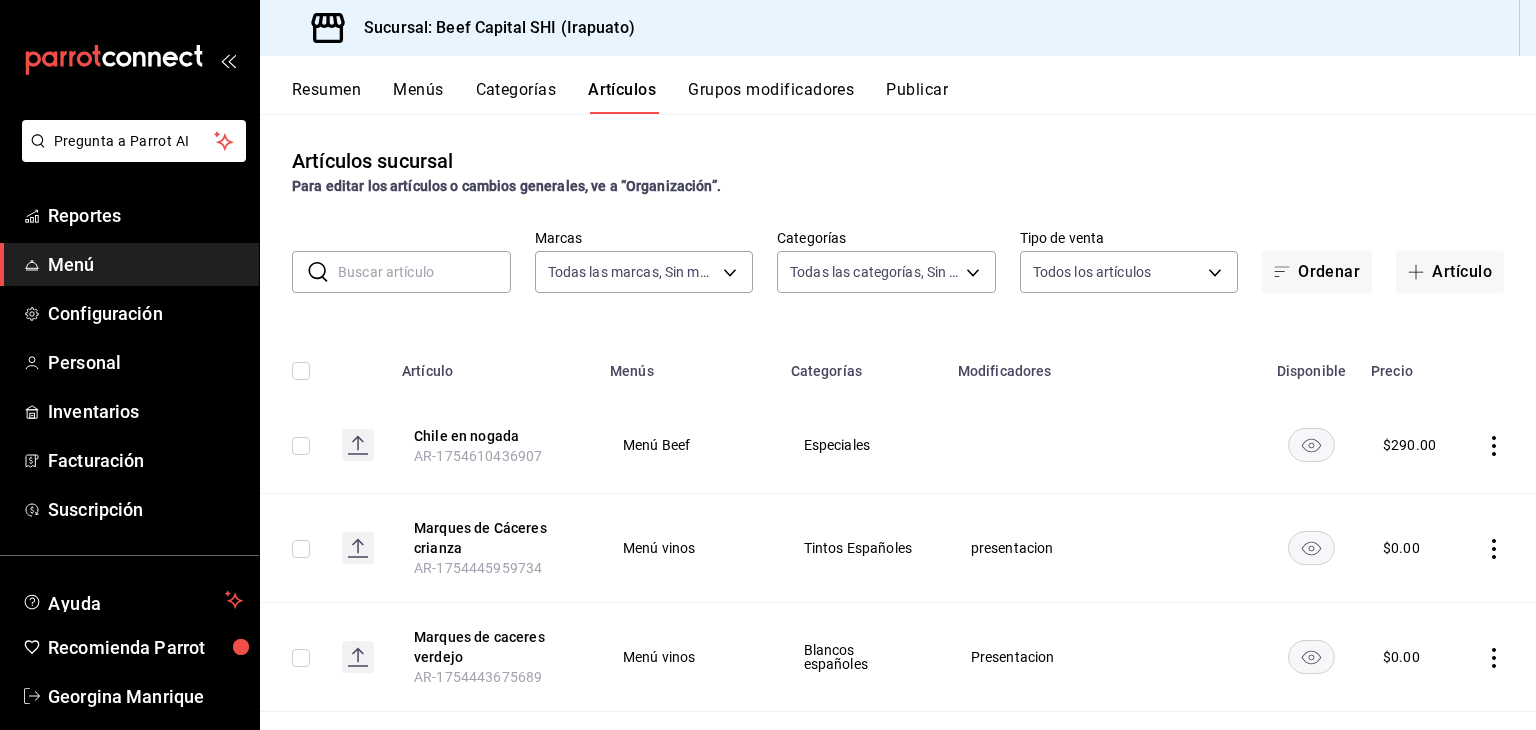 type on "230c4a31-dbb7-4585-b22f-1c5c36cb302b,19d1c6a5-4e01-4bbd-af12-f5acee8fbe0d,5710f986-51b4-43bd-8c79-b655f055f127,add07562-8d05-4785-a2e5-d563d7824e6a,2310d169-38da-49f4-afae-9baf331824d4,3e34bff9-4dd6-44dd-a81f-1b0079b8d960,c1b39be9-fc16-435a-bed4-7914f0f9ecf4,5accff15-a2b6-450e-933b-21f2d85de5fa,746b9459-d29d-4144-b0b2-31e451dece40,bd086e43-5b7e-4af3-bcd2-5e4de1799ad8,5aaa2e03-870a-4139-a5ee-c0adf652e721,b9d03865-b415-493f-a2ea-e4353c441588,3c7d2ad2-1d43-4c0a-865e-ca5f70957830,f23f0945-c331-47c3-a78d-c8adfdb22f29,70fc7f8b-7193-4205-9978-c70e370b88ec,15fc0098-a8a6-4625-ad8b-91a15c1bbf05,a2cfab74-379c-4389-8d06-b32e88edb388,c5d70b27-e86d-4c7d-a5f3-dfc541fd6873,f88518ab-b853-4dd6-aa6c-53ca66c6ccf4,8828723a-0015-47f9-bab0-107c99beb256,8ec04016-420a-44a2-b3e3-785083b6f673,318d6cbe-7b2b-4a39-a82d-239c927cd86f,48f7fb61-45c2-42d0-b0ba-021fa4206c9a,c0e257bc-c66b-4af4-bb53-edede752b9d2,13358f1b-fc32-4a6c-b044-12be6e04d9e6,03cf777b-250c-4d50-8c5f-234c926fe296,0d09ec44-93f8-4950-a2ba-8b5bbde65602,160f20af-4788-4aa6-9e1..." 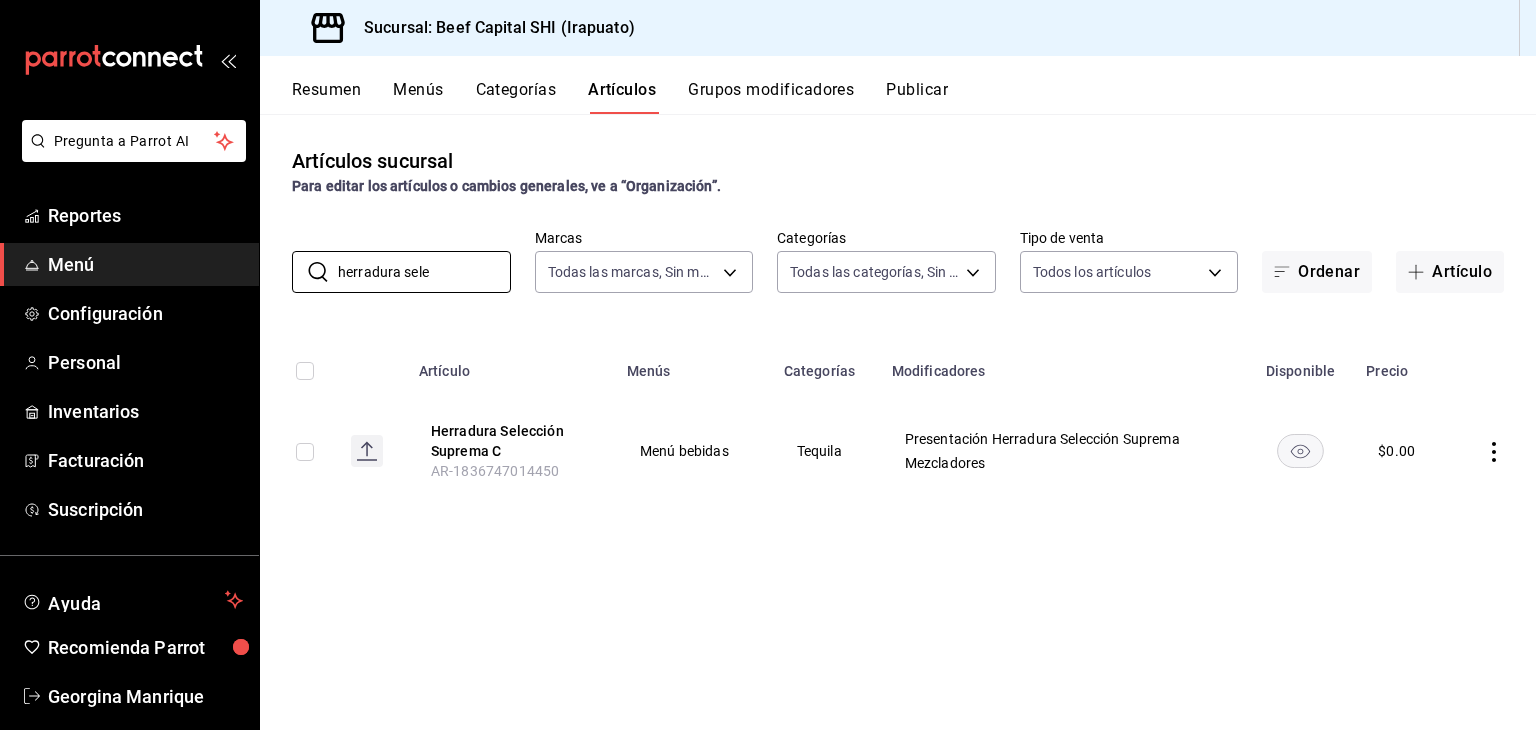 type on "herradura sele" 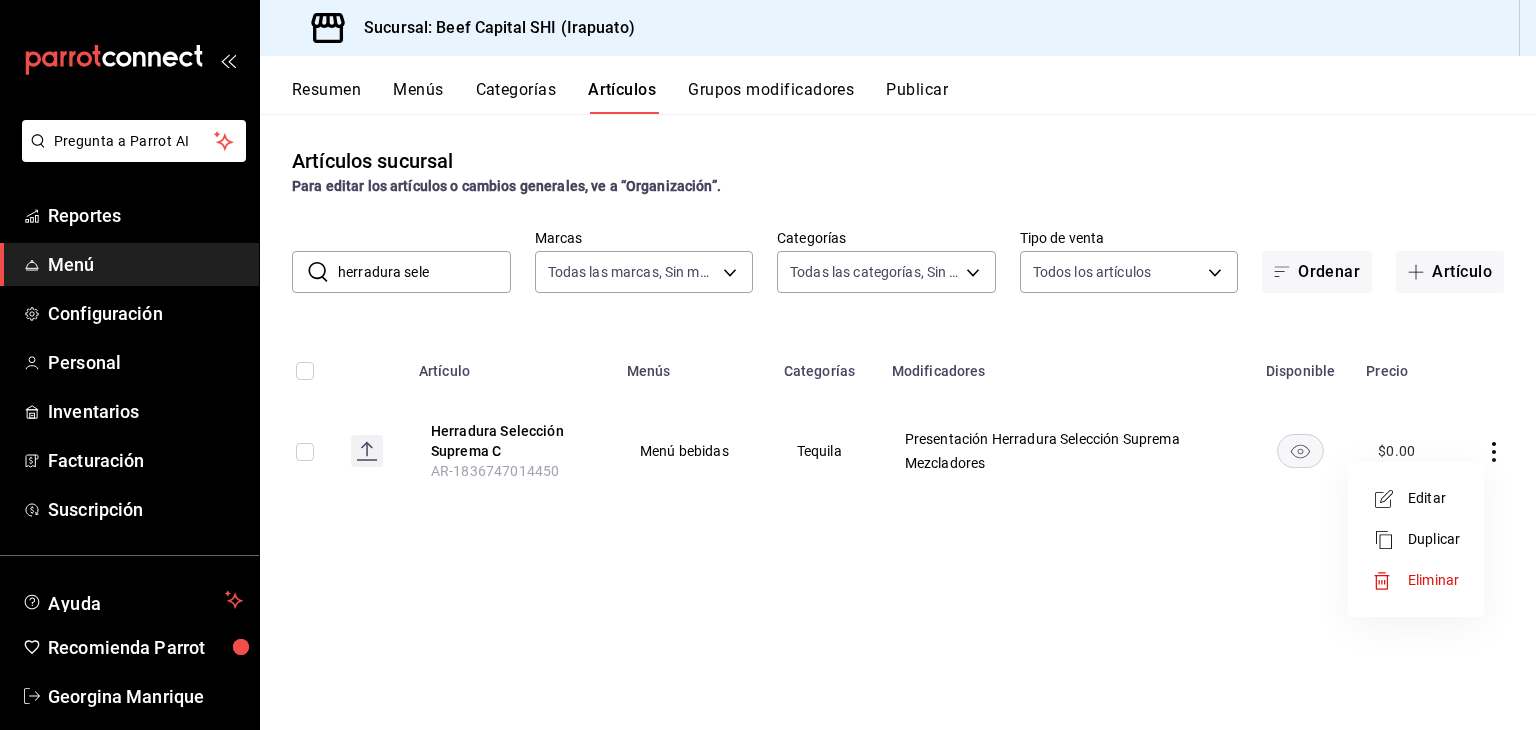 click on "Editar" at bounding box center [1434, 498] 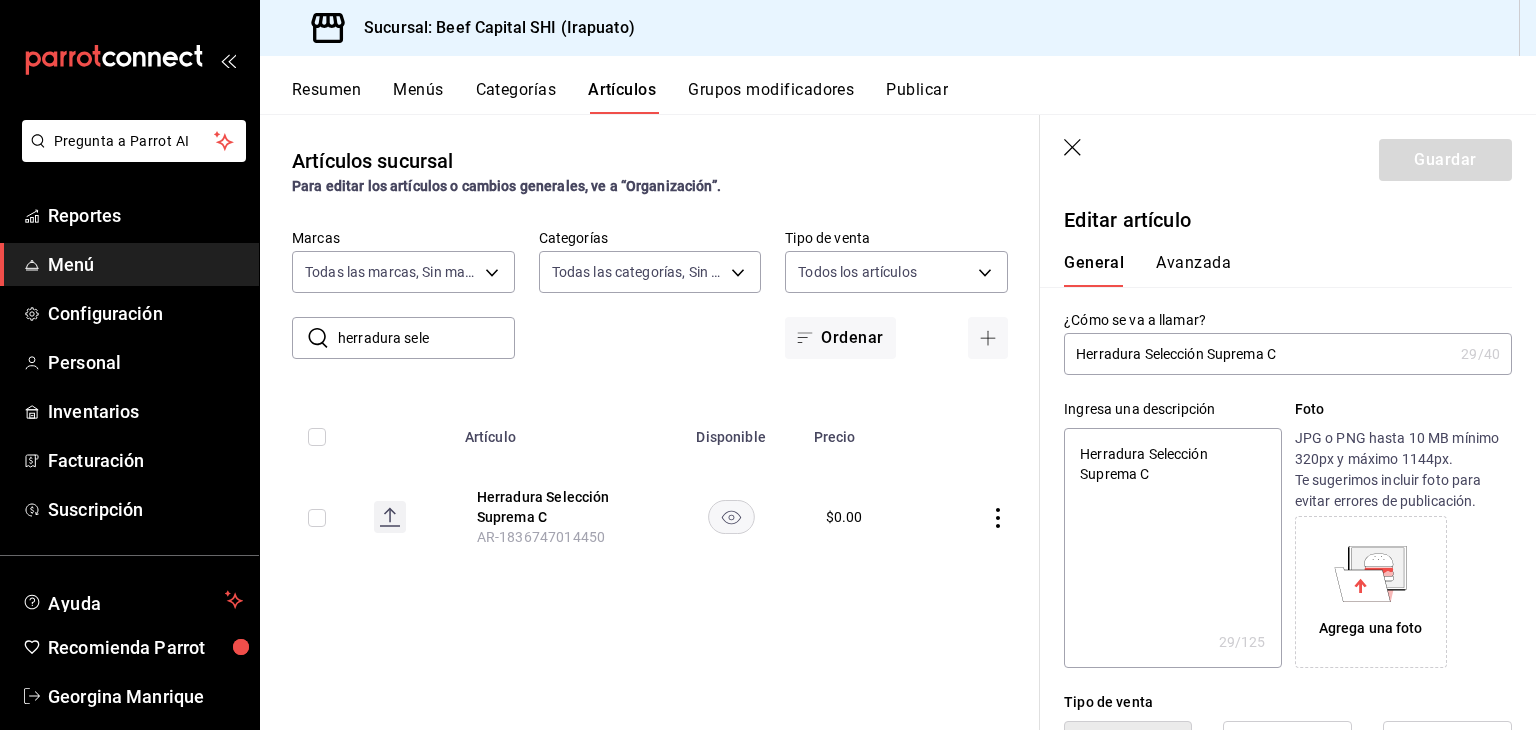 type on "Herradura Selección Suprema" 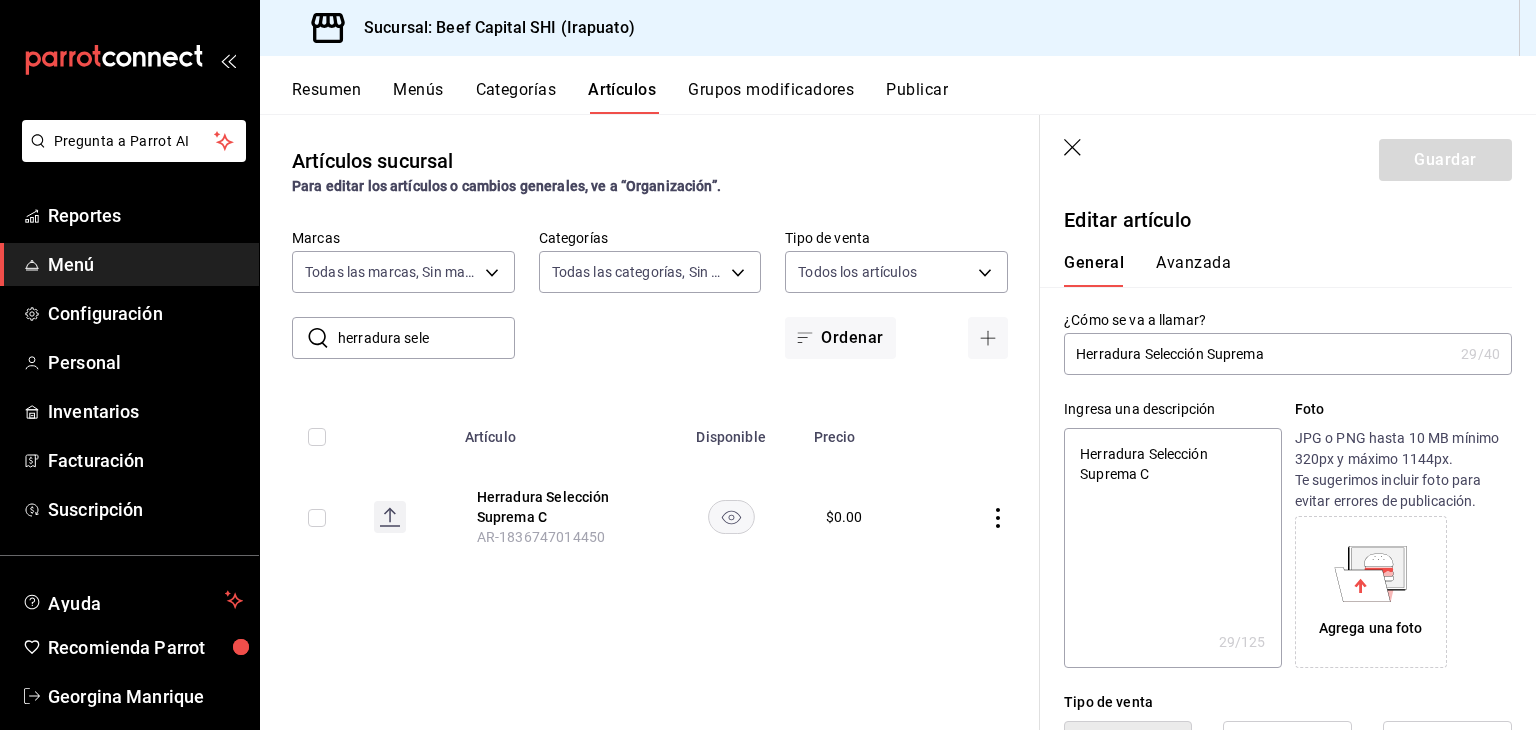 type on "x" 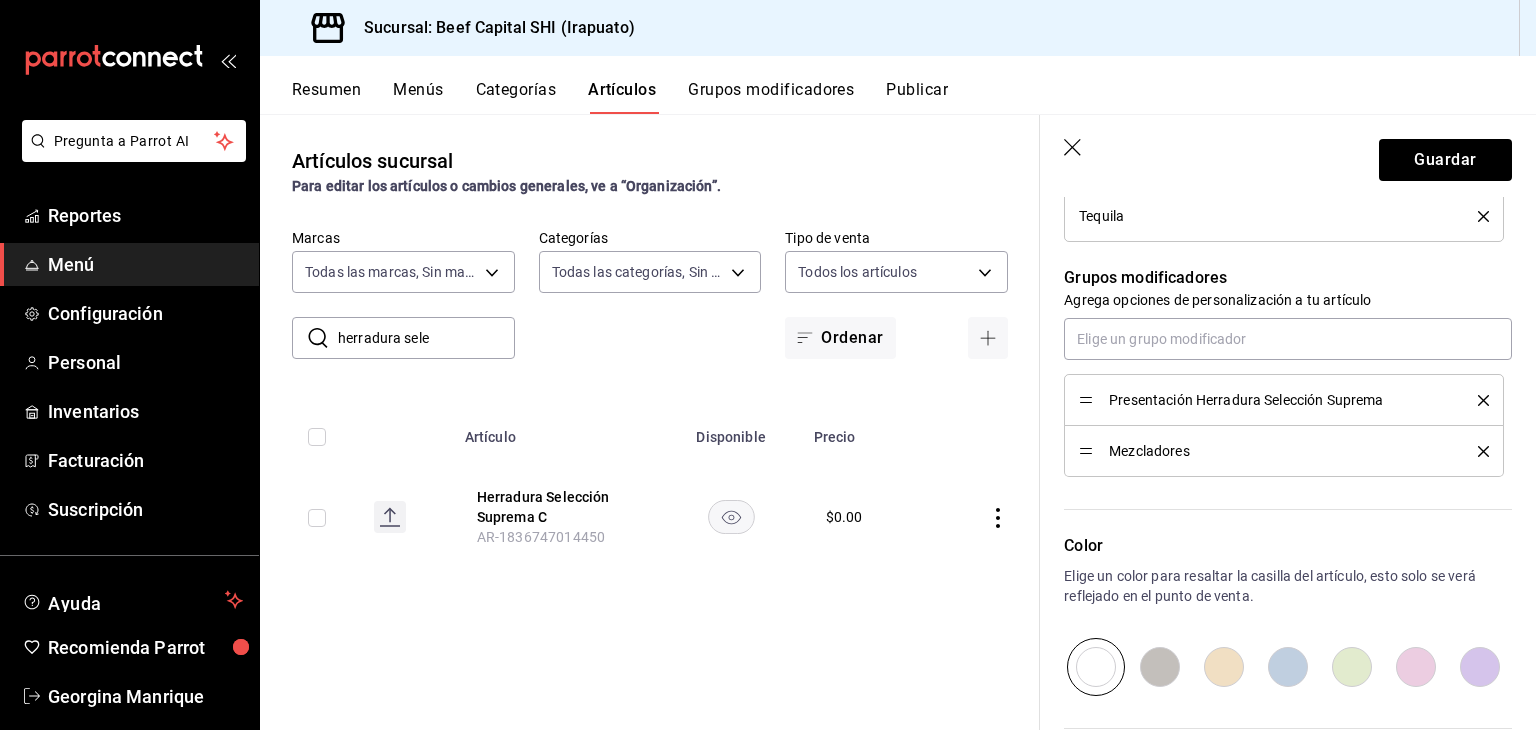 scroll, scrollTop: 800, scrollLeft: 0, axis: vertical 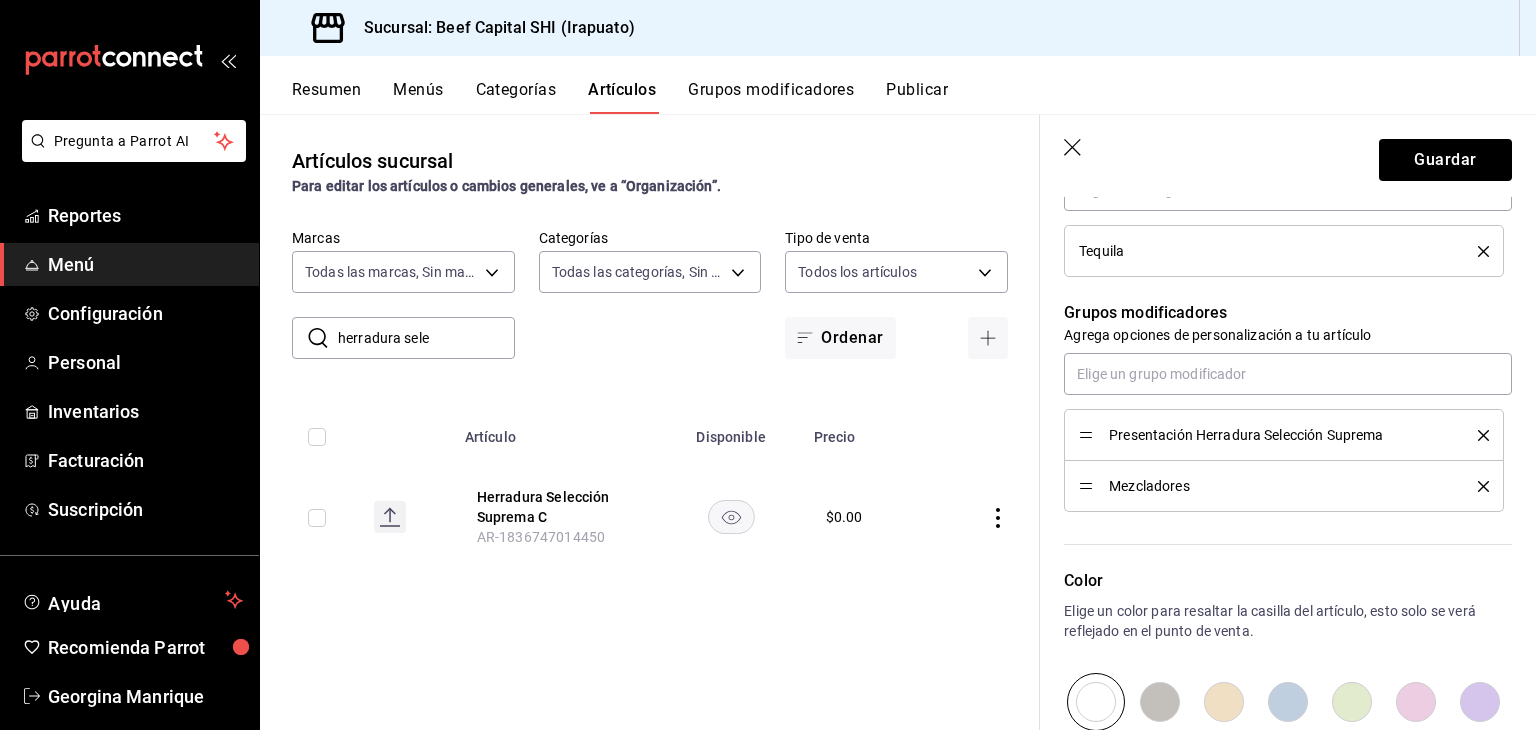 type on "Herradura Selección Suprema" 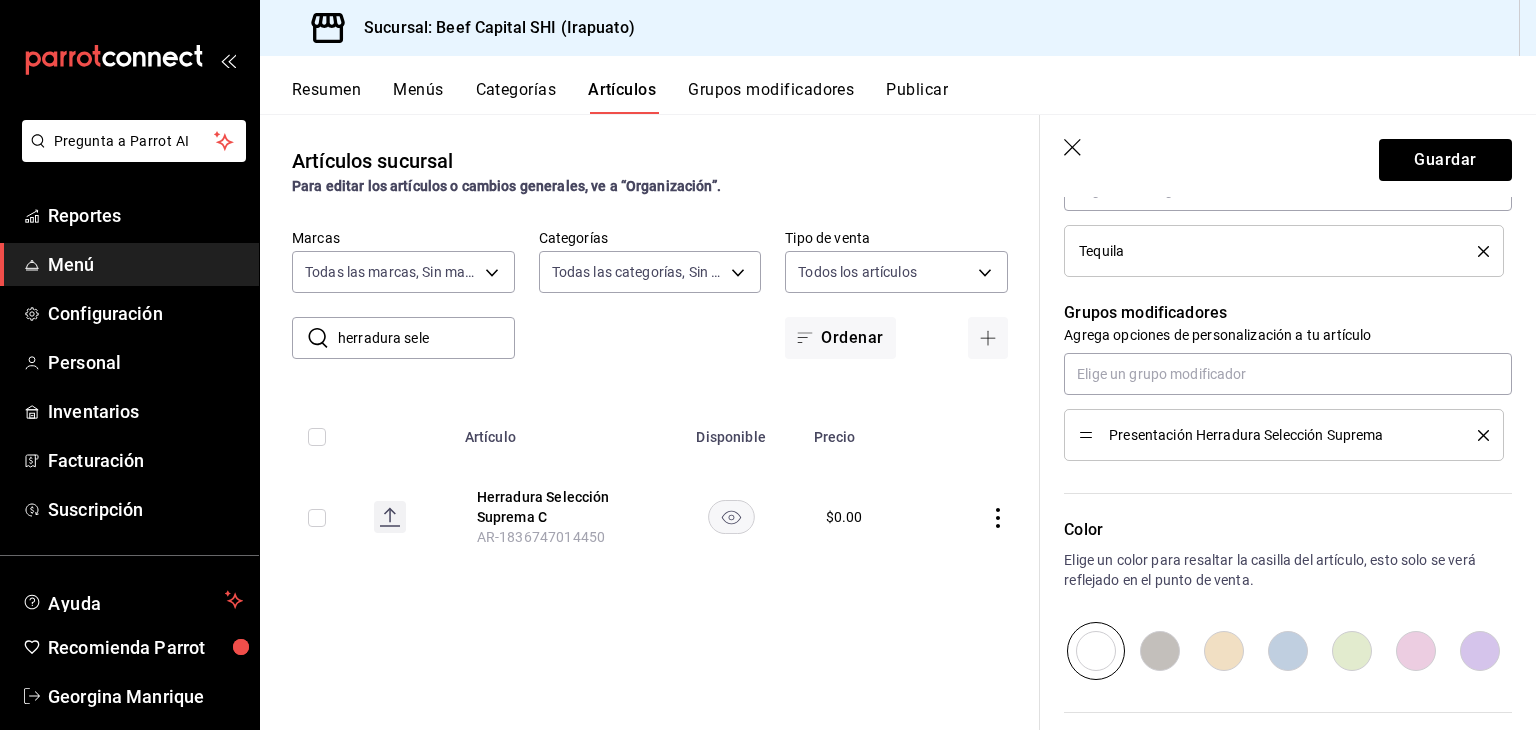 click 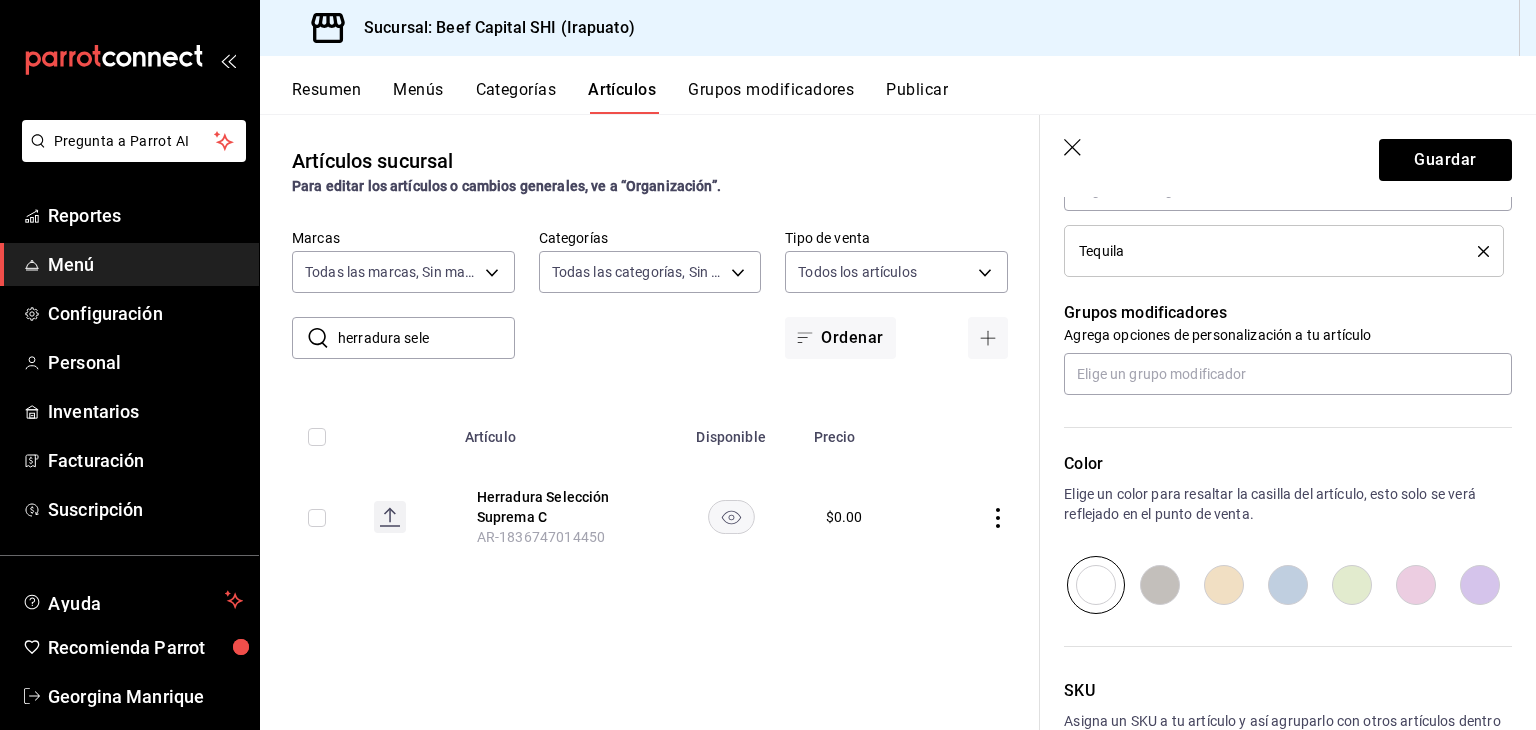 click at bounding box center [1224, 585] 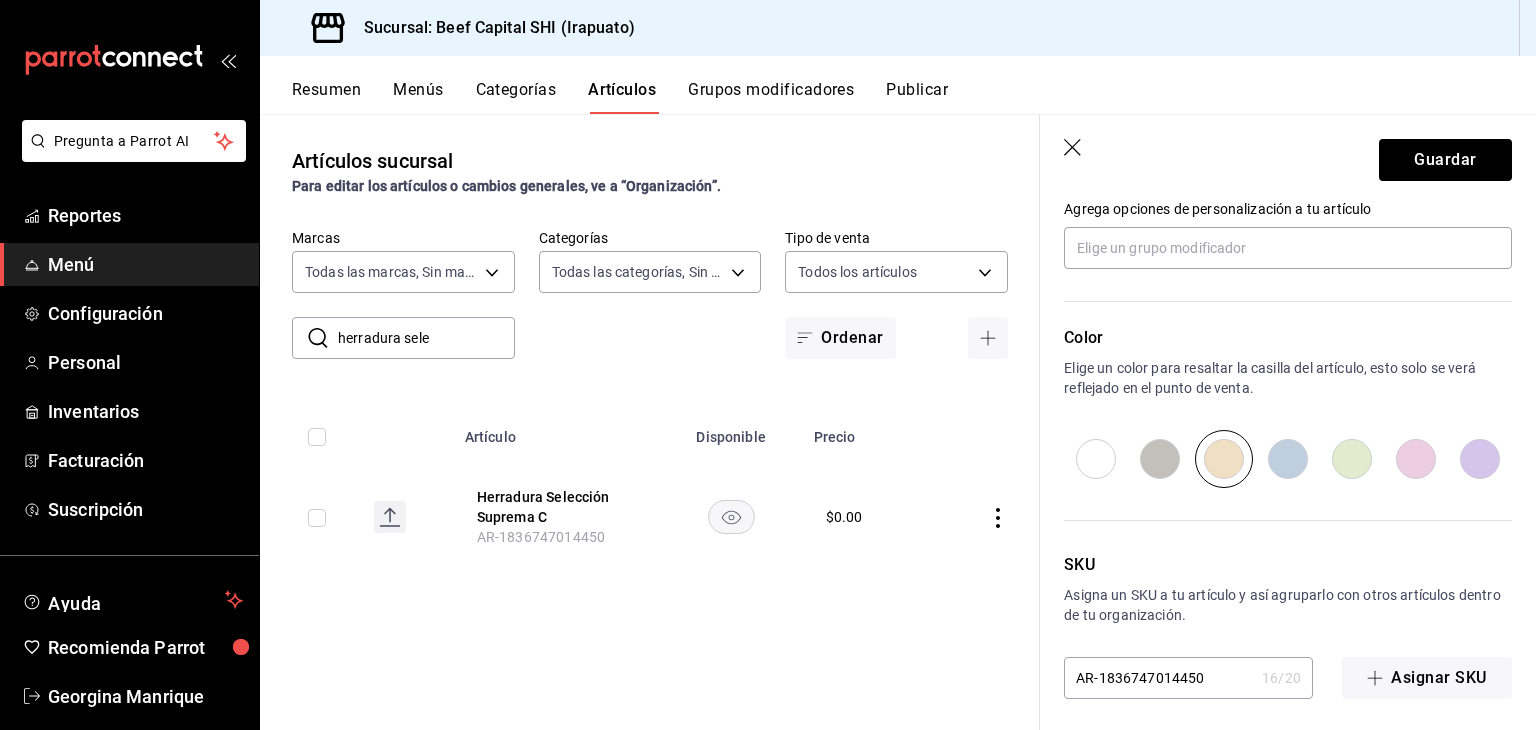 scroll, scrollTop: 934, scrollLeft: 0, axis: vertical 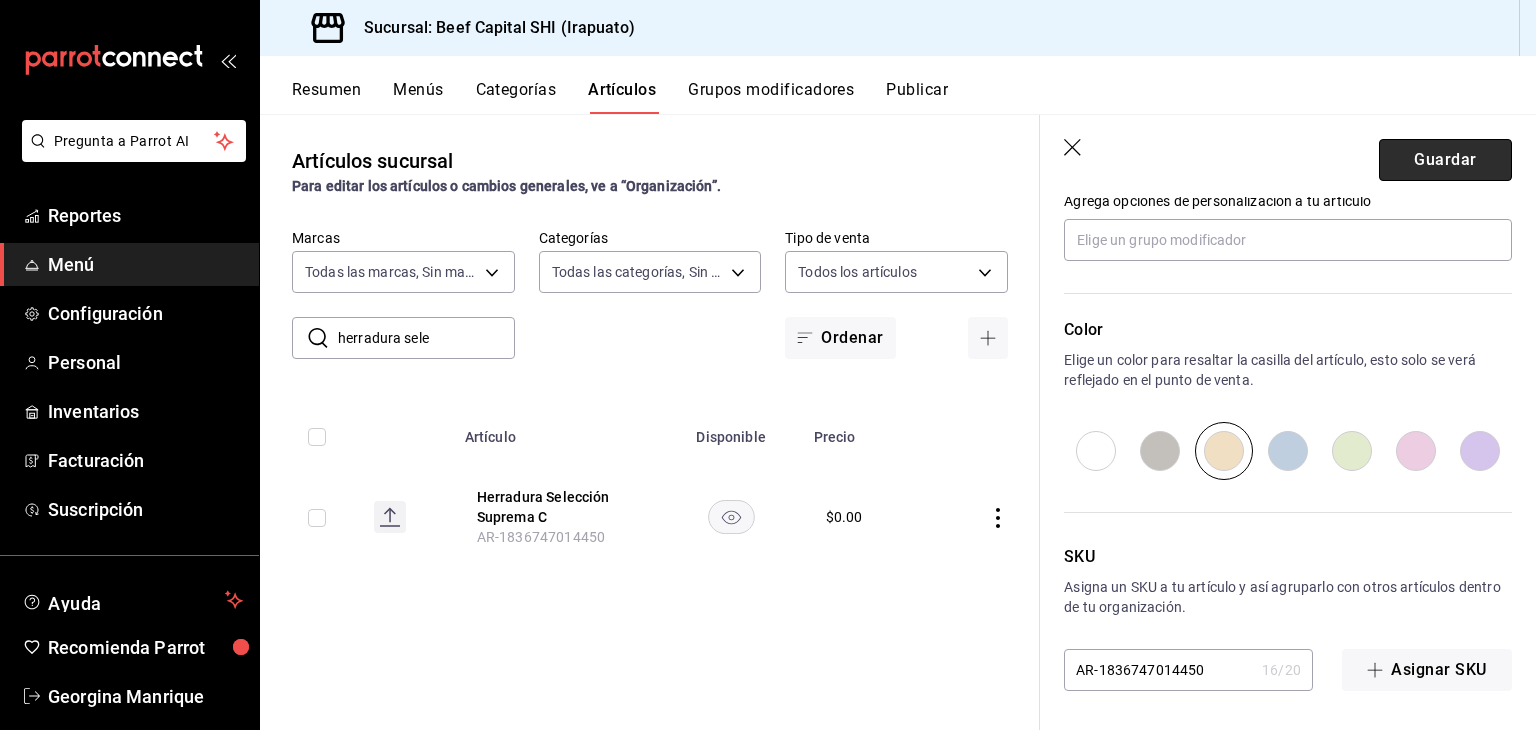 click on "Guardar" at bounding box center (1445, 160) 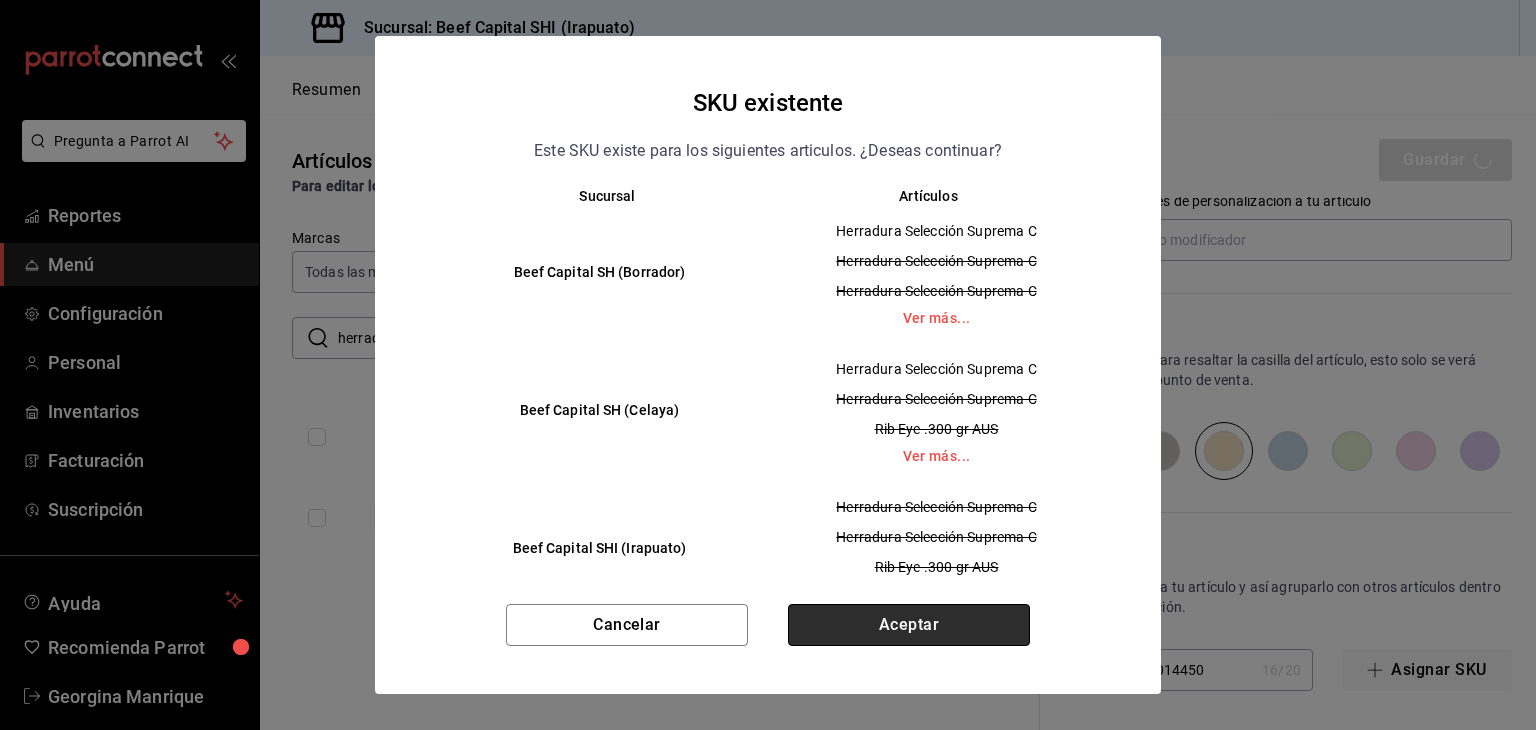 click on "Aceptar" at bounding box center (909, 625) 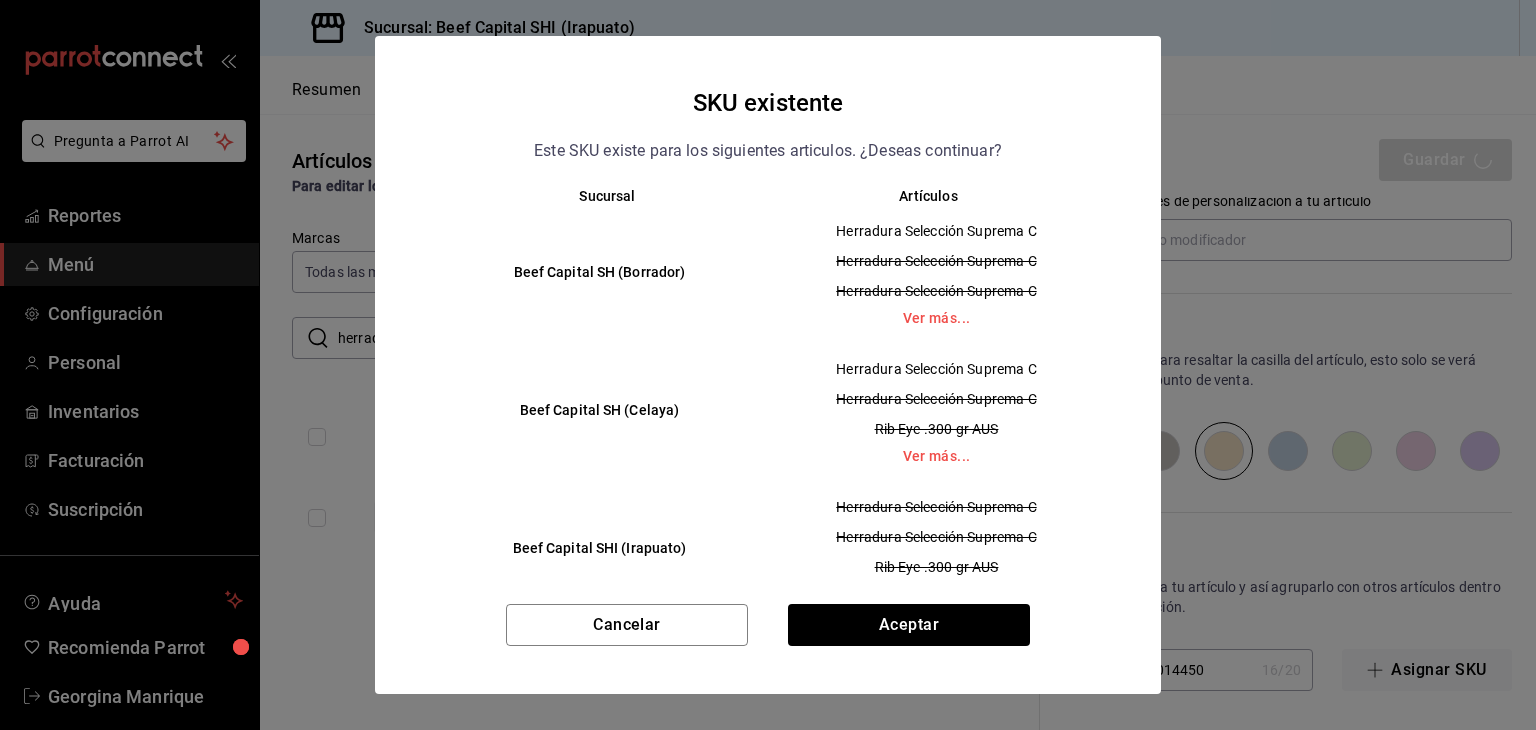 type on "x" 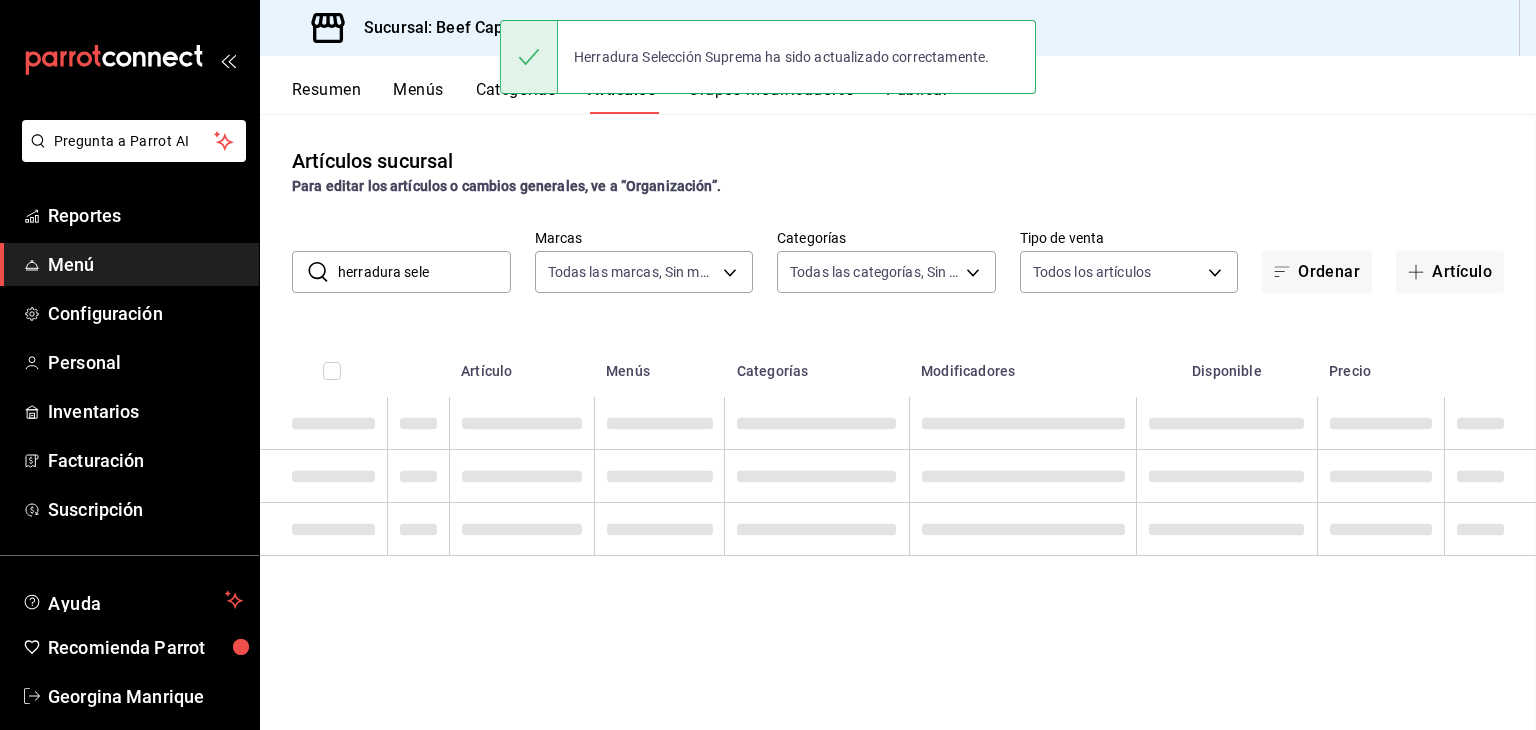 scroll, scrollTop: 0, scrollLeft: 0, axis: both 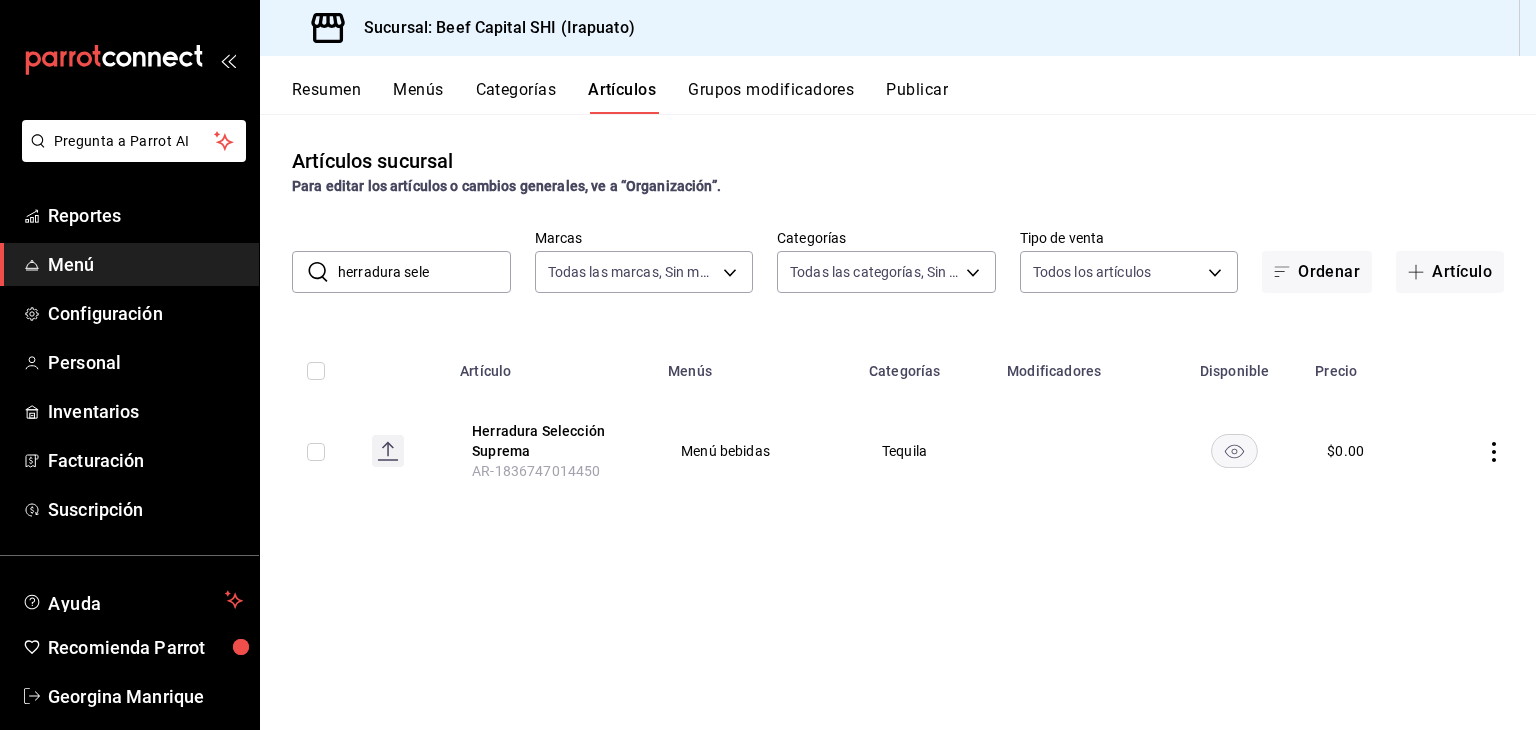 click on "Grupos modificadores" at bounding box center [771, 97] 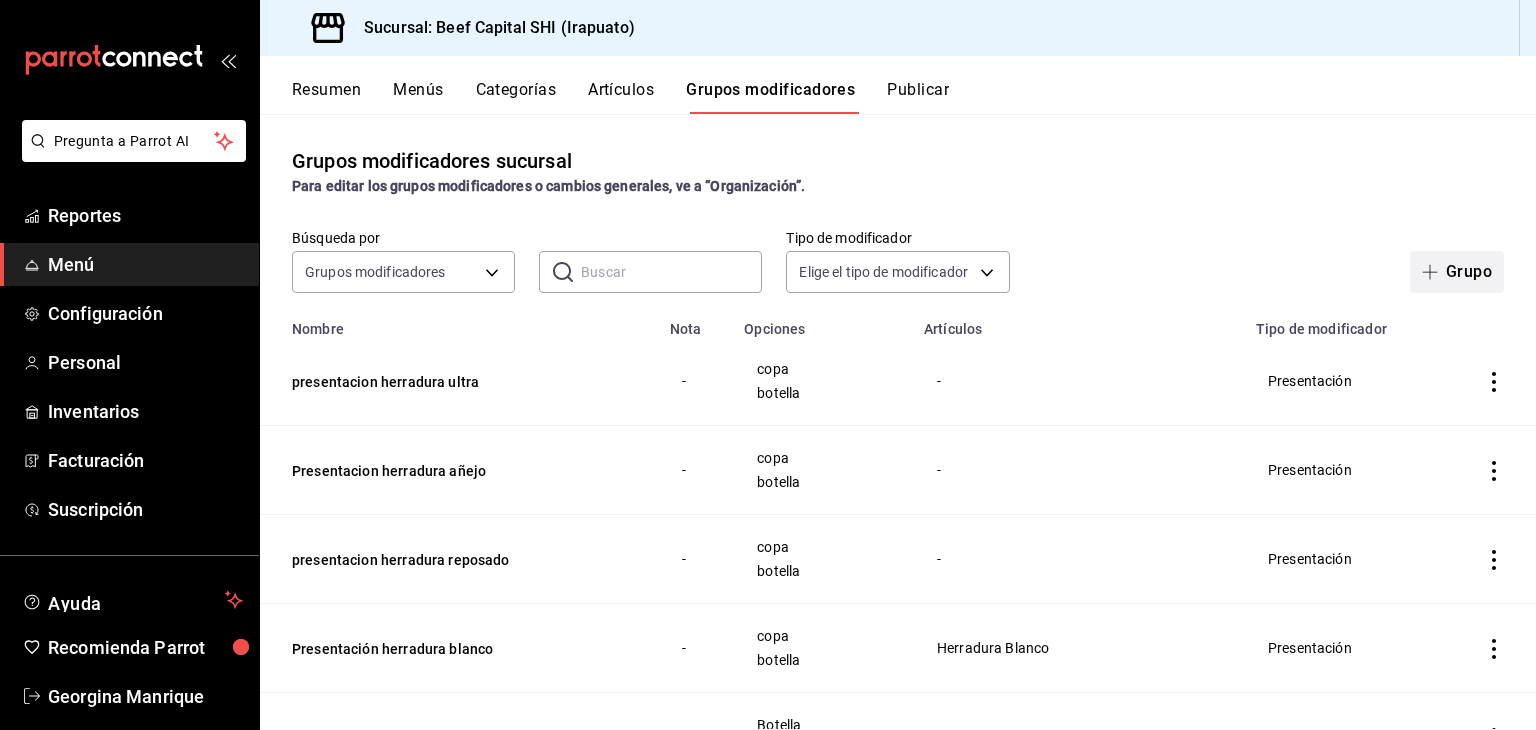 click on "Grupo" at bounding box center (1457, 272) 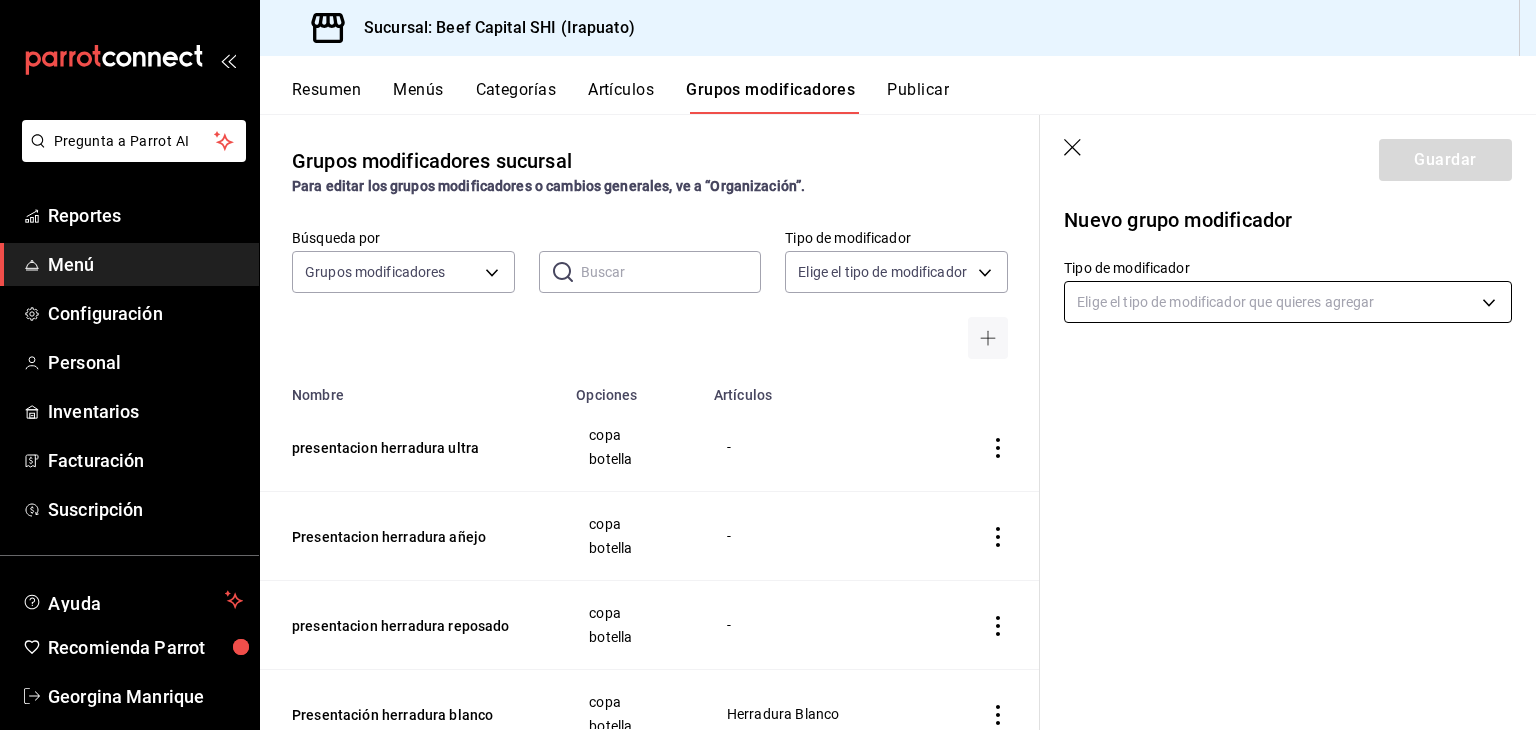 click on "Pregunta a Parrot AI Reportes   Menú   Configuración   Personal   Inventarios   Facturación   Suscripción   Ayuda Recomienda Parrot   [FIRST] [LAST]   Sugerir nueva función   Sucursal: Beef Capital SHI (Irapuato) Resumen Menús Categorías Artículos Grupos modificadores Publicar Grupos modificadores sucursal Para editar los grupos modificadores o cambios generales, ve a “Organización”. Búsqueda por Grupos modificadores GROUP ​ ​ Tipo de modificador Elige el tipo de modificador Nombre Opciones Artículos presentacion herradura ultra copa botella - Presentacion herradura añejo copa botella - presentacion herradura reposado copa botella - Presentación herradura blanco copa botella Herradura Blanco presentacion jack daniels black Botella Copa Jack Daniel Black presentacion glenfiddich 12 Botella Copa Glenfiddich 12 presentacion buchanans master Botella Copa Buchanans Master presentacion buchanans 18 Botella Copa Buchannas 18 presentacion buchanans 12 Botella Copa Buchannas 12 Botella Copa 0.5" at bounding box center (768, 365) 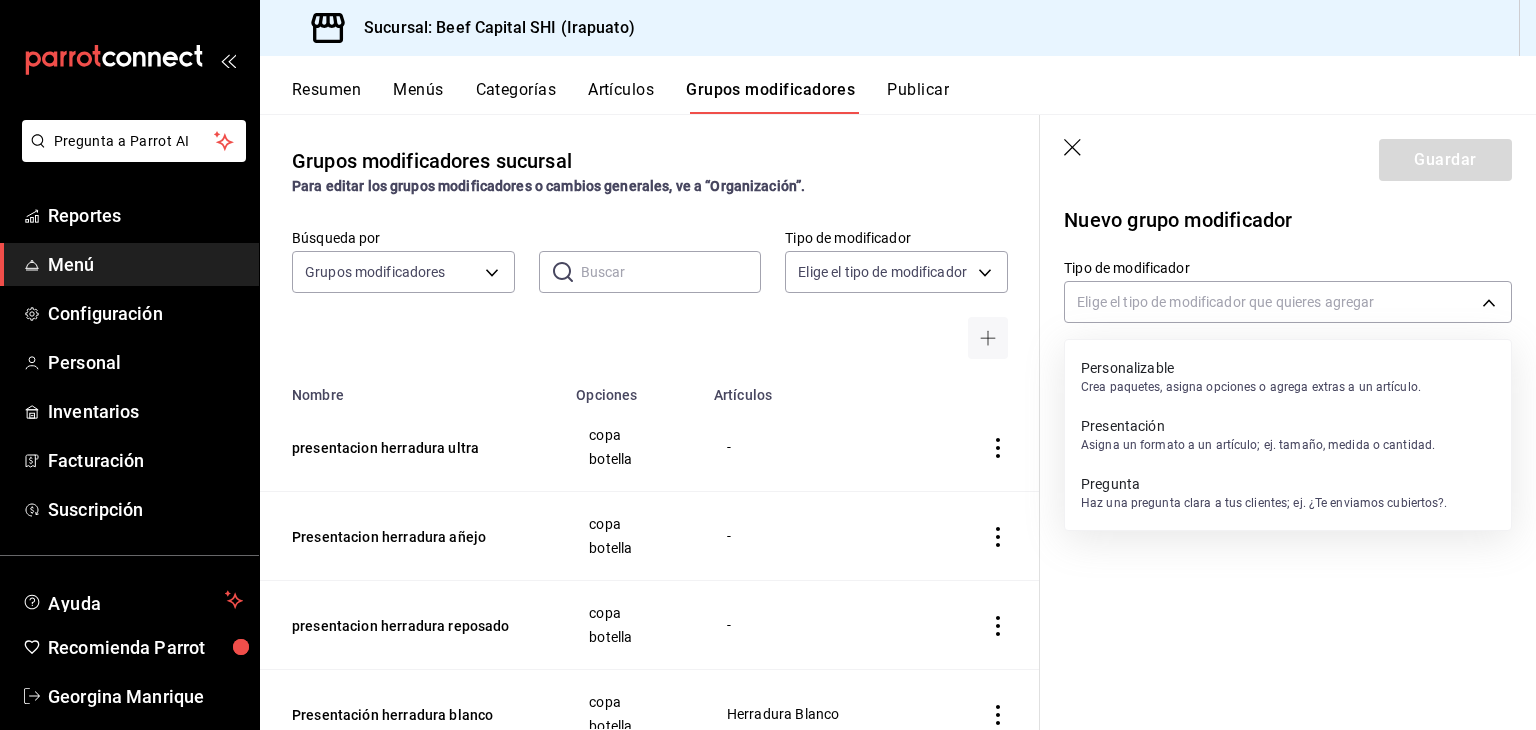 click on "Presentación" at bounding box center [1258, 426] 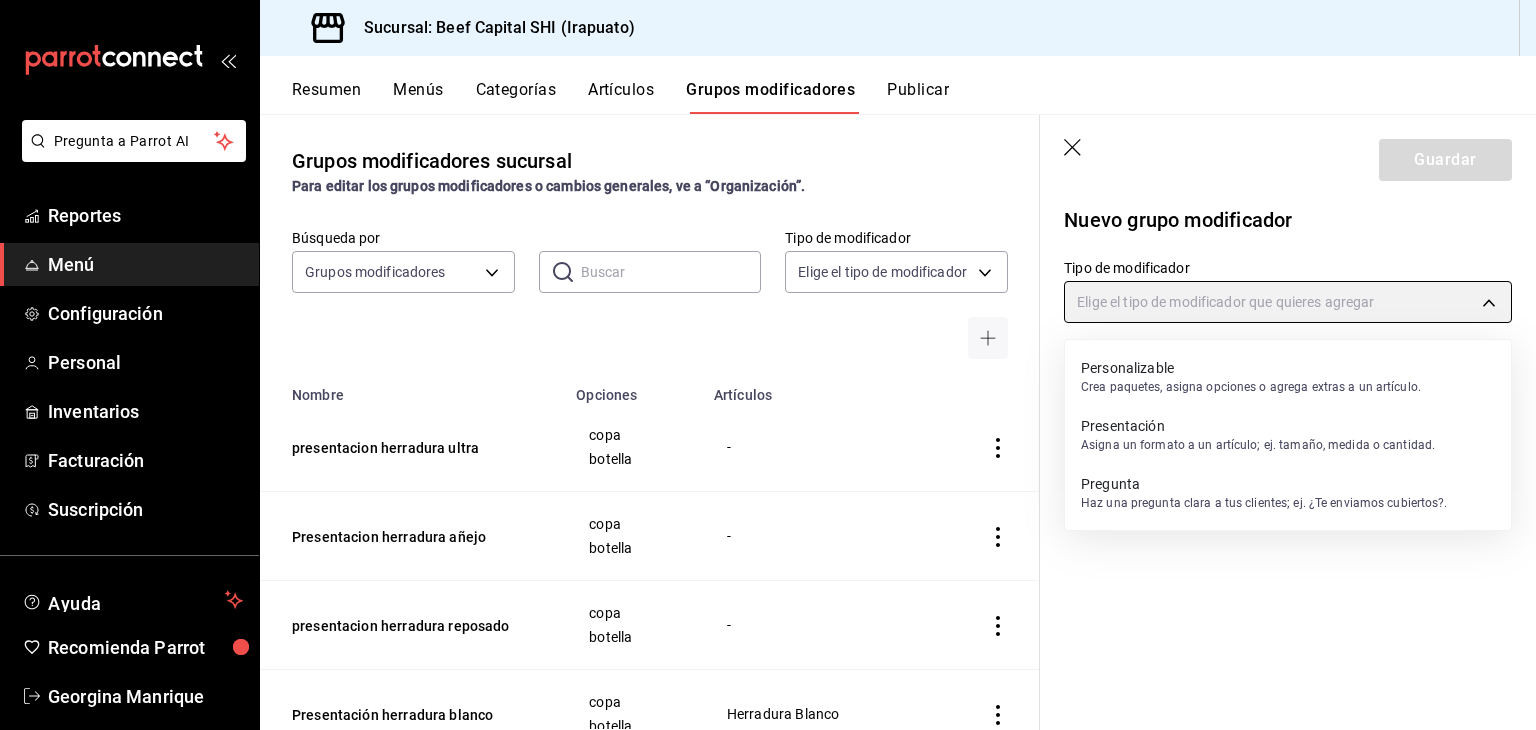 type on "PRESENTATION" 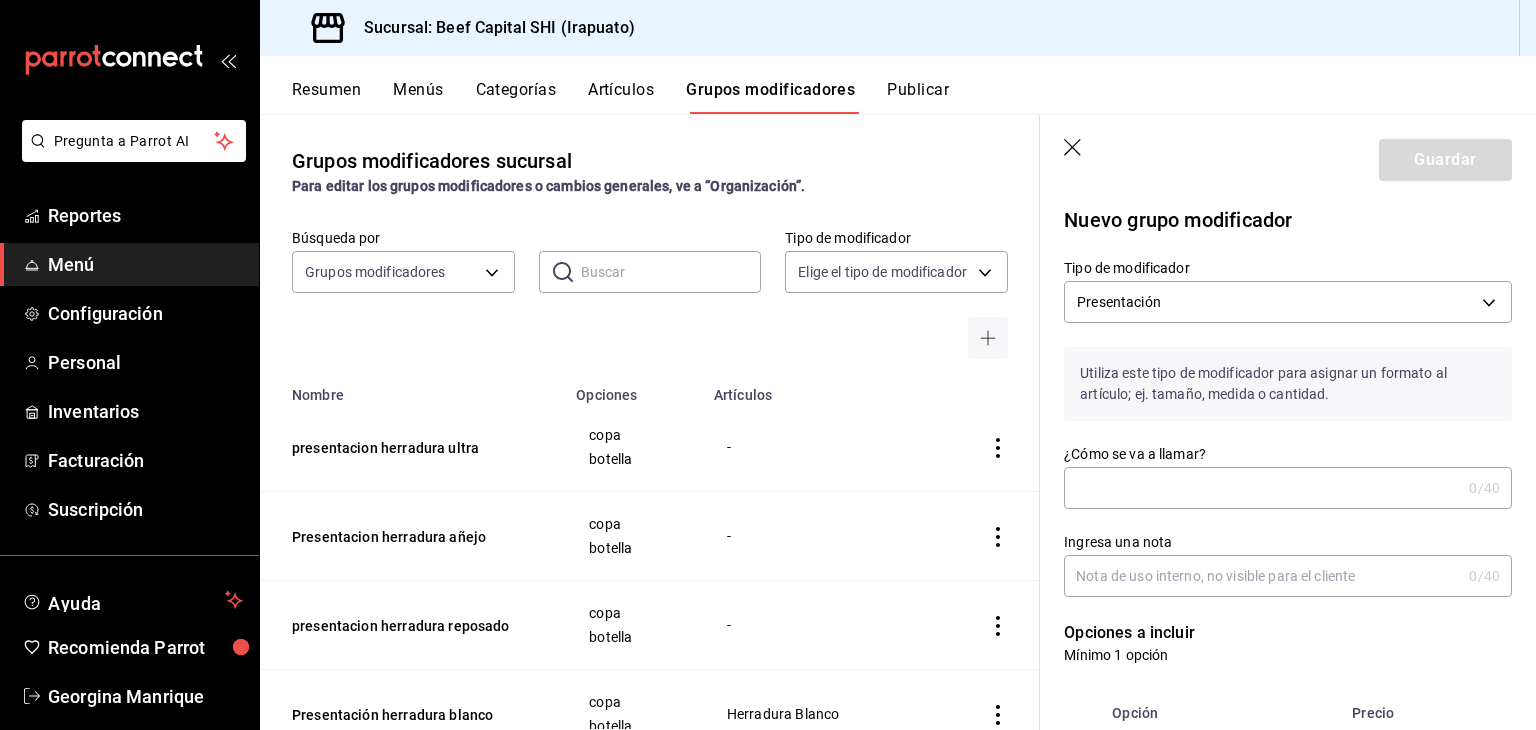 click on "¿Cómo se va a llamar?" at bounding box center [1262, 488] 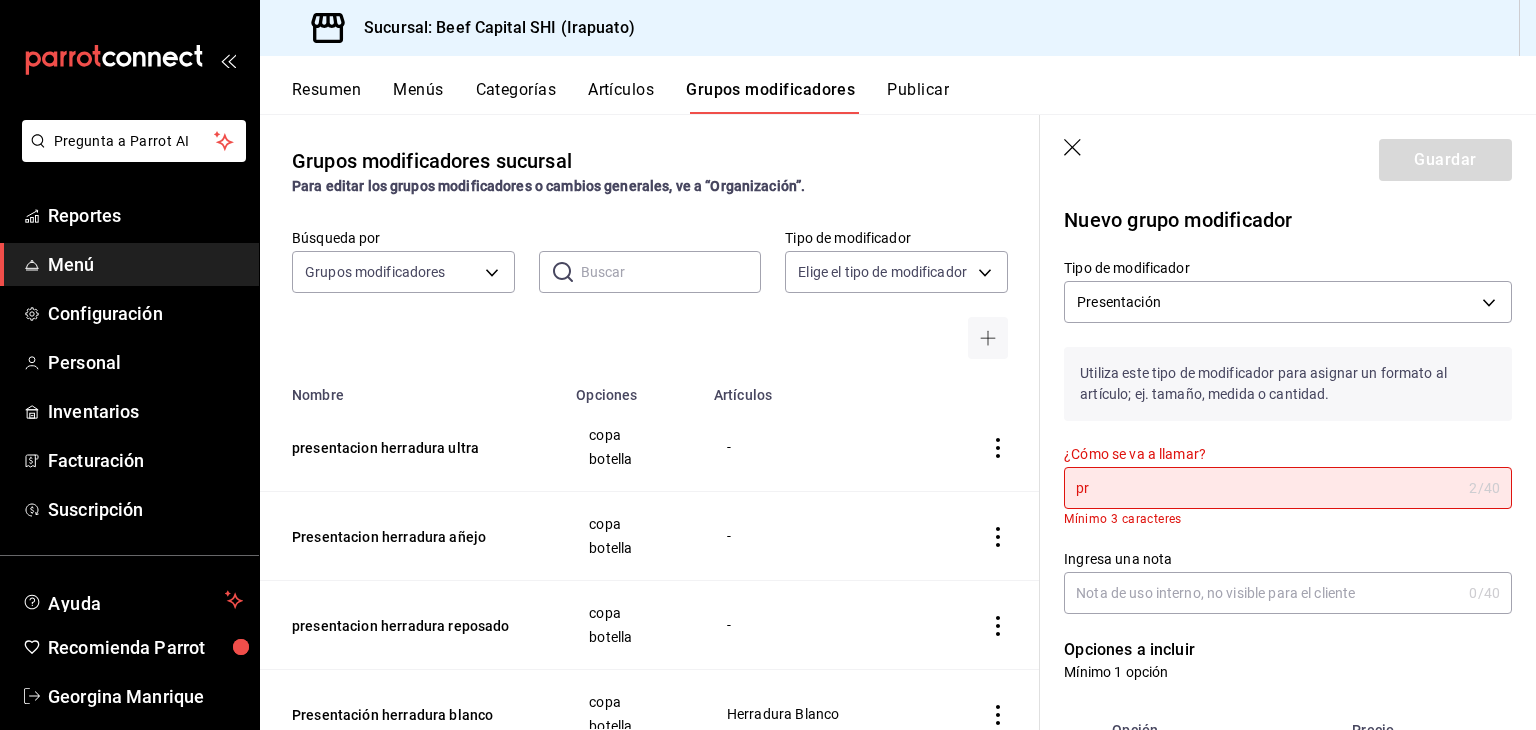 type on "p" 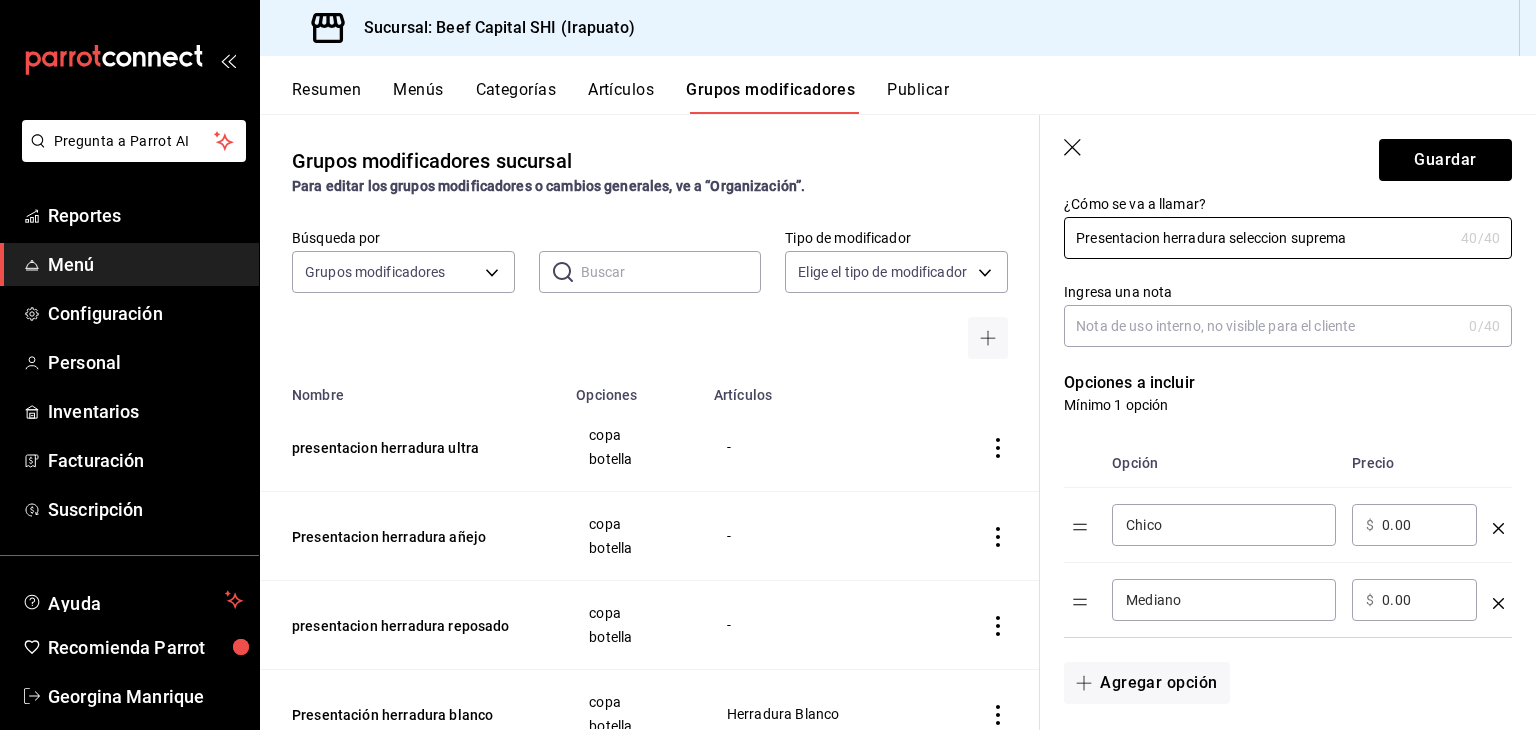 scroll, scrollTop: 300, scrollLeft: 0, axis: vertical 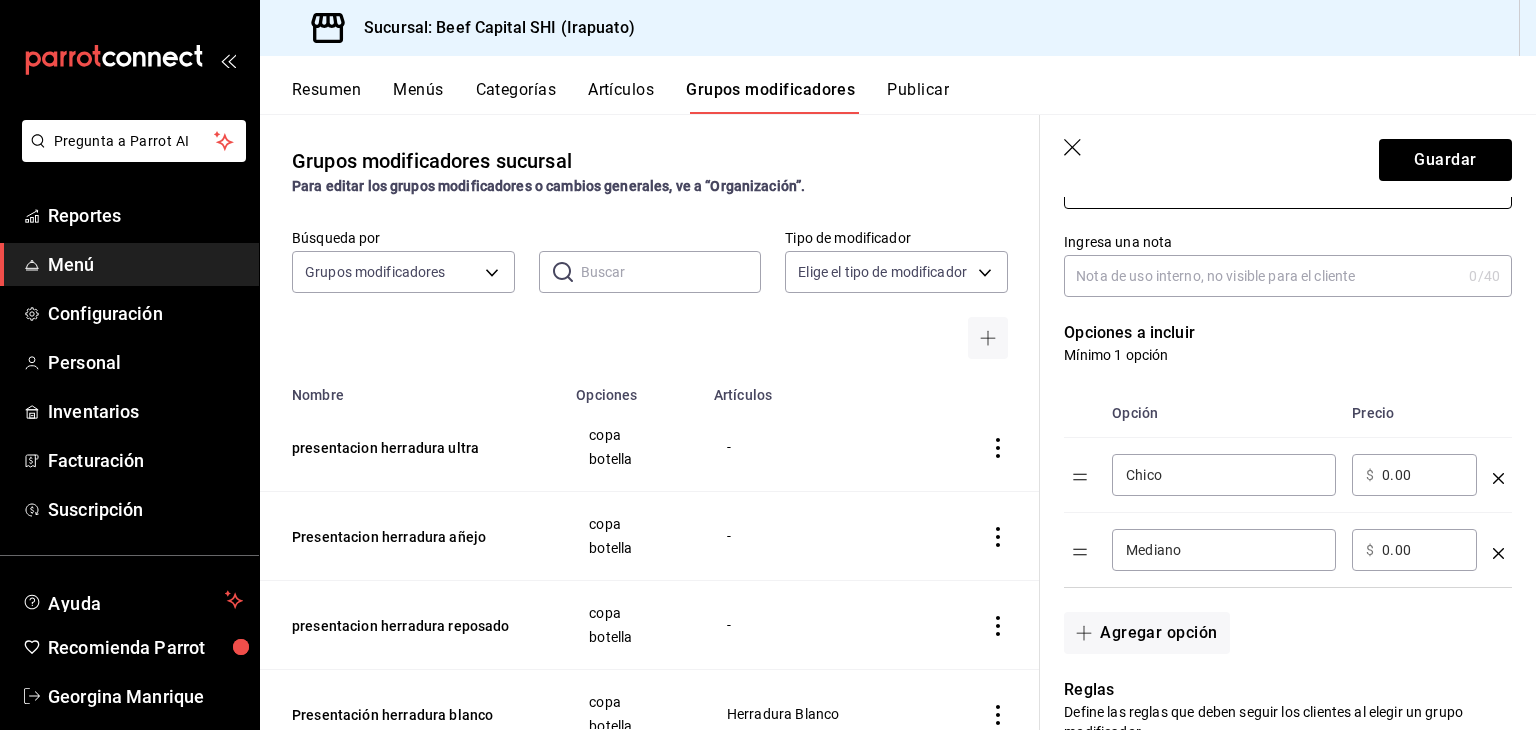 type on "Presentacion herradura seleccion suprema" 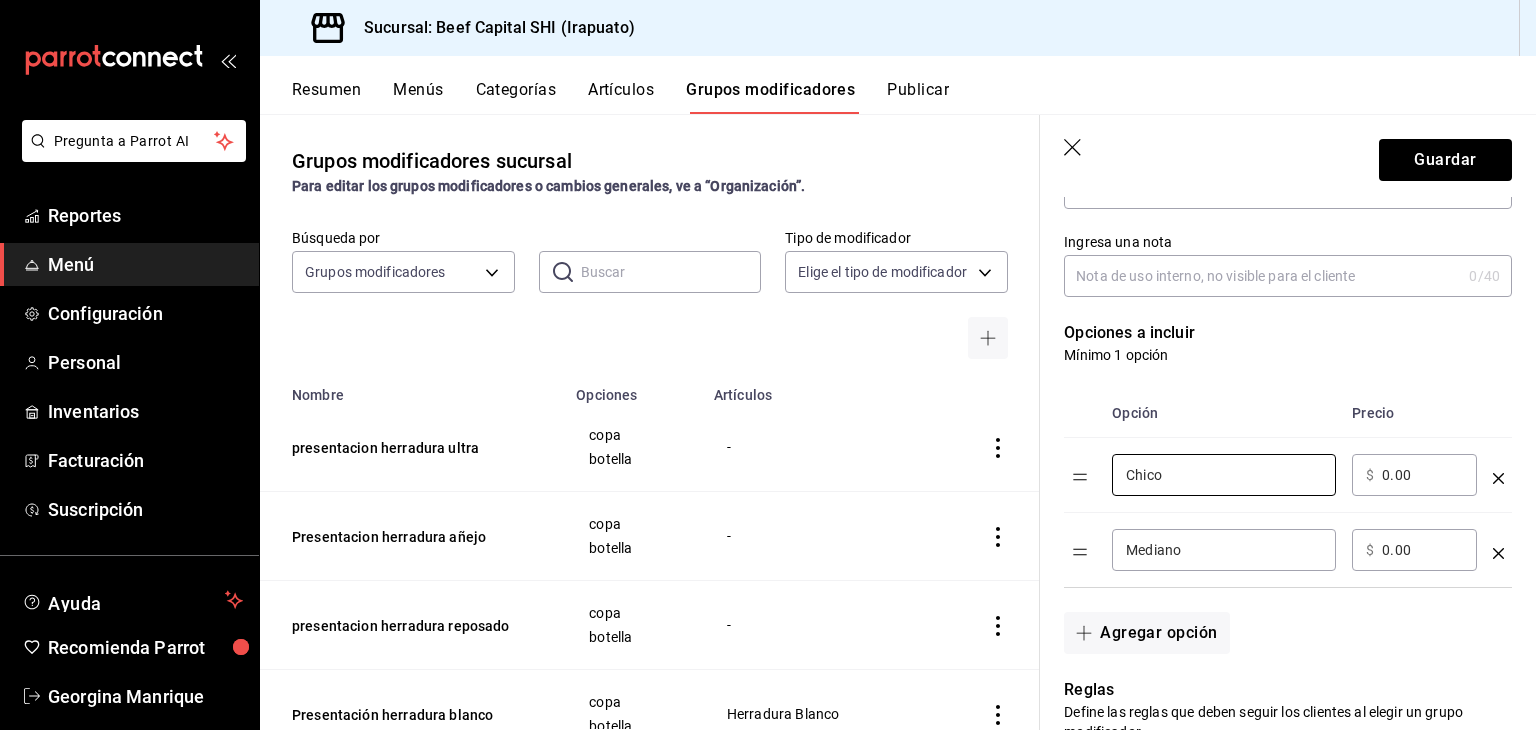 drag, startPoint x: 1239, startPoint y: 476, endPoint x: 956, endPoint y: 485, distance: 283.14307 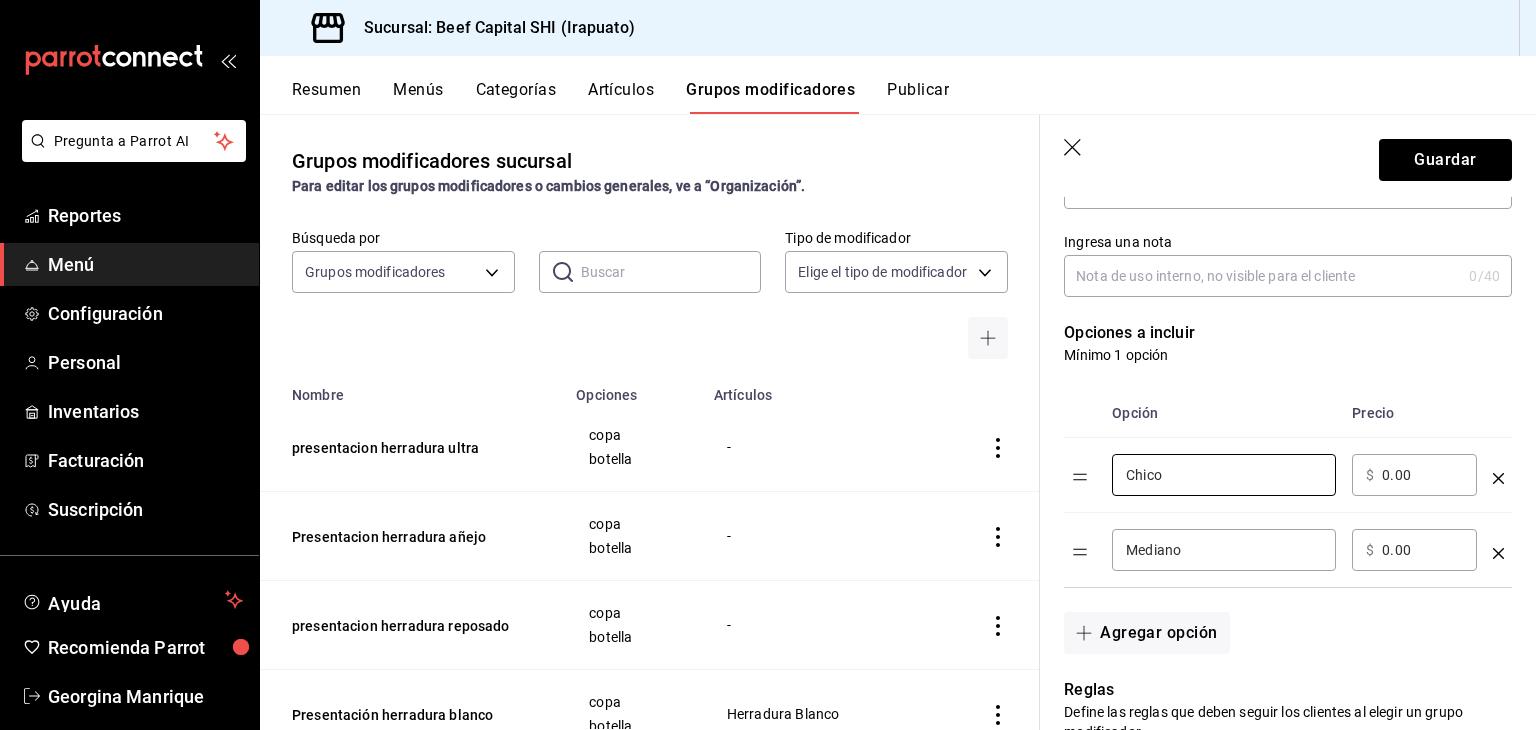 click on "Grupos modificadores sucursal Para editar los grupos modificadores o cambios generales, ve a “Organización”. Búsqueda por Grupos modificadores GROUP ​ ​ Tipo de modificador Elige el tipo de modificador Nombre Opciones Artículos presentacion herradura ultra copa botella - Presentacion herradura añejo copa botella - presentacion herradura reposado copa botella - Presentación herradura blanco copa botella Herradura Blanco presentacion jack daniels black Botella Copa Jack Daniel Black presentacion glenfiddich 12 Botella Copa Glenfiddich 12 presentacion buchanans master Botella Copa Buchanans Master presentacion buchanans 18 Botella Copa Buchannas 18 presentacion buchanans 12 Botella Copa Buchannas 12 presentacion chivas Botella Copa Chivas 18 presentacion chivas 12 Botella Copa Chivas 12 presentacion jw blue Botella Copa JW Blue Presentacion jw double black Botella Copa JW Double Black Jw black label Botella Copa The Glenlive 12 .5" at bounding box center [898, 422] 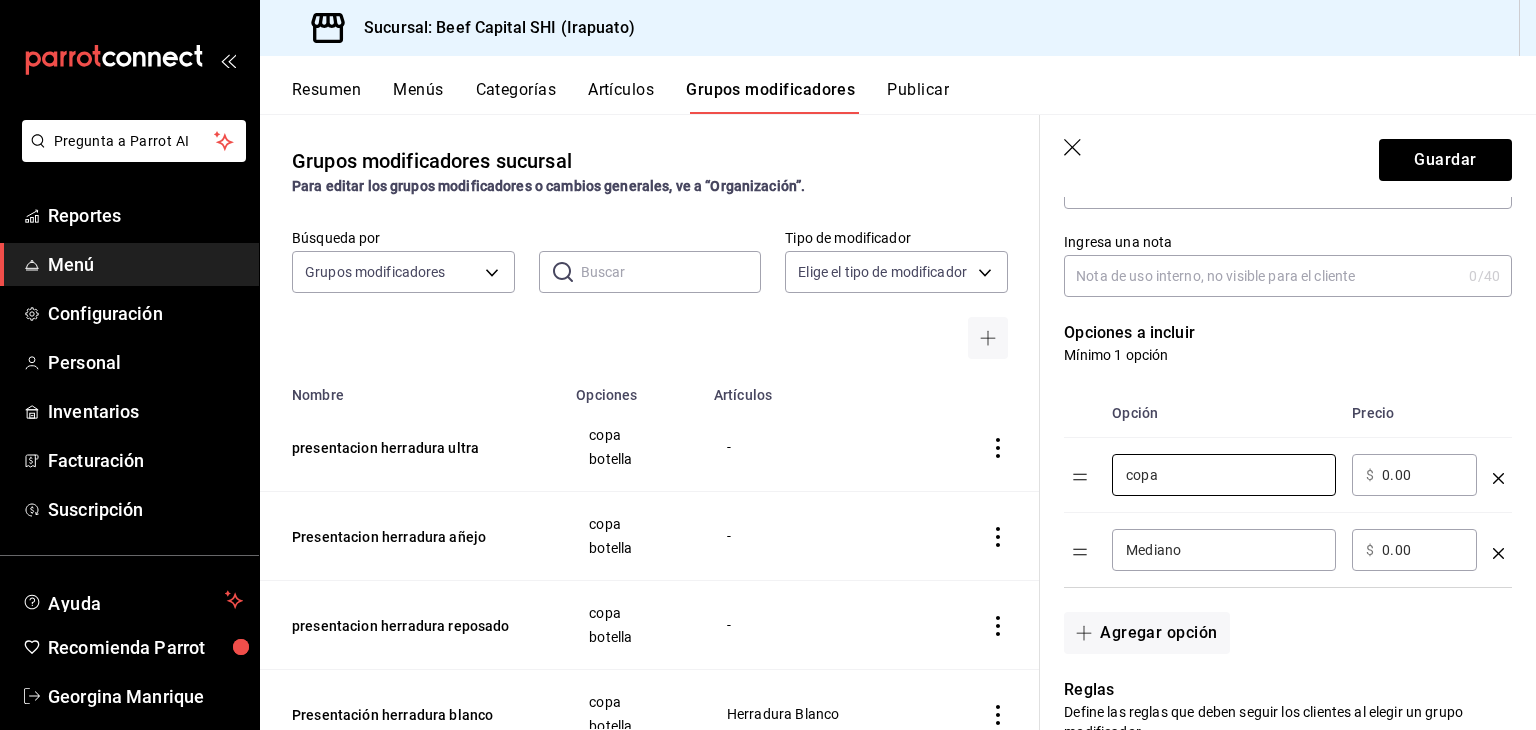 type on "copa" 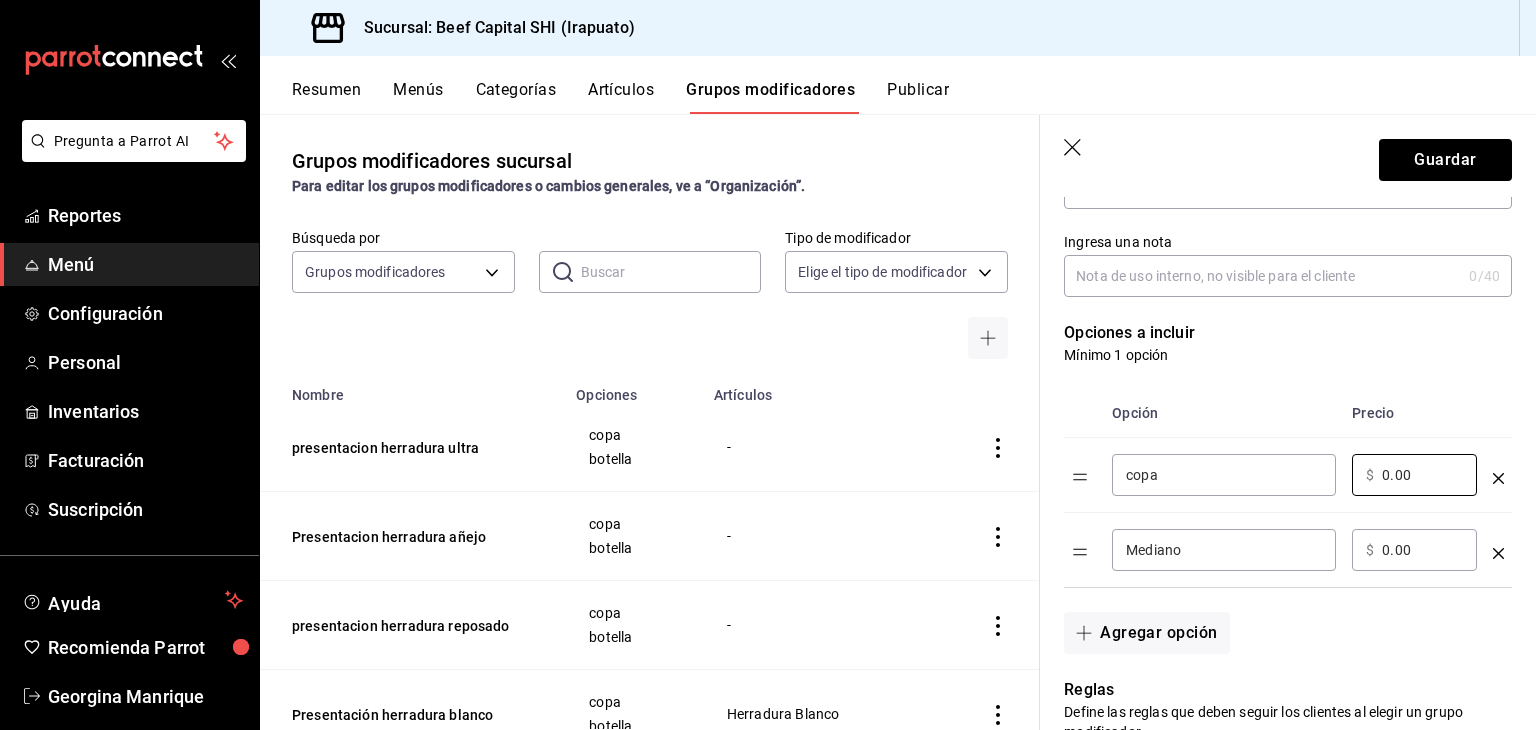 drag, startPoint x: 1425, startPoint y: 477, endPoint x: 1213, endPoint y: 469, distance: 212.1509 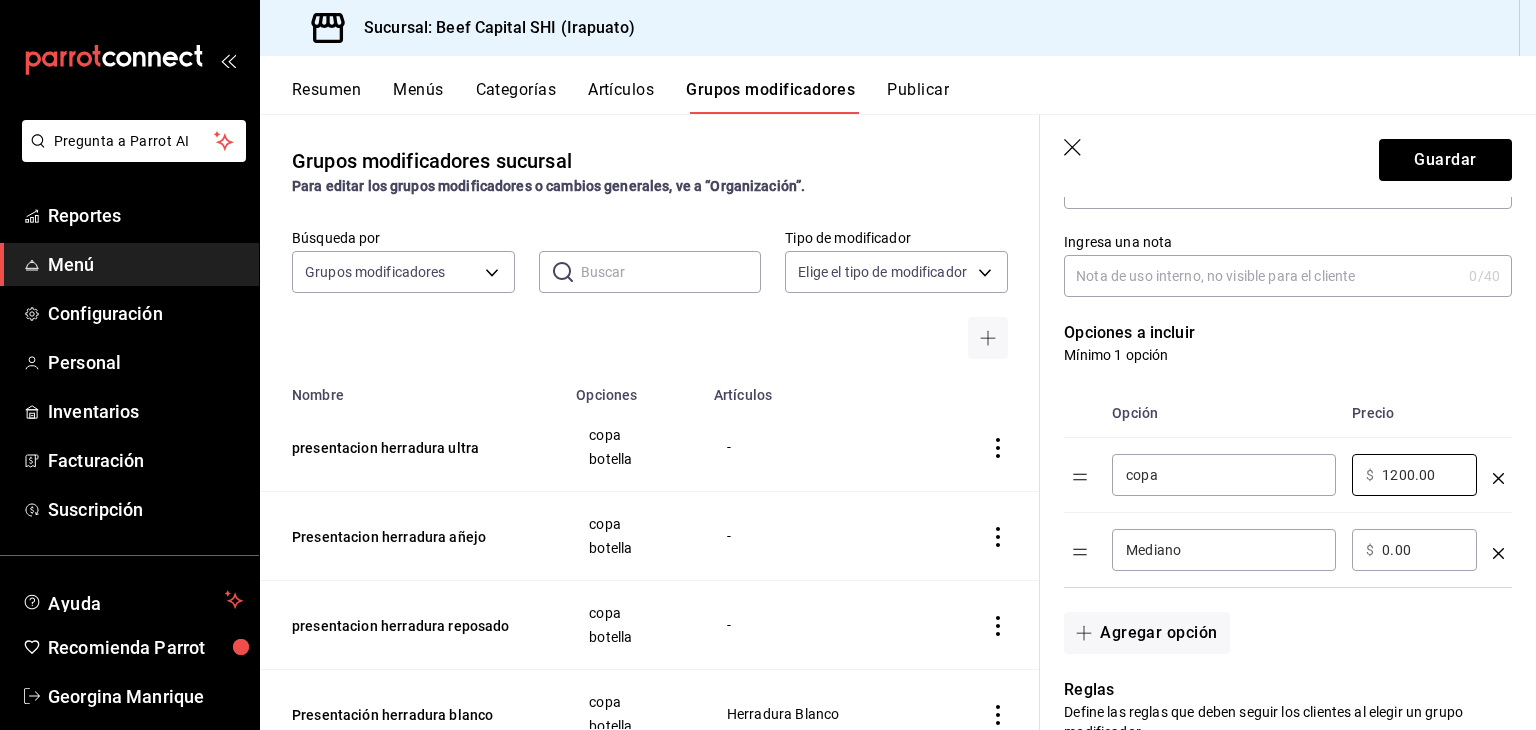 type on "1200.00" 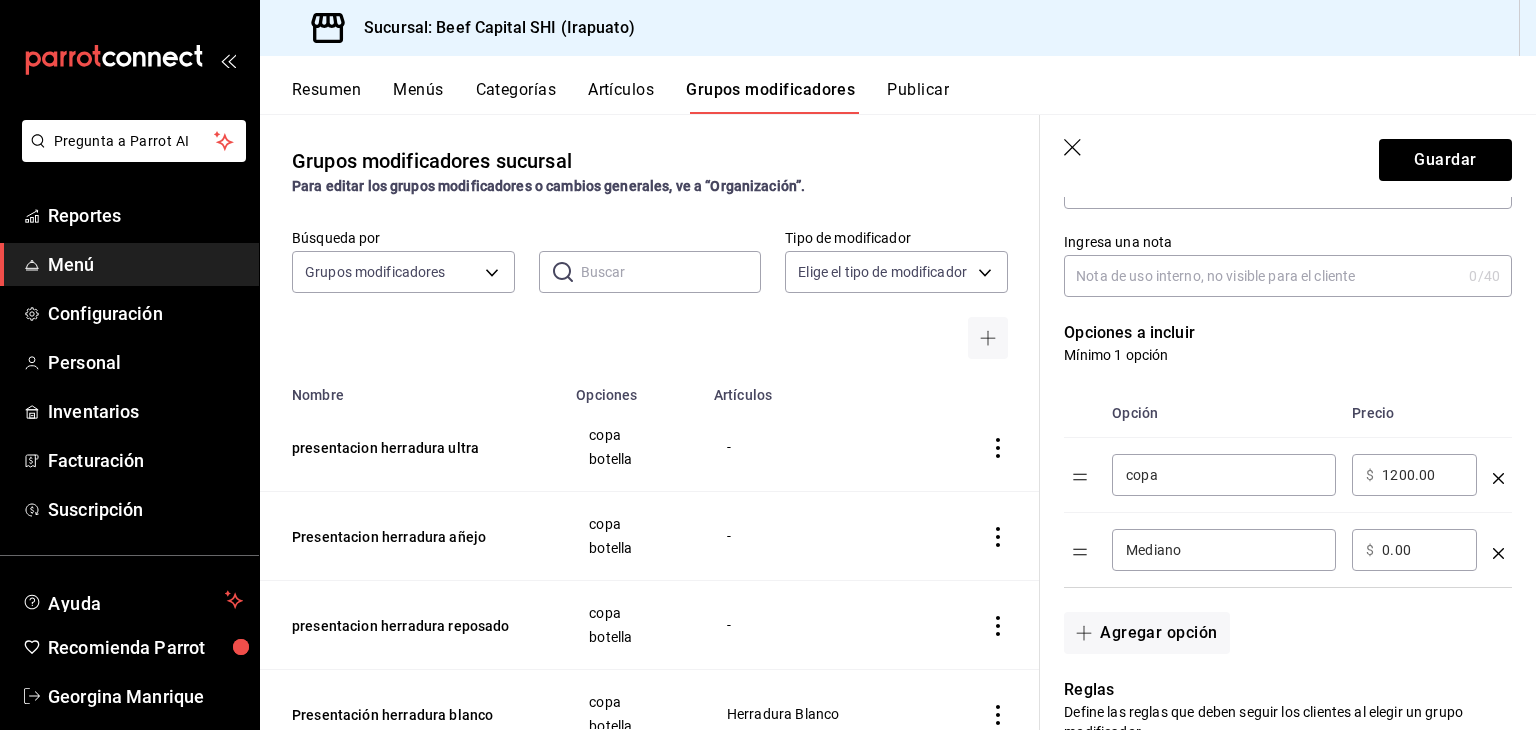 drag, startPoint x: 1184, startPoint y: 533, endPoint x: 1064, endPoint y: 538, distance: 120.10412 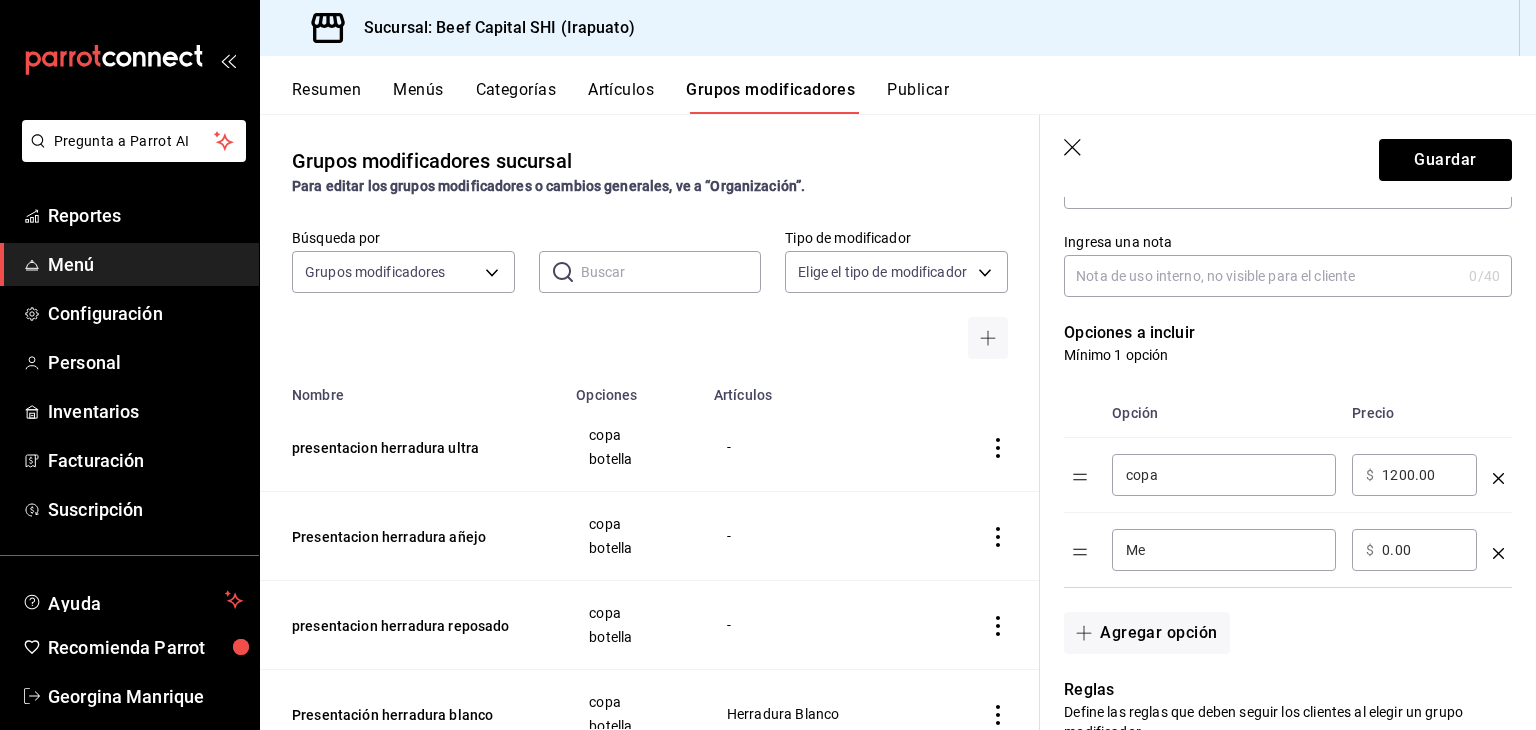 type on "M" 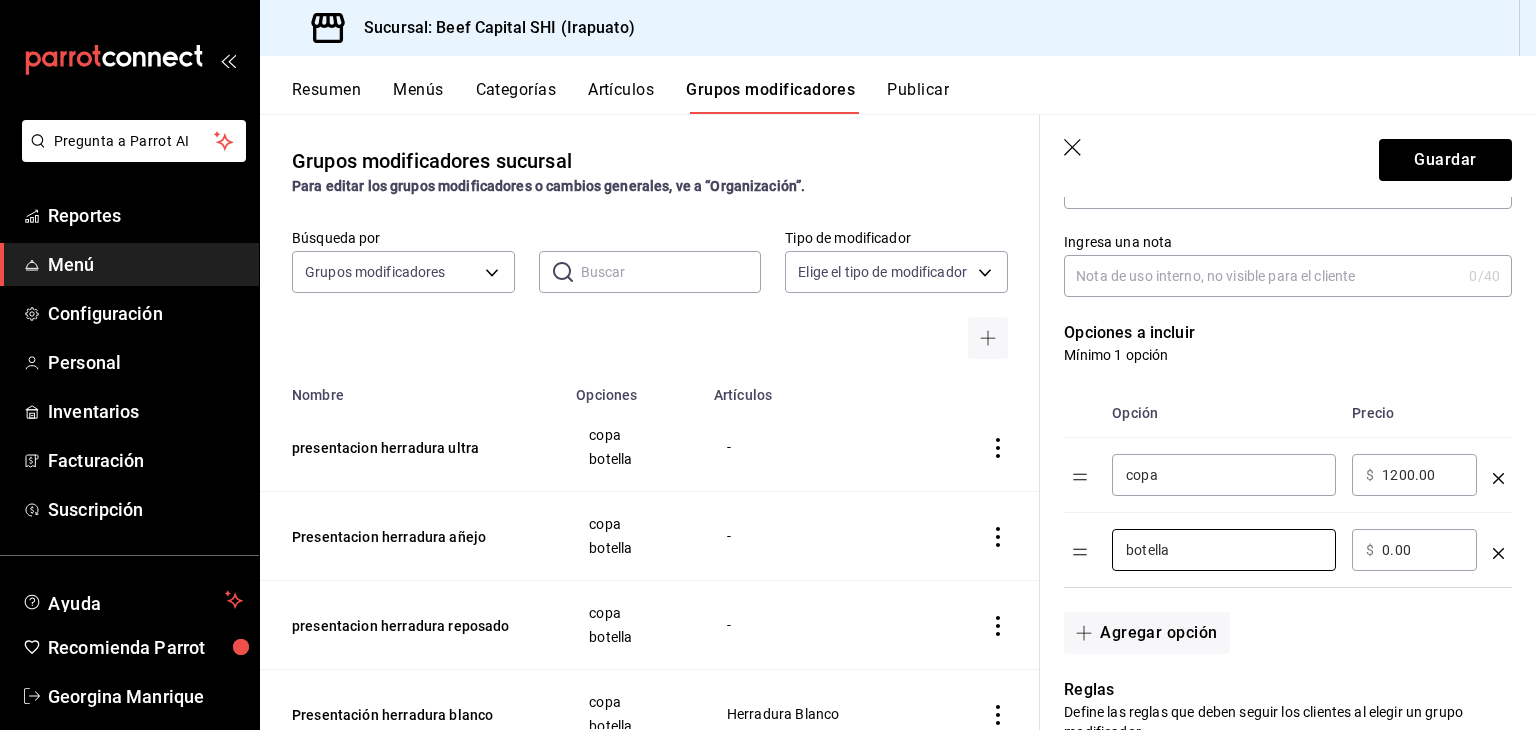 type on "botella" 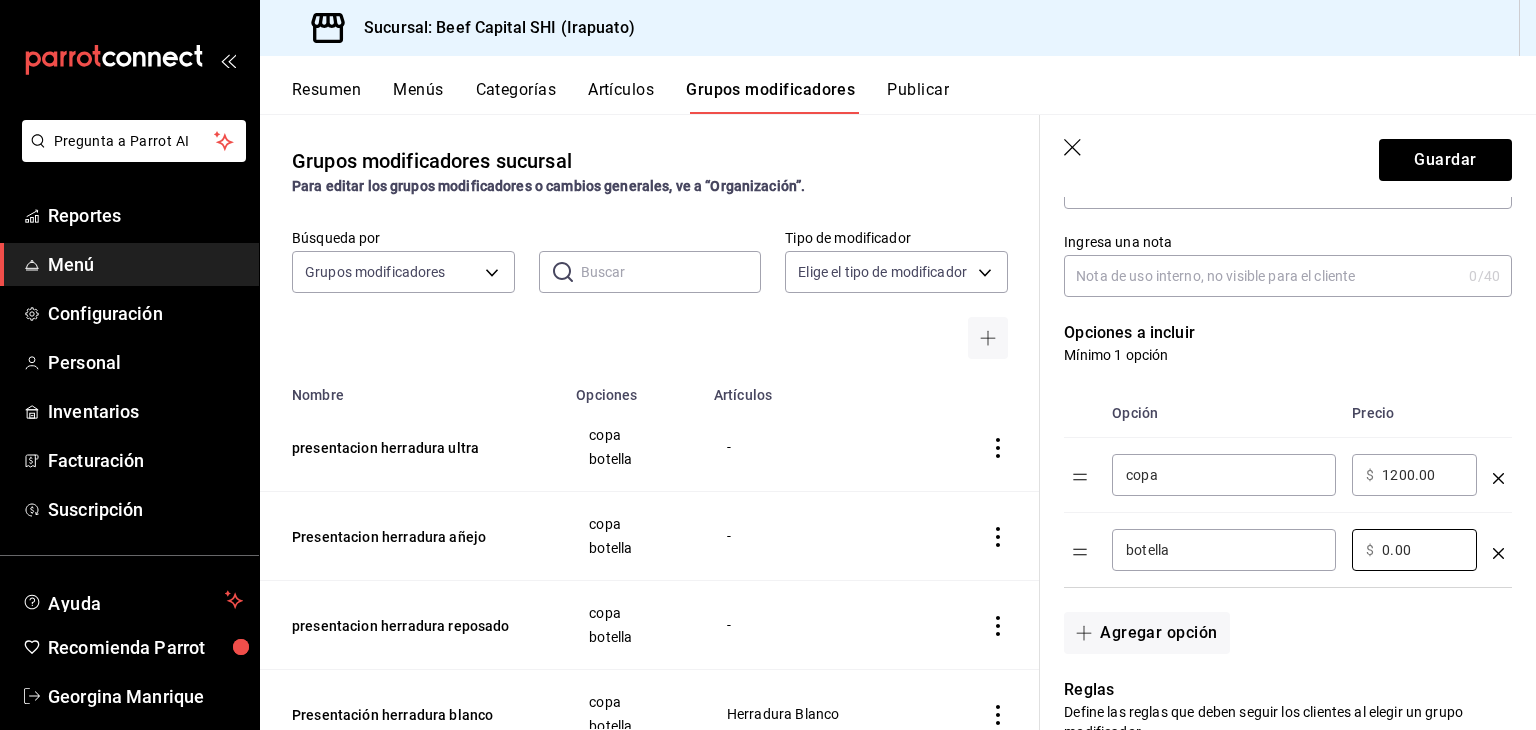drag, startPoint x: 1444, startPoint y: 557, endPoint x: 1147, endPoint y: 533, distance: 297.9681 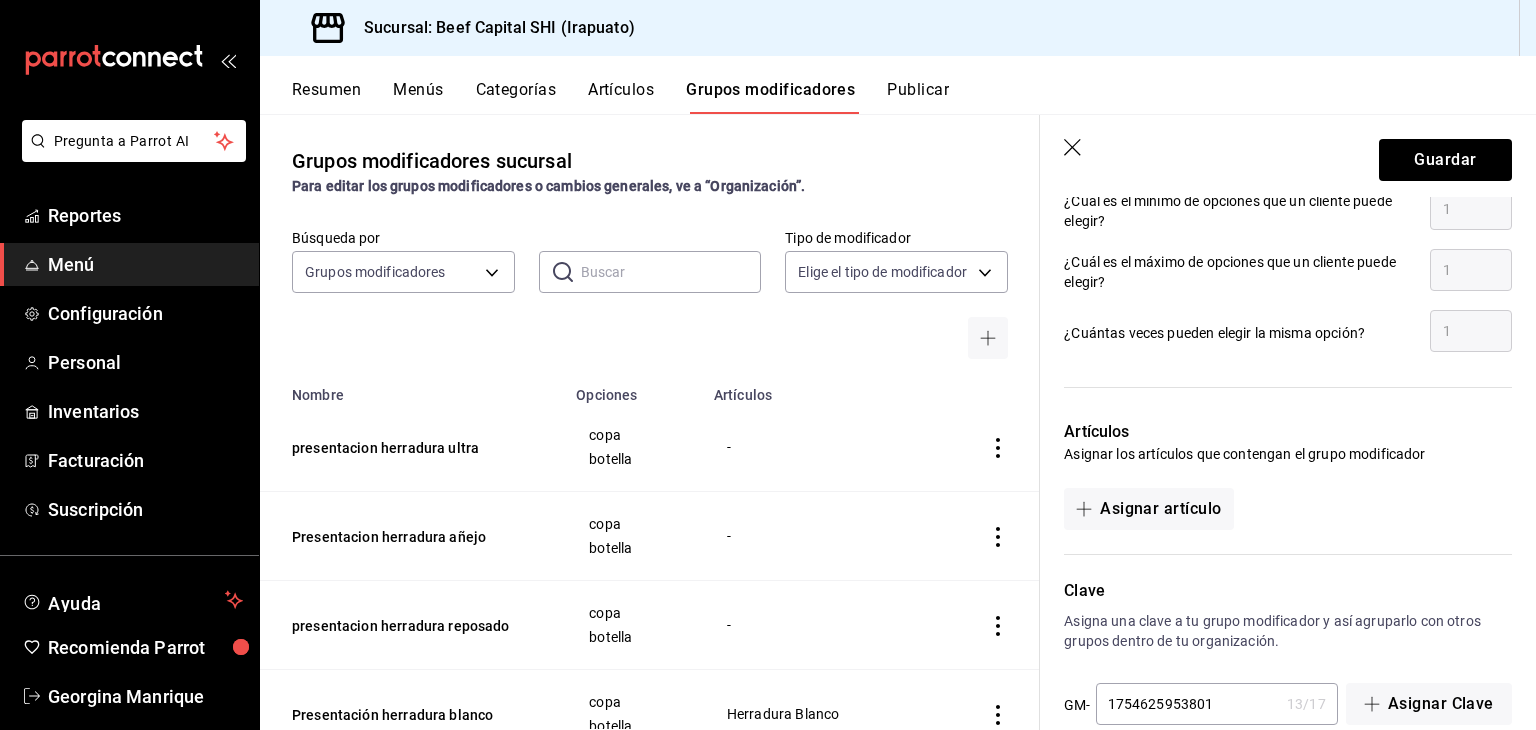 scroll, scrollTop: 992, scrollLeft: 0, axis: vertical 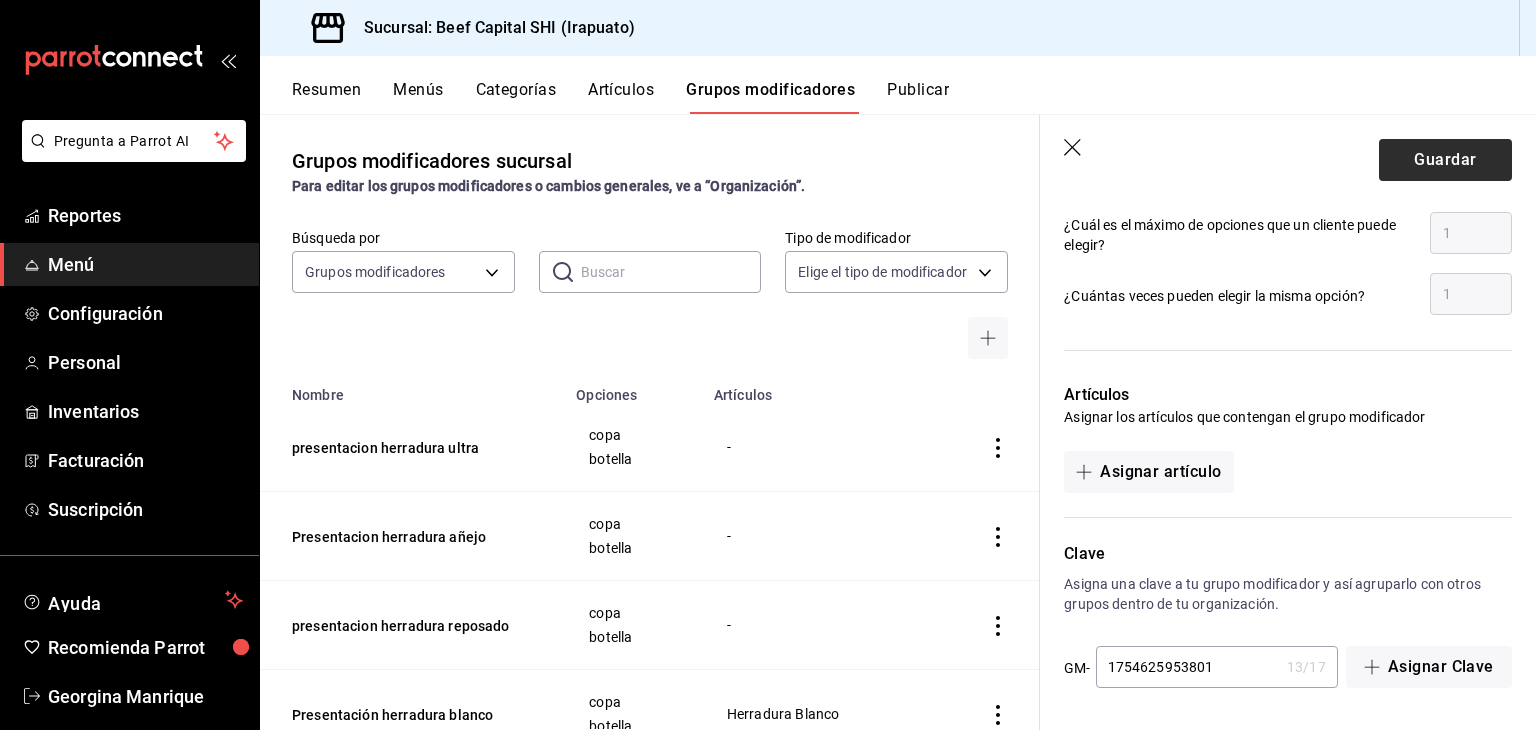type on "8000.00" 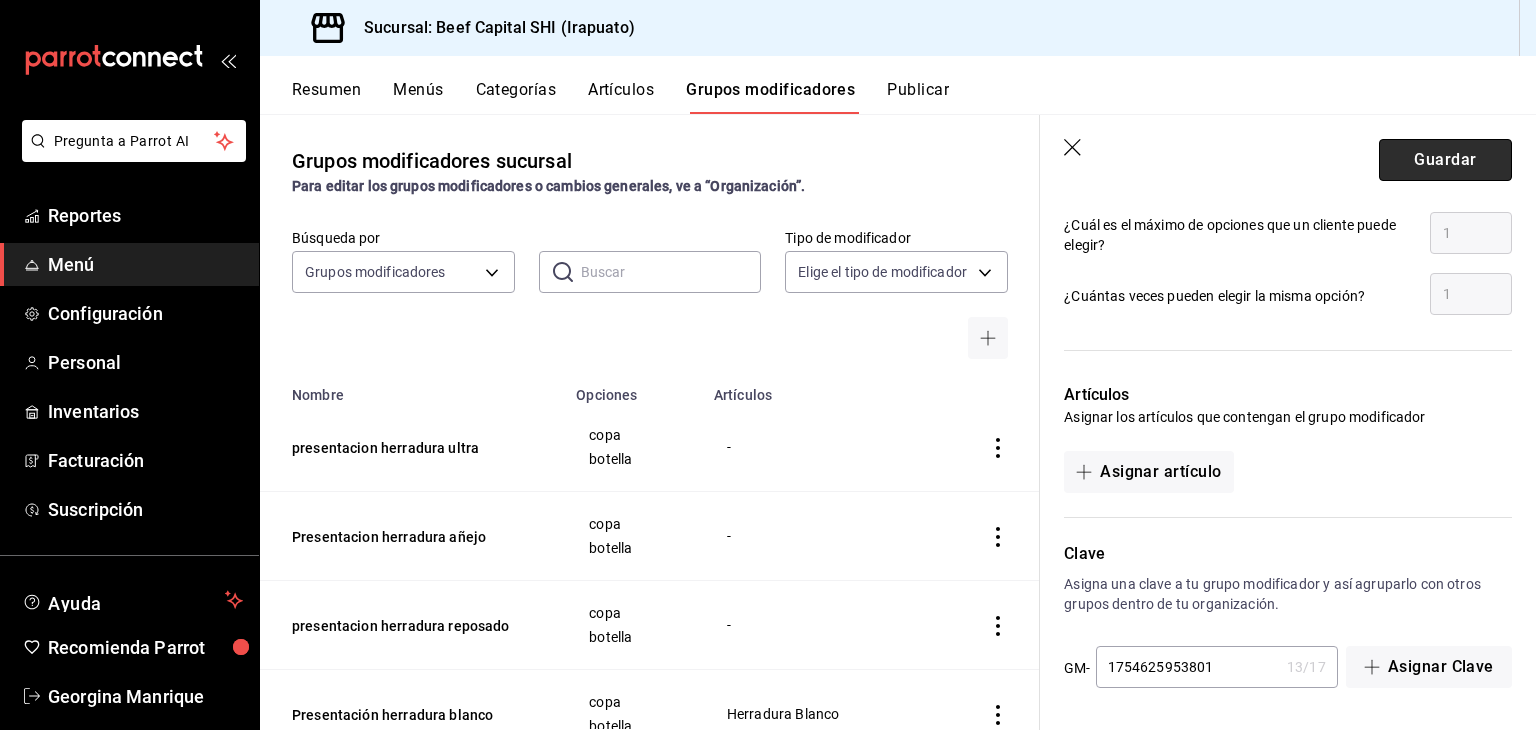 click on "Guardar" at bounding box center [1445, 160] 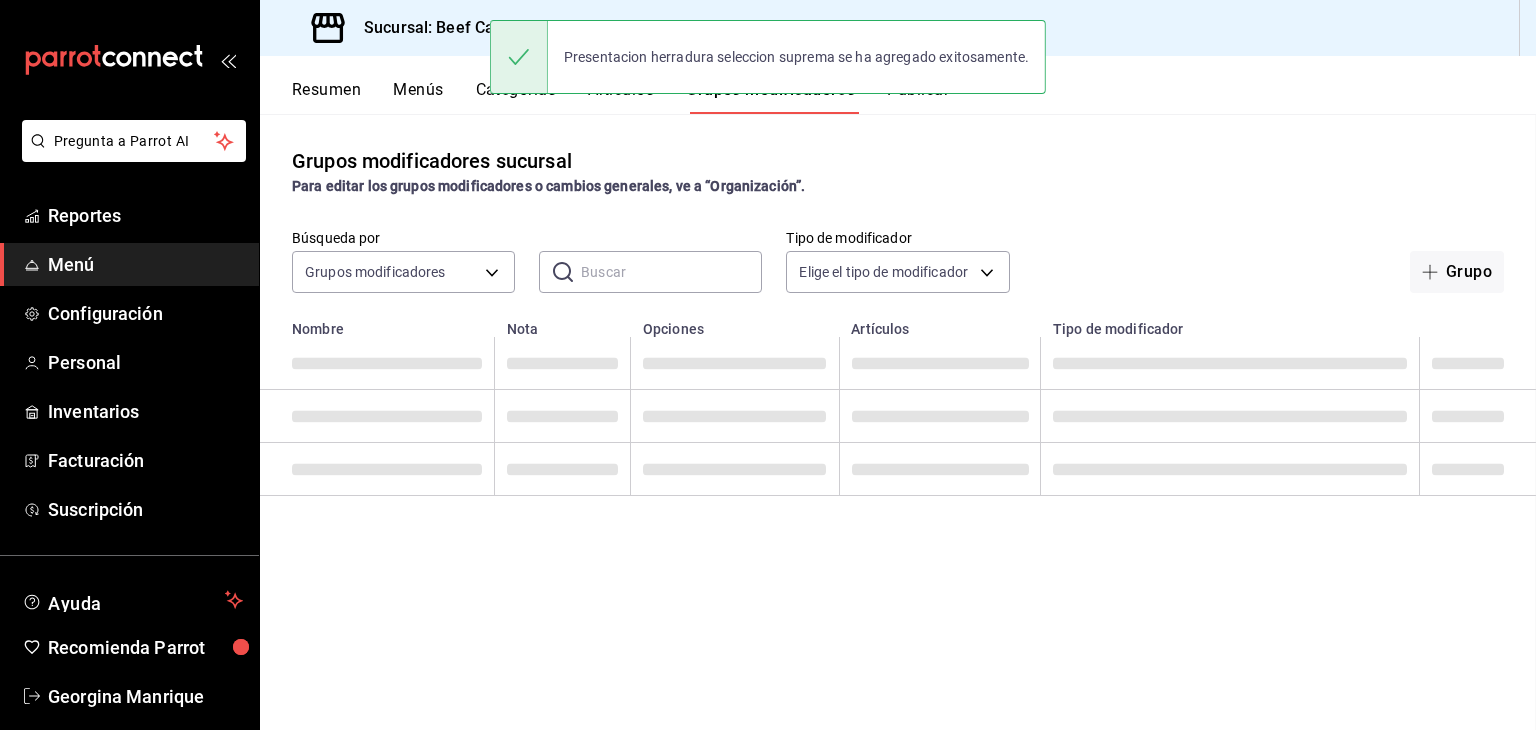 scroll, scrollTop: 0, scrollLeft: 0, axis: both 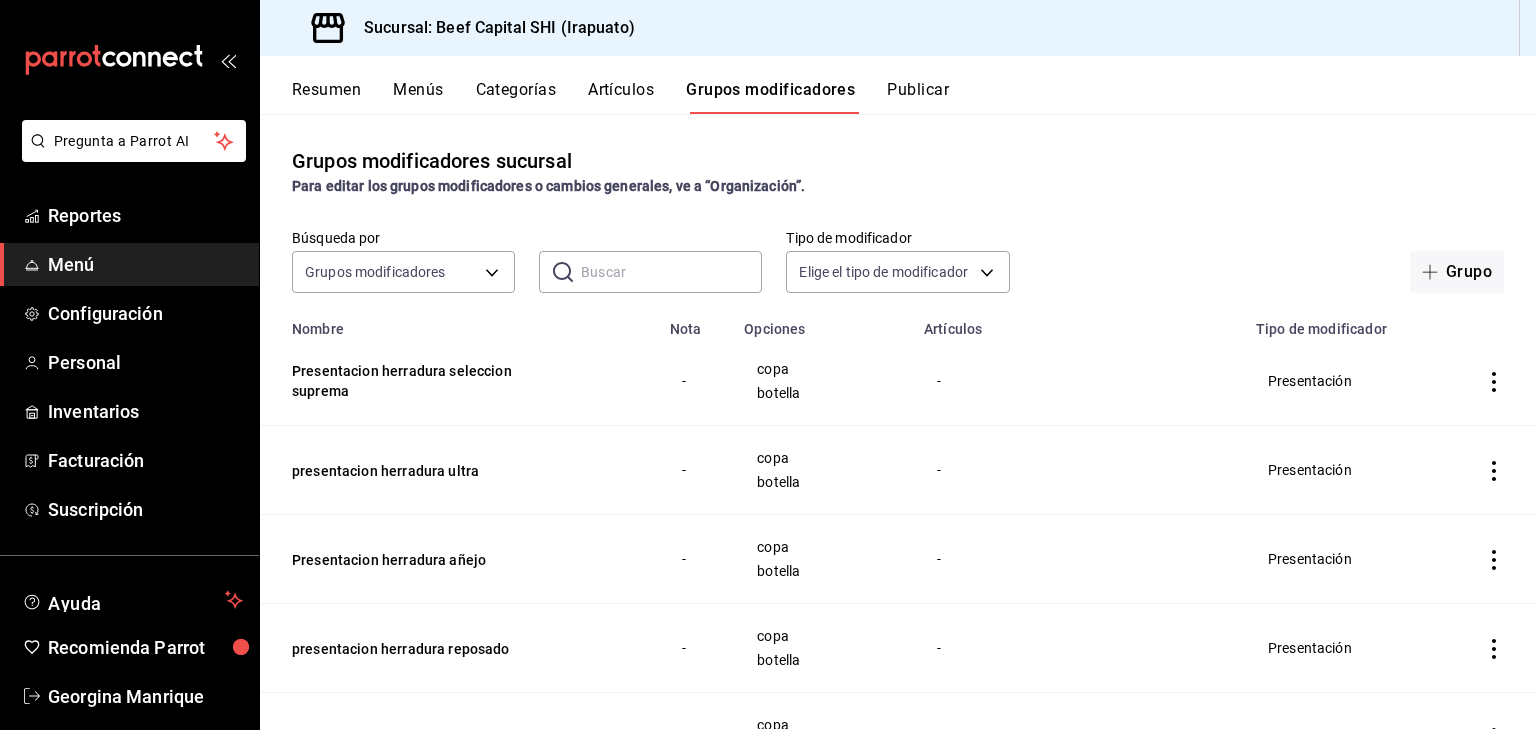 click on "Artículos" at bounding box center [621, 97] 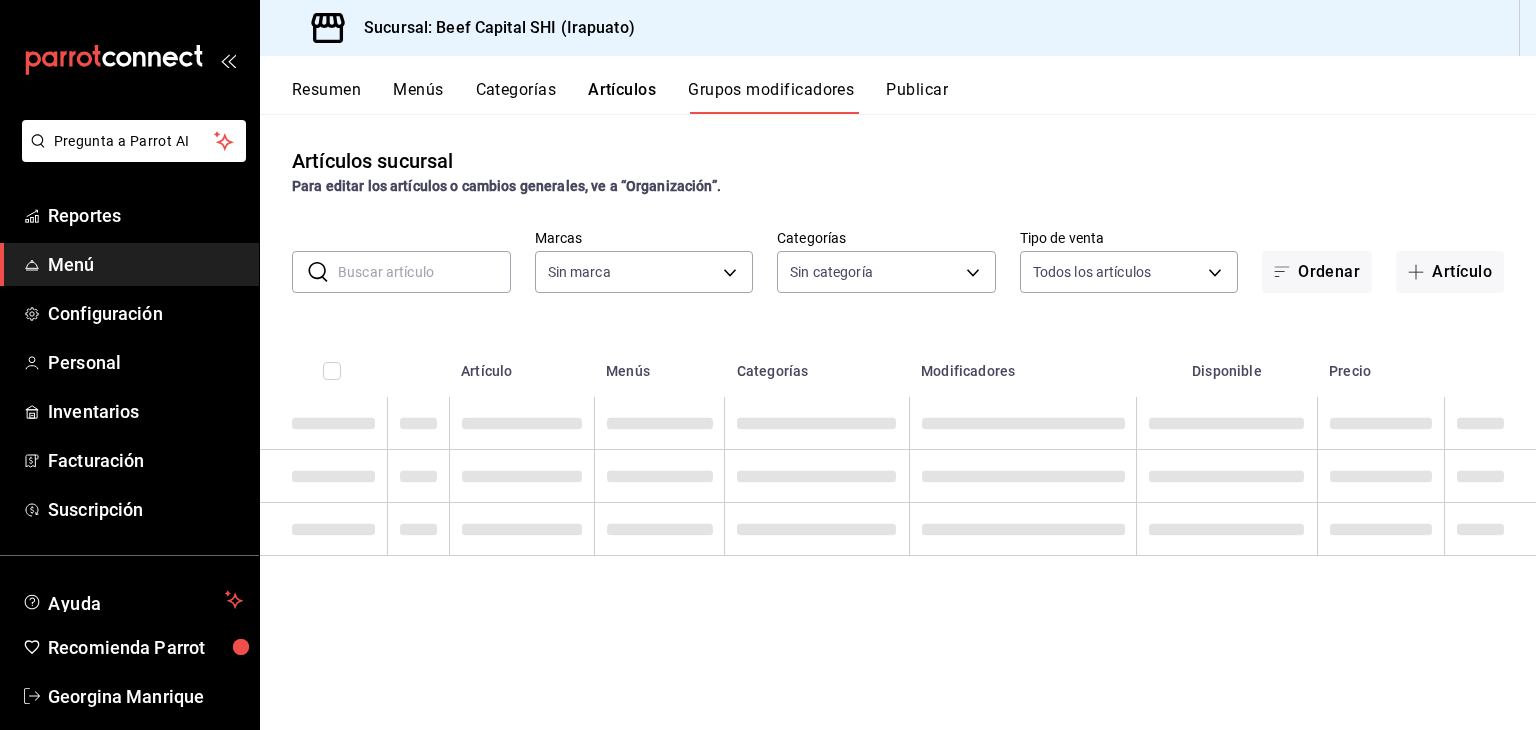 type on "605647f7-5ddc-403a-84da-aa3c8a25865f" 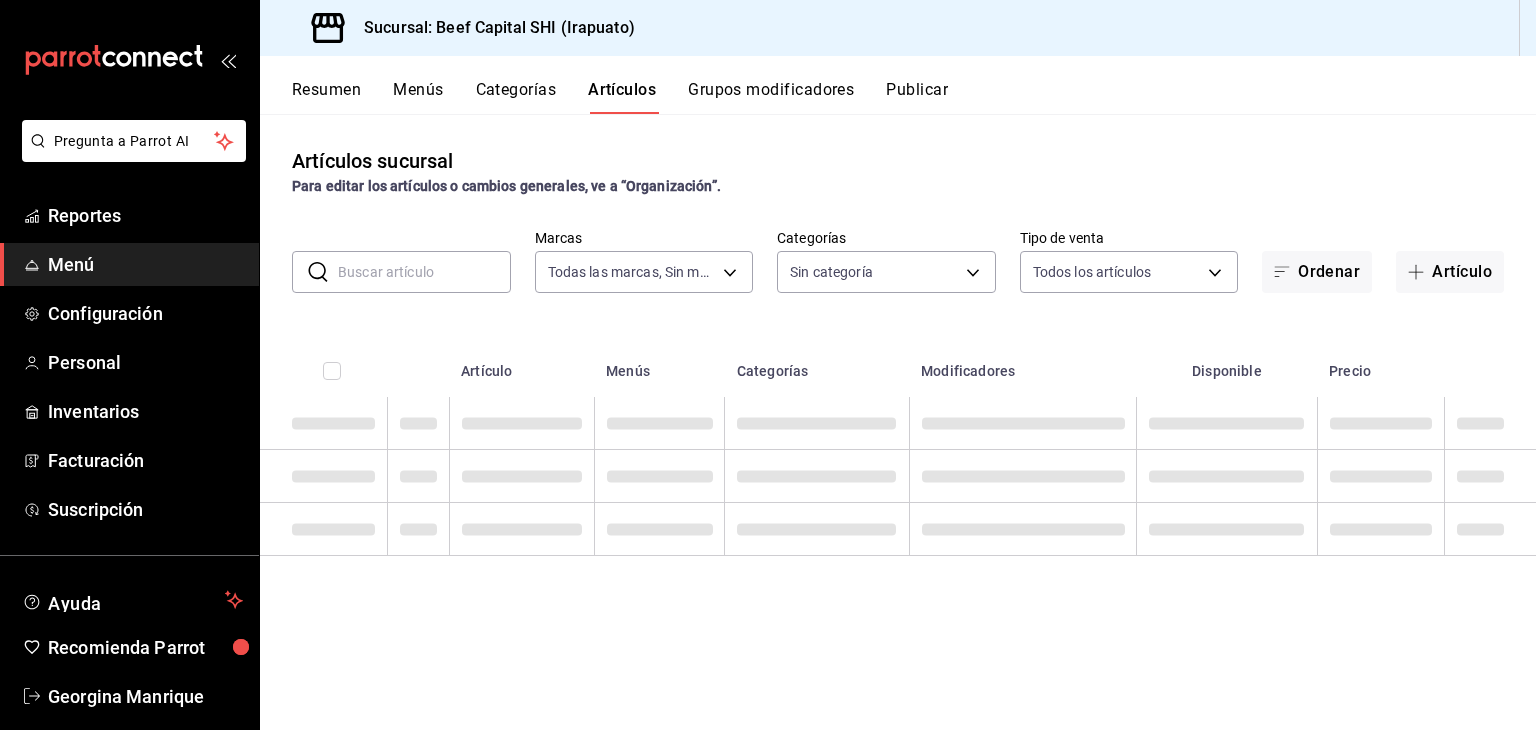 type on "605647f7-5ddc-403a-84da-aa3c8a25865f" 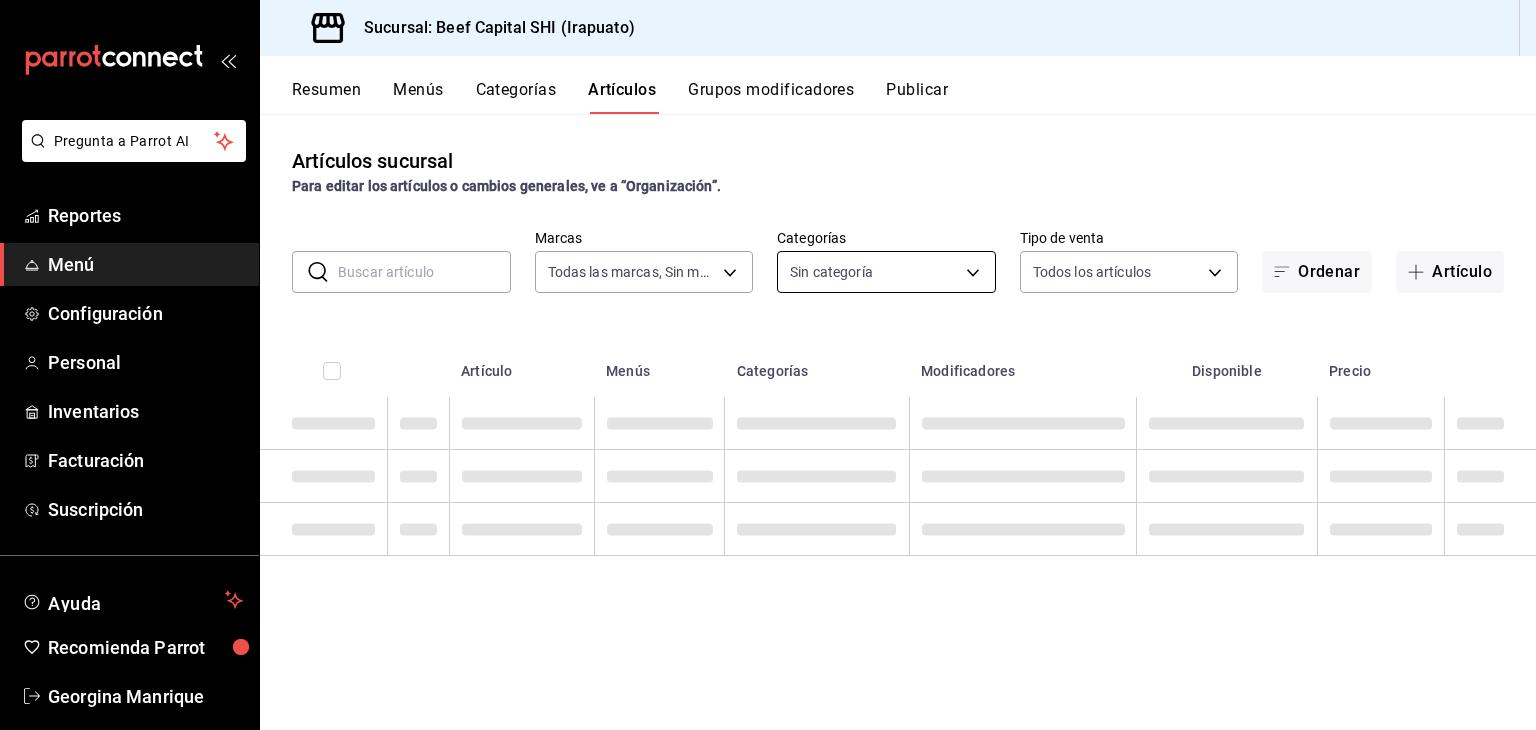 type on "230c4a31-dbb7-4585-b22f-1c5c36cb302b,19d1c6a5-4e01-4bbd-af12-f5acee8fbe0d,5710f986-51b4-43bd-8c79-b655f055f127,add07562-8d05-4785-a2e5-d563d7824e6a,2310d169-38da-49f4-afae-9baf331824d4,3e34bff9-4dd6-44dd-a81f-1b0079b8d960,c1b39be9-fc16-435a-bed4-7914f0f9ecf4,5accff15-a2b6-450e-933b-21f2d85de5fa,746b9459-d29d-4144-b0b2-31e451dece40,bd086e43-5b7e-4af3-bcd2-5e4de1799ad8,5aaa2e03-870a-4139-a5ee-c0adf652e721,b9d03865-b415-493f-a2ea-e4353c441588,3c7d2ad2-1d43-4c0a-865e-ca5f70957830,f23f0945-c331-47c3-a78d-c8adfdb22f29,70fc7f8b-7193-4205-9978-c70e370b88ec,15fc0098-a8a6-4625-ad8b-91a15c1bbf05,a2cfab74-379c-4389-8d06-b32e88edb388,c5d70b27-e86d-4c7d-a5f3-dfc541fd6873,f88518ab-b853-4dd6-aa6c-53ca66c6ccf4,8828723a-0015-47f9-bab0-107c99beb256,8ec04016-420a-44a2-b3e3-785083b6f673,318d6cbe-7b2b-4a39-a82d-239c927cd86f,48f7fb61-45c2-42d0-b0ba-021fa4206c9a,c0e257bc-c66b-4af4-bb53-edede752b9d2,13358f1b-fc32-4a6c-b044-12be6e04d9e6,03cf777b-250c-4d50-8c5f-234c926fe296,0d09ec44-93f8-4950-a2ba-8b5bbde65602,160f20af-4788-4aa6-9e1..." 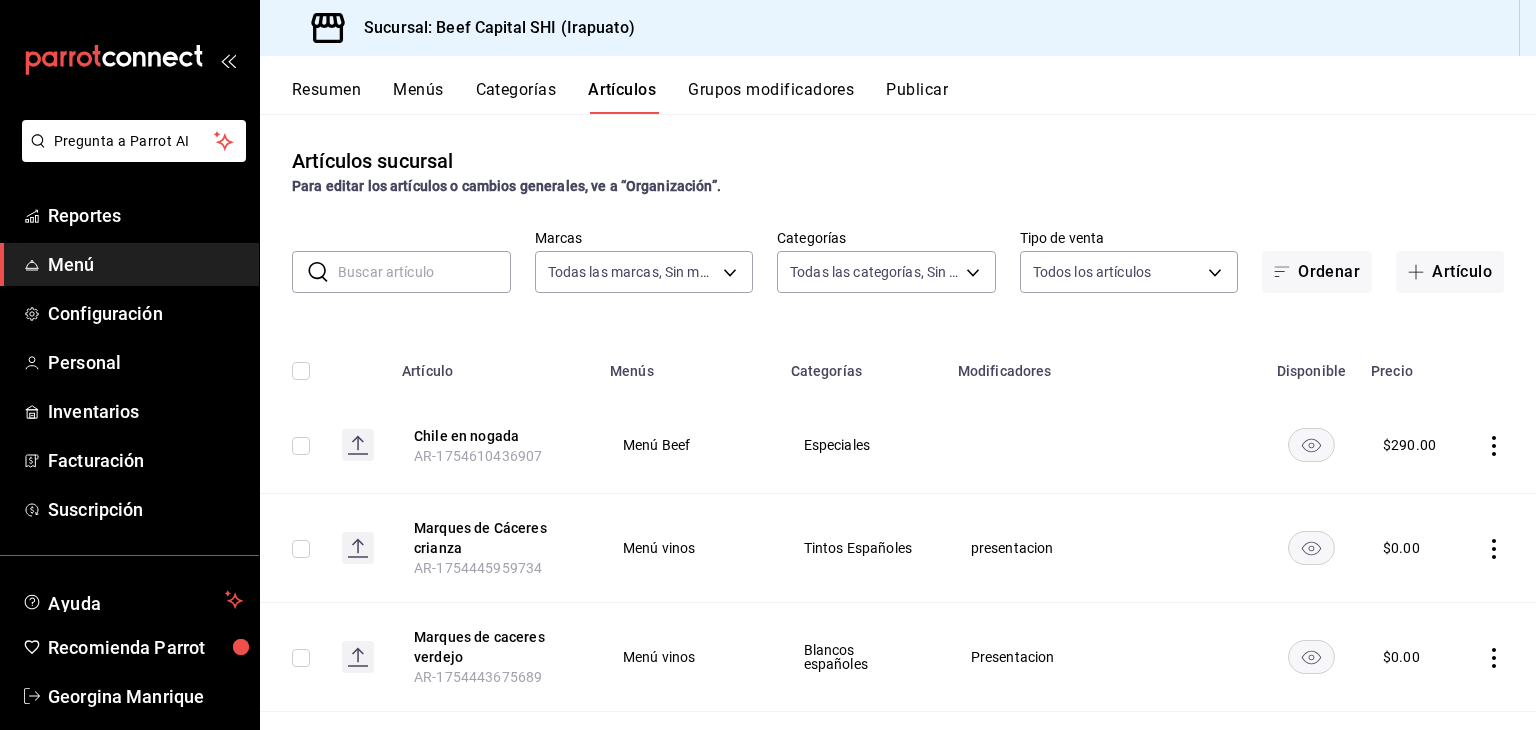 click at bounding box center (424, 272) 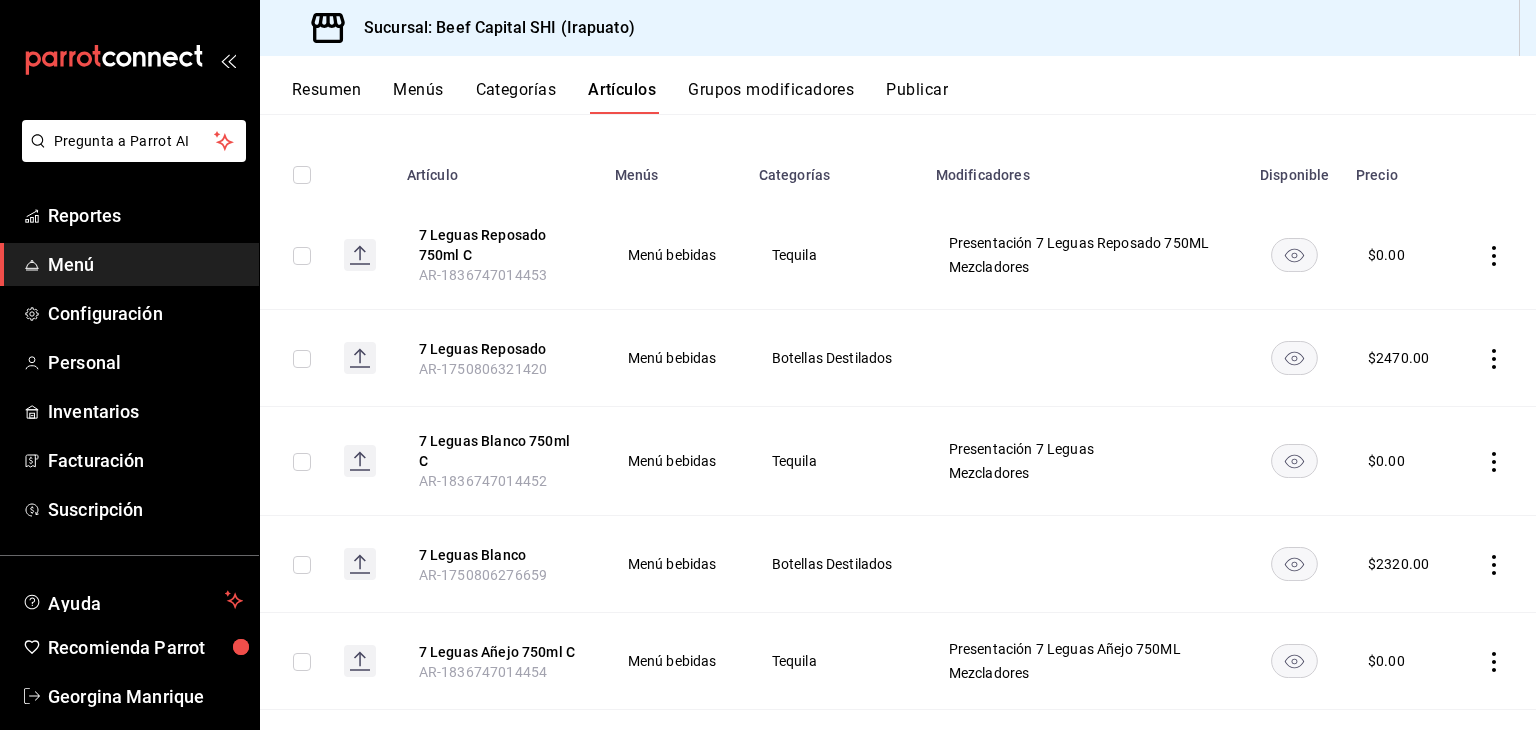 scroll, scrollTop: 200, scrollLeft: 0, axis: vertical 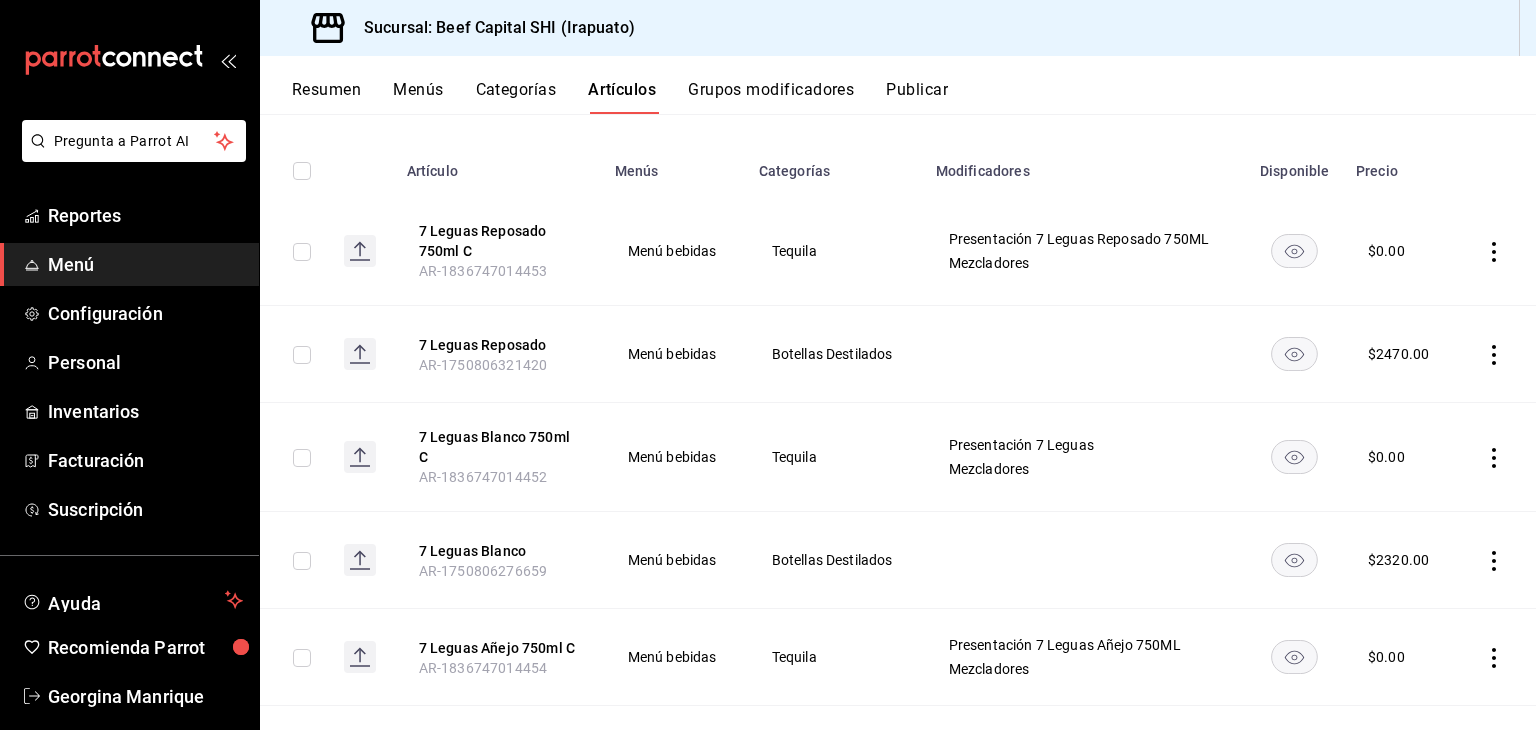 type on "7 legu" 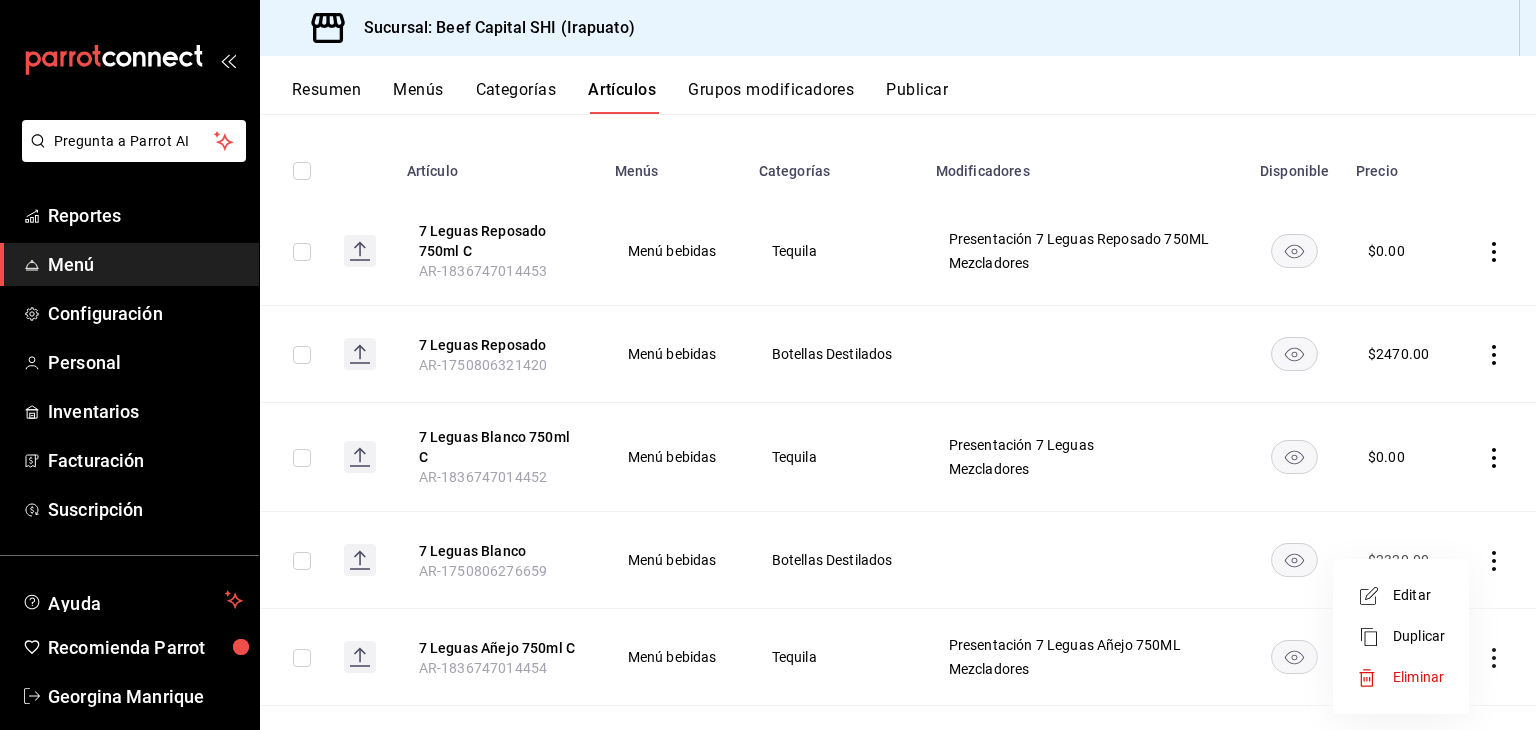 click on "Editar" at bounding box center [1419, 595] 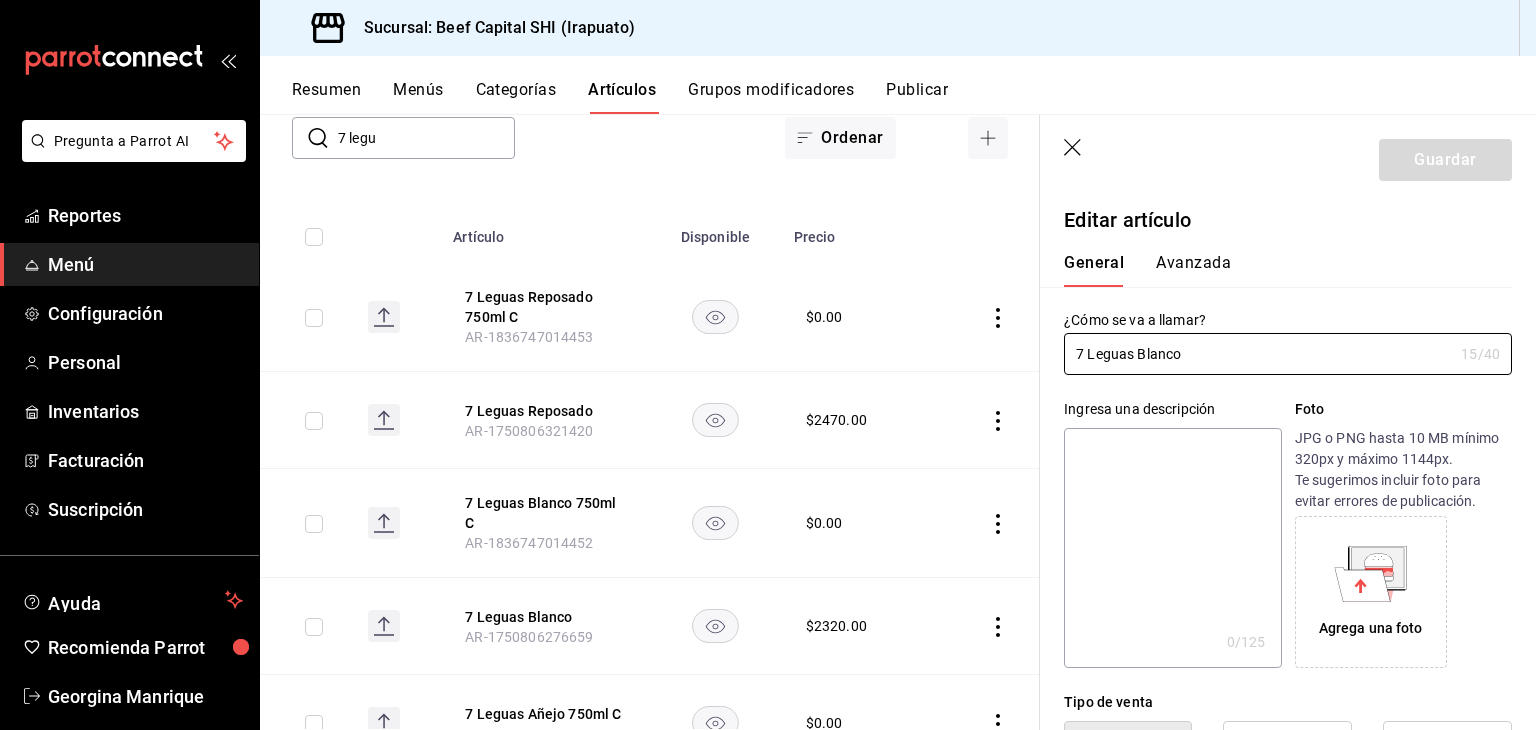 type on "$2320.00" 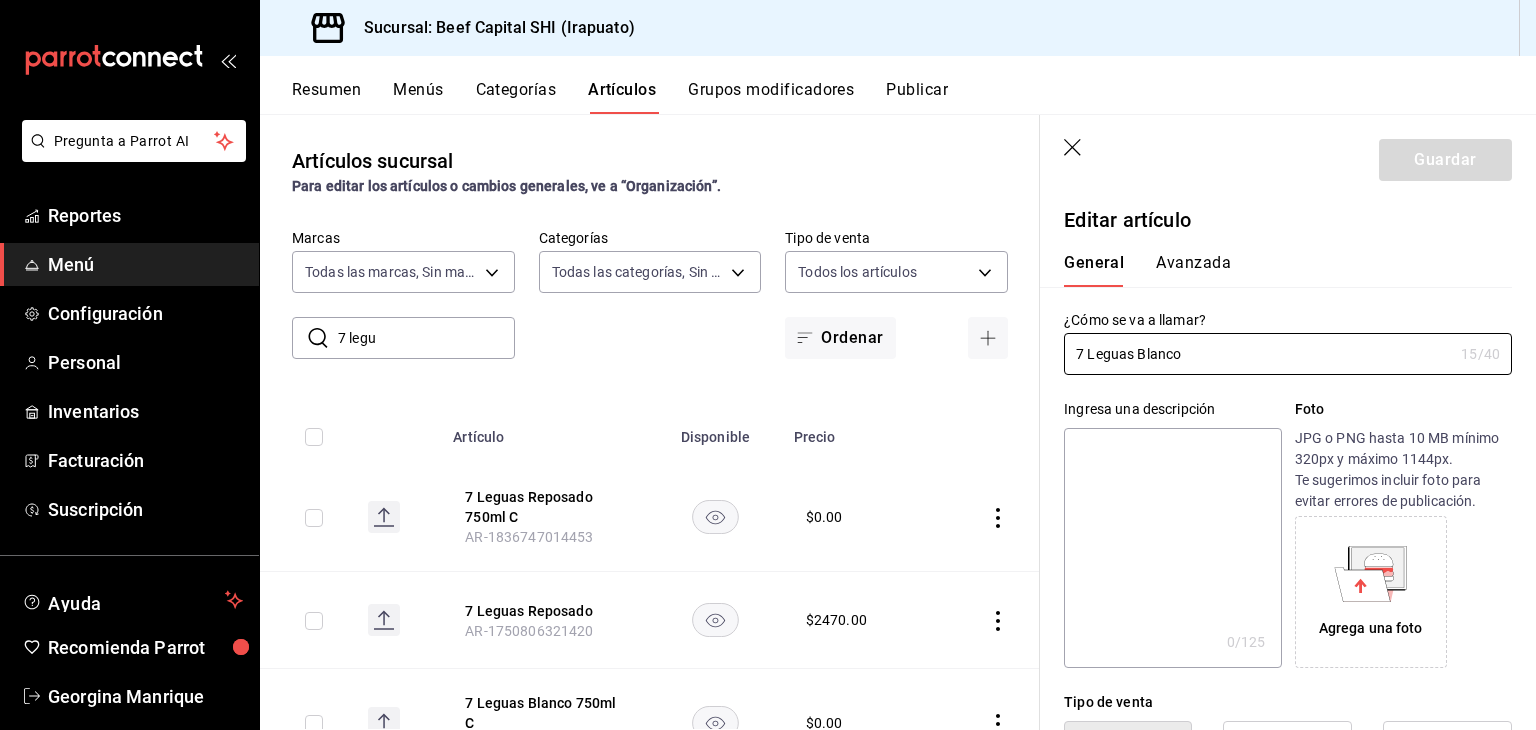 scroll, scrollTop: 0, scrollLeft: 0, axis: both 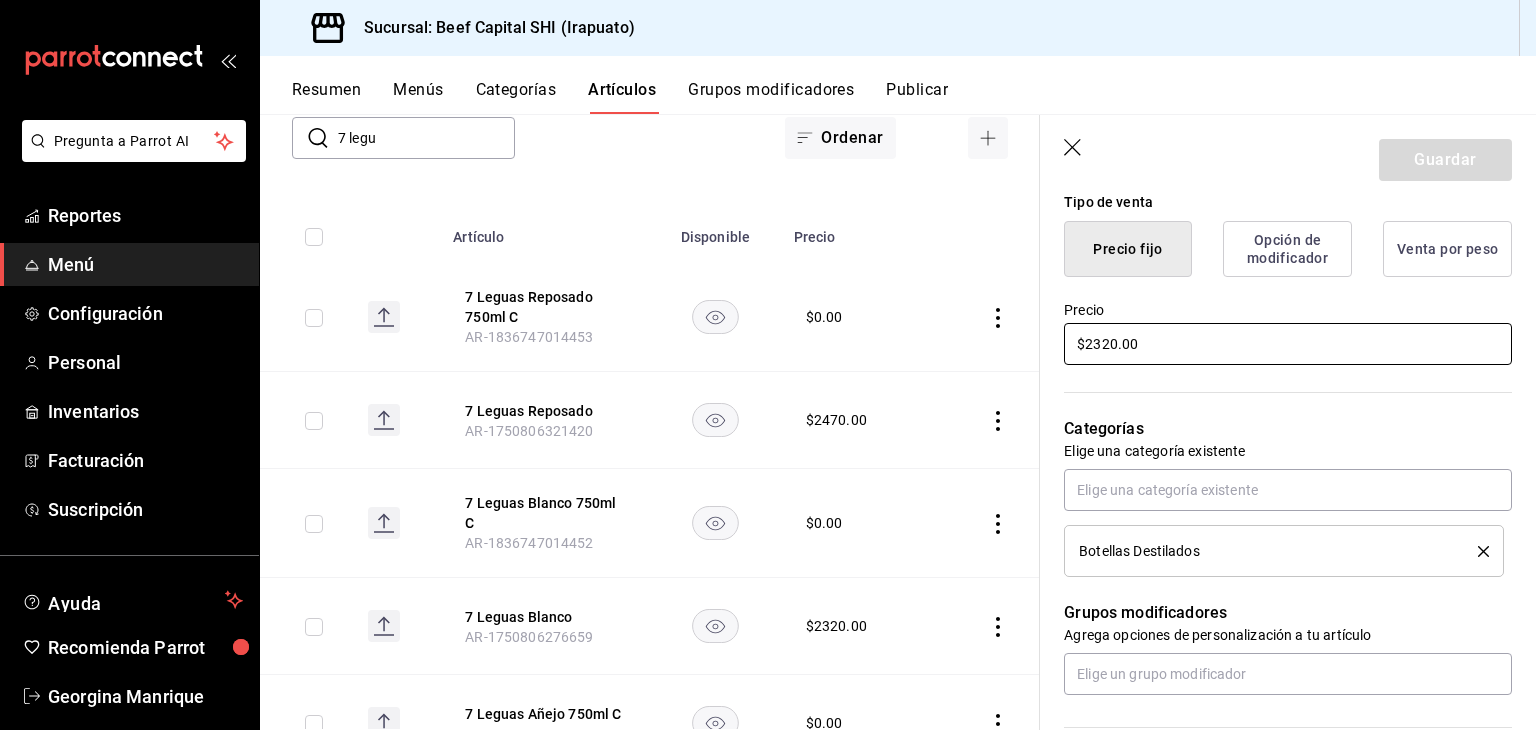 drag, startPoint x: 1214, startPoint y: 342, endPoint x: 904, endPoint y: 333, distance: 310.1306 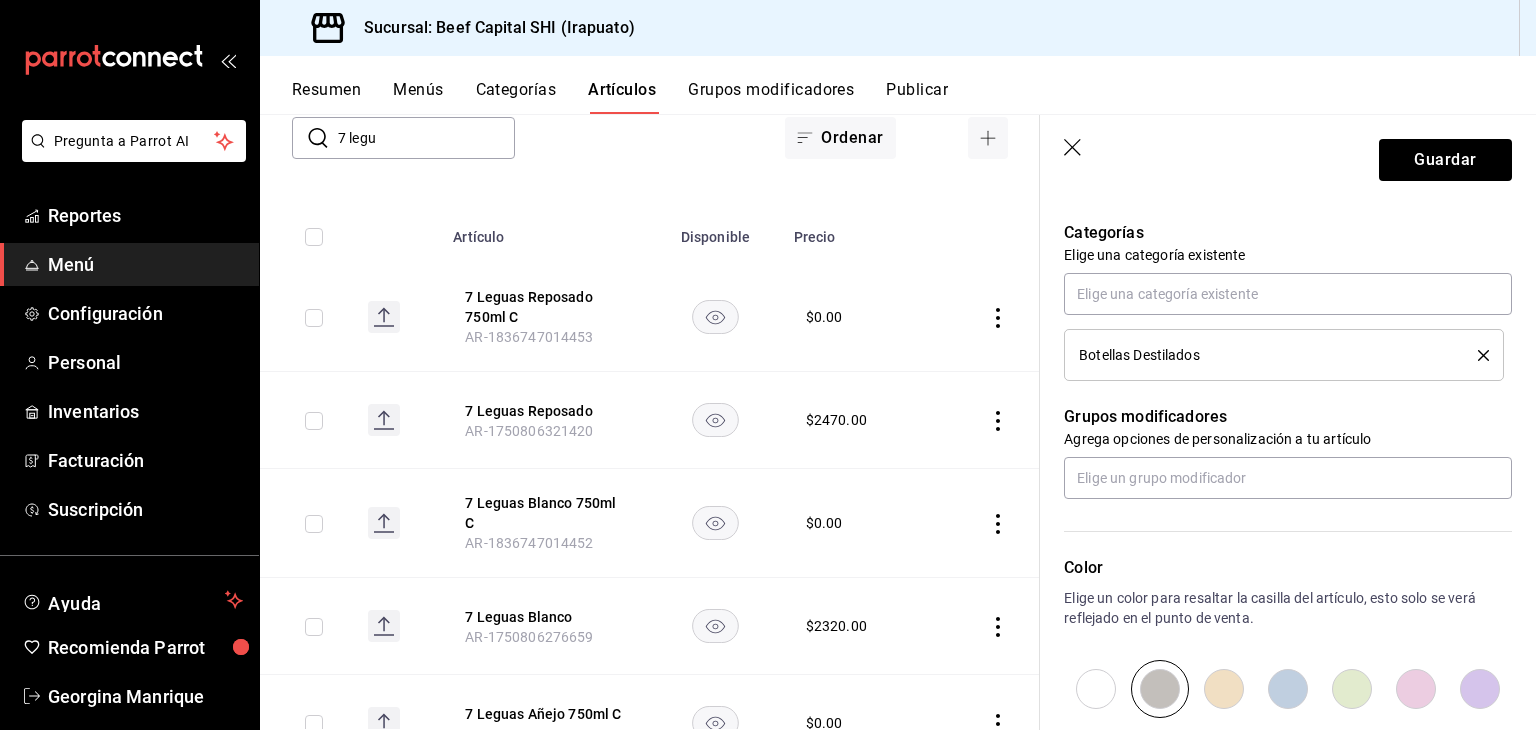 scroll, scrollTop: 700, scrollLeft: 0, axis: vertical 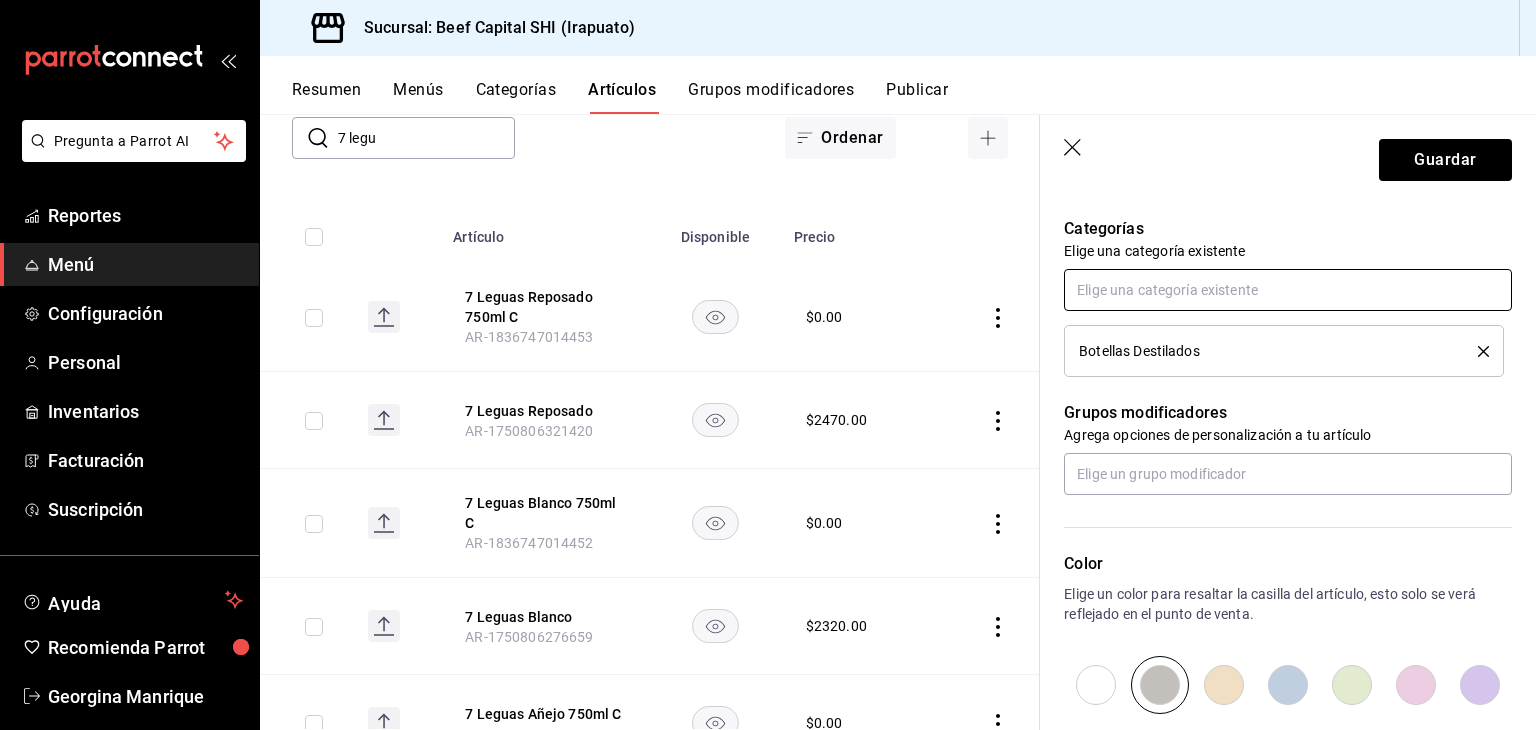 type on "$0.00" 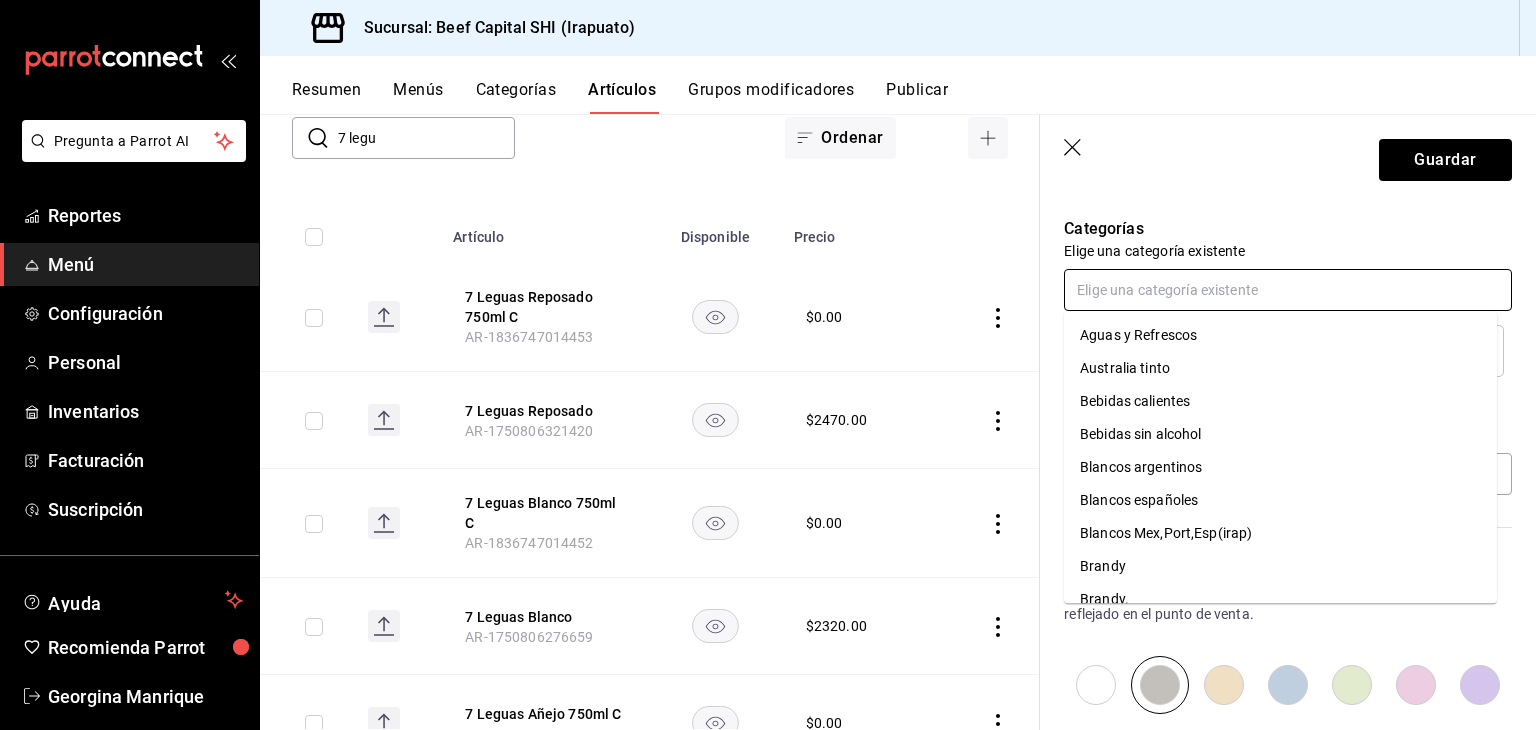 click at bounding box center [1288, 290] 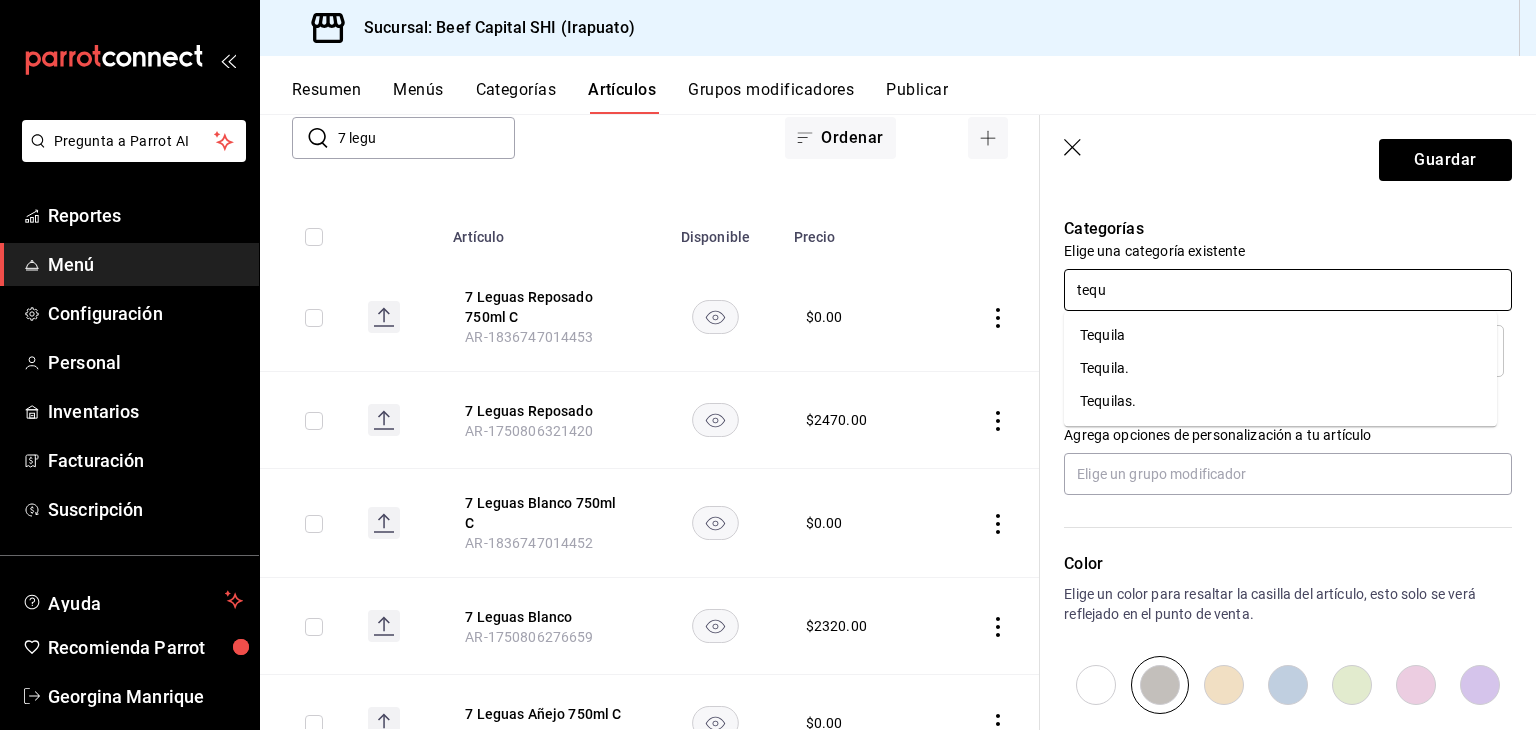 type on "tequi" 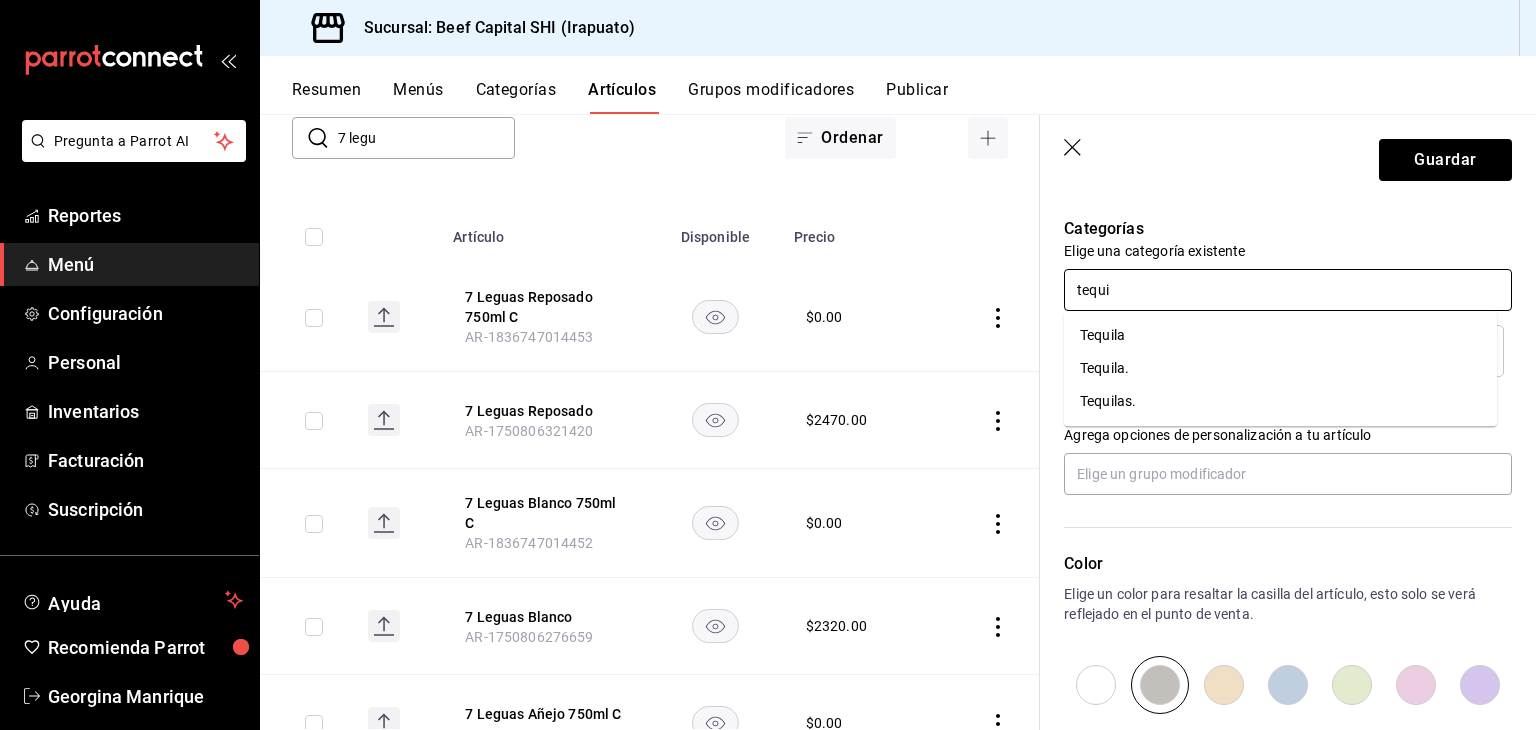 click on "Tequila." at bounding box center (1280, 368) 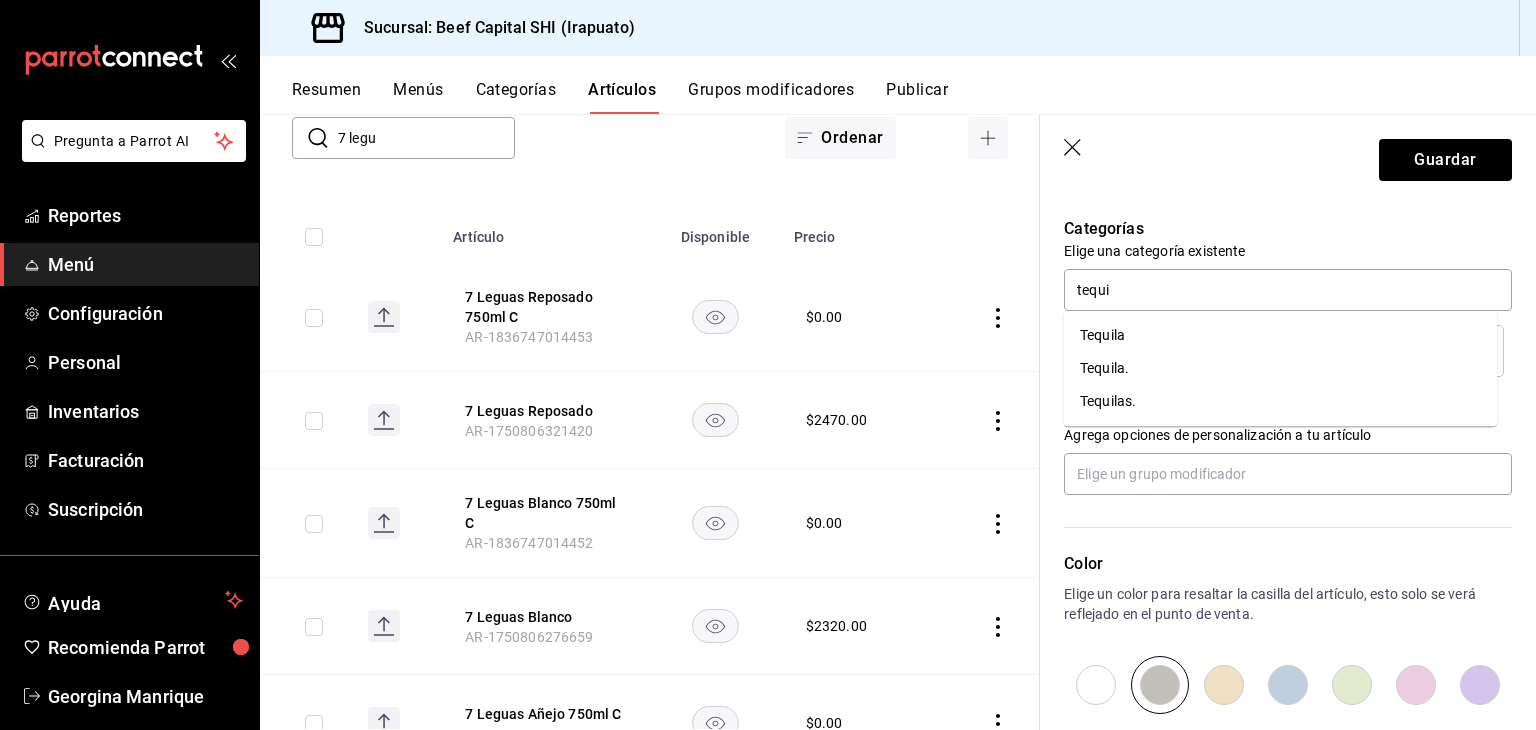 type 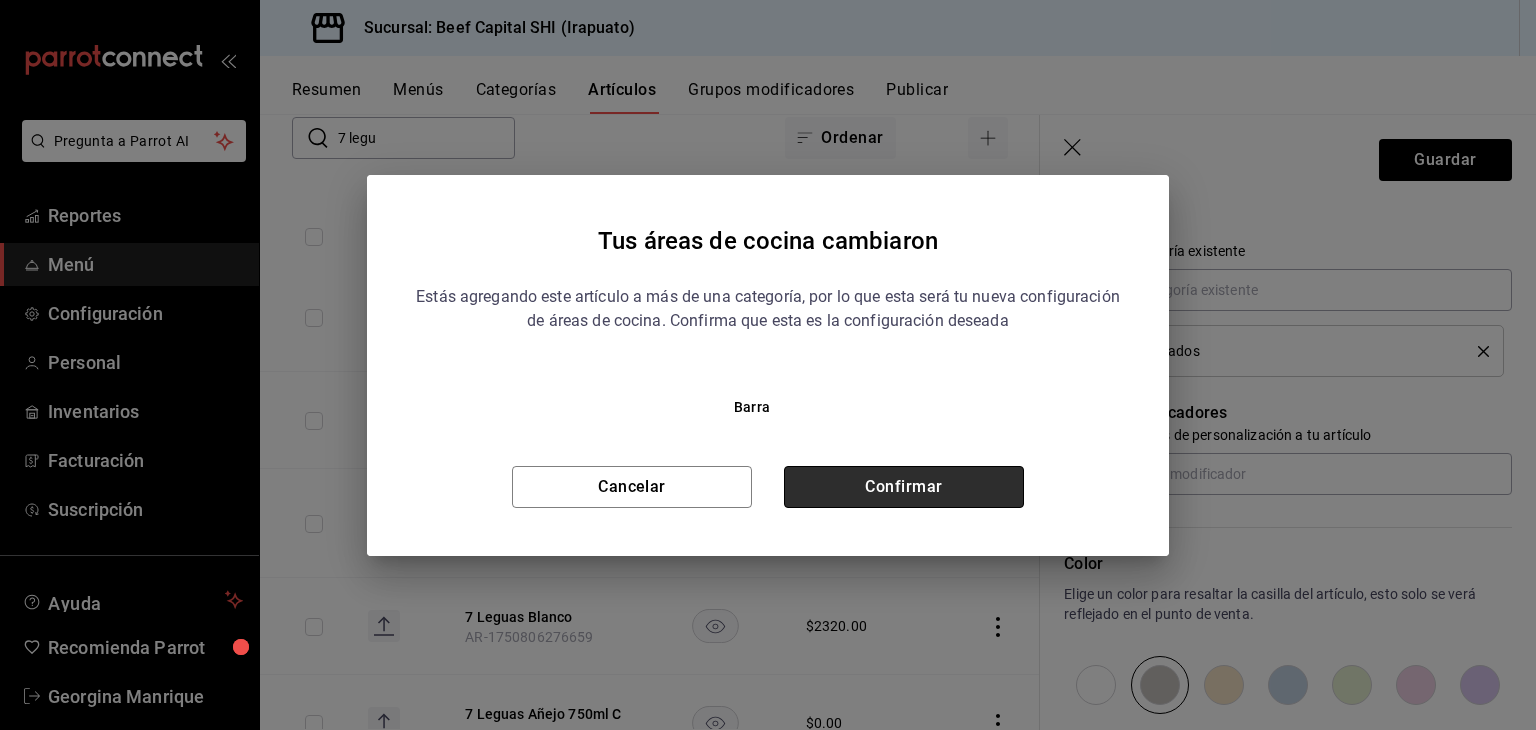 click on "Confirmar" at bounding box center (904, 487) 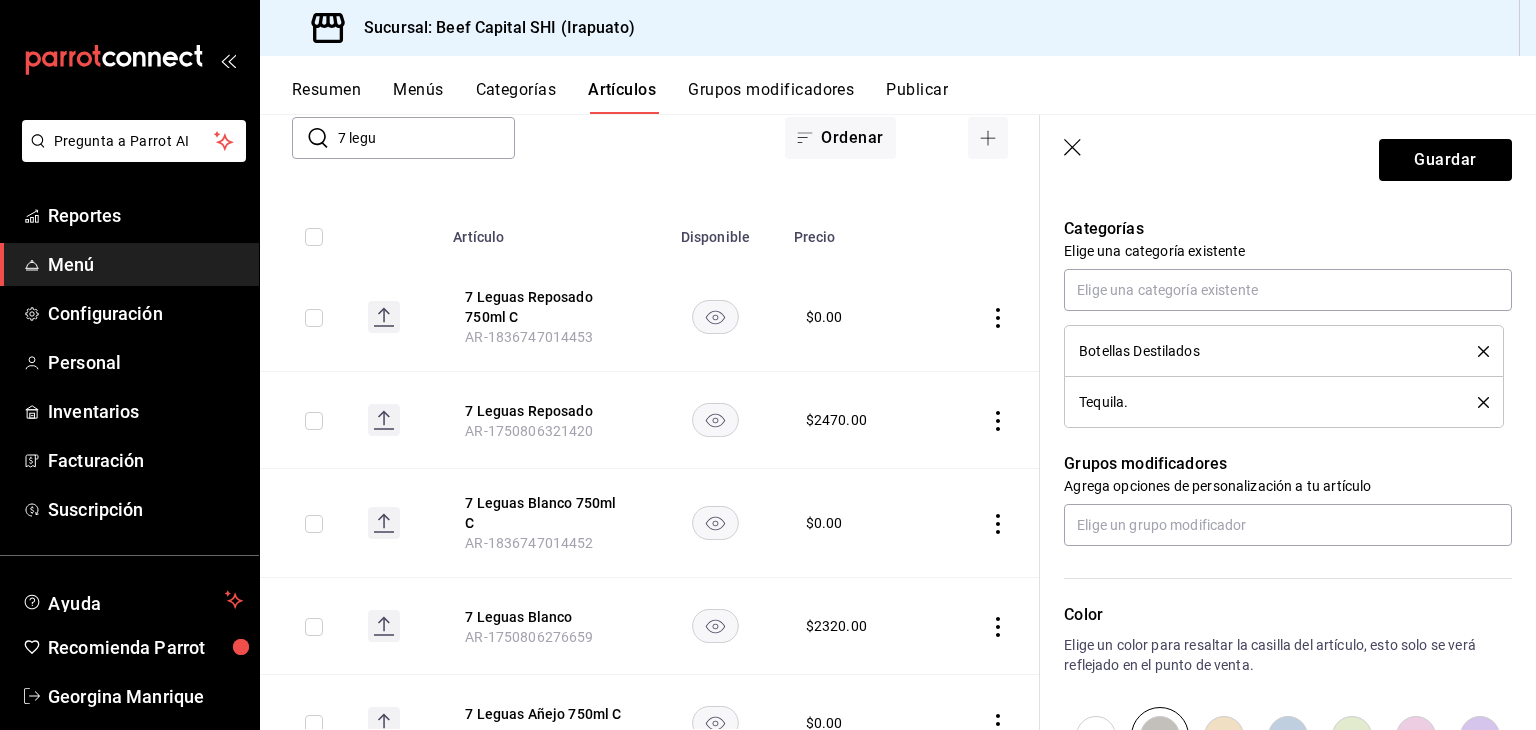 click 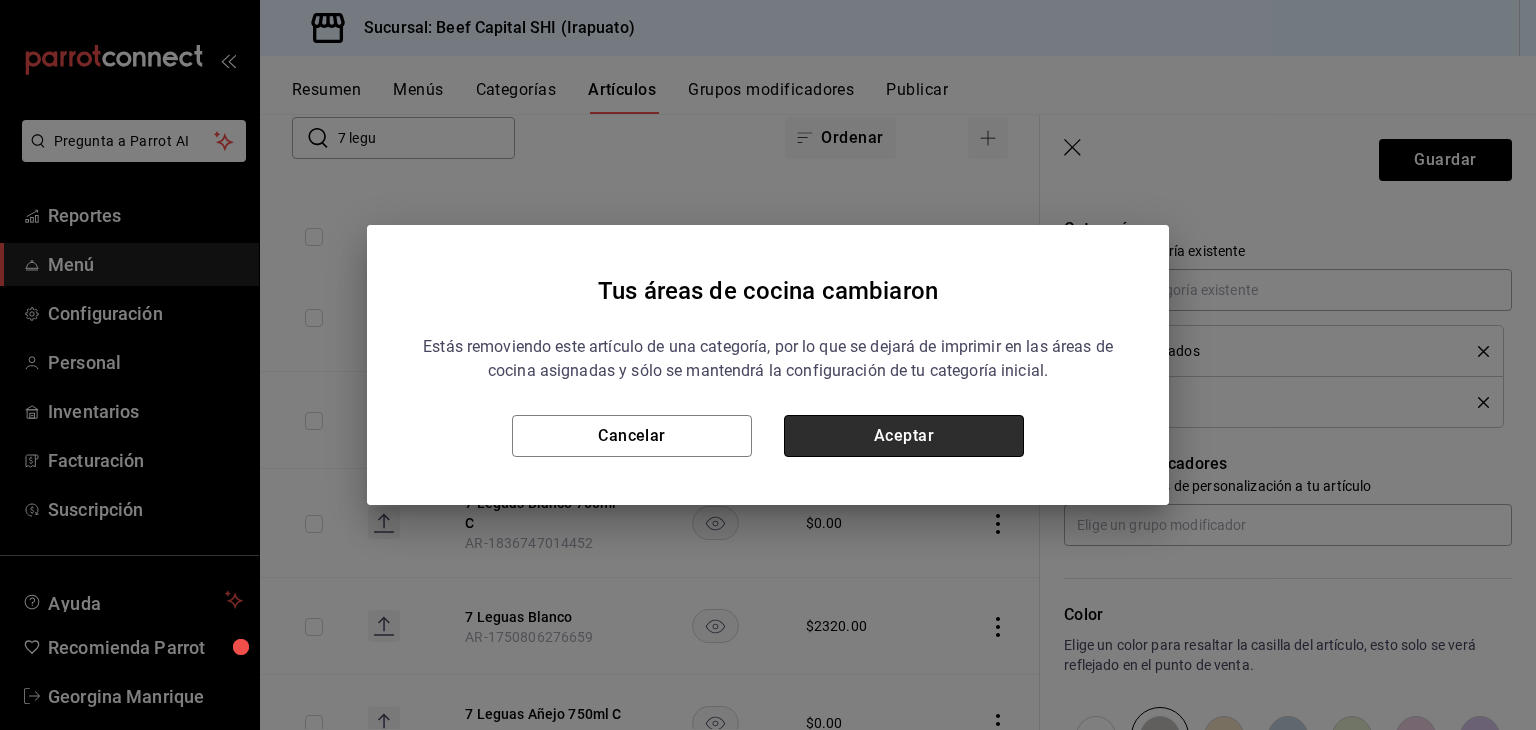 click on "Aceptar" at bounding box center (904, 436) 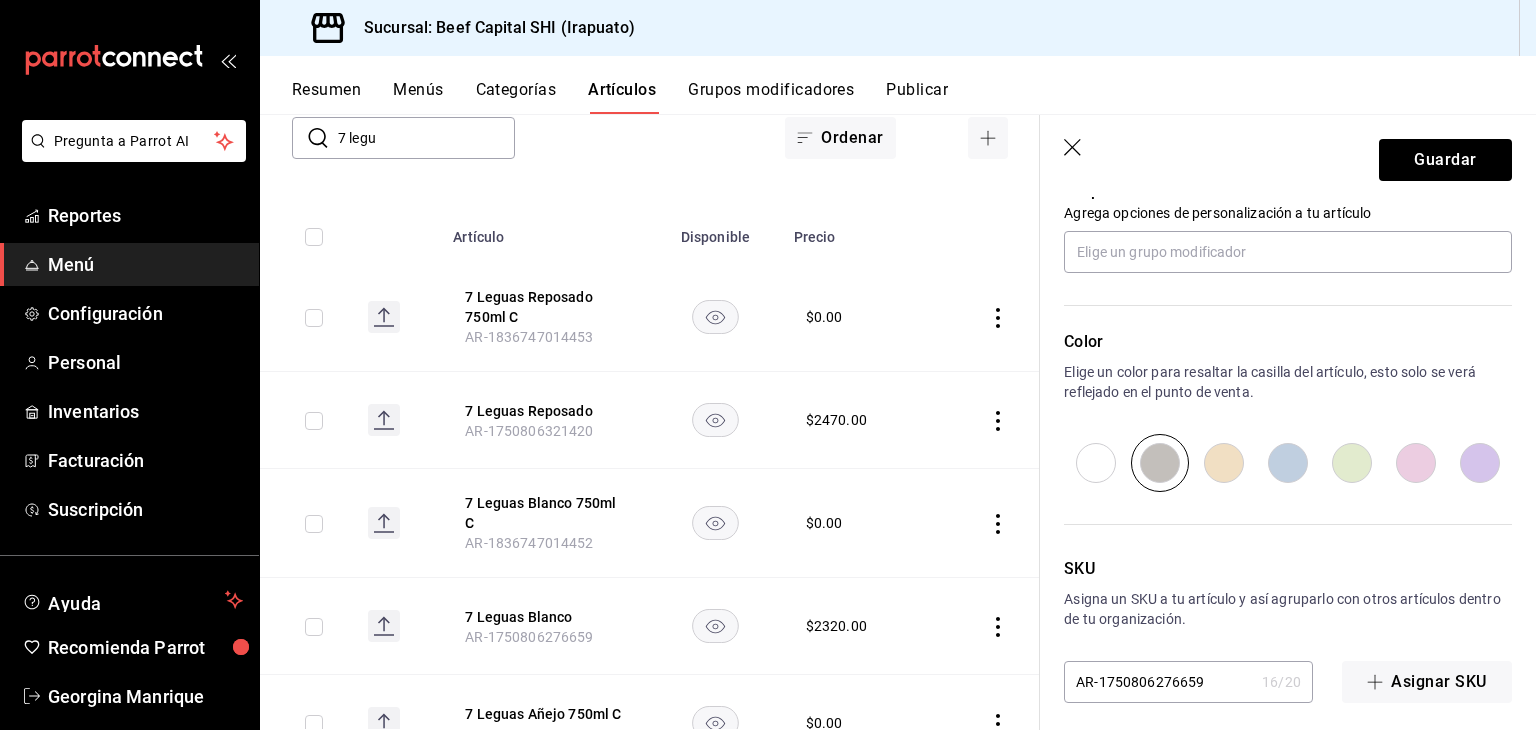 scroll, scrollTop: 934, scrollLeft: 0, axis: vertical 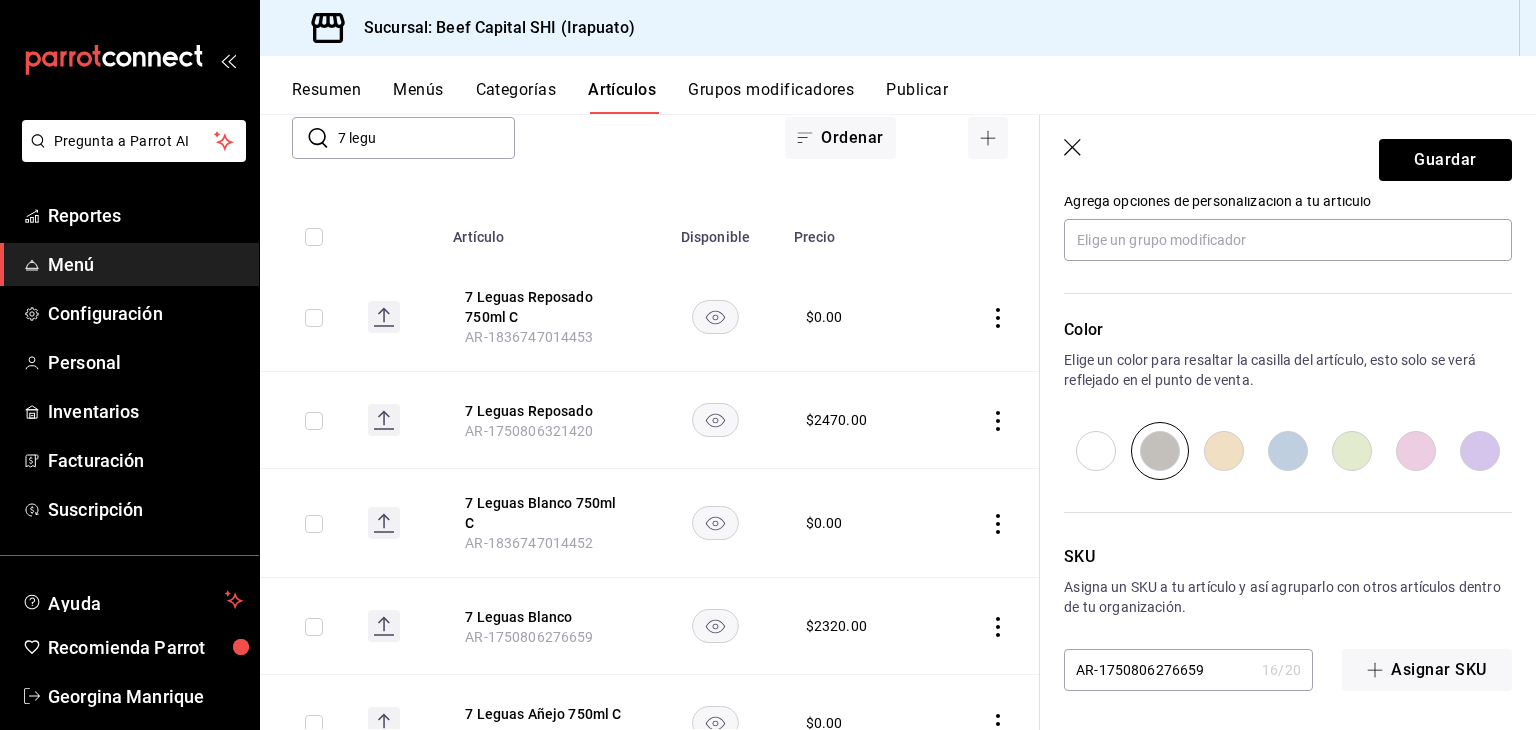 click at bounding box center (1224, 451) 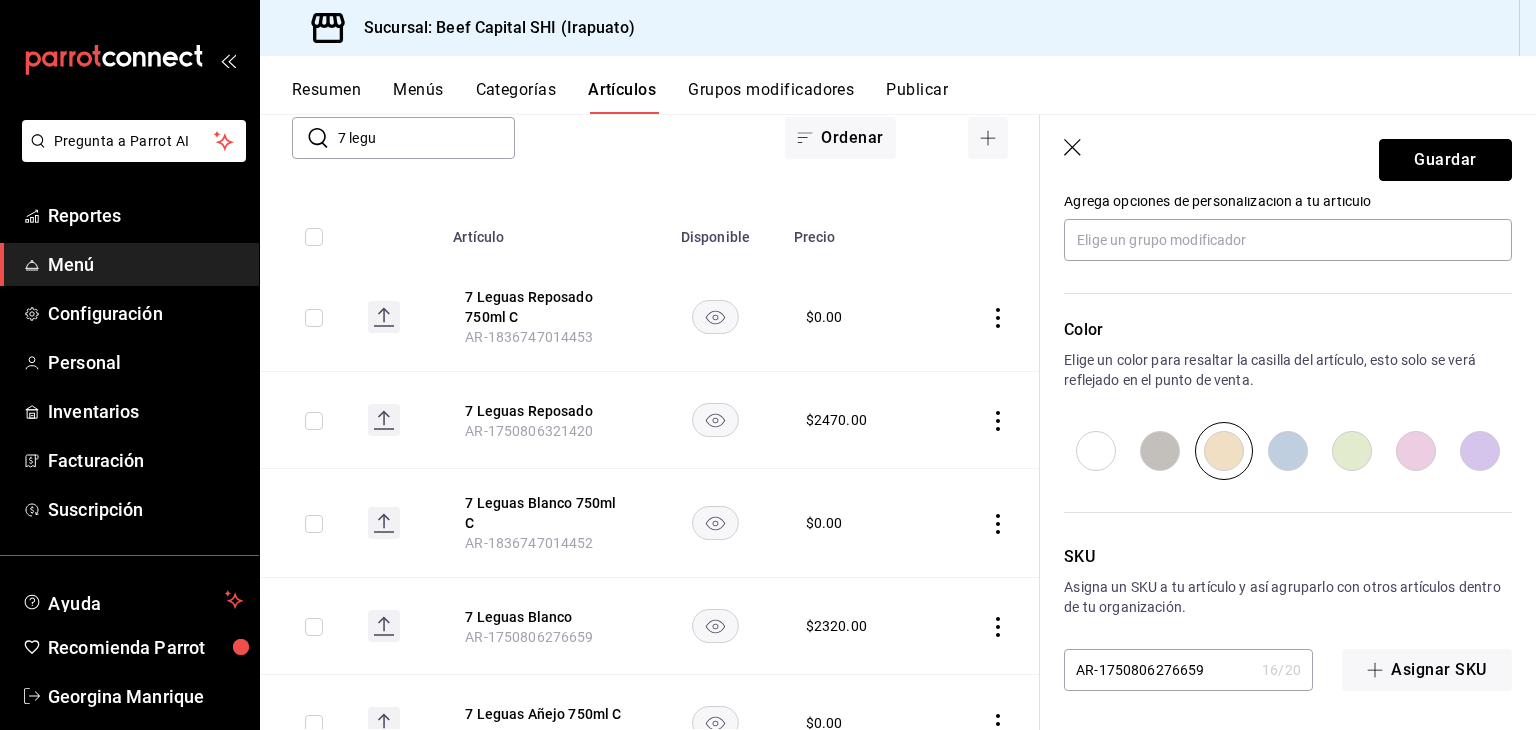 click on "Guardar" at bounding box center (1445, 160) 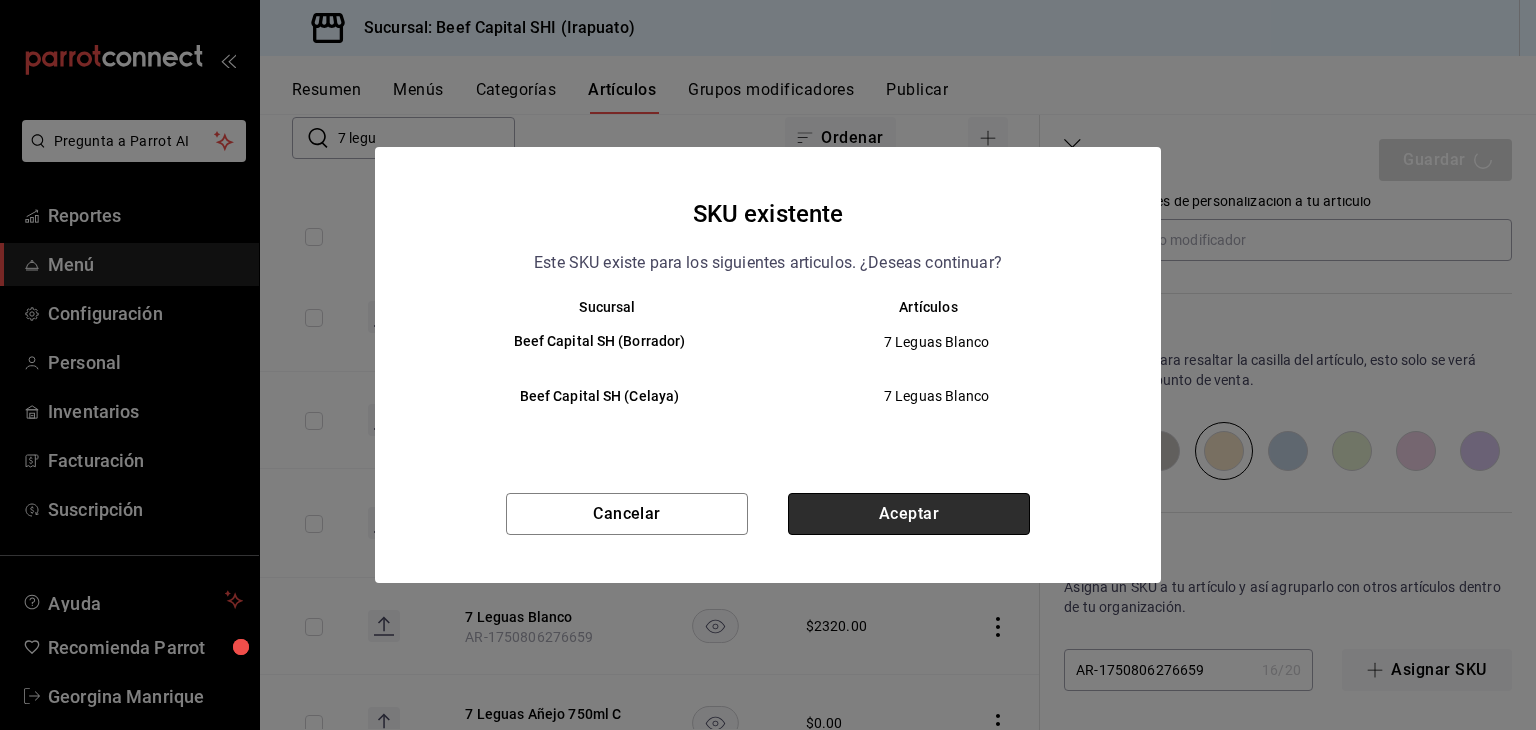 click on "Aceptar" at bounding box center [909, 514] 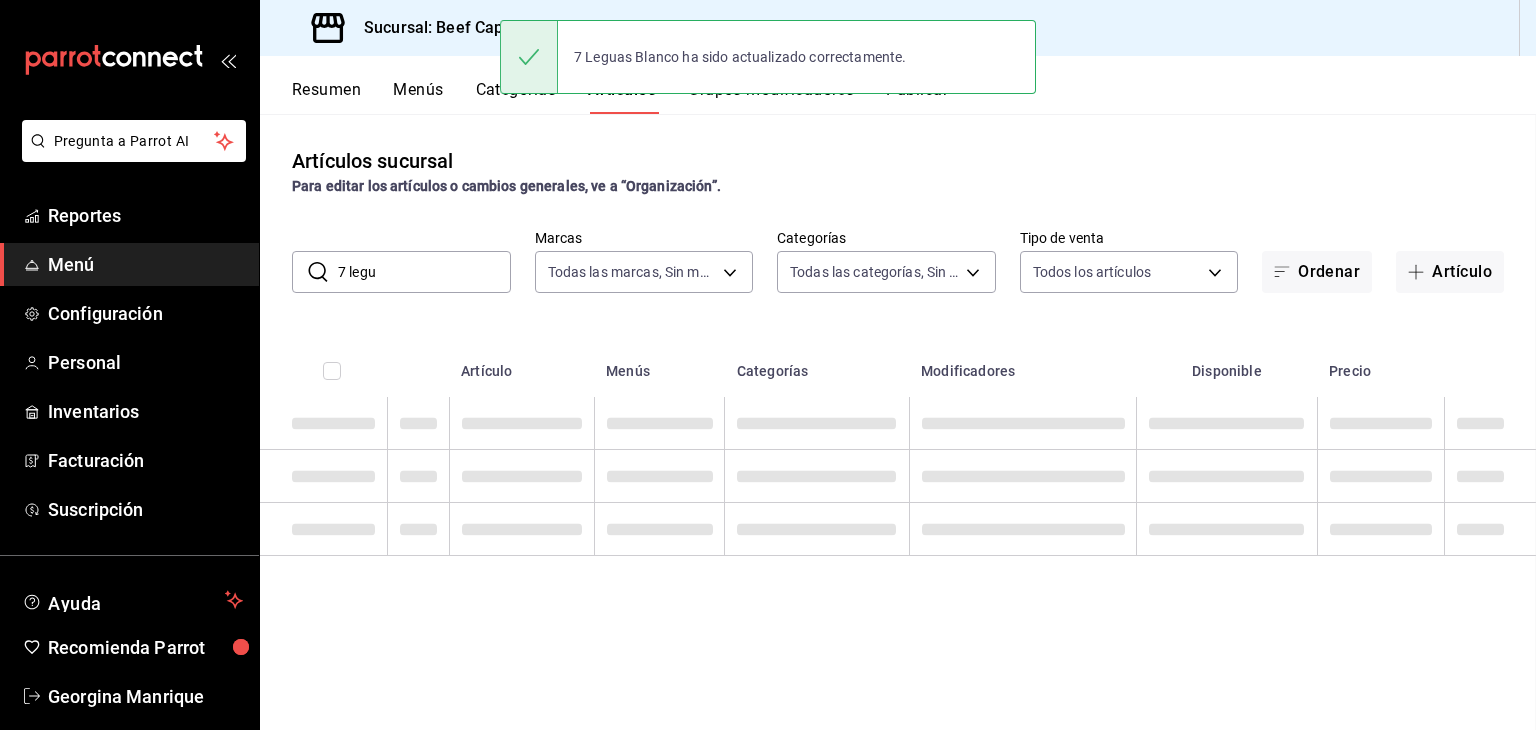 scroll, scrollTop: 0, scrollLeft: 0, axis: both 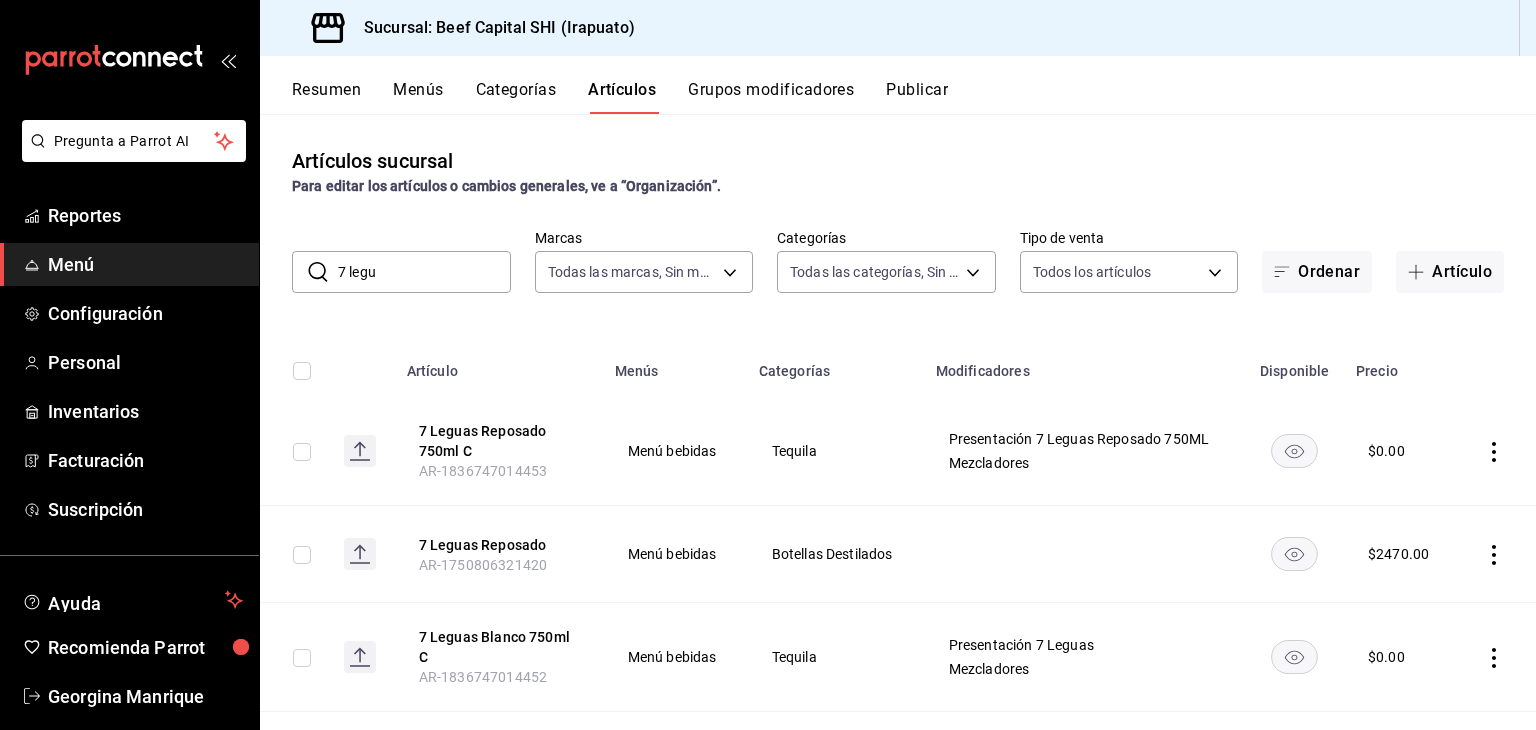click on "Grupos modificadores" at bounding box center [771, 97] 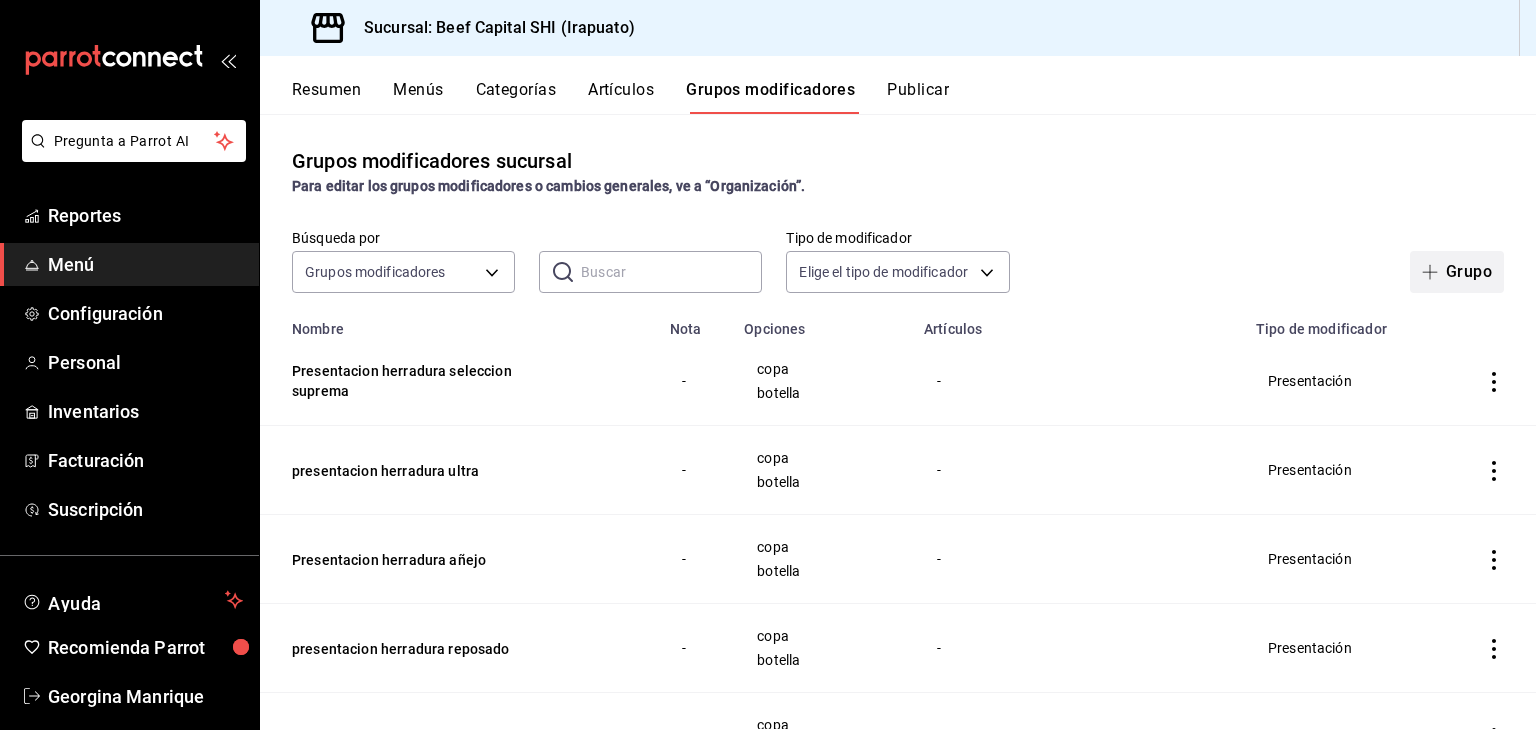 click 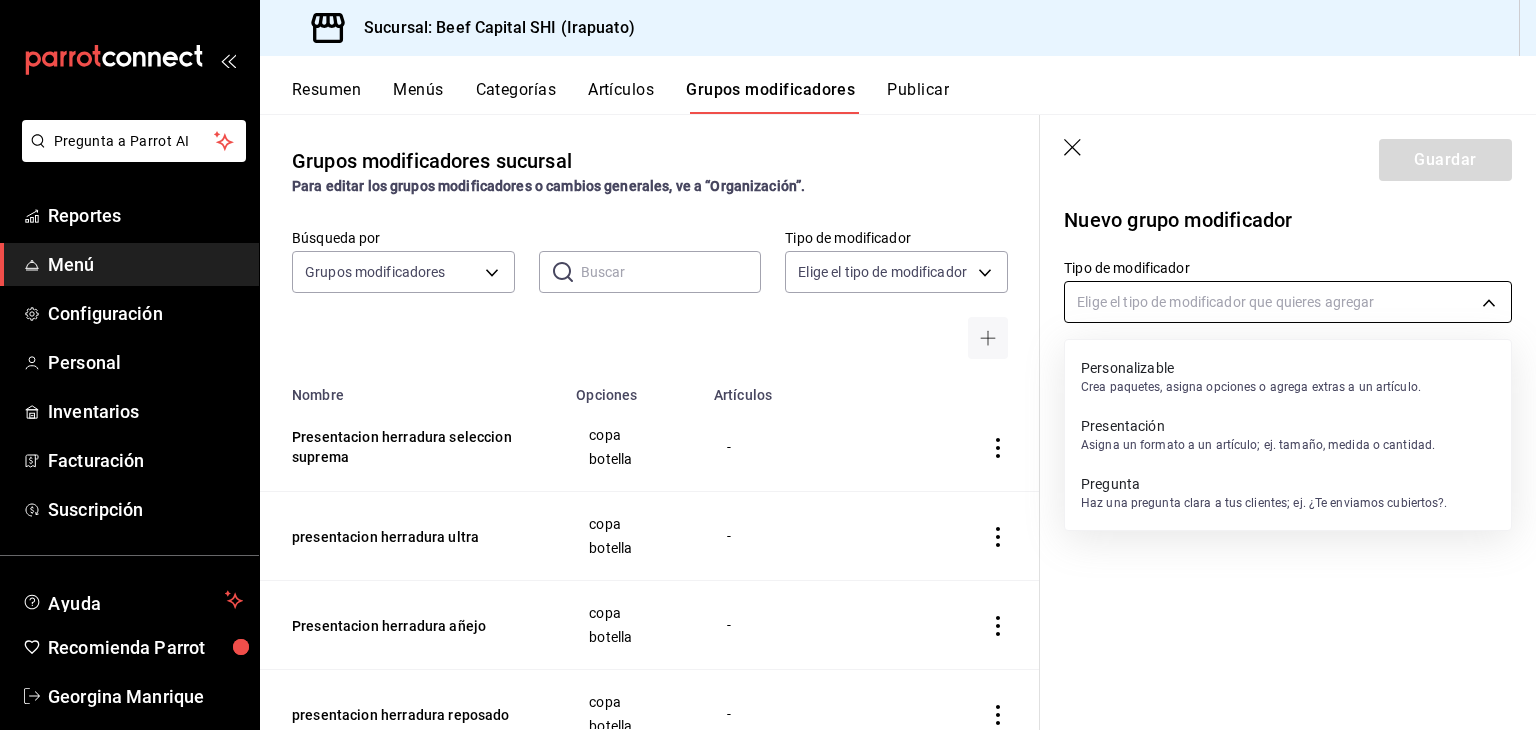 click on "Pregunta a Parrot AI Reportes   Menú   Configuración   Personal   Inventarios   Facturación   Suscripción   Ayuda Recomienda Parrot   Georgina Manrique   Sugerir nueva función   Sucursal: Beef Capital SHI (Irapuato) Resumen Menús Categorías Artículos Grupos modificadores Publicar Grupos modificadores sucursal Para editar los grupos modificadores o cambios generales, ve a “Organización”. Búsqueda por Grupos modificadores GROUP ​ ​ Tipo de modificador Elige el tipo de modificador Nombre Opciones Artículos Presentacion herradura seleccion suprema copa botella - presentacion herradura ultra copa botella - Presentacion herradura añejo copa botella - presentacion herradura reposado copa botella - Presentación herradura blanco copa botella Herradura Blanco presentacion jack daniels black Botella Copa Jack Daniel Black presentacion glenfiddich 12 Botella Copa Glenfiddich 12 presentacion buchanans master Botella Copa Buchanans Master presentacion buchanans 18 Botella Copa Buchannas 18 Botella Copa" at bounding box center (768, 365) 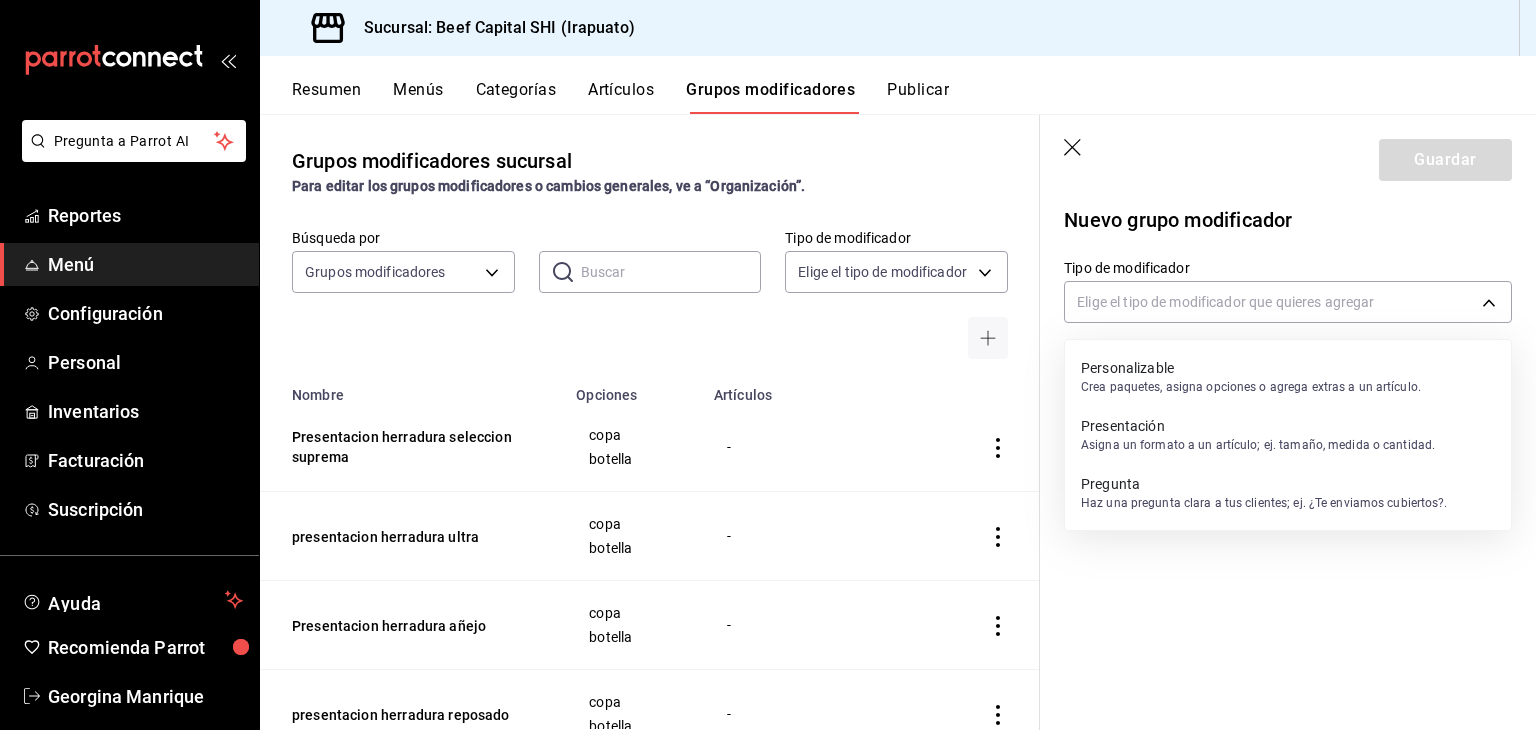 click on "Presentación" at bounding box center [1258, 426] 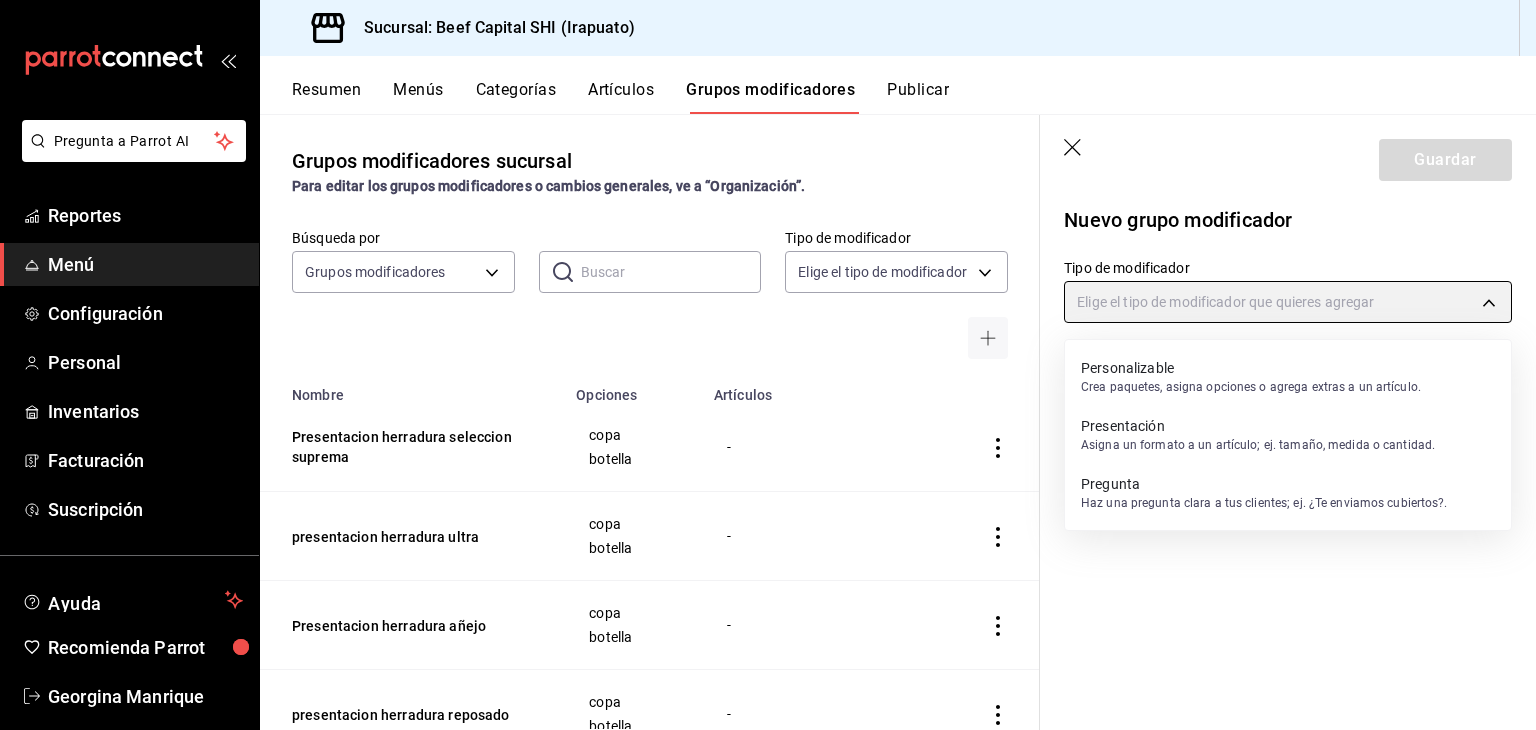 type on "PRESENTATION" 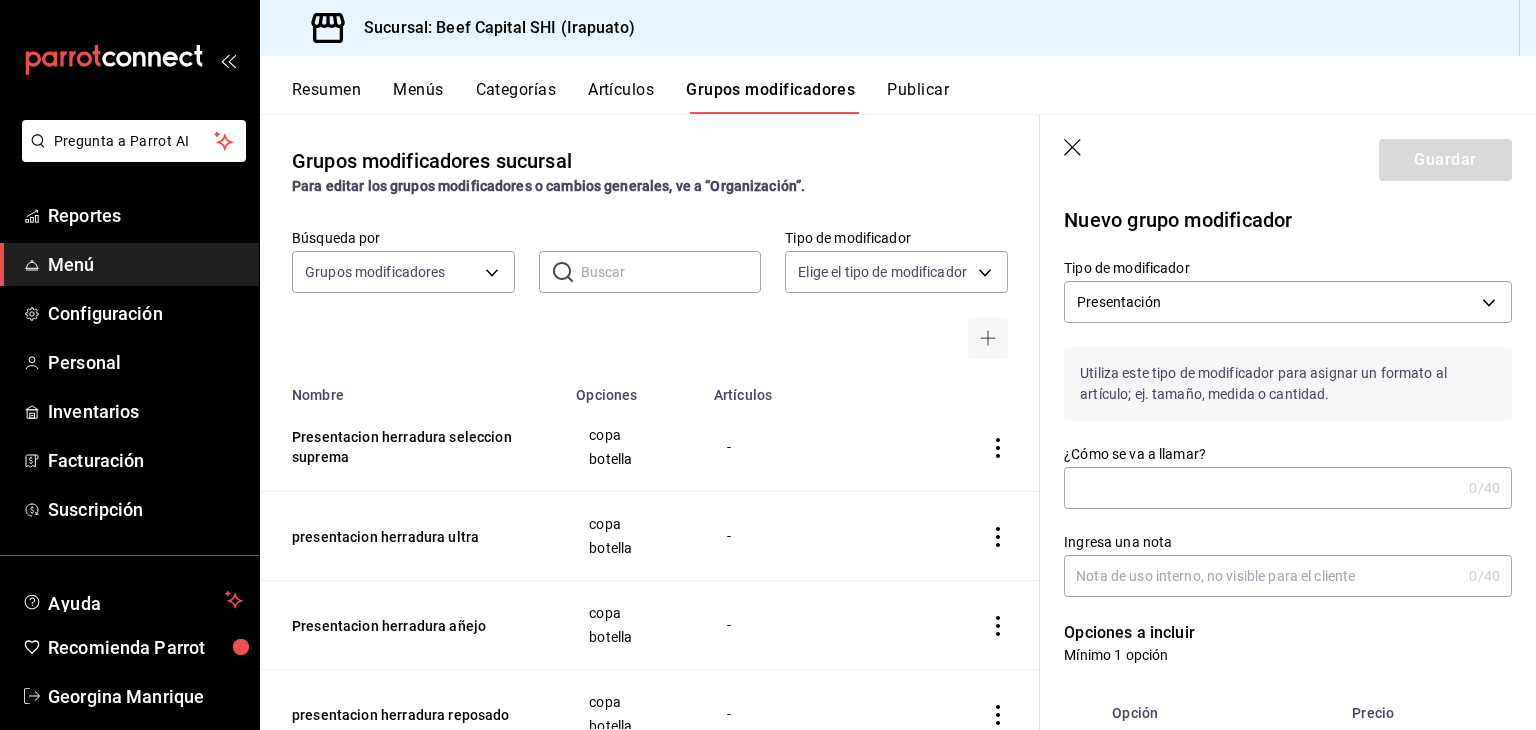 click on "¿Cómo se va a llamar? 0 /40 ¿Cómo se va a llamar?" at bounding box center [1288, 477] 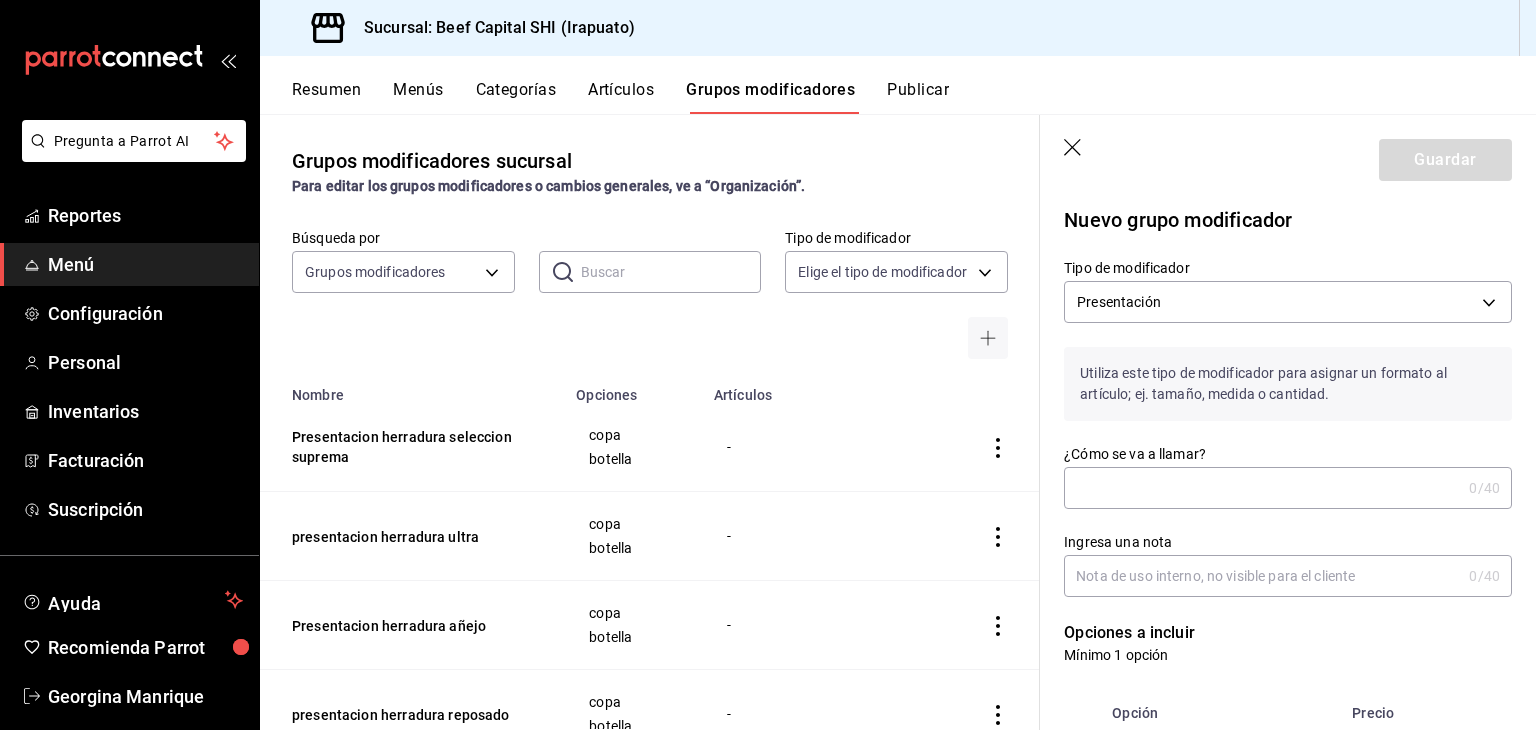 click on "¿Cómo se va a llamar?" at bounding box center (1262, 488) 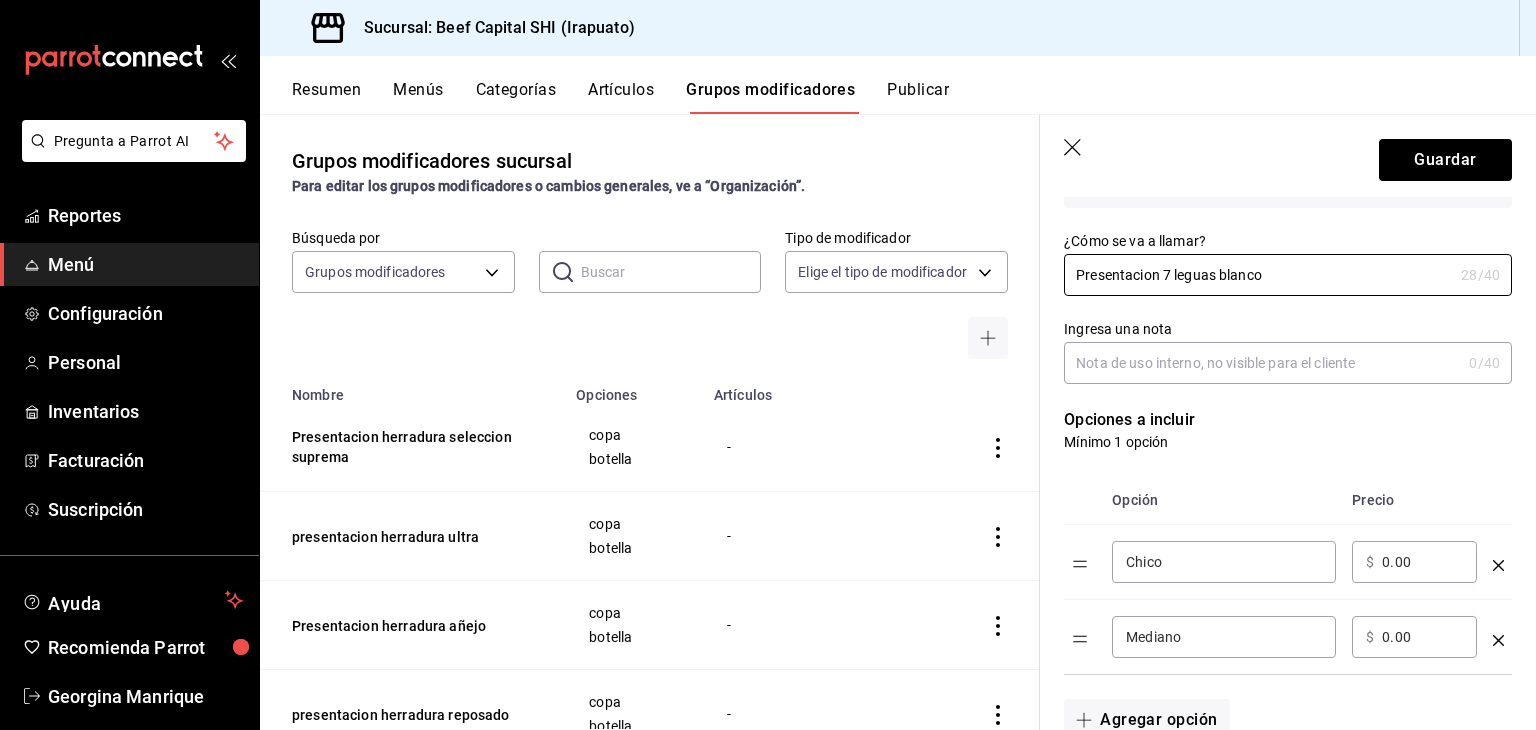 scroll, scrollTop: 300, scrollLeft: 0, axis: vertical 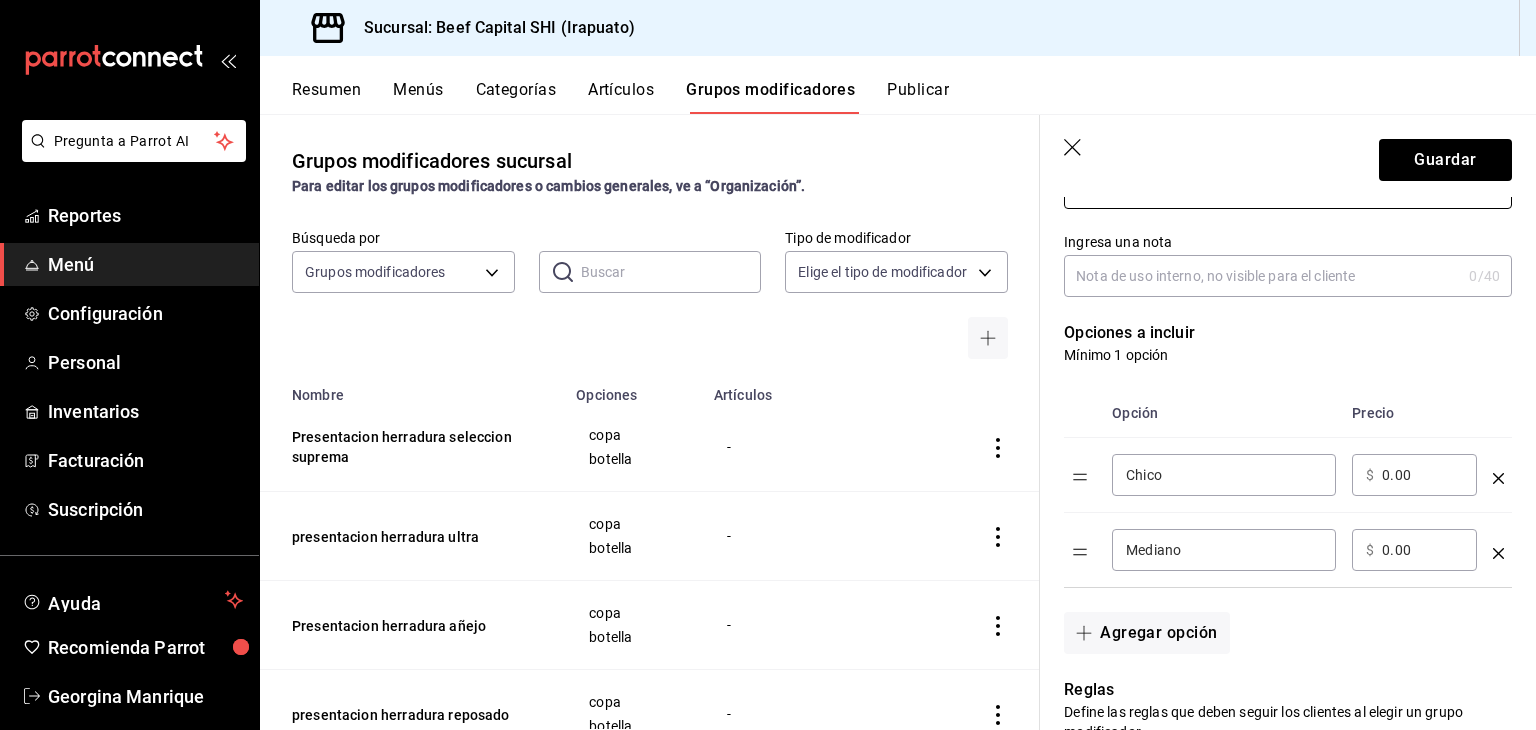 type on "Presentacion 7 leguas blanco" 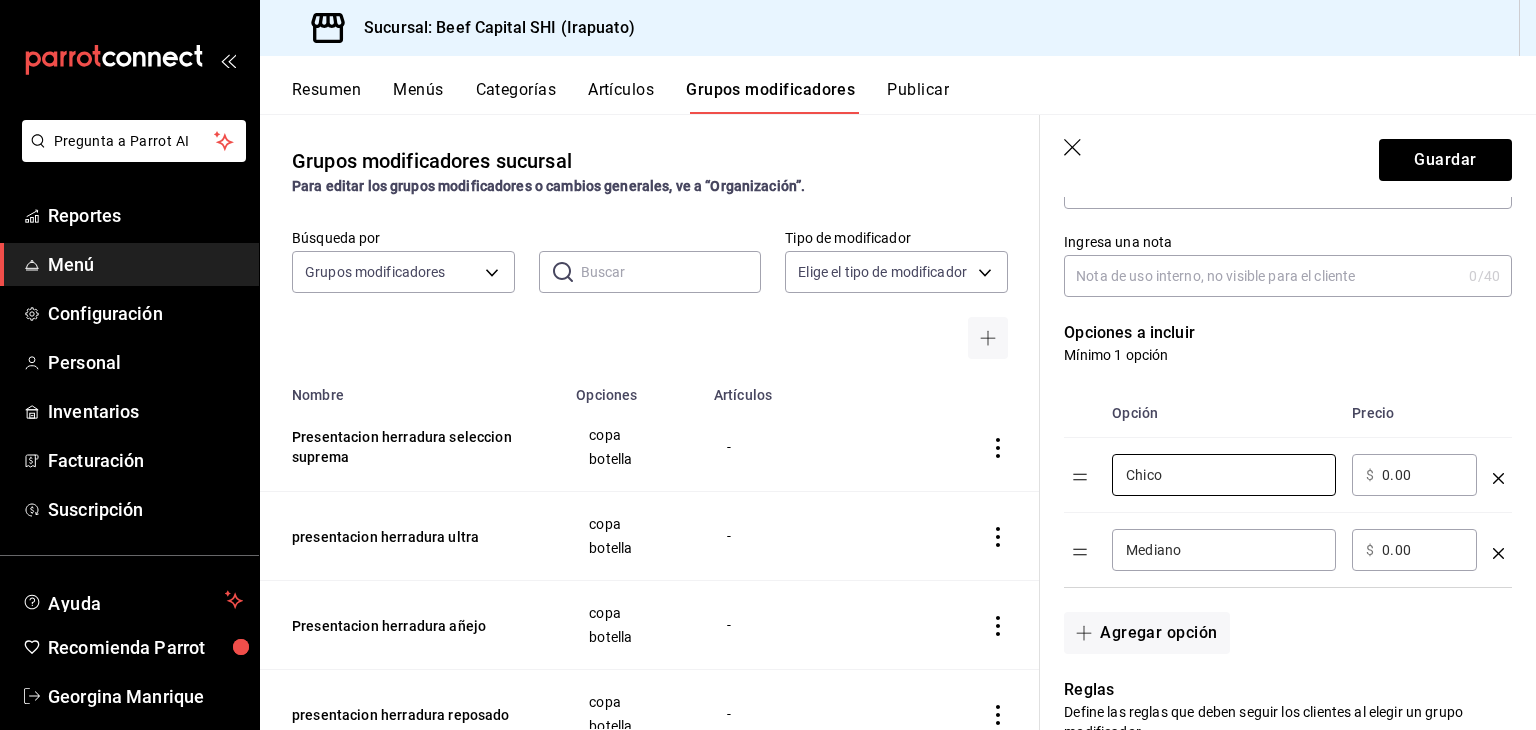 drag, startPoint x: 1200, startPoint y: 478, endPoint x: 912, endPoint y: 473, distance: 288.0434 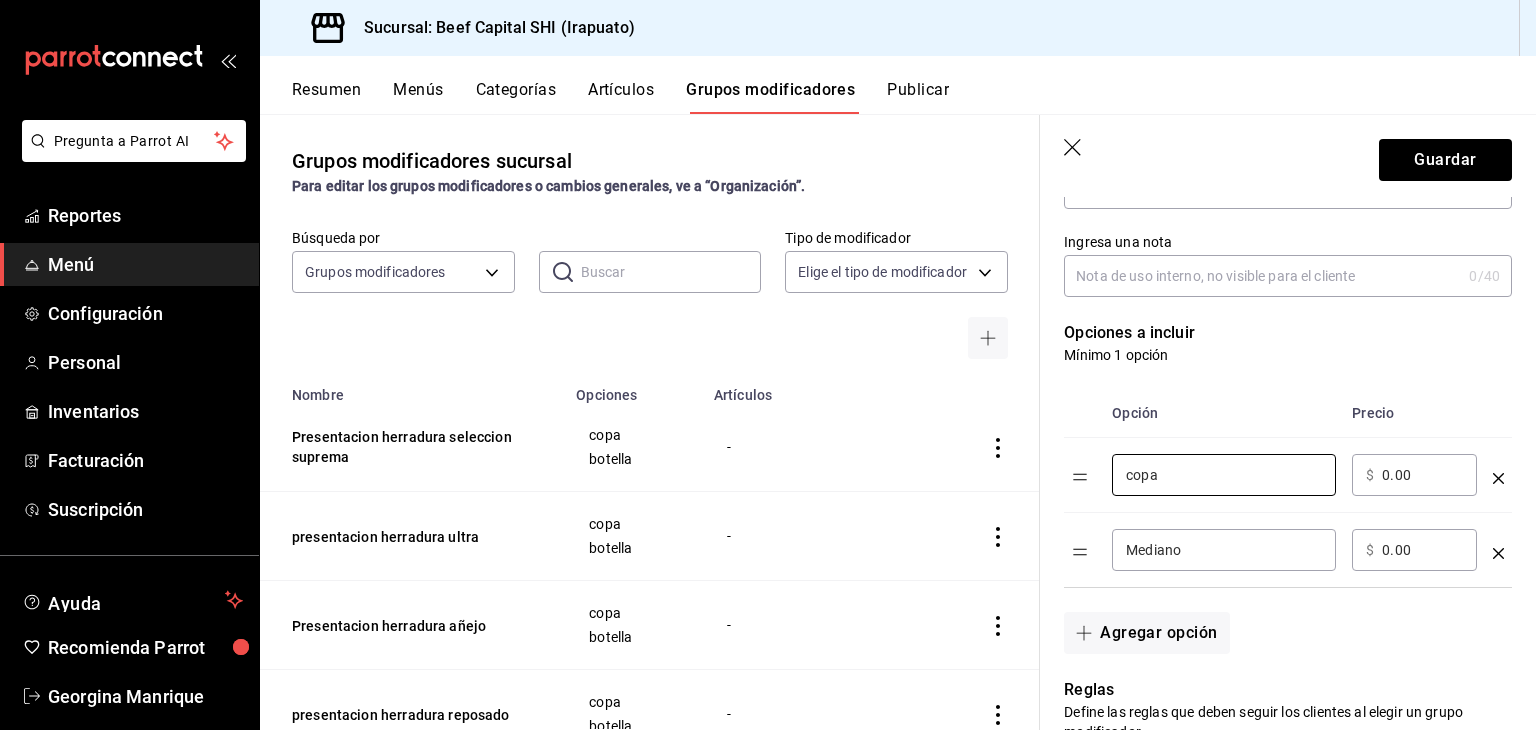 type on "copa" 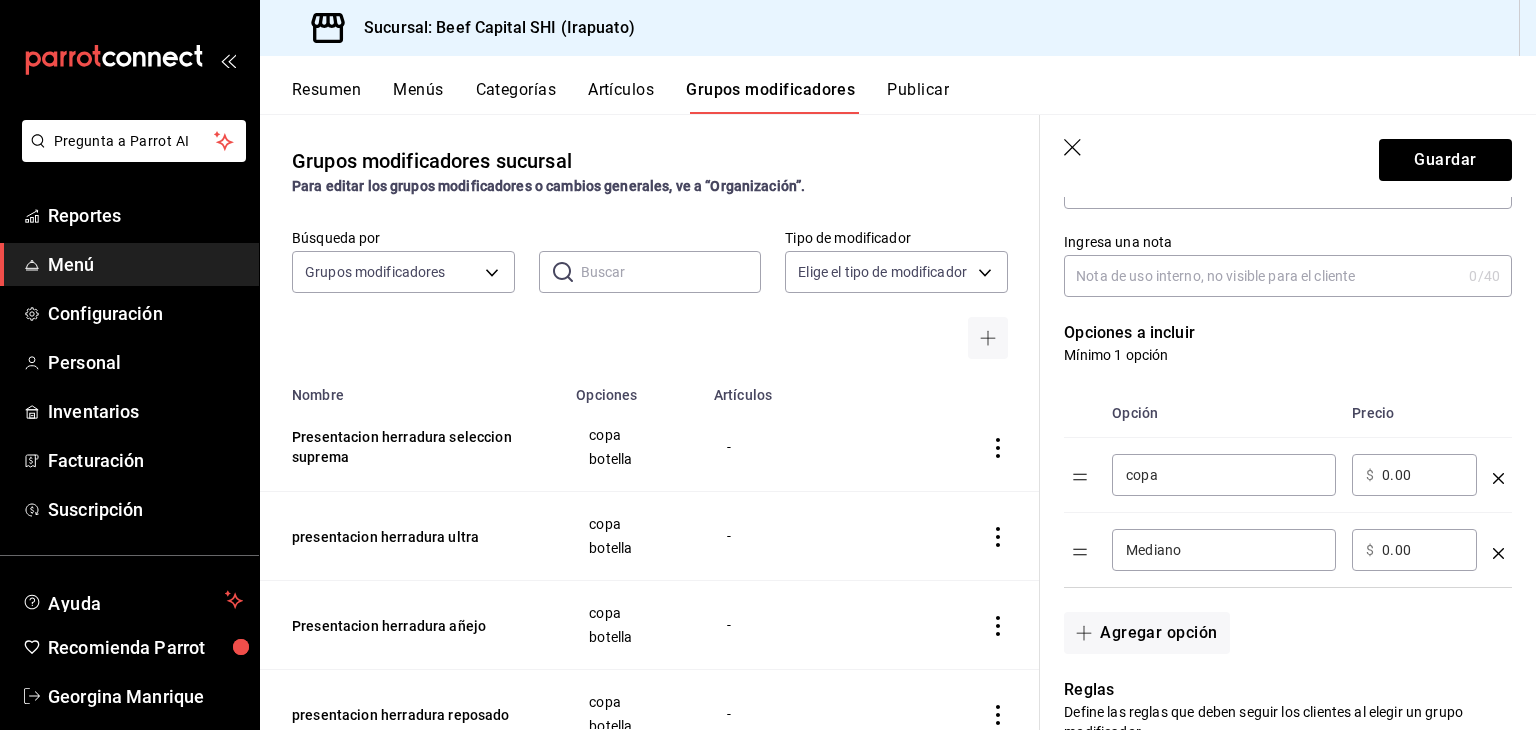 click on "​ $ 0.00 ​" at bounding box center (1414, 475) 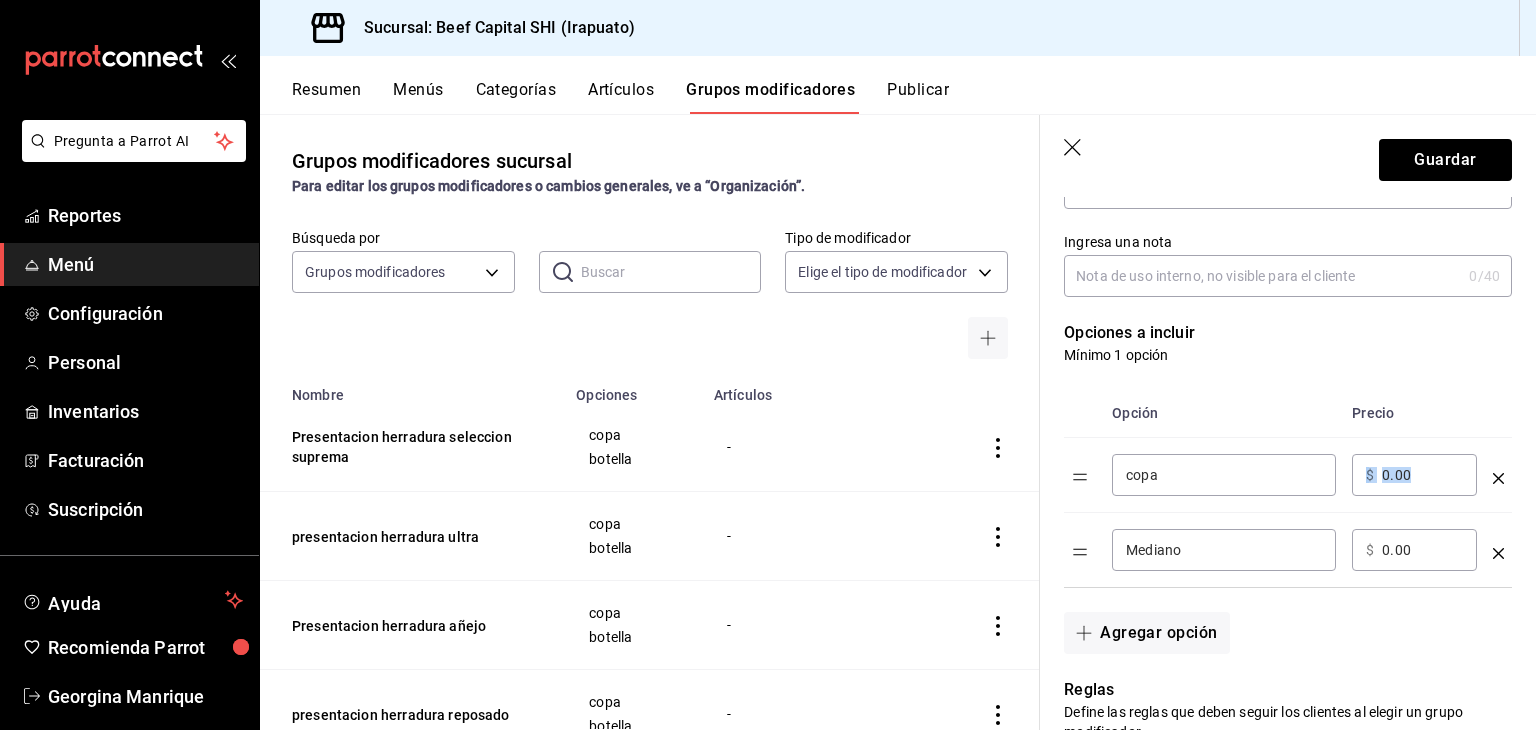 click on "​ $ 0.00 ​" at bounding box center (1414, 475) 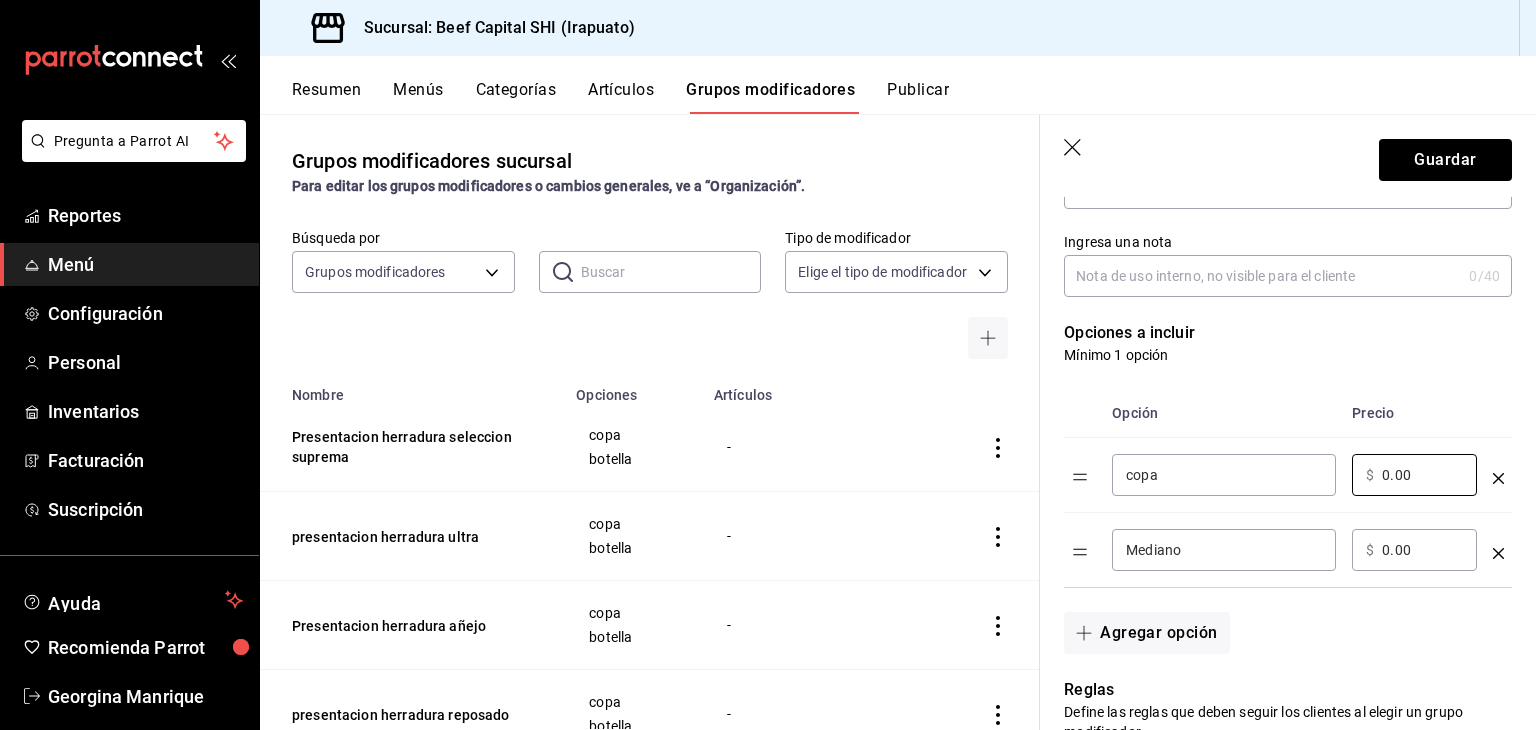 drag, startPoint x: 1431, startPoint y: 465, endPoint x: 1328, endPoint y: 477, distance: 103.69667 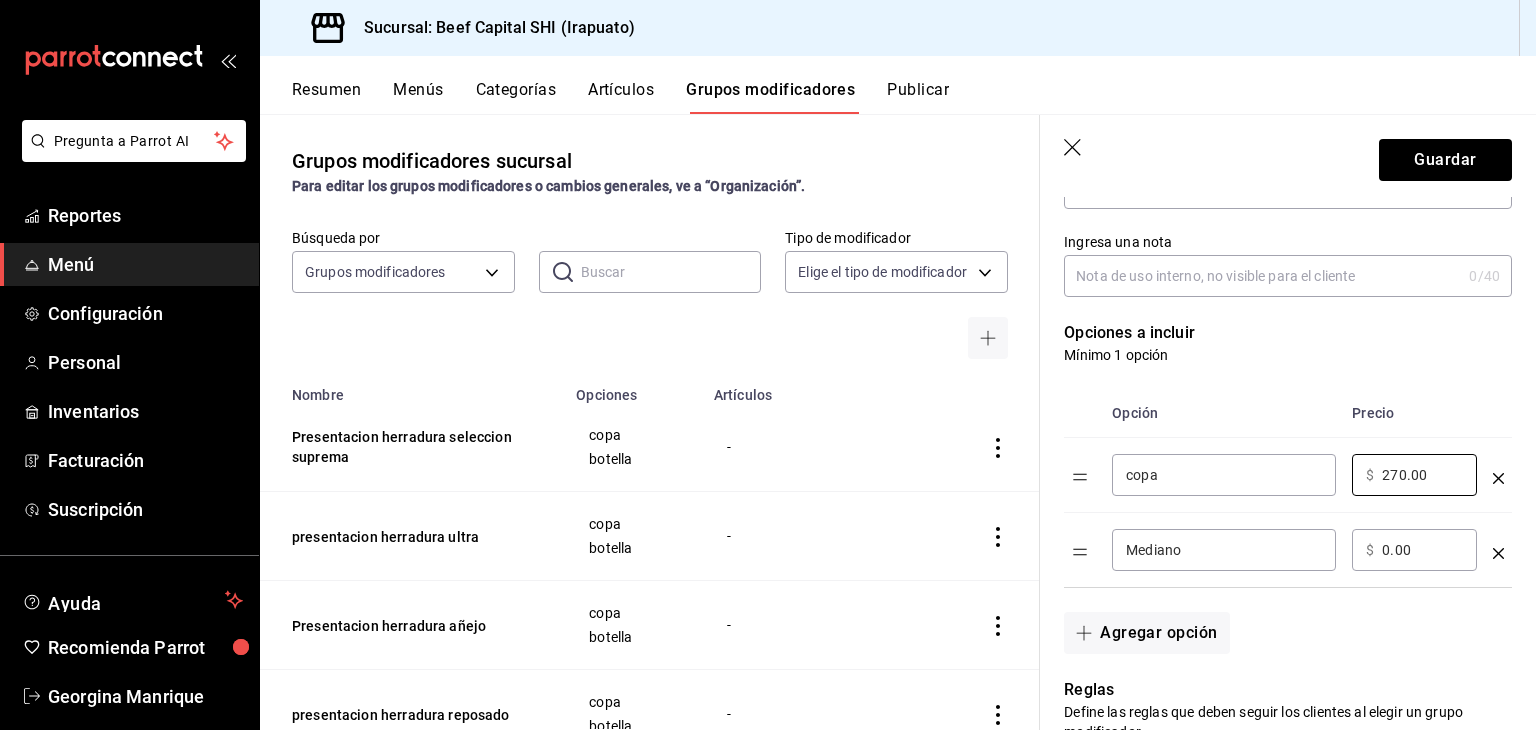 type on "270.00" 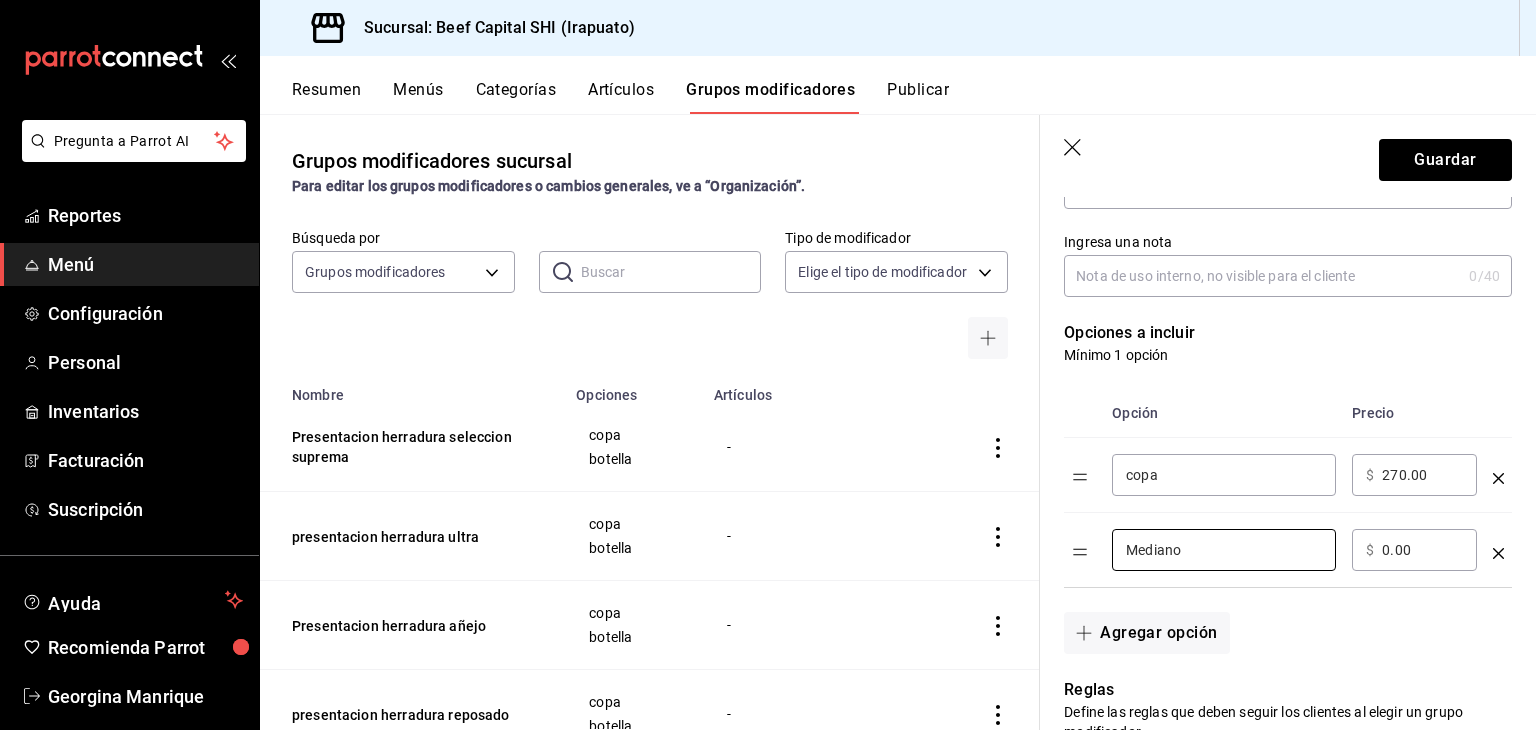 drag, startPoint x: 1174, startPoint y: 560, endPoint x: 1041, endPoint y: 565, distance: 133.09395 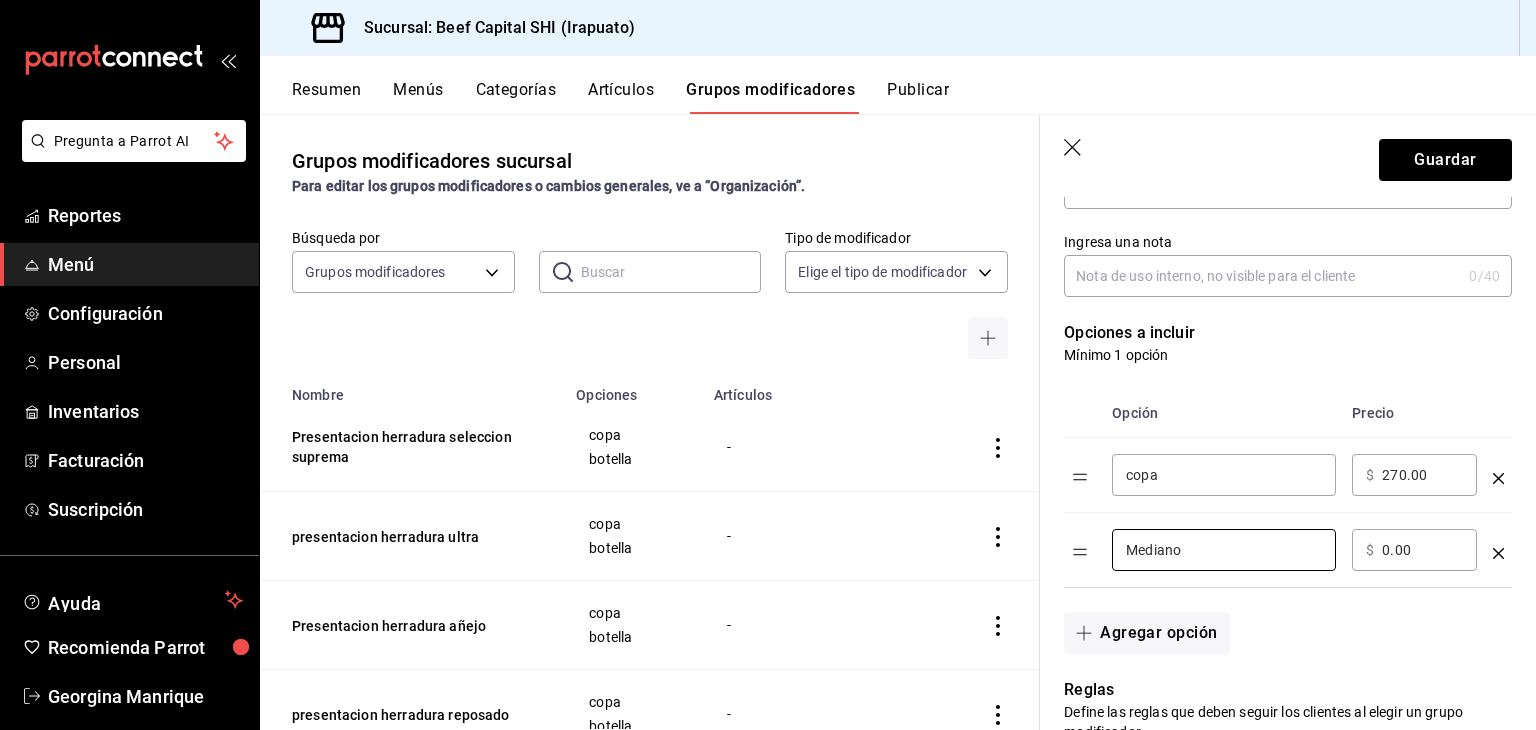 drag, startPoint x: 1220, startPoint y: 553, endPoint x: 1051, endPoint y: 551, distance: 169.01184 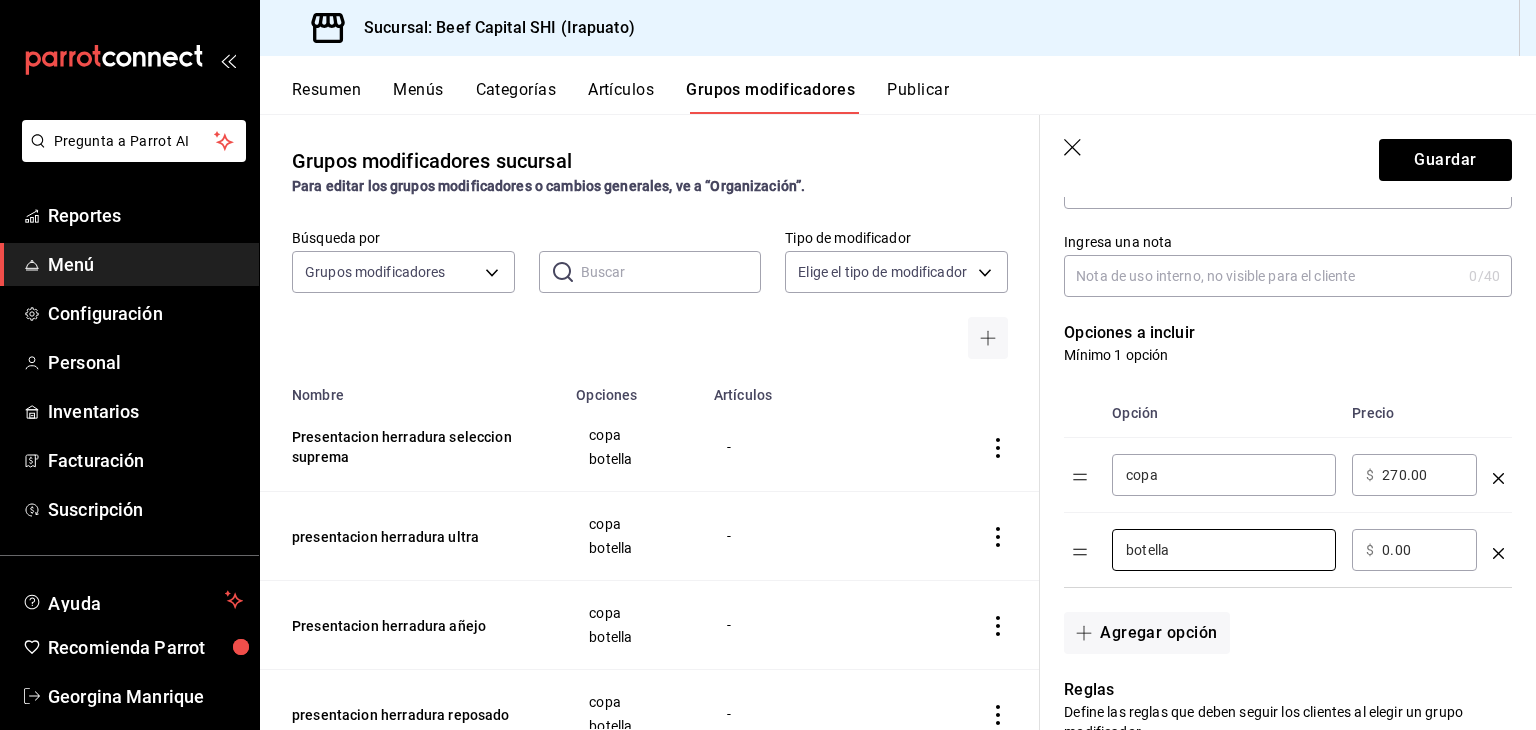 type on "botella" 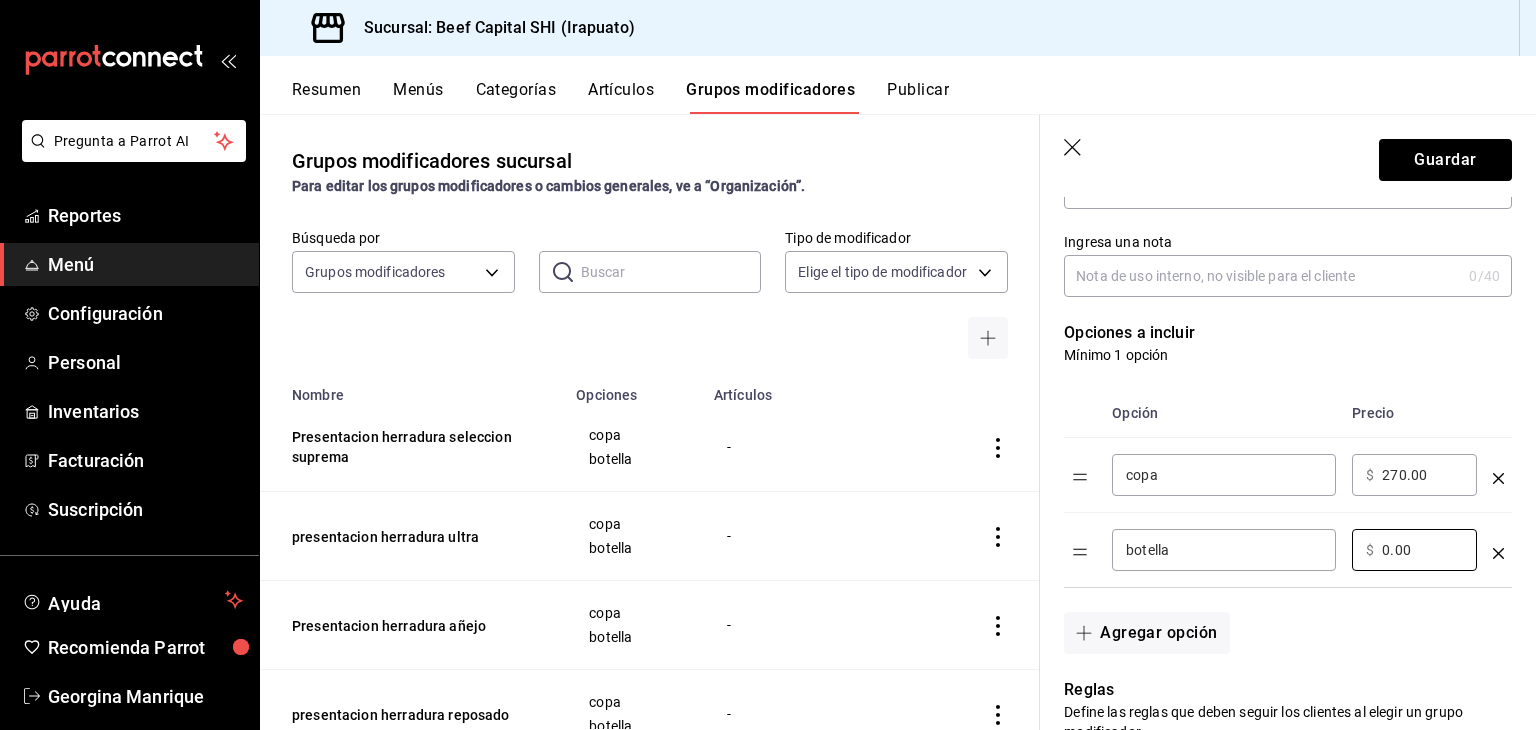 drag, startPoint x: 1427, startPoint y: 550, endPoint x: 1270, endPoint y: 549, distance: 157.00319 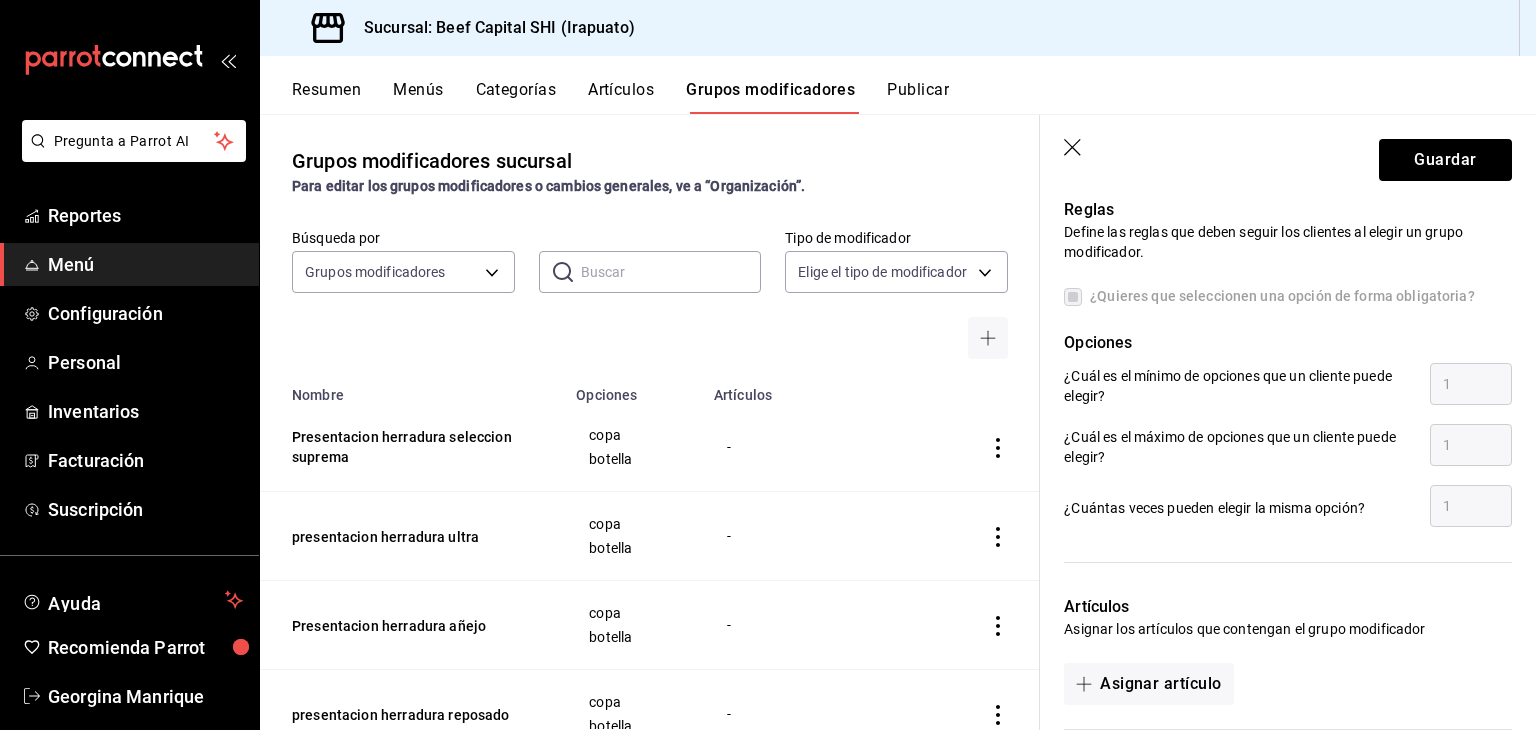 scroll, scrollTop: 992, scrollLeft: 0, axis: vertical 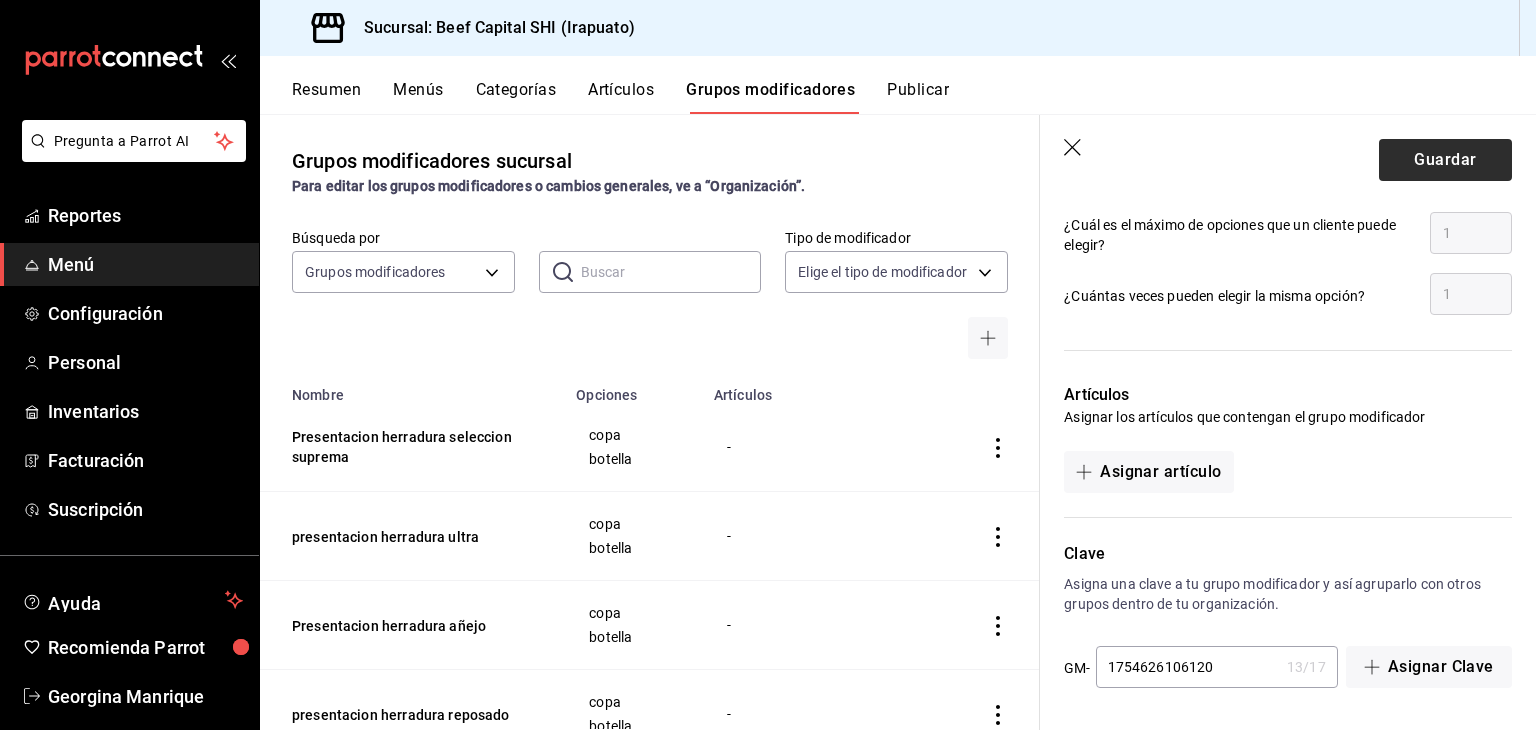 type on "2320.00" 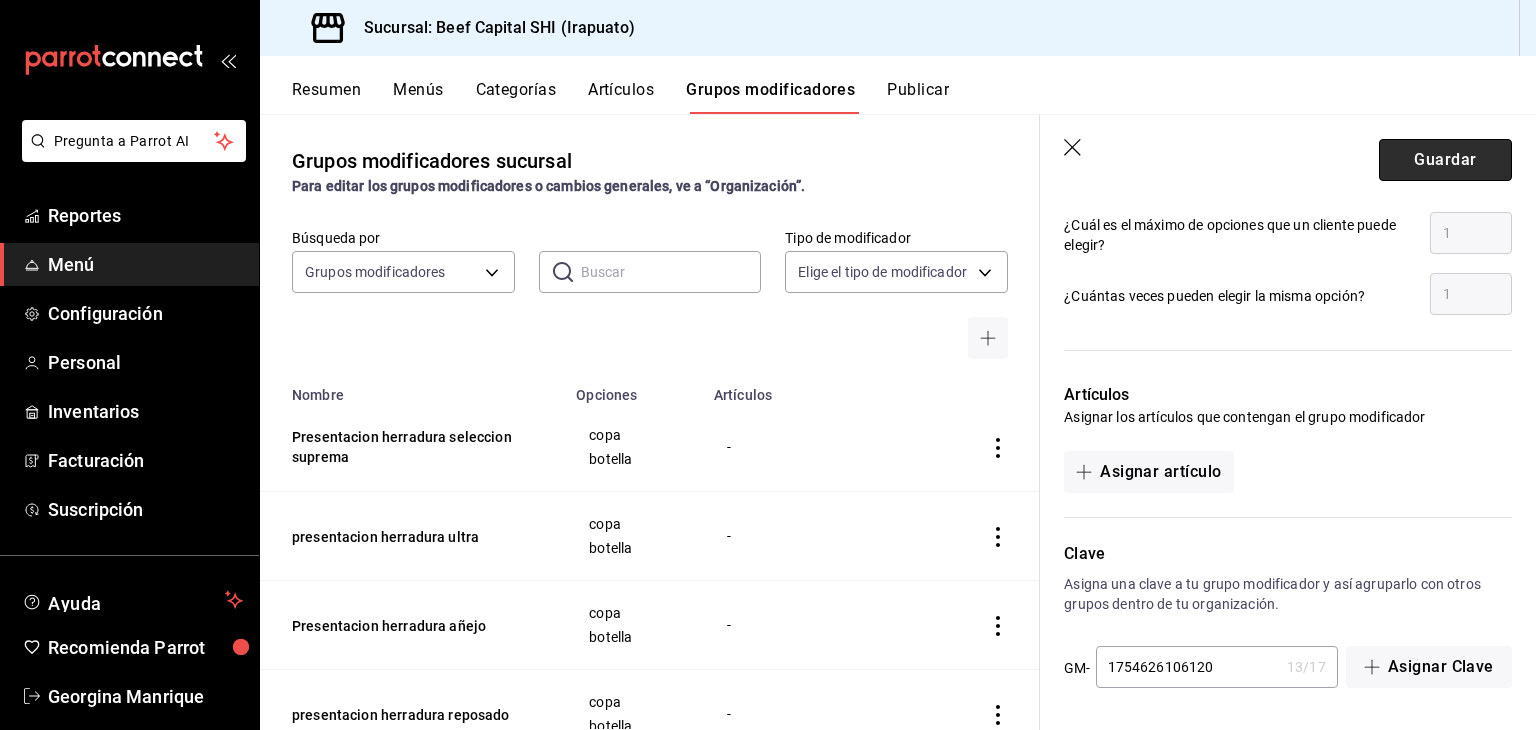 click on "Guardar" at bounding box center [1445, 160] 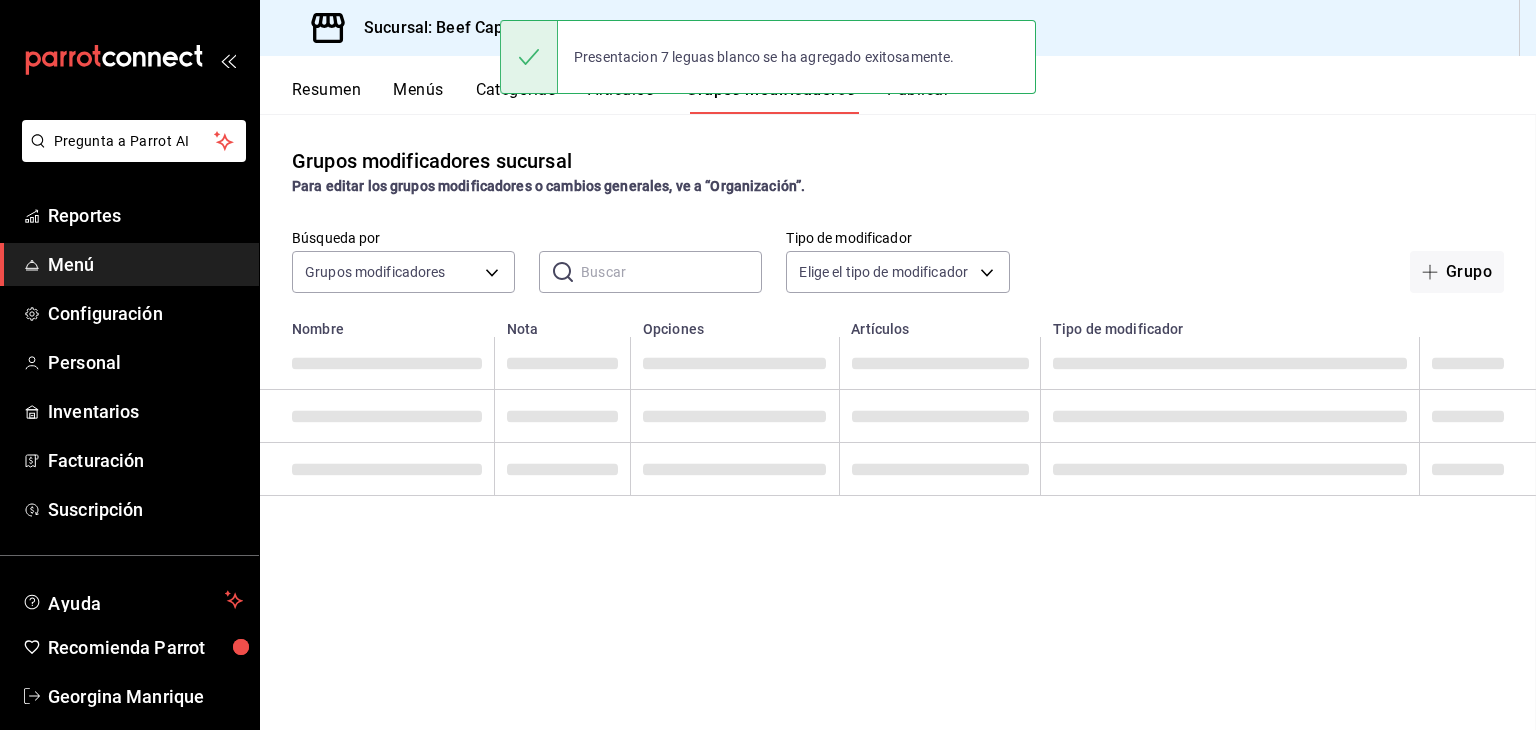 scroll, scrollTop: 0, scrollLeft: 0, axis: both 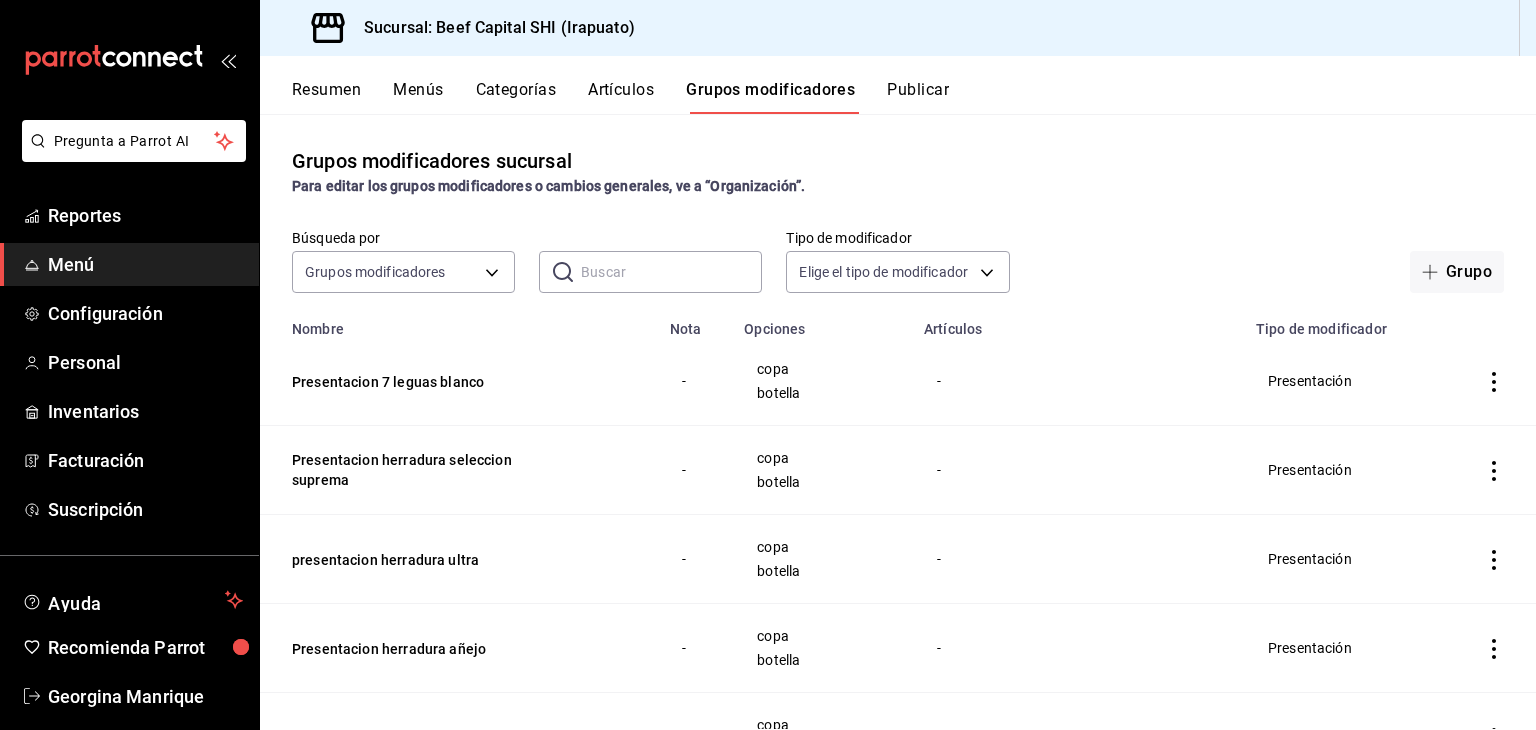 click on "Artículos" at bounding box center [621, 97] 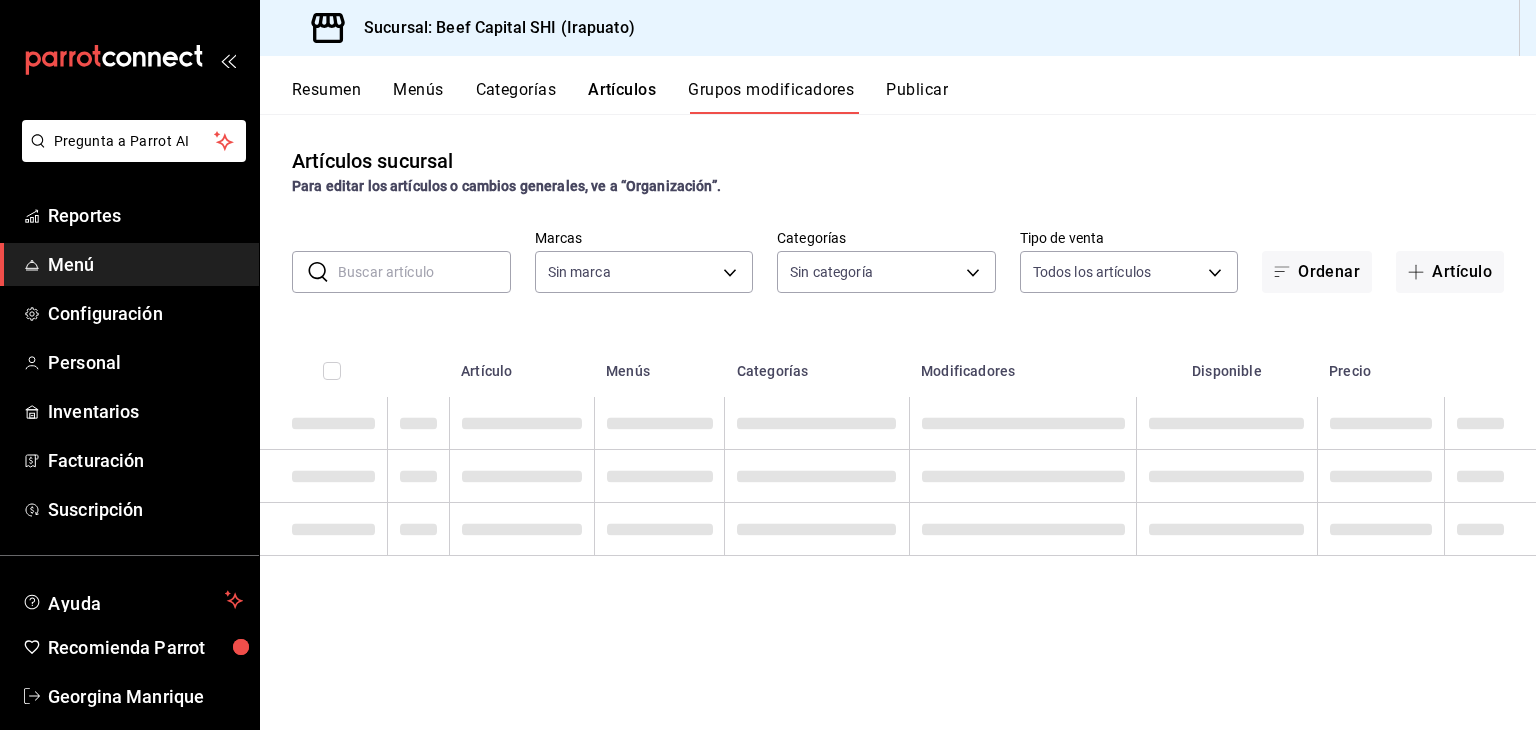 type on "605647f7-5ddc-403a-84da-aa3c8a25865f" 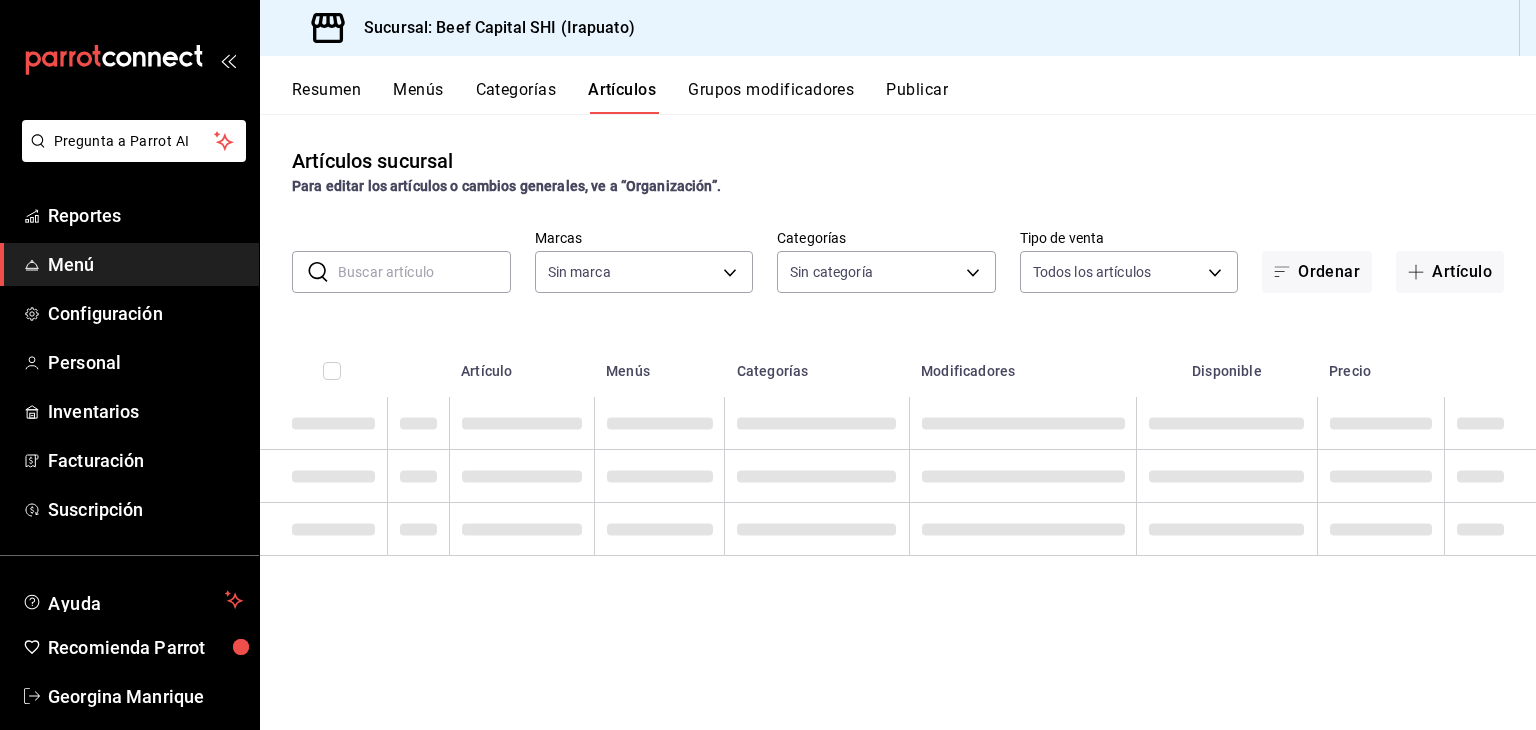 type on "605647f7-5ddc-403a-84da-aa3c8a25865f" 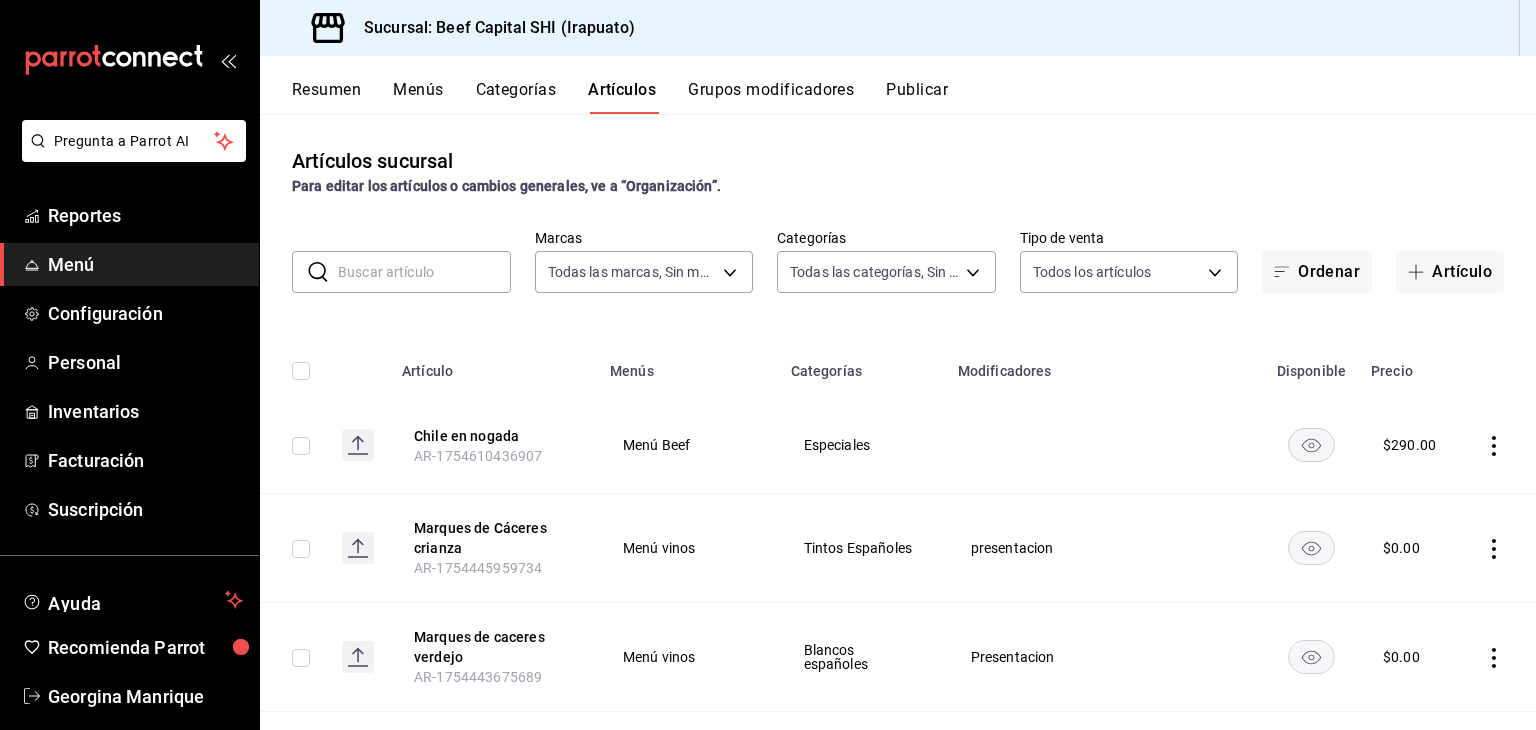 type on "230c4a31-dbb7-4585-b22f-1c5c36cb302b,19d1c6a5-4e01-4bbd-af12-f5acee8fbe0d,5710f986-51b4-43bd-8c79-b655f055f127,add07562-8d05-4785-a2e5-d563d7824e6a,2310d169-38da-49f4-afae-9baf331824d4,3e34bff9-4dd6-44dd-a81f-1b0079b8d960,c1b39be9-fc16-435a-bed4-7914f0f9ecf4,5accff15-a2b6-450e-933b-21f2d85de5fa,746b9459-d29d-4144-b0b2-31e451dece40,bd086e43-5b7e-4af3-bcd2-5e4de1799ad8,5aaa2e03-870a-4139-a5ee-c0adf652e721,b9d03865-b415-493f-a2ea-e4353c441588,3c7d2ad2-1d43-4c0a-865e-ca5f70957830,f23f0945-c331-47c3-a78d-c8adfdb22f29,70fc7f8b-7193-4205-9978-c70e370b88ec,15fc0098-a8a6-4625-ad8b-91a15c1bbf05,a2cfab74-379c-4389-8d06-b32e88edb388,c5d70b27-e86d-4c7d-a5f3-dfc541fd6873,f88518ab-b853-4dd6-aa6c-53ca66c6ccf4,8828723a-0015-47f9-bab0-107c99beb256,8ec04016-420a-44a2-b3e3-785083b6f673,318d6cbe-7b2b-4a39-a82d-239c927cd86f,48f7fb61-45c2-42d0-b0ba-021fa4206c9a,c0e257bc-c66b-4af4-bb53-edede752b9d2,13358f1b-fc32-4a6c-b044-12be6e04d9e6,03cf777b-250c-4d50-8c5f-234c926fe296,0d09ec44-93f8-4950-a2ba-8b5bbde65602,160f20af-4788-4aa6-9e1..." 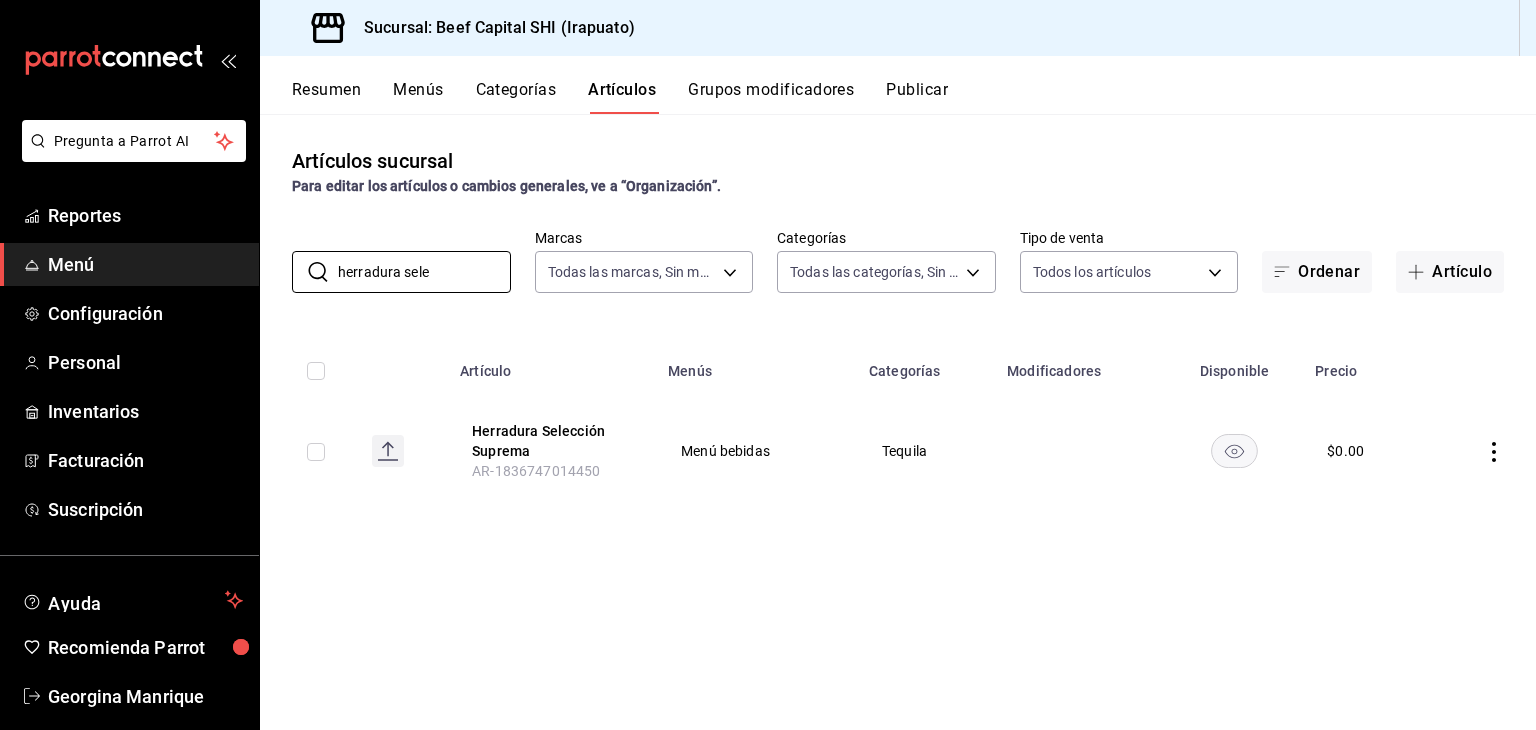 type on "herradura sele" 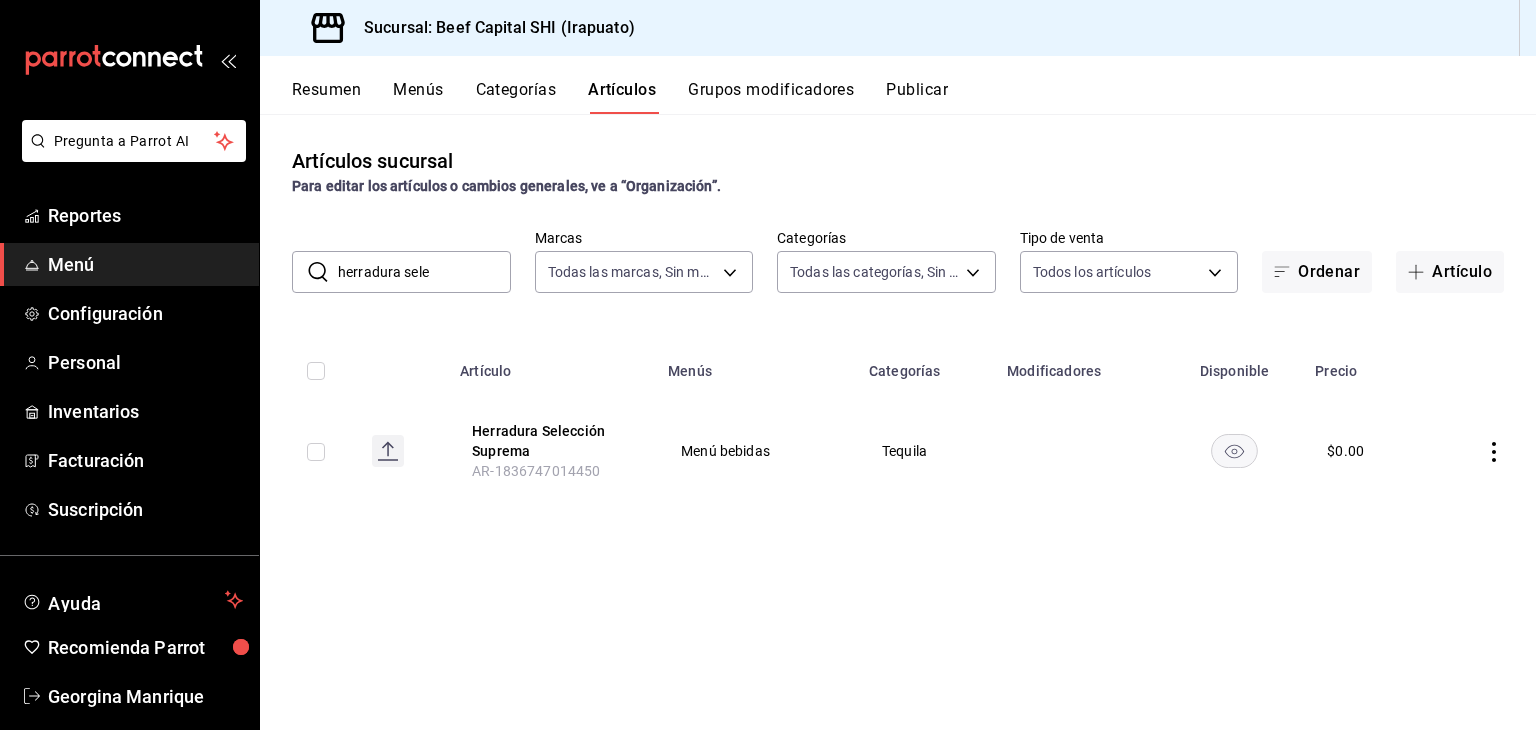 click 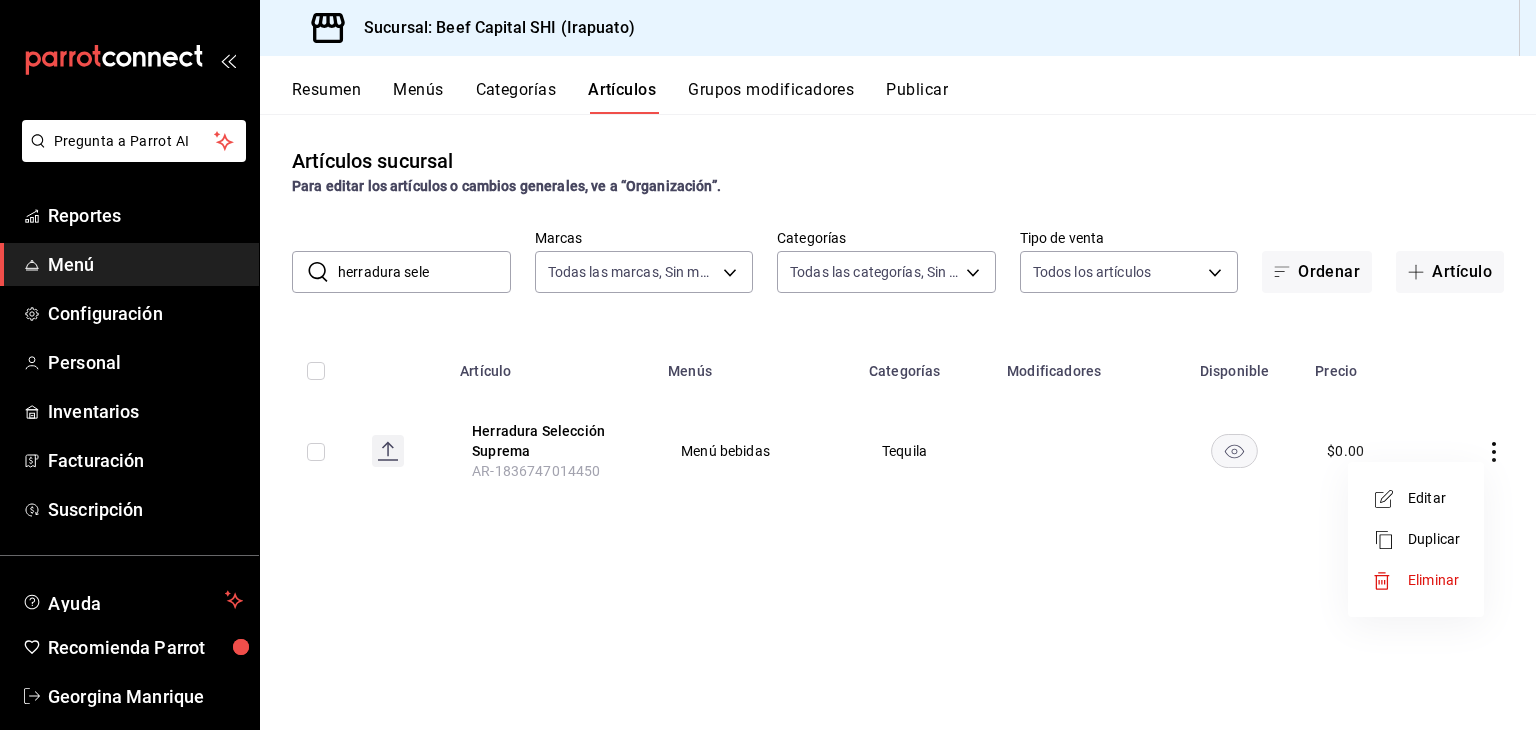 click on "Editar" at bounding box center [1434, 498] 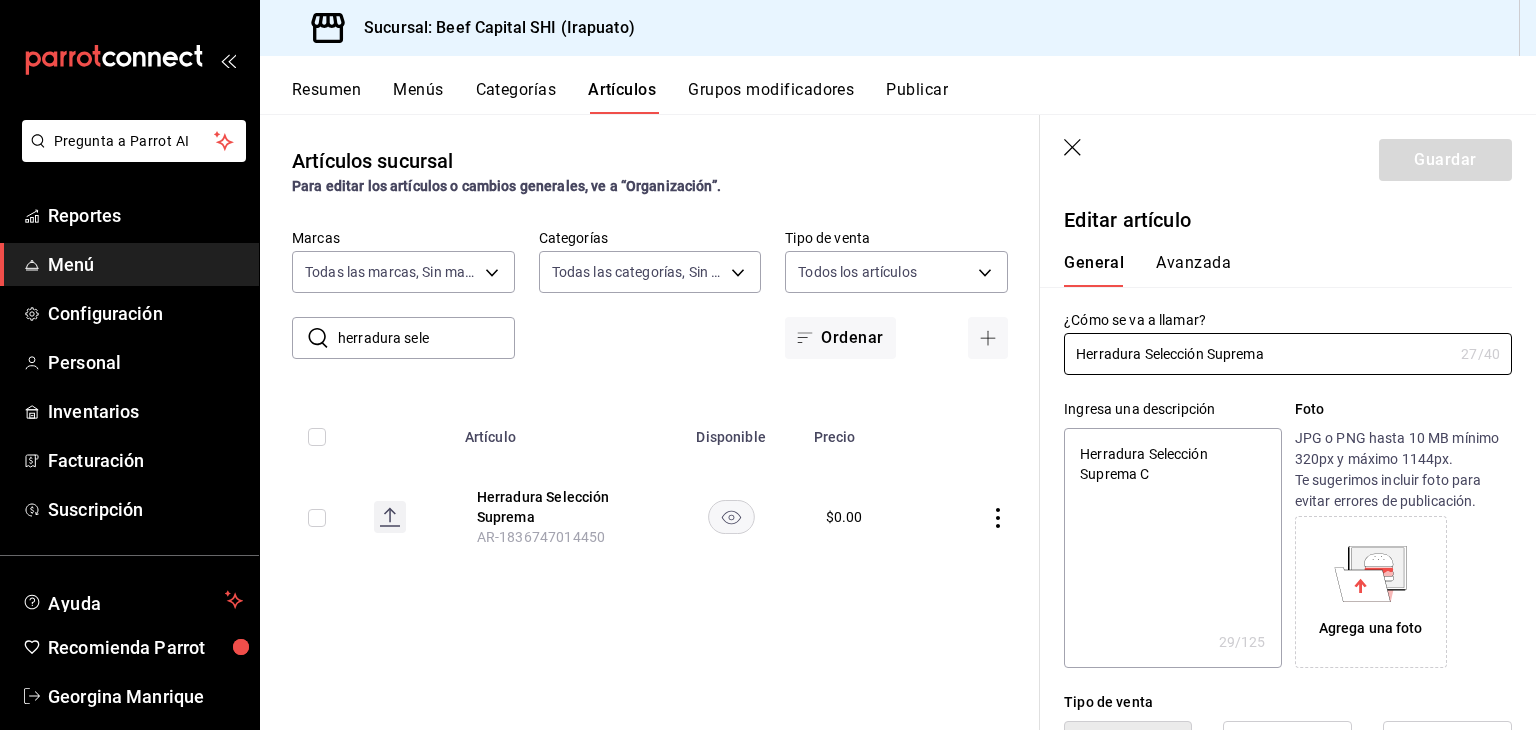 type on "x" 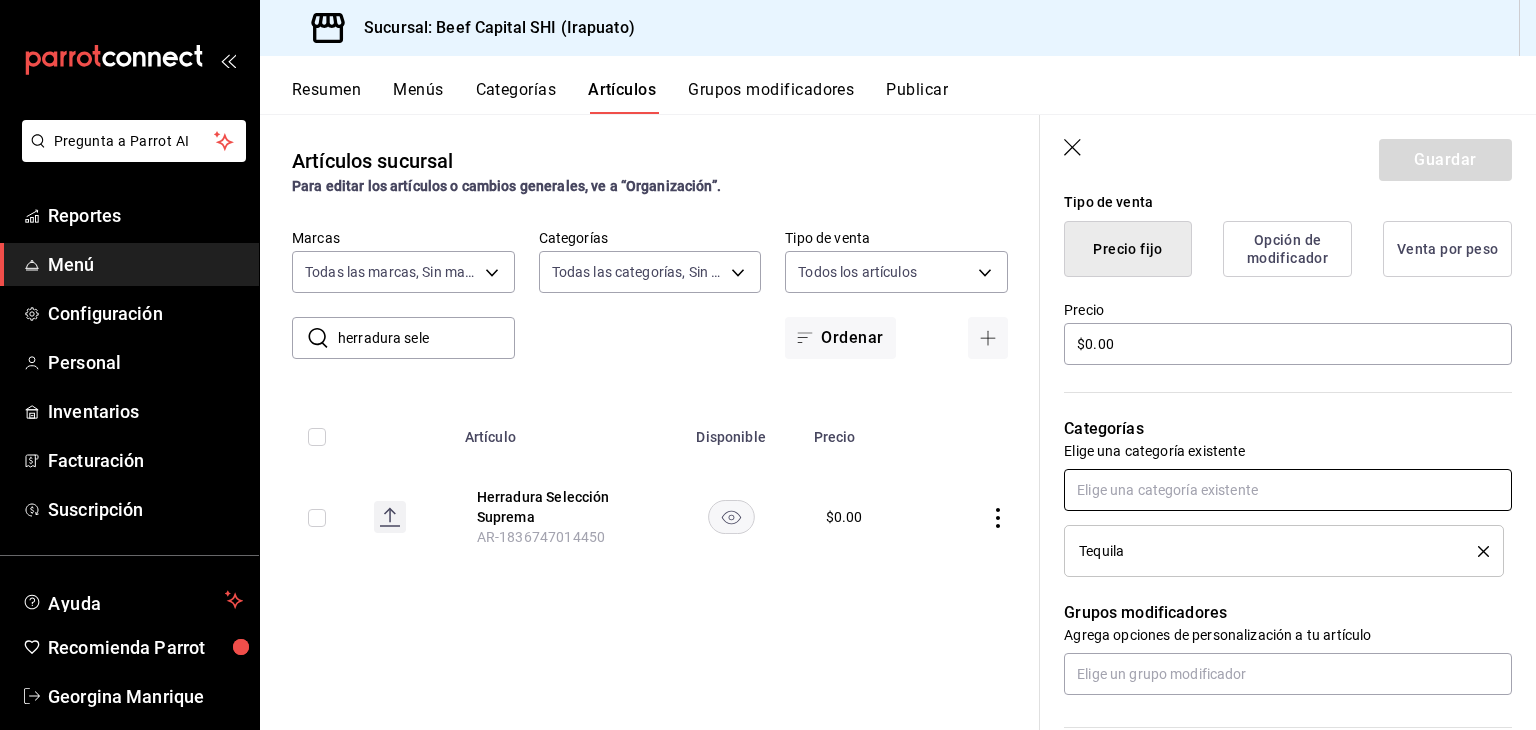 scroll, scrollTop: 600, scrollLeft: 0, axis: vertical 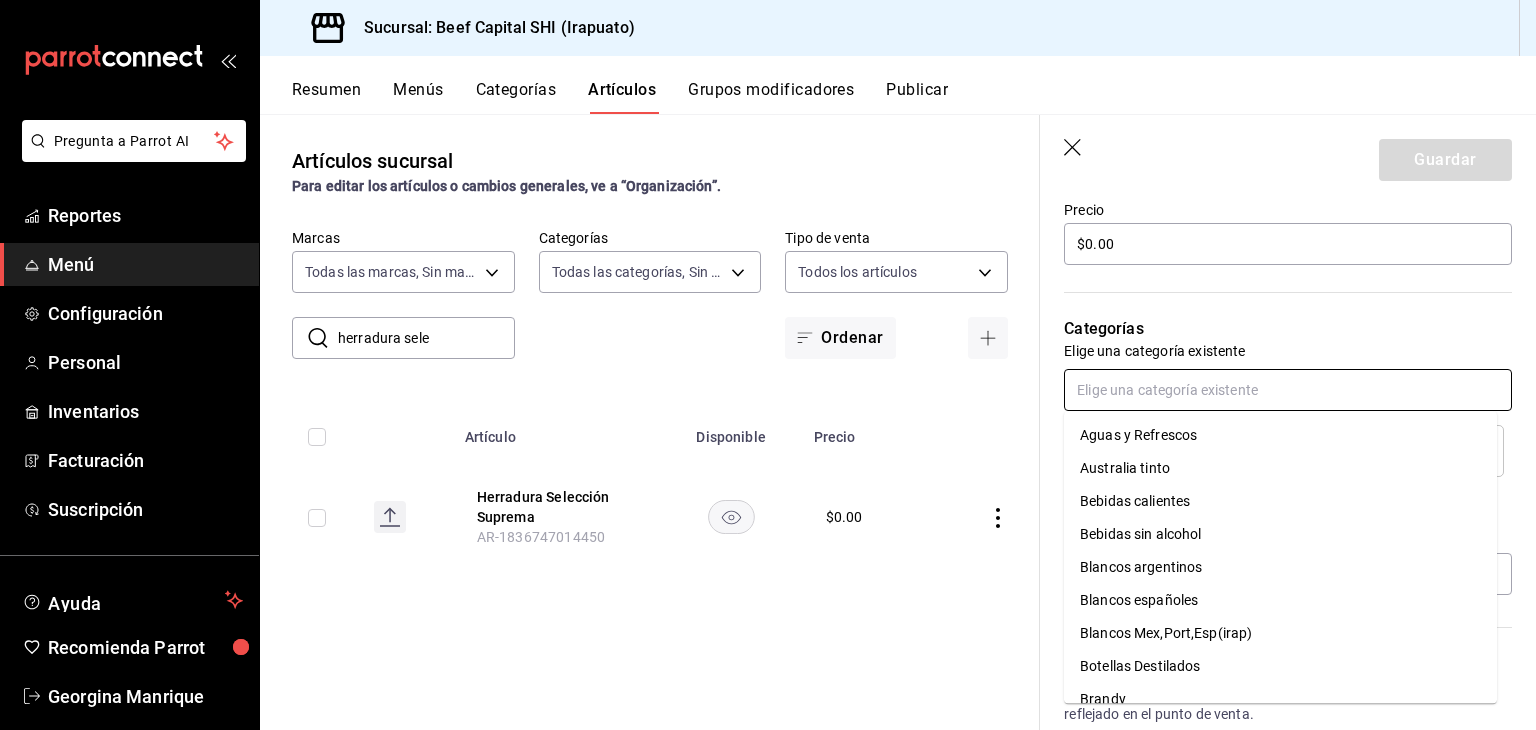 click at bounding box center (1288, 390) 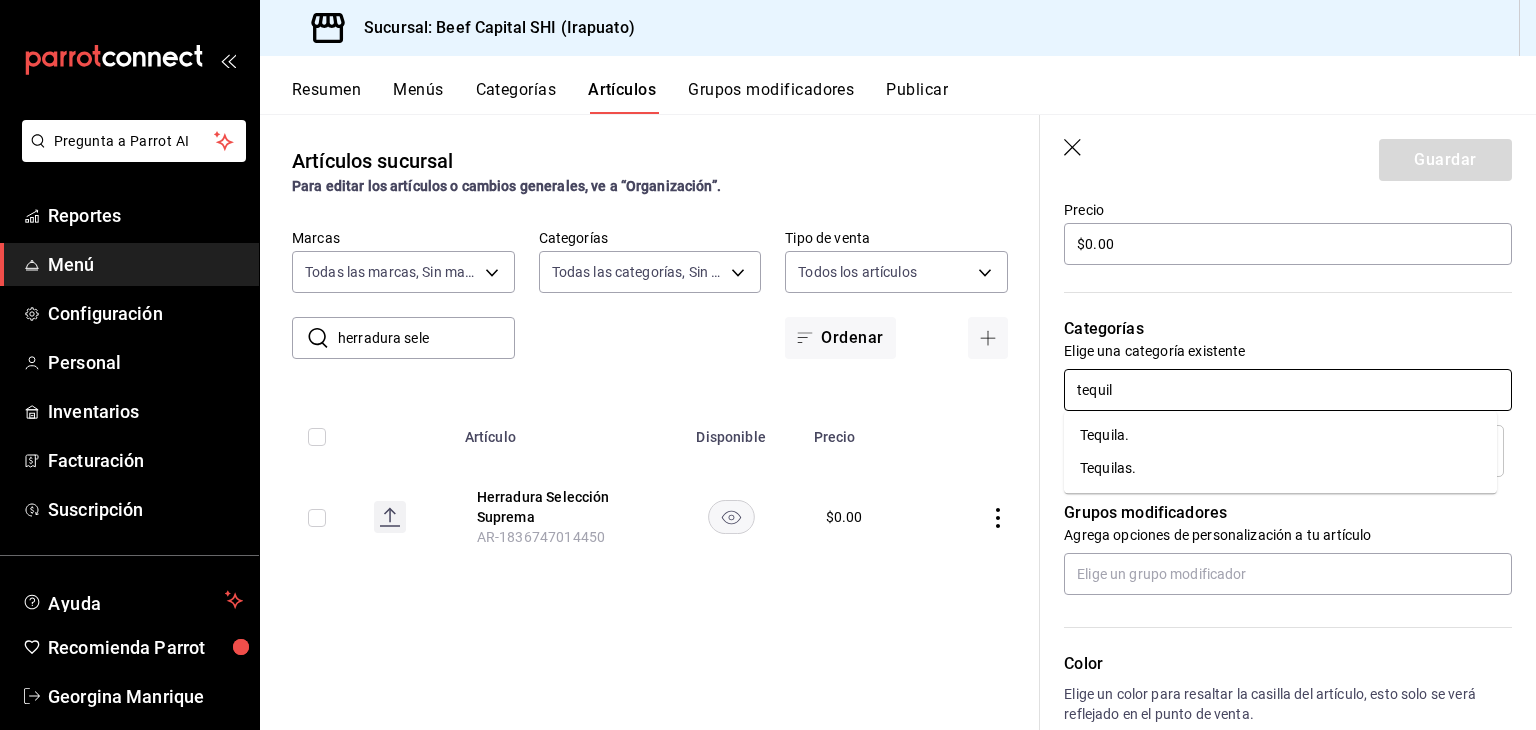 type on "tequila" 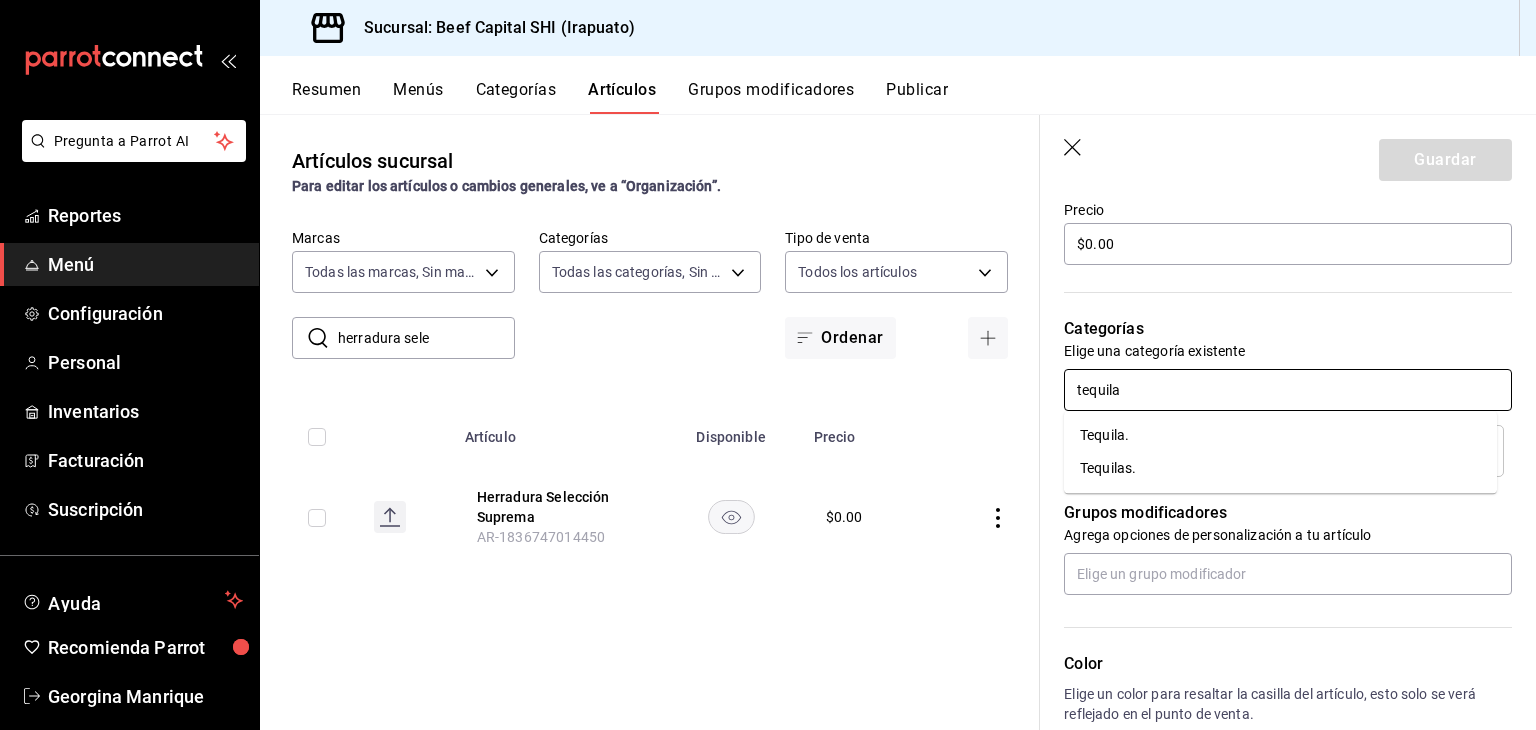click on "Tequila." at bounding box center [1280, 435] 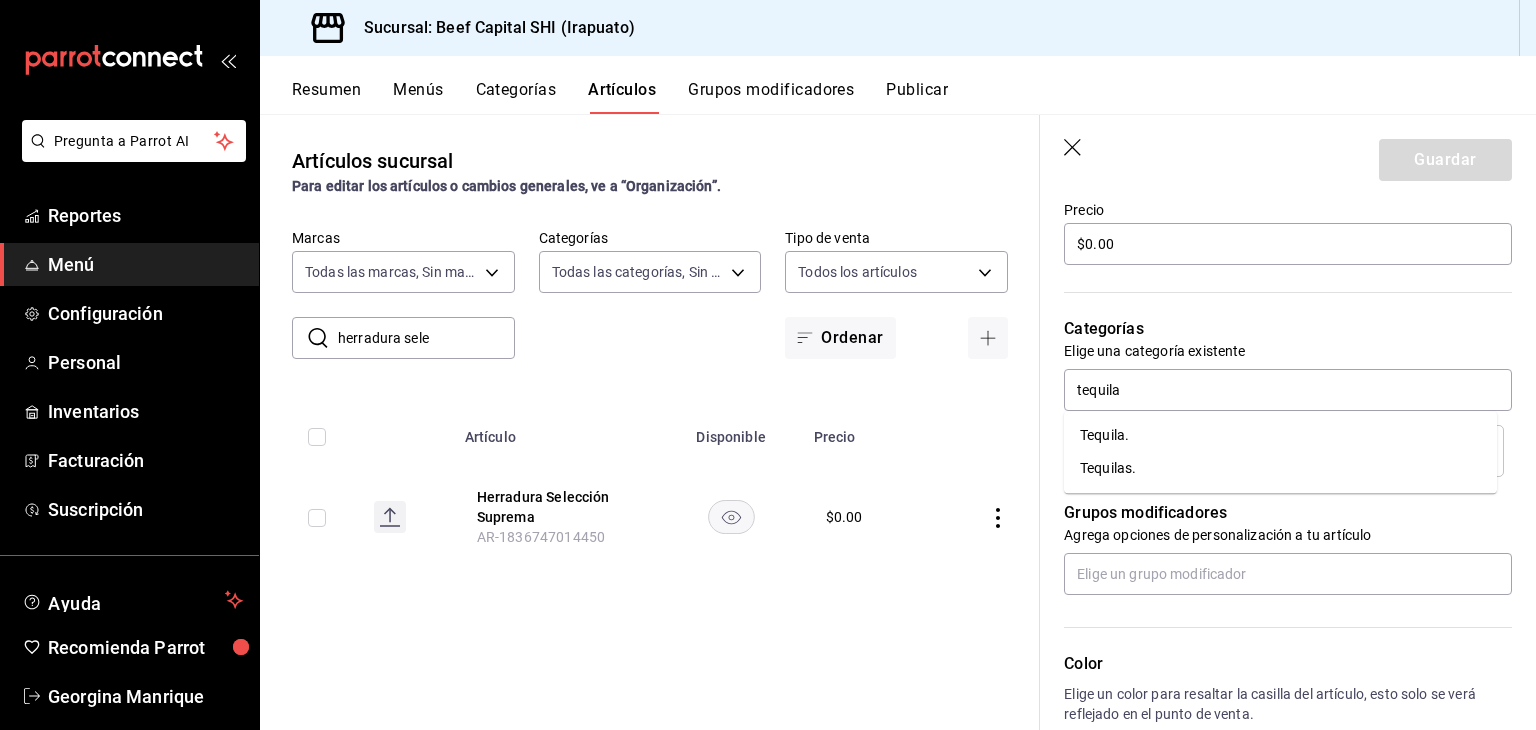 type on "x" 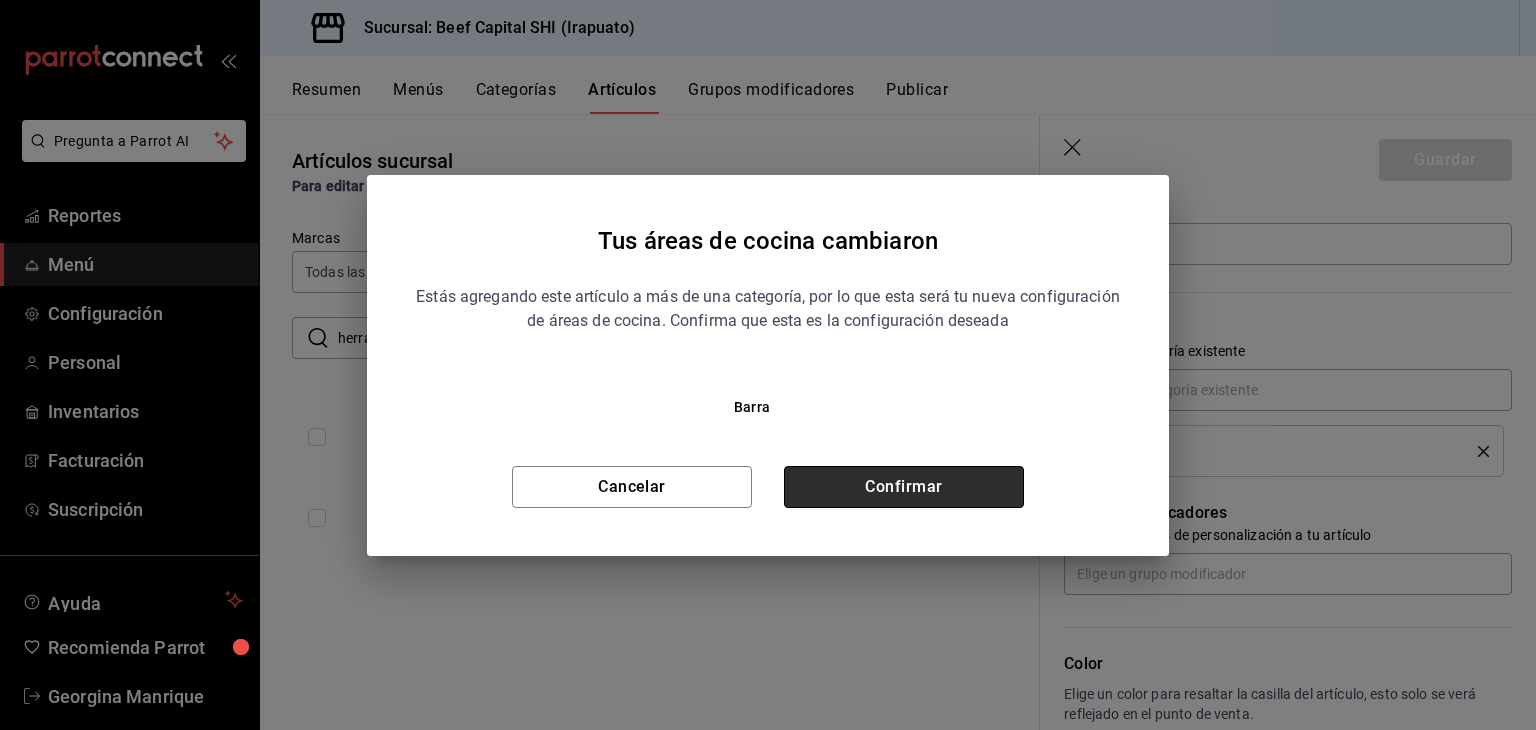 click on "Confirmar" at bounding box center [904, 487] 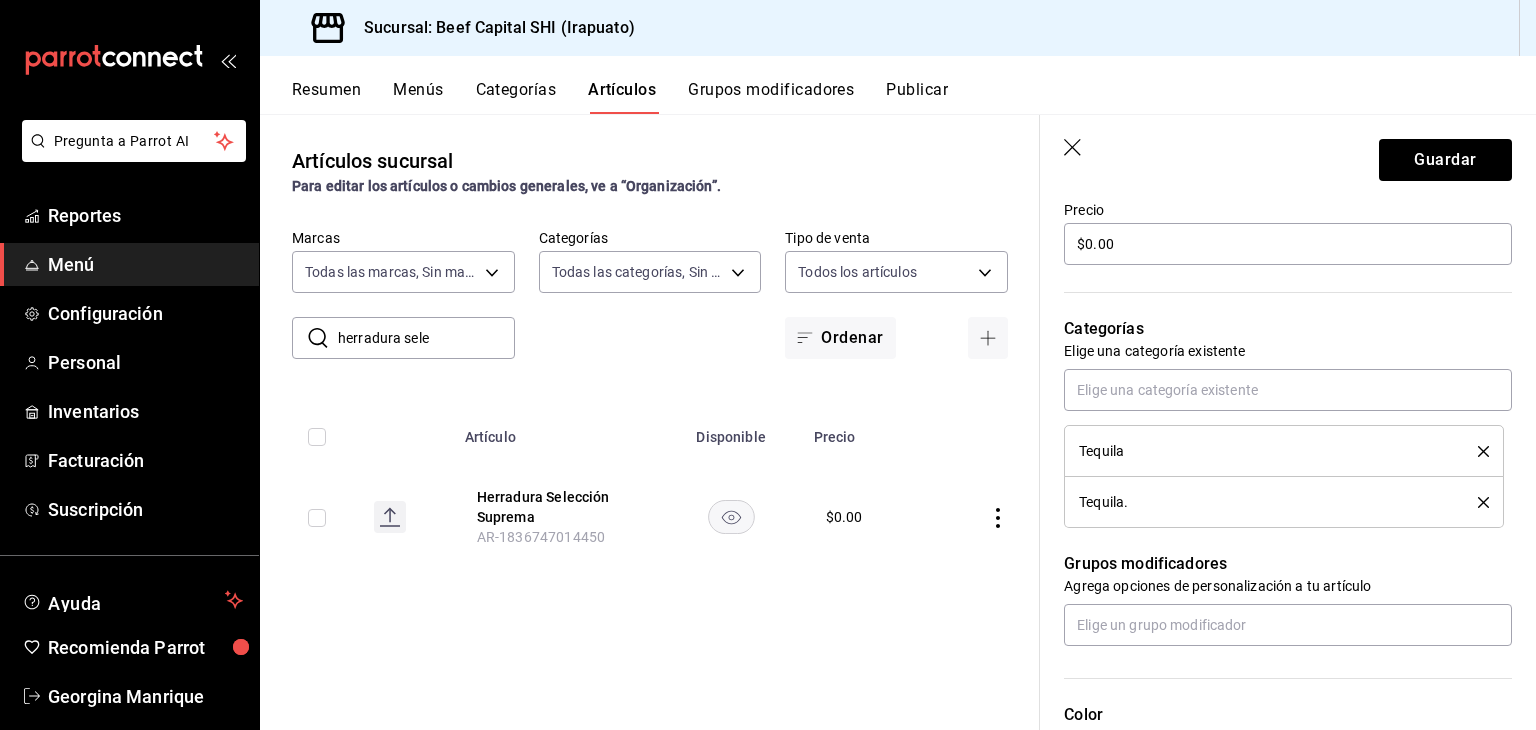 click 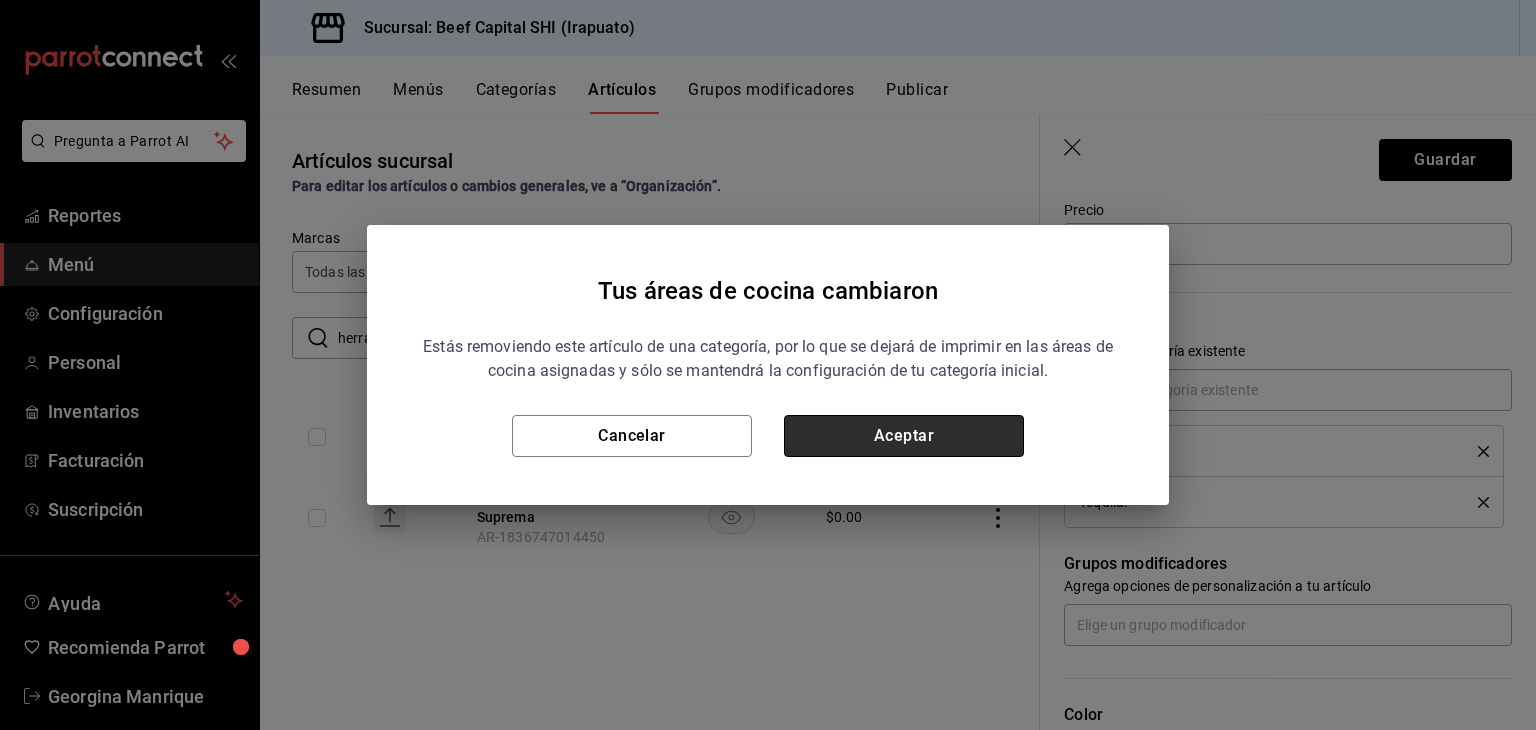 click on "Aceptar" at bounding box center [904, 436] 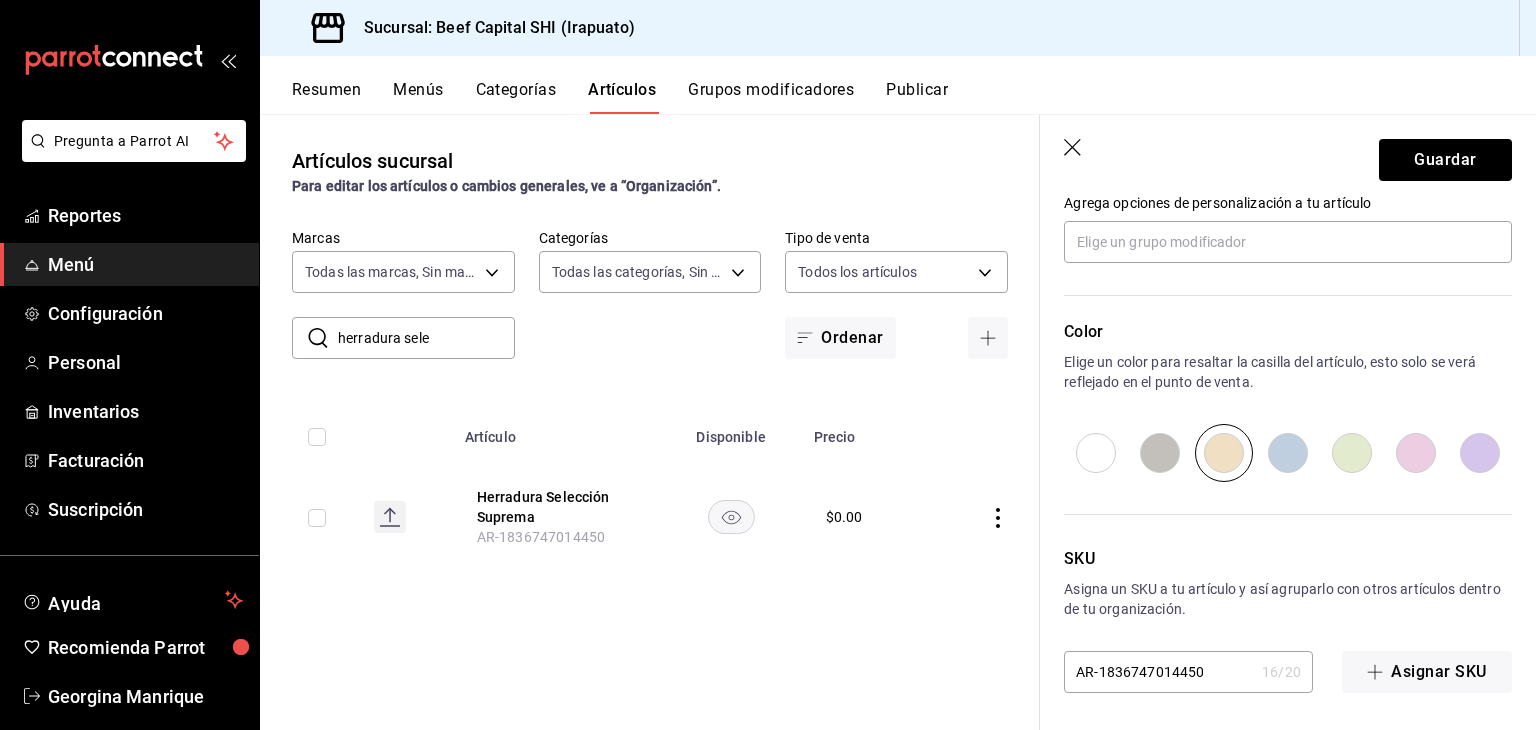 scroll, scrollTop: 934, scrollLeft: 0, axis: vertical 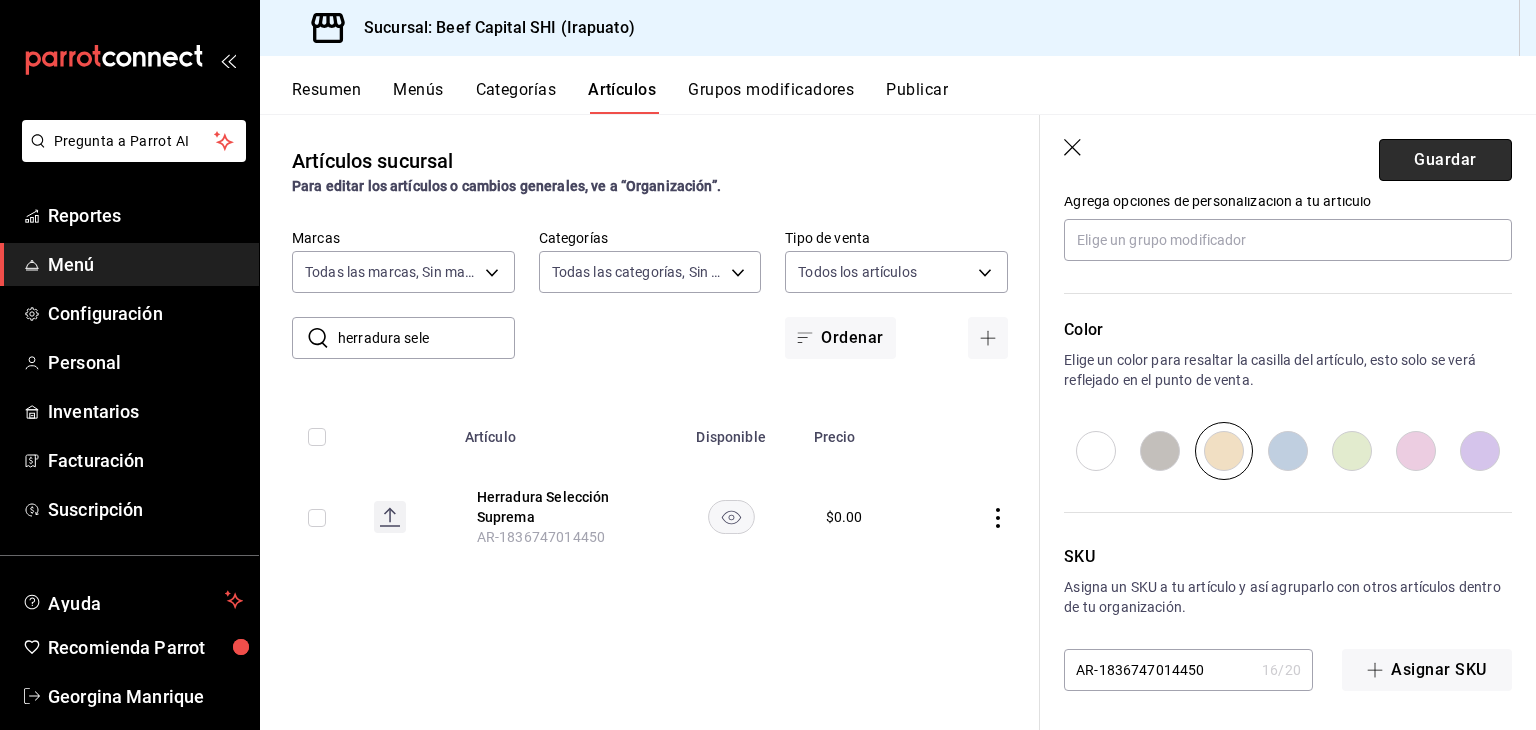 click on "Guardar" at bounding box center (1445, 160) 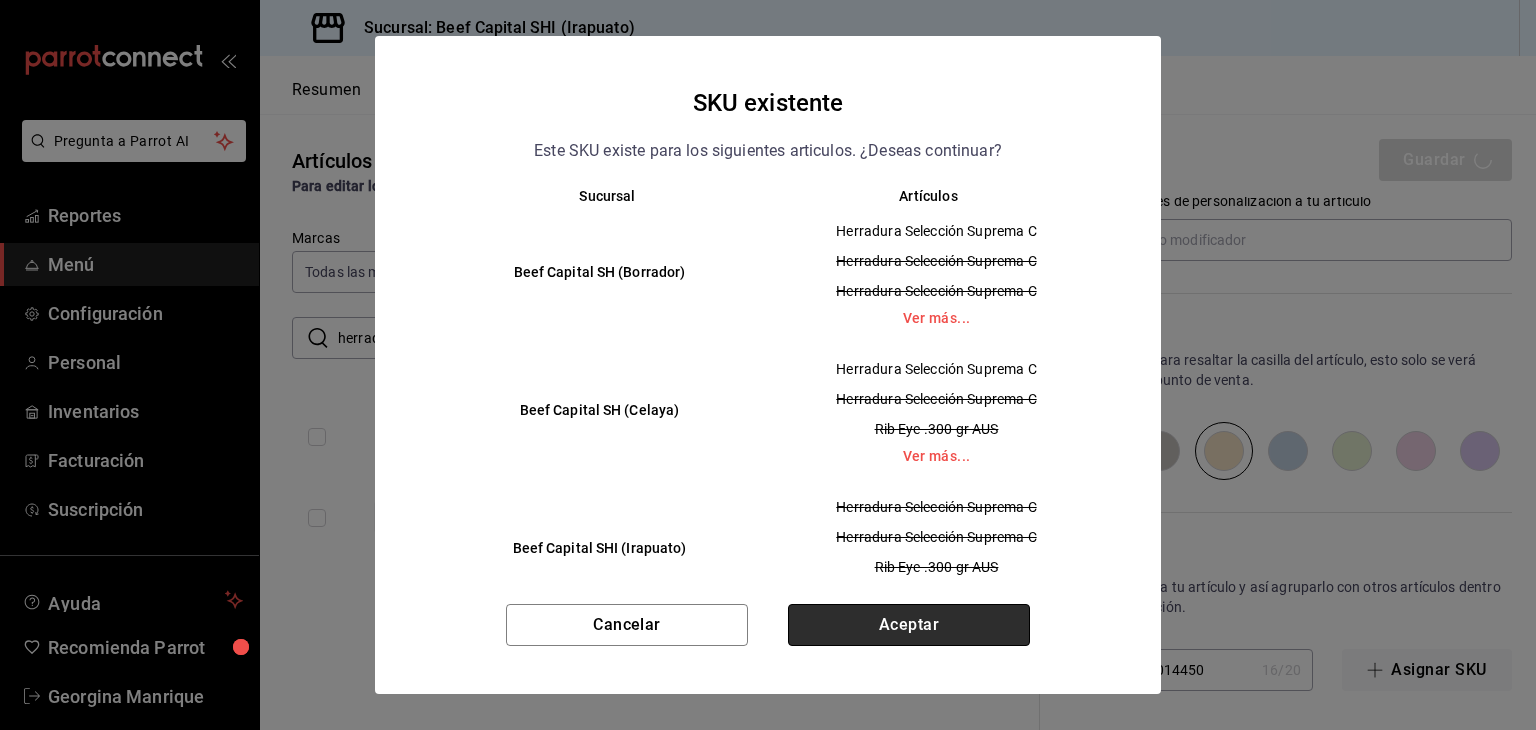 click on "Aceptar" at bounding box center (909, 625) 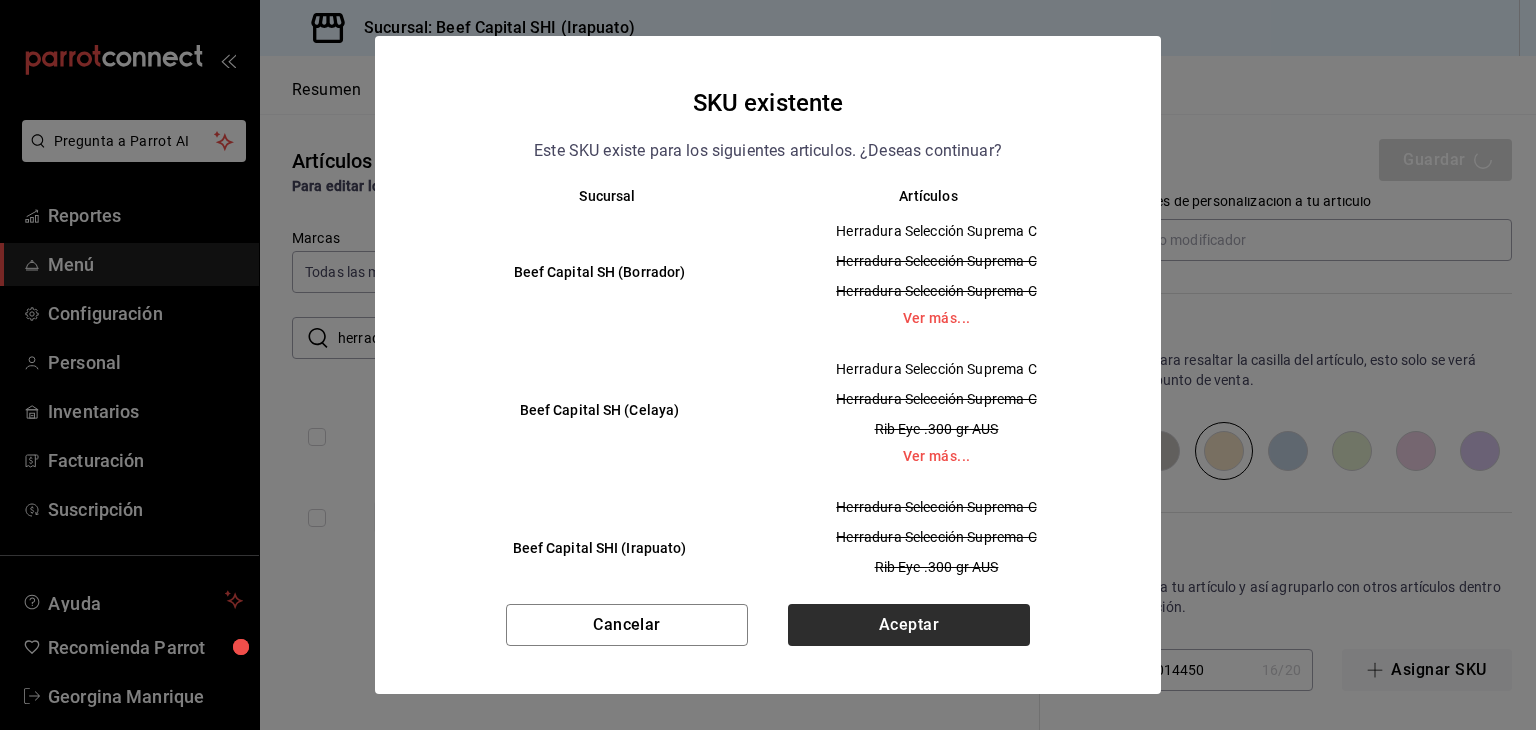 type on "x" 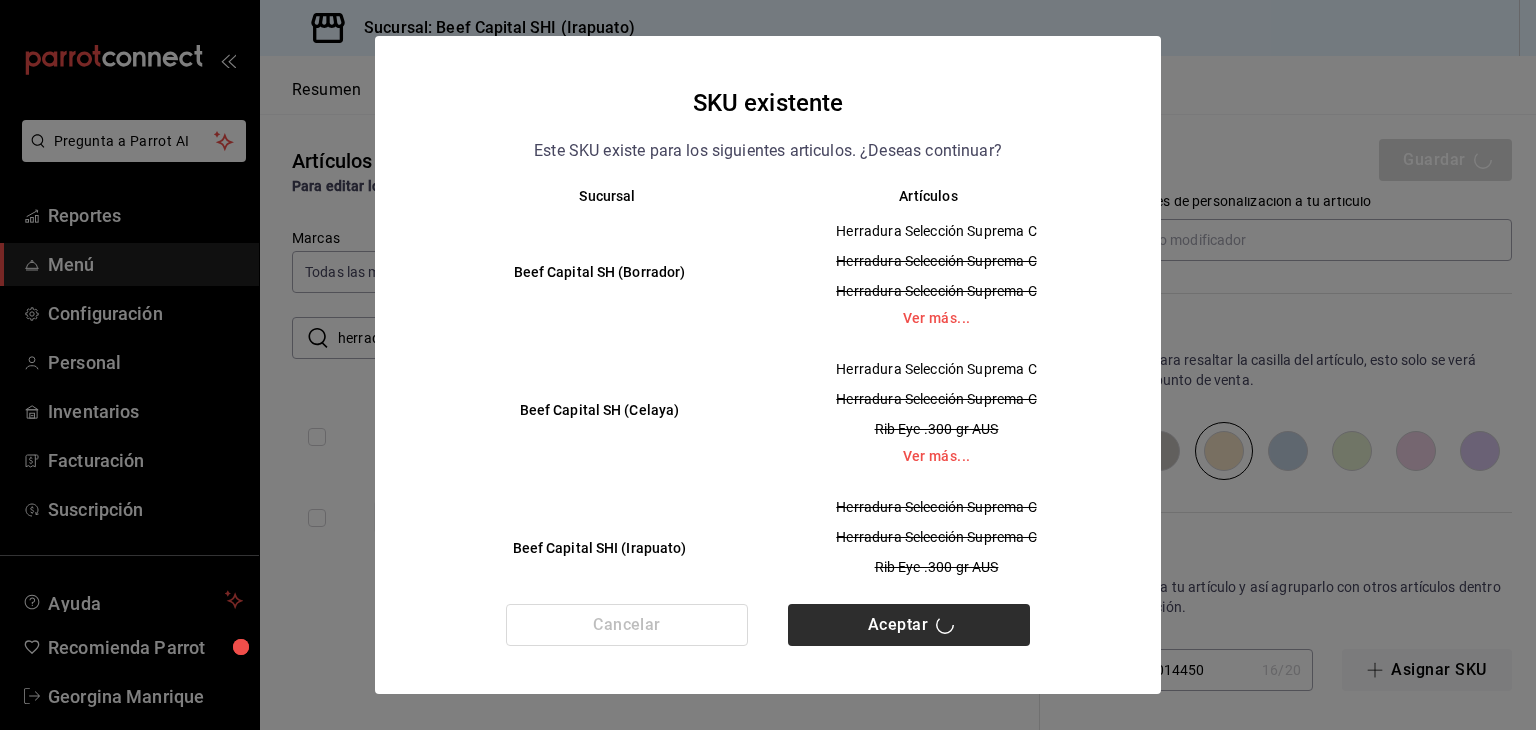 type 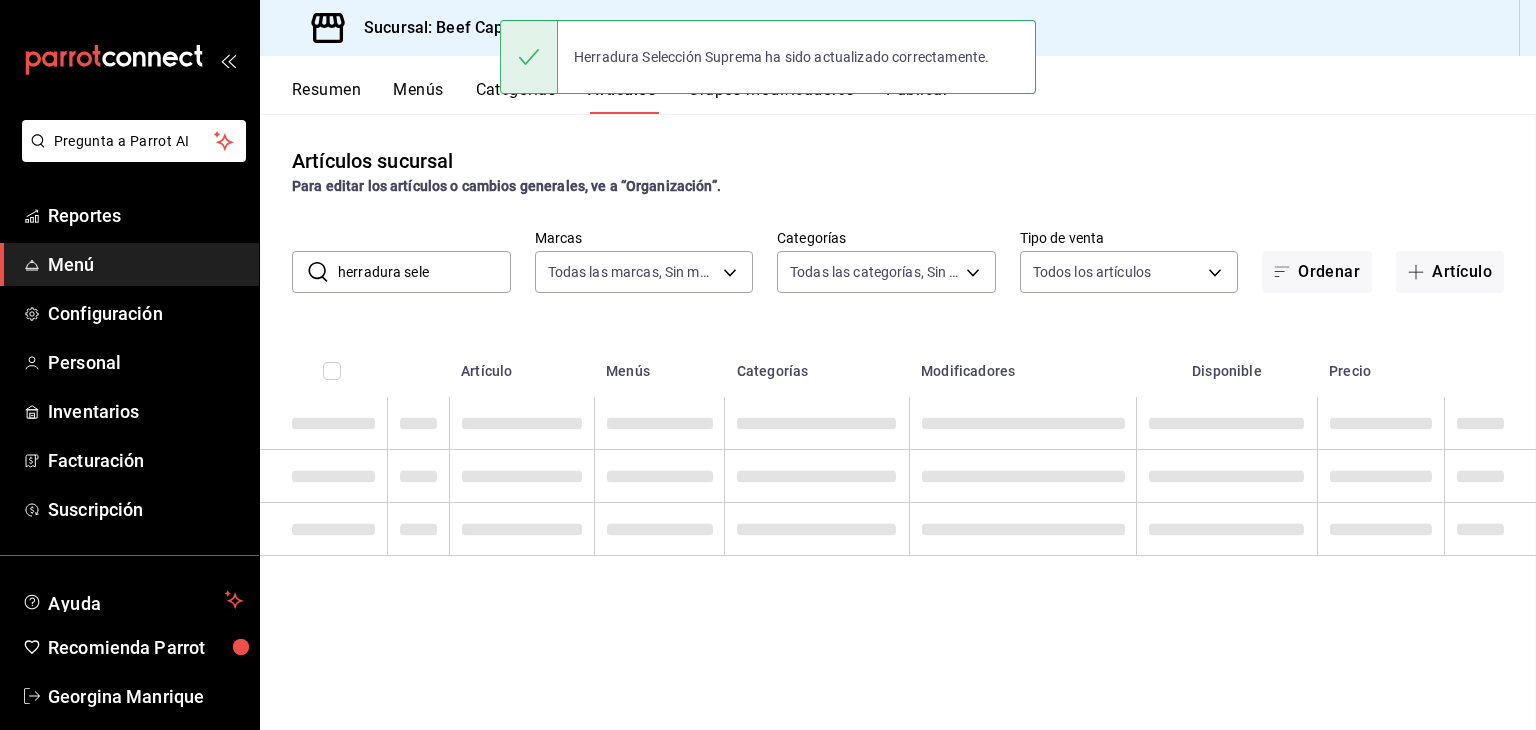 scroll, scrollTop: 0, scrollLeft: 0, axis: both 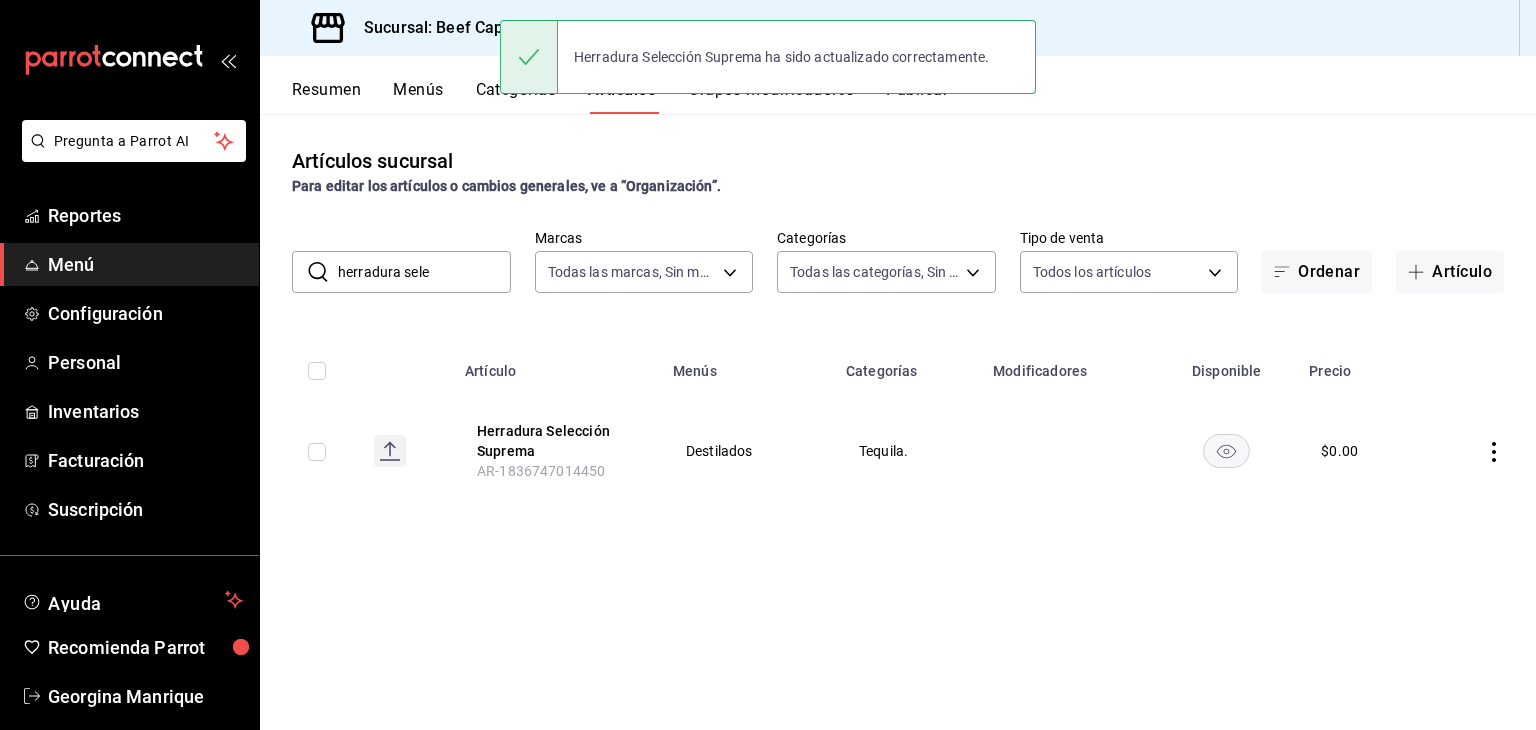 click on "Herradura Selección Suprema ha sido actualizado correctamente." at bounding box center [768, 57] 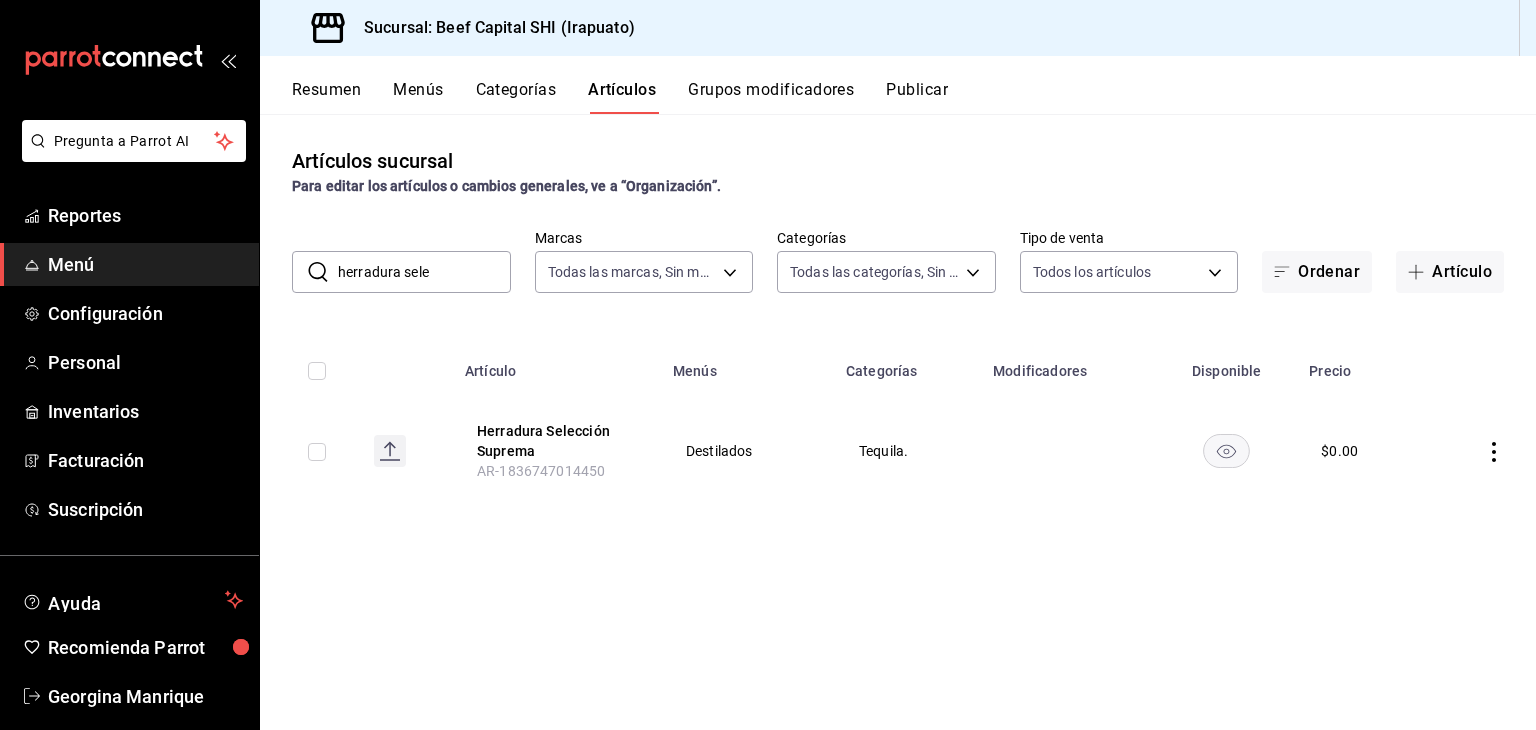 click on "Categorías" at bounding box center [516, 97] 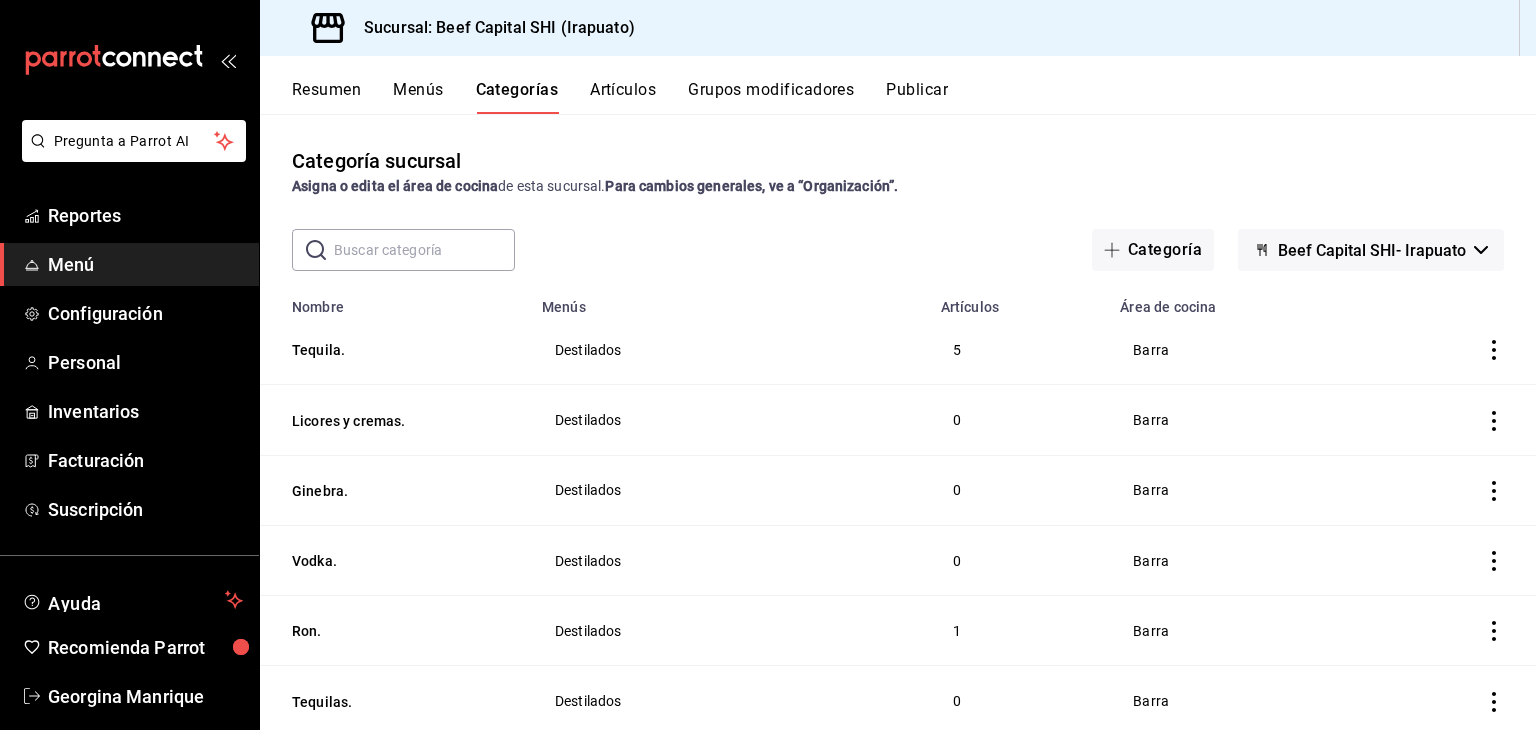 click at bounding box center (424, 250) 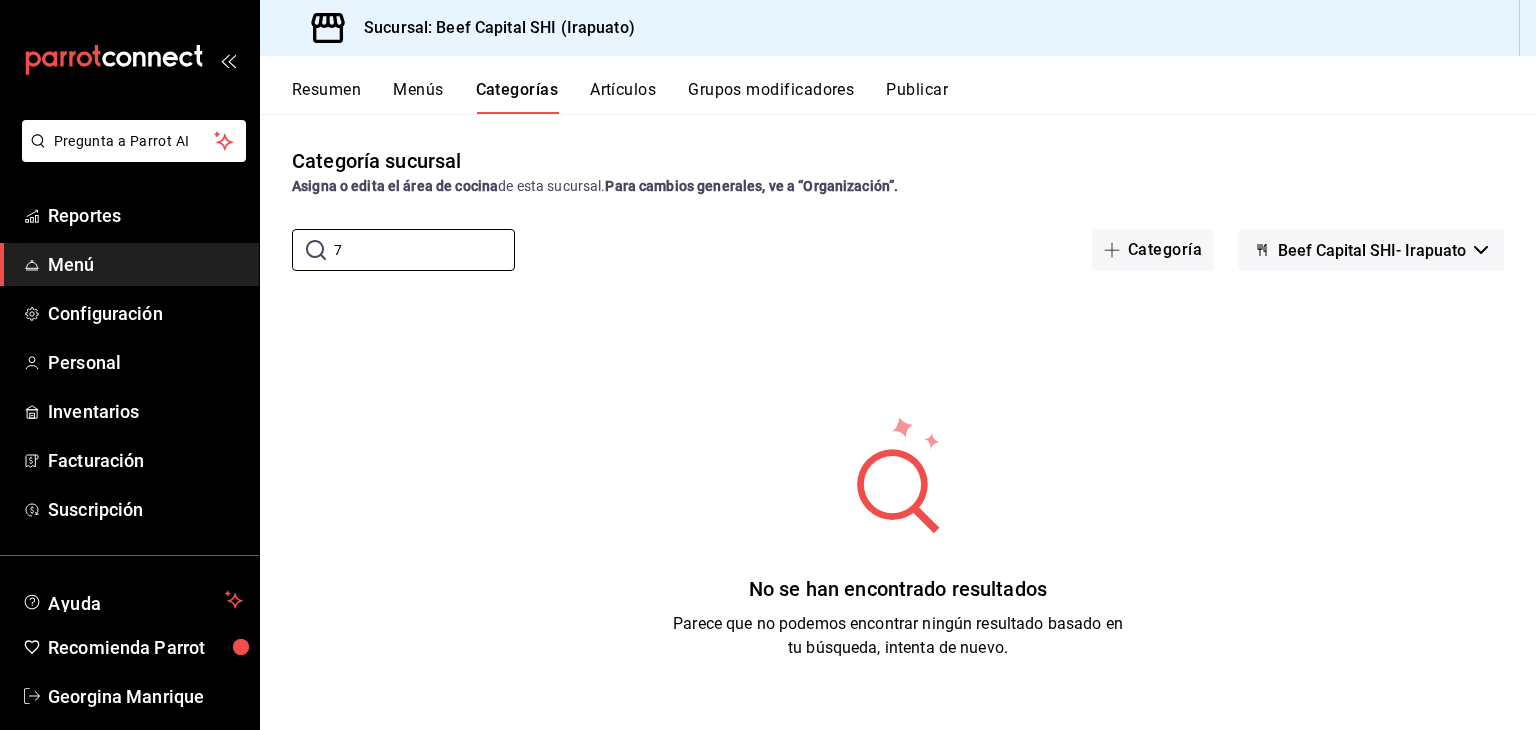 type on "7" 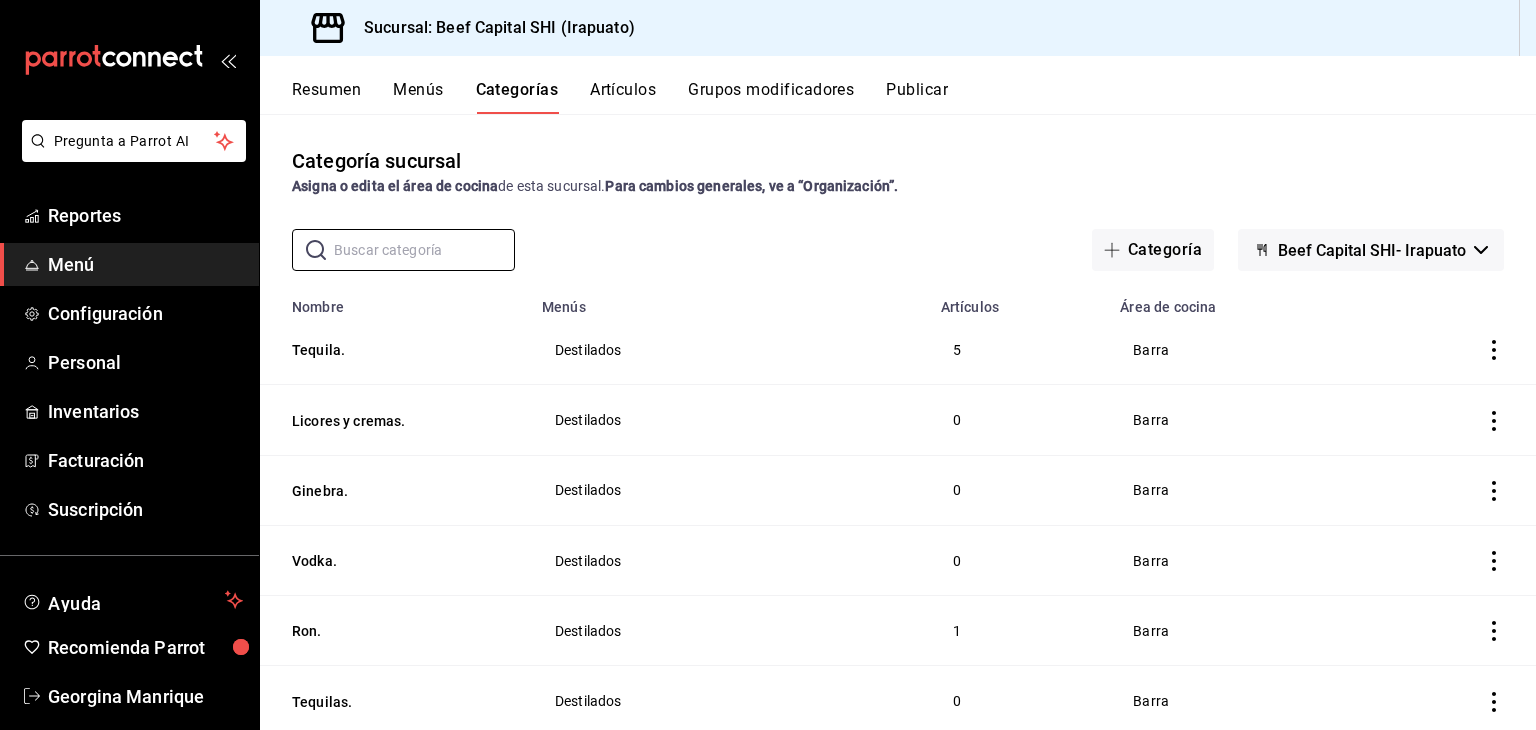 click on "Artículos" at bounding box center (623, 97) 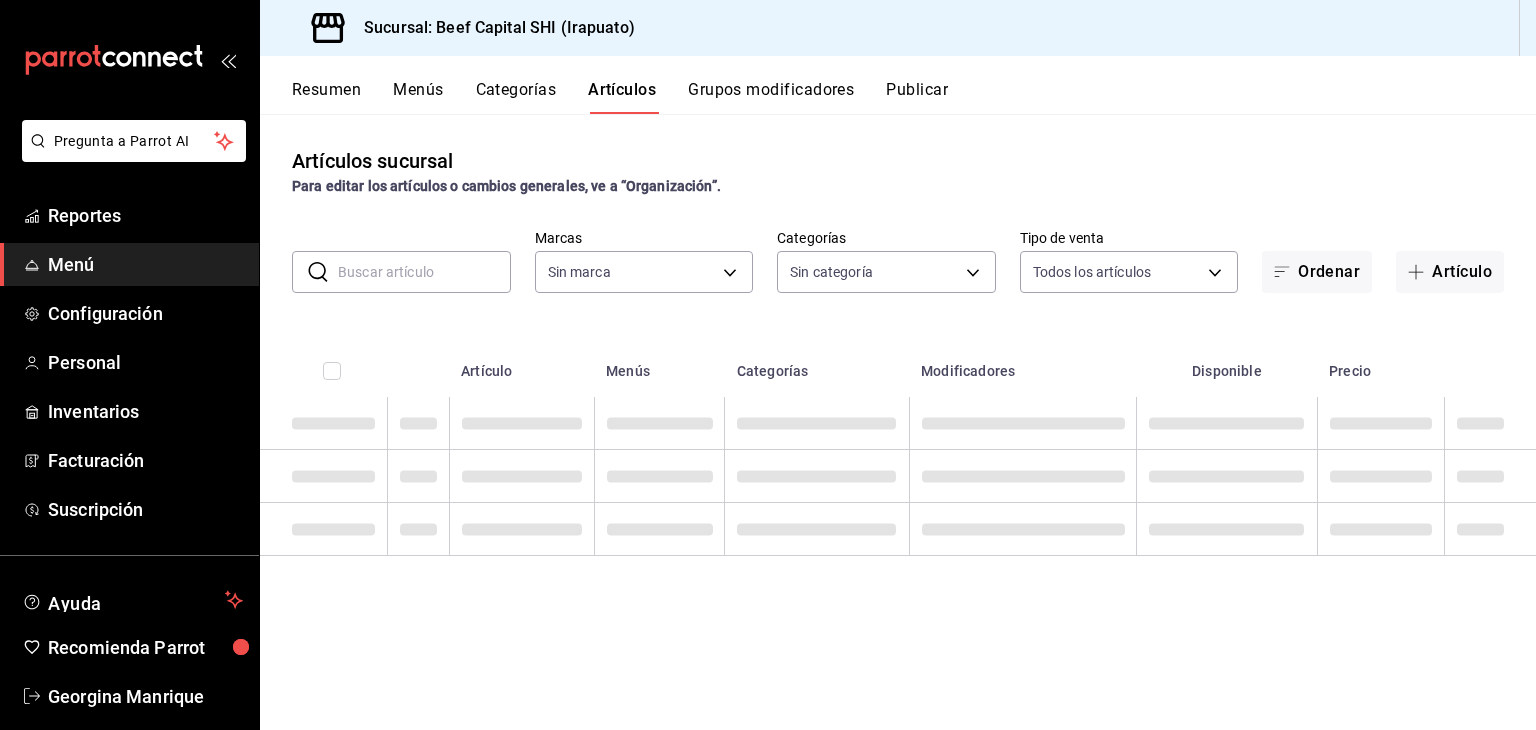click at bounding box center (424, 272) 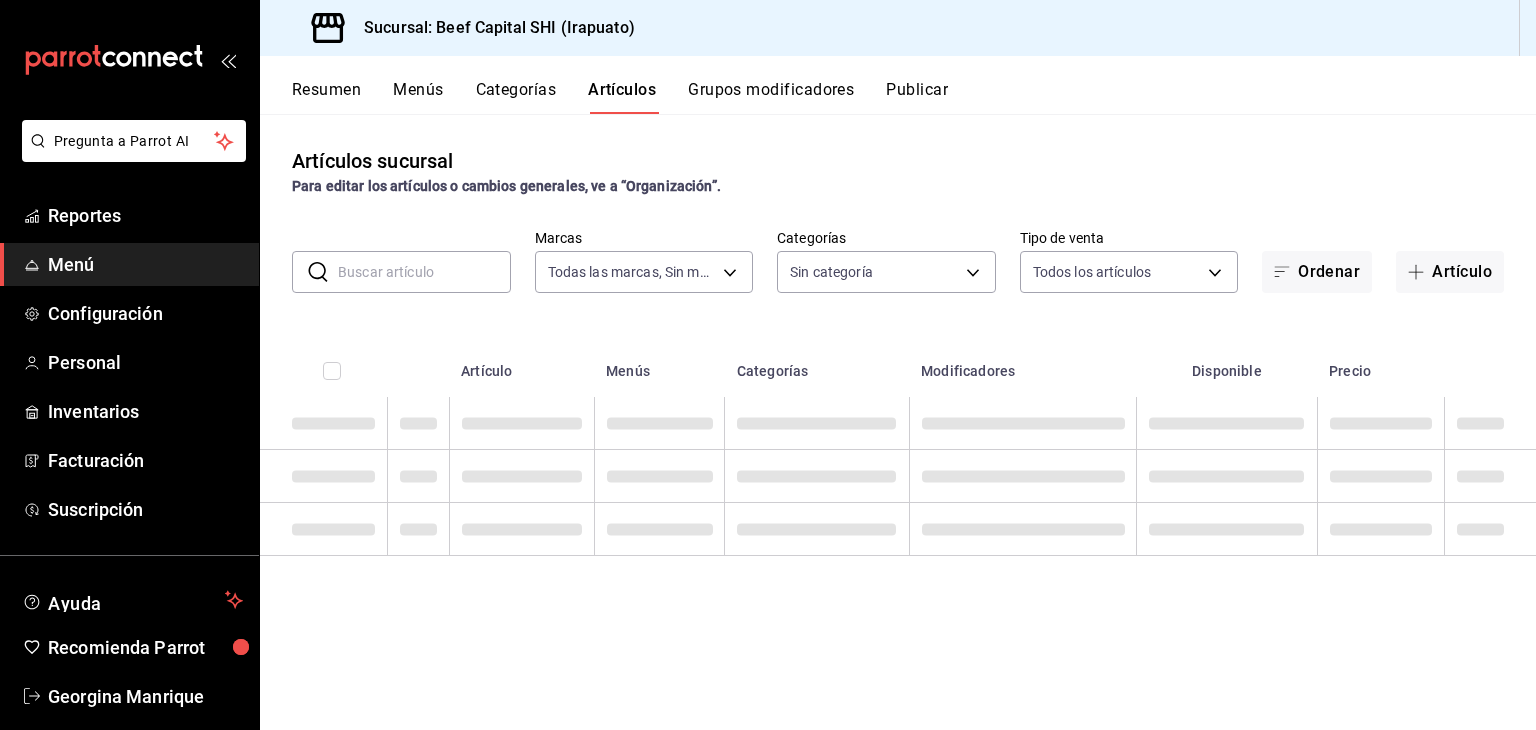 type on "605647f7-5ddc-403a-84da-aa3c8a25865f" 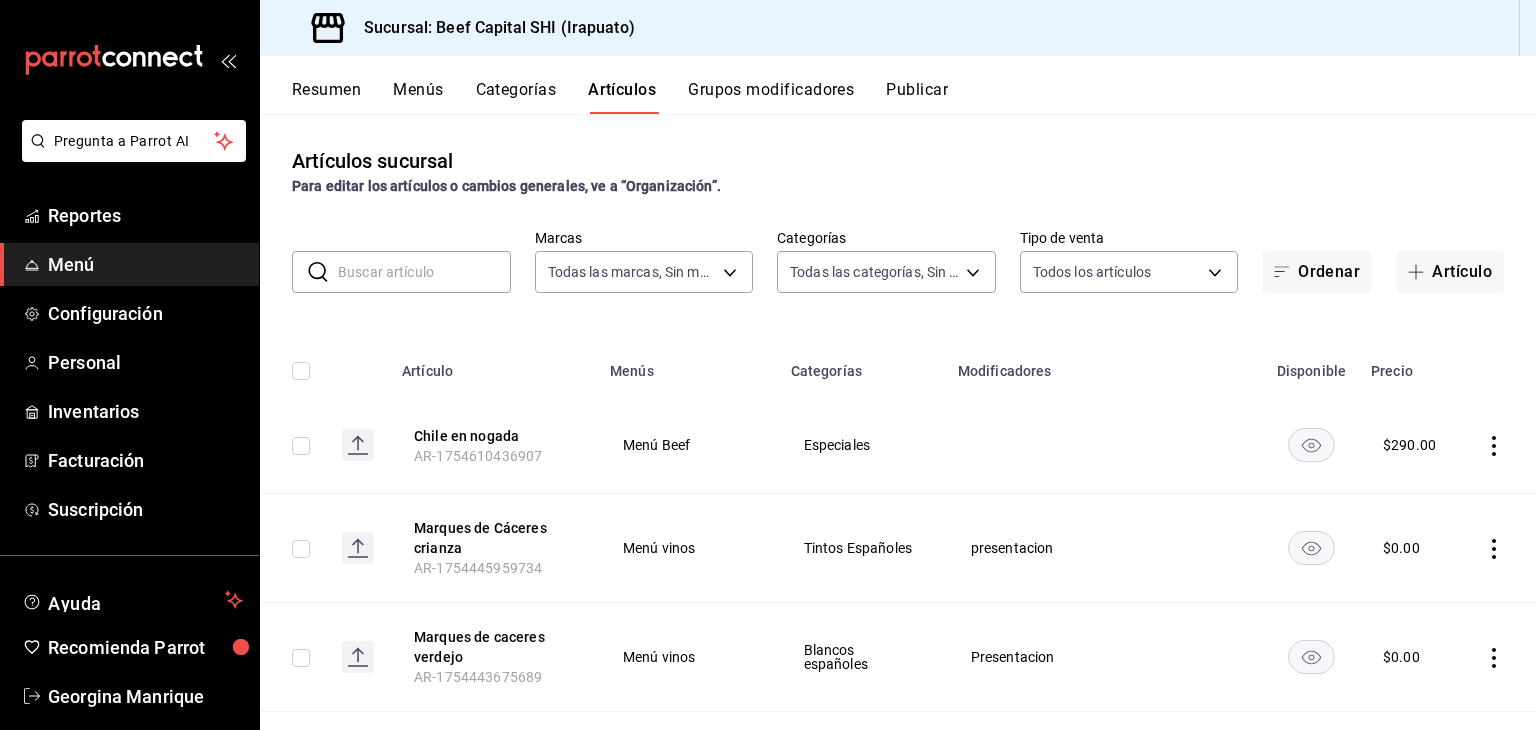 type on "230c4a31-dbb7-4585-b22f-1c5c36cb302b,19d1c6a5-4e01-4bbd-af12-f5acee8fbe0d,5710f986-51b4-43bd-8c79-b655f055f127,add07562-8d05-4785-a2e5-d563d7824e6a,2310d169-38da-49f4-afae-9baf331824d4,3e34bff9-4dd6-44dd-a81f-1b0079b8d960,c1b39be9-fc16-435a-bed4-7914f0f9ecf4,5accff15-a2b6-450e-933b-21f2d85de5fa,746b9459-d29d-4144-b0b2-31e451dece40,bd086e43-5b7e-4af3-bcd2-5e4de1799ad8,5aaa2e03-870a-4139-a5ee-c0adf652e721,b9d03865-b415-493f-a2ea-e4353c441588,3c7d2ad2-1d43-4c0a-865e-ca5f70957830,f23f0945-c331-47c3-a78d-c8adfdb22f29,70fc7f8b-7193-4205-9978-c70e370b88ec,15fc0098-a8a6-4625-ad8b-91a15c1bbf05,a2cfab74-379c-4389-8d06-b32e88edb388,c5d70b27-e86d-4c7d-a5f3-dfc541fd6873,f88518ab-b853-4dd6-aa6c-53ca66c6ccf4,8828723a-0015-47f9-bab0-107c99beb256,8ec04016-420a-44a2-b3e3-785083b6f673,318d6cbe-7b2b-4a39-a82d-239c927cd86f,48f7fb61-45c2-42d0-b0ba-021fa4206c9a,c0e257bc-c66b-4af4-bb53-edede752b9d2,13358f1b-fc32-4a6c-b044-12be6e04d9e6,03cf777b-250c-4d50-8c5f-234c926fe296,0d09ec44-93f8-4950-a2ba-8b5bbde65602,160f20af-4788-4aa6-9e1..." 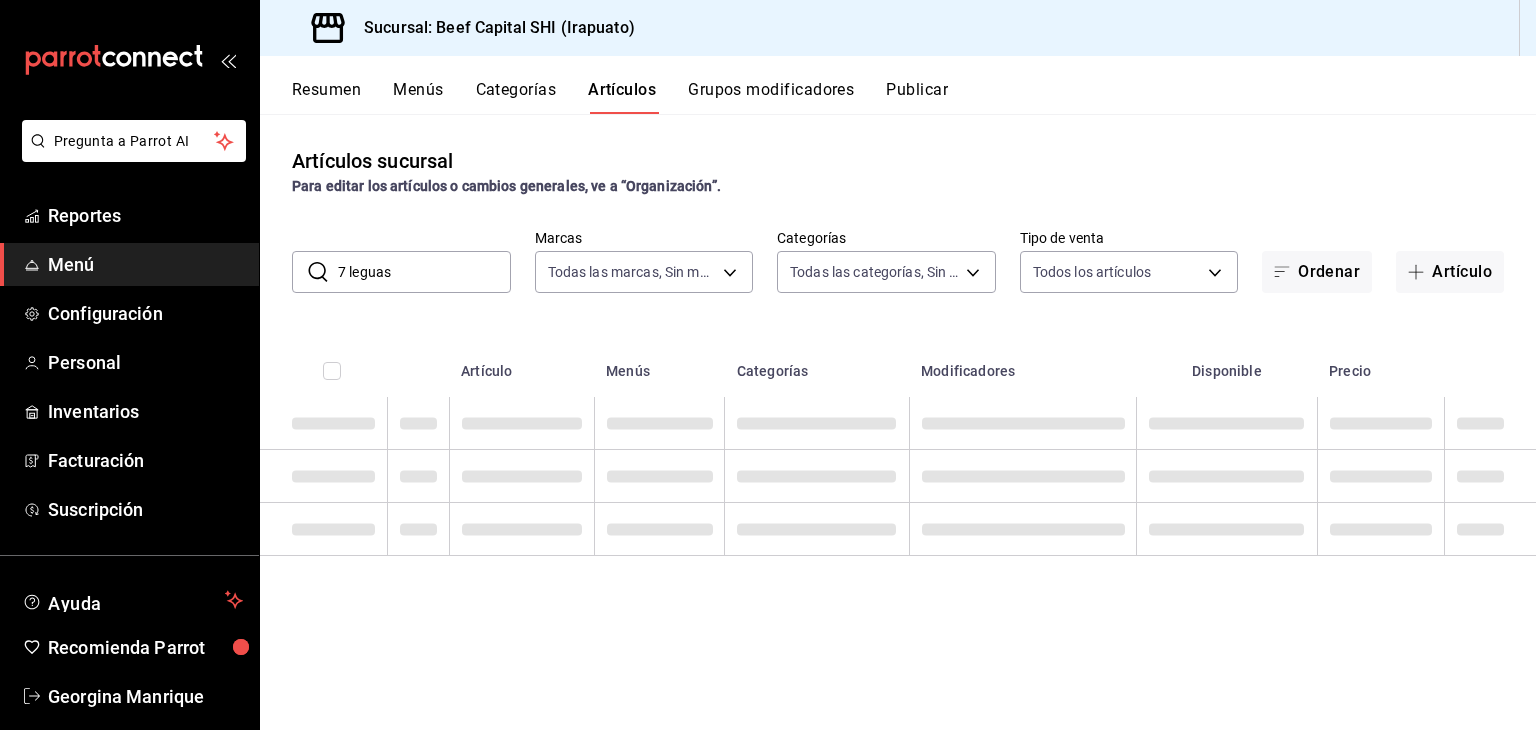 drag, startPoint x: 432, startPoint y: 269, endPoint x: 293, endPoint y: 265, distance: 139.05754 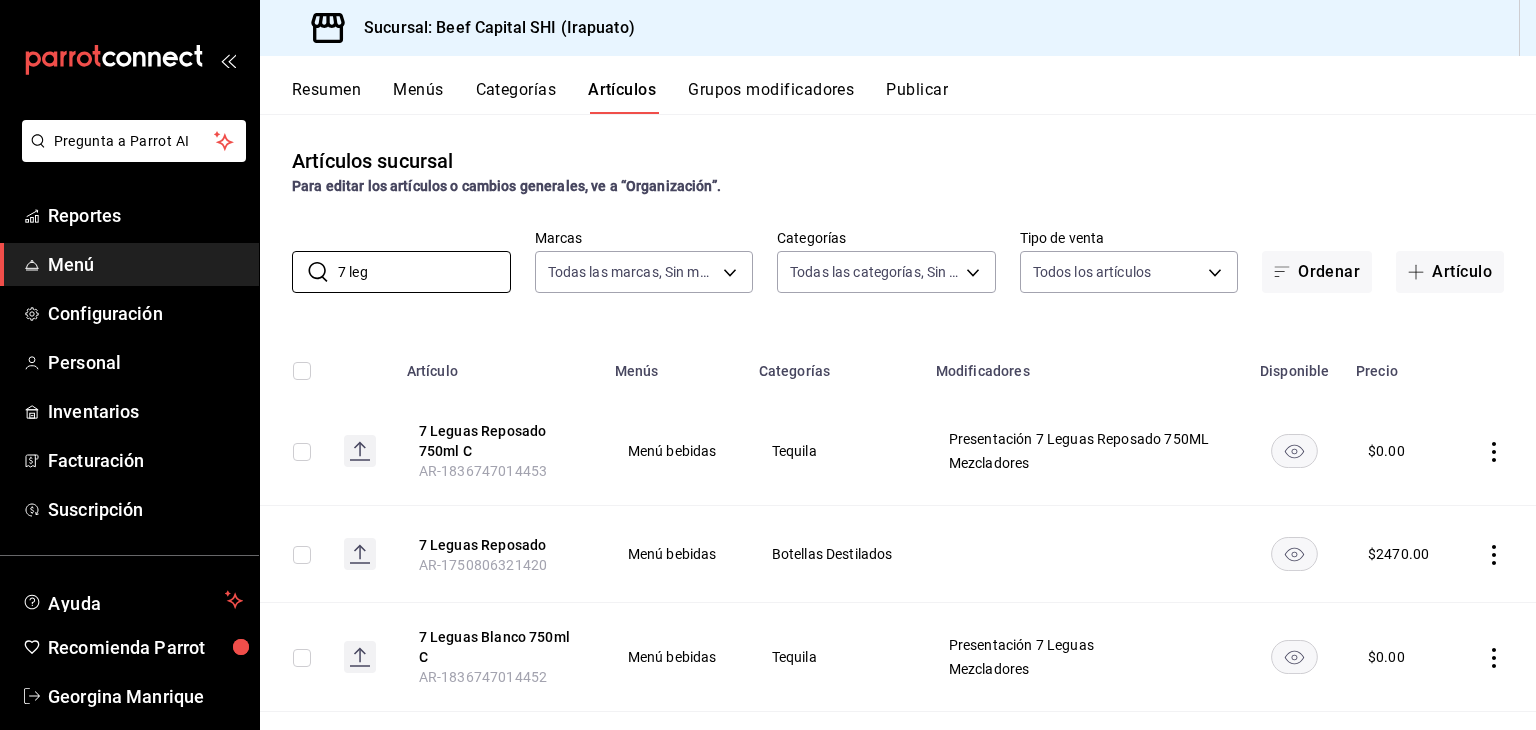 type on "7 leg" 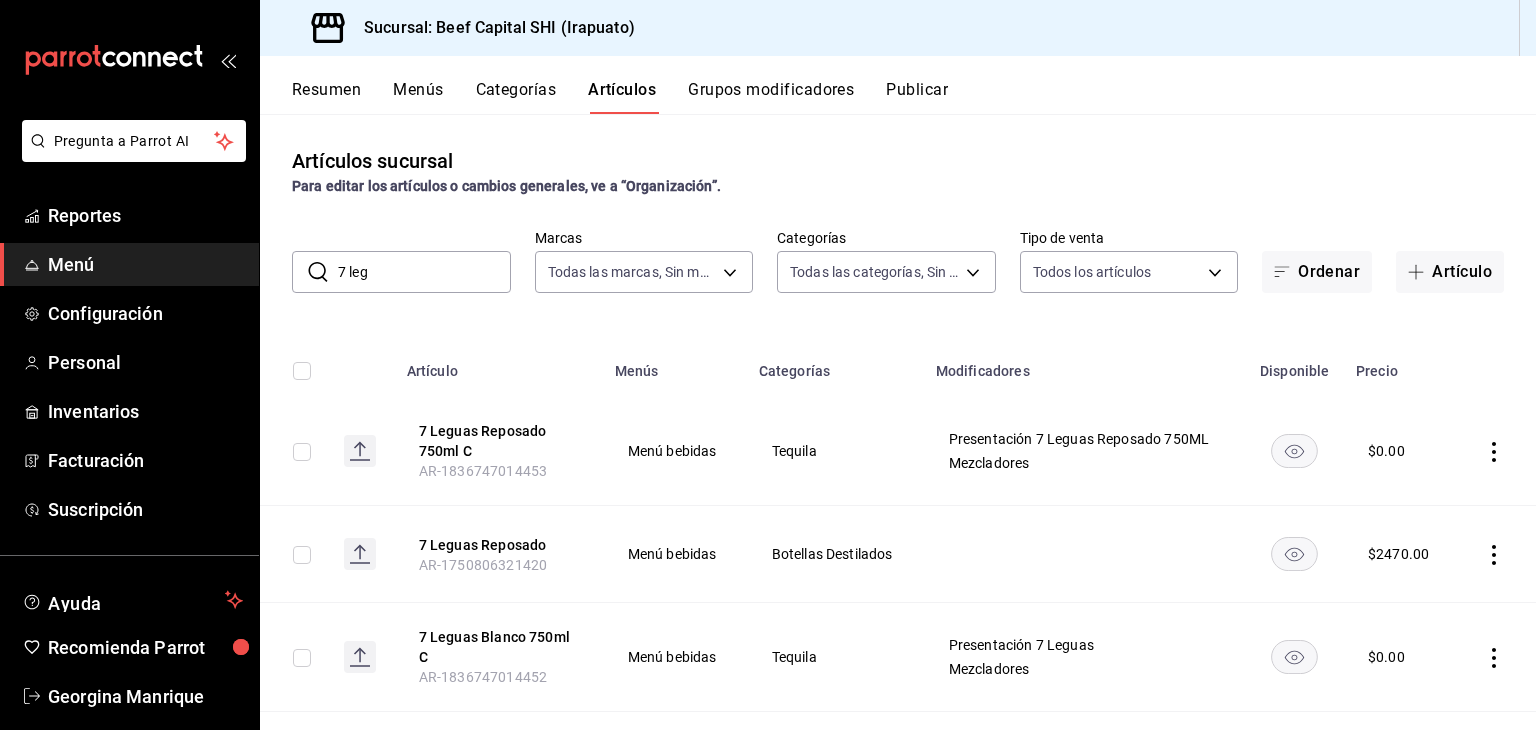 click 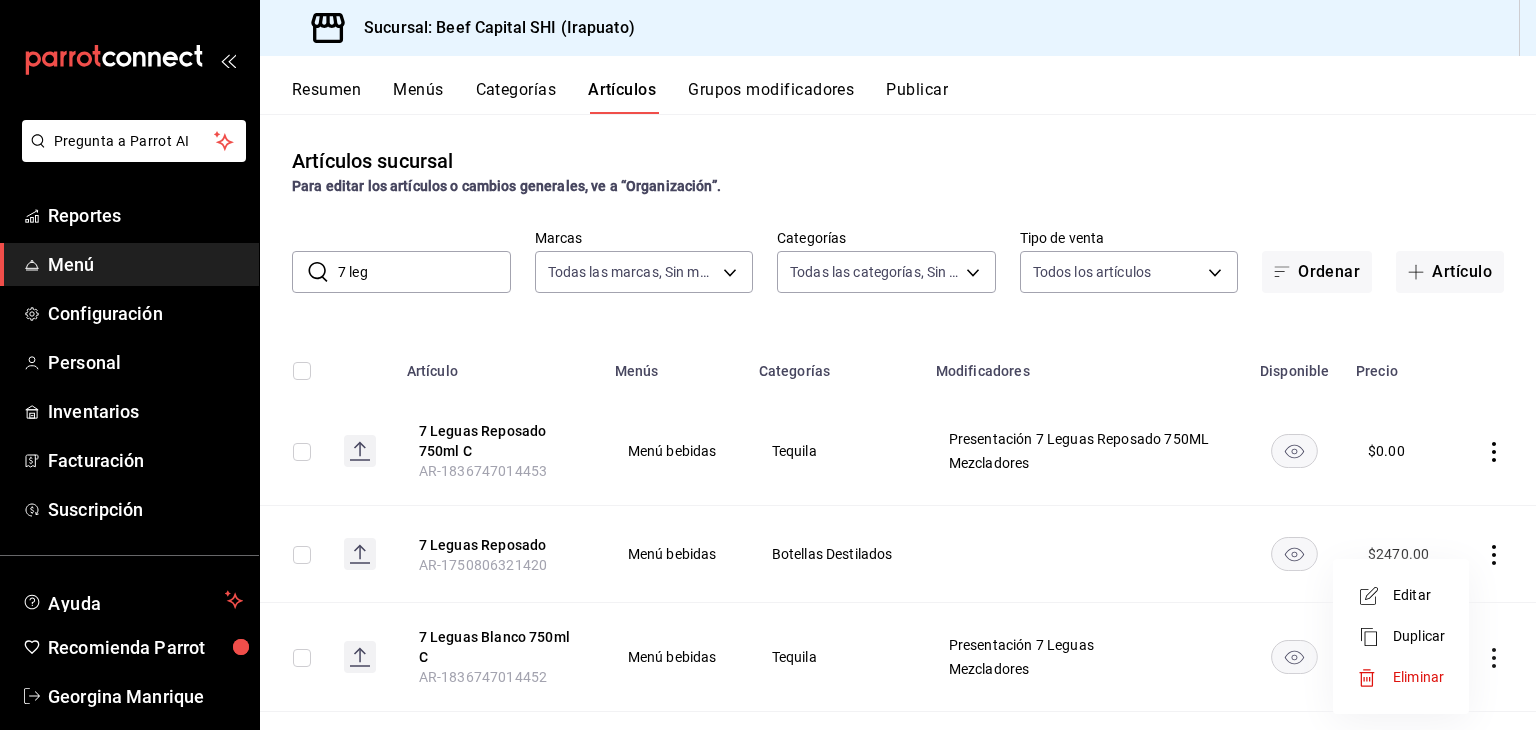 click on "Editar" at bounding box center [1419, 595] 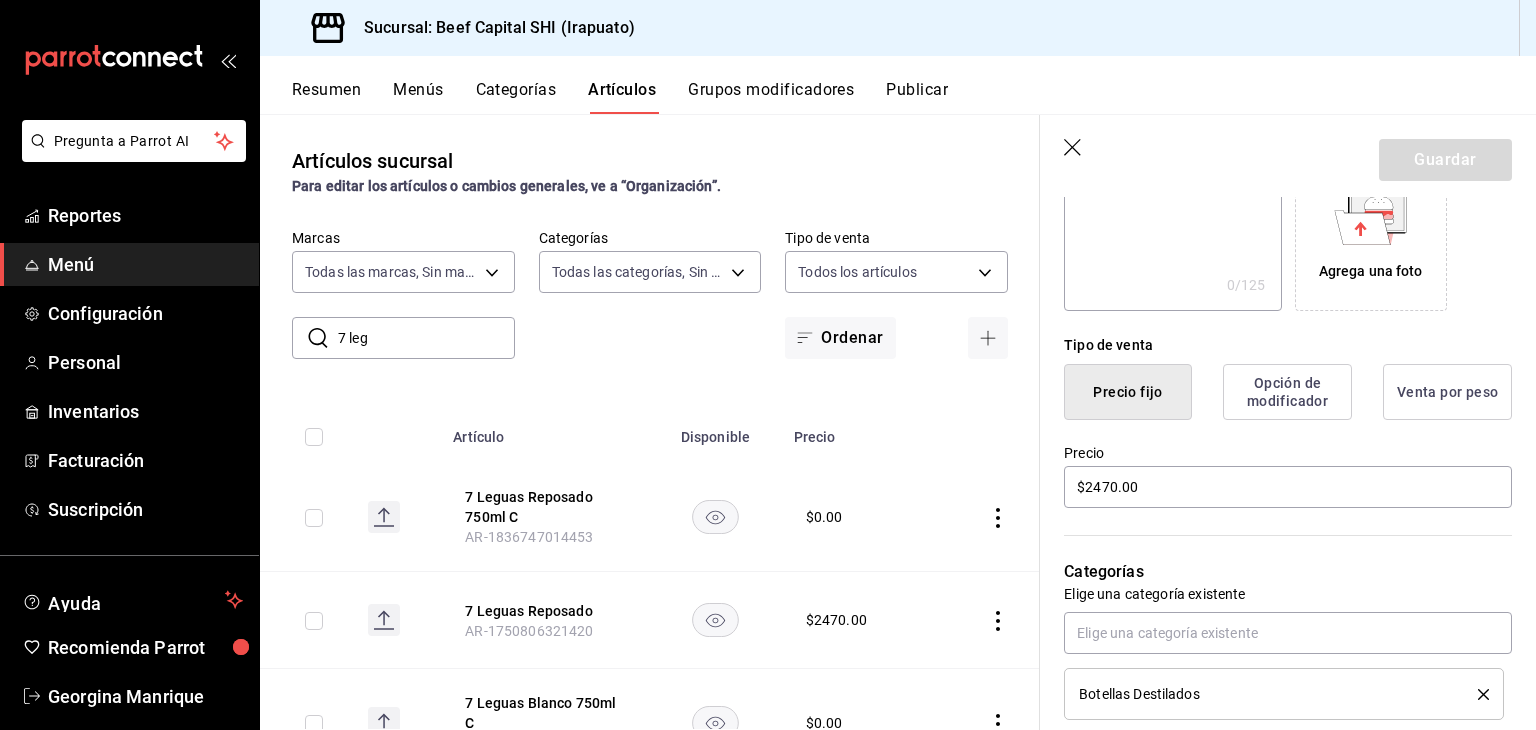 scroll, scrollTop: 400, scrollLeft: 0, axis: vertical 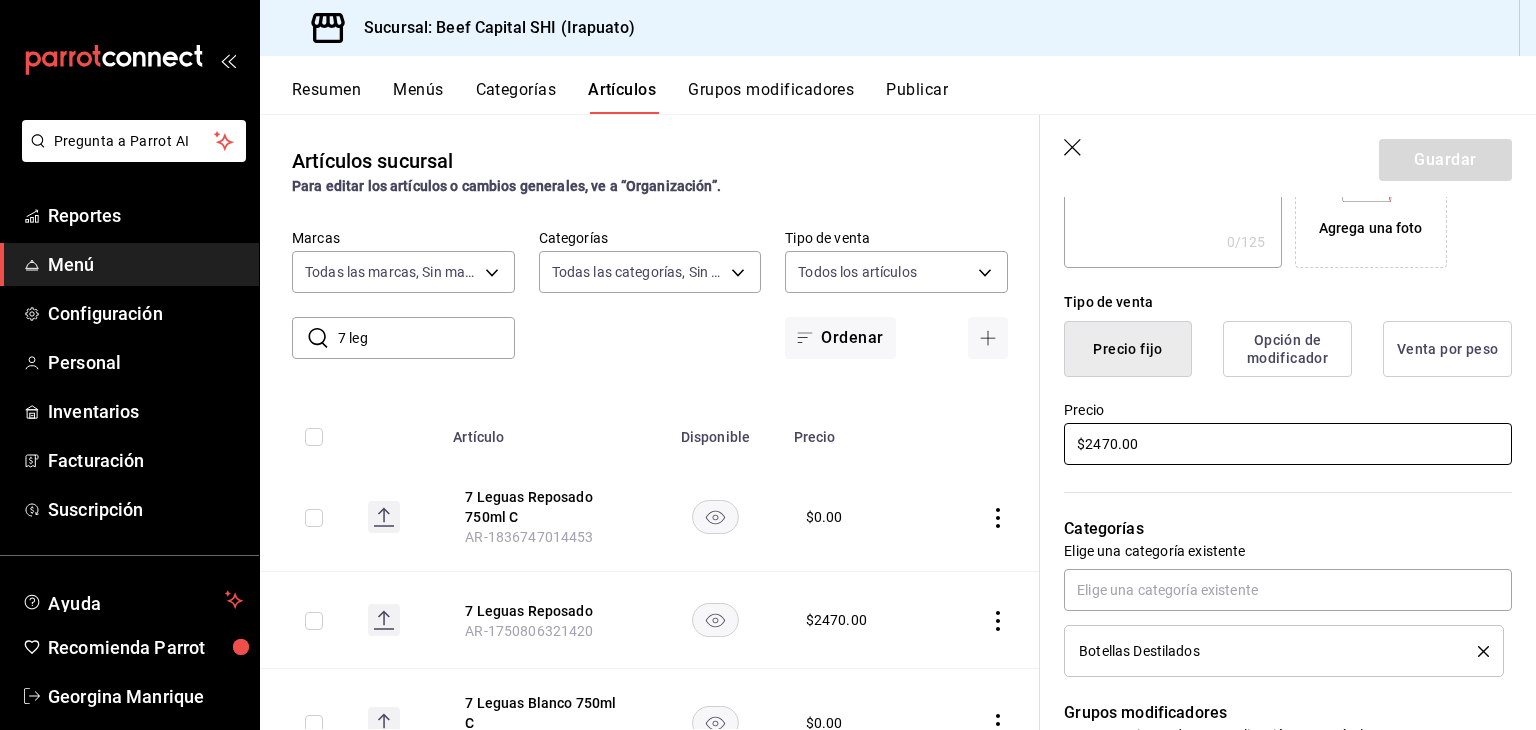 drag, startPoint x: 1204, startPoint y: 422, endPoint x: 1076, endPoint y: 423, distance: 128.0039 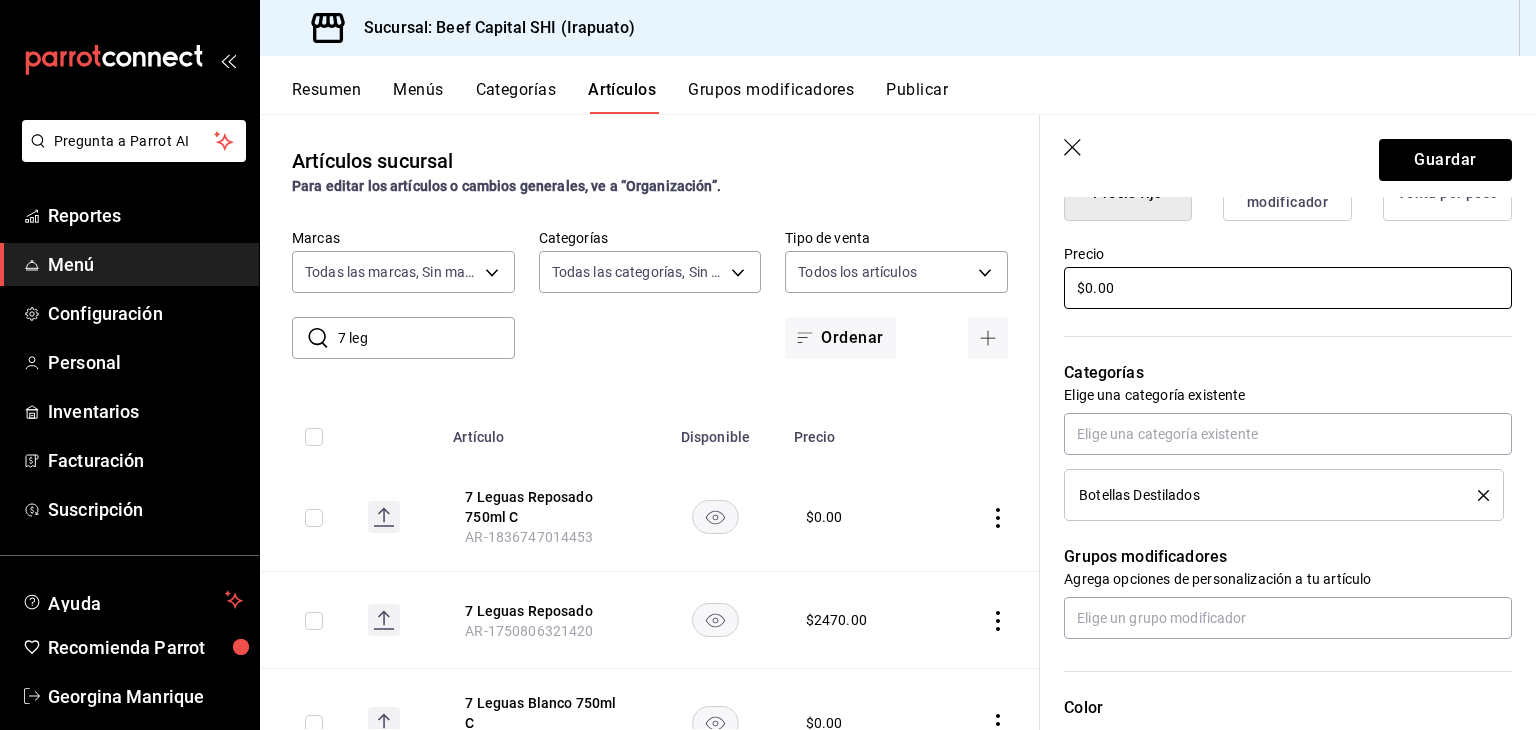 scroll, scrollTop: 600, scrollLeft: 0, axis: vertical 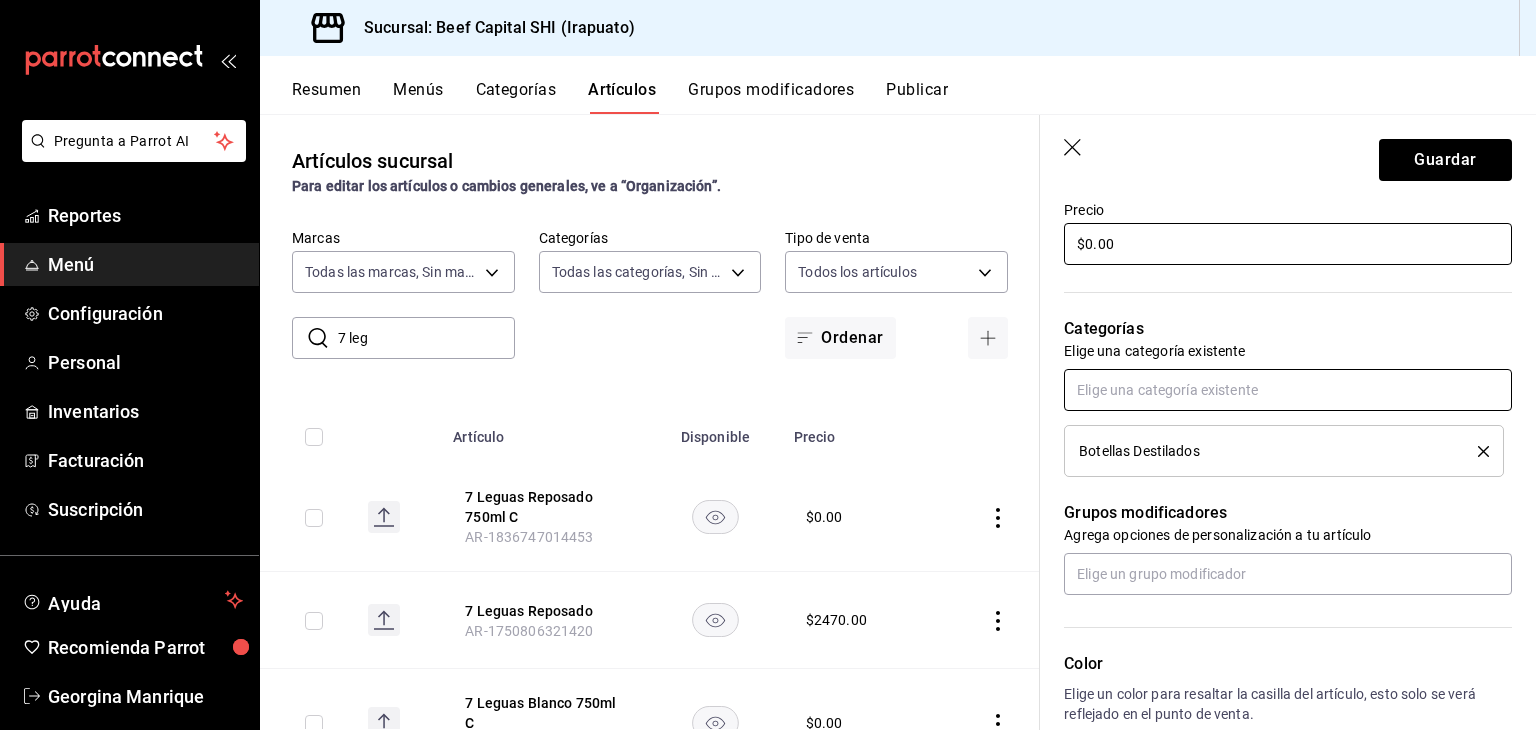 type on "$0.00" 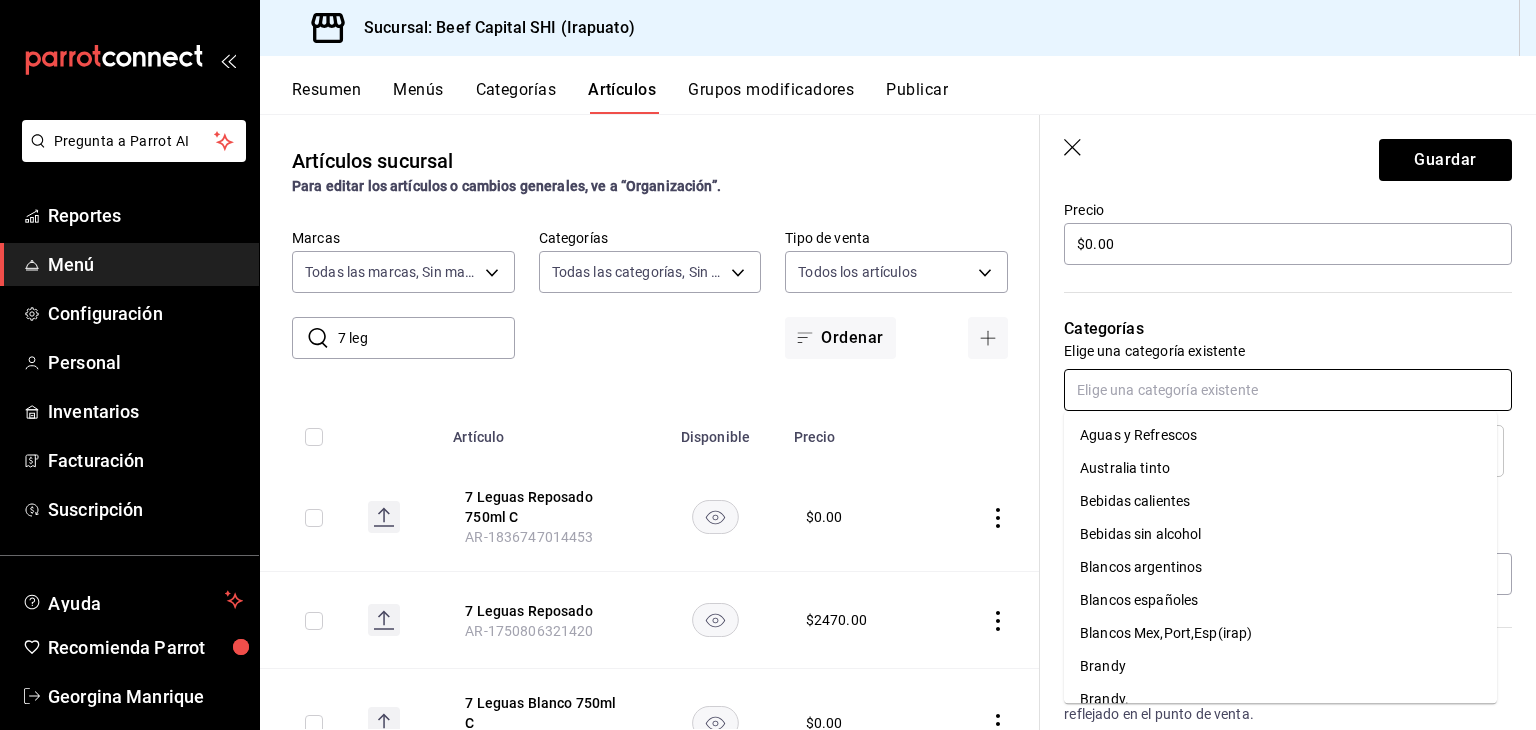click at bounding box center [1288, 390] 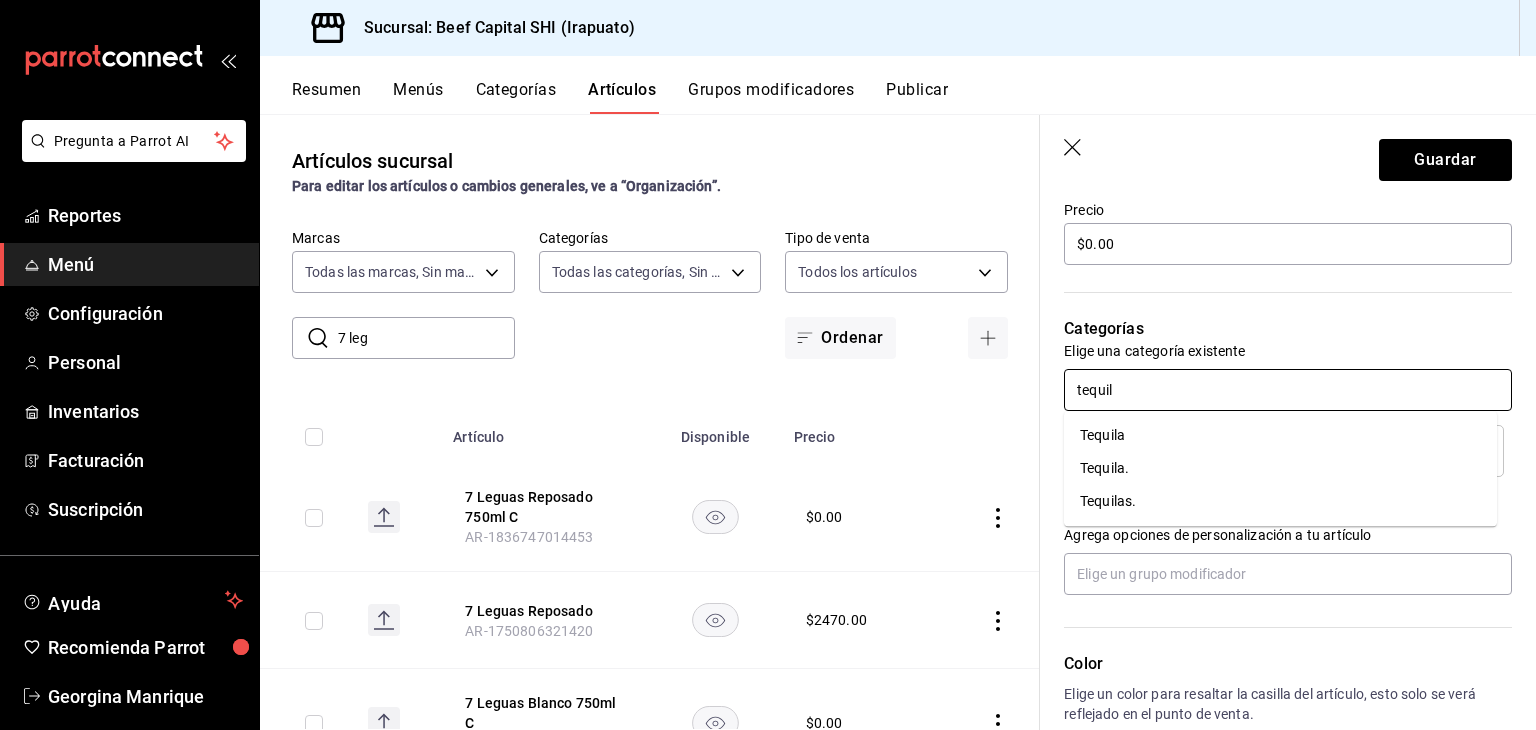 type on "tequila" 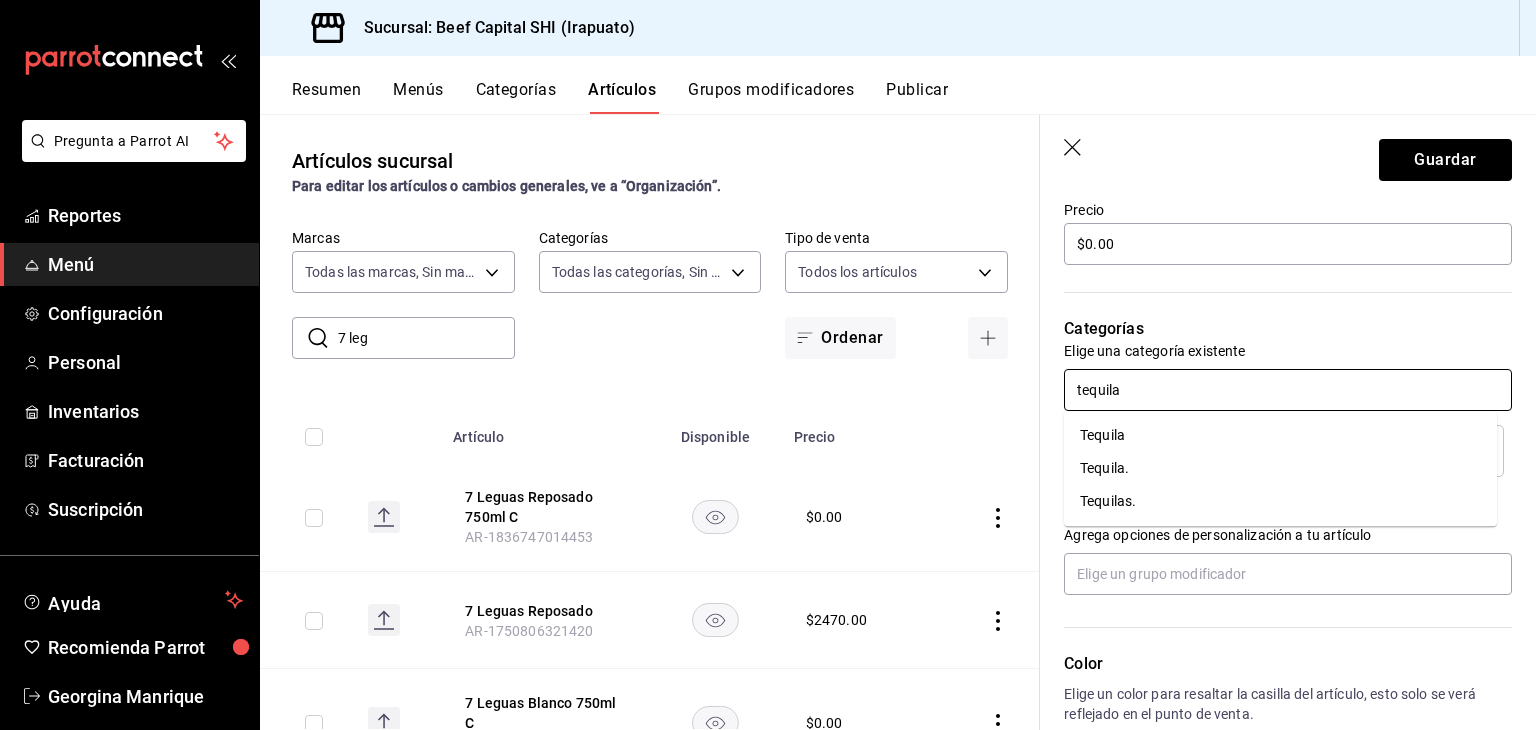 click on "Tequila." at bounding box center (1280, 468) 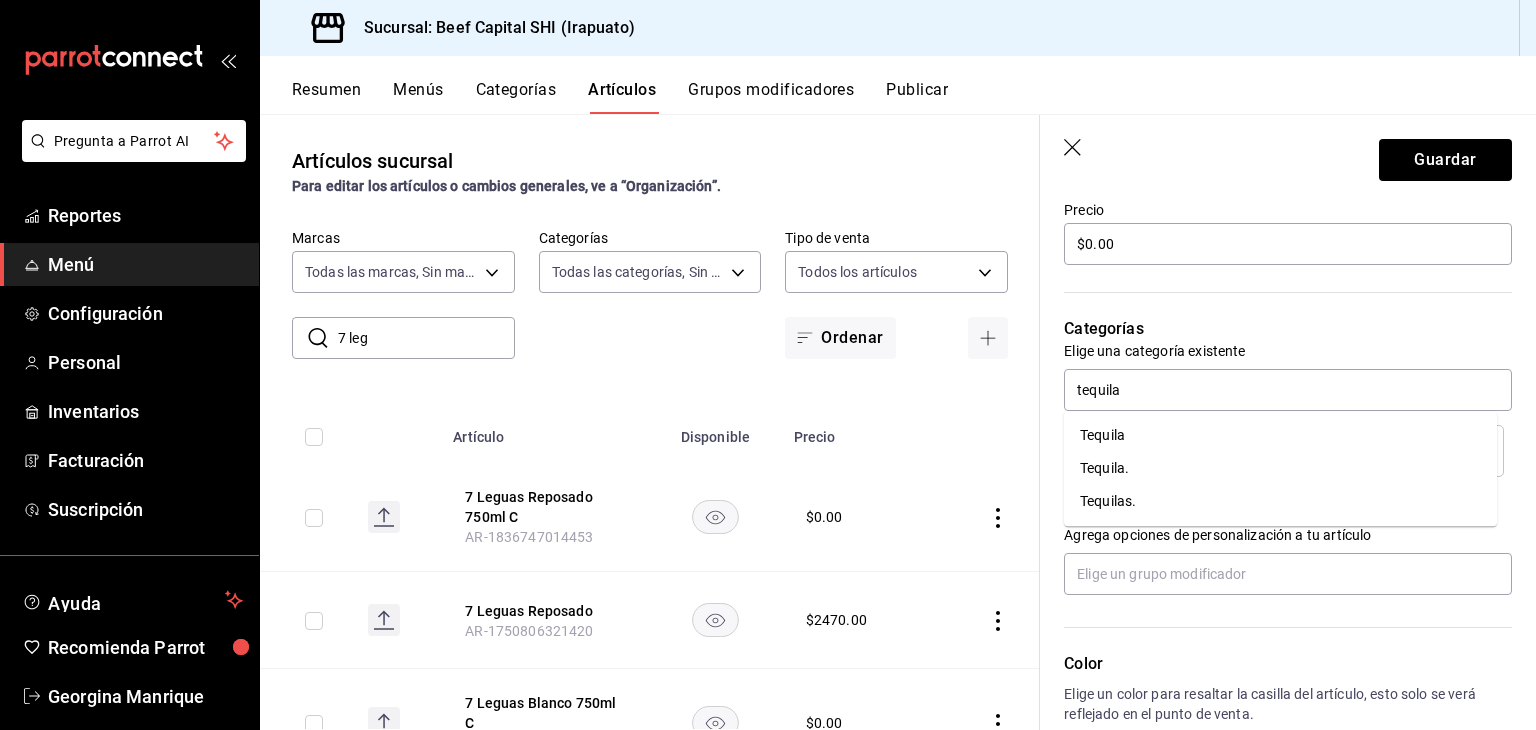 type 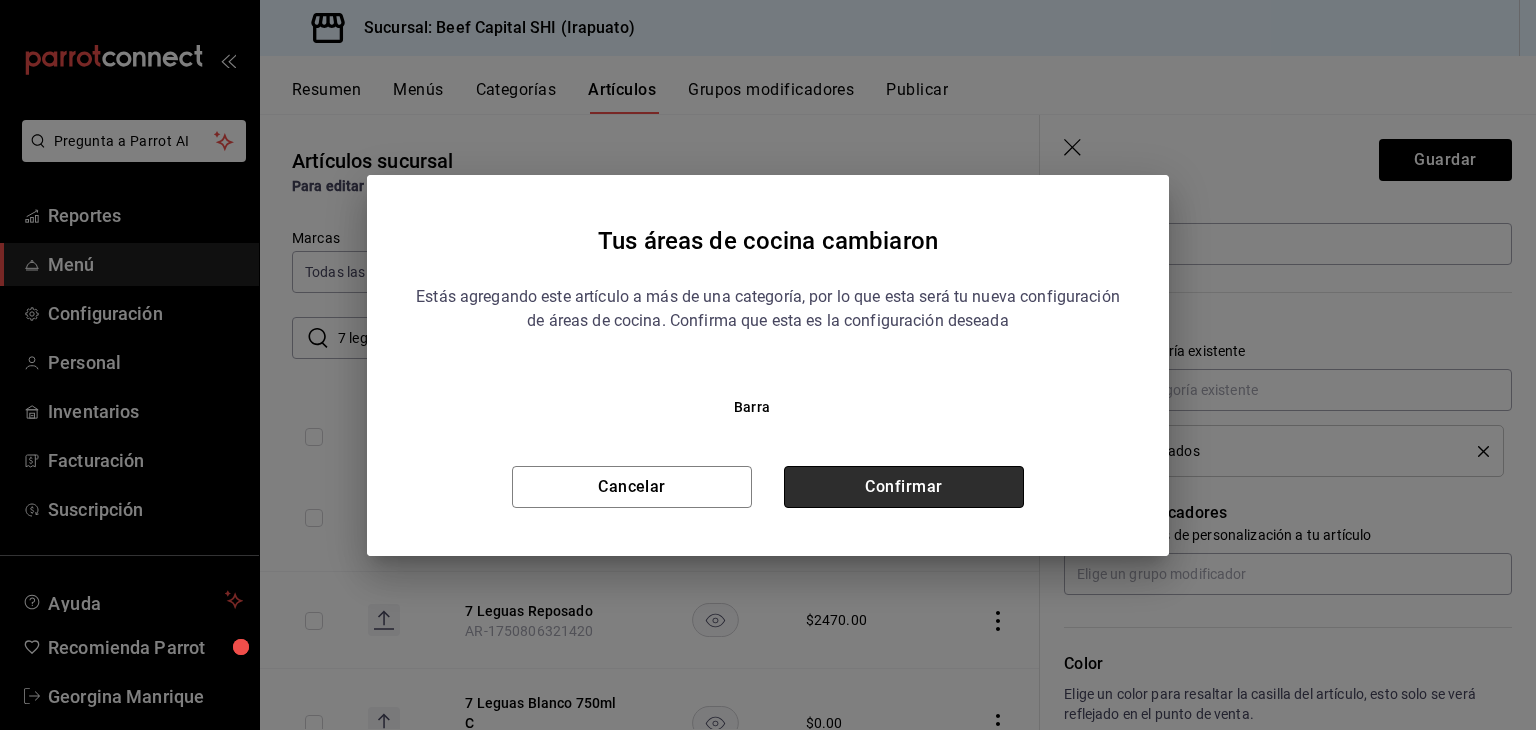 click on "Confirmar" at bounding box center (904, 487) 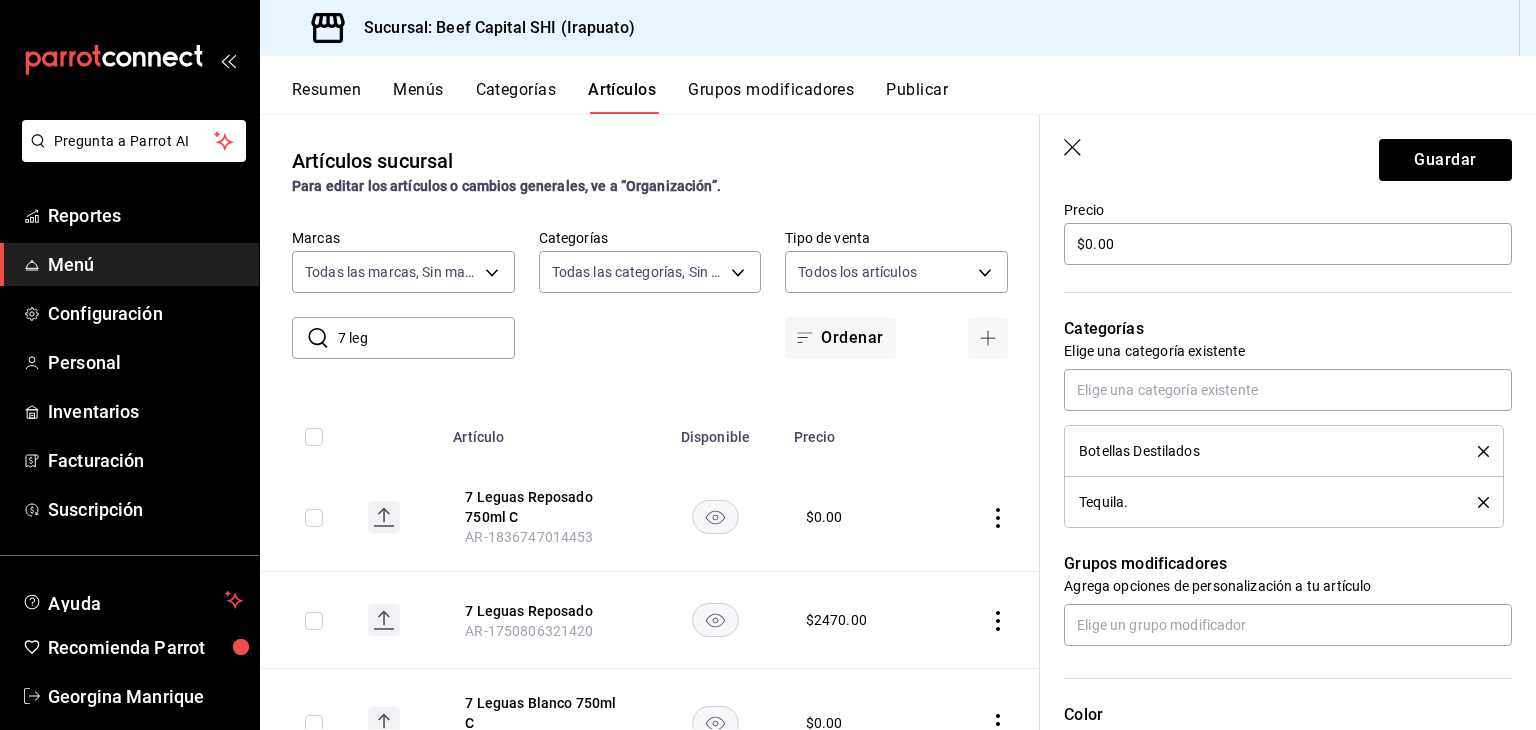 click 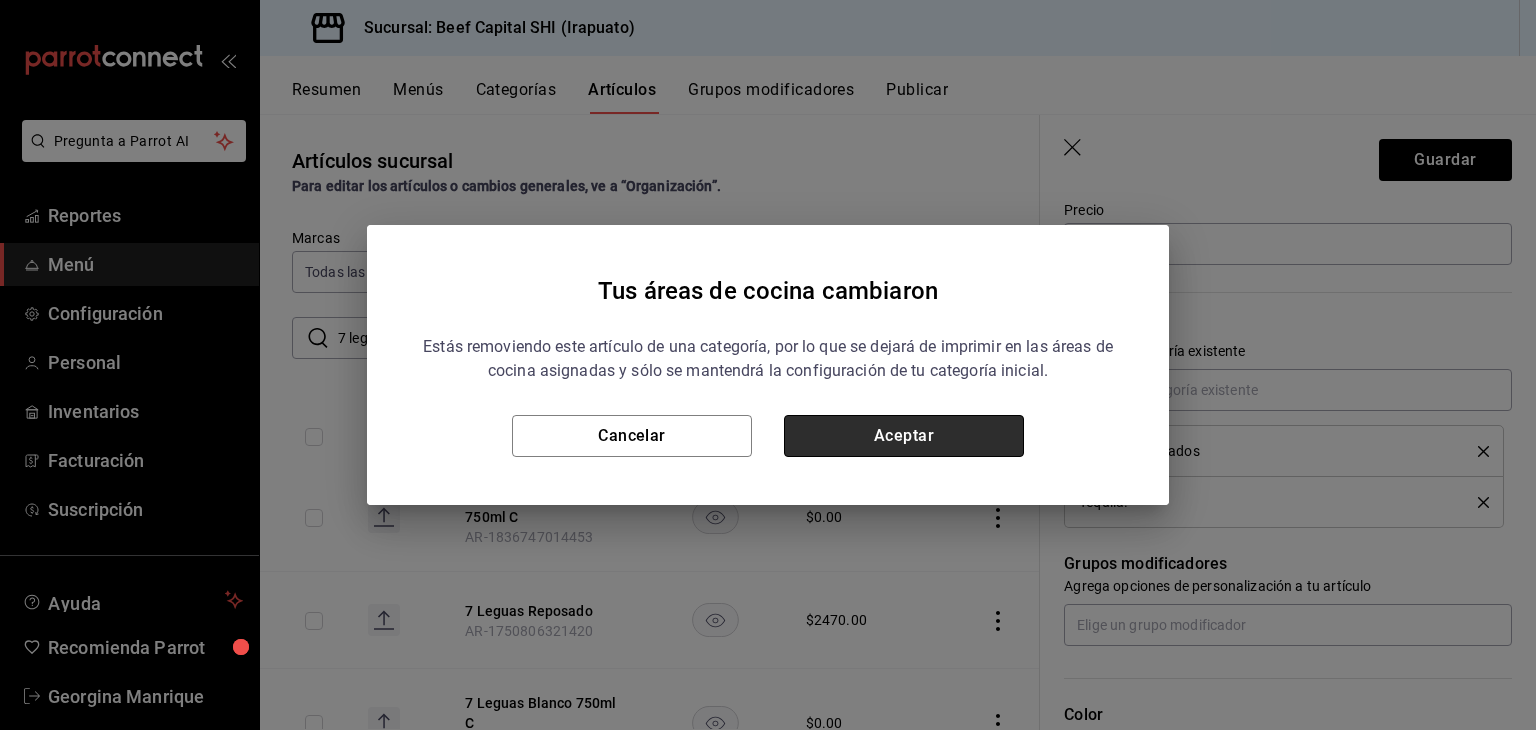 click on "Aceptar" at bounding box center (904, 436) 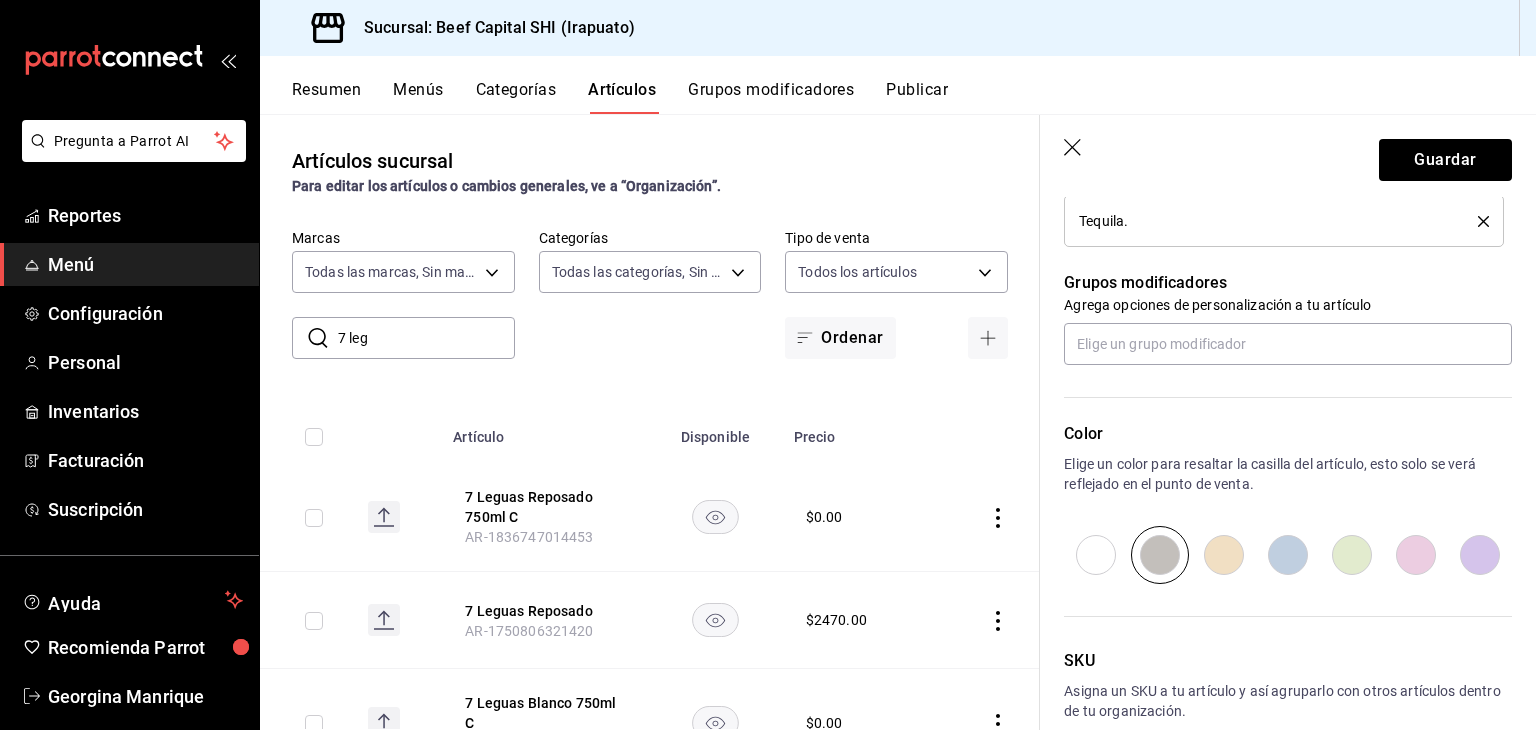scroll, scrollTop: 900, scrollLeft: 0, axis: vertical 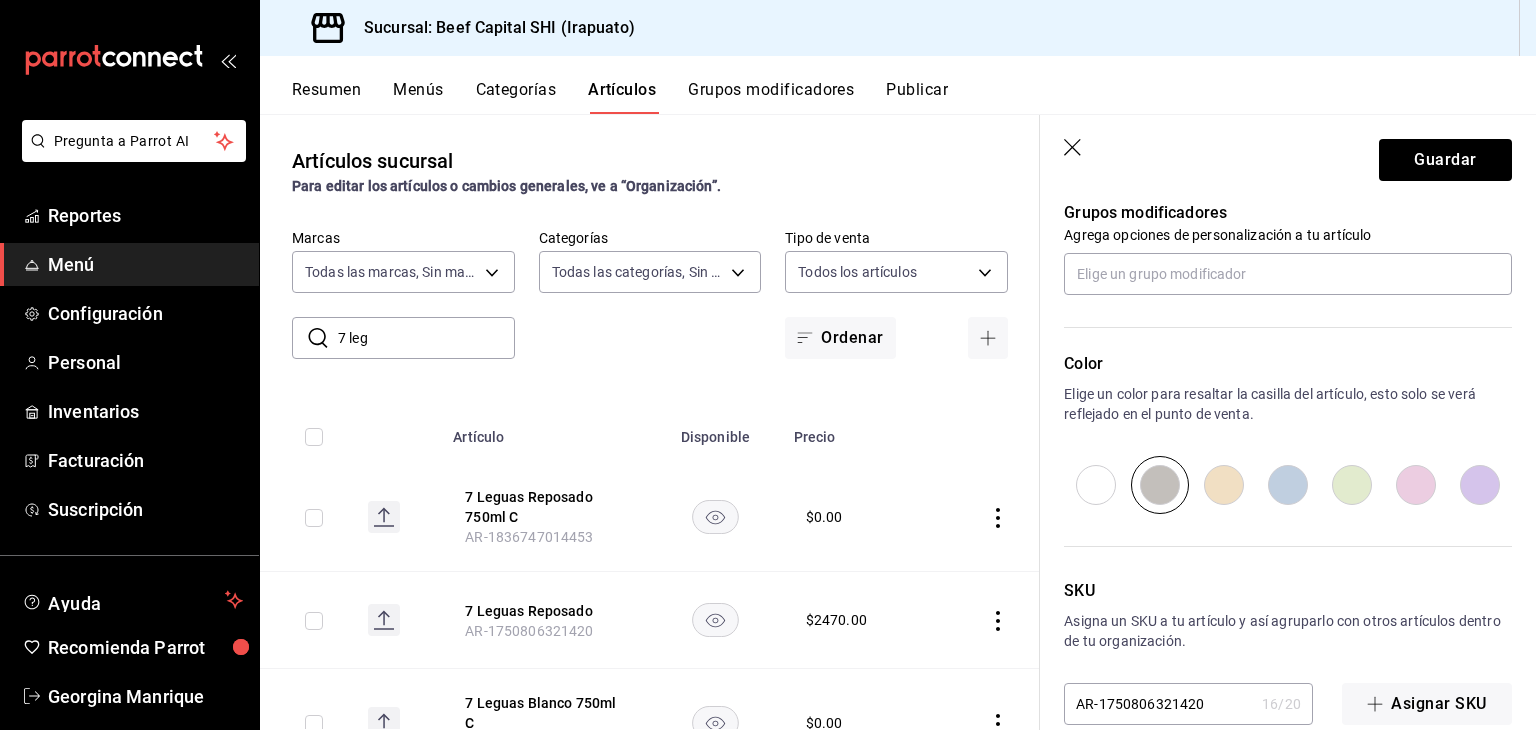click at bounding box center (1224, 485) 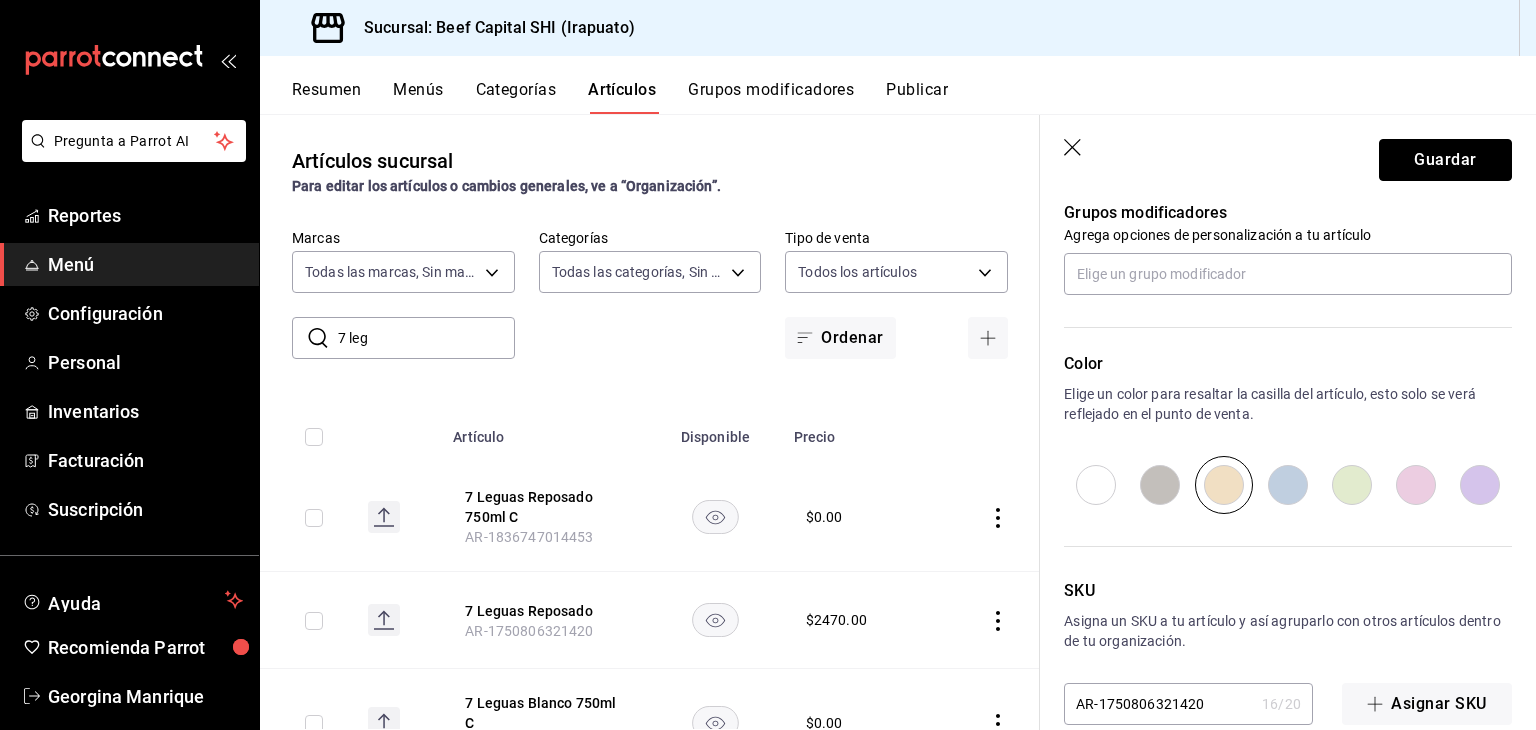 drag, startPoint x: 1426, startPoint y: 154, endPoint x: 1350, endPoint y: 219, distance: 100.005 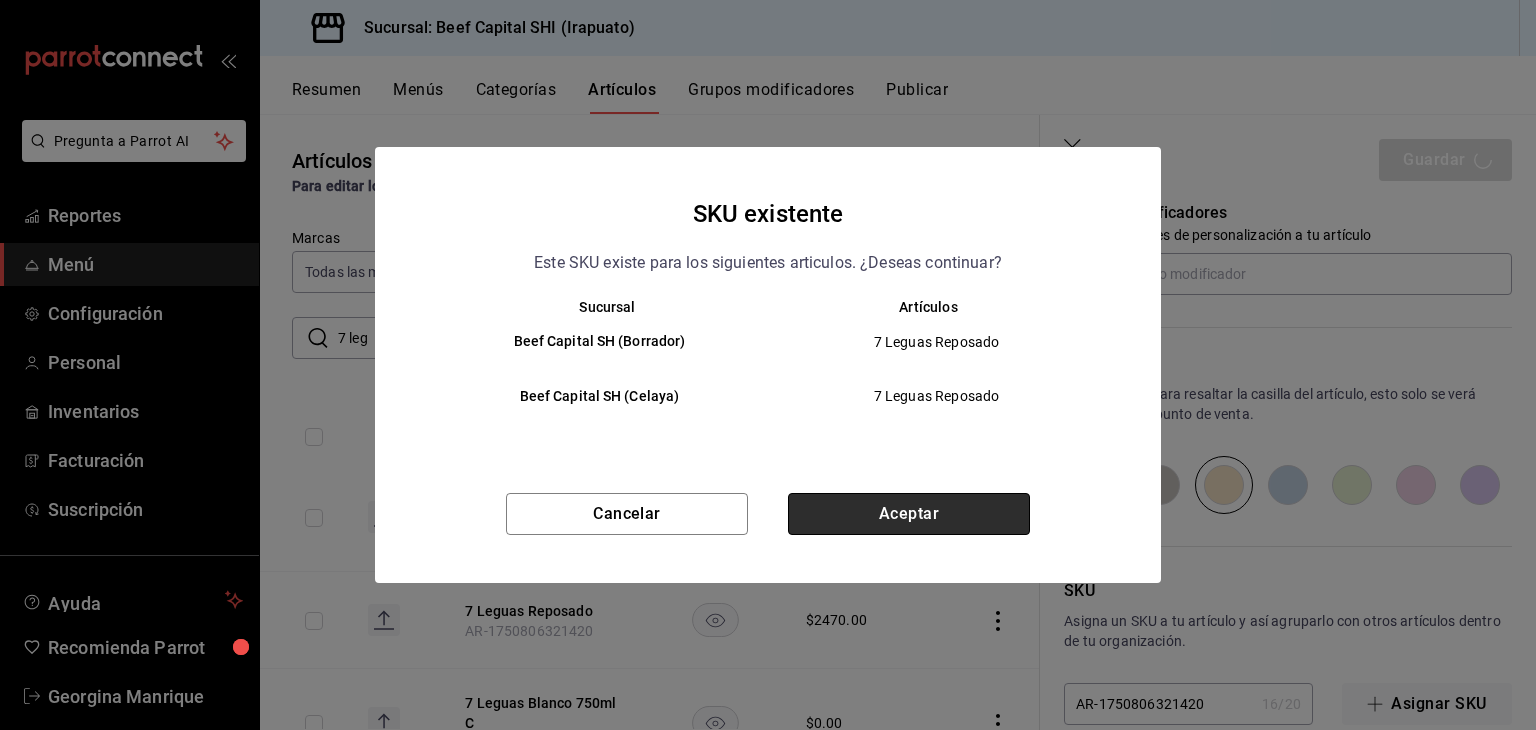 click on "Aceptar" at bounding box center (909, 514) 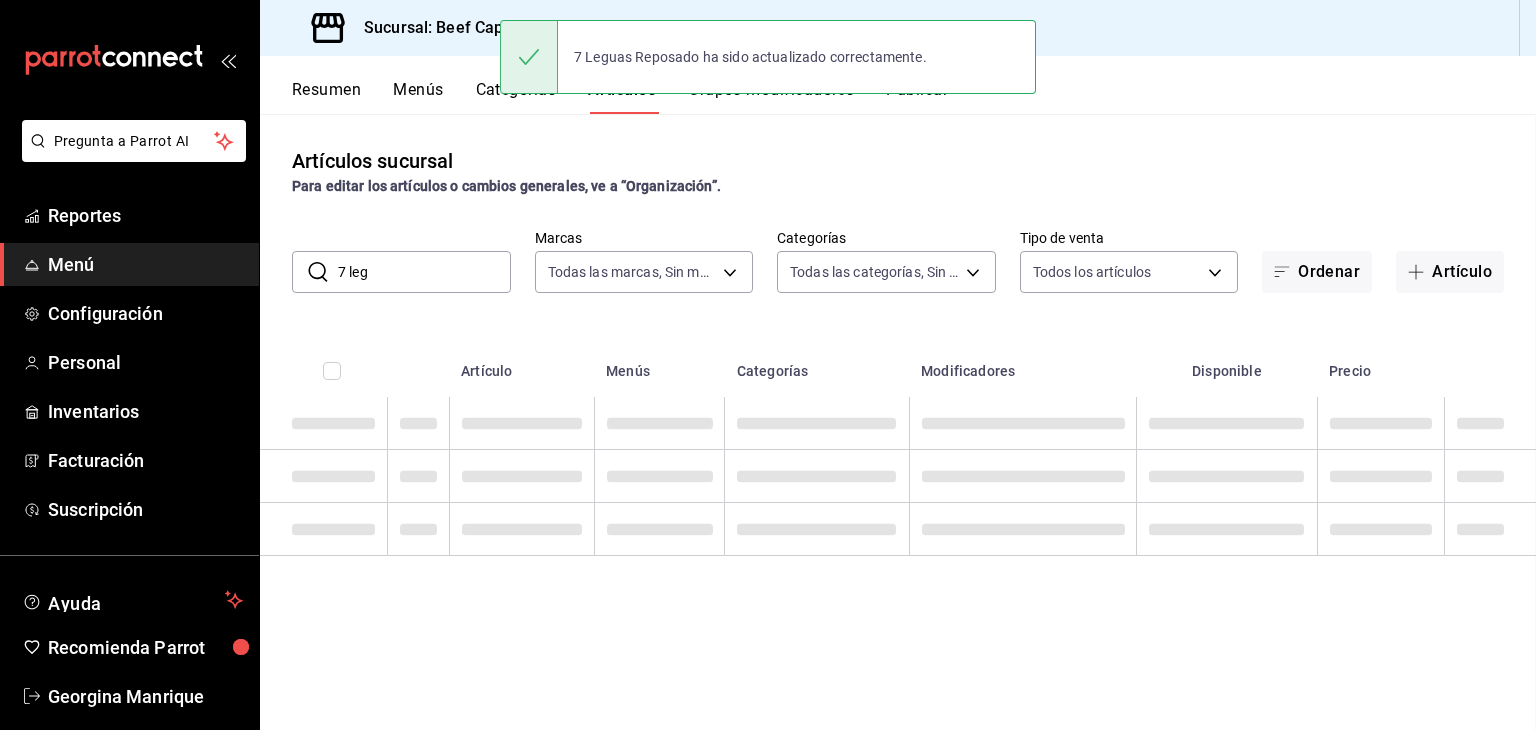 scroll, scrollTop: 0, scrollLeft: 0, axis: both 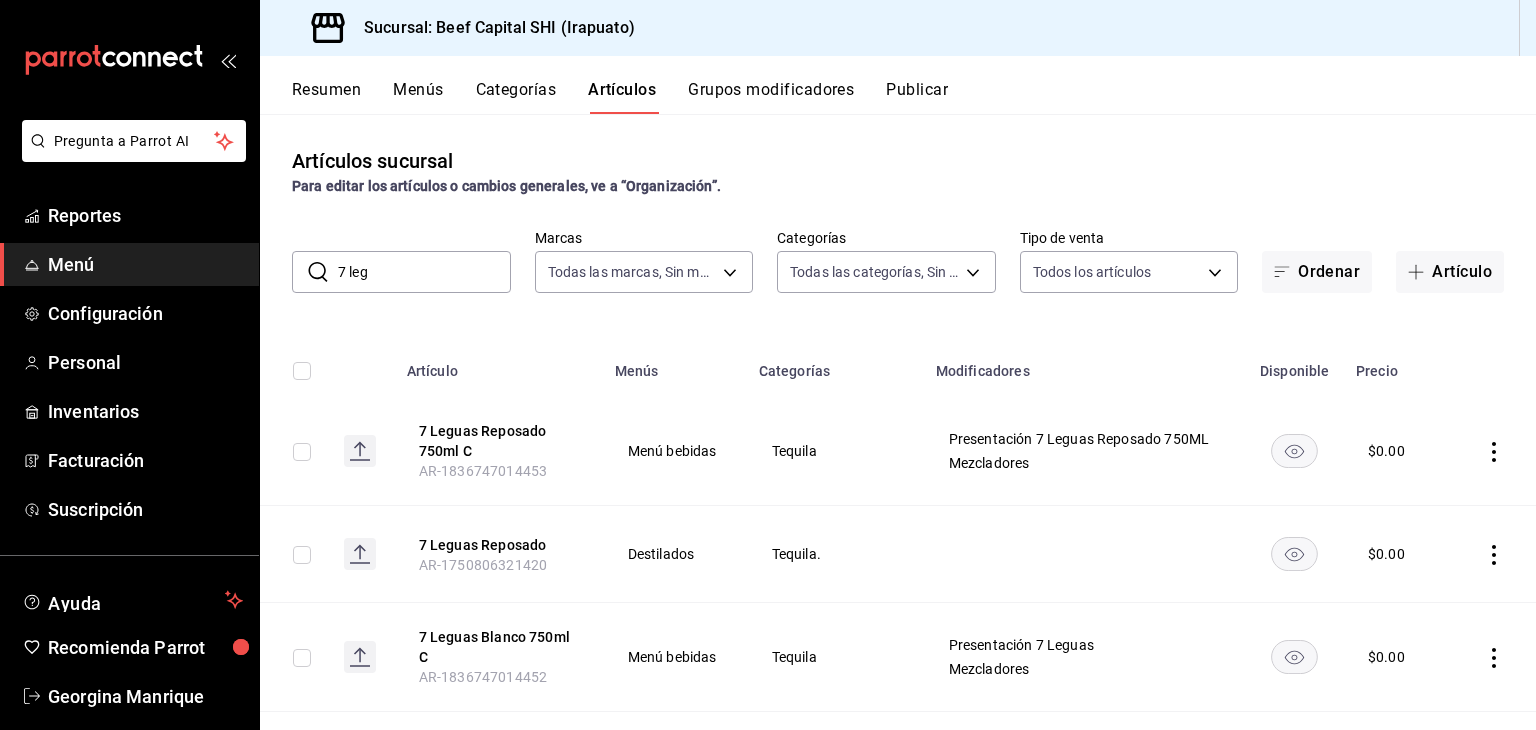 click on "Grupos modificadores" at bounding box center [771, 97] 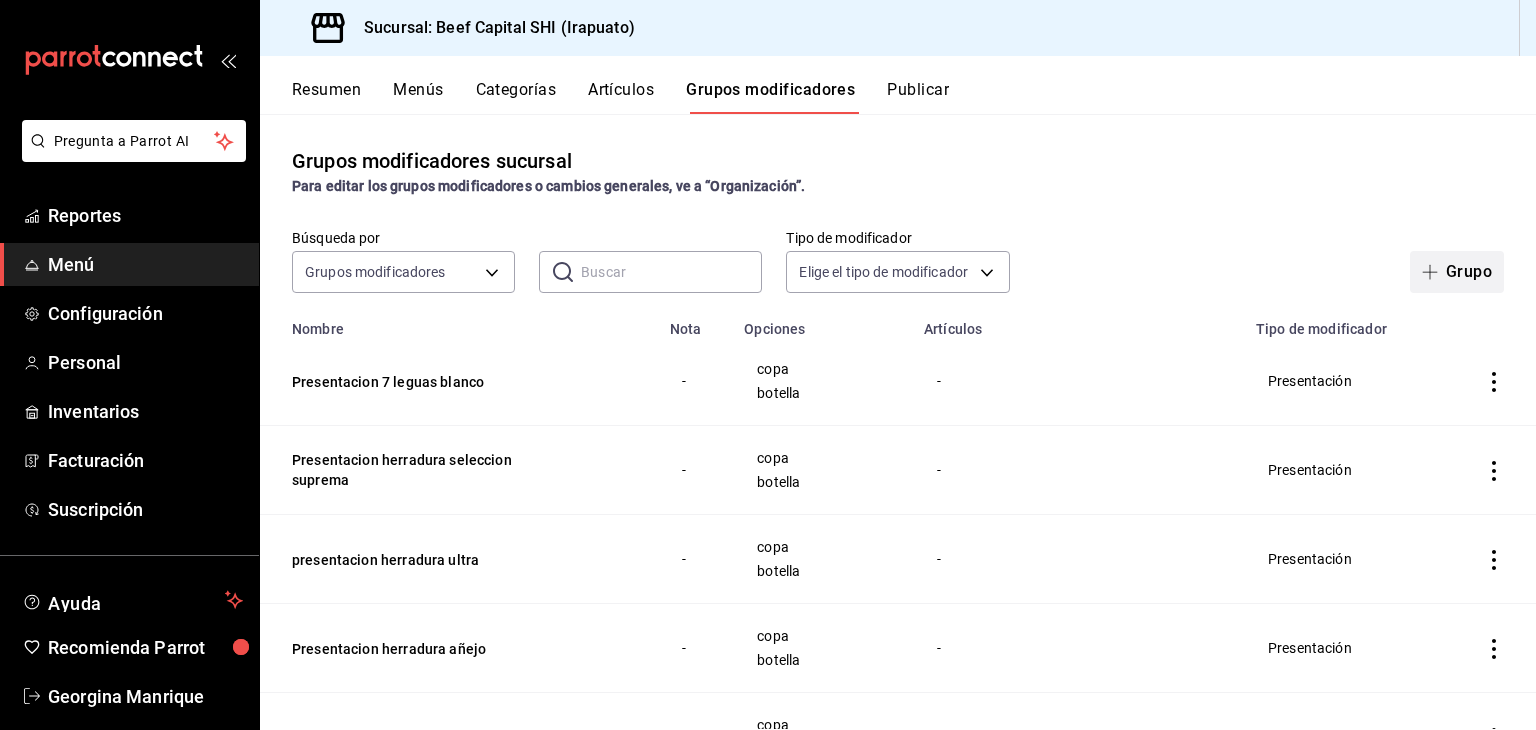 click 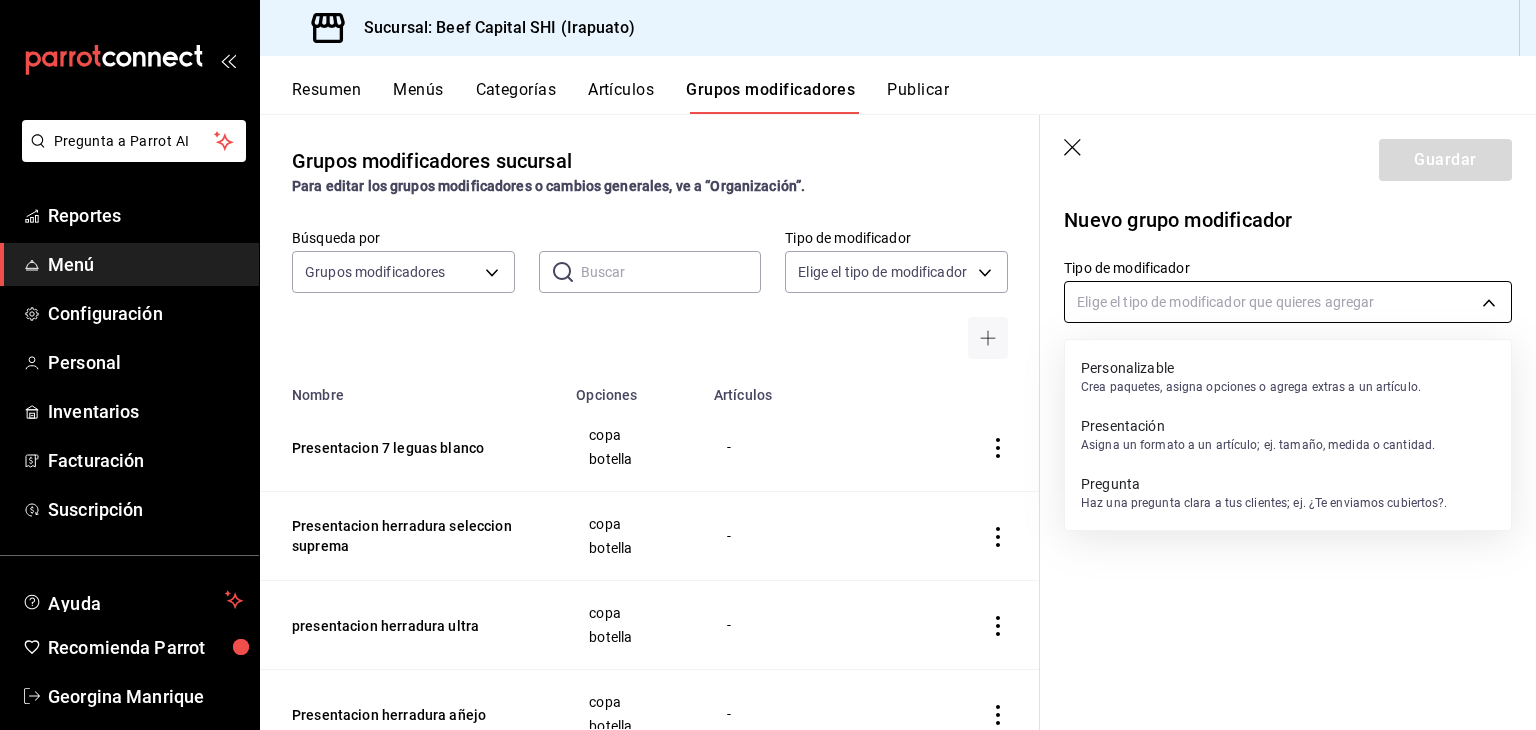 click on "Pregunta a Parrot AI Reportes   Menú   Configuración   Personal   Inventarios   Facturación   Suscripción   Ayuda Recomienda Parrot   Georgina Manrique   Sugerir nueva función   Sucursal: Beef Capital SHI (Irapuato) Resumen Menús Categorías Artículos Grupos modificadores Publicar Grupos modificadores sucursal Para editar los grupos modificadores o cambios generales, ve a “Organización”. Búsqueda por Grupos modificadores GROUP ​ ​ Tipo de modificador Elige el tipo de modificador Nombre Opciones Artículos Presentacion 7 leguas blanco copa botella - Presentacion herradura seleccion suprema copa botella - presentacion herradura ultra copa botella - Presentacion herradura añejo copa botella - presentacion herradura reposado copa botella - Presentación herradura blanco copa botella Herradura Blanco presentacion jack daniels black Botella Copa Jack Daniel Black presentacion glenfiddich 12 Botella Copa Glenfiddich 12 presentacion buchanans master Botella Copa Buchanans Master Botella Copa Botella" at bounding box center [768, 365] 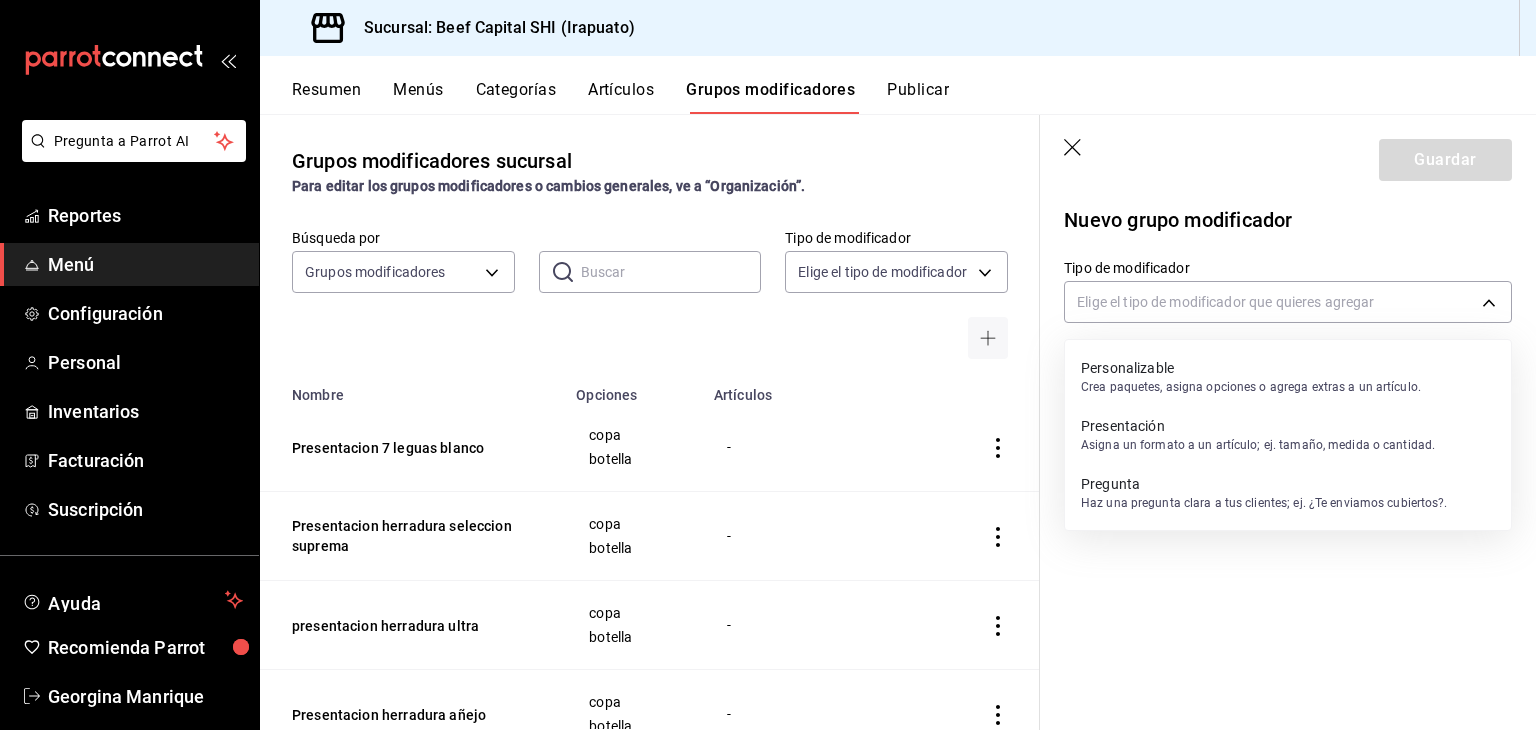 click on "Asigna un formato a un artículo; ej. tamaño, medida o cantidad." at bounding box center [1258, 445] 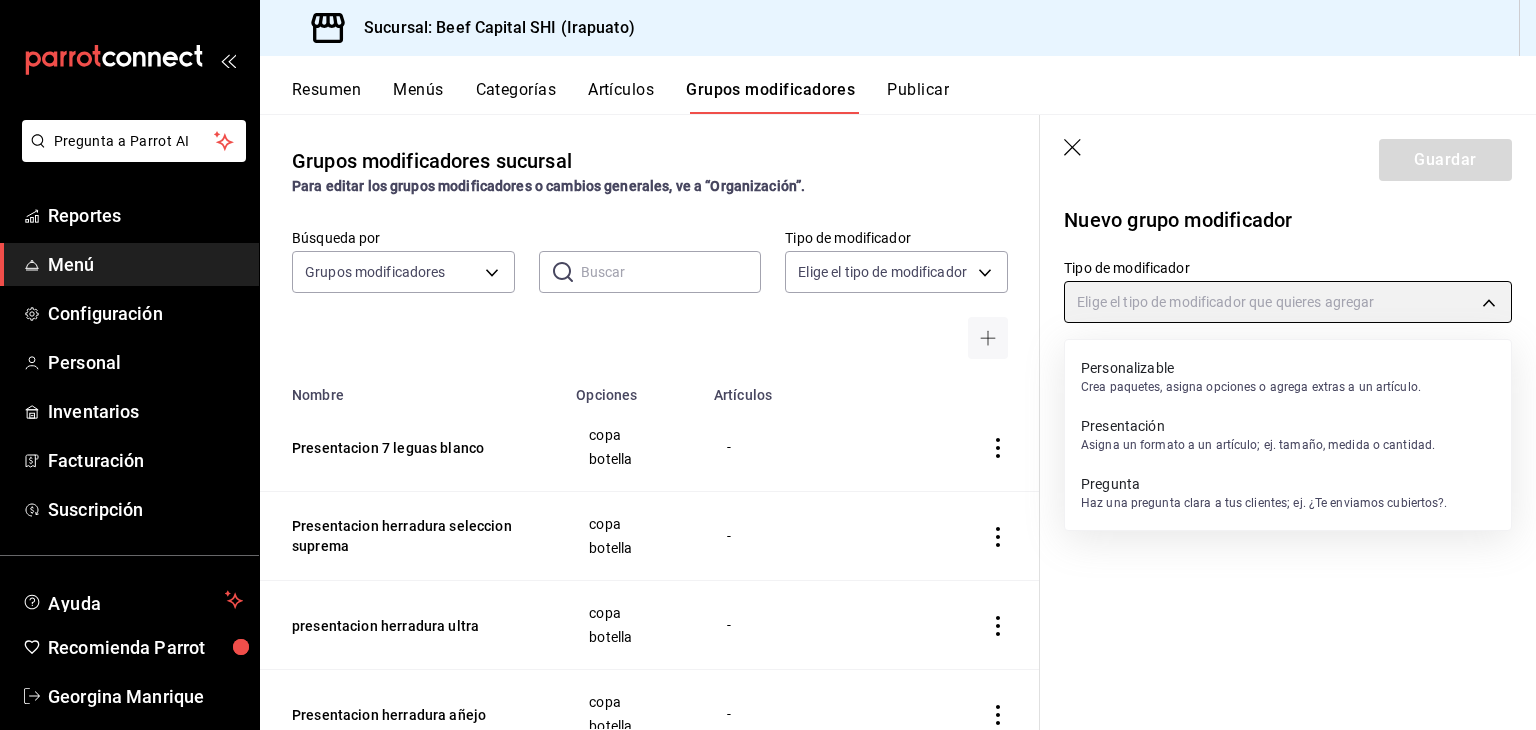 type on "PRESENTATION" 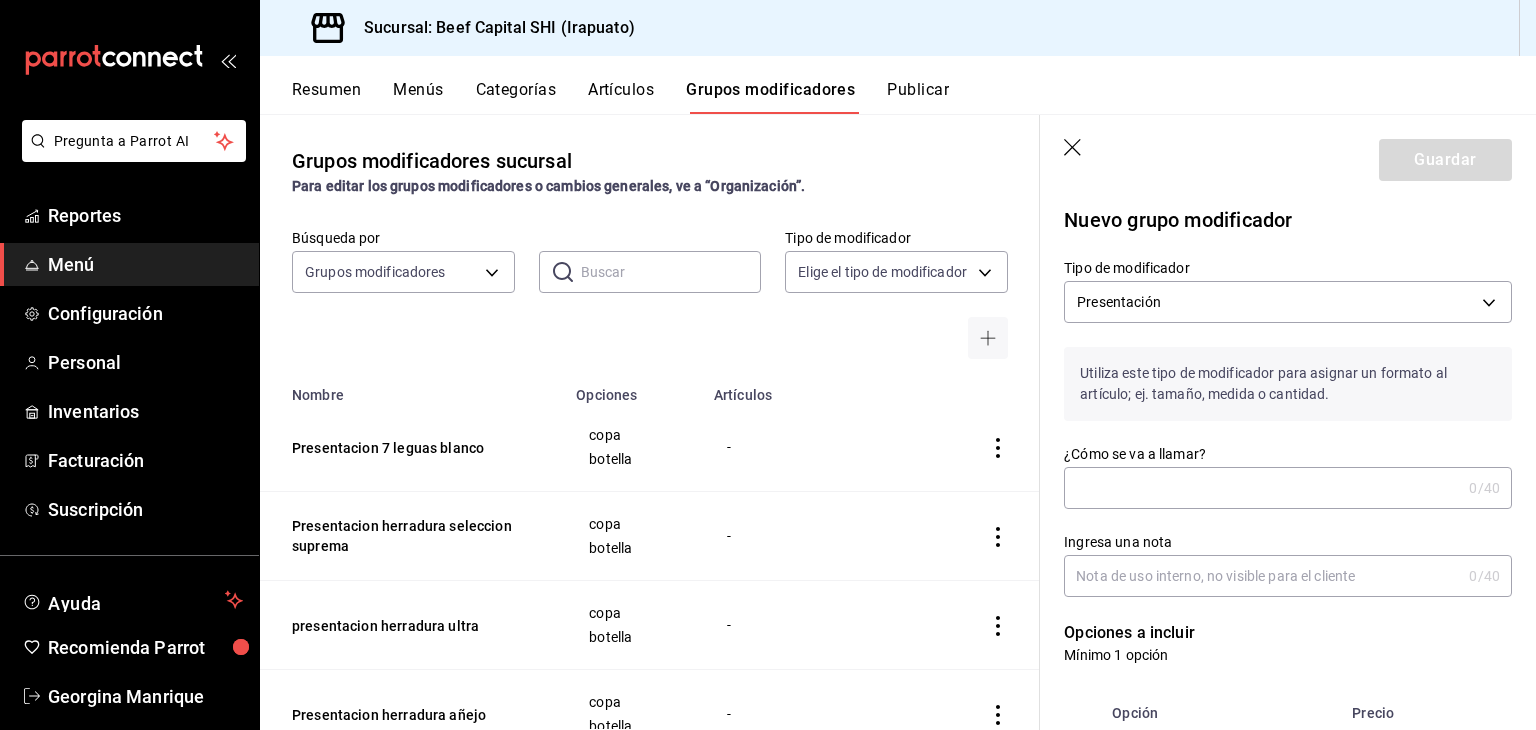 click on "¿Cómo se va a llamar?" at bounding box center [1262, 488] 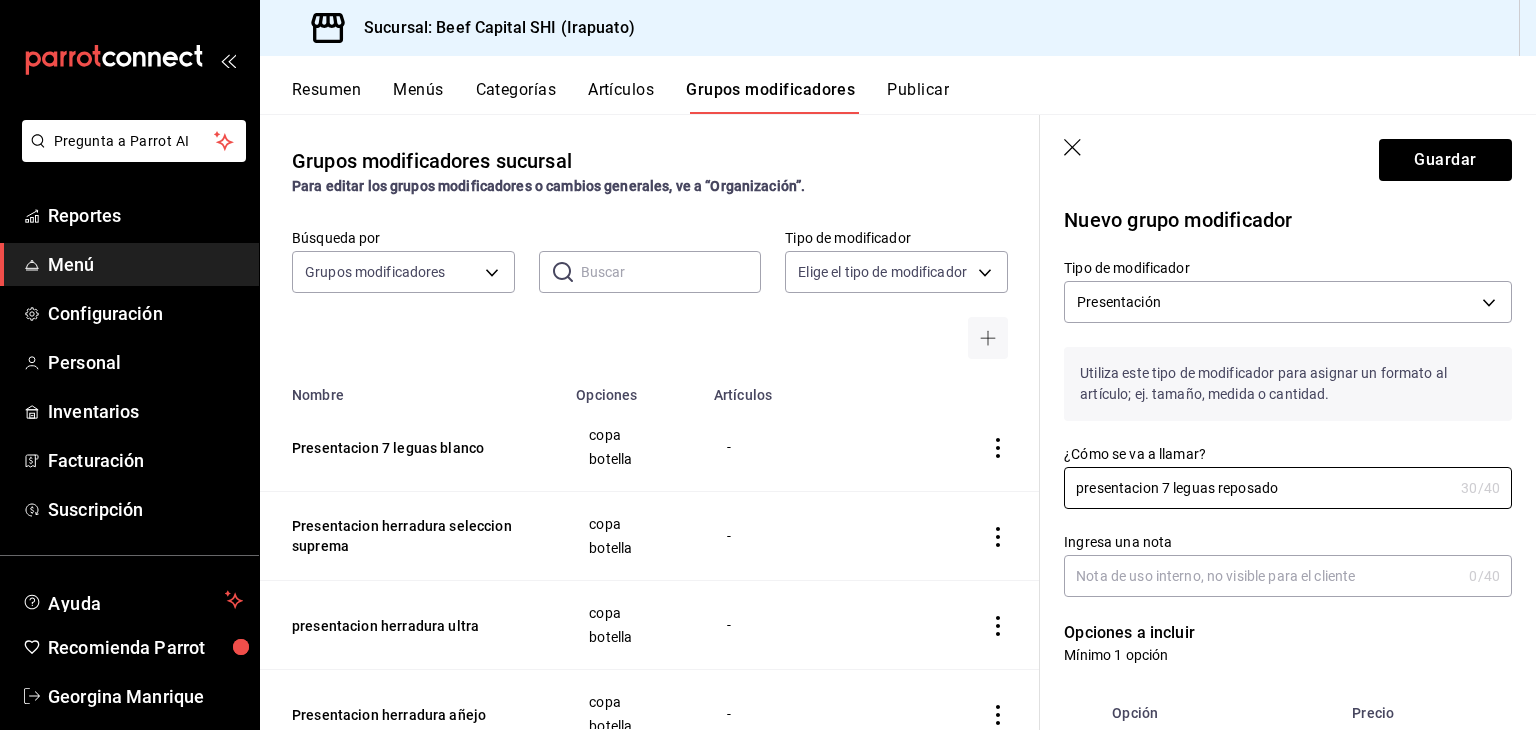 type on "presentacion 7 leguas reposado" 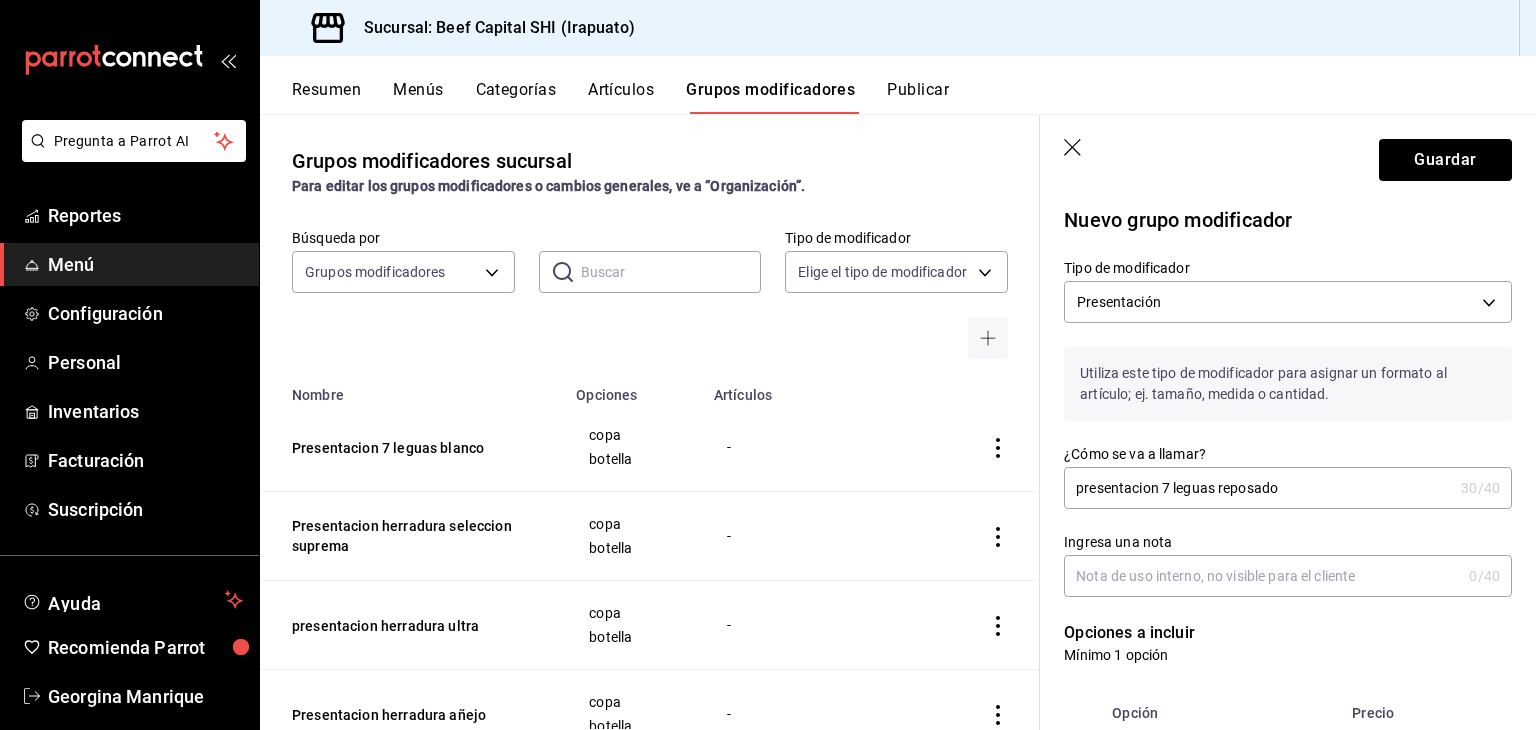 click on "Ingresa una nota" at bounding box center (1262, 576) 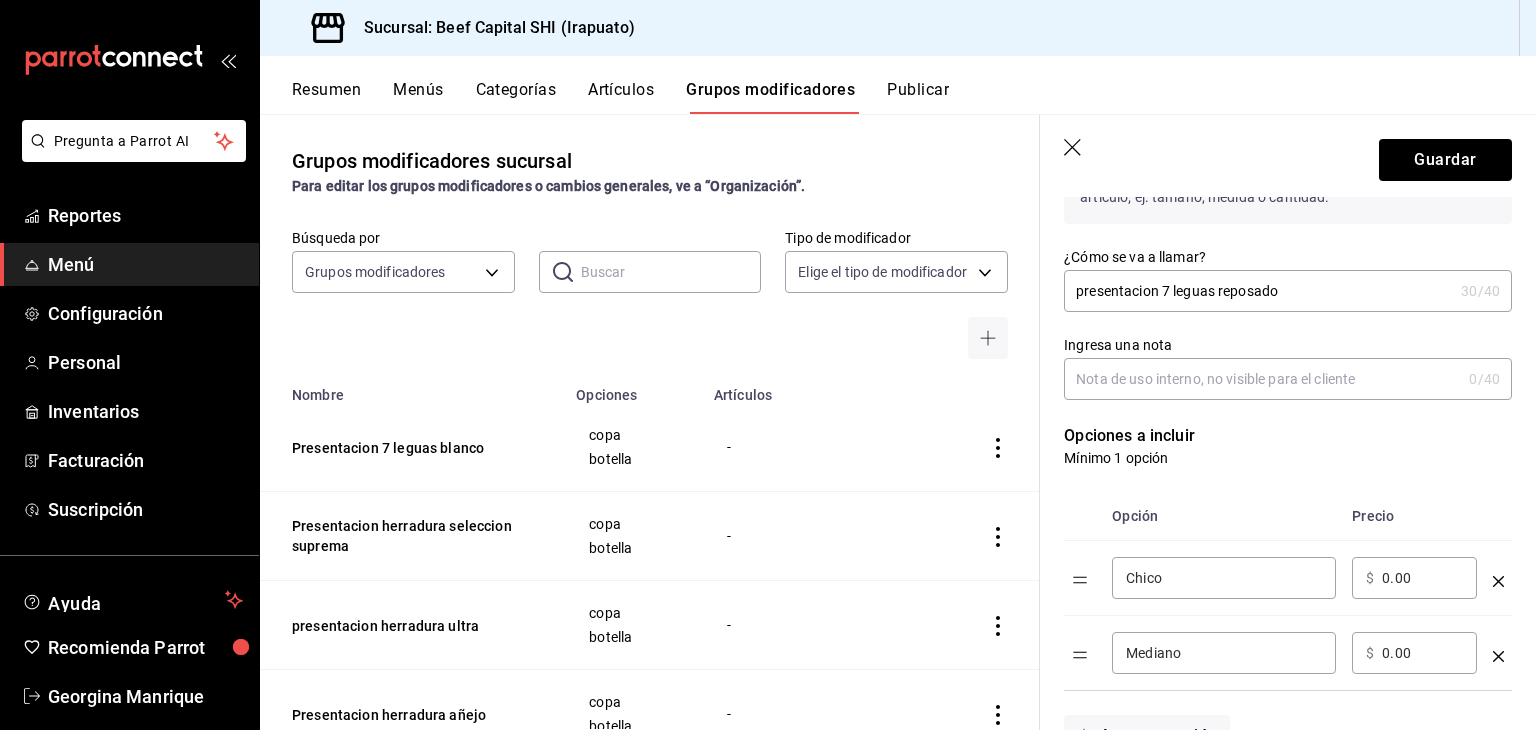 scroll, scrollTop: 200, scrollLeft: 0, axis: vertical 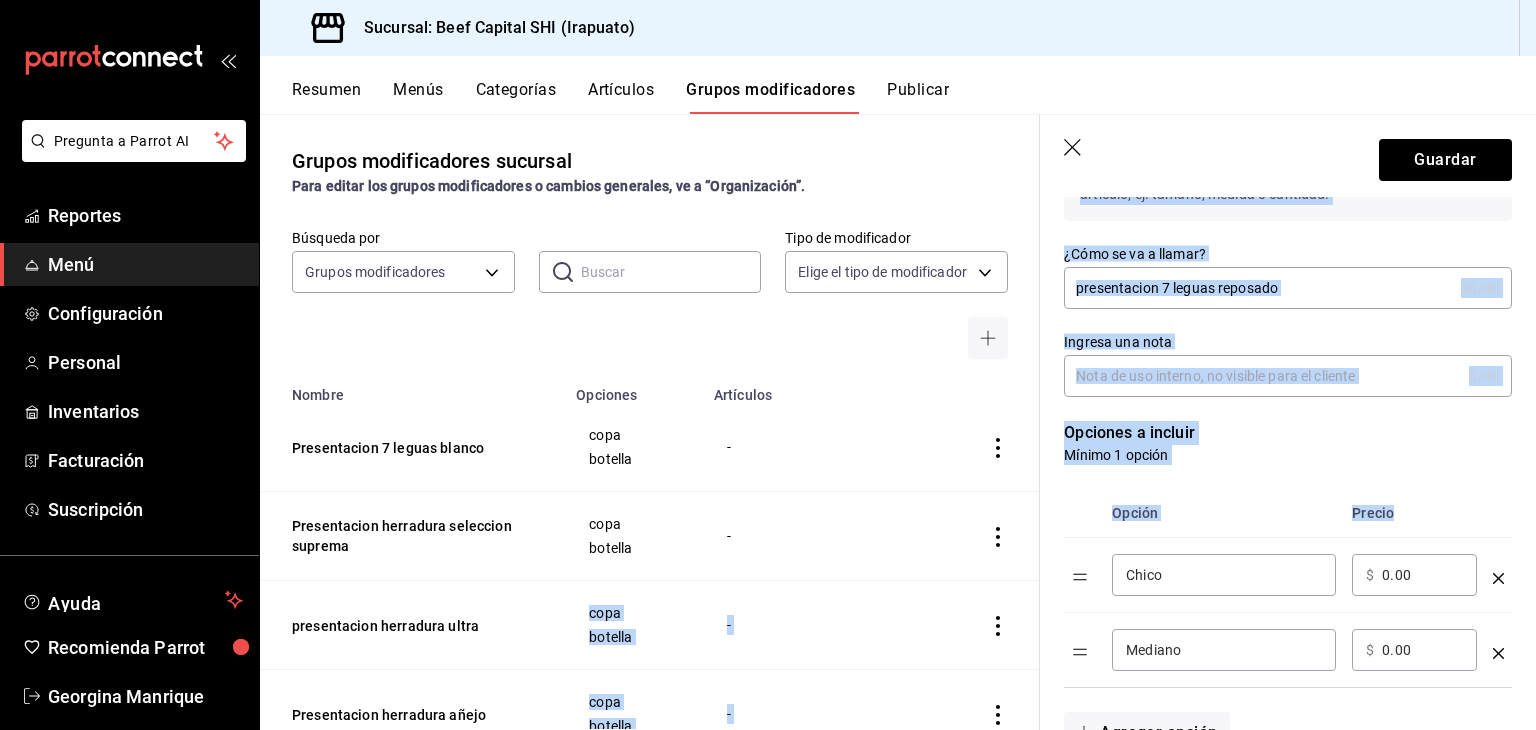 drag, startPoint x: 1164, startPoint y: 563, endPoint x: 1005, endPoint y: 552, distance: 159.38005 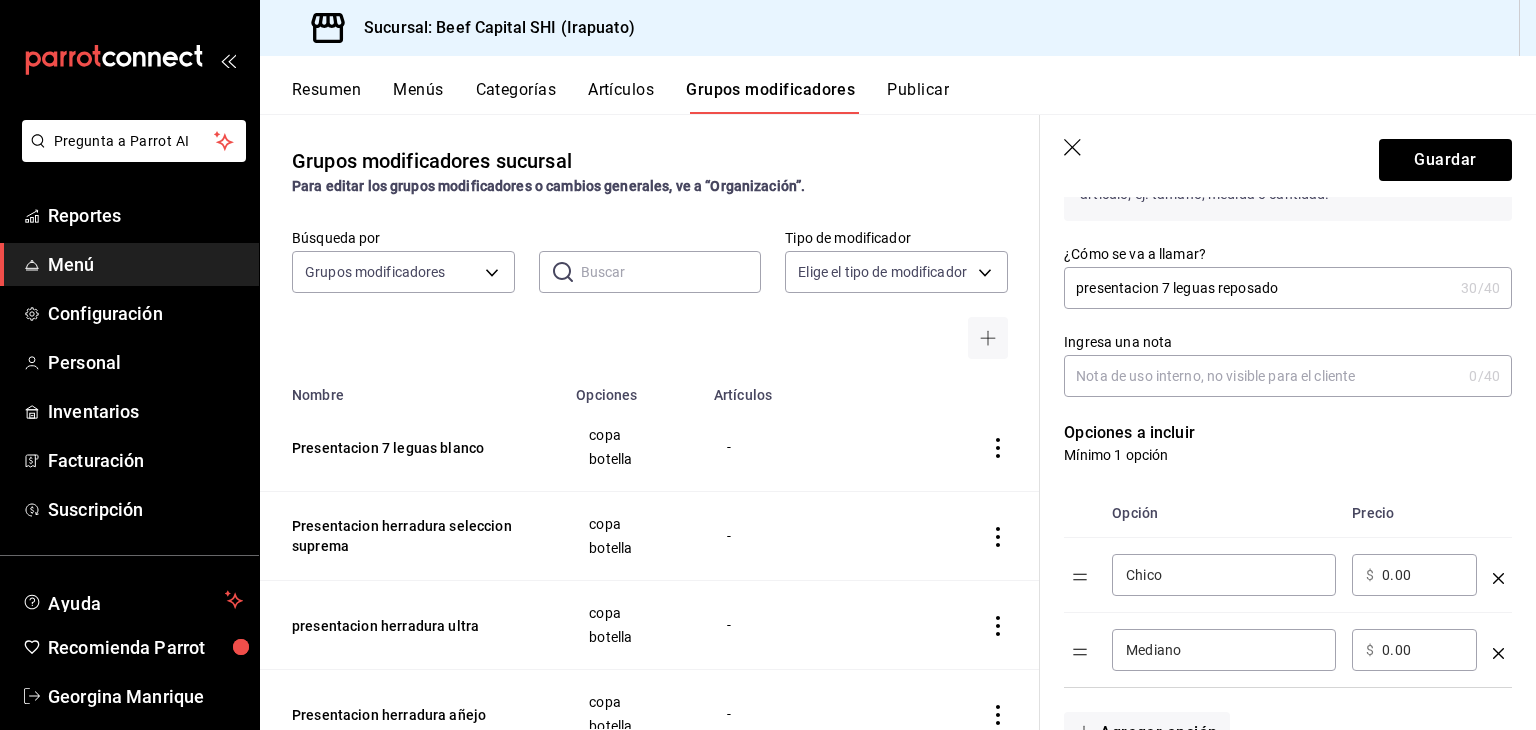 click on "Chico" at bounding box center (1224, 575) 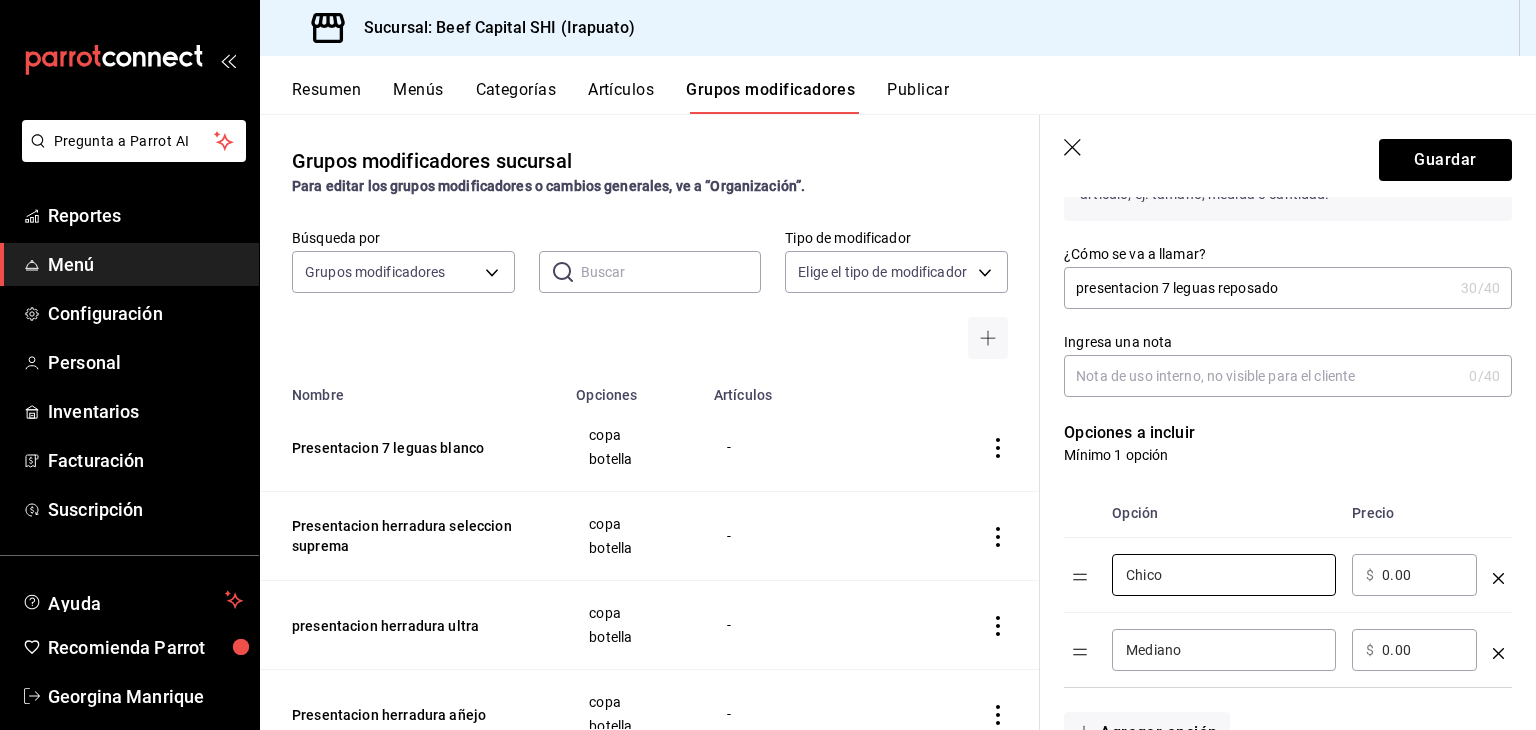 drag, startPoint x: 1213, startPoint y: 580, endPoint x: 995, endPoint y: 557, distance: 219.20995 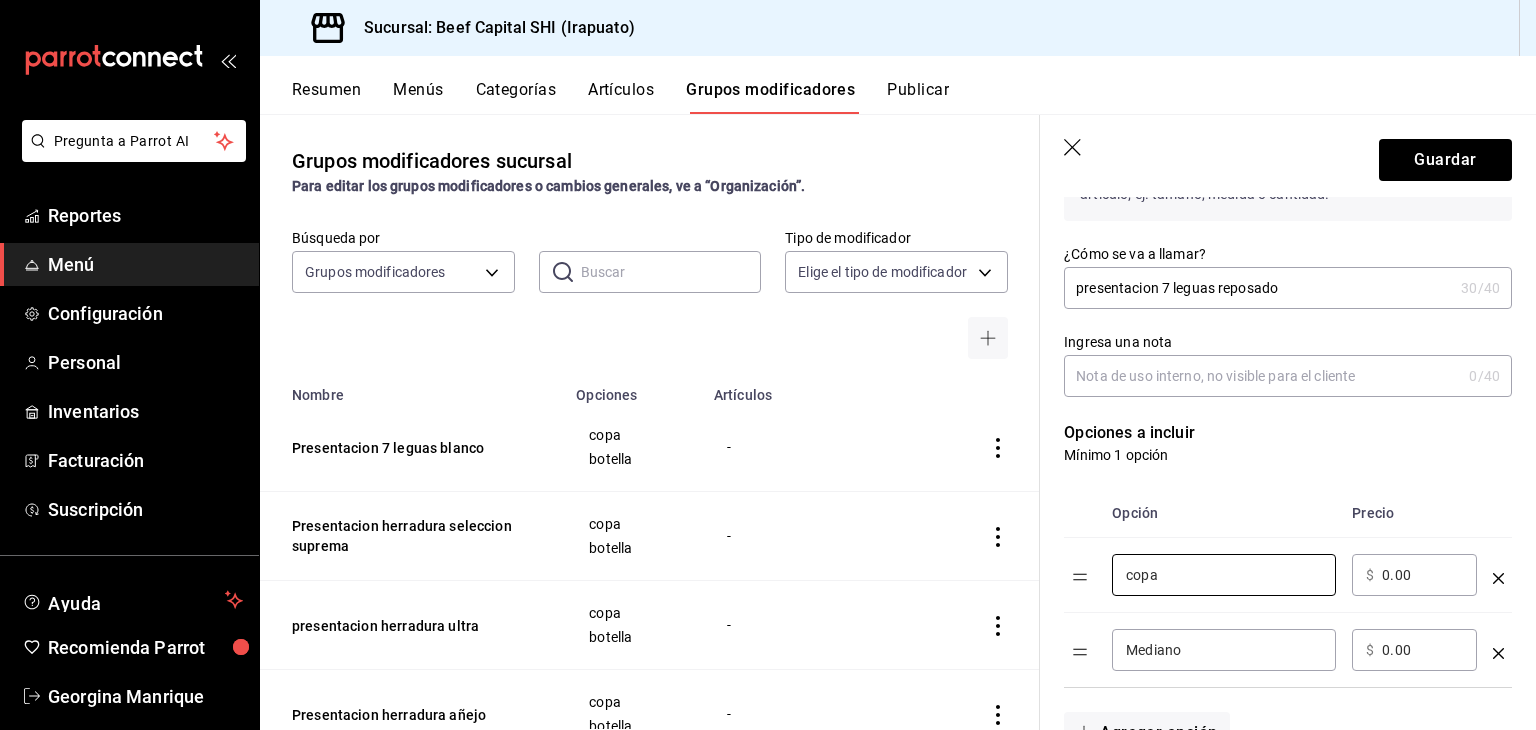 type on "copa" 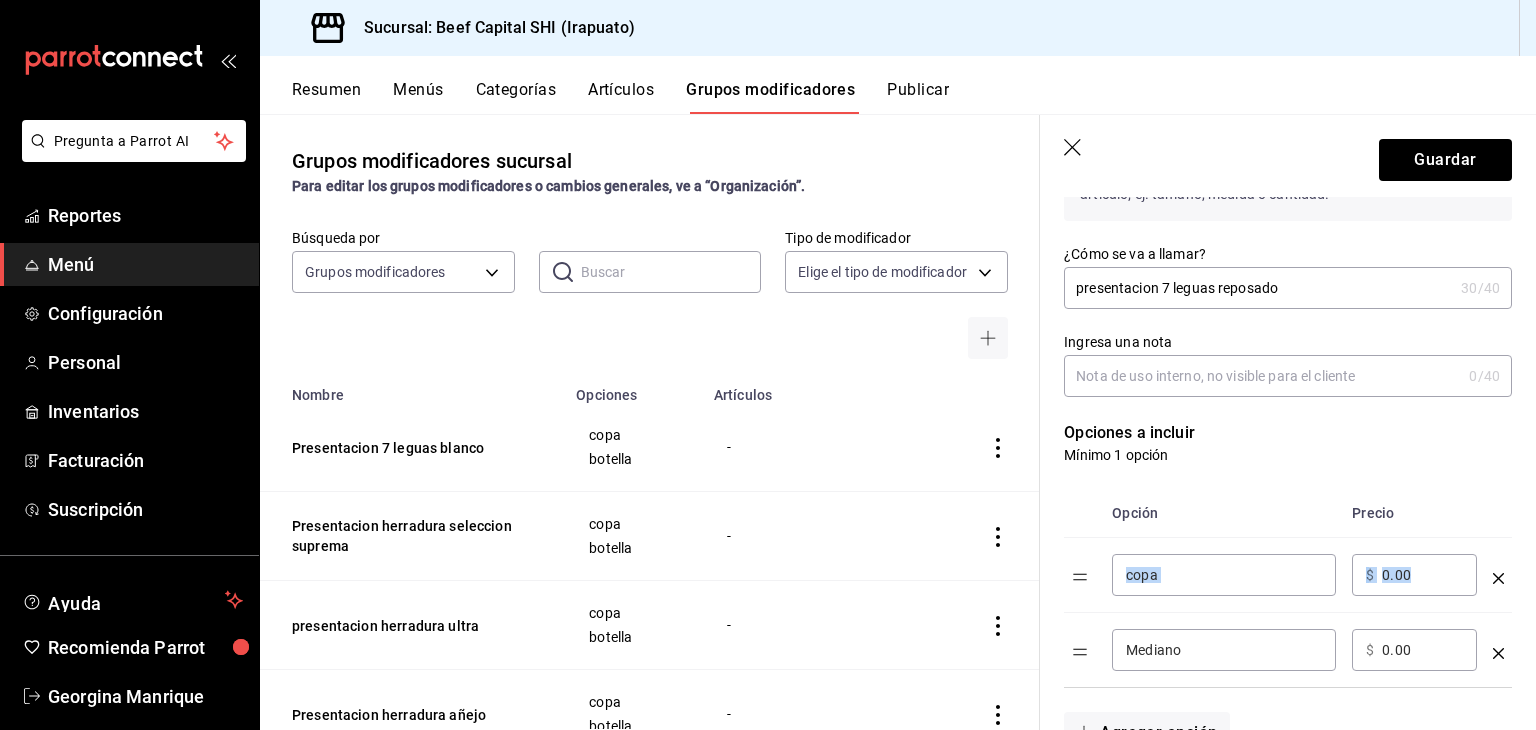 drag, startPoint x: 1455, startPoint y: 578, endPoint x: 1271, endPoint y: 585, distance: 184.1331 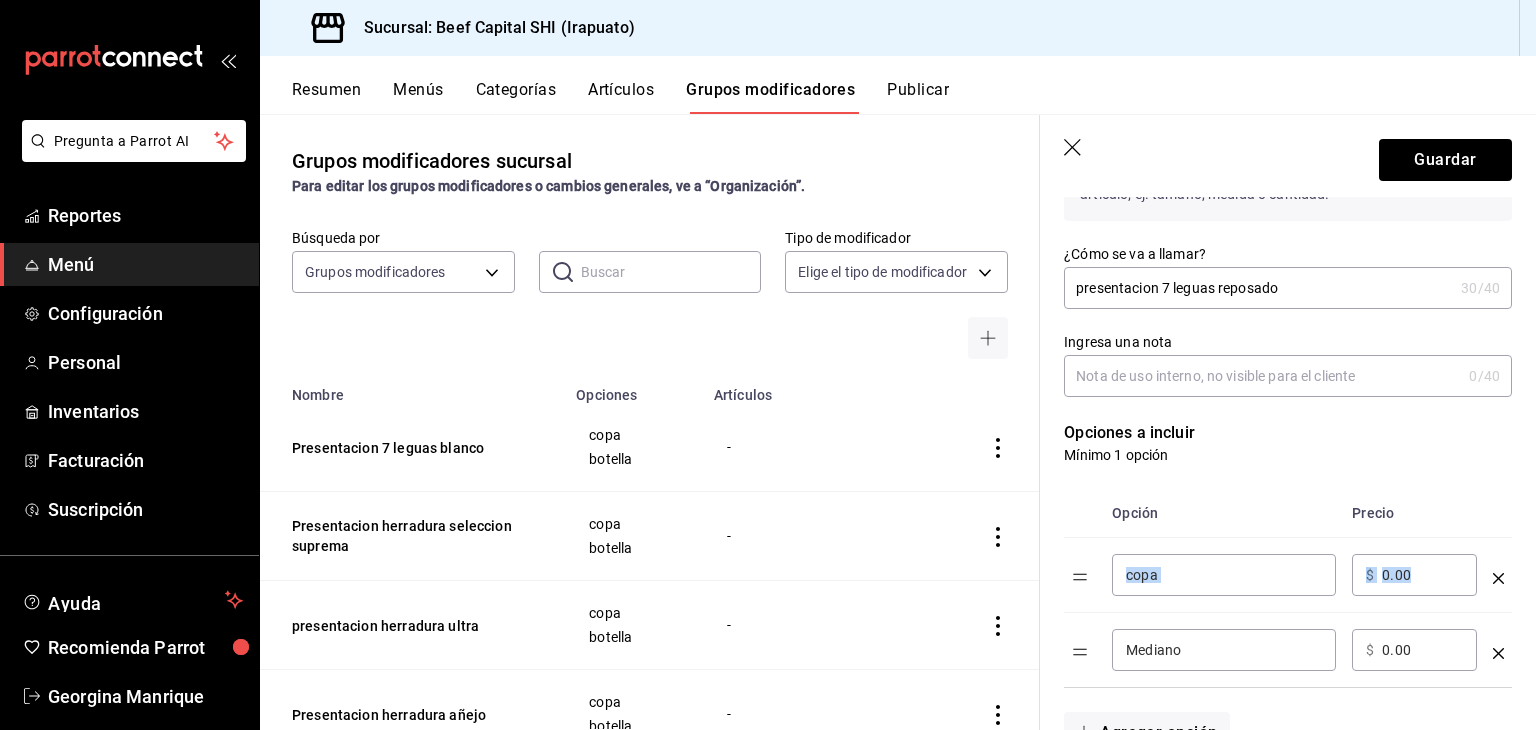 click on "0.00" at bounding box center [1422, 575] 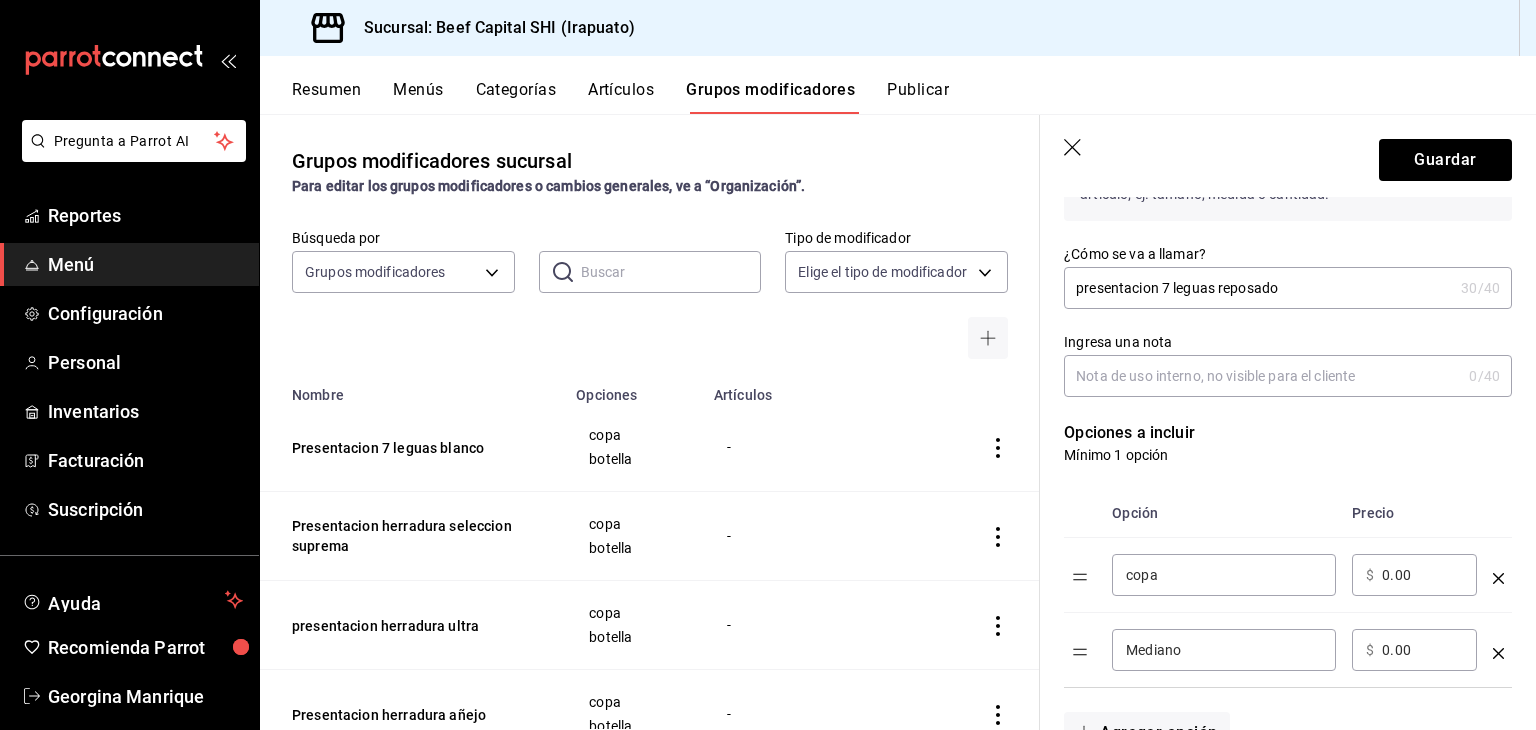 drag, startPoint x: 1411, startPoint y: 577, endPoint x: 1376, endPoint y: 578, distance: 35.014282 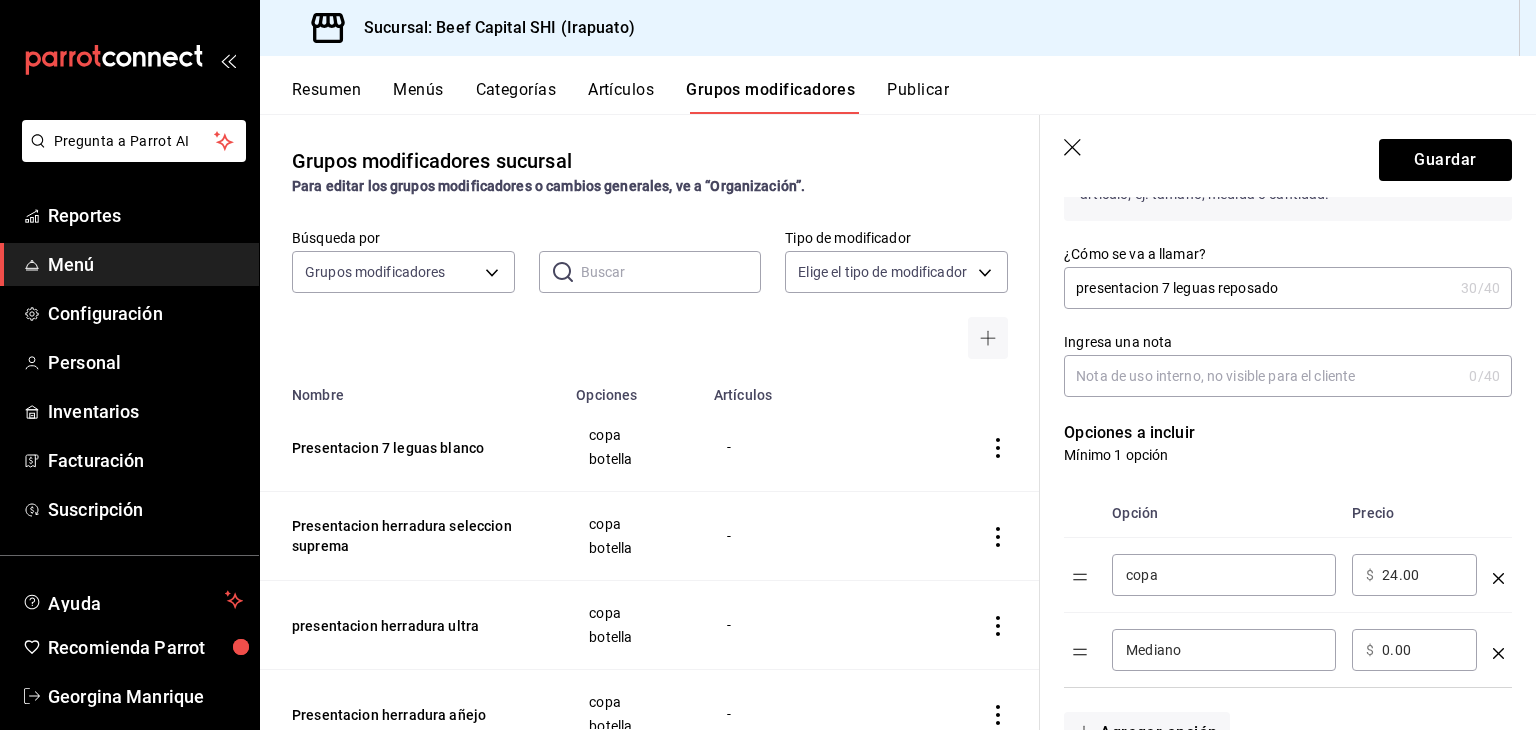 type on "2.00" 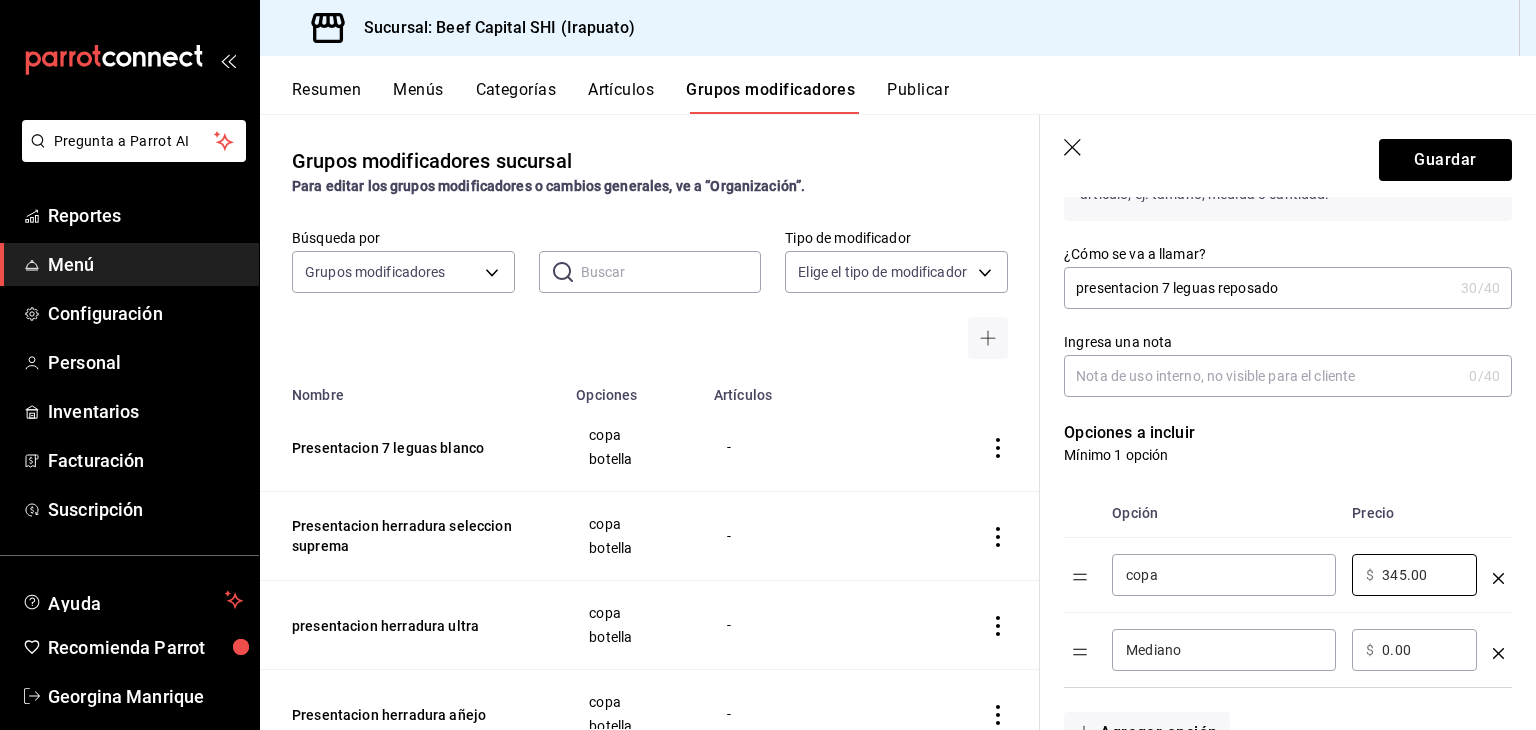 type on "345.00" 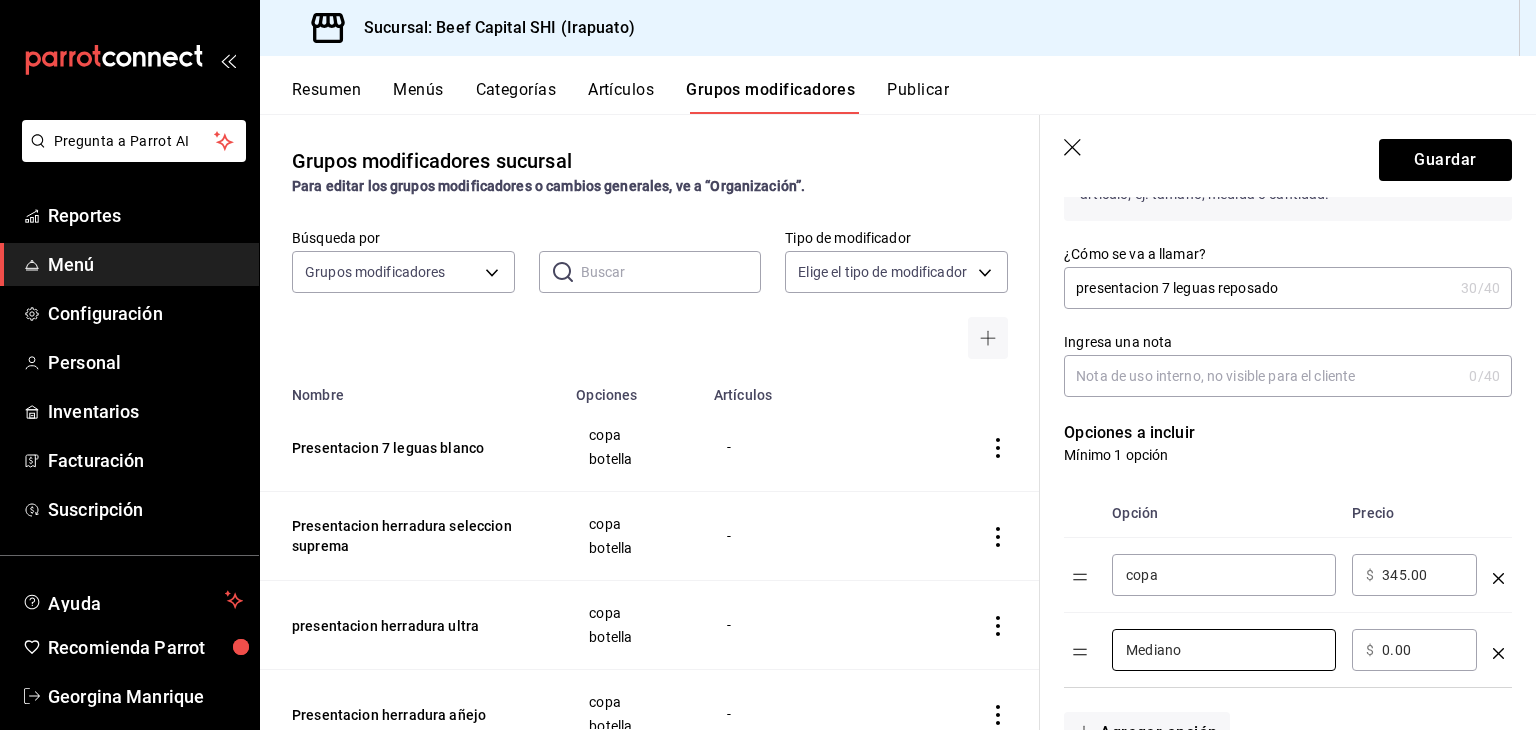 drag, startPoint x: 1210, startPoint y: 651, endPoint x: 1025, endPoint y: 649, distance: 185.0108 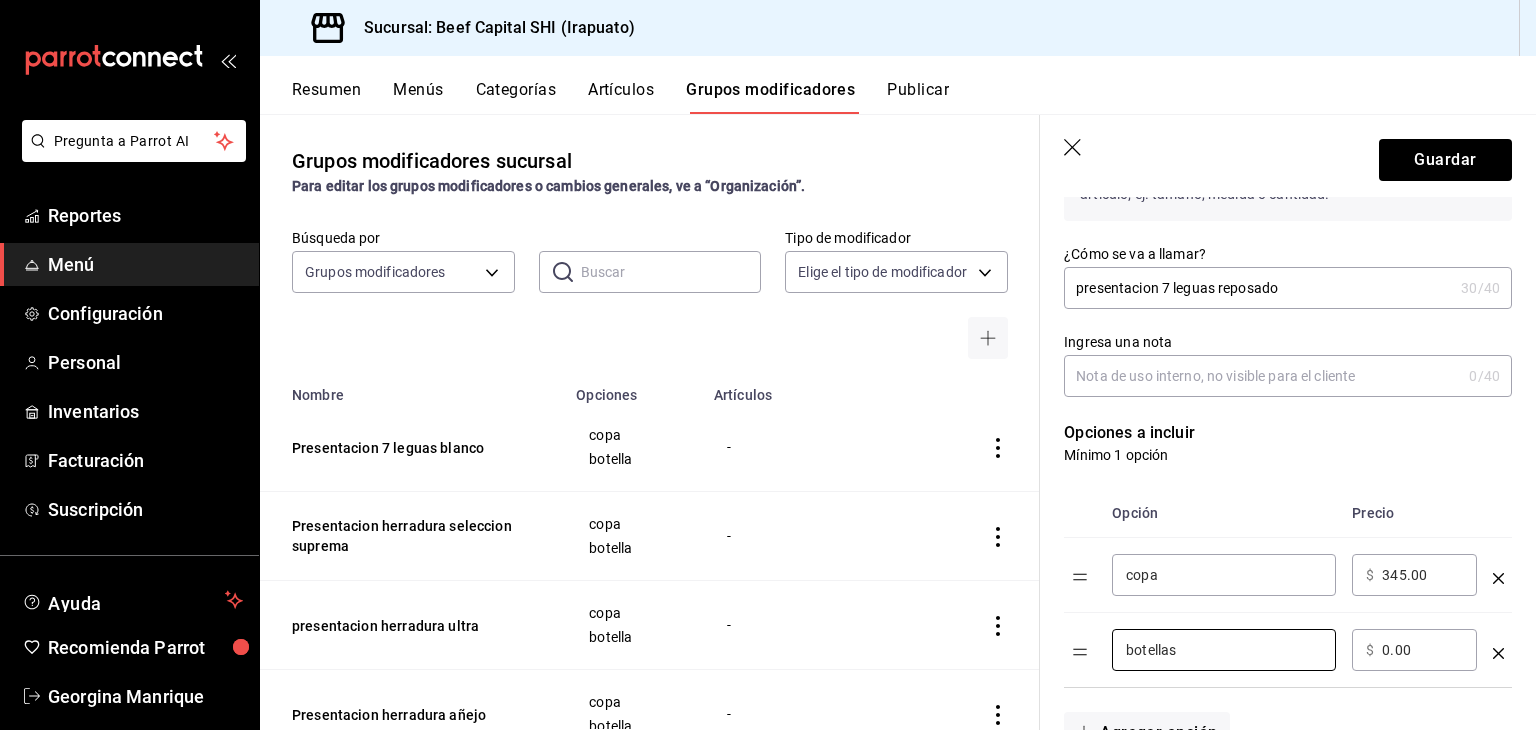 type on "botellas" 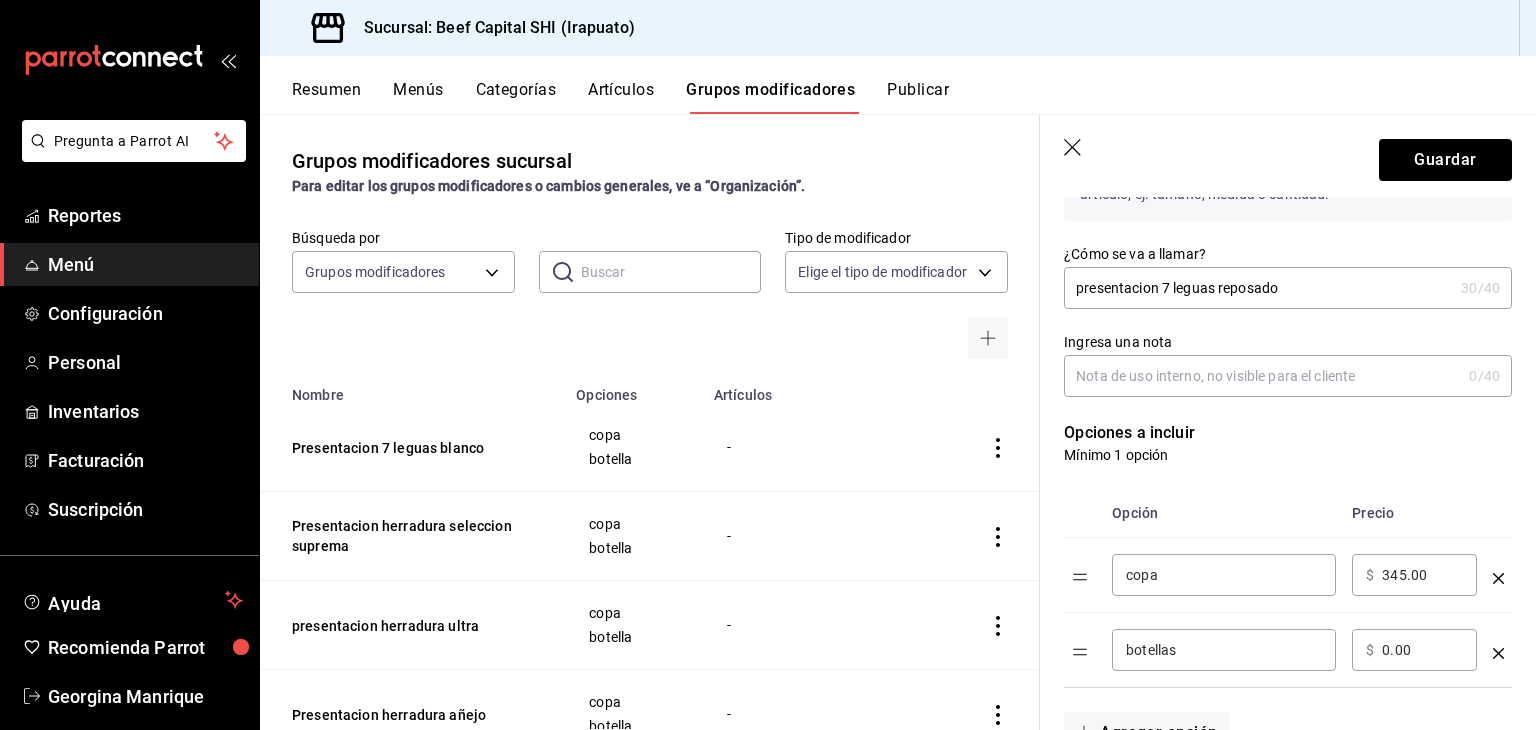 drag, startPoint x: 1433, startPoint y: 650, endPoint x: 1360, endPoint y: 652, distance: 73.02739 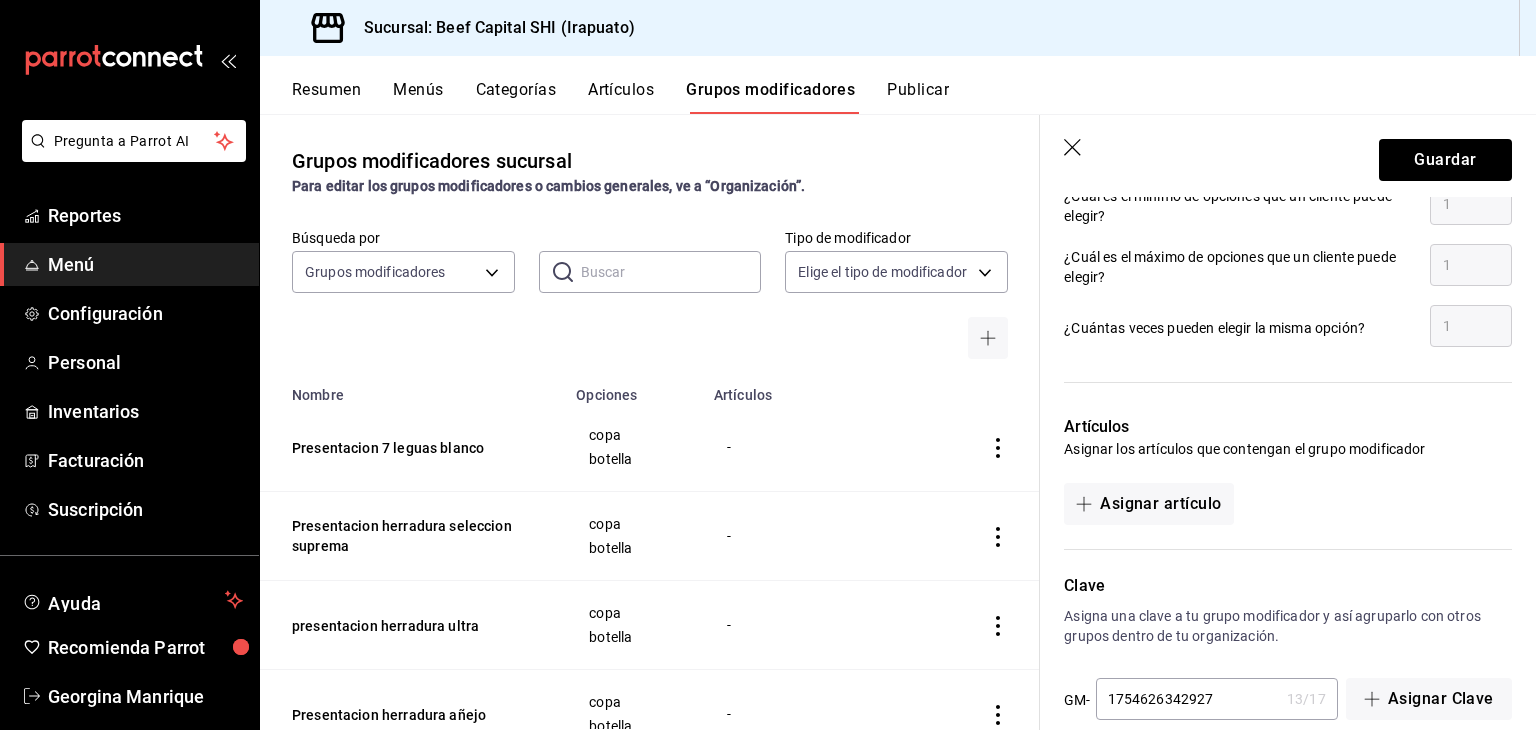 scroll, scrollTop: 992, scrollLeft: 0, axis: vertical 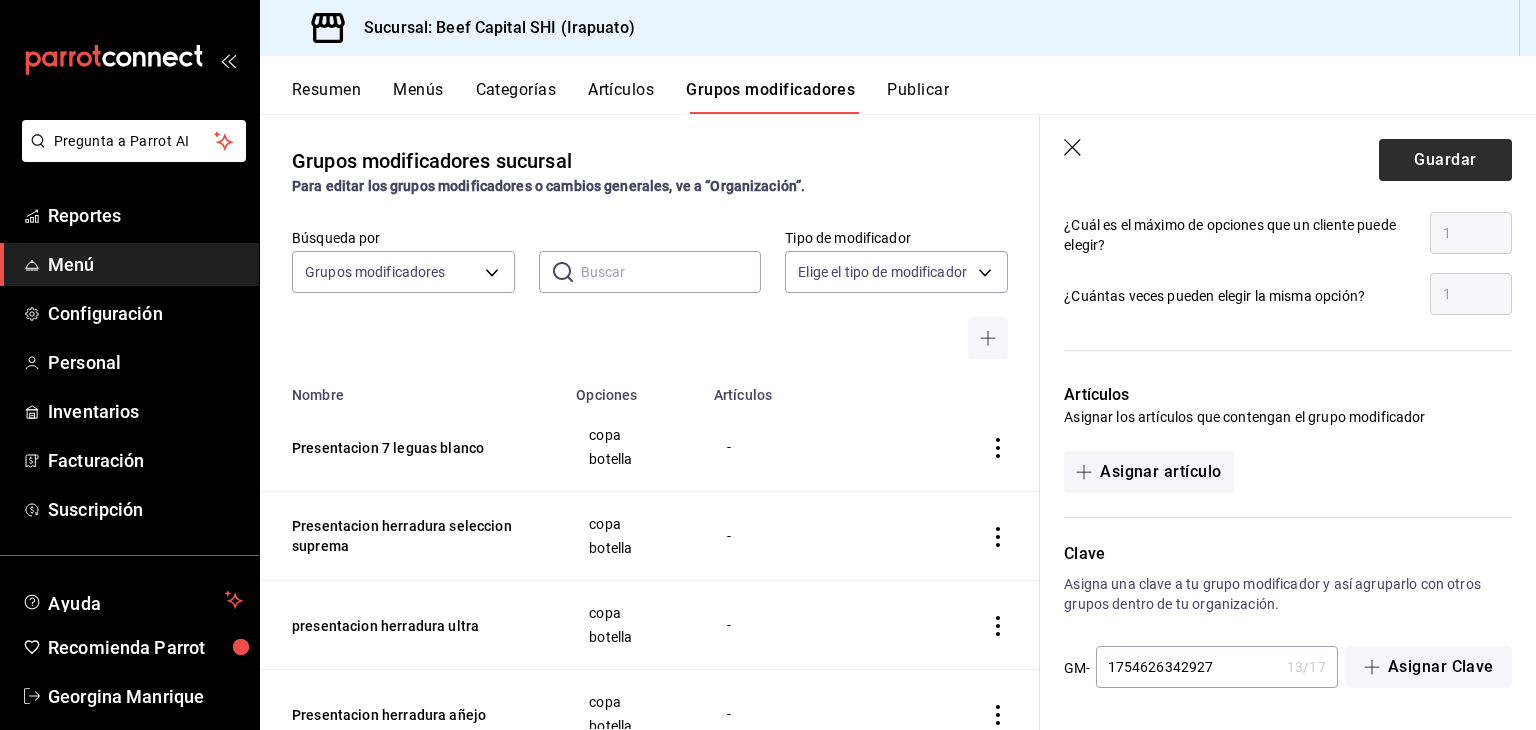 type on "2470.00" 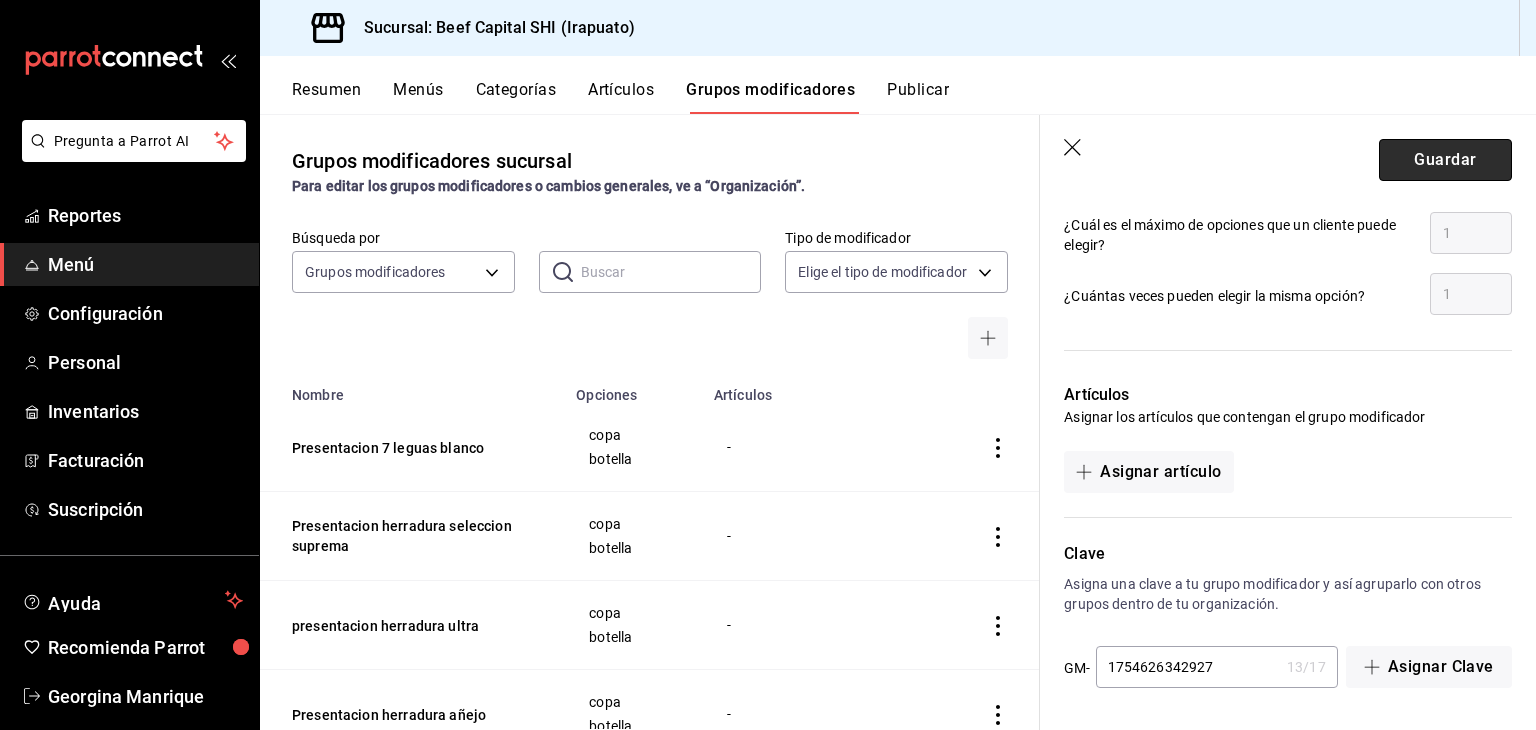 click on "Guardar" at bounding box center [1445, 160] 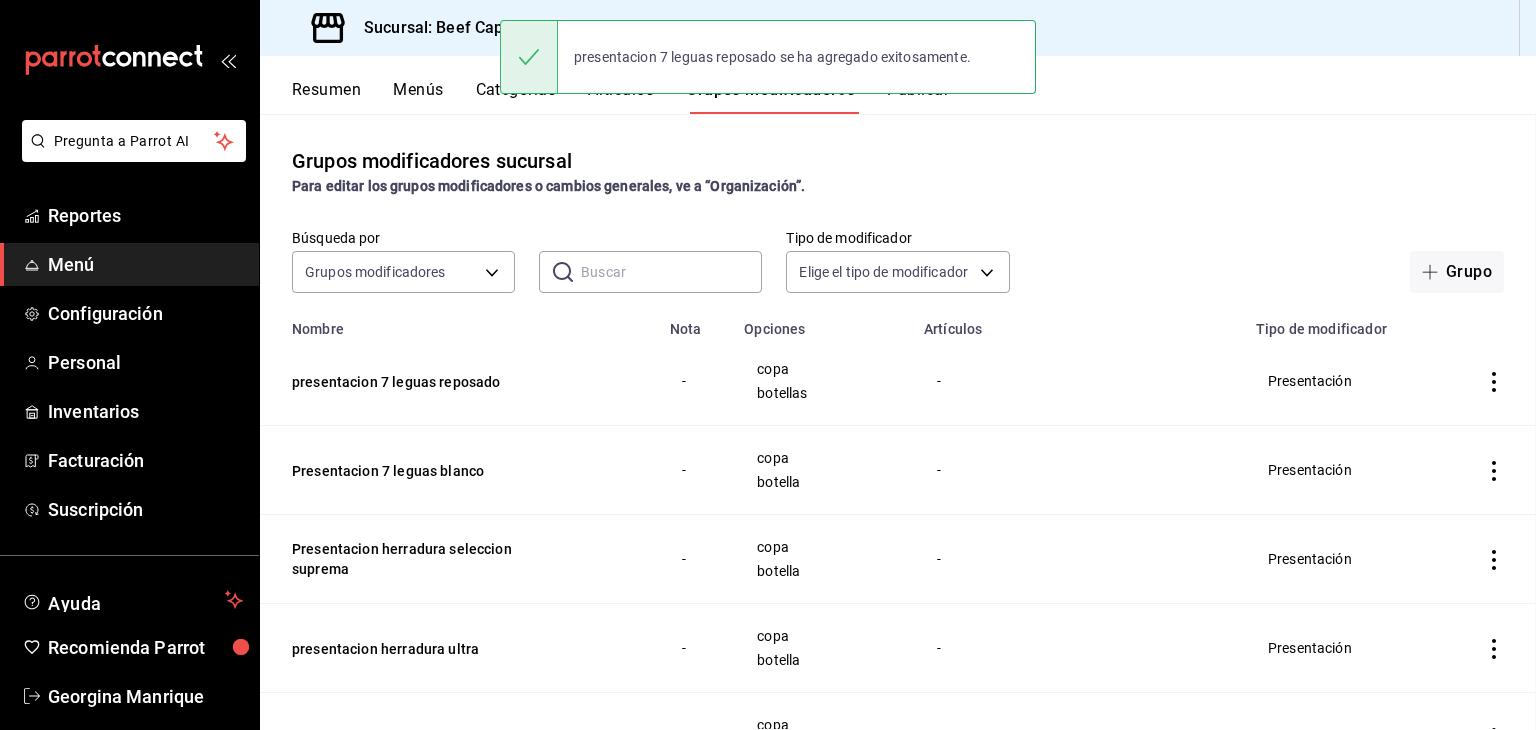 scroll, scrollTop: 0, scrollLeft: 0, axis: both 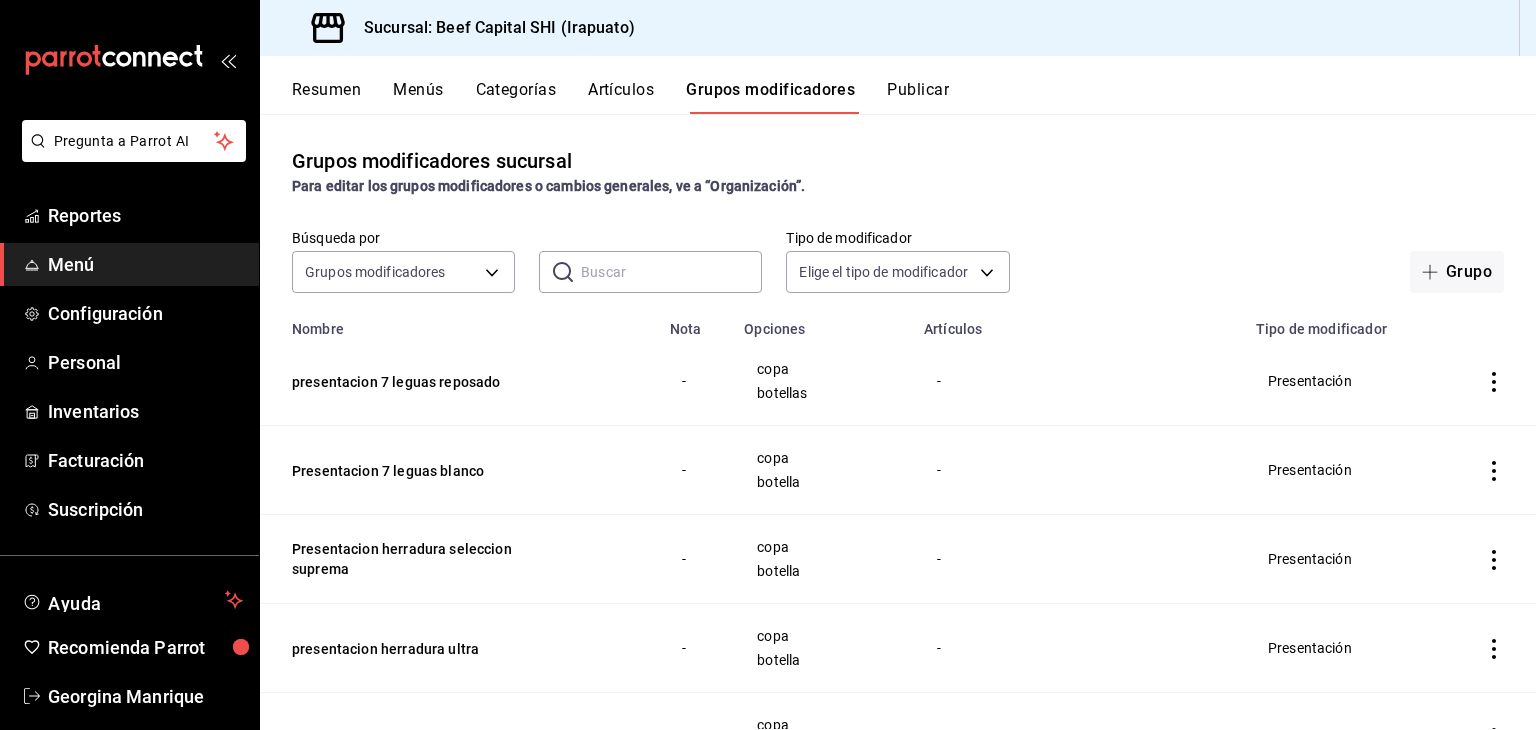 click on "Artículos" at bounding box center (621, 97) 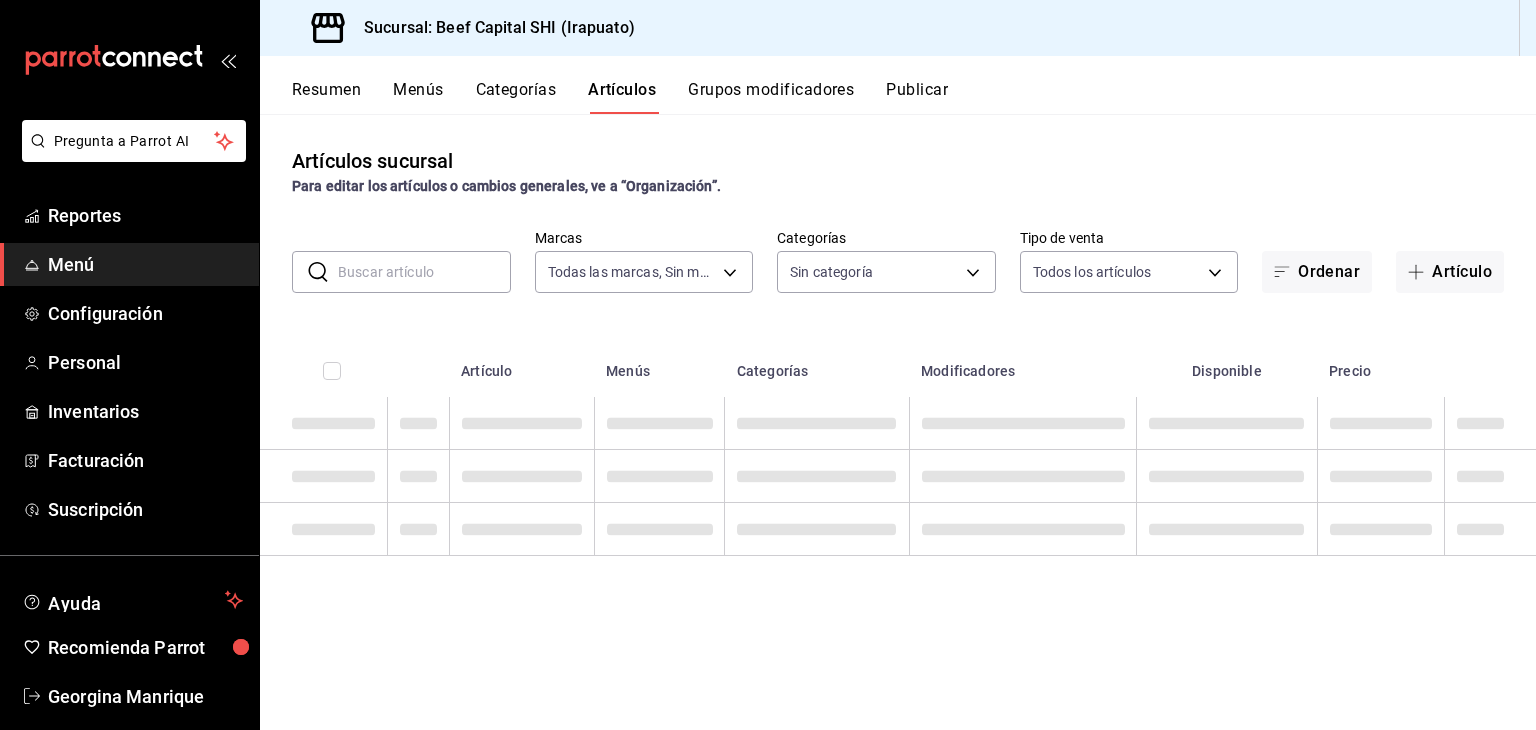 type on "605647f7-5ddc-403a-84da-aa3c8a25865f" 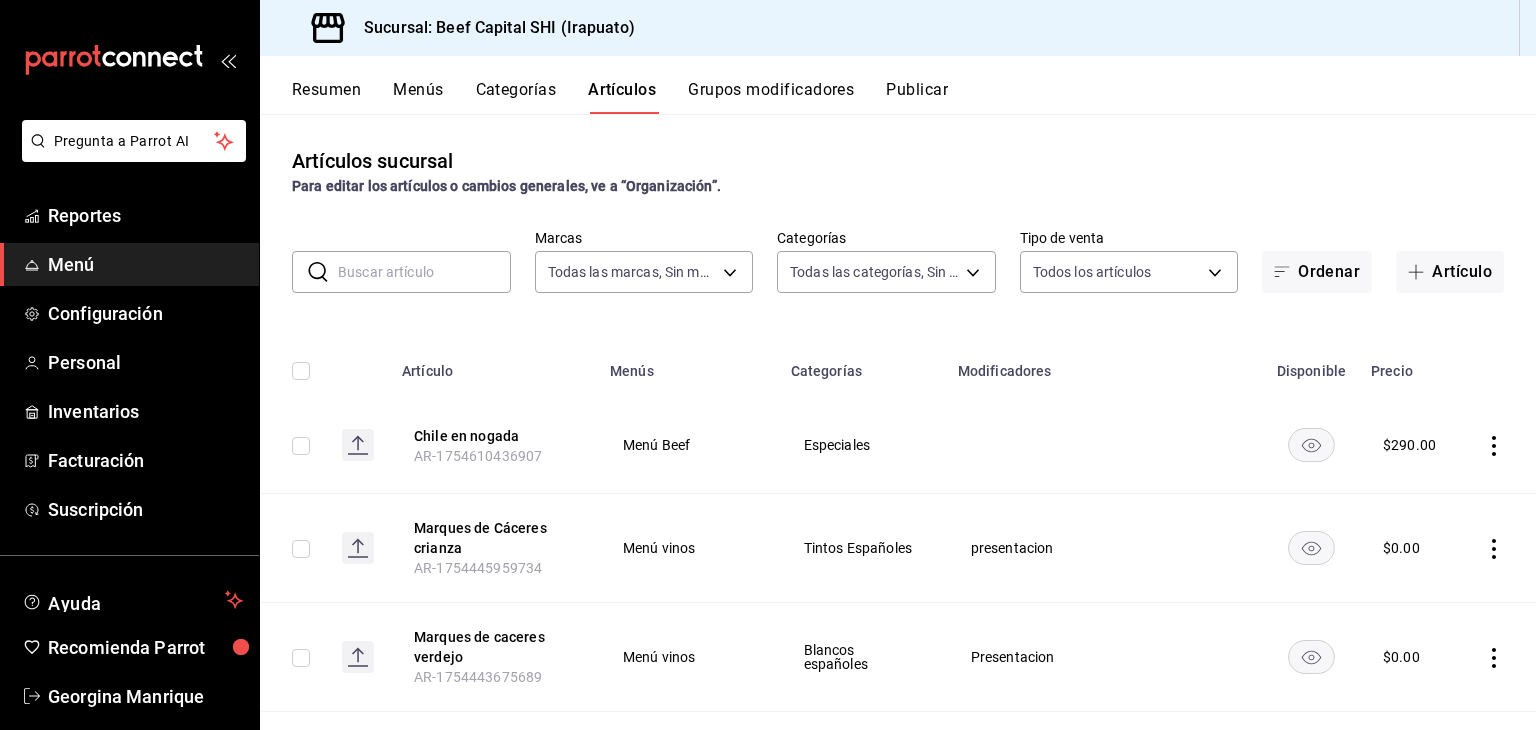 click at bounding box center (424, 272) 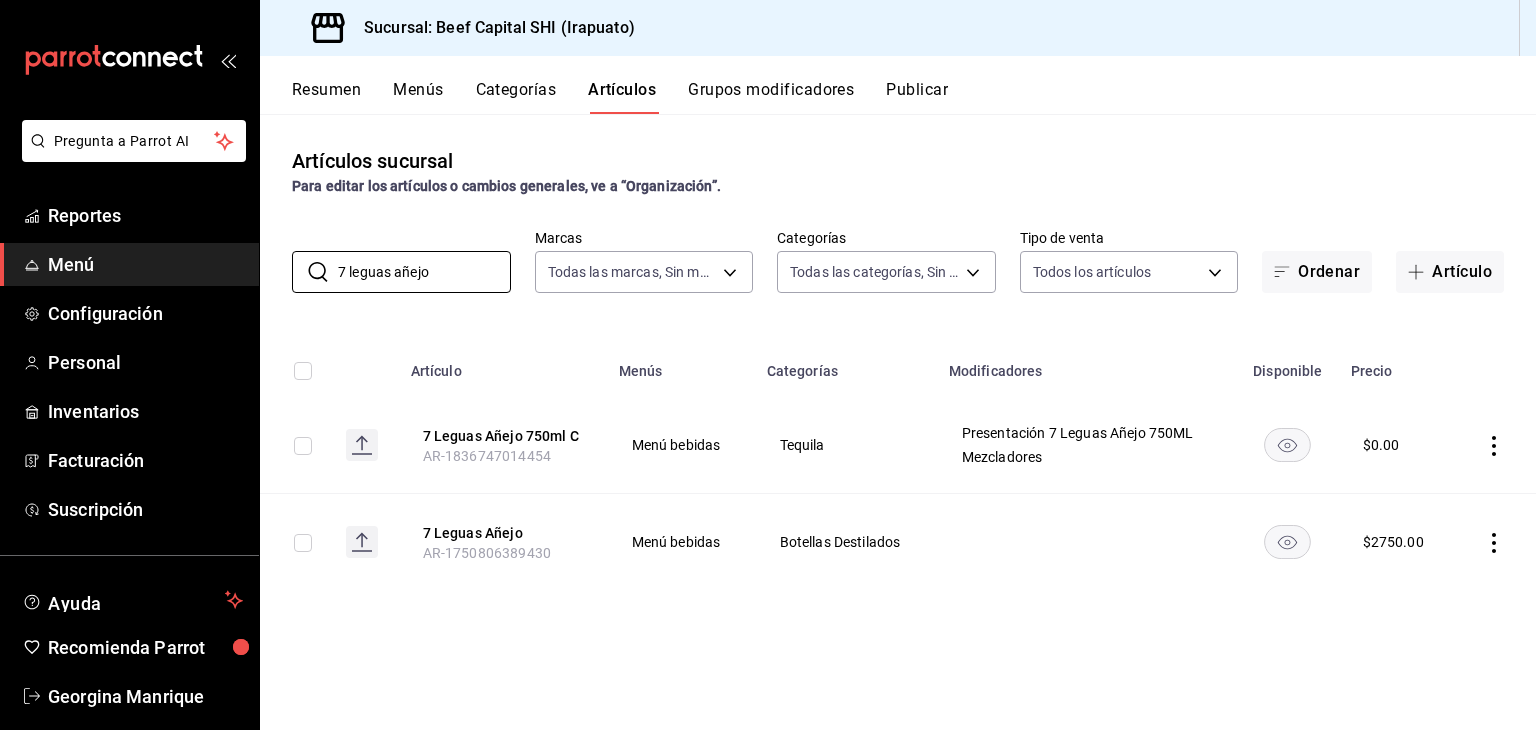 type on "7 leguas añejo" 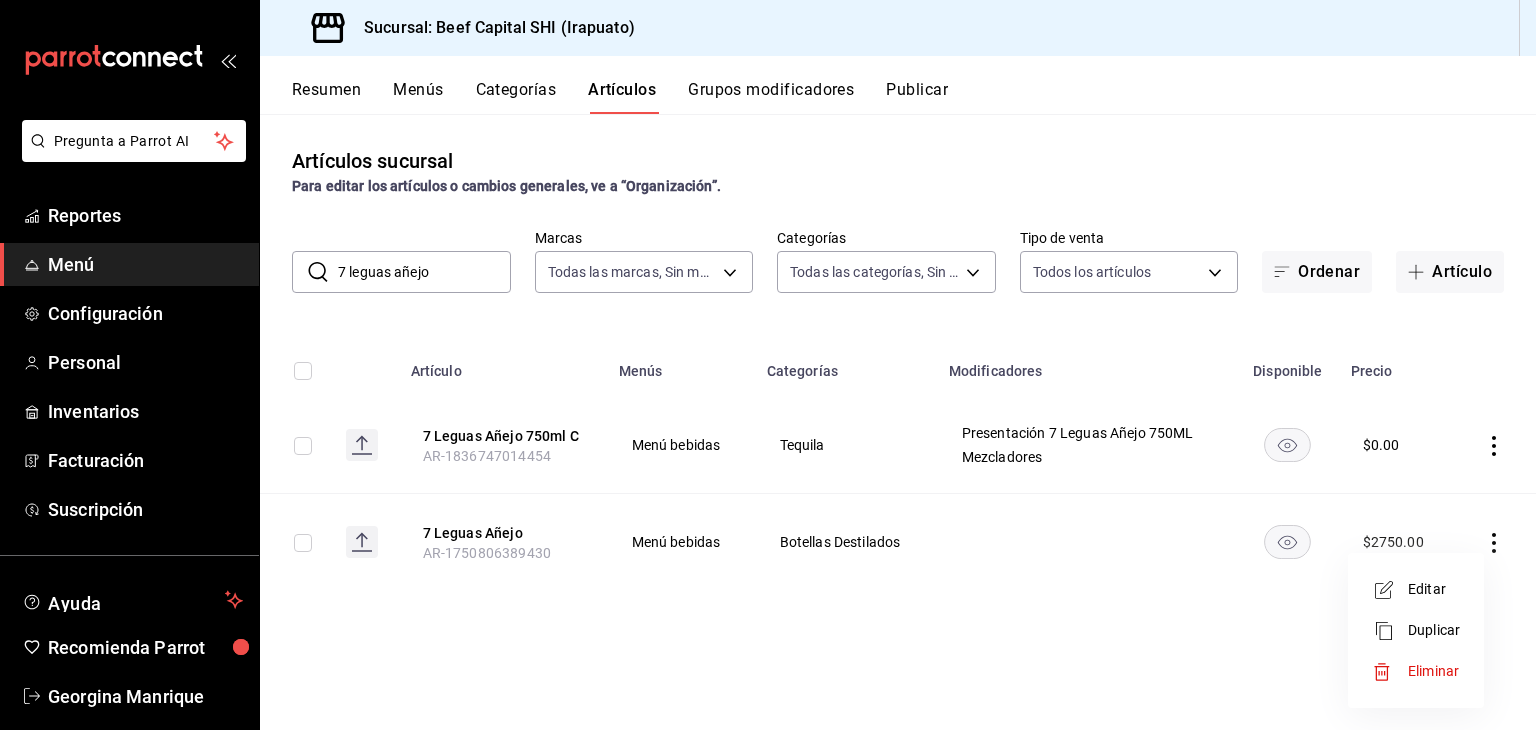 click on "Editar" at bounding box center (1434, 589) 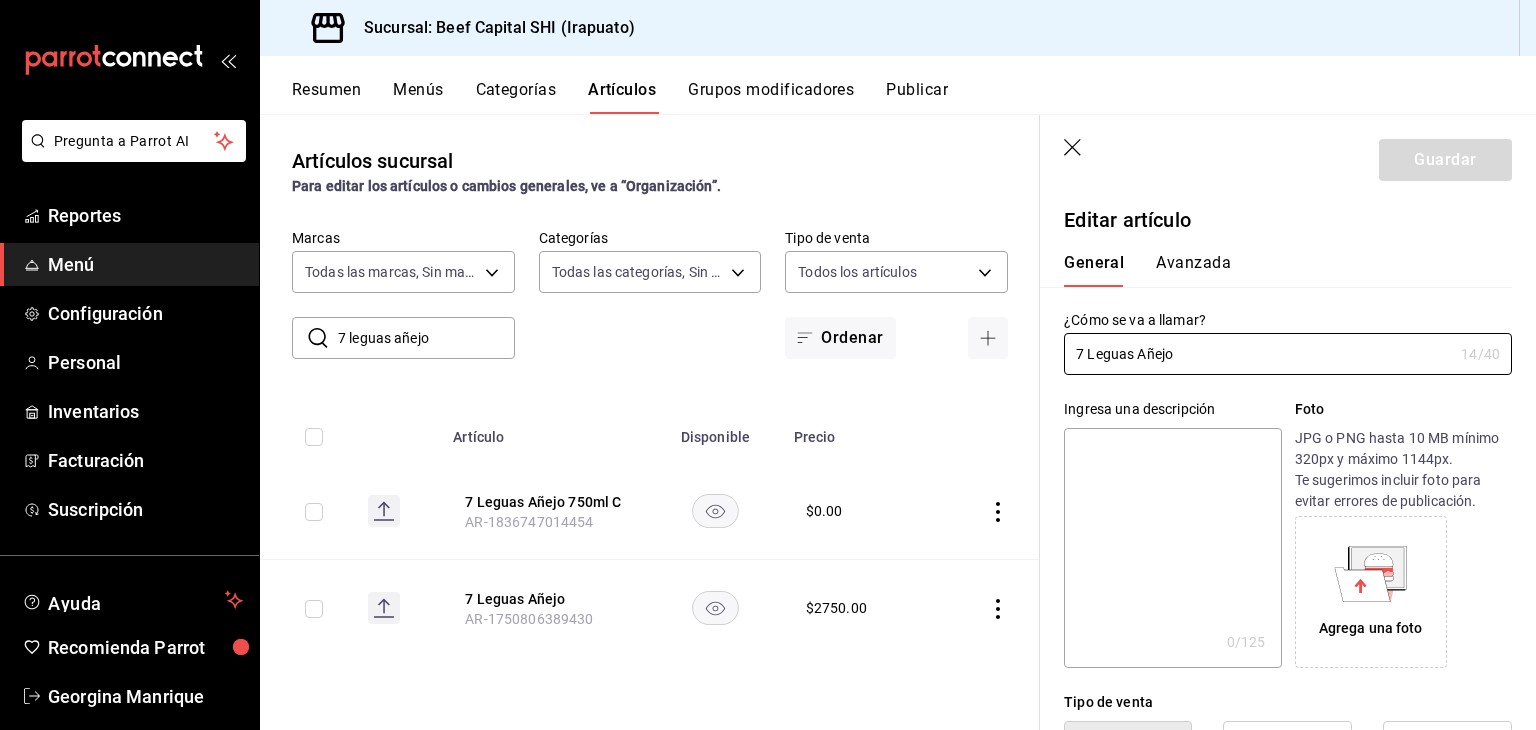 type on "$2750.00" 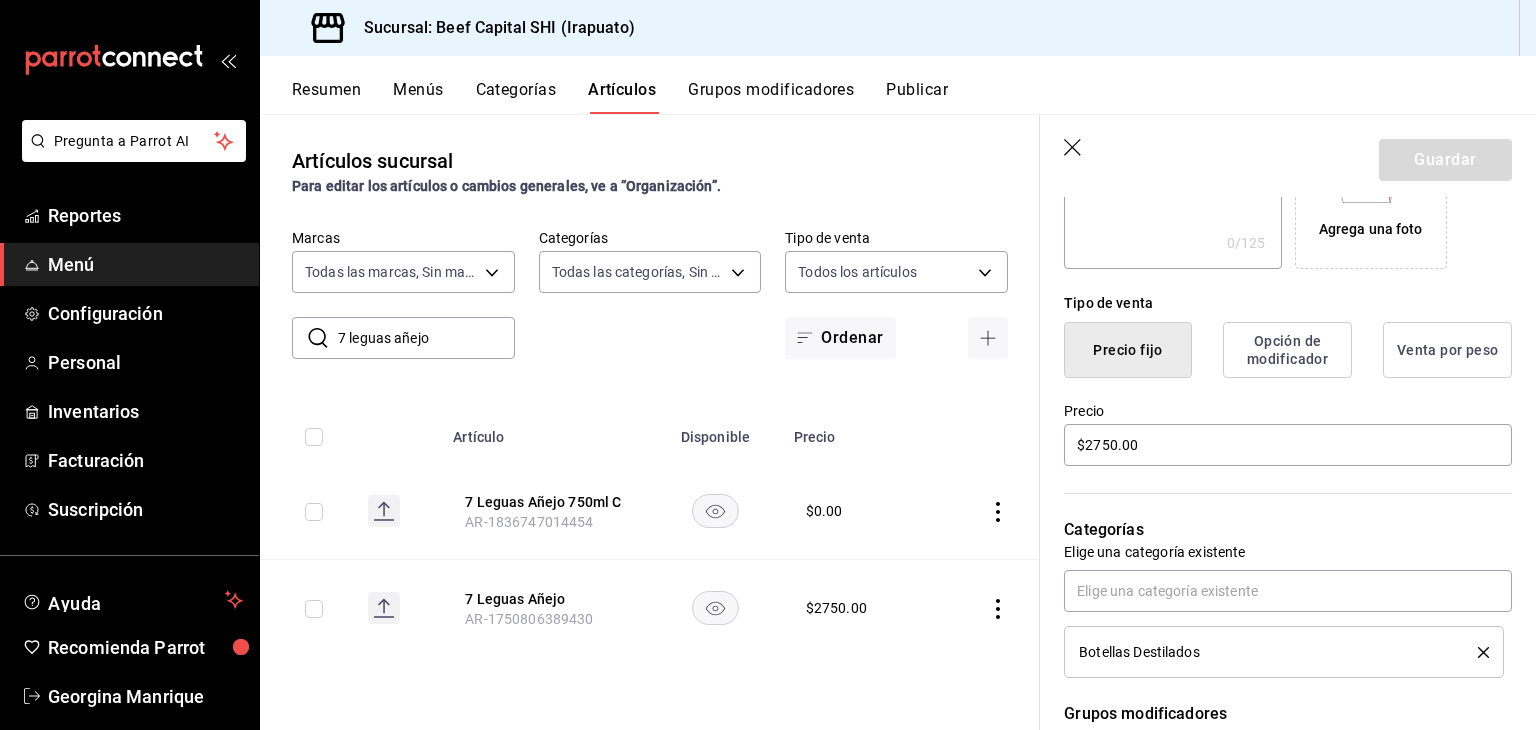 scroll, scrollTop: 400, scrollLeft: 0, axis: vertical 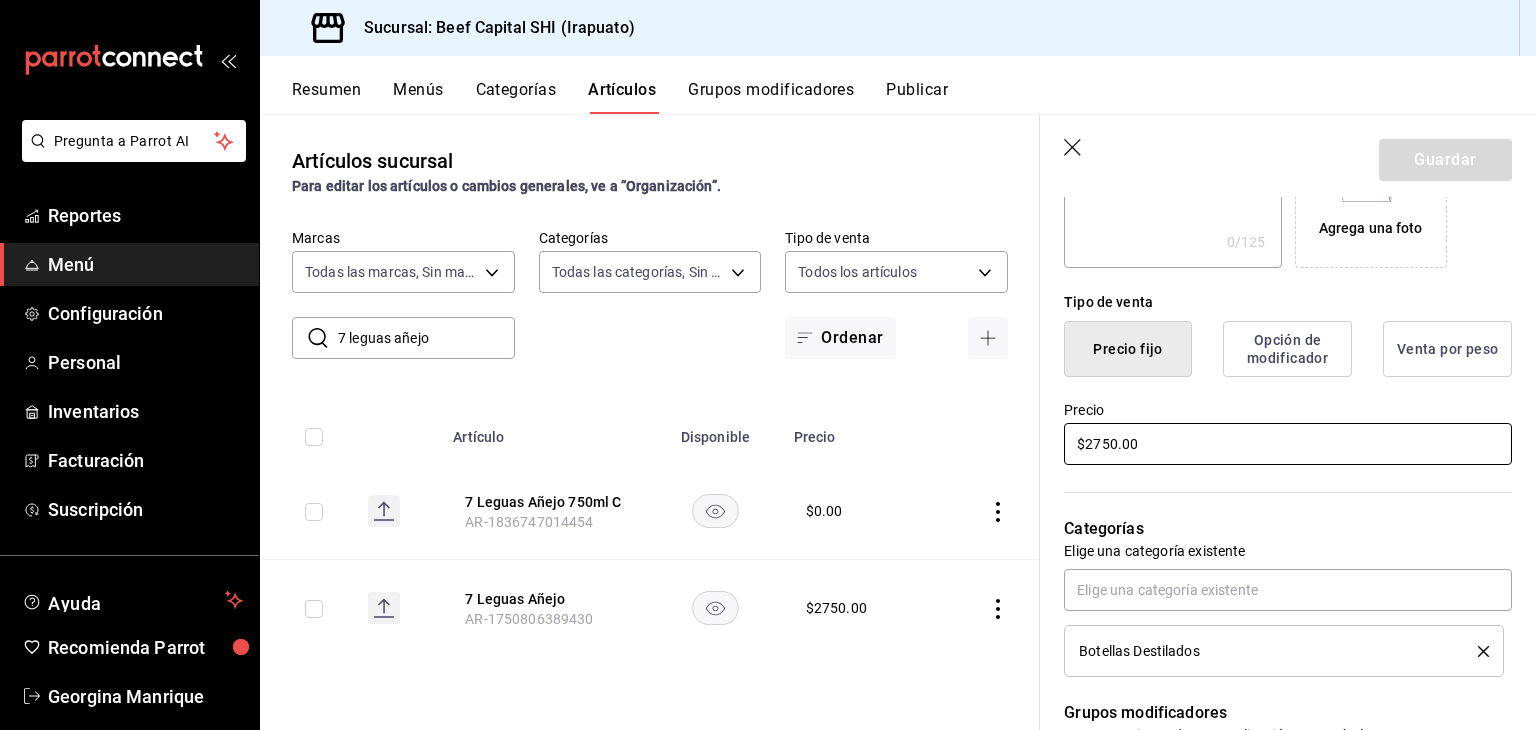 drag, startPoint x: 1070, startPoint y: 441, endPoint x: 896, endPoint y: 429, distance: 174.4133 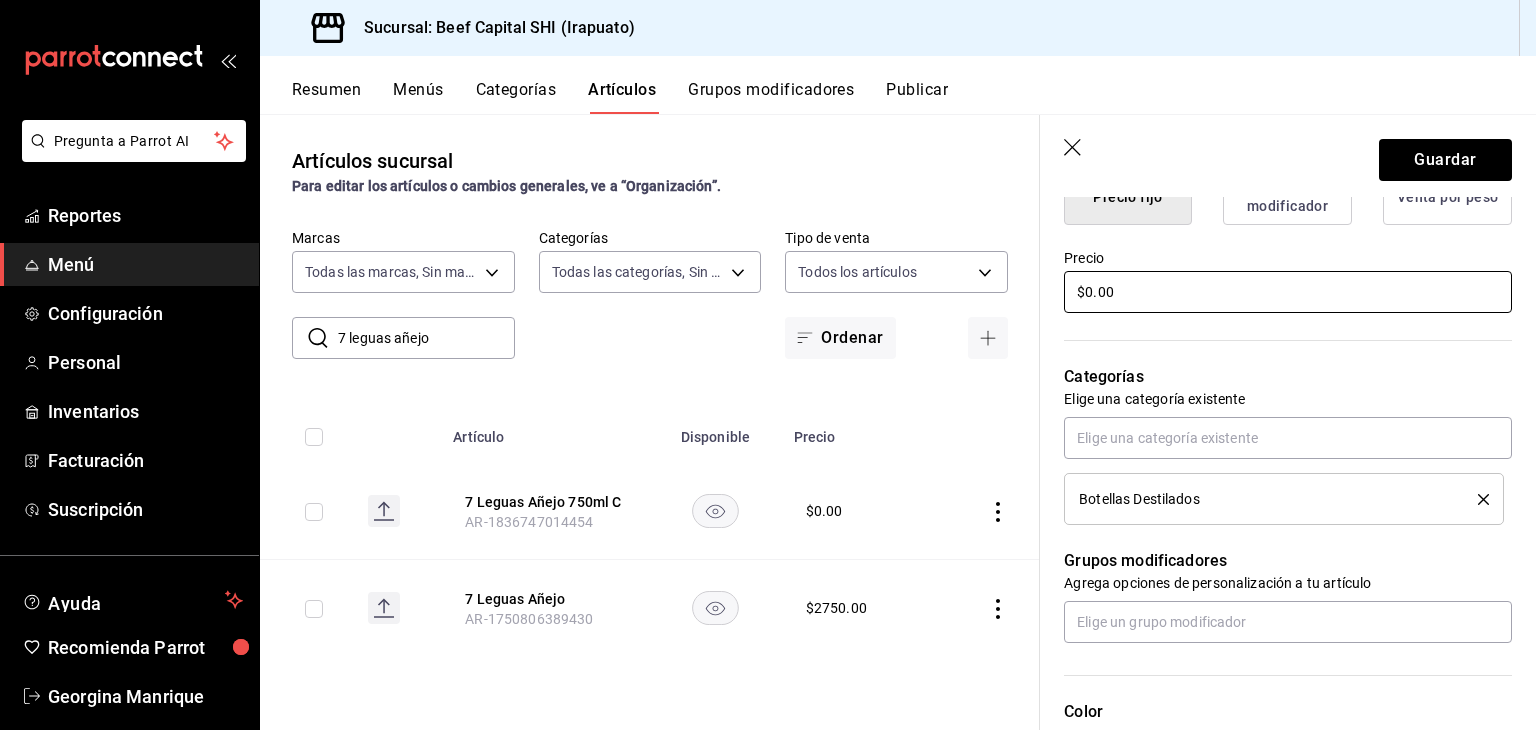 scroll, scrollTop: 600, scrollLeft: 0, axis: vertical 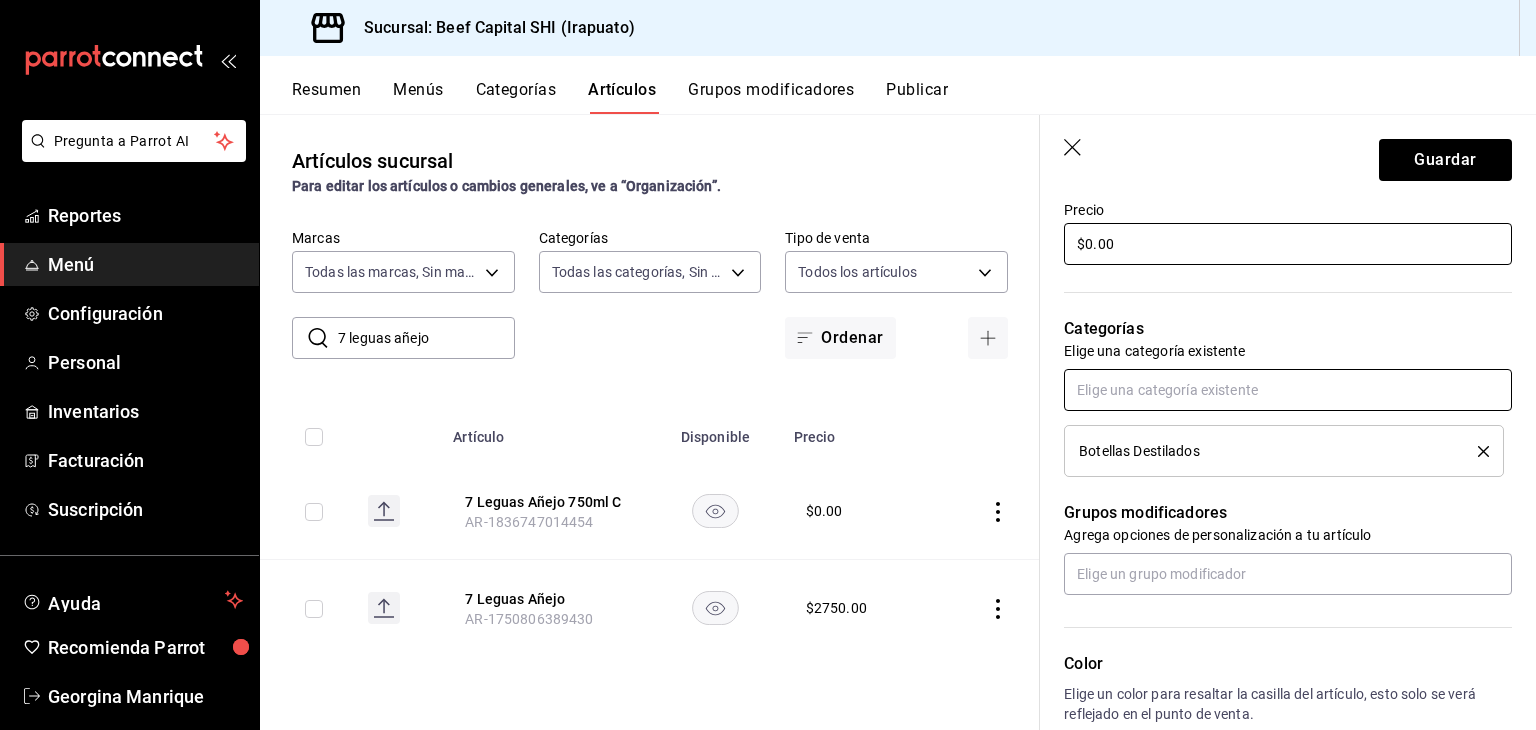 type on "$0.00" 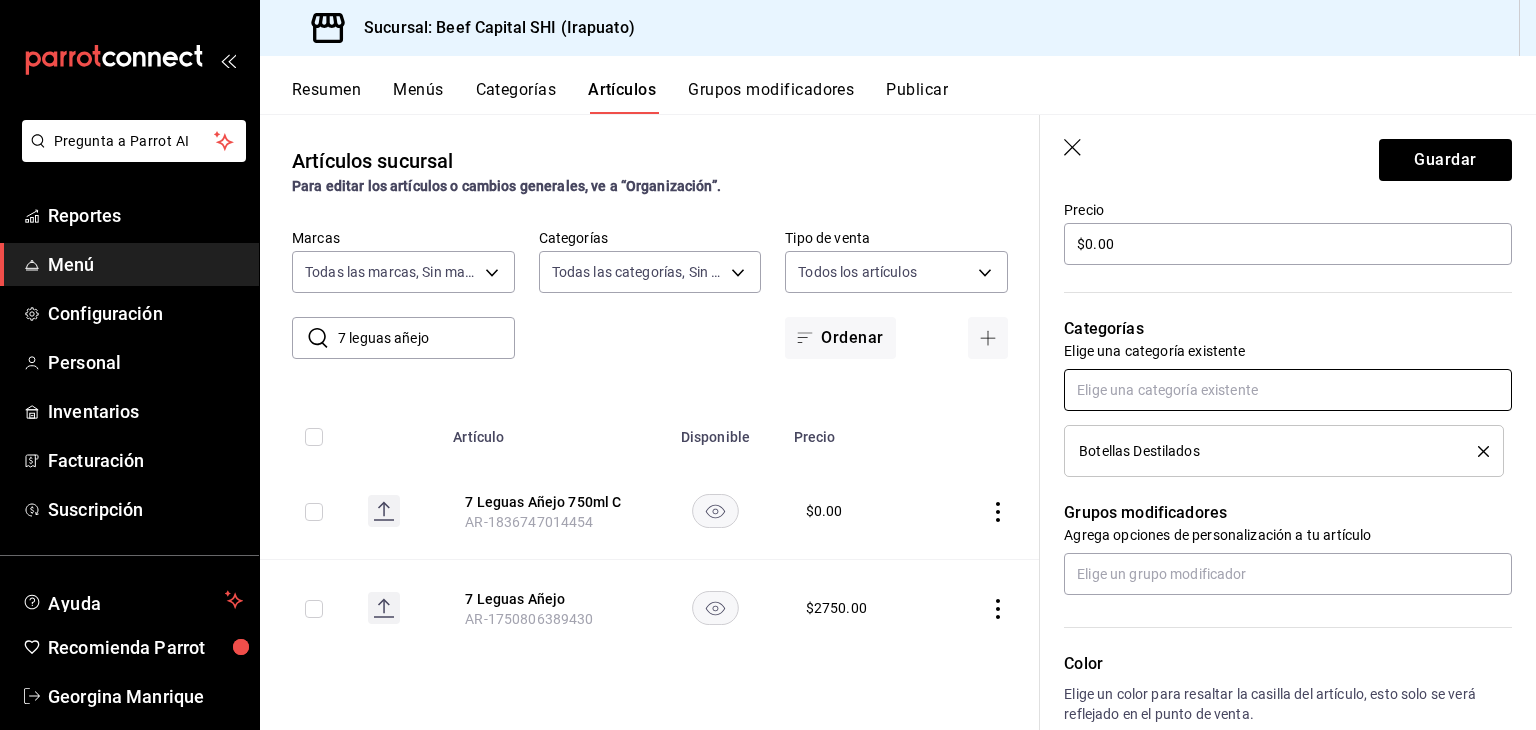 click at bounding box center (1288, 390) 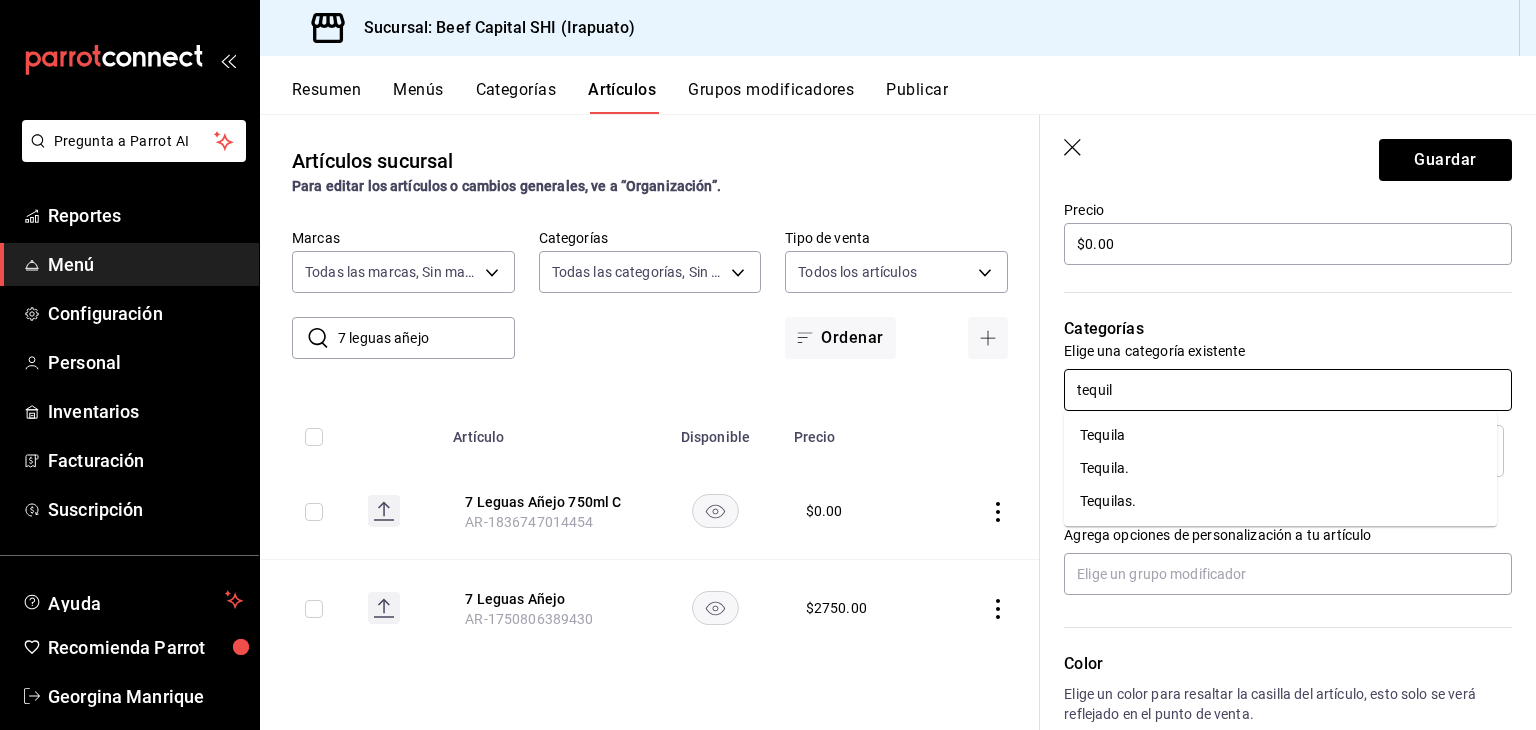 type on "tequila" 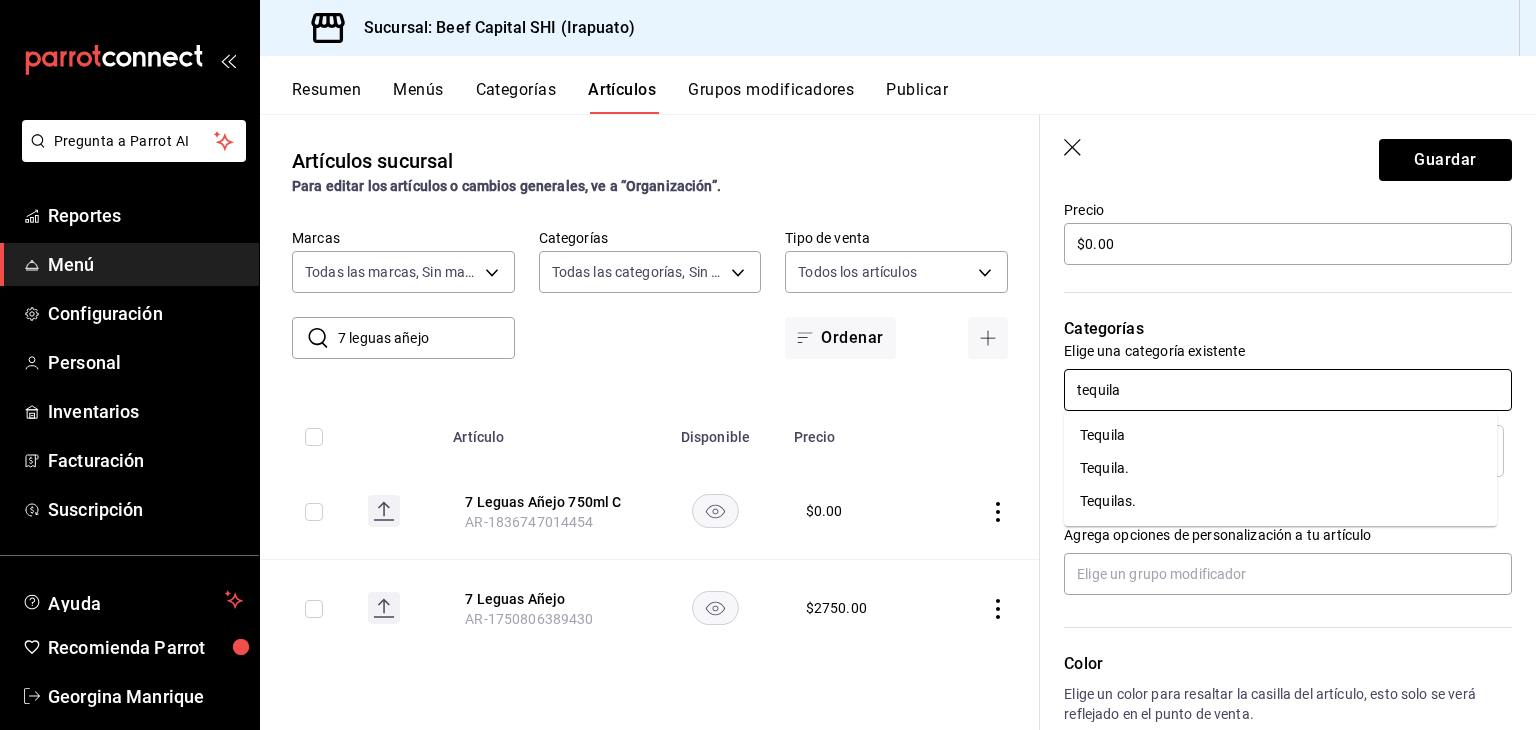 click on "Tequila." at bounding box center (1280, 468) 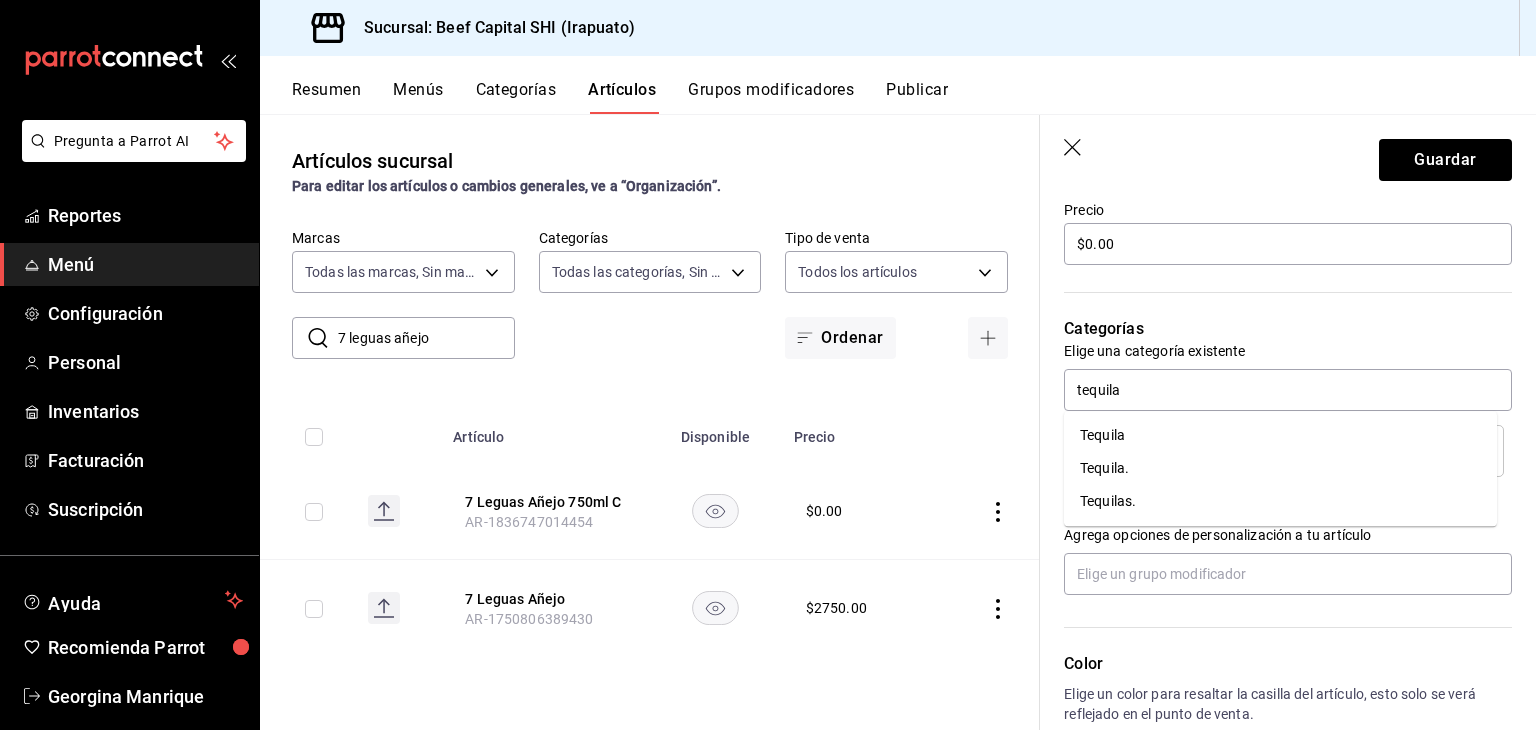 type 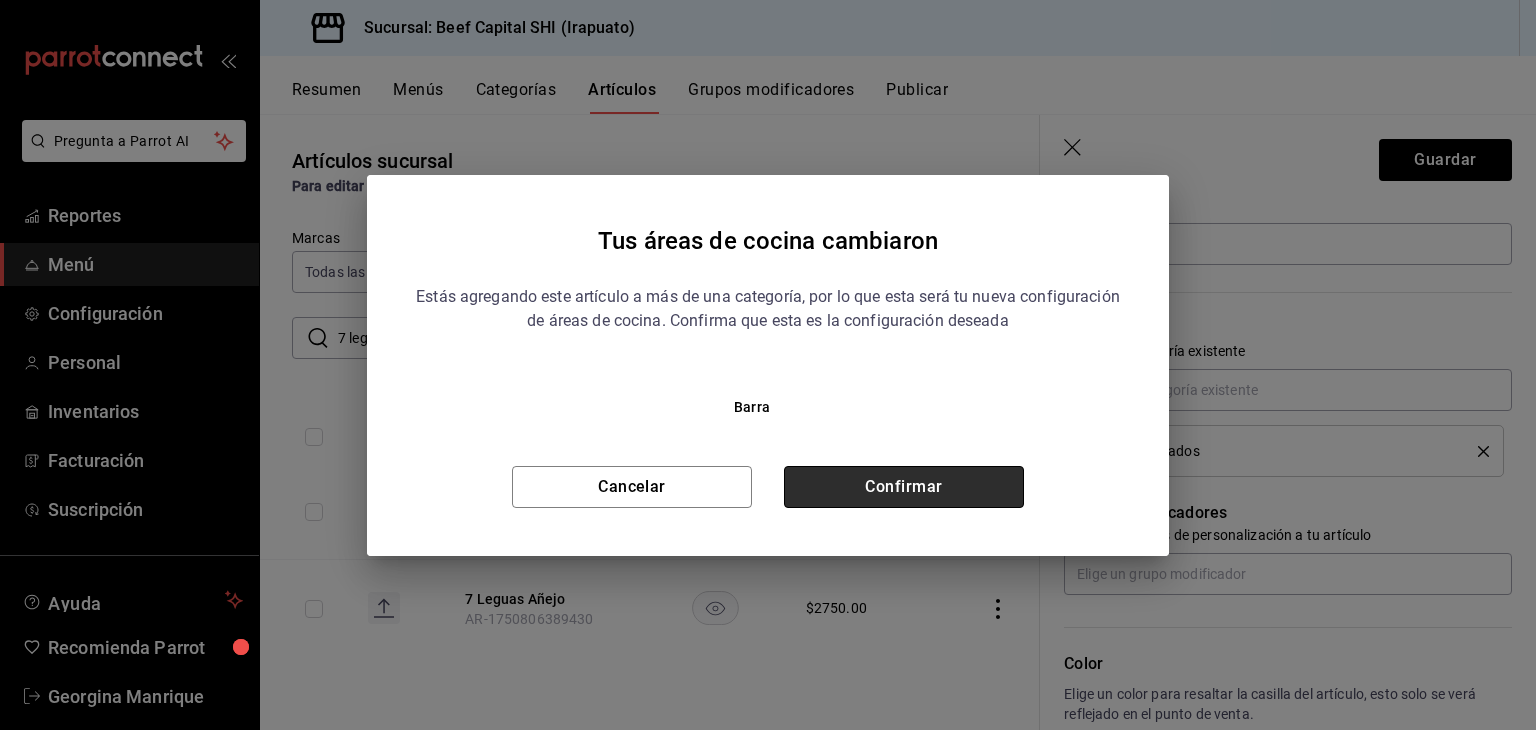 click on "Confirmar" at bounding box center (904, 487) 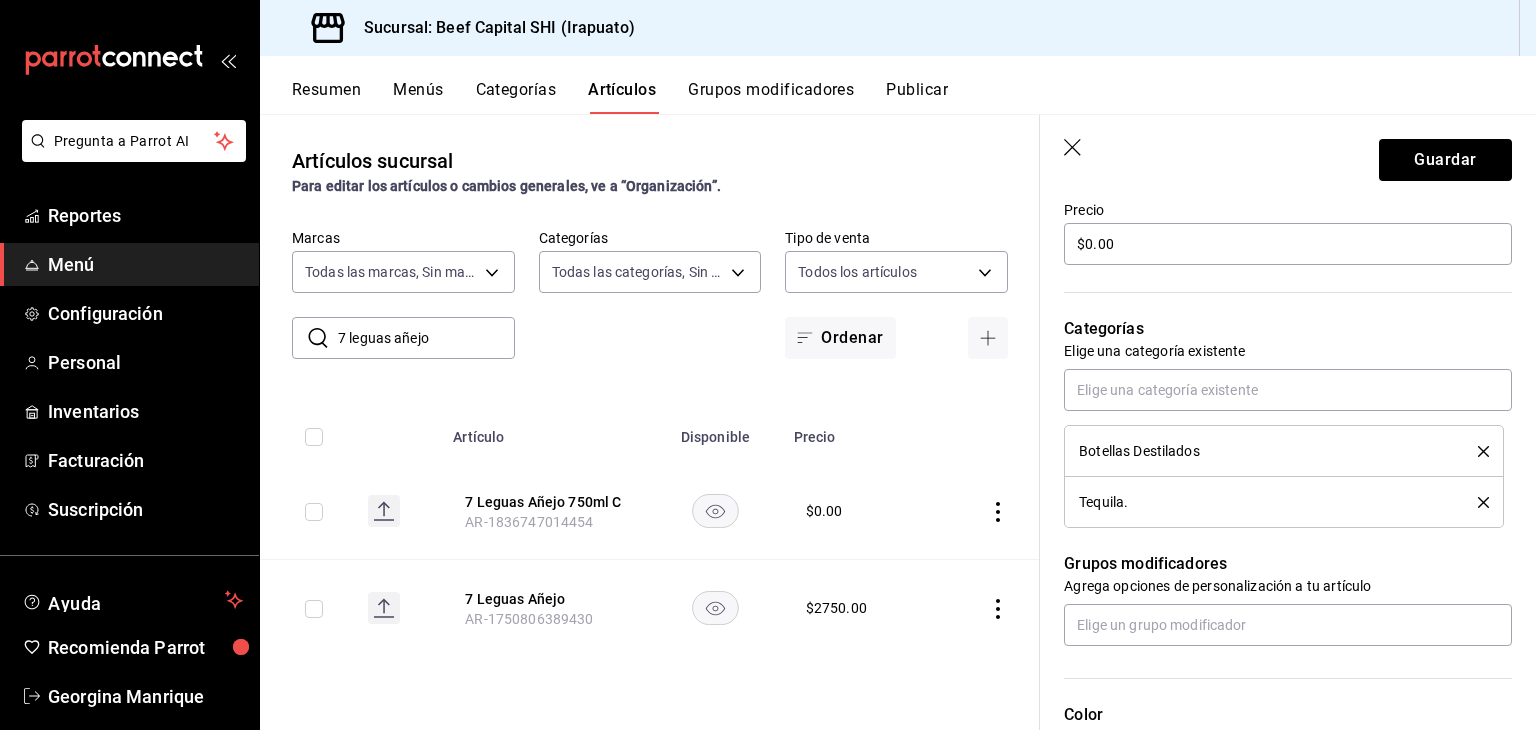 click 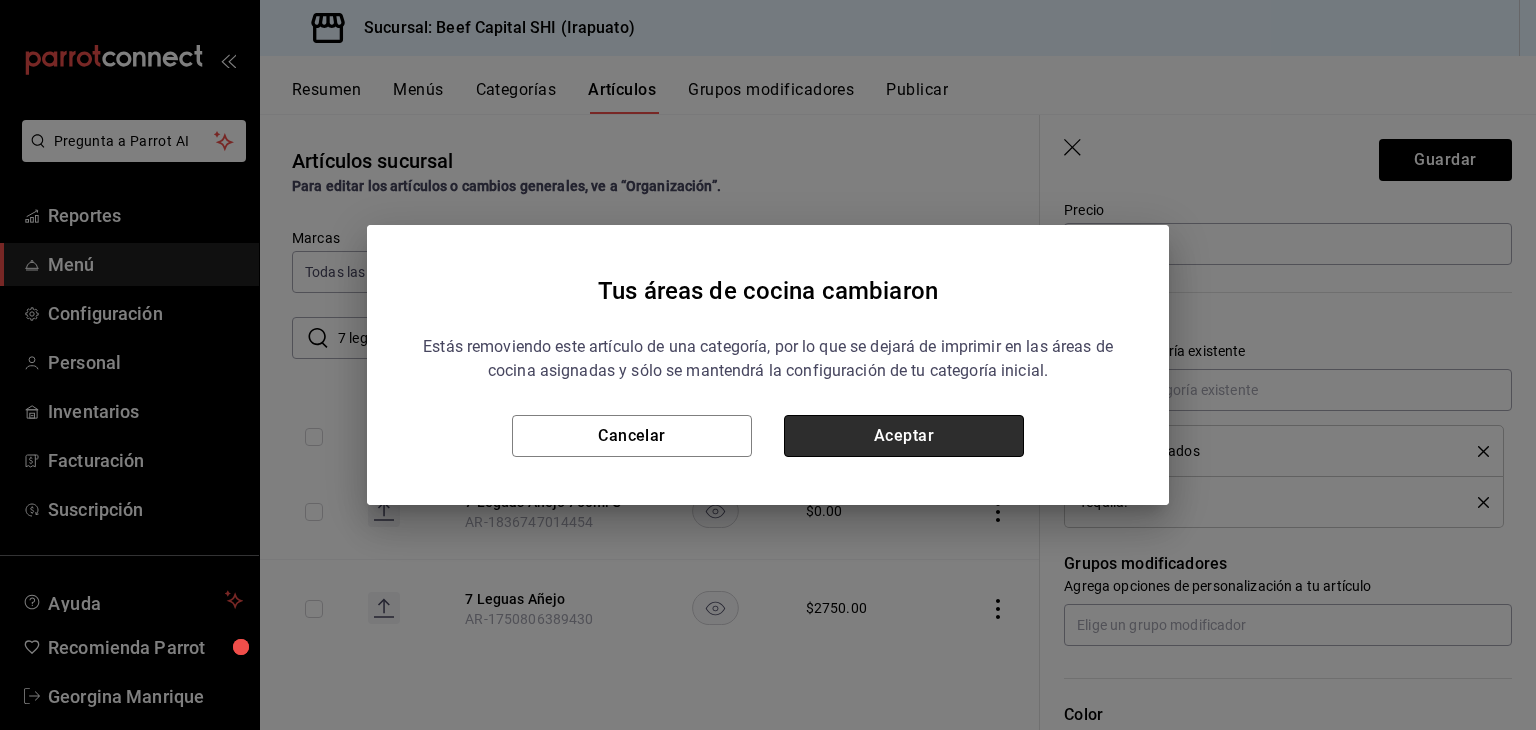 click on "Aceptar" at bounding box center [904, 436] 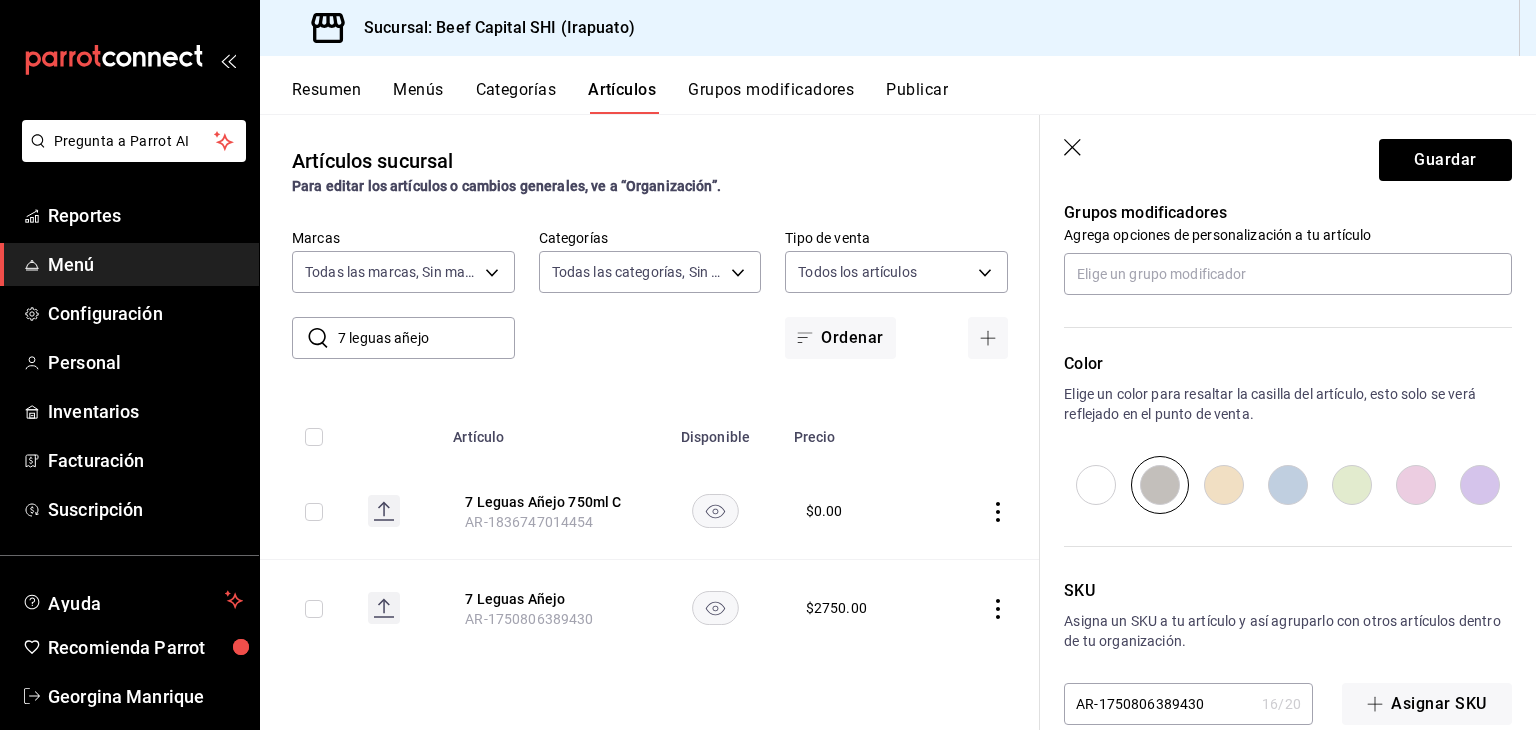scroll, scrollTop: 934, scrollLeft: 0, axis: vertical 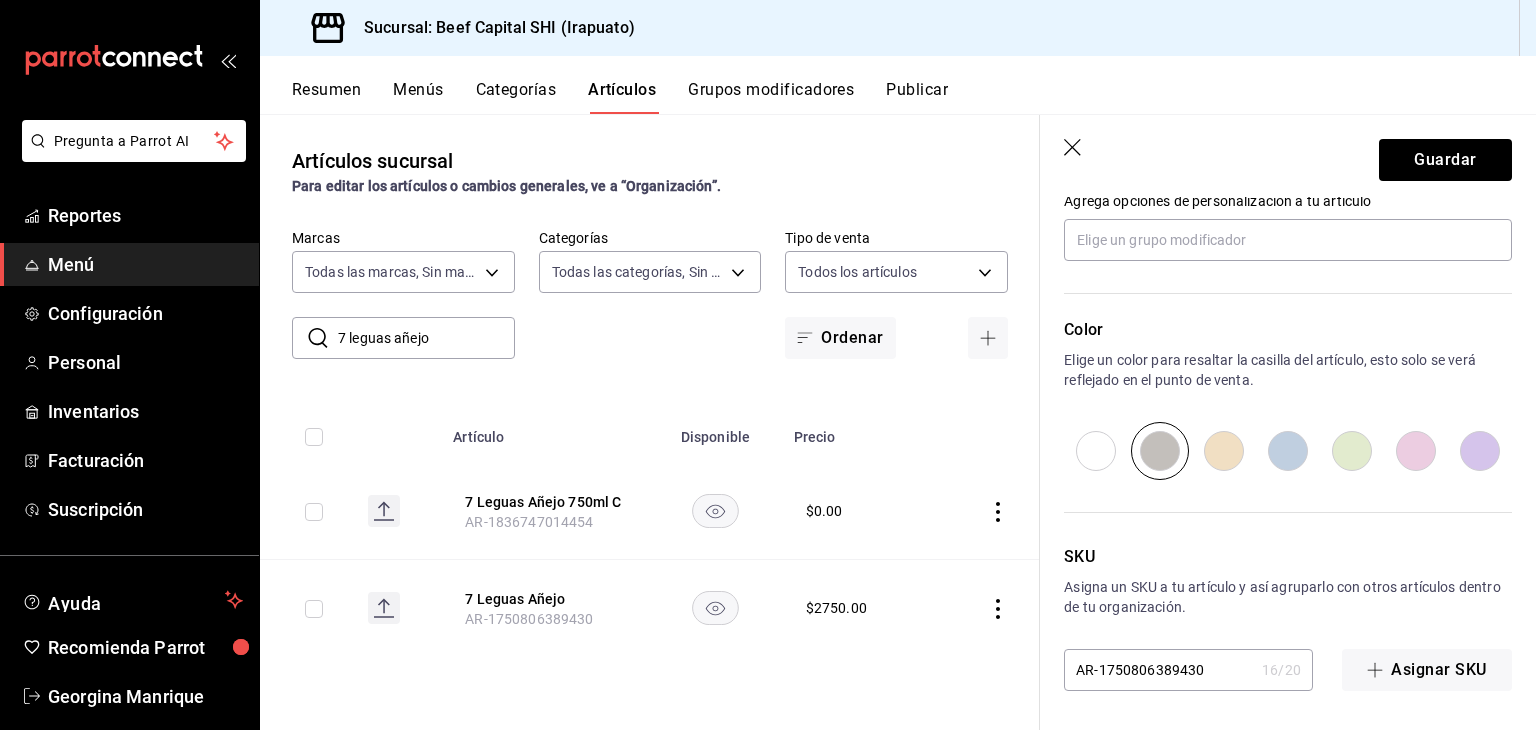 click at bounding box center [1224, 451] 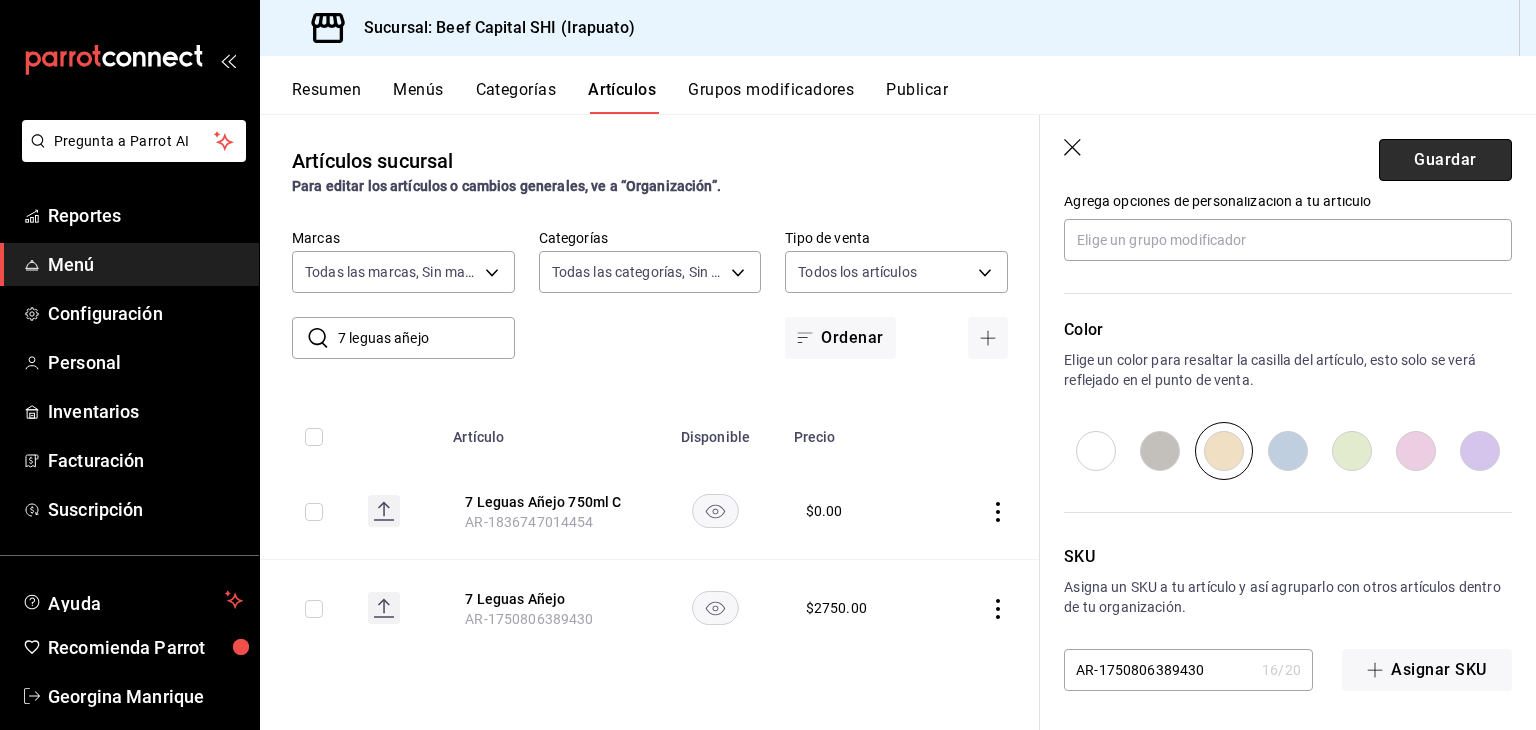 click on "Guardar" at bounding box center (1445, 160) 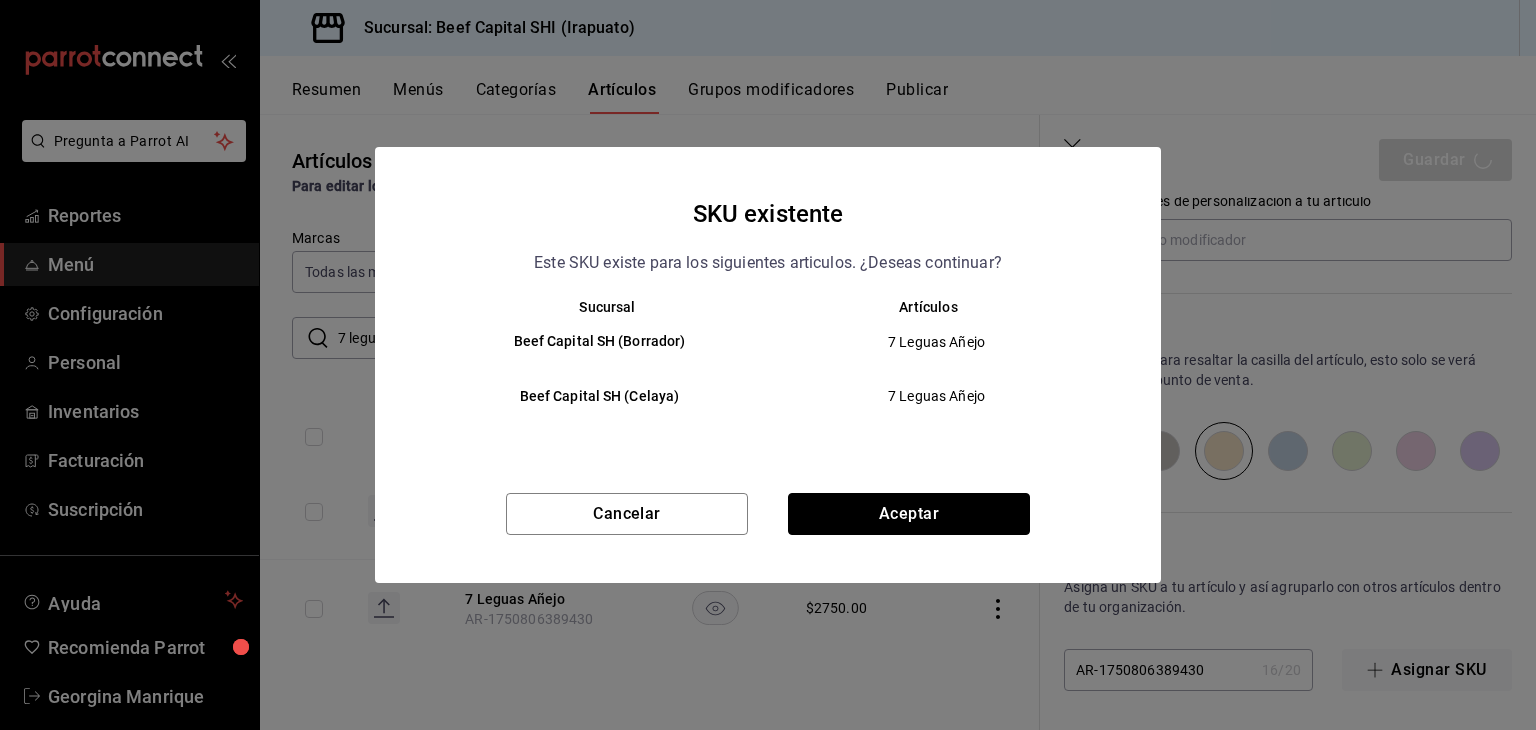 click on "Aceptar" at bounding box center (909, 514) 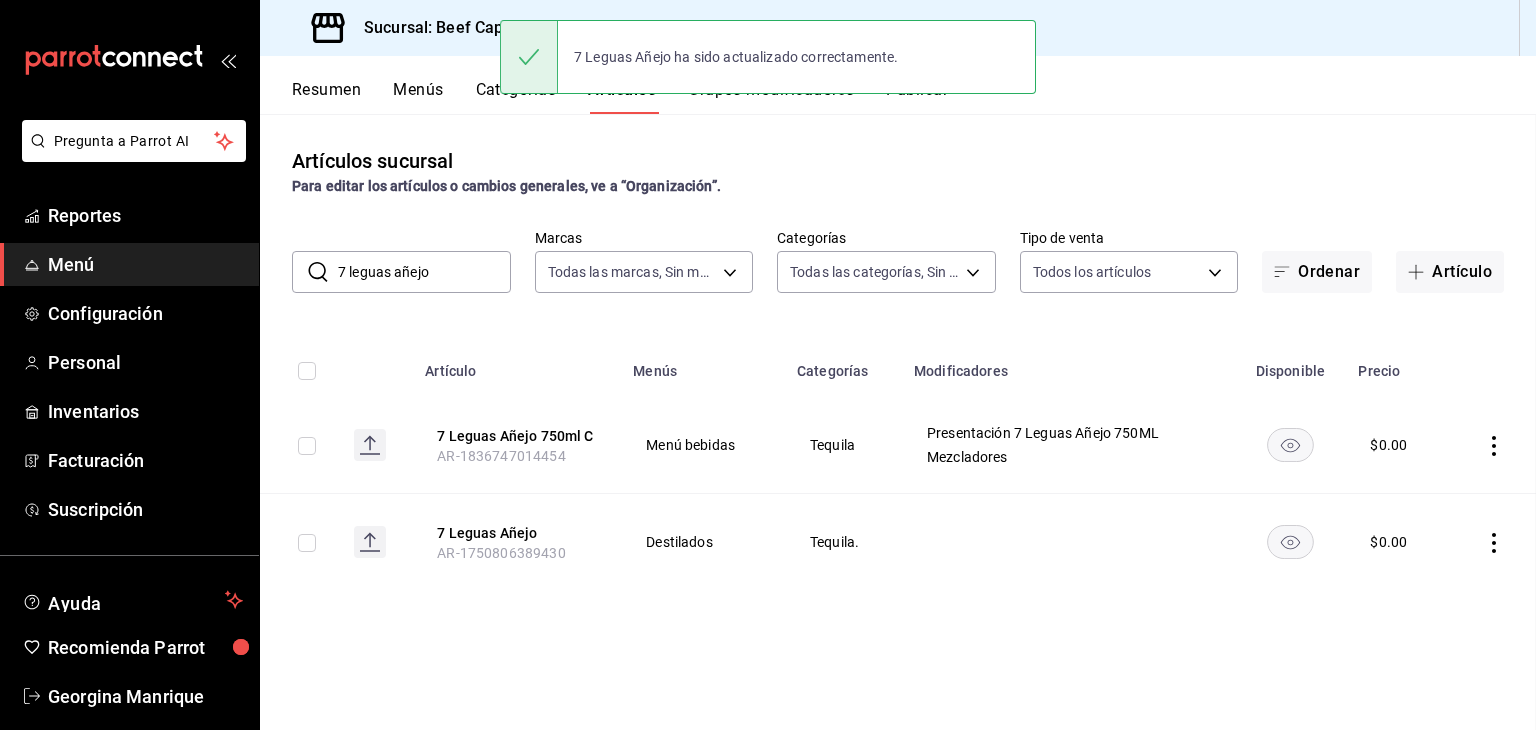 scroll, scrollTop: 0, scrollLeft: 0, axis: both 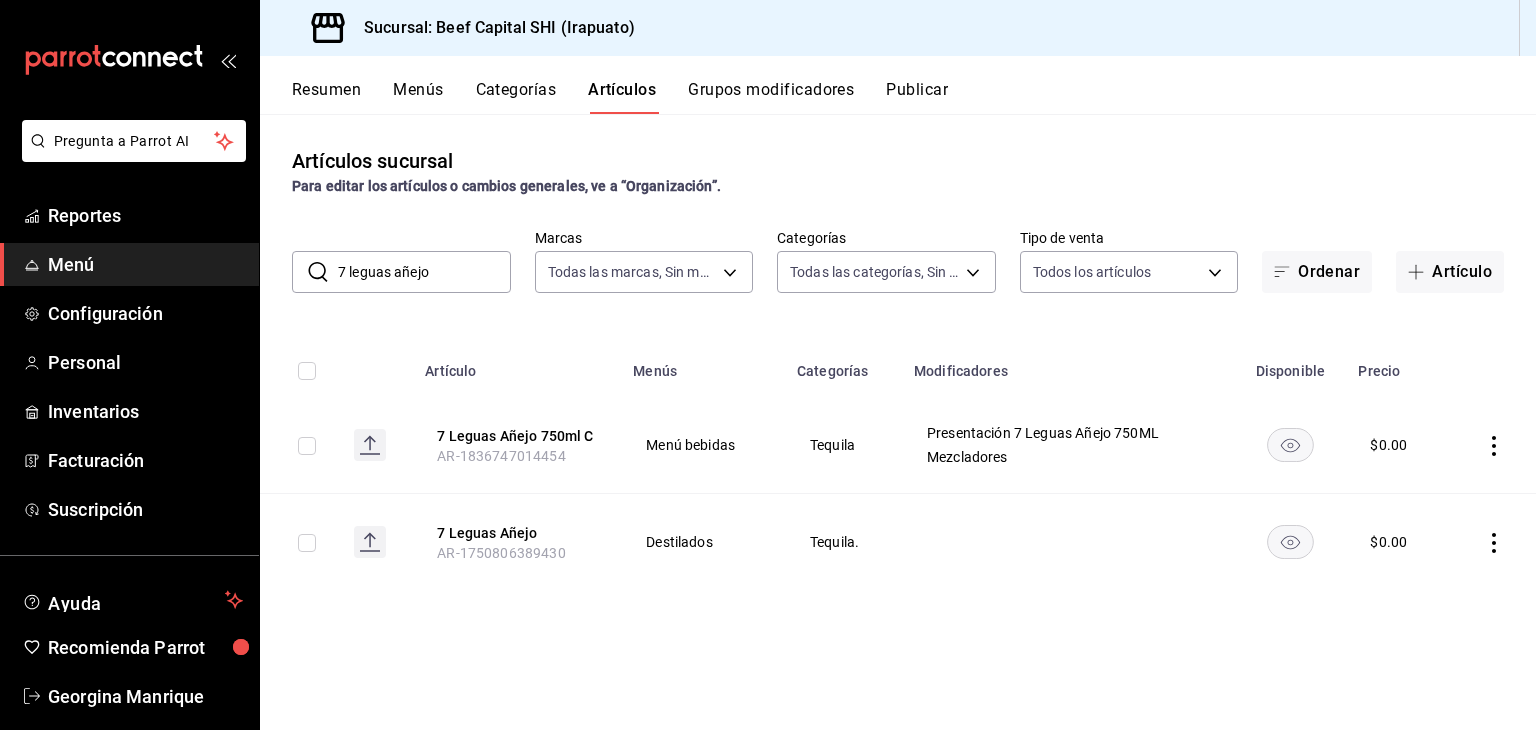 click on "Grupos modificadores" at bounding box center (771, 97) 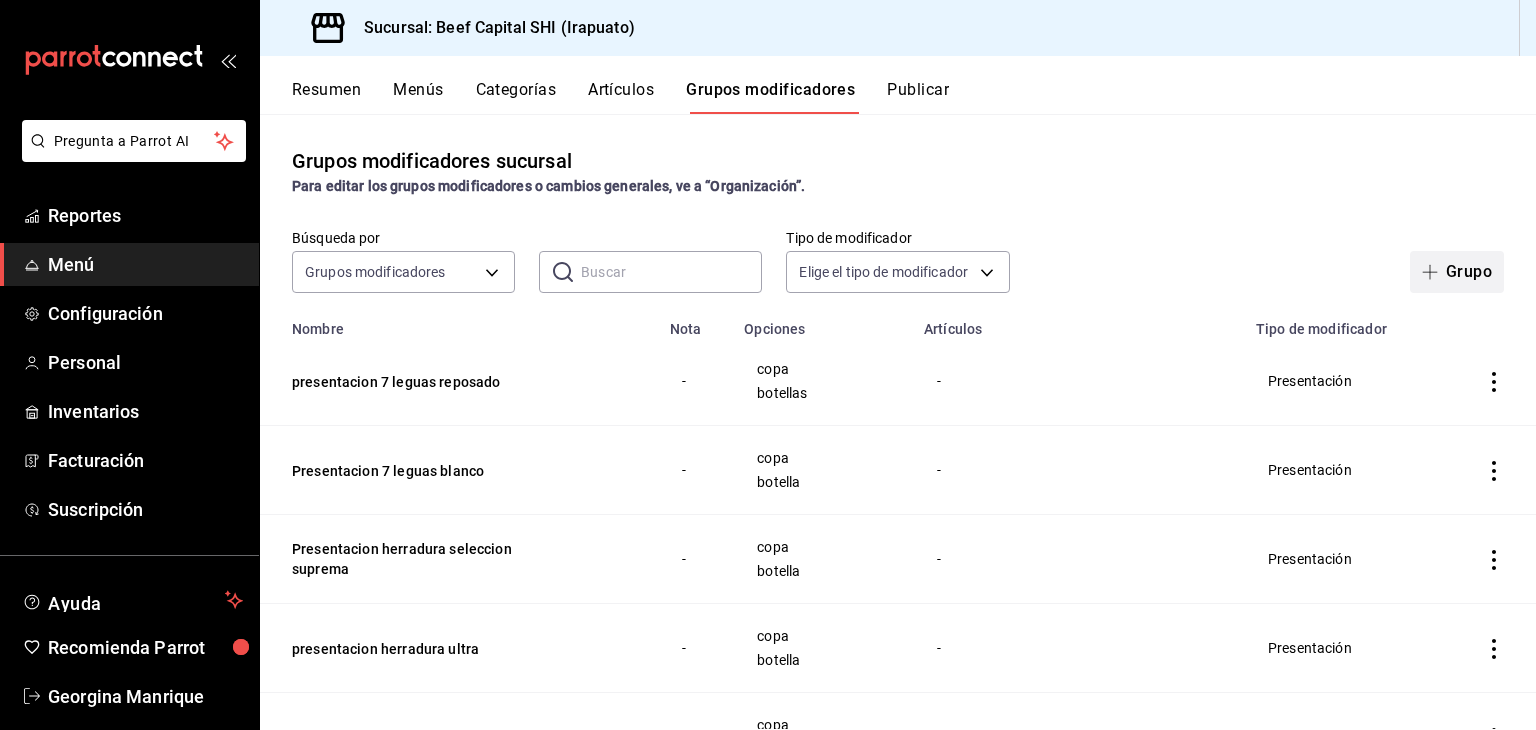 click 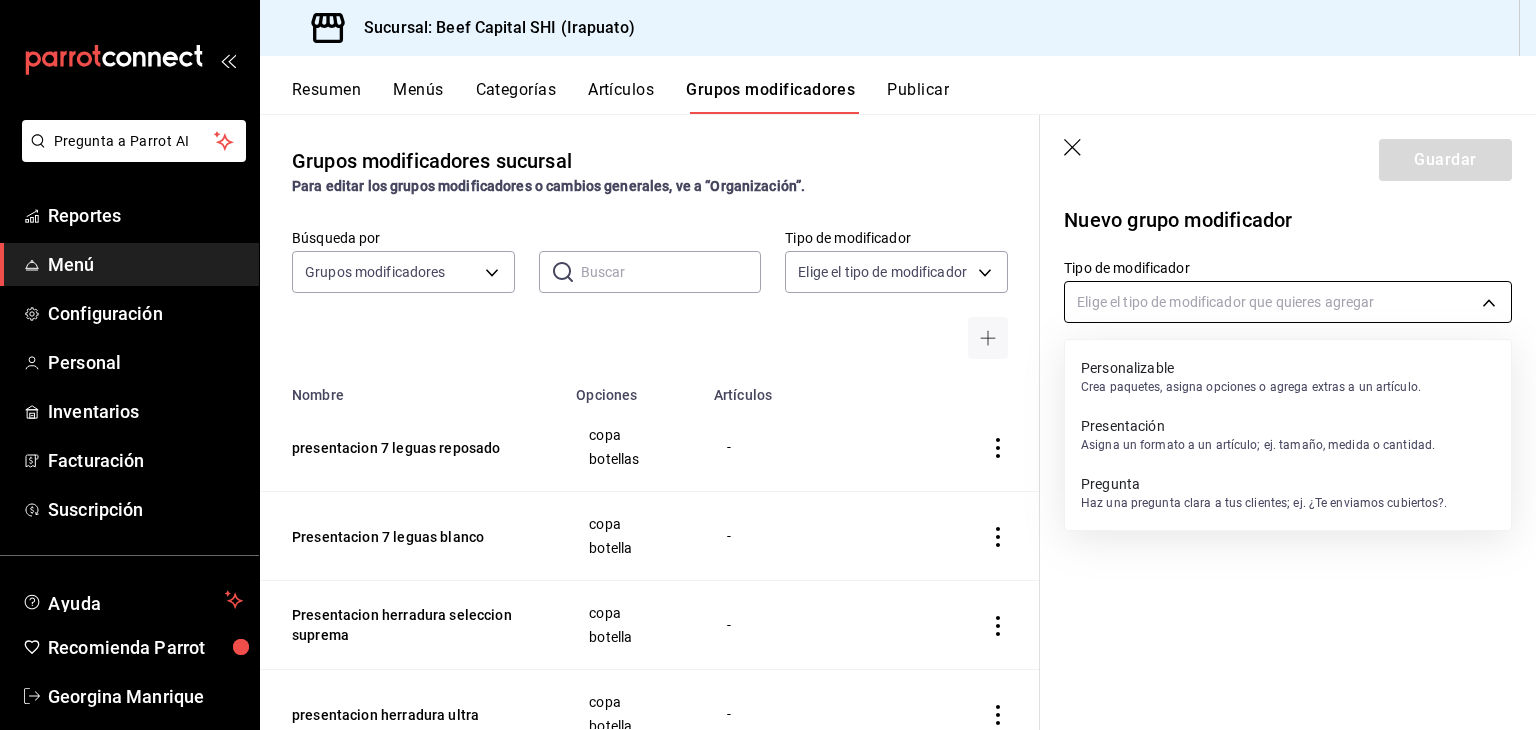 click on "Pregunta a Parrot AI Reportes   Menú   Configuración   Personal   Inventarios   Facturación   Suscripción   Ayuda Recomienda Parrot   Georgina Manrique   Sugerir nueva función   Sucursal: Beef Capital SHI (Irapuato) Resumen Menús Categorías Artículos Grupos modificadores Publicar Grupos modificadores sucursal Para editar los grupos modificadores o cambios generales, ve a “Organización”. Búsqueda por Grupos modificadores GROUP ​ ​ Tipo de modificador Elige el tipo de modificador Nombre Opciones Artículos presentacion 7 leguas reposado copa botellas - Presentacion 7 leguas blanco copa botella - Presentacion herradura seleccion suprema copa botella - presentacion herradura ultra copa botella - Presentacion herradura añejo copa botella - presentacion herradura reposado copa botella - Presentación herradura blanco copa botella Herradura Blanco presentacion jack daniels black Botella Copa Jack Daniel Black presentacion glenfiddich 12 Botella Copa Glenfiddich 12 presentacion buchanans master 0.5" at bounding box center (768, 365) 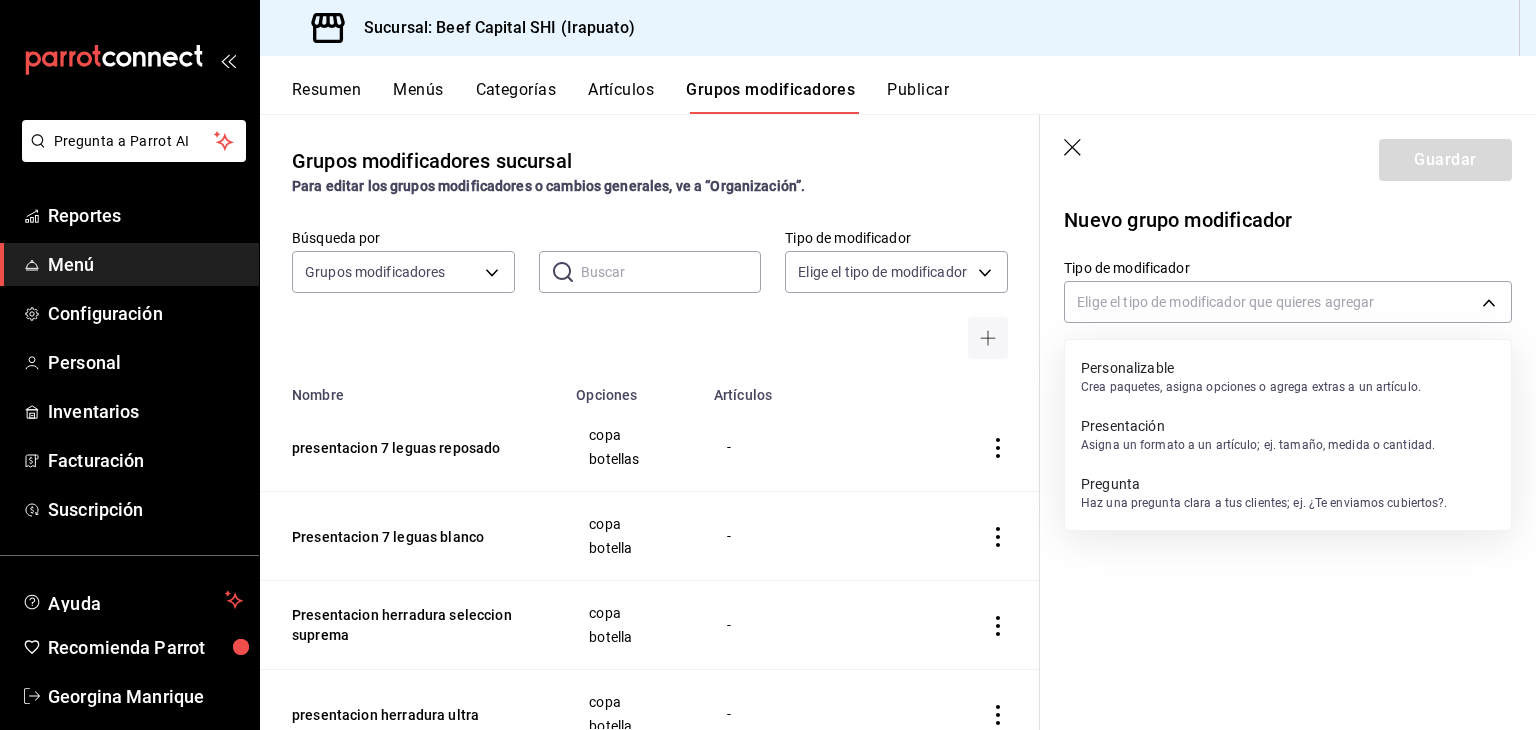 click on "Presentación" at bounding box center (1258, 426) 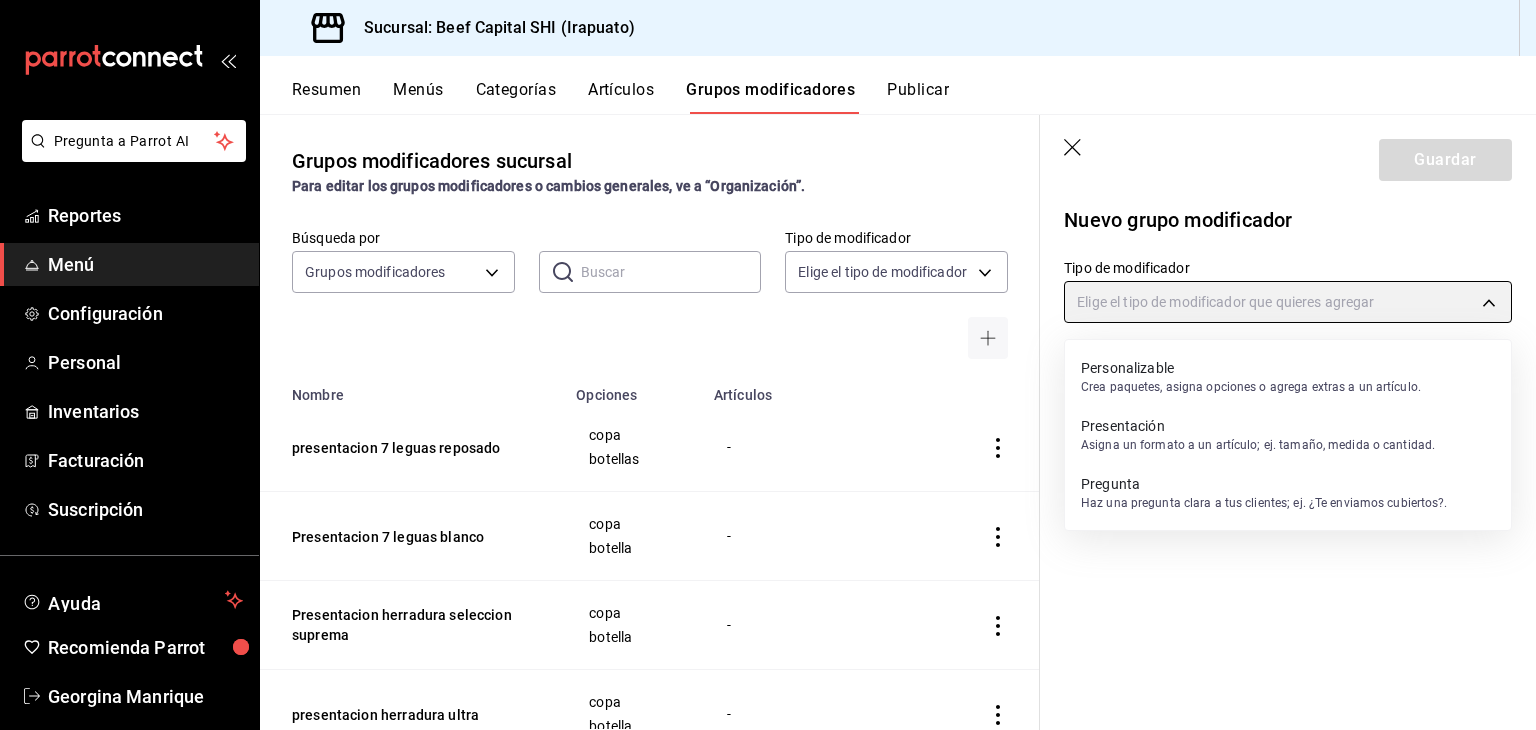type on "PRESENTATION" 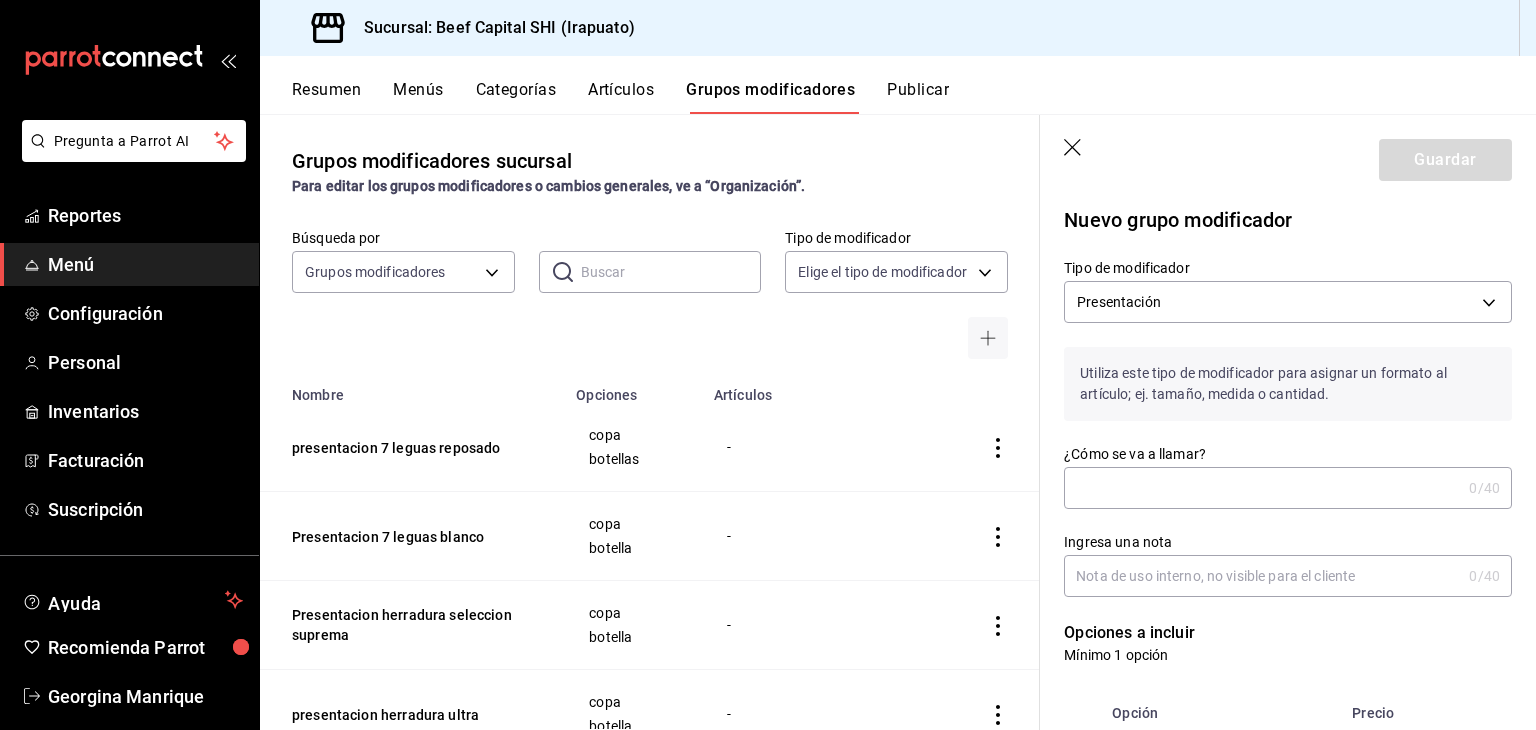 click on "¿Cómo se va a llamar?" at bounding box center (1262, 488) 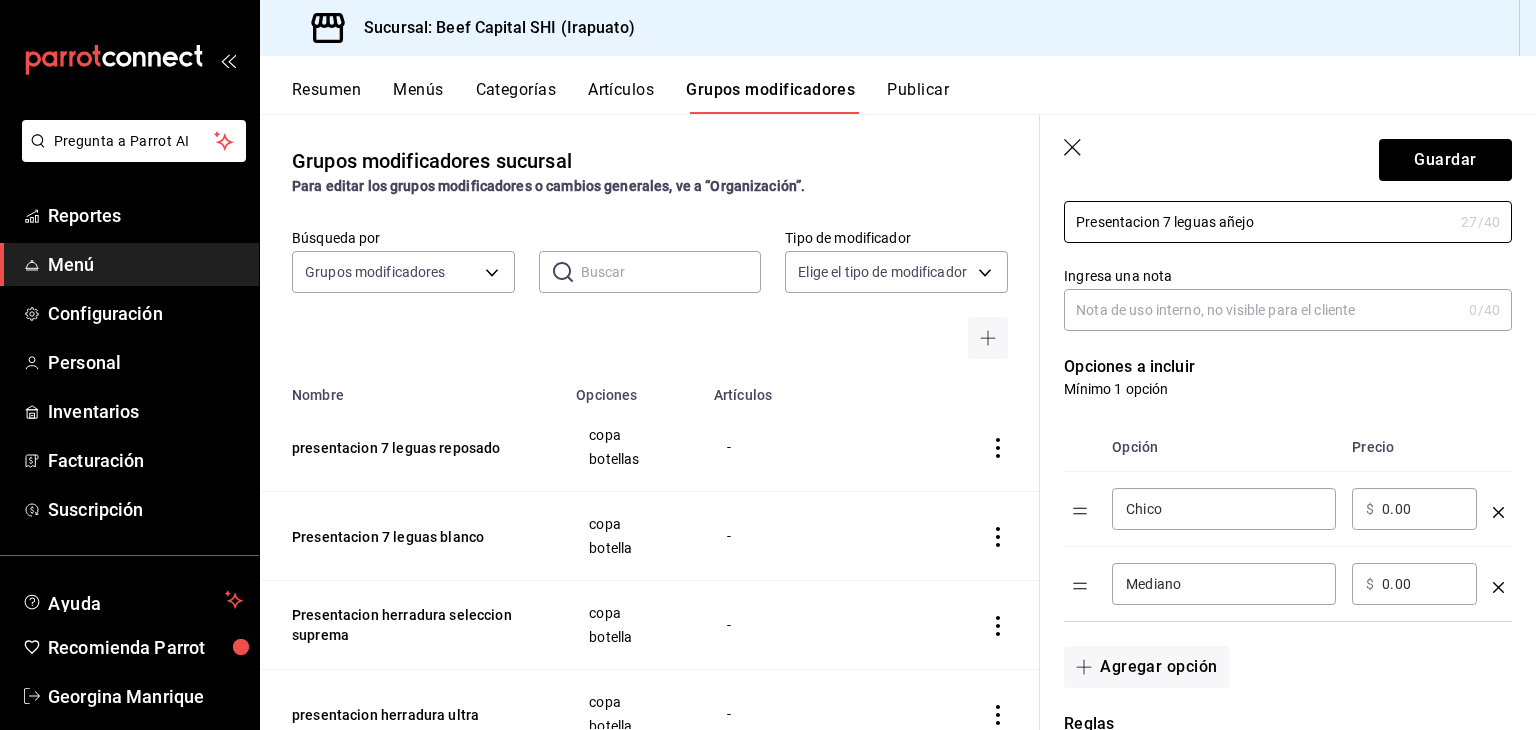 scroll, scrollTop: 300, scrollLeft: 0, axis: vertical 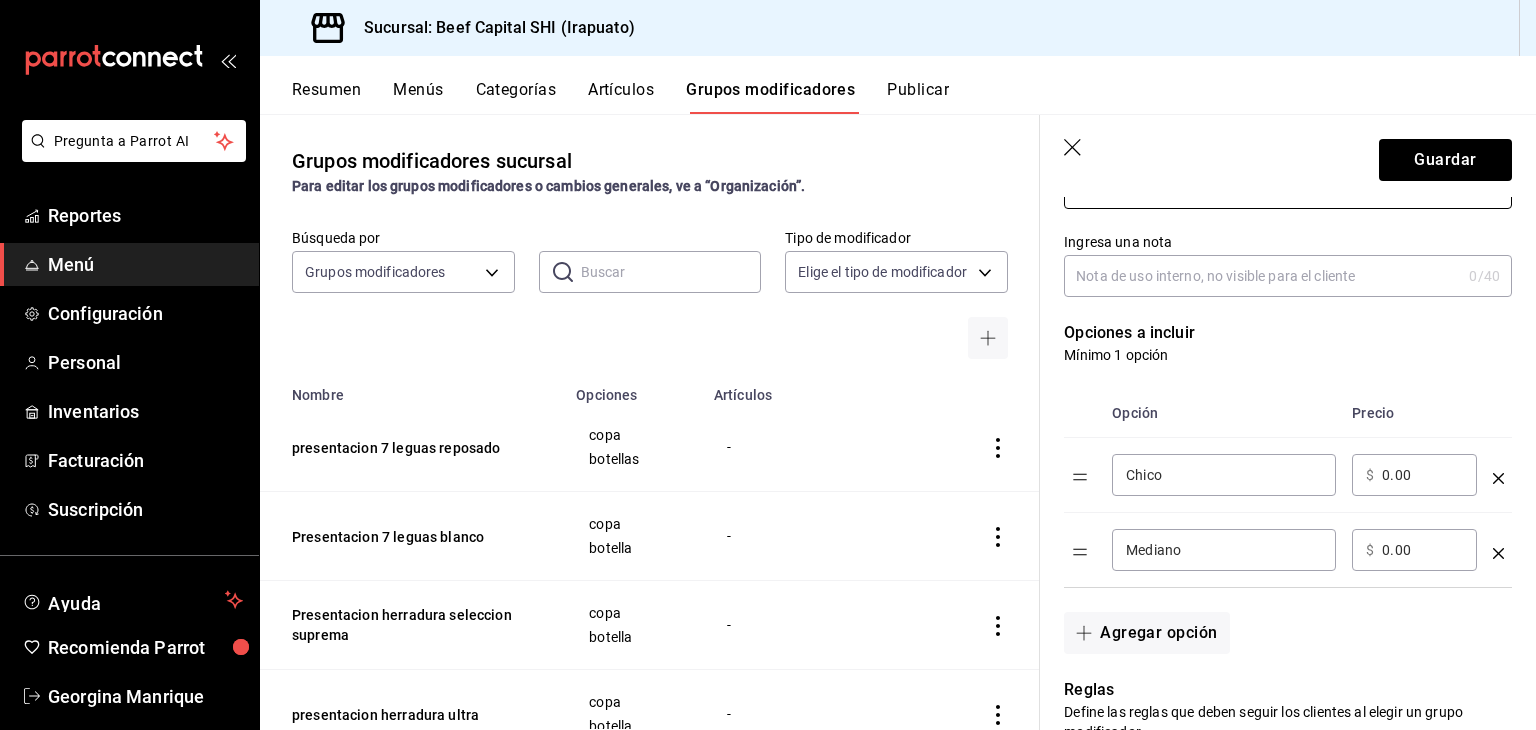 type on "Presentacion 7 leguas añejo" 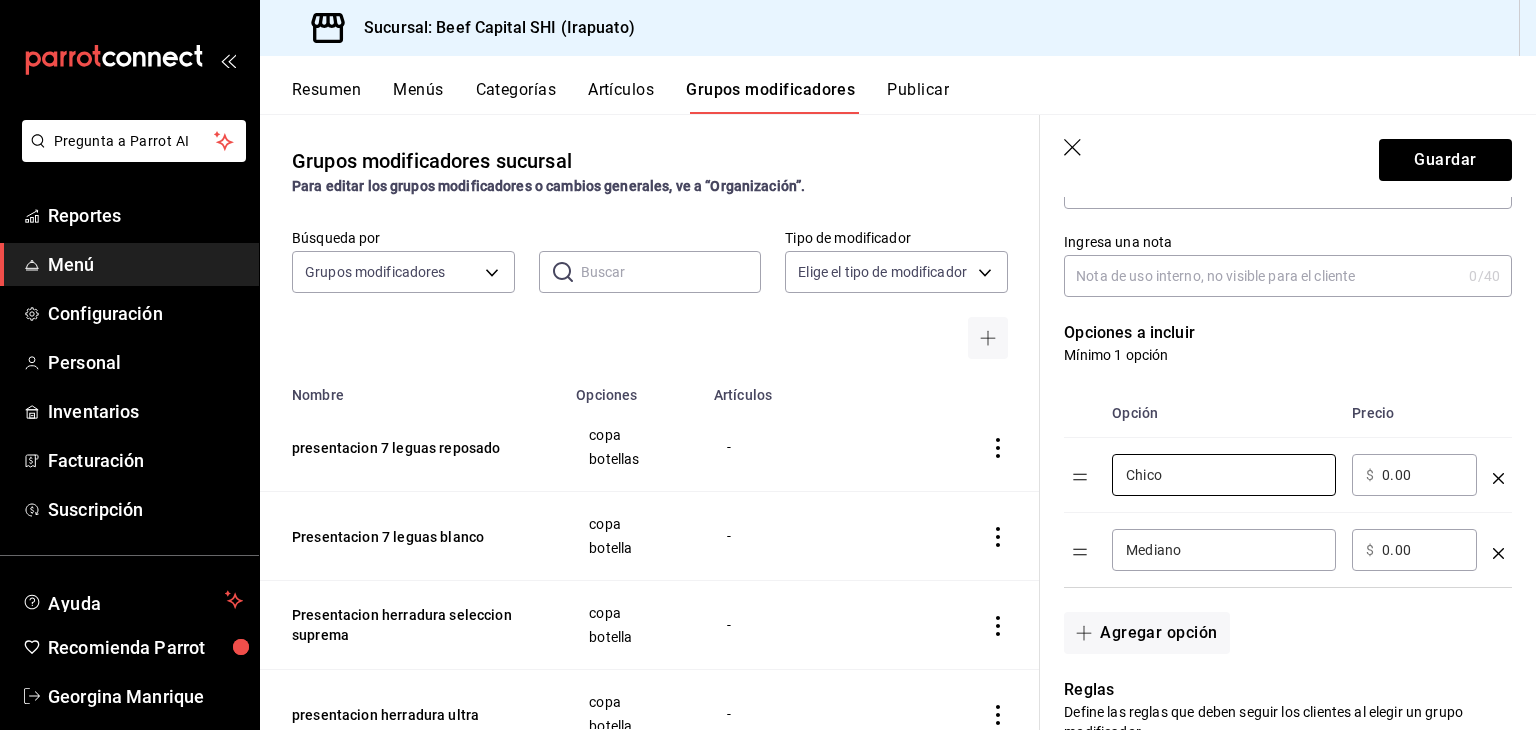 drag, startPoint x: 1223, startPoint y: 483, endPoint x: 1021, endPoint y: 477, distance: 202.0891 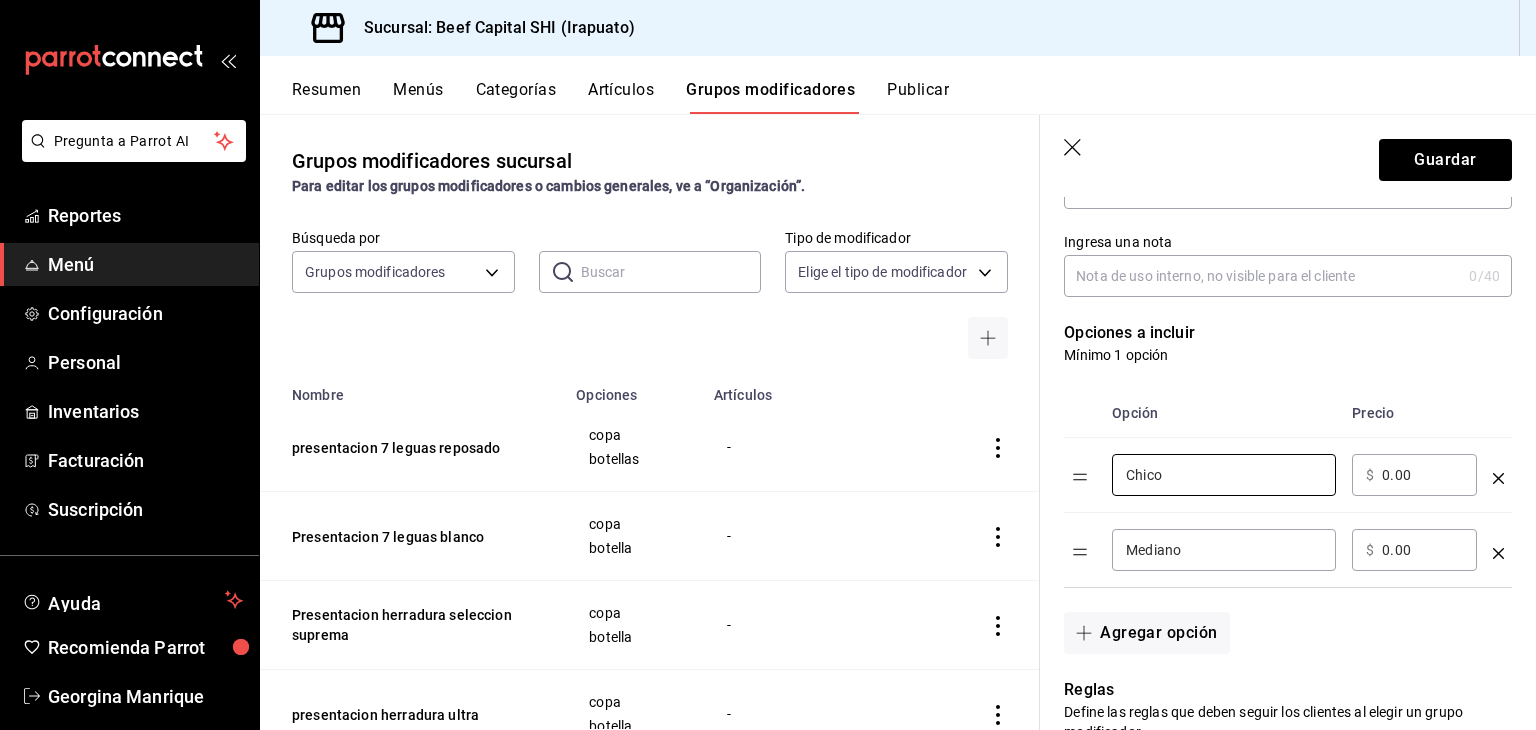 click on "Grupos modificadores sucursal Para editar los grupos modificadores o cambios generales, ve a “Organización”. Búsqueda por Grupos modificadores GROUP ​ ​ Tipo de modificador Elige el tipo de modificador Nombre Opciones Artículos presentacion 7 leguas reposado copa botellas - Presentacion 7 leguas blanco copa botella - Presentacion herradura seleccion suprema copa botella - presentacion herradura ultra copa botella - Presentacion herradura añejo copa botella - presentacion herradura reposado copa botella - Presentación herradura blanco copa botella Herradura Blanco presentacion jack daniels black Botella Copa Jack Daniel Black presentacion glenfiddich 12 Botella Copa Glenfiddich 12 presentacion buchanans master Botella Copa Buchanans Master presentacion buchanans 18 Botella Copa Buchannas 18 presentacion buchanans 12 Botella Copa Buchannas 12 presentacion chivas Botella Copa Chivas 18 presentacion chivas 12 Botella Copa Chivas 12 presentacion jw blue Botella Copa JW Blue Botella Copa Jw black label" at bounding box center [898, 422] 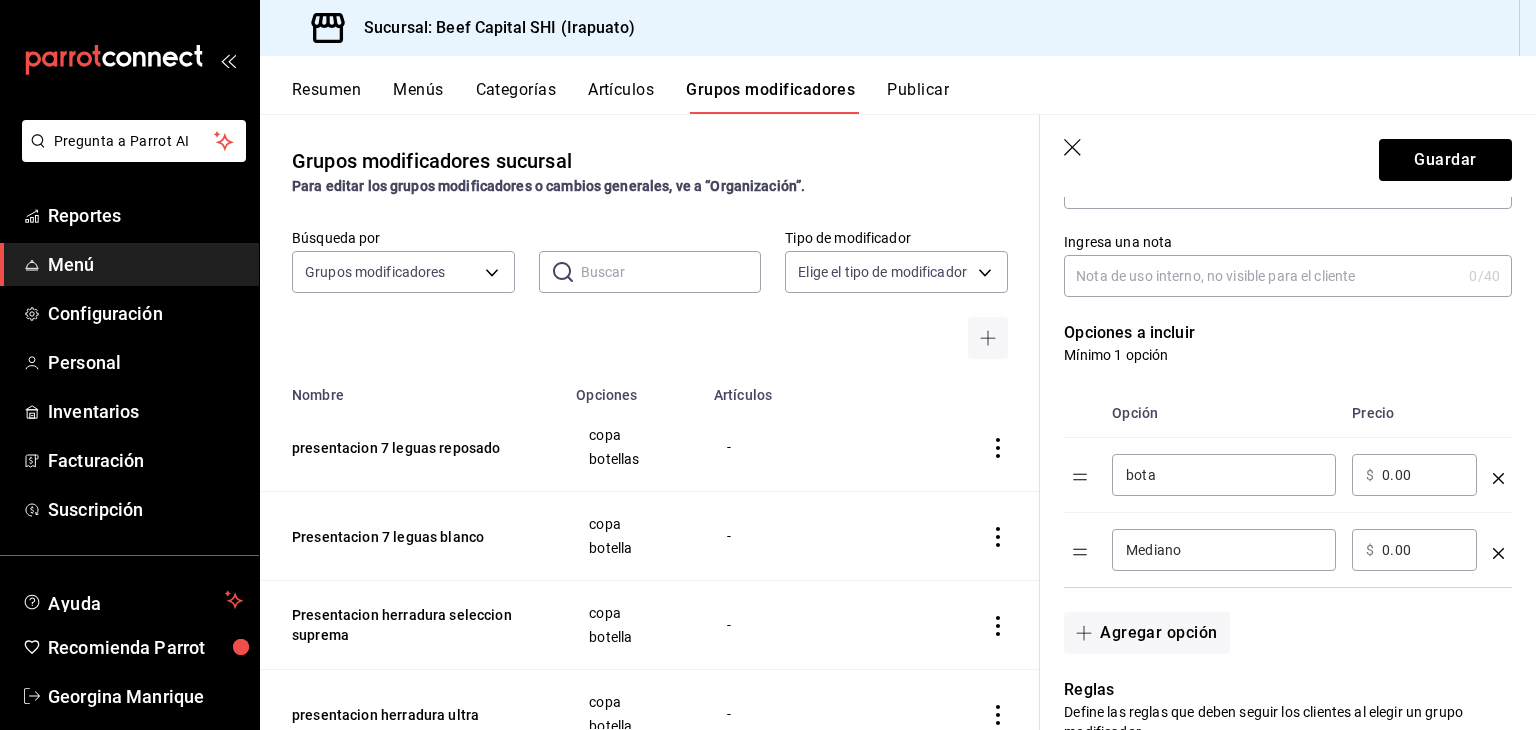 drag, startPoint x: 1435, startPoint y: 471, endPoint x: 1371, endPoint y: 476, distance: 64.195015 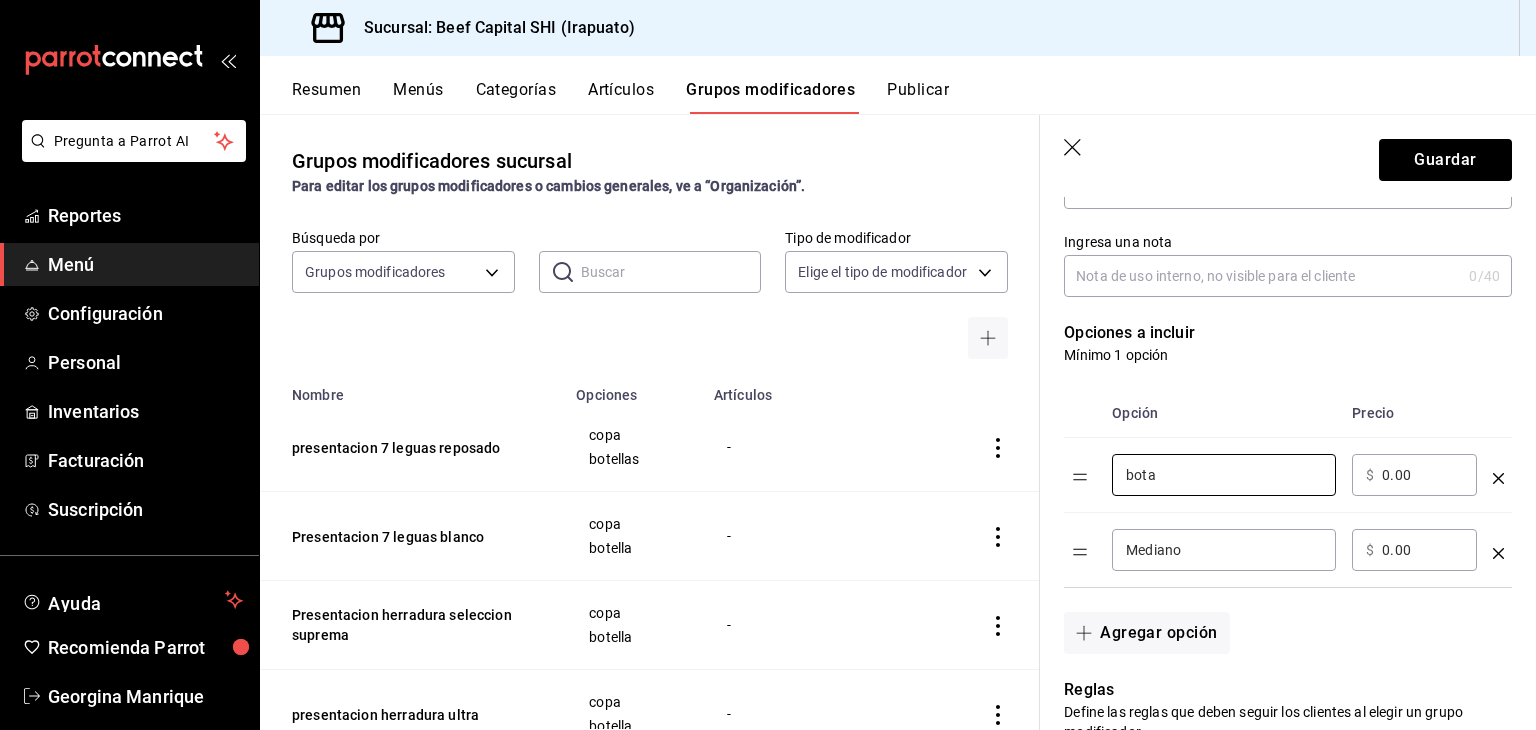 drag, startPoint x: 1182, startPoint y: 473, endPoint x: 1032, endPoint y: 462, distance: 150.40279 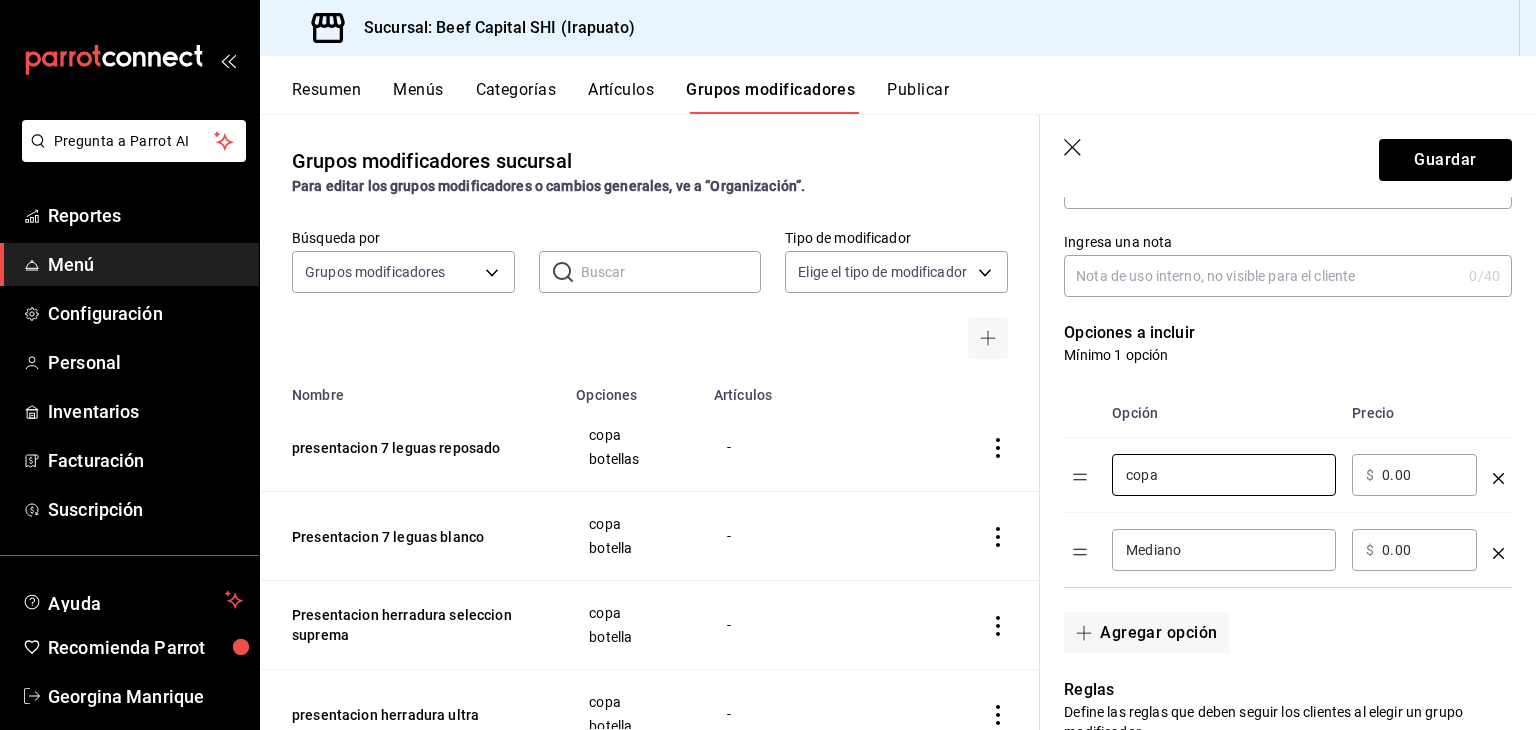 type on "copa" 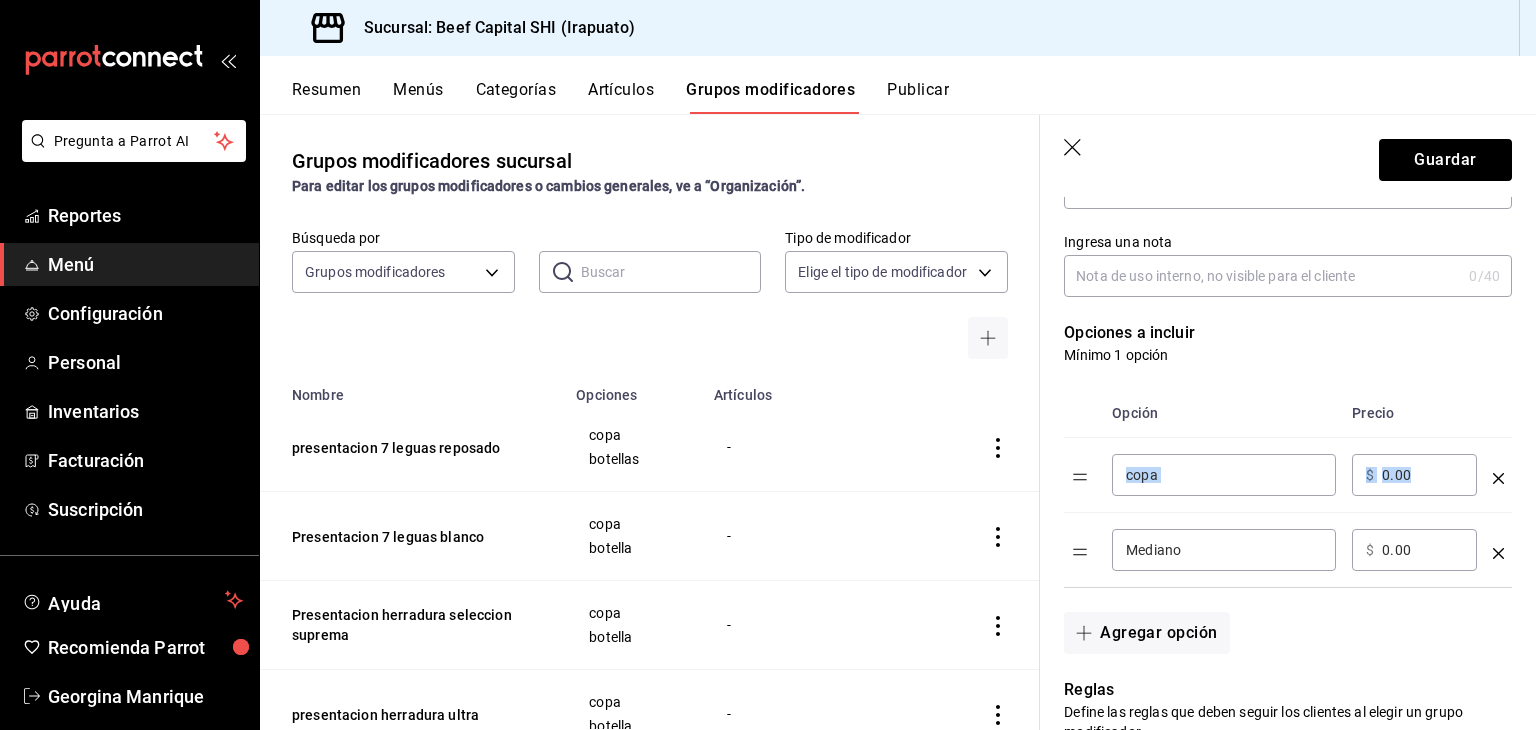 drag, startPoint x: 1450, startPoint y: 486, endPoint x: 1303, endPoint y: 479, distance: 147.16656 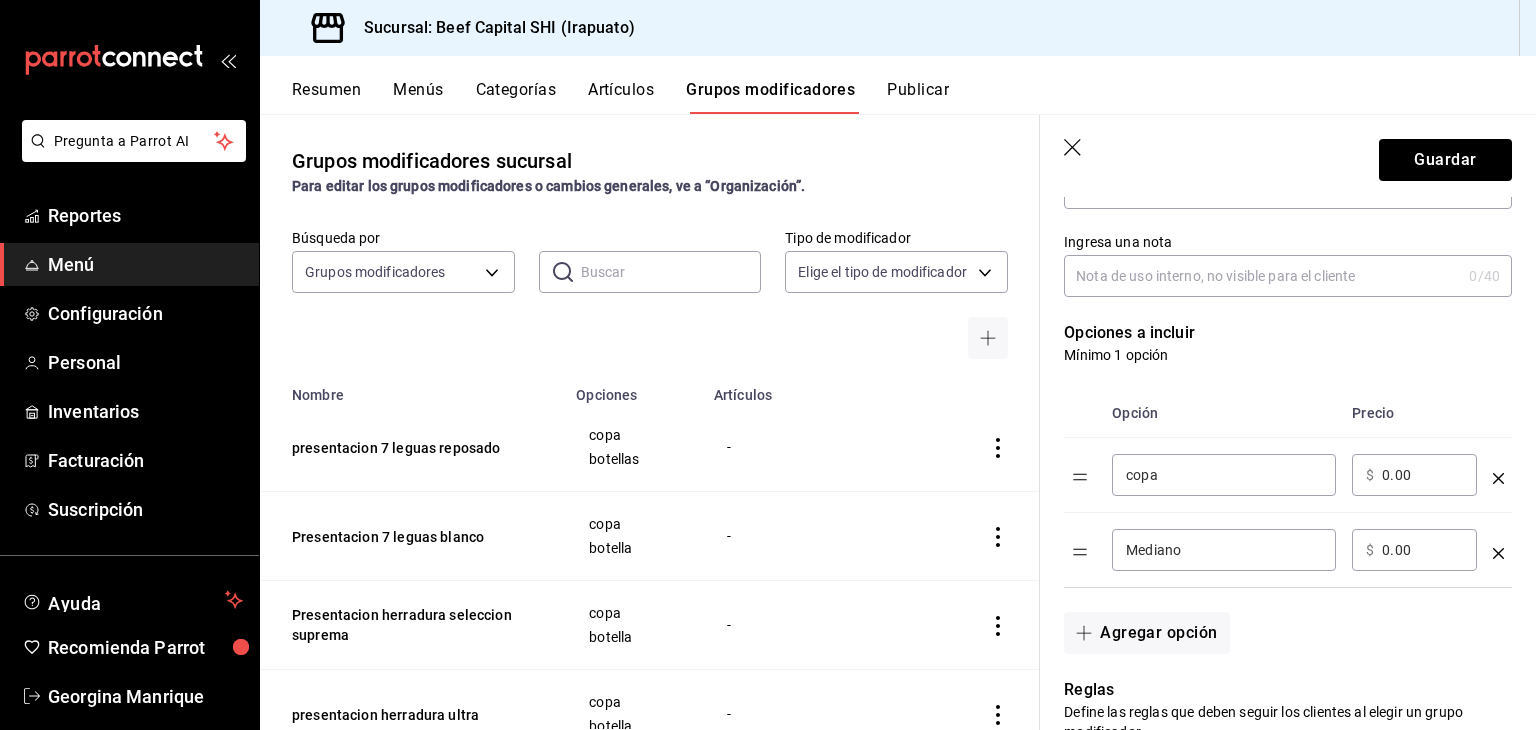 drag, startPoint x: 1420, startPoint y: 485, endPoint x: 1368, endPoint y: 486, distance: 52.009613 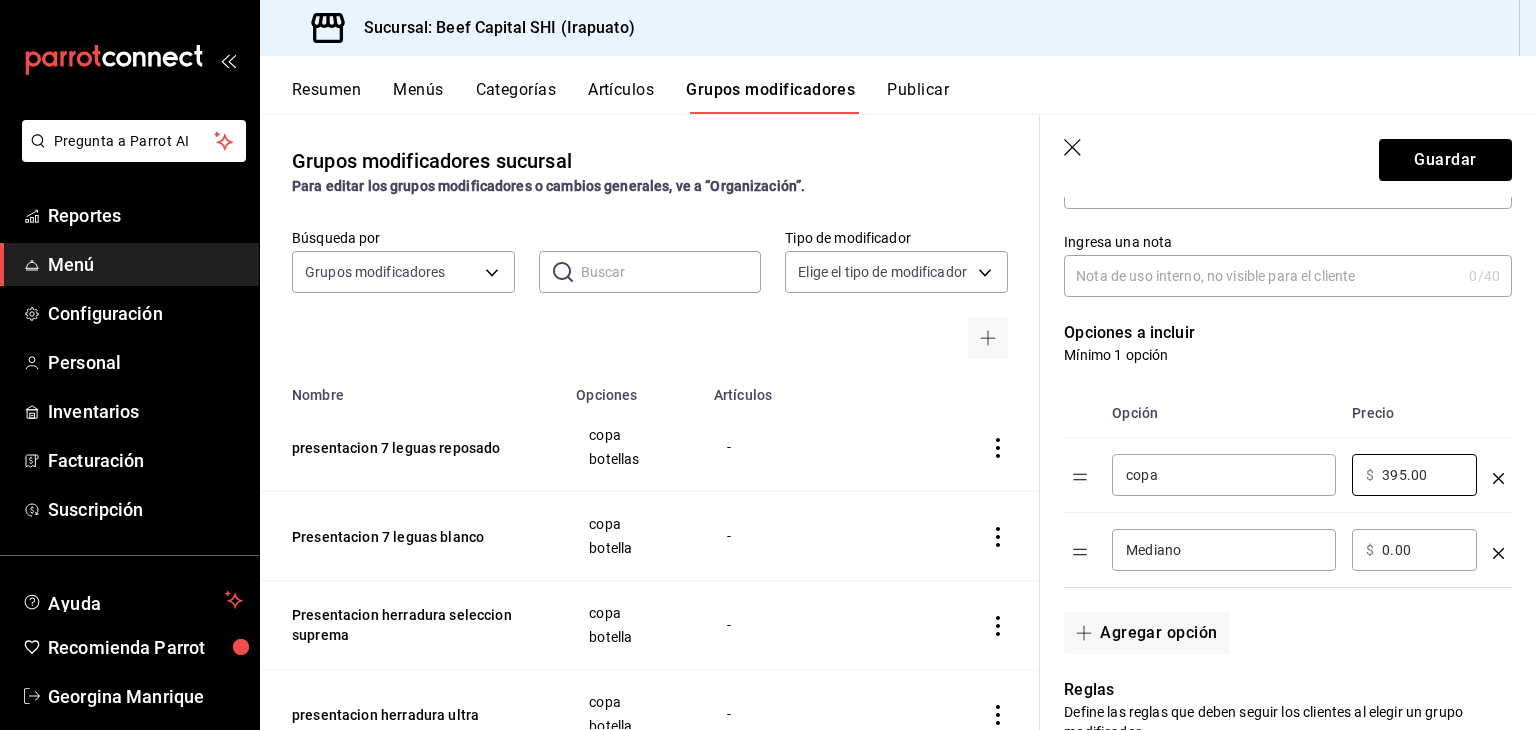 type on "395.00" 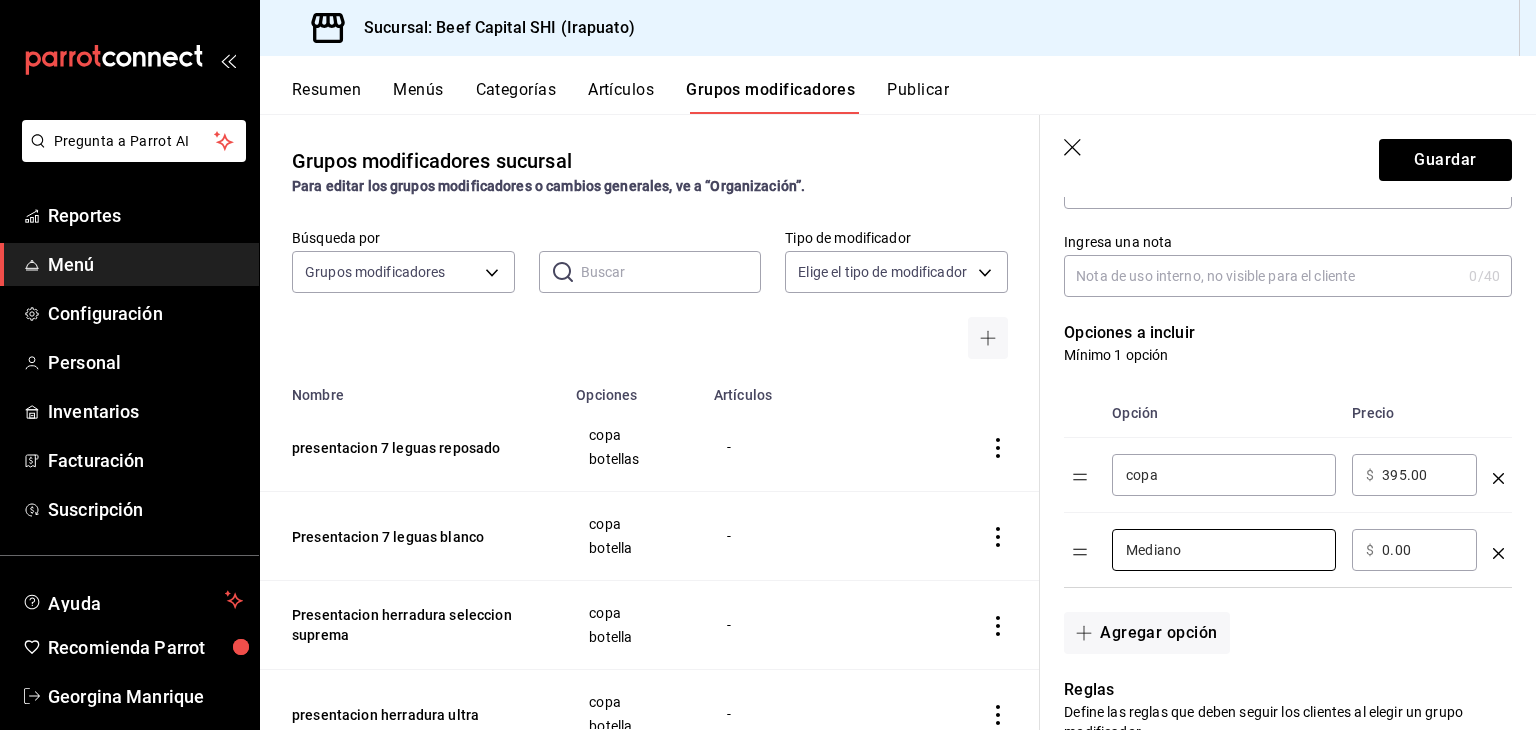 drag, startPoint x: 1238, startPoint y: 549, endPoint x: 1031, endPoint y: 549, distance: 207 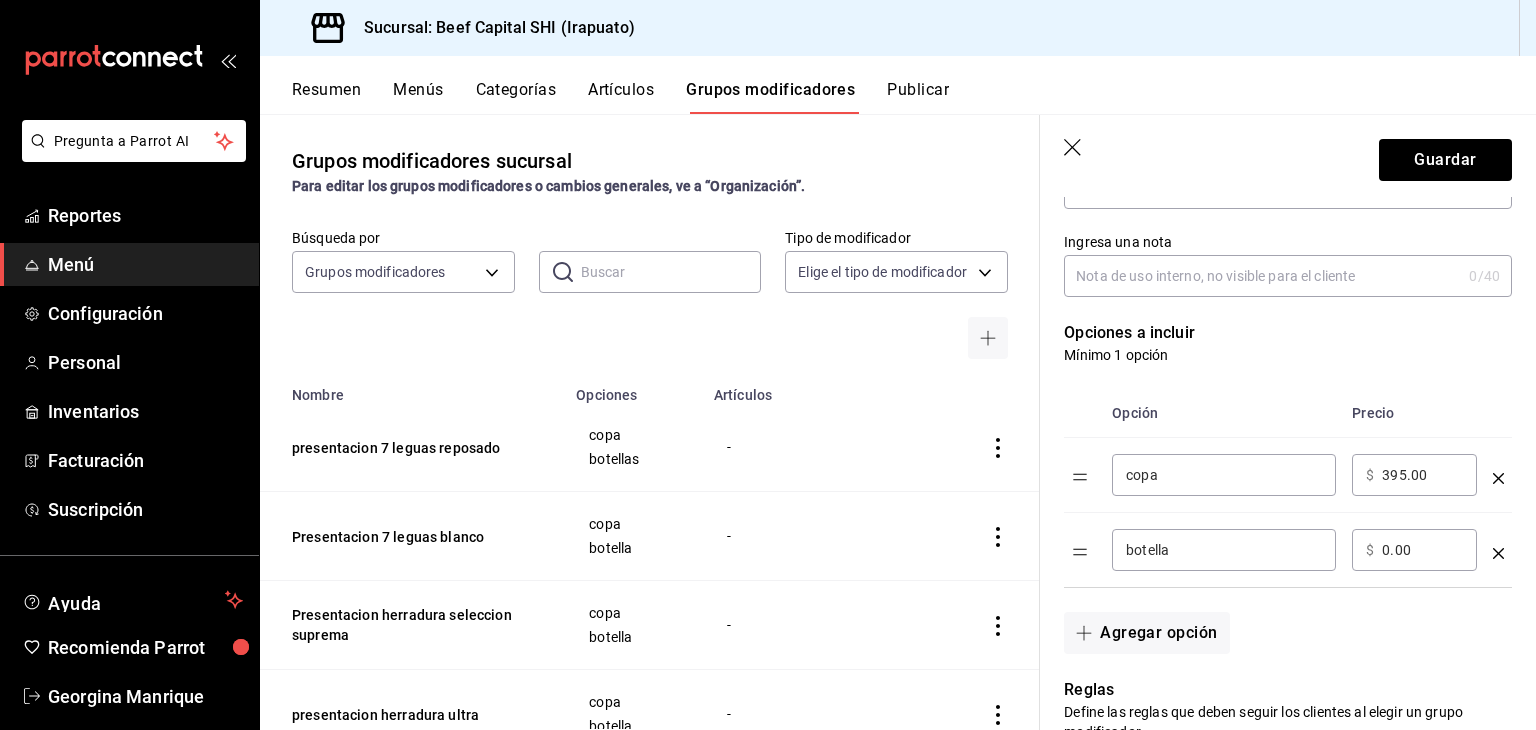 drag, startPoint x: 1320, startPoint y: 543, endPoint x: 1256, endPoint y: 544, distance: 64.00781 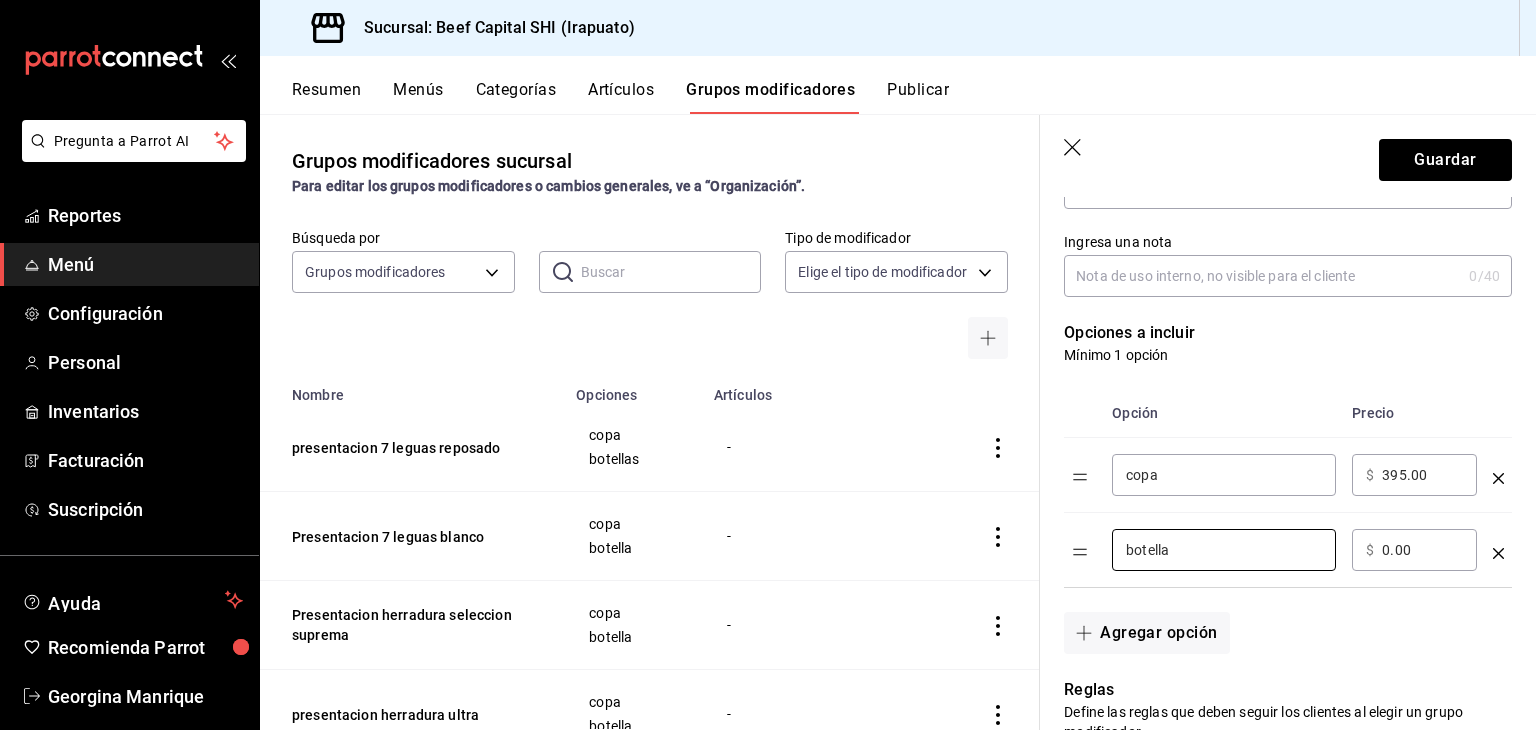 type on "botella" 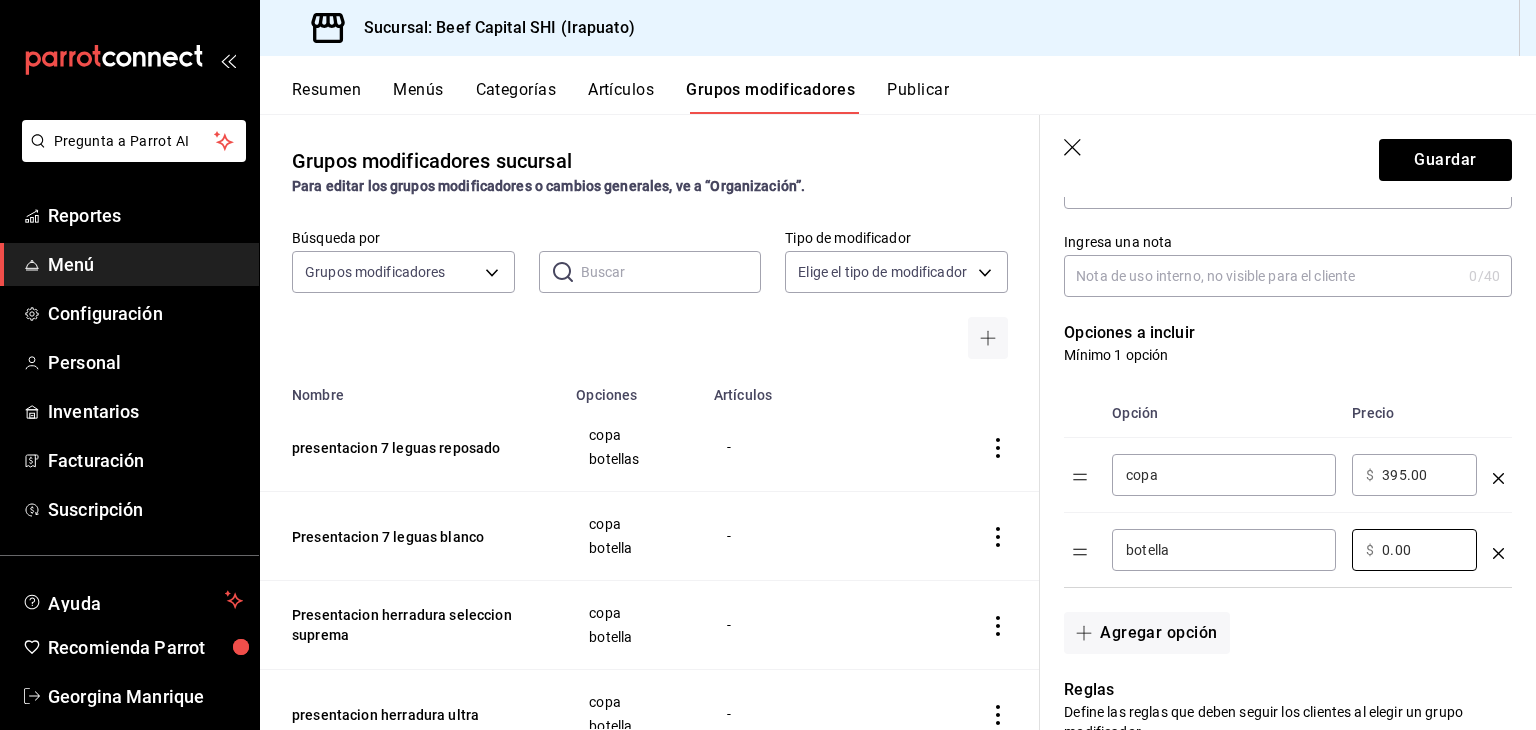 drag, startPoint x: 1444, startPoint y: 540, endPoint x: 1322, endPoint y: 533, distance: 122.20065 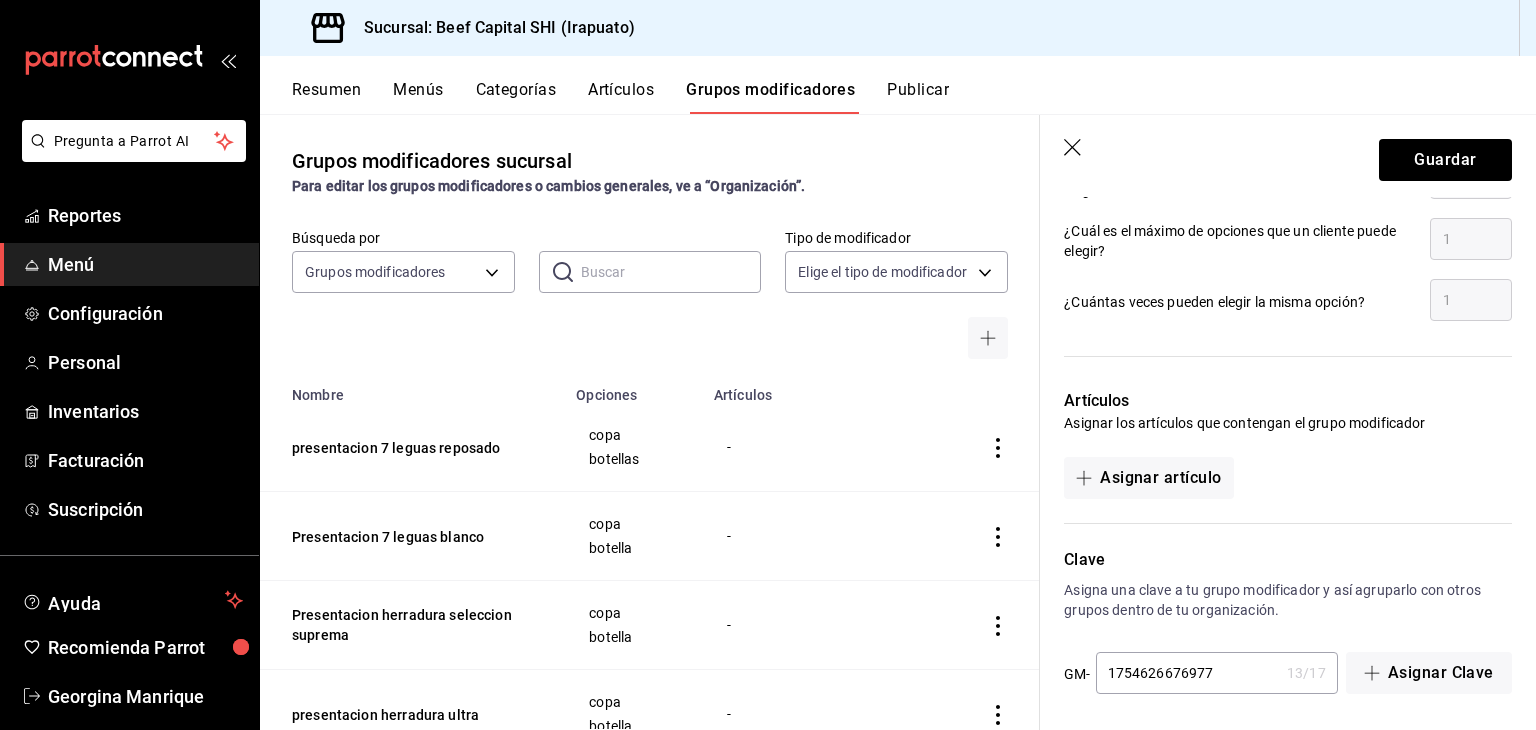 scroll, scrollTop: 992, scrollLeft: 0, axis: vertical 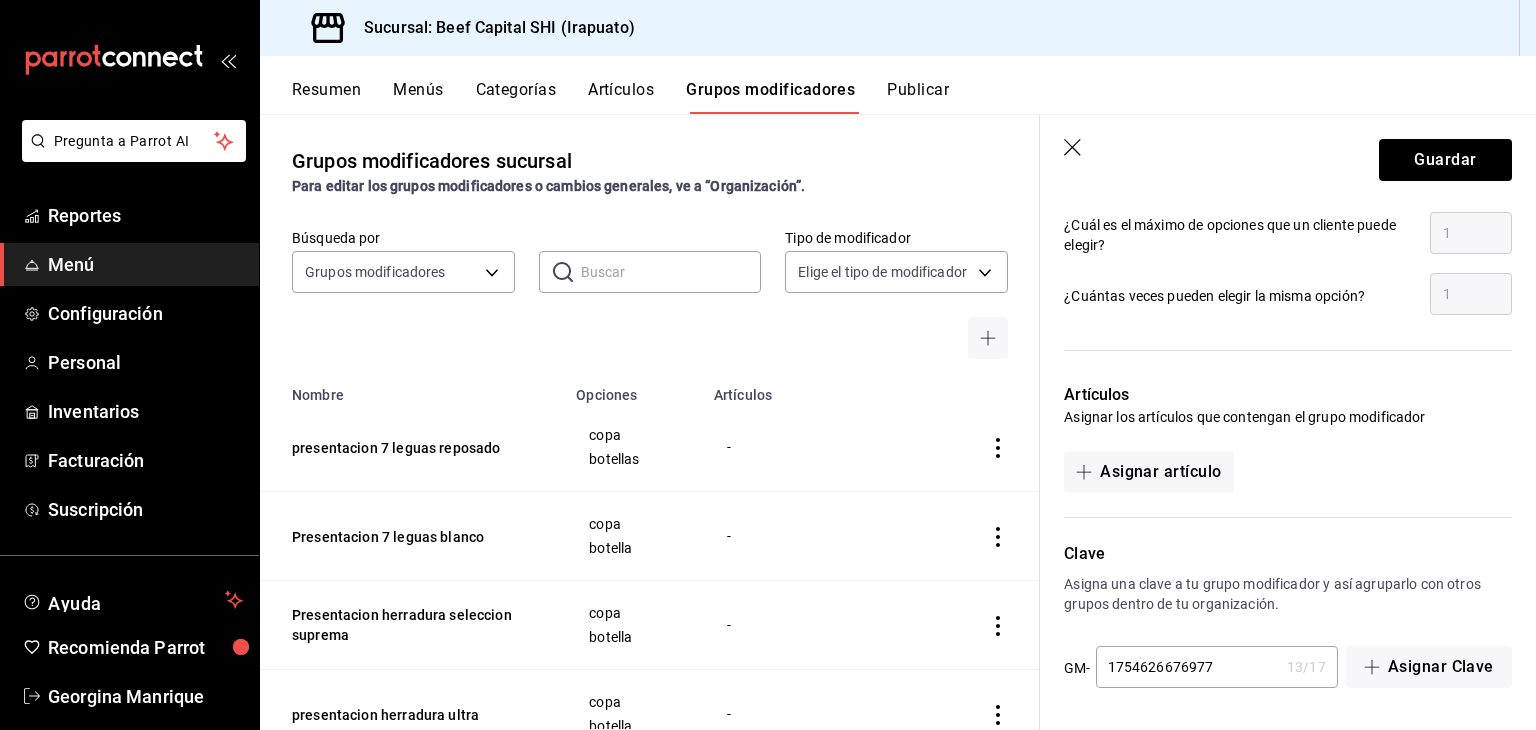type on "2750.00" 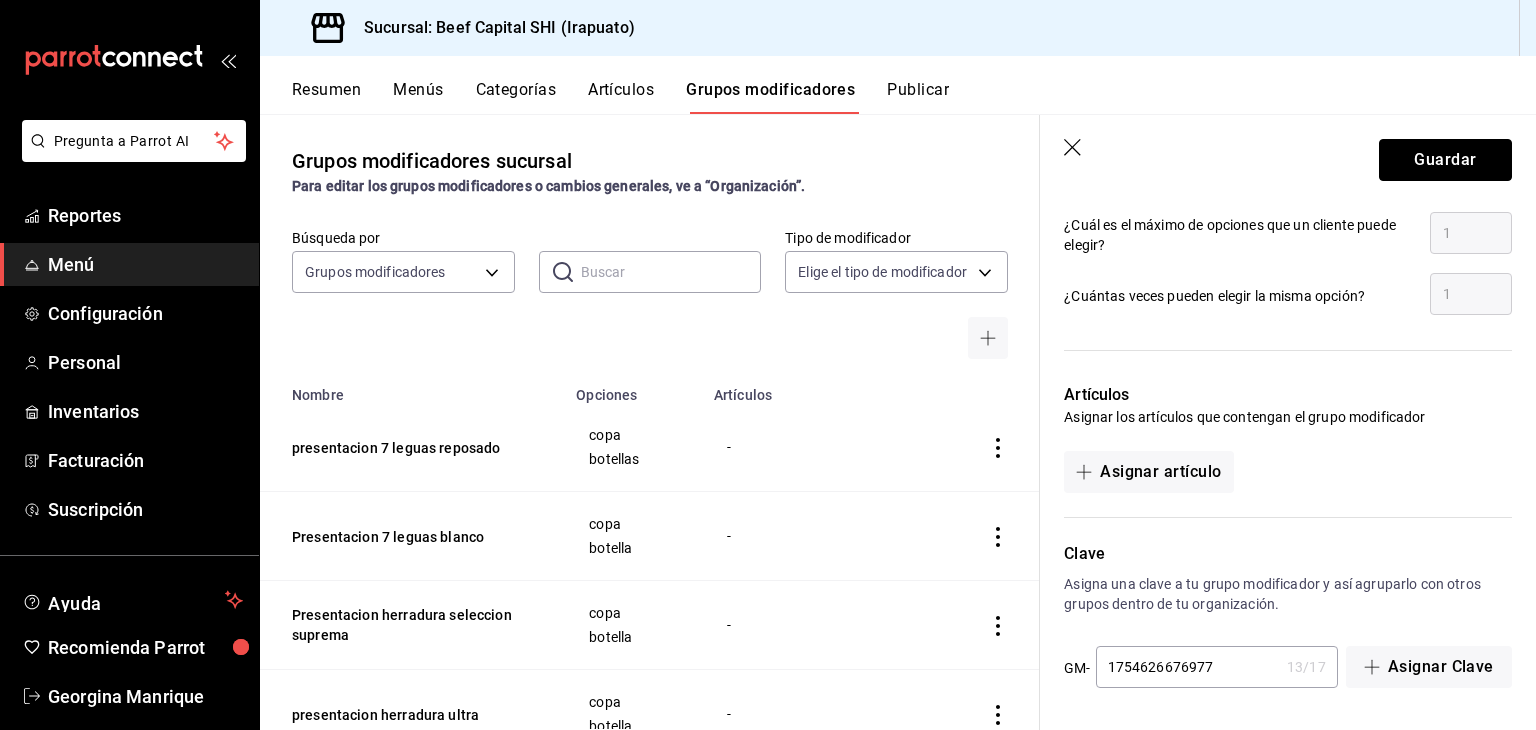 click on "Guardar" at bounding box center [1445, 160] 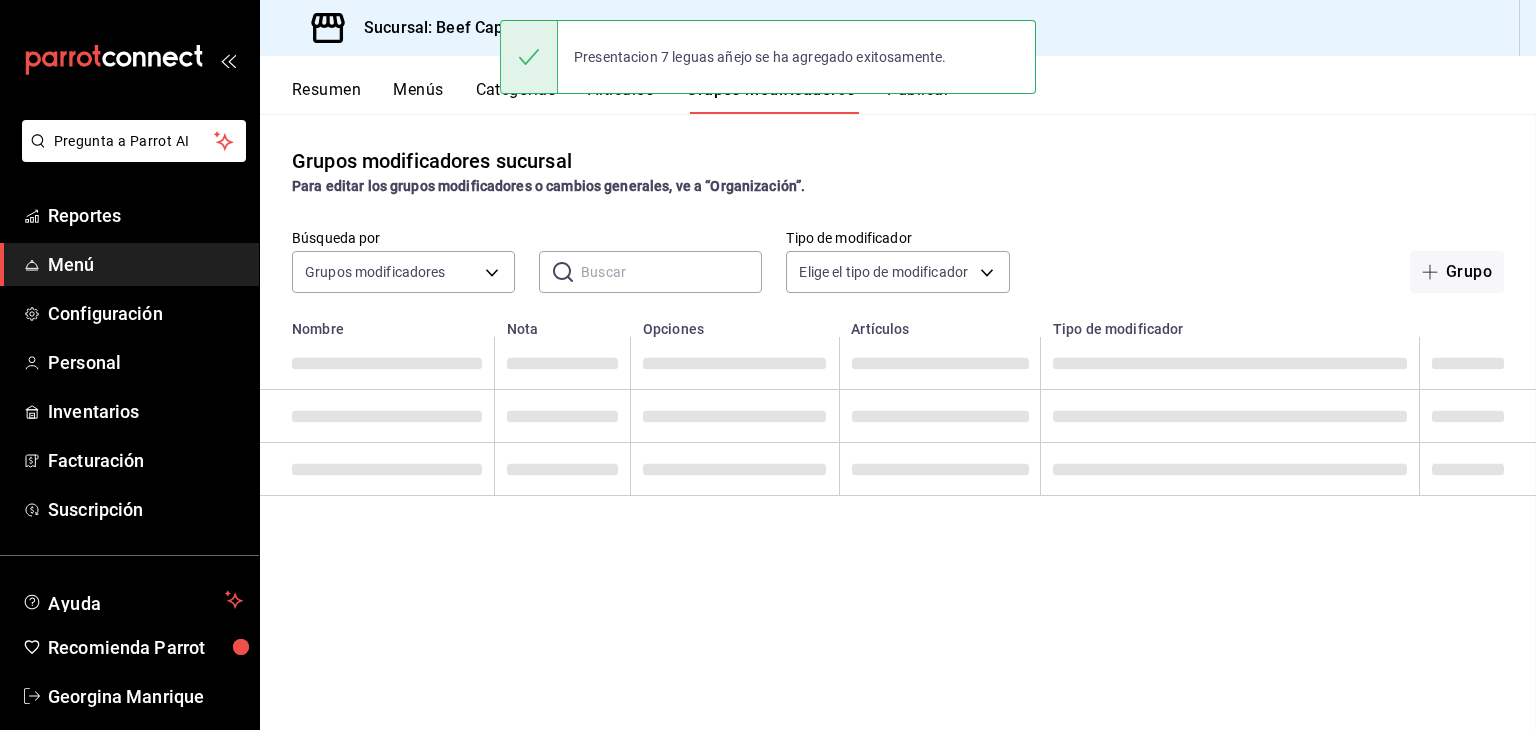 scroll, scrollTop: 0, scrollLeft: 0, axis: both 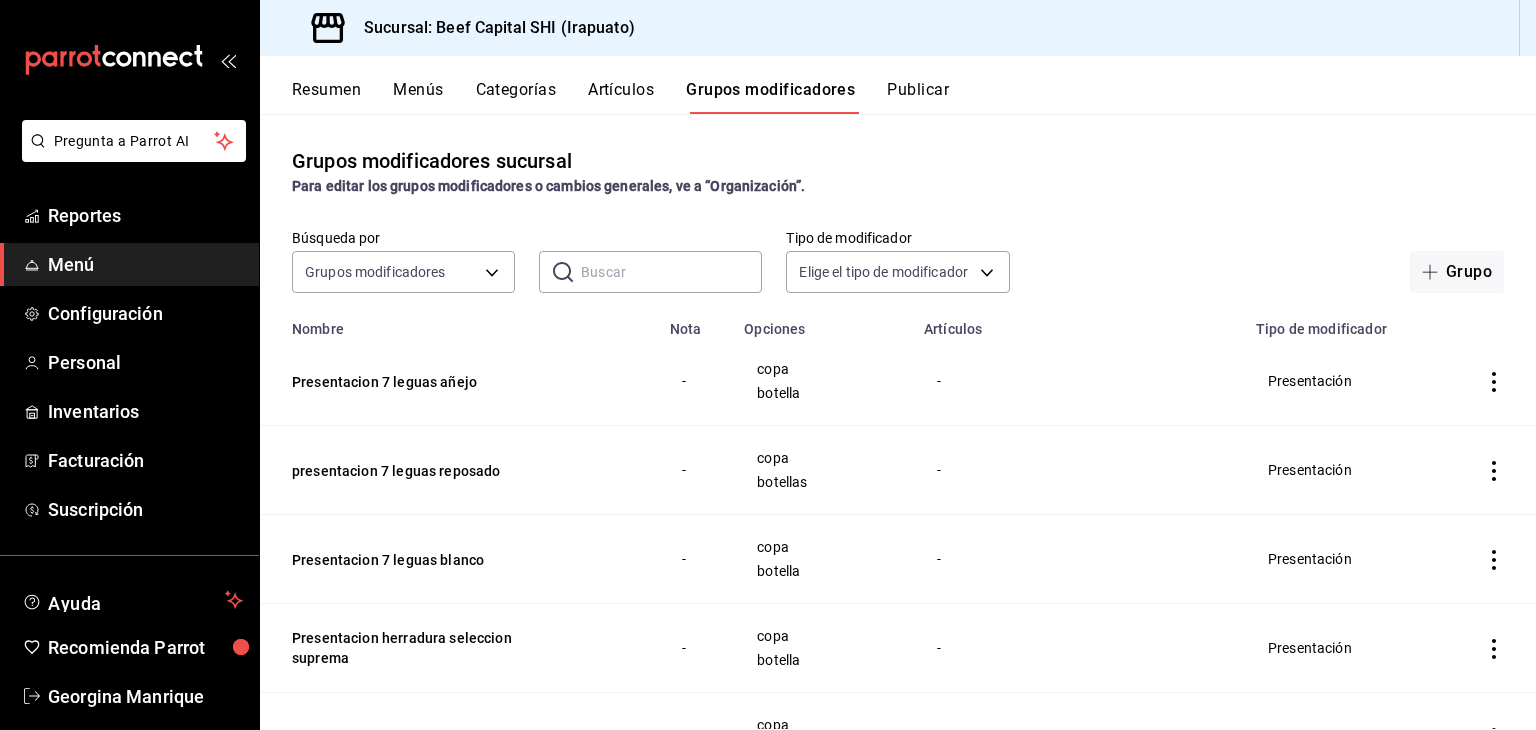click on "Artículos" at bounding box center (621, 97) 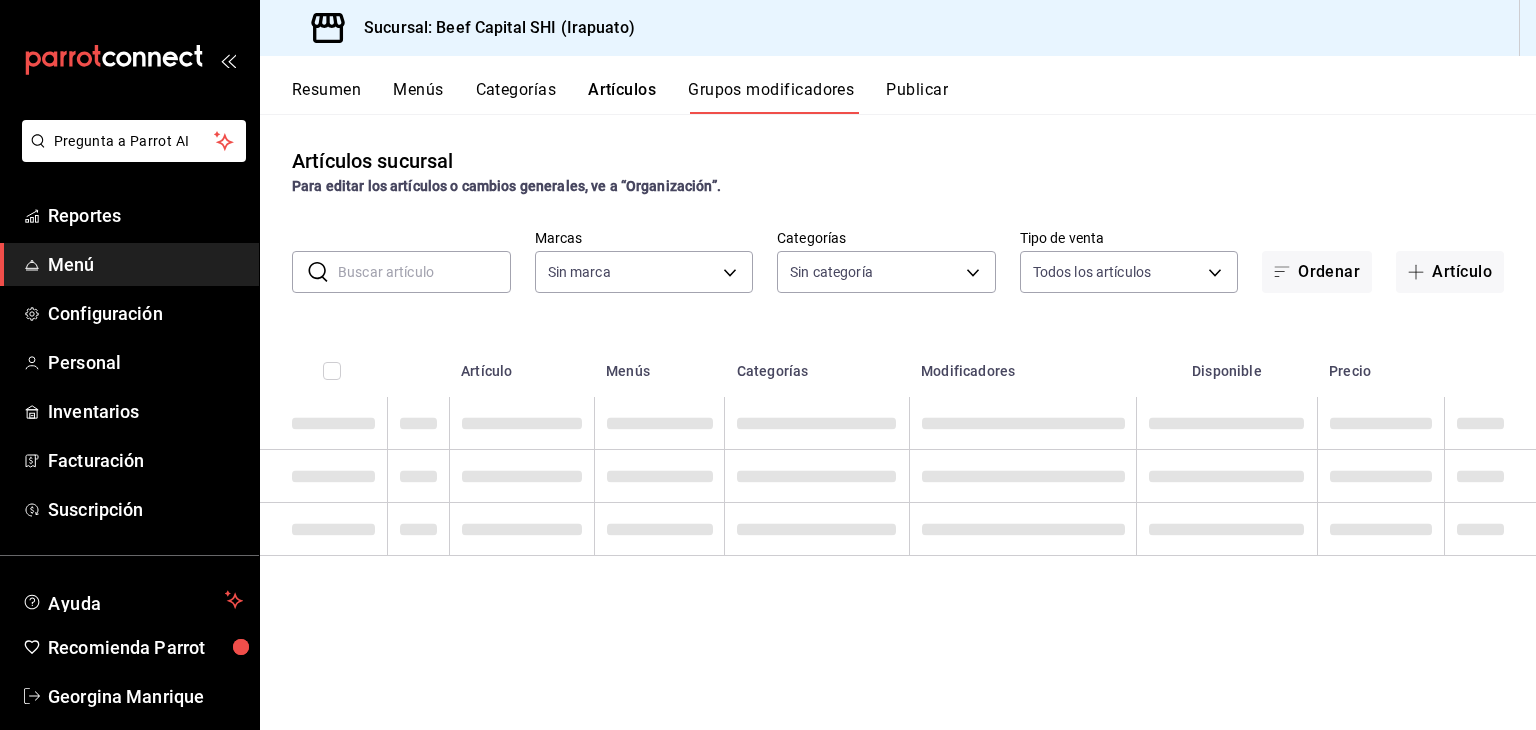 type on "605647f7-5ddc-403a-84da-aa3c8a25865f" 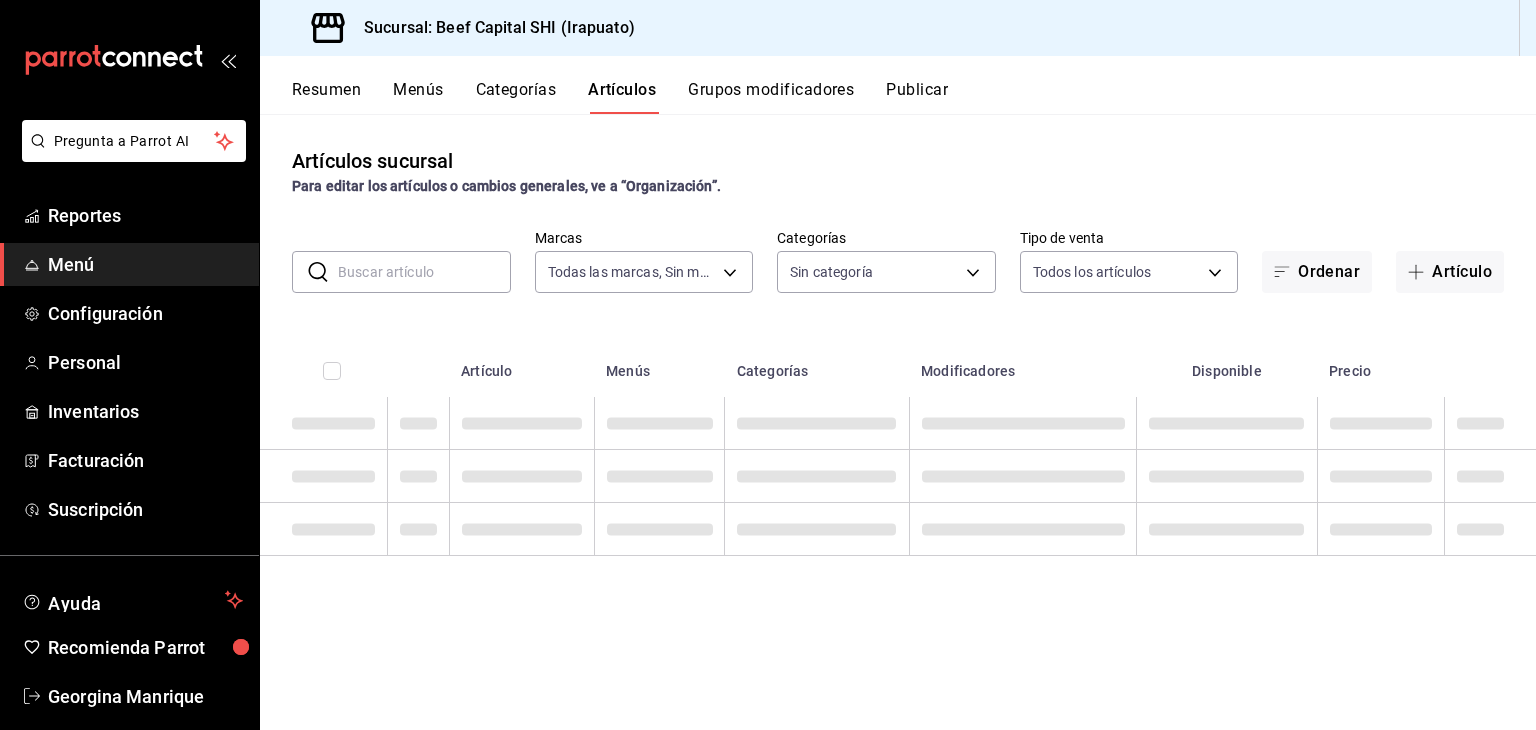 type on "605647f7-5ddc-403a-84da-aa3c8a25865f" 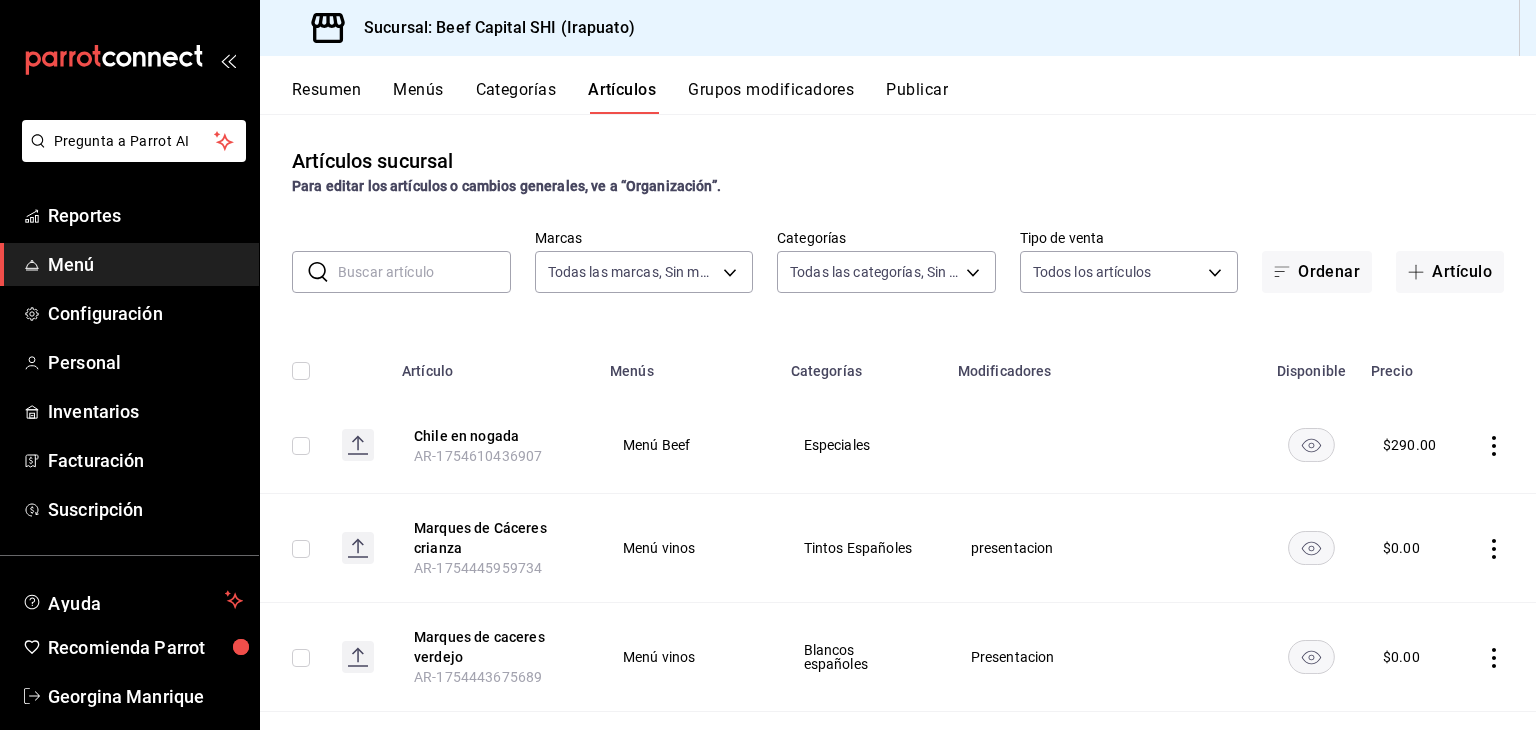 type on "230c4a31-dbb7-4585-b22f-1c5c36cb302b,19d1c6a5-4e01-4bbd-af12-f5acee8fbe0d,5710f986-51b4-43bd-8c79-b655f055f127,add07562-8d05-4785-a2e5-d563d7824e6a,2310d169-38da-49f4-afae-9baf331824d4,3e34bff9-4dd6-44dd-a81f-1b0079b8d960,c1b39be9-fc16-435a-bed4-7914f0f9ecf4,5accff15-a2b6-450e-933b-21f2d85de5fa,746b9459-d29d-4144-b0b2-31e451dece40,bd086e43-5b7e-4af3-bcd2-5e4de1799ad8,5aaa2e03-870a-4139-a5ee-c0adf652e721,b9d03865-b415-493f-a2ea-e4353c441588,3c7d2ad2-1d43-4c0a-865e-ca5f70957830,f23f0945-c331-47c3-a78d-c8adfdb22f29,70fc7f8b-7193-4205-9978-c70e370b88ec,15fc0098-a8a6-4625-ad8b-91a15c1bbf05,a2cfab74-379c-4389-8d06-b32e88edb388,c5d70b27-e86d-4c7d-a5f3-dfc541fd6873,f88518ab-b853-4dd6-aa6c-53ca66c6ccf4,8828723a-0015-47f9-bab0-107c99beb256,8ec04016-420a-44a2-b3e3-785083b6f673,318d6cbe-7b2b-4a39-a82d-239c927cd86f,48f7fb61-45c2-42d0-b0ba-021fa4206c9a,c0e257bc-c66b-4af4-bb53-edede752b9d2,13358f1b-fc32-4a6c-b044-12be6e04d9e6,03cf777b-250c-4d50-8c5f-234c926fe296,0d09ec44-93f8-4950-a2ba-8b5bbde65602,160f20af-4788-4aa6-9e1..." 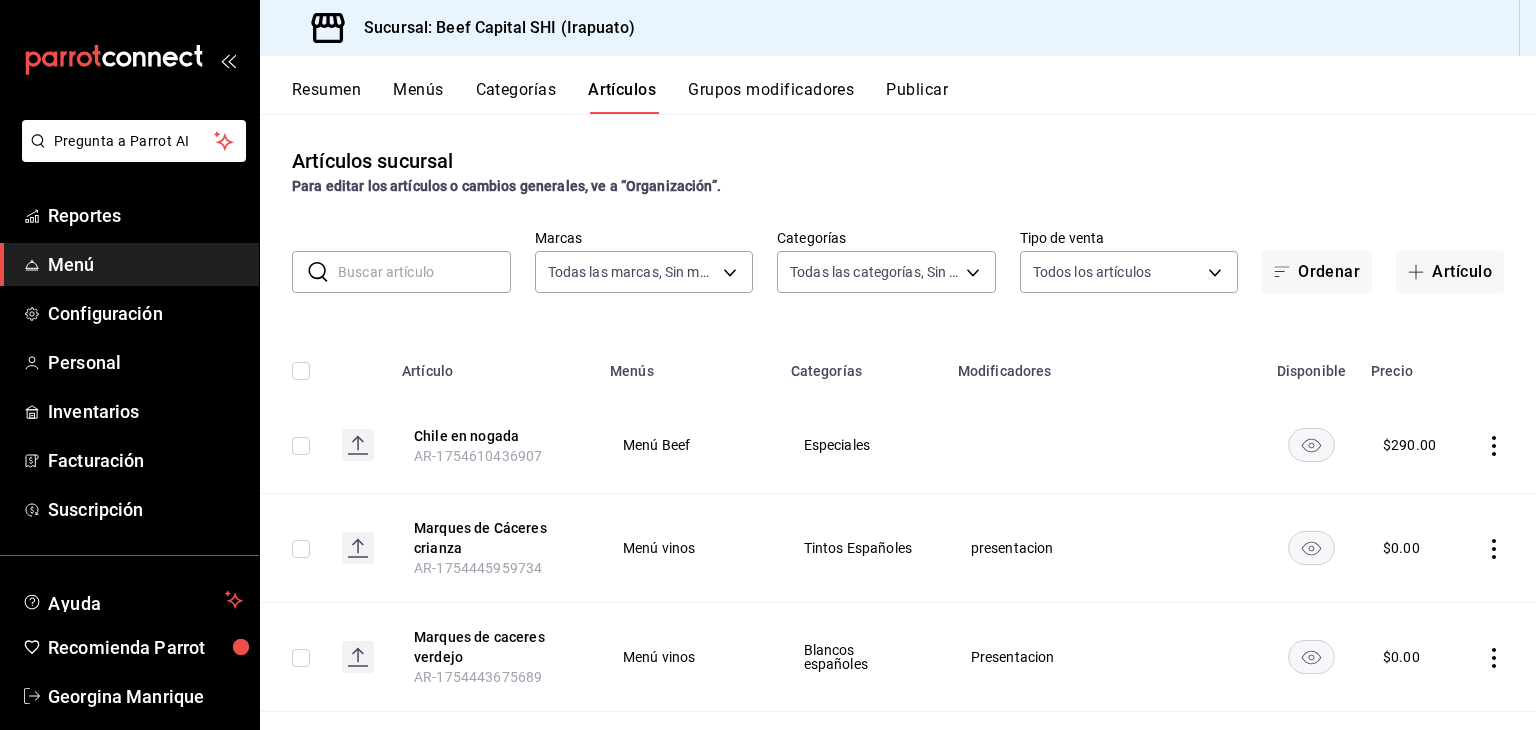 click at bounding box center [424, 272] 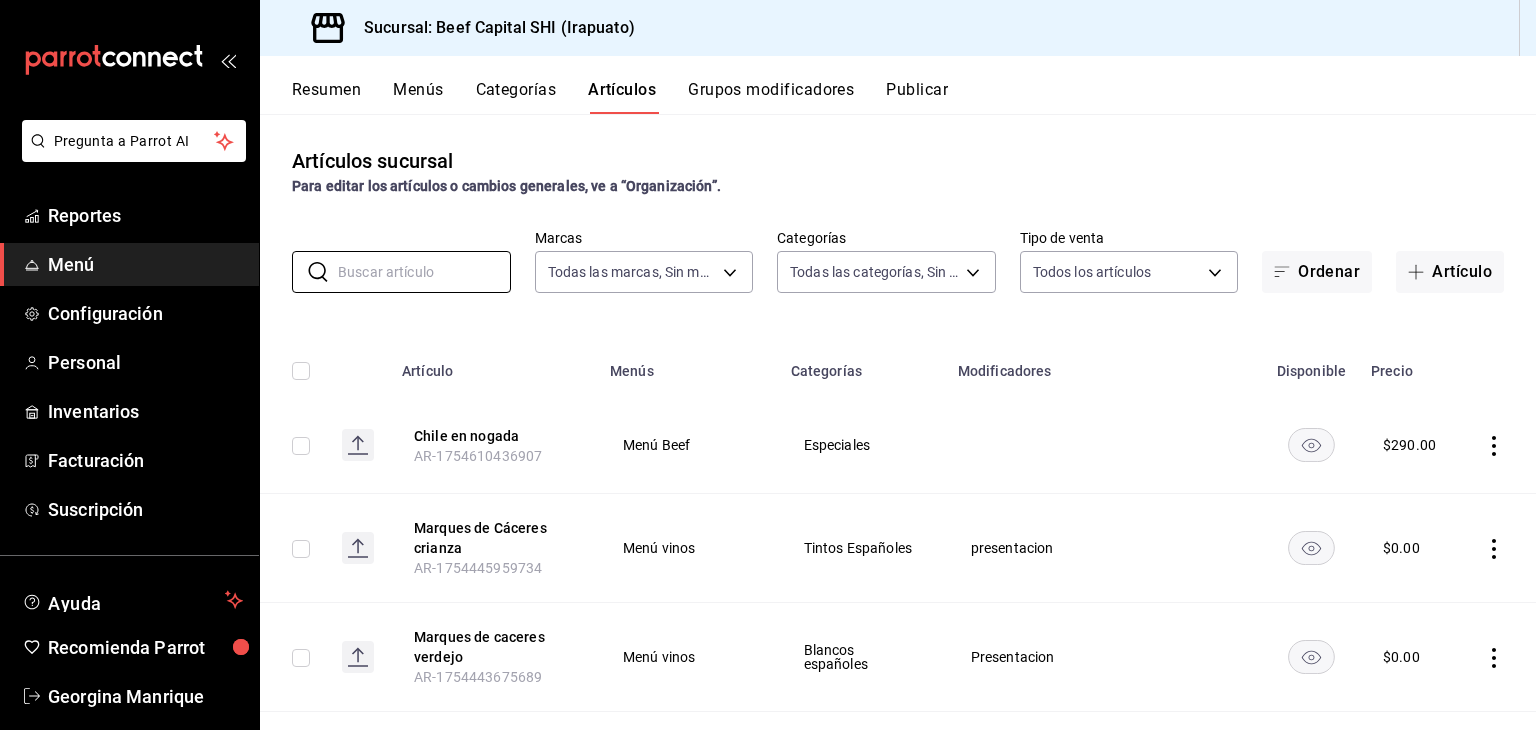 type on "j" 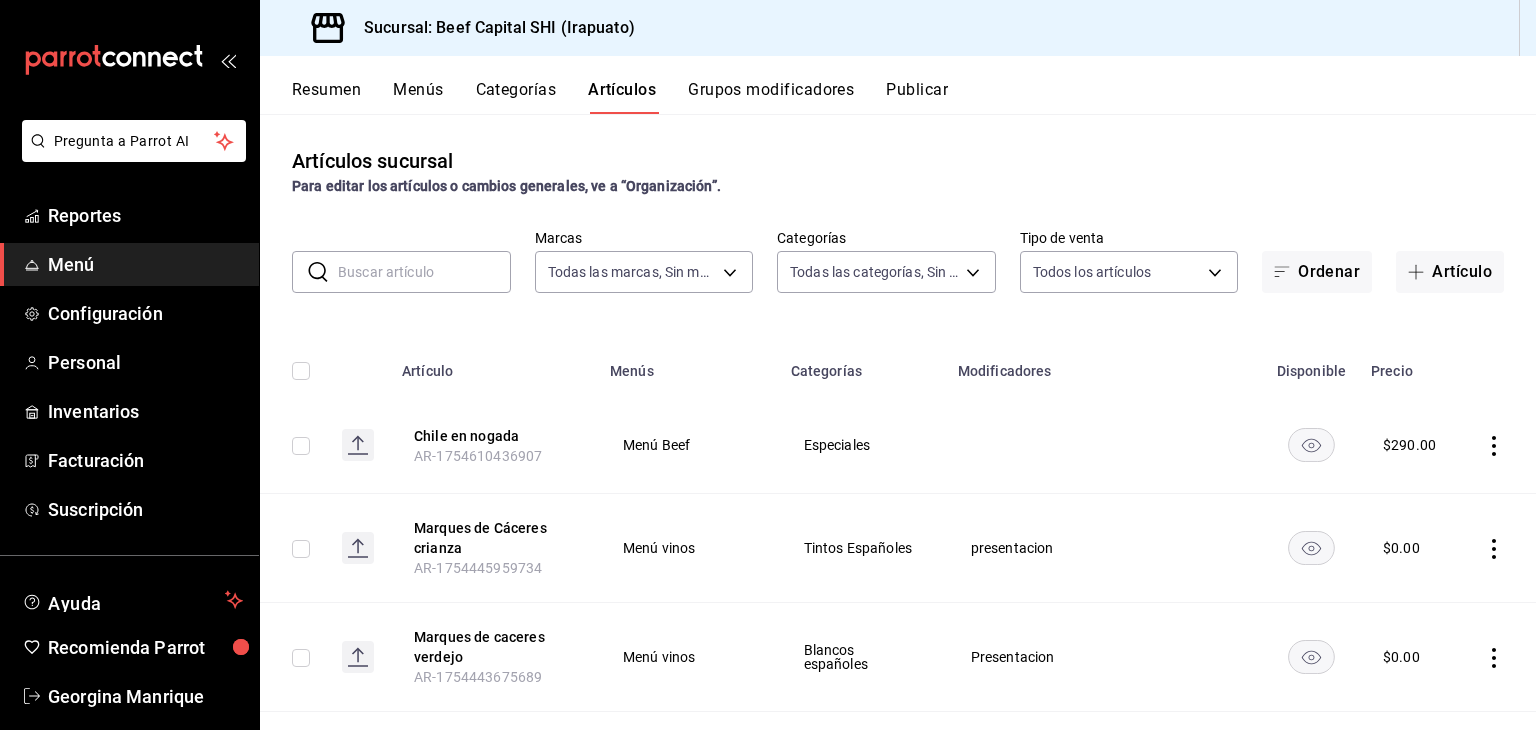 click at bounding box center [424, 272] 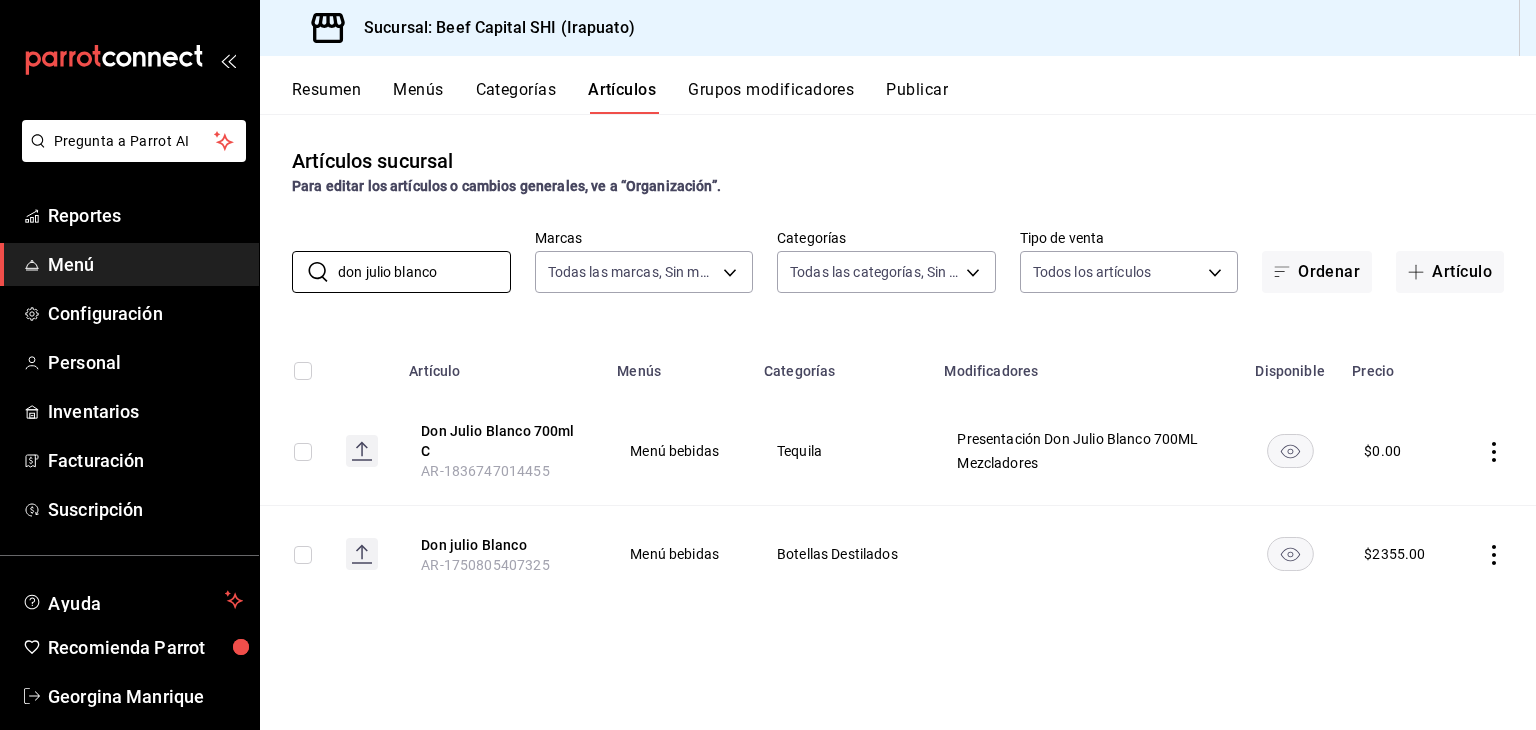type on "don julio blanco" 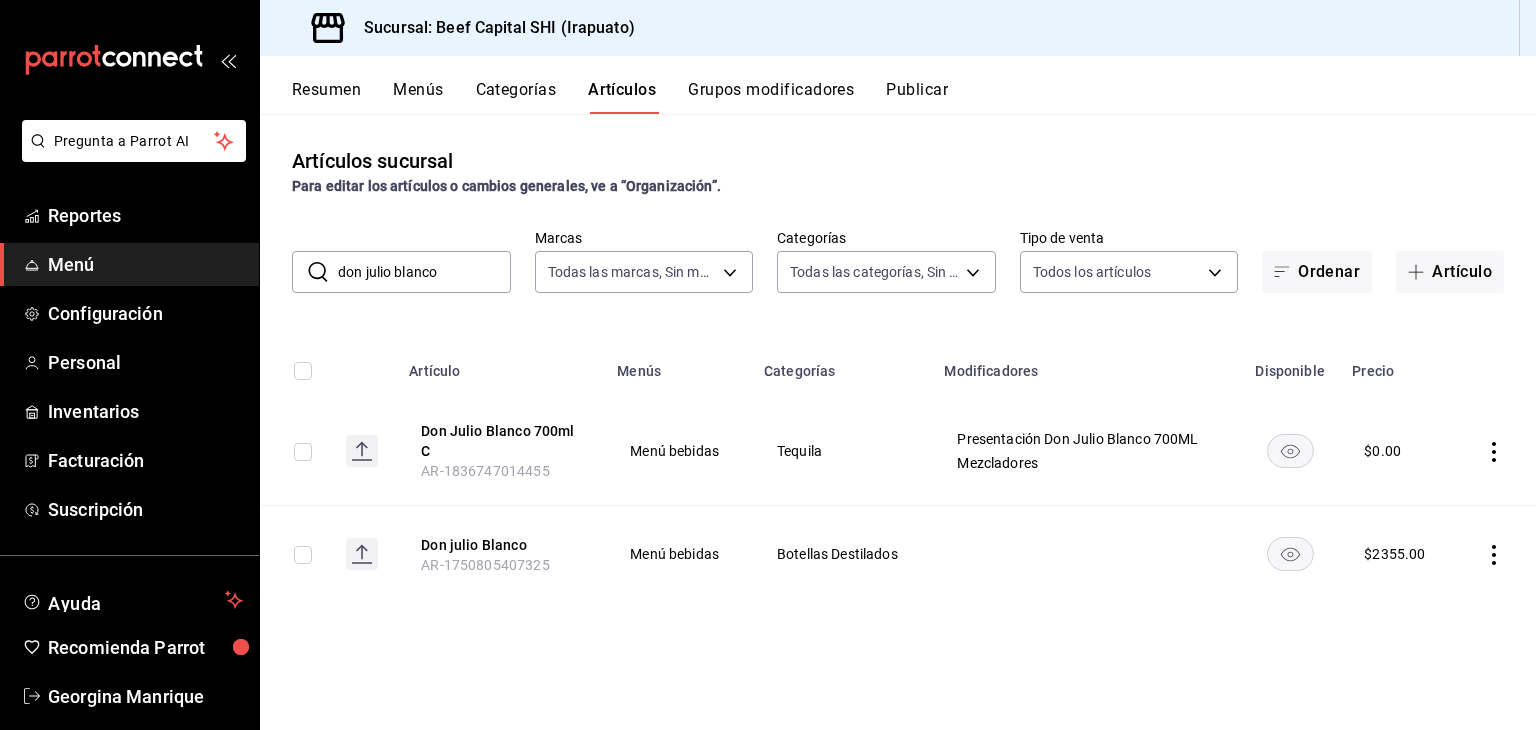 click 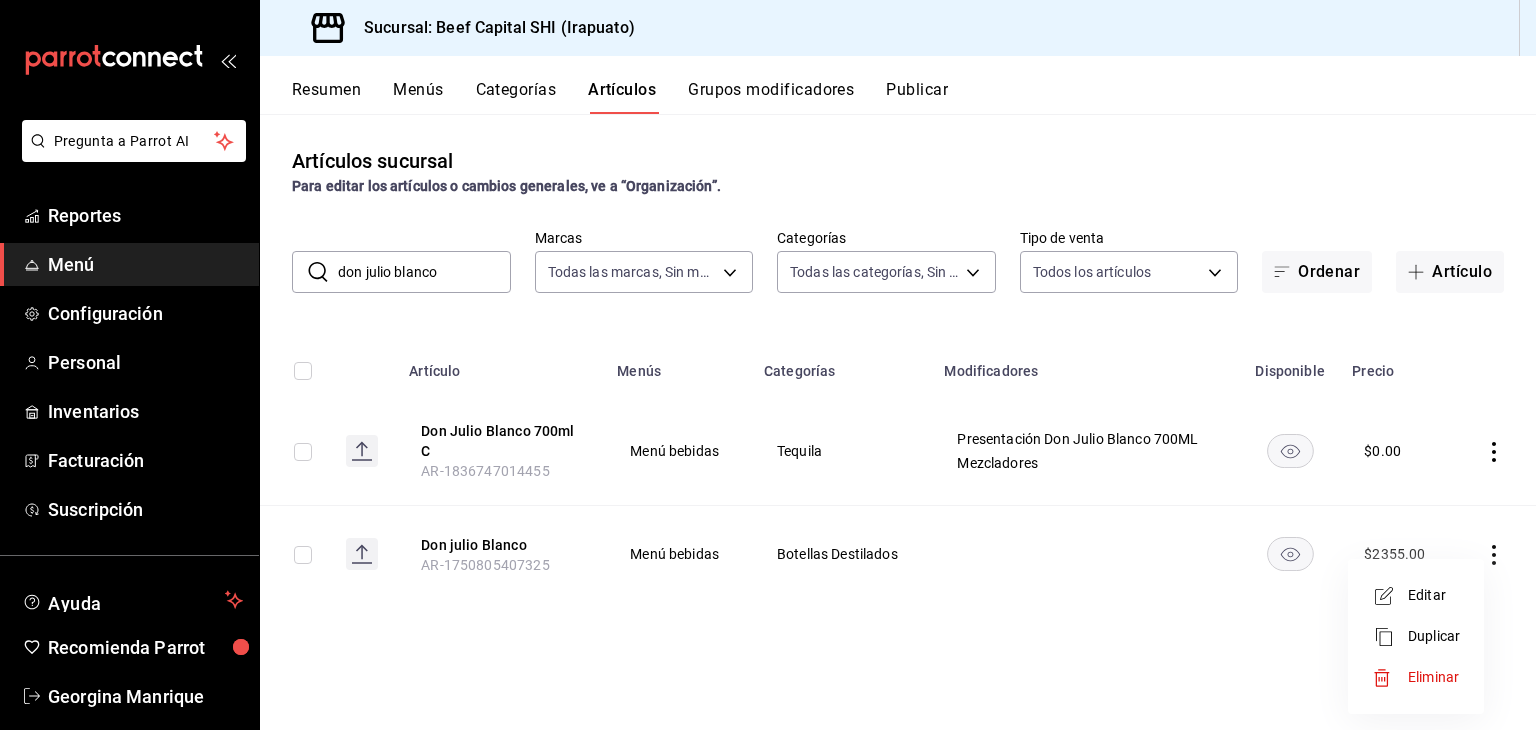 click on "Editar" at bounding box center [1434, 595] 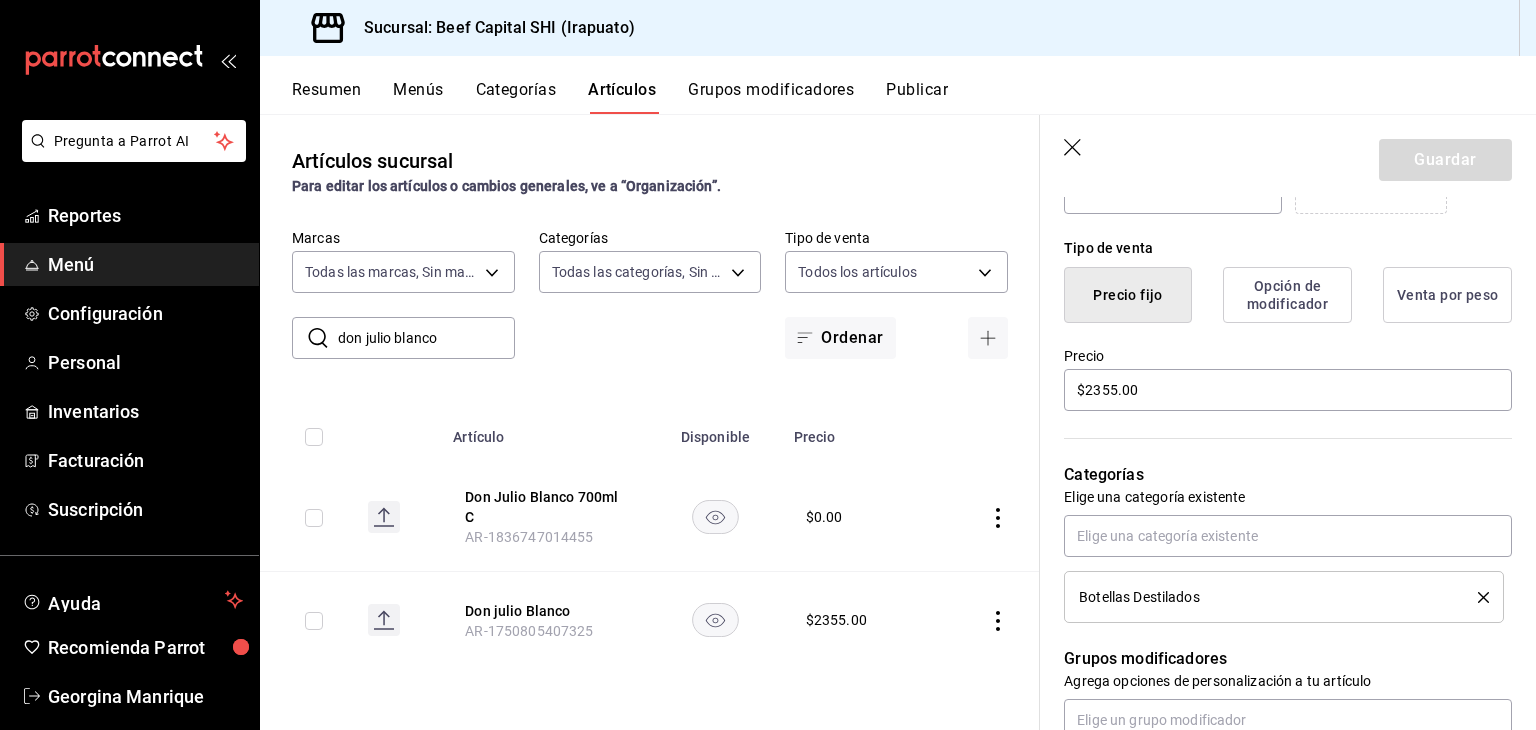 scroll, scrollTop: 500, scrollLeft: 0, axis: vertical 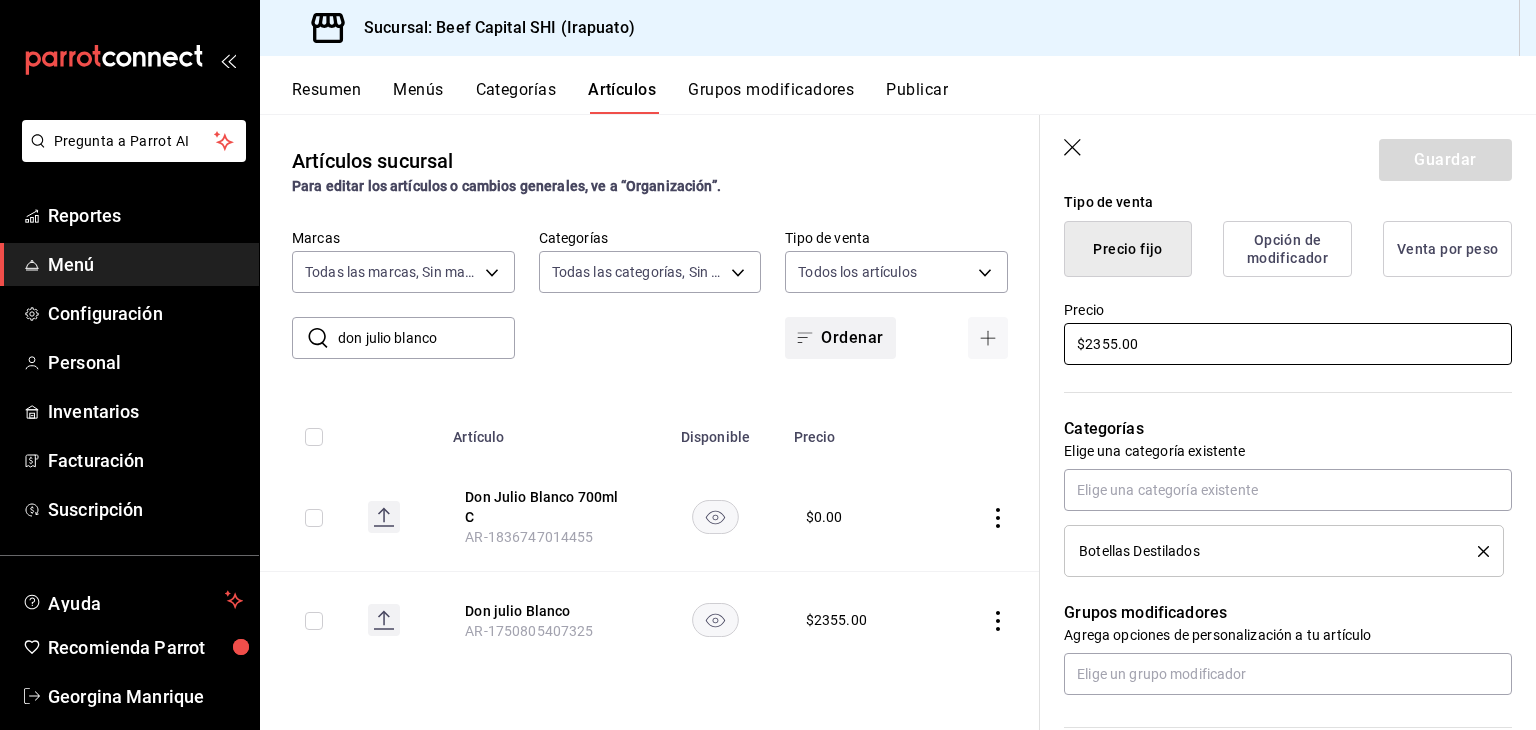 drag, startPoint x: 1119, startPoint y: 345, endPoint x: 864, endPoint y: 341, distance: 255.03137 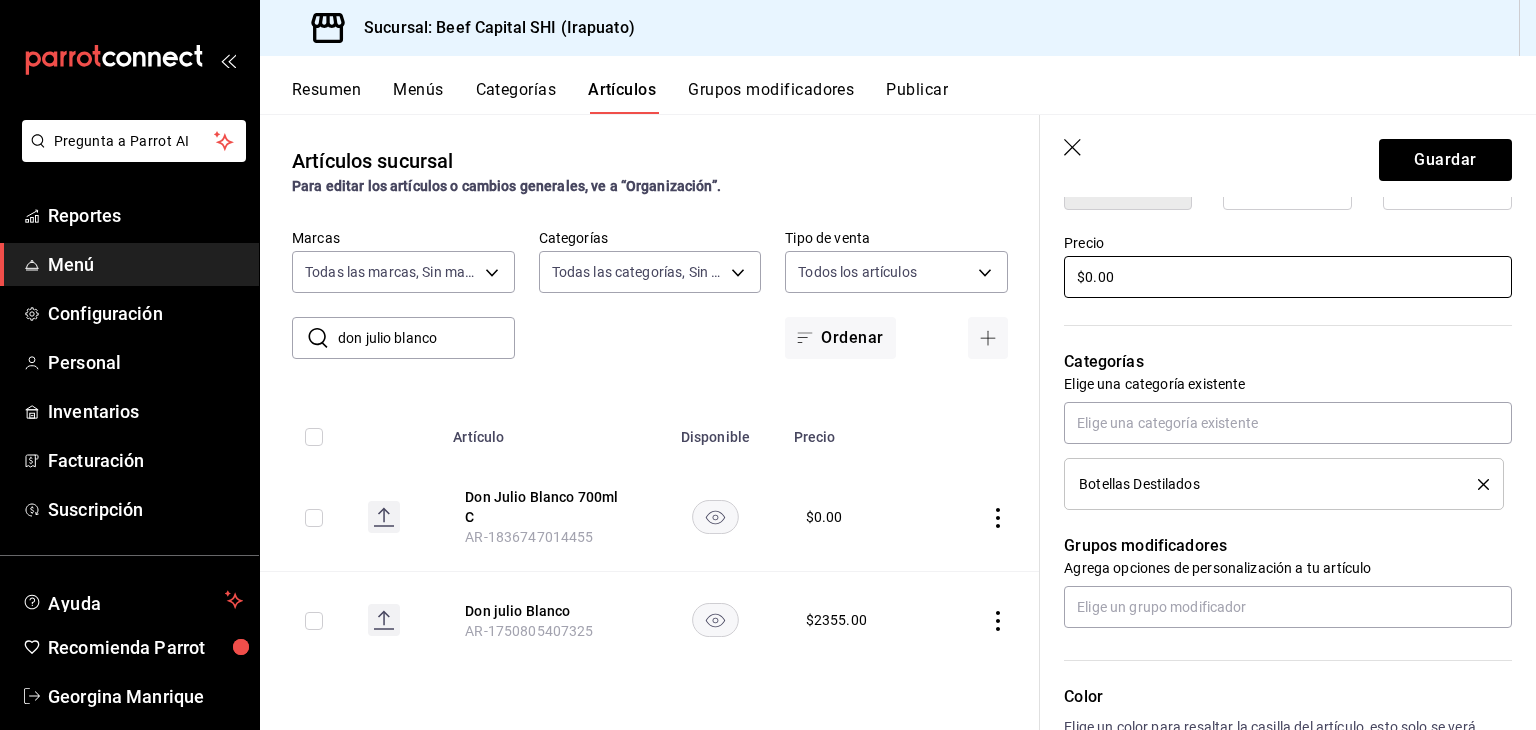 scroll, scrollTop: 700, scrollLeft: 0, axis: vertical 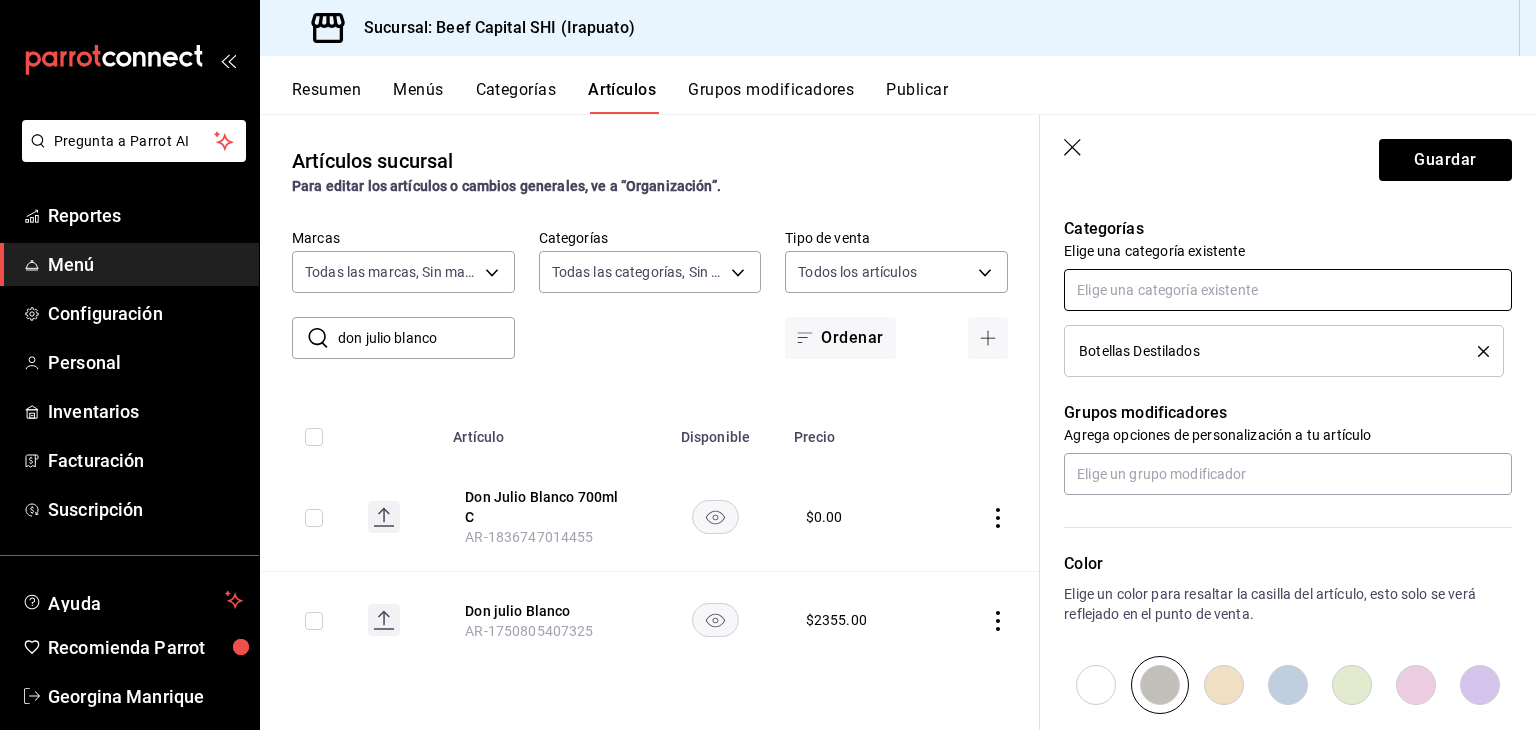 type on "$0.00" 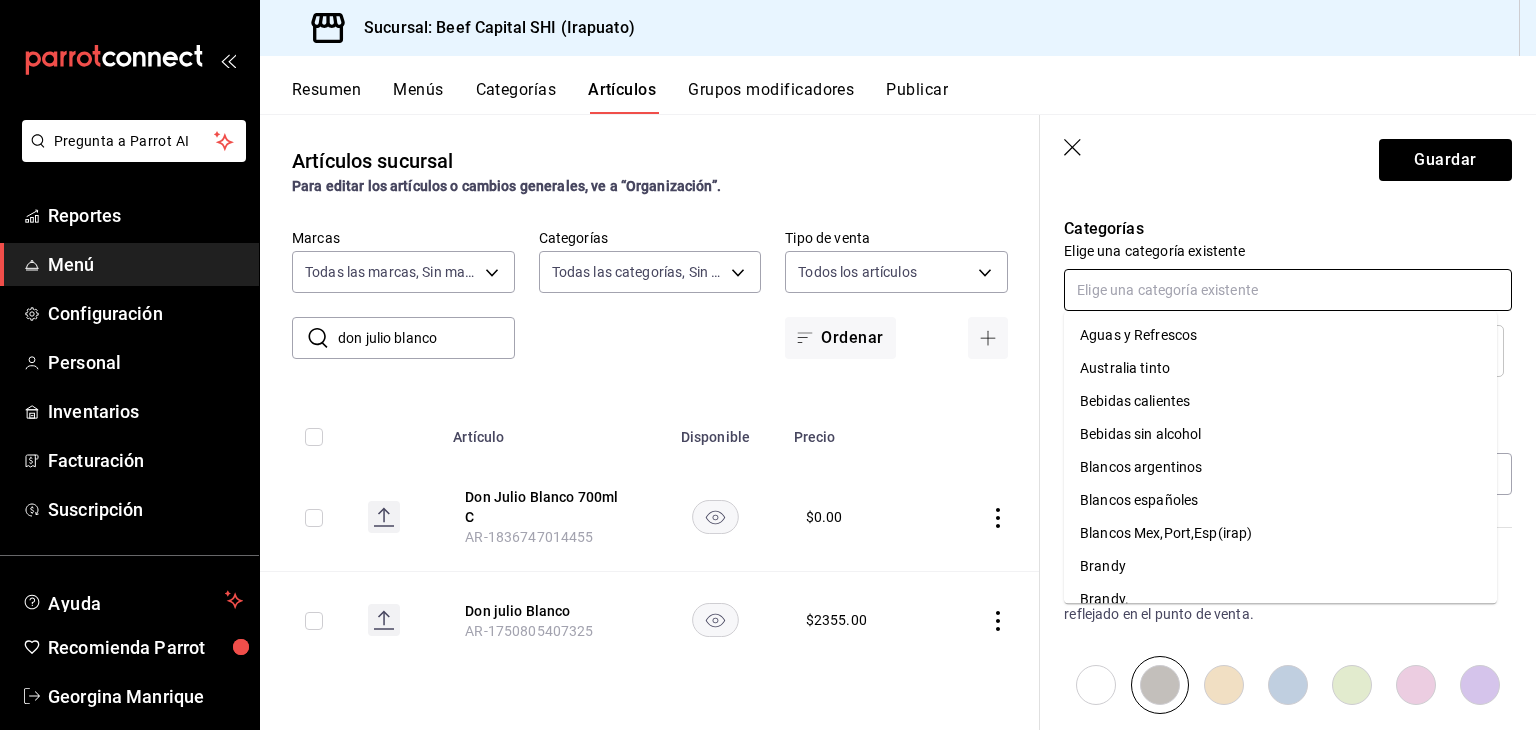 click at bounding box center [1288, 290] 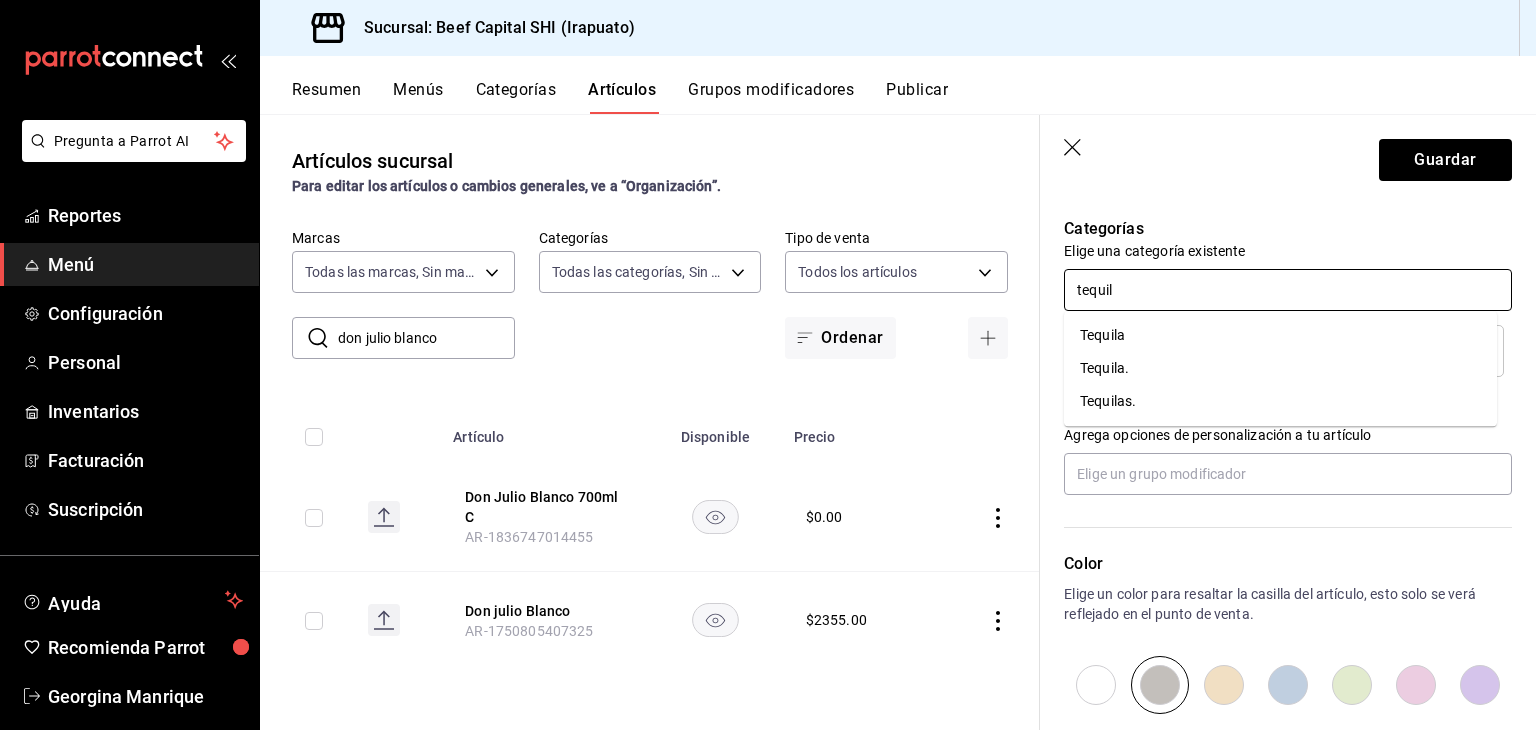 type on "tequila" 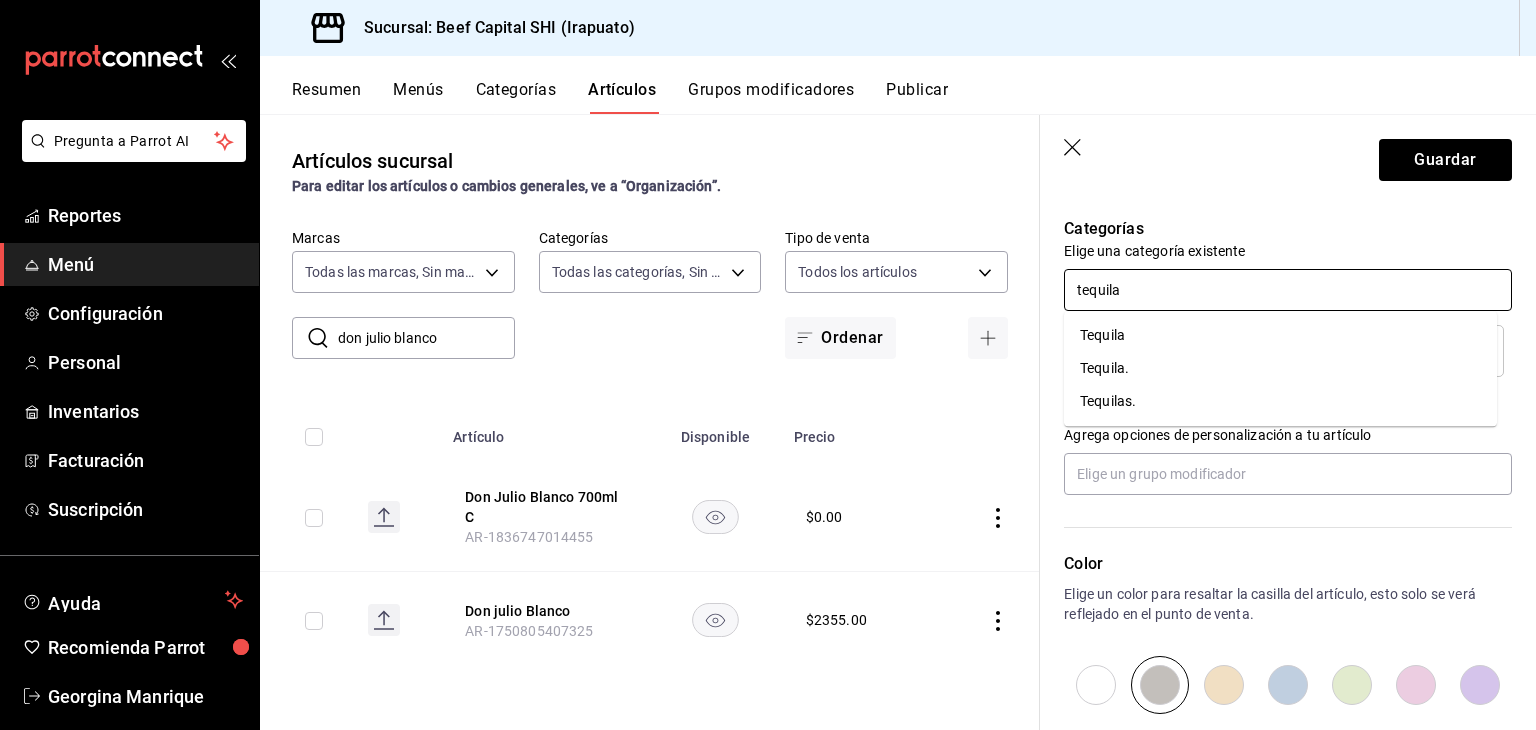 click on "Tequila." at bounding box center (1280, 368) 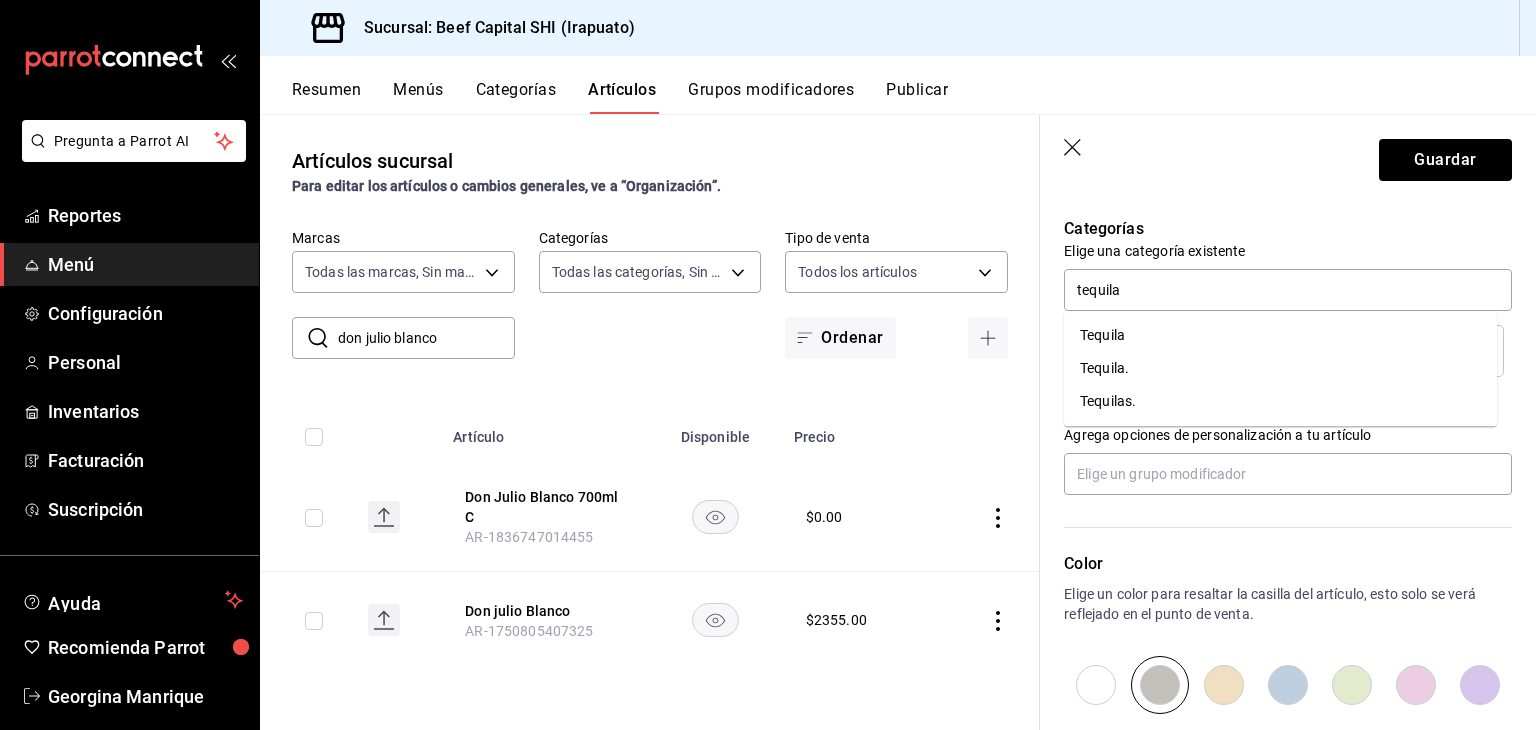 type 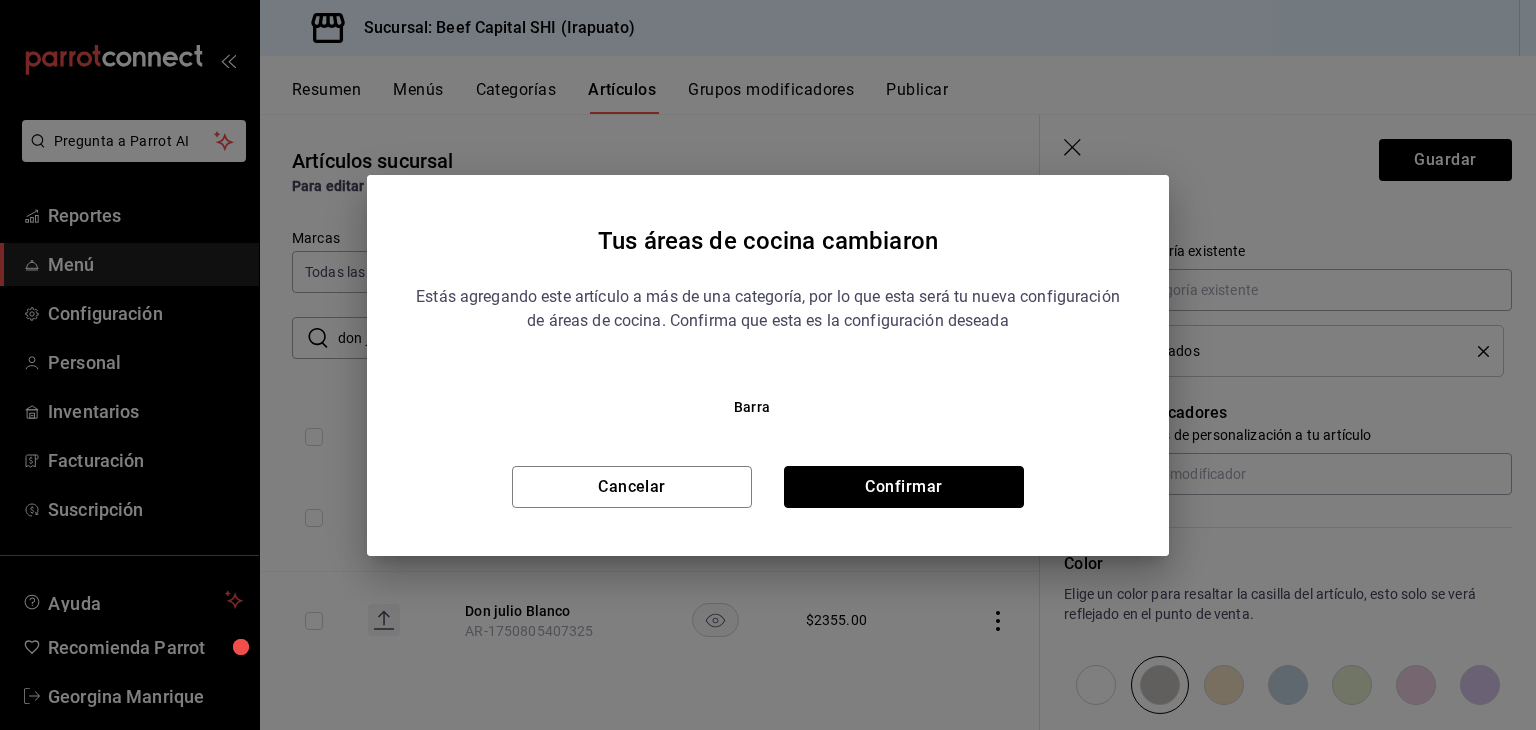 click on "Confirmar" at bounding box center [904, 487] 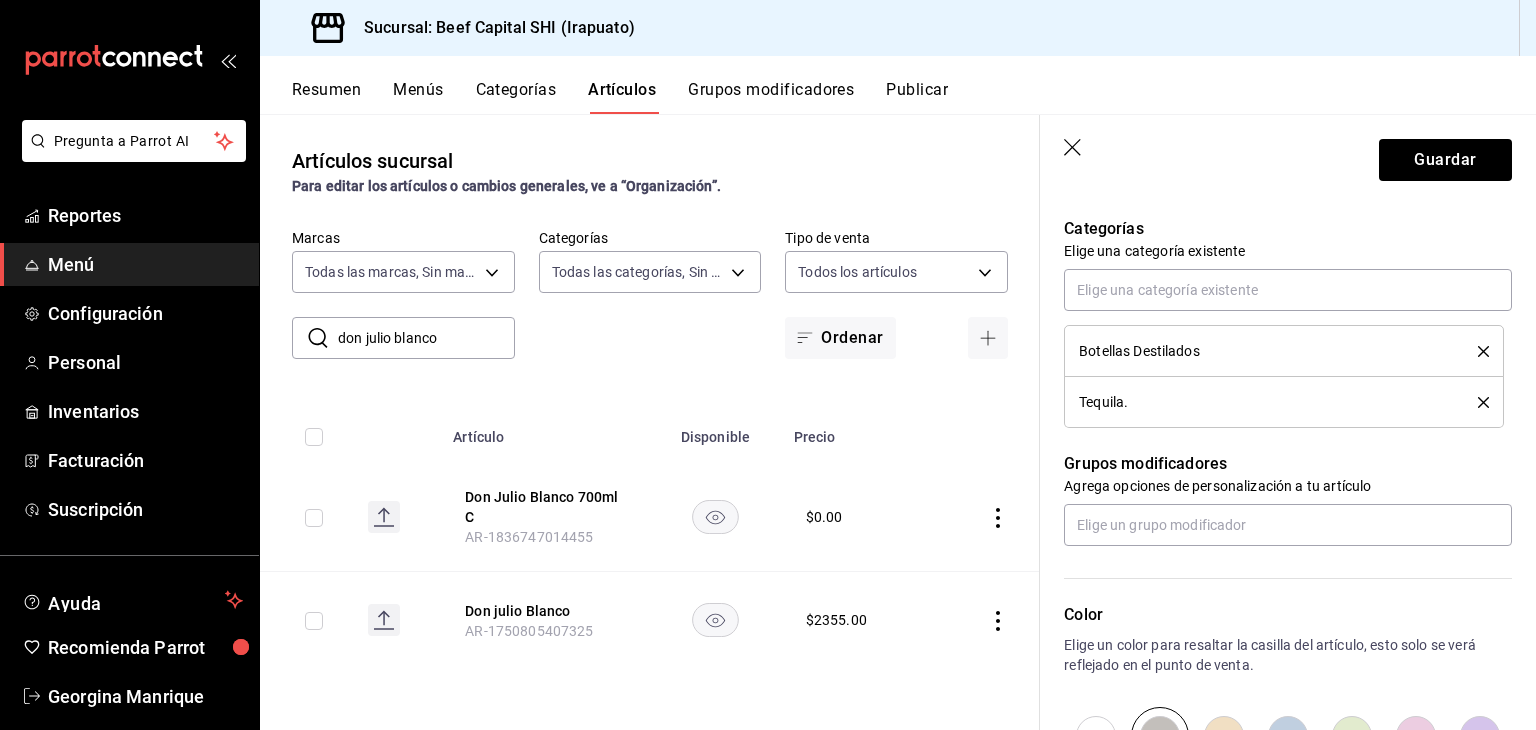 click 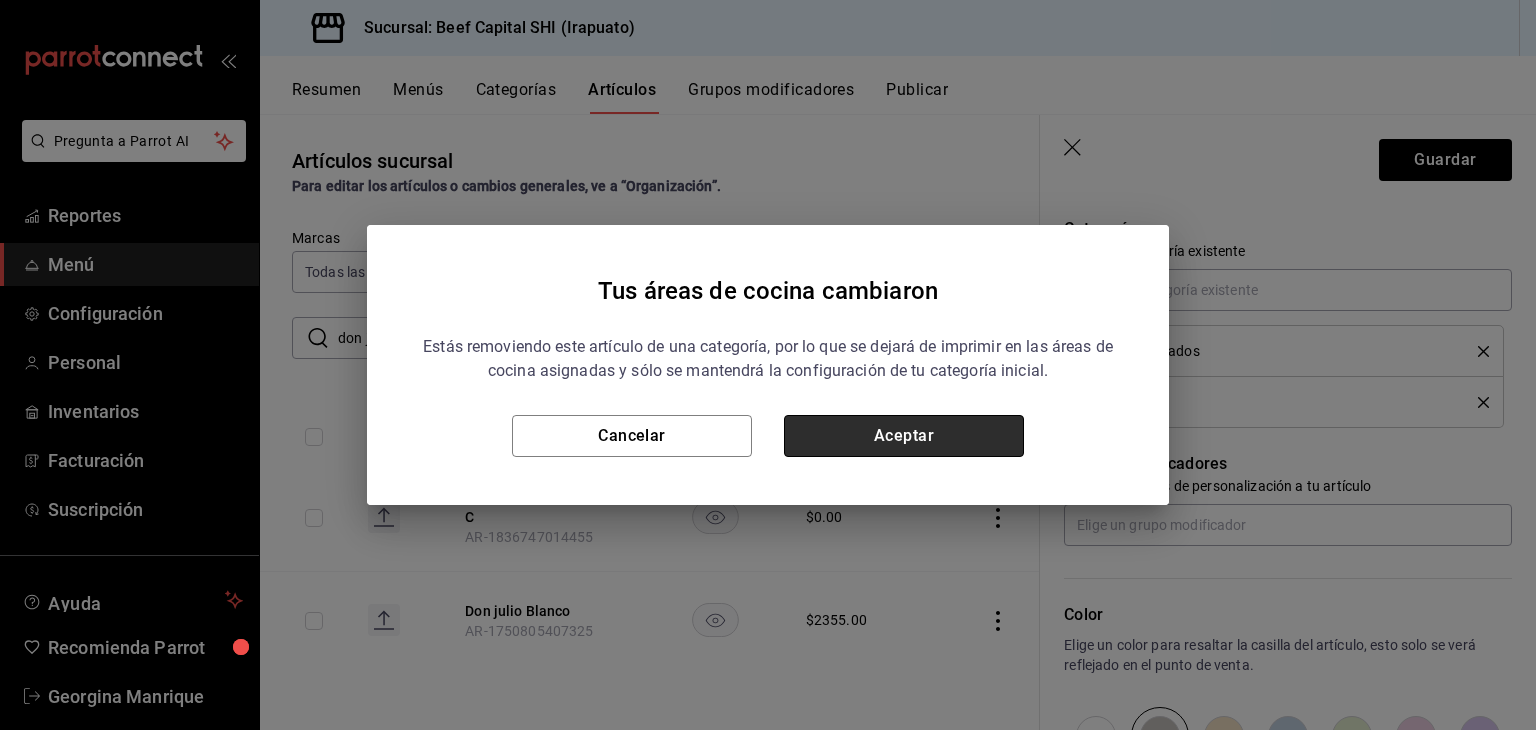 click on "Aceptar" at bounding box center (904, 436) 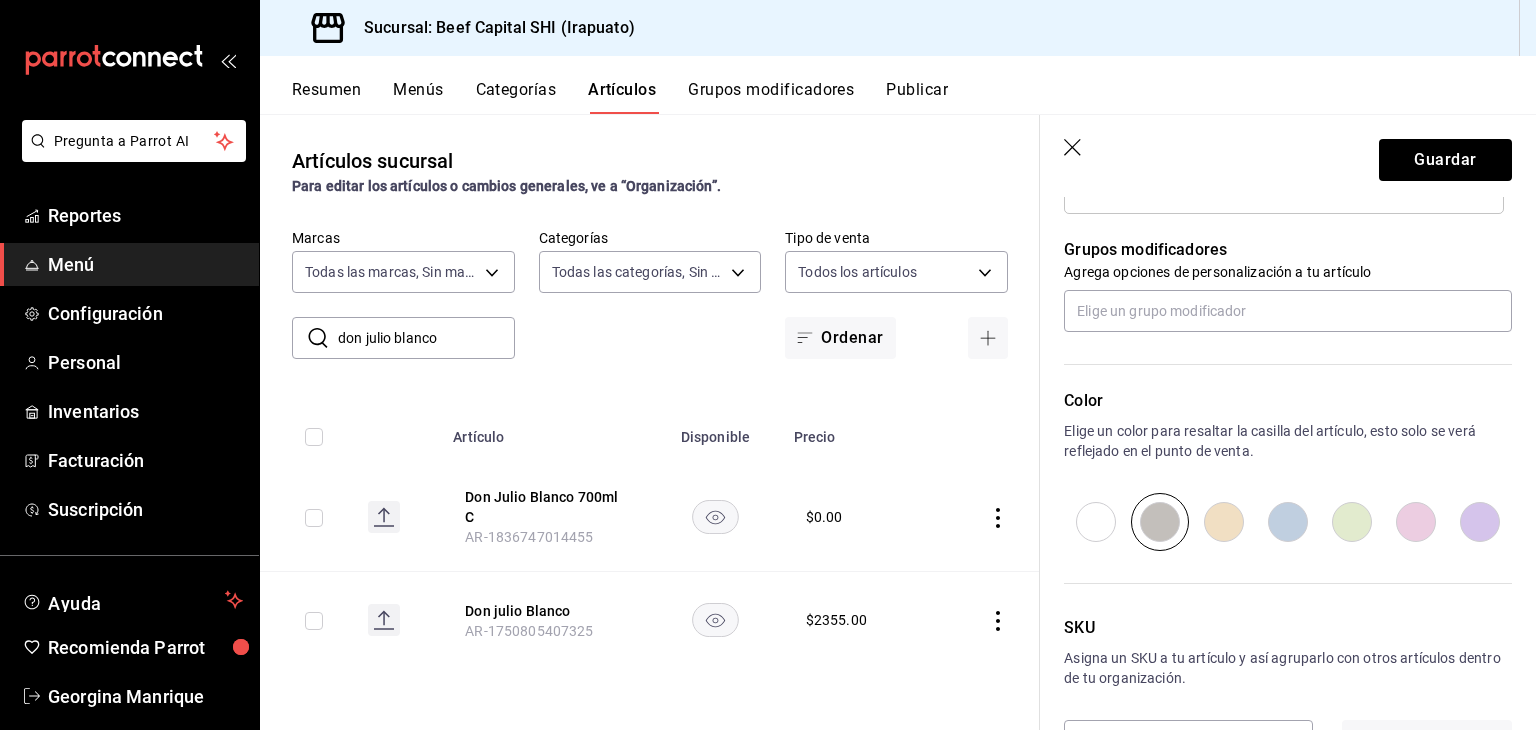 scroll, scrollTop: 934, scrollLeft: 0, axis: vertical 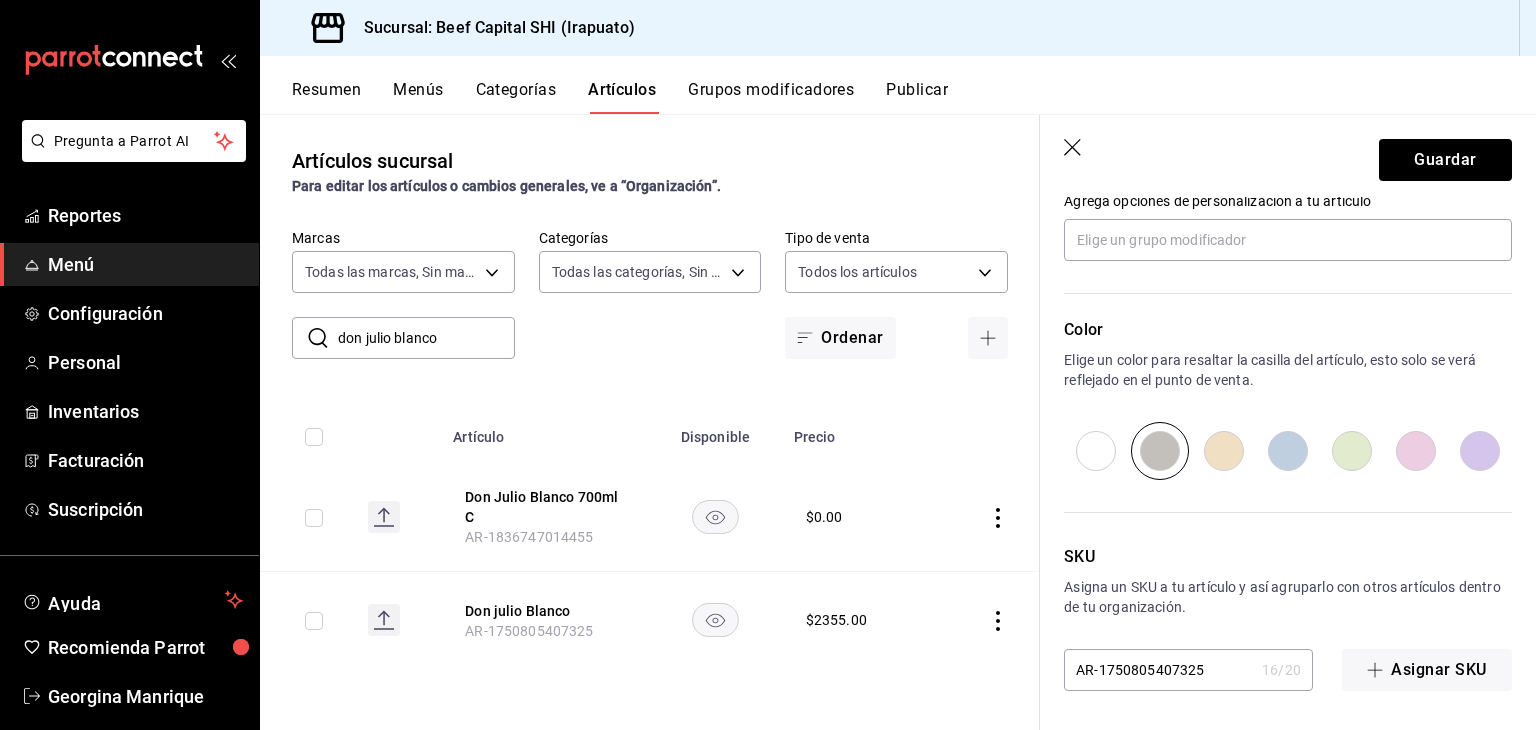 click at bounding box center [1224, 451] 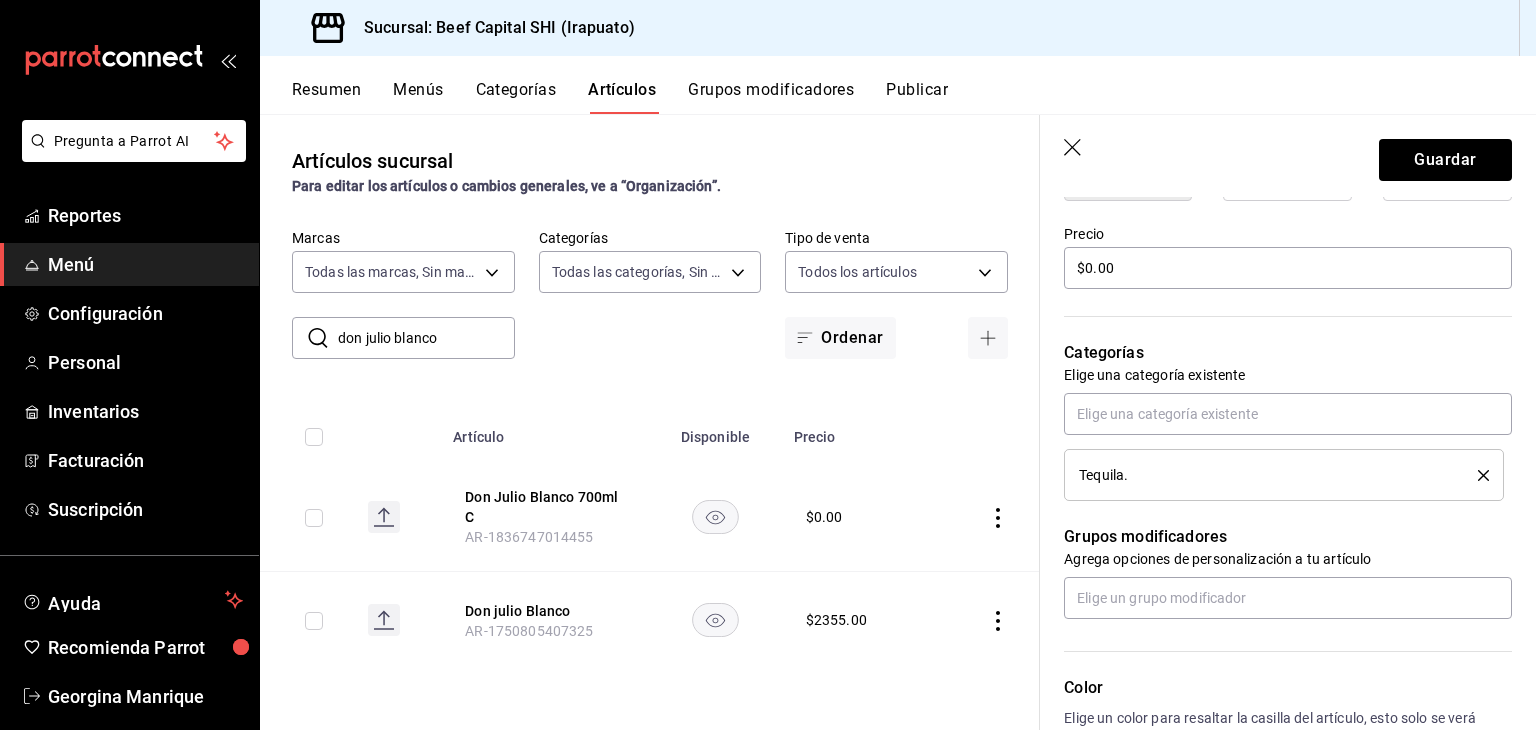 scroll, scrollTop: 600, scrollLeft: 0, axis: vertical 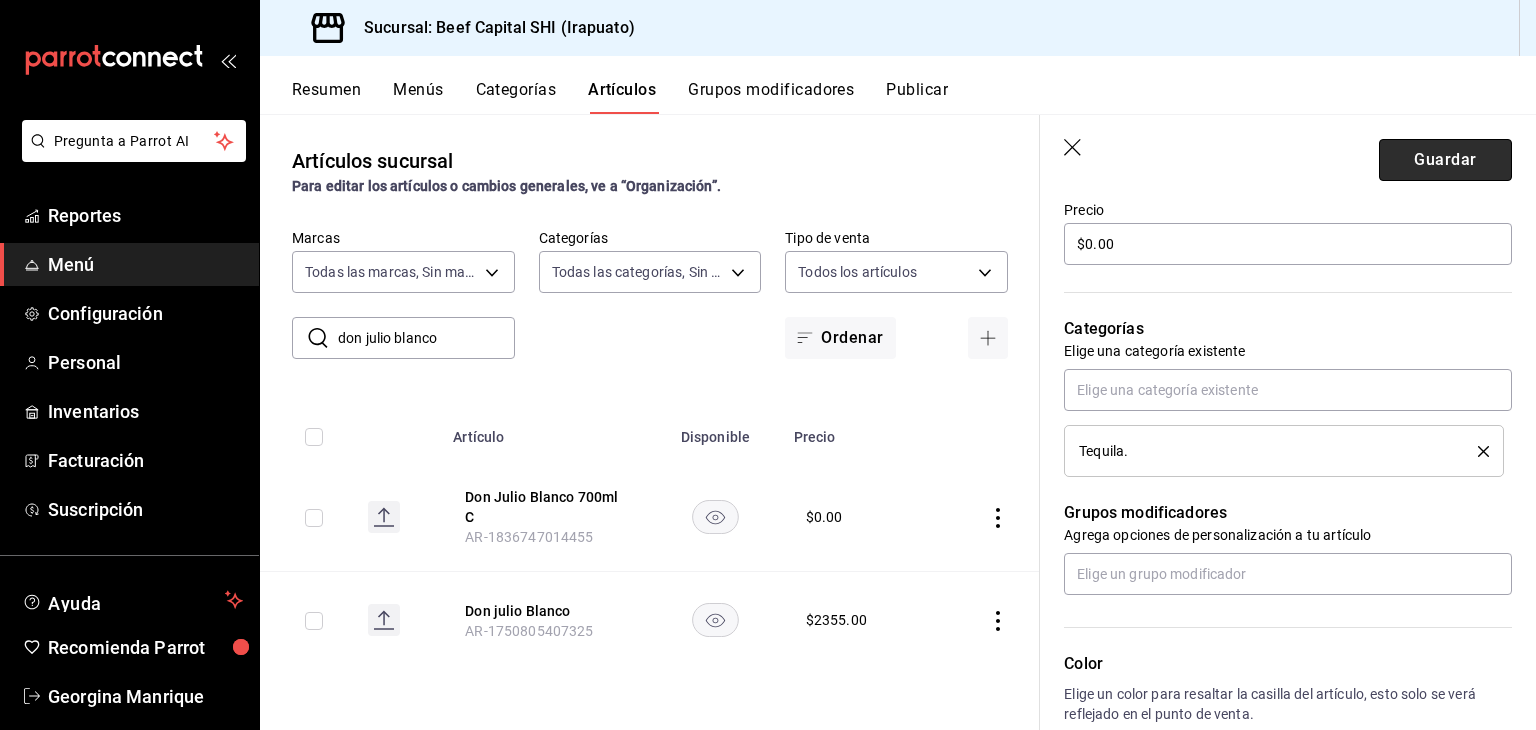 click on "Guardar" at bounding box center [1445, 160] 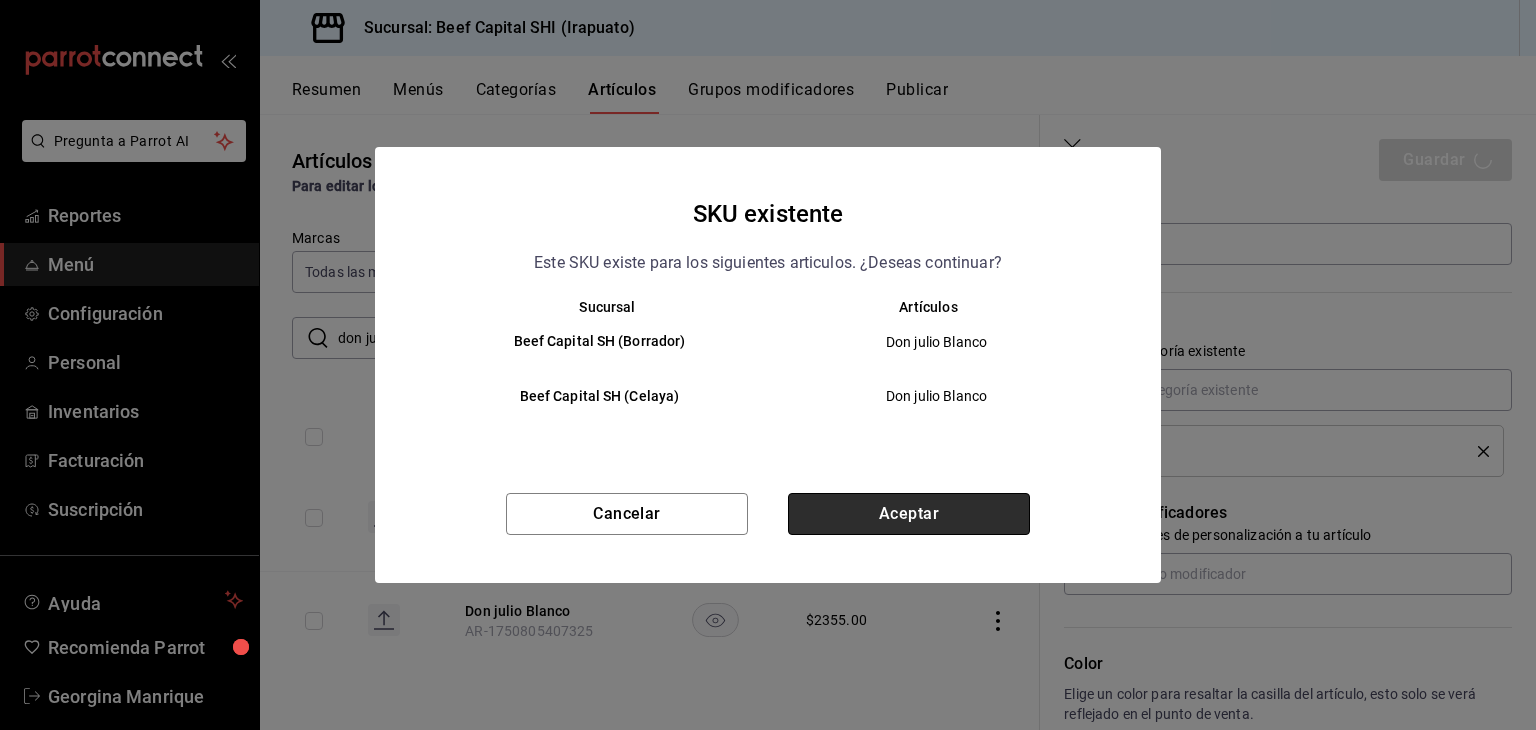 click on "Aceptar" at bounding box center [909, 514] 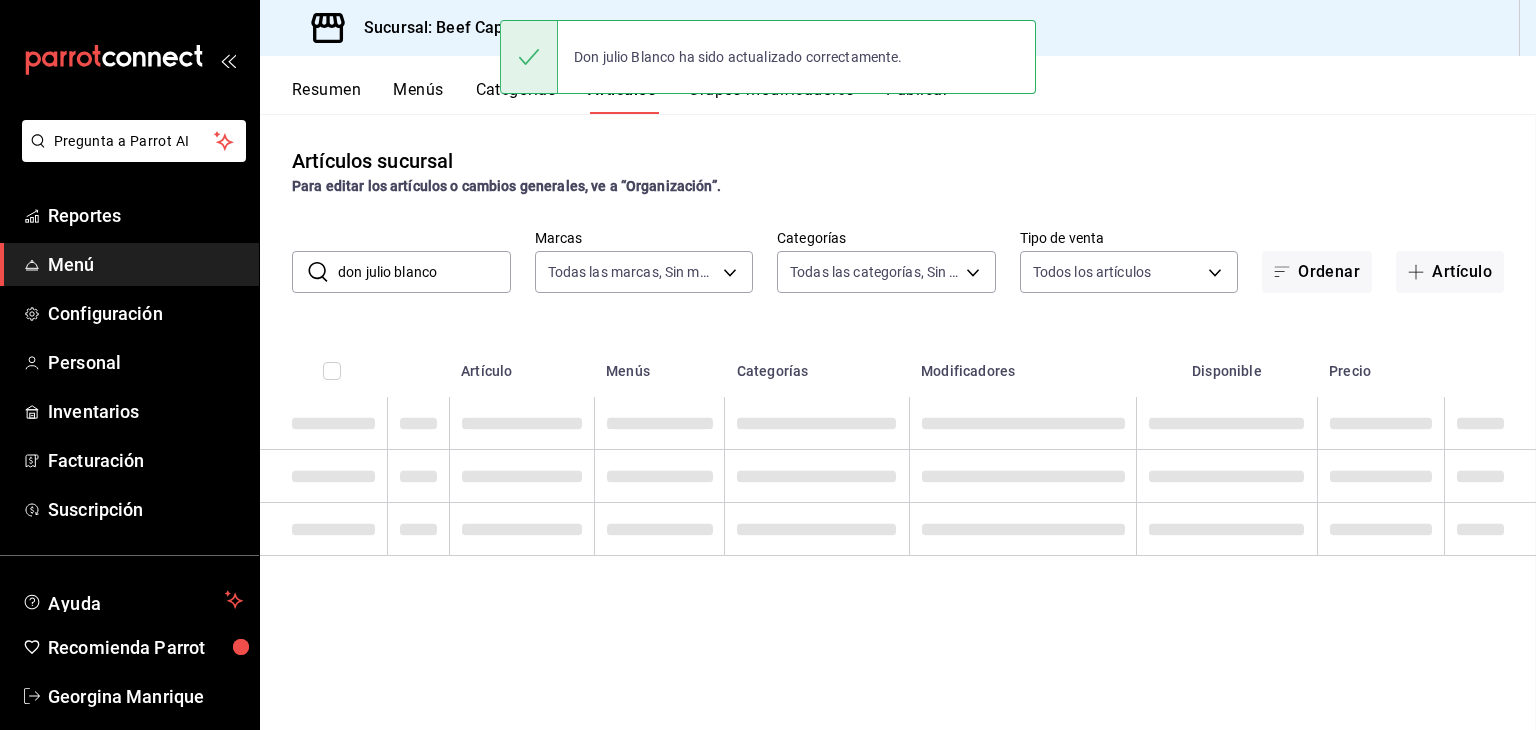 scroll, scrollTop: 0, scrollLeft: 0, axis: both 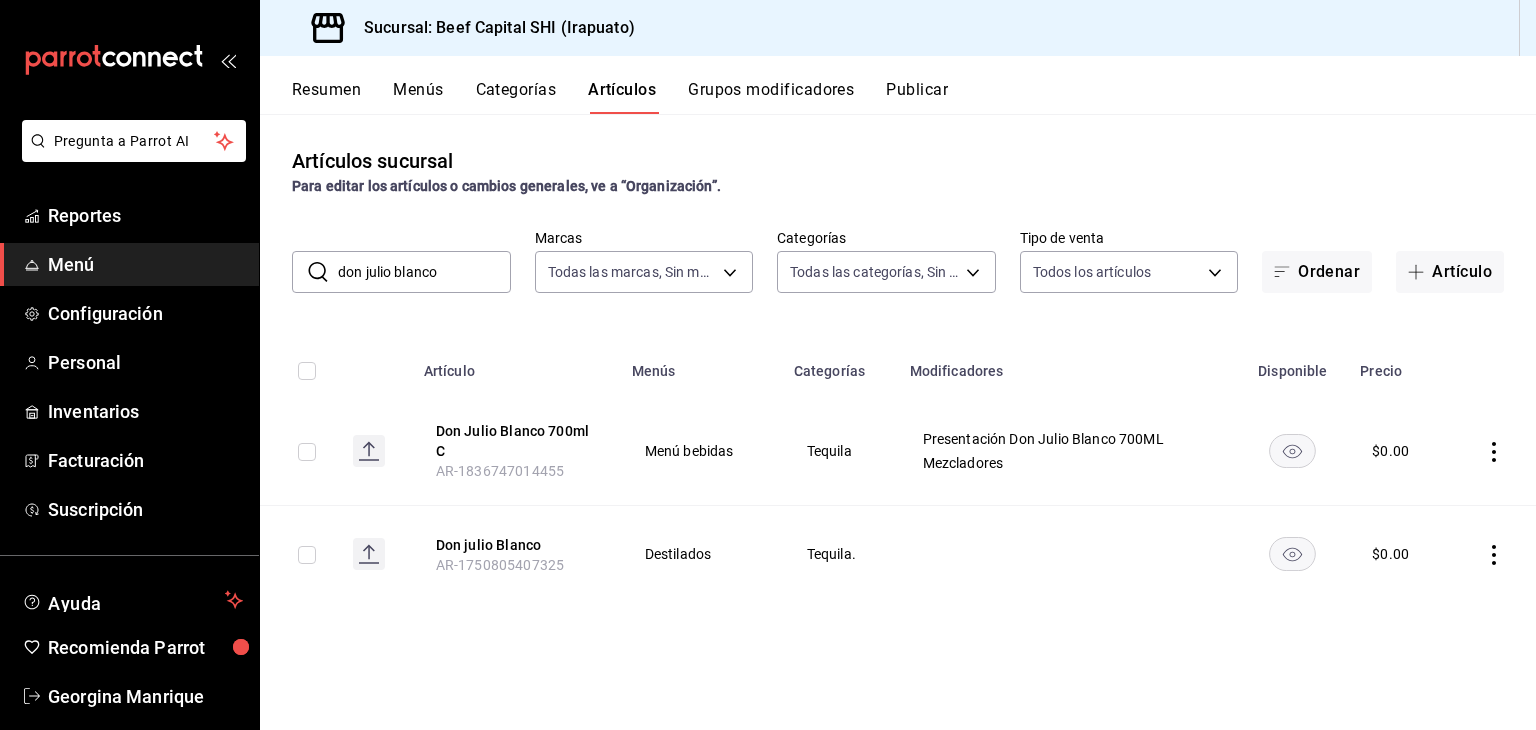 click on "Grupos modificadores" at bounding box center (771, 97) 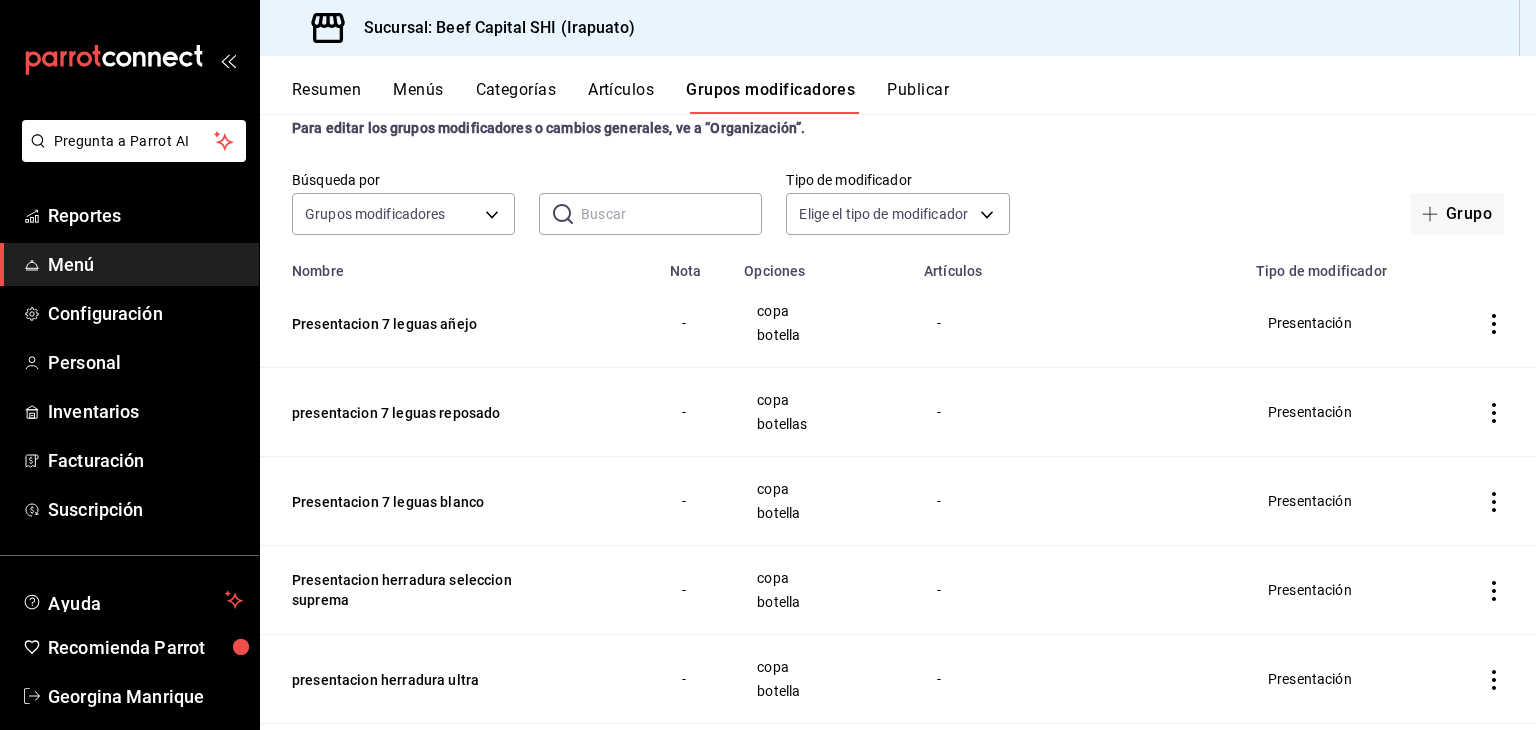 scroll, scrollTop: 0, scrollLeft: 0, axis: both 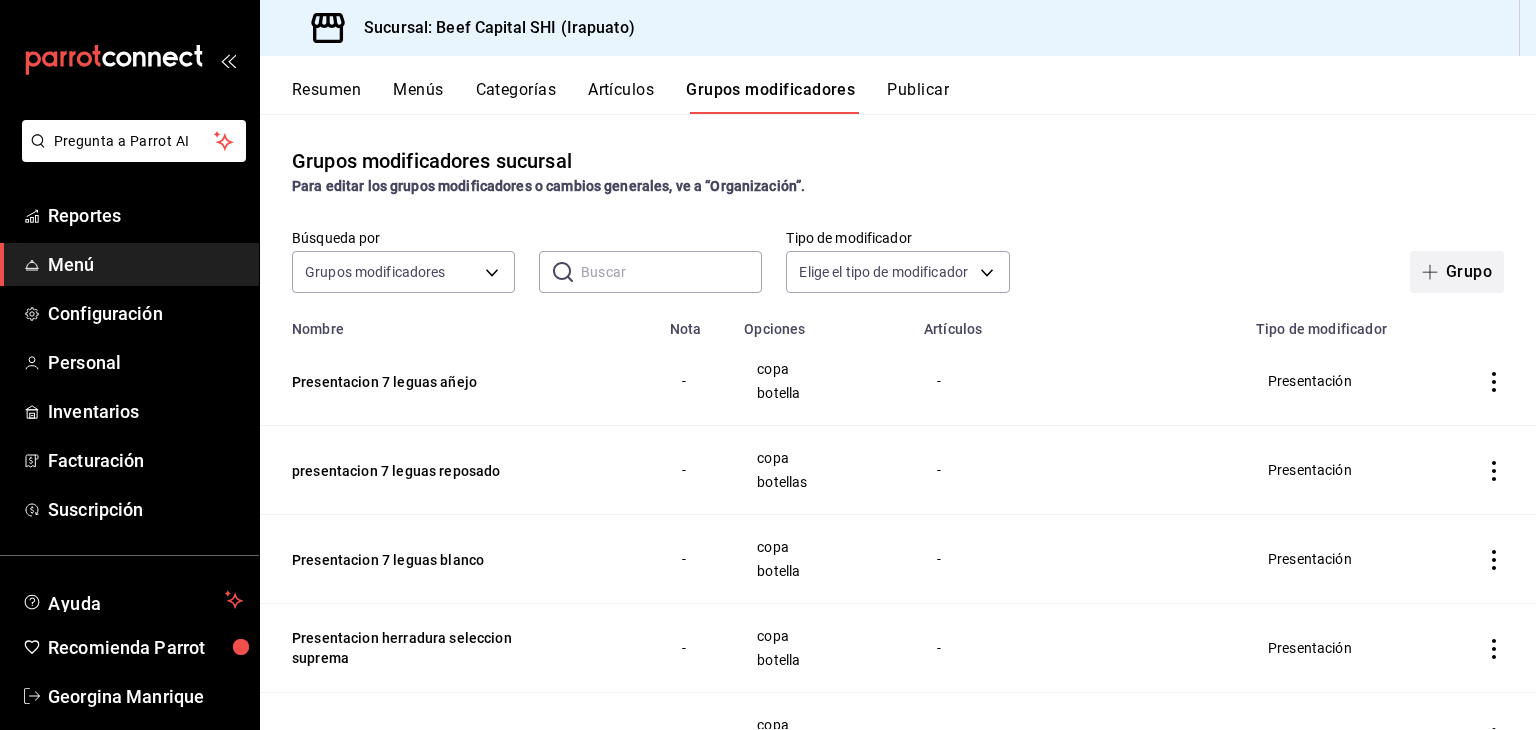 click 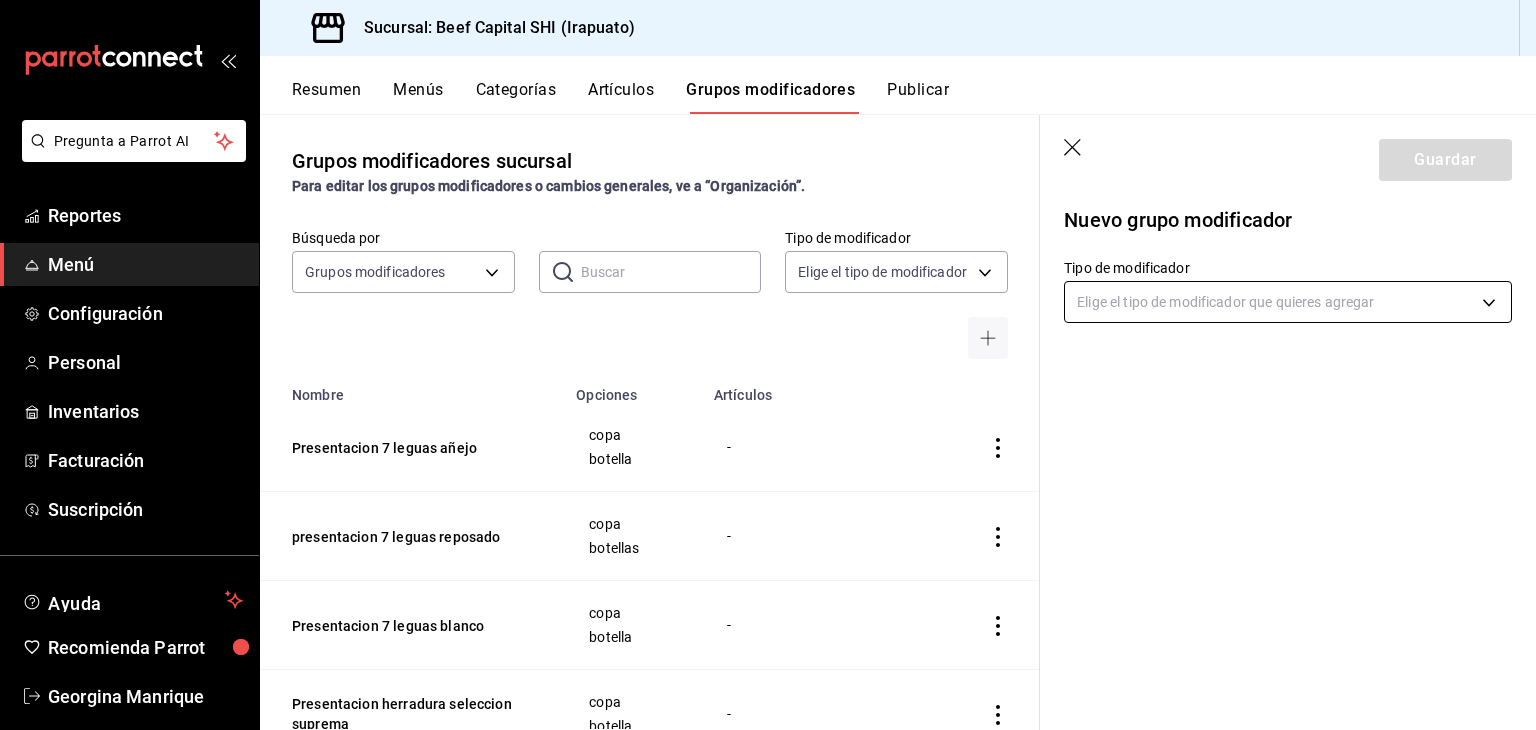 click on "Pregunta a Parrot AI Reportes   Menú   Configuración   Personal   Inventarios   Facturación   Suscripción   Ayuda Recomienda Parrot   Georgina Manrique   Sugerir nueva función   Sucursal: Beef Capital SHI (Irapuato) Resumen Menús Categorías Artículos Grupos modificadores Publicar Grupos modificadores sucursal Para editar los grupos modificadores o cambios generales, ve a “Organización”. Búsqueda por Grupos modificadores GROUP ​ ​ Tipo de modificador Elige el tipo de modificador Nombre Opciones Artículos Presentacion 7 leguas añejo copa botella - presentacion 7 leguas reposado copa botellas - Presentacion 7 leguas blanco copa botella - Presentacion herradura seleccion suprema copa botella - presentacion herradura ultra copa botella - Presentacion herradura añejo copa botella - presentacion herradura reposado copa botella - Presentación herradura blanco copa botella Herradura Blanco presentacion jack daniels black Botella Copa Jack Daniel Black presentacion glenfiddich 12 Botella Copa Copa" at bounding box center [768, 365] 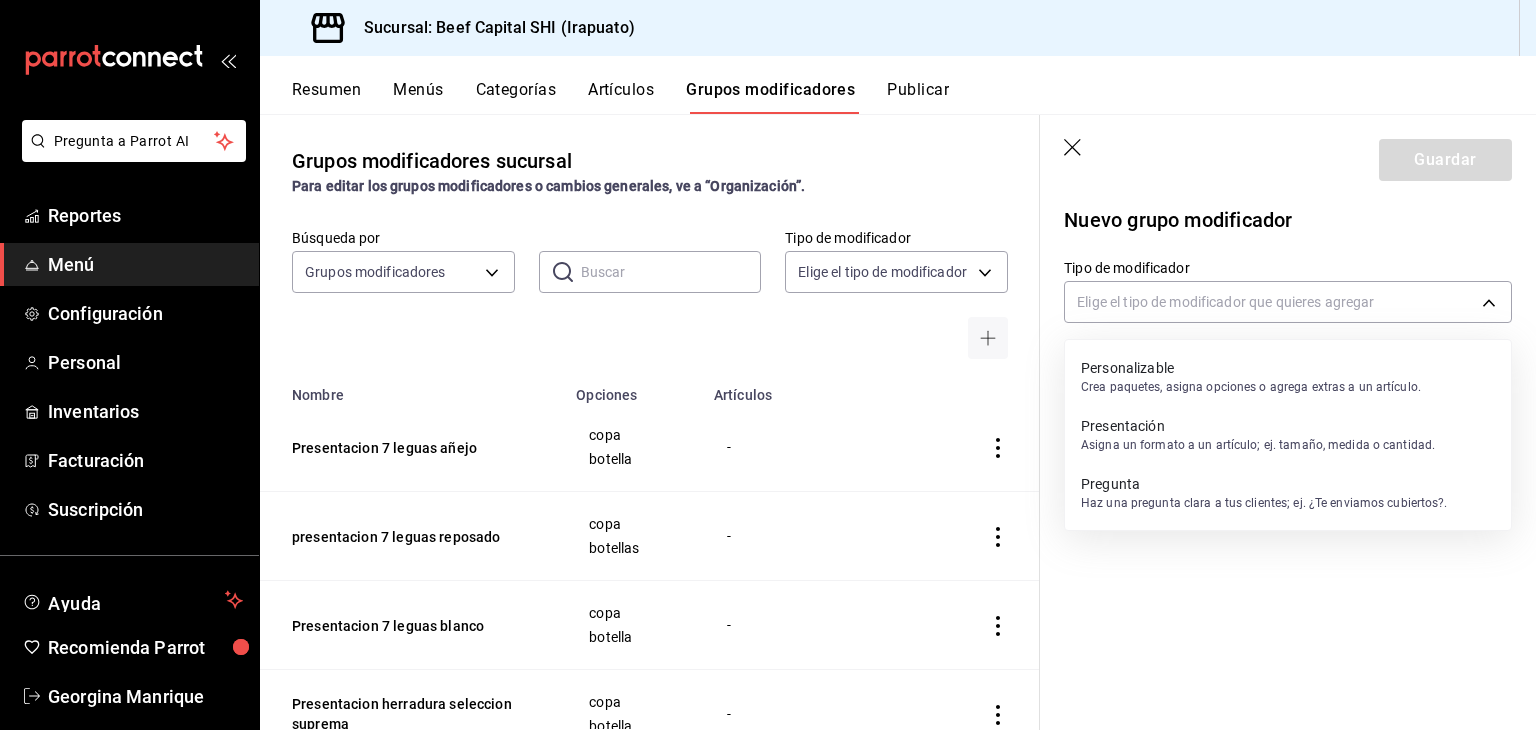 click on "Asigna un formato a un artículo; ej. tamaño, medida o cantidad." at bounding box center (1258, 445) 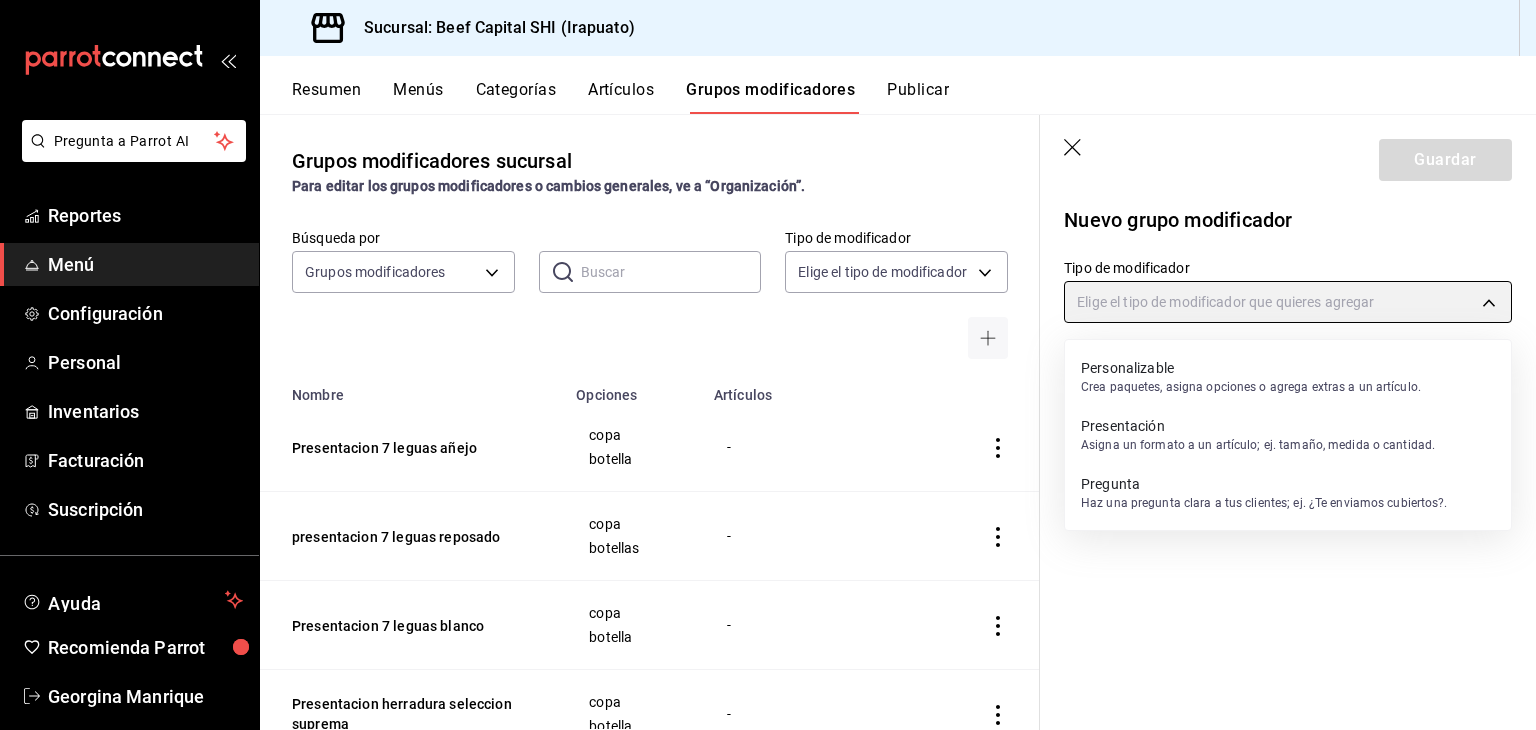 type on "PRESENTATION" 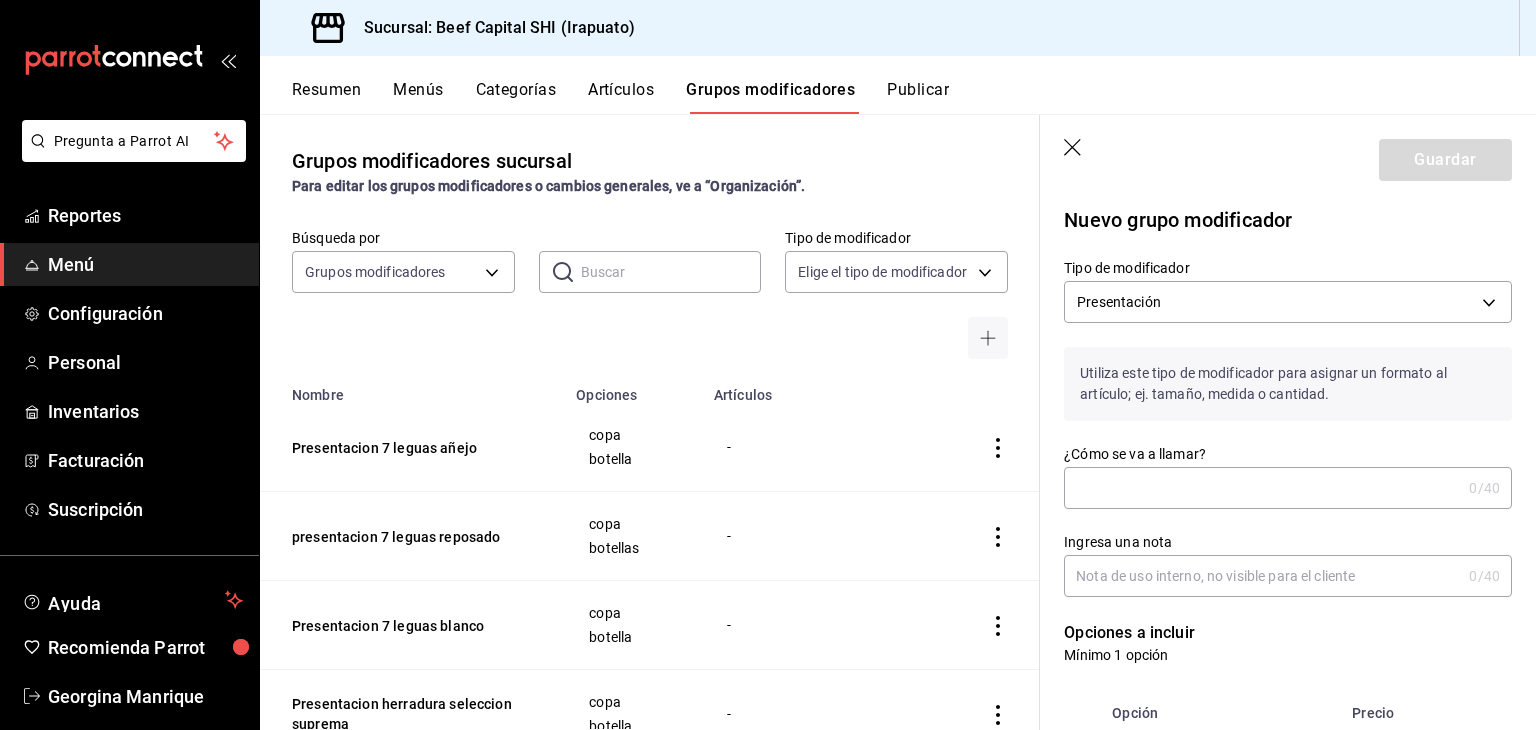 click on "¿Cómo se va a llamar?" at bounding box center (1262, 488) 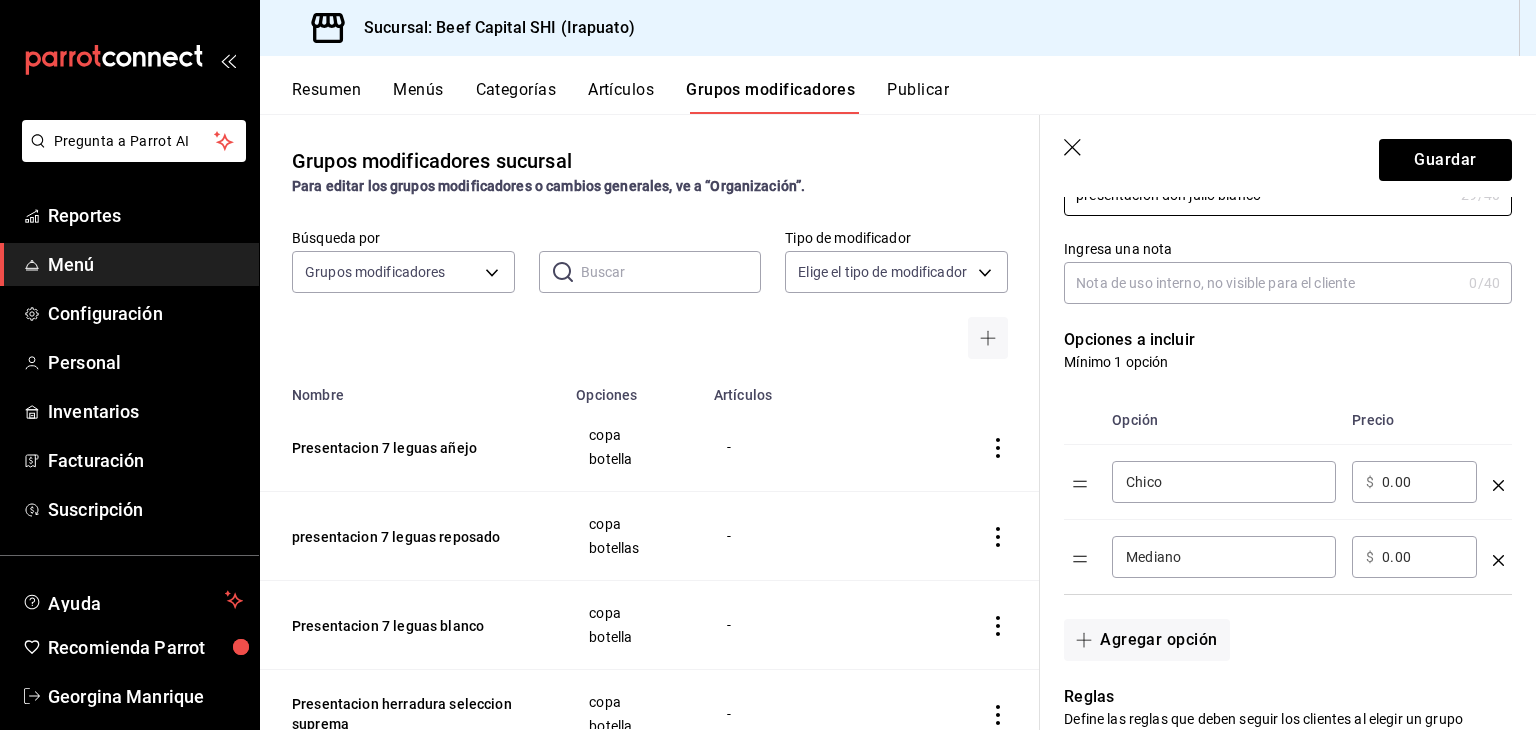 scroll, scrollTop: 400, scrollLeft: 0, axis: vertical 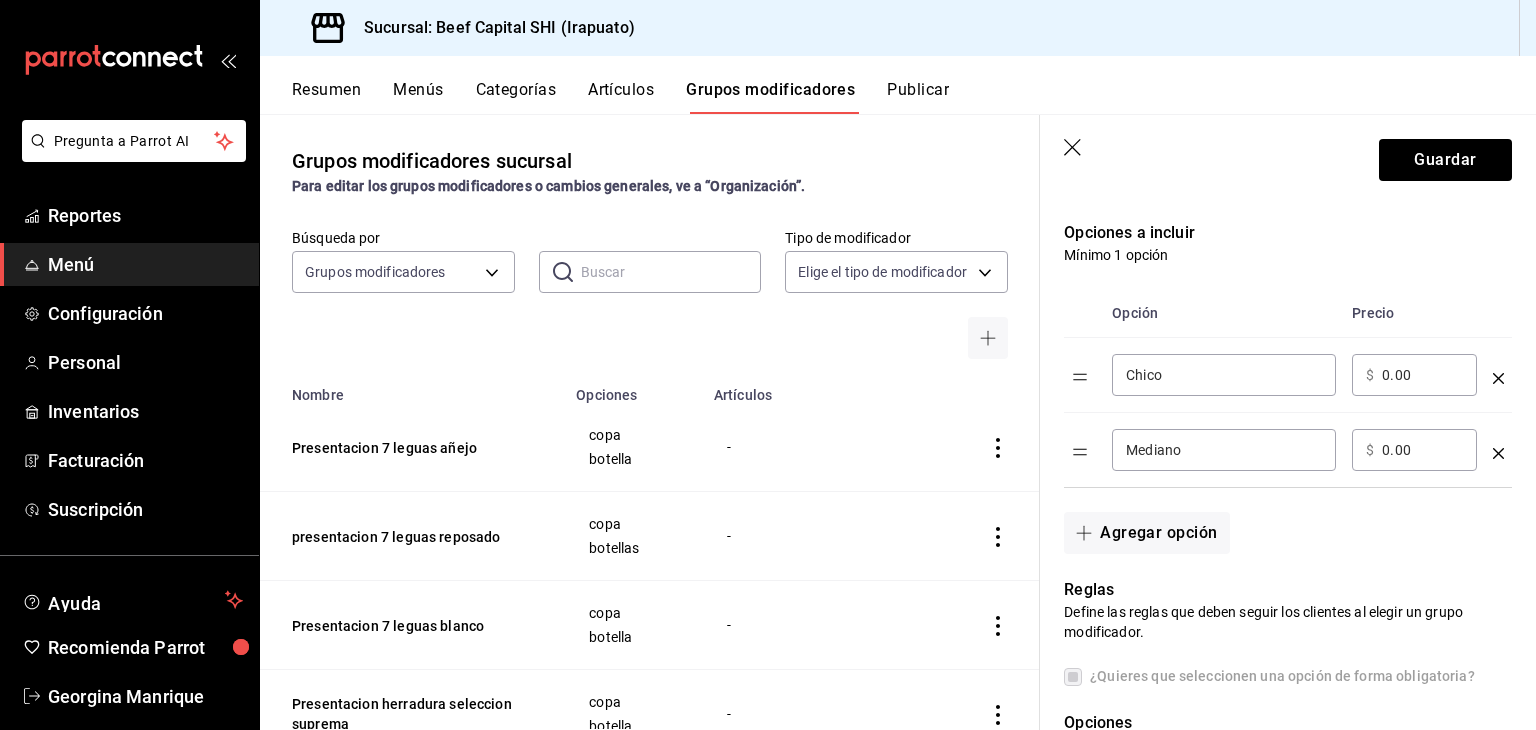 type on "presentacion don julio blanco" 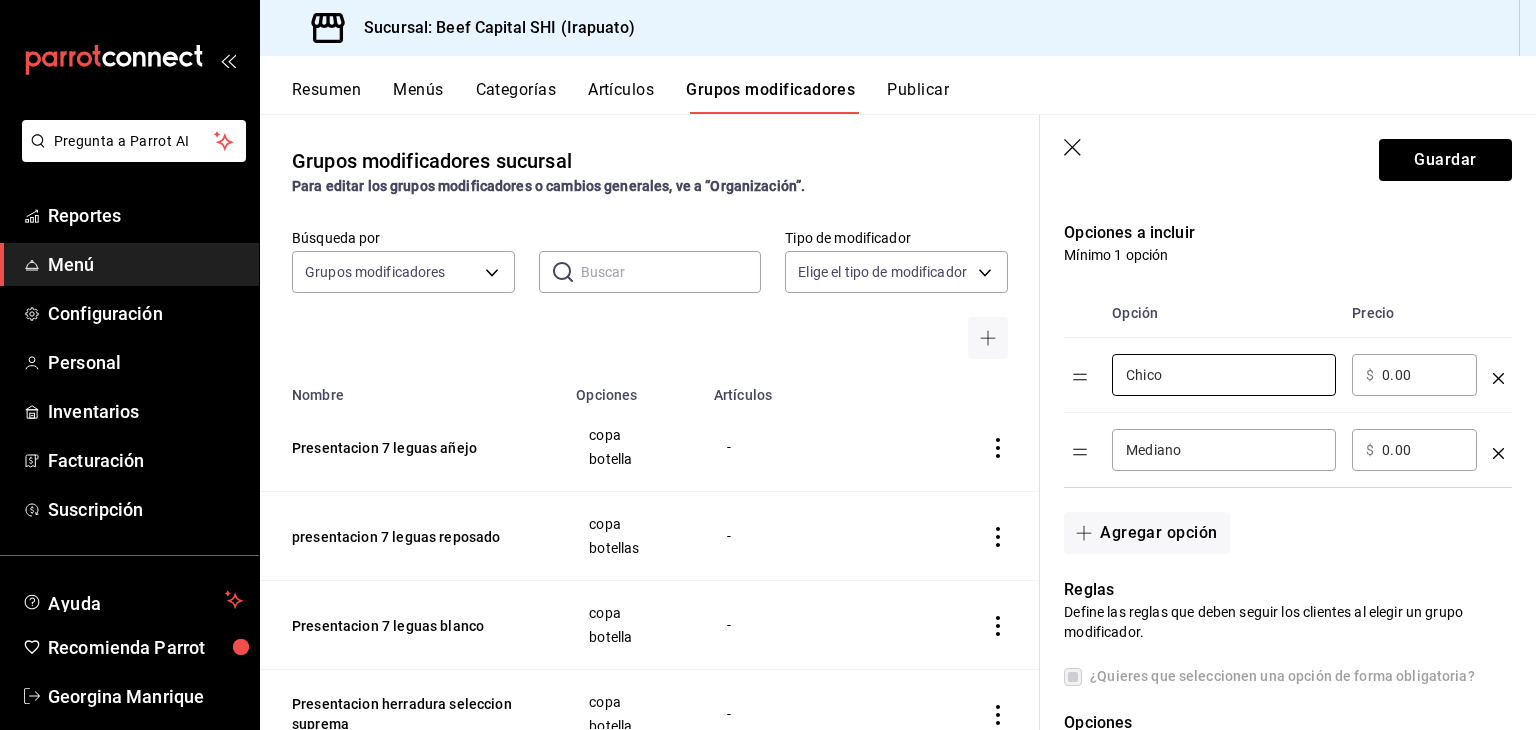 drag, startPoint x: 1216, startPoint y: 377, endPoint x: 977, endPoint y: 369, distance: 239.13385 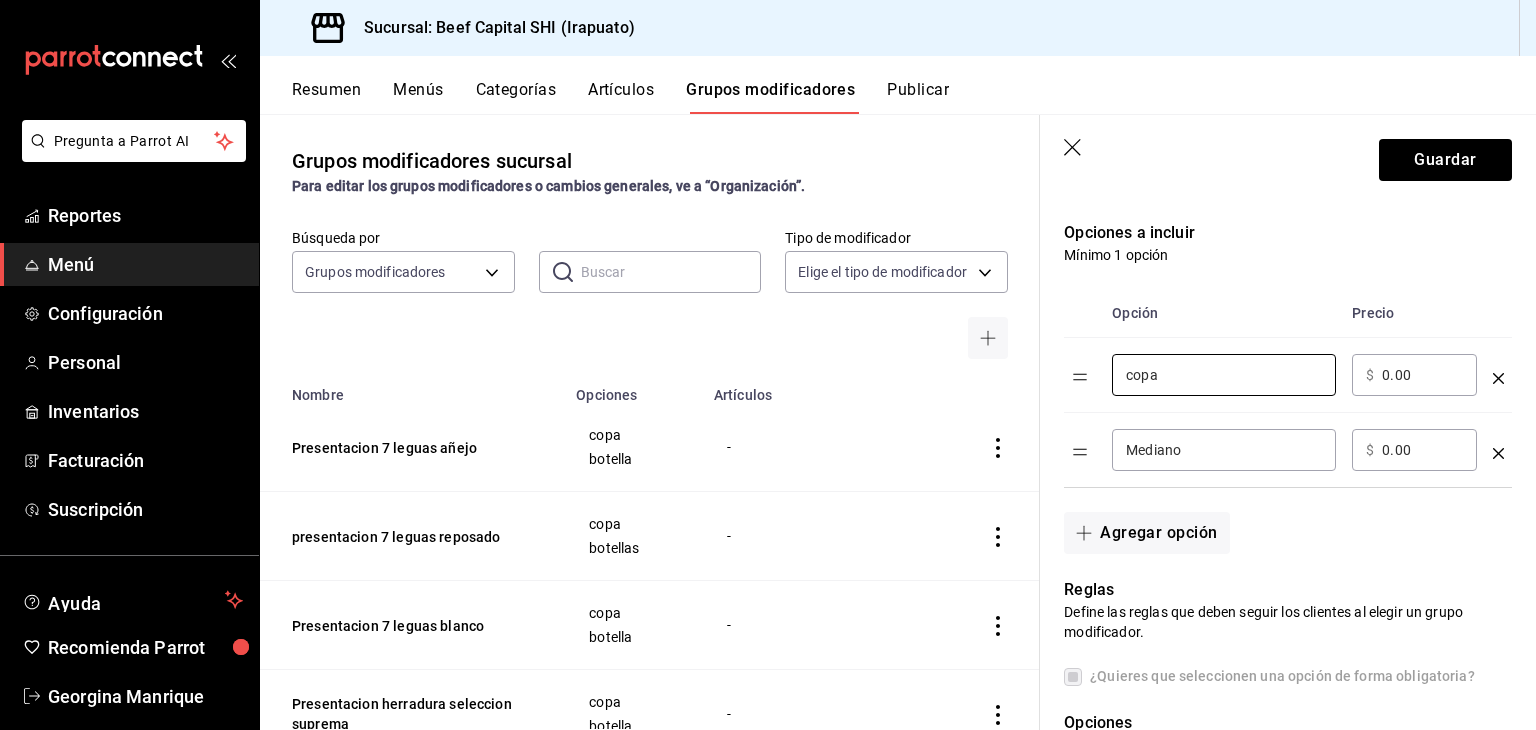 type on "copa" 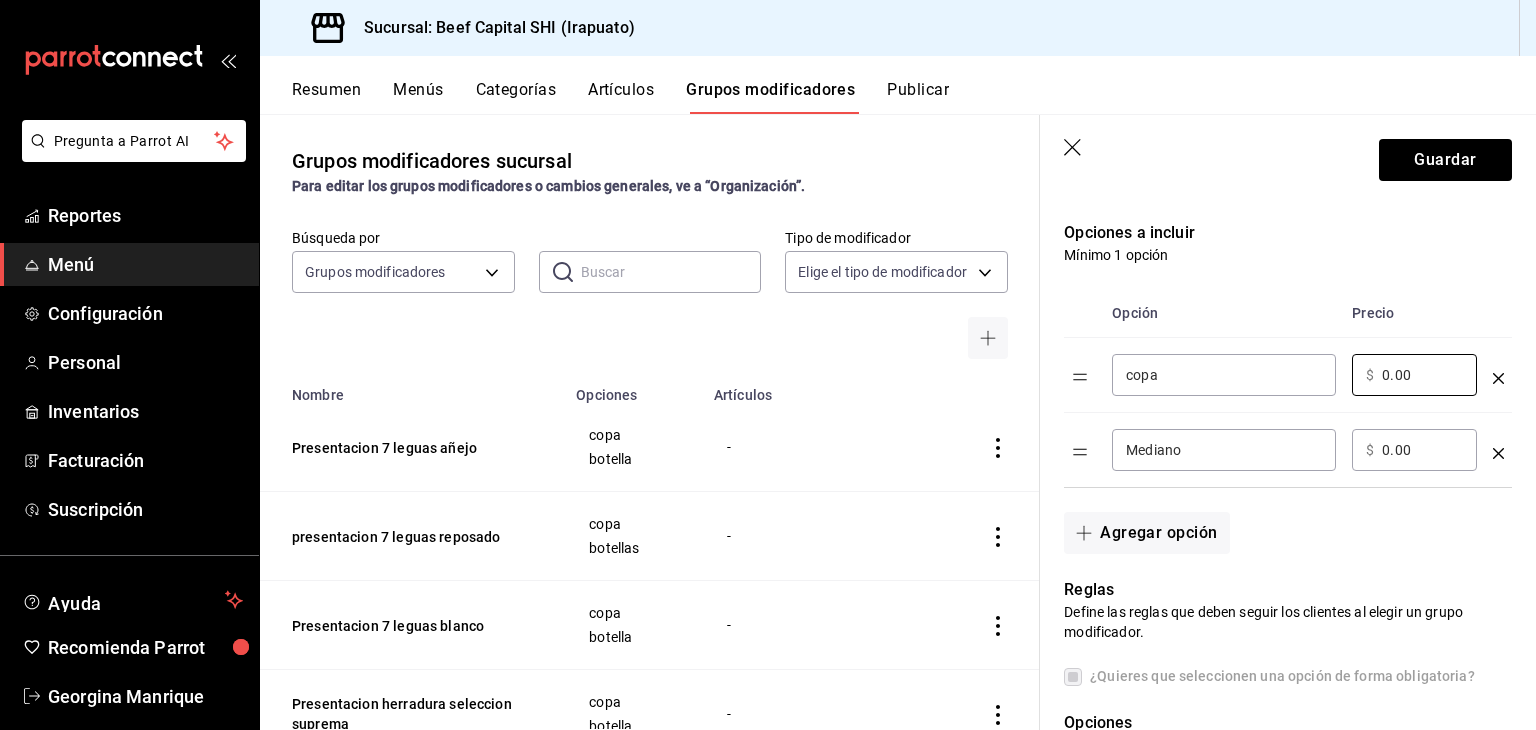 drag, startPoint x: 1399, startPoint y: 380, endPoint x: 1335, endPoint y: 382, distance: 64.03124 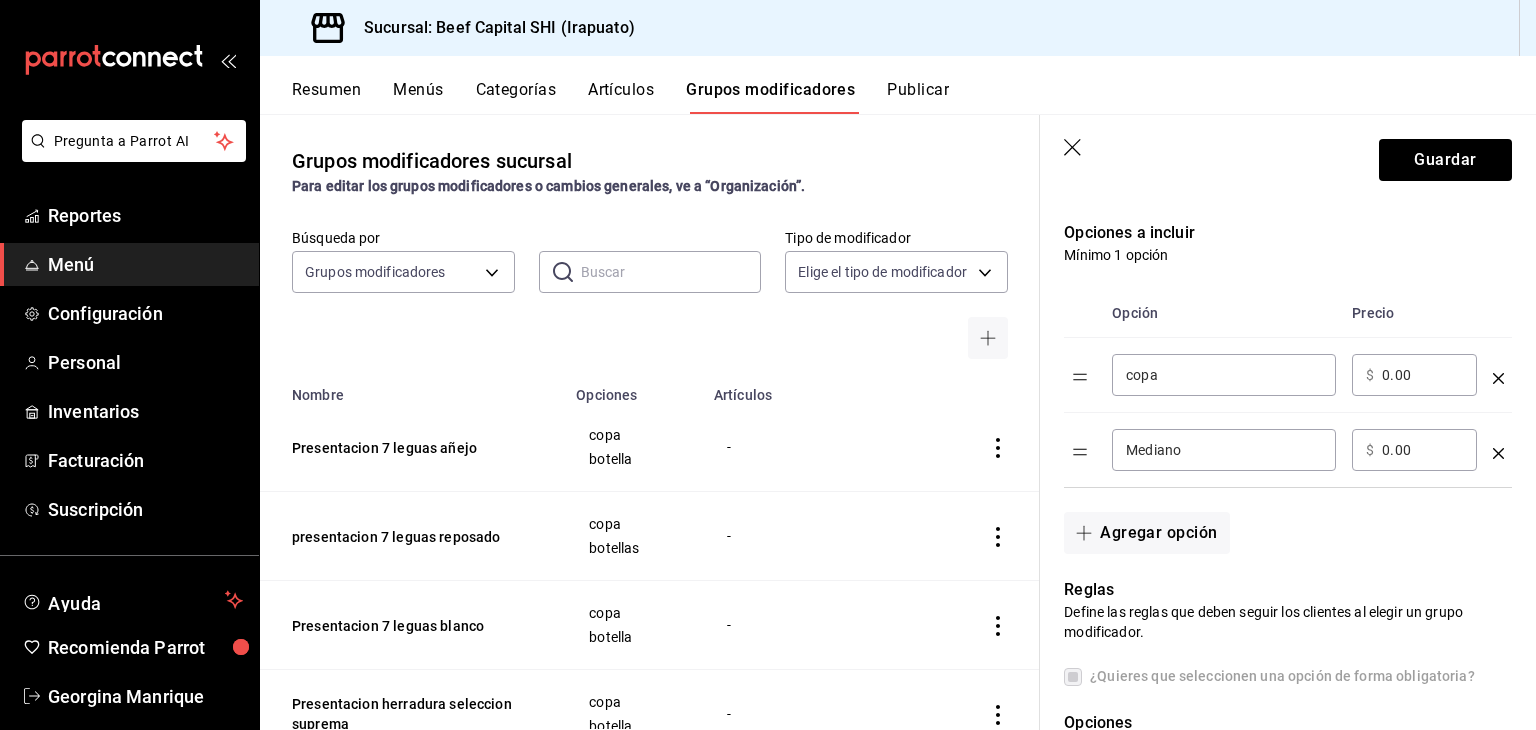 drag, startPoint x: 1431, startPoint y: 381, endPoint x: 1366, endPoint y: 378, distance: 65.06919 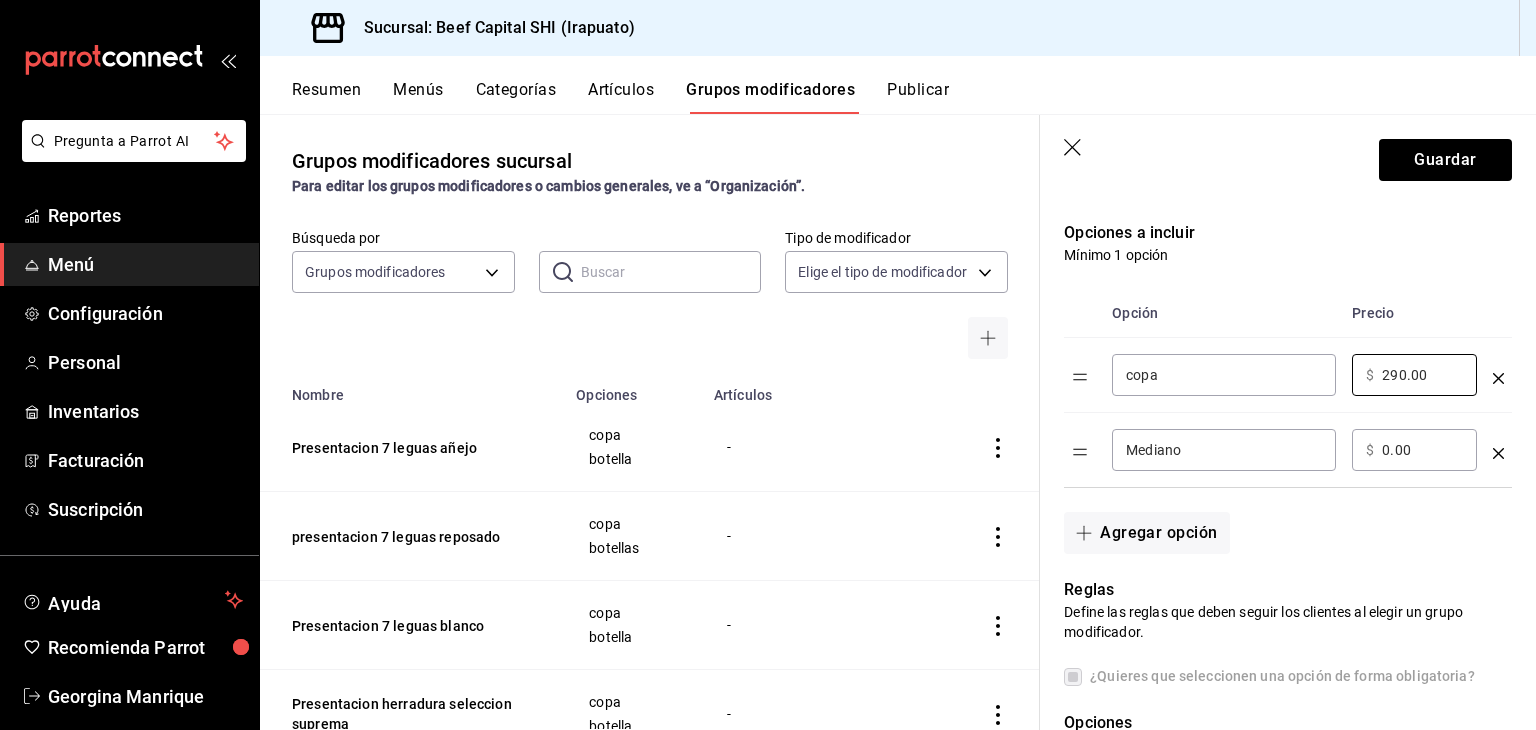 type on "290.00" 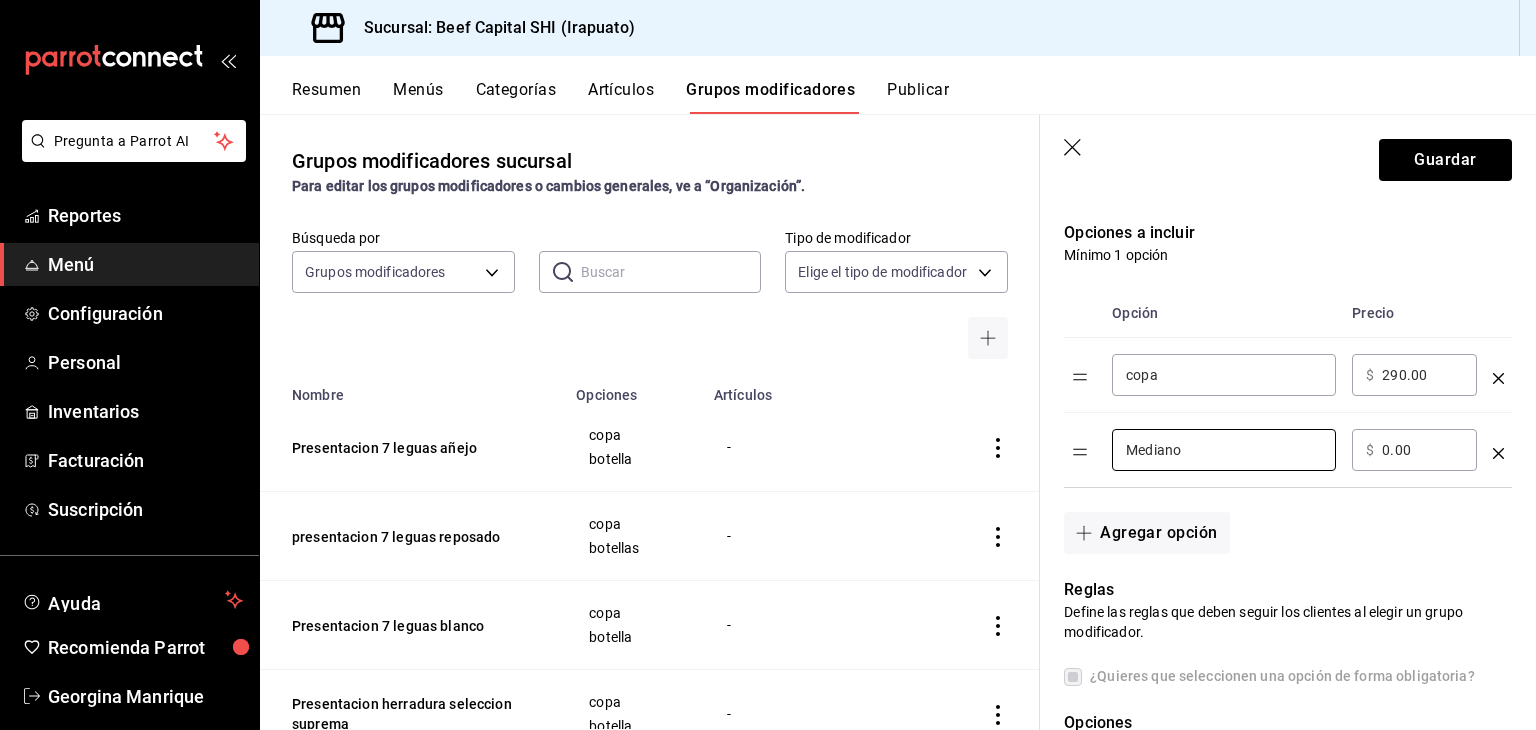 drag, startPoint x: 1283, startPoint y: 458, endPoint x: 992, endPoint y: 428, distance: 292.5423 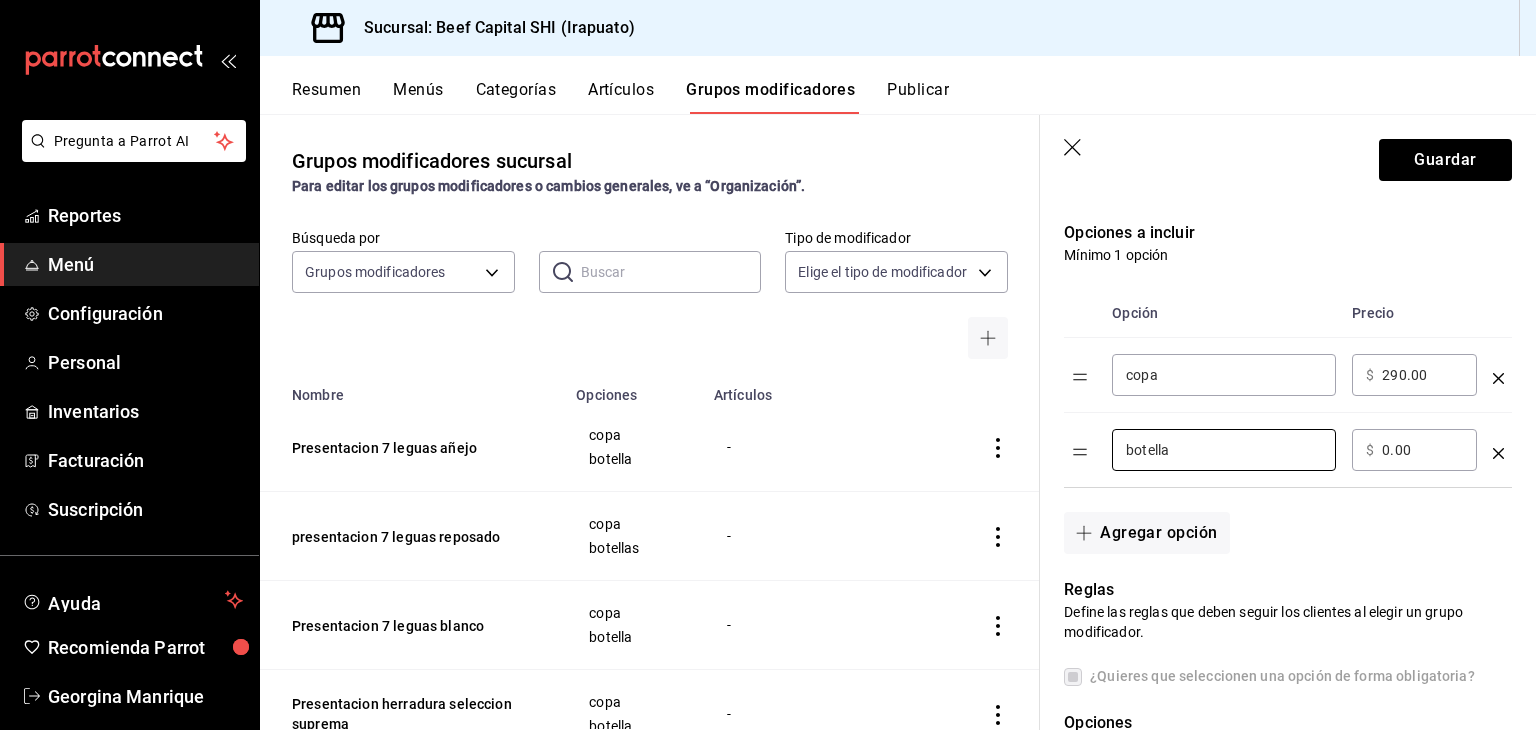 type on "botella" 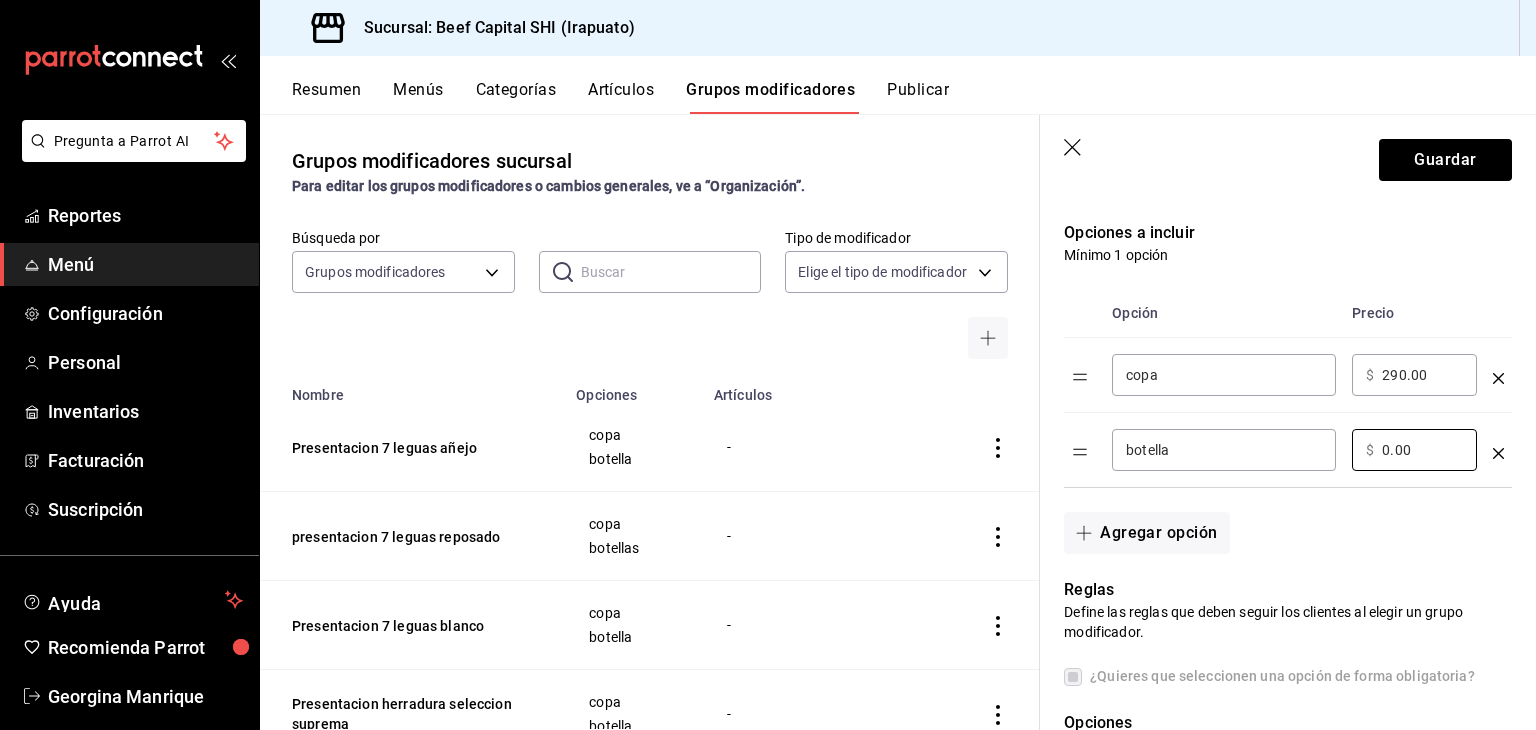 drag, startPoint x: 1414, startPoint y: 457, endPoint x: 1293, endPoint y: 456, distance: 121.004135 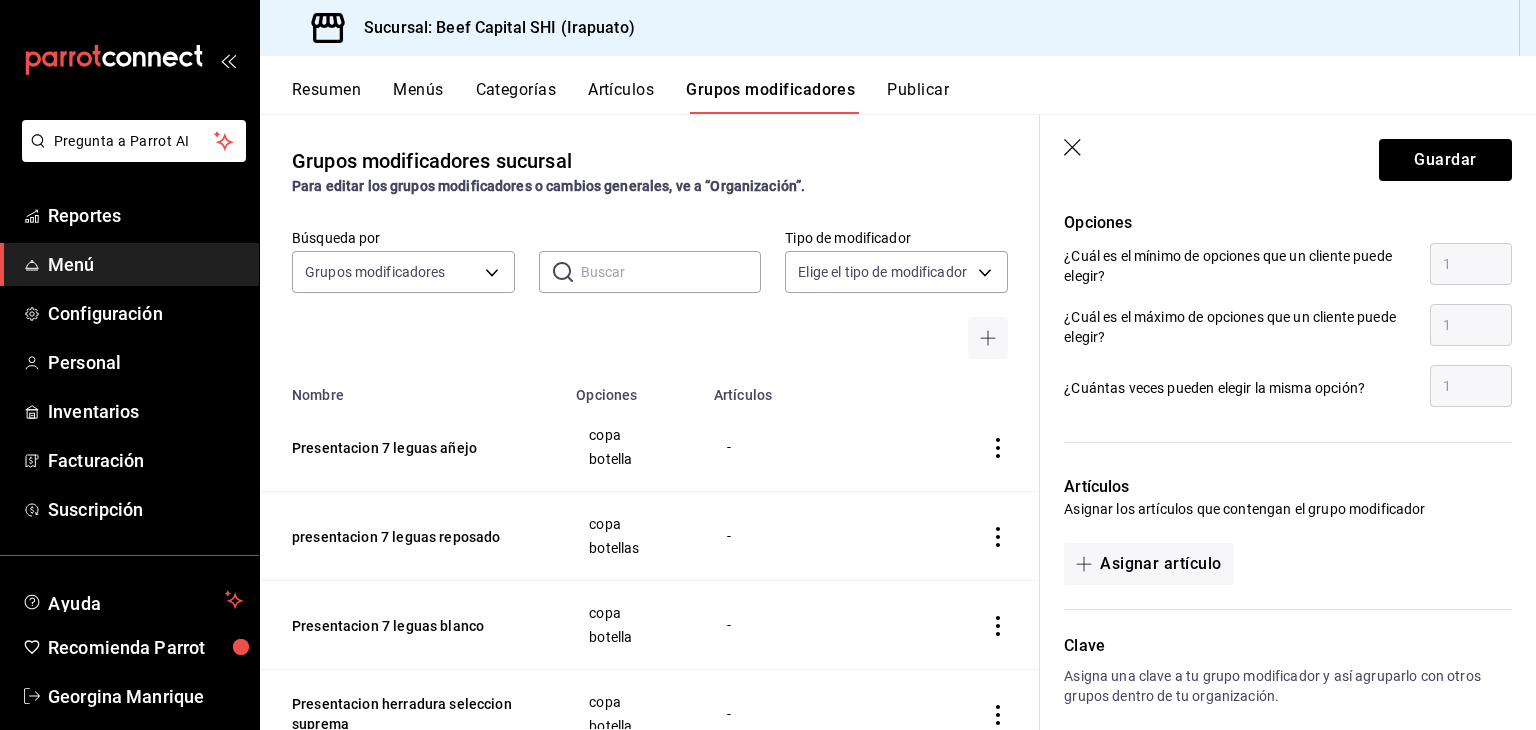 scroll, scrollTop: 992, scrollLeft: 0, axis: vertical 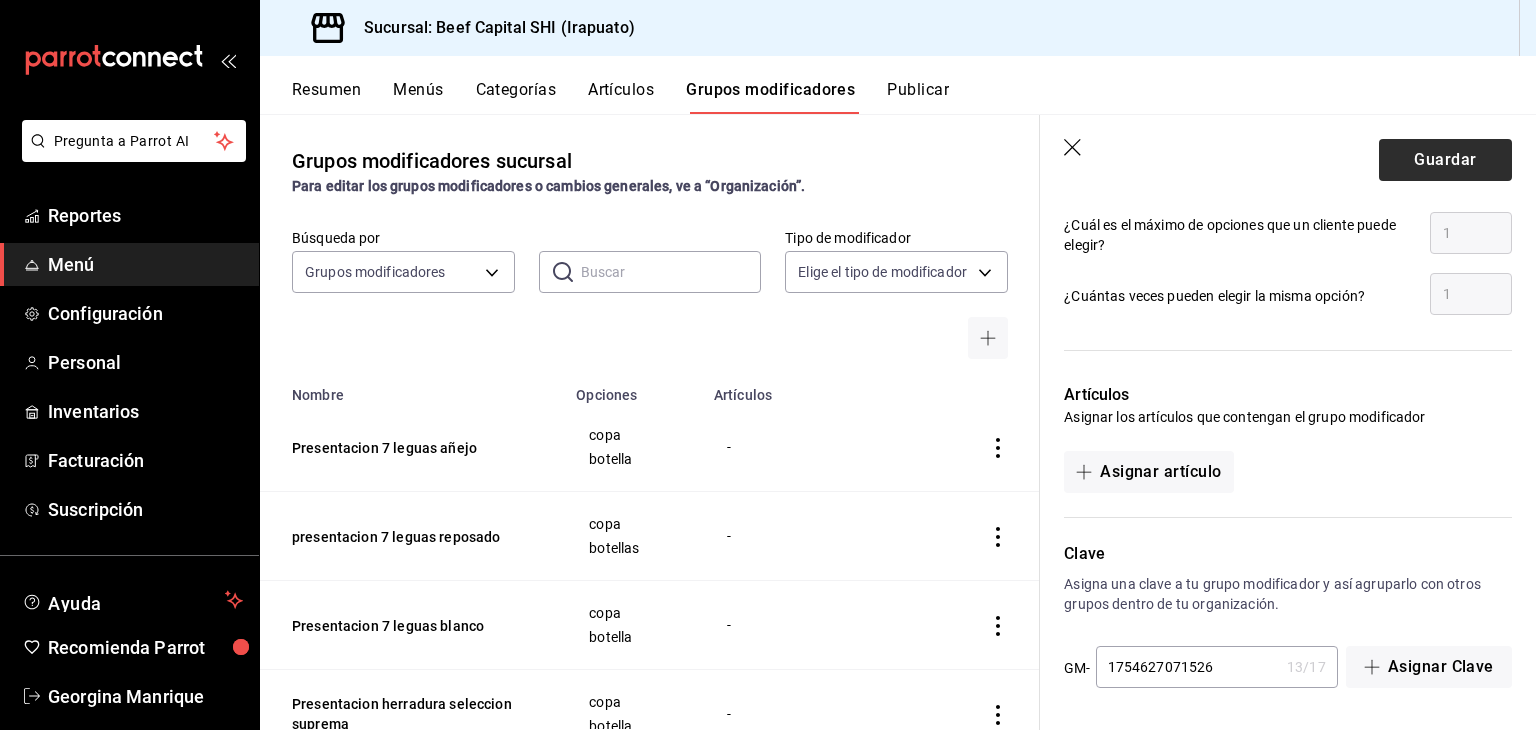 type on "2355.00" 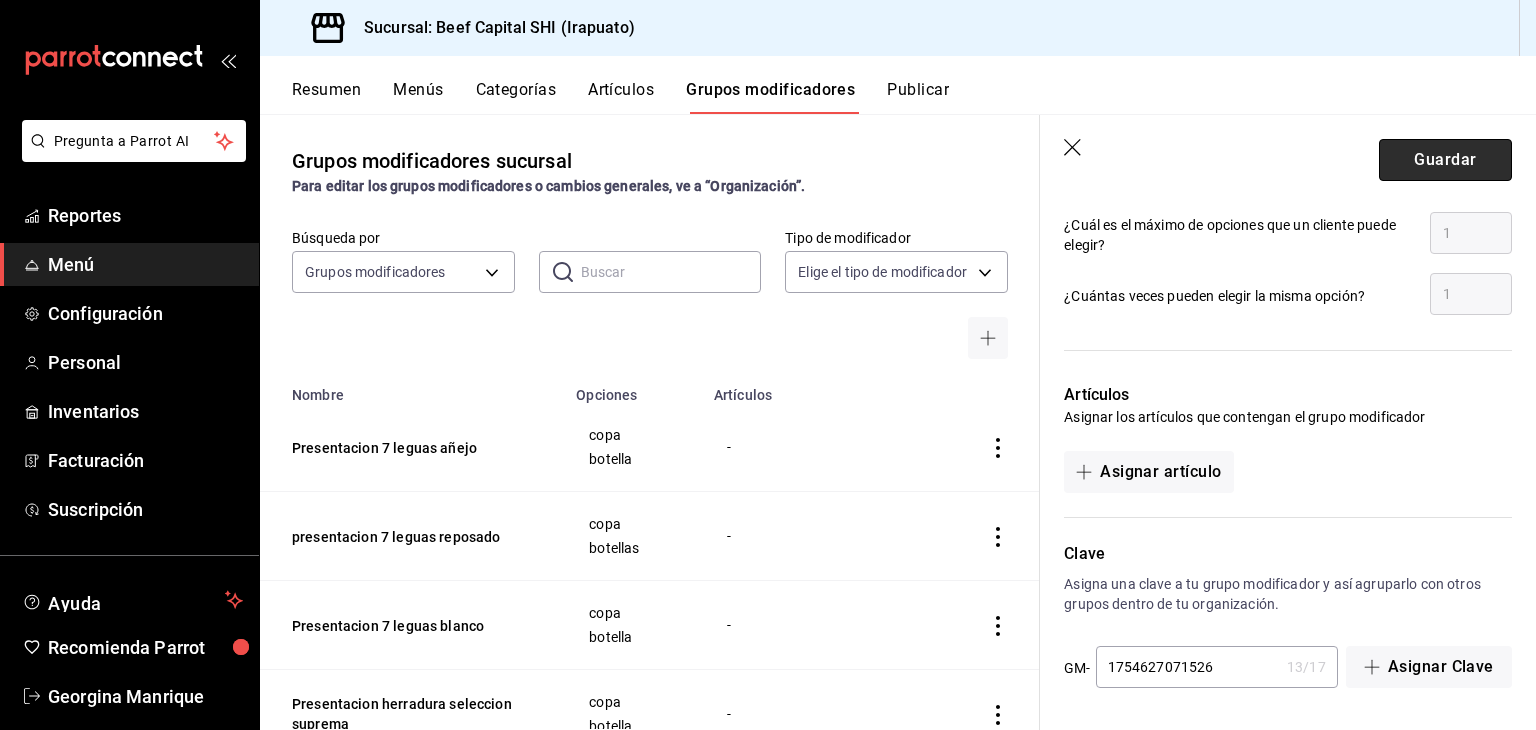click on "Guardar" at bounding box center (1445, 160) 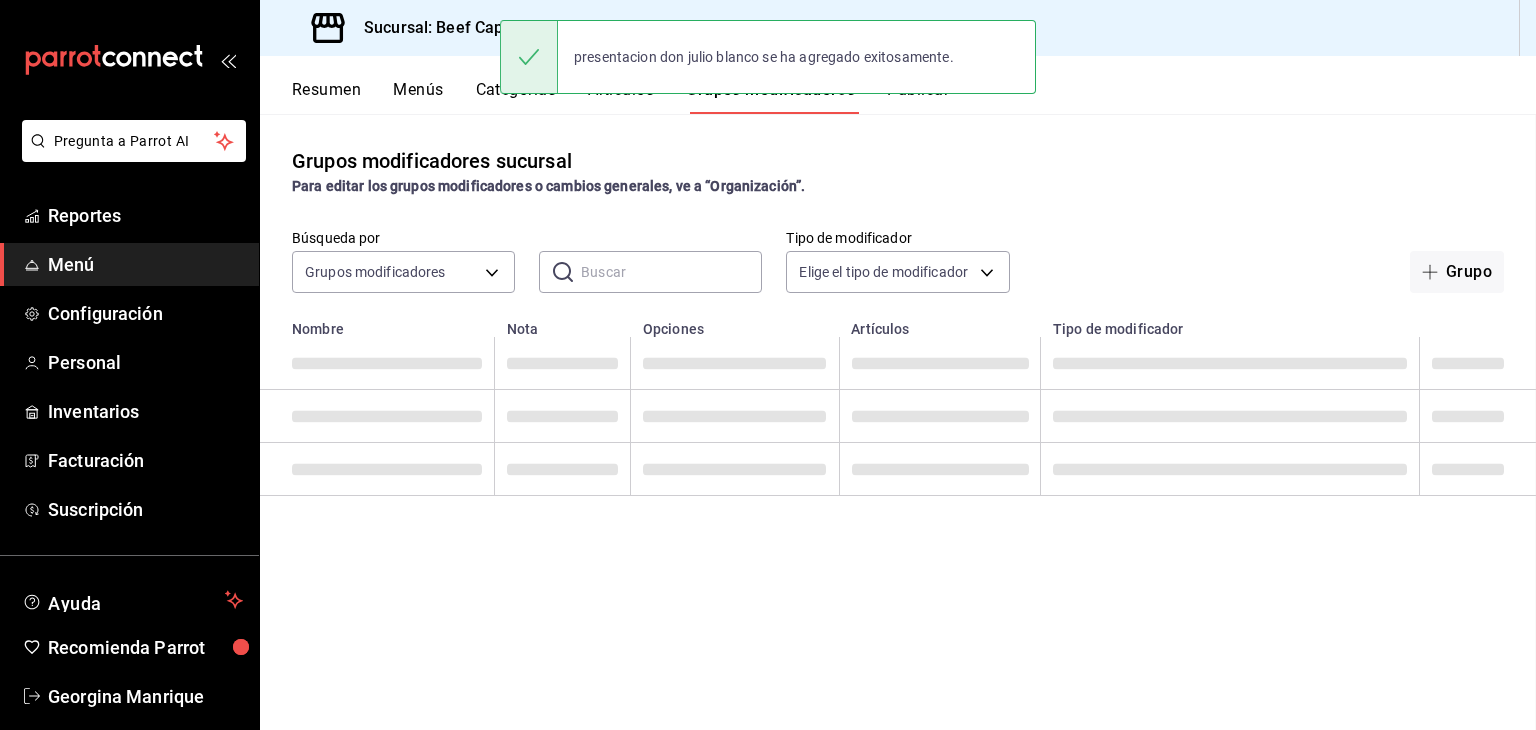 scroll, scrollTop: 0, scrollLeft: 0, axis: both 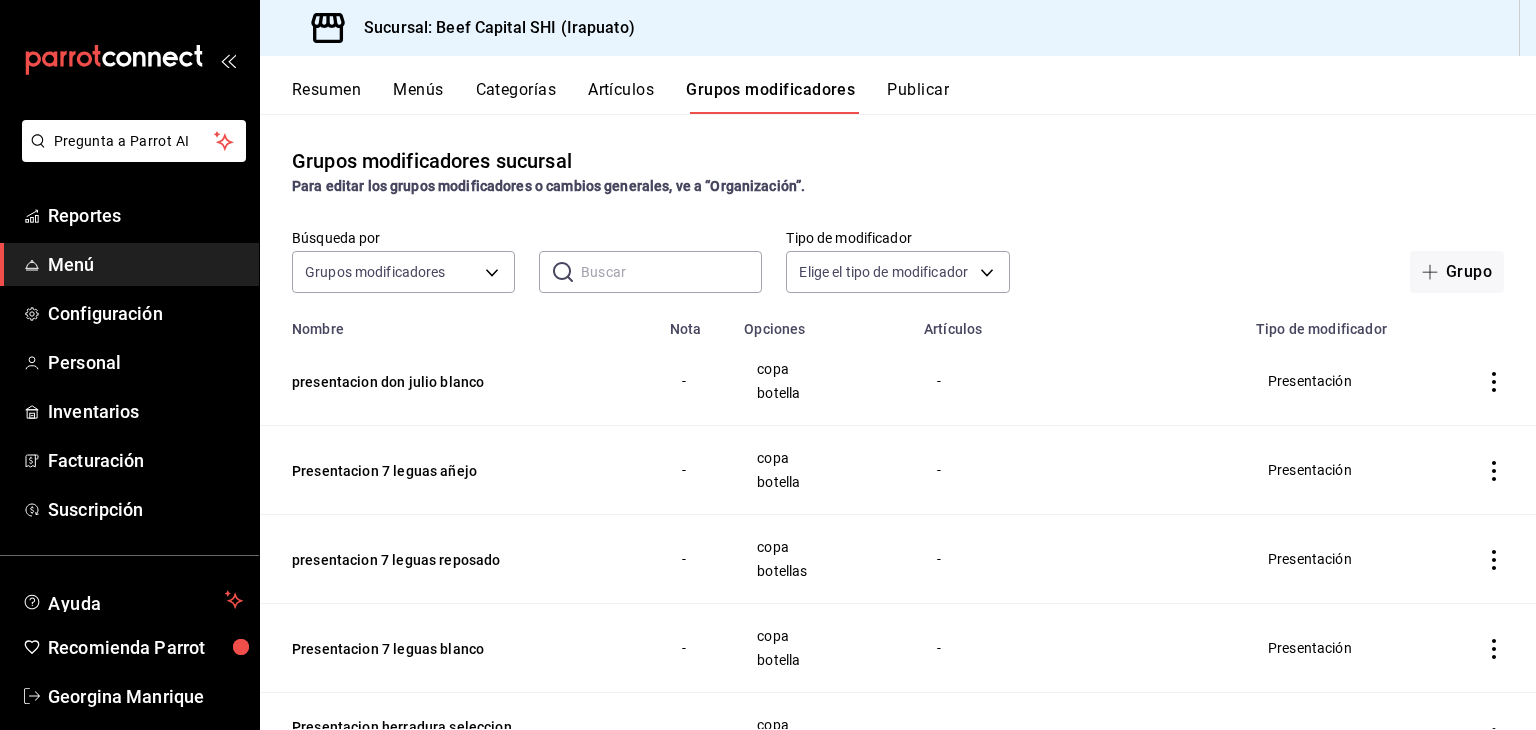 click on "Artículos" at bounding box center [621, 97] 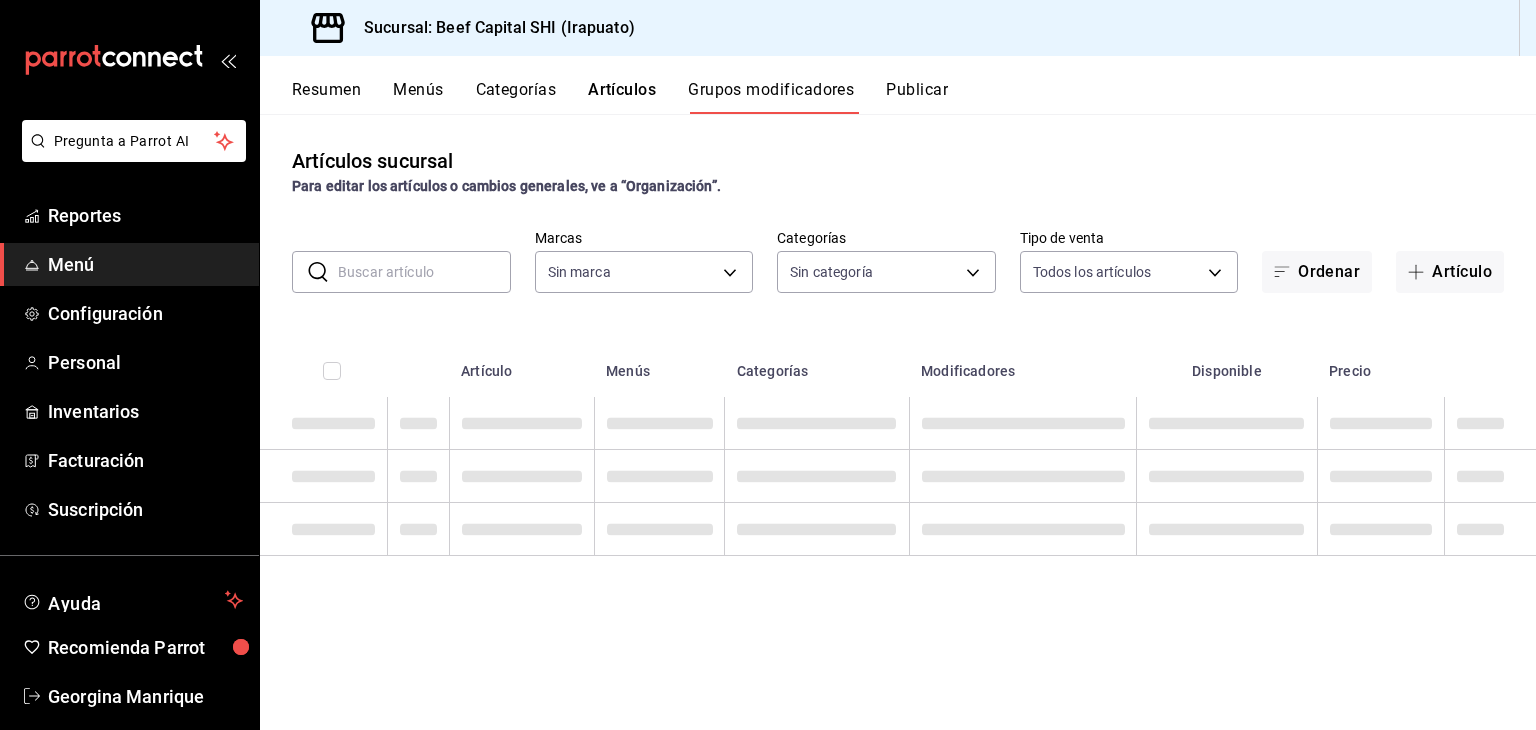 type on "605647f7-5ddc-403a-84da-aa3c8a25865f" 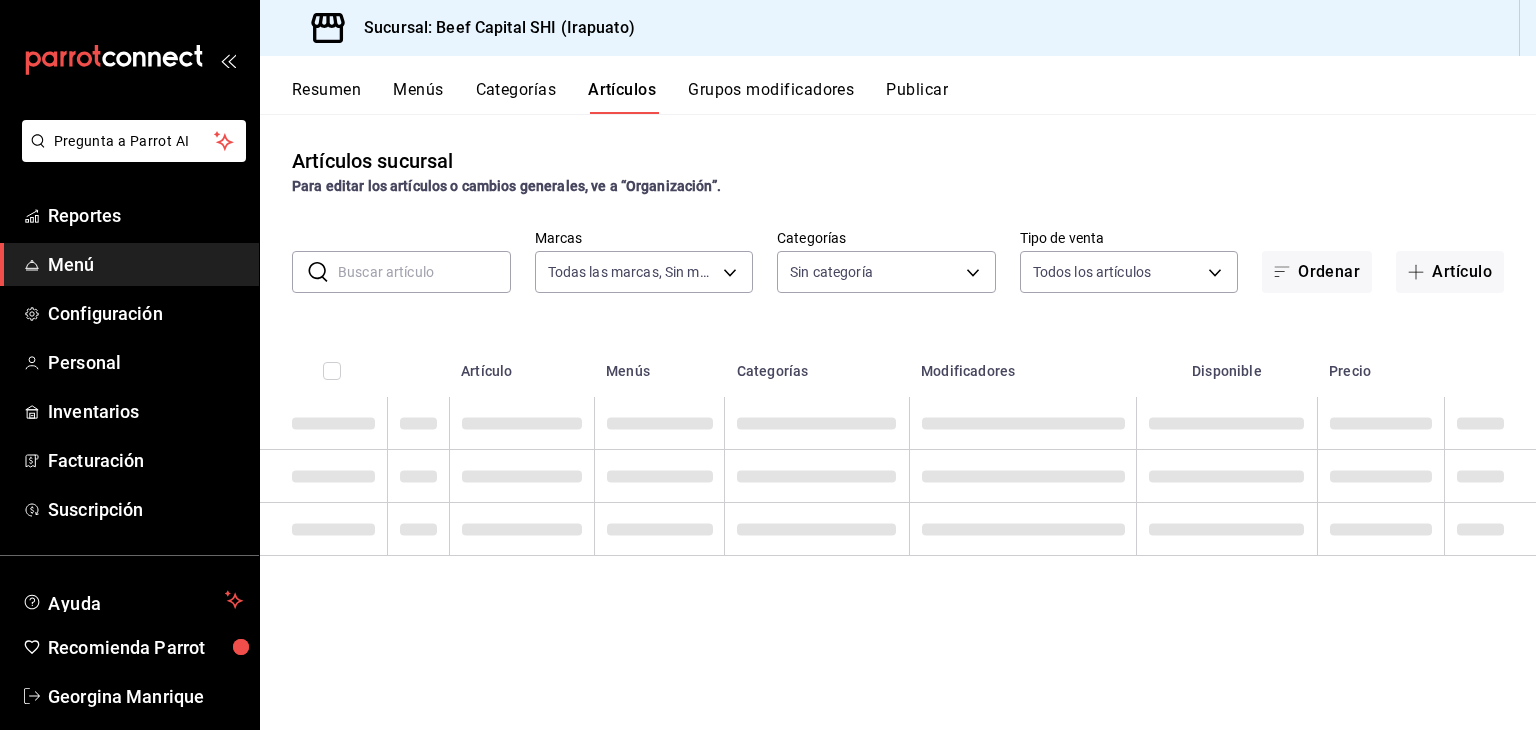 type on "605647f7-5ddc-403a-84da-aa3c8a25865f" 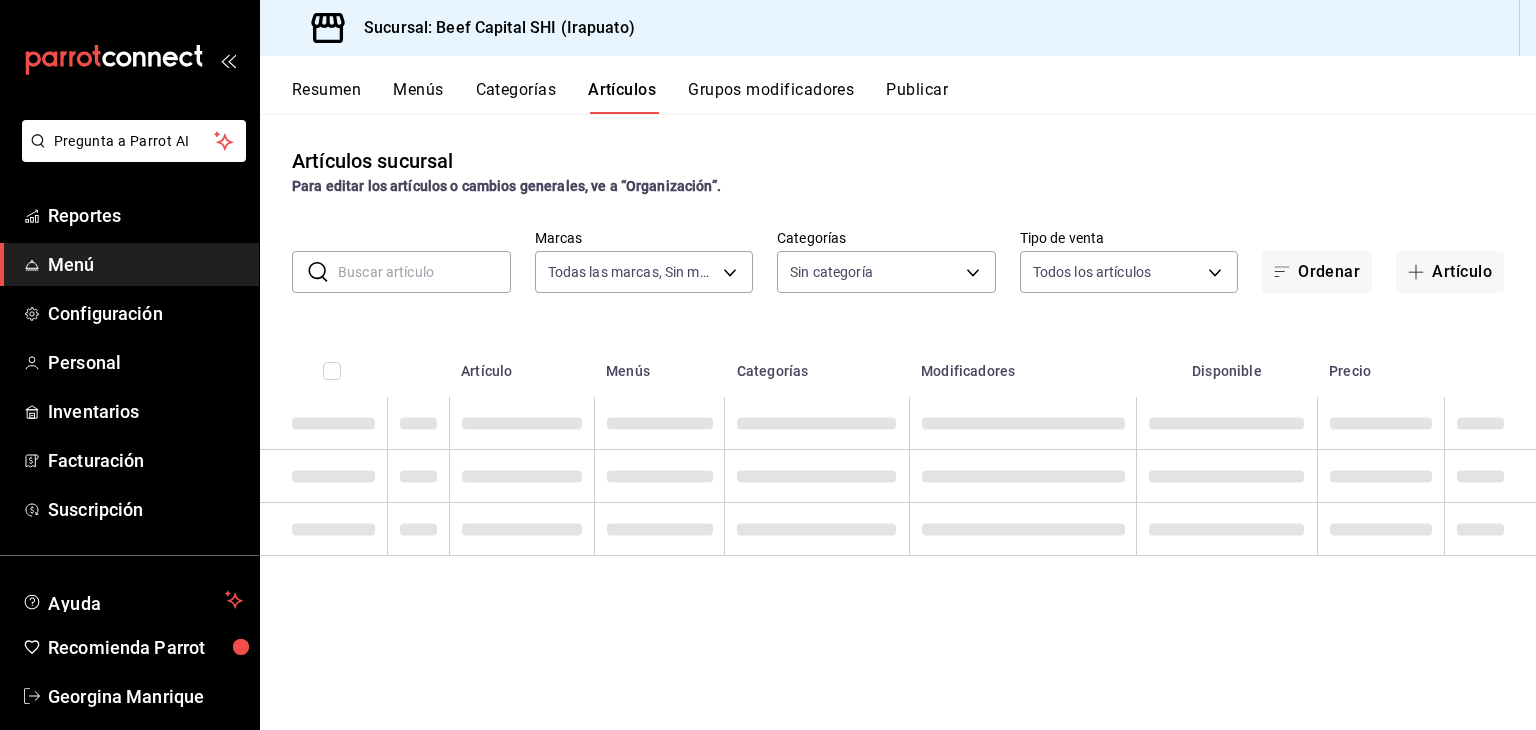type on "230c4a31-dbb7-4585-b22f-1c5c36cb302b,19d1c6a5-4e01-4bbd-af12-f5acee8fbe0d,5710f986-51b4-43bd-8c79-b655f055f127,add07562-8d05-4785-a2e5-d563d7824e6a,2310d169-38da-49f4-afae-9baf331824d4,3e34bff9-4dd6-44dd-a81f-1b0079b8d960,c1b39be9-fc16-435a-bed4-7914f0f9ecf4,5accff15-a2b6-450e-933b-21f2d85de5fa,746b9459-d29d-4144-b0b2-31e451dece40,bd086e43-5b7e-4af3-bcd2-5e4de1799ad8,5aaa2e03-870a-4139-a5ee-c0adf652e721,b9d03865-b415-493f-a2ea-e4353c441588,3c7d2ad2-1d43-4c0a-865e-ca5f70957830,f23f0945-c331-47c3-a78d-c8adfdb22f29,70fc7f8b-7193-4205-9978-c70e370b88ec,15fc0098-a8a6-4625-ad8b-91a15c1bbf05,a2cfab74-379c-4389-8d06-b32e88edb388,c5d70b27-e86d-4c7d-a5f3-dfc541fd6873,f88518ab-b853-4dd6-aa6c-53ca66c6ccf4,8828723a-0015-47f9-bab0-107c99beb256,8ec04016-420a-44a2-b3e3-785083b6f673,318d6cbe-7b2b-4a39-a82d-239c927cd86f,48f7fb61-45c2-42d0-b0ba-021fa4206c9a,c0e257bc-c66b-4af4-bb53-edede752b9d2,13358f1b-fc32-4a6c-b044-12be6e04d9e6,03cf777b-250c-4d50-8c5f-234c926fe296,0d09ec44-93f8-4950-a2ba-8b5bbde65602,160f20af-4788-4aa6-9e1..." 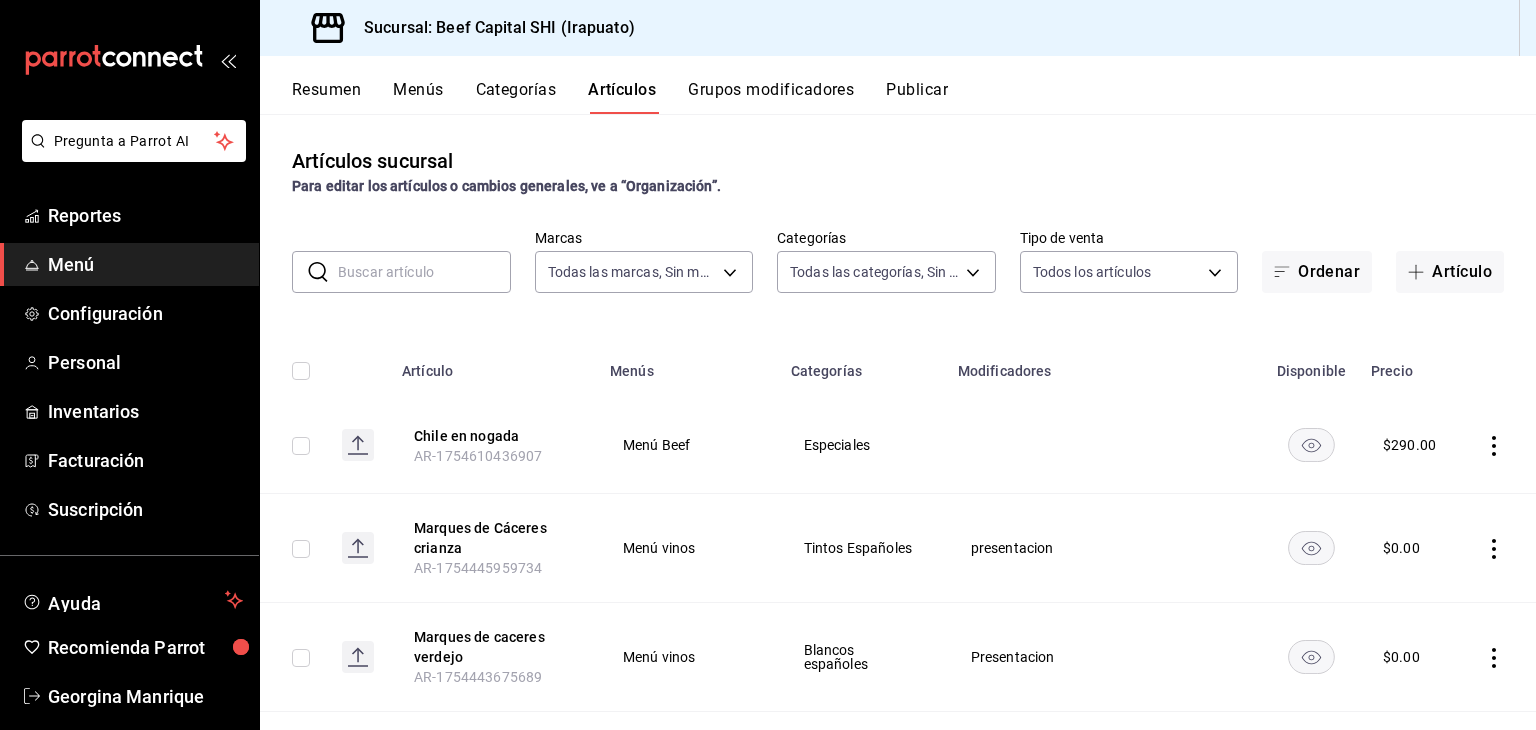 click at bounding box center [424, 272] 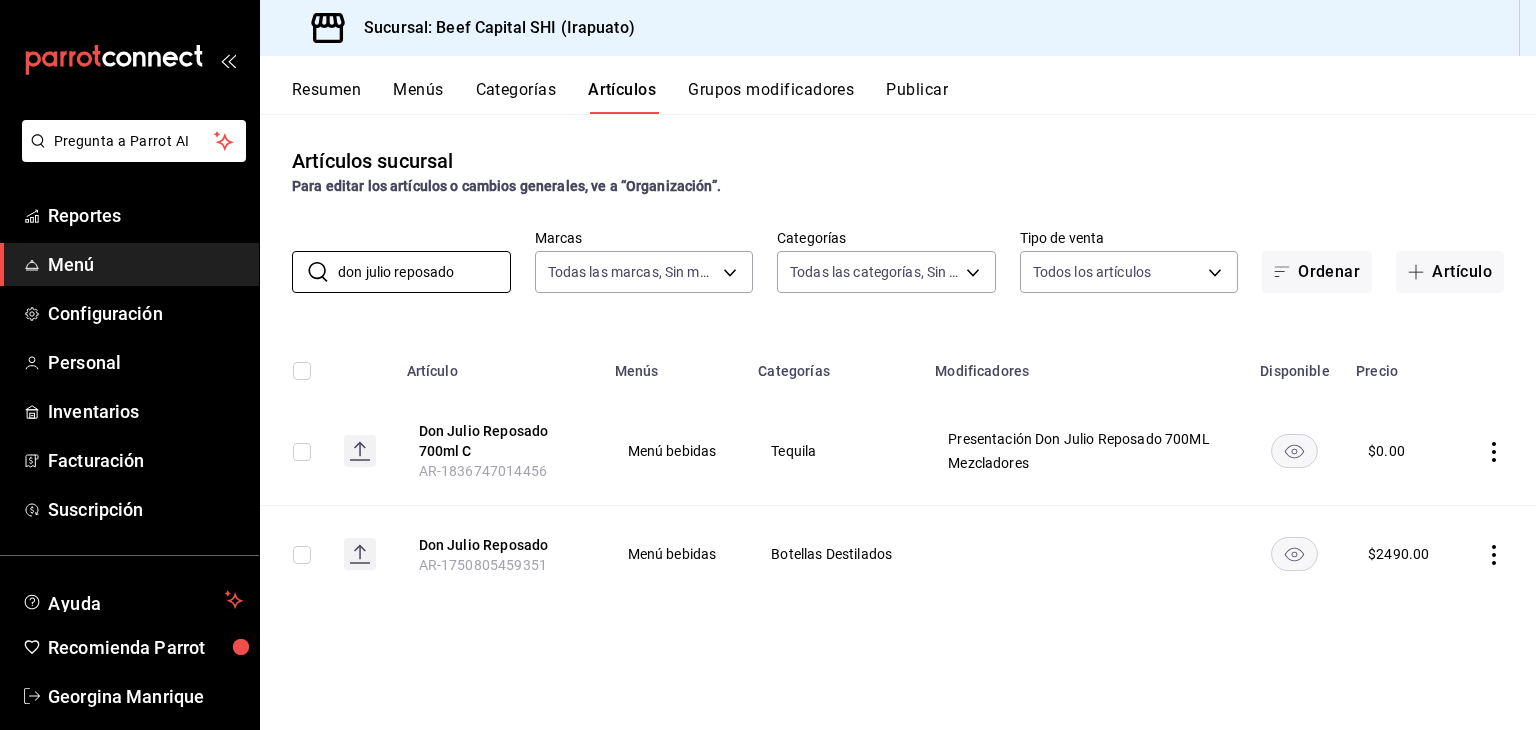 type on "don julio reposado" 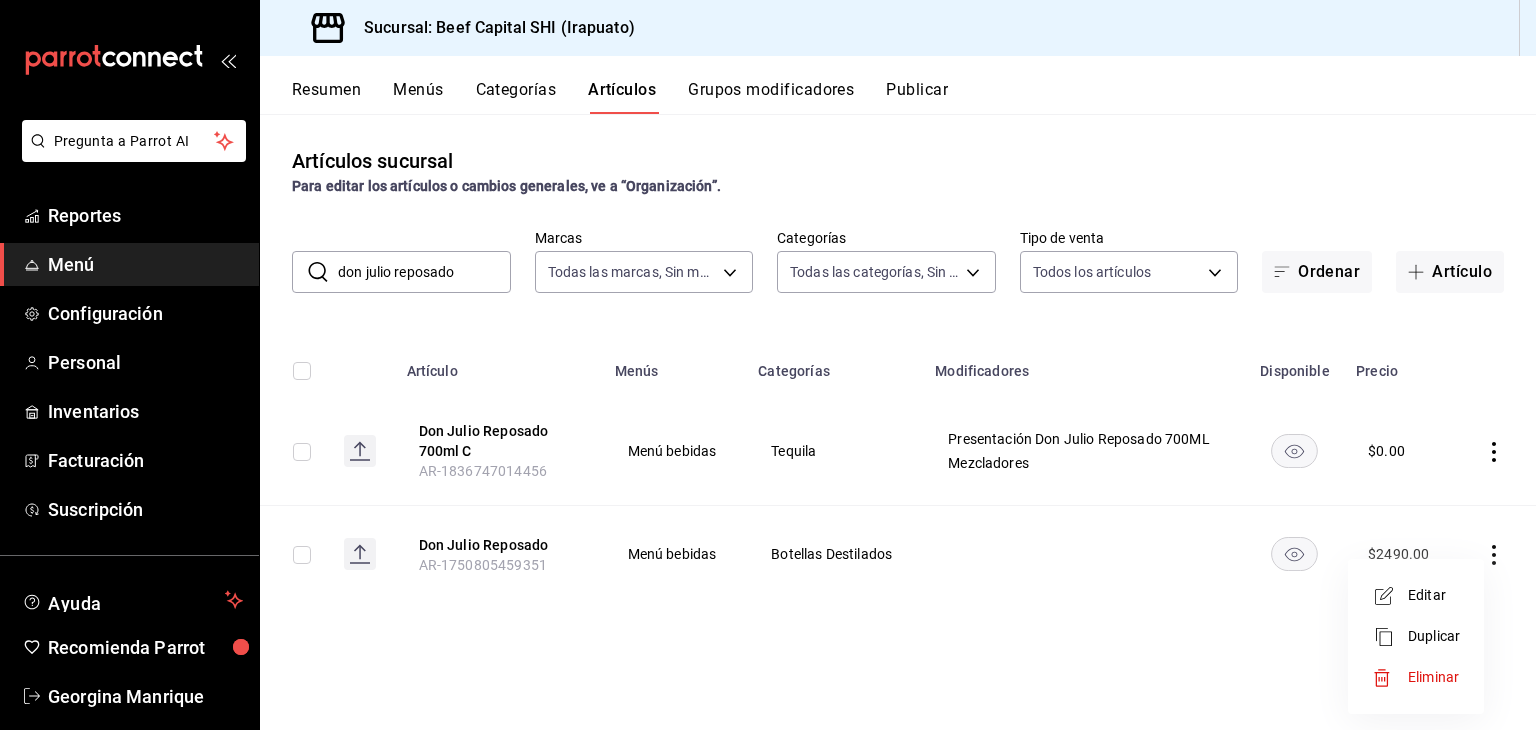 click on "Editar" at bounding box center (1434, 595) 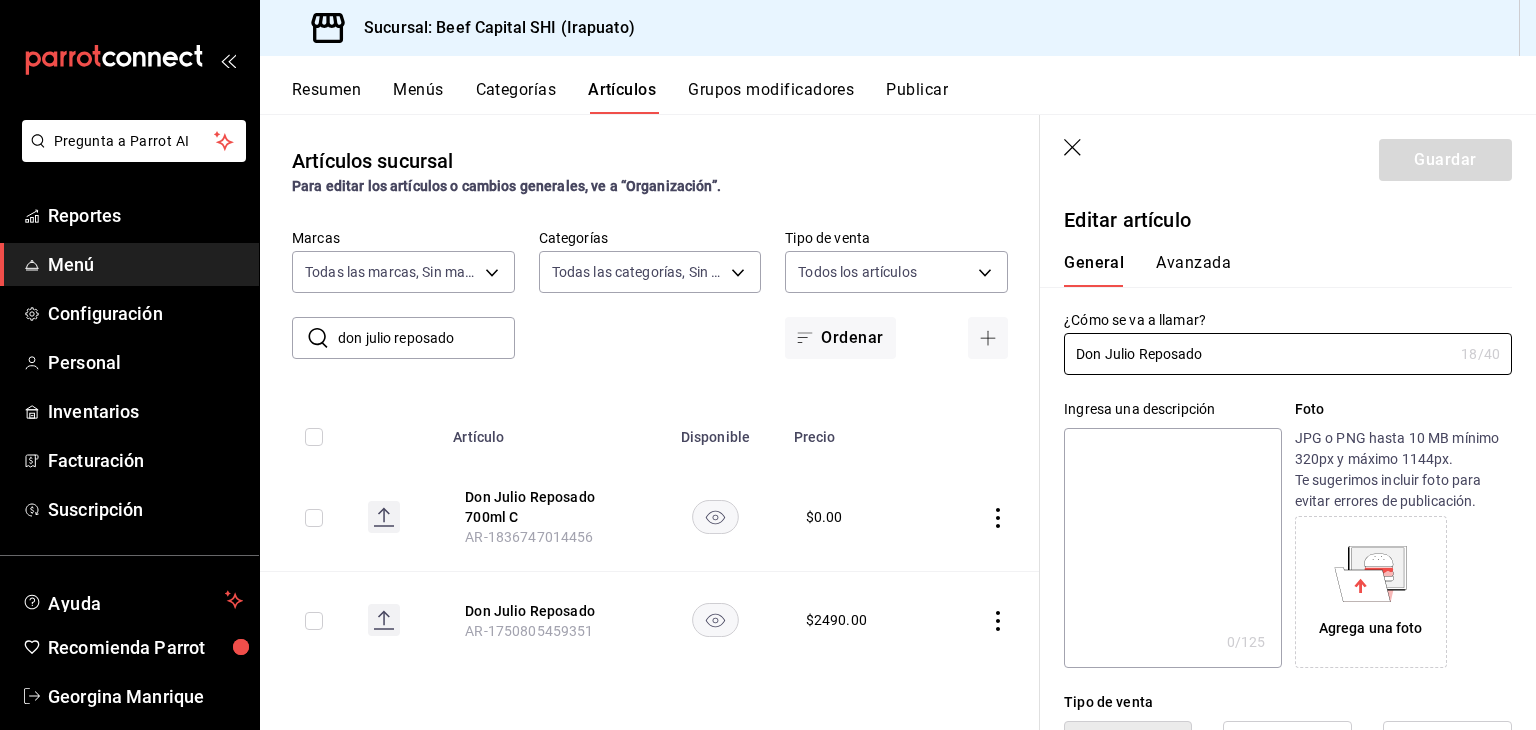 type on "$2490.00" 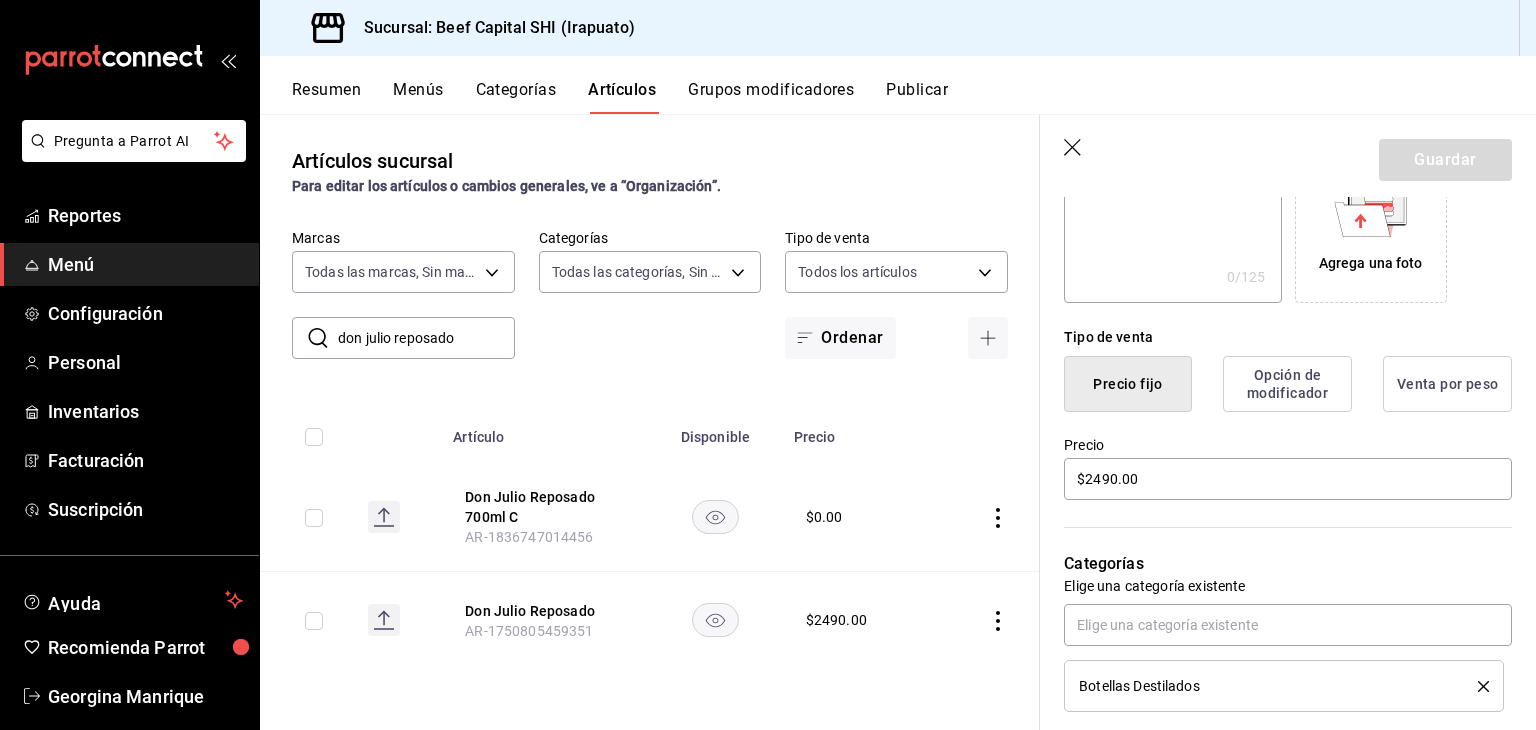 scroll, scrollTop: 400, scrollLeft: 0, axis: vertical 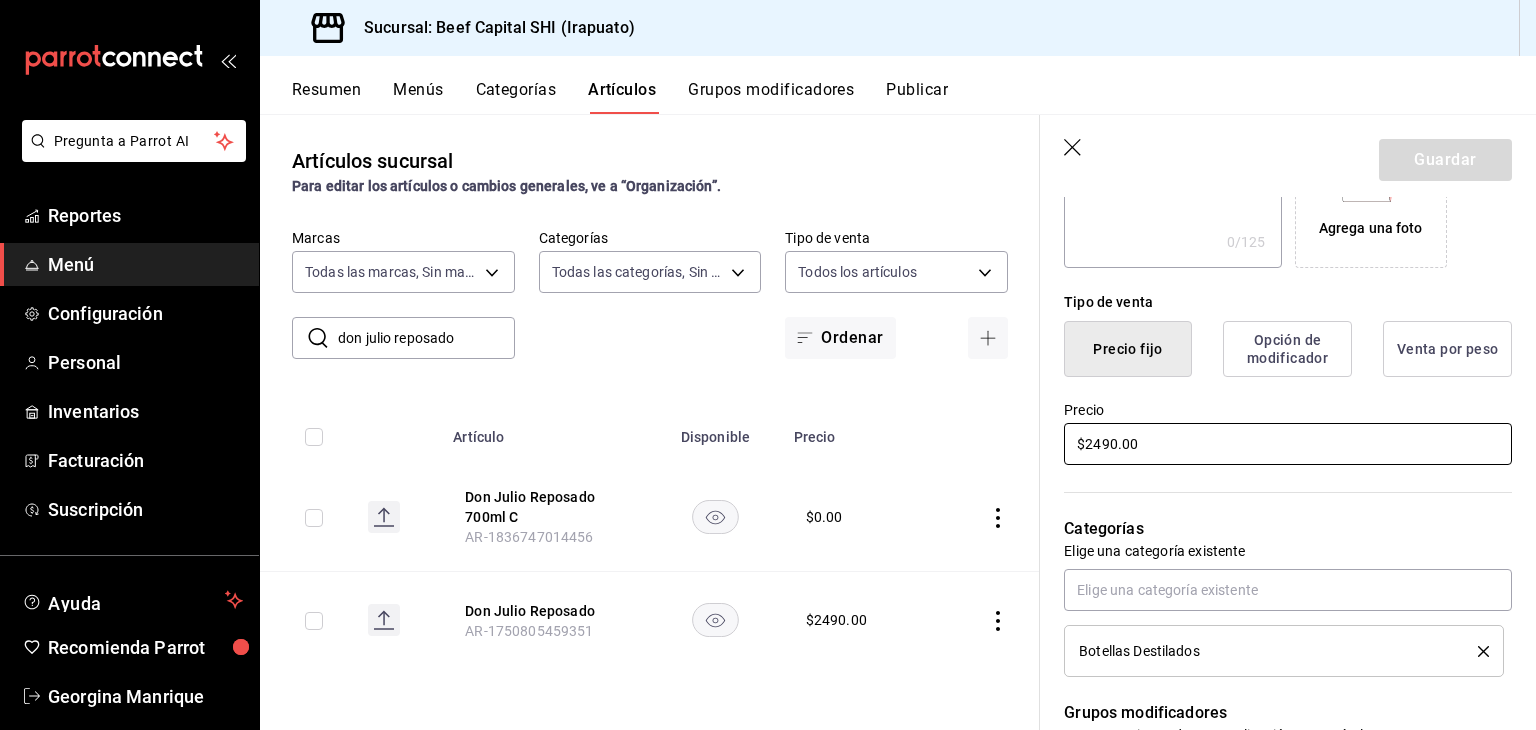 drag, startPoint x: 1200, startPoint y: 455, endPoint x: 924, endPoint y: 445, distance: 276.1811 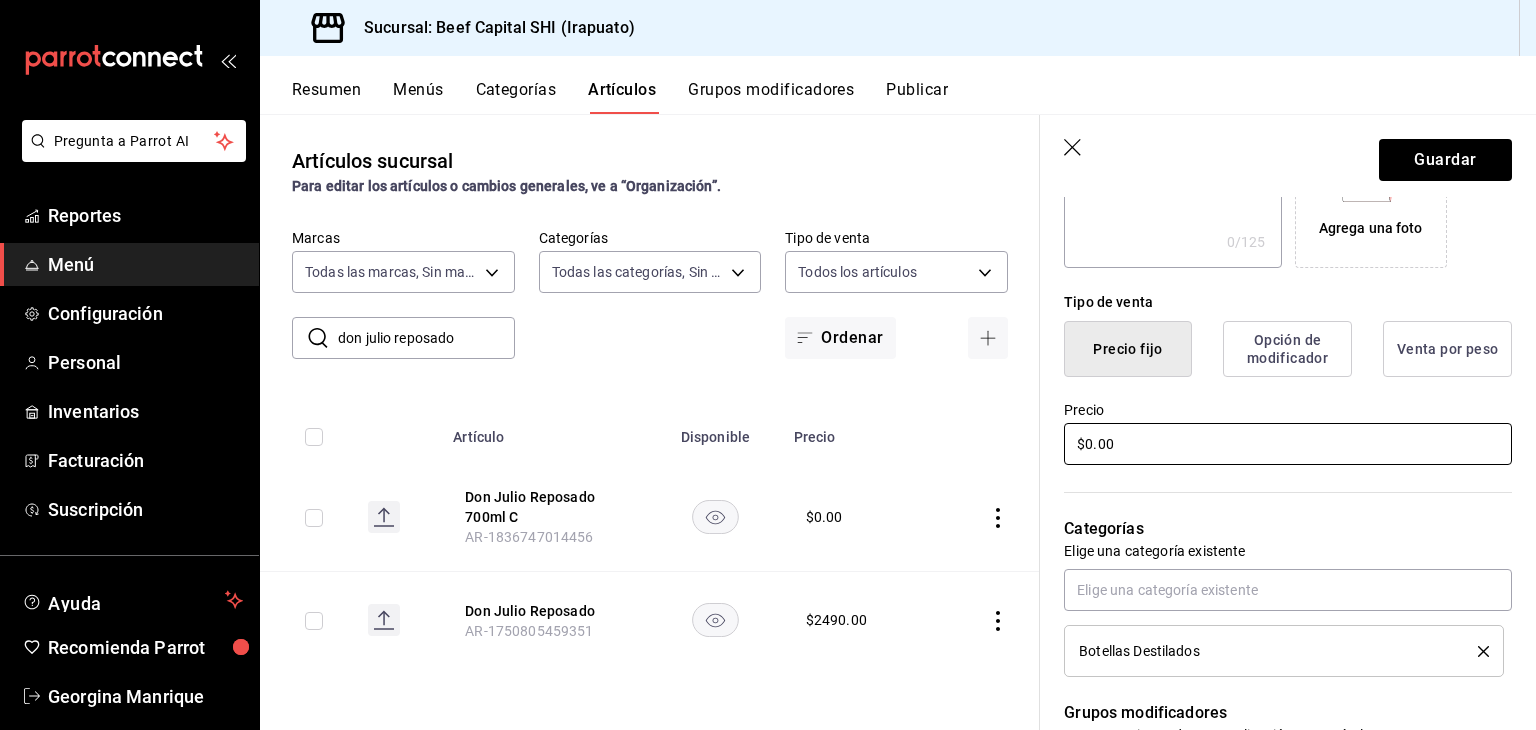 type on "$0.00" 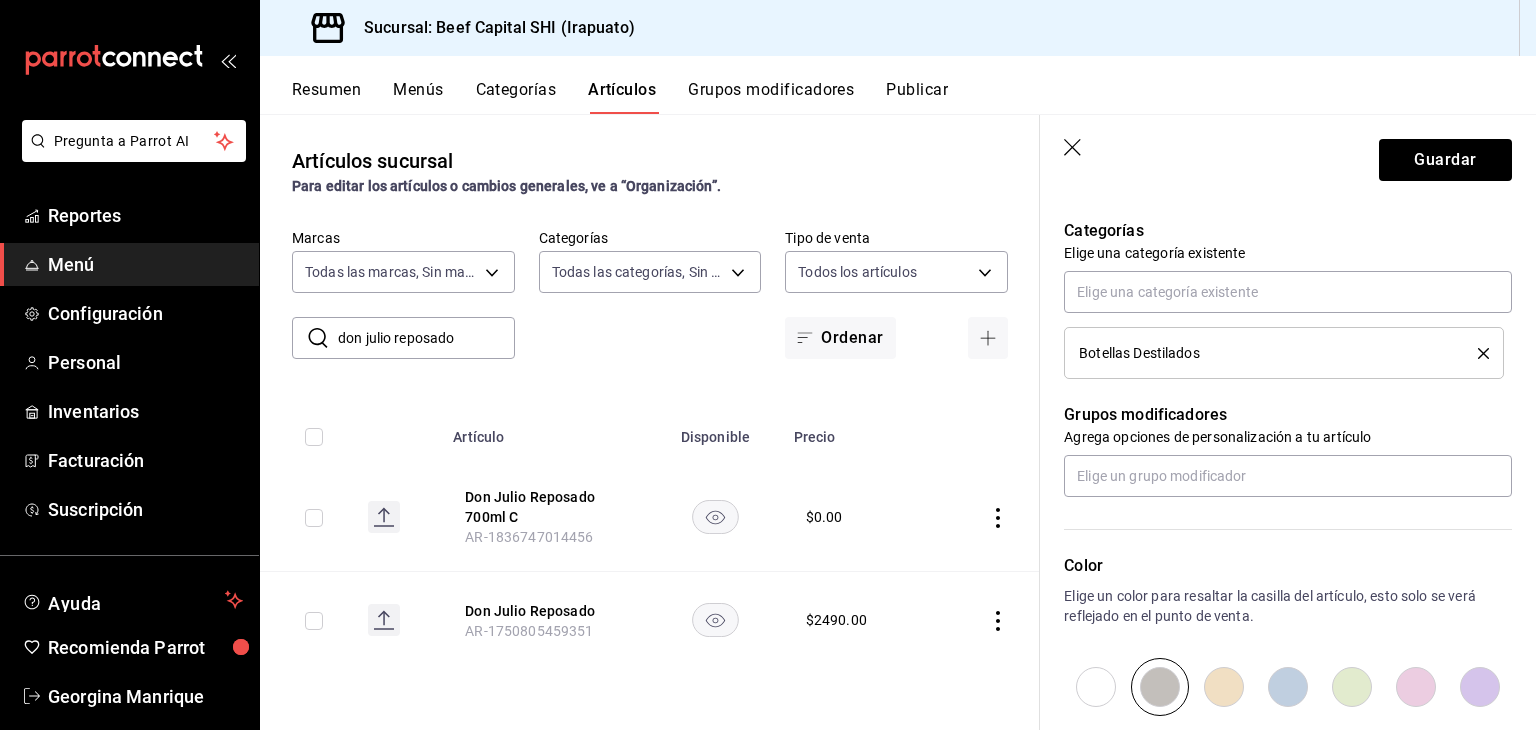 scroll, scrollTop: 700, scrollLeft: 0, axis: vertical 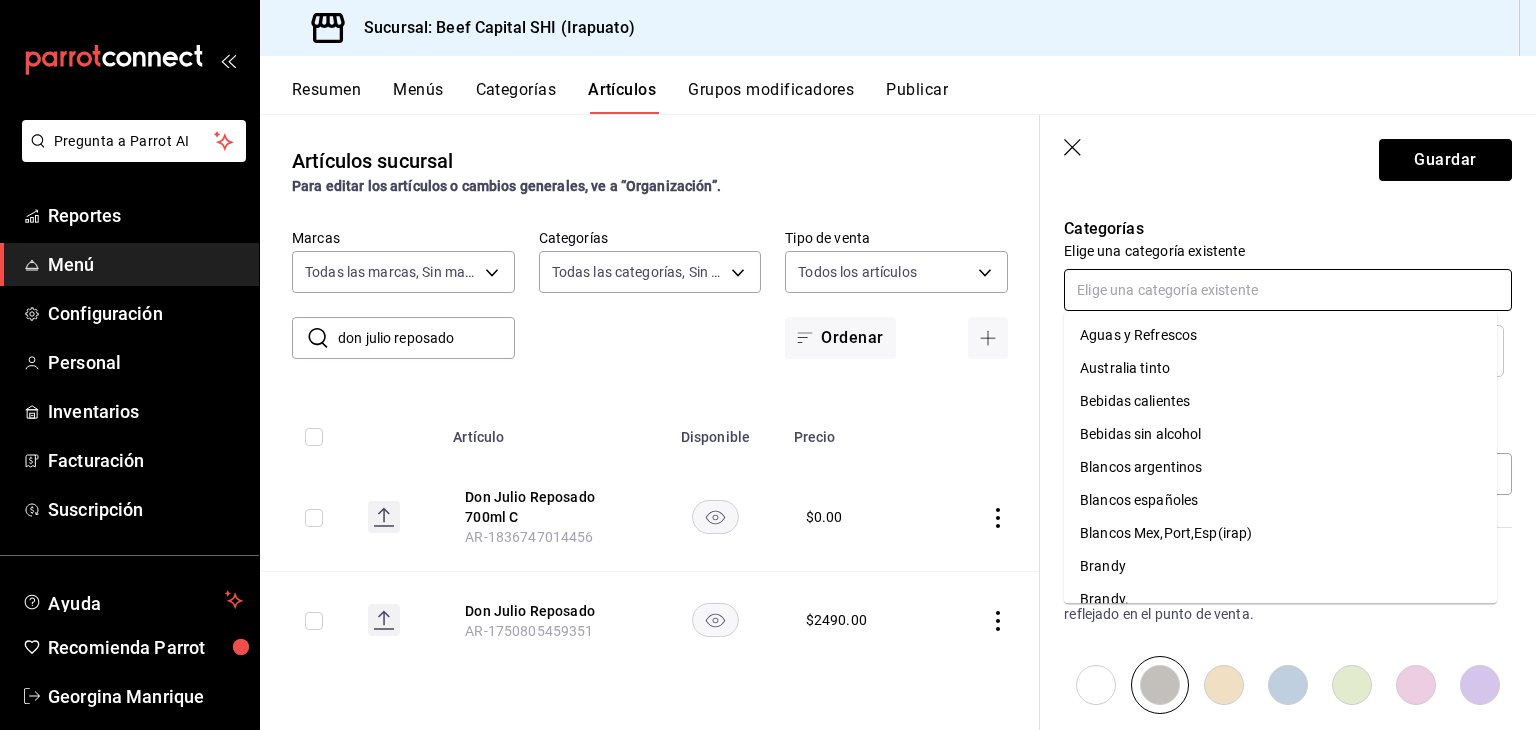 click at bounding box center (1288, 290) 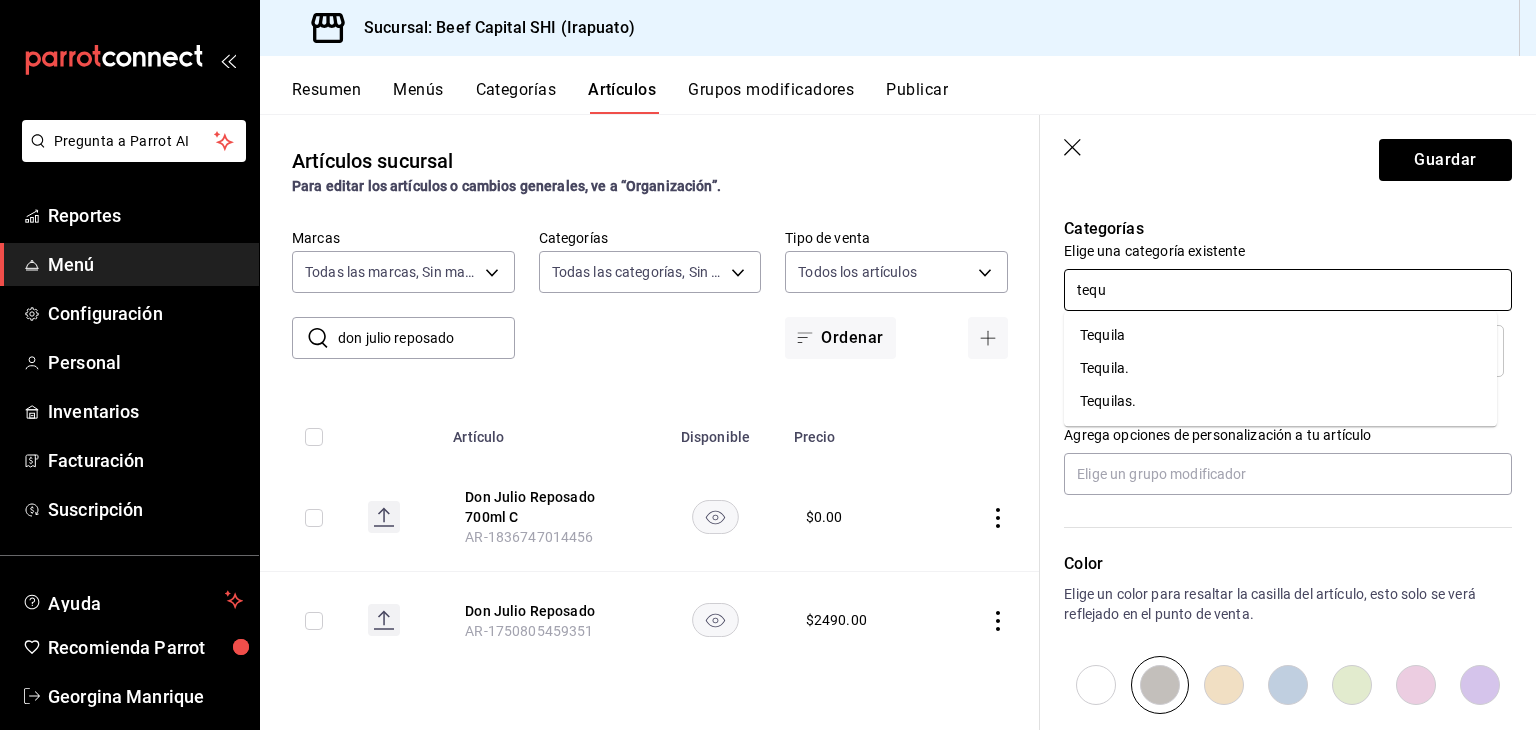 type on "tequi" 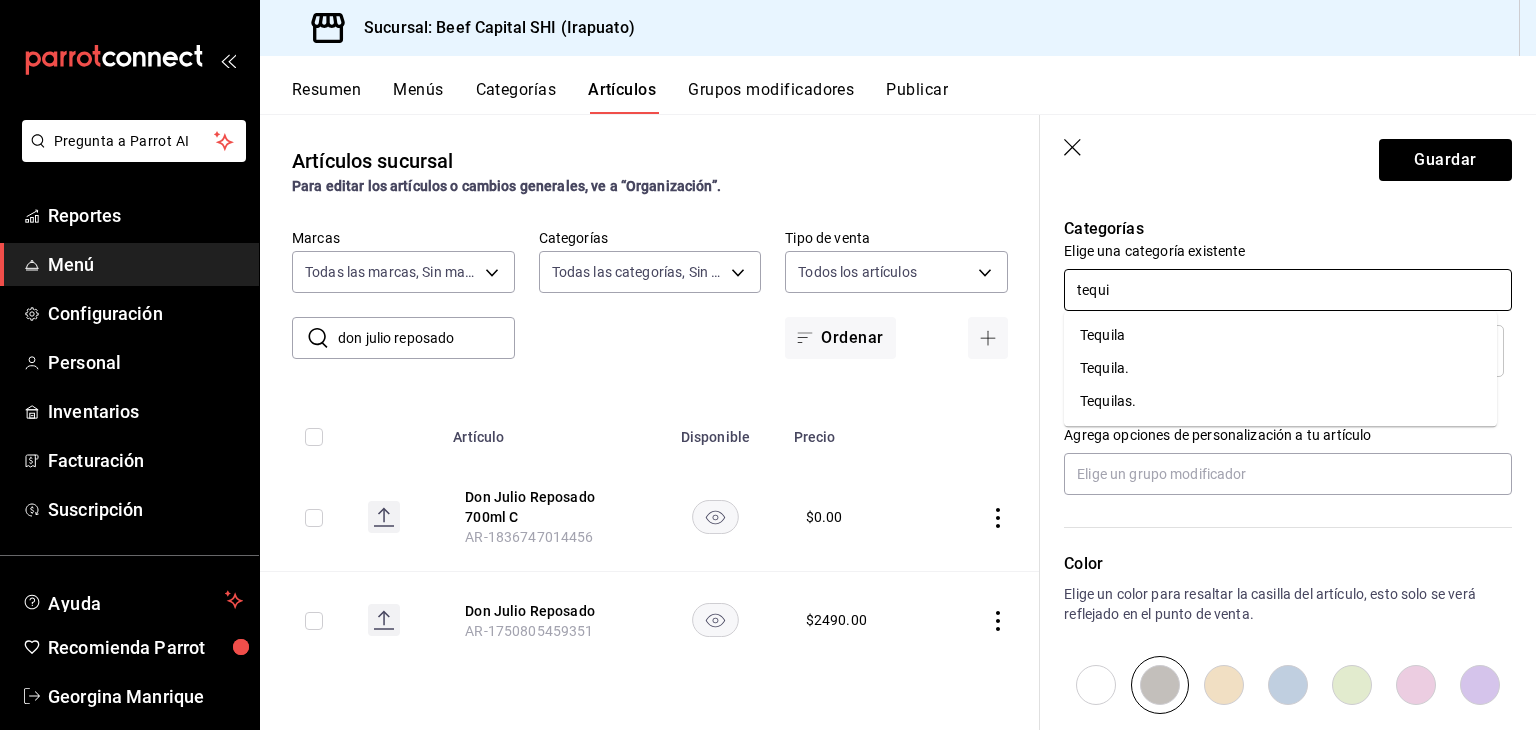 click on "Tequila." at bounding box center (1280, 368) 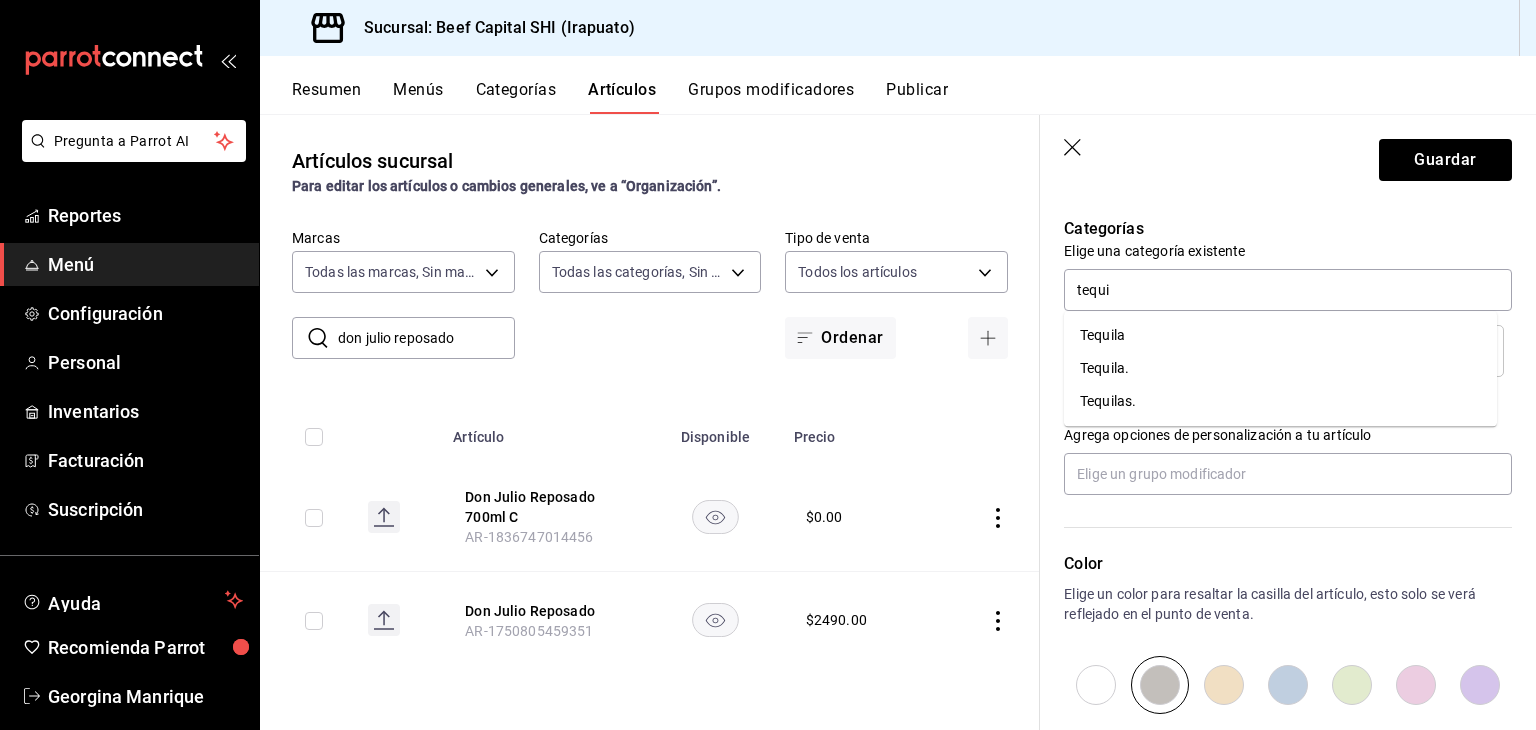 type 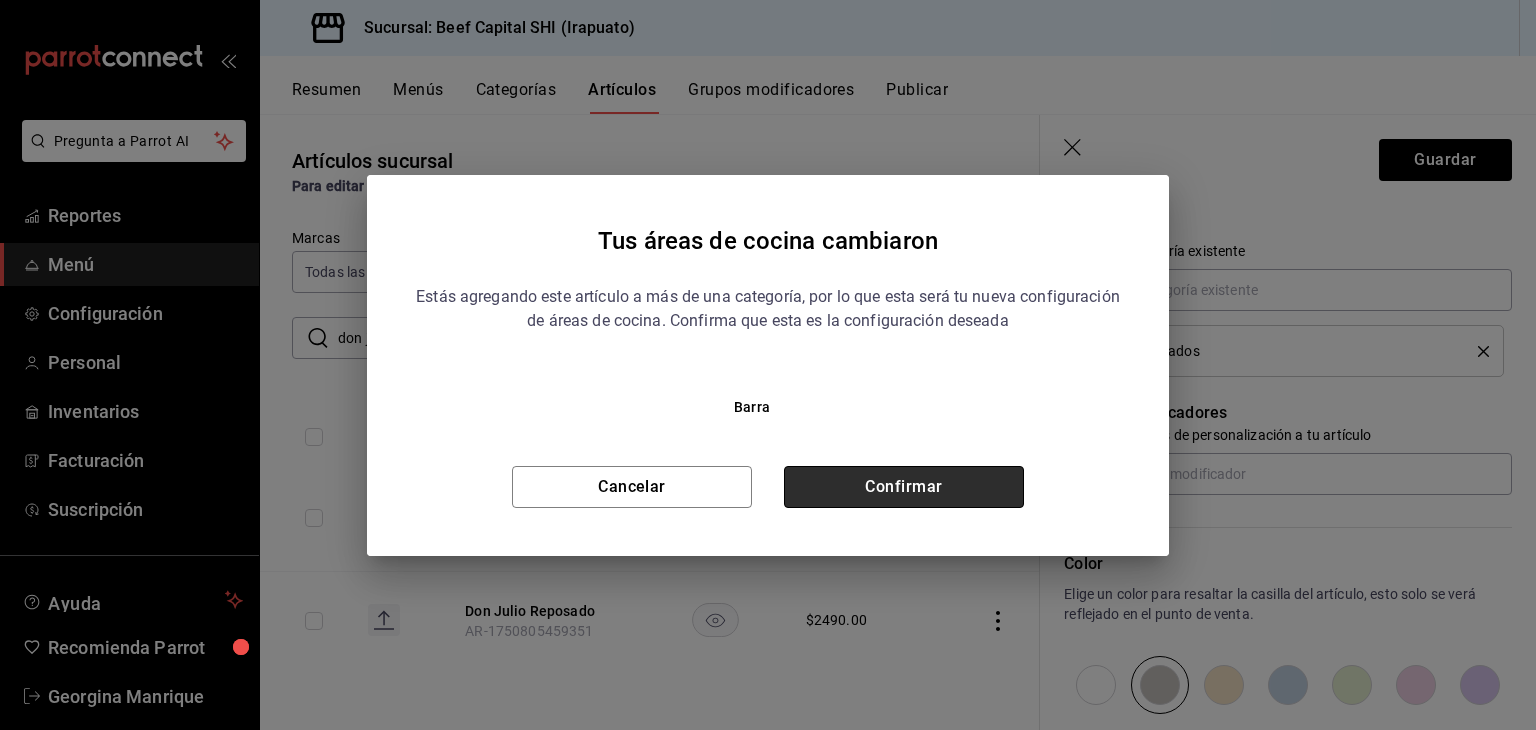 click on "Confirmar" at bounding box center (904, 487) 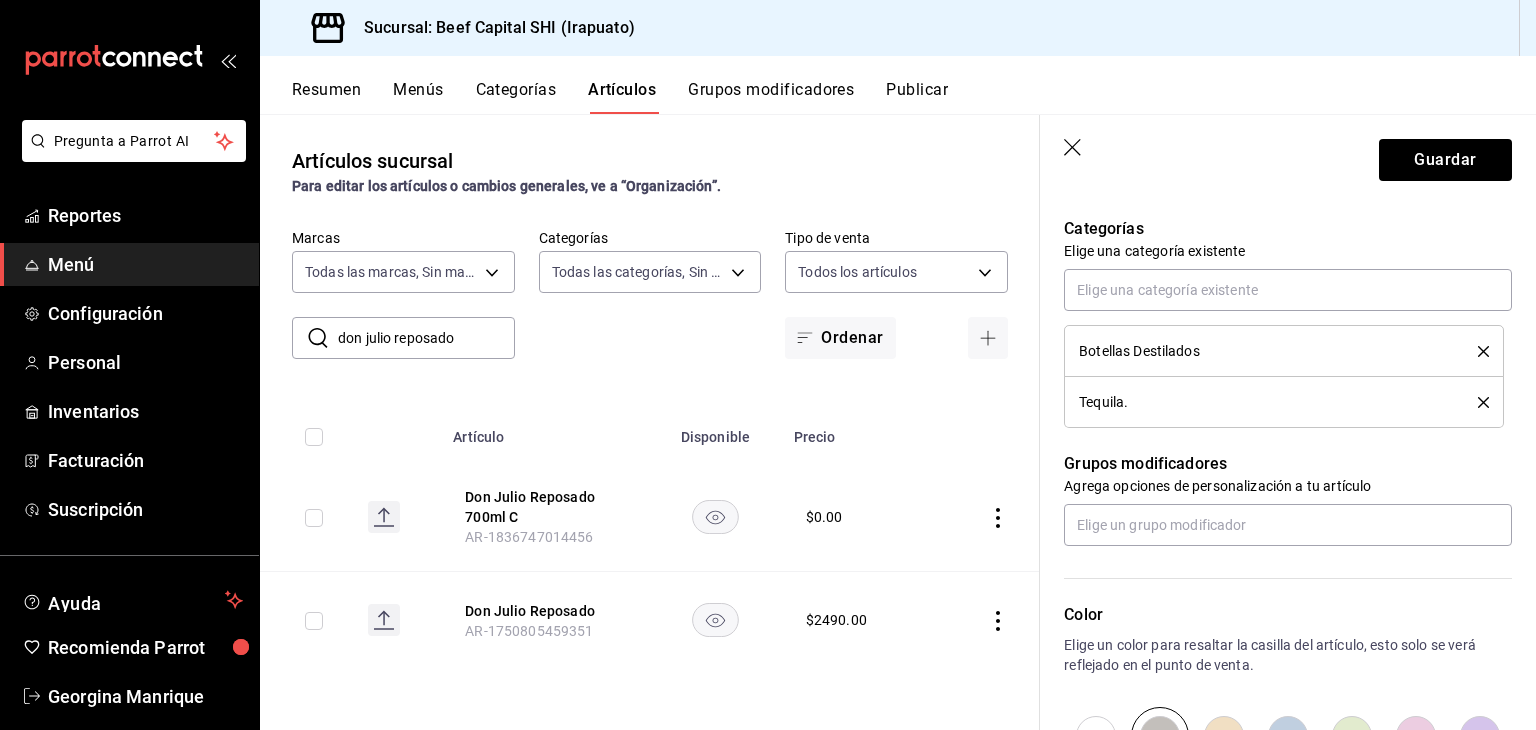 click 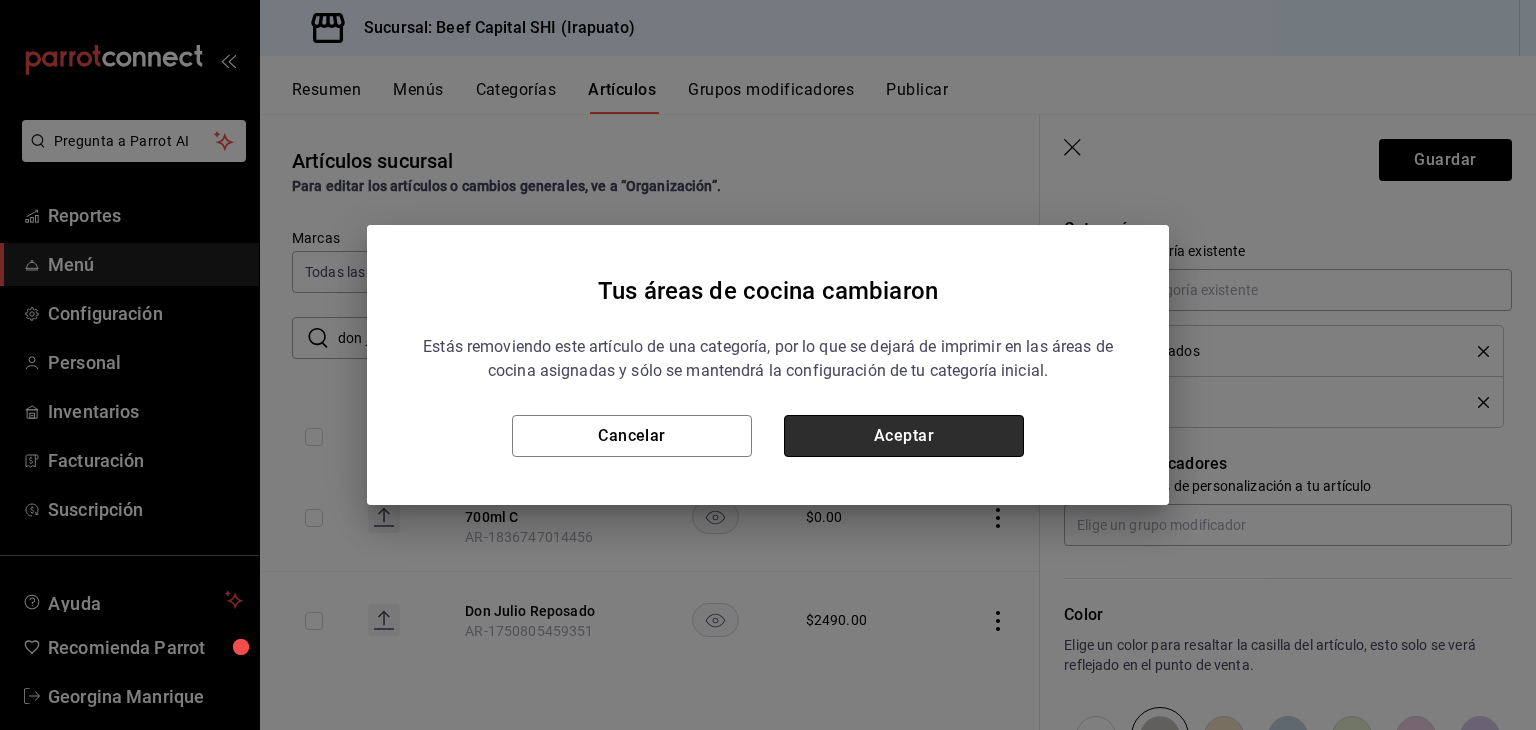 click on "Aceptar" at bounding box center (904, 436) 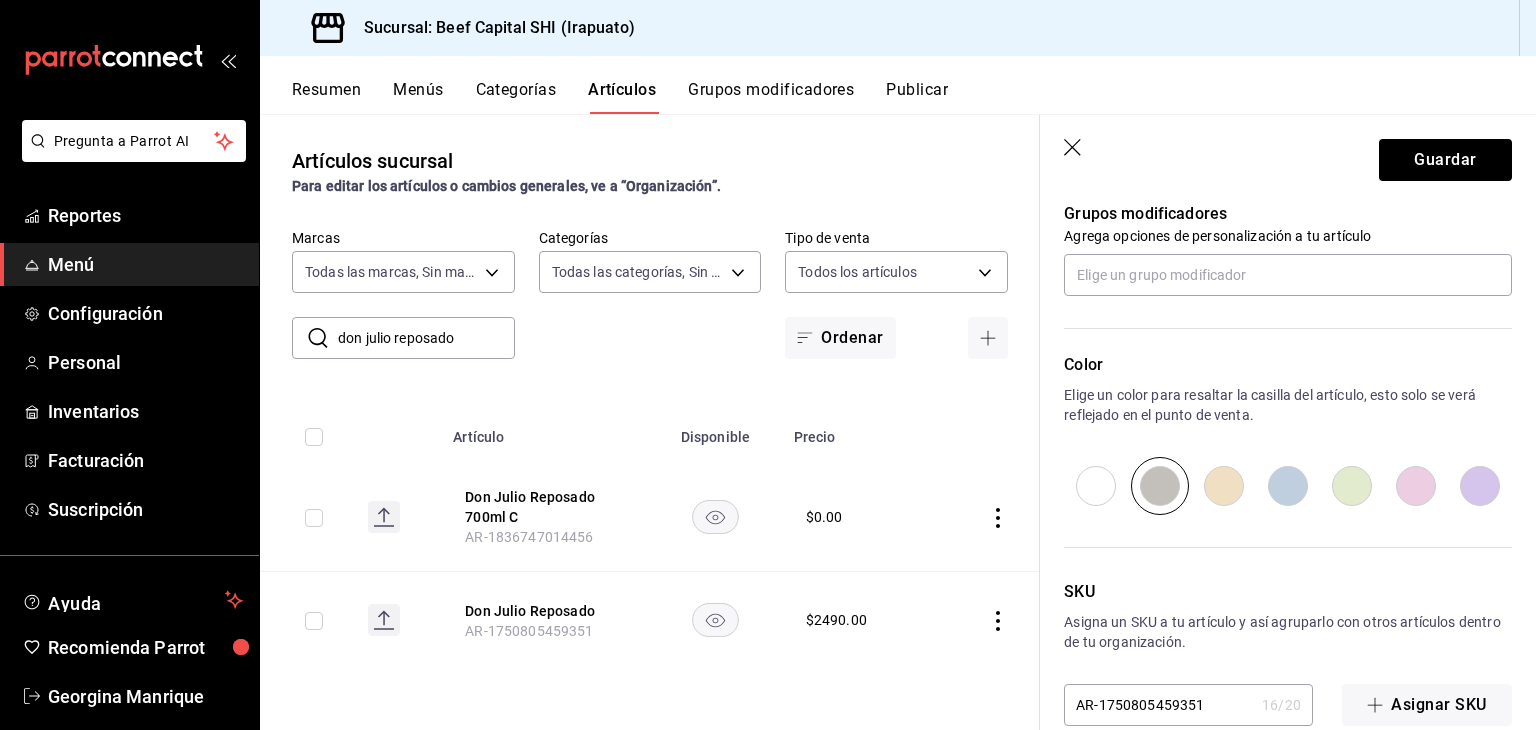 scroll, scrollTop: 900, scrollLeft: 0, axis: vertical 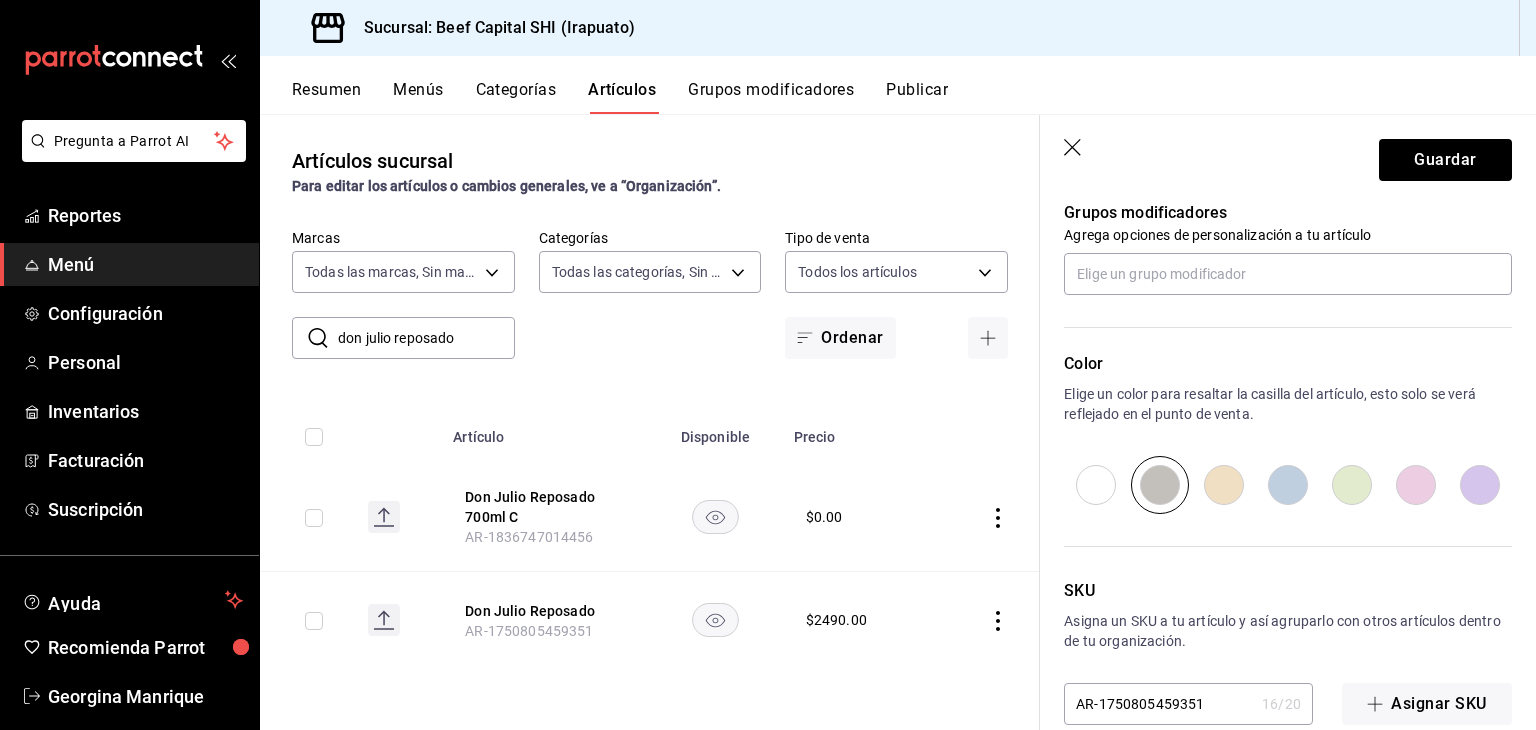 click at bounding box center [1224, 485] 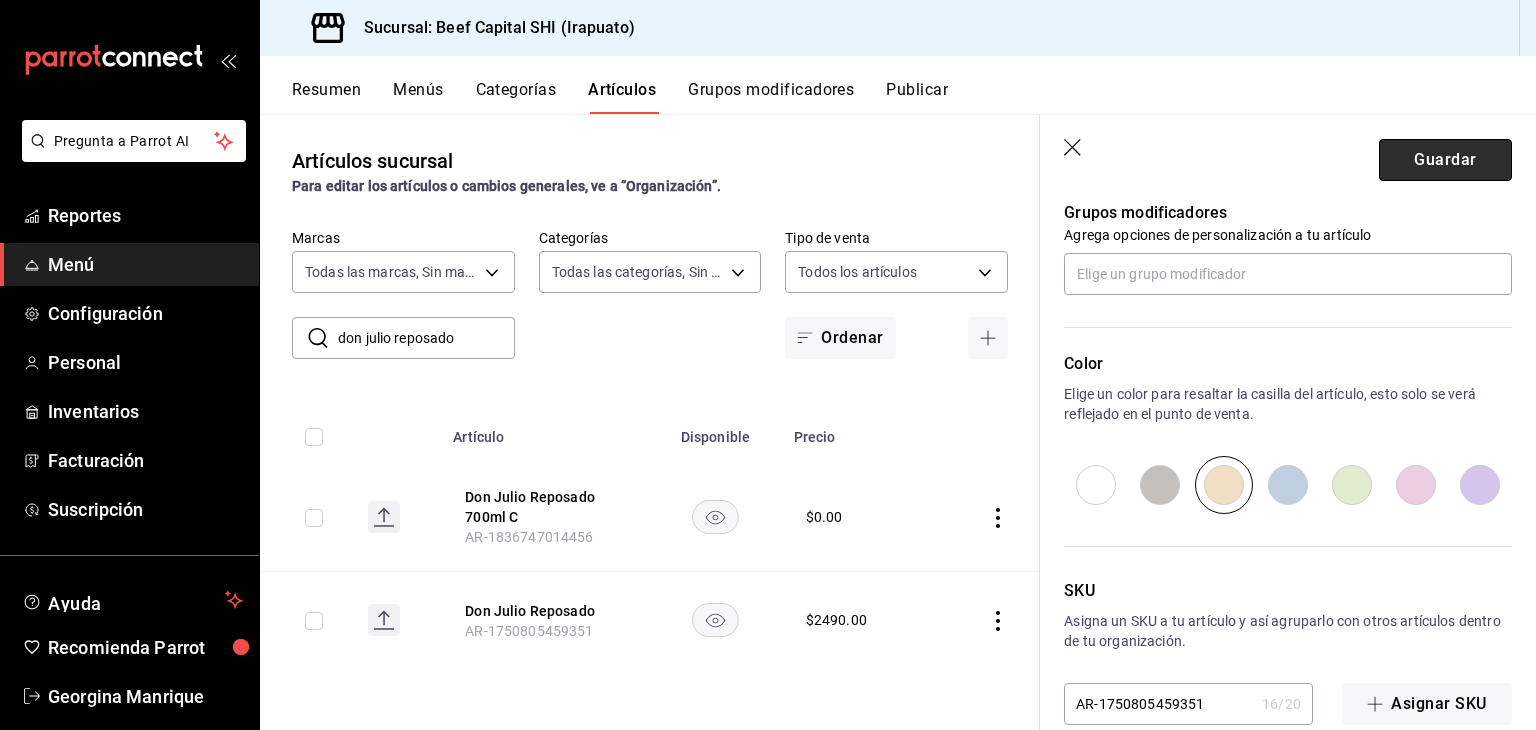 click on "Guardar" at bounding box center [1445, 160] 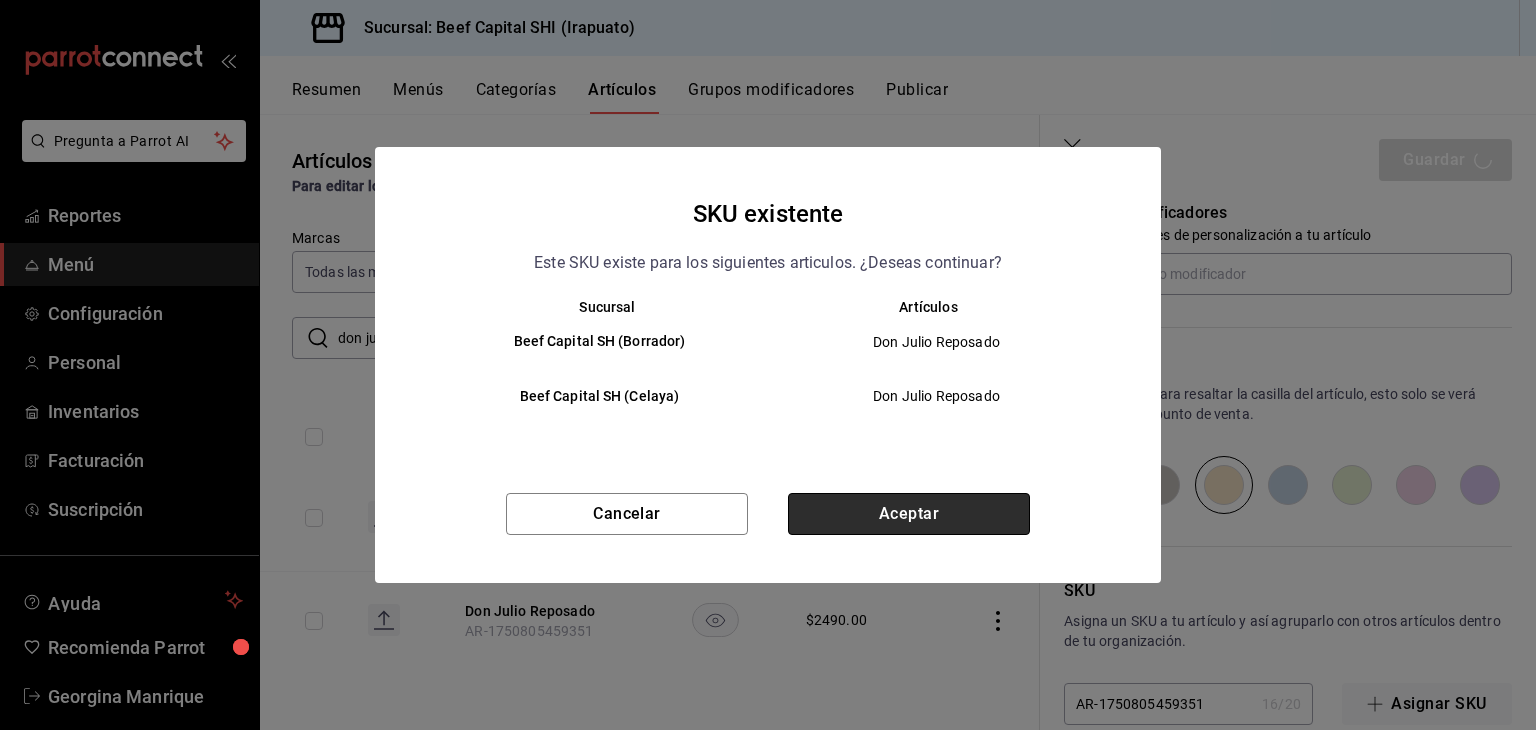 click on "Aceptar" at bounding box center (909, 514) 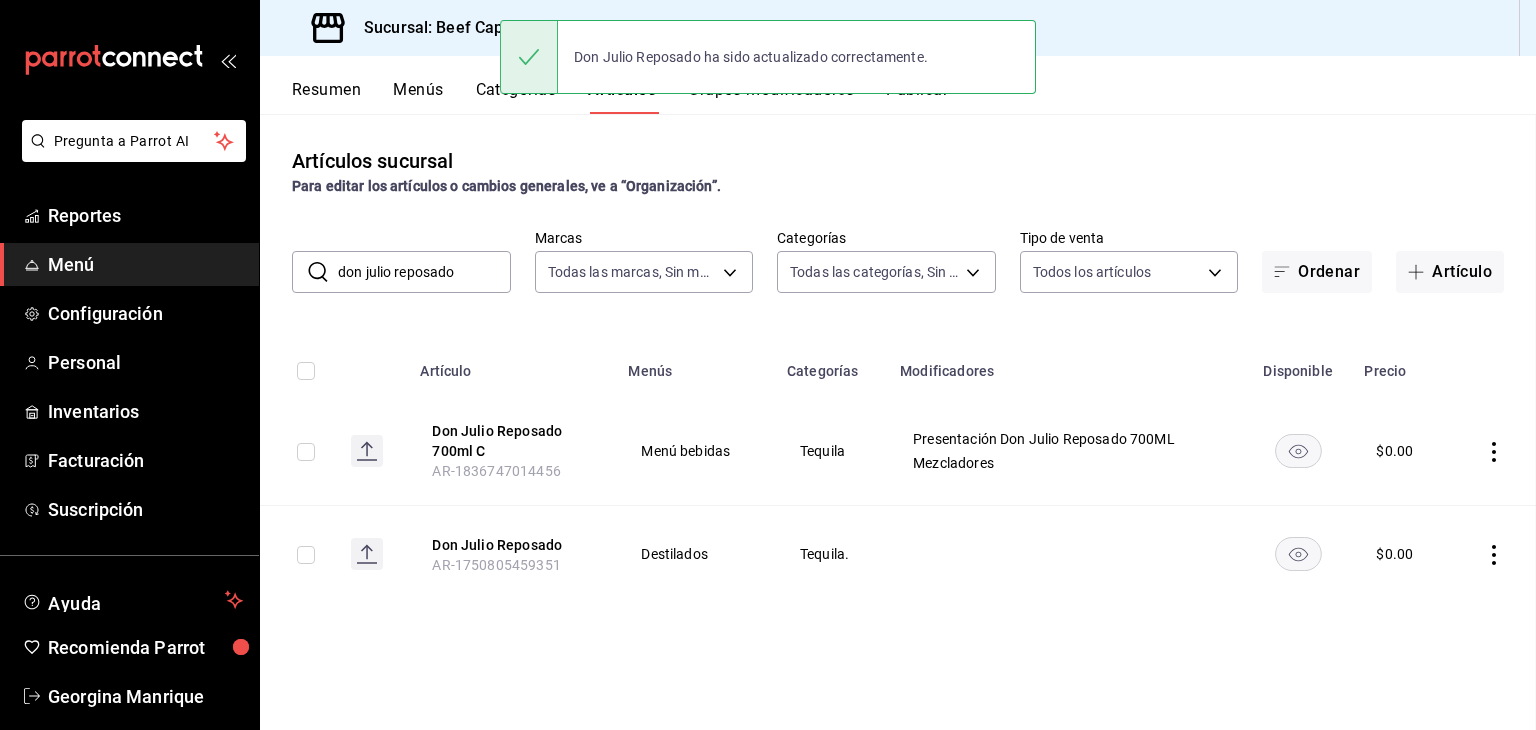 scroll, scrollTop: 0, scrollLeft: 0, axis: both 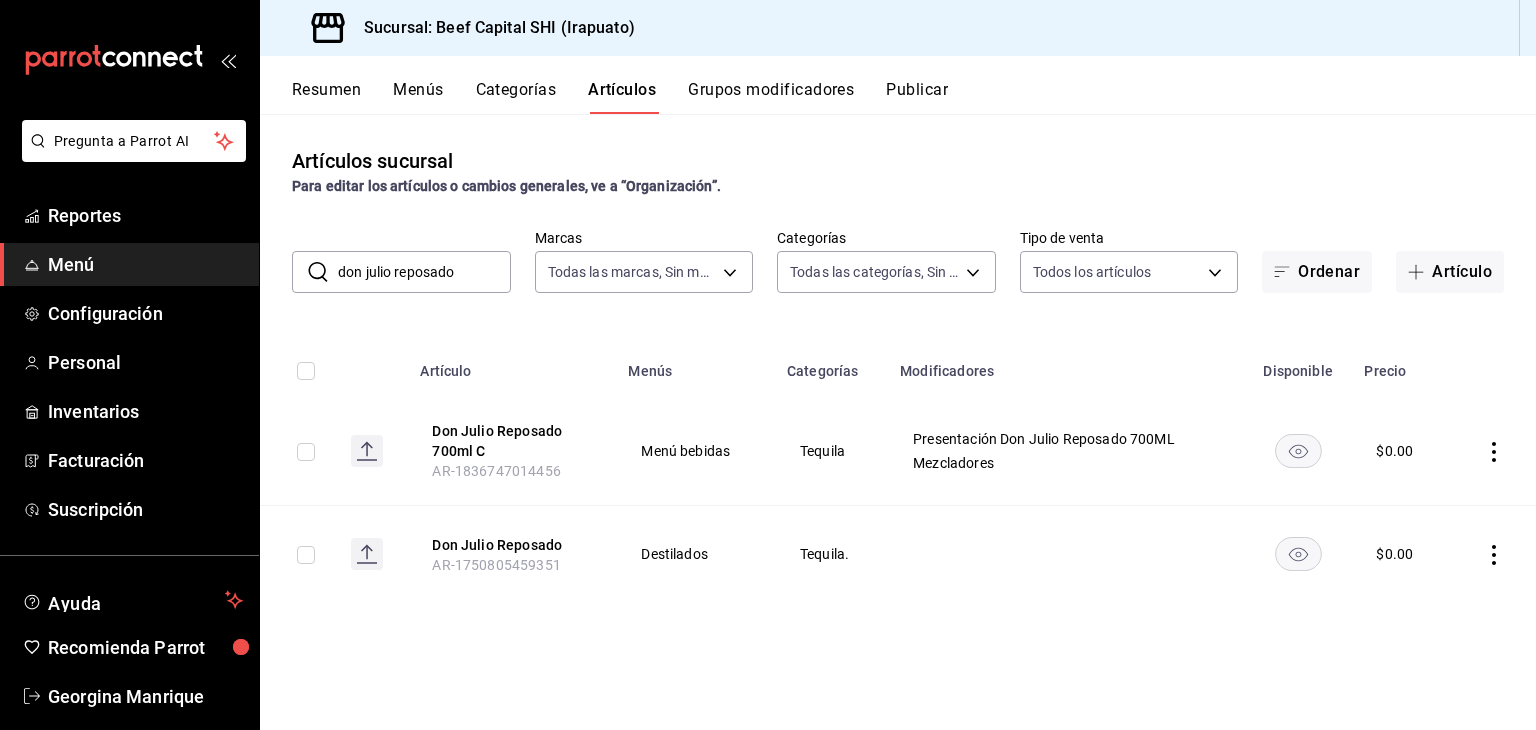 click on "Grupos modificadores" at bounding box center [771, 97] 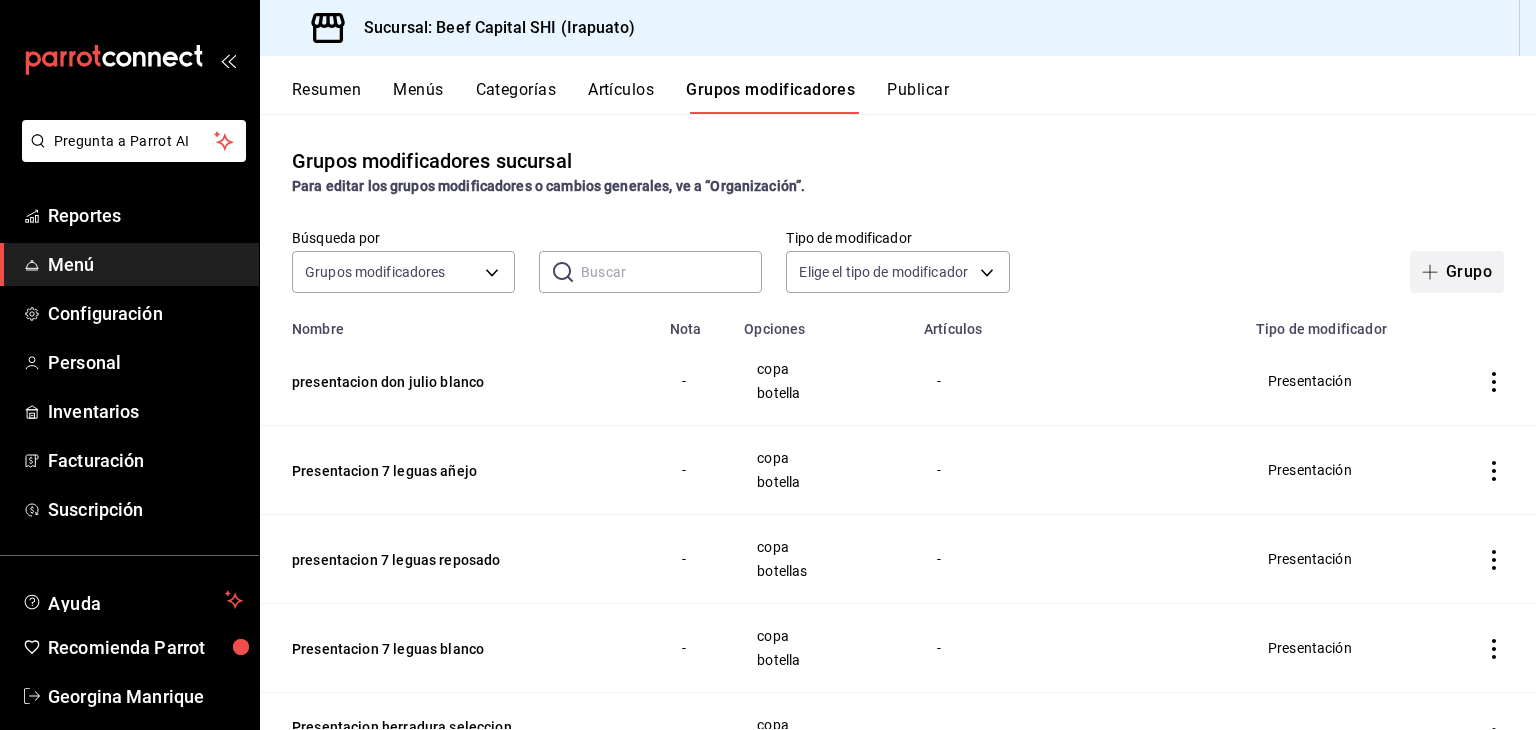 click 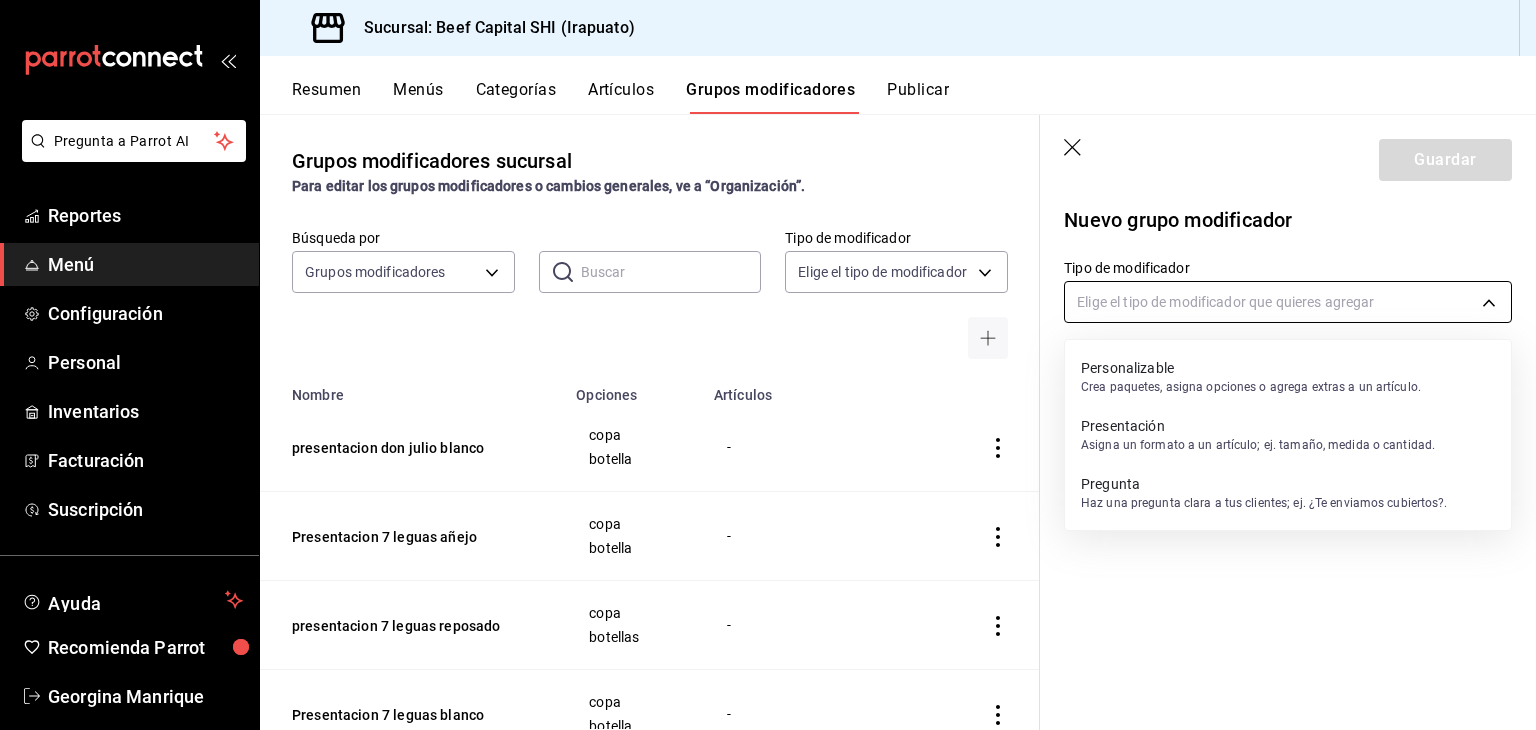 click on "Pregunta a Parrot AI Reportes   Menú   Configuración   Personal   Inventarios   Facturación   Suscripción   Ayuda Recomienda Parrot   Georgina Manrique   Sugerir nueva función   Sucursal: Beef Capital SHI (Irapuato) Resumen Menús Categorías Artículos Grupos modificadores Publicar Grupos modificadores sucursal Para editar los grupos modificadores o cambios generales, ve a “Organización”. Búsqueda por Grupos modificadores GROUP ​ ​ Tipo de modificador Elige el tipo de modificador Nombre Opciones Artículos presentacion don julio blanco copa botella - Presentacion 7 leguas añejo copa botella - presentacion 7 leguas reposado copa botellas - Presentacion 7 leguas blanco copa botella - Presentacion herradura seleccion suprema copa botella - presentacion herradura ultra copa botella - Presentacion herradura añejo copa botella - presentacion herradura reposado copa botella - Presentación herradura blanco copa botella Herradura Blanco presentacion jack daniels black Botella Copa Jack Daniel Black" at bounding box center (768, 365) 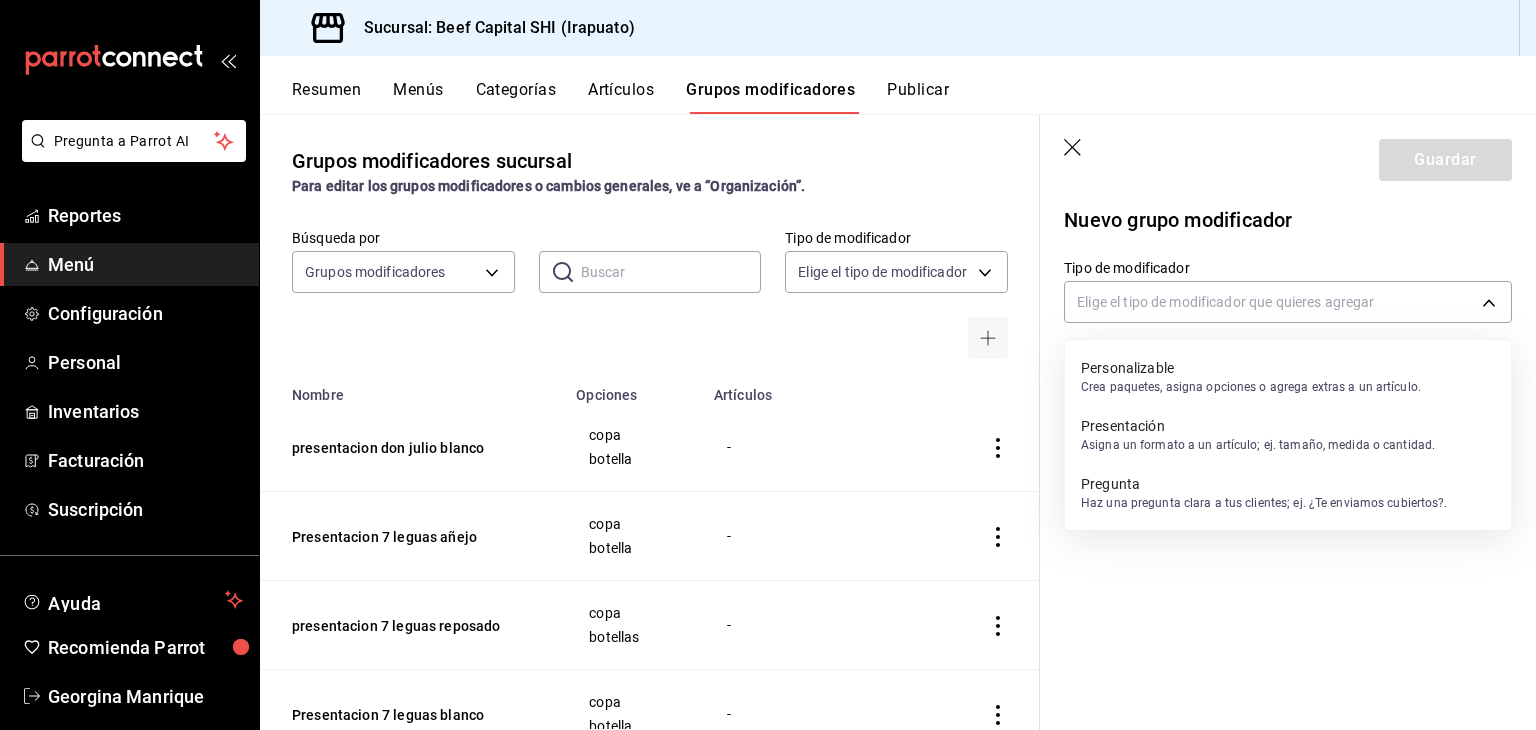click on "Presentación" at bounding box center [1258, 426] 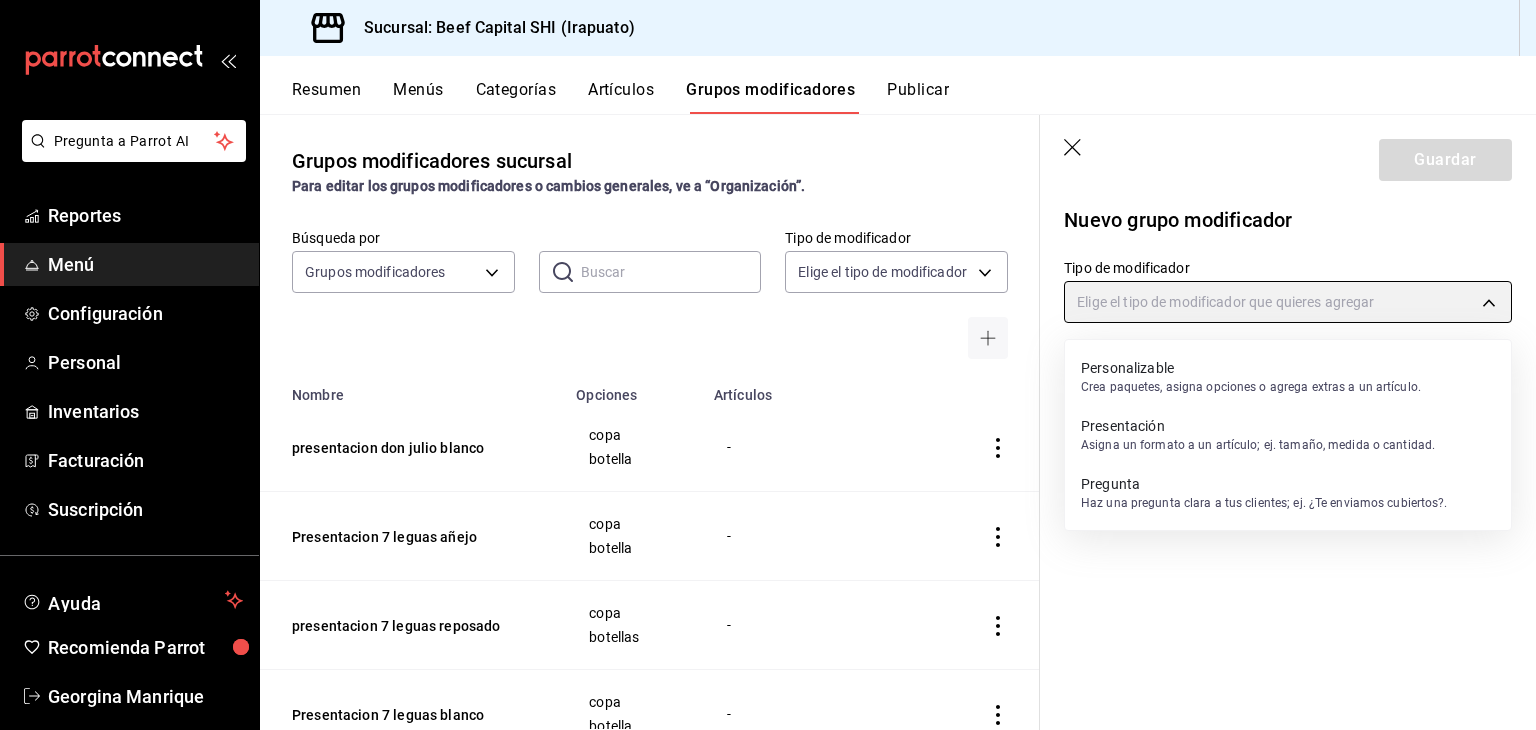 type on "PRESENTATION" 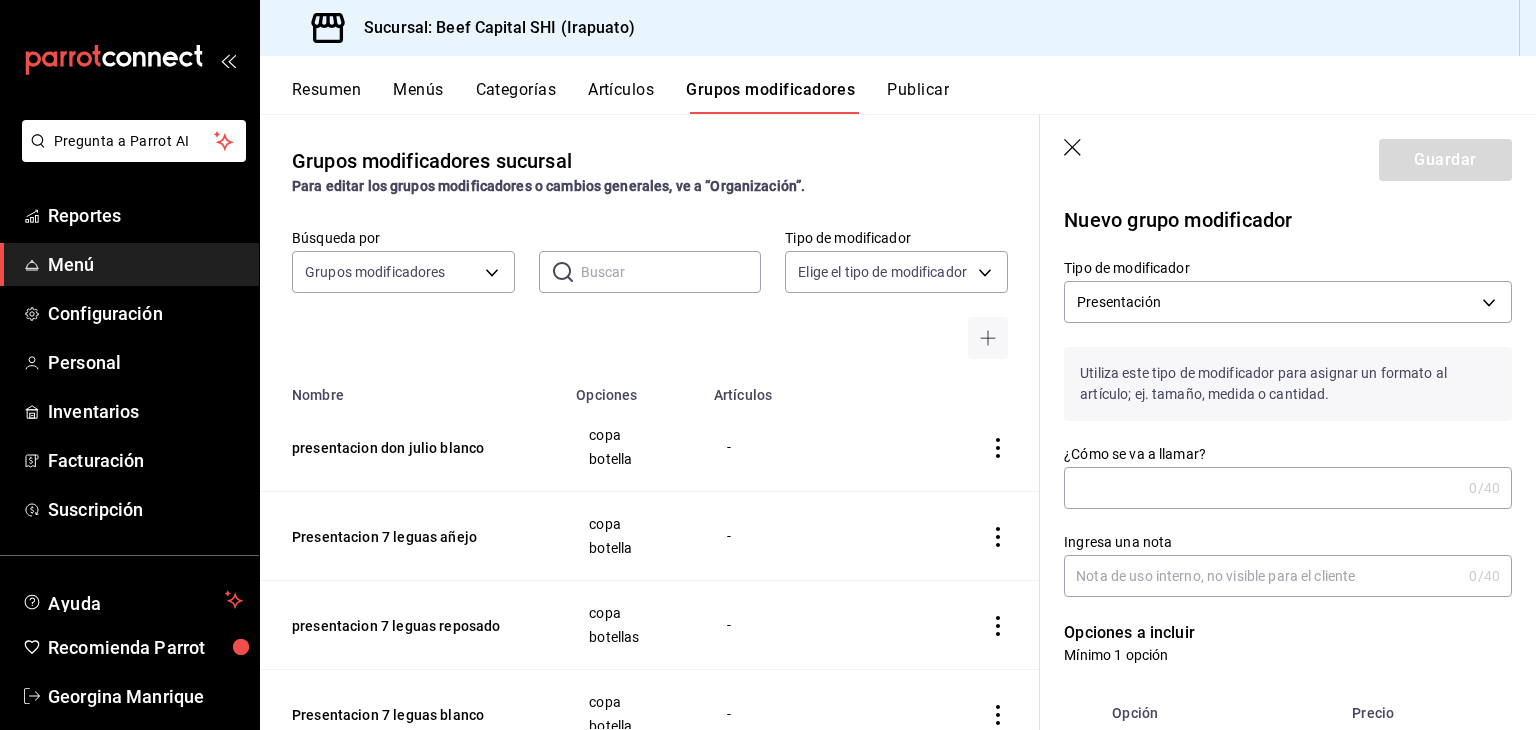 click on "¿Cómo se va a llamar?" at bounding box center [1262, 488] 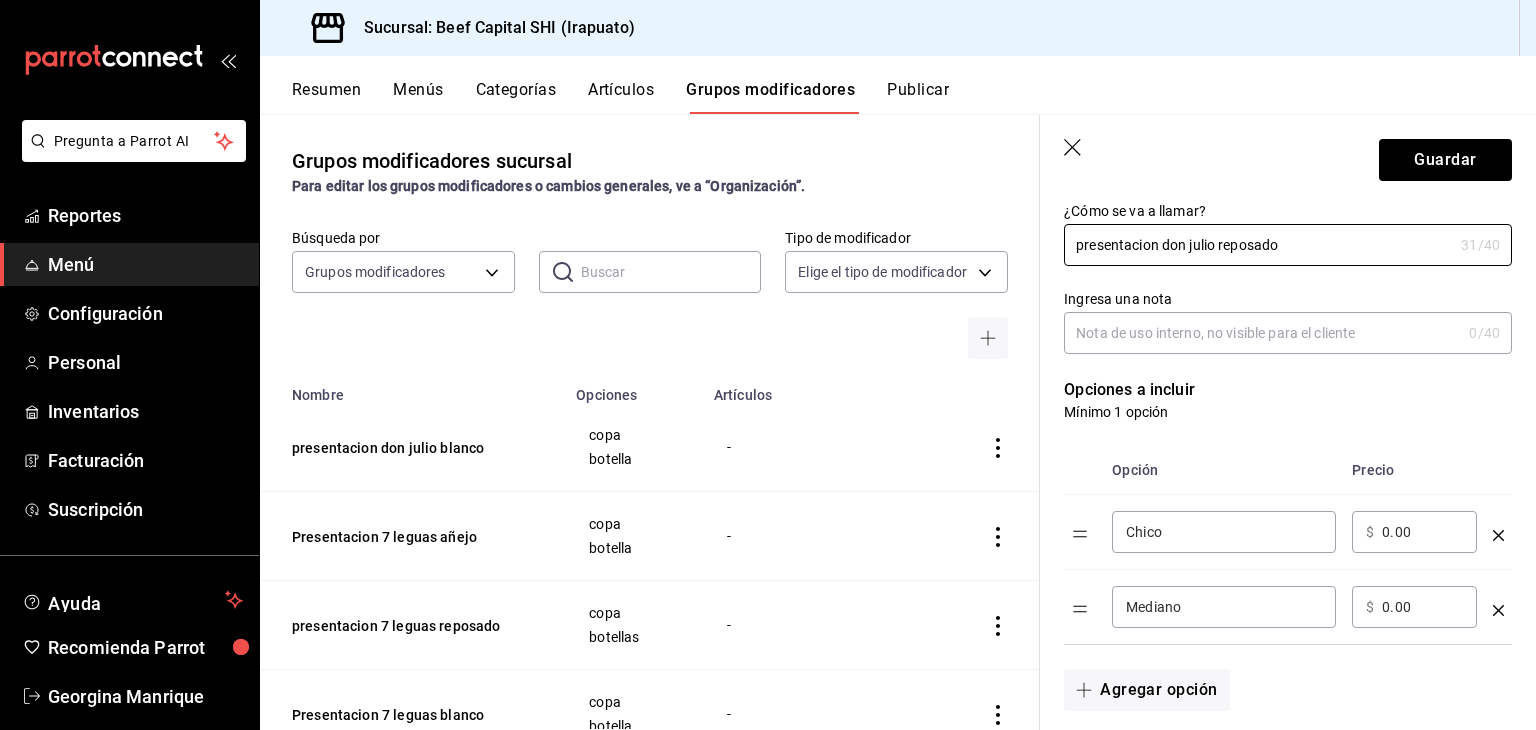 scroll, scrollTop: 300, scrollLeft: 0, axis: vertical 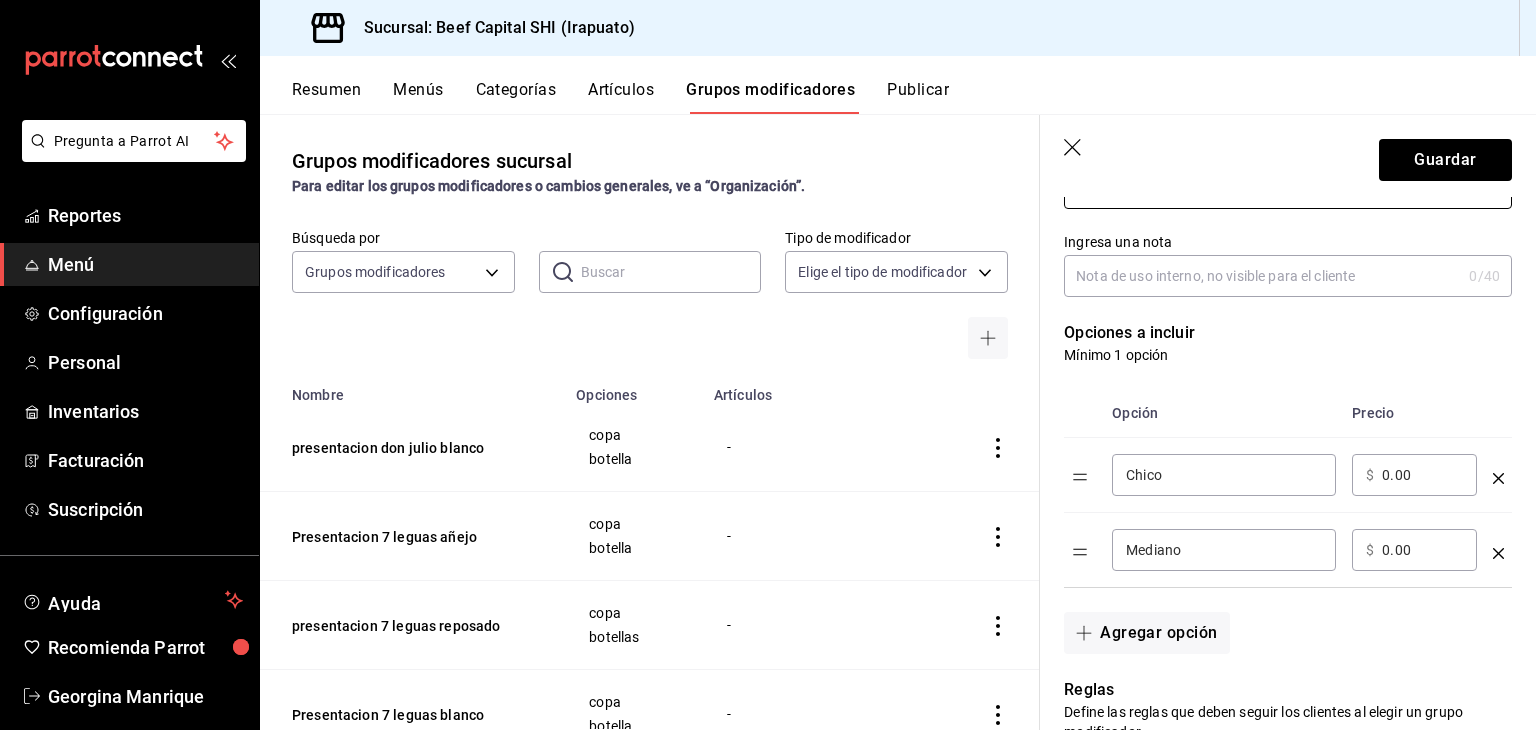 type on "presentacion don julio reposado" 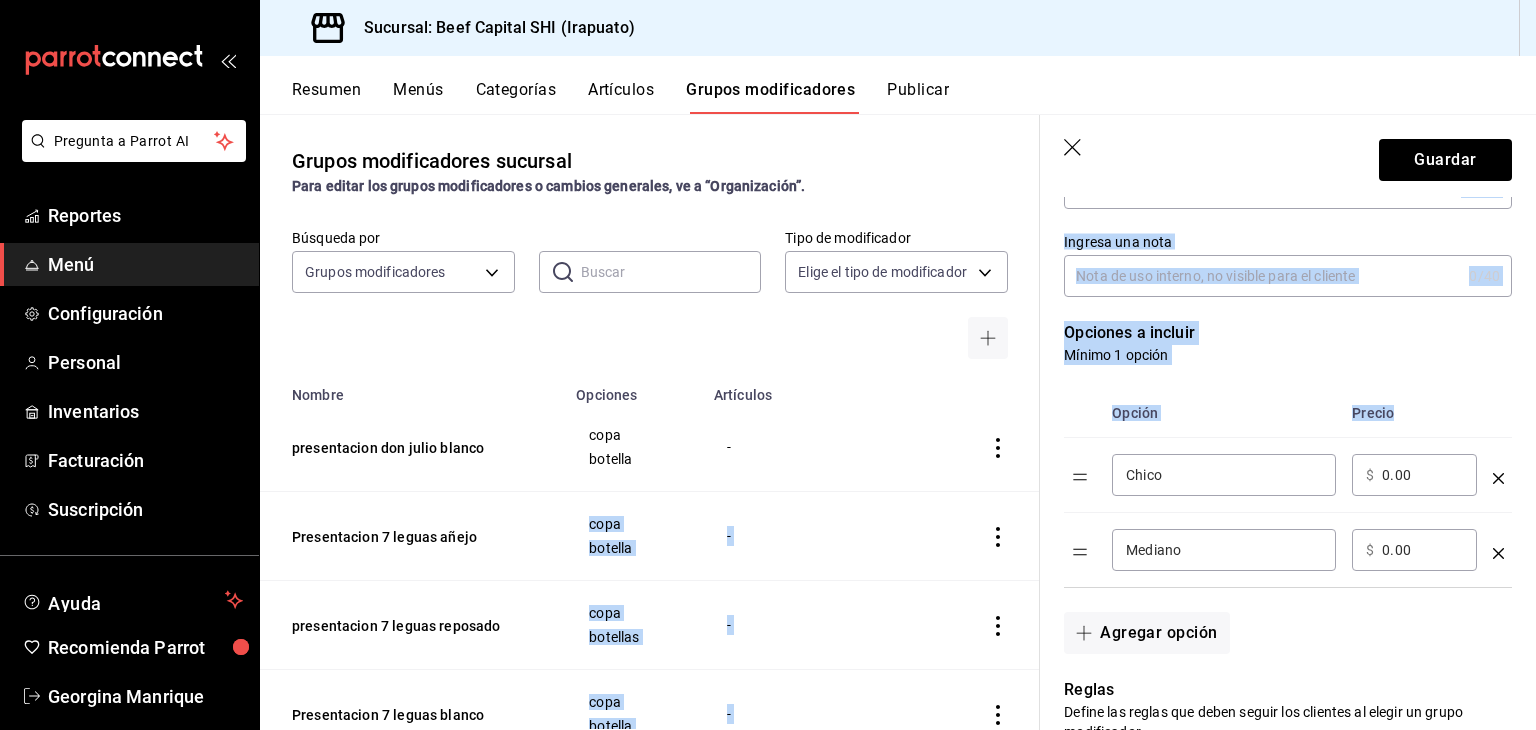drag, startPoint x: 1173, startPoint y: 493, endPoint x: 1019, endPoint y: 490, distance: 154.02922 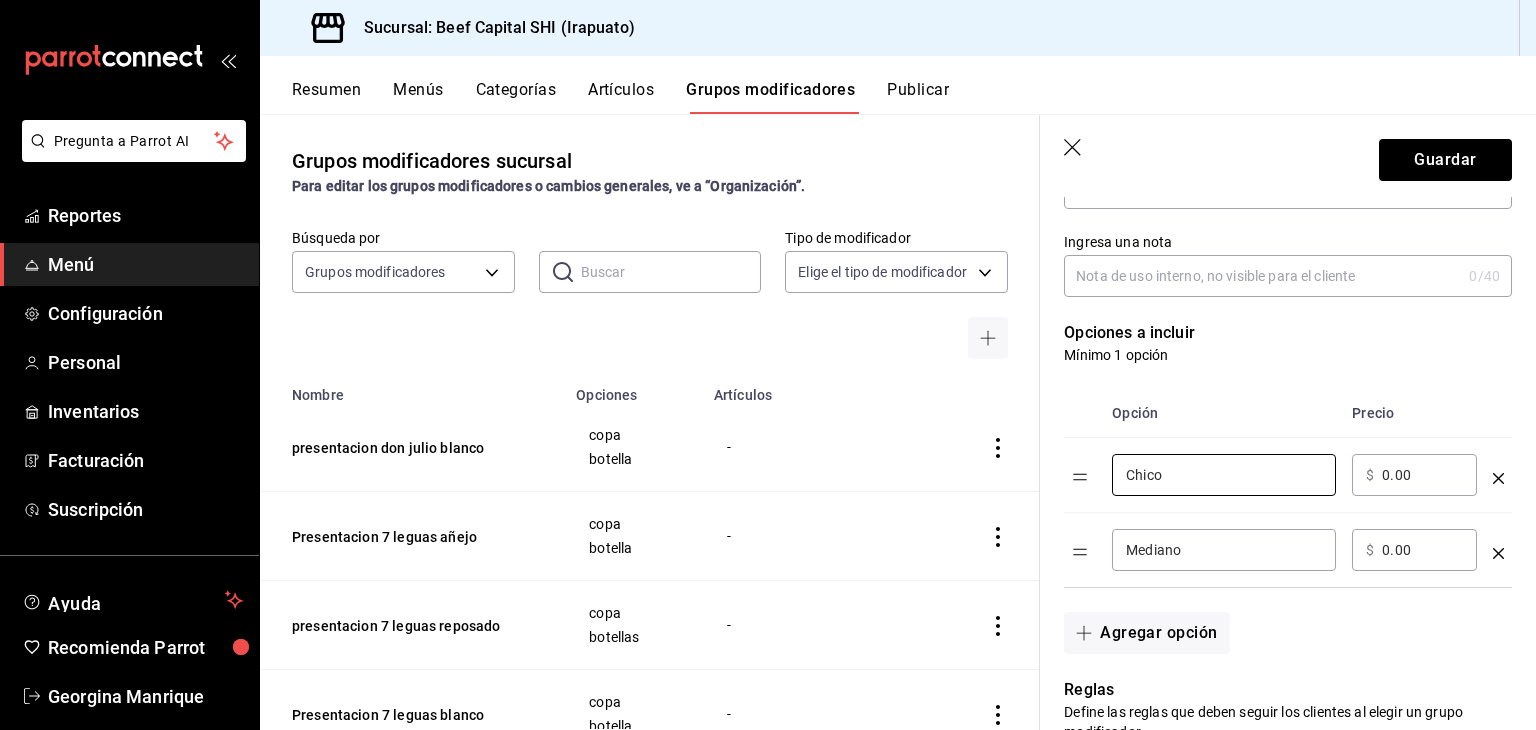 drag, startPoint x: 1222, startPoint y: 481, endPoint x: 1039, endPoint y: 485, distance: 183.04372 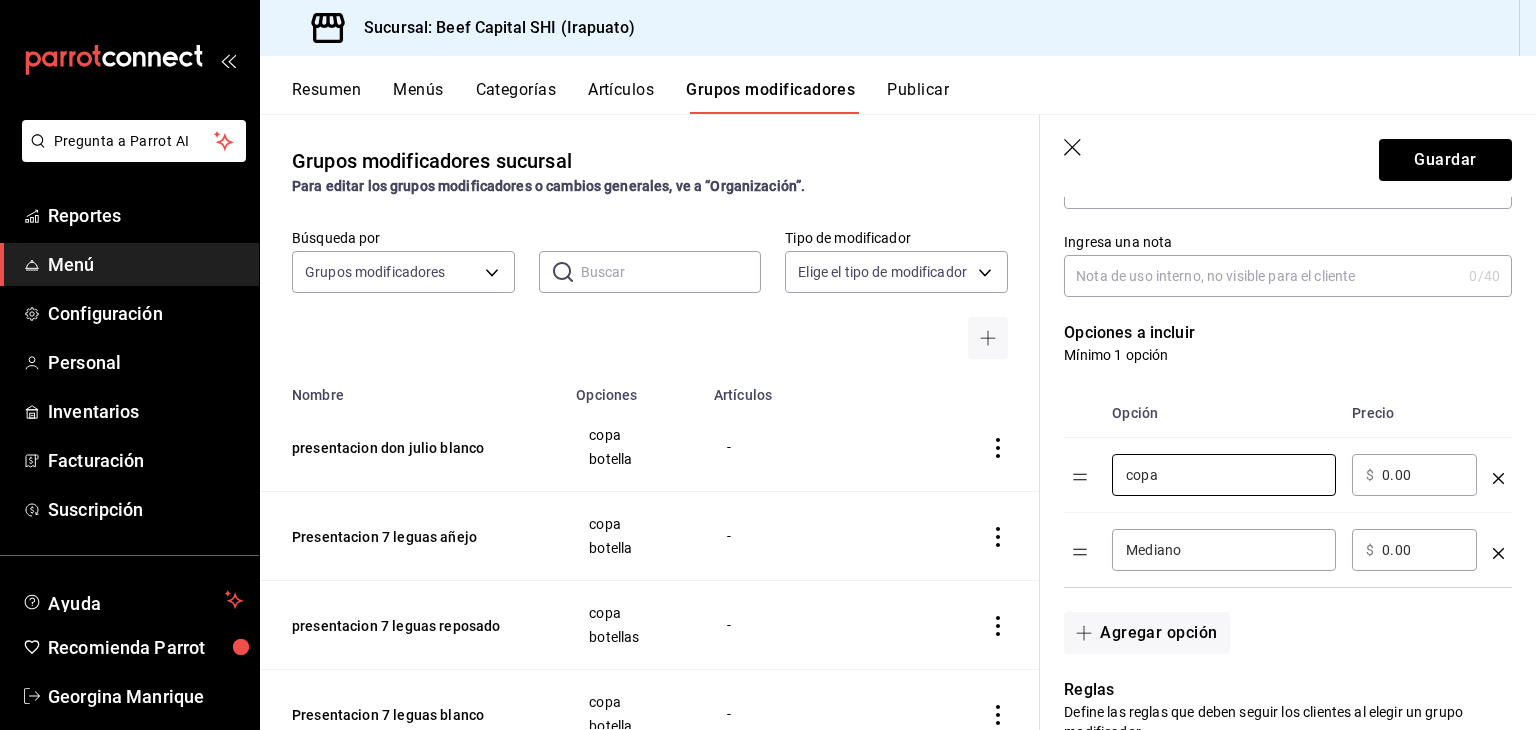 type on "copa" 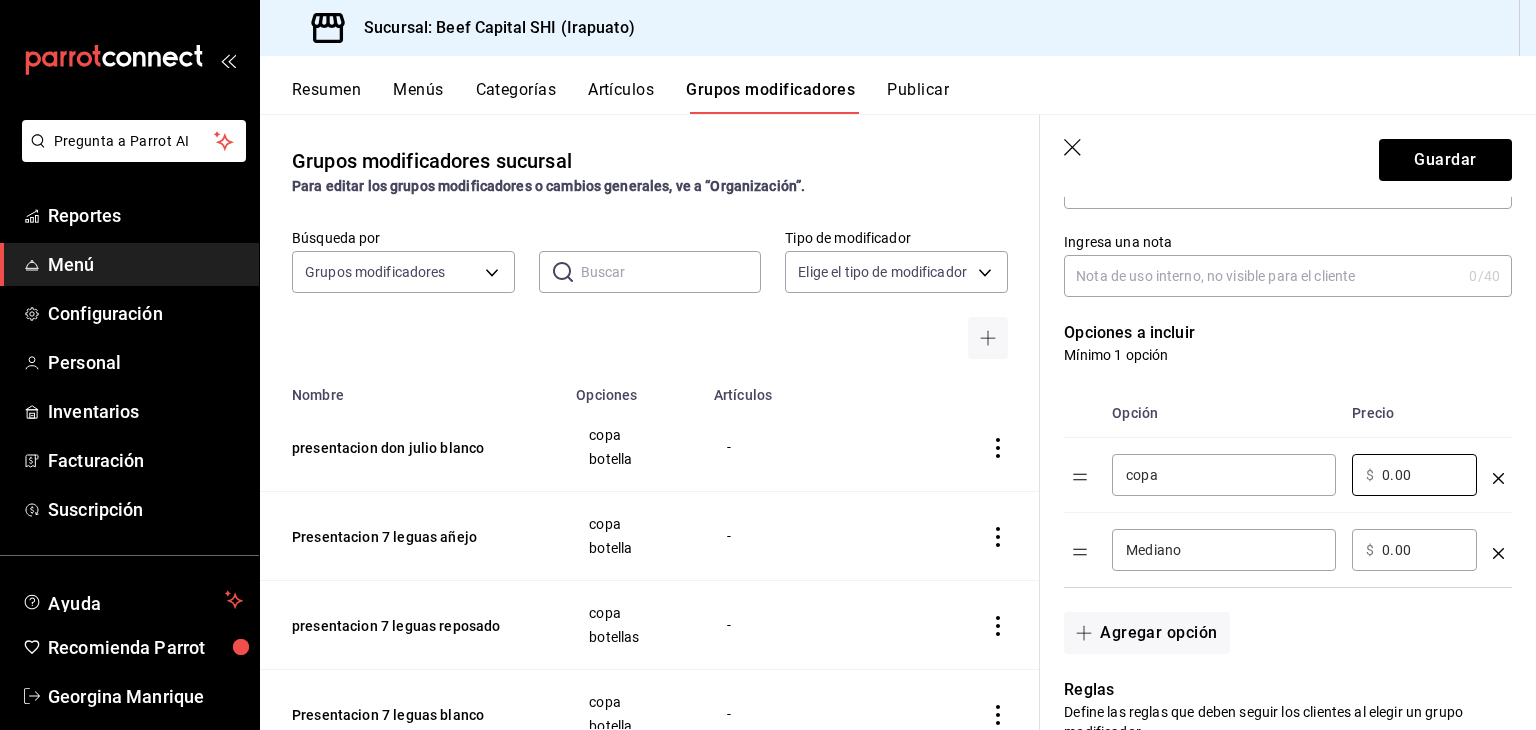 drag, startPoint x: 1432, startPoint y: 475, endPoint x: 1314, endPoint y: 481, distance: 118.15244 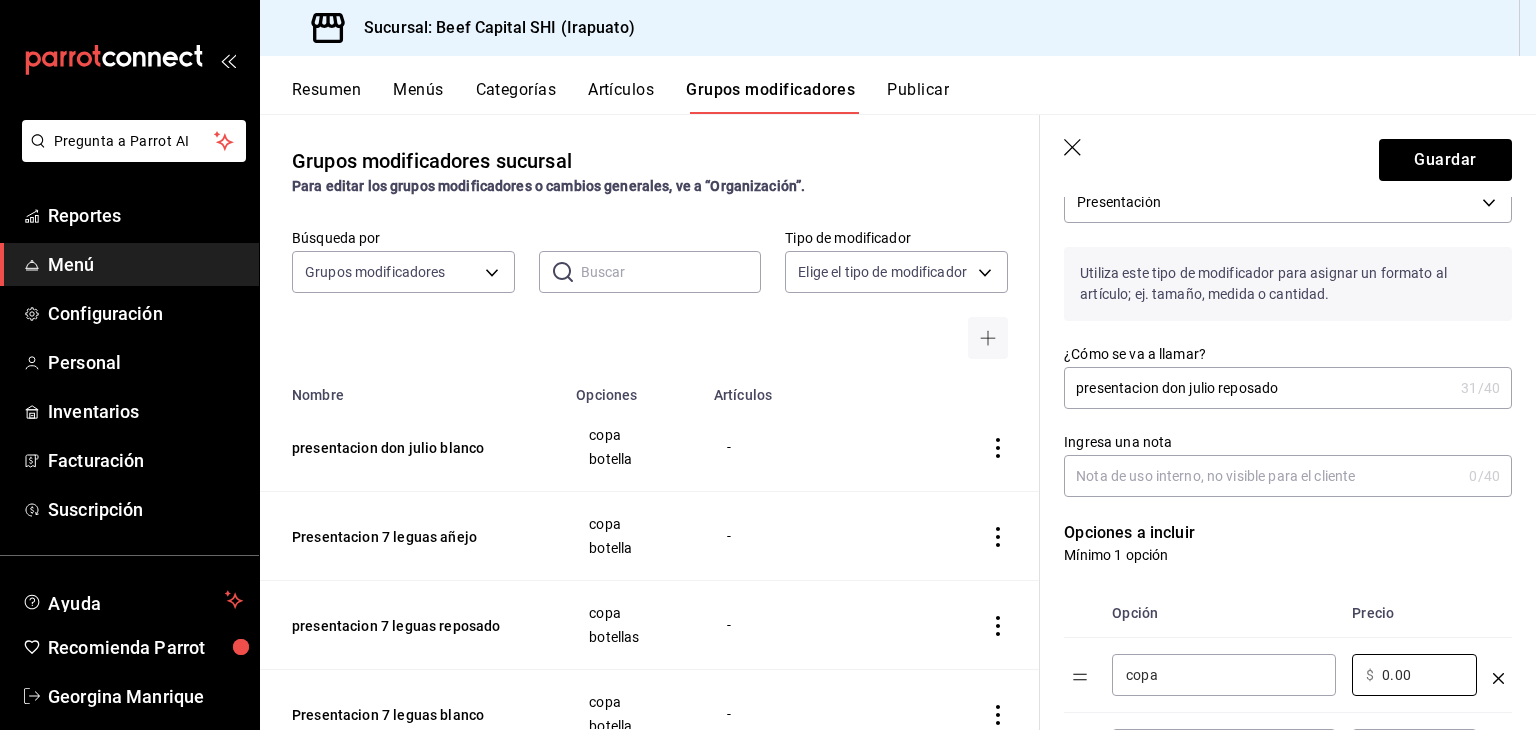 scroll, scrollTop: 200, scrollLeft: 0, axis: vertical 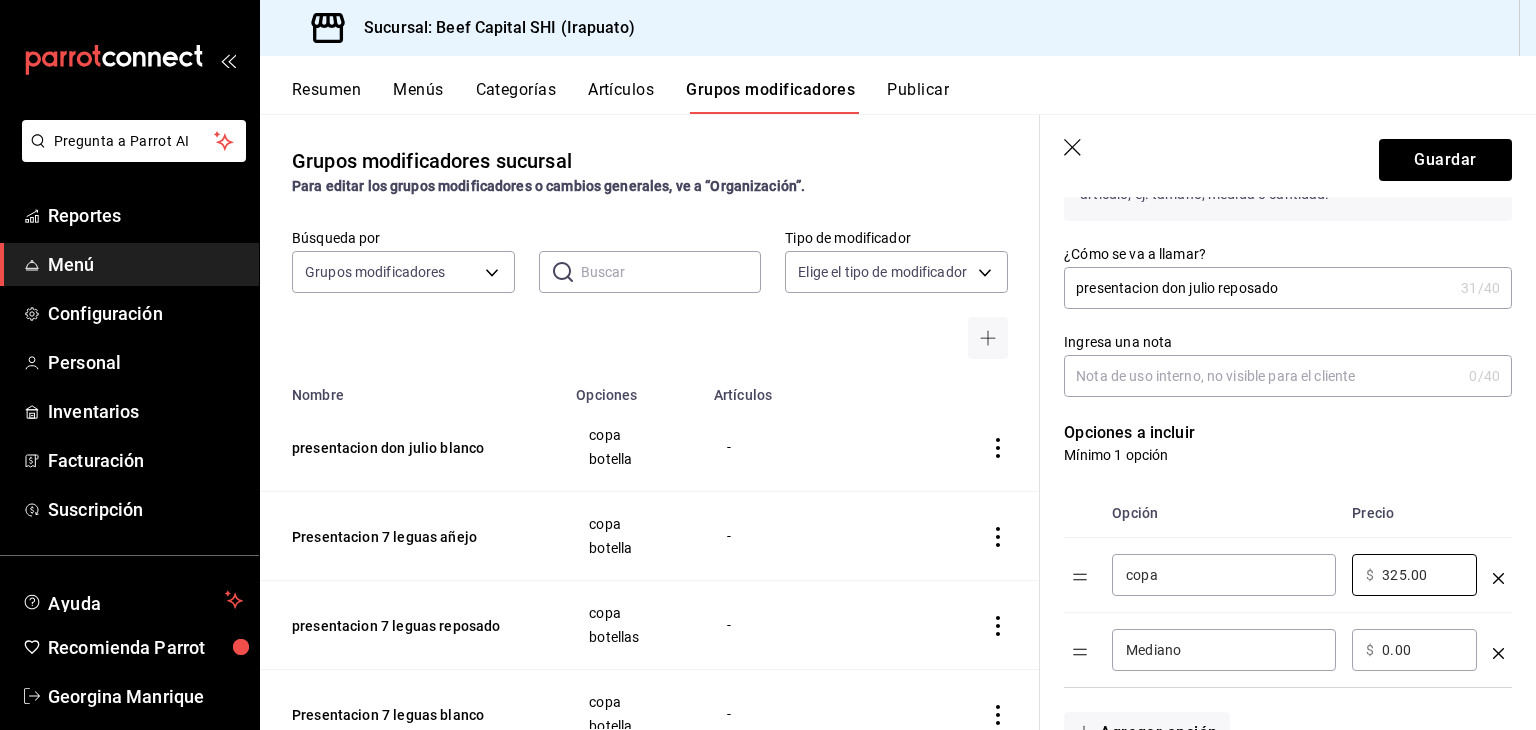 type on "325.00" 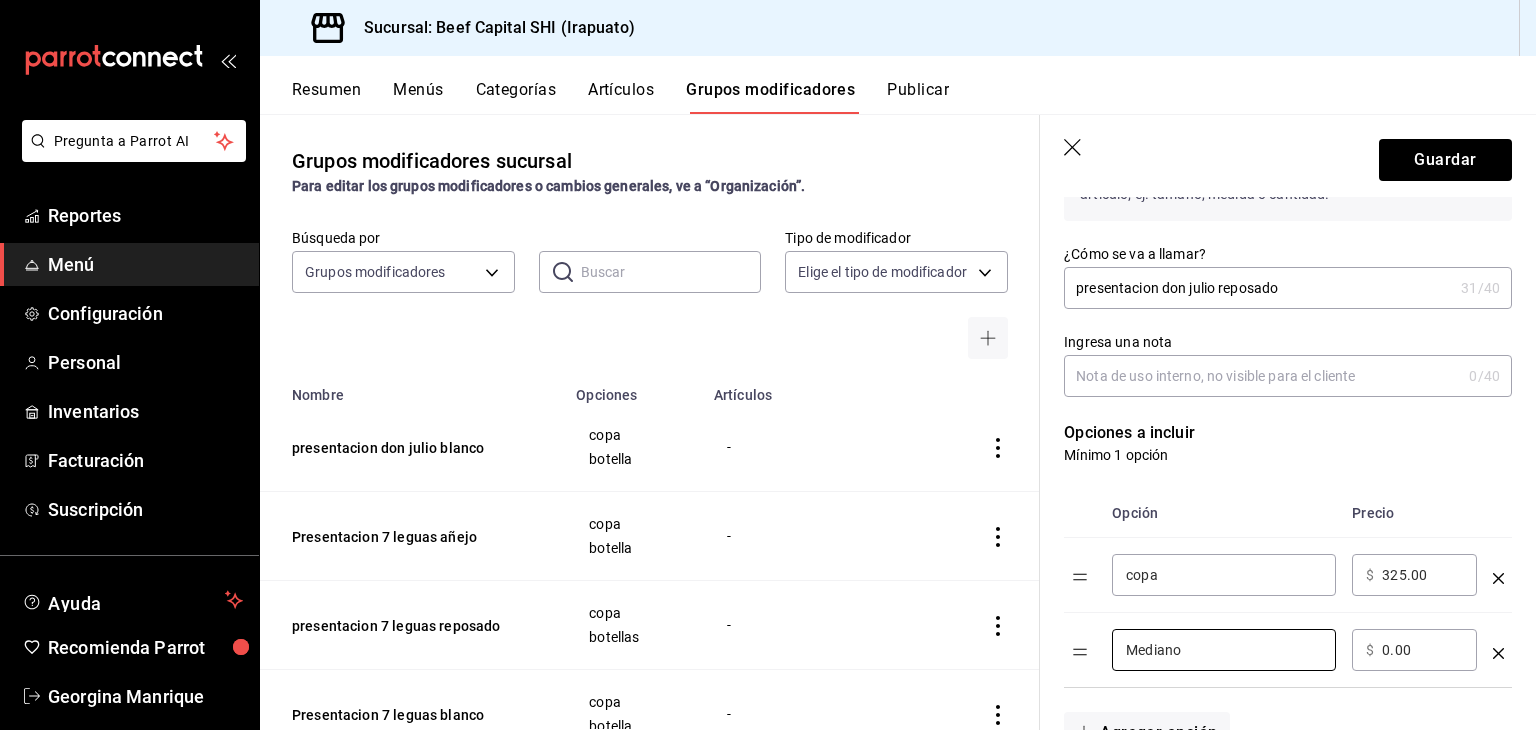 drag, startPoint x: 1219, startPoint y: 652, endPoint x: 702, endPoint y: 590, distance: 520.70435 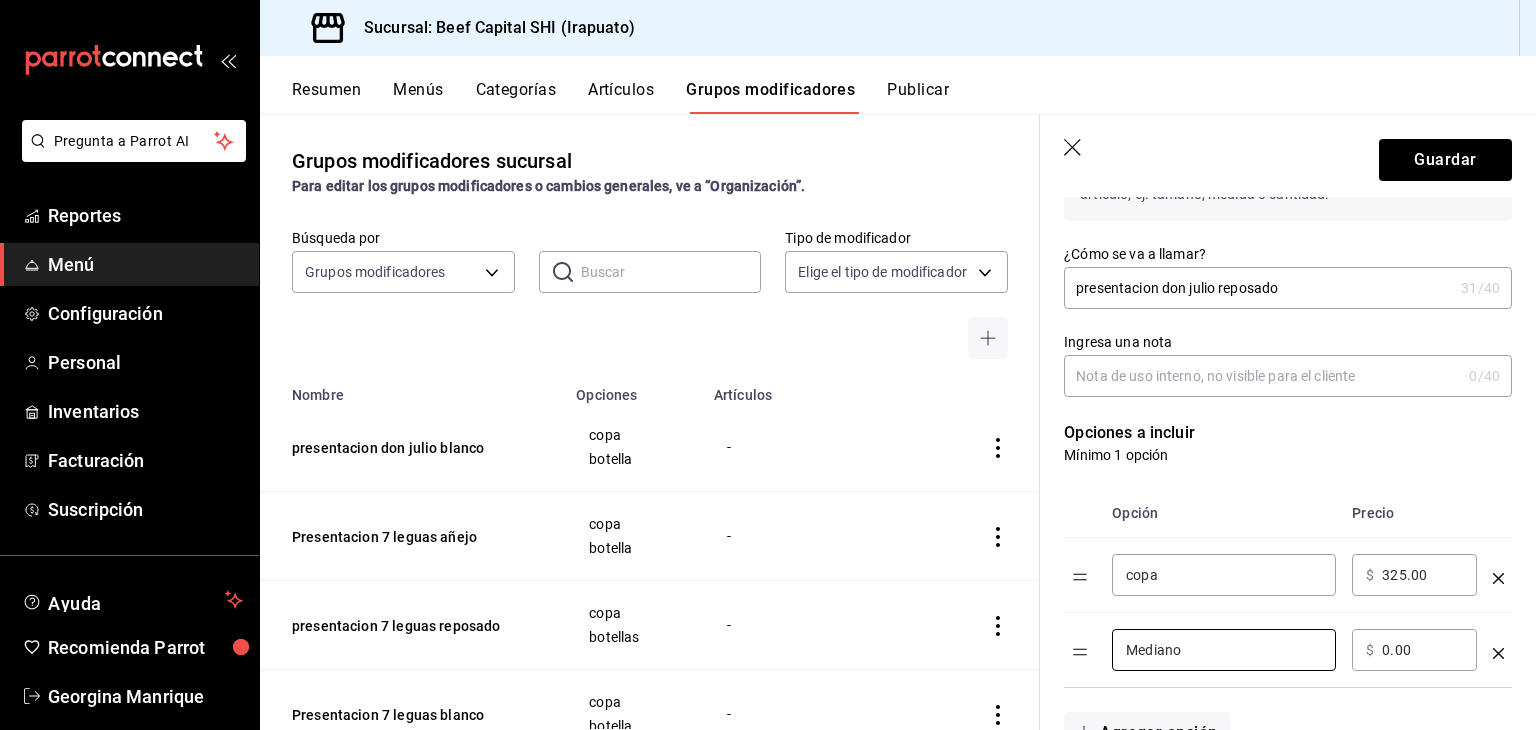 click on "Grupos modificadores sucursal Para editar los grupos modificadores o cambios generales, ve a “Organización”. Búsqueda por Grupos modificadores GROUP ​ ​ Tipo de modificador Elige el tipo de modificador Nombre Opciones Artículos presentacion don julio blanco copa botella - Presentacion 7 leguas añejo copa botella - presentacion 7 leguas reposado copa botellas - Presentacion 7 leguas blanco copa botella - Presentacion herradura seleccion suprema copa botella - presentacion herradura ultra copa botella - Presentacion herradura añejo copa botella - presentacion herradura reposado copa botella - Presentación herradura blanco copa botella Herradura Blanco presentacion jack daniels black Botella Copa Jack Daniel Black presentacion glenfiddich 12 Botella Copa Glenfiddich 12 presentacion buchanans master Botella Copa Buchanans Master presentacion buchanans 18 Botella Copa Buchannas 18 presentacion buchanans 12 Botella Copa Buchannas 12 presentacion chivas Botella Copa Chivas 18 presentacion chivas 12 0.5" at bounding box center (898, 422) 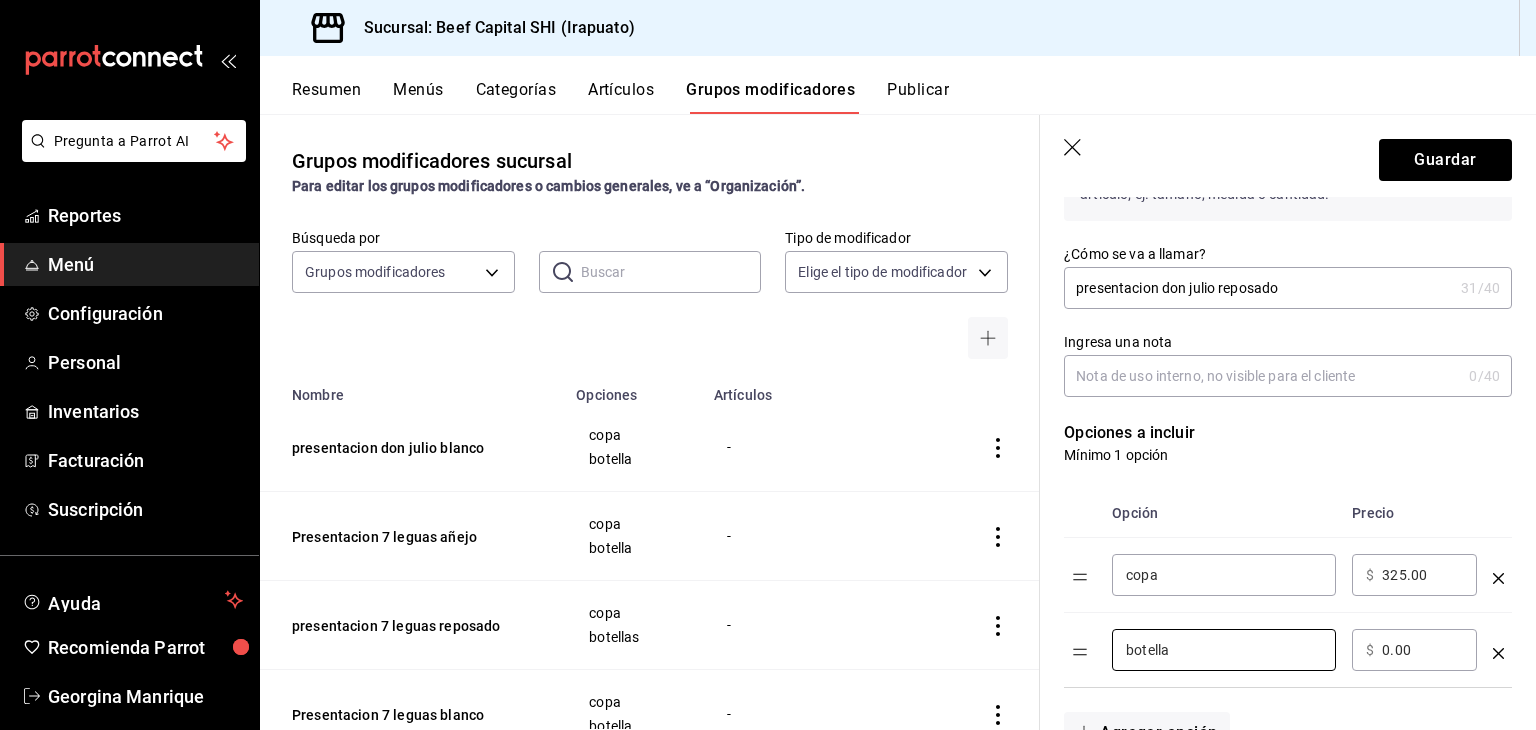 type on "botella" 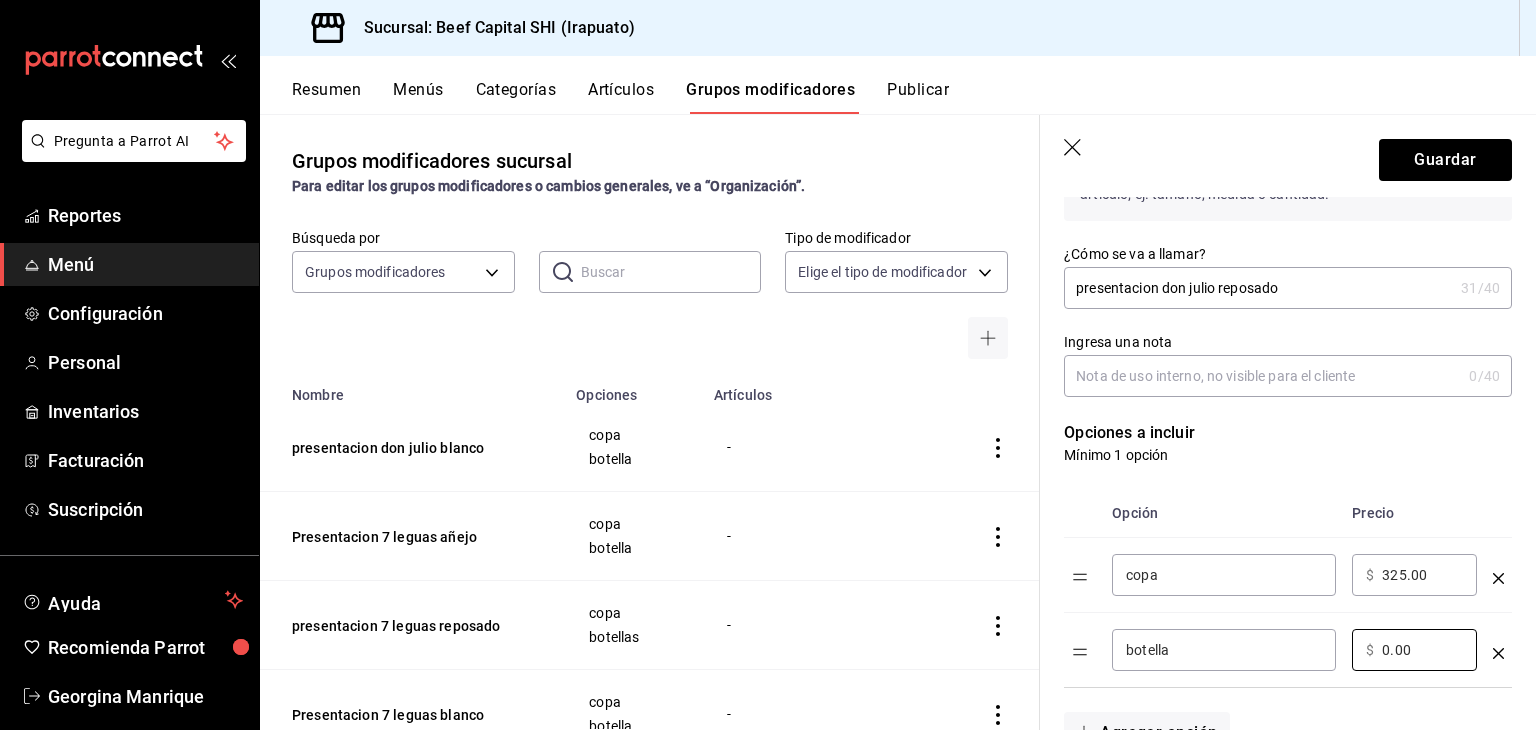 drag, startPoint x: 1444, startPoint y: 649, endPoint x: 1264, endPoint y: 662, distance: 180.46883 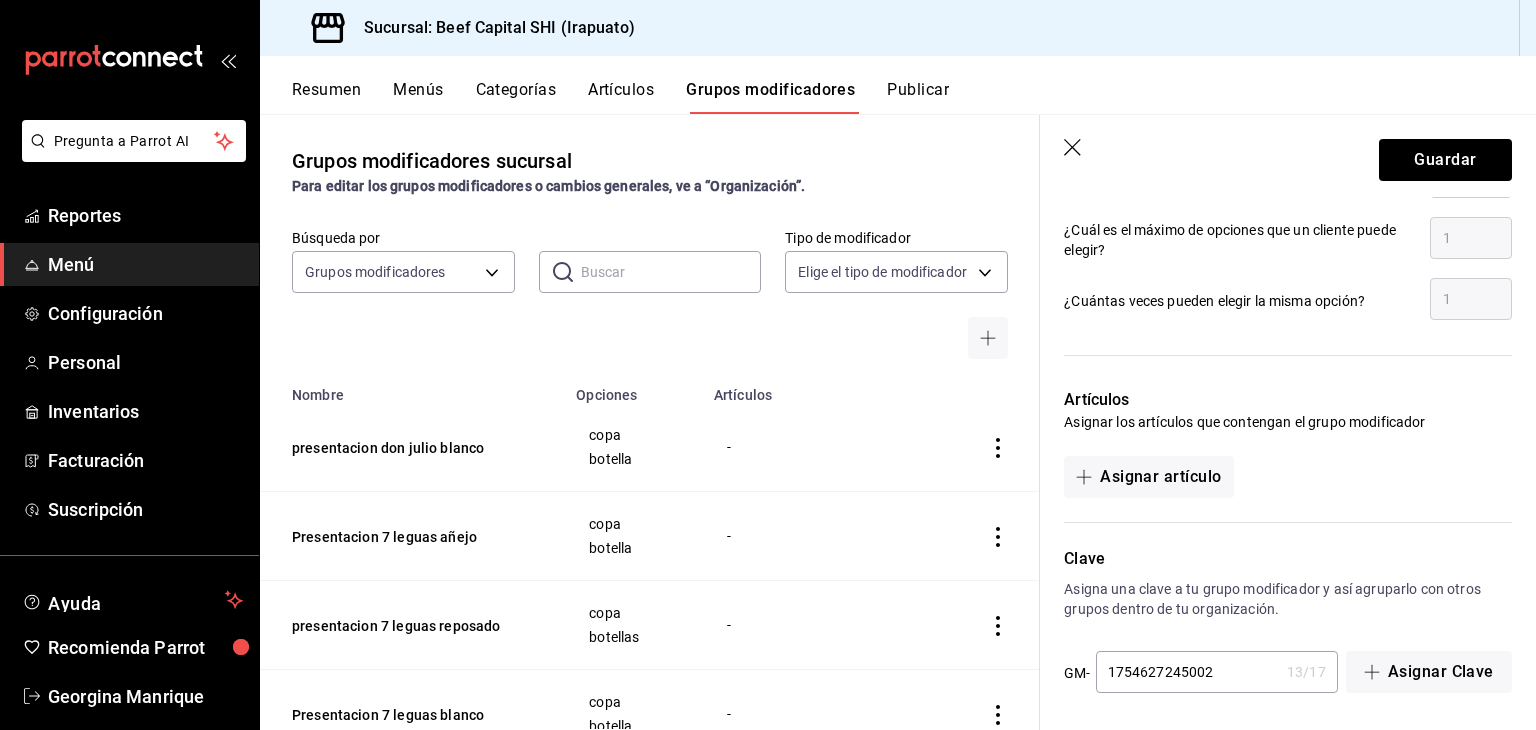 scroll, scrollTop: 992, scrollLeft: 0, axis: vertical 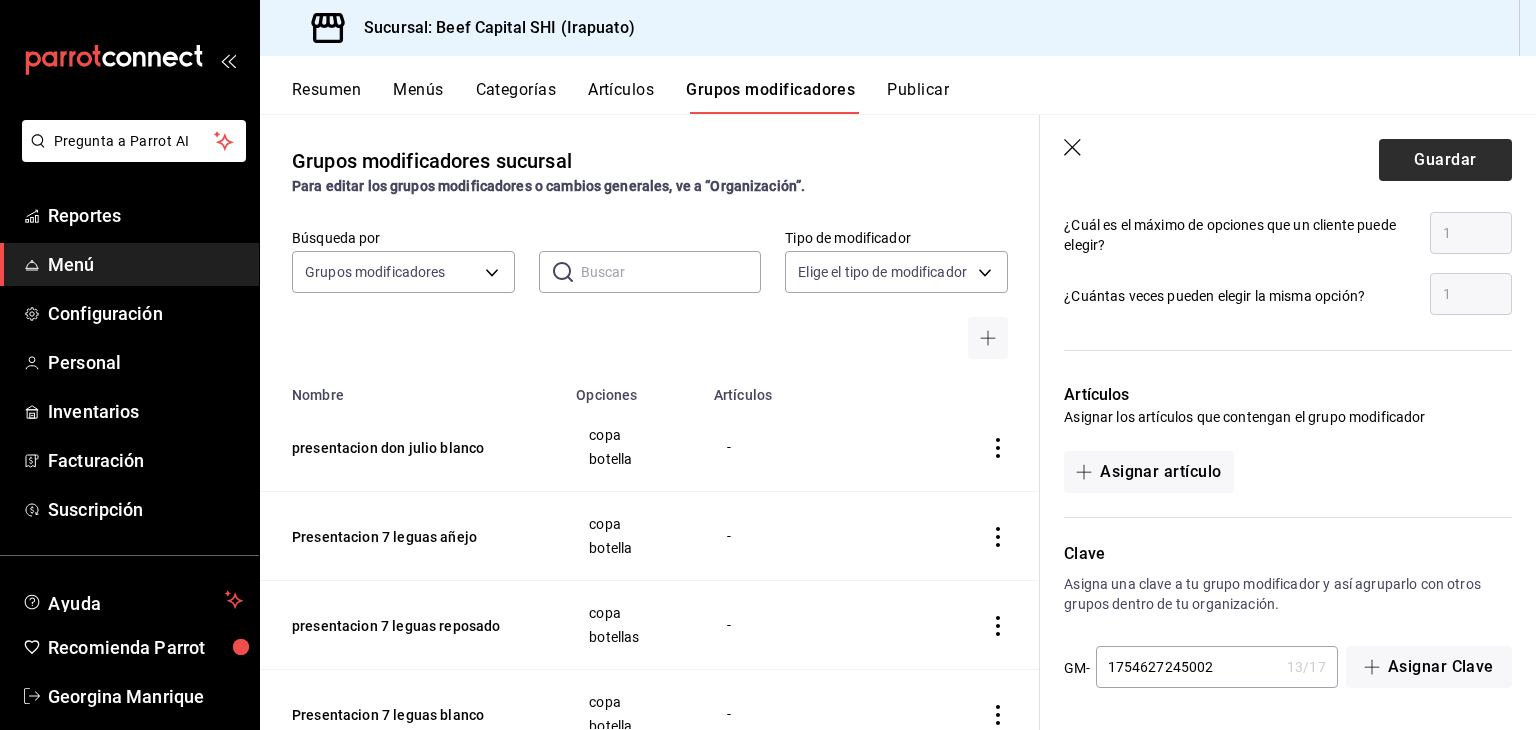 type on "2490.00" 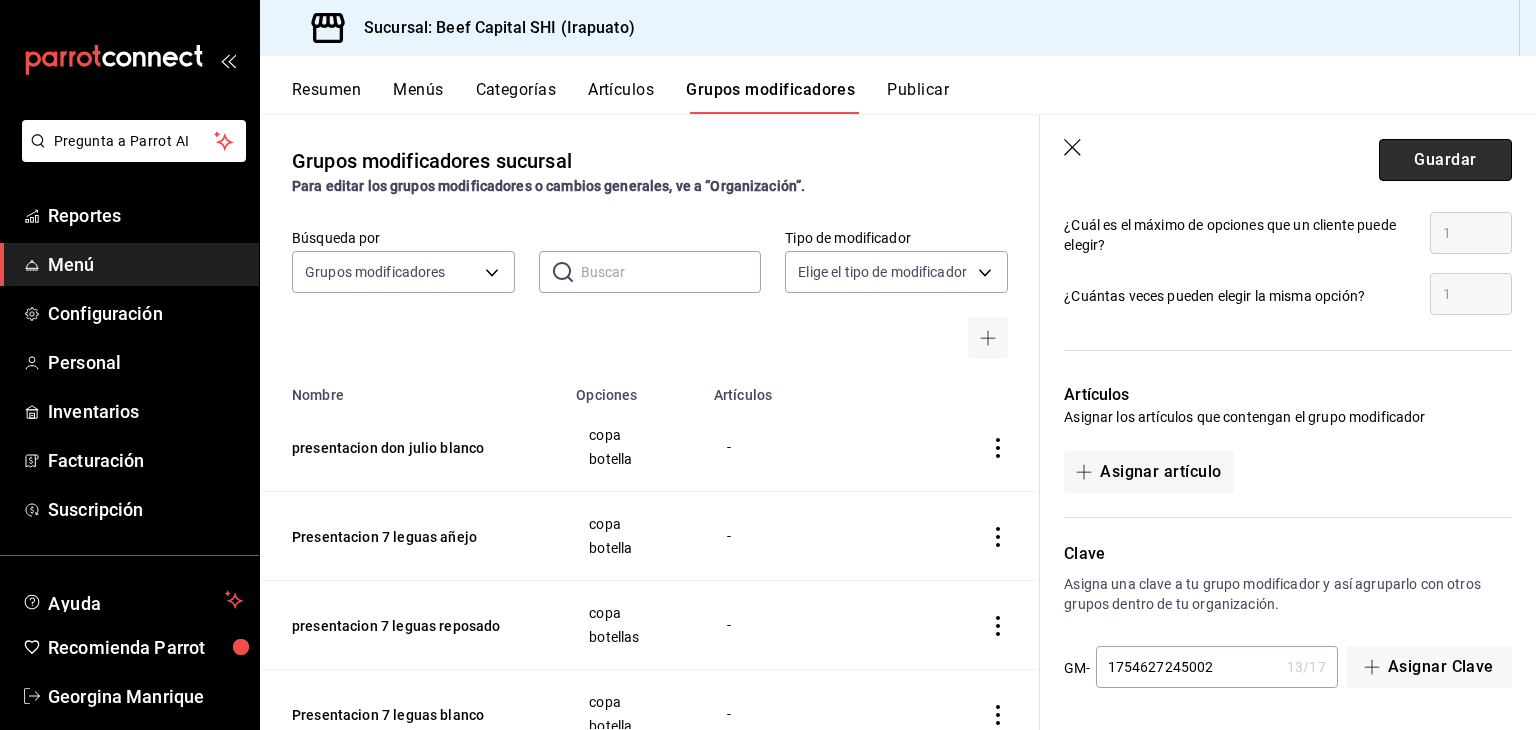 click on "Guardar" at bounding box center (1445, 160) 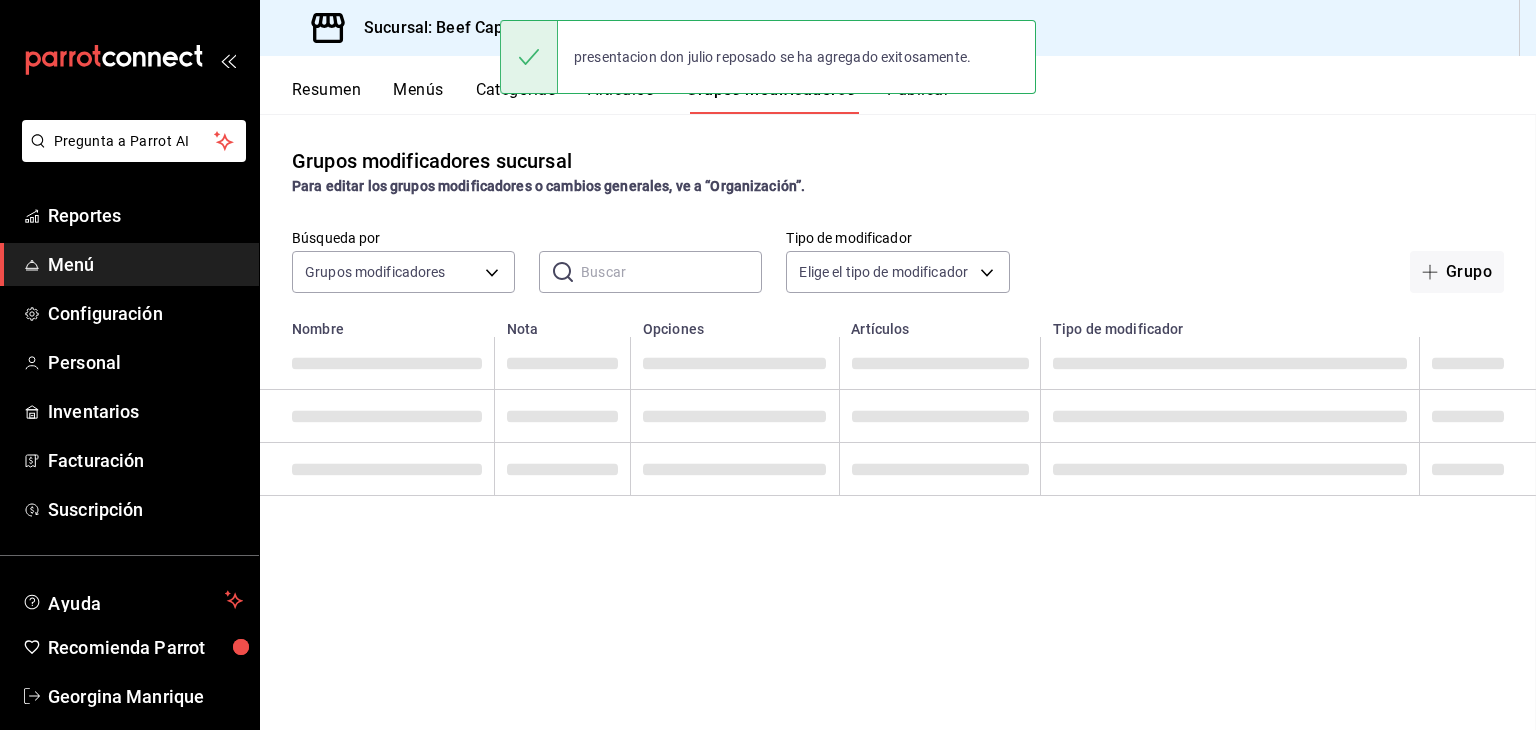 scroll, scrollTop: 0, scrollLeft: 0, axis: both 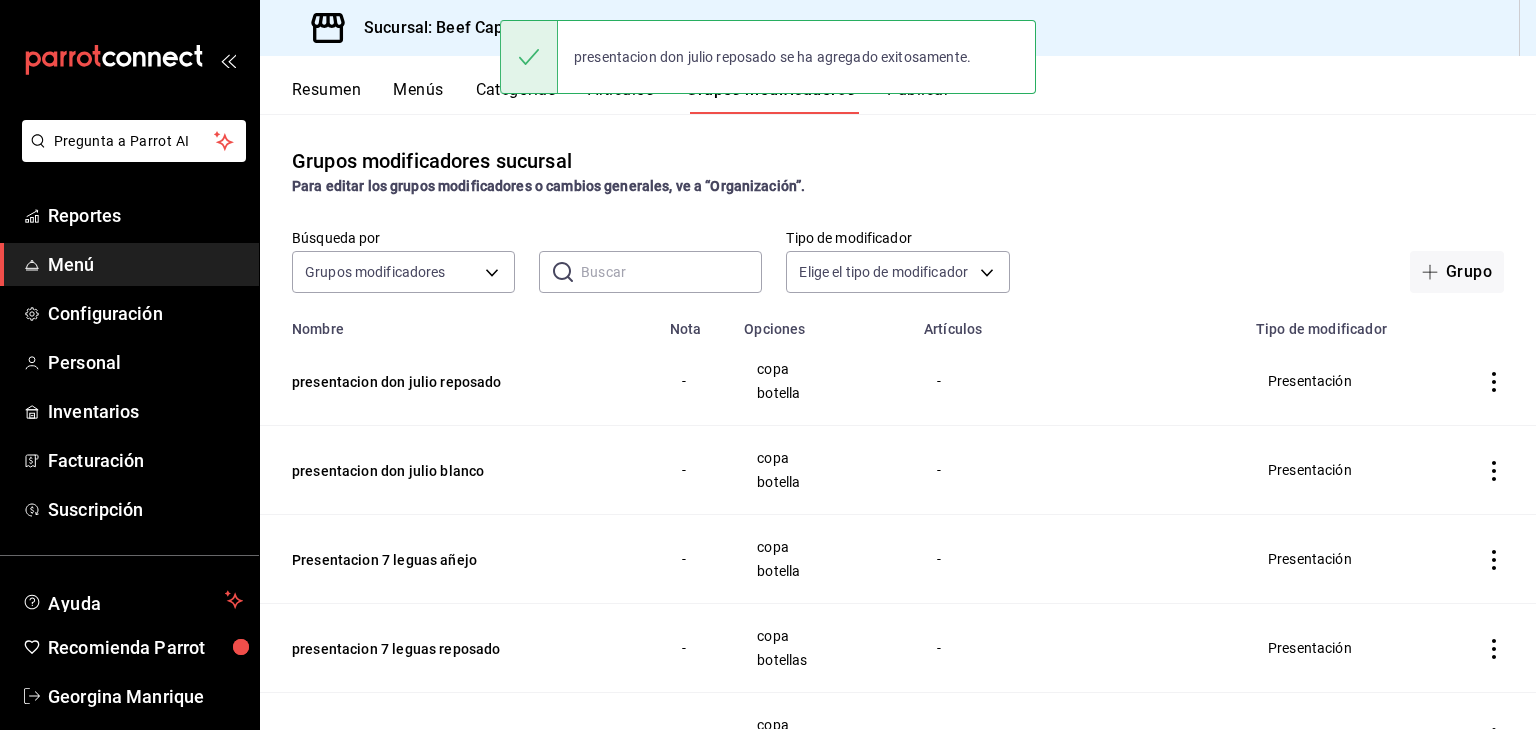 click on "presentacion don julio reposado se ha agregado exitosamente." at bounding box center (768, 57) 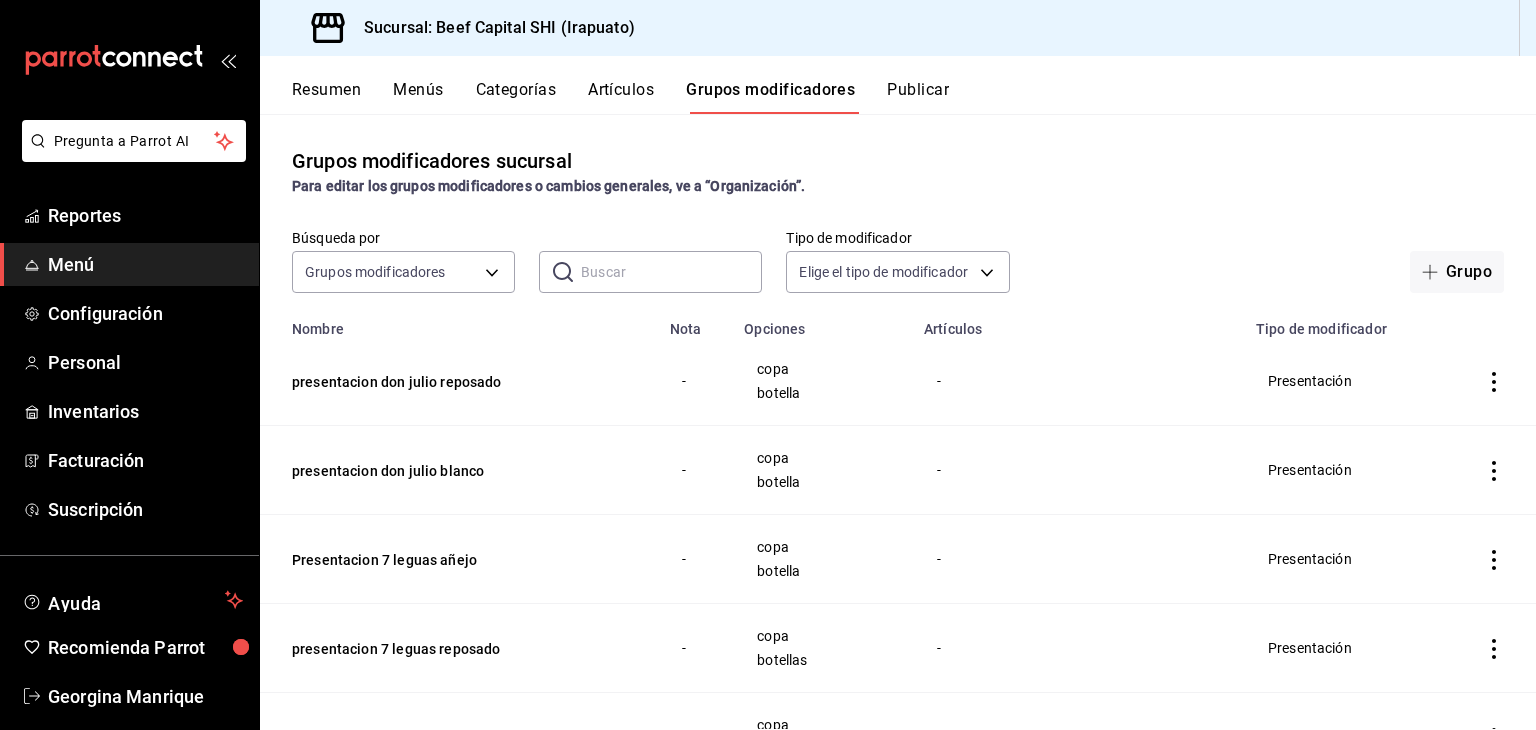 click on "Artículos" at bounding box center (621, 97) 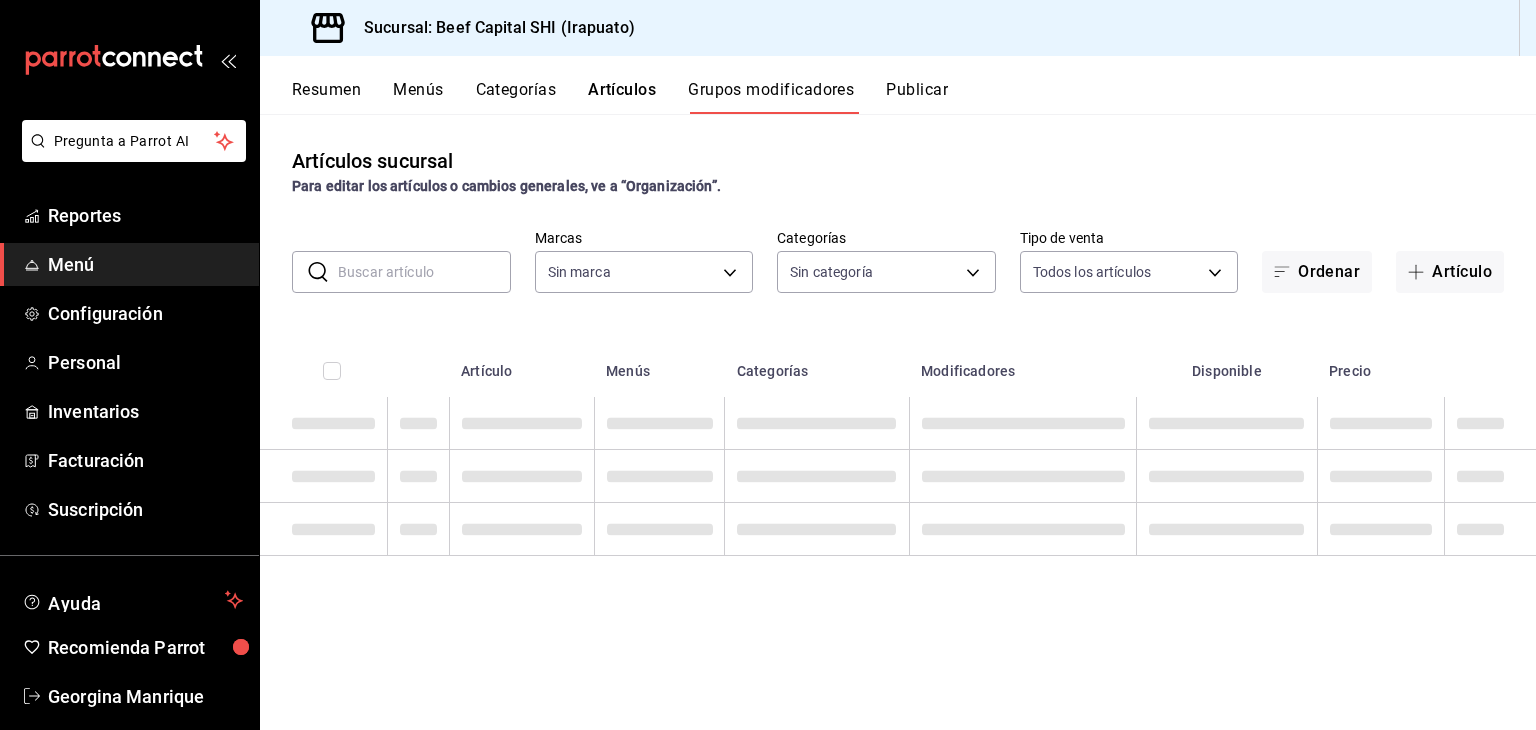 type on "605647f7-5ddc-403a-84da-aa3c8a25865f" 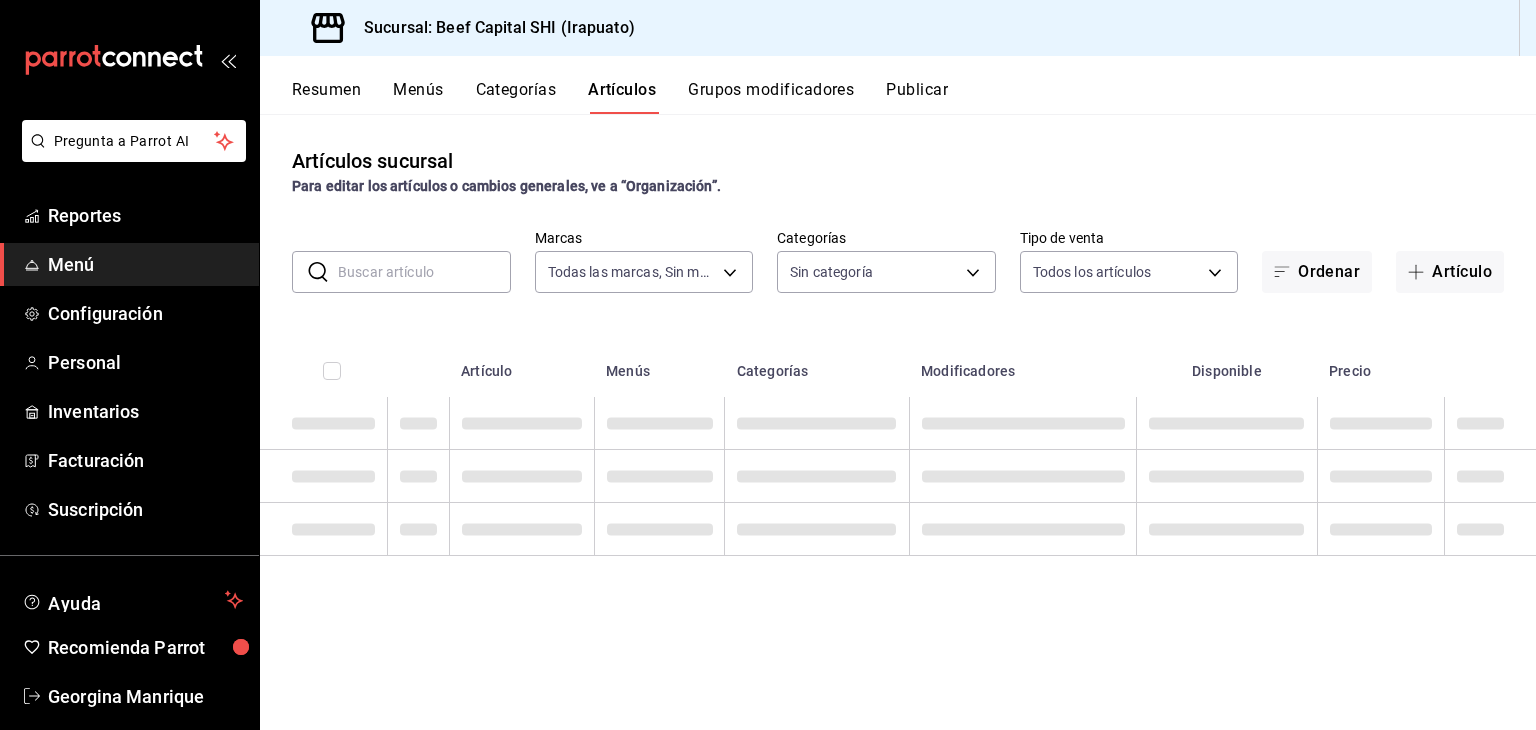type on "605647f7-5ddc-403a-84da-aa3c8a25865f" 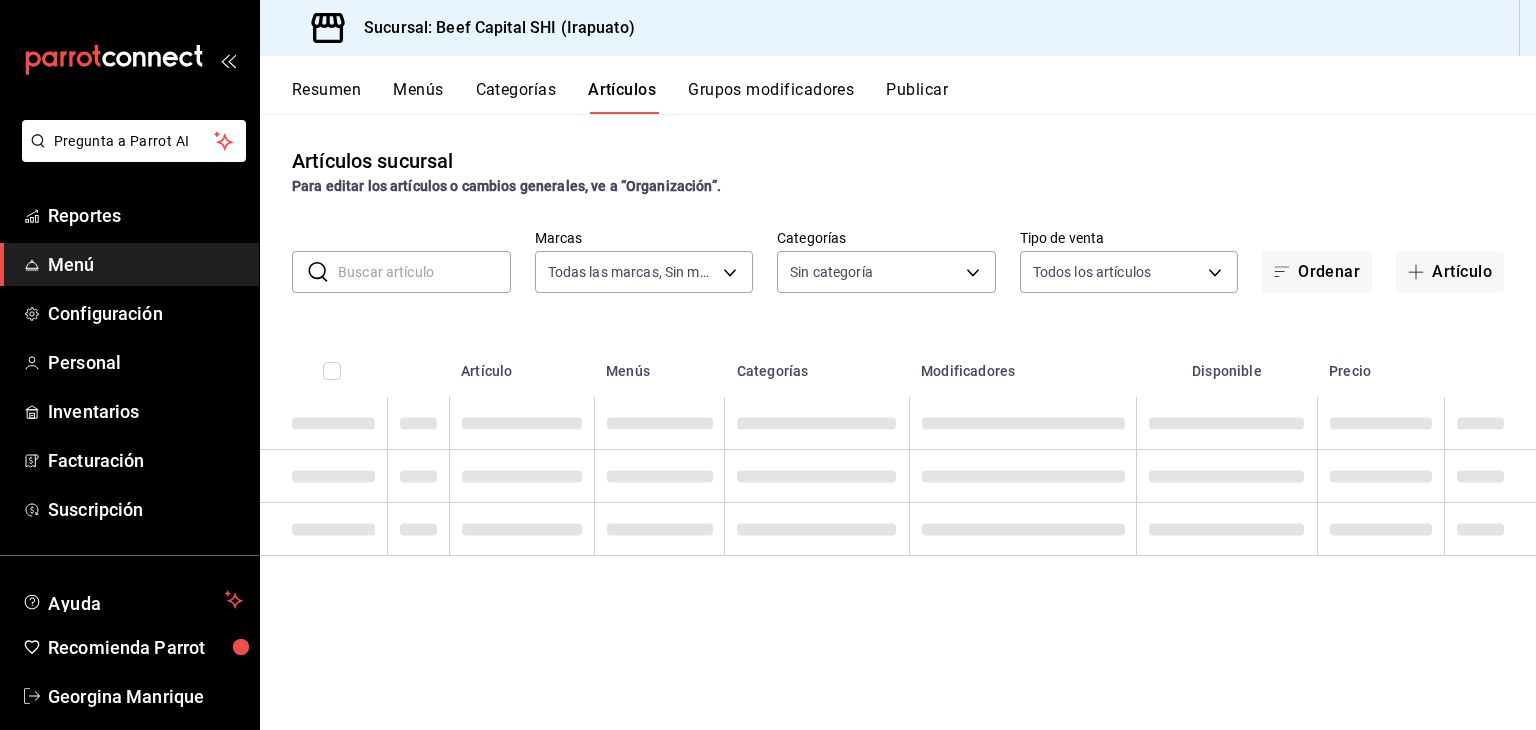 type on "230c4a31-dbb7-4585-b22f-1c5c36cb302b,19d1c6a5-4e01-4bbd-af12-f5acee8fbe0d,5710f986-51b4-43bd-8c79-b655f055f127,add07562-8d05-4785-a2e5-d563d7824e6a,2310d169-38da-49f4-afae-9baf331824d4,3e34bff9-4dd6-44dd-a81f-1b0079b8d960,c1b39be9-fc16-435a-bed4-7914f0f9ecf4,5accff15-a2b6-450e-933b-21f2d85de5fa,746b9459-d29d-4144-b0b2-31e451dece40,bd086e43-5b7e-4af3-bcd2-5e4de1799ad8,5aaa2e03-870a-4139-a5ee-c0adf652e721,b9d03865-b415-493f-a2ea-e4353c441588,3c7d2ad2-1d43-4c0a-865e-ca5f70957830,f23f0945-c331-47c3-a78d-c8adfdb22f29,70fc7f8b-7193-4205-9978-c70e370b88ec,15fc0098-a8a6-4625-ad8b-91a15c1bbf05,a2cfab74-379c-4389-8d06-b32e88edb388,c5d70b27-e86d-4c7d-a5f3-dfc541fd6873,f88518ab-b853-4dd6-aa6c-53ca66c6ccf4,8828723a-0015-47f9-bab0-107c99beb256,8ec04016-420a-44a2-b3e3-785083b6f673,318d6cbe-7b2b-4a39-a82d-239c927cd86f,48f7fb61-45c2-42d0-b0ba-021fa4206c9a,c0e257bc-c66b-4af4-bb53-edede752b9d2,13358f1b-fc32-4a6c-b044-12be6e04d9e6,03cf777b-250c-4d50-8c5f-234c926fe296,0d09ec44-93f8-4950-a2ba-8b5bbde65602,160f20af-4788-4aa6-9e1..." 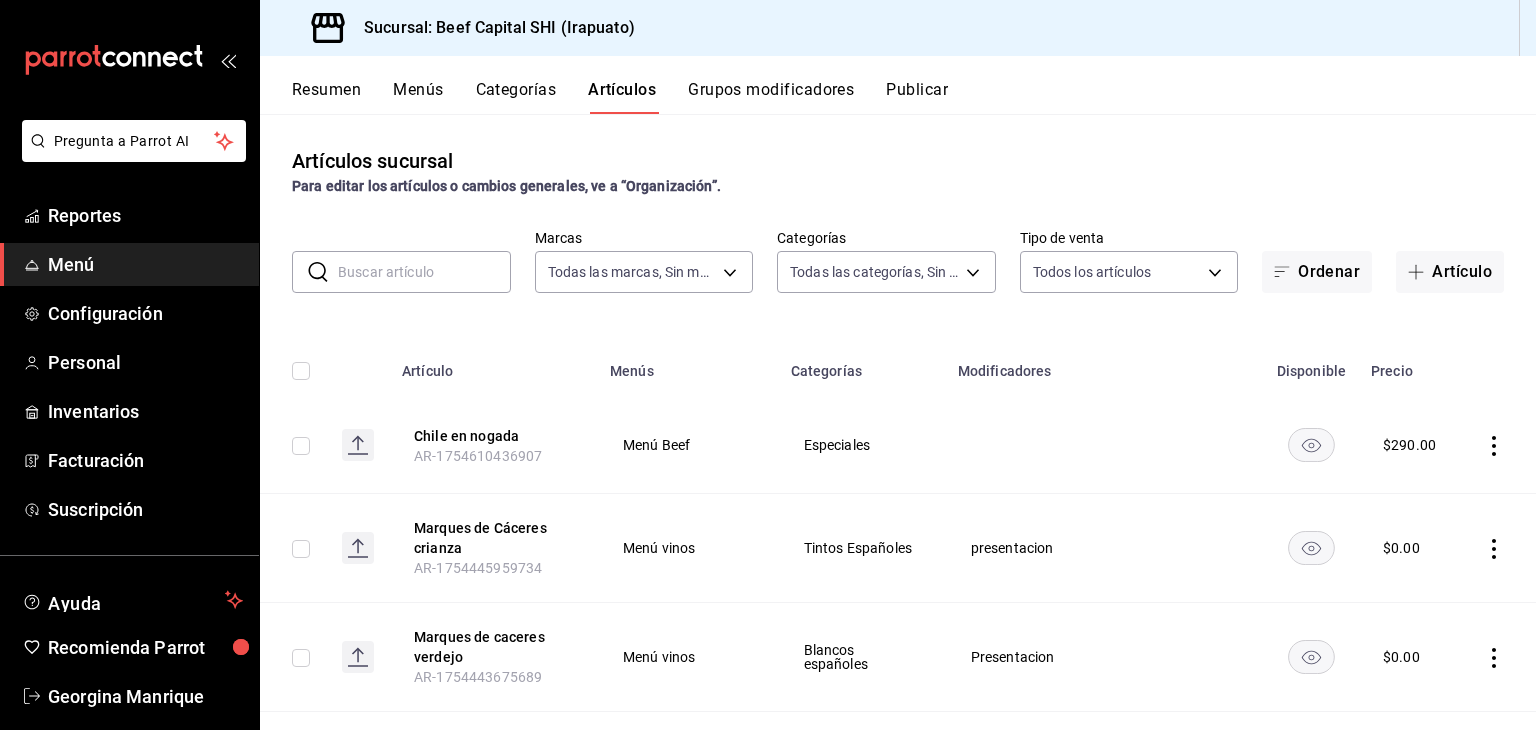 click at bounding box center [424, 272] 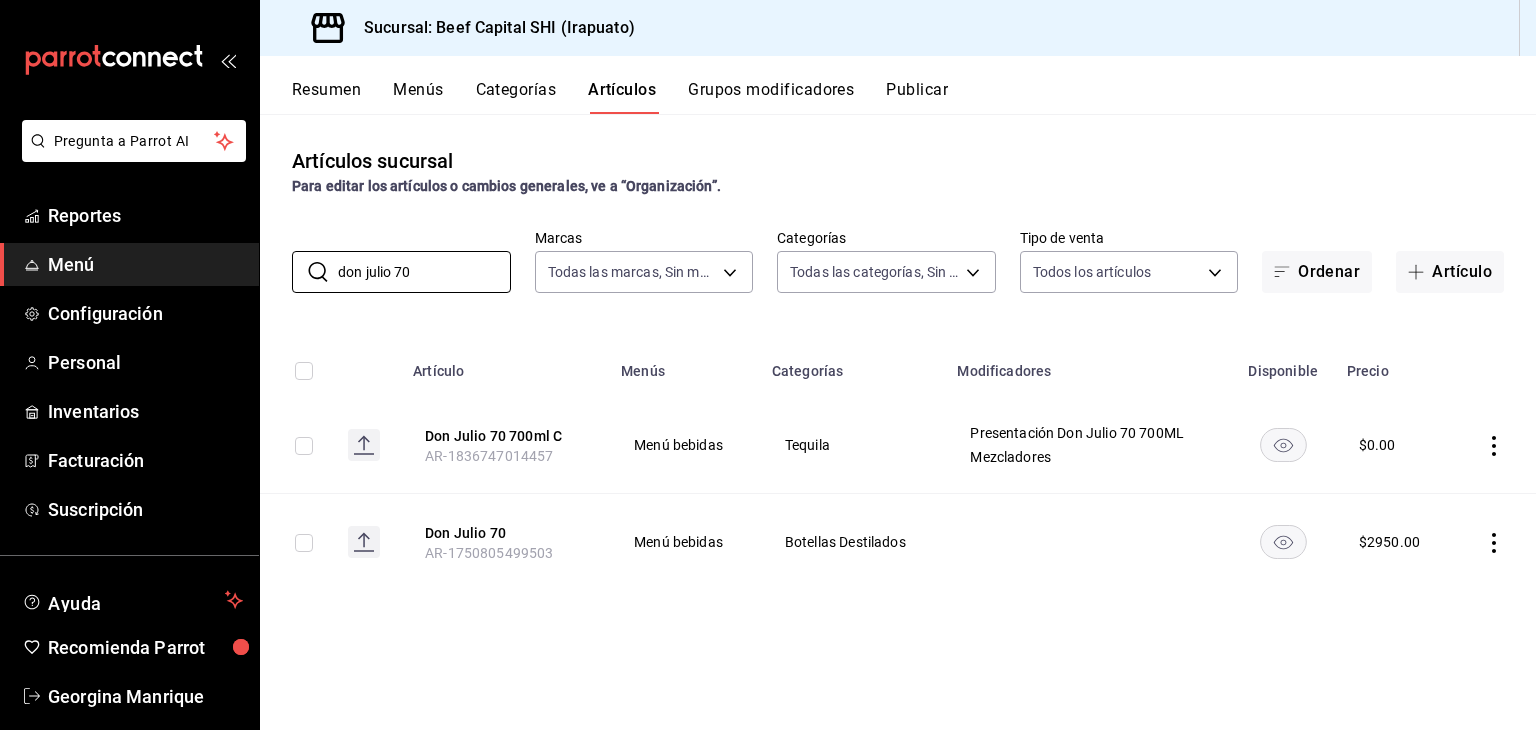 type on "don julio 70" 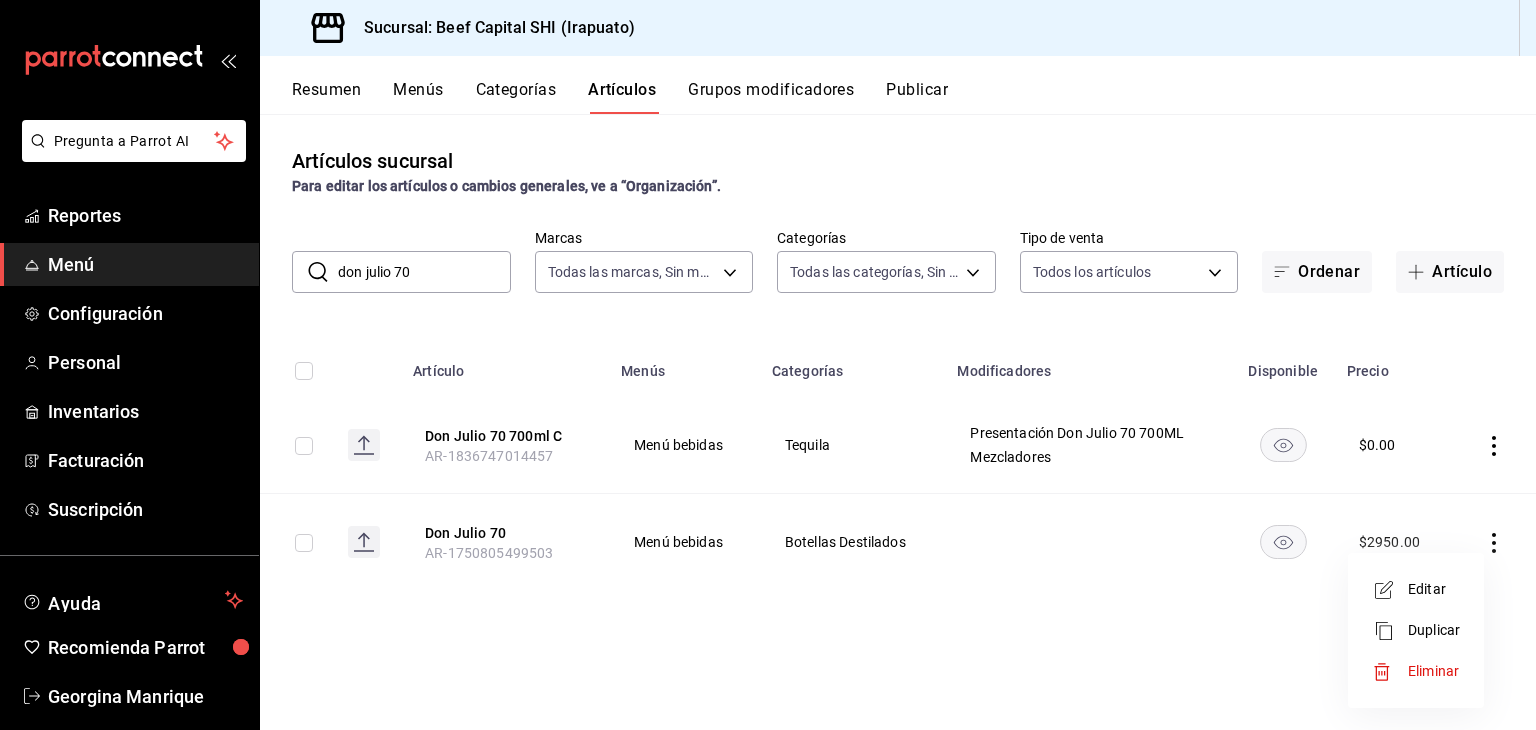 click on "Editar" at bounding box center (1434, 589) 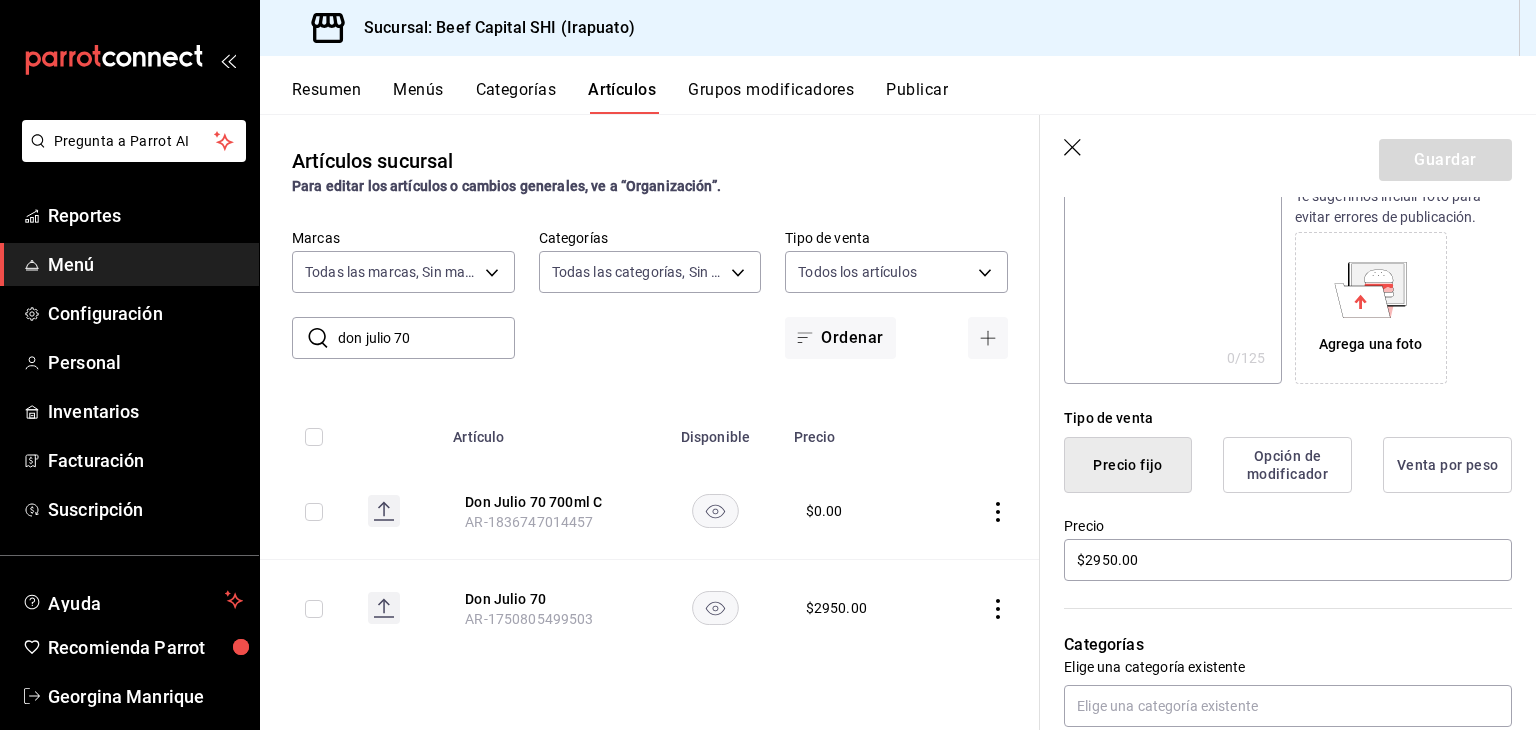 scroll, scrollTop: 300, scrollLeft: 0, axis: vertical 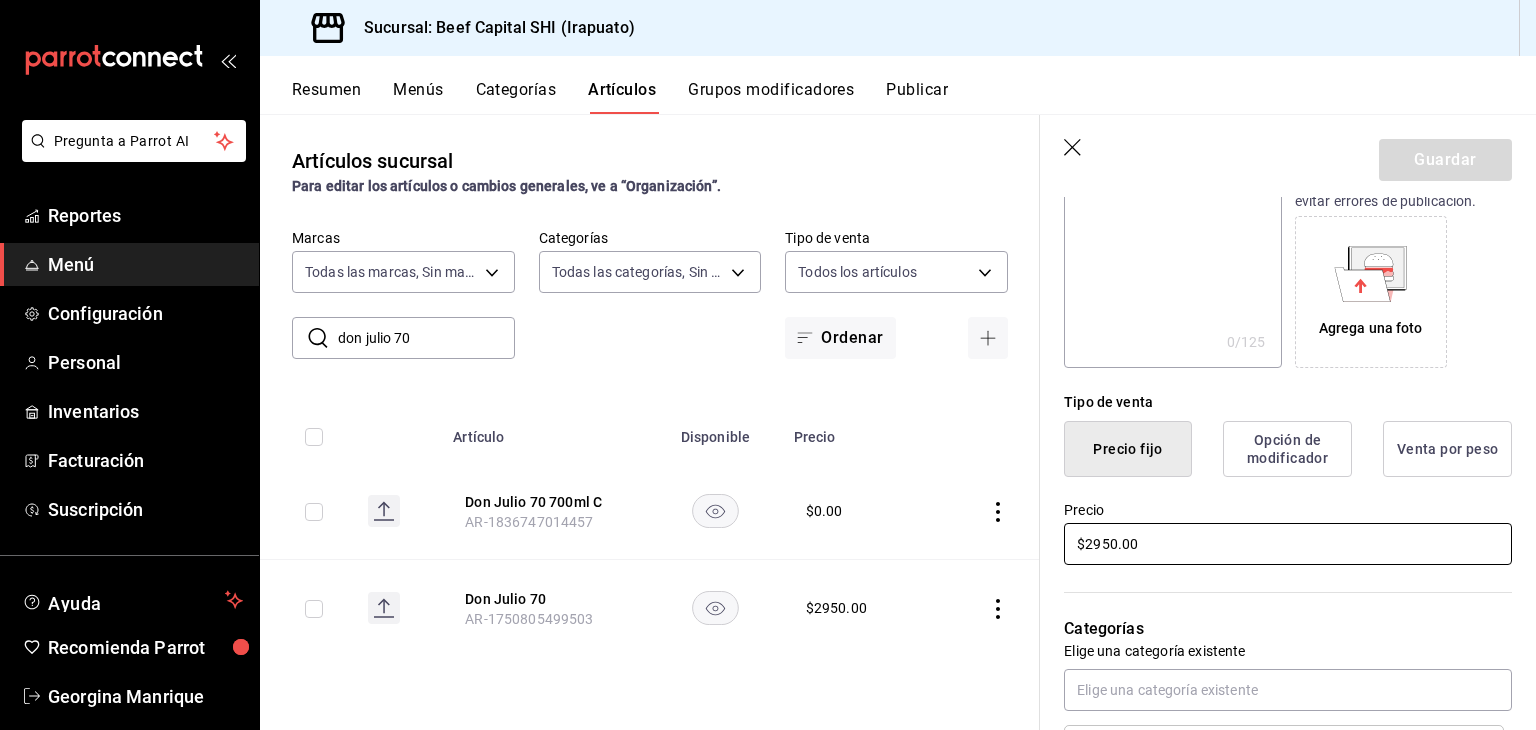 drag, startPoint x: 1062, startPoint y: 567, endPoint x: 756, endPoint y: 553, distance: 306.3201 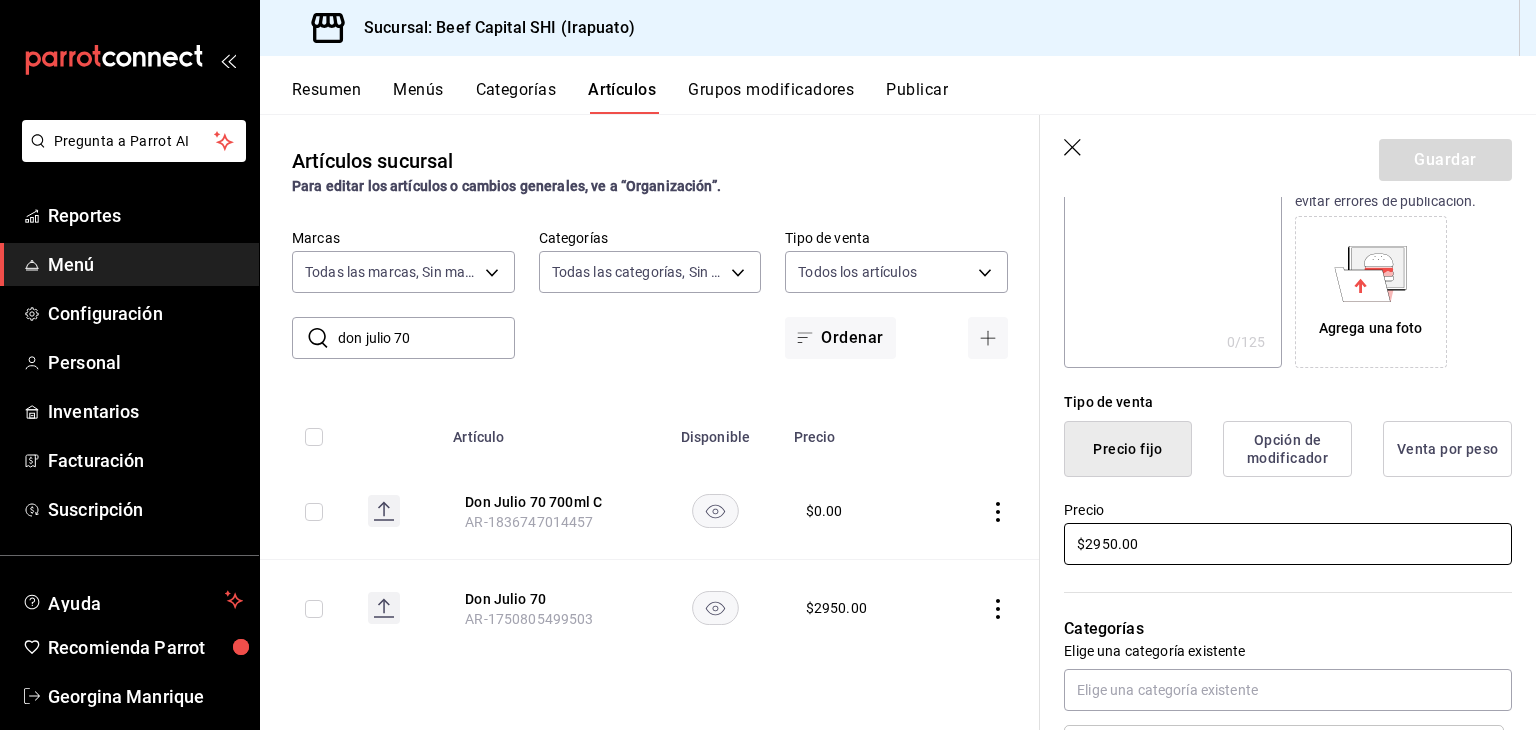 click on "Artículos sucursal Para editar los artículos o cambios generales, ve a “Organización”. ​ don julio 70 ​ Marcas Todas las marcas, Sin marca 605647f7-5ddc-403a-84da-aa3c8a25865f Categorías Todas las categorías, Sin categoría Tipo de venta Todos los artículos ALL Ordenar Artículo Disponible Precio Don Julio 70 700ml C AR-1836747014457 $ 0.00 Don Julio 70 AR-1750805499503 $ 2950.00 Guardar Editar artículo General Avanzada ¿Cómo se va a llamar? Don Julio 70 12 /40 ¿Cómo se va a llamar? Ingresa una descripción x 0 /125 ​ Foto JPG o PNG hasta 10 MB mínimo 320px y máximo 1144px. Te sugerimos incluir foto para evitar errores de publicación. Agrega una foto Tipo de venta Precio fijo Opción de modificador Venta por peso Precio $2950.00 Categorías Elige una categoría existente Botellas Destilados Grupos modificadores Agrega opciones de personalización a tu artículo Color Elige un color para resaltar la casilla del artículo, esto solo se verá reflejado en el punto de venta. SKU 16 / 20 0" at bounding box center (898, 422) 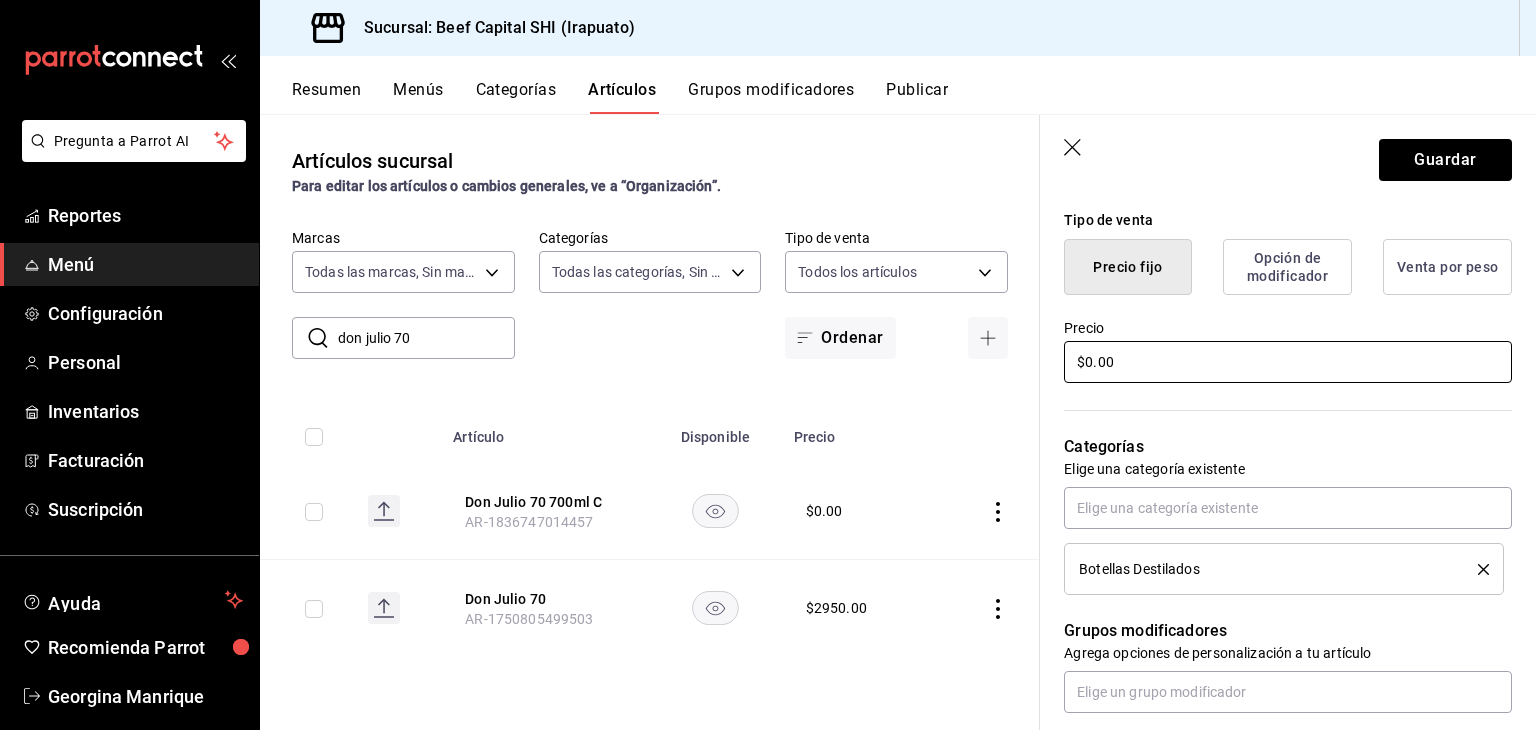 scroll, scrollTop: 500, scrollLeft: 0, axis: vertical 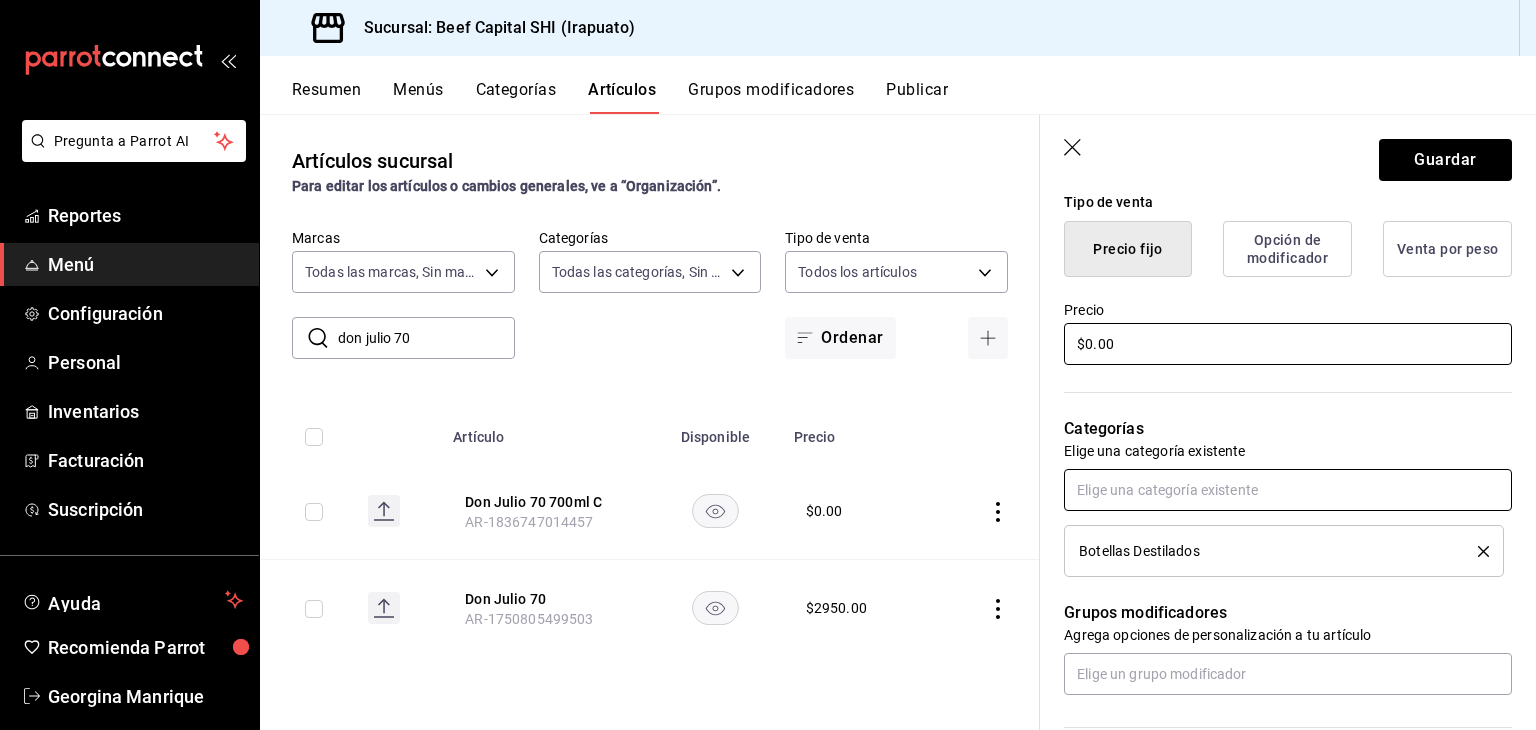 type on "$0.00" 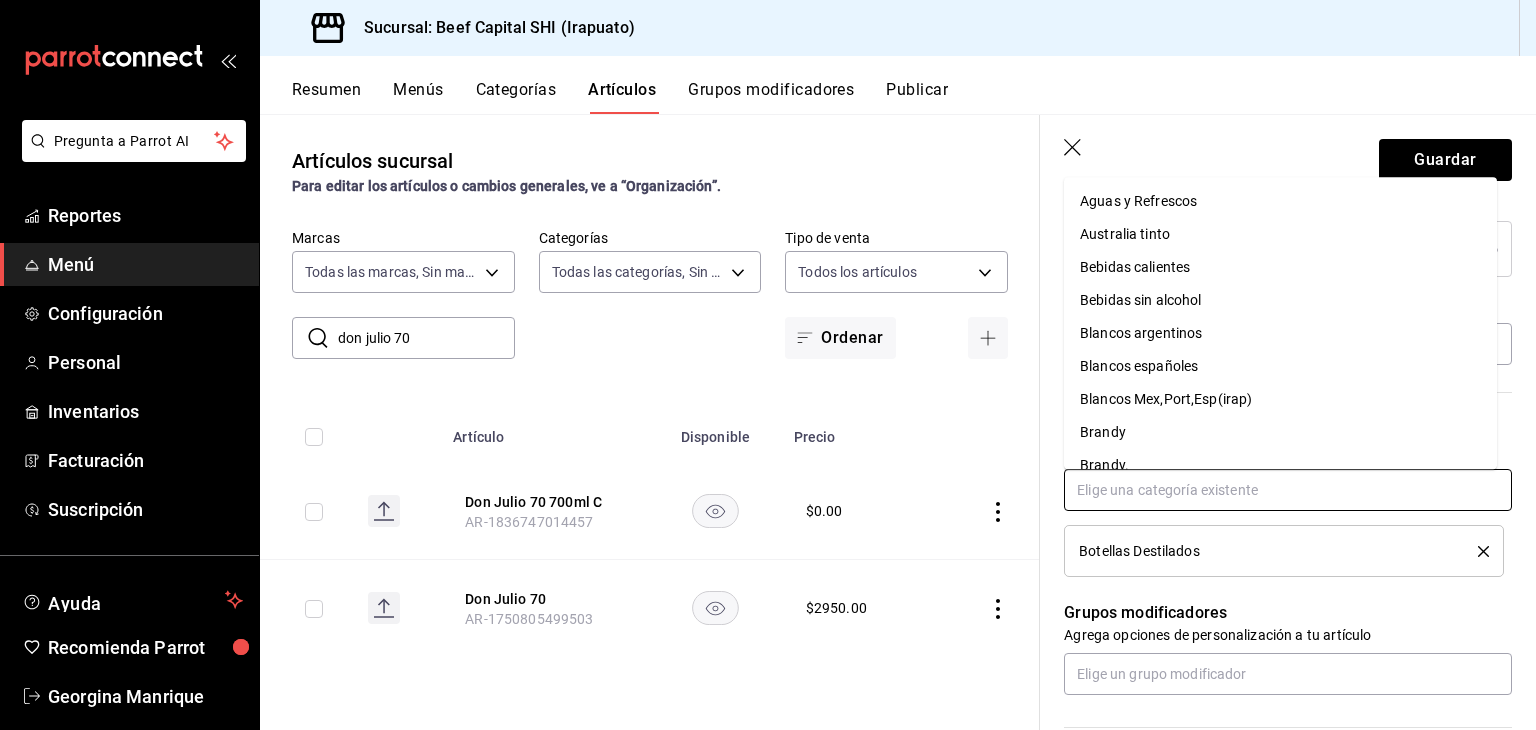 click at bounding box center [1288, 490] 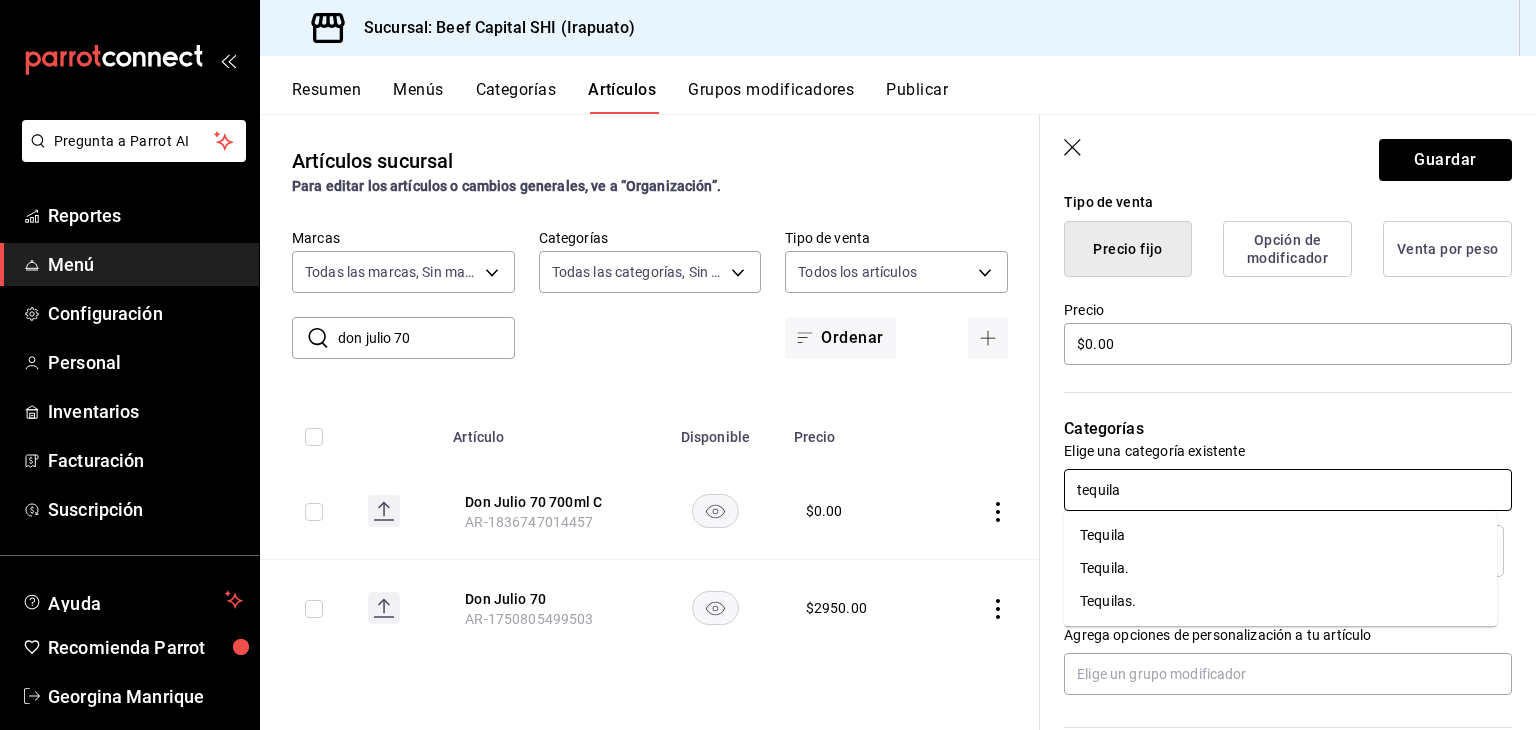 type on "tequila." 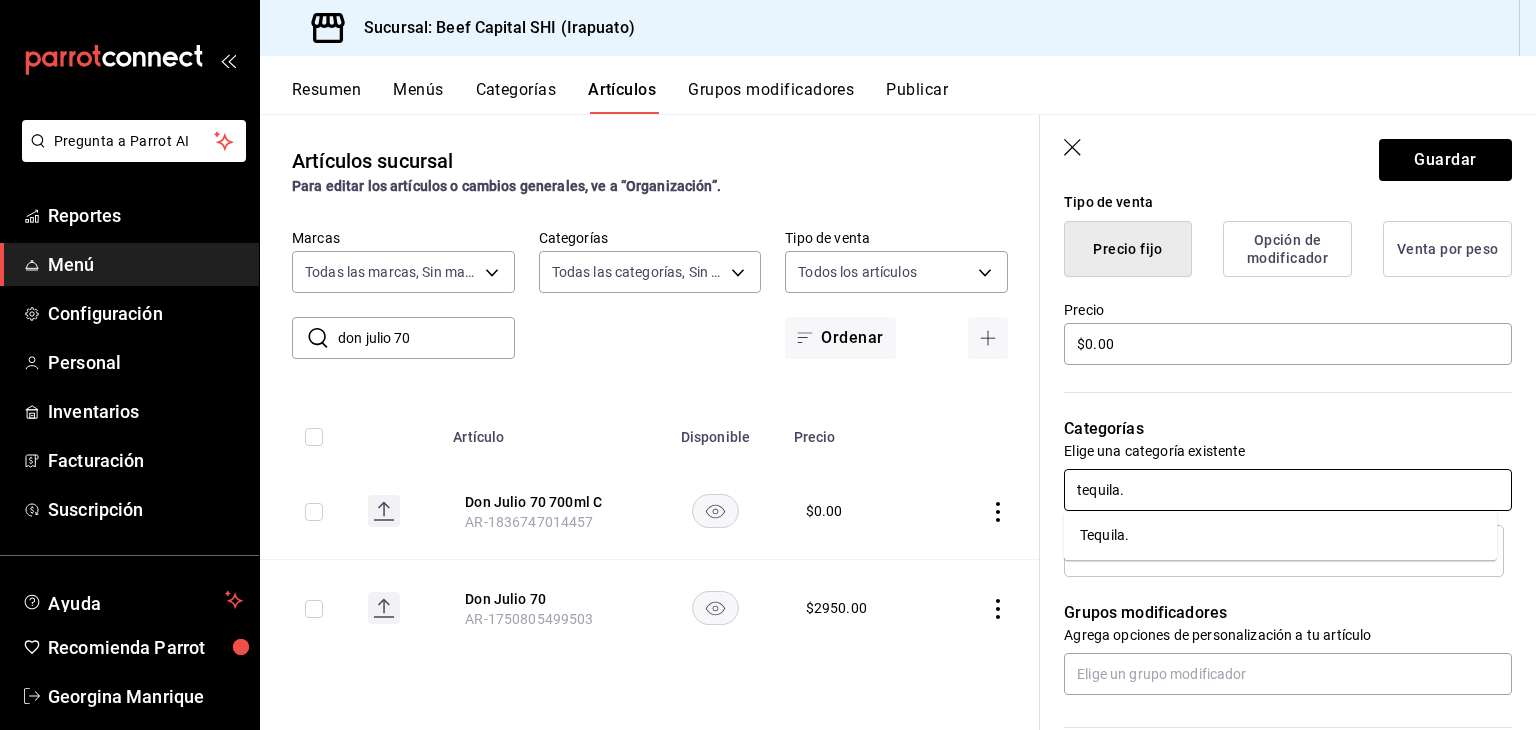 click on "Tequila." at bounding box center [1280, 535] 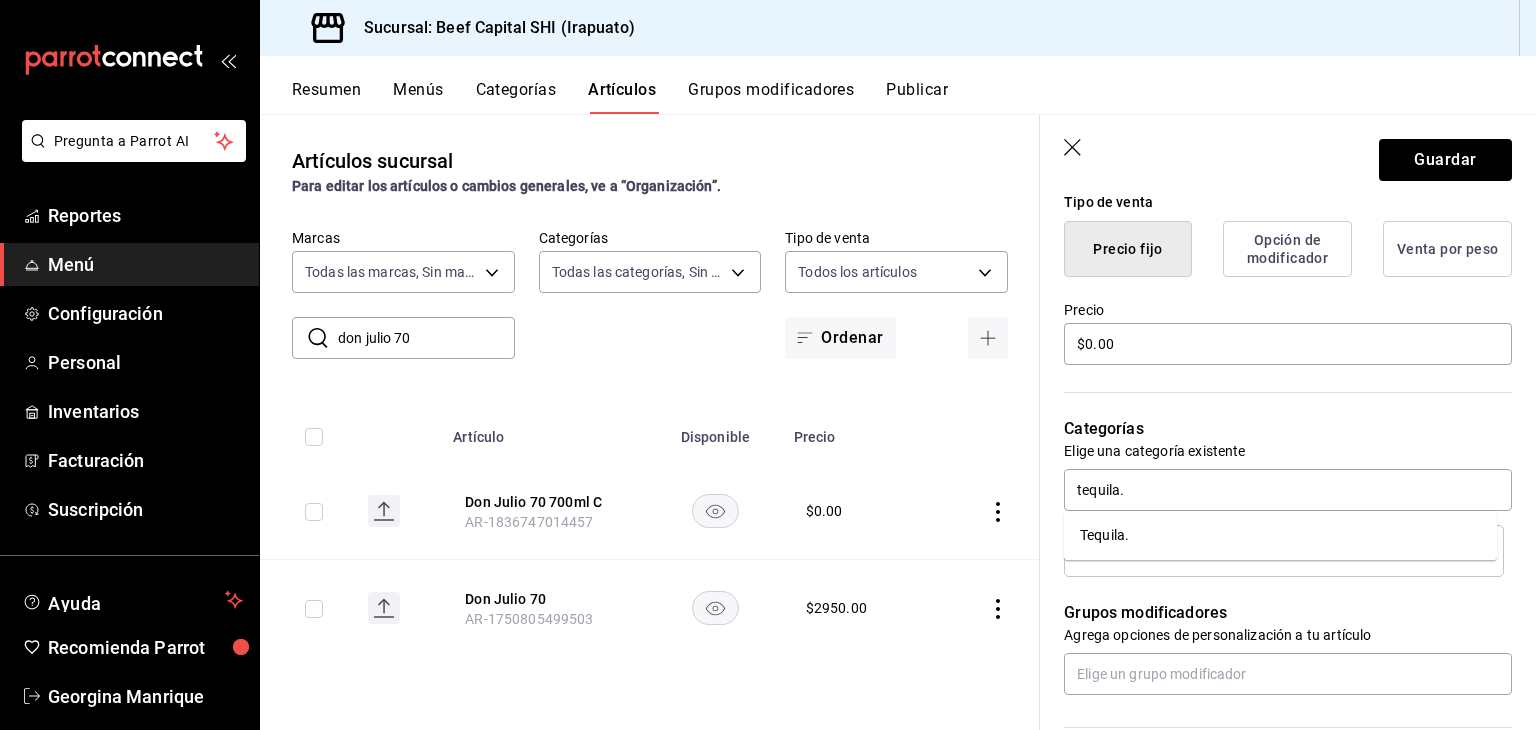 type 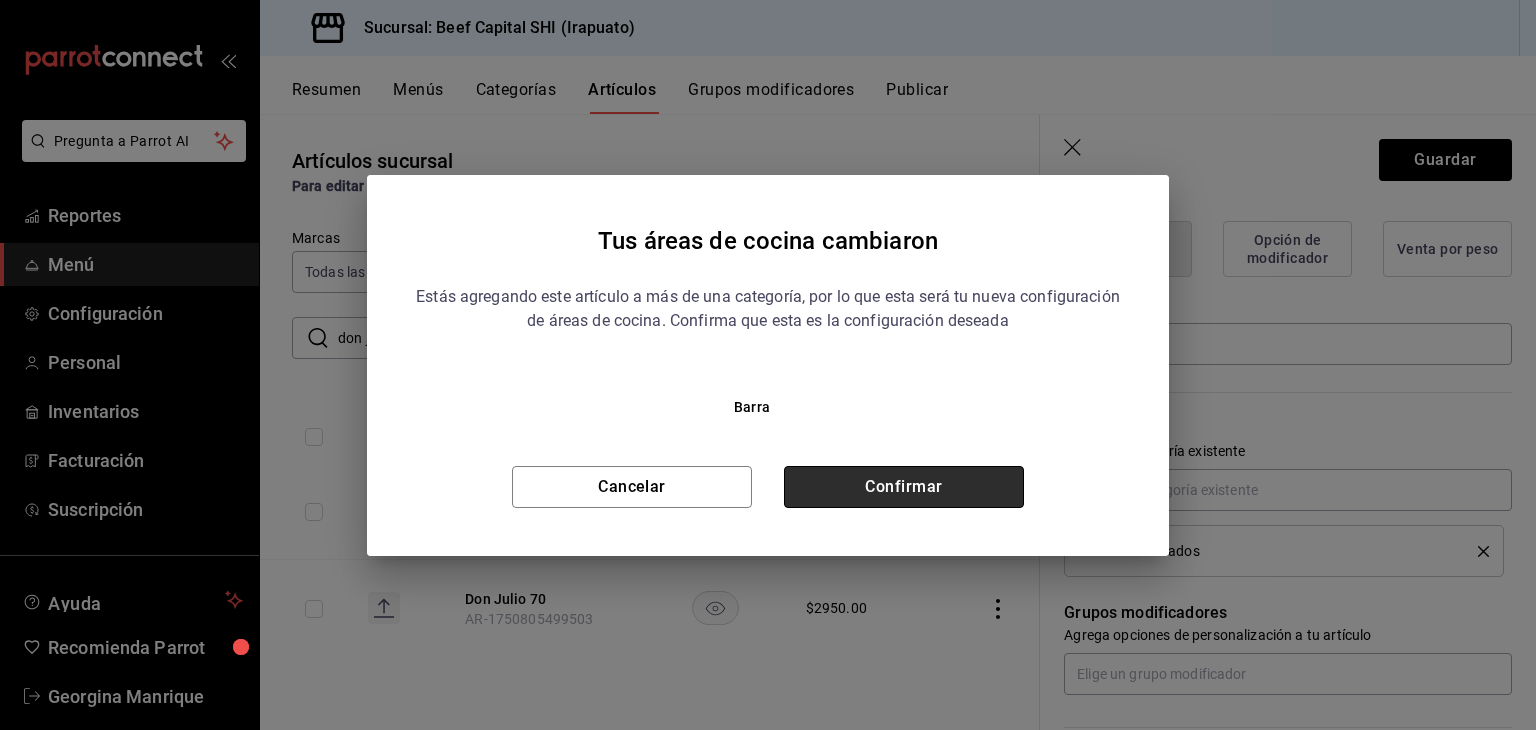 drag, startPoint x: 906, startPoint y: 481, endPoint x: 971, endPoint y: 485, distance: 65.12296 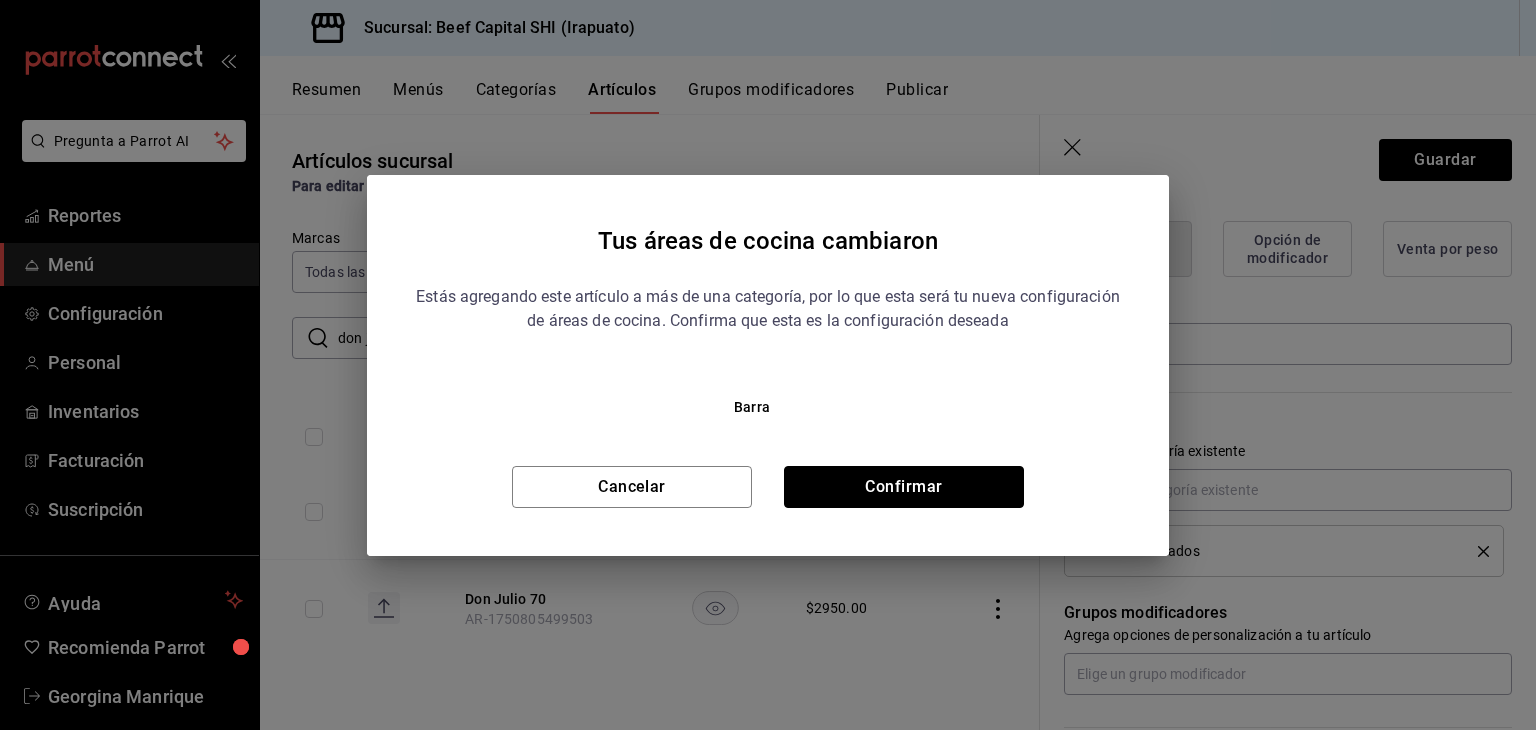 click on "Confirmar" at bounding box center [904, 487] 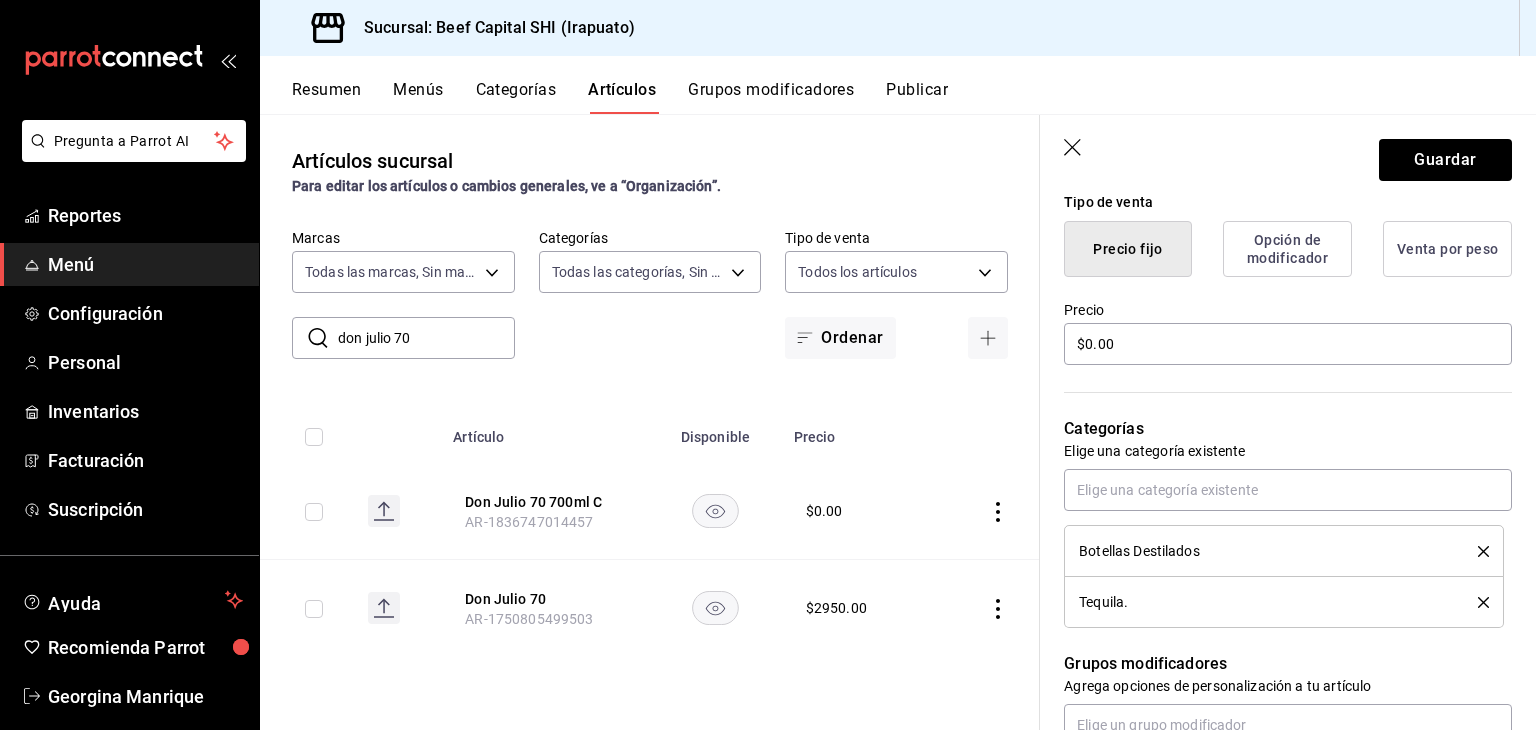 click 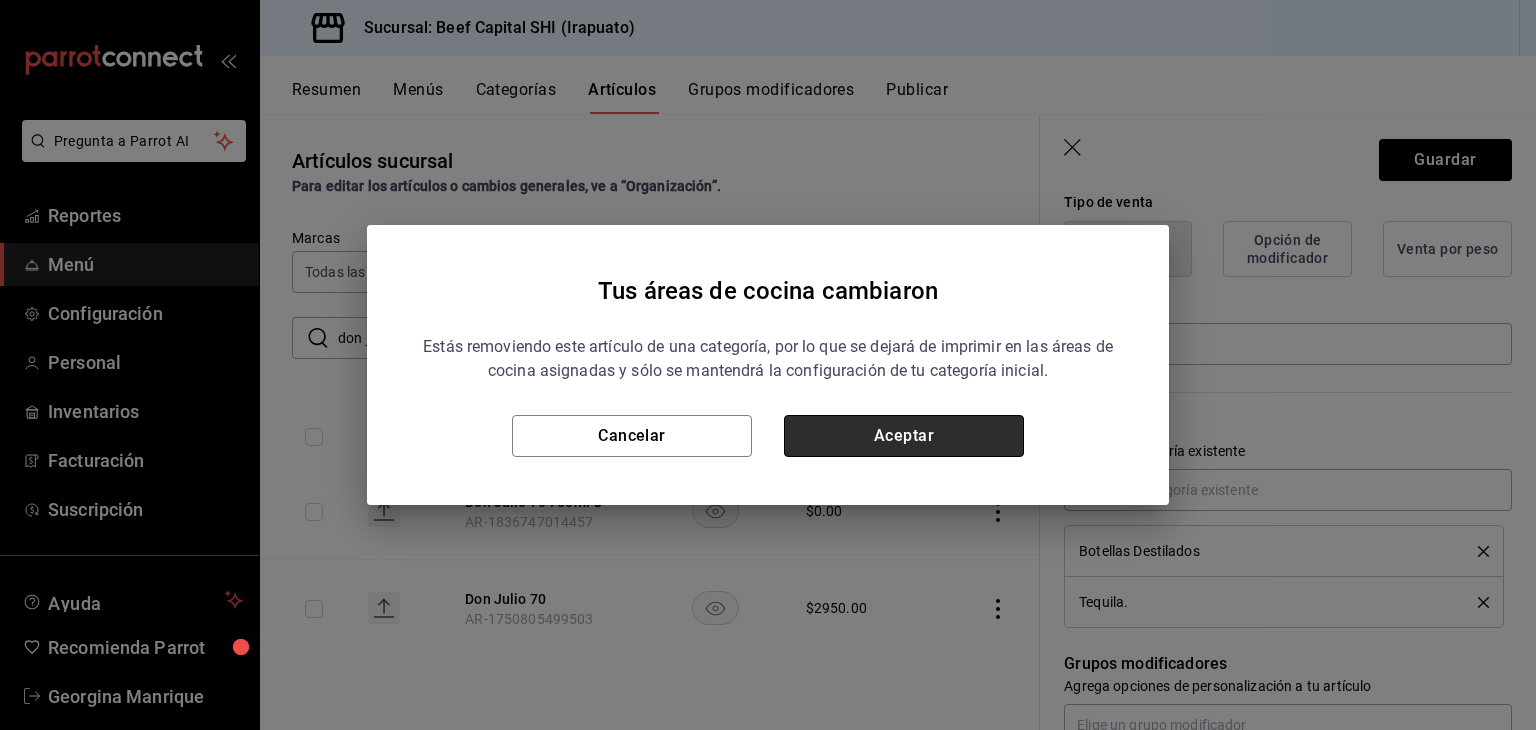 click on "Aceptar" at bounding box center [904, 436] 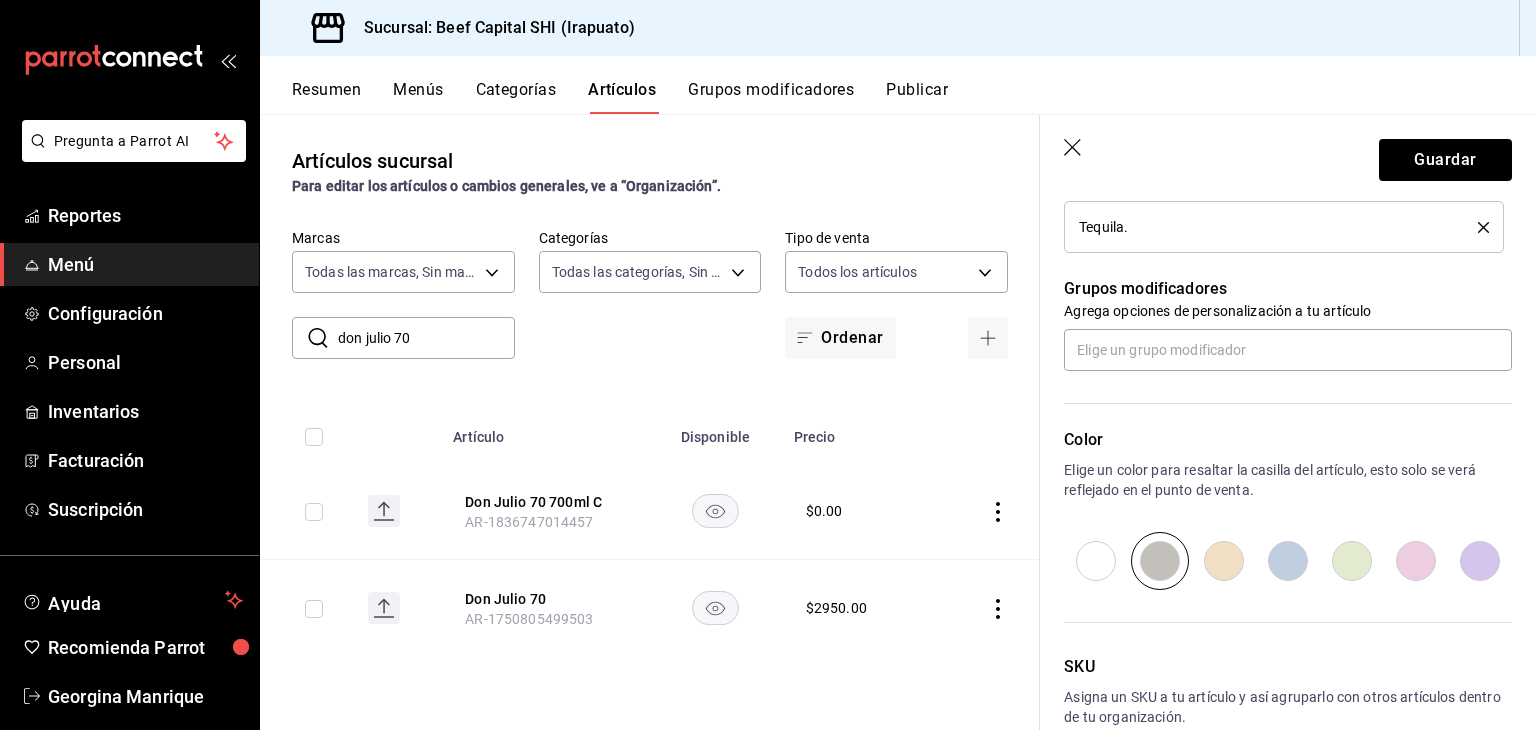 scroll, scrollTop: 900, scrollLeft: 0, axis: vertical 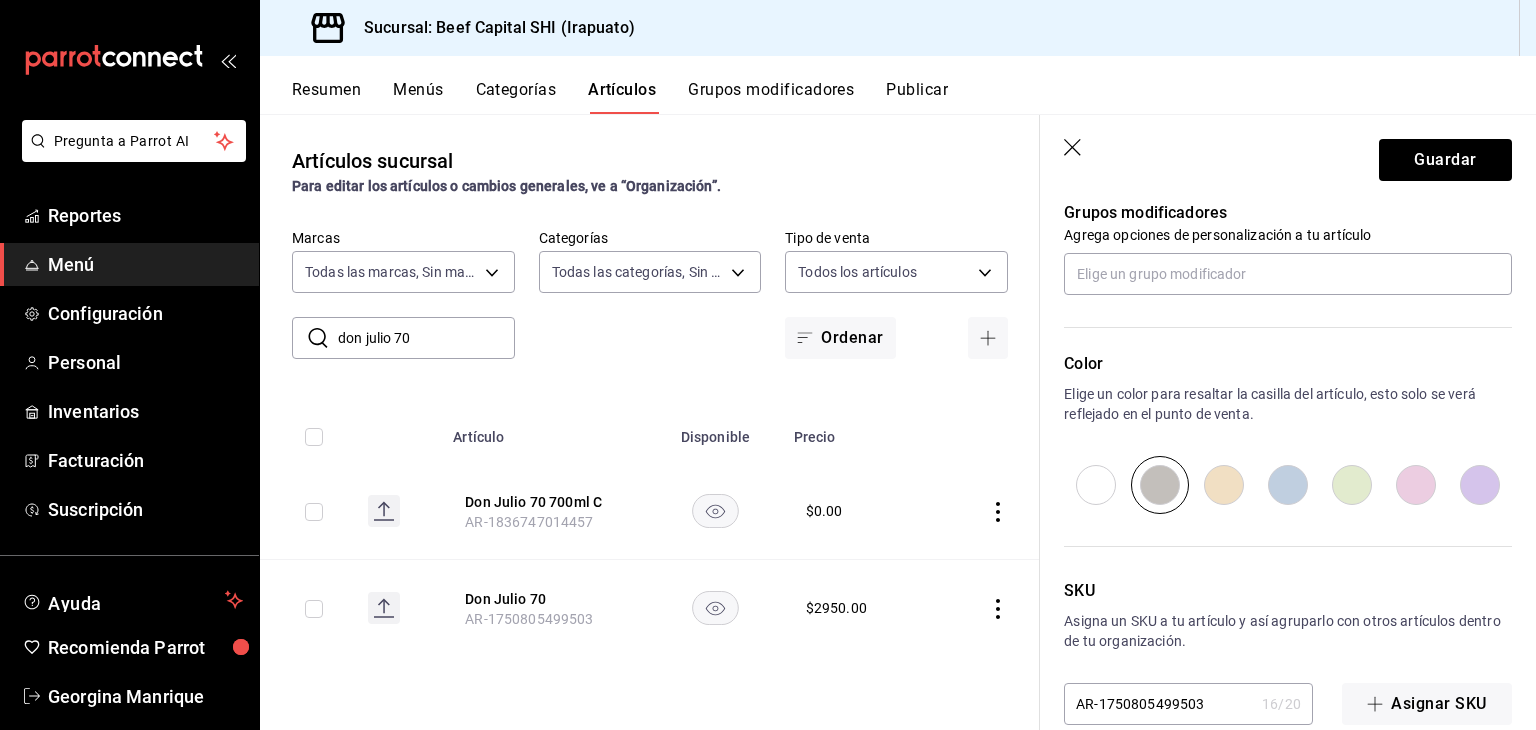 click at bounding box center [1224, 485] 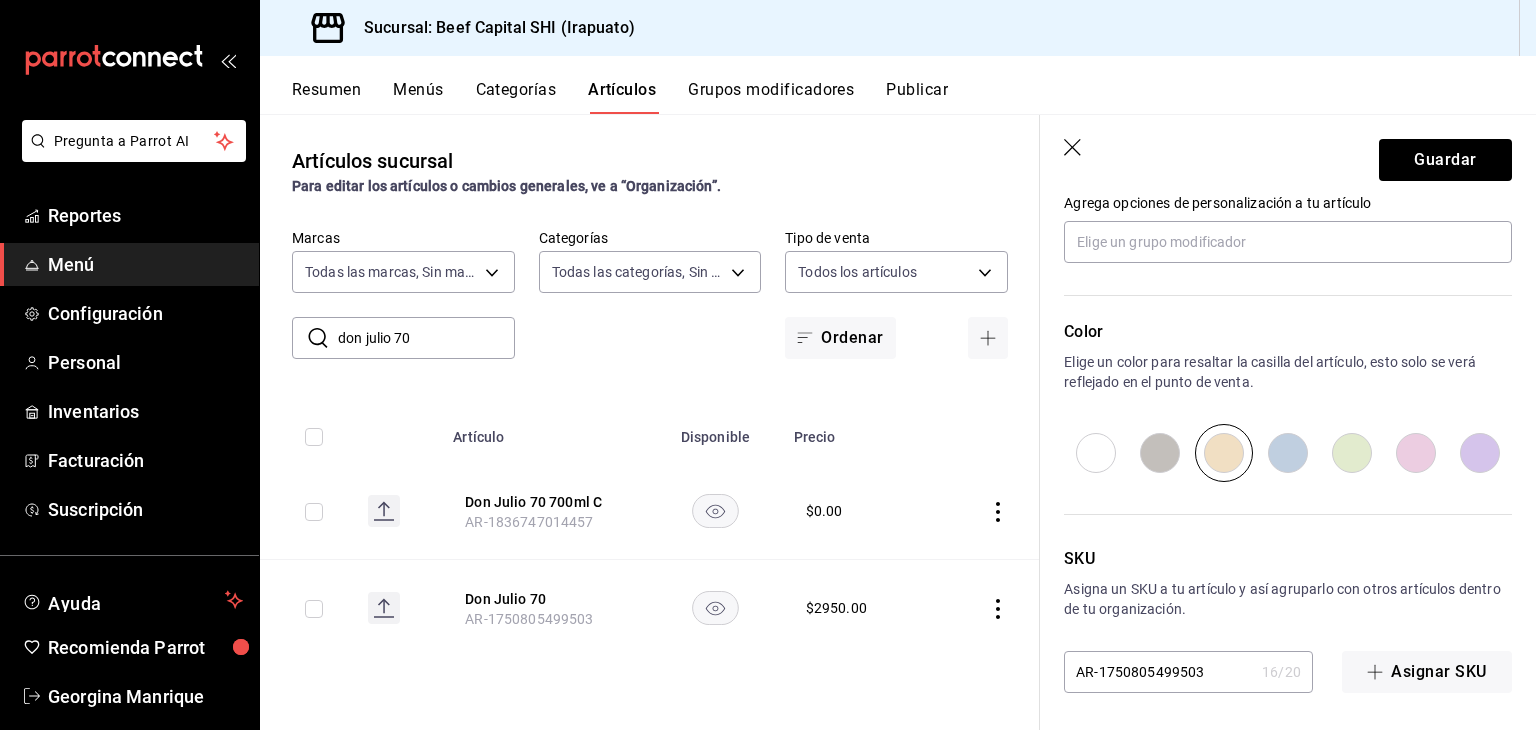 scroll, scrollTop: 934, scrollLeft: 0, axis: vertical 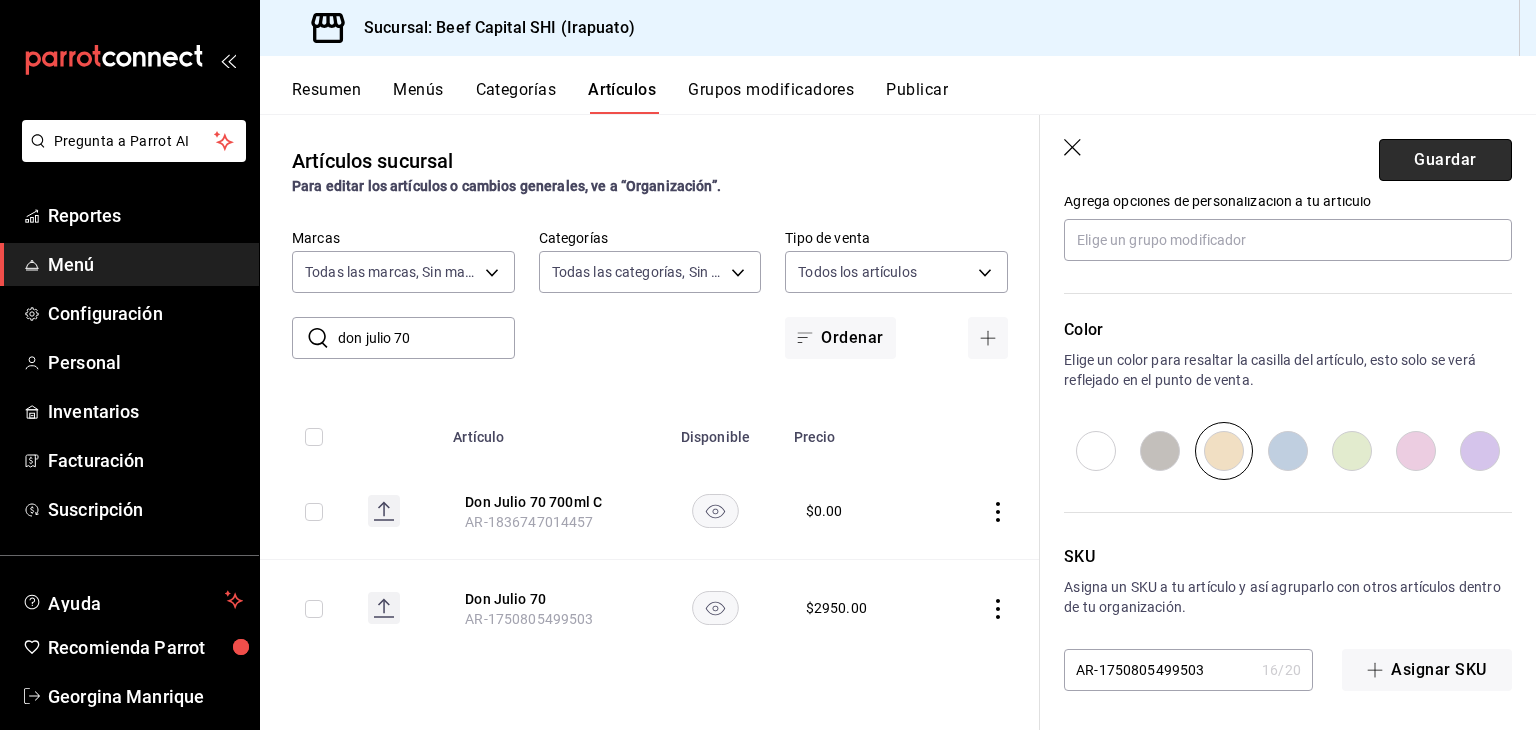 click on "Guardar" at bounding box center (1445, 160) 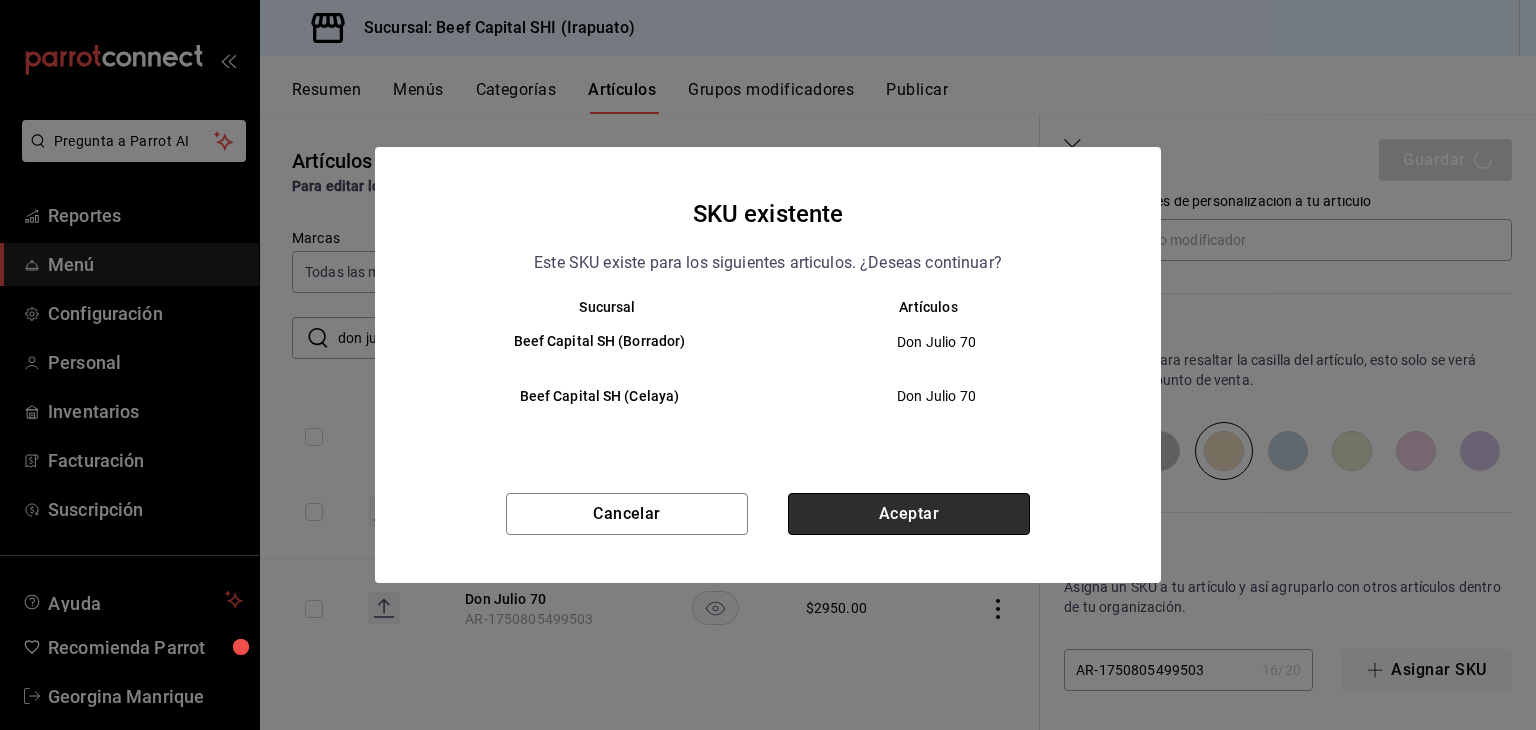 click on "Aceptar" at bounding box center [909, 514] 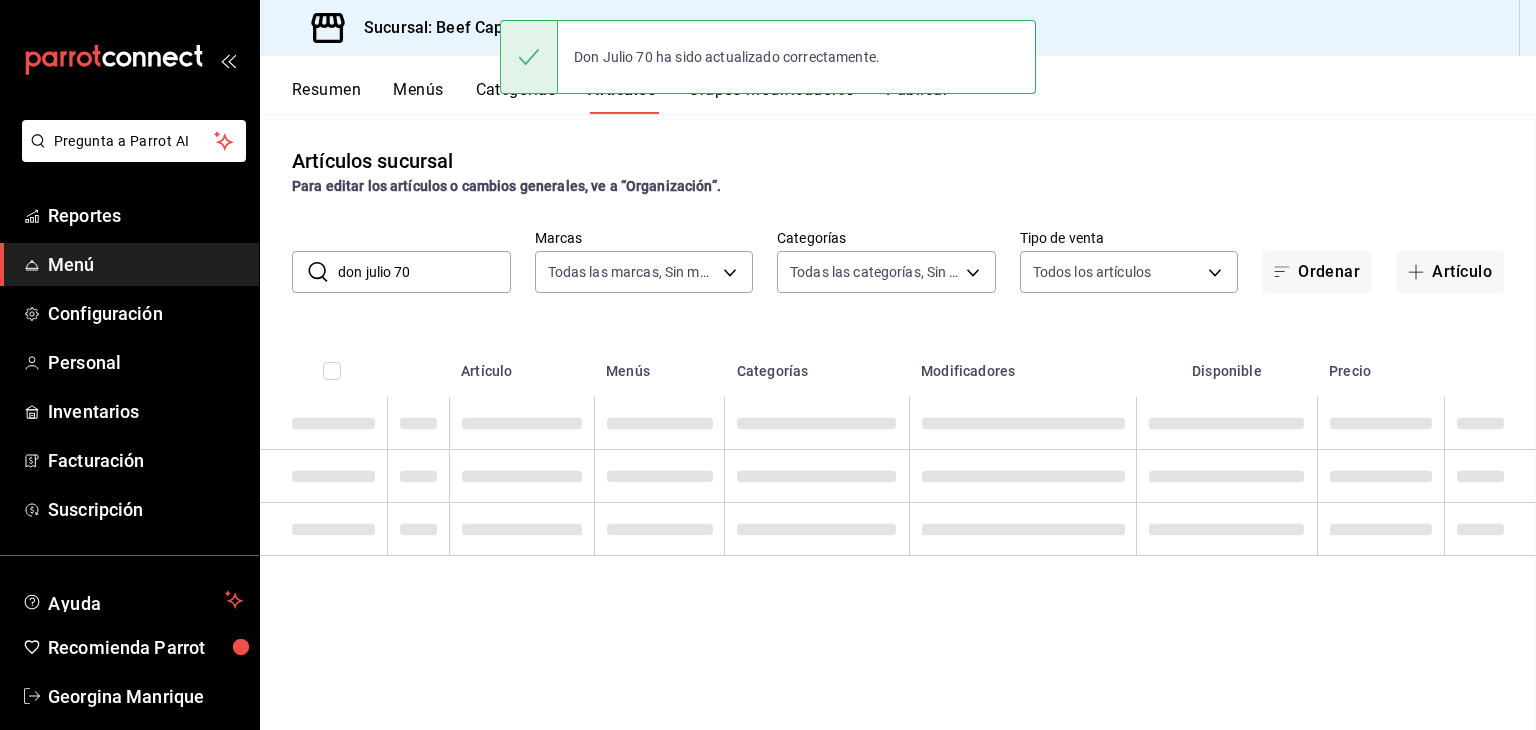 scroll, scrollTop: 0, scrollLeft: 0, axis: both 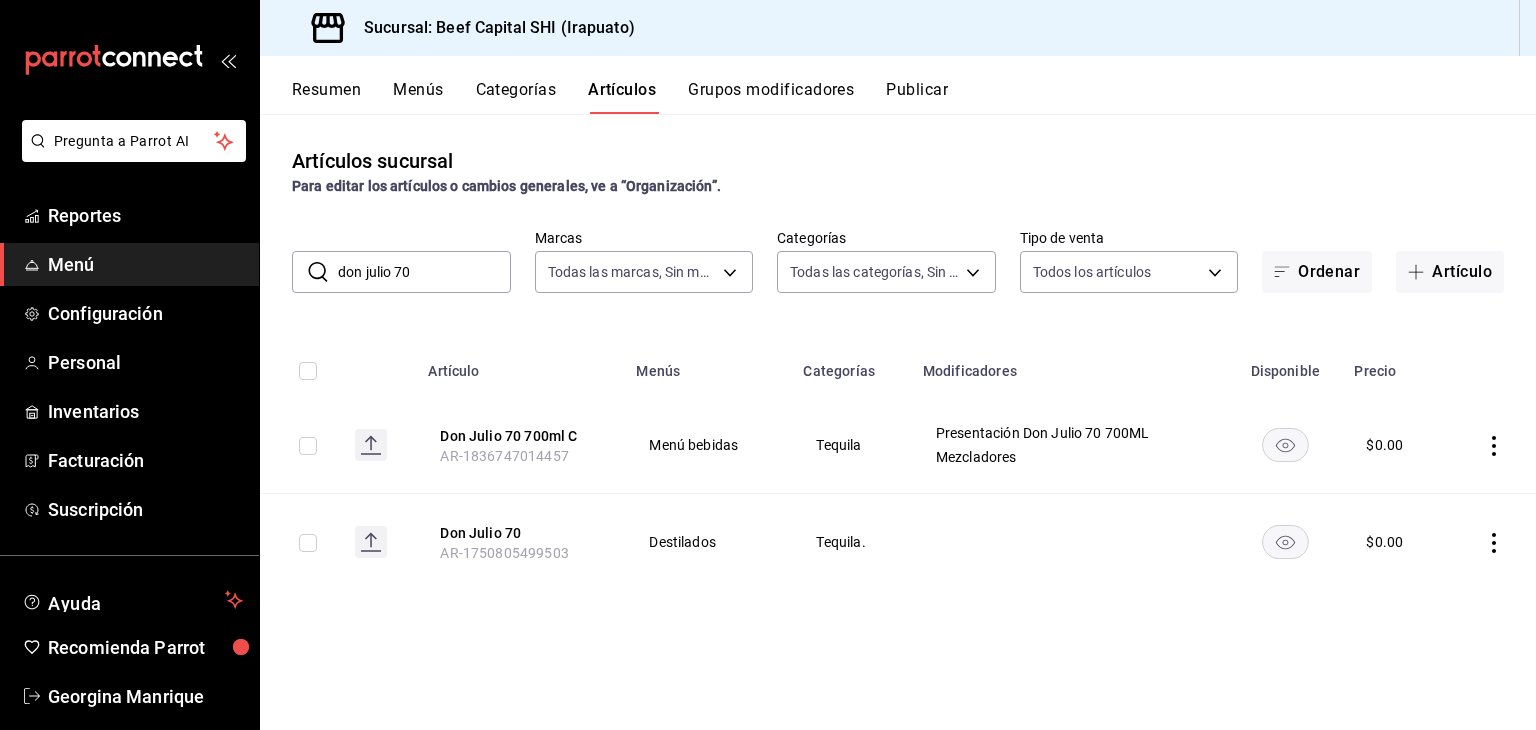 click on "Grupos modificadores" at bounding box center [771, 97] 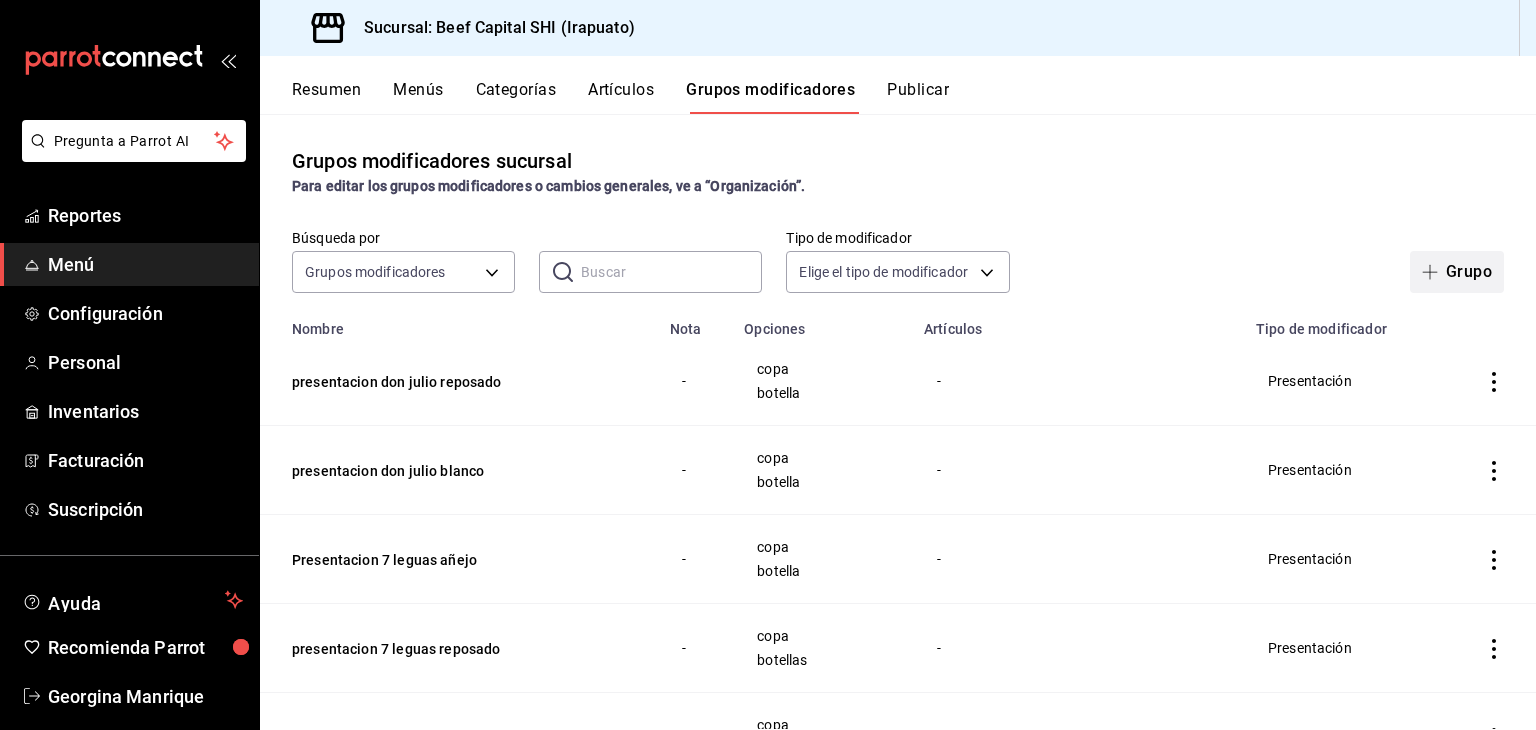 click 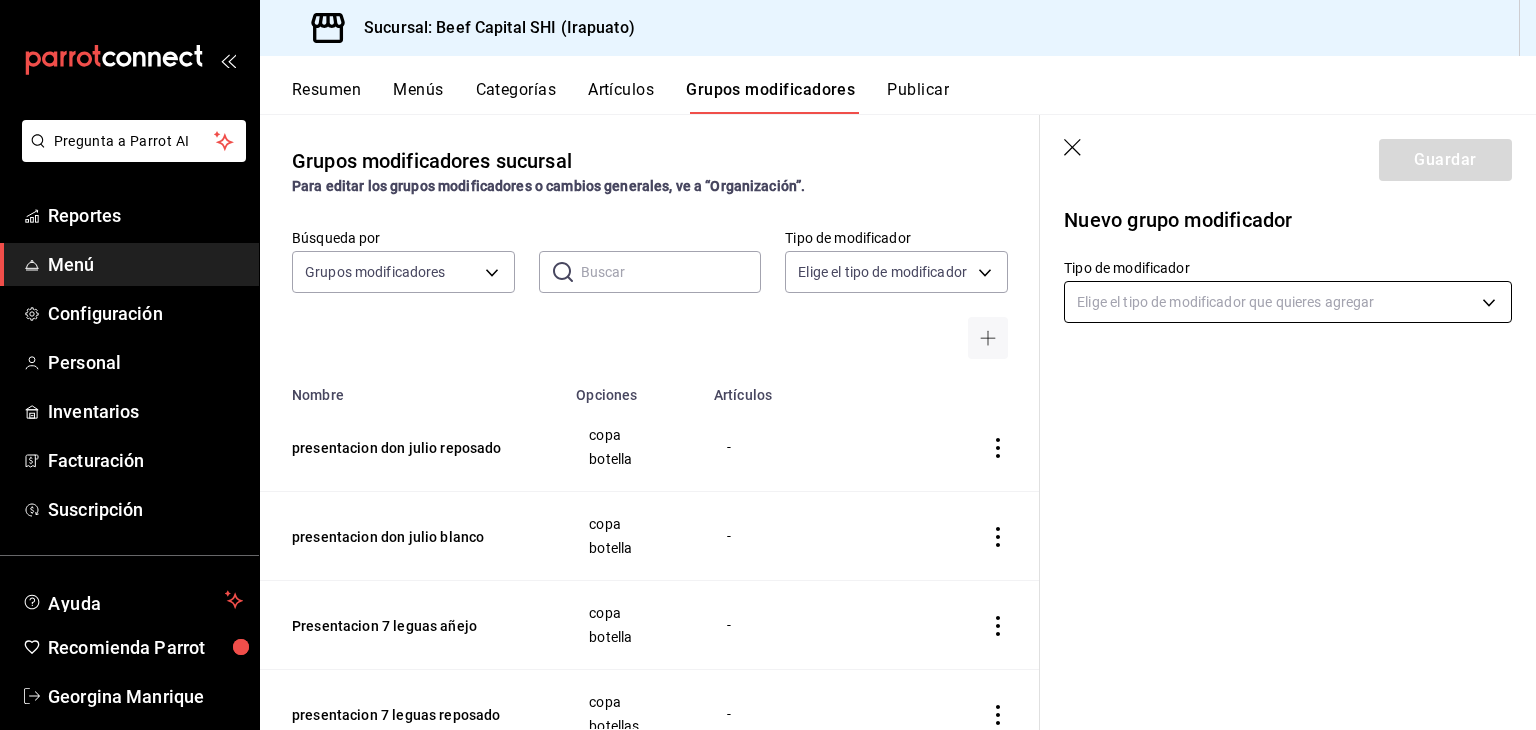 click on "Pregunta a Parrot AI Reportes   Menú   Configuración   Personal   Inventarios   Facturación   Suscripción   Ayuda Recomienda Parrot   Georgina Manrique   Sugerir nueva función   Sucursal: Beef Capital SHI (Irapuato) Resumen Menús Categorías Artículos Grupos modificadores Publicar Grupos modificadores sucursal Para editar los grupos modificadores o cambios generales, ve a “Organización”. Búsqueda por Grupos modificadores GROUP ​ ​ Tipo de modificador Elige el tipo de modificador Nombre Opciones Artículos presentacion don julio reposado copa botella - presentacion don julio blanco copa botella - Presentacion 7 leguas añejo copa botella - presentacion 7 leguas reposado copa botellas - Presentacion 7 leguas blanco copa botella - Presentacion herradura seleccion suprema copa botella - presentacion herradura ultra copa botella - Presentacion herradura añejo copa botella - presentacion herradura reposado copa botella - Presentación herradura blanco copa botella Herradura Blanco Botella Copa 0.5" at bounding box center [768, 365] 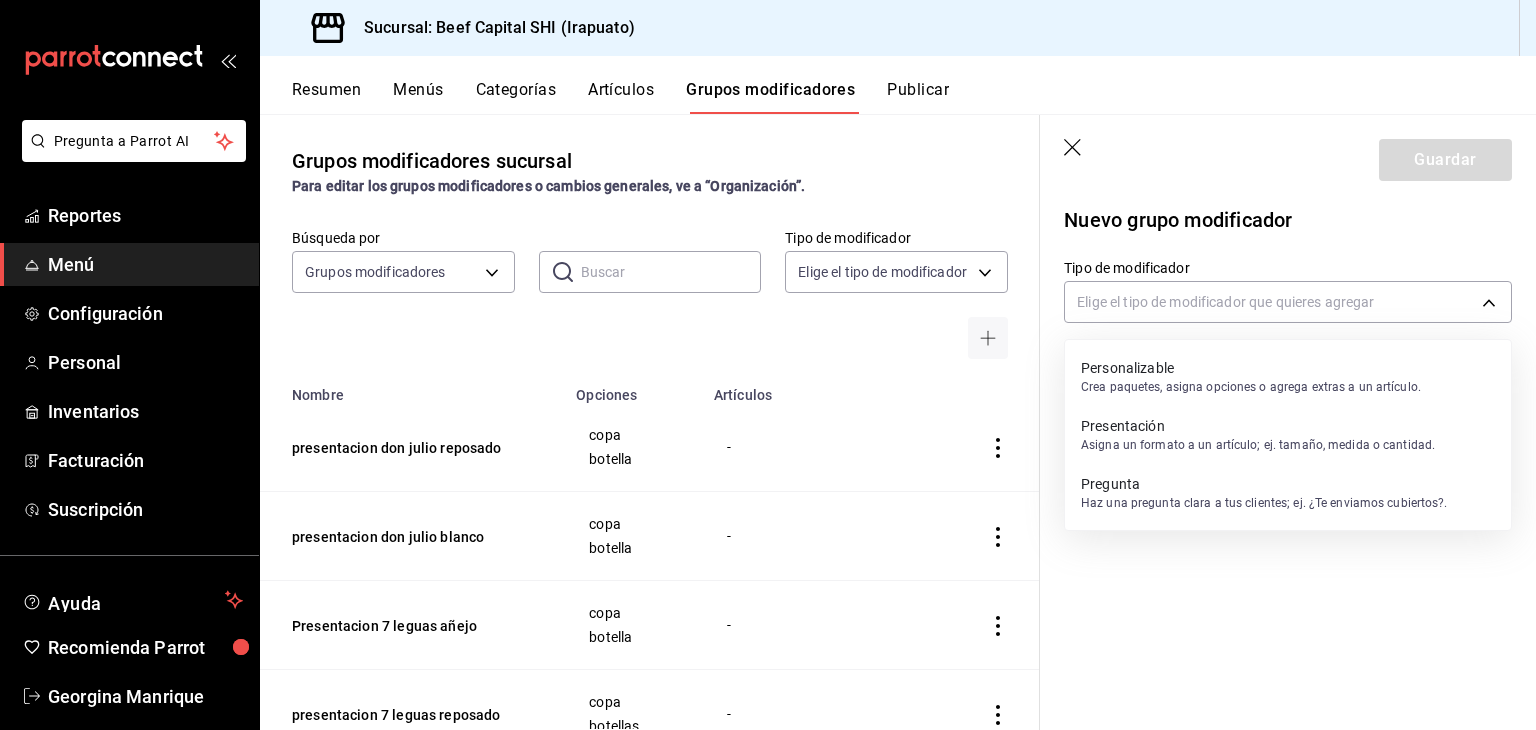 click on "Presentación" at bounding box center [1258, 426] 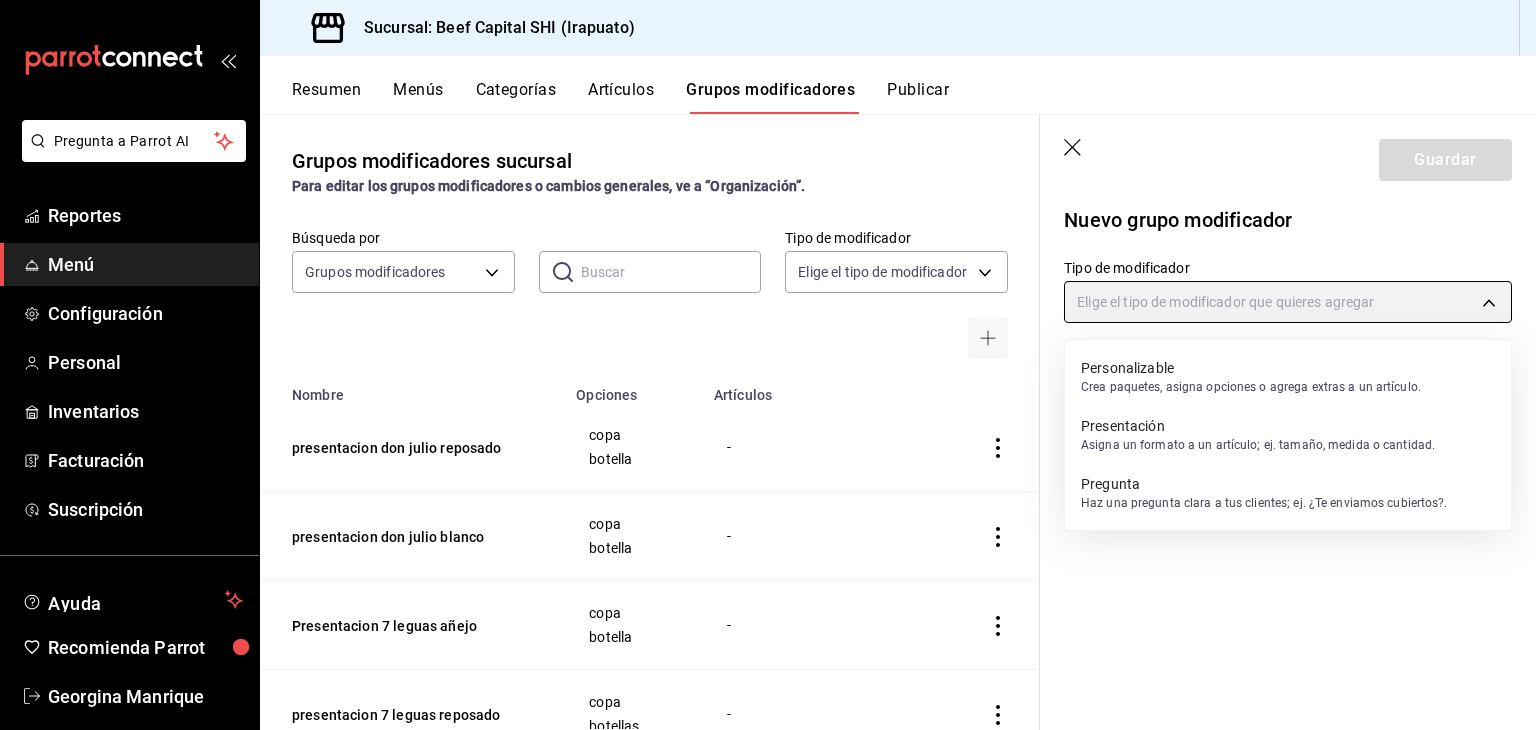 type on "PRESENTATION" 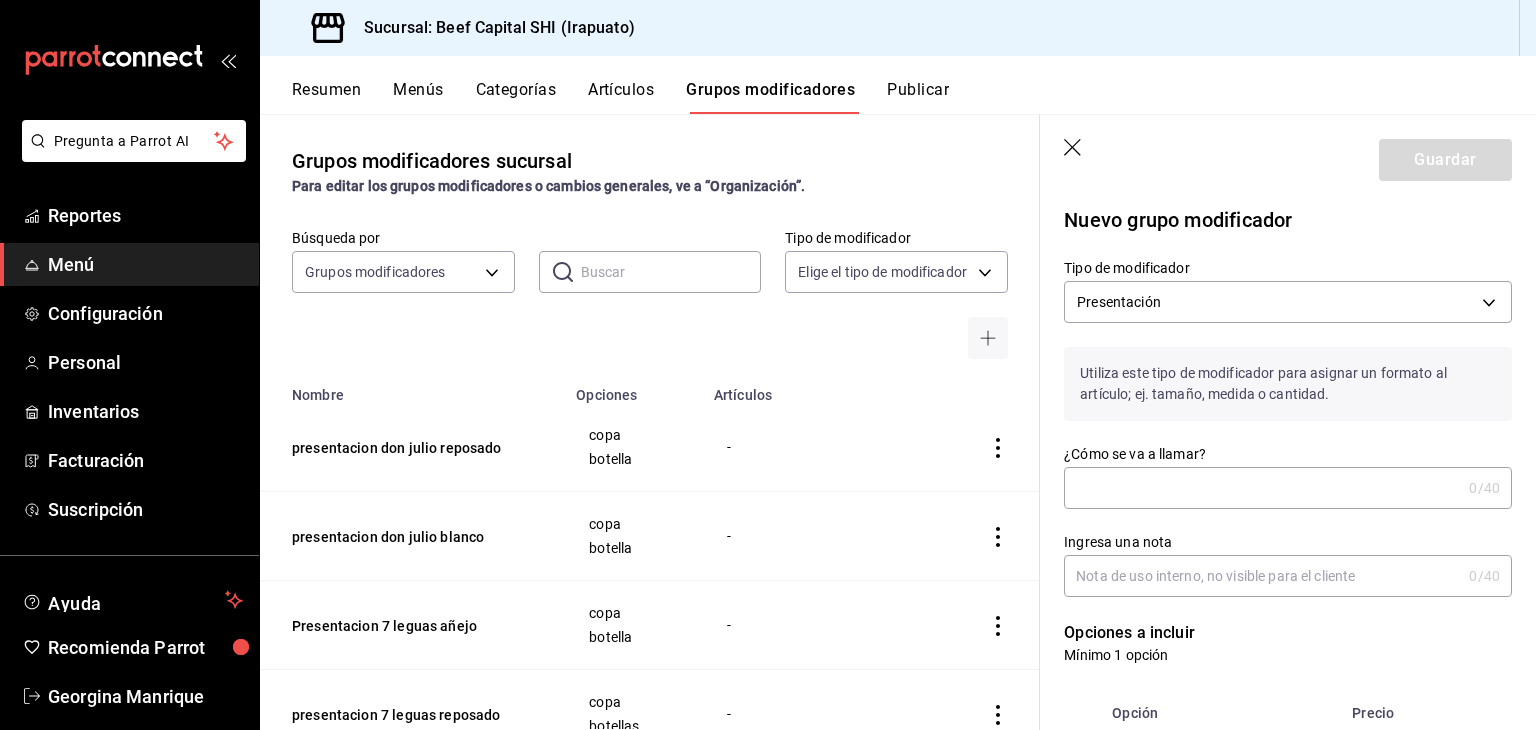 click on "¿Cómo se va a llamar?" at bounding box center [1262, 488] 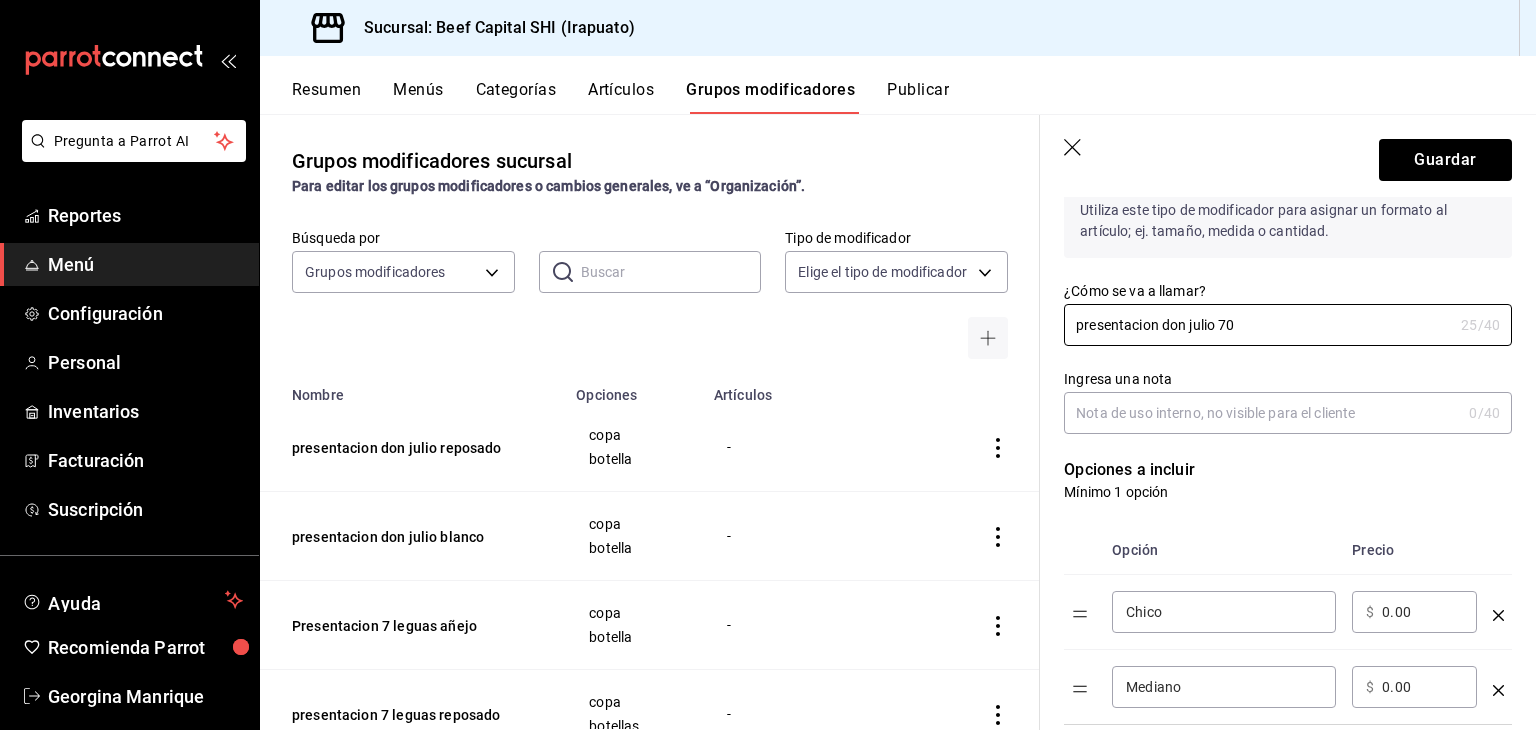 scroll, scrollTop: 200, scrollLeft: 0, axis: vertical 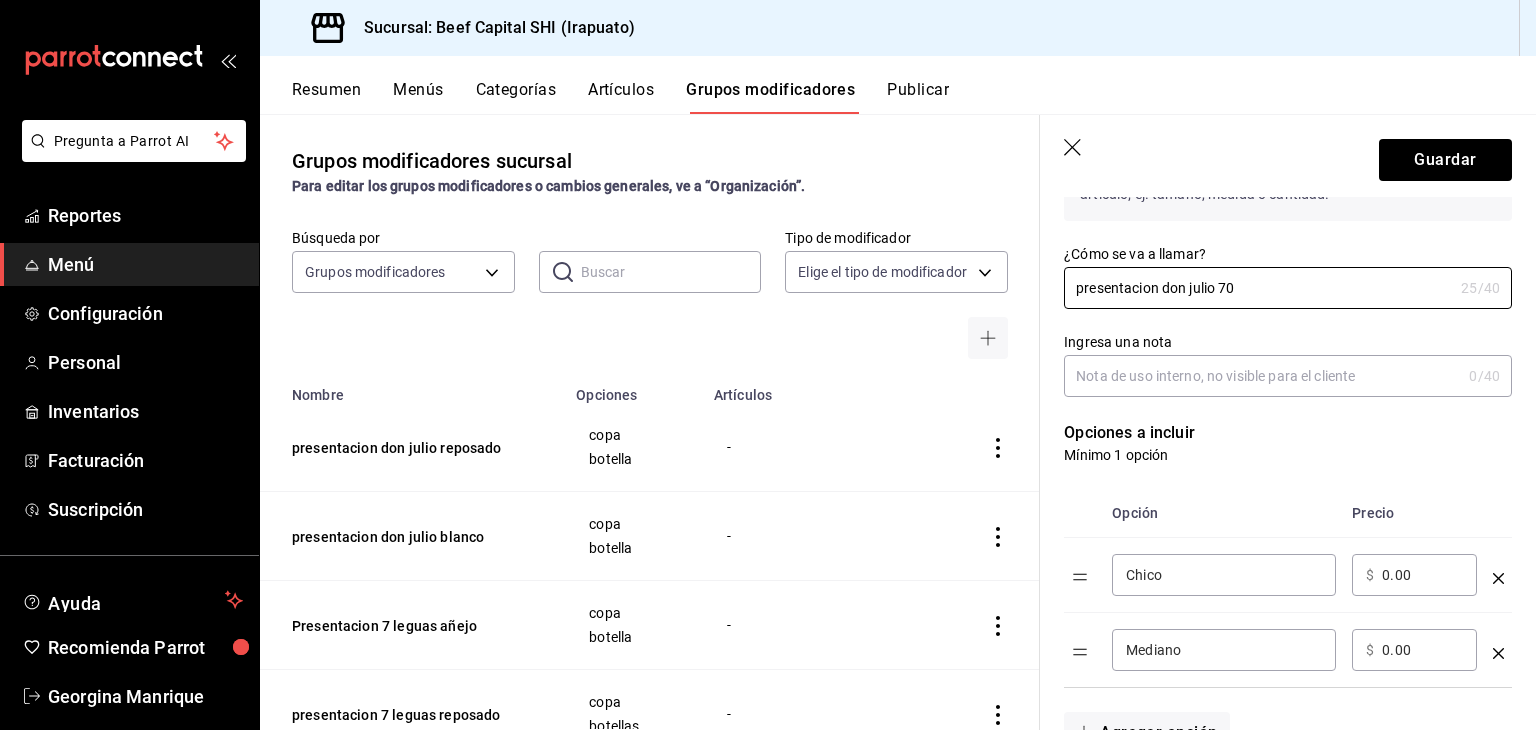 type on "presentacion don julio 70" 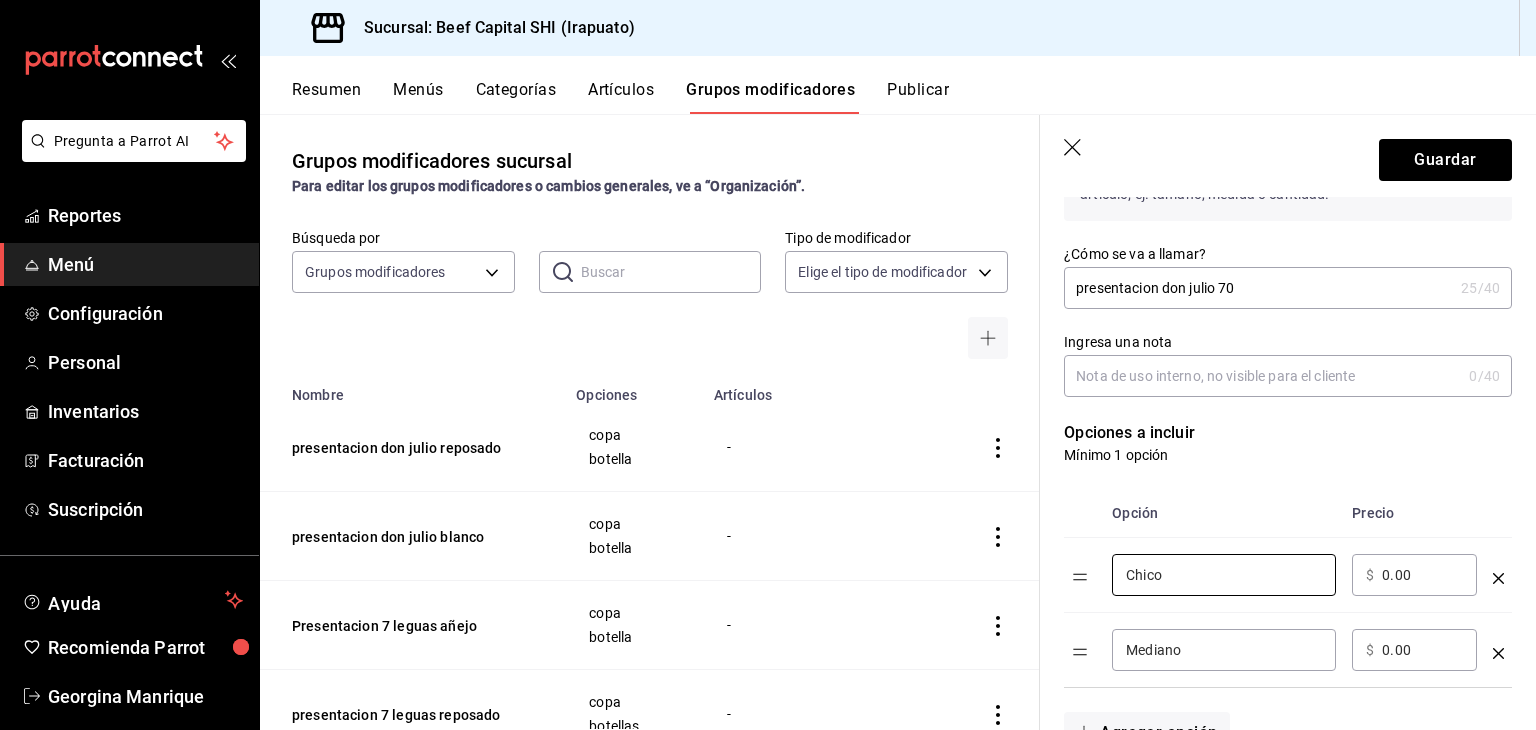drag, startPoint x: 1208, startPoint y: 580, endPoint x: 975, endPoint y: 577, distance: 233.01932 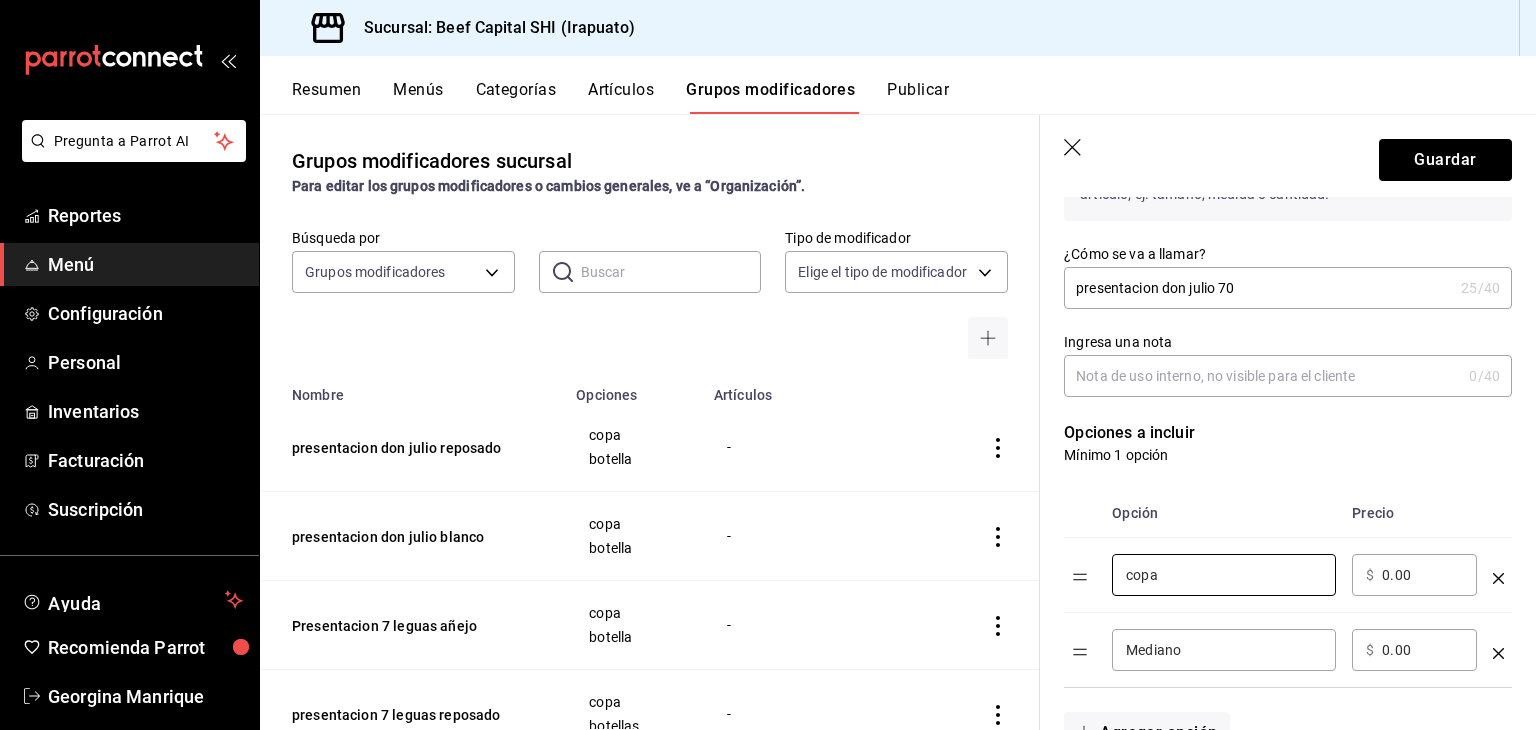 type on "copa" 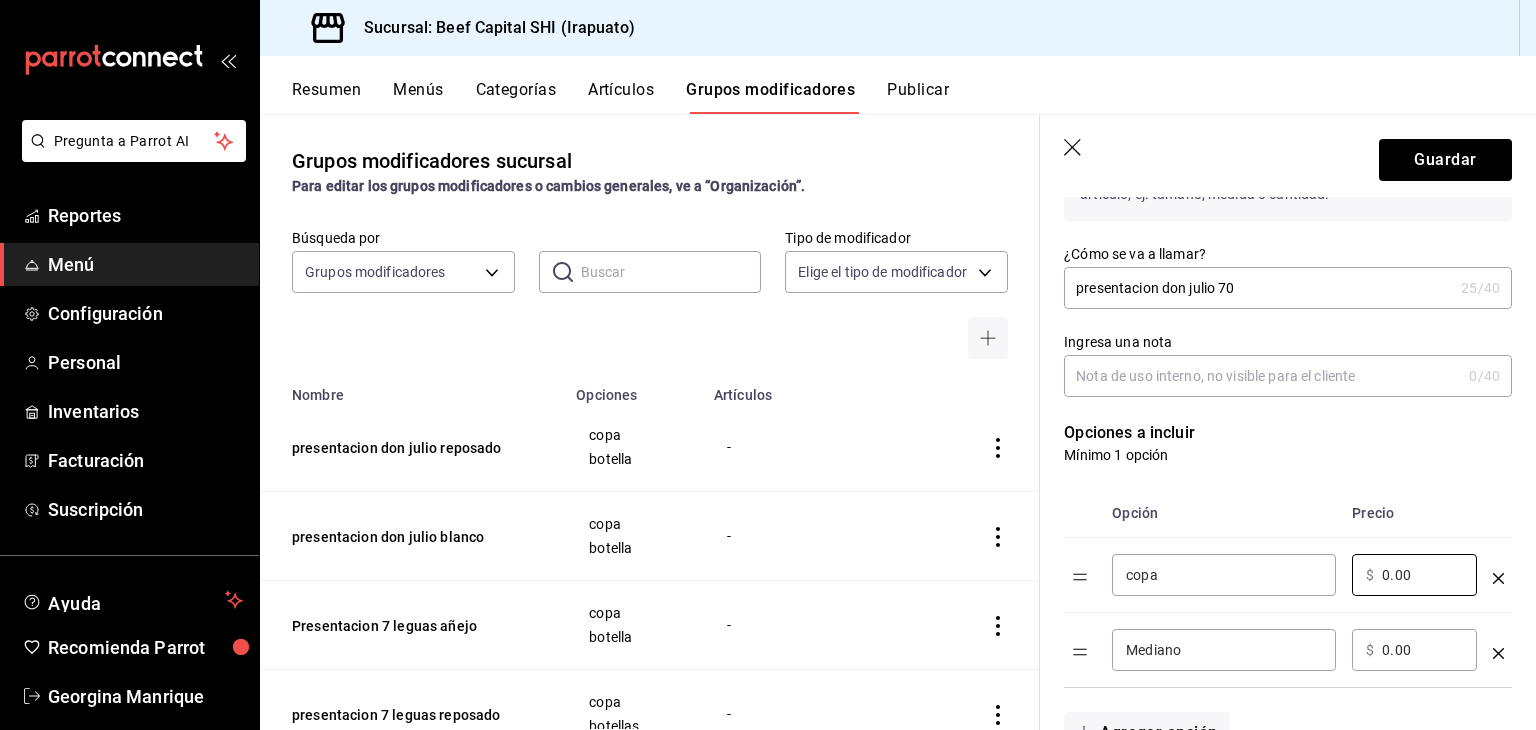 drag, startPoint x: 1426, startPoint y: 576, endPoint x: 1281, endPoint y: 601, distance: 147.13939 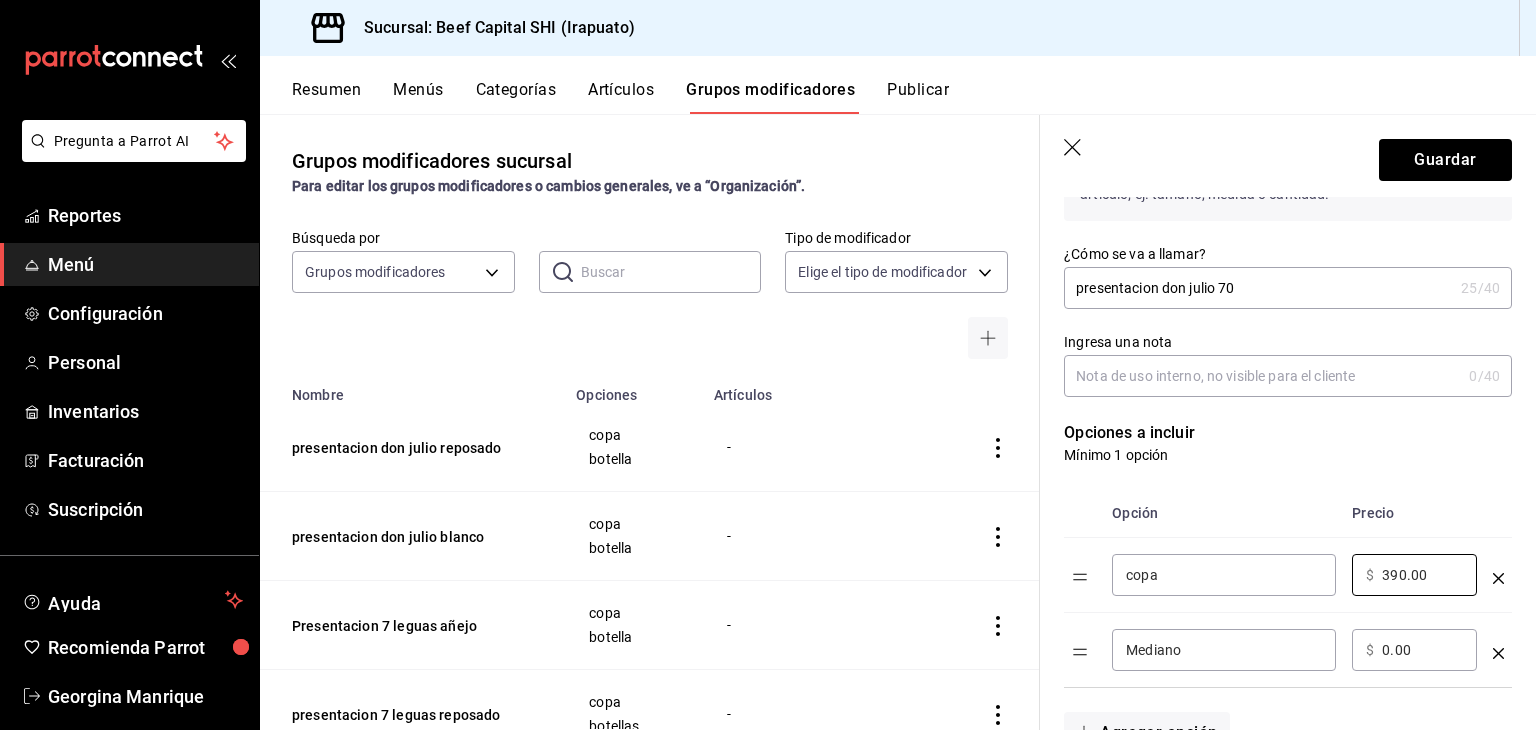 type on "390.00" 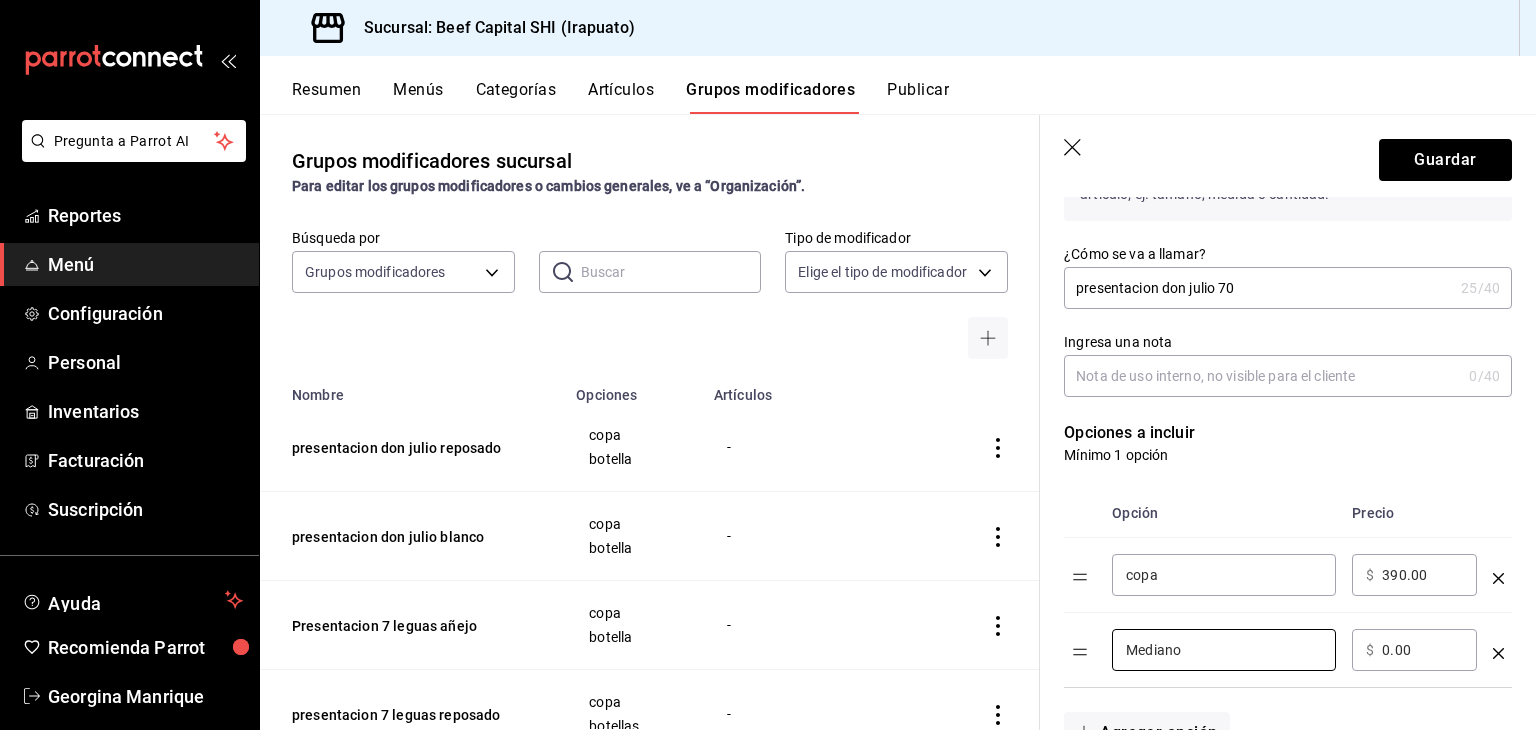 drag, startPoint x: 1256, startPoint y: 657, endPoint x: 922, endPoint y: 656, distance: 334.0015 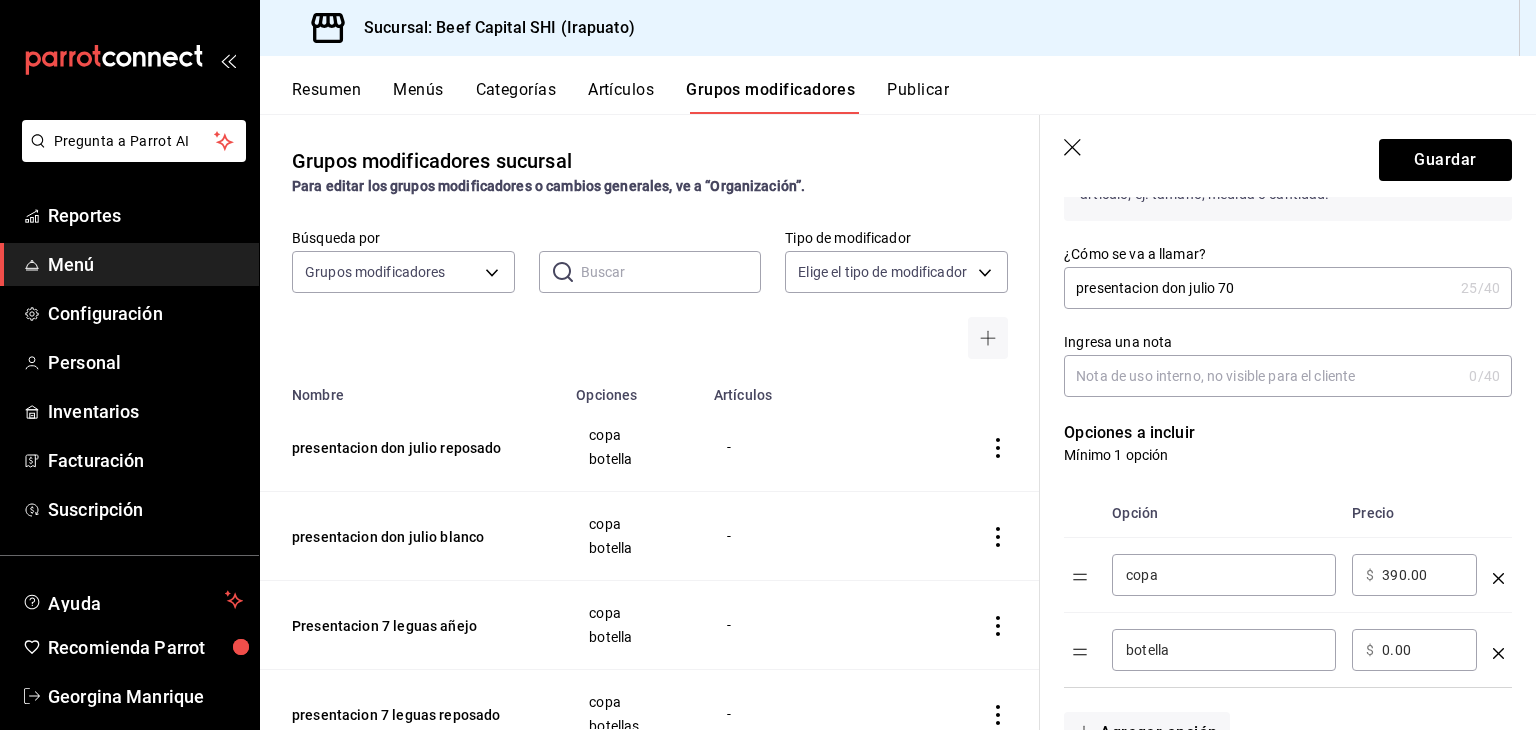 type on "botella" 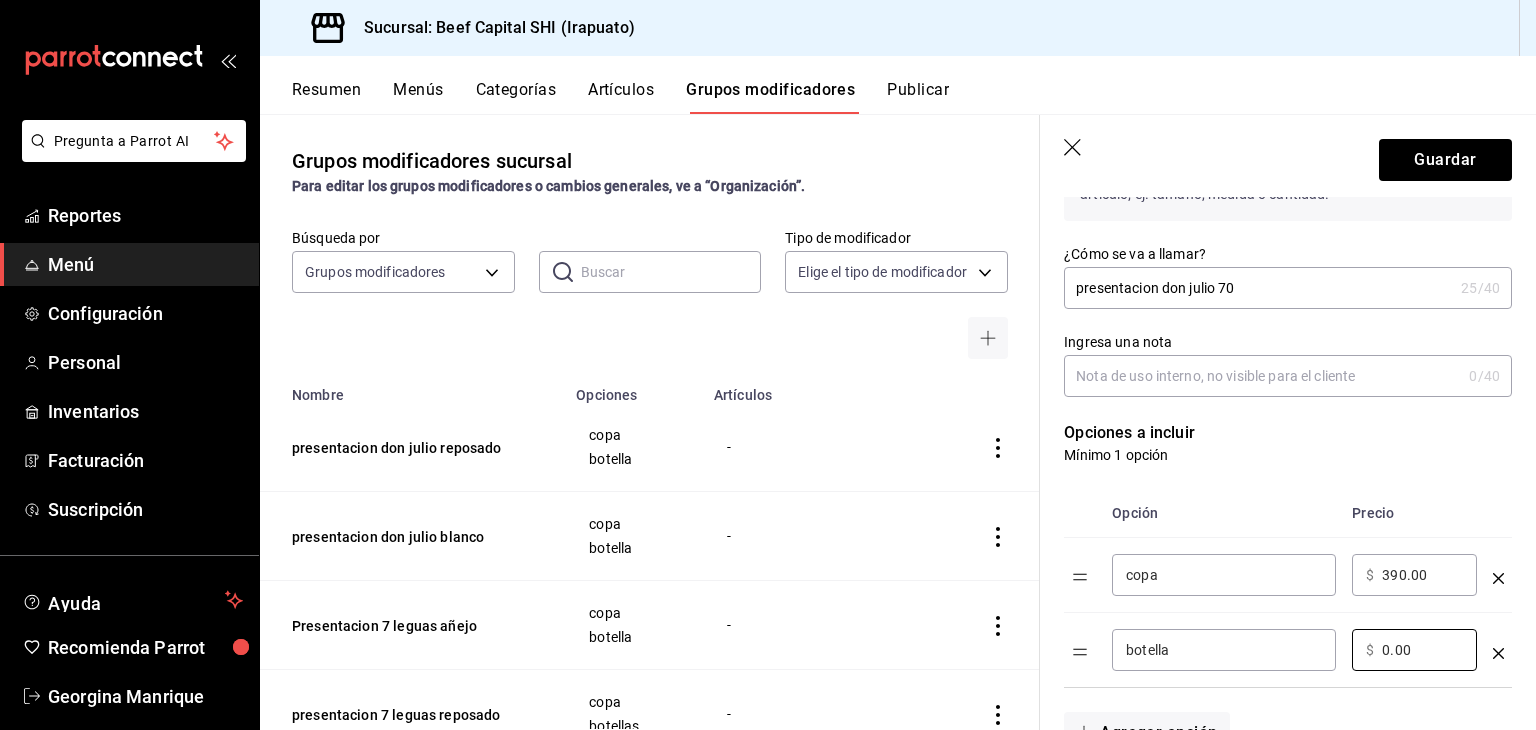 drag, startPoint x: 1447, startPoint y: 652, endPoint x: 1316, endPoint y: 613, distance: 136.68211 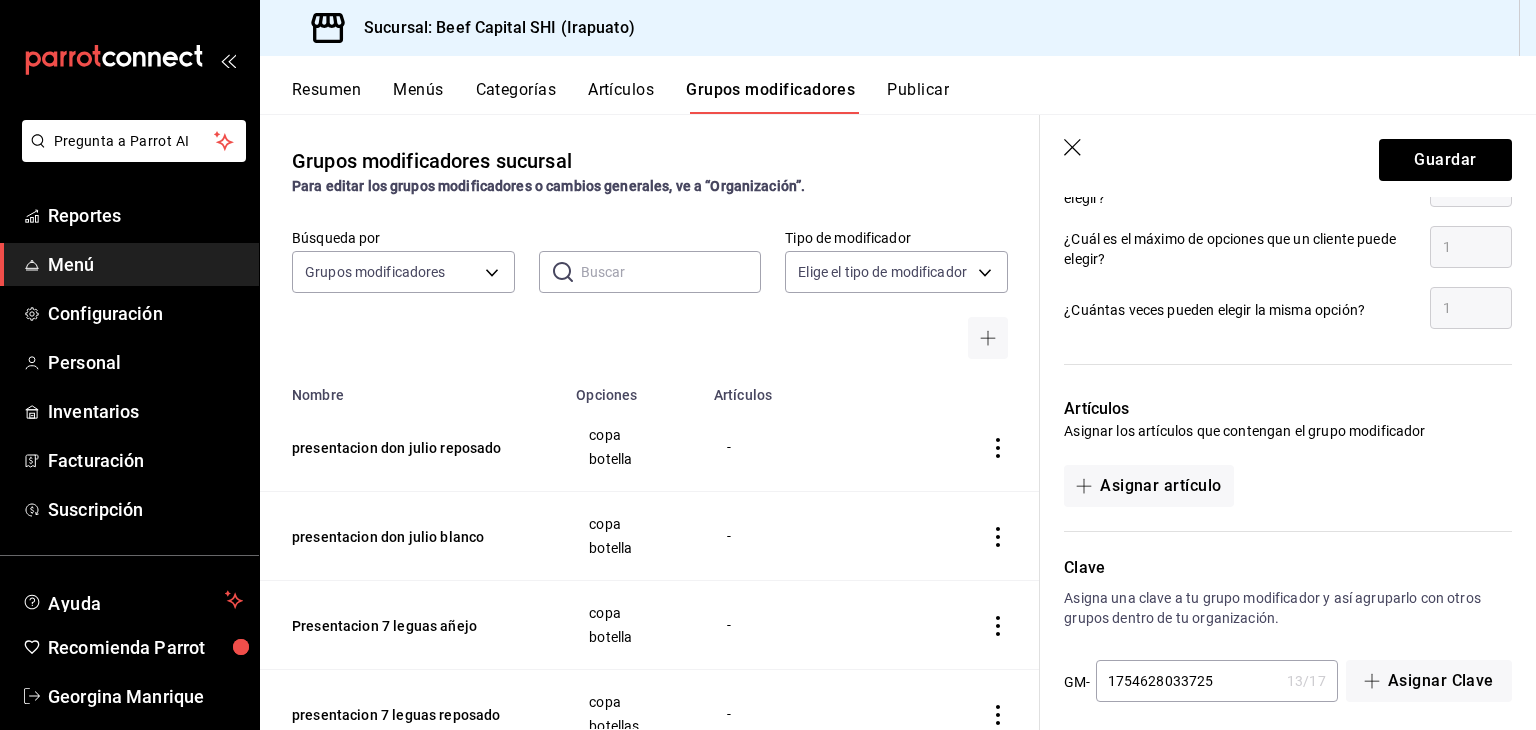 scroll, scrollTop: 992, scrollLeft: 0, axis: vertical 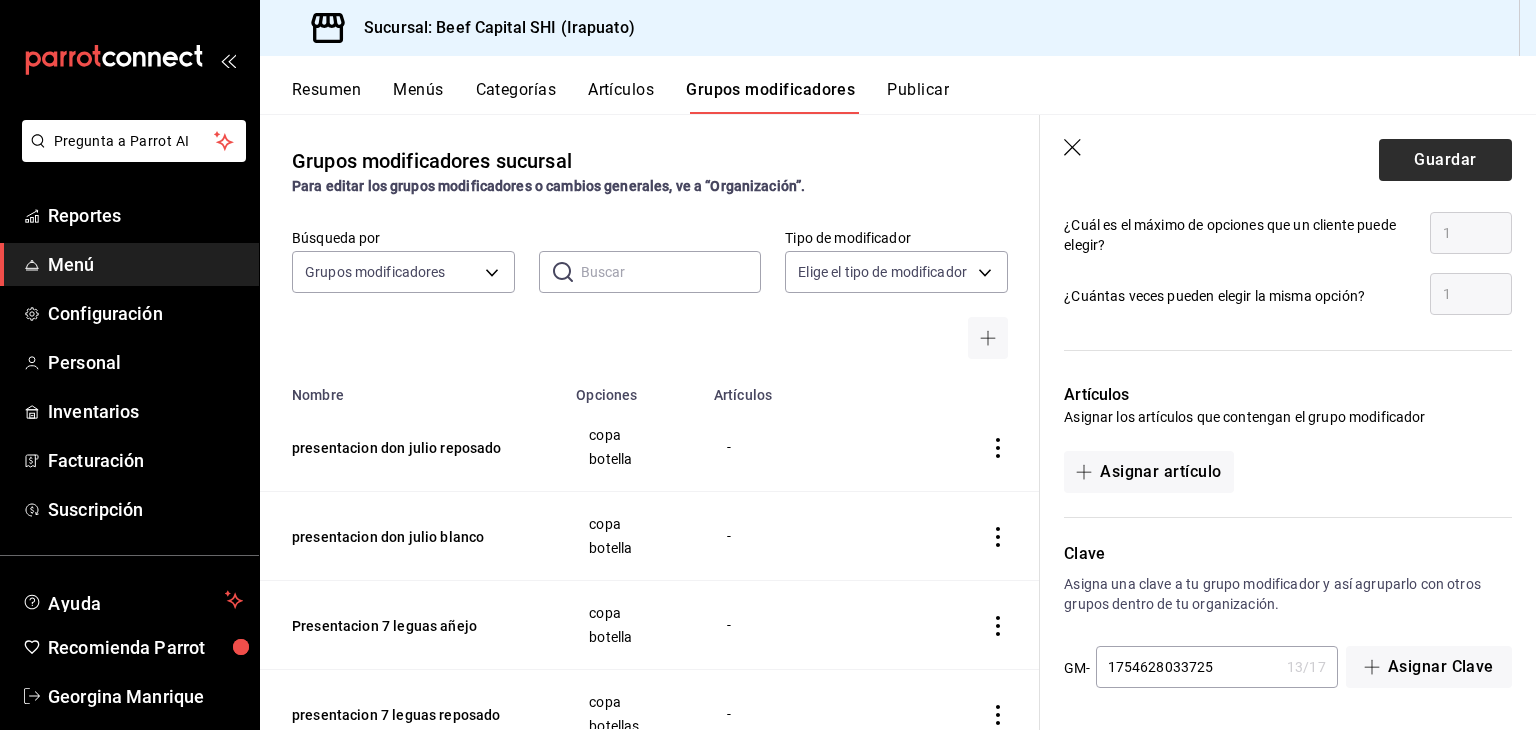 type on "2950.00" 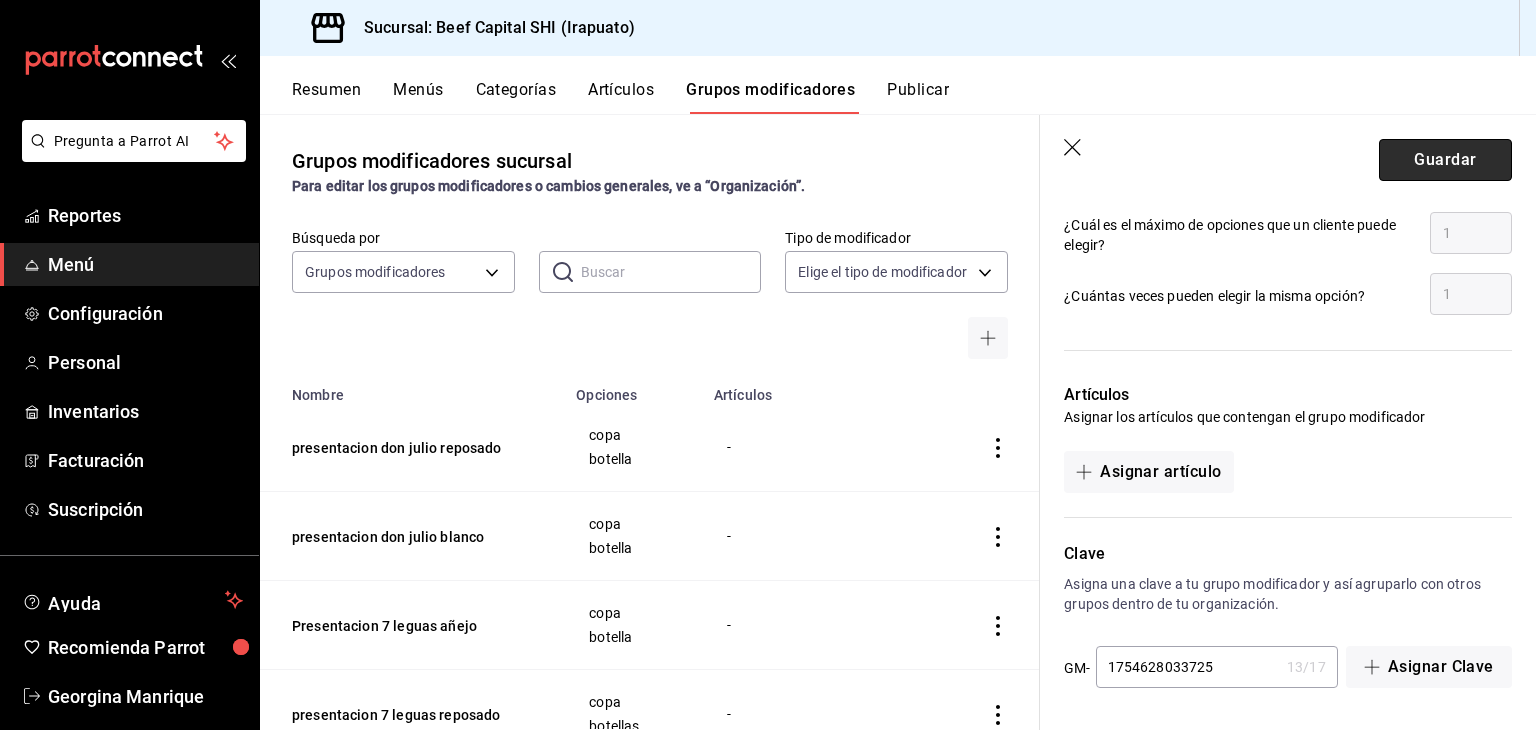 click on "Guardar" at bounding box center [1445, 160] 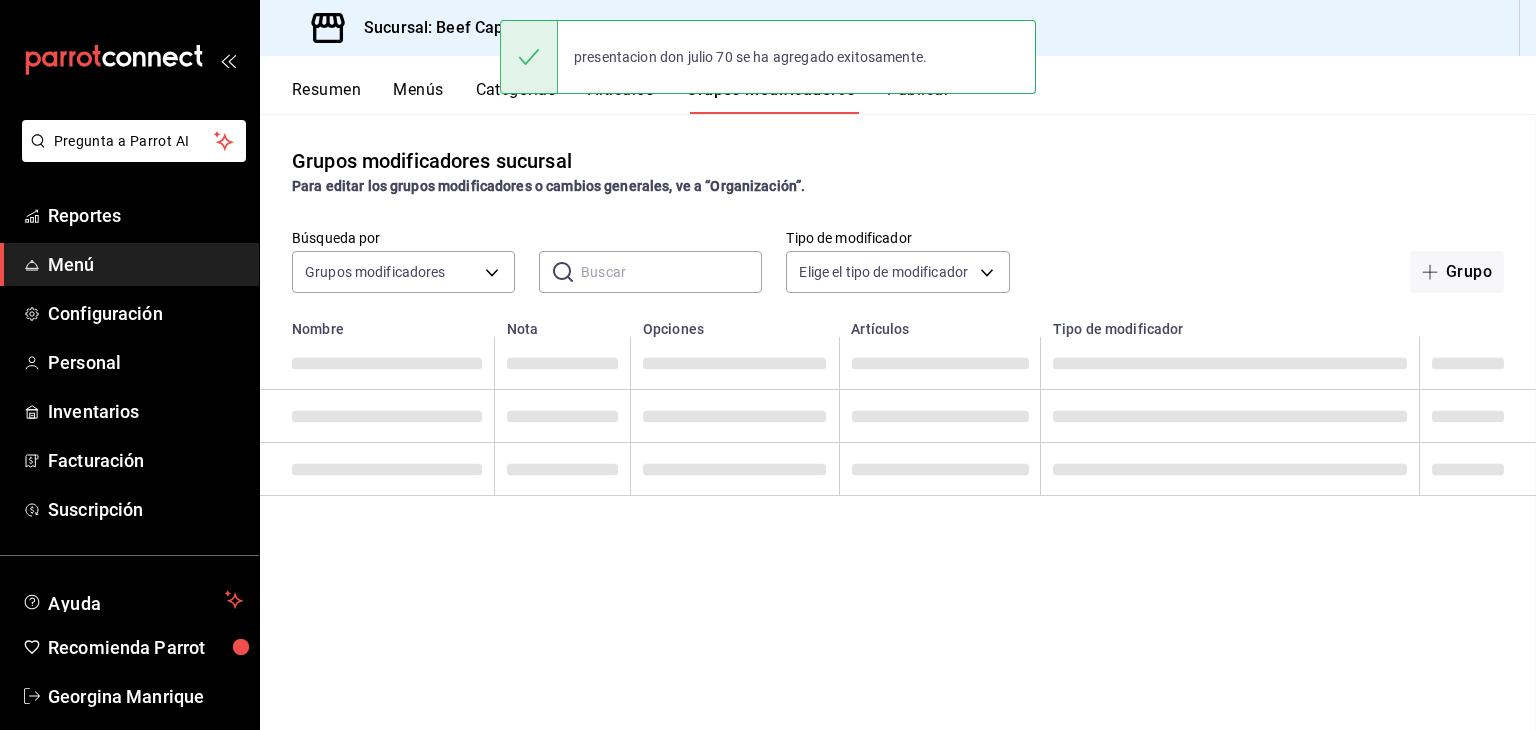 scroll, scrollTop: 0, scrollLeft: 0, axis: both 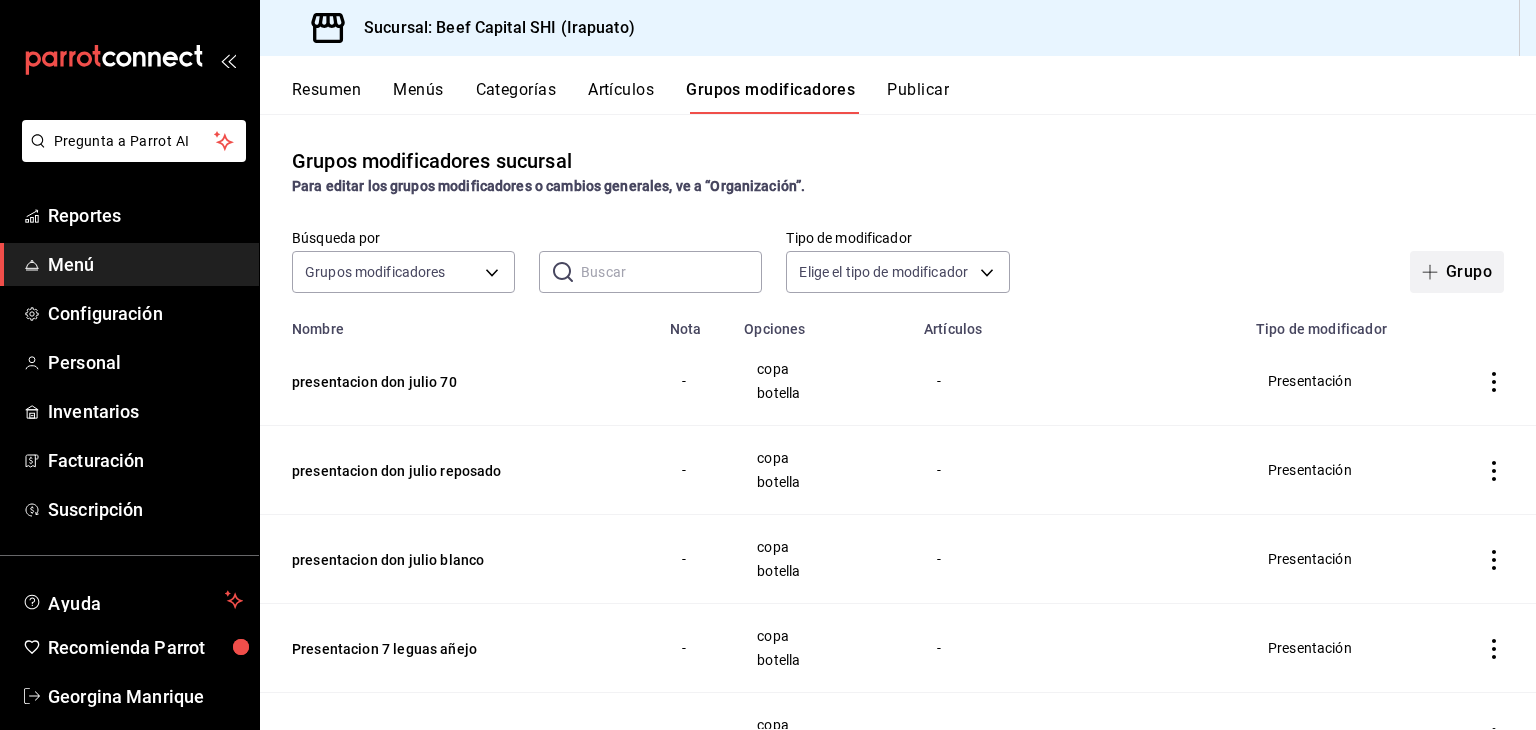 click 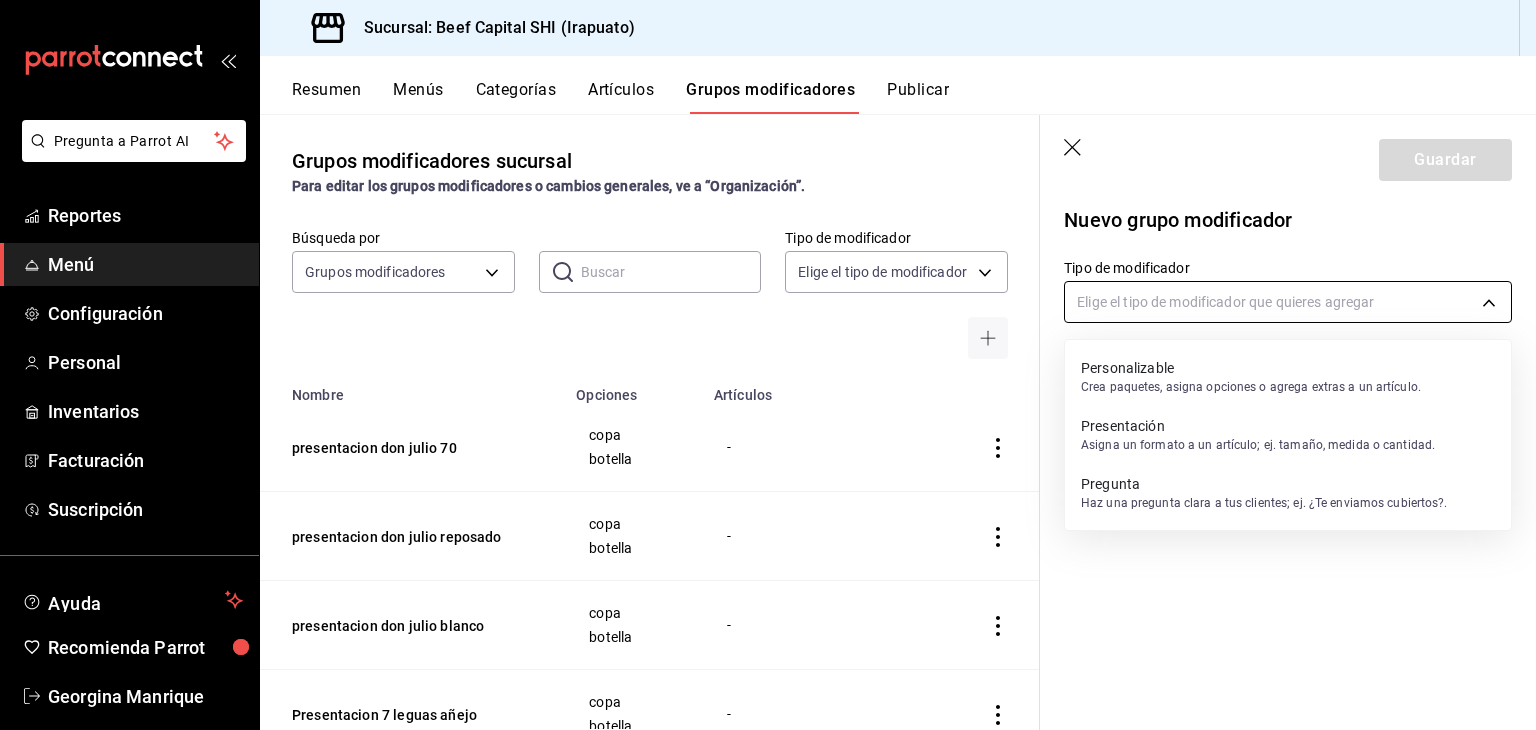 click on "Pregunta a Parrot AI Reportes   Menú   Configuración   Personal   Inventarios   Facturación   Suscripción   Ayuda Recomienda Parrot   Georgina Manrique   Sugerir nueva función   Sucursal: Beef Capital SHI (Irapuato) Resumen Menús Categorías Artículos Grupos modificadores Publicar Grupos modificadores sucursal Para editar los grupos modificadores o cambios generales, ve a “Organización”. Búsqueda por Grupos modificadores GROUP ​ ​ Tipo de modificador Elige el tipo de modificador Nombre Opciones Artículos presentacion don julio 70 copa botella - presentacion don julio reposado copa botella - presentacion don julio blanco copa botella - Presentacion 7 leguas añejo copa botella - presentacion 7 leguas reposado copa botellas - Presentacion 7 leguas blanco copa botella - Presentacion herradura seleccion suprema copa botella - presentacion herradura ultra copa botella - Presentacion herradura añejo copa botella - presentacion herradura reposado copa botella - Presentación herradura blanco copa" at bounding box center [768, 365] 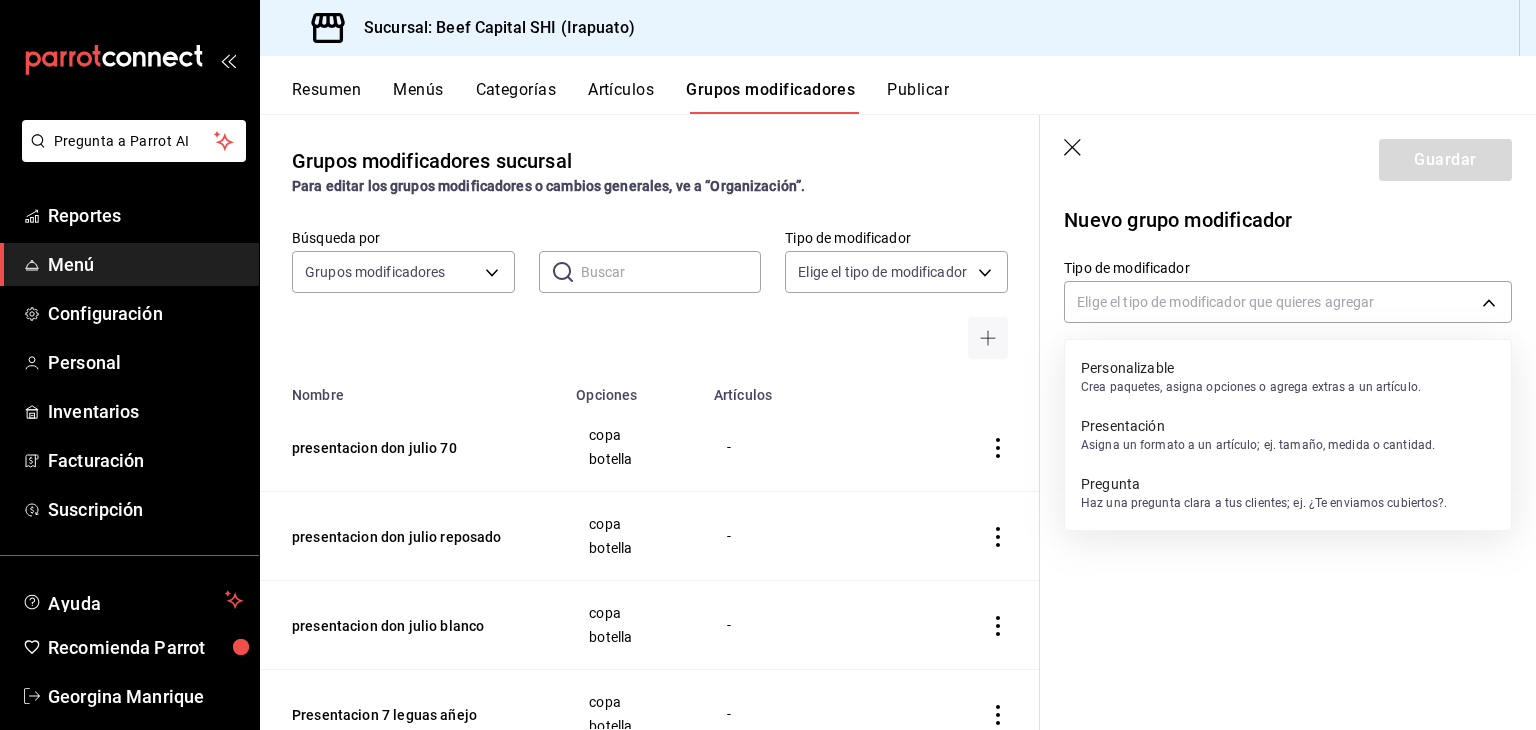 click on "Presentación" at bounding box center [1258, 426] 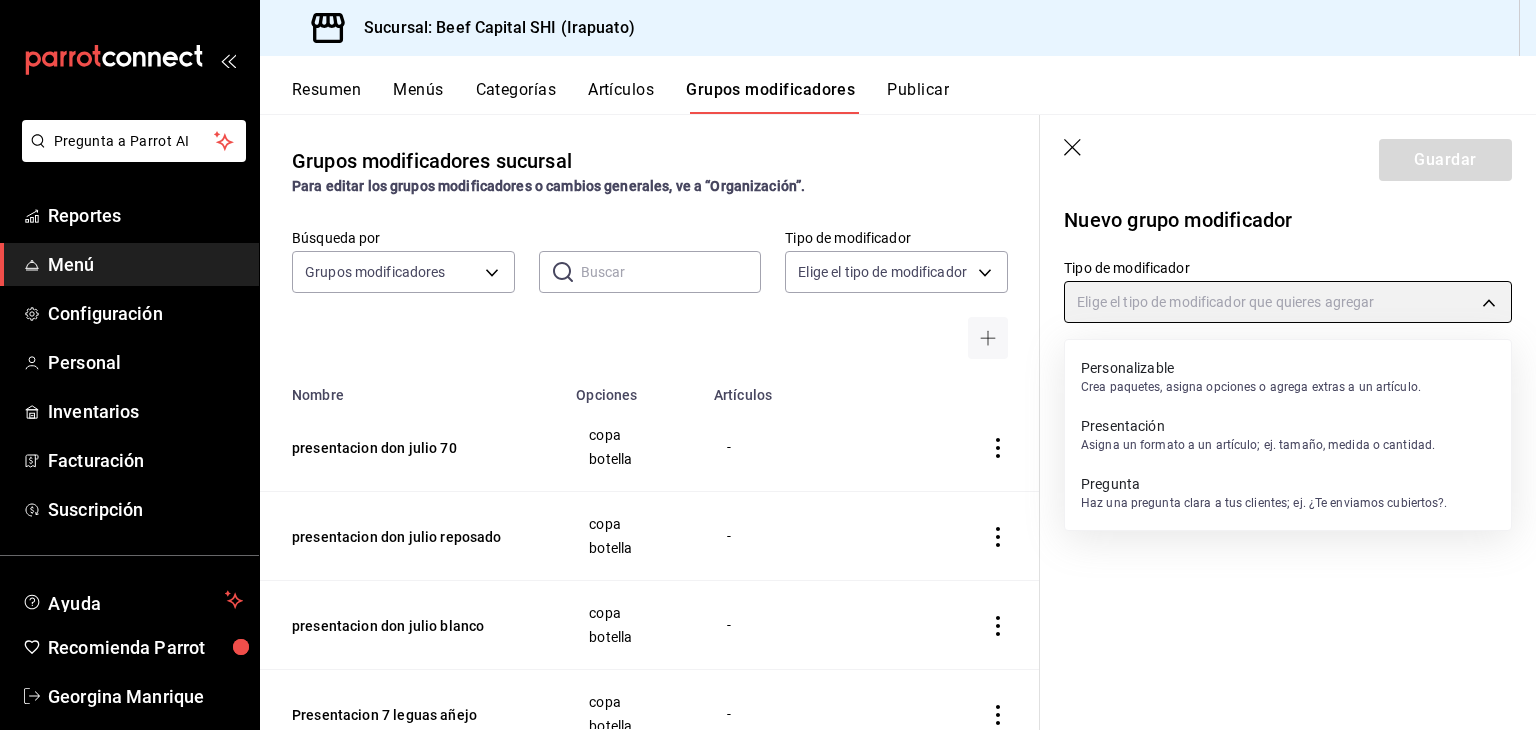 type on "PRESENTATION" 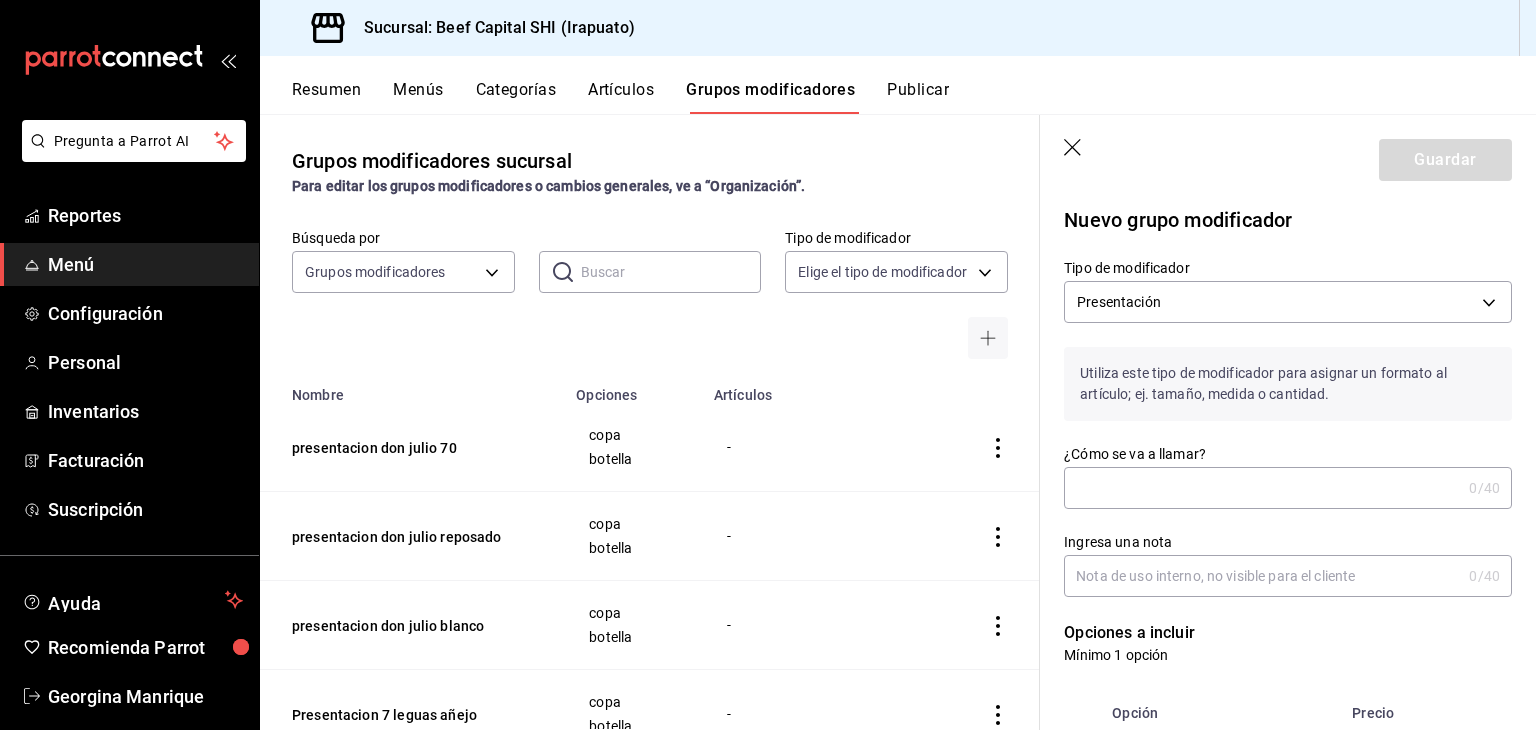 drag, startPoint x: 935, startPoint y: 157, endPoint x: 800, endPoint y: 162, distance: 135.09256 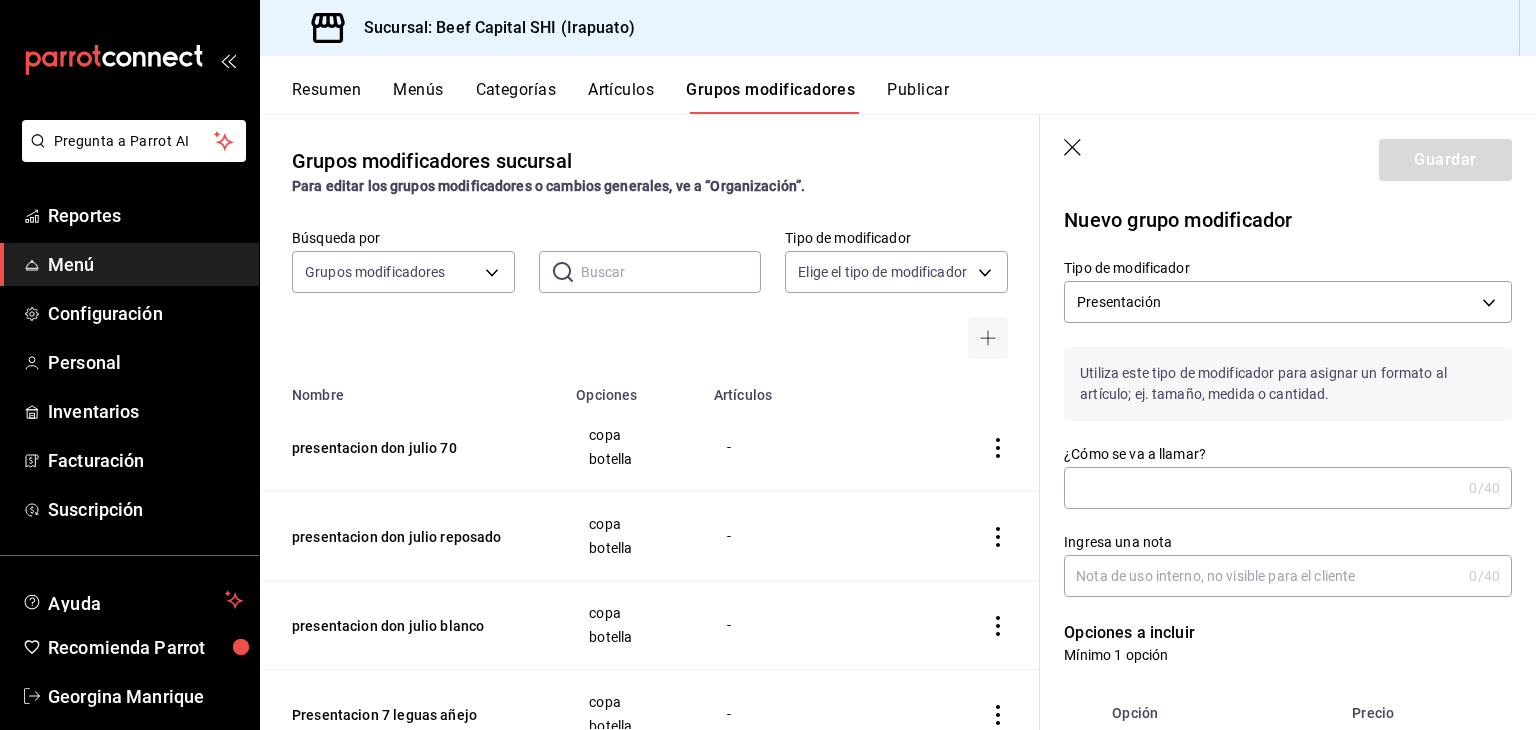 click on "Artículos" at bounding box center (621, 97) 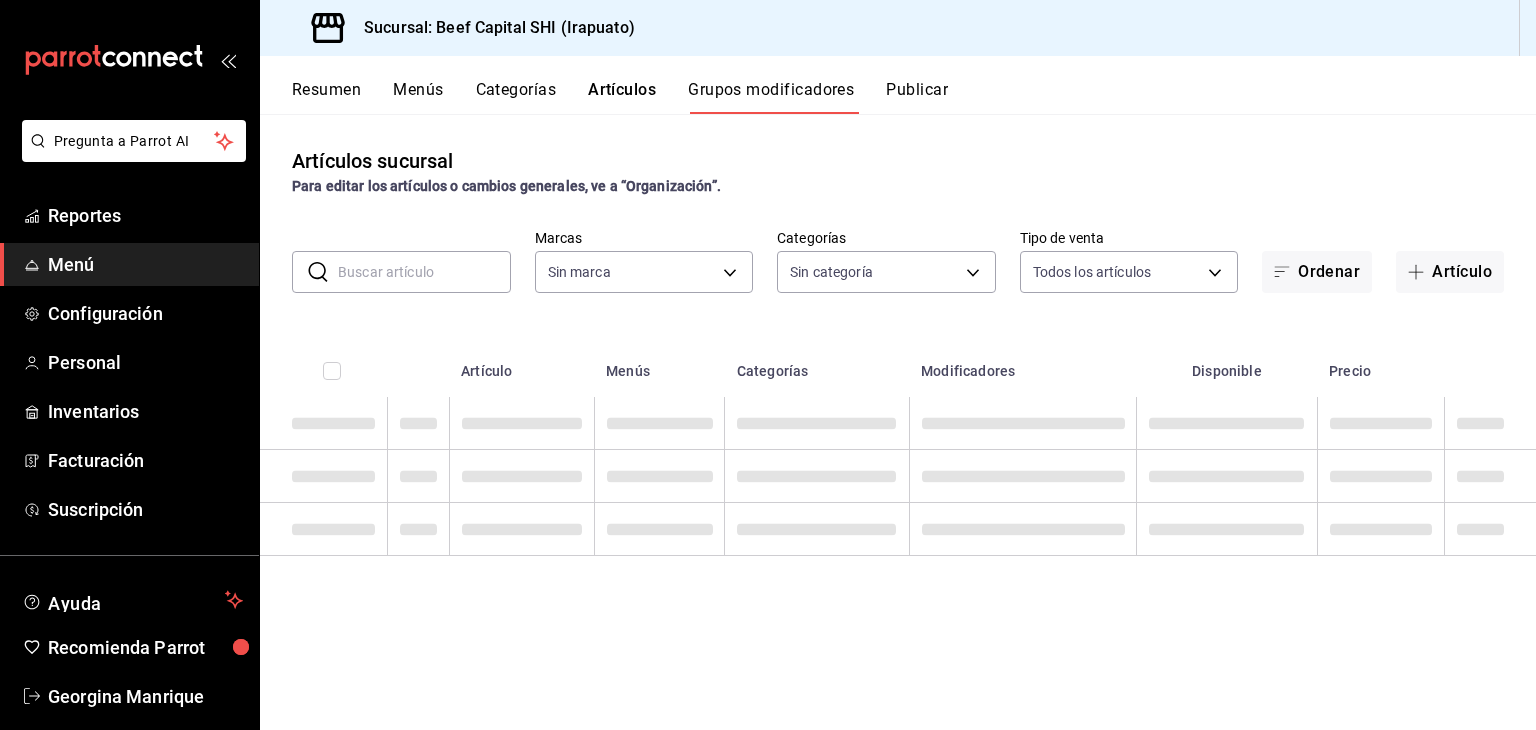 type on "605647f7-5ddc-403a-84da-aa3c8a25865f" 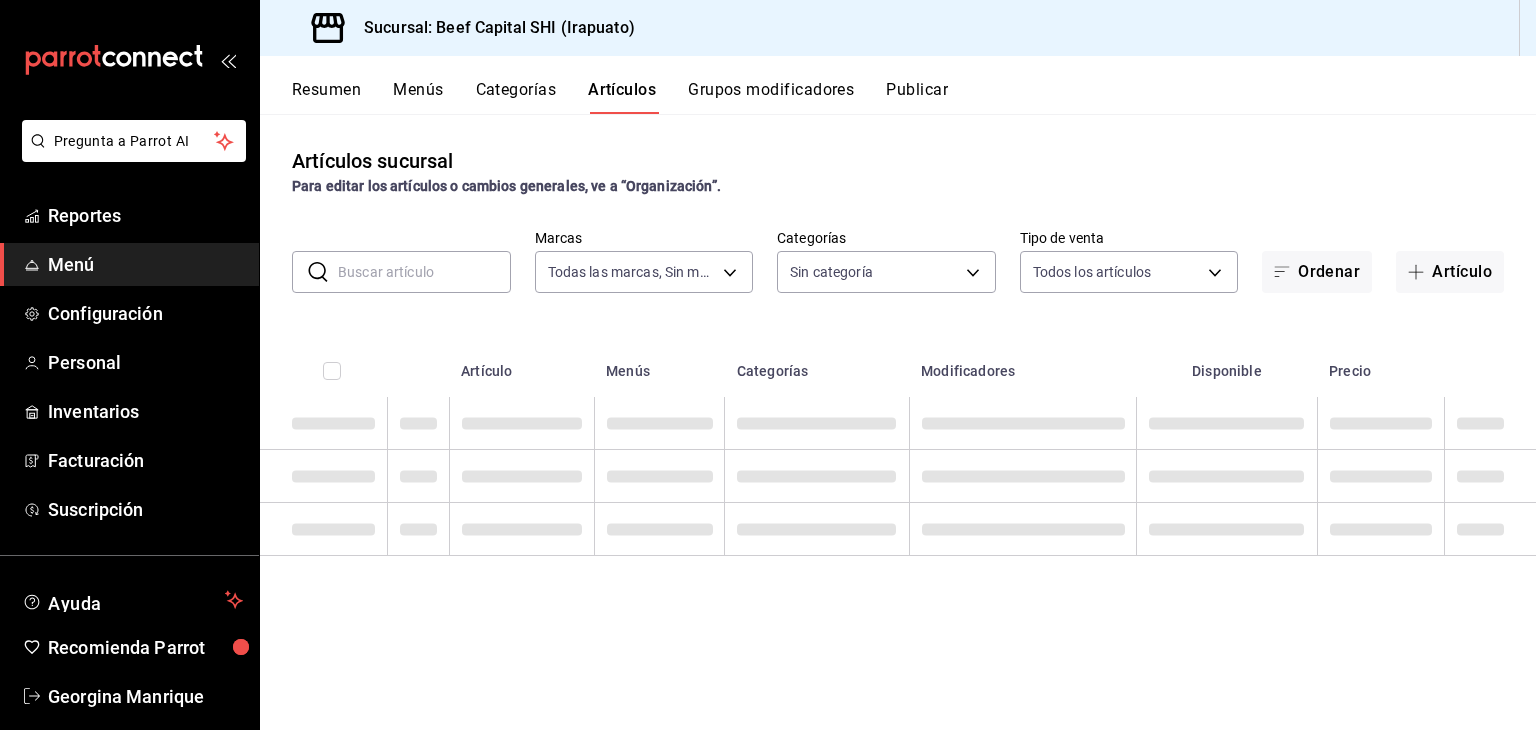 type on "605647f7-5ddc-403a-84da-aa3c8a25865f" 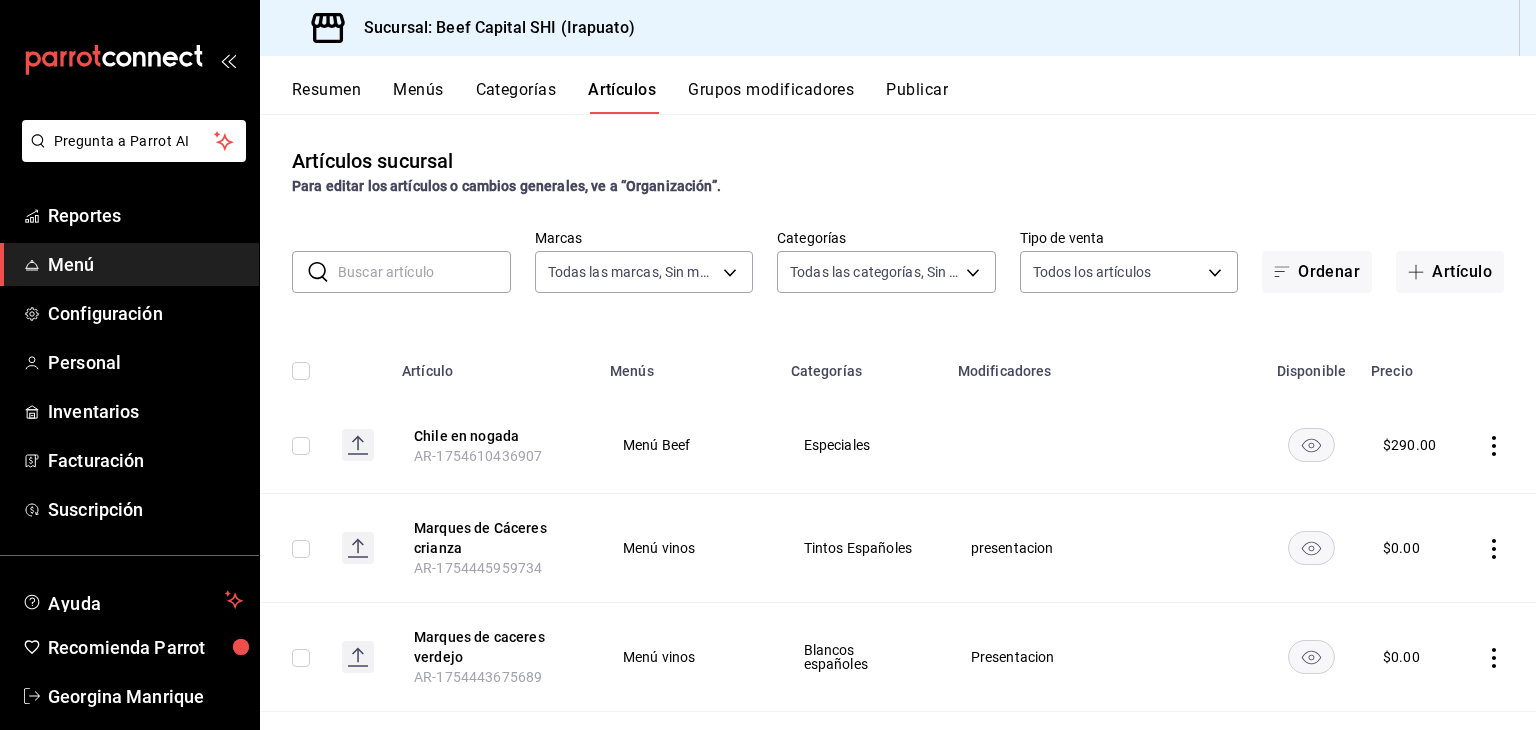 click at bounding box center (424, 272) 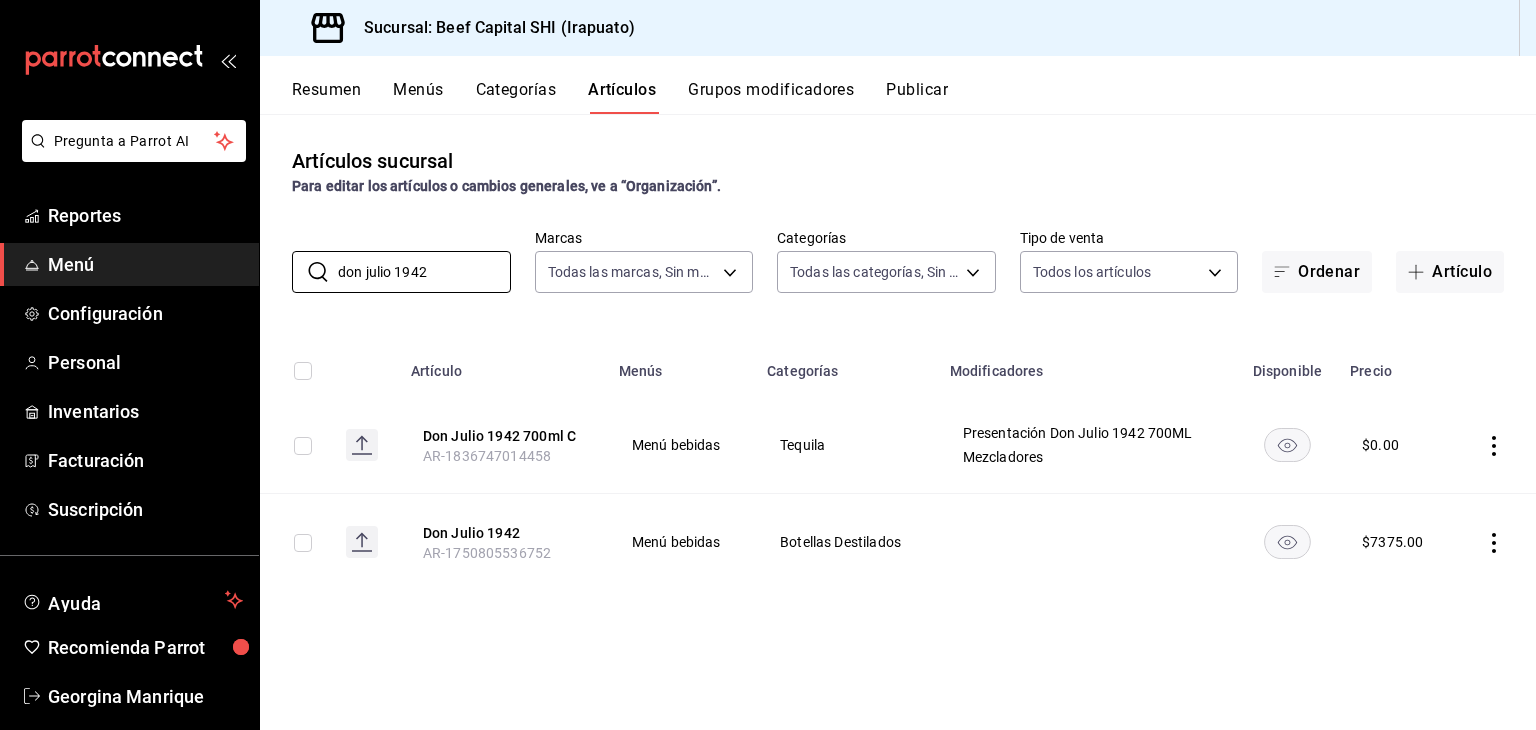 type on "don julio 1942" 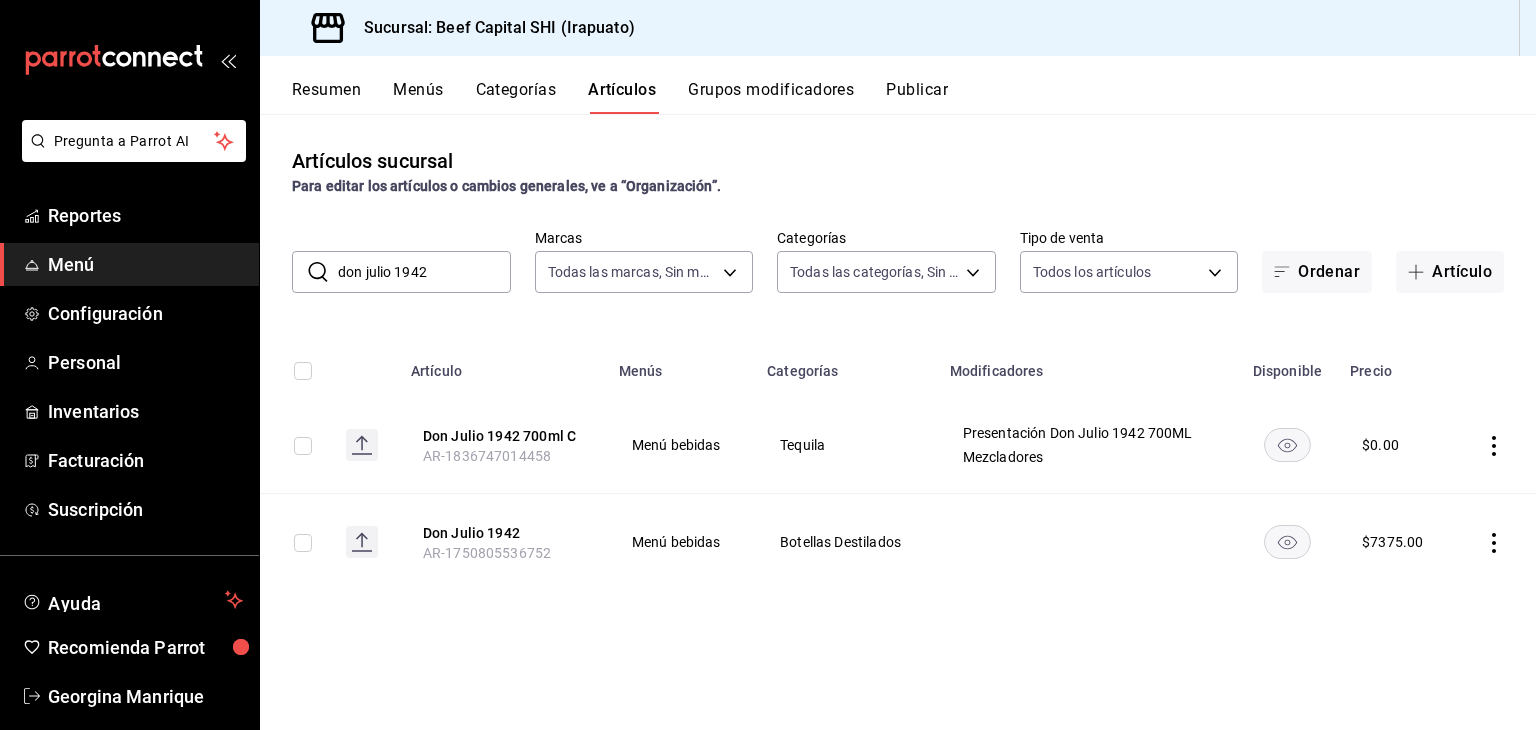 click 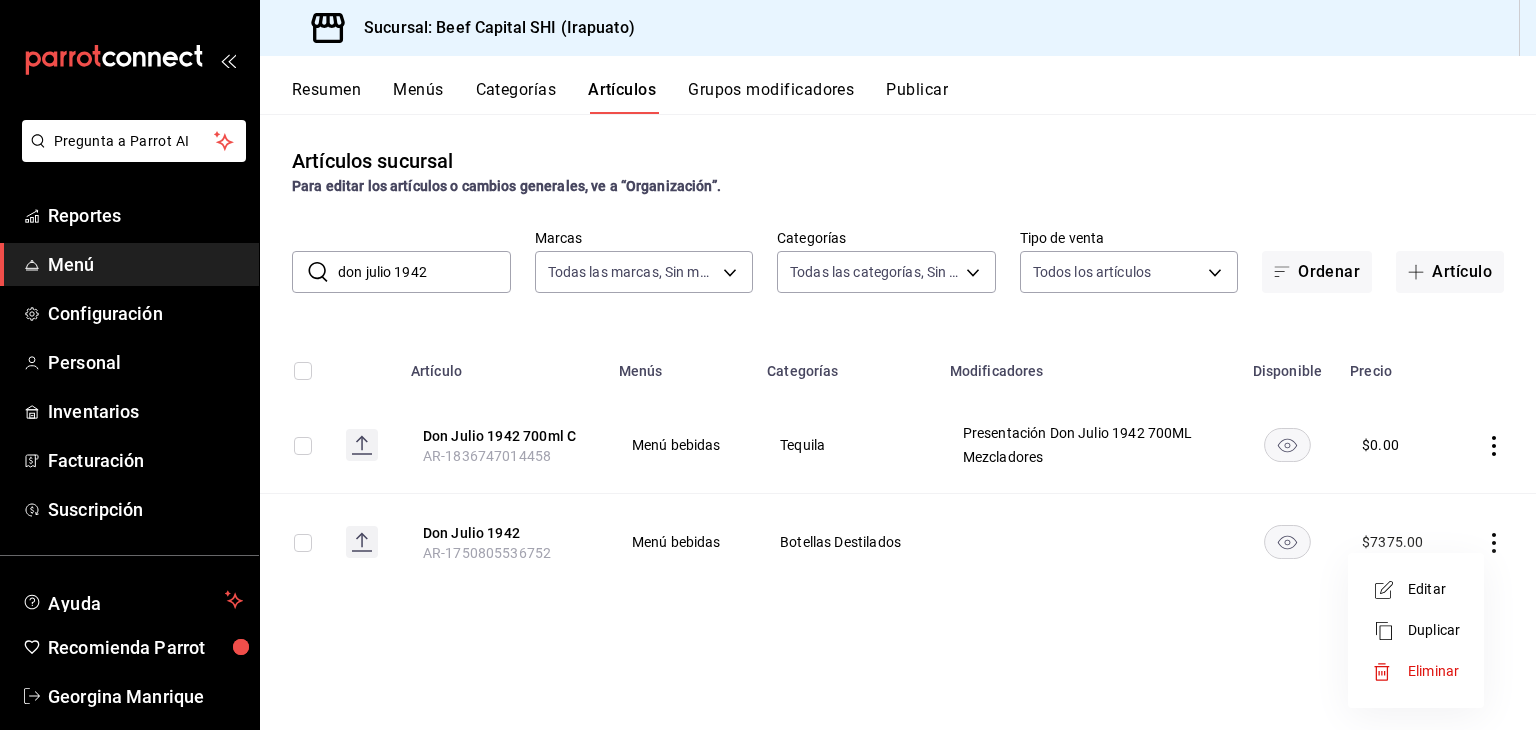 click on "Editar" at bounding box center [1434, 589] 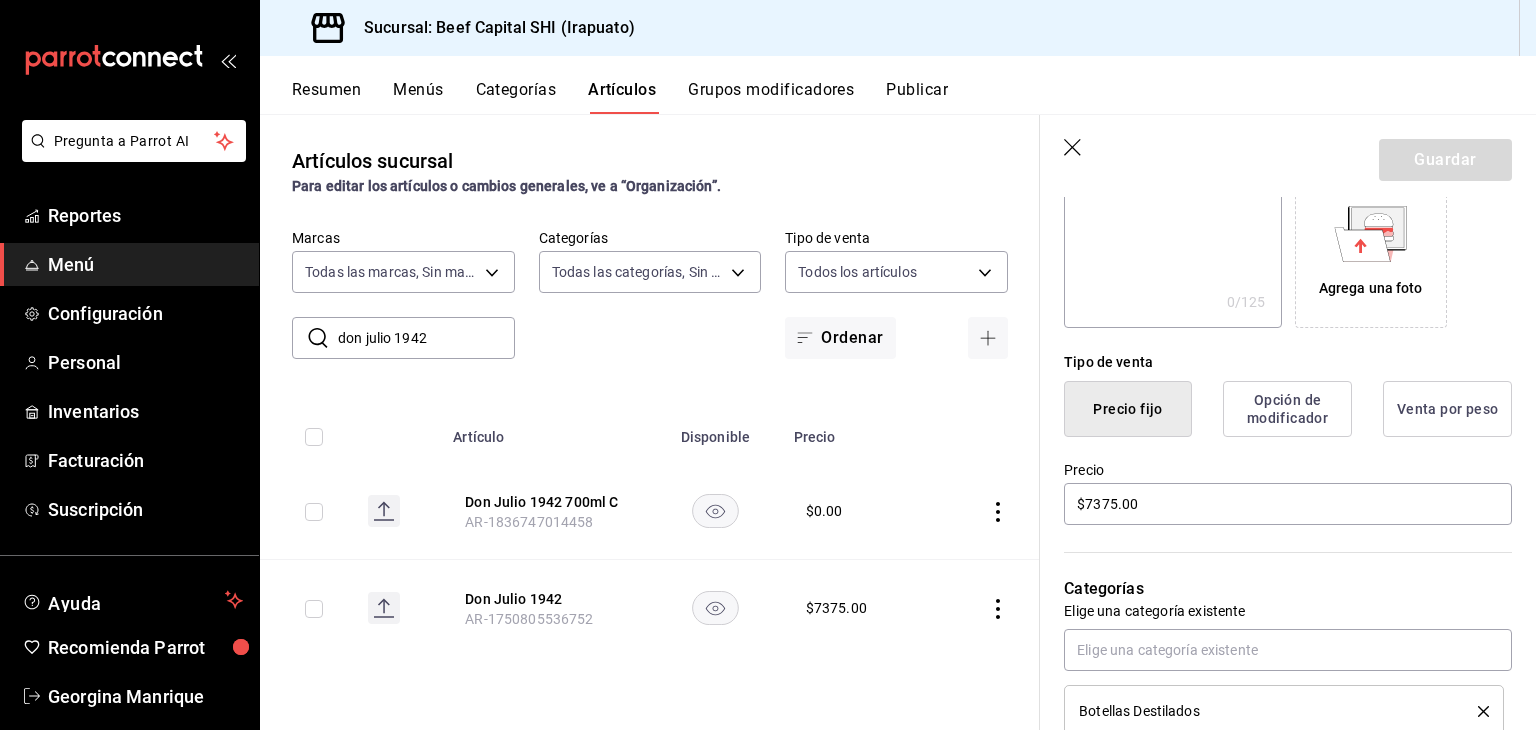 scroll, scrollTop: 400, scrollLeft: 0, axis: vertical 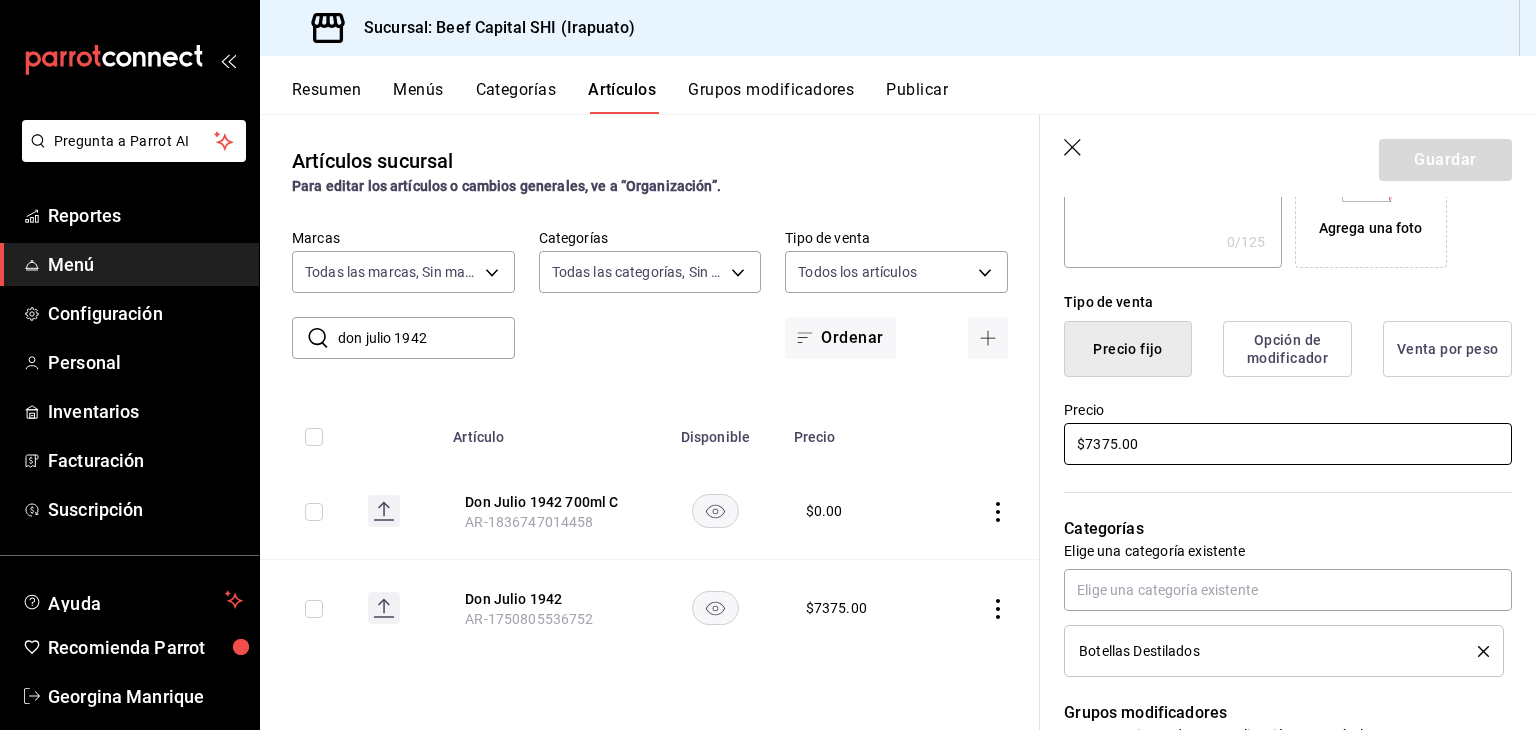drag, startPoint x: 1213, startPoint y: 443, endPoint x: 968, endPoint y: 442, distance: 245.00204 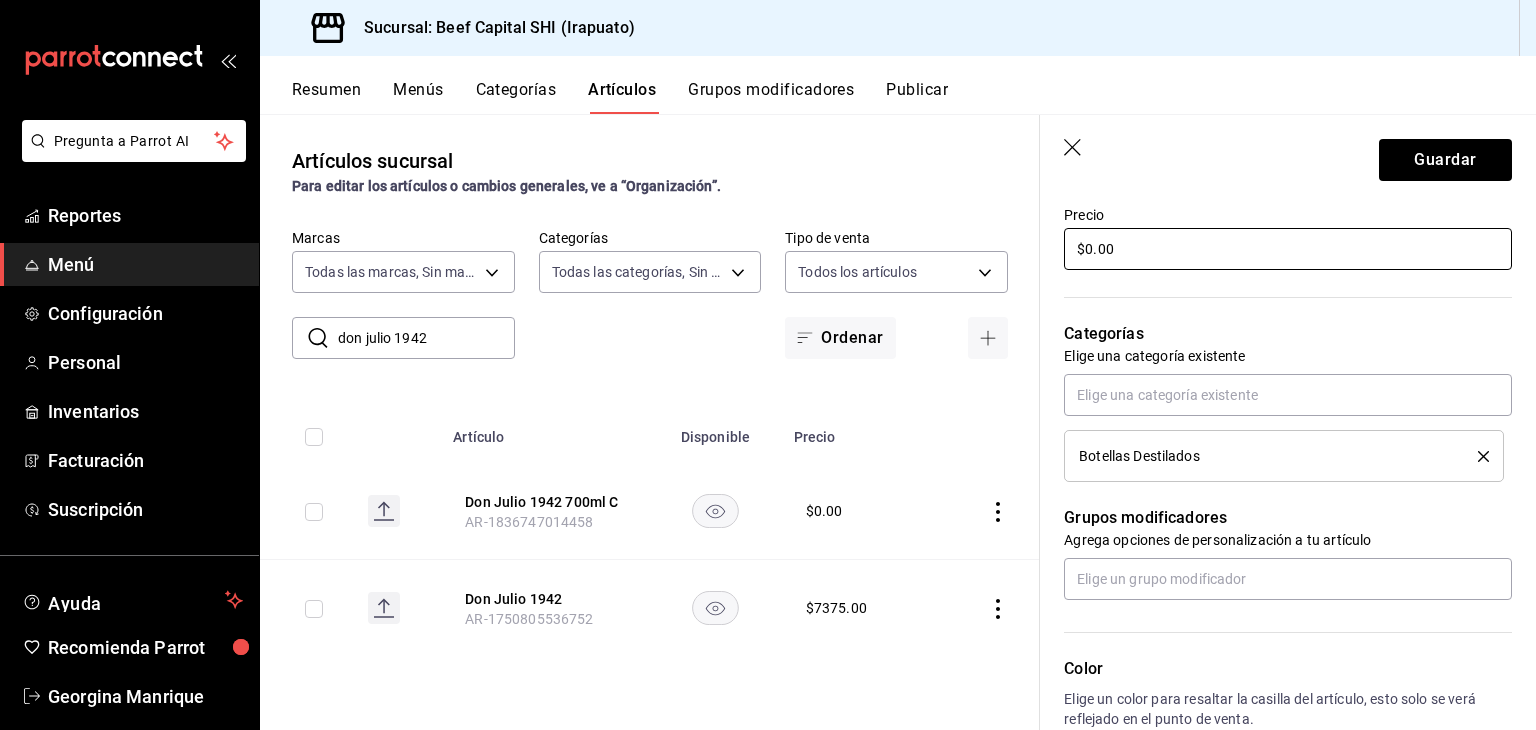 scroll, scrollTop: 600, scrollLeft: 0, axis: vertical 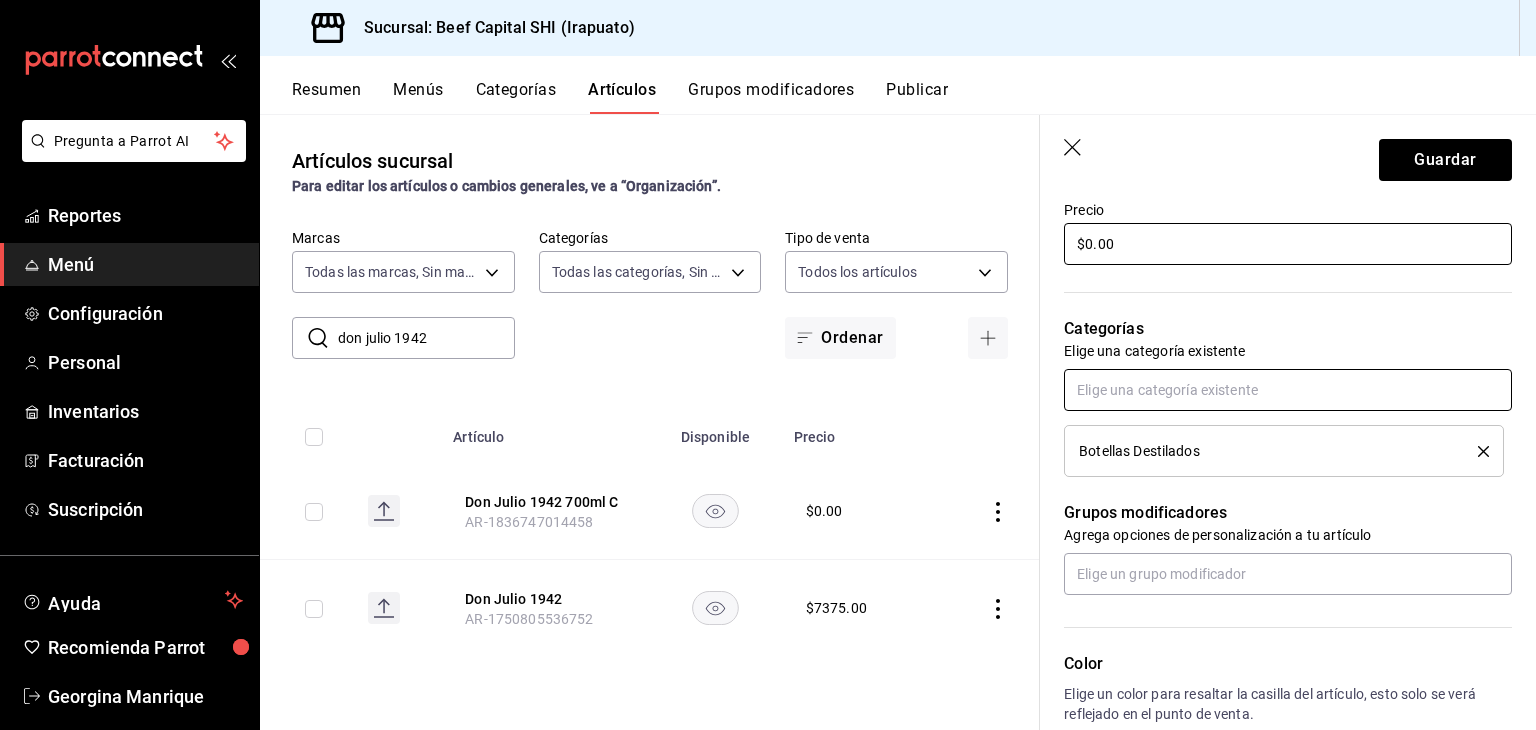 type on "$0.00" 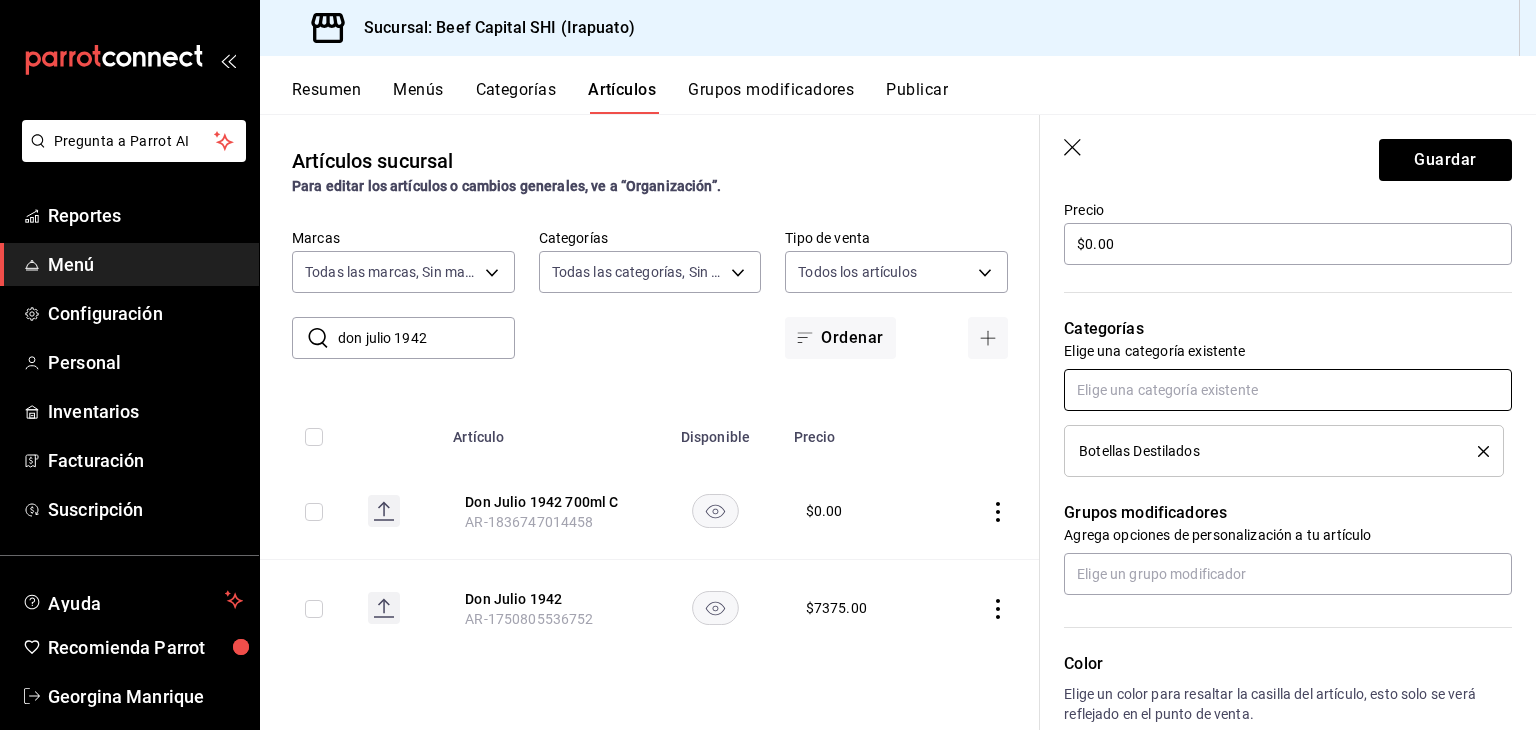 click at bounding box center [1288, 390] 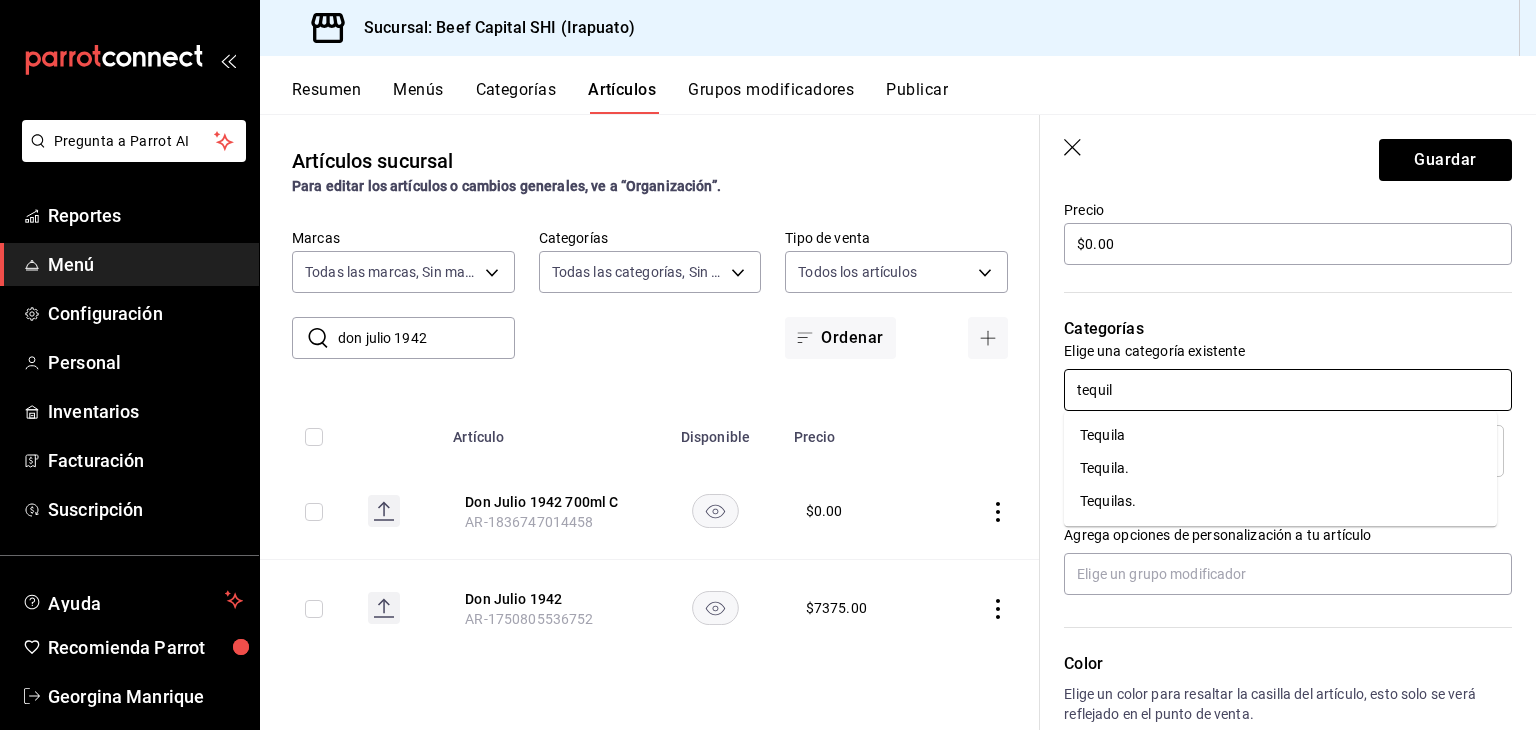 type on "tequila" 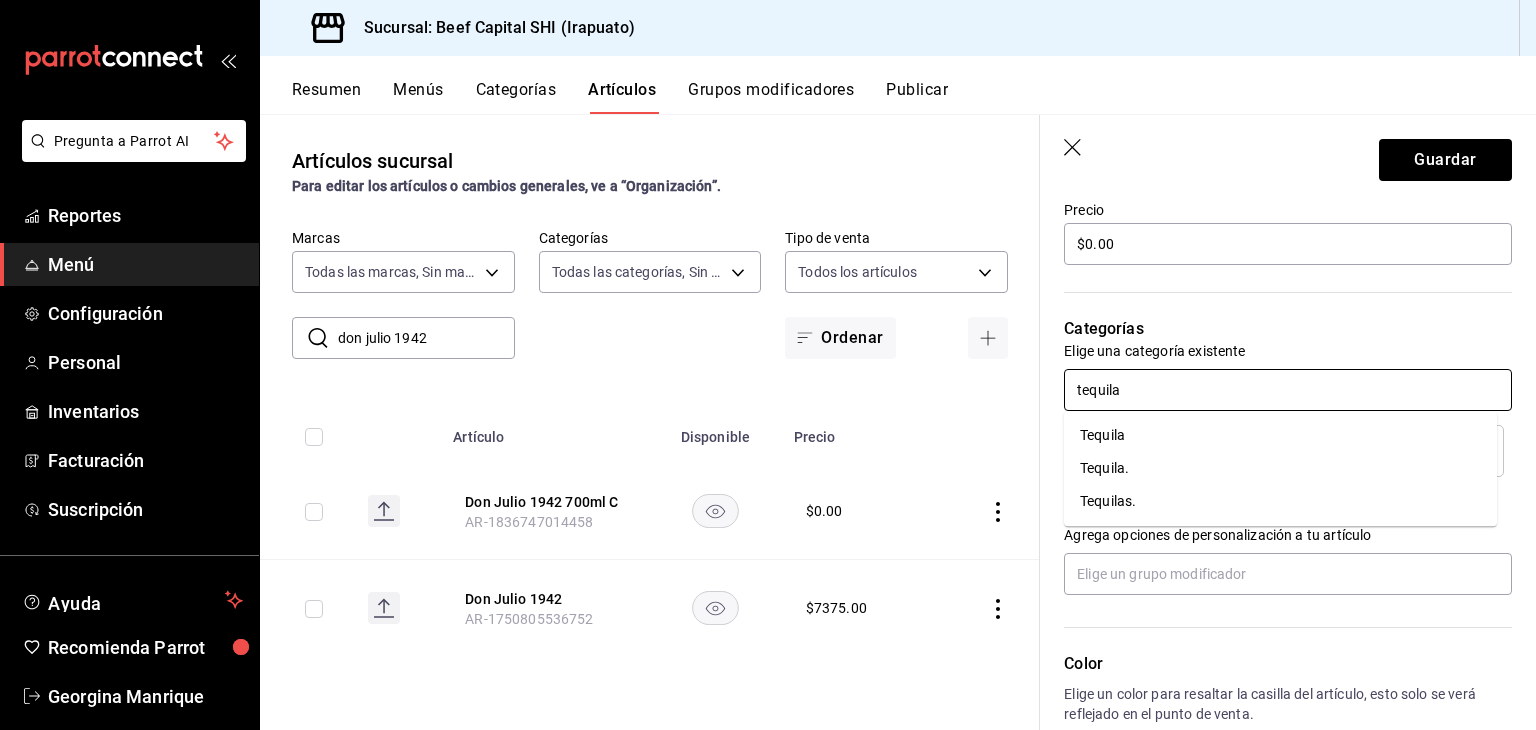 click on "Tequila." at bounding box center (1280, 468) 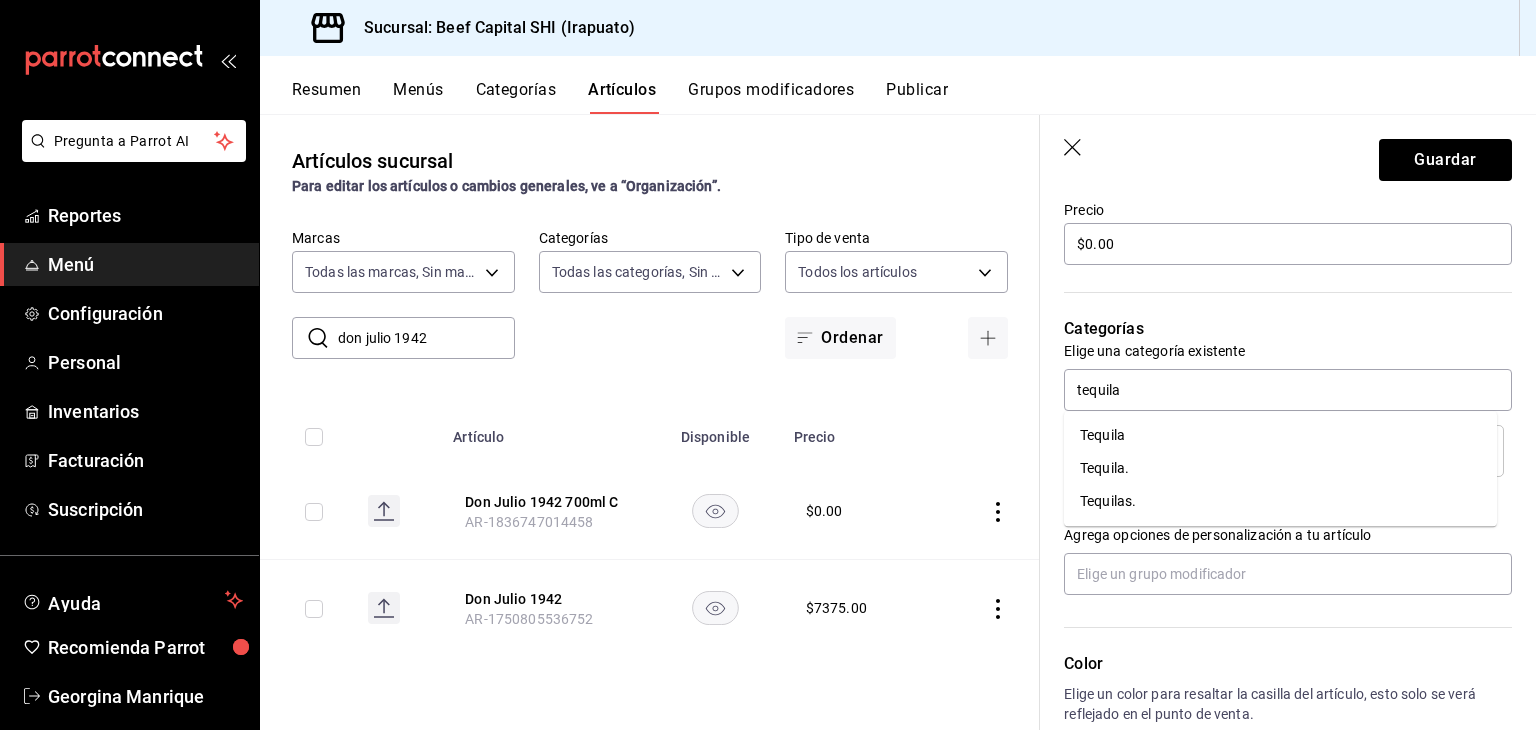 type 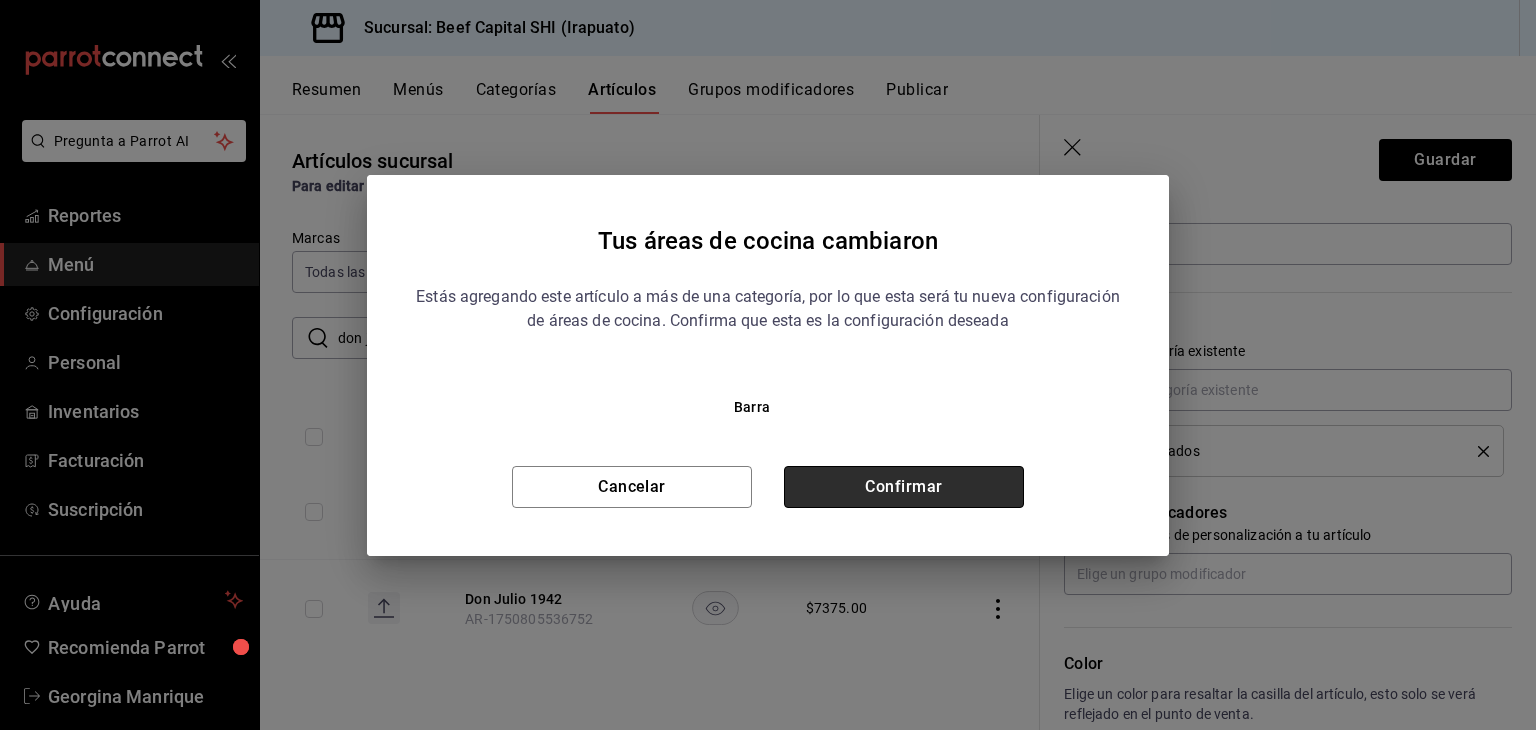 click on "Confirmar" at bounding box center (904, 487) 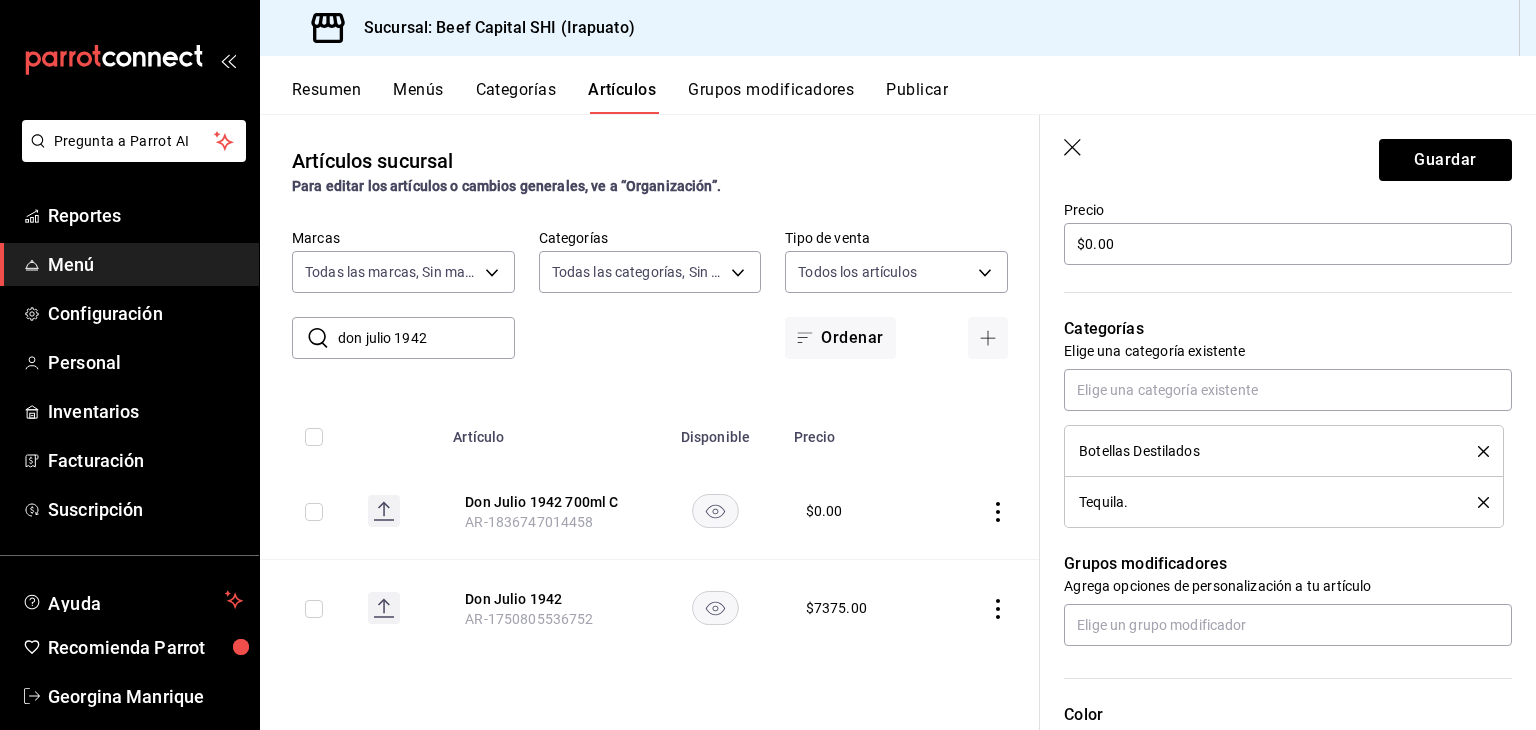 click 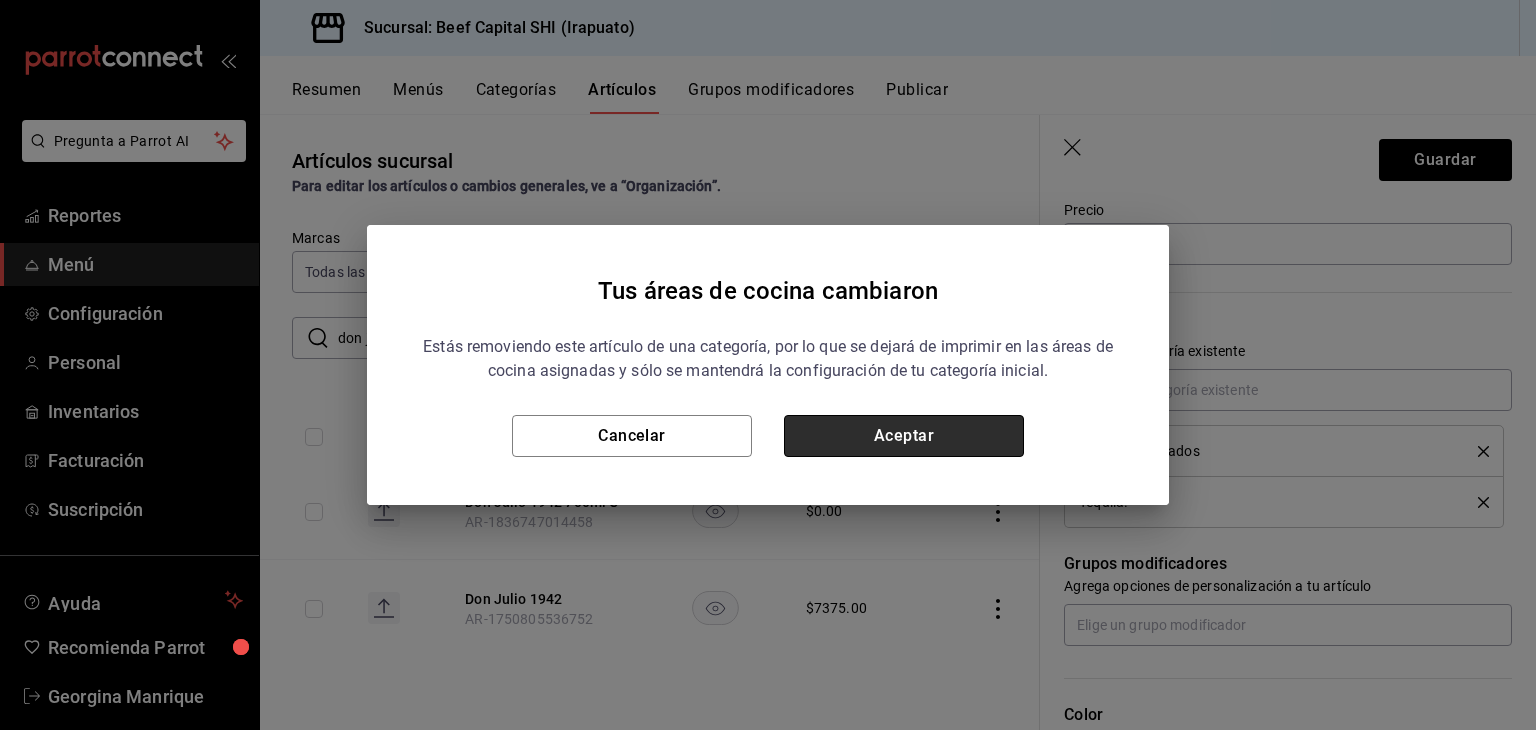 click on "Aceptar" at bounding box center (904, 436) 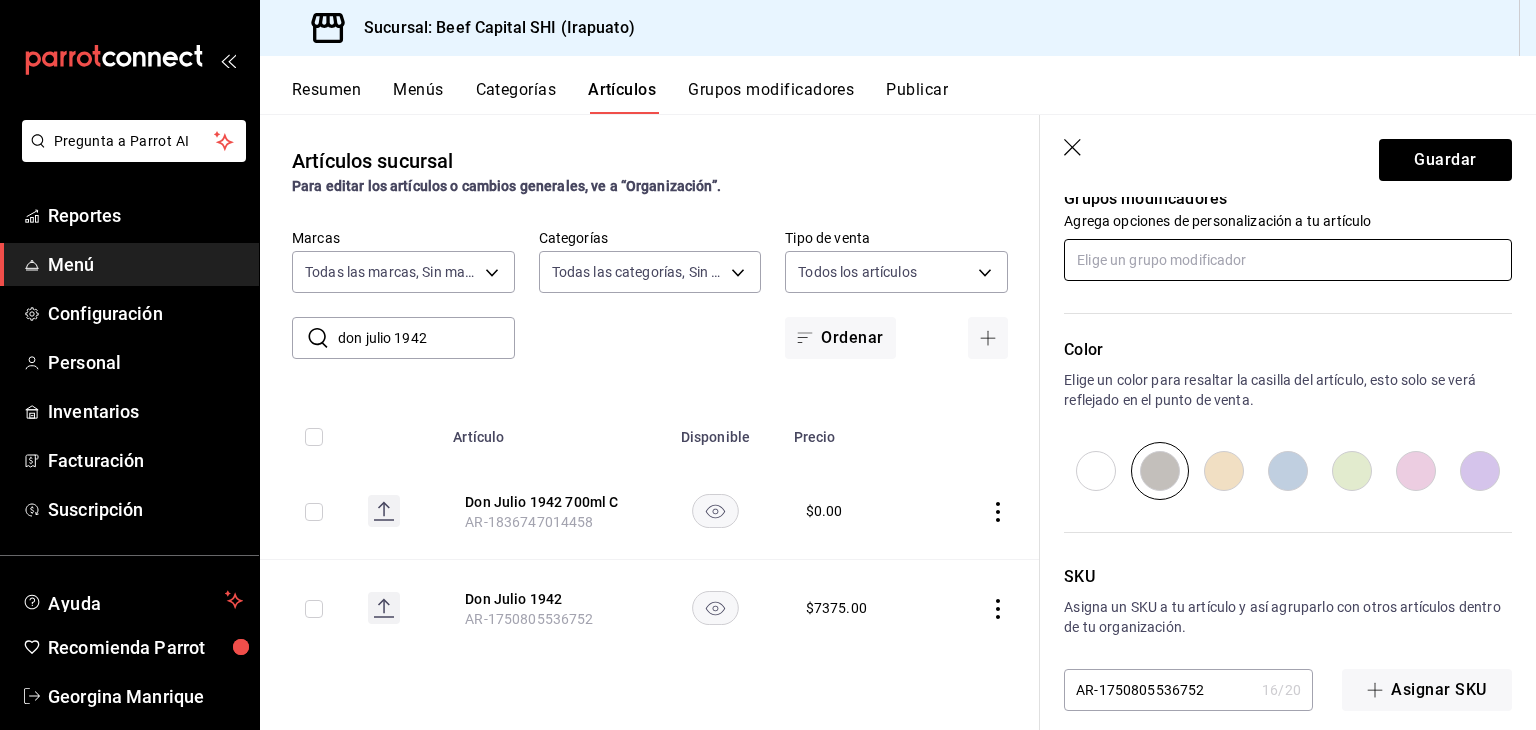scroll, scrollTop: 934, scrollLeft: 0, axis: vertical 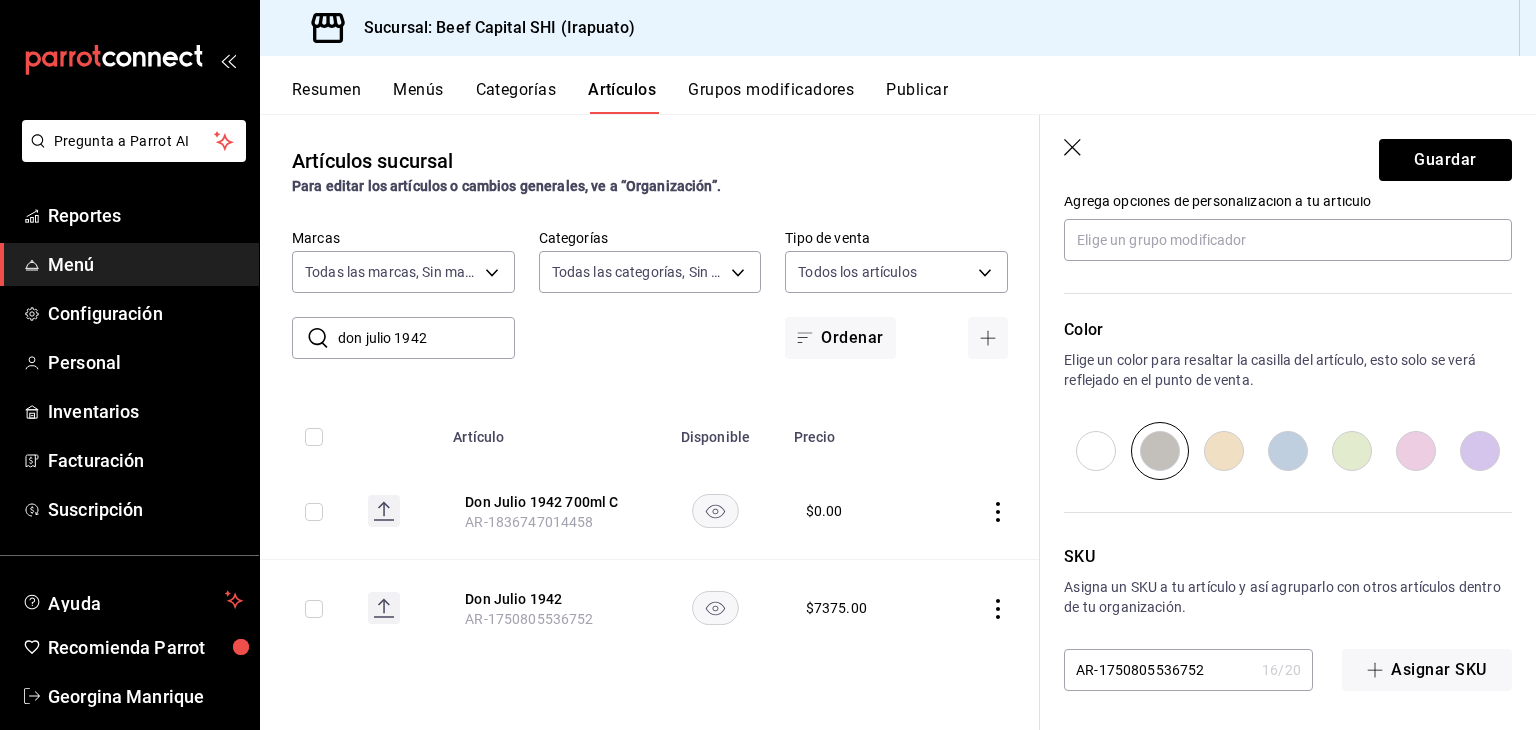click at bounding box center [1224, 451] 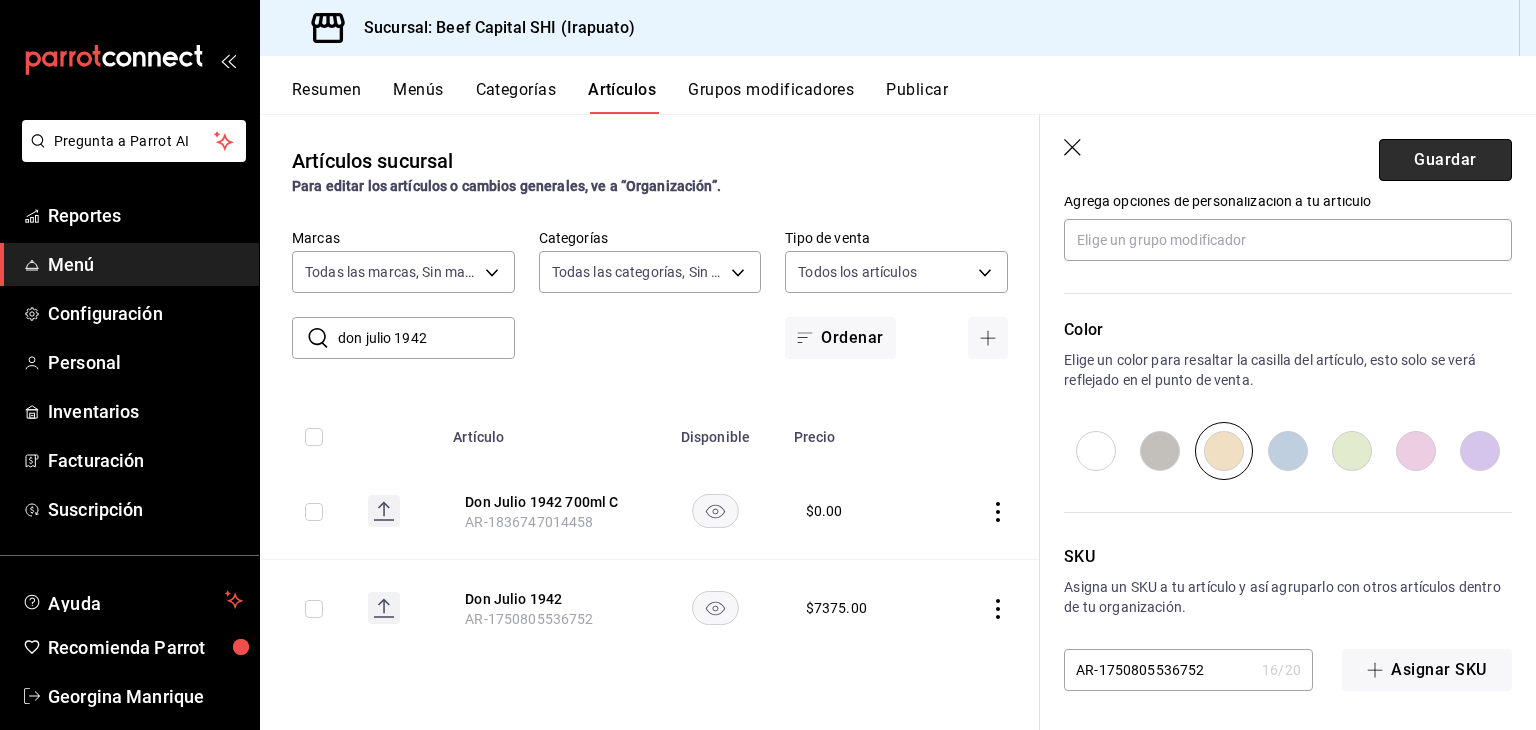 click on "Guardar" at bounding box center [1445, 160] 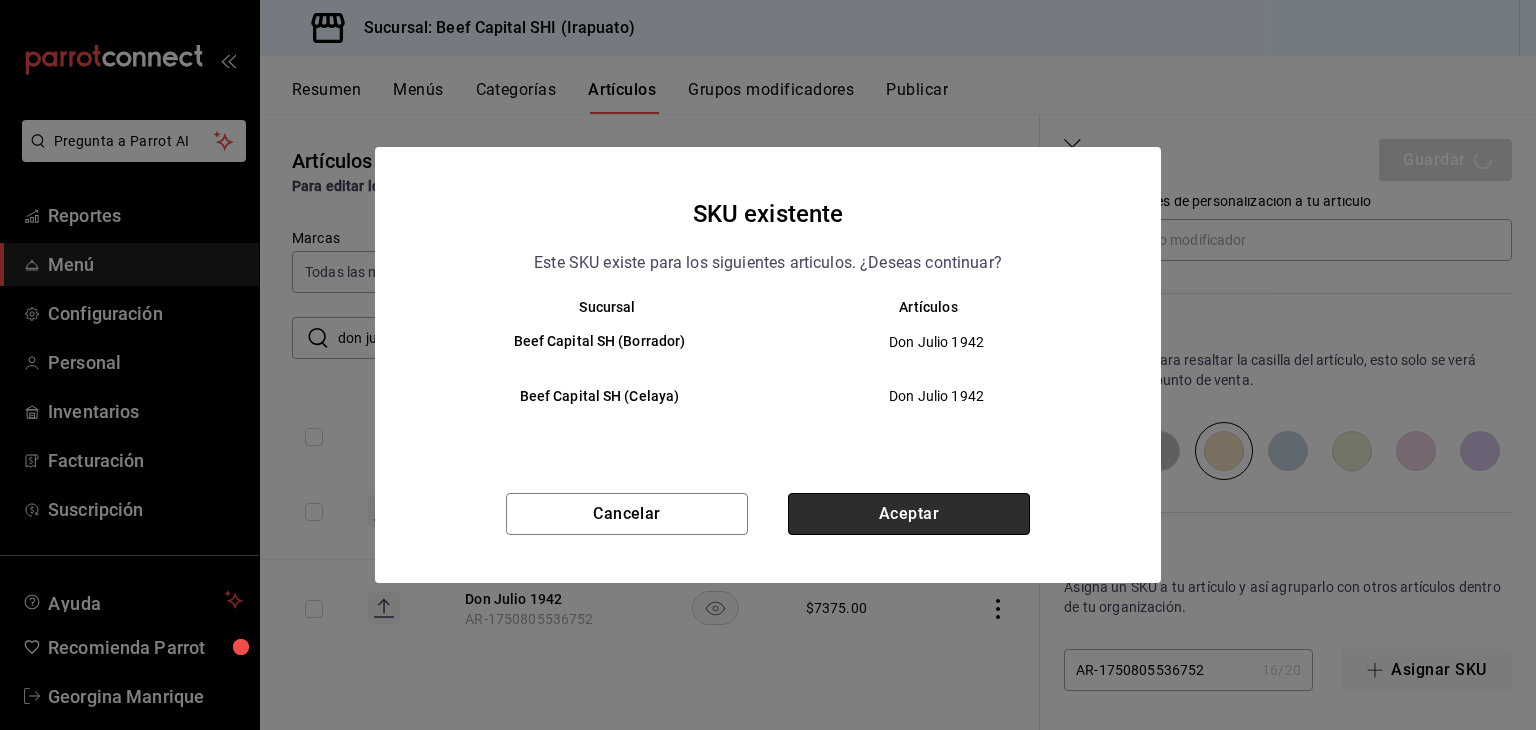 click on "Aceptar" at bounding box center (909, 514) 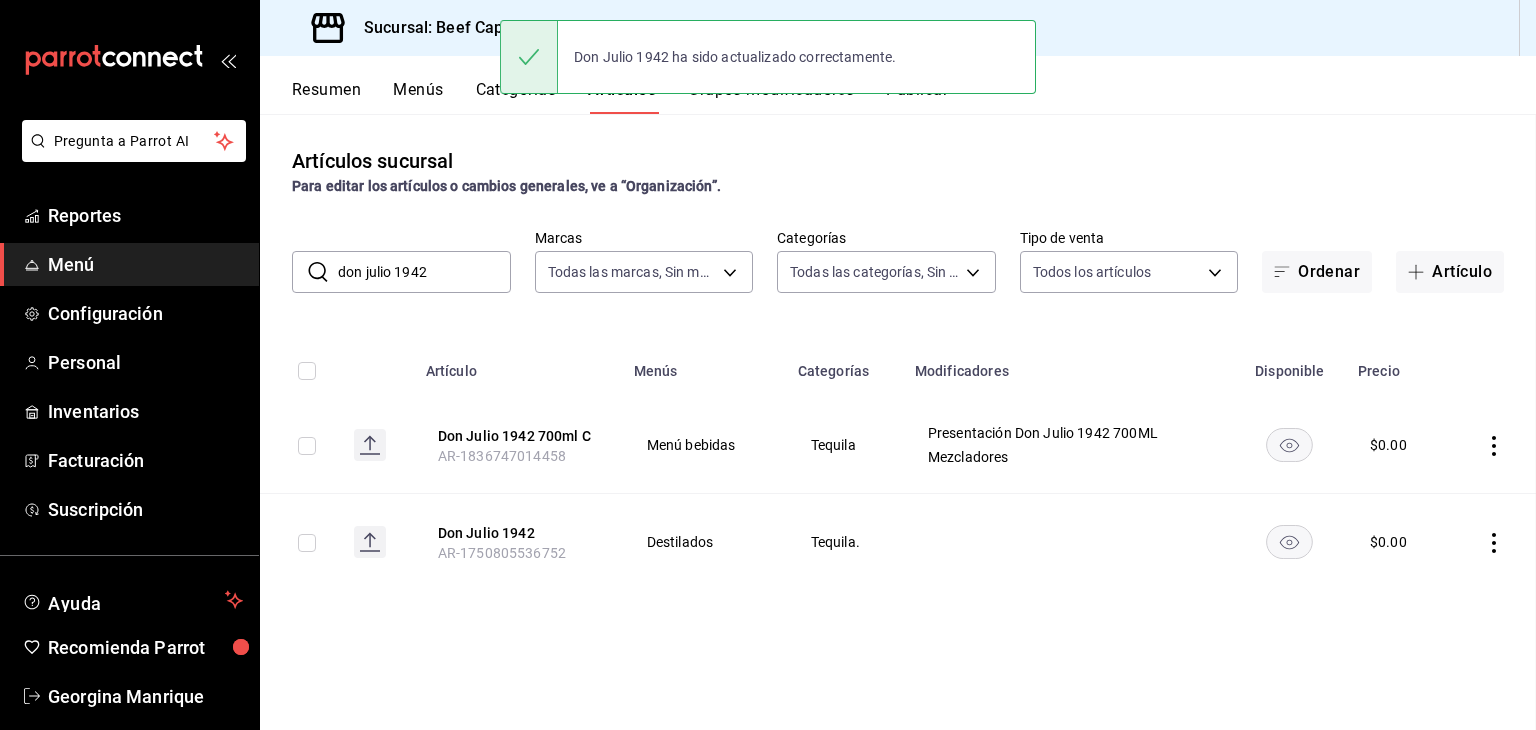 scroll, scrollTop: 0, scrollLeft: 0, axis: both 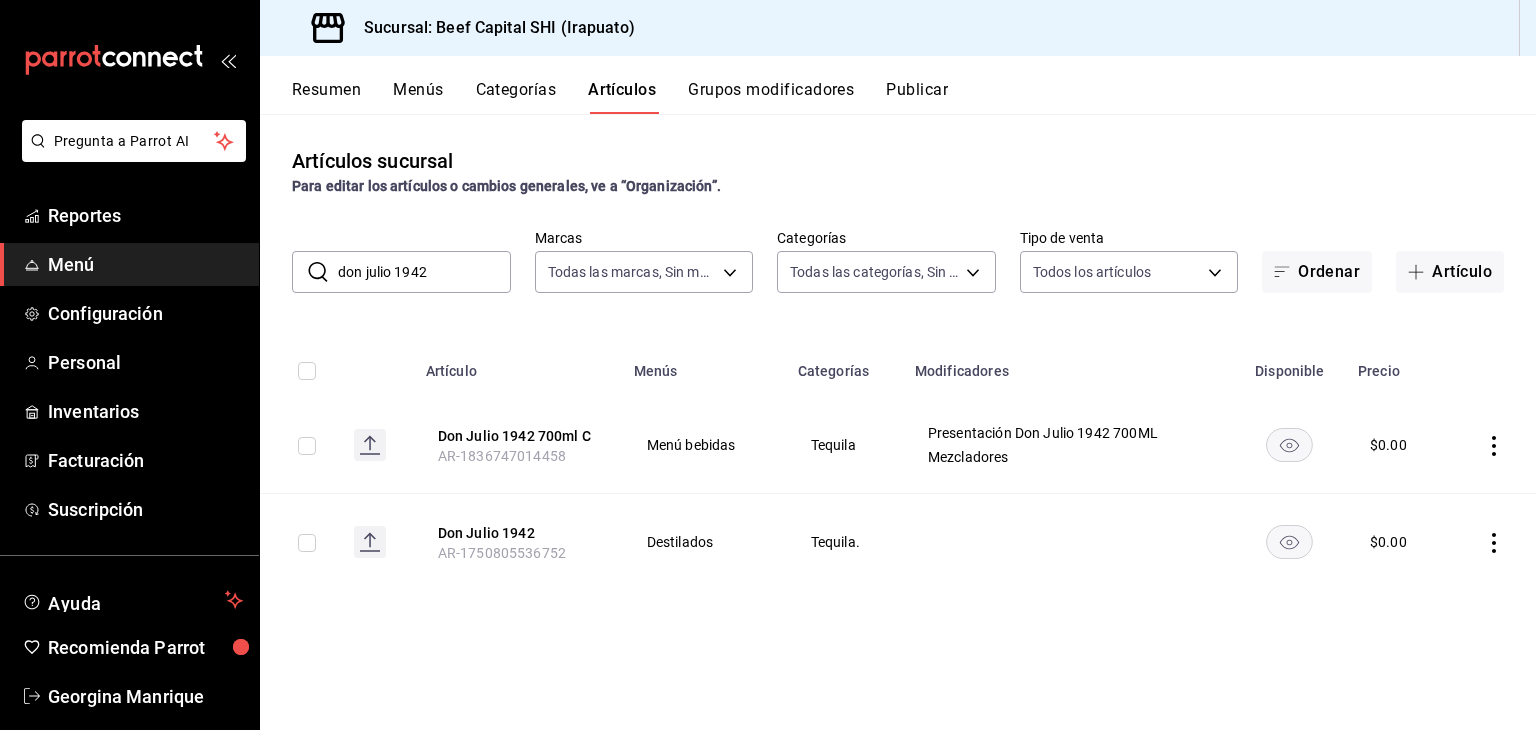 click on "Pregunta a Parrot AI Reportes   Menú   Configuración   Personal   Inventarios   Facturación   Suscripción   Ayuda Recomienda Parrot   Georgina Manrique   Sugerir nueva función   Sucursal: Beef Capital SHI (Irapuato) Resumen Menús Categorías Artículos Grupos modificadores Publicar Artículos sucursal Para editar los artículos o cambios generales, ve a “Organización”. ​ don julio 1942 ​ Marcas Todas las marcas, Sin marca 605647f7-5ddc-403a-84da-aa3c8a25865f Categorías Todas las categorías, Sin categoría Tipo de venta Todos los artículos ALL Ordenar Artículo Artículo Menús Categorías Modificadores Disponible Precio Don Julio 1942 700ml C AR-1836747014458 Menú bebidas Tequila Presentación Don Julio 1942 700ML Mezcladores $ 0.00 Don Julio 1942 AR-1750805536752 Destilados Tequila. $ 0.00 Guardar Don Julio 1942 ha sido actualizado correctamente." at bounding box center [768, 365] 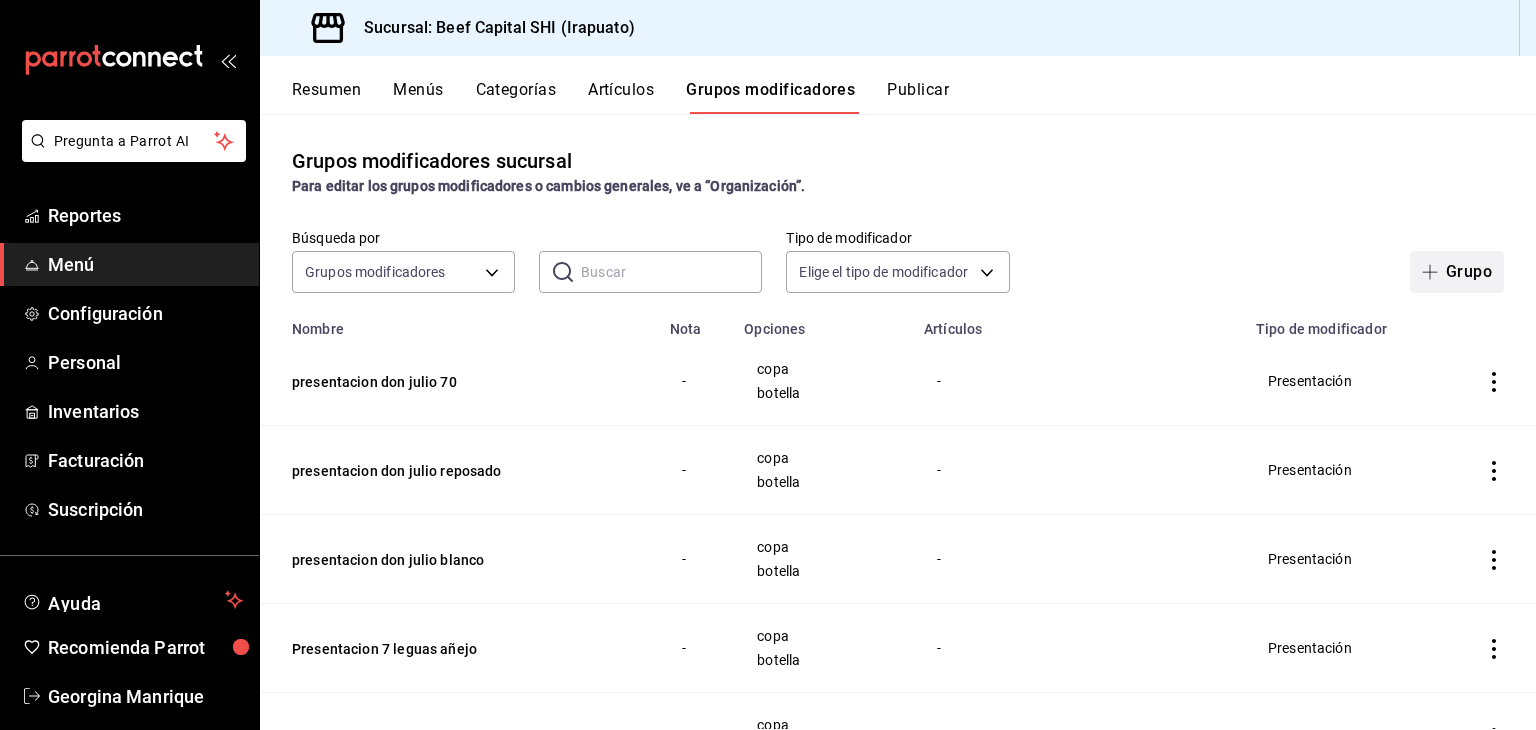 click 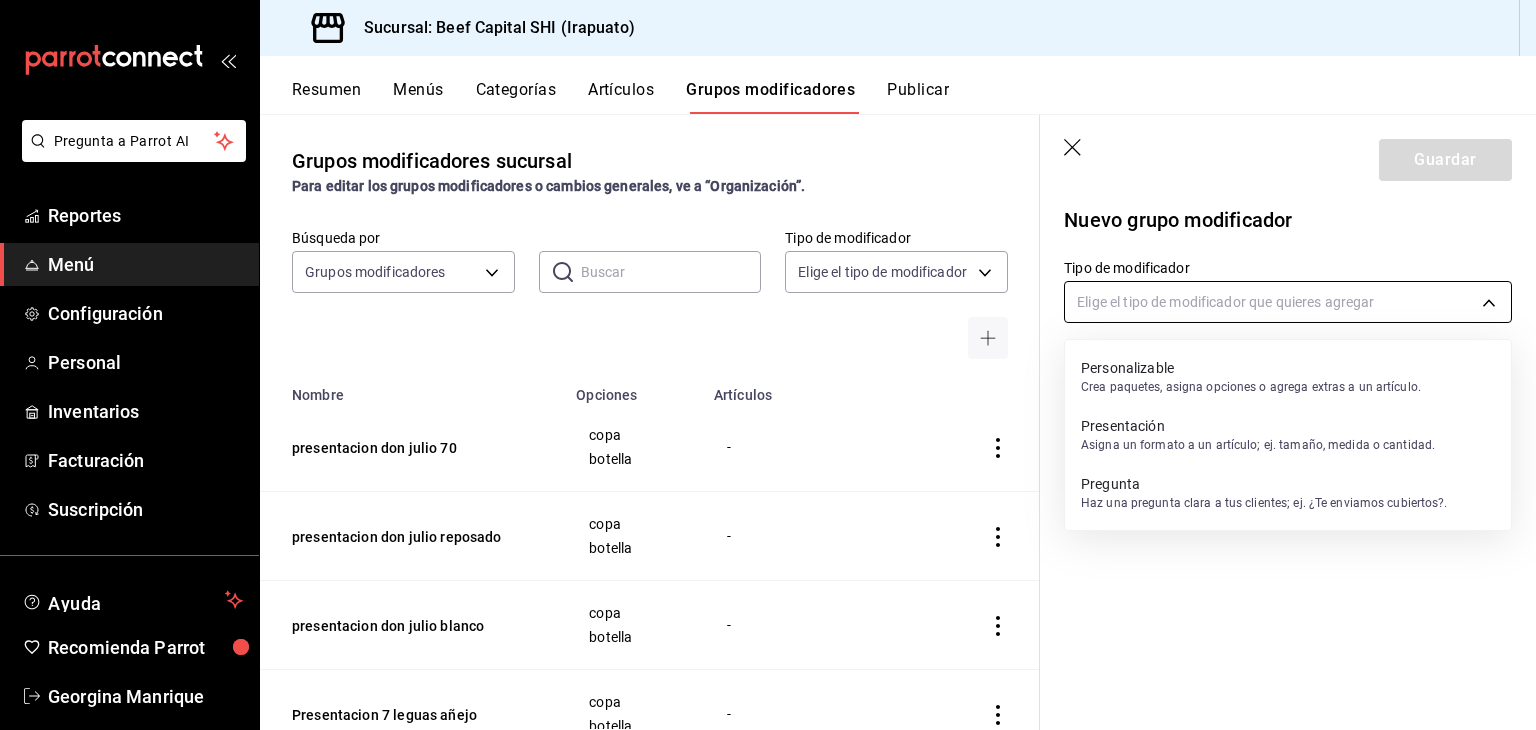 click on "Pregunta a Parrot AI Reportes   Menú   Configuración   Personal   Inventarios   Facturación   Suscripción   Ayuda Recomienda Parrot   Georgina Manrique   Sugerir nueva función   Sucursal: Beef Capital SHI (Irapuato) Resumen Menús Categorías Artículos Grupos modificadores Publicar Grupos modificadores sucursal Para editar los grupos modificadores o cambios generales, ve a “Organización”. Búsqueda por Grupos modificadores GROUP ​ ​ Tipo de modificador Elige el tipo de modificador Nombre Opciones Artículos presentacion don julio 70 copa botella - presentacion don julio reposado copa botella - presentacion don julio blanco copa botella - Presentacion 7 leguas añejo copa botella - presentacion 7 leguas reposado copa botellas - Presentacion 7 leguas blanco copa botella - Presentacion herradura seleccion suprema copa botella - presentacion herradura ultra copa botella - Presentacion herradura añejo copa botella - presentacion herradura reposado copa botella - Presentación herradura blanco copa" at bounding box center [768, 365] 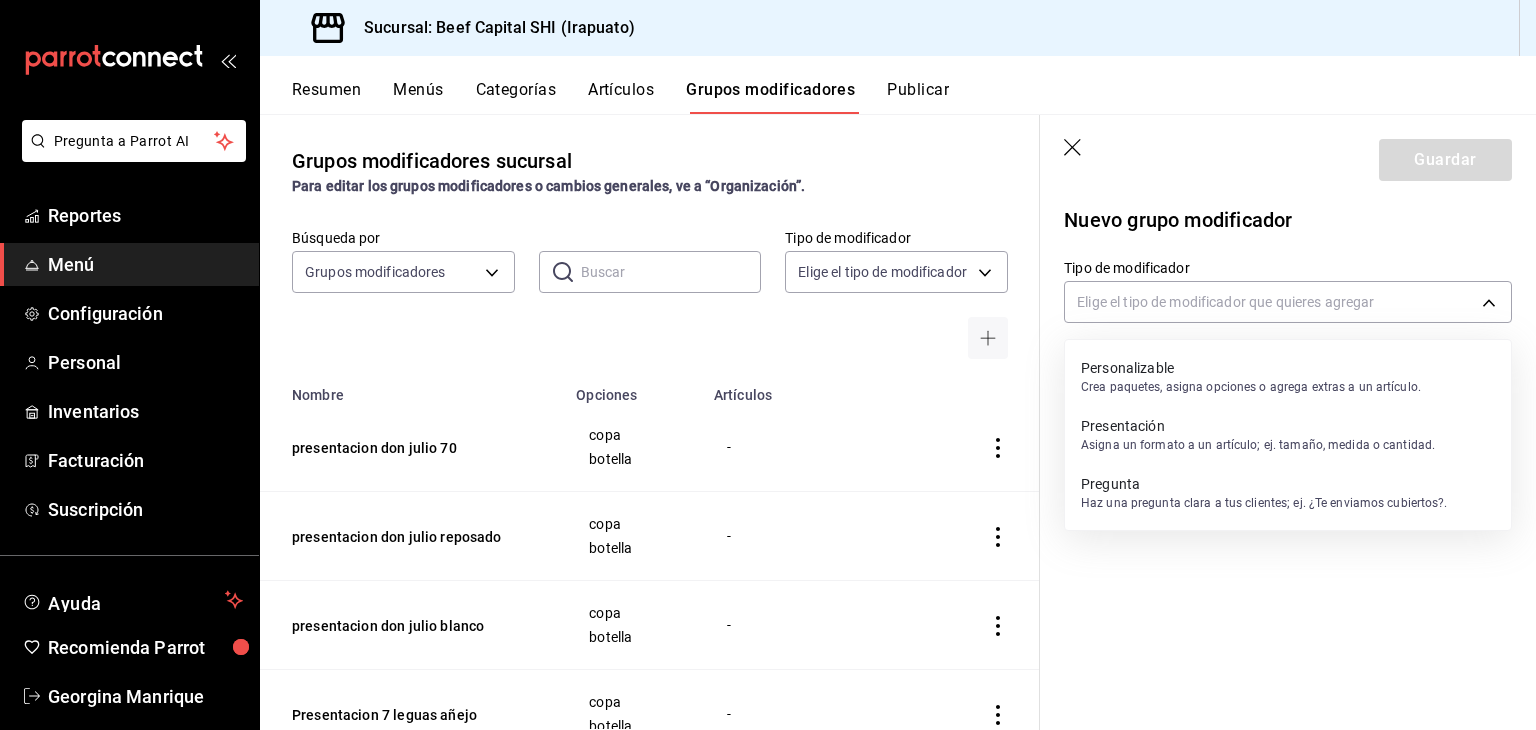 click on "Presentación" at bounding box center [1258, 426] 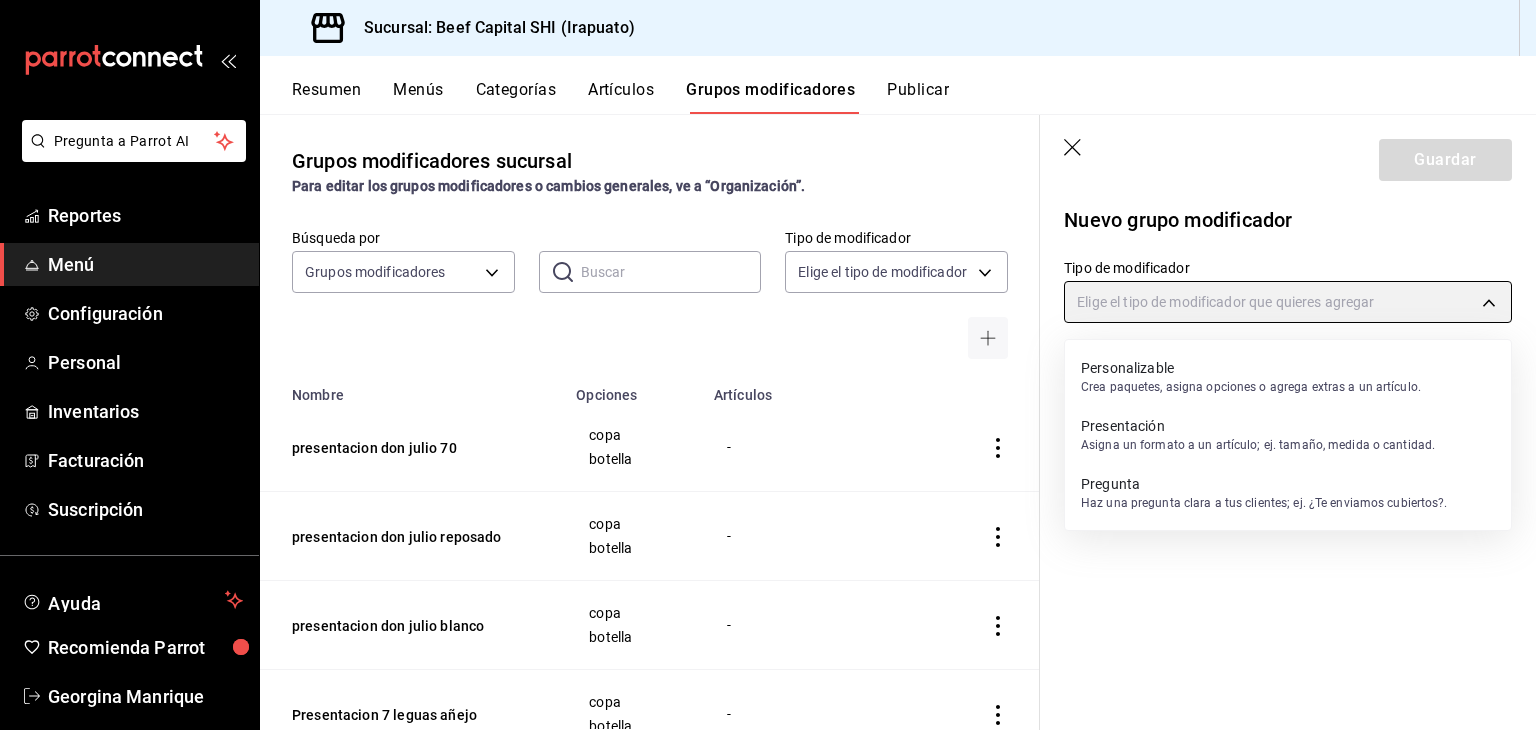 type on "PRESENTATION" 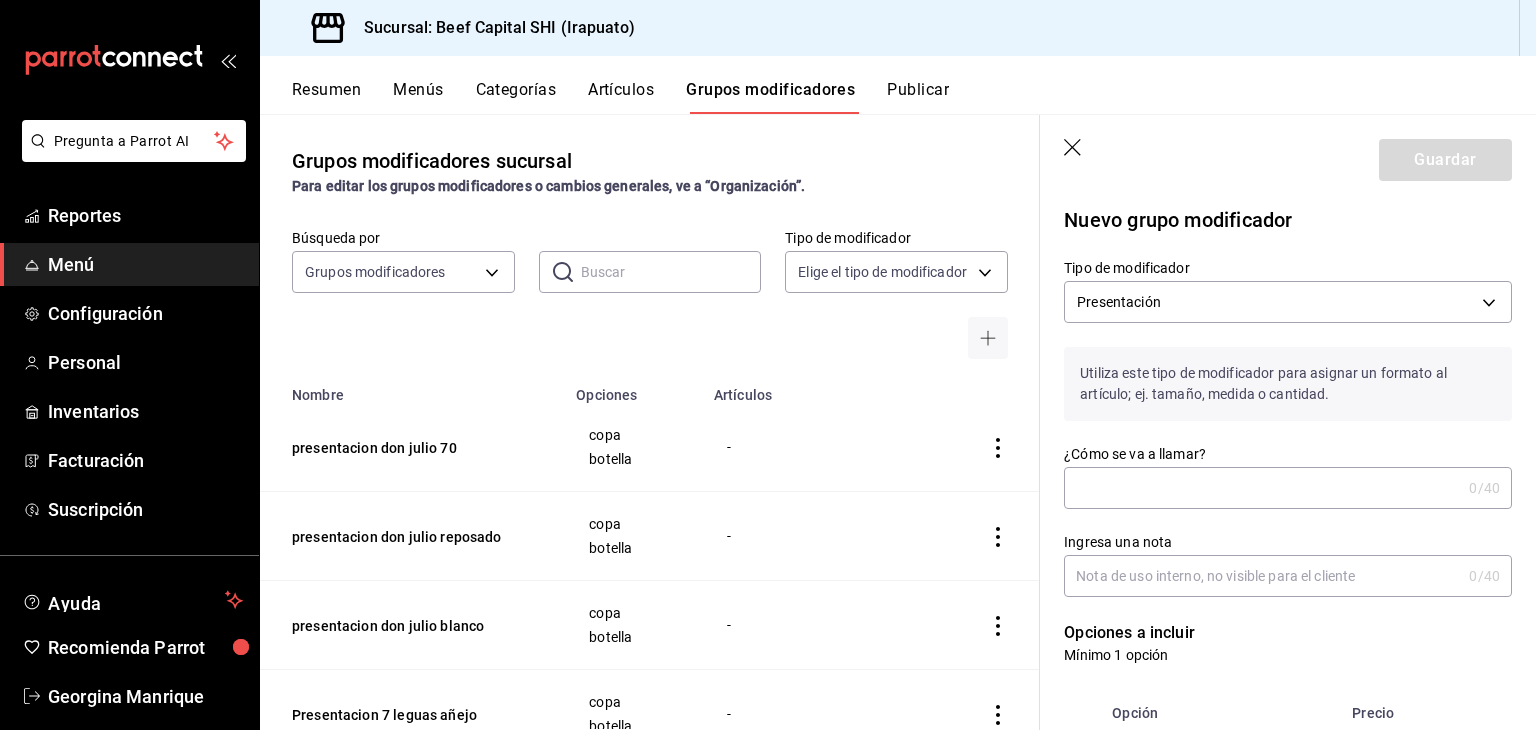 click on "¿Cómo se va a llamar?" at bounding box center [1262, 488] 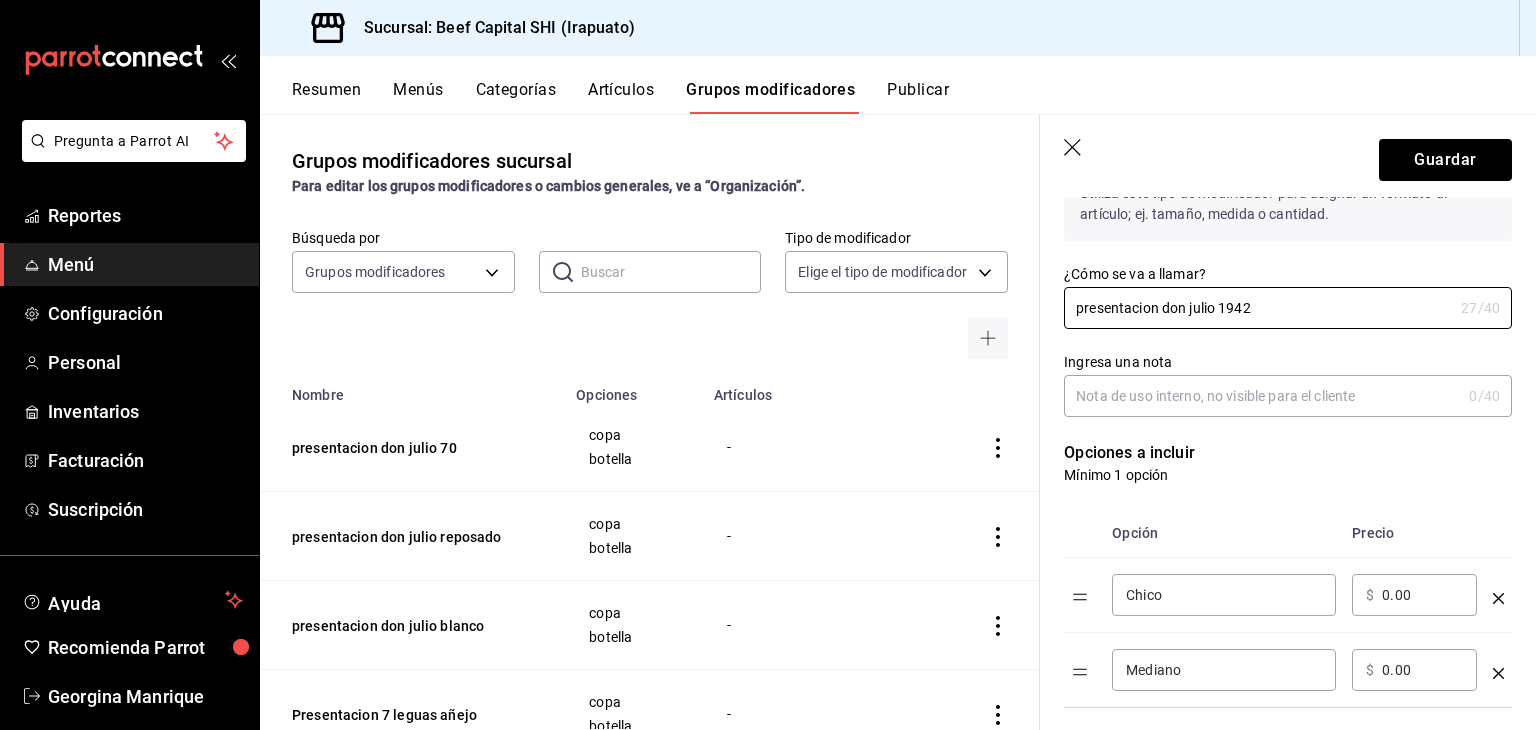 scroll, scrollTop: 200, scrollLeft: 0, axis: vertical 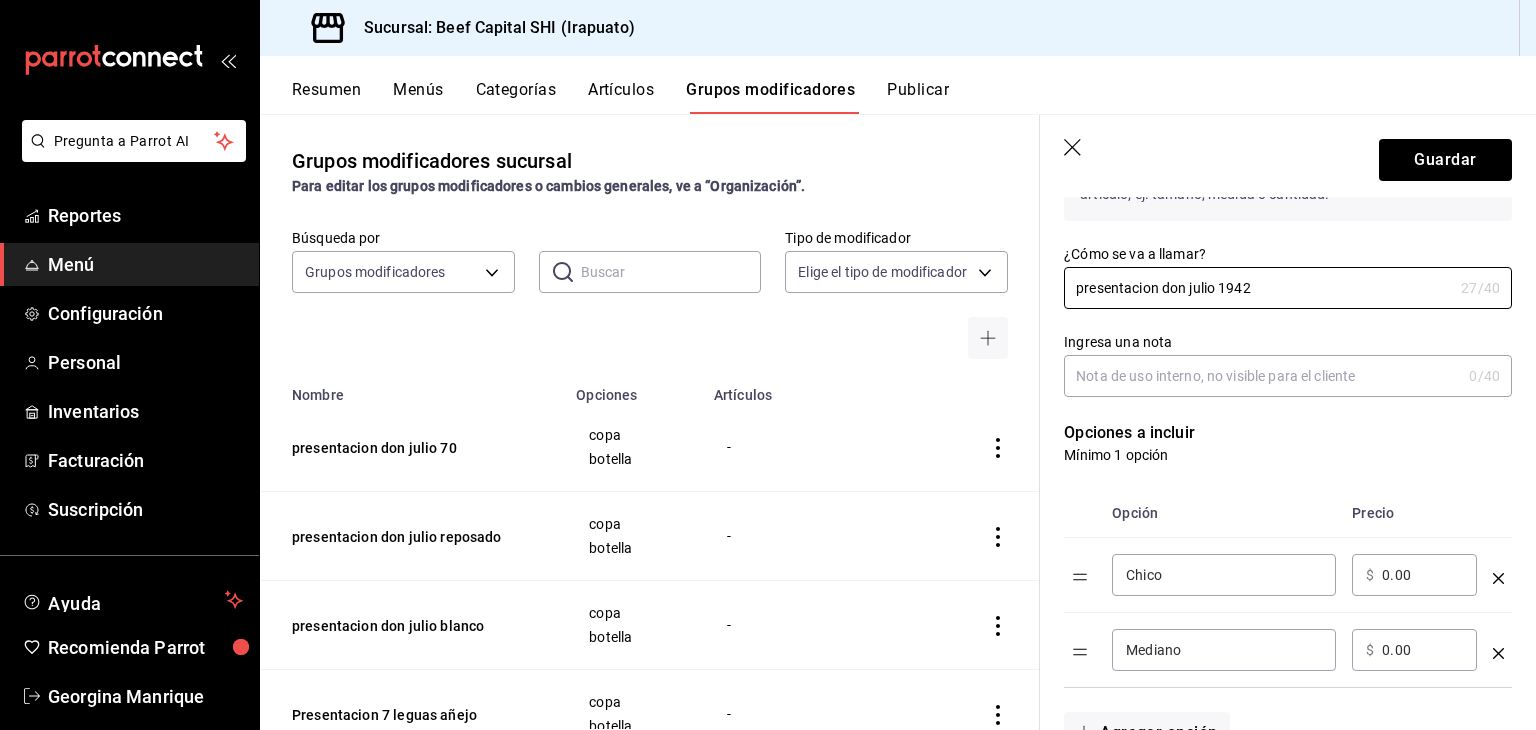 type on "presentacion don julio 1942" 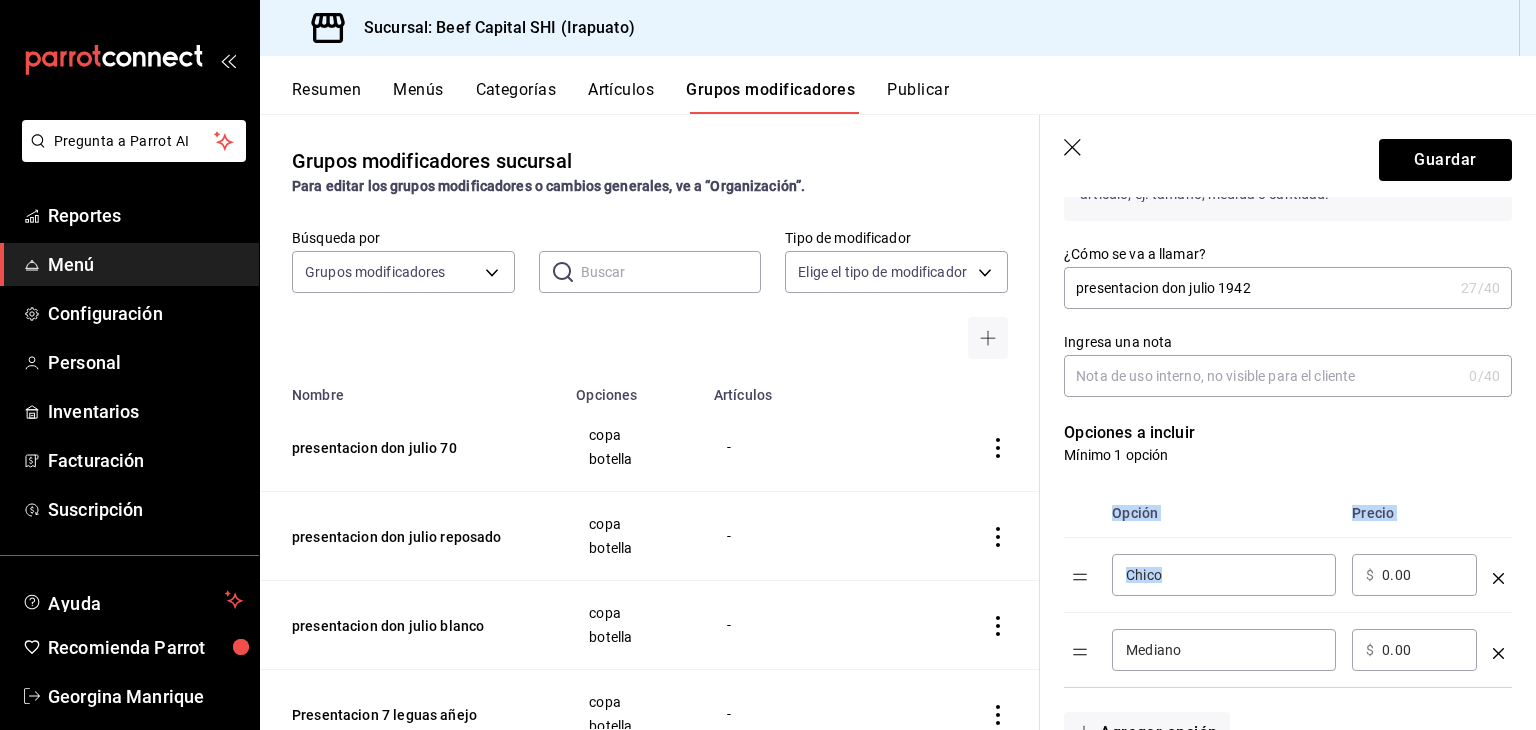 drag, startPoint x: 1210, startPoint y: 565, endPoint x: 1038, endPoint y: 565, distance: 172 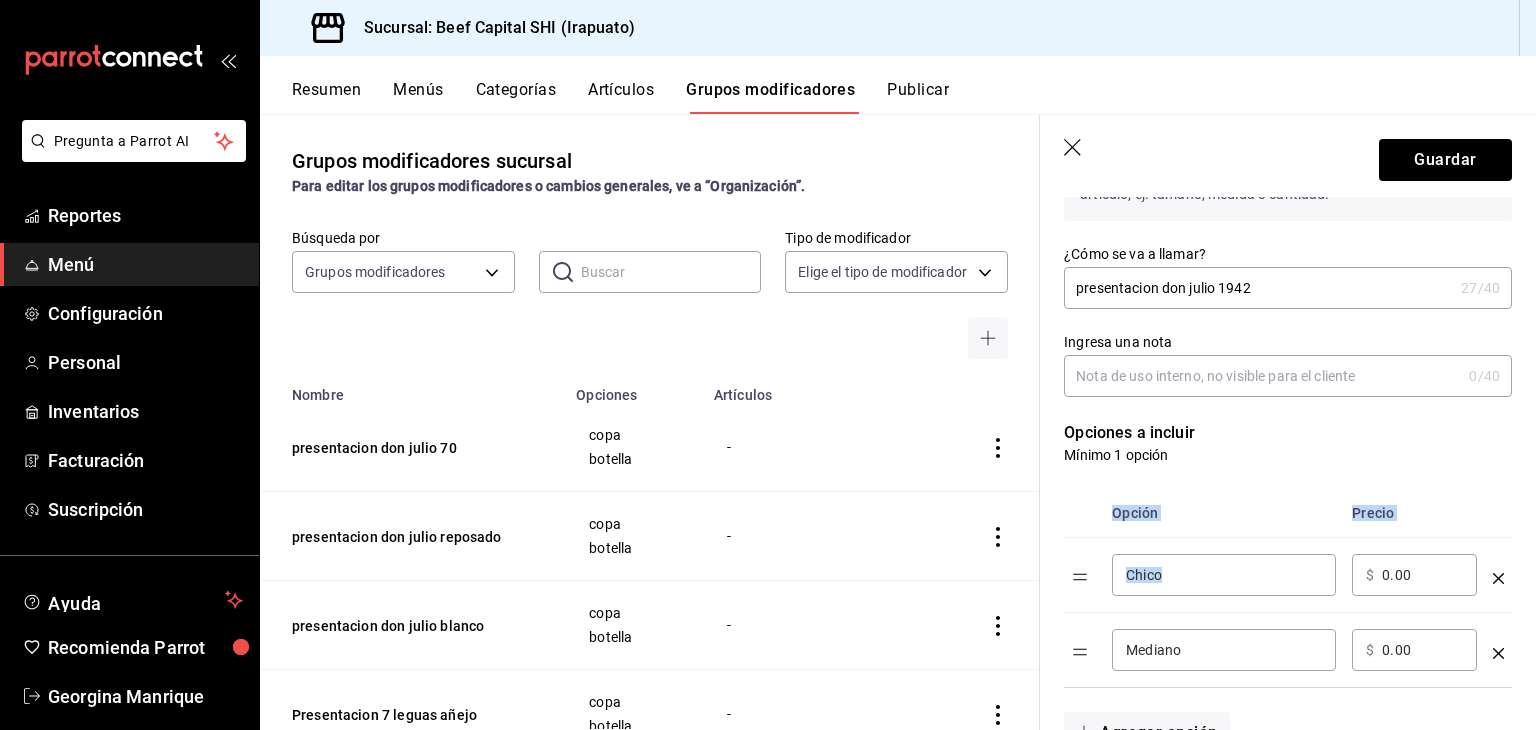 click on "Grupos modificadores sucursal Para editar los grupos modificadores o cambios generales, ve a “Organización”. Búsqueda por Grupos modificadores GROUP ​ ​ Tipo de modificador Elige el tipo de modificador Nombre Opciones Artículos presentacion don julio 70 copa botella - presentacion don julio reposado copa botella - presentacion don julio blanco copa botella - Presentacion 7 leguas añejo copa botella - presentacion 7 leguas reposado copa botellas - Presentacion 7 leguas blanco copa botella - Presentacion herradura seleccion suprema copa botella - presentacion herradura ultra copa botella - Presentacion herradura añejo copa botella - presentacion herradura reposado copa botella - Presentación herradura blanco copa botella Herradura Blanco presentacion jack daniels black Botella Copa Jack Daniel Black presentacion glenfiddich 12 Botella Copa Glenfiddich 12 presentacion buchanans master Botella Copa Buchanans Master presentacion buchanans 18 Botella Copa Buchannas 18 presentacion buchanans 12 Botella" at bounding box center (898, 422) 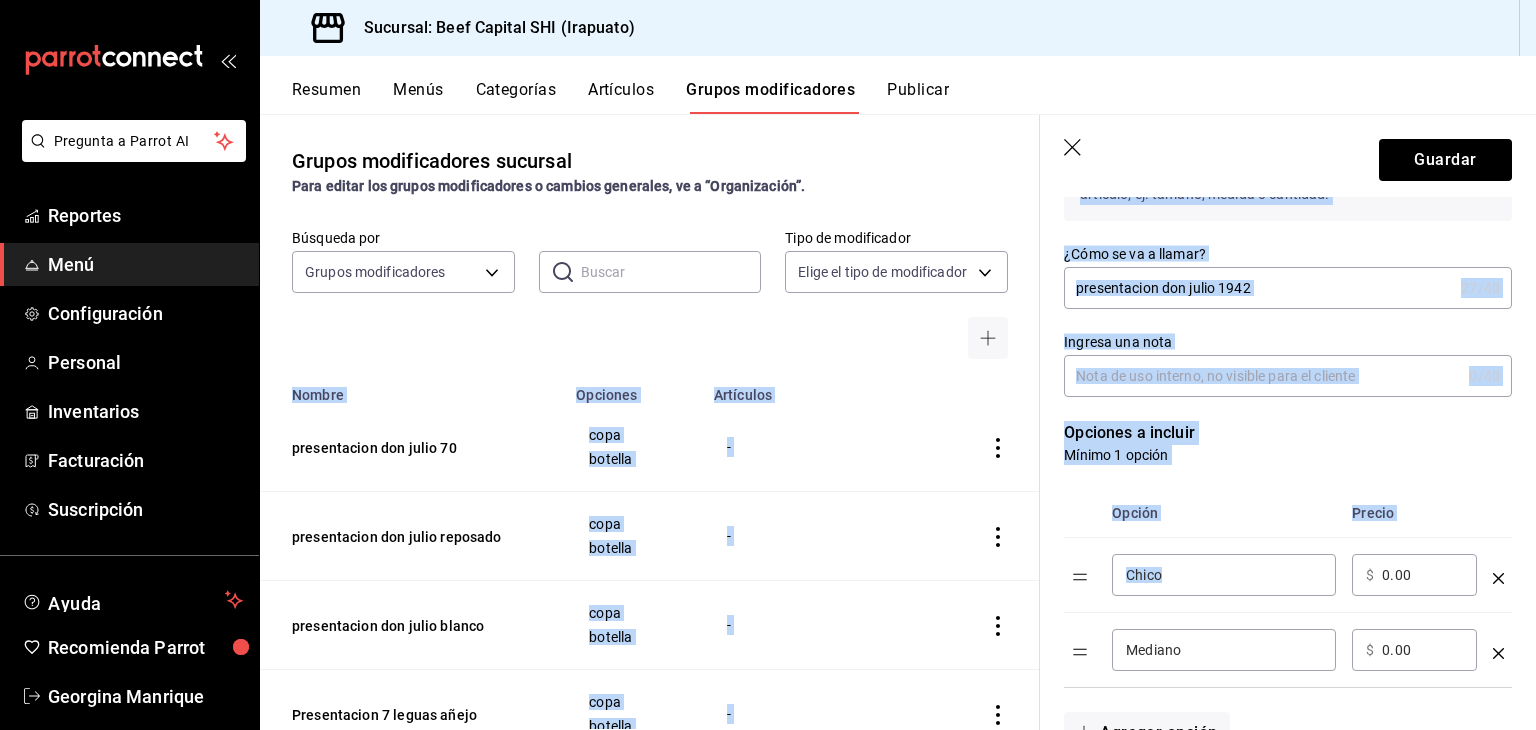click on "Chico ​" at bounding box center (1224, 575) 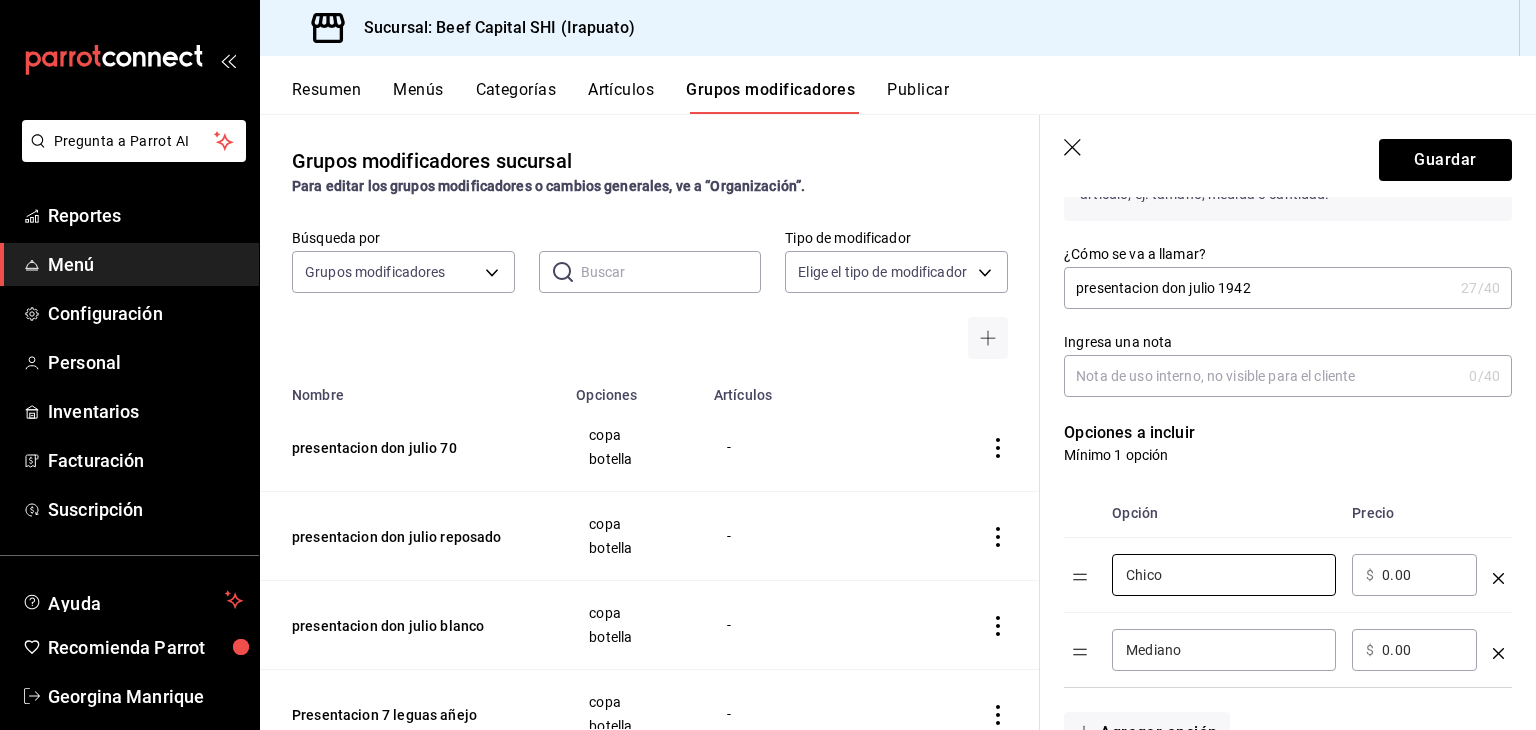 drag, startPoint x: 1199, startPoint y: 569, endPoint x: 1076, endPoint y: 573, distance: 123.065025 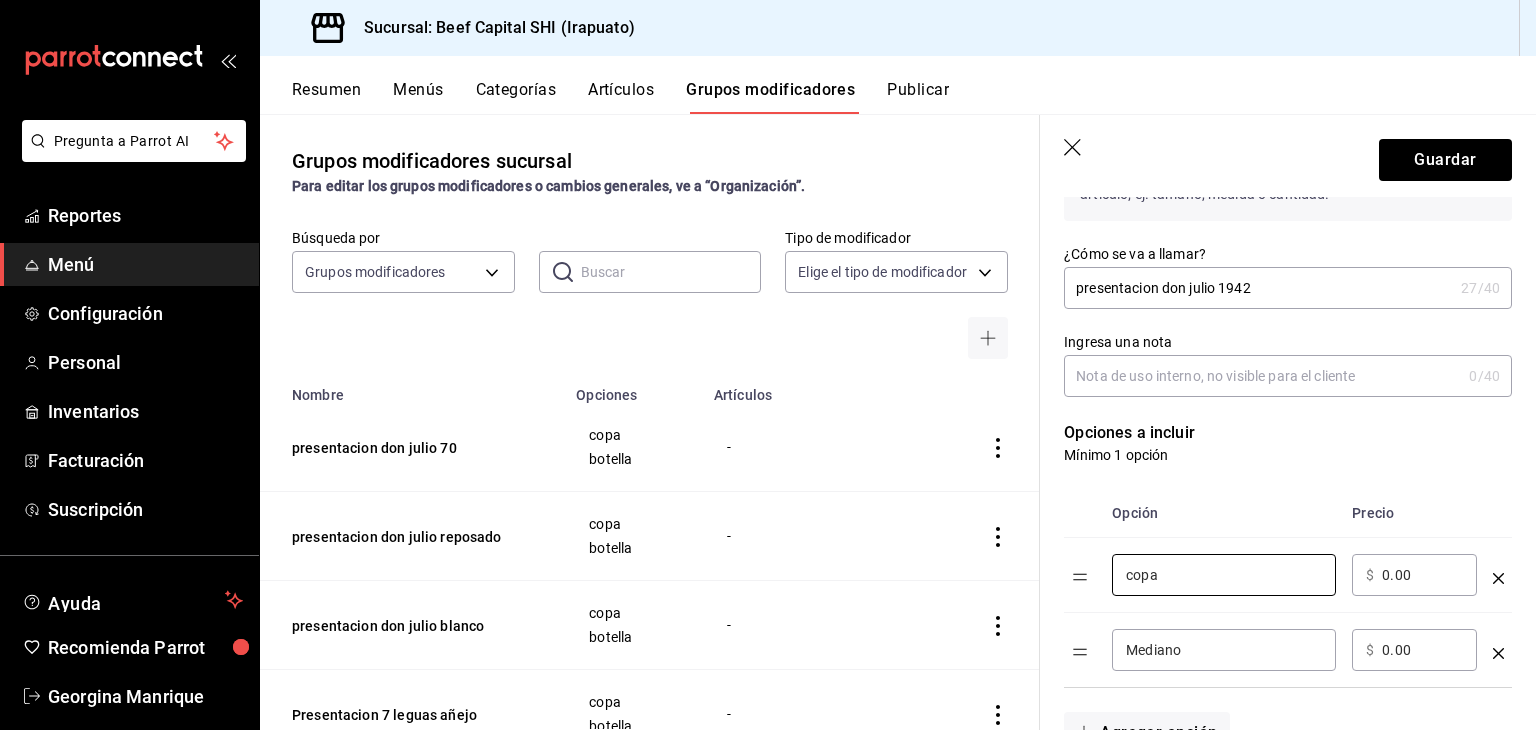 type on "copa" 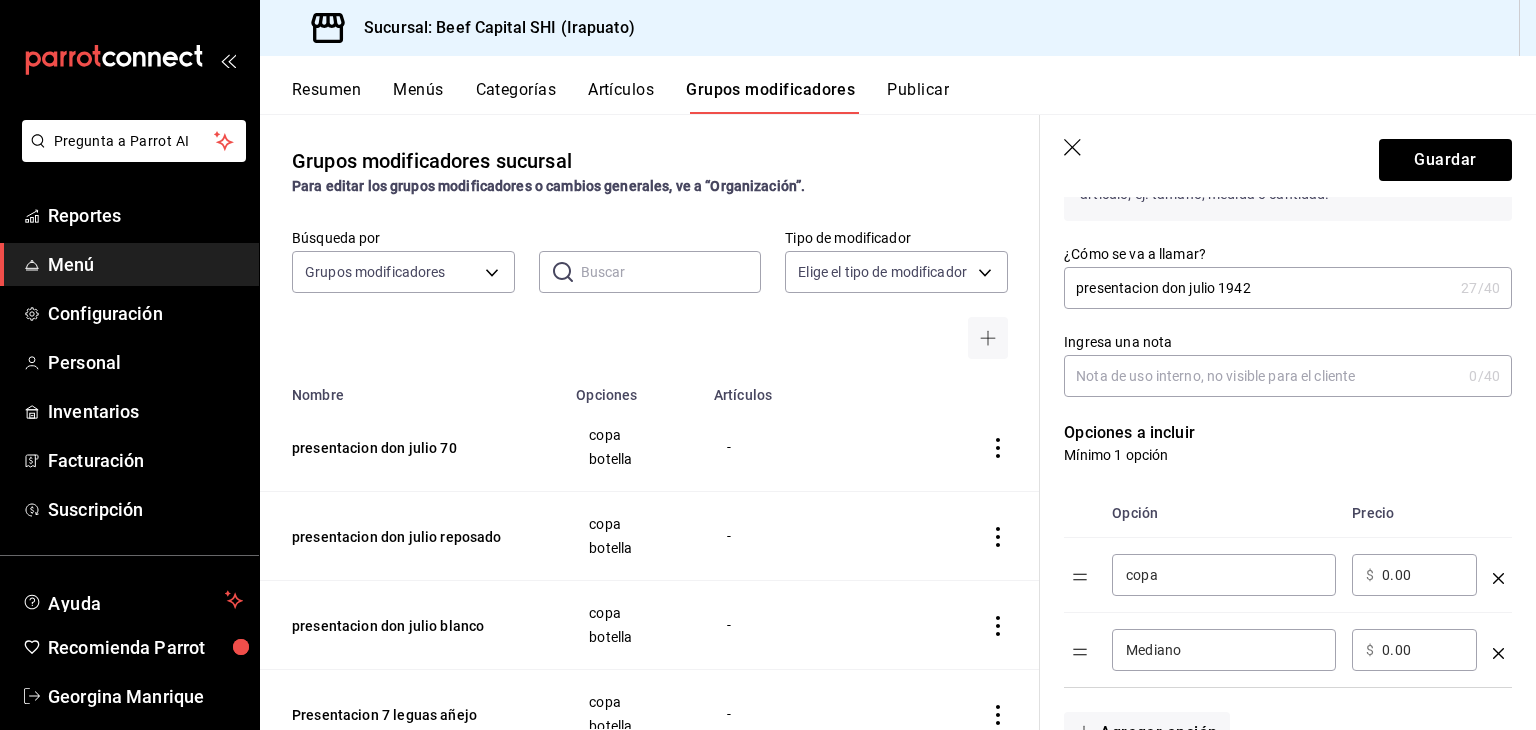 drag, startPoint x: 1399, startPoint y: 589, endPoint x: 1340, endPoint y: 585, distance: 59.135437 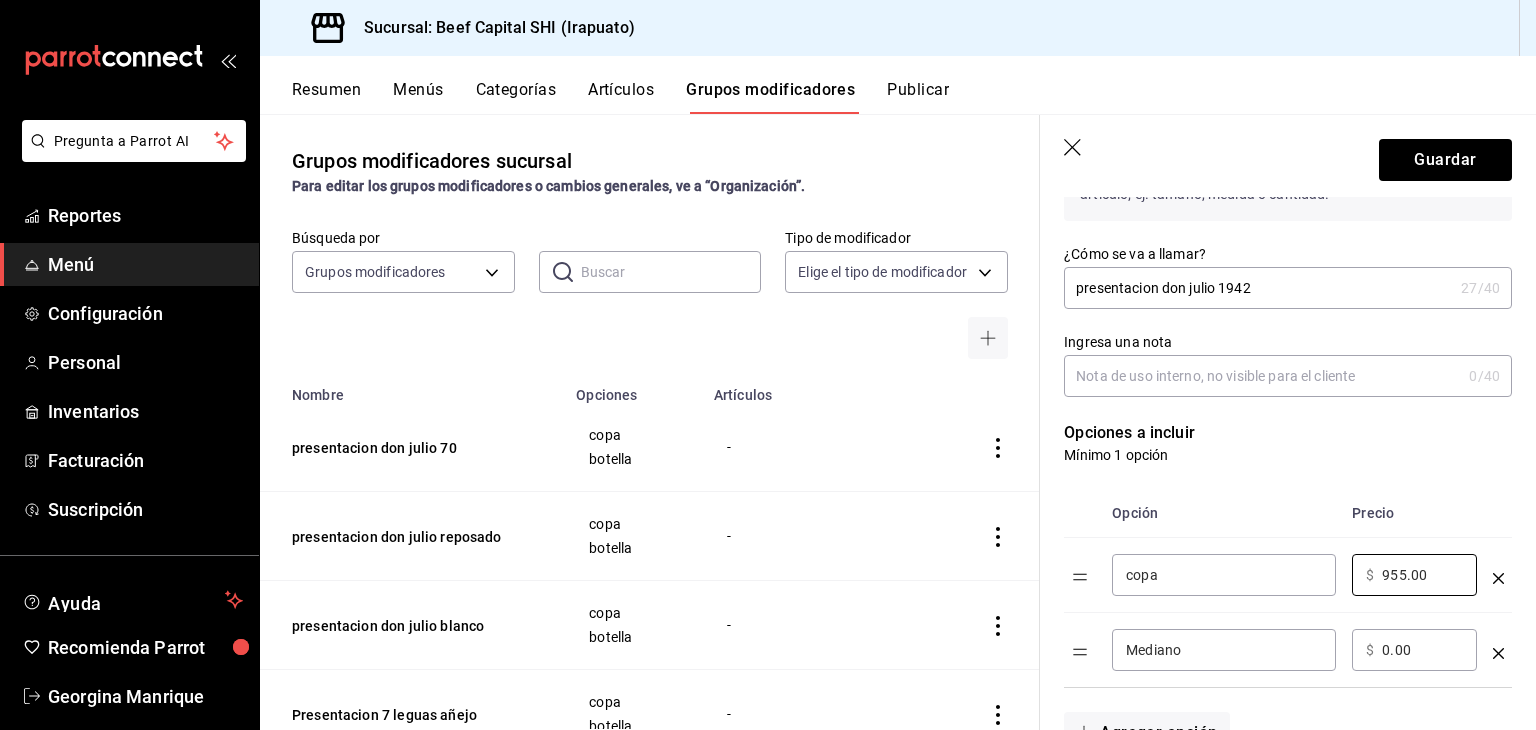type on "955.00" 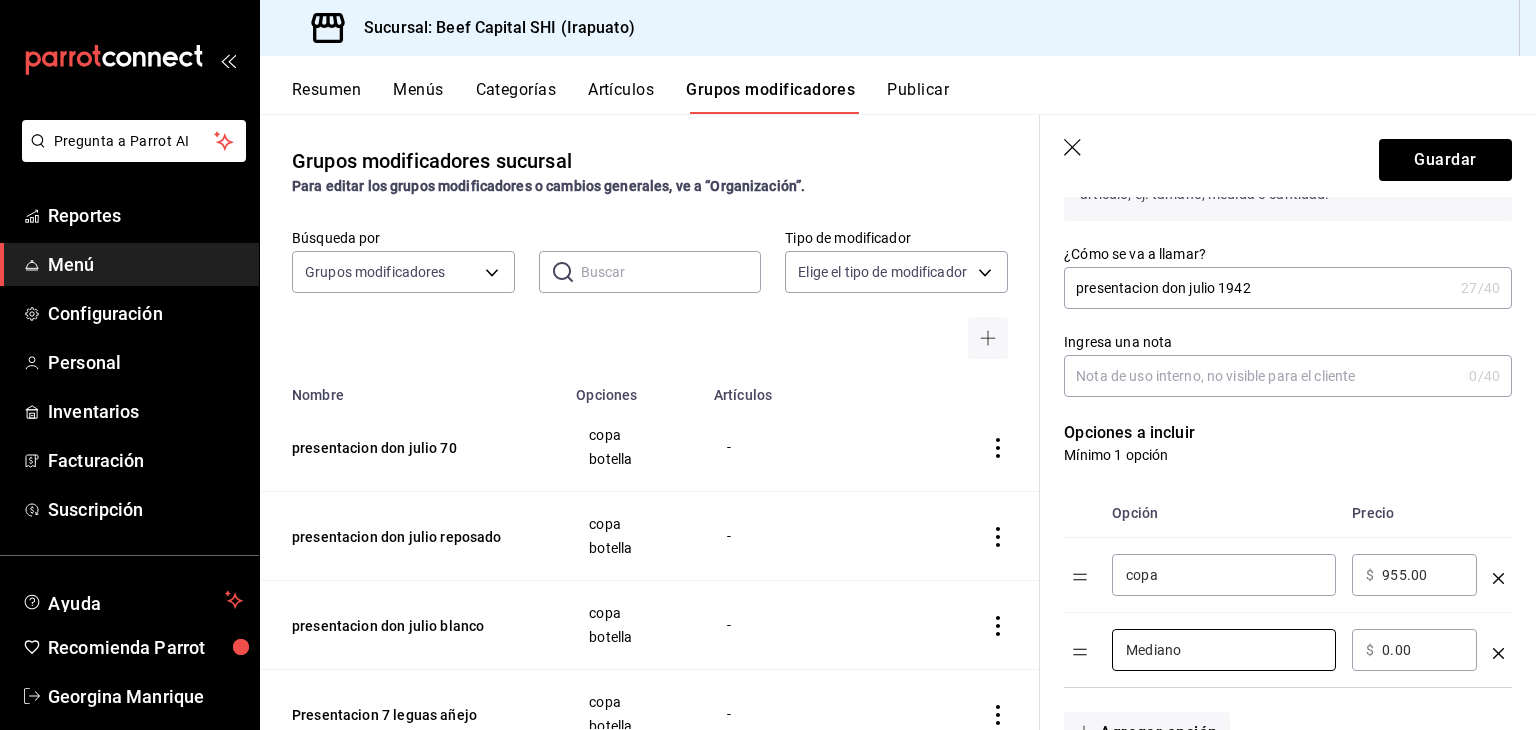 drag, startPoint x: 1202, startPoint y: 648, endPoint x: 1072, endPoint y: 643, distance: 130.09612 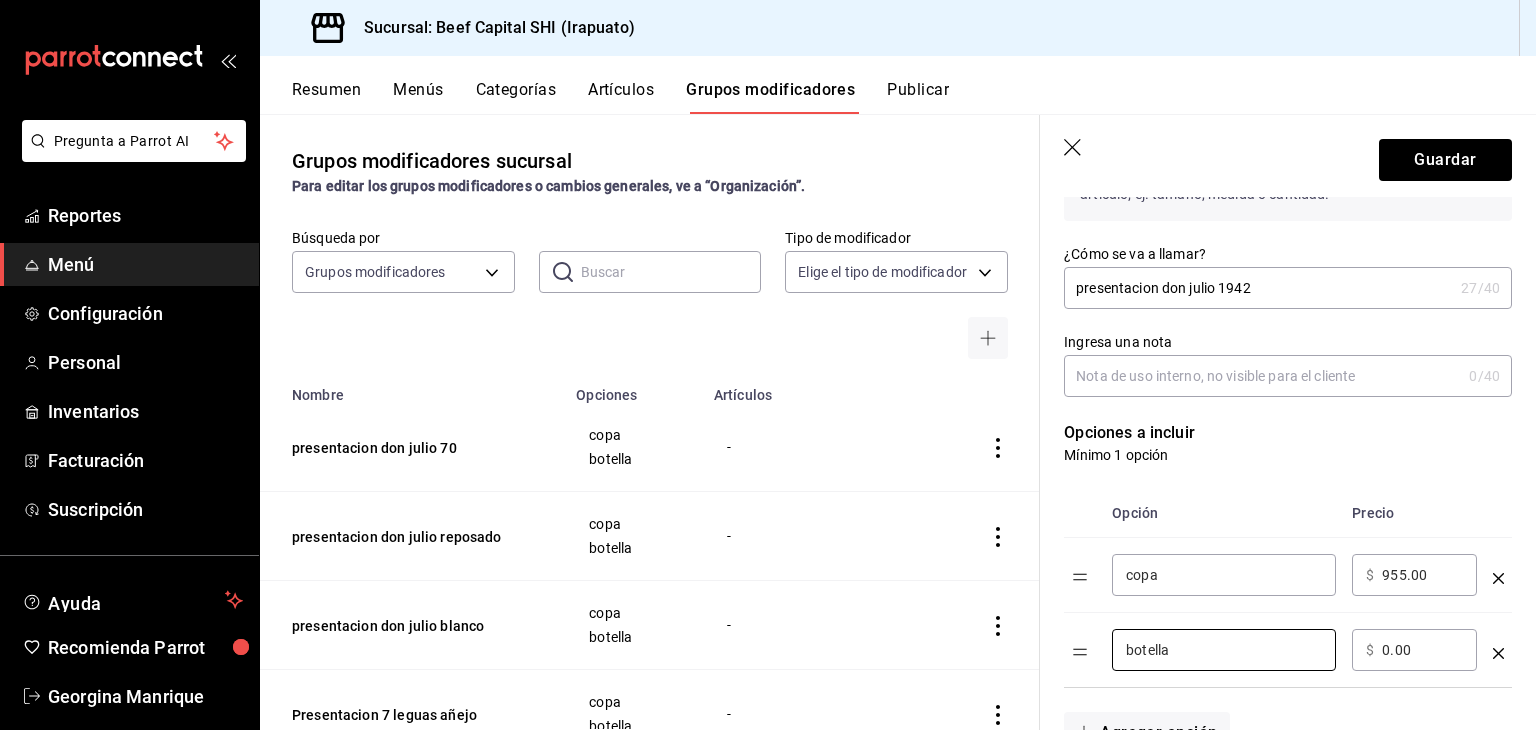type on "botella" 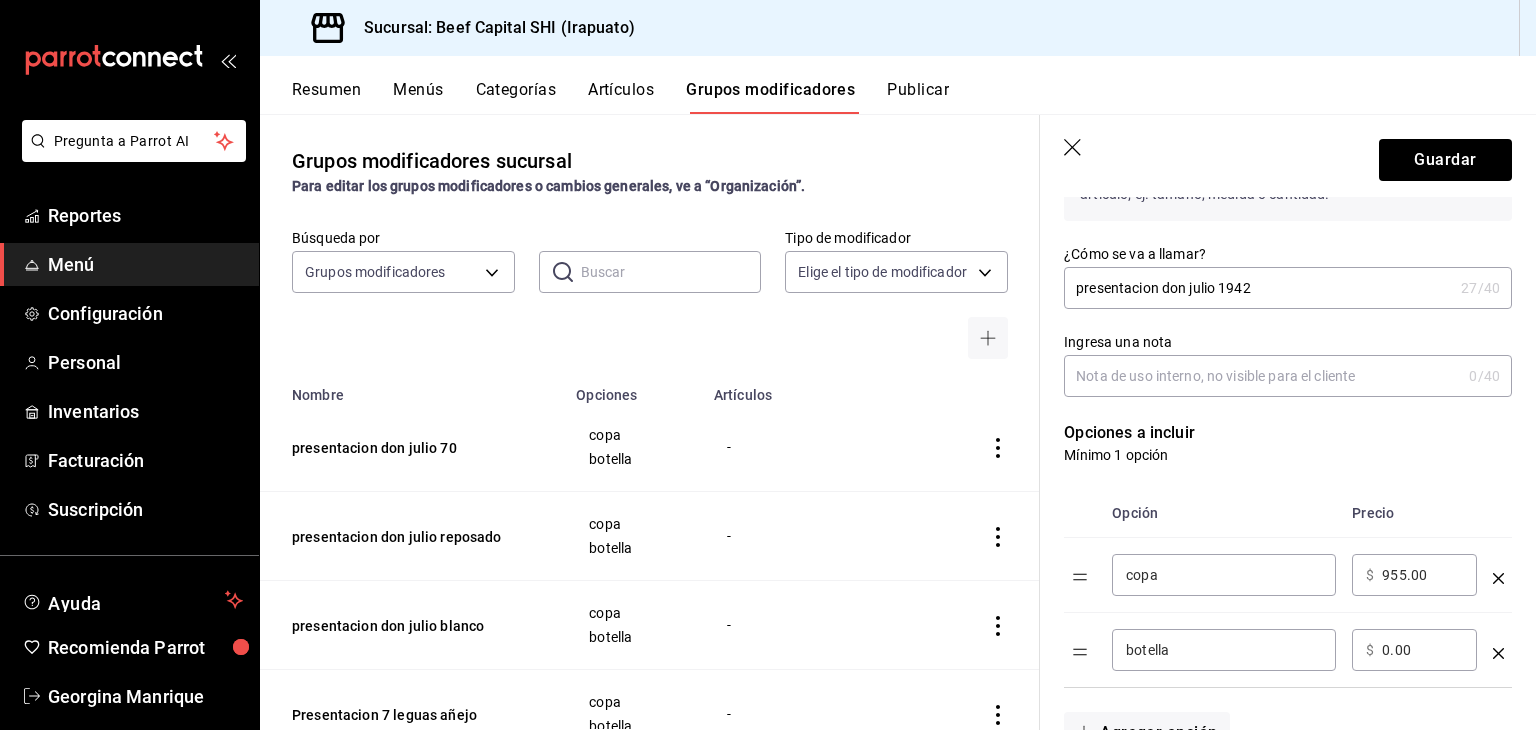 drag, startPoint x: 1417, startPoint y: 643, endPoint x: 1358, endPoint y: 645, distance: 59.03389 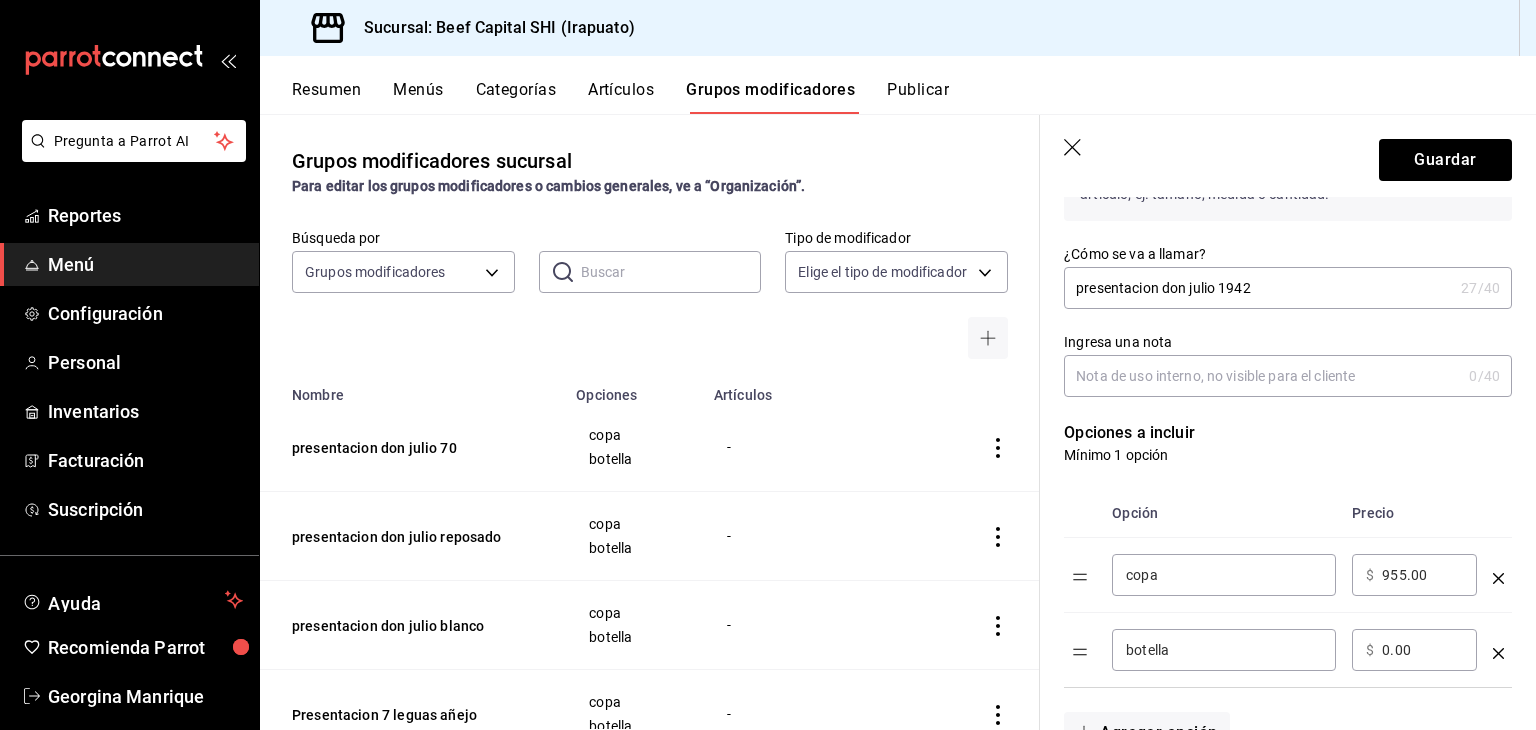 click on "​ $ 0.00 ​" at bounding box center [1414, 650] 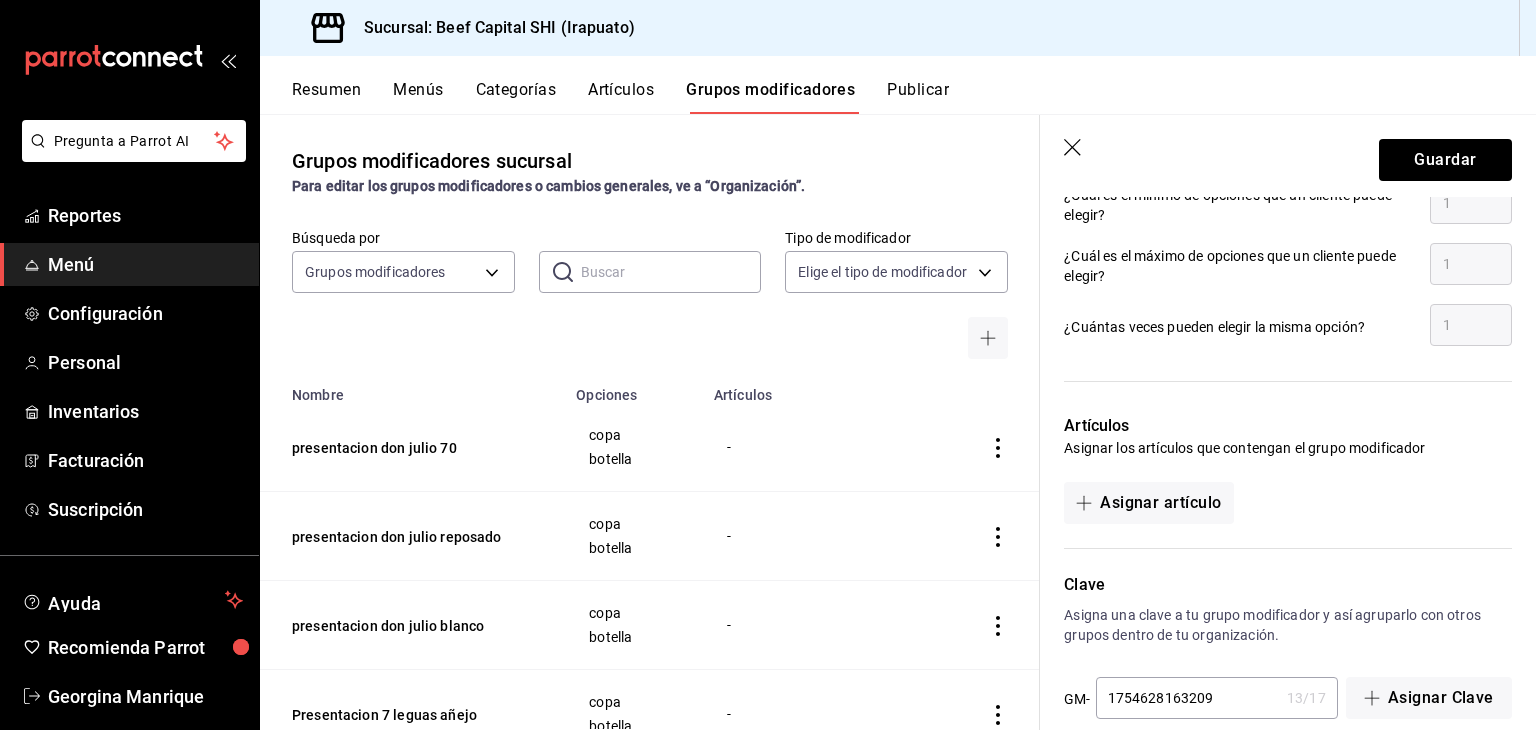 scroll, scrollTop: 992, scrollLeft: 0, axis: vertical 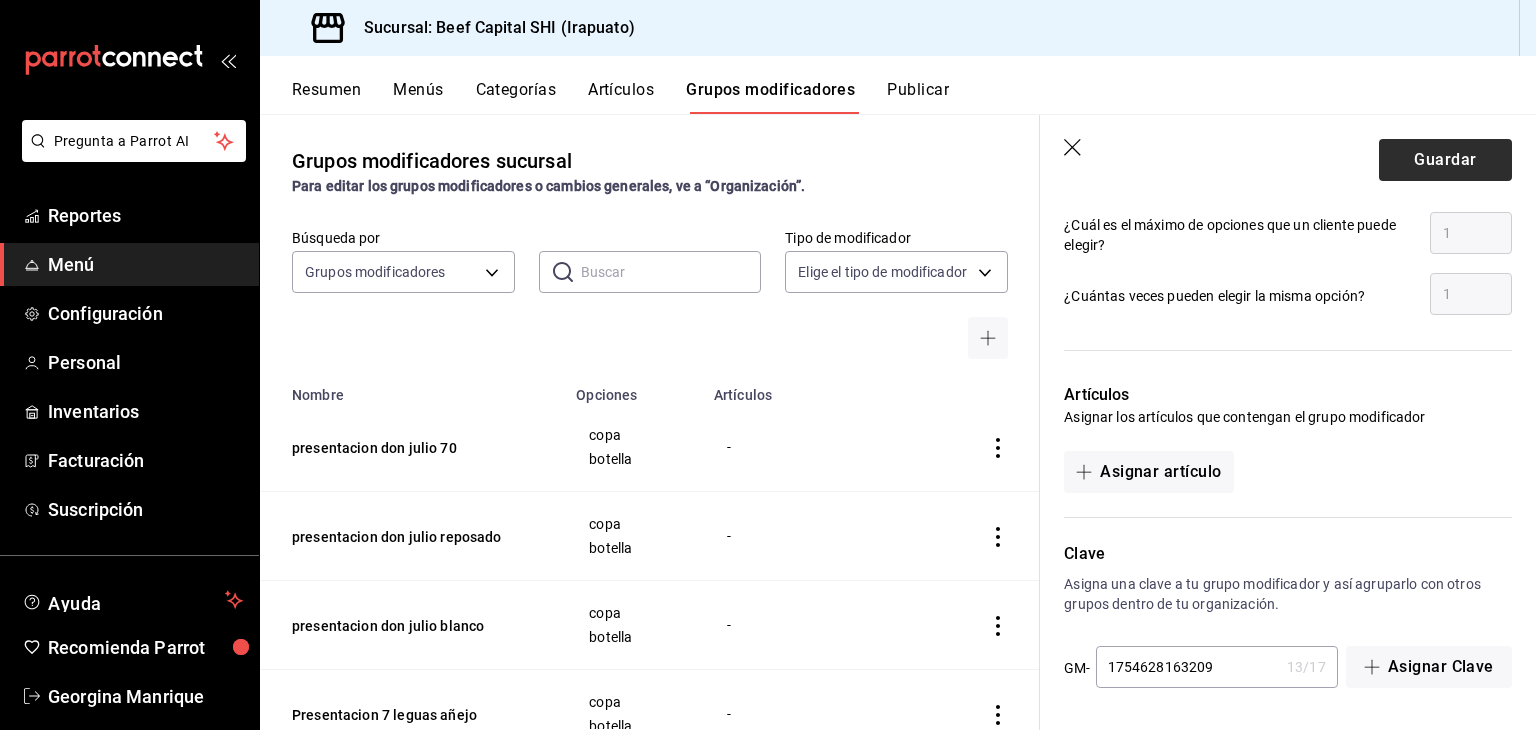 type on "7375.00" 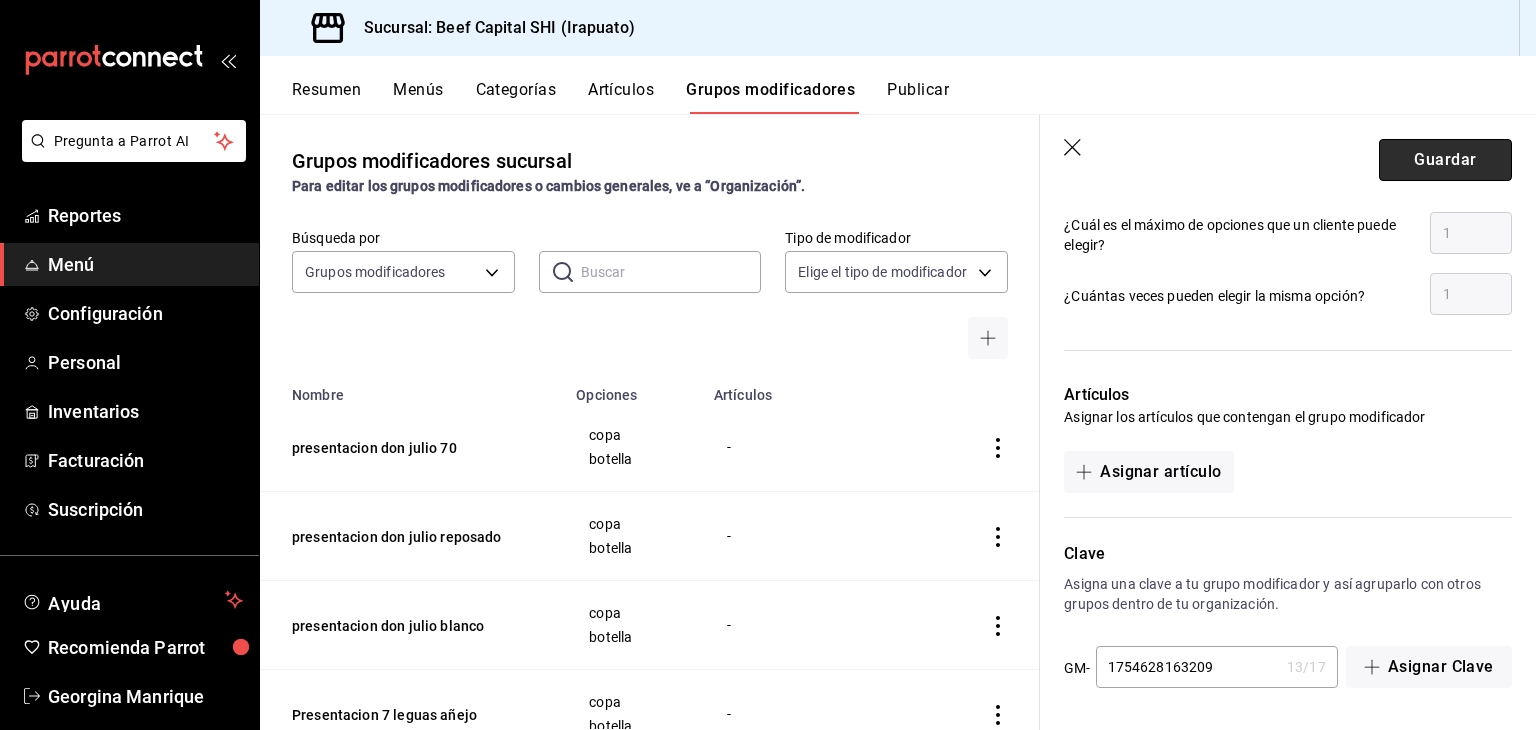 drag, startPoint x: 1457, startPoint y: 157, endPoint x: 1457, endPoint y: 146, distance: 11 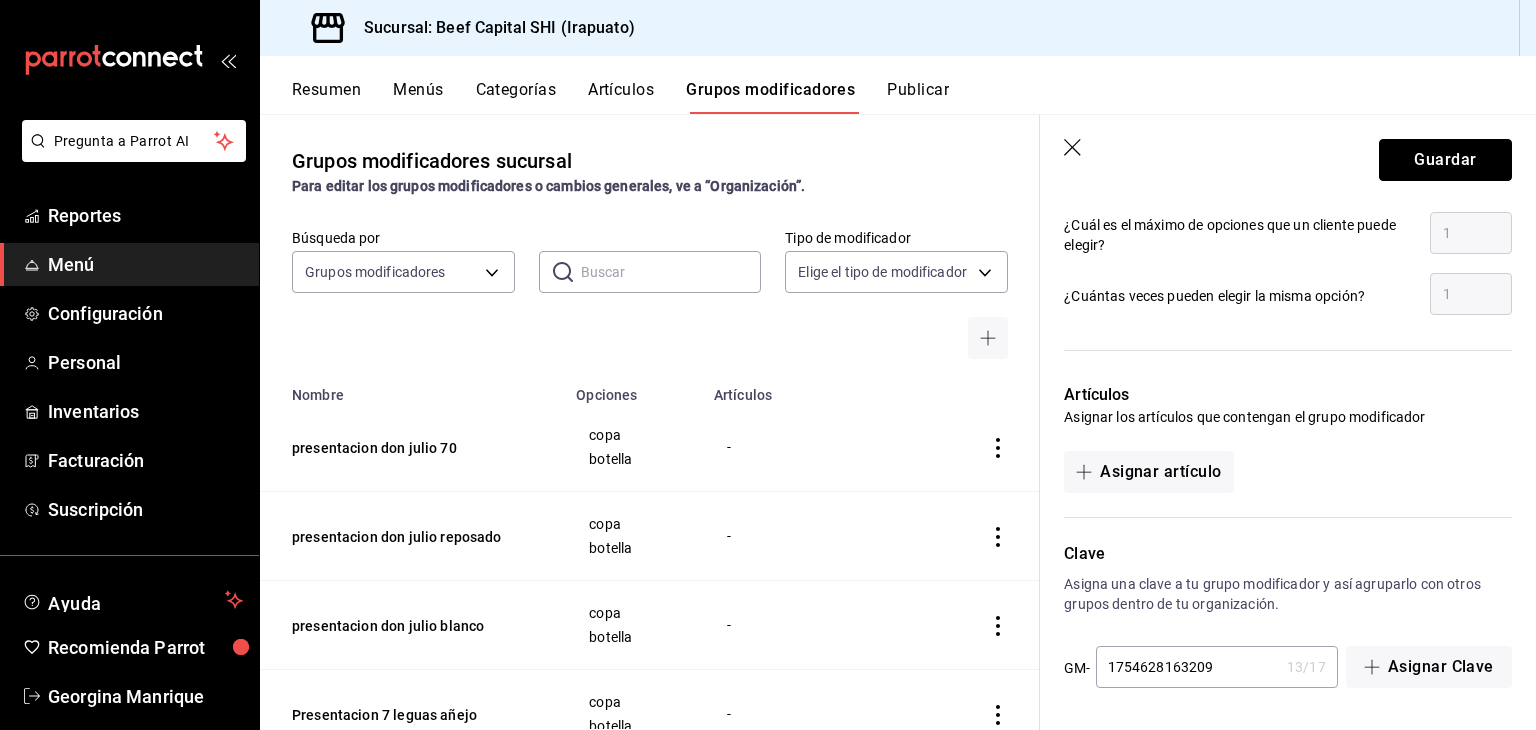 click on "Guardar" at bounding box center (1445, 160) 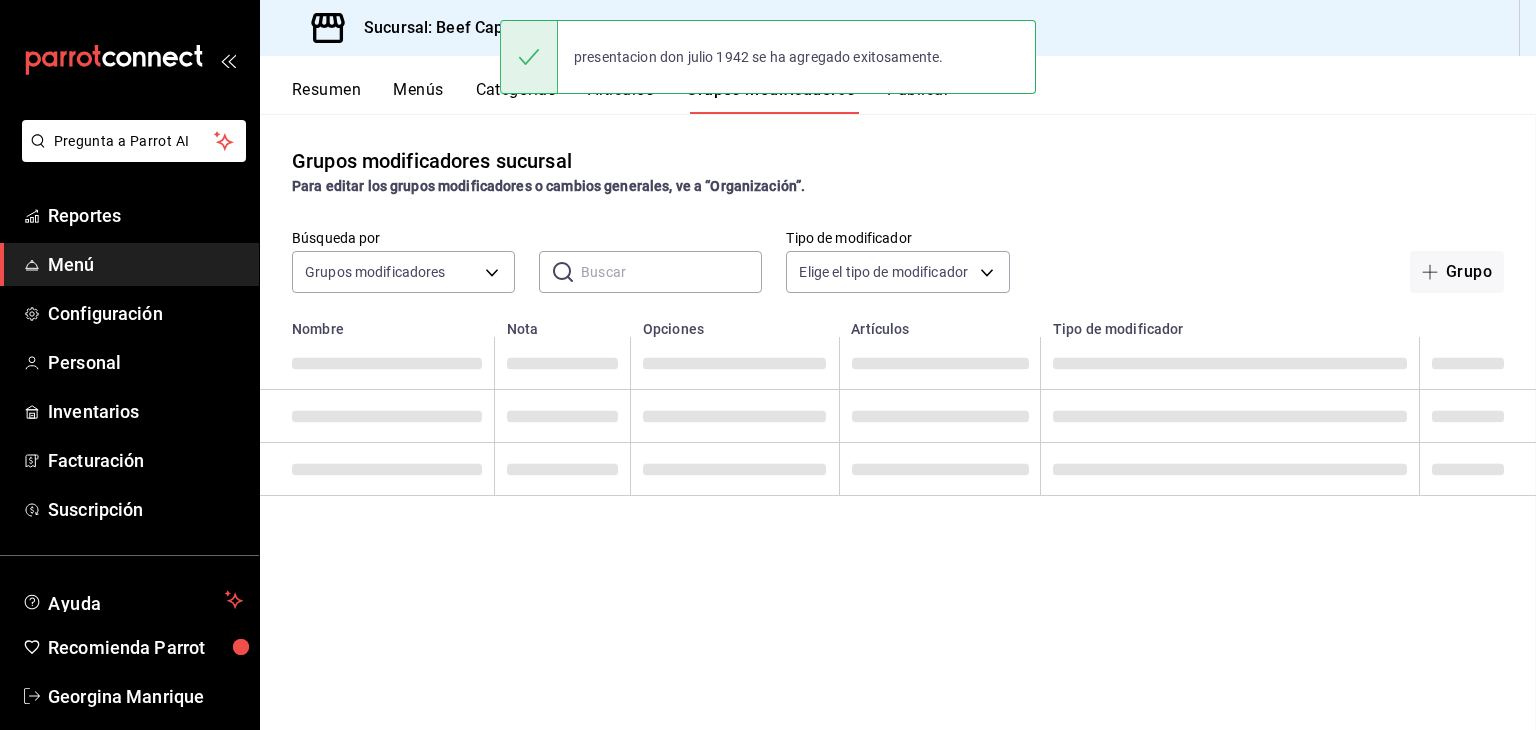 scroll, scrollTop: 0, scrollLeft: 0, axis: both 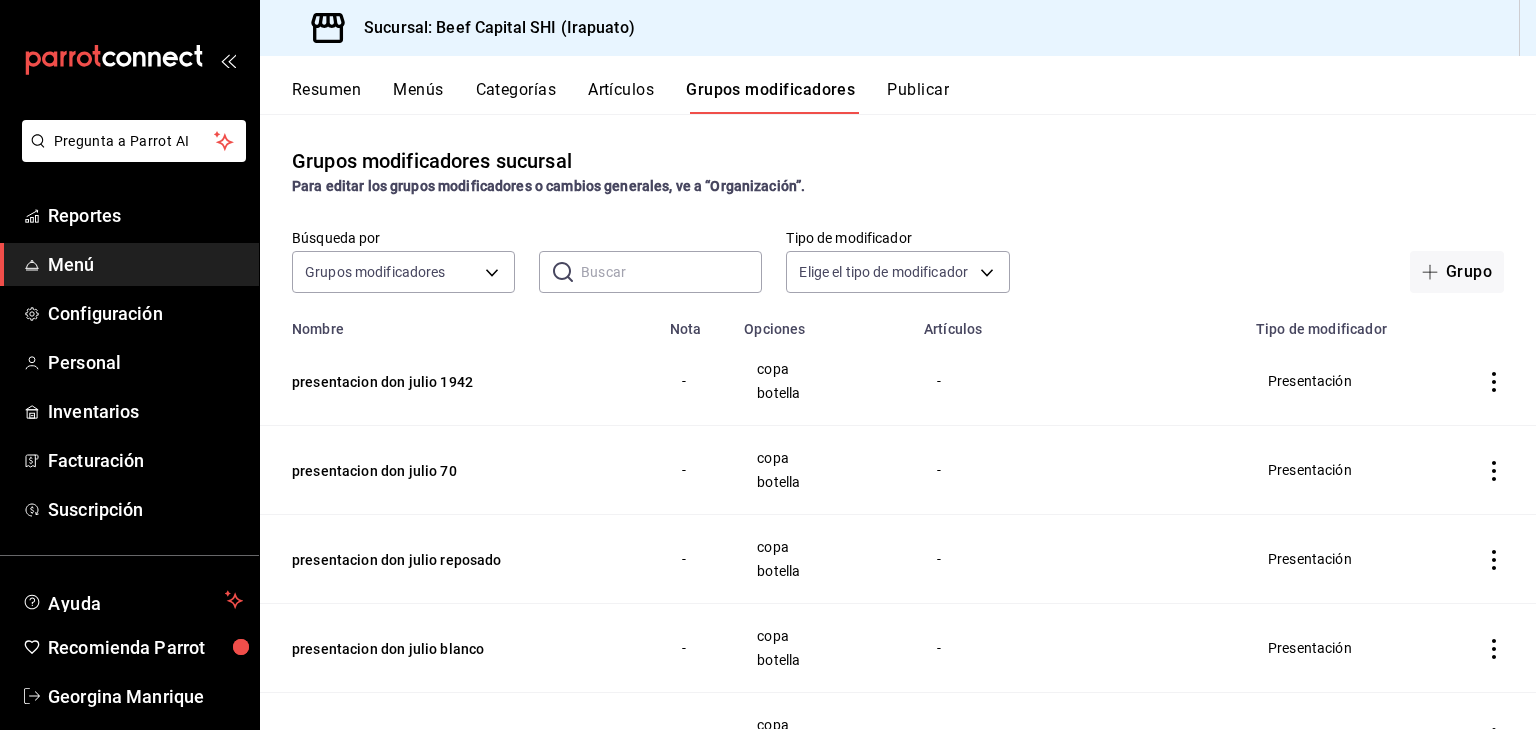 click on "Artículos" at bounding box center [621, 97] 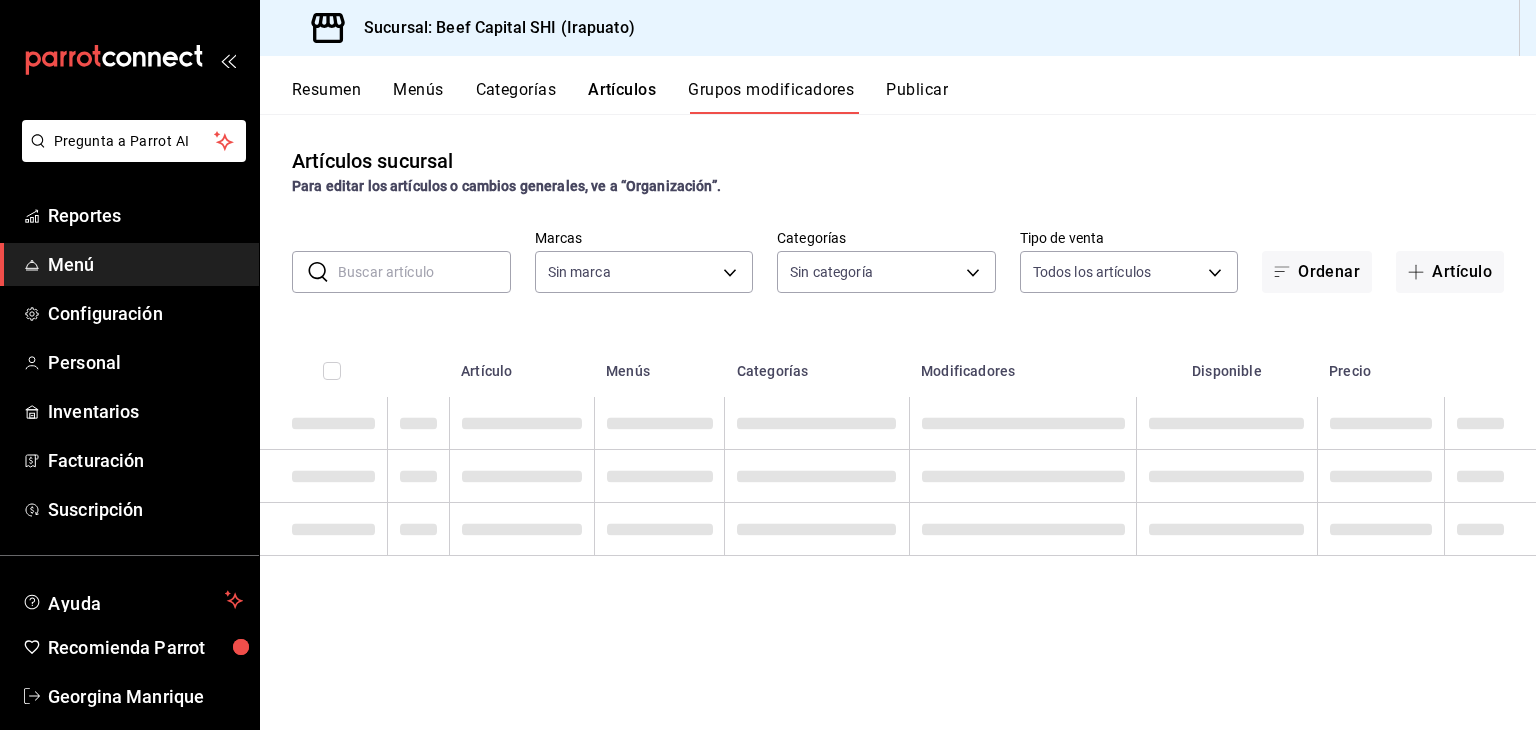 type on "605647f7-5ddc-403a-84da-aa3c8a25865f" 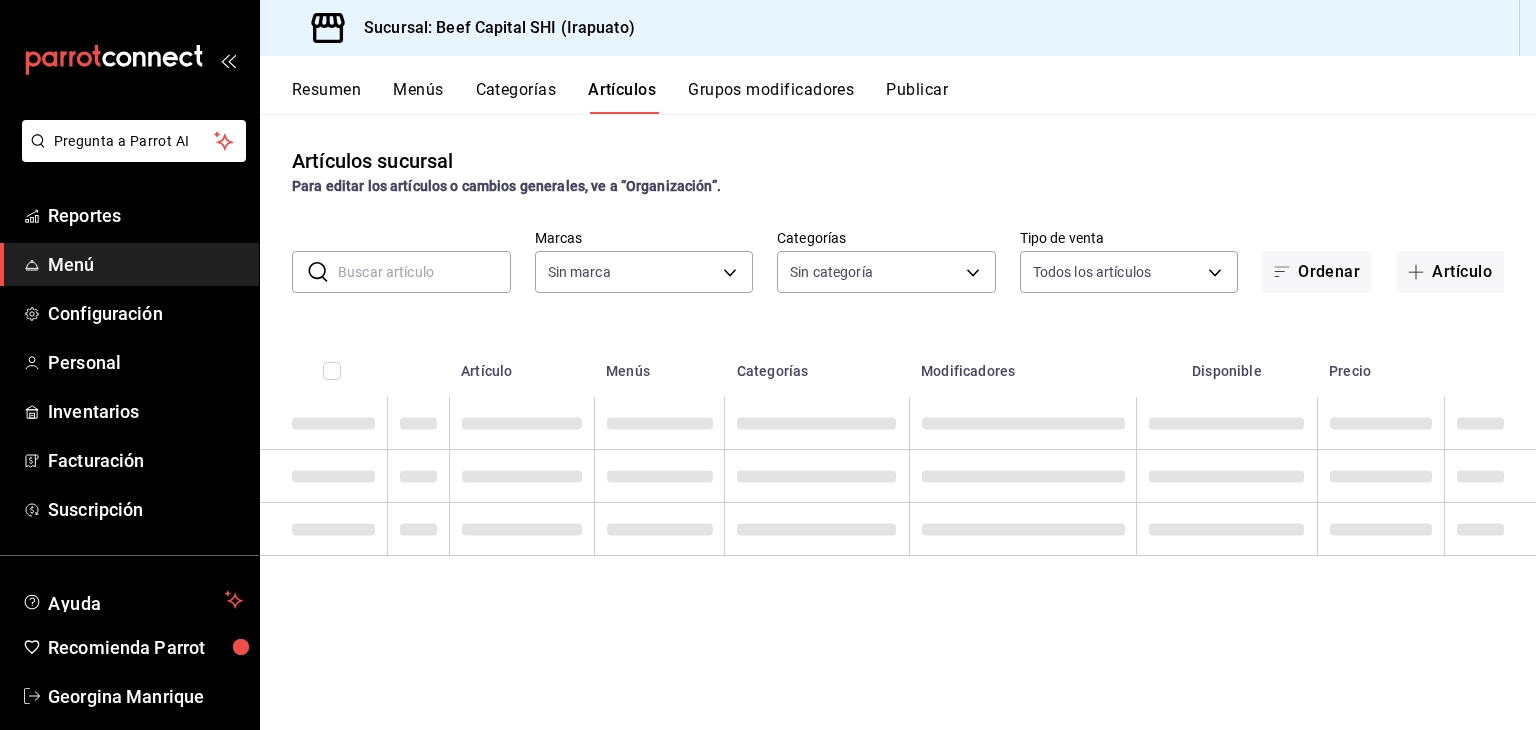 type on "605647f7-5ddc-403a-84da-aa3c8a25865f" 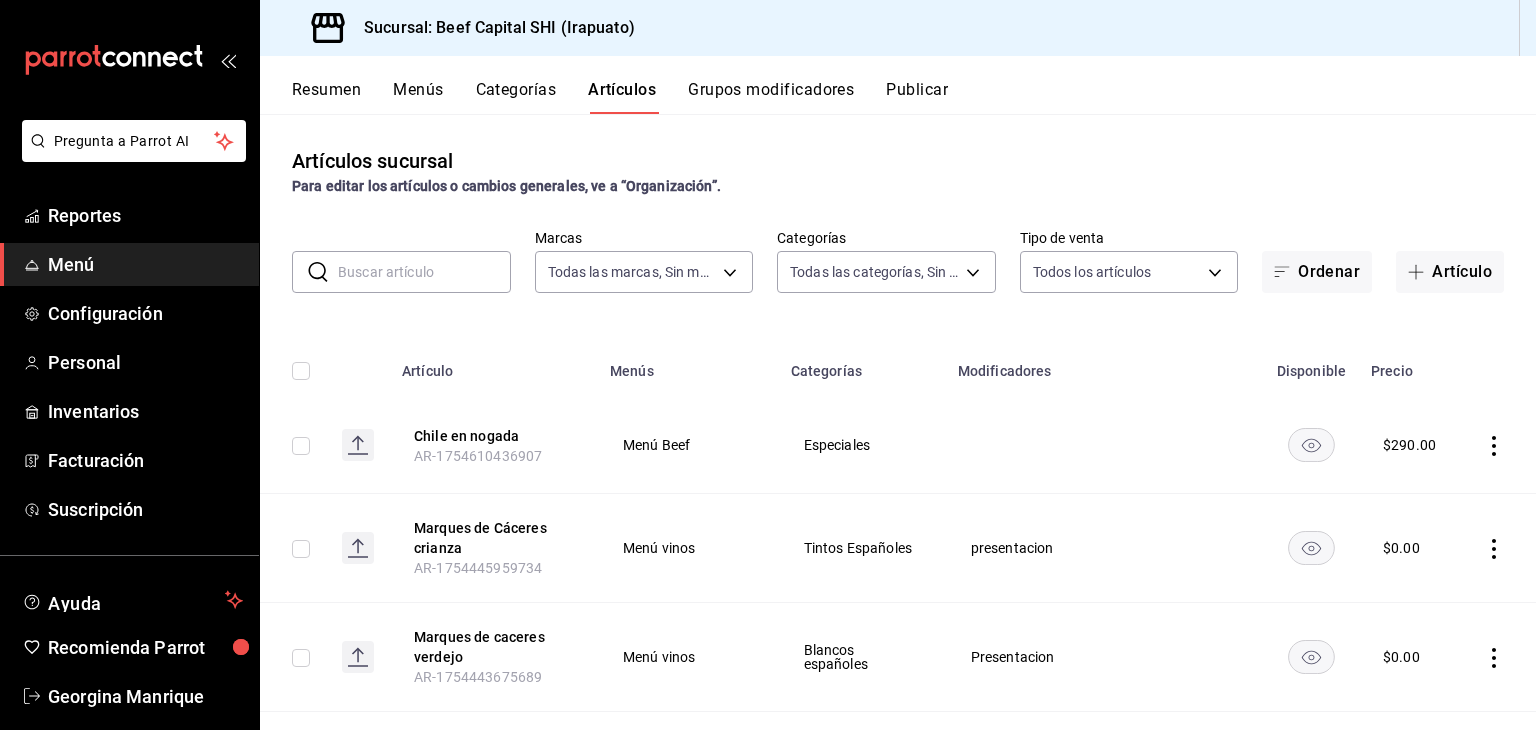 type on "230c4a31-dbb7-4585-b22f-1c5c36cb302b,19d1c6a5-4e01-4bbd-af12-f5acee8fbe0d,5710f986-51b4-43bd-8c79-b655f055f127,add07562-8d05-4785-a2e5-d563d7824e6a,2310d169-38da-49f4-afae-9baf331824d4,3e34bff9-4dd6-44dd-a81f-1b0079b8d960,c1b39be9-fc16-435a-bed4-7914f0f9ecf4,5accff15-a2b6-450e-933b-21f2d85de5fa,746b9459-d29d-4144-b0b2-31e451dece40,bd086e43-5b7e-4af3-bcd2-5e4de1799ad8,5aaa2e03-870a-4139-a5ee-c0adf652e721,b9d03865-b415-493f-a2ea-e4353c441588,3c7d2ad2-1d43-4c0a-865e-ca5f70957830,f23f0945-c331-47c3-a78d-c8adfdb22f29,70fc7f8b-7193-4205-9978-c70e370b88ec,15fc0098-a8a6-4625-ad8b-91a15c1bbf05,a2cfab74-379c-4389-8d06-b32e88edb388,c5d70b27-e86d-4c7d-a5f3-dfc541fd6873,f88518ab-b853-4dd6-aa6c-53ca66c6ccf4,8828723a-0015-47f9-bab0-107c99beb256,8ec04016-420a-44a2-b3e3-785083b6f673,318d6cbe-7b2b-4a39-a82d-239c927cd86f,48f7fb61-45c2-42d0-b0ba-021fa4206c9a,c0e257bc-c66b-4af4-bb53-edede752b9d2,13358f1b-fc32-4a6c-b044-12be6e04d9e6,03cf777b-250c-4d50-8c5f-234c926fe296,0d09ec44-93f8-4950-a2ba-8b5bbde65602,160f20af-4788-4aa6-9e1..." 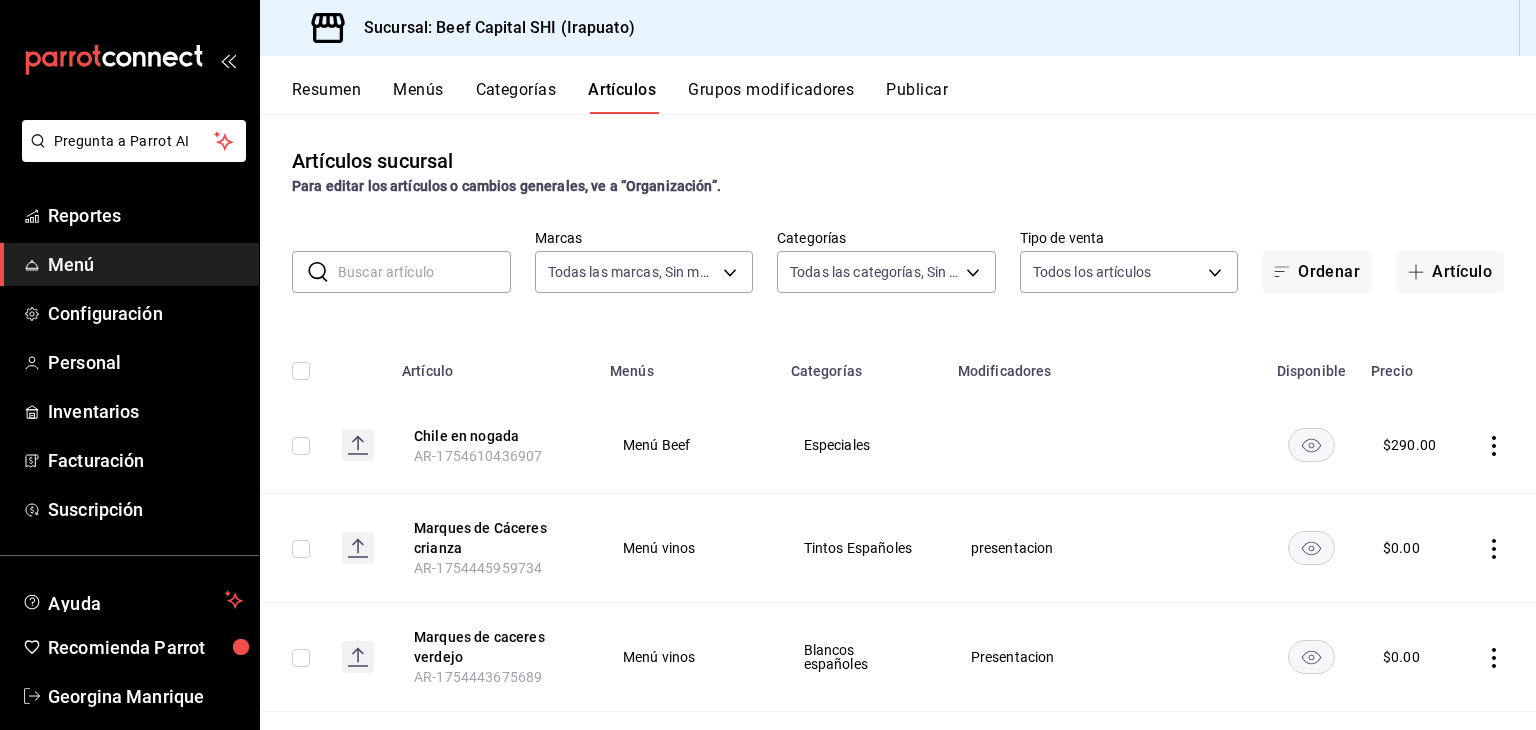 click at bounding box center [424, 272] 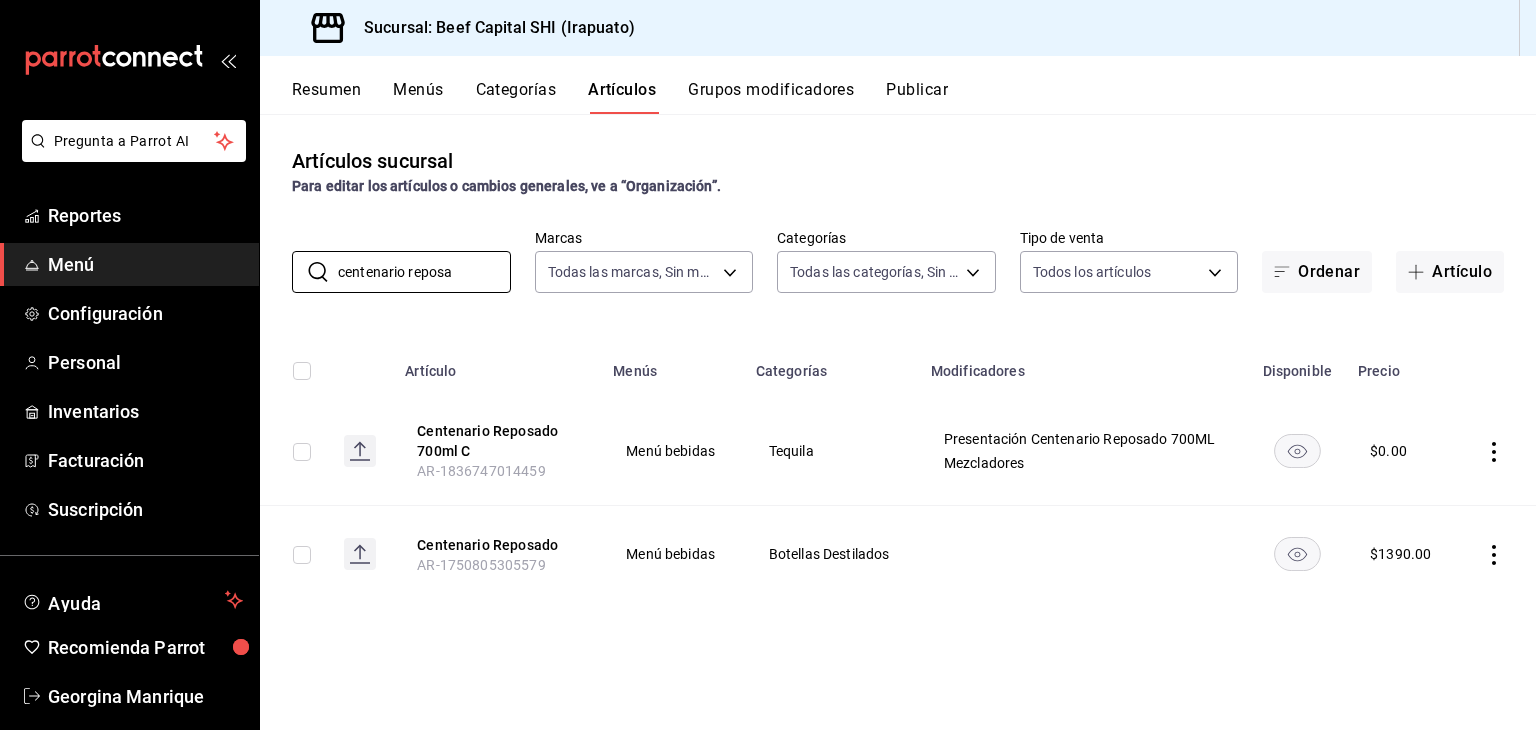 type on "centenario reposa" 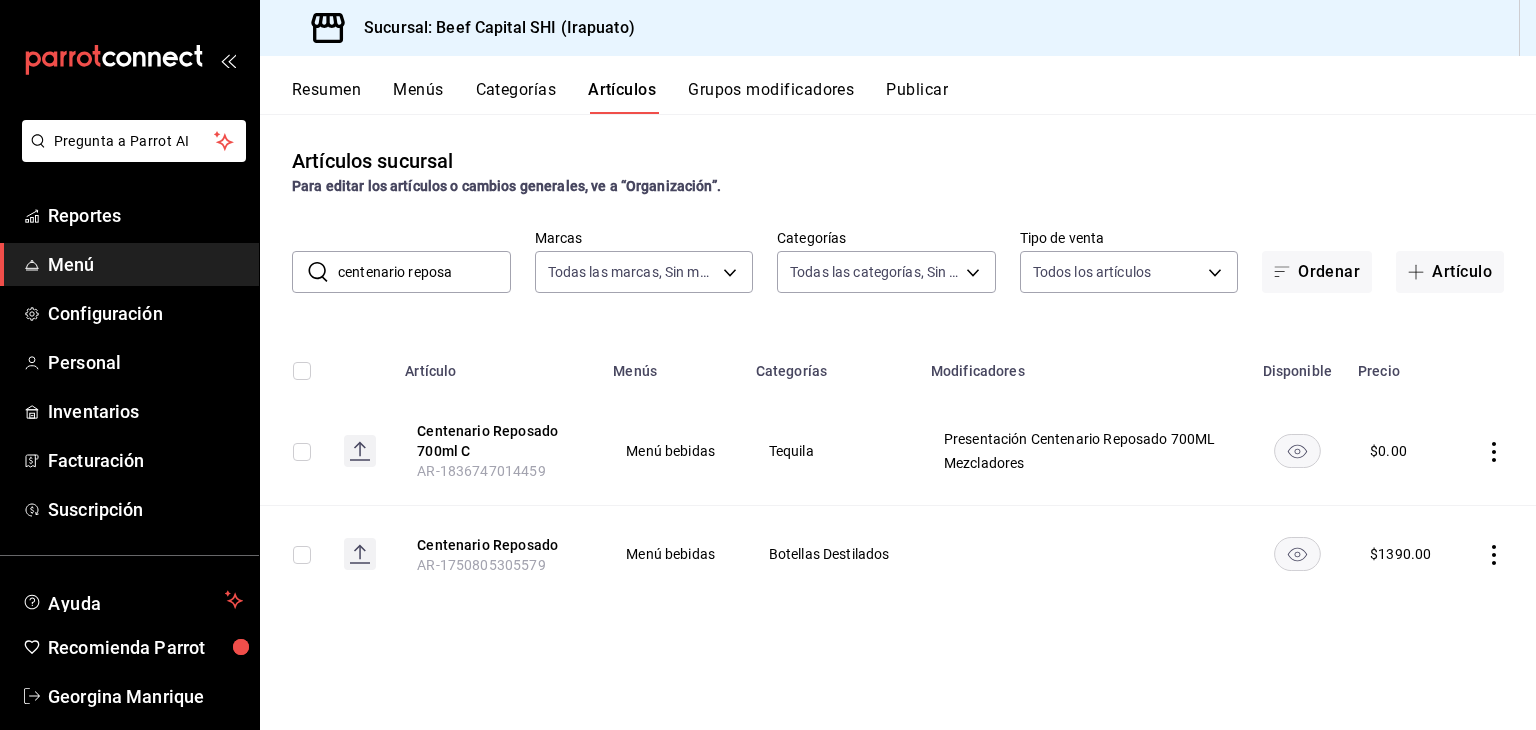 click 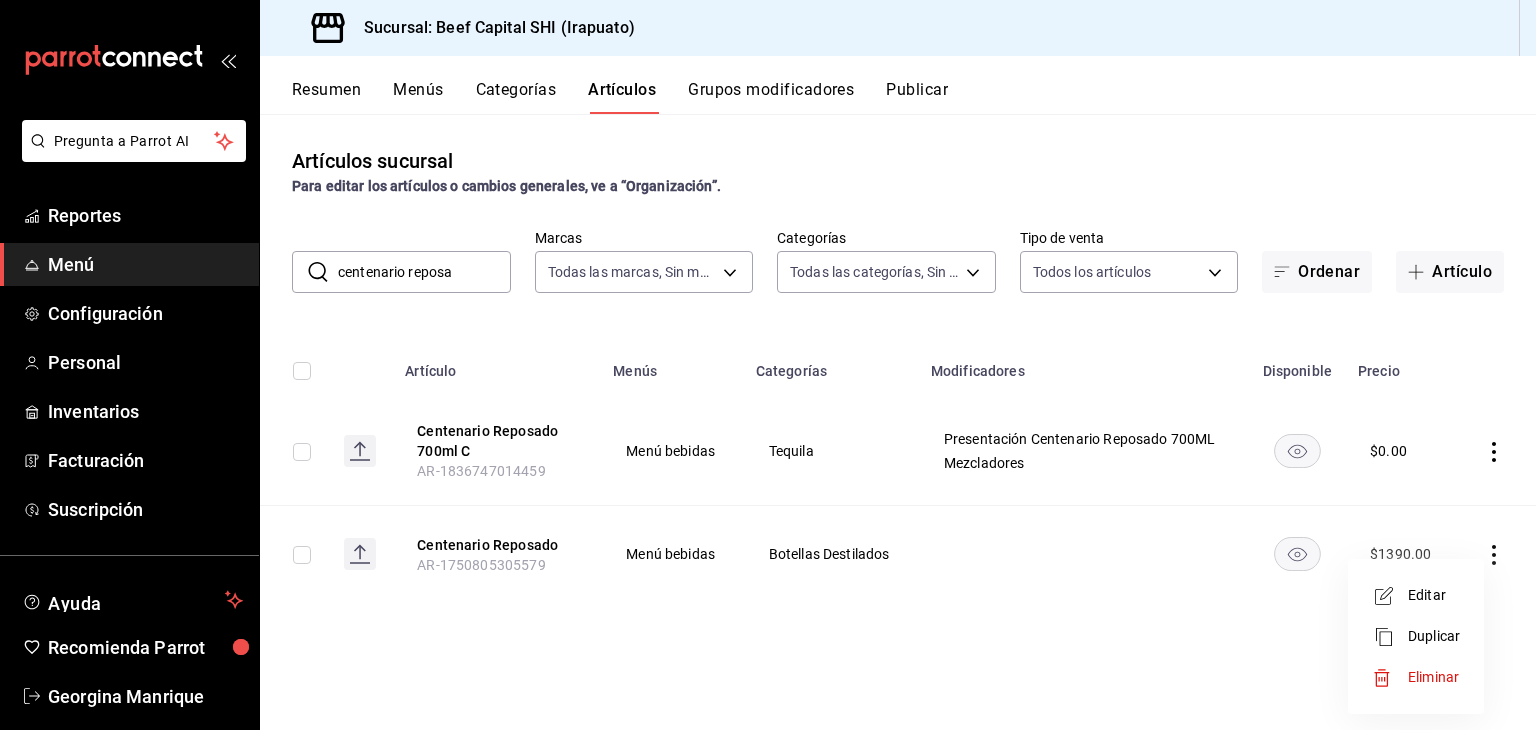 click on "Editar" at bounding box center (1434, 595) 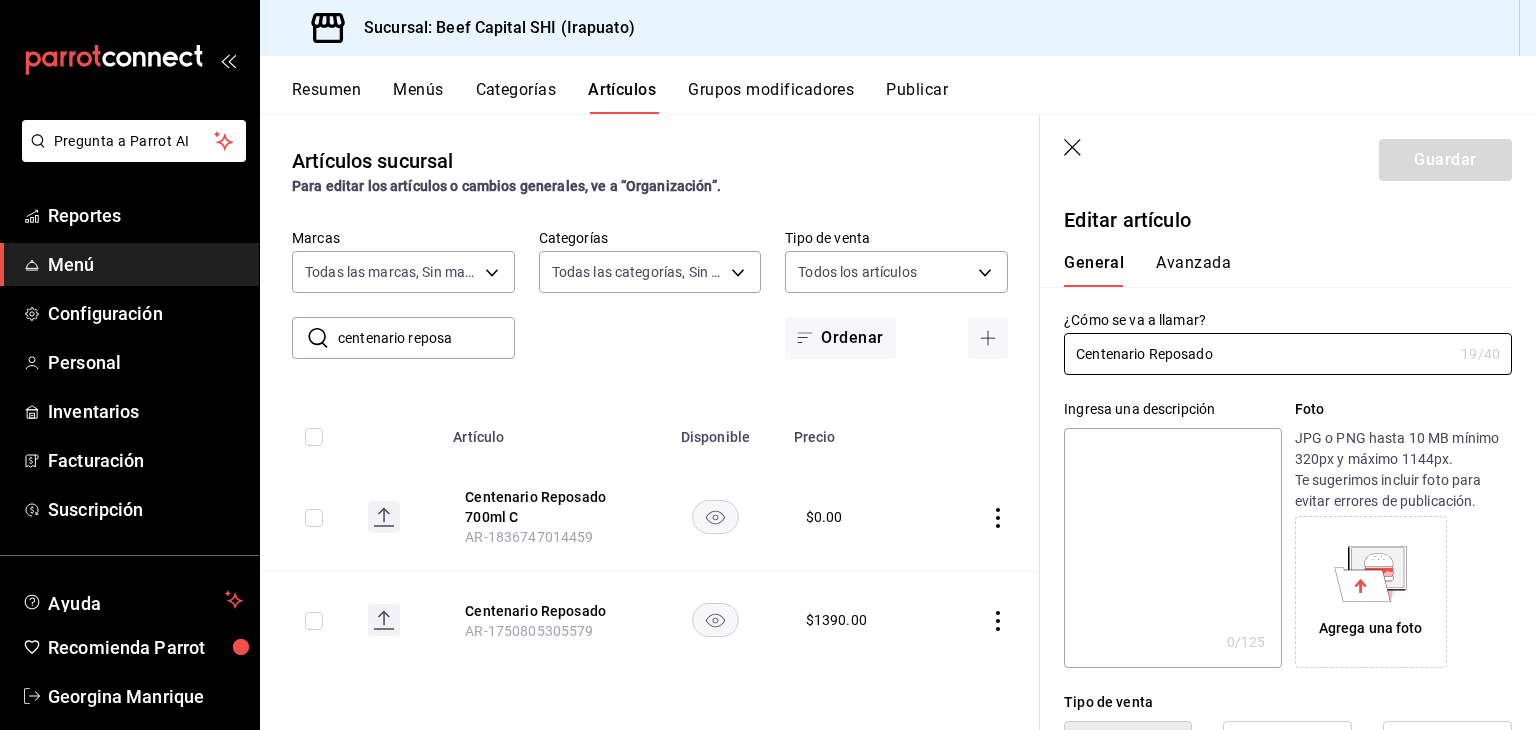 type on "$1390.00" 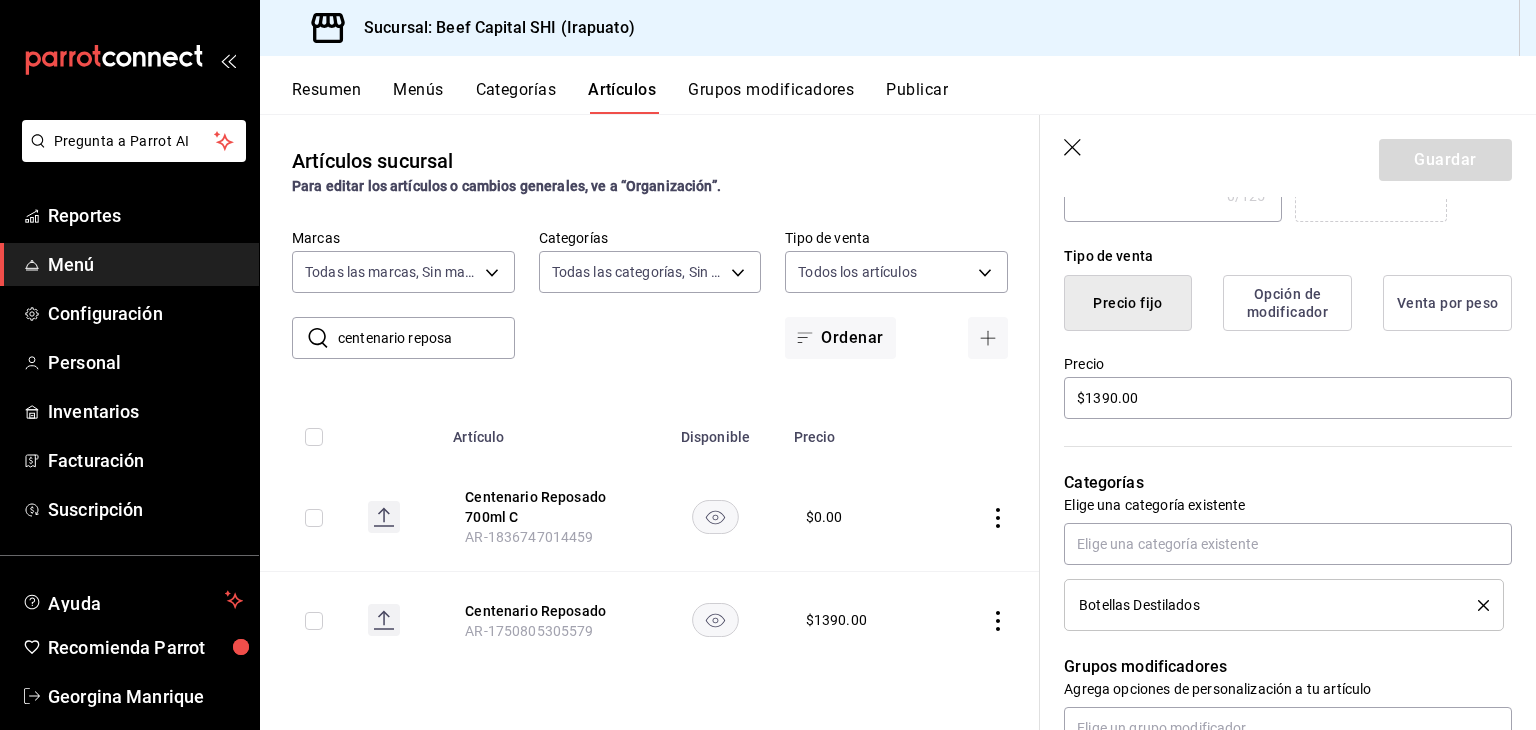 scroll, scrollTop: 500, scrollLeft: 0, axis: vertical 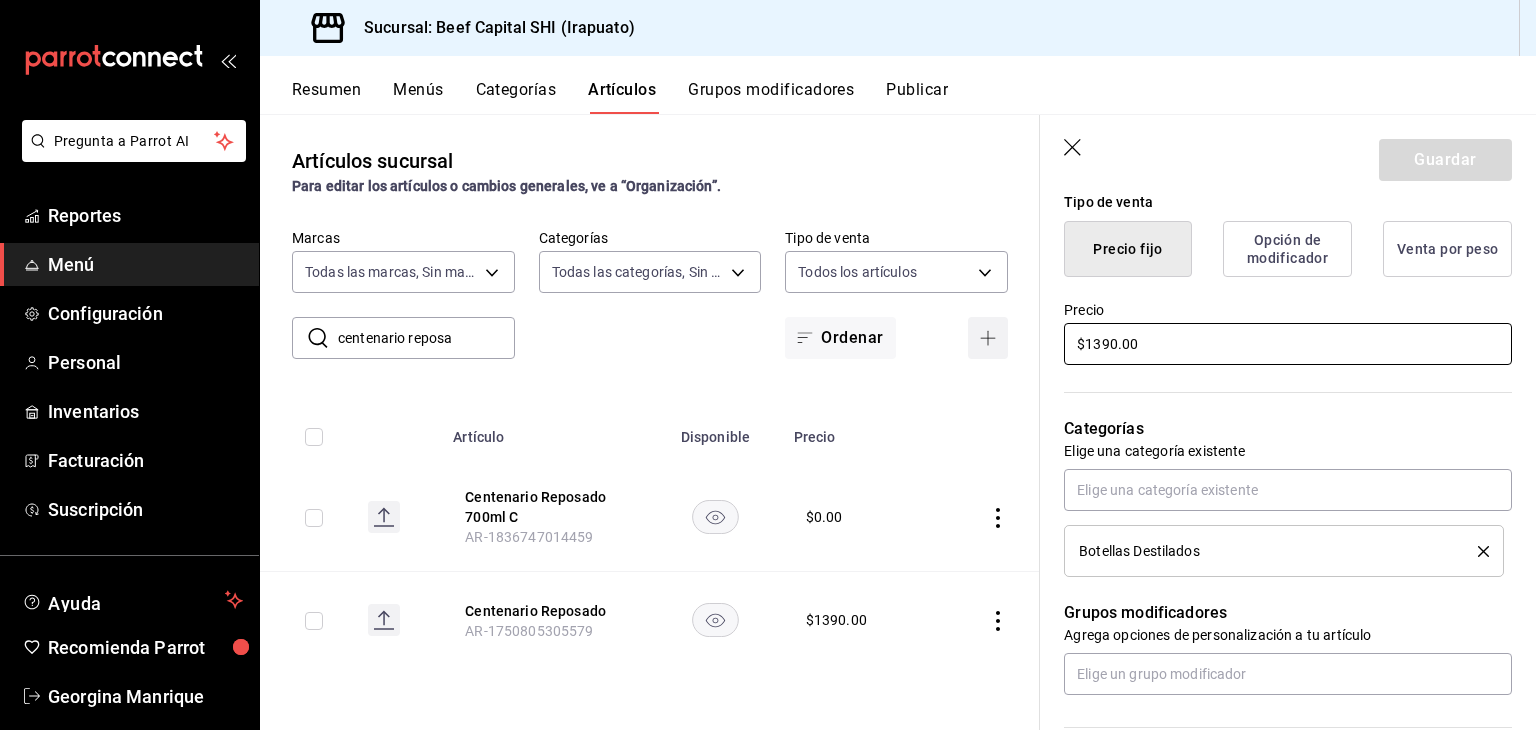 drag, startPoint x: 1215, startPoint y: 345, endPoint x: 982, endPoint y: 342, distance: 233.01932 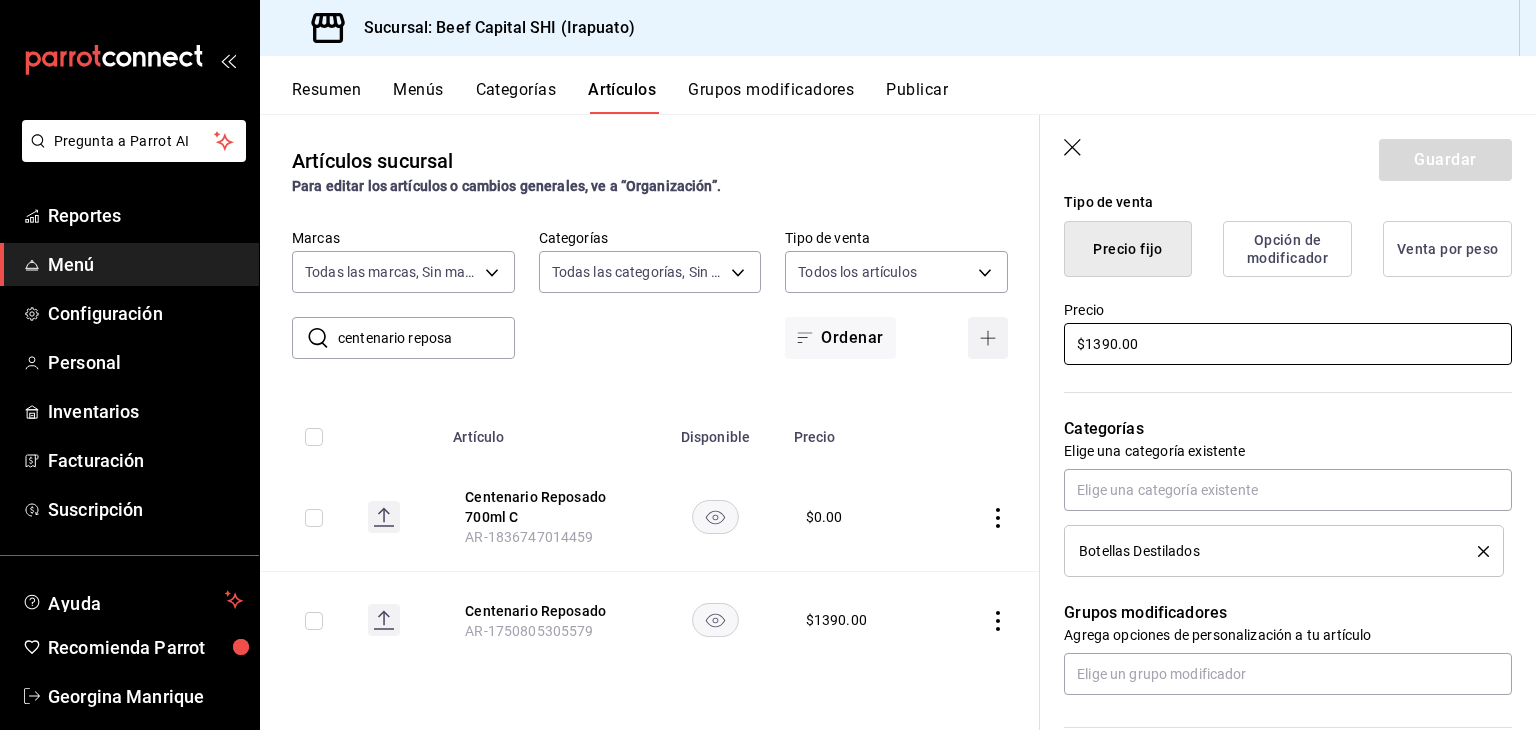 click on "Artículos sucursal Para editar los artículos o cambios generales, ve a “Organización”. ​ centenario reposa ​ Marcas Todas las marcas, Sin marca 605647f7-5ddc-403a-84da-aa3c8a25865f Categorías Todas las categorías, Sin categoría Tipo de venta Todos los artículos ALL Ordenar Artículo Disponible Precio Centenario Reposado 700ml C AR-1836747014459 $ 0.00 Centenario Reposado AR-1750805305579 $ 1390.00 Guardar Editar artículo General Avanzada ¿Cómo se va a llamar? Centenario Reposado 19 /40 ¿Cómo se va a llamar? Ingresa una descripción x 0 /125 ​ Foto JPG o PNG hasta 10 MB mínimo 320px y máximo 1144px. Te sugerimos incluir foto para evitar errores de publicación. Agrega una foto Tipo de venta Precio fijo Opción de modificador Venta por peso Precio $1390.00 Categorías Elige una categoría existente Botellas Destilados Grupos modificadores Agrega opciones de personalización a tu artículo Color SKU AR-1750805305579 16 / 20 ​ Asignar SKU Nombre en el Punto de venta 0 /70 0 /30 SAT E48" at bounding box center [898, 422] 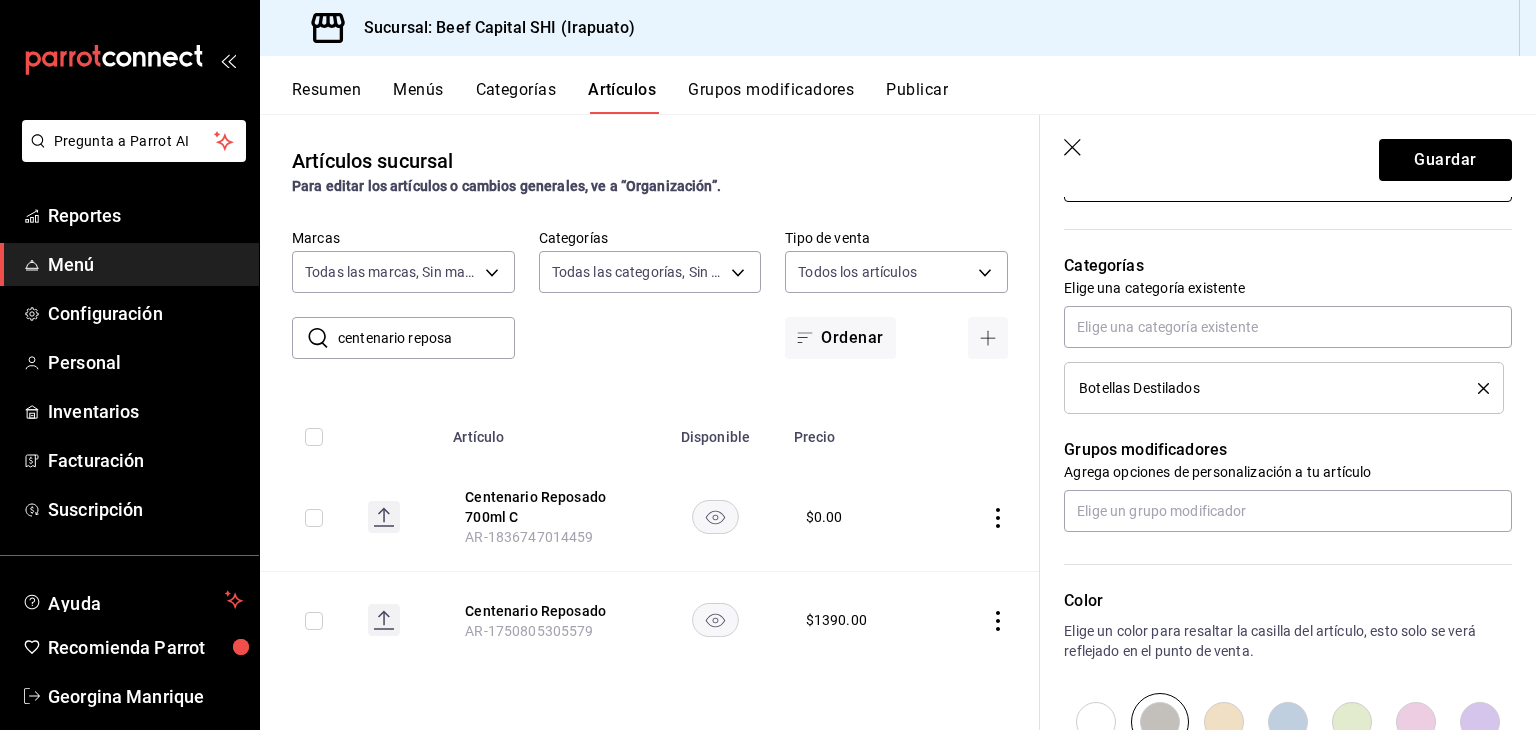 scroll, scrollTop: 700, scrollLeft: 0, axis: vertical 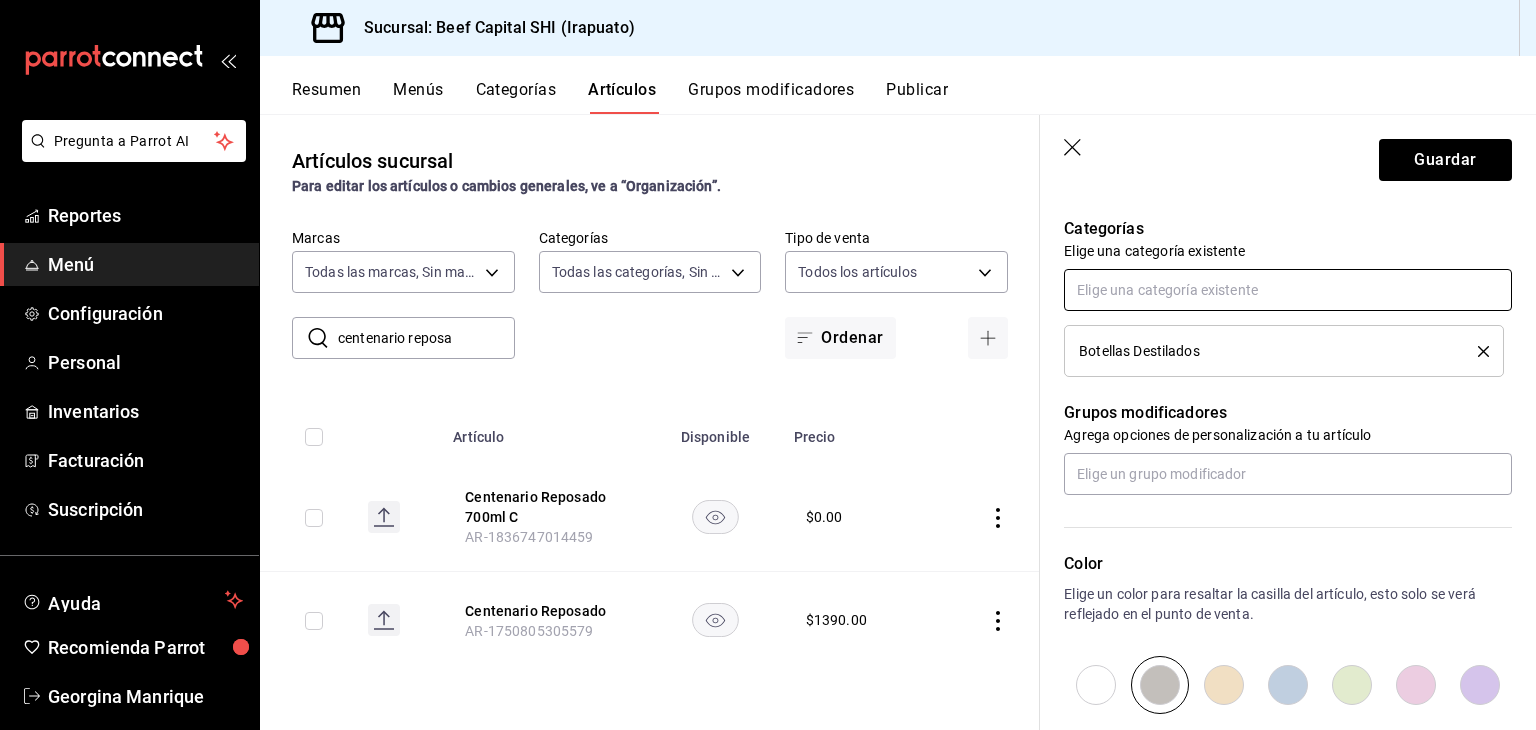 type on "$0.00" 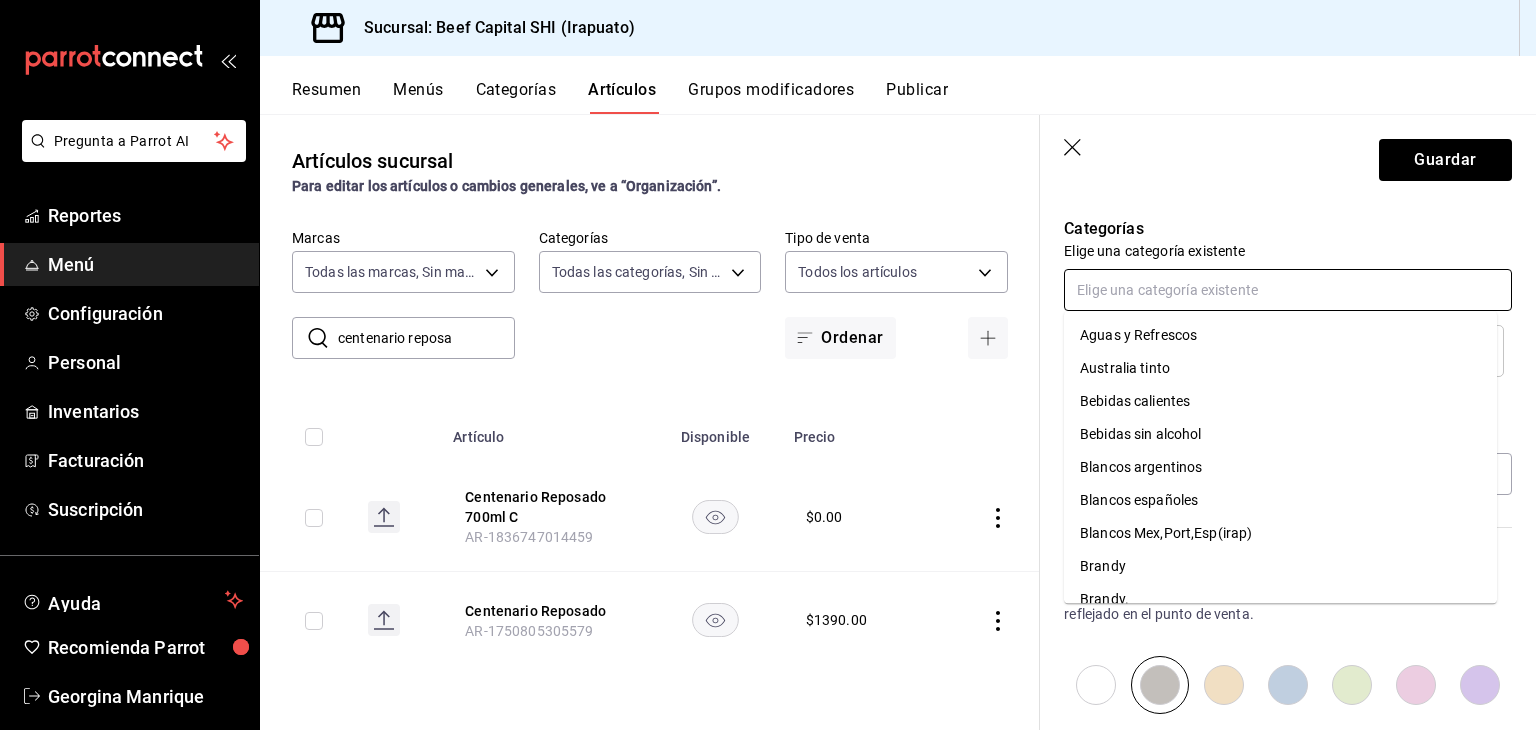 click at bounding box center (1288, 290) 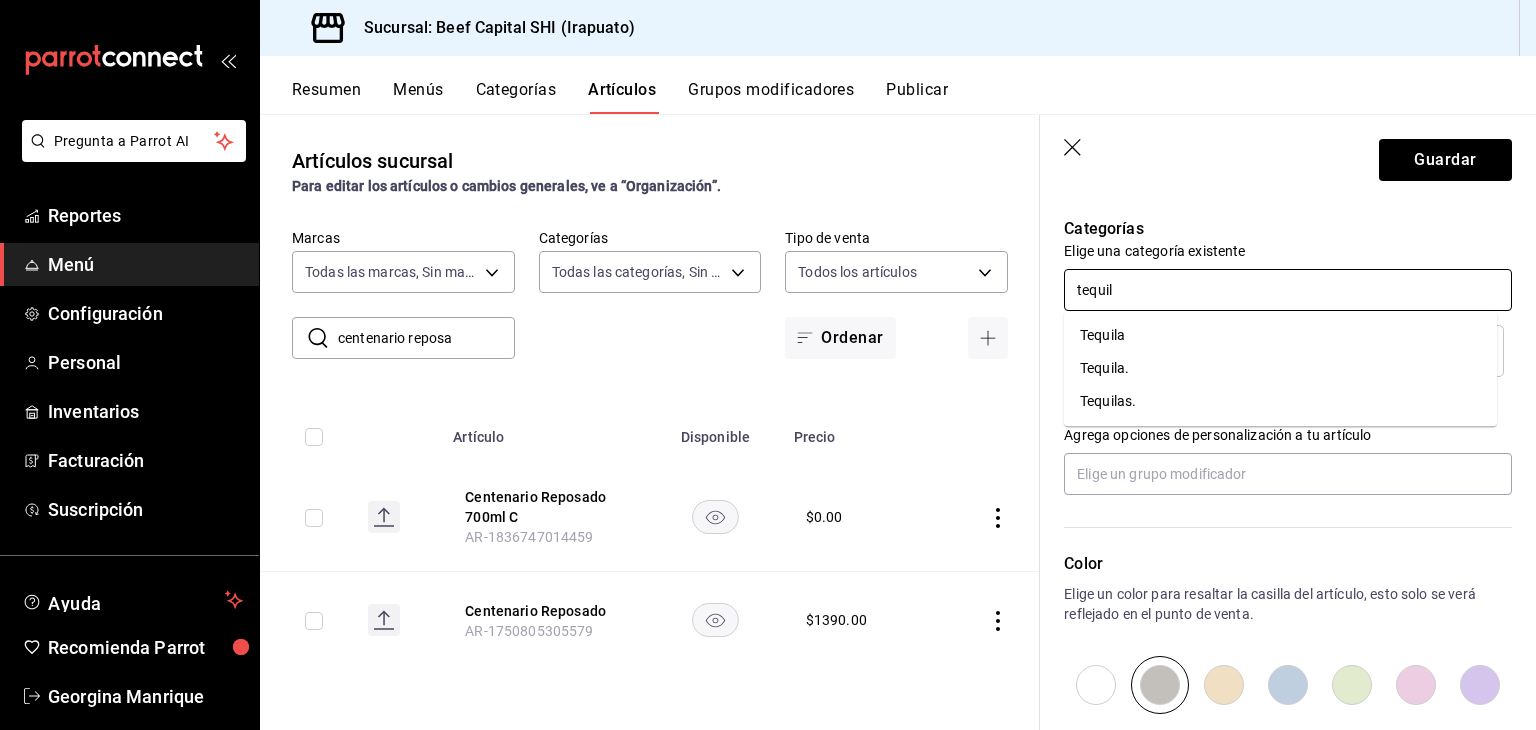 type on "tequila" 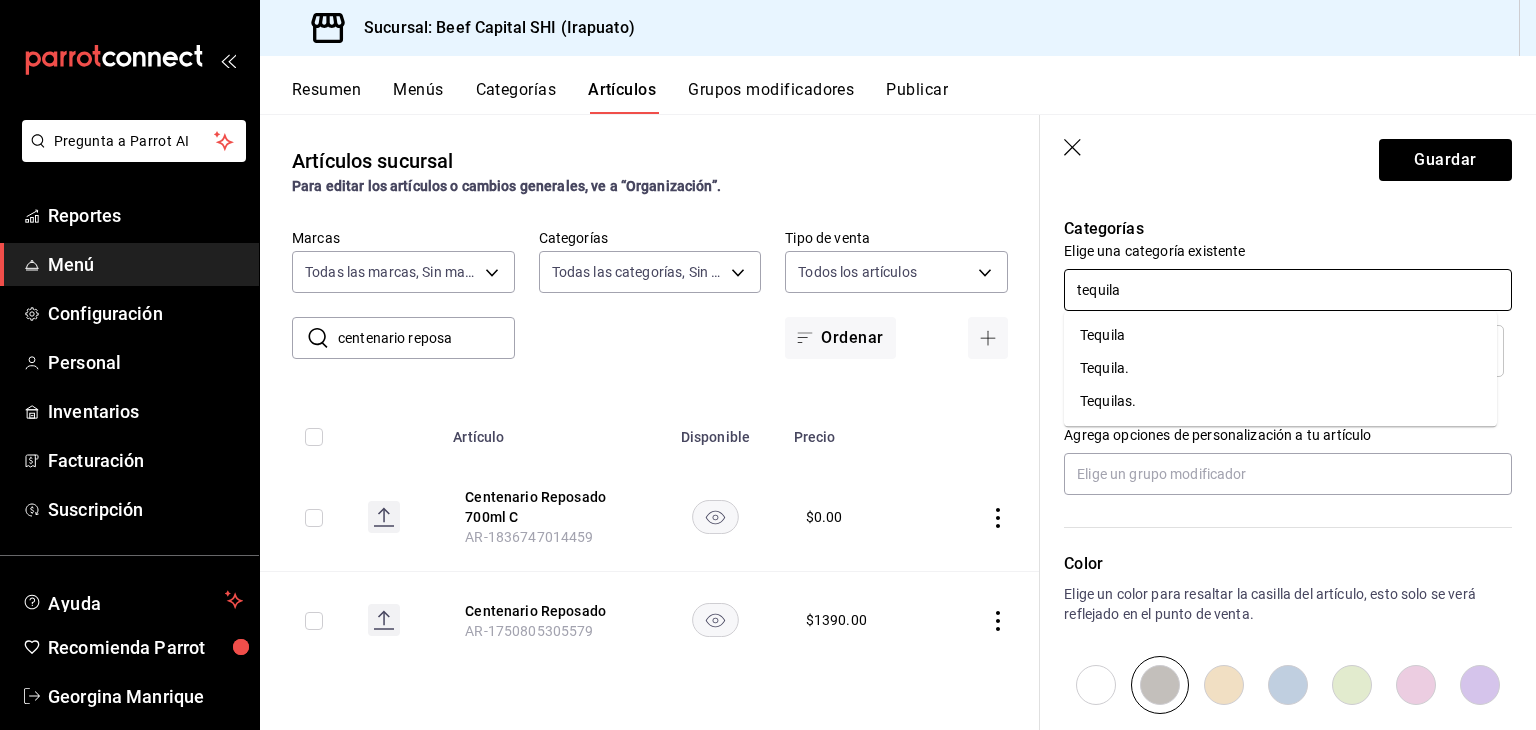 click on "Tequila." at bounding box center [1280, 368] 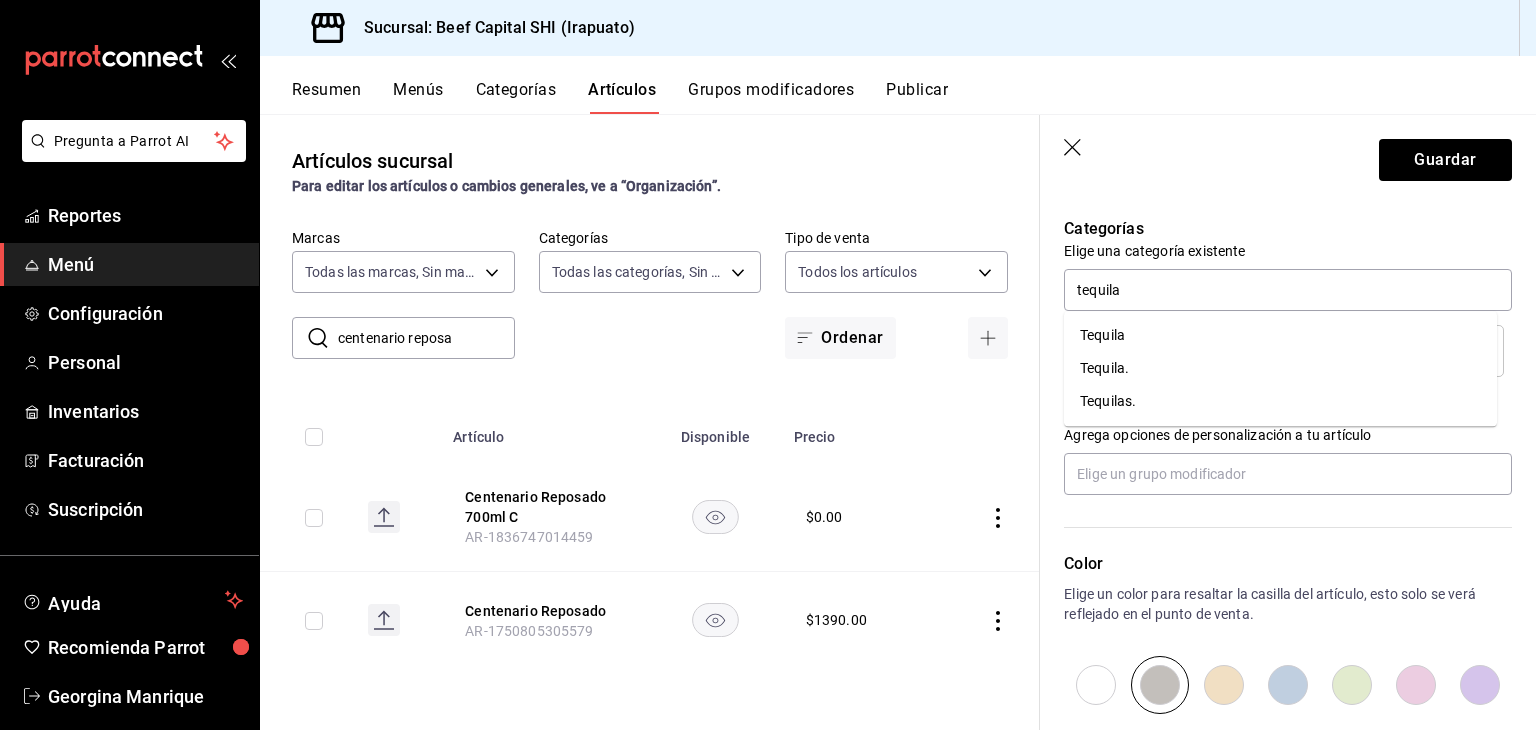 type 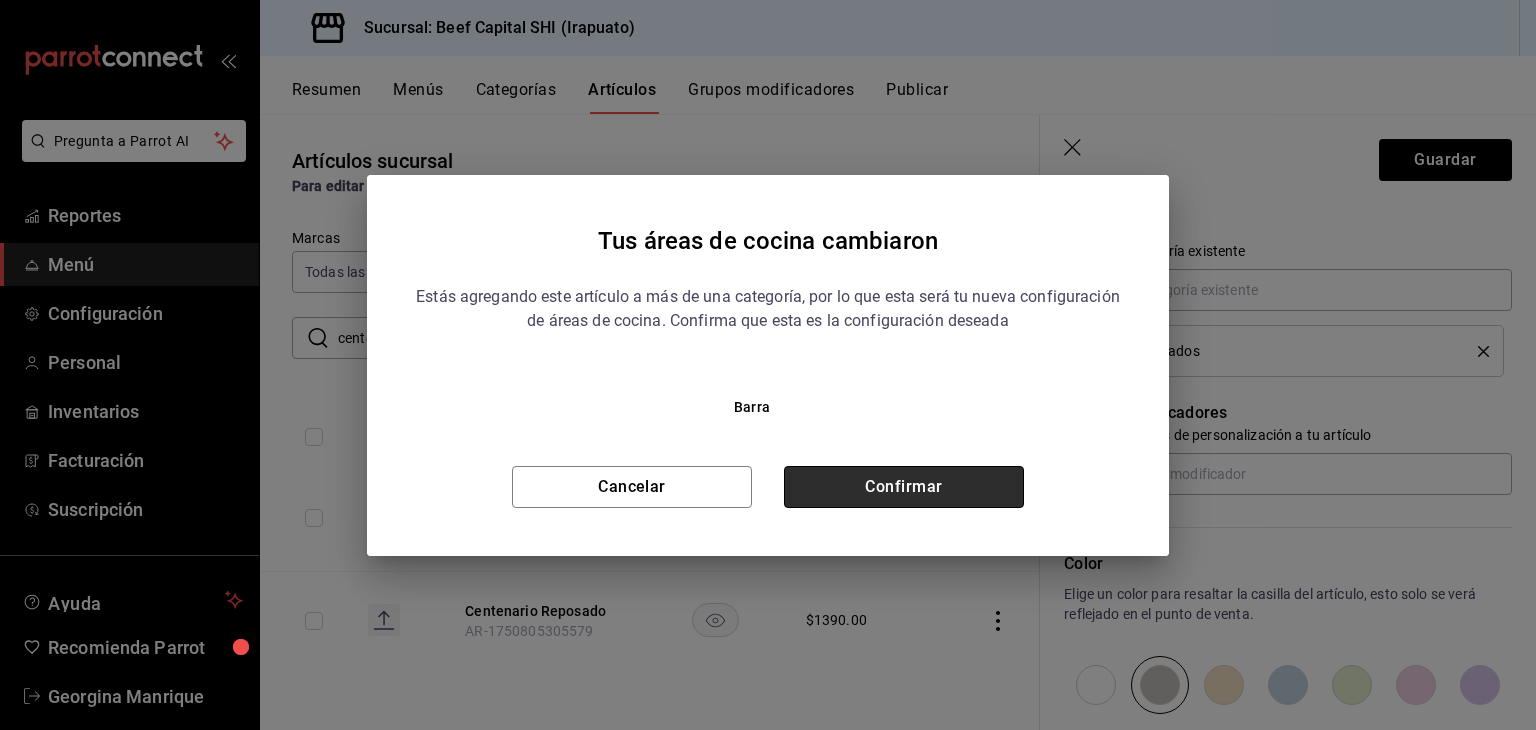 click on "Confirmar" at bounding box center (904, 487) 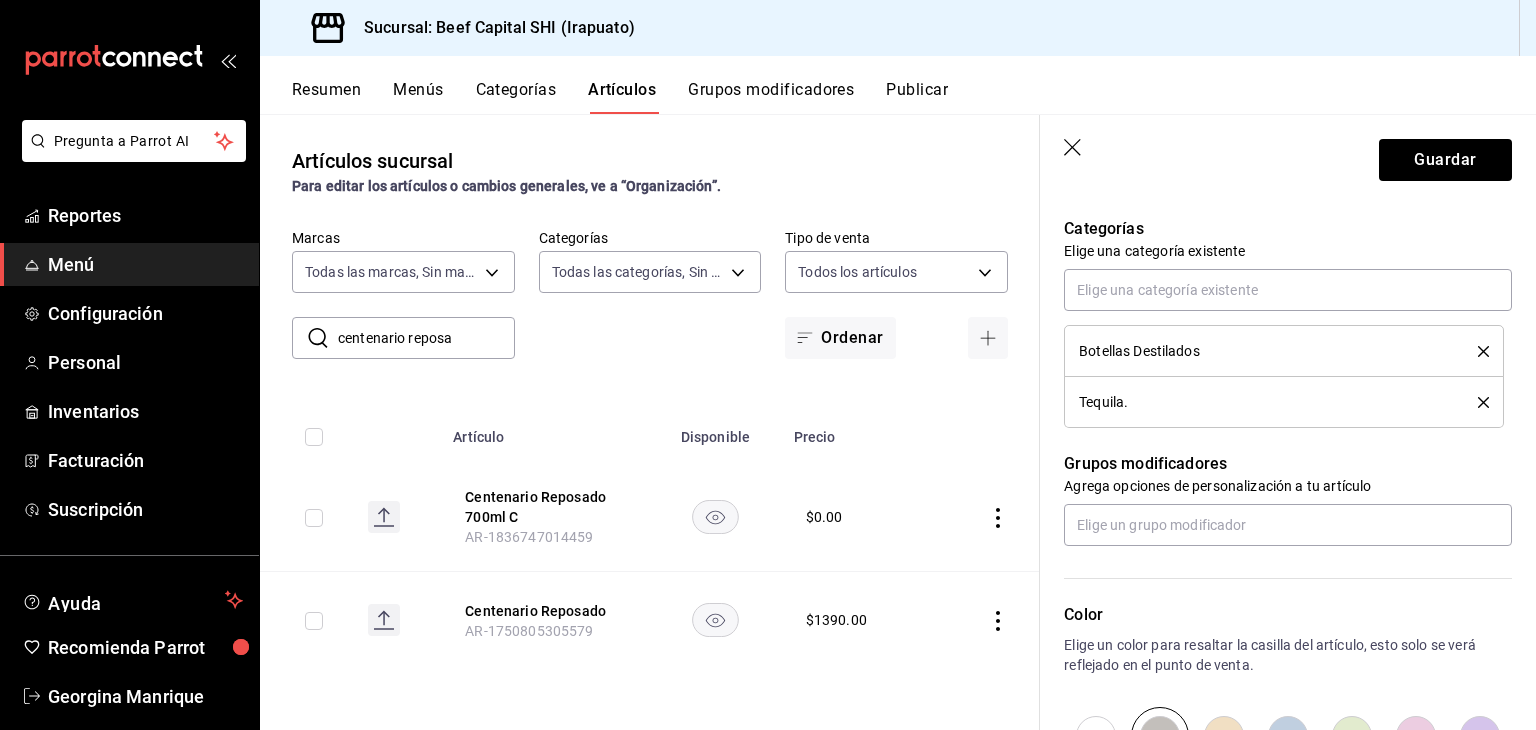 click 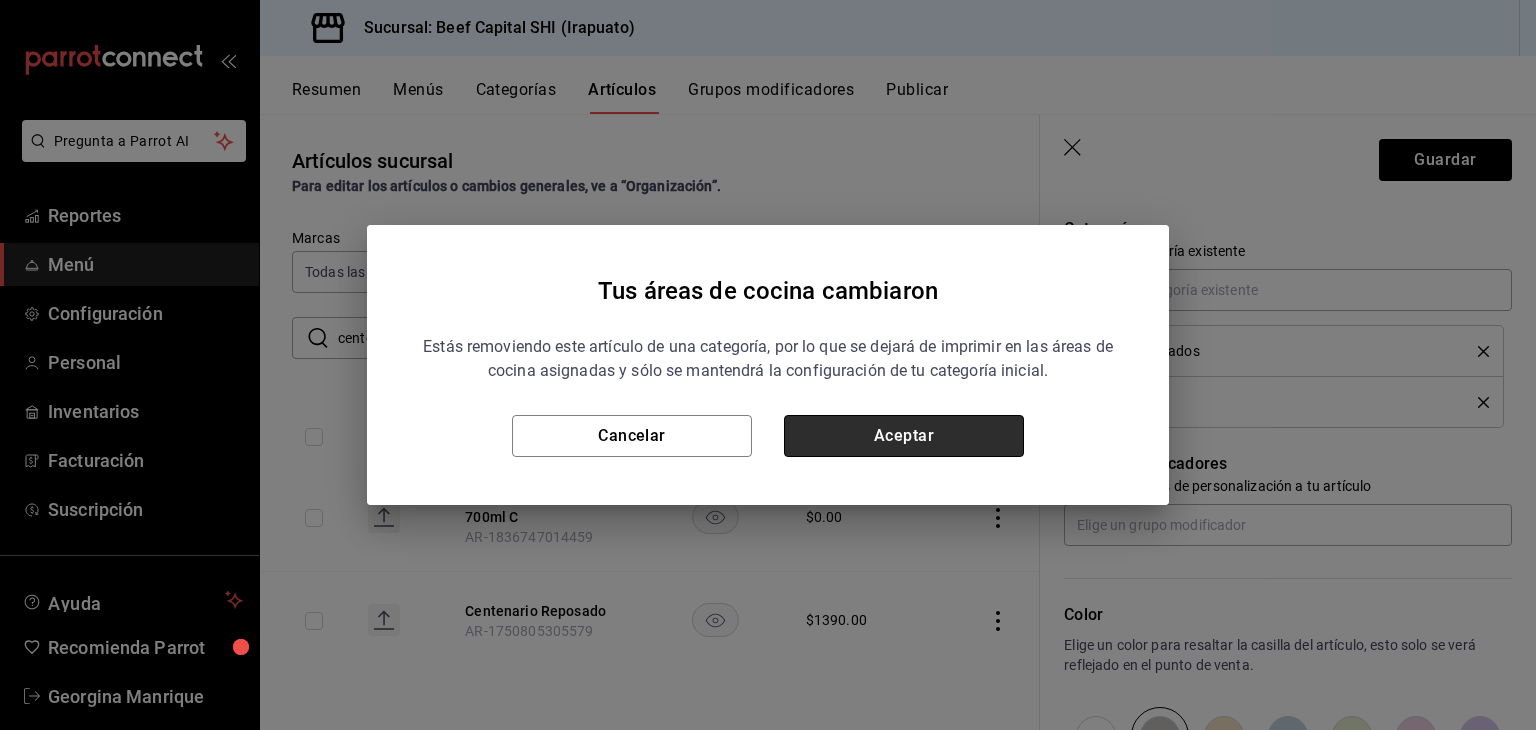 click on "Aceptar" at bounding box center [904, 436] 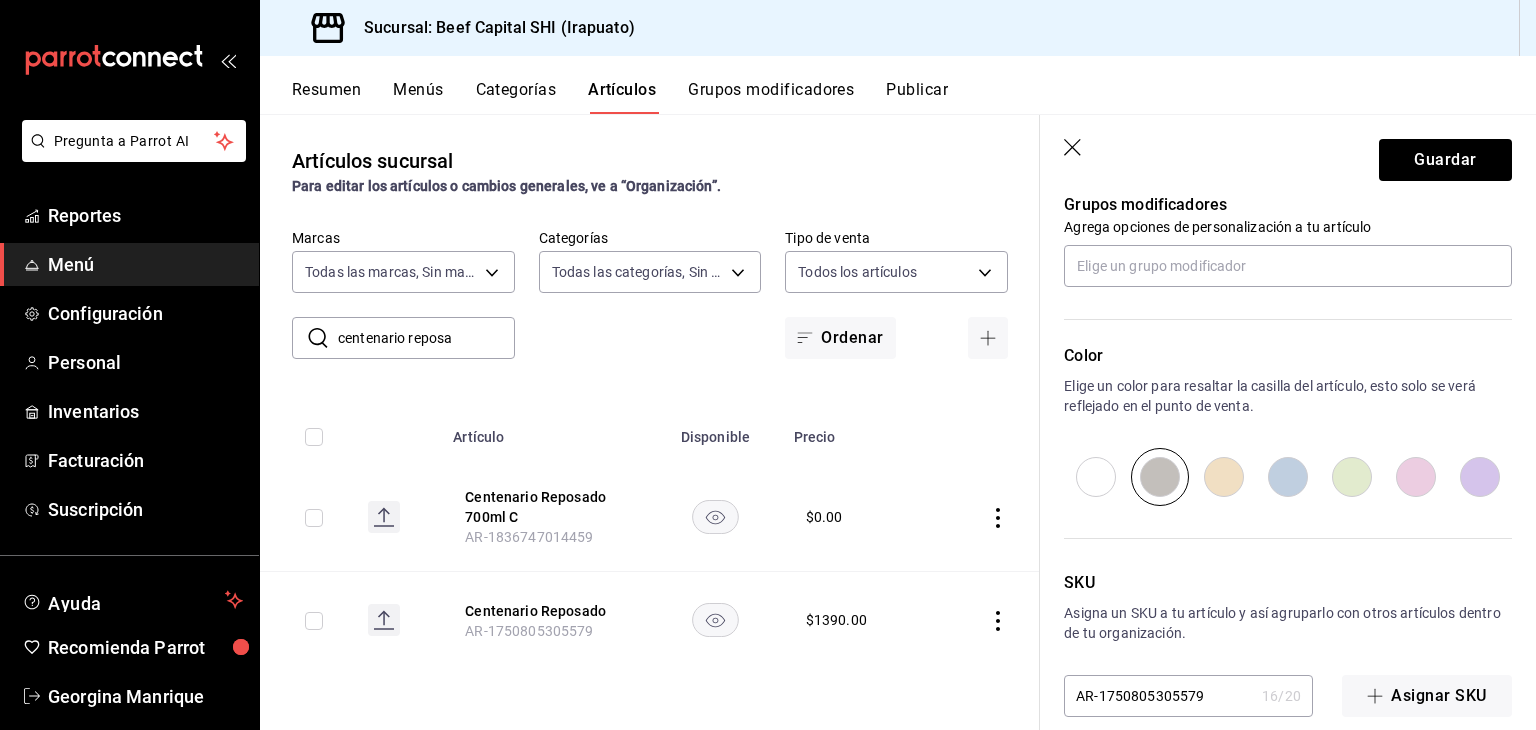 scroll, scrollTop: 934, scrollLeft: 0, axis: vertical 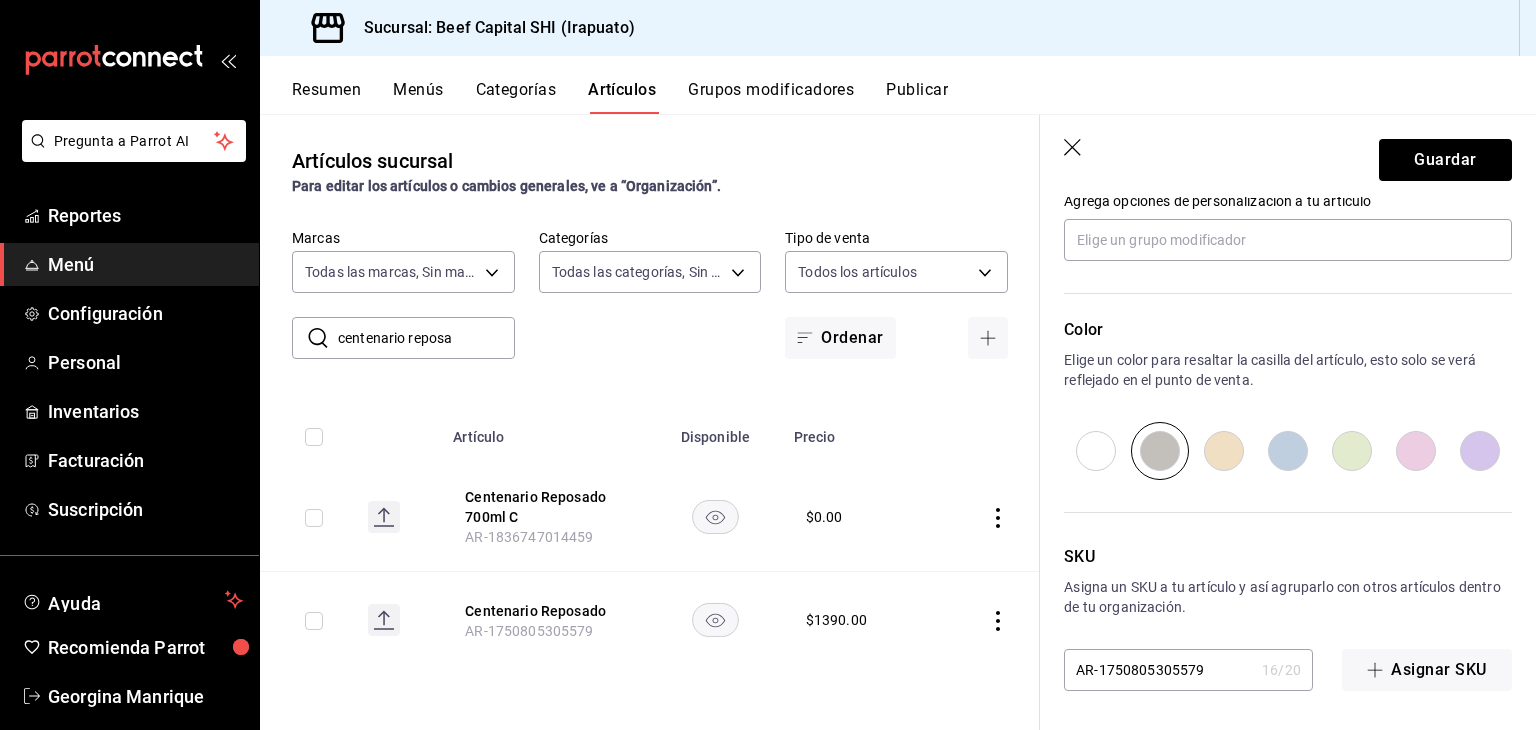 click at bounding box center (1224, 451) 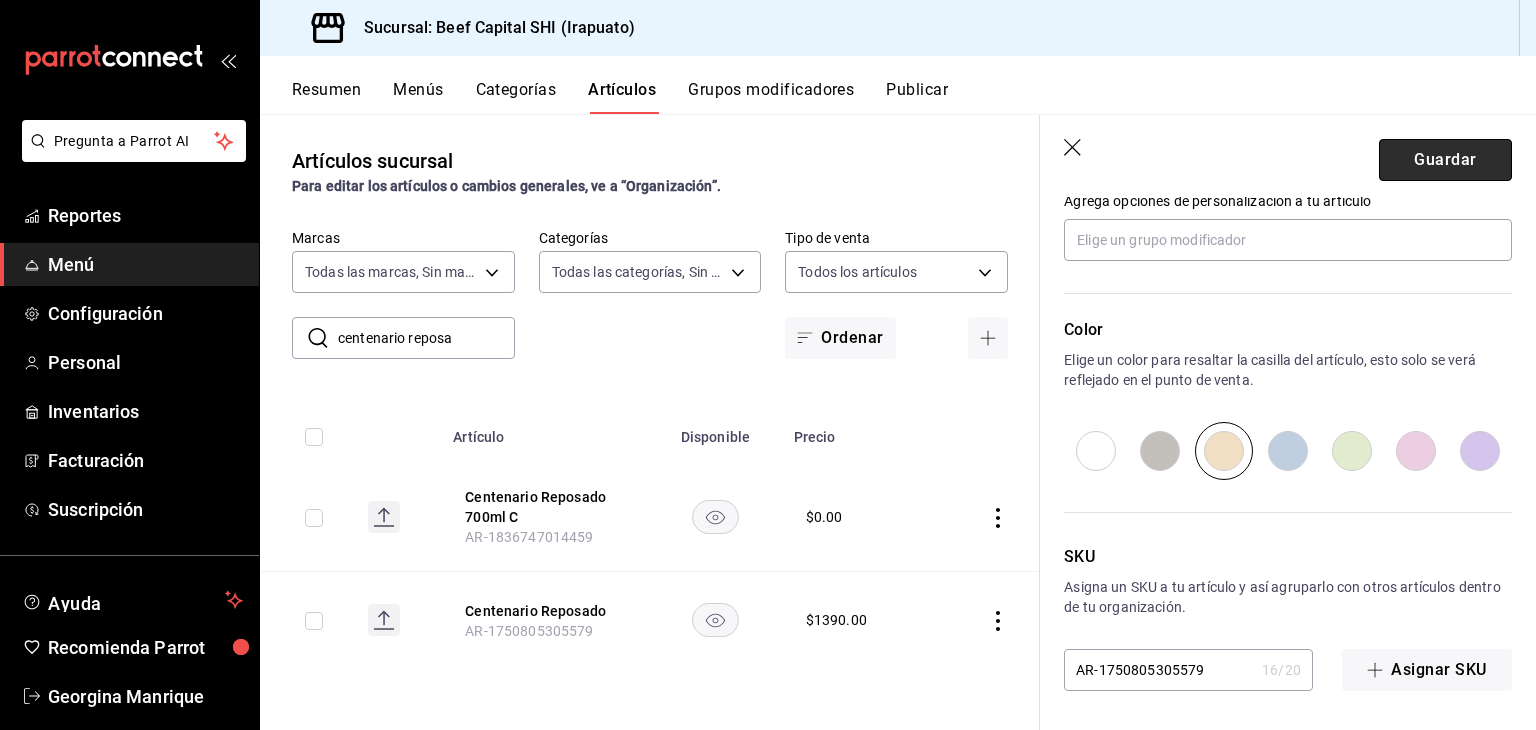 click on "Guardar" at bounding box center (1445, 160) 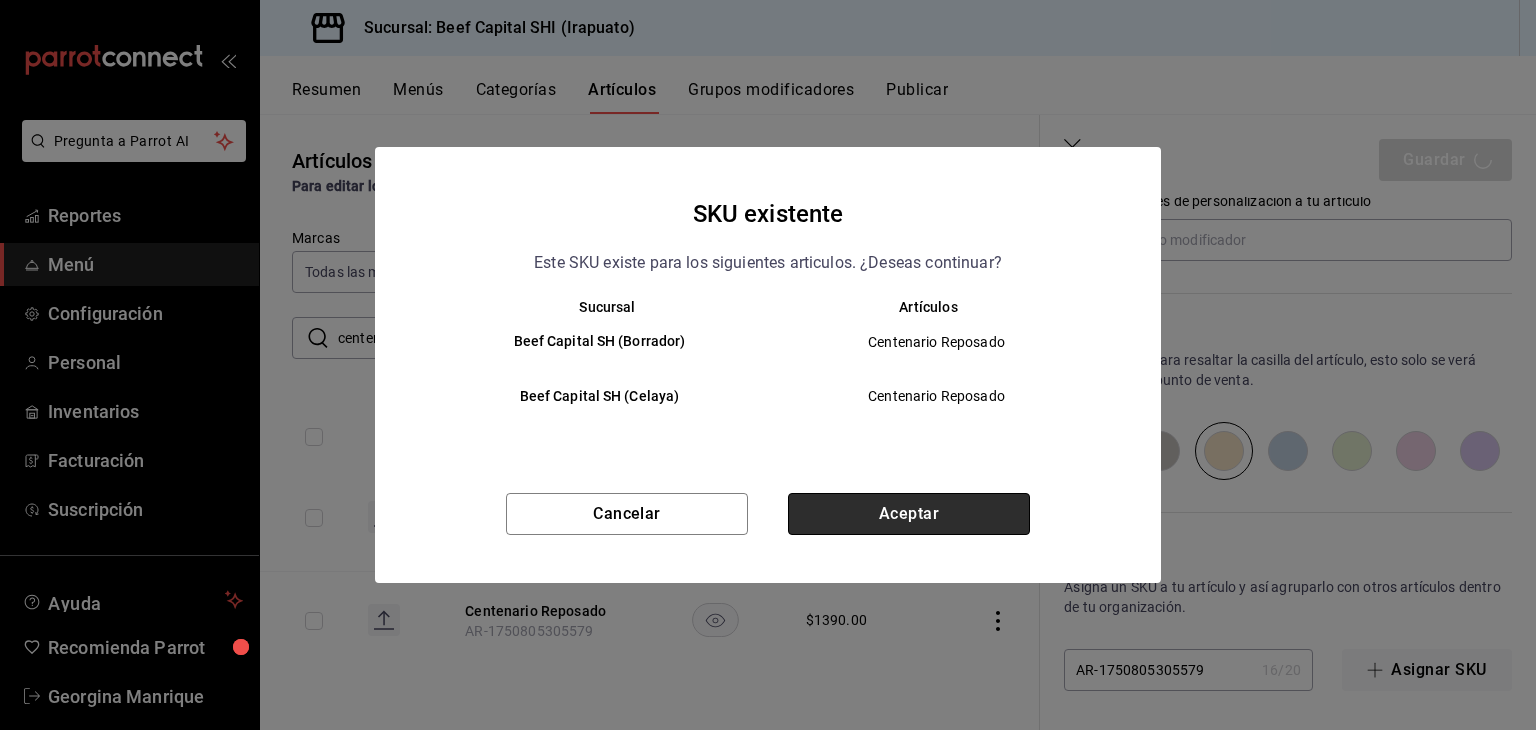 click on "Aceptar" at bounding box center [909, 514] 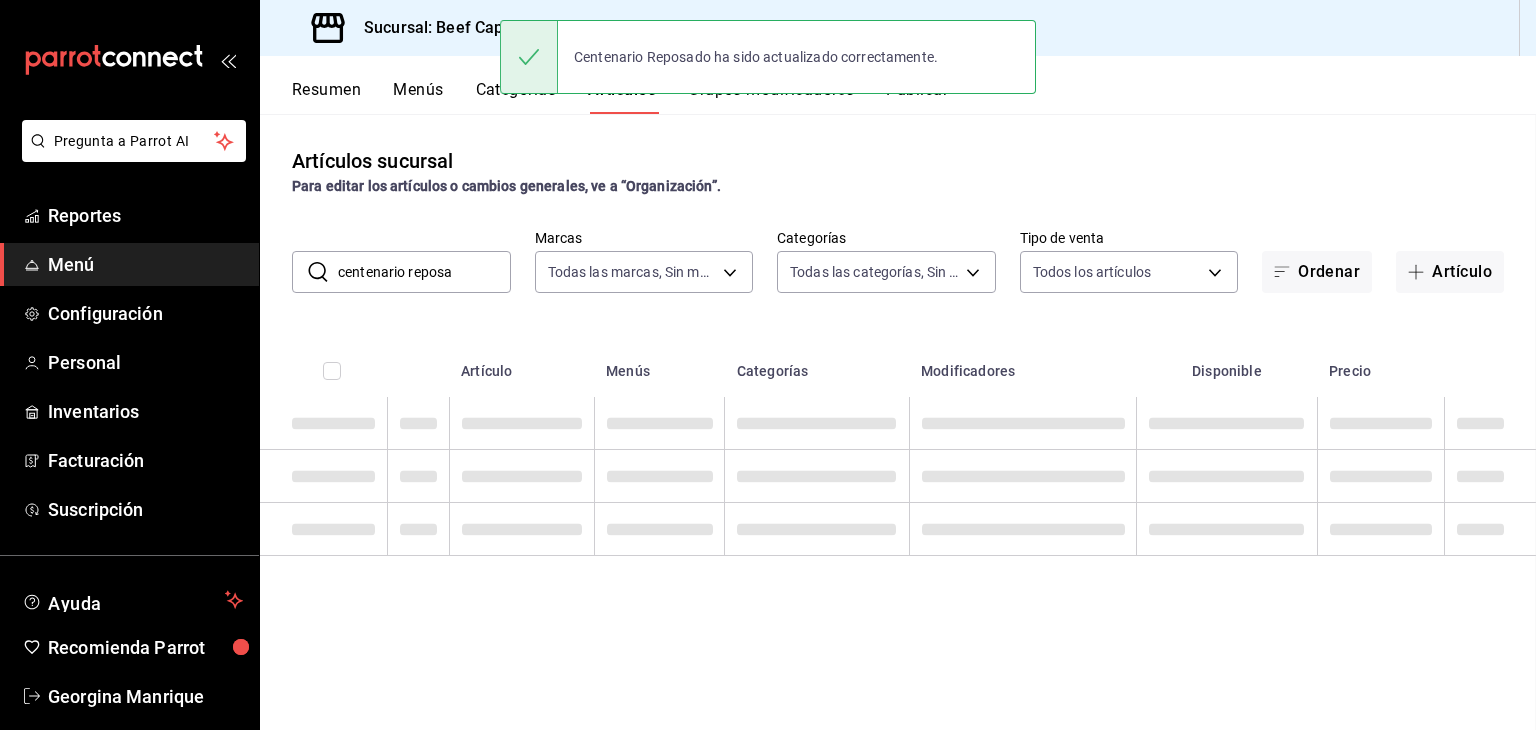 scroll, scrollTop: 0, scrollLeft: 0, axis: both 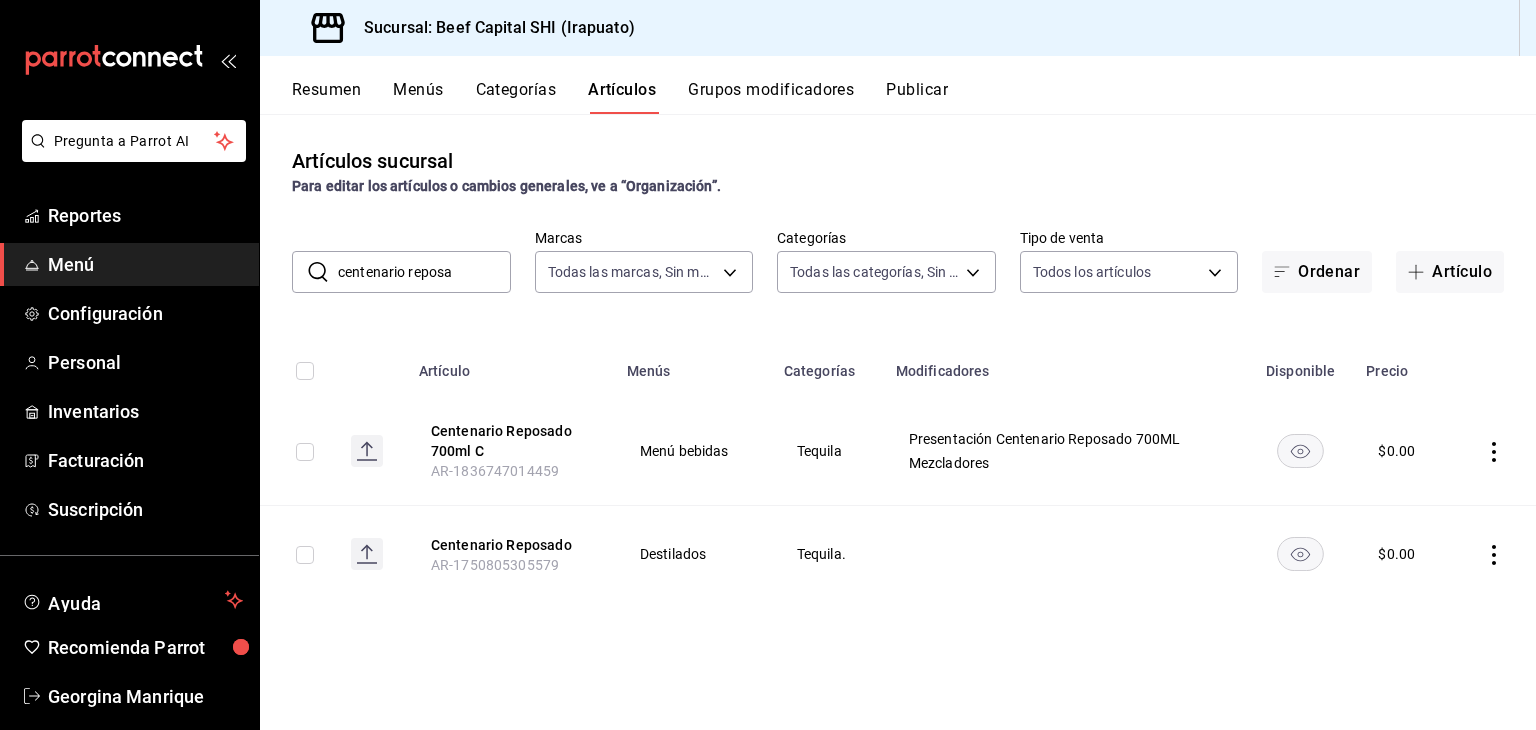 click on "Grupos modificadores" at bounding box center (771, 97) 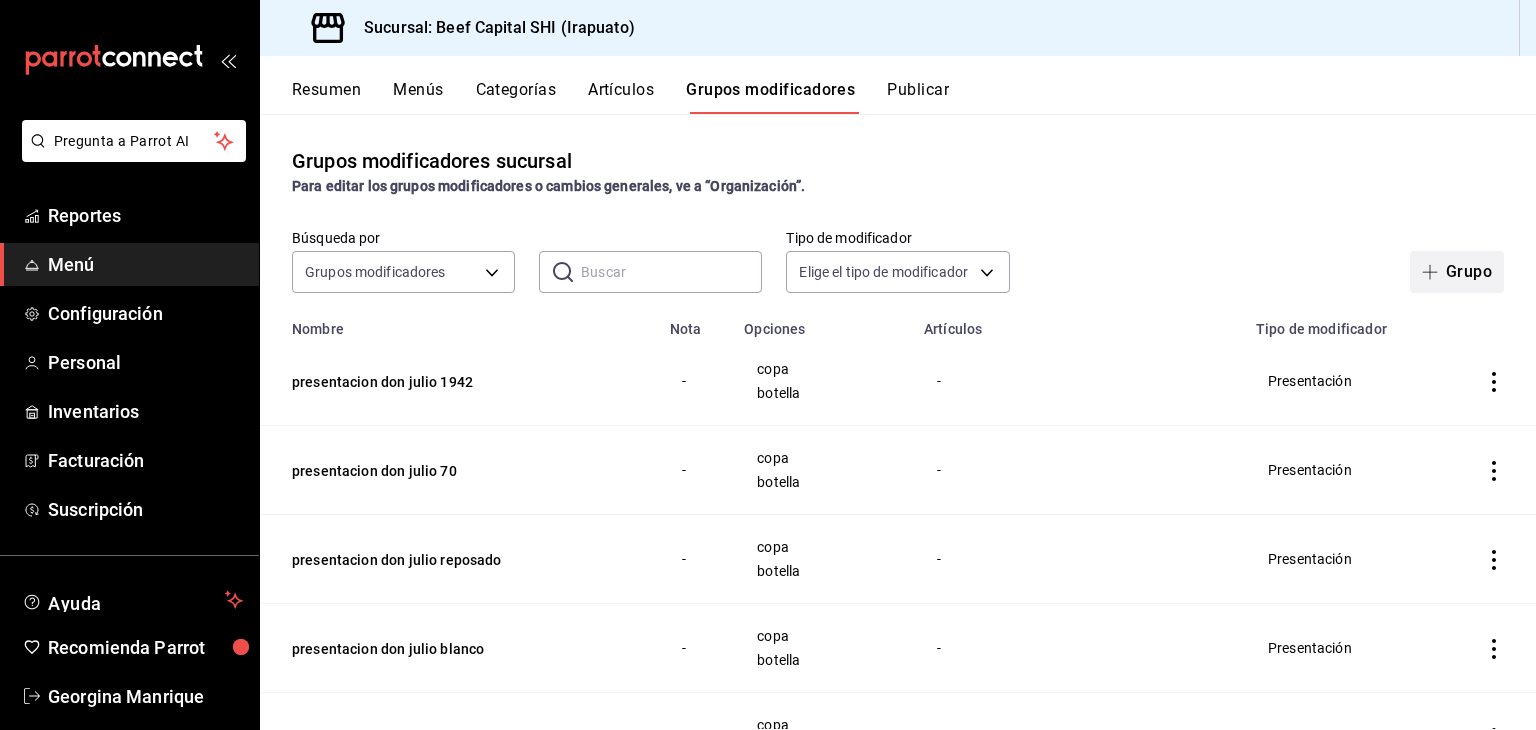 click 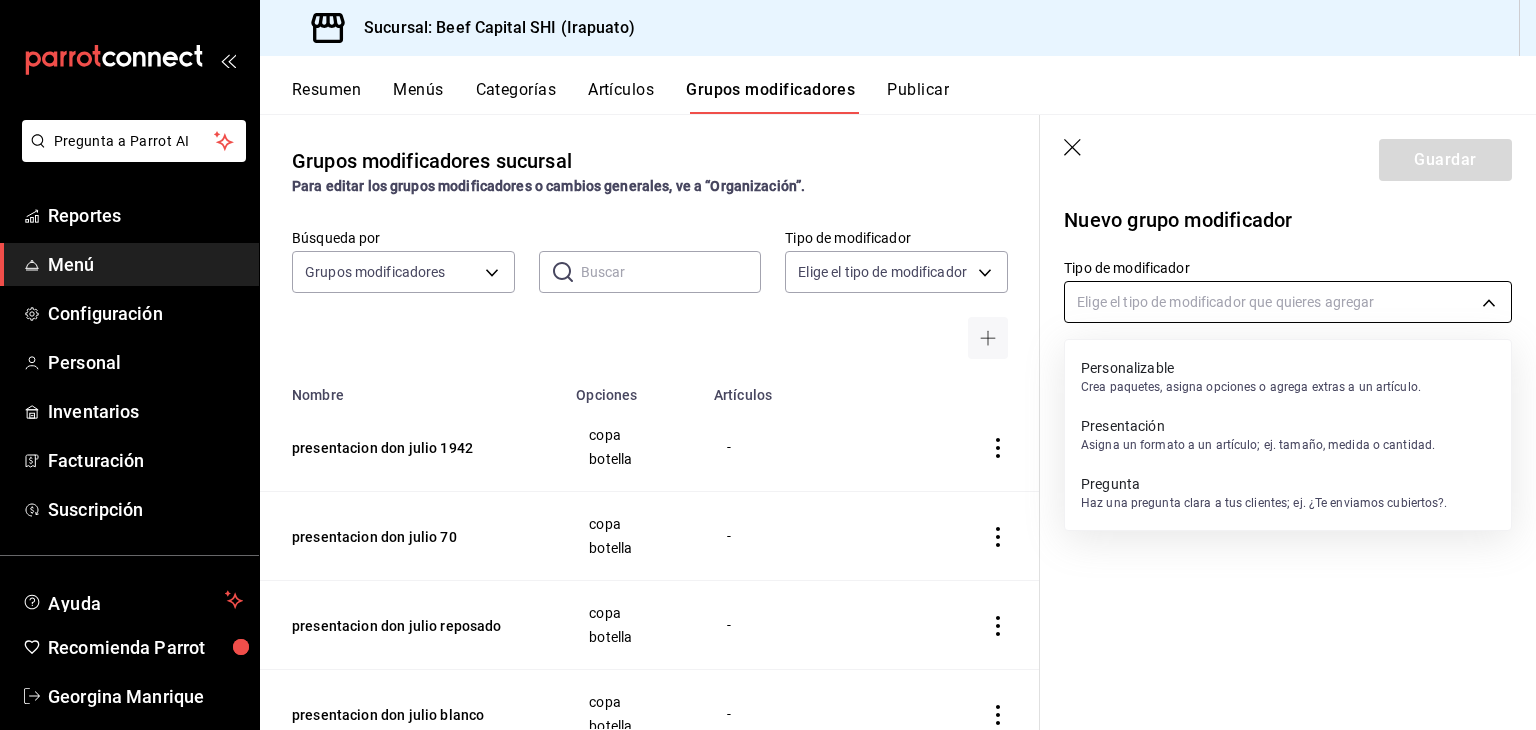click on "Pregunta a Parrot AI Reportes   Menú   Configuración   Personal   Inventarios   Facturación   Suscripción   Ayuda Recomienda Parrot   Georgina Manrique   Sugerir nueva función   Sucursal: Beef Capital SHI (Irapuato) Resumen Menús Categorías Artículos Grupos modificadores Publicar Grupos modificadores sucursal Para editar los grupos modificadores o cambios generales, ve a “Organización”. Búsqueda por Grupos modificadores GROUP ​ ​ Tipo de modificador Elige el tipo de modificador Nombre Opciones Artículos presentacion don julio 1942 copa botella - presentacion don julio 70 copa botella - presentacion don julio reposado copa botella - presentacion don julio blanco copa botella - Presentacion 7 leguas añejo copa botella - presentacion 7 leguas reposado copa botellas - Presentacion 7 leguas blanco copa botella - Presentacion herradura seleccion suprema copa botella - presentacion herradura ultra copa botella - Presentacion herradura añejo copa botella - presentacion herradura reposado copa - -" at bounding box center (768, 365) 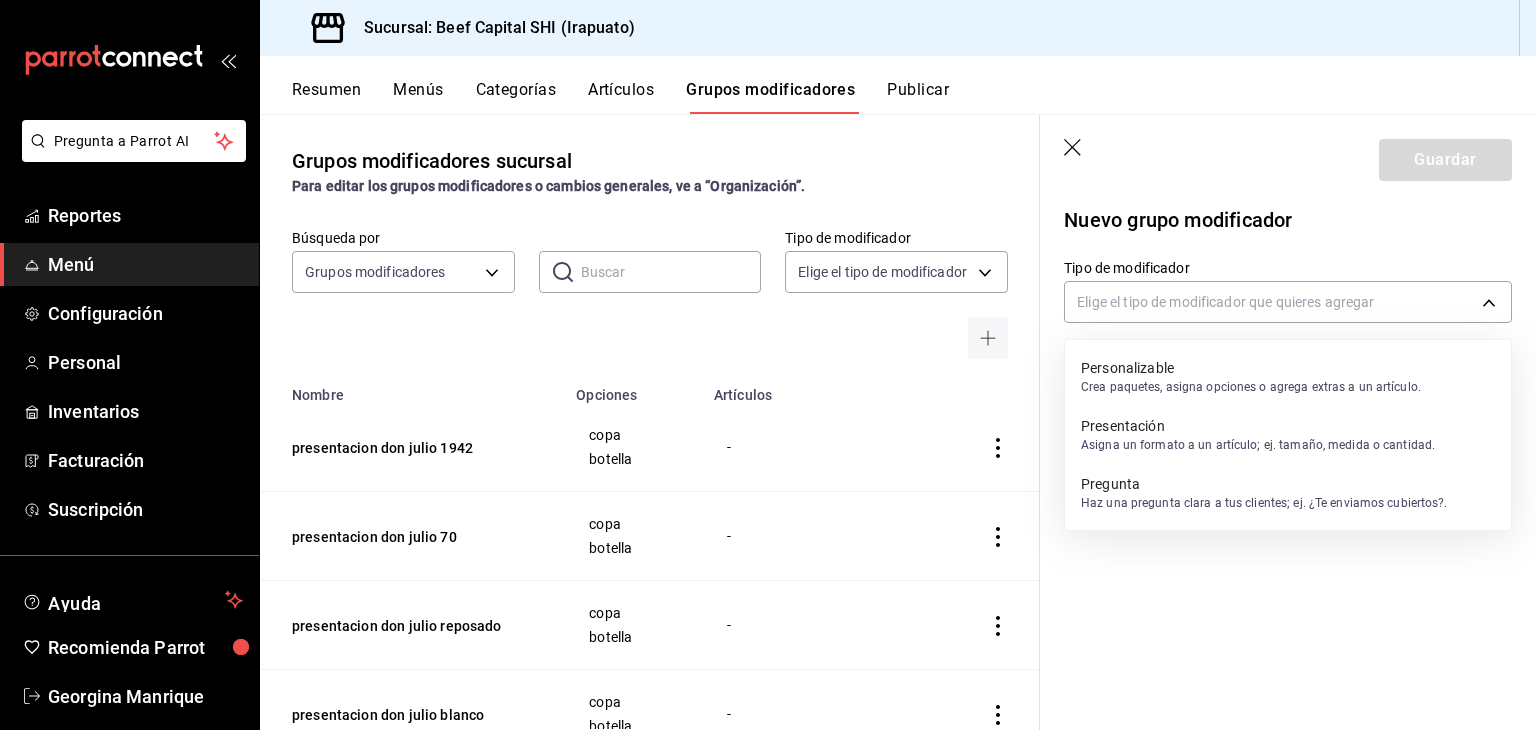 drag, startPoint x: 1095, startPoint y: 435, endPoint x: 1092, endPoint y: 419, distance: 16.27882 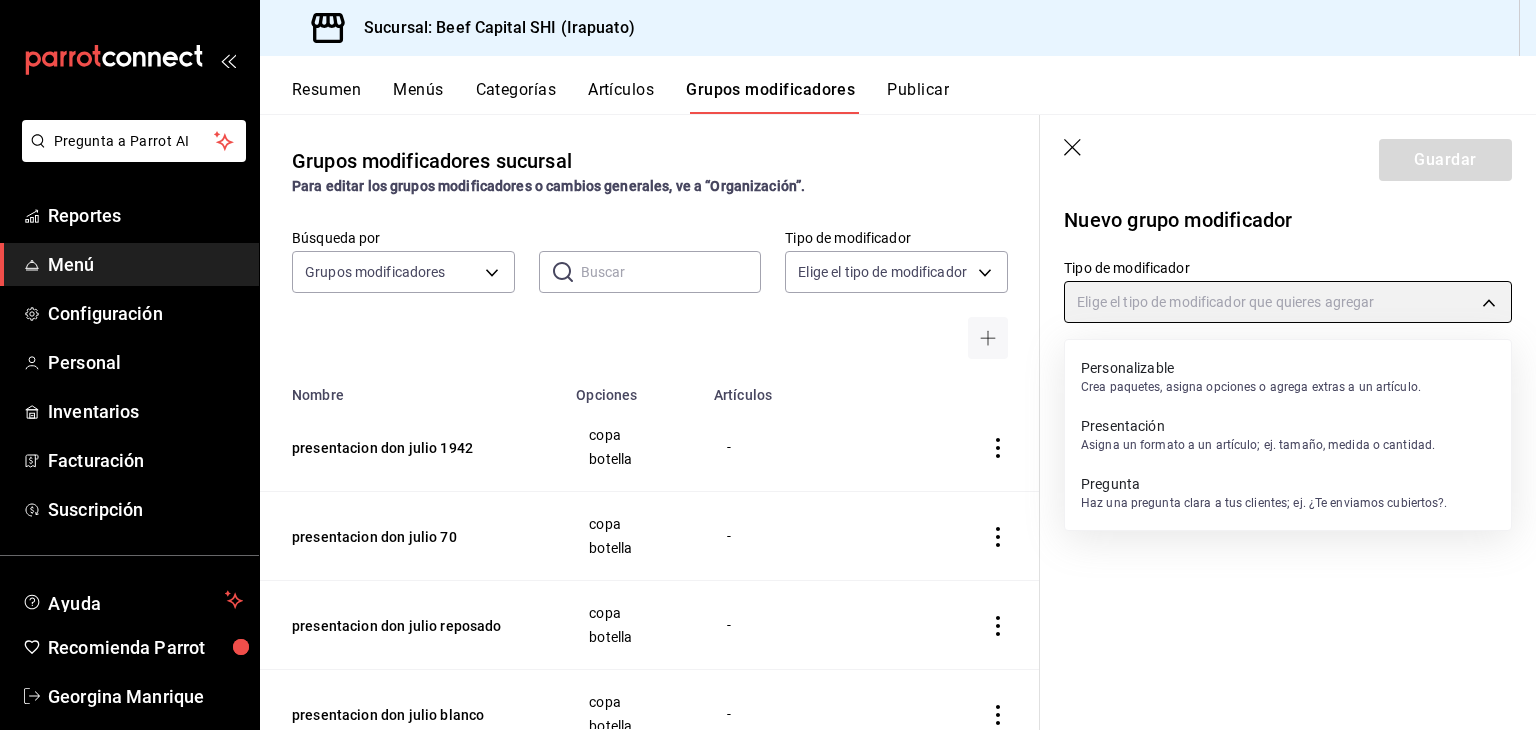 type on "PRESENTATION" 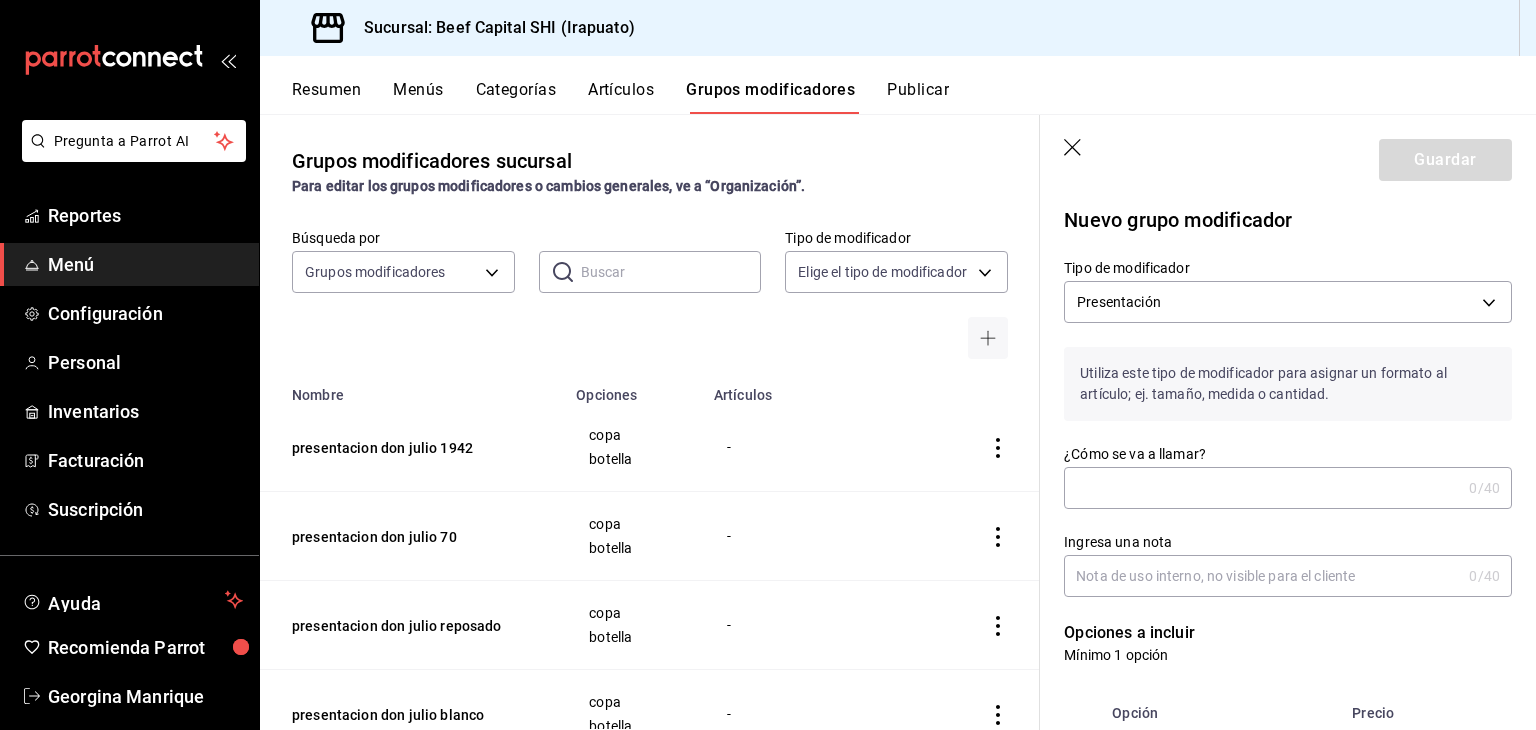 click on "¿Cómo se va a llamar?" at bounding box center (1262, 488) 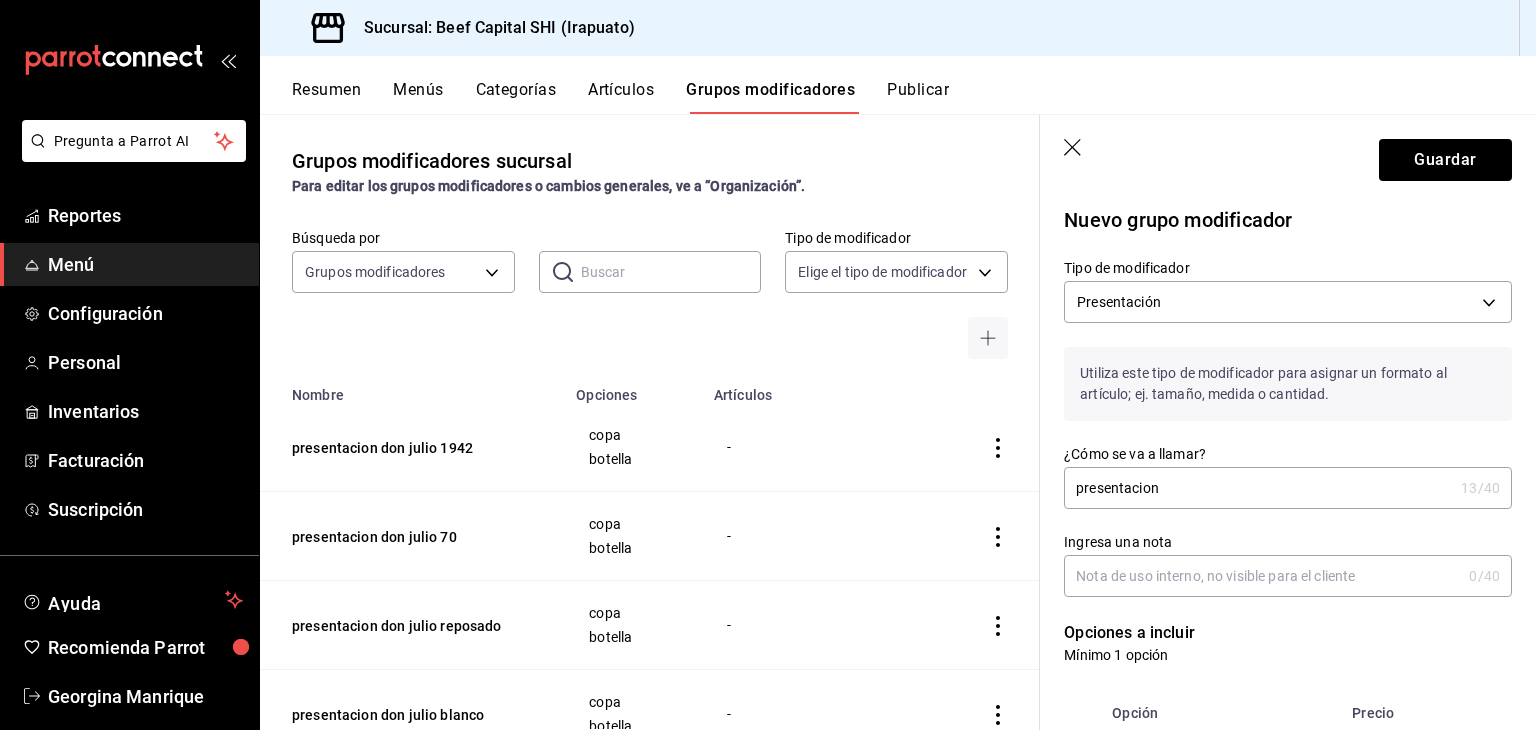 click on "presentacion" at bounding box center (1258, 488) 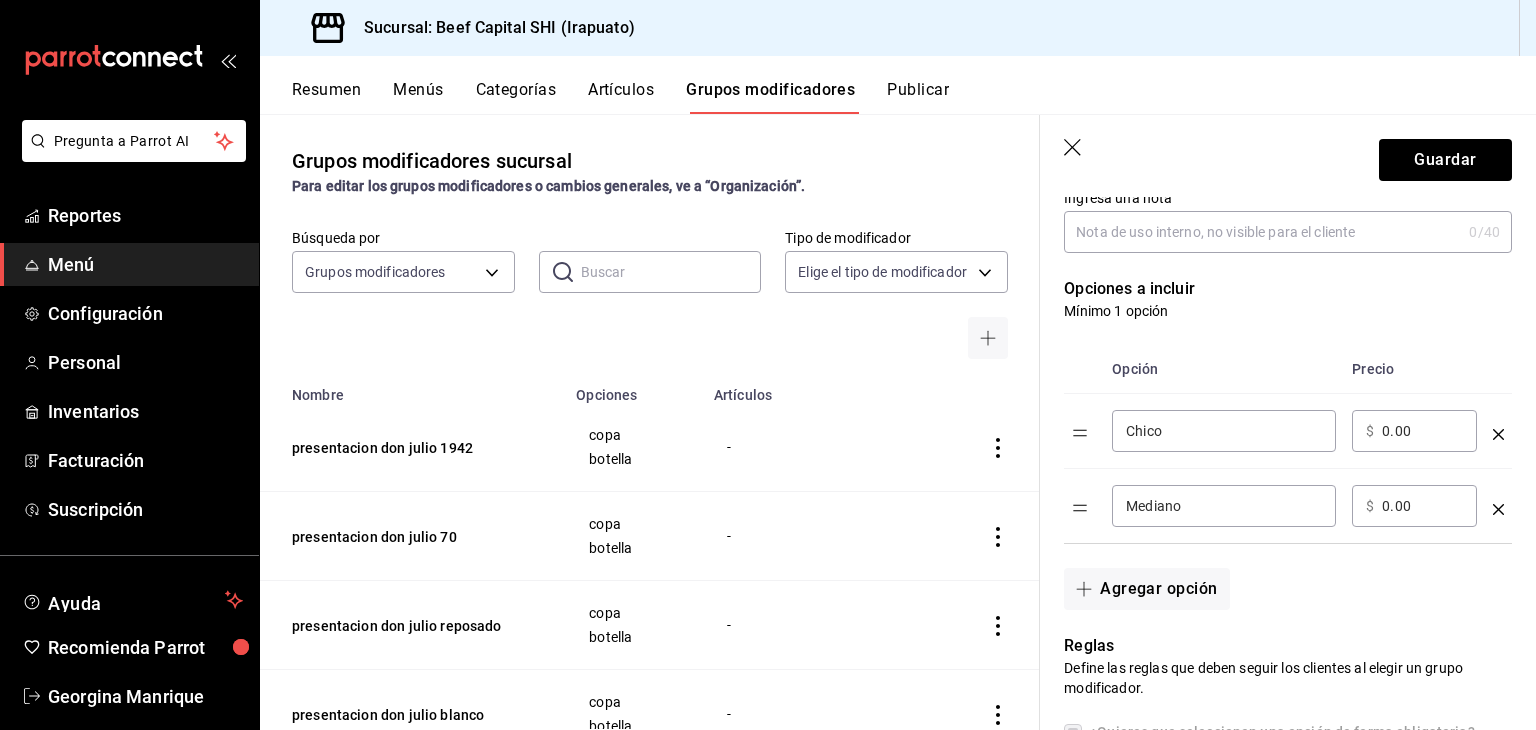 scroll, scrollTop: 400, scrollLeft: 0, axis: vertical 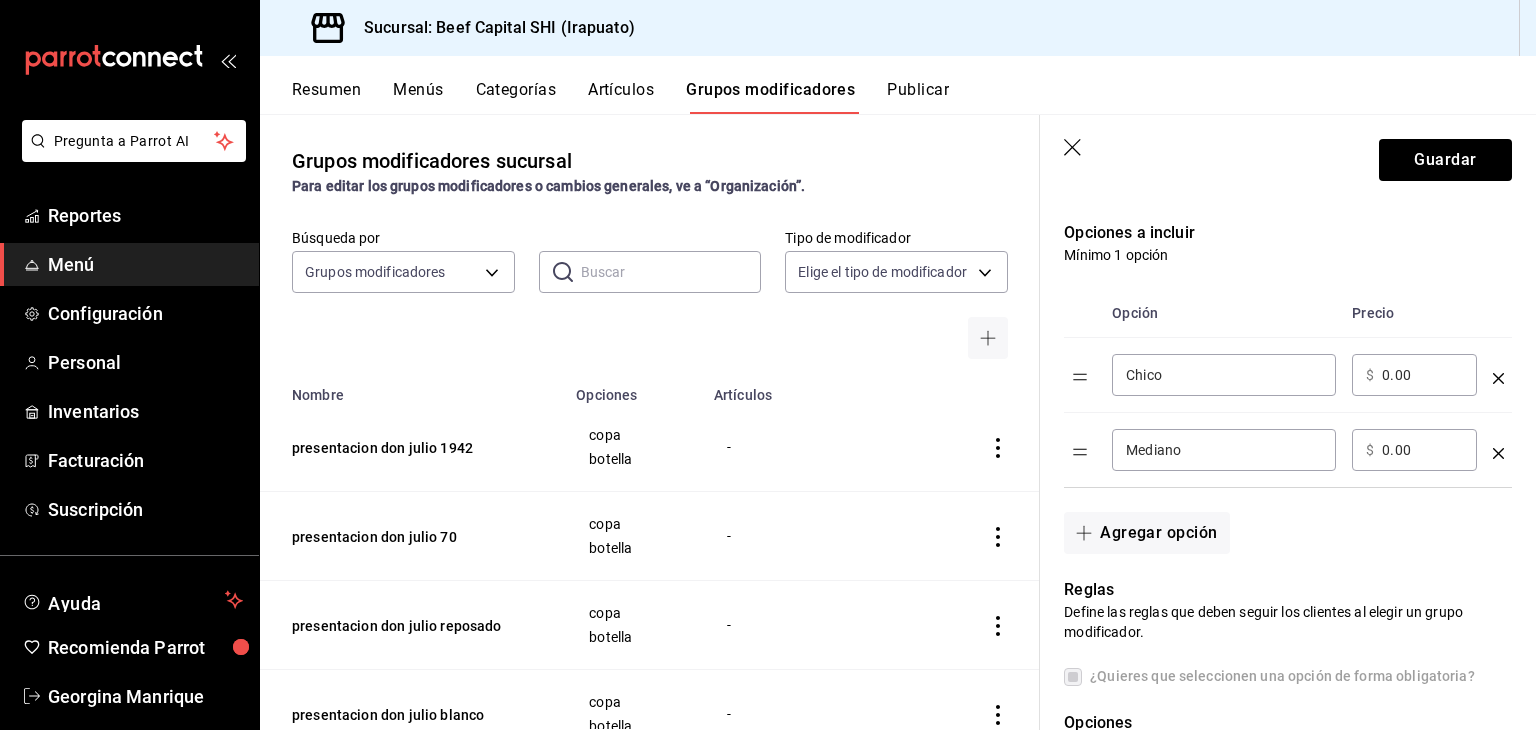 type on "presentacion centenario reposado" 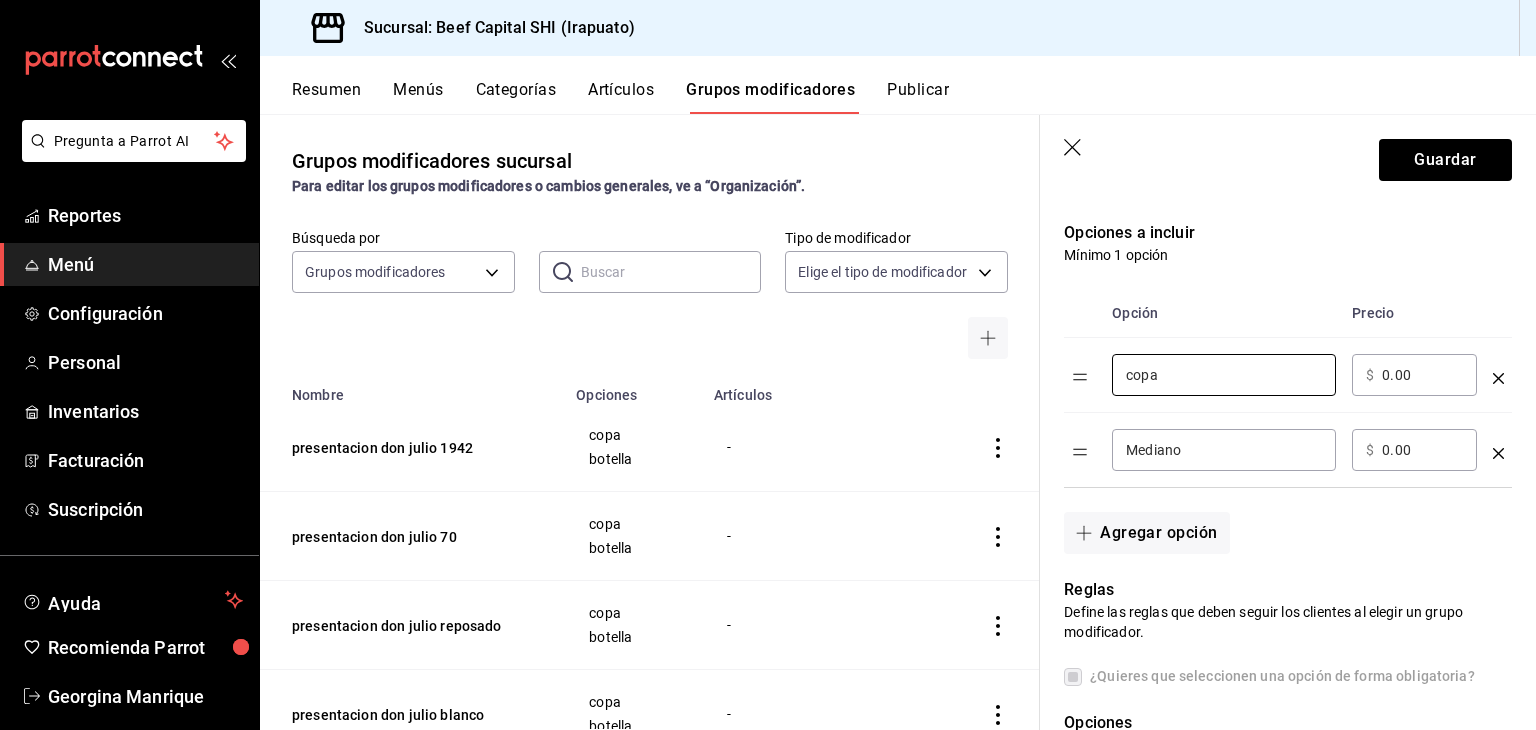 type on "copa" 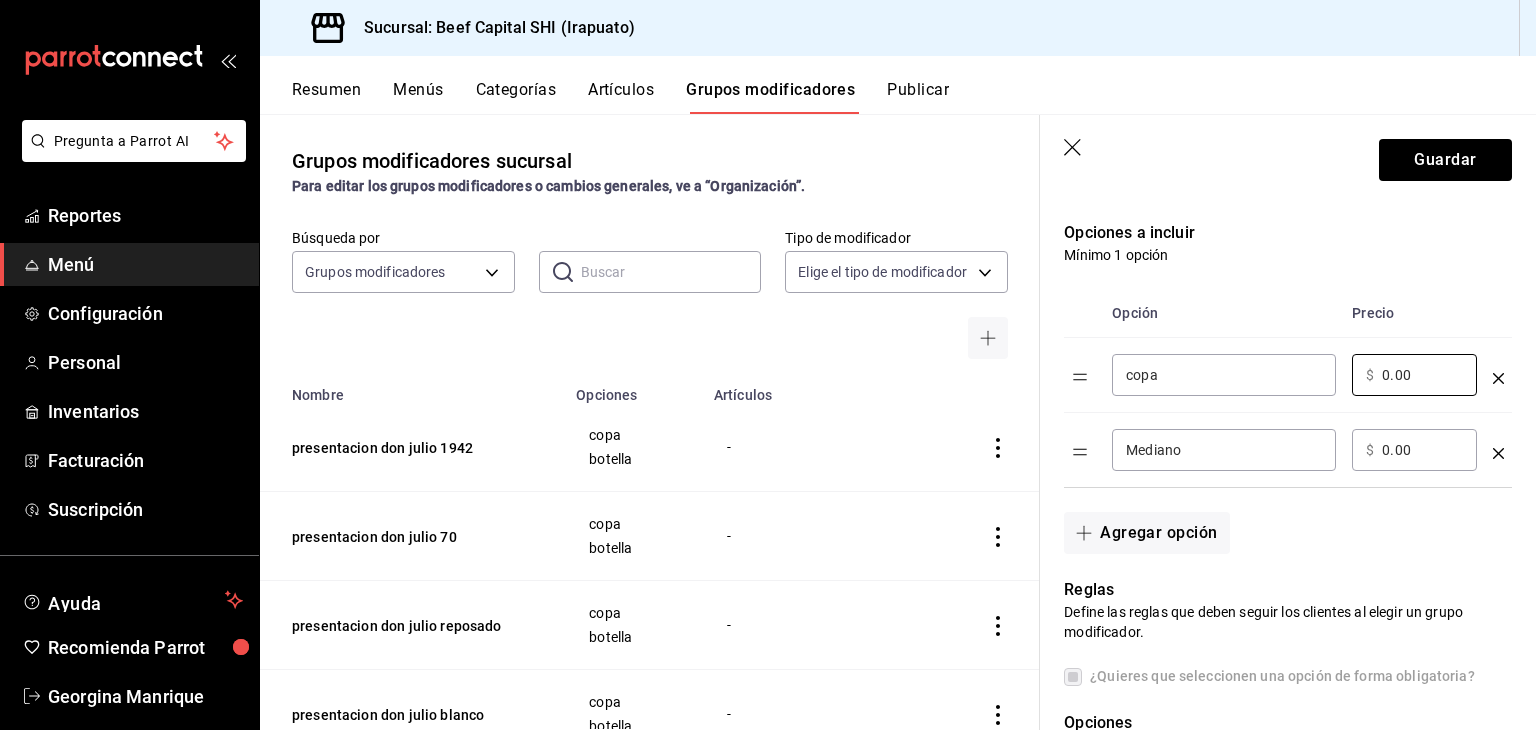 drag, startPoint x: 1384, startPoint y: 371, endPoint x: 1338, endPoint y: 371, distance: 46 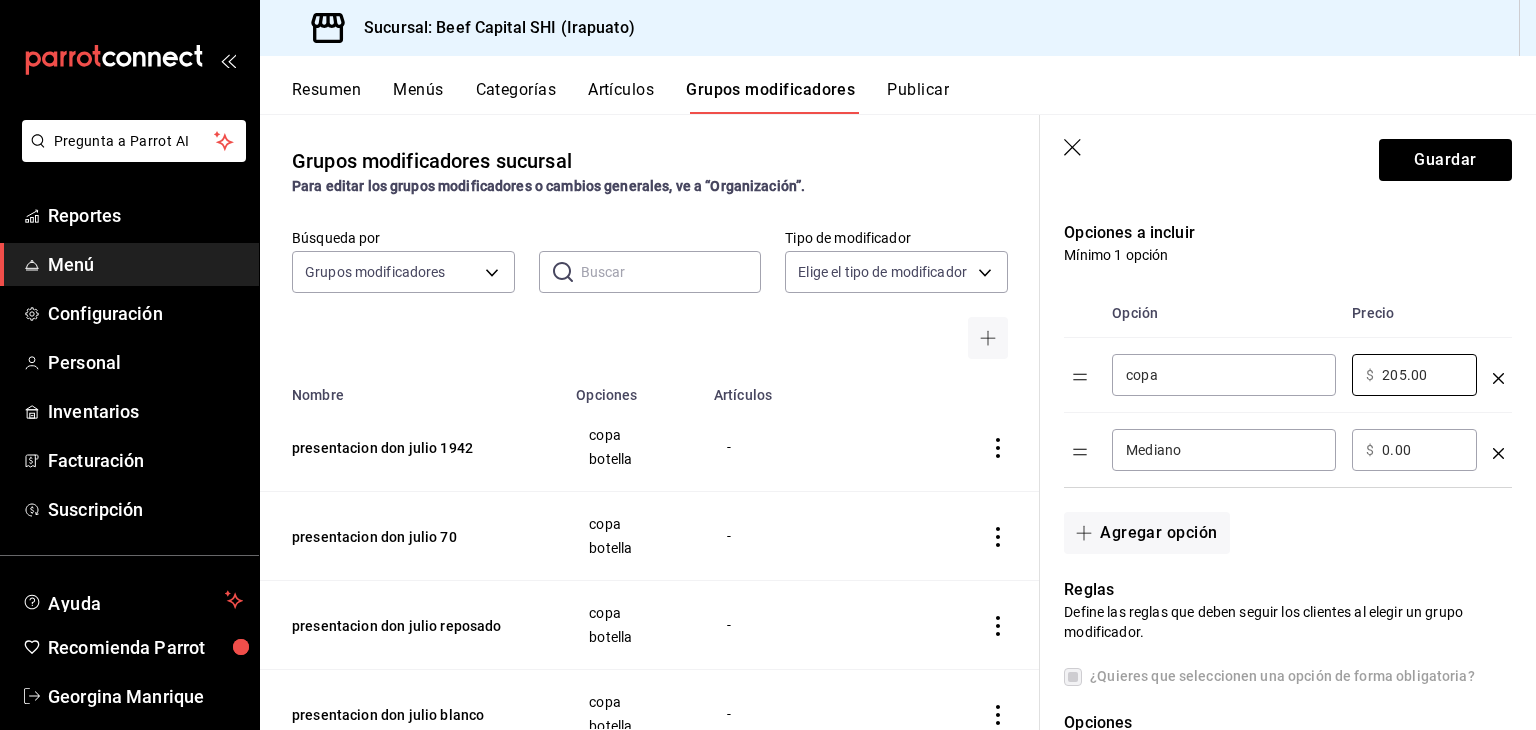 type on "205.00" 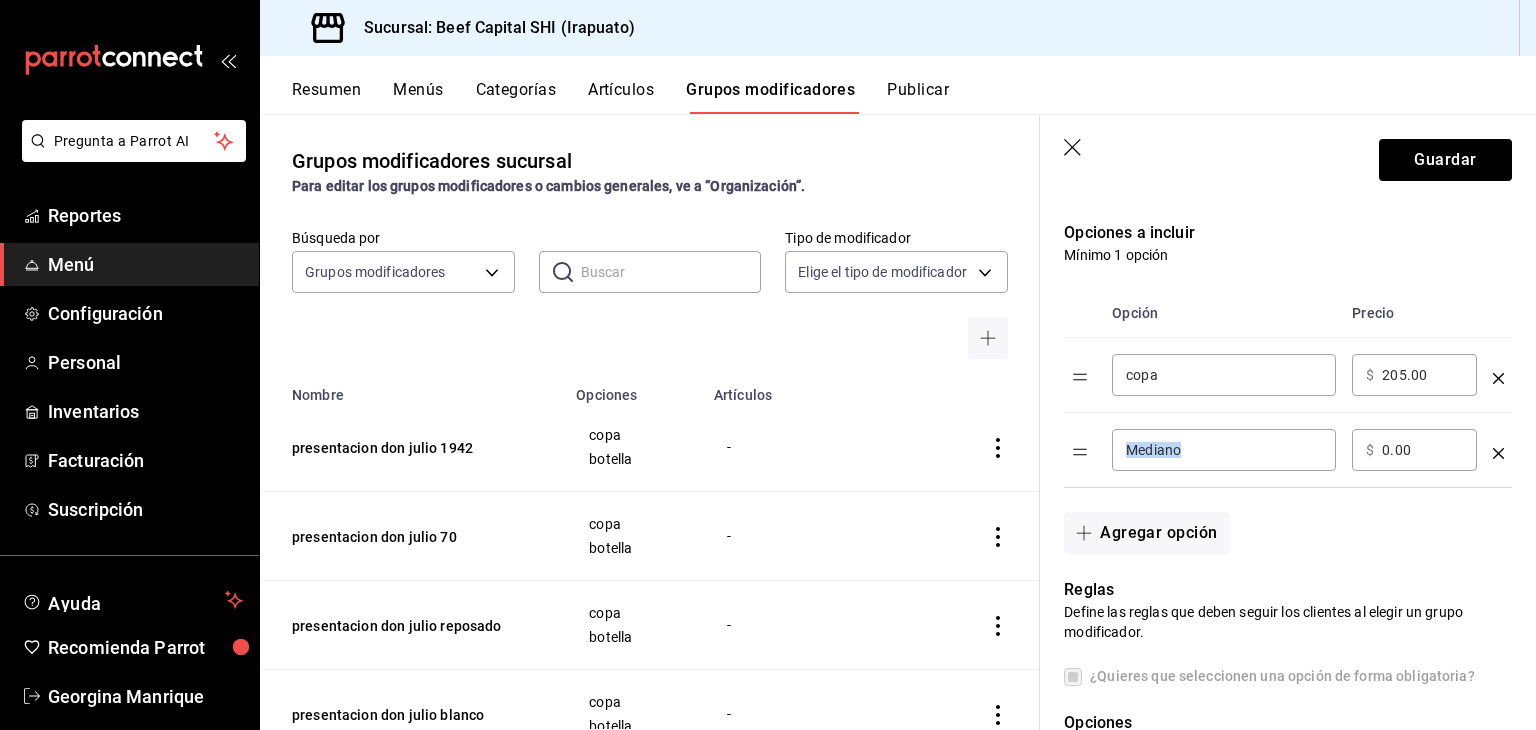 drag, startPoint x: 1266, startPoint y: 432, endPoint x: 1096, endPoint y: 422, distance: 170.29387 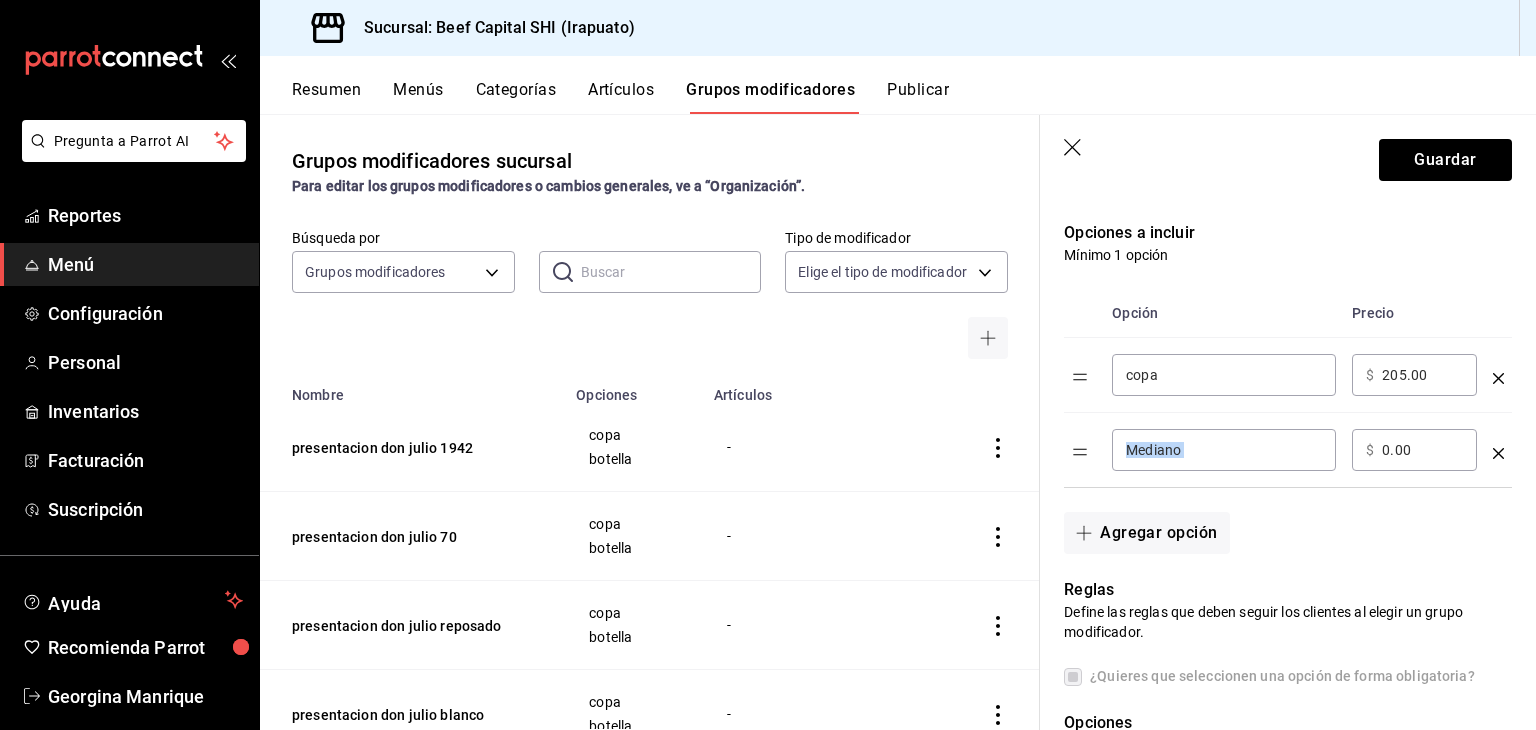 drag, startPoint x: 1343, startPoint y: 430, endPoint x: 1323, endPoint y: 434, distance: 20.396078 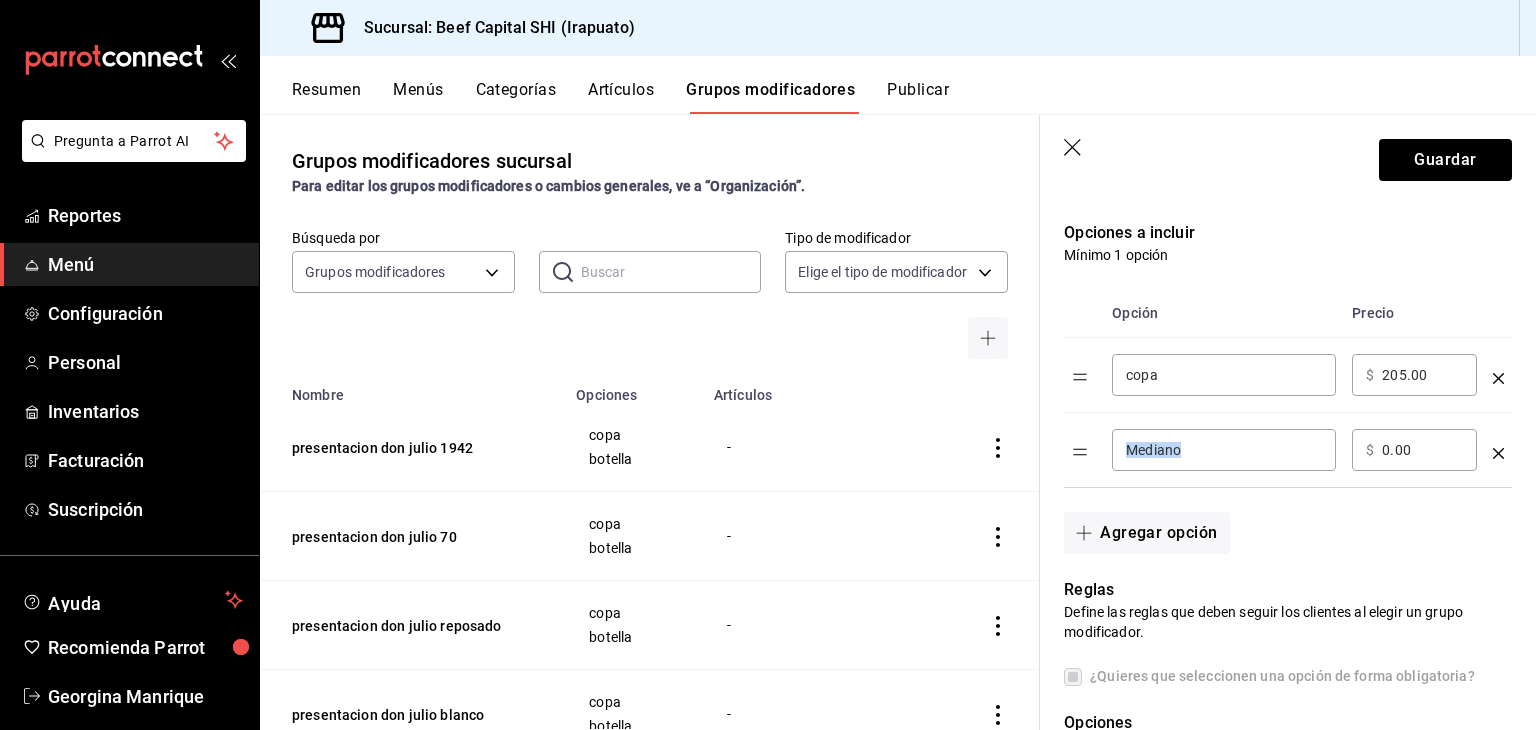 drag, startPoint x: 1240, startPoint y: 461, endPoint x: 1113, endPoint y: 464, distance: 127.03543 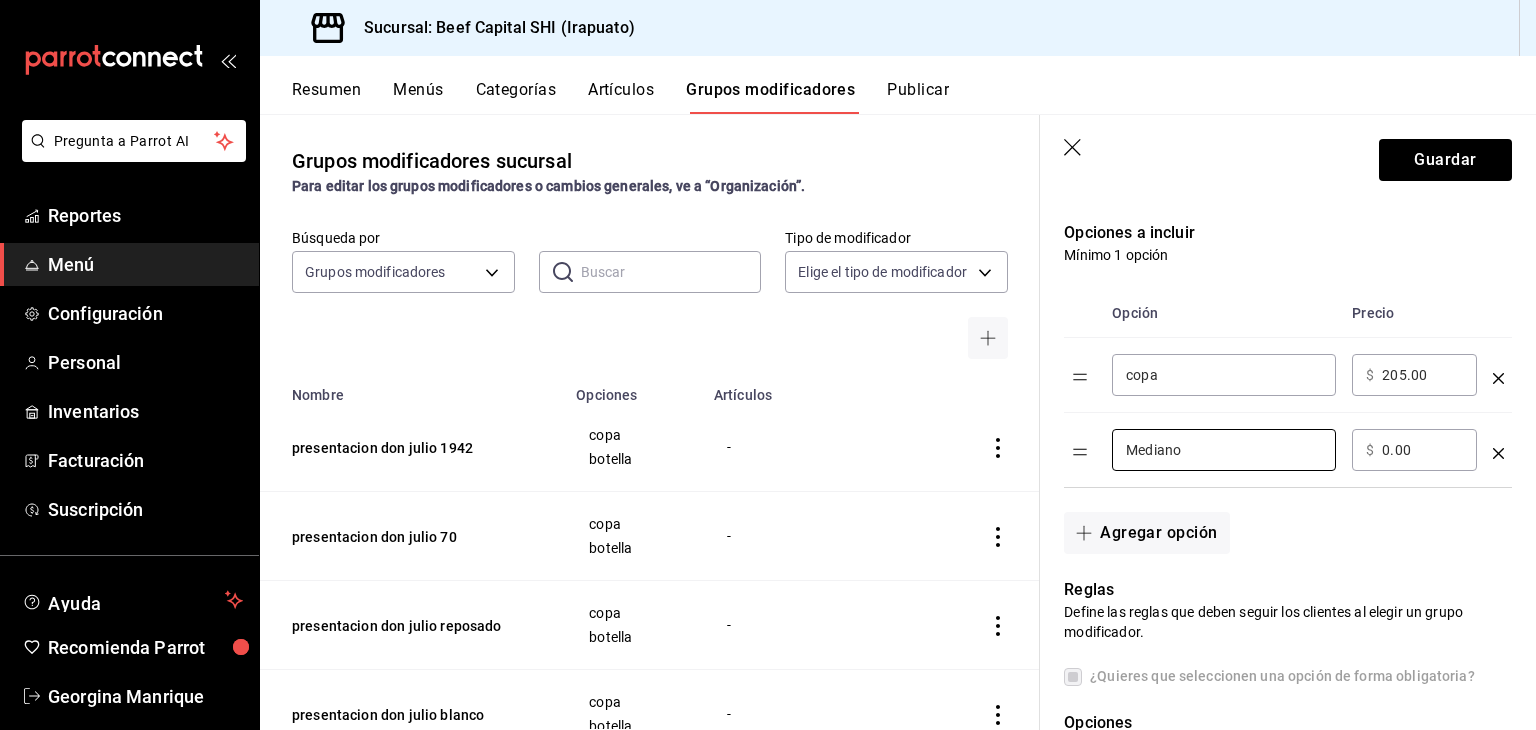 drag, startPoint x: 1208, startPoint y: 456, endPoint x: 1101, endPoint y: 456, distance: 107 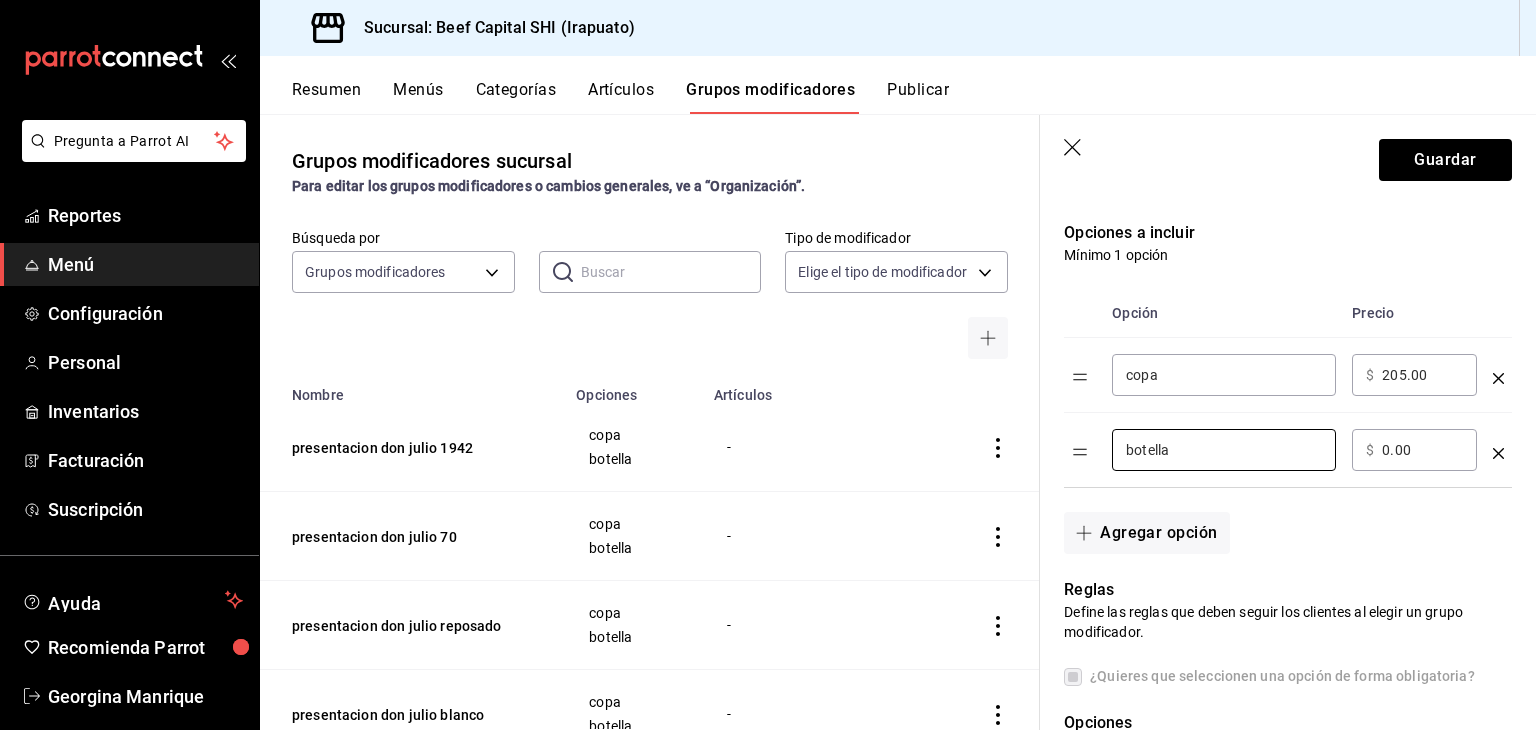 type on "botella" 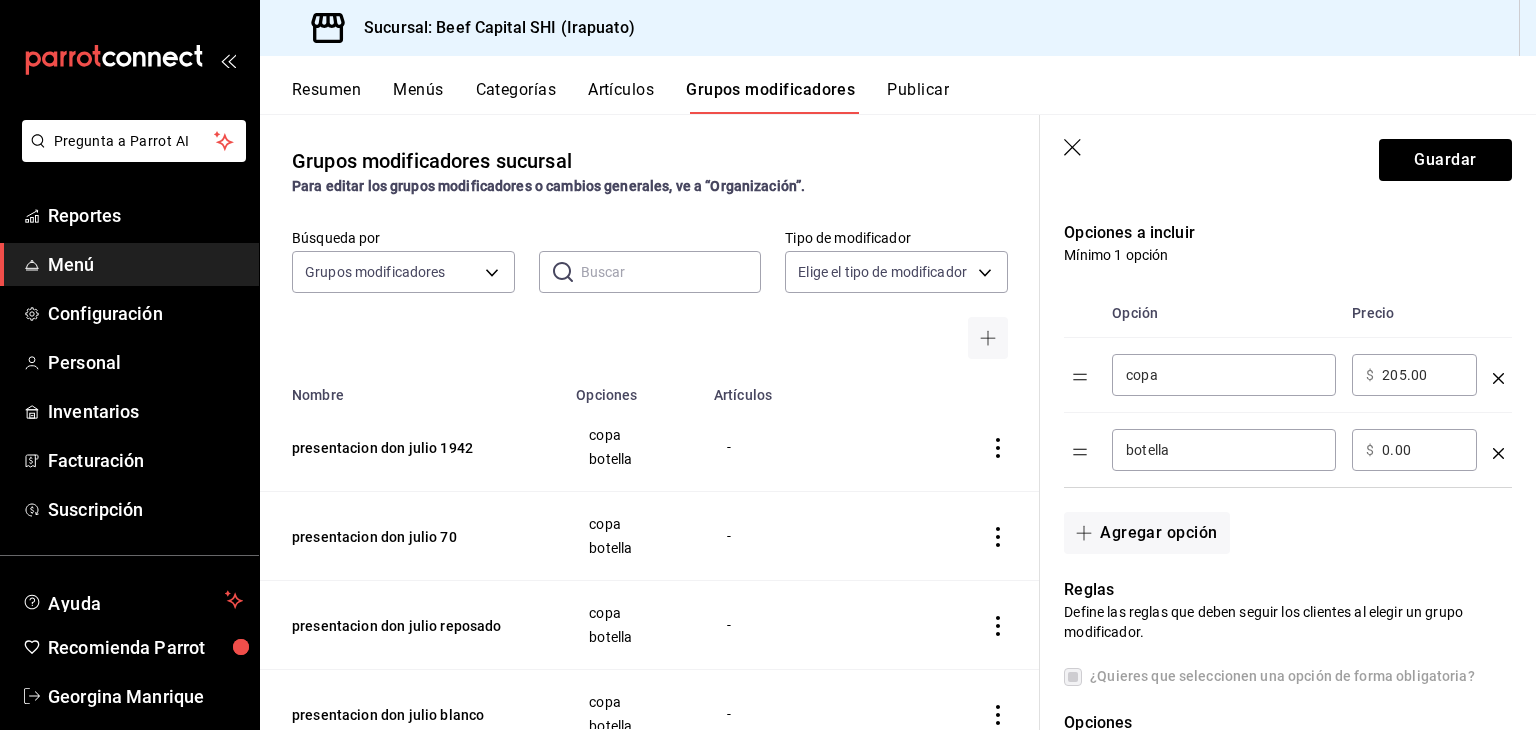 drag, startPoint x: 1397, startPoint y: 460, endPoint x: 1439, endPoint y: 467, distance: 42.579338 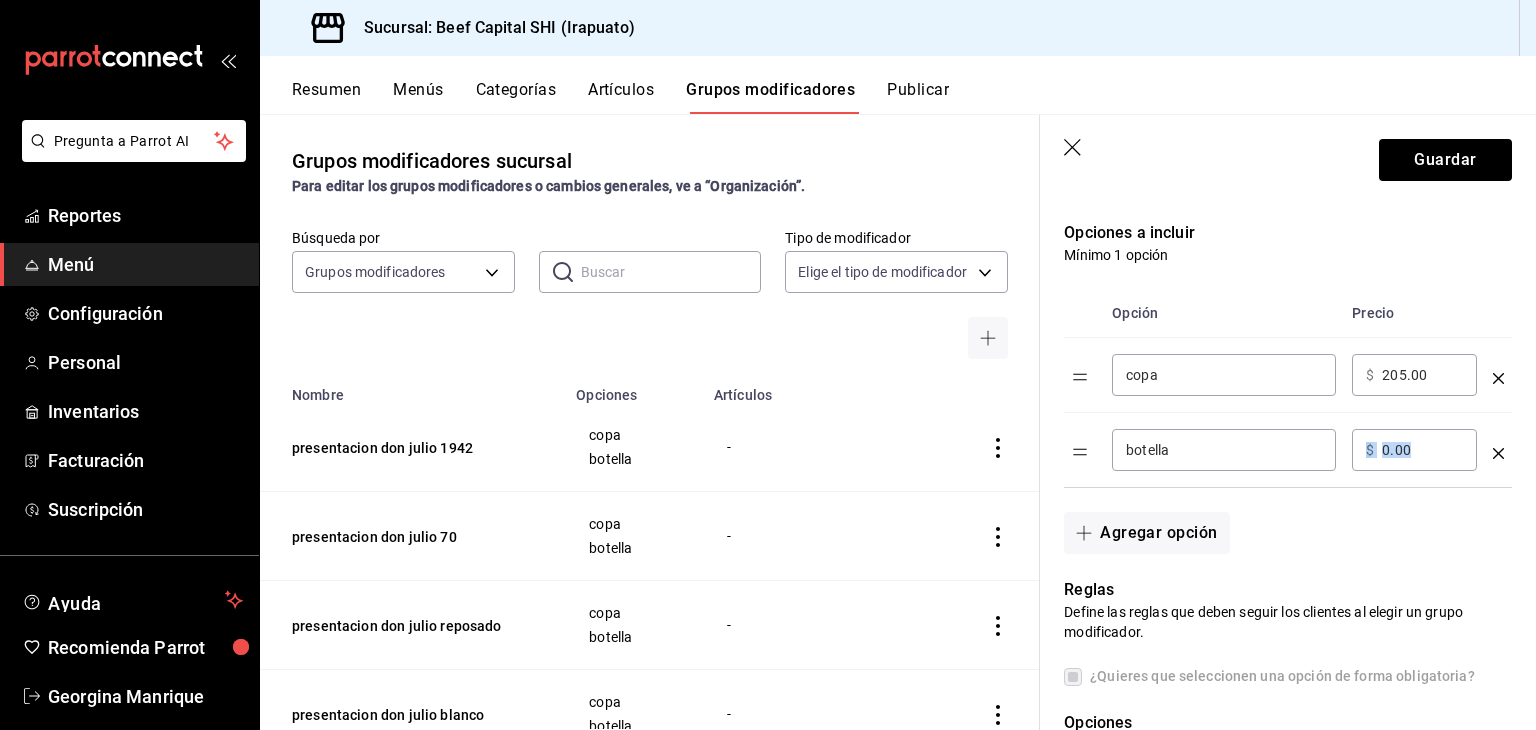 drag, startPoint x: 1449, startPoint y: 469, endPoint x: 1370, endPoint y: 465, distance: 79.101204 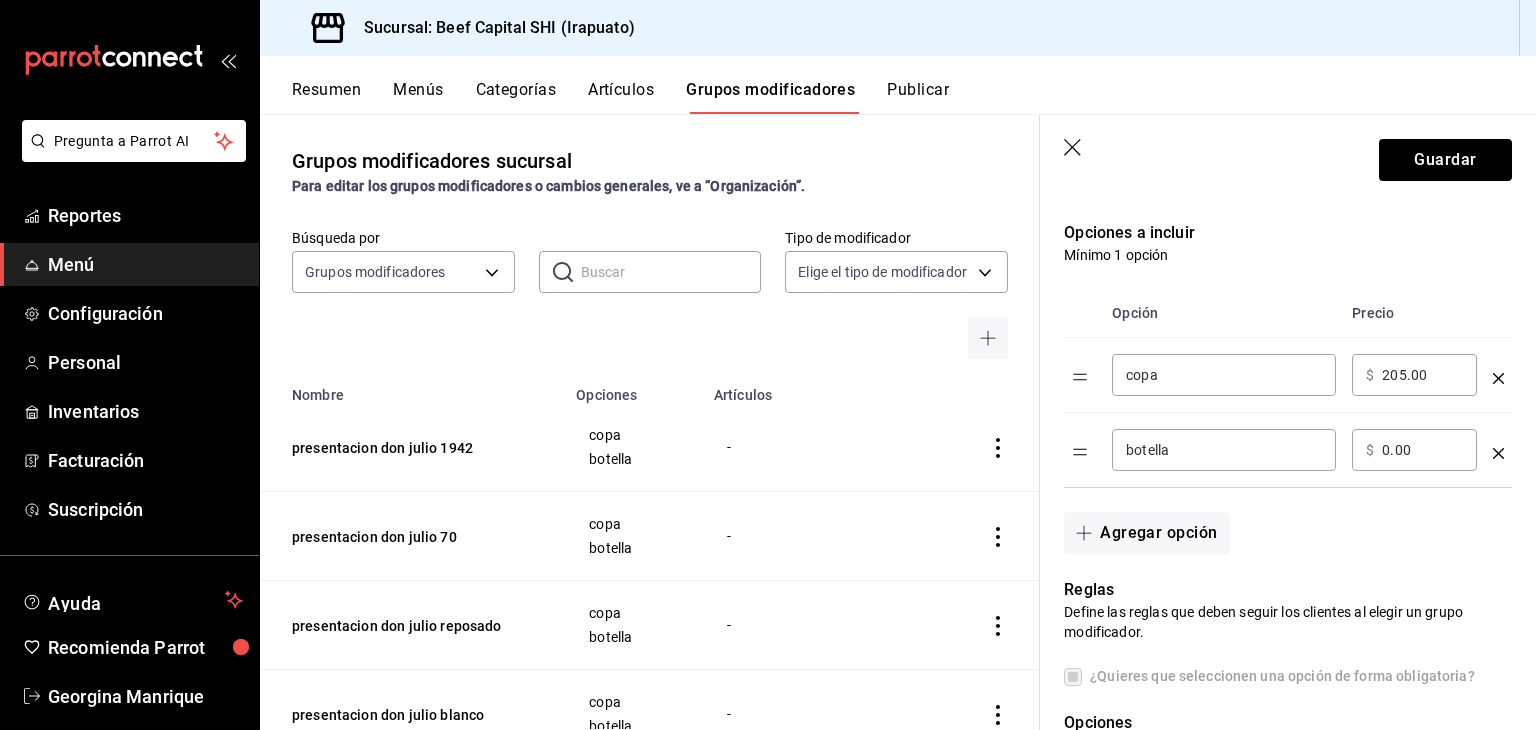 drag, startPoint x: 1411, startPoint y: 449, endPoint x: 1361, endPoint y: 449, distance: 50 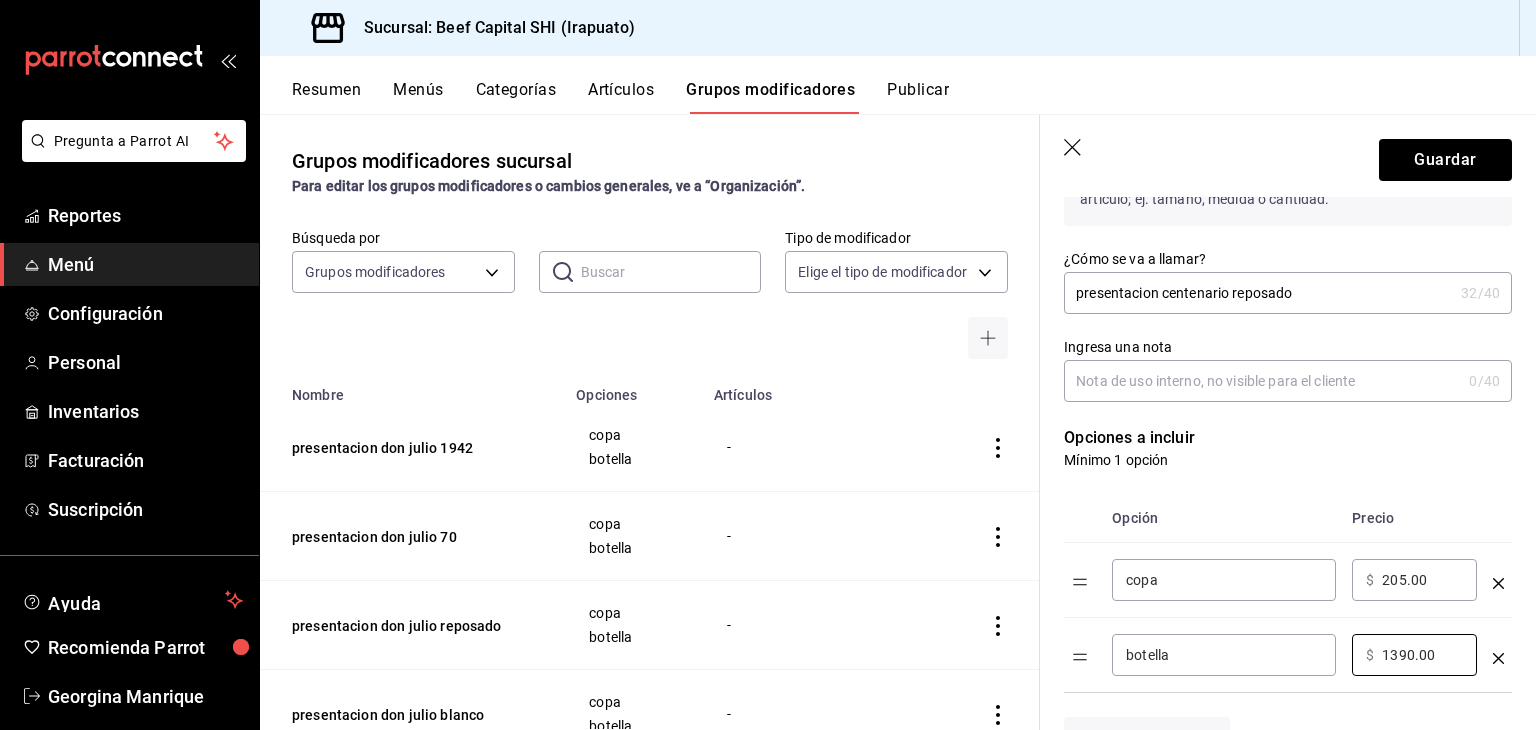 scroll, scrollTop: 192, scrollLeft: 0, axis: vertical 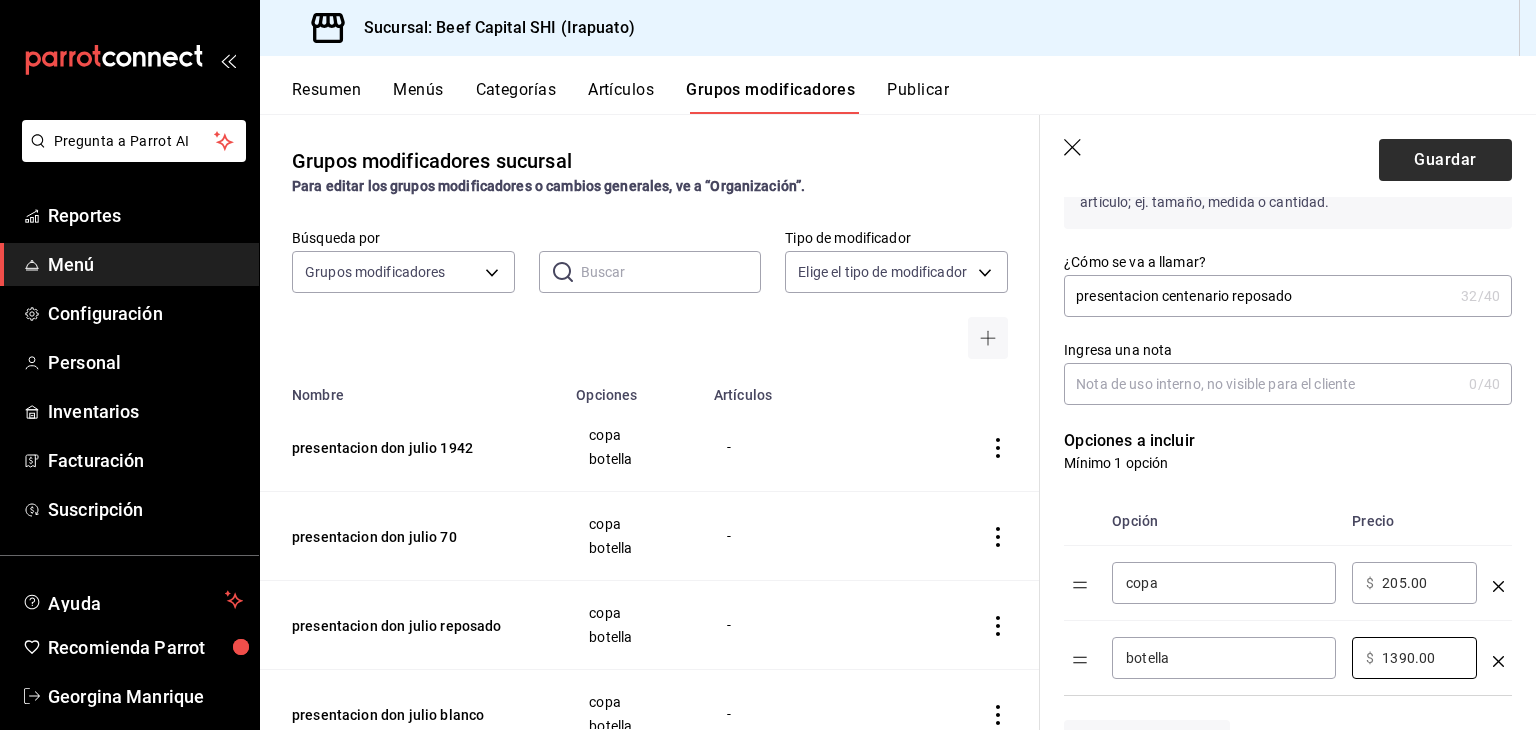 type on "1390.00" 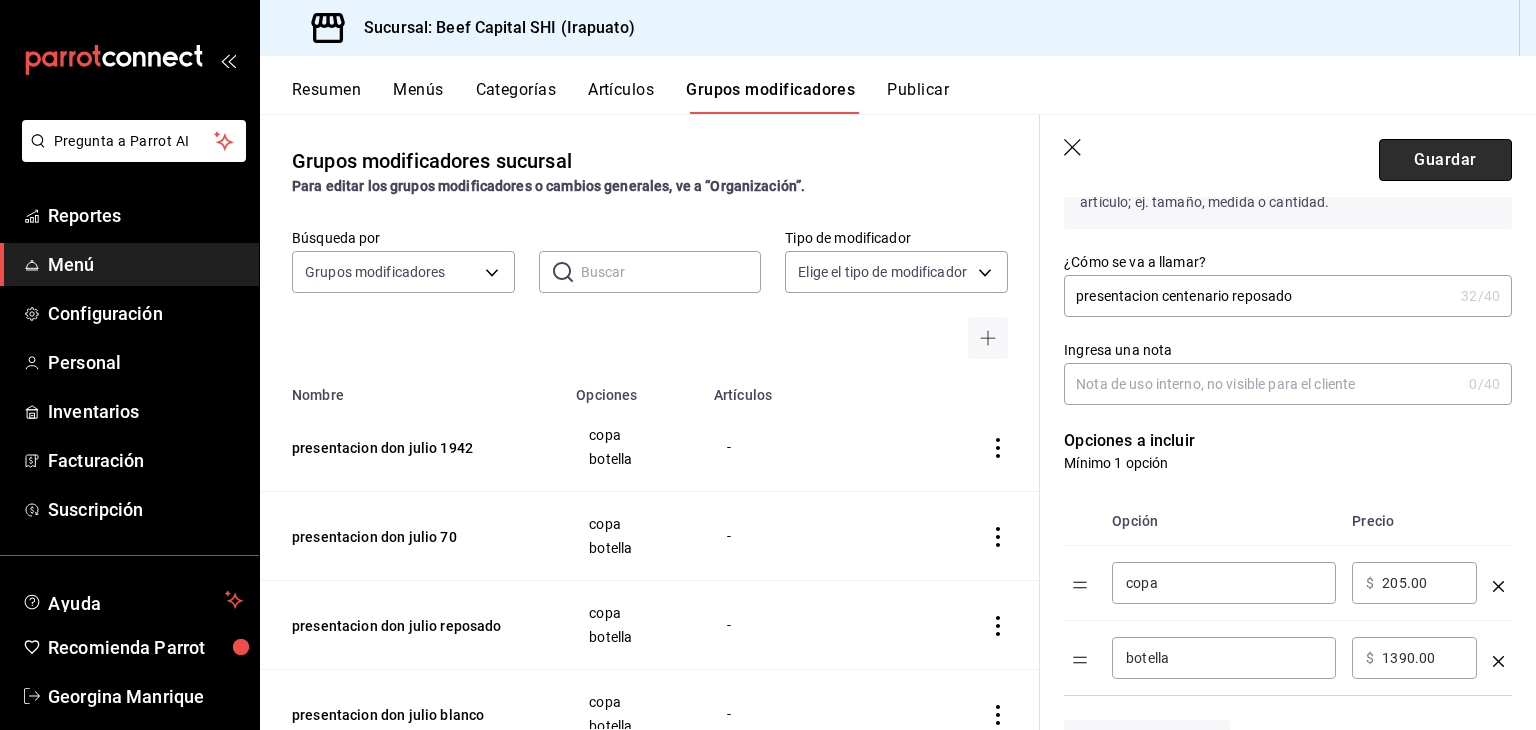 click on "Guardar" at bounding box center [1445, 160] 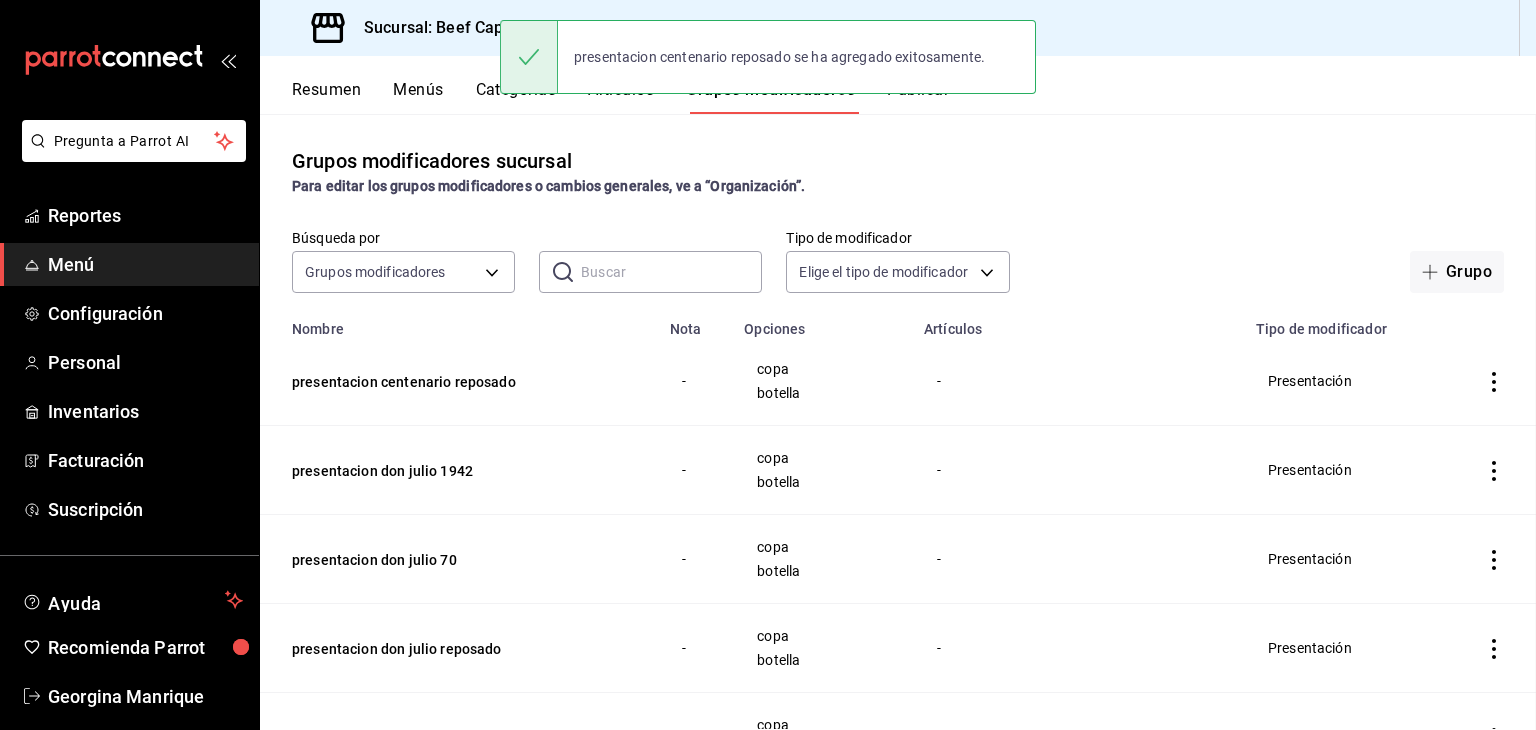 scroll, scrollTop: 0, scrollLeft: 0, axis: both 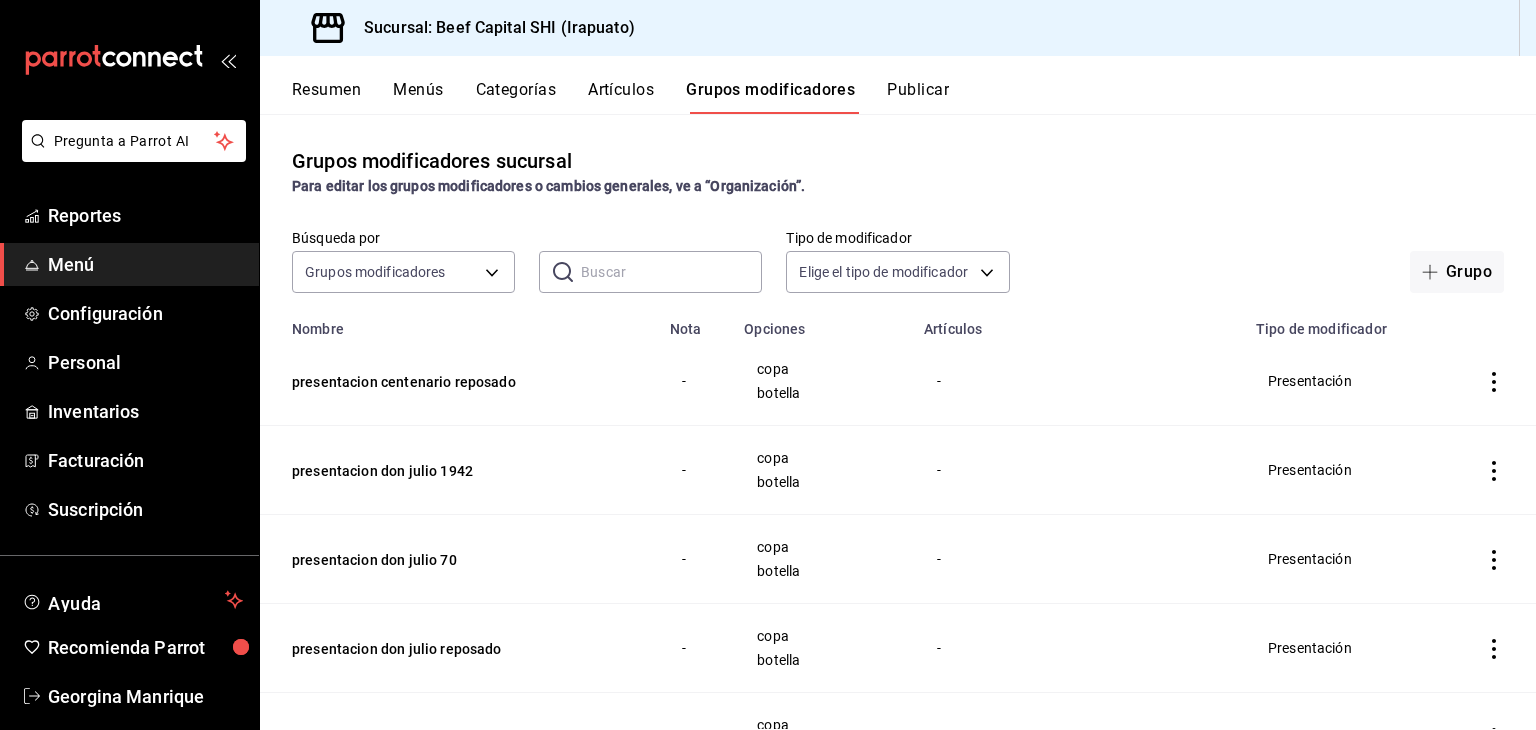 click on "Categorías" at bounding box center (516, 97) 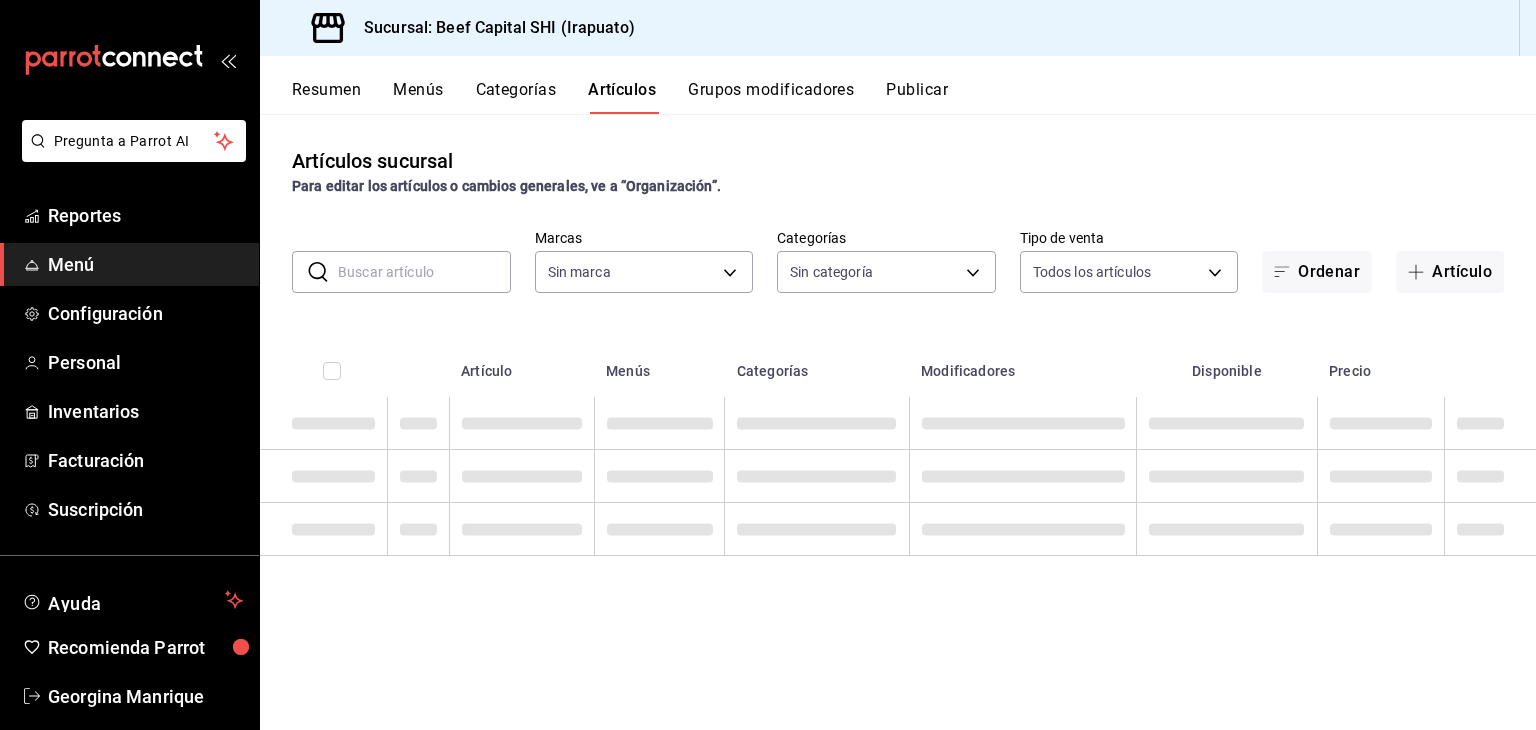 type on "605647f7-5ddc-403a-84da-aa3c8a25865f" 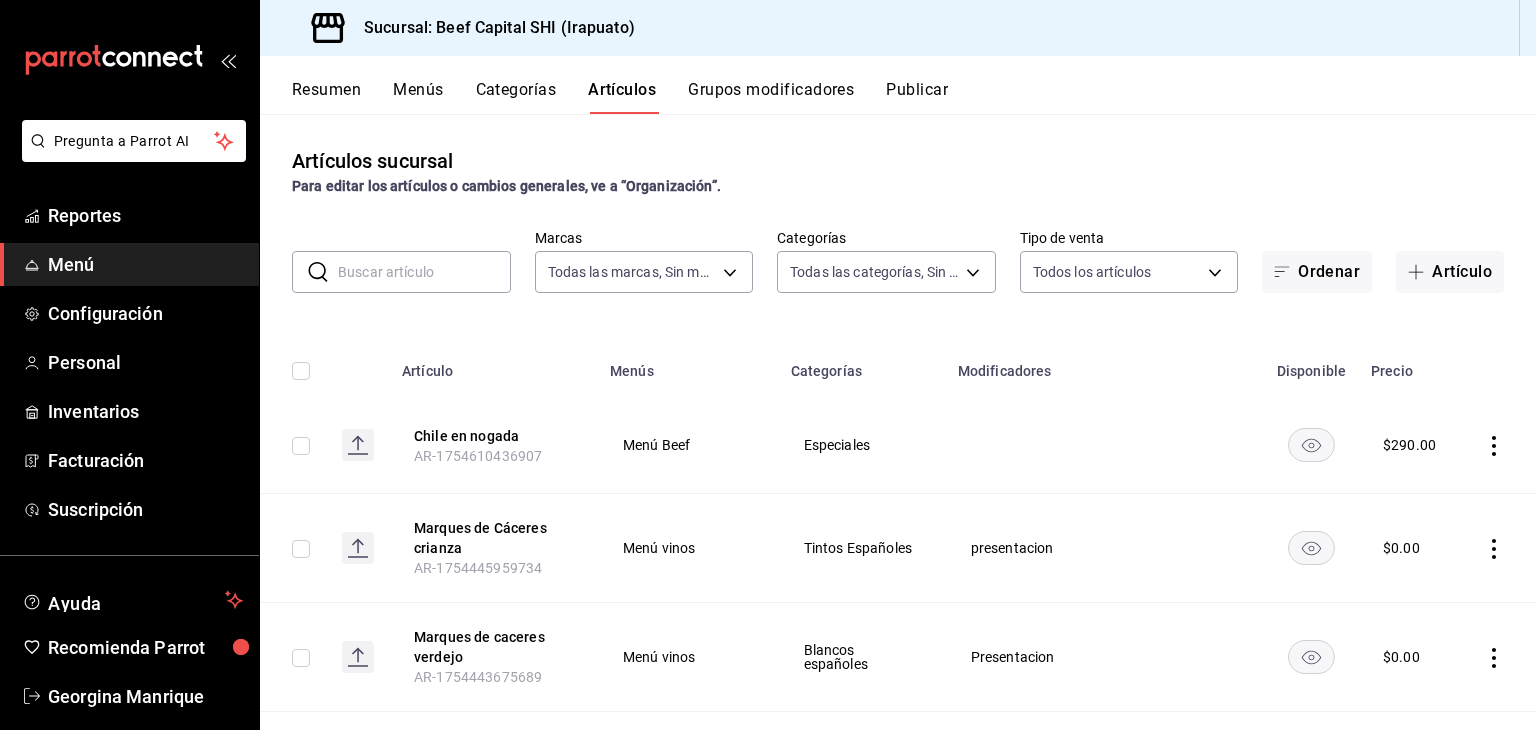 click at bounding box center [424, 272] 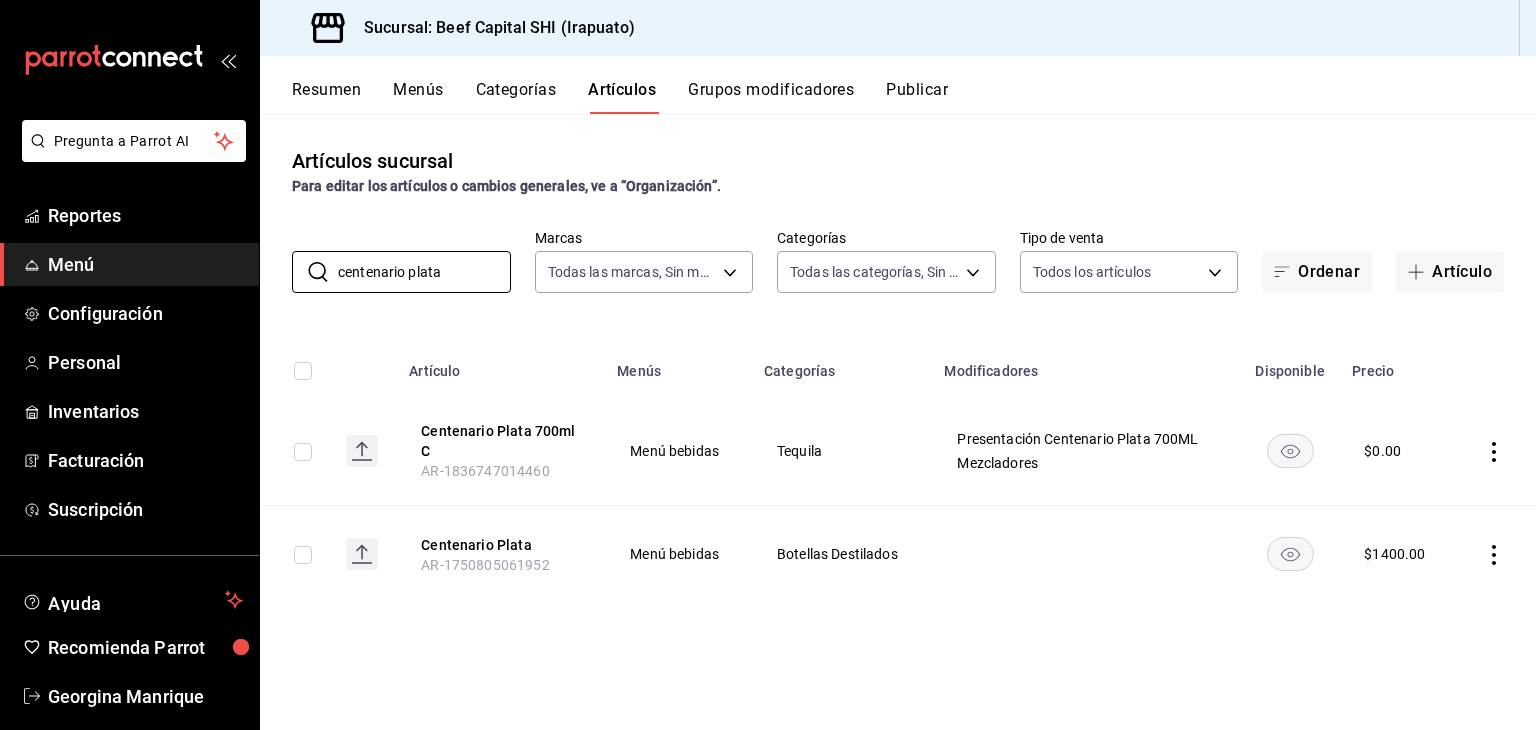 type on "centenario plata" 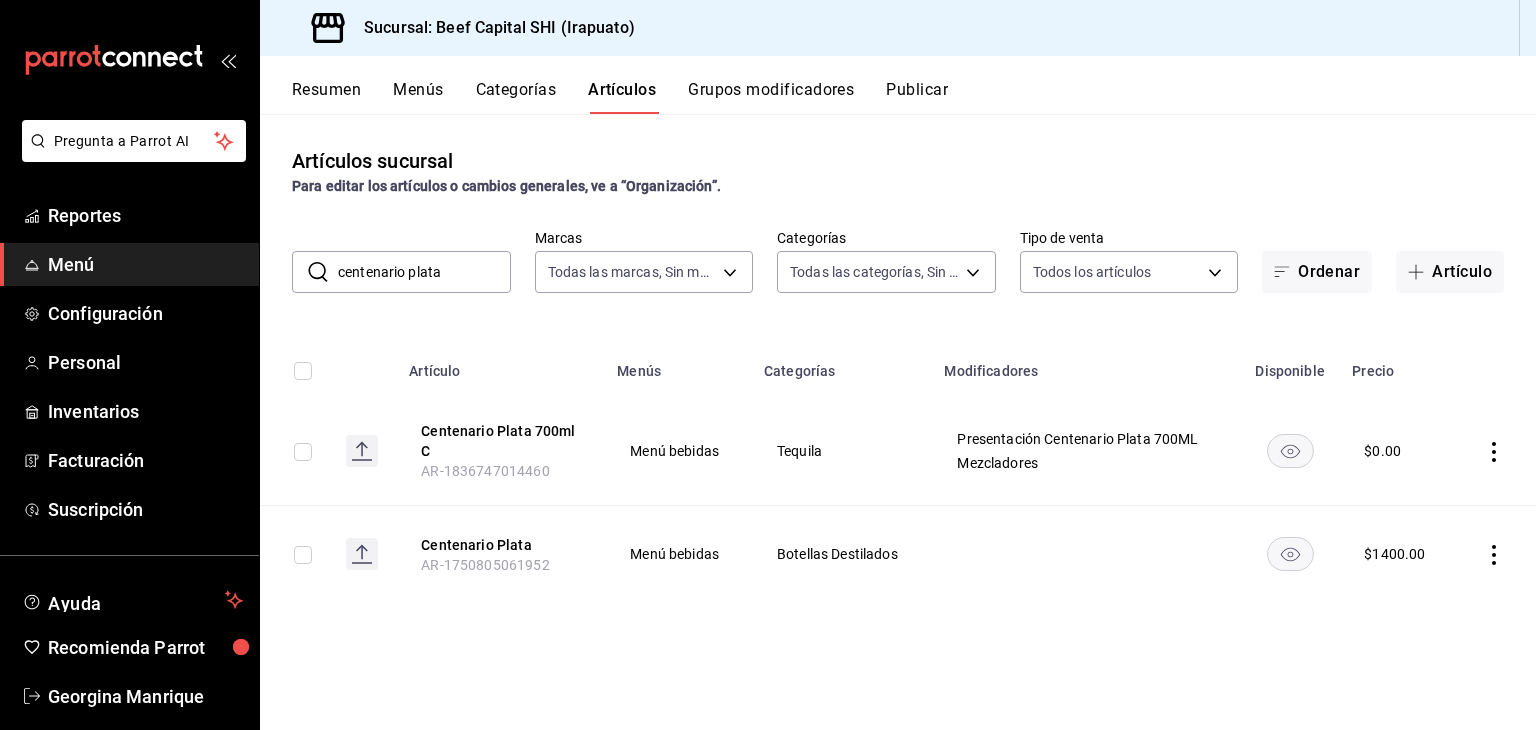click 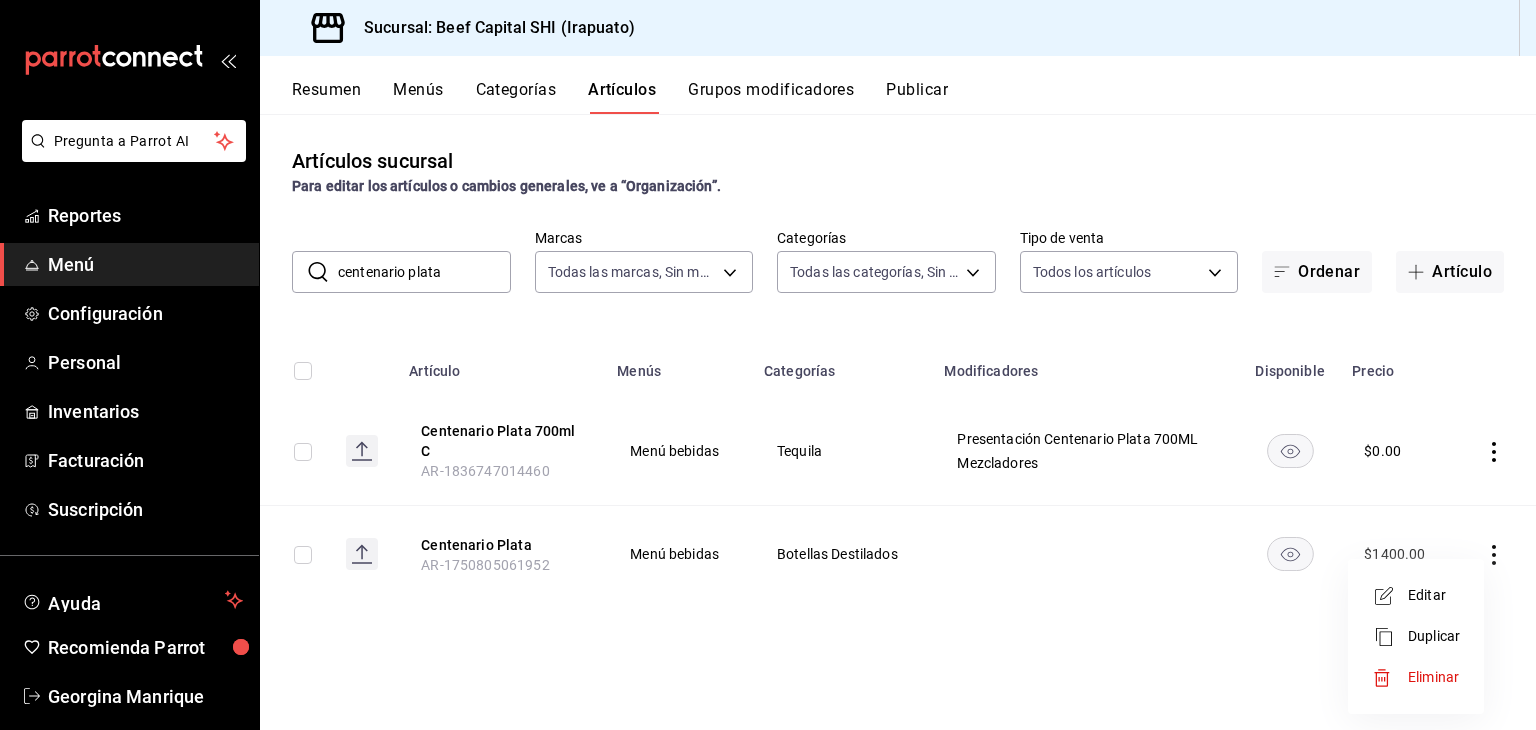 click on "Editar" at bounding box center (1434, 595) 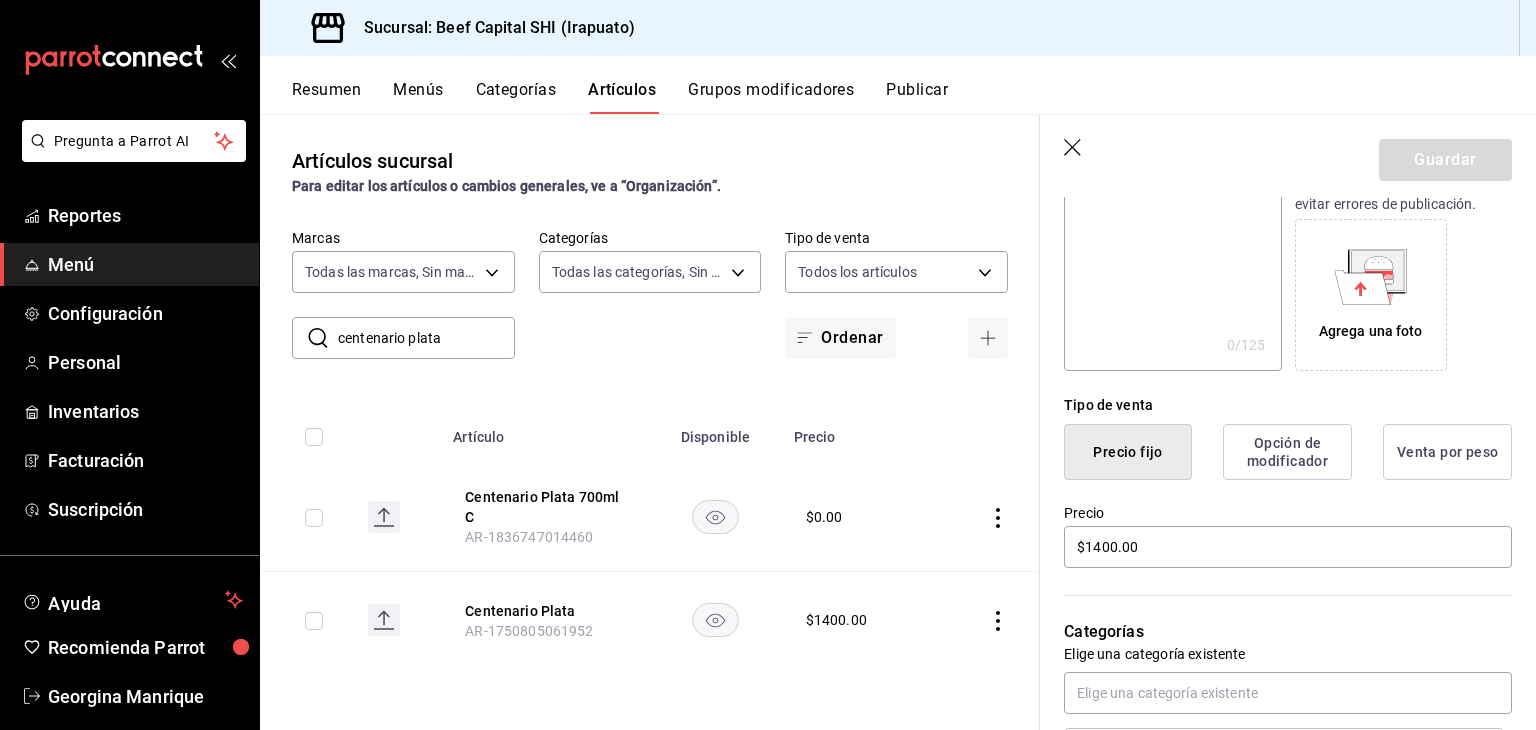 scroll, scrollTop: 300, scrollLeft: 0, axis: vertical 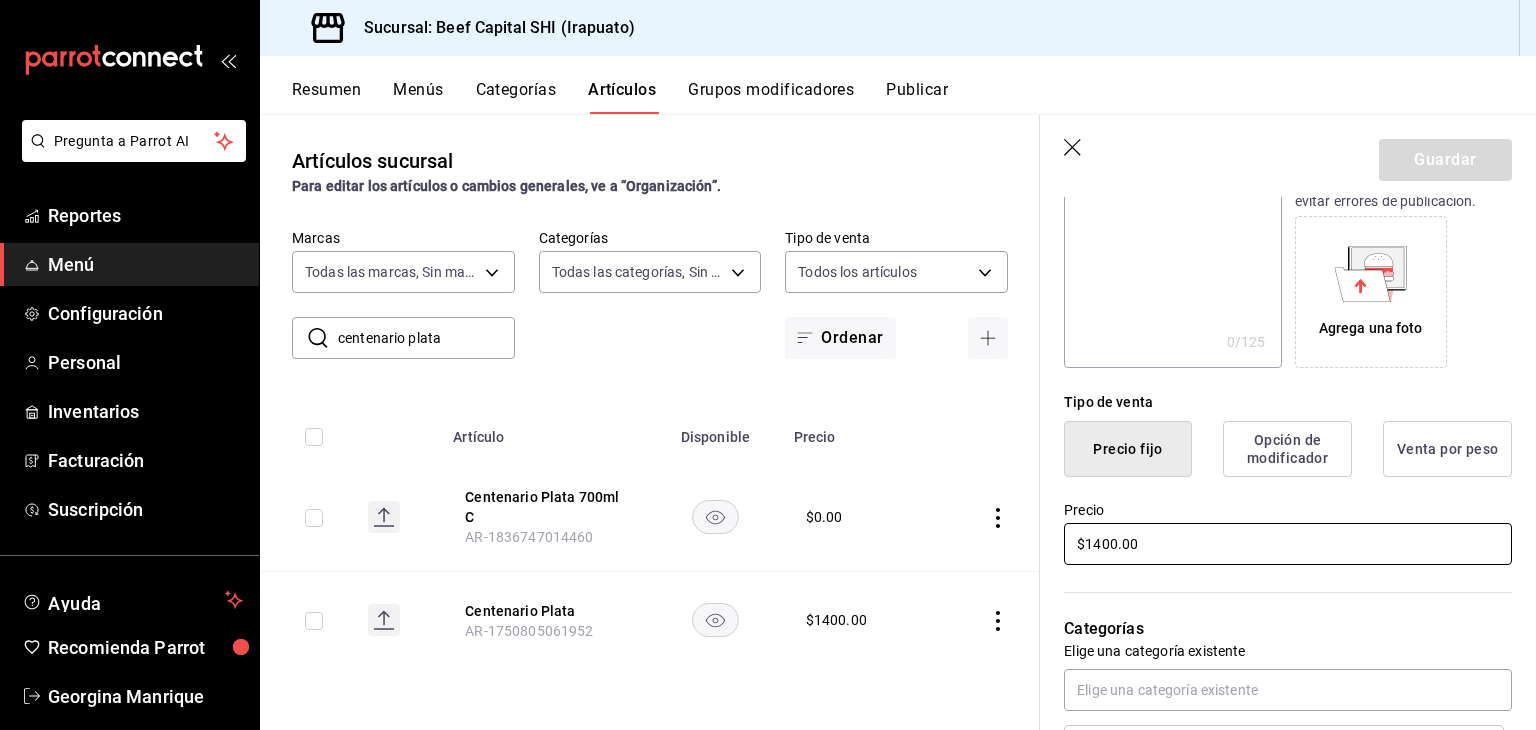 drag, startPoint x: 1203, startPoint y: 535, endPoint x: 977, endPoint y: 522, distance: 226.37358 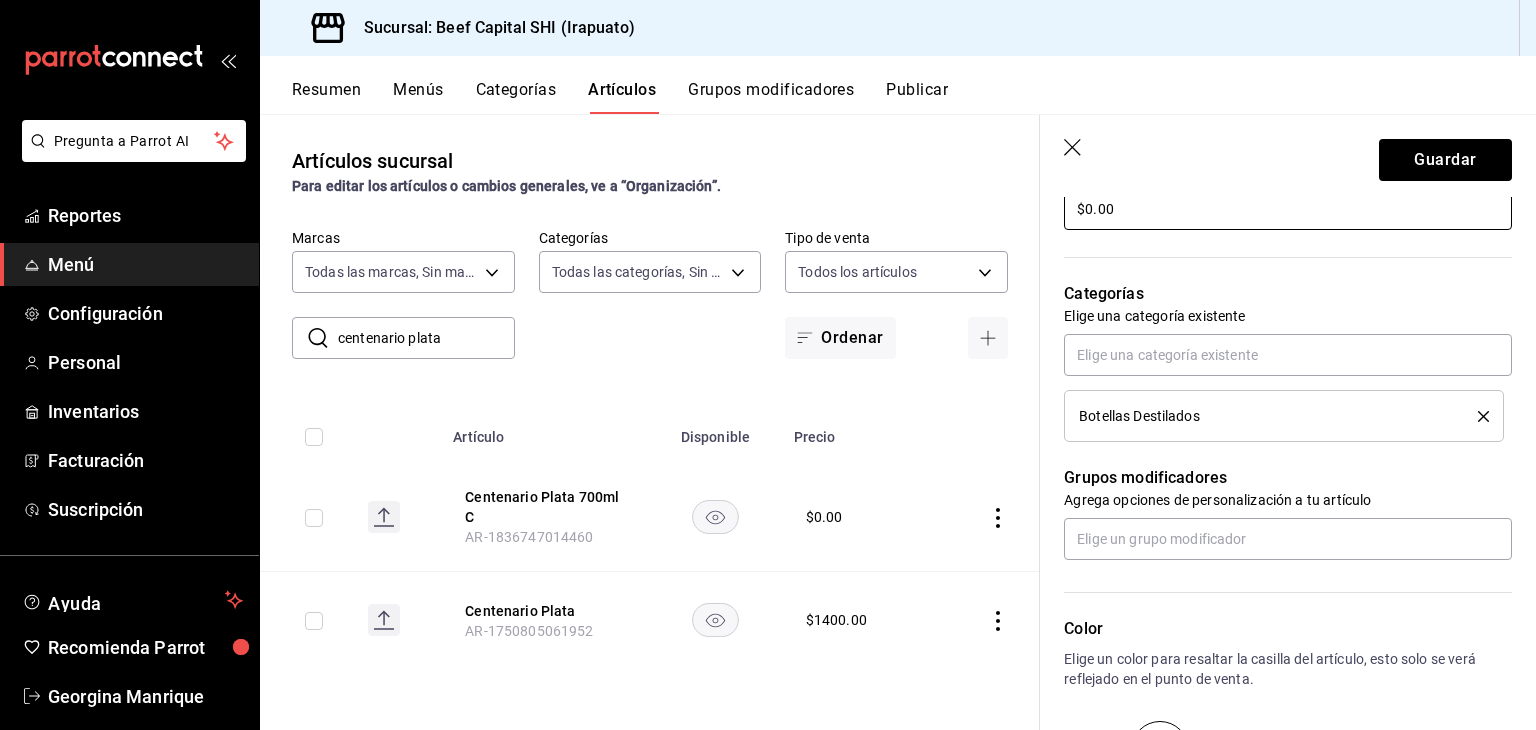 scroll, scrollTop: 600, scrollLeft: 0, axis: vertical 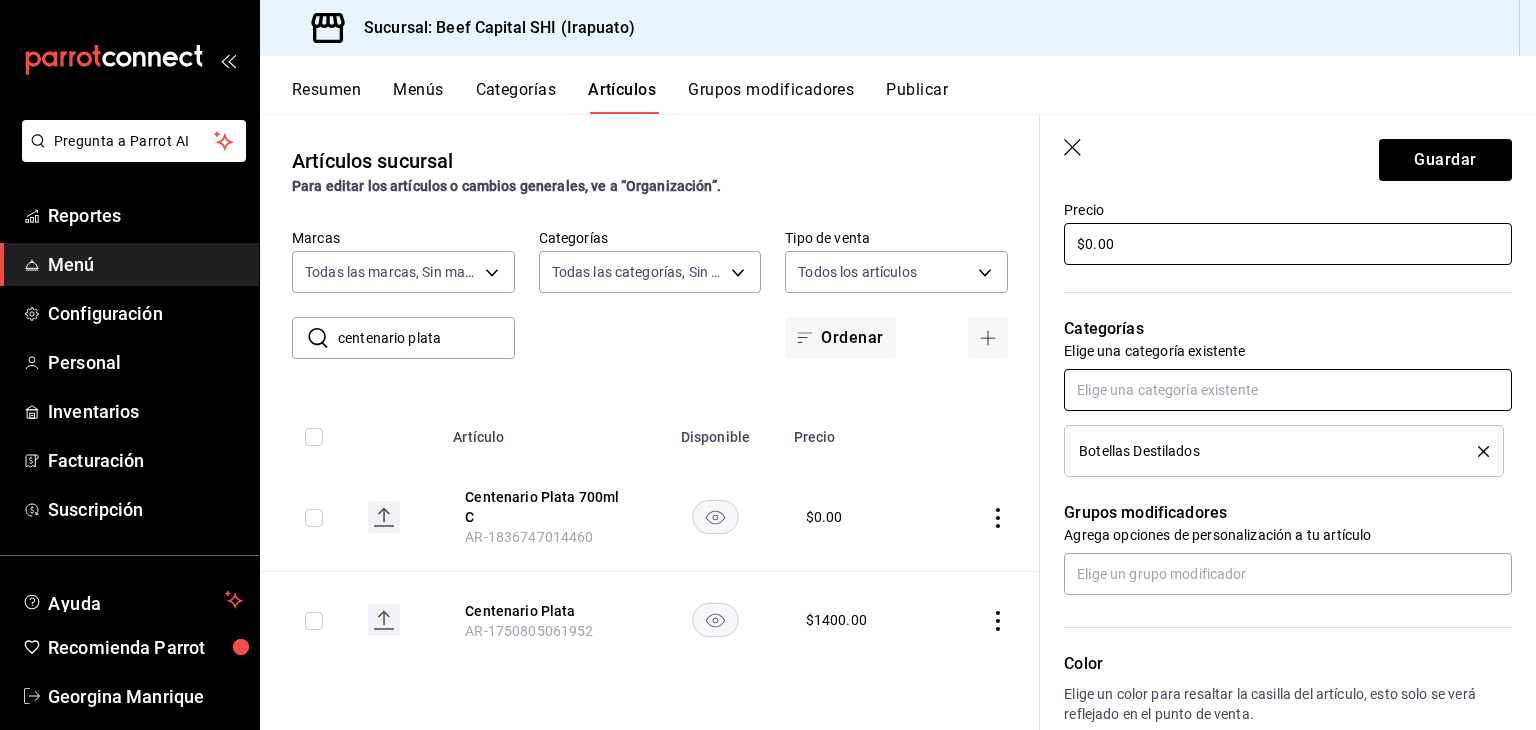 type on "$0.00" 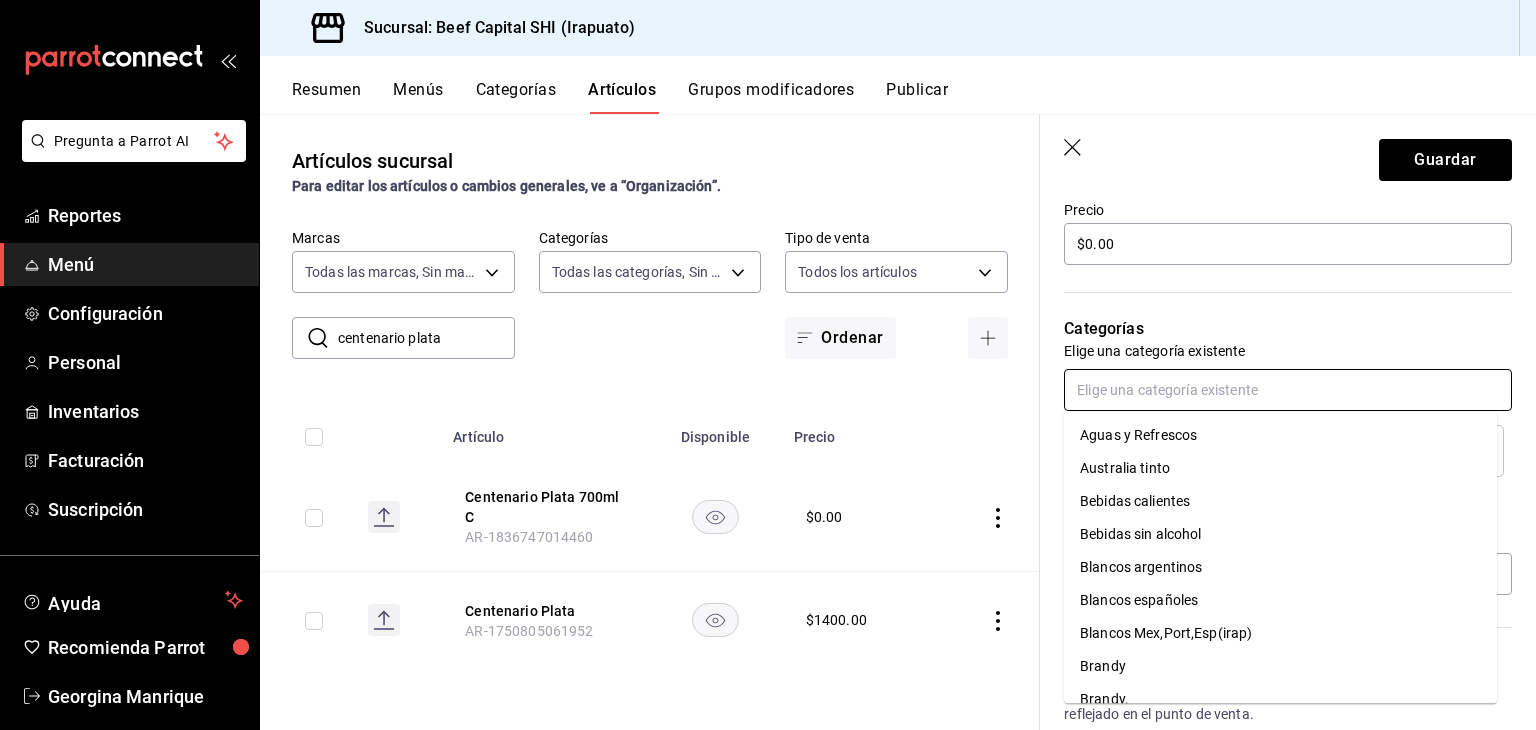click at bounding box center [1288, 390] 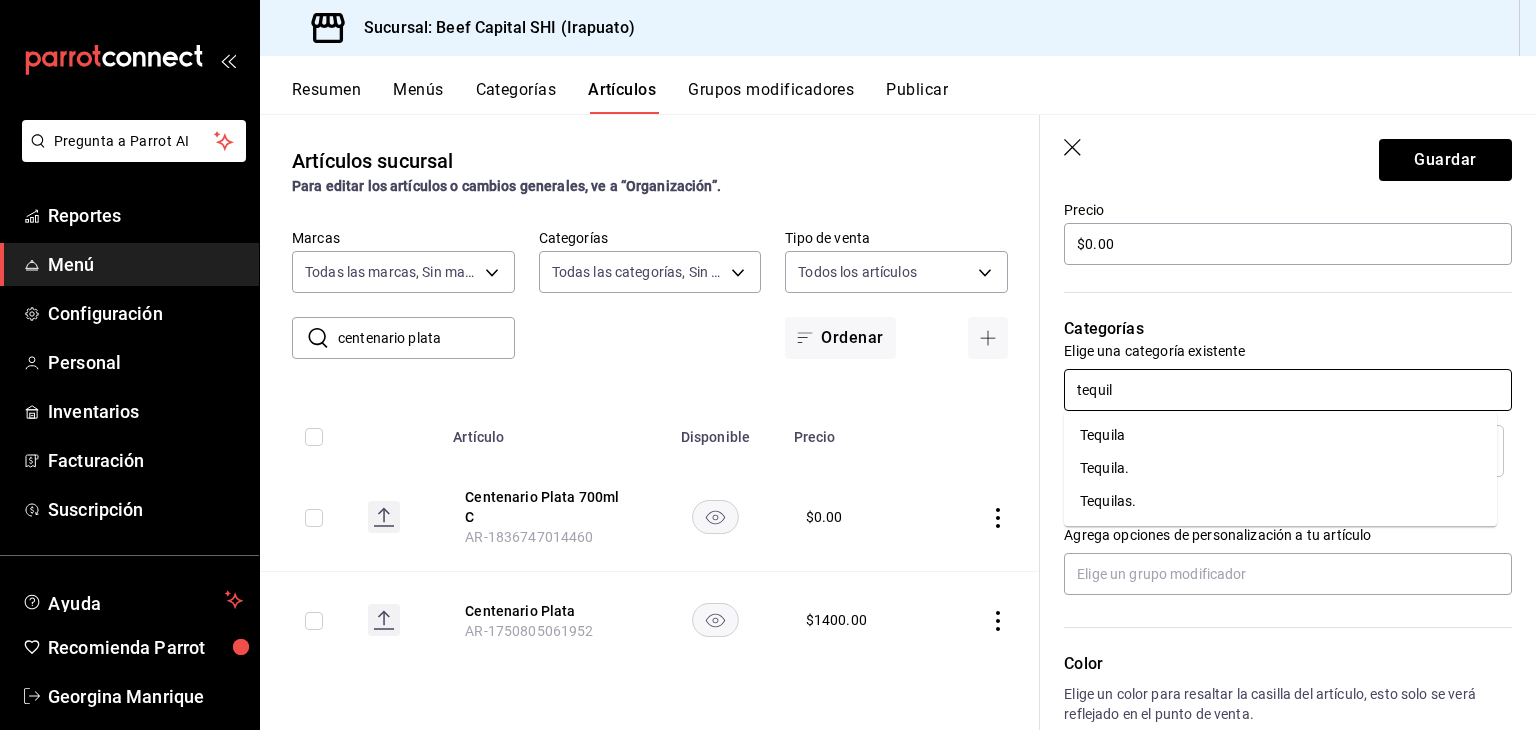 type on "tequila" 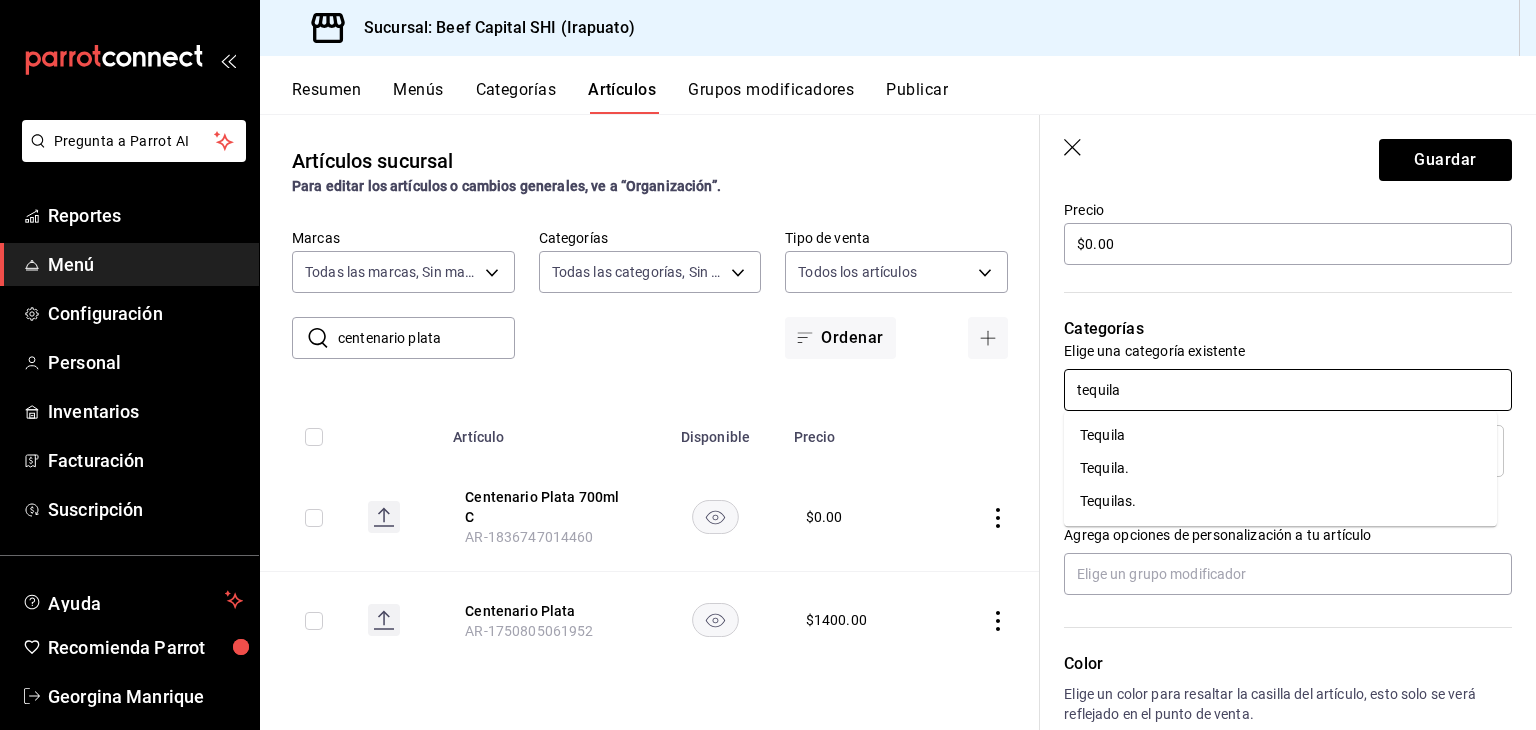 click on "Tequila." at bounding box center (1280, 468) 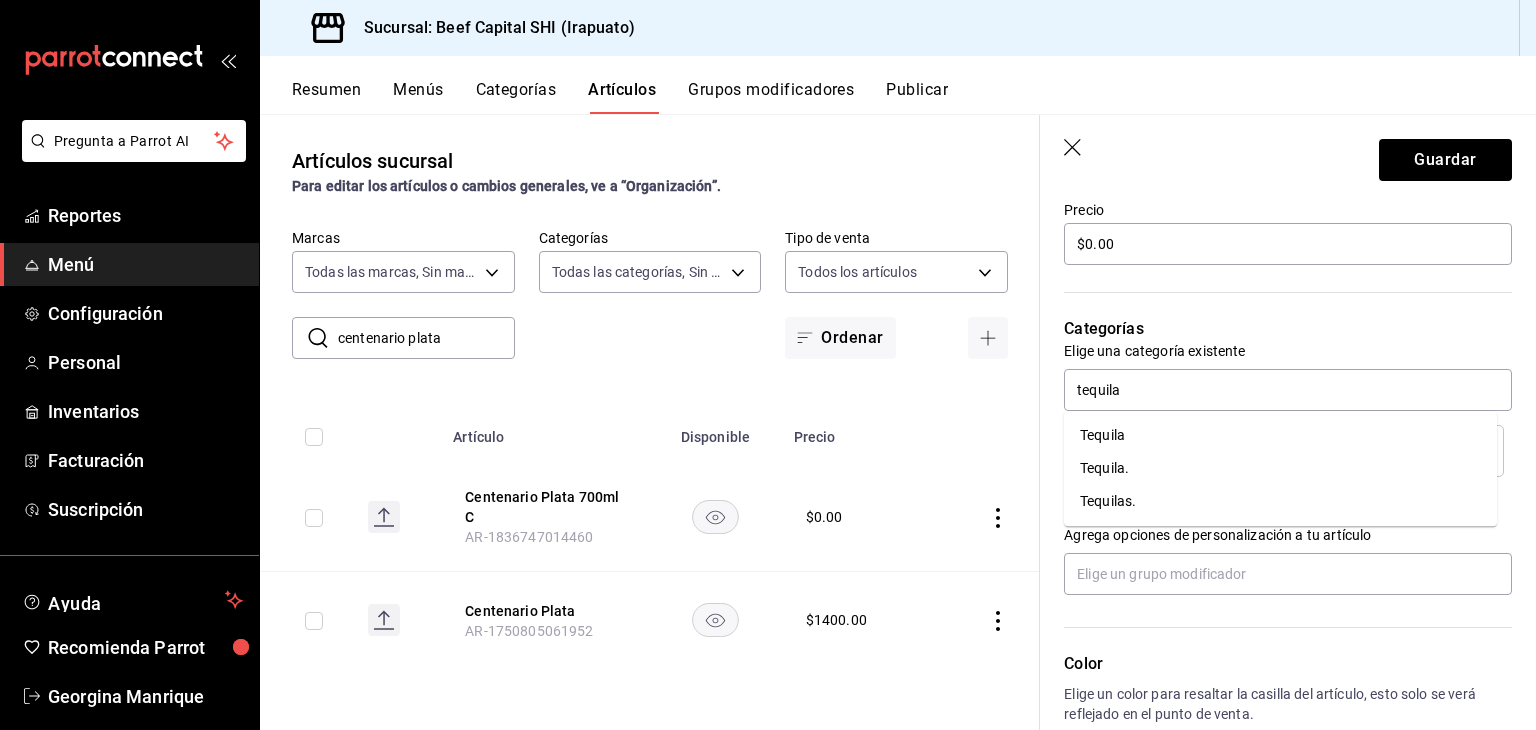 type 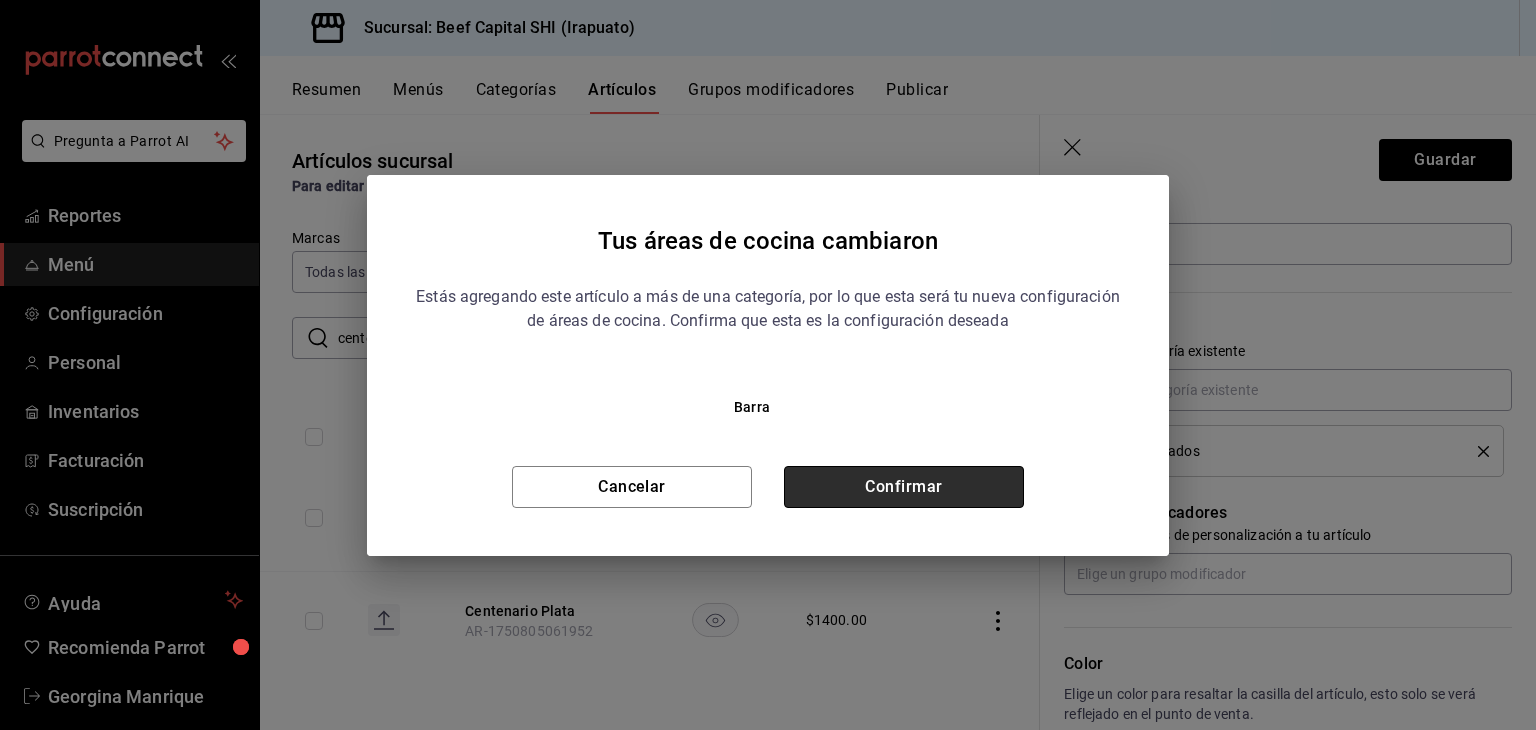 click on "Confirmar" at bounding box center [904, 487] 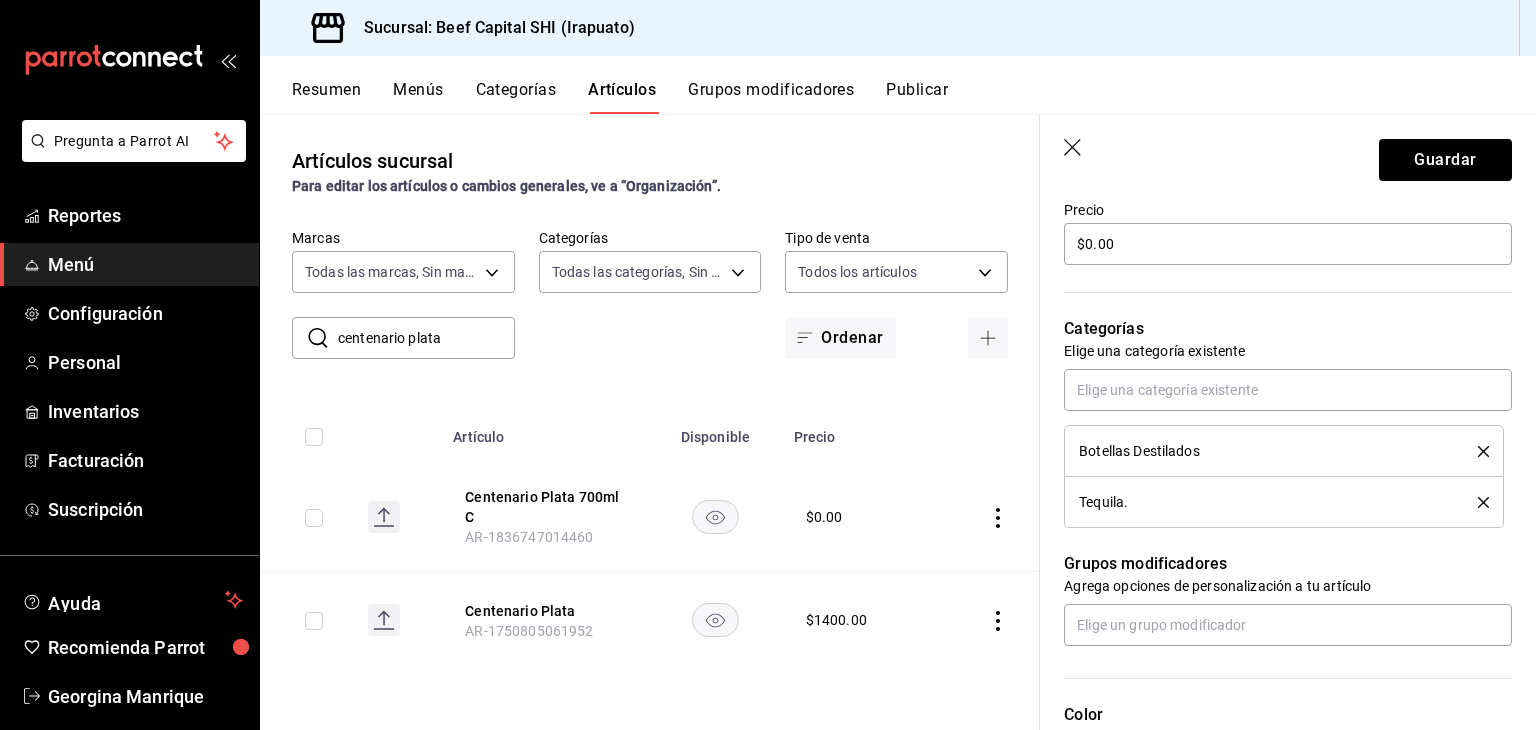 click 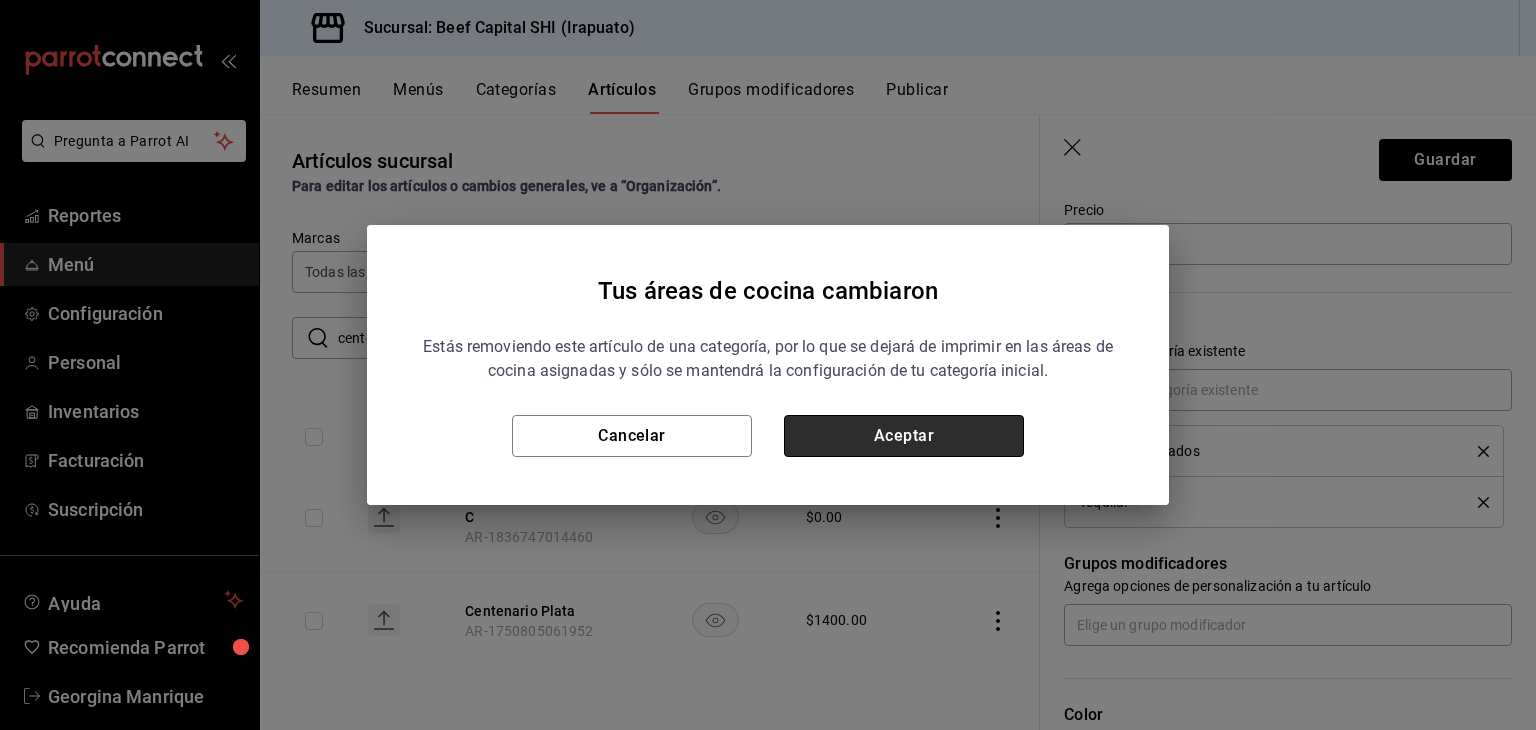 click on "Aceptar" at bounding box center [904, 436] 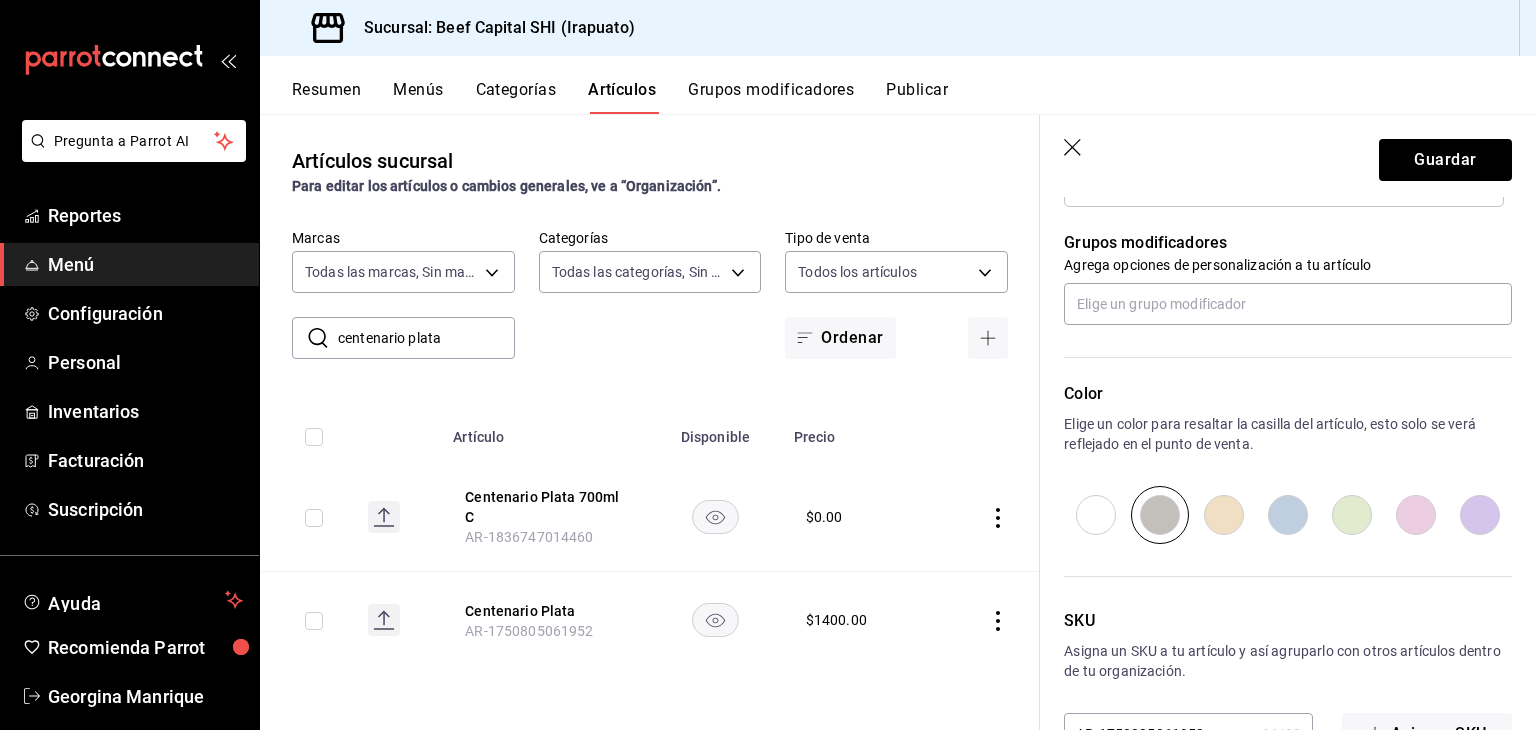 scroll, scrollTop: 900, scrollLeft: 0, axis: vertical 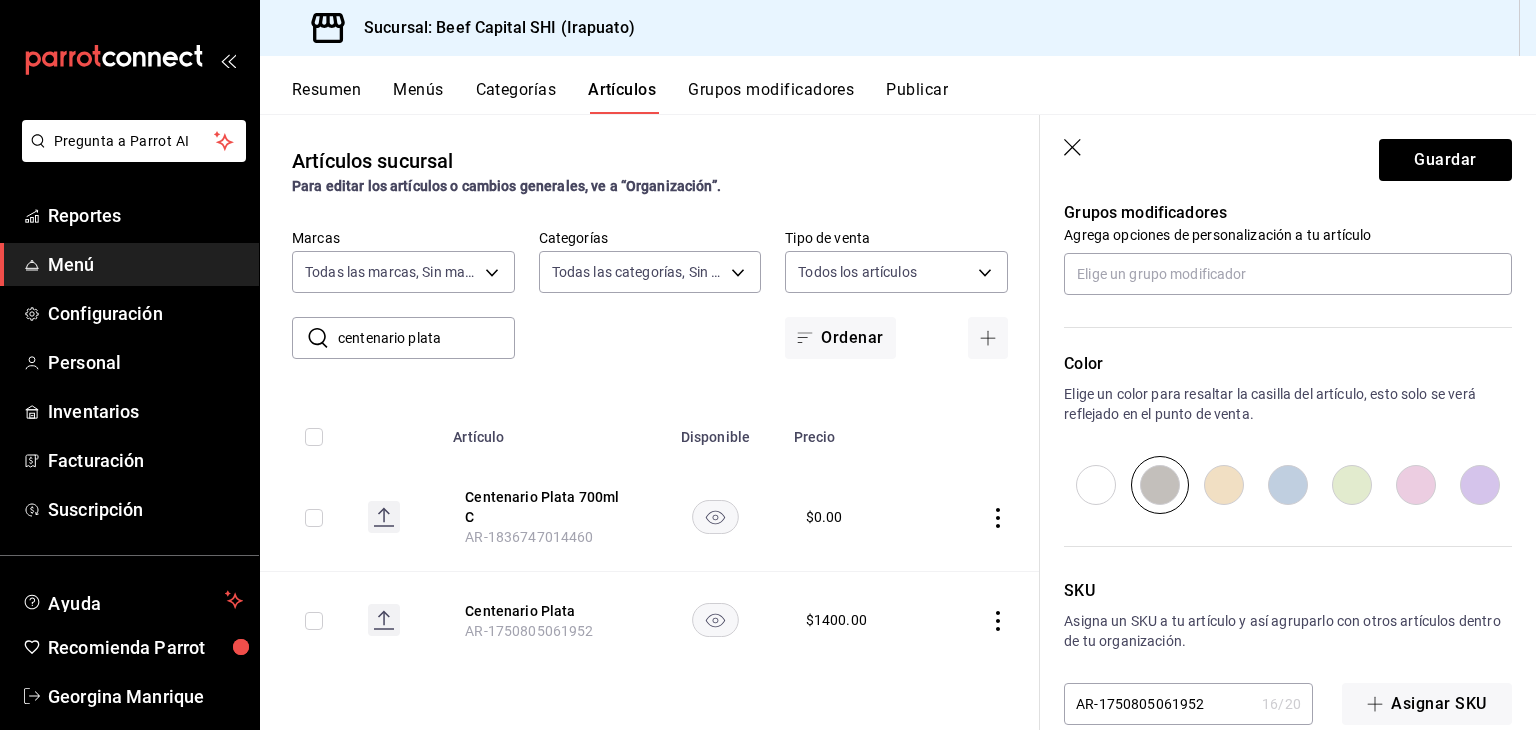 click at bounding box center (1224, 485) 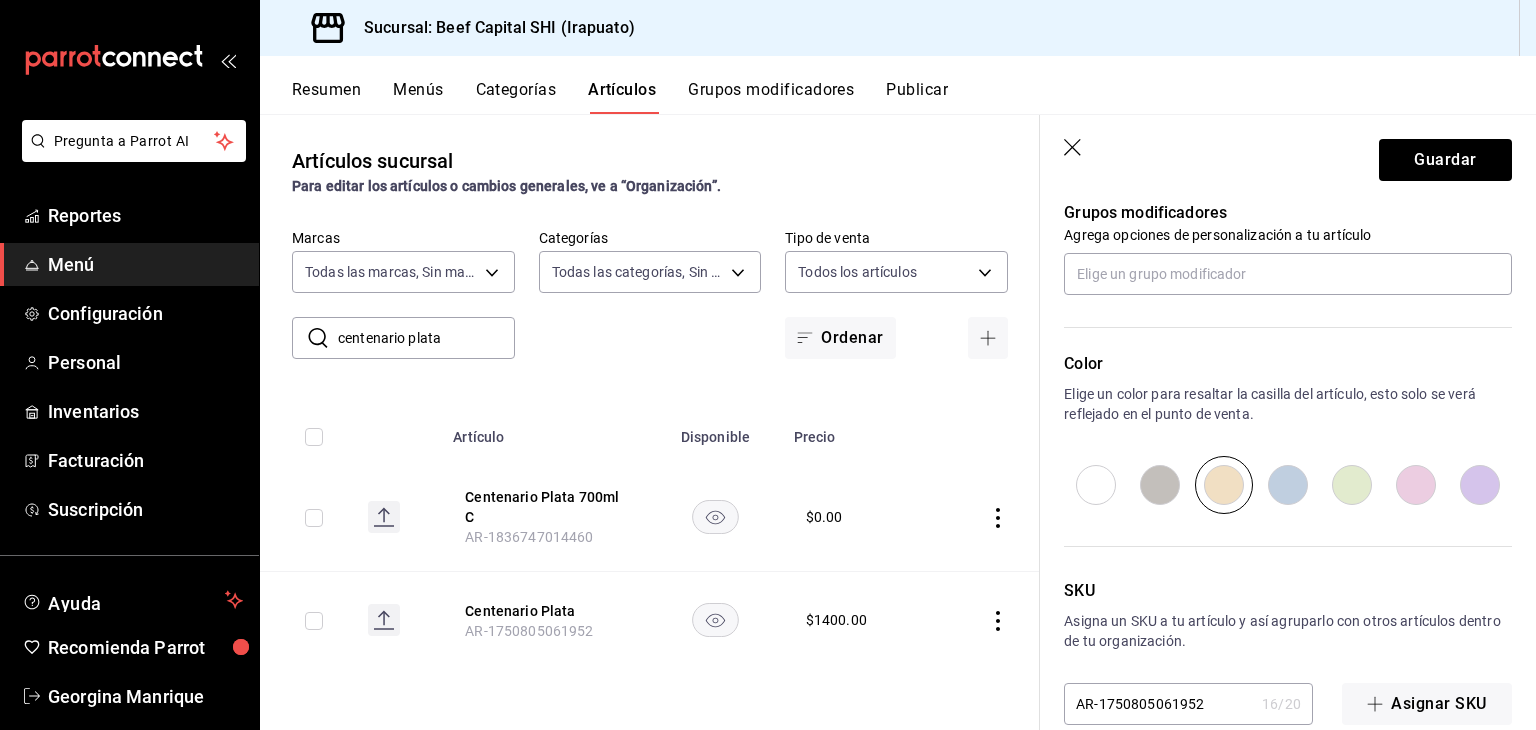 scroll, scrollTop: 934, scrollLeft: 0, axis: vertical 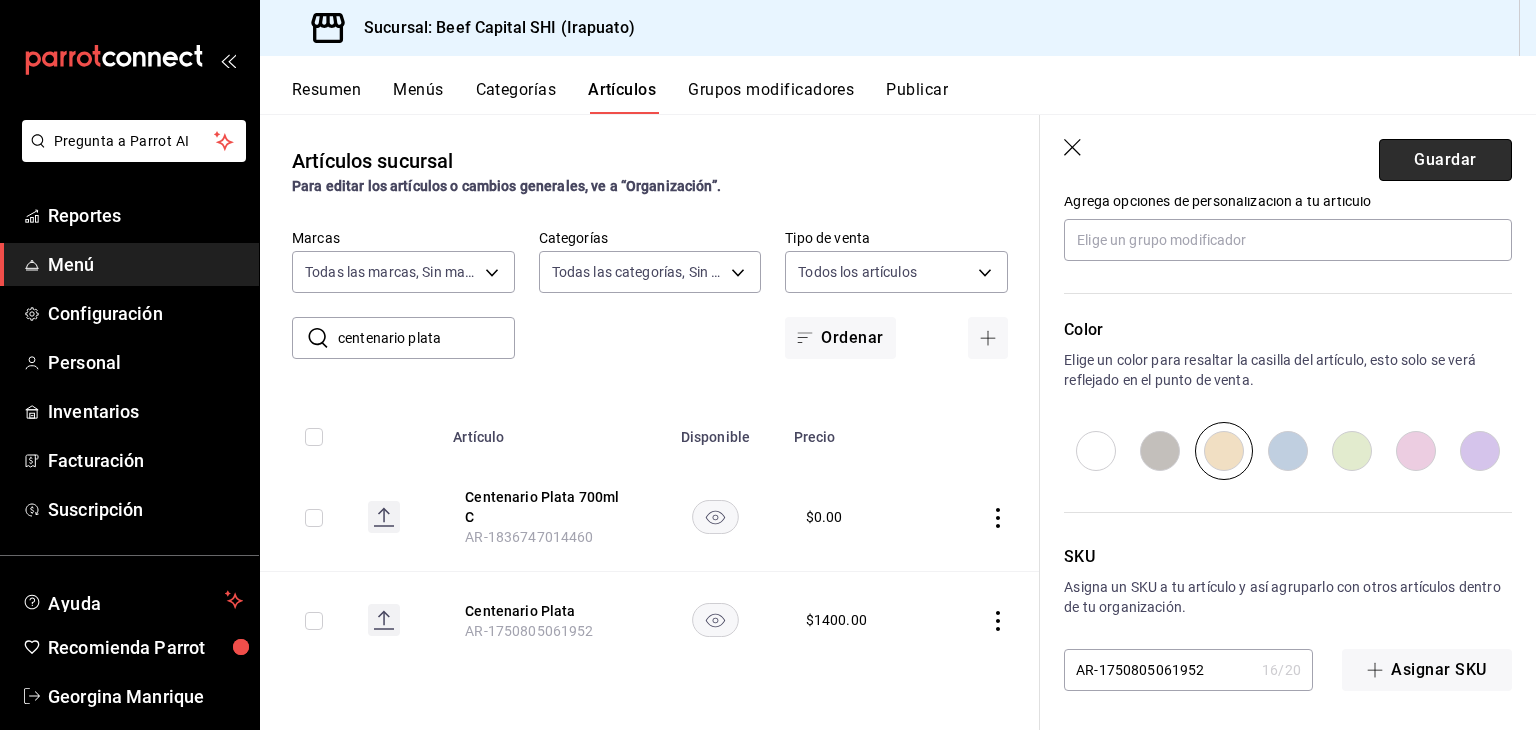 click on "Guardar" at bounding box center [1445, 160] 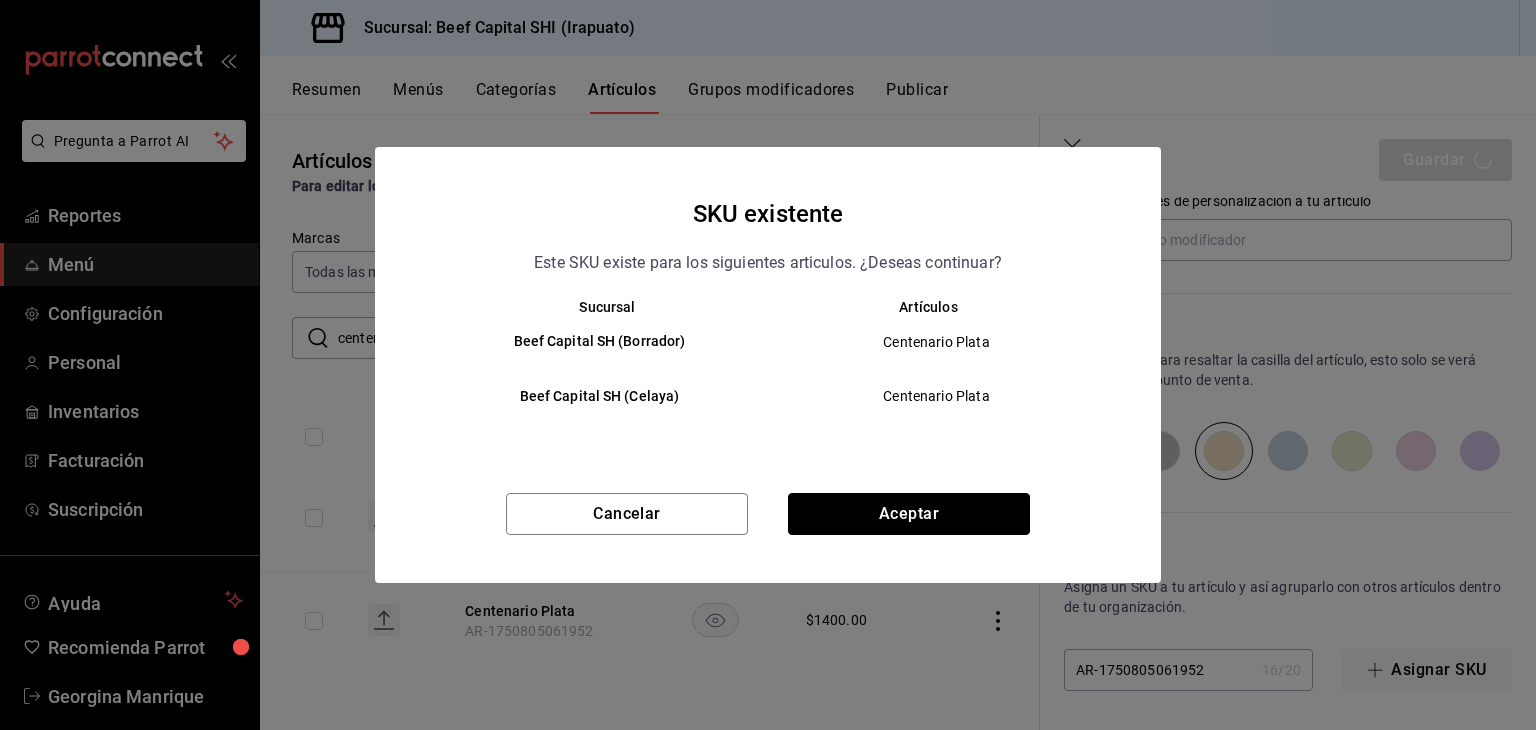 click on "Aceptar" at bounding box center [909, 514] 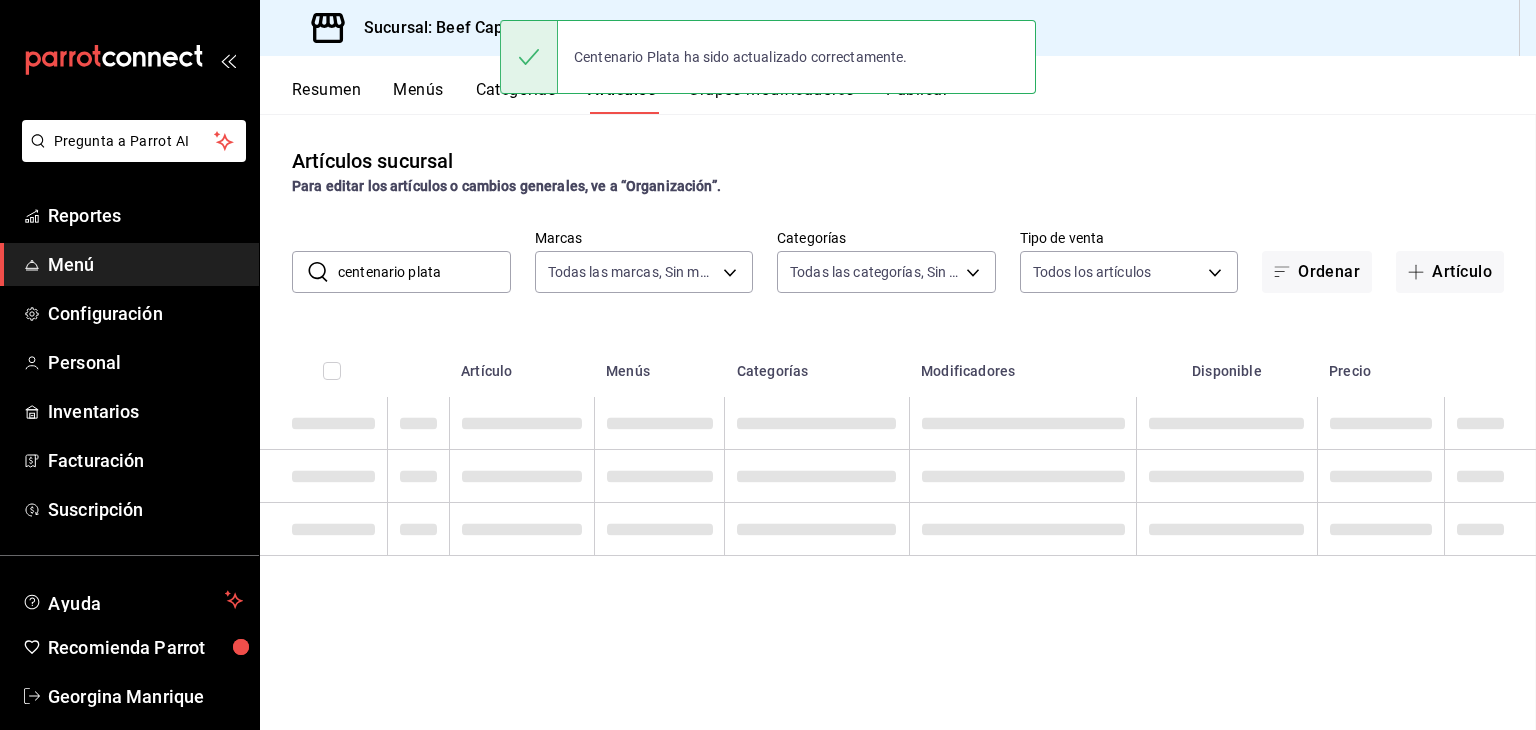 scroll, scrollTop: 0, scrollLeft: 0, axis: both 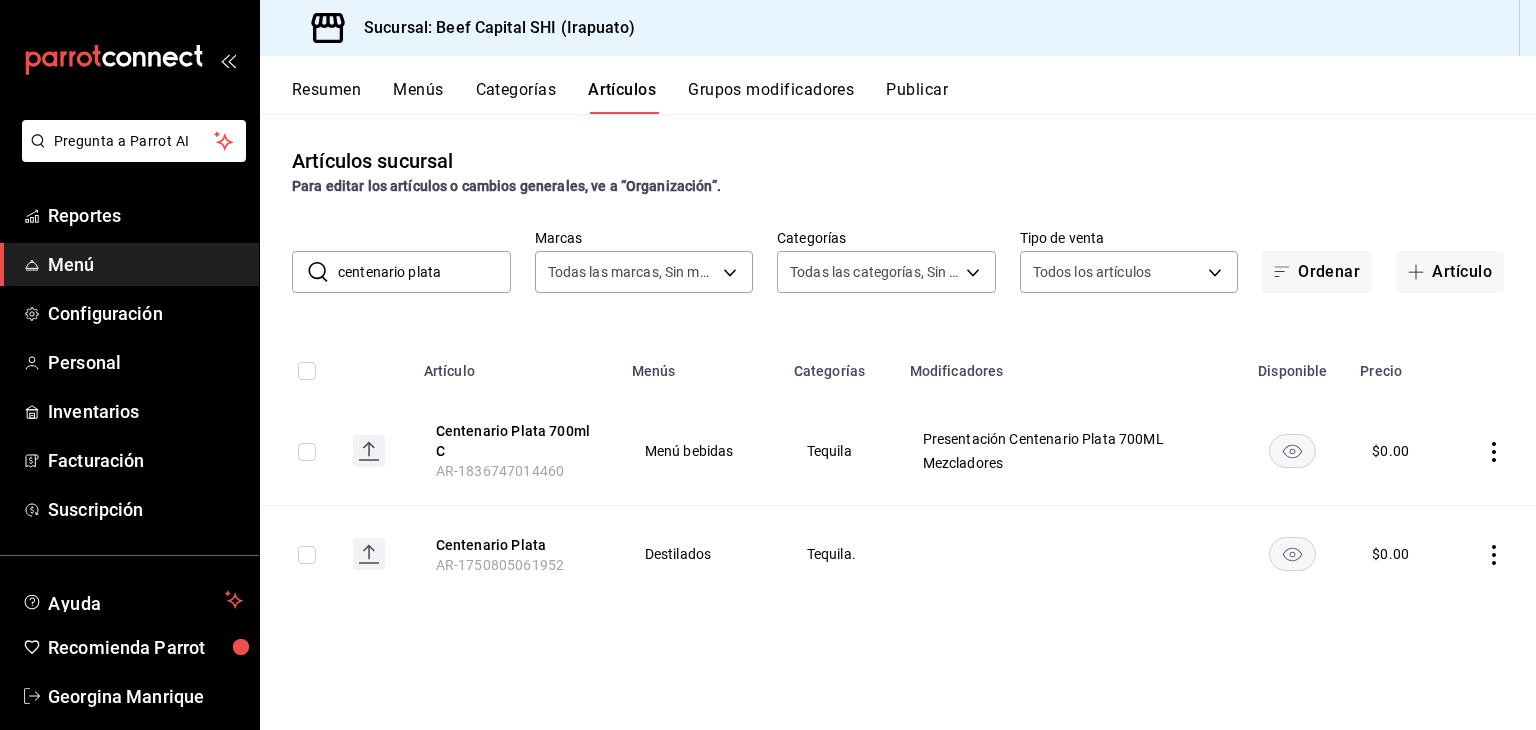 click on "Grupos modificadores" at bounding box center (771, 97) 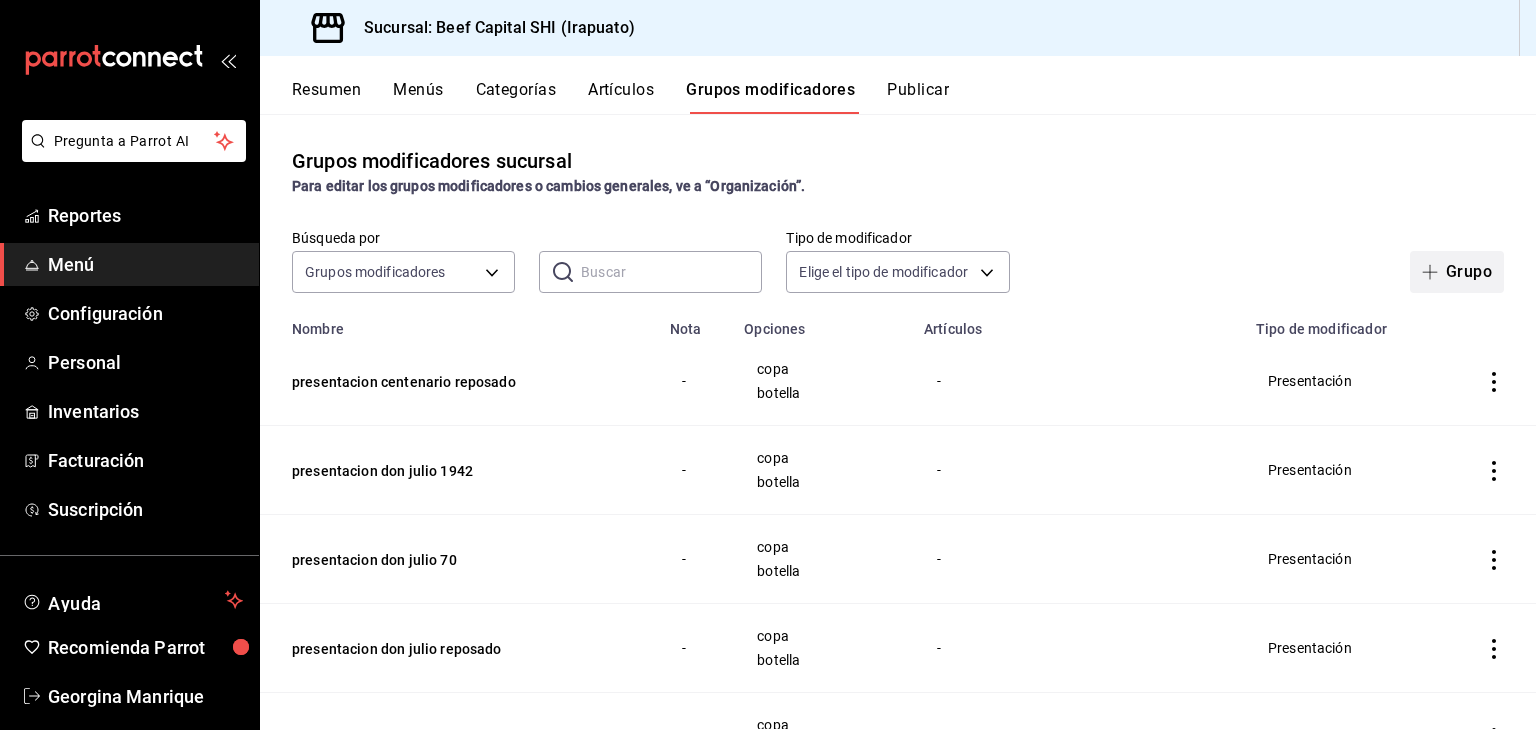 click 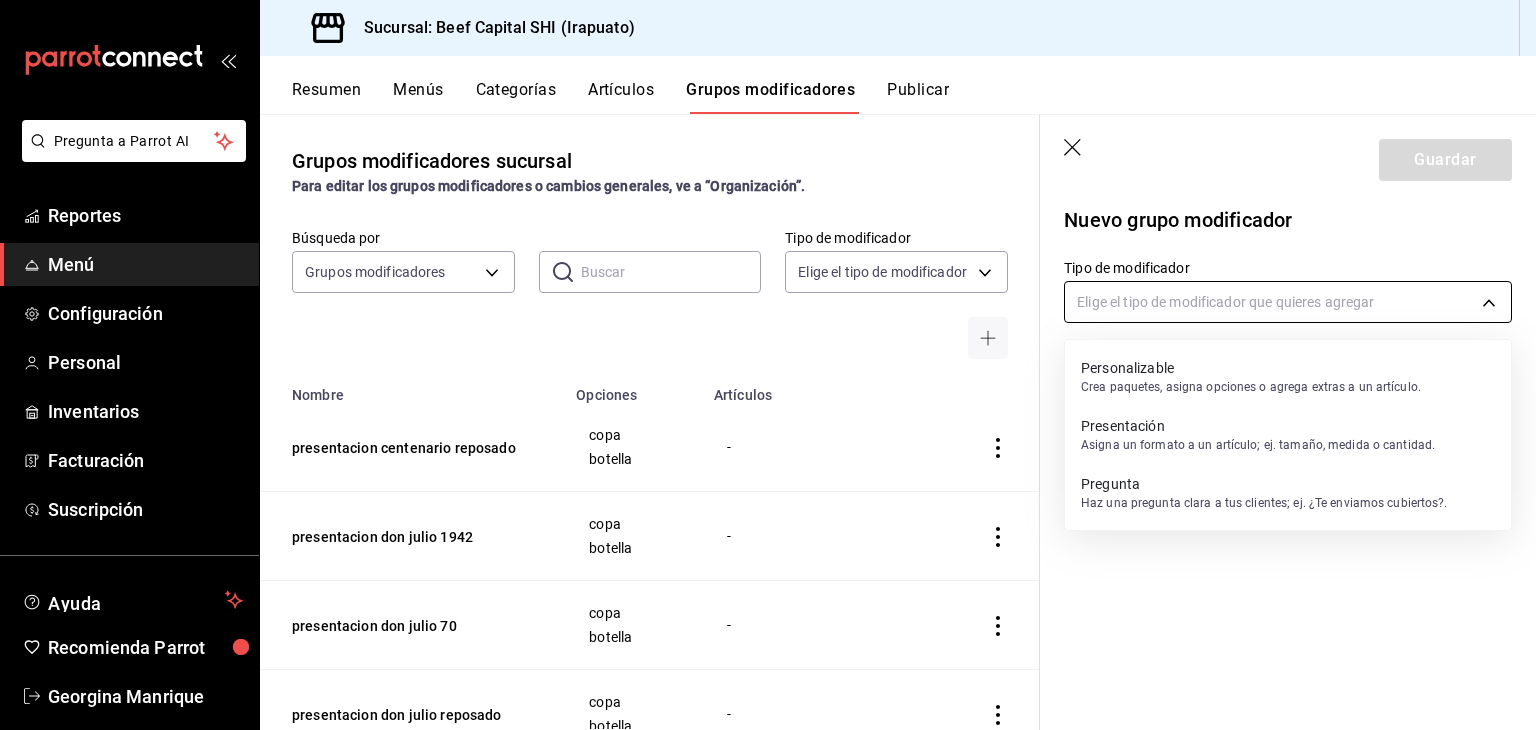 click on "Pregunta a Parrot AI Reportes   Menú   Configuración   Personal   Inventarios   Facturación   Suscripción   Ayuda Recomienda Parrot   Georgina Manrique   Sugerir nueva función   Sucursal: Beef Capital SHI (Irapuato) Resumen Menús Categorías Artículos Grupos modificadores Publicar Grupos modificadores sucursal Para editar los grupos modificadores o cambios generales, ve a “Organización”. Búsqueda por Grupos modificadores GROUP ​ ​ Tipo de modificador Elige el tipo de modificador Nombre Opciones Artículos presentacion centenario reposado copa botella - presentacion don julio 1942 copa botella - presentacion don julio 70 copa botella - presentacion don julio reposado copa botella - presentacion don julio blanco copa botella - Presentacion 7 leguas añejo copa botella - presentacion 7 leguas reposado copa botellas - Presentacion 7 leguas blanco copa botella - Presentacion herradura seleccion suprema copa botella - presentacion herradura ultra copa botella - Presentacion herradura añejo copa -" at bounding box center (768, 365) 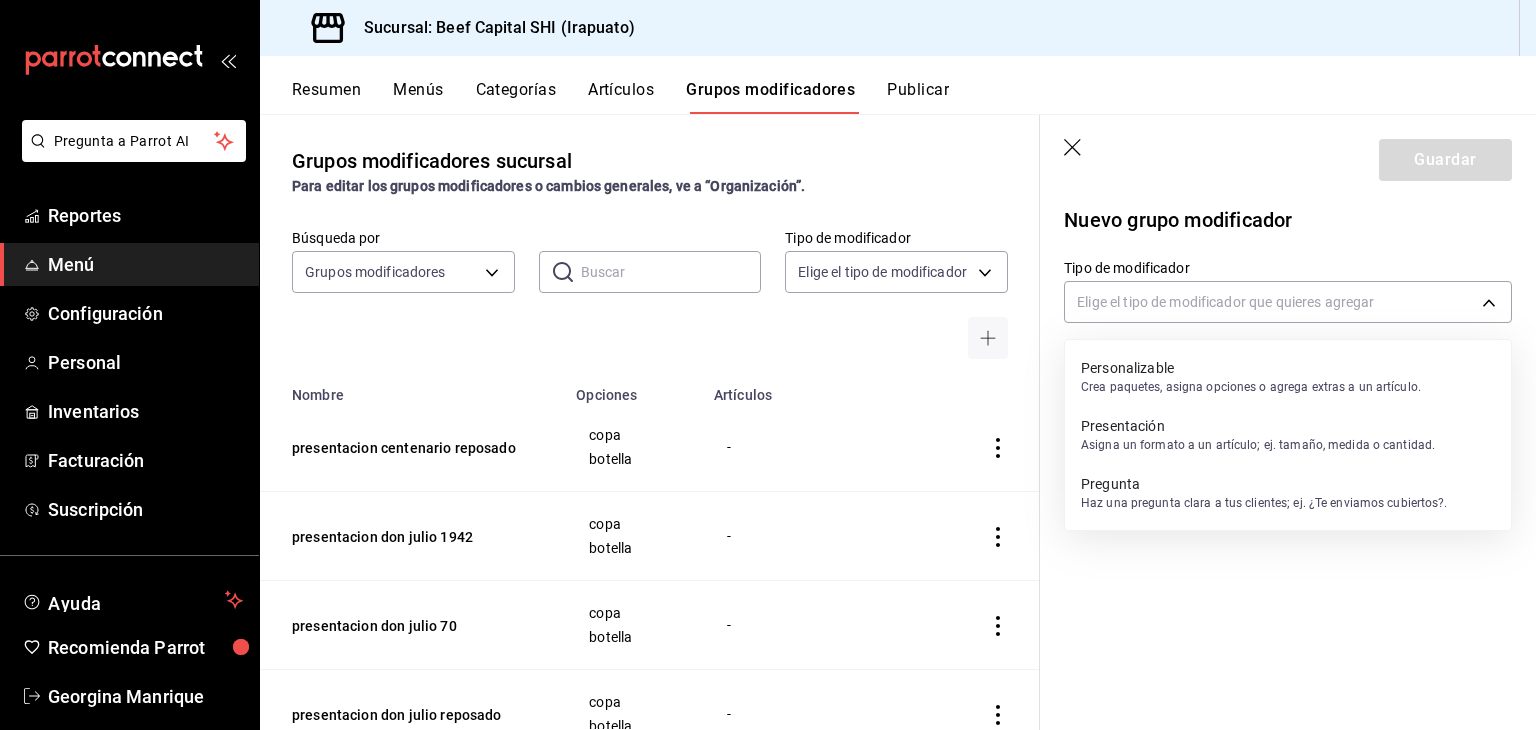 click on "Presentación Asigna un formato a un artículo; ej. tamaño, medida o cantidad." at bounding box center (1258, 435) 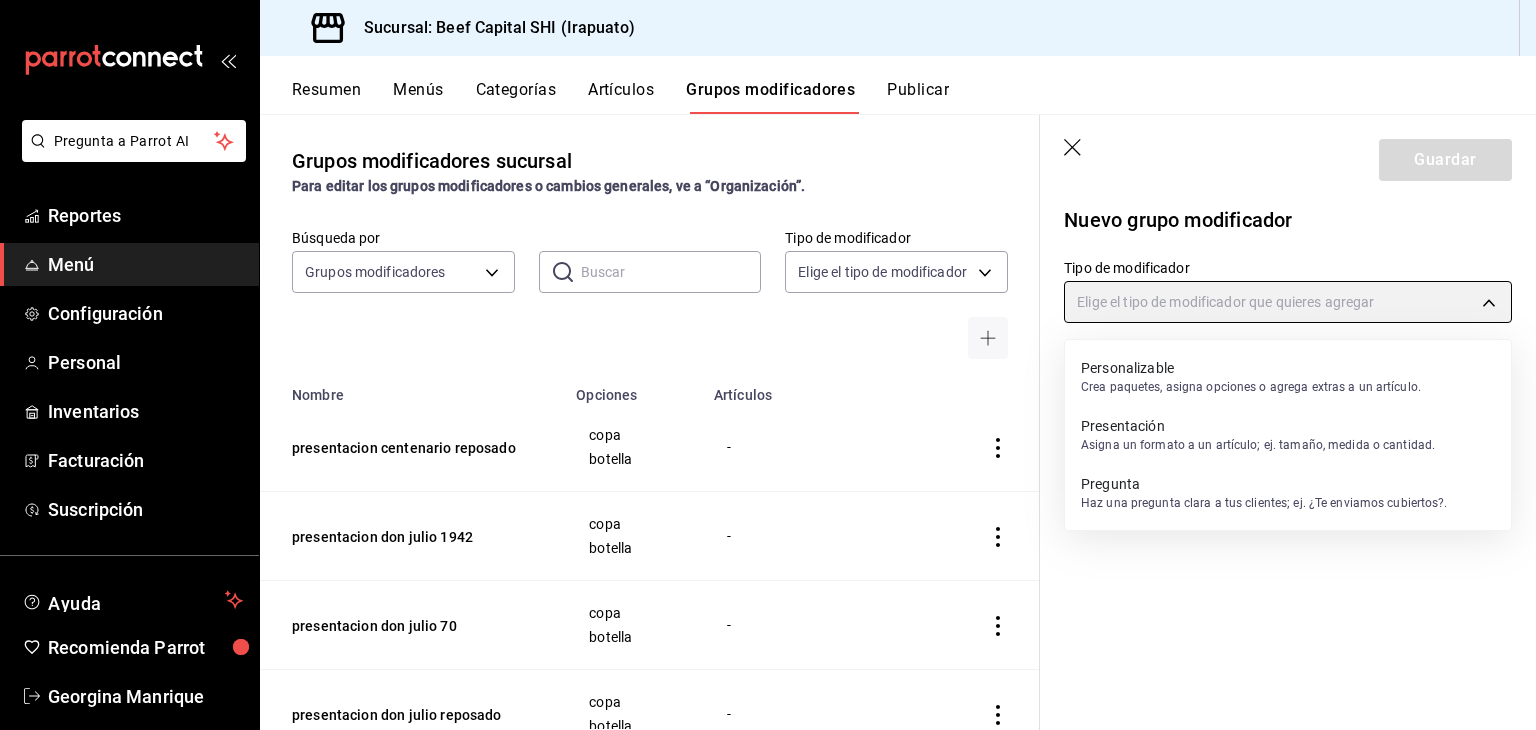 type on "PRESENTATION" 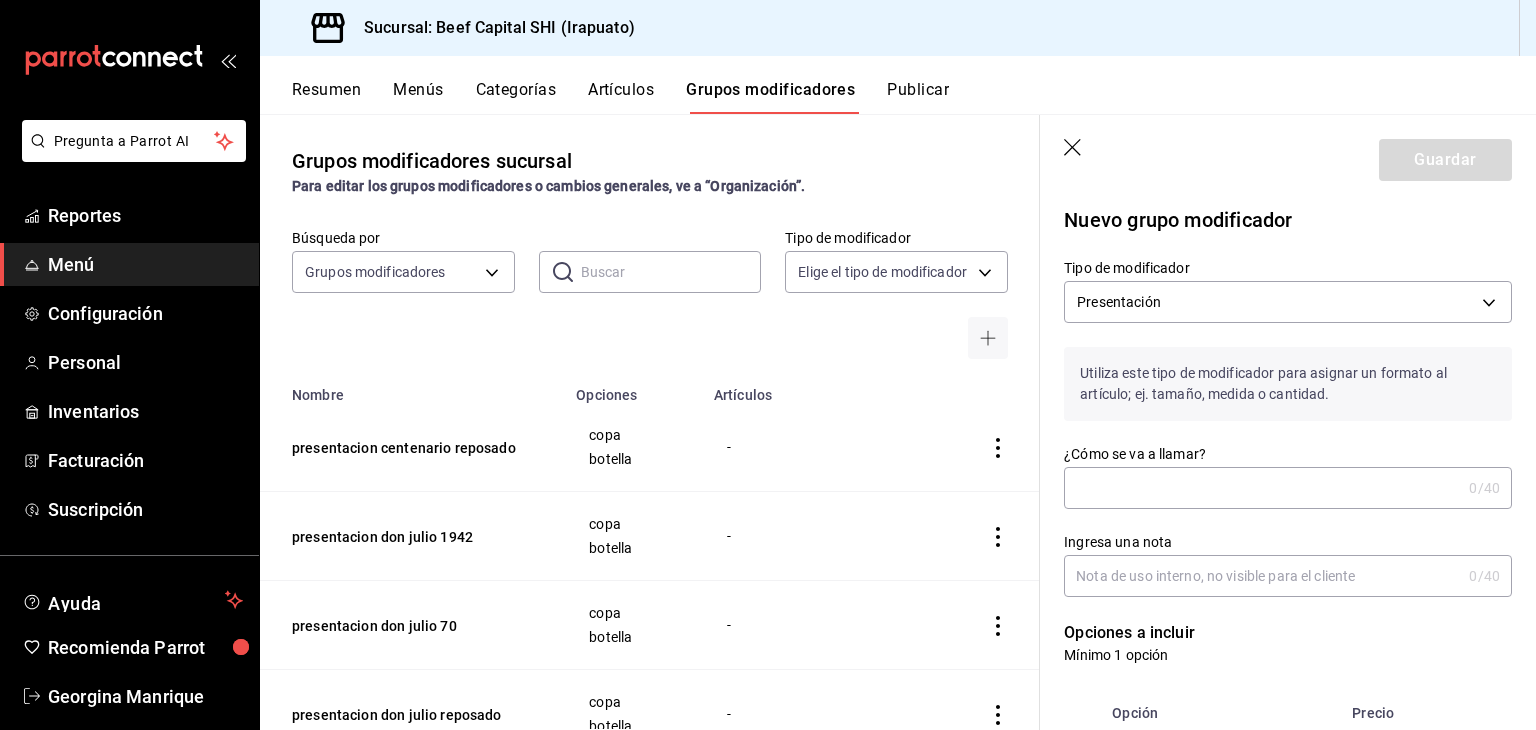 click on "¿Cómo se va a llamar?" at bounding box center [1262, 488] 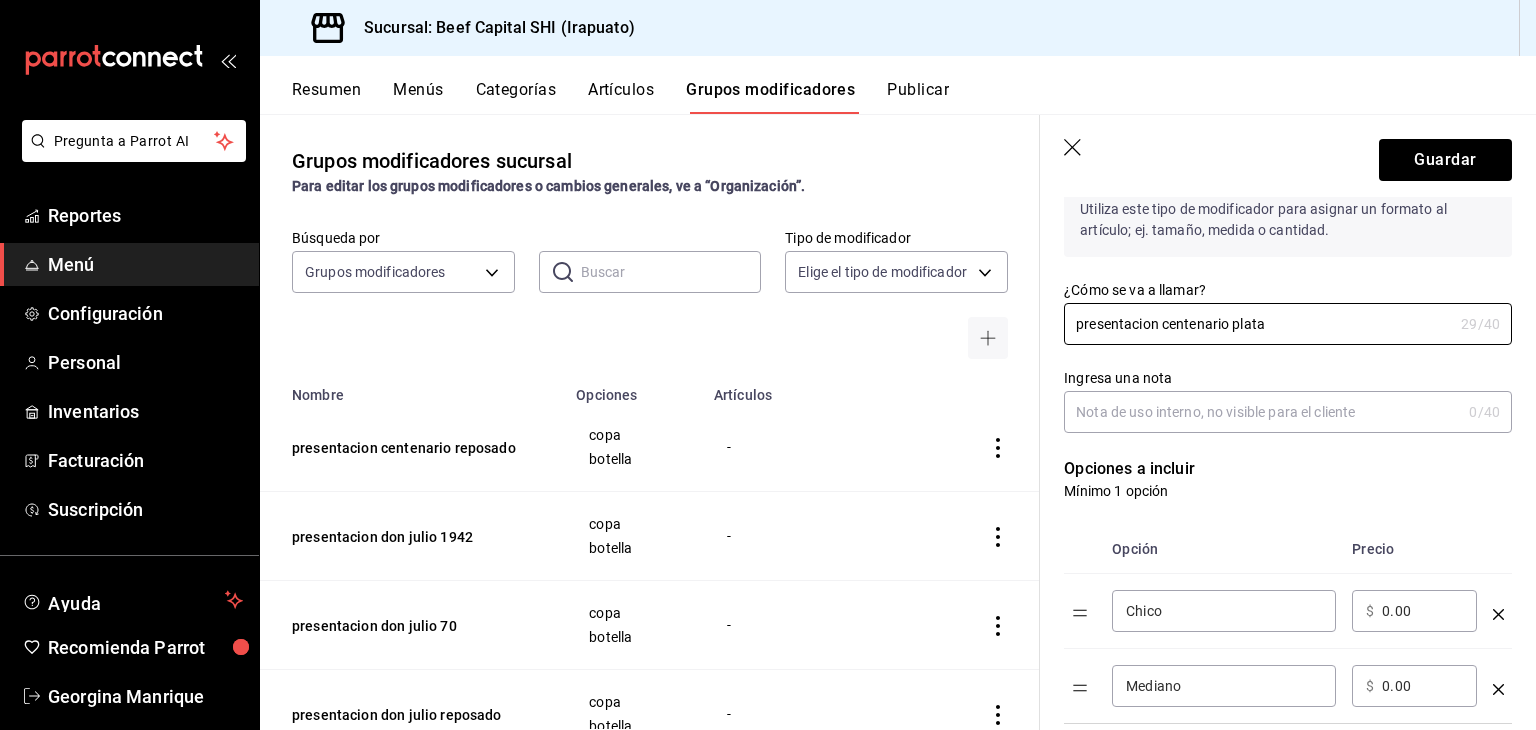scroll, scrollTop: 400, scrollLeft: 0, axis: vertical 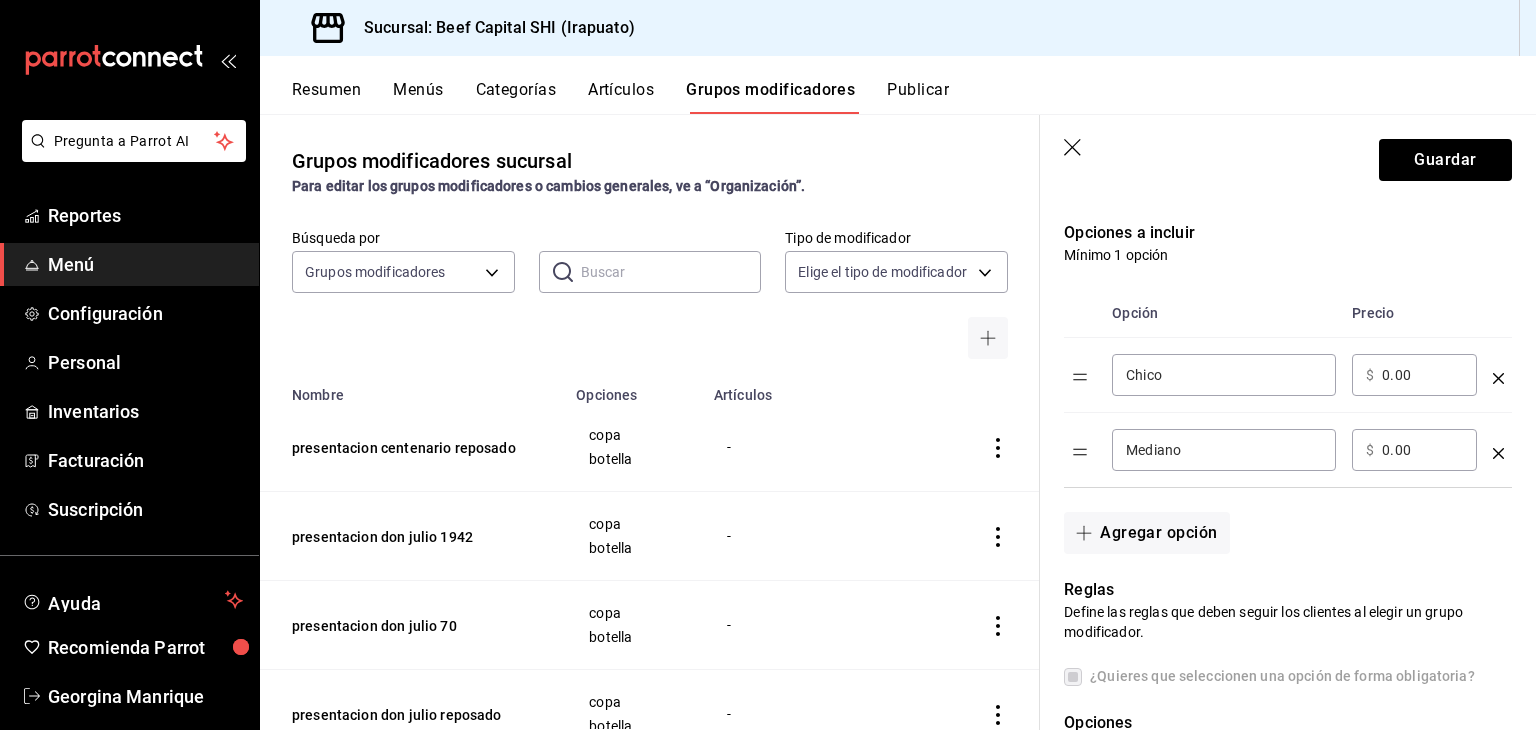 type on "presentacion centenario plata" 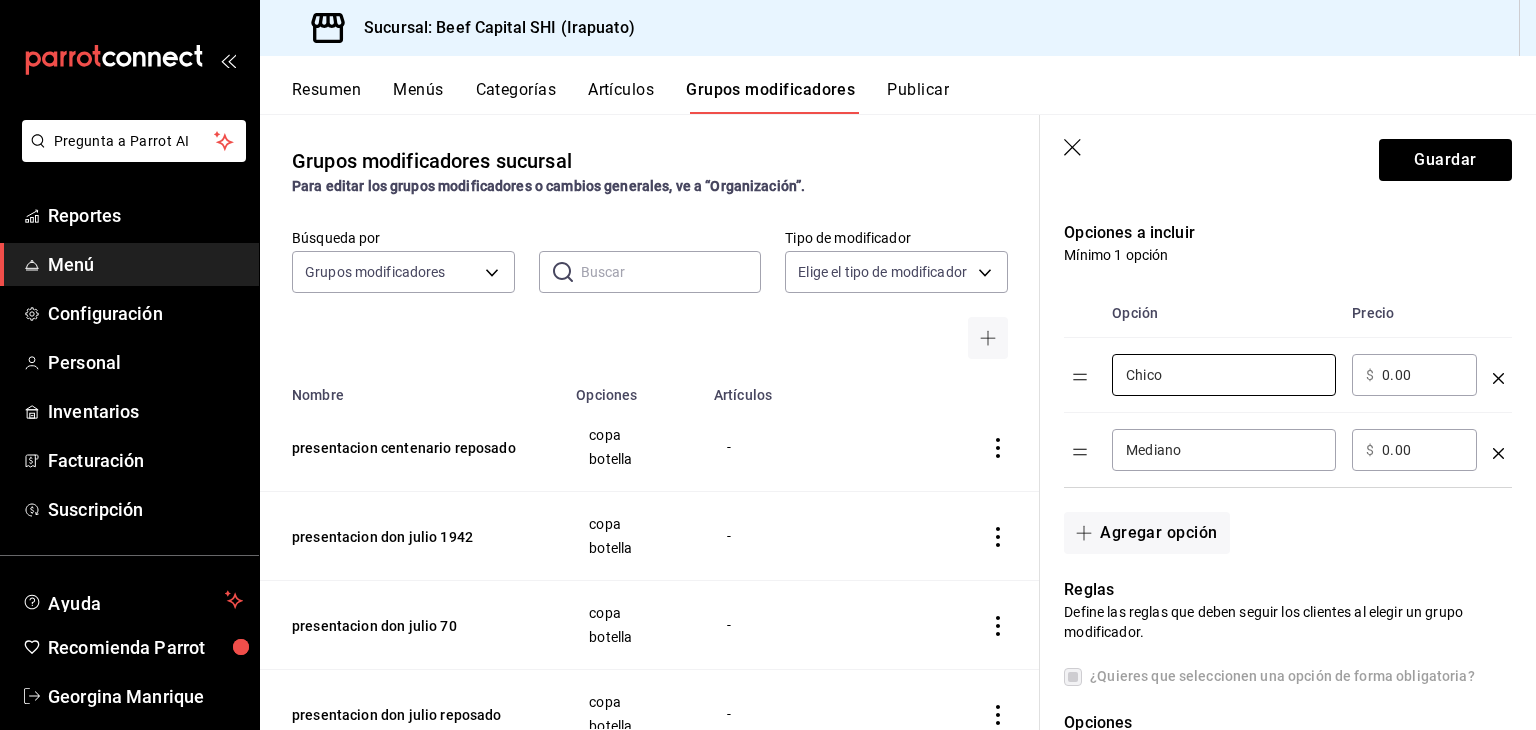 drag, startPoint x: 1191, startPoint y: 372, endPoint x: 1072, endPoint y: 373, distance: 119.0042 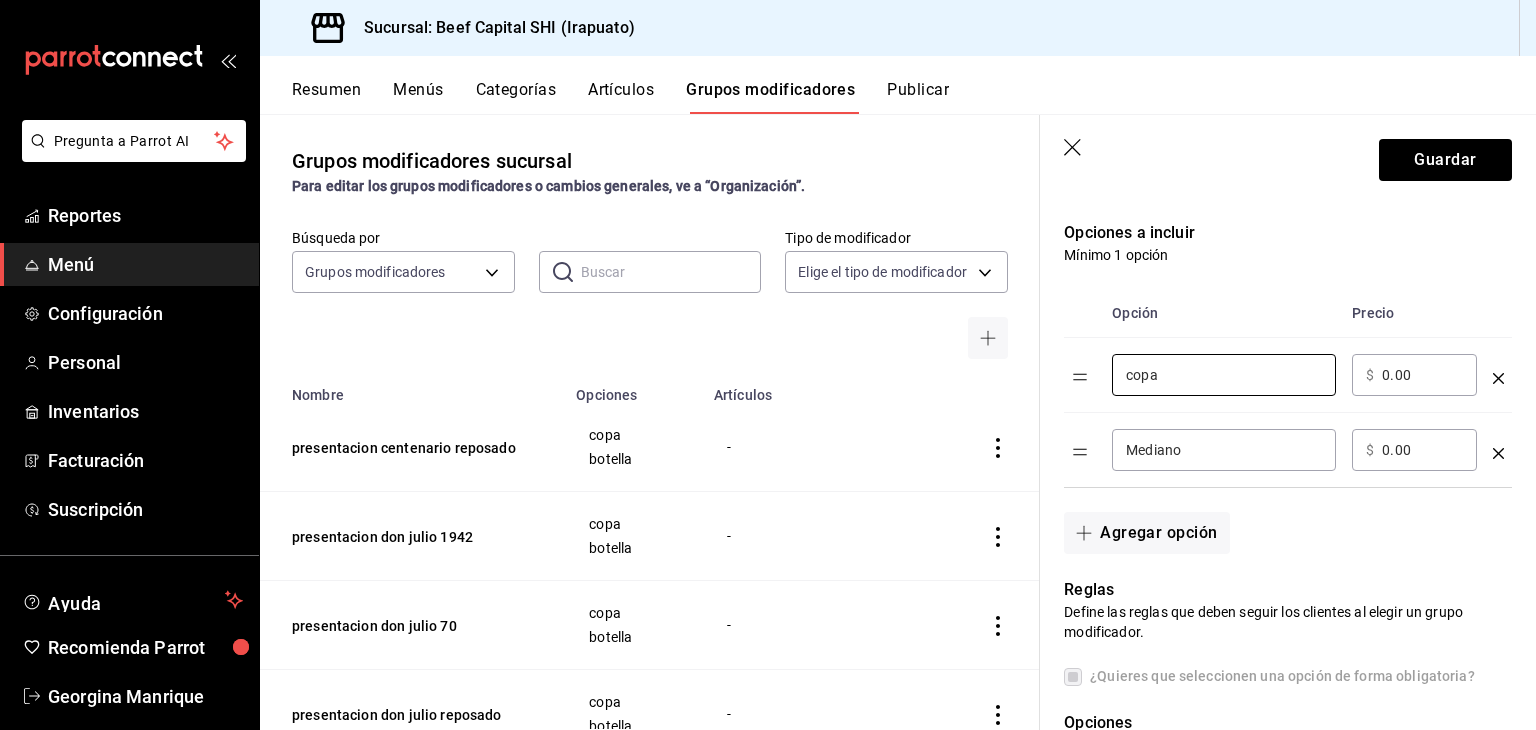 type on "copa" 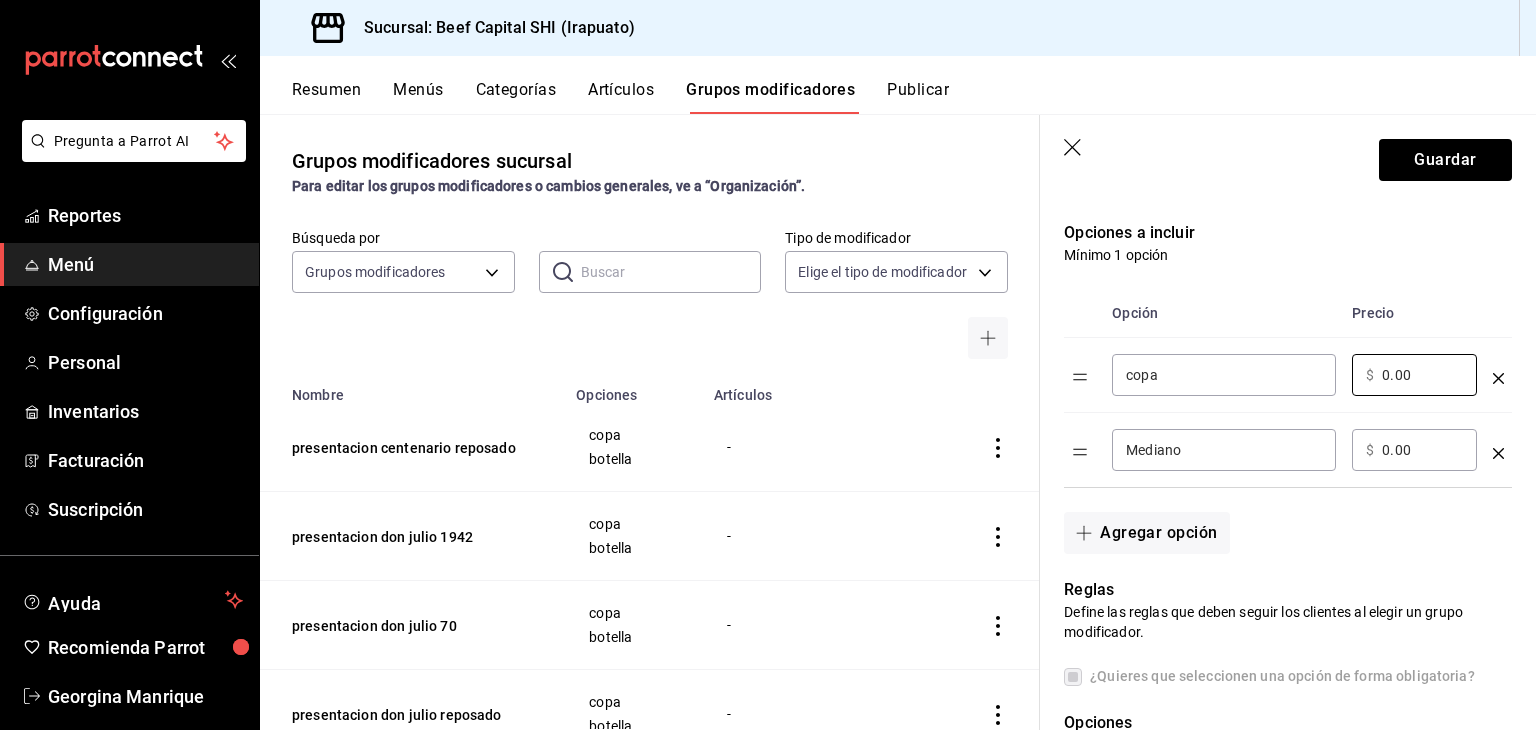 drag, startPoint x: 1409, startPoint y: 381, endPoint x: 1299, endPoint y: 380, distance: 110.00455 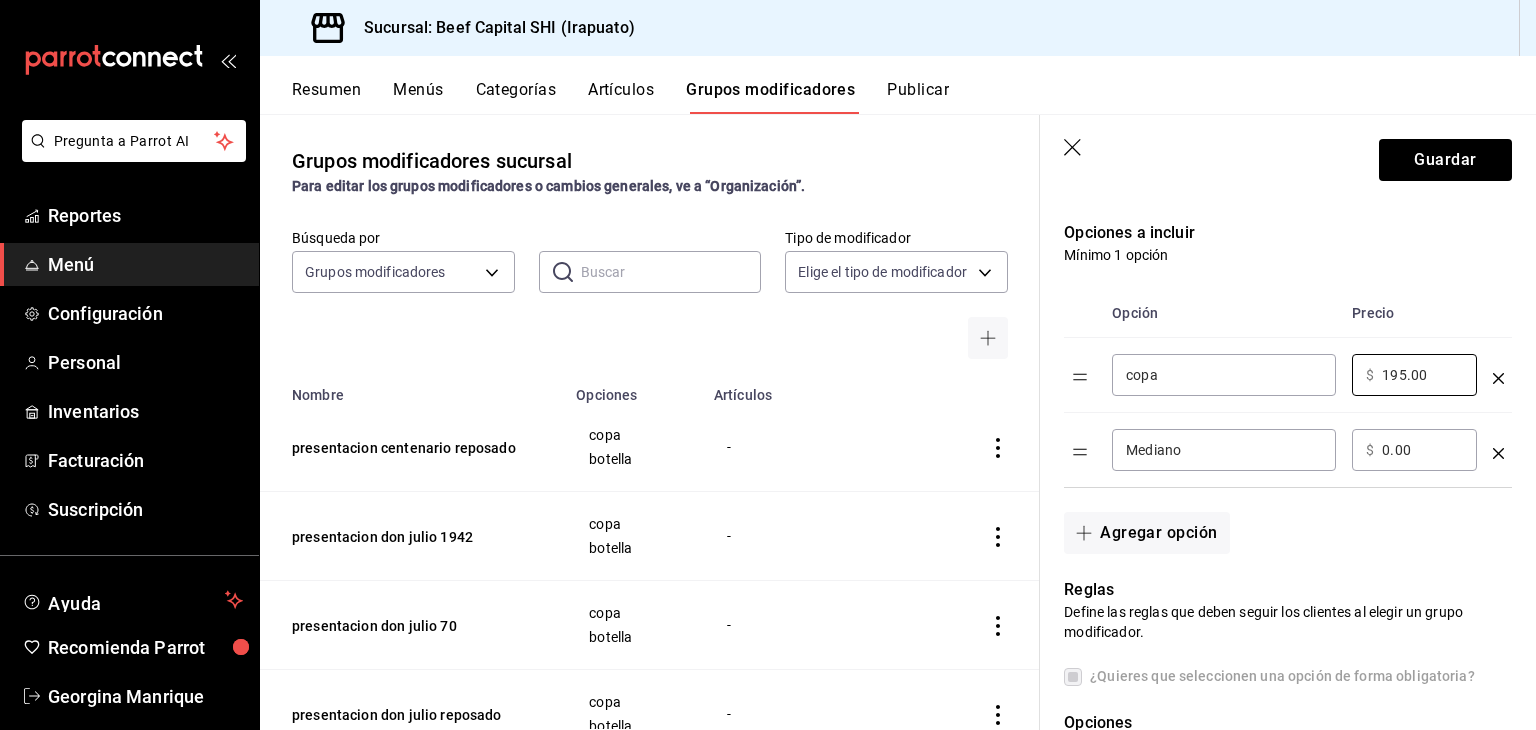 type on "195.00" 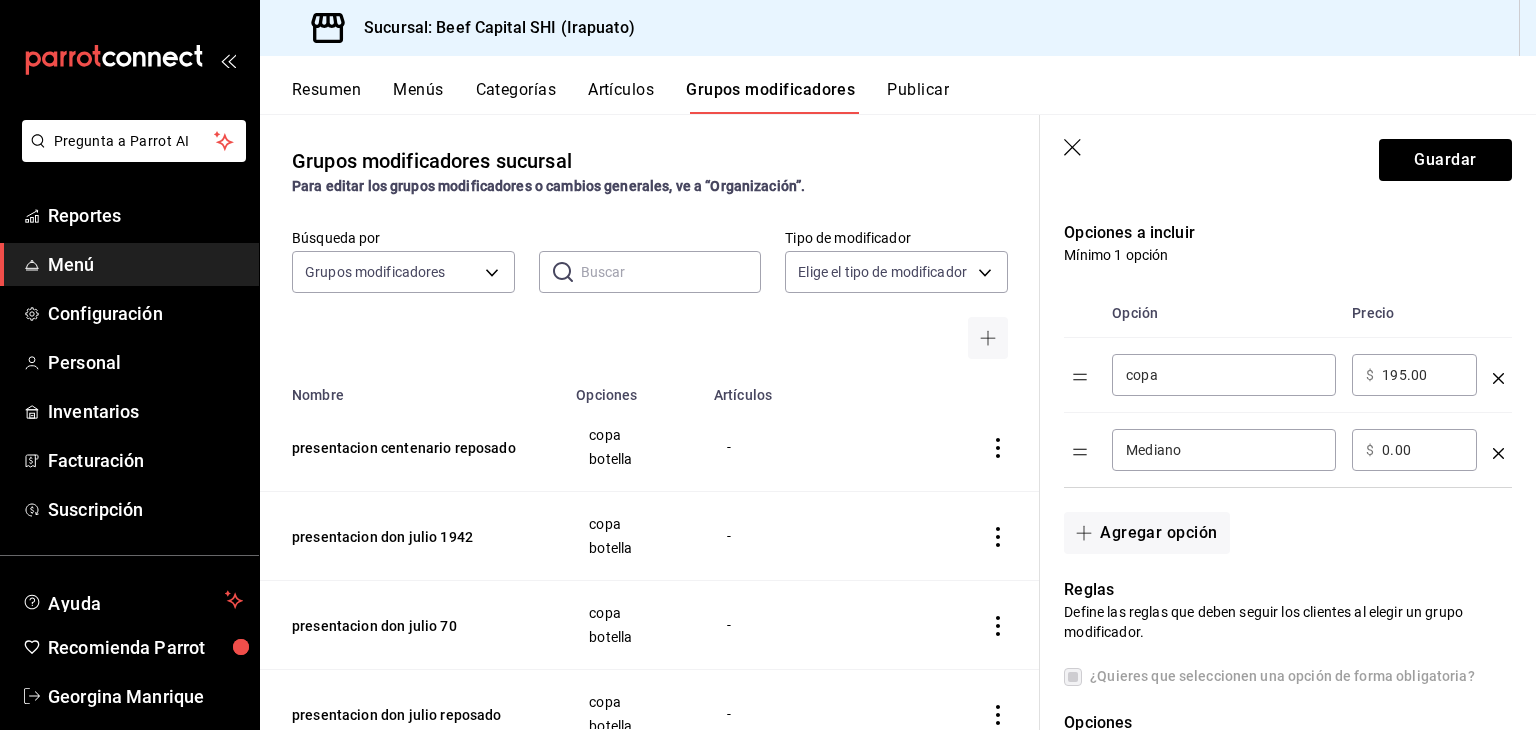 drag, startPoint x: 1224, startPoint y: 452, endPoint x: 1120, endPoint y: 445, distance: 104.23531 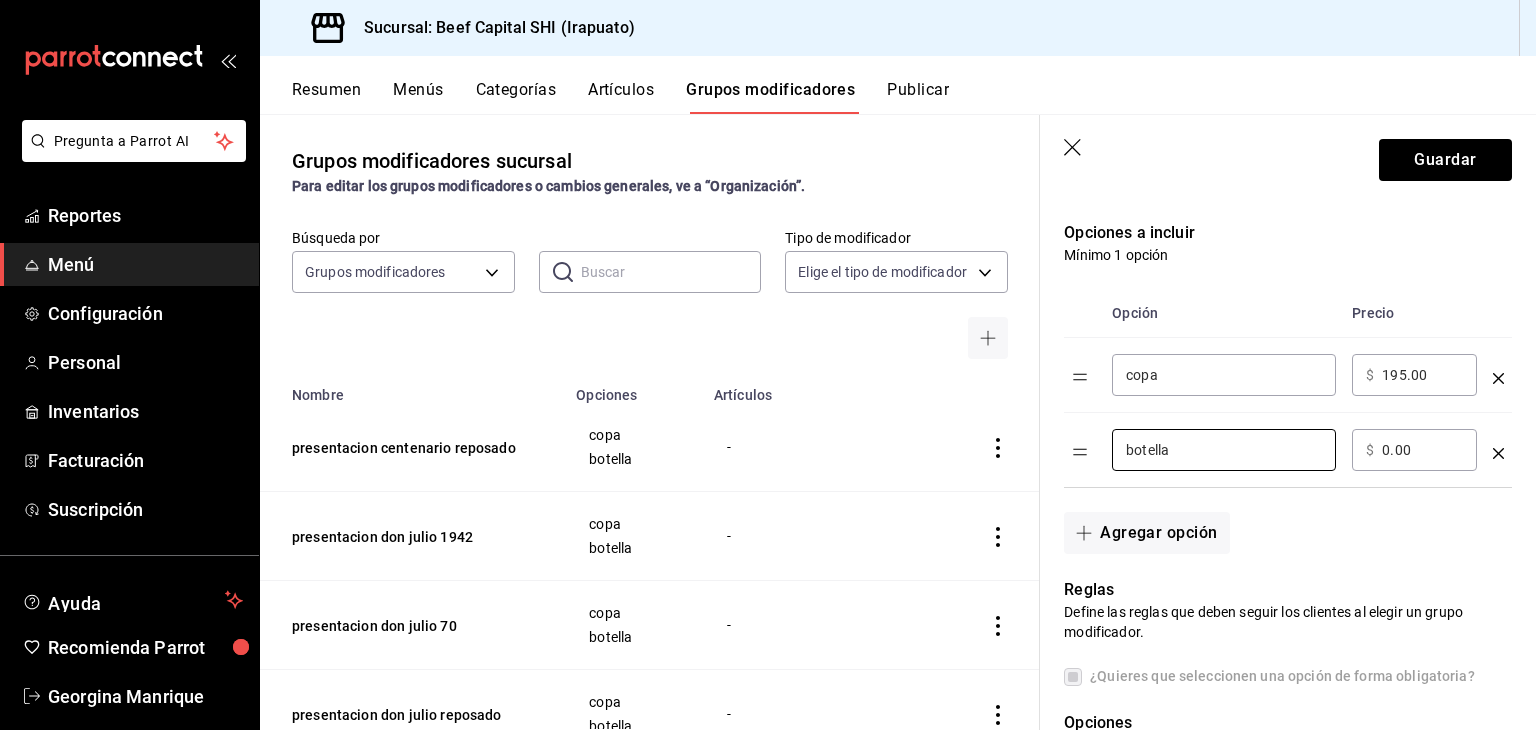 type on "botella" 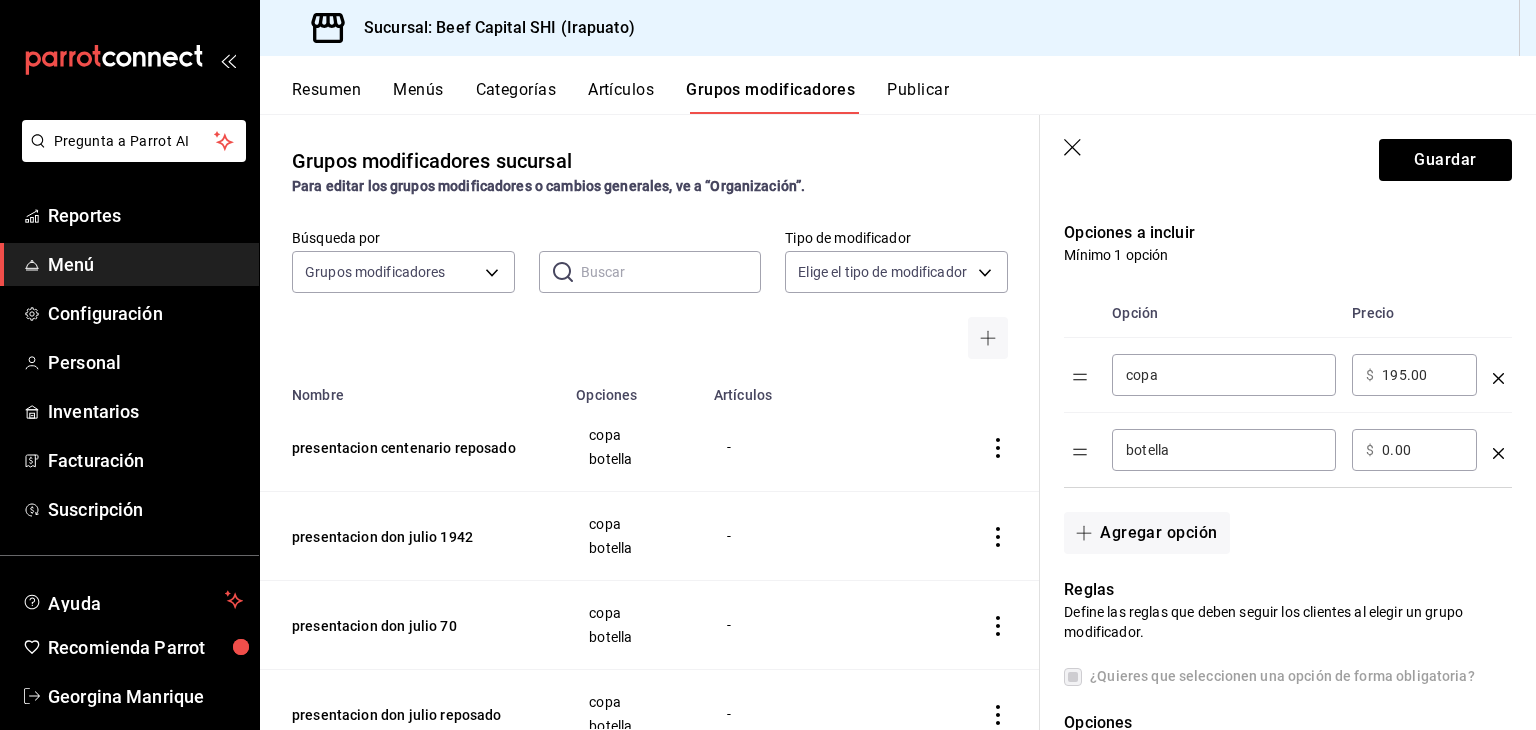 drag, startPoint x: 1416, startPoint y: 455, endPoint x: 1365, endPoint y: 459, distance: 51.156624 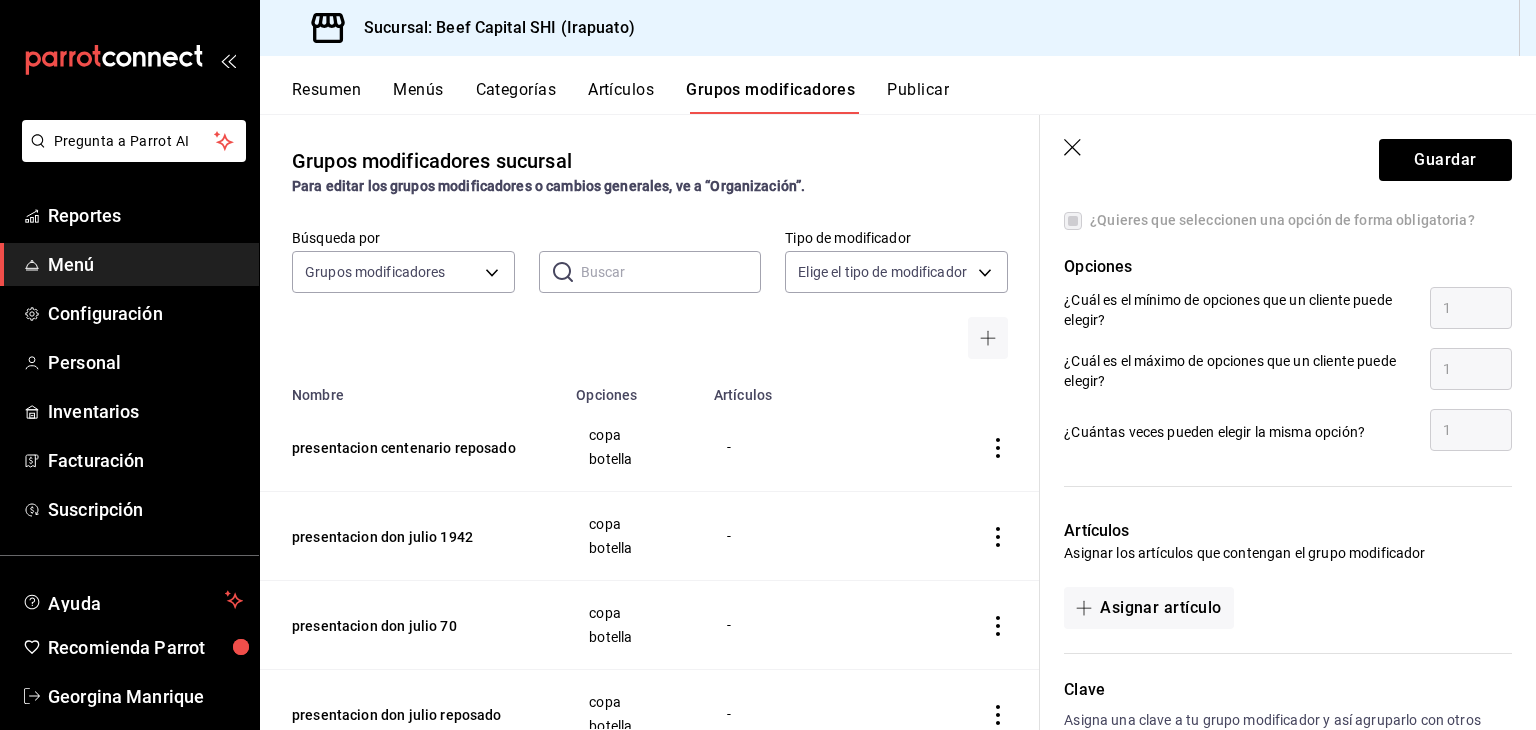 scroll, scrollTop: 992, scrollLeft: 0, axis: vertical 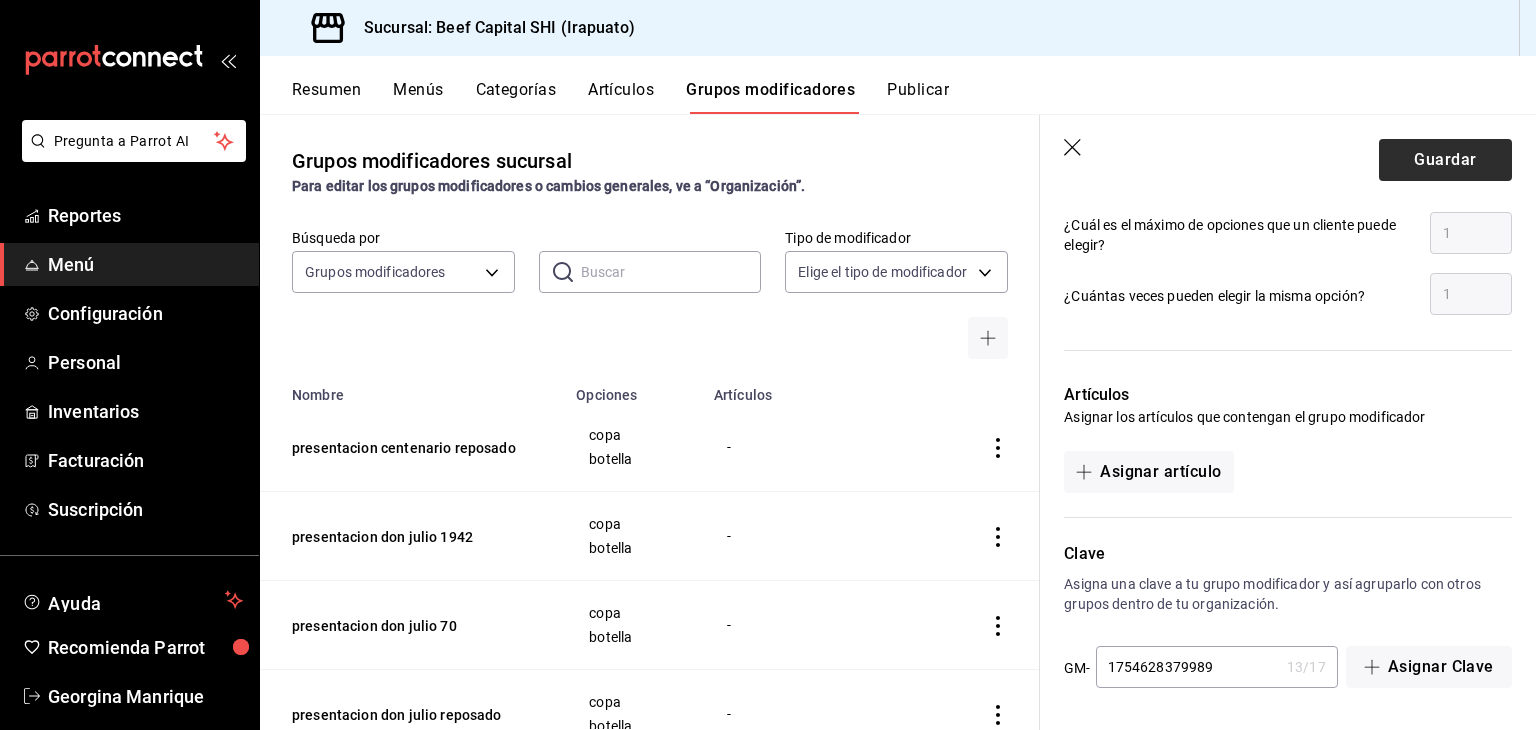 type on "1400.00" 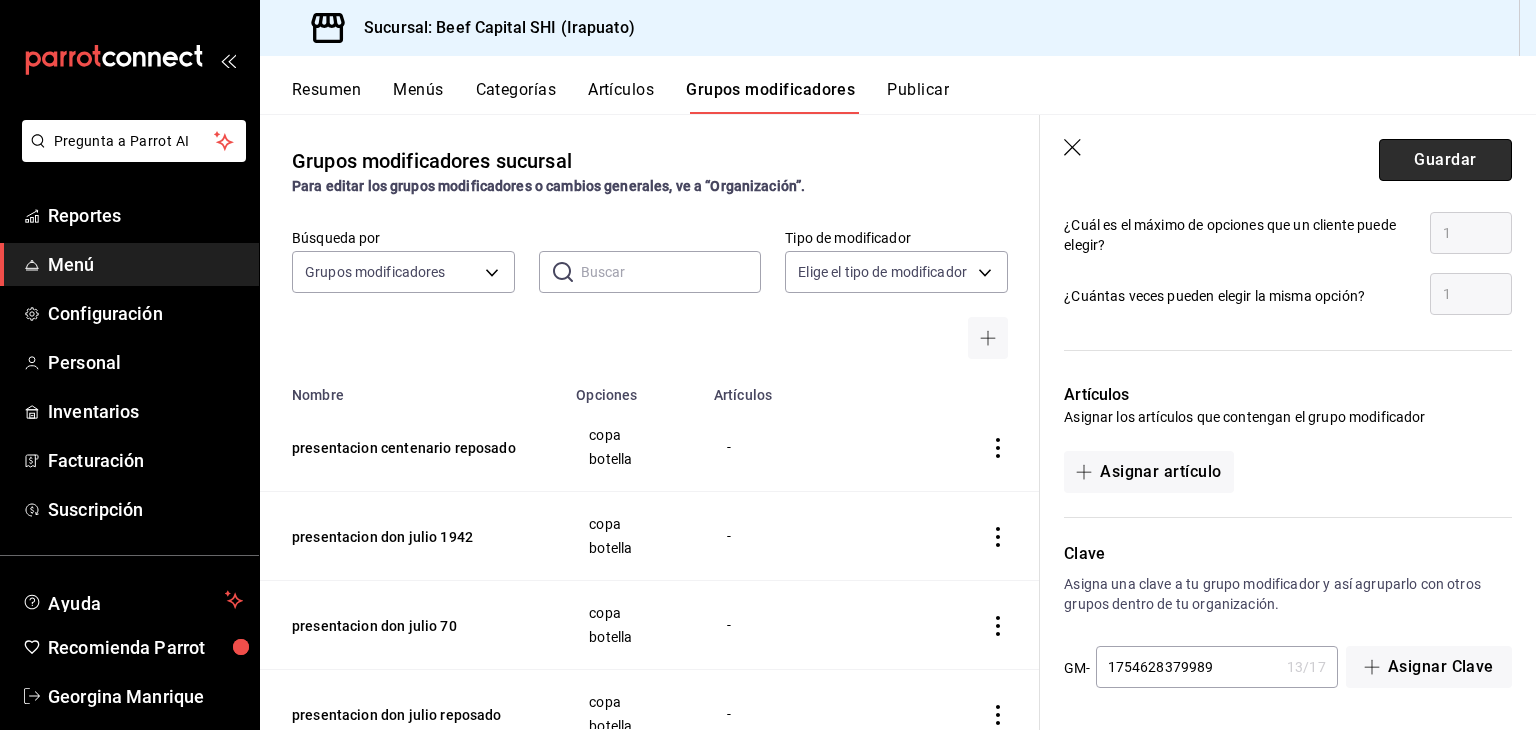click on "Guardar" at bounding box center (1445, 160) 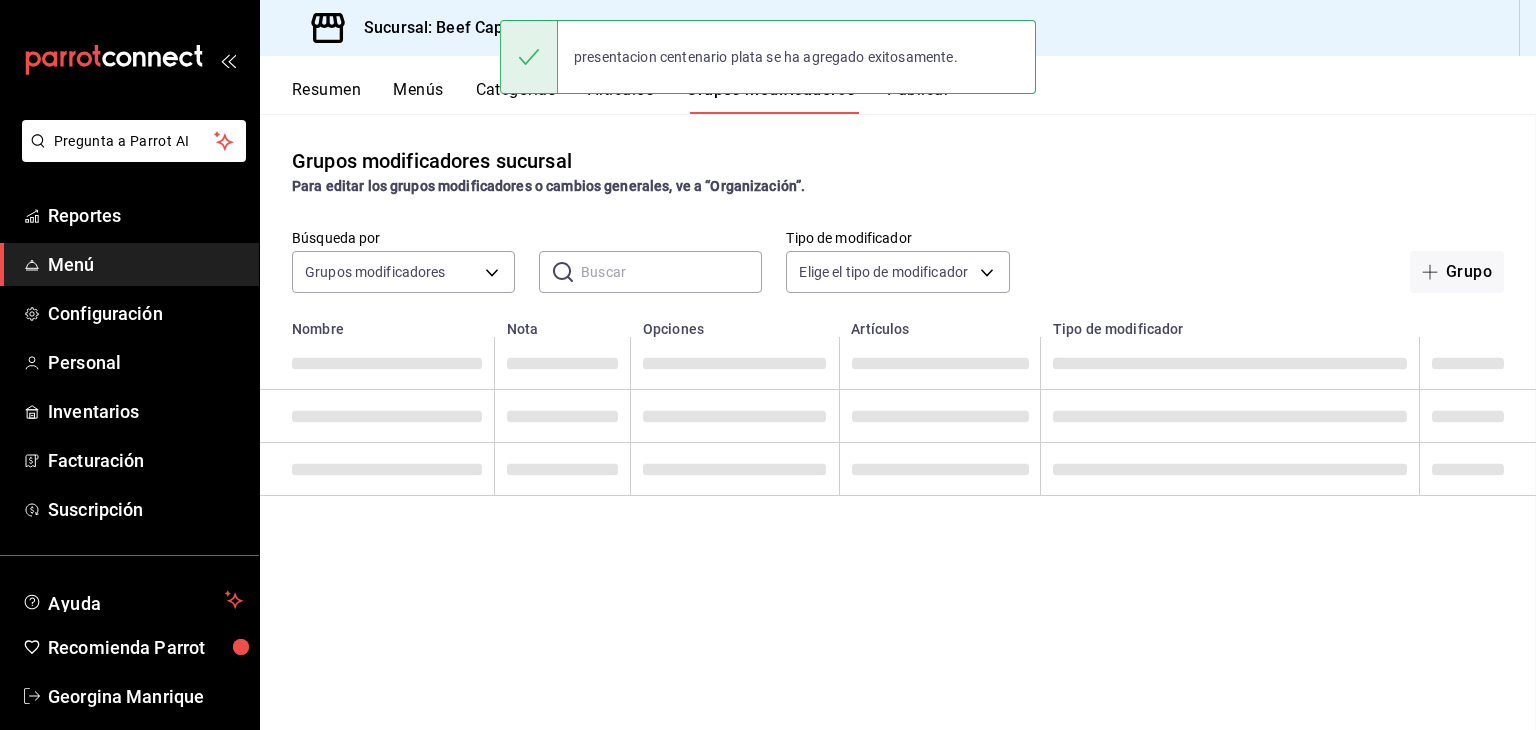 scroll, scrollTop: 0, scrollLeft: 0, axis: both 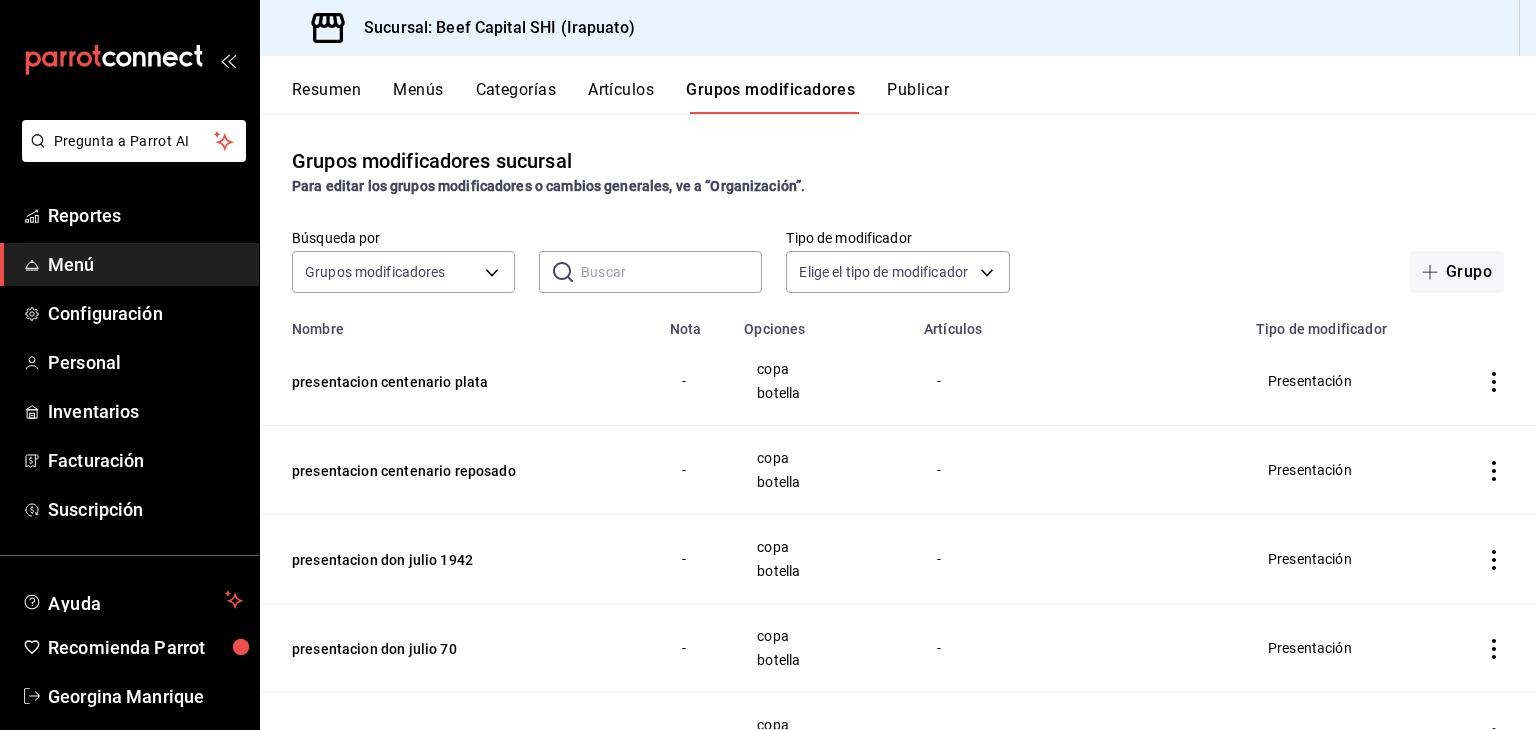click on "Artículos" at bounding box center (621, 97) 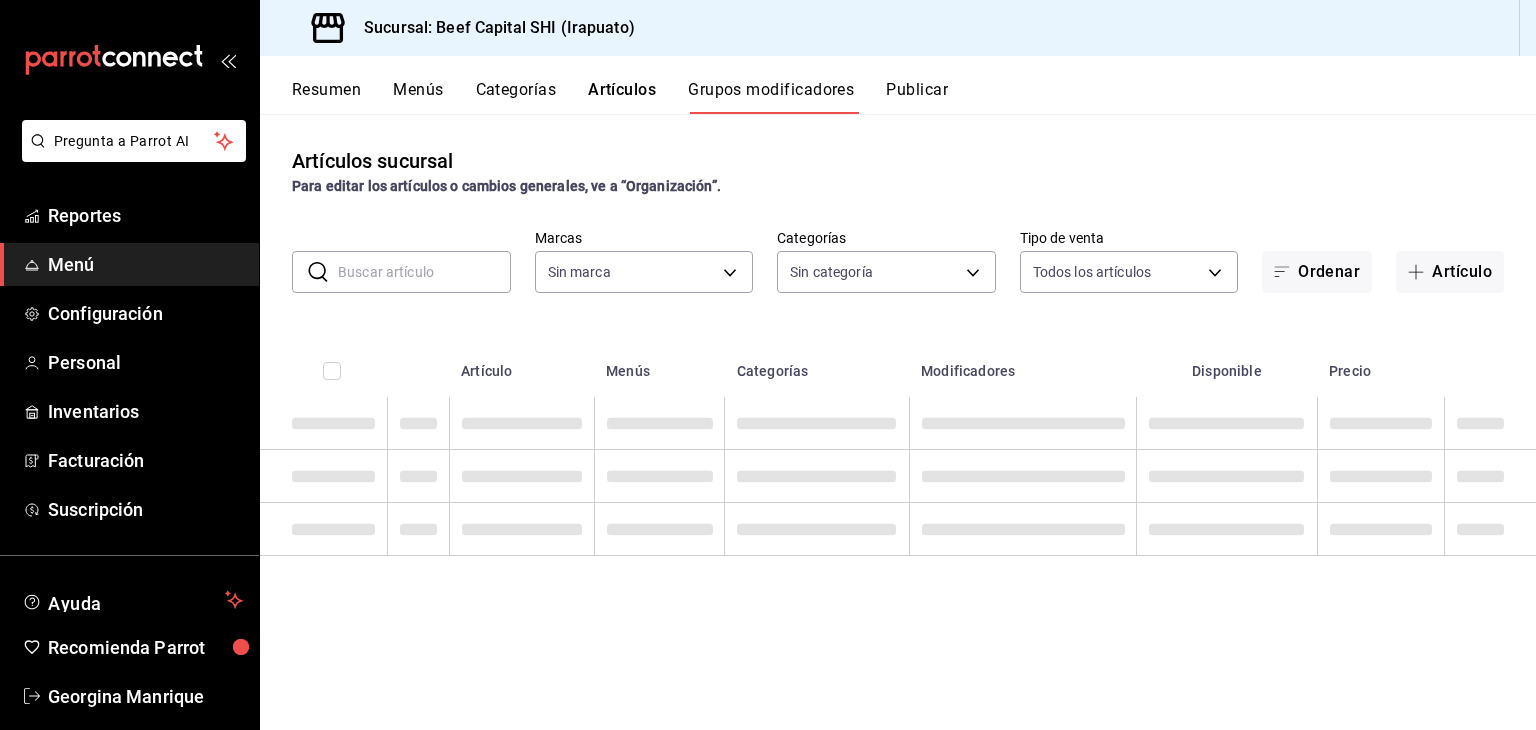 type on "605647f7-5ddc-403a-84da-aa3c8a25865f" 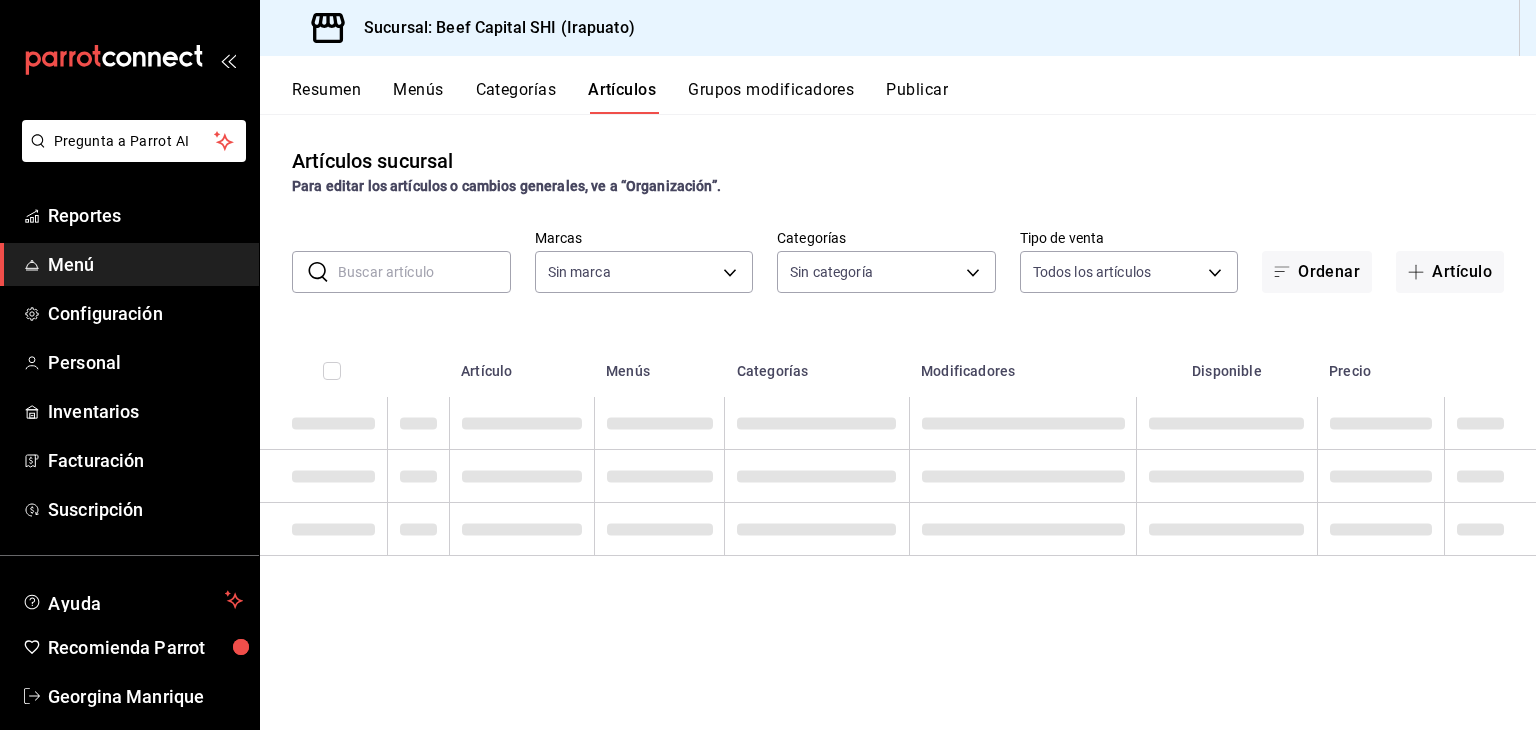 type on "605647f7-5ddc-403a-84da-aa3c8a25865f" 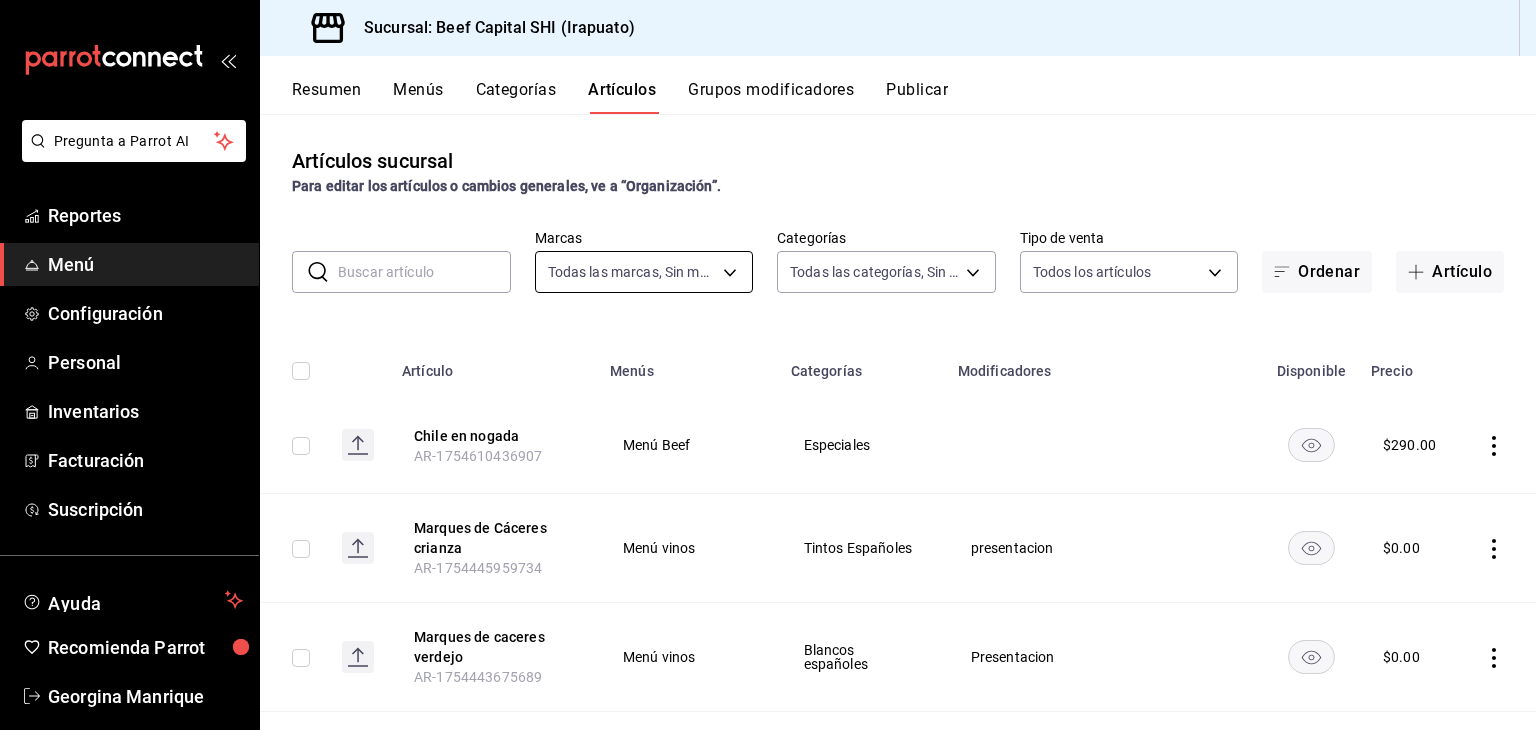 type on "230c4a31-dbb7-4585-b22f-1c5c36cb302b,19d1c6a5-4e01-4bbd-af12-f5acee8fbe0d,5710f986-51b4-43bd-8c79-b655f055f127,add07562-8d05-4785-a2e5-d563d7824e6a,2310d169-38da-49f4-afae-9baf331824d4,3e34bff9-4dd6-44dd-a81f-1b0079b8d960,c1b39be9-fc16-435a-bed4-7914f0f9ecf4,5accff15-a2b6-450e-933b-21f2d85de5fa,746b9459-d29d-4144-b0b2-31e451dece40,bd086e43-5b7e-4af3-bcd2-5e4de1799ad8,5aaa2e03-870a-4139-a5ee-c0adf652e721,b9d03865-b415-493f-a2ea-e4353c441588,3c7d2ad2-1d43-4c0a-865e-ca5f70957830,f23f0945-c331-47c3-a78d-c8adfdb22f29,70fc7f8b-7193-4205-9978-c70e370b88ec,15fc0098-a8a6-4625-ad8b-91a15c1bbf05,a2cfab74-379c-4389-8d06-b32e88edb388,c5d70b27-e86d-4c7d-a5f3-dfc541fd6873,f88518ab-b853-4dd6-aa6c-53ca66c6ccf4,8828723a-0015-47f9-bab0-107c99beb256,8ec04016-420a-44a2-b3e3-785083b6f673,318d6cbe-7b2b-4a39-a82d-239c927cd86f,48f7fb61-45c2-42d0-b0ba-021fa4206c9a,c0e257bc-c66b-4af4-bb53-edede752b9d2,13358f1b-fc32-4a6c-b044-12be6e04d9e6,03cf777b-250c-4d50-8c5f-234c926fe296,0d09ec44-93f8-4950-a2ba-8b5bbde65602,160f20af-4788-4aa6-9e1..." 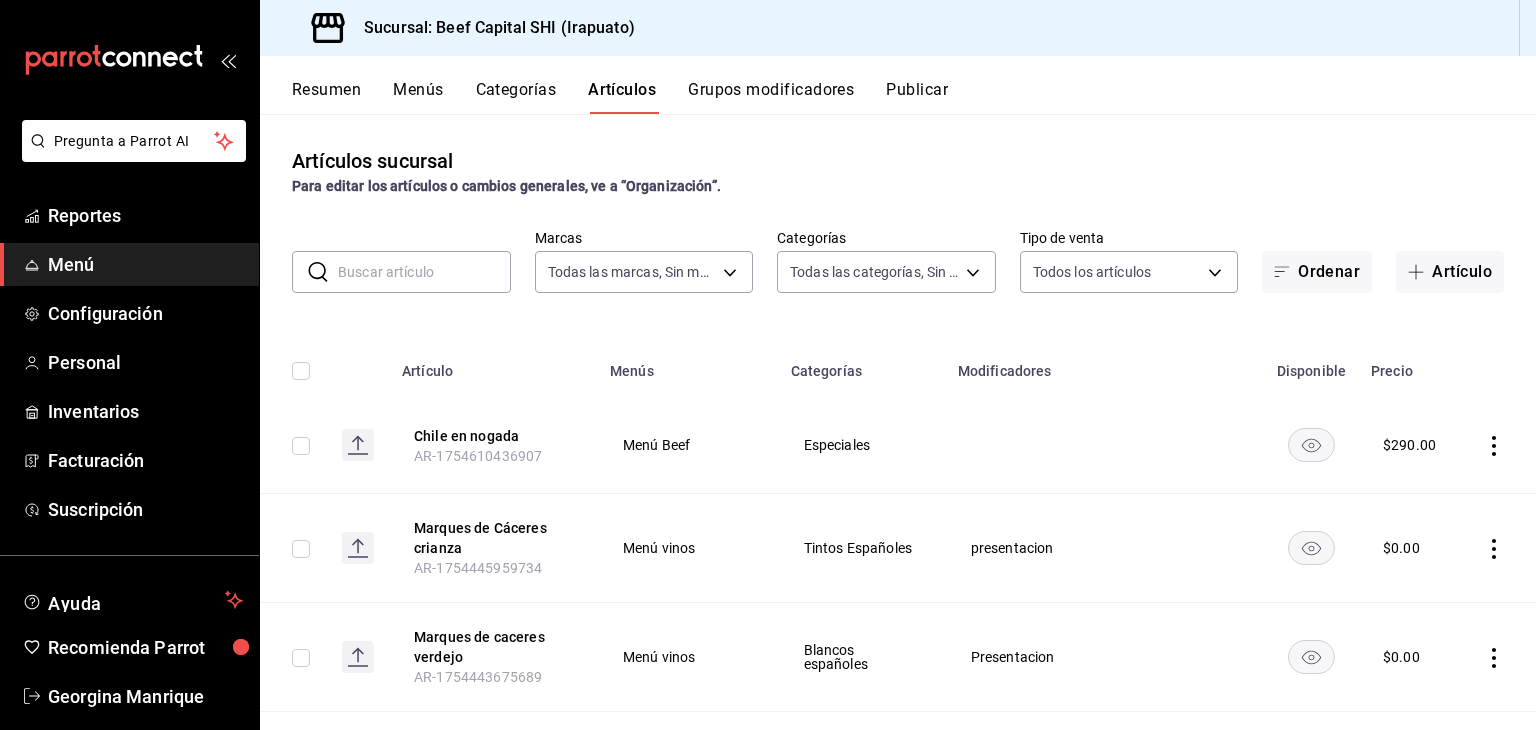 click at bounding box center [424, 272] 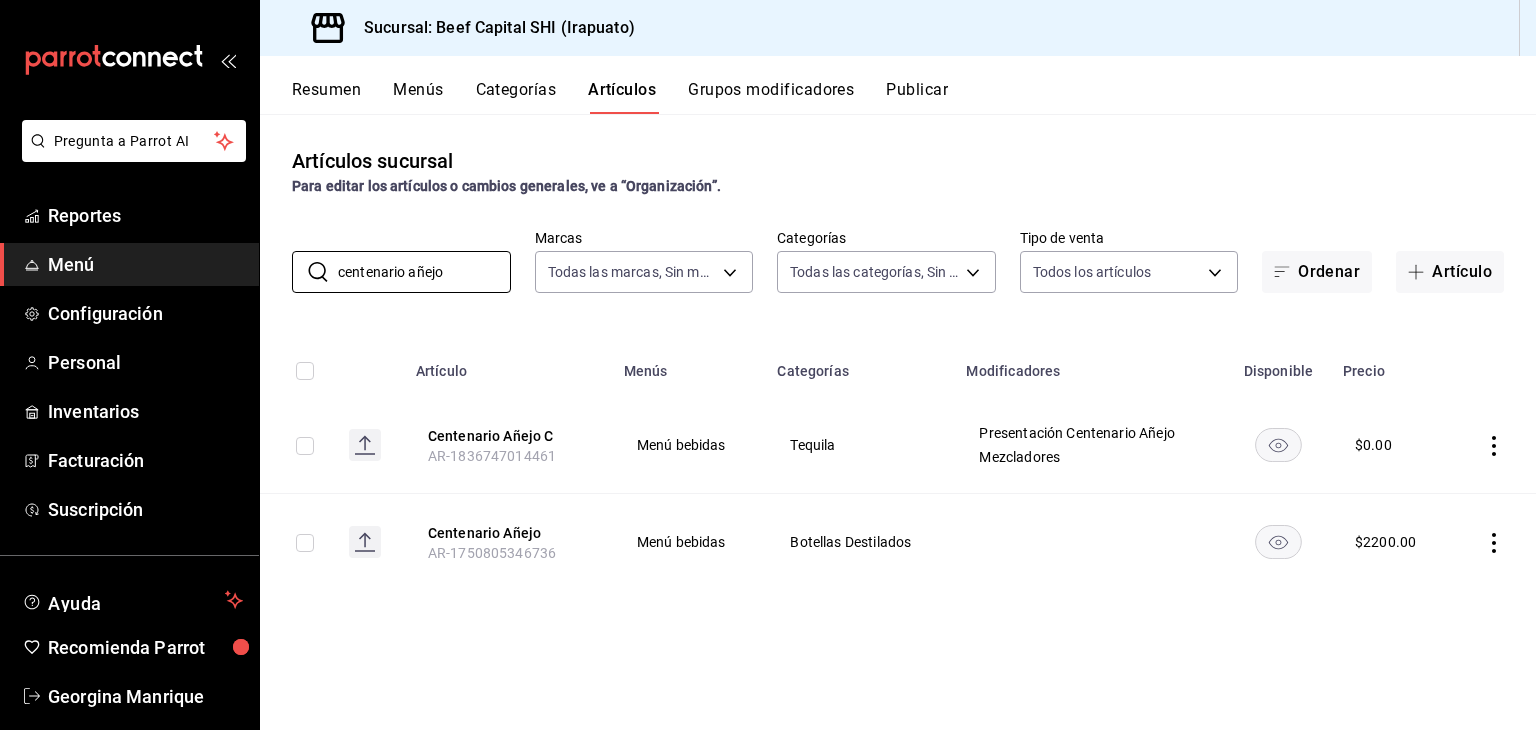 type on "centenario añejo" 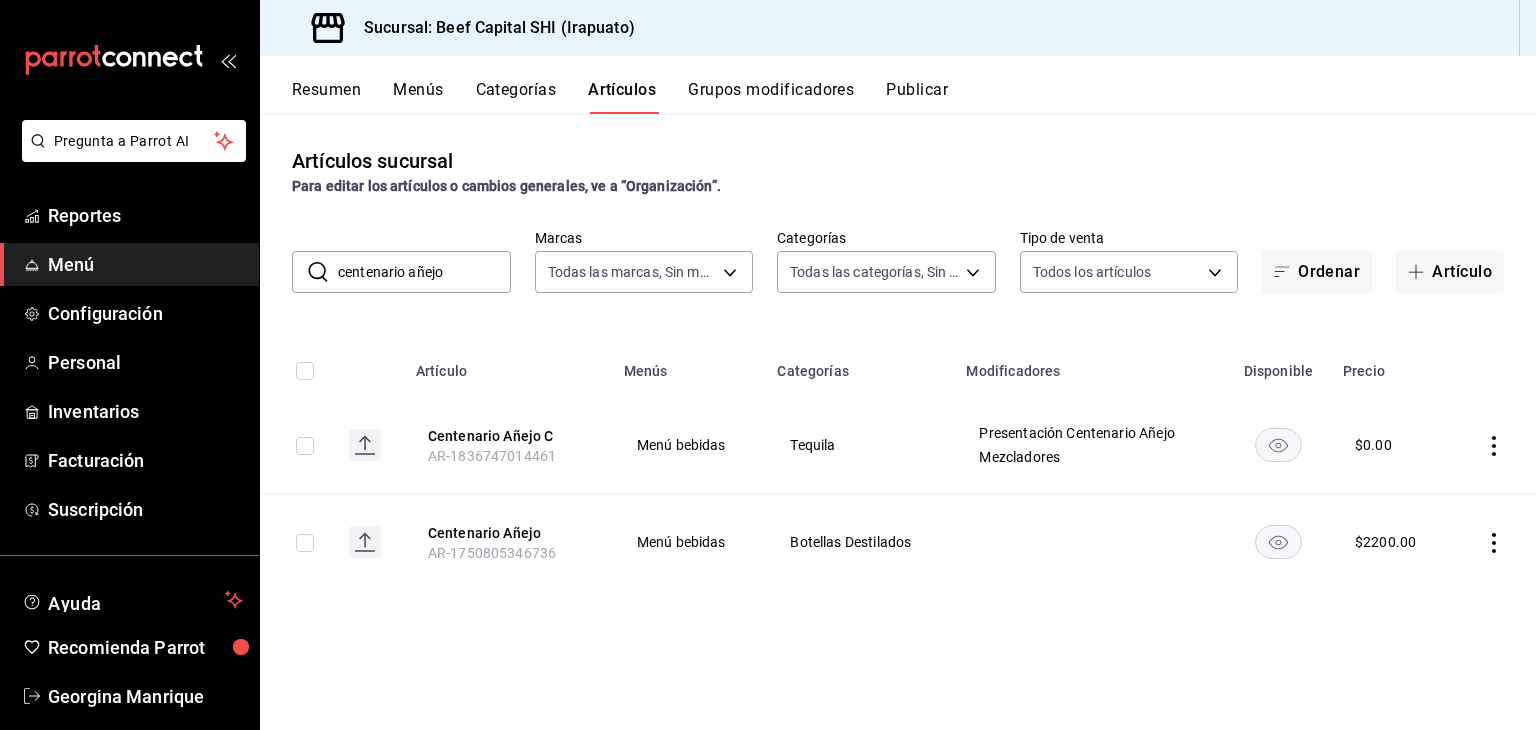 click 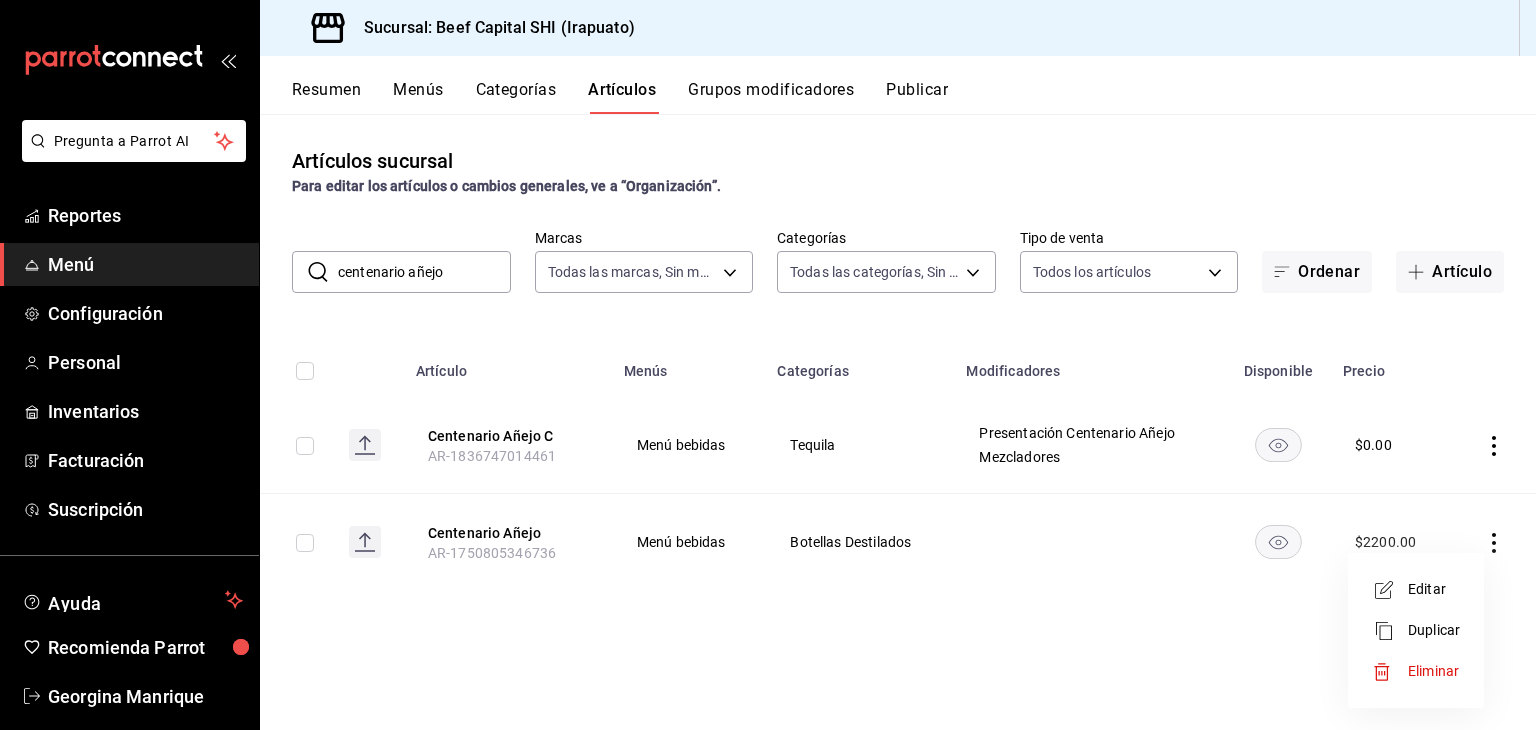 click on "Editar" at bounding box center [1434, 589] 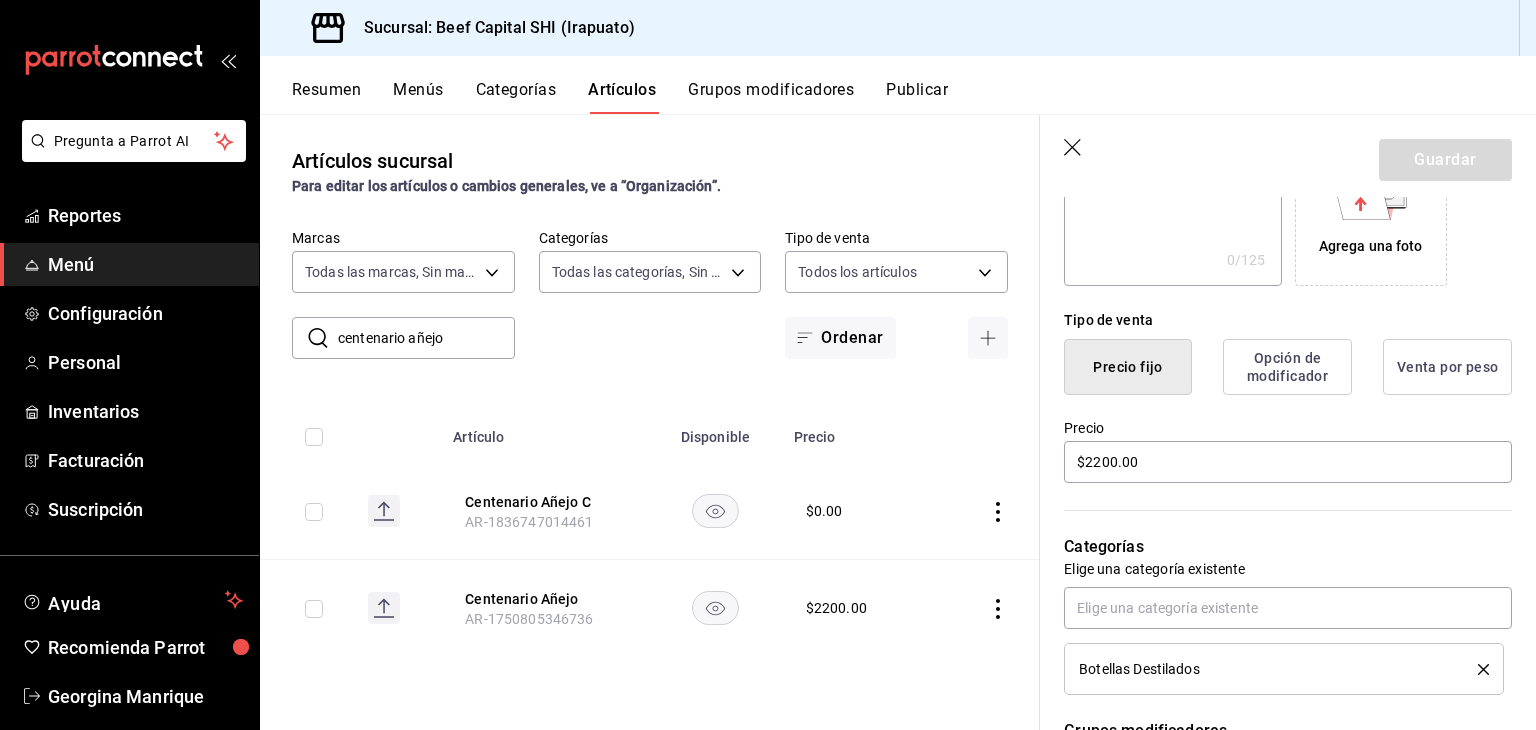 scroll, scrollTop: 400, scrollLeft: 0, axis: vertical 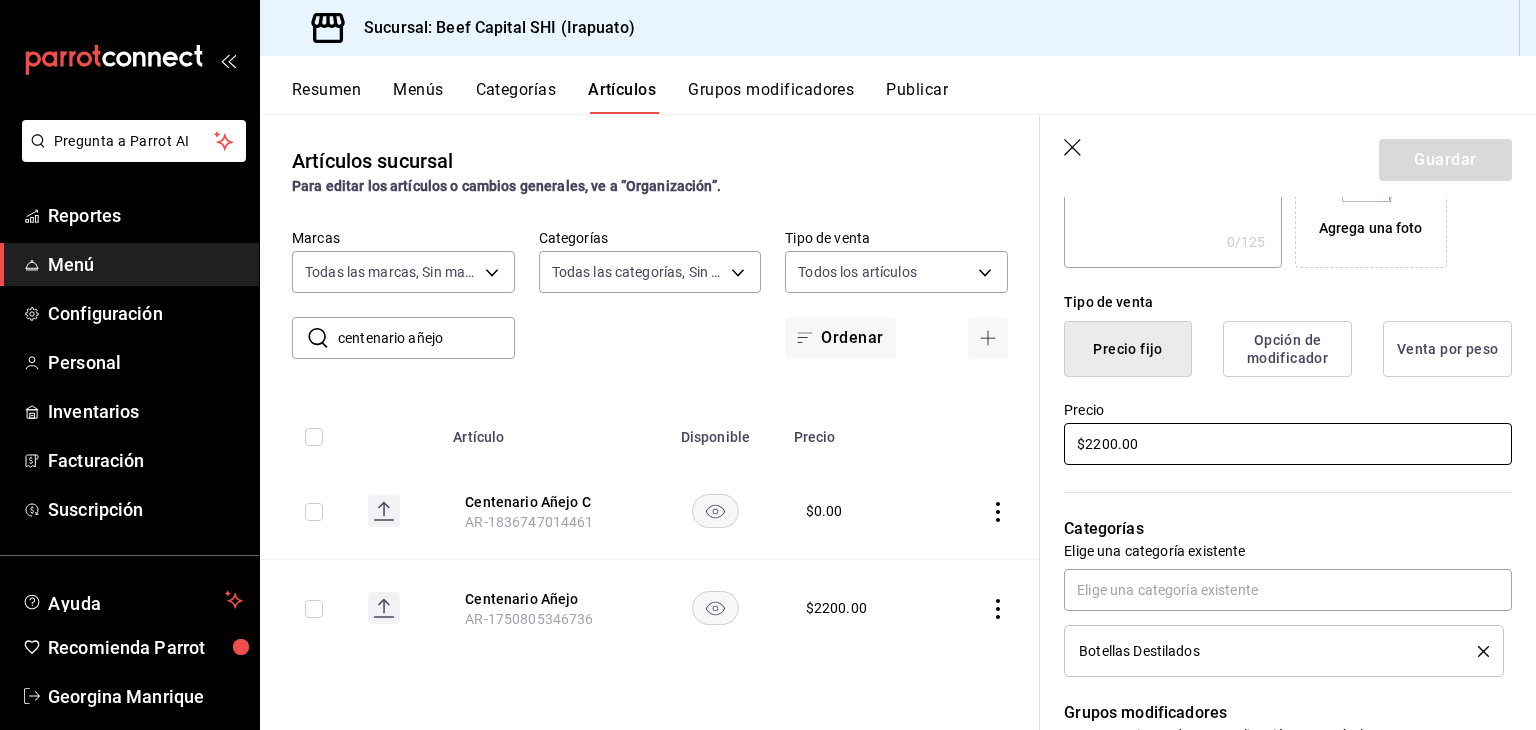 drag, startPoint x: 1169, startPoint y: 448, endPoint x: 1021, endPoint y: 458, distance: 148.33745 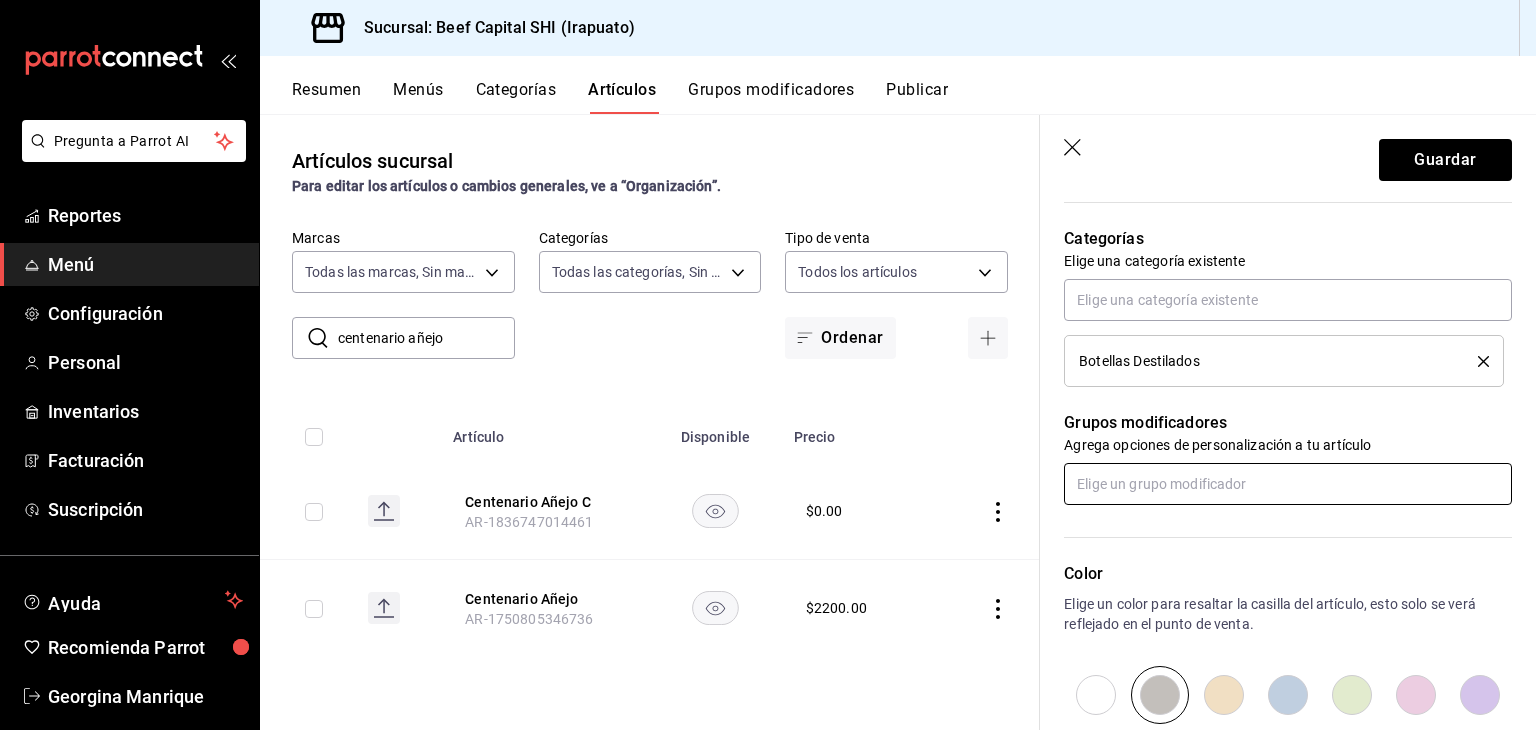 scroll, scrollTop: 700, scrollLeft: 0, axis: vertical 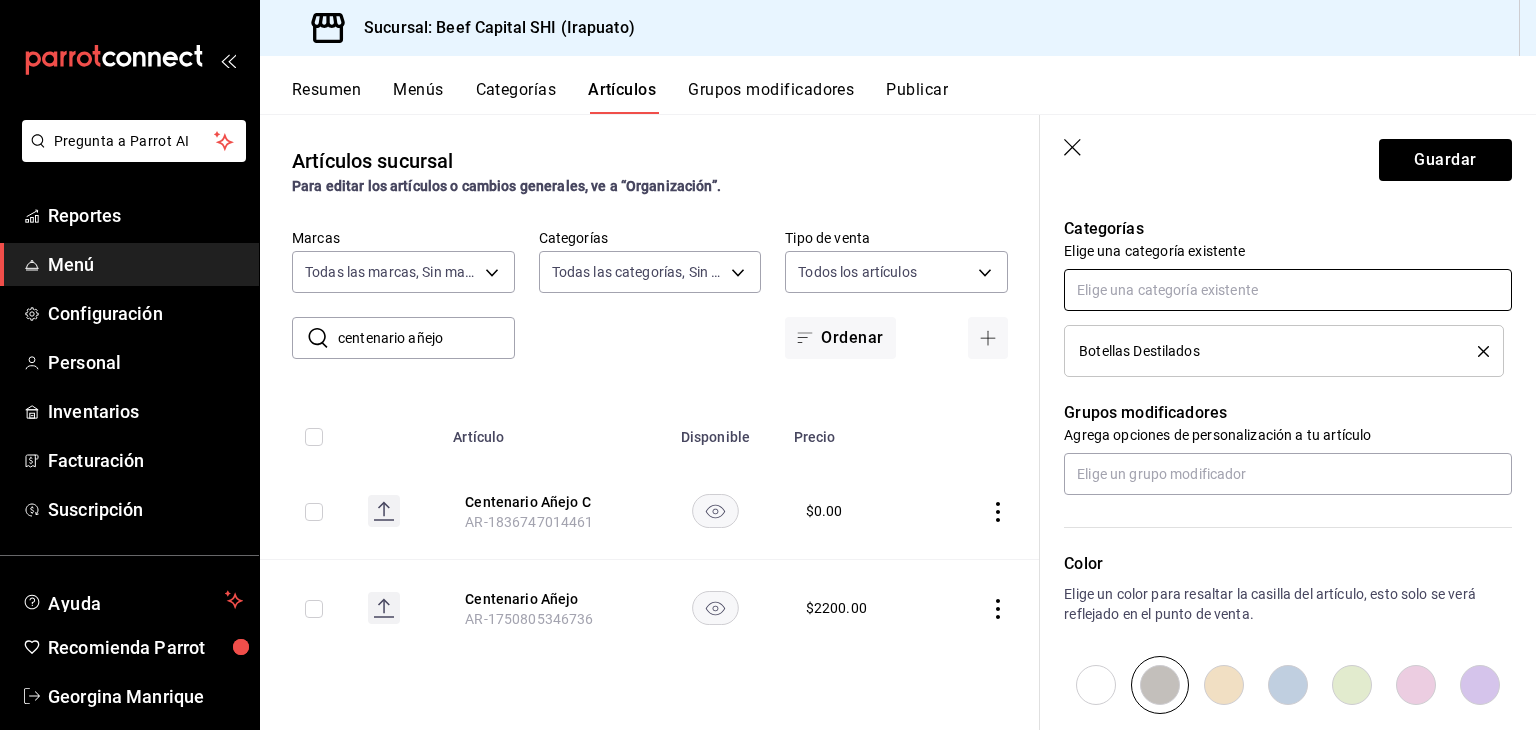 type on "$0.00" 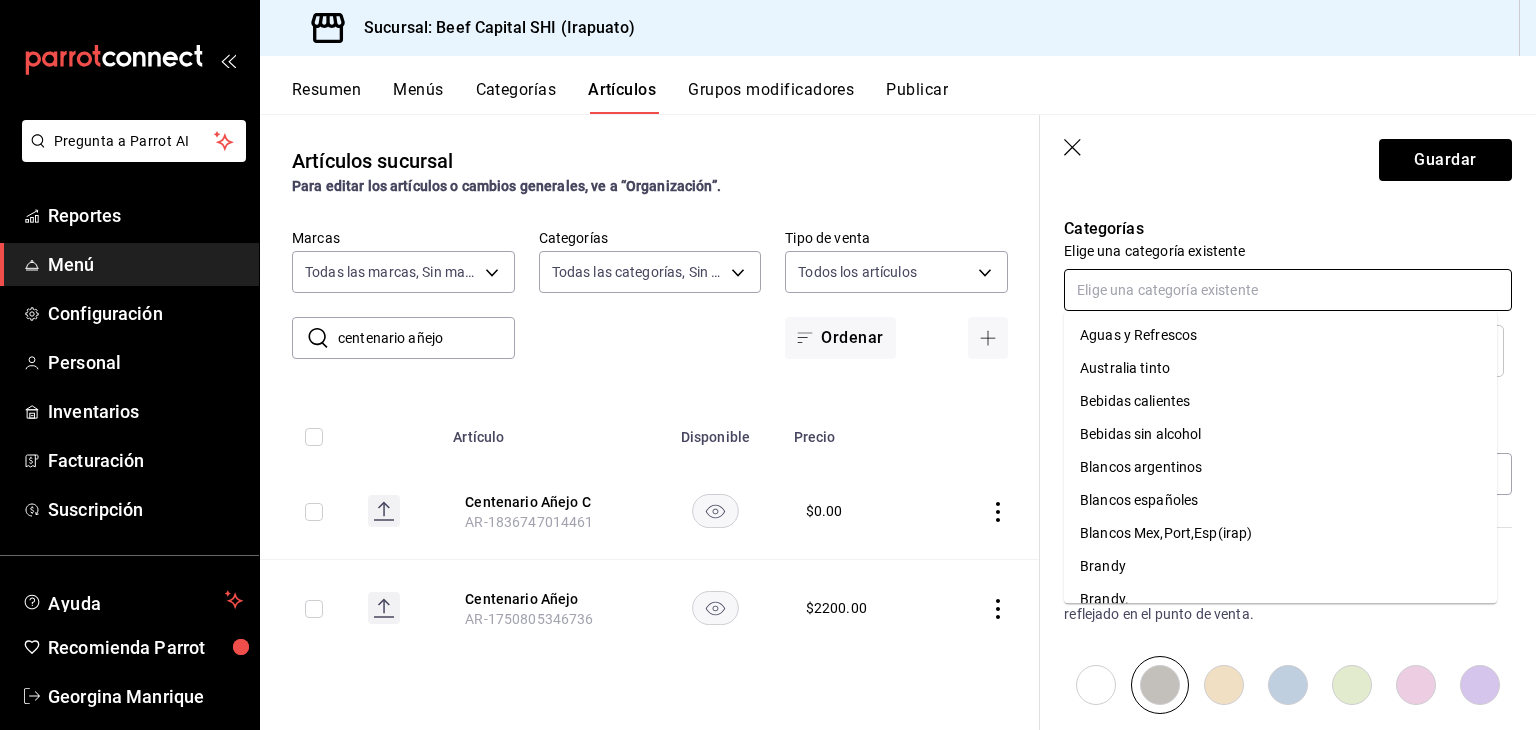 click at bounding box center [1288, 290] 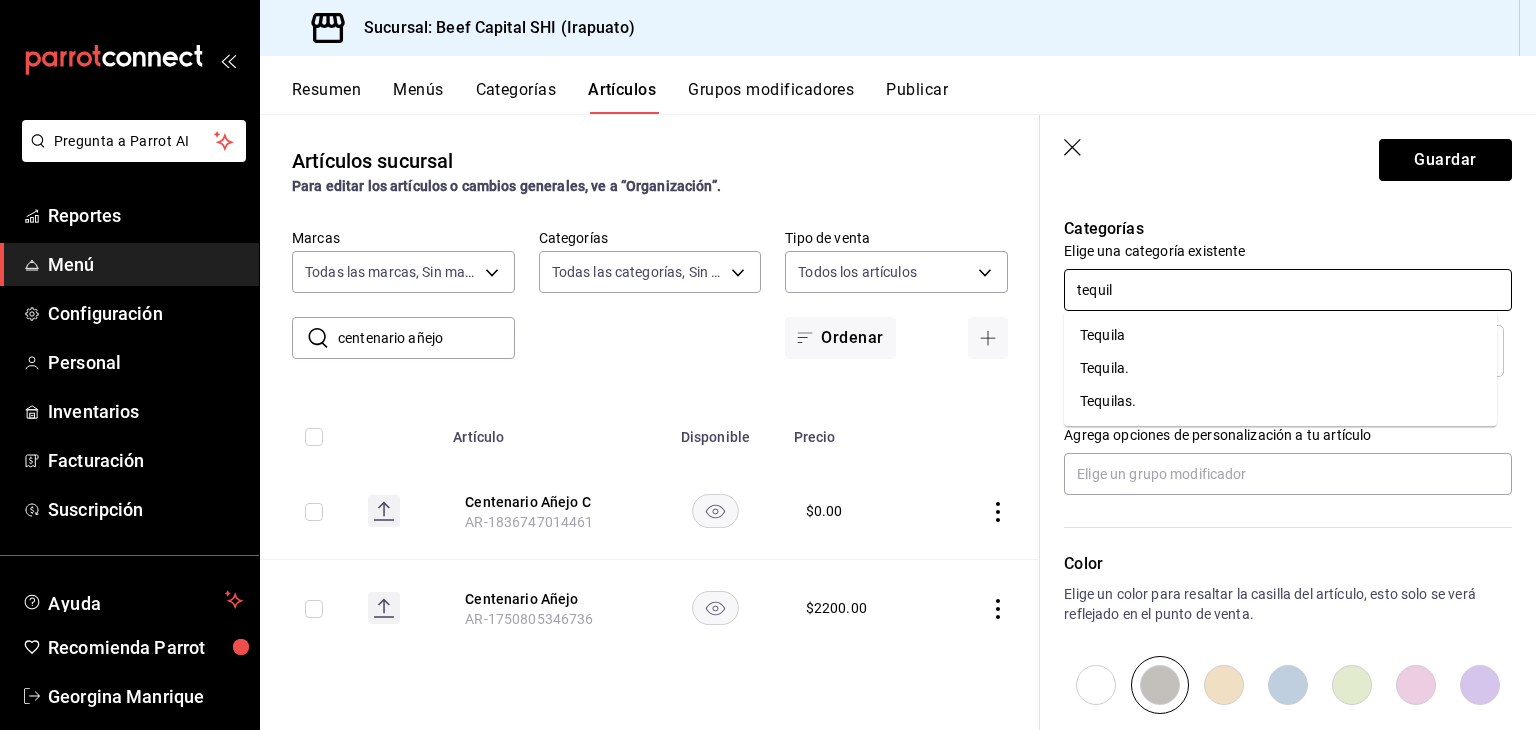 type on "tequila" 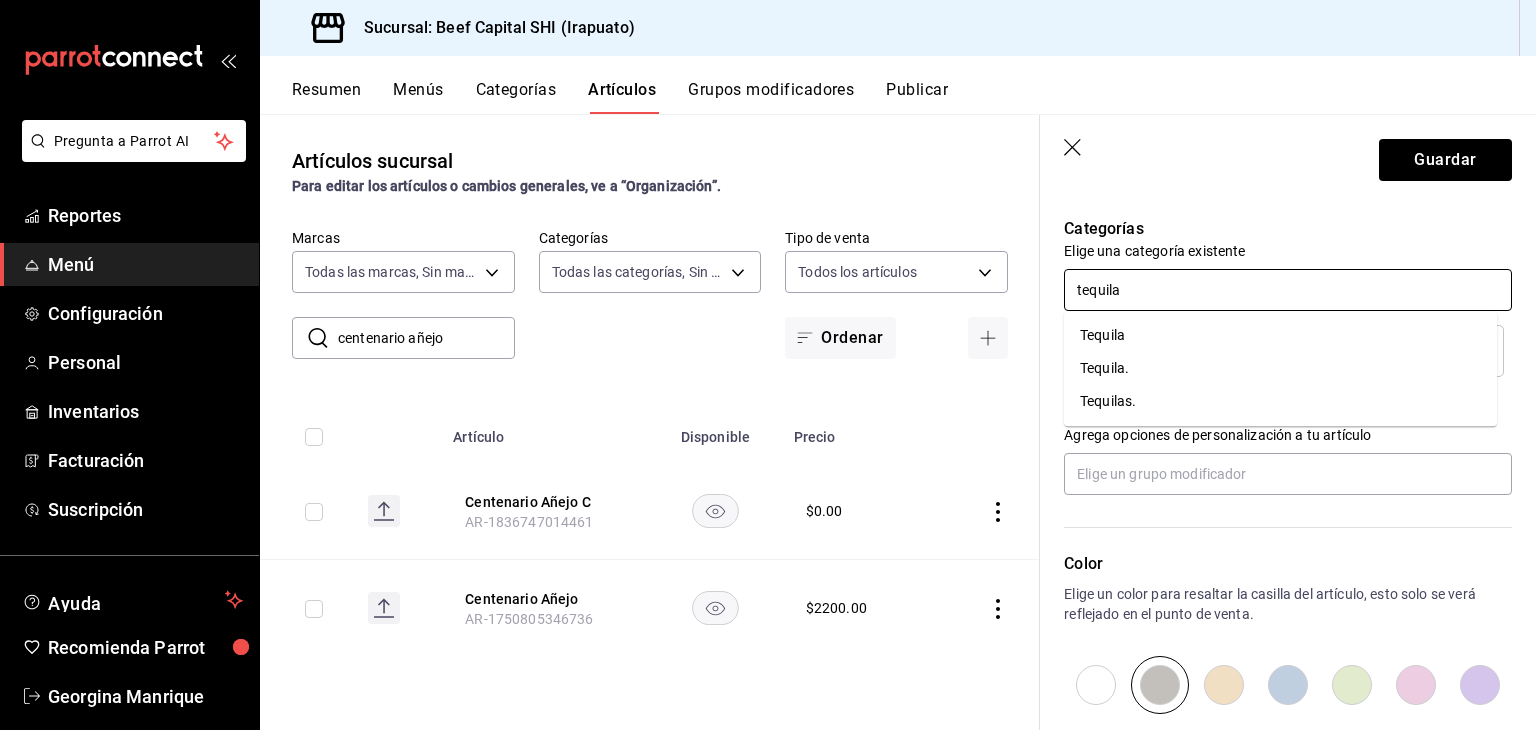 click on "Tequila." at bounding box center (1280, 368) 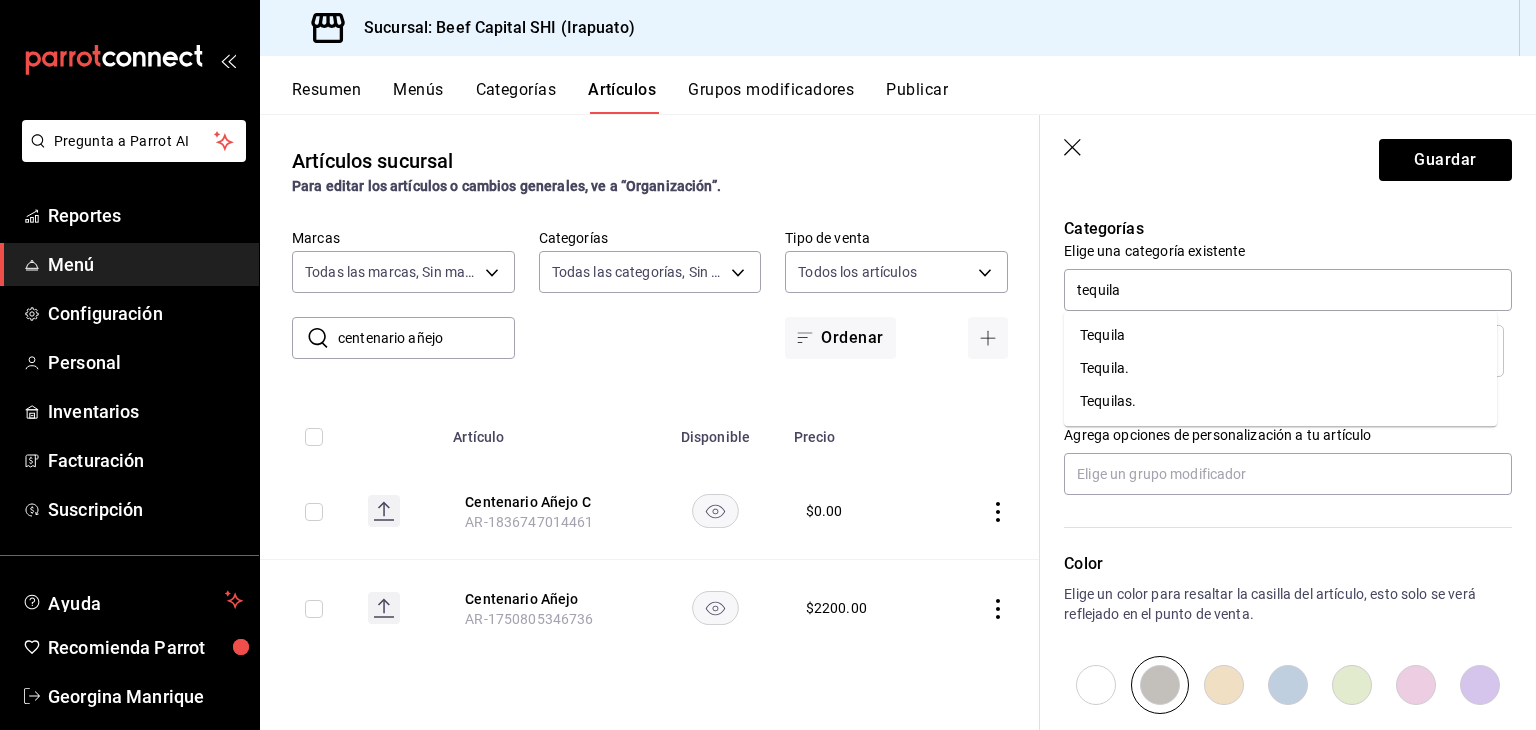 type 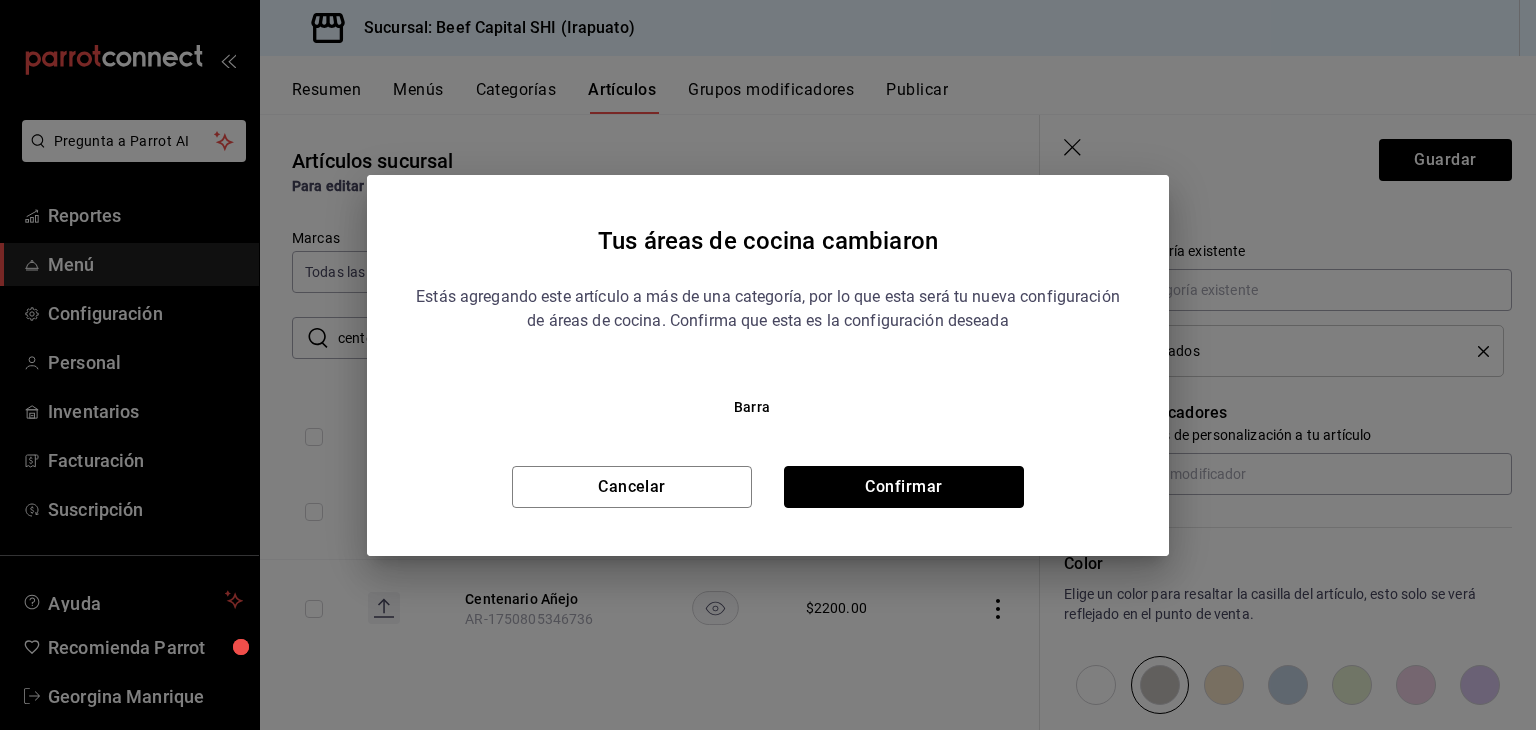 click on "Confirmar" at bounding box center [904, 487] 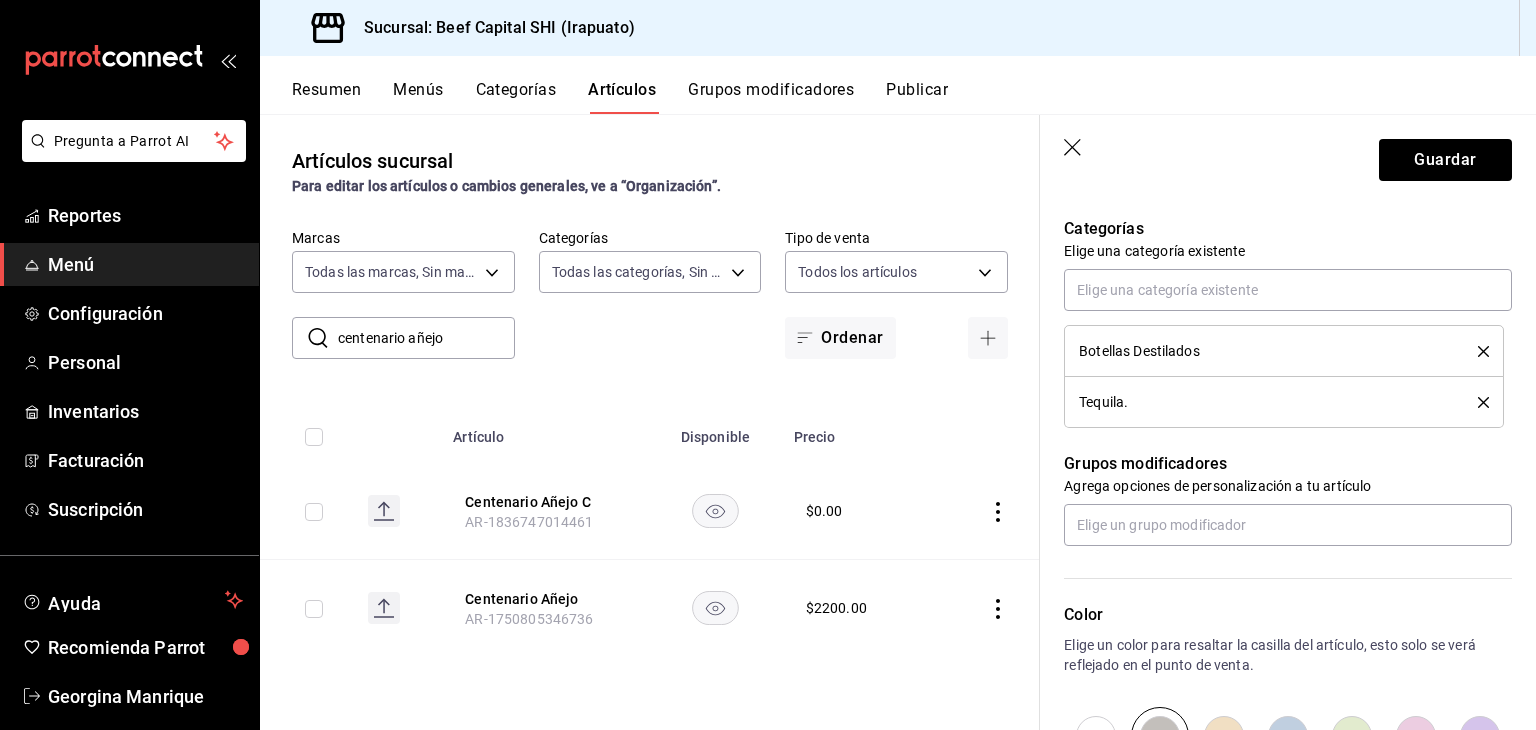 click 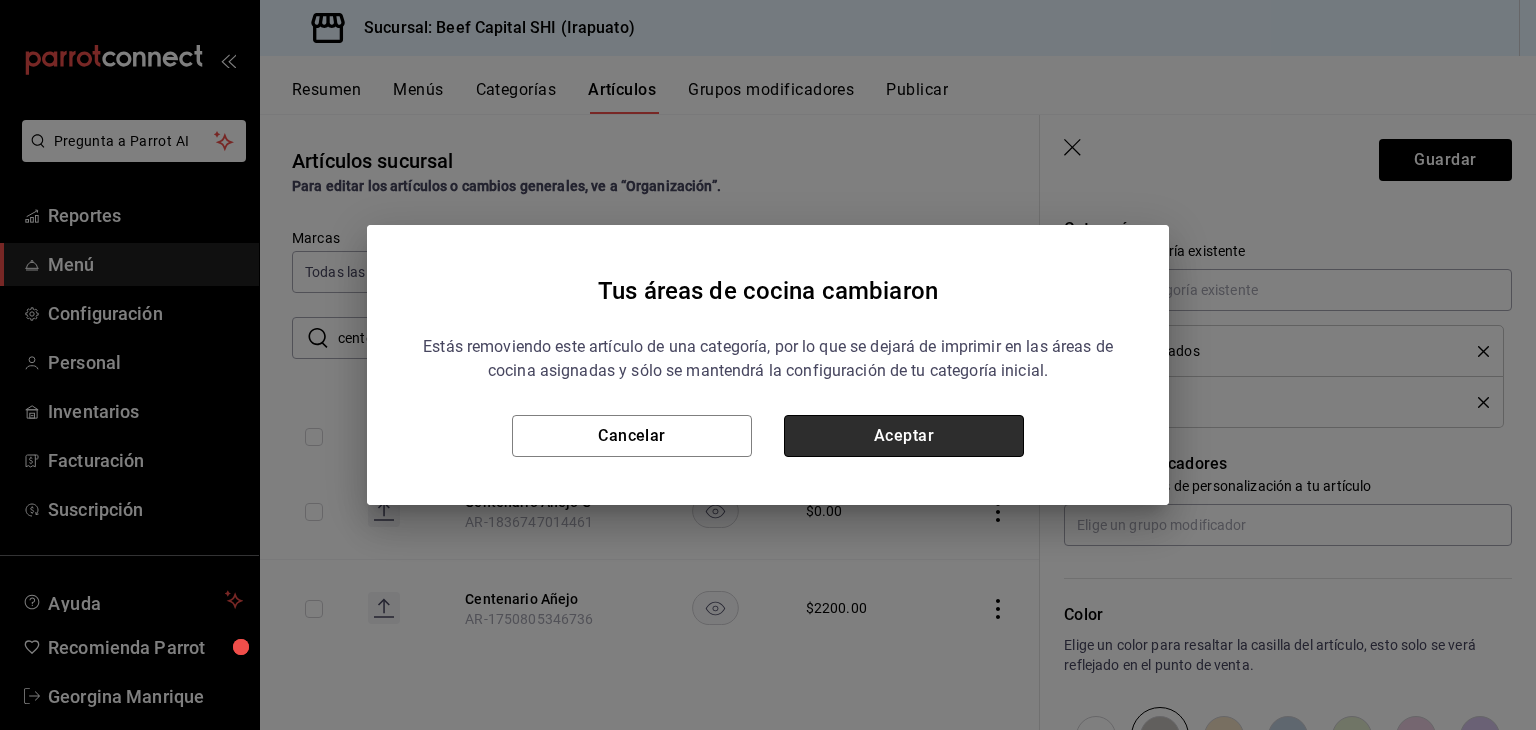 click on "Aceptar" at bounding box center [904, 436] 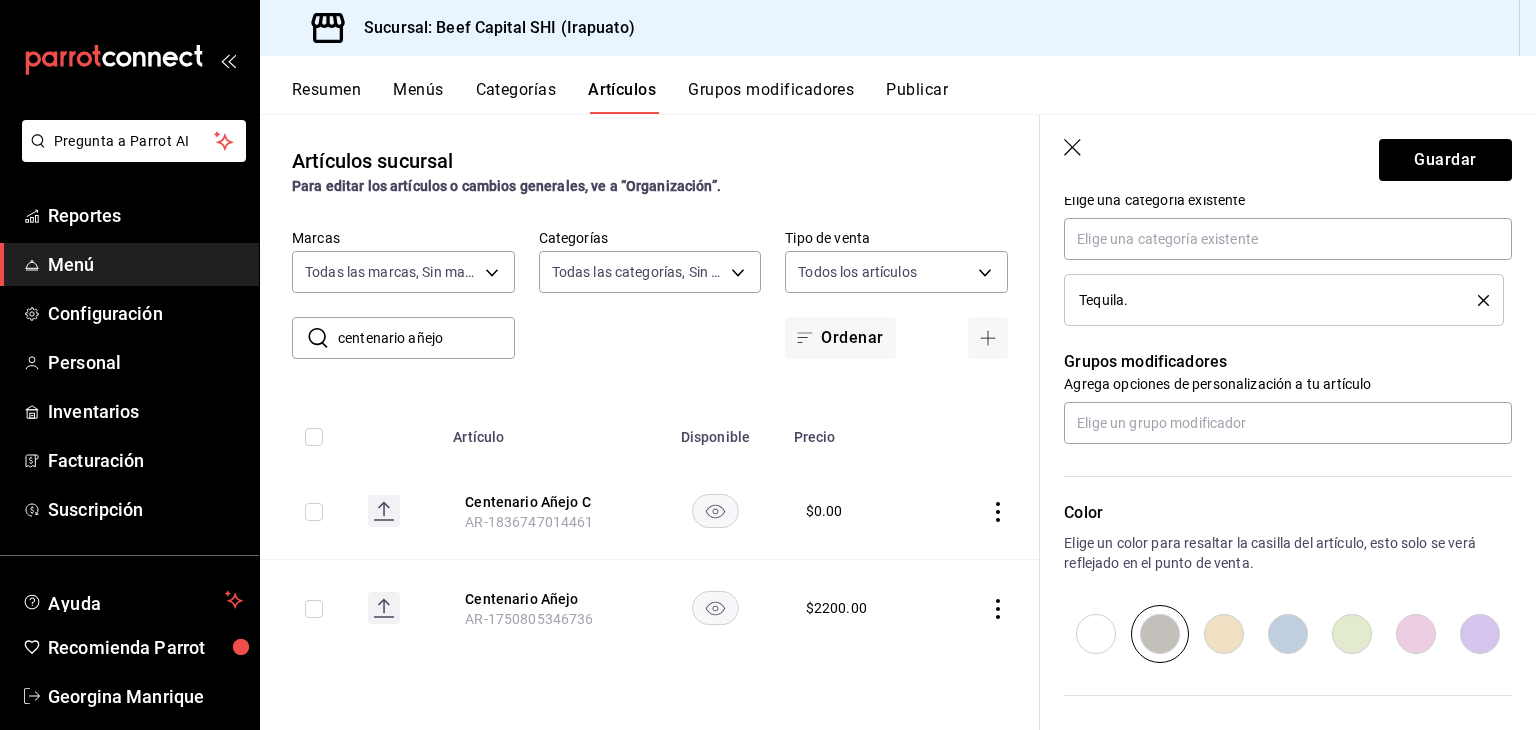 scroll, scrollTop: 800, scrollLeft: 0, axis: vertical 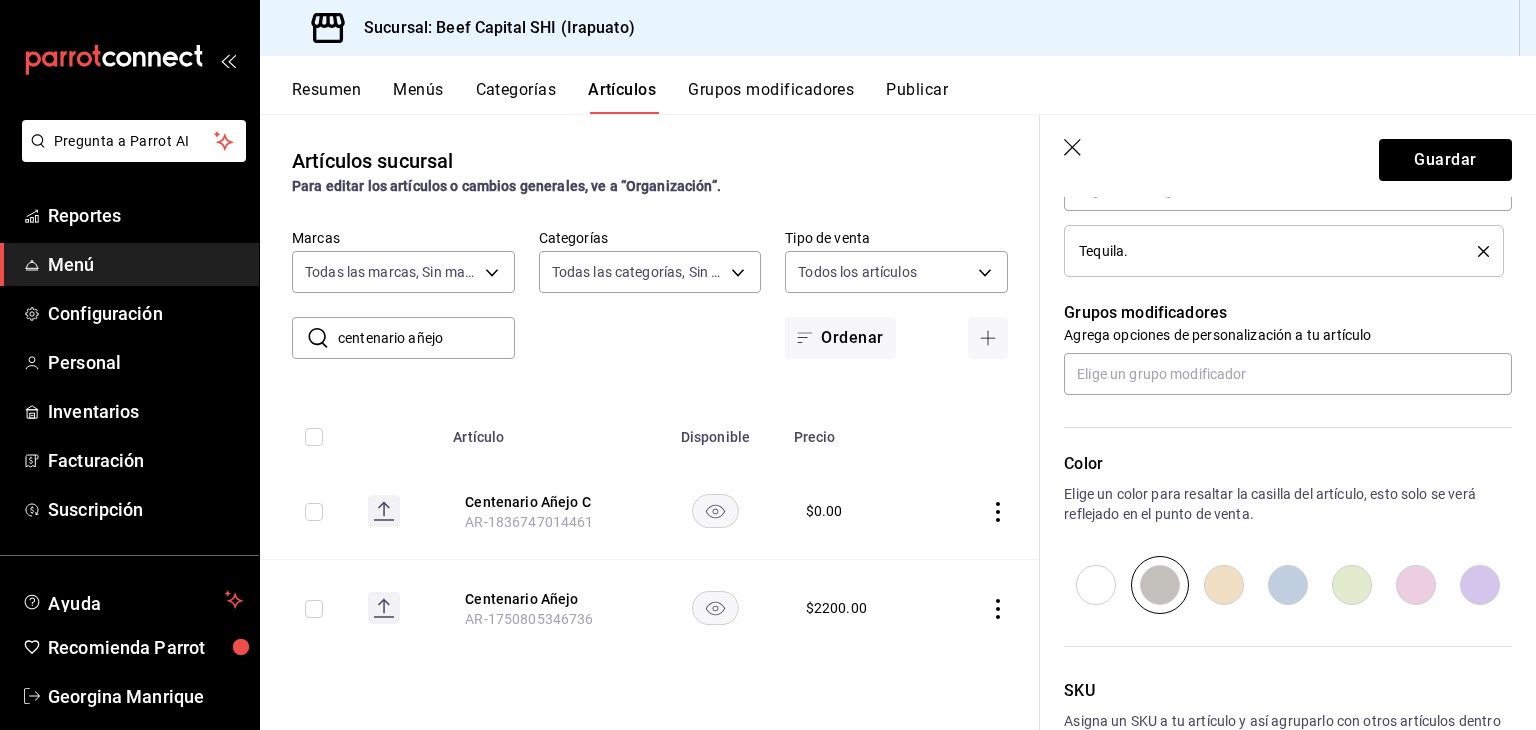 click at bounding box center [1224, 585] 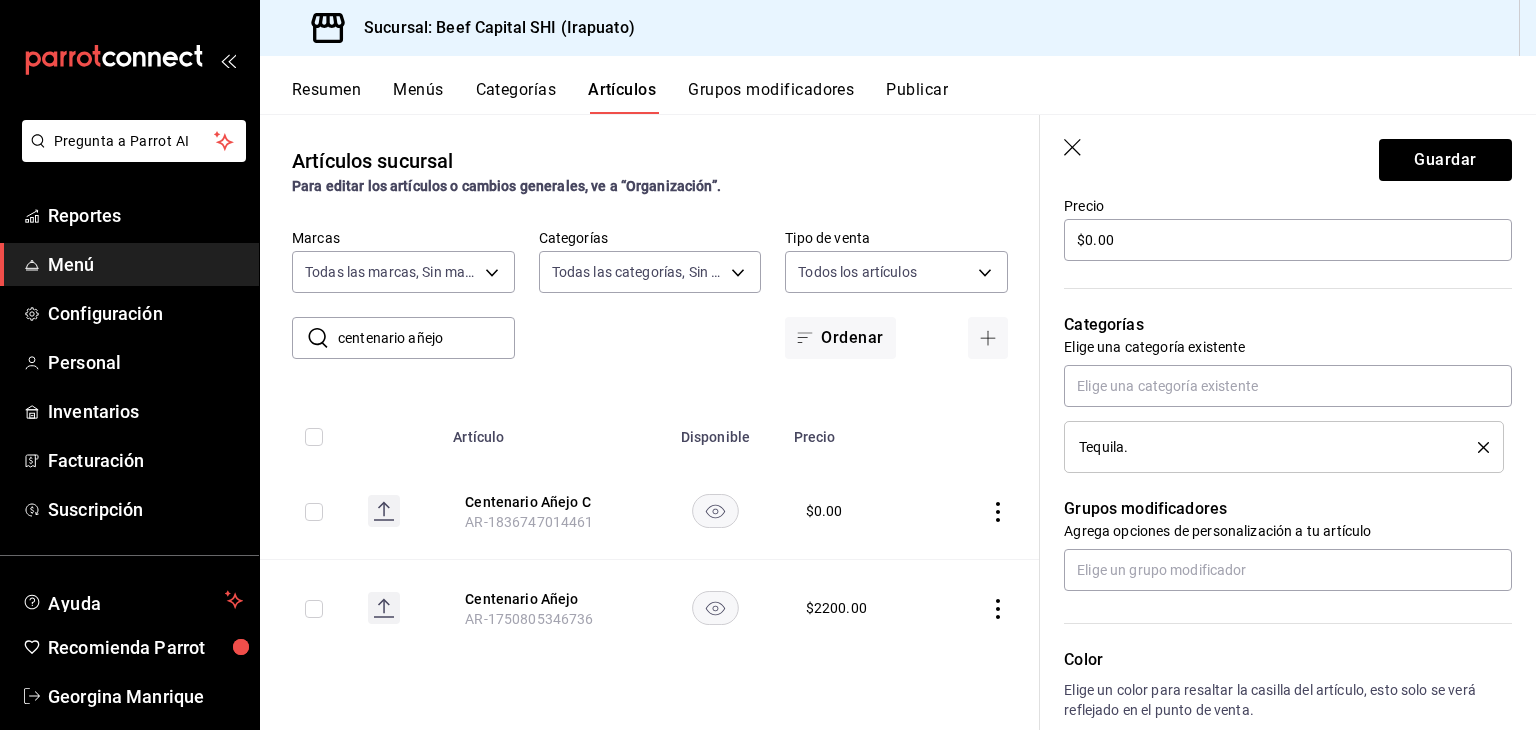 scroll, scrollTop: 600, scrollLeft: 0, axis: vertical 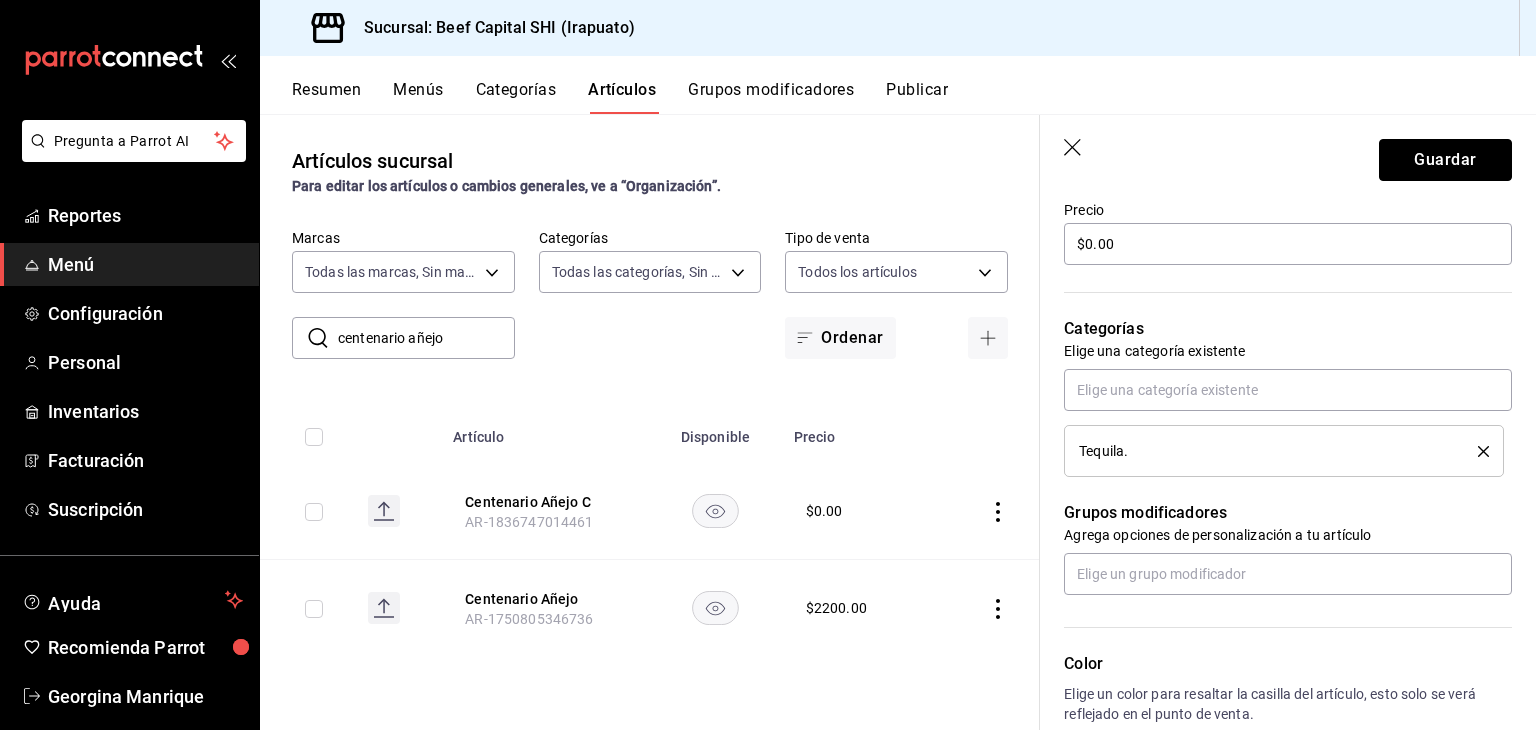 drag, startPoint x: 1437, startPoint y: 162, endPoint x: 1430, endPoint y: 176, distance: 15.652476 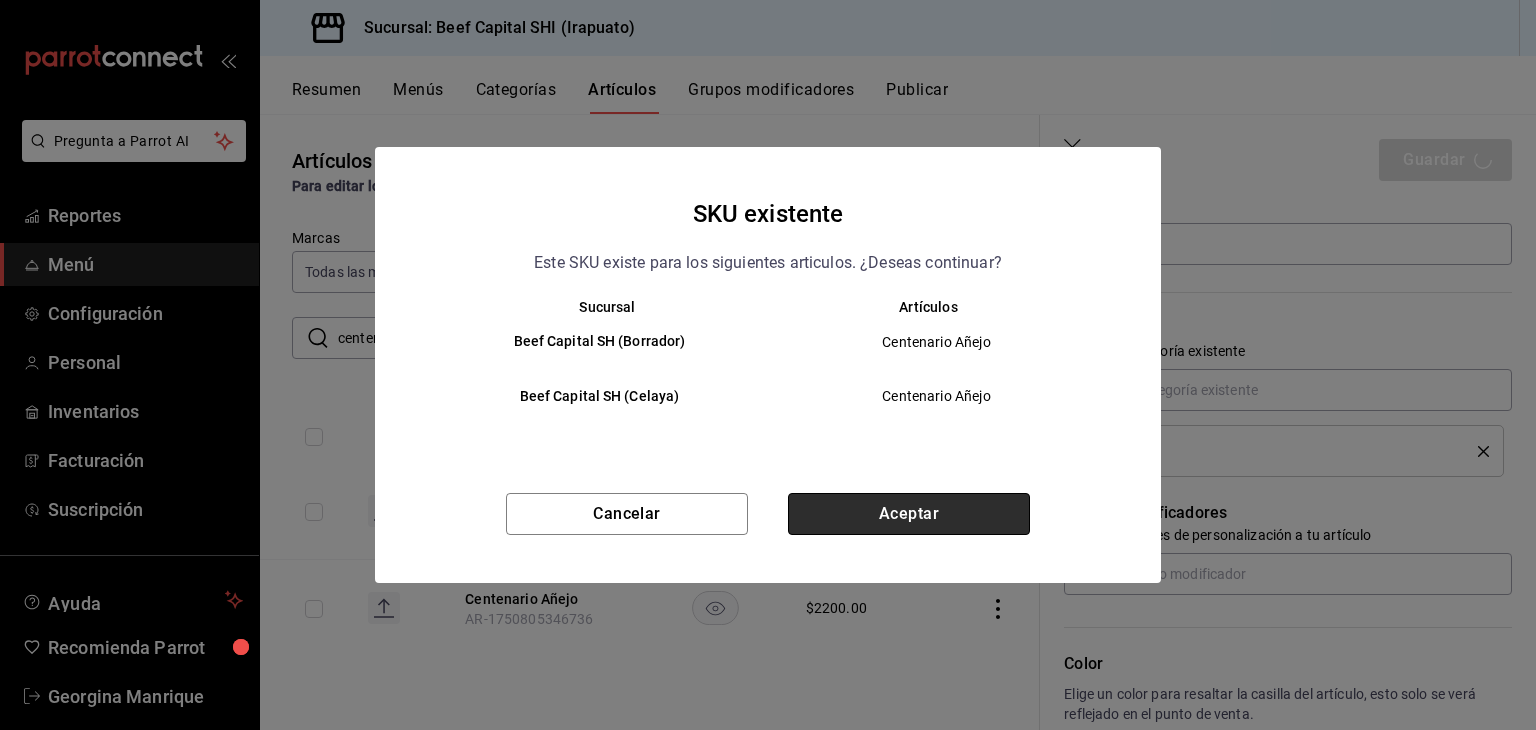 click on "Aceptar" at bounding box center (909, 514) 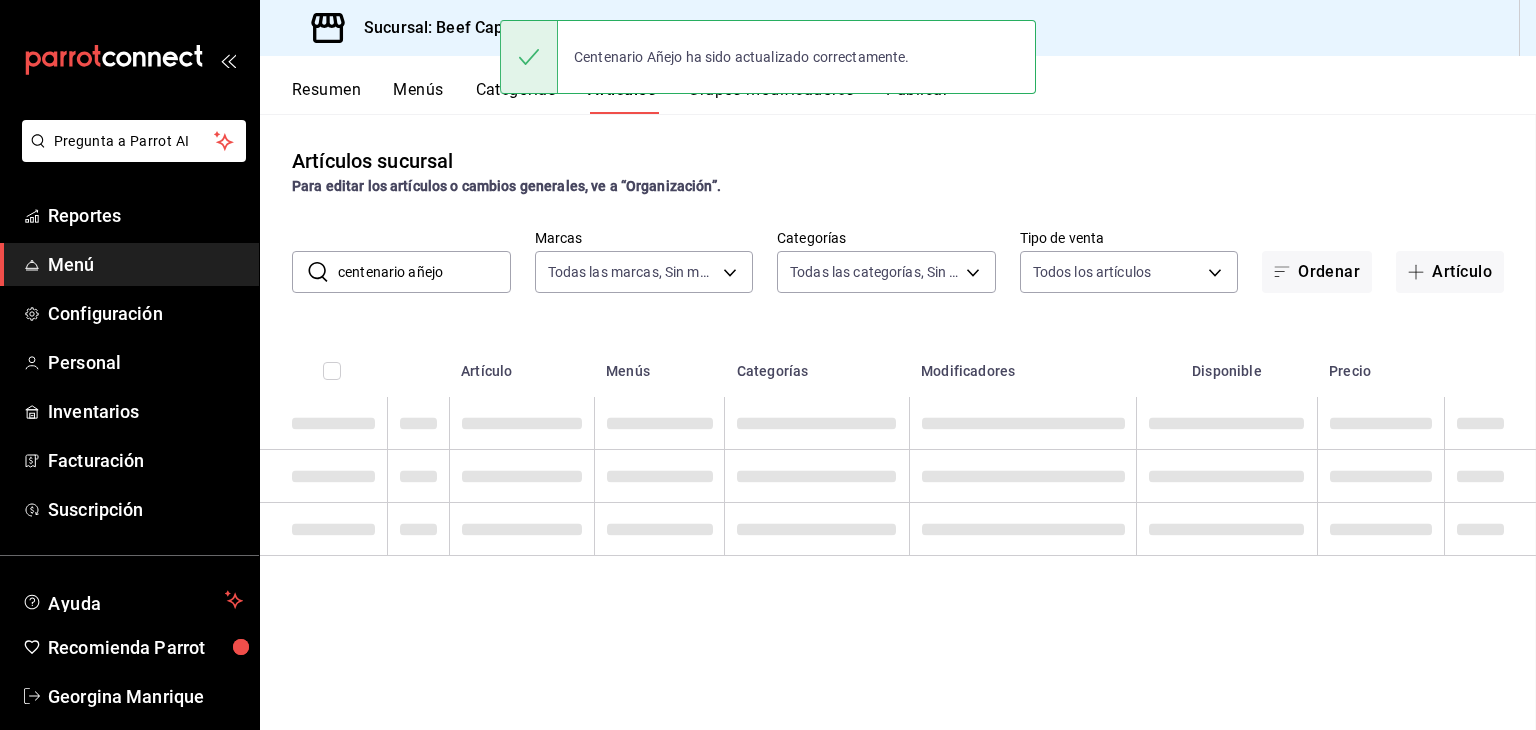 scroll, scrollTop: 0, scrollLeft: 0, axis: both 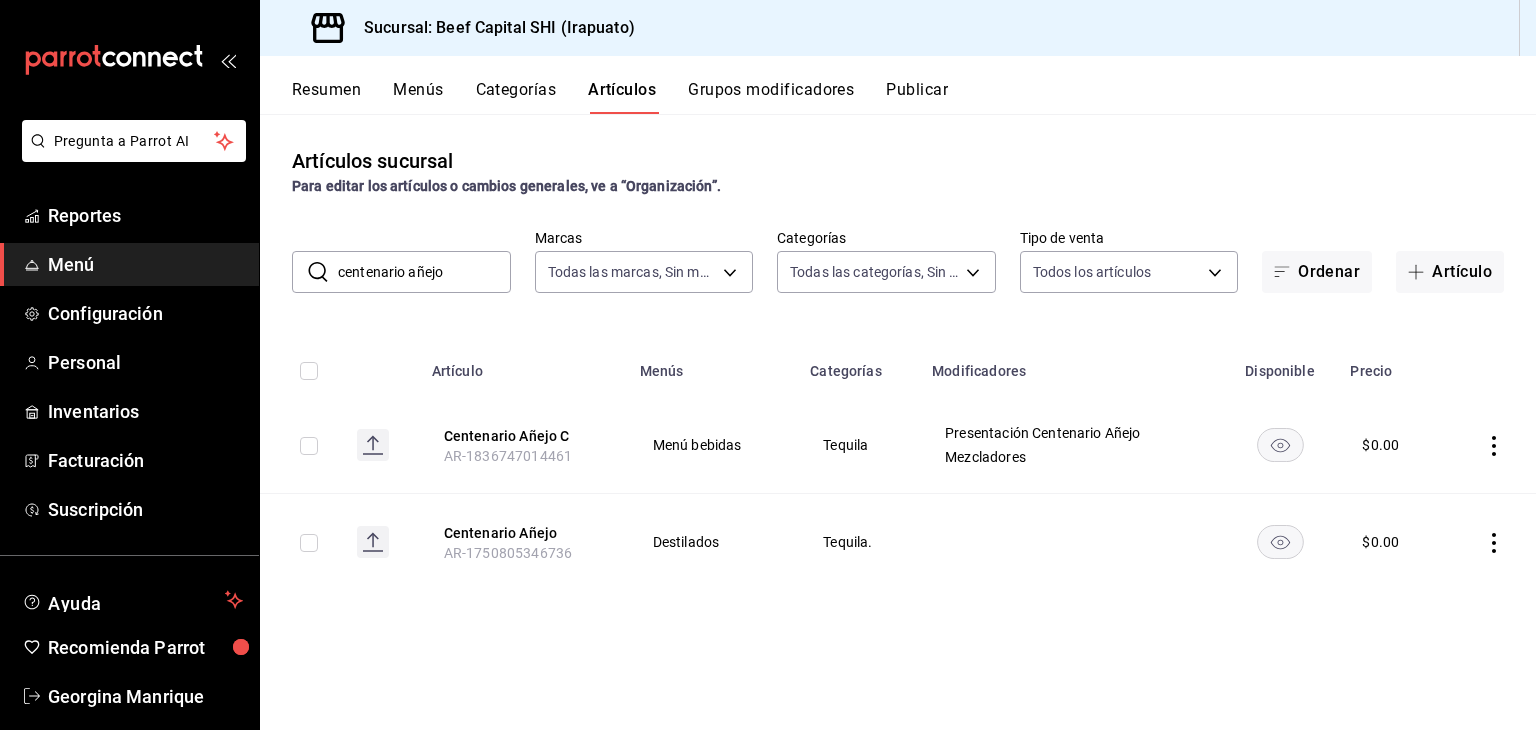 click on "Grupos modificadores" at bounding box center (771, 97) 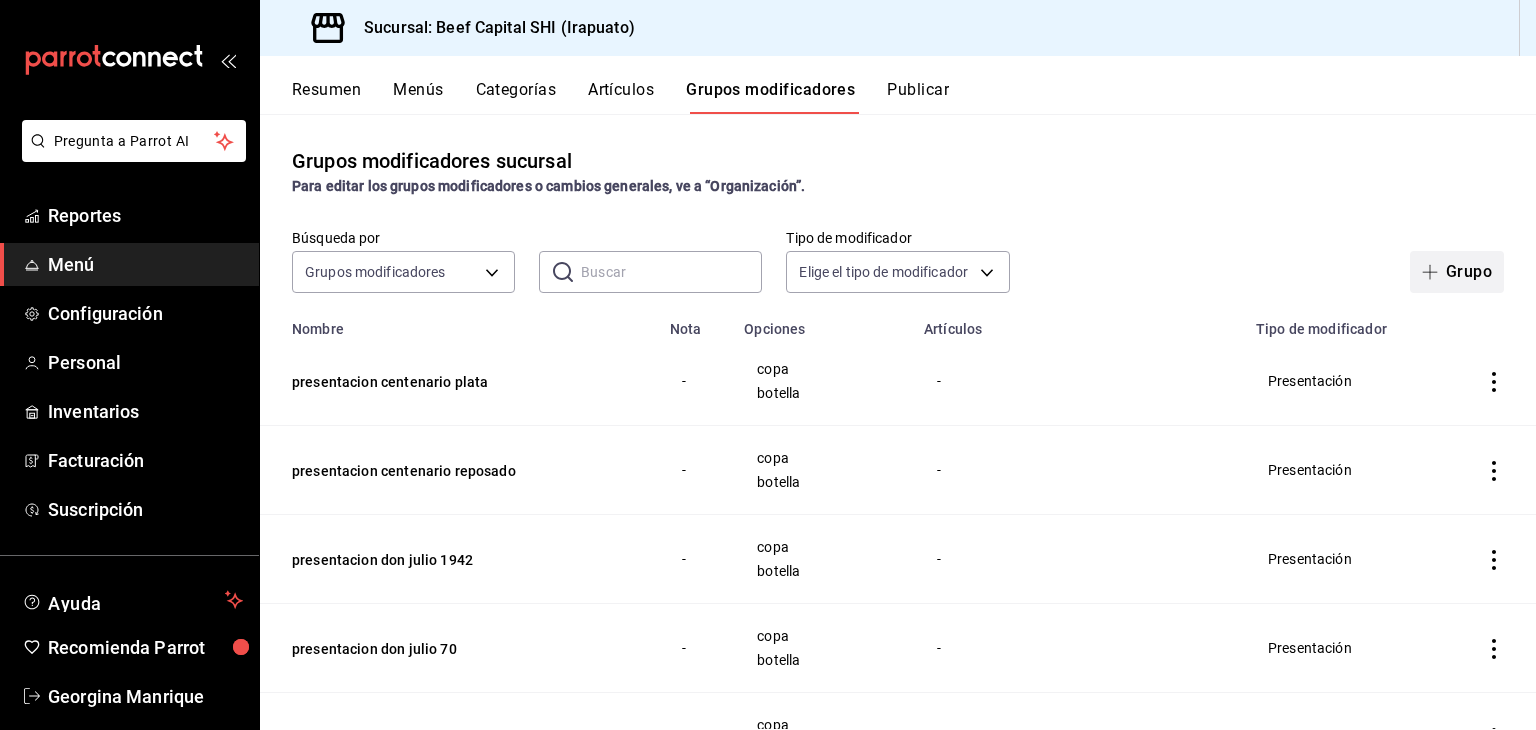 click 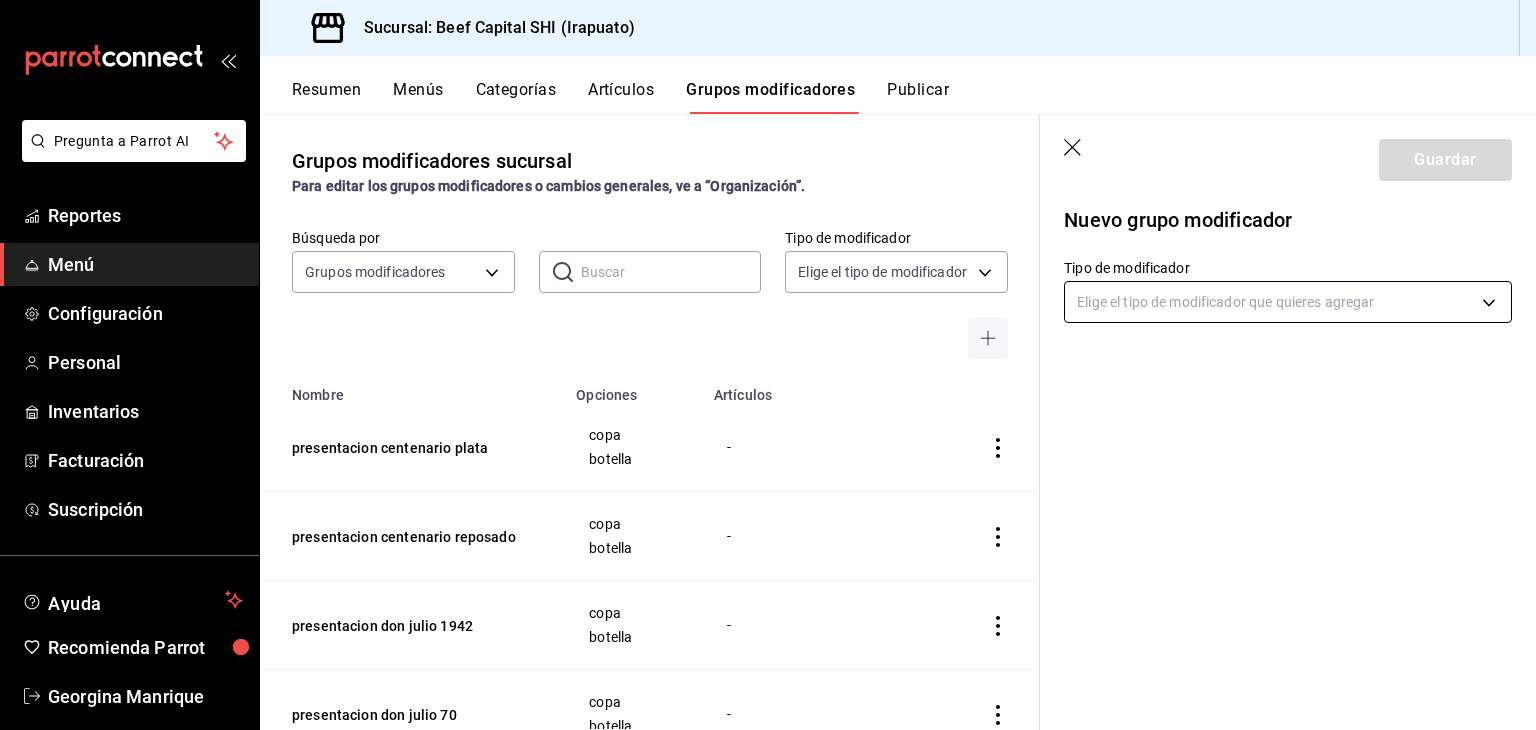 click on "Pregunta a Parrot AI Reportes   Menú   Configuración   Personal   Inventarios   Facturación   Suscripción   Ayuda Recomienda Parrot   Georgina Manrique   Sugerir nueva función   Sucursal: Beef Capital SHI (Irapuato) Resumen Menús Categorías Artículos Grupos modificadores Publicar Grupos modificadores sucursal Para editar los grupos modificadores o cambios generales, ve a “Organización”. Búsqueda por Grupos modificadores GROUP ​ ​ Tipo de modificador Elige el tipo de modificador Nombre Opciones Artículos presentacion centenario plata copa botella - presentacion centenario reposado copa botella - presentacion don julio 1942 copa botella - presentacion don julio 70 copa botella - presentacion don julio reposado copa botella - presentacion don julio blanco copa botella - Presentacion 7 leguas añejo copa botella - presentacion 7 leguas reposado copa botellas - Presentacion 7 leguas blanco copa botella - Presentacion herradura seleccion suprema copa botella - presentacion herradura ultra copa -" at bounding box center (768, 365) 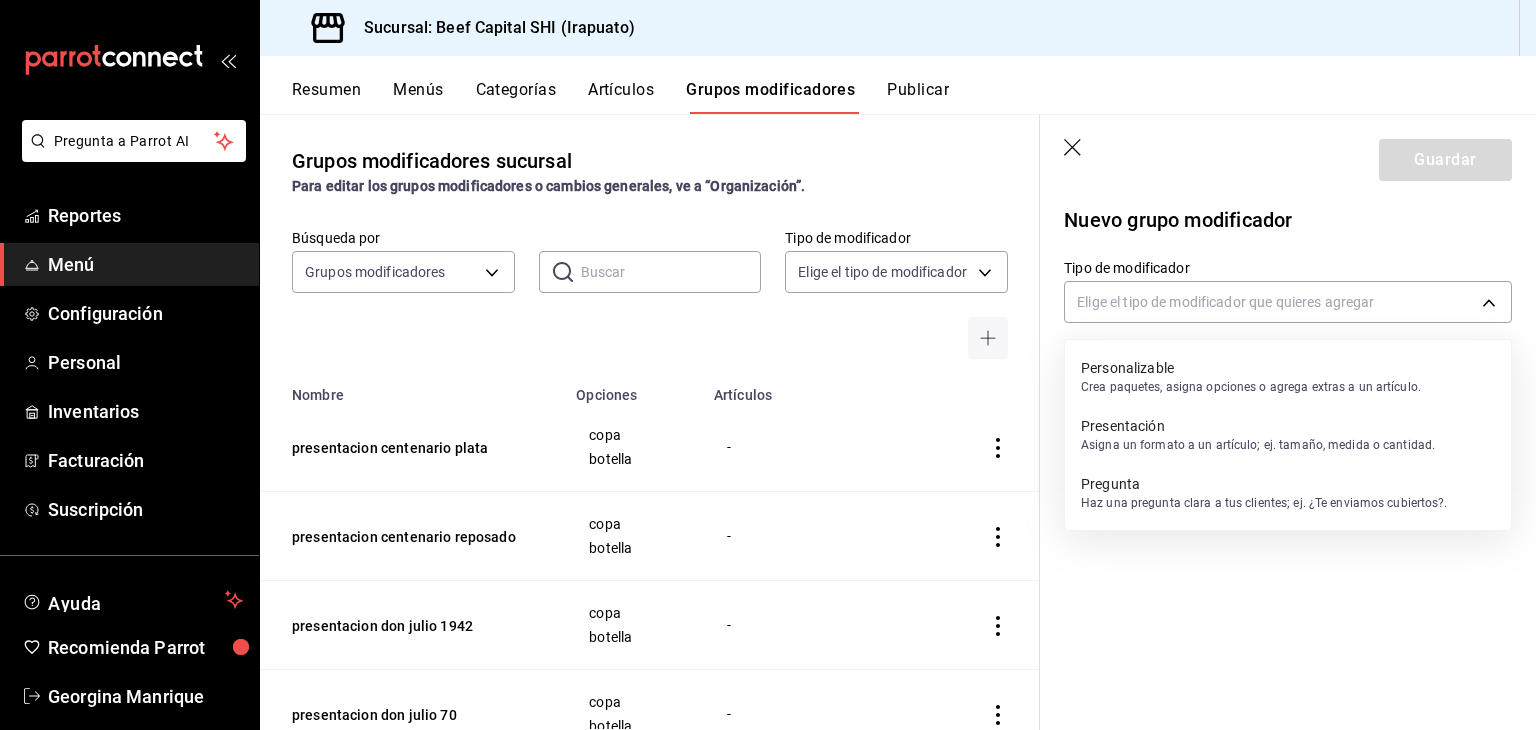 click on "Presentación" at bounding box center (1258, 426) 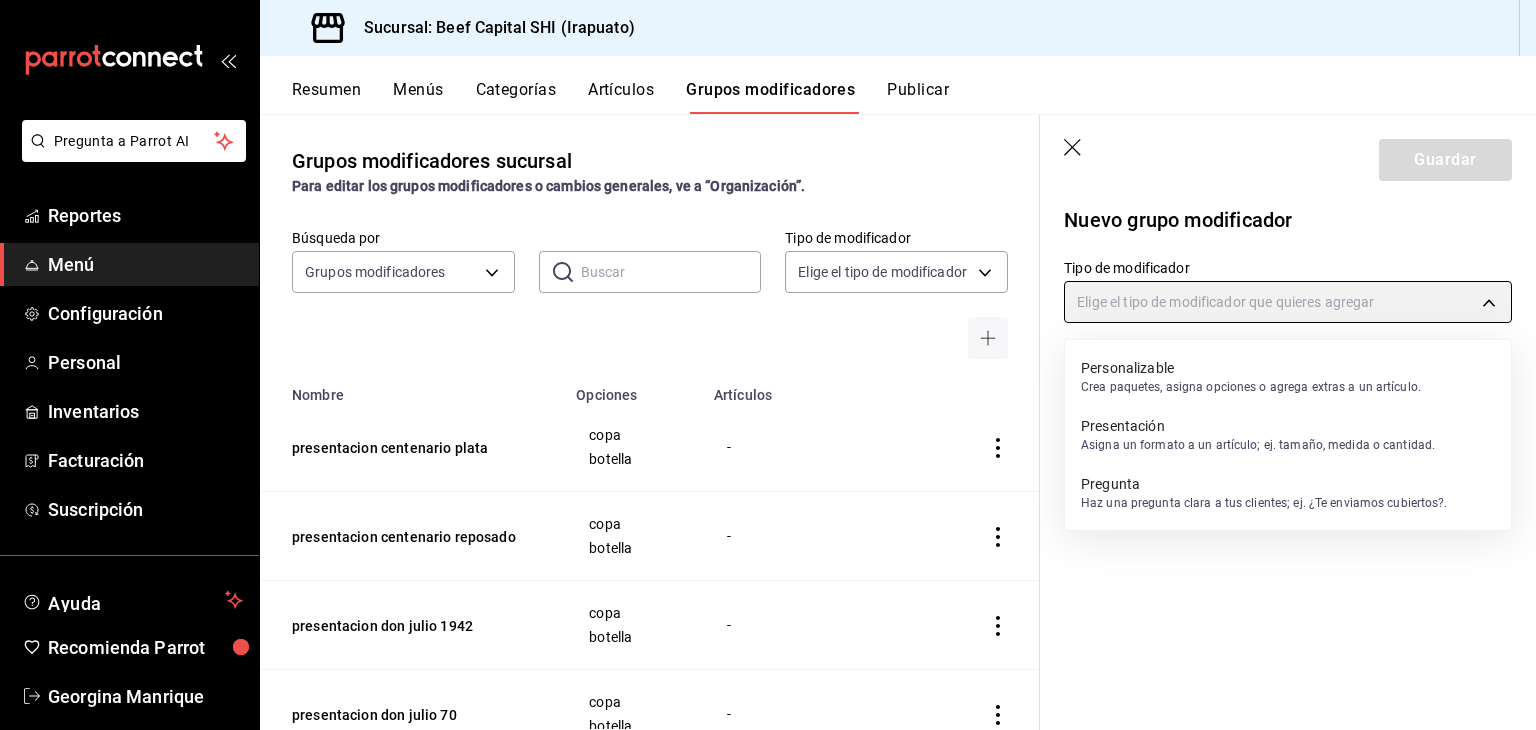 type on "PRESENTATION" 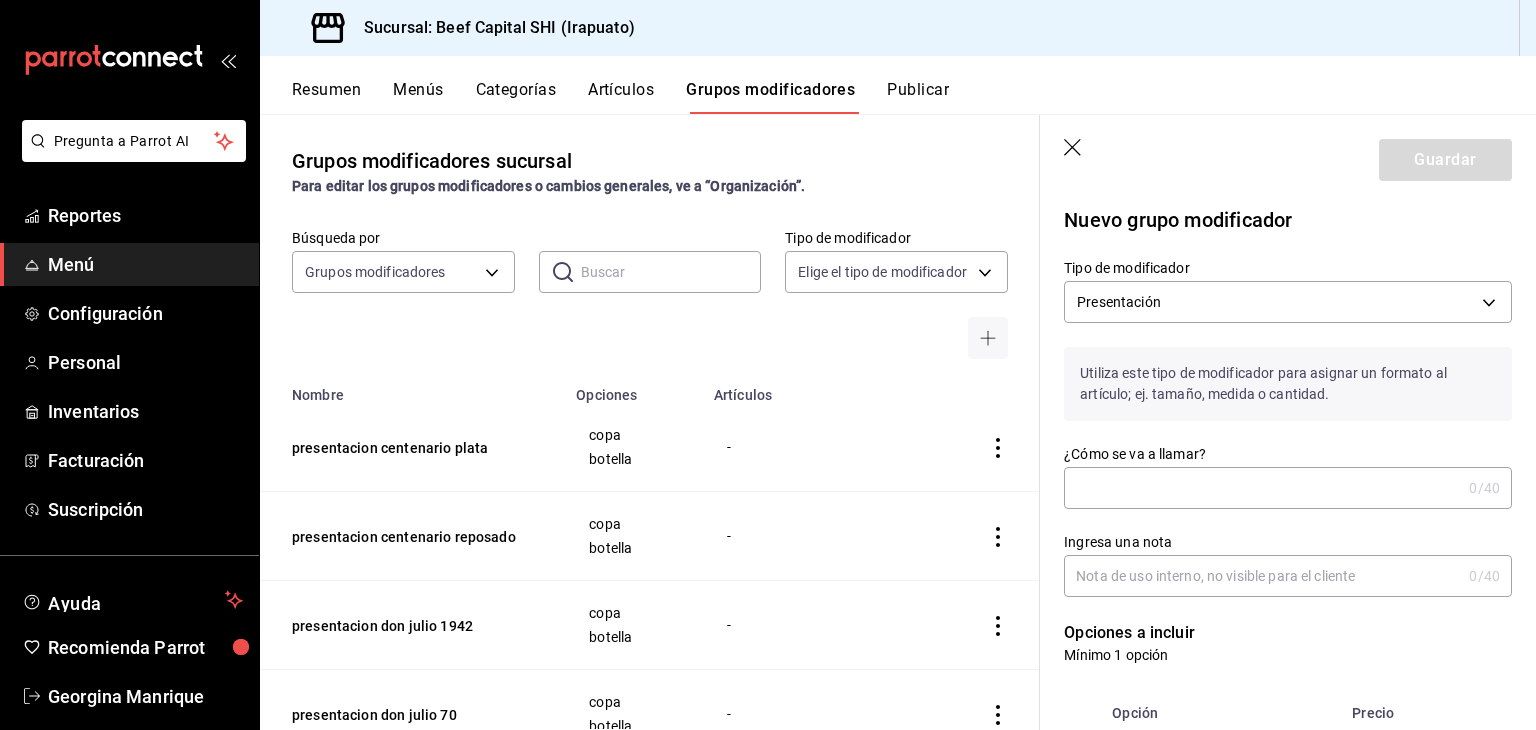 click on "¿Cómo se va a llamar?" at bounding box center [1262, 488] 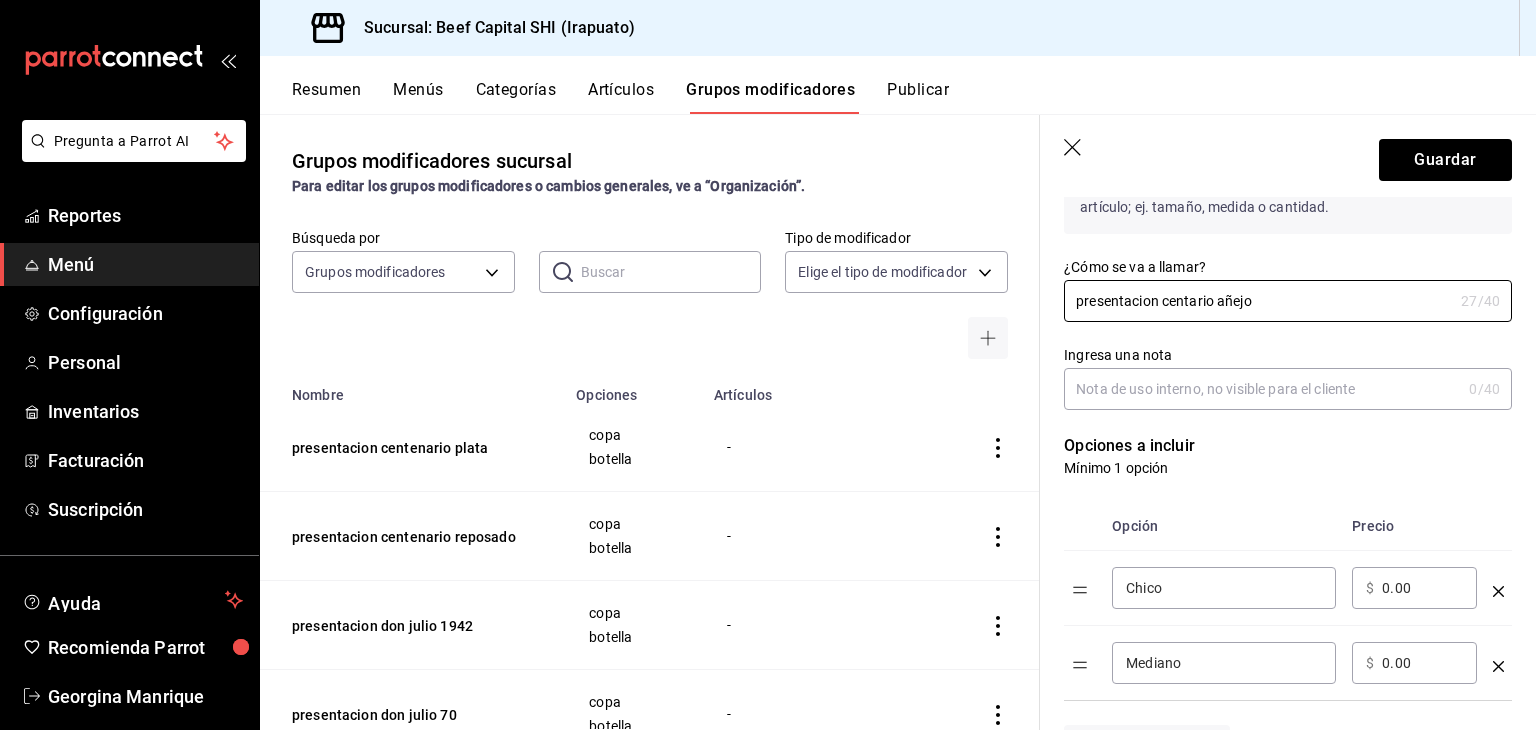scroll, scrollTop: 300, scrollLeft: 0, axis: vertical 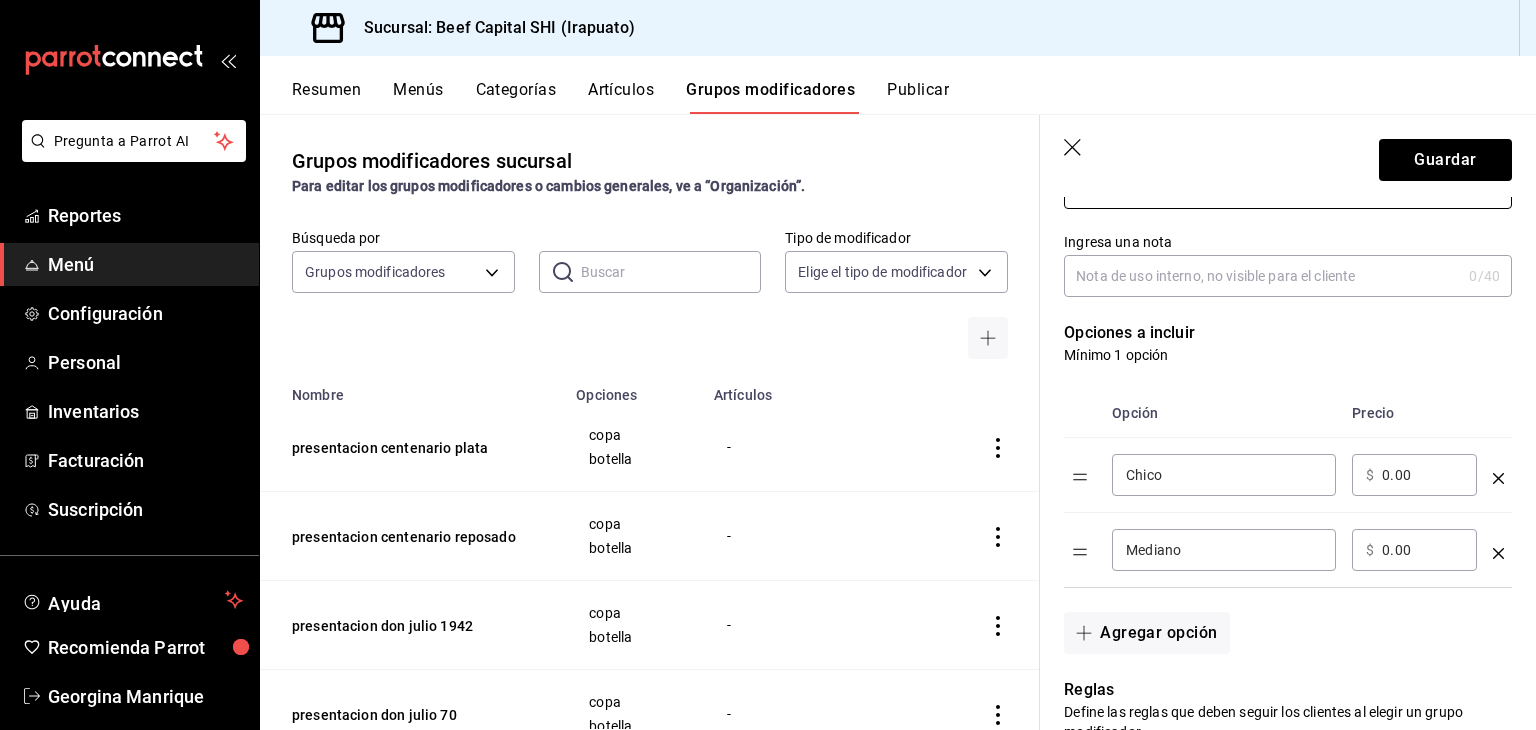 type on "presentacion centario añejo" 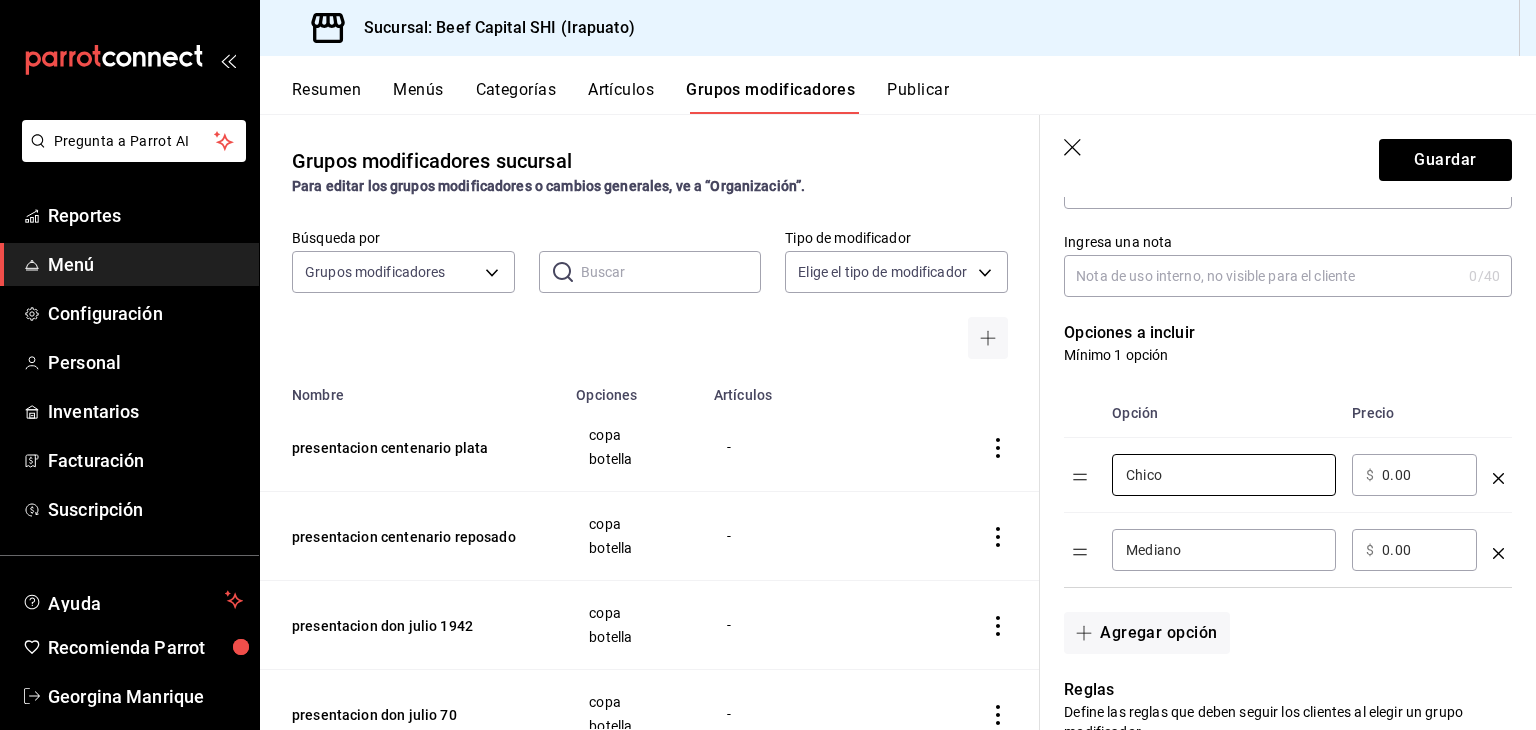 drag, startPoint x: 1192, startPoint y: 473, endPoint x: 1025, endPoint y: 465, distance: 167.19151 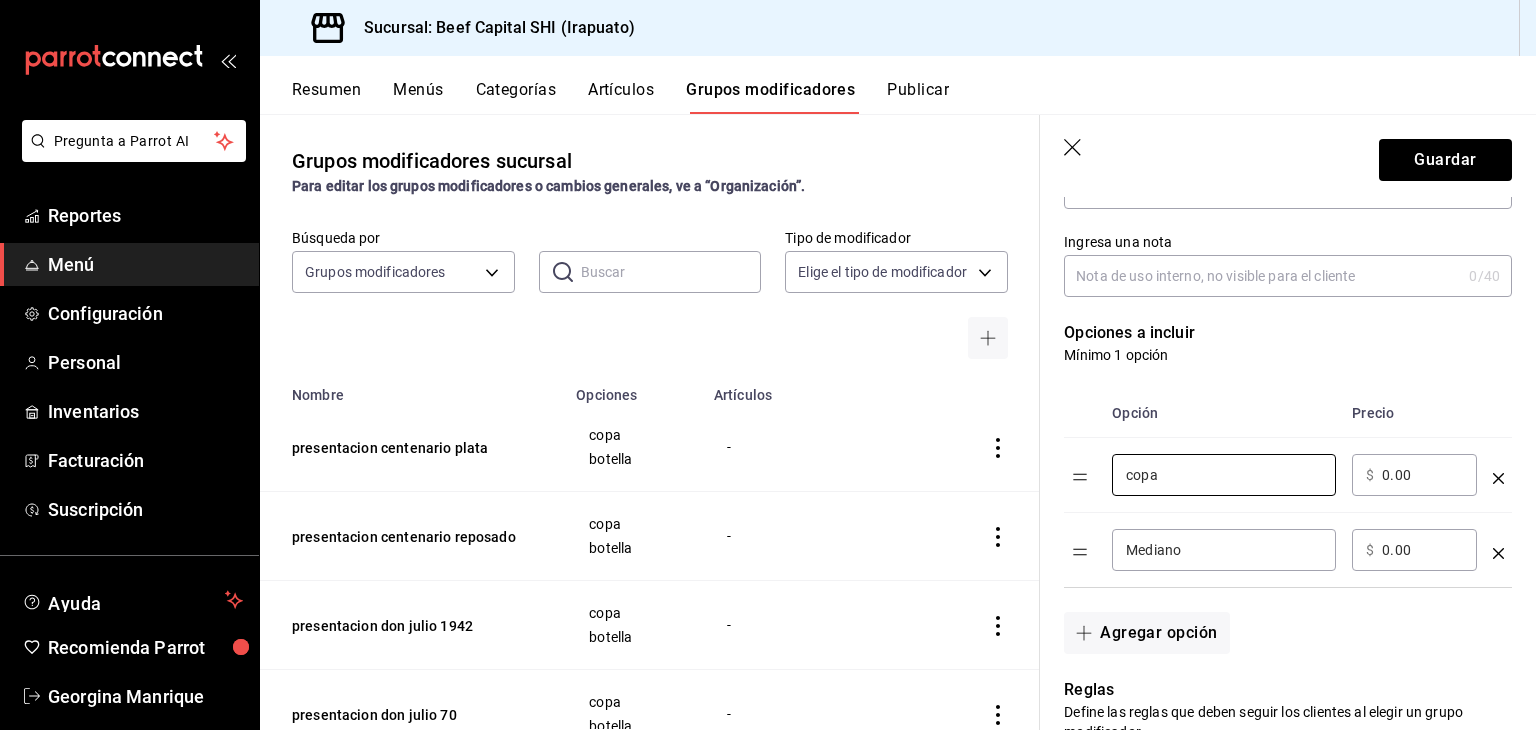type on "copa" 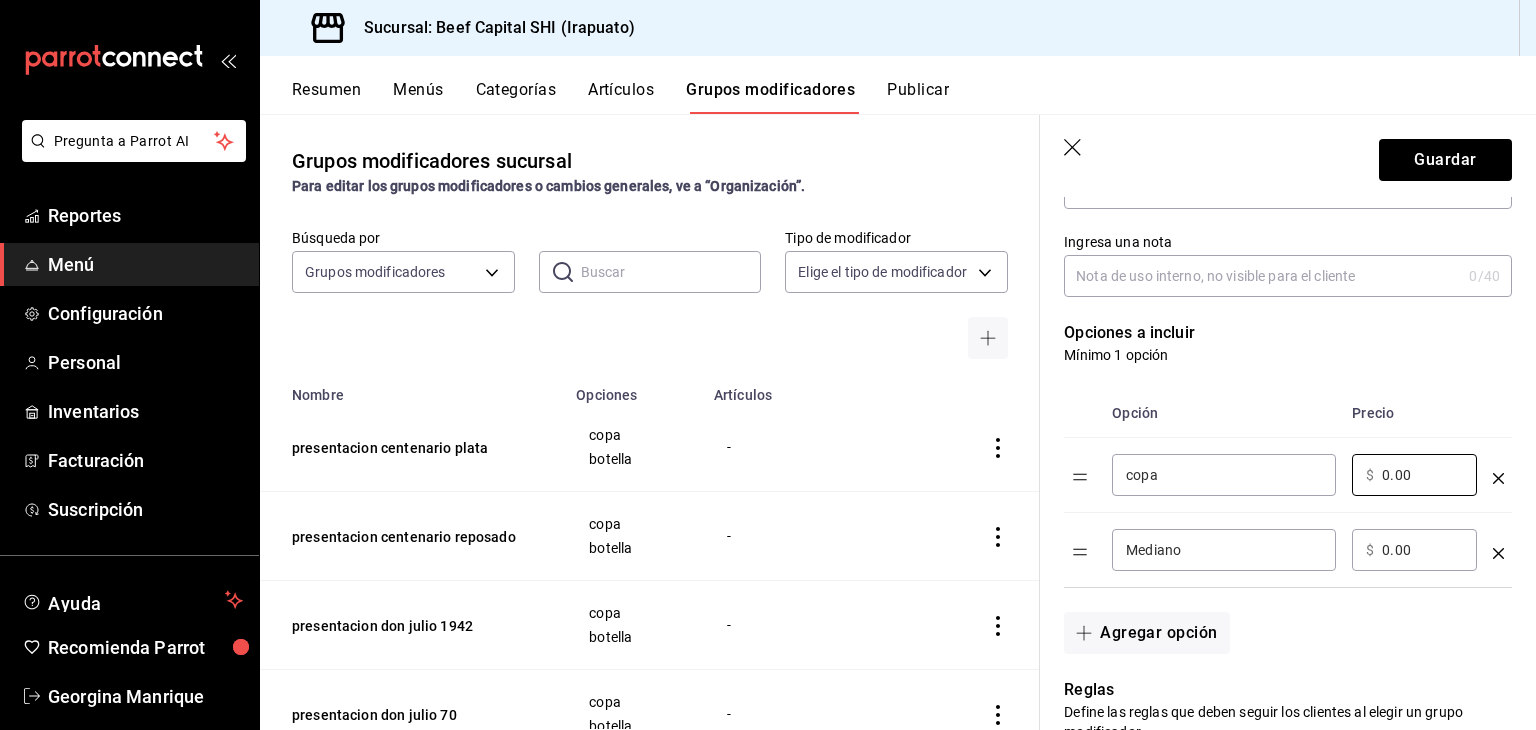 drag, startPoint x: 1420, startPoint y: 477, endPoint x: 1351, endPoint y: 477, distance: 69 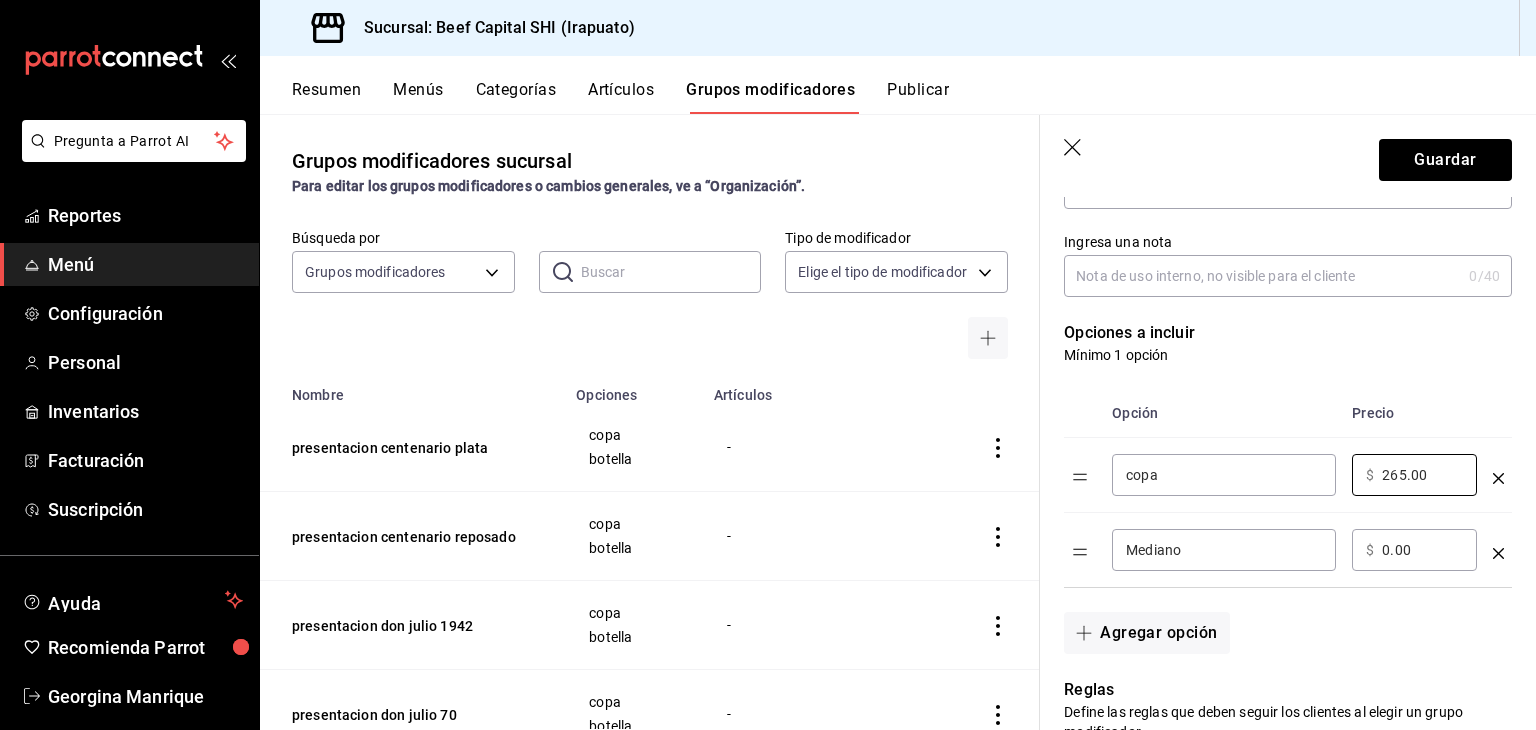type on "265.00" 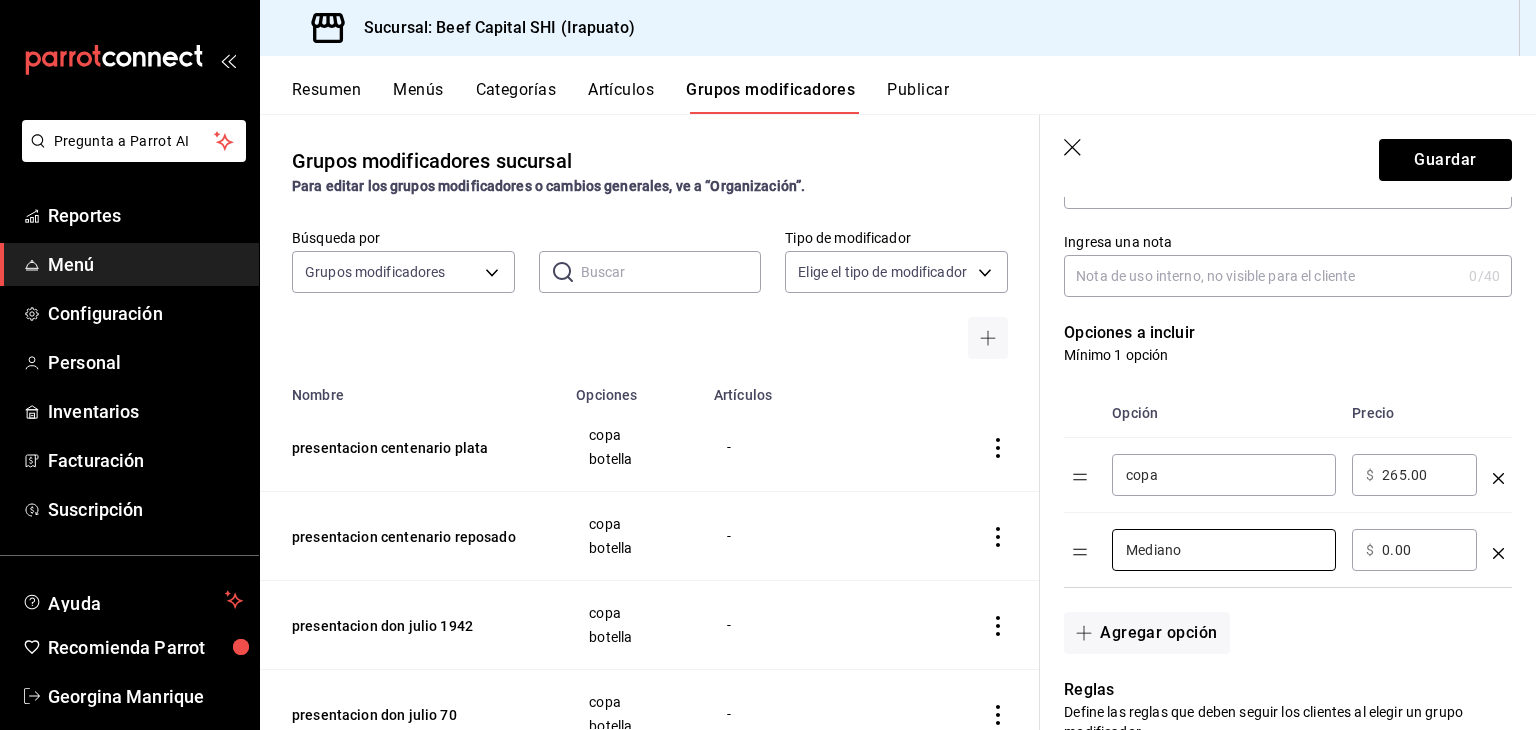 drag, startPoint x: 1208, startPoint y: 556, endPoint x: 1062, endPoint y: 547, distance: 146.27713 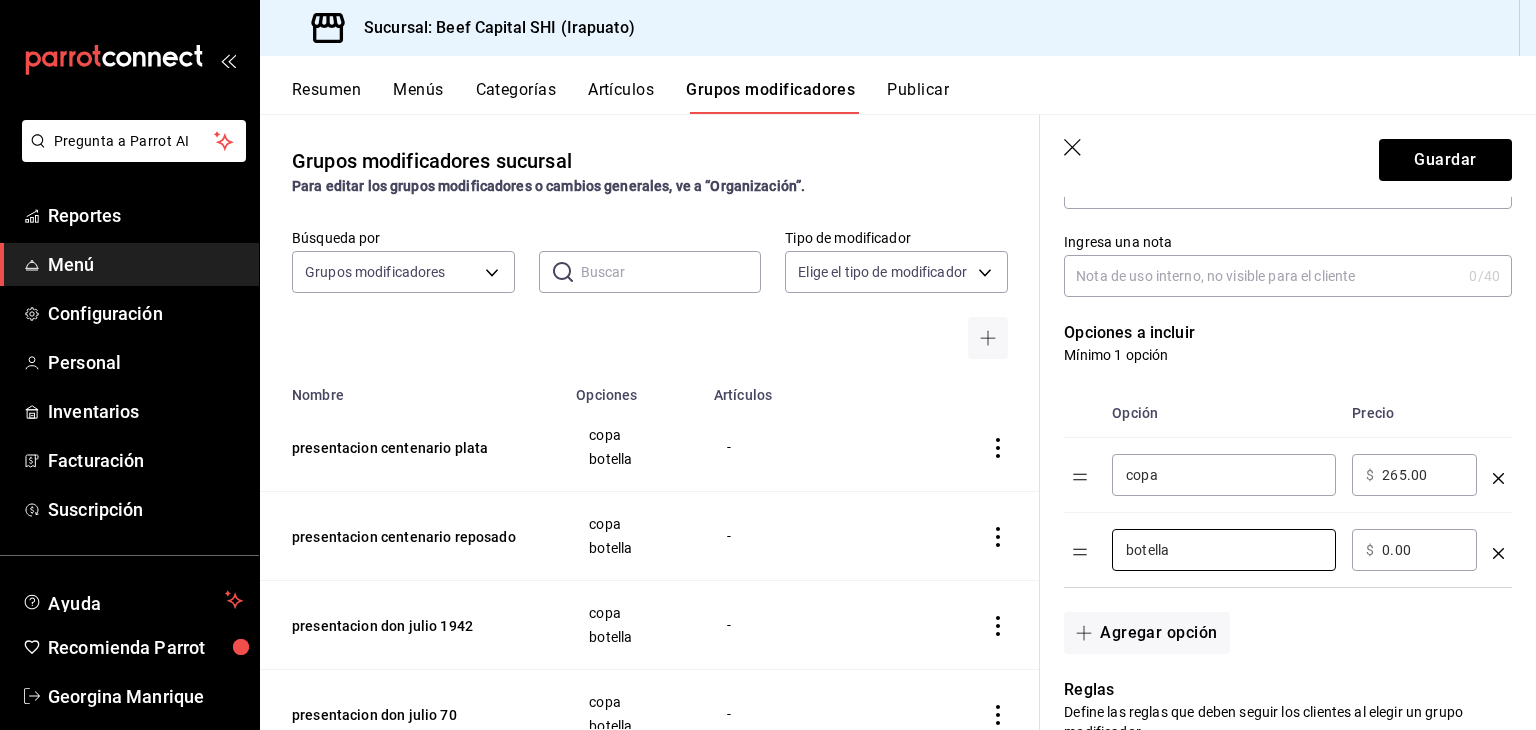 type on "botella" 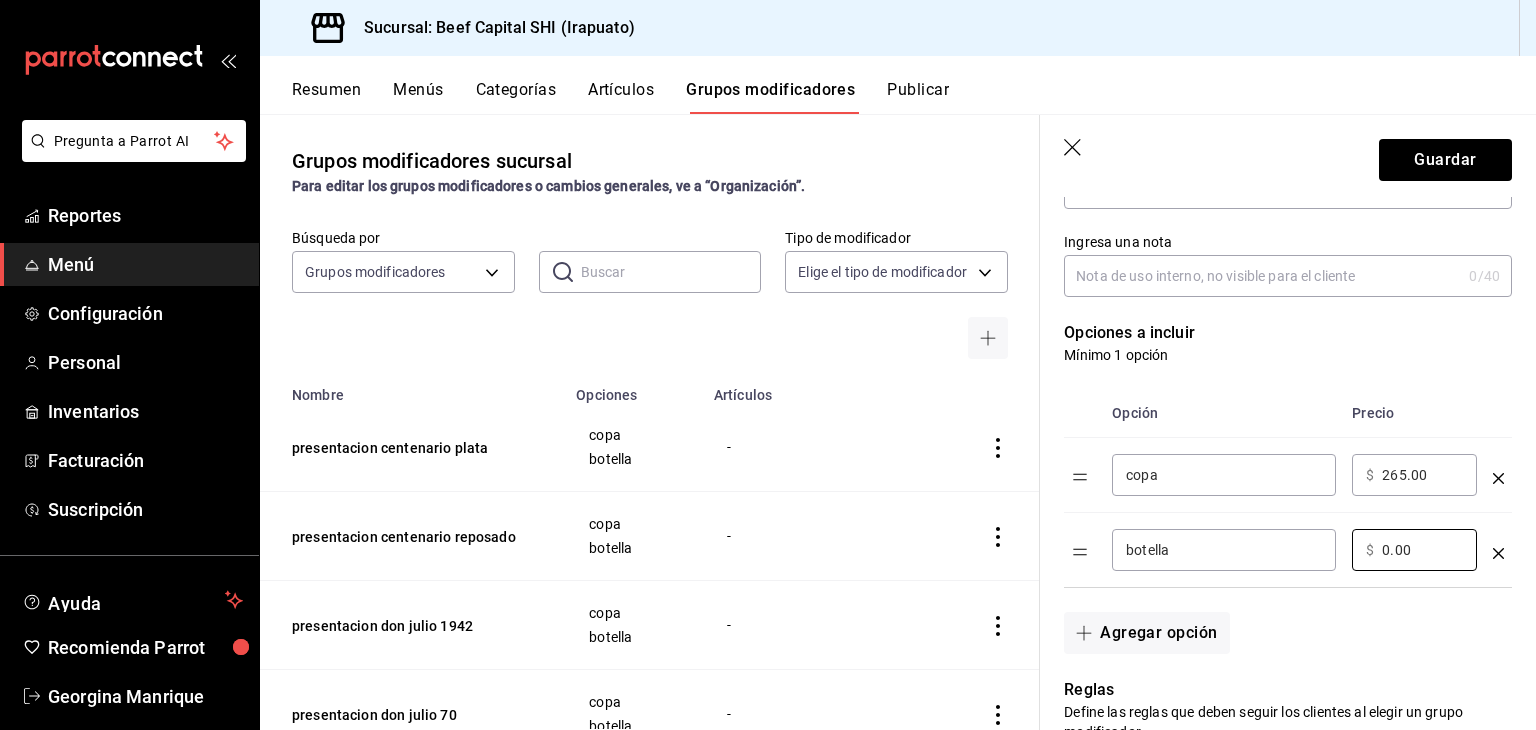 drag, startPoint x: 1423, startPoint y: 551, endPoint x: 1338, endPoint y: 560, distance: 85.47514 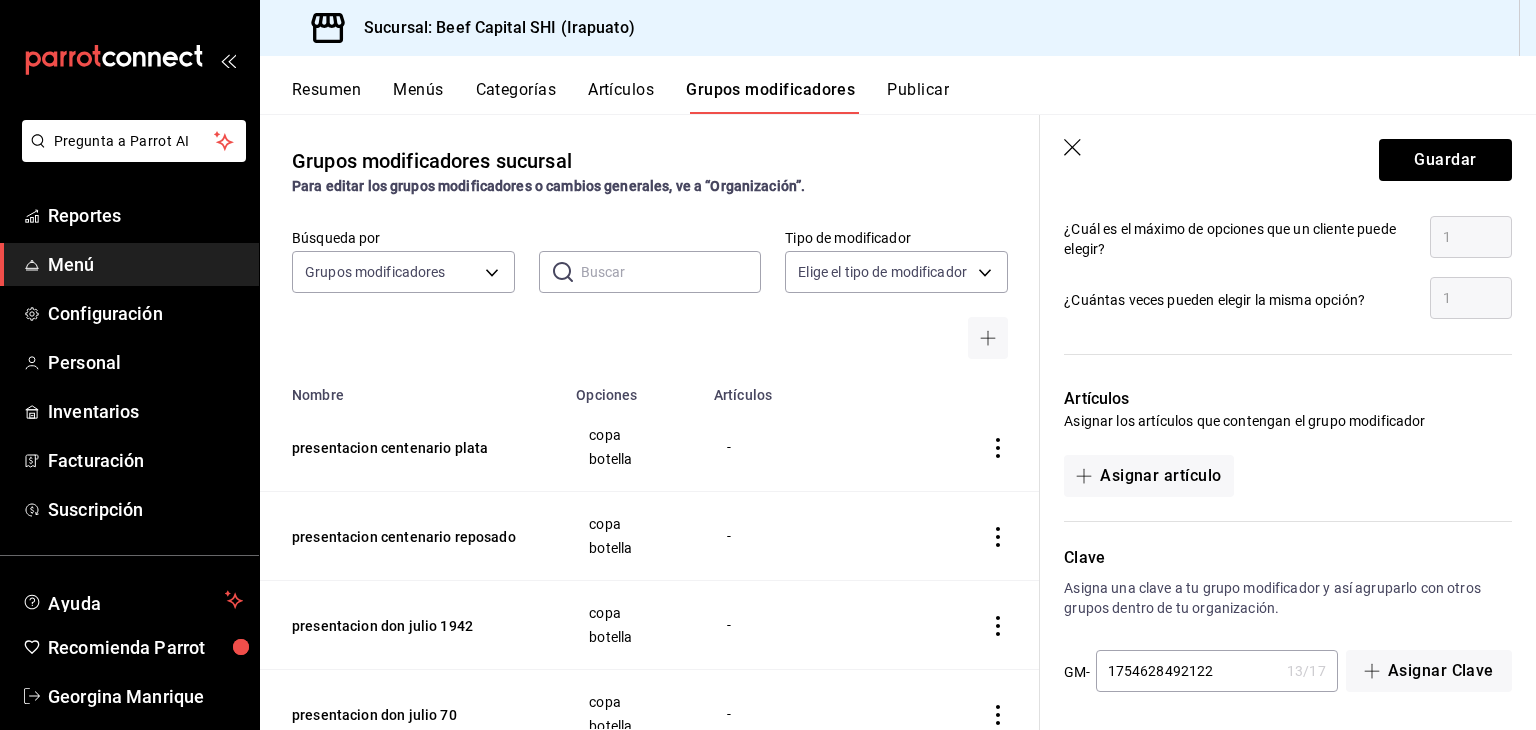 scroll, scrollTop: 992, scrollLeft: 0, axis: vertical 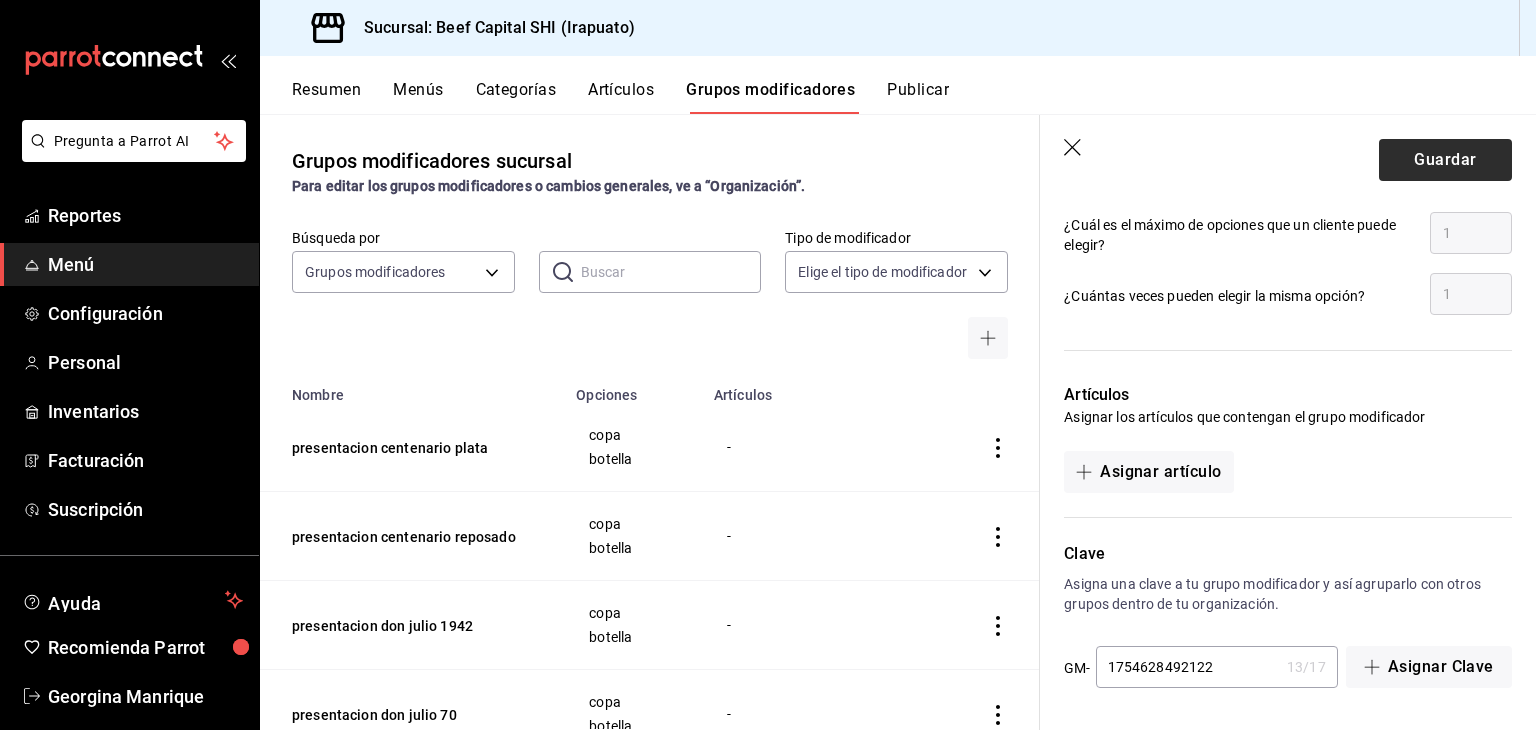 type on "2200.00" 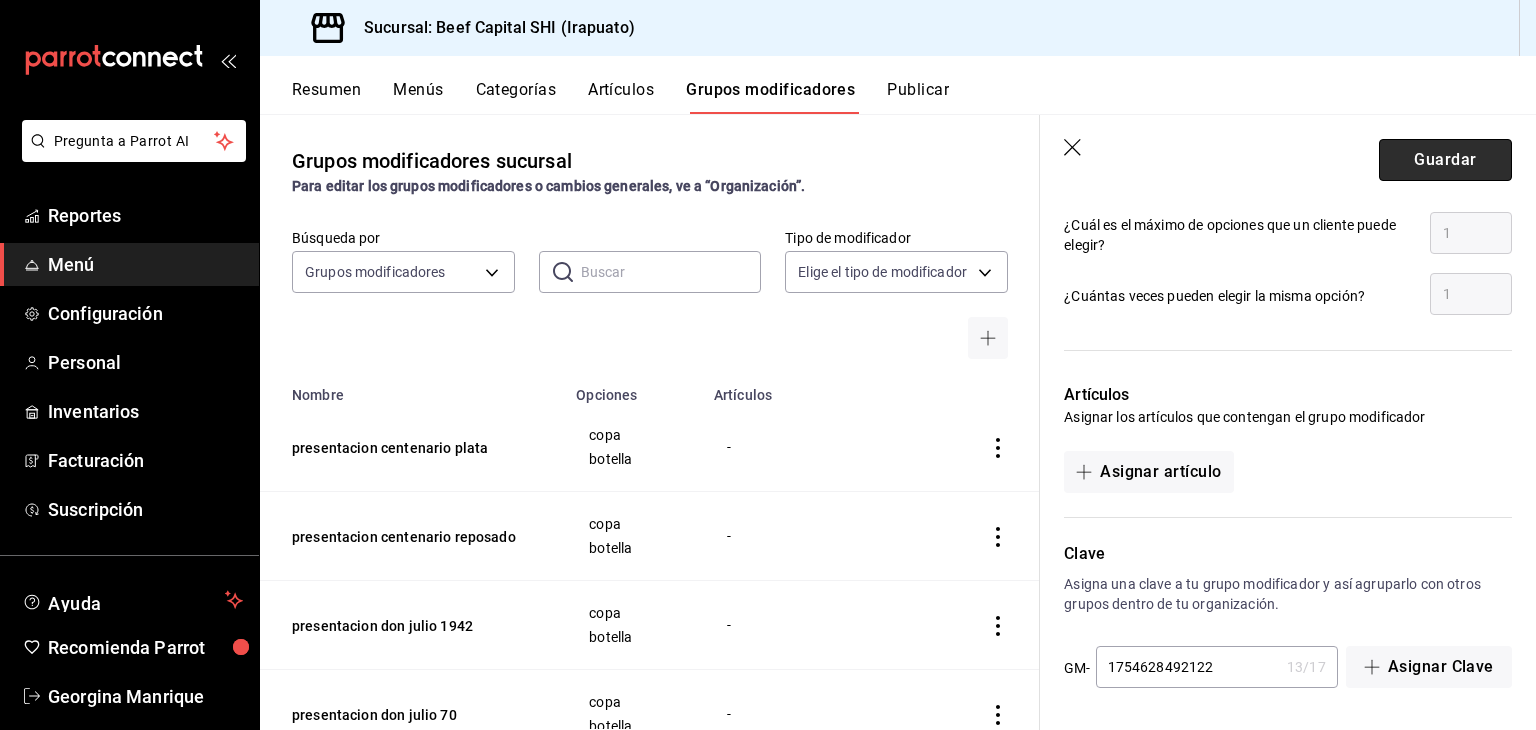 click on "Guardar" at bounding box center [1445, 160] 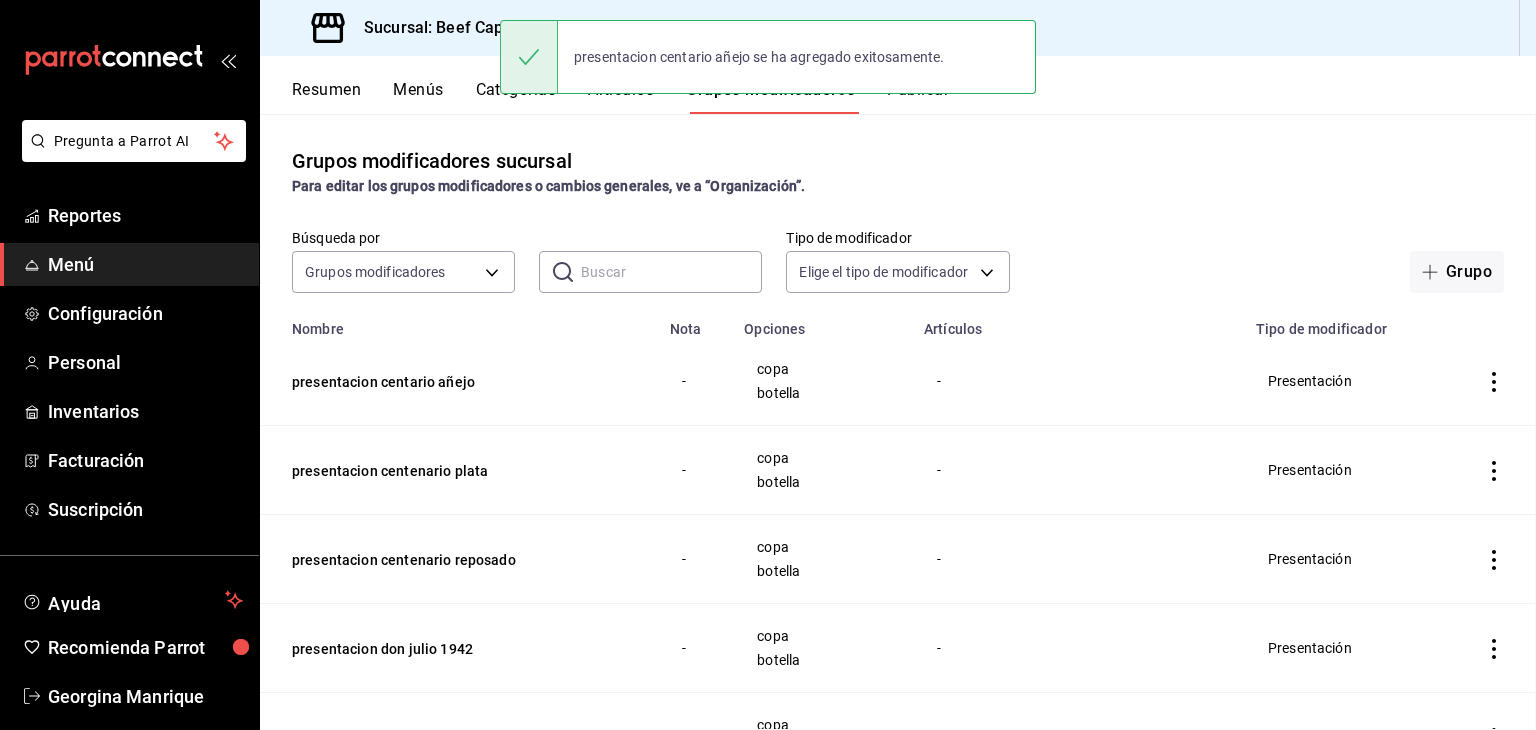 scroll, scrollTop: 0, scrollLeft: 0, axis: both 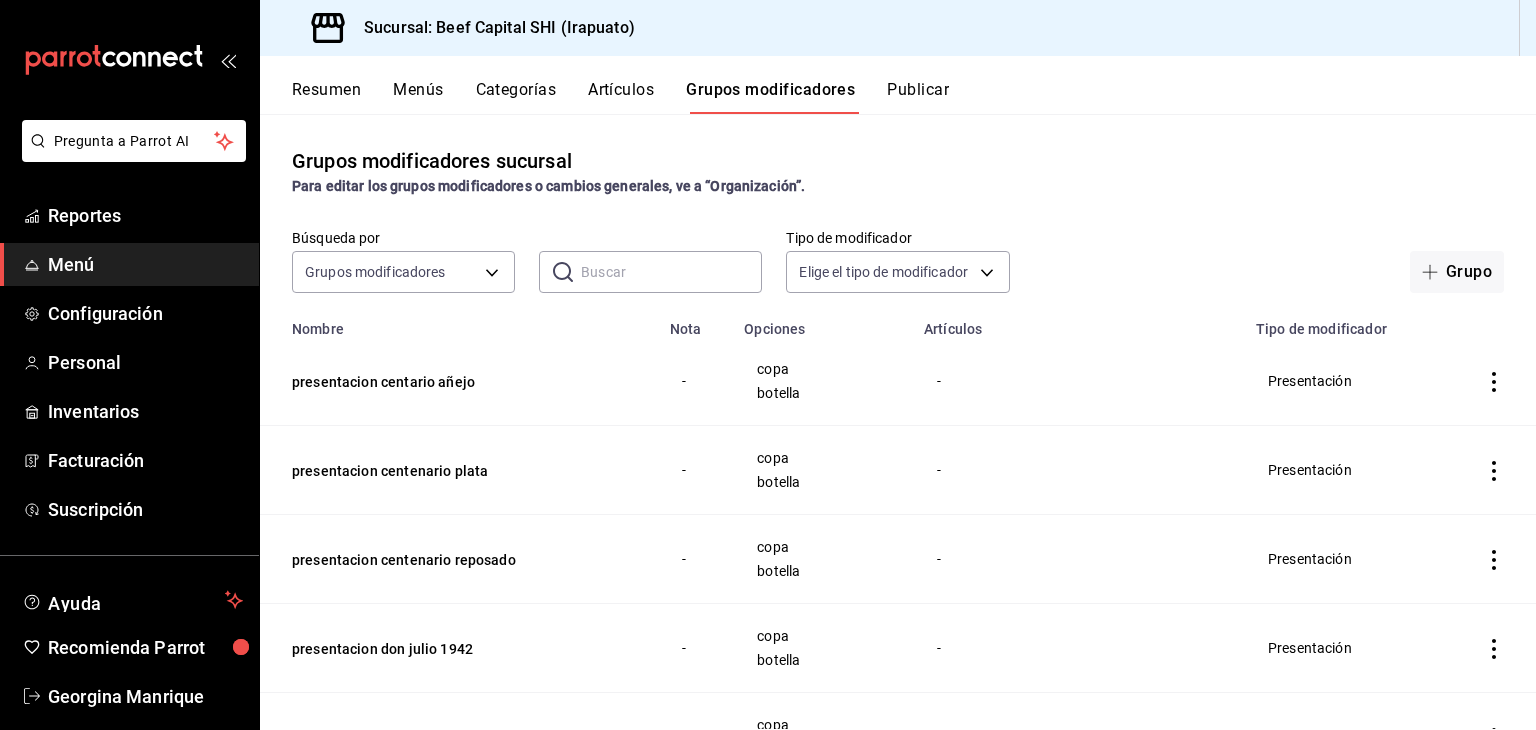 click on "Artículos" at bounding box center [621, 97] 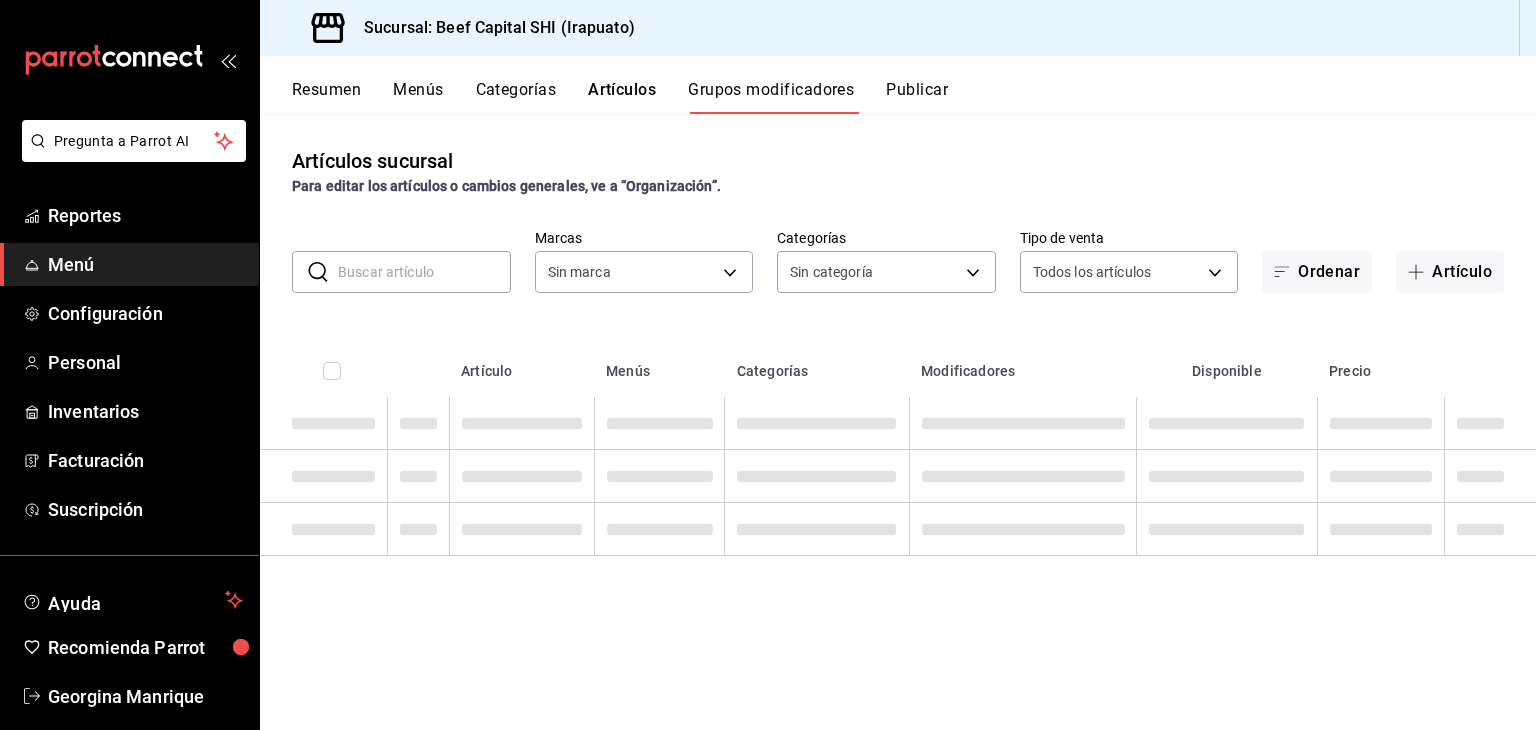type on "605647f7-5ddc-403a-84da-aa3c8a25865f" 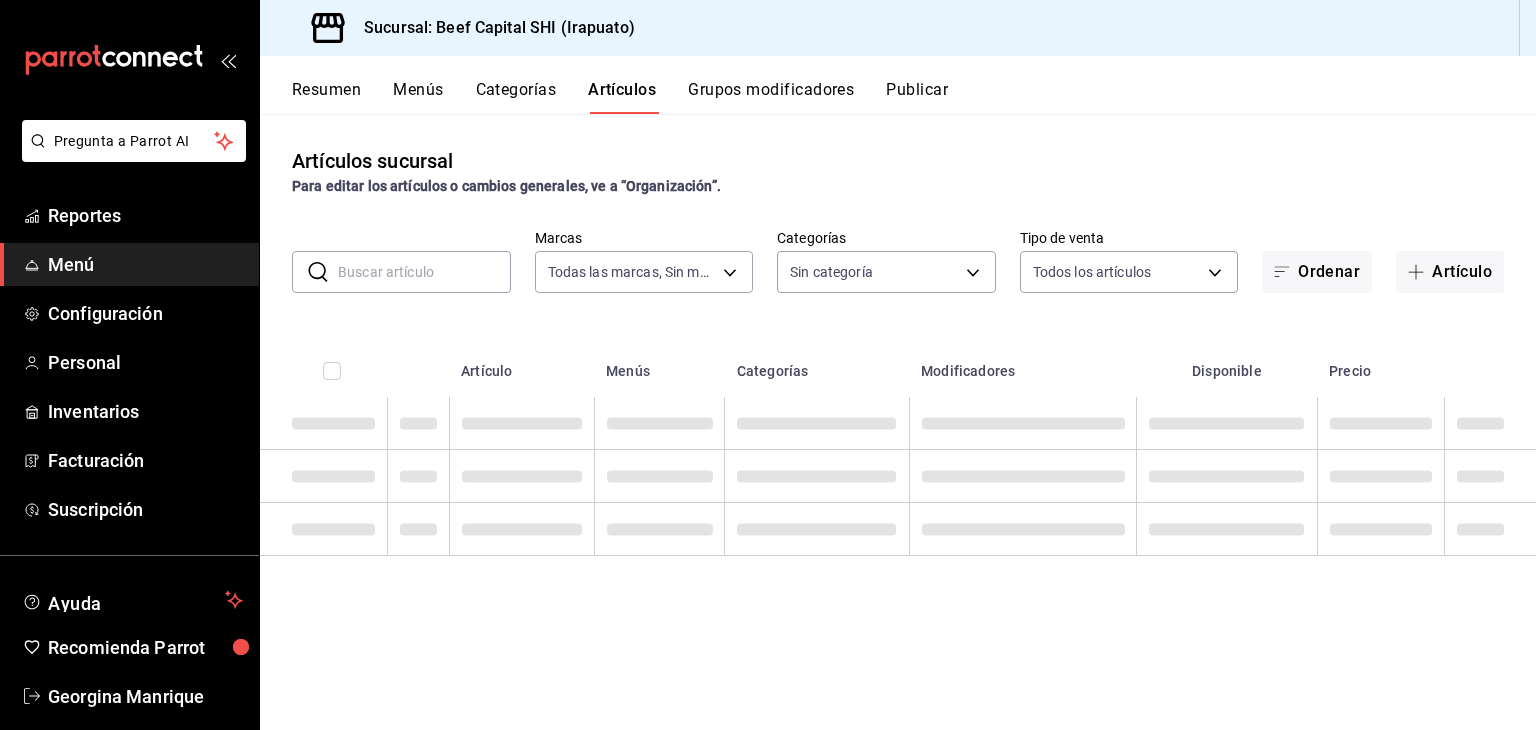type on "605647f7-5ddc-403a-84da-aa3c8a25865f" 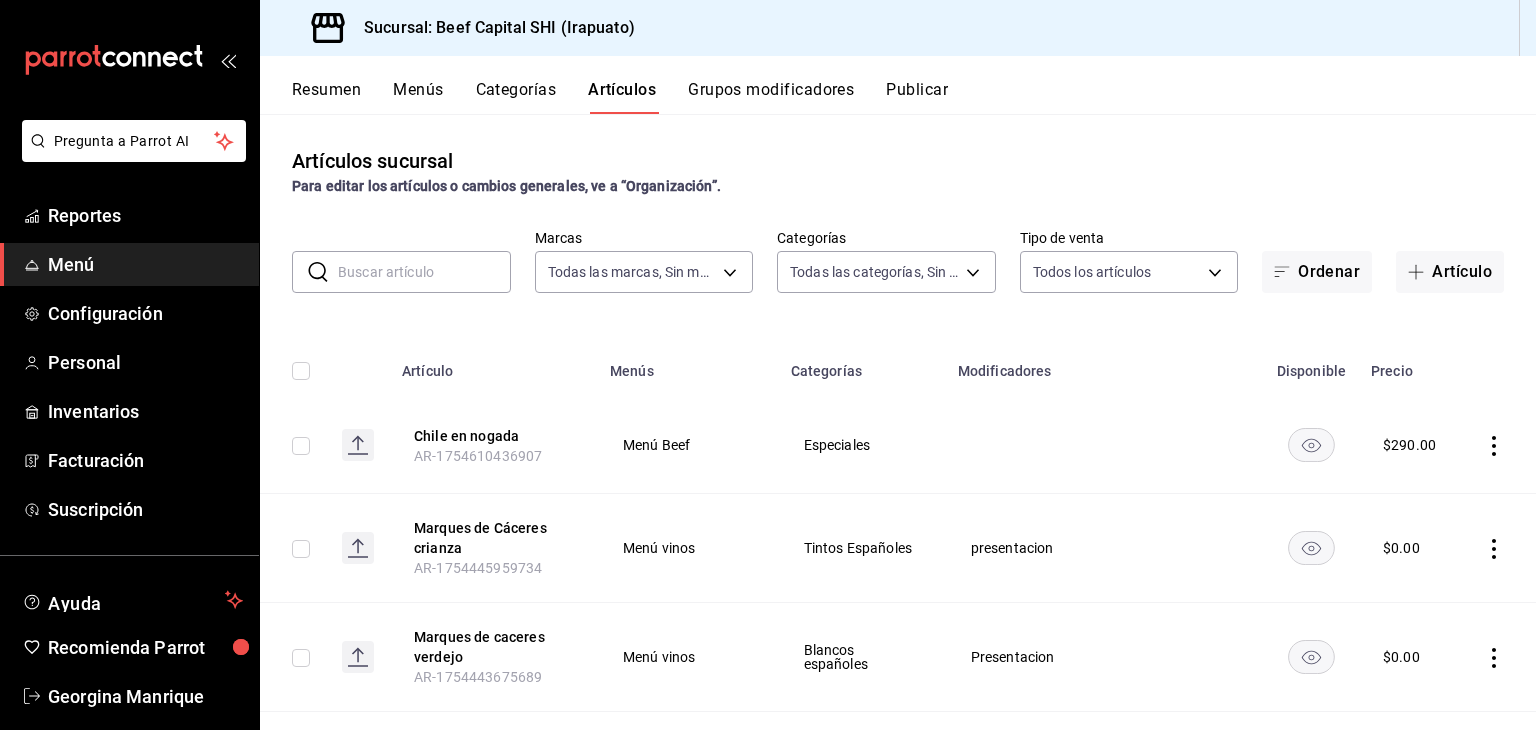 type on "230c4a31-dbb7-4585-b22f-1c5c36cb302b,19d1c6a5-4e01-4bbd-af12-f5acee8fbe0d,5710f986-51b4-43bd-8c79-b655f055f127,add07562-8d05-4785-a2e5-d563d7824e6a,2310d169-38da-49f4-afae-9baf331824d4,3e34bff9-4dd6-44dd-a81f-1b0079b8d960,c1b39be9-fc16-435a-bed4-7914f0f9ecf4,5accff15-a2b6-450e-933b-21f2d85de5fa,746b9459-d29d-4144-b0b2-31e451dece40,bd086e43-5b7e-4af3-bcd2-5e4de1799ad8,5aaa2e03-870a-4139-a5ee-c0adf652e721,b9d03865-b415-493f-a2ea-e4353c441588,3c7d2ad2-1d43-4c0a-865e-ca5f70957830,f23f0945-c331-47c3-a78d-c8adfdb22f29,70fc7f8b-7193-4205-9978-c70e370b88ec,15fc0098-a8a6-4625-ad8b-91a15c1bbf05,a2cfab74-379c-4389-8d06-b32e88edb388,c5d70b27-e86d-4c7d-a5f3-dfc541fd6873,f88518ab-b853-4dd6-aa6c-53ca66c6ccf4,8828723a-0015-47f9-bab0-107c99beb256,8ec04016-420a-44a2-b3e3-785083b6f673,318d6cbe-7b2b-4a39-a82d-239c927cd86f,48f7fb61-45c2-42d0-b0ba-021fa4206c9a,c0e257bc-c66b-4af4-bb53-edede752b9d2,13358f1b-fc32-4a6c-b044-12be6e04d9e6,03cf777b-250c-4d50-8c5f-234c926fe296,0d09ec44-93f8-4950-a2ba-8b5bbde65602,160f20af-4788-4aa6-9e1..." 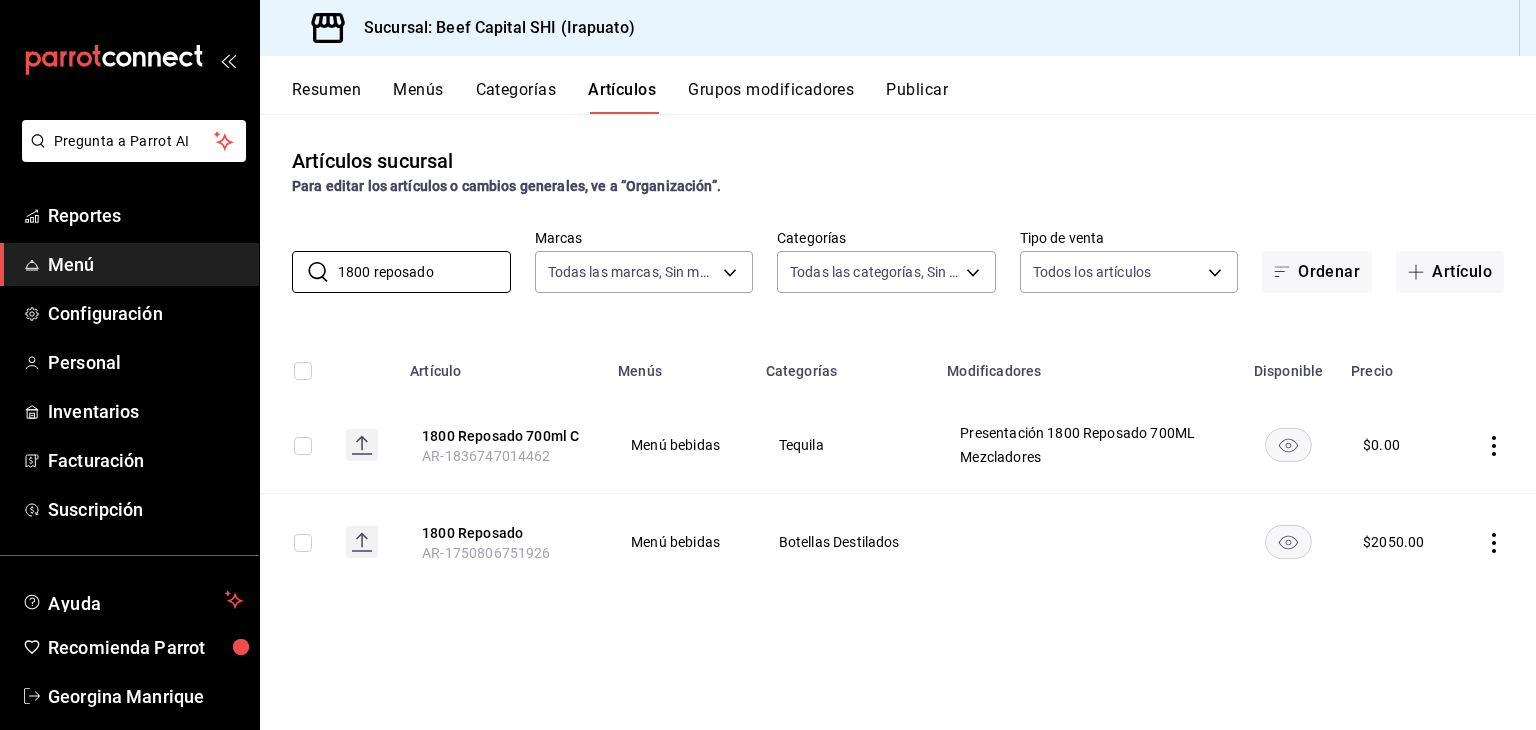type on "1800 reposado" 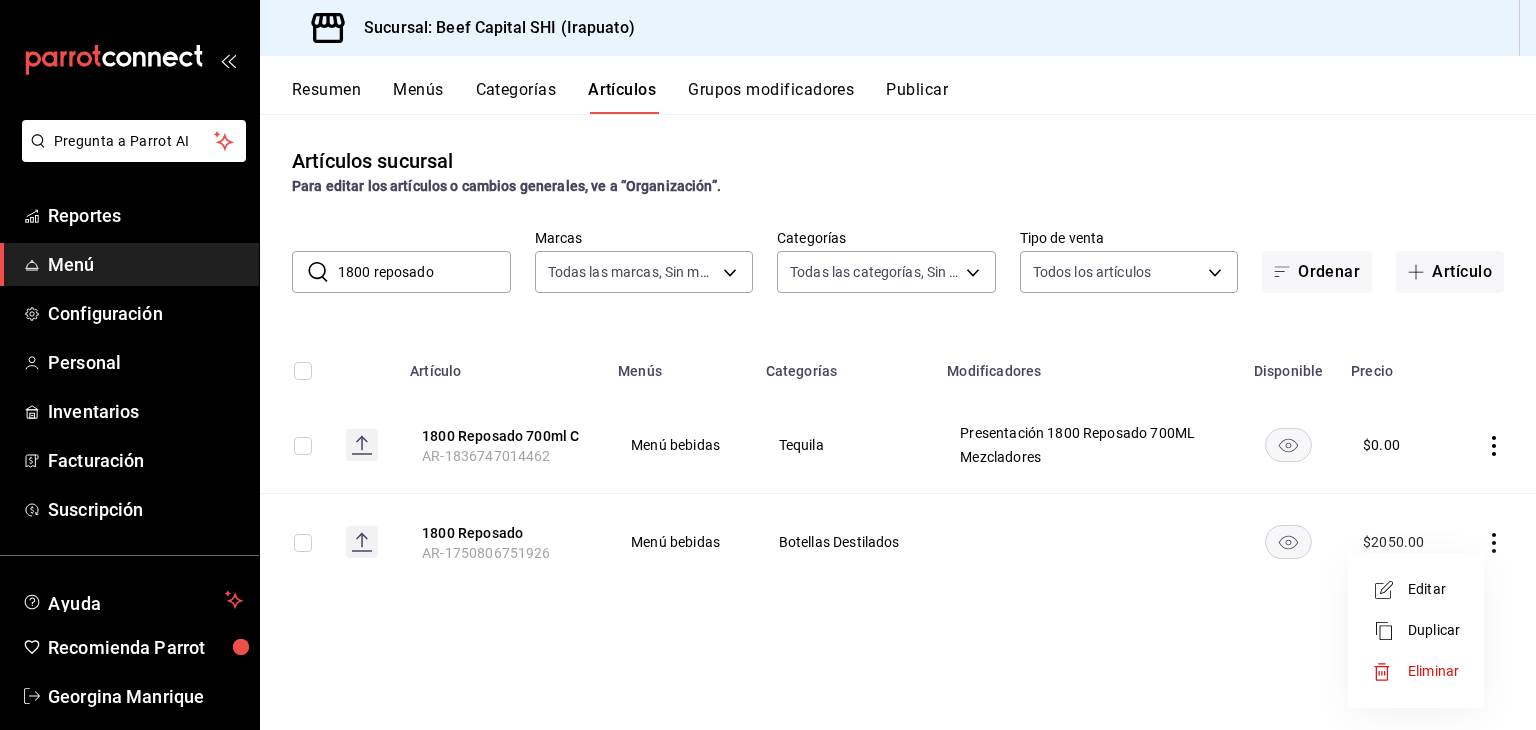 click on "Editar" at bounding box center [1434, 589] 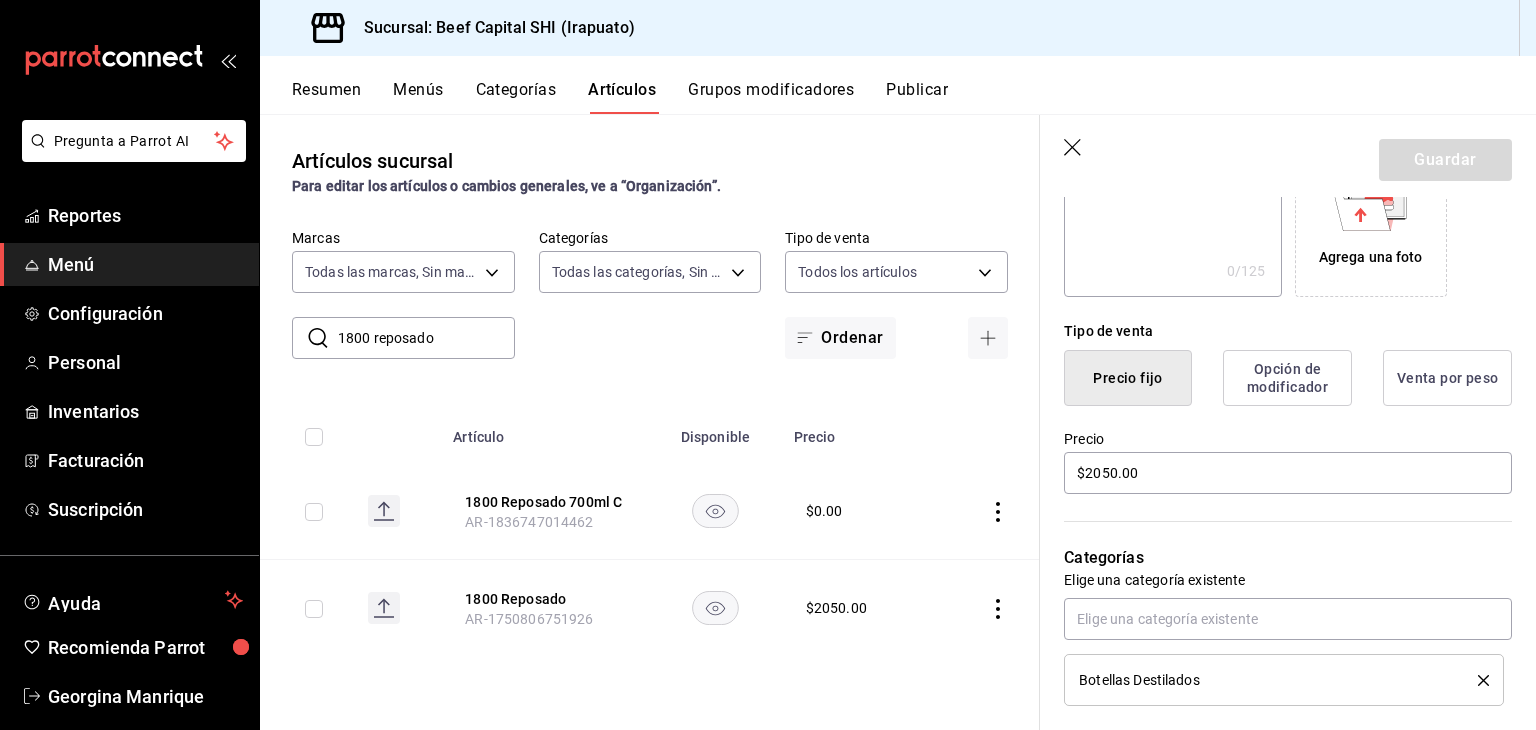 scroll, scrollTop: 500, scrollLeft: 0, axis: vertical 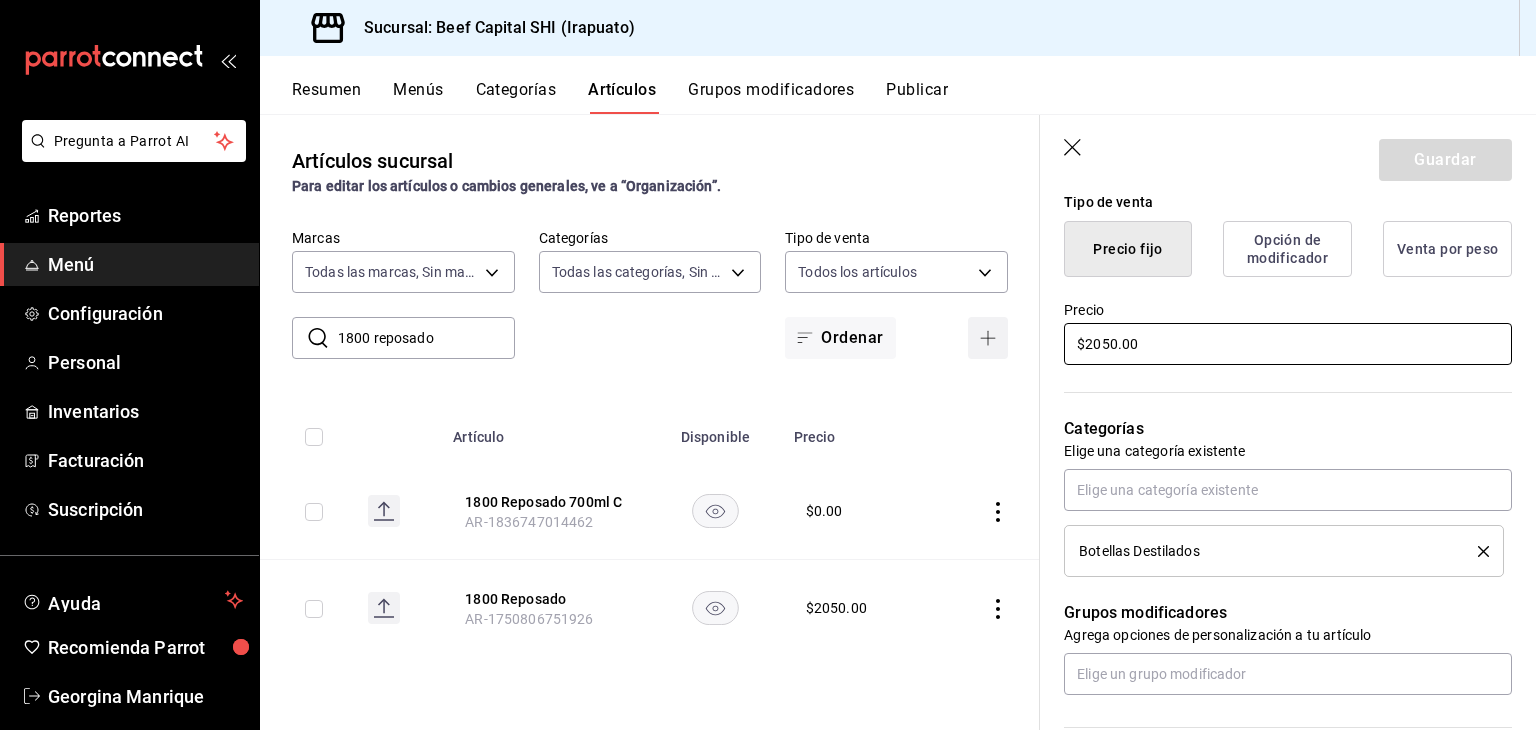drag, startPoint x: 1175, startPoint y: 343, endPoint x: 988, endPoint y: 350, distance: 187.13097 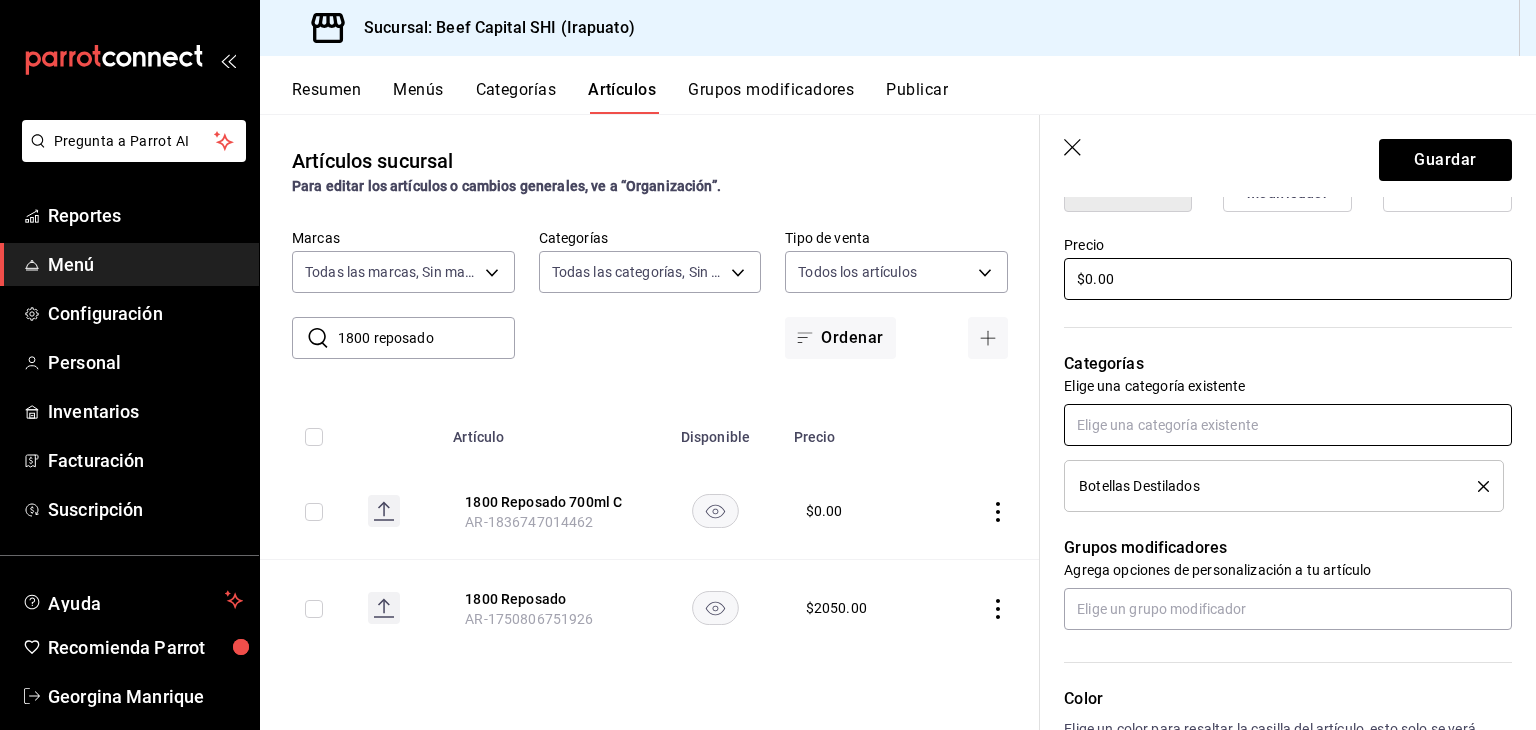 scroll, scrollTop: 600, scrollLeft: 0, axis: vertical 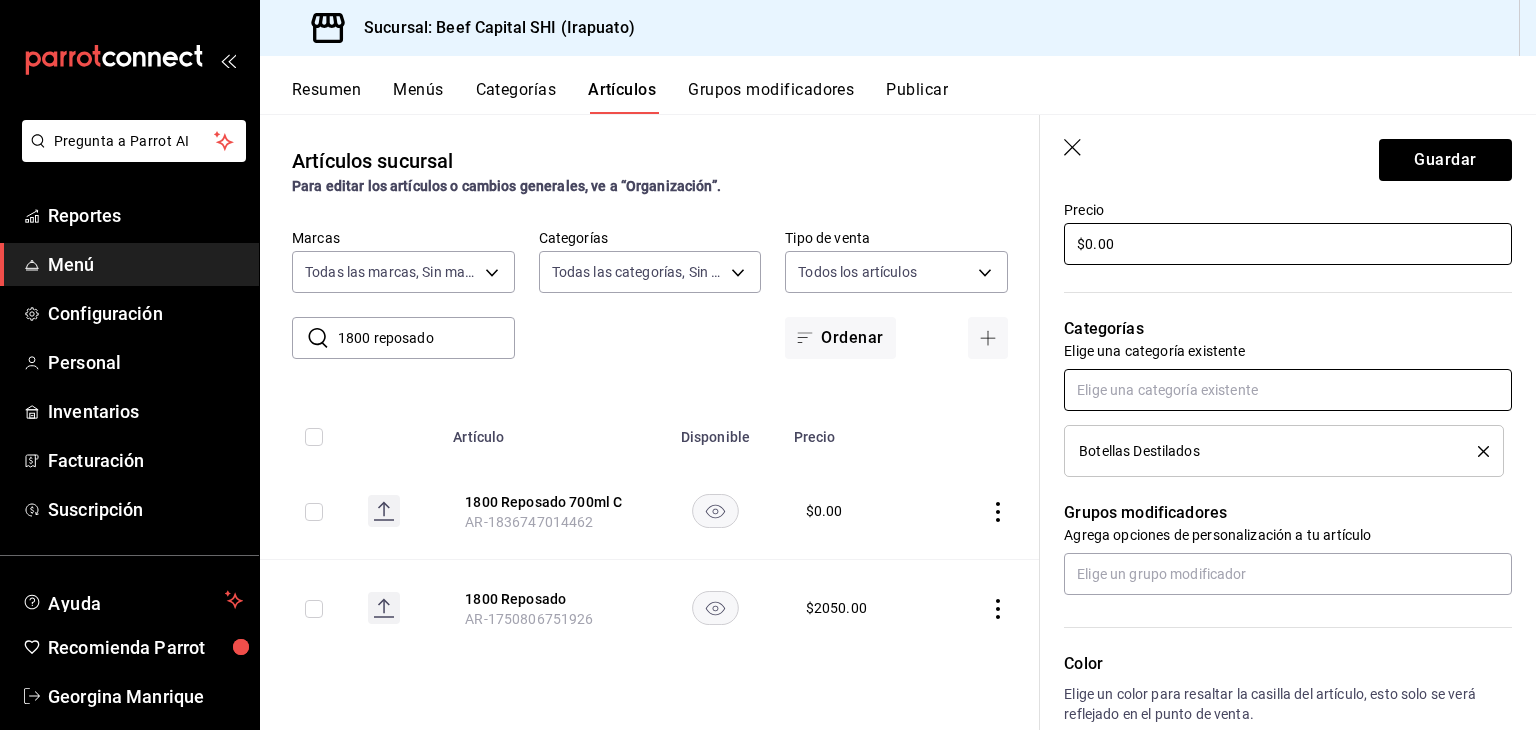 type on "$0.00" 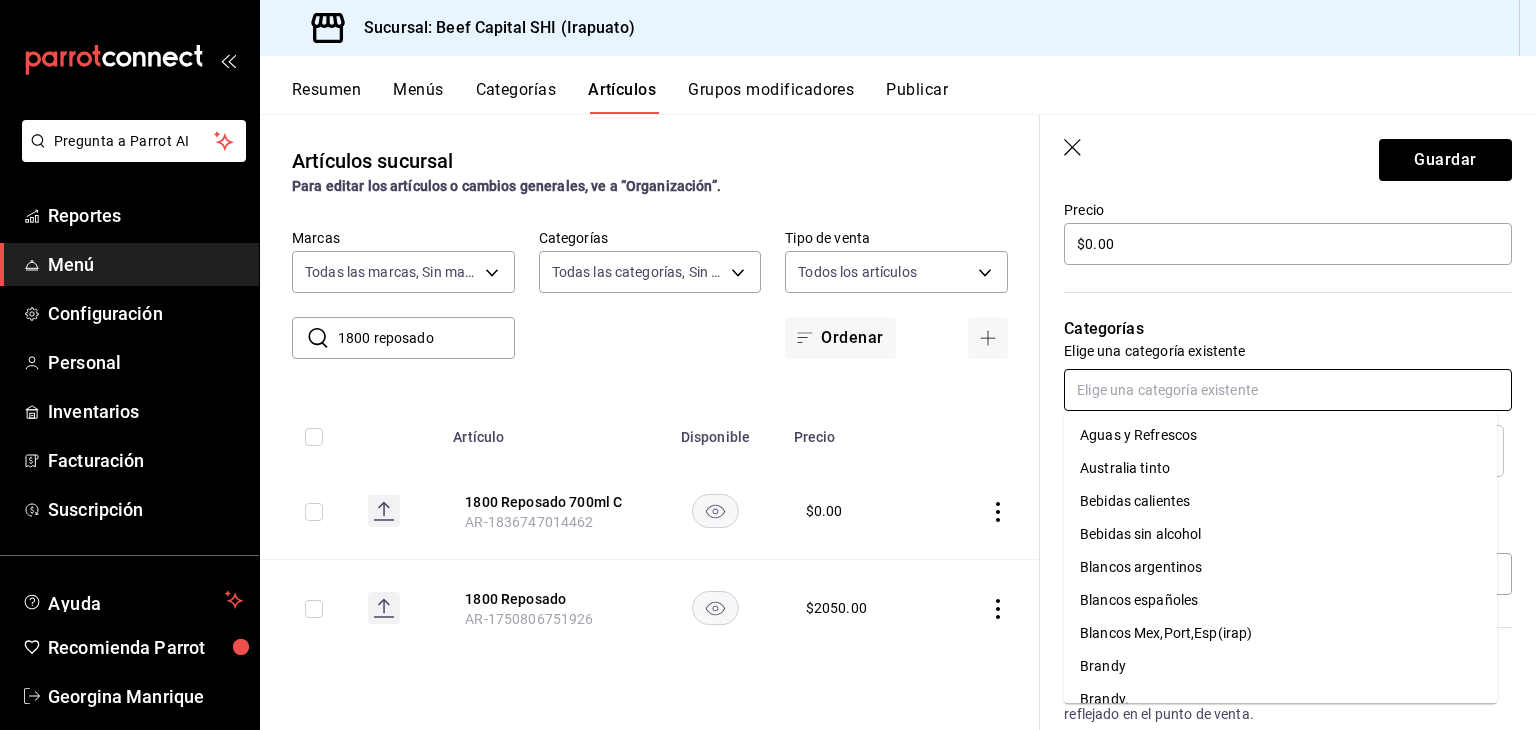 click at bounding box center (1288, 390) 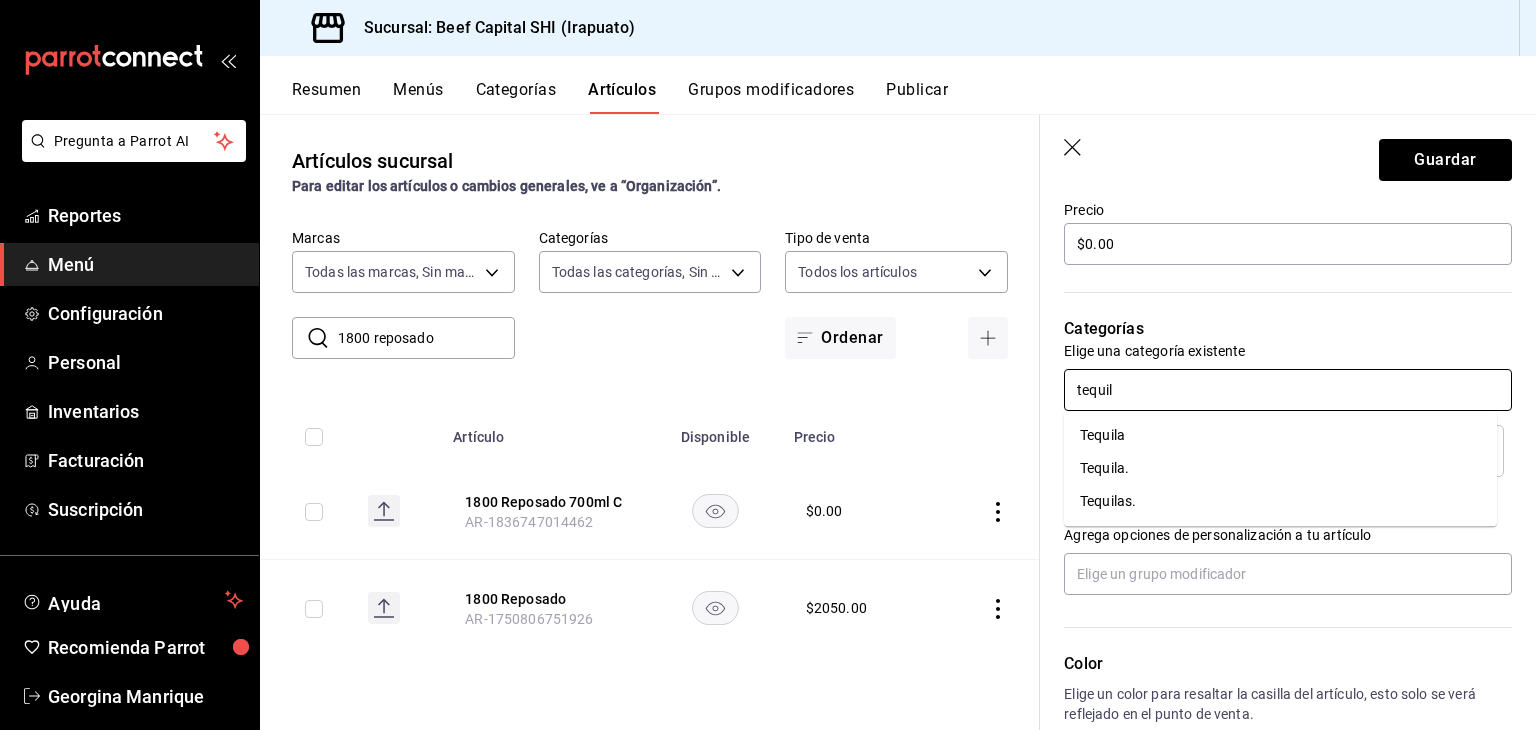 type on "tequila" 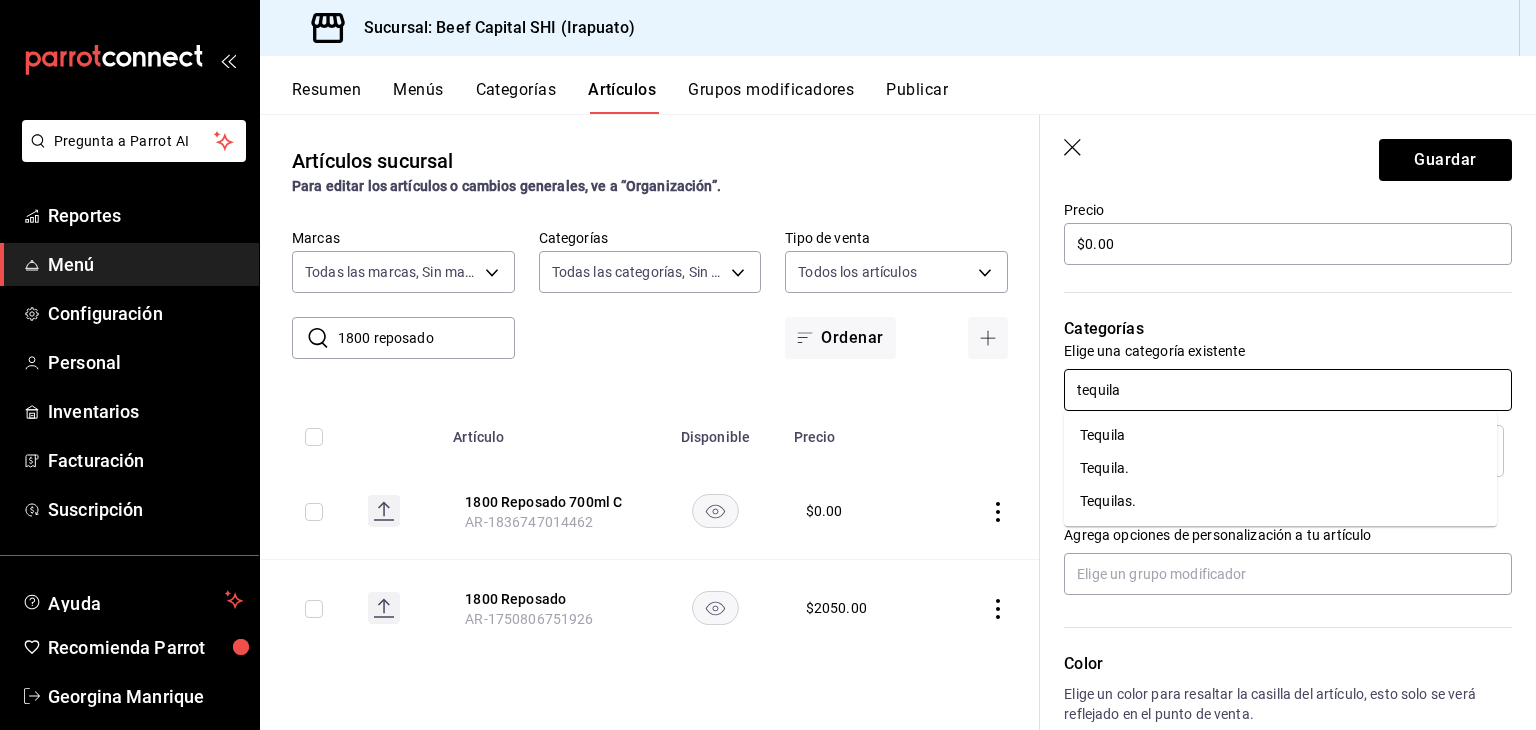 click on "Tequila." at bounding box center [1280, 468] 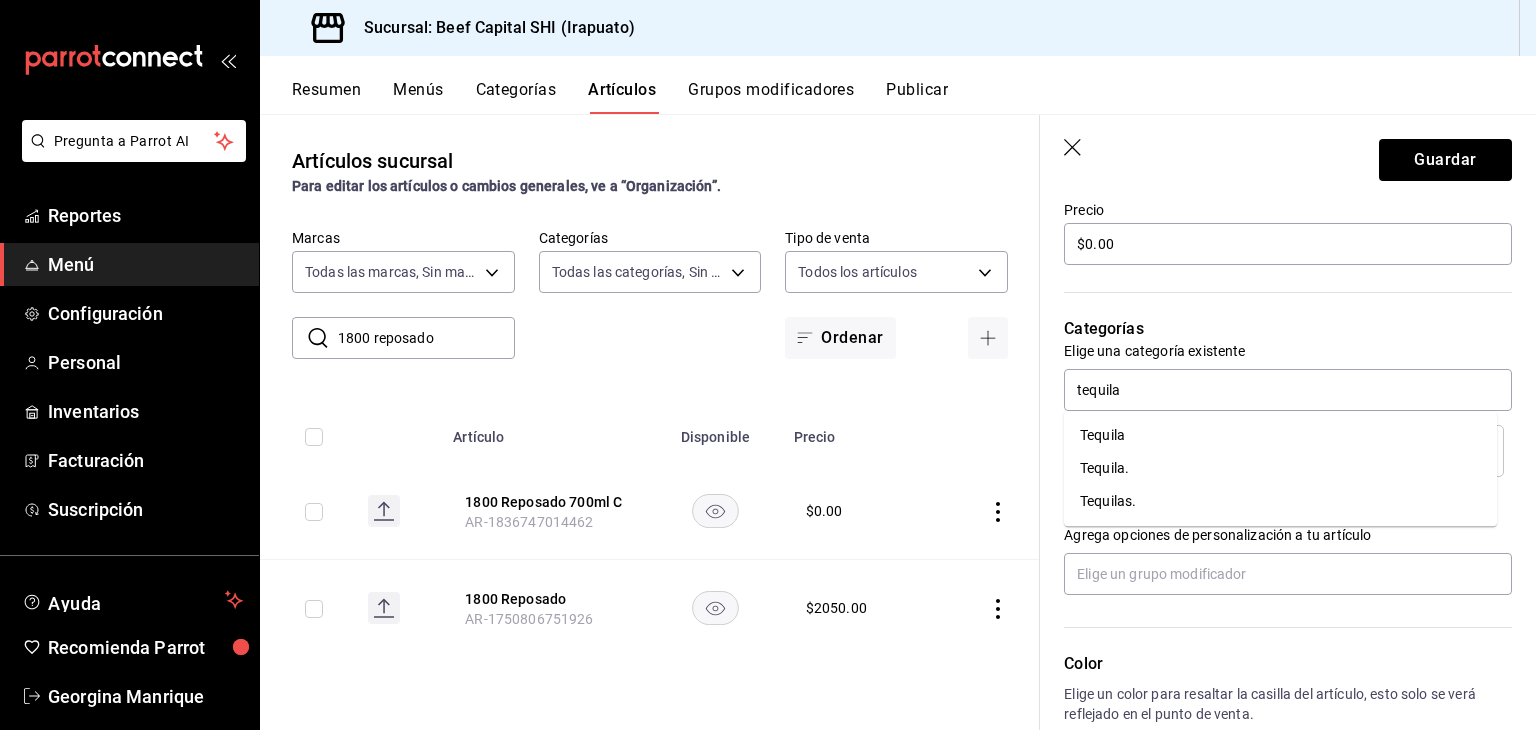 type 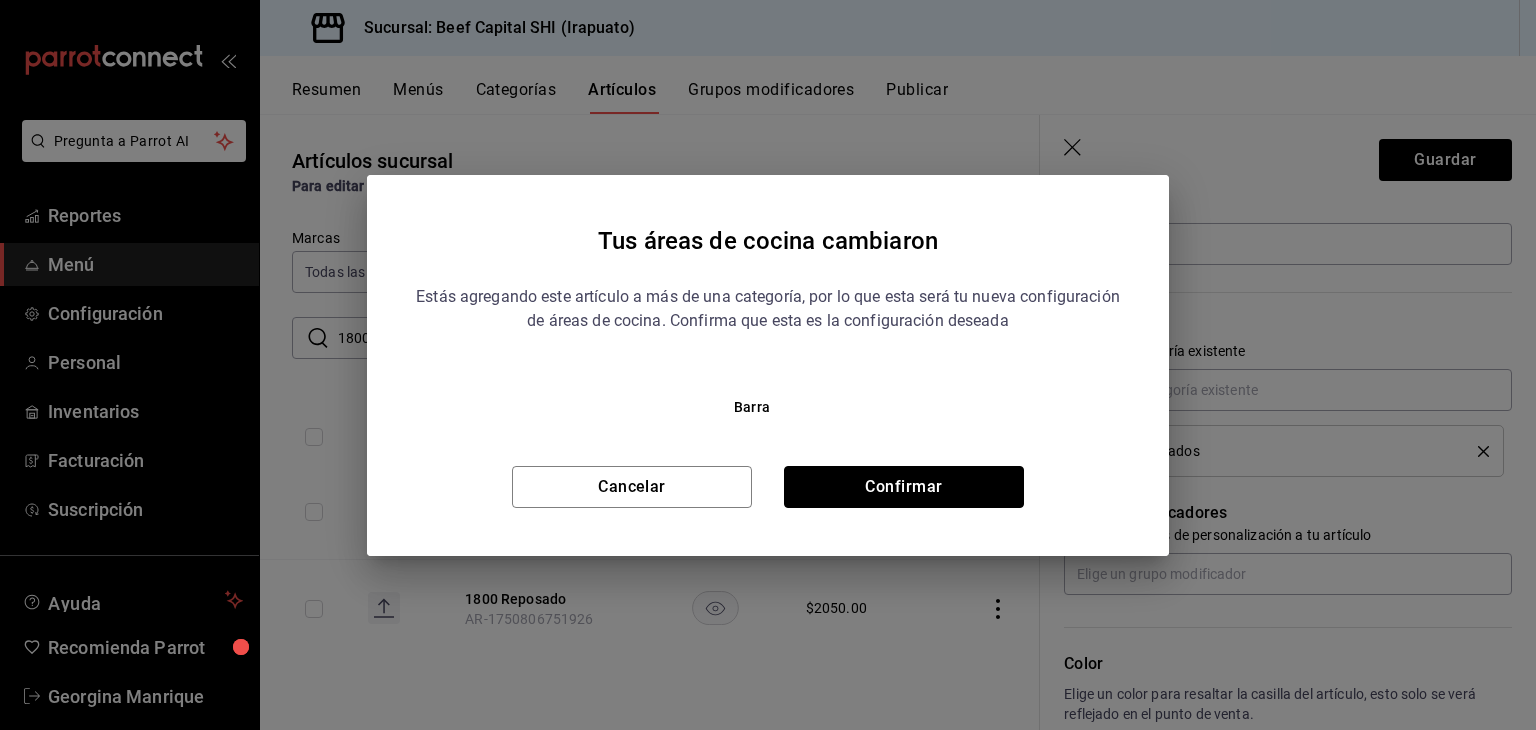 drag, startPoint x: 1000, startPoint y: 494, endPoint x: 1037, endPoint y: 481, distance: 39.217342 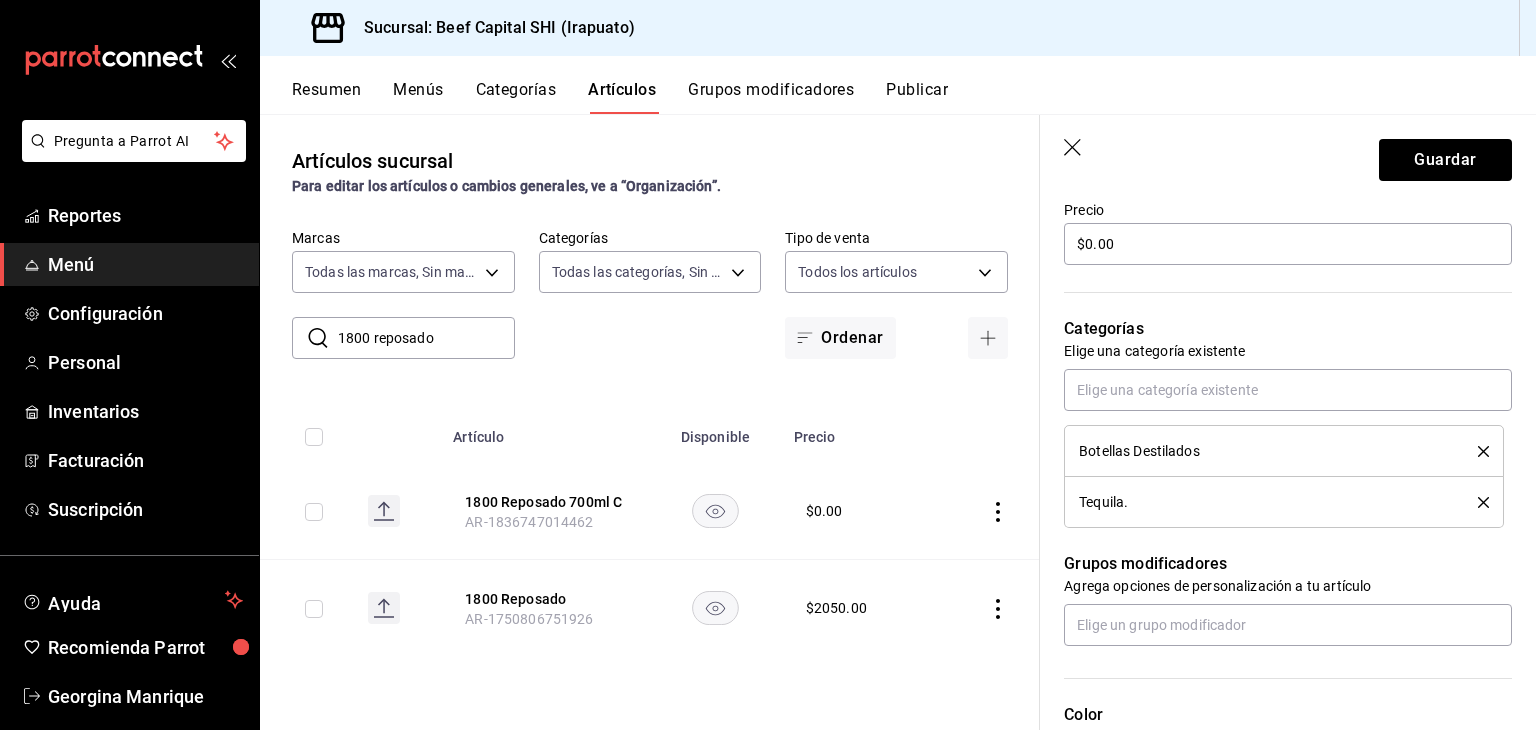 click 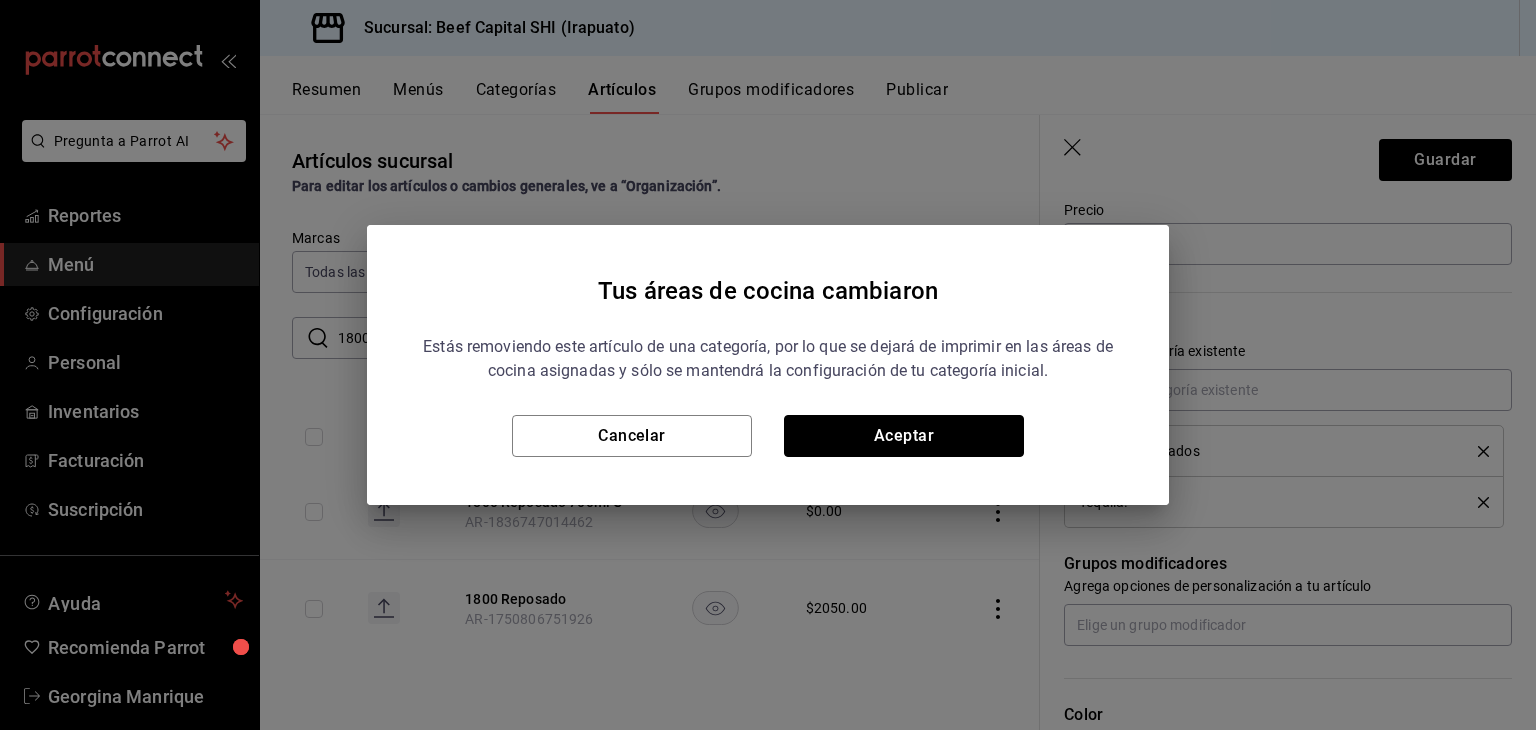 click on "Aceptar" at bounding box center (904, 436) 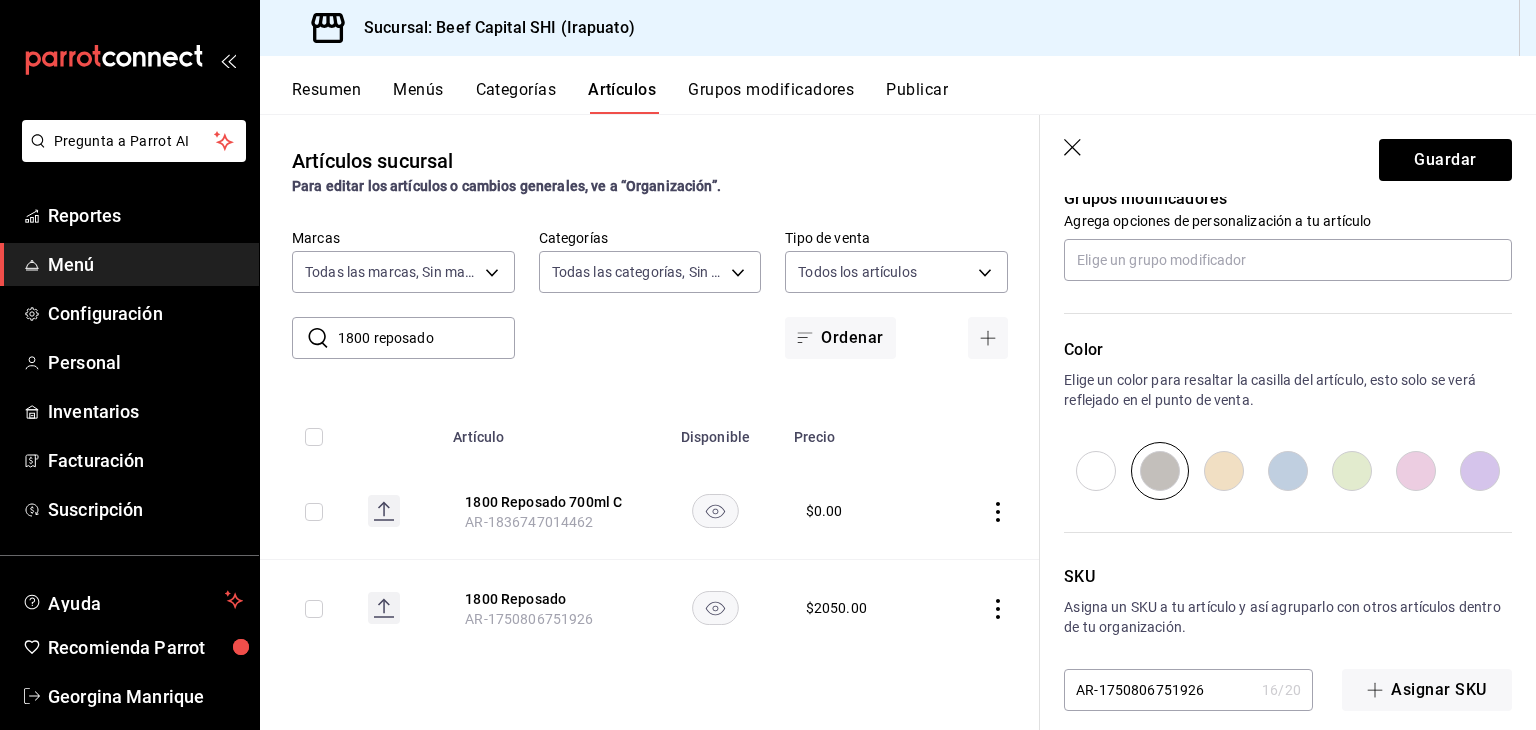 scroll, scrollTop: 934, scrollLeft: 0, axis: vertical 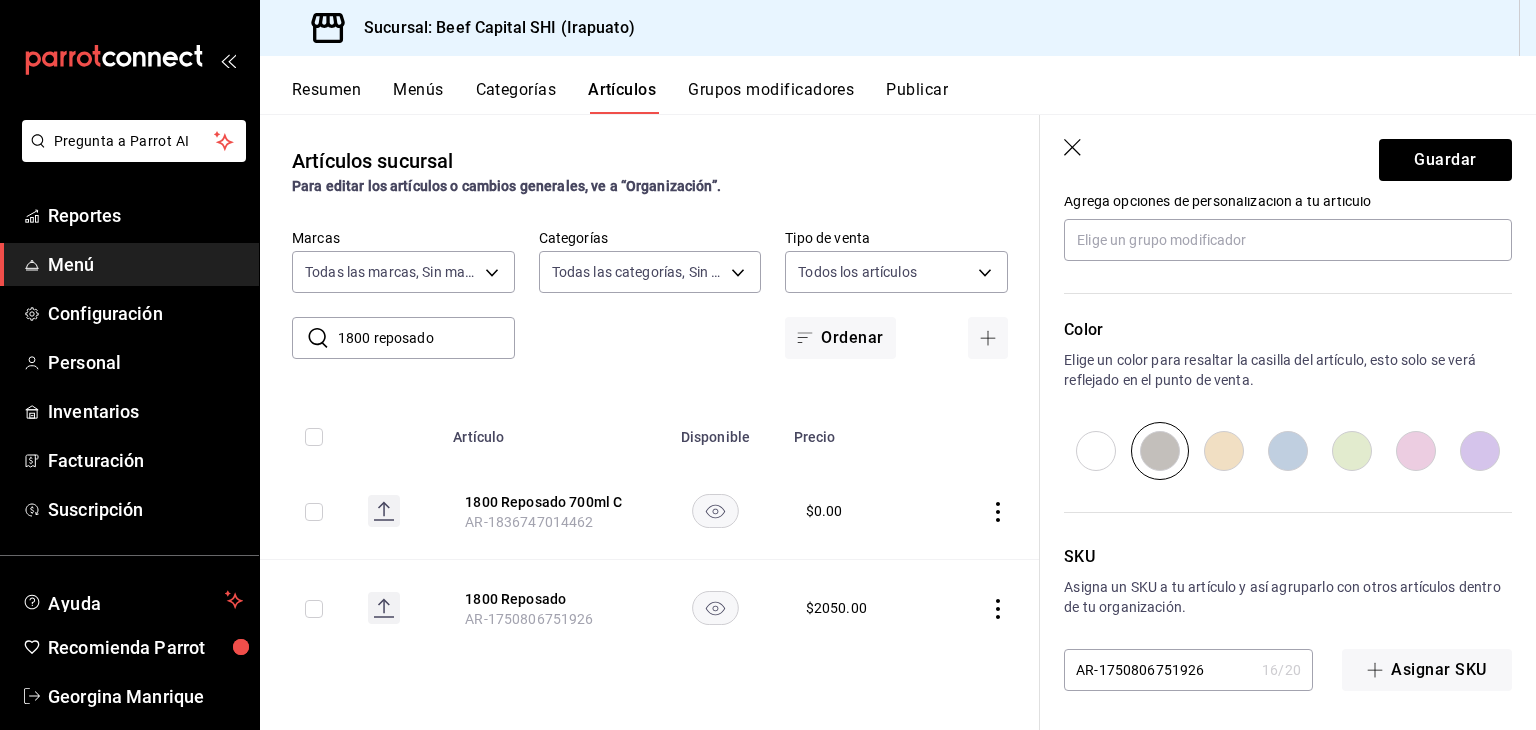 click at bounding box center (1224, 451) 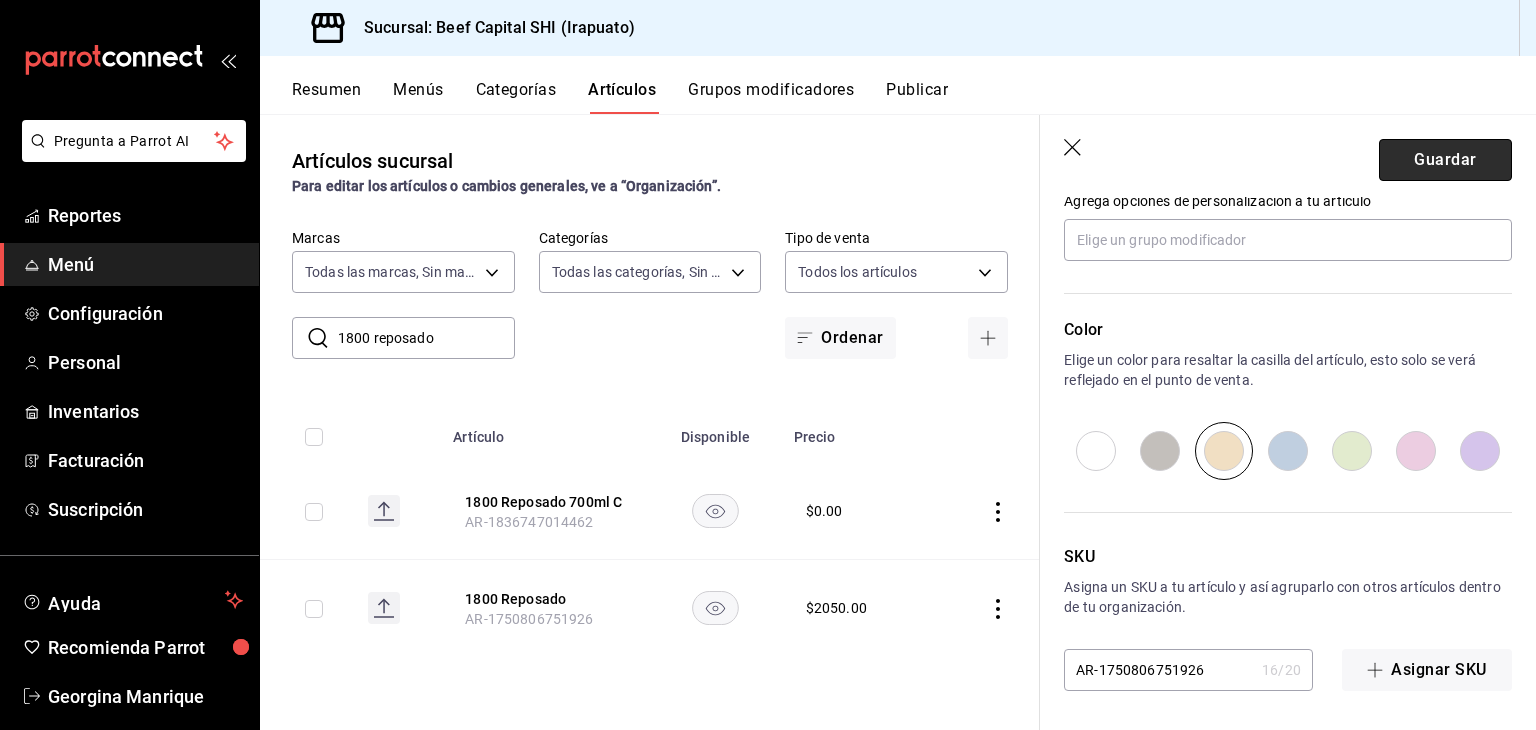 click on "Guardar" at bounding box center [1445, 160] 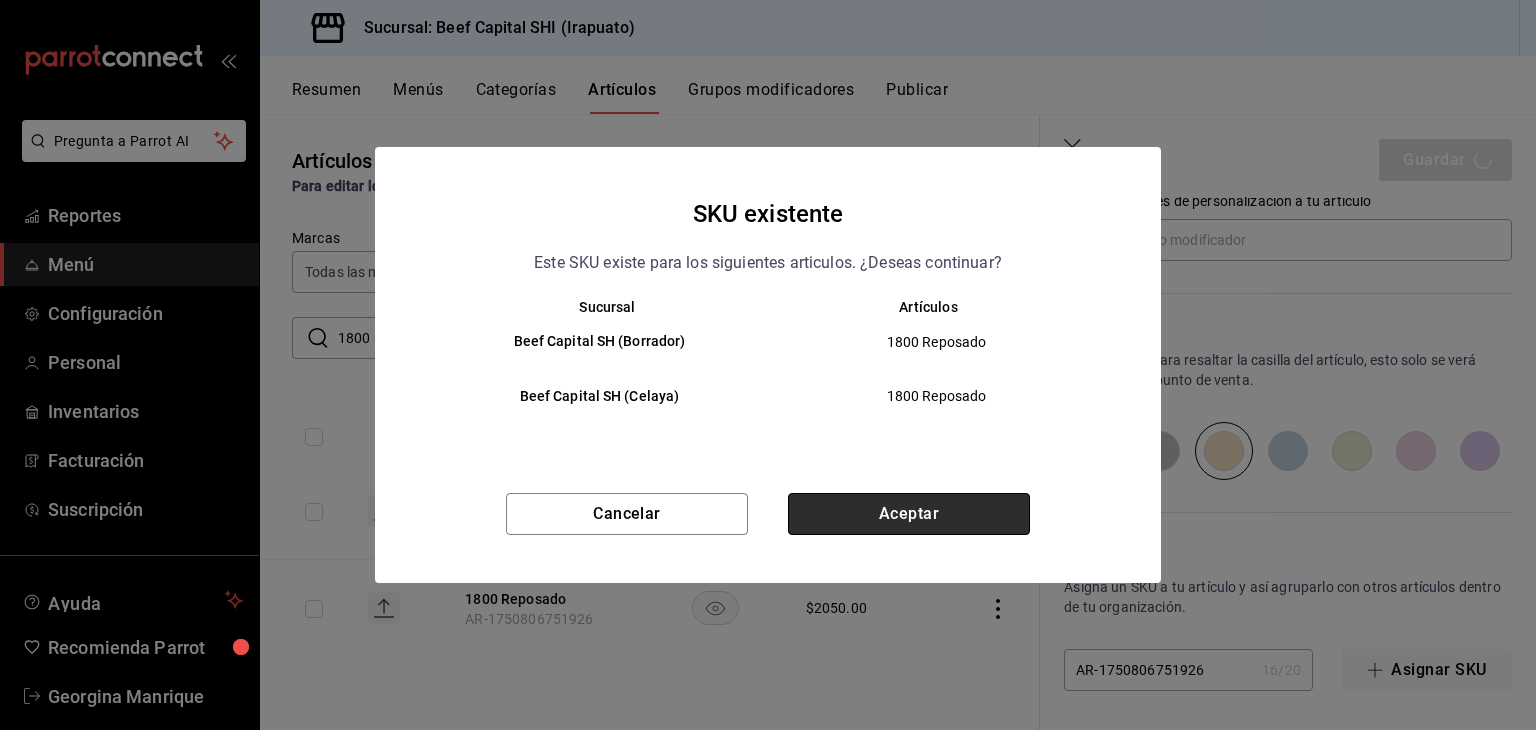 click on "Aceptar" at bounding box center (909, 514) 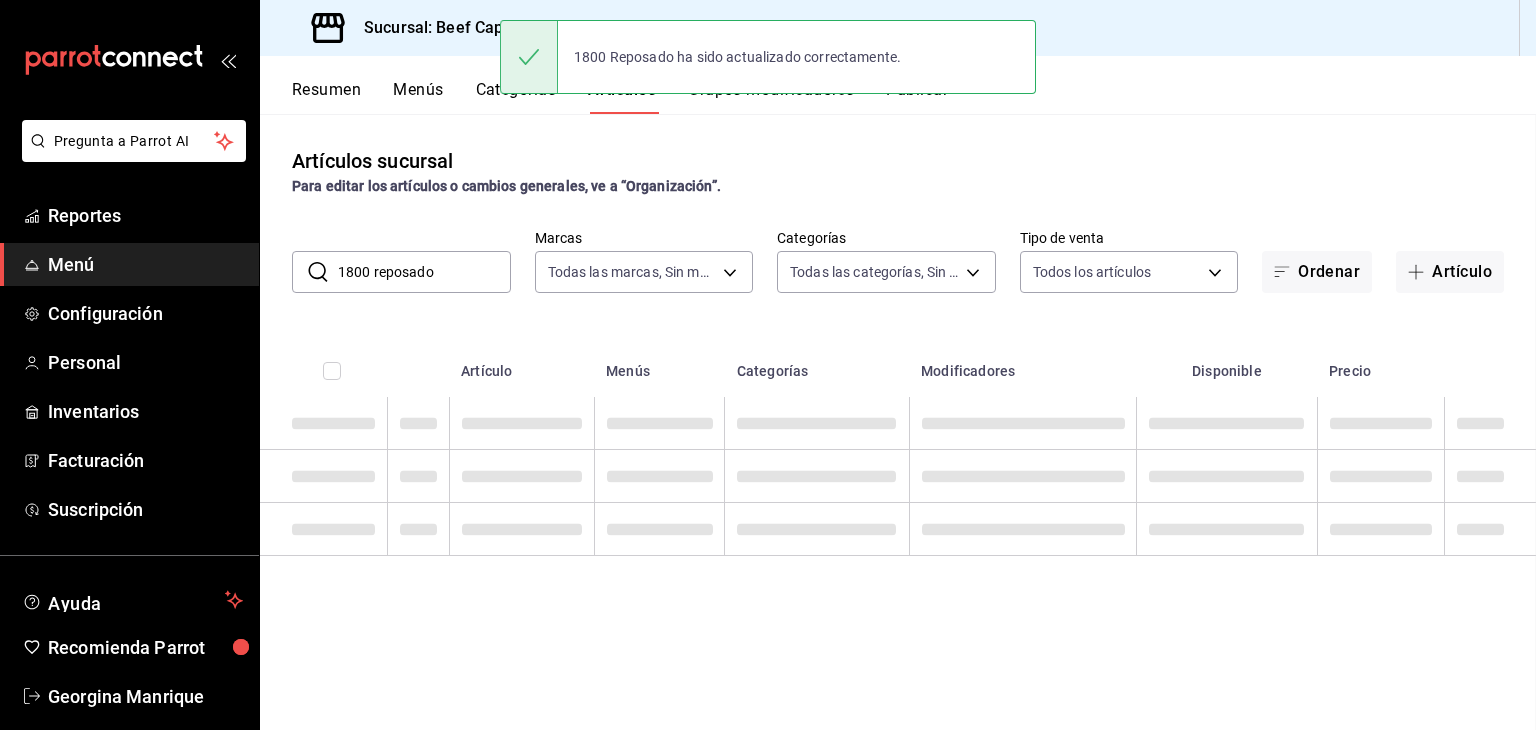 scroll, scrollTop: 0, scrollLeft: 0, axis: both 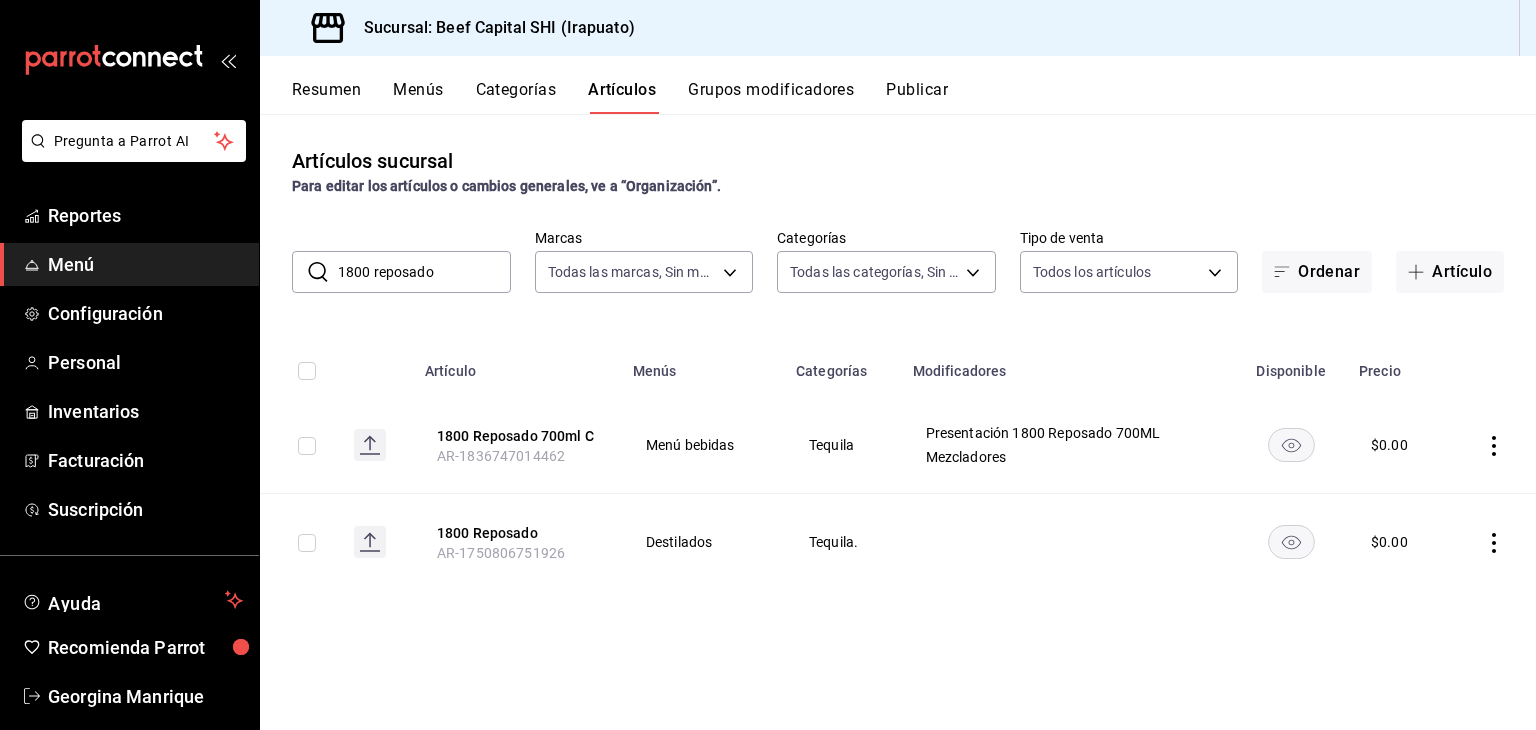 click on "Grupos modificadores" at bounding box center [771, 97] 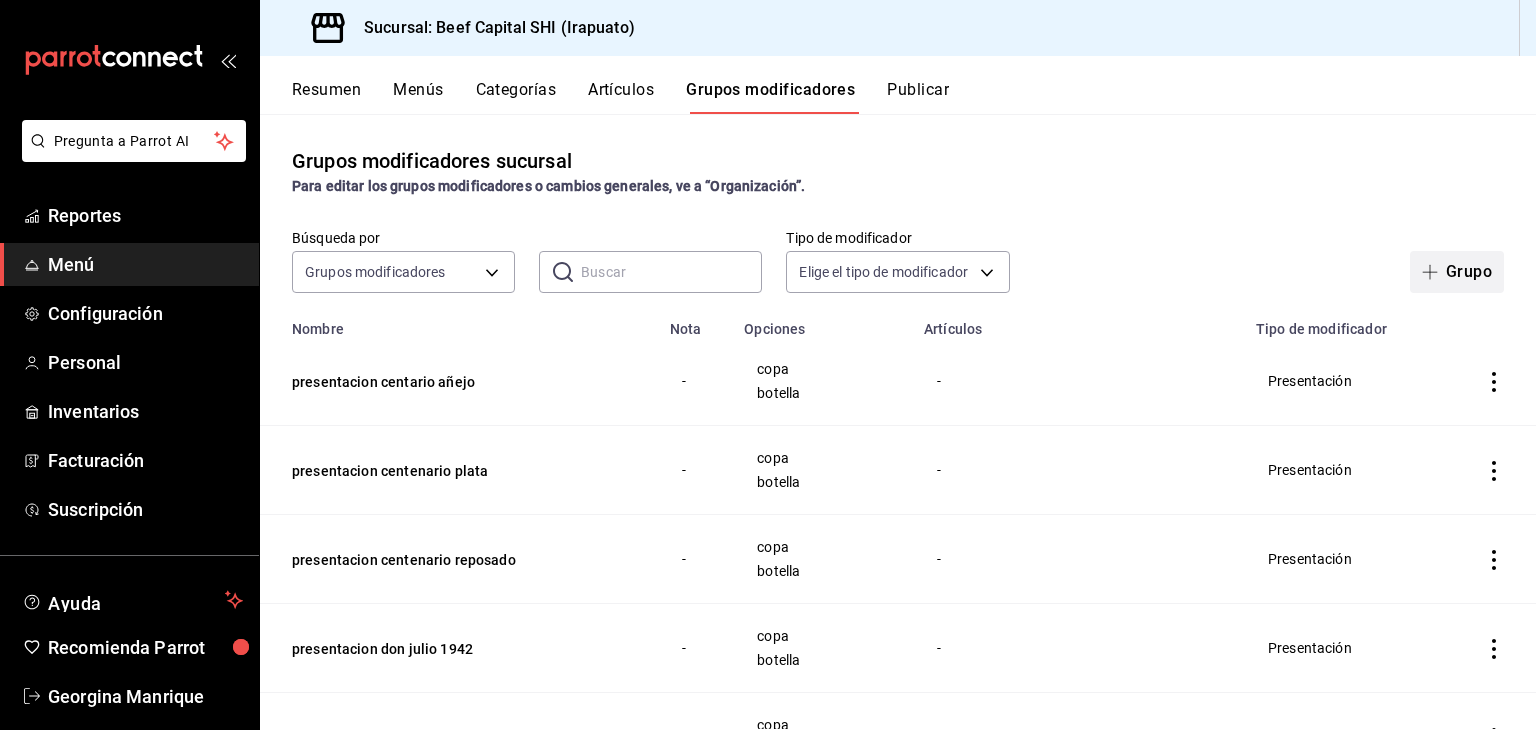 click 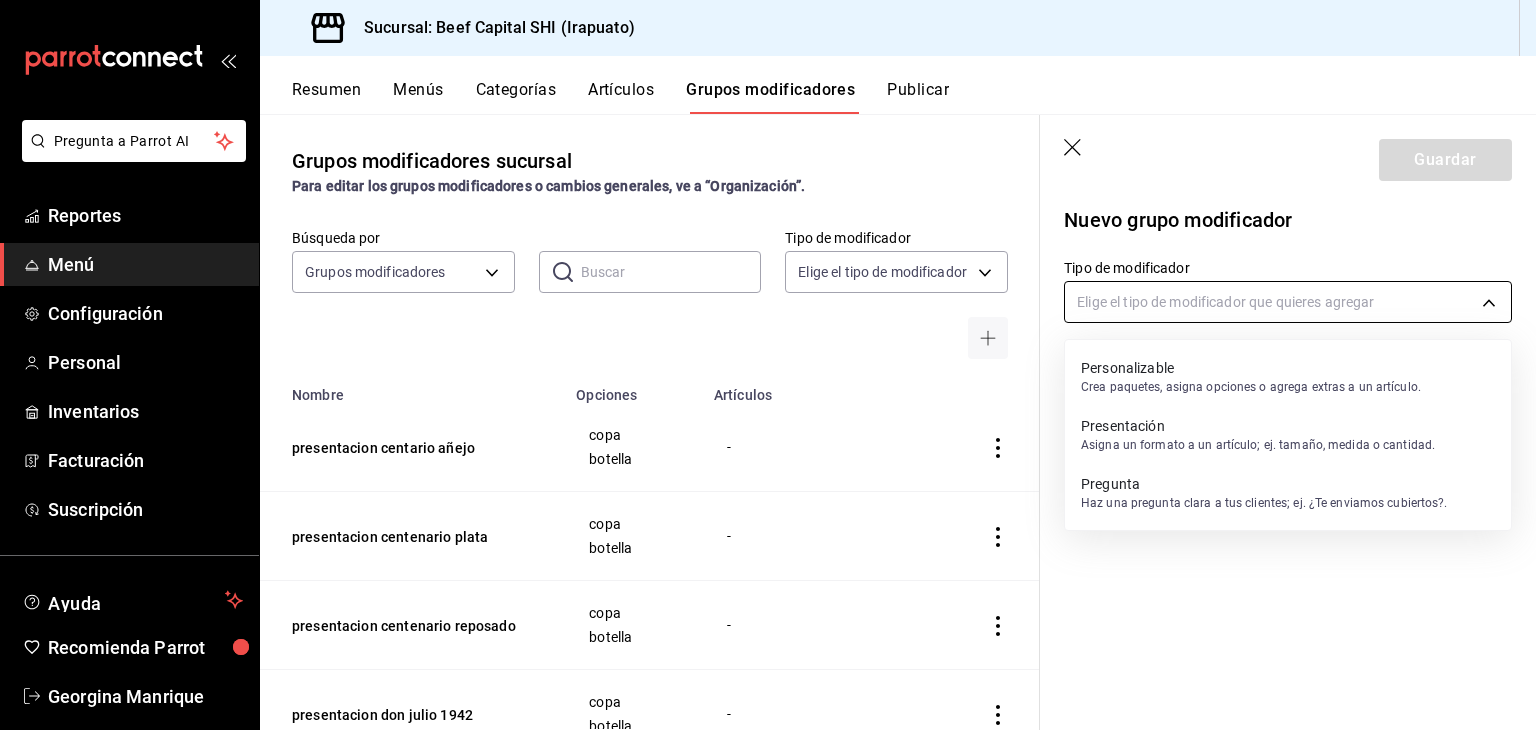 click on "Pregunta a Parrot AI Reportes   Menú   Configuración   Personal   Inventarios   Facturación   Suscripción   Ayuda Recomienda Parrot   Georgina Manrique   Sugerir nueva función   Sucursal: Beef Capital SHI (Irapuato) Resumen Menús Categorías Artículos Grupos modificadores Publicar Grupos modificadores sucursal Para editar los grupos modificadores o cambios generales, ve a “Organización”. Búsqueda por Grupos modificadores GROUP ​ ​ Tipo de modificador Elige el tipo de modificador Nombre Opciones Artículos presentacion centario añejo copa botella - presentacion centenario plata copa botella - presentacion centenario reposado copa botella - presentacion don julio 1942 copa botella - presentacion don julio 70 copa botella - presentacion don julio reposado copa botella - presentacion don julio blanco copa botella - Presentacion 7 leguas añejo copa botella - presentacion 7 leguas reposado copa botellas - Presentacion 7 leguas blanco copa botella - Presentacion herradura seleccion suprema copa -" at bounding box center (768, 365) 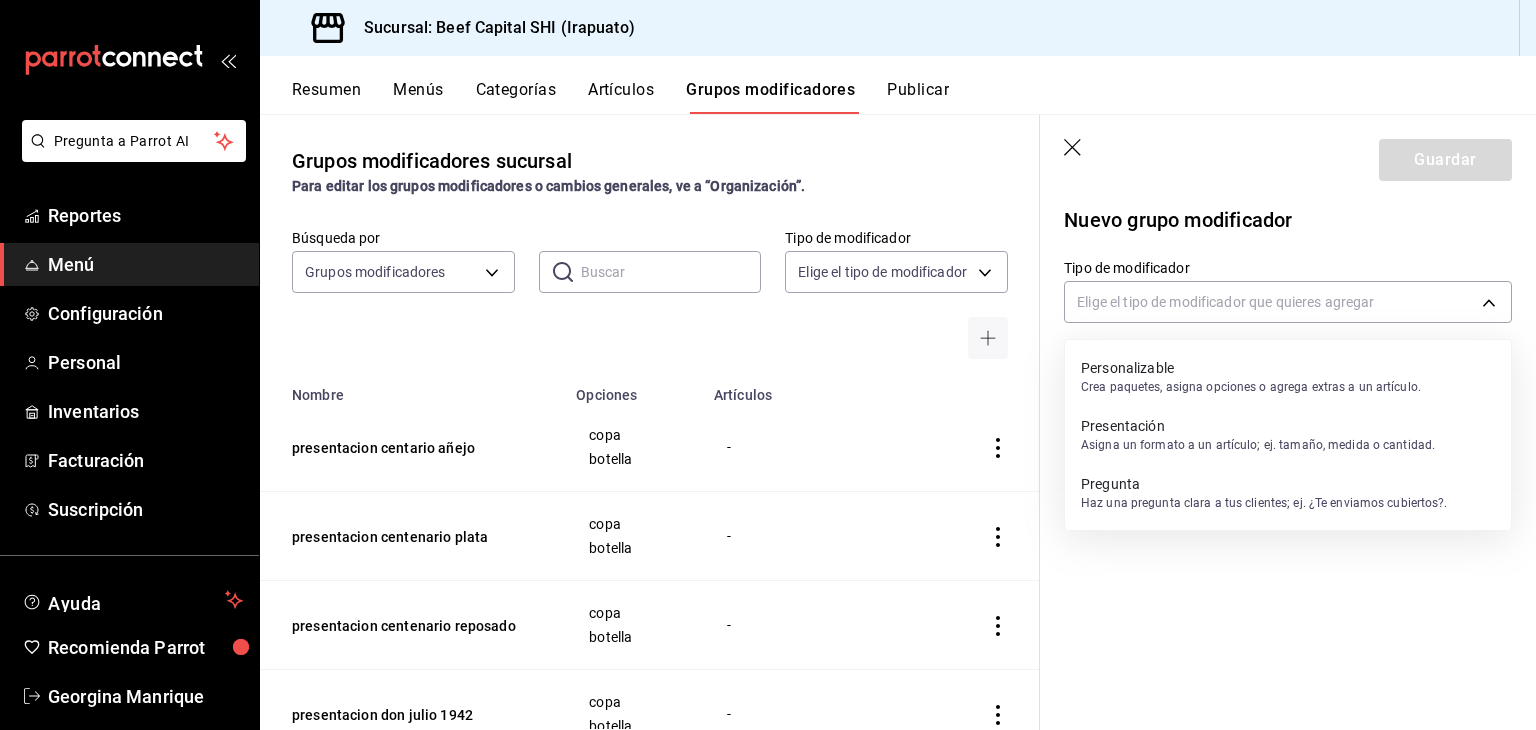 drag, startPoint x: 1121, startPoint y: 445, endPoint x: 1088, endPoint y: 446, distance: 33.01515 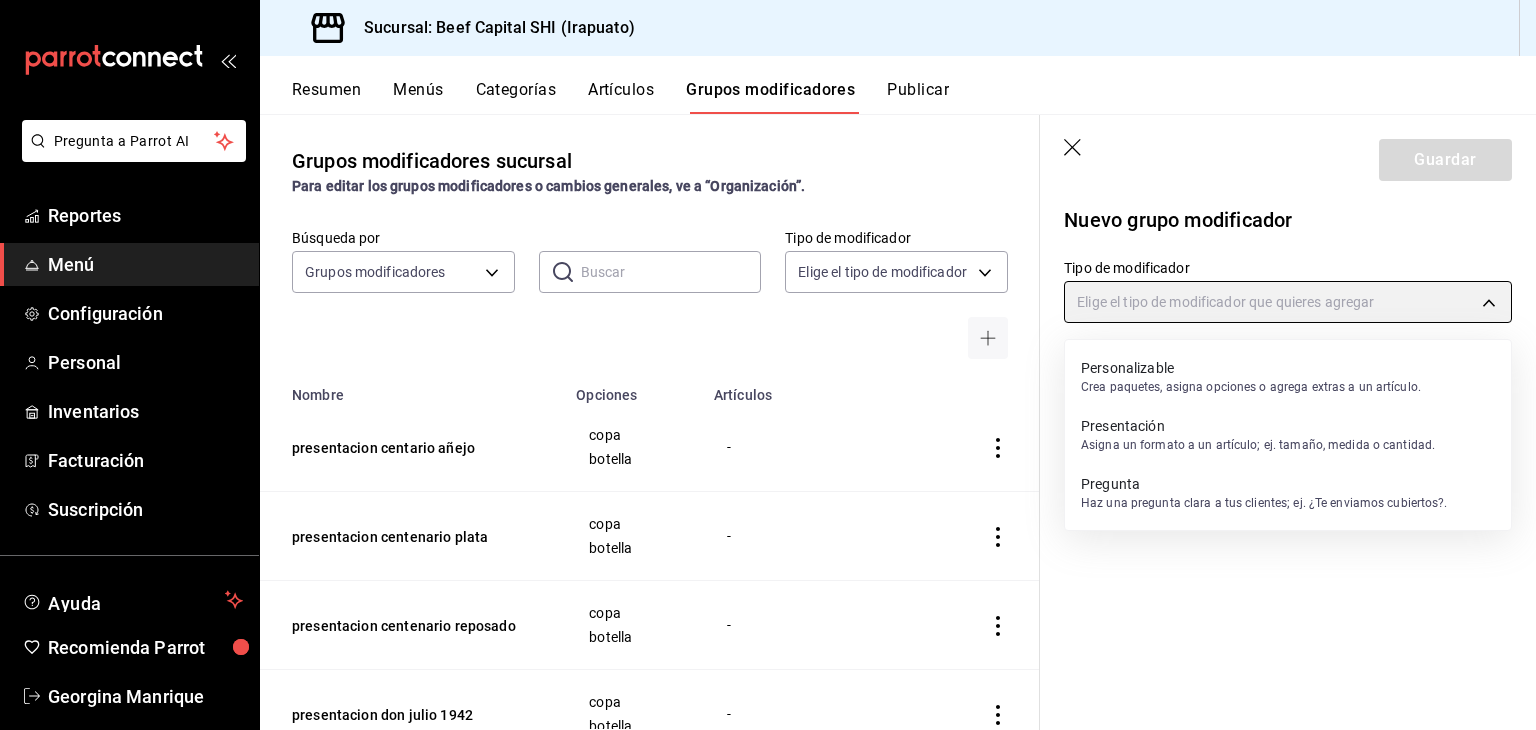 type on "PRESENTATION" 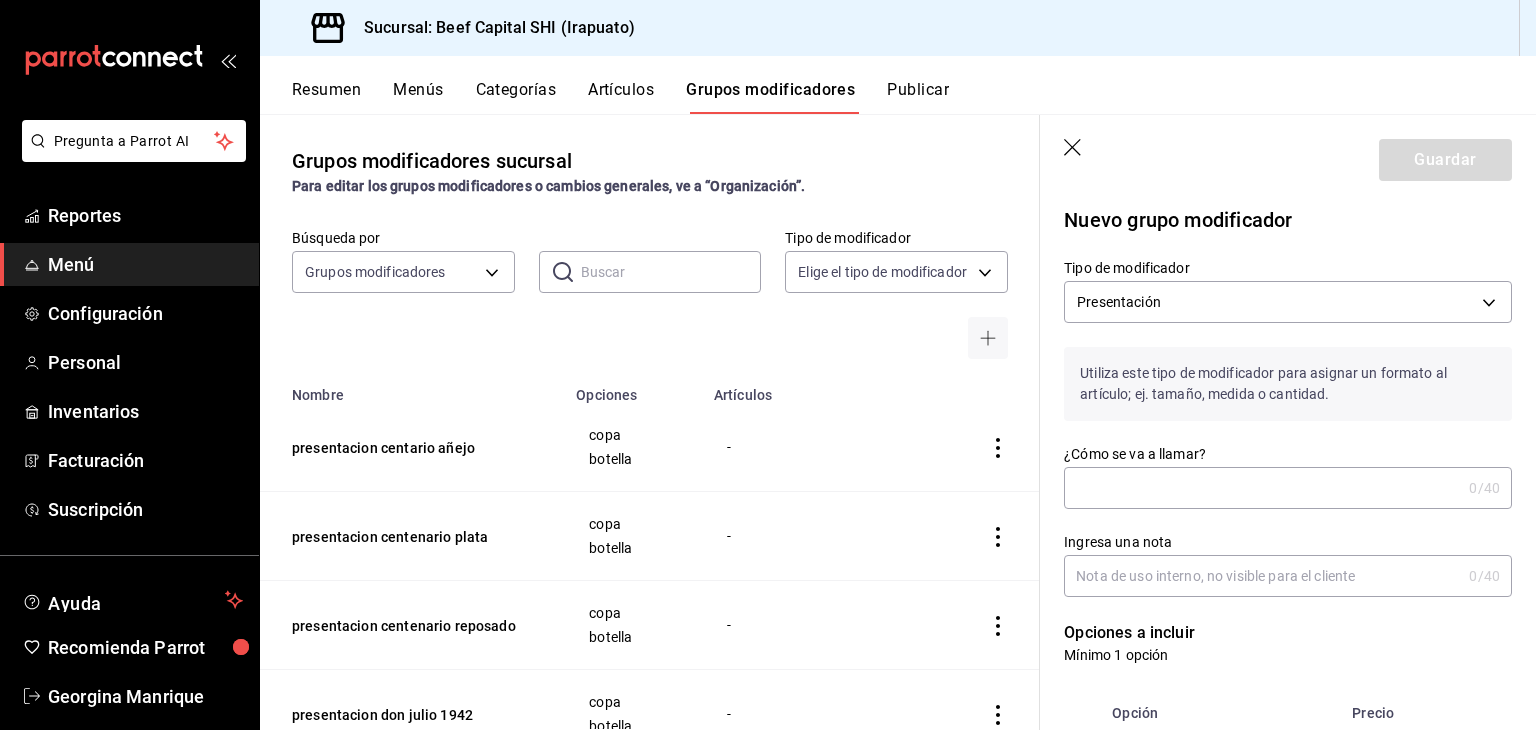 click on "¿Cómo se va a llamar?" at bounding box center (1262, 488) 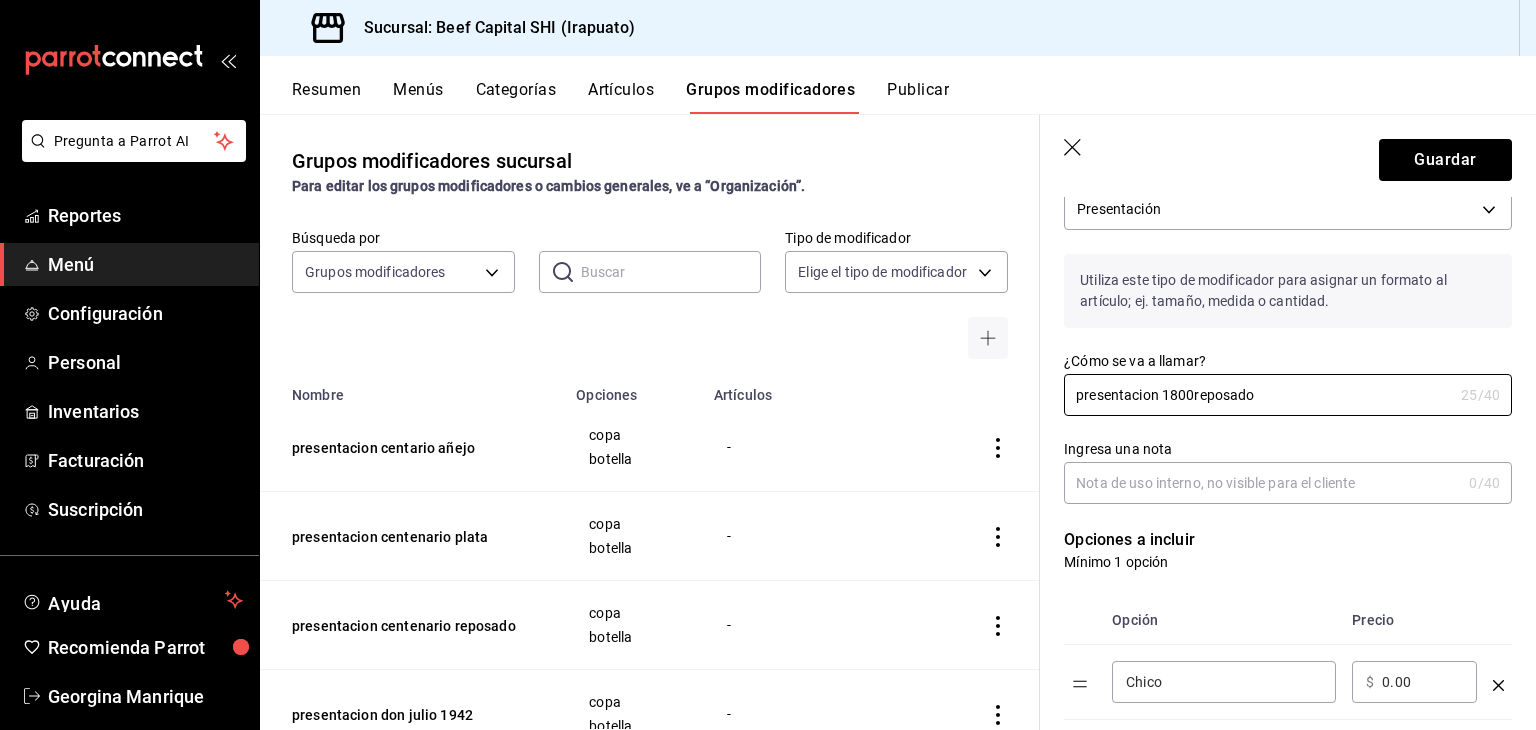 scroll, scrollTop: 300, scrollLeft: 0, axis: vertical 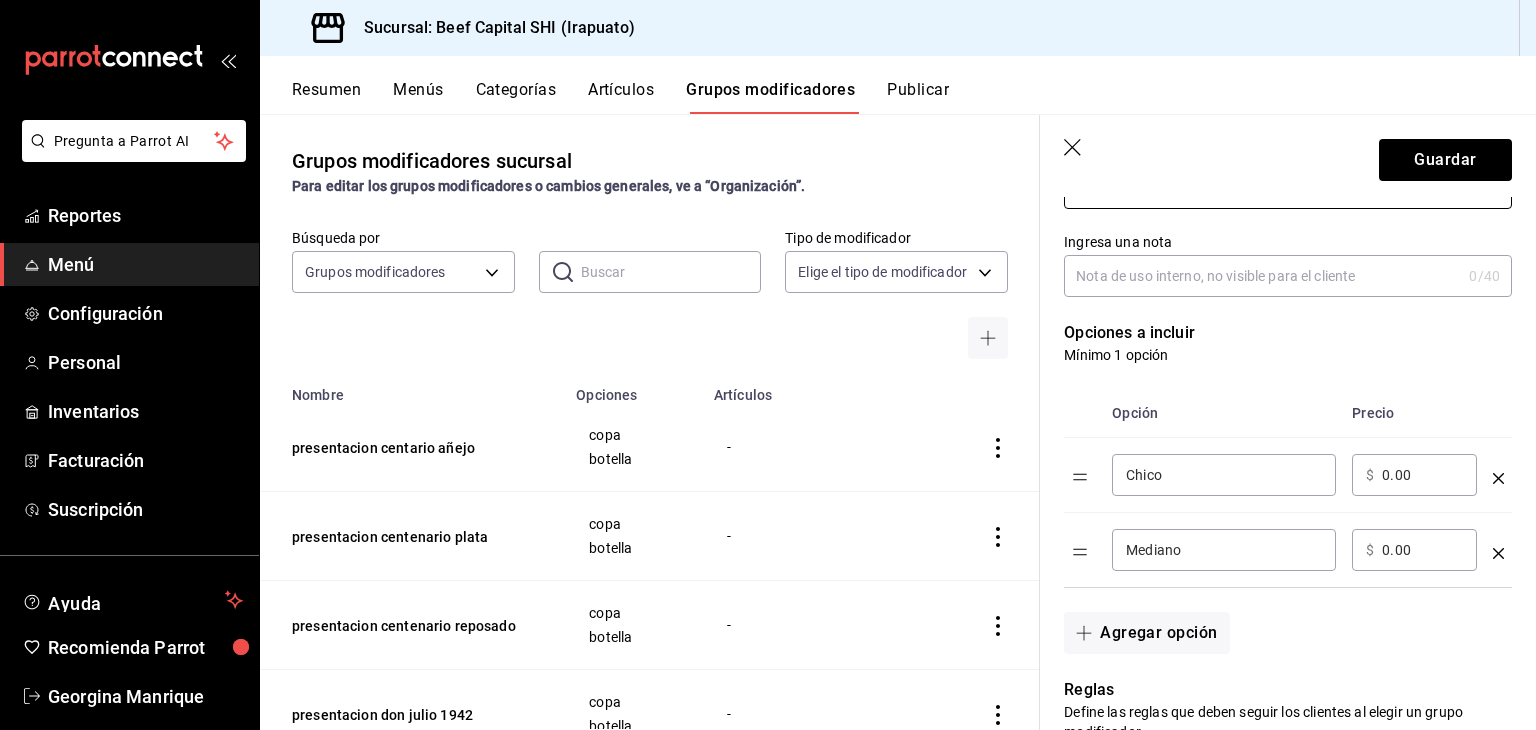 type on "presentacion 1800reposado" 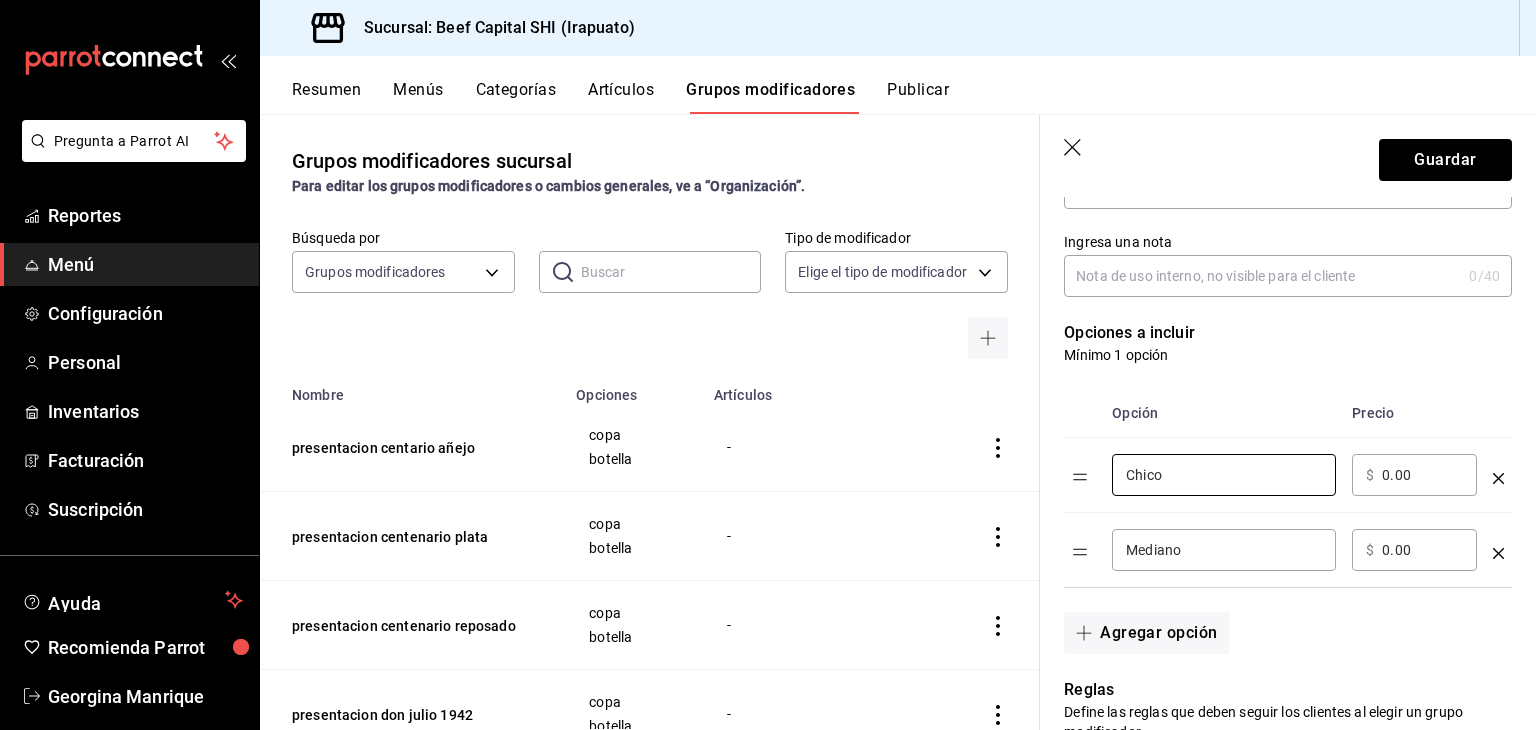 drag, startPoint x: 1197, startPoint y: 484, endPoint x: 1036, endPoint y: 493, distance: 161.25136 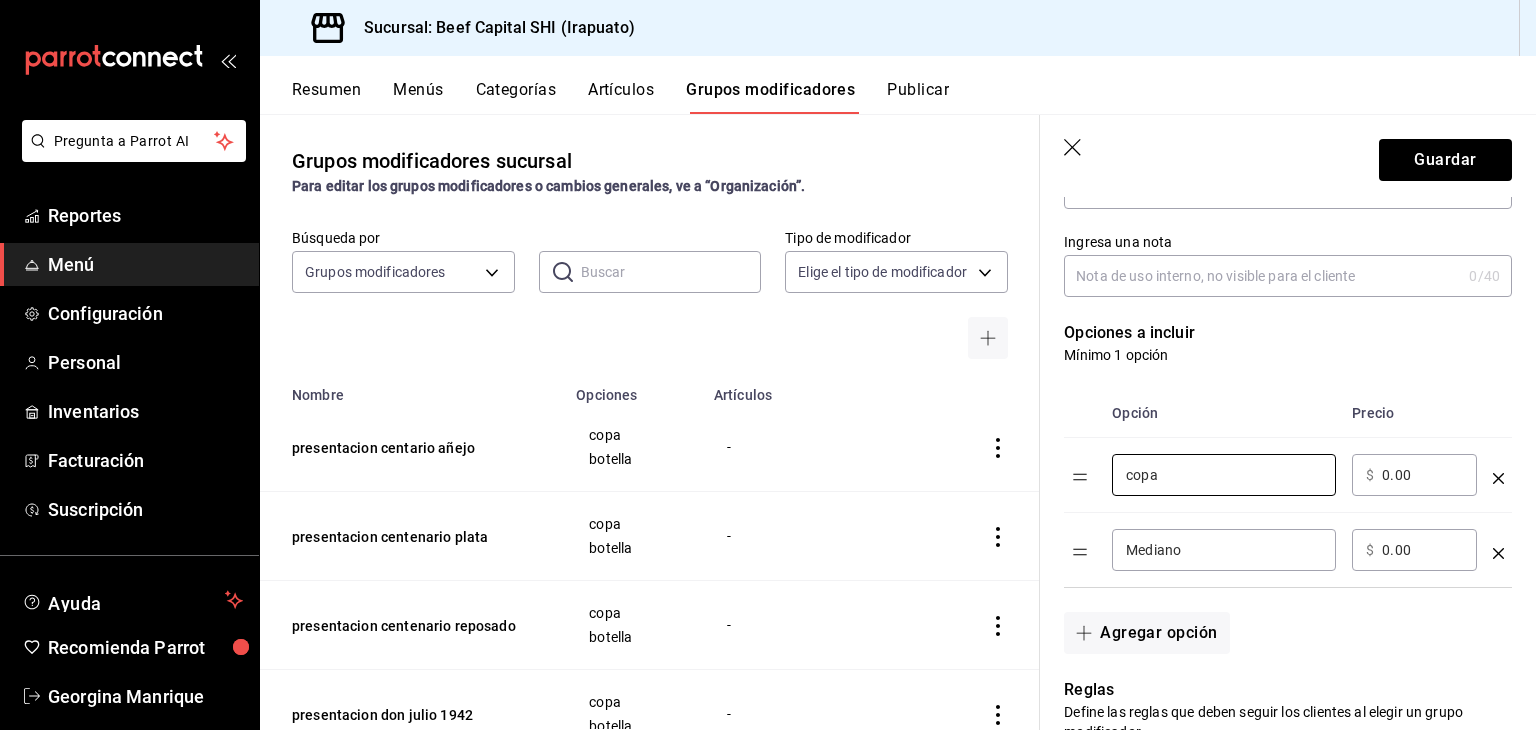 type on "copa" 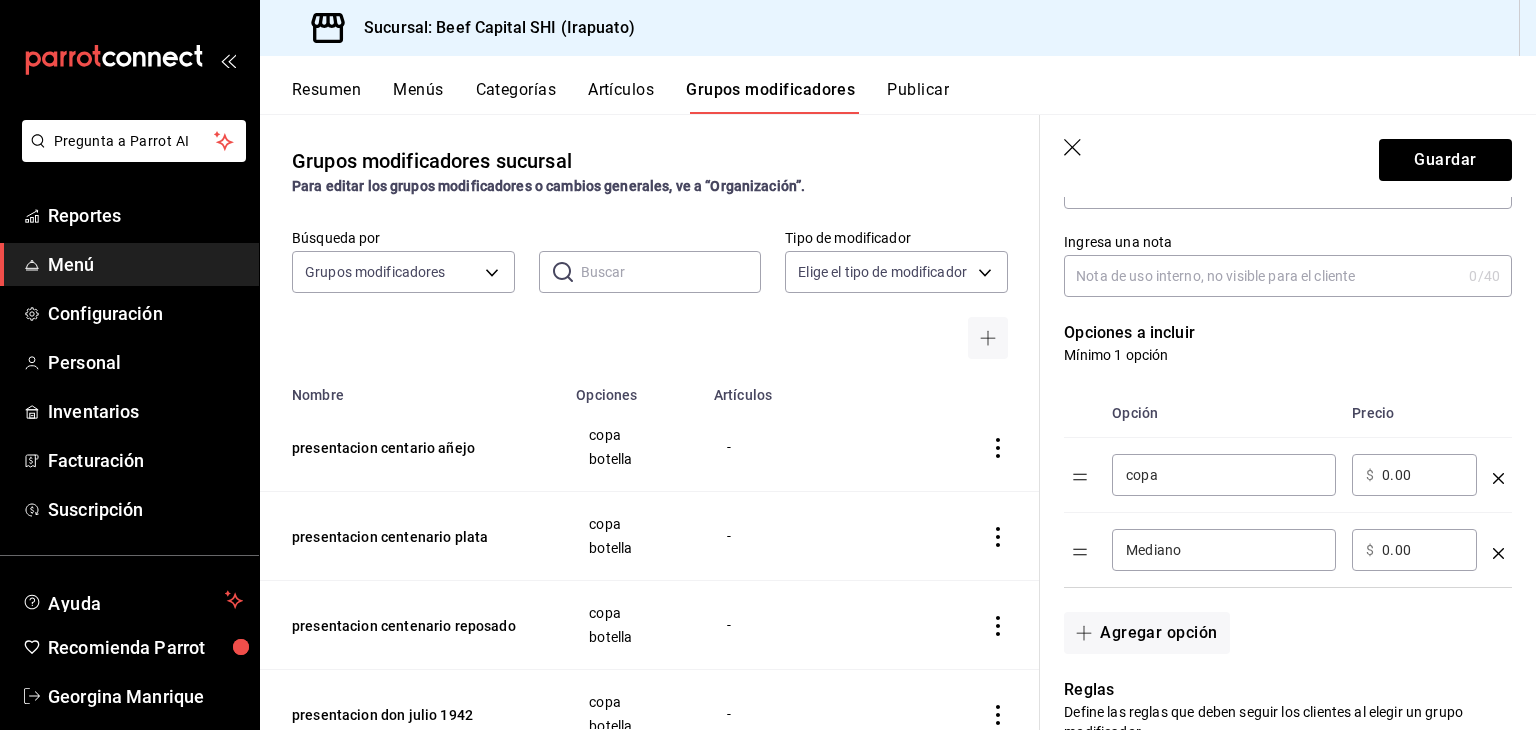 drag, startPoint x: 1412, startPoint y: 480, endPoint x: 1354, endPoint y: 478, distance: 58.034473 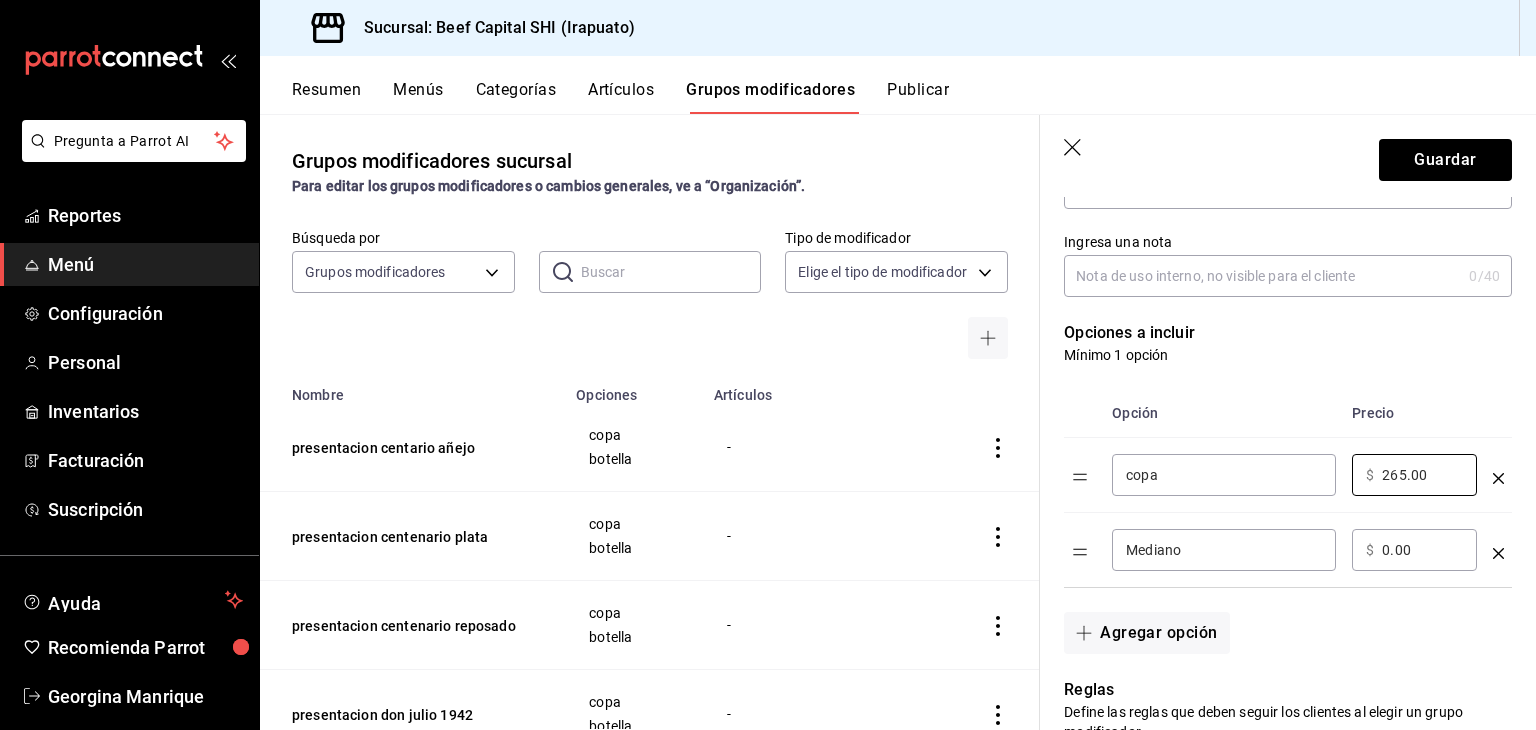 type on "265.00" 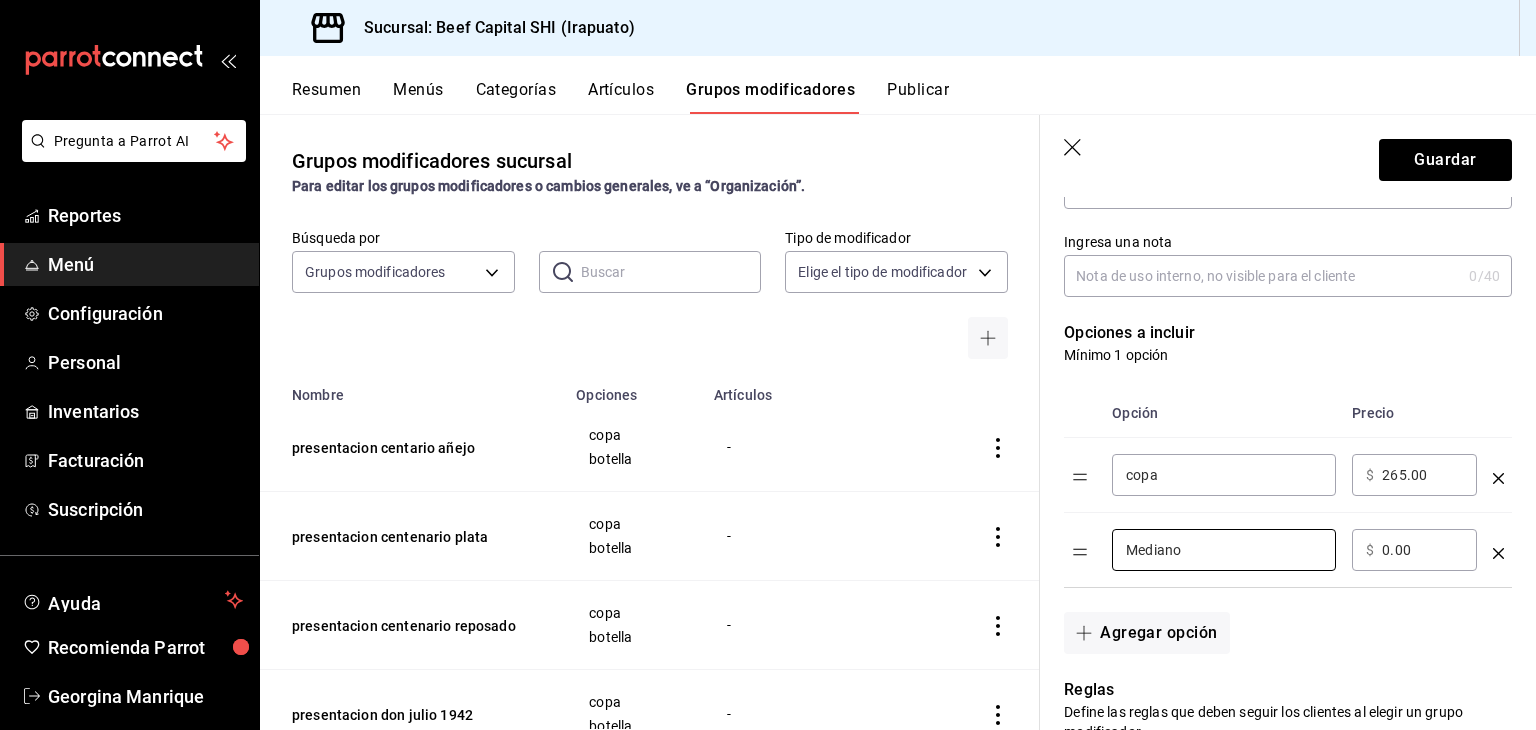 drag, startPoint x: 1252, startPoint y: 551, endPoint x: 1071, endPoint y: 541, distance: 181.27603 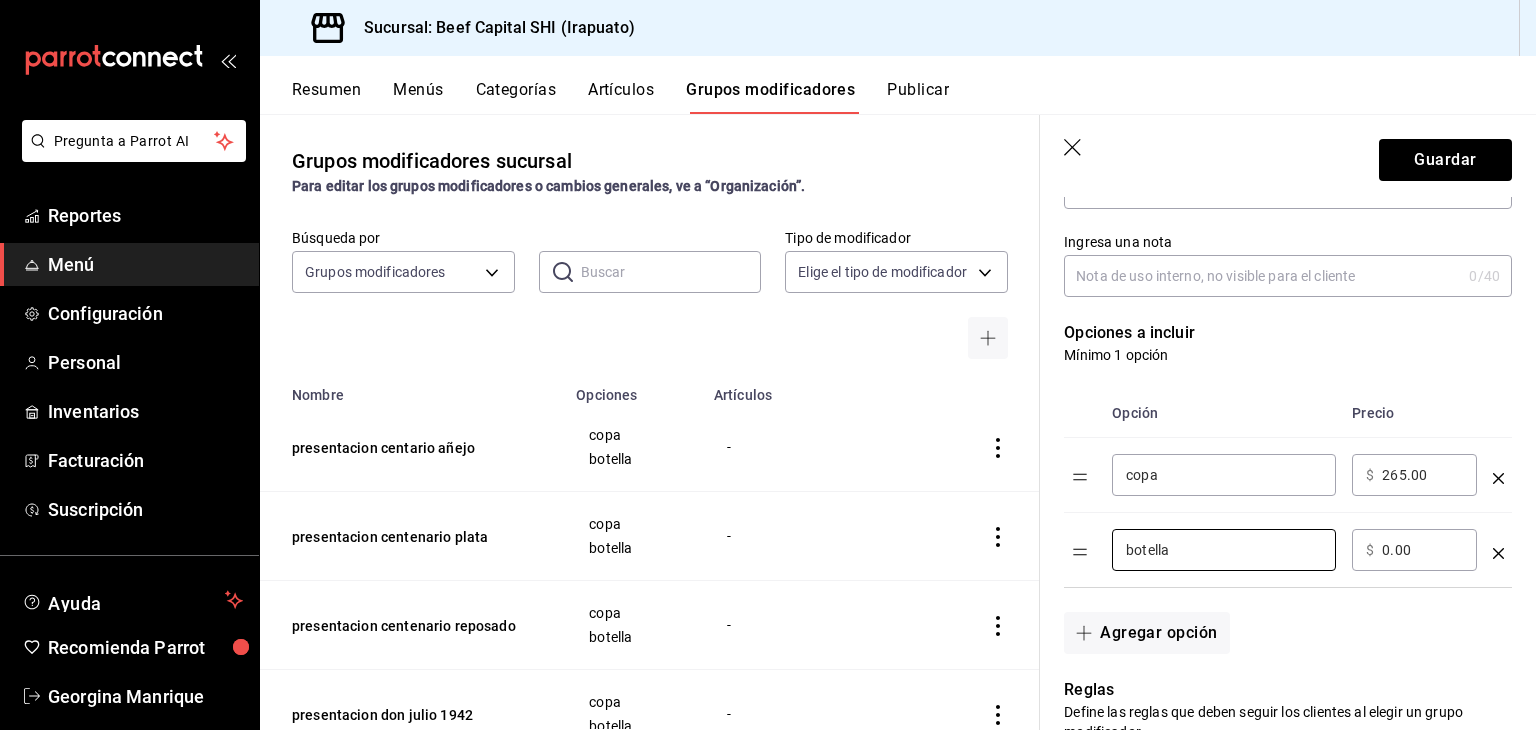 type on "botella" 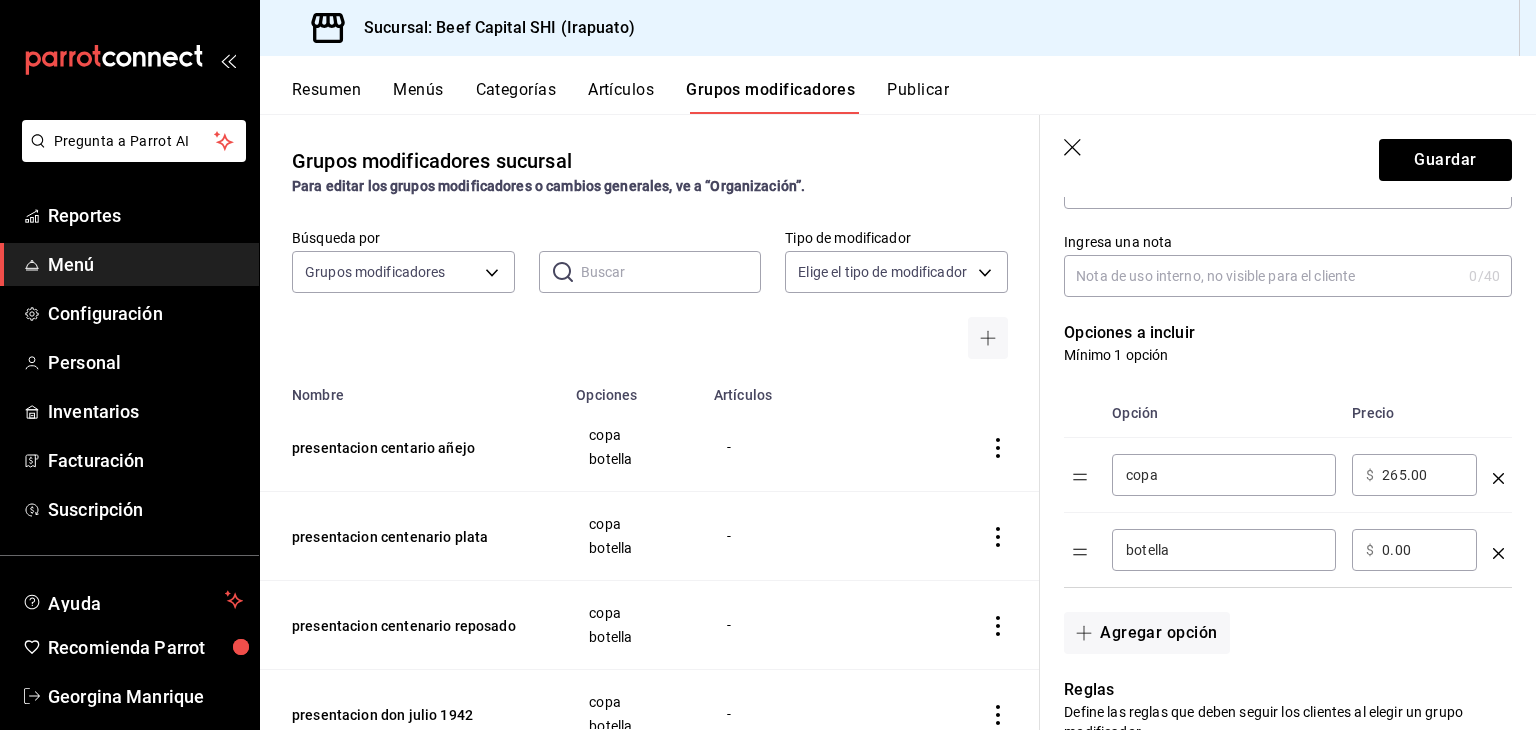 drag, startPoint x: 1444, startPoint y: 546, endPoint x: 1360, endPoint y: 555, distance: 84.48077 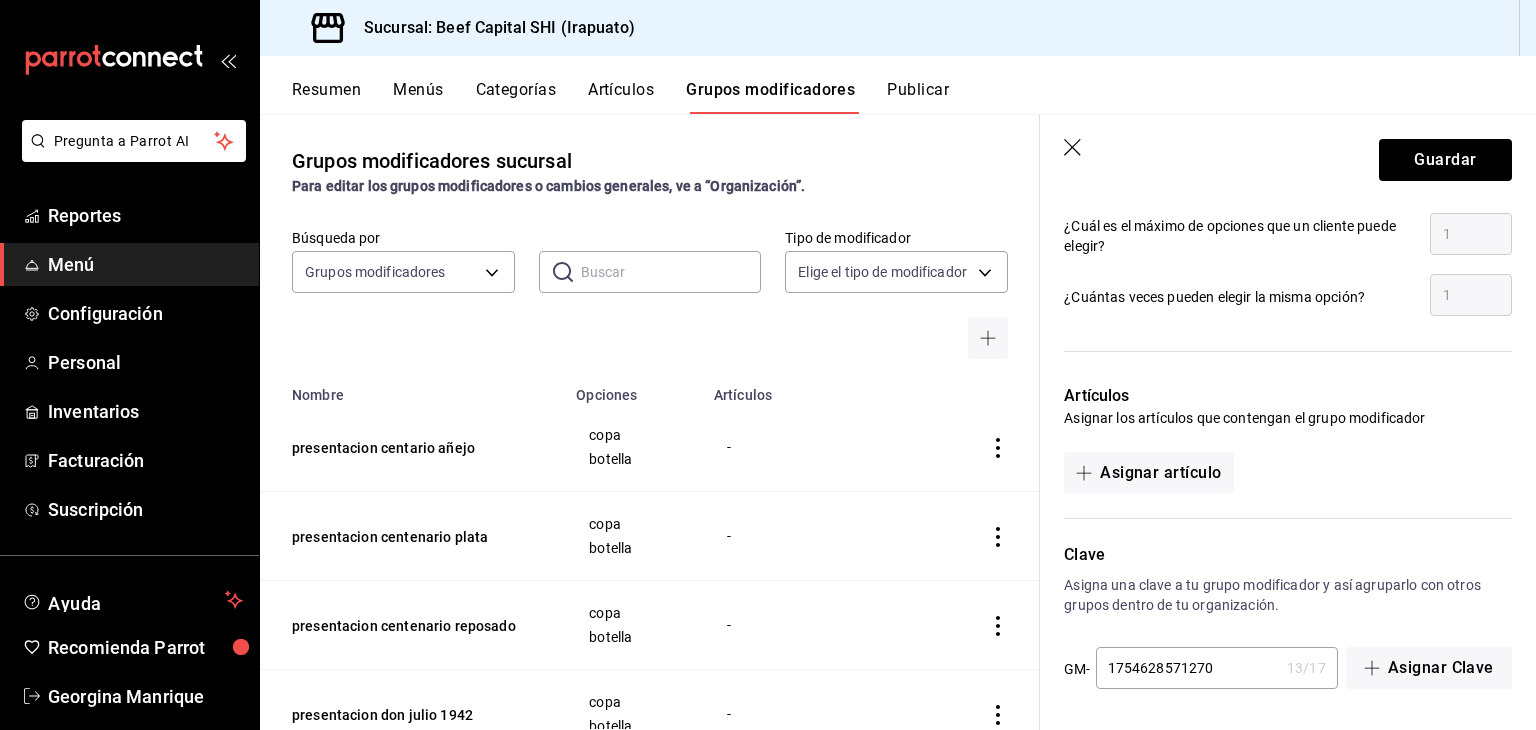 scroll, scrollTop: 992, scrollLeft: 0, axis: vertical 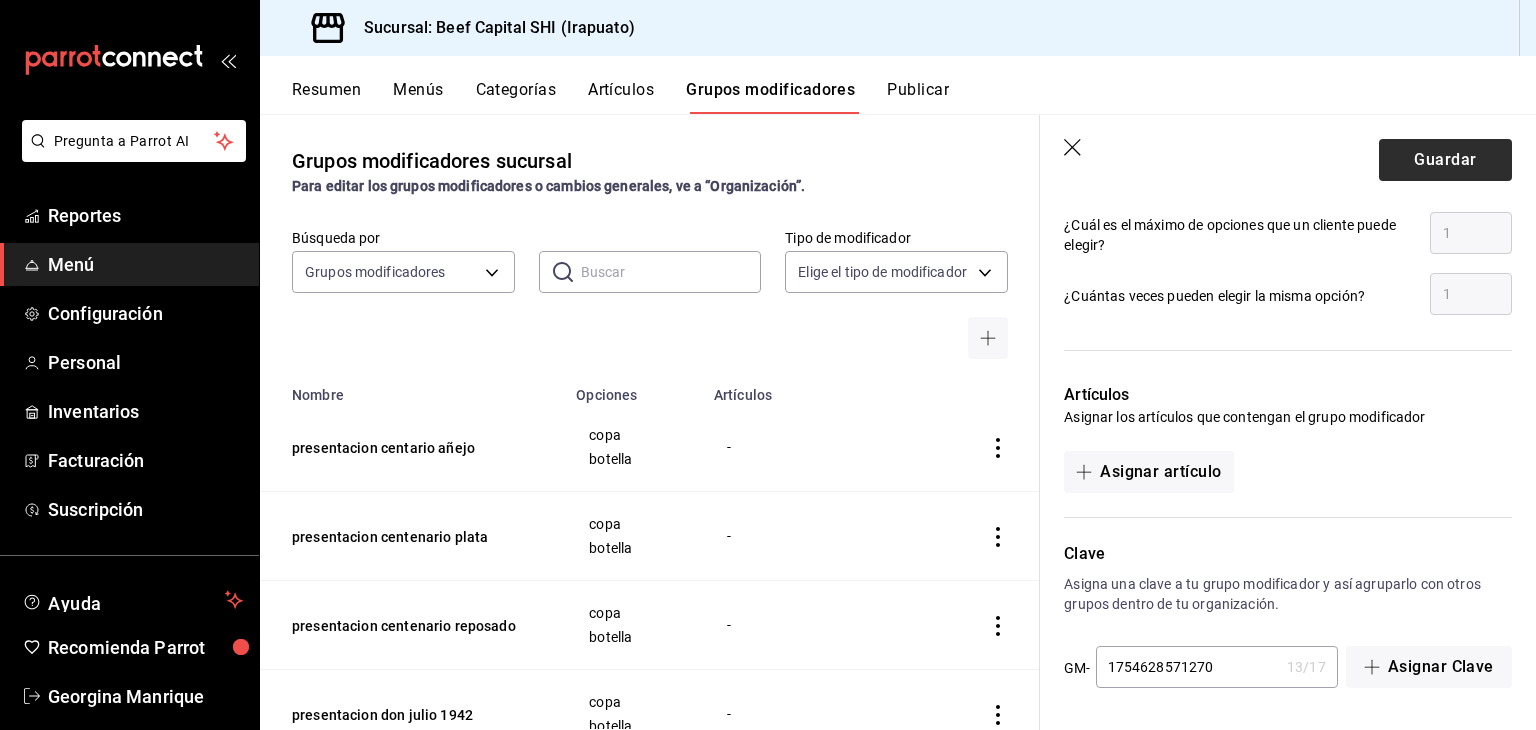 type on "2050.00" 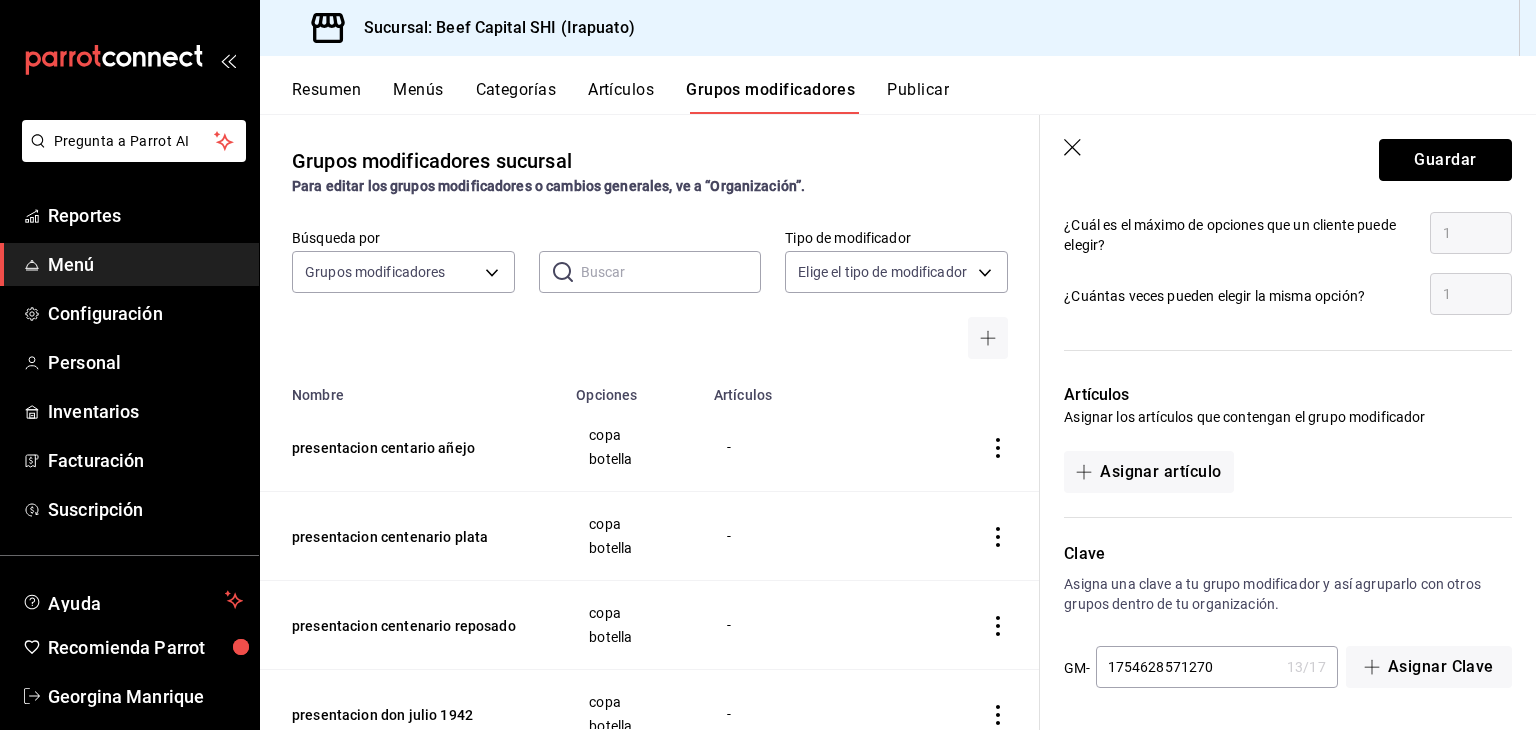 click on "Guardar" at bounding box center (1445, 160) 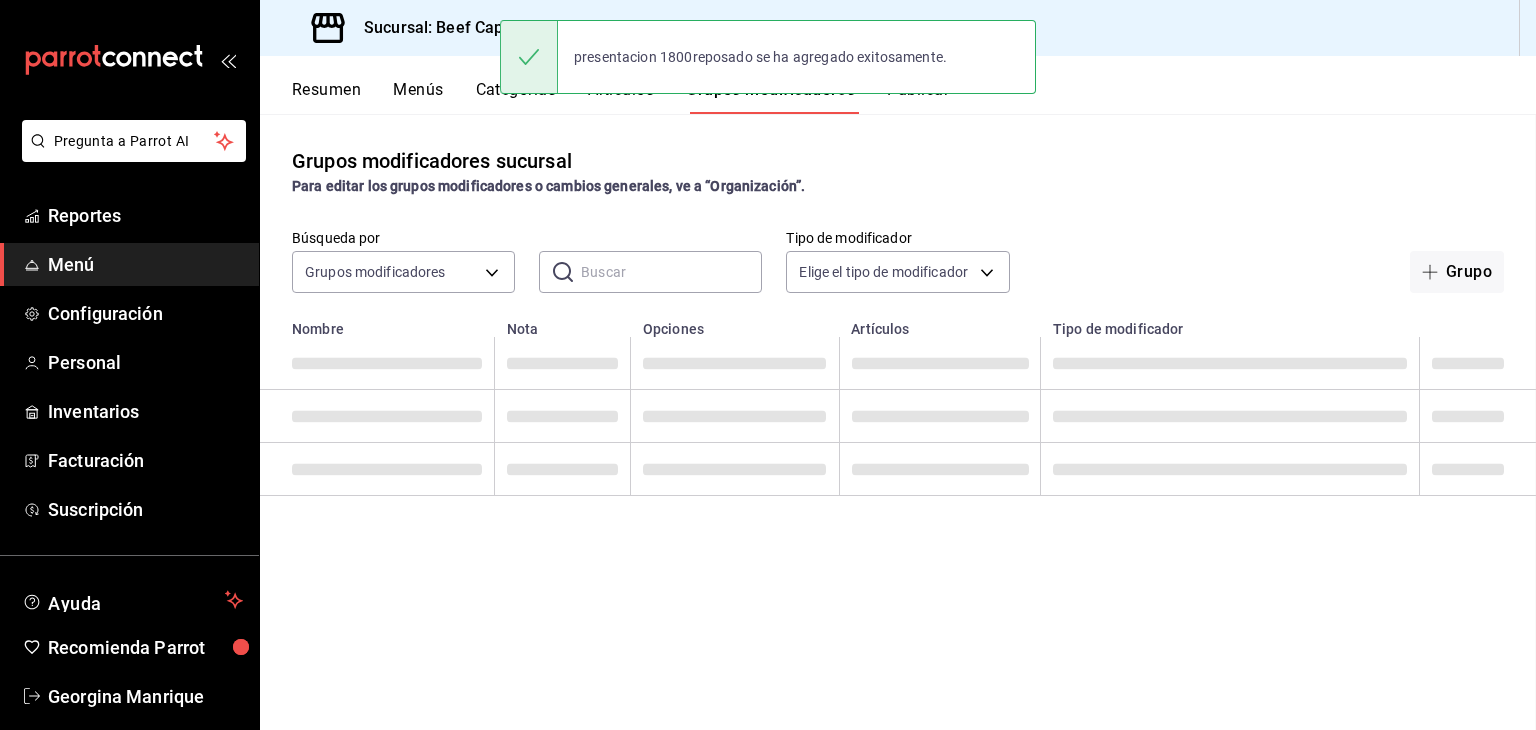scroll, scrollTop: 0, scrollLeft: 0, axis: both 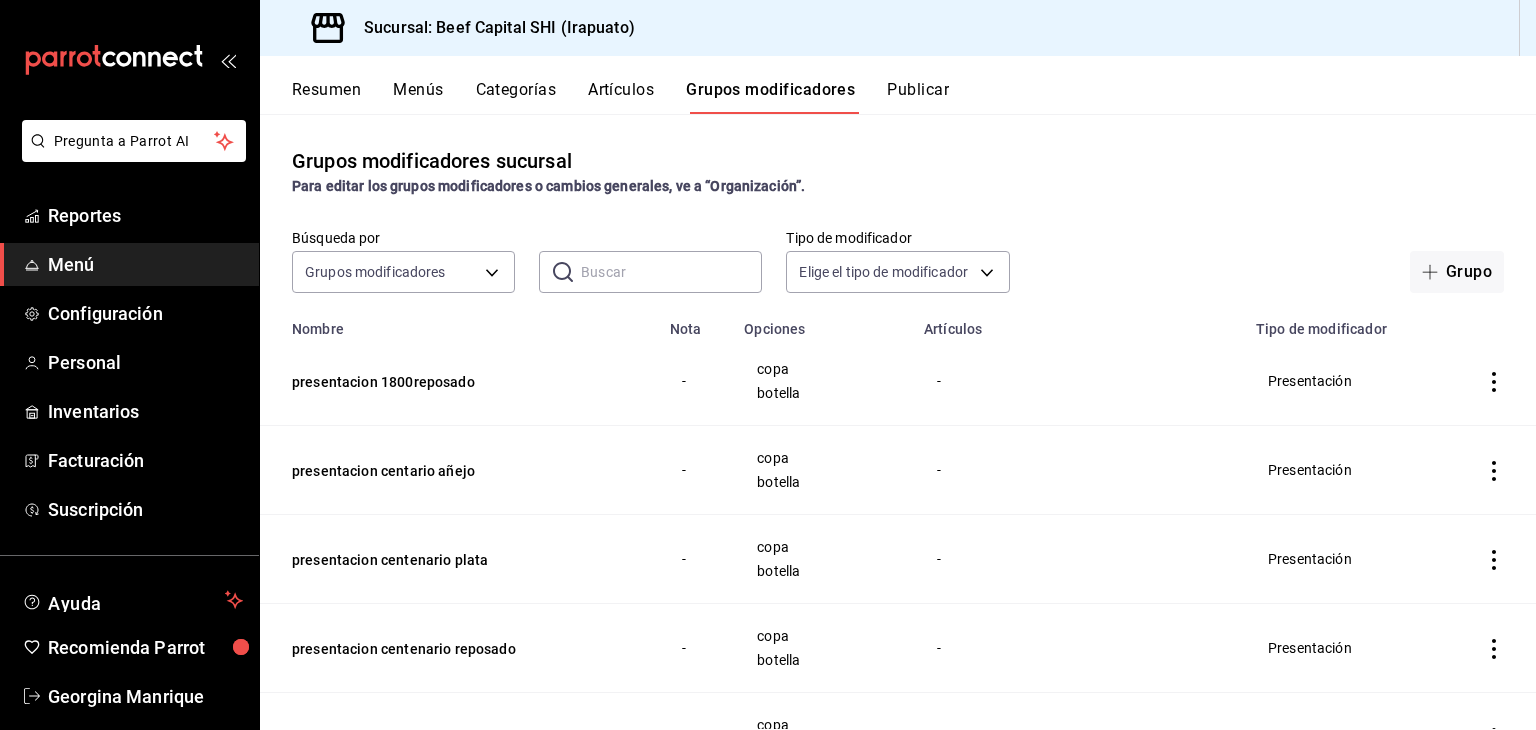 click on "Artículos" at bounding box center [621, 97] 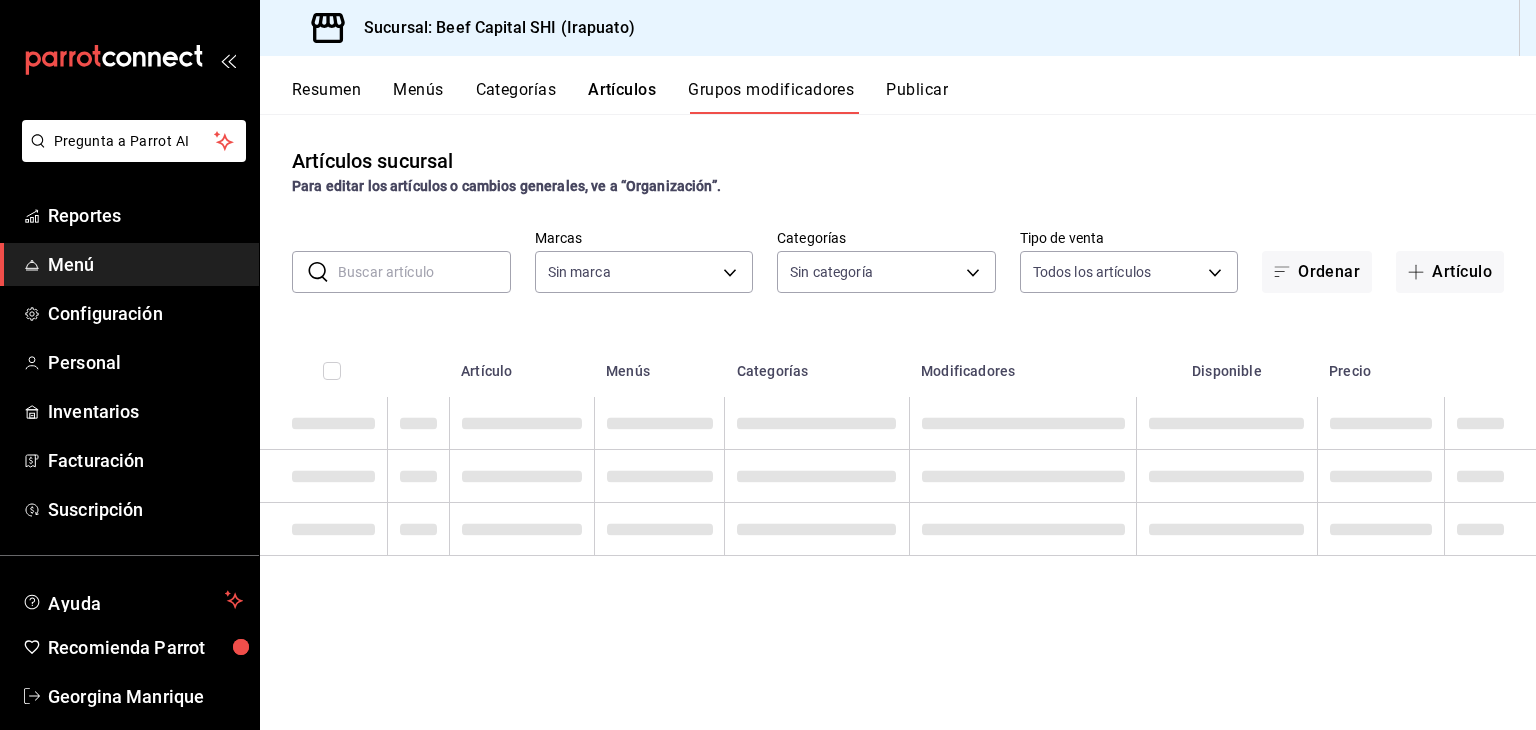 type on "605647f7-5ddc-403a-84da-aa3c8a25865f" 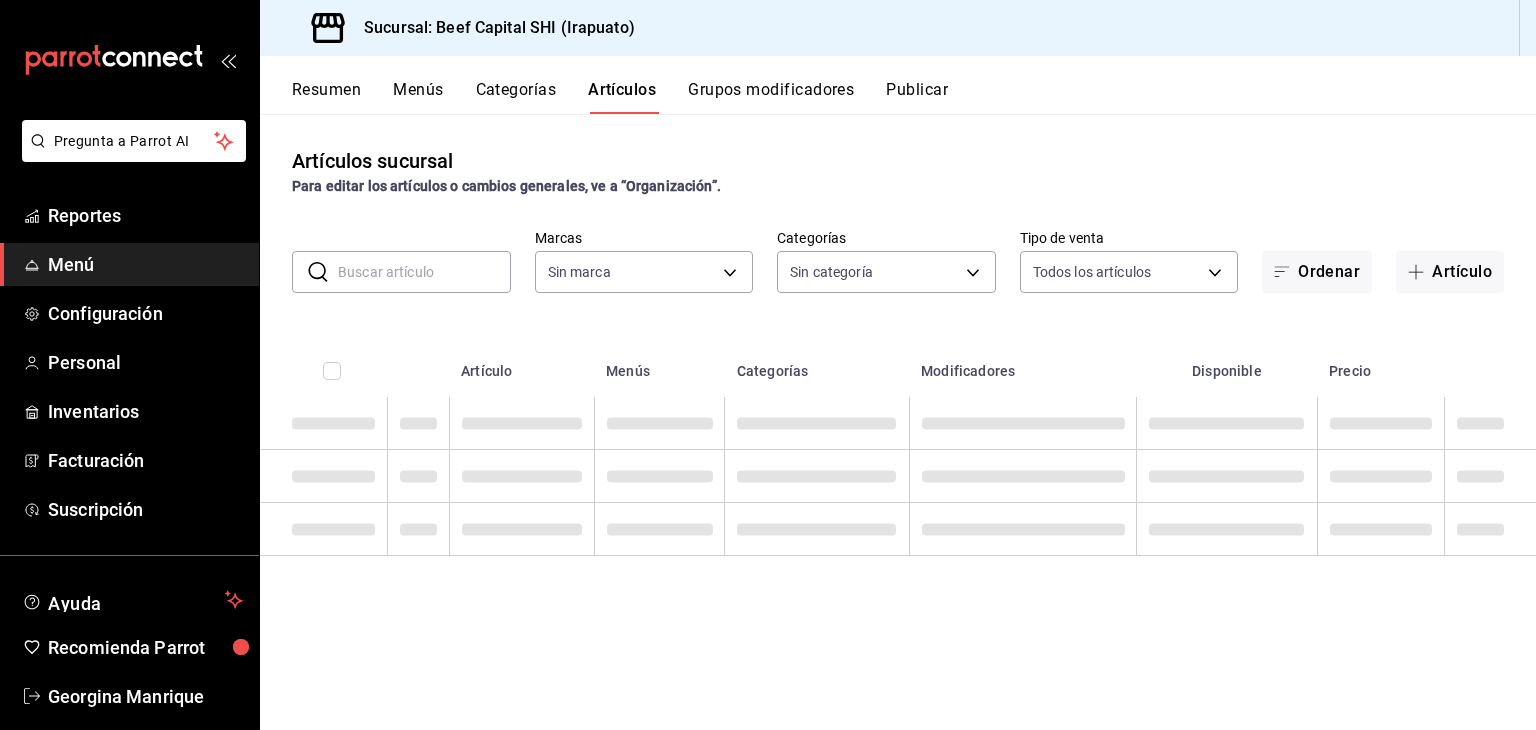 type on "605647f7-5ddc-403a-84da-aa3c8a25865f" 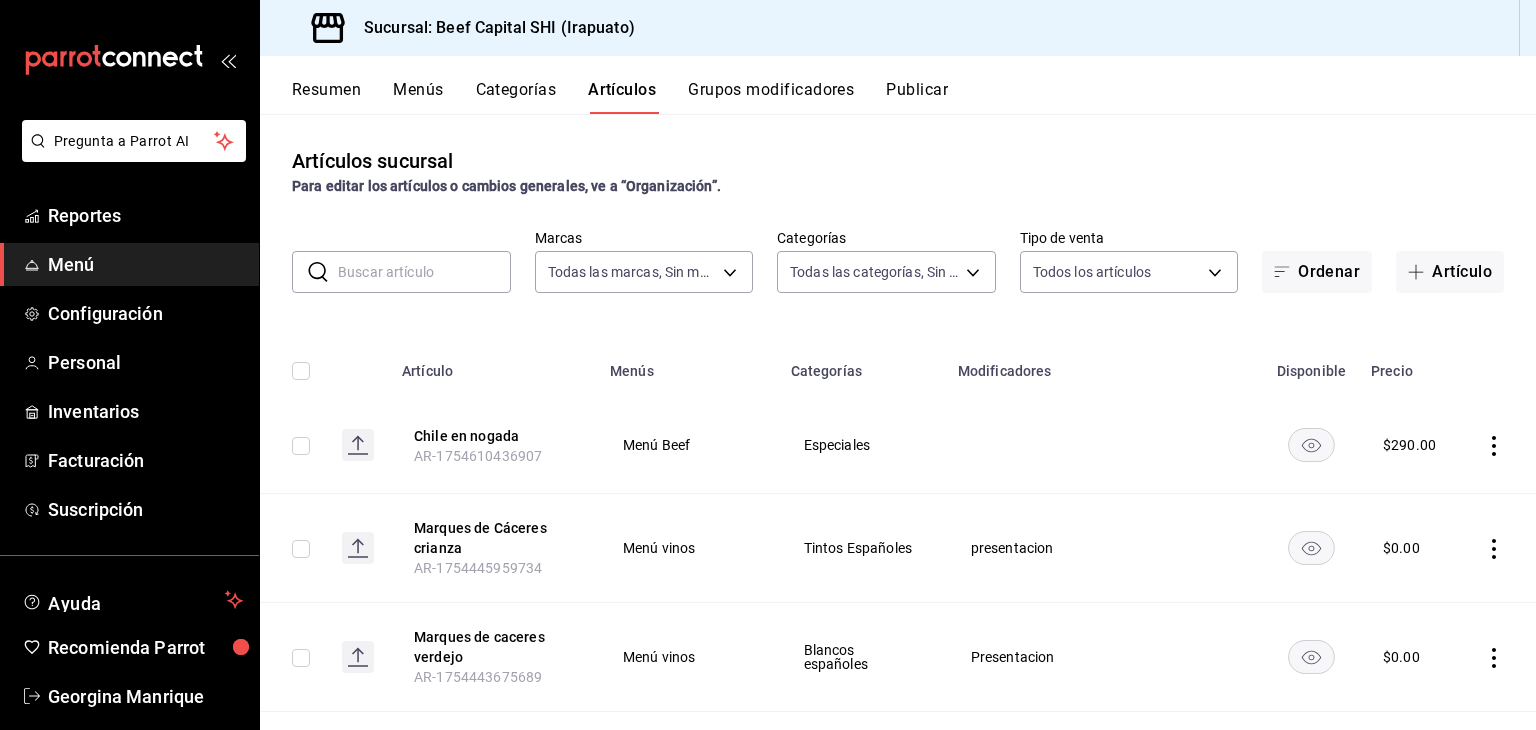 type on "230c4a31-dbb7-4585-b22f-1c5c36cb302b,19d1c6a5-4e01-4bbd-af12-f5acee8fbe0d,5710f986-51b4-43bd-8c79-b655f055f127,add07562-8d05-4785-a2e5-d563d7824e6a,2310d169-38da-49f4-afae-9baf331824d4,3e34bff9-4dd6-44dd-a81f-1b0079b8d960,c1b39be9-fc16-435a-bed4-7914f0f9ecf4,5accff15-a2b6-450e-933b-21f2d85de5fa,746b9459-d29d-4144-b0b2-31e451dece40,bd086e43-5b7e-4af3-bcd2-5e4de1799ad8,5aaa2e03-870a-4139-a5ee-c0adf652e721,b9d03865-b415-493f-a2ea-e4353c441588,3c7d2ad2-1d43-4c0a-865e-ca5f70957830,f23f0945-c331-47c3-a78d-c8adfdb22f29,70fc7f8b-7193-4205-9978-c70e370b88ec,15fc0098-a8a6-4625-ad8b-91a15c1bbf05,a2cfab74-379c-4389-8d06-b32e88edb388,c5d70b27-e86d-4c7d-a5f3-dfc541fd6873,f88518ab-b853-4dd6-aa6c-53ca66c6ccf4,8828723a-0015-47f9-bab0-107c99beb256,8ec04016-420a-44a2-b3e3-785083b6f673,318d6cbe-7b2b-4a39-a82d-239c927cd86f,48f7fb61-45c2-42d0-b0ba-021fa4206c9a,c0e257bc-c66b-4af4-bb53-edede752b9d2,13358f1b-fc32-4a6c-b044-12be6e04d9e6,03cf777b-250c-4d50-8c5f-234c926fe296,0d09ec44-93f8-4950-a2ba-8b5bbde65602,160f20af-4788-4aa6-9e1..." 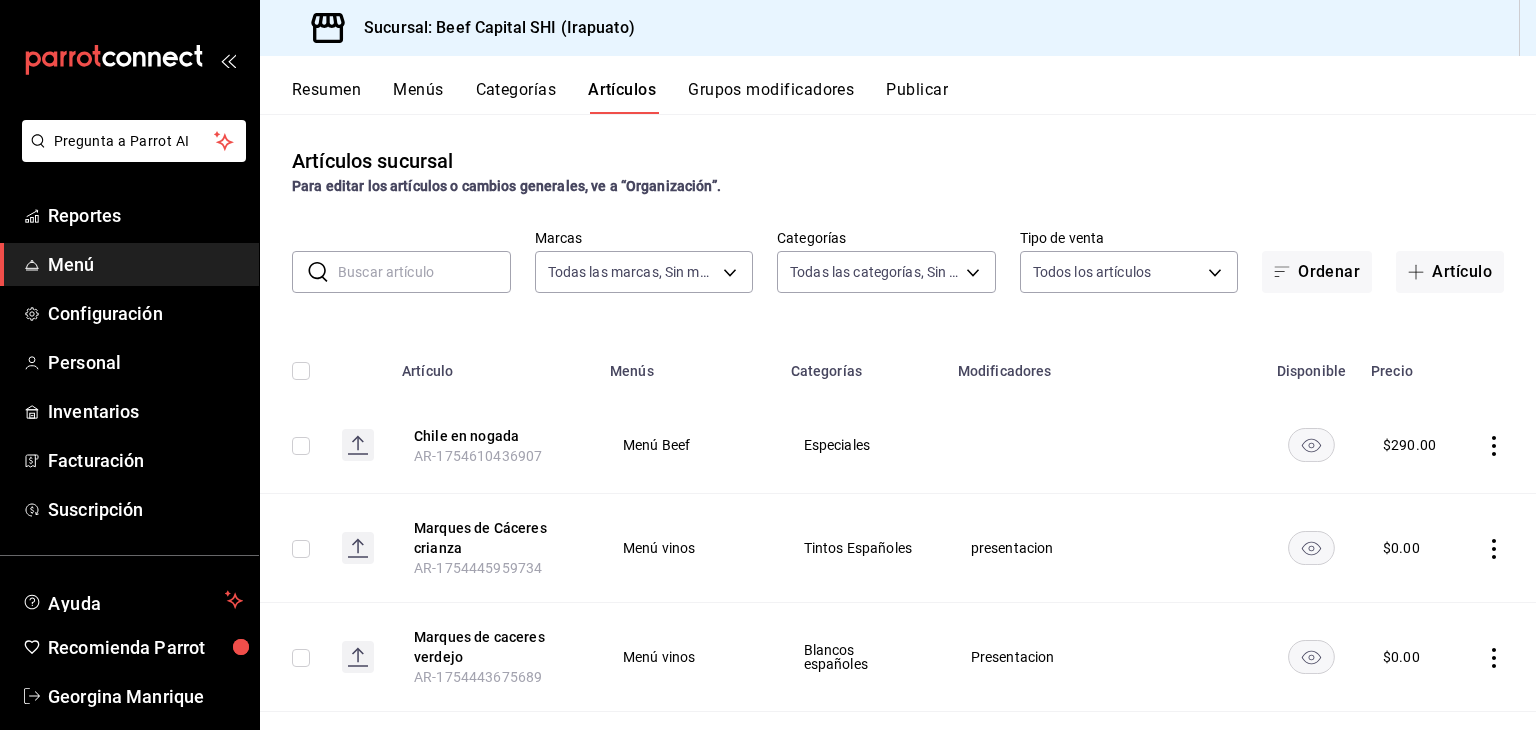 click at bounding box center (424, 272) 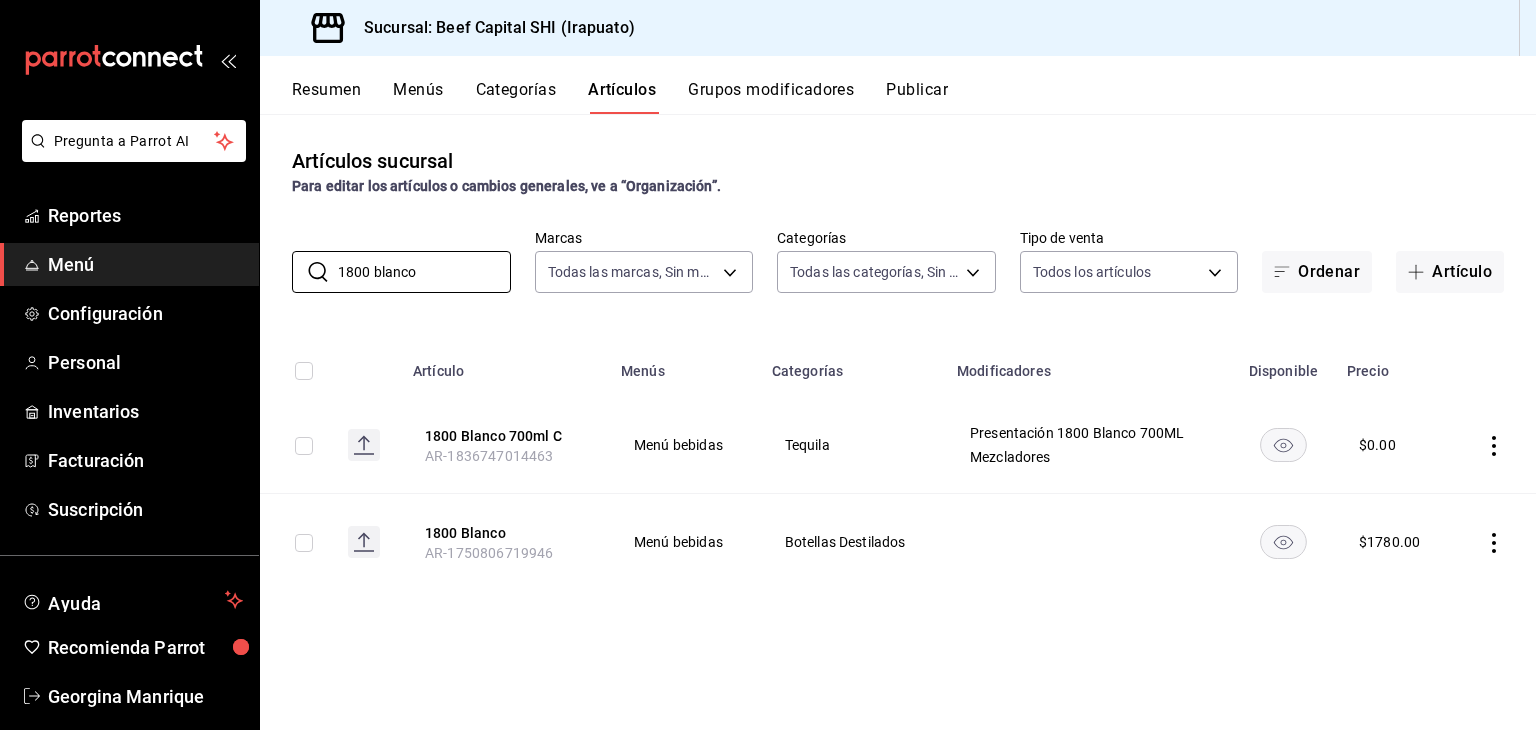 type on "1800 blanco" 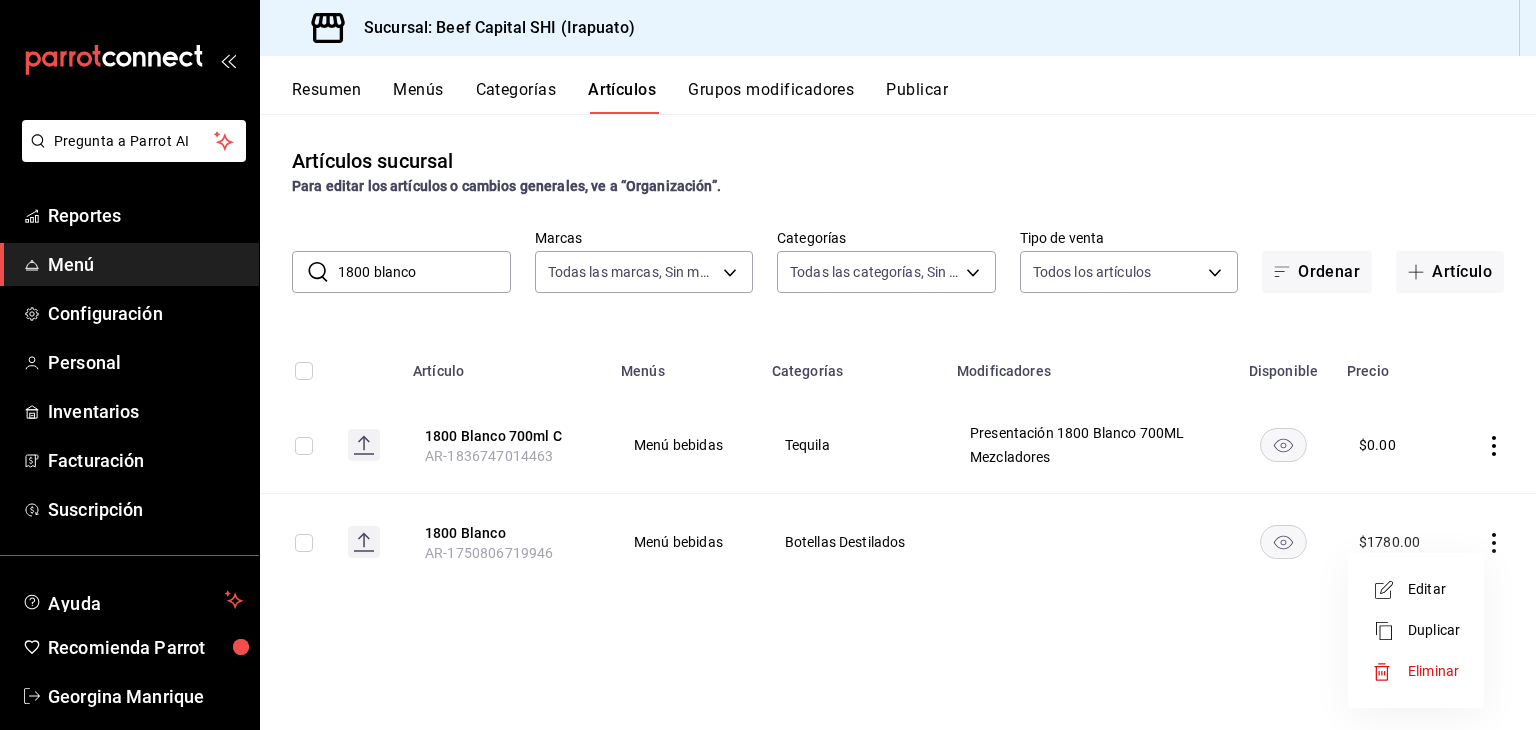 click at bounding box center [1390, 590] 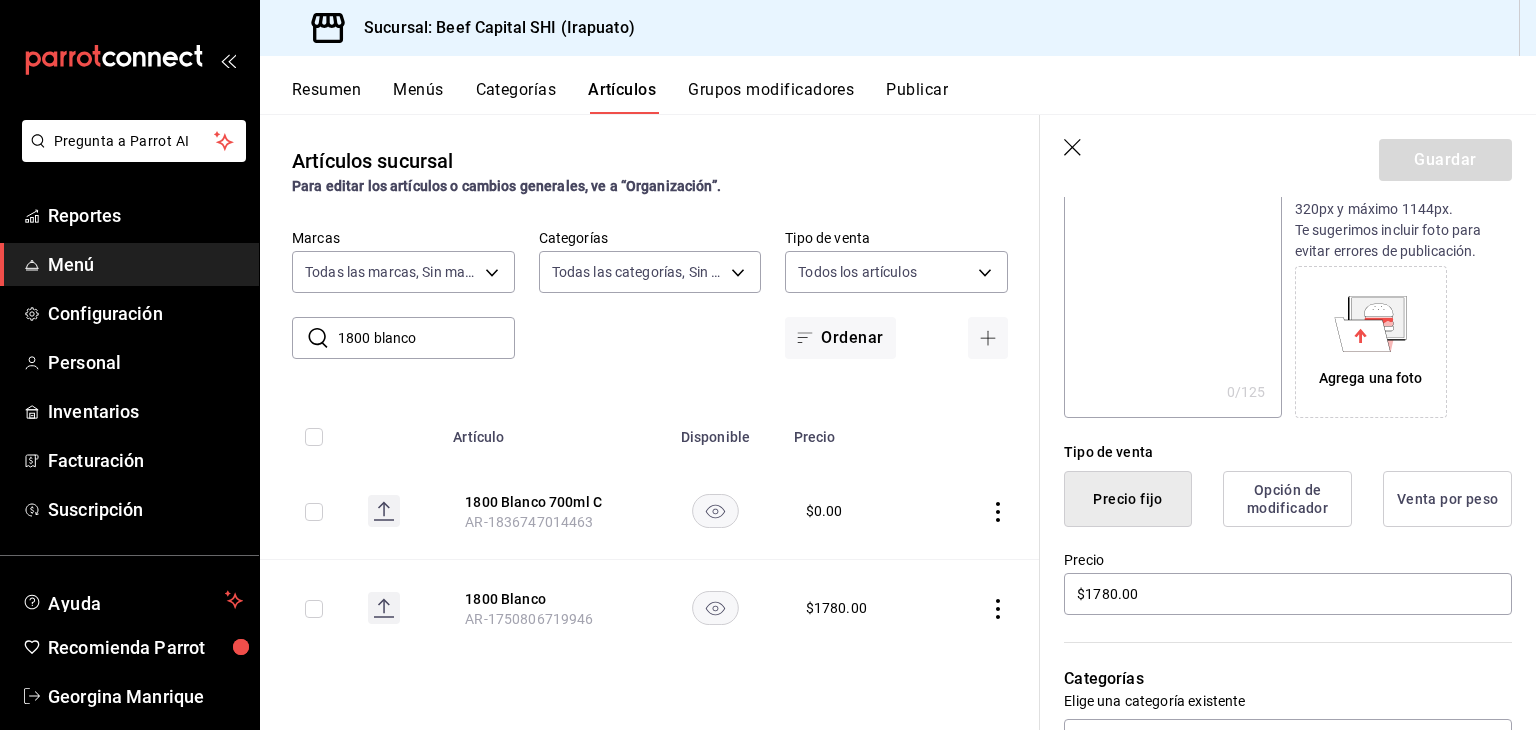 scroll, scrollTop: 300, scrollLeft: 0, axis: vertical 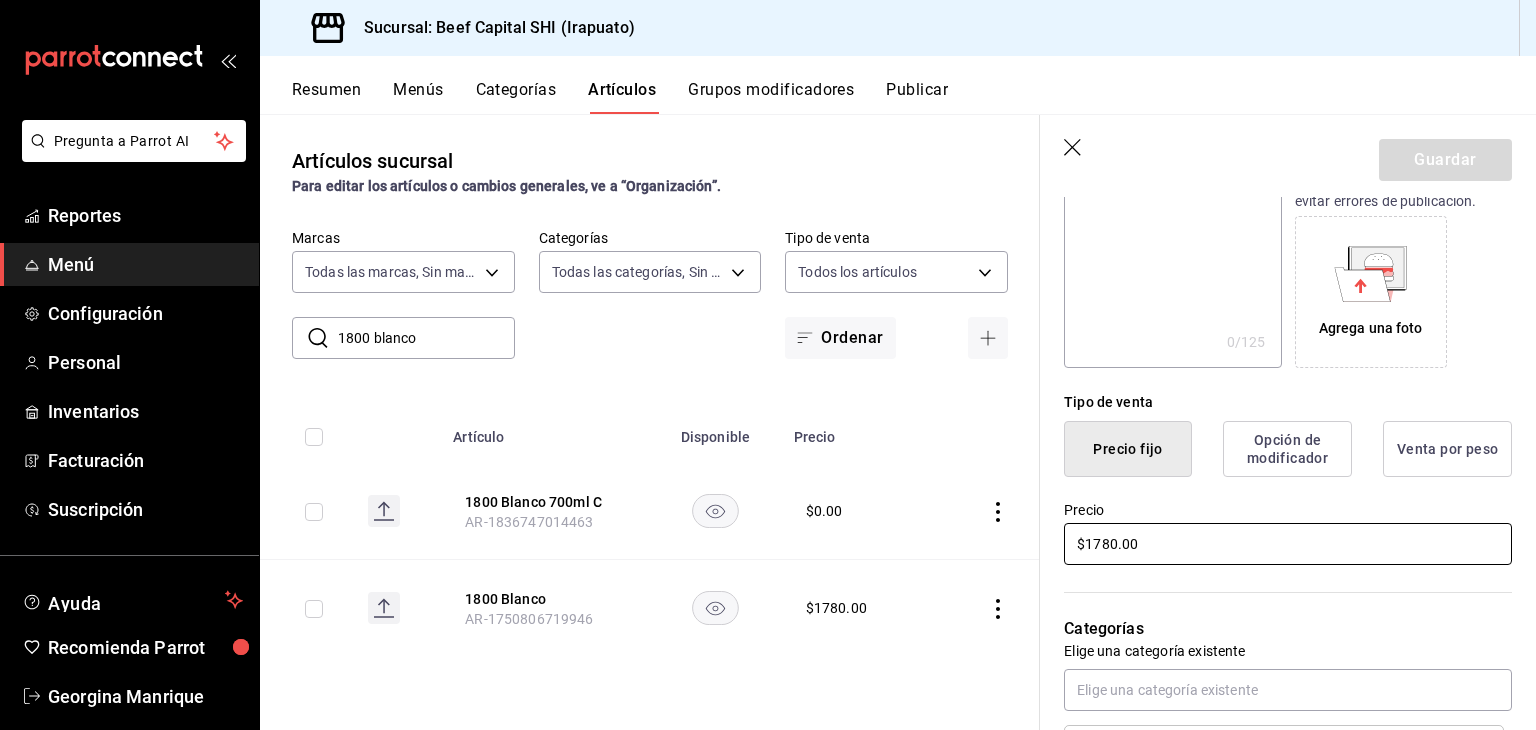 drag, startPoint x: 1166, startPoint y: 543, endPoint x: 1037, endPoint y: 544, distance: 129.00388 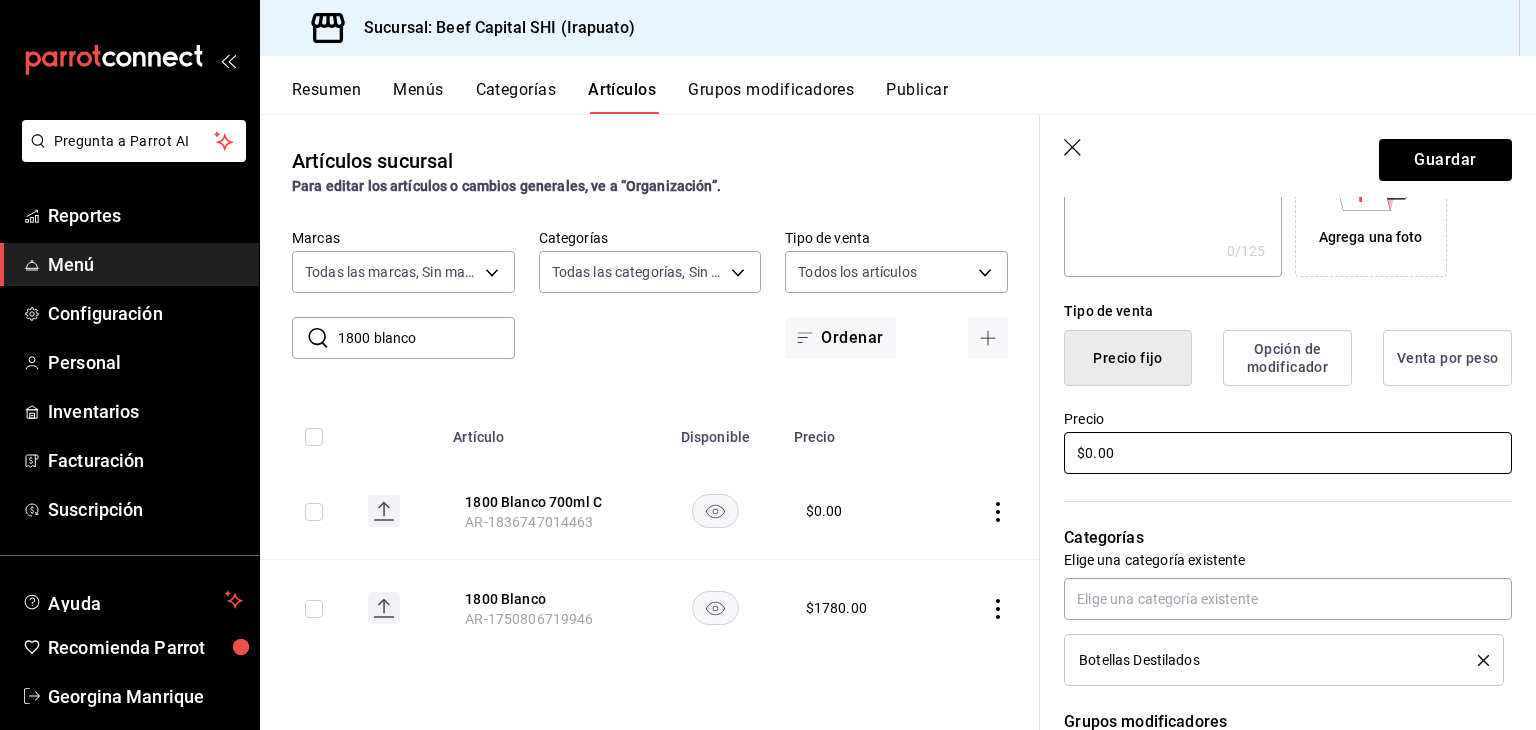 scroll, scrollTop: 700, scrollLeft: 0, axis: vertical 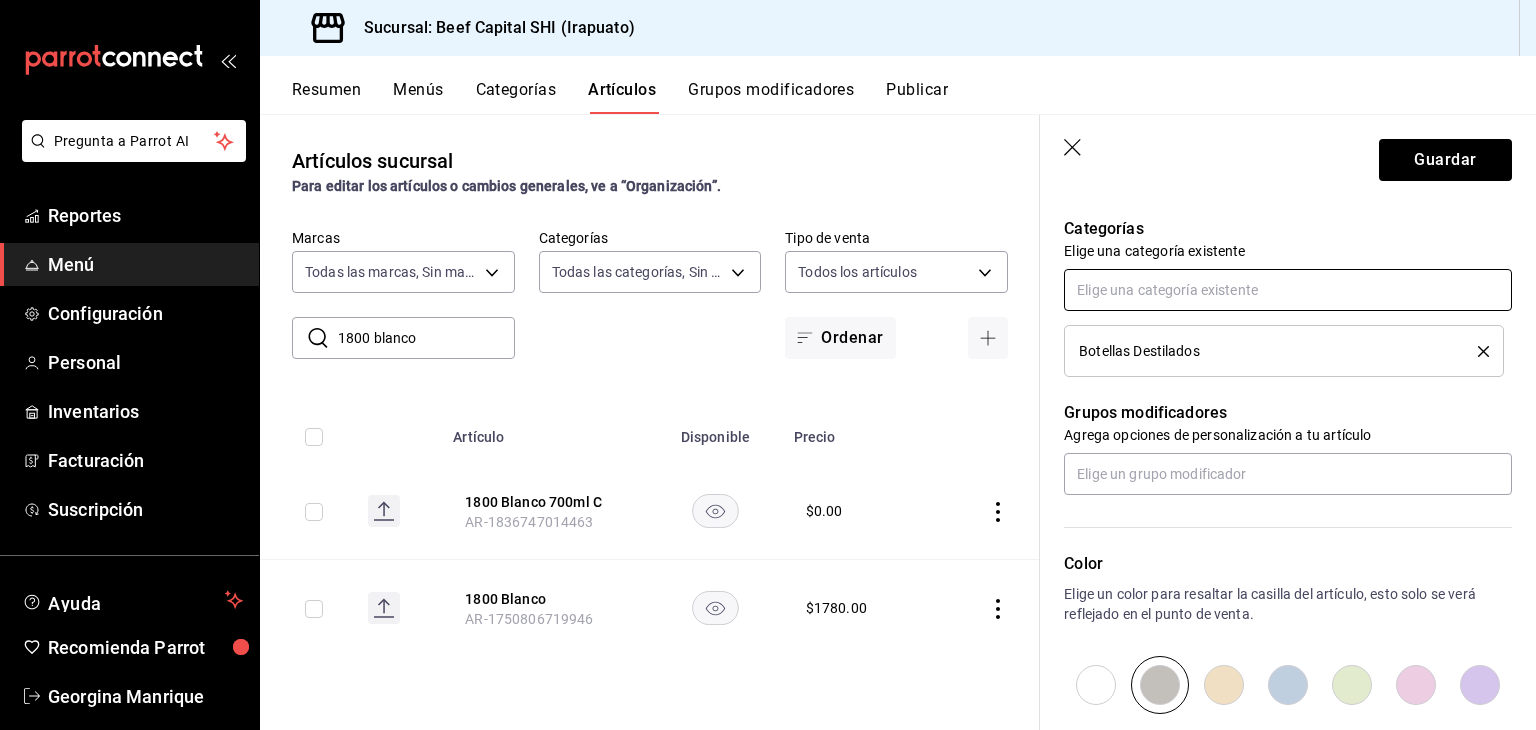 type on "$0.00" 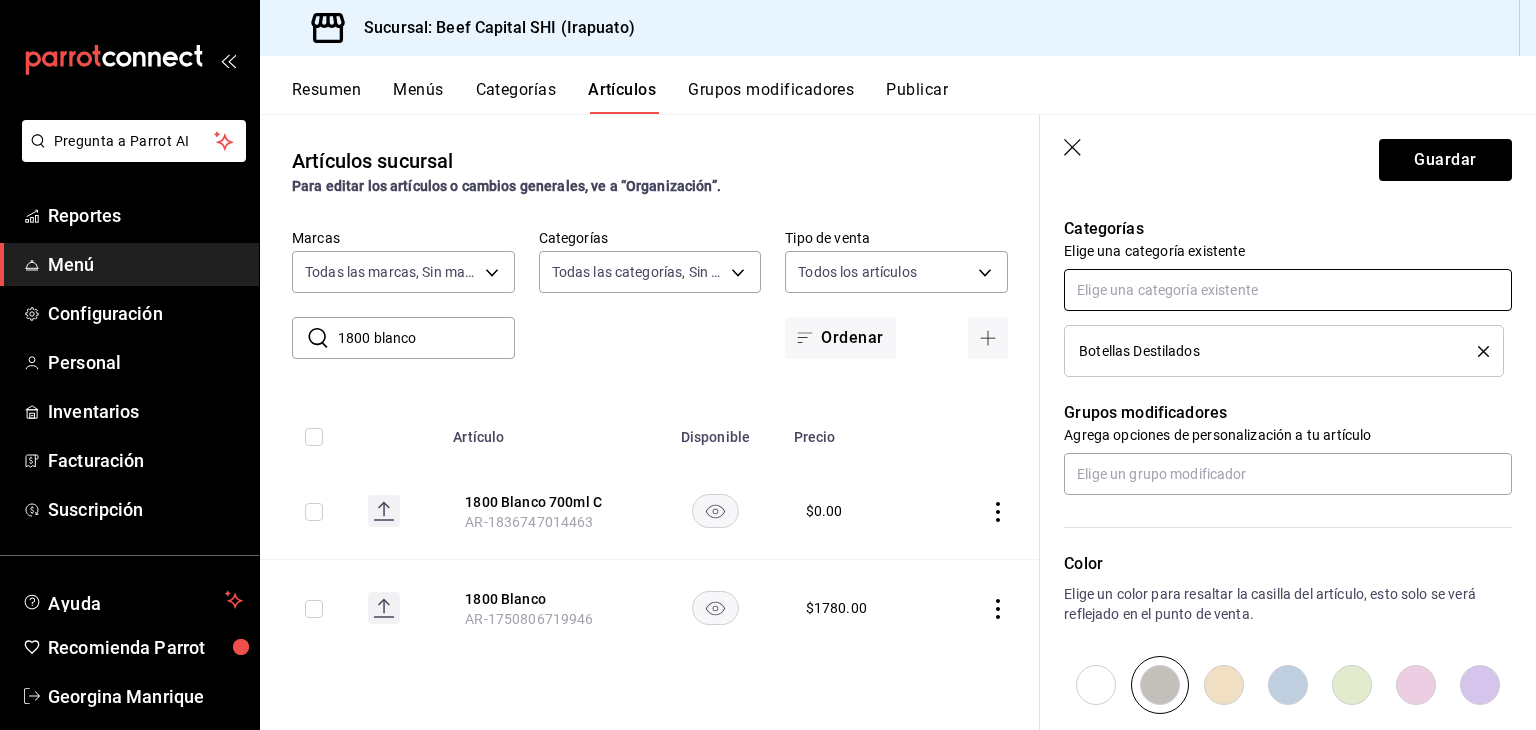 click at bounding box center (1288, 290) 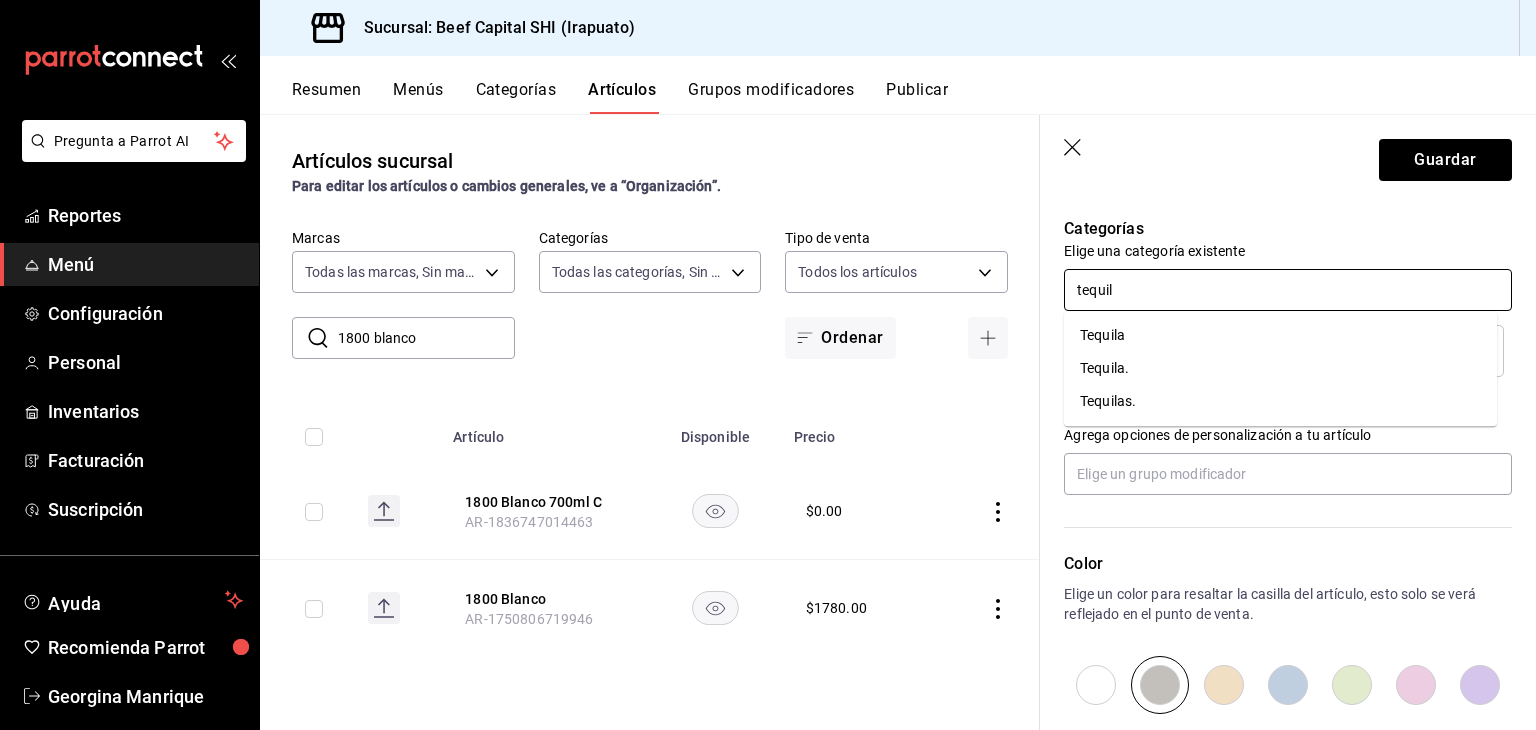 type on "tequila" 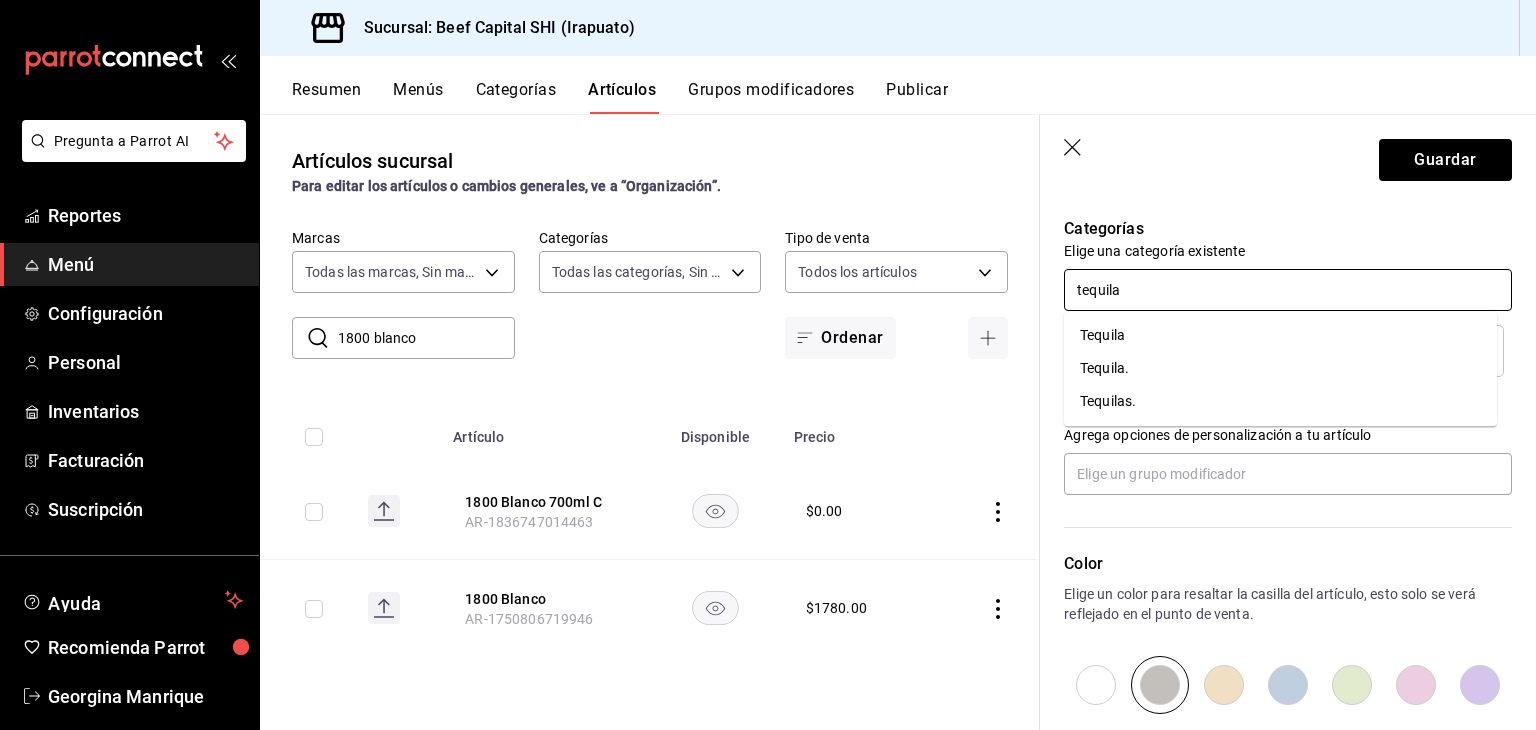 click on "Tequila." at bounding box center [1280, 368] 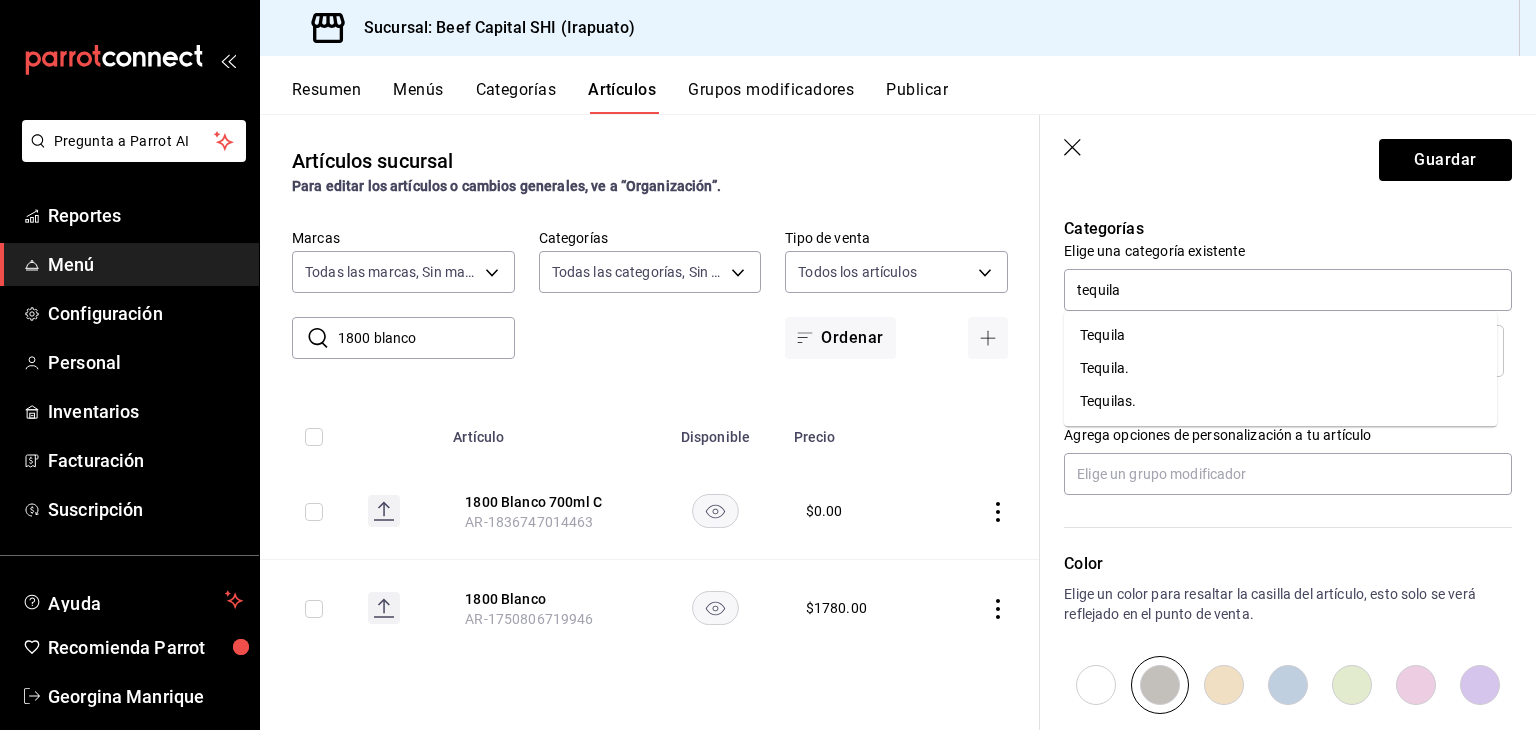 type 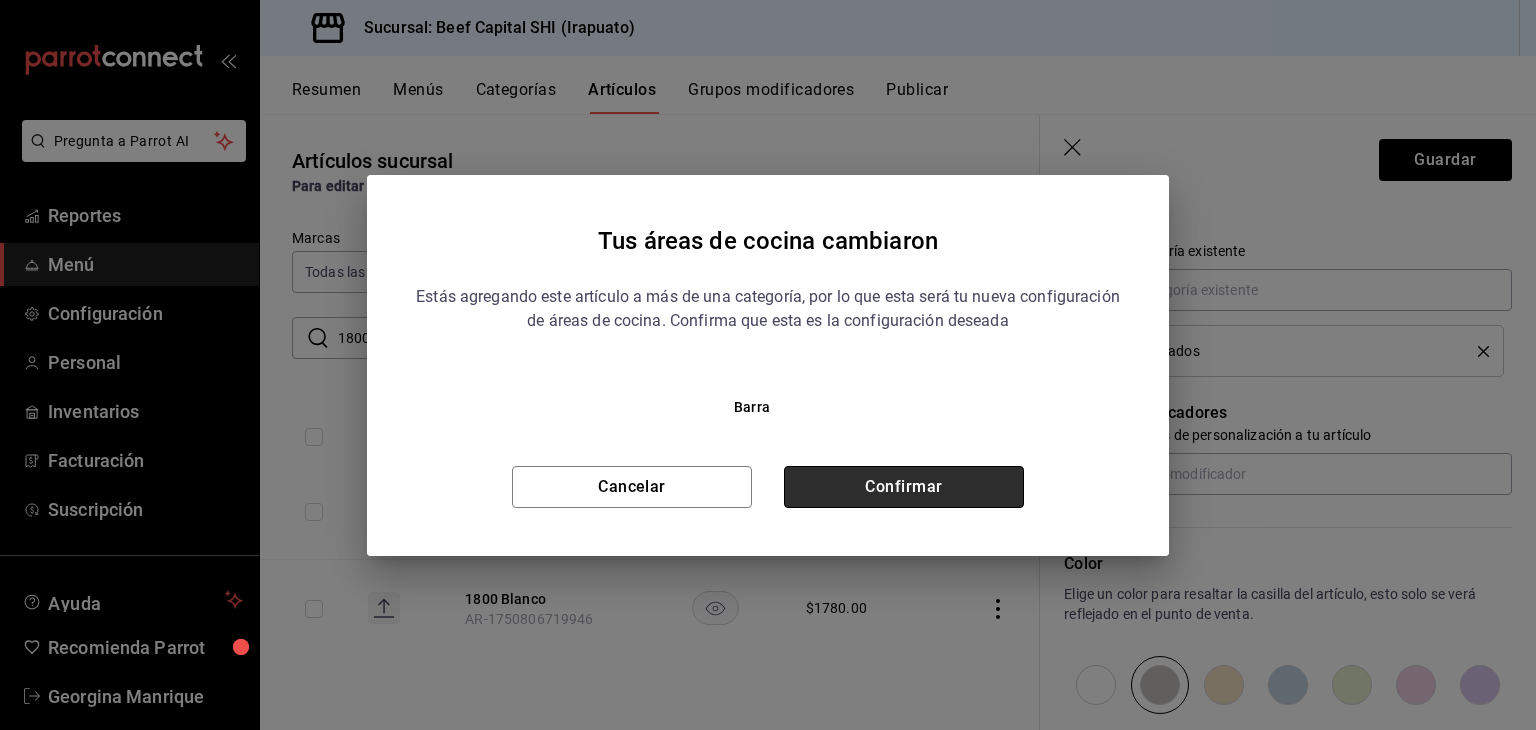 click on "Confirmar" at bounding box center [904, 487] 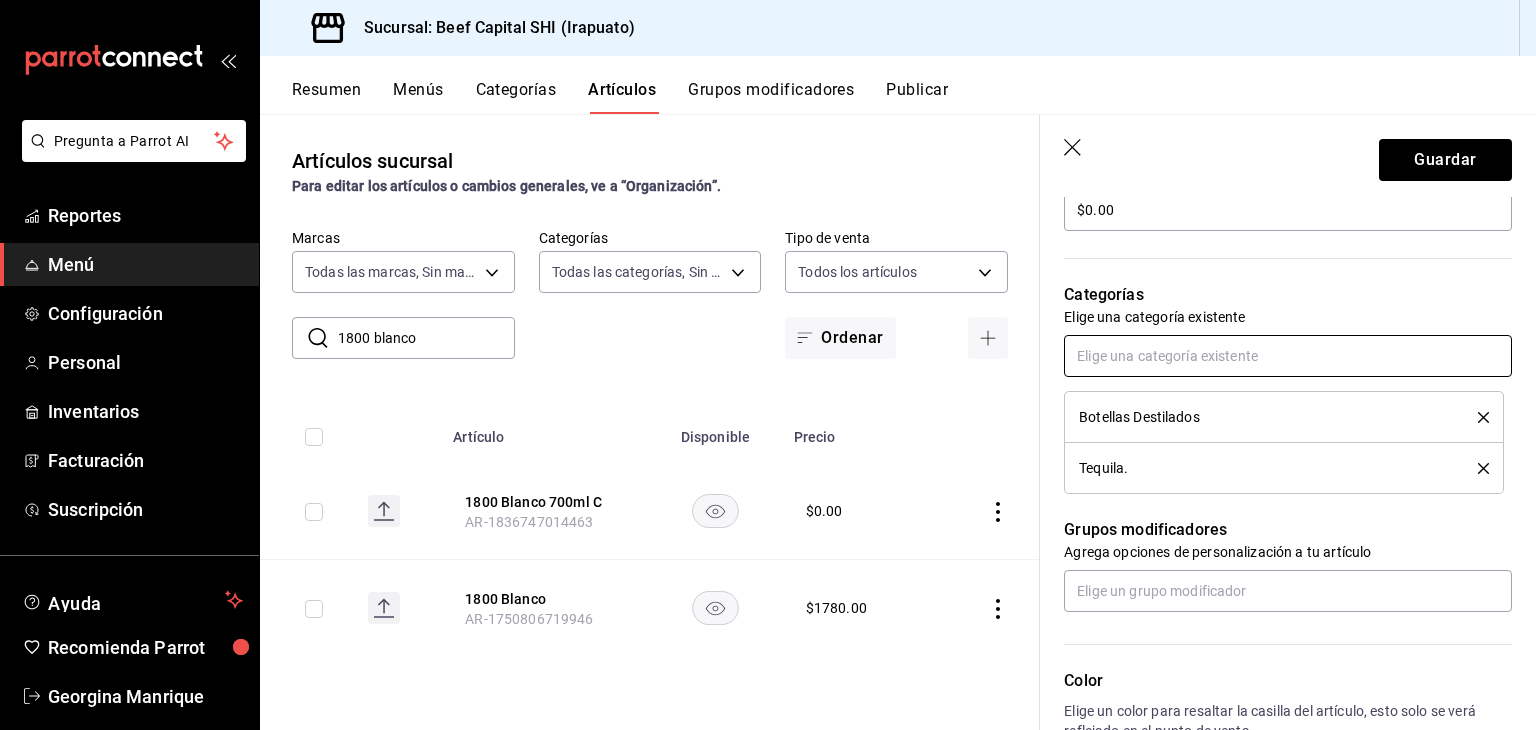 scroll, scrollTop: 585, scrollLeft: 0, axis: vertical 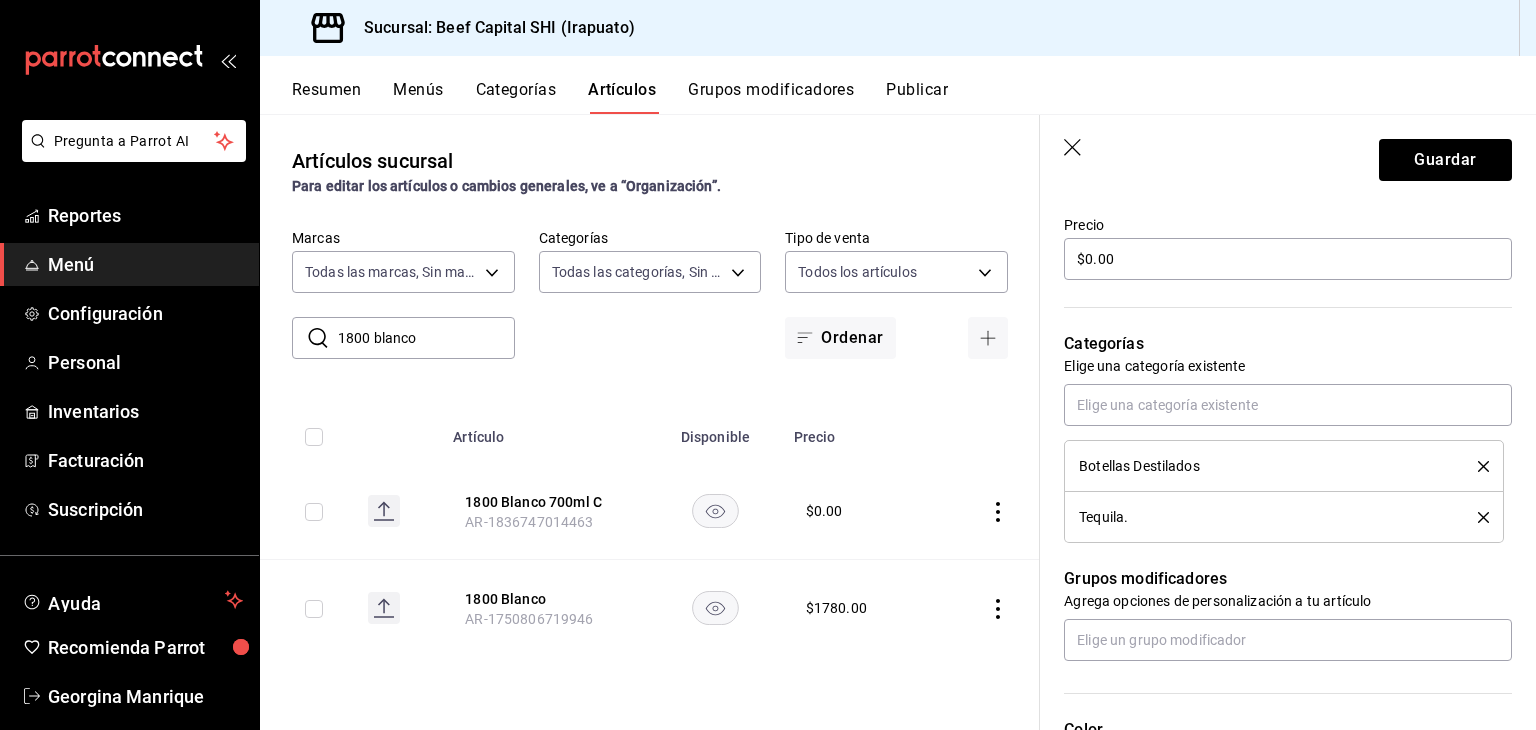 click 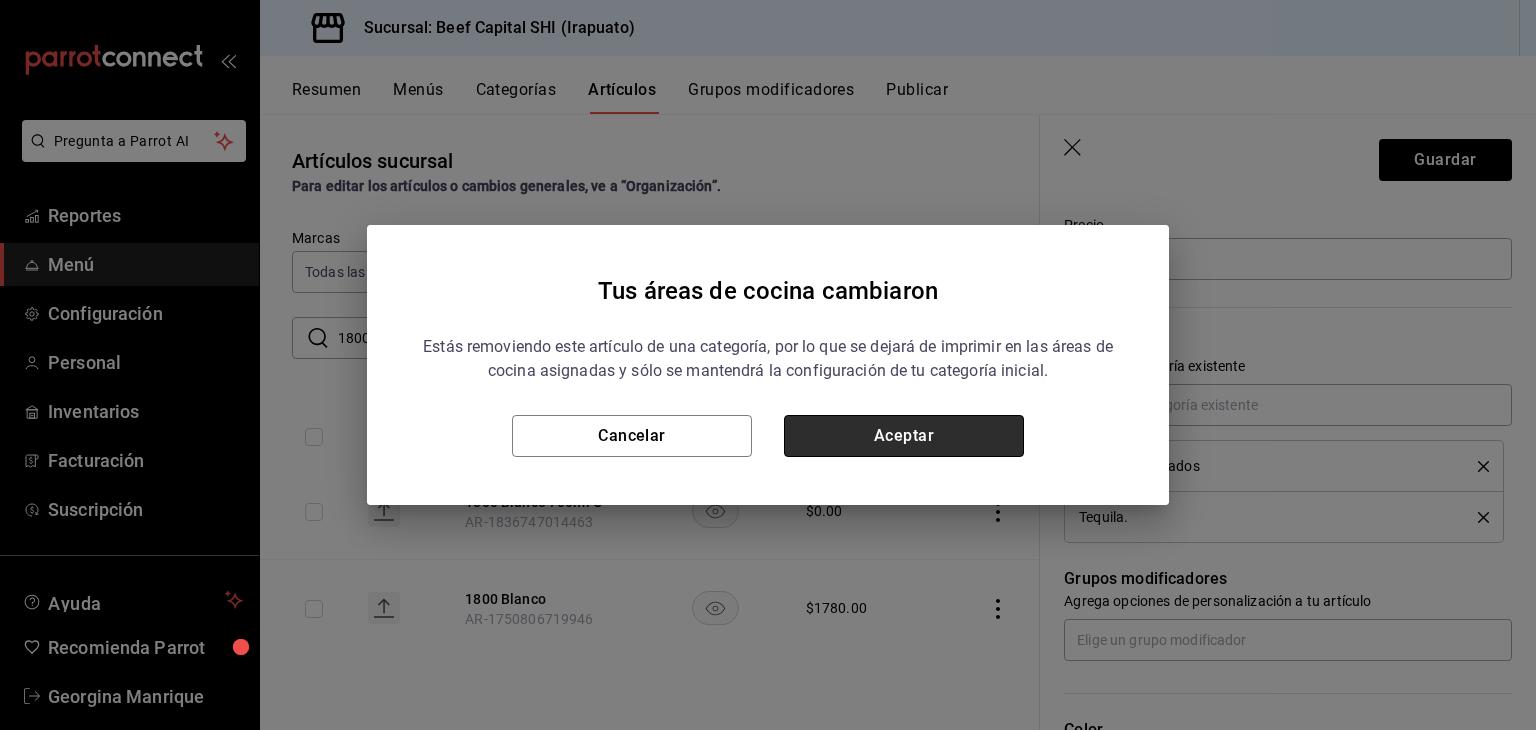 click on "Aceptar" at bounding box center [904, 436] 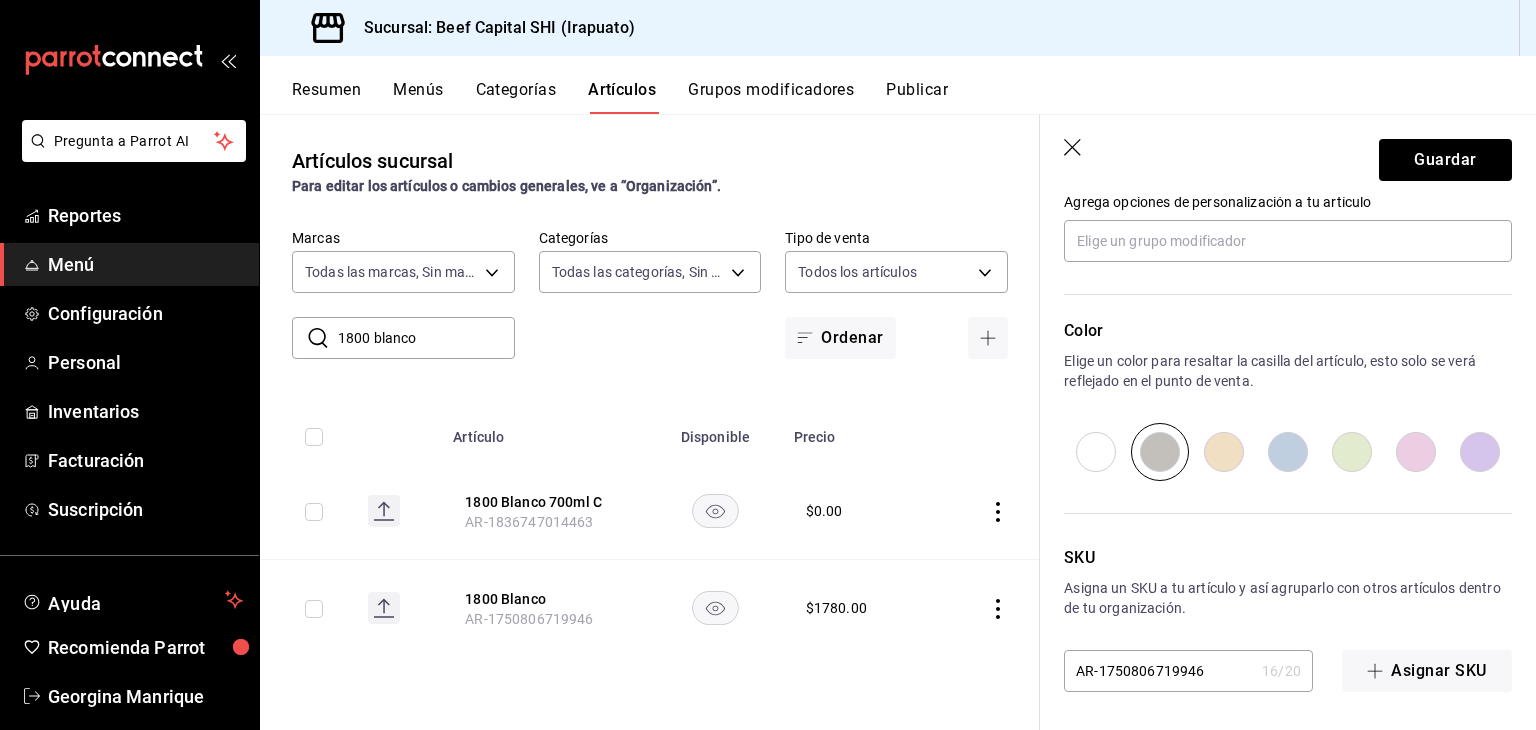 scroll, scrollTop: 934, scrollLeft: 0, axis: vertical 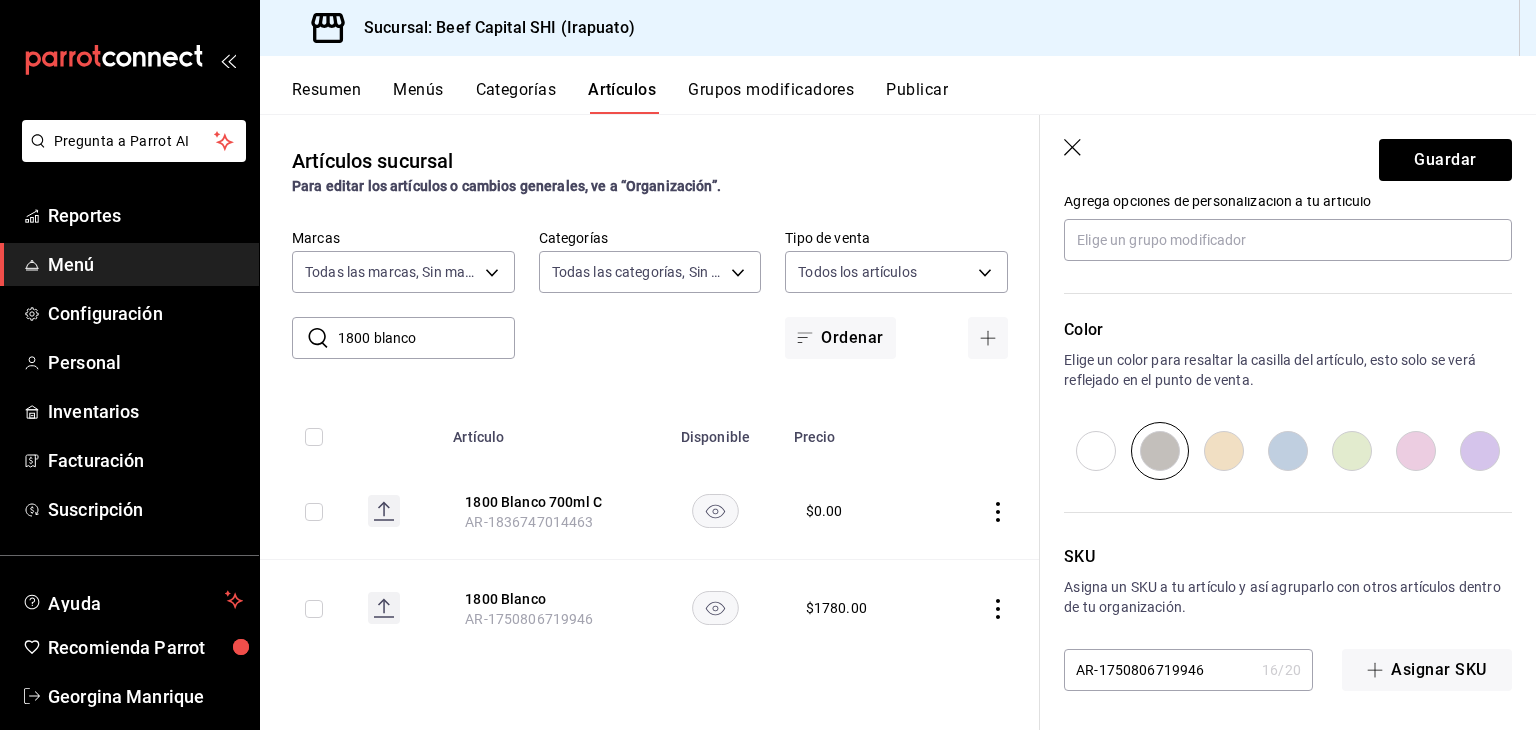 click at bounding box center (1224, 451) 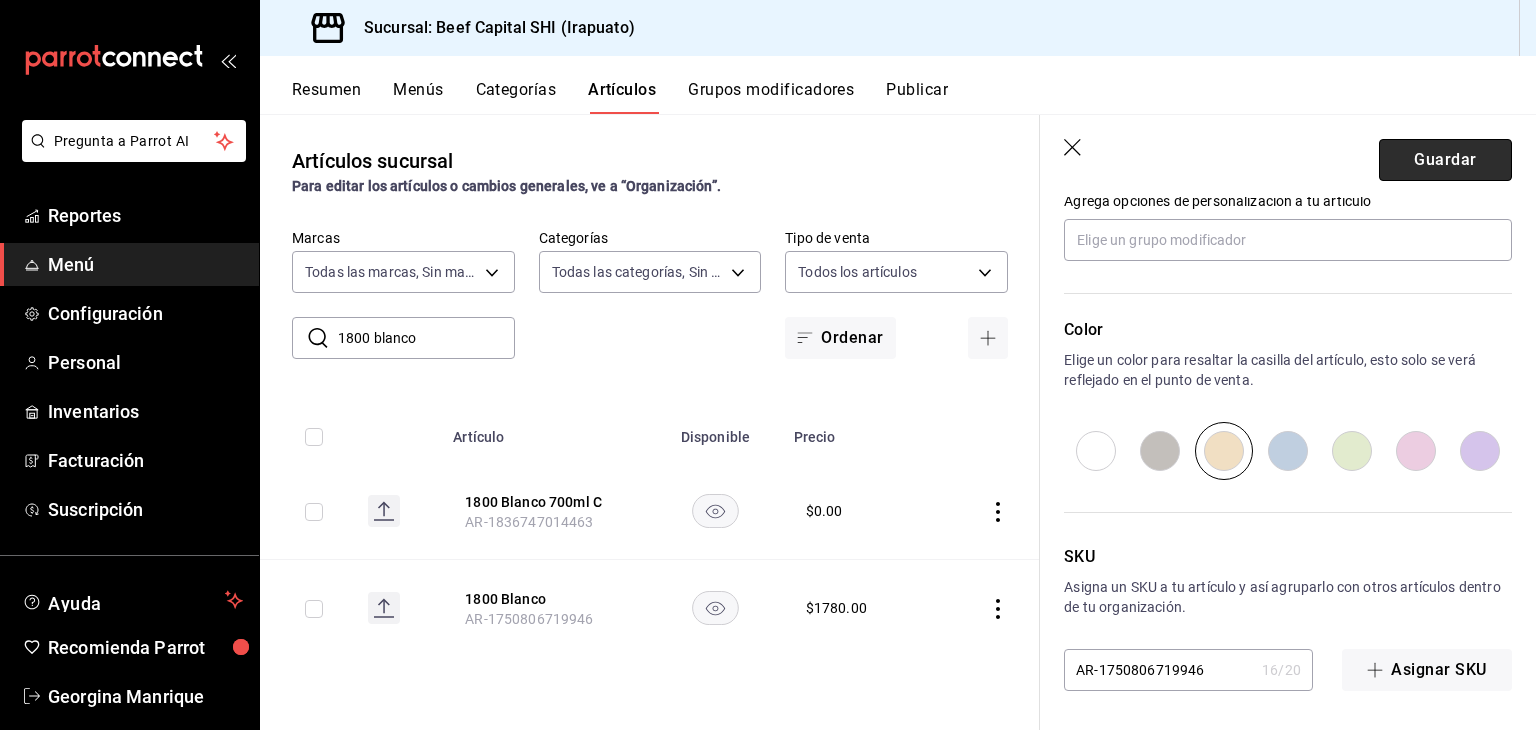 click on "Guardar" at bounding box center (1445, 160) 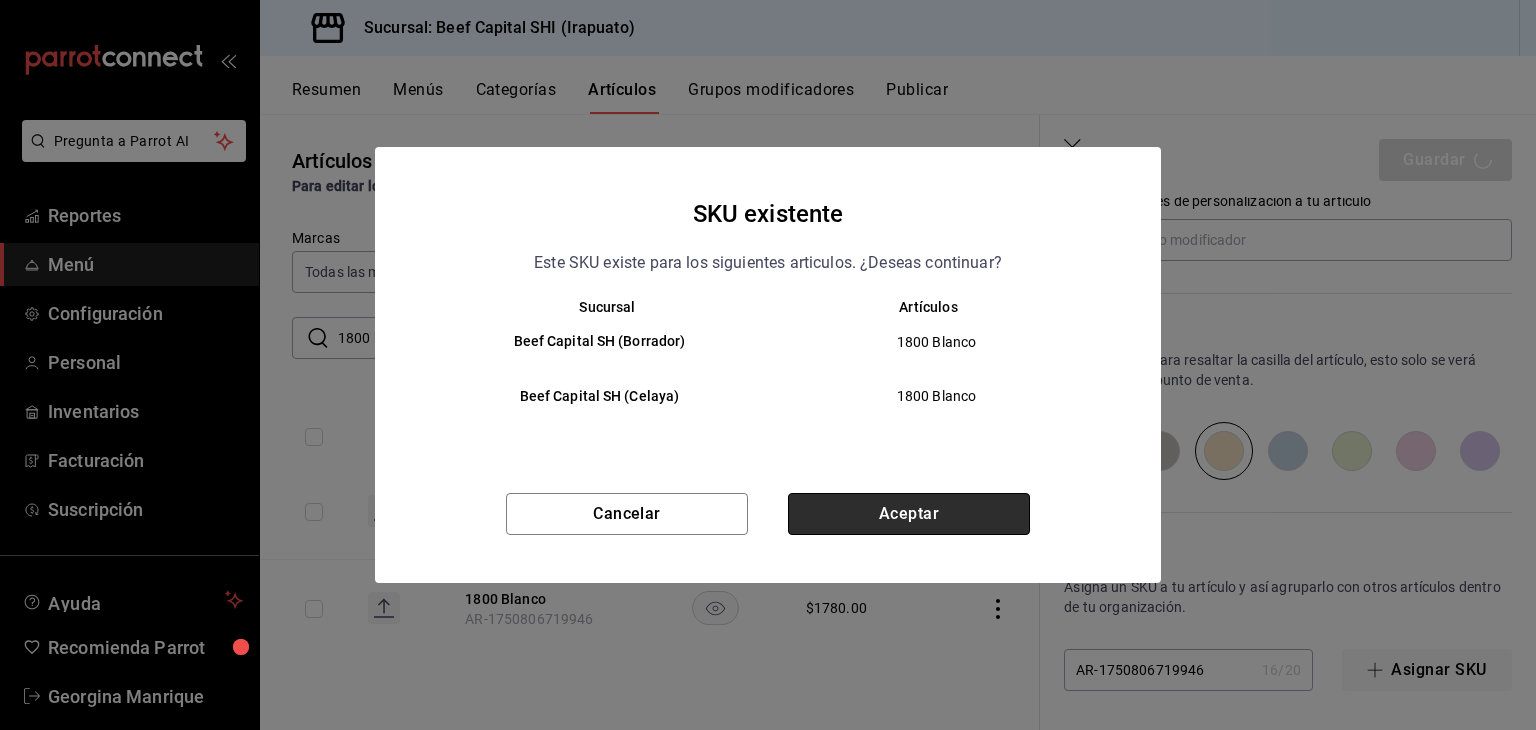 click on "Aceptar" at bounding box center (909, 514) 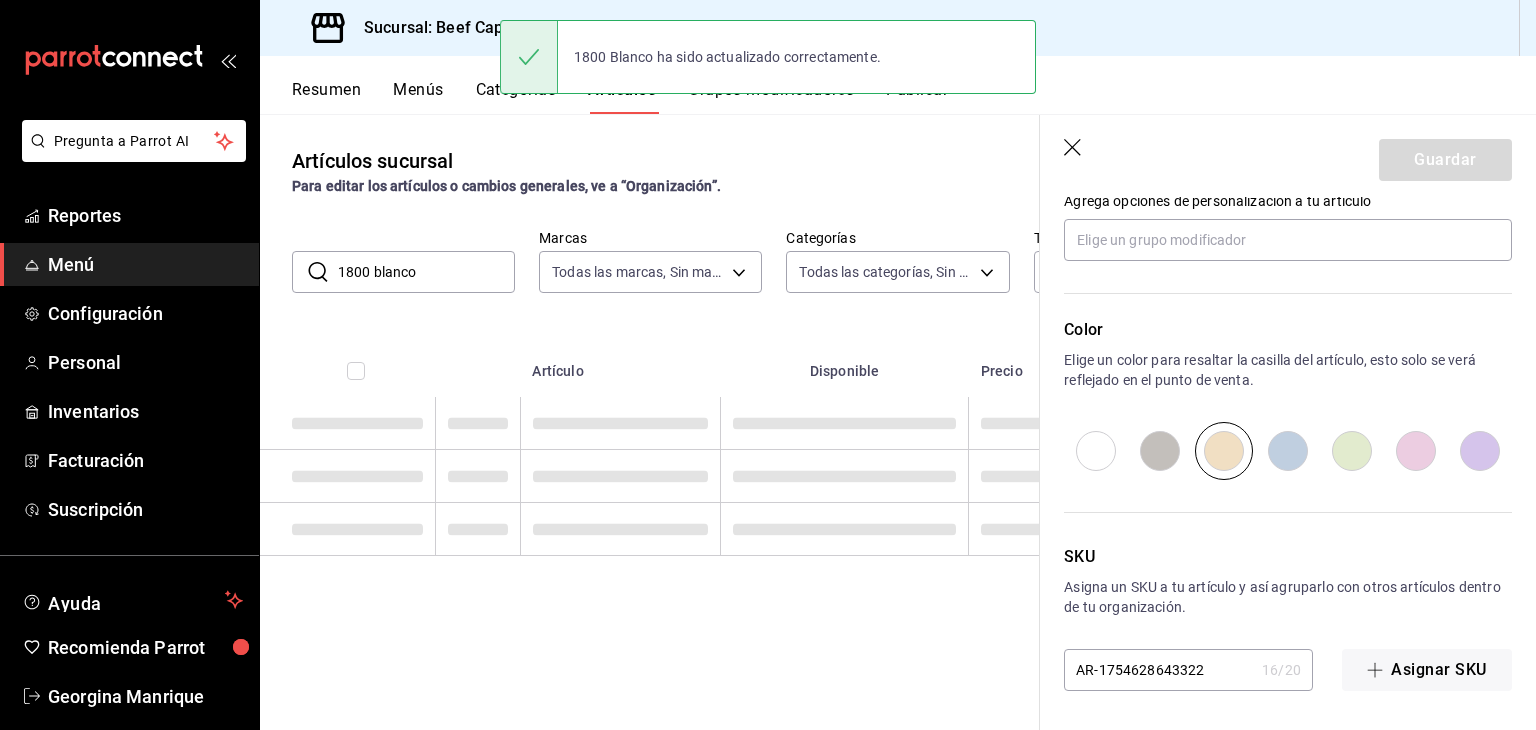 scroll, scrollTop: 0, scrollLeft: 0, axis: both 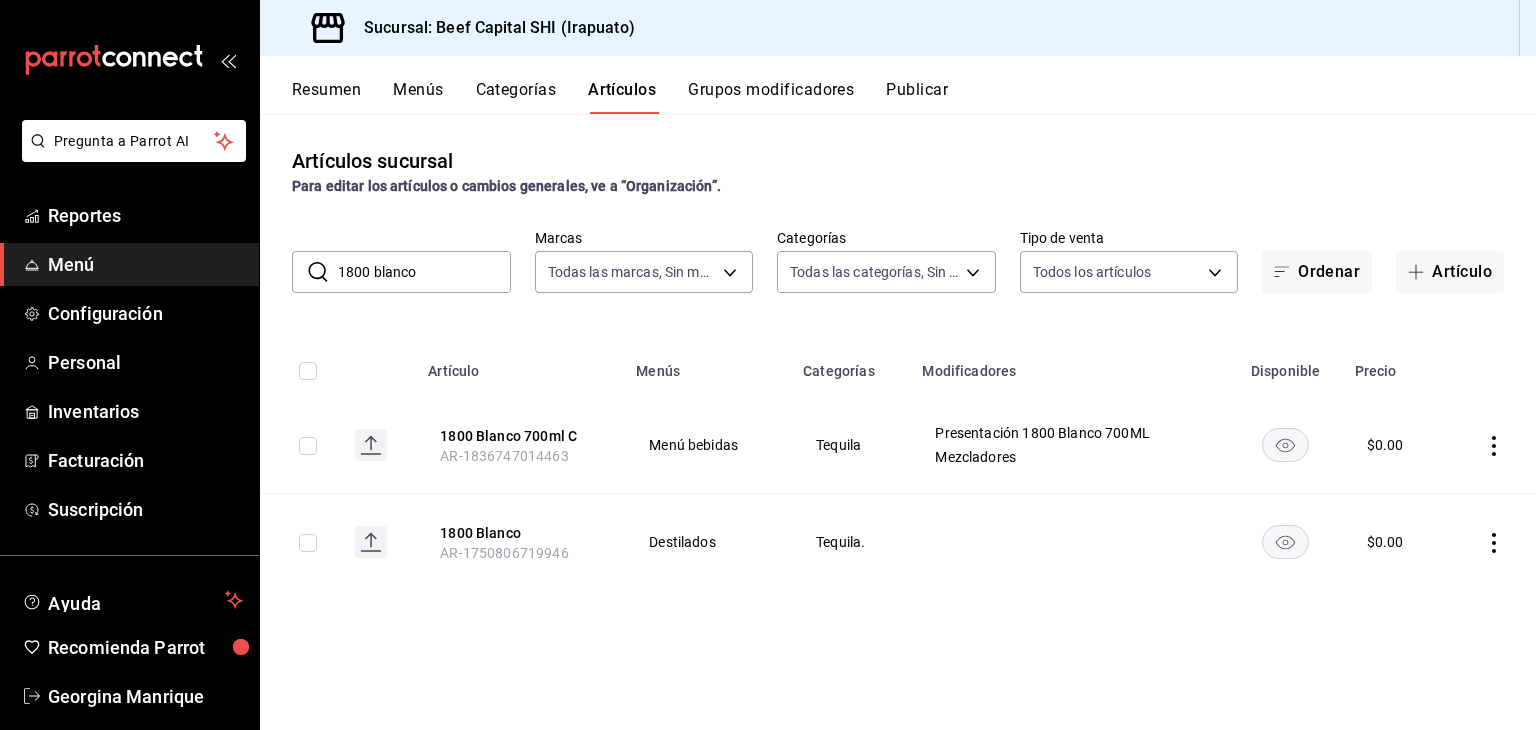 click on "Grupos modificadores" at bounding box center [771, 97] 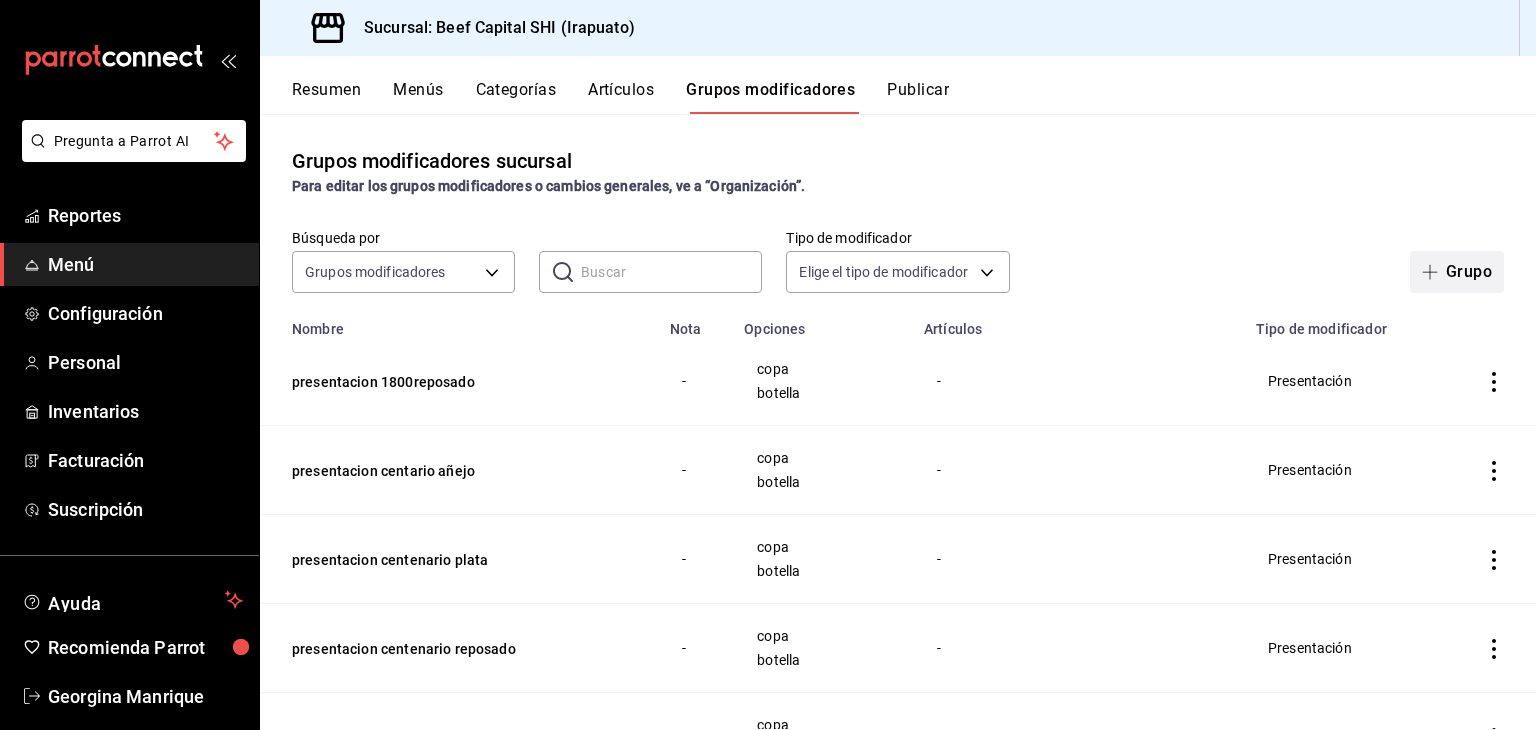 click on "Grupo" at bounding box center (1457, 272) 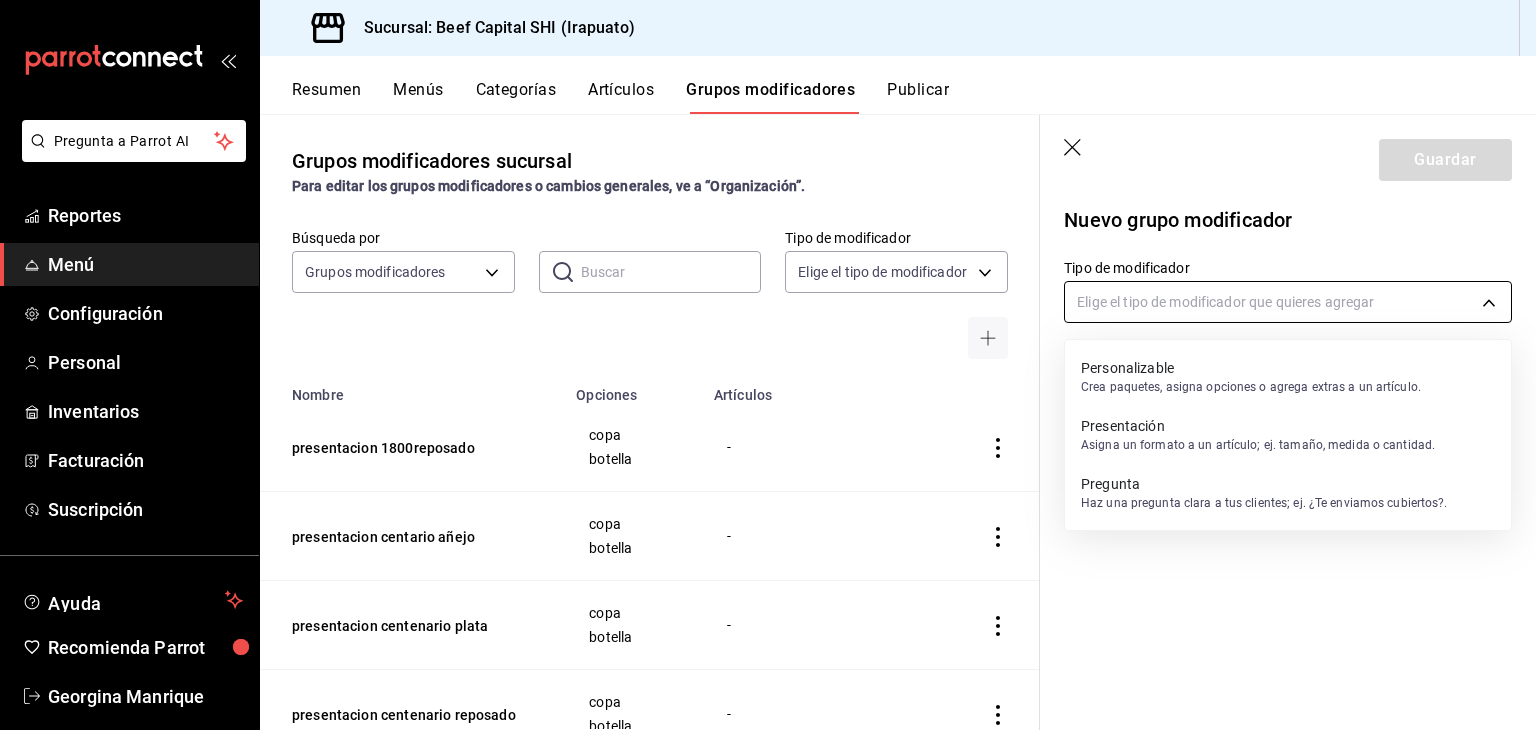 click on "Pregunta a Parrot AI Reportes   Menú   Configuración   Personal   Inventarios   Facturación   Suscripción   Ayuda Recomienda Parrot   Georgina Manrique   Sugerir nueva función   Sucursal: Beef Capital SHI (Irapuato) Resumen Menús Categorías Artículos Grupos modificadores Publicar Grupos modificadores sucursal Para editar los grupos modificadores o cambios generales, ve a “Organización”. Búsqueda por Grupos modificadores GROUP ​ ​ Tipo de modificador Elige el tipo de modificador Nombre Opciones Artículos presentacion 1800reposado copa botella - presentacion centario añejo copa botella - presentacion centenario plata copa botella - presentacion centenario reposado copa botella - presentacion don julio 1942 copa botella - presentacion don julio 70 copa botella - presentacion don julio reposado copa botella - presentacion don julio blanco copa botella - Presentacion 7 leguas añejo copa botella - presentacion 7 leguas reposado copa botellas - Presentacion 7 leguas blanco copa botella - copa -" at bounding box center [768, 365] 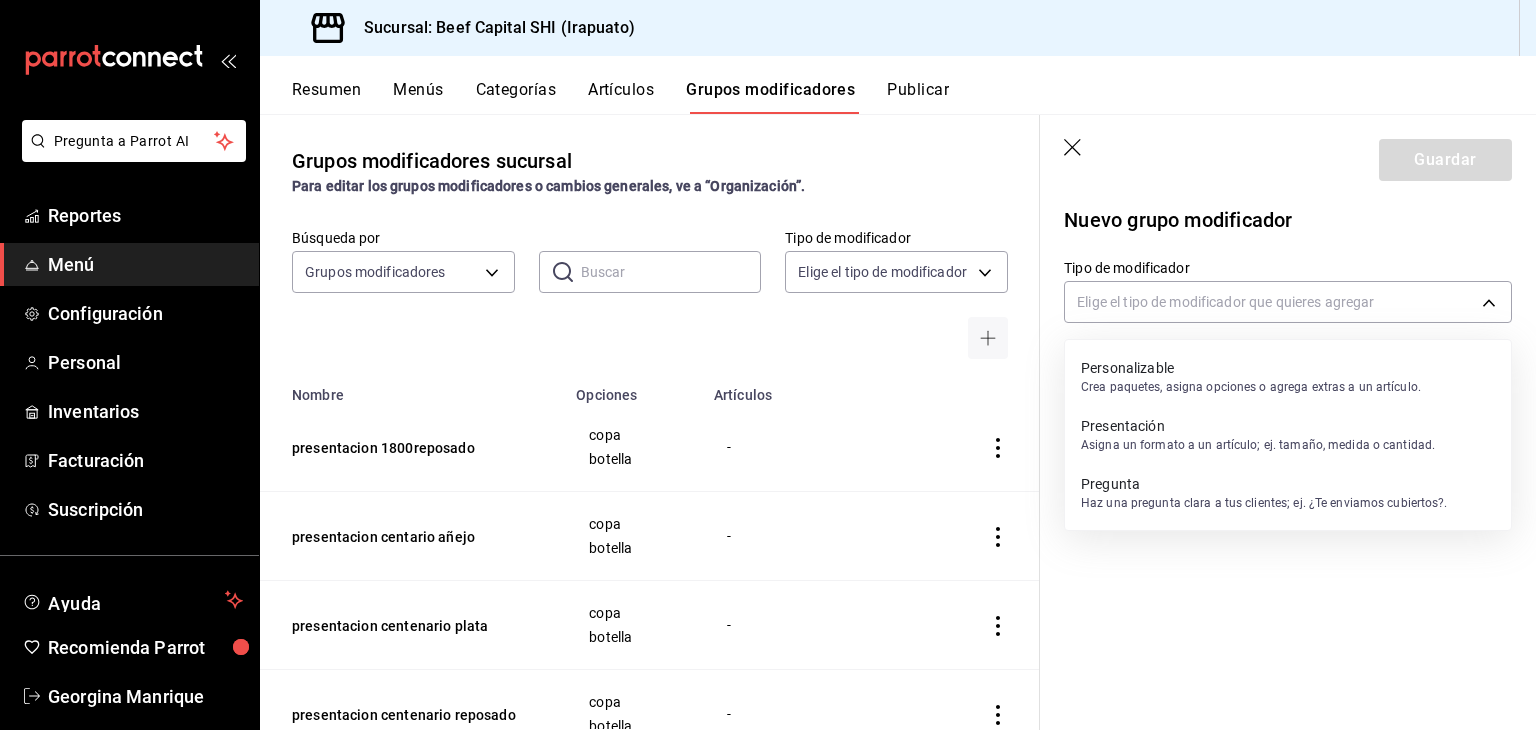 click on "Presentación" at bounding box center (1258, 426) 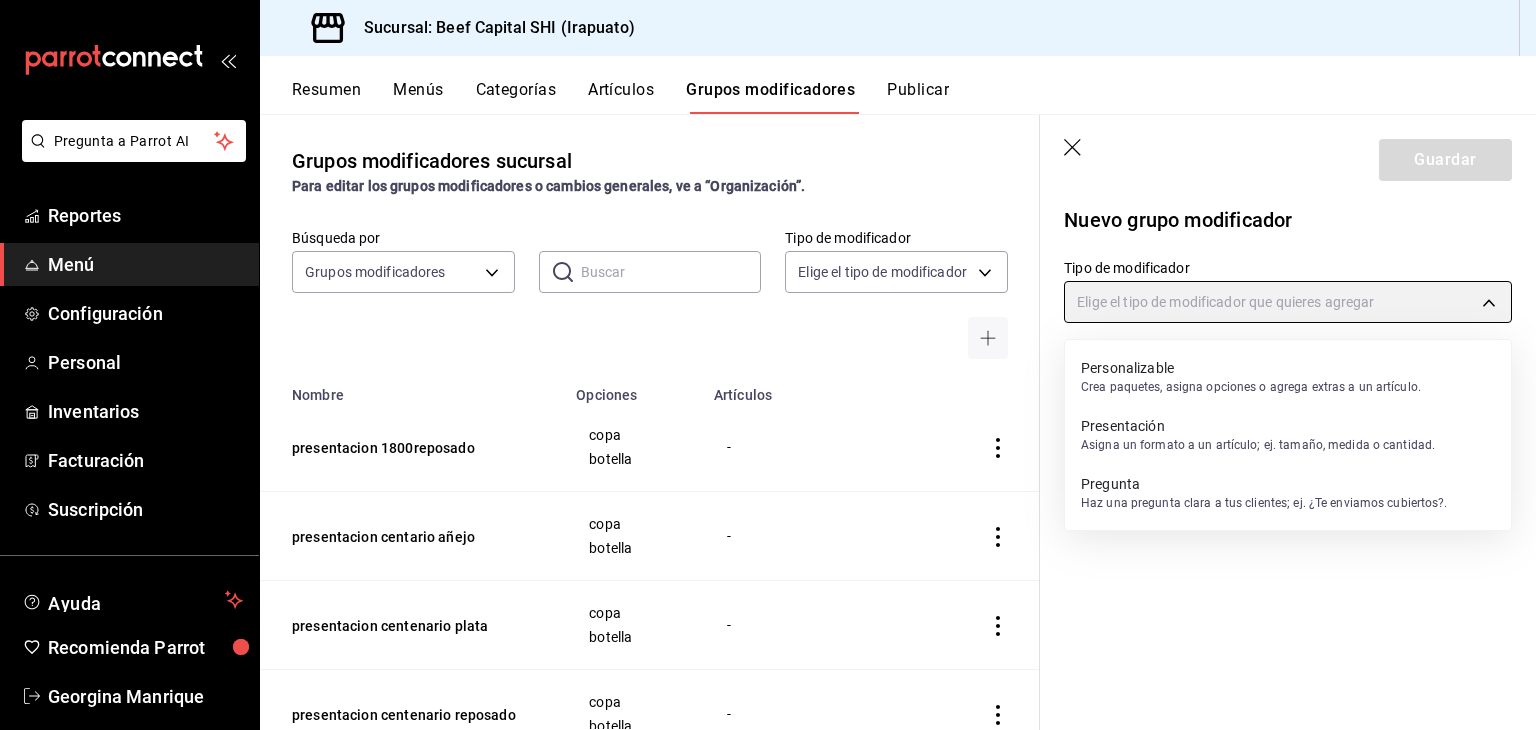 type on "PRESENTATION" 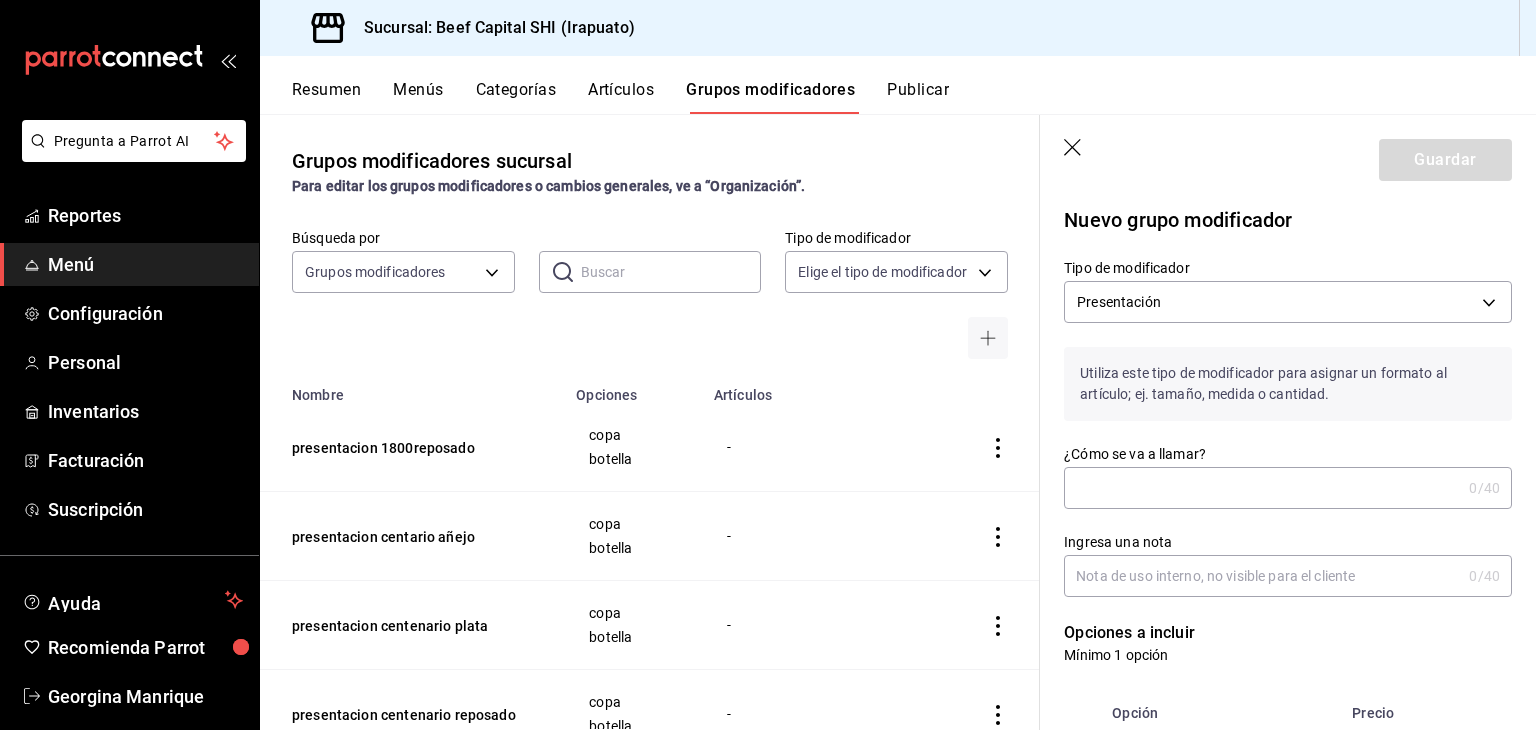 click on "¿Cómo se va a llamar?" at bounding box center [1262, 488] 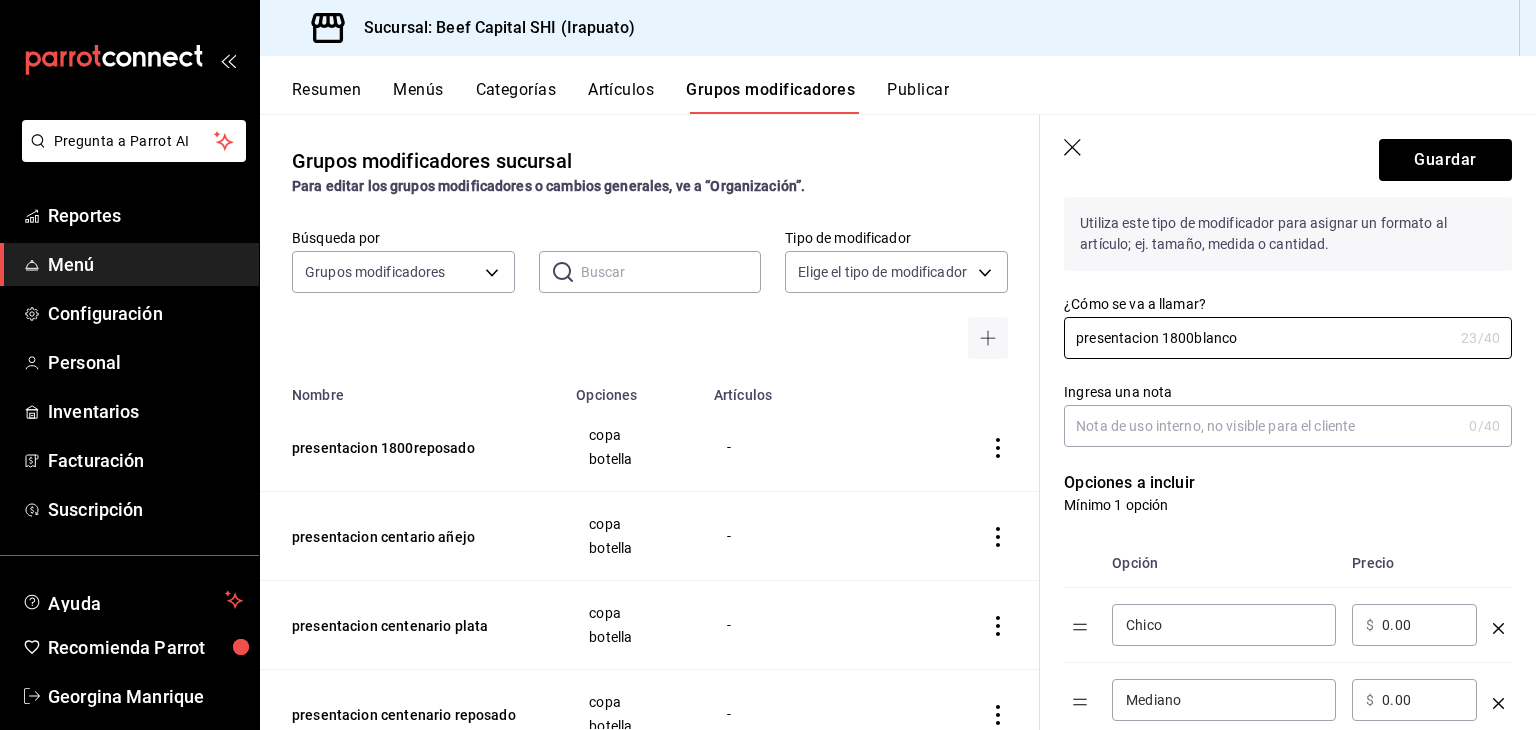 scroll, scrollTop: 200, scrollLeft: 0, axis: vertical 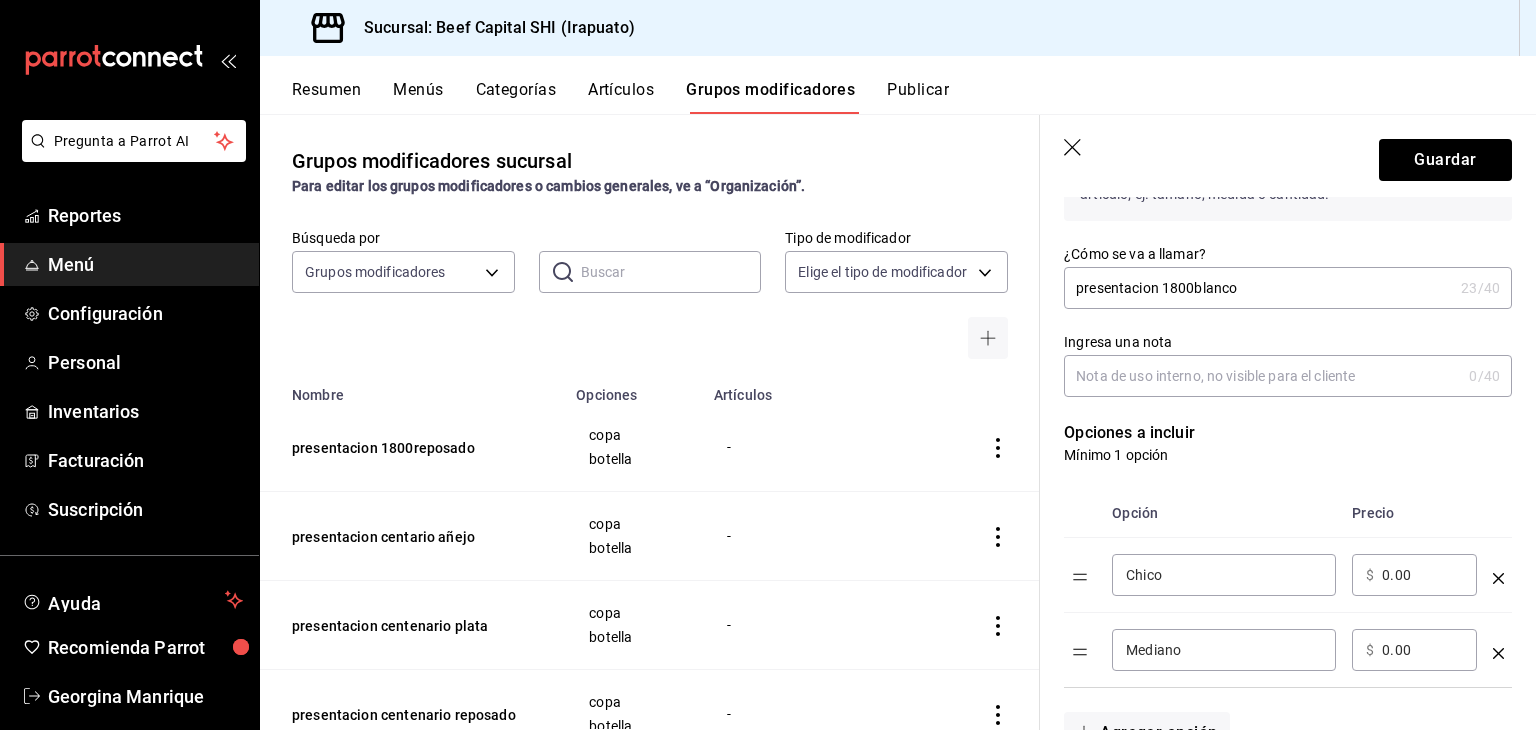 click on "presentacion 1800blanco" at bounding box center (1258, 288) 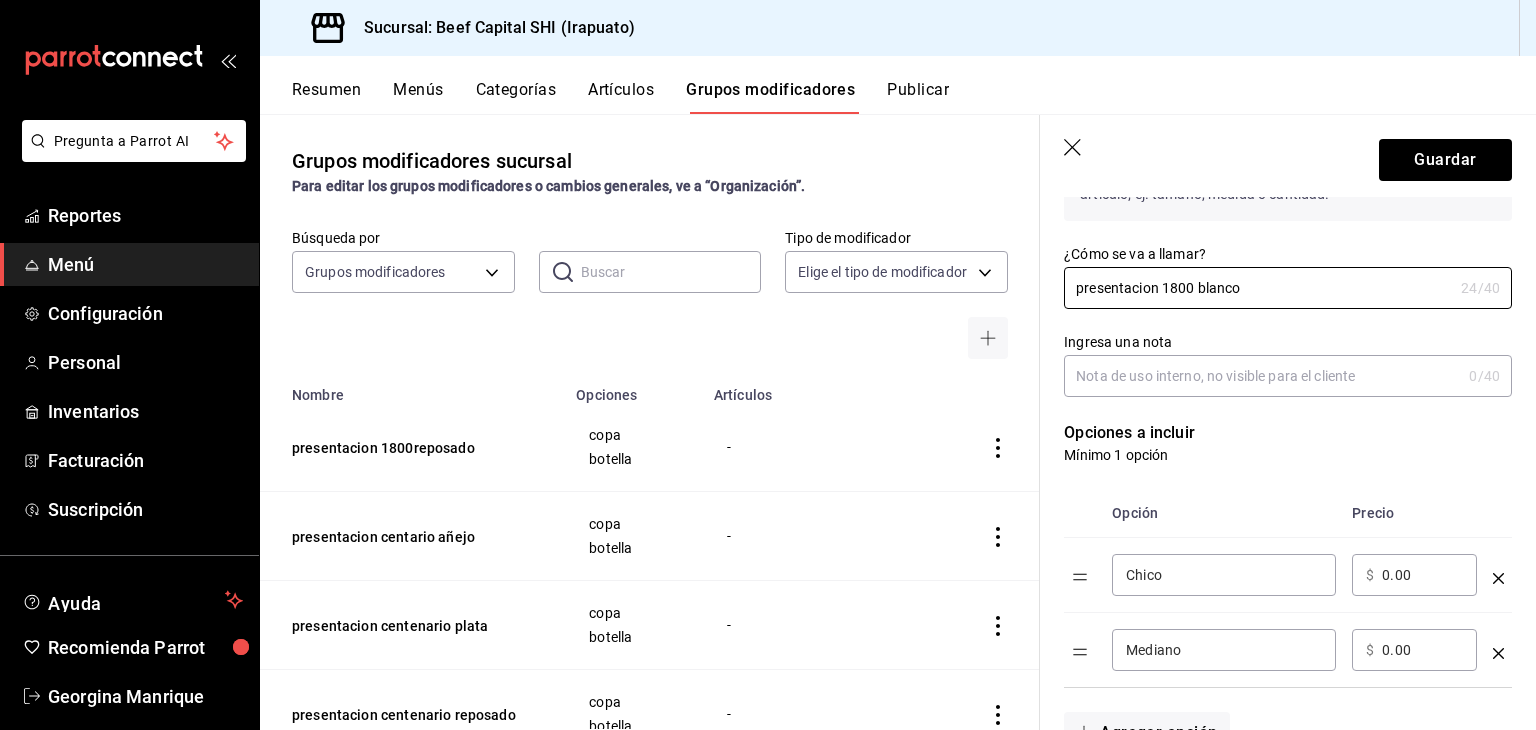 type on "presentacion 1800 blanco" 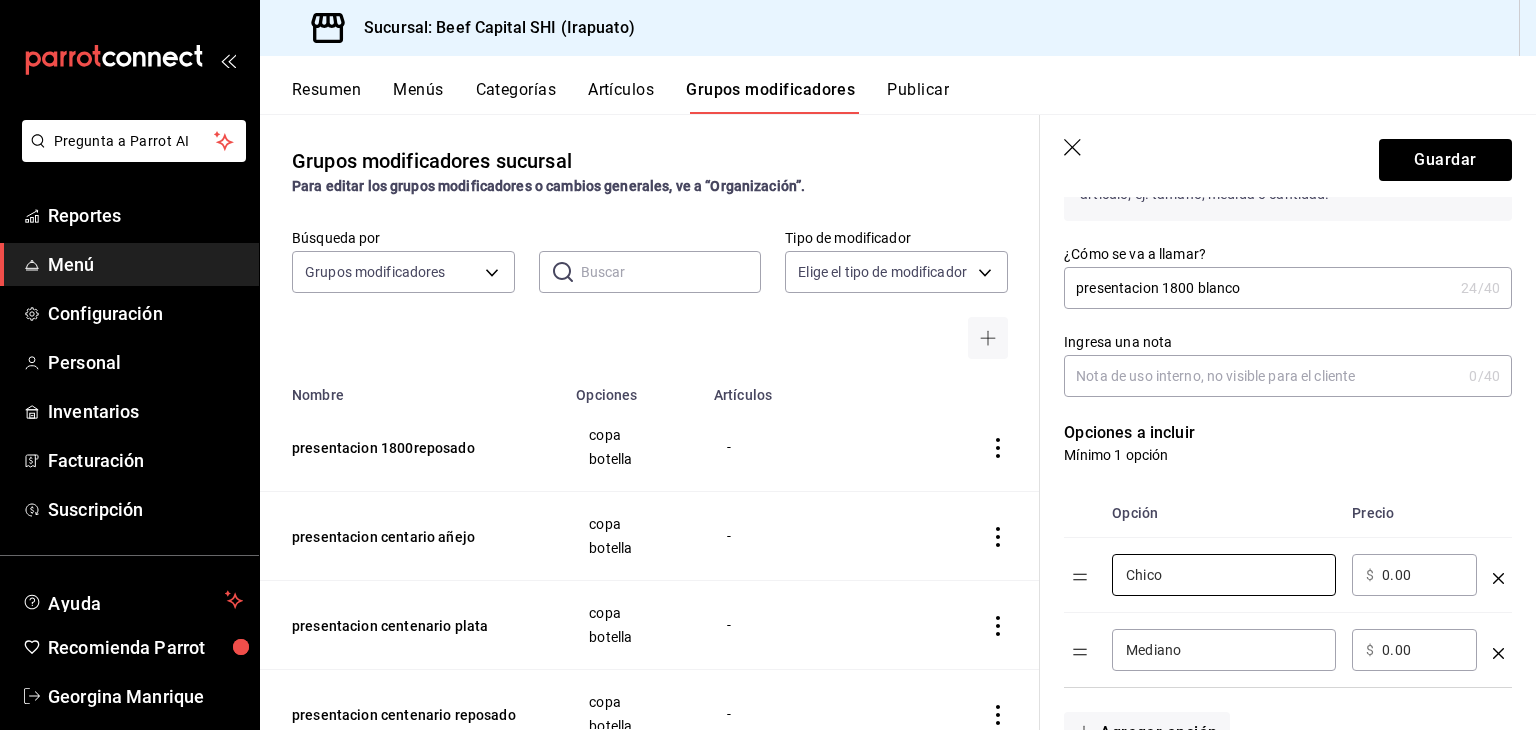 drag, startPoint x: 1231, startPoint y: 569, endPoint x: 1074, endPoint y: 563, distance: 157.11461 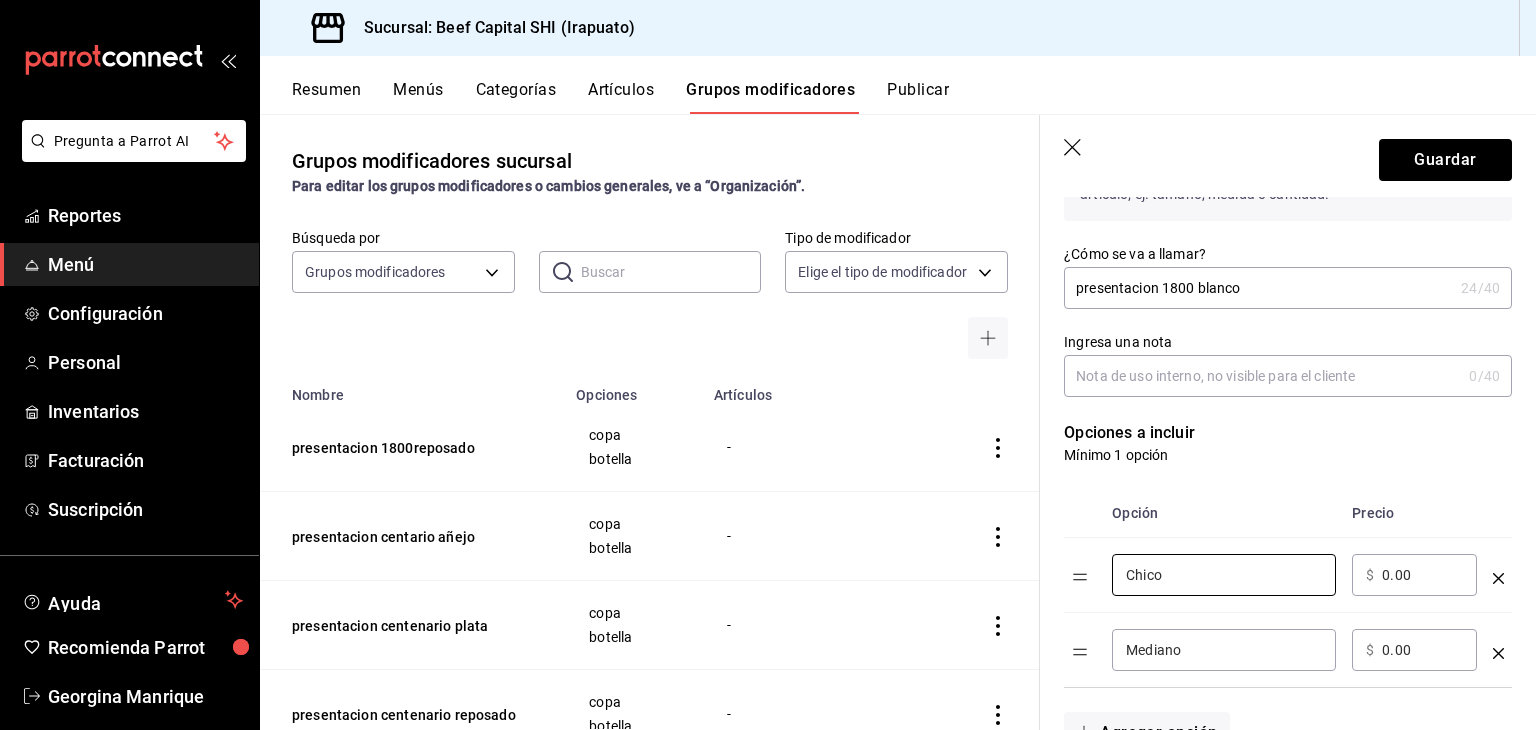 click on "Chico ​ ​ $ 0.00 ​" at bounding box center (1288, 575) 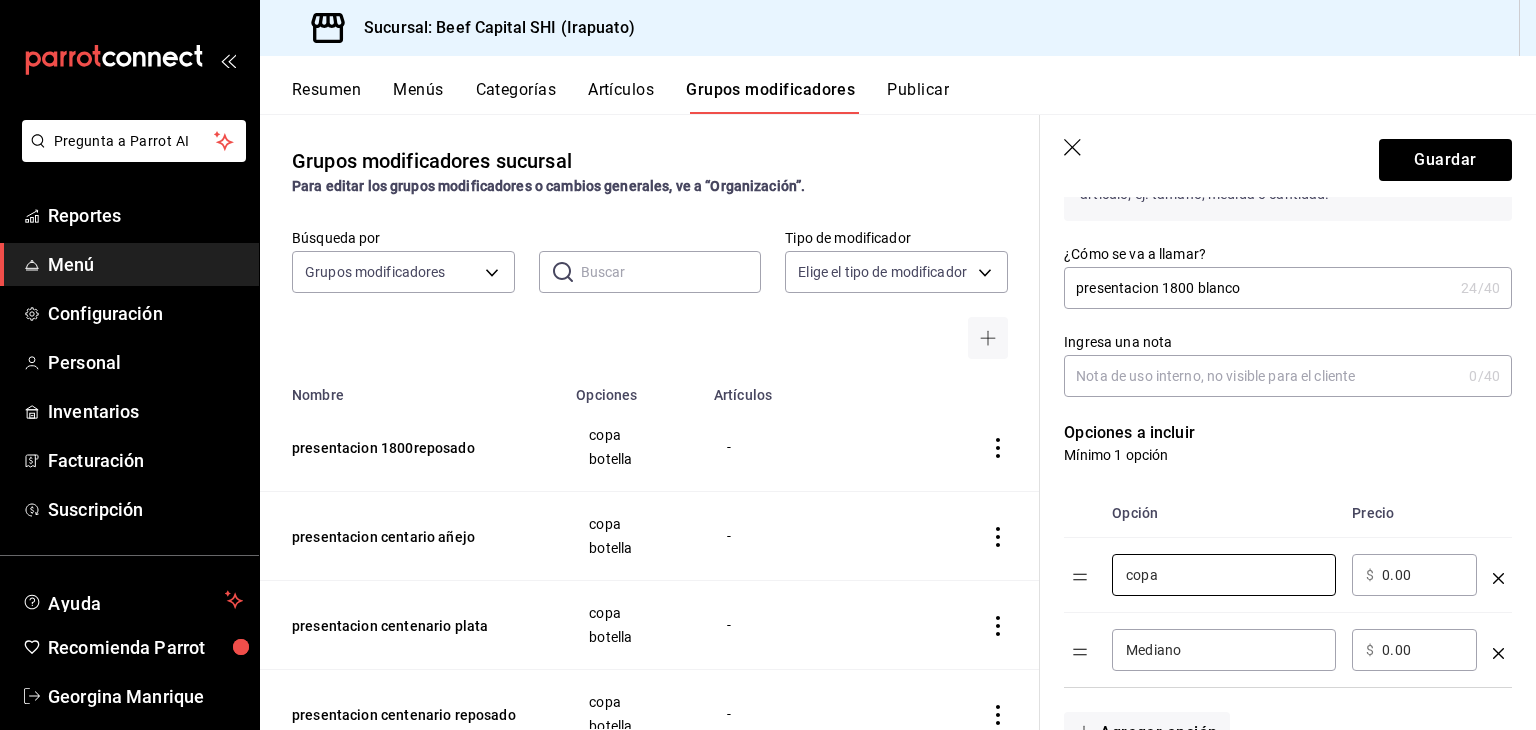 type on "copa" 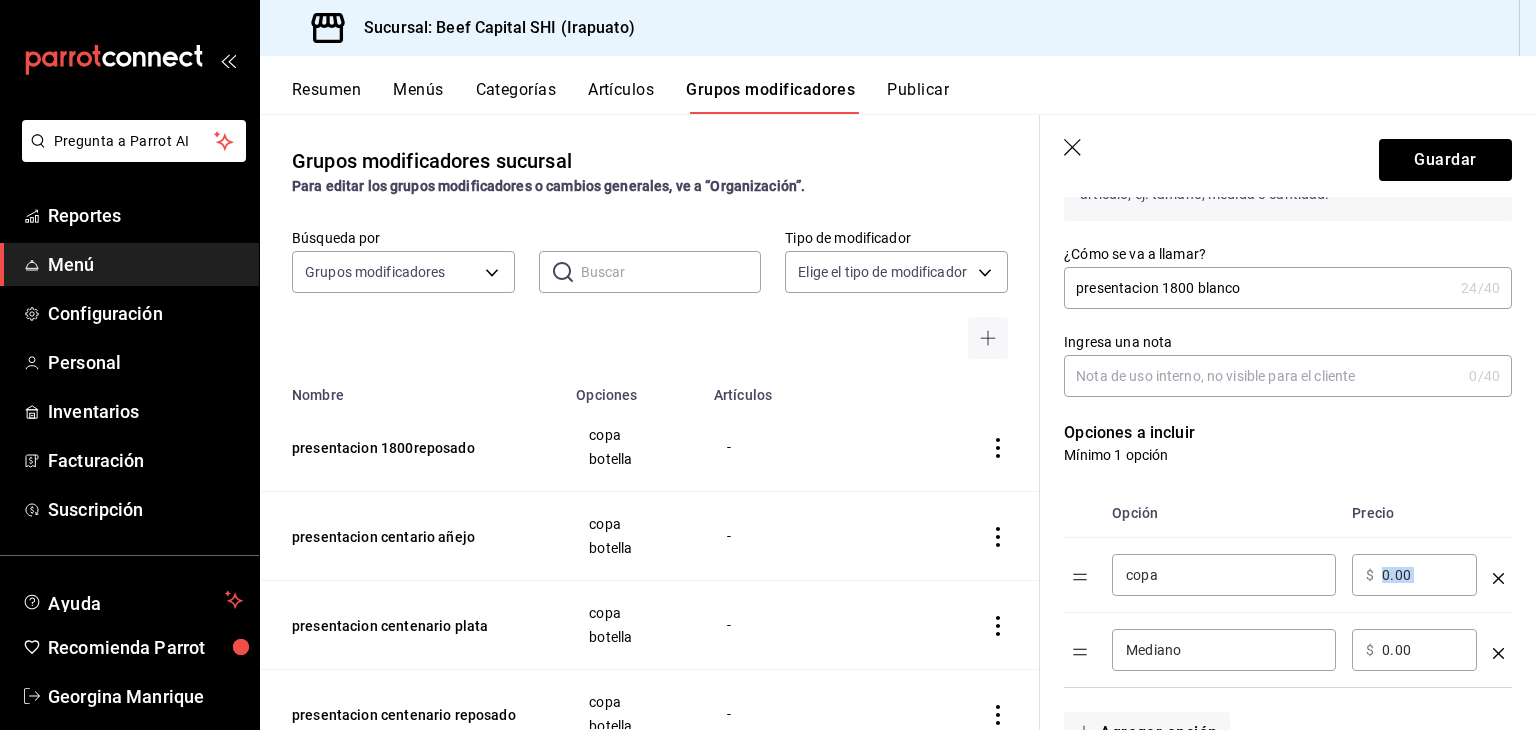 drag, startPoint x: 1465, startPoint y: 570, endPoint x: 1415, endPoint y: 571, distance: 50.01 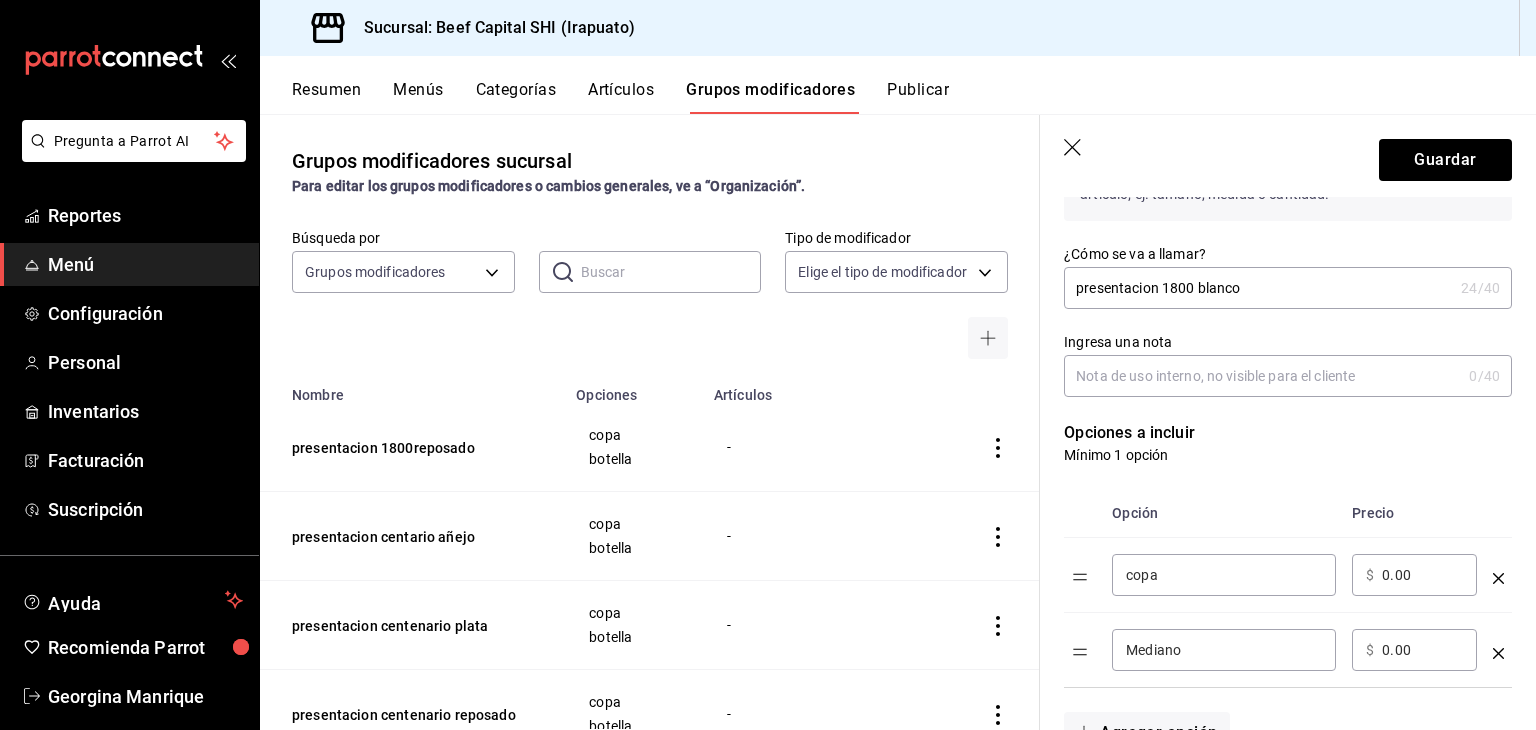 drag, startPoint x: 1408, startPoint y: 571, endPoint x: 1367, endPoint y: 582, distance: 42.44997 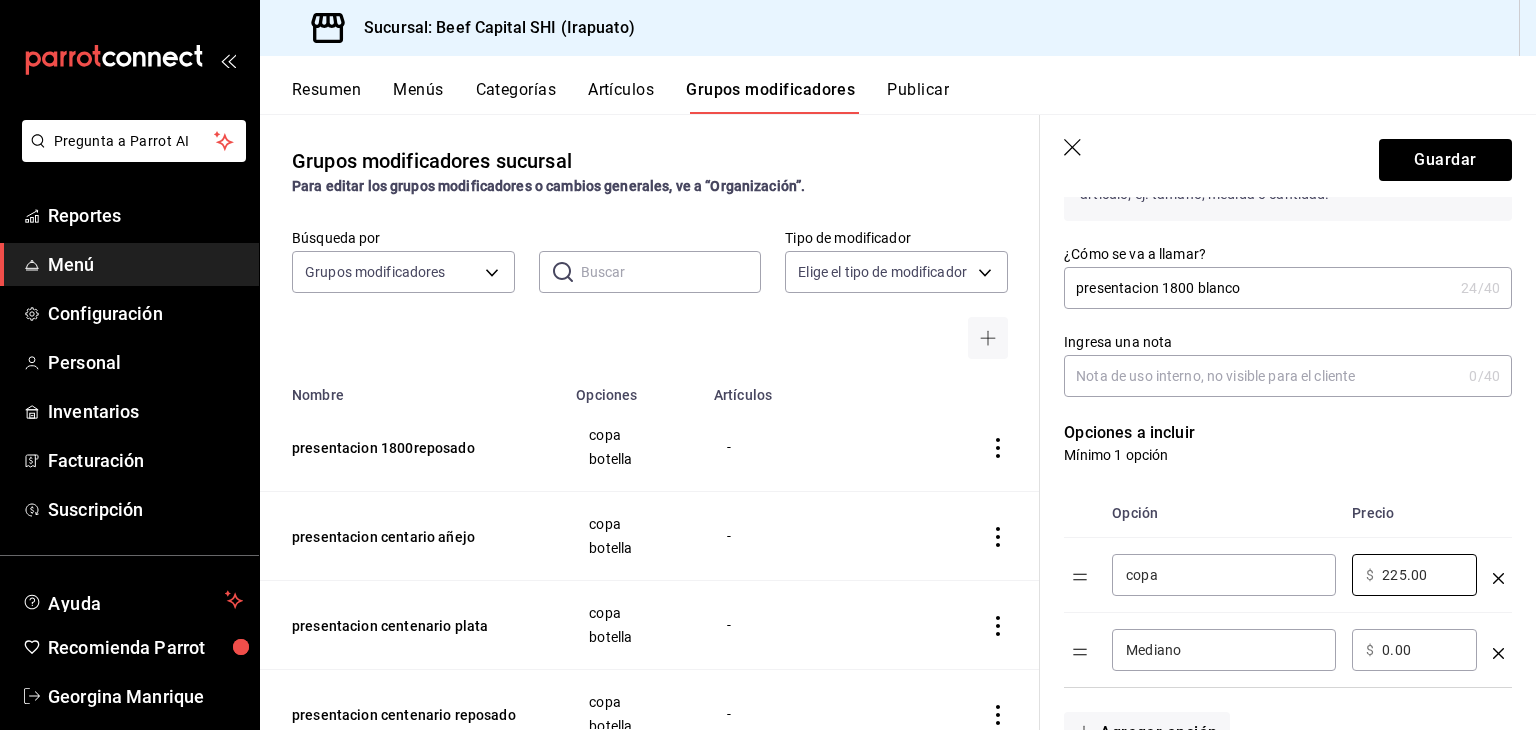 type on "225.00" 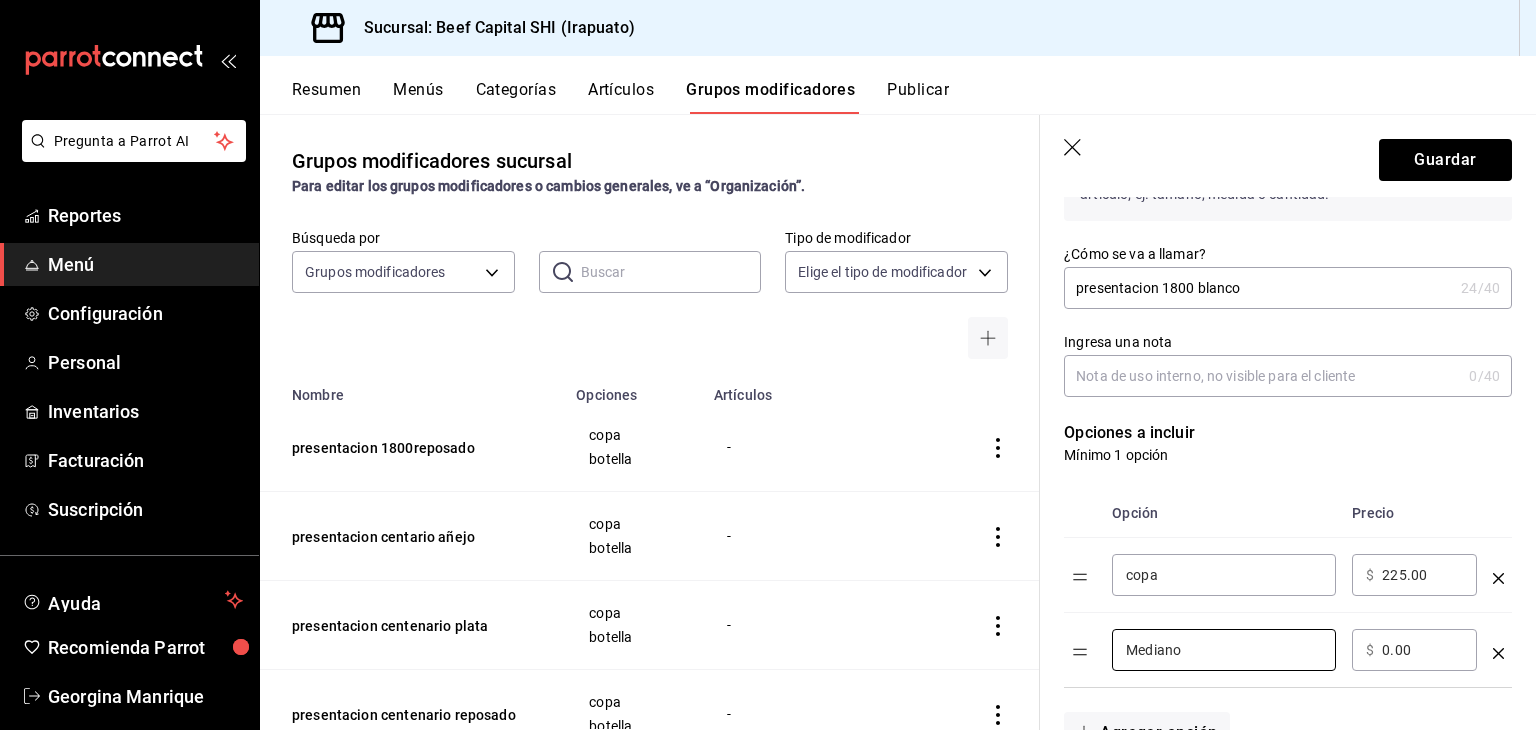 drag, startPoint x: 1241, startPoint y: 653, endPoint x: 1104, endPoint y: 661, distance: 137.23338 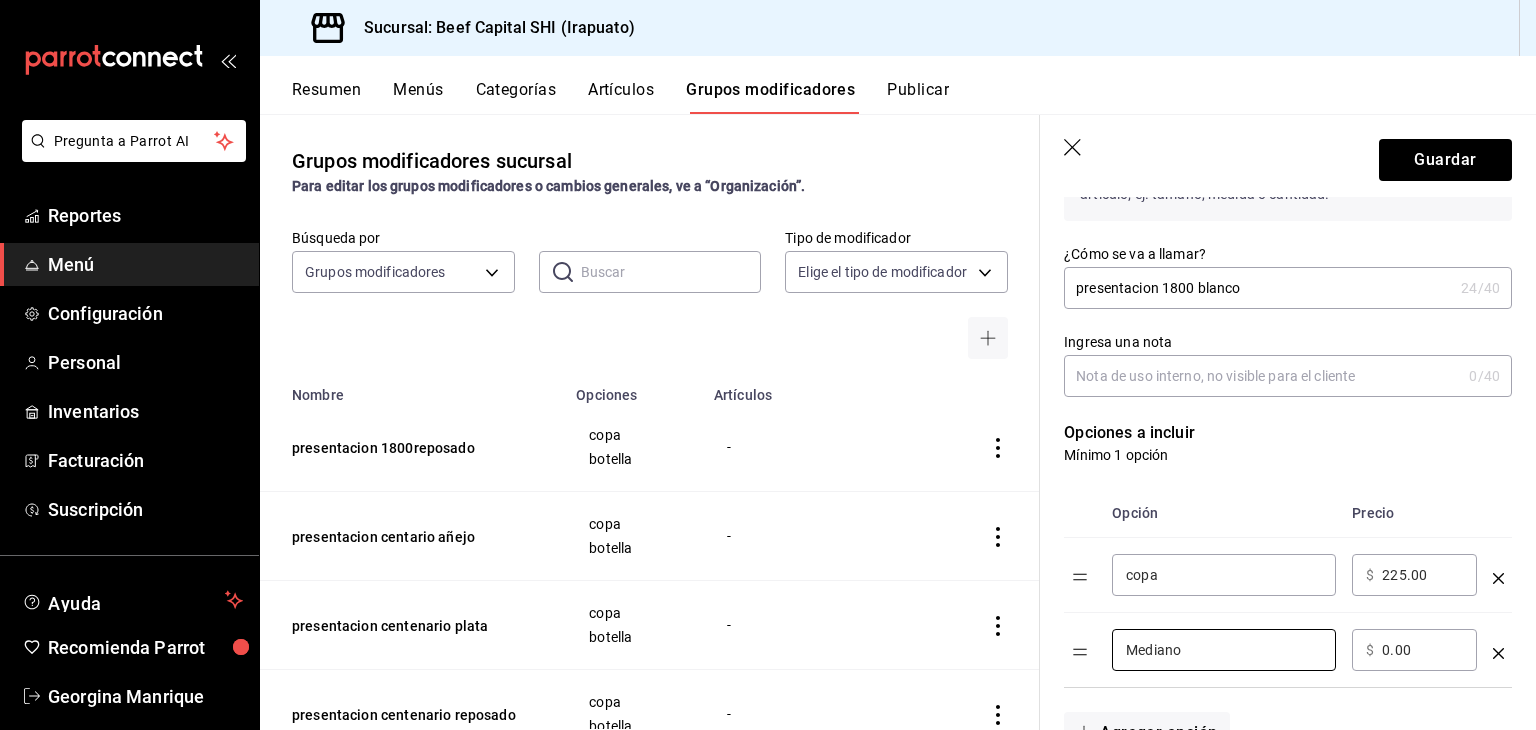 click on "Mediano ​" at bounding box center (1224, 650) 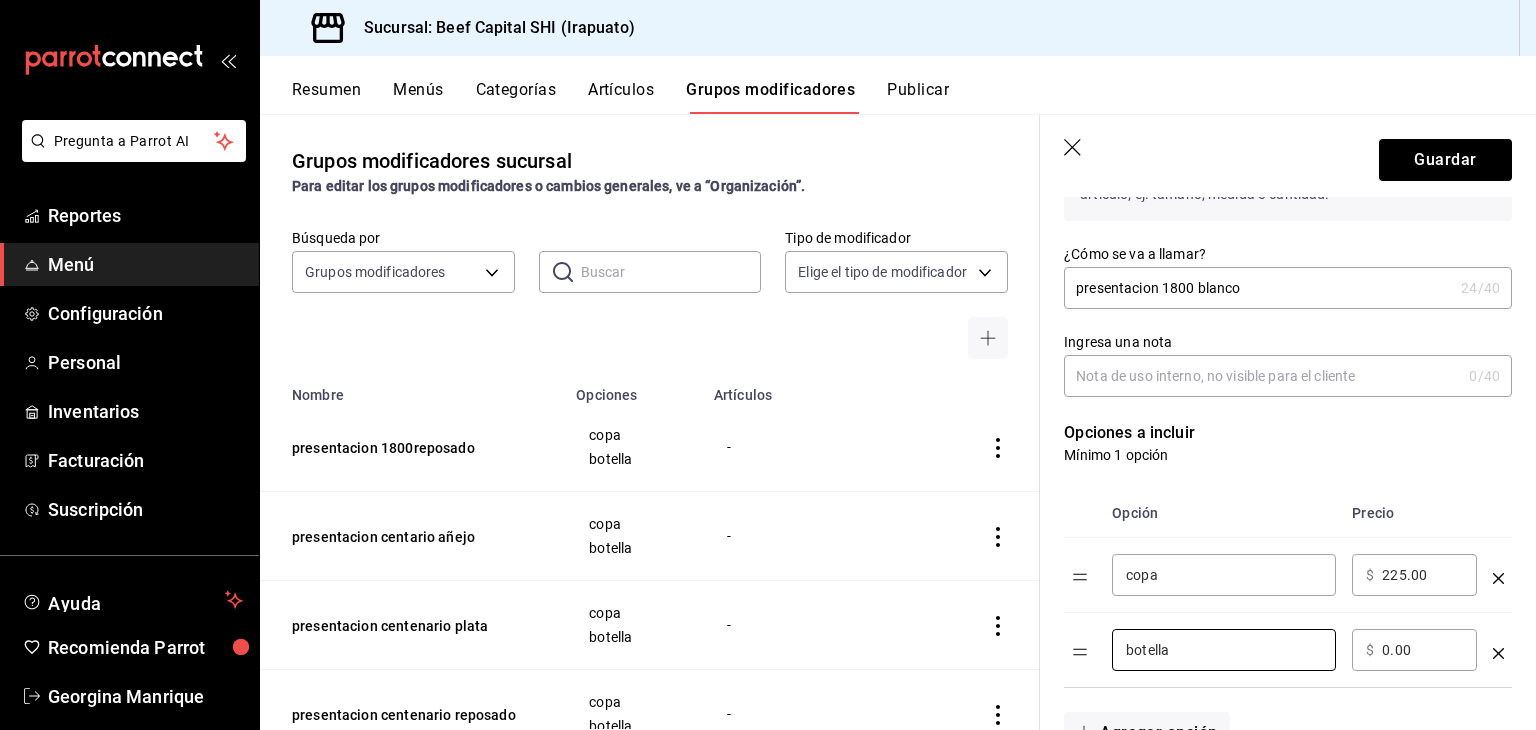 type on "botella" 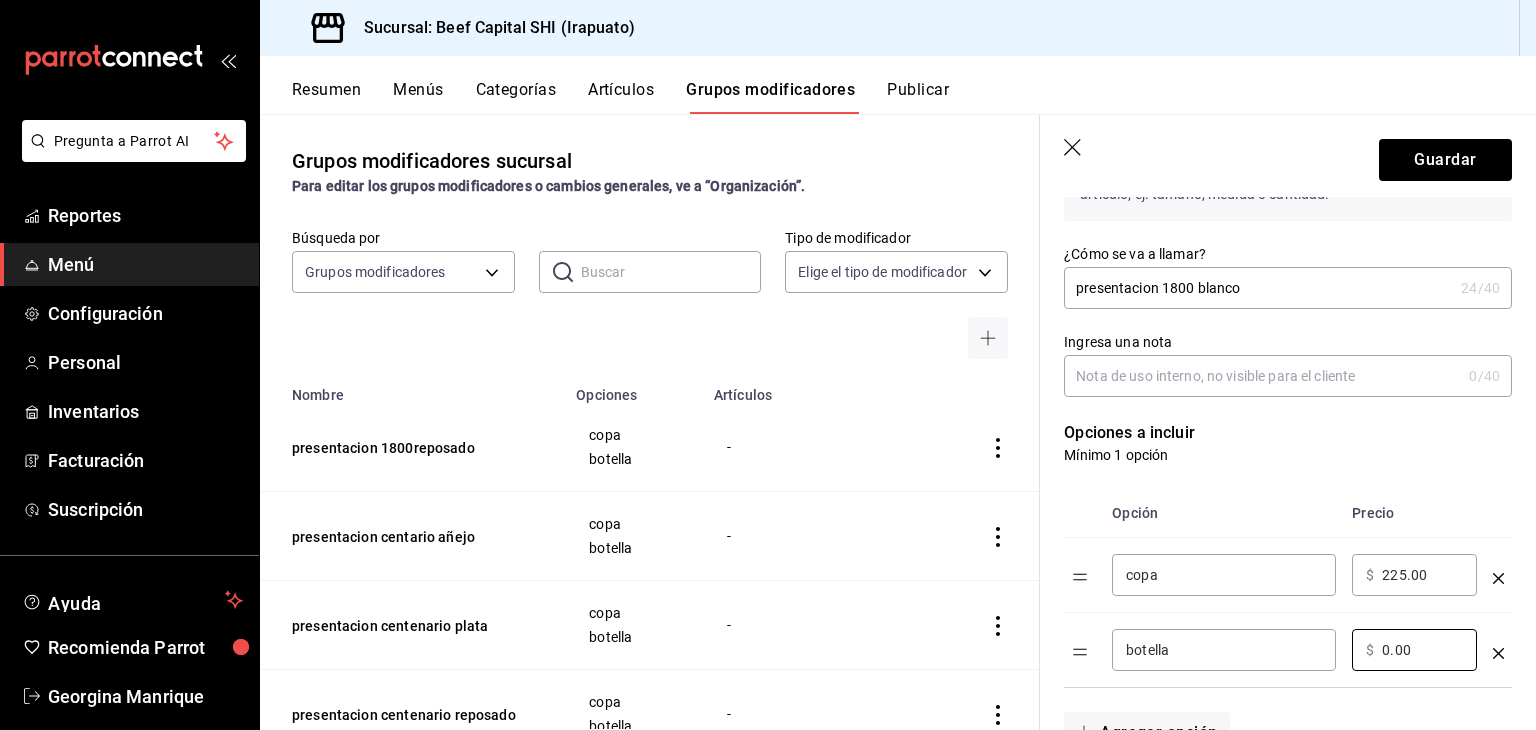 drag, startPoint x: 1416, startPoint y: 650, endPoint x: 1326, endPoint y: 651, distance: 90.005554 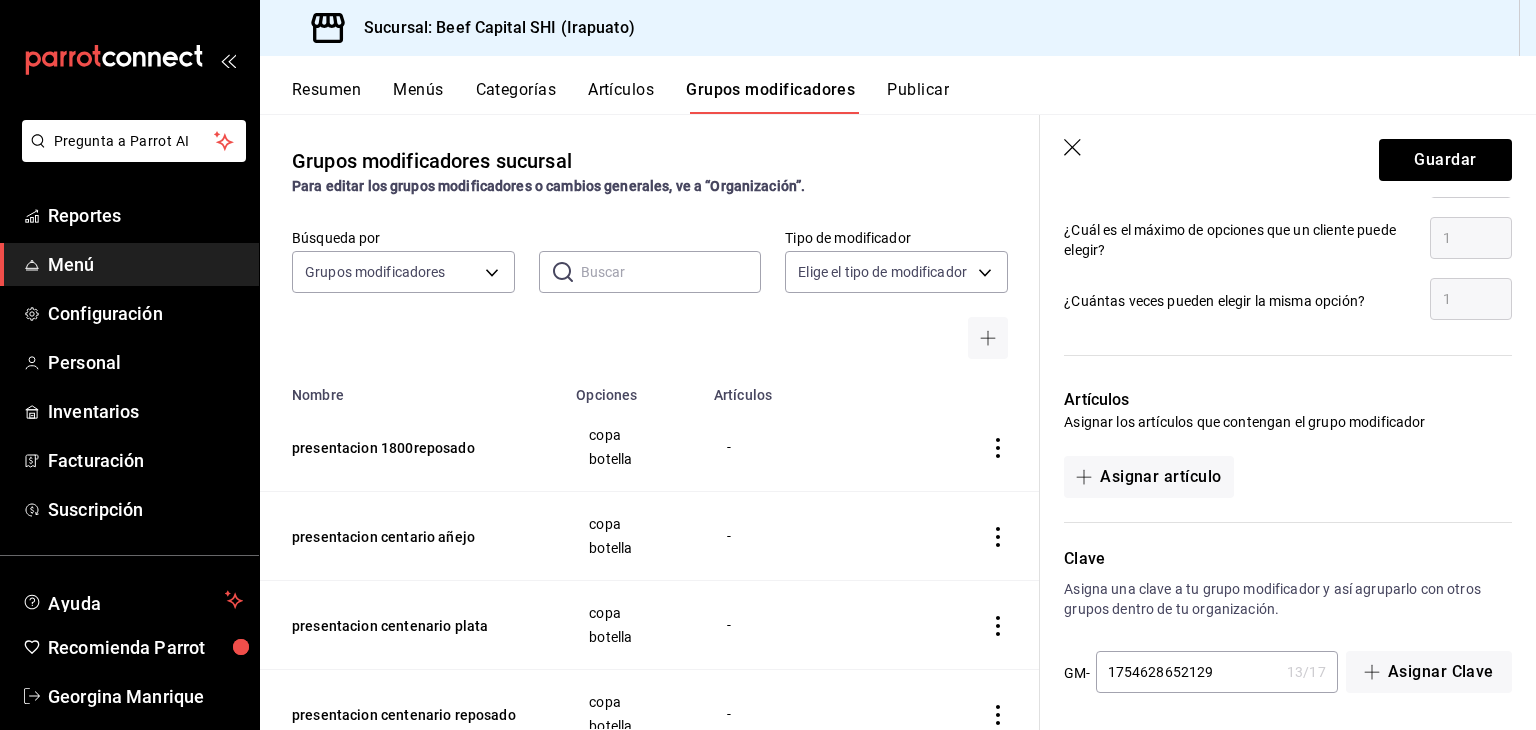 scroll, scrollTop: 992, scrollLeft: 0, axis: vertical 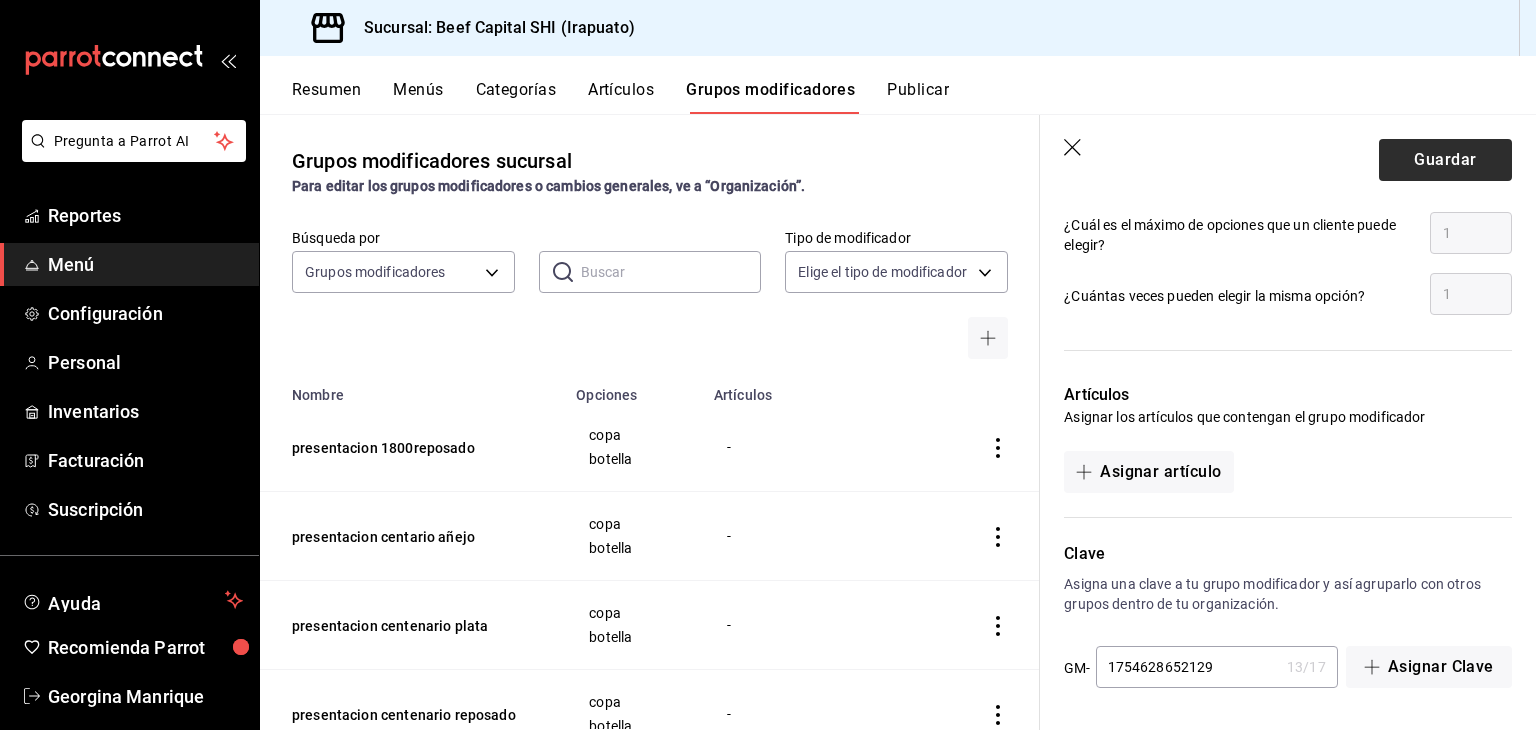 type on "1780.00" 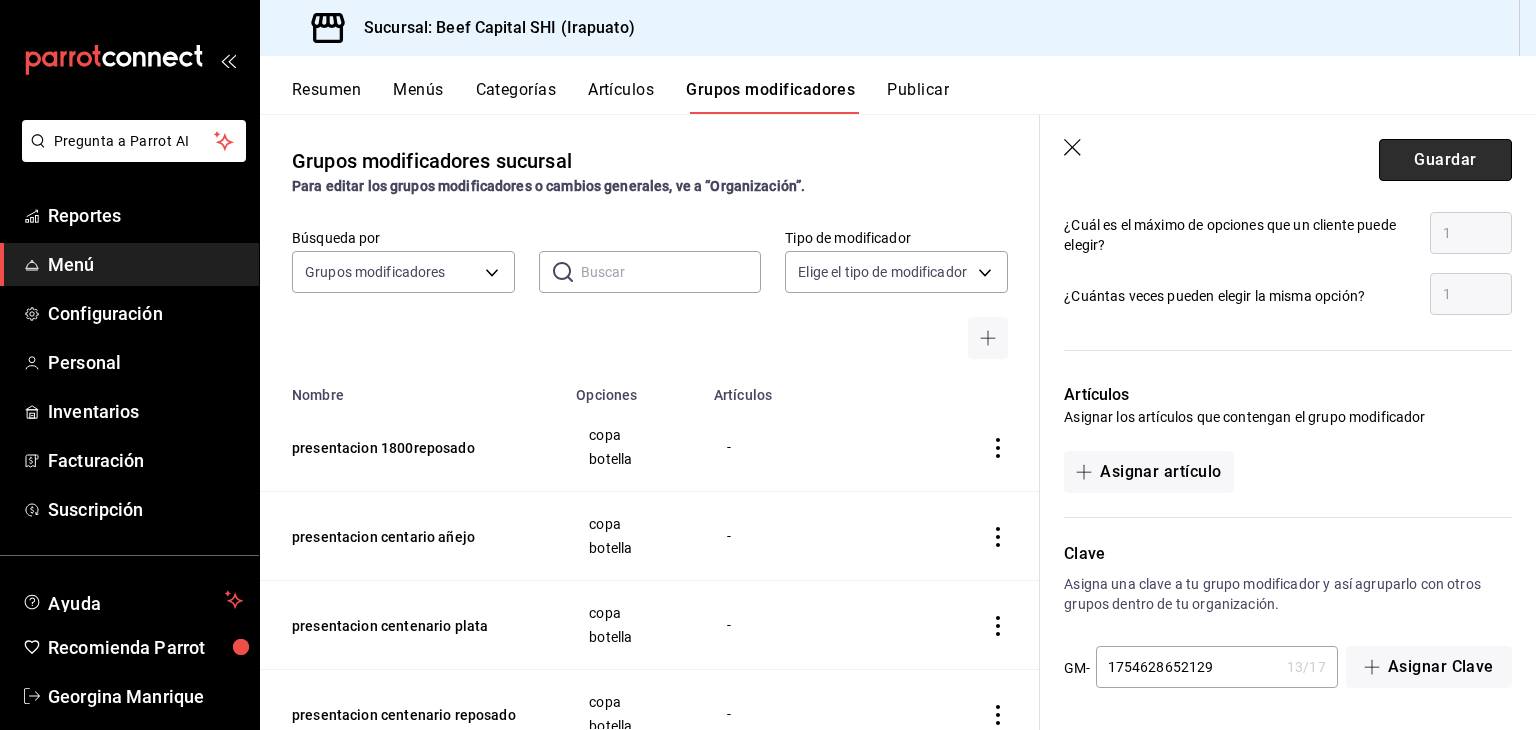 click on "Guardar" at bounding box center (1445, 160) 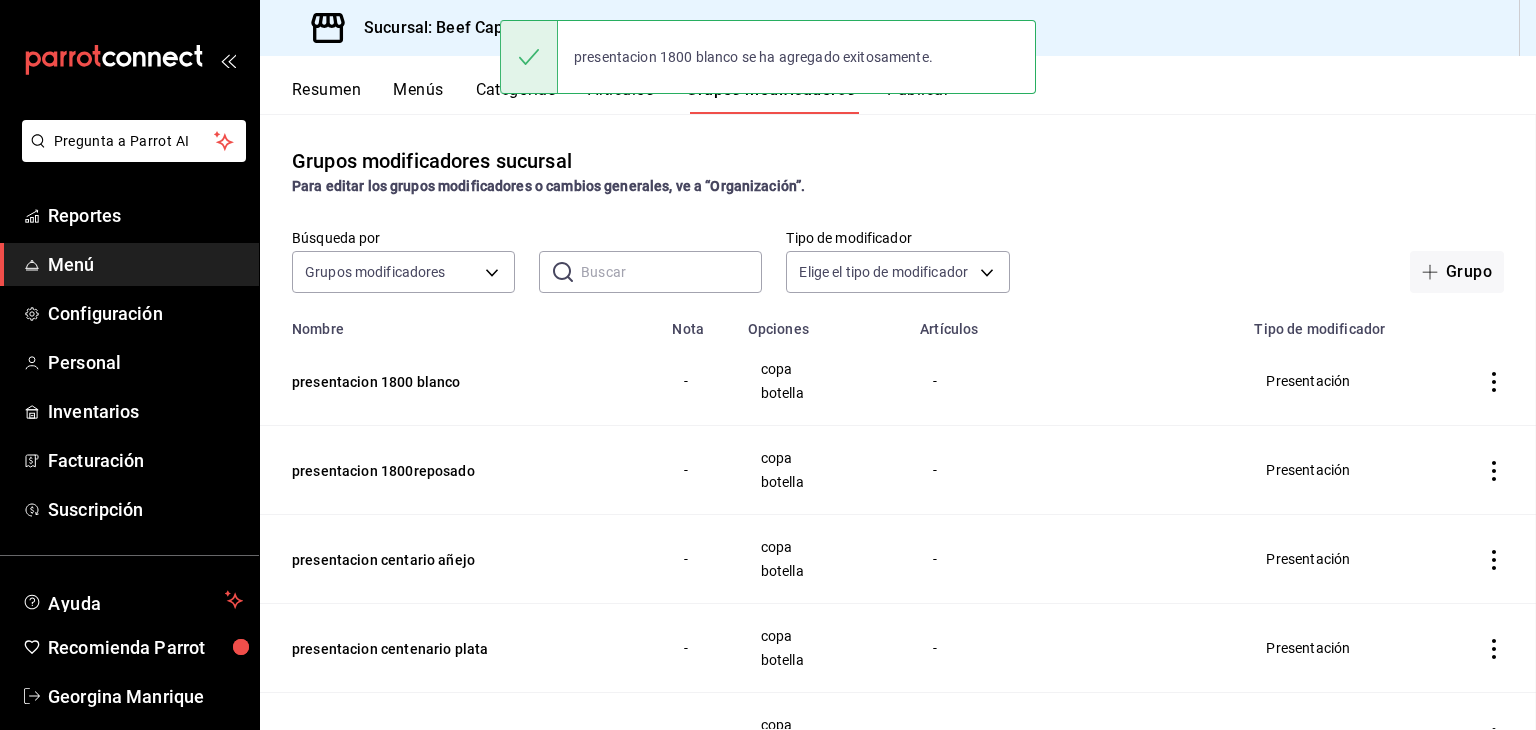 scroll, scrollTop: 0, scrollLeft: 0, axis: both 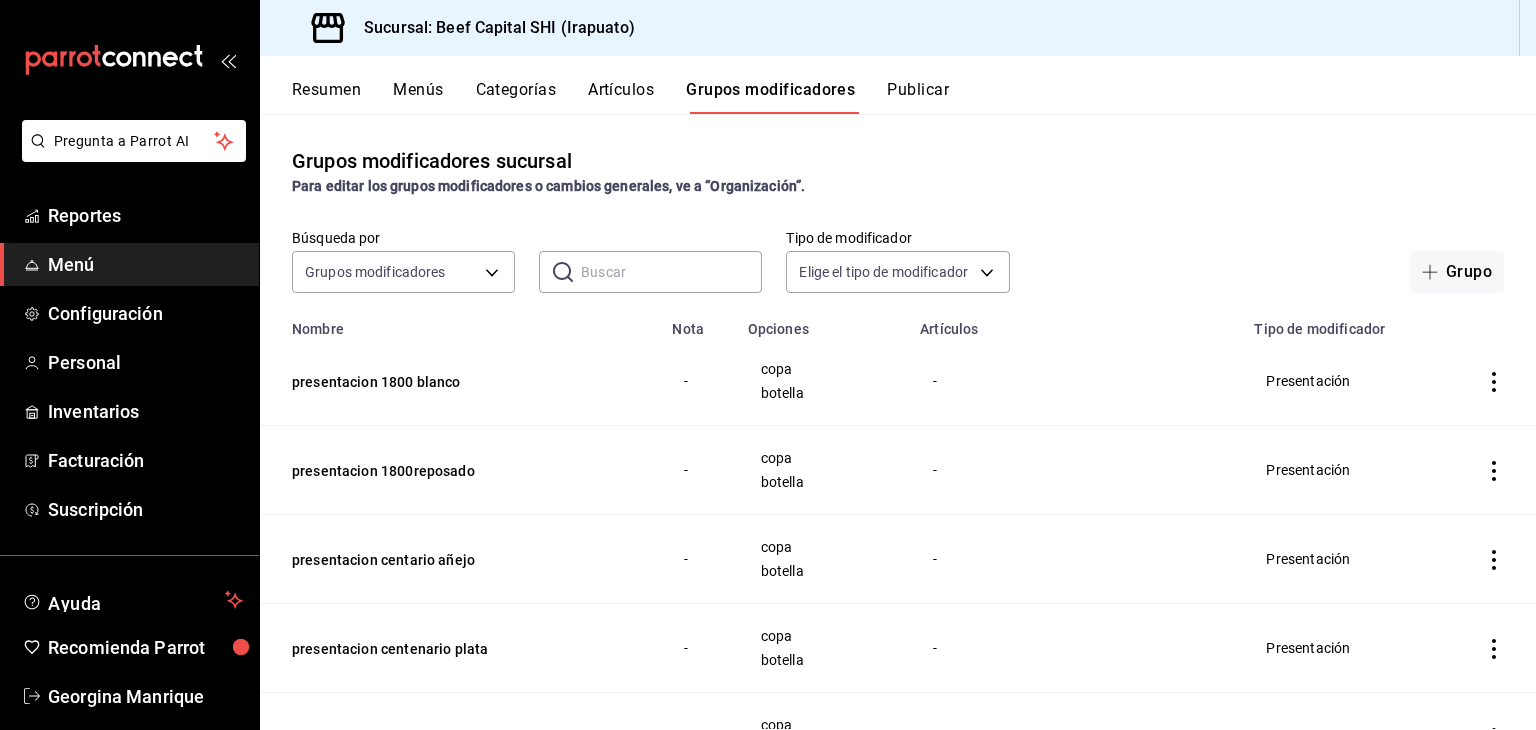 click on "Artículos" at bounding box center (621, 97) 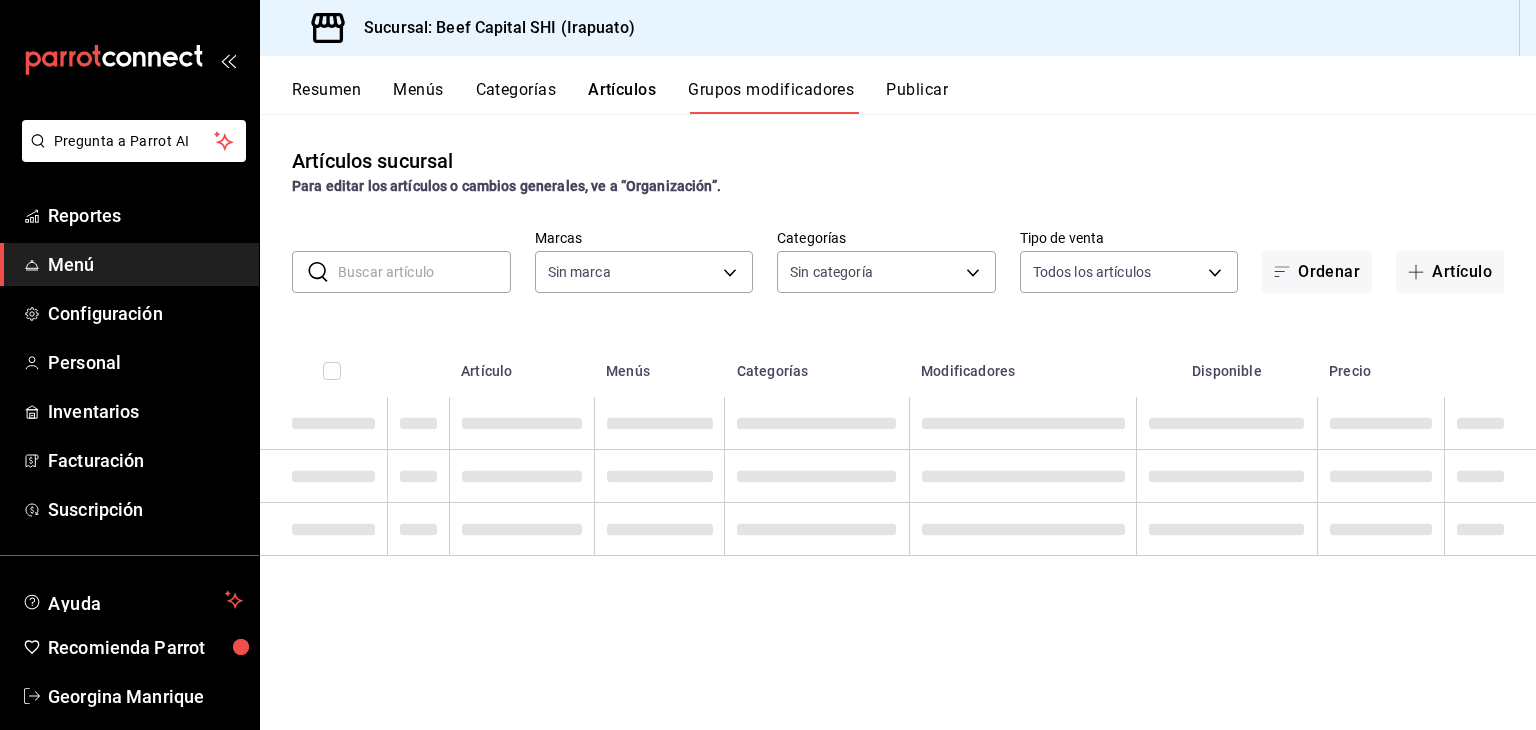 type on "605647f7-5ddc-403a-84da-aa3c8a25865f" 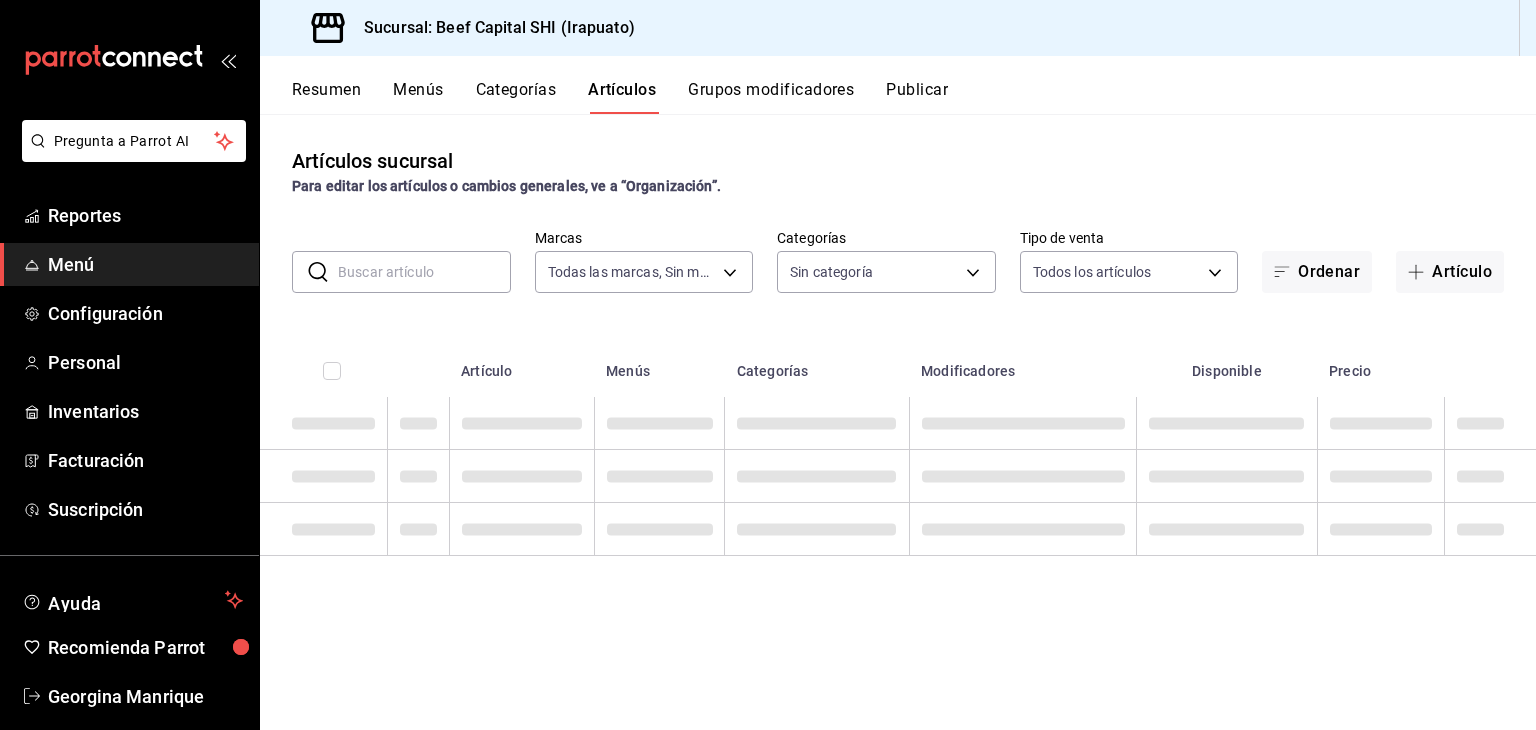 type on "605647f7-5ddc-403a-84da-aa3c8a25865f" 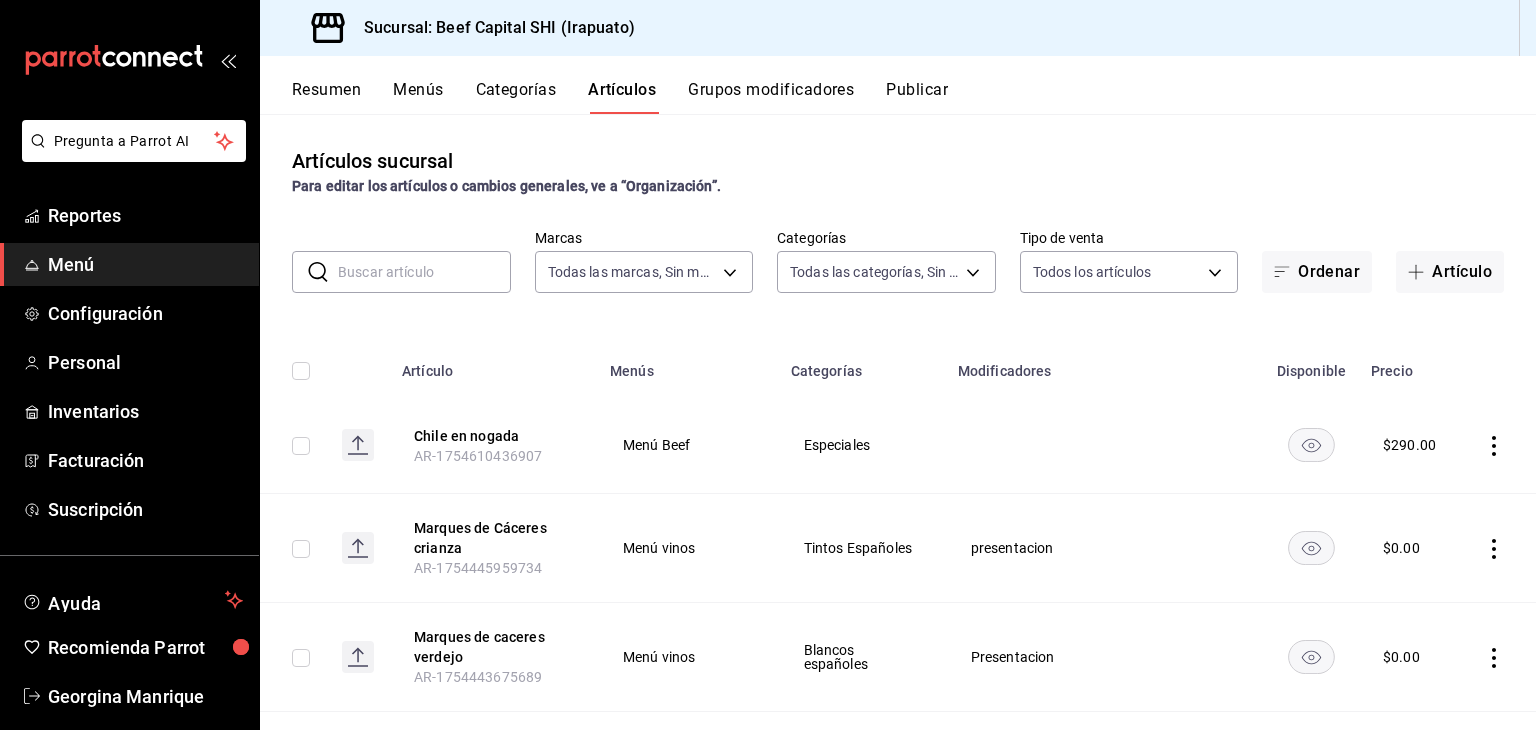 type on "230c4a31-dbb7-4585-b22f-1c5c36cb302b,19d1c6a5-4e01-4bbd-af12-f5acee8fbe0d,5710f986-51b4-43bd-8c79-b655f055f127,add07562-8d05-4785-a2e5-d563d7824e6a,2310d169-38da-49f4-afae-9baf331824d4,3e34bff9-4dd6-44dd-a81f-1b0079b8d960,c1b39be9-fc16-435a-bed4-7914f0f9ecf4,5accff15-a2b6-450e-933b-21f2d85de5fa,746b9459-d29d-4144-b0b2-31e451dece40,bd086e43-5b7e-4af3-bcd2-5e4de1799ad8,5aaa2e03-870a-4139-a5ee-c0adf652e721,b9d03865-b415-493f-a2ea-e4353c441588,3c7d2ad2-1d43-4c0a-865e-ca5f70957830,f23f0945-c331-47c3-a78d-c8adfdb22f29,70fc7f8b-7193-4205-9978-c70e370b88ec,15fc0098-a8a6-4625-ad8b-91a15c1bbf05,a2cfab74-379c-4389-8d06-b32e88edb388,c5d70b27-e86d-4c7d-a5f3-dfc541fd6873,f88518ab-b853-4dd6-aa6c-53ca66c6ccf4,8828723a-0015-47f9-bab0-107c99beb256,8ec04016-420a-44a2-b3e3-785083b6f673,318d6cbe-7b2b-4a39-a82d-239c927cd86f,48f7fb61-45c2-42d0-b0ba-021fa4206c9a,c0e257bc-c66b-4af4-bb53-edede752b9d2,13358f1b-fc32-4a6c-b044-12be6e04d9e6,03cf777b-250c-4d50-8c5f-234c926fe296,0d09ec44-93f8-4950-a2ba-8b5bbde65602,160f20af-4788-4aa6-9e1..." 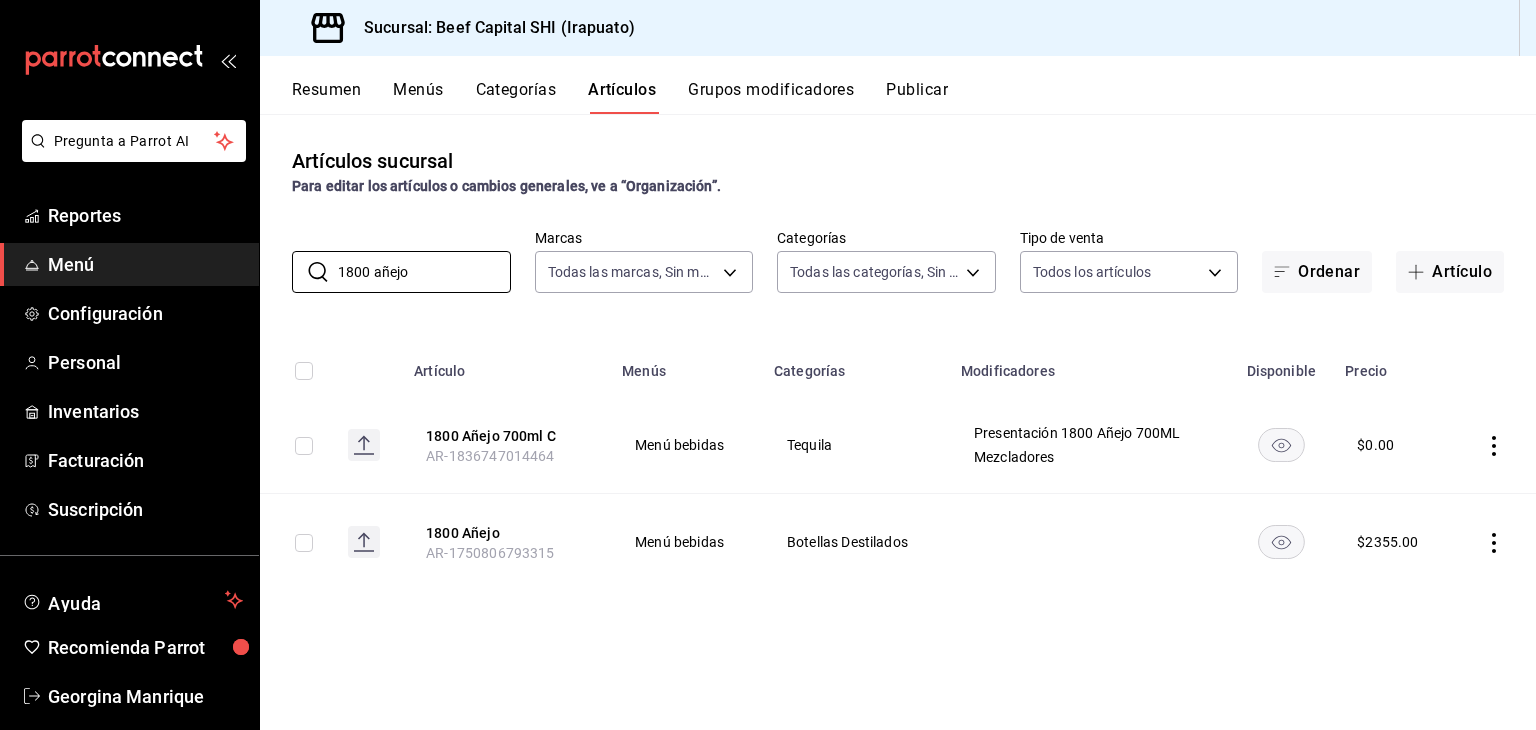 type on "1800 añejo" 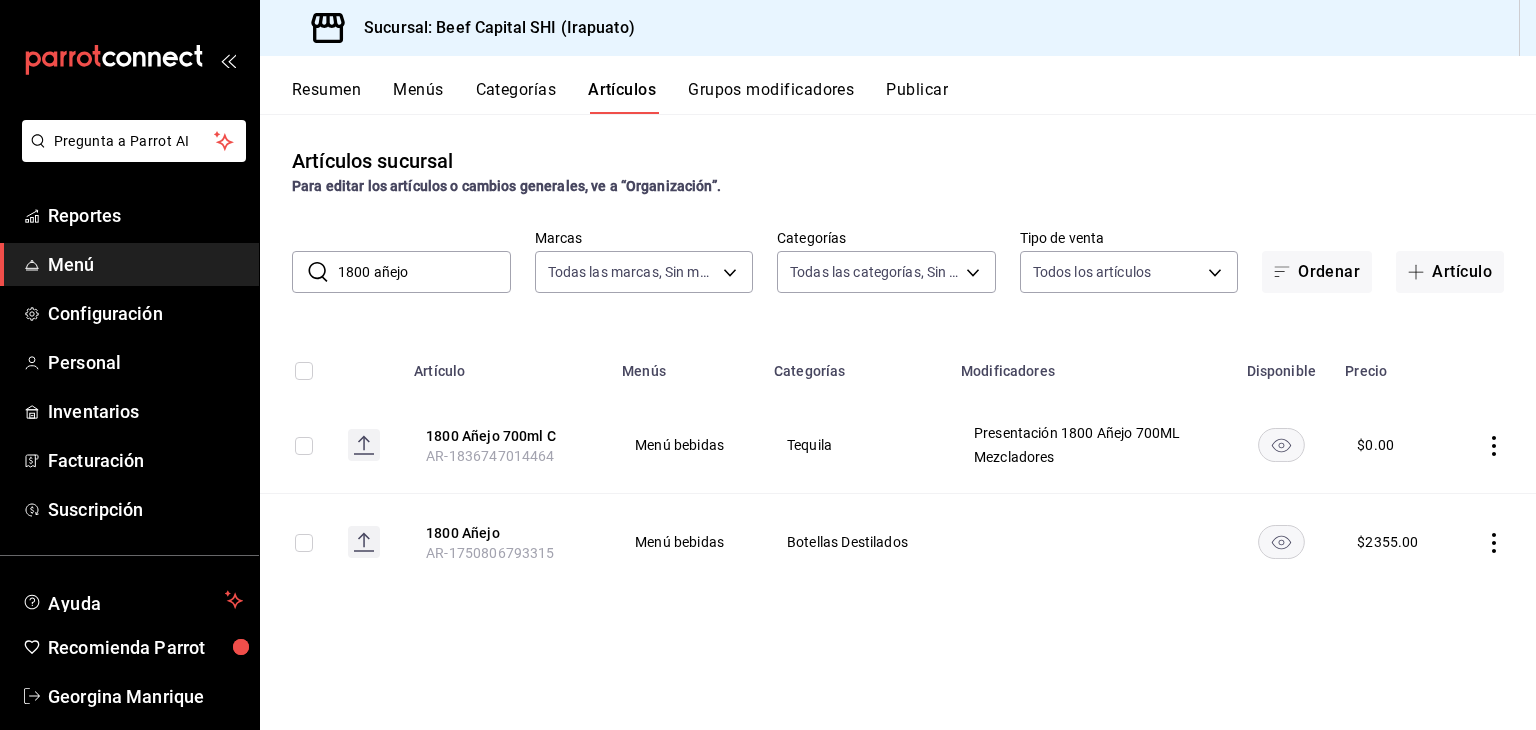 click 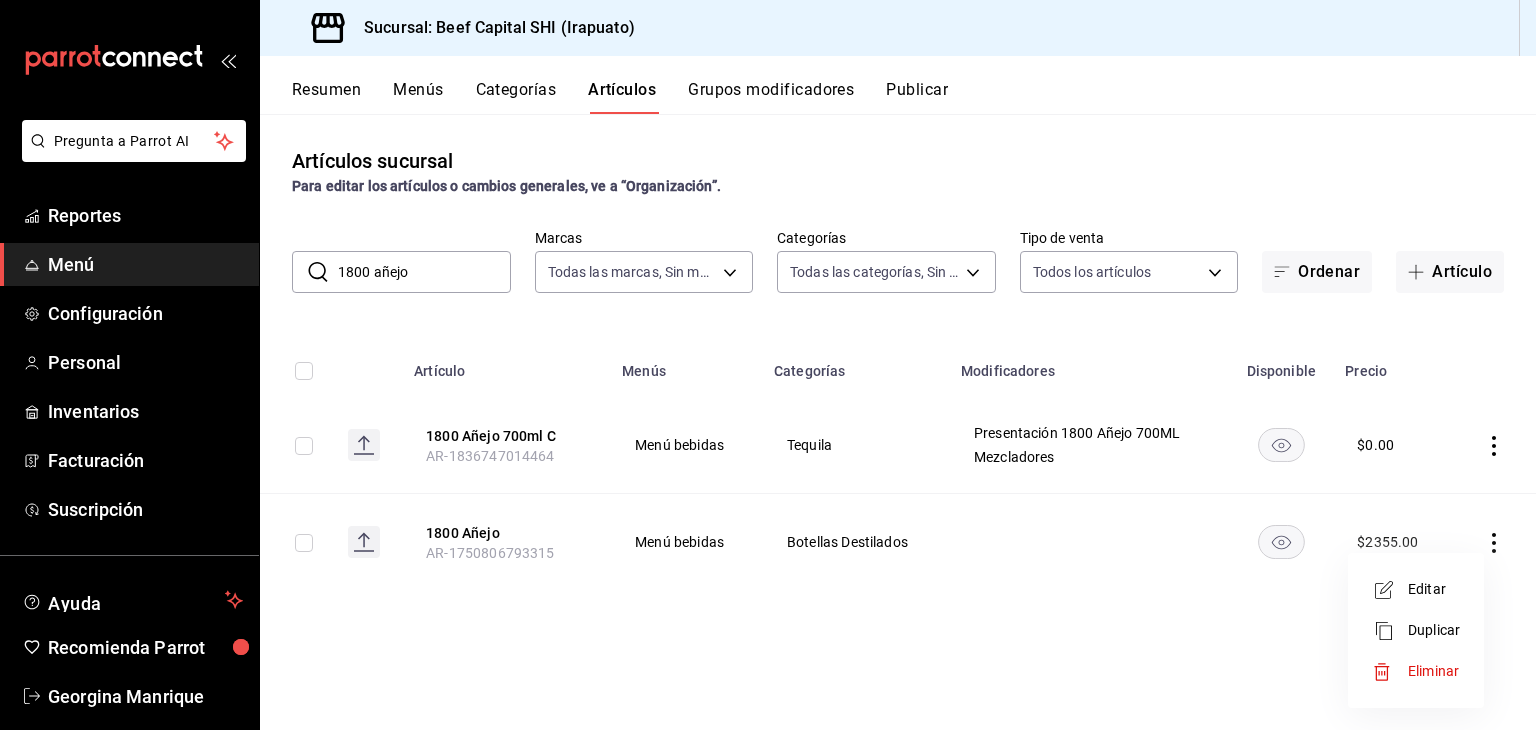 click at bounding box center (1390, 590) 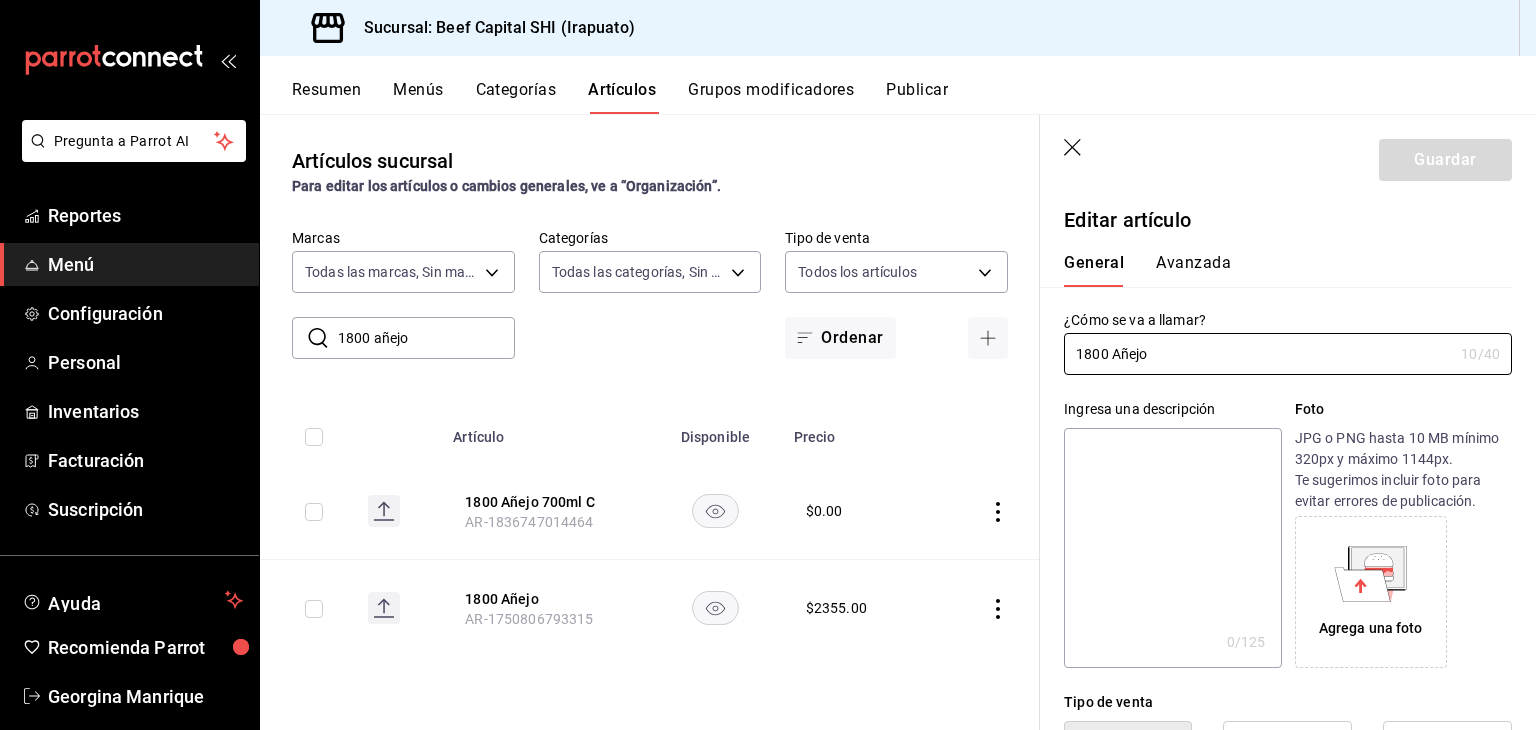 type on "$2355.00" 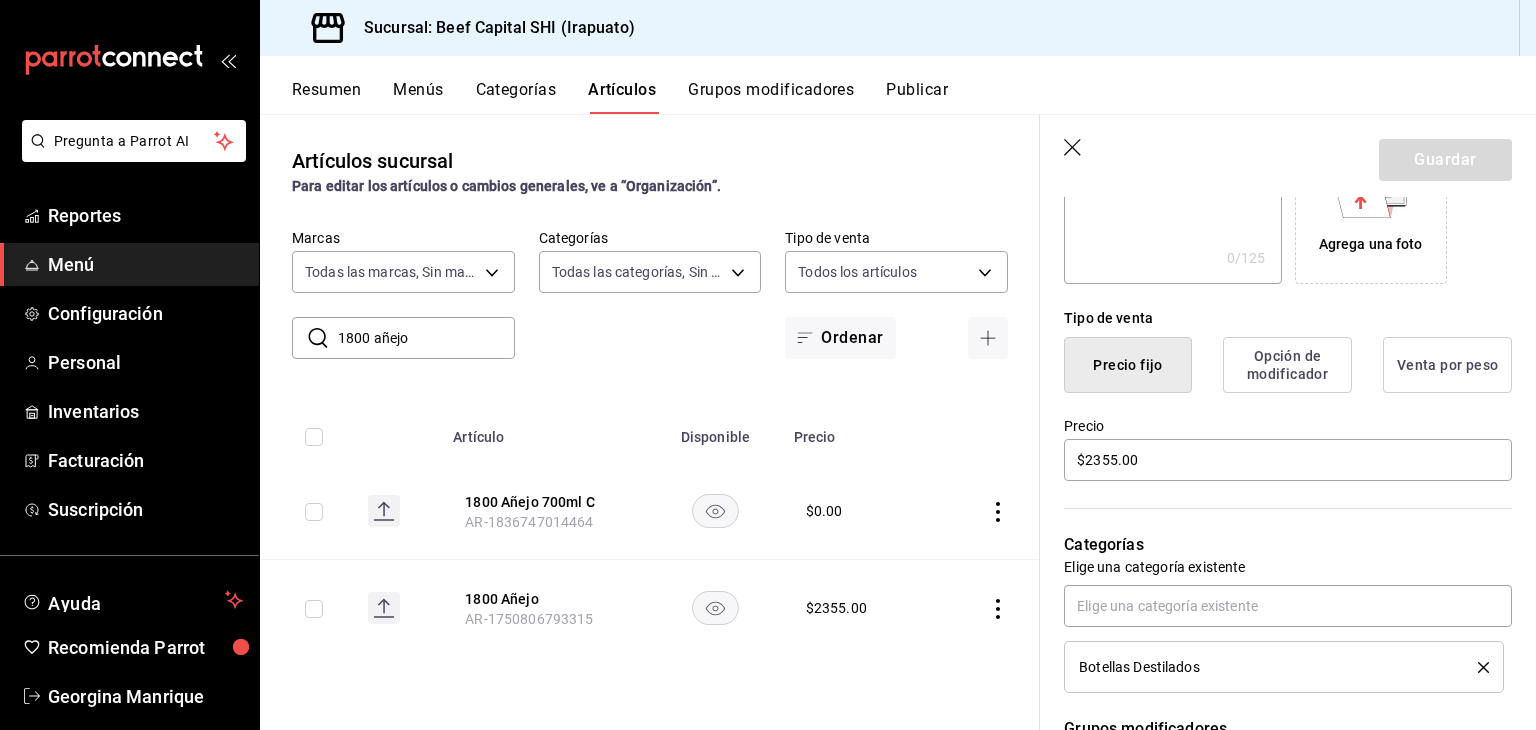 scroll, scrollTop: 400, scrollLeft: 0, axis: vertical 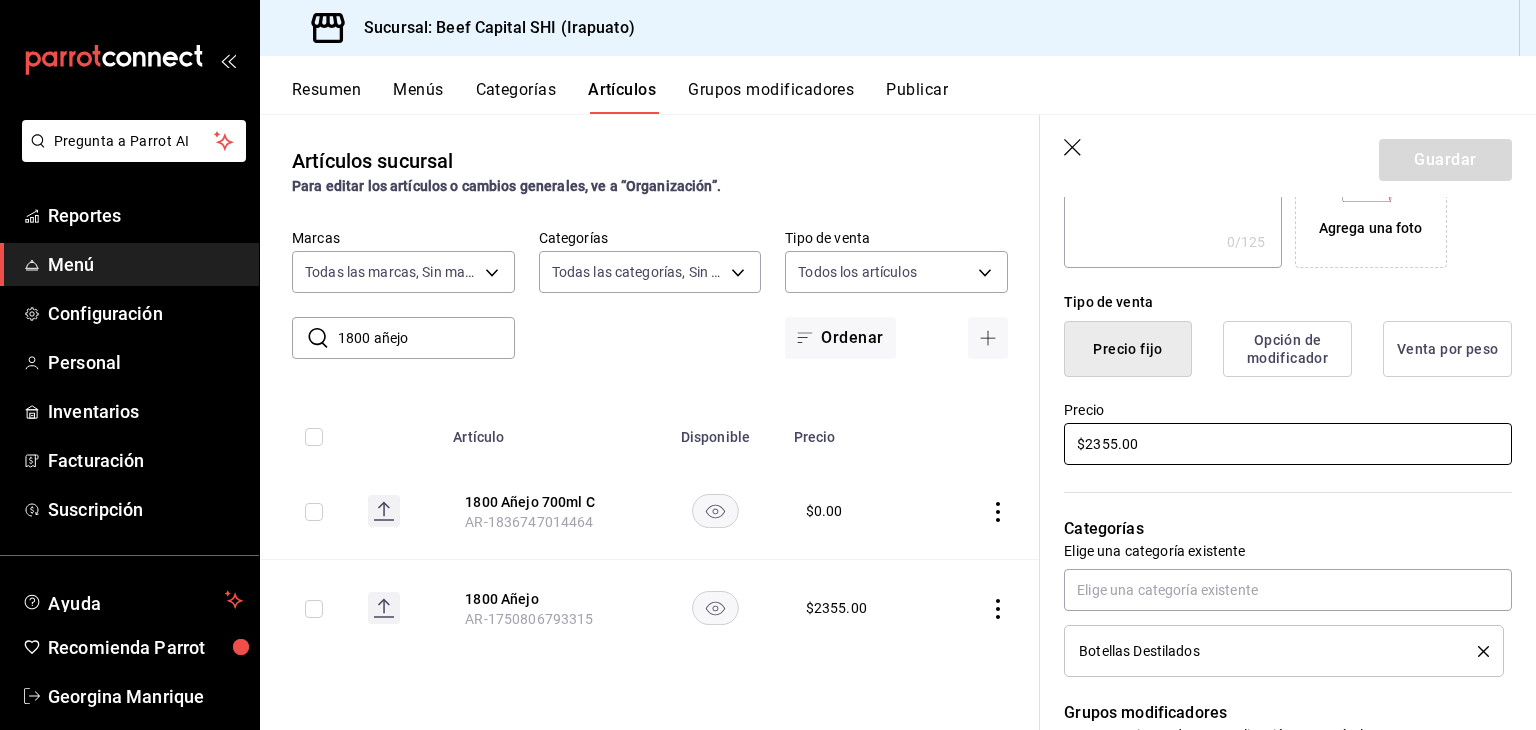 drag, startPoint x: 1147, startPoint y: 453, endPoint x: 1022, endPoint y: 459, distance: 125.14392 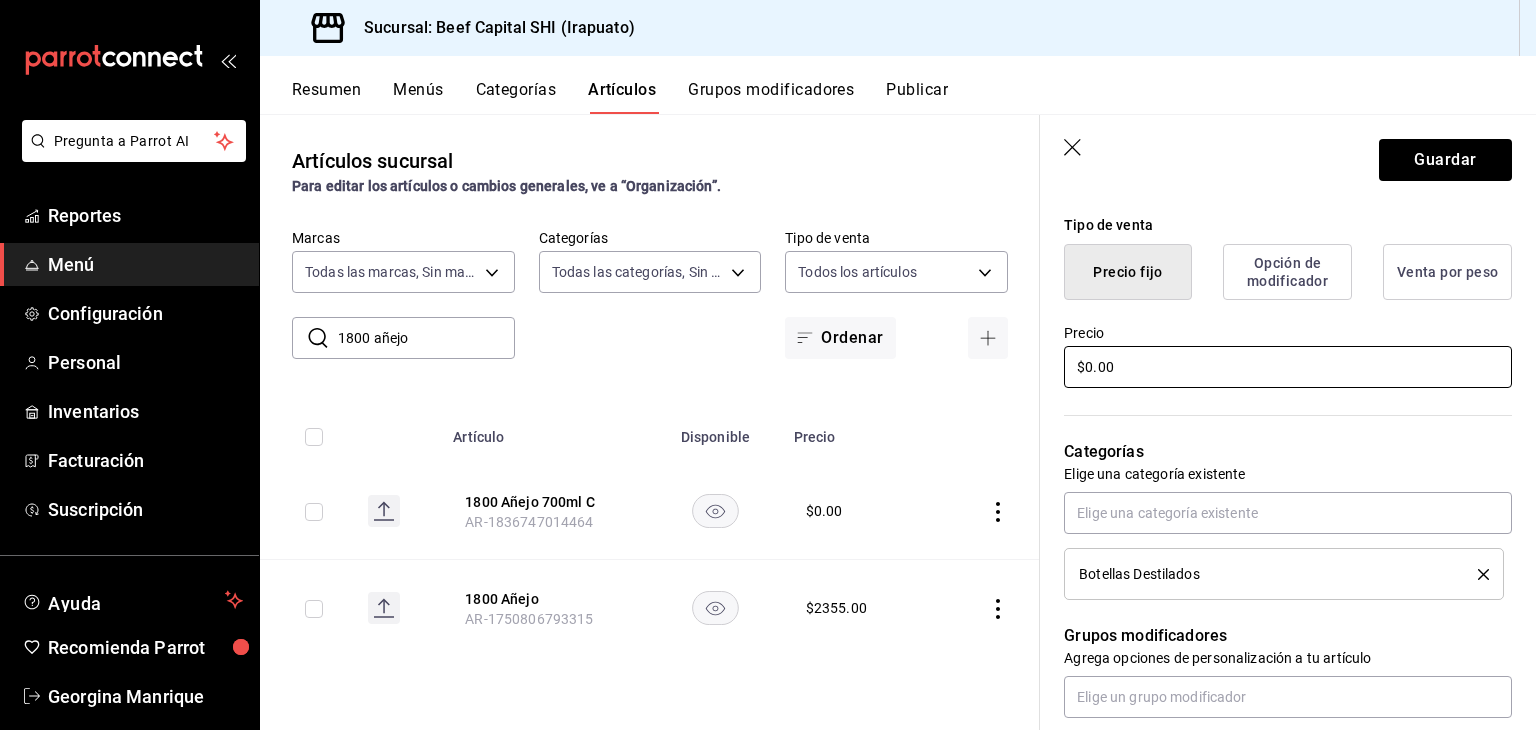 scroll, scrollTop: 500, scrollLeft: 0, axis: vertical 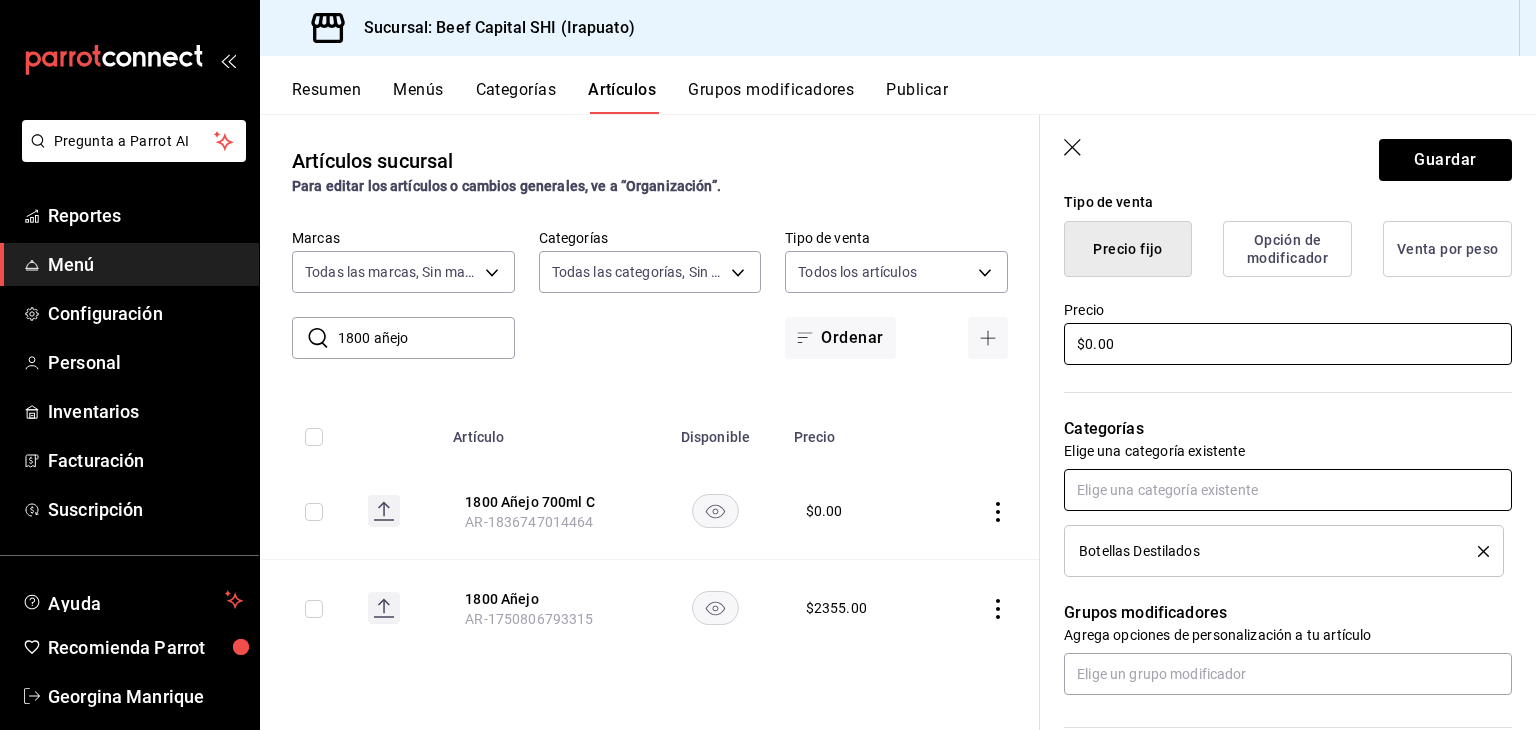 type on "$0.00" 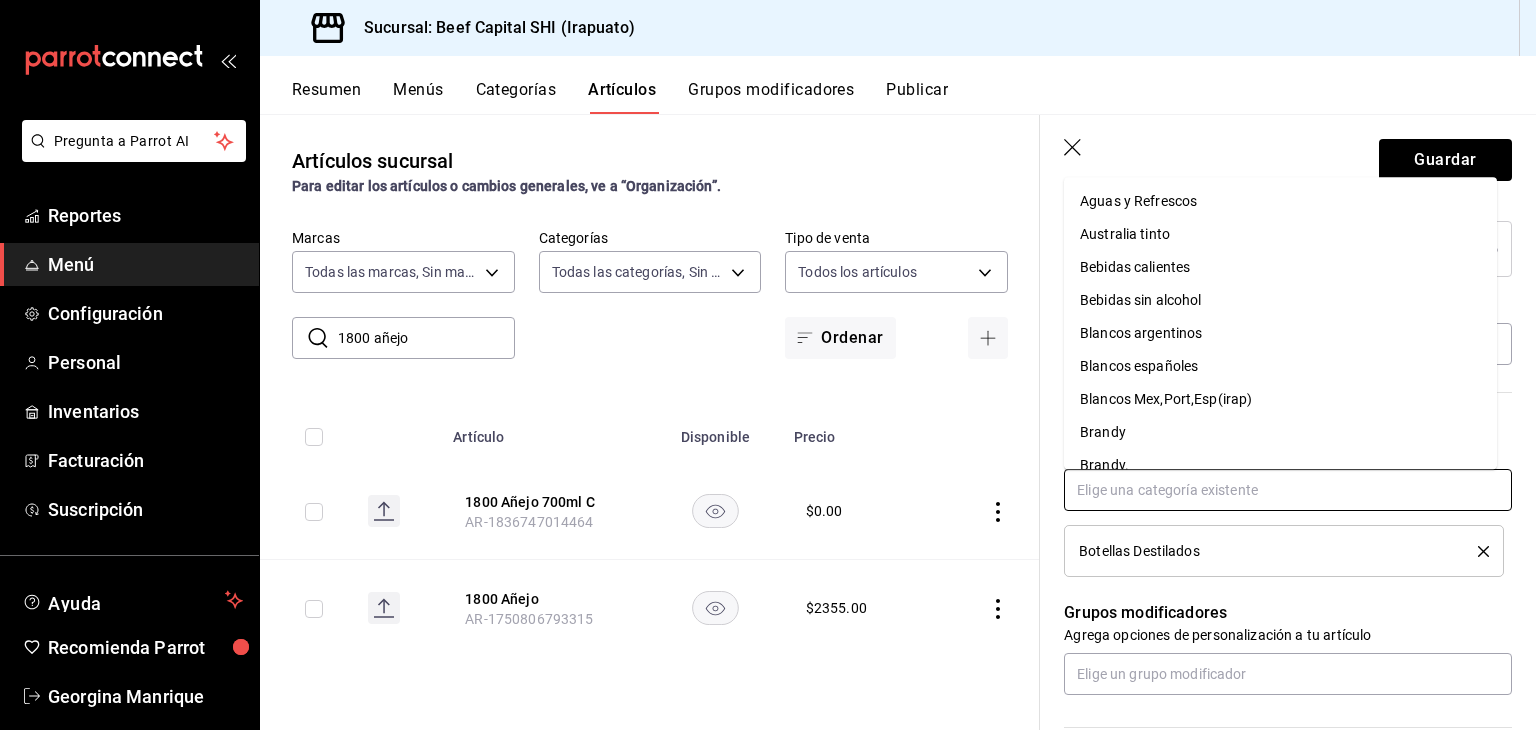 click at bounding box center [1288, 490] 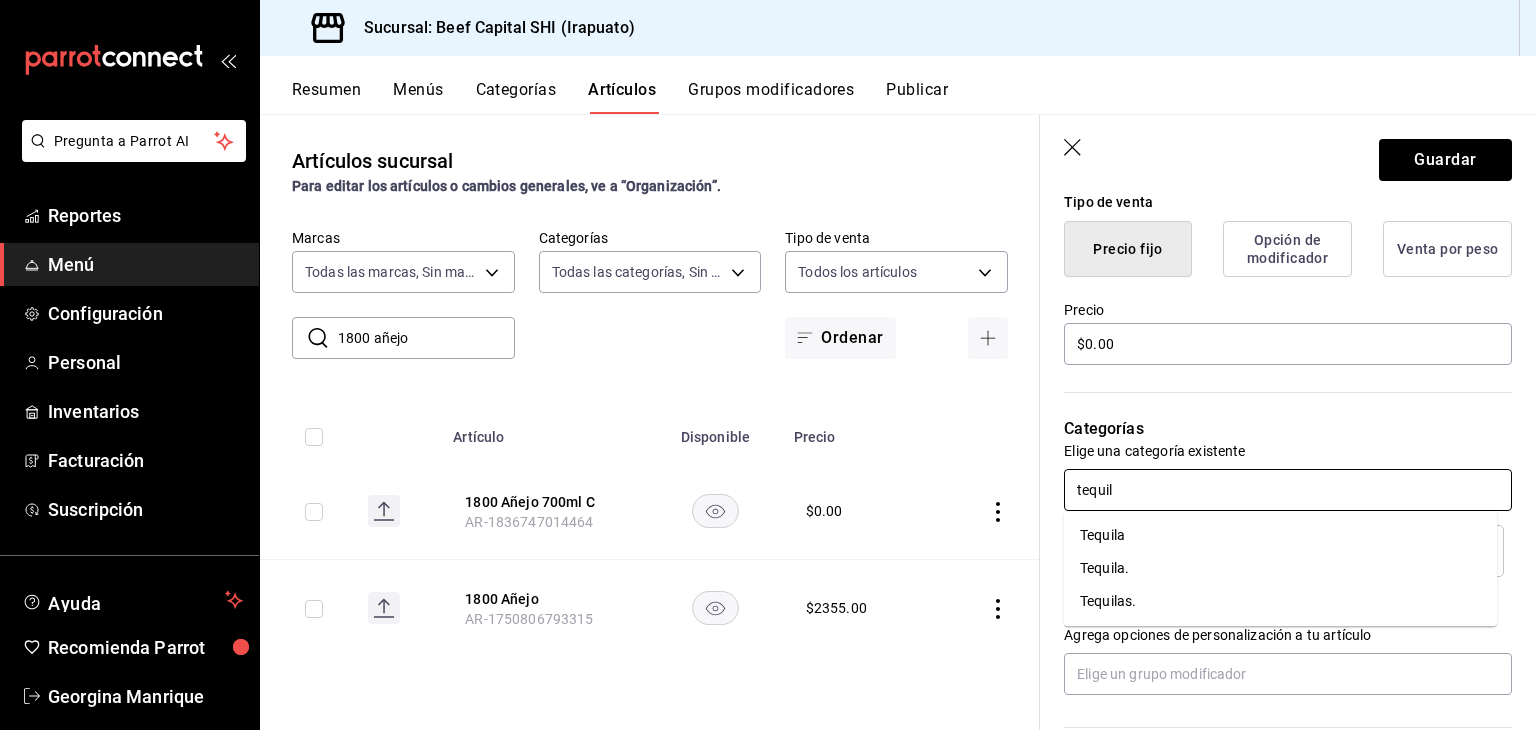 type on "tequila" 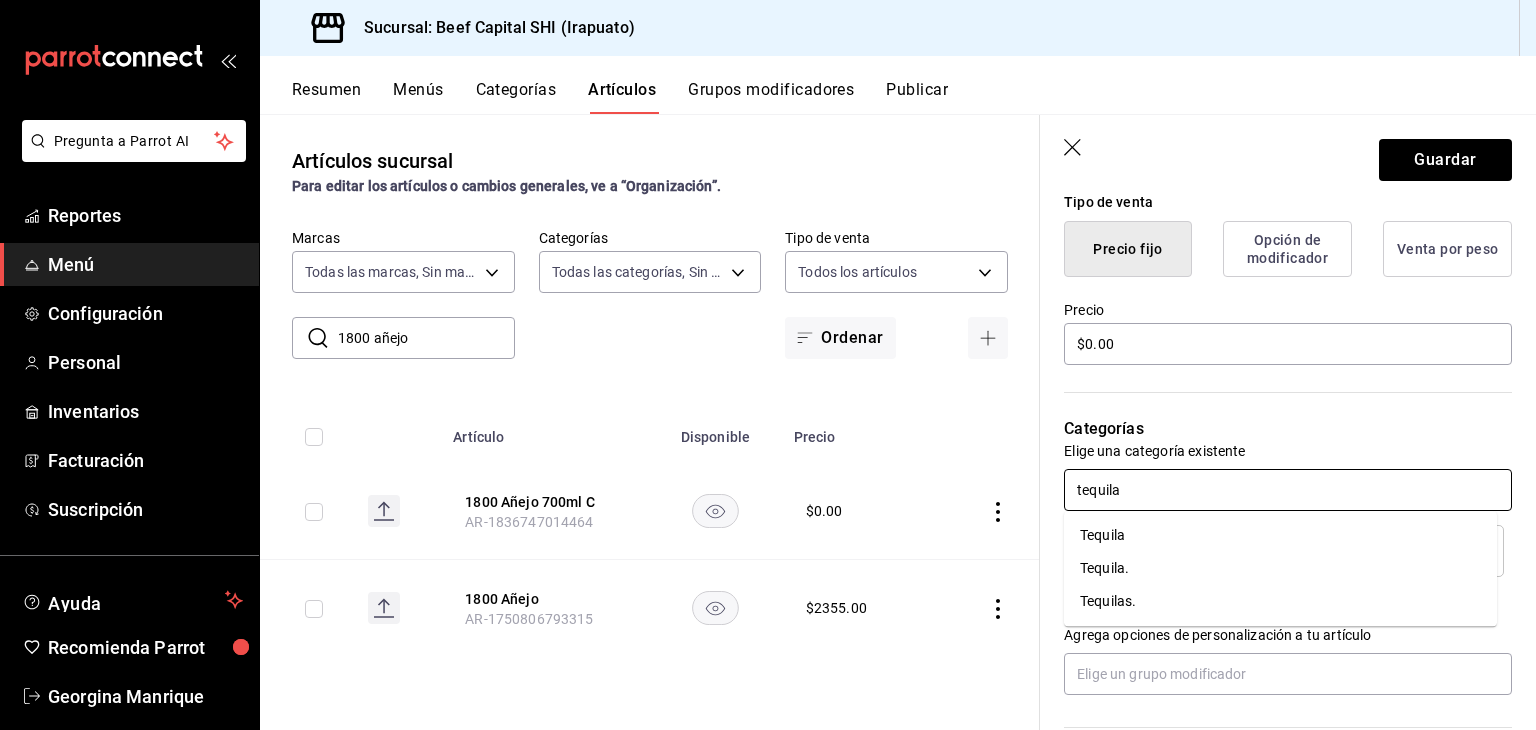 click on "Tequila." at bounding box center (1280, 568) 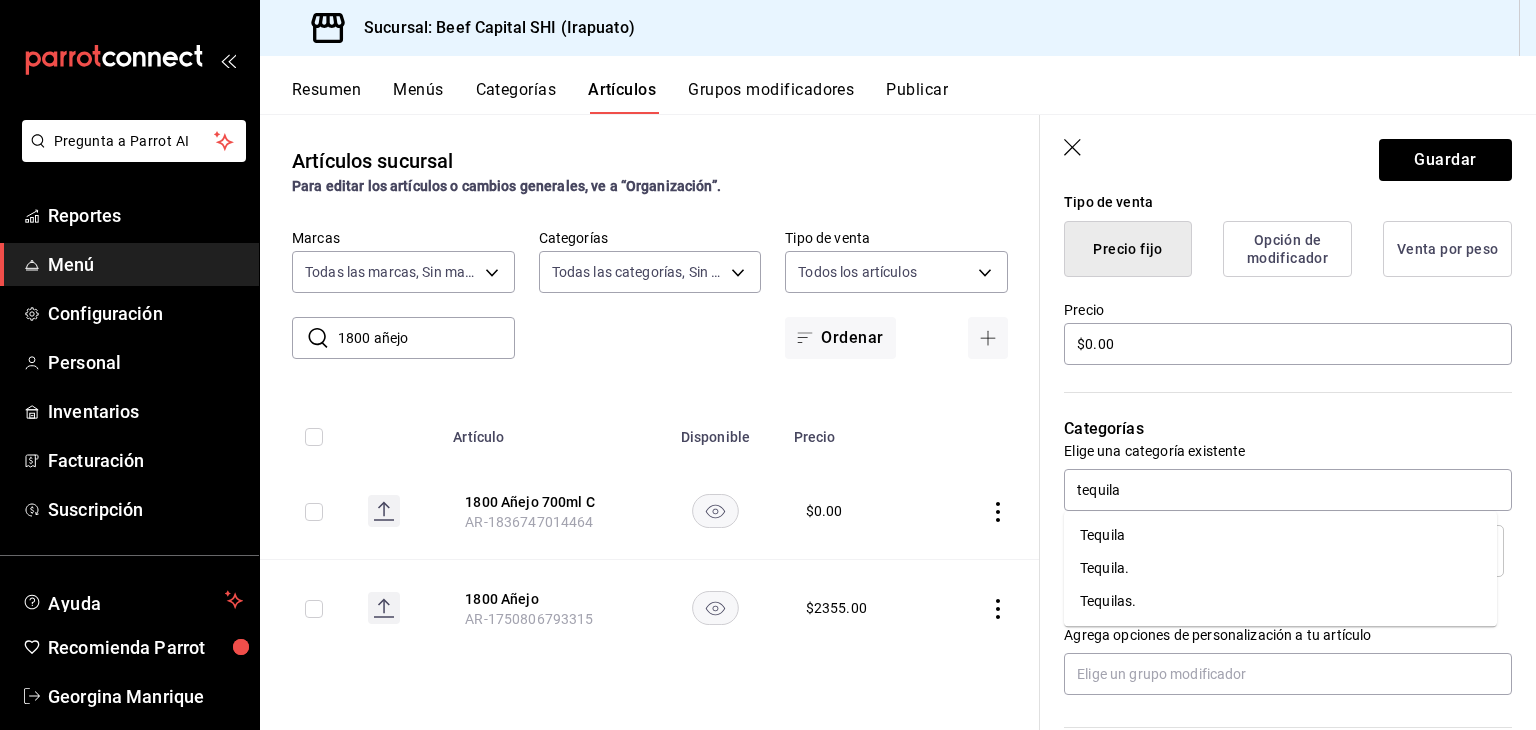 type 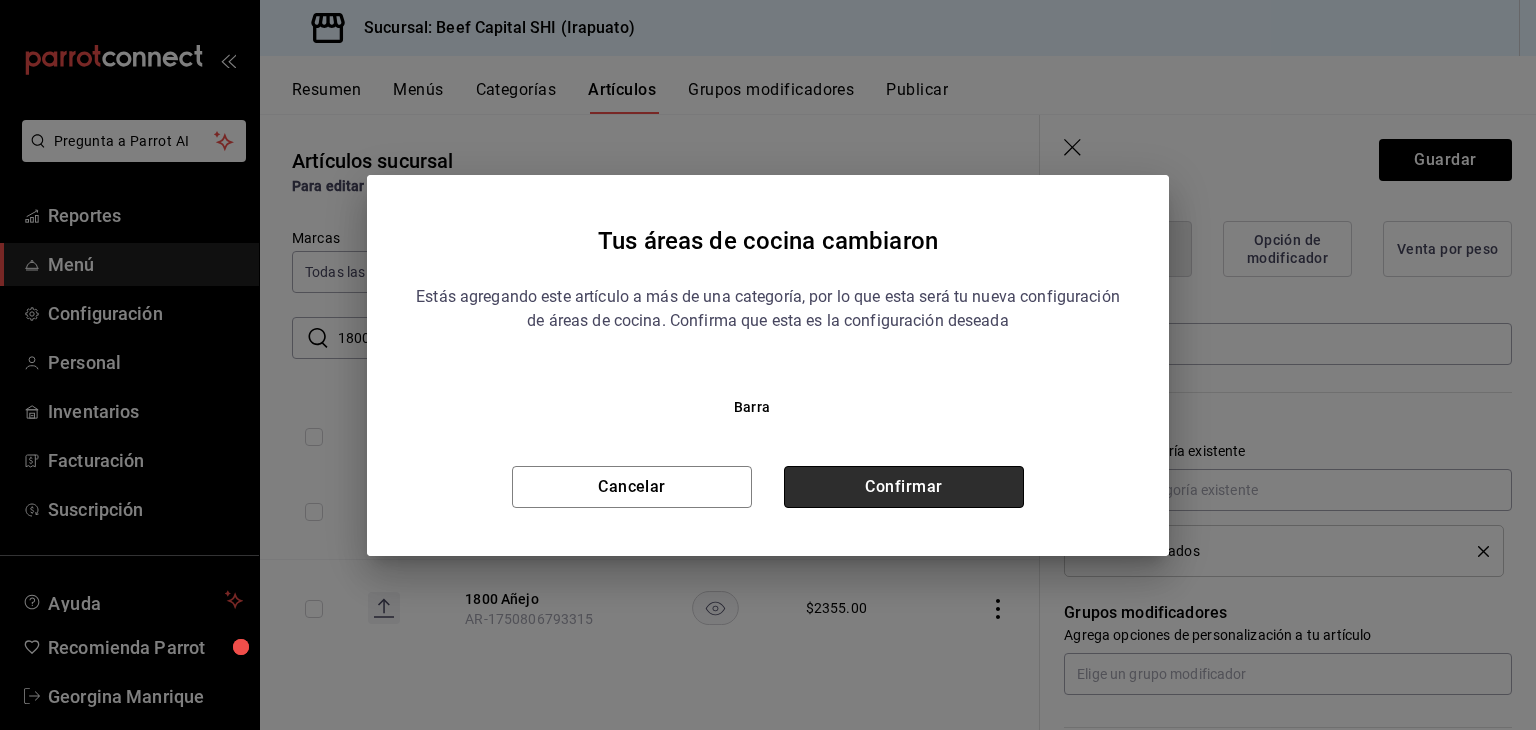 click on "Confirmar" at bounding box center [904, 487] 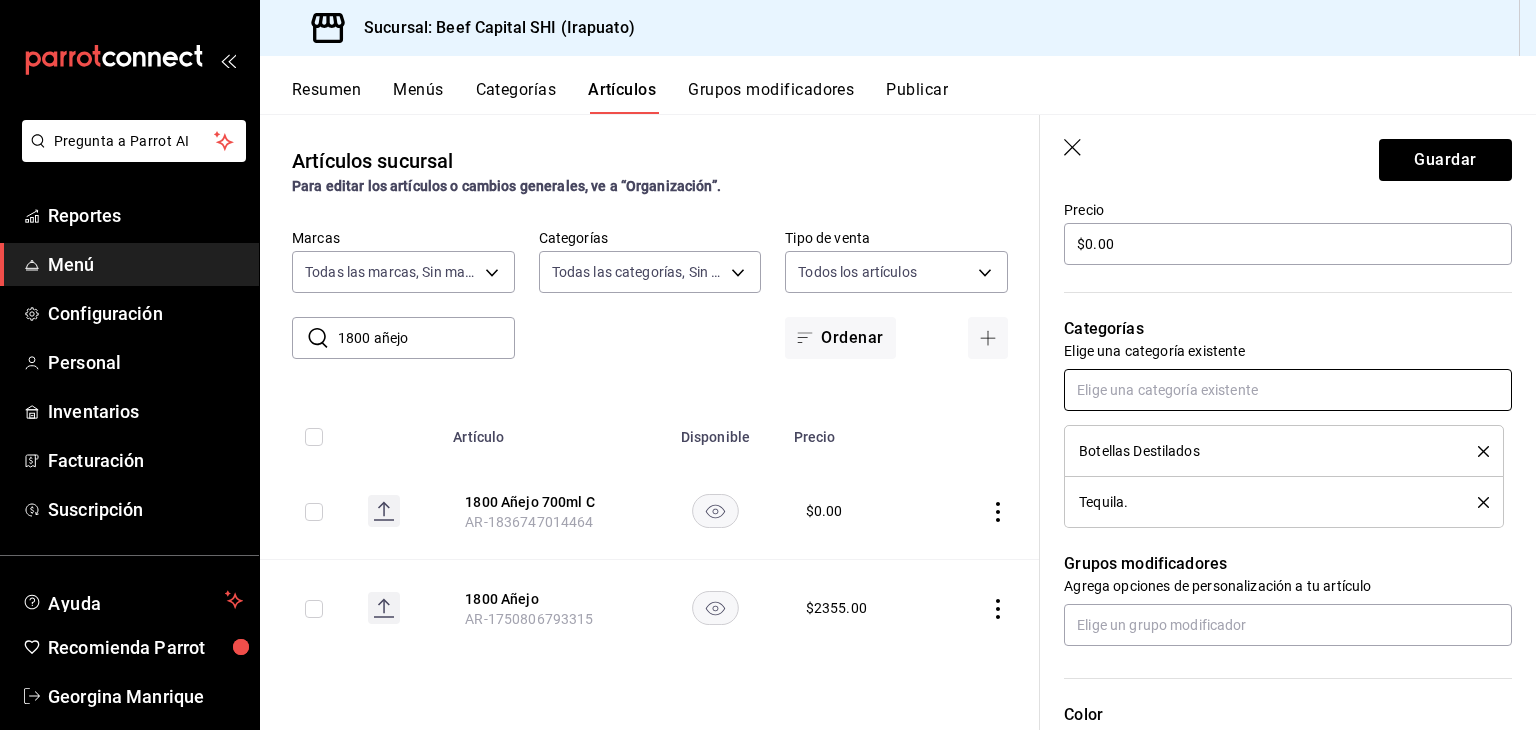 scroll, scrollTop: 700, scrollLeft: 0, axis: vertical 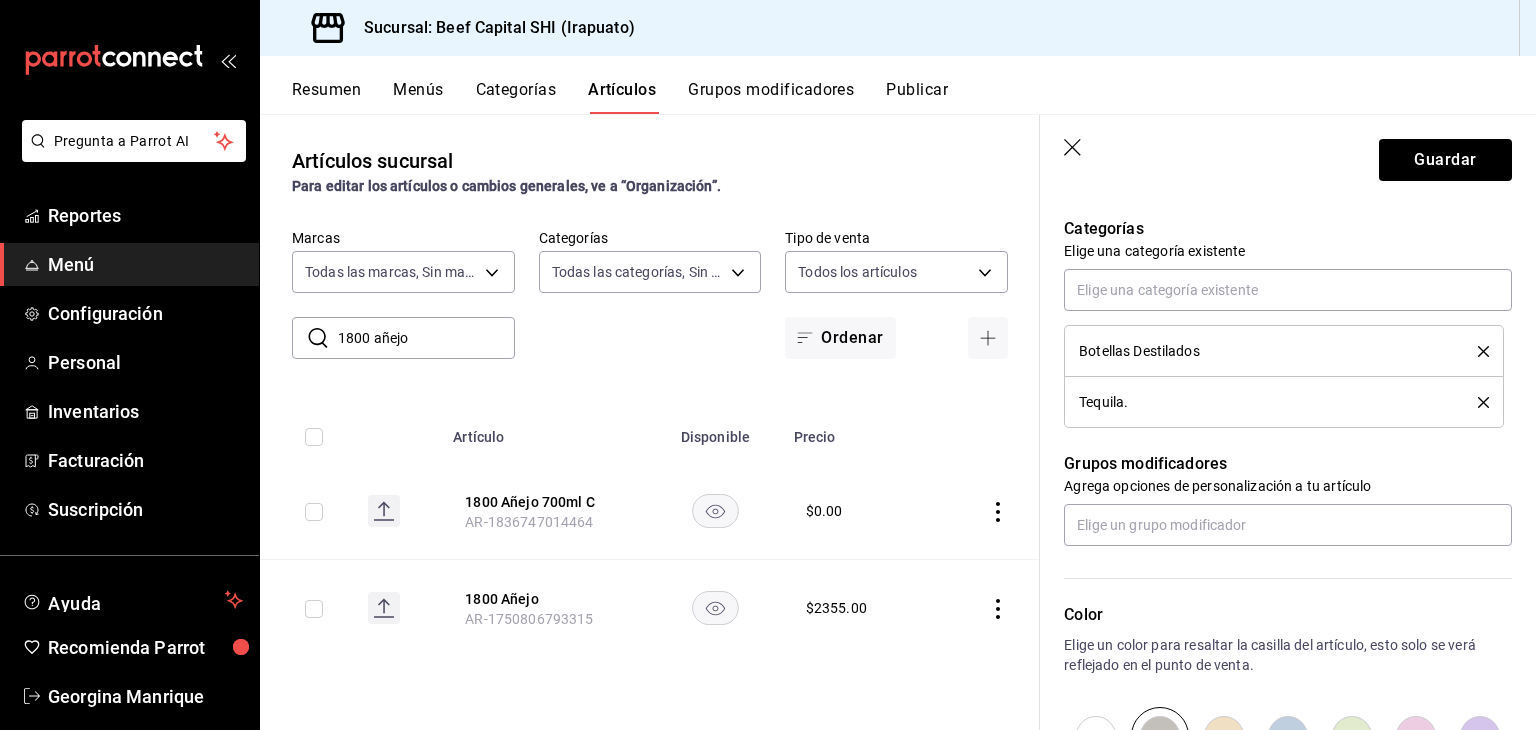 click 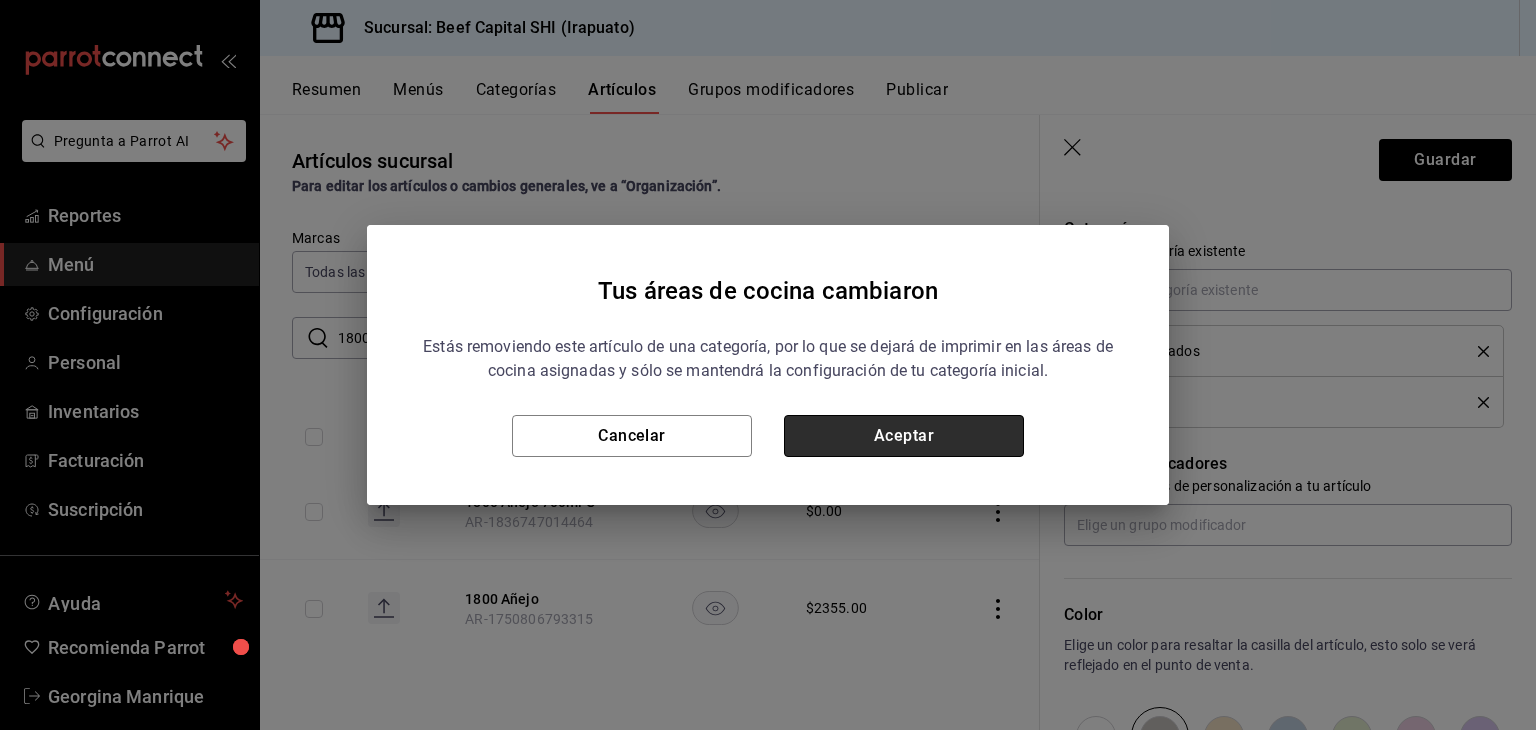 click on "Aceptar" at bounding box center (904, 436) 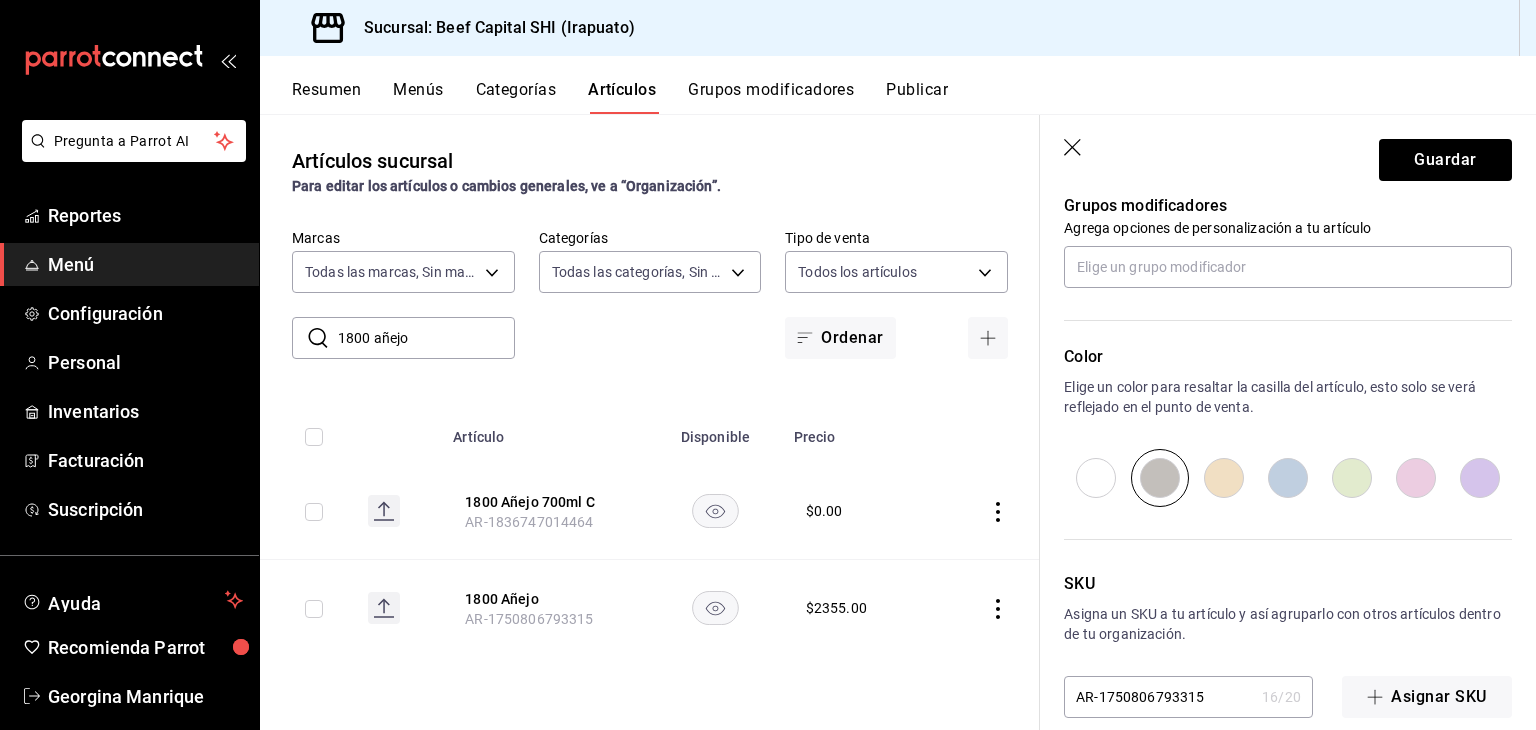 scroll, scrollTop: 934, scrollLeft: 0, axis: vertical 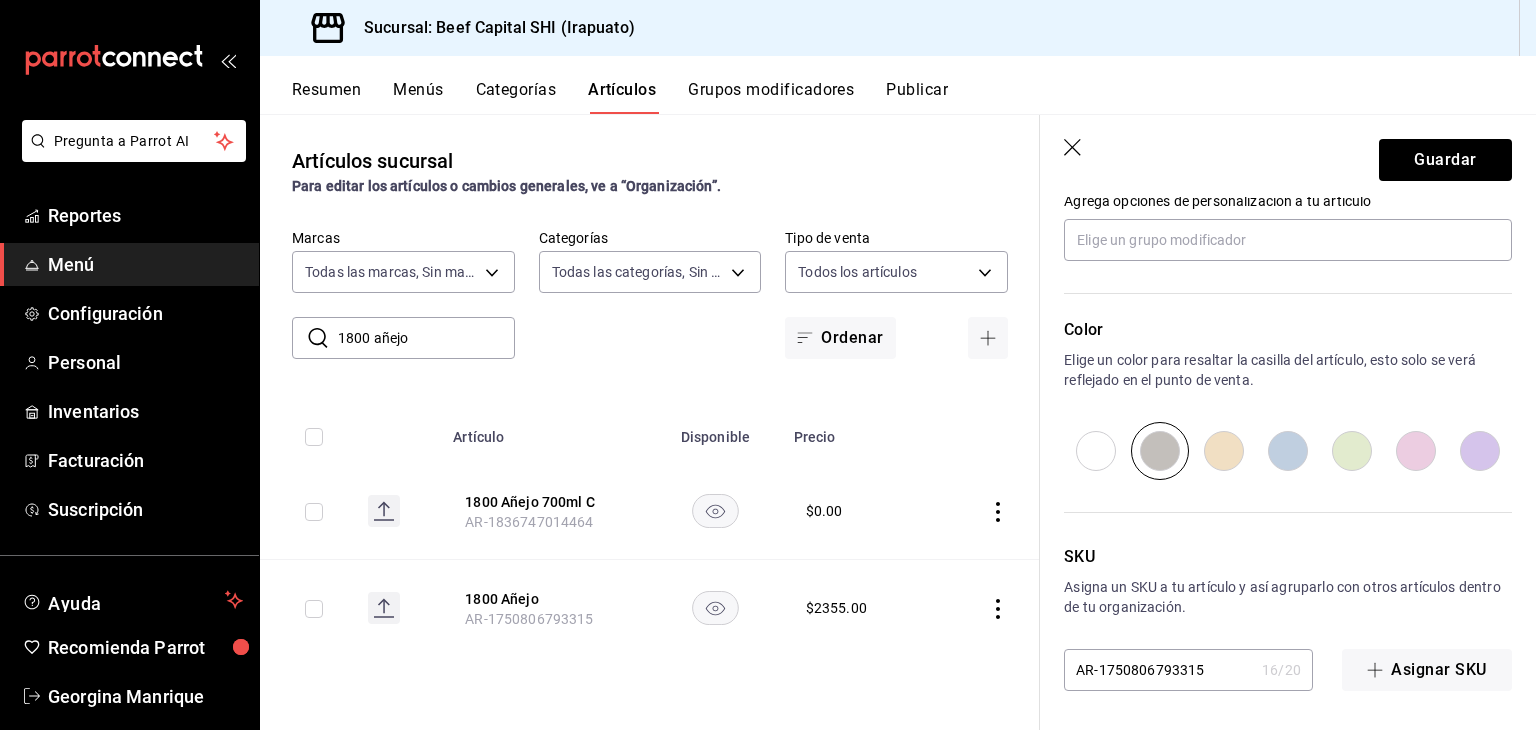 click at bounding box center (1224, 451) 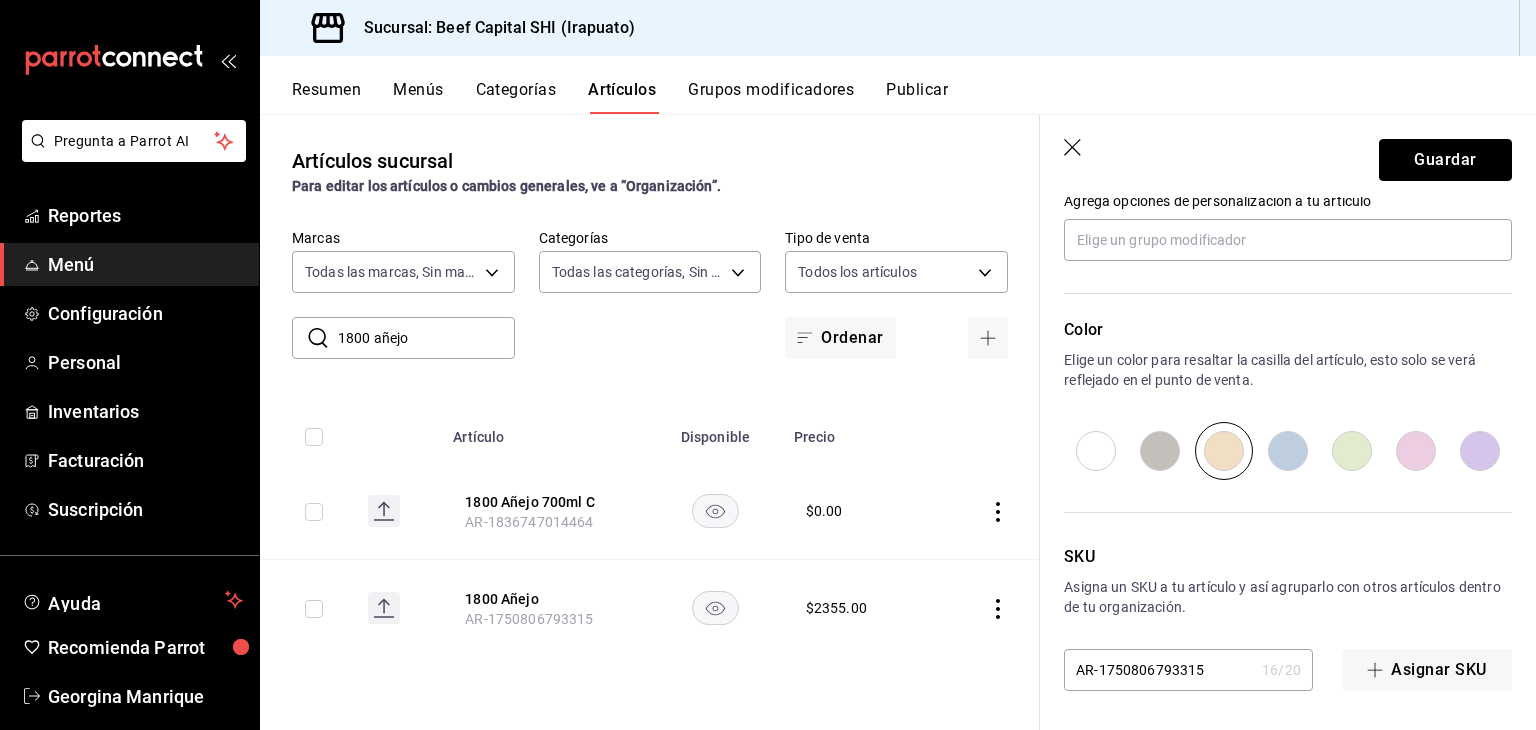 click on "Guardar" at bounding box center (1445, 160) 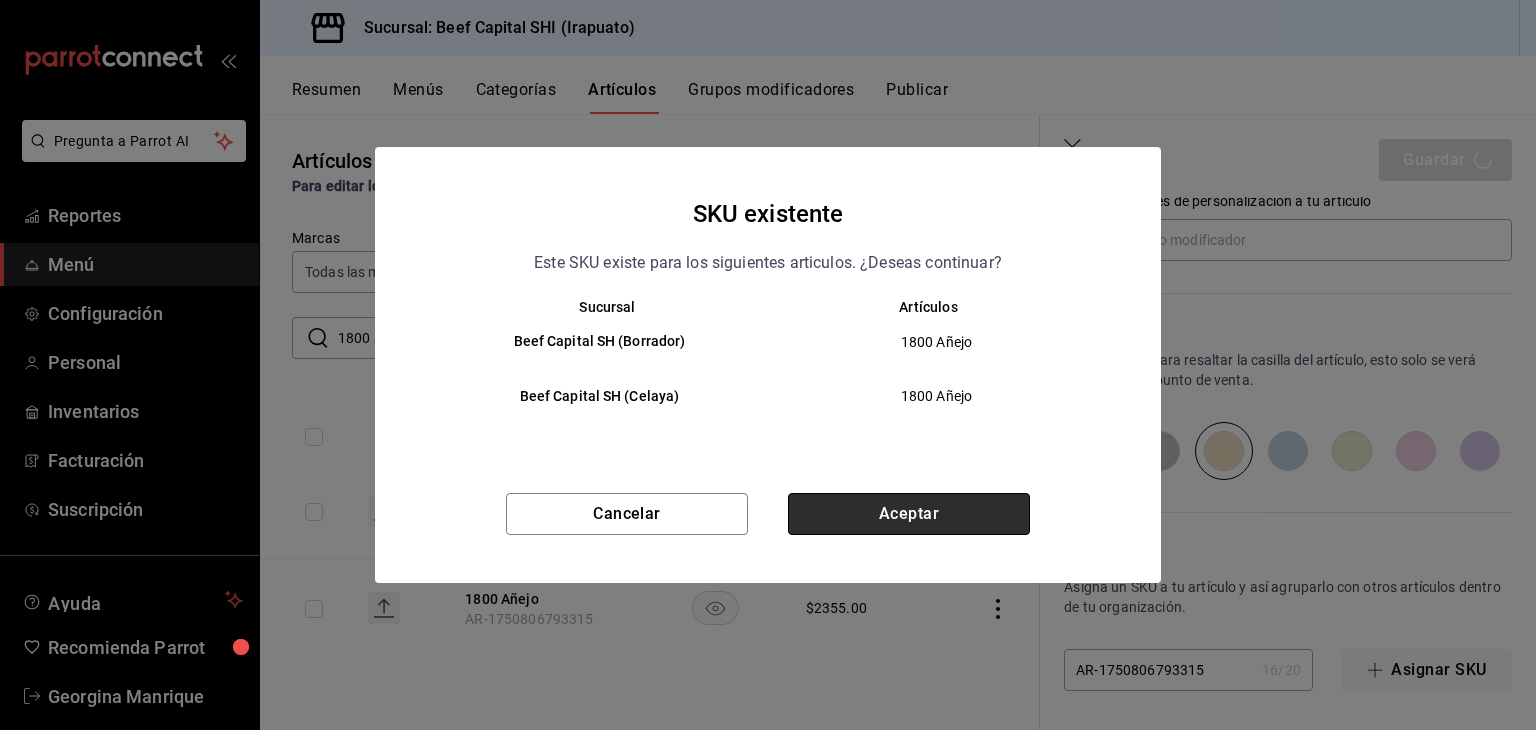 drag, startPoint x: 948, startPoint y: 514, endPoint x: 1096, endPoint y: 263, distance: 291.3846 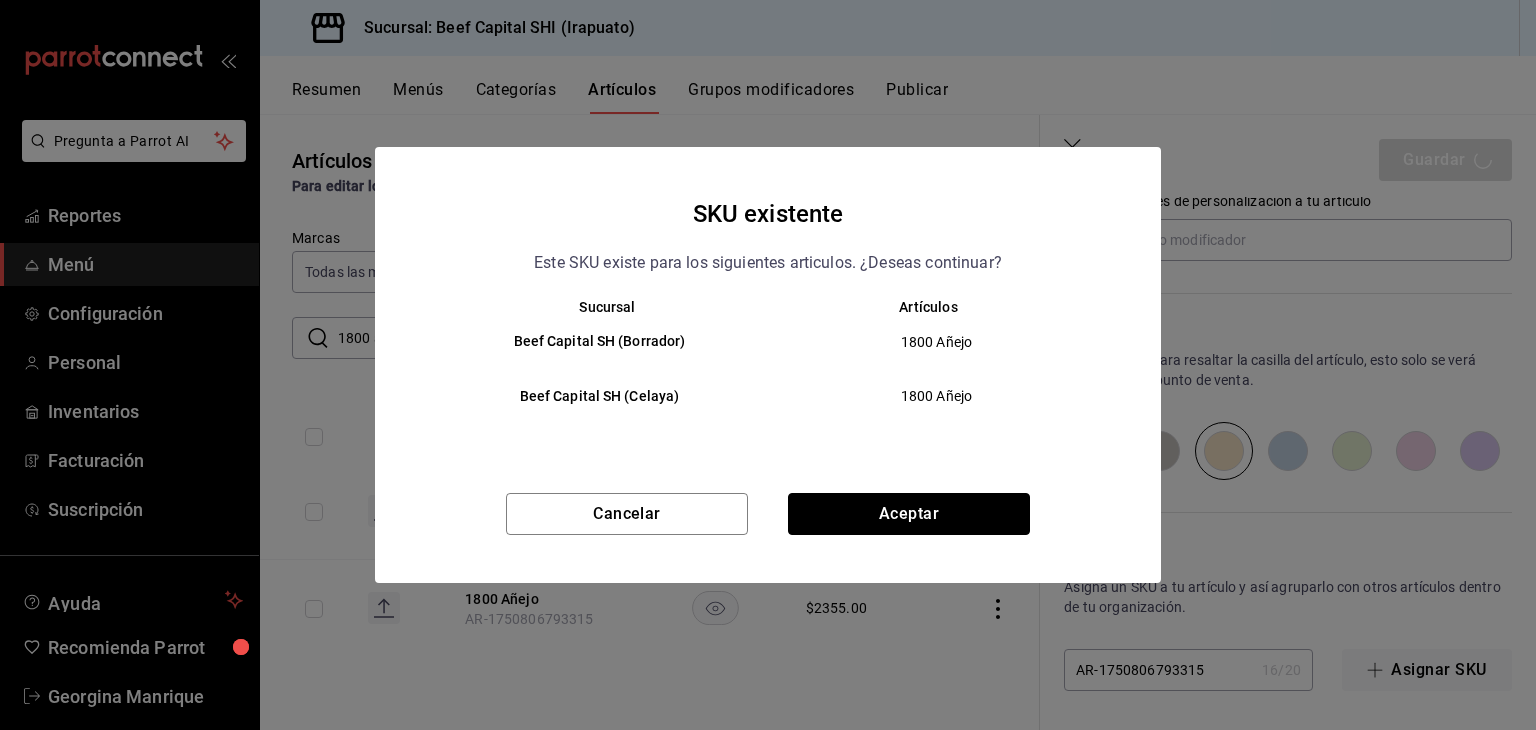 click on "Aceptar" at bounding box center (909, 514) 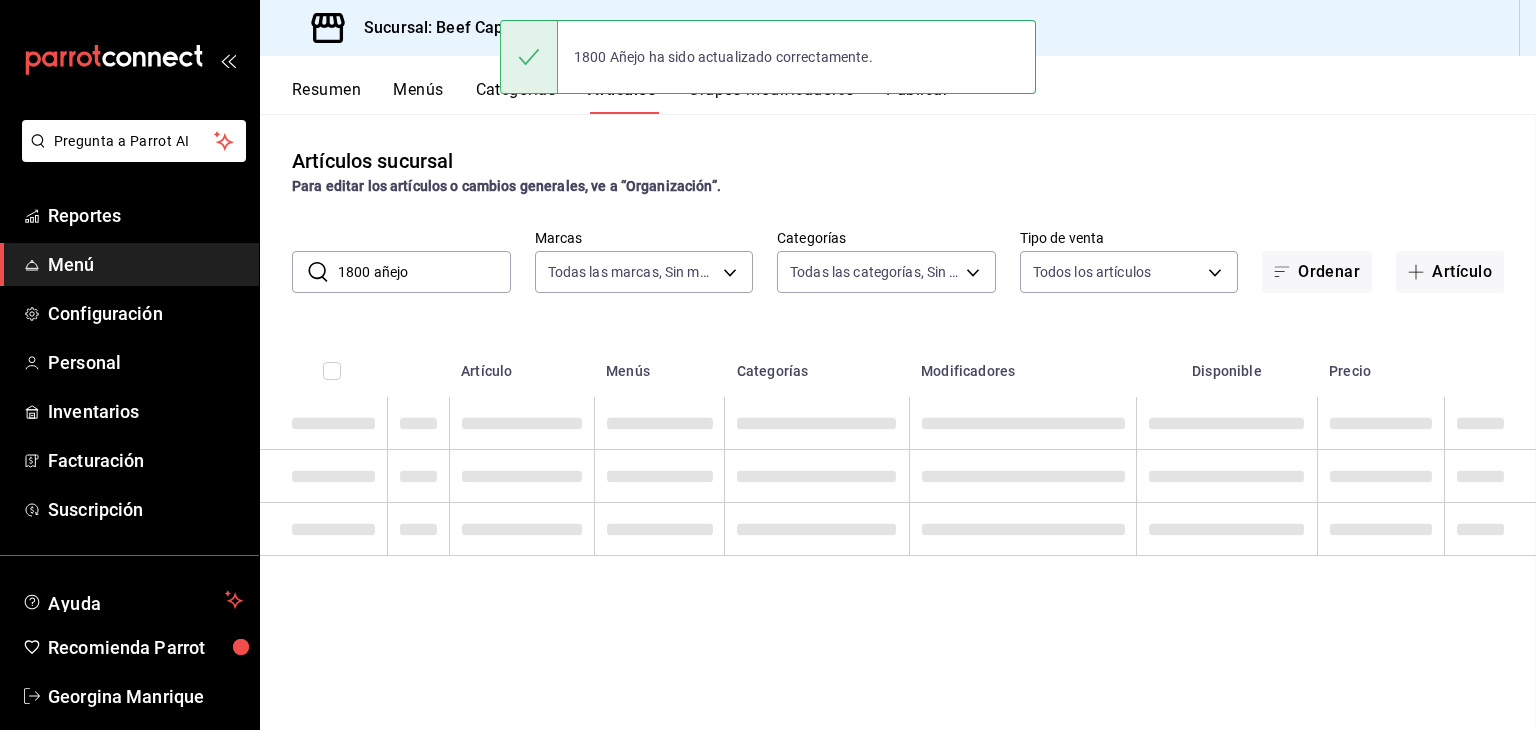 scroll, scrollTop: 0, scrollLeft: 0, axis: both 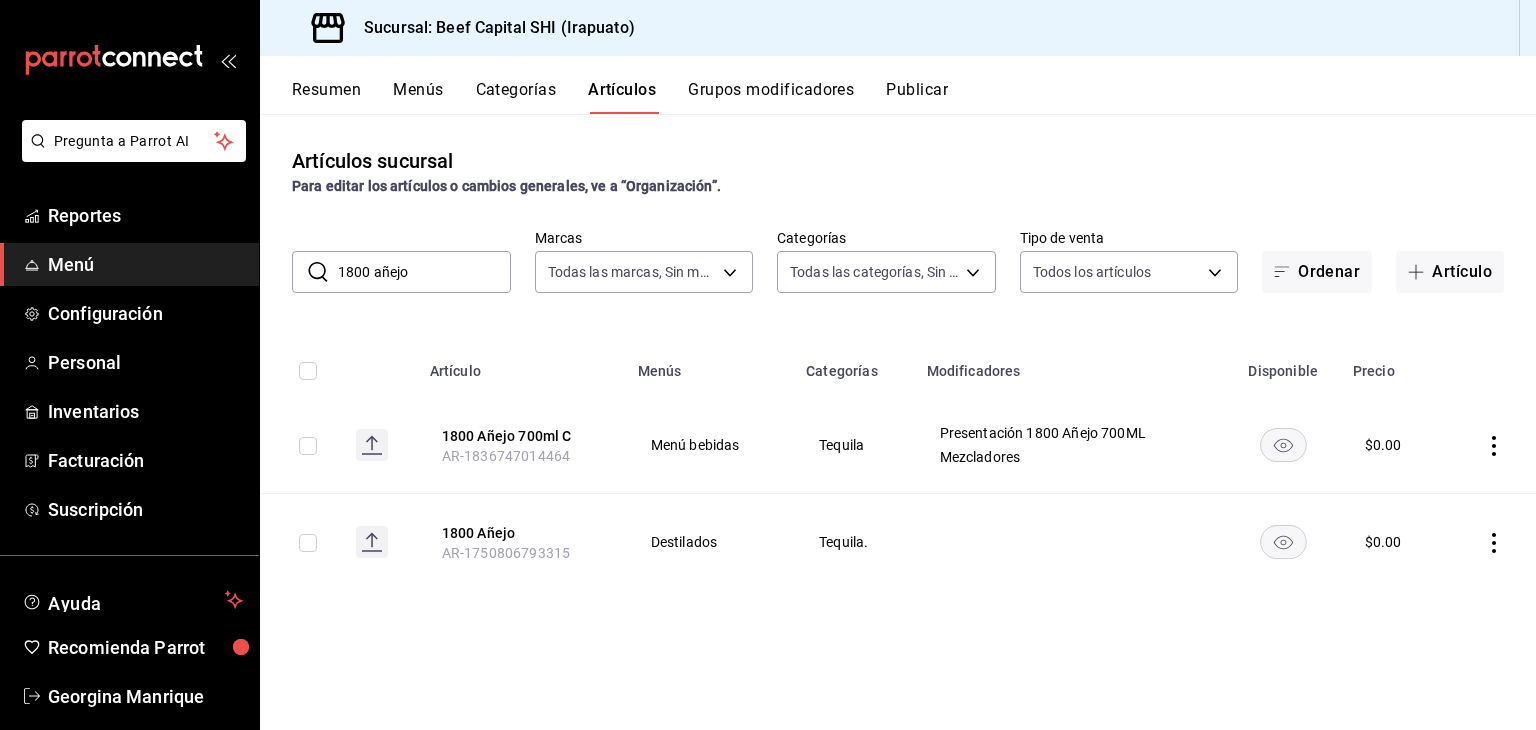 click on "Grupos modificadores" at bounding box center (771, 97) 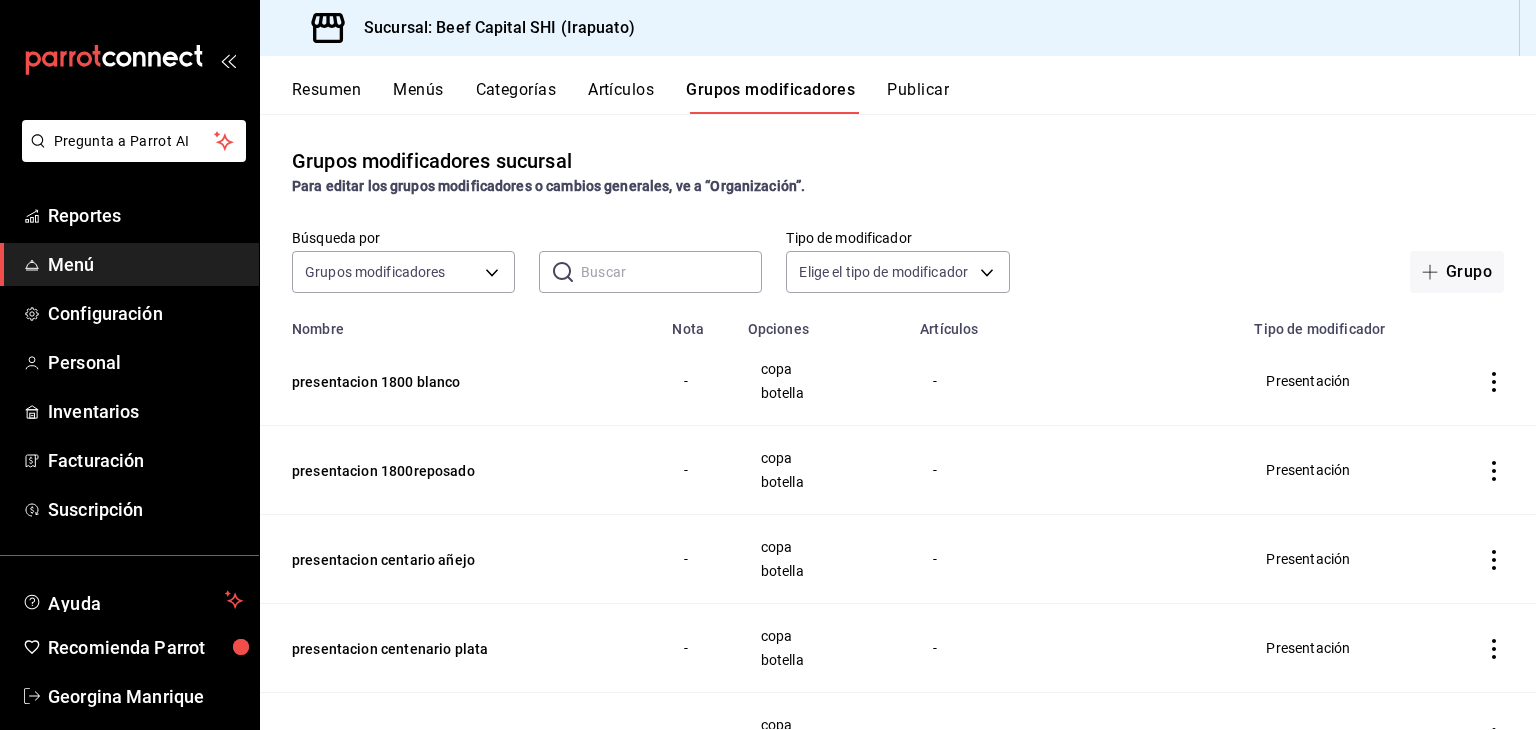 drag, startPoint x: 1421, startPoint y: 277, endPoint x: 1401, endPoint y: 266, distance: 22.825424 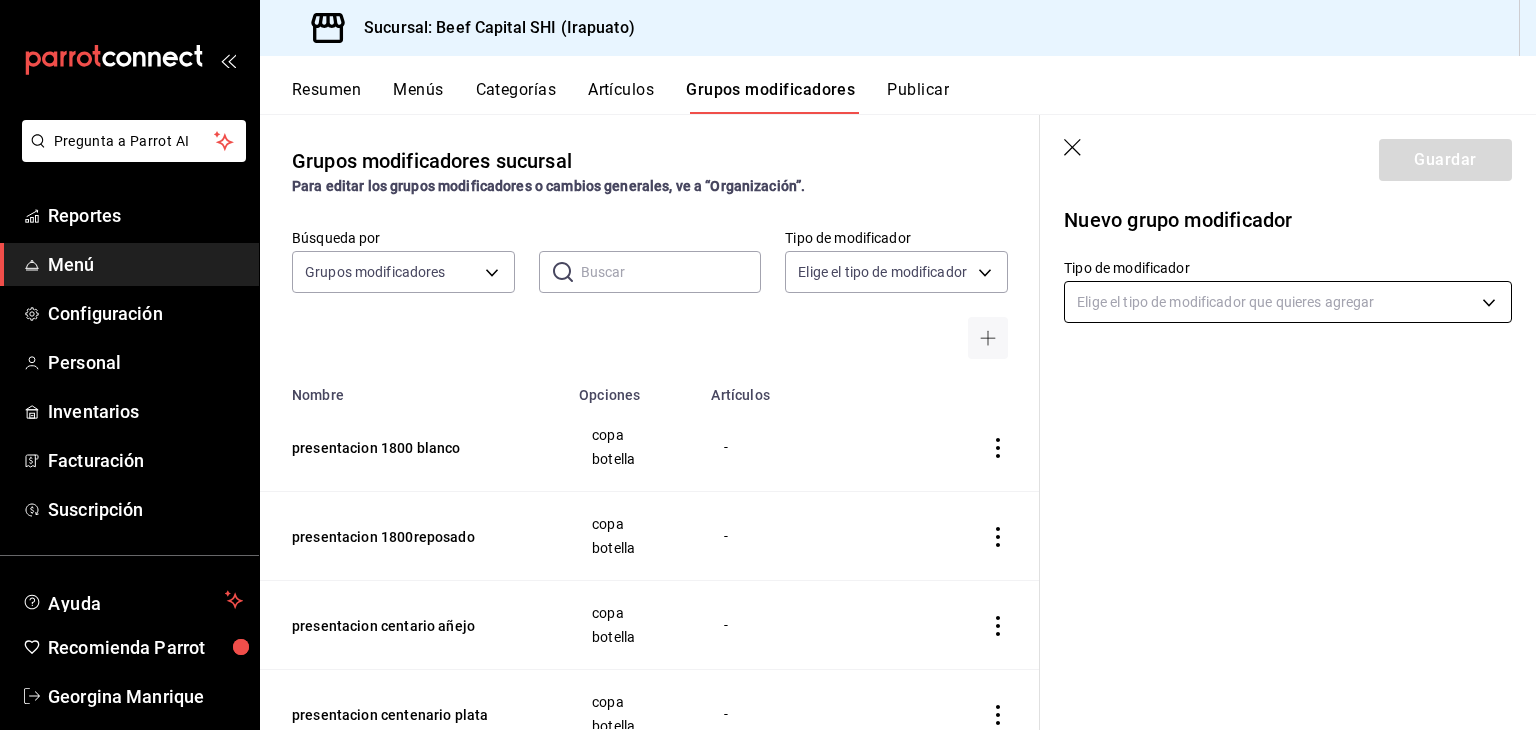 click on "Pregunta a Parrot AI Reportes   Menú   Configuración   Personal   Inventarios   Facturación   Suscripción   Ayuda Recomienda Parrot   Georgina Manrique   Sugerir nueva función   Sucursal: Beef Capital SHI (Irapuato) Resumen Menús Categorías Artículos Grupos modificadores Publicar Grupos modificadores sucursal Para editar los grupos modificadores o cambios generales, ve a “Organización”. Búsqueda por Grupos modificadores GROUP ​ ​ Tipo de modificador Elige el tipo de modificador Nombre Opciones Artículos presentacion 1800 blanco copa botella - presentacion 1800reposado copa botella - presentacion centario añejo copa botella - presentacion centenario plata copa botella - presentacion centenario reposado copa botella - presentacion don julio 1942 copa botella - presentacion don julio 70 copa botella - presentacion don julio reposado copa botella - presentacion don julio blanco copa botella - Presentacion 7 leguas añejo copa botella - presentacion 7 leguas reposado copa botellas - copa - copa" at bounding box center [768, 365] 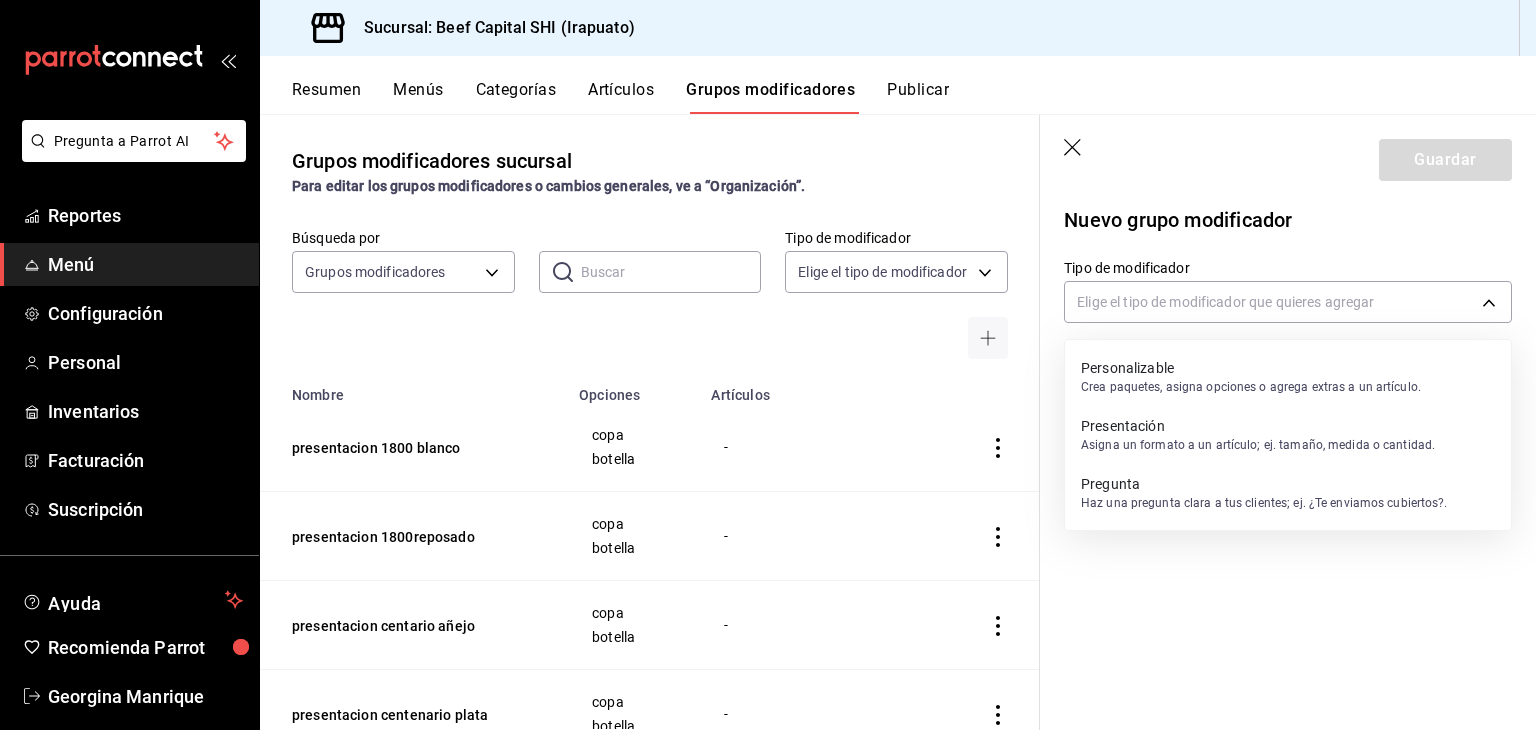 click on "Presentación" at bounding box center [1258, 426] 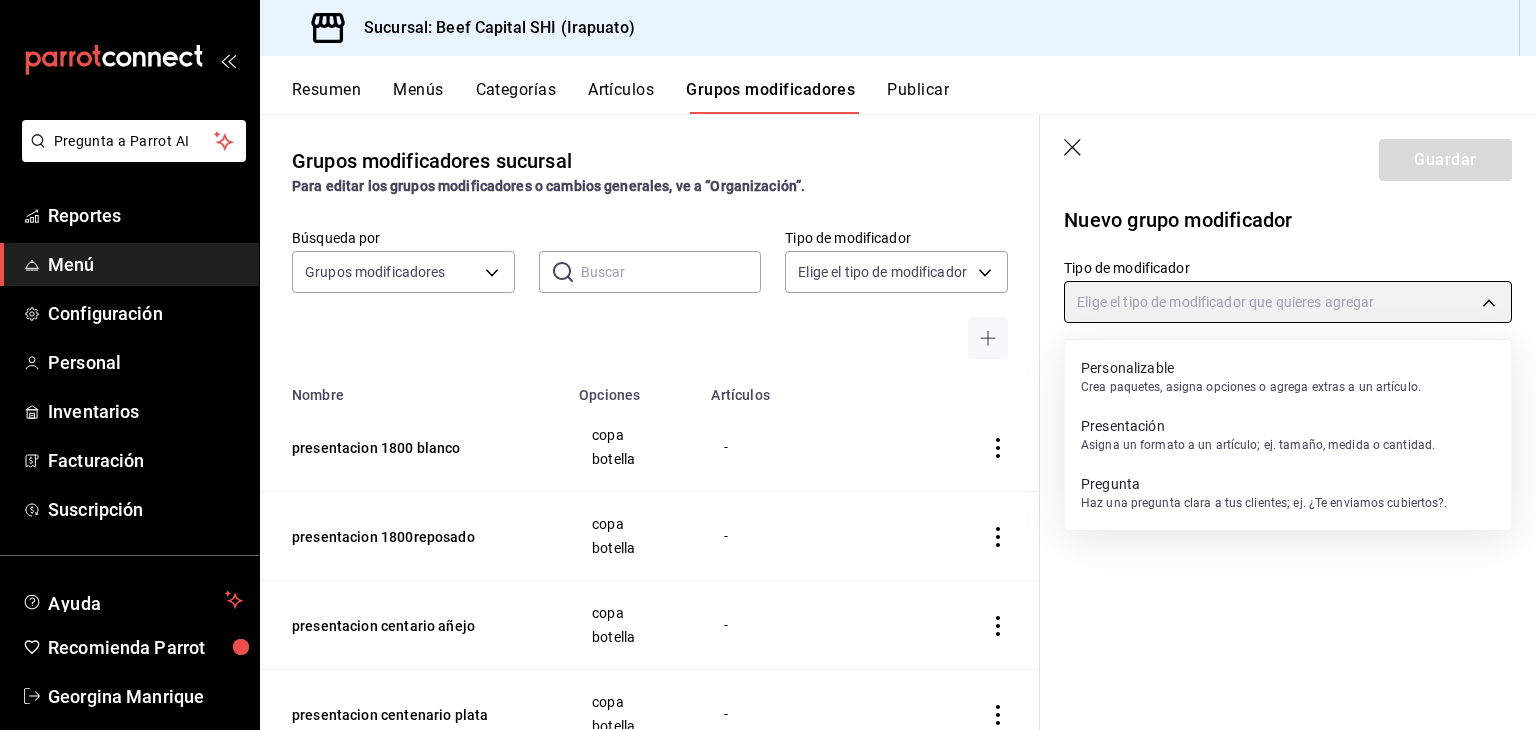 type on "PRESENTATION" 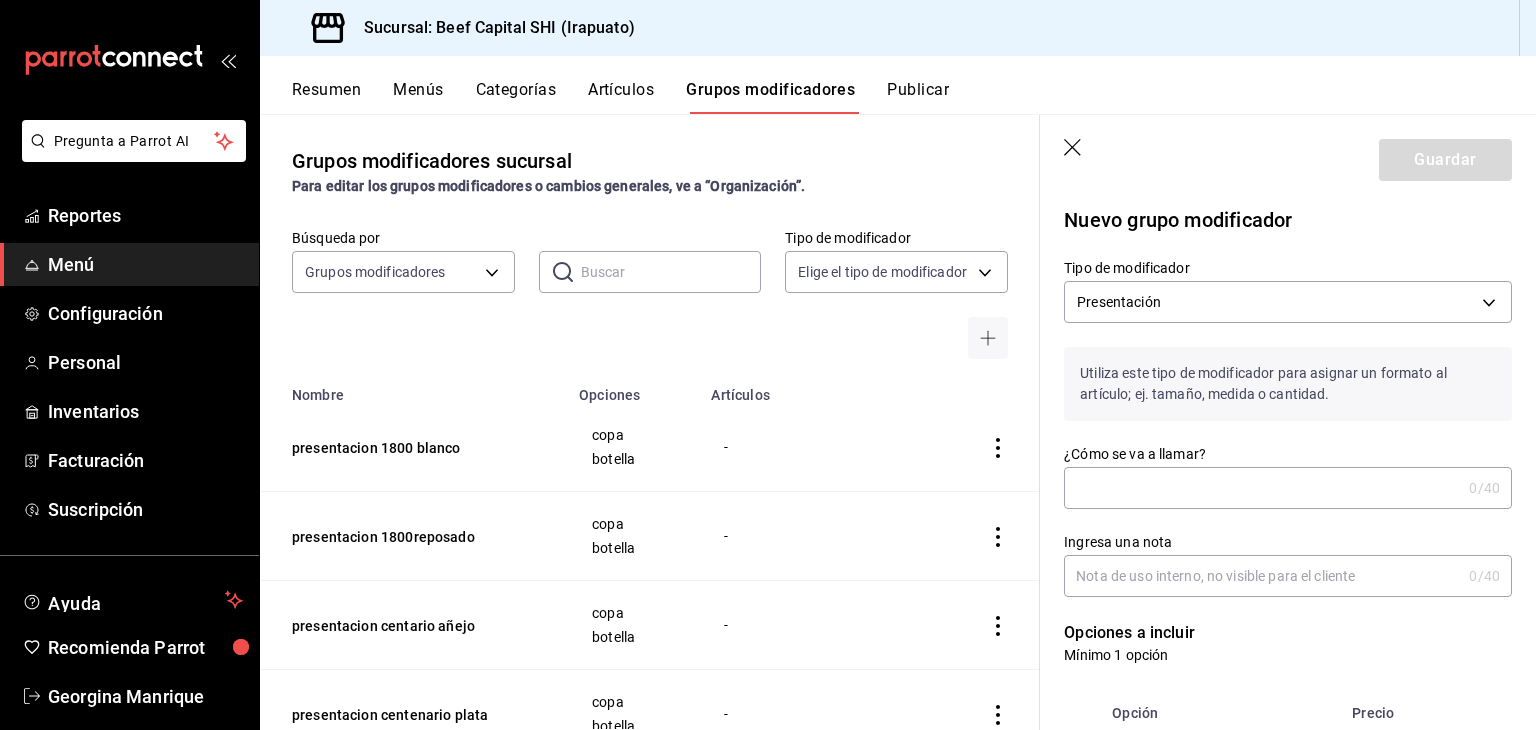 click on "¿Cómo se va a llamar? 0 /40 ¿Cómo se va a llamar?" at bounding box center (1288, 477) 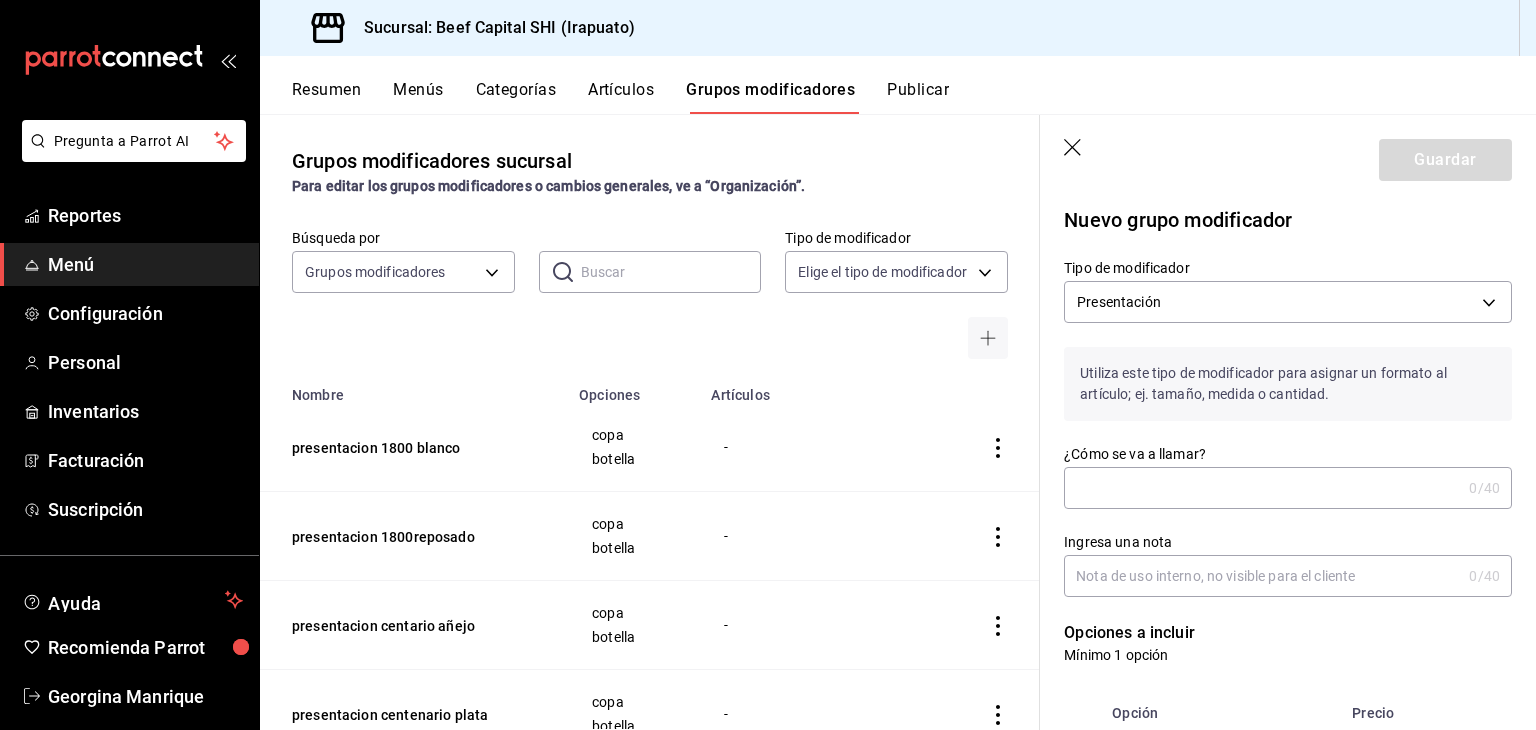 click on "¿Cómo se va a llamar?" at bounding box center [1262, 488] 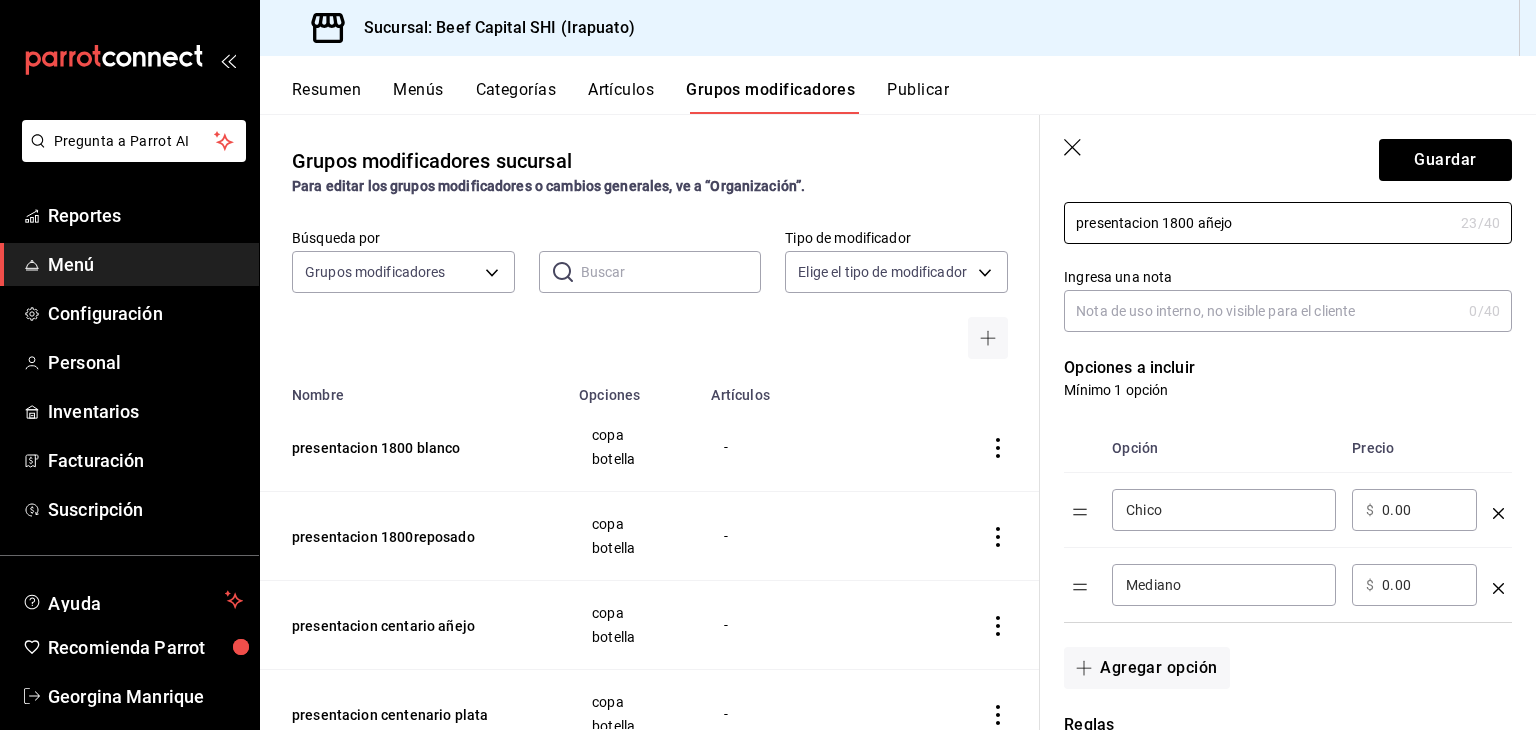 scroll, scrollTop: 300, scrollLeft: 0, axis: vertical 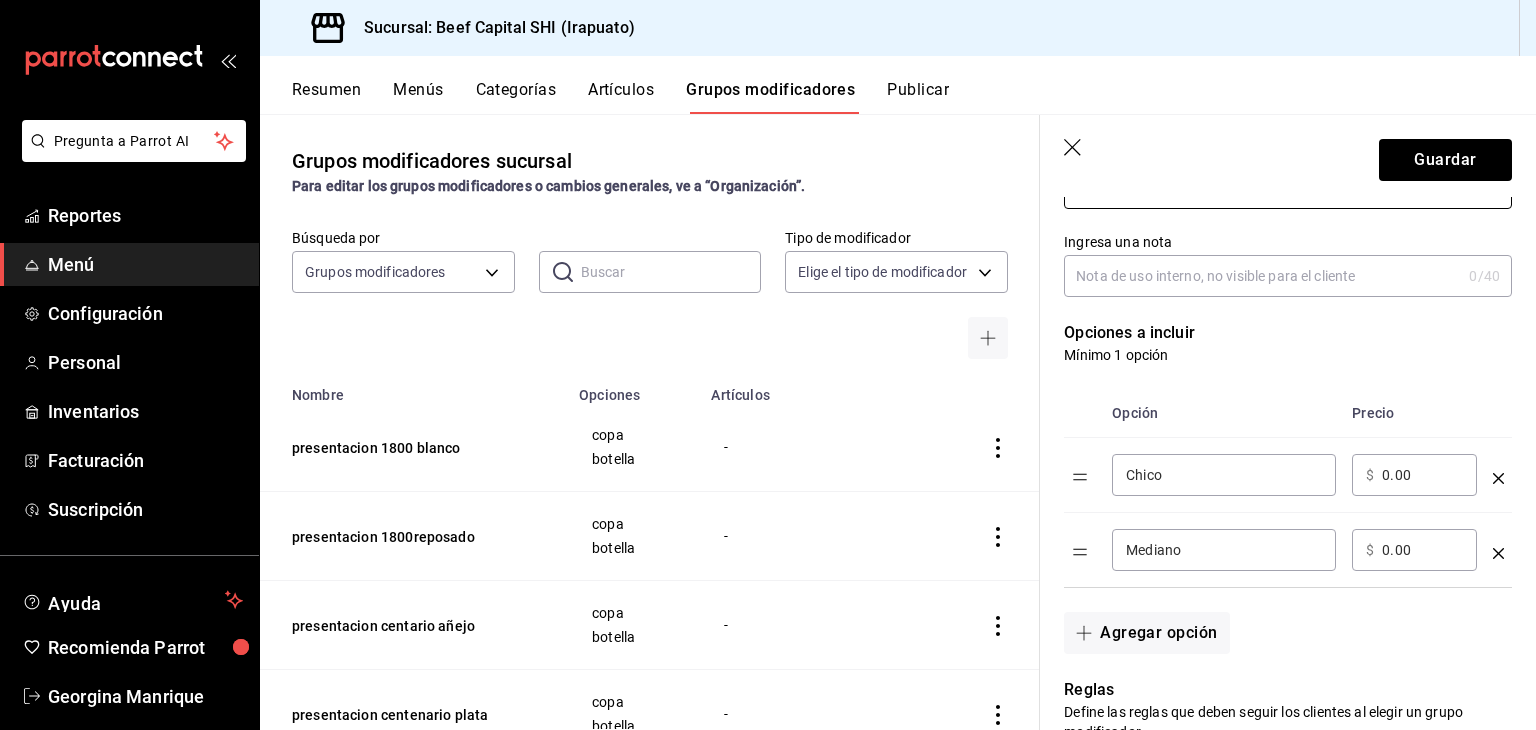 type on "presentacion 1800 añejo" 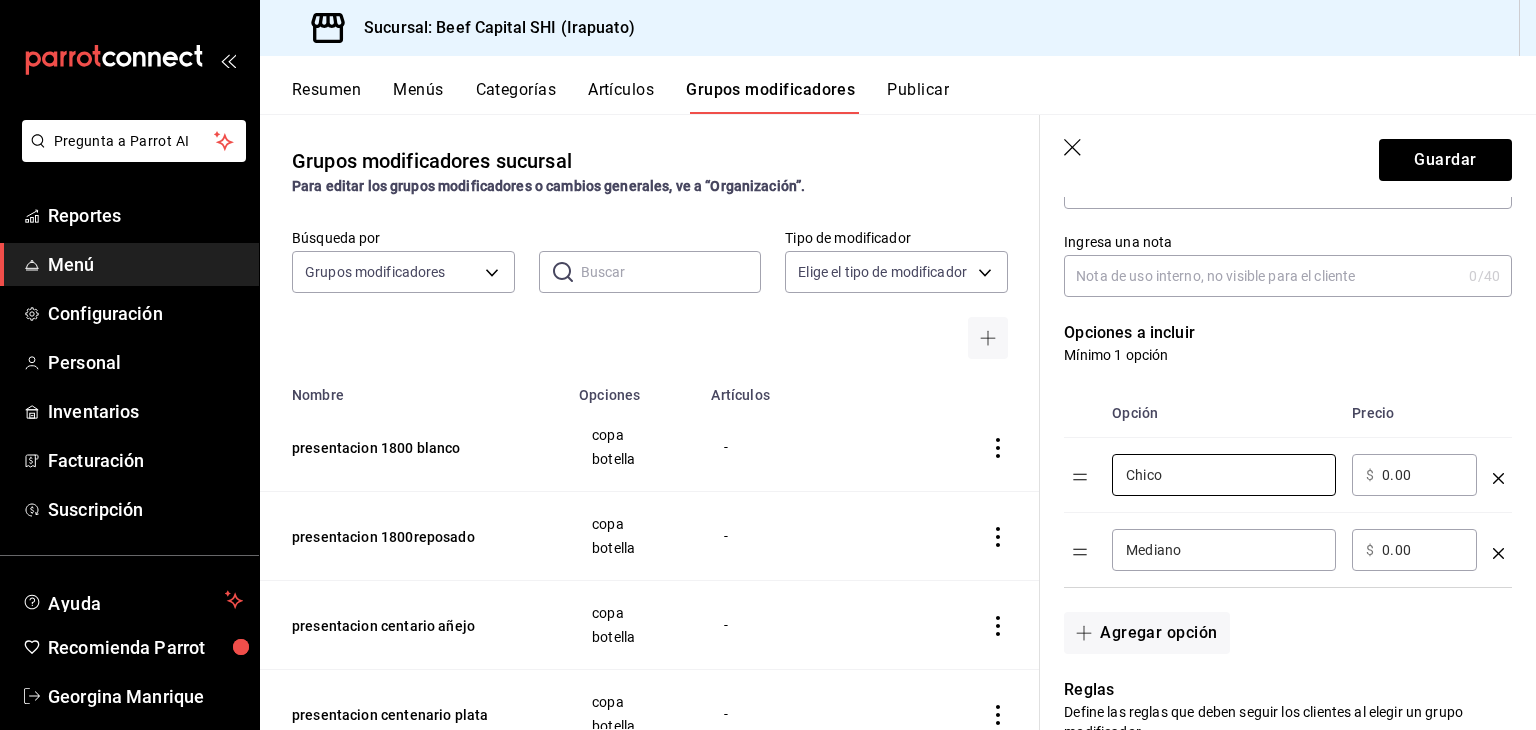 drag, startPoint x: 1182, startPoint y: 471, endPoint x: 1080, endPoint y: 469, distance: 102.01961 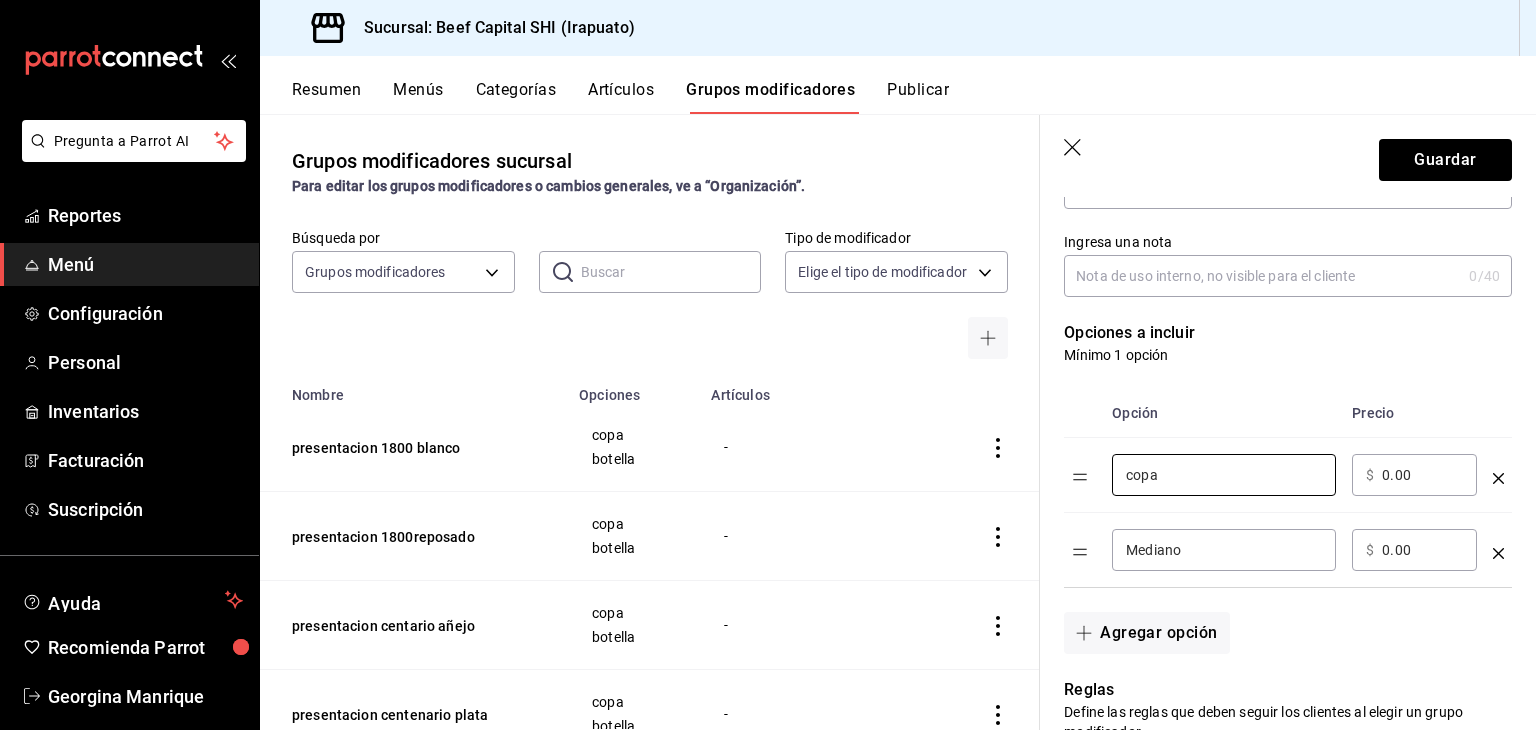 type on "copa" 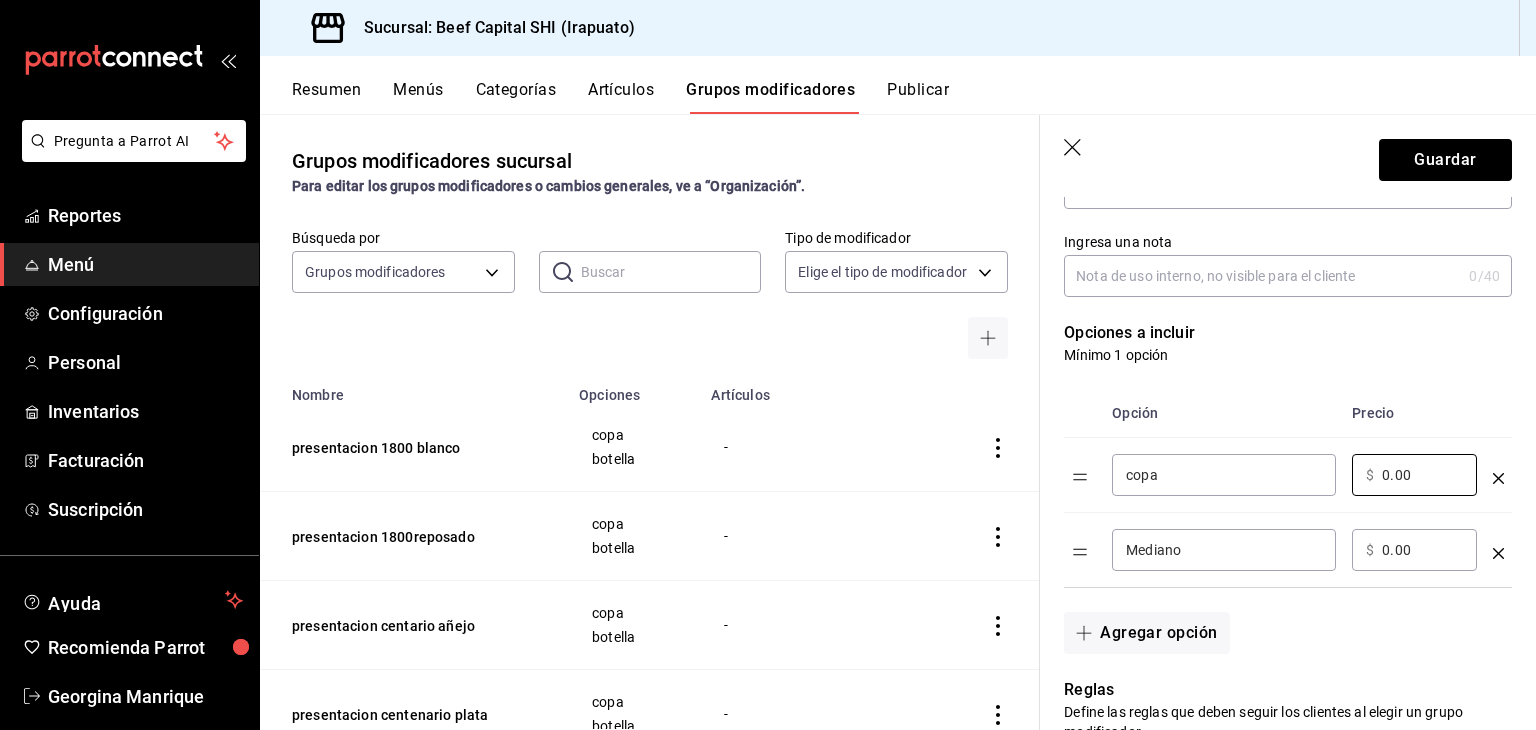 drag, startPoint x: 1415, startPoint y: 468, endPoint x: 1341, endPoint y: 469, distance: 74.00676 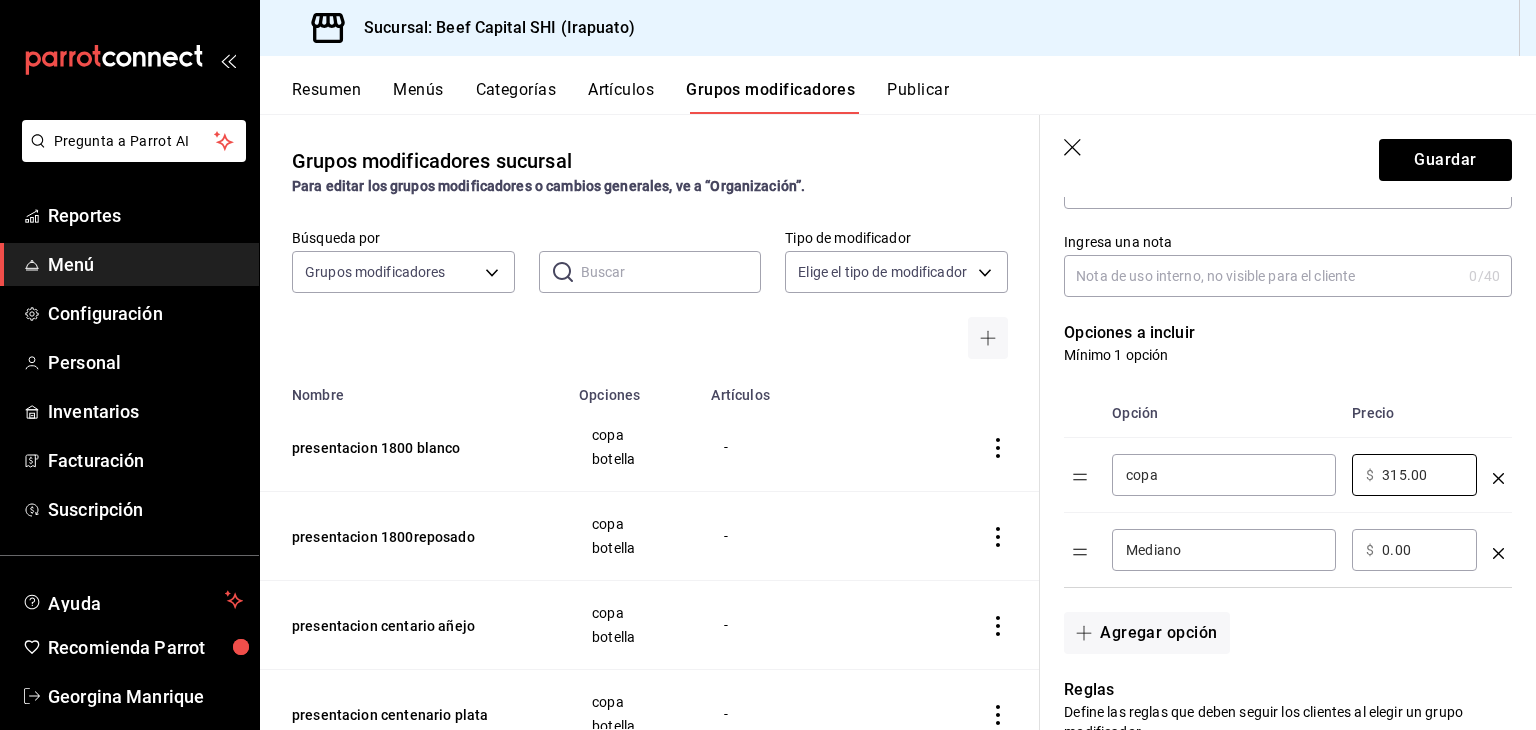 type on "315.00" 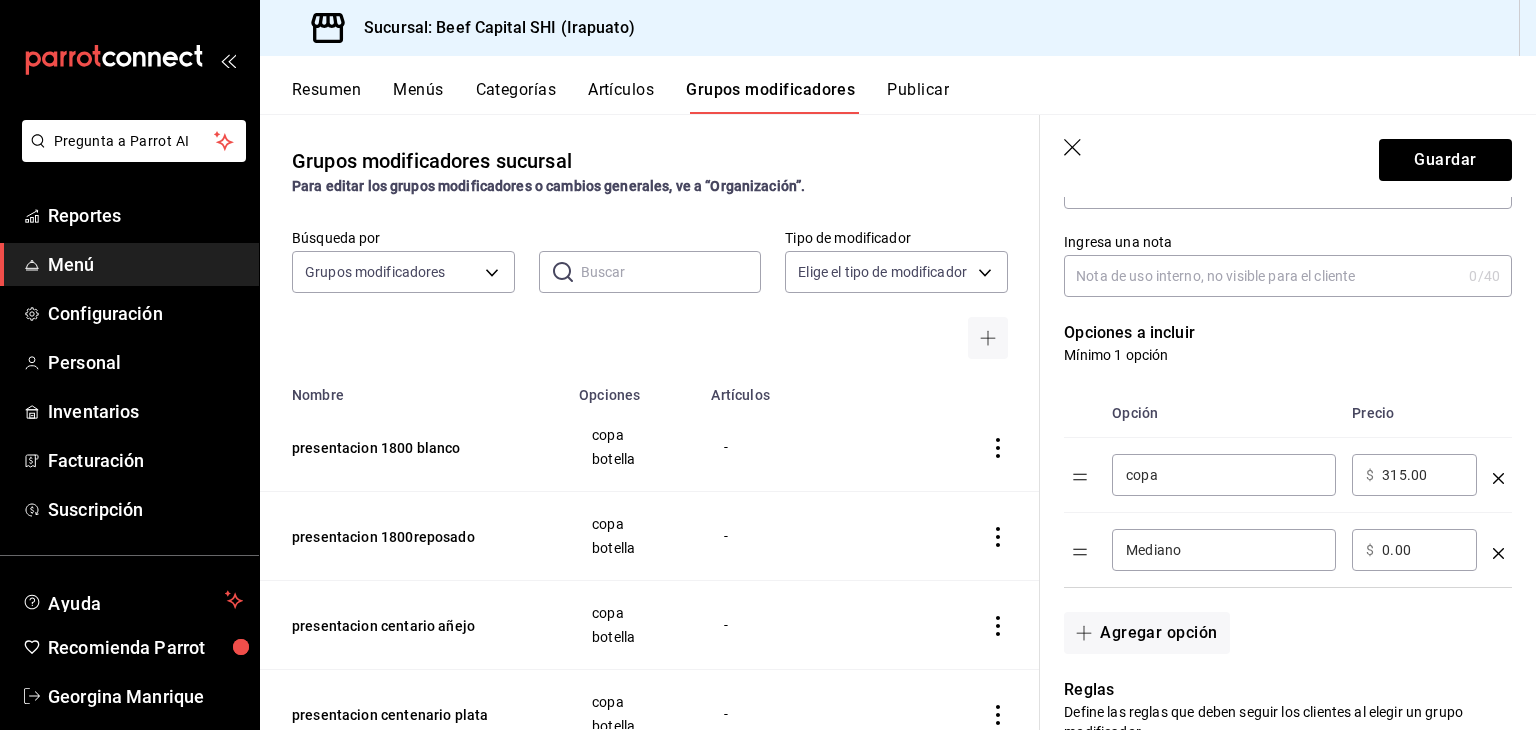 drag, startPoint x: 1192, startPoint y: 561, endPoint x: 1113, endPoint y: 563, distance: 79.025314 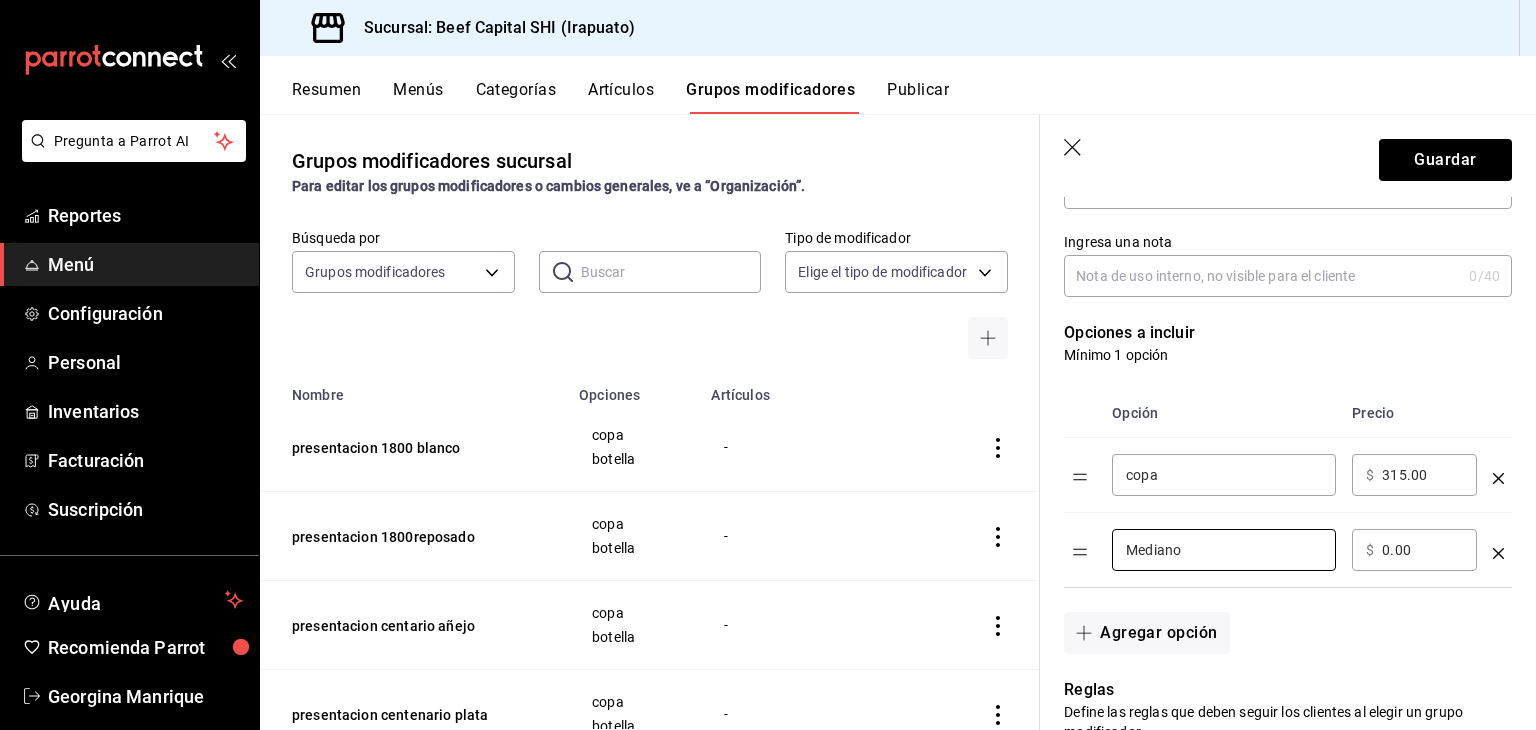 drag, startPoint x: 1184, startPoint y: 545, endPoint x: 1100, endPoint y: 551, distance: 84.21401 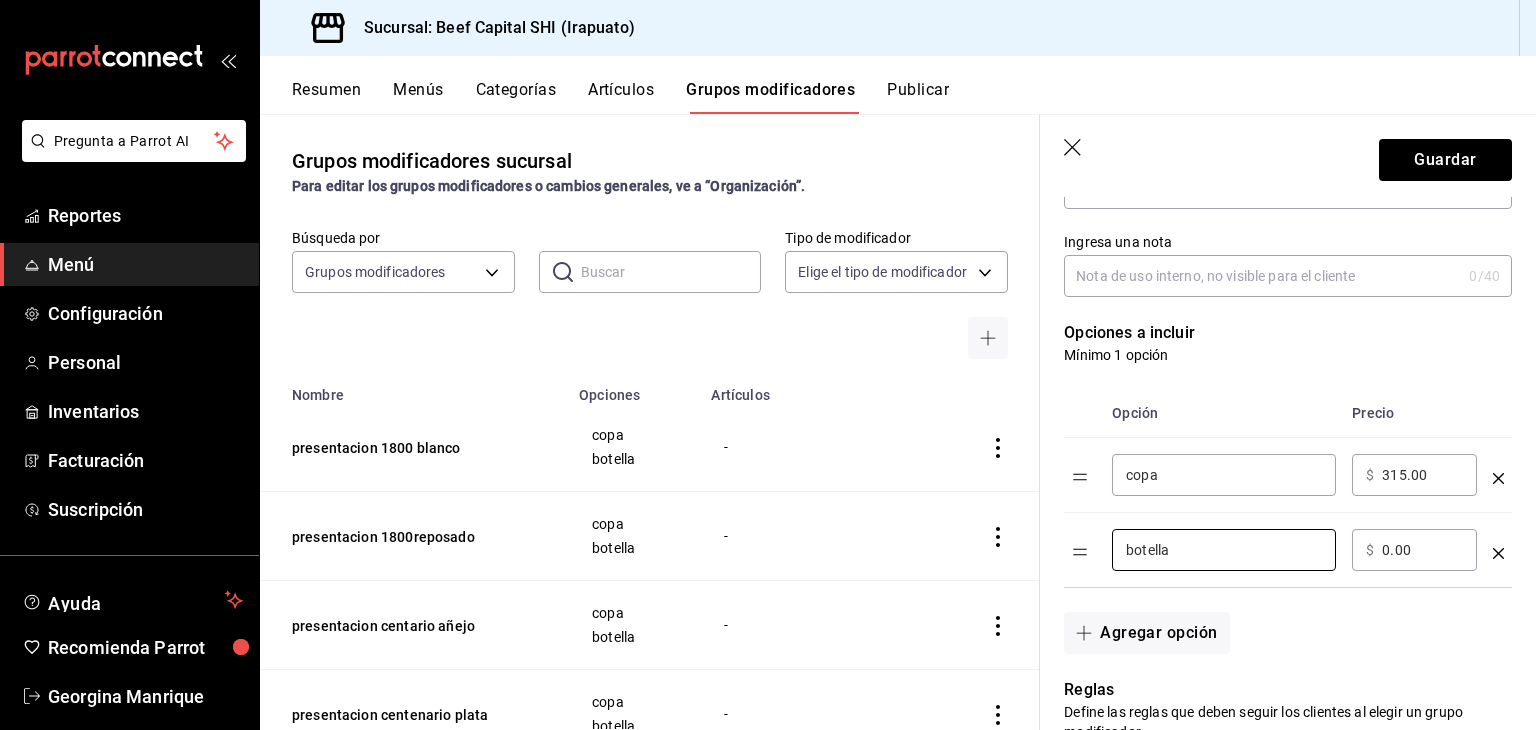 type on "botella" 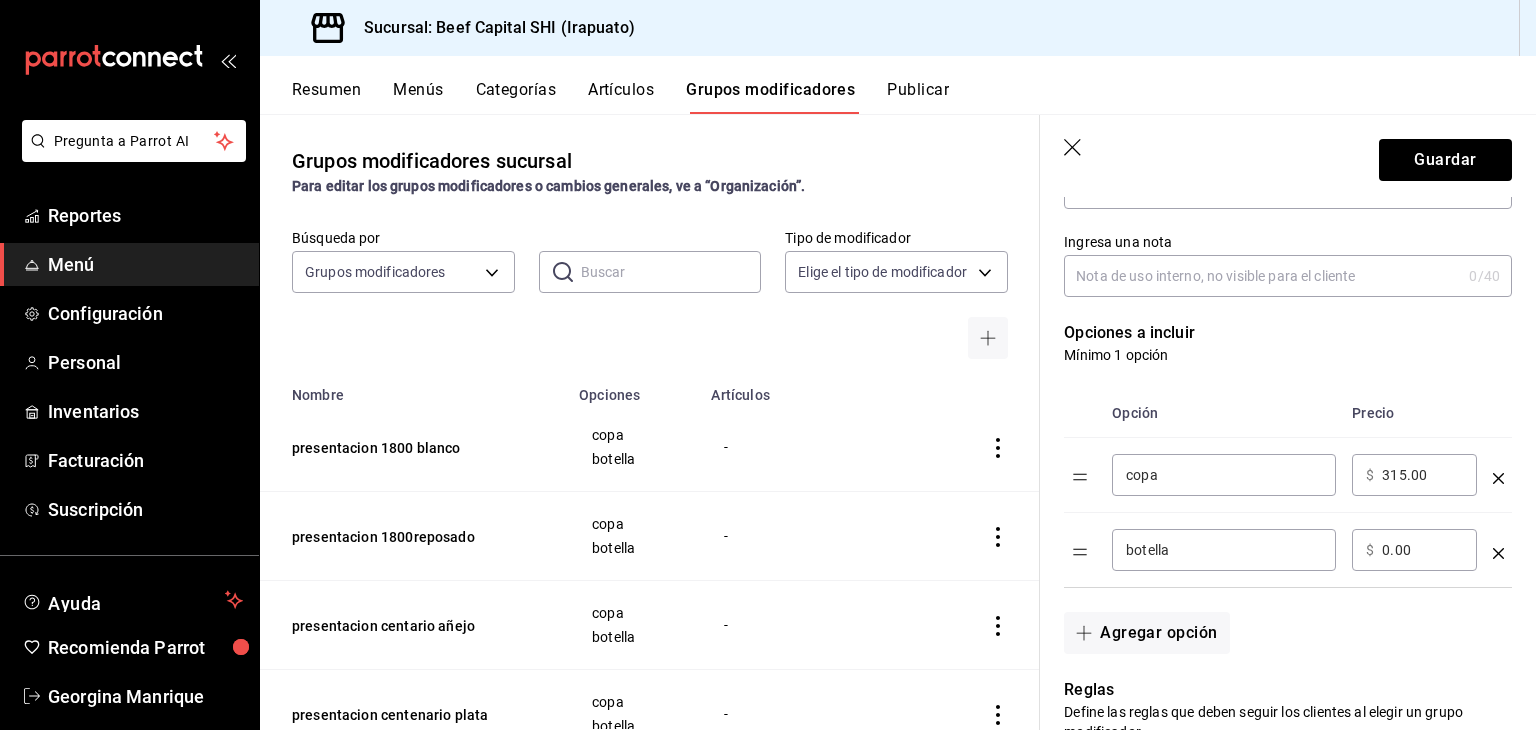 drag, startPoint x: 1412, startPoint y: 549, endPoint x: 1365, endPoint y: 545, distance: 47.169907 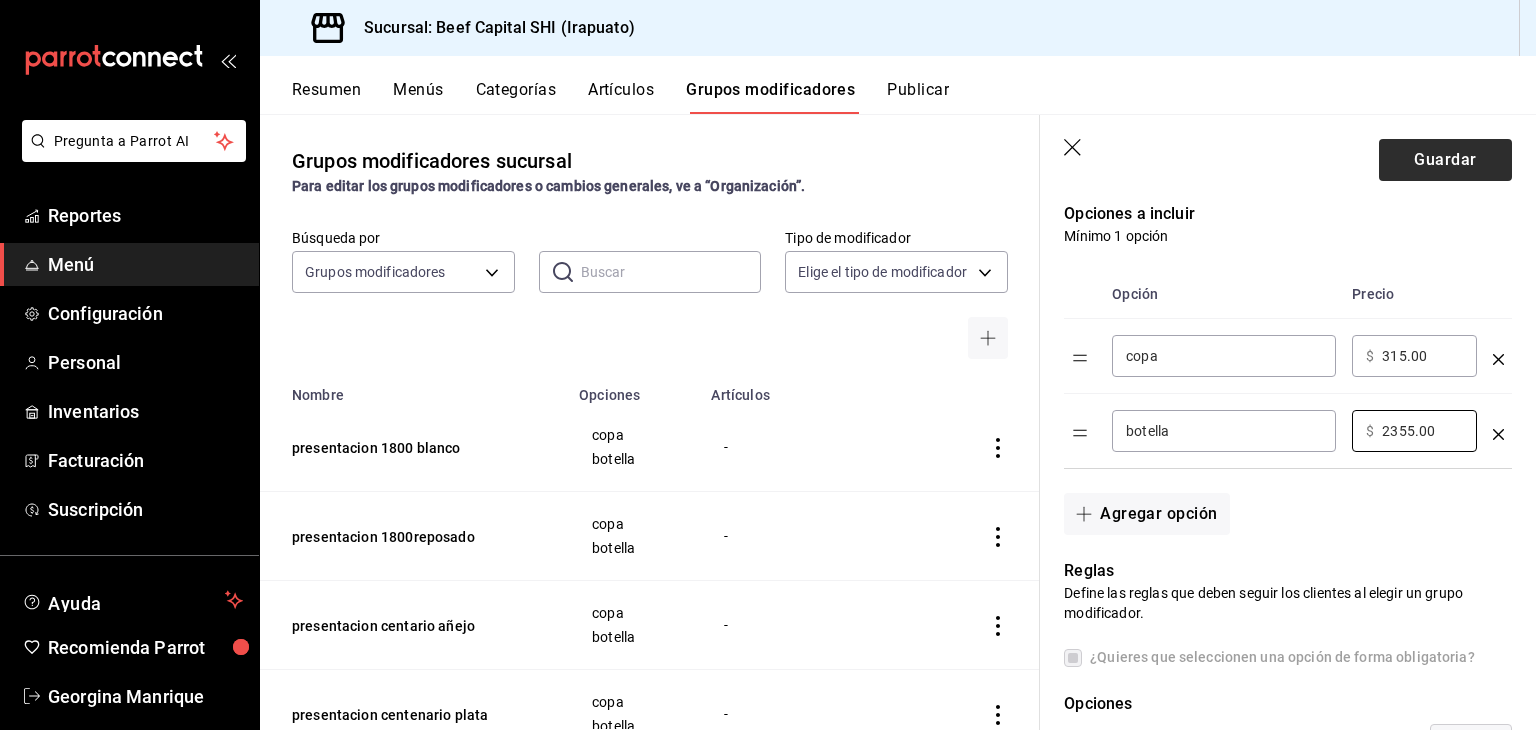 scroll, scrollTop: 392, scrollLeft: 0, axis: vertical 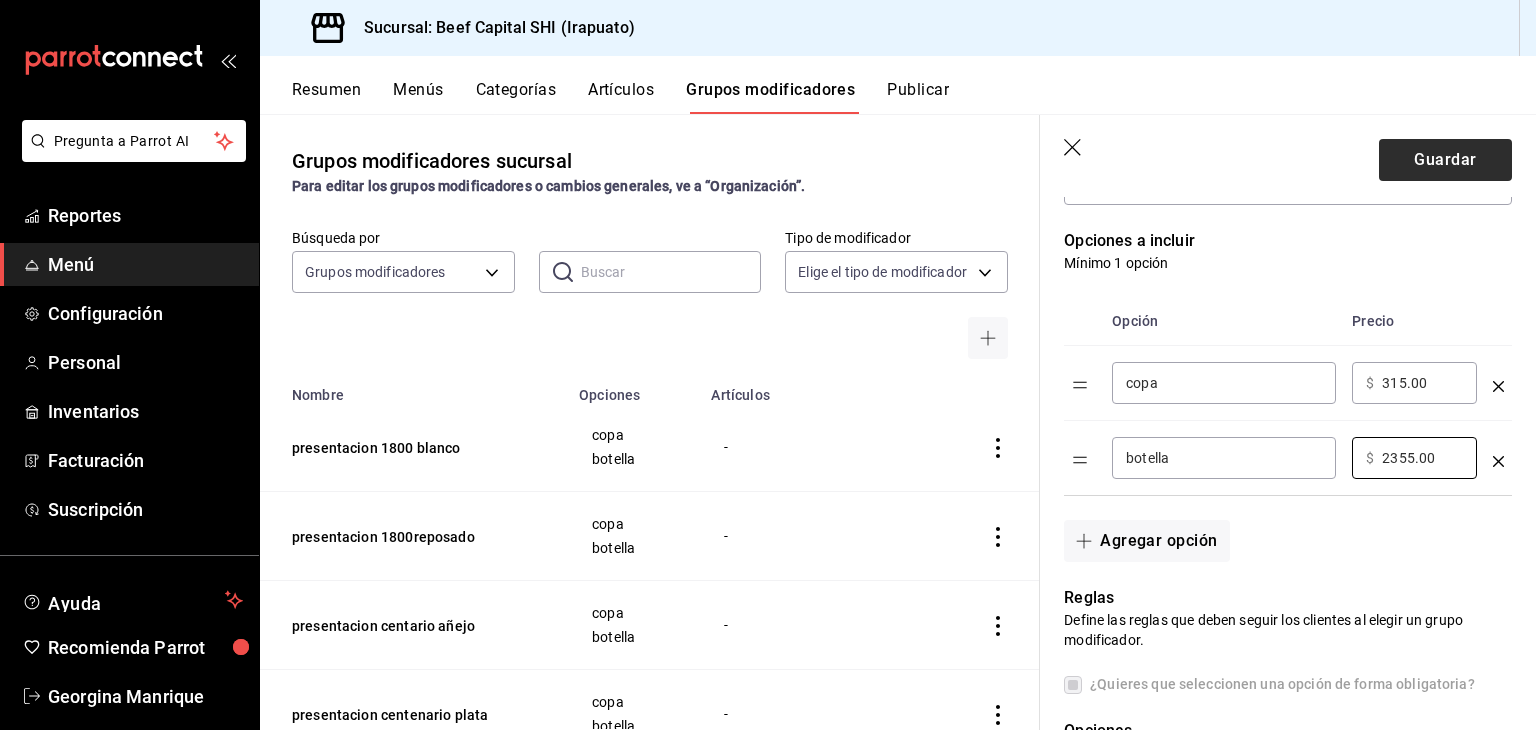 type on "2355.00" 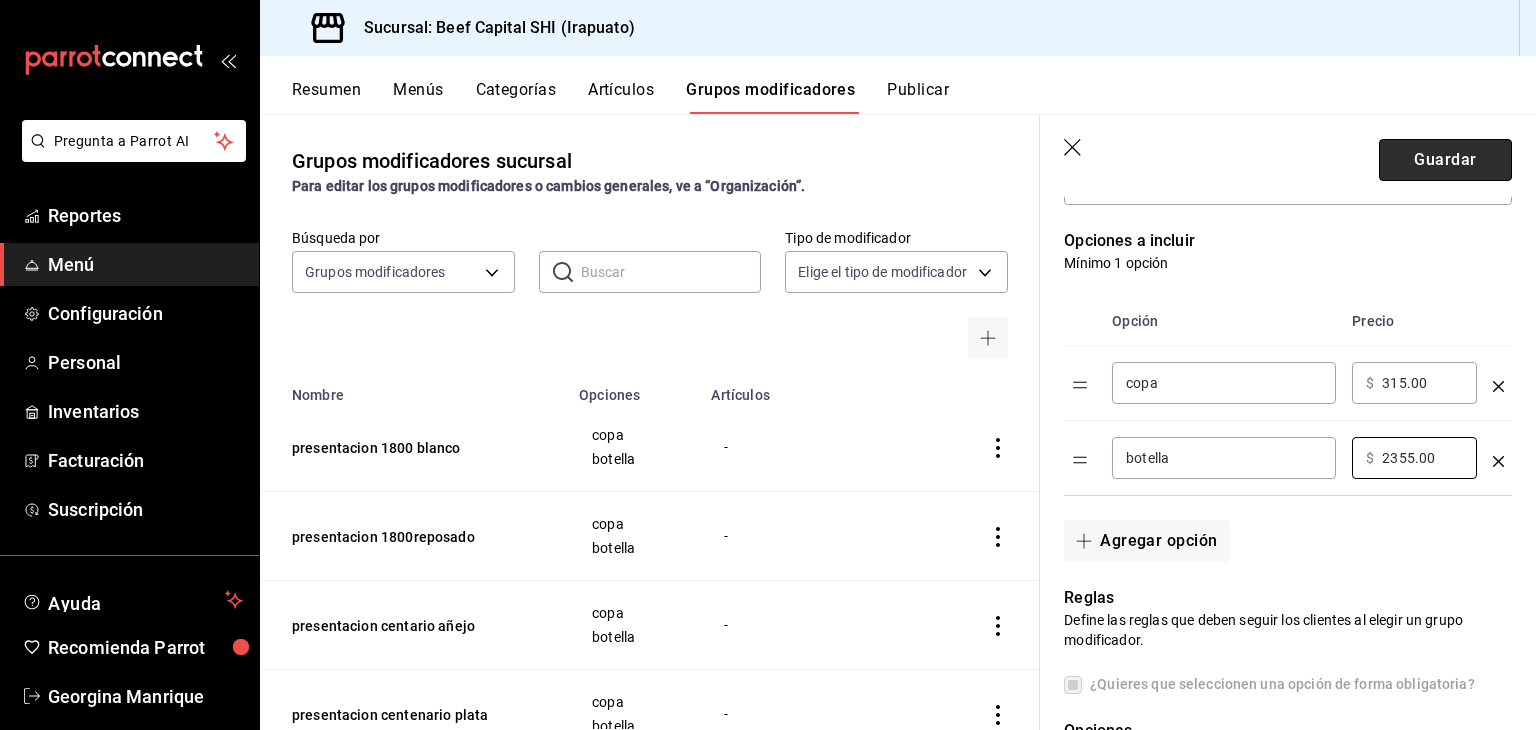 click on "Guardar" at bounding box center (1445, 160) 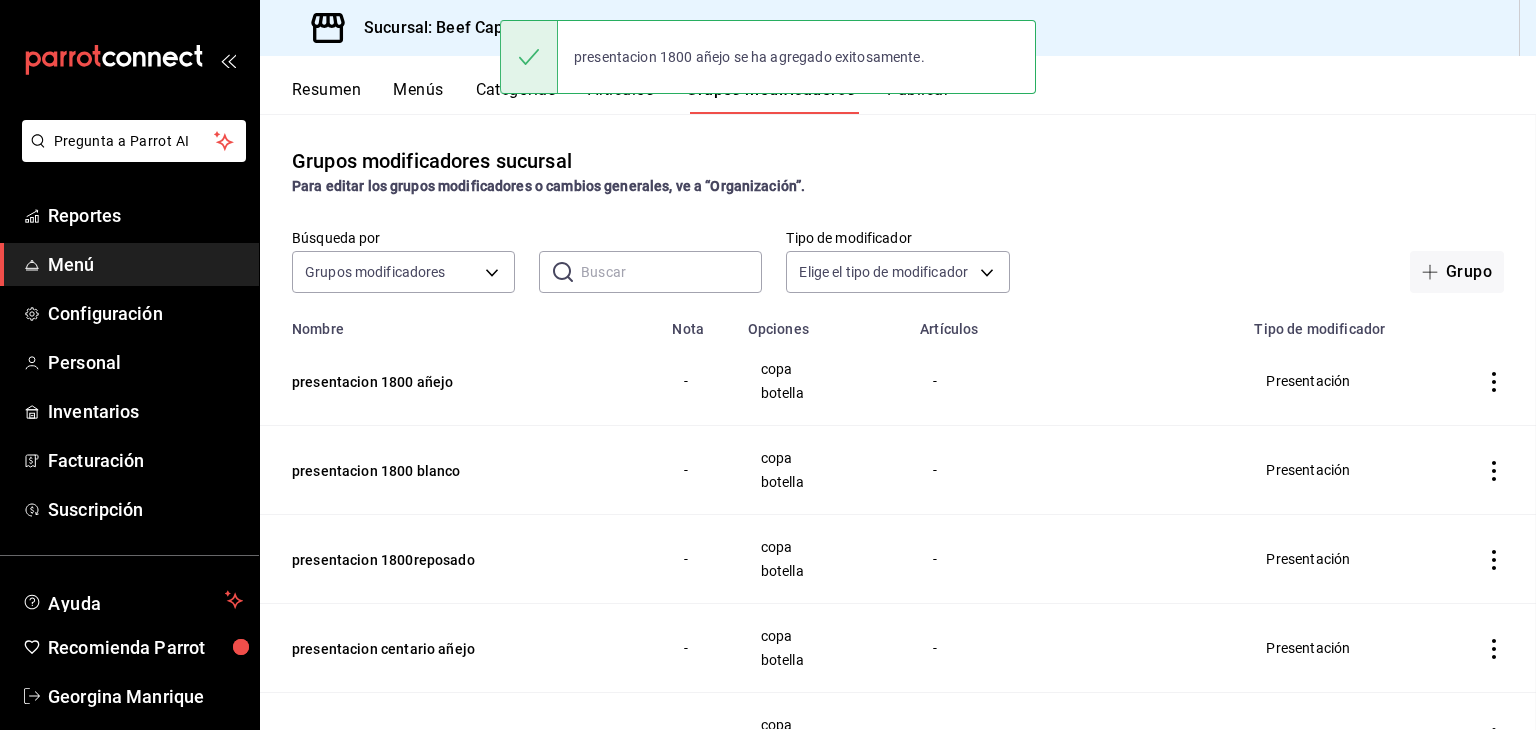 scroll, scrollTop: 0, scrollLeft: 0, axis: both 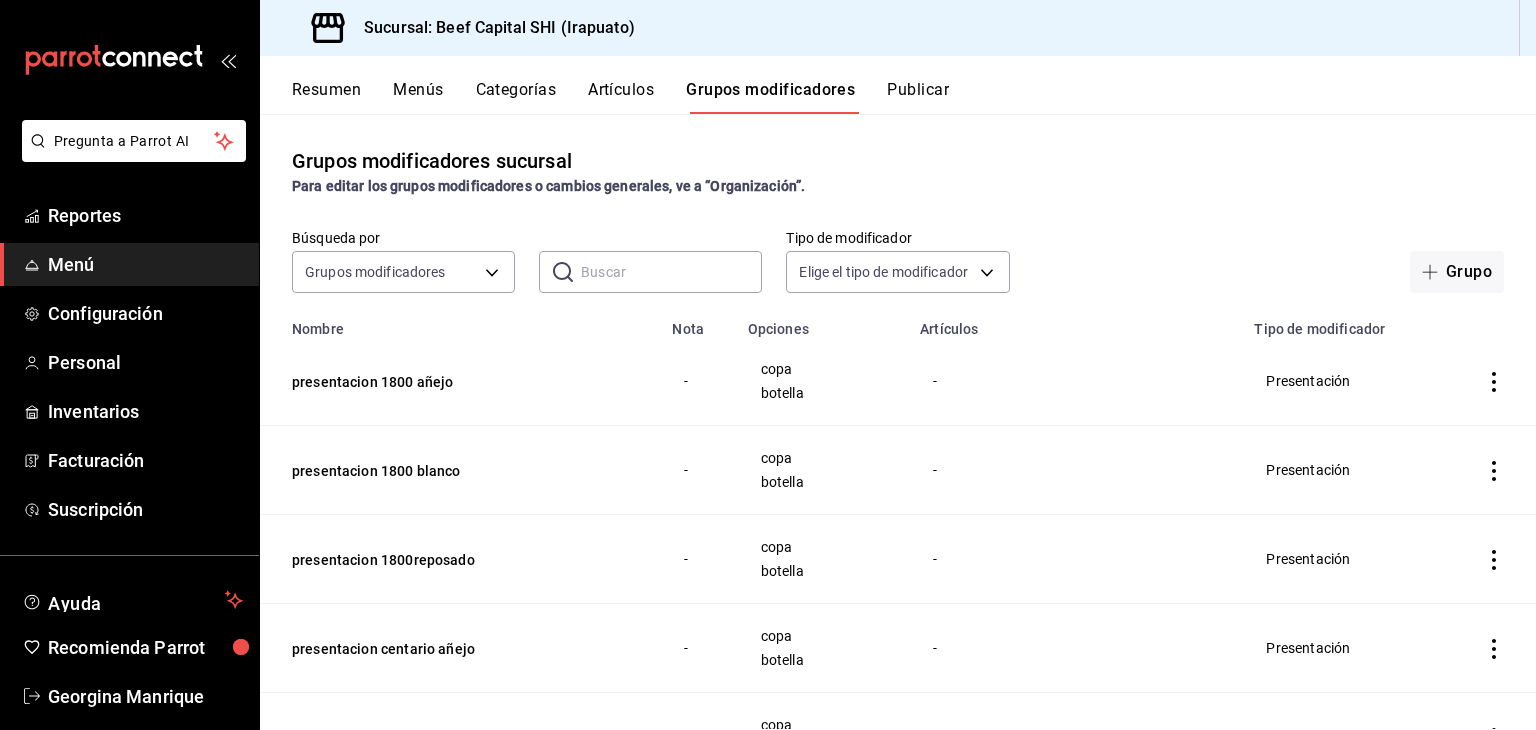click on "Artículos" at bounding box center [621, 97] 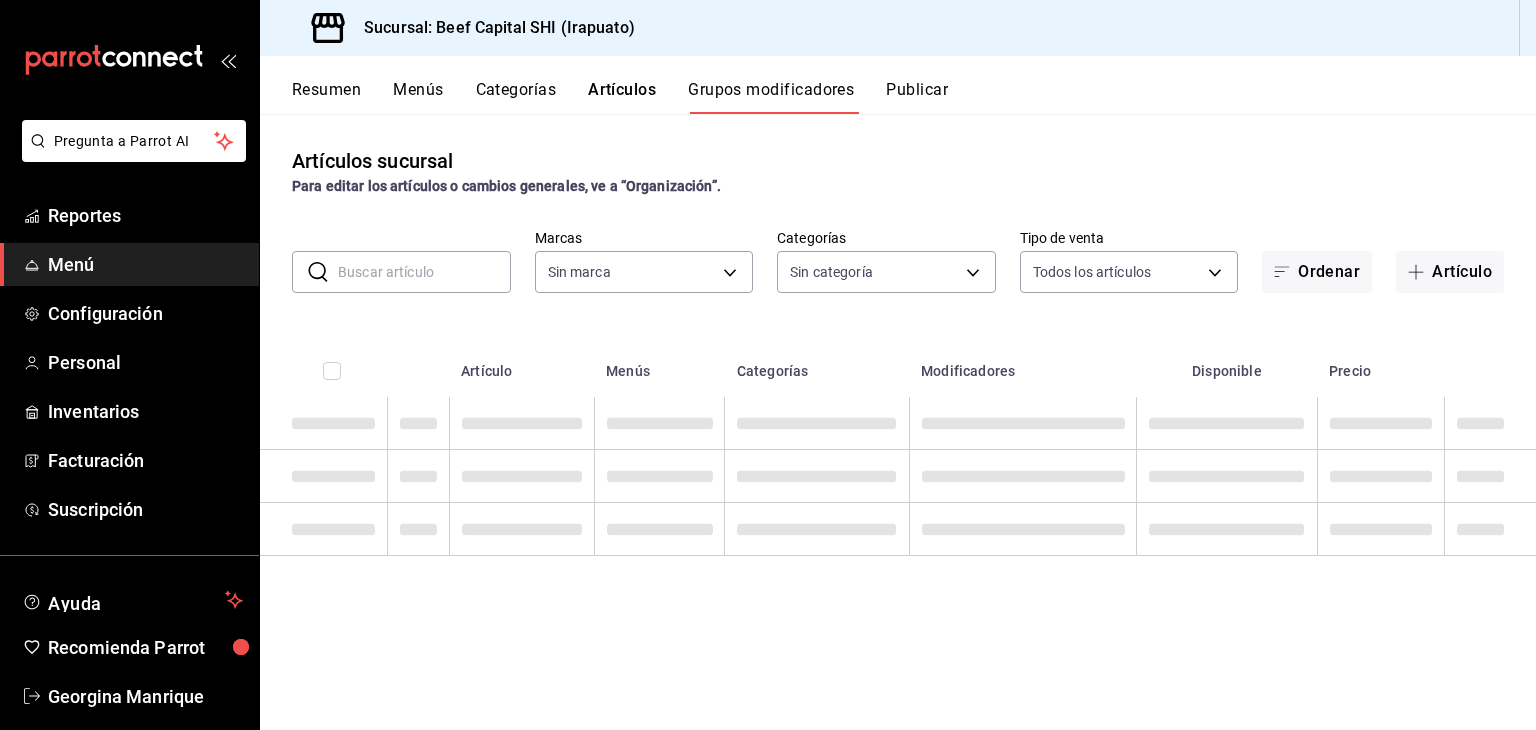 type on "605647f7-5ddc-403a-84da-aa3c8a25865f" 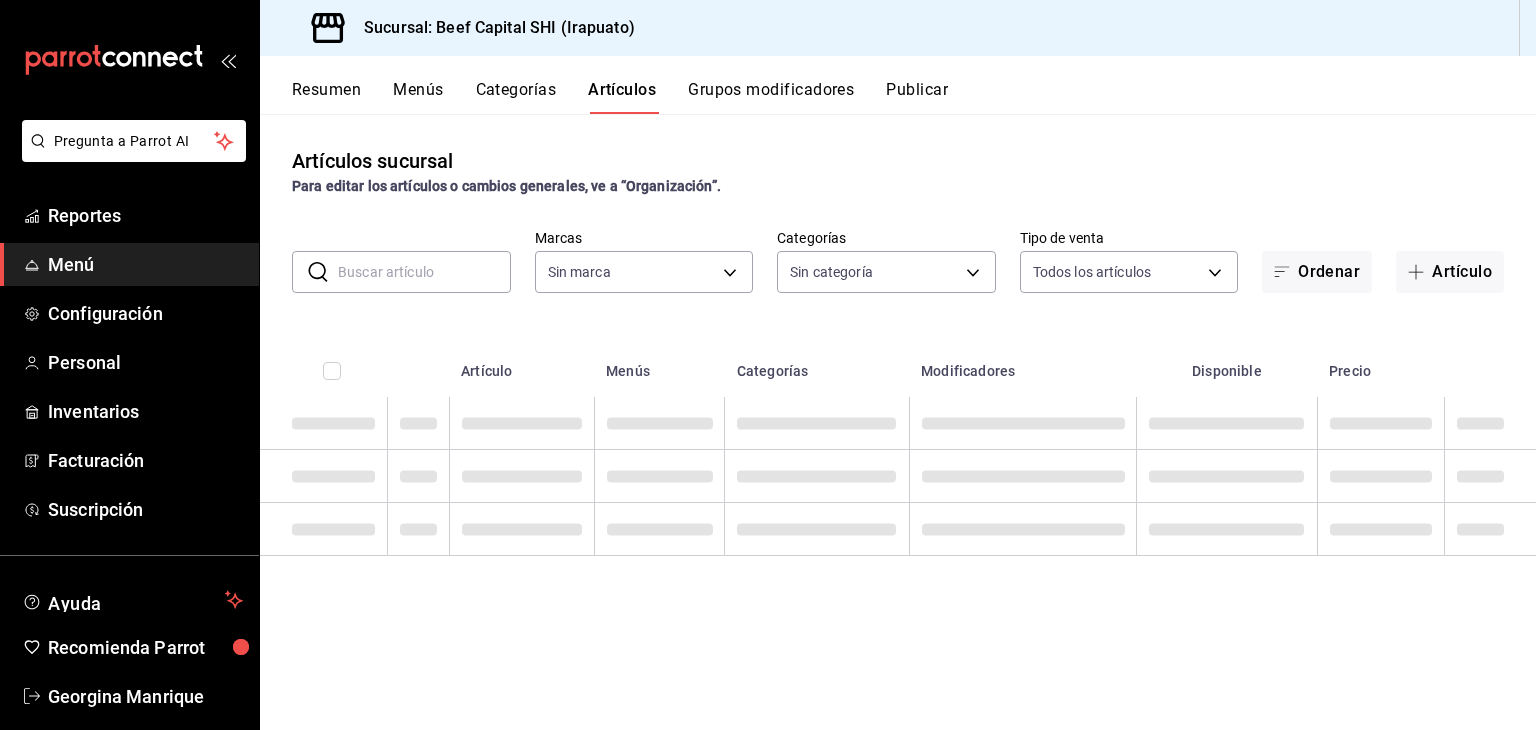 type on "605647f7-5ddc-403a-84da-aa3c8a25865f" 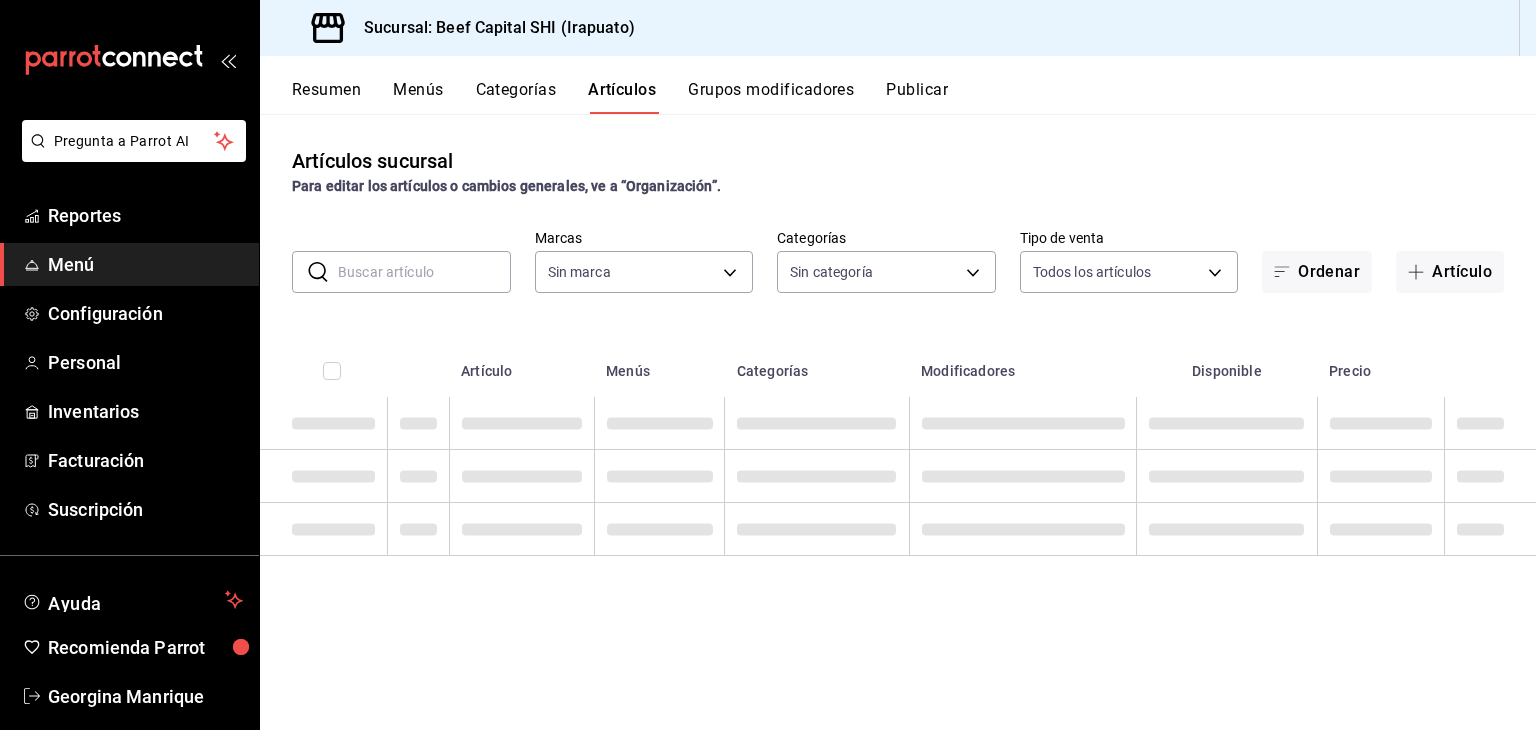 type on "230c4a31-dbb7-4585-b22f-1c5c36cb302b,19d1c6a5-4e01-4bbd-af12-f5acee8fbe0d,5710f986-51b4-43bd-8c79-b655f055f127,add07562-8d05-4785-a2e5-d563d7824e6a,2310d169-38da-49f4-afae-9baf331824d4,3e34bff9-4dd6-44dd-a81f-1b0079b8d960,c1b39be9-fc16-435a-bed4-7914f0f9ecf4,5accff15-a2b6-450e-933b-21f2d85de5fa,746b9459-d29d-4144-b0b2-31e451dece40,bd086e43-5b7e-4af3-bcd2-5e4de1799ad8,5aaa2e03-870a-4139-a5ee-c0adf652e721,b9d03865-b415-493f-a2ea-e4353c441588,3c7d2ad2-1d43-4c0a-865e-ca5f70957830,f23f0945-c331-47c3-a78d-c8adfdb22f29,70fc7f8b-7193-4205-9978-c70e370b88ec,15fc0098-a8a6-4625-ad8b-91a15c1bbf05,a2cfab74-379c-4389-8d06-b32e88edb388,c5d70b27-e86d-4c7d-a5f3-dfc541fd6873,f88518ab-b853-4dd6-aa6c-53ca66c6ccf4,8828723a-0015-47f9-bab0-107c99beb256,8ec04016-420a-44a2-b3e3-785083b6f673,318d6cbe-7b2b-4a39-a82d-239c927cd86f,48f7fb61-45c2-42d0-b0ba-021fa4206c9a,c0e257bc-c66b-4af4-bb53-edede752b9d2,13358f1b-fc32-4a6c-b044-12be6e04d9e6,03cf777b-250c-4d50-8c5f-234c926fe296,0d09ec44-93f8-4950-a2ba-8b5bbde65602,160f20af-4788-4aa6-9e1..." 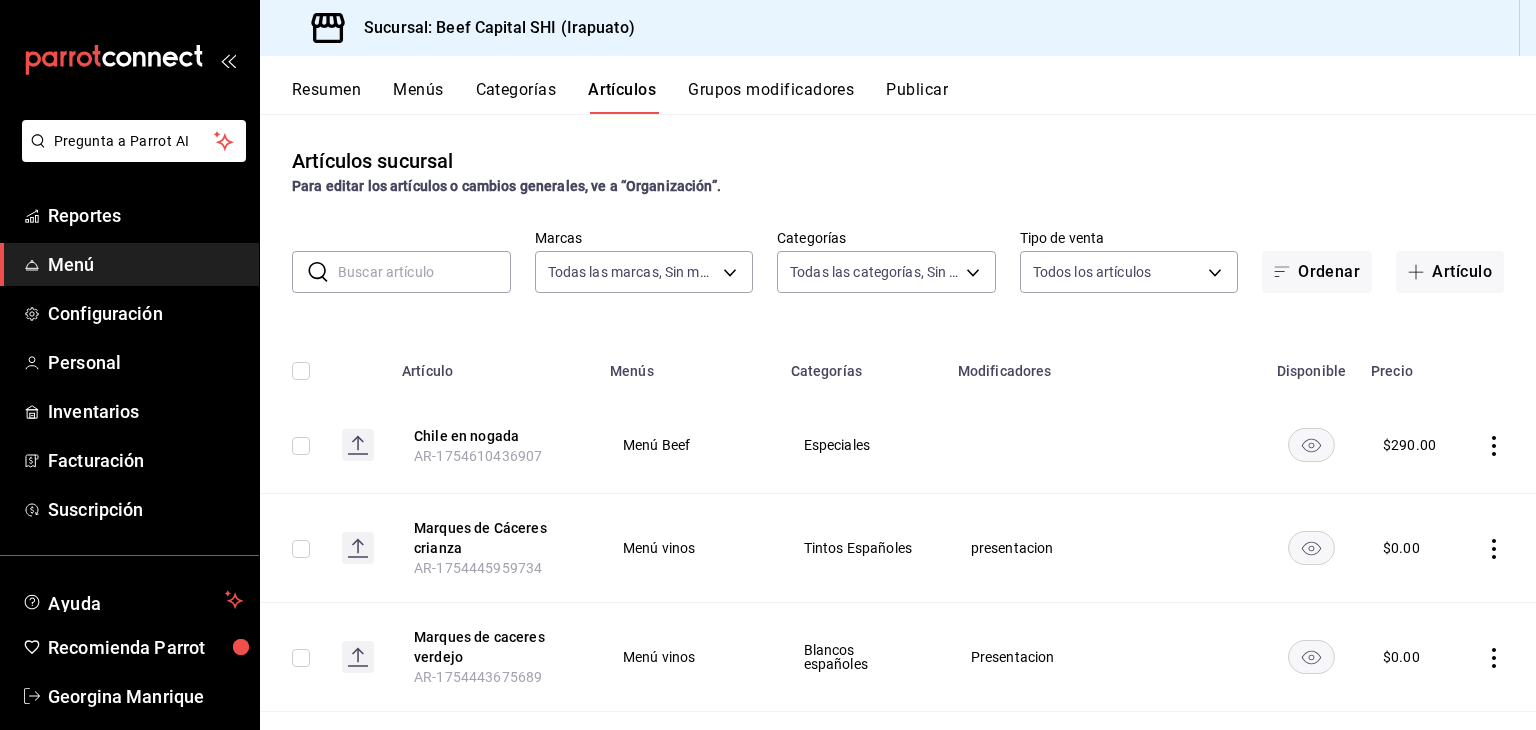 click at bounding box center (424, 272) 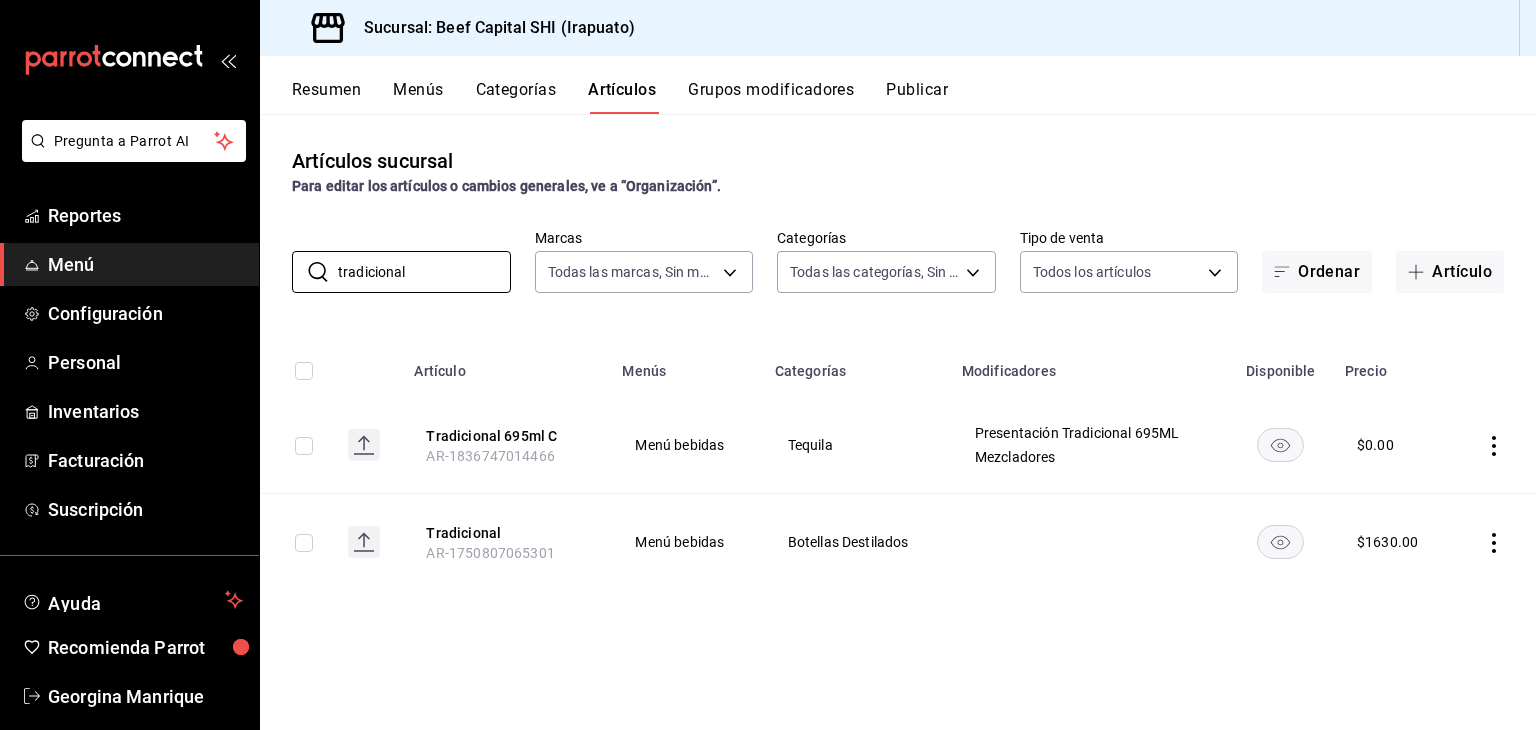 type on "tradicional" 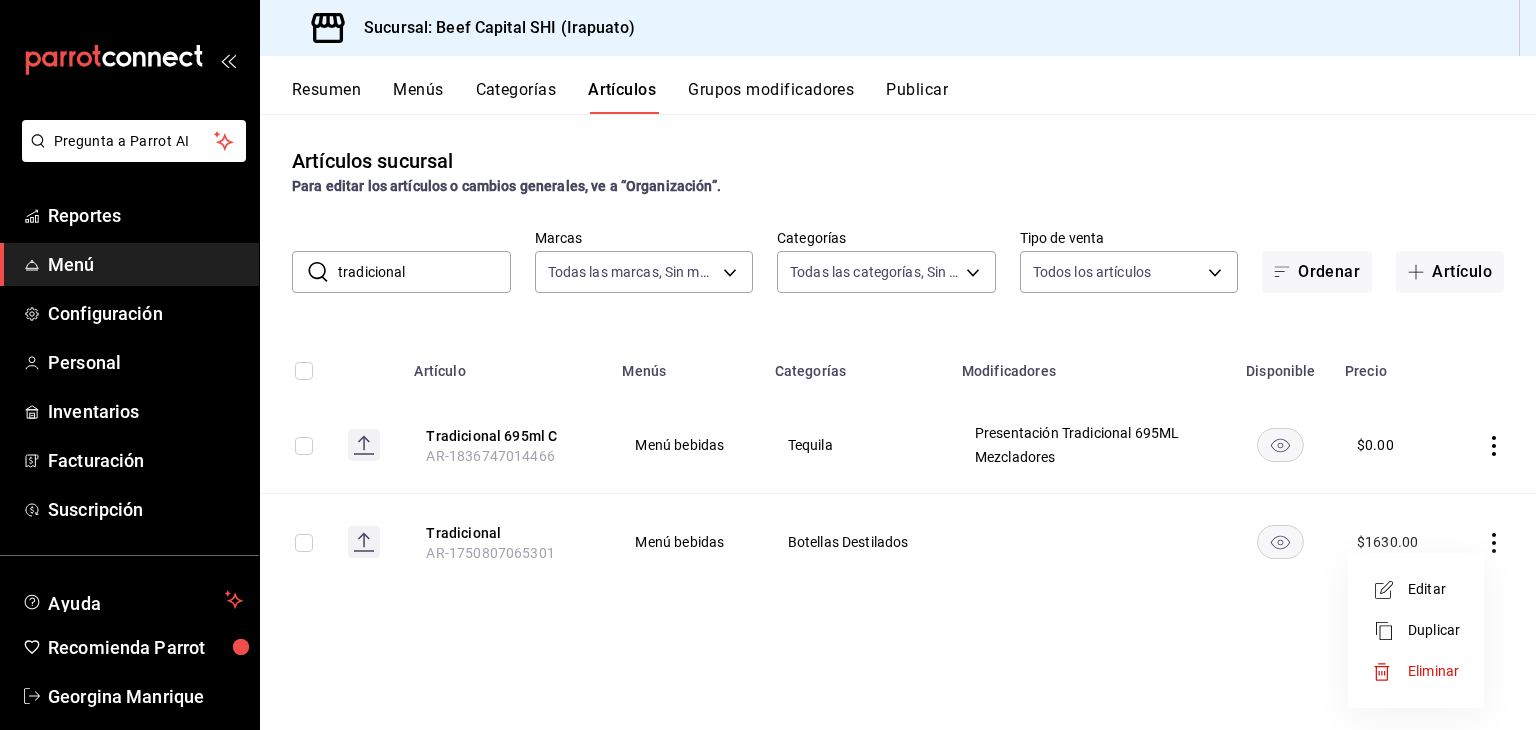click at bounding box center [1390, 590] 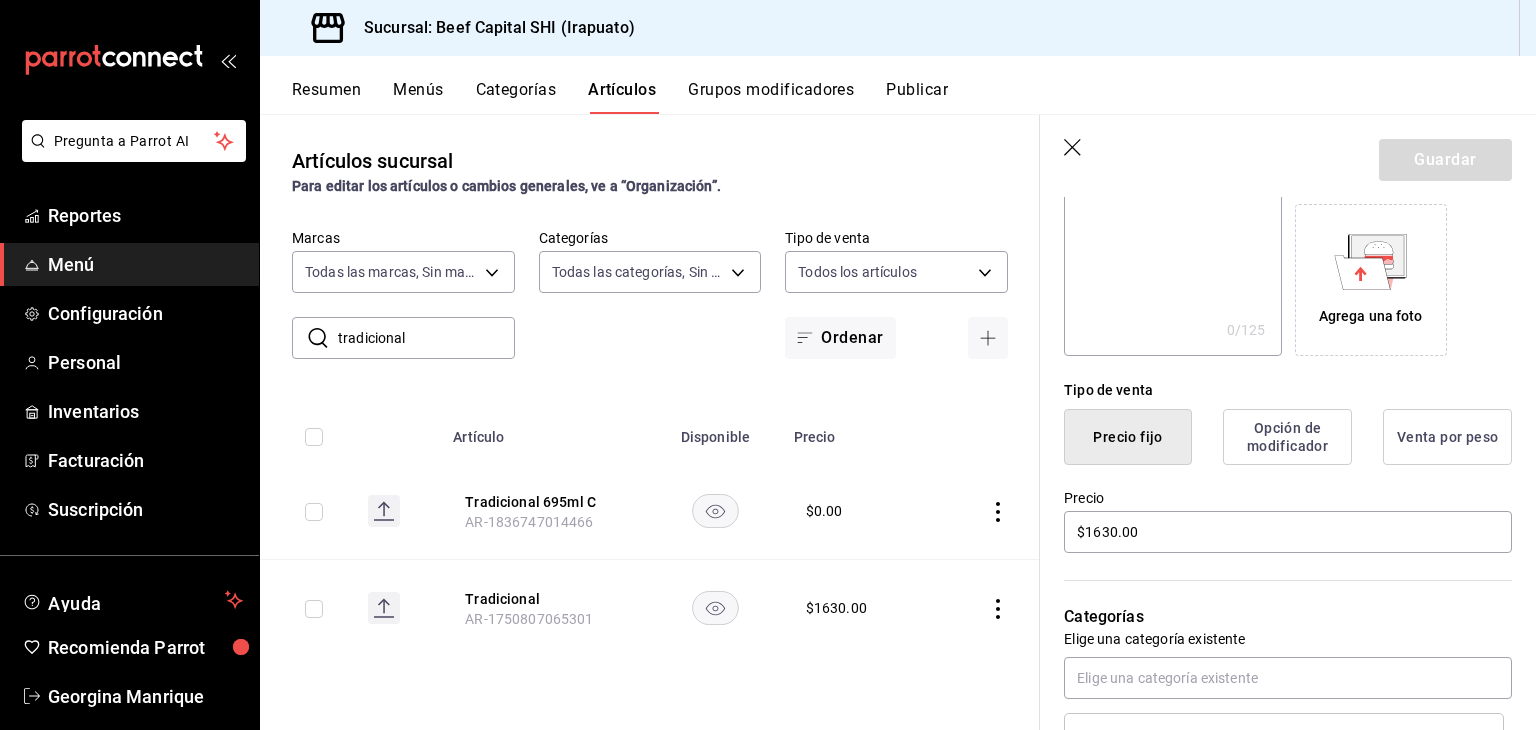 scroll, scrollTop: 400, scrollLeft: 0, axis: vertical 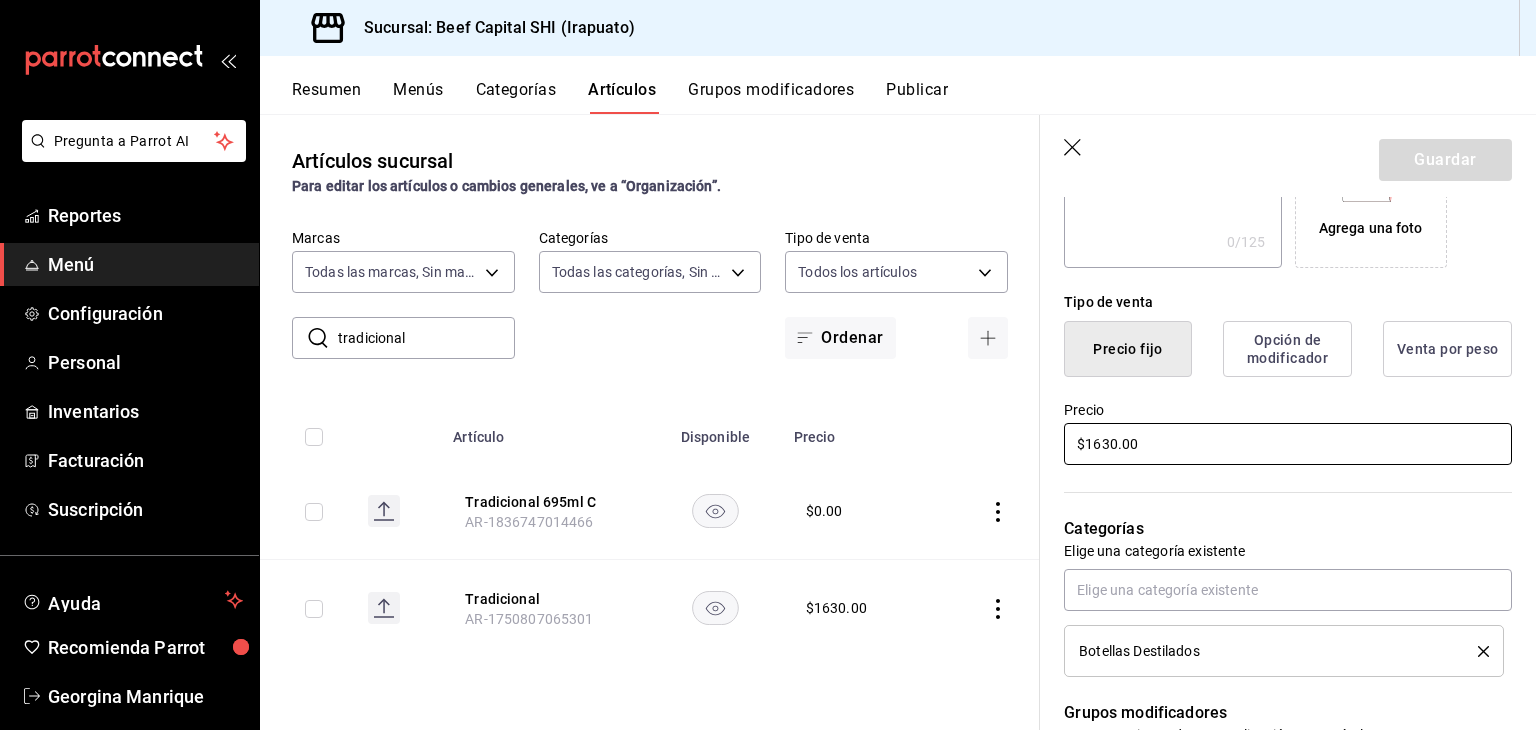 drag, startPoint x: 1140, startPoint y: 441, endPoint x: 1004, endPoint y: 461, distance: 137.46272 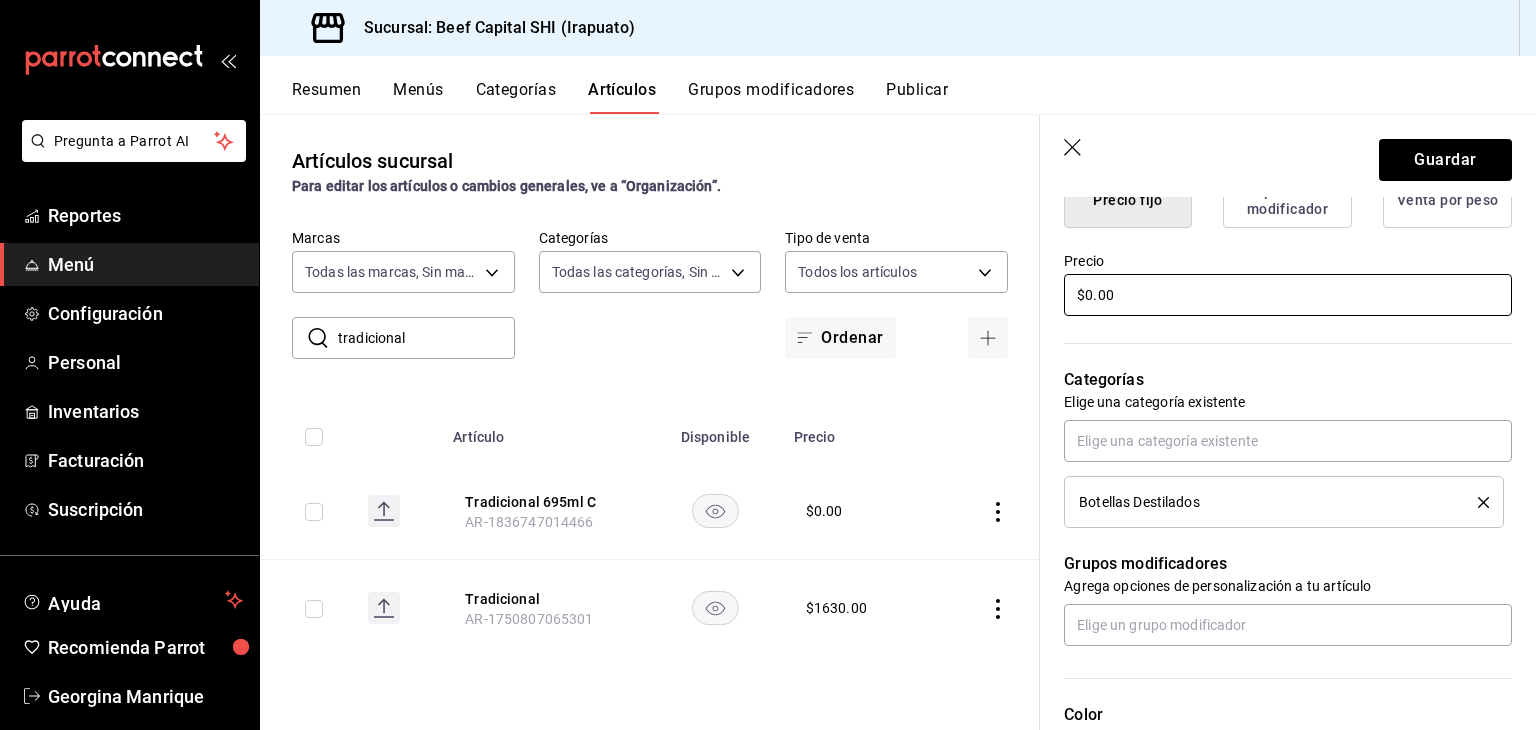 scroll, scrollTop: 600, scrollLeft: 0, axis: vertical 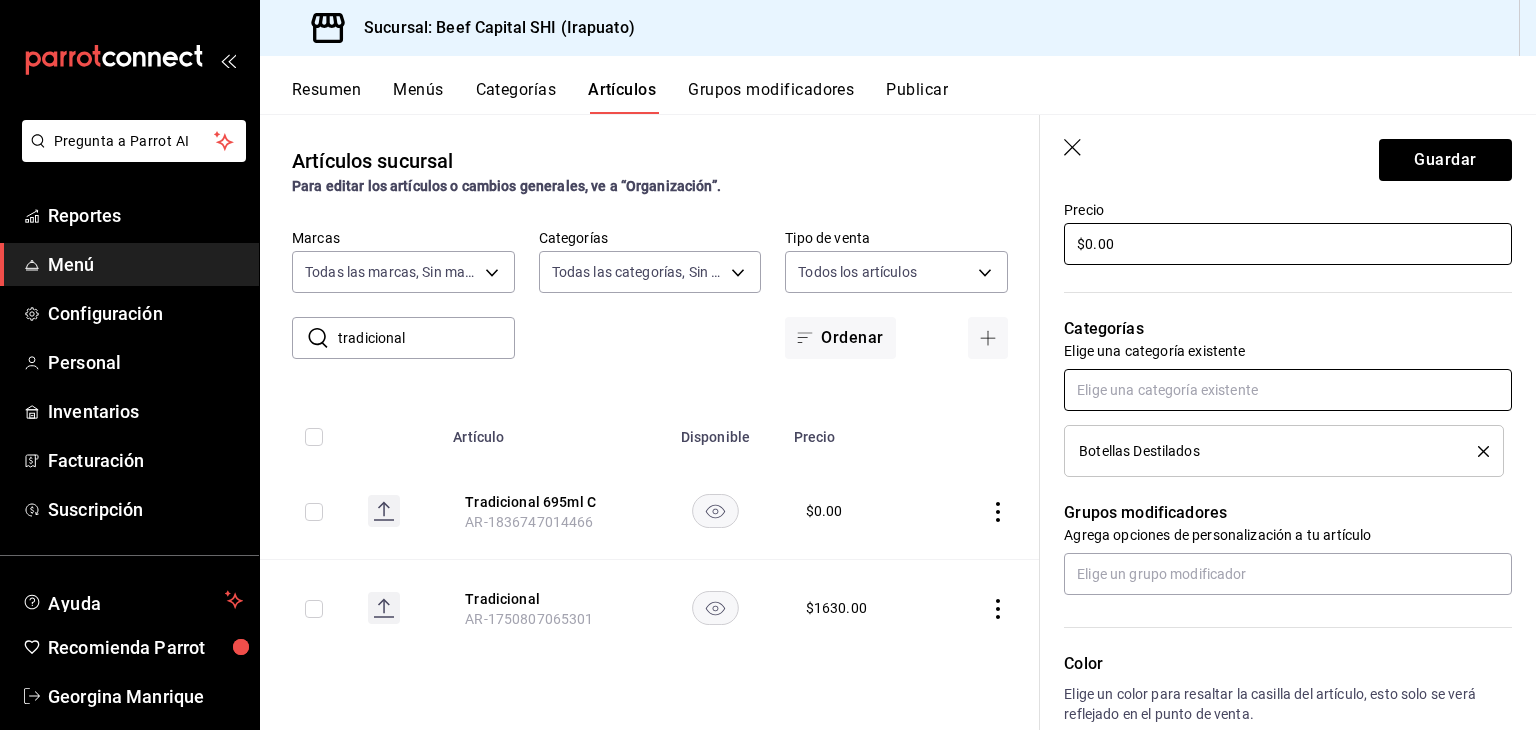 type on "$0.00" 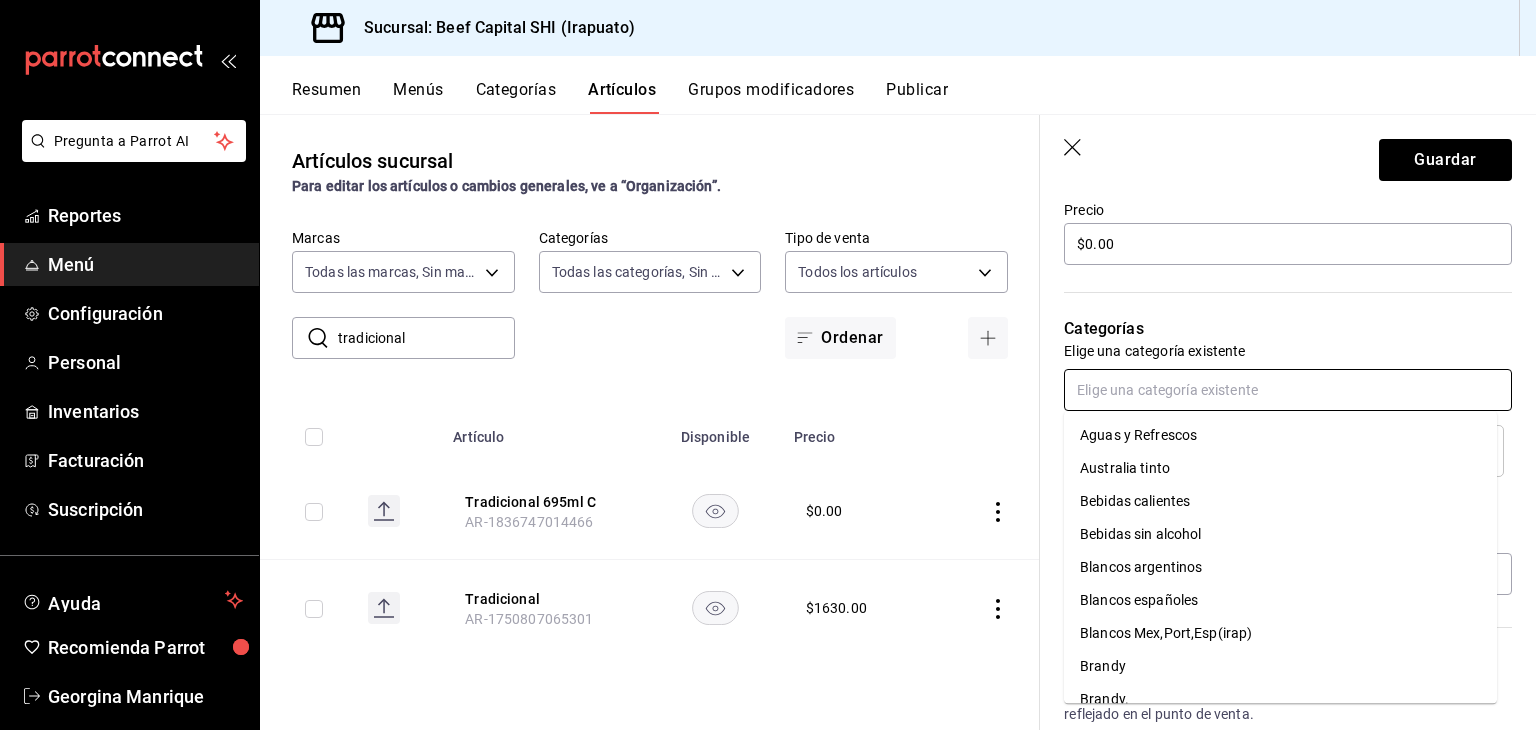 click at bounding box center (1288, 390) 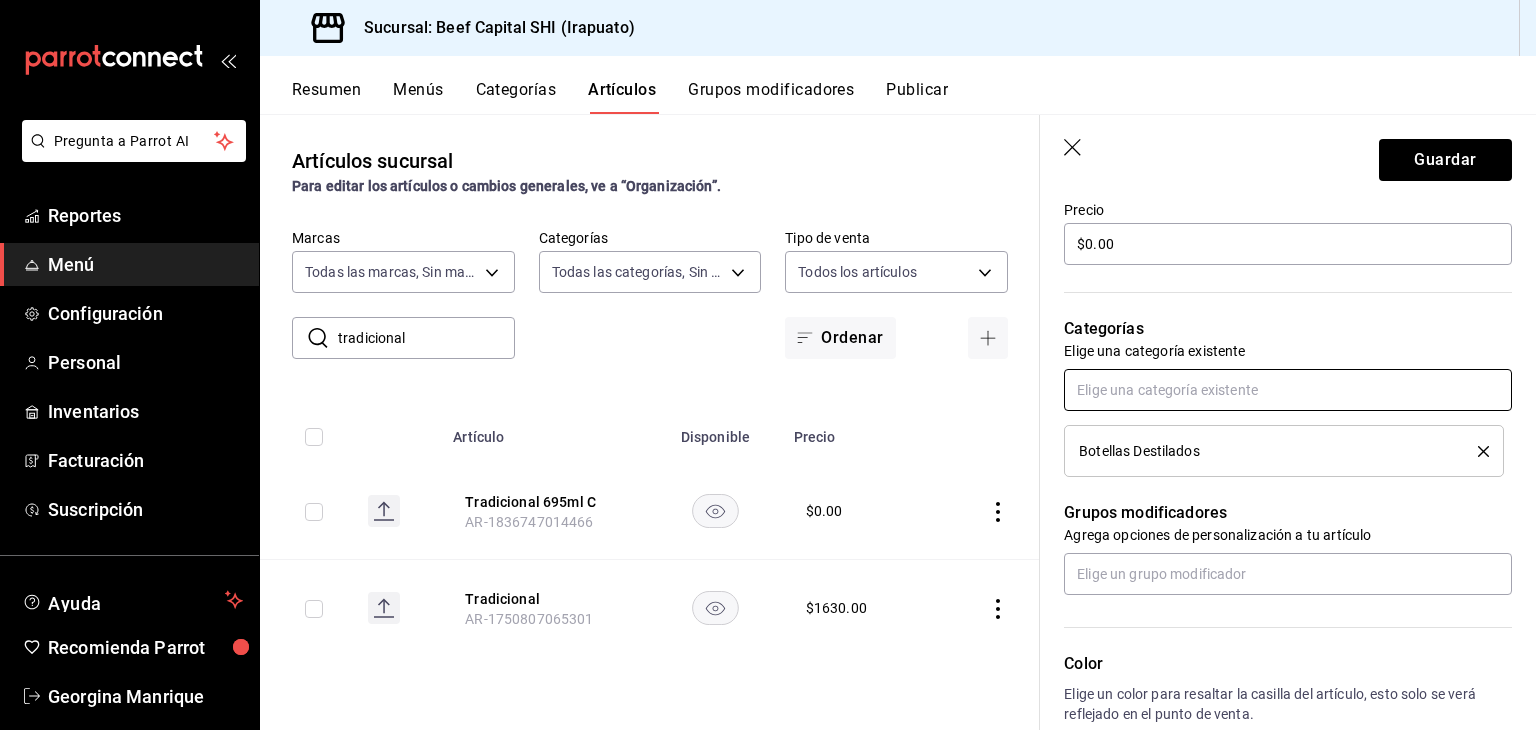 click at bounding box center (1288, 390) 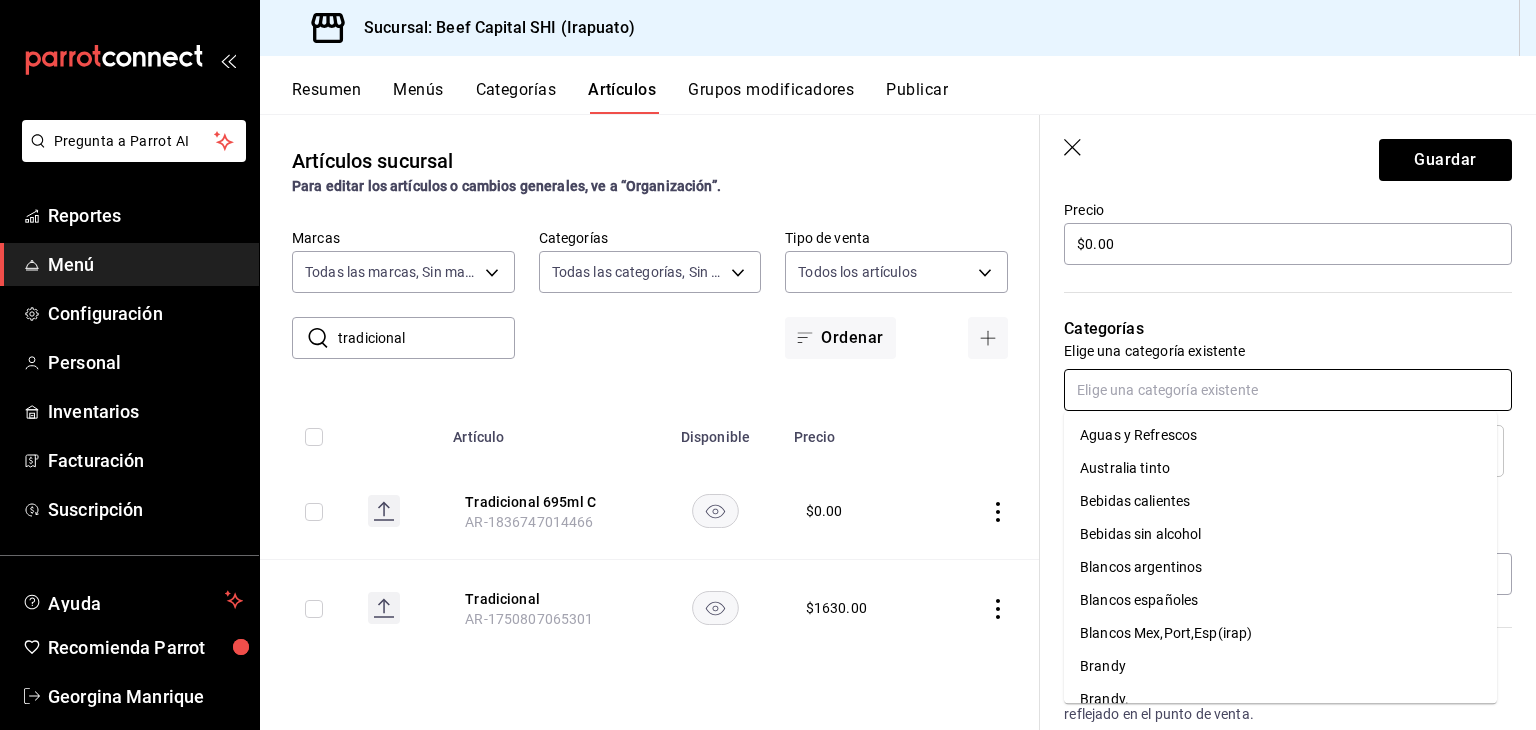 click at bounding box center [1288, 390] 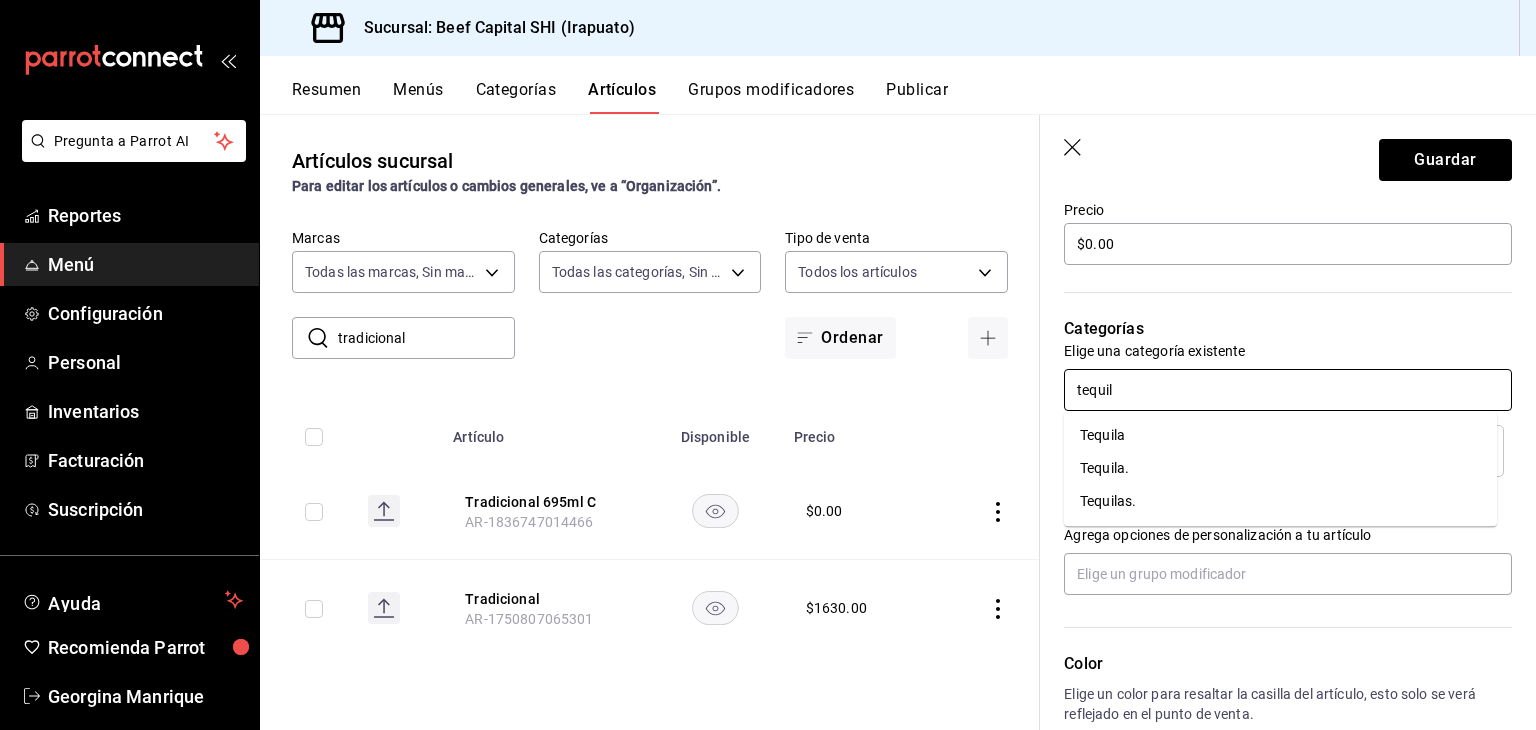 type on "tequila" 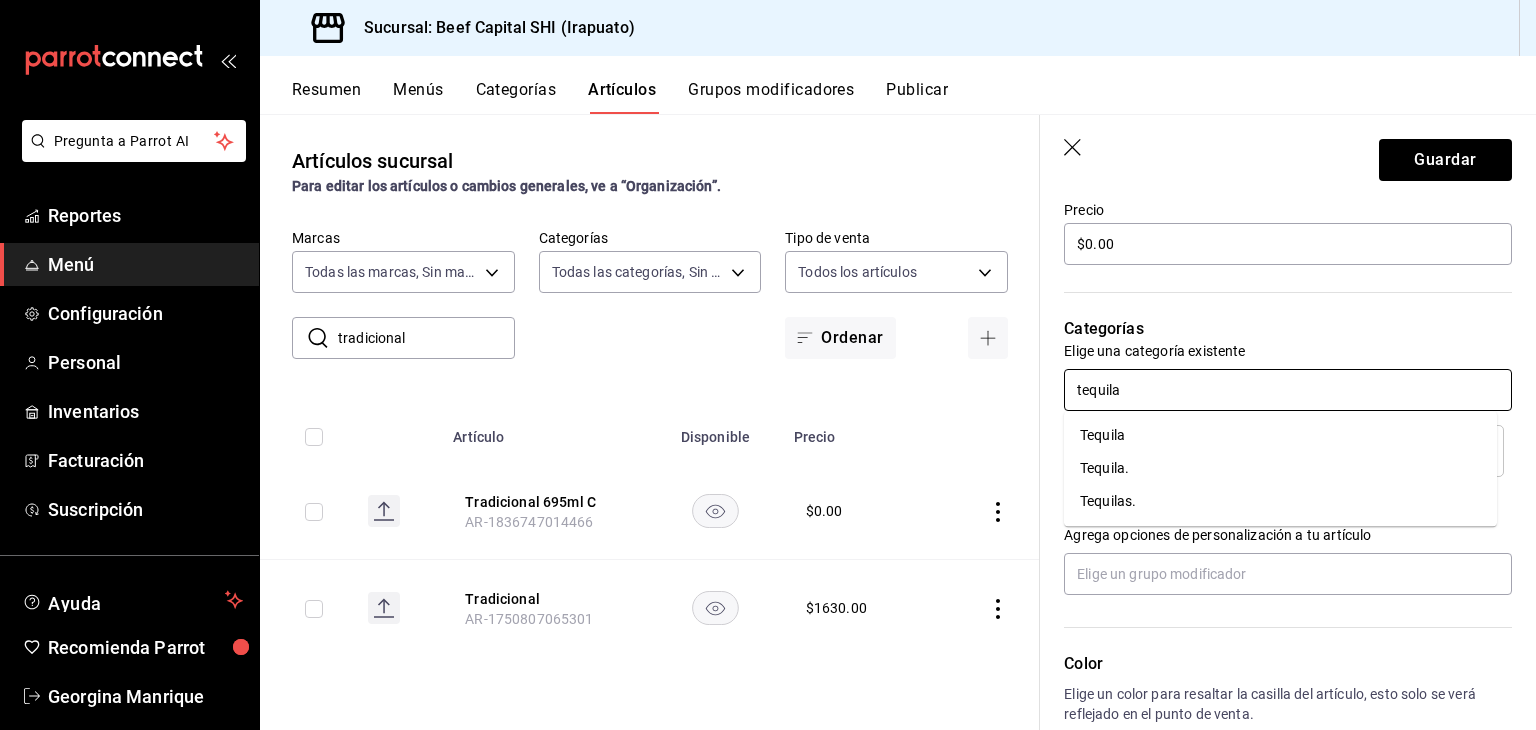 click on "Tequila." at bounding box center (1280, 468) 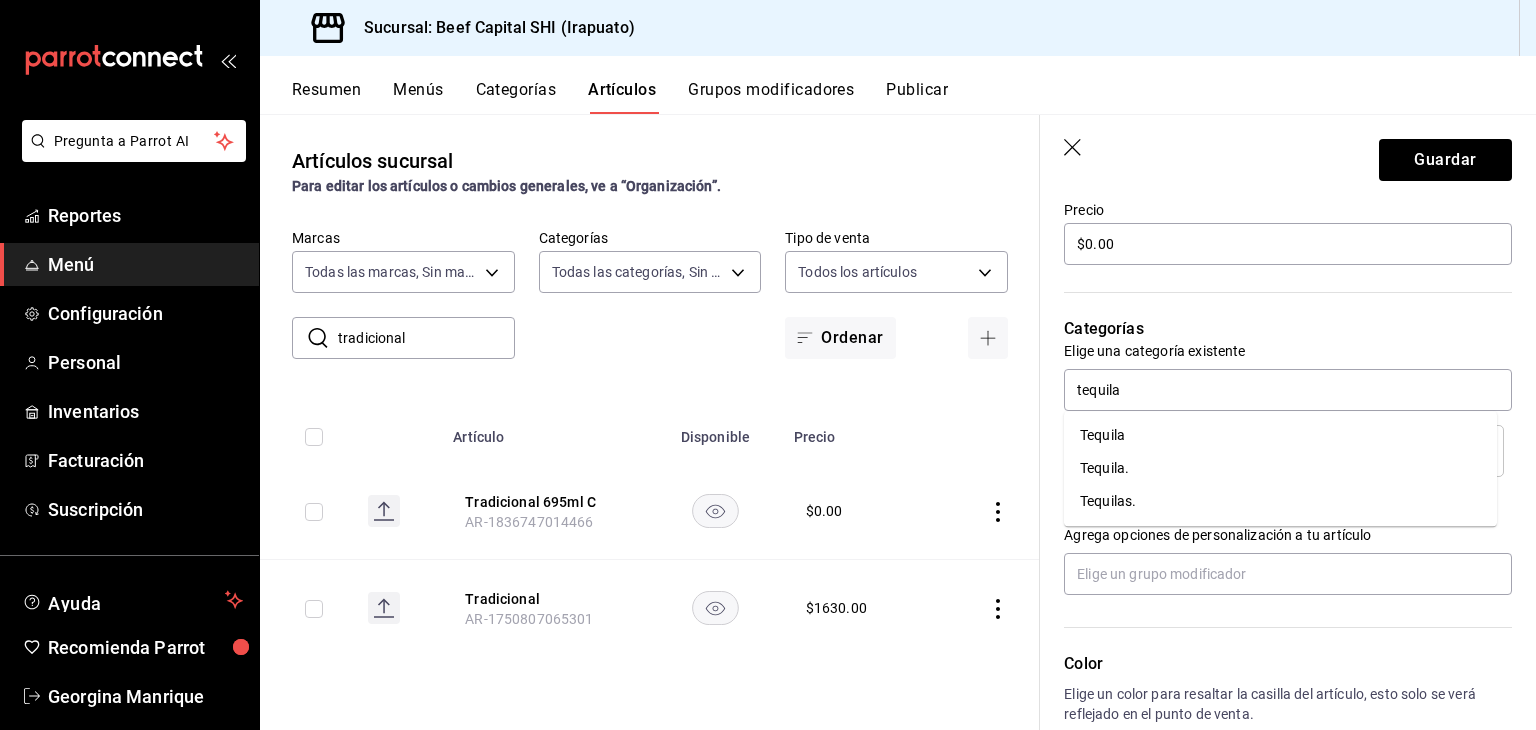 type 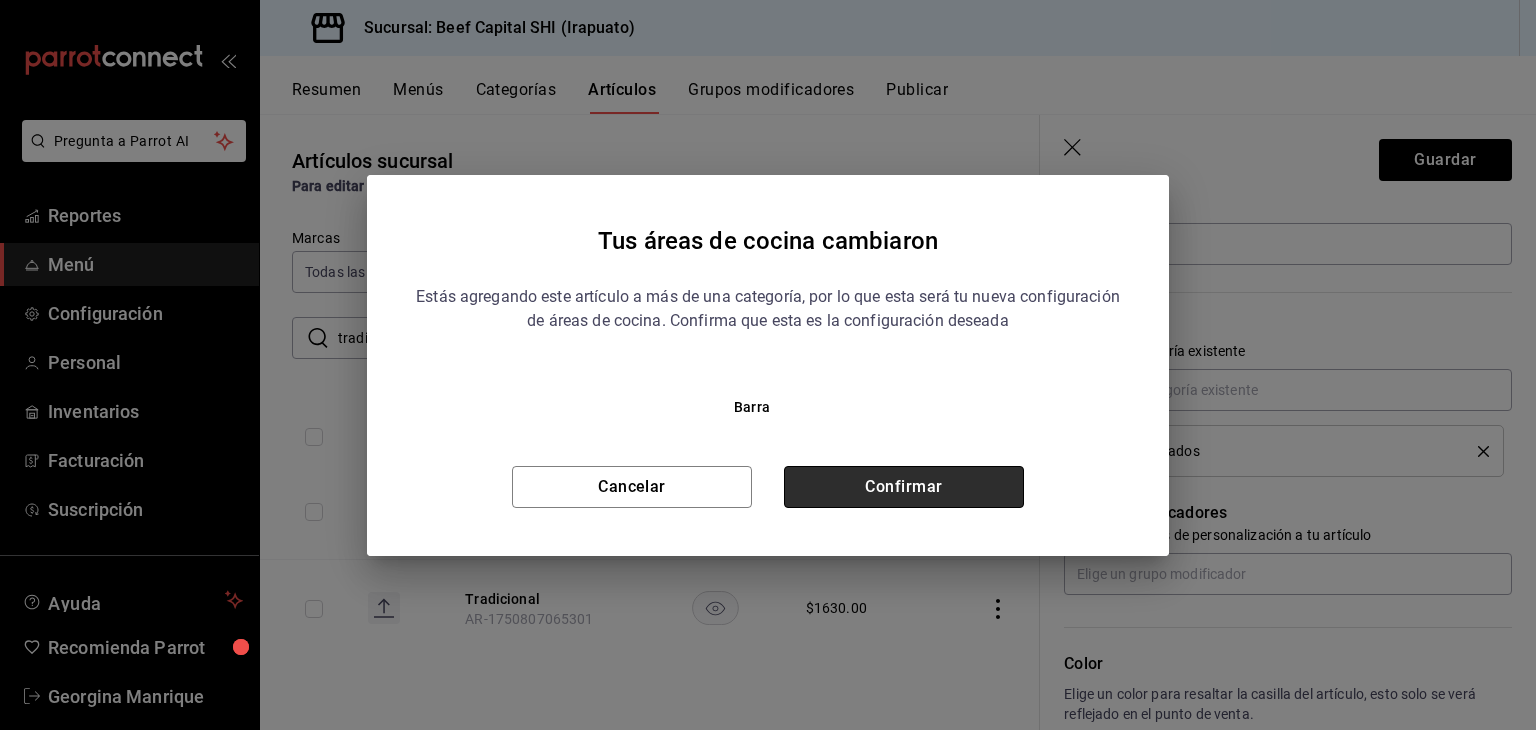 click on "Confirmar" at bounding box center (904, 487) 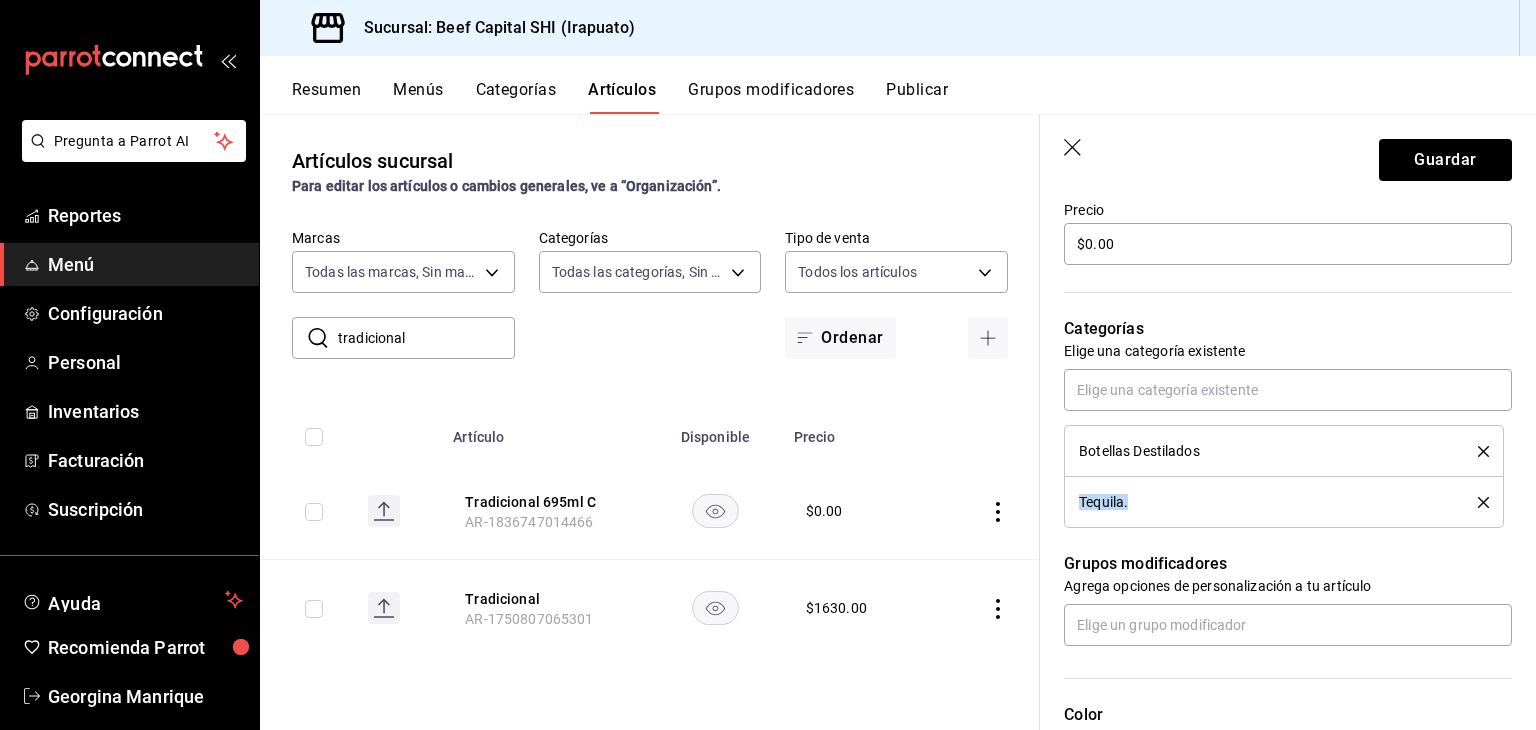 drag, startPoint x: 1184, startPoint y: 505, endPoint x: 1217, endPoint y: 448, distance: 65.863495 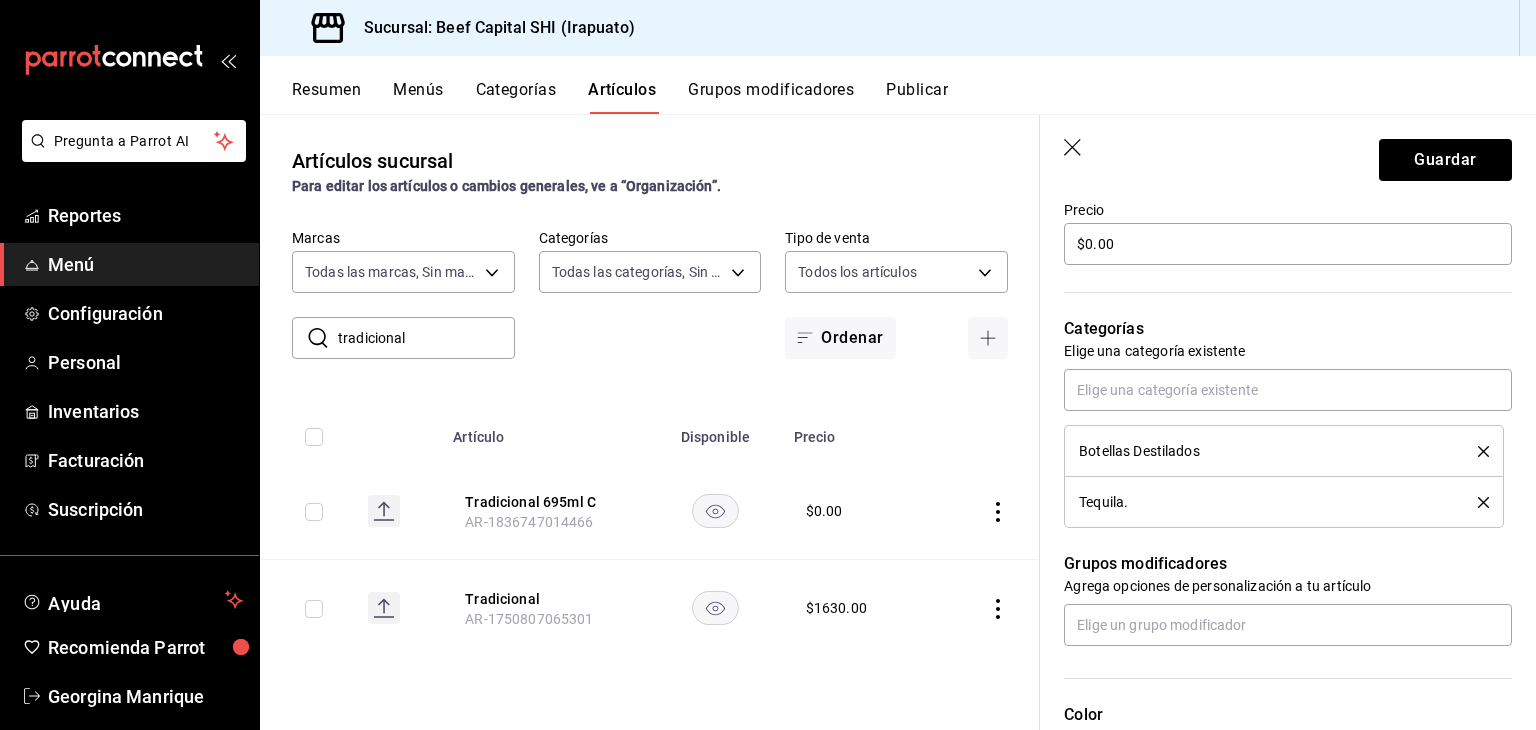 click 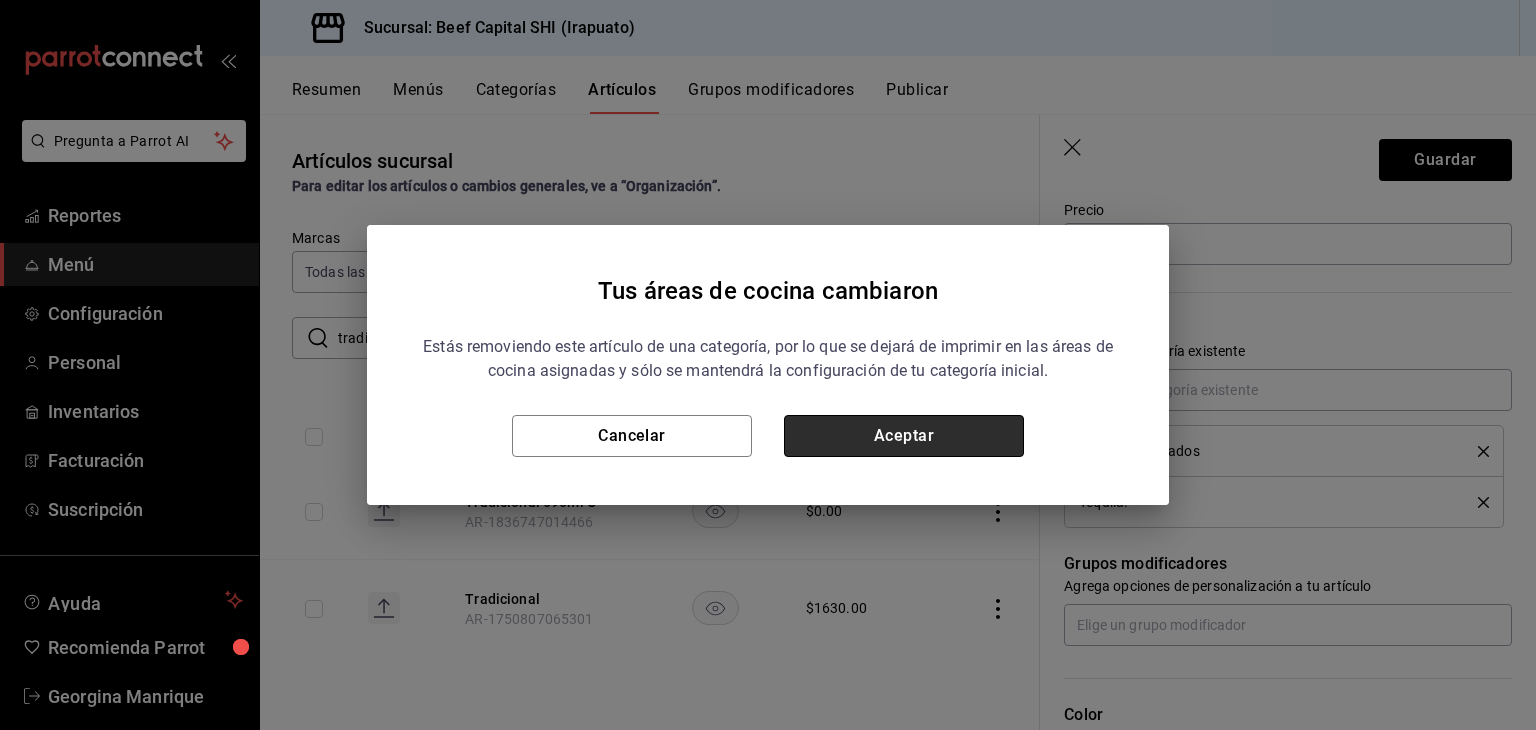 click on "Aceptar" at bounding box center [904, 436] 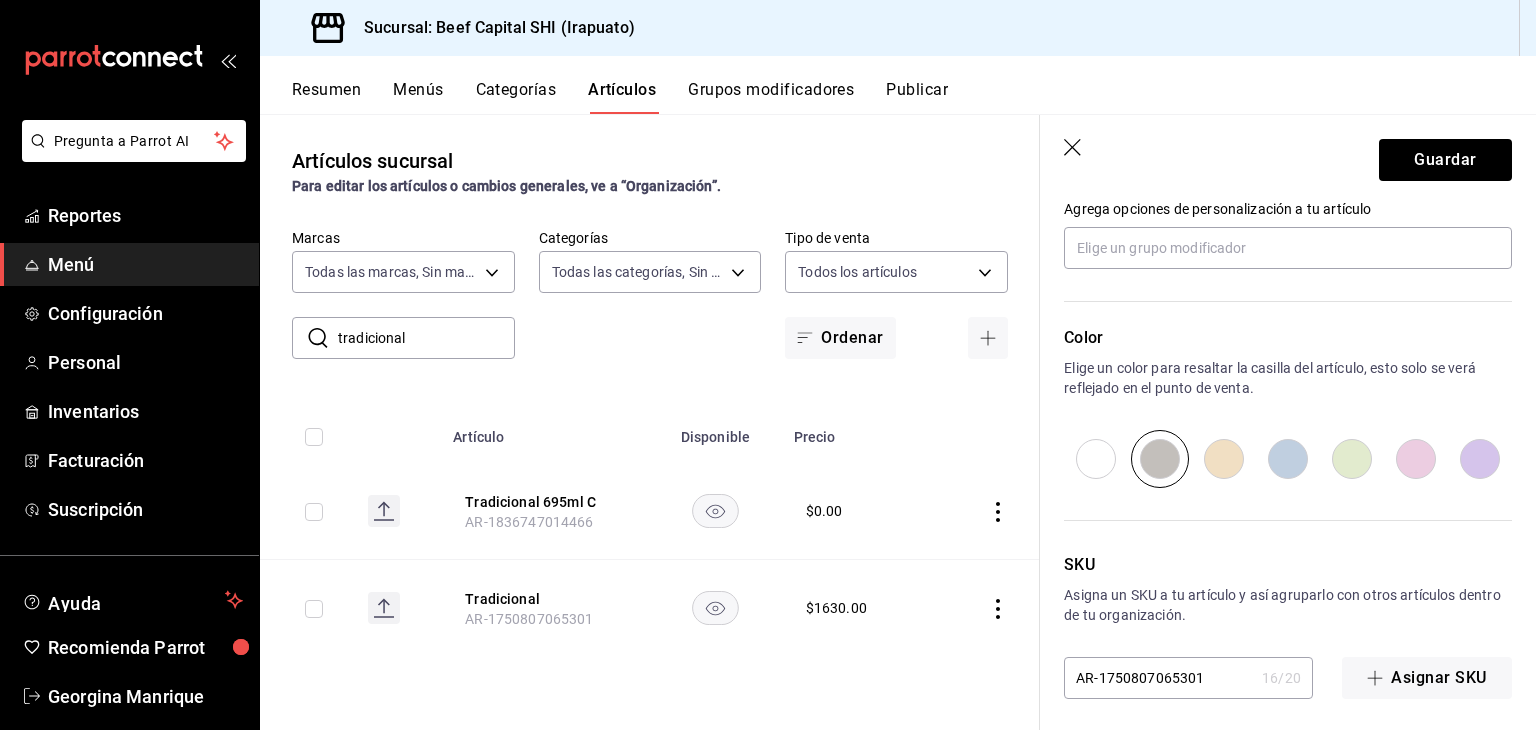scroll, scrollTop: 934, scrollLeft: 0, axis: vertical 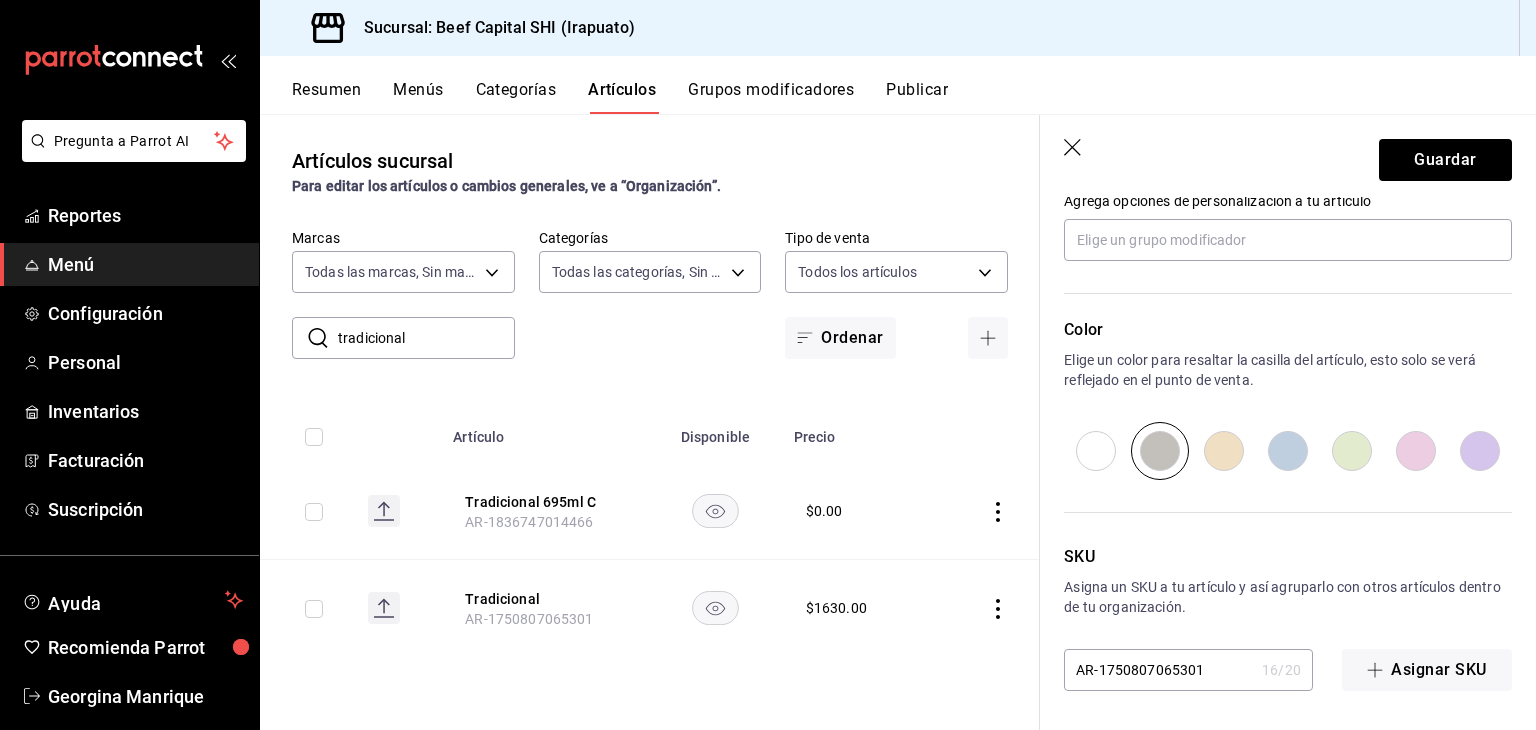 click at bounding box center (1224, 451) 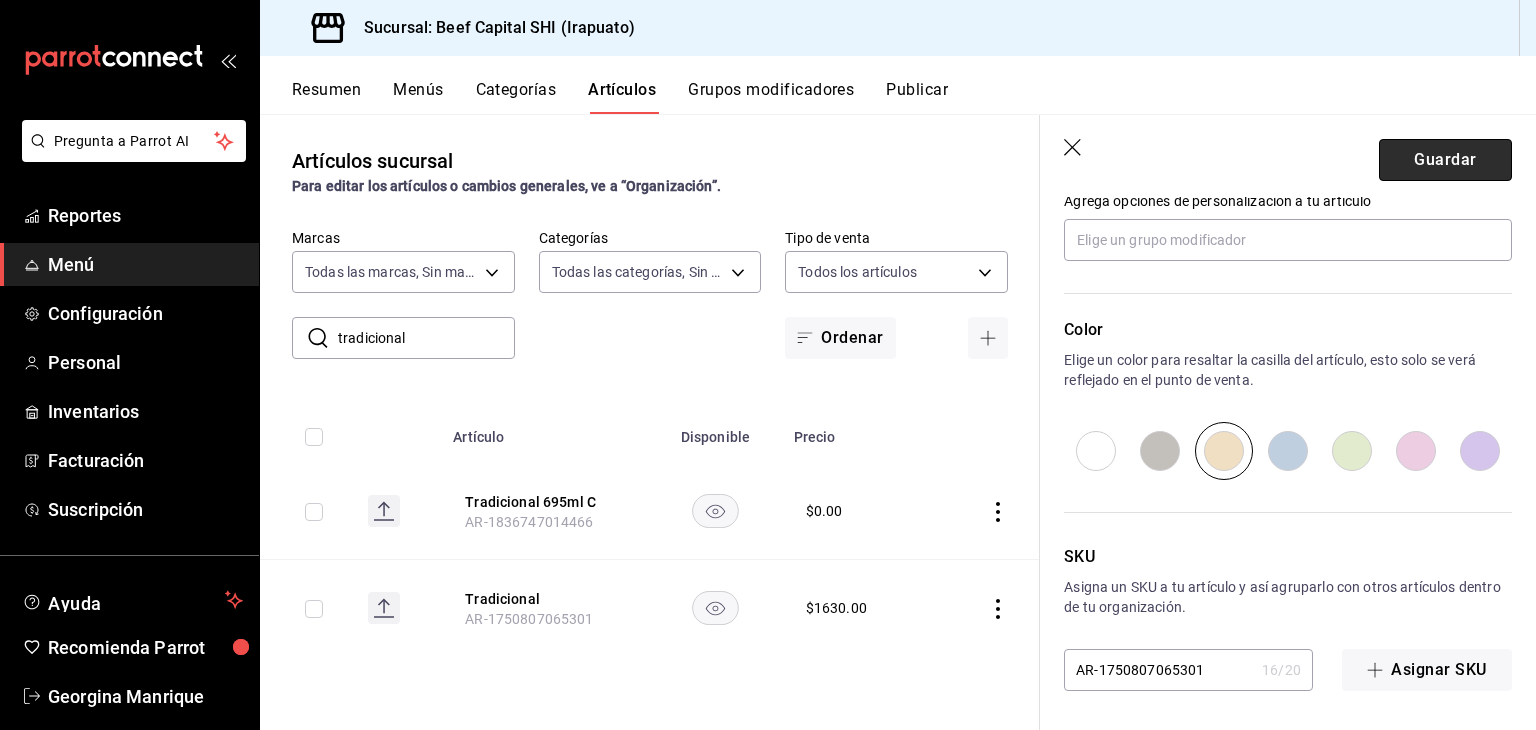 click on "Guardar" at bounding box center [1445, 160] 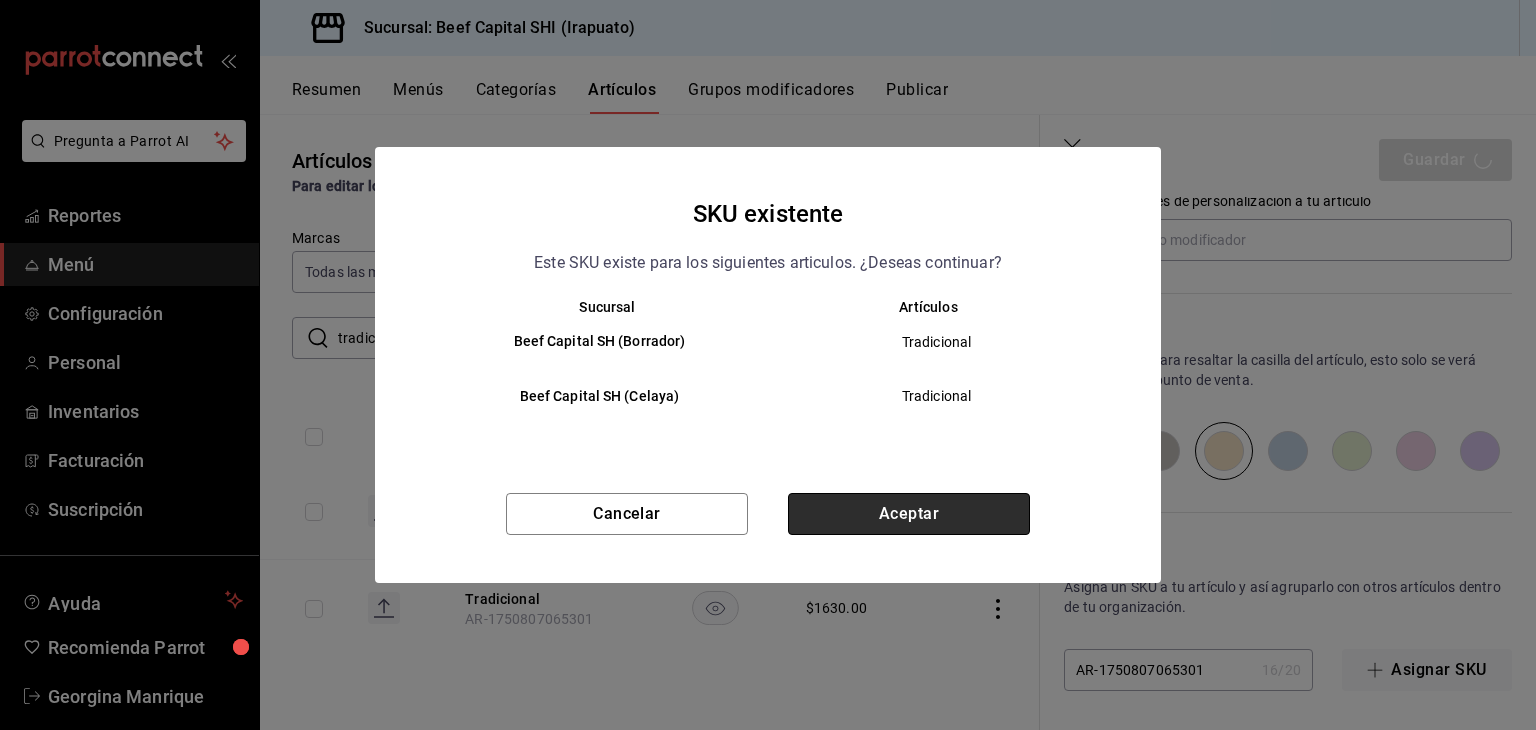 click on "Aceptar" at bounding box center [909, 514] 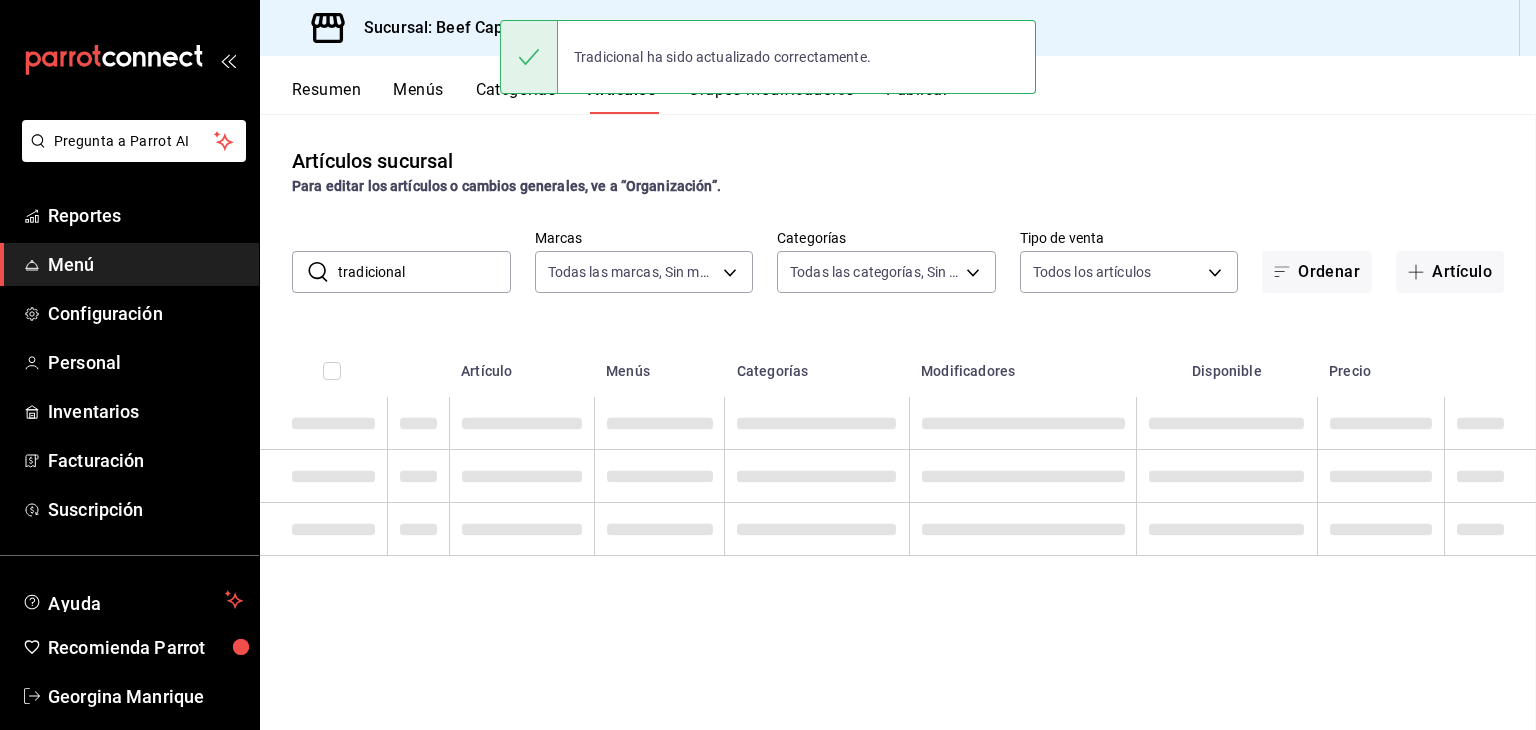 scroll, scrollTop: 0, scrollLeft: 0, axis: both 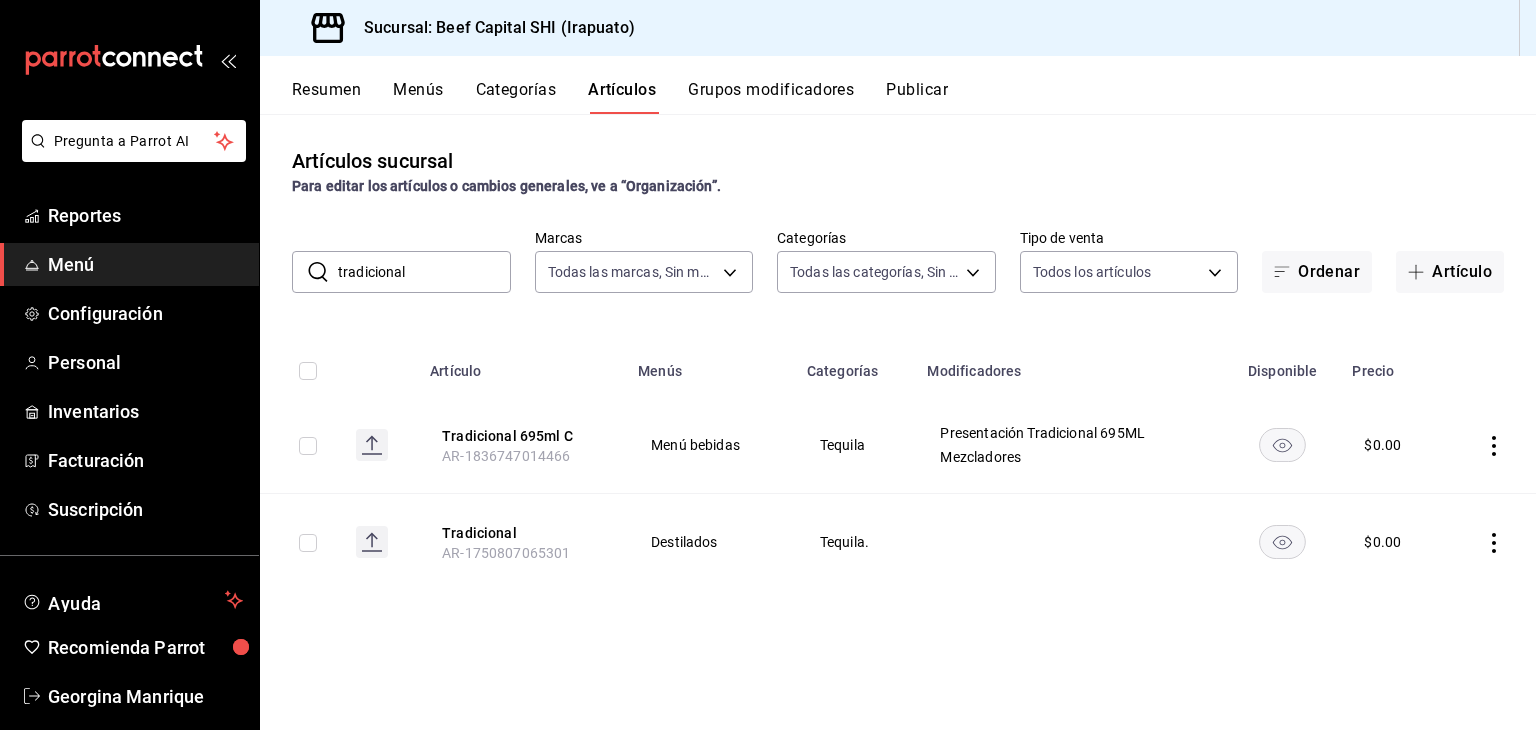 click on "Grupos modificadores" at bounding box center [771, 97] 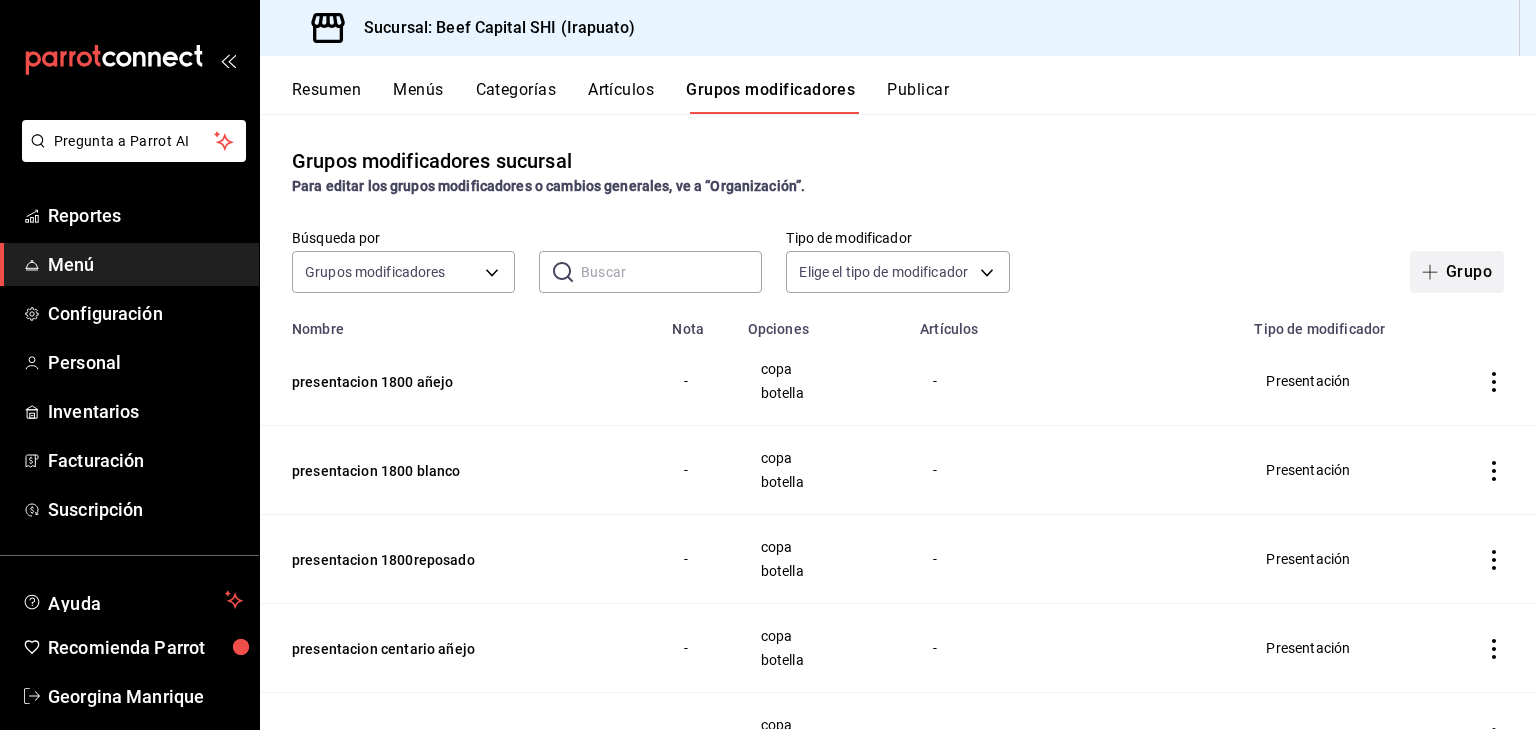 click on "Grupo" at bounding box center [1457, 272] 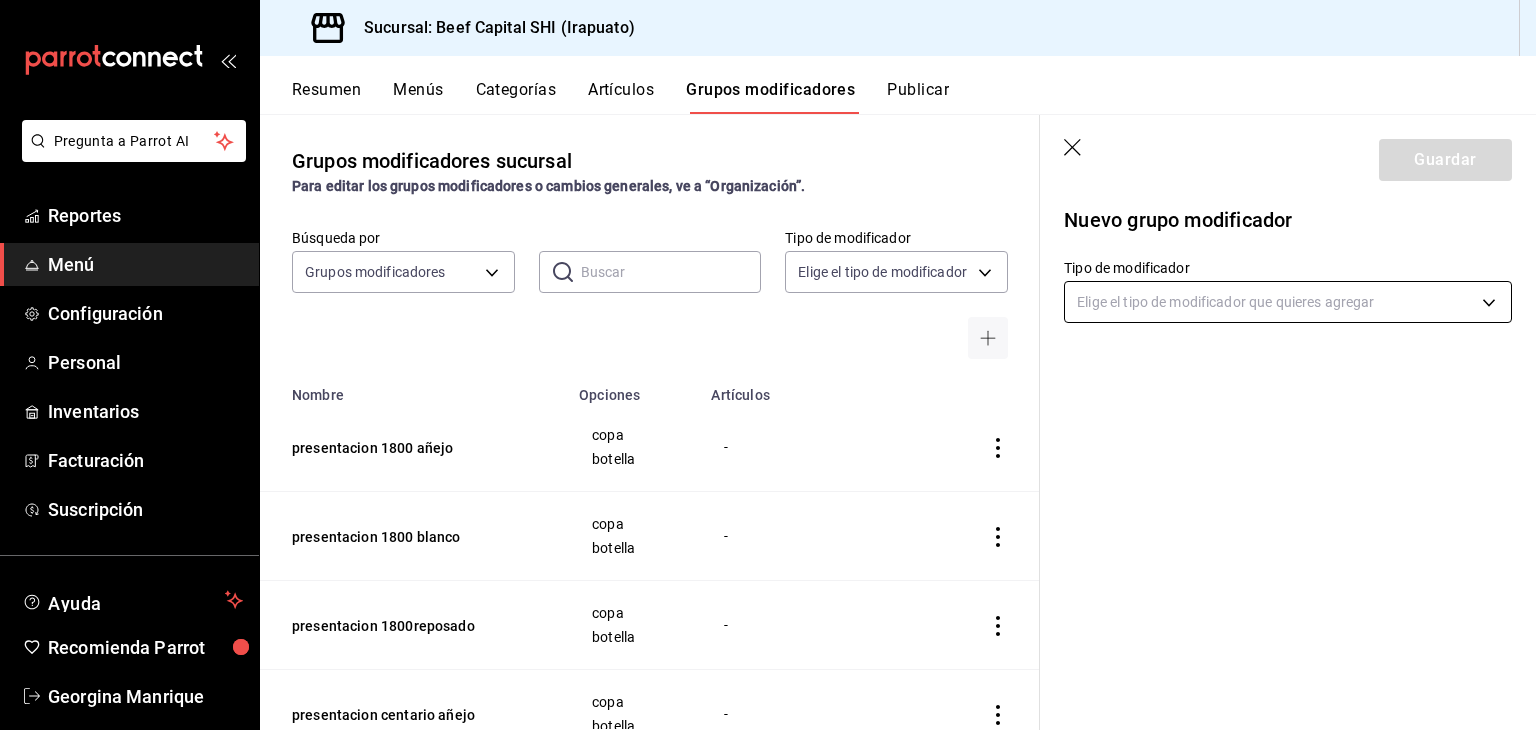 click on "Pregunta a Parrot AI Reportes   Menú   Configuración   Personal   Inventarios   Facturación   Suscripción   Ayuda Recomienda Parrot   Georgina Manrique   Sugerir nueva función   Sucursal: Beef Capital SHI (Irapuato) Resumen Menús Categorías Artículos Grupos modificadores Publicar Grupos modificadores sucursal Para editar los grupos modificadores o cambios generales, ve a “Organización”. Búsqueda por Grupos modificadores GROUP ​ ​ Tipo de modificador Elige el tipo de modificador Nombre Opciones Artículos presentacion 1800 añejo copa botella - presentacion 1800 blanco copa botella - presentacion 1800reposado copa botella - presentacion centario añejo copa botella - presentacion centenario plata copa botella - presentacion centenario reposado copa botella - presentacion don julio 1942 copa botella - presentacion don julio 70 copa botella - presentacion don julio reposado copa botella - presentacion don julio blanco copa botella - Presentacion 7 leguas añejo copa botella - copa botellas - -" at bounding box center [768, 365] 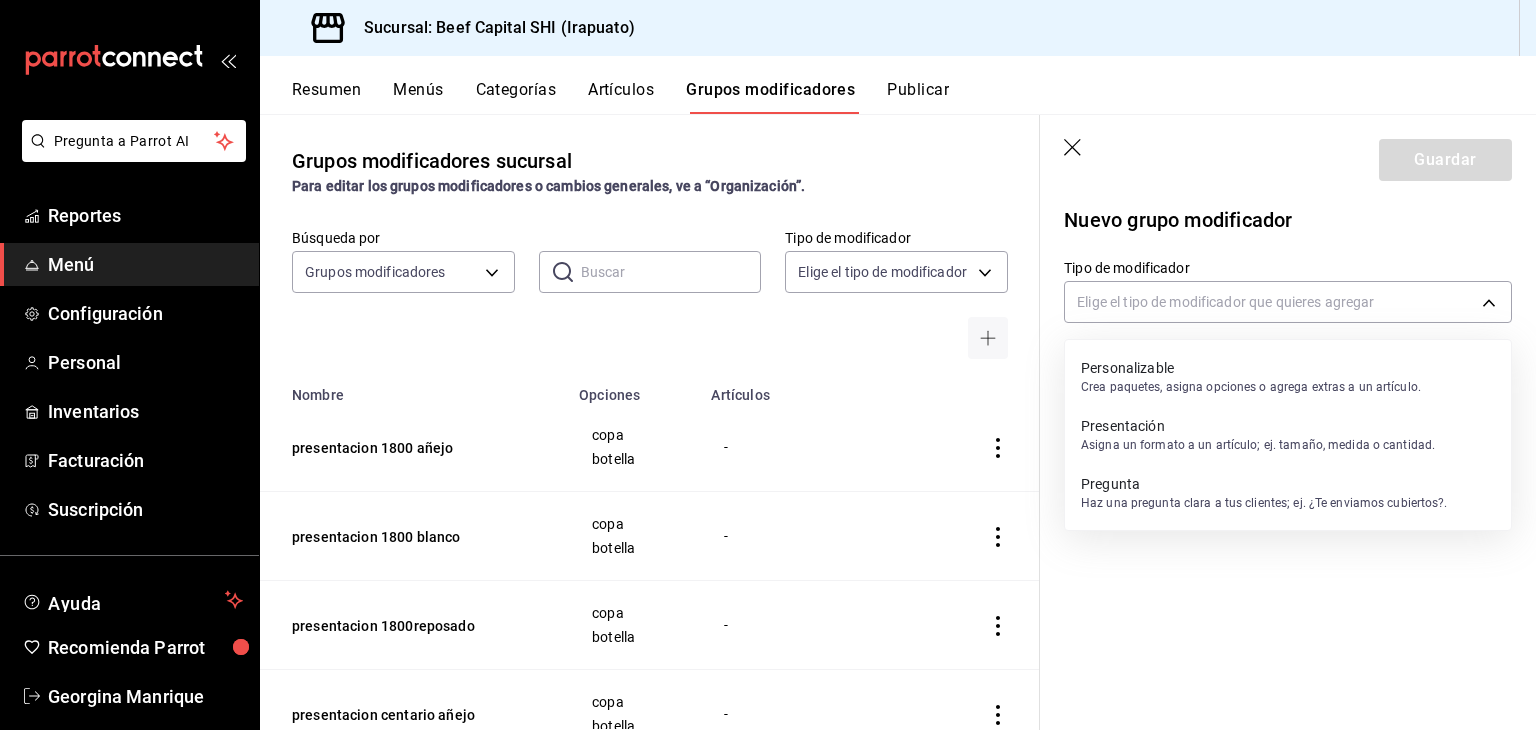 click on "Presentación" at bounding box center (1258, 426) 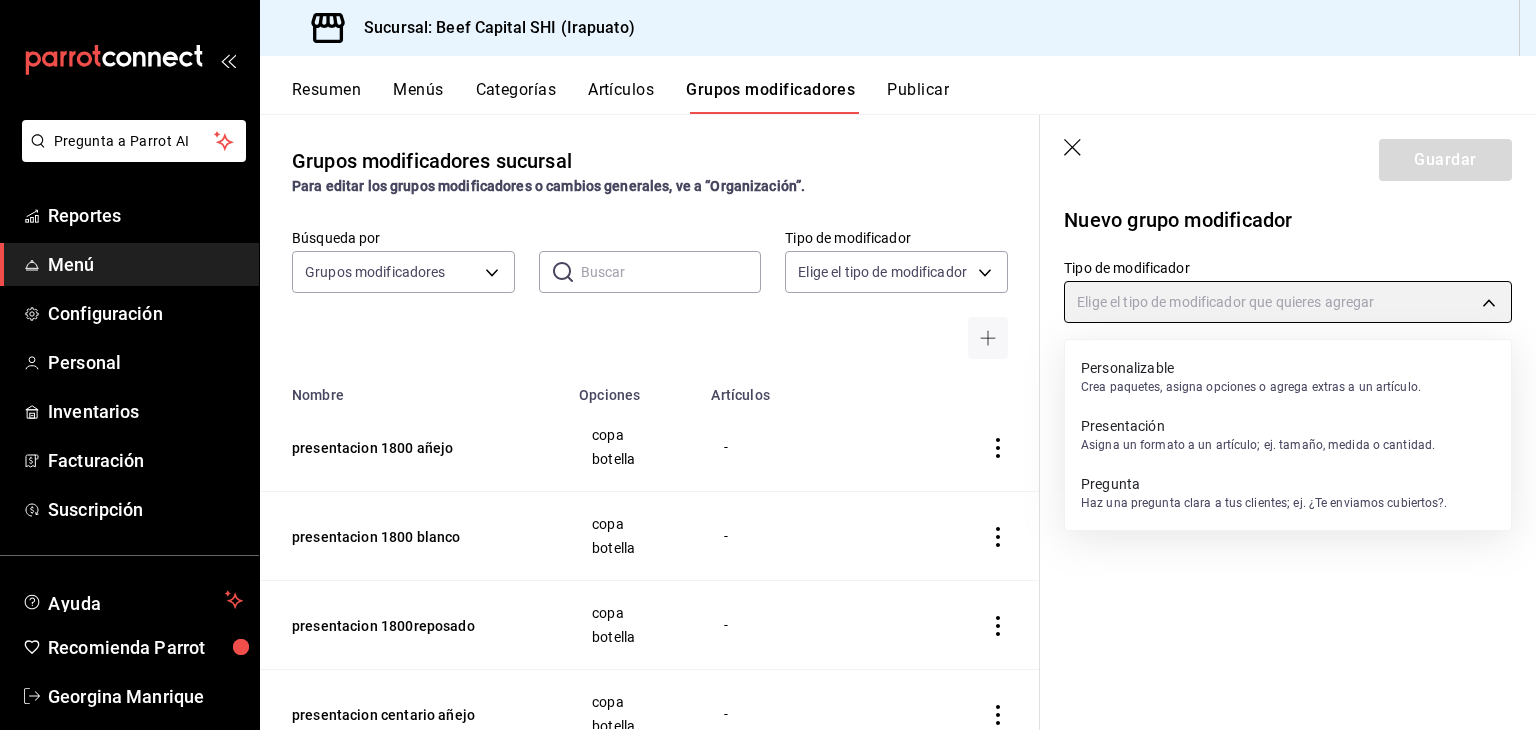 type on "PRESENTATION" 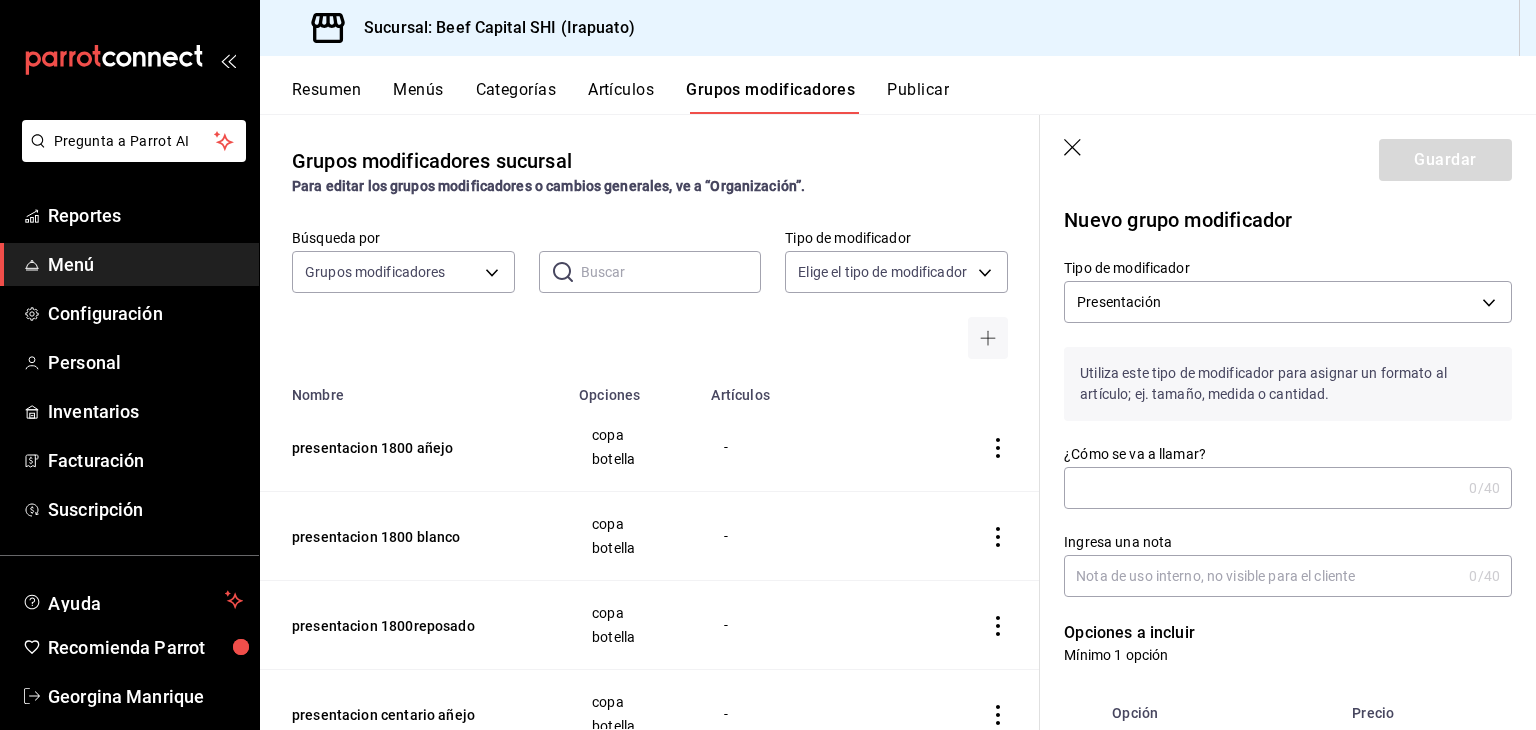 click on "¿Cómo se va a llamar?" at bounding box center [1262, 488] 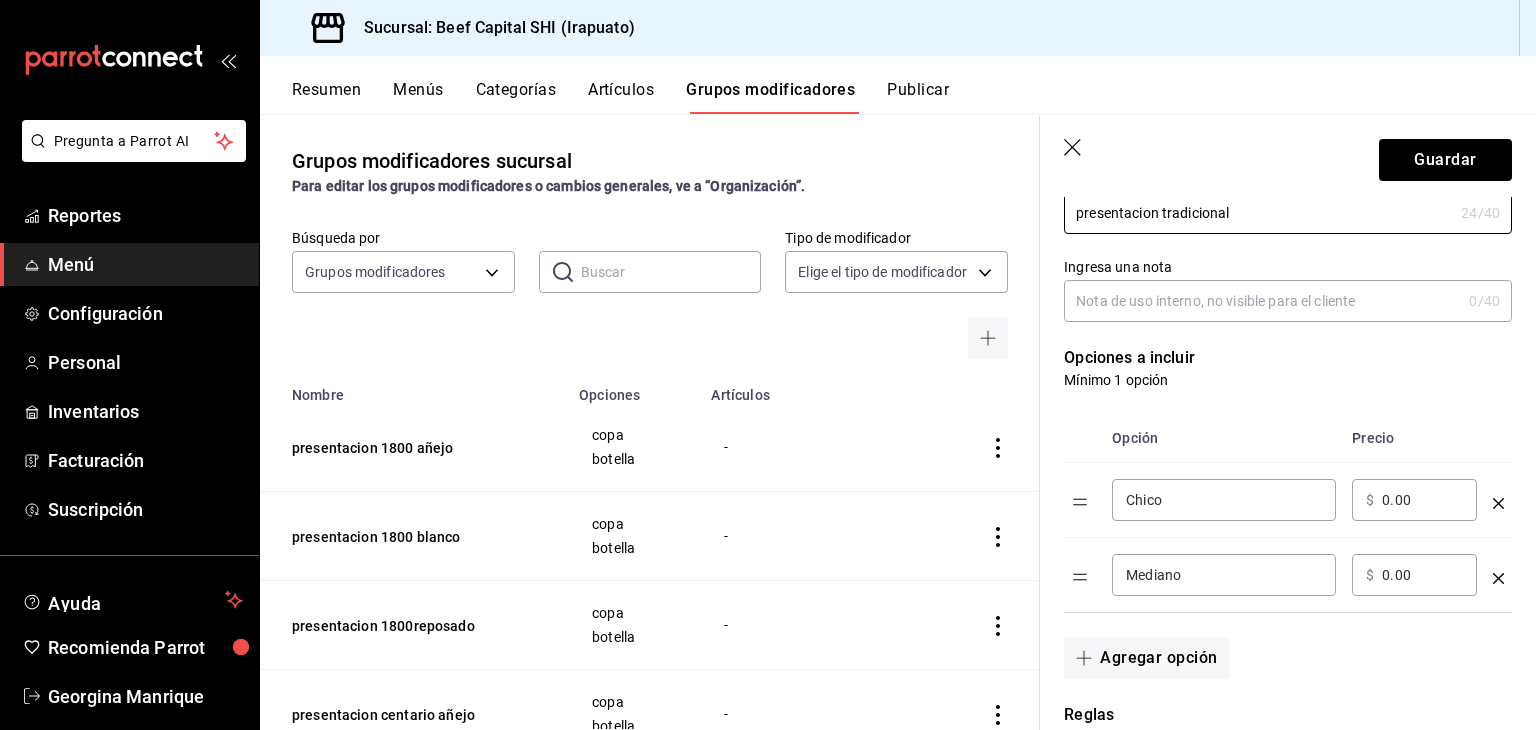 scroll, scrollTop: 300, scrollLeft: 0, axis: vertical 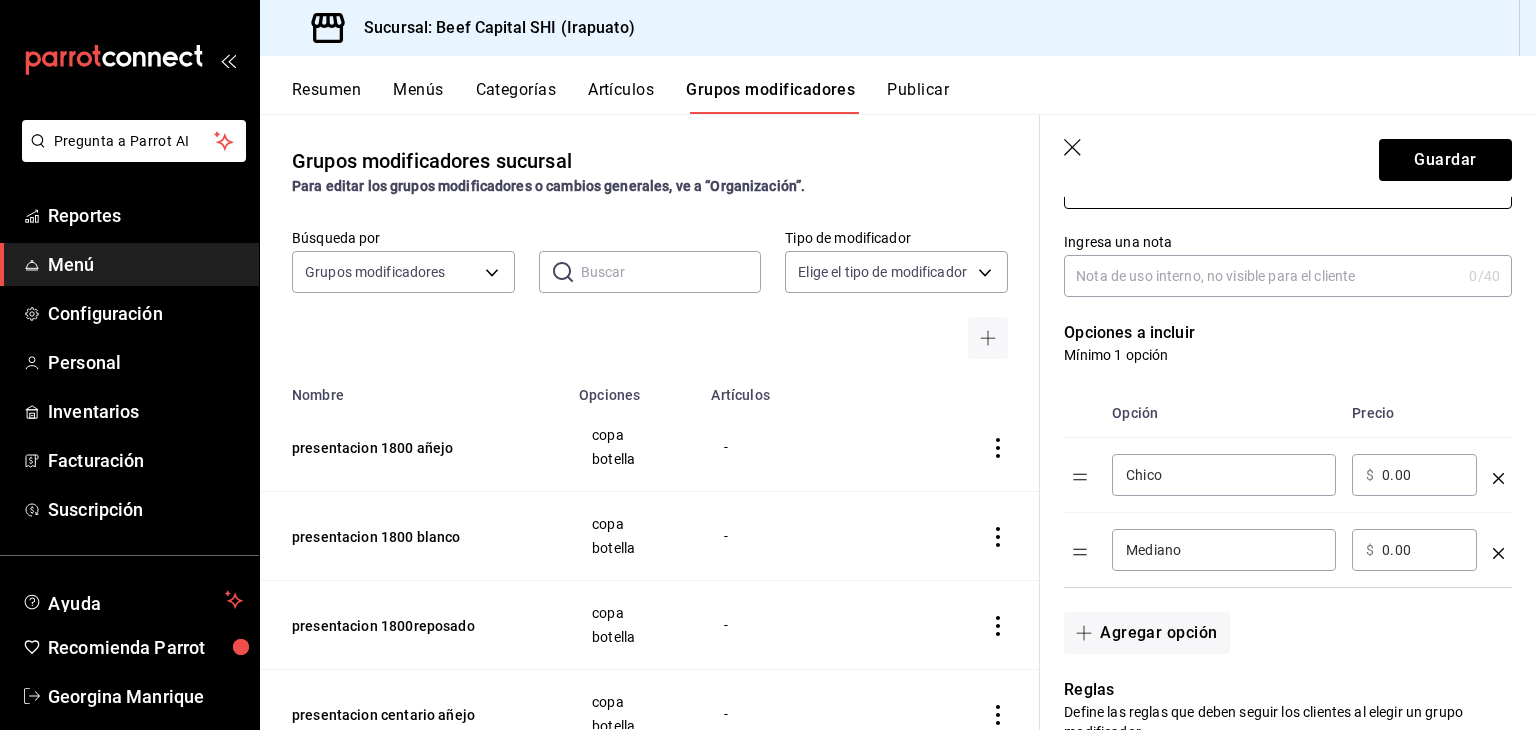 type on "presentacion tradicional" 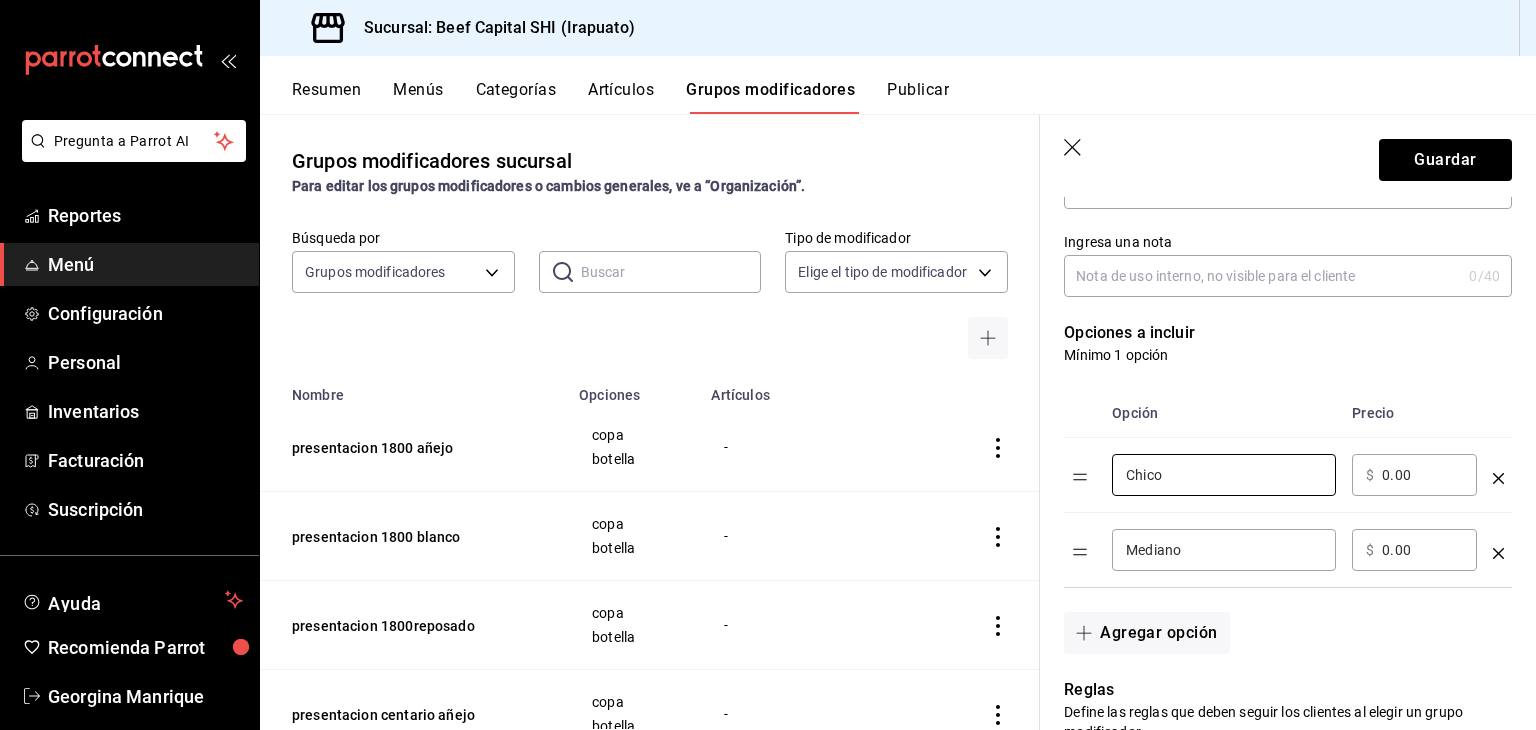 drag, startPoint x: 1211, startPoint y: 473, endPoint x: 1004, endPoint y: 471, distance: 207.00966 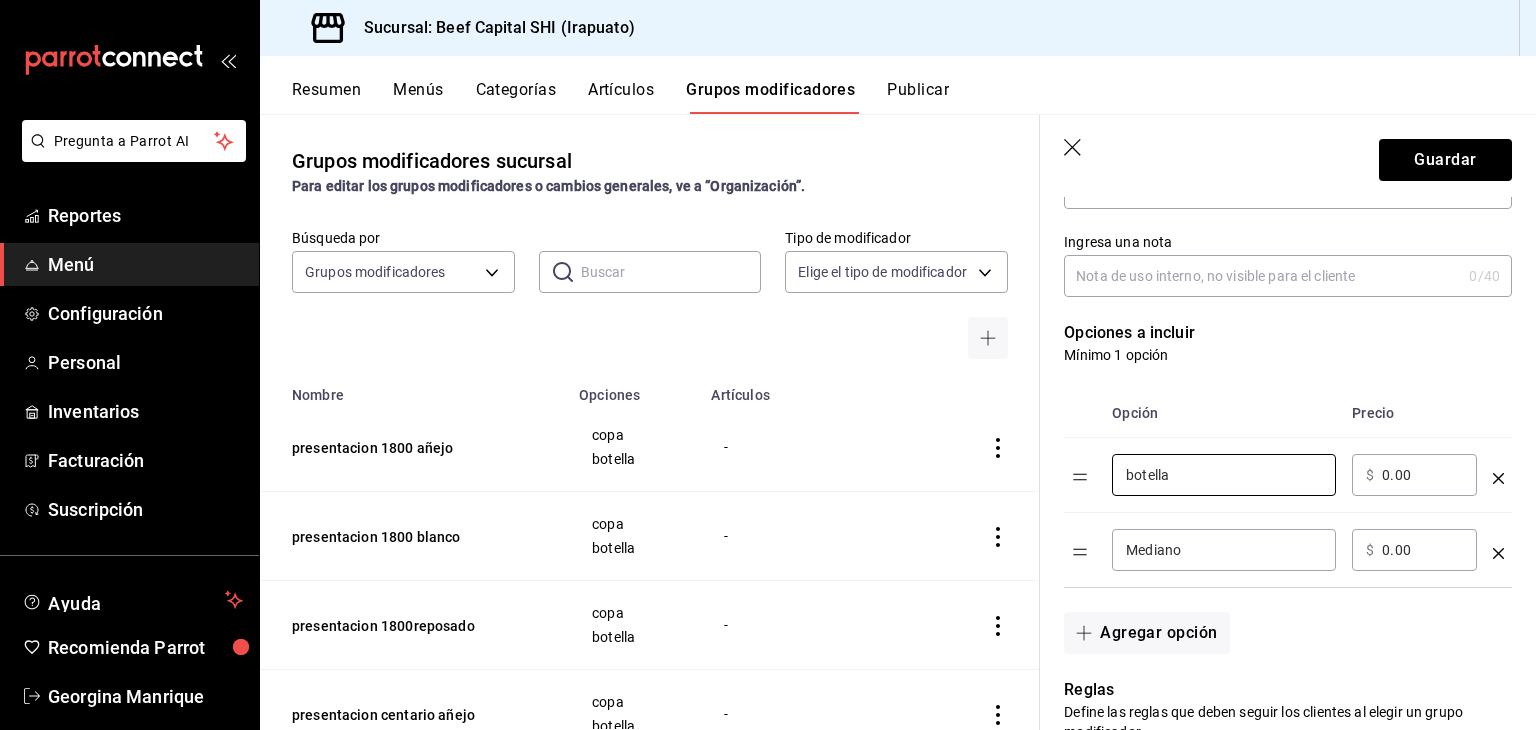 type on "botella" 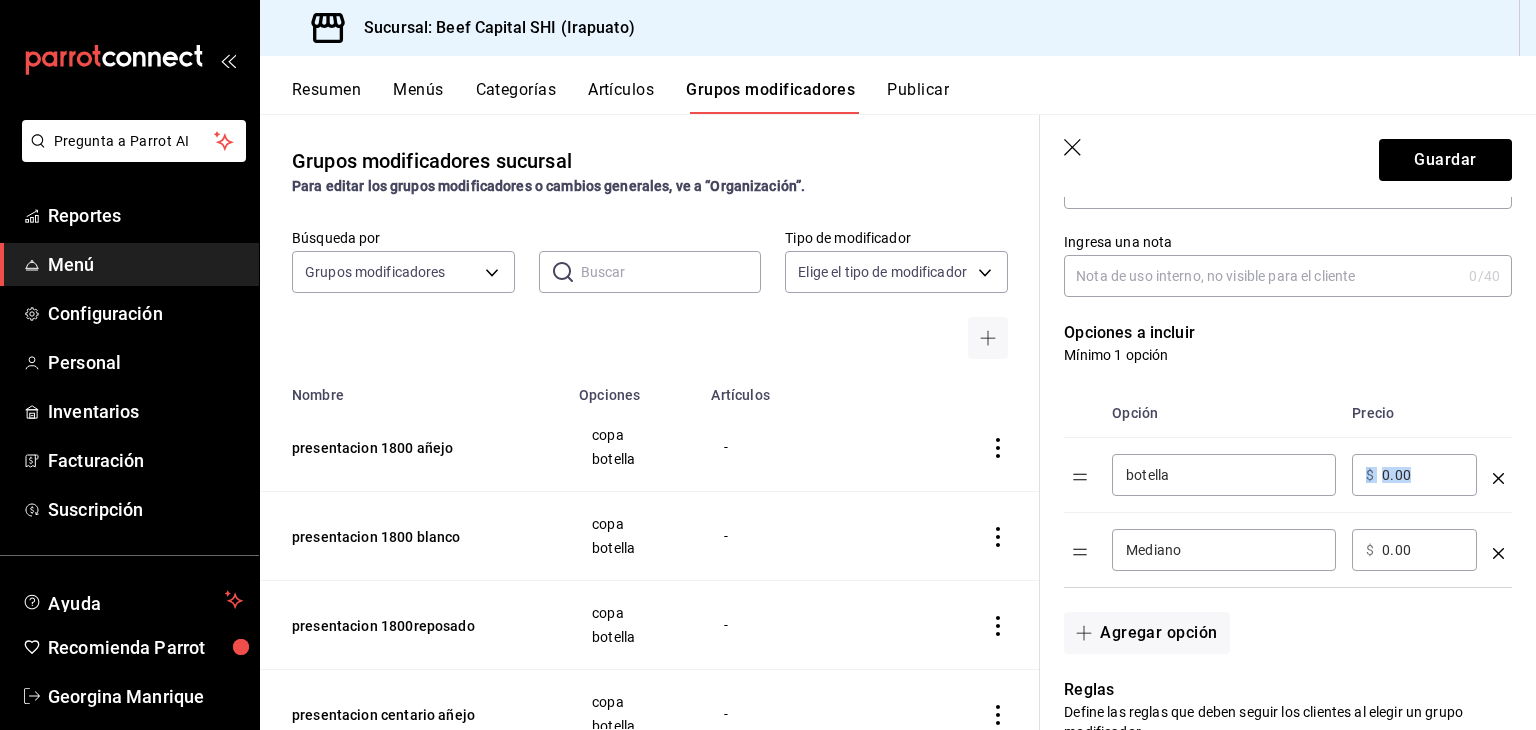 drag, startPoint x: 1429, startPoint y: 487, endPoint x: 1351, endPoint y: 493, distance: 78.23043 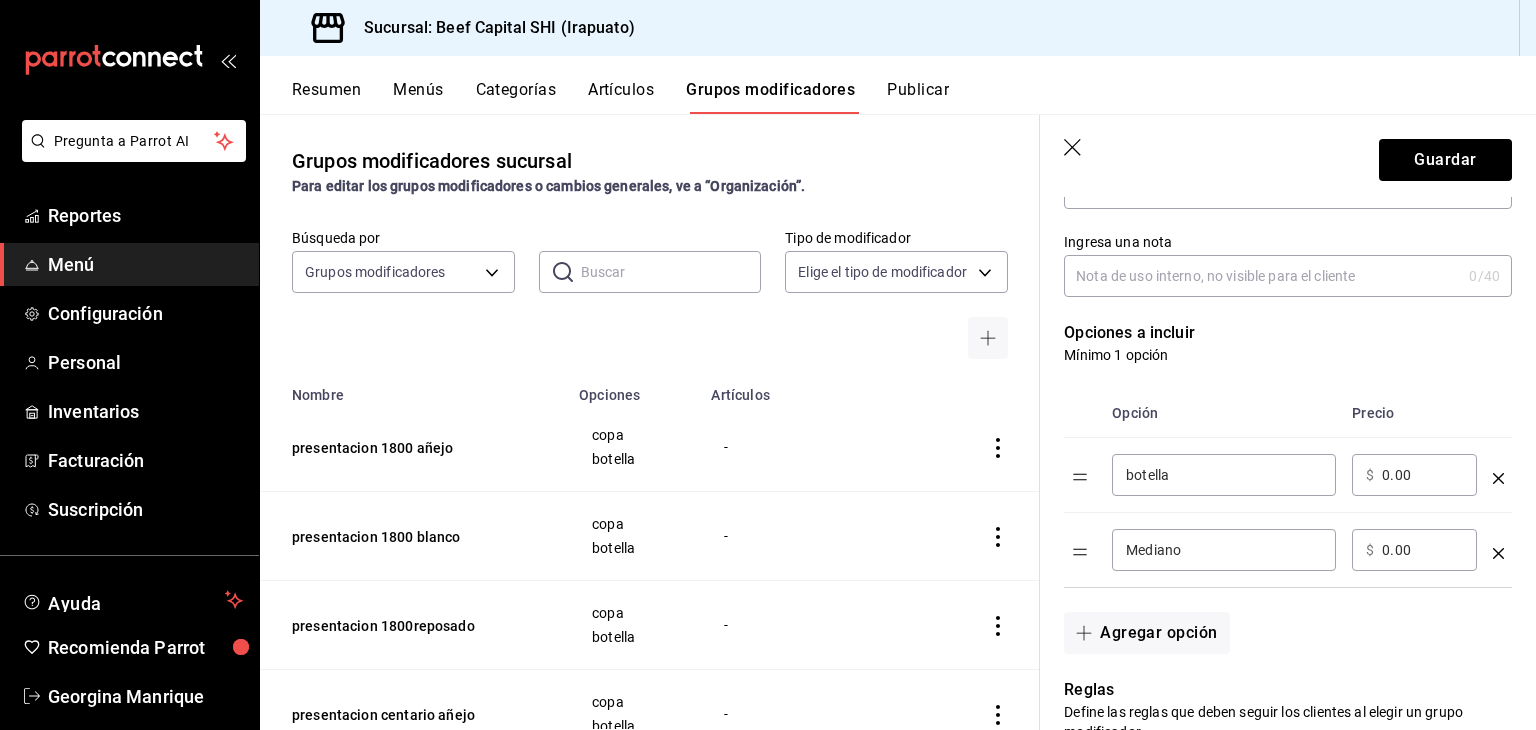 click on "0.00" at bounding box center (1422, 475) 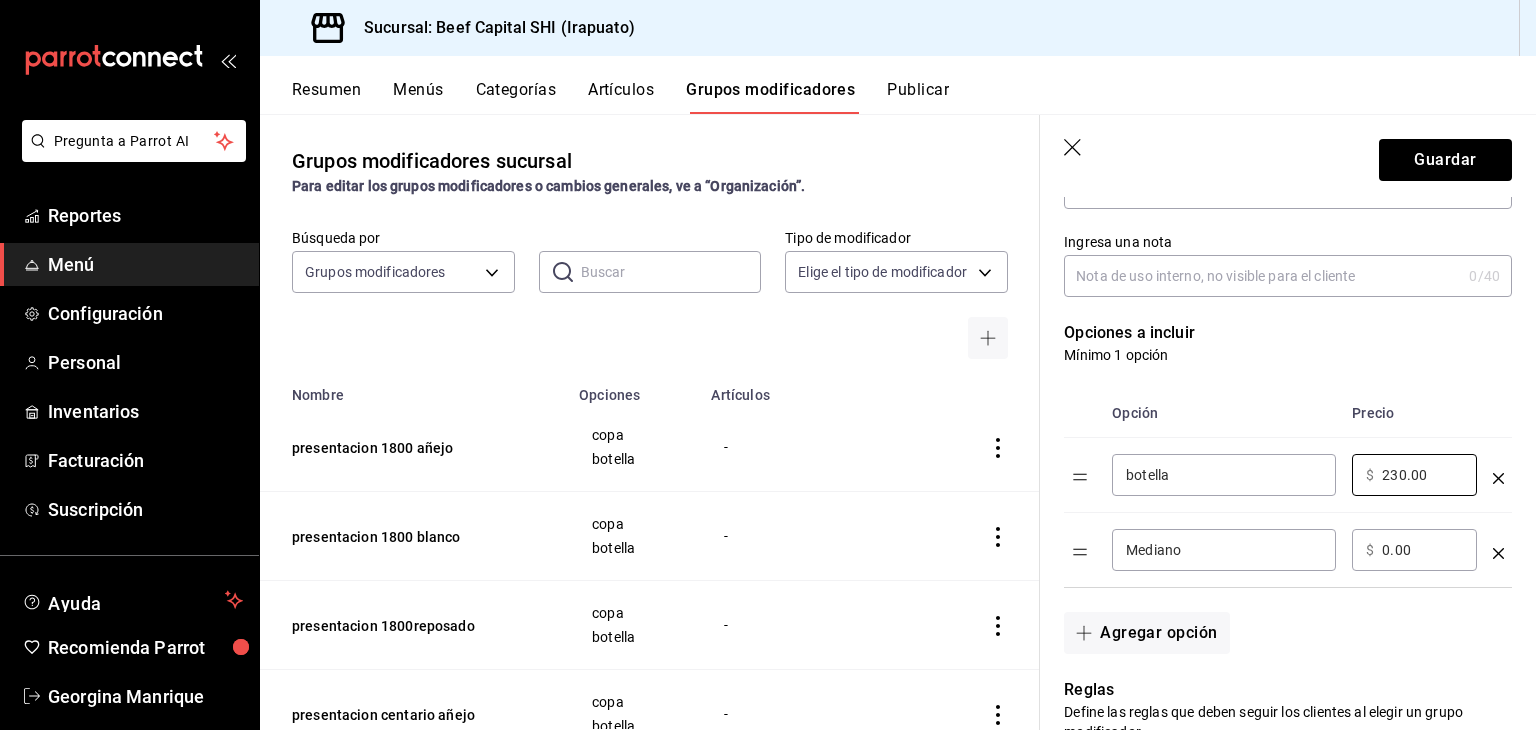 type on "230.00" 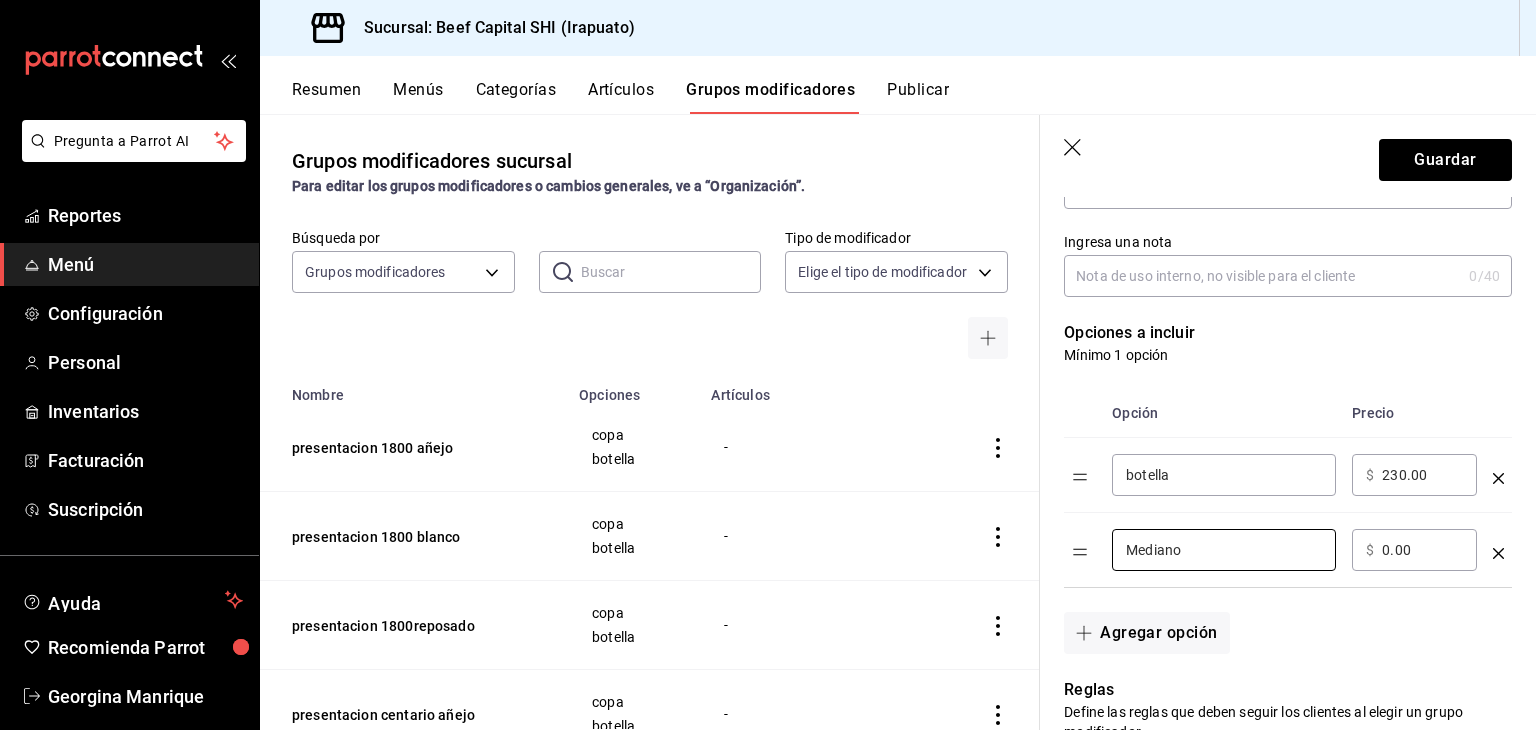 drag, startPoint x: 1252, startPoint y: 548, endPoint x: 991, endPoint y: 549, distance: 261.00192 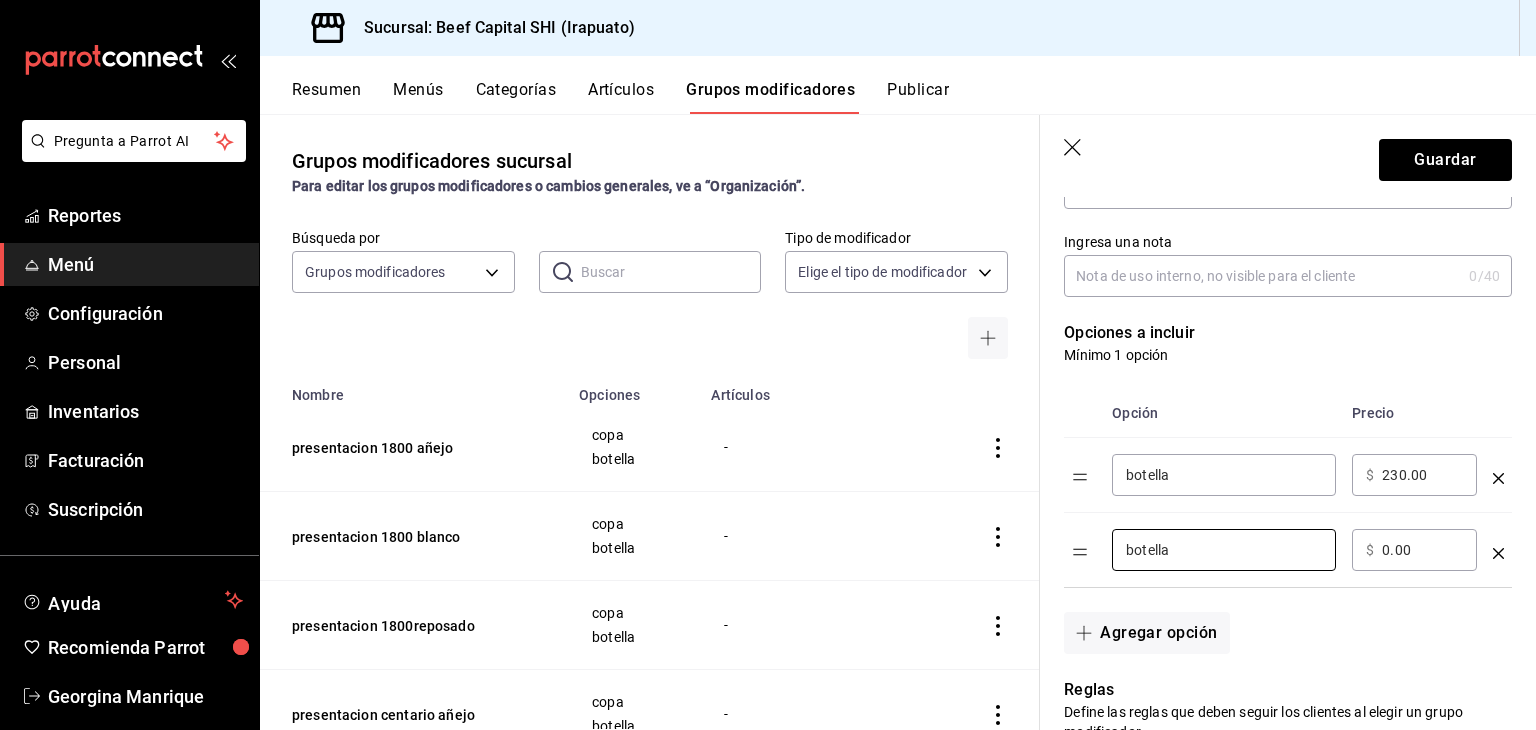 type on "botella" 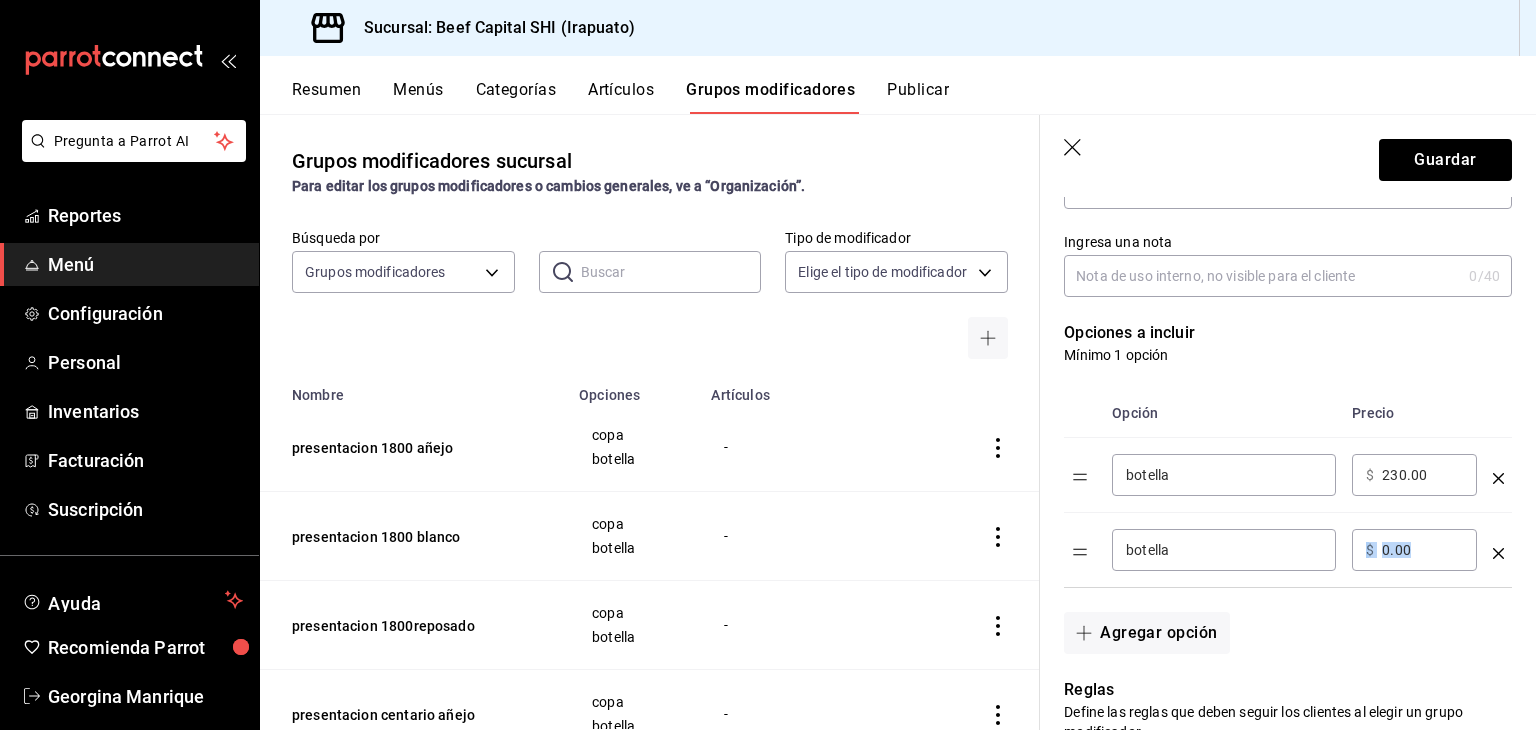 drag, startPoint x: 1452, startPoint y: 539, endPoint x: 1404, endPoint y: 538, distance: 48.010414 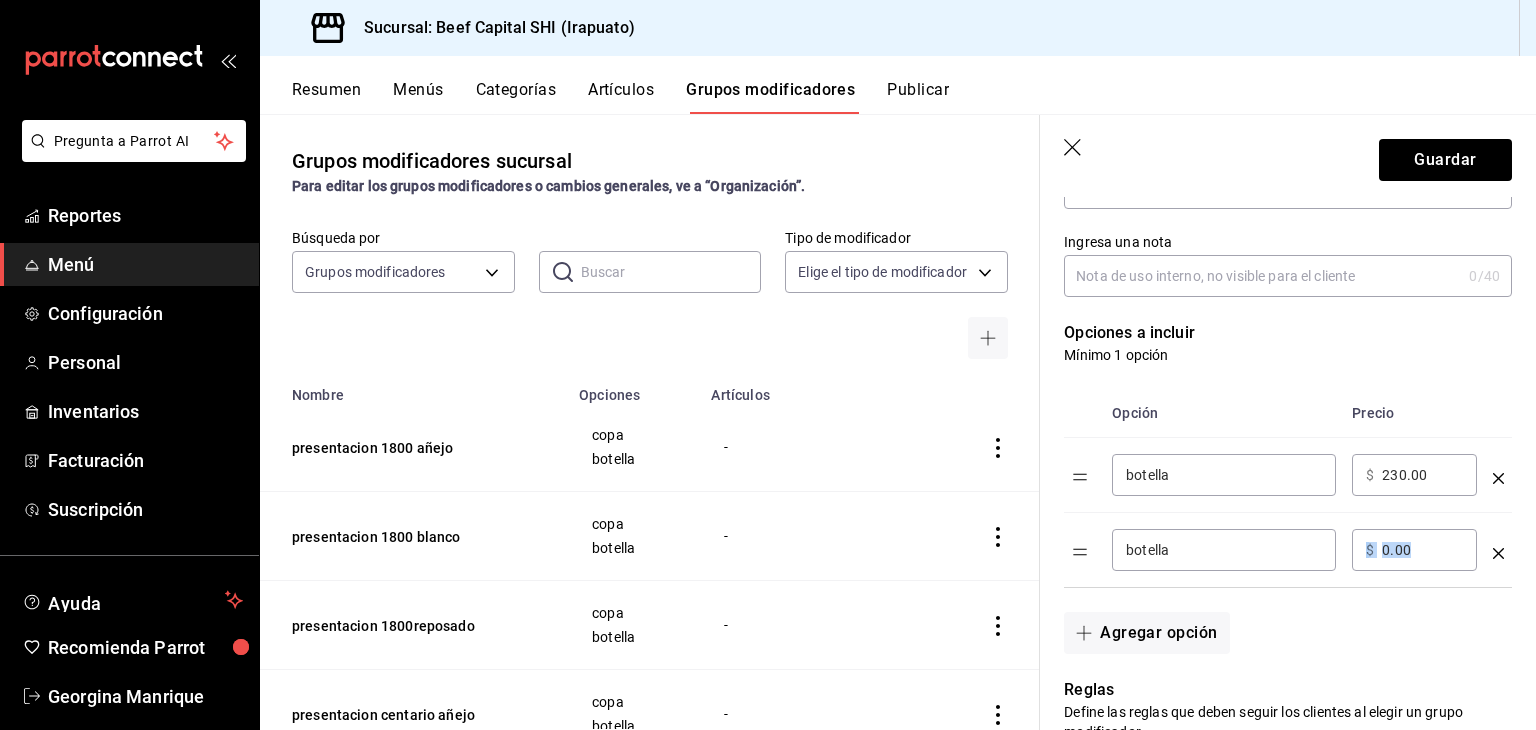 click on "0.00" at bounding box center (1422, 550) 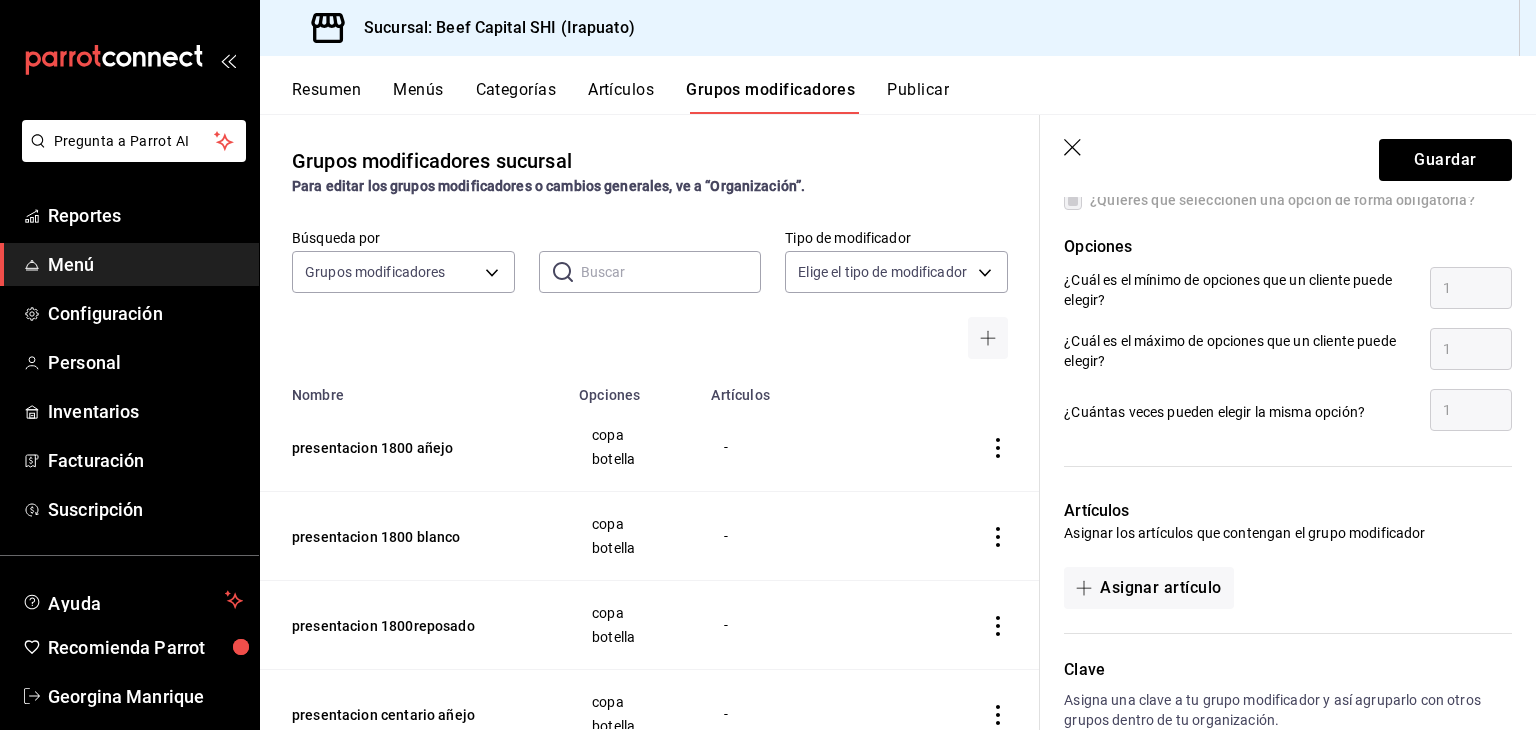 scroll, scrollTop: 992, scrollLeft: 0, axis: vertical 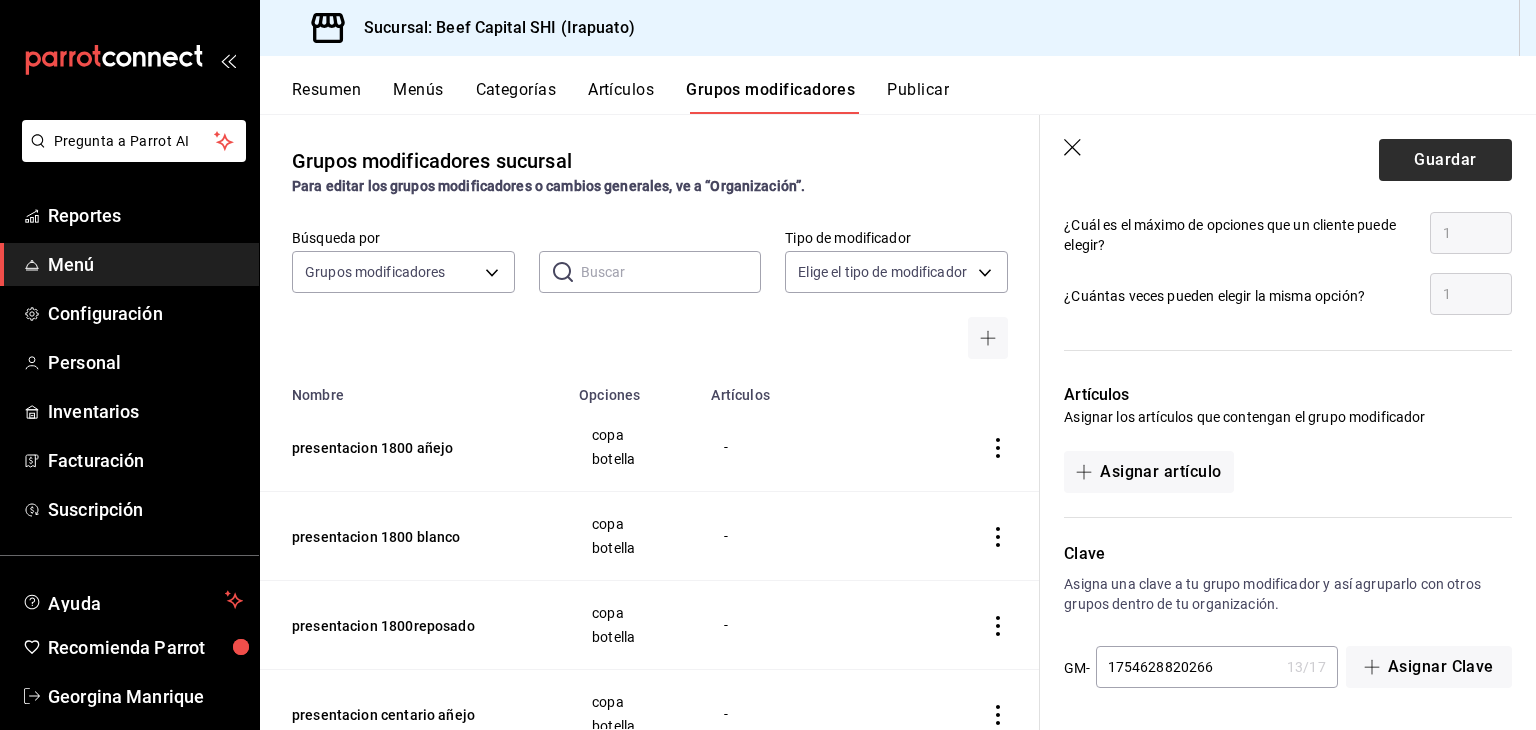 type on "1630.00" 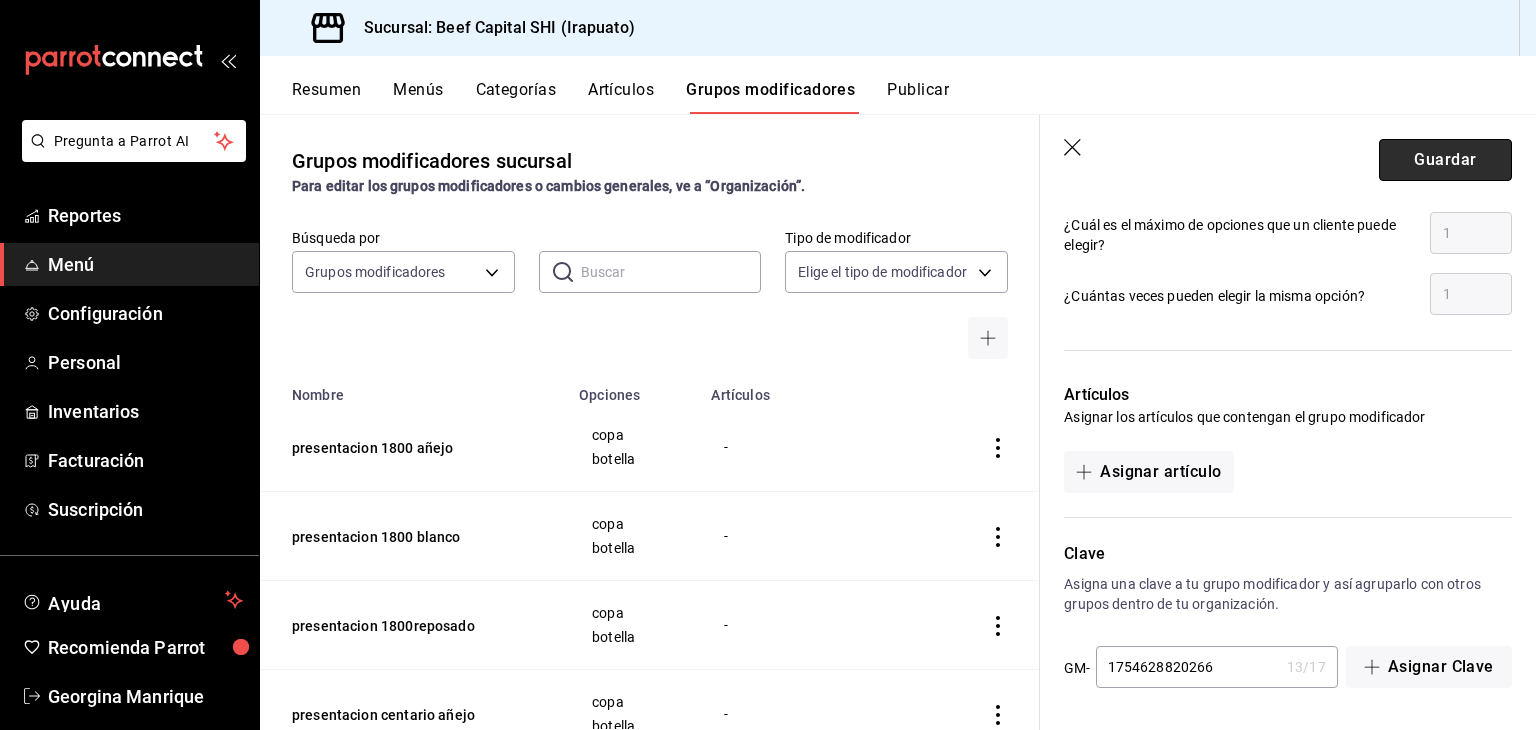 click on "Guardar" at bounding box center (1445, 160) 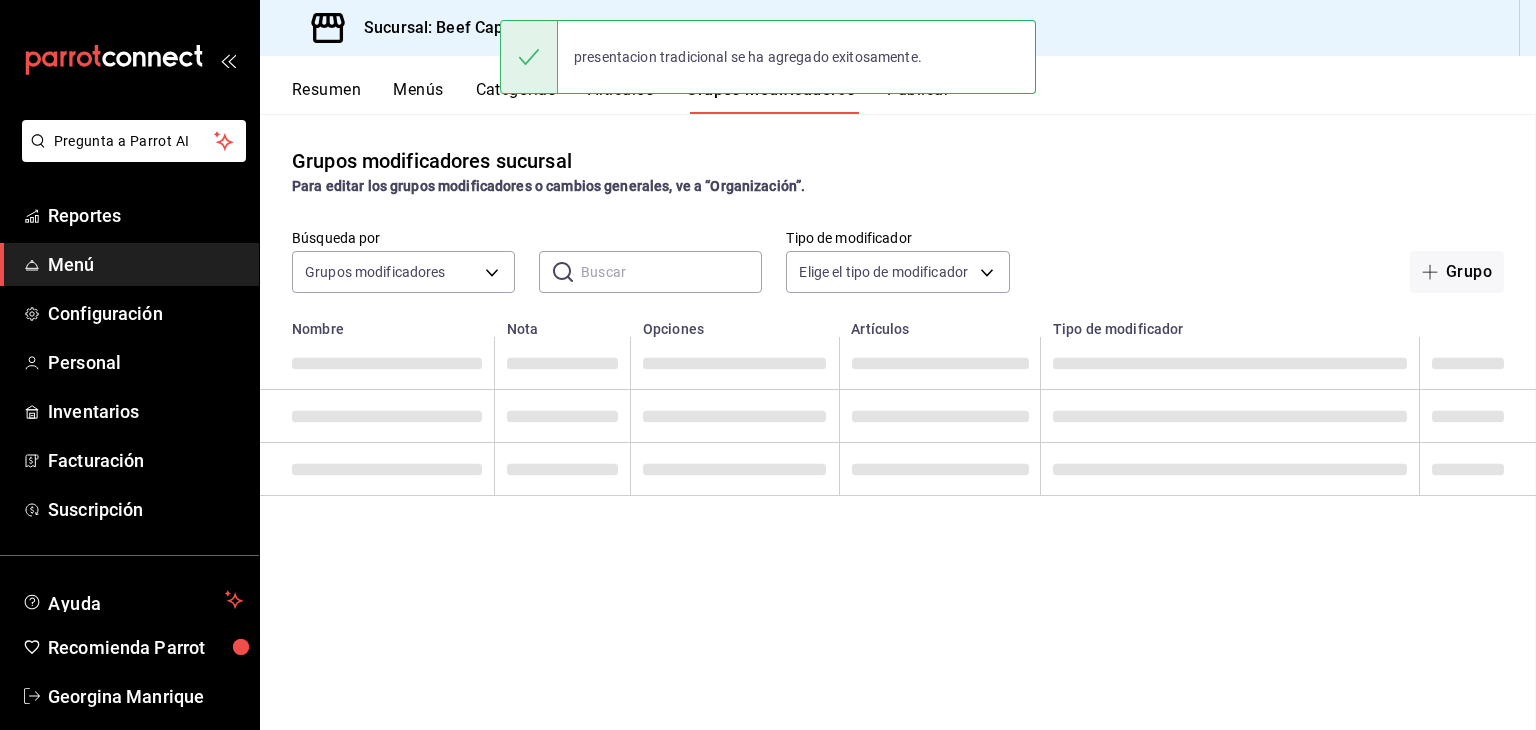 scroll, scrollTop: 0, scrollLeft: 0, axis: both 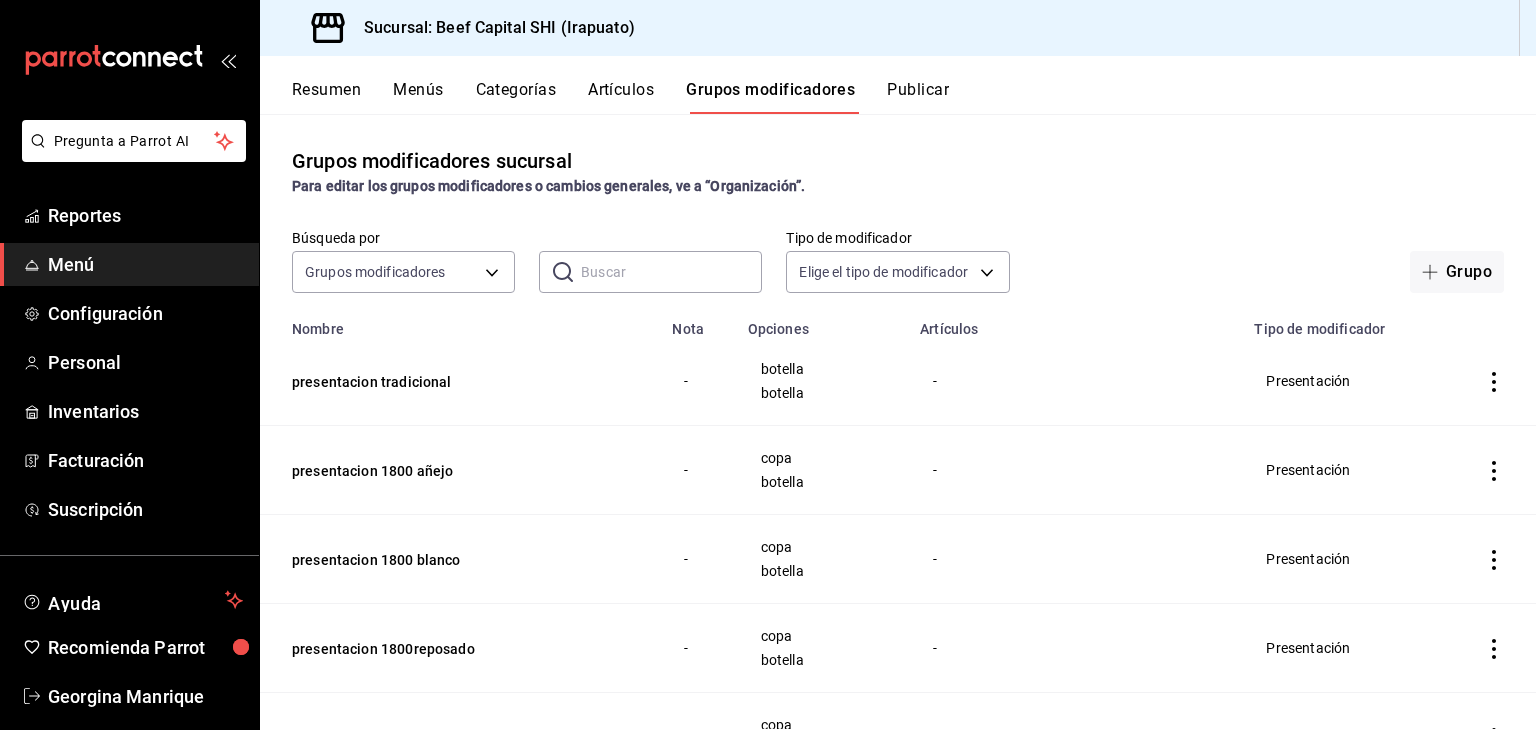 click on "Artículos" at bounding box center (621, 97) 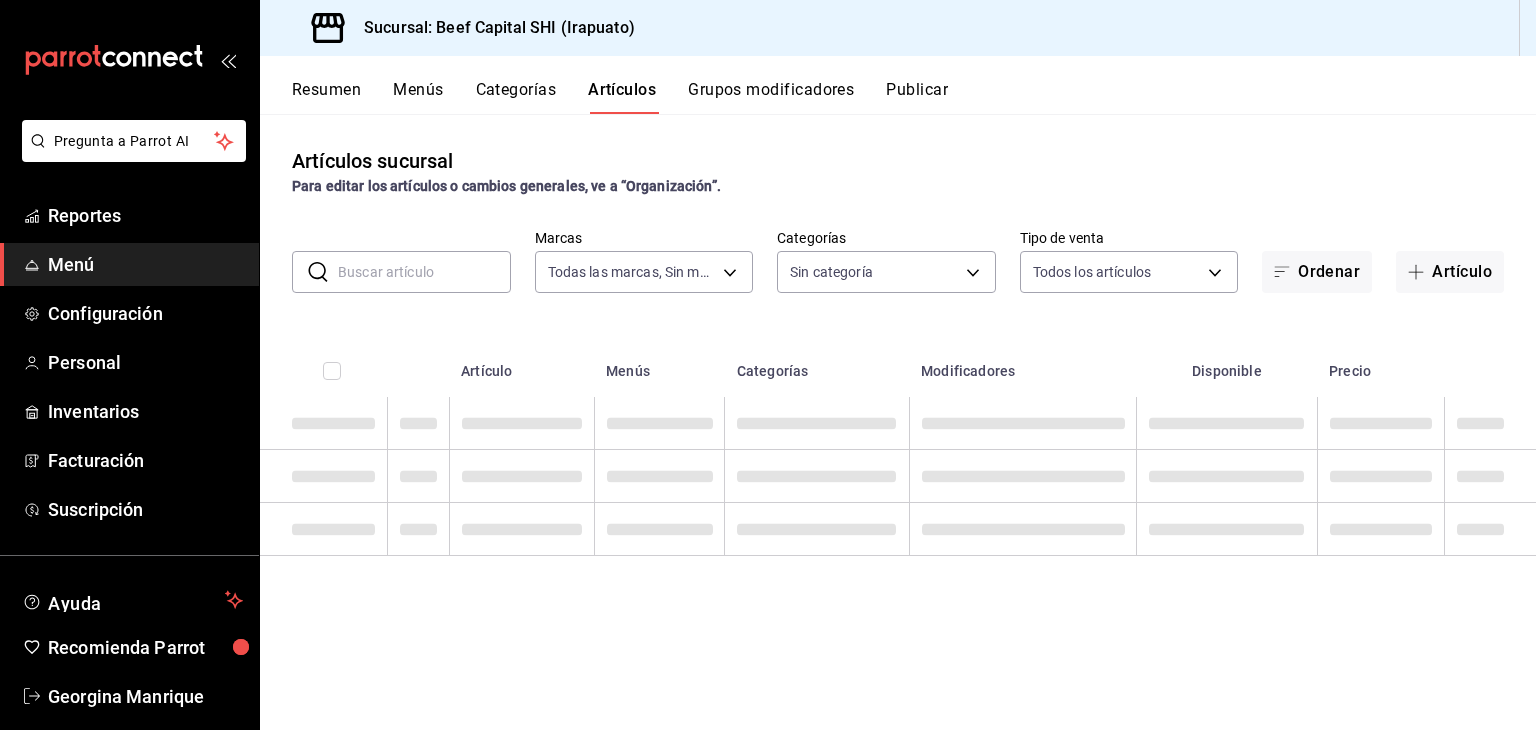 type on "605647f7-5ddc-403a-84da-aa3c8a25865f" 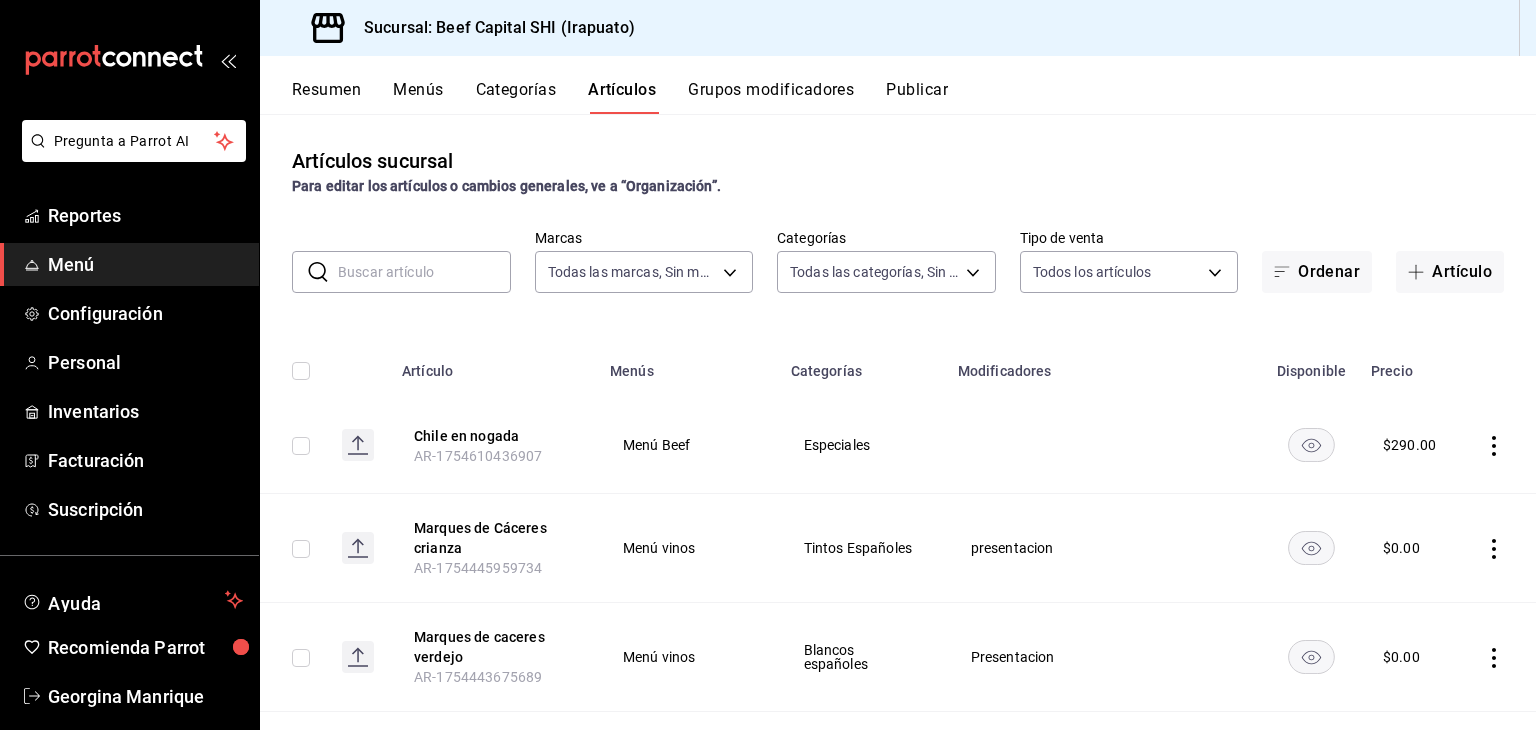 type on "230c4a31-dbb7-4585-b22f-1c5c36cb302b,19d1c6a5-4e01-4bbd-af12-f5acee8fbe0d,5710f986-51b4-43bd-8c79-b655f055f127,add07562-8d05-4785-a2e5-d563d7824e6a,2310d169-38da-49f4-afae-9baf331824d4,3e34bff9-4dd6-44dd-a81f-1b0079b8d960,c1b39be9-fc16-435a-bed4-7914f0f9ecf4,5accff15-a2b6-450e-933b-21f2d85de5fa,746b9459-d29d-4144-b0b2-31e451dece40,bd086e43-5b7e-4af3-bcd2-5e4de1799ad8,5aaa2e03-870a-4139-a5ee-c0adf652e721,b9d03865-b415-493f-a2ea-e4353c441588,3c7d2ad2-1d43-4c0a-865e-ca5f70957830,f23f0945-c331-47c3-a78d-c8adfdb22f29,70fc7f8b-7193-4205-9978-c70e370b88ec,15fc0098-a8a6-4625-ad8b-91a15c1bbf05,a2cfab74-379c-4389-8d06-b32e88edb388,c5d70b27-e86d-4c7d-a5f3-dfc541fd6873,f88518ab-b853-4dd6-aa6c-53ca66c6ccf4,8828723a-0015-47f9-bab0-107c99beb256,8ec04016-420a-44a2-b3e3-785083b6f673,318d6cbe-7b2b-4a39-a82d-239c927cd86f,48f7fb61-45c2-42d0-b0ba-021fa4206c9a,c0e257bc-c66b-4af4-bb53-edede752b9d2,13358f1b-fc32-4a6c-b044-12be6e04d9e6,03cf777b-250c-4d50-8c5f-234c926fe296,0d09ec44-93f8-4950-a2ba-8b5bbde65602,160f20af-4788-4aa6-9e1..." 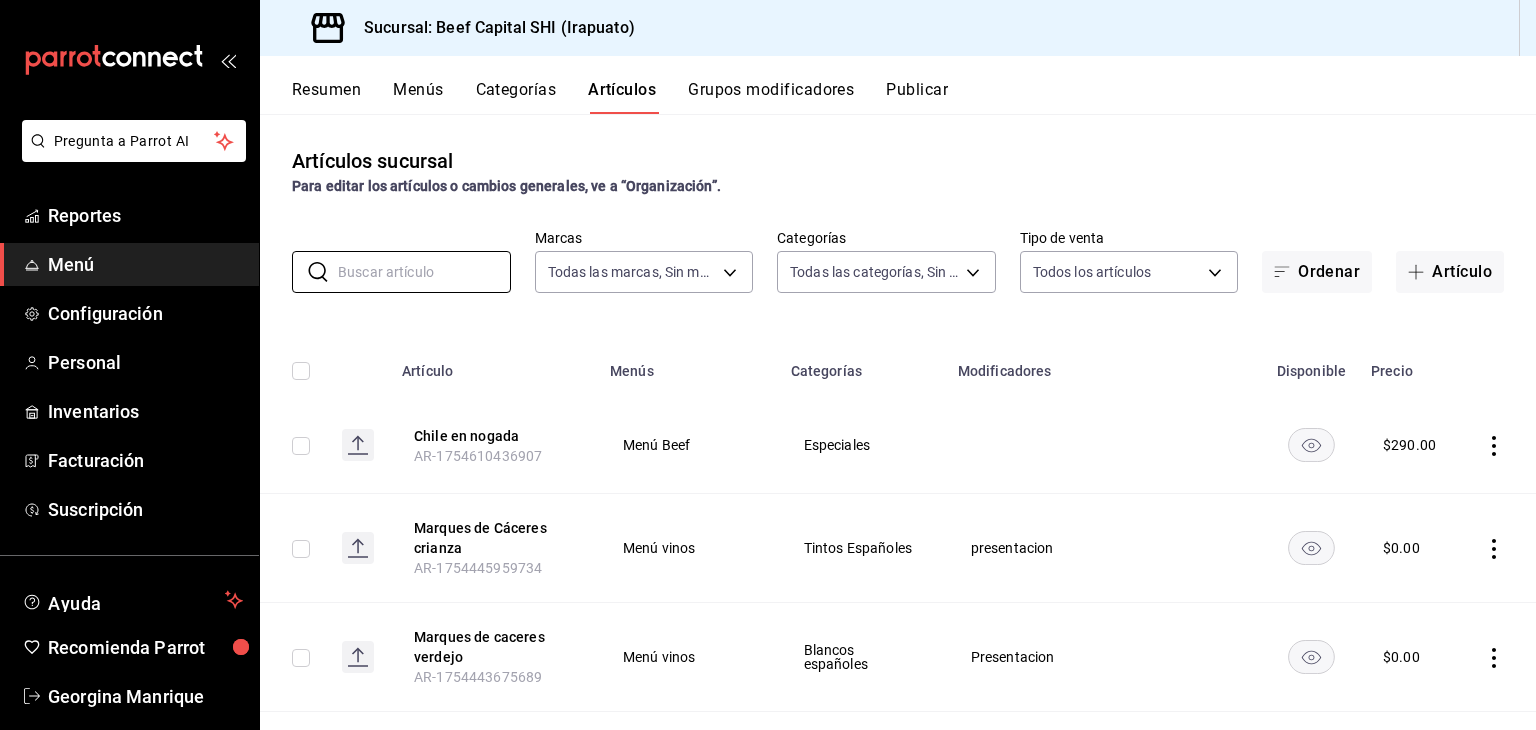 click on "Categorías" at bounding box center (516, 97) 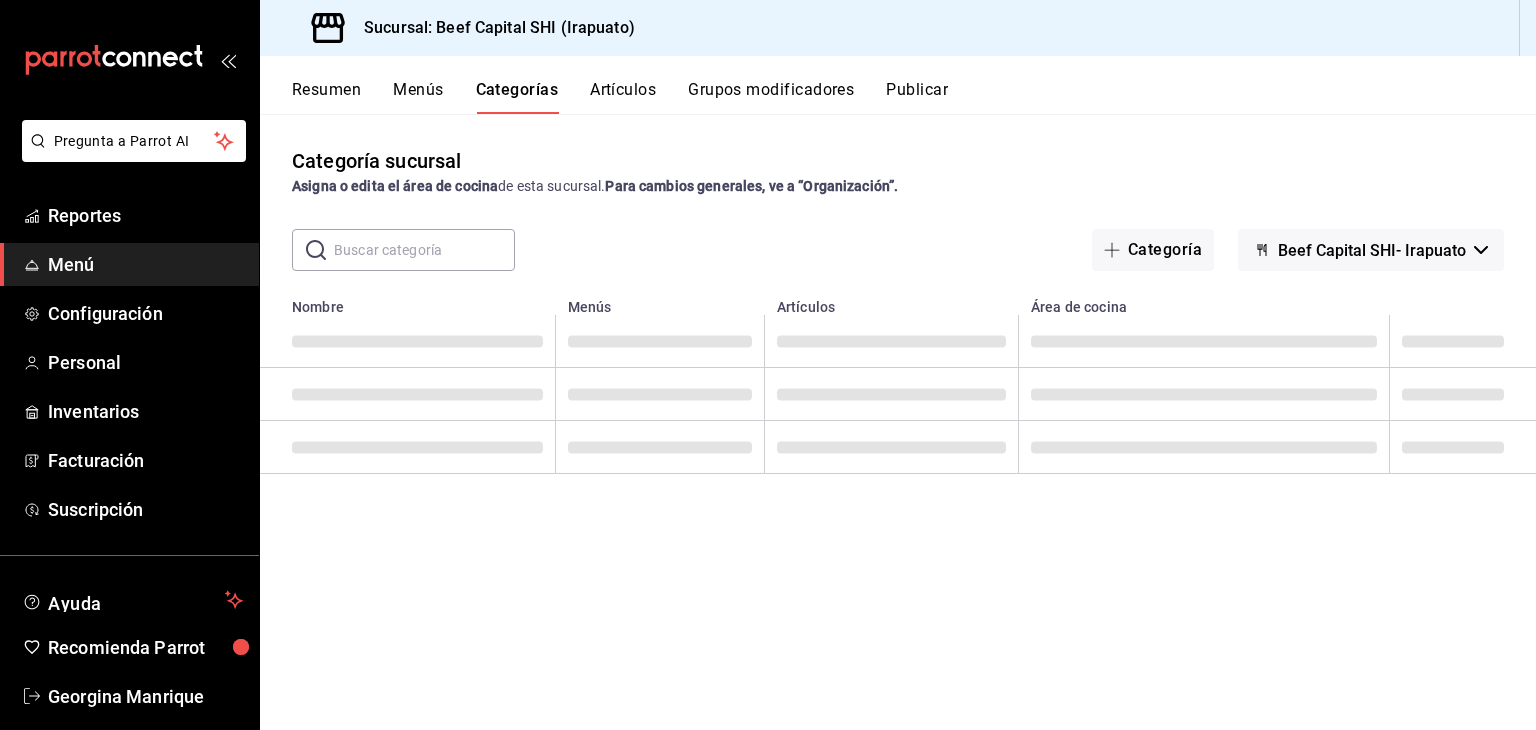click on "Artículos" at bounding box center [623, 97] 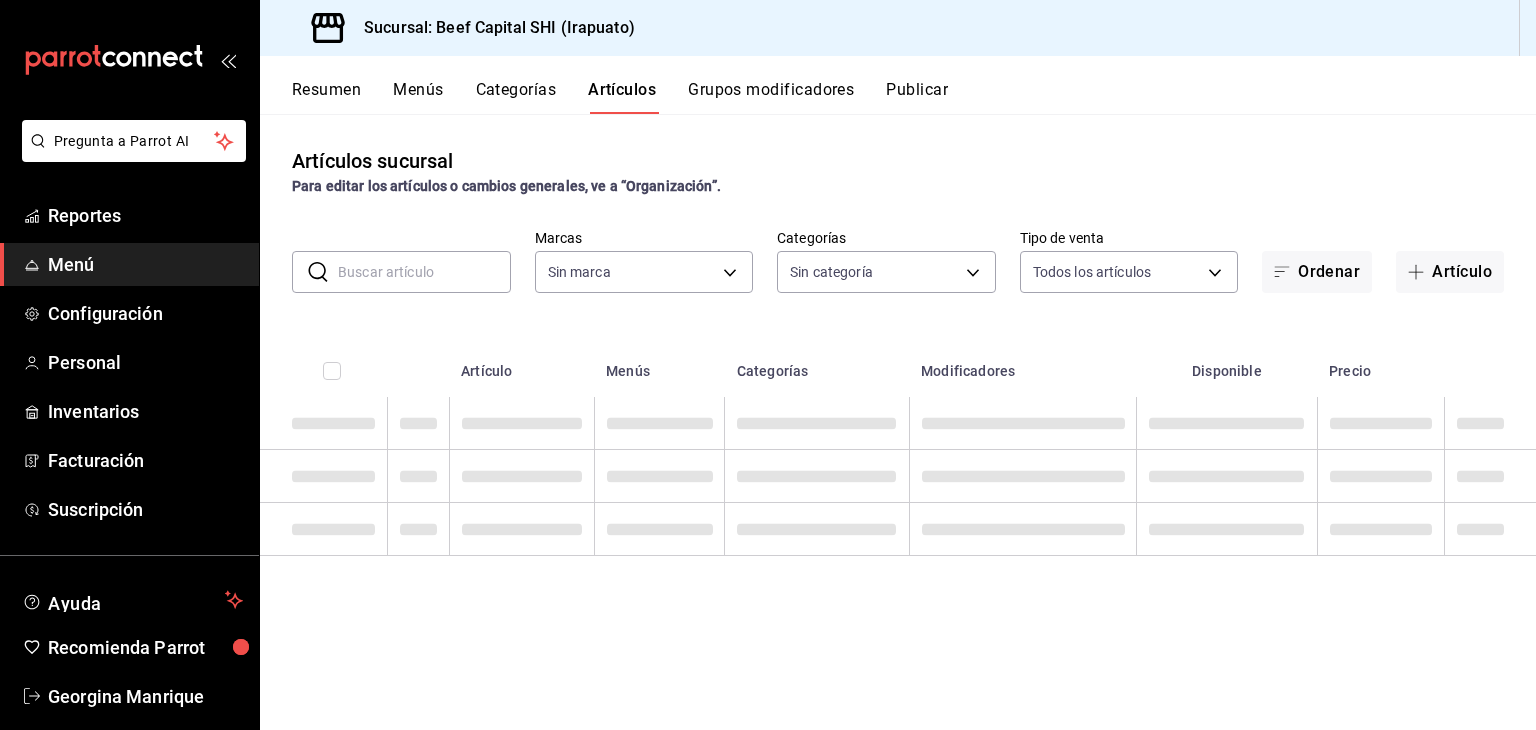 type on "605647f7-5ddc-403a-84da-aa3c8a25865f" 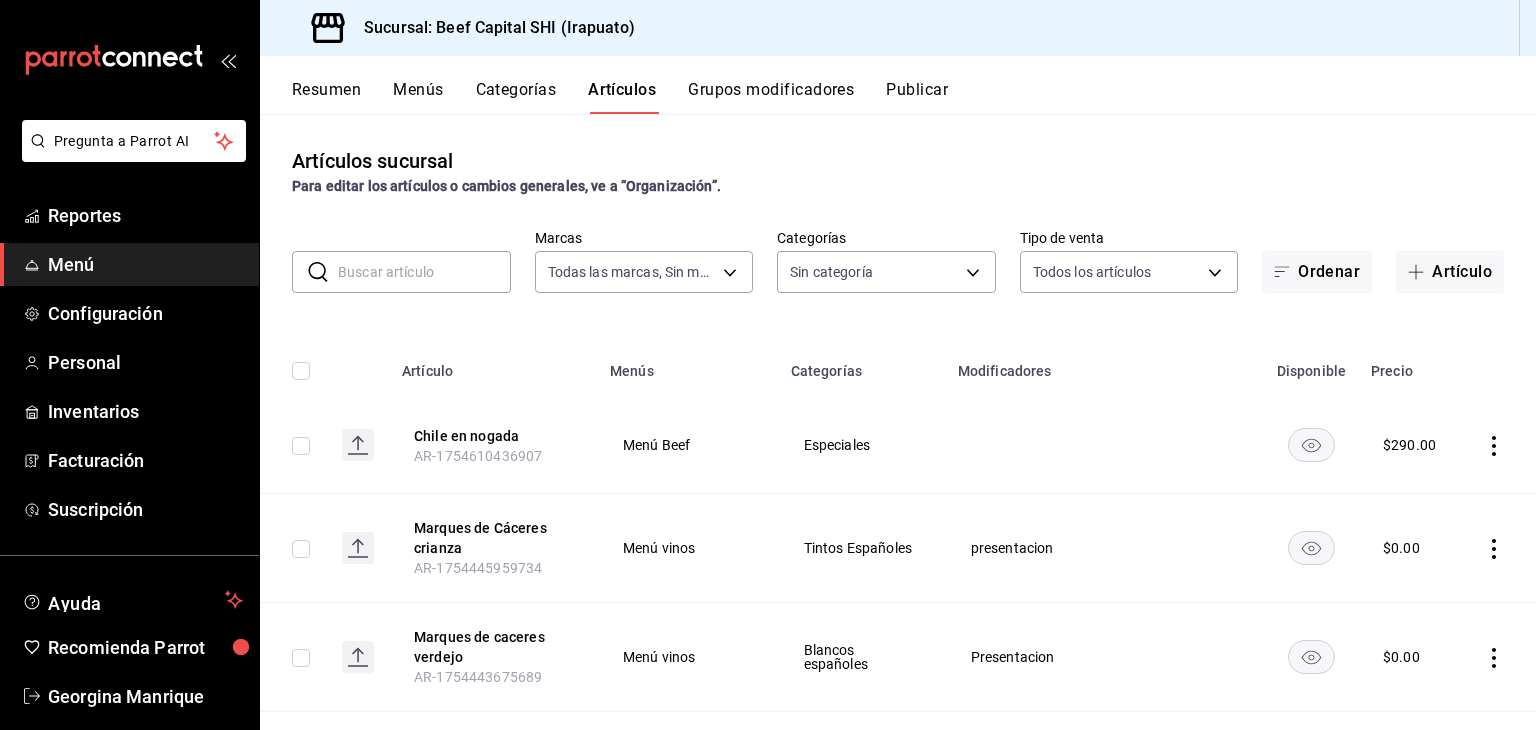 type on "230c4a31-dbb7-4585-b22f-1c5c36cb302b,19d1c6a5-4e01-4bbd-af12-f5acee8fbe0d,5710f986-51b4-43bd-8c79-b655f055f127,add07562-8d05-4785-a2e5-d563d7824e6a,2310d169-38da-49f4-afae-9baf331824d4,3e34bff9-4dd6-44dd-a81f-1b0079b8d960,c1b39be9-fc16-435a-bed4-7914f0f9ecf4,5accff15-a2b6-450e-933b-21f2d85de5fa,746b9459-d29d-4144-b0b2-31e451dece40,bd086e43-5b7e-4af3-bcd2-5e4de1799ad8,5aaa2e03-870a-4139-a5ee-c0adf652e721,b9d03865-b415-493f-a2ea-e4353c441588,3c7d2ad2-1d43-4c0a-865e-ca5f70957830,f23f0945-c331-47c3-a78d-c8adfdb22f29,70fc7f8b-7193-4205-9978-c70e370b88ec,15fc0098-a8a6-4625-ad8b-91a15c1bbf05,a2cfab74-379c-4389-8d06-b32e88edb388,c5d70b27-e86d-4c7d-a5f3-dfc541fd6873,f88518ab-b853-4dd6-aa6c-53ca66c6ccf4,8828723a-0015-47f9-bab0-107c99beb256,8ec04016-420a-44a2-b3e3-785083b6f673,318d6cbe-7b2b-4a39-a82d-239c927cd86f,48f7fb61-45c2-42d0-b0ba-021fa4206c9a,c0e257bc-c66b-4af4-bb53-edede752b9d2,13358f1b-fc32-4a6c-b044-12be6e04d9e6,03cf777b-250c-4d50-8c5f-234c926fe296,0d09ec44-93f8-4950-a2ba-8b5bbde65602,160f20af-4788-4aa6-9e1..." 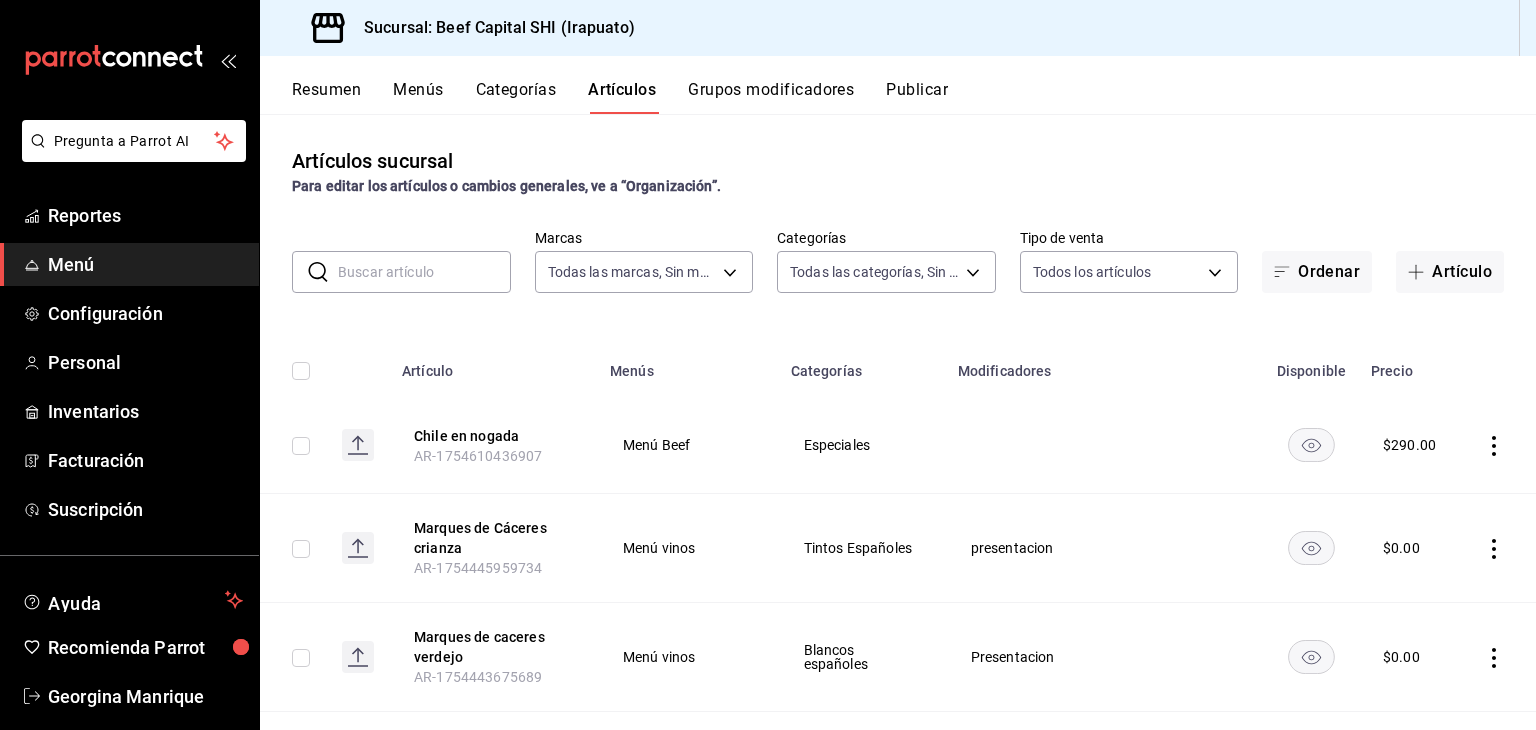 click at bounding box center (424, 272) 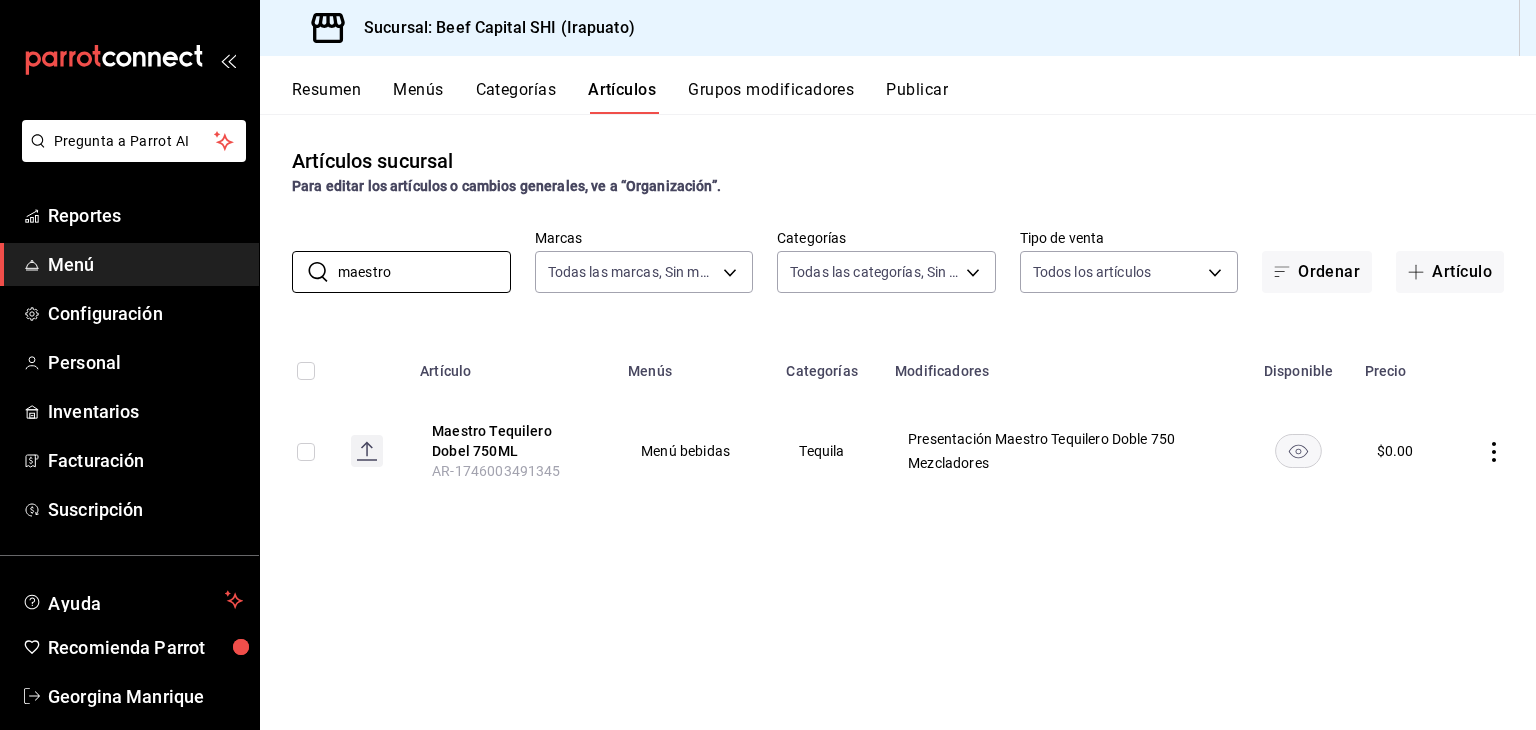type on "maestro" 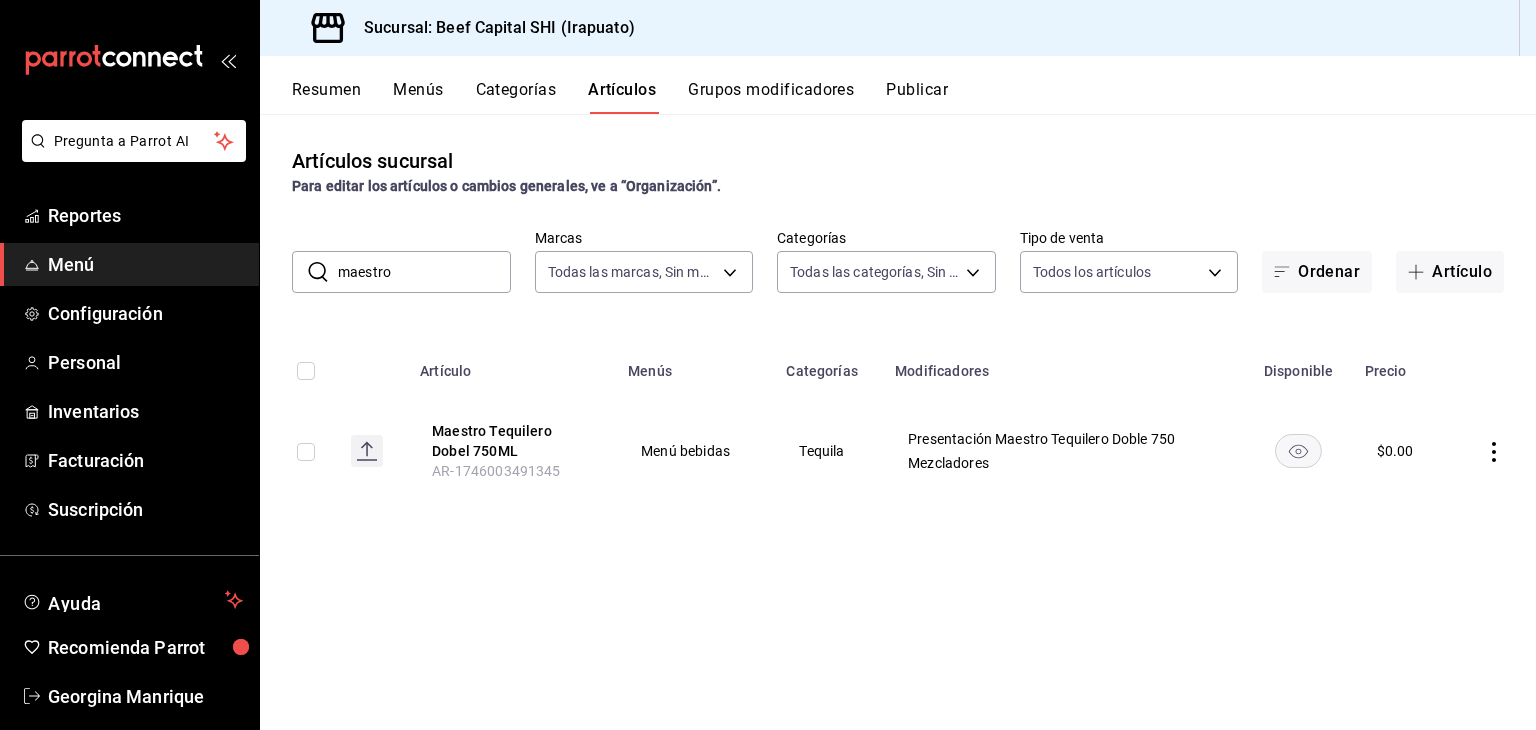 click 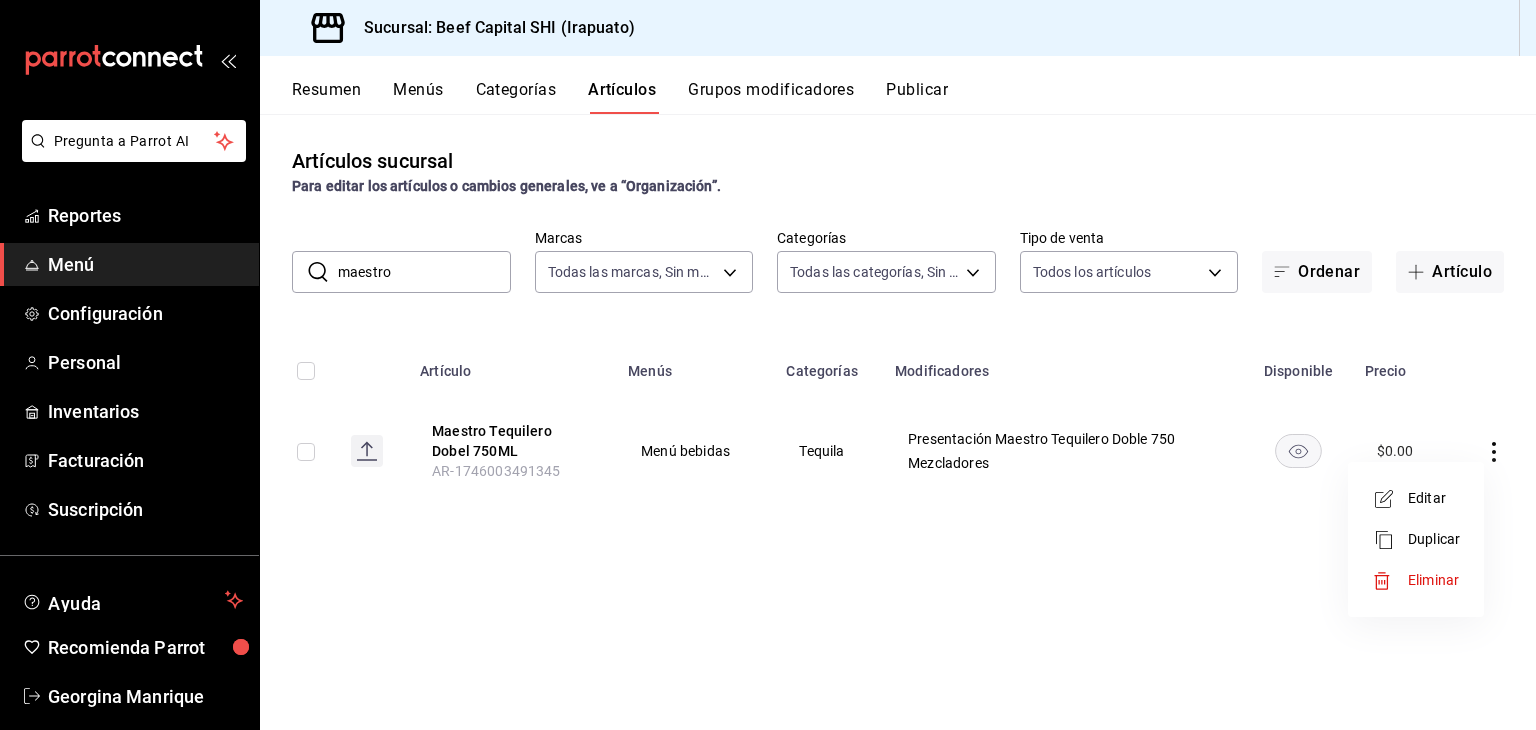 click on "Editar" at bounding box center [1434, 498] 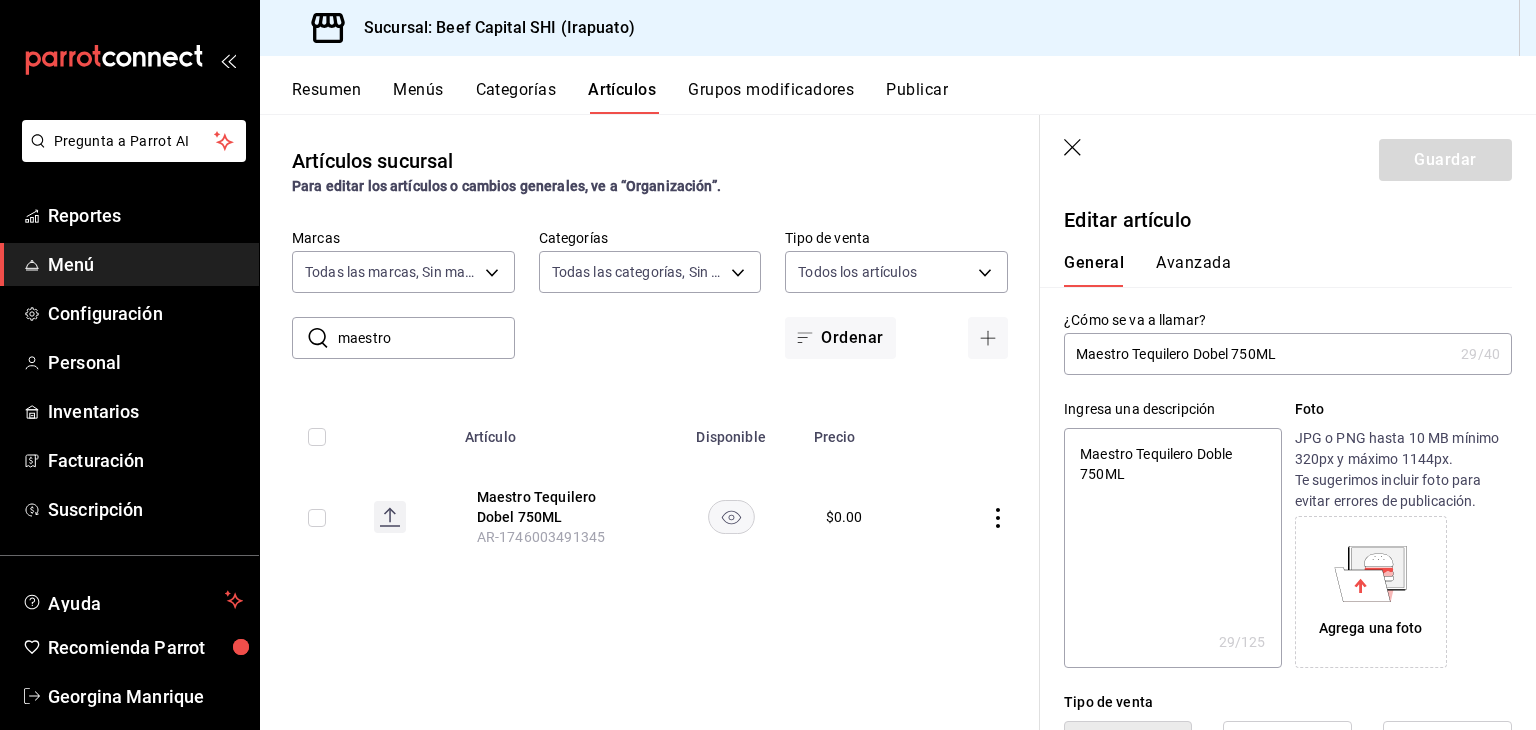 click on "Maestro Tequilero Dobel 750ML" at bounding box center [1258, 354] 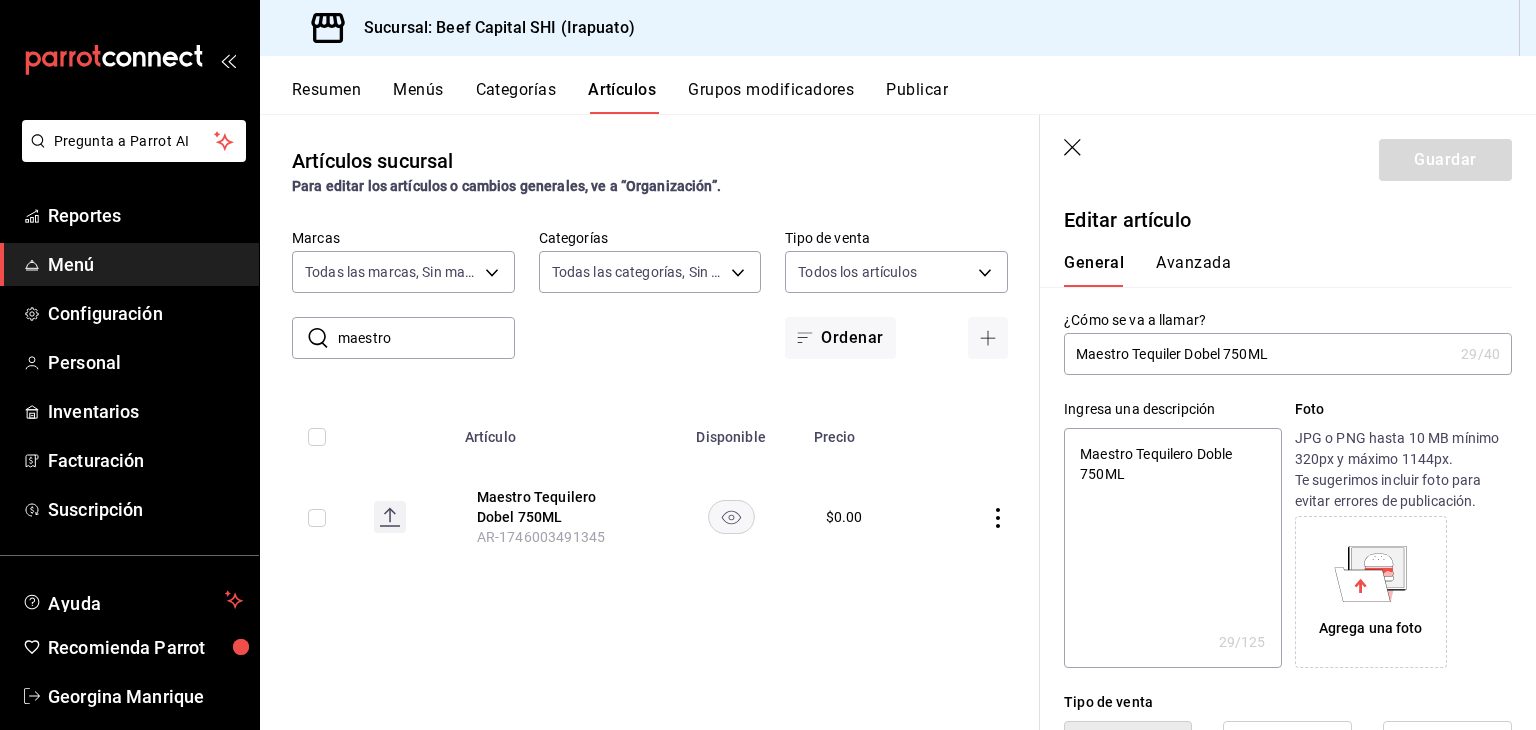 type on "x" 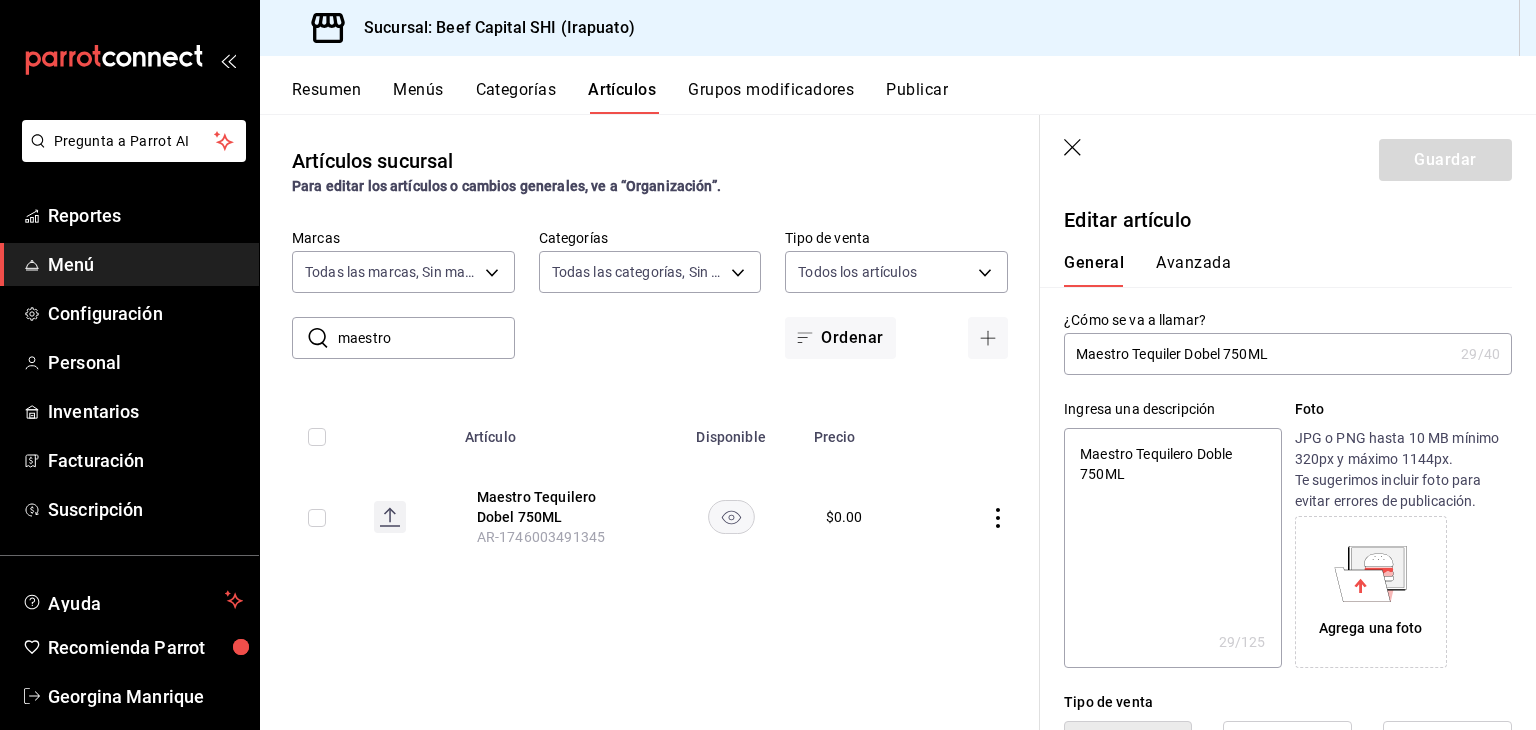 type on "Maestro Tequile Dobel 750ML" 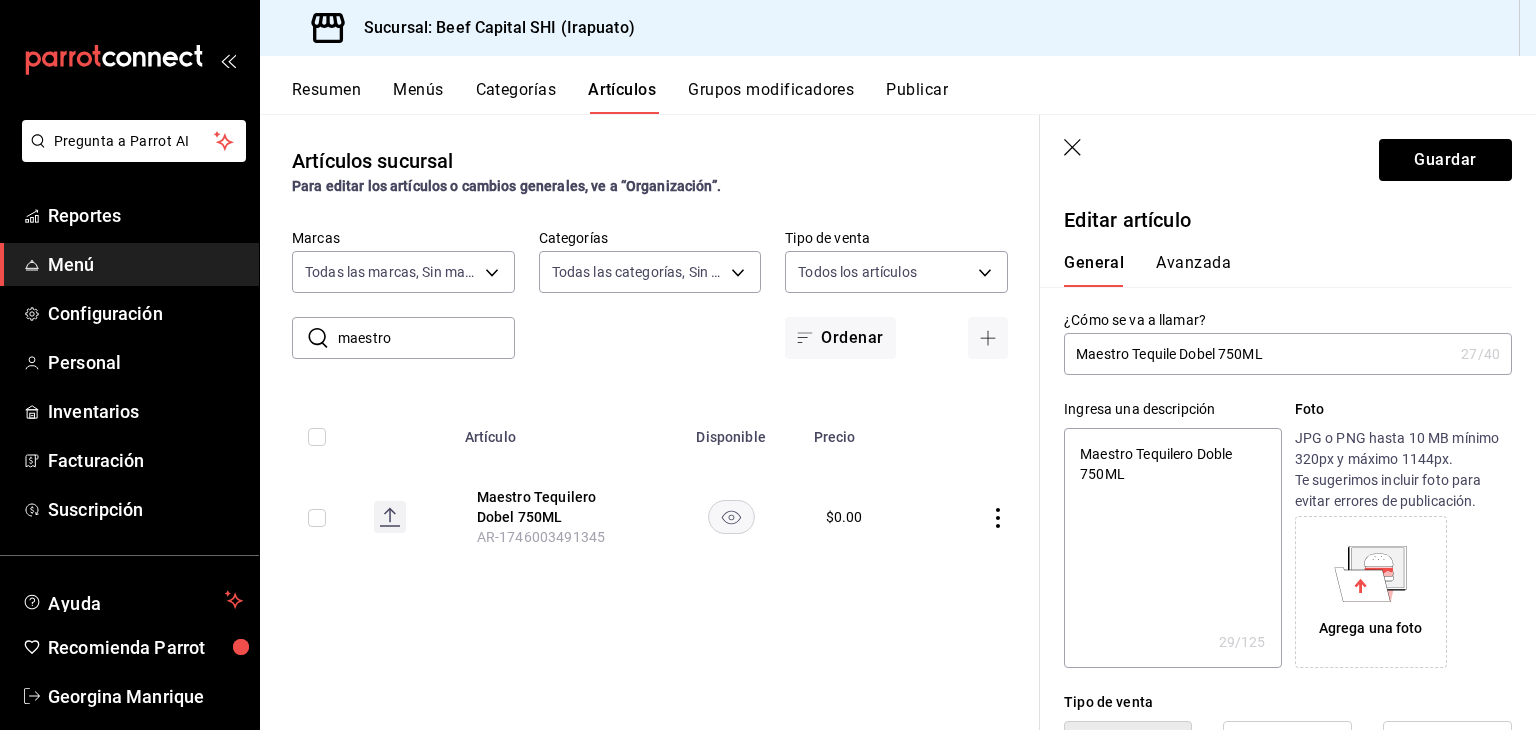 type on "Maestro Tequil Dobel 750ML" 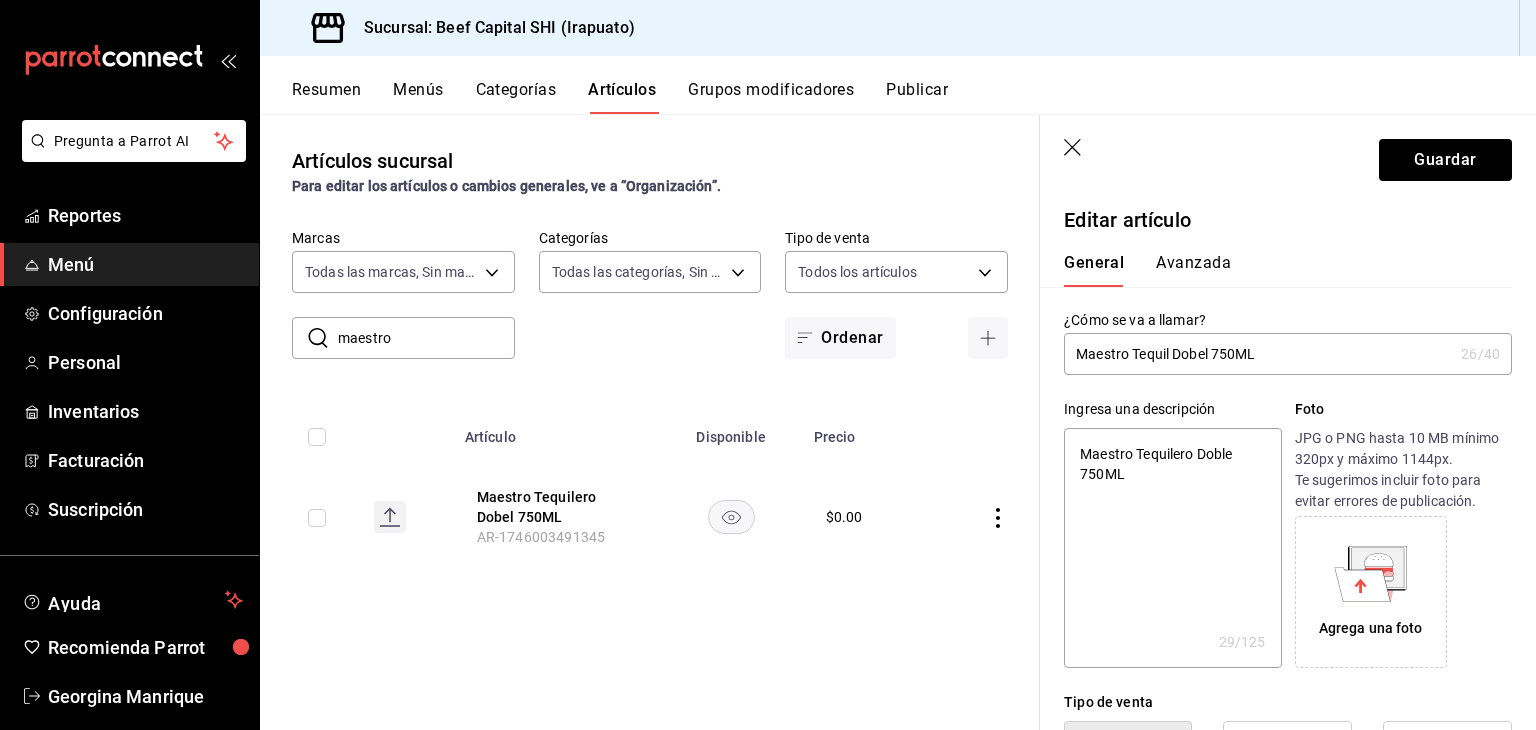 type on "Maestro Tequi Dobel 750ML" 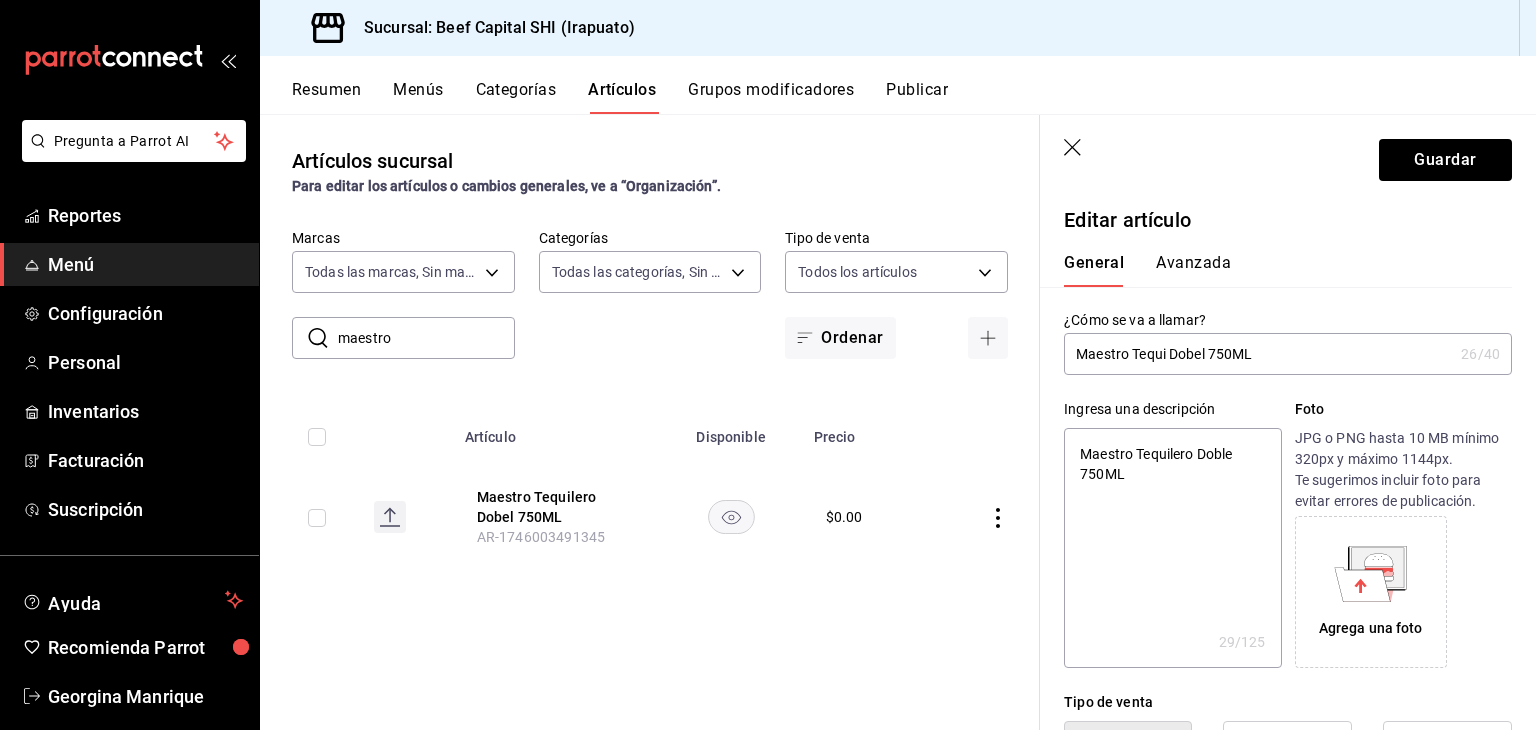 type on "Maestro Tequ Dobel 750ML" 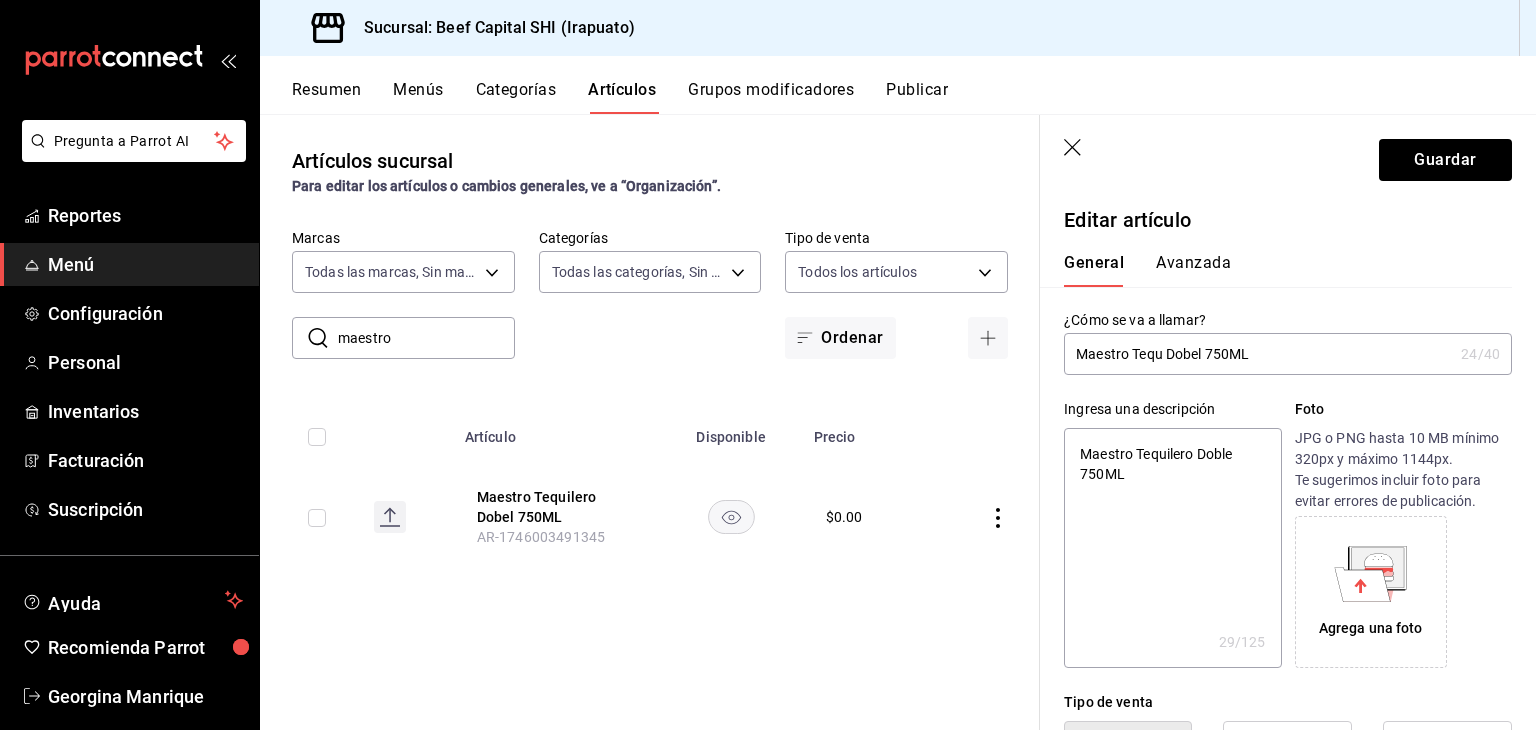 type on "Maestro Teq Dobel 750ML" 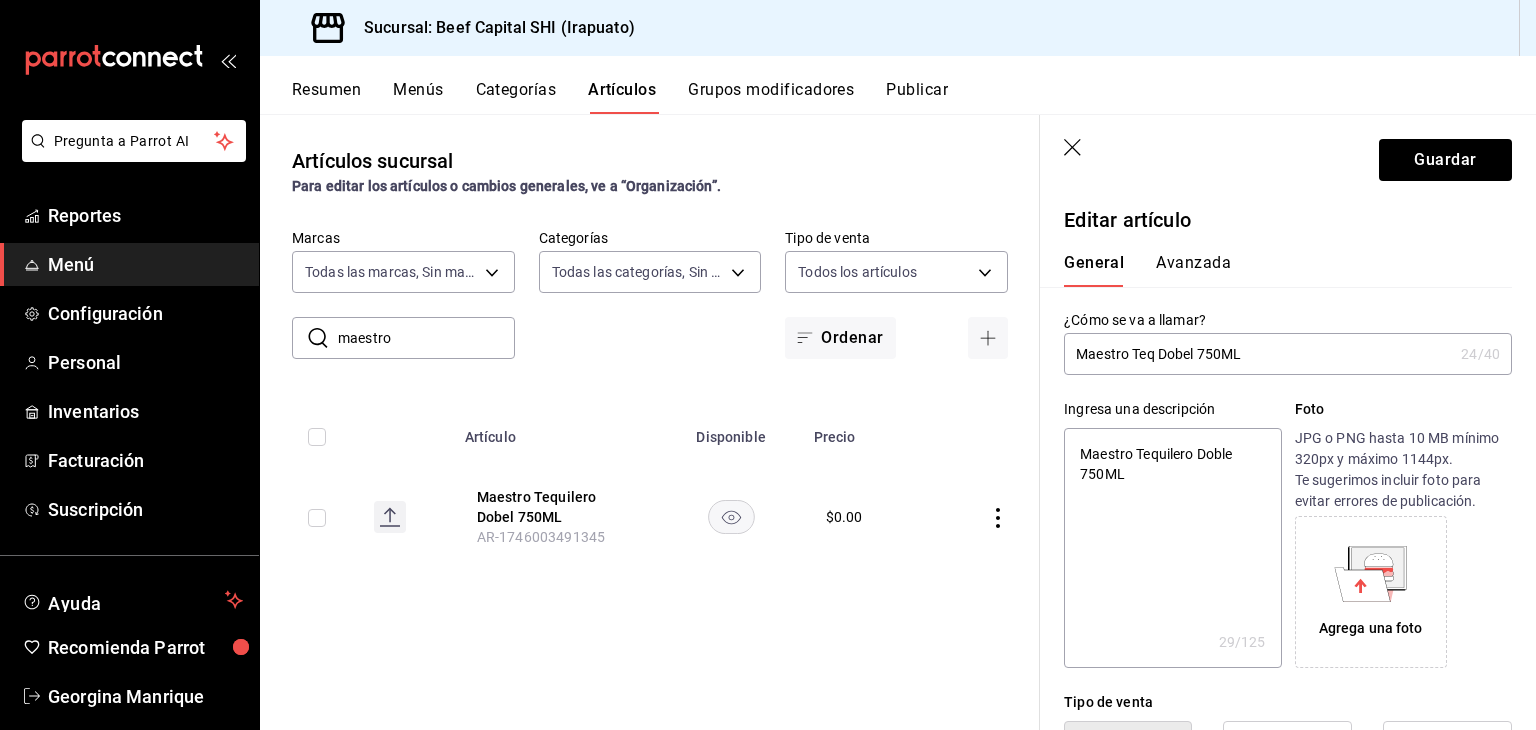 type on "x" 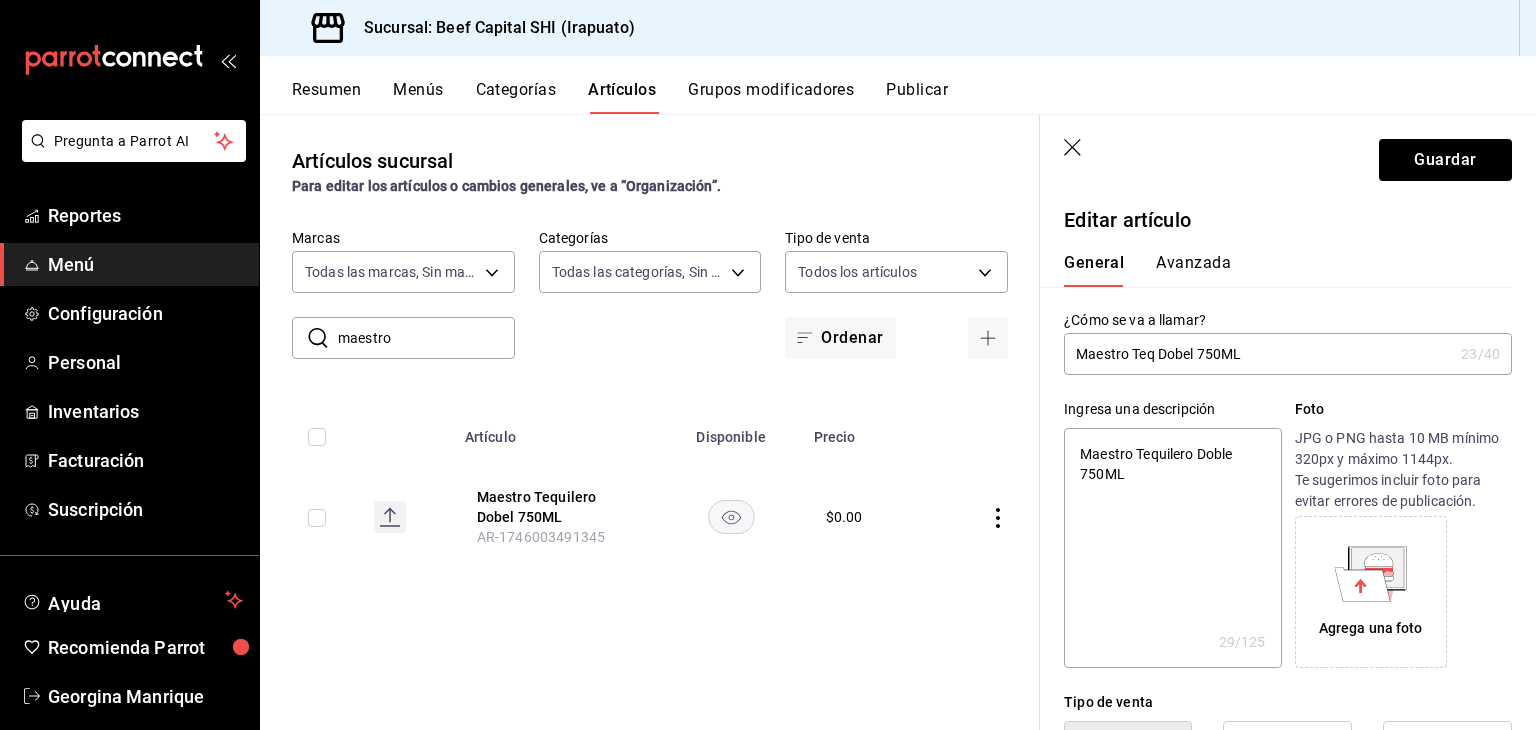 type on "Maestro Te Dobel 750ML" 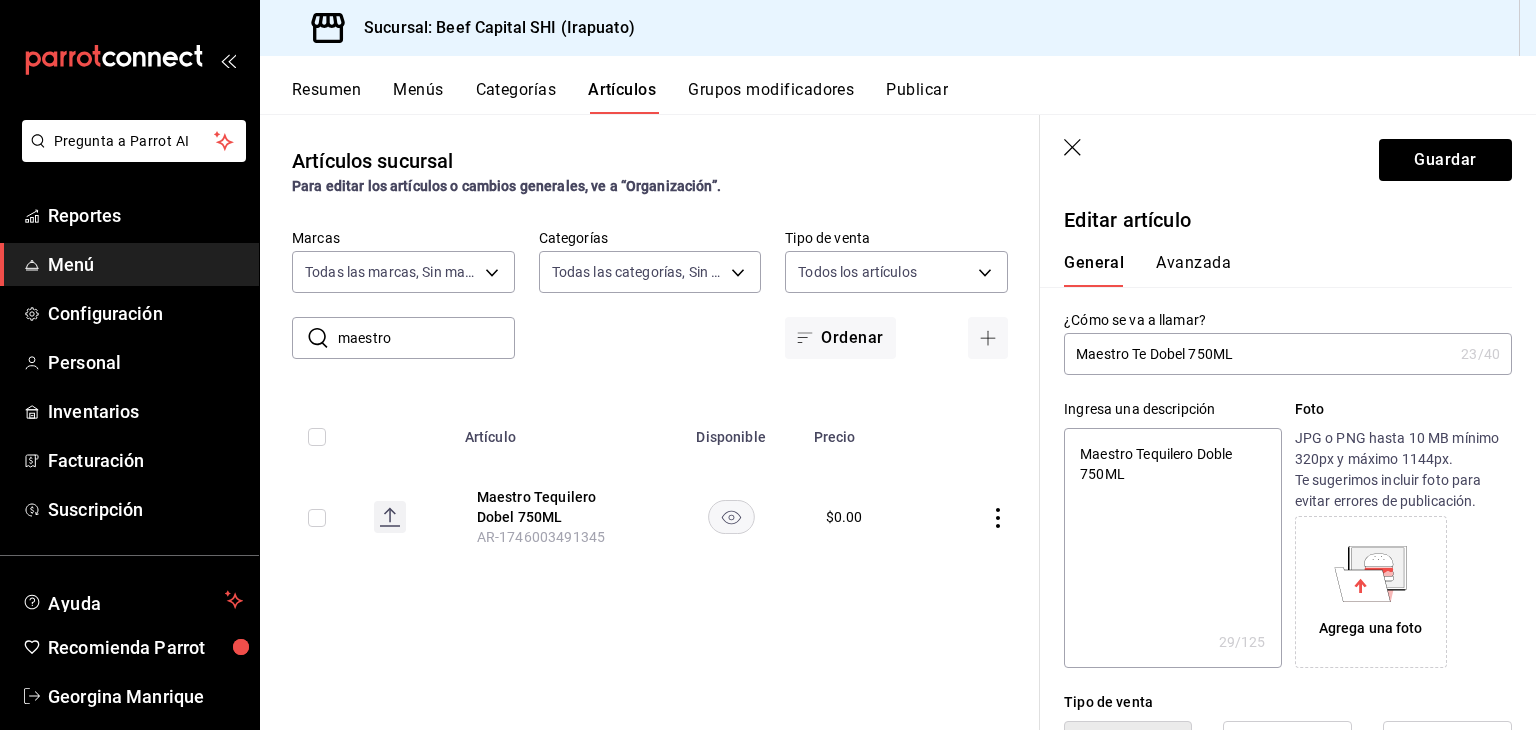 type on "x" 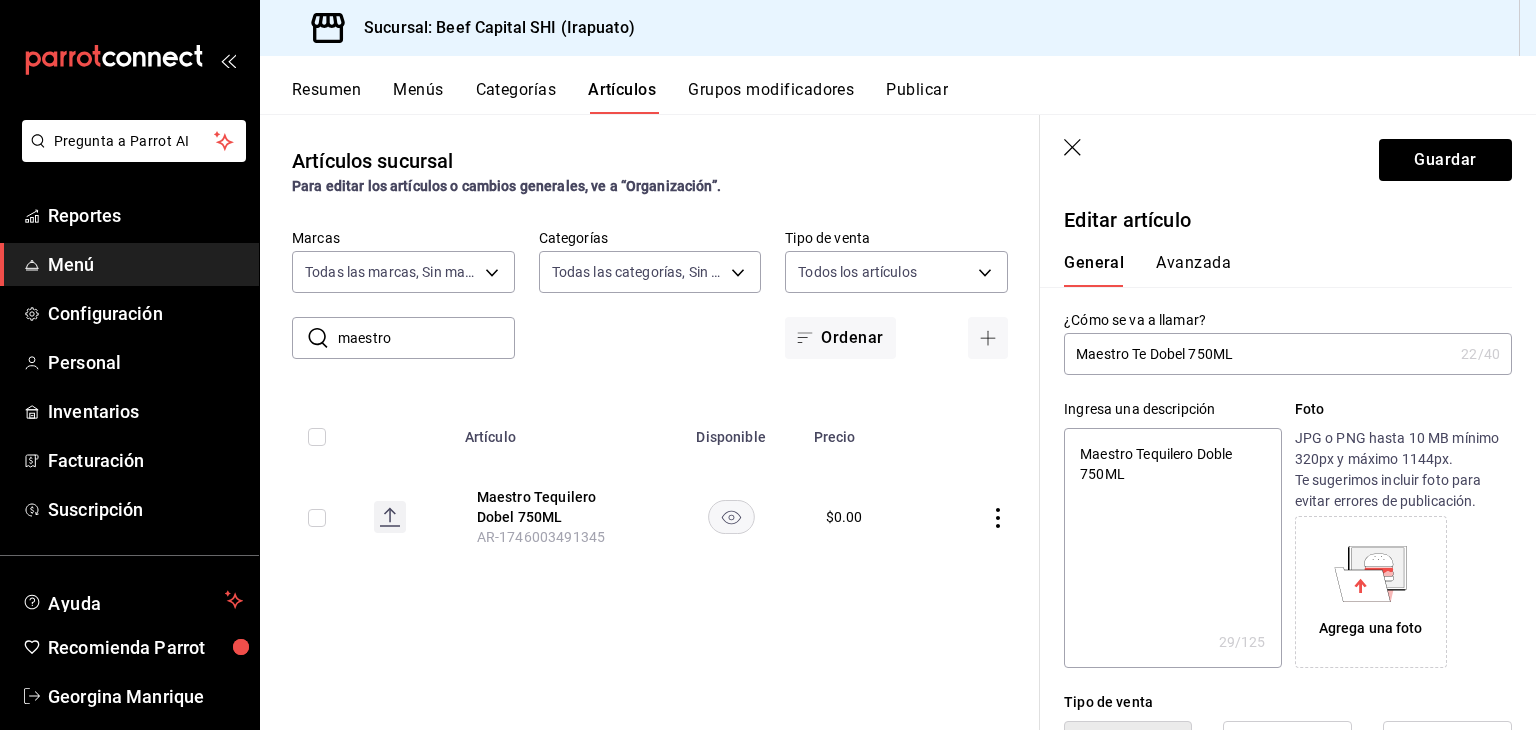 type on "Maestro T Dobel 750ML" 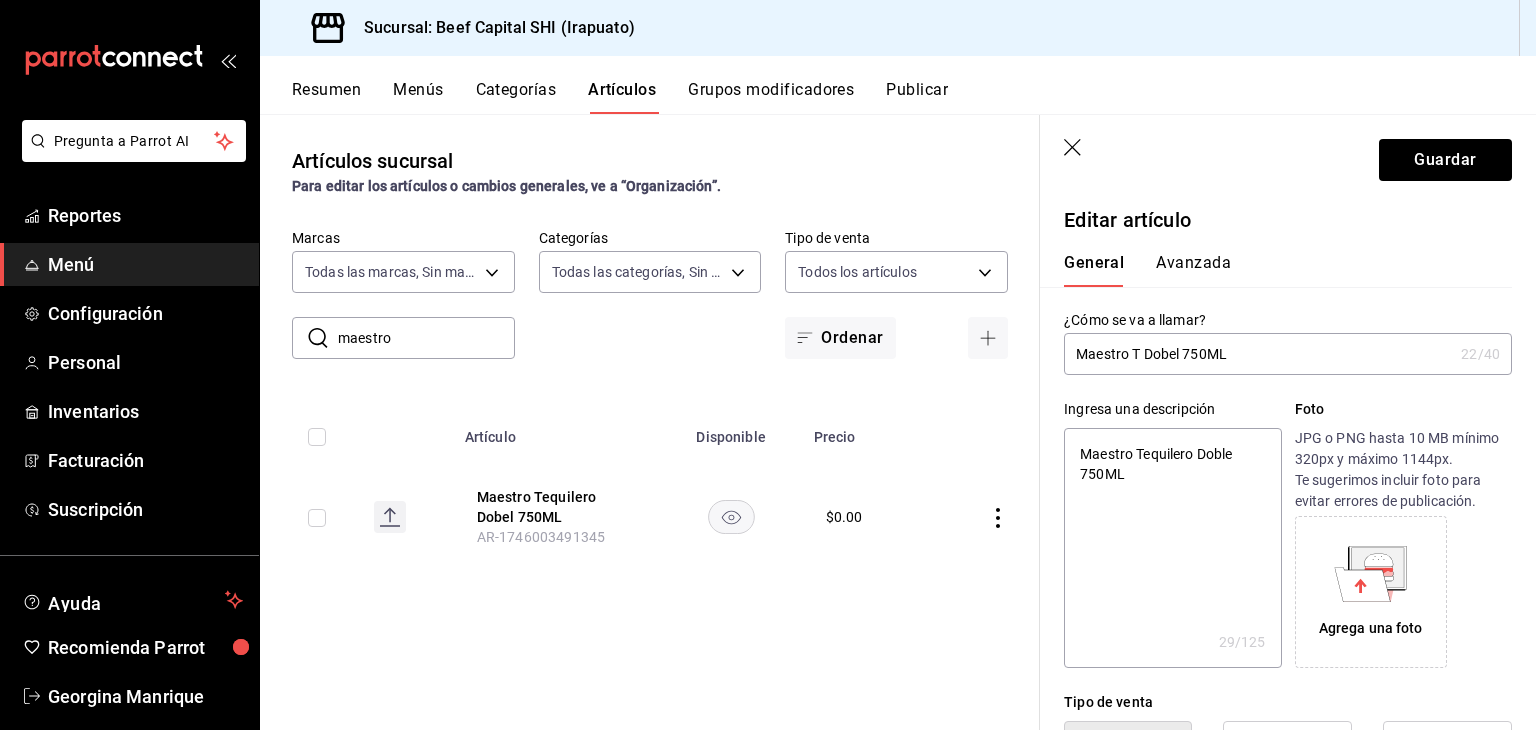 type on "Maestro  Dobel 750ML" 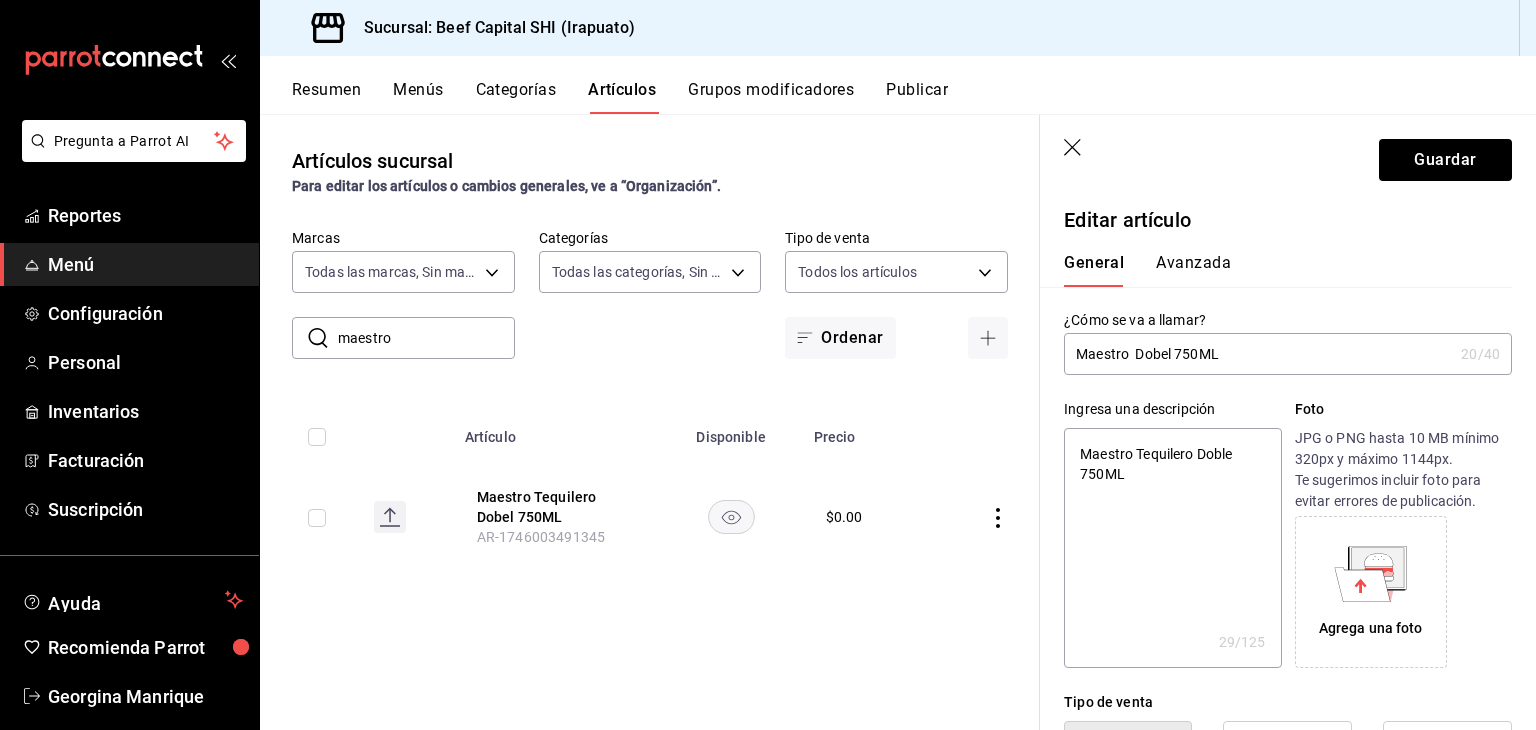 type on "Maestro Dobel 750ML" 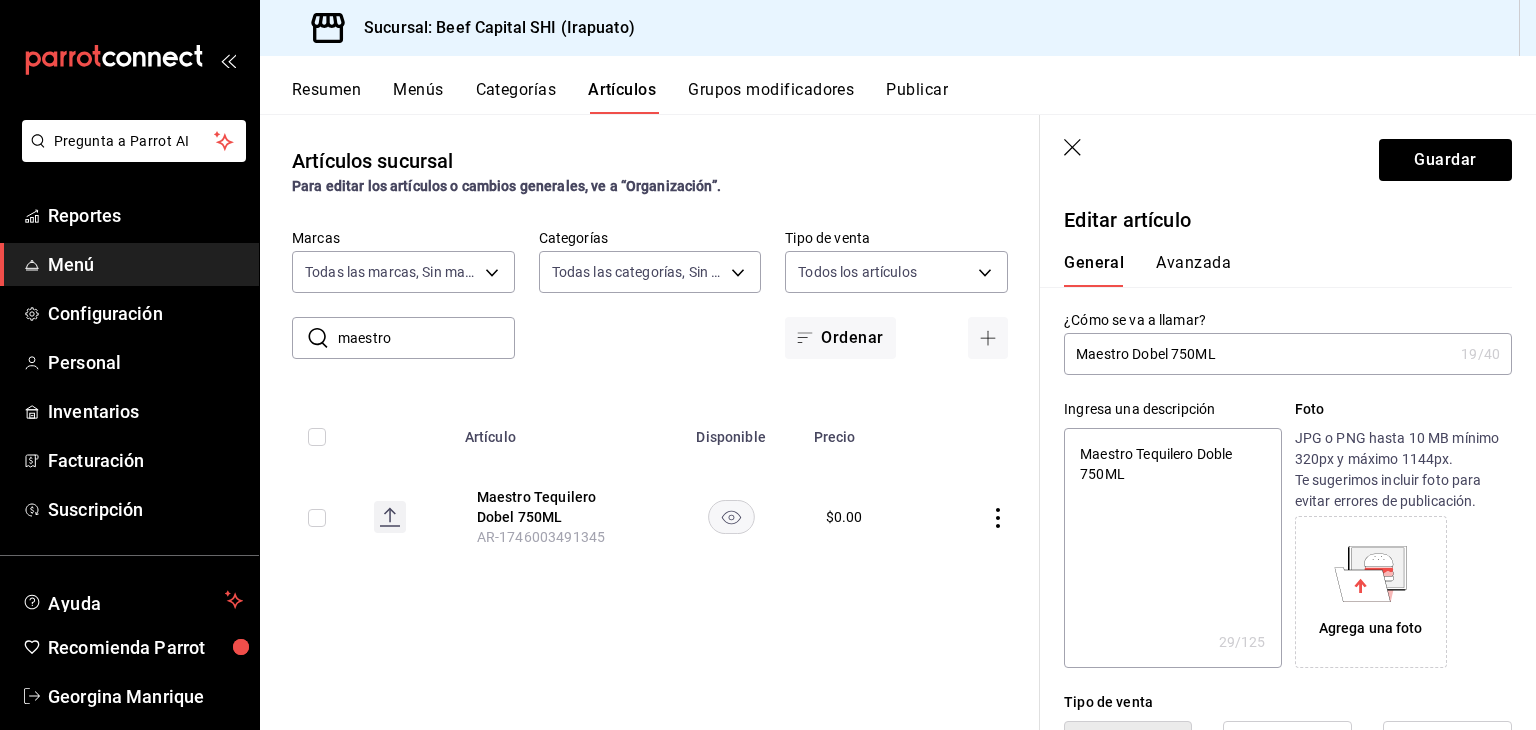 drag, startPoint x: 1255, startPoint y: 361, endPoint x: 1173, endPoint y: 363, distance: 82.02438 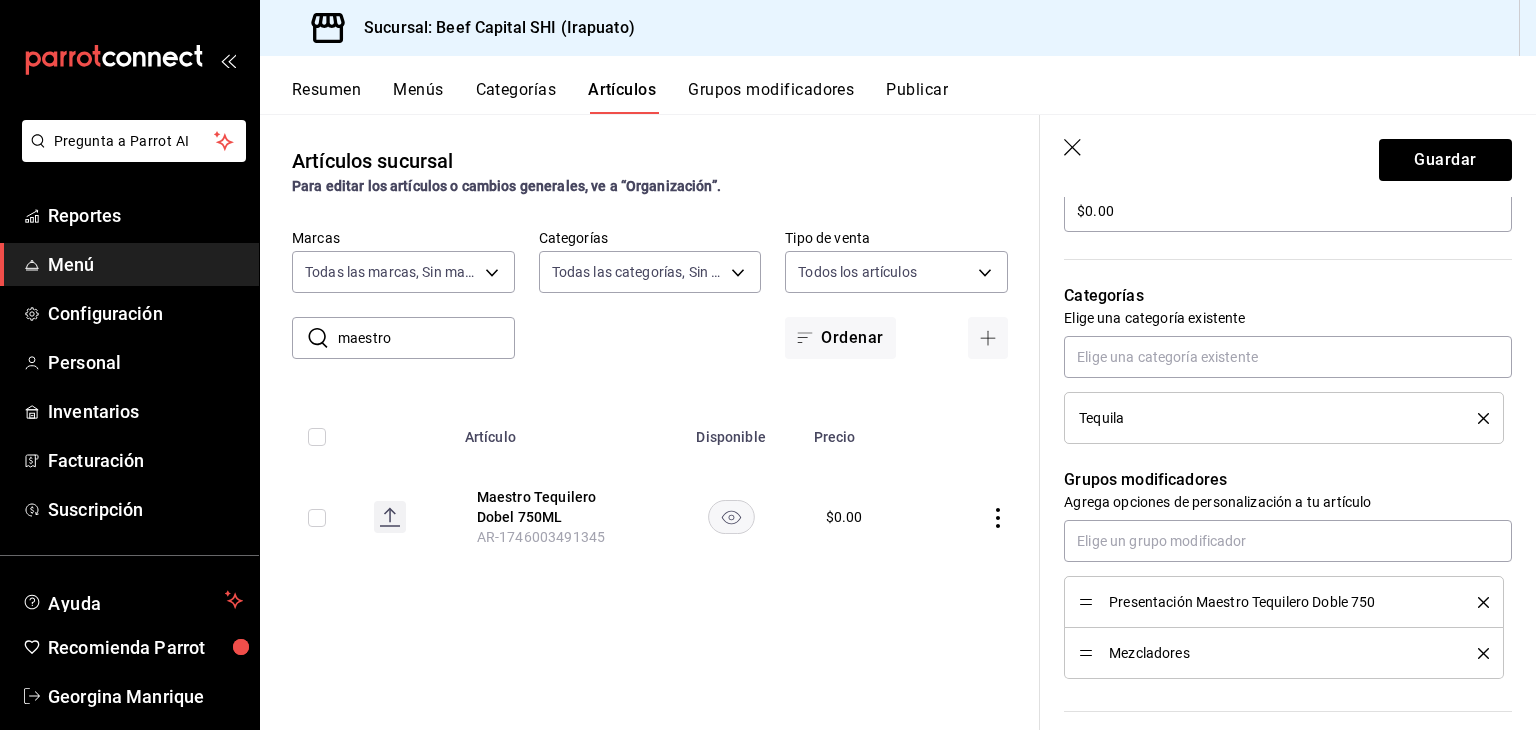 scroll, scrollTop: 700, scrollLeft: 0, axis: vertical 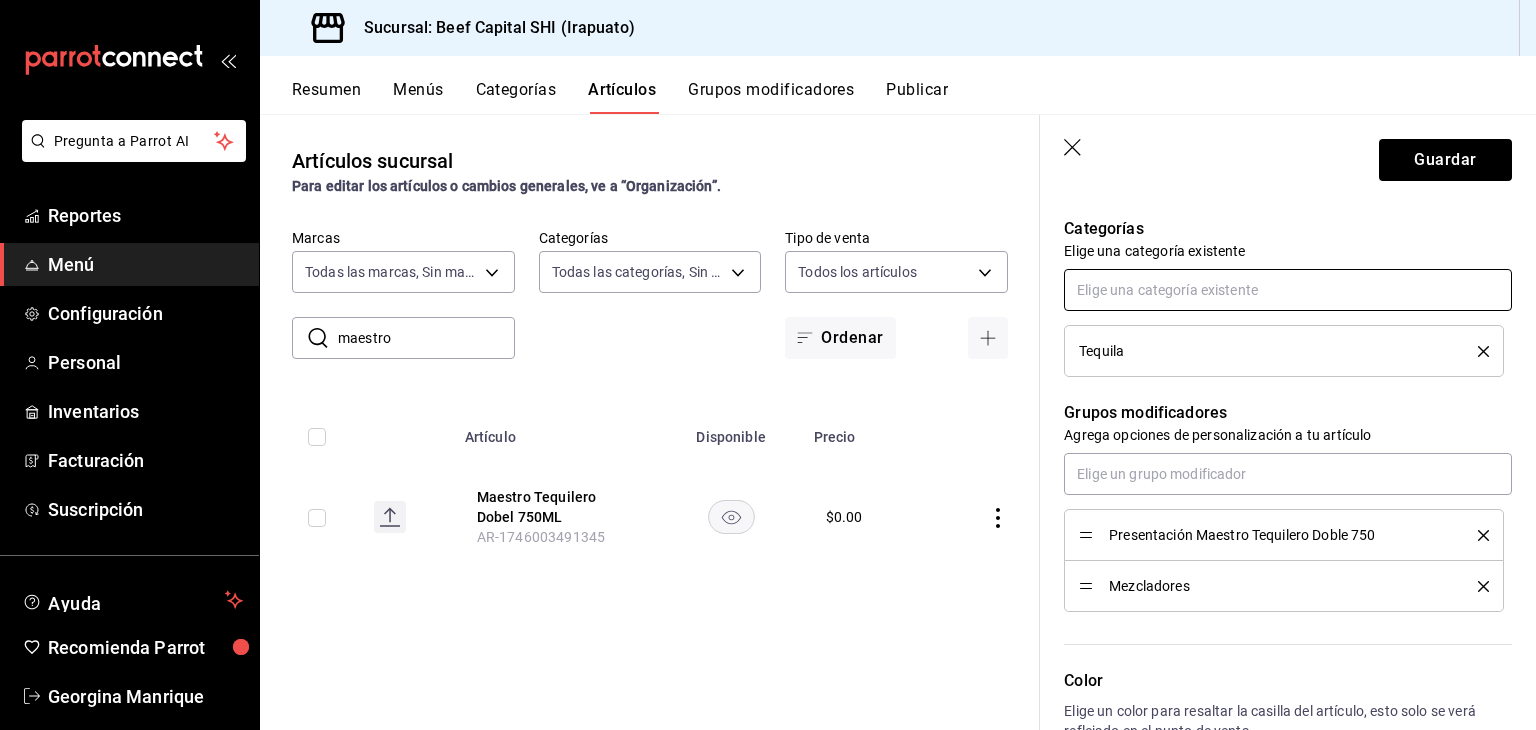 type on "Maestro Dobel" 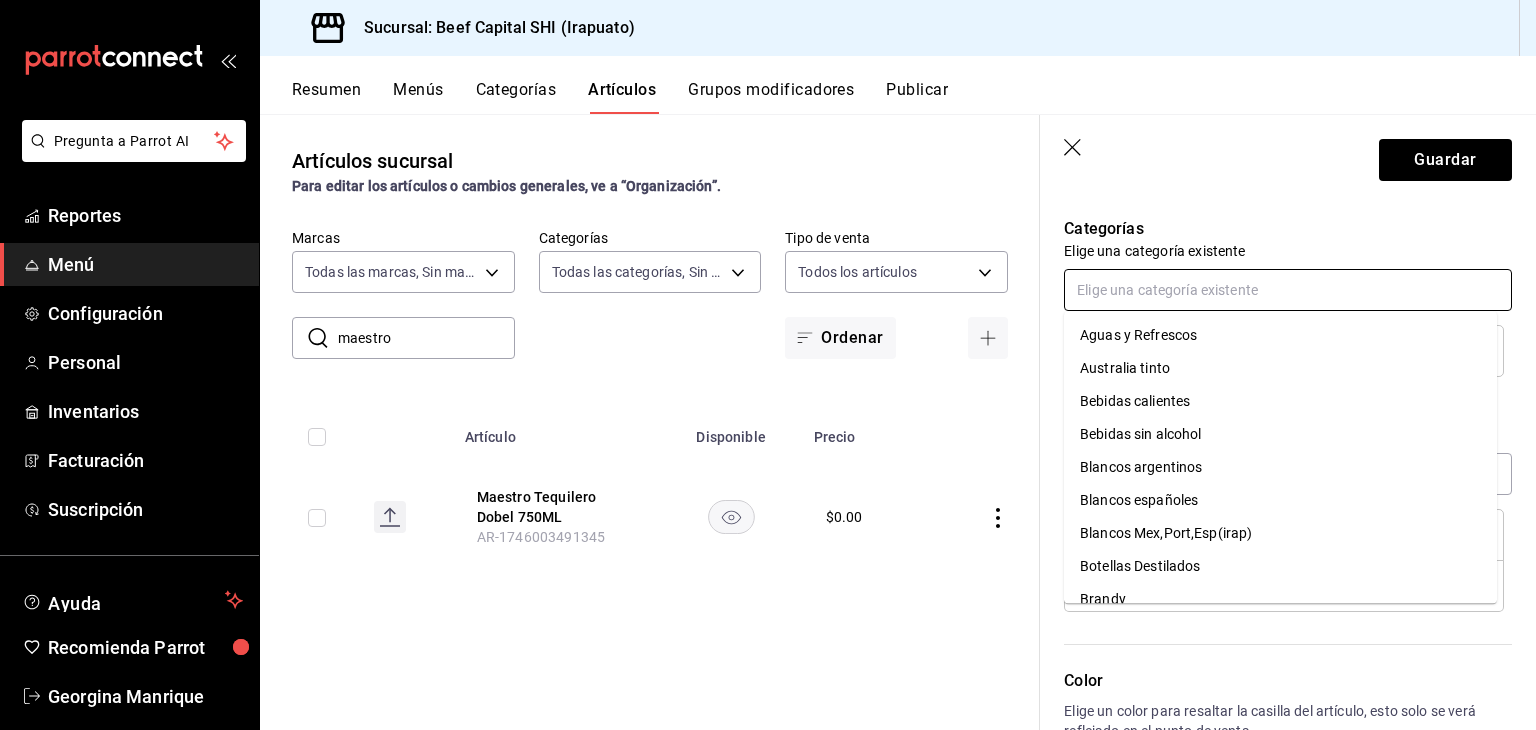 click at bounding box center [1288, 290] 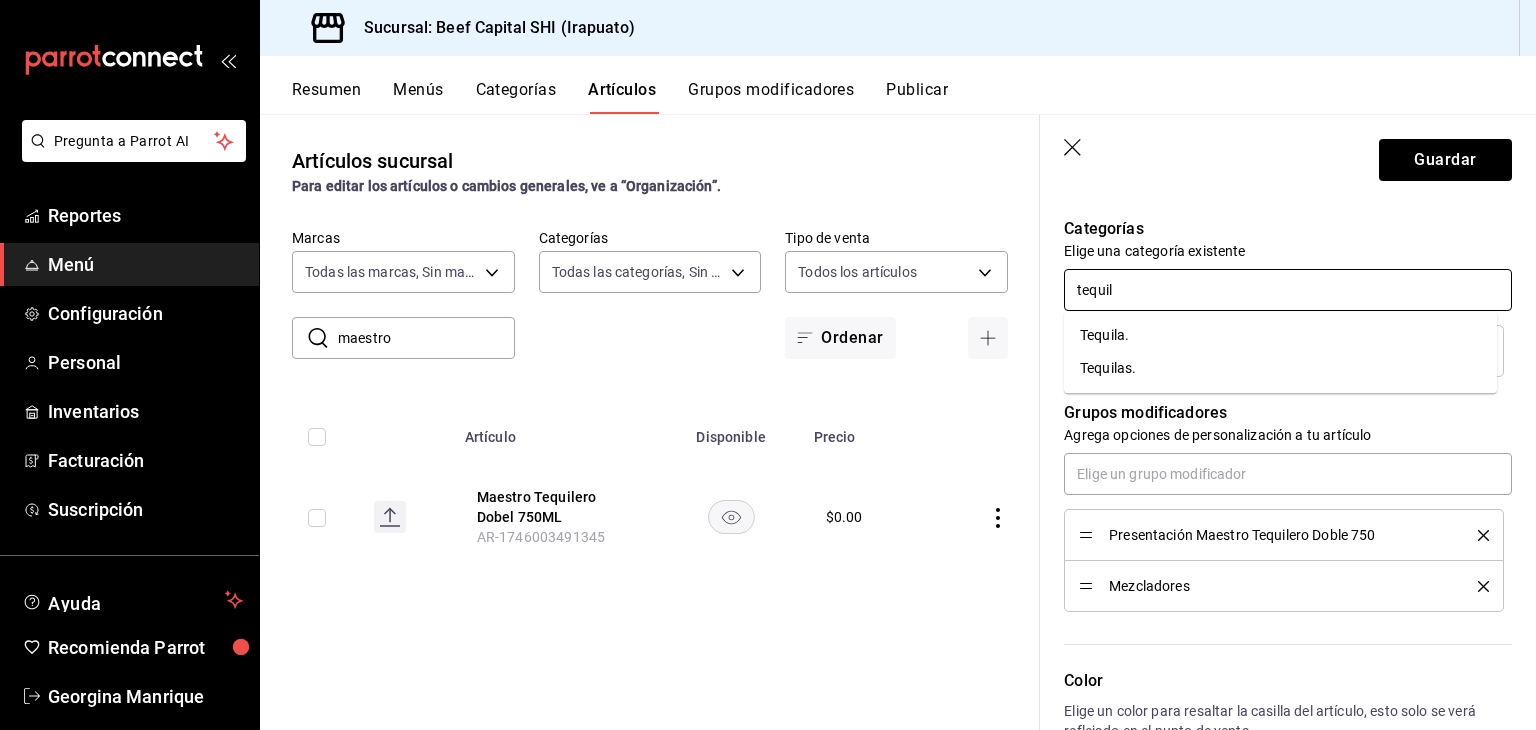 type on "tequila" 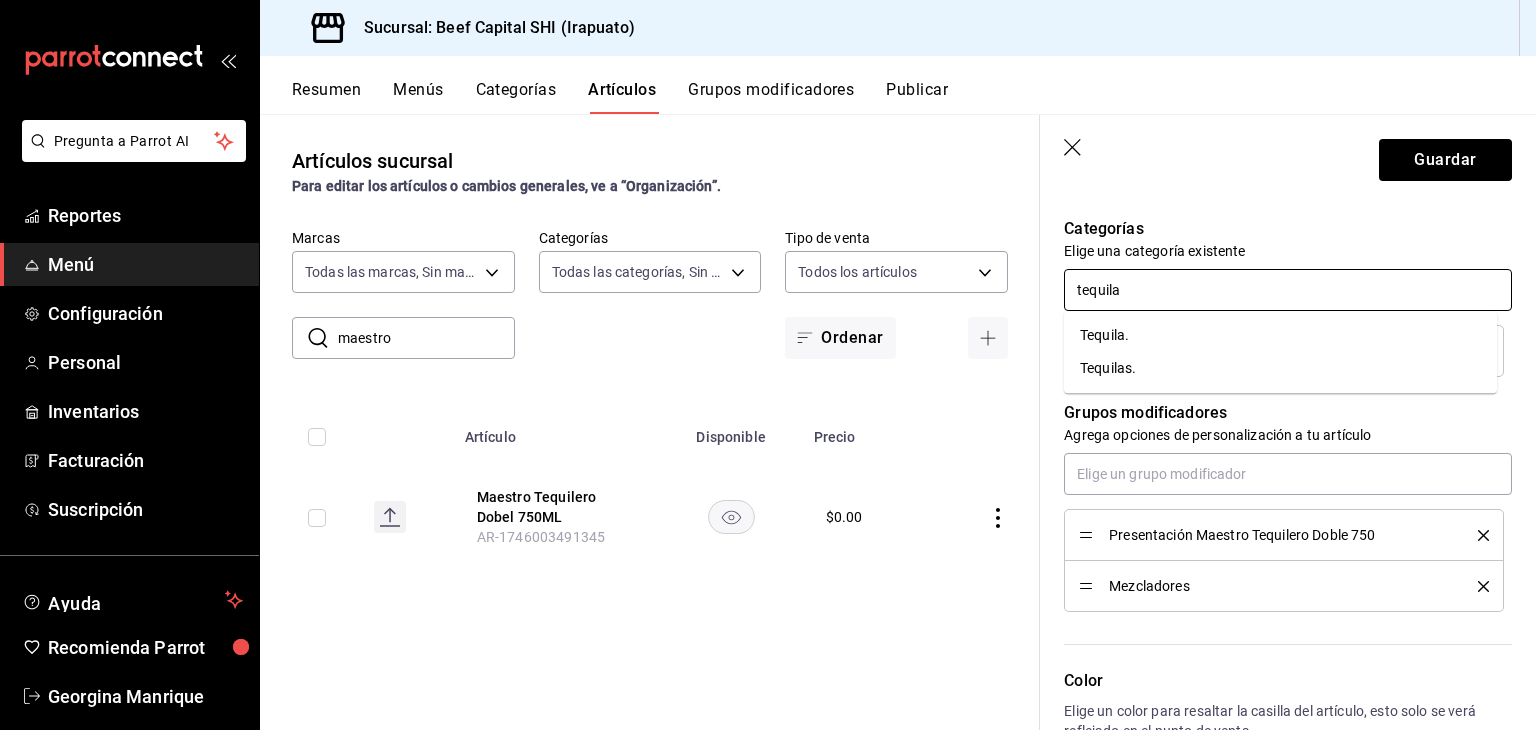click on "Tequila." at bounding box center (1280, 335) 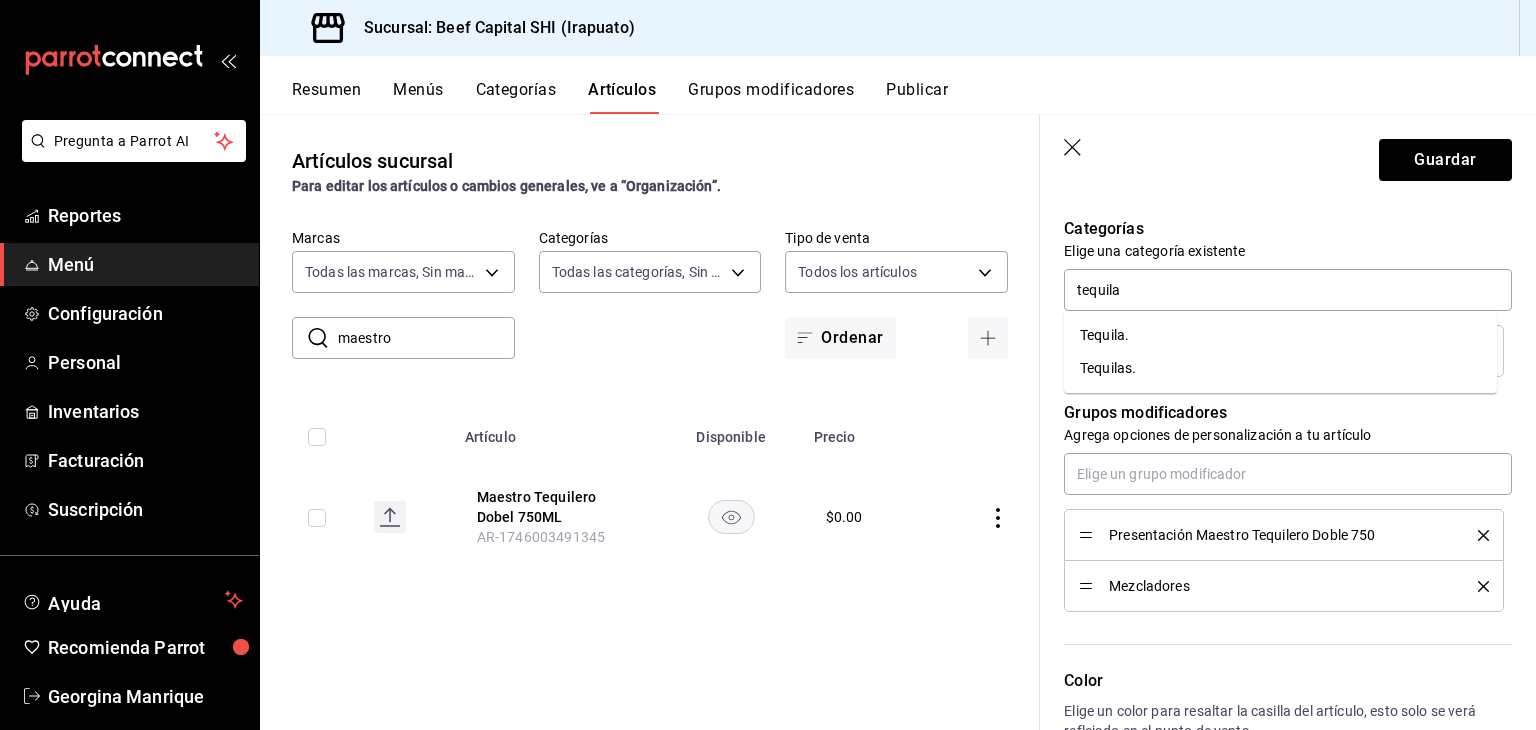 type on "x" 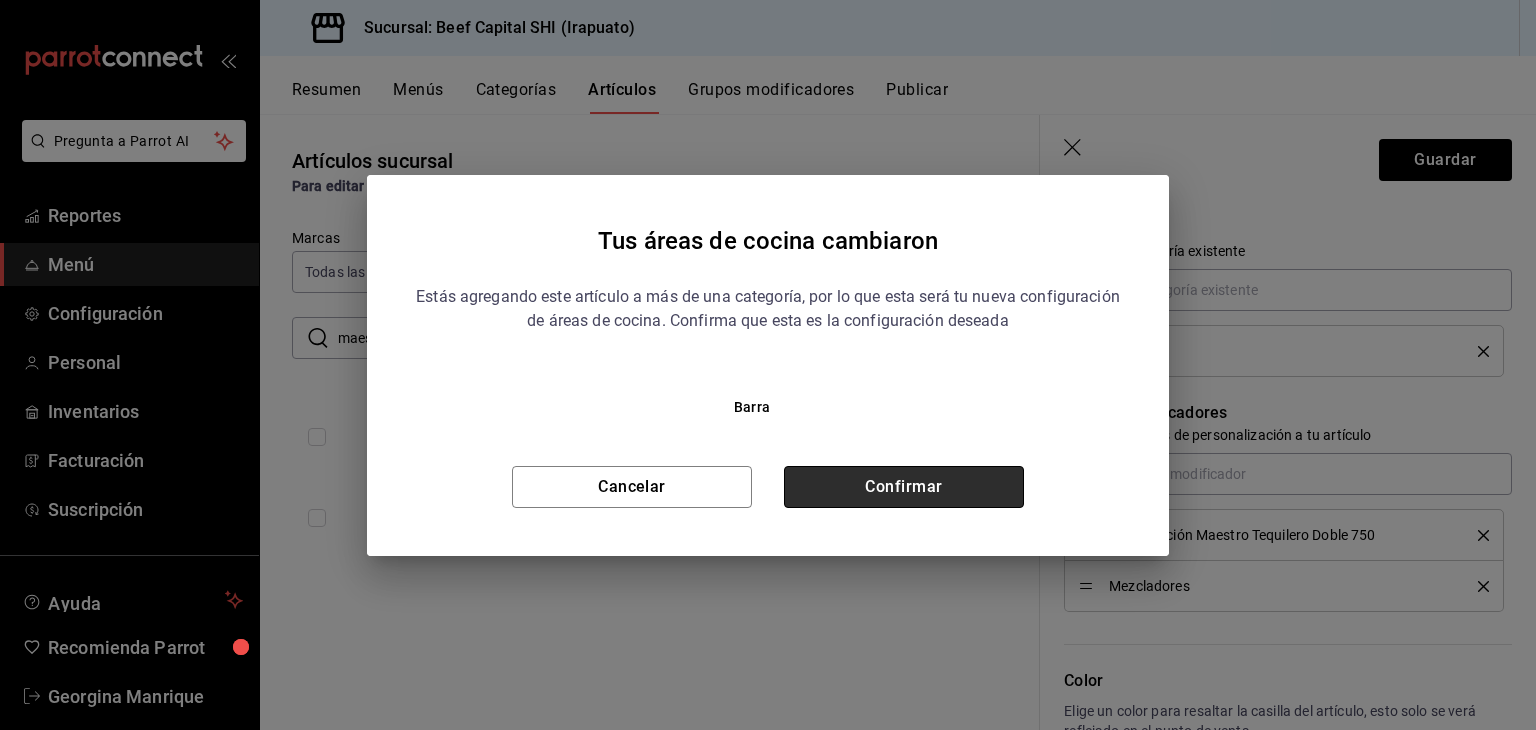 click on "Confirmar" at bounding box center (904, 487) 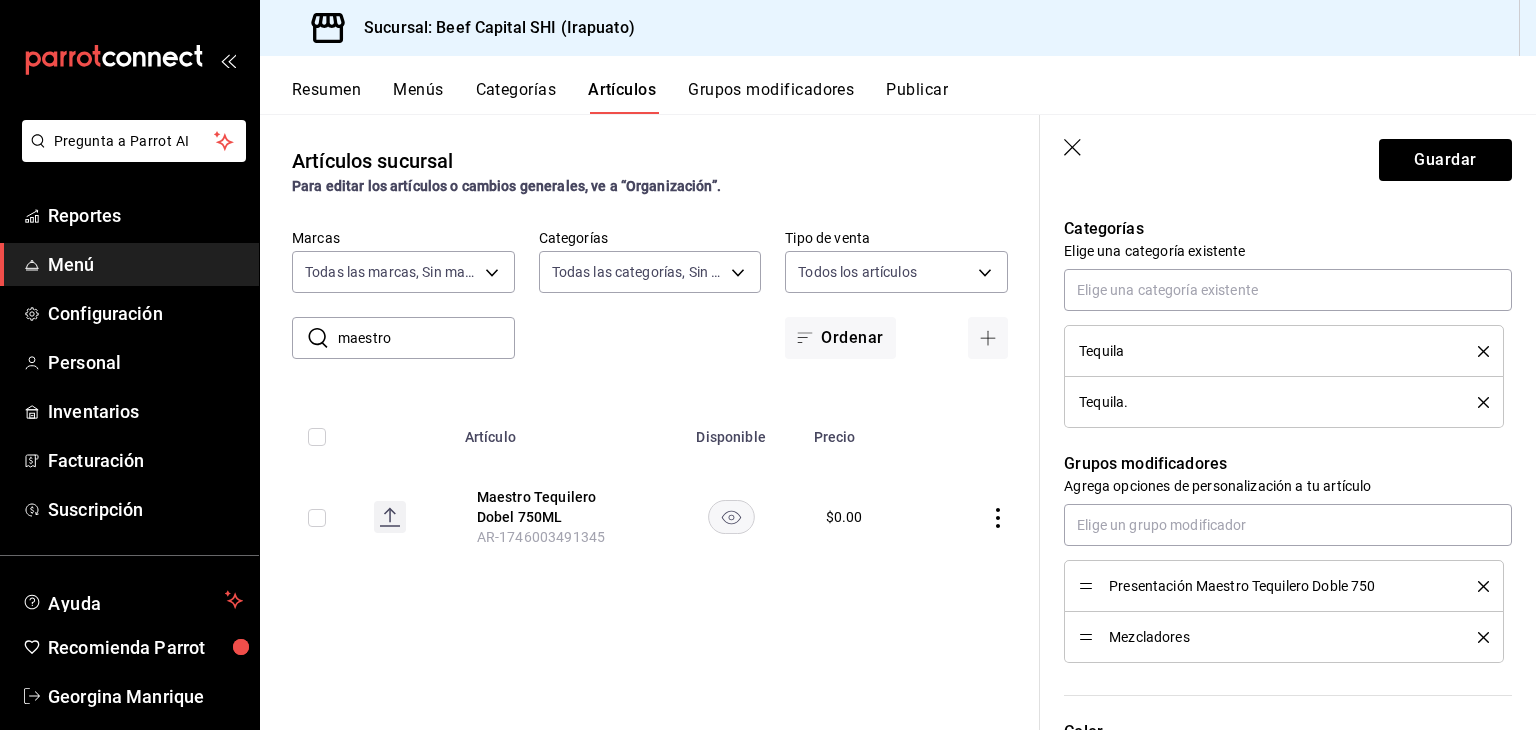 click 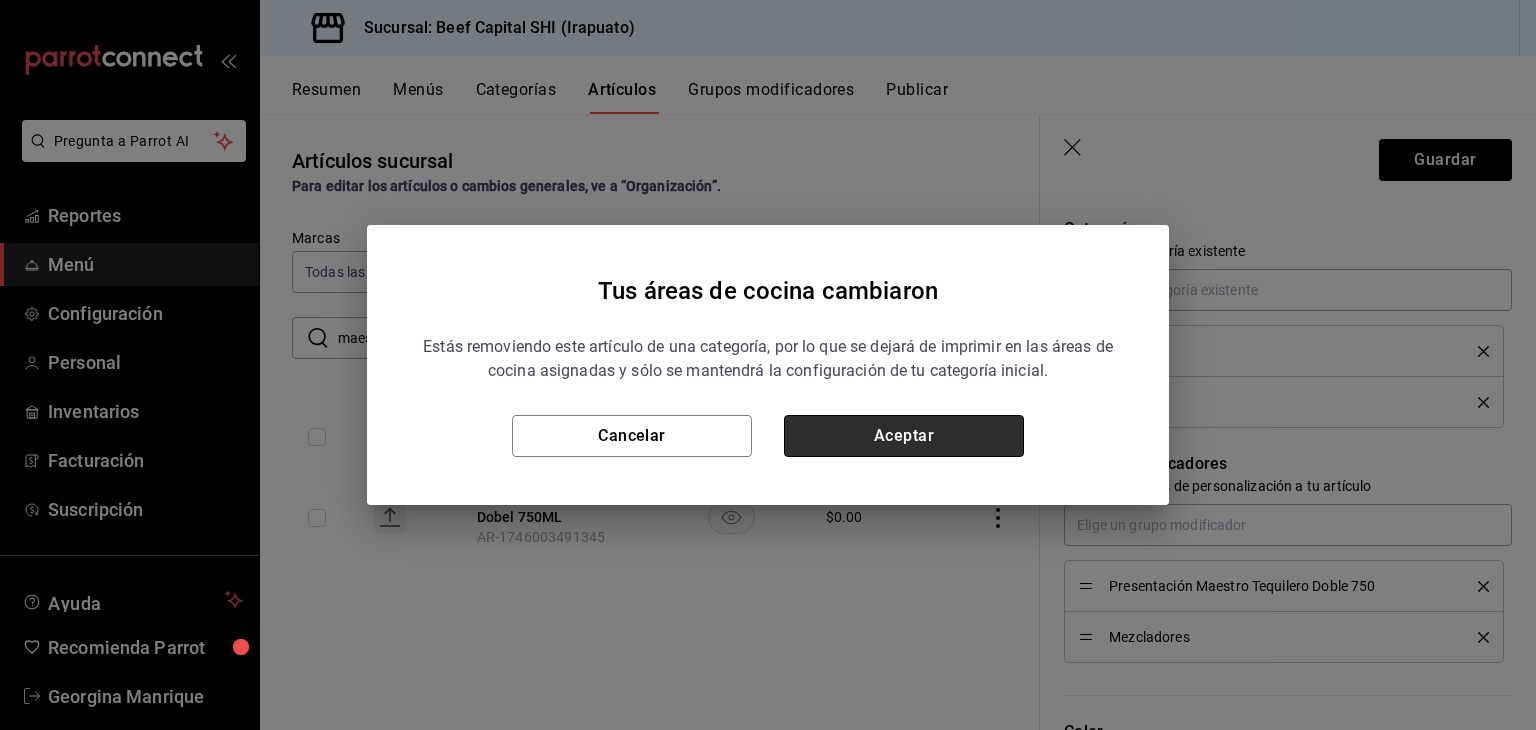 click on "Aceptar" at bounding box center [904, 436] 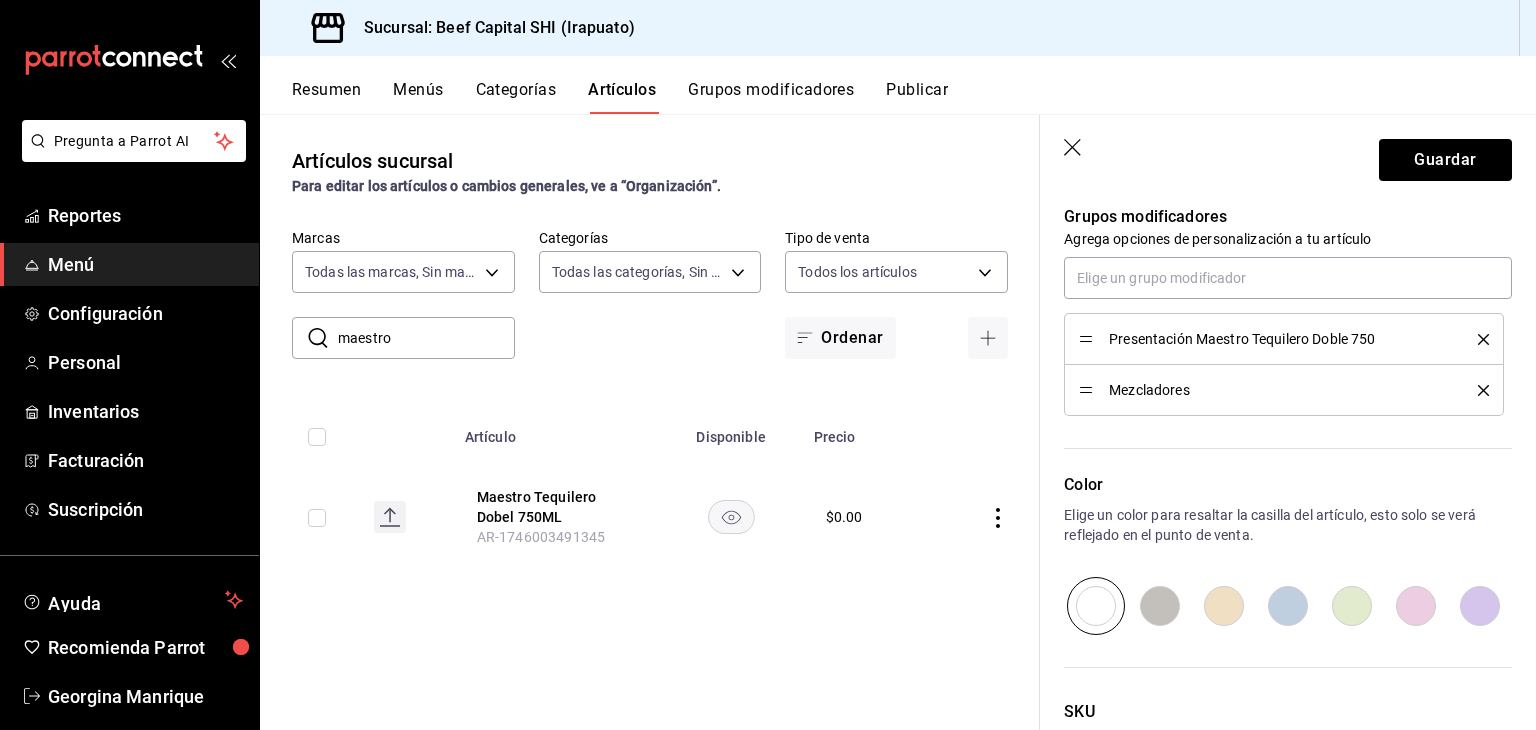scroll, scrollTop: 900, scrollLeft: 0, axis: vertical 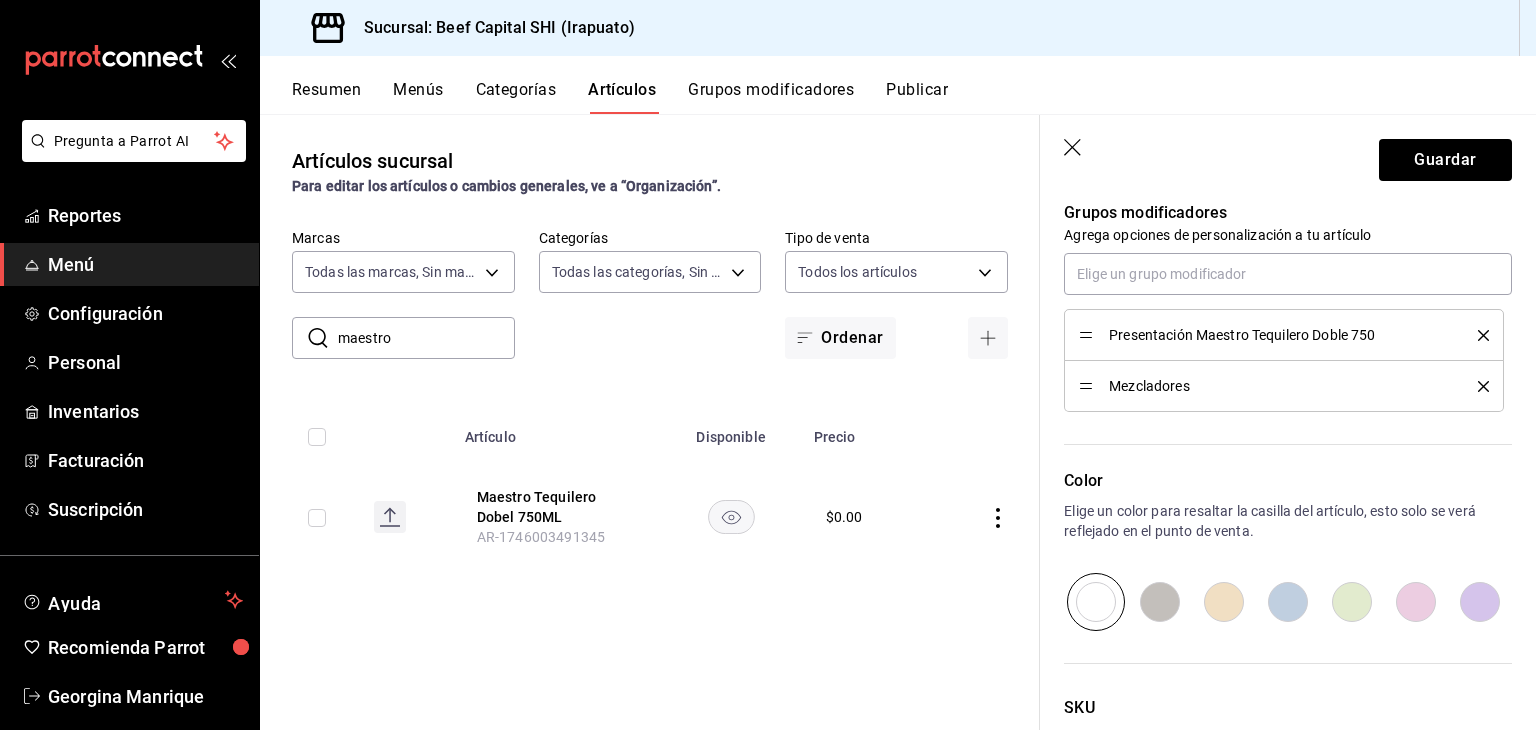 click 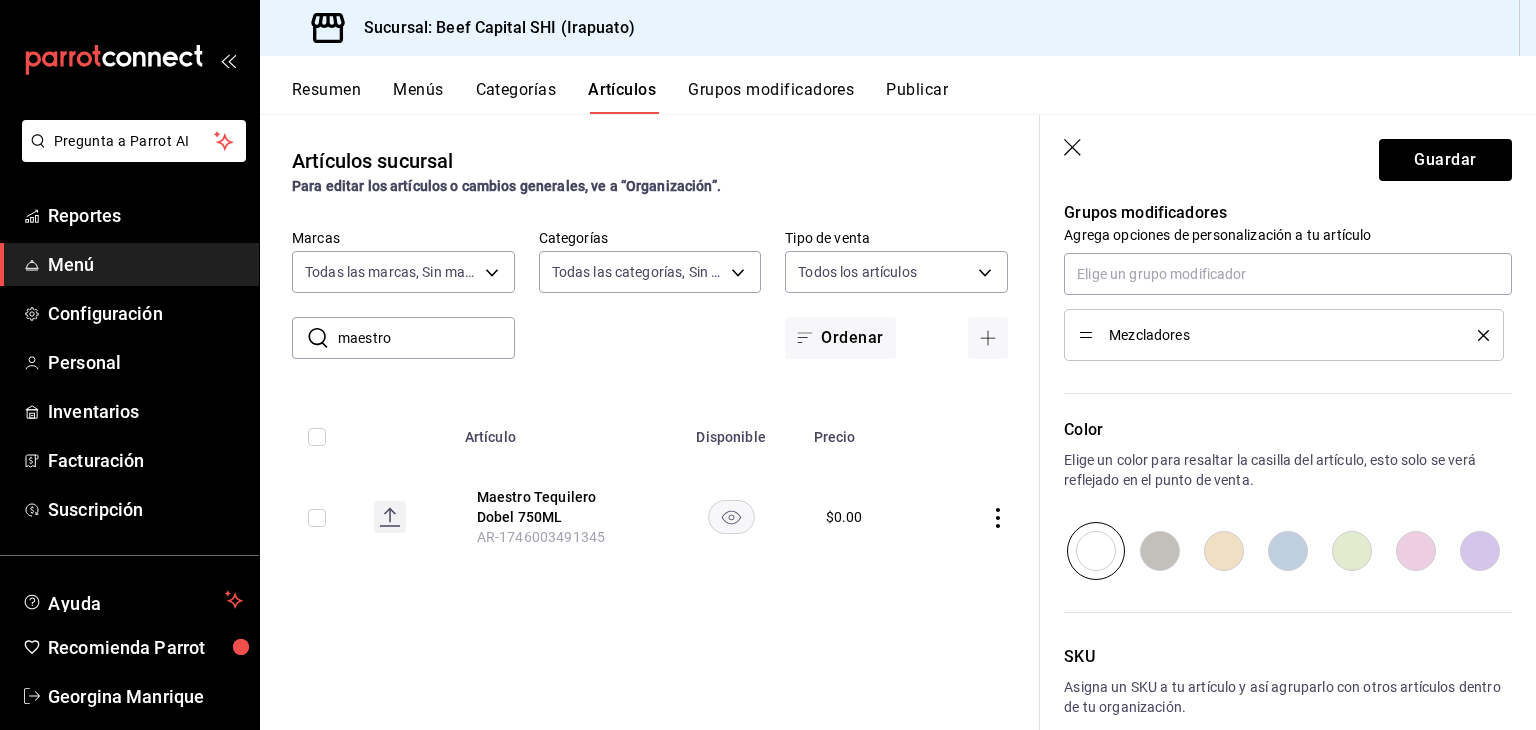 click 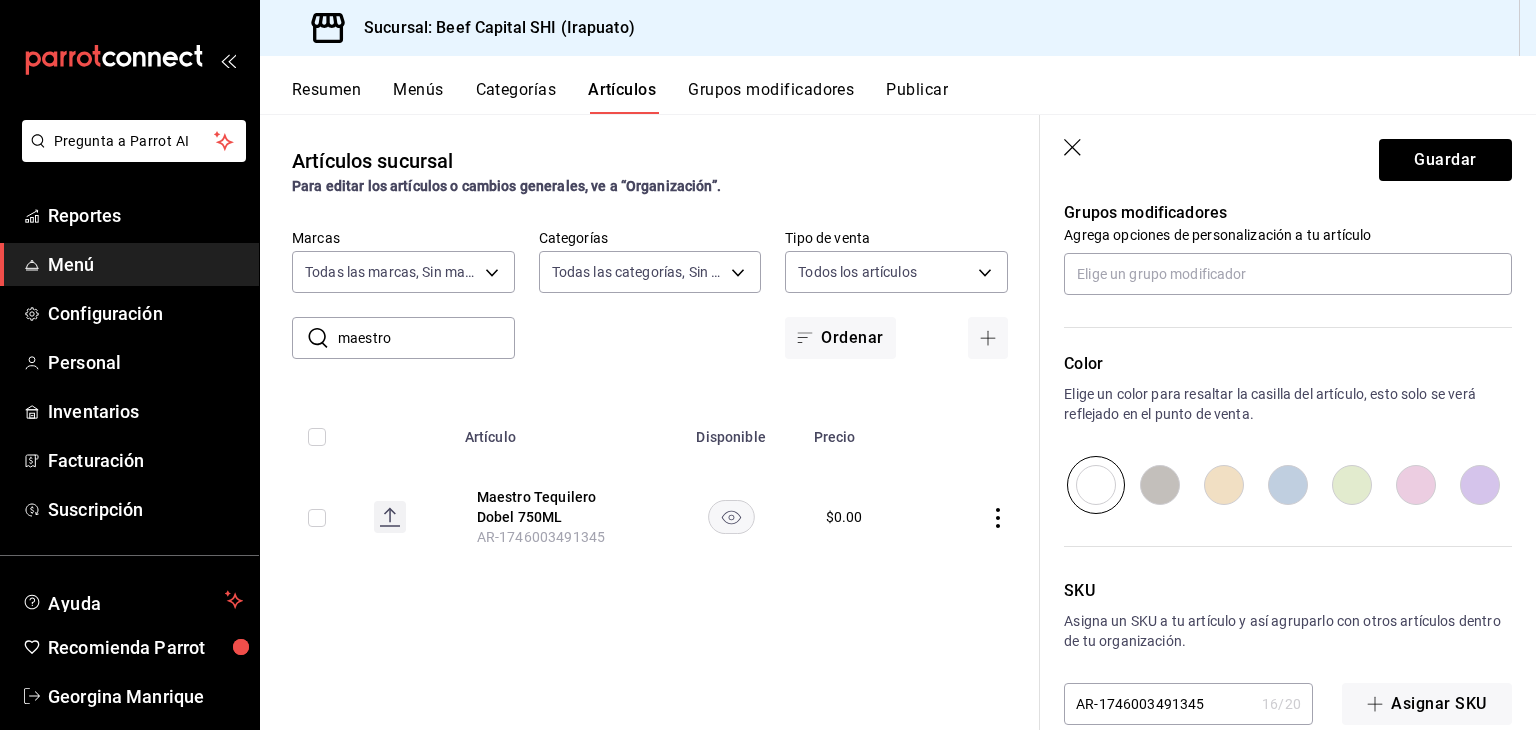 click at bounding box center [1224, 485] 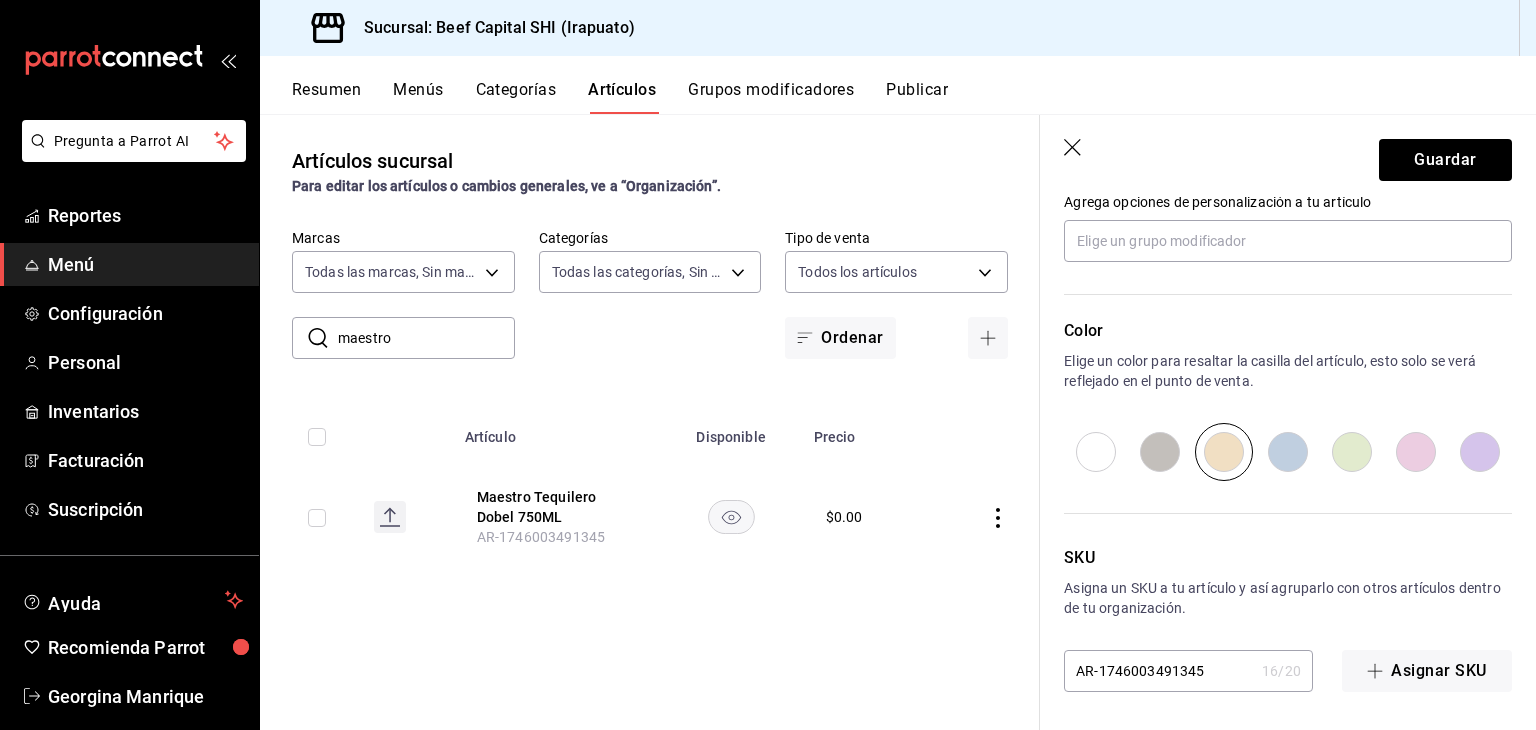 scroll, scrollTop: 934, scrollLeft: 0, axis: vertical 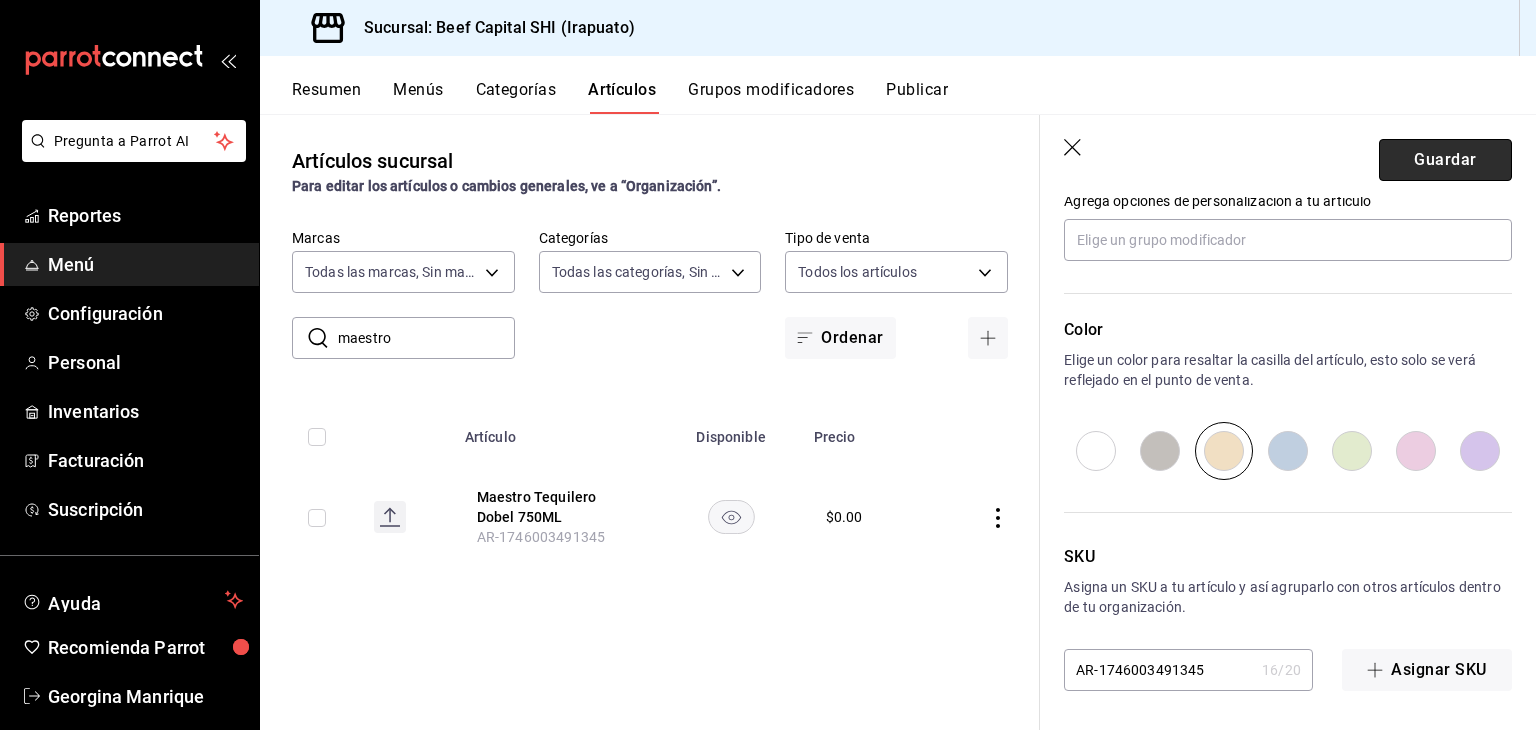 click on "Guardar" at bounding box center (1445, 160) 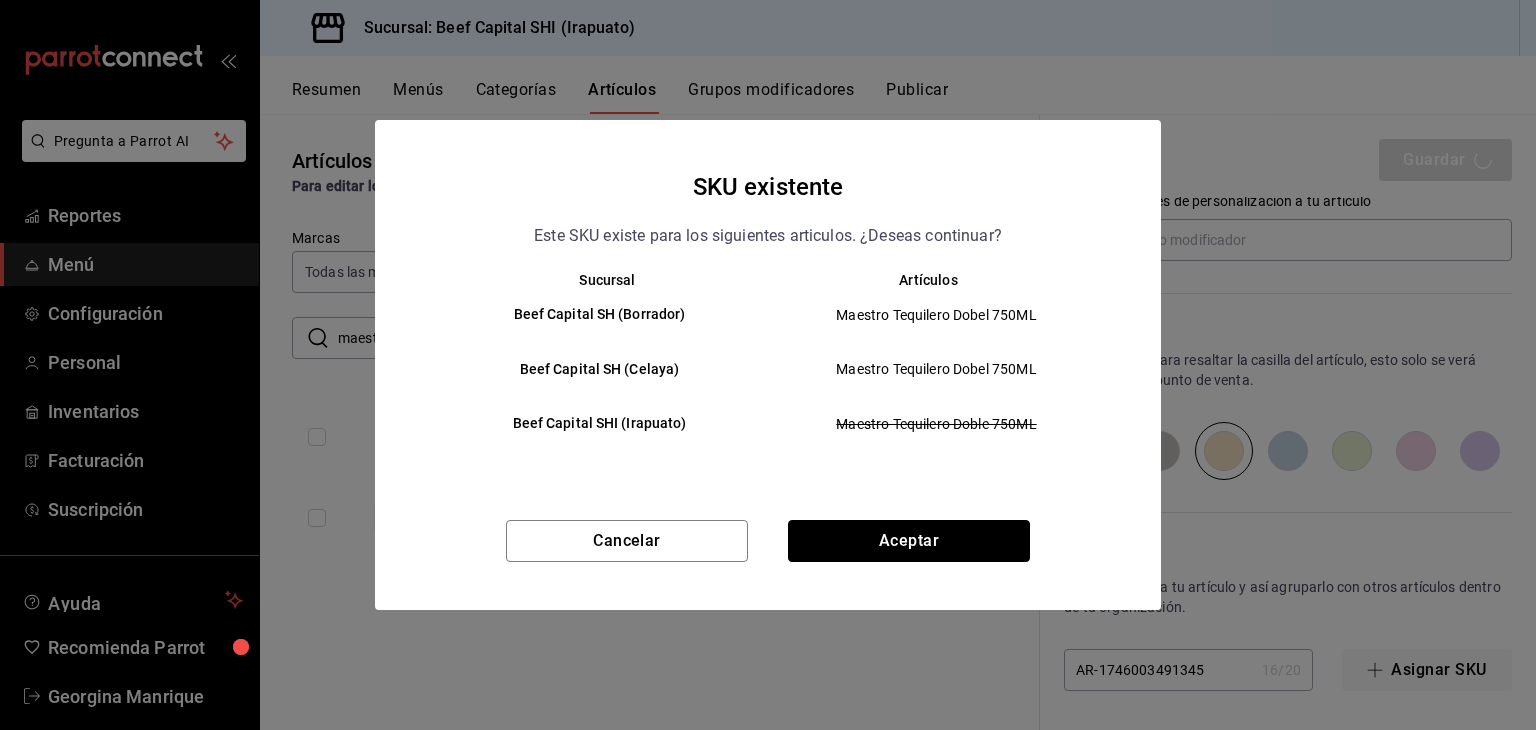 click on "Aceptar" at bounding box center [909, 541] 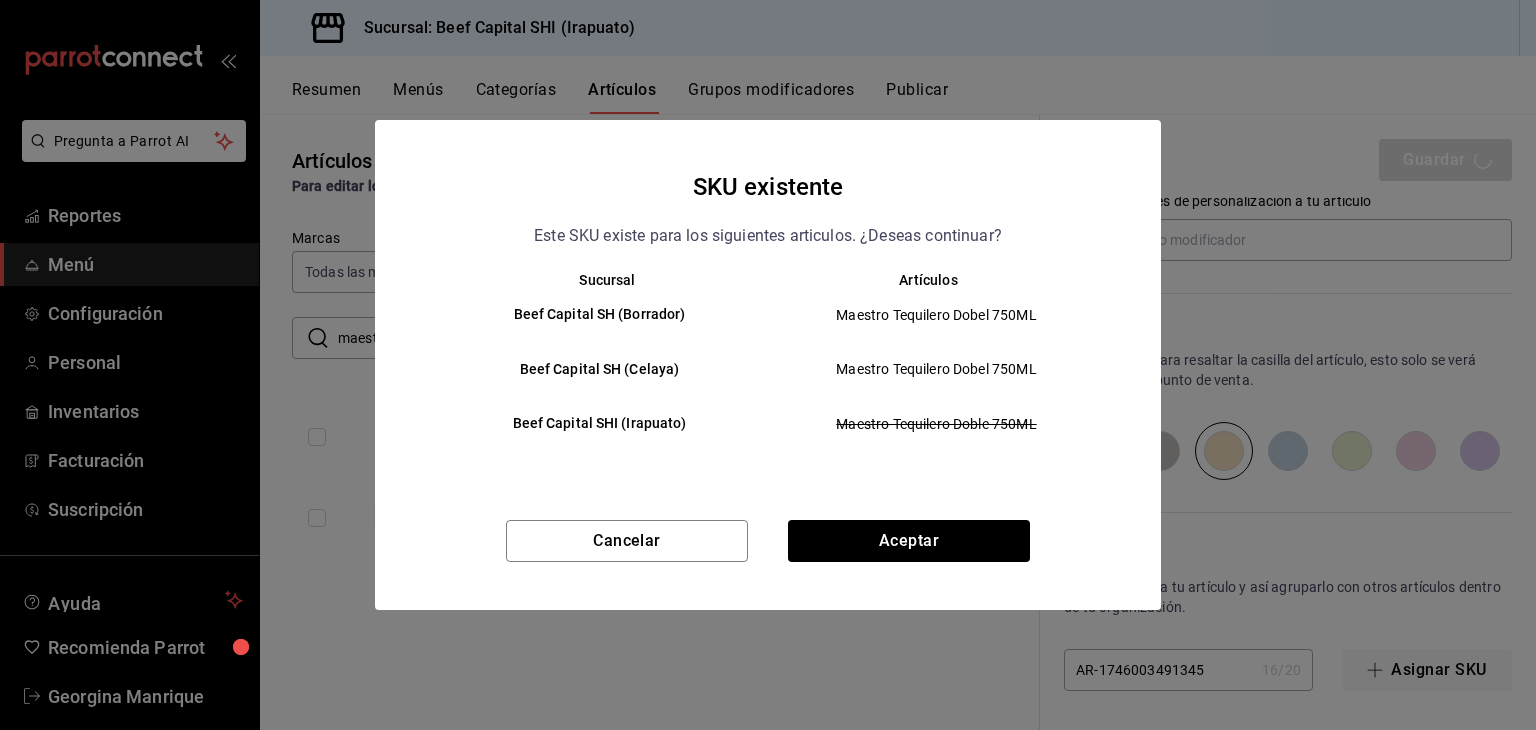 type on "x" 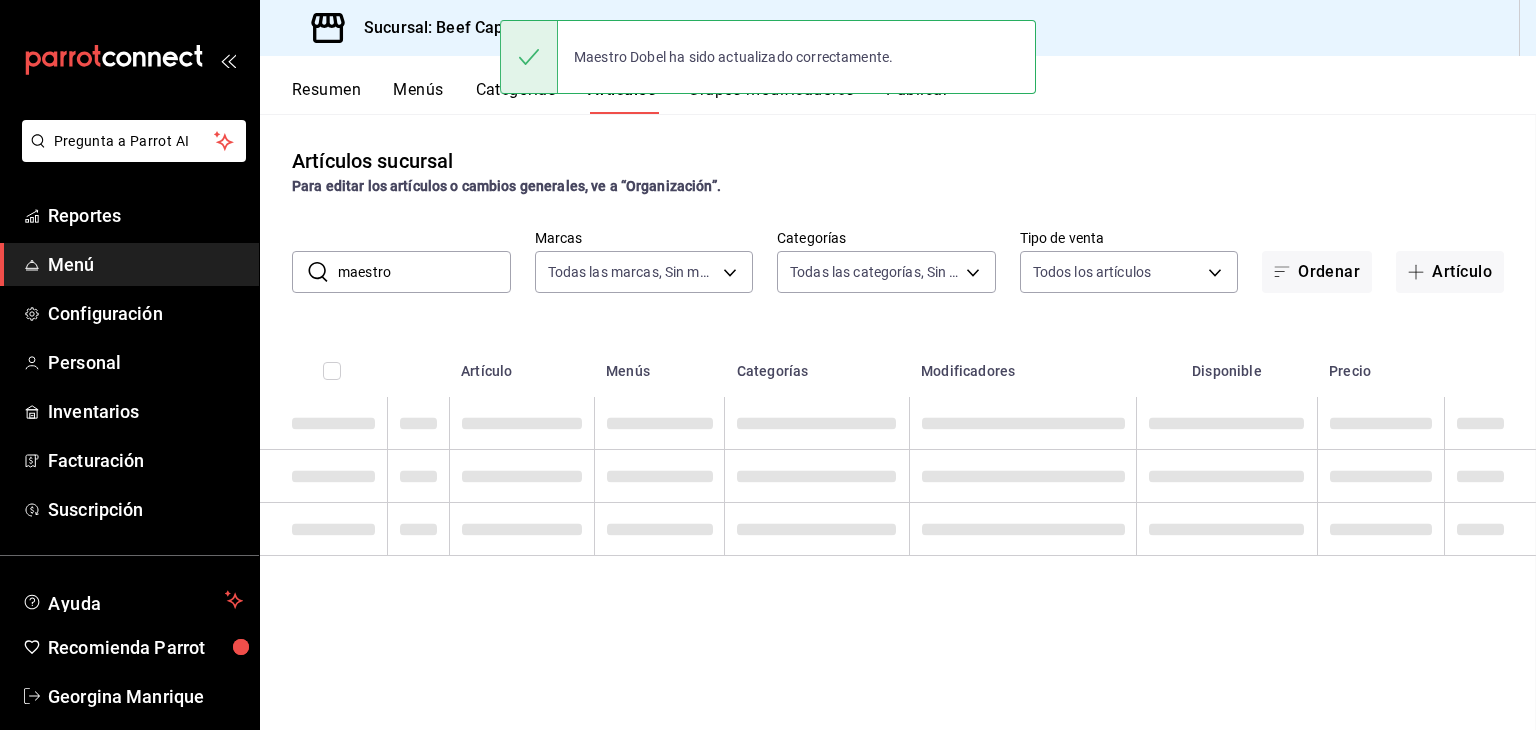 scroll, scrollTop: 0, scrollLeft: 0, axis: both 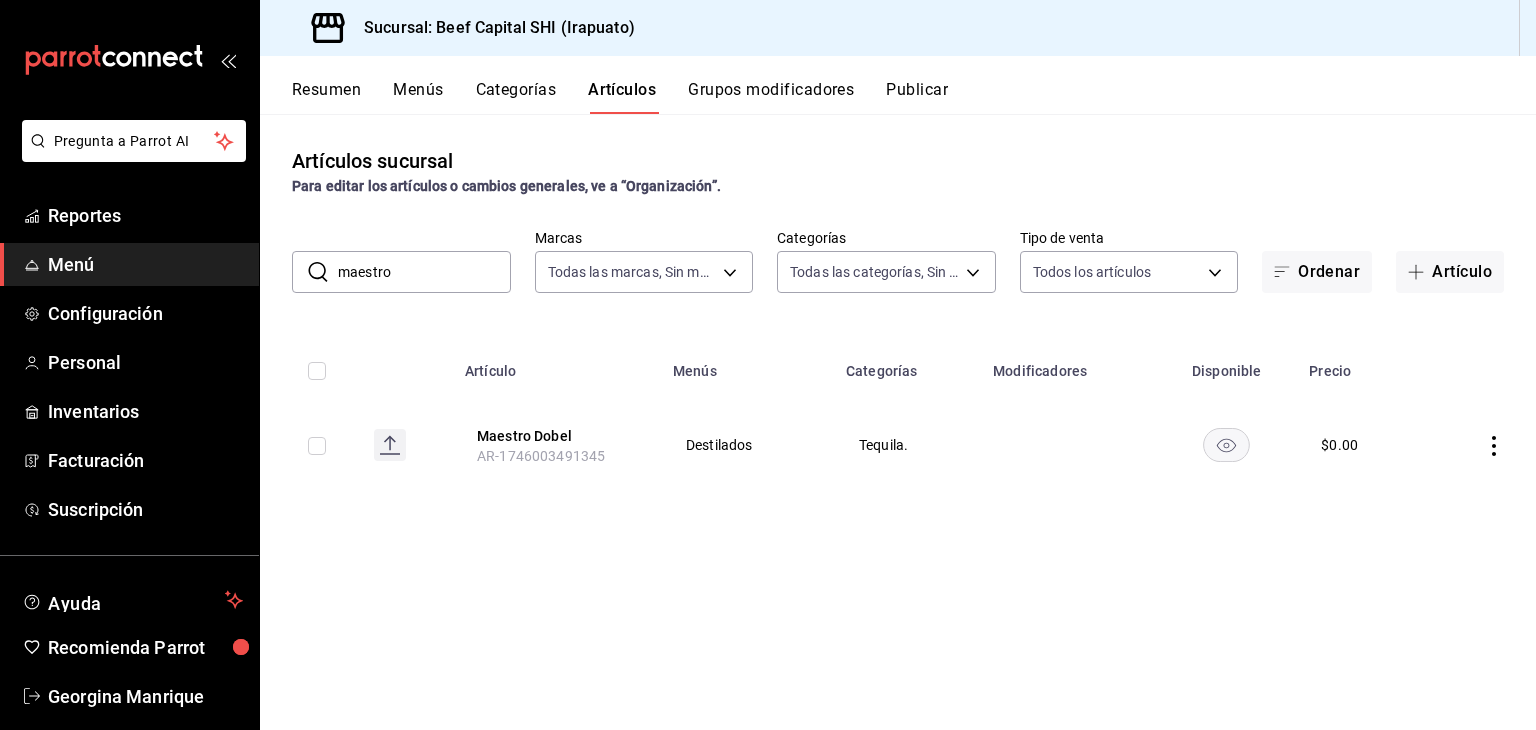 click on "Grupos modificadores" at bounding box center (771, 97) 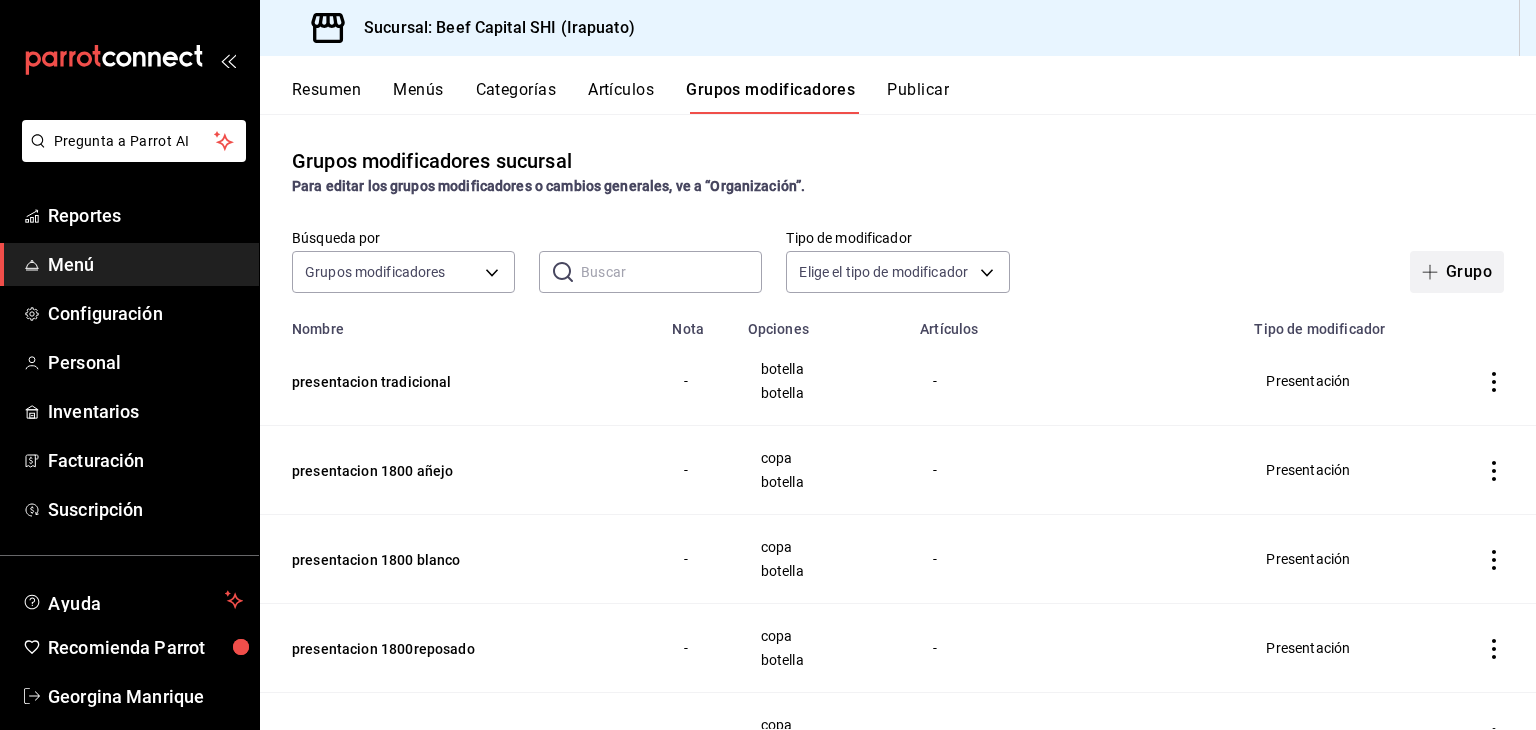 click 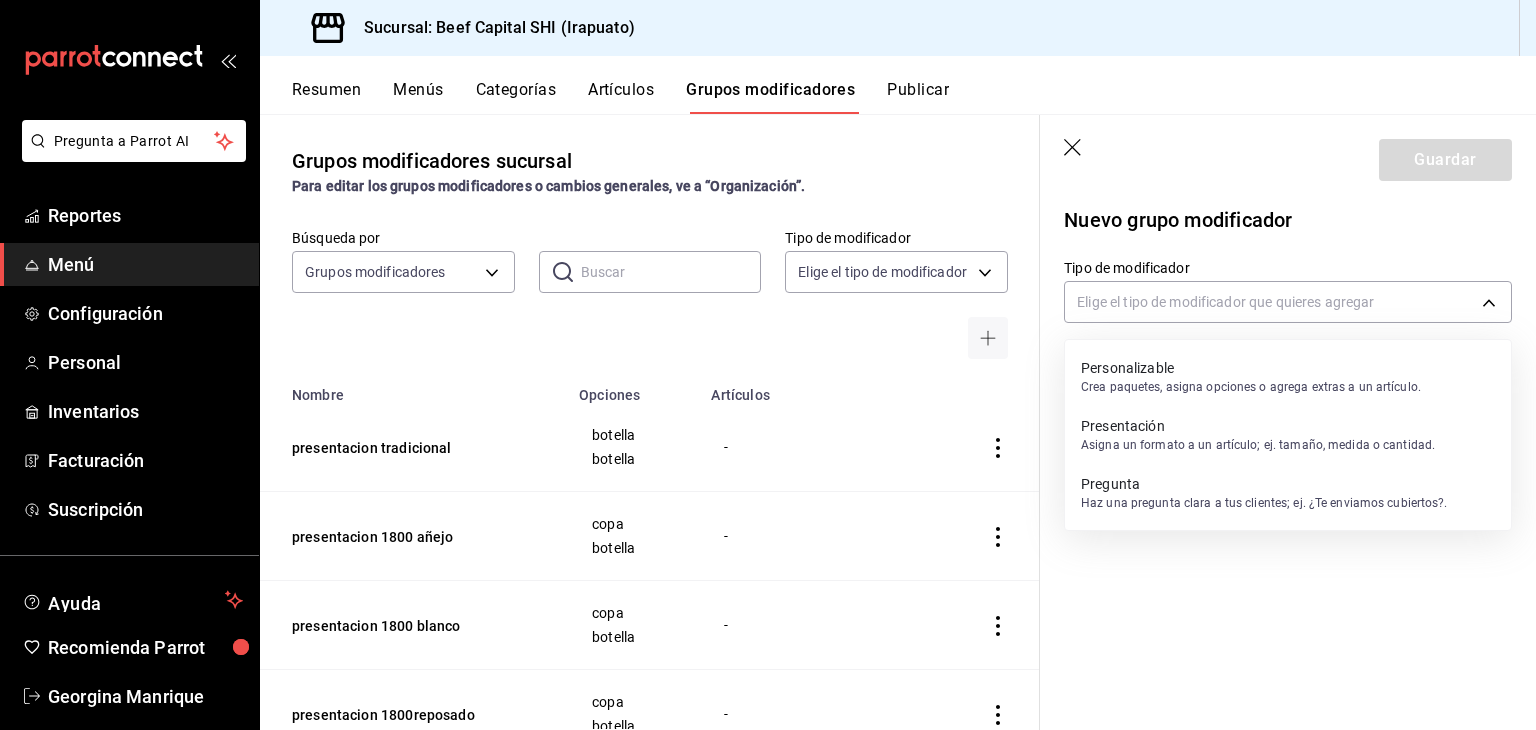 click on "Pregunta a Parrot AI Reportes   Menú   Configuración   Personal   Inventarios   Facturación   Suscripción   Ayuda Recomienda Parrot   Georgina Manrique   Sugerir nueva función   Sucursal: Beef Capital SHI (Irapuato) Resumen Menús Categorías Artículos Grupos modificadores Publicar Grupos modificadores sucursal Para editar los grupos modificadores o cambios generales, ve a “Organización”. Búsqueda por Grupos modificadores GROUP ​ ​ Tipo de modificador Elige el tipo de modificador Nombre Opciones Artículos presentacion tradicional botella botella - presentacion 1800 añejo copa botella - presentacion 1800 blanco copa botella - presentacion 1800reposado copa botella - presentacion centario añejo copa botella - presentacion centenario plata copa botella - presentacion centenario reposado copa botella - presentacion don julio 1942 copa botella - presentacion don julio 70 copa botella - presentacion don julio reposado copa botella - presentacion don julio blanco copa botella - copa botella - copa" at bounding box center [768, 365] 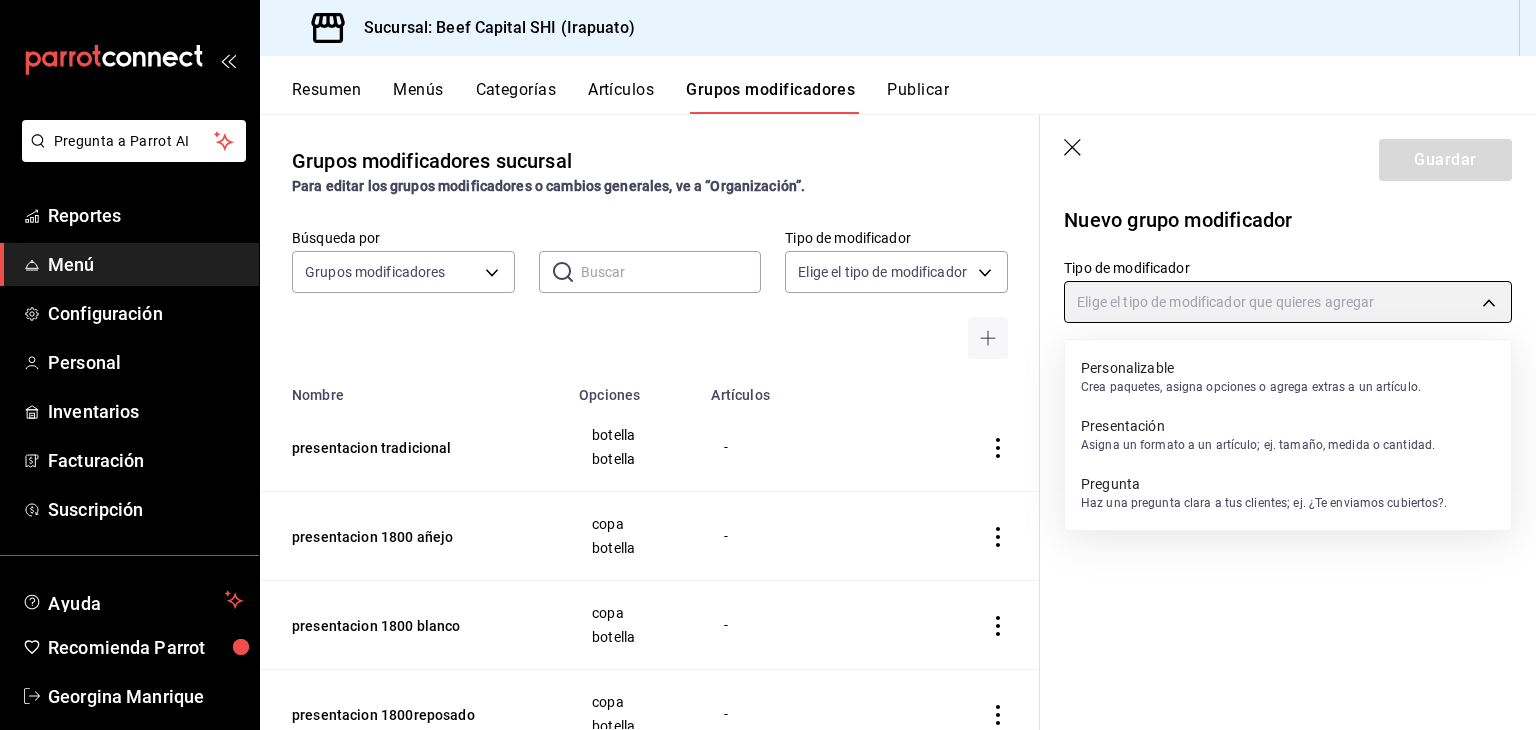 type on "PRESENTATION" 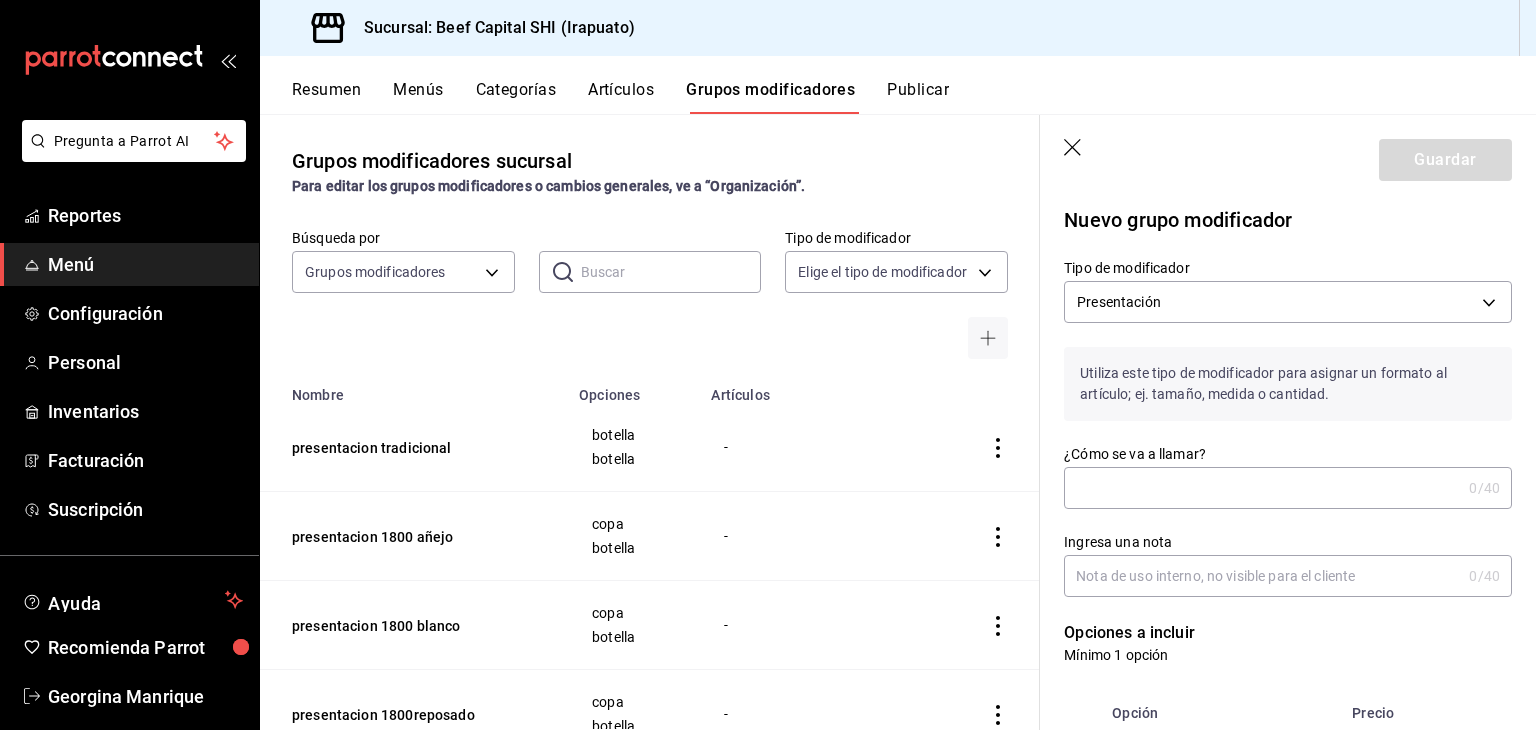 click on "¿Cómo se va a llamar?" at bounding box center (1262, 488) 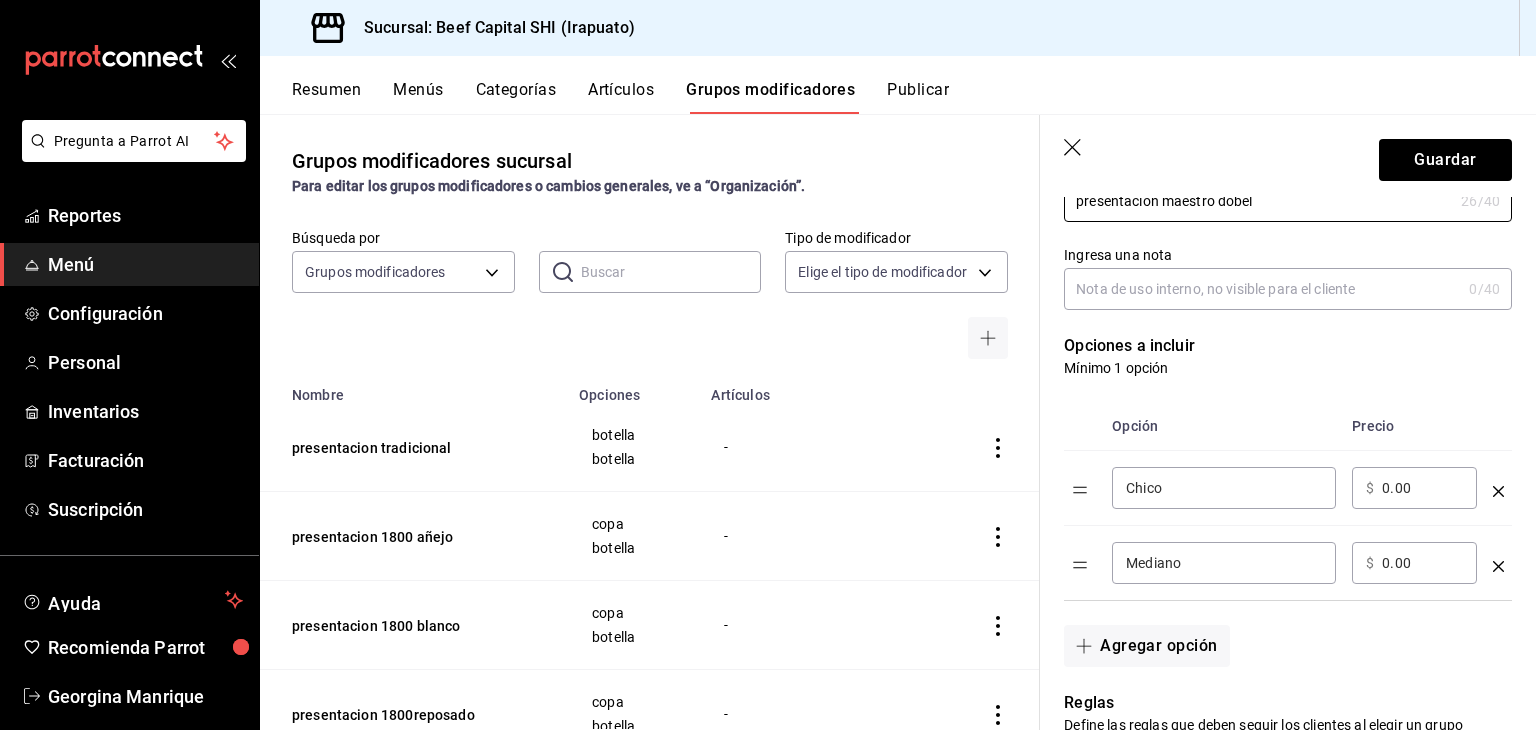 scroll, scrollTop: 300, scrollLeft: 0, axis: vertical 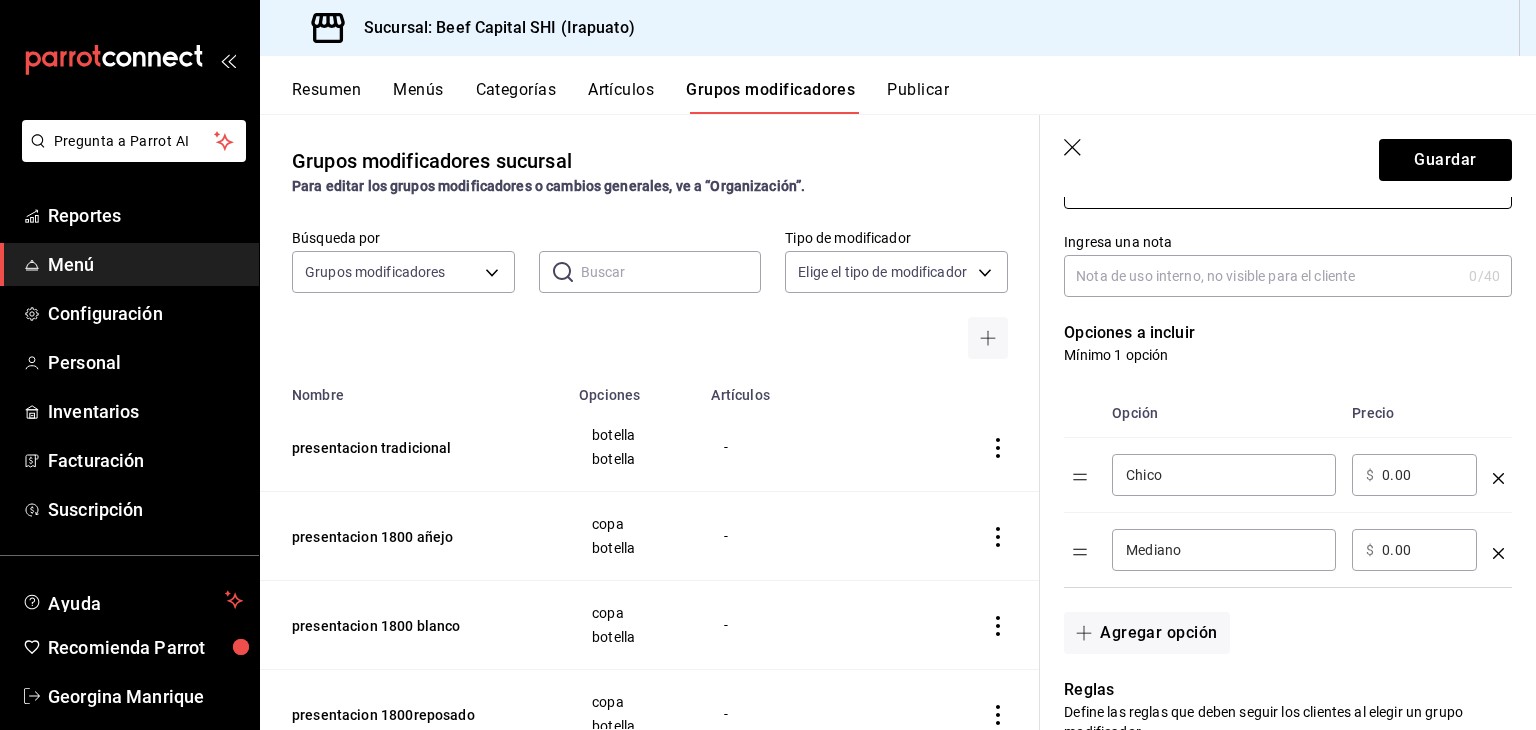type on "presentacion maestro dobel" 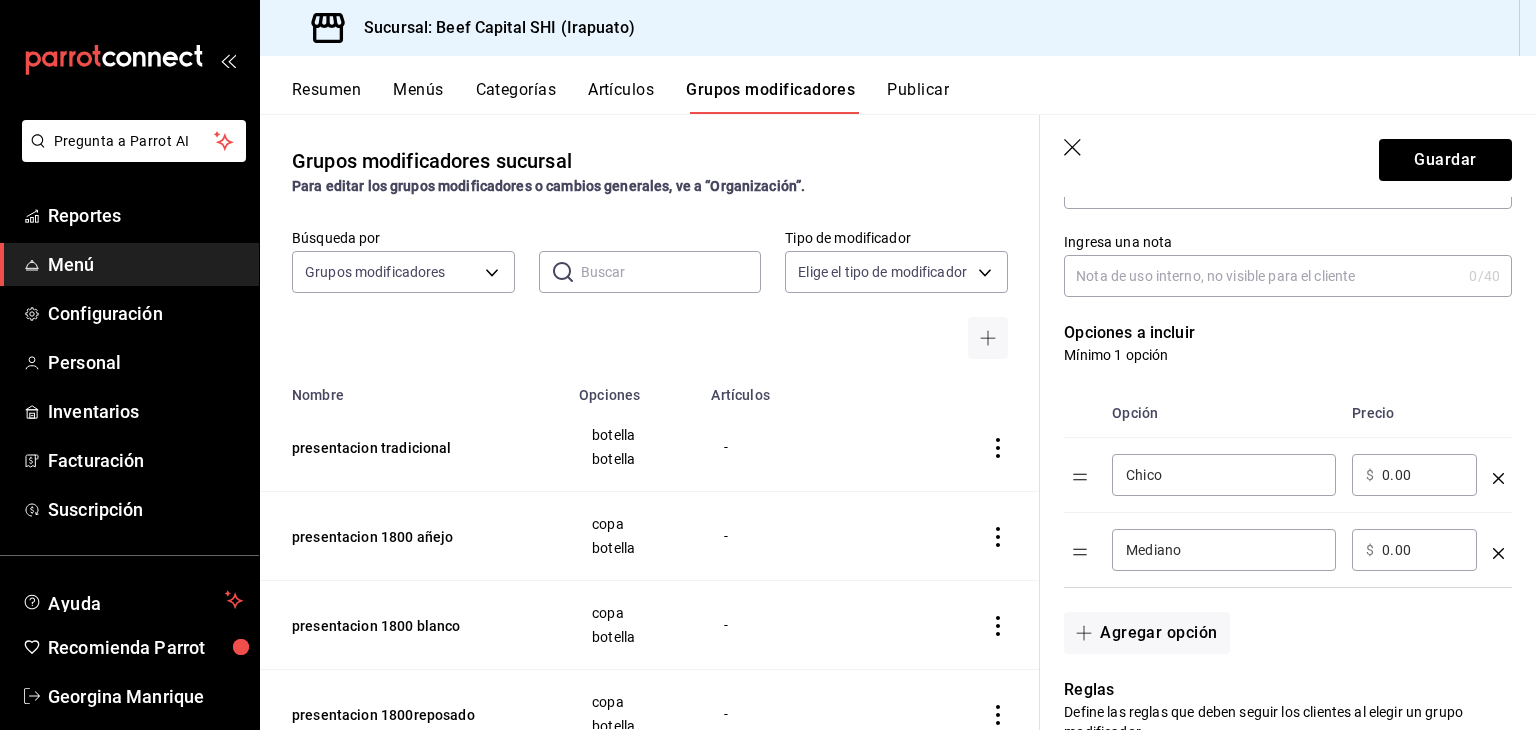 drag, startPoint x: 1196, startPoint y: 490, endPoint x: 1127, endPoint y: 489, distance: 69.00725 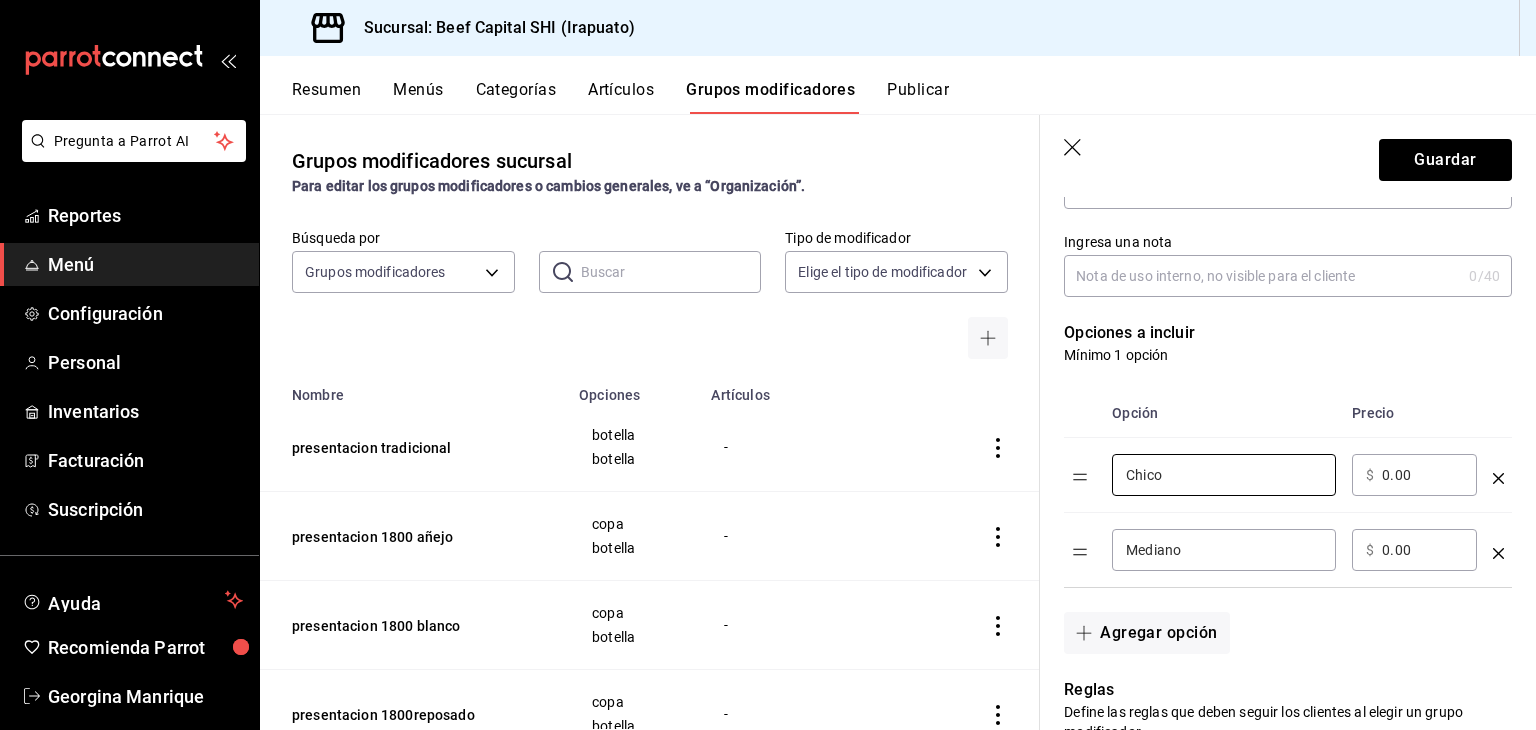 drag, startPoint x: 1161, startPoint y: 478, endPoint x: 1090, endPoint y: 478, distance: 71 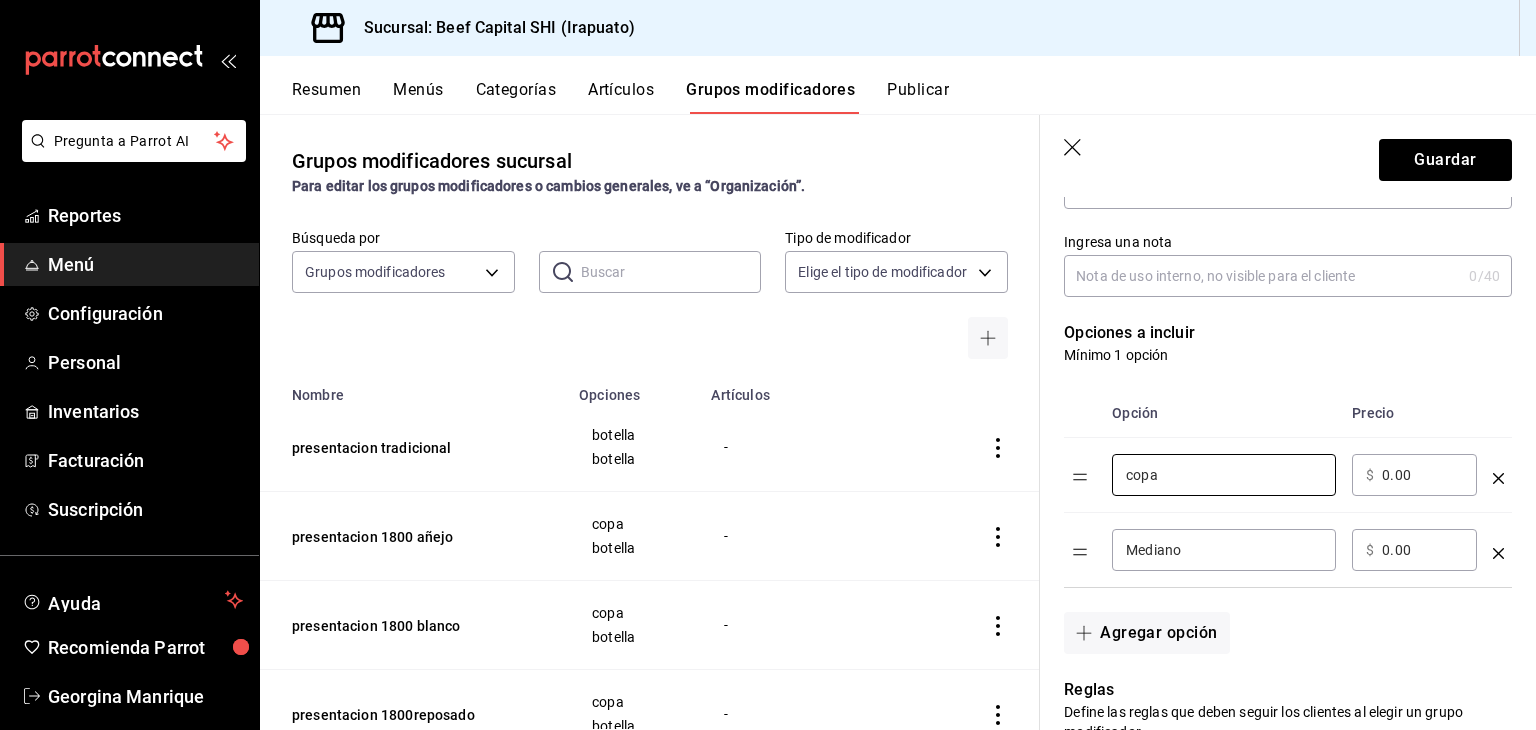 type on "copa" 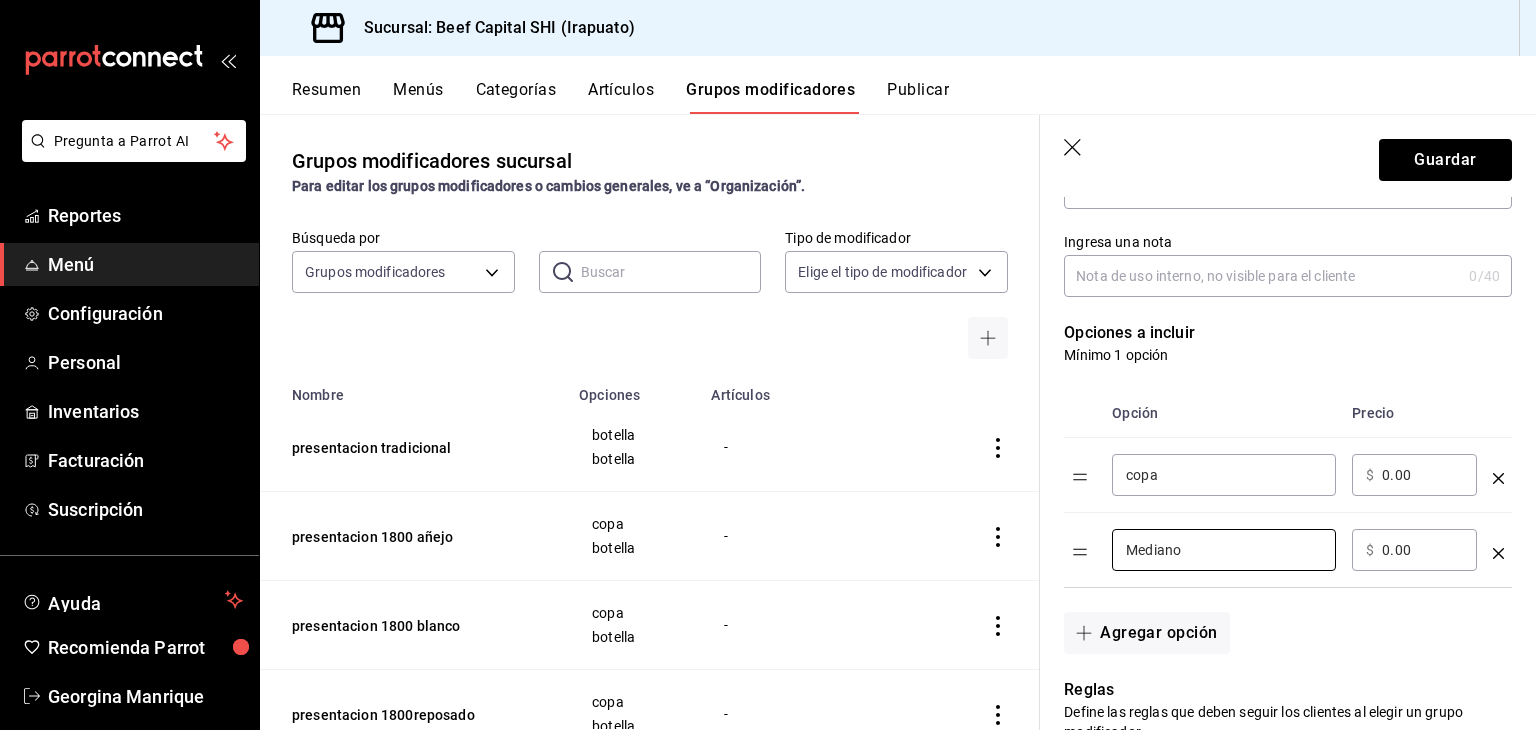 drag, startPoint x: 1220, startPoint y: 542, endPoint x: 1063, endPoint y: 549, distance: 157.15598 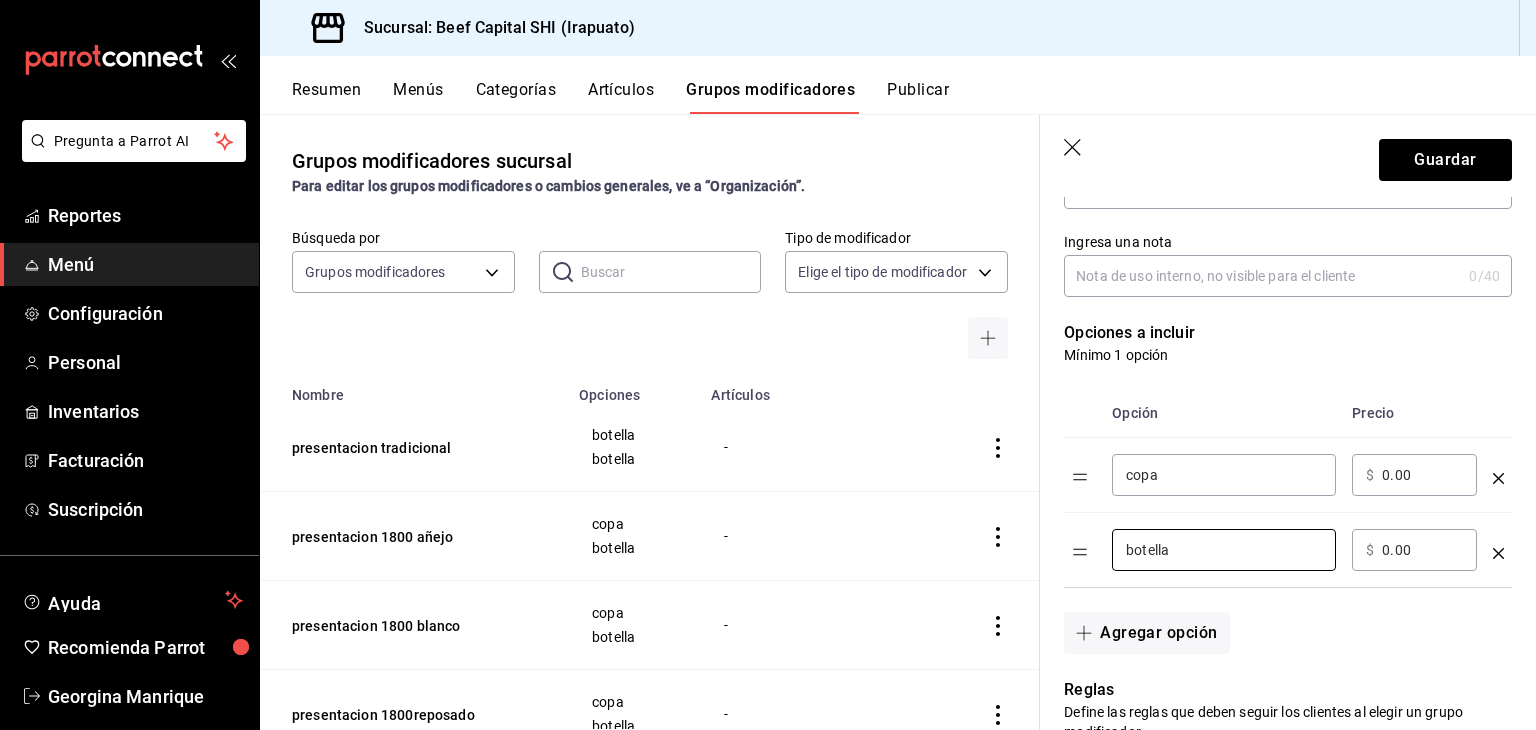 type on "botella" 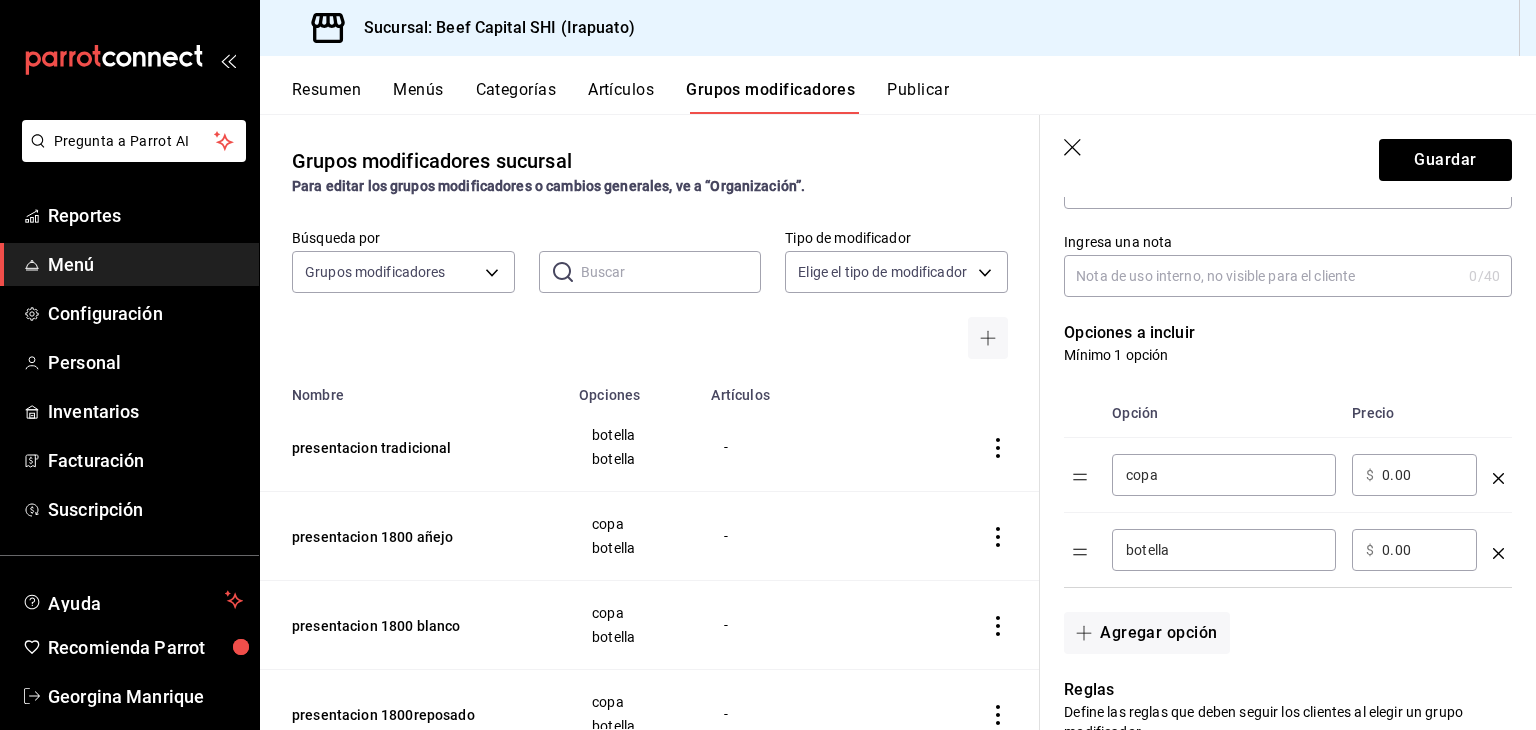 drag, startPoint x: 1410, startPoint y: 478, endPoint x: 1380, endPoint y: 478, distance: 30 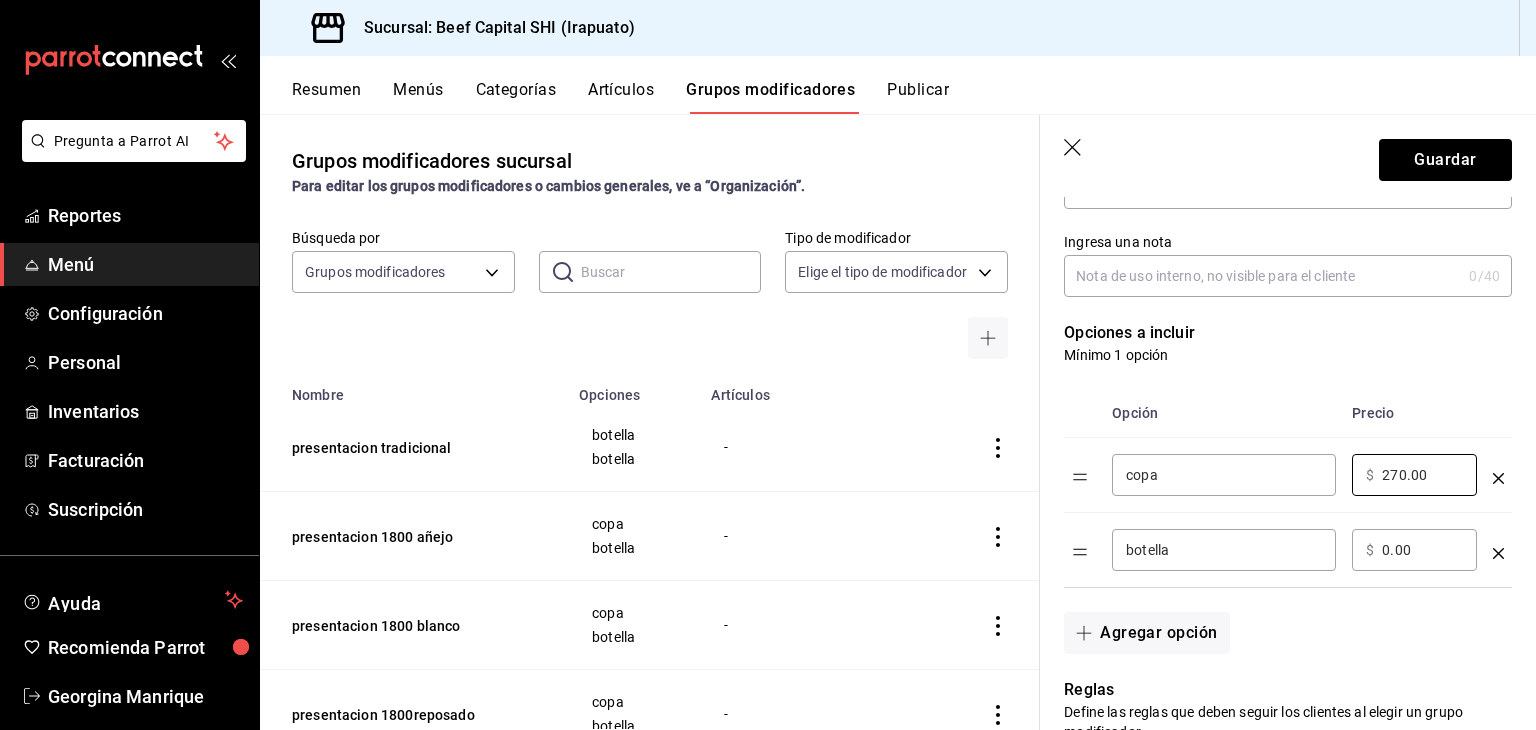 type on "270.00" 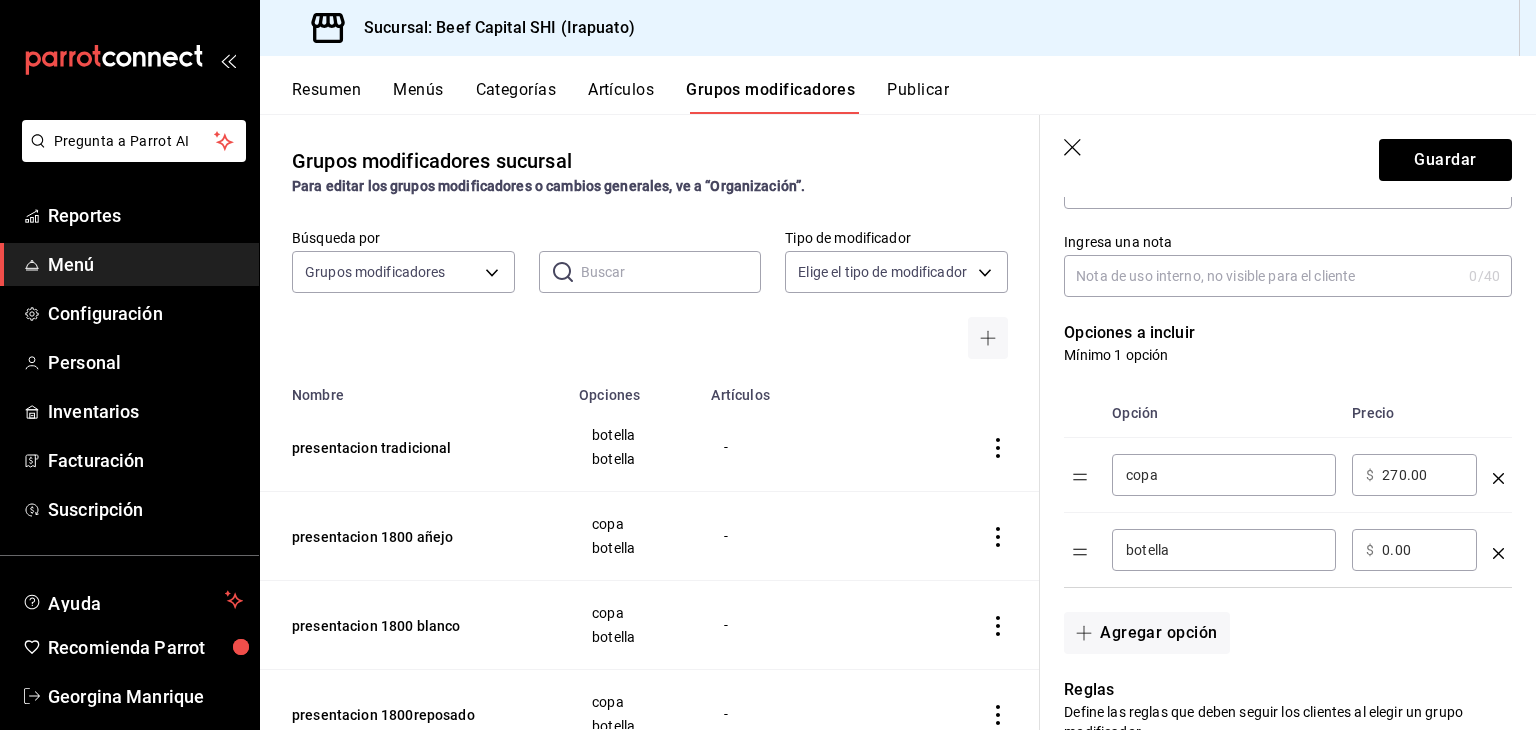 drag, startPoint x: 1427, startPoint y: 544, endPoint x: 1371, endPoint y: 545, distance: 56.008926 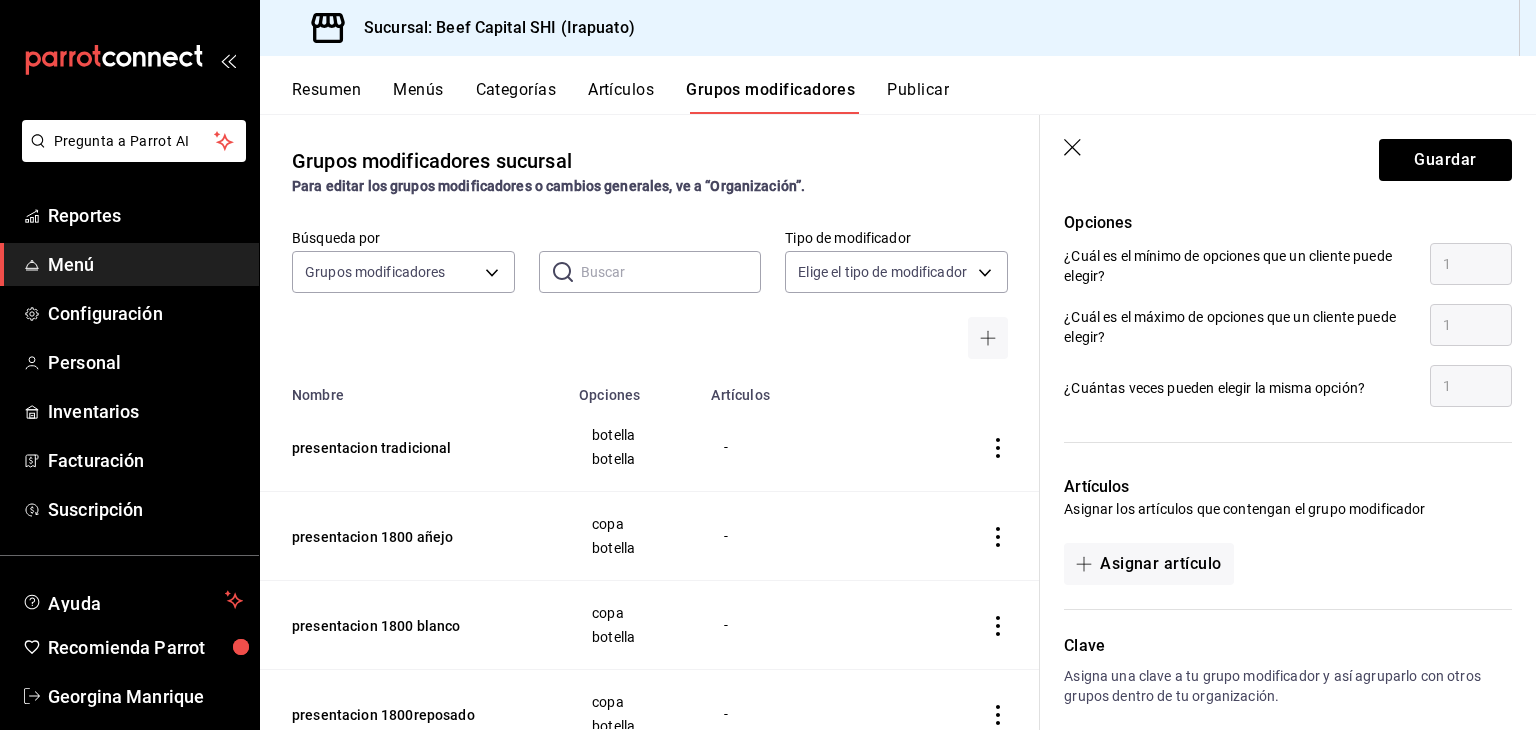 scroll, scrollTop: 992, scrollLeft: 0, axis: vertical 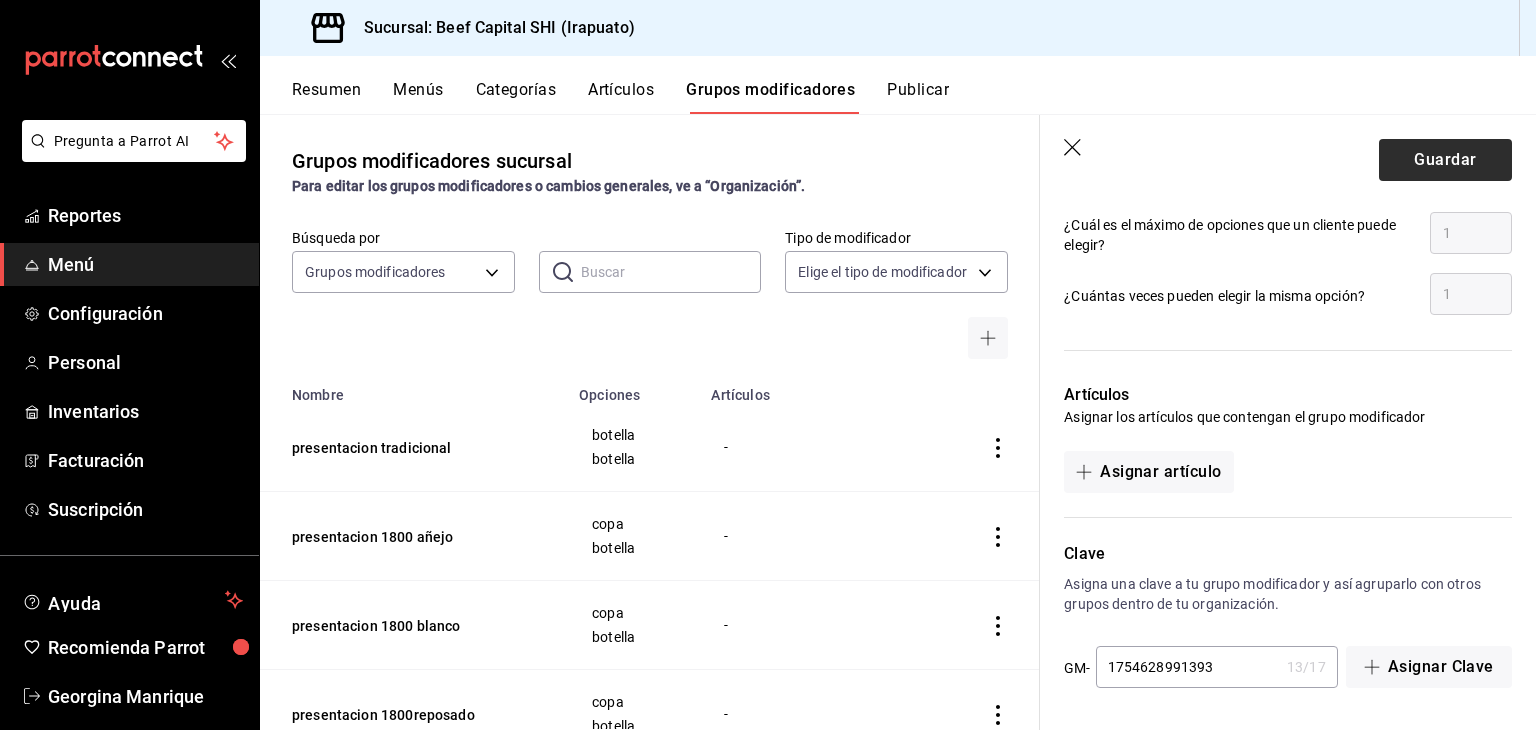 type on "2200.00" 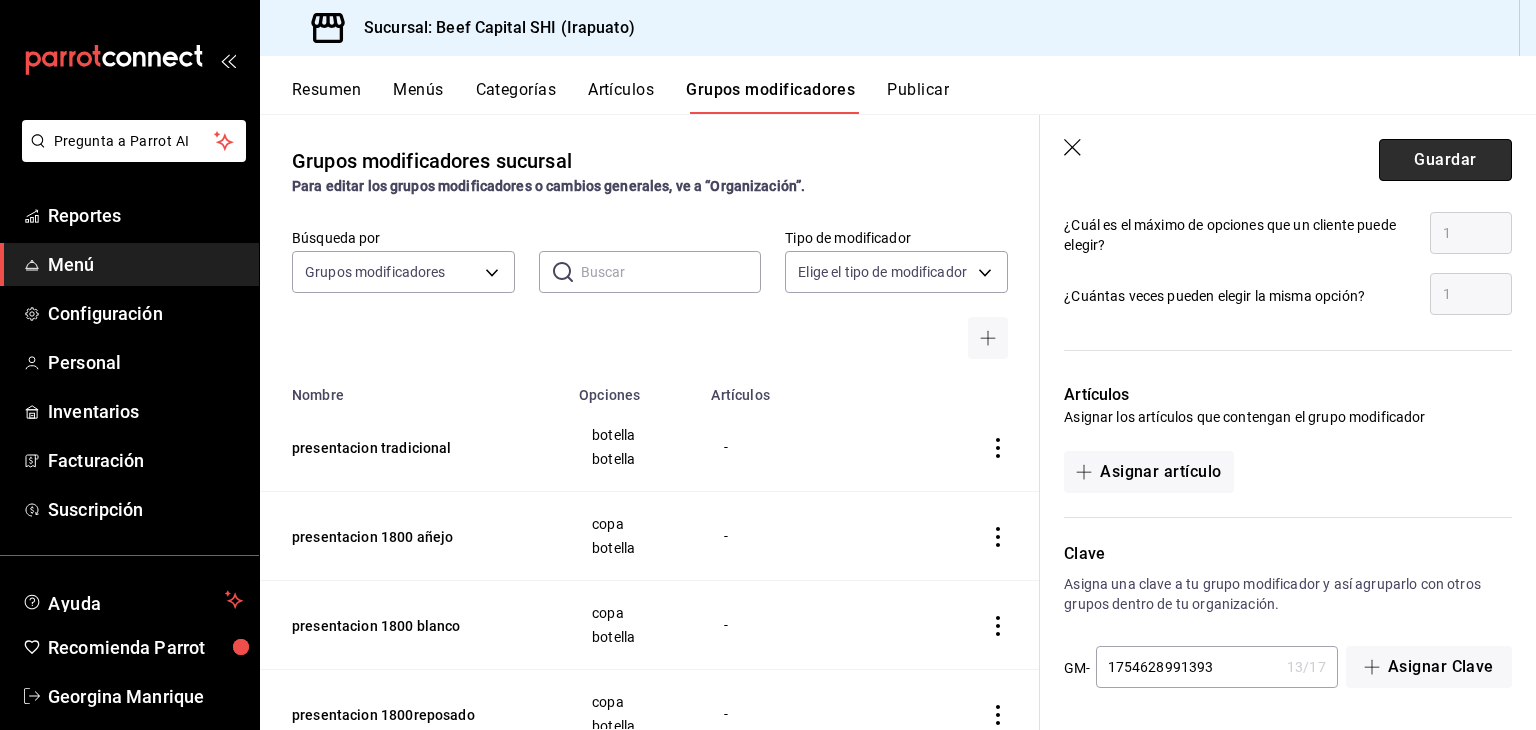 click on "Guardar" at bounding box center (1445, 160) 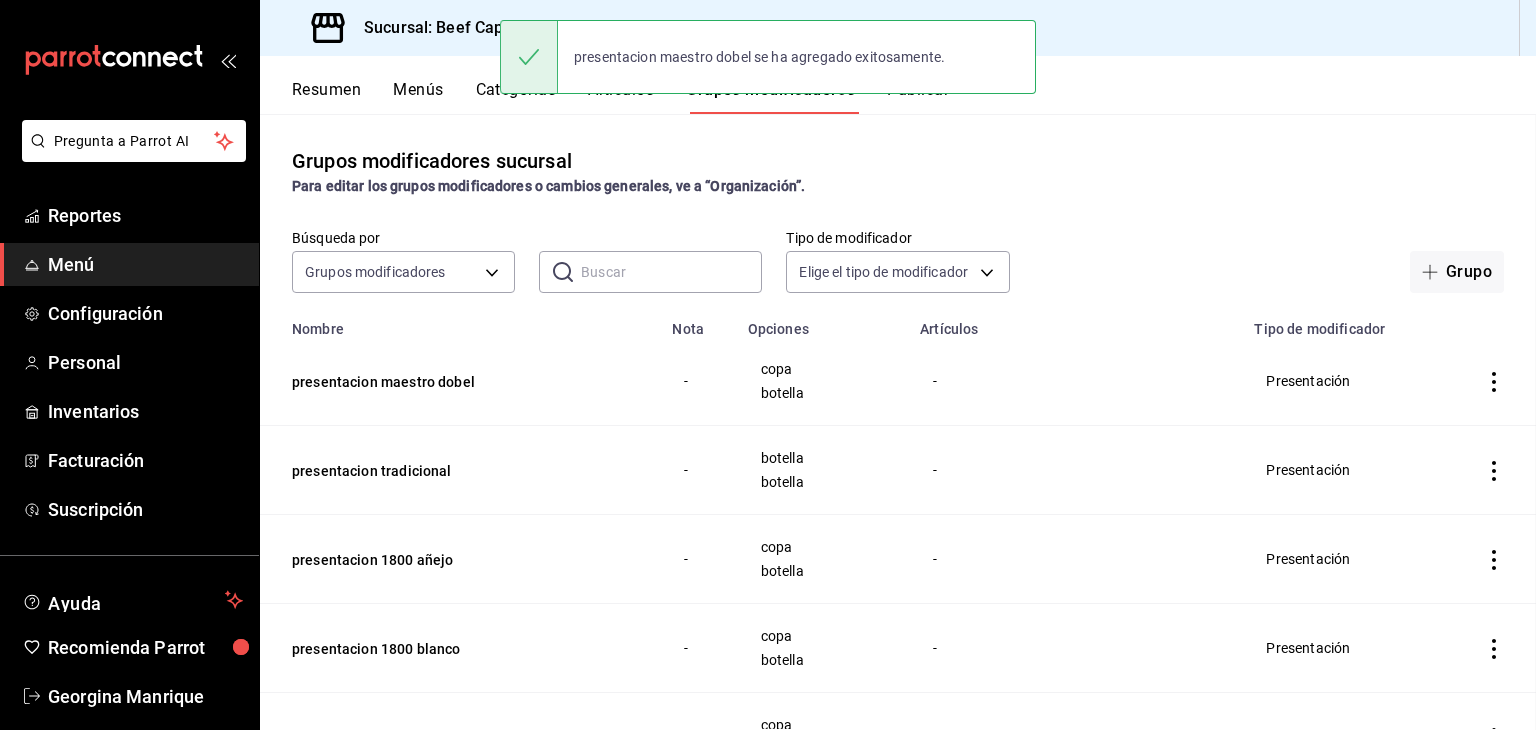 scroll, scrollTop: 0, scrollLeft: 0, axis: both 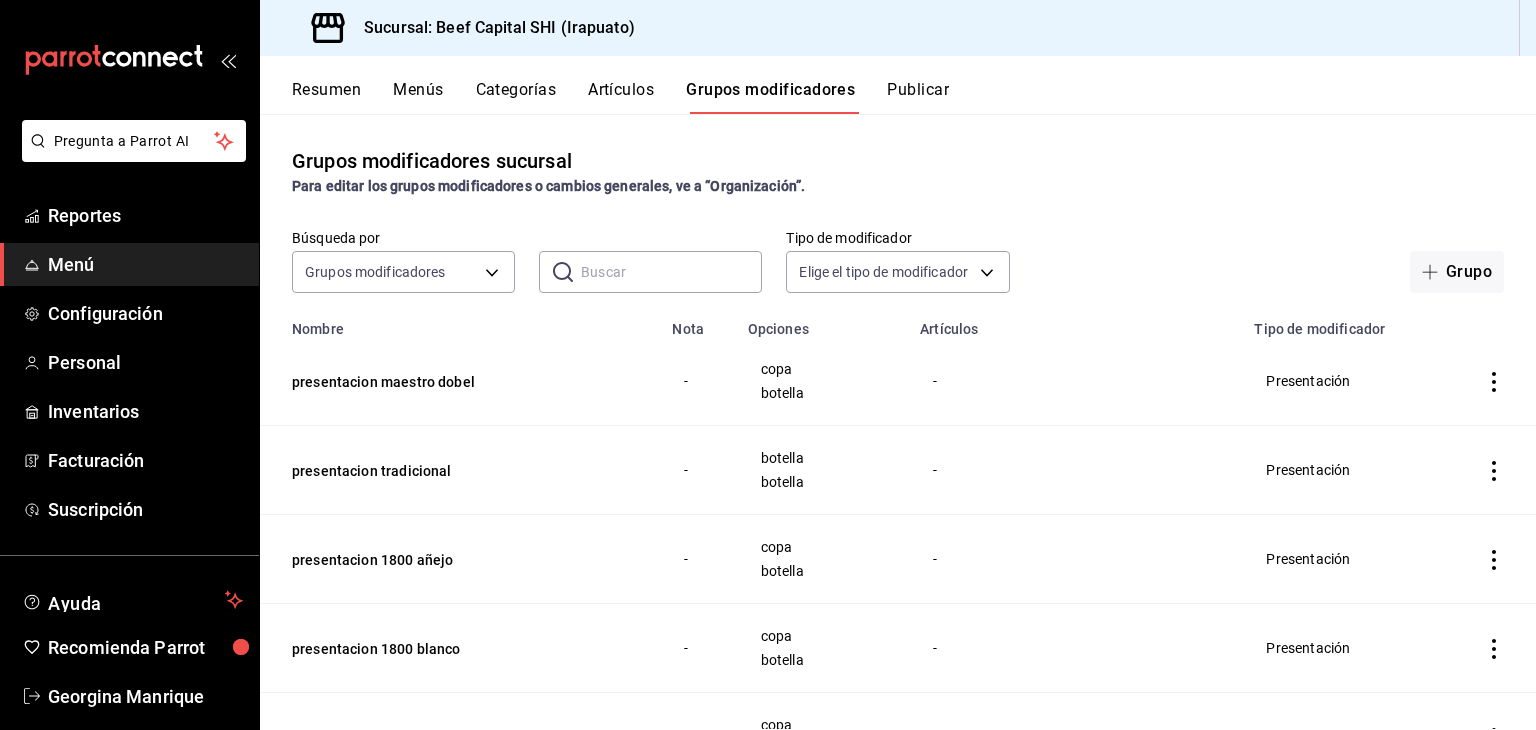 click on "Artículos" at bounding box center (621, 97) 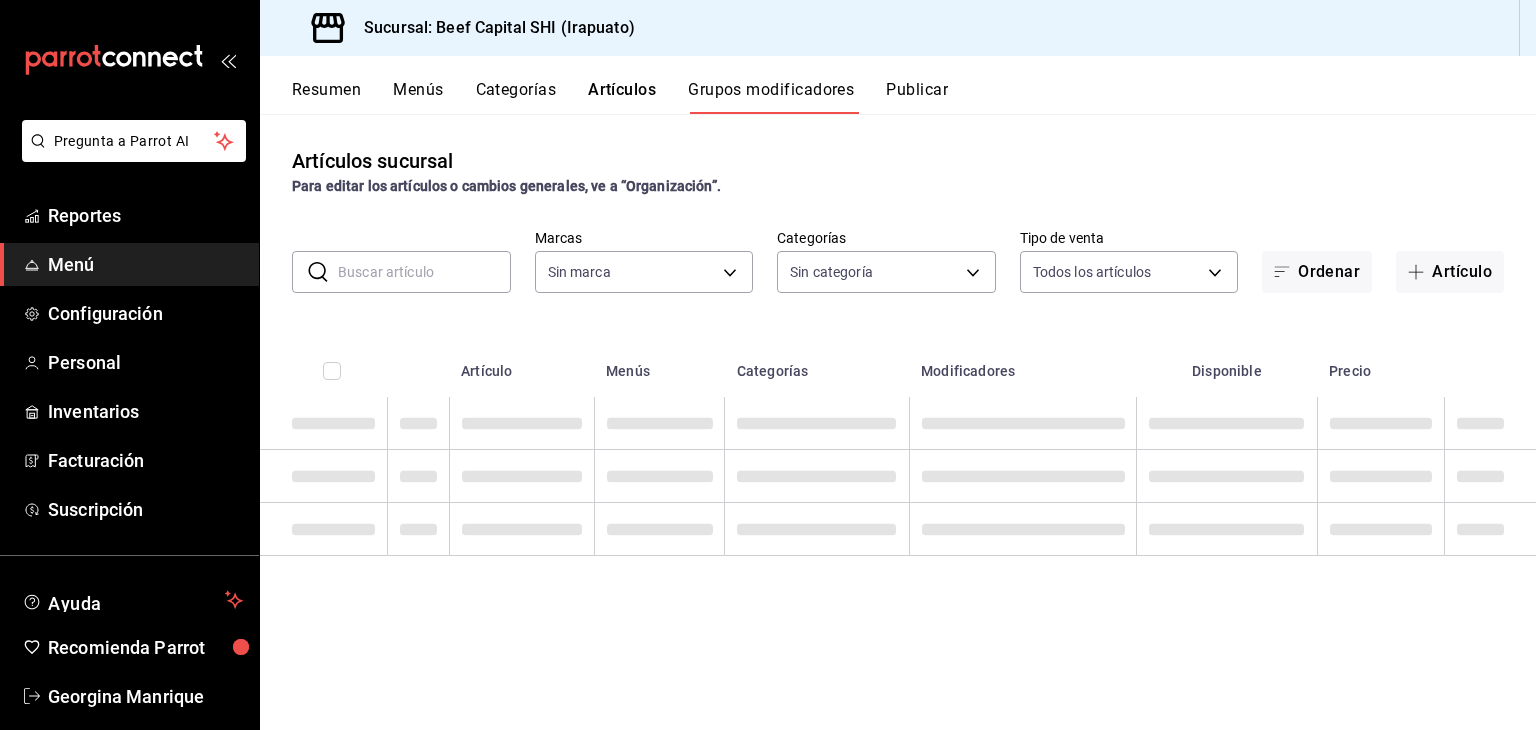 type on "605647f7-5ddc-403a-84da-aa3c8a25865f" 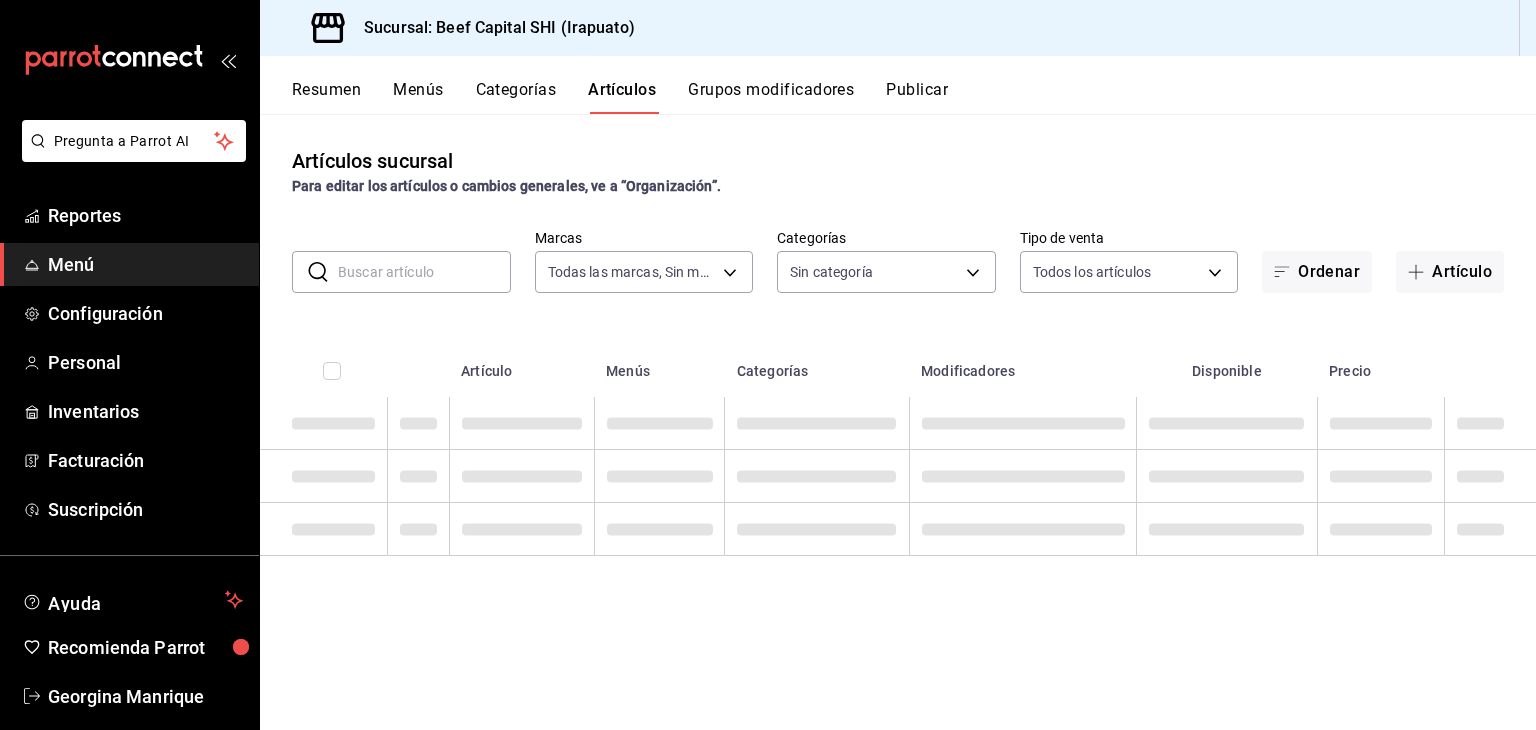 type on "605647f7-5ddc-403a-84da-aa3c8a25865f" 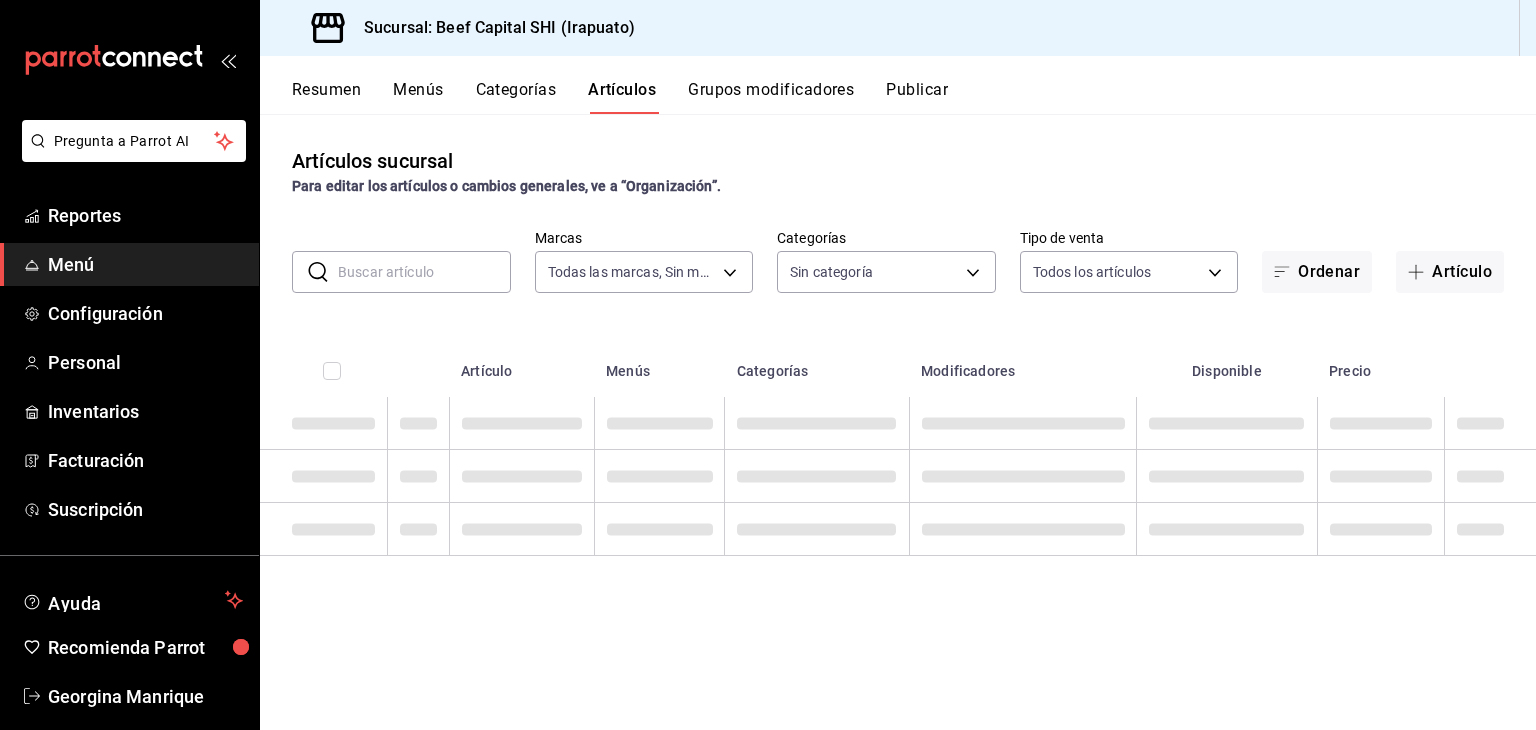 type on "230c4a31-dbb7-4585-b22f-1c5c36cb302b,19d1c6a5-4e01-4bbd-af12-f5acee8fbe0d,5710f986-51b4-43bd-8c79-b655f055f127,add07562-8d05-4785-a2e5-d563d7824e6a,2310d169-38da-49f4-afae-9baf331824d4,3e34bff9-4dd6-44dd-a81f-1b0079b8d960,c1b39be9-fc16-435a-bed4-7914f0f9ecf4,5accff15-a2b6-450e-933b-21f2d85de5fa,746b9459-d29d-4144-b0b2-31e451dece40,bd086e43-5b7e-4af3-bcd2-5e4de1799ad8,5aaa2e03-870a-4139-a5ee-c0adf652e721,b9d03865-b415-493f-a2ea-e4353c441588,3c7d2ad2-1d43-4c0a-865e-ca5f70957830,f23f0945-c331-47c3-a78d-c8adfdb22f29,70fc7f8b-7193-4205-9978-c70e370b88ec,15fc0098-a8a6-4625-ad8b-91a15c1bbf05,a2cfab74-379c-4389-8d06-b32e88edb388,c5d70b27-e86d-4c7d-a5f3-dfc541fd6873,f88518ab-b853-4dd6-aa6c-53ca66c6ccf4,8828723a-0015-47f9-bab0-107c99beb256,8ec04016-420a-44a2-b3e3-785083b6f673,318d6cbe-7b2b-4a39-a82d-239c927cd86f,48f7fb61-45c2-42d0-b0ba-021fa4206c9a,c0e257bc-c66b-4af4-bb53-edede752b9d2,13358f1b-fc32-4a6c-b044-12be6e04d9e6,03cf777b-250c-4d50-8c5f-234c926fe296,0d09ec44-93f8-4950-a2ba-8b5bbde65602,160f20af-4788-4aa6-9e1..." 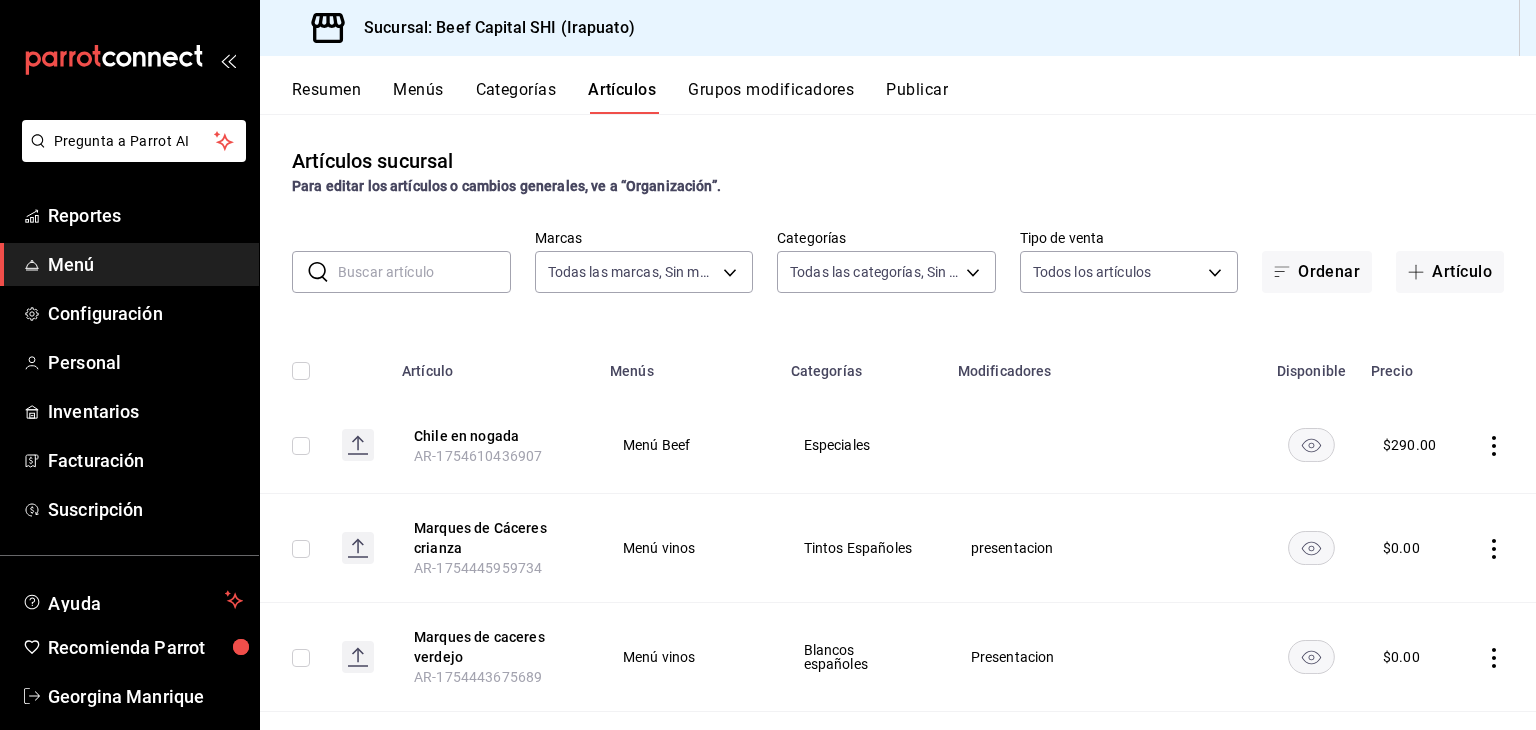 click at bounding box center (424, 272) 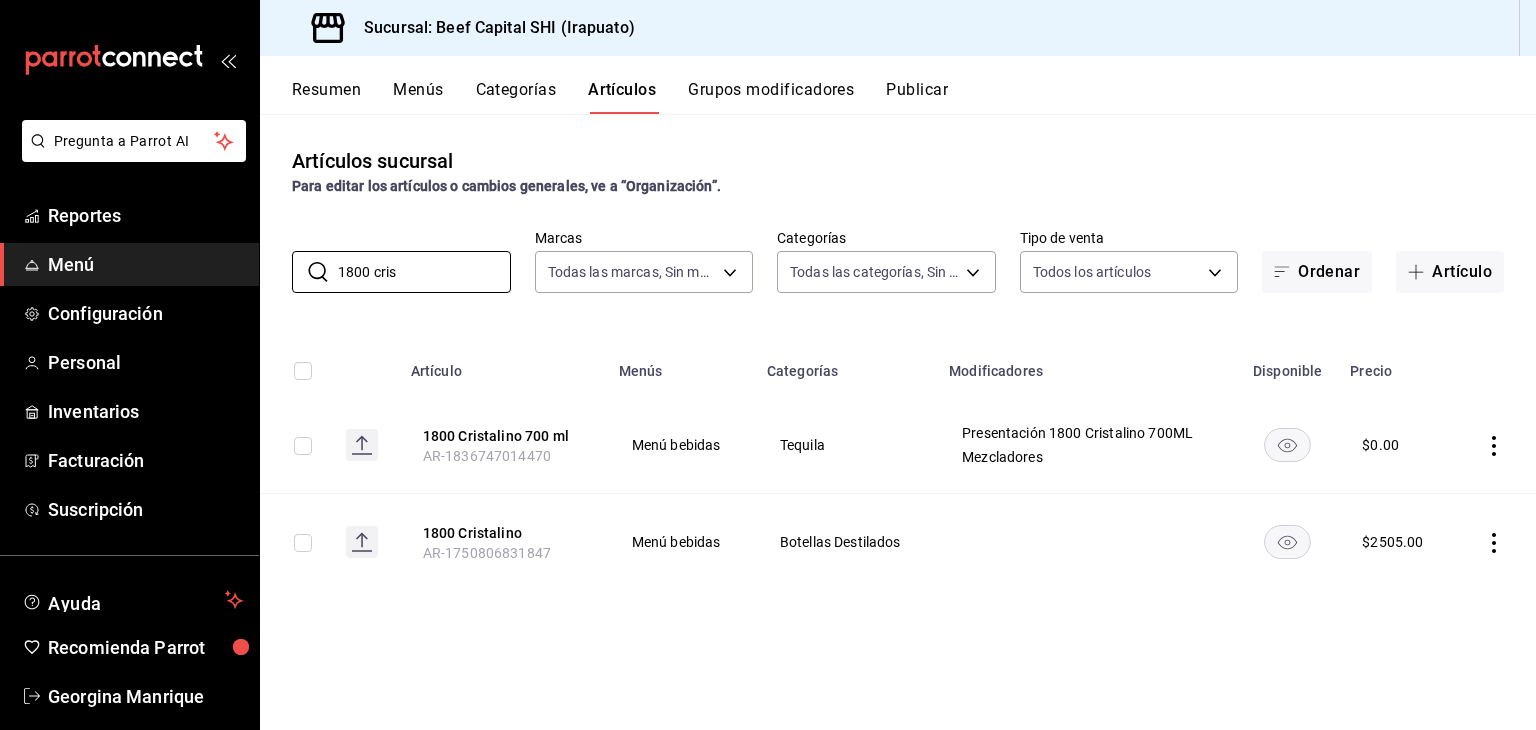 type on "1800 cris" 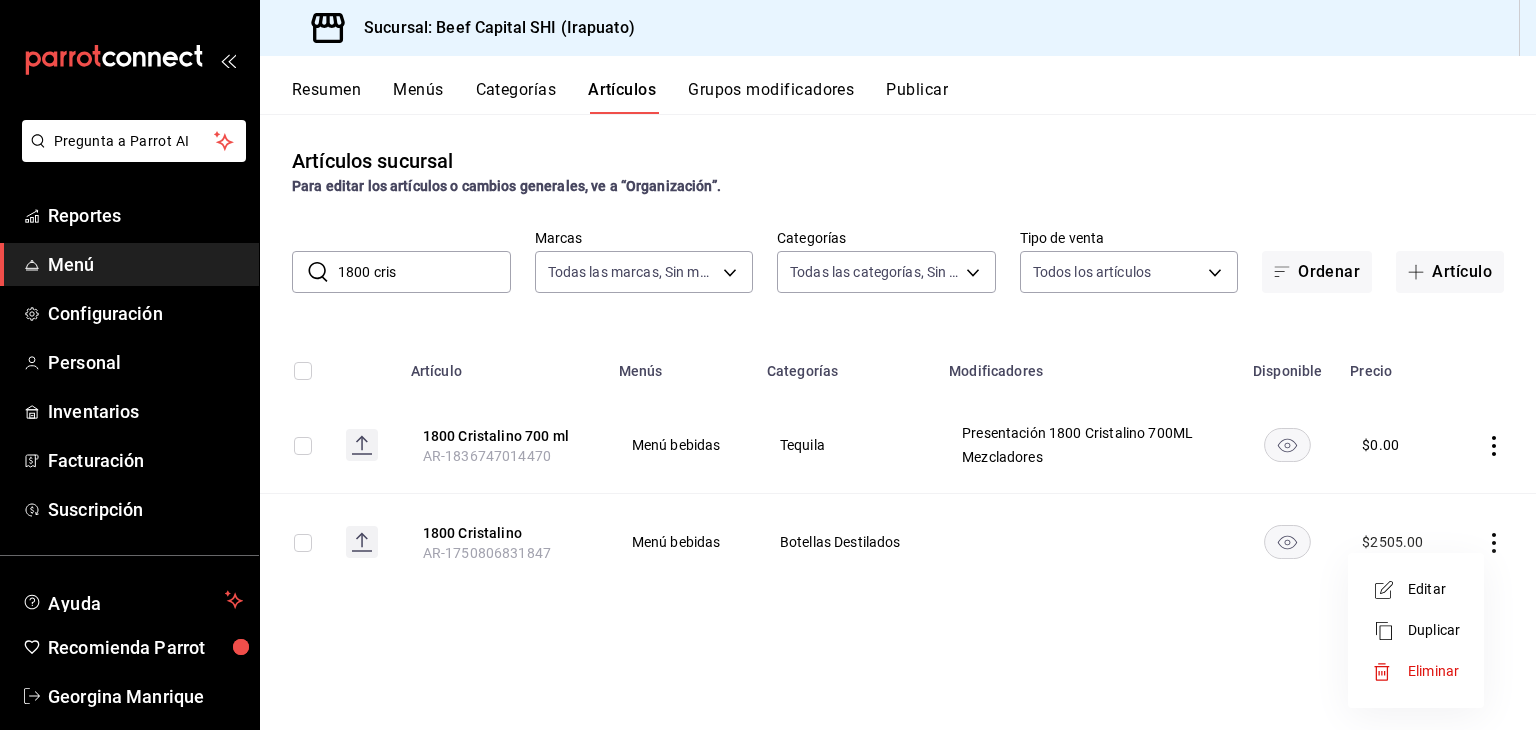 click on "Editar" at bounding box center [1434, 589] 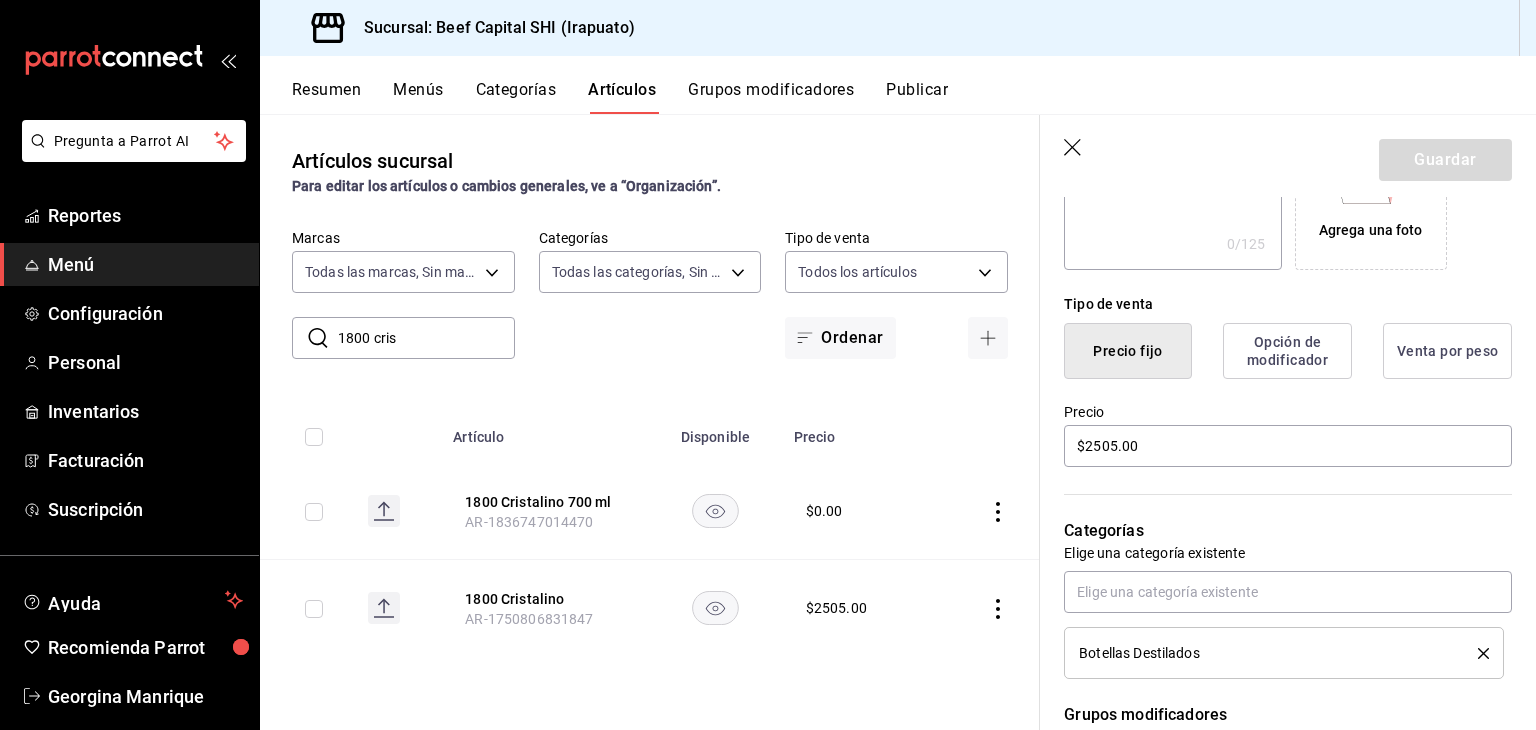 scroll, scrollTop: 500, scrollLeft: 0, axis: vertical 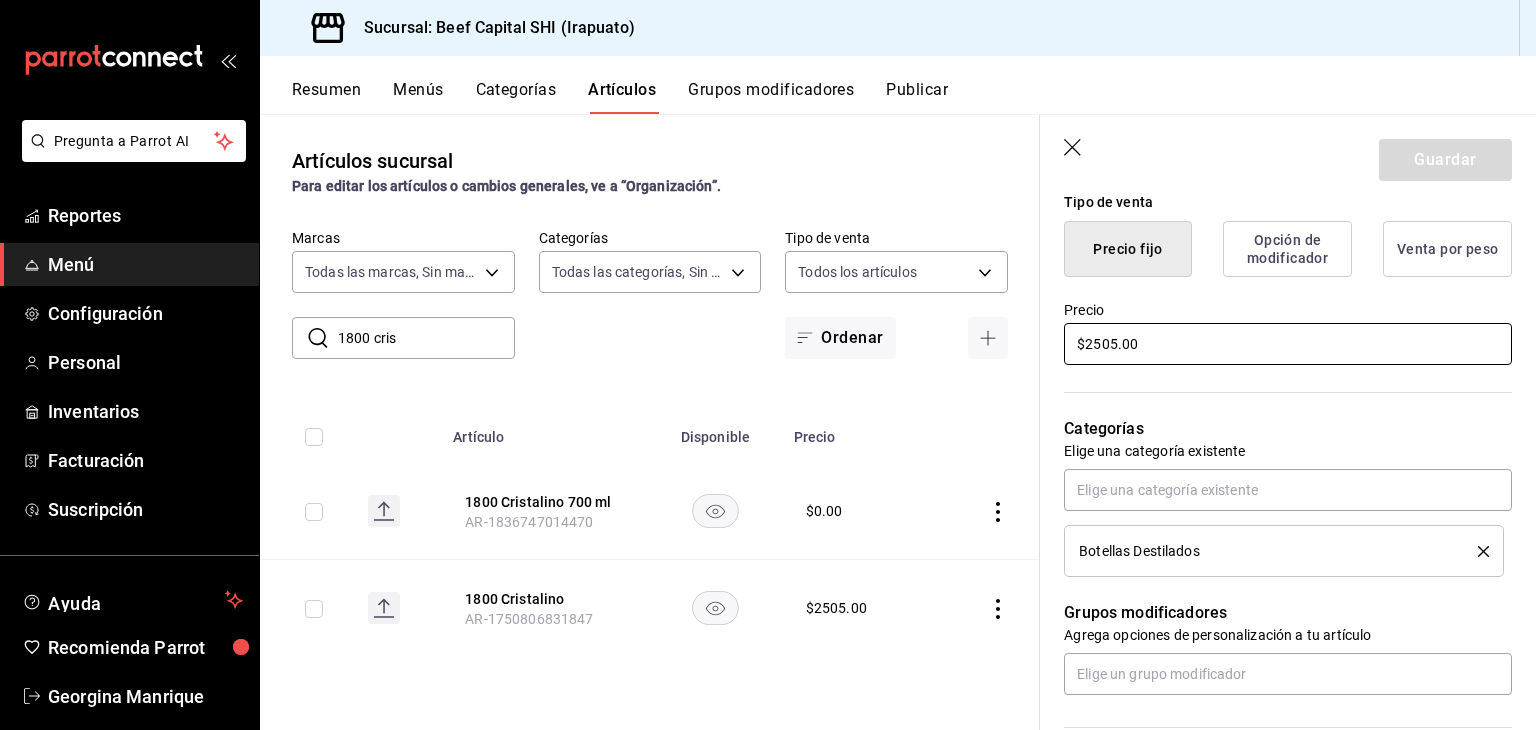 drag, startPoint x: 1209, startPoint y: 350, endPoint x: 984, endPoint y: 381, distance: 227.12552 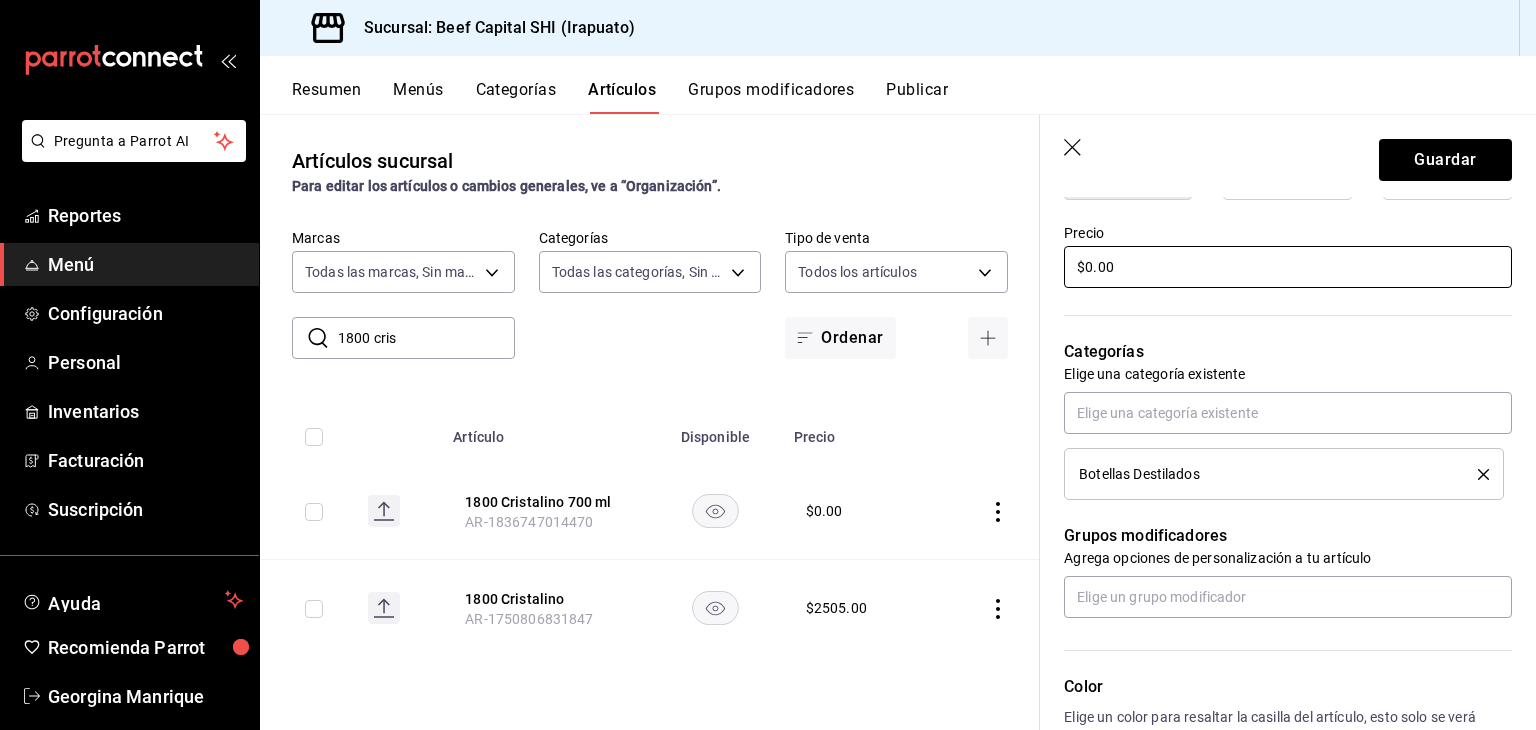 scroll, scrollTop: 700, scrollLeft: 0, axis: vertical 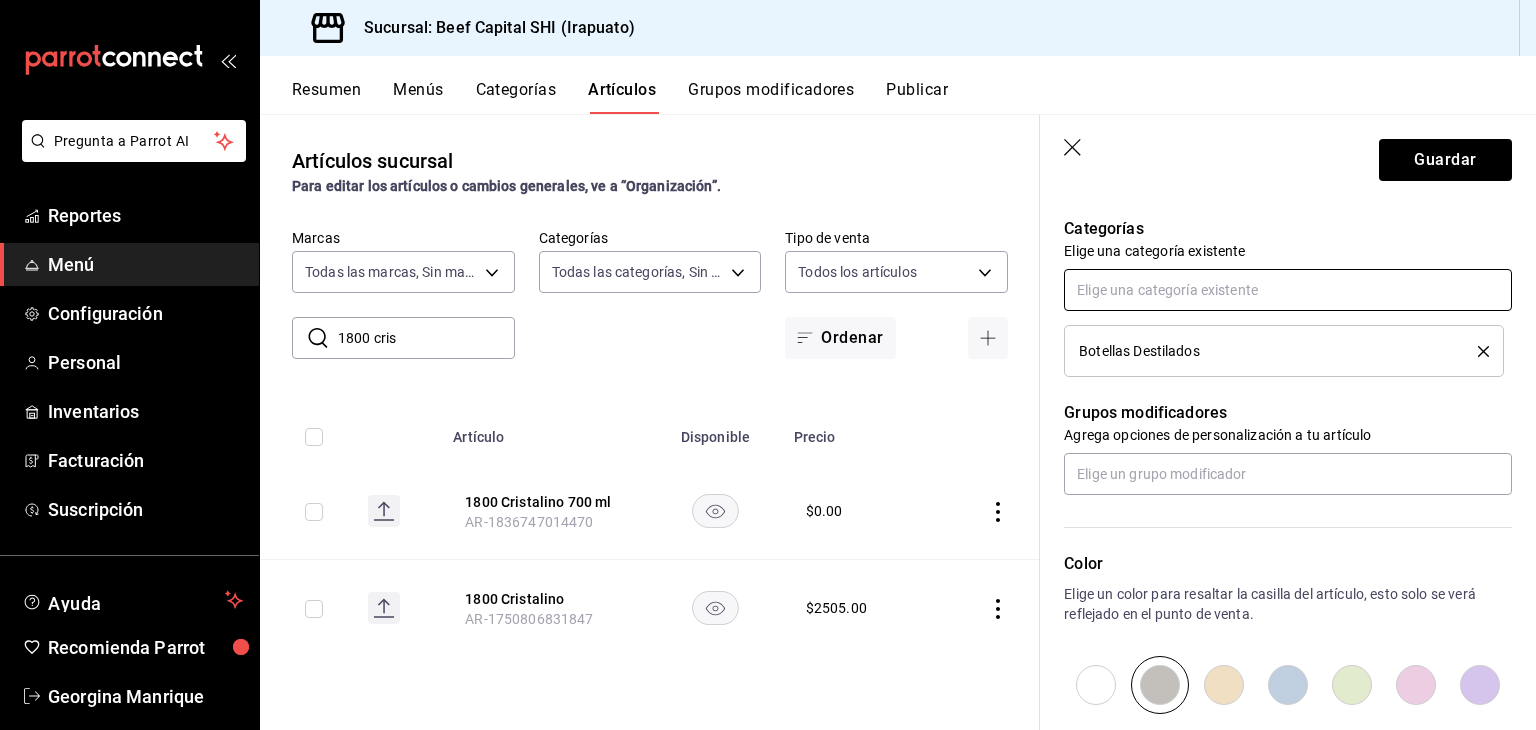 type on "$0.00" 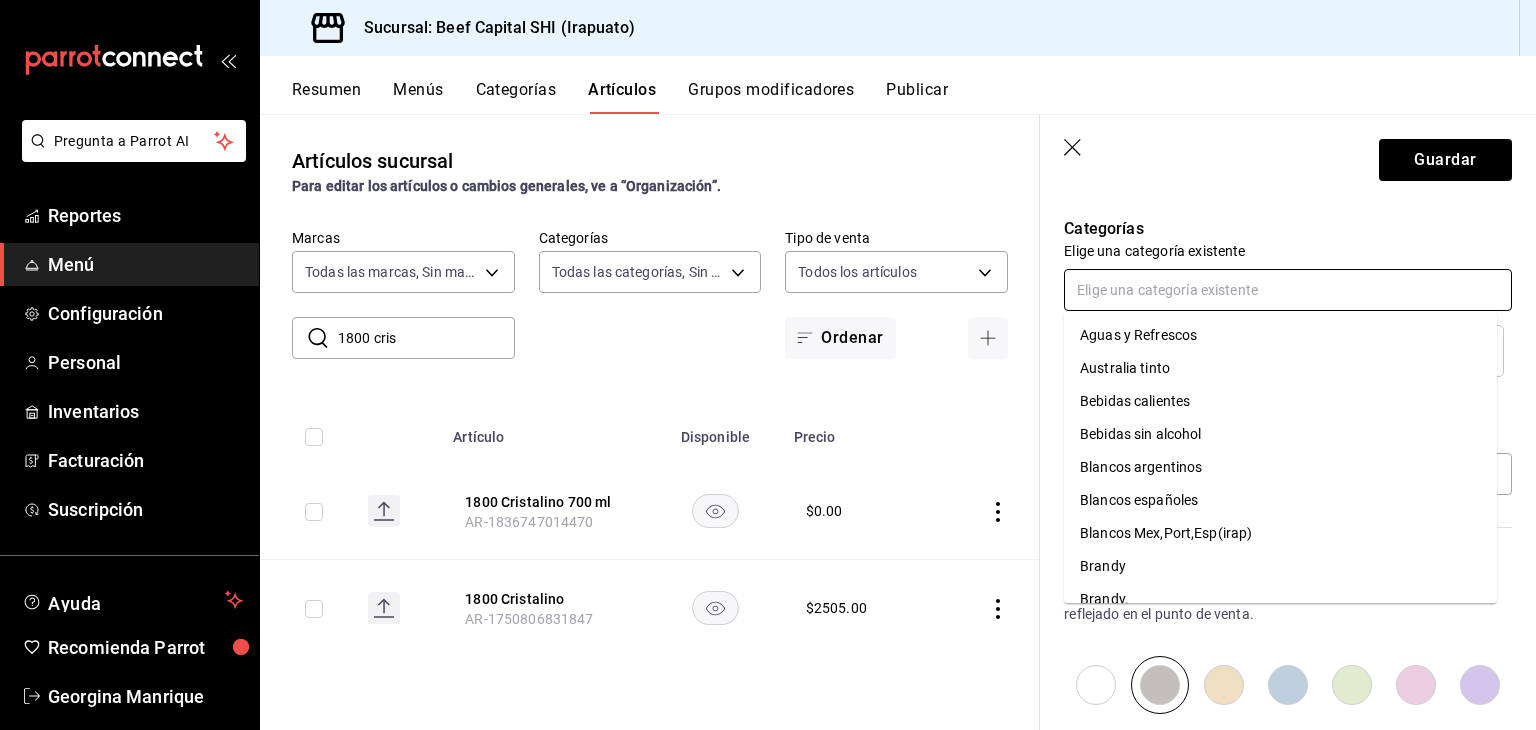 click at bounding box center (1288, 290) 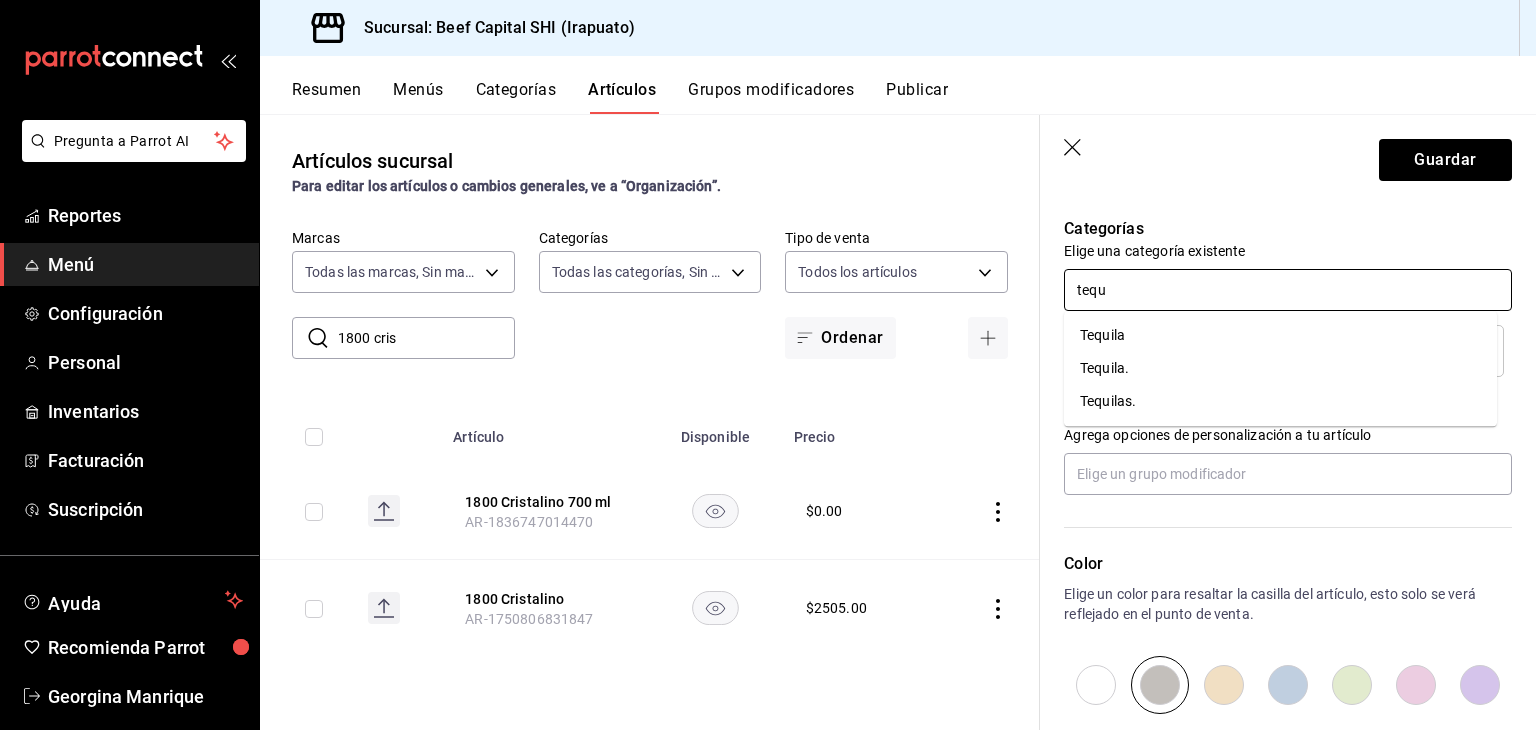 type on "tequi" 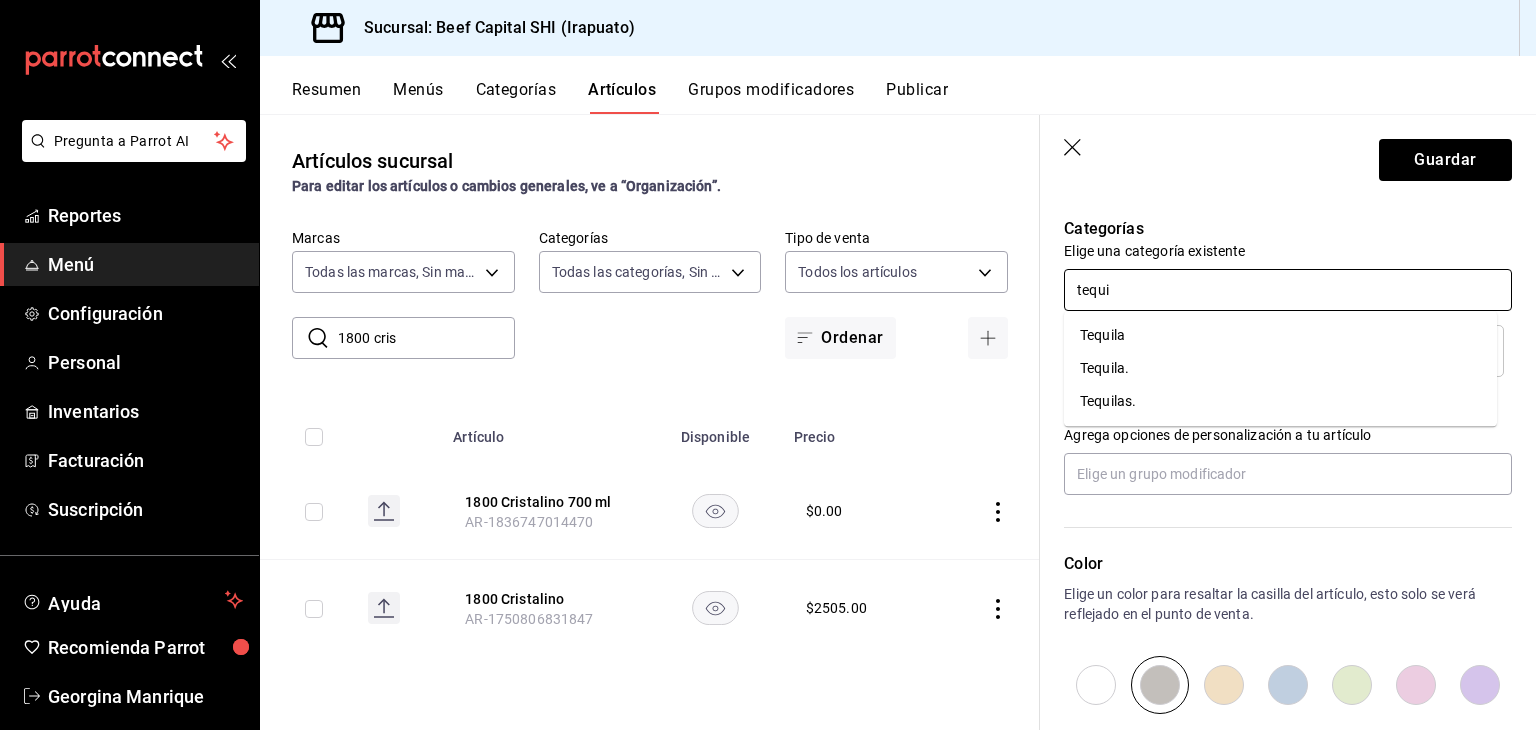 click on "Tequila." at bounding box center [1280, 368] 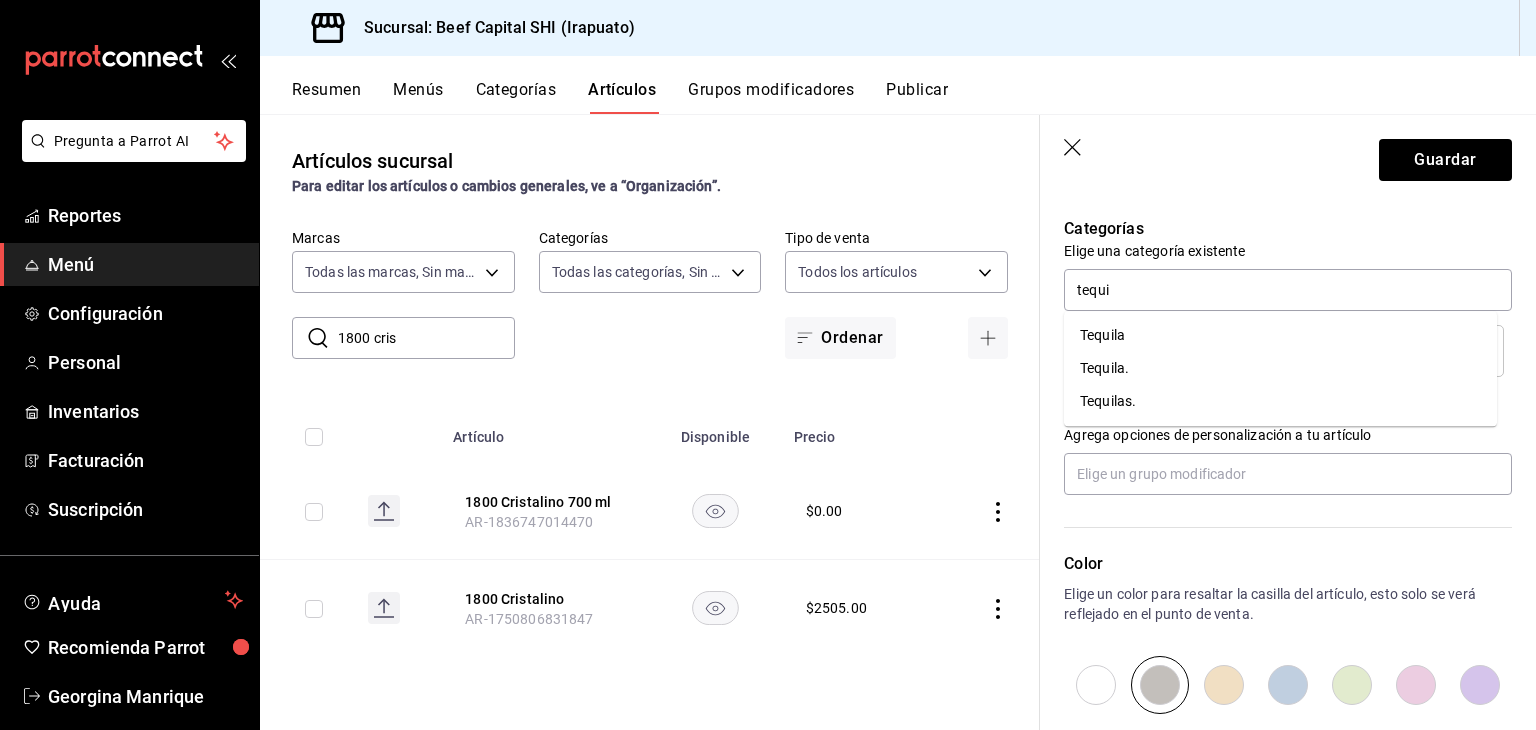 type 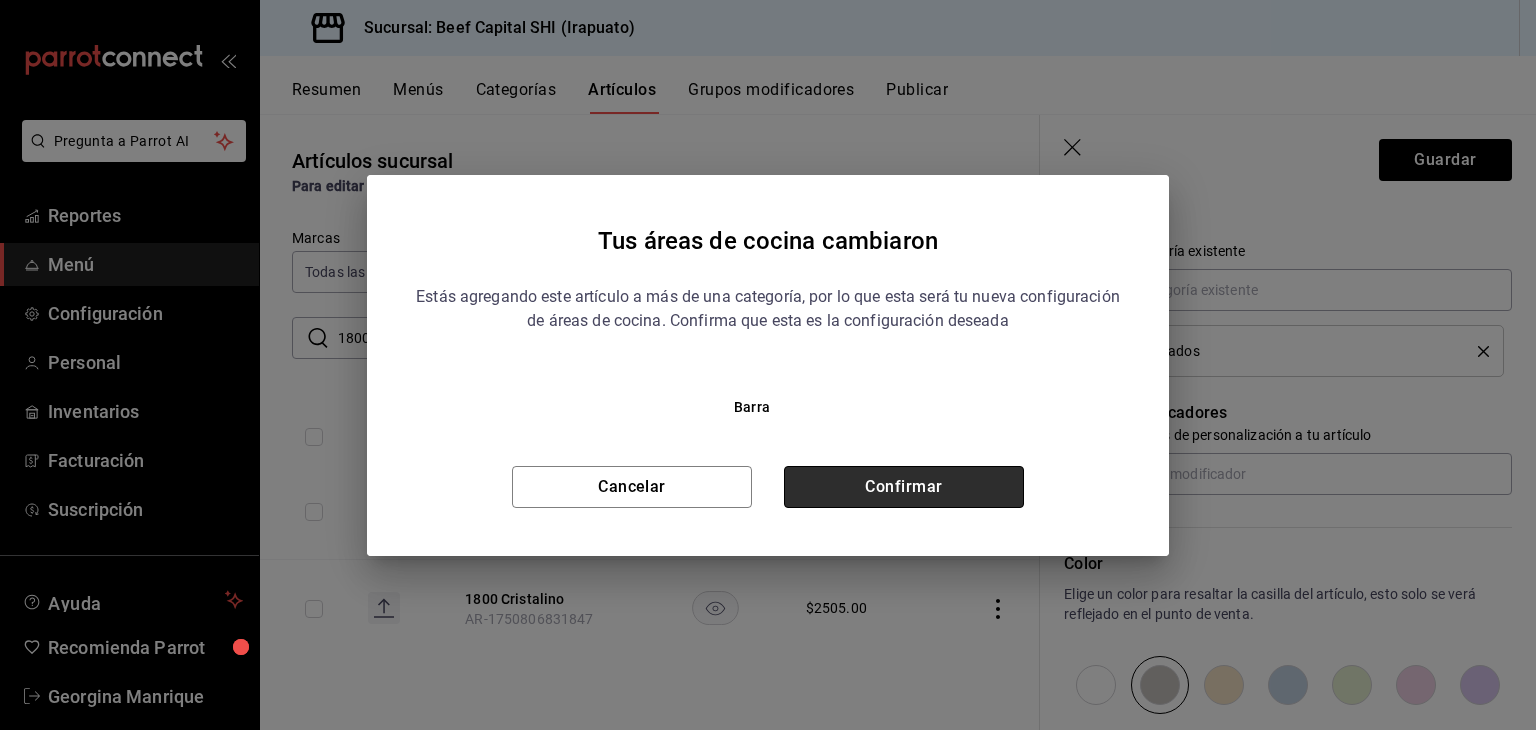 click on "Confirmar" at bounding box center (904, 487) 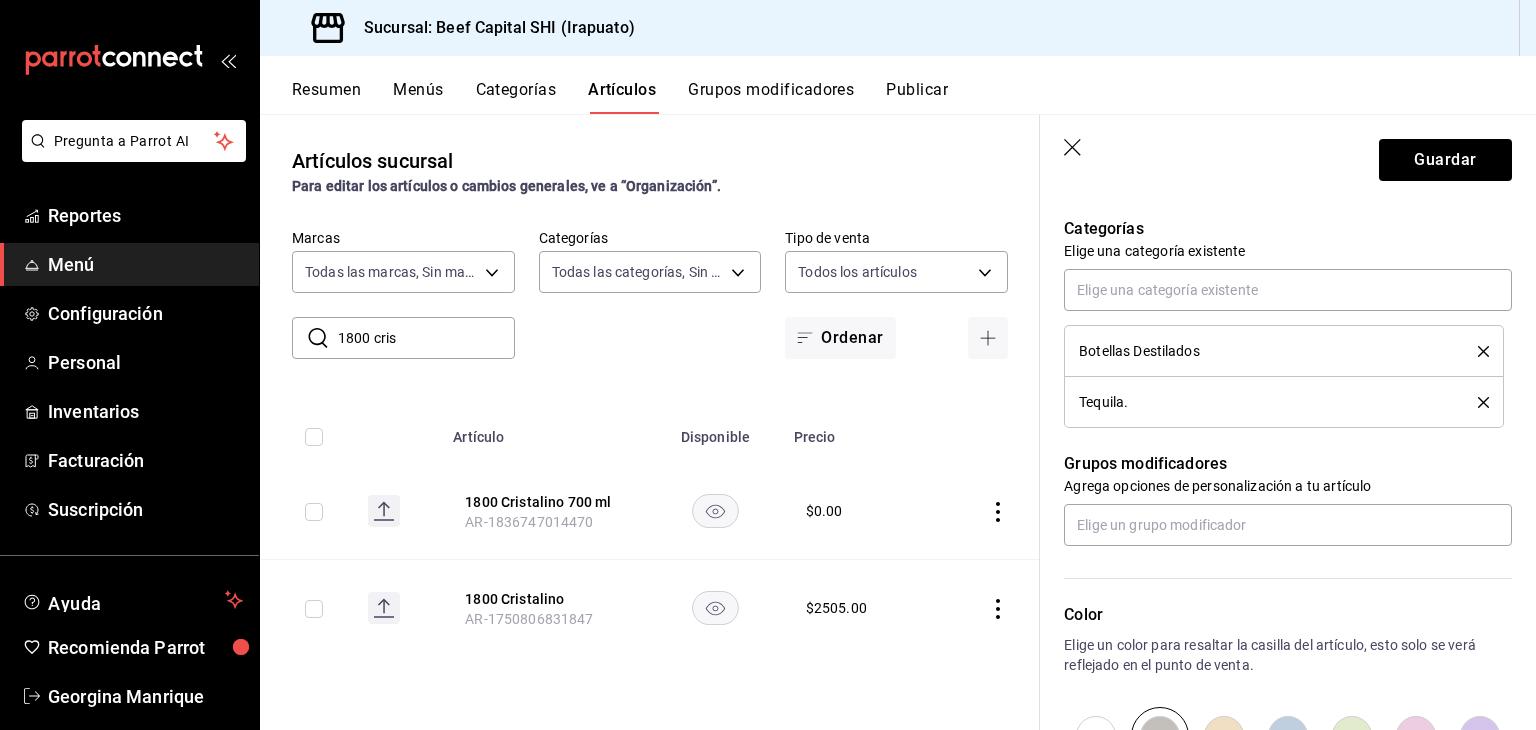click 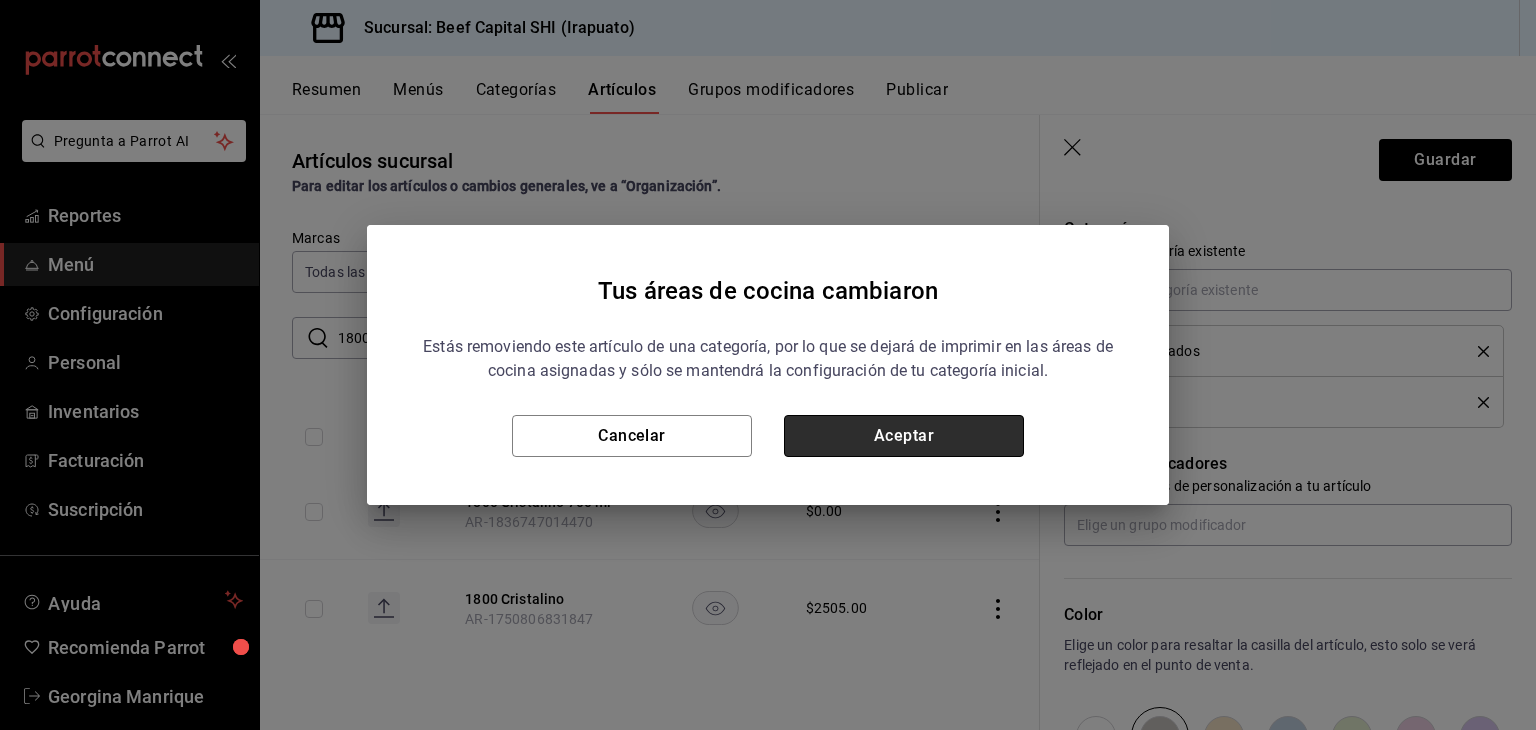 click on "Aceptar" at bounding box center (904, 436) 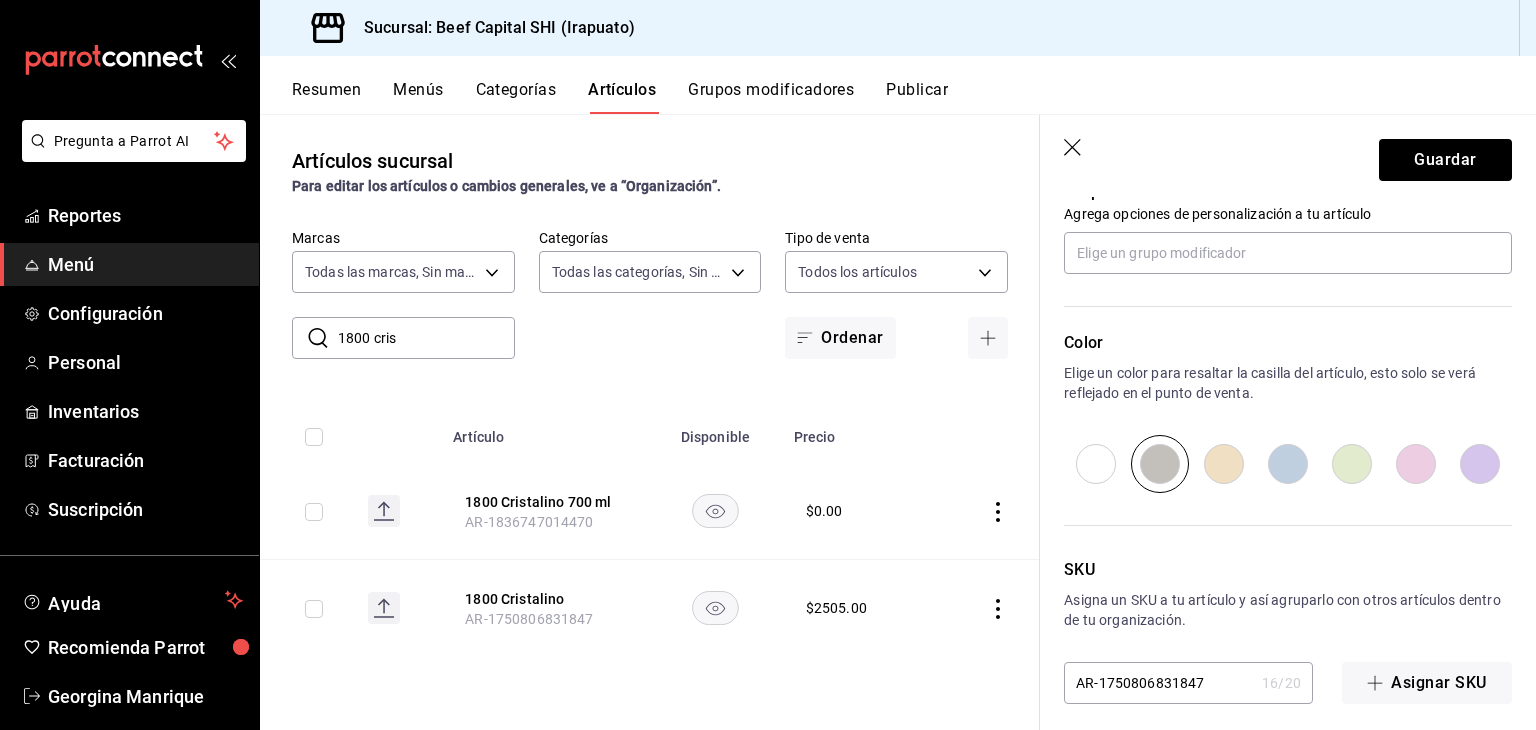scroll, scrollTop: 934, scrollLeft: 0, axis: vertical 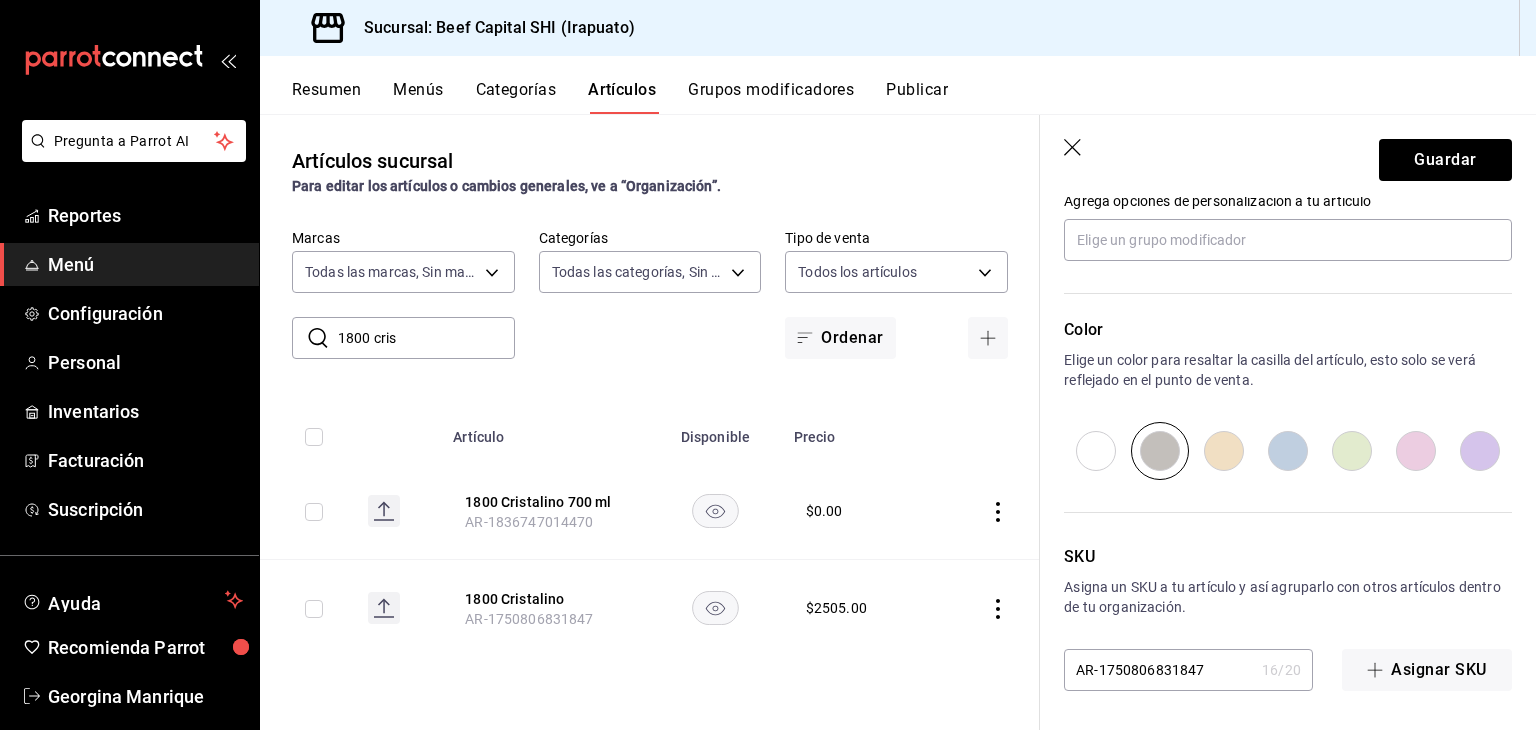 click at bounding box center [1224, 451] 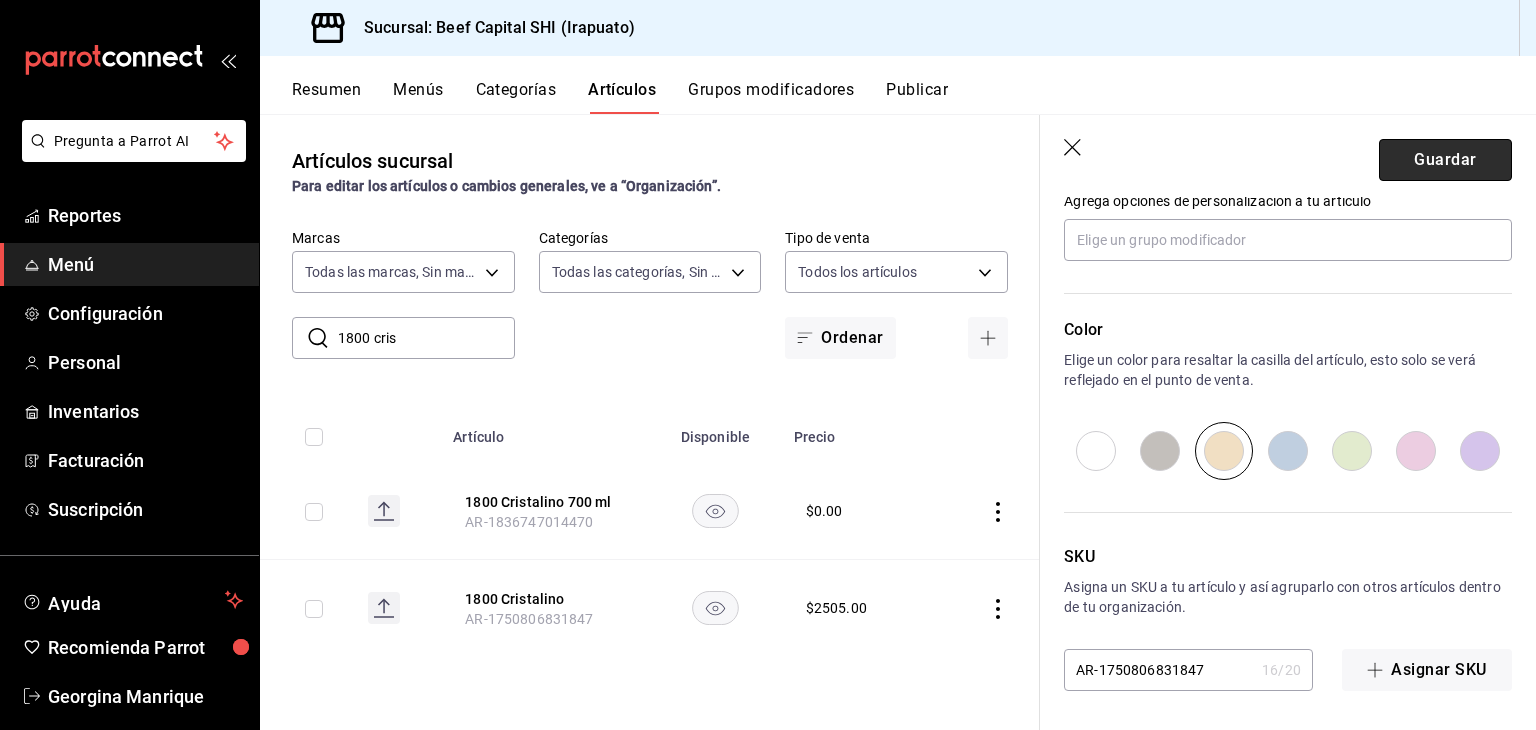 click on "Guardar" at bounding box center [1445, 160] 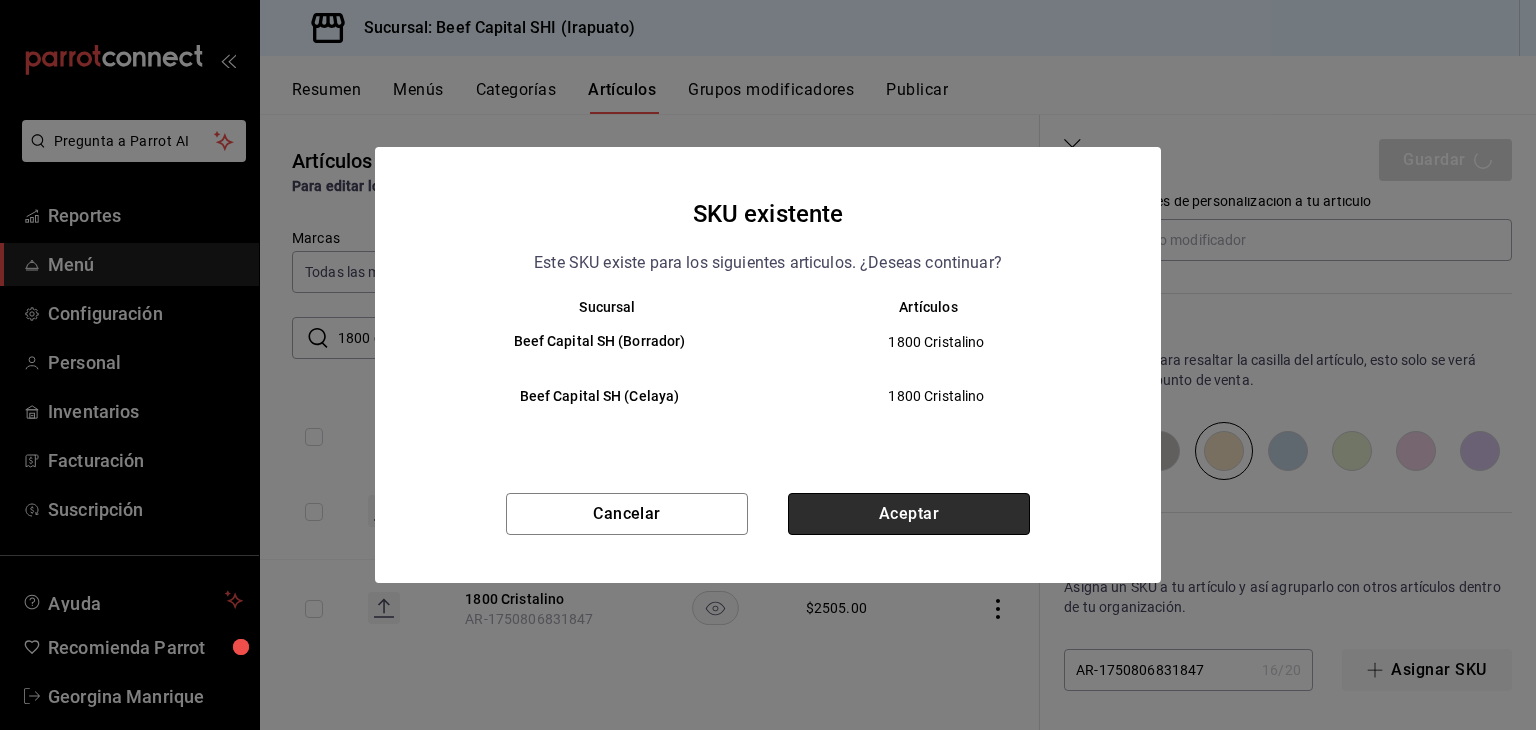 click on "Aceptar" at bounding box center [909, 514] 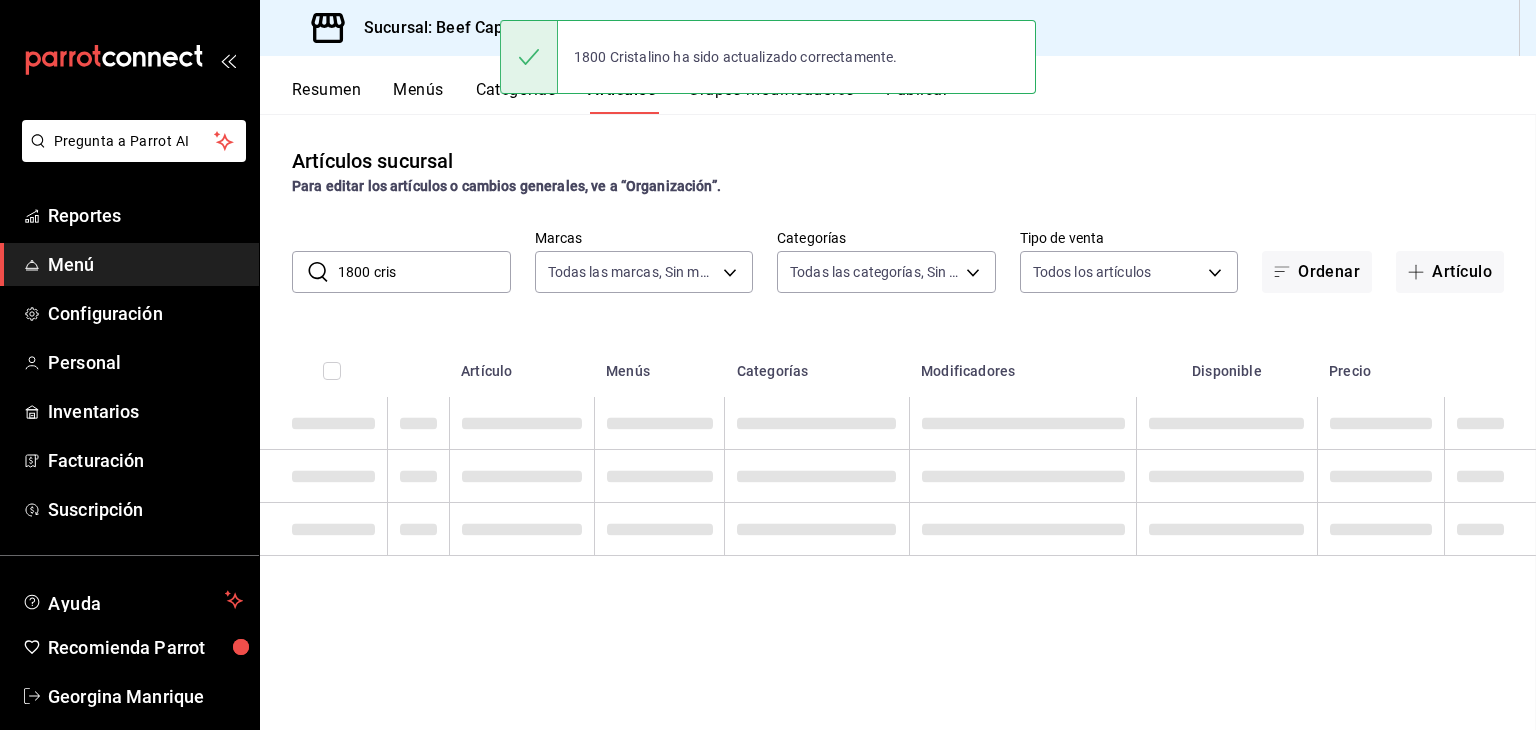 scroll, scrollTop: 0, scrollLeft: 0, axis: both 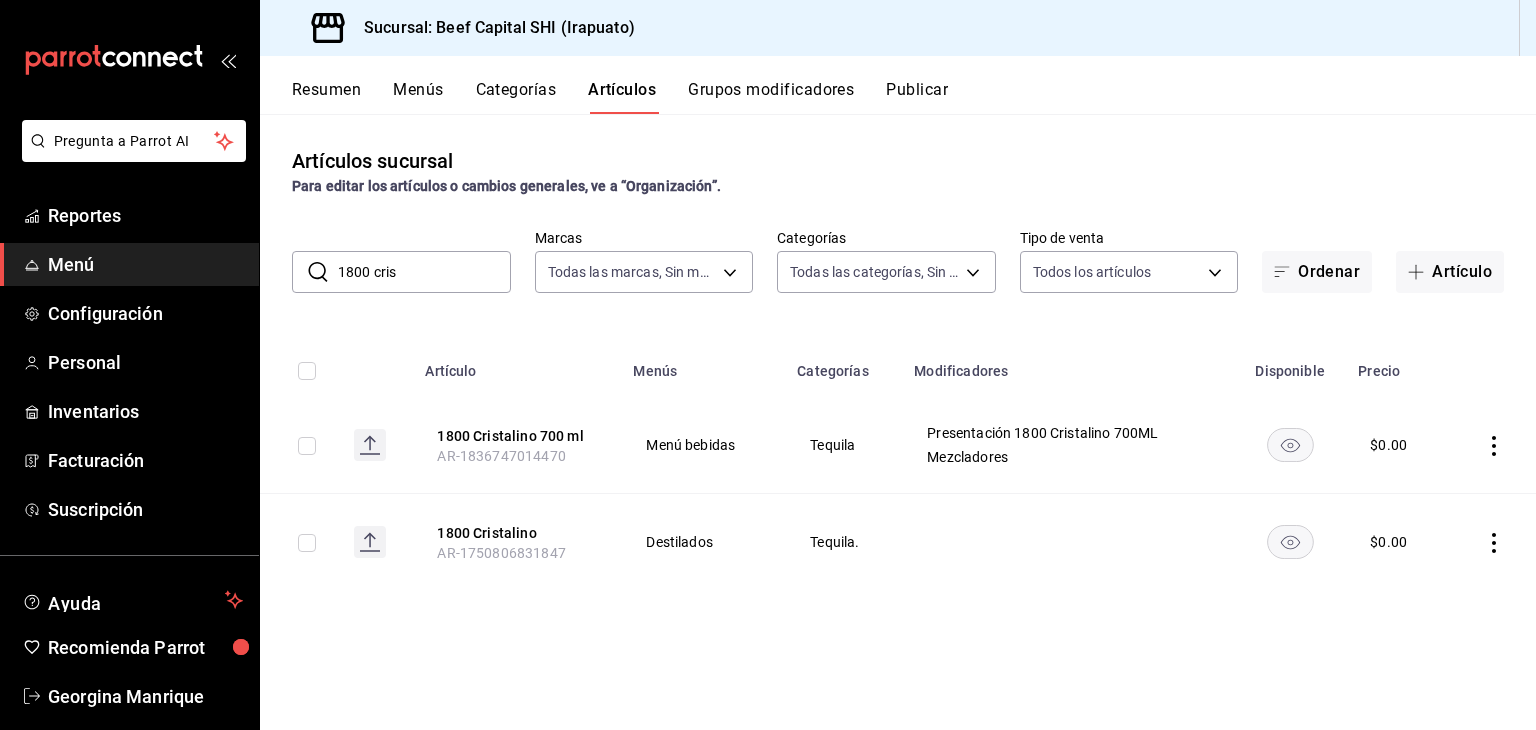 click on "Grupos modificadores" at bounding box center [771, 97] 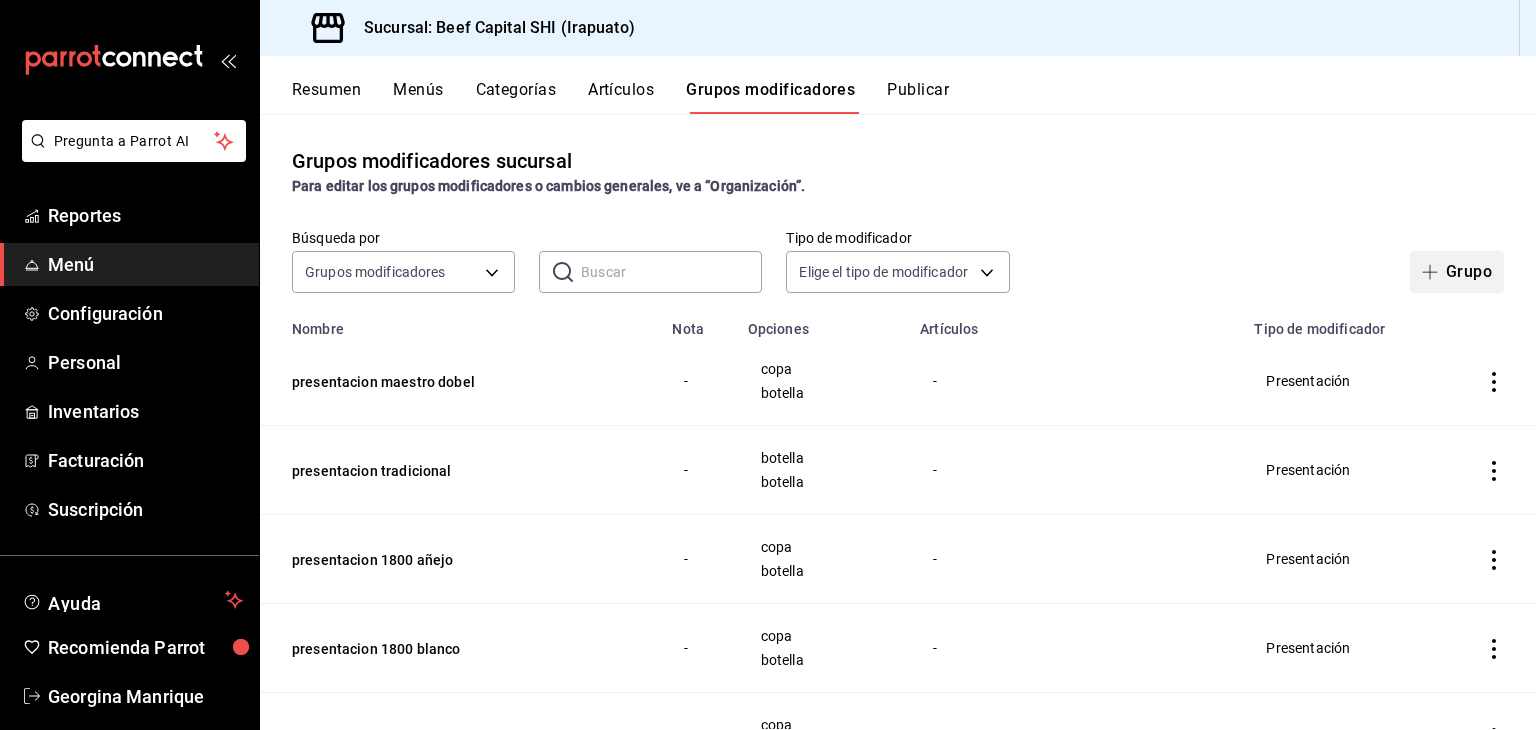 click 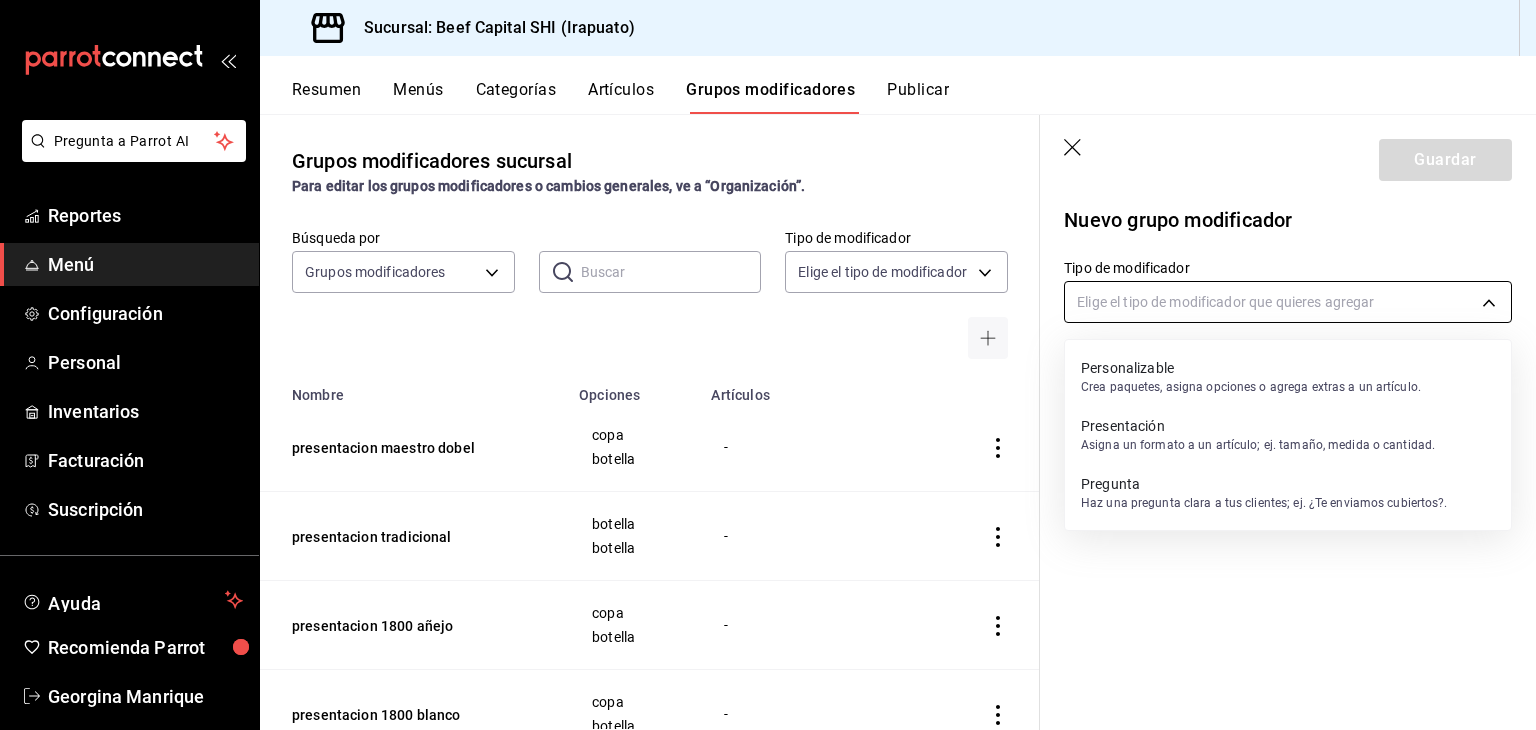 click on "Pregunta a Parrot AI Reportes   Menú   Configuración   Personal   Inventarios   Facturación   Suscripción   Ayuda Recomienda Parrot   Georgina Manrique   Sugerir nueva función   Sucursal: Beef Capital SHI (Irapuato) Resumen Menús Categorías Artículos Grupos modificadores Publicar Grupos modificadores sucursal Para editar los grupos modificadores o cambios generales, ve a “Organización”. Búsqueda por Grupos modificadores GROUP ​ ​ Tipo de modificador Elige el tipo de modificador Nombre Opciones Artículos presentacion maestro dobel copa botella - presentacion tradicional botella botella - presentacion 1800 añejo copa botella - presentacion 1800 blanco copa botella - presentacion 1800reposado copa botella - presentacion centario añejo copa botella - presentacion centenario plata copa botella - presentacion centenario reposado copa botella - presentacion don julio 1942 copa botella - presentacion don julio 70 copa botella - presentacion don julio reposado copa botella - copa botella - copa -" at bounding box center (768, 365) 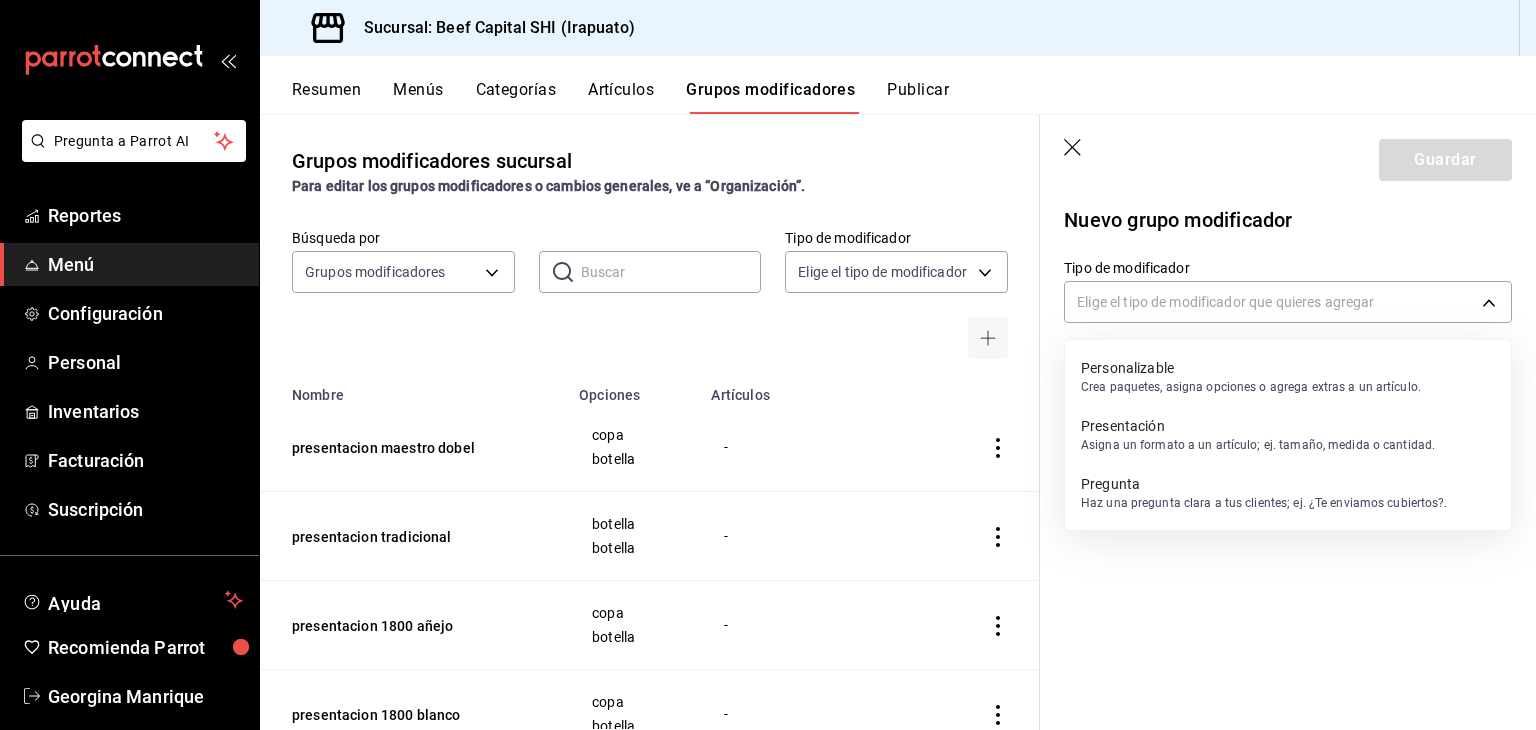 drag, startPoint x: 1126, startPoint y: 427, endPoint x: 1112, endPoint y: 398, distance: 32.202484 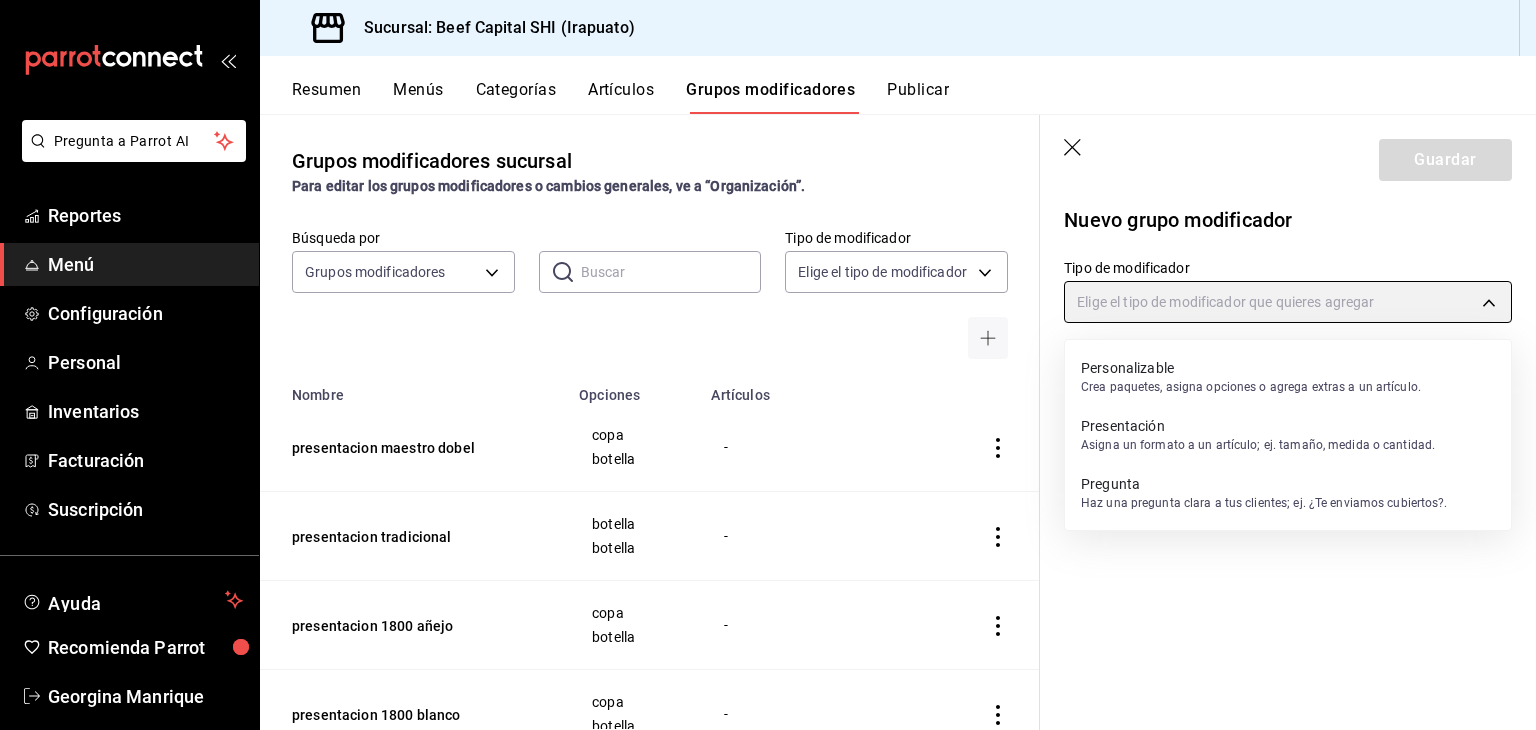 type on "PRESENTATION" 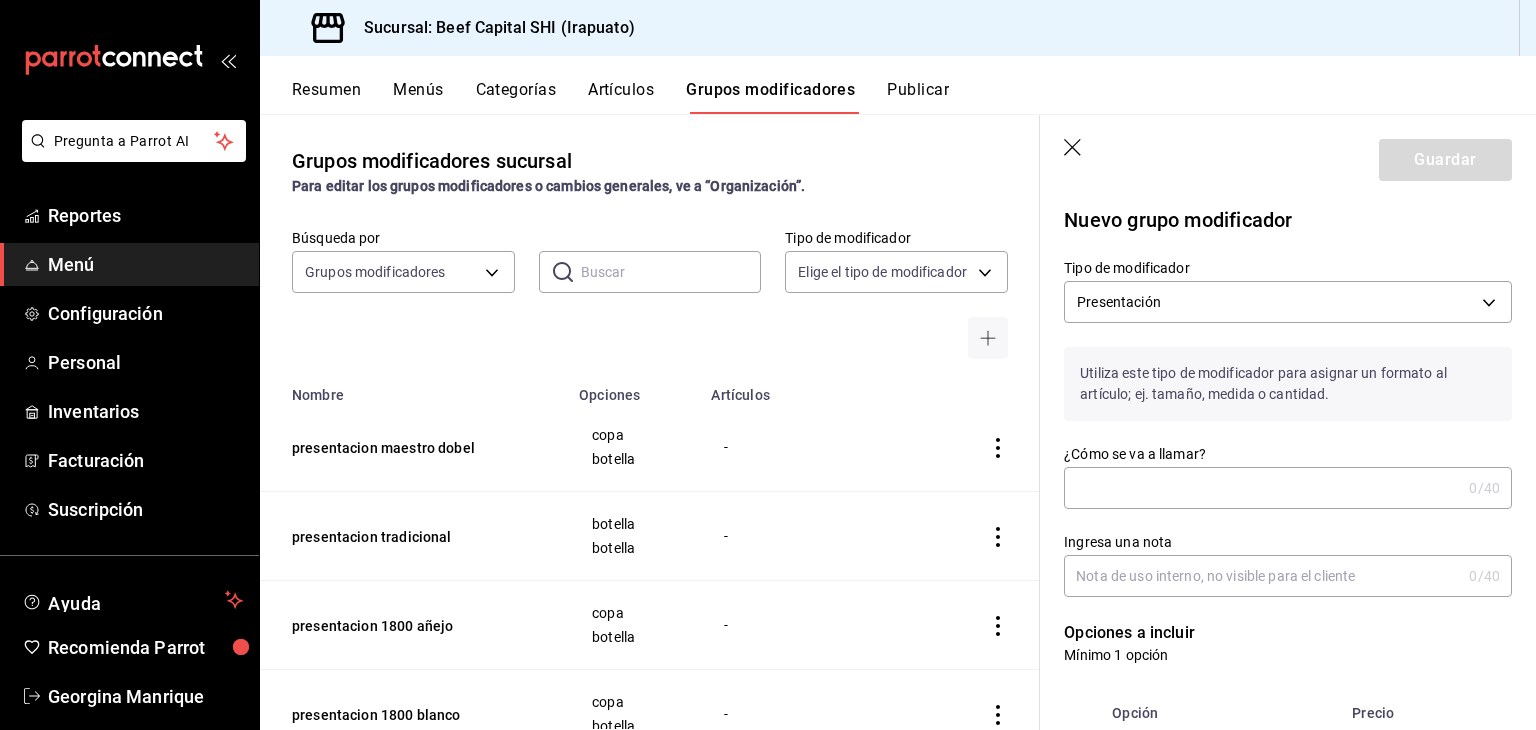 click on "¿Cómo se va a llamar?" at bounding box center (1262, 488) 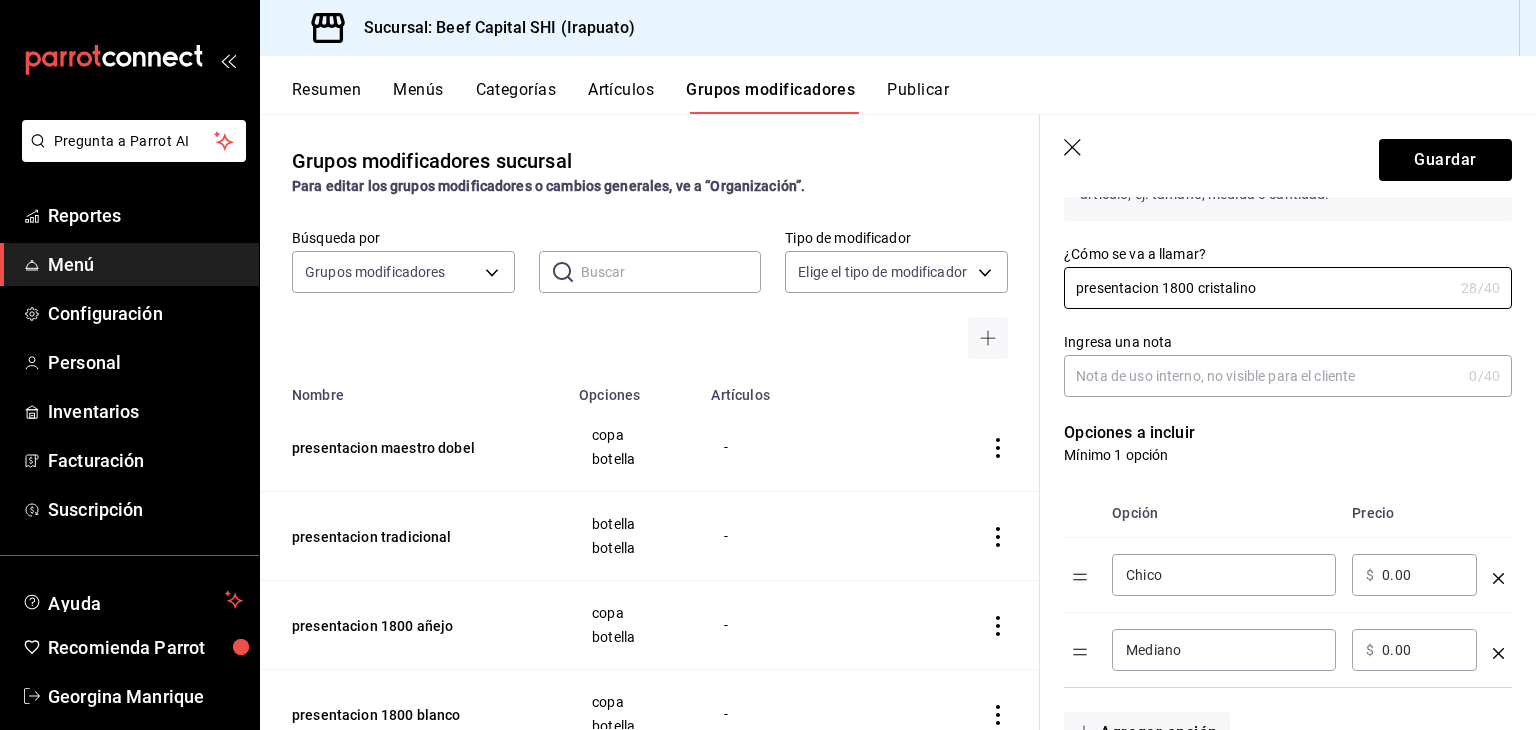 scroll, scrollTop: 300, scrollLeft: 0, axis: vertical 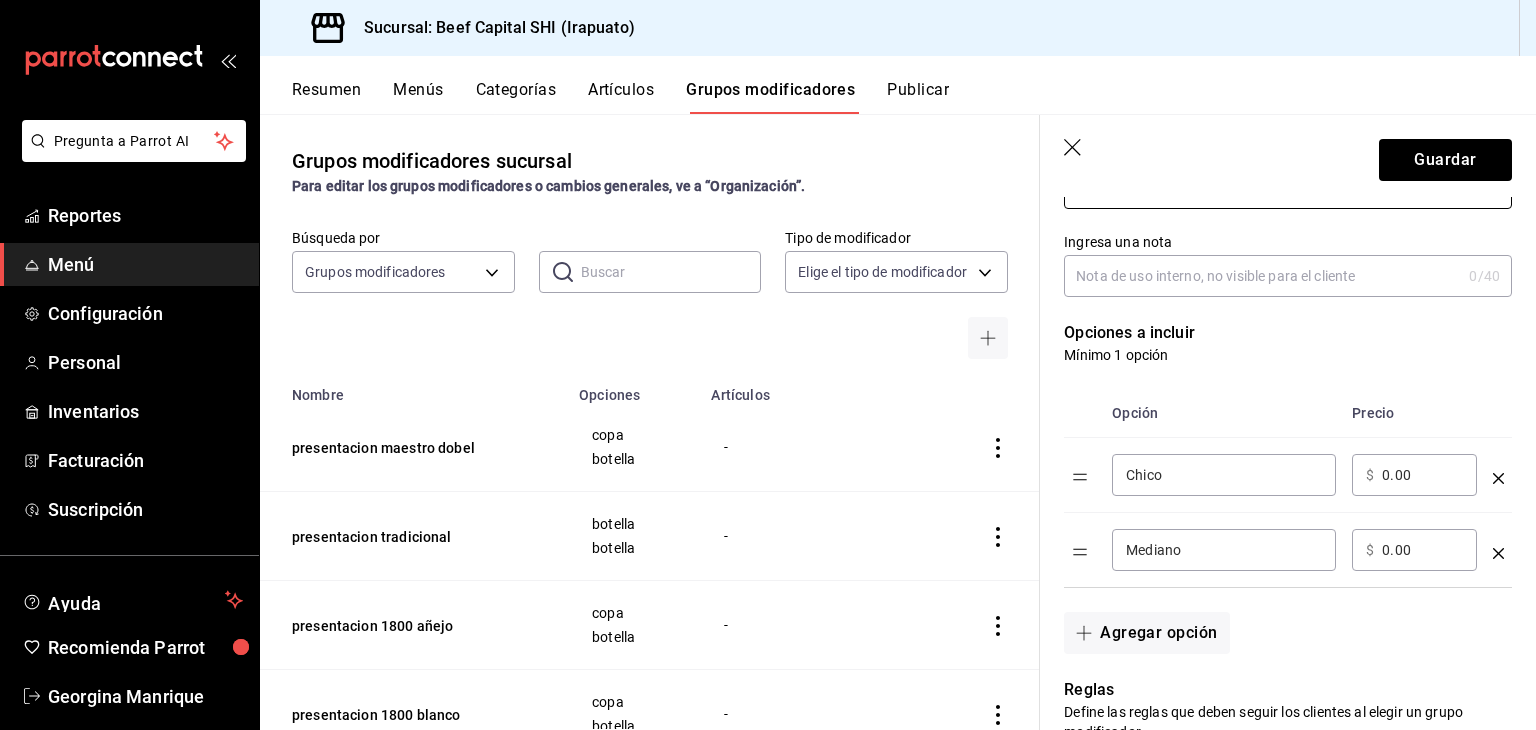 type on "presentacion 1800 cristalino" 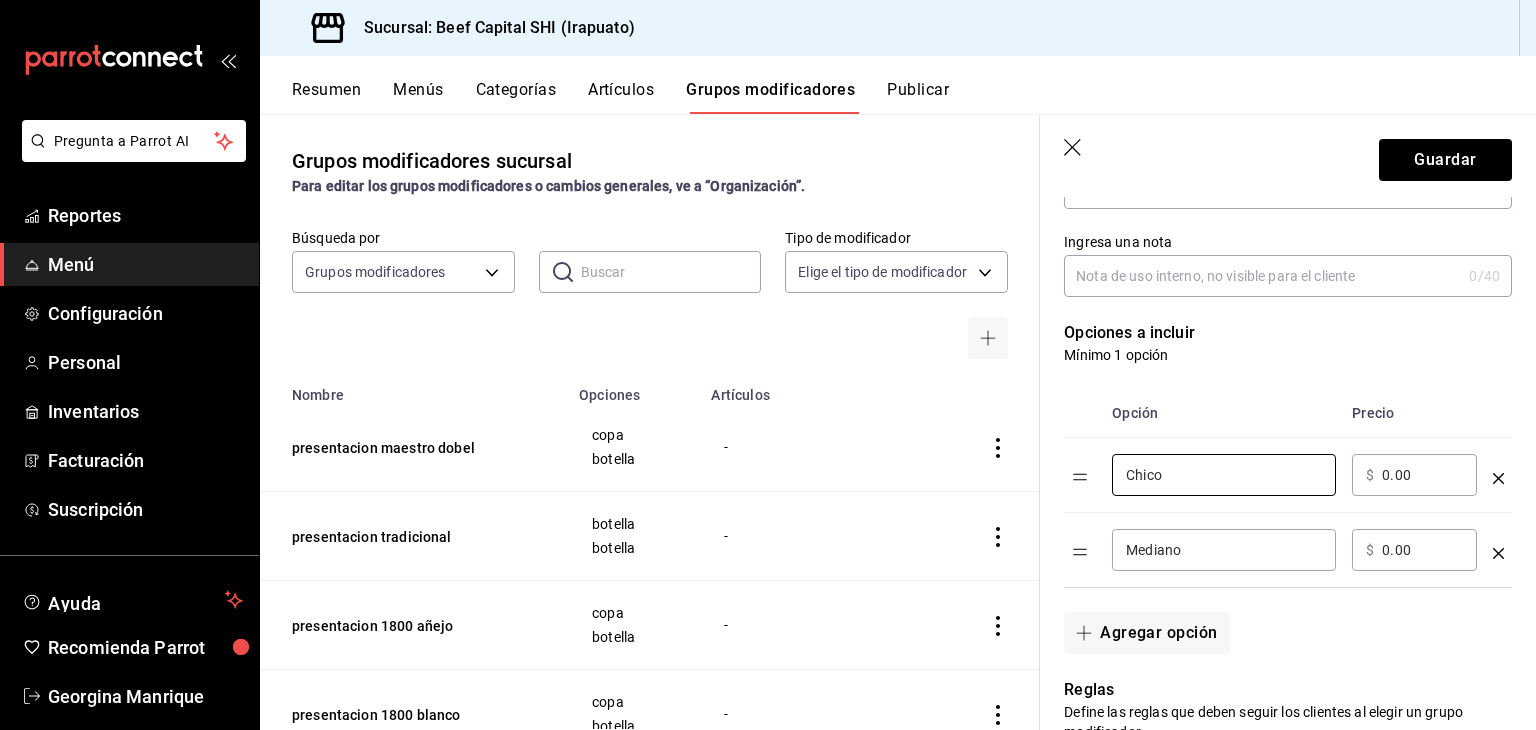 drag, startPoint x: 1181, startPoint y: 471, endPoint x: 1092, endPoint y: 486, distance: 90.255196 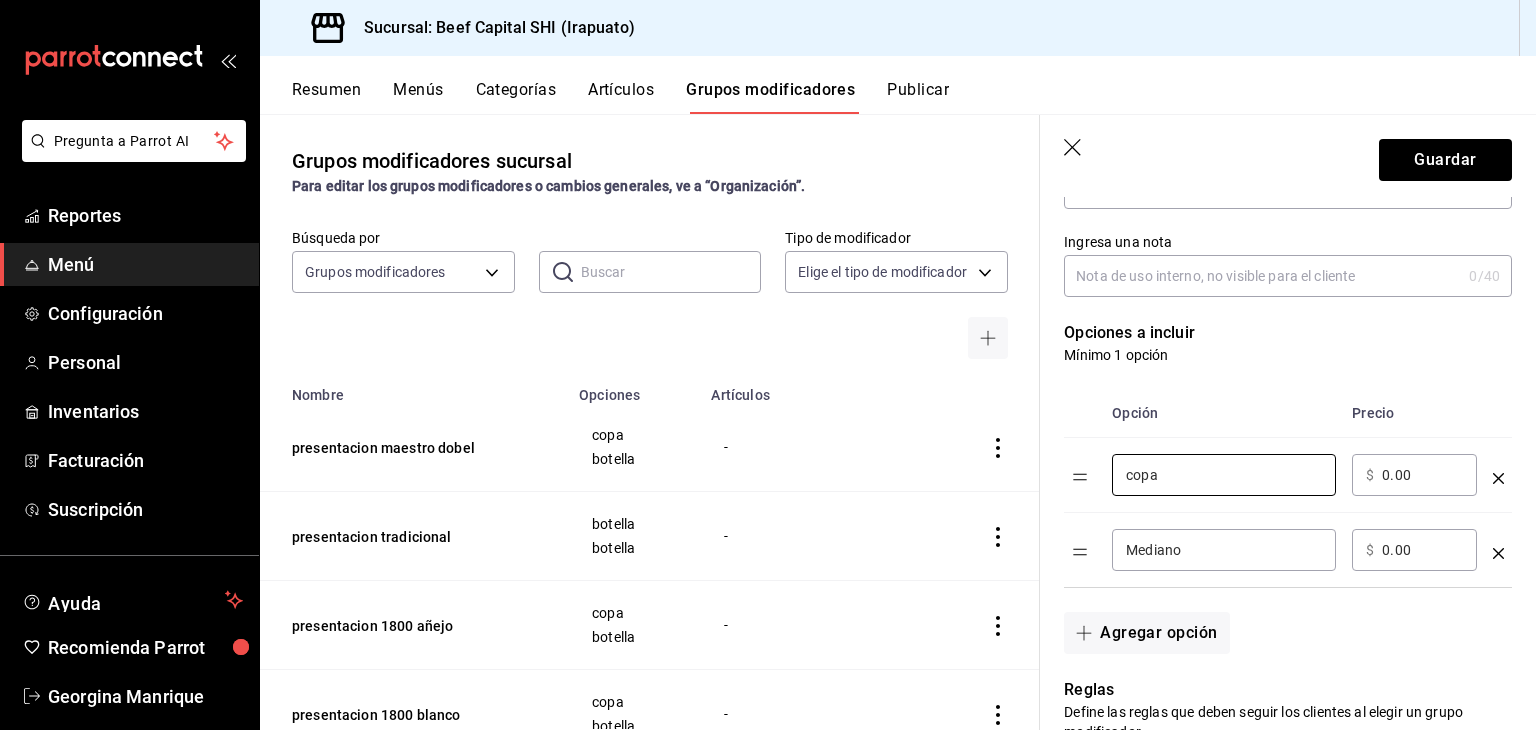 type on "copa" 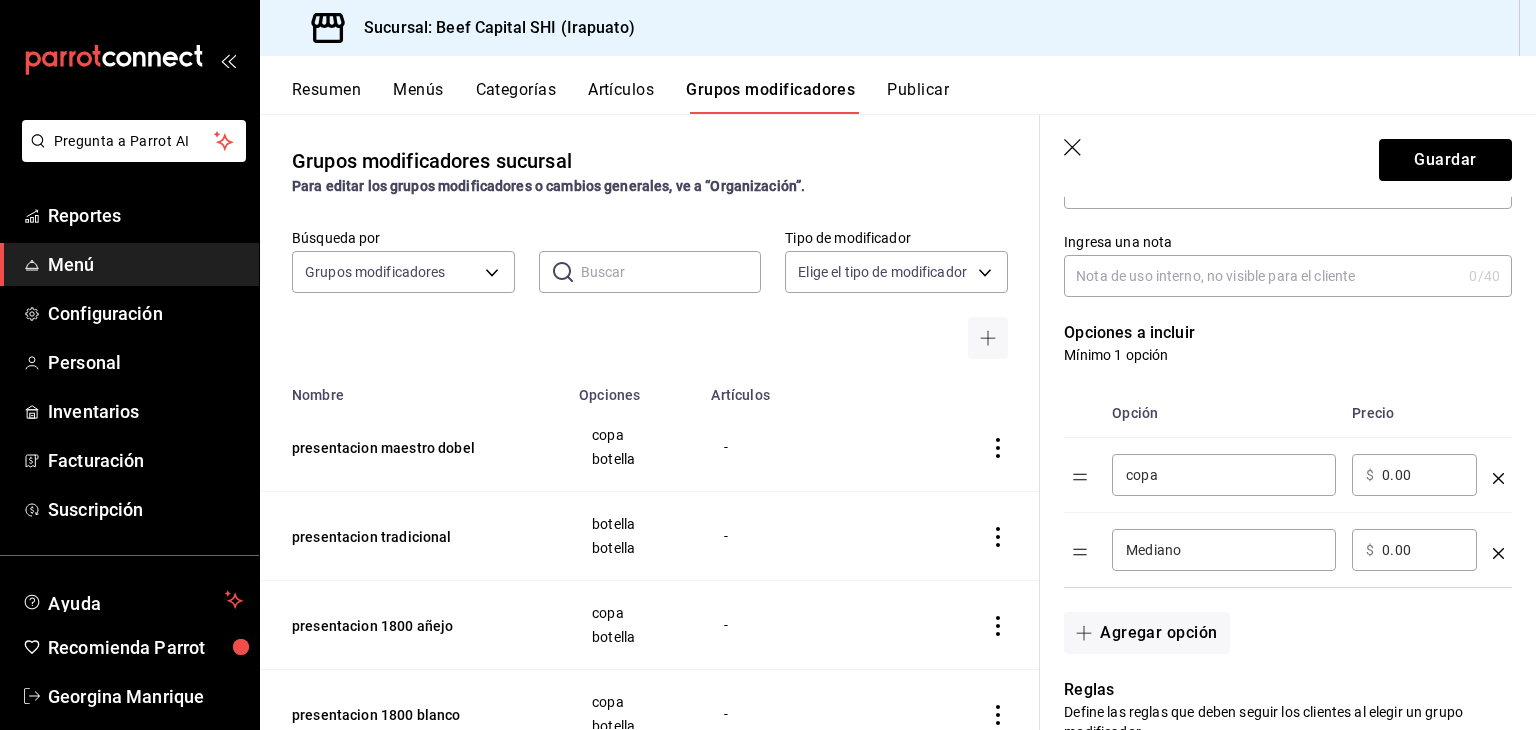 click on "​ $ 0.00 ​" at bounding box center [1414, 475] 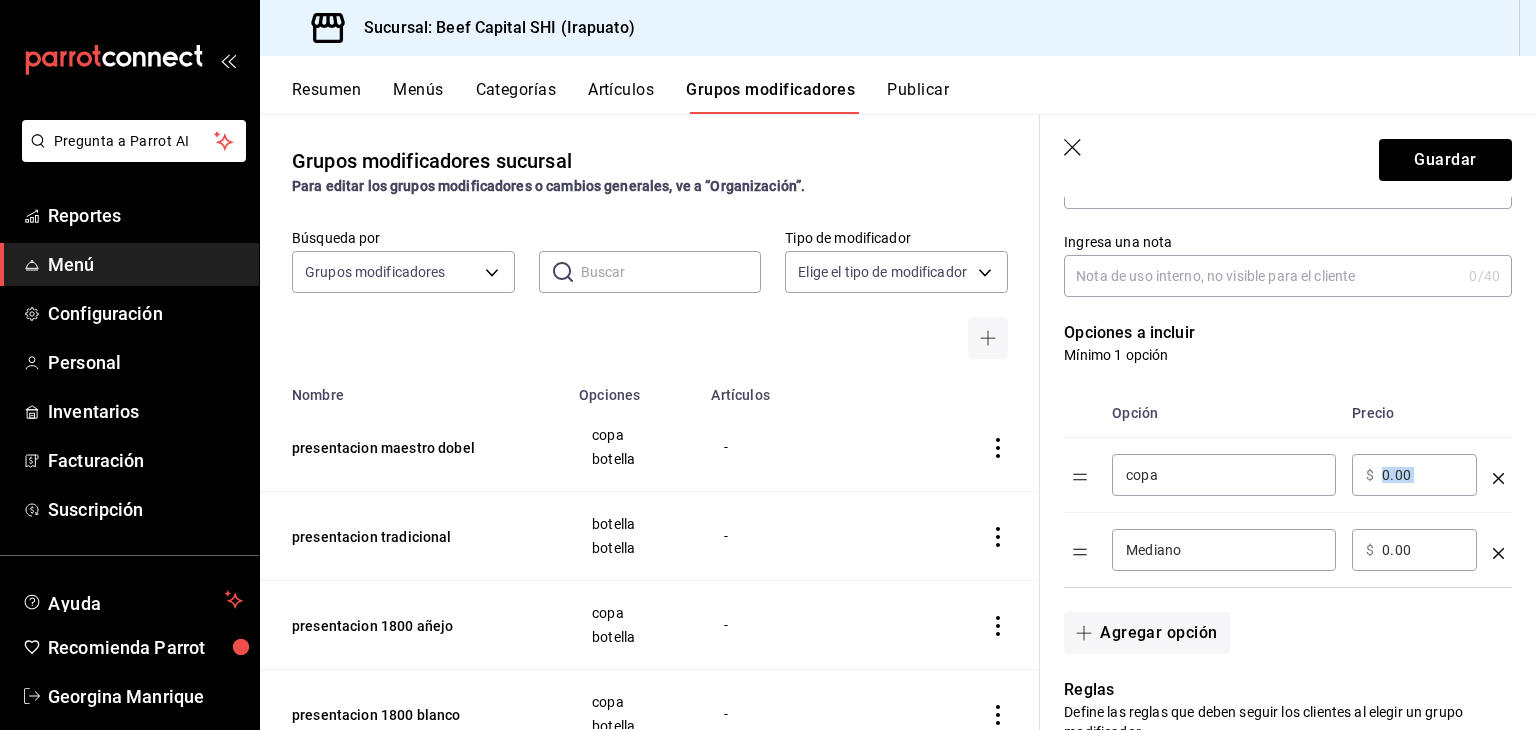 drag, startPoint x: 1466, startPoint y: 478, endPoint x: 1417, endPoint y: 472, distance: 49.365982 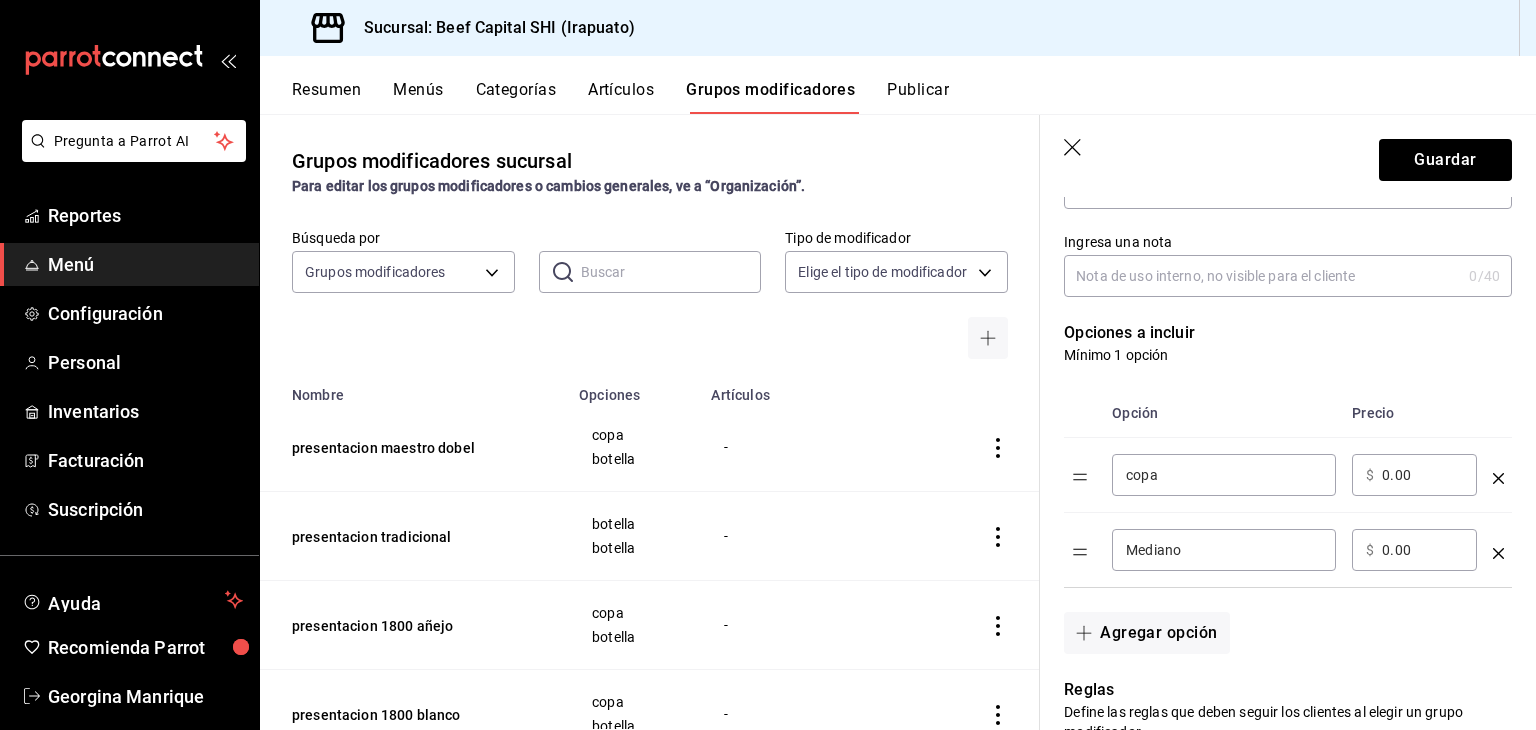 drag, startPoint x: 1436, startPoint y: 467, endPoint x: 1366, endPoint y: 466, distance: 70.00714 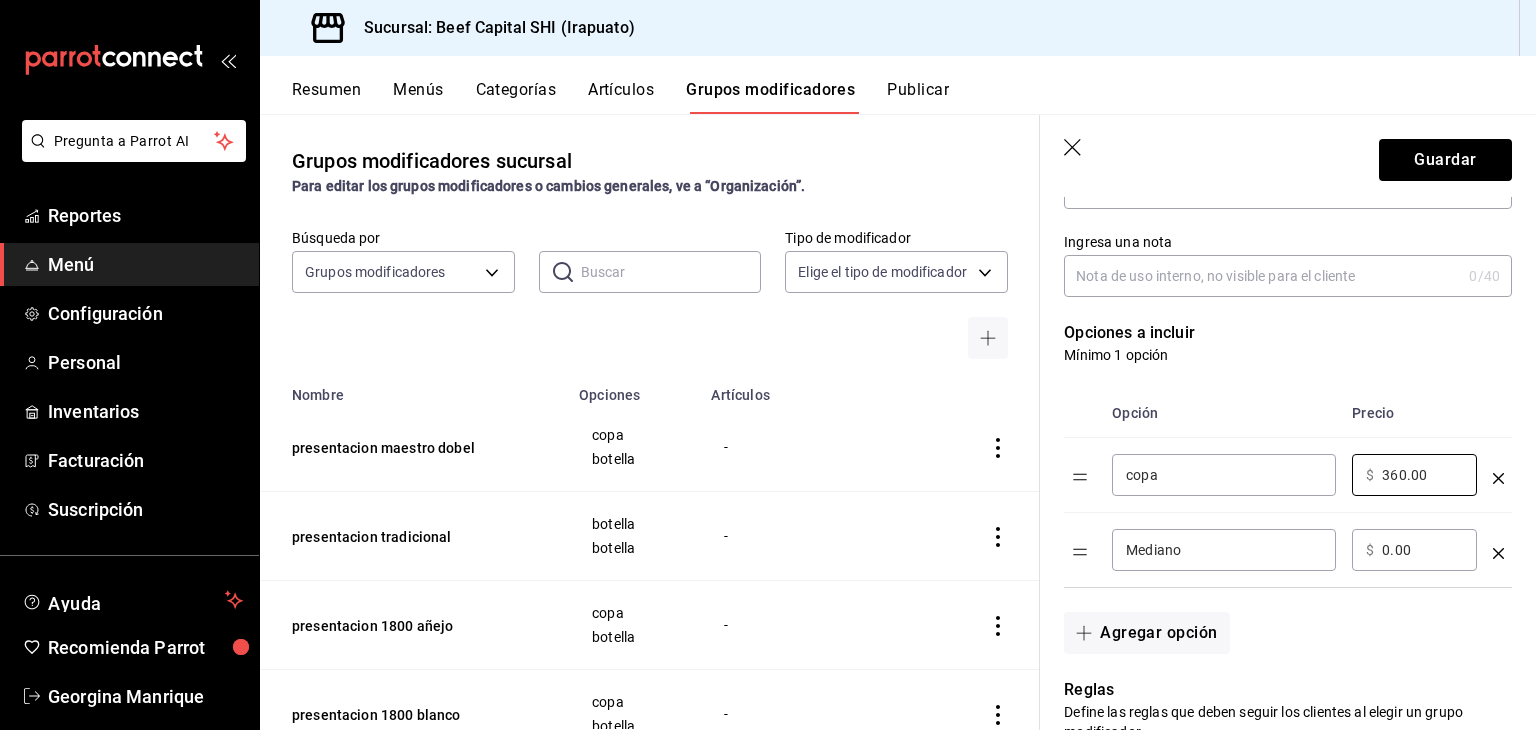 type on "360.00" 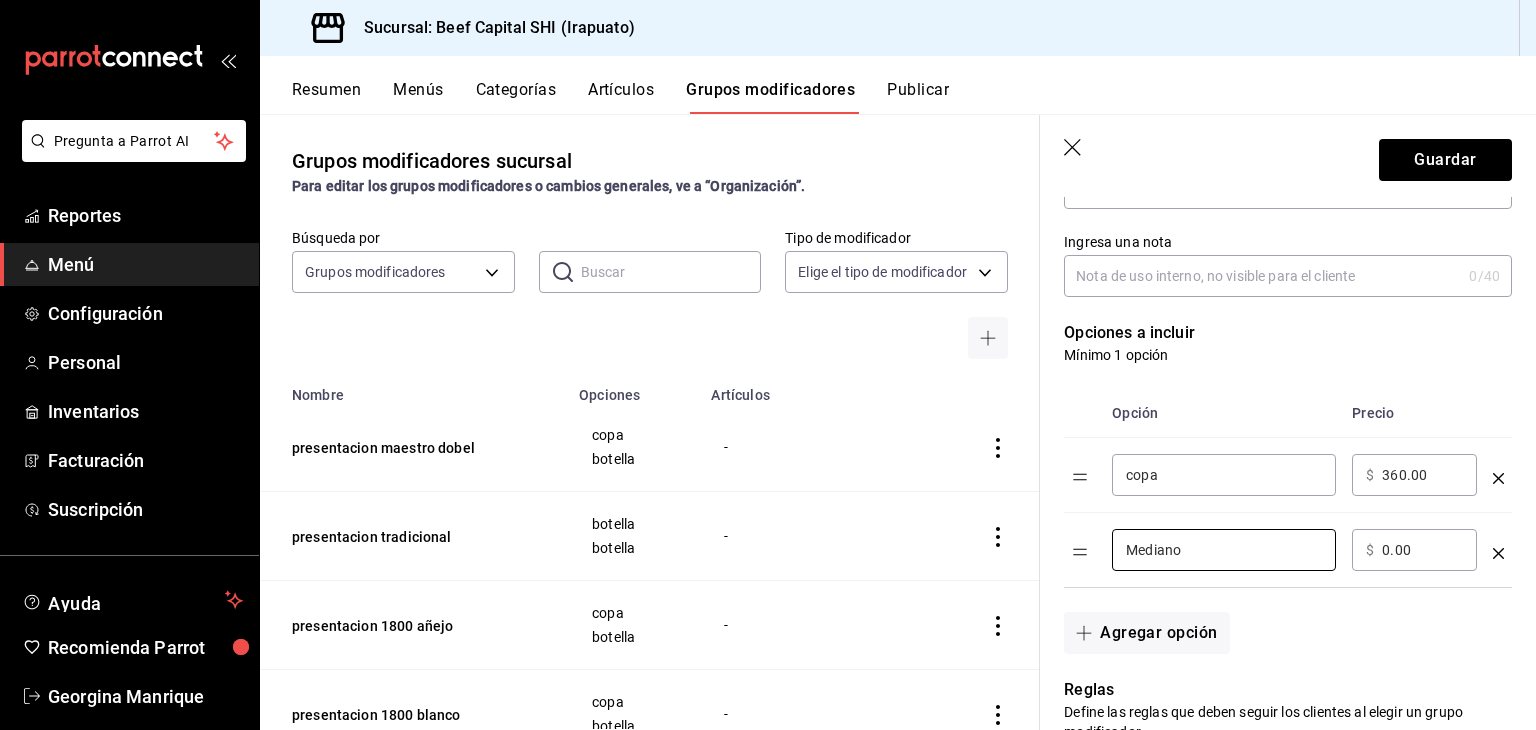 drag, startPoint x: 1240, startPoint y: 548, endPoint x: 1028, endPoint y: 516, distance: 214.40149 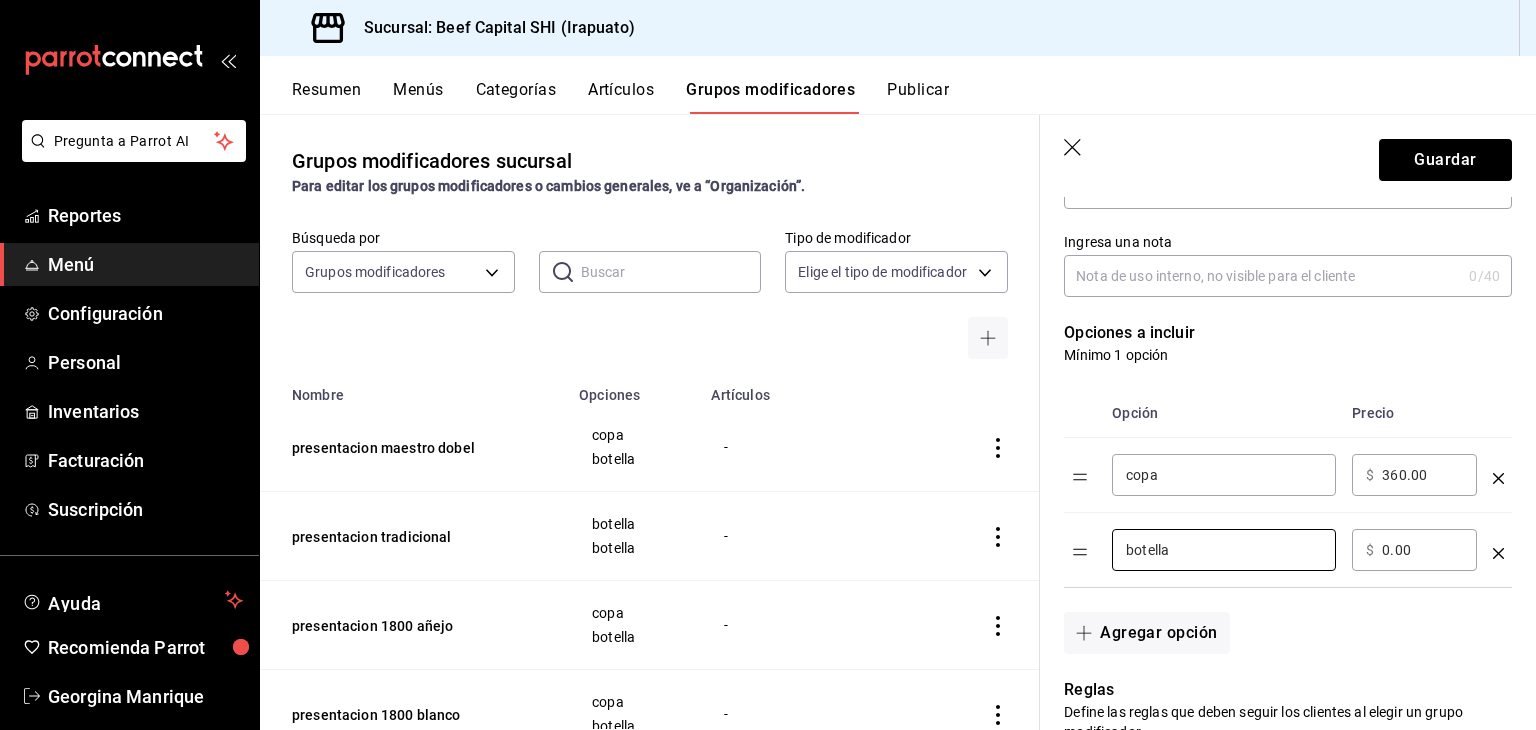 type on "botella" 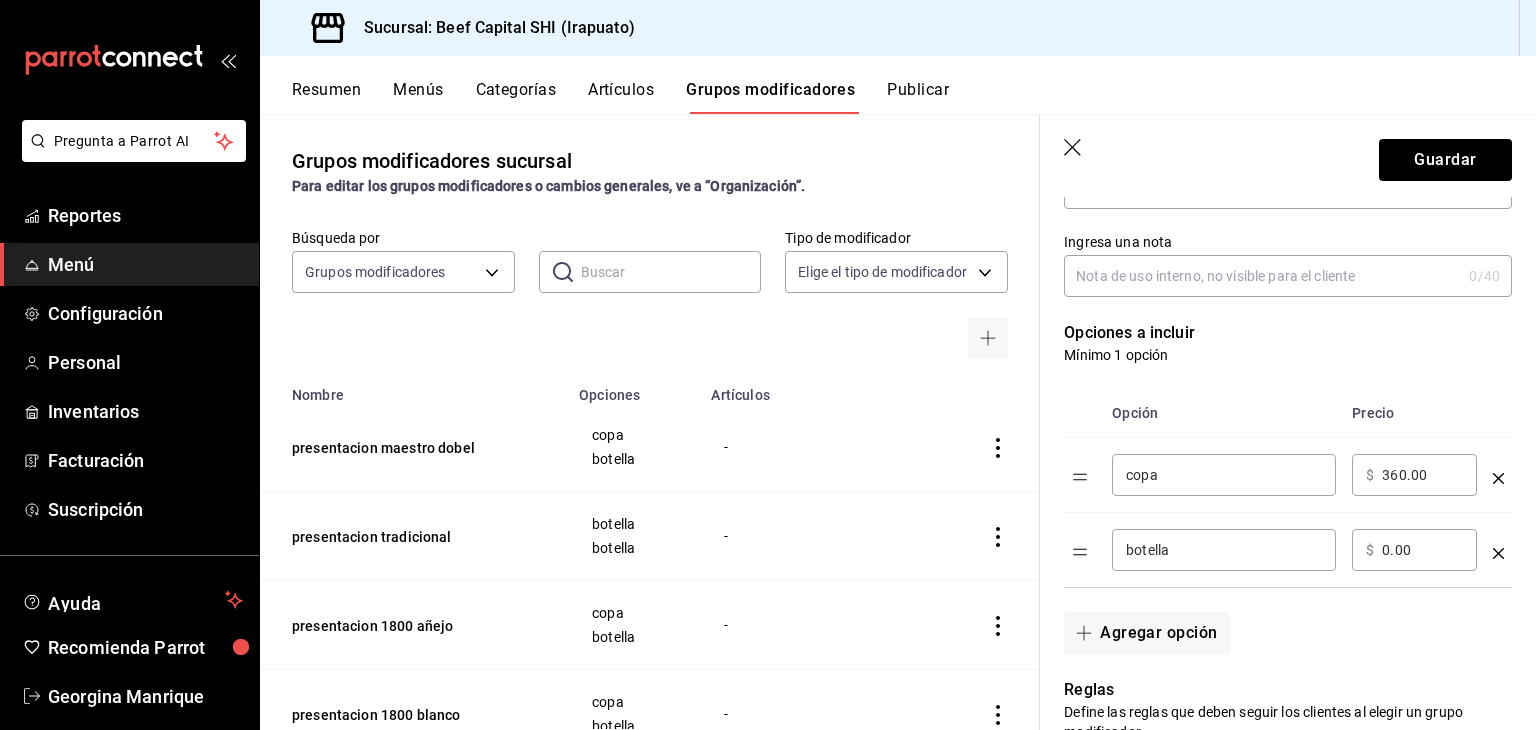 drag, startPoint x: 1433, startPoint y: 553, endPoint x: 1368, endPoint y: 553, distance: 65 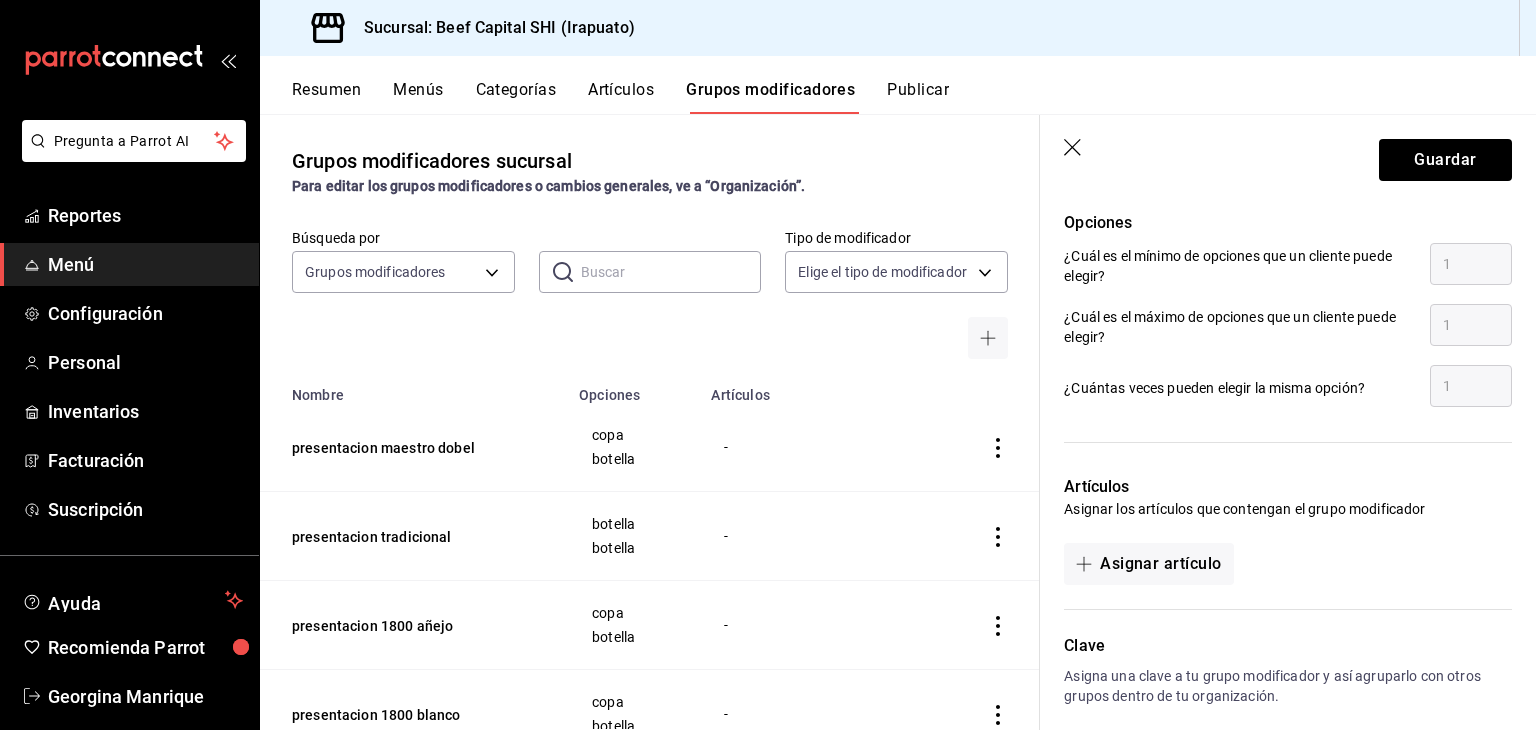 scroll, scrollTop: 992, scrollLeft: 0, axis: vertical 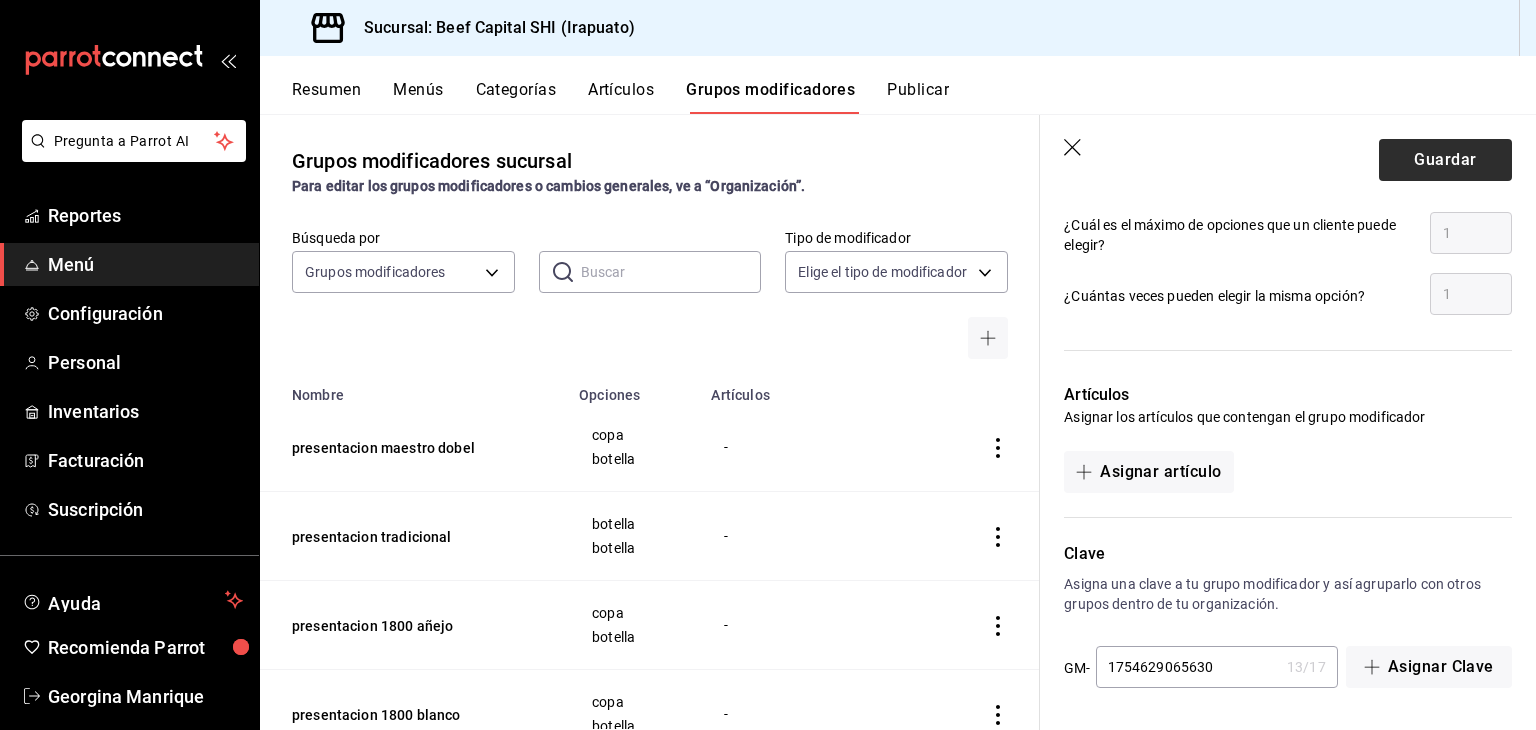 type on "2505.00" 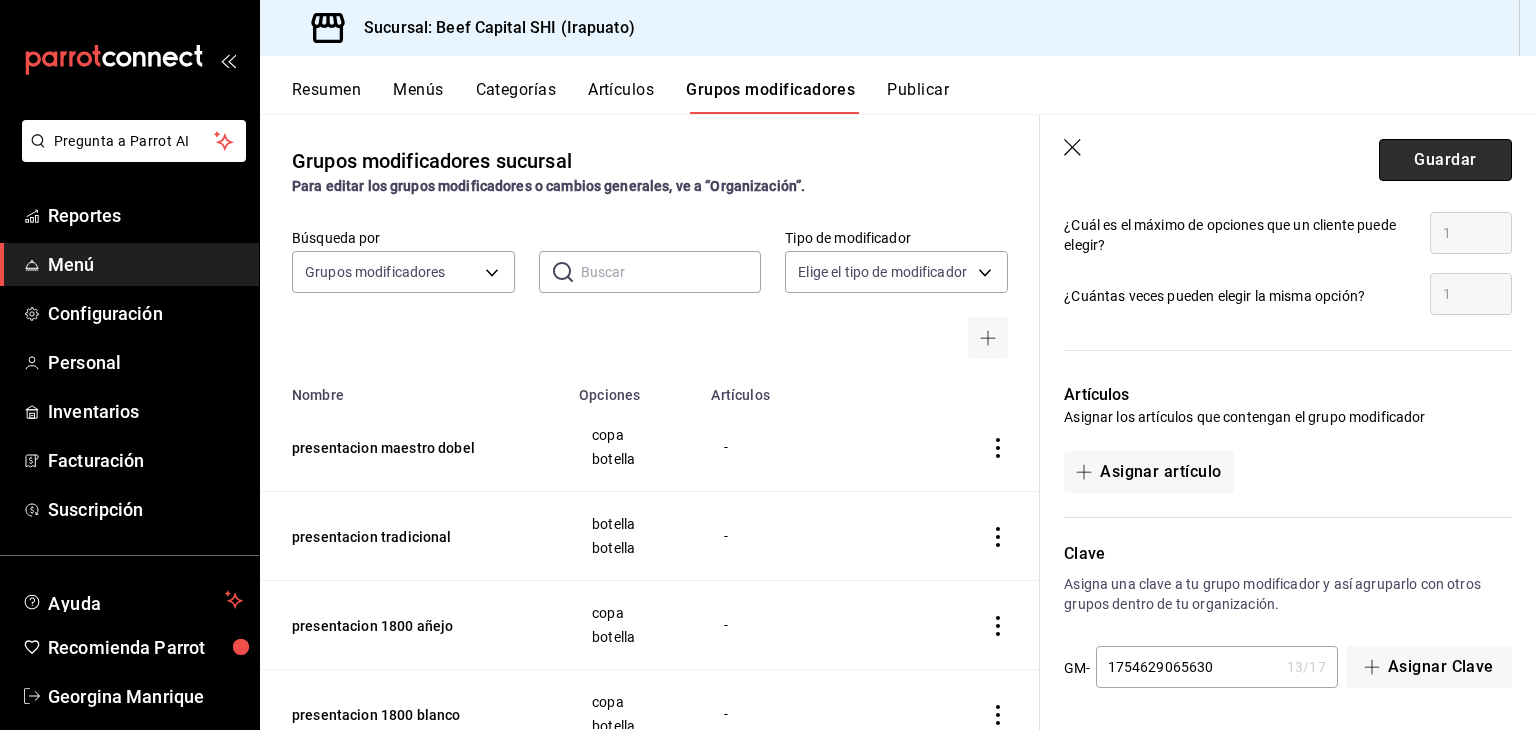 click on "Guardar" at bounding box center [1445, 160] 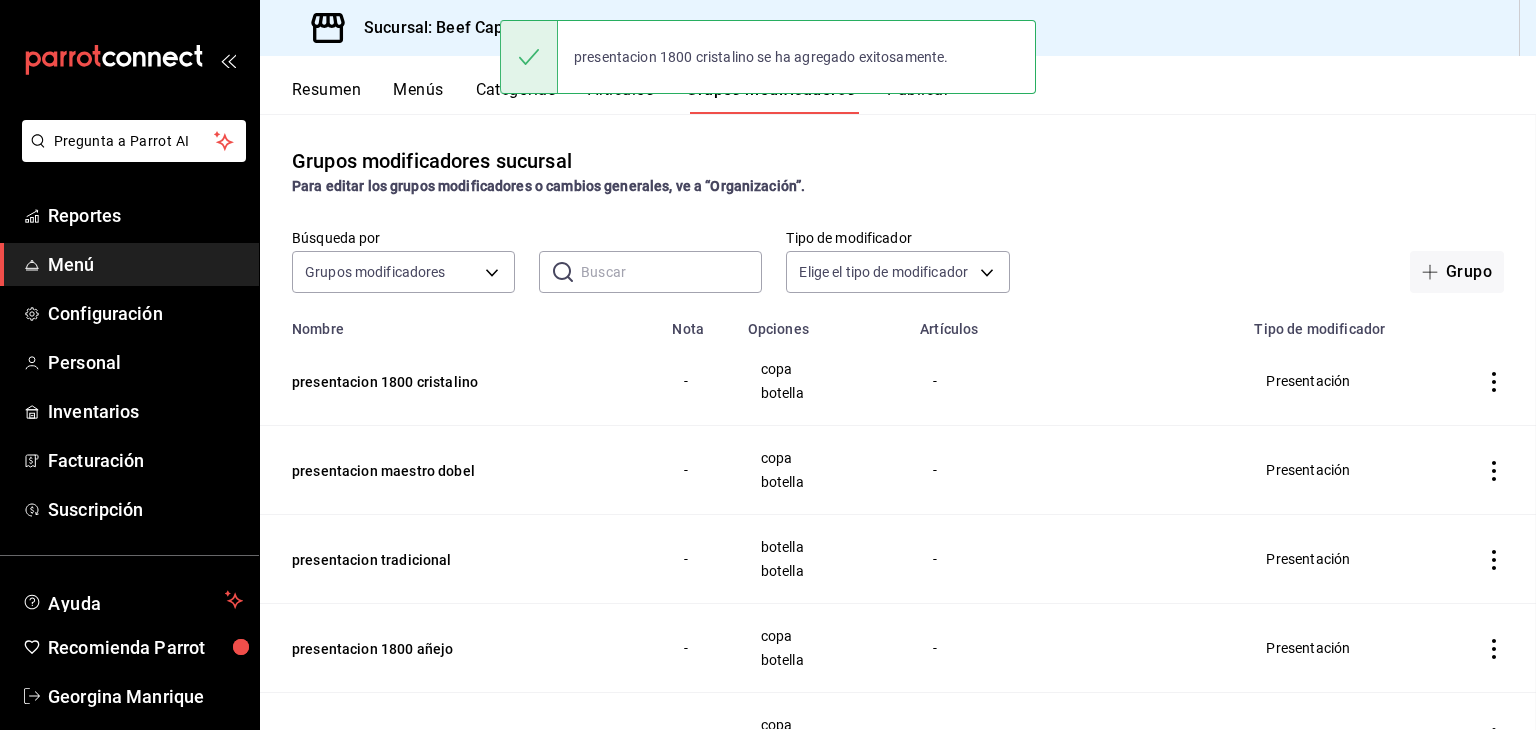 scroll, scrollTop: 0, scrollLeft: 0, axis: both 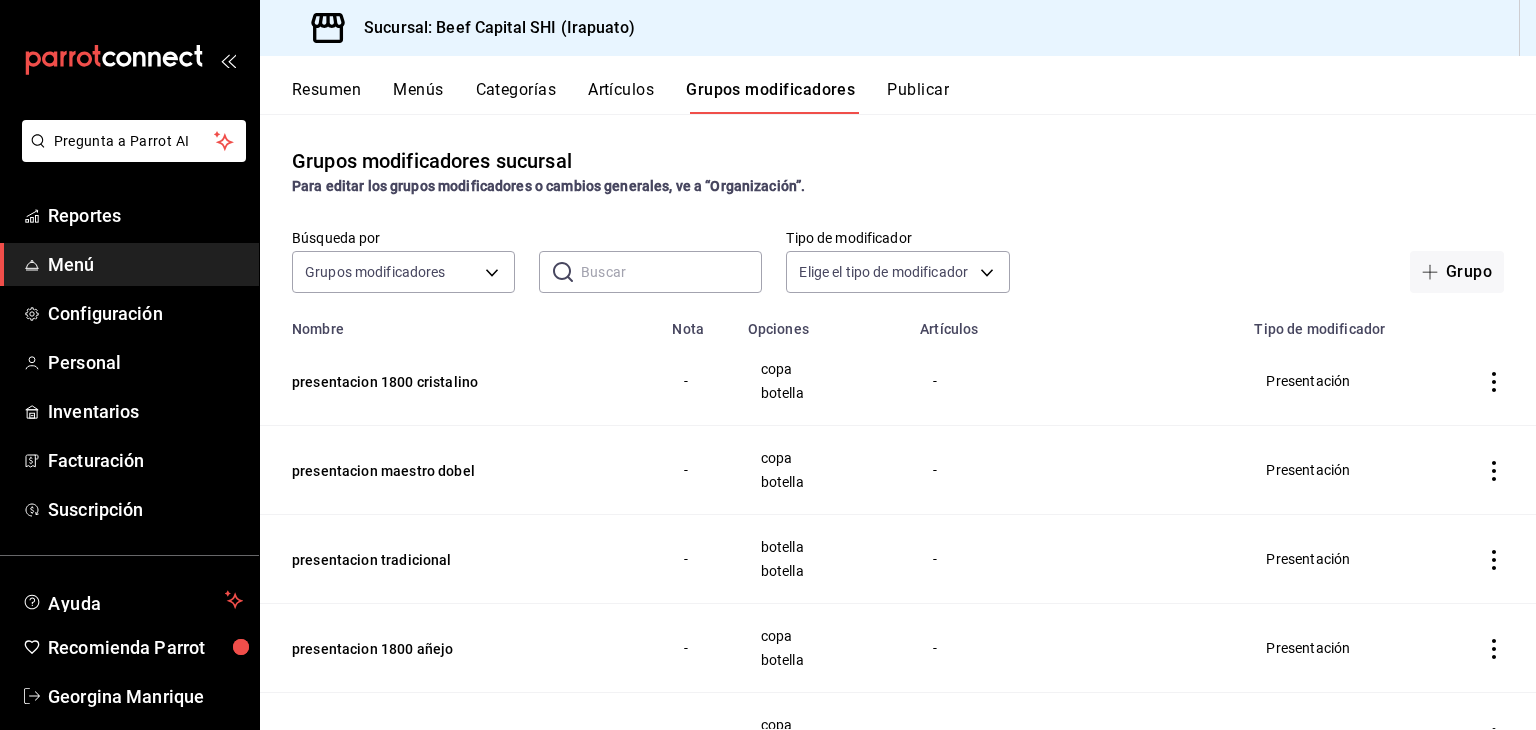 click on "Grupos modificadores" at bounding box center [770, 97] 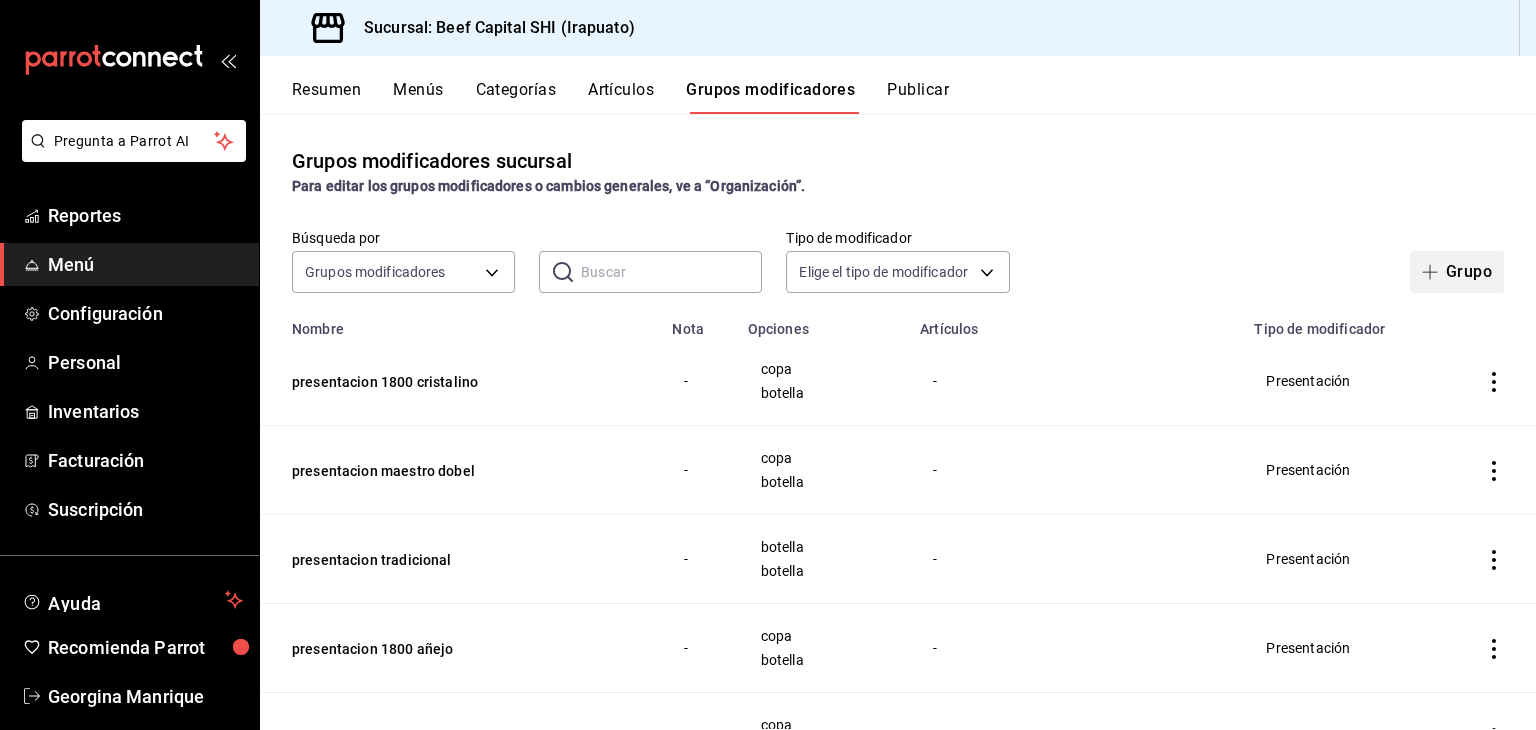 click 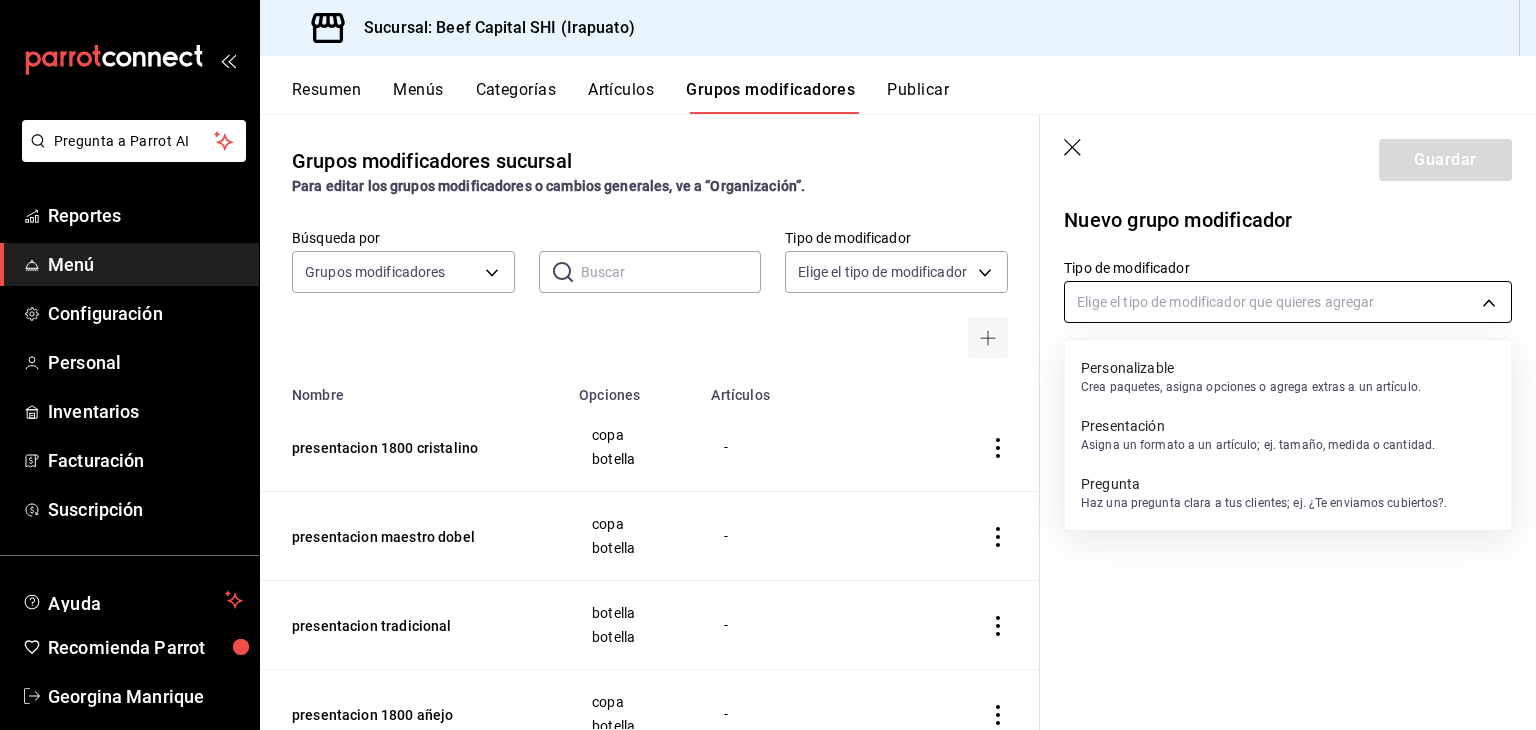 click on "Pregunta a Parrot AI Reportes   Menú   Configuración   Personal   Inventarios   Facturación   Suscripción   Ayuda Recomienda Parrot   Georgina Manrique   Sugerir nueva función   Sucursal: Beef Capital SHI (Irapuato) Resumen Menús Categorías Artículos Grupos modificadores Publicar Grupos modificadores sucursal Para editar los grupos modificadores o cambios generales, ve a “Organización”. Búsqueda por Grupos modificadores GROUP ​ ​ Tipo de modificador Elige el tipo de modificador Nombre Opciones Artículos presentacion 1800 cristalino copa botella - presentacion maestro dobel copa botella - presentacion tradicional botella botella - presentacion 1800 añejo copa botella - presentacion 1800 blanco copa botella - presentacion 1800reposado copa botella - presentacion centario añejo copa botella - presentacion centenario plata copa botella - presentacion centenario reposado copa botella - presentacion don julio 1942 copa botella - presentacion don julio 70 copa botella - copa botella - copa - - -" at bounding box center [768, 365] 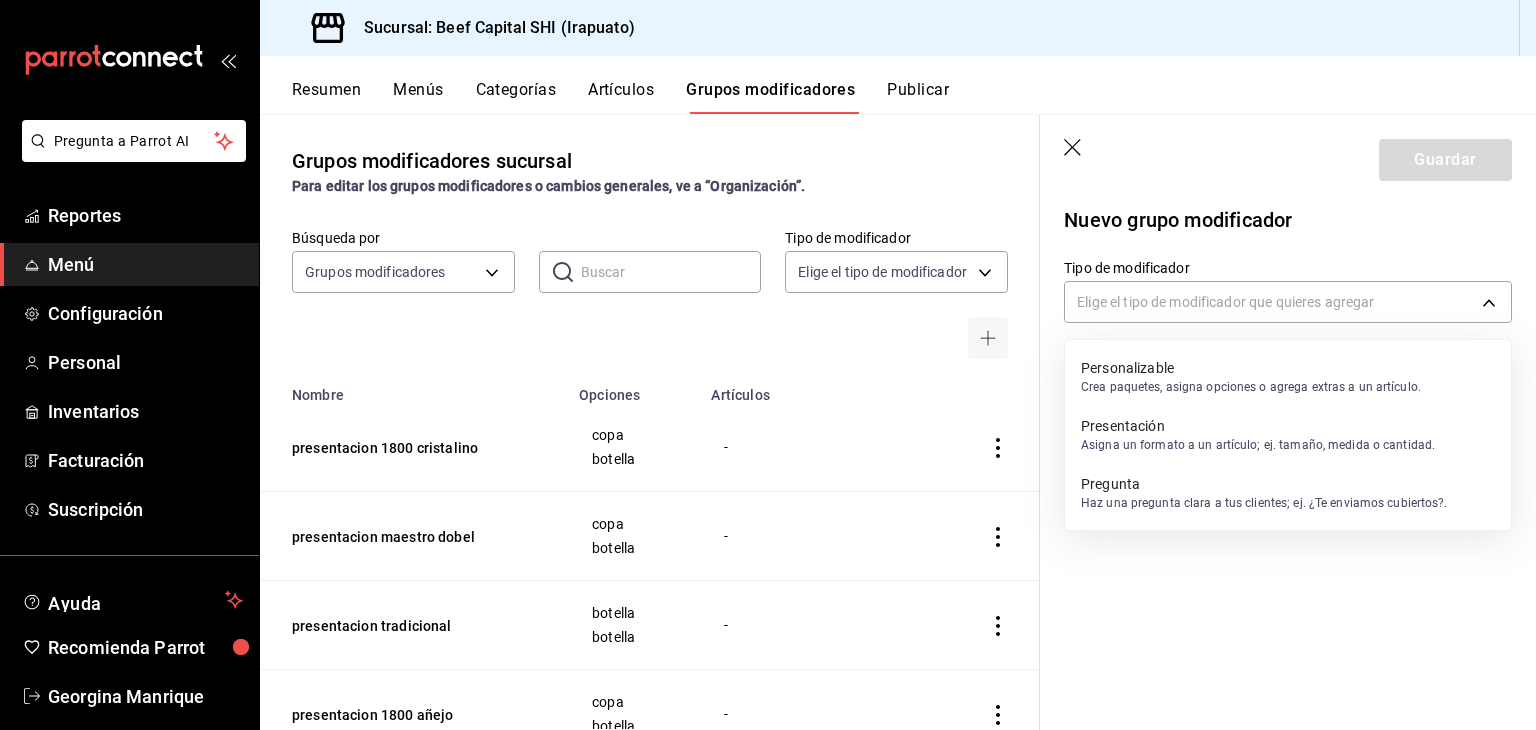 click on "Asigna un formato a un artículo; ej. tamaño, medida o cantidad." at bounding box center (1258, 445) 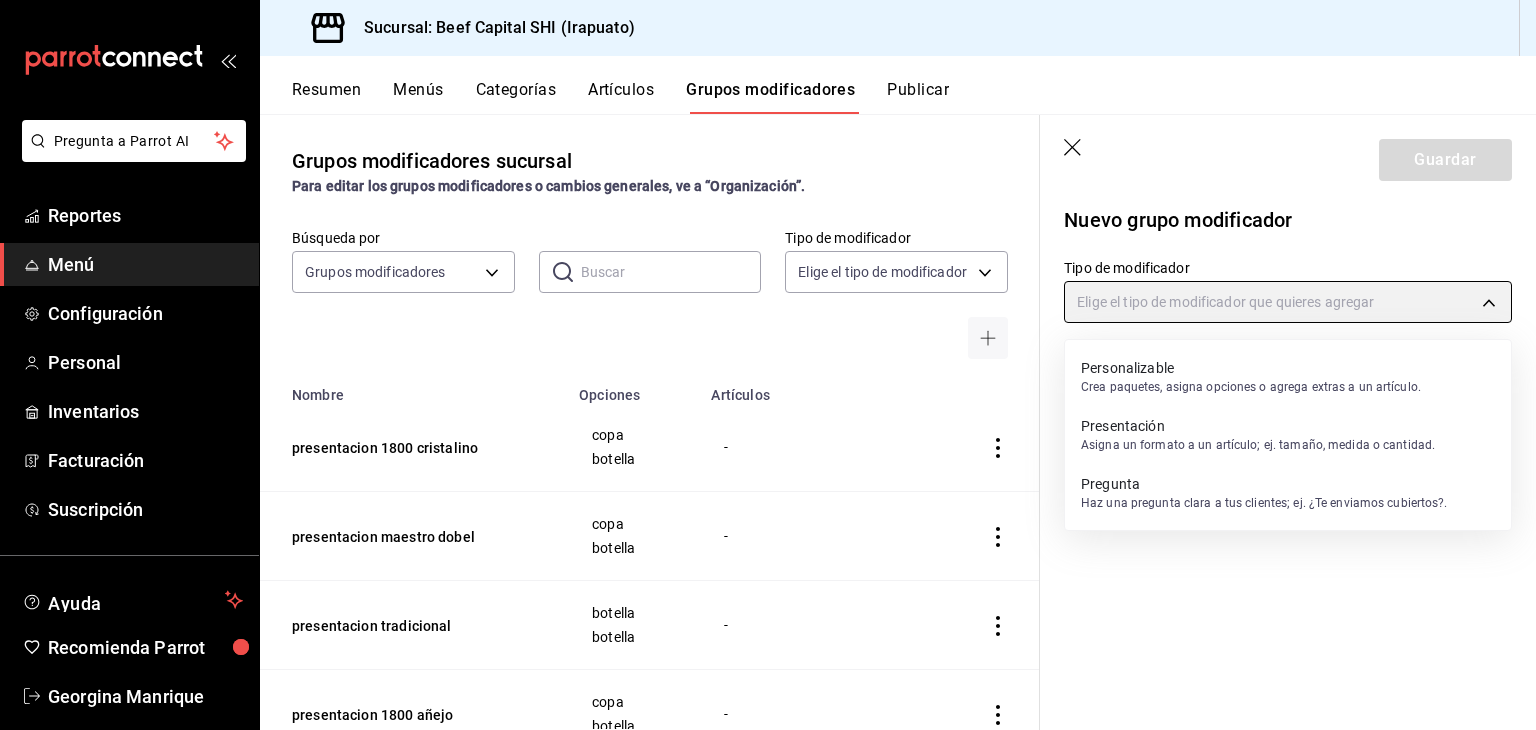 type on "PRESENTATION" 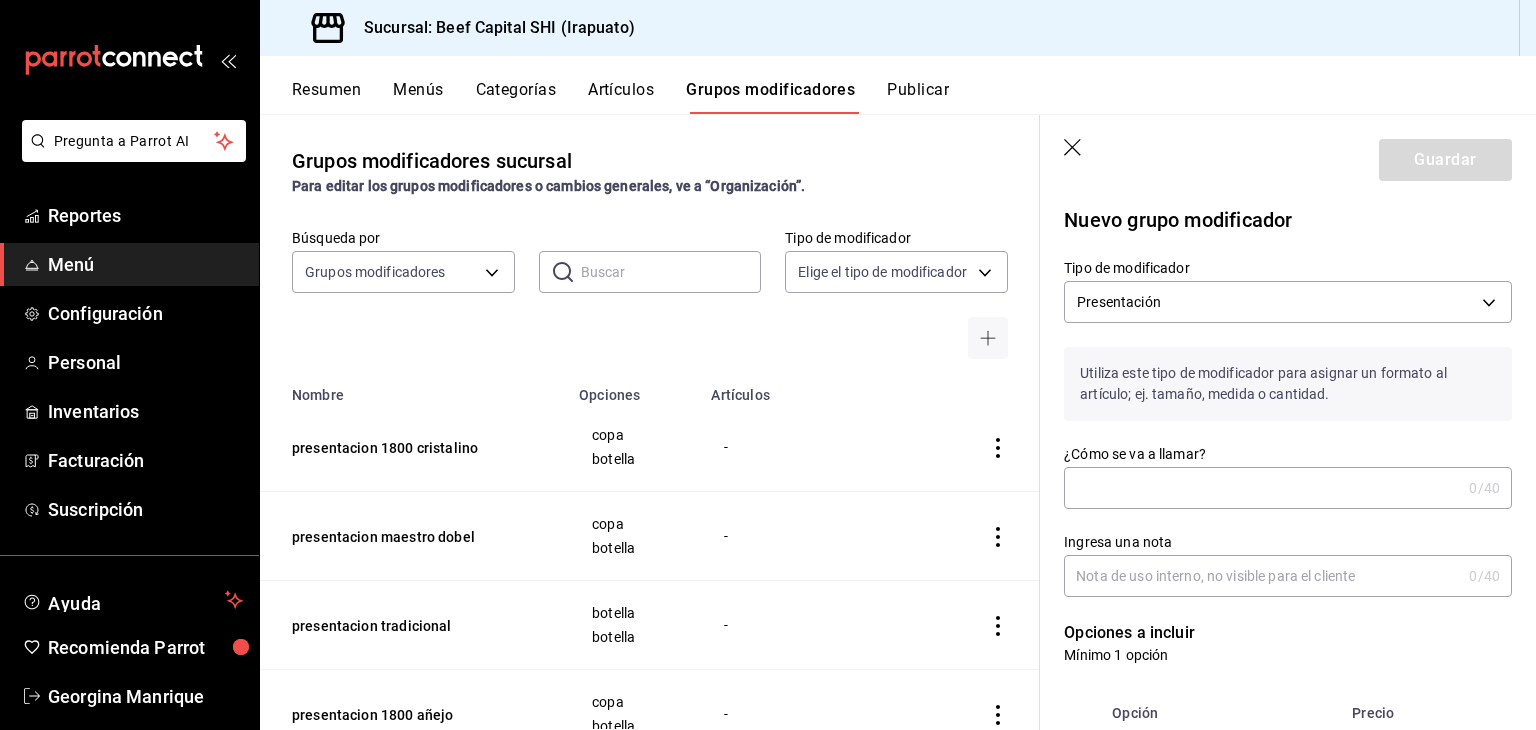 click on "¿Cómo se va a llamar?" at bounding box center [1262, 488] 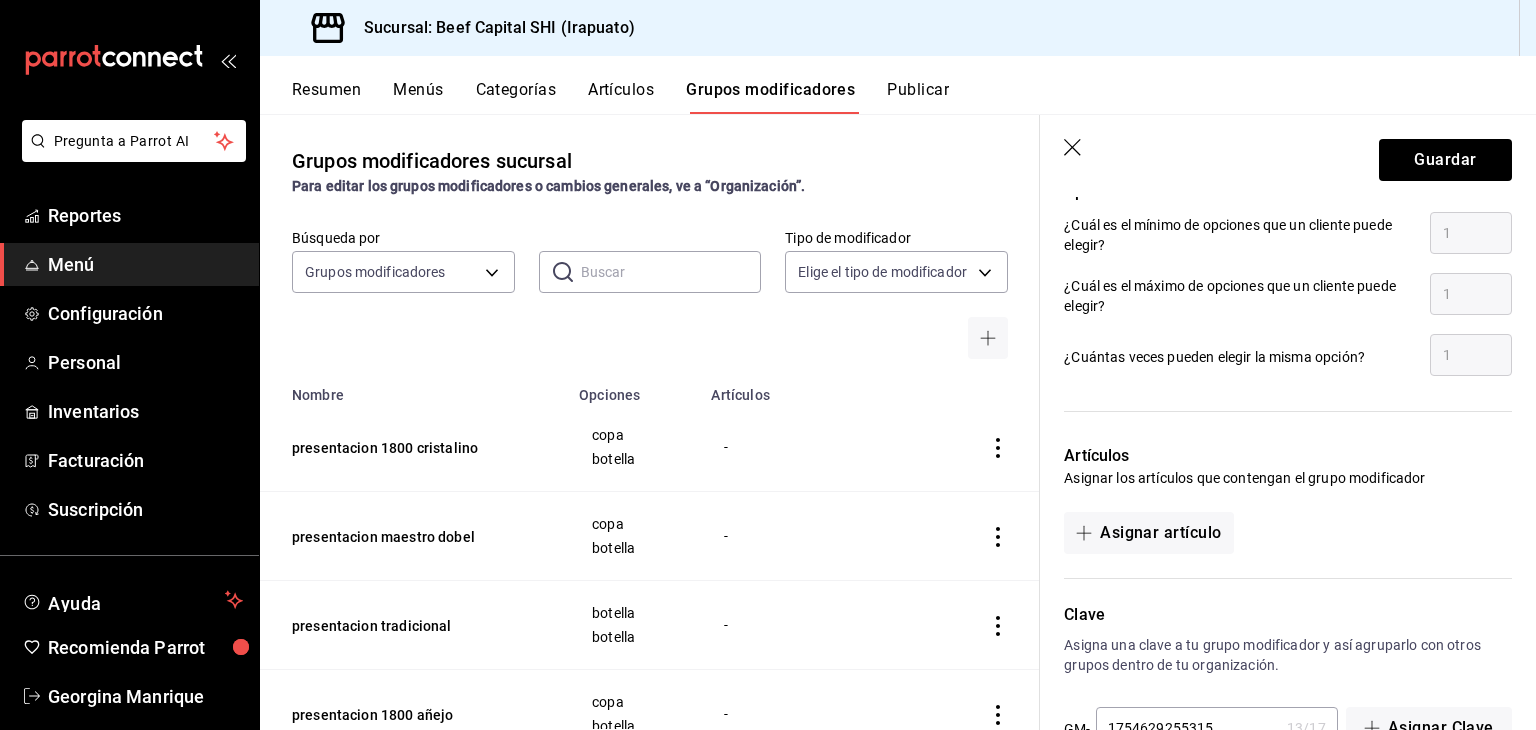 scroll, scrollTop: 992, scrollLeft: 0, axis: vertical 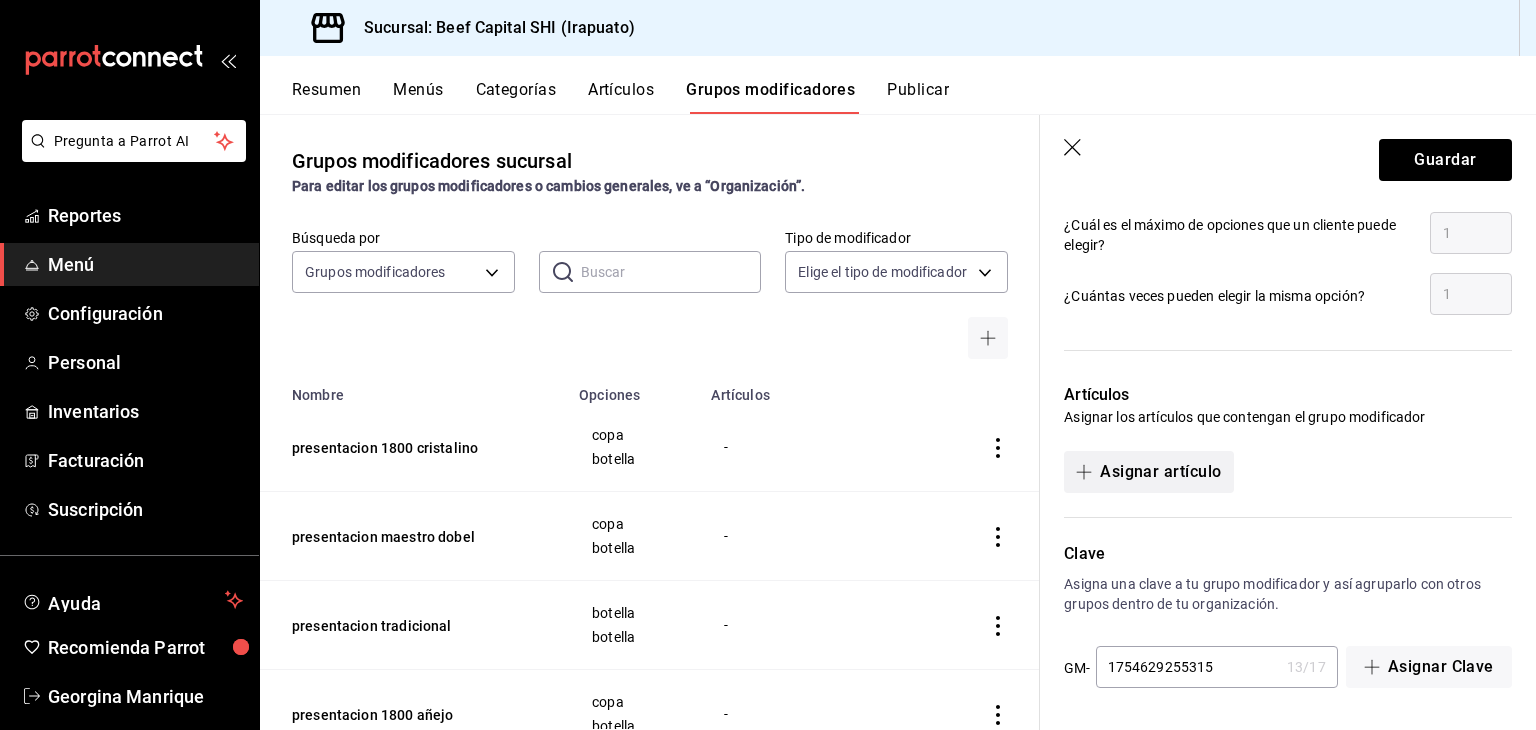 type on "presentacion herradura reposado" 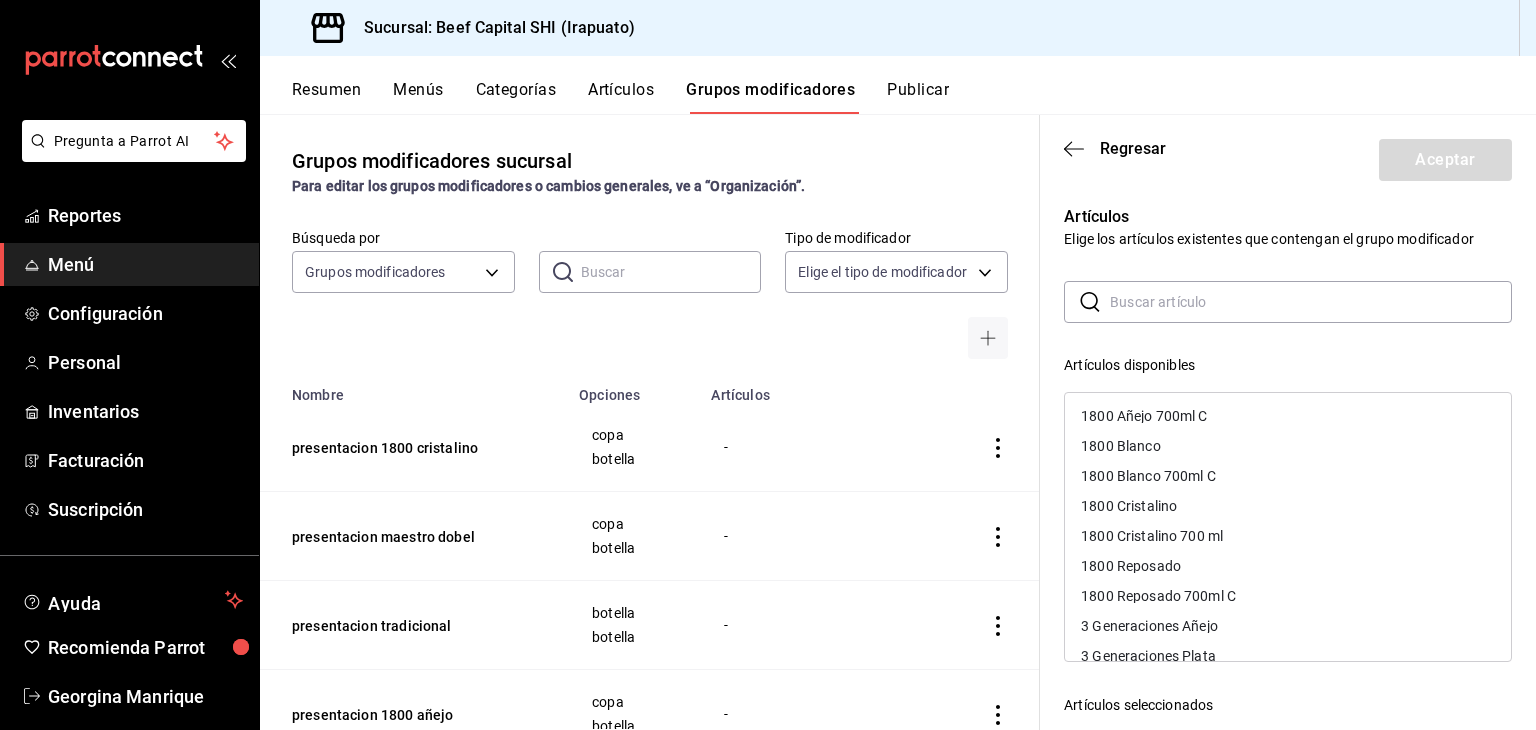 scroll, scrollTop: 180, scrollLeft: 0, axis: vertical 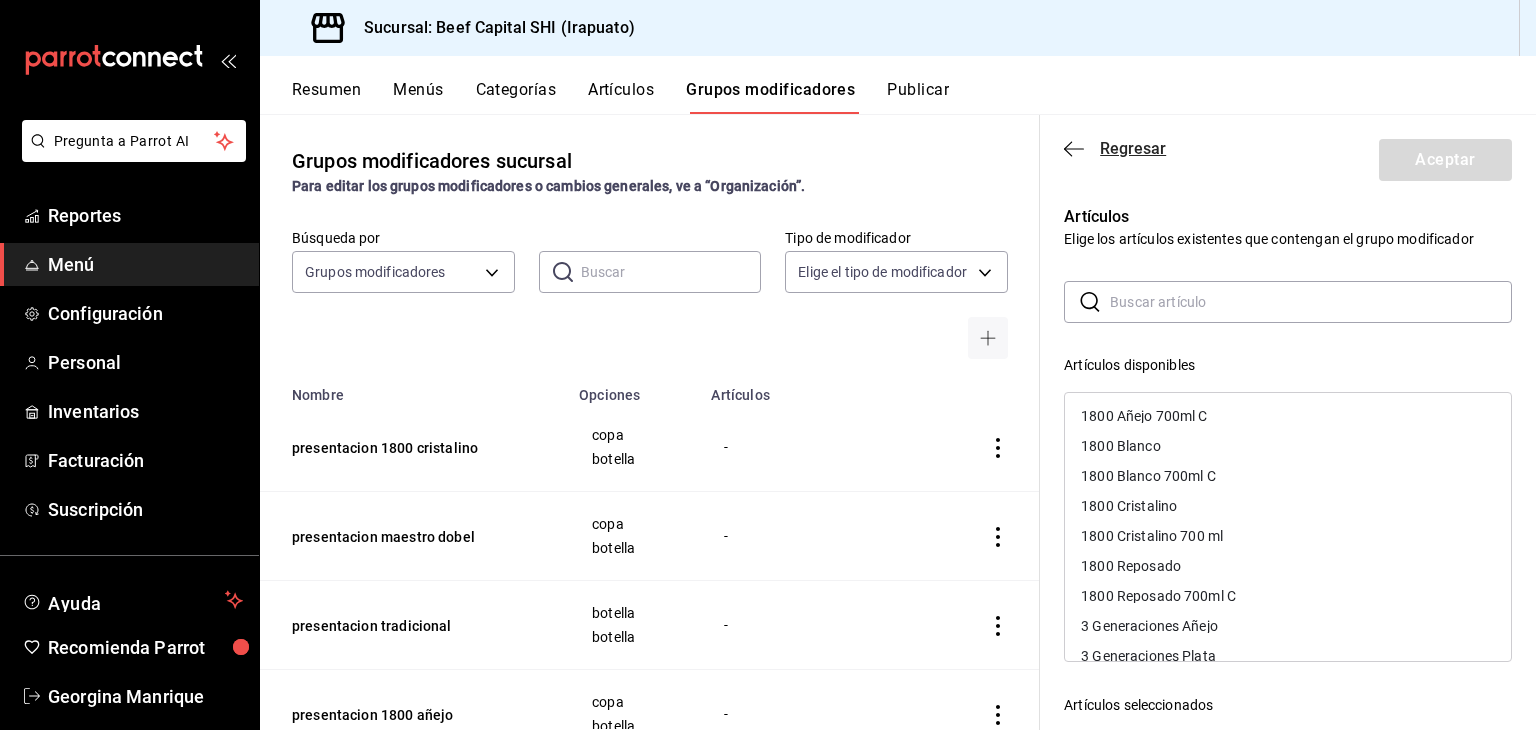 click 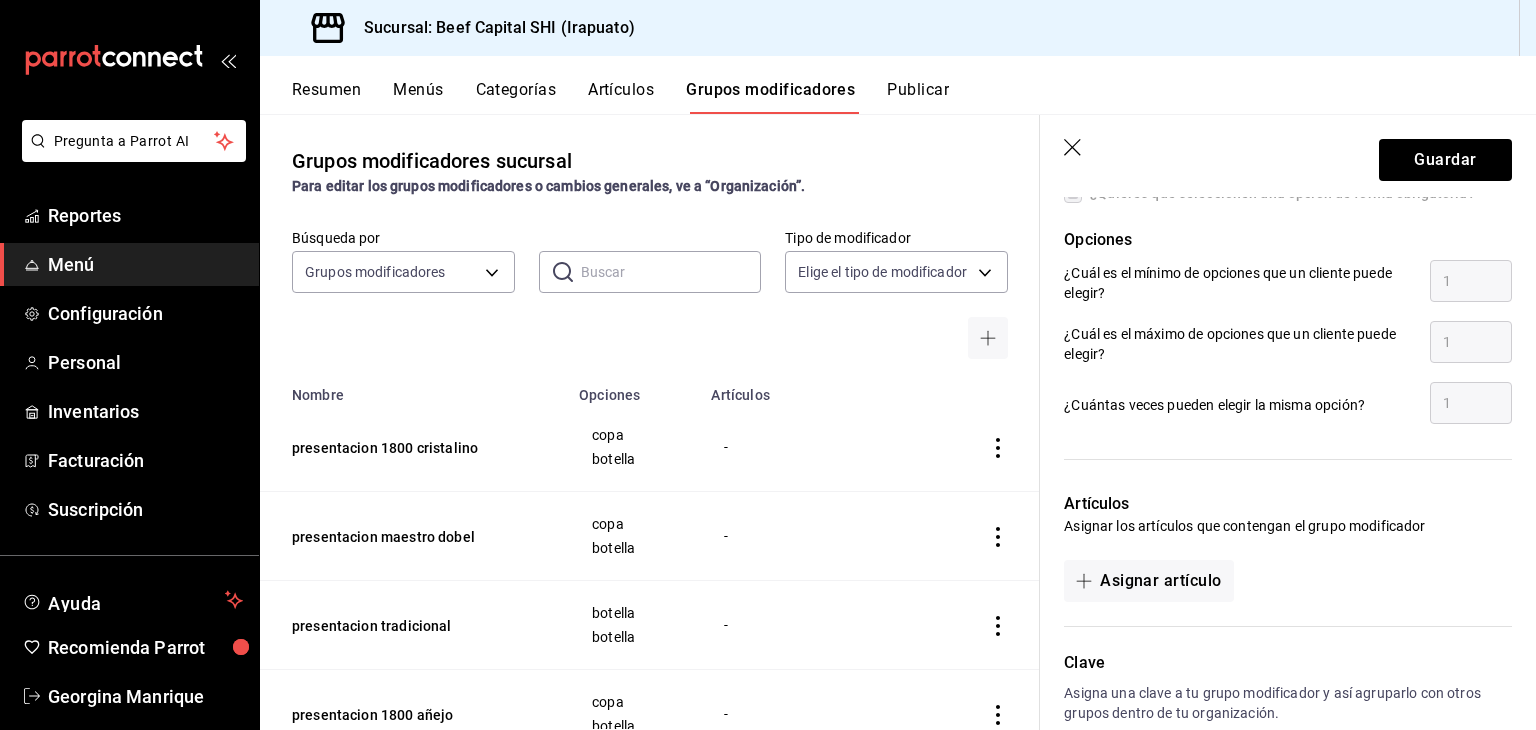 scroll, scrollTop: 992, scrollLeft: 0, axis: vertical 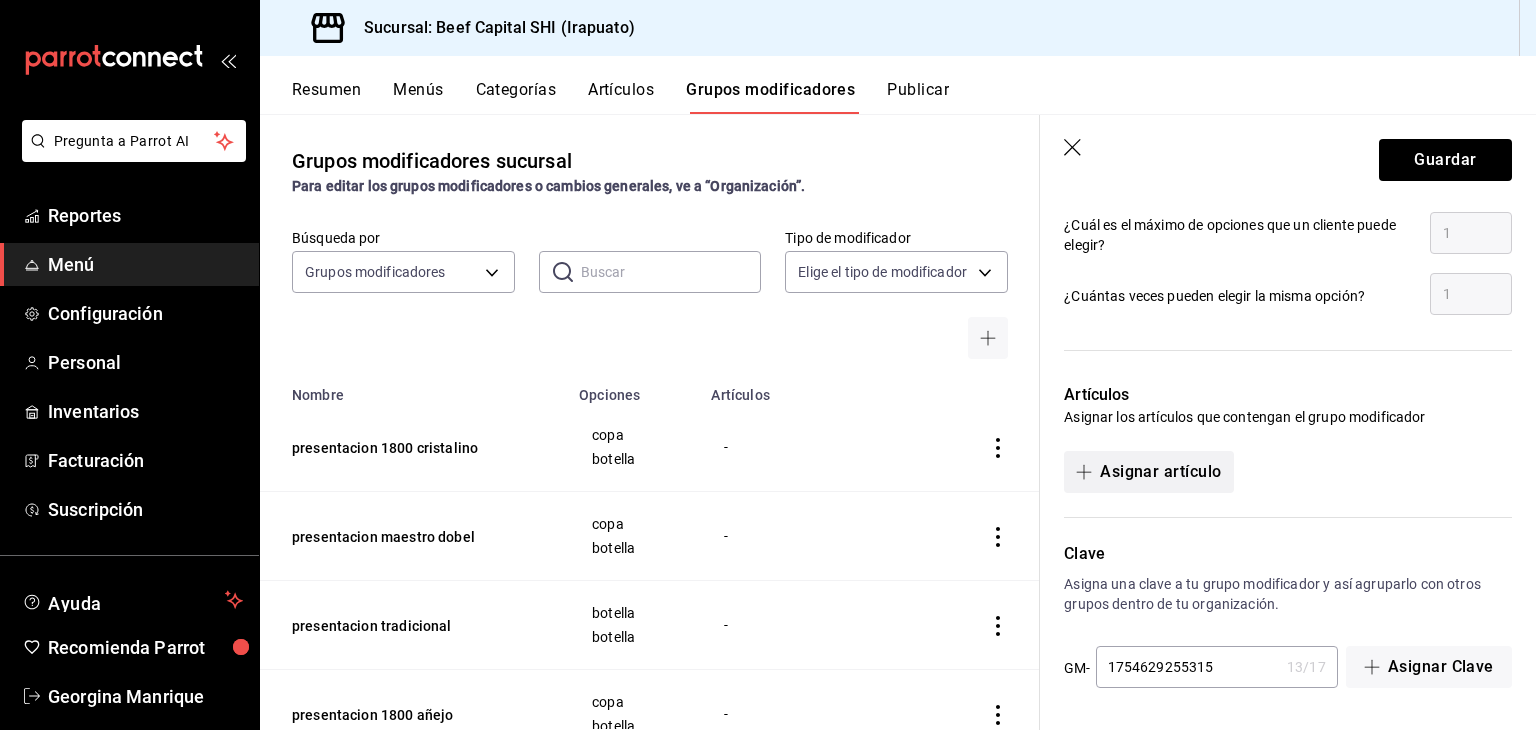click 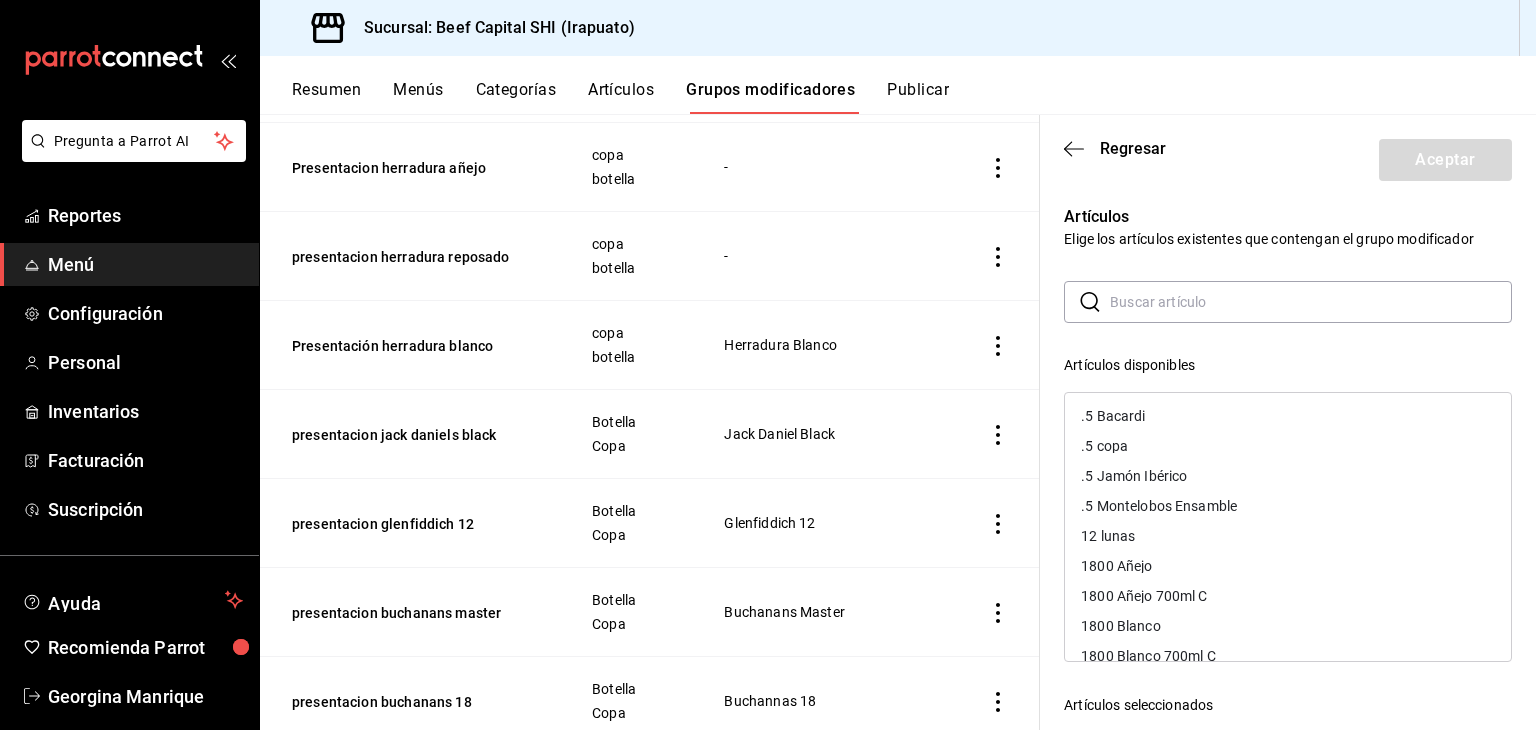 scroll, scrollTop: 1944, scrollLeft: 0, axis: vertical 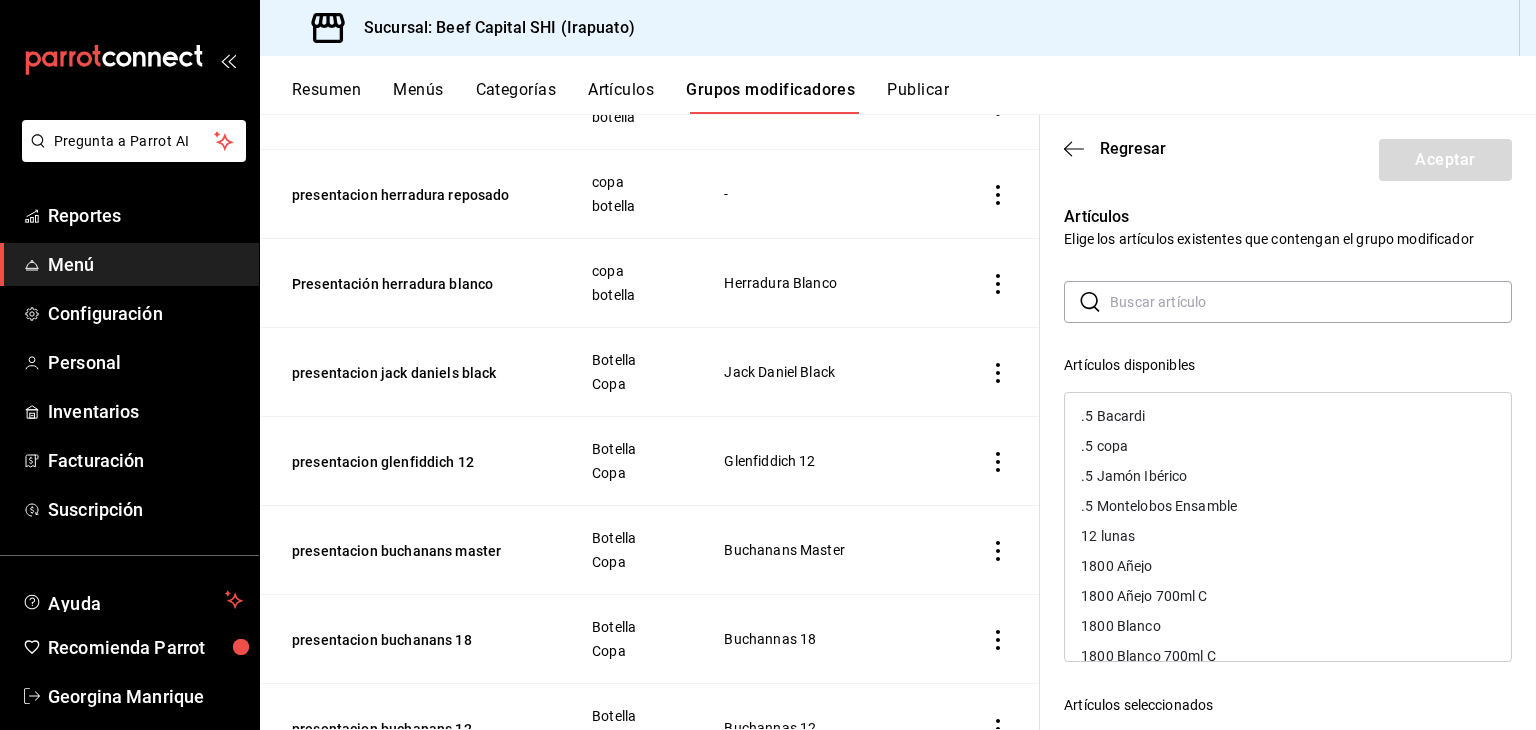 click 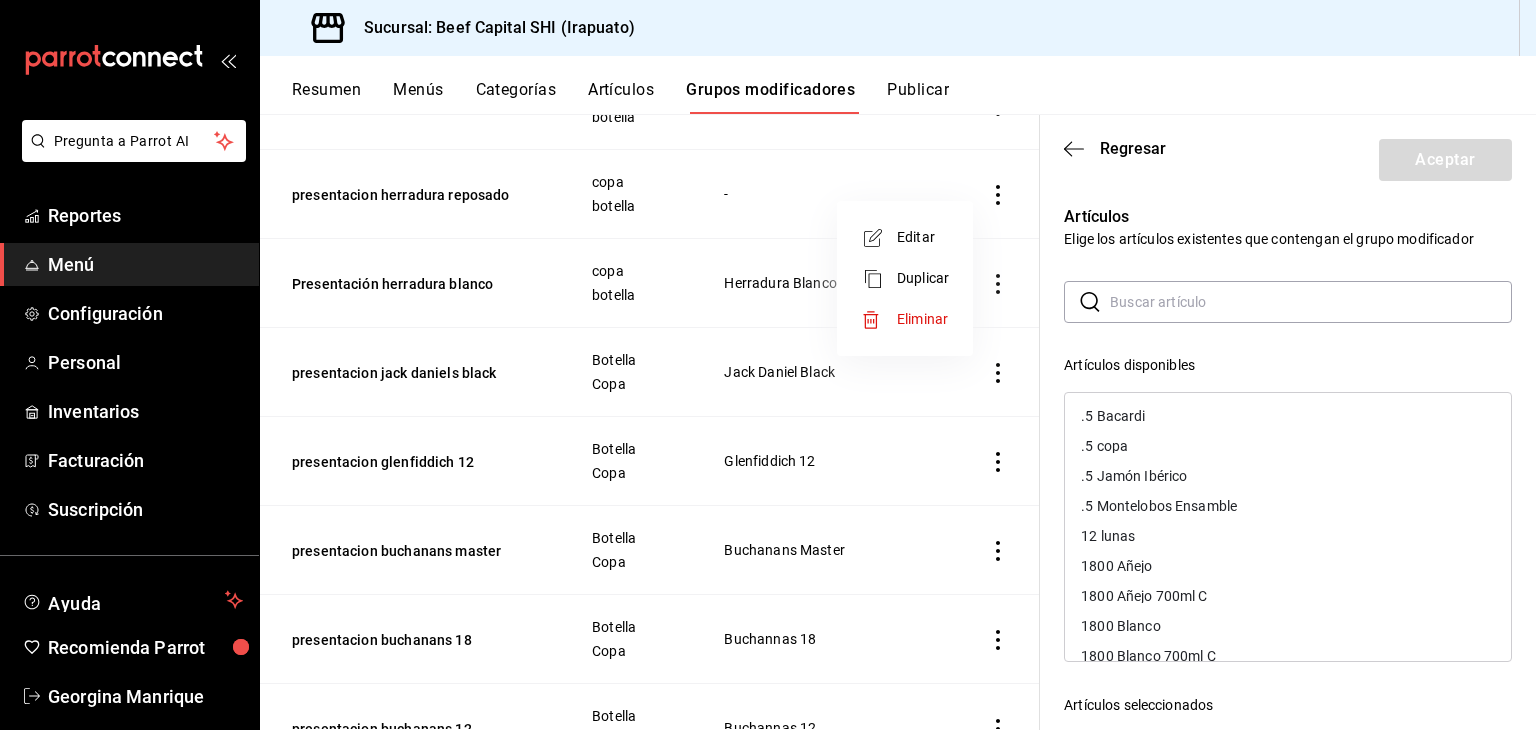 click on "Editar" at bounding box center (923, 237) 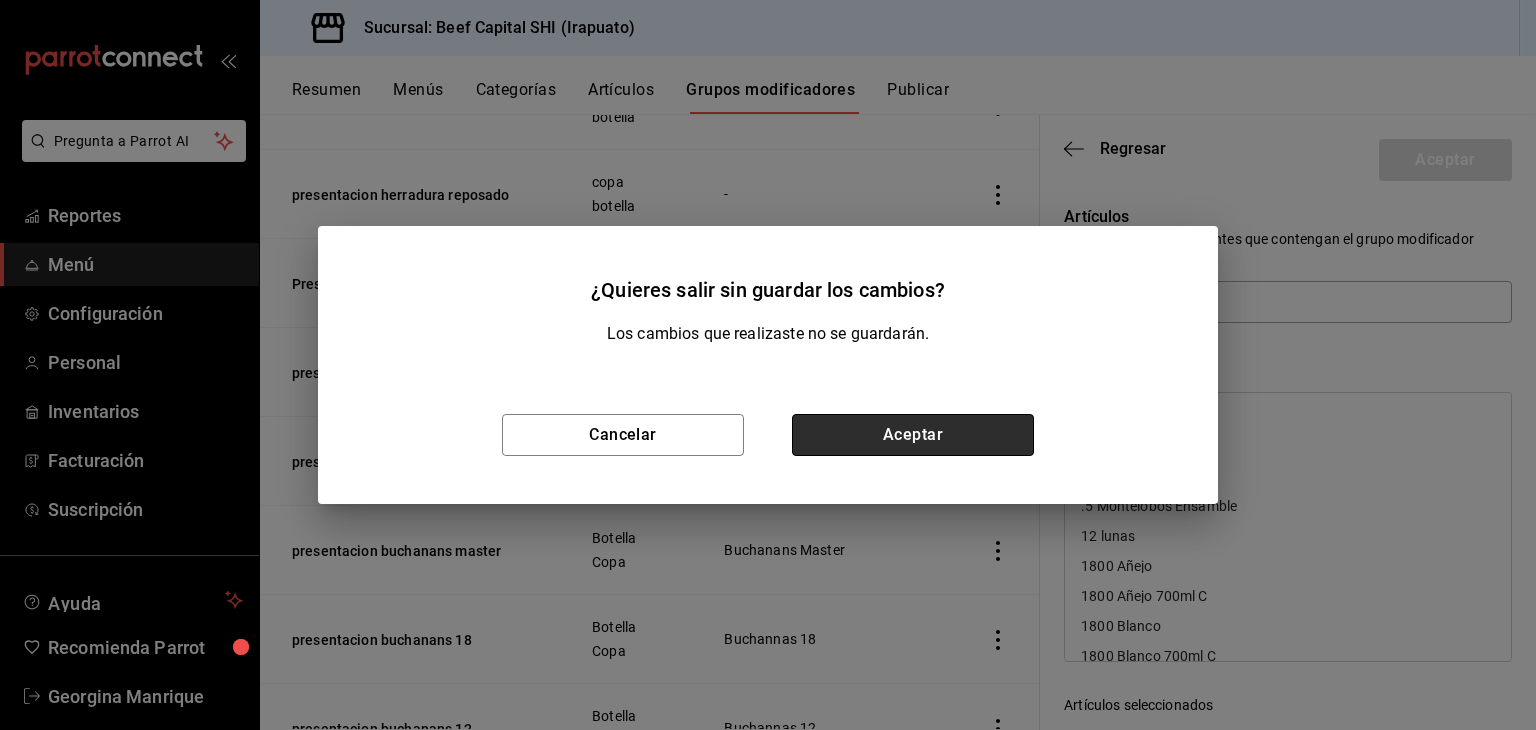click on "Aceptar" at bounding box center [913, 435] 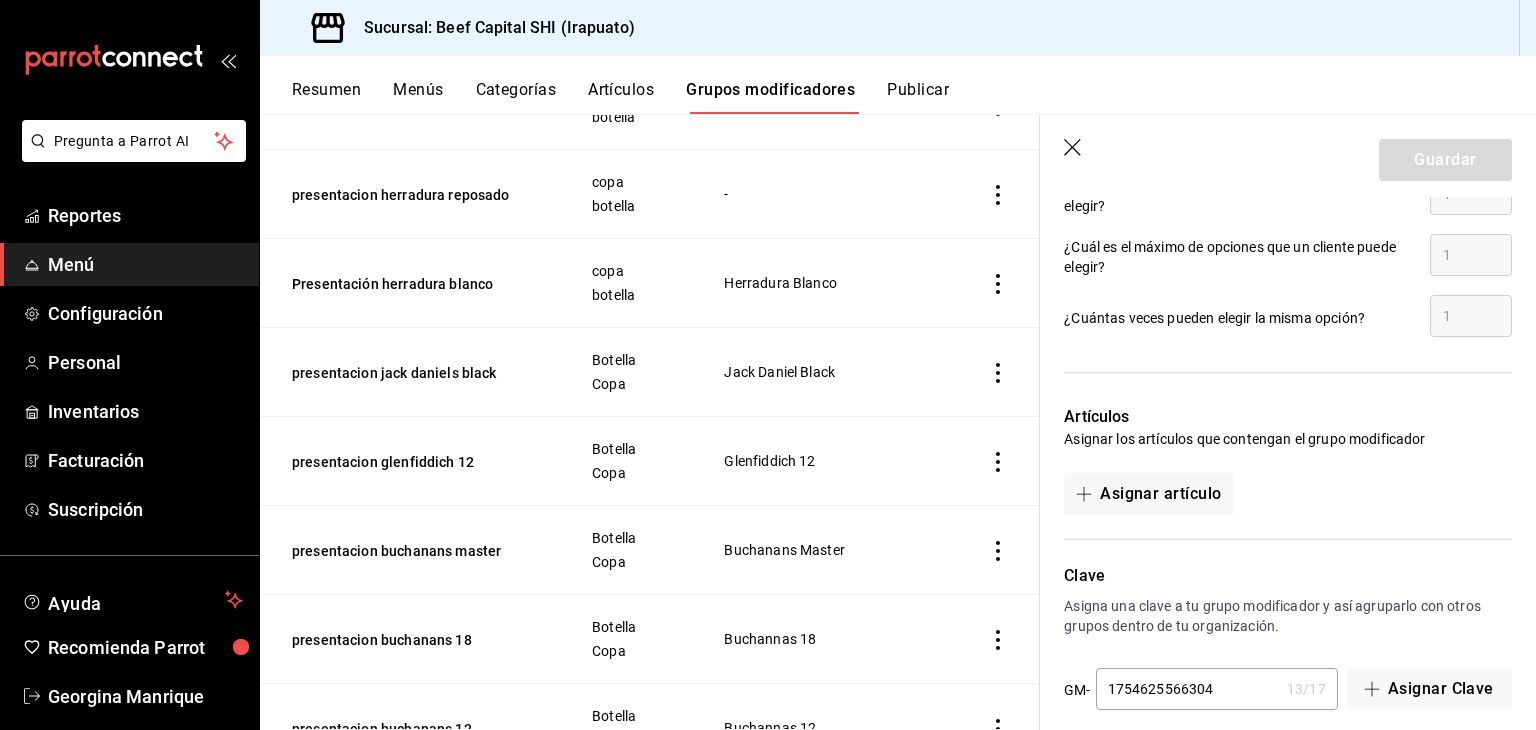 scroll, scrollTop: 1090, scrollLeft: 0, axis: vertical 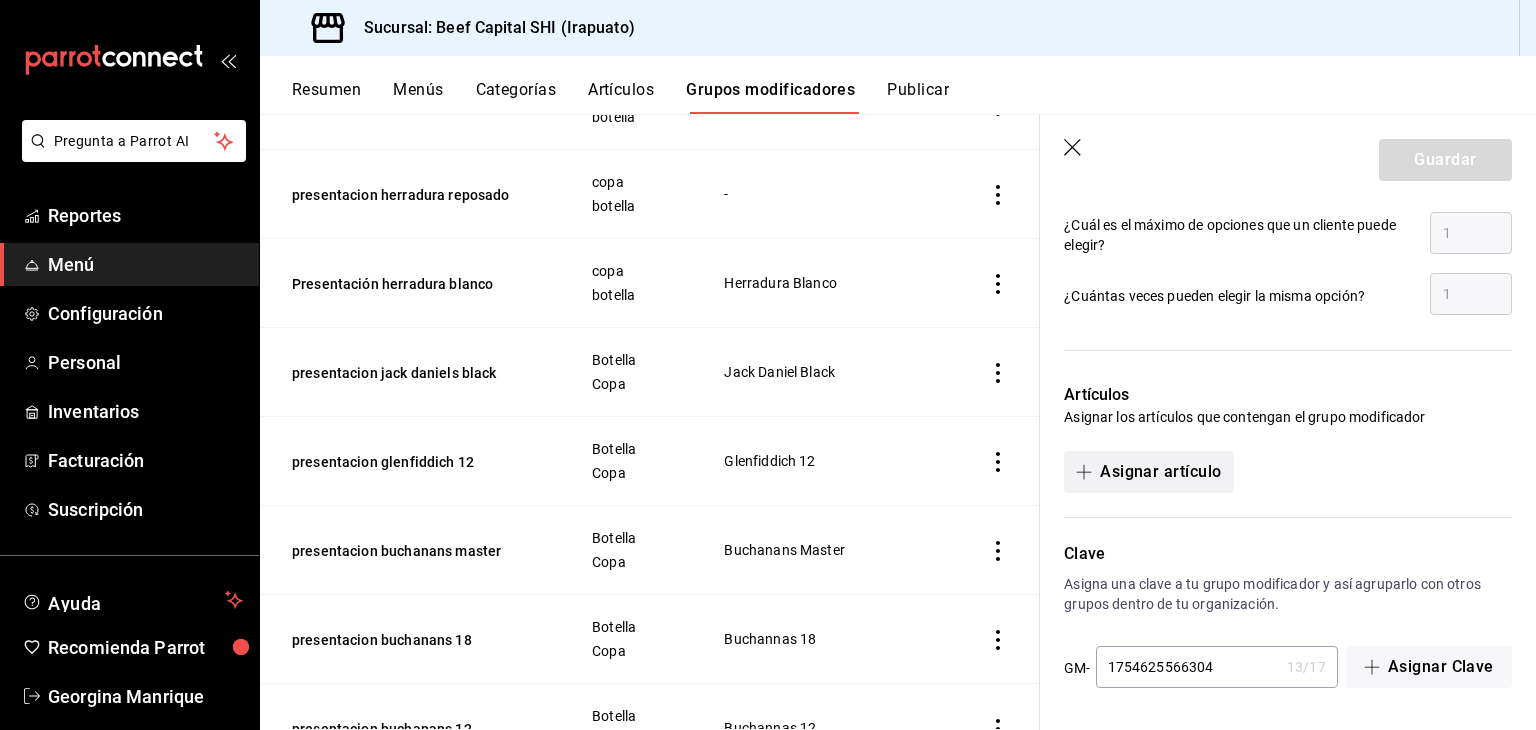 click 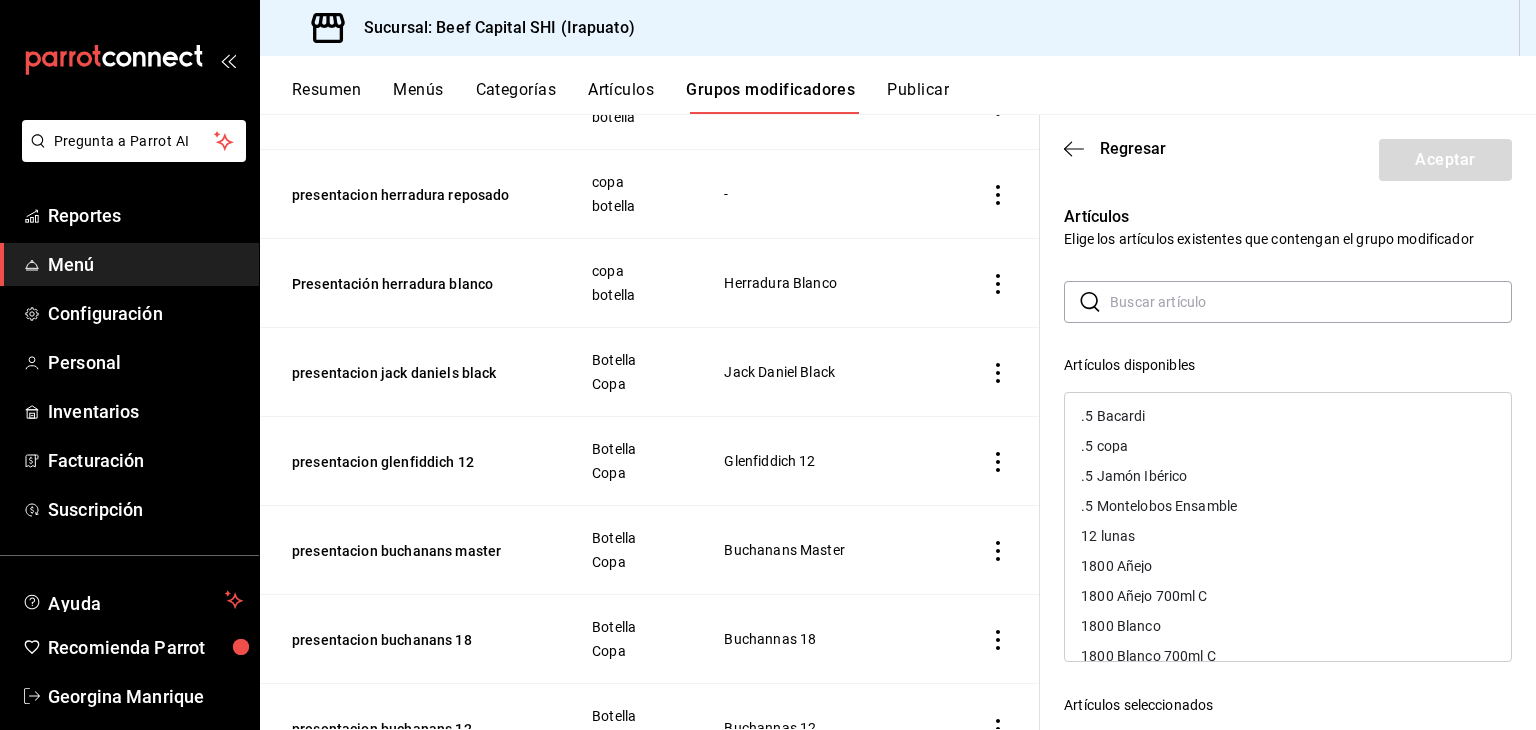 click on "​ ​" at bounding box center (1288, 302) 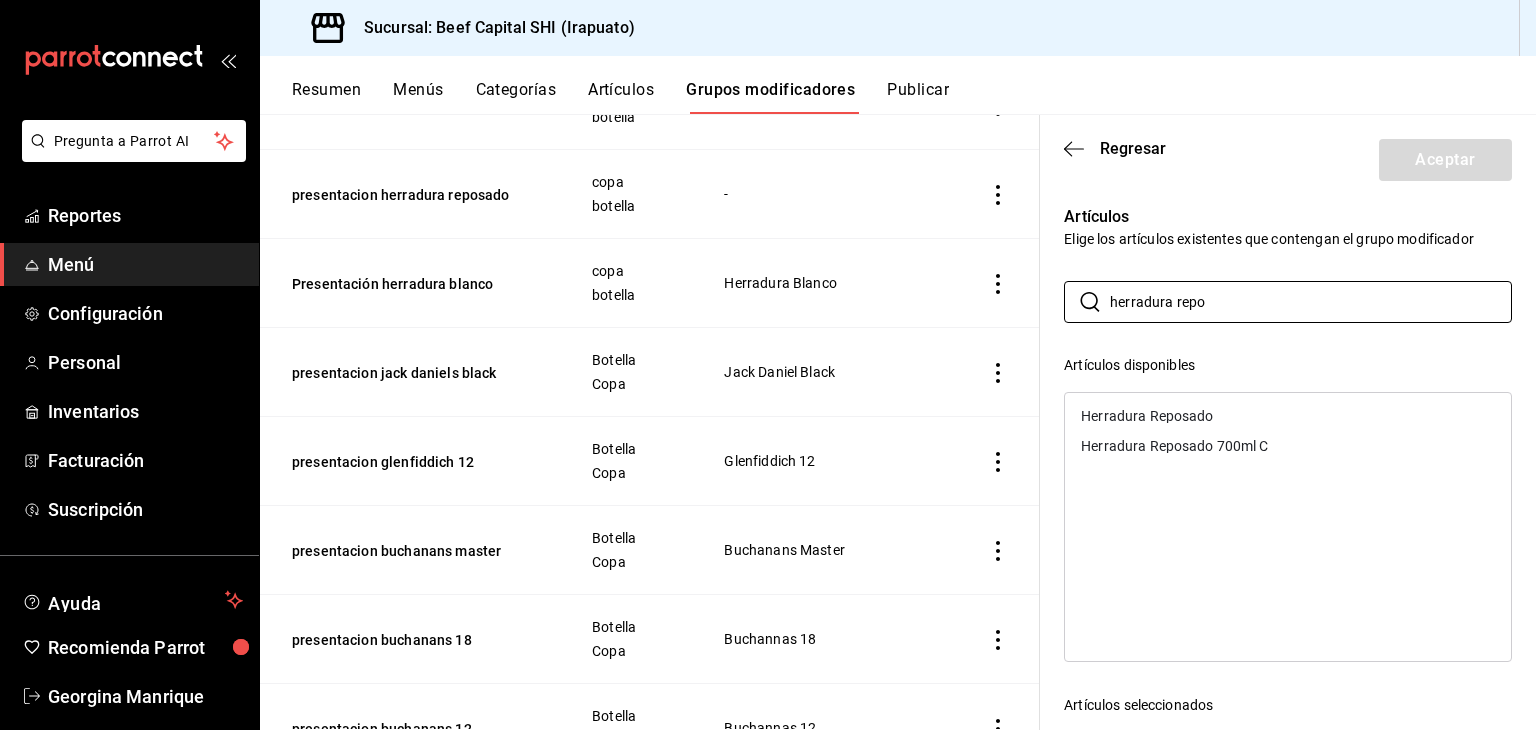 type on "herradura repo" 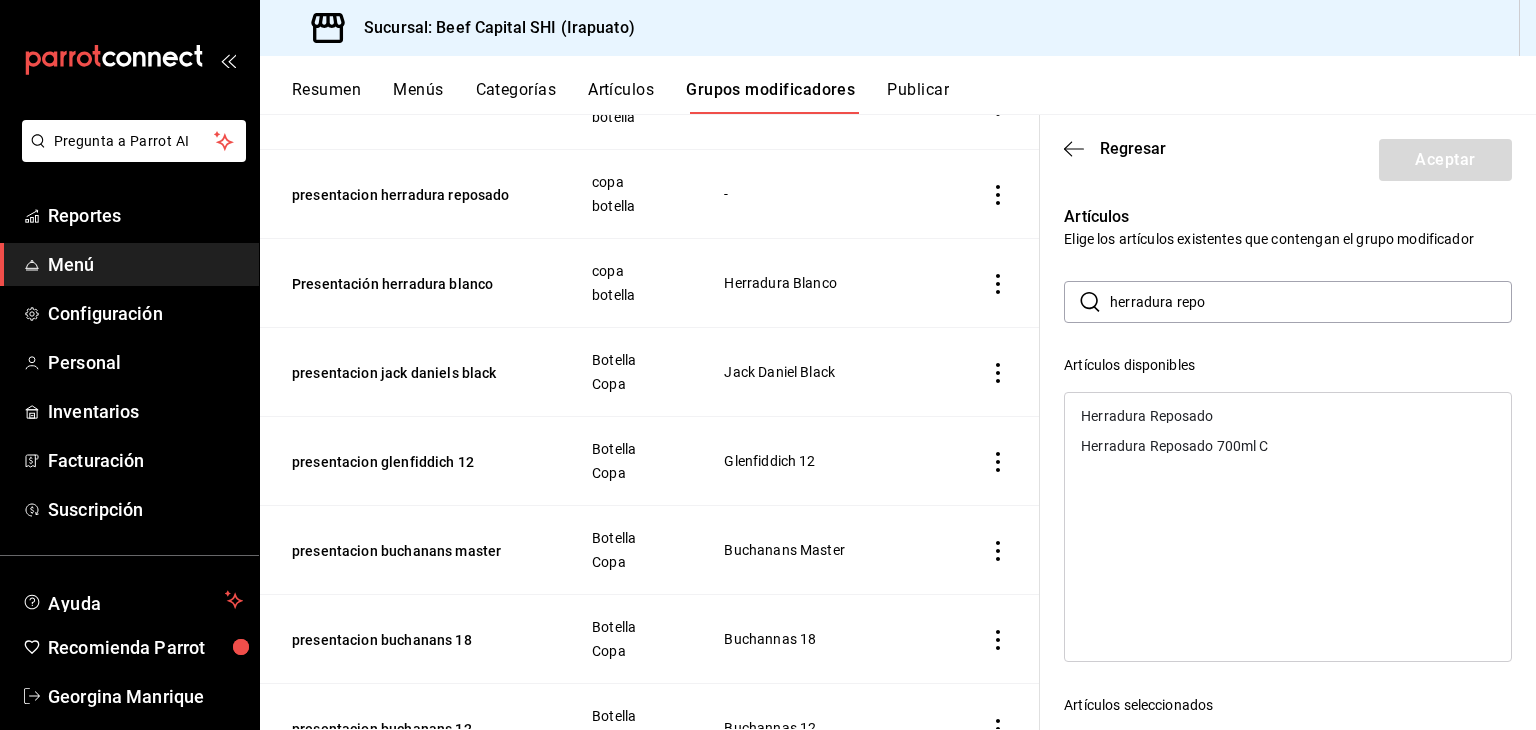 click on "Herradura Reposado" at bounding box center (1147, 416) 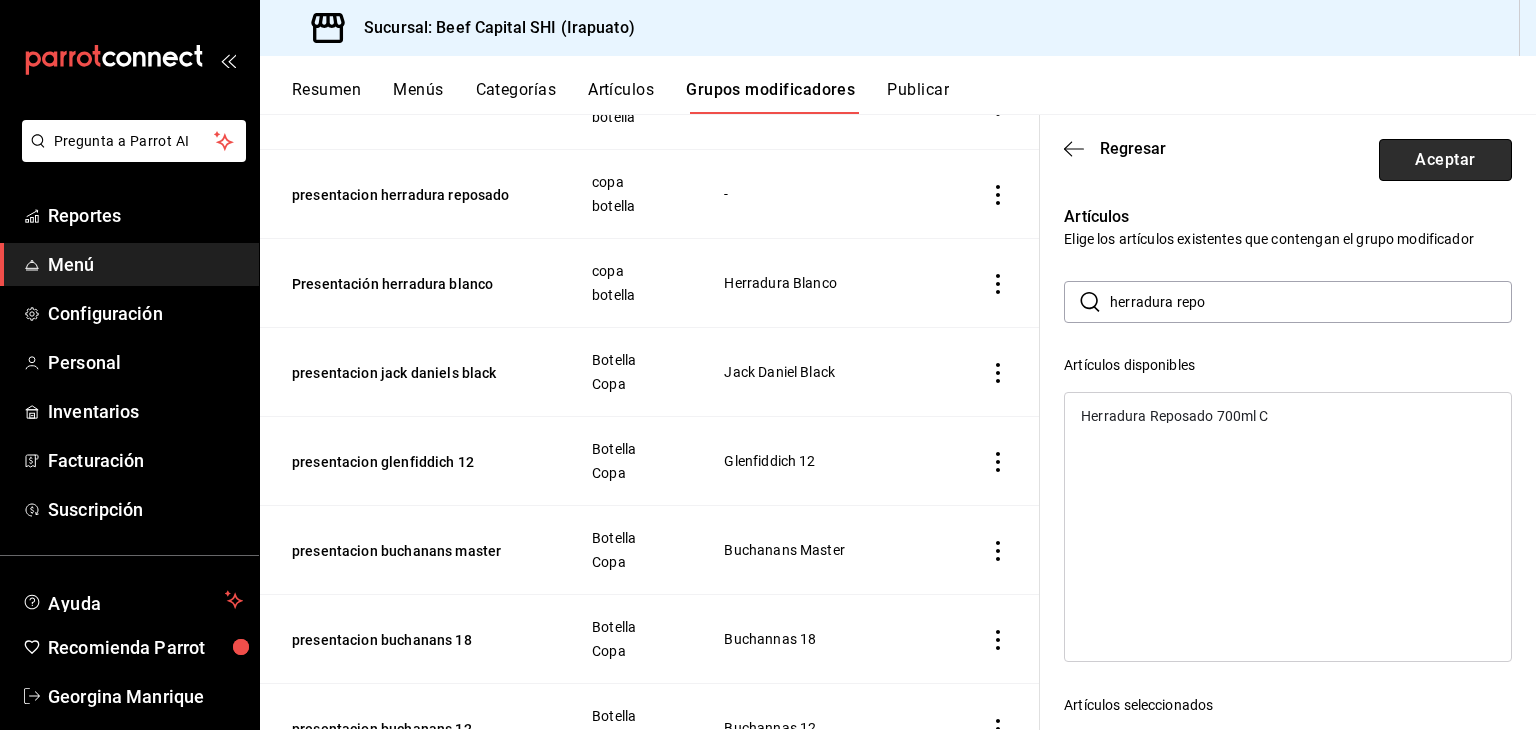 click on "Aceptar" at bounding box center (1445, 160) 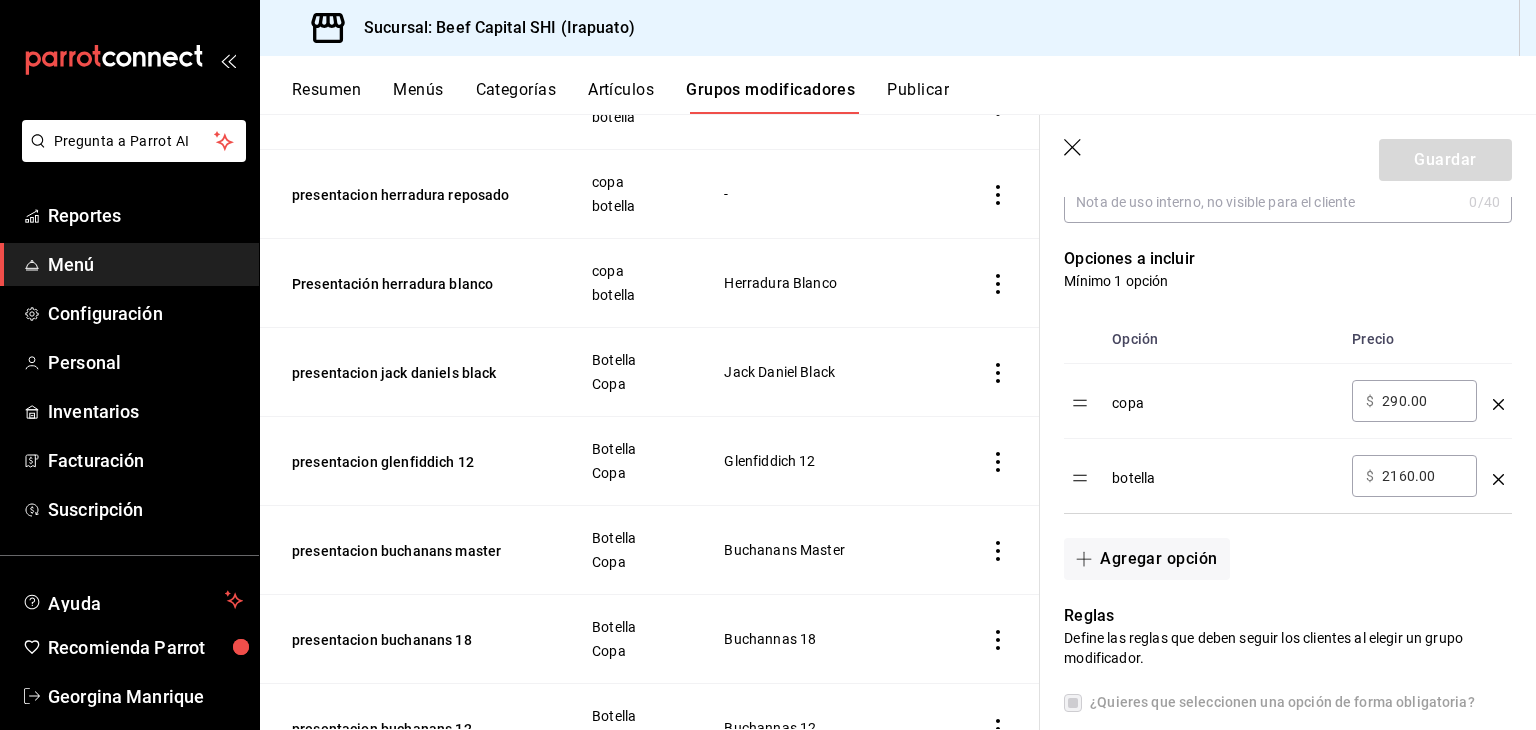 scroll, scrollTop: 0, scrollLeft: 0, axis: both 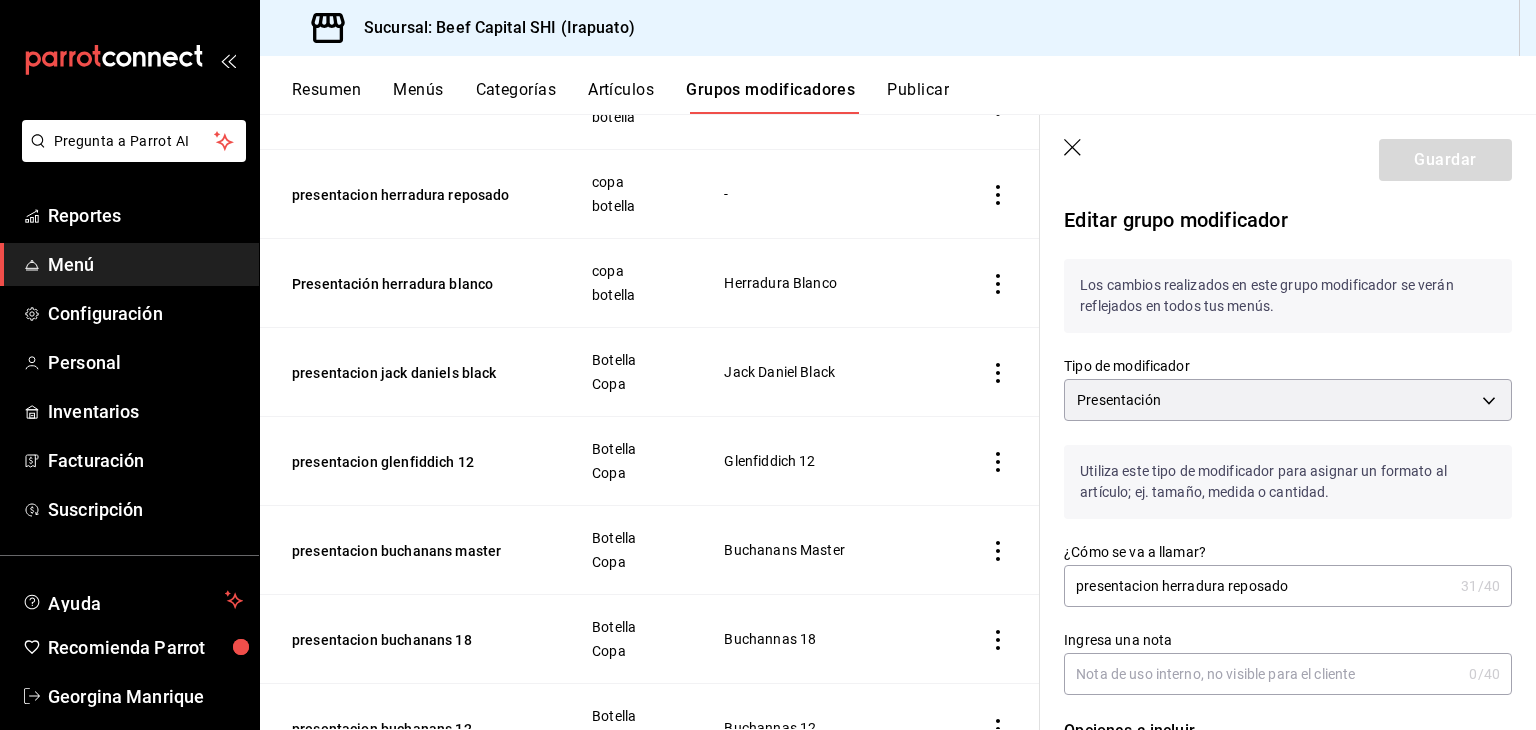 click on "Guardar" at bounding box center [1445, 160] 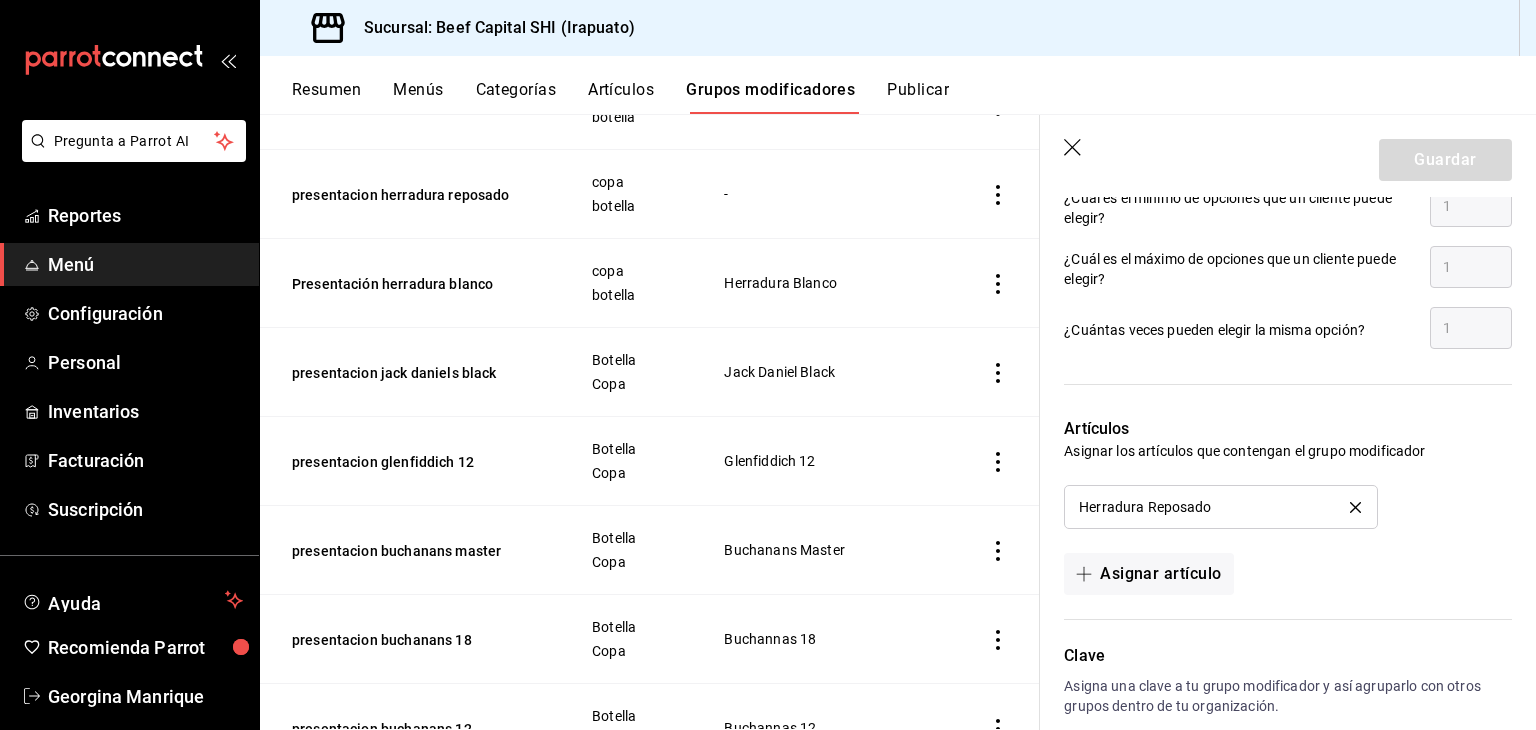 scroll, scrollTop: 1157, scrollLeft: 0, axis: vertical 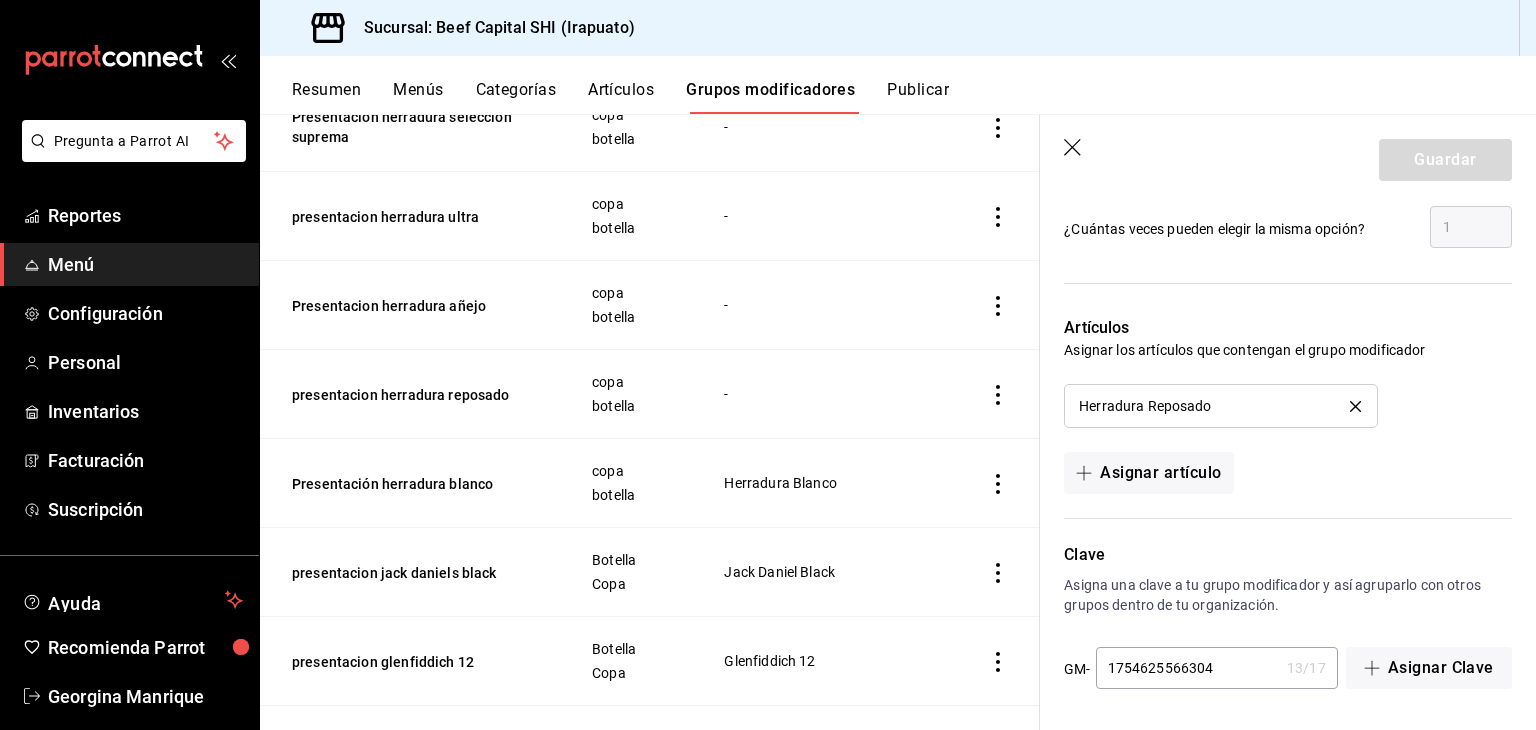 click 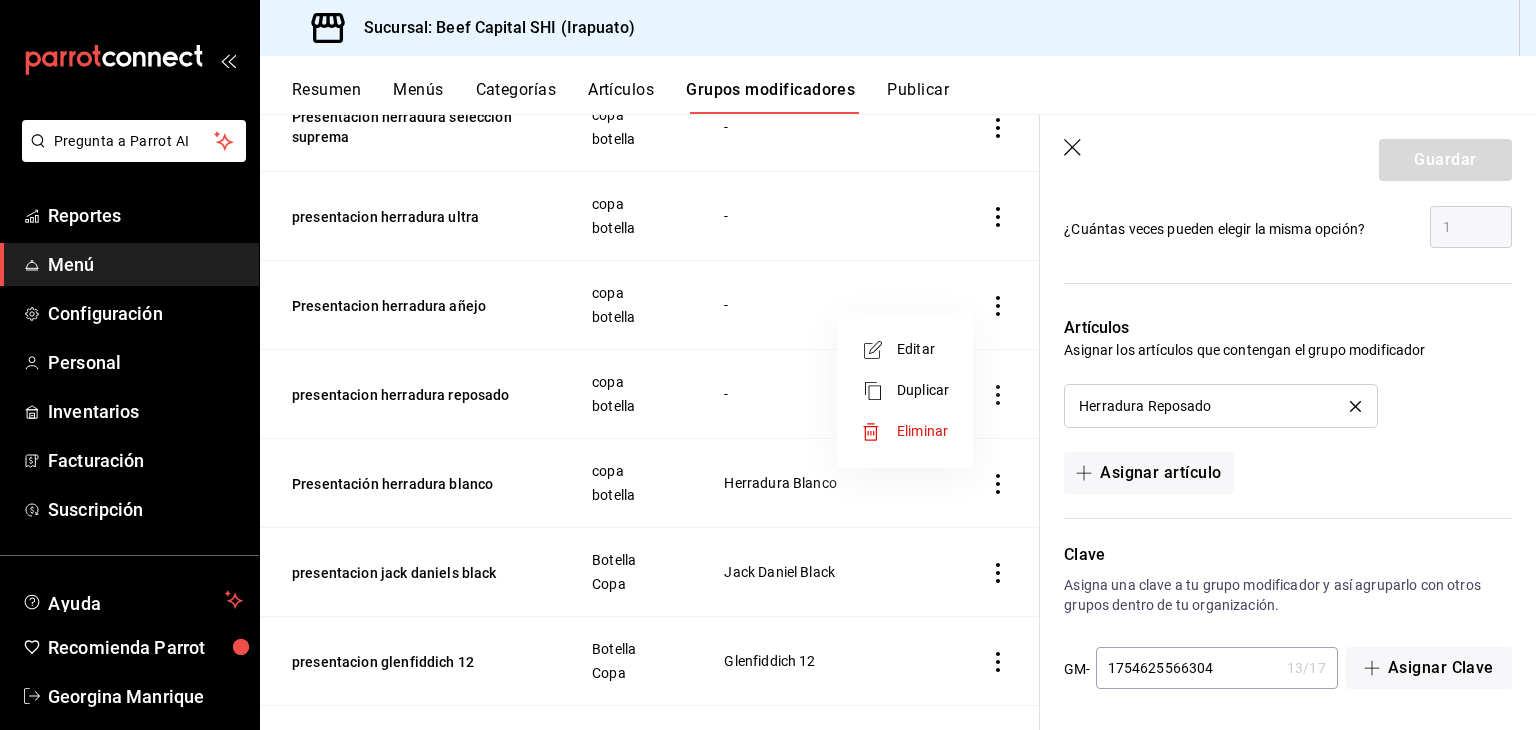 click on "Editar" at bounding box center [923, 349] 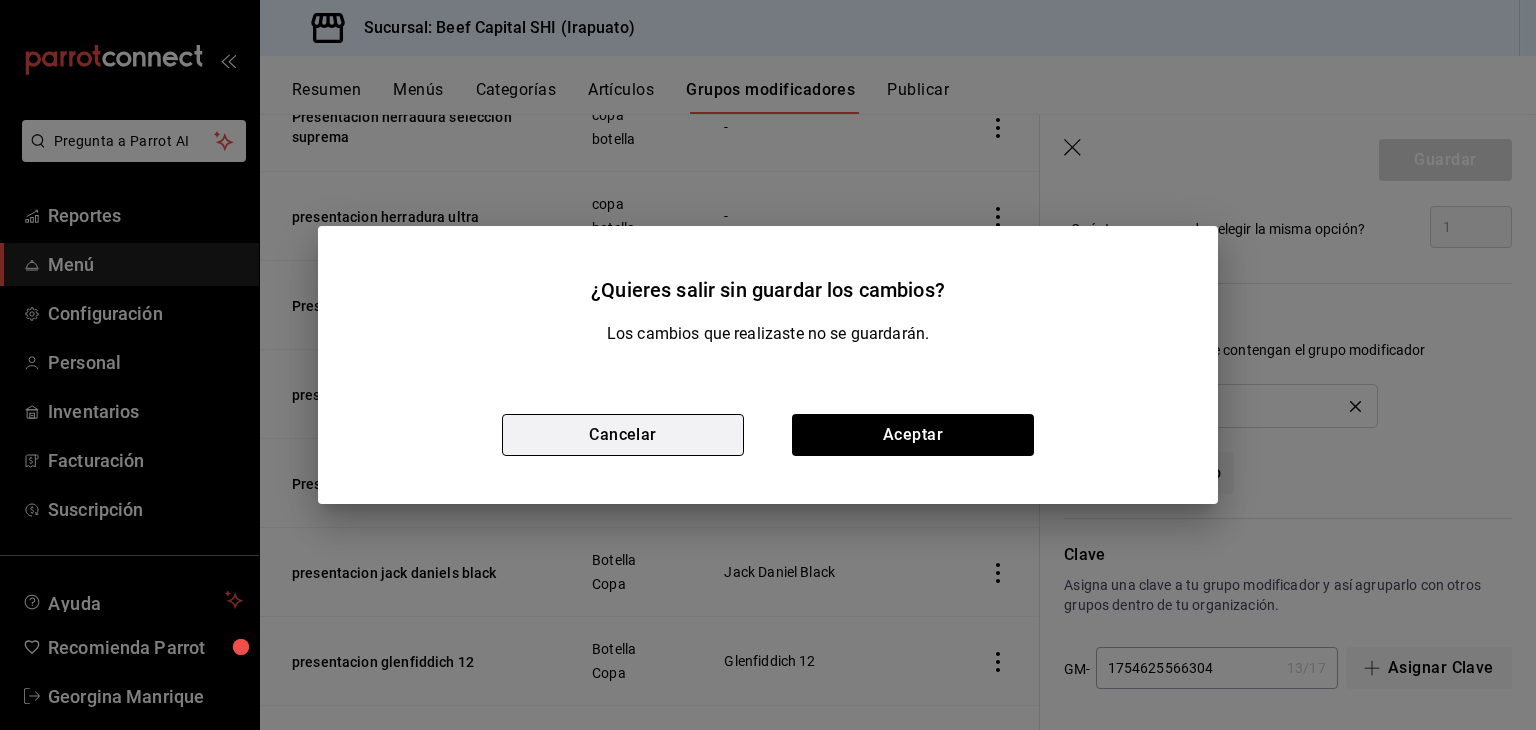 click on "Cancelar" at bounding box center (623, 435) 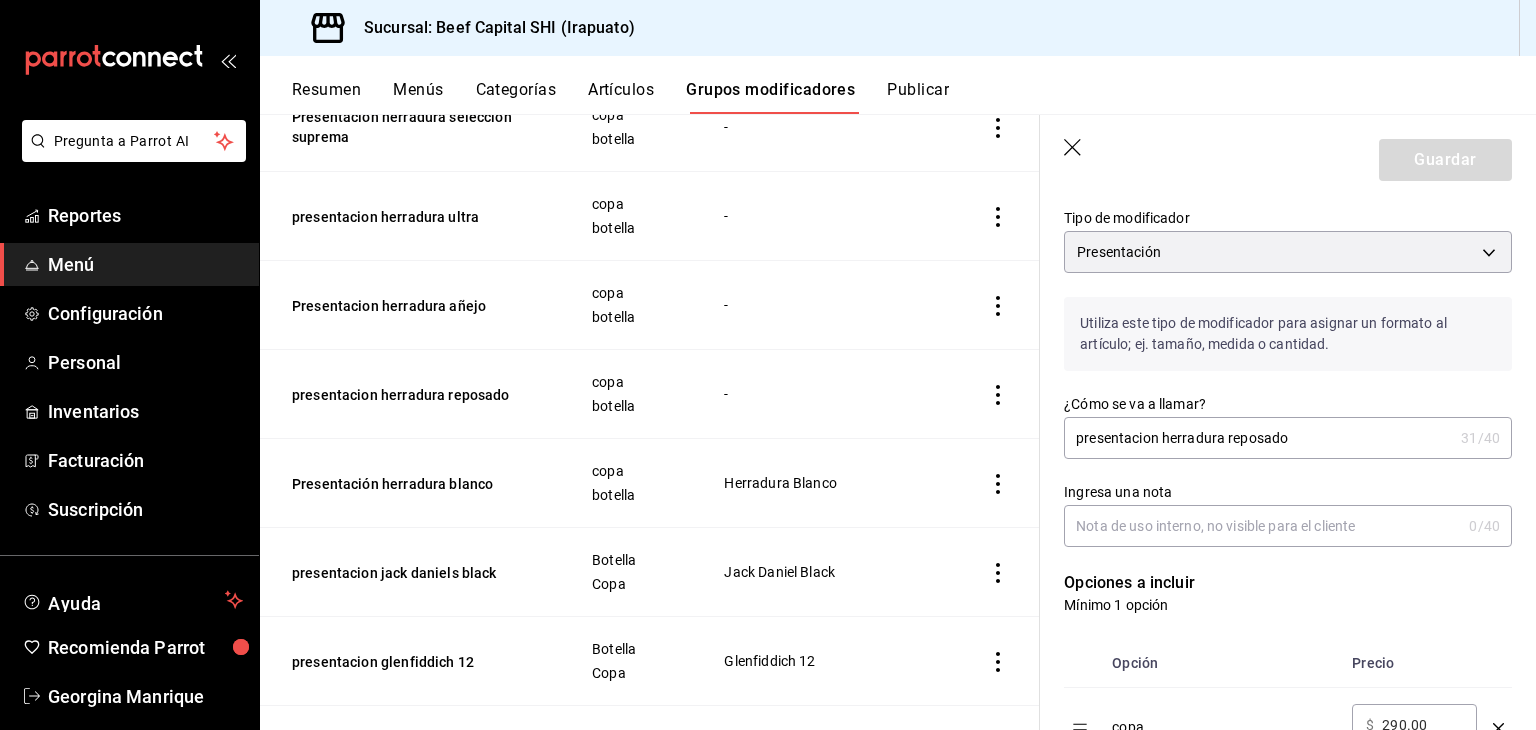 scroll, scrollTop: 0, scrollLeft: 0, axis: both 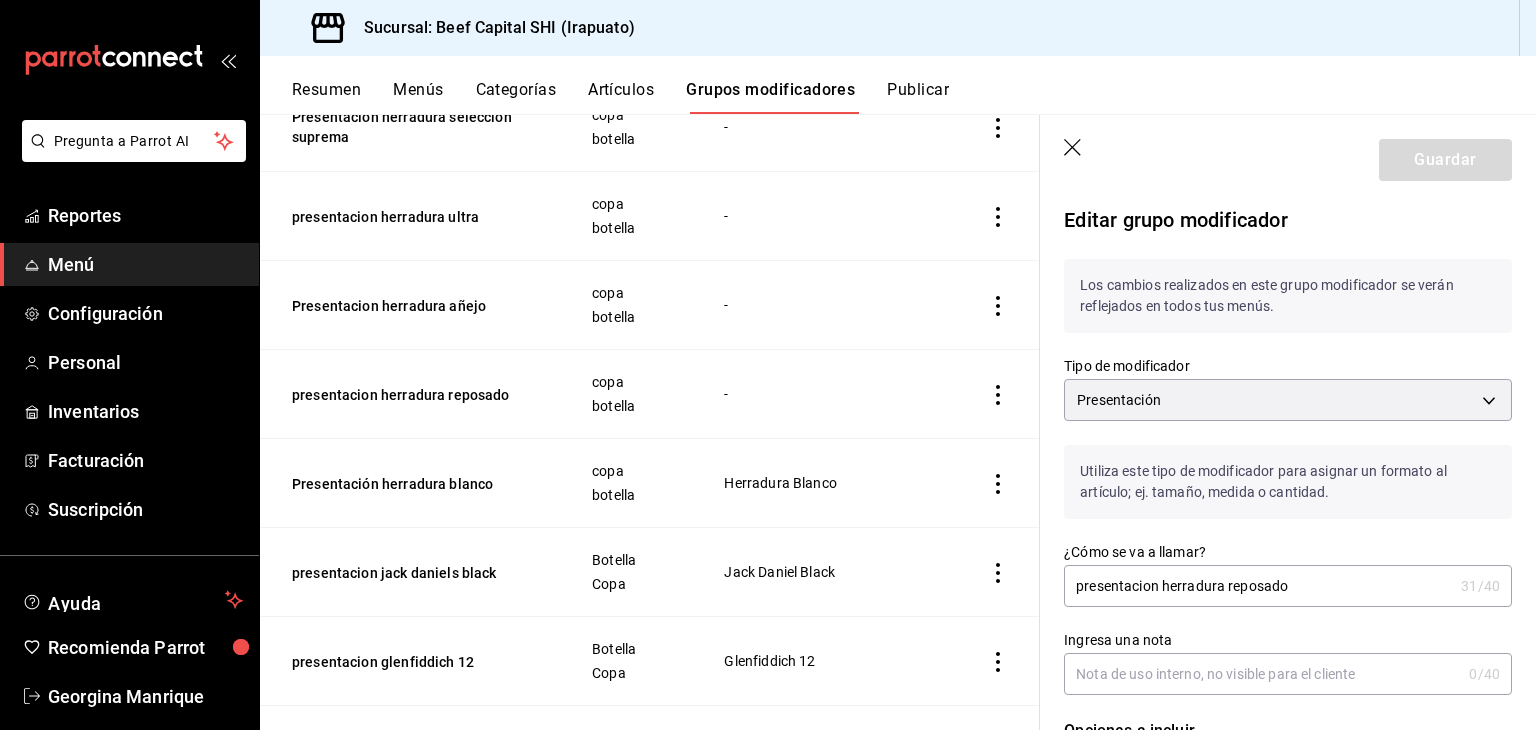 click on "presentacion herradura reposado" at bounding box center (1258, 586) 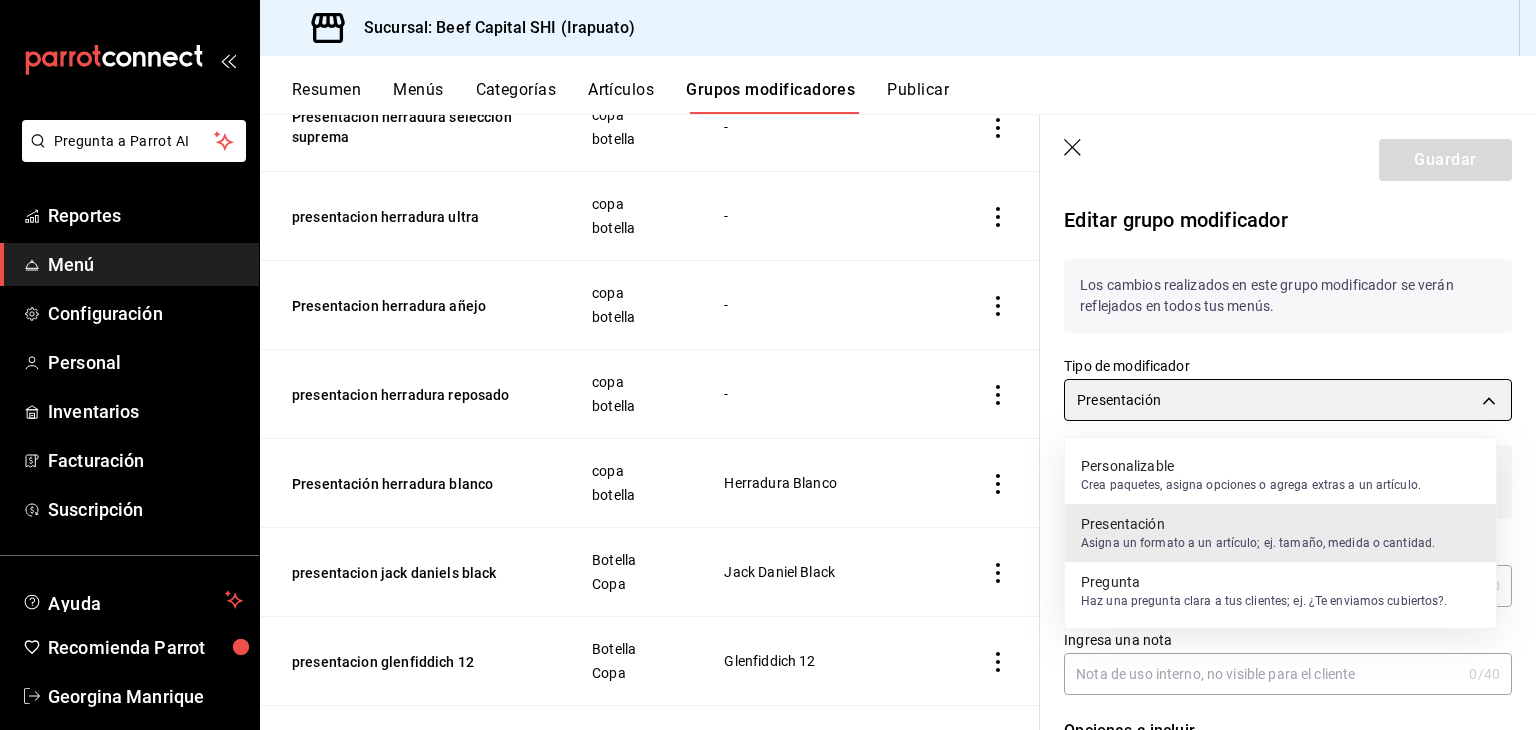 click on "Pregunta a Parrot AI Reportes   Menú   Configuración   Personal   Inventarios   Facturación   Suscripción   Ayuda Recomienda Parrot   Georgina Manrique   Sugerir nueva función   Sucursal: Beef Capital SHI (Irapuato) Resumen Menús Categorías Artículos Grupos modificadores Publicar Grupos modificadores sucursal Para editar los grupos modificadores o cambios generales, ve a “Organización”. Búsqueda por Grupos modificadores GROUP ​ ​ Tipo de modificador Elige el tipo de modificador Nombre Opciones Artículos presentacion 1800 cristalino copa botella - presentacion maestro dobel copa botella - presentacion tradicional botella botella - presentacion 1800 añejo copa botella - presentacion 1800 blanco copa botella - presentacion 1800reposado copa botella - presentacion centario añejo copa botella - presentacion centenario plata copa botella - presentacion centenario reposado copa botella - presentacion don julio 1942 copa botella - presentacion don julio 70 copa botella - copa botella - copa - - -" at bounding box center (768, 365) 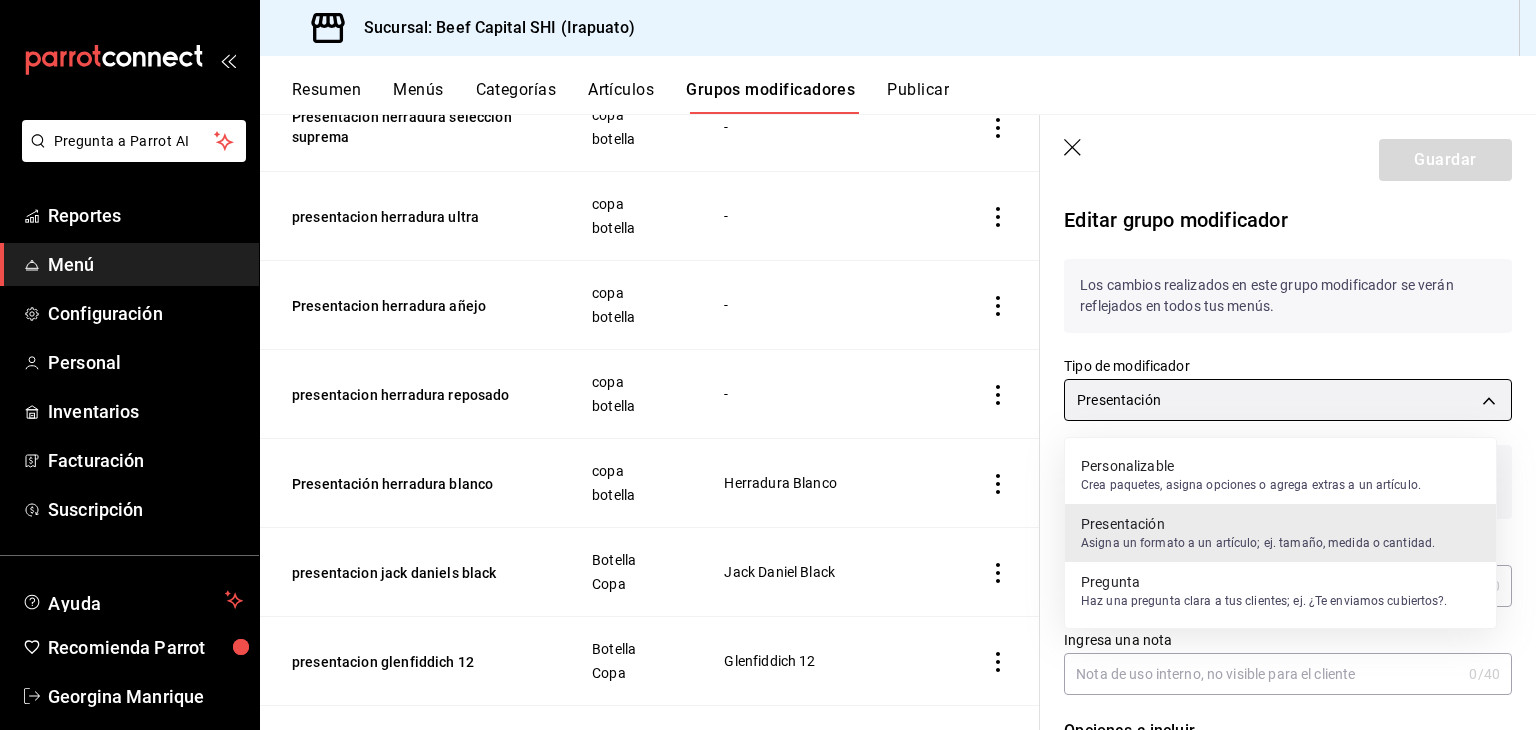 click at bounding box center (768, 365) 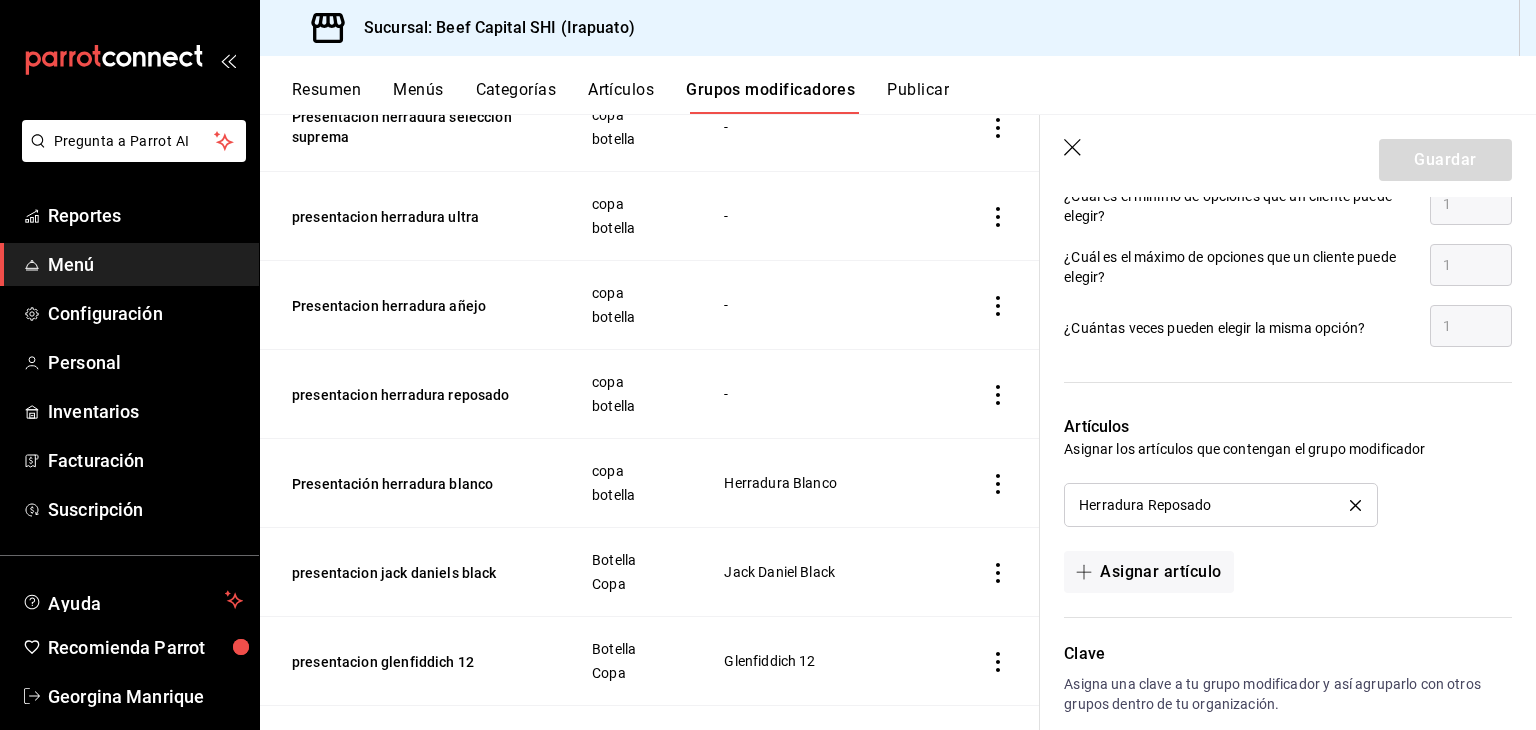 scroll, scrollTop: 1157, scrollLeft: 0, axis: vertical 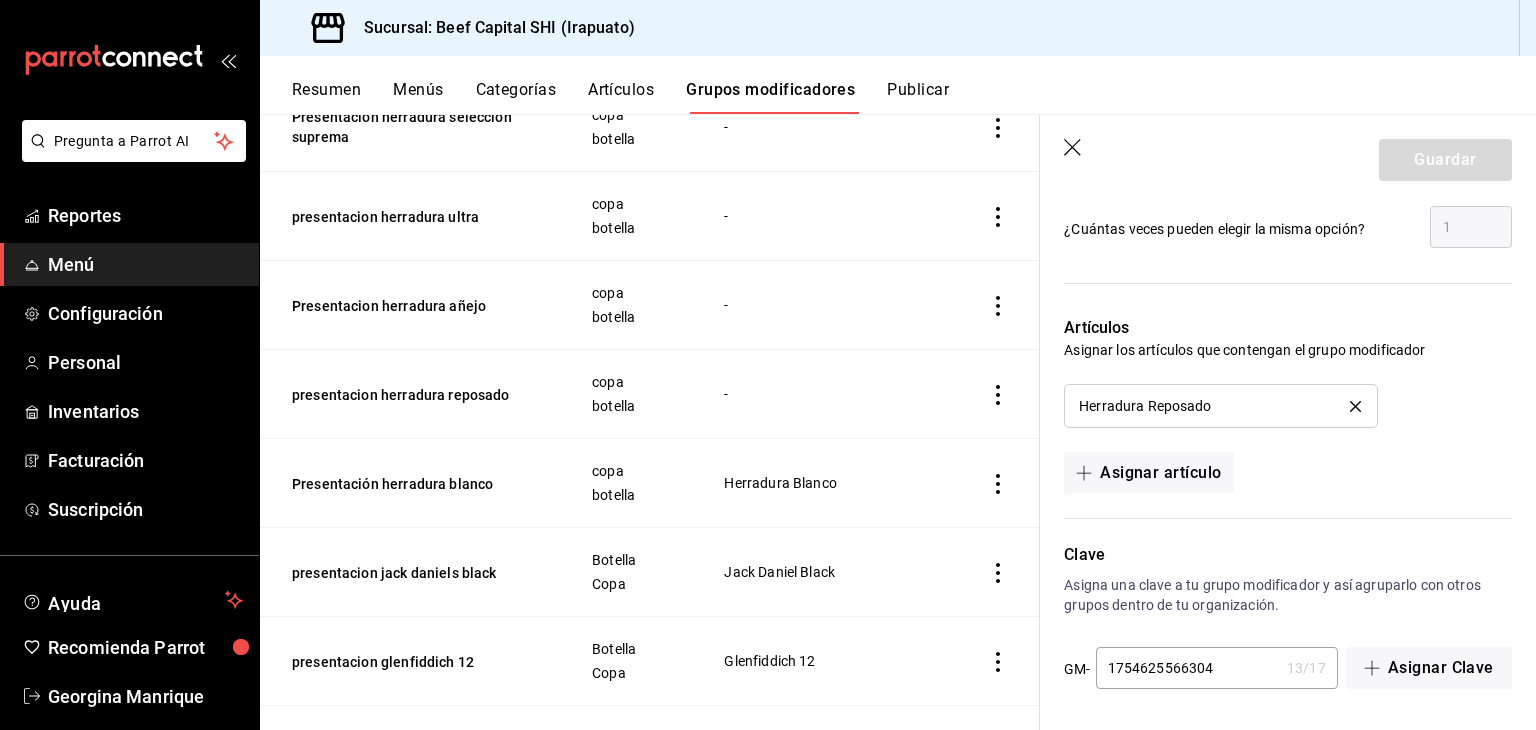 click on "Herradura Reposado" at bounding box center (1220, 406) 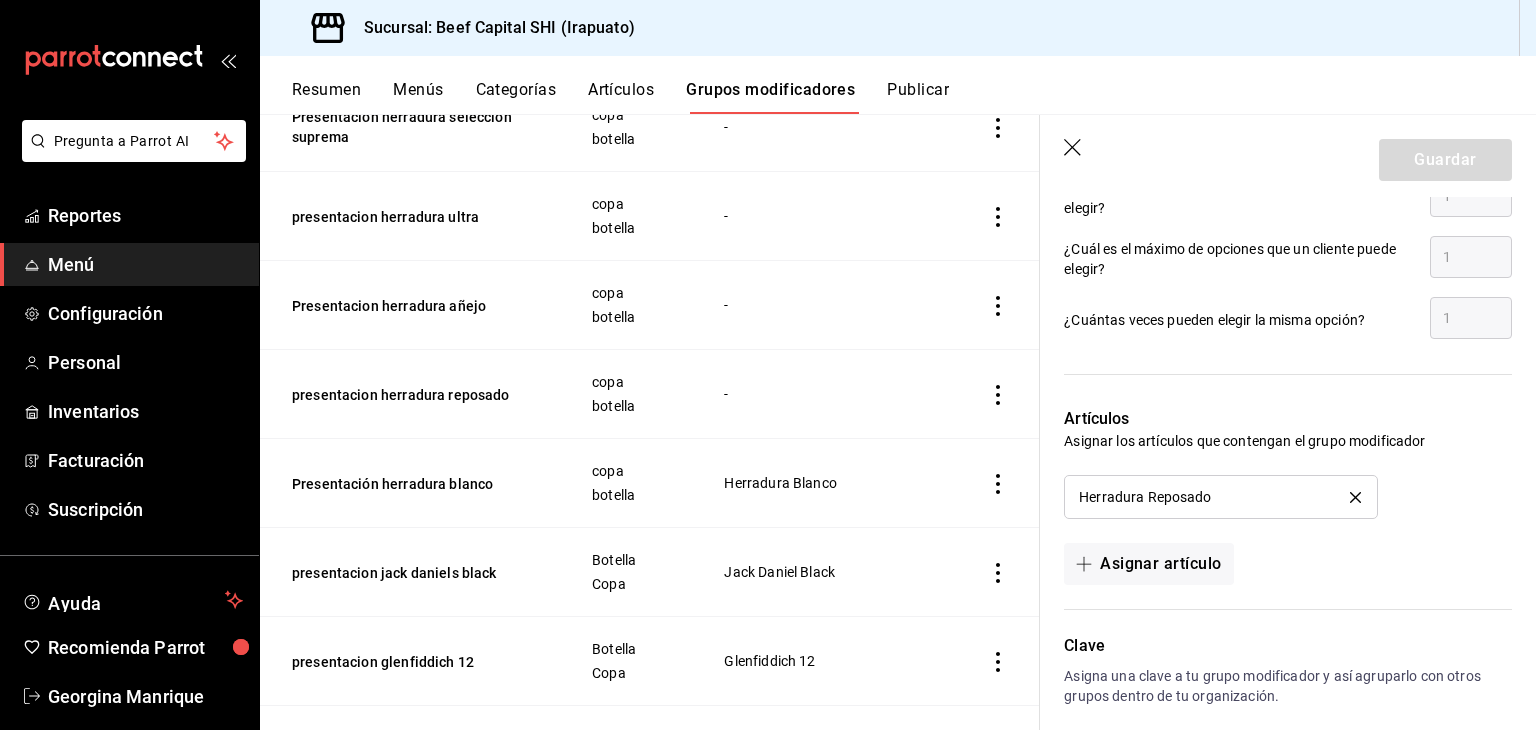 scroll, scrollTop: 1067, scrollLeft: 0, axis: vertical 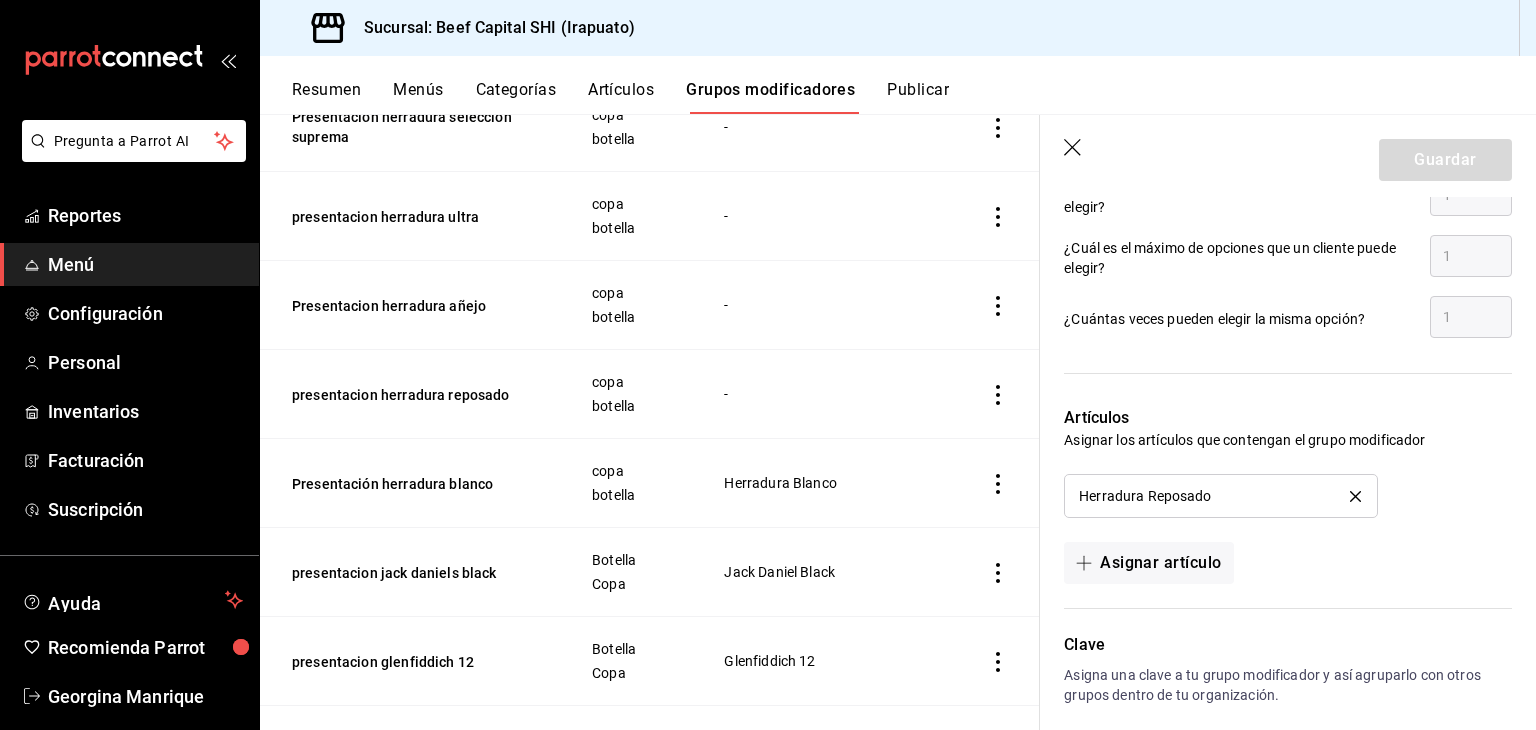 click on "Guardar" at bounding box center [1445, 160] 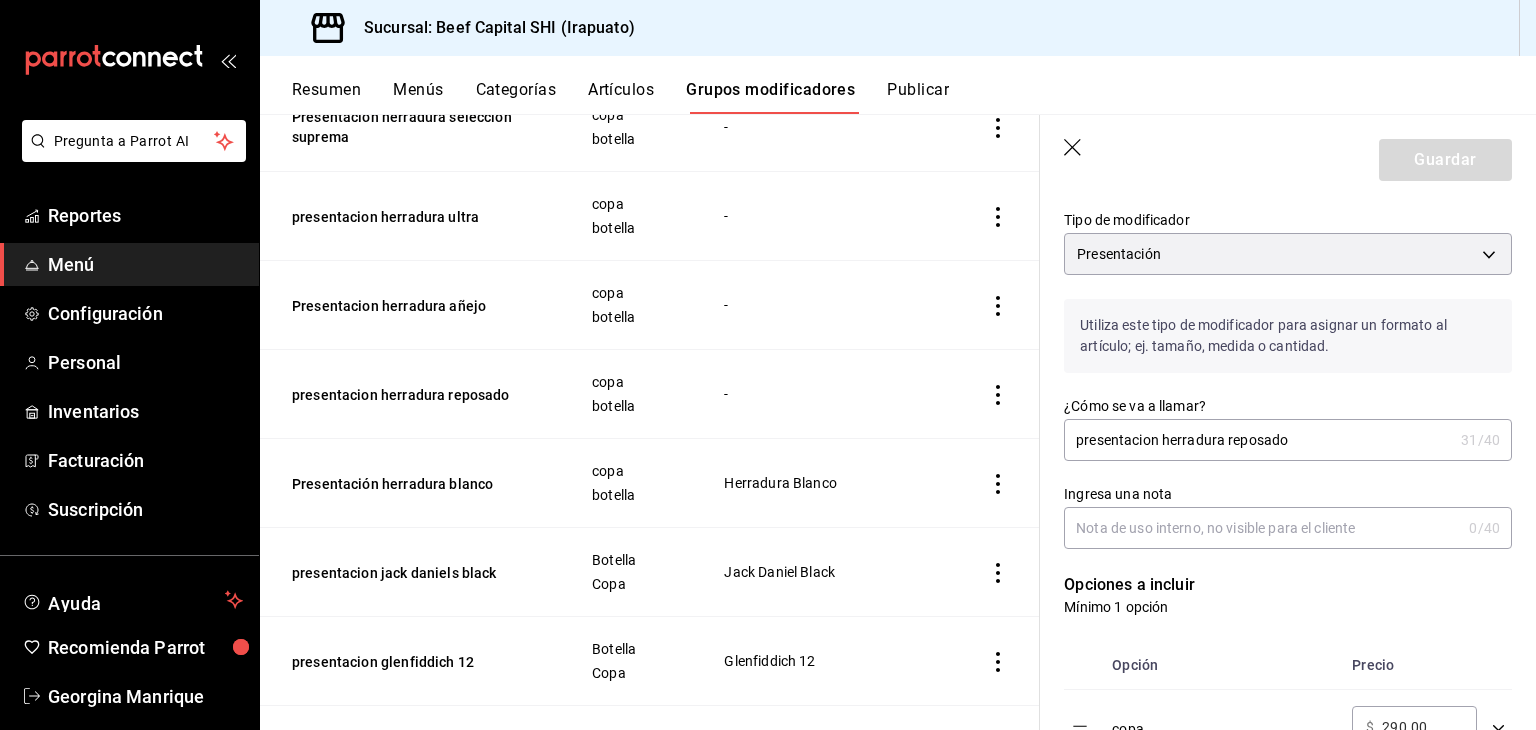 scroll, scrollTop: 0, scrollLeft: 0, axis: both 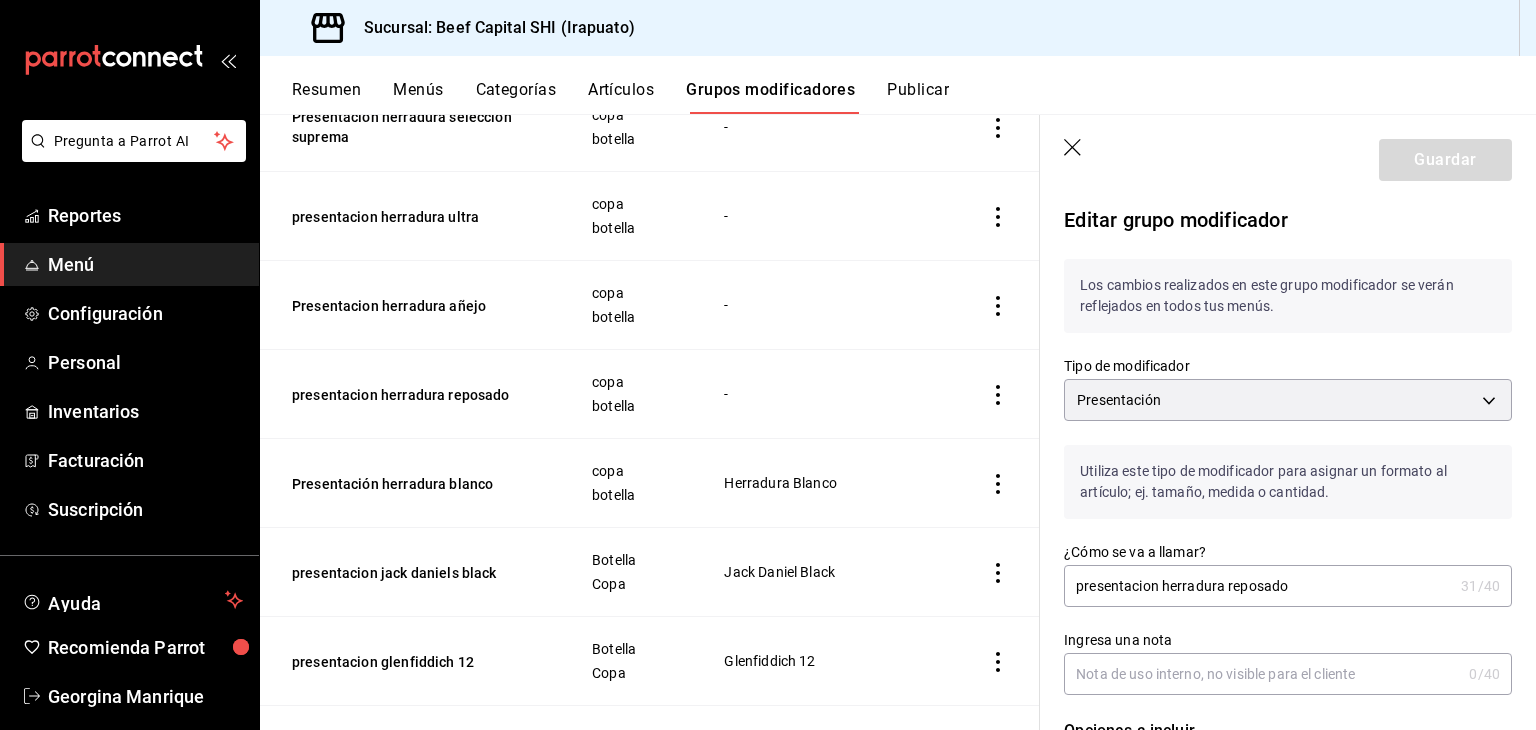 click on "Los cambios realizados en este grupo modificador se verán reflejados en todos tus menús." at bounding box center [1276, 284] 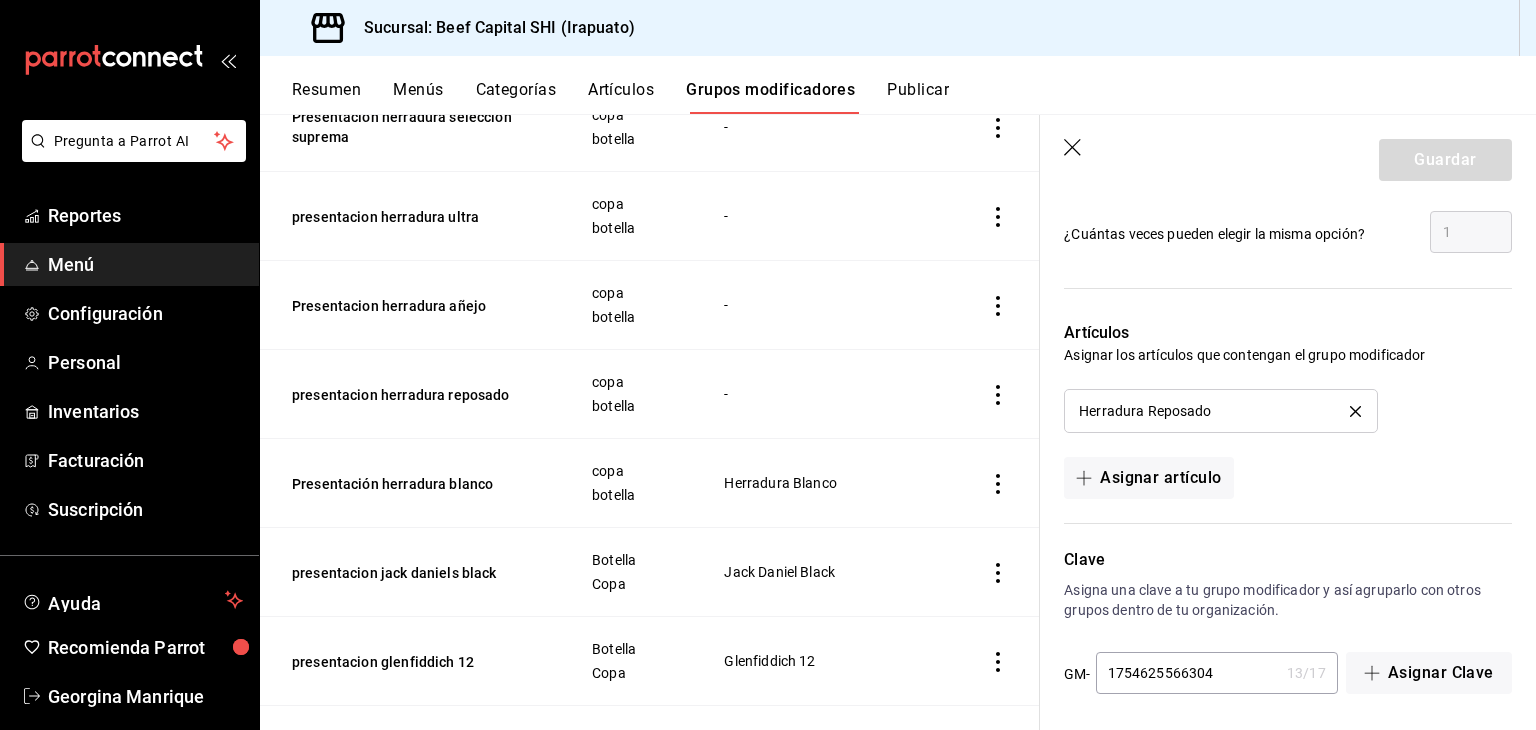 scroll, scrollTop: 1157, scrollLeft: 0, axis: vertical 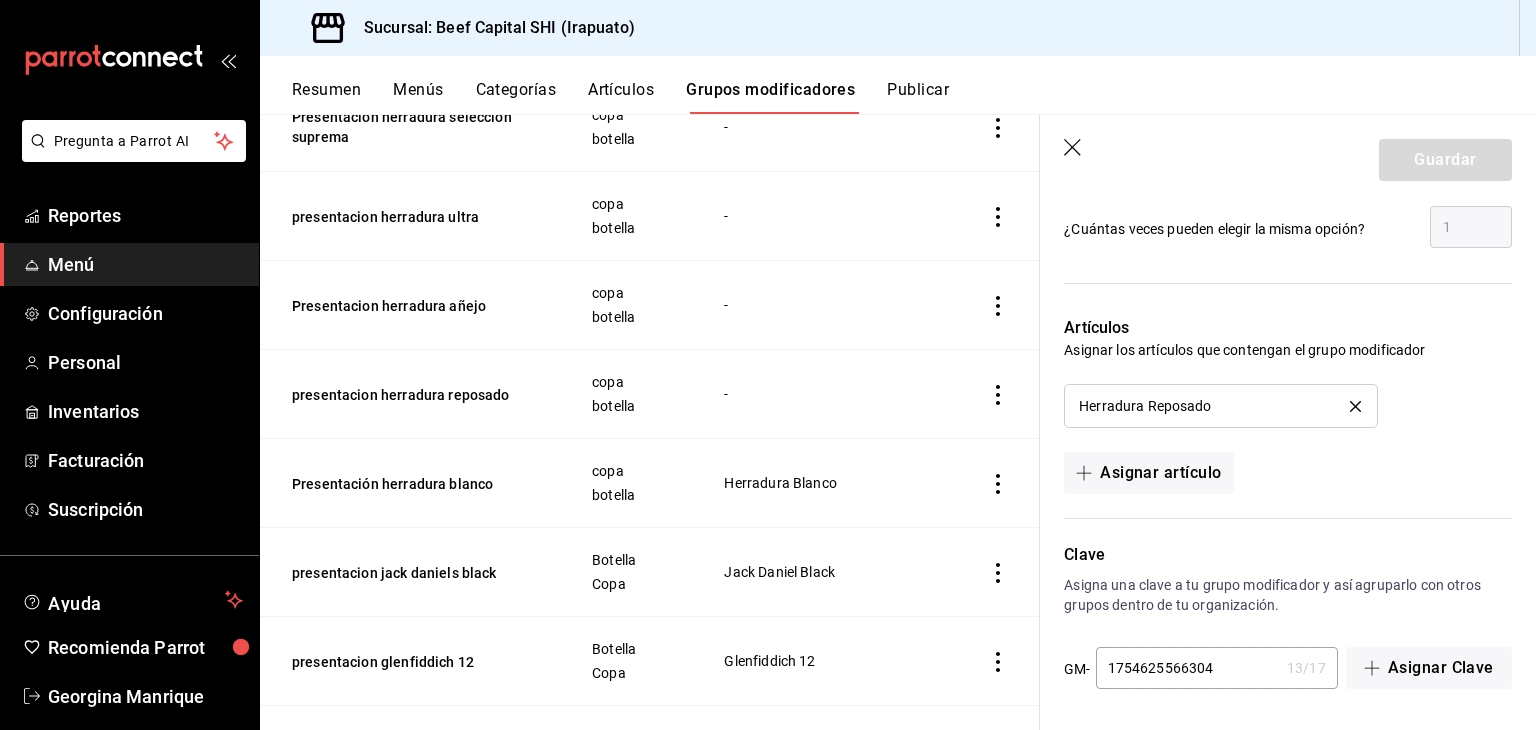 click on "1754625566304" at bounding box center (1187, 668) 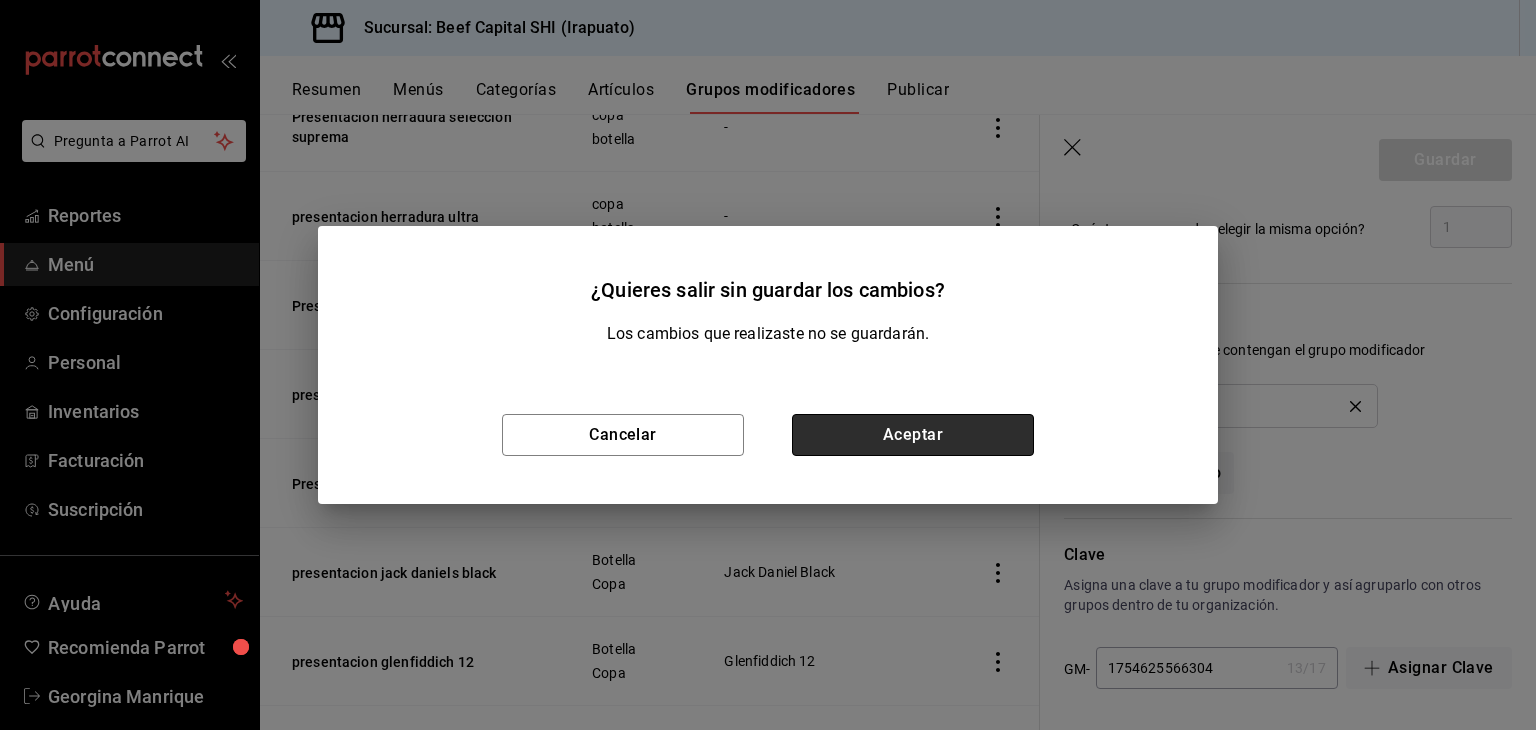 click on "Aceptar" at bounding box center [913, 435] 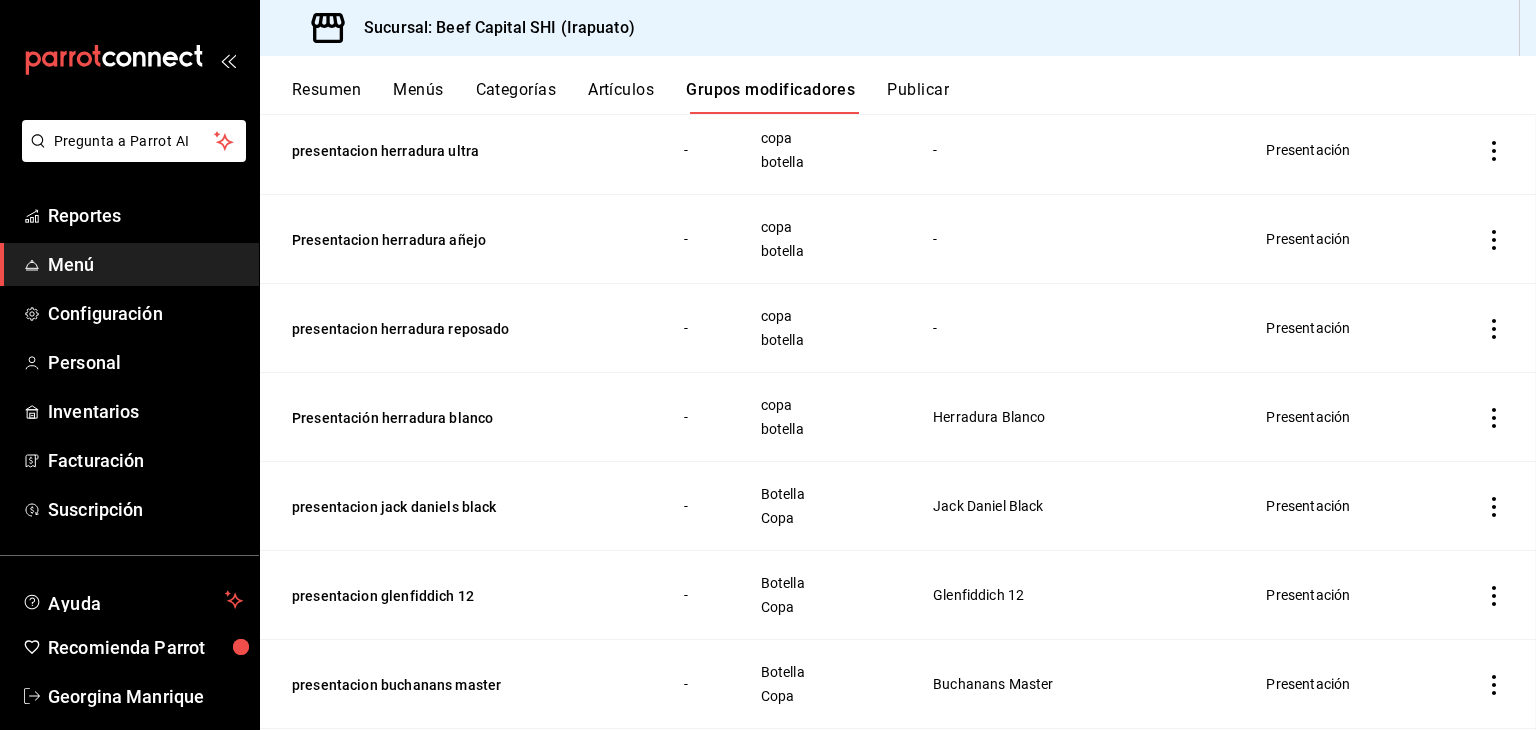 scroll, scrollTop: 0, scrollLeft: 0, axis: both 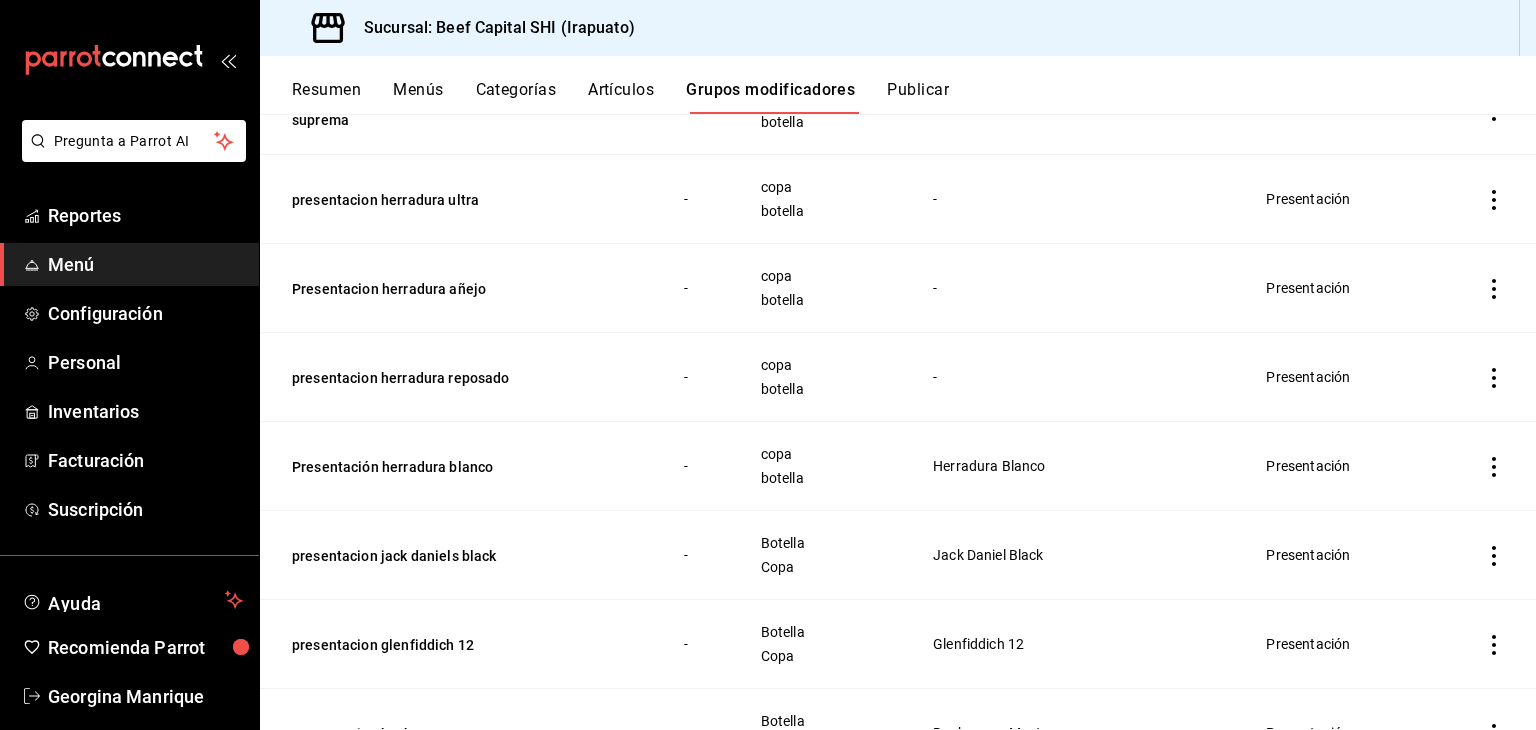 click 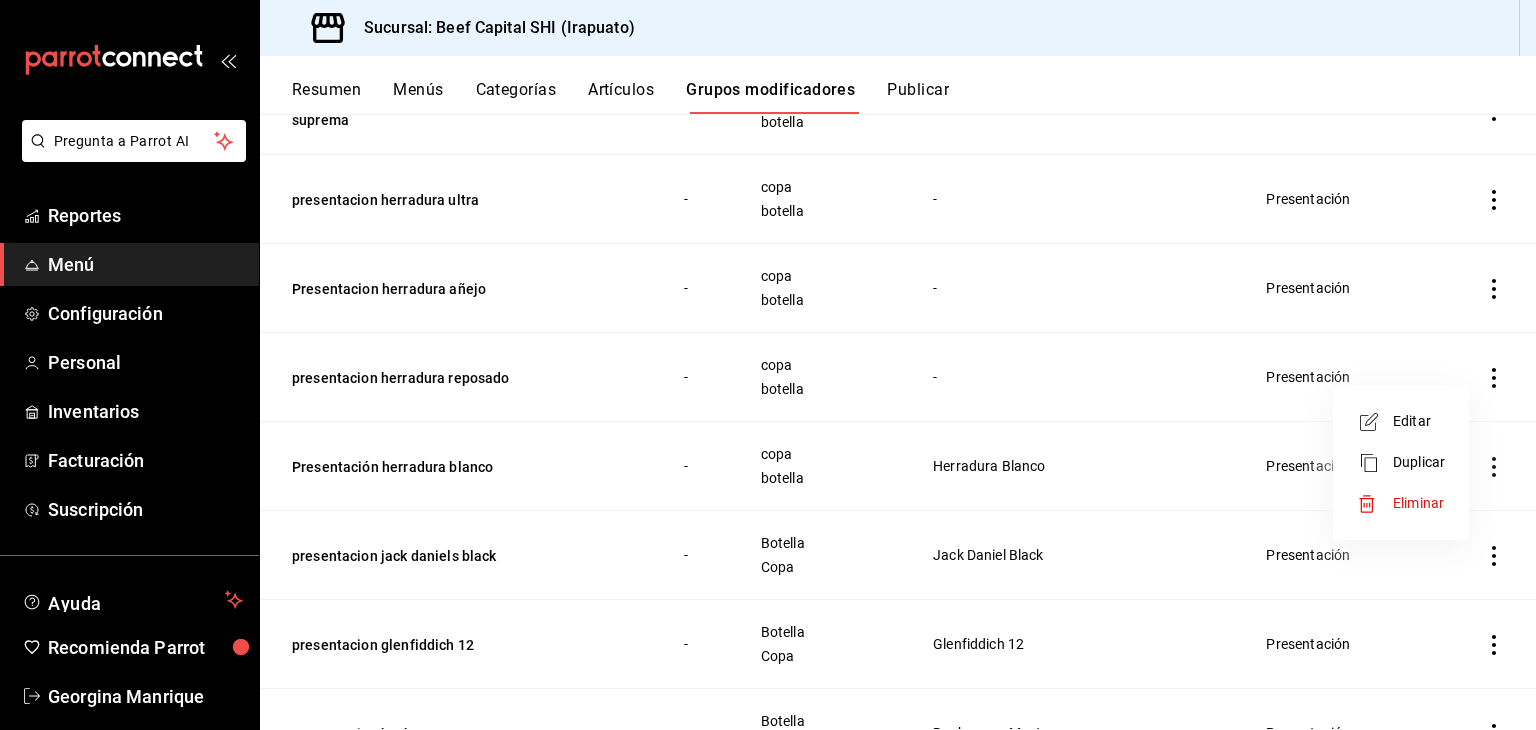 click on "Editar" at bounding box center [1401, 421] 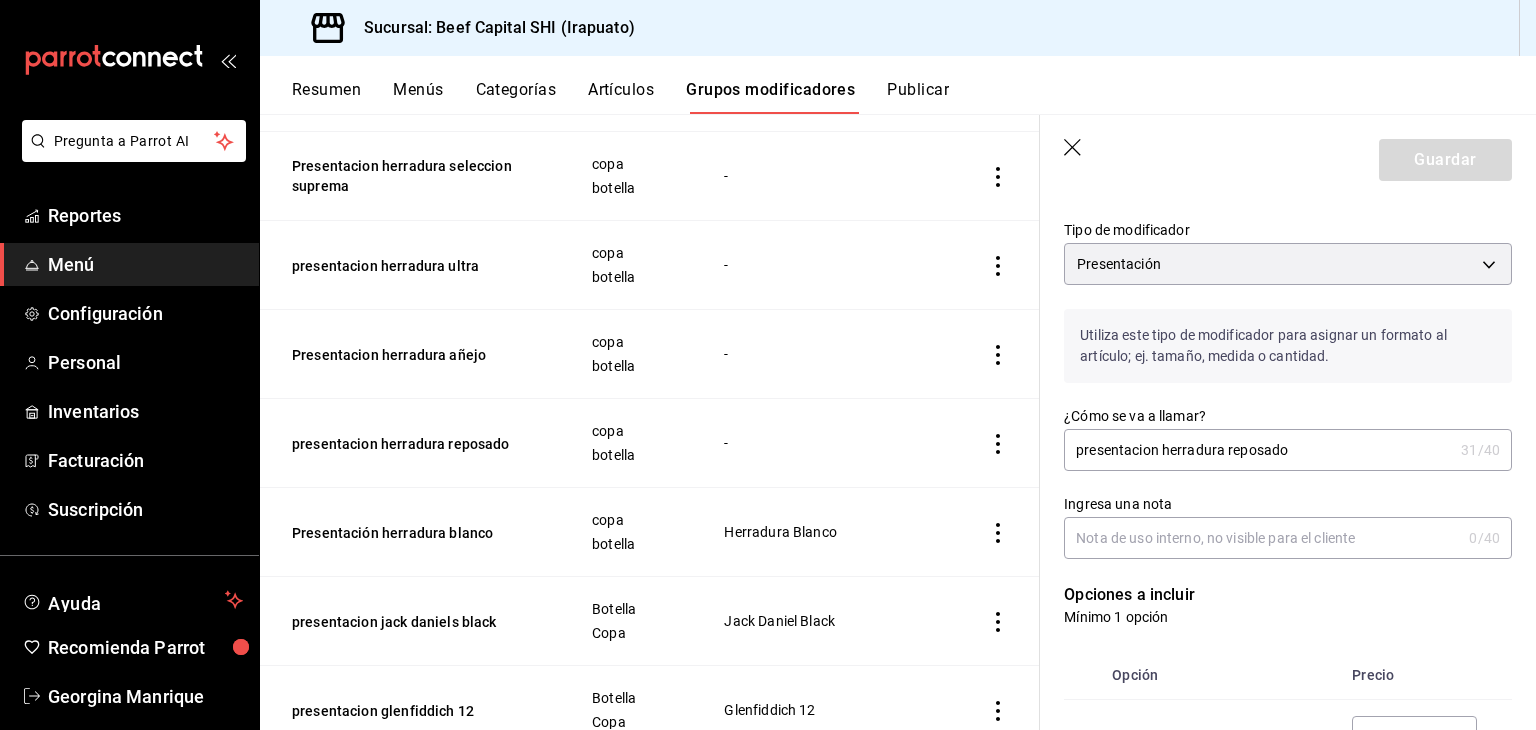 scroll, scrollTop: 186, scrollLeft: 0, axis: vertical 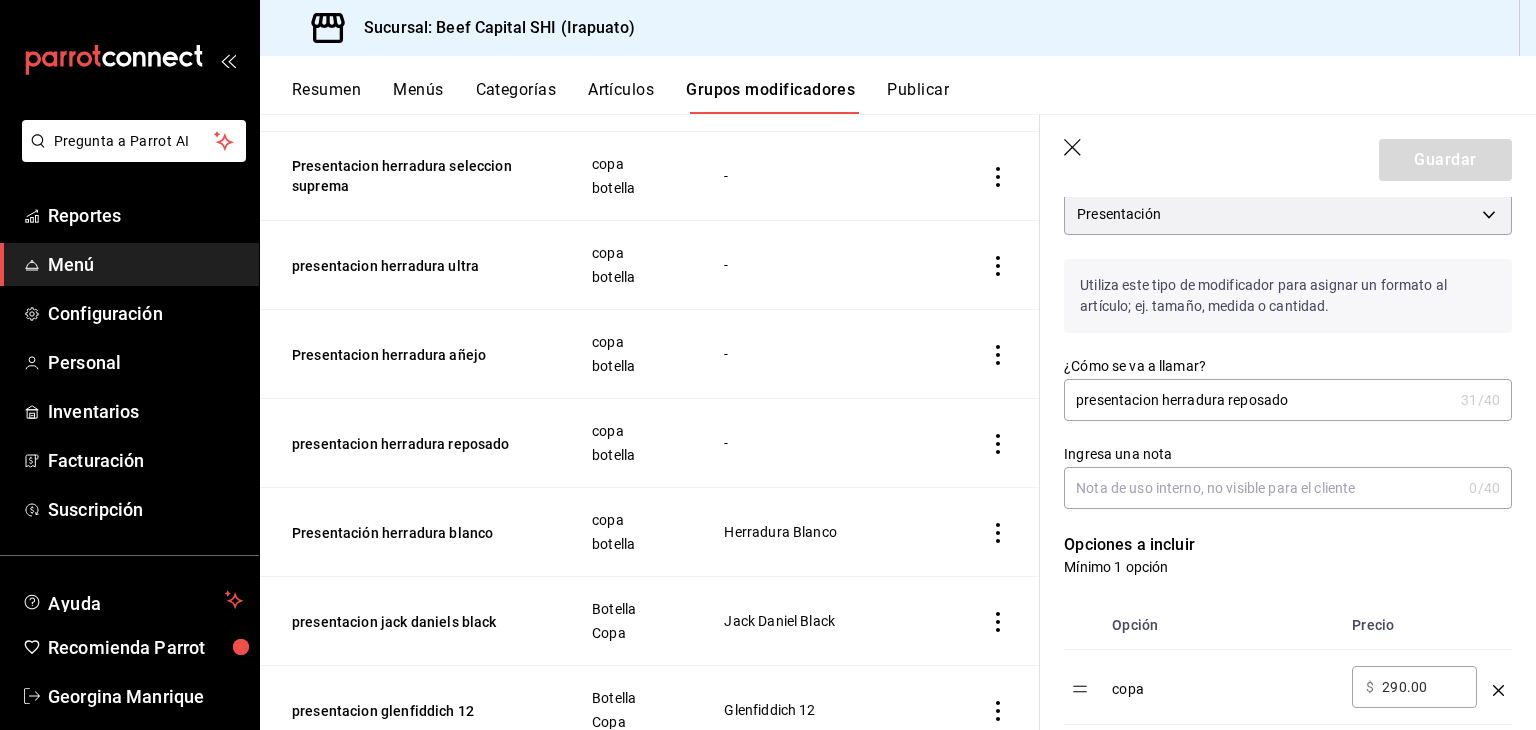 click 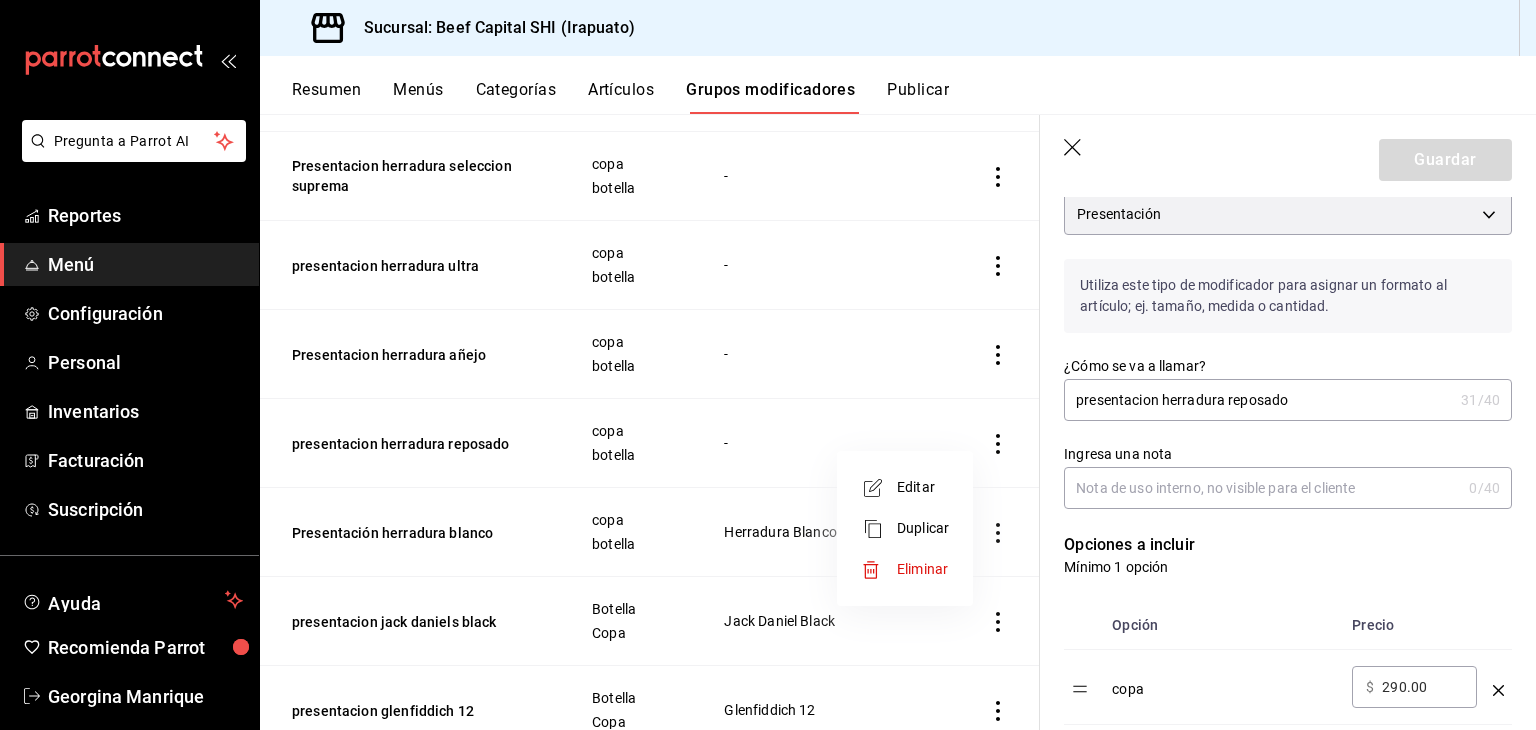 click on "Editar" at bounding box center (923, 487) 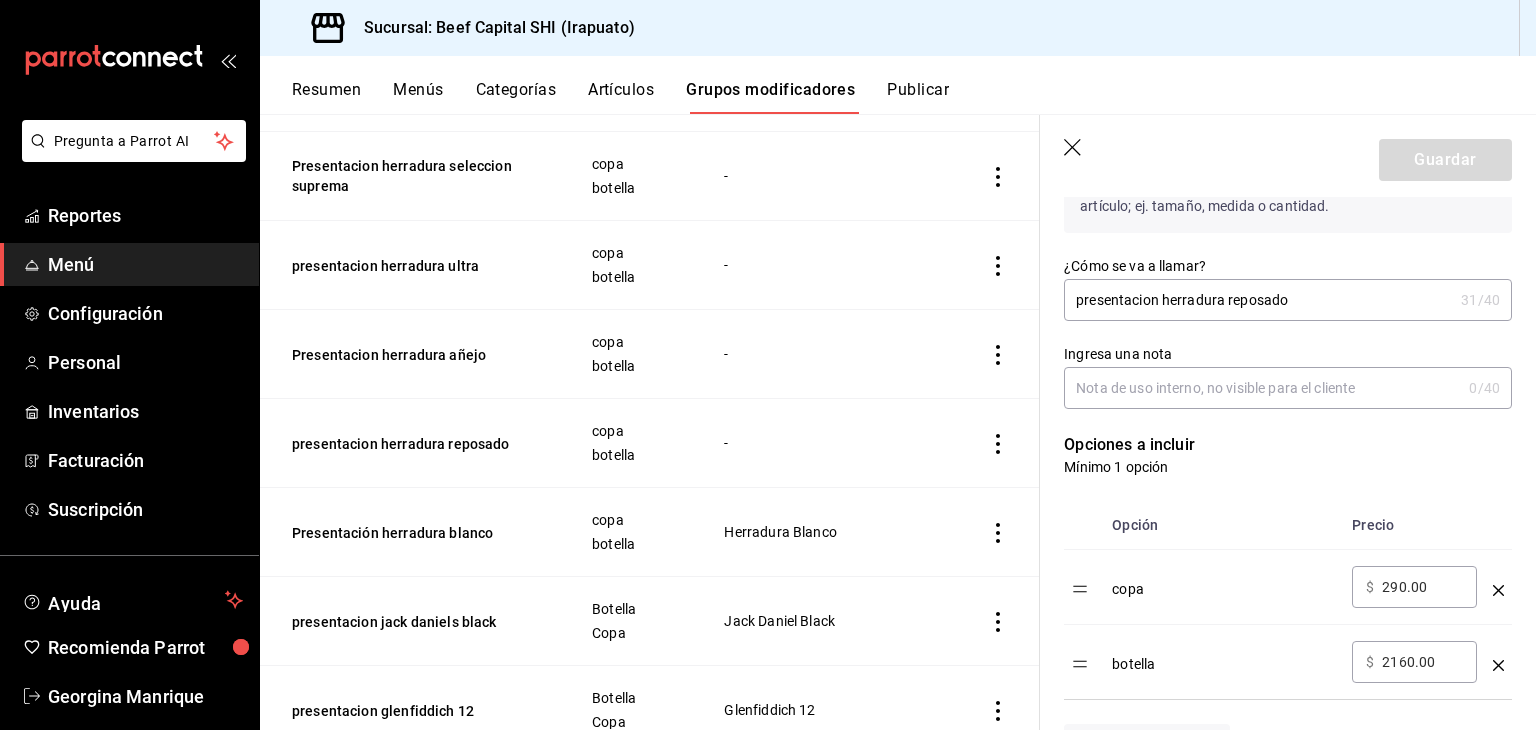 scroll, scrollTop: 0, scrollLeft: 0, axis: both 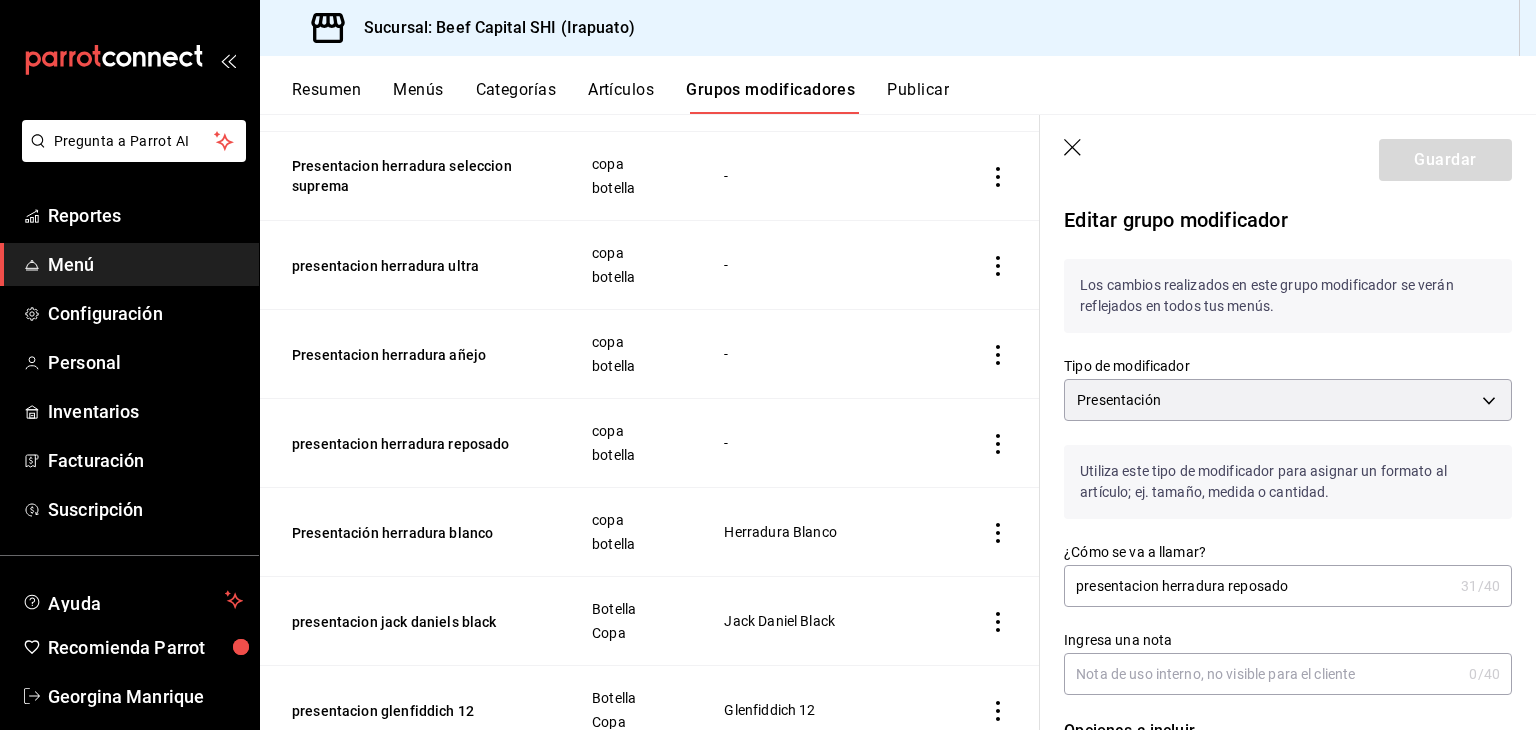 click 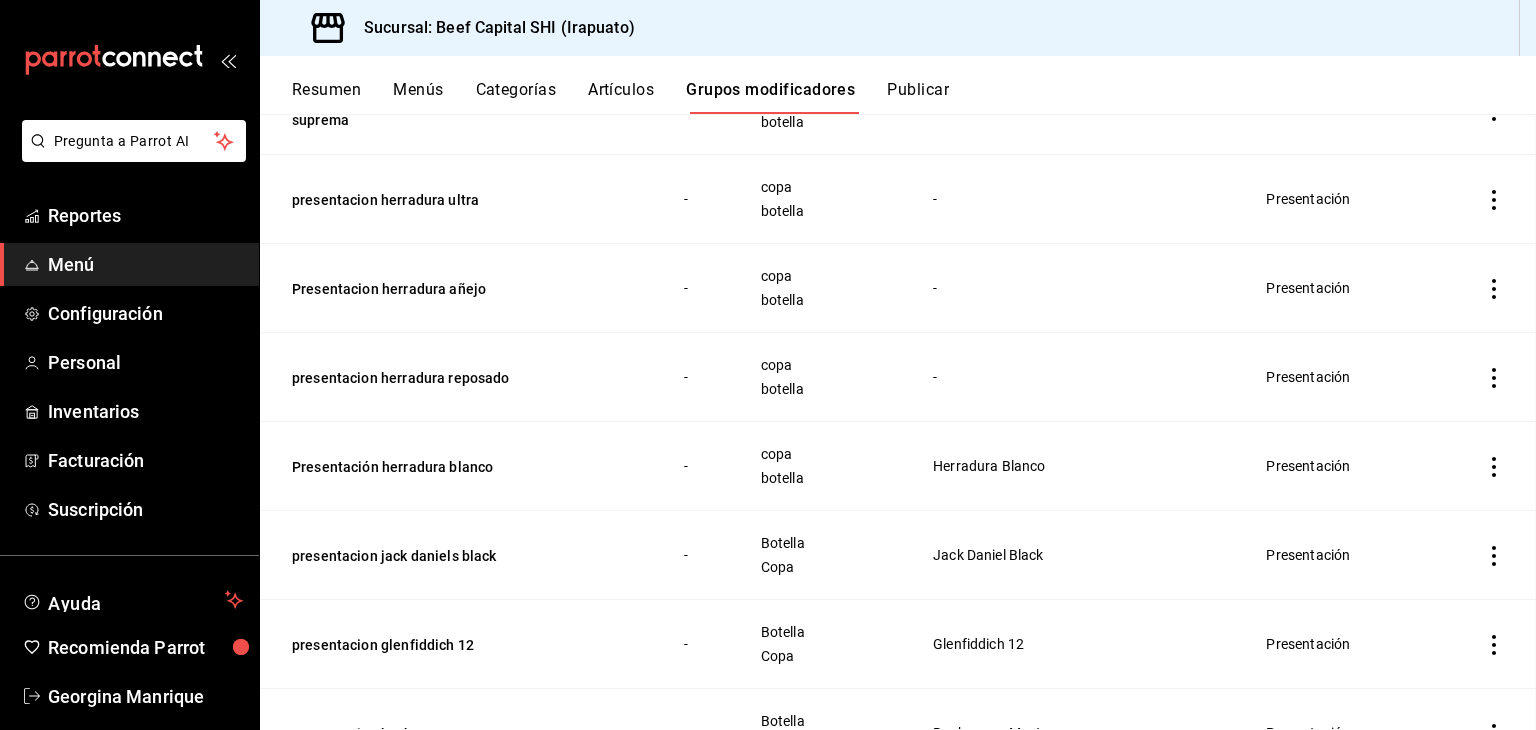 scroll, scrollTop: 0, scrollLeft: 0, axis: both 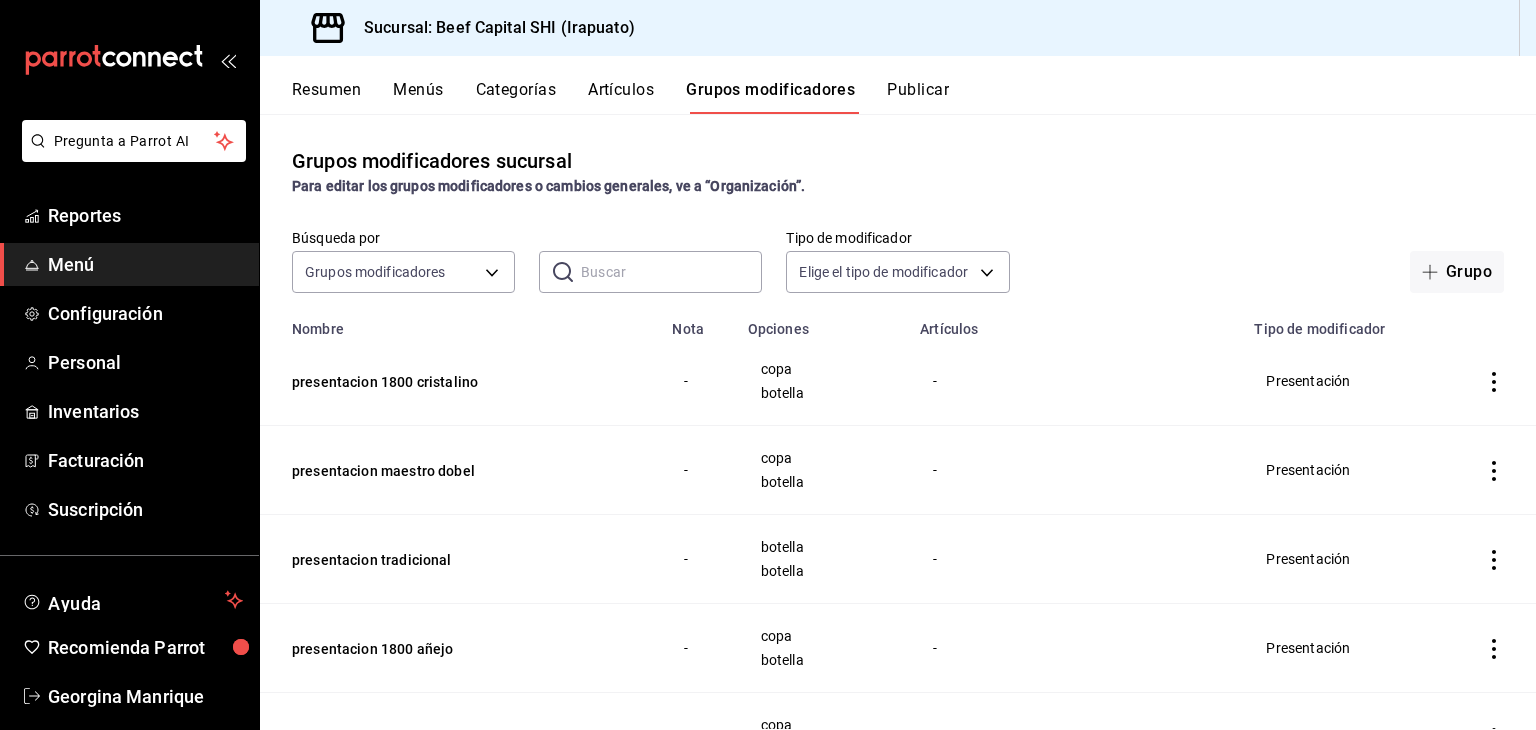click on "Categorías" at bounding box center (516, 97) 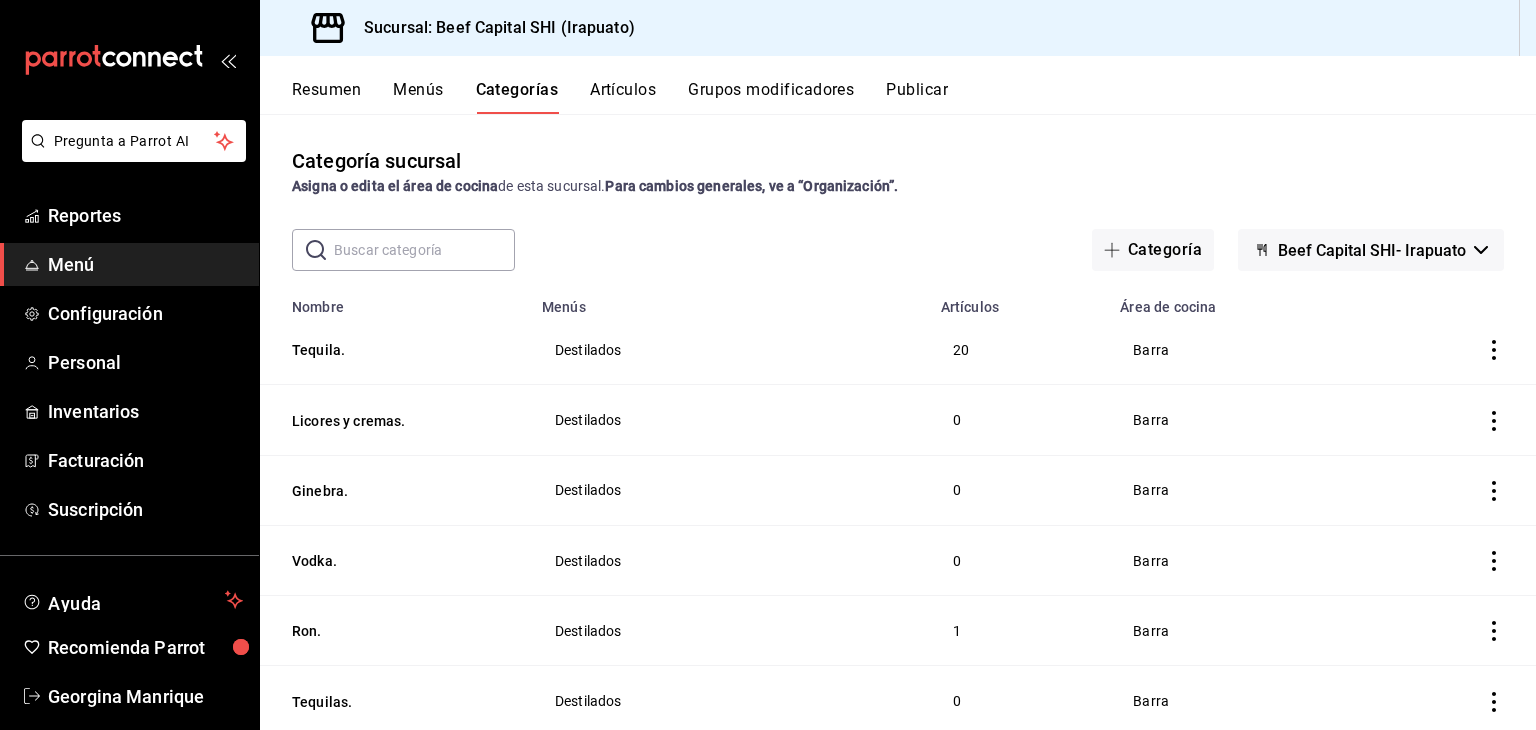 click 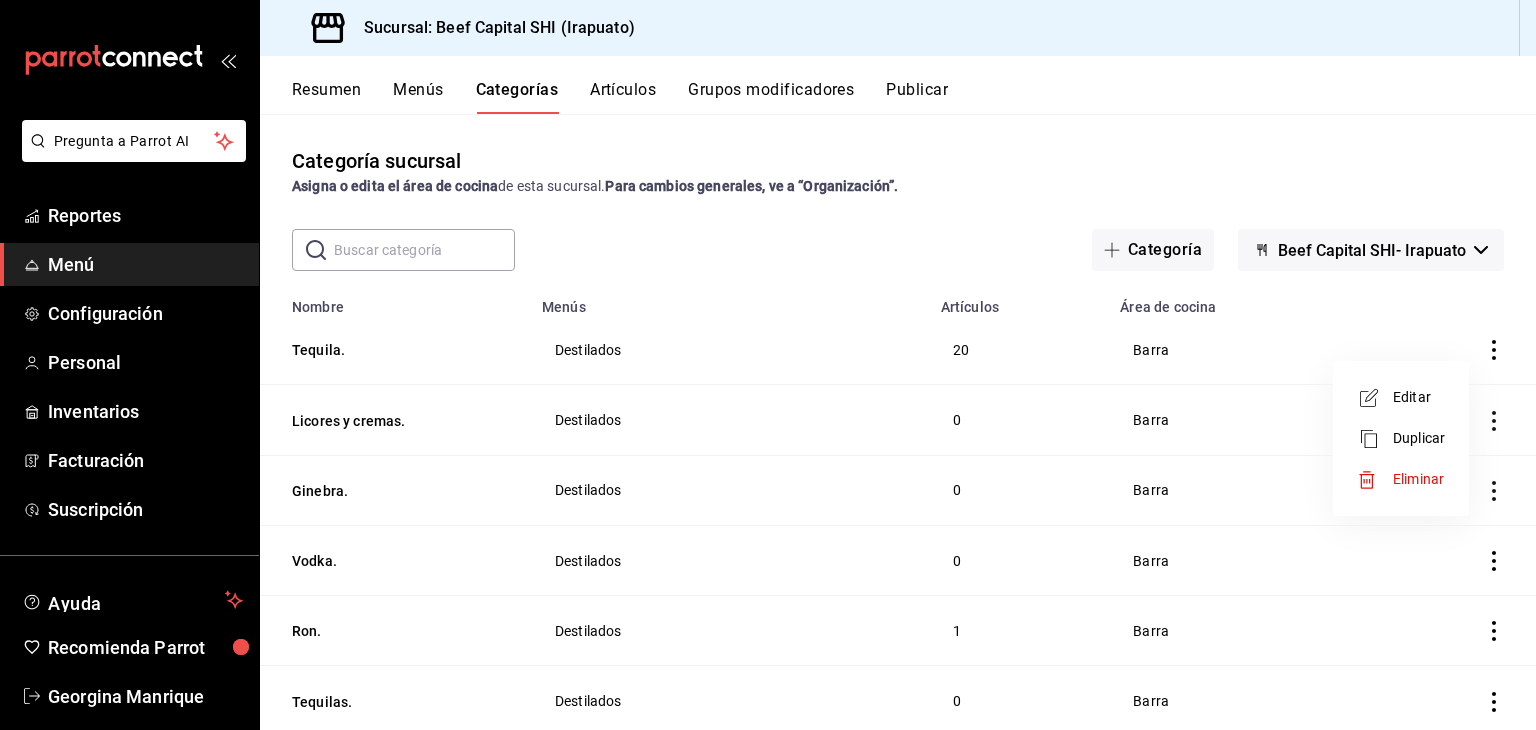 click at bounding box center [1375, 398] 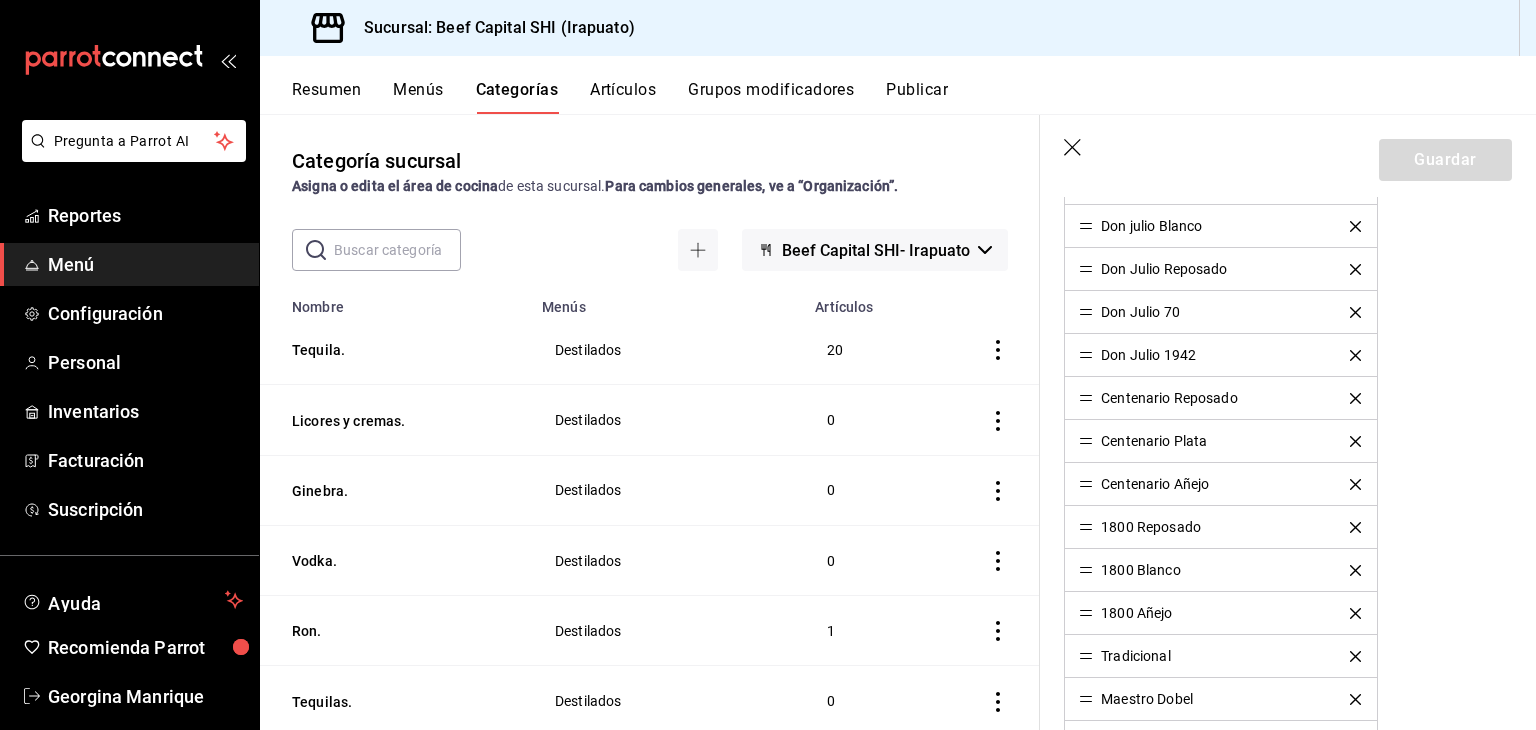 scroll, scrollTop: 1024, scrollLeft: 0, axis: vertical 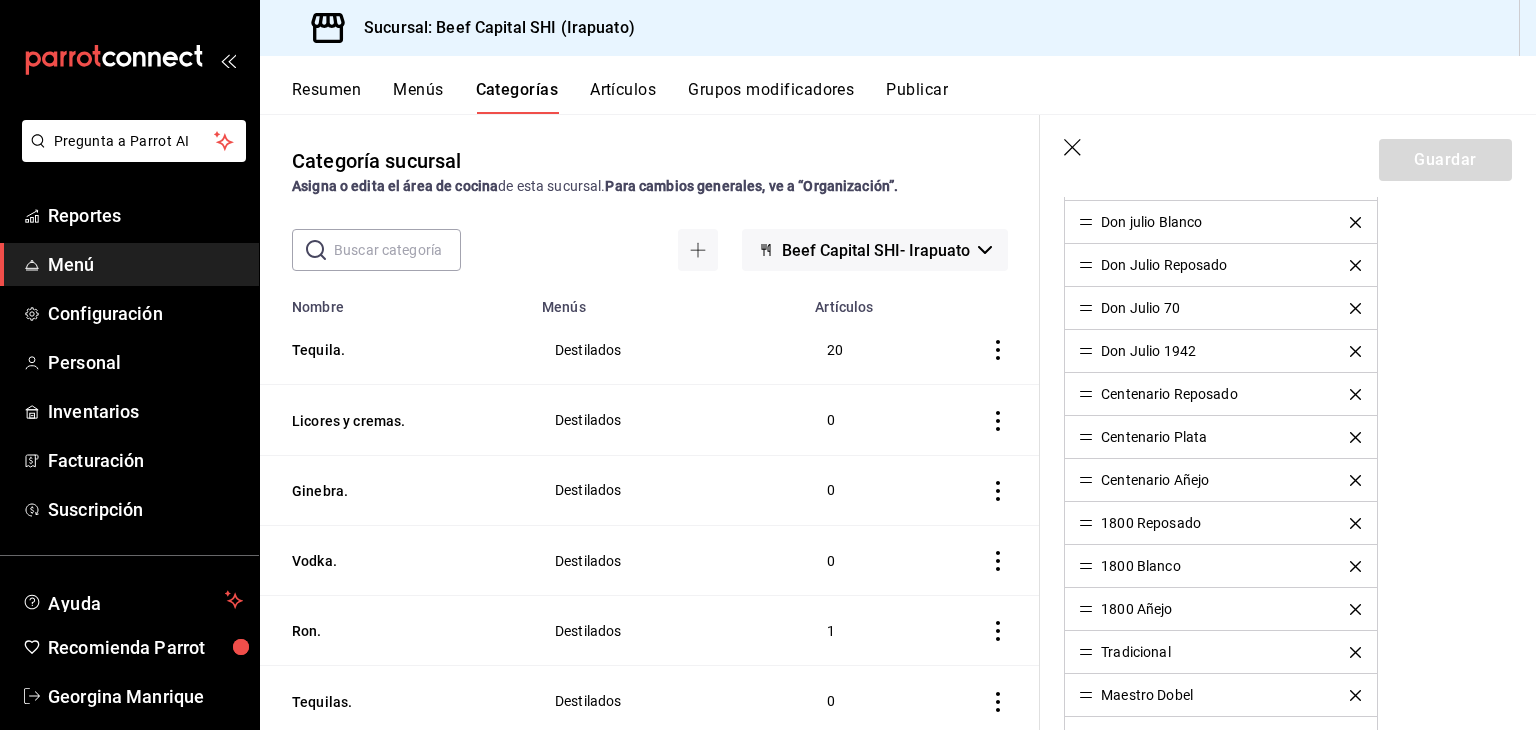 click 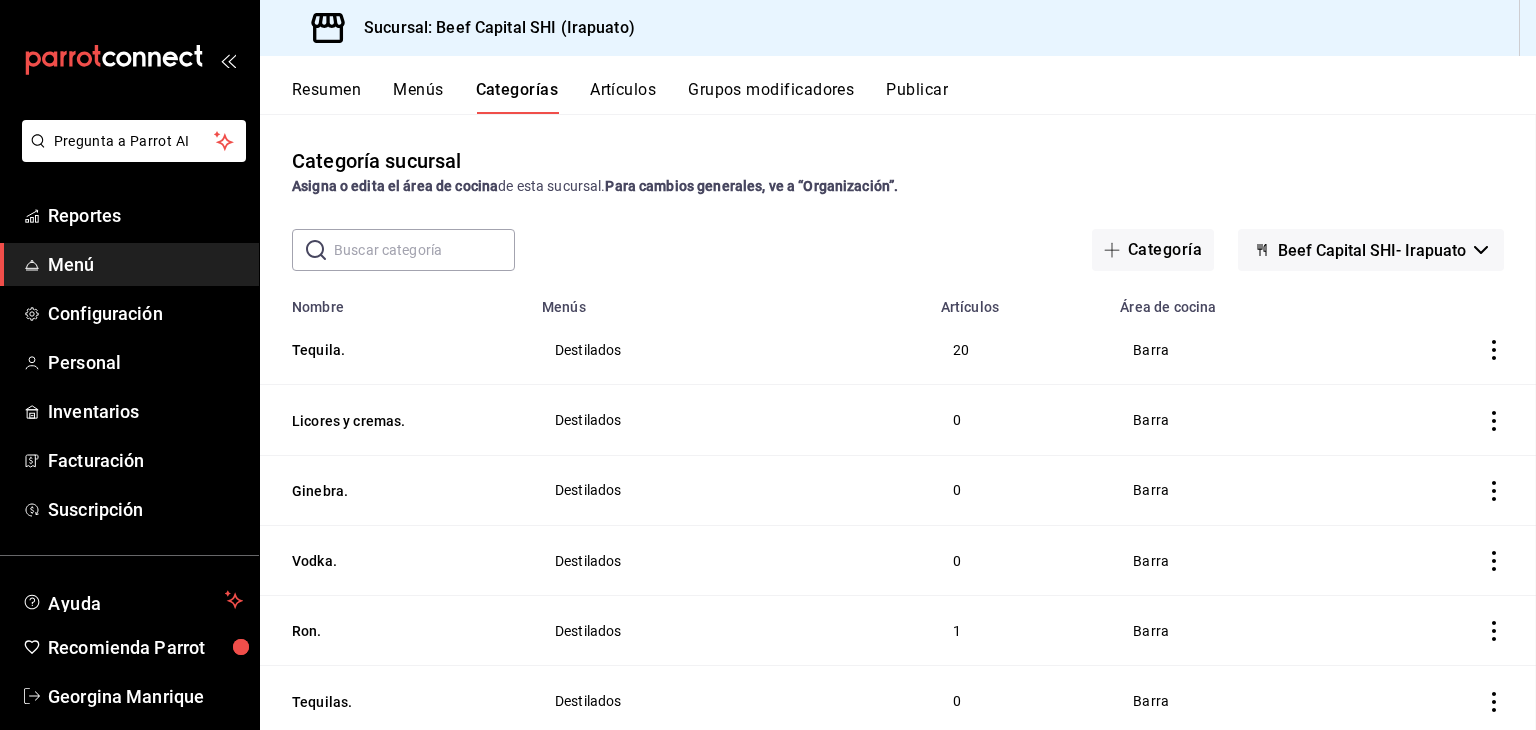 scroll, scrollTop: 0, scrollLeft: 0, axis: both 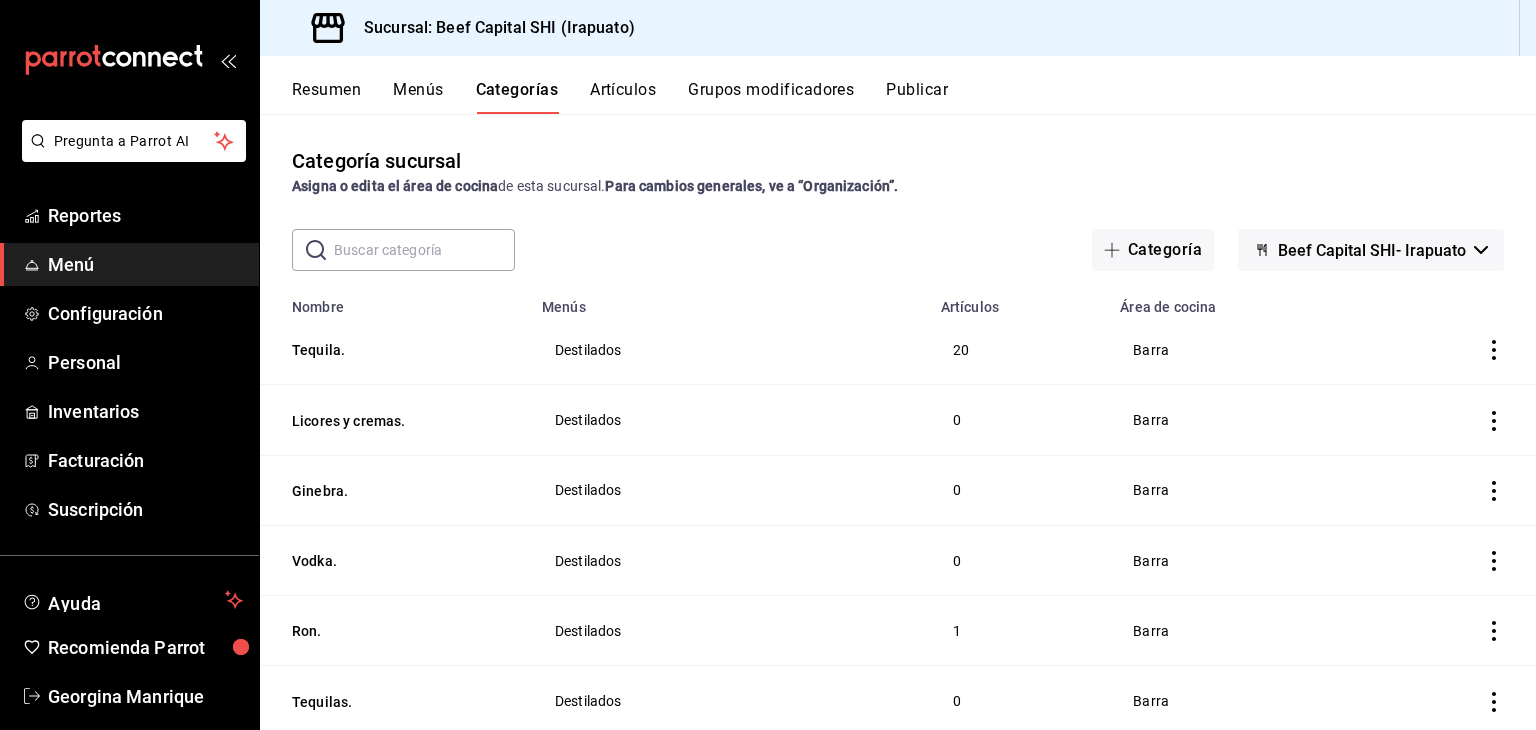 click on "Grupos modificadores" at bounding box center [771, 97] 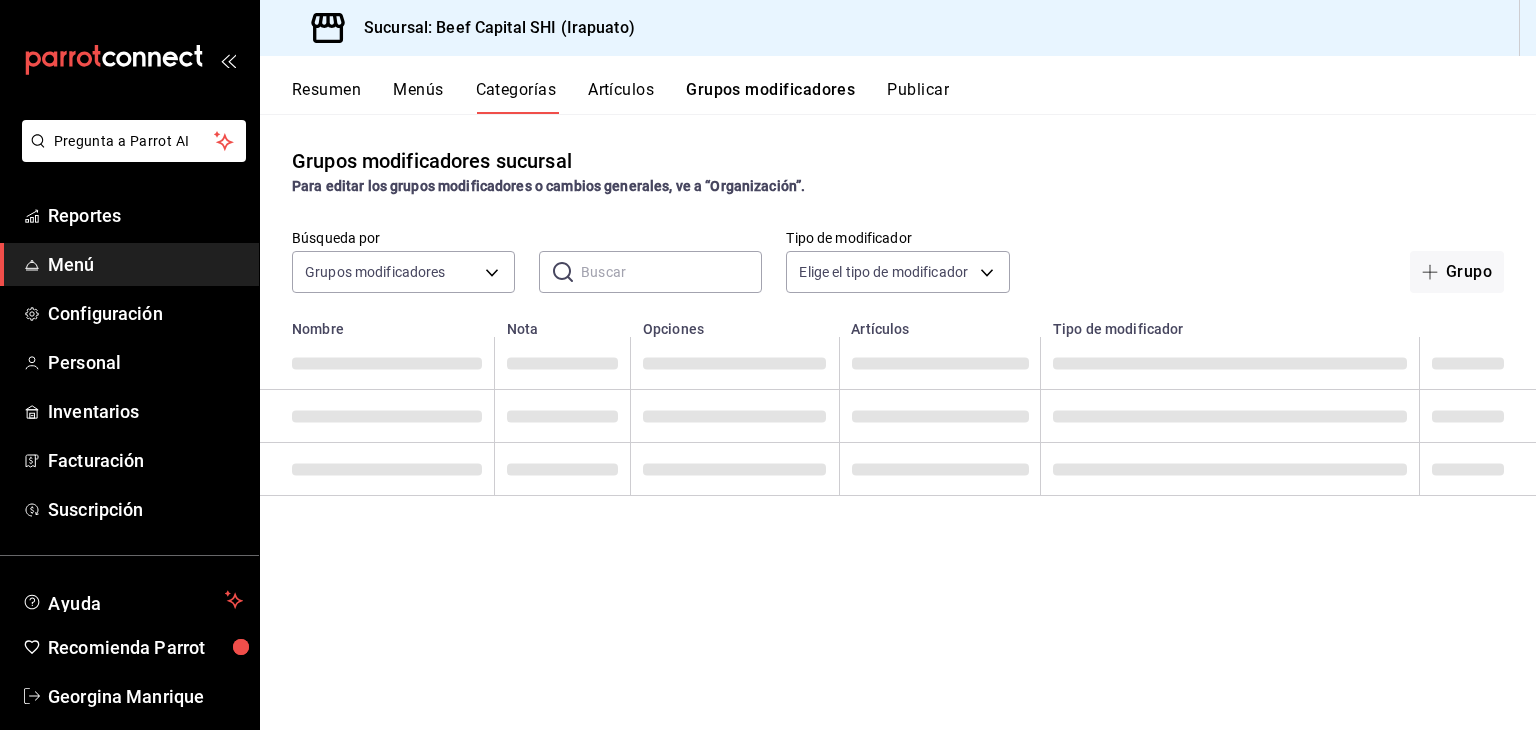 click on "Grupos modificadores" at bounding box center [770, 97] 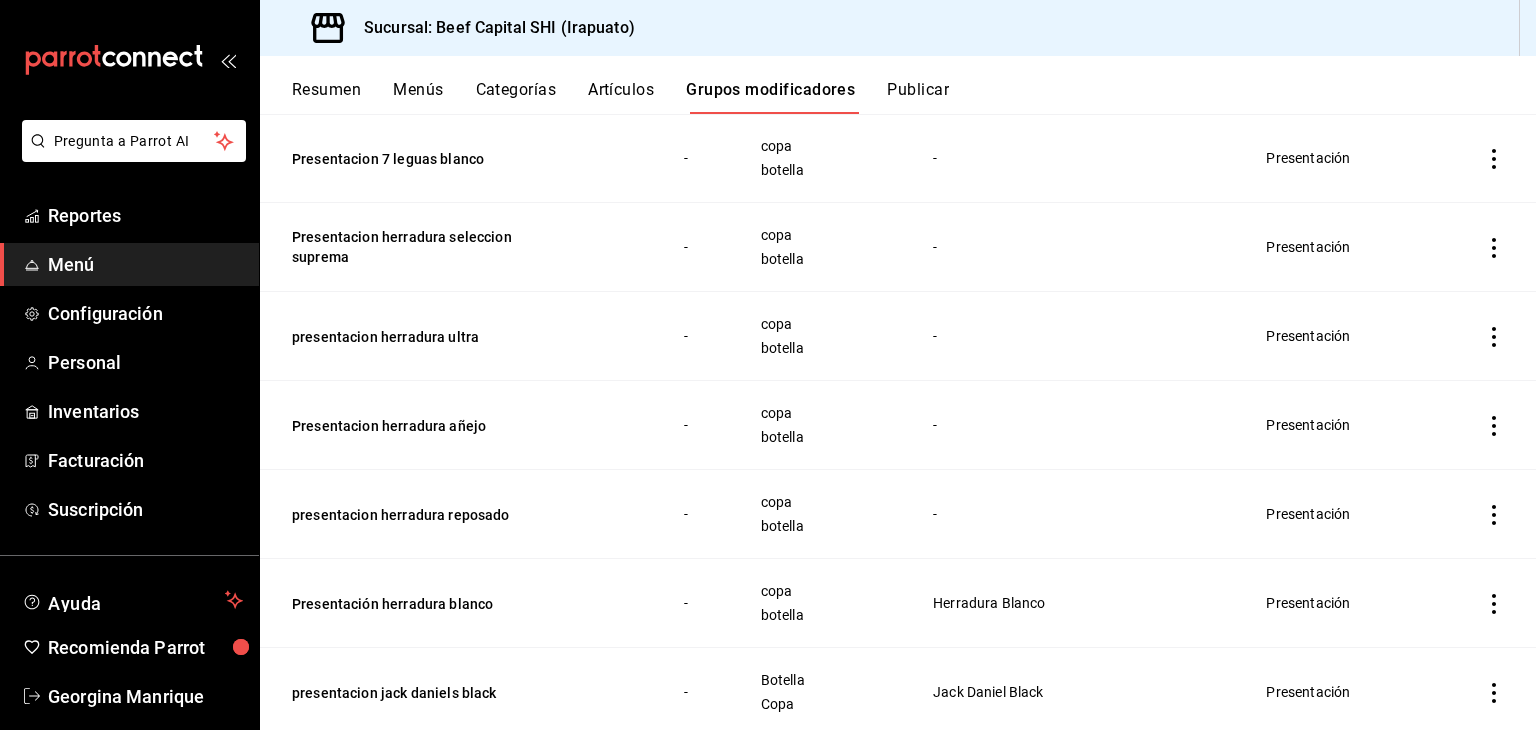 scroll, scrollTop: 1535, scrollLeft: 0, axis: vertical 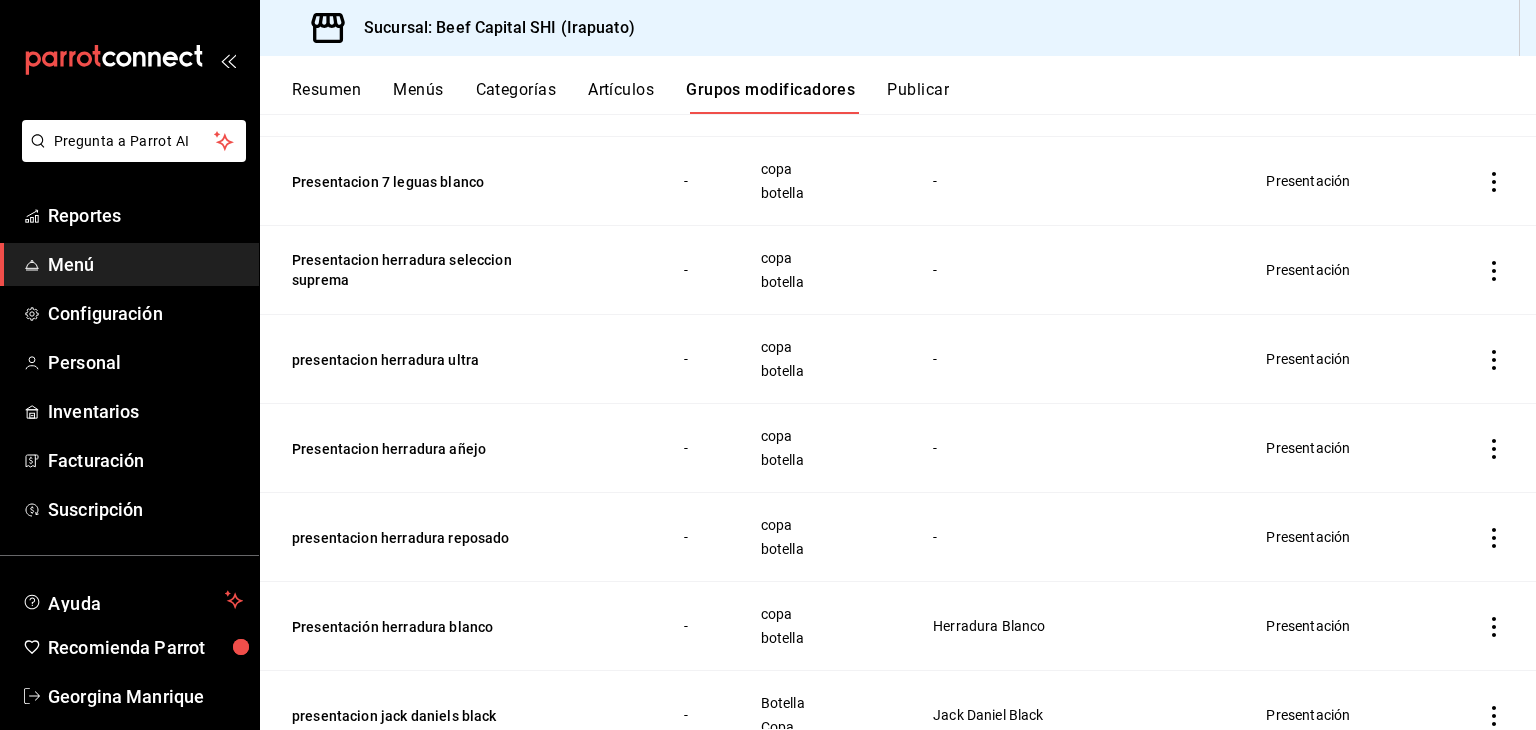 click 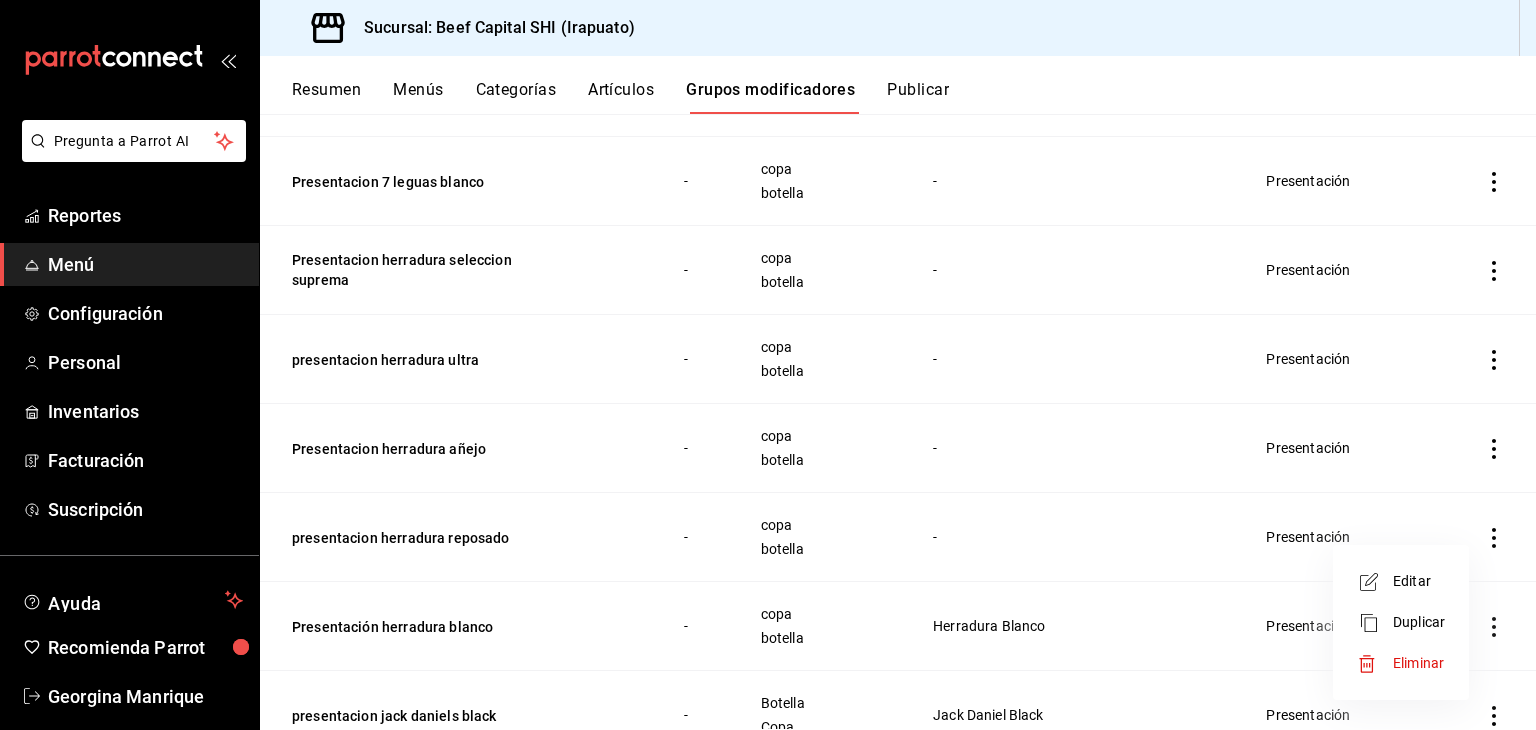 click at bounding box center (1375, 582) 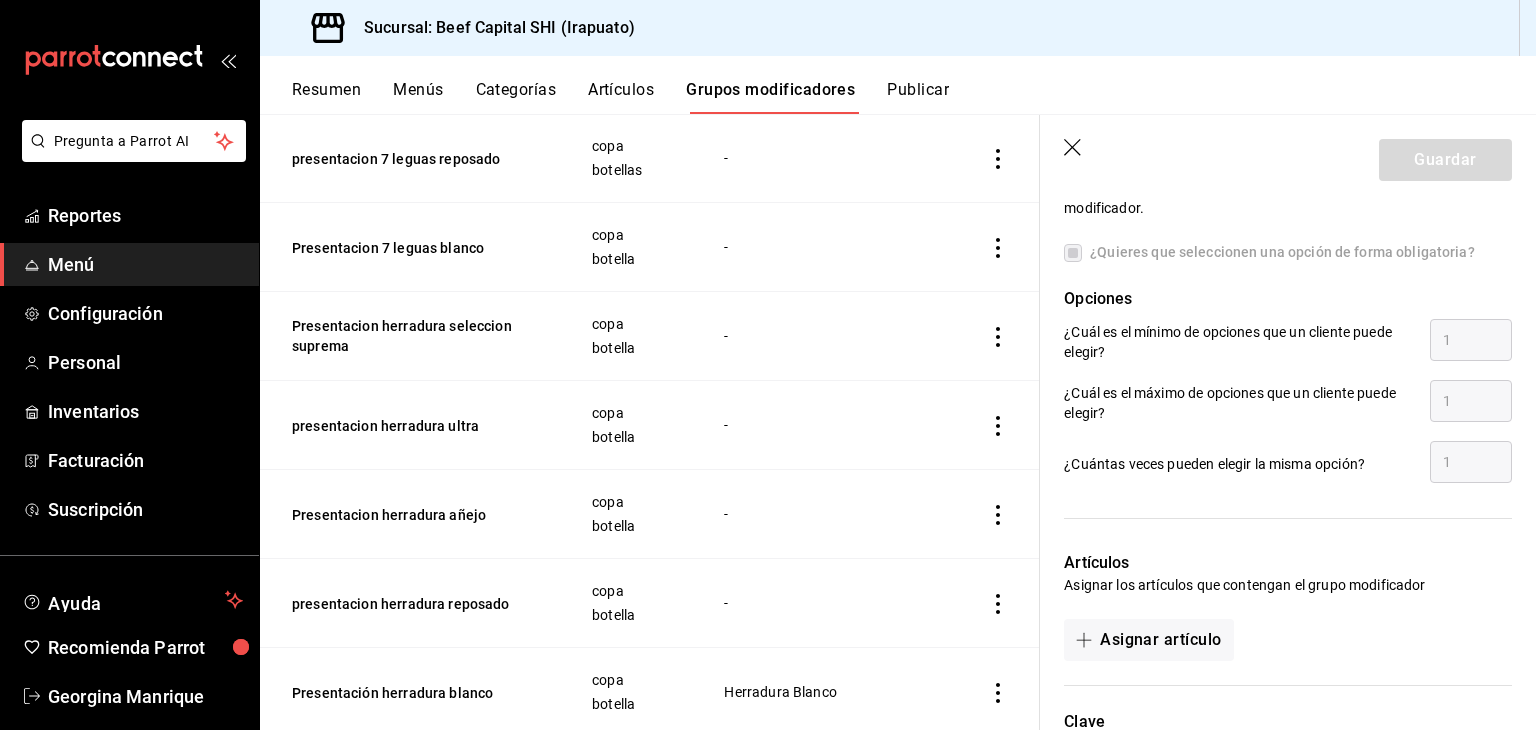scroll, scrollTop: 1006, scrollLeft: 0, axis: vertical 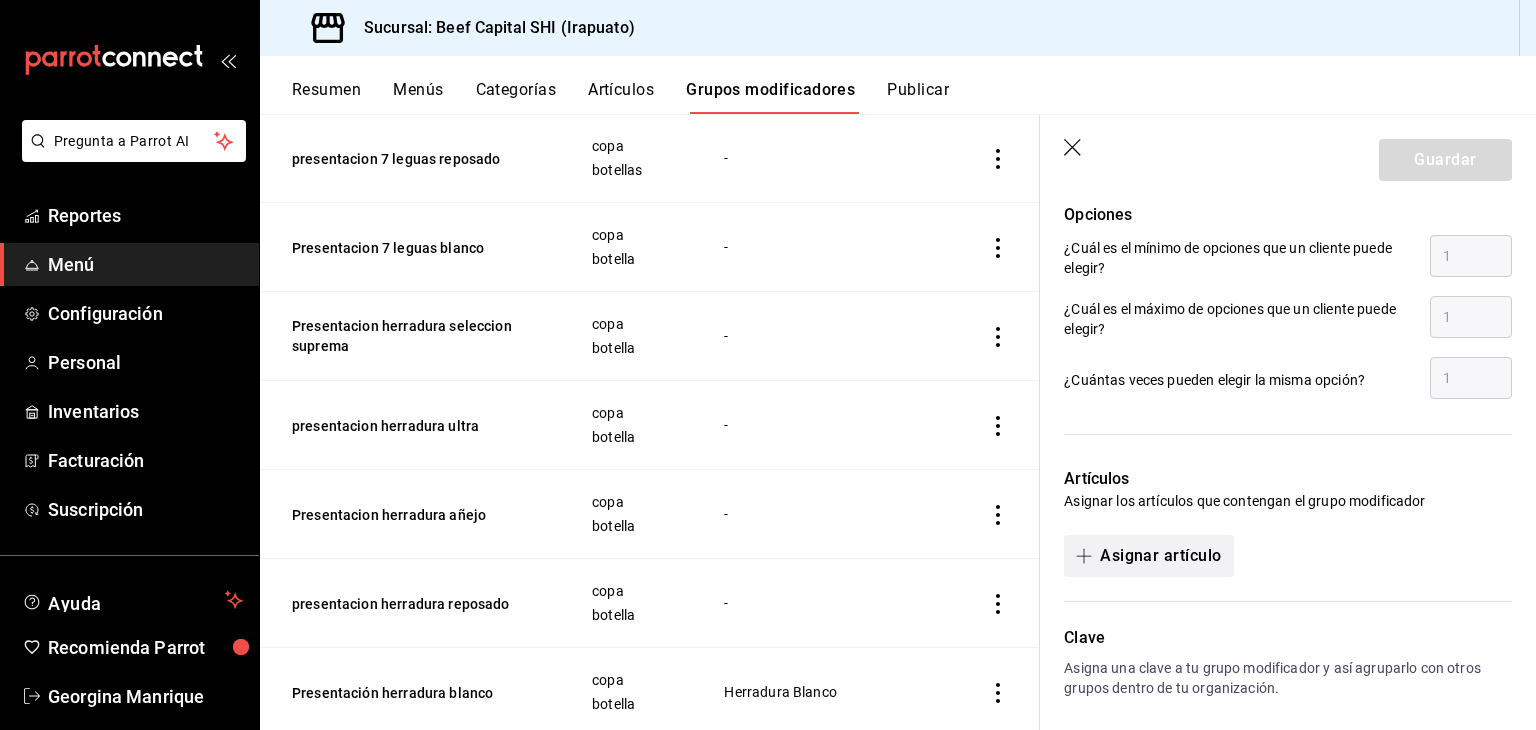 click 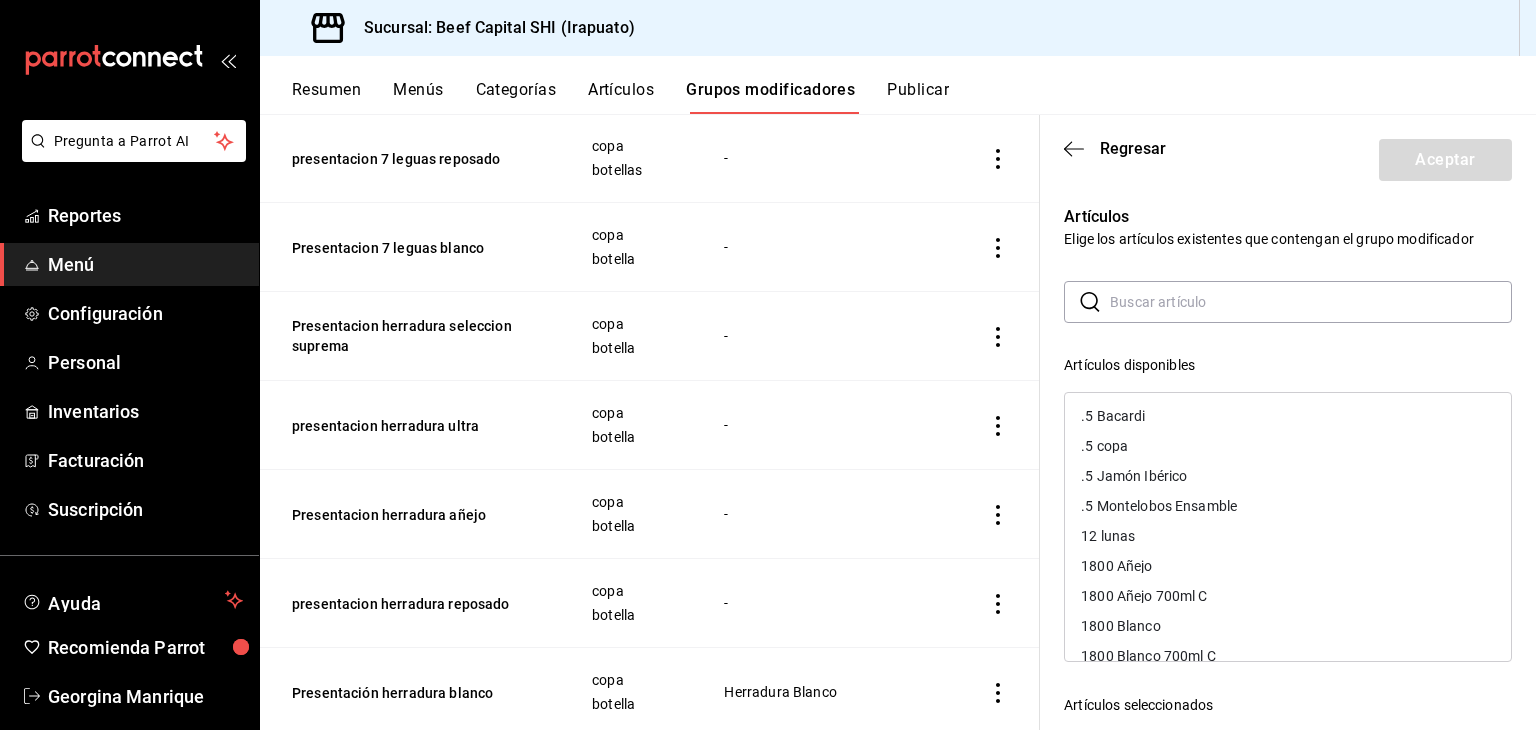 click at bounding box center [1311, 302] 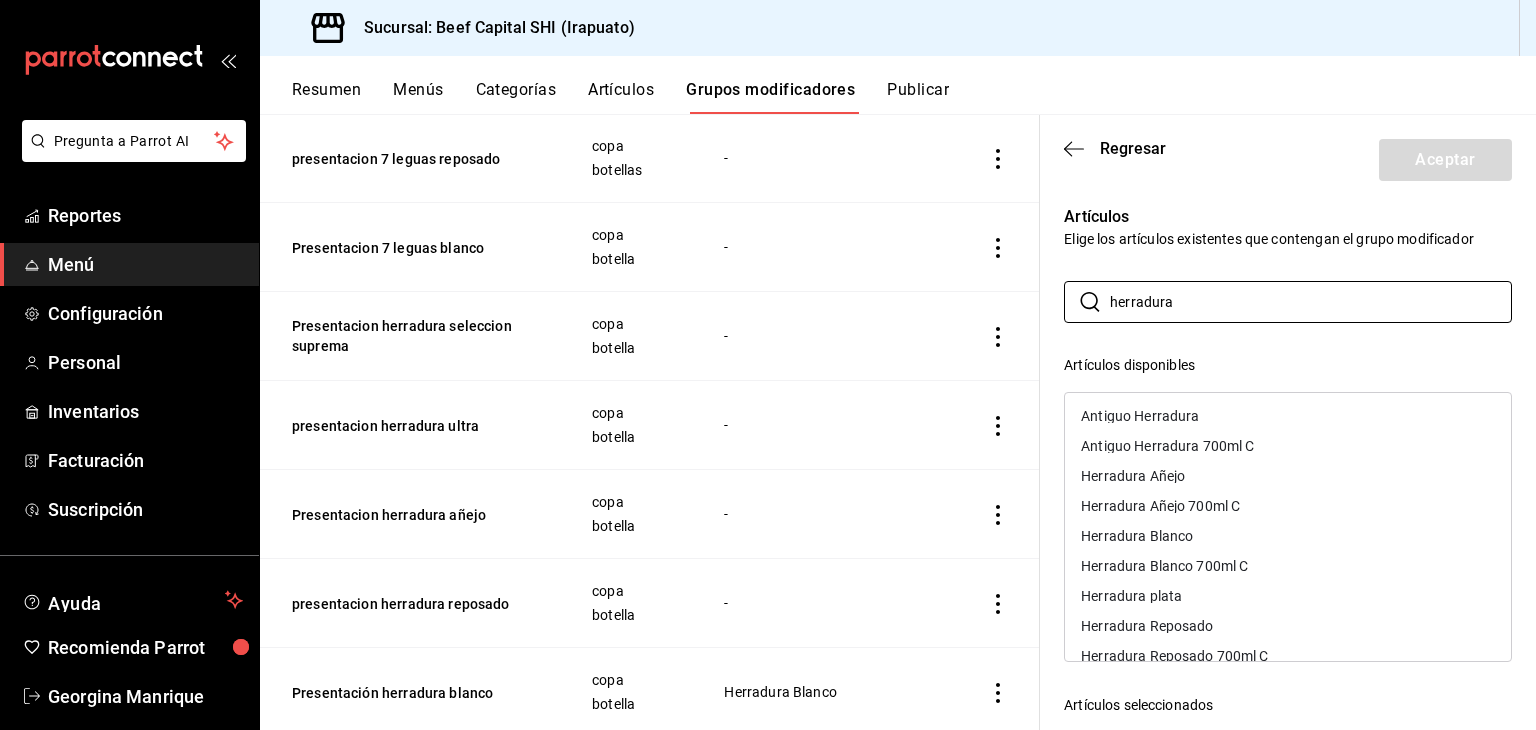 type on "herradura" 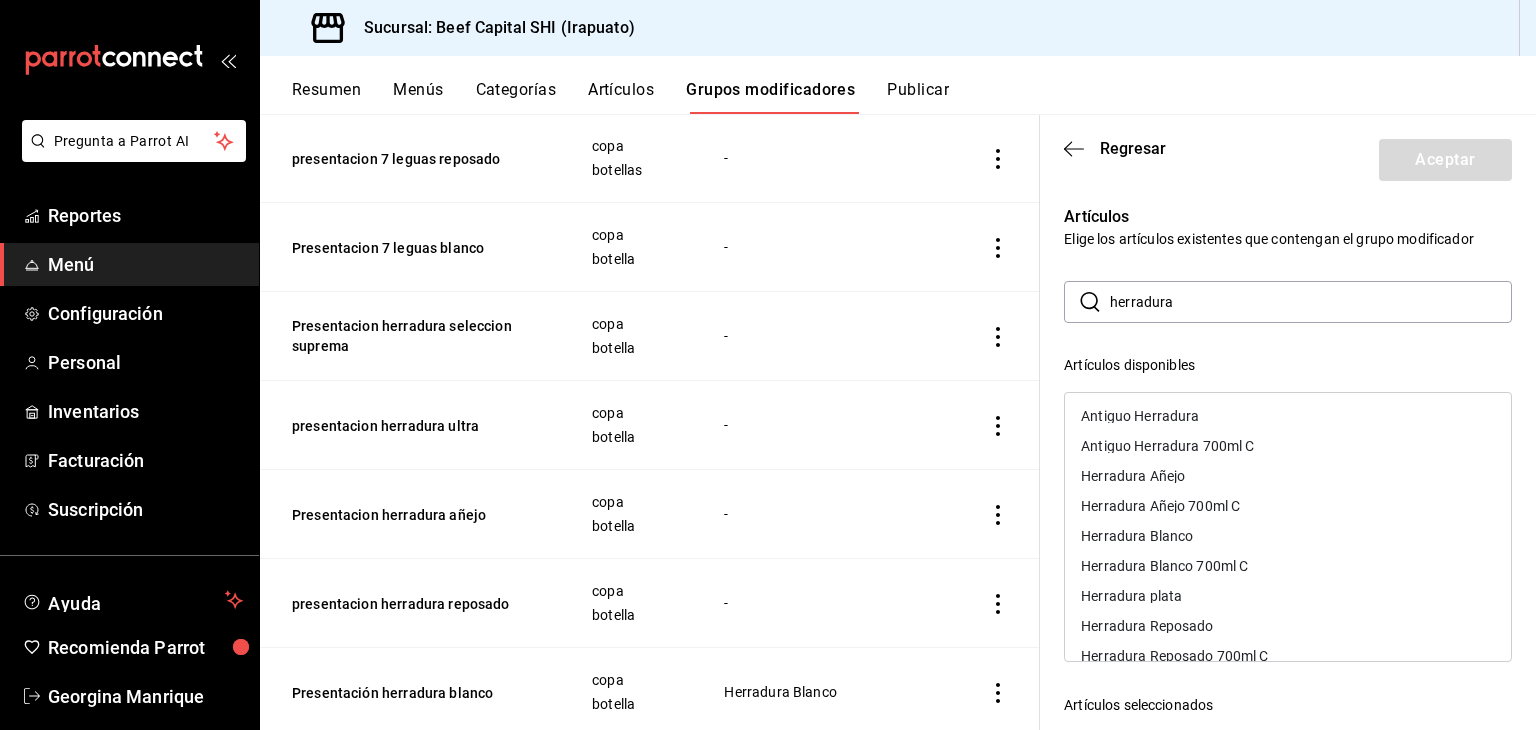 click on "Herradura Reposado" at bounding box center (1147, 626) 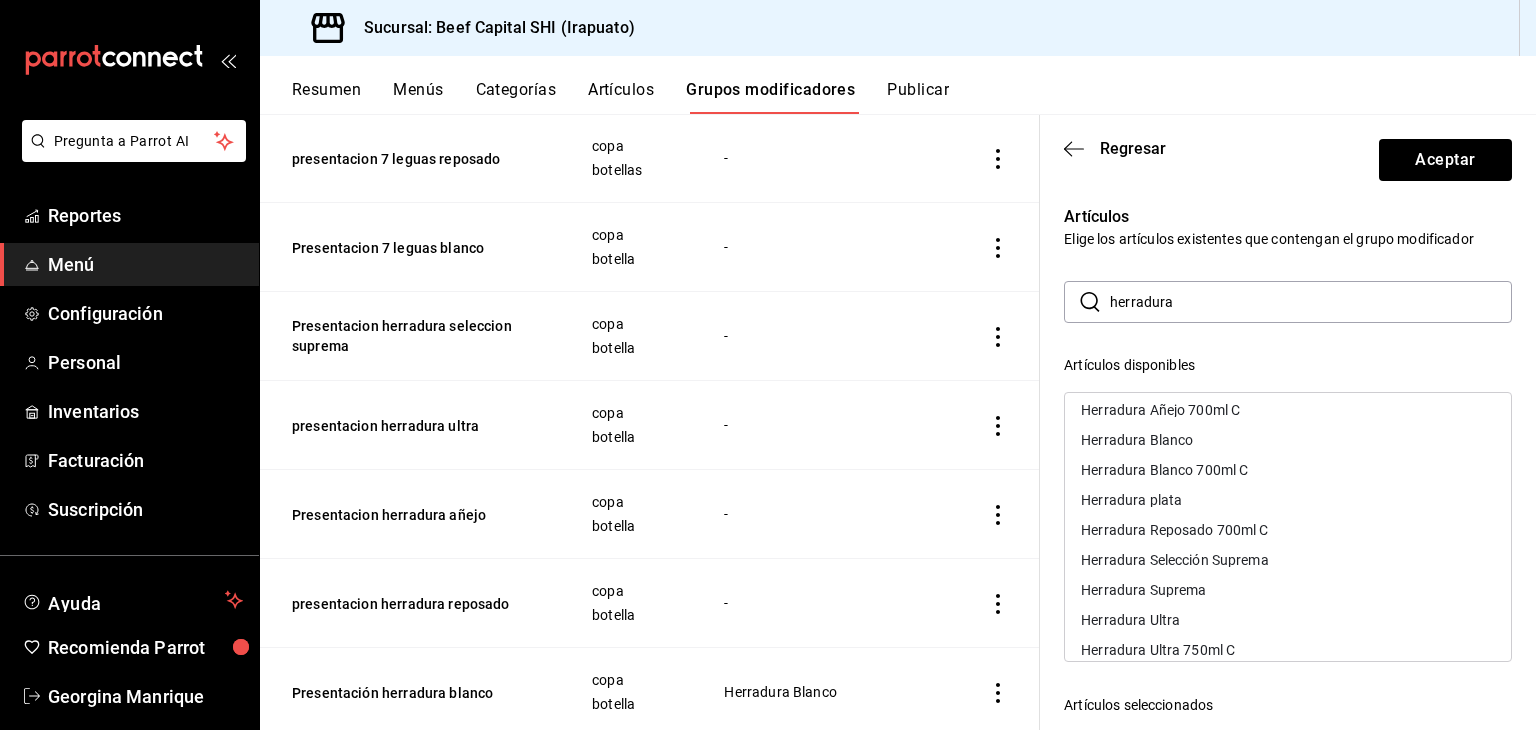 scroll, scrollTop: 115, scrollLeft: 0, axis: vertical 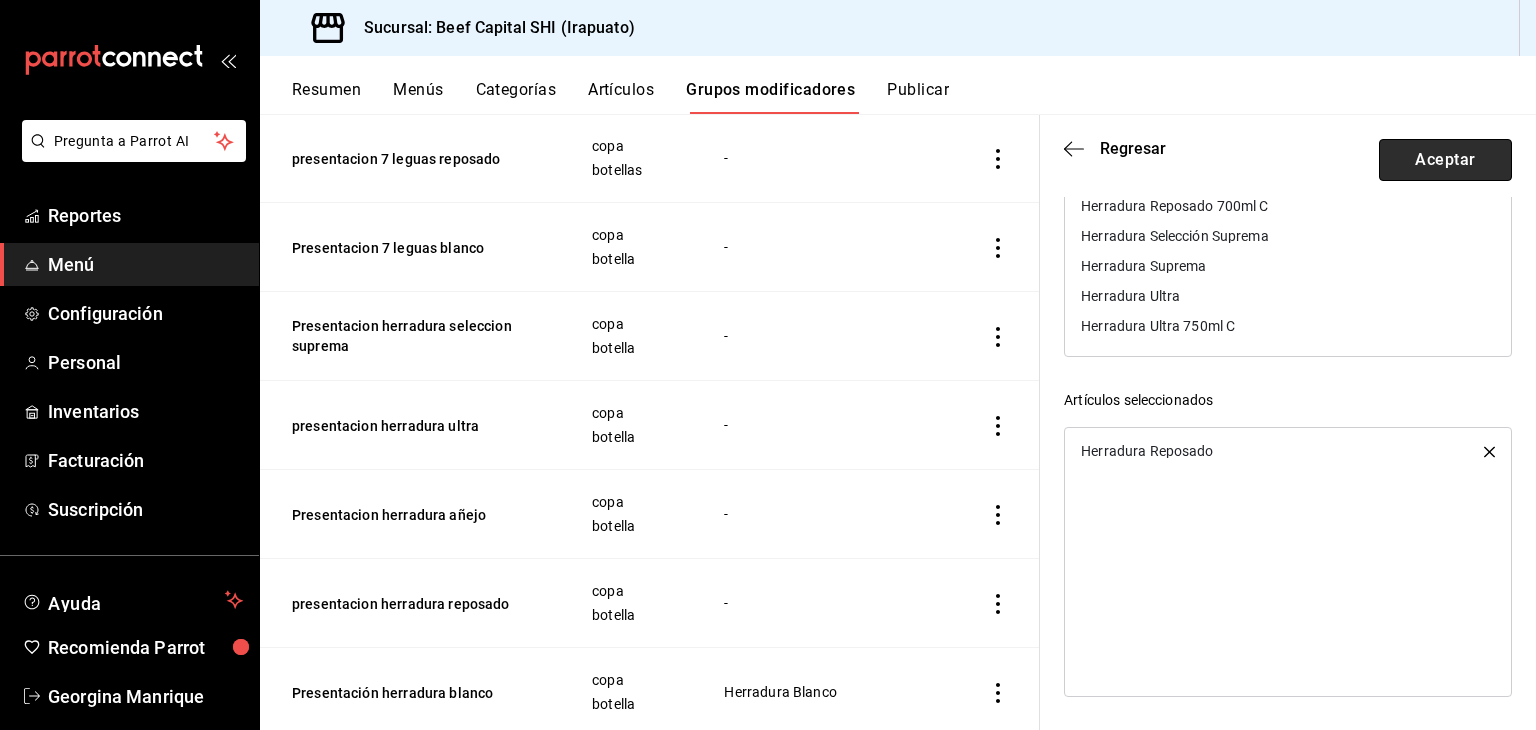 click on "Aceptar" at bounding box center [1445, 160] 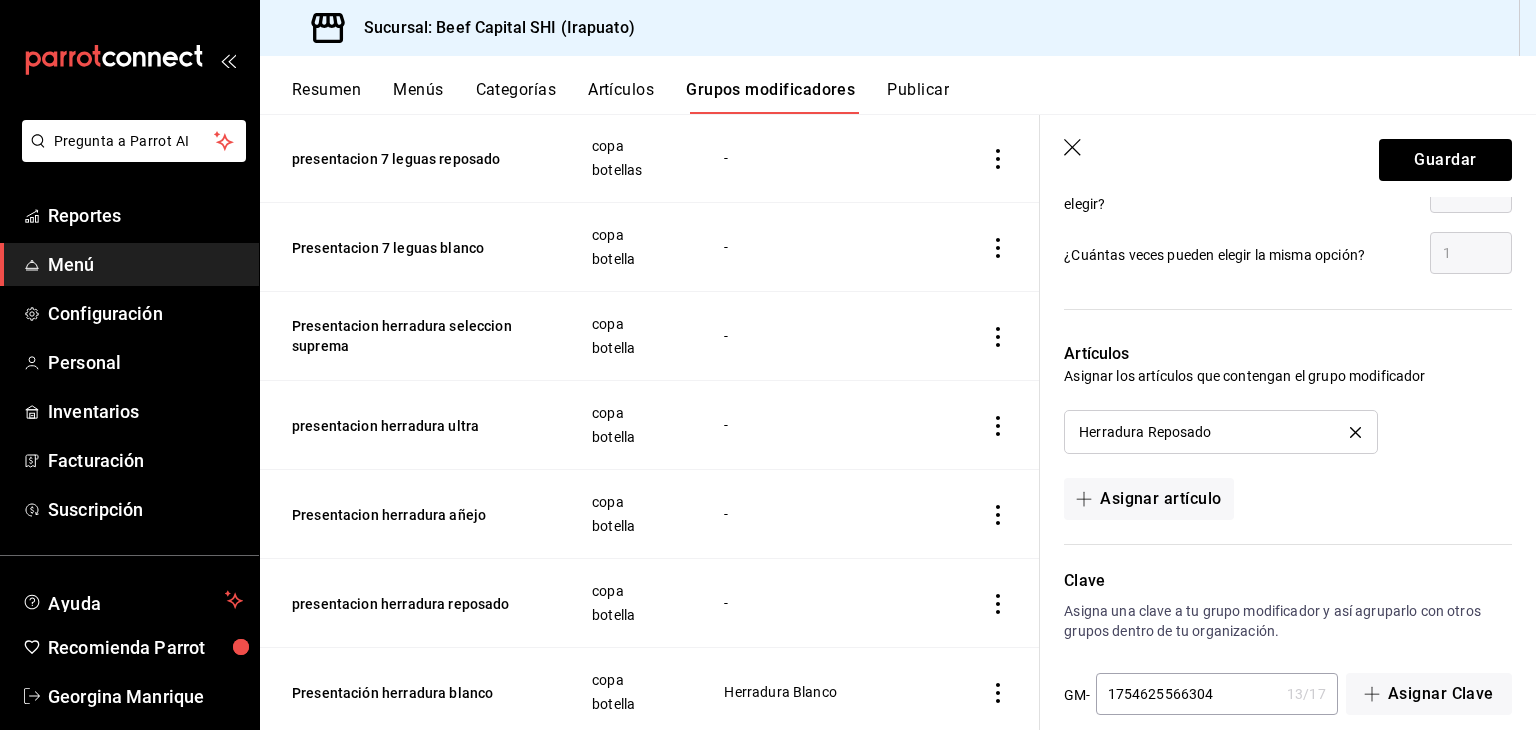 scroll, scrollTop: 1157, scrollLeft: 0, axis: vertical 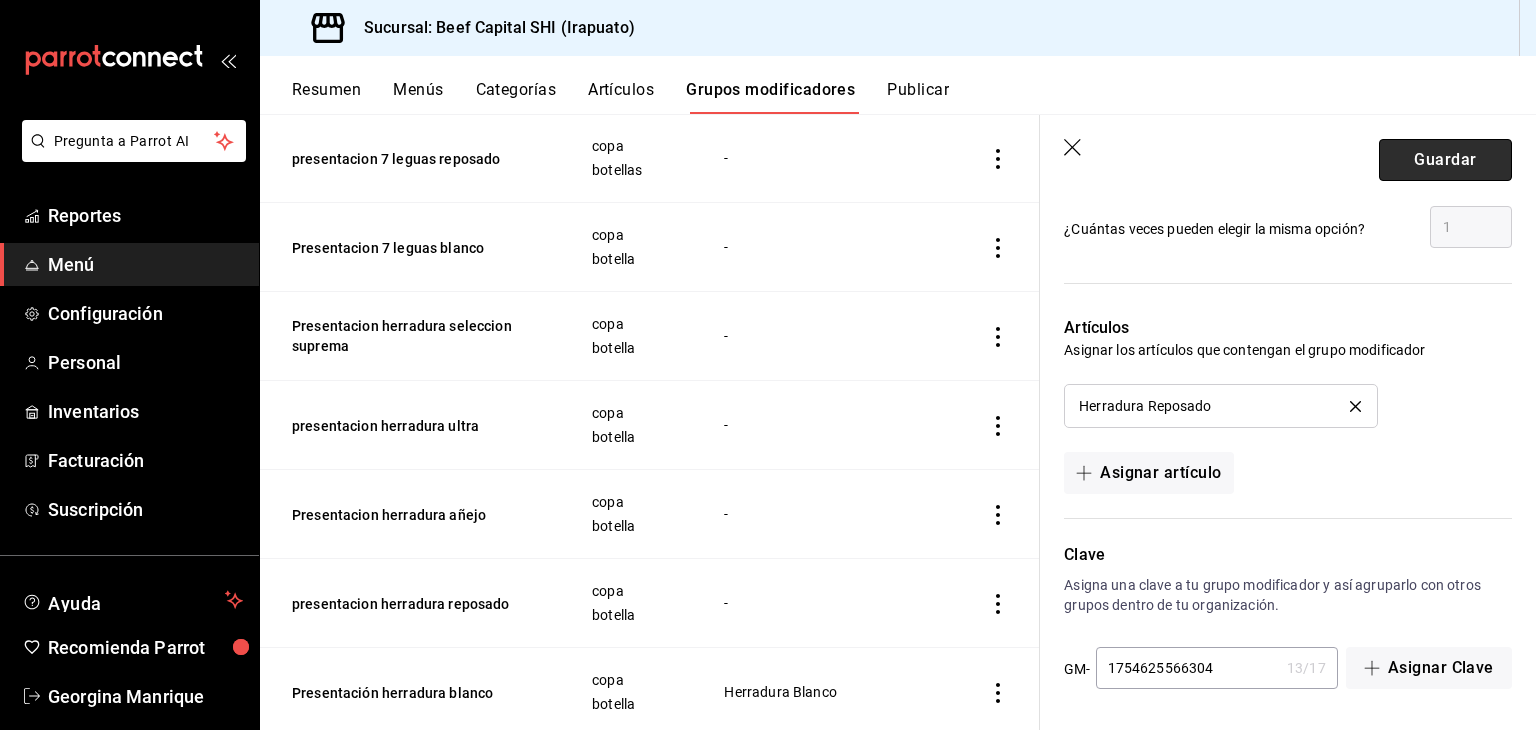 click on "Guardar" at bounding box center (1445, 160) 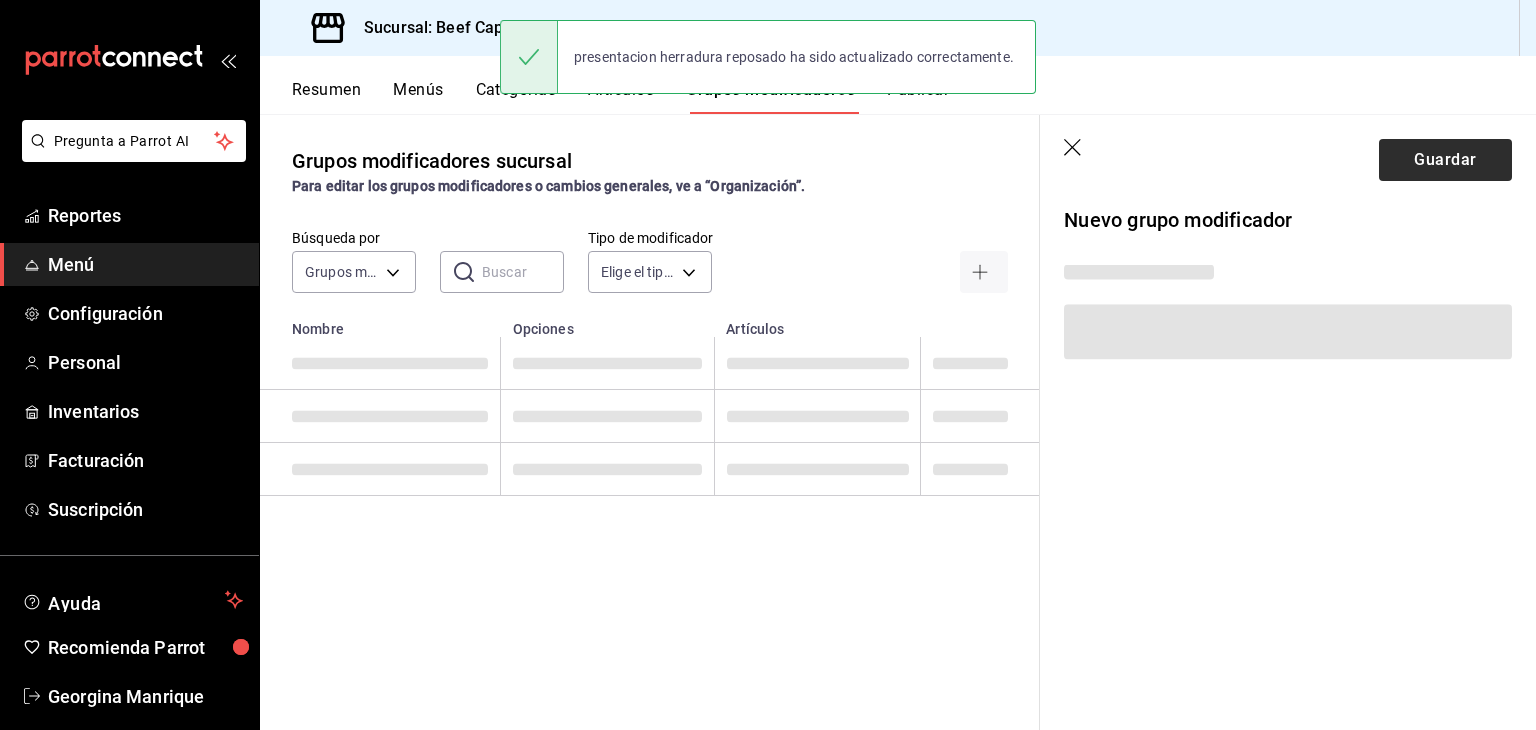 scroll, scrollTop: 0, scrollLeft: 0, axis: both 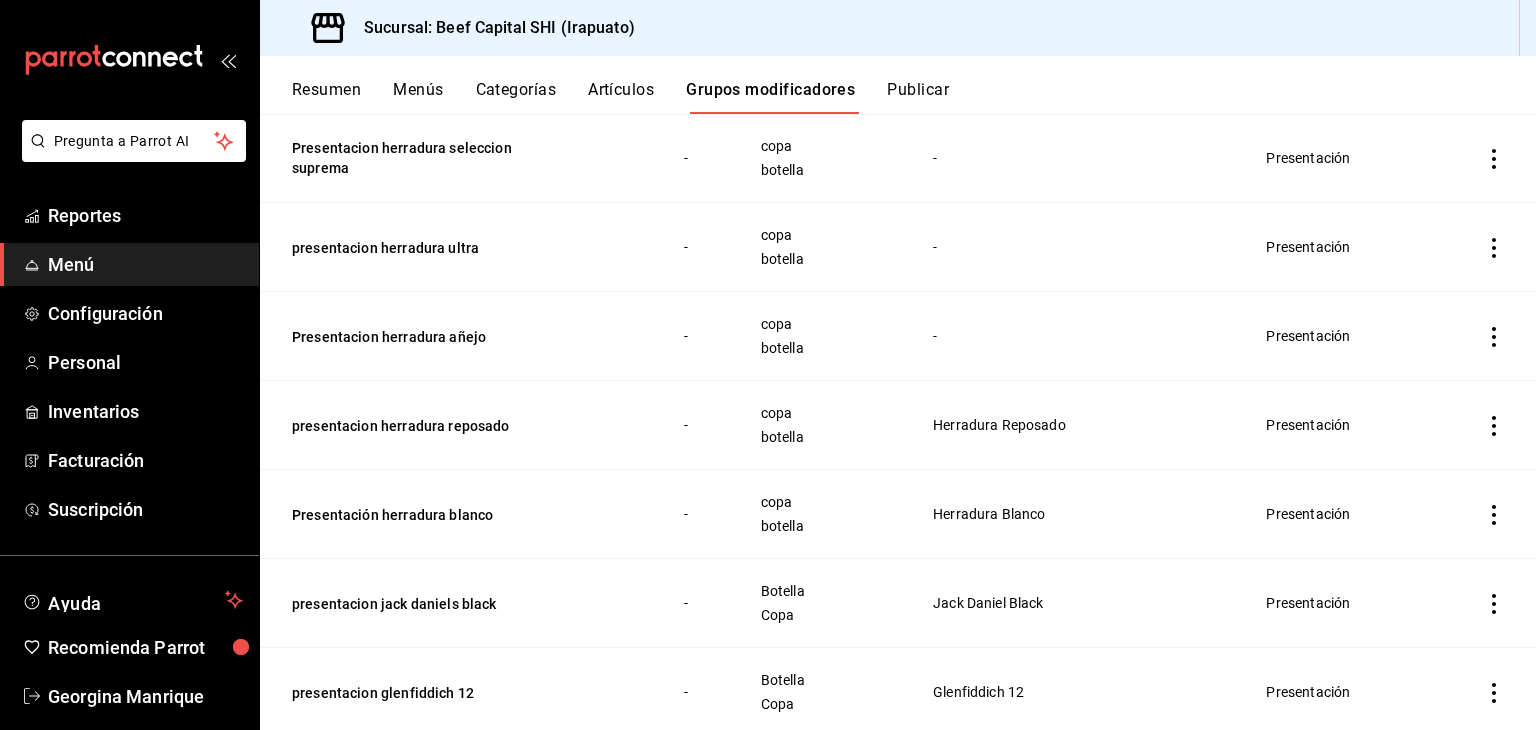 click 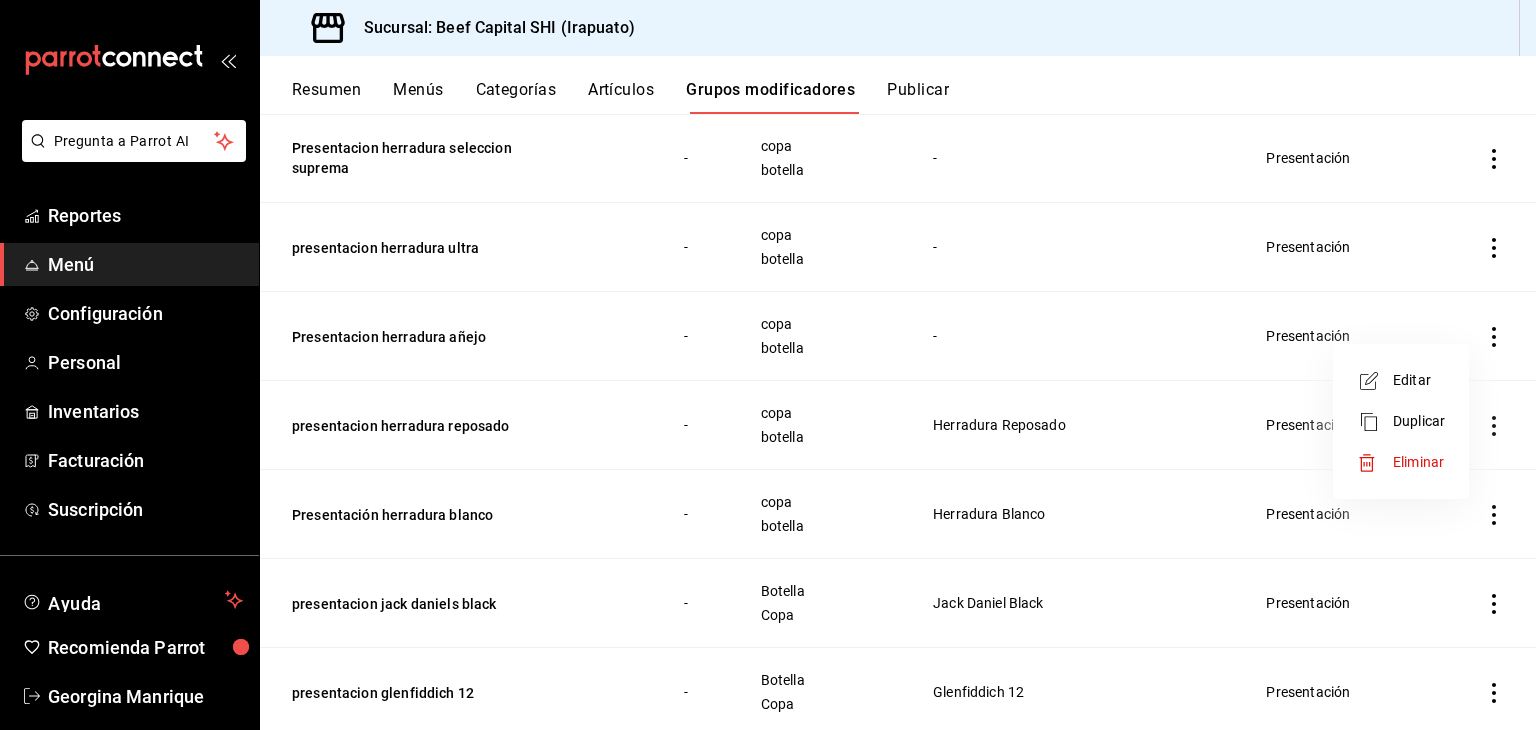 click on "Editar" at bounding box center (1401, 380) 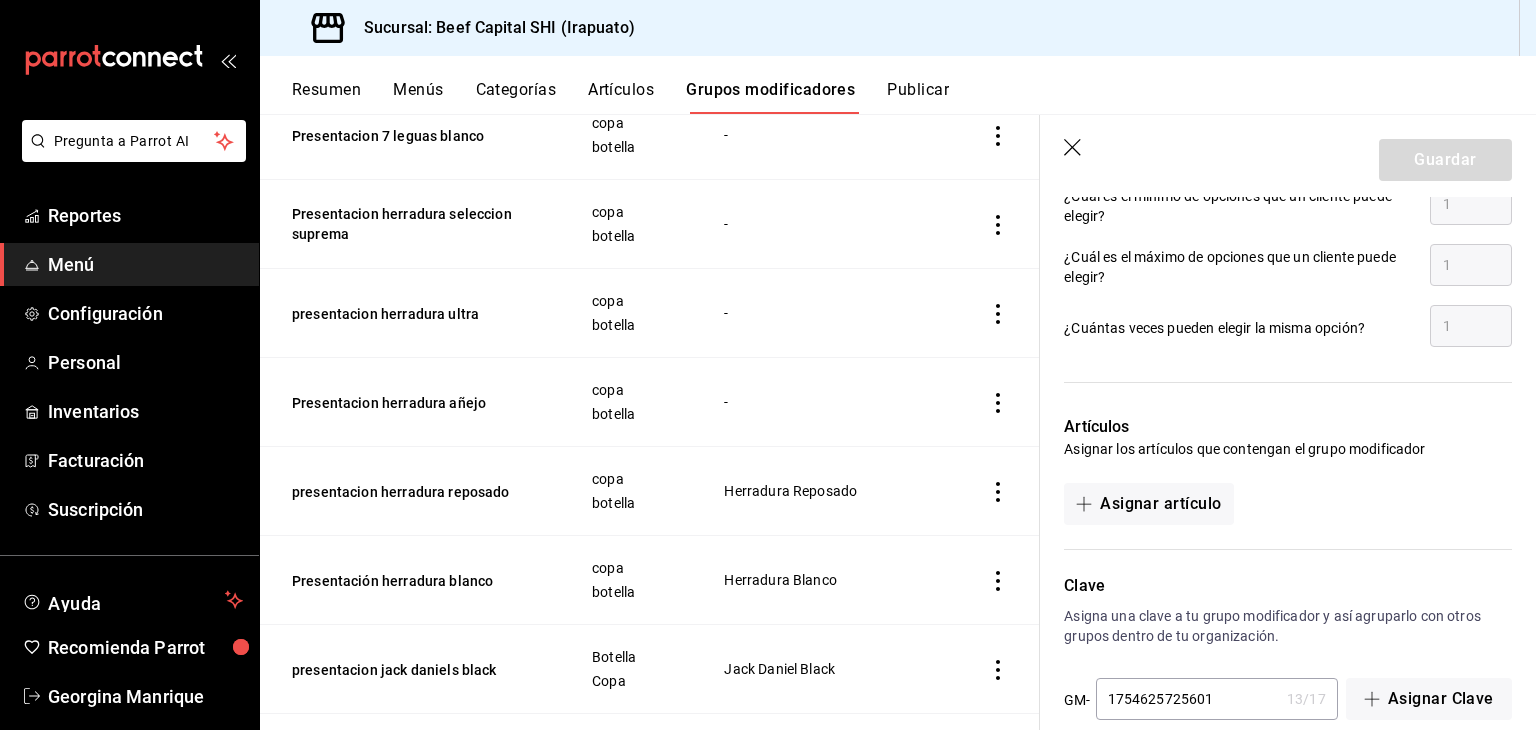 scroll, scrollTop: 1090, scrollLeft: 0, axis: vertical 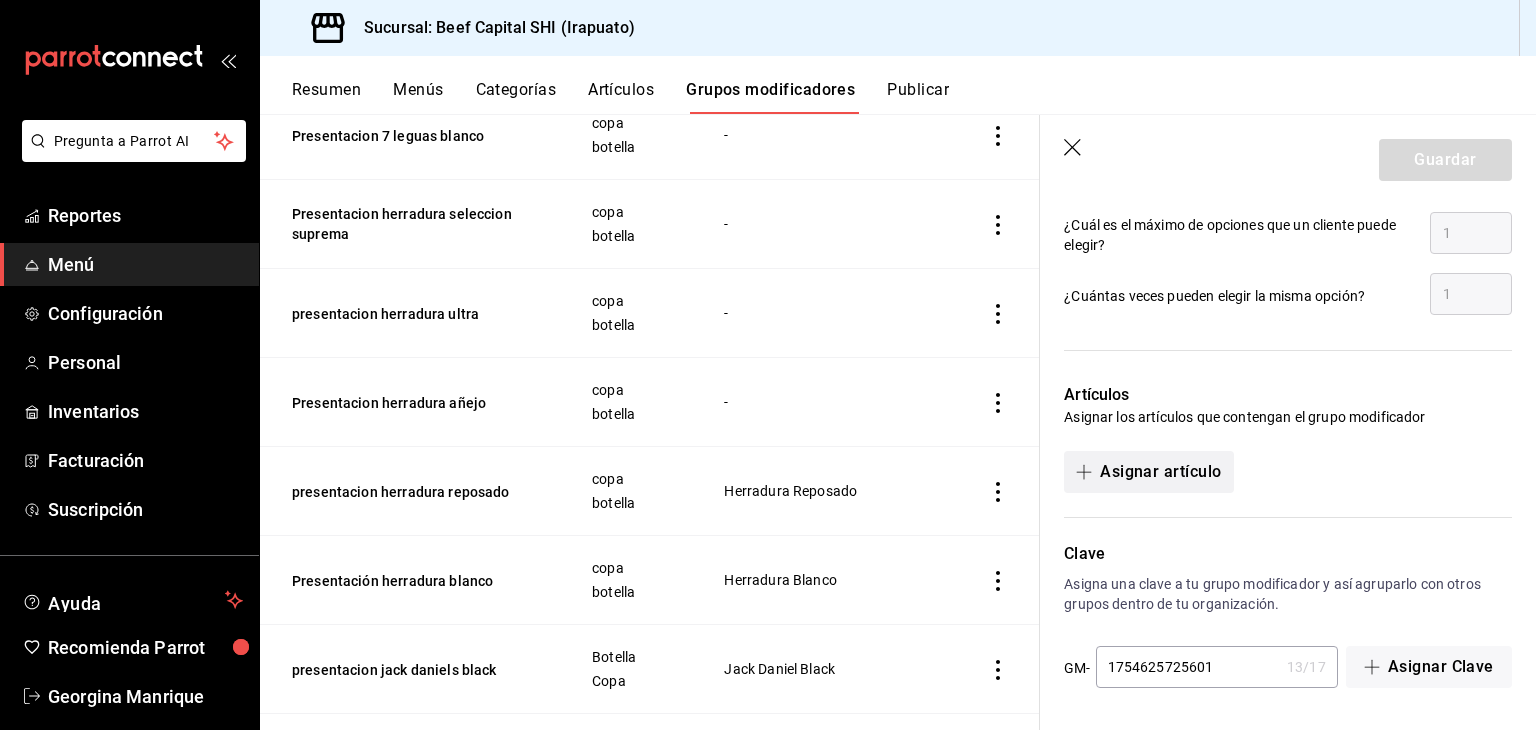 click 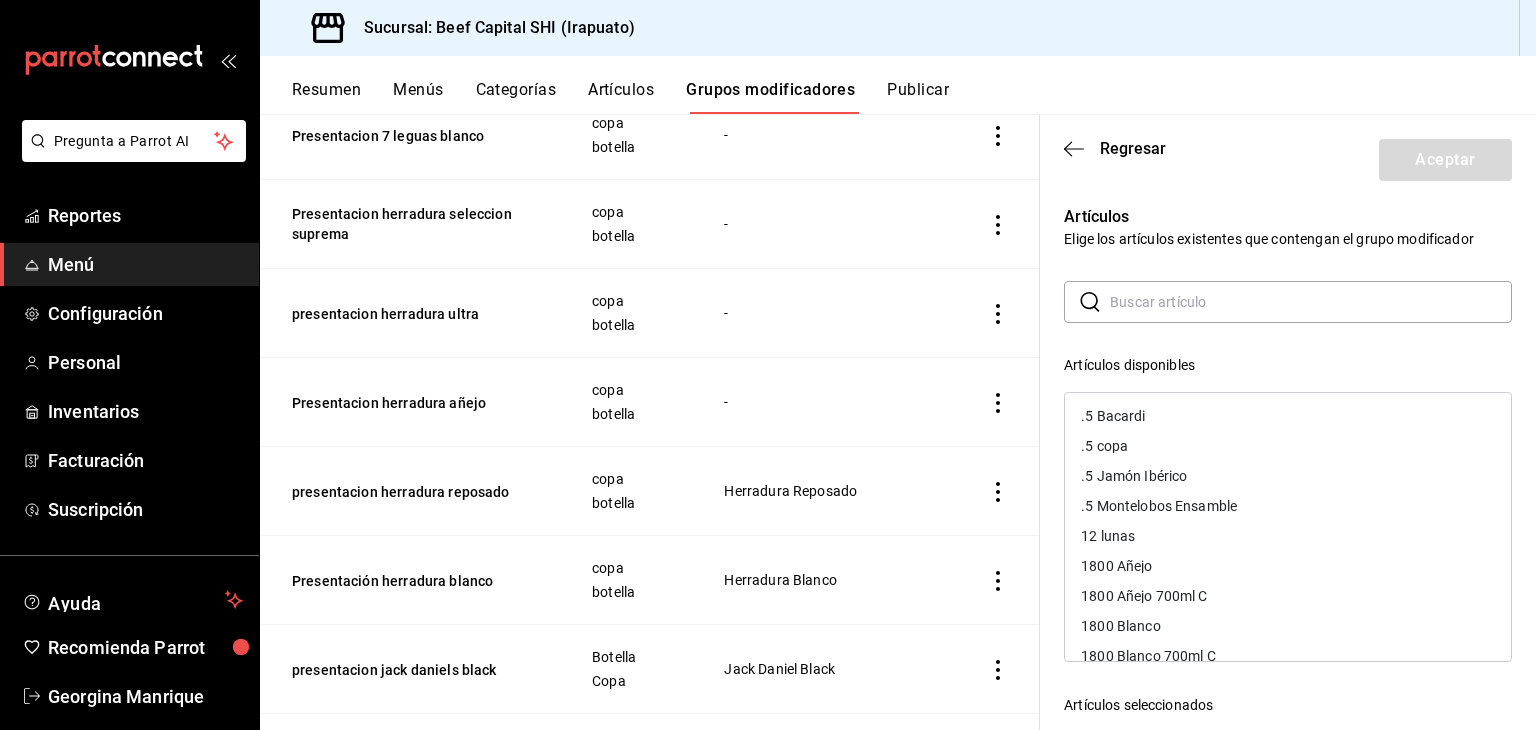 click at bounding box center [1311, 302] 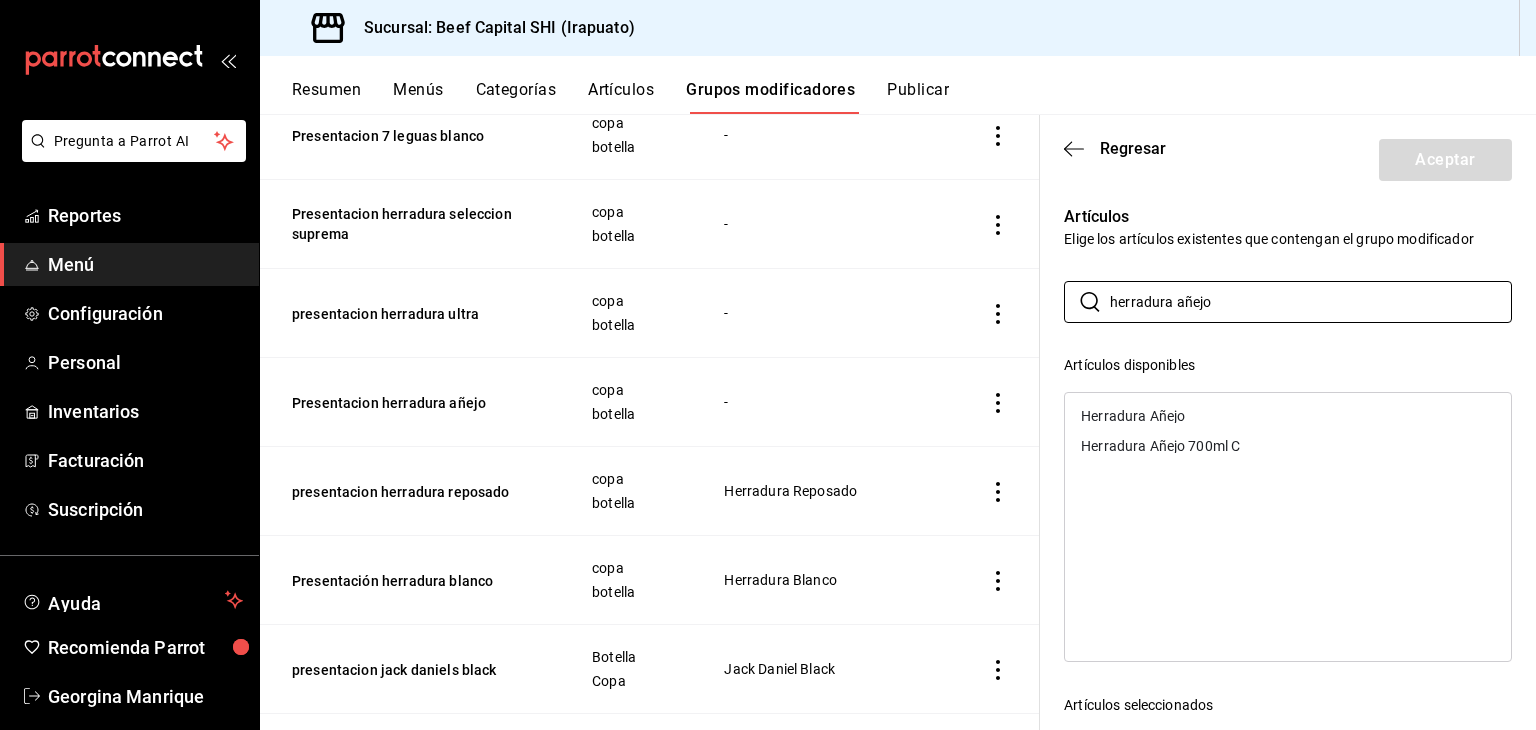 type on "herradura añejo" 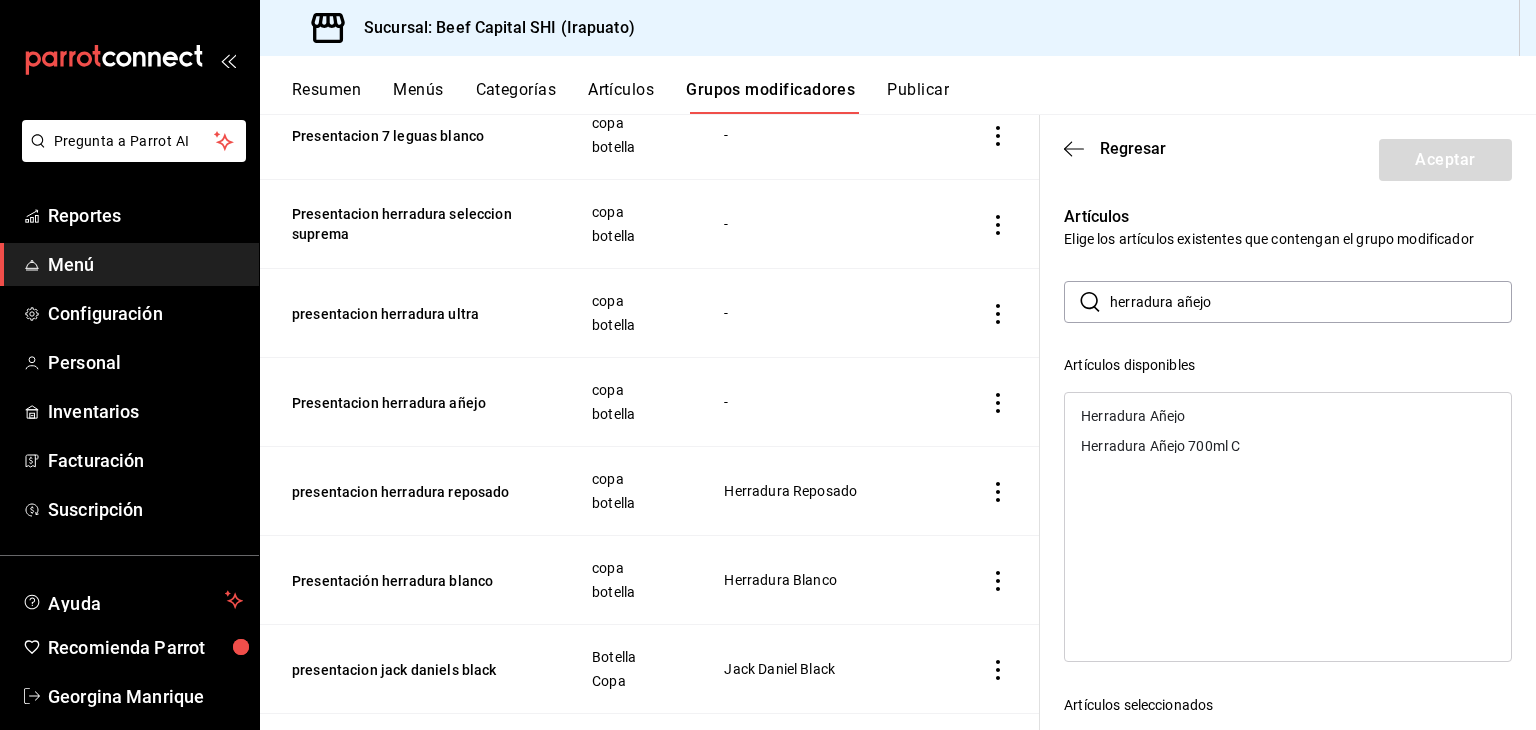 click on "Herradura Añejo" at bounding box center [1288, 416] 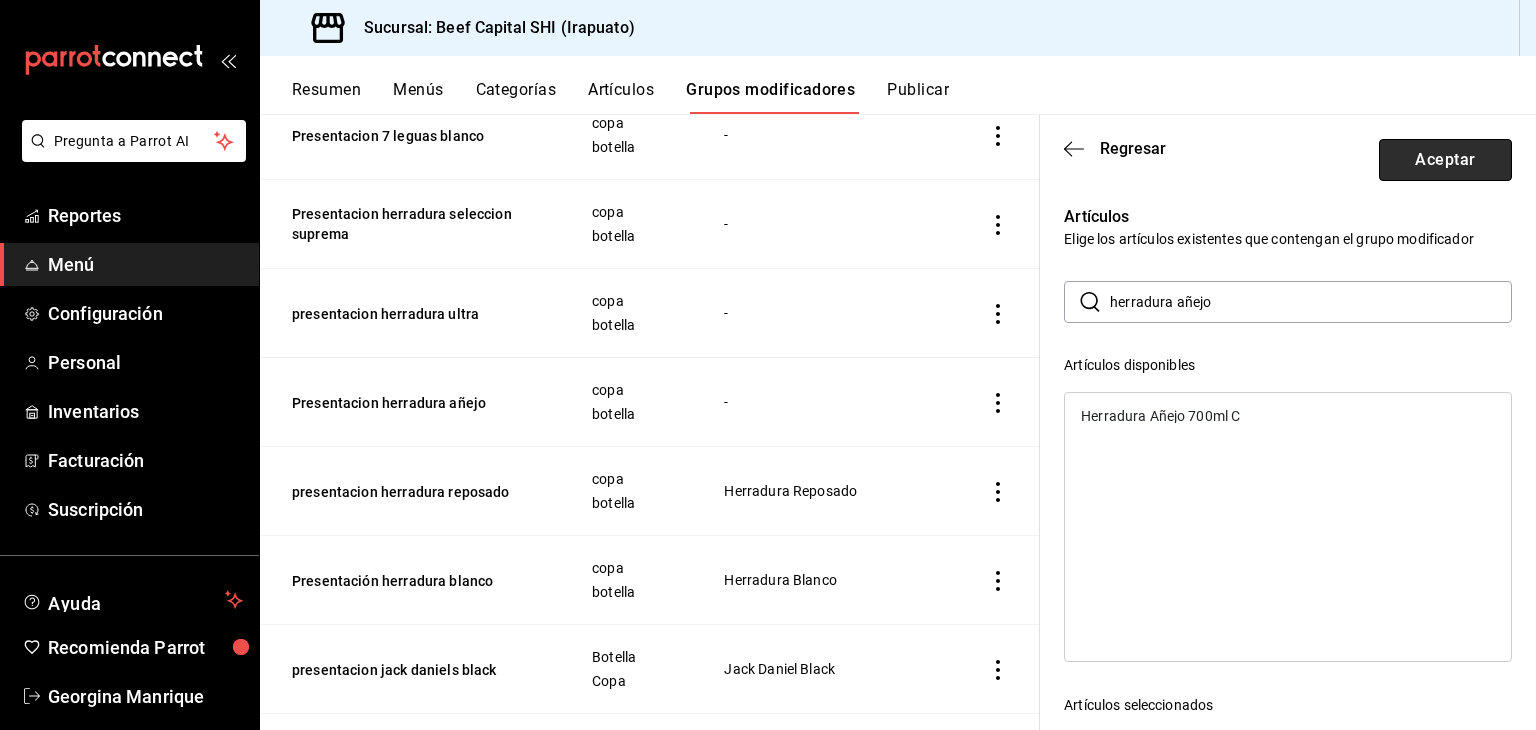 click on "Aceptar" at bounding box center (1445, 160) 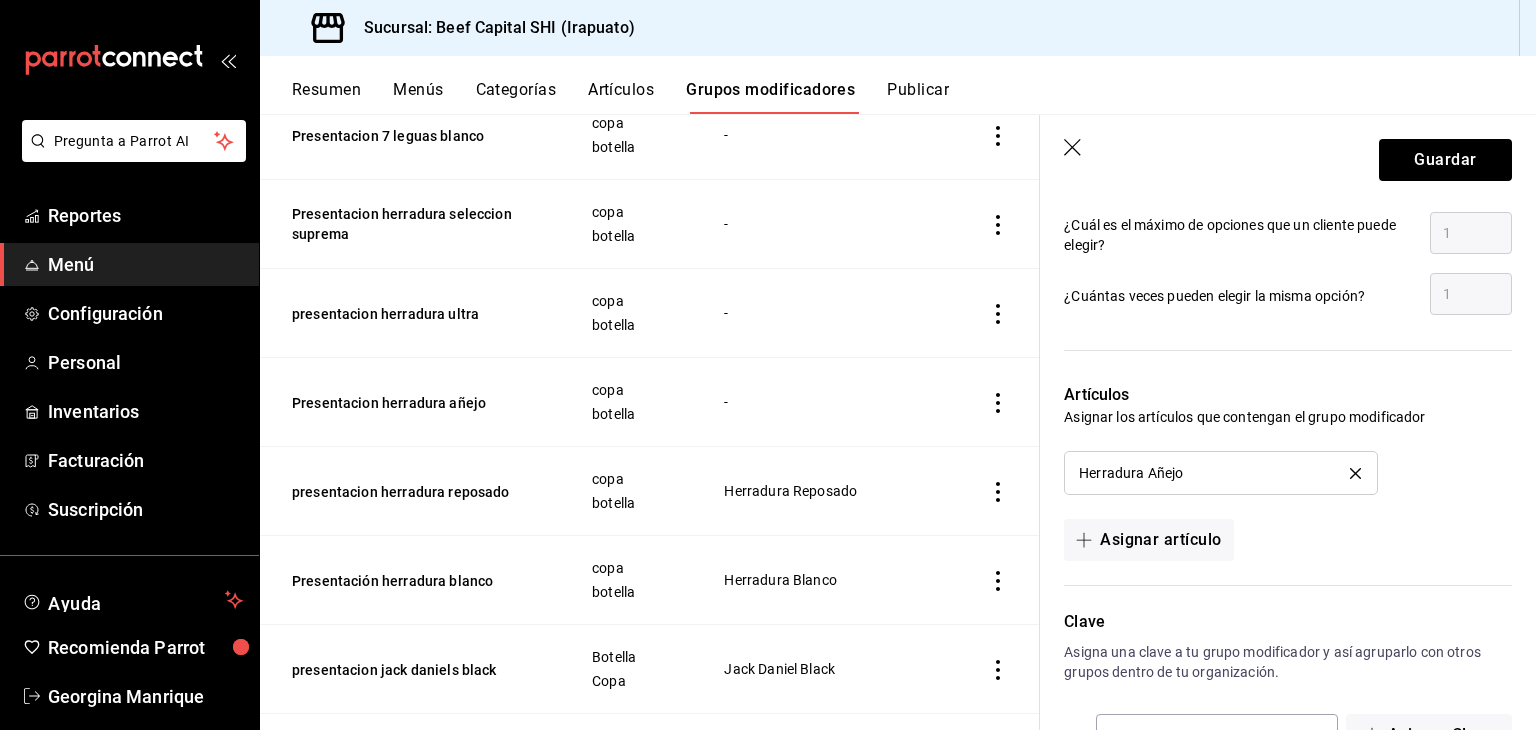 scroll, scrollTop: 1157, scrollLeft: 0, axis: vertical 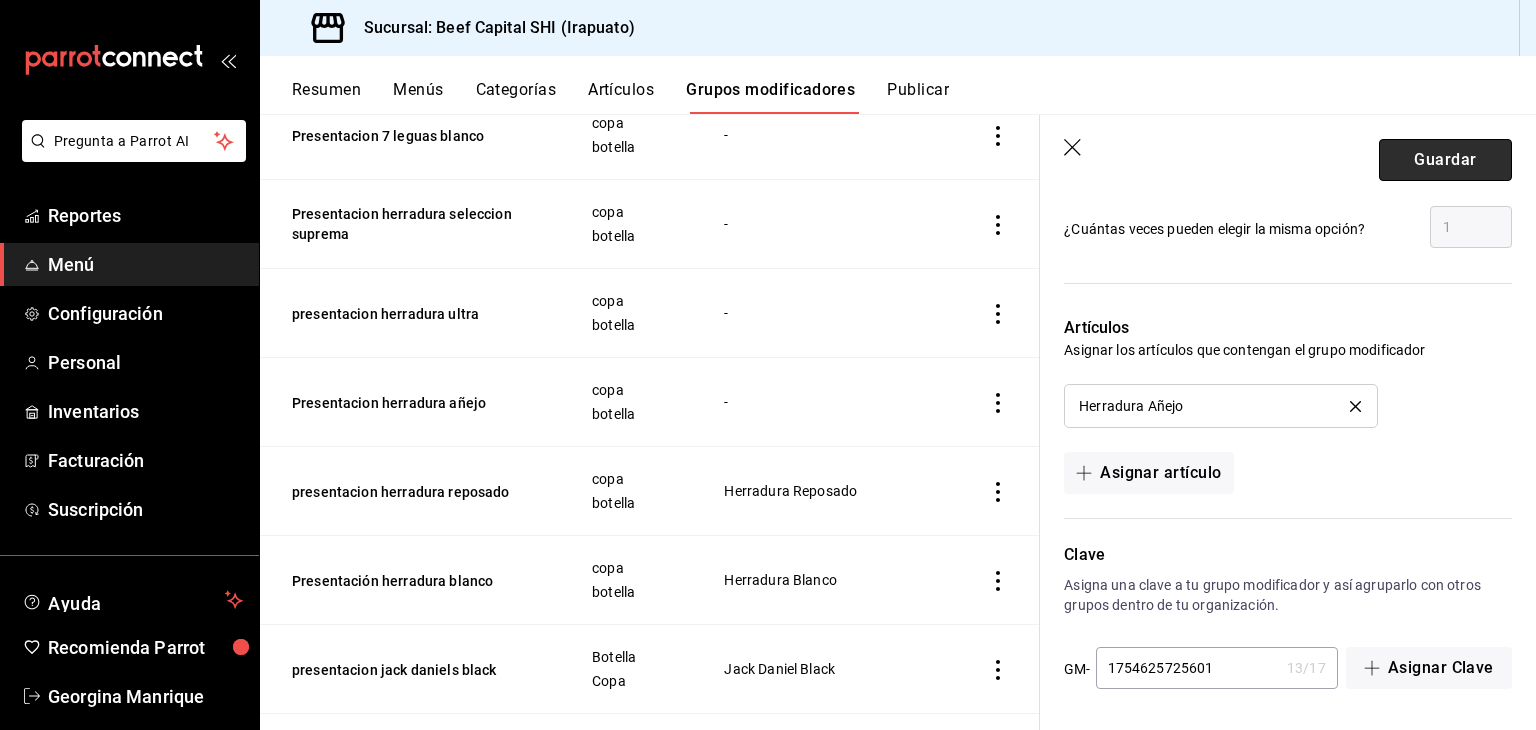click on "Guardar" at bounding box center (1445, 160) 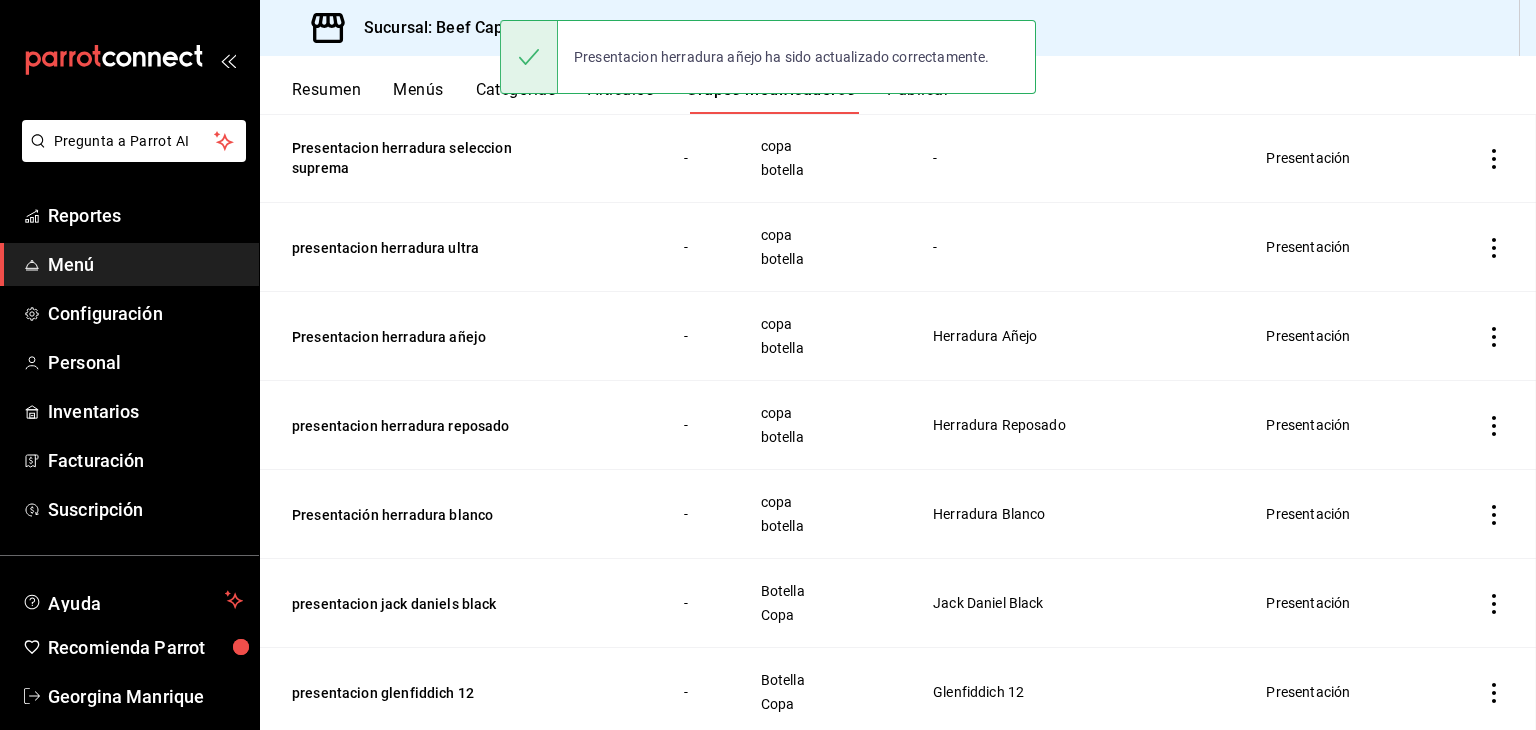 scroll, scrollTop: 0, scrollLeft: 0, axis: both 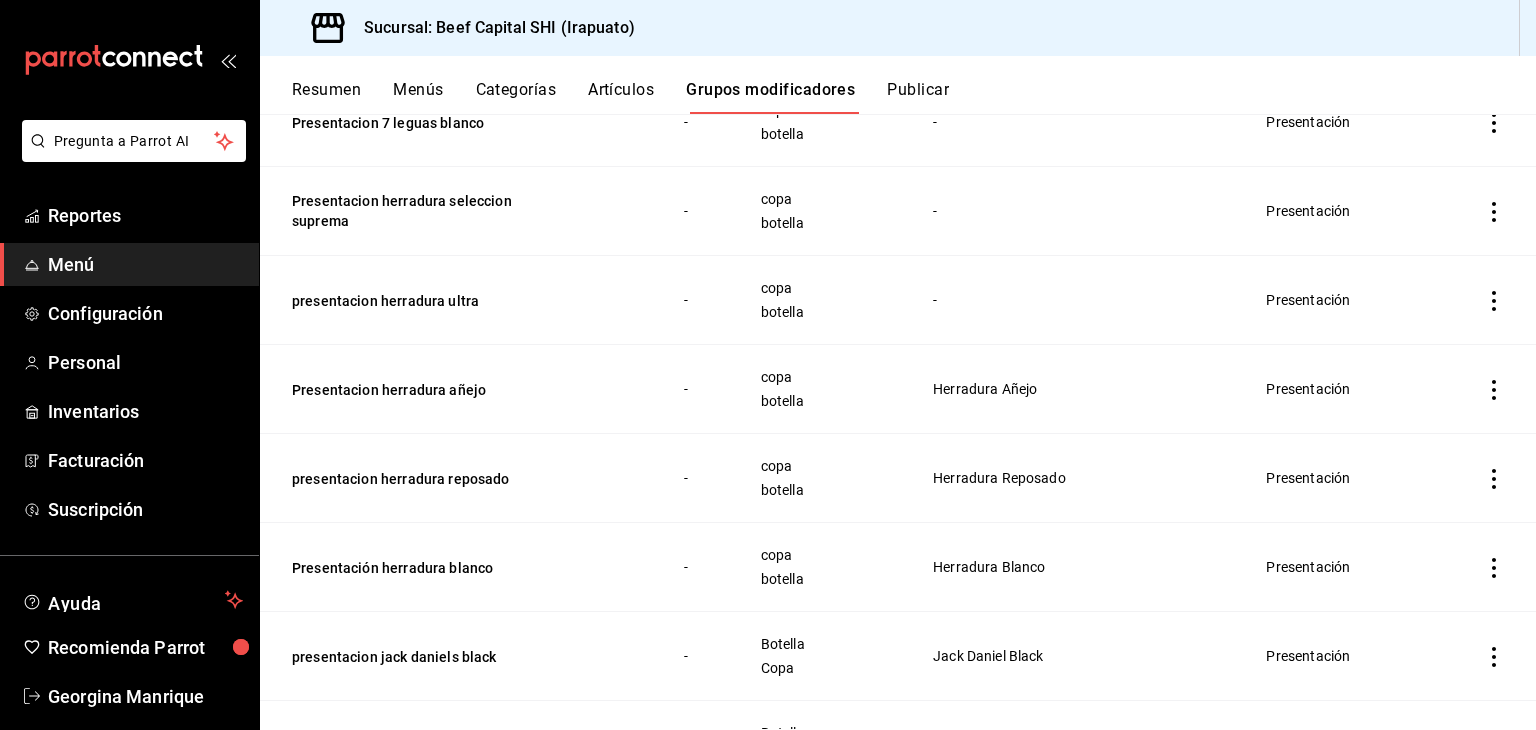 click 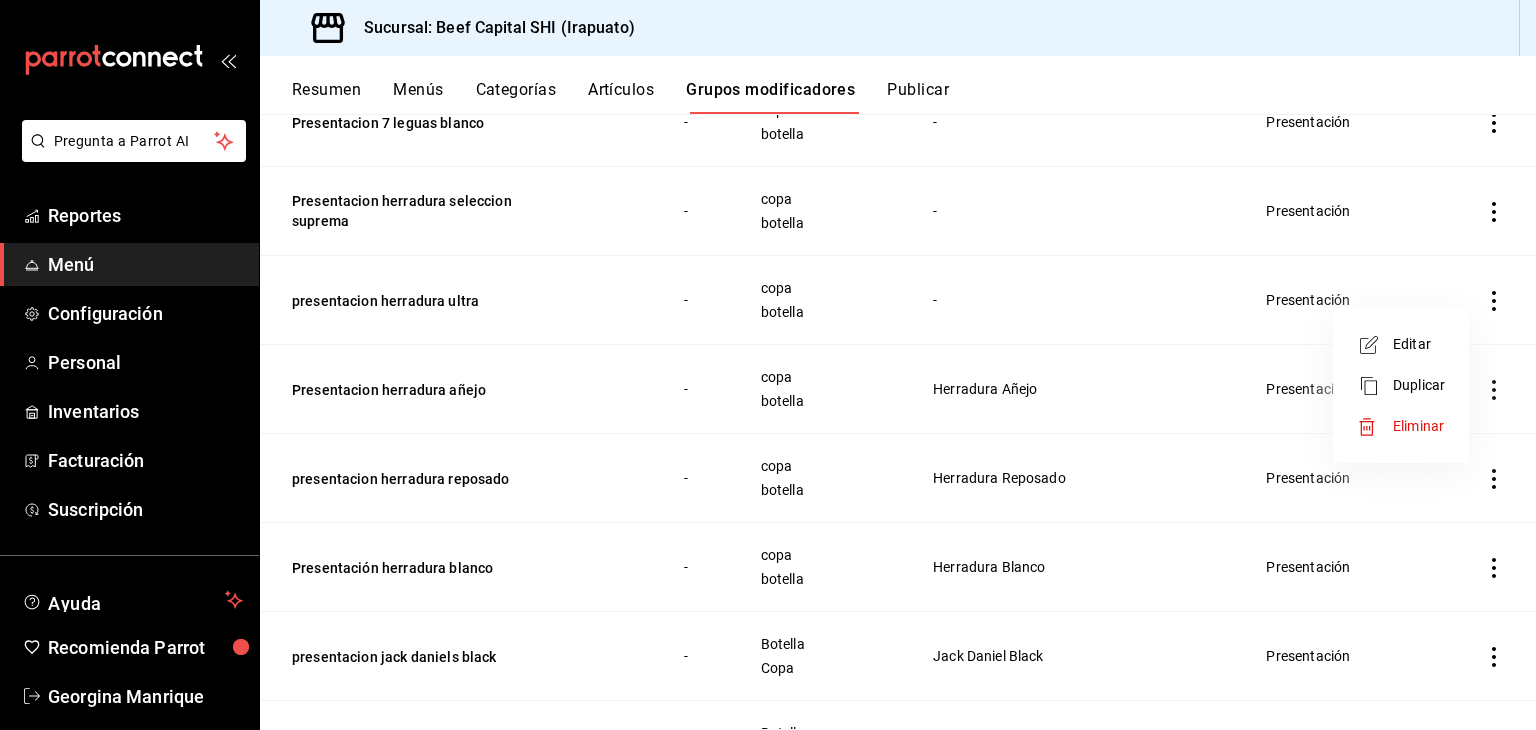 click at bounding box center [1375, 345] 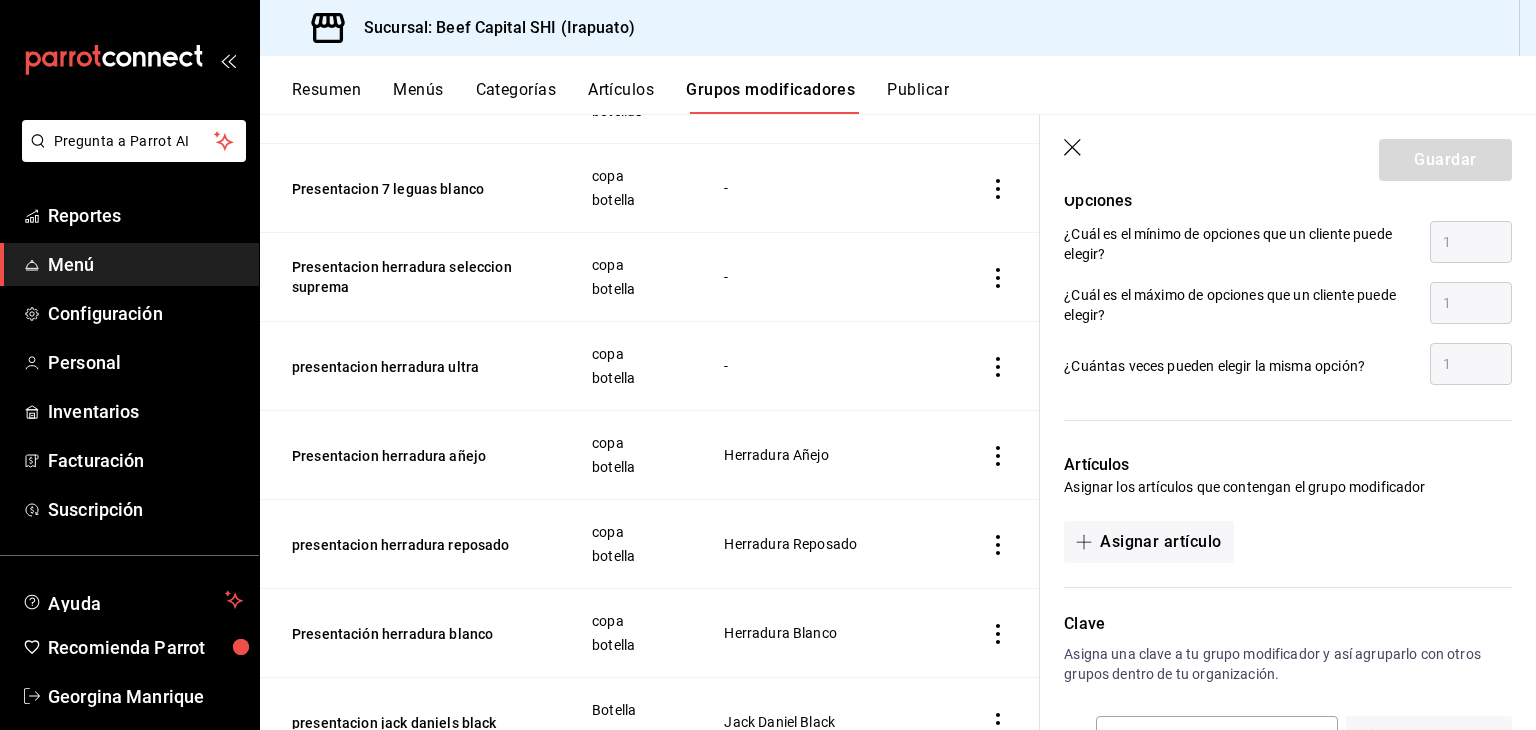 scroll, scrollTop: 1072, scrollLeft: 0, axis: vertical 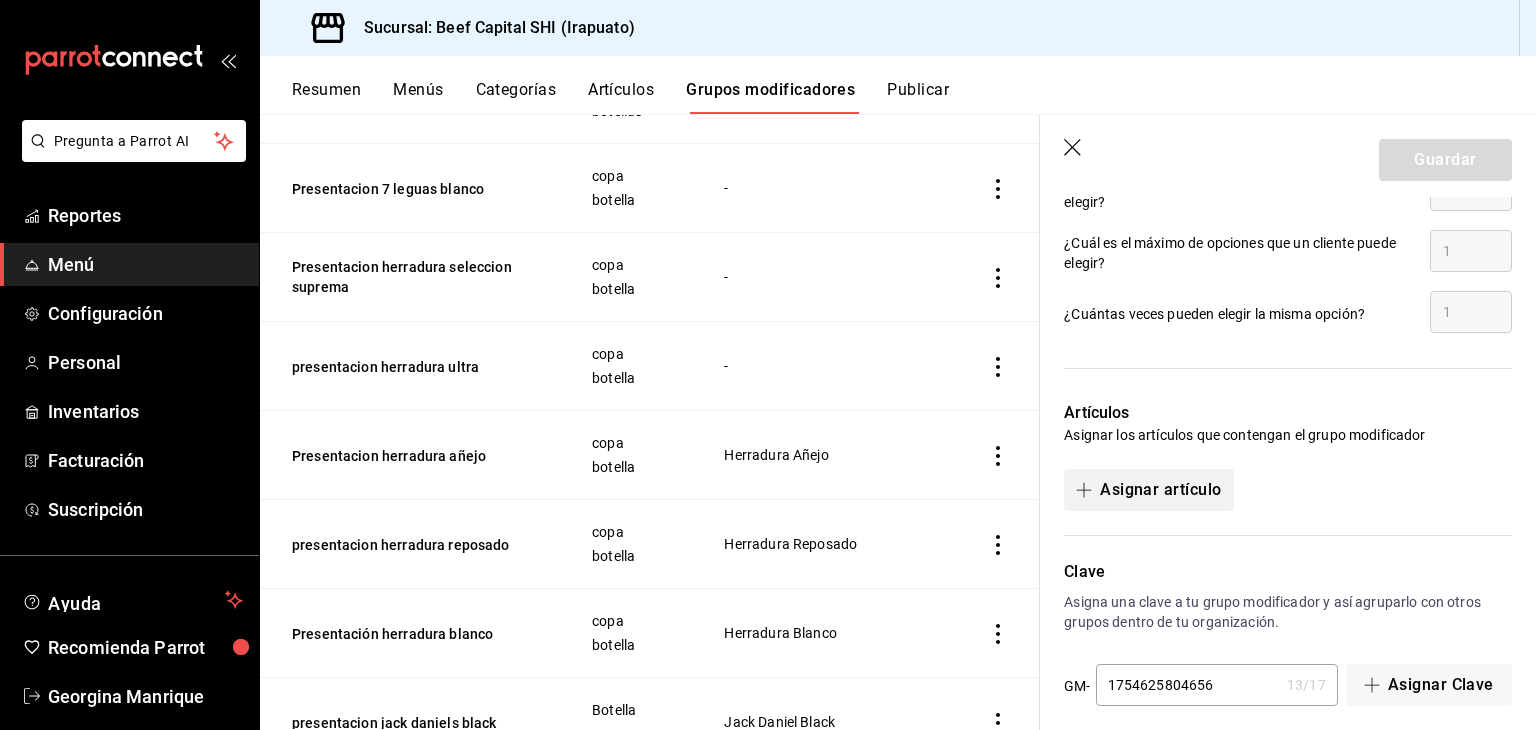 click 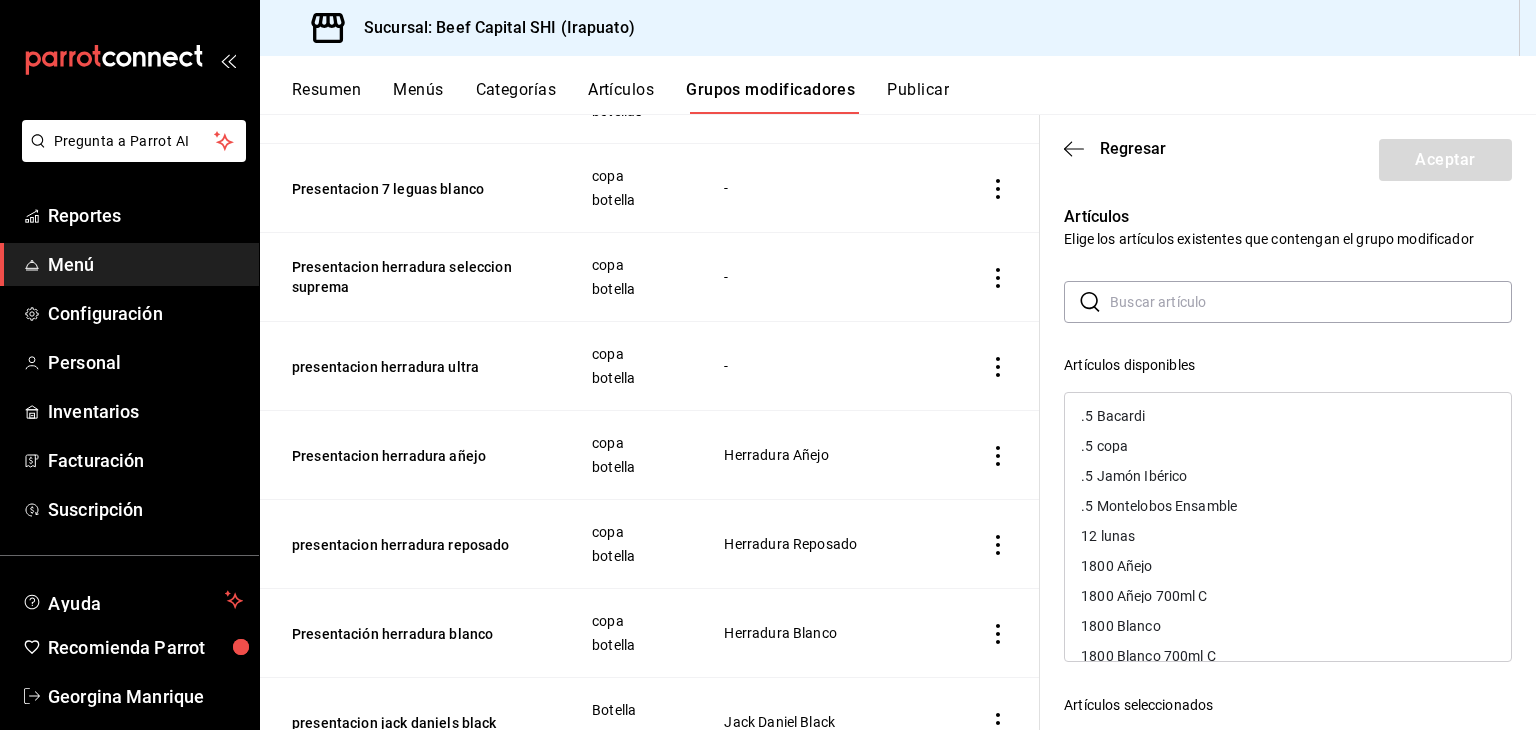 click at bounding box center [1311, 302] 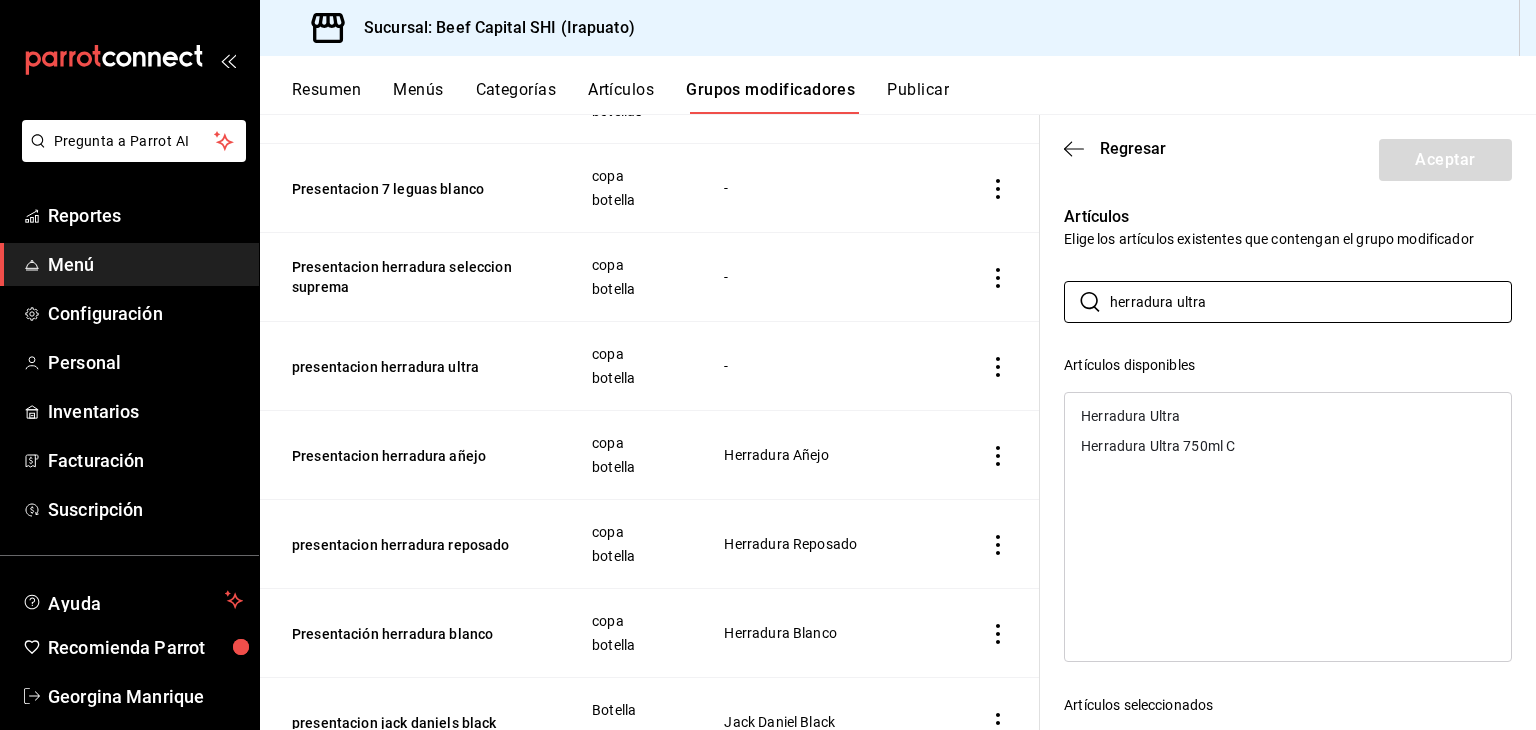 type on "herradura ultra" 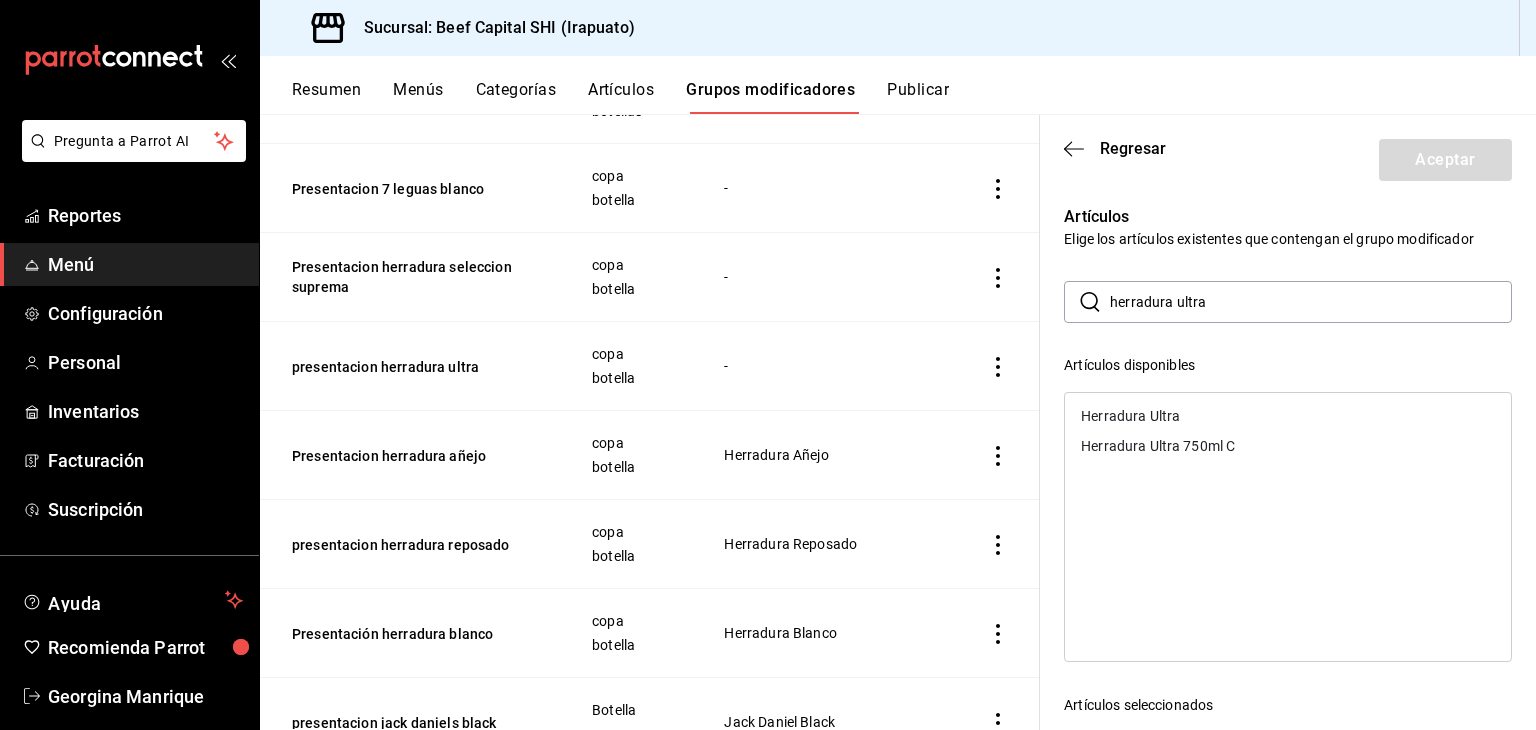 click on "Herradura Ultra" at bounding box center [1130, 416] 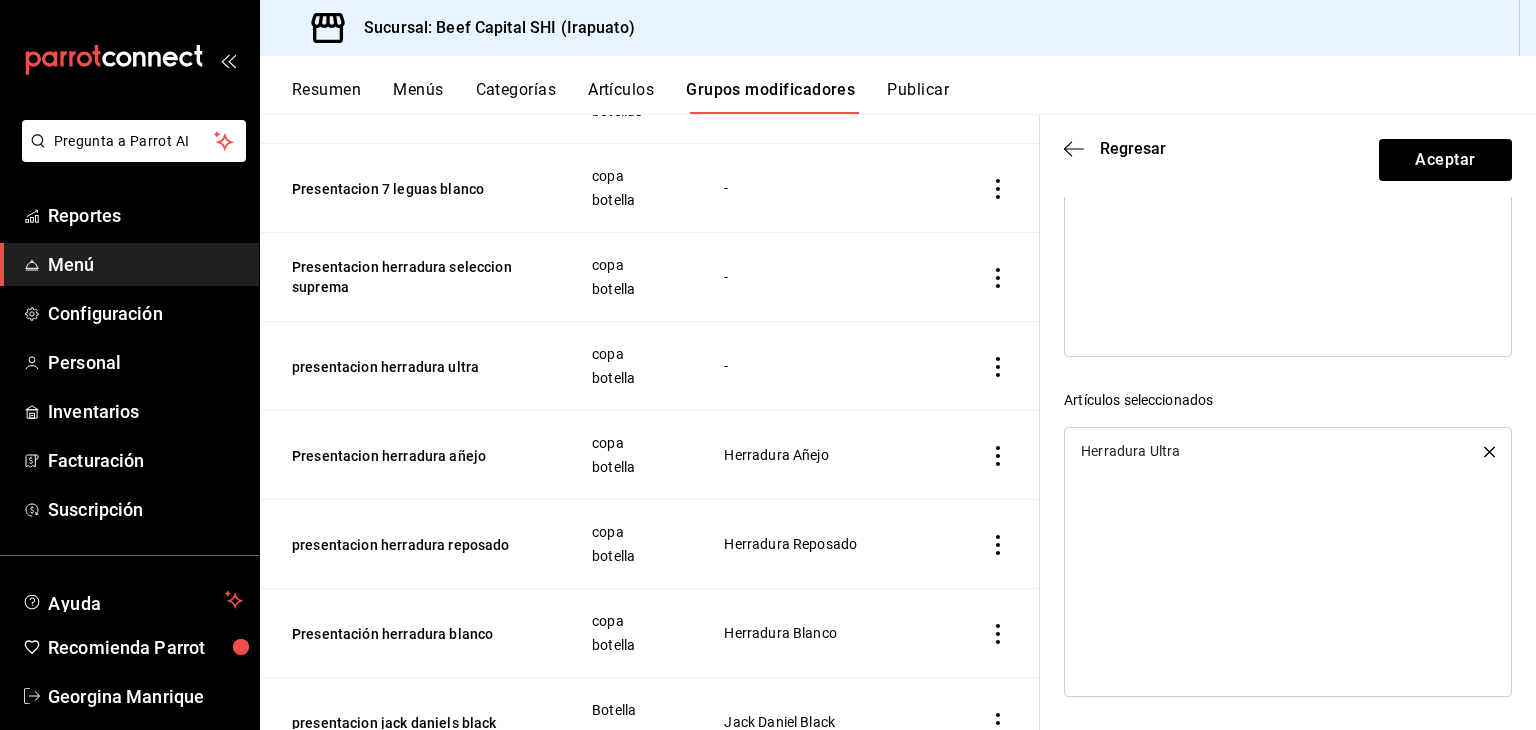 scroll, scrollTop: 0, scrollLeft: 0, axis: both 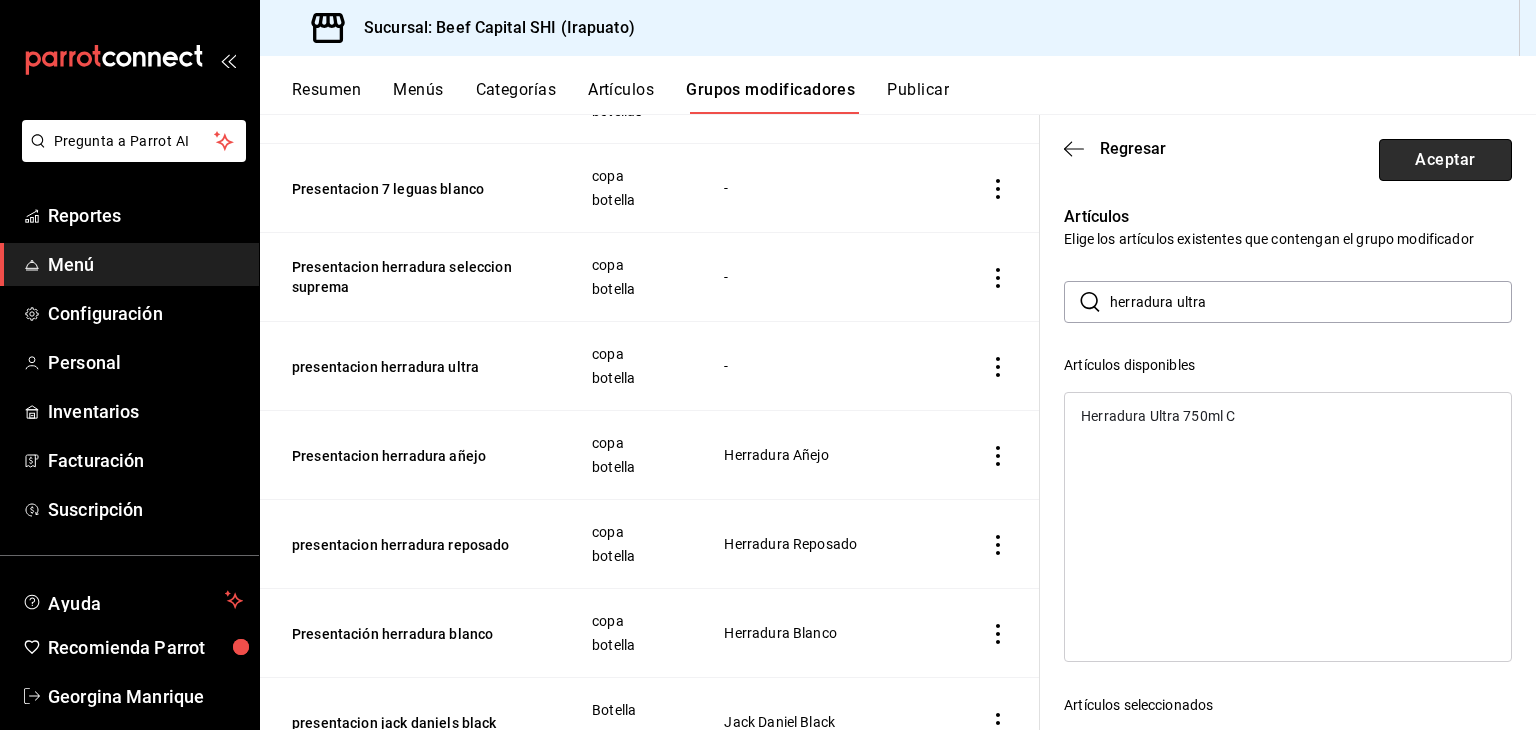 click on "Aceptar" at bounding box center (1445, 160) 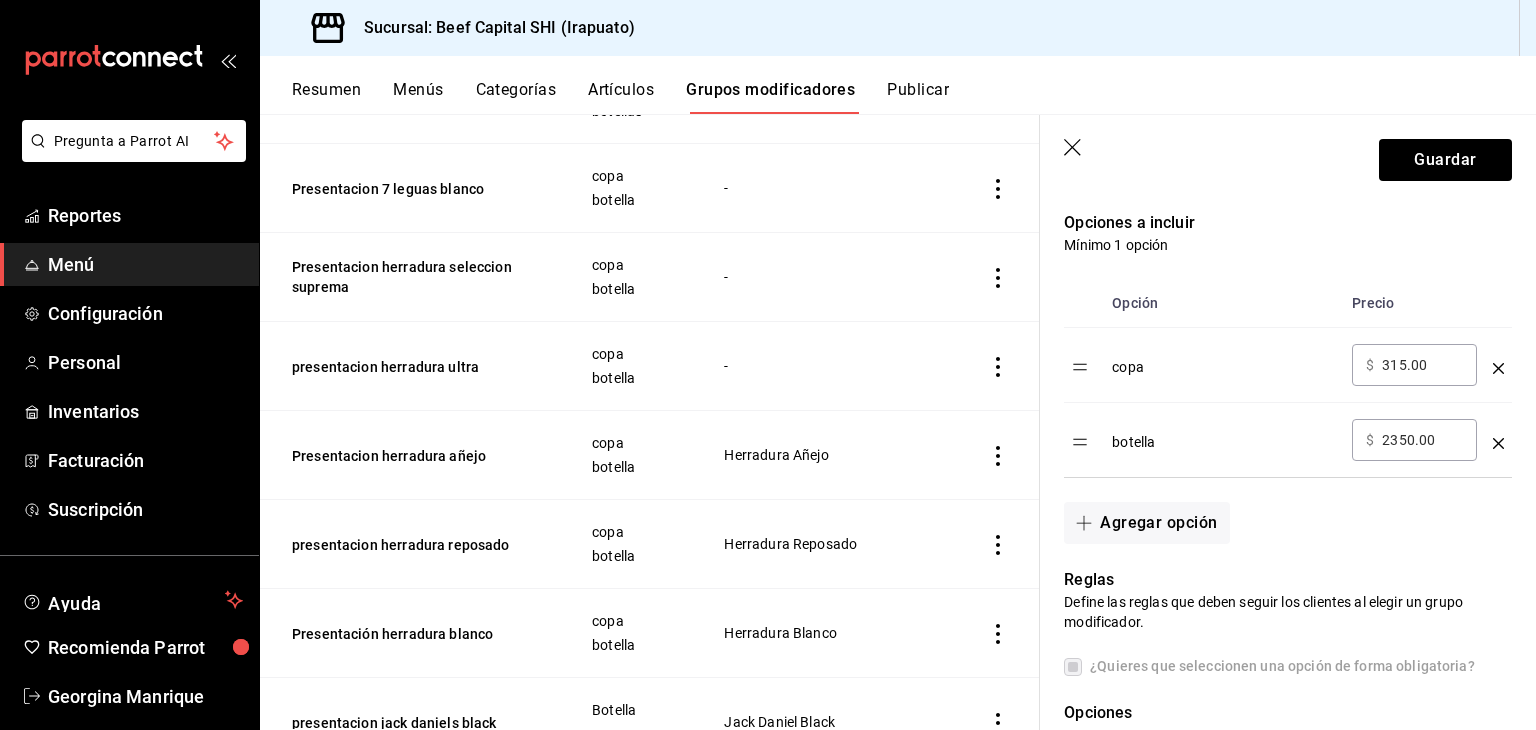 scroll, scrollTop: 0, scrollLeft: 0, axis: both 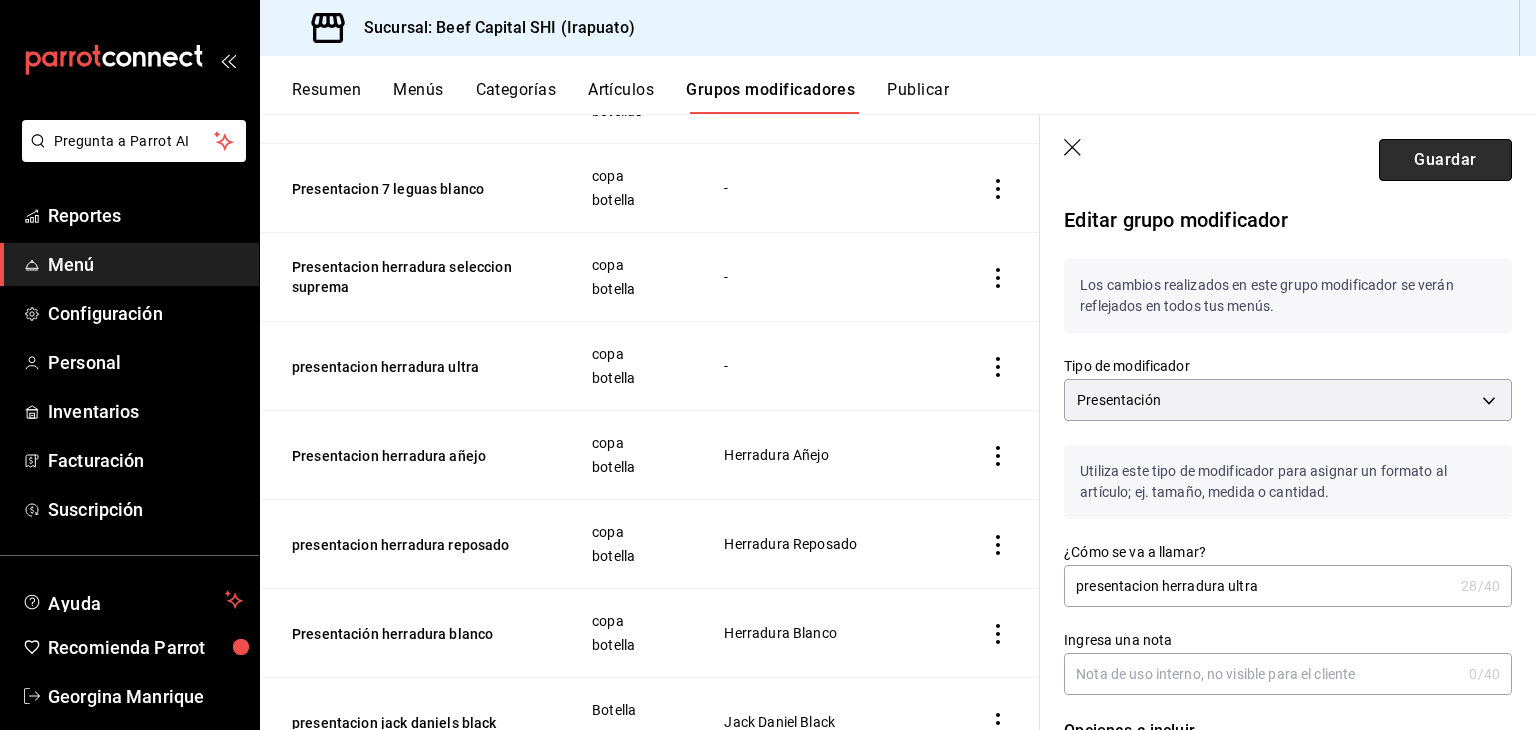 click on "Guardar" at bounding box center [1445, 160] 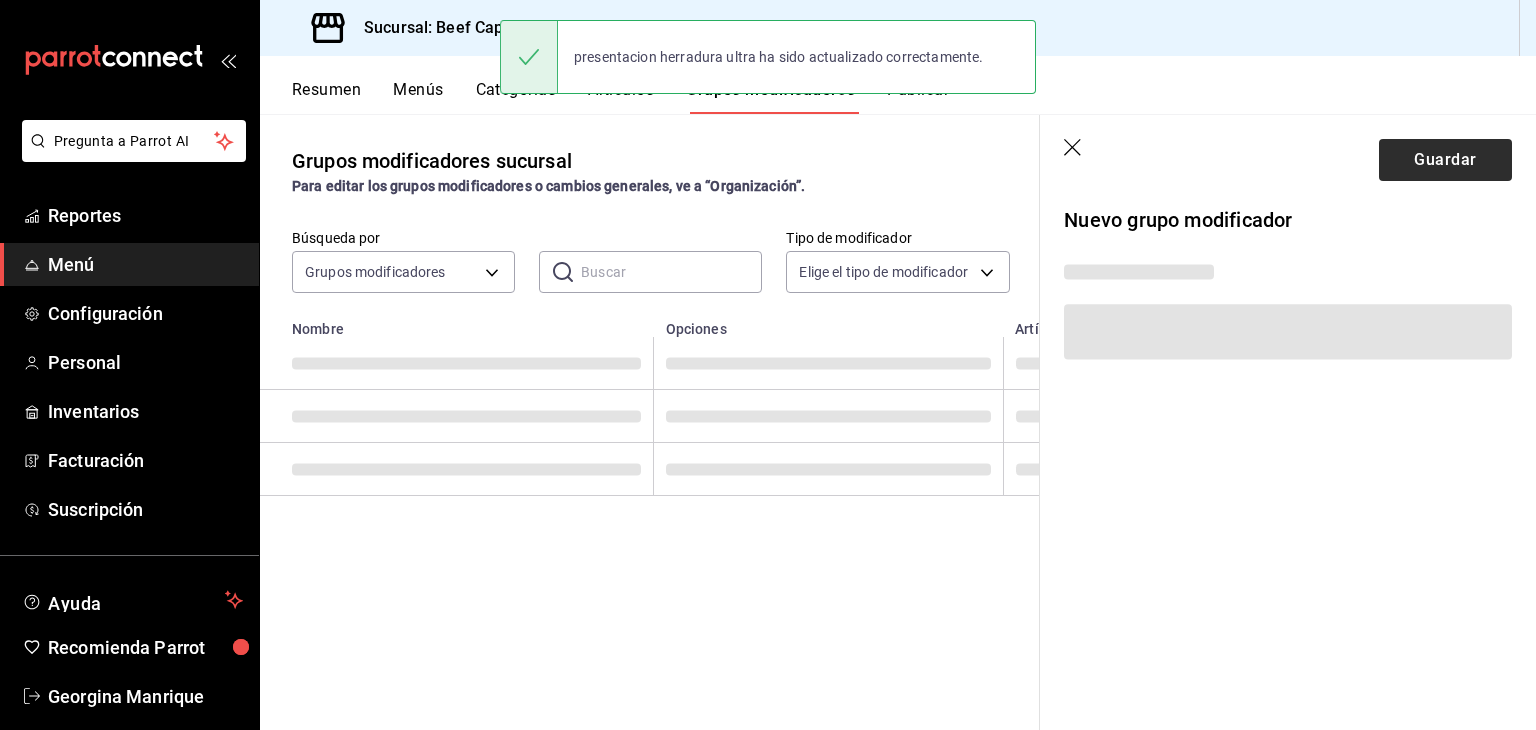 scroll, scrollTop: 0, scrollLeft: 0, axis: both 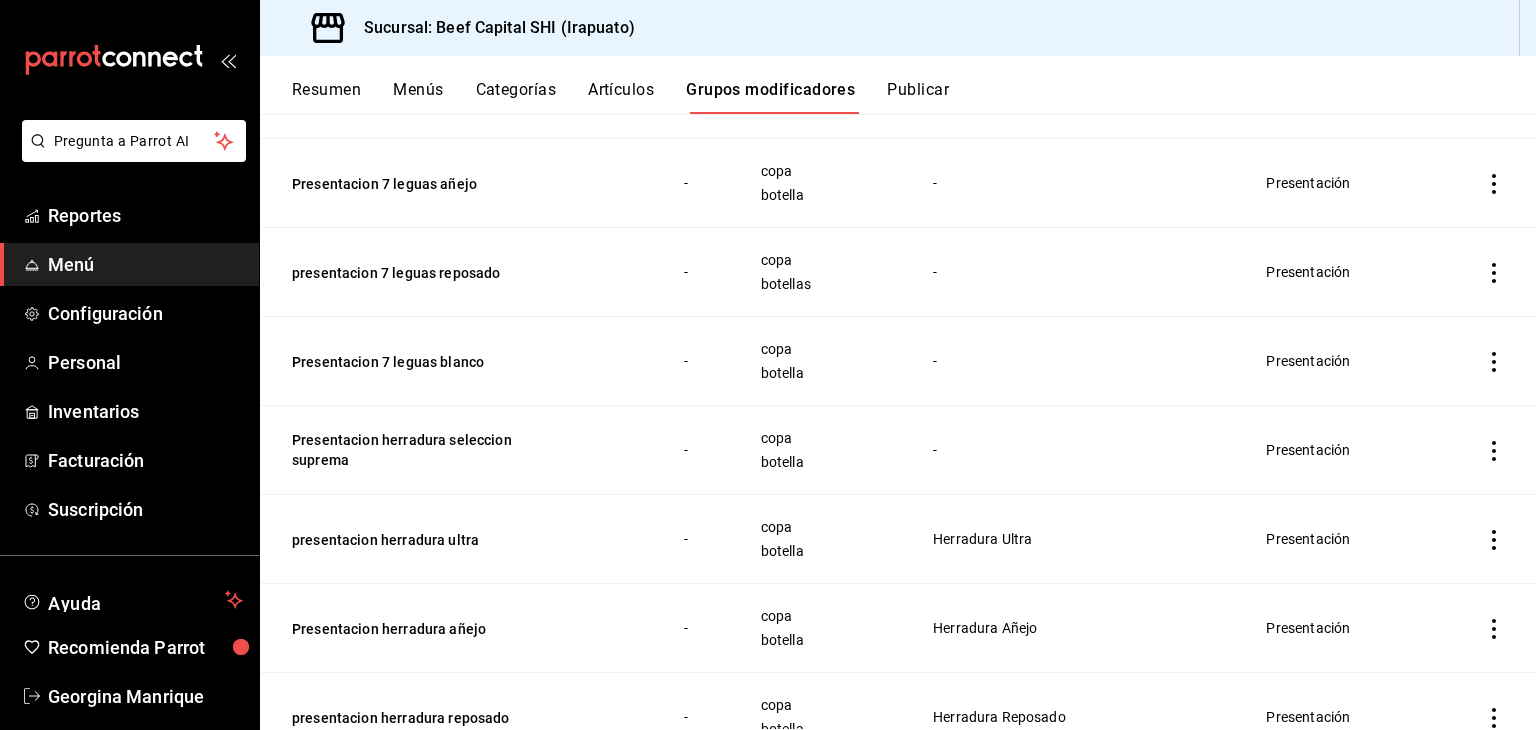 click 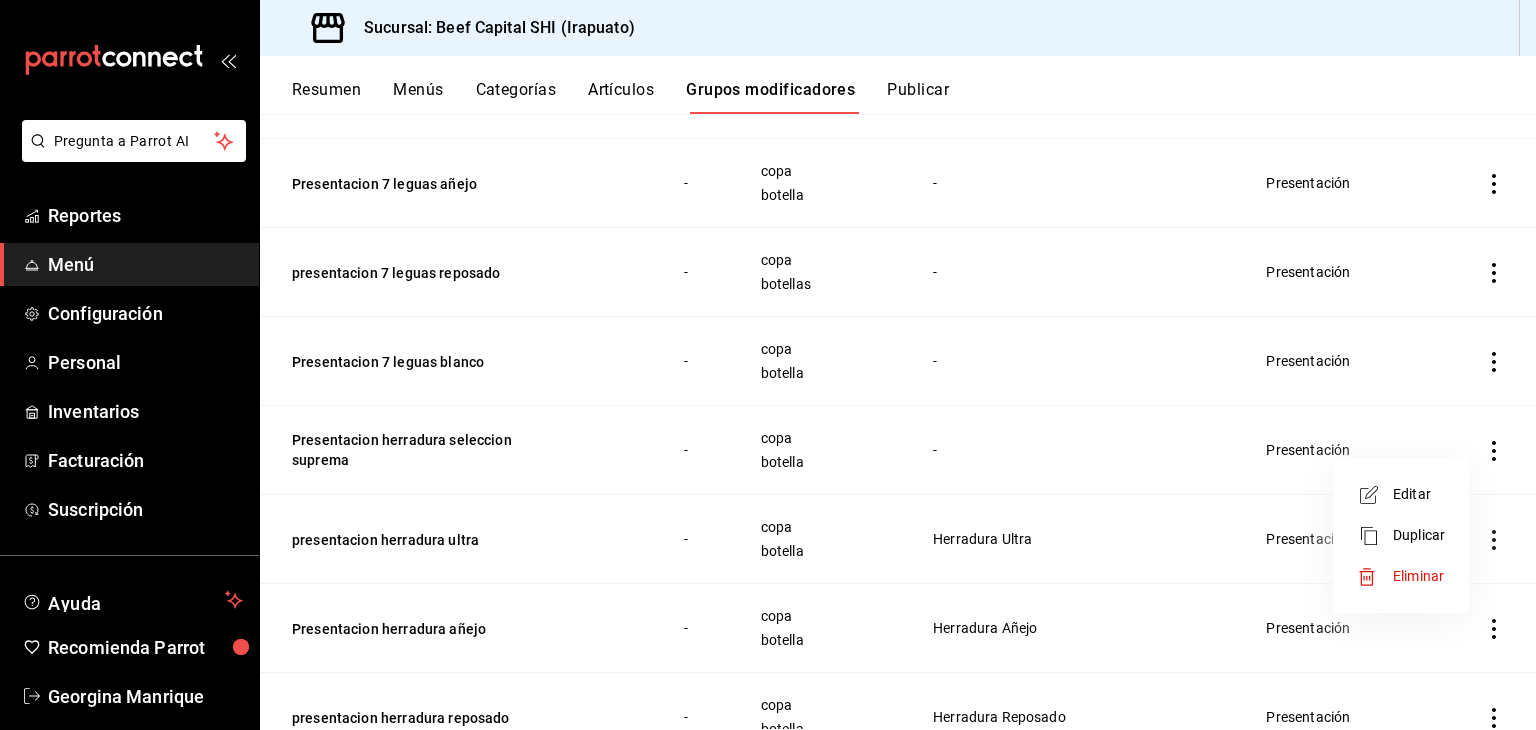 click on "Editar" at bounding box center [1419, 494] 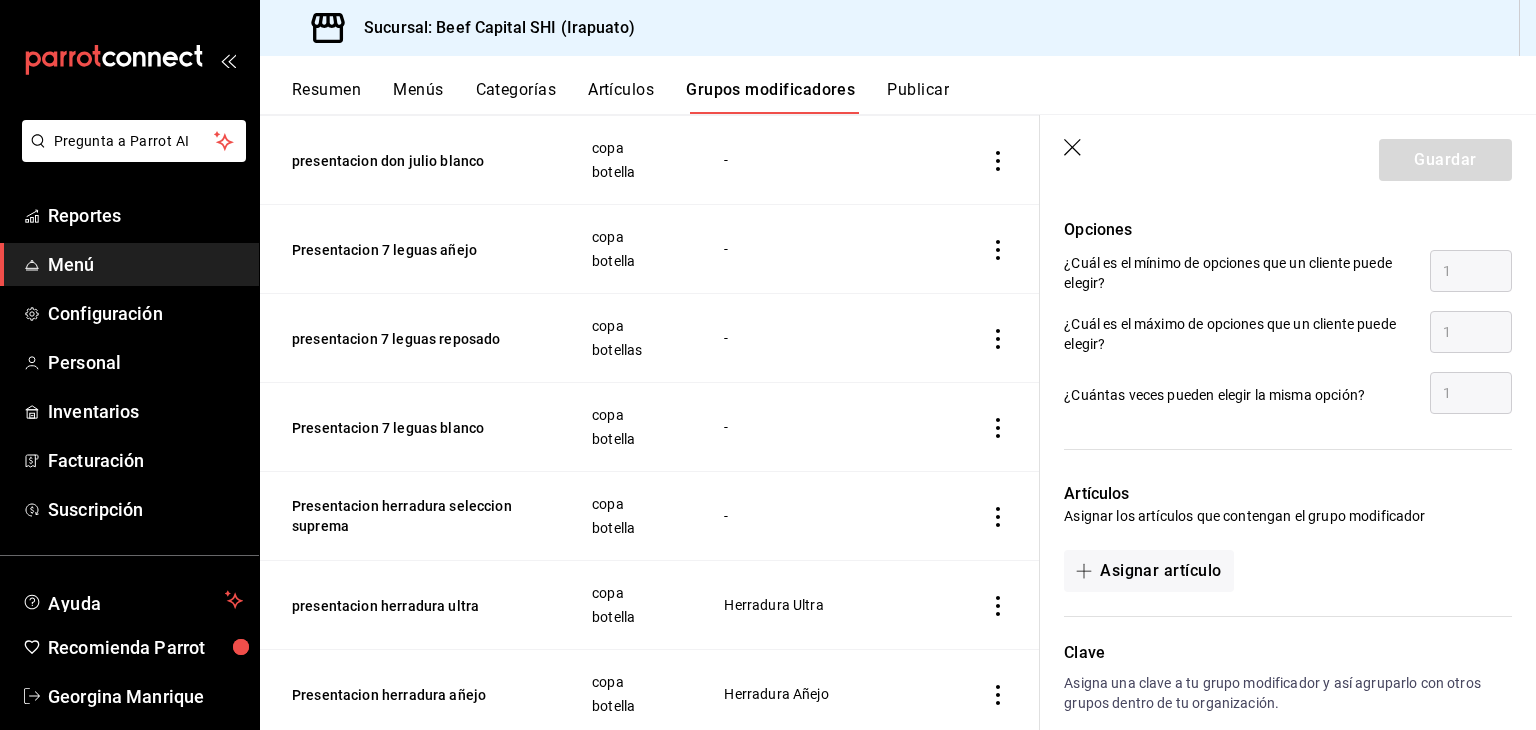 scroll, scrollTop: 992, scrollLeft: 0, axis: vertical 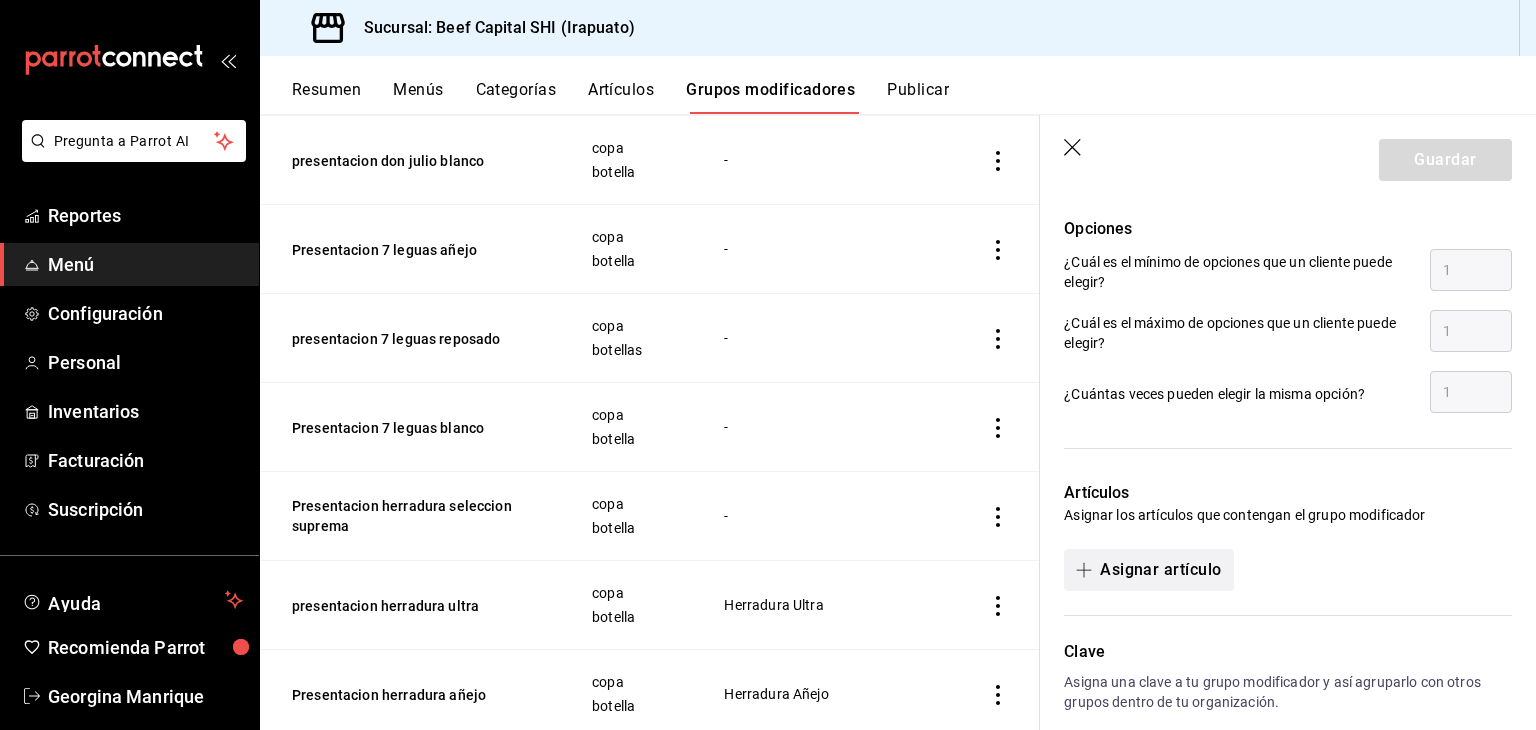 click 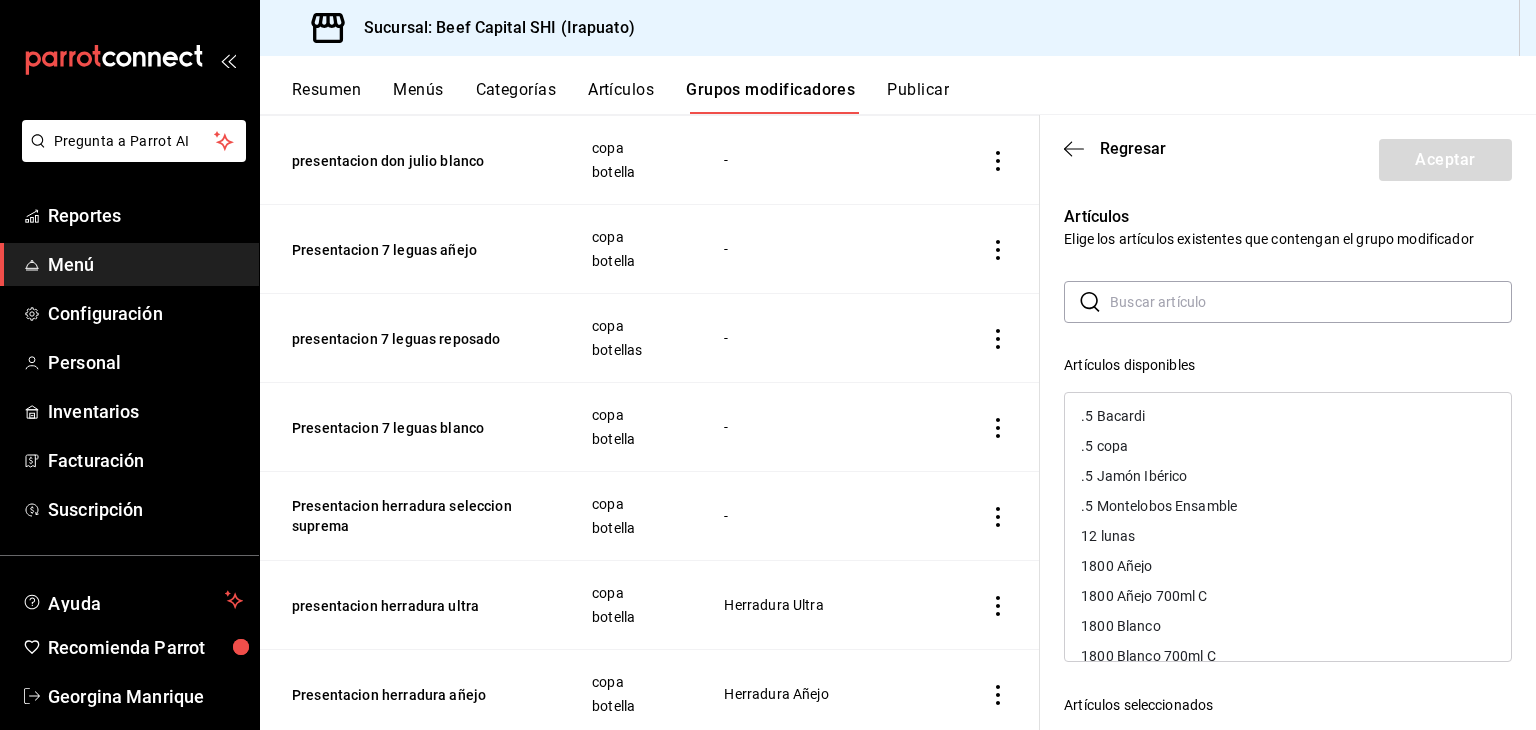 click at bounding box center [1311, 302] 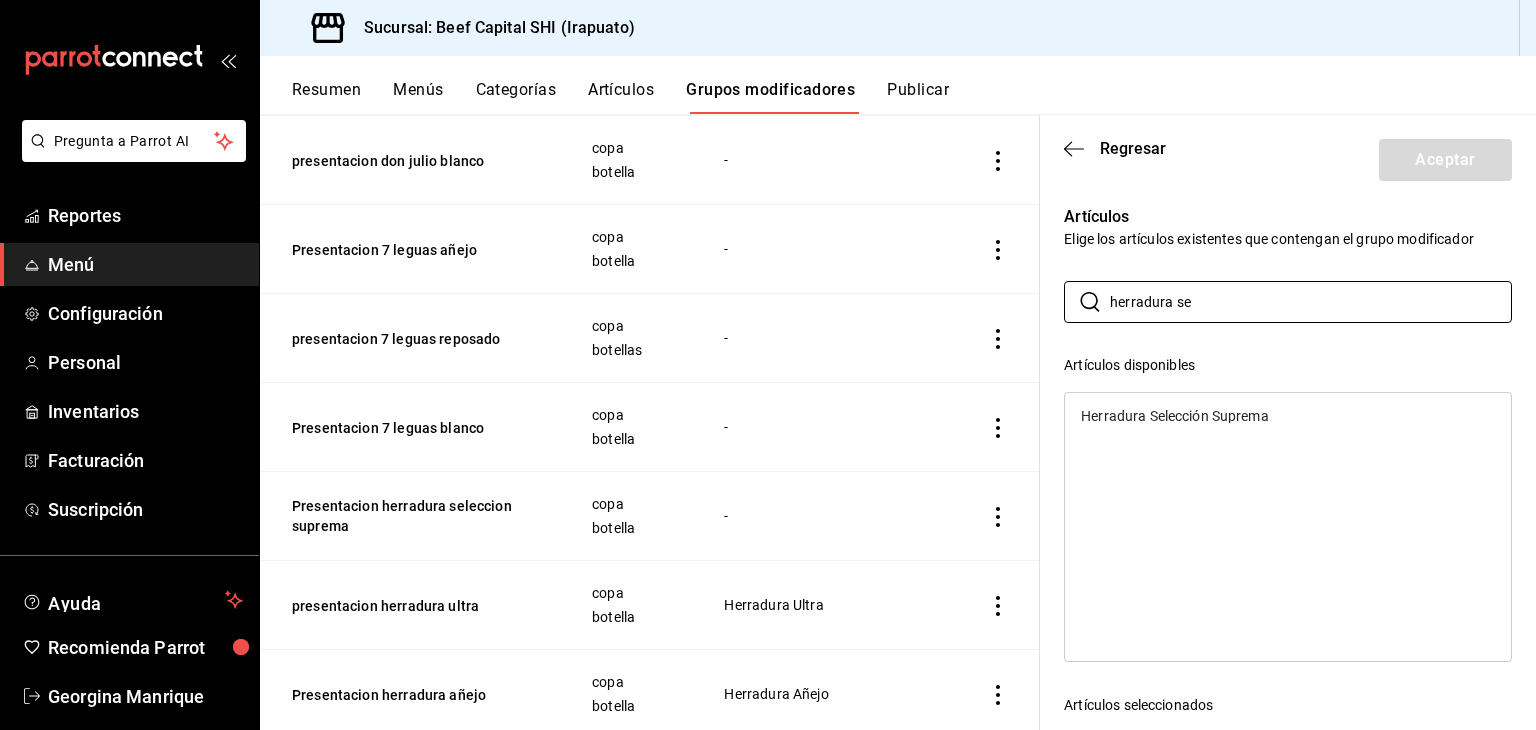 type on "herradura se" 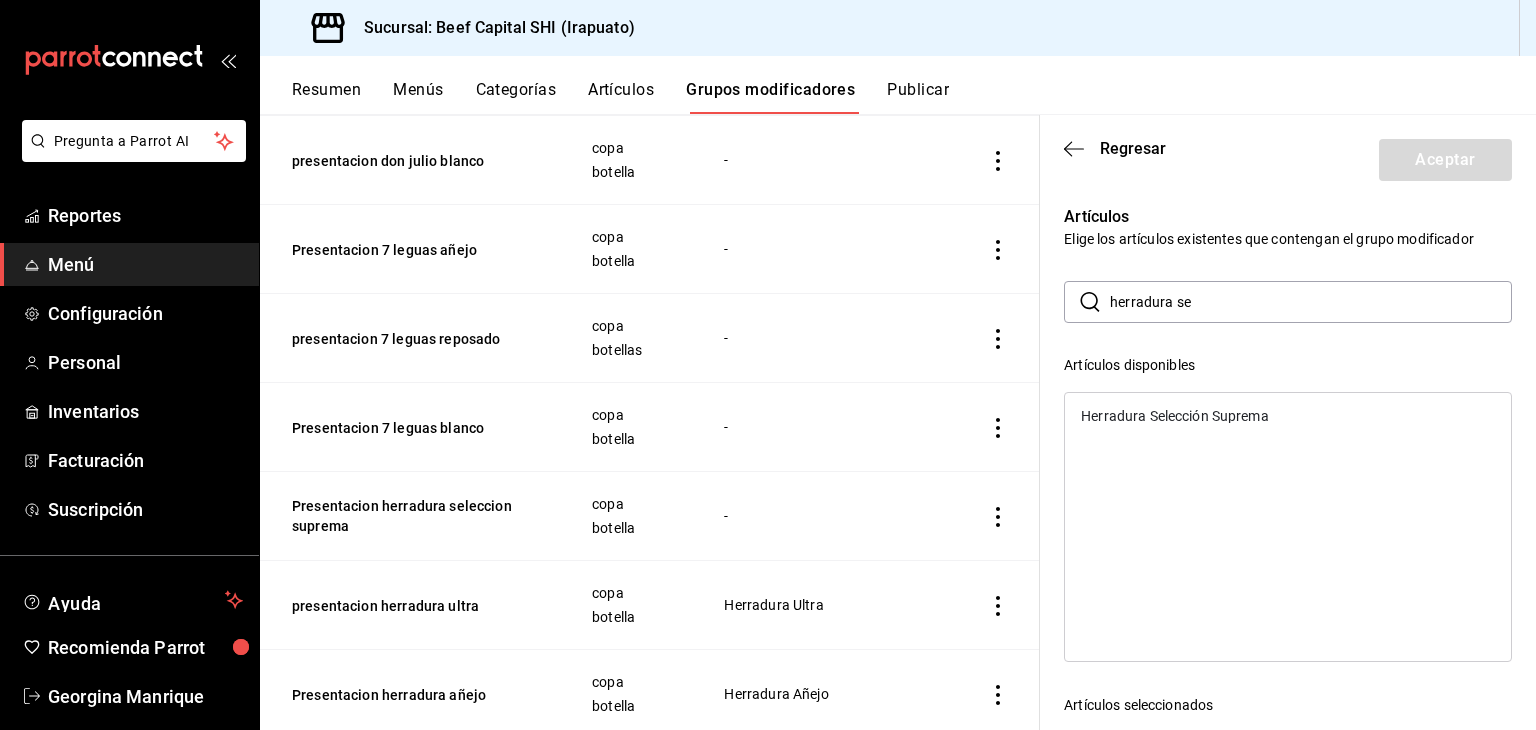 click on "Herradura Selección Suprema" at bounding box center [1175, 416] 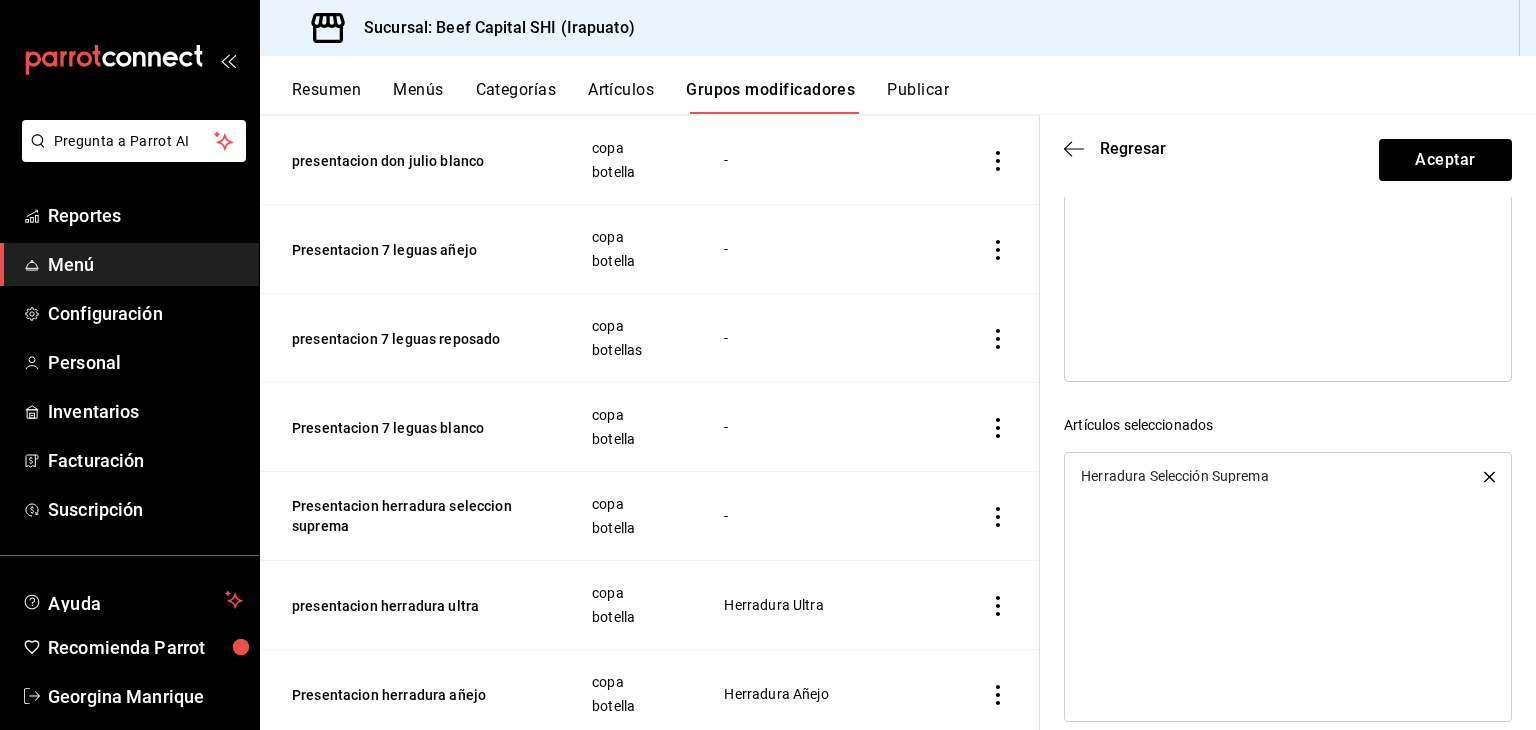scroll, scrollTop: 305, scrollLeft: 0, axis: vertical 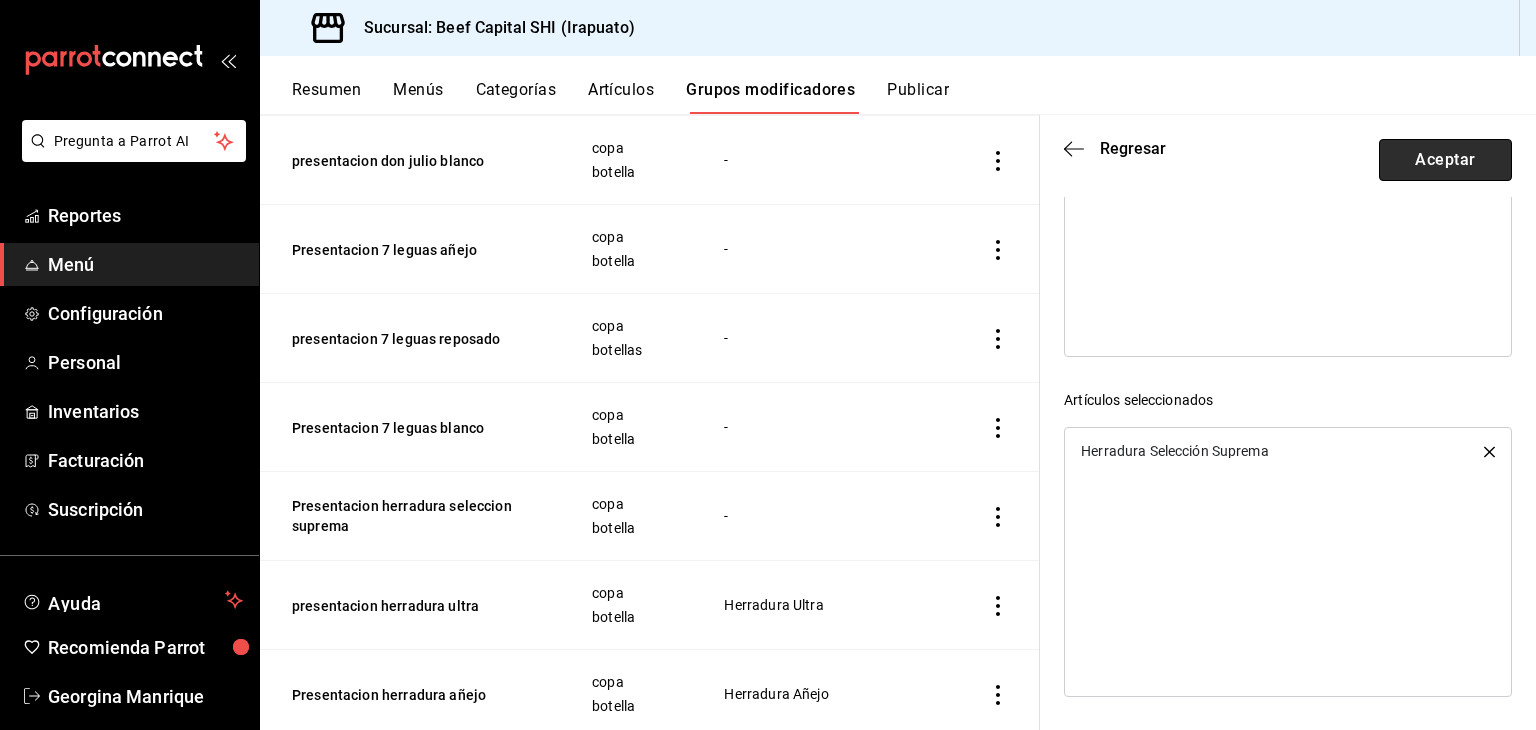 click on "Aceptar" at bounding box center (1445, 160) 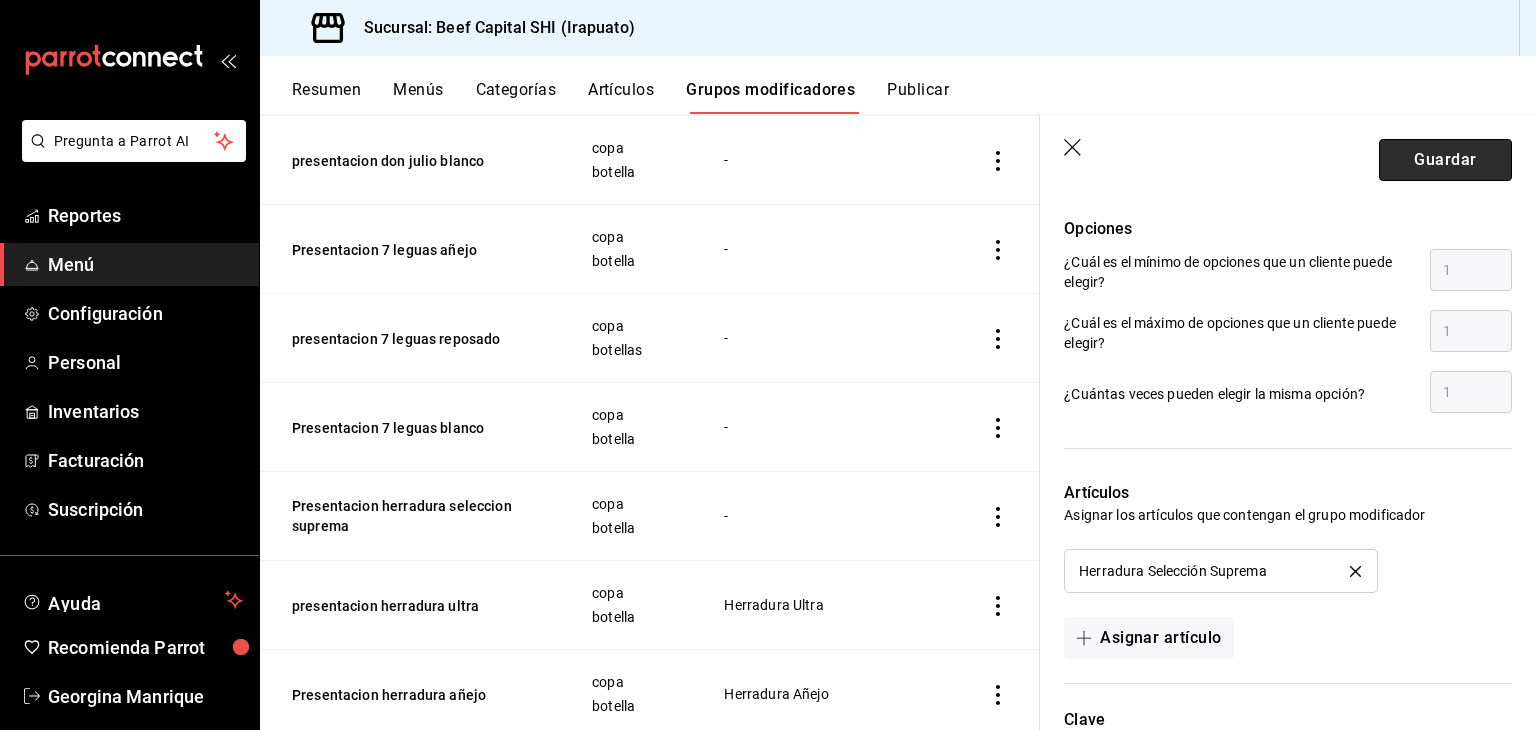 click on "Guardar" at bounding box center [1445, 160] 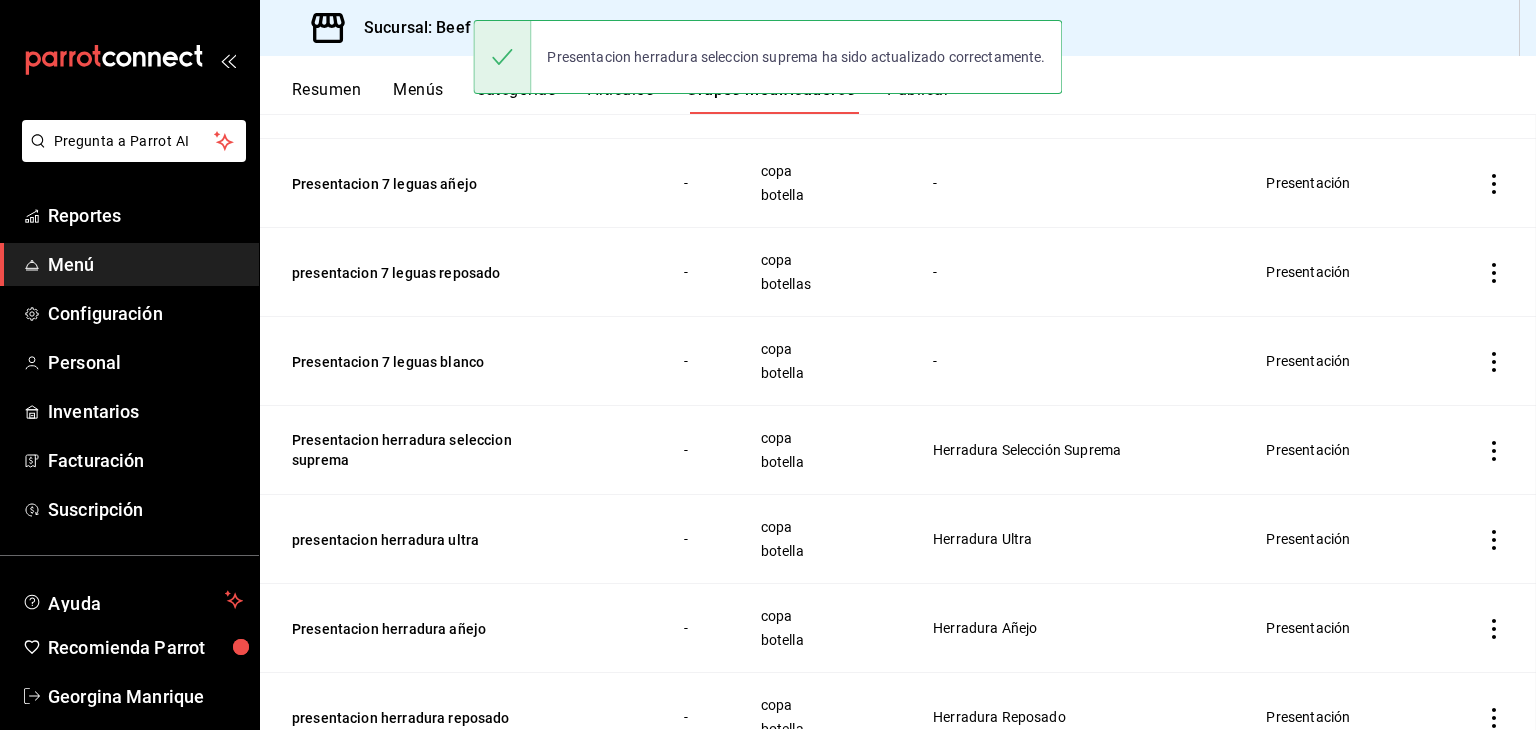 scroll, scrollTop: 0, scrollLeft: 0, axis: both 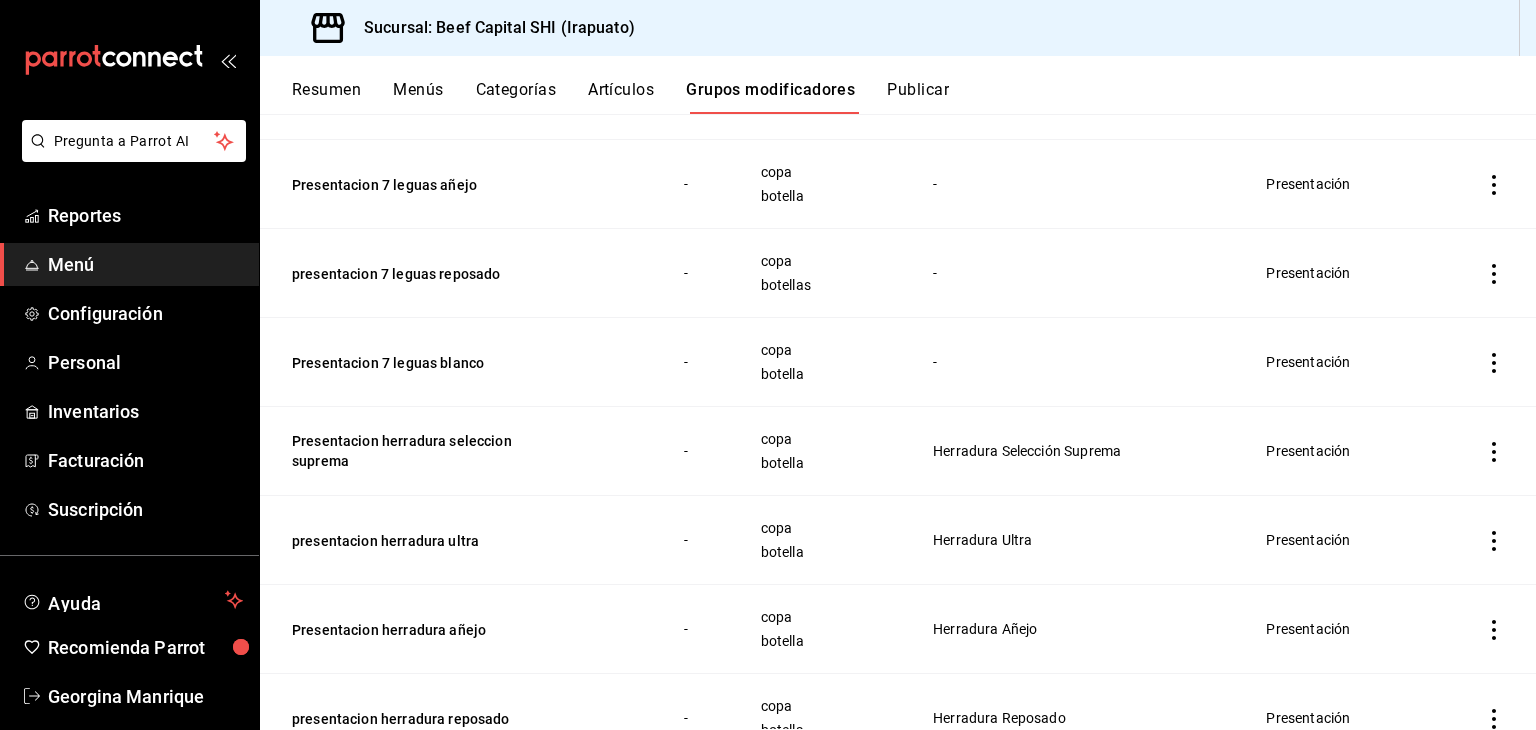 click 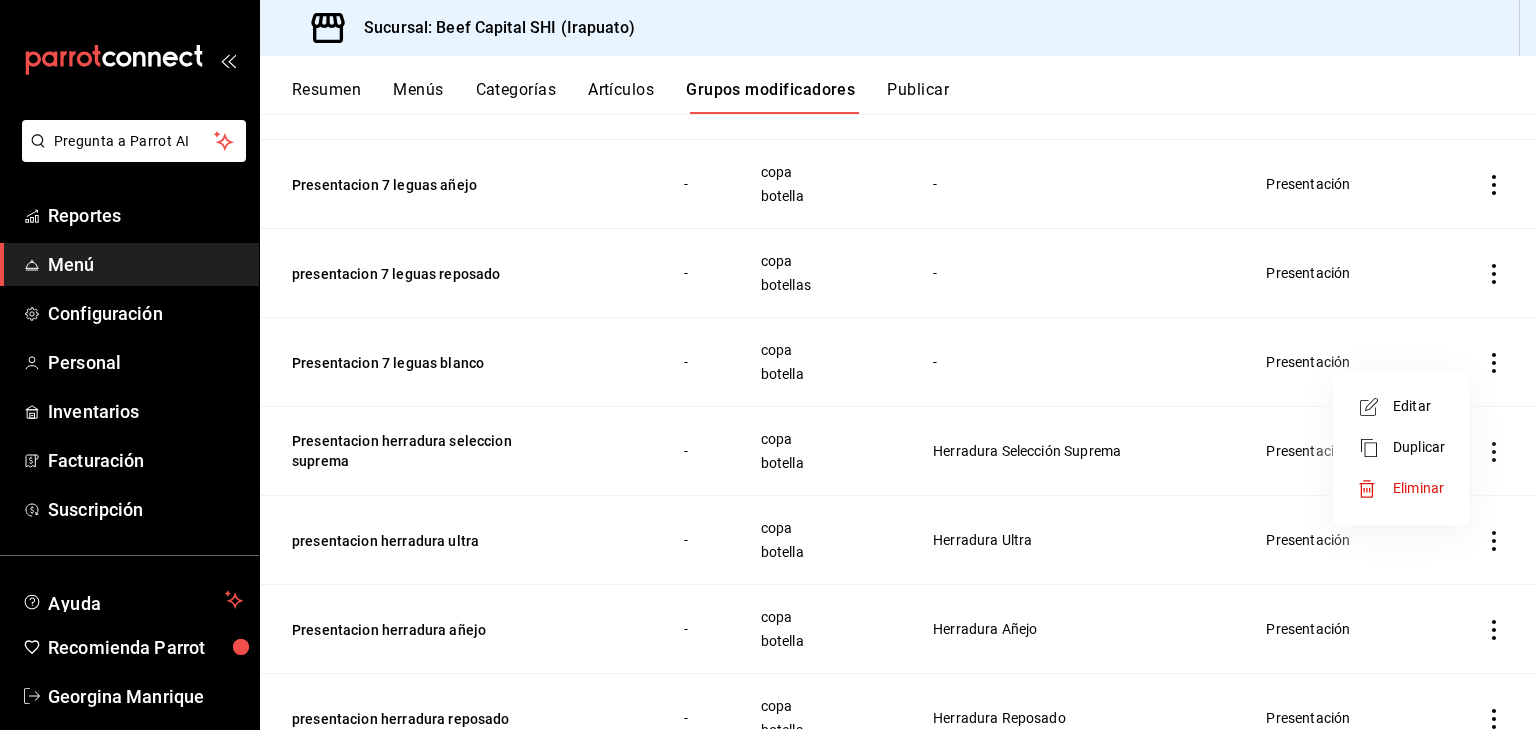 click at bounding box center [1375, 407] 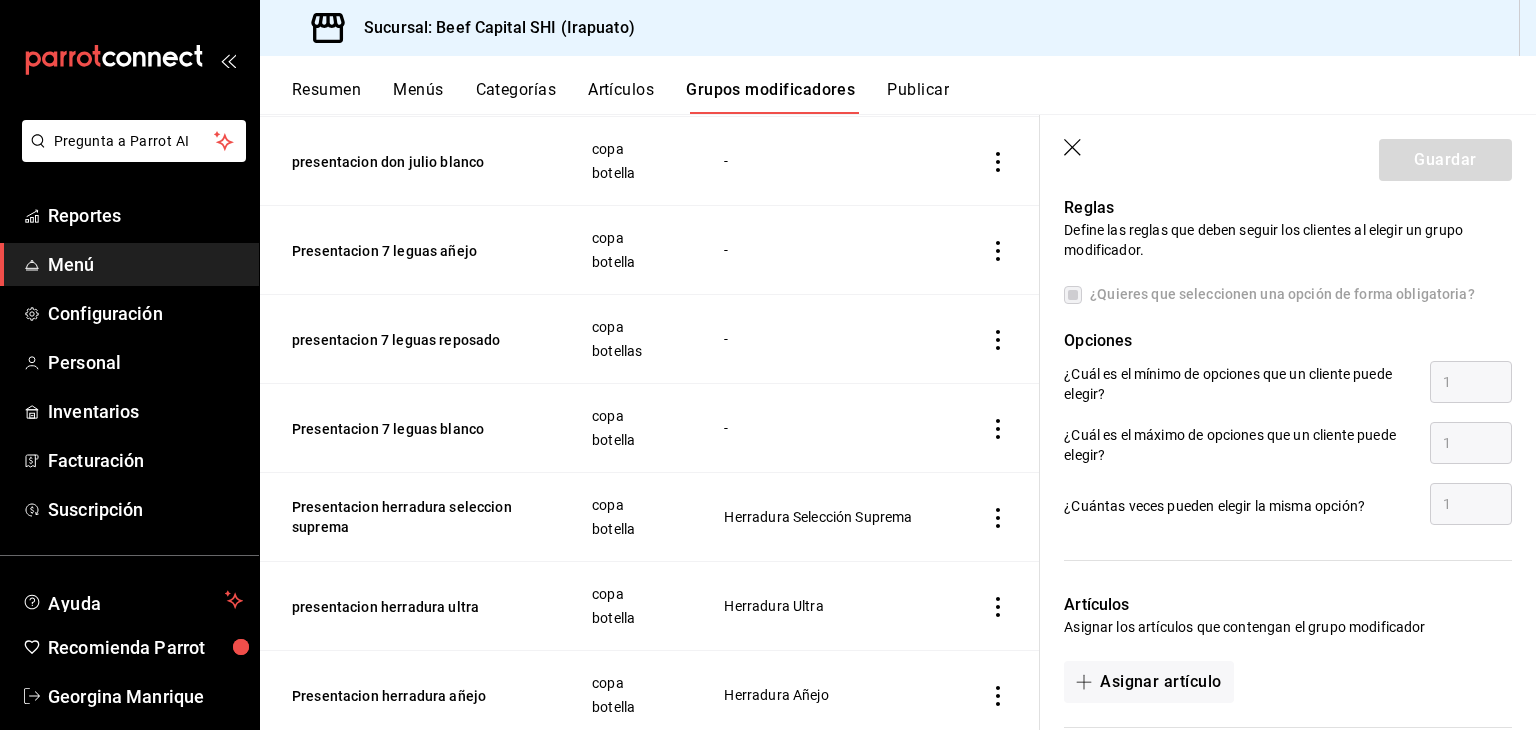 scroll, scrollTop: 1090, scrollLeft: 0, axis: vertical 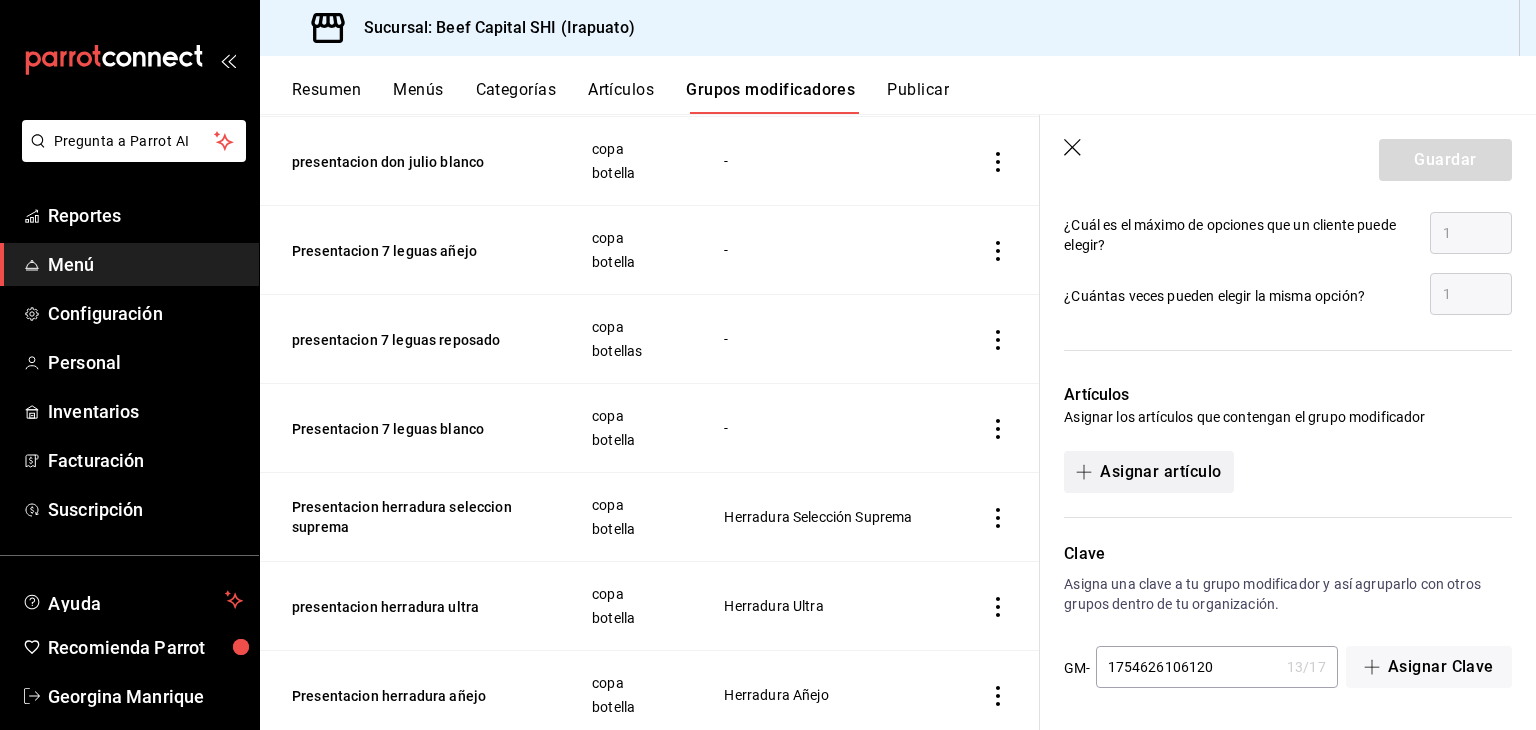 click 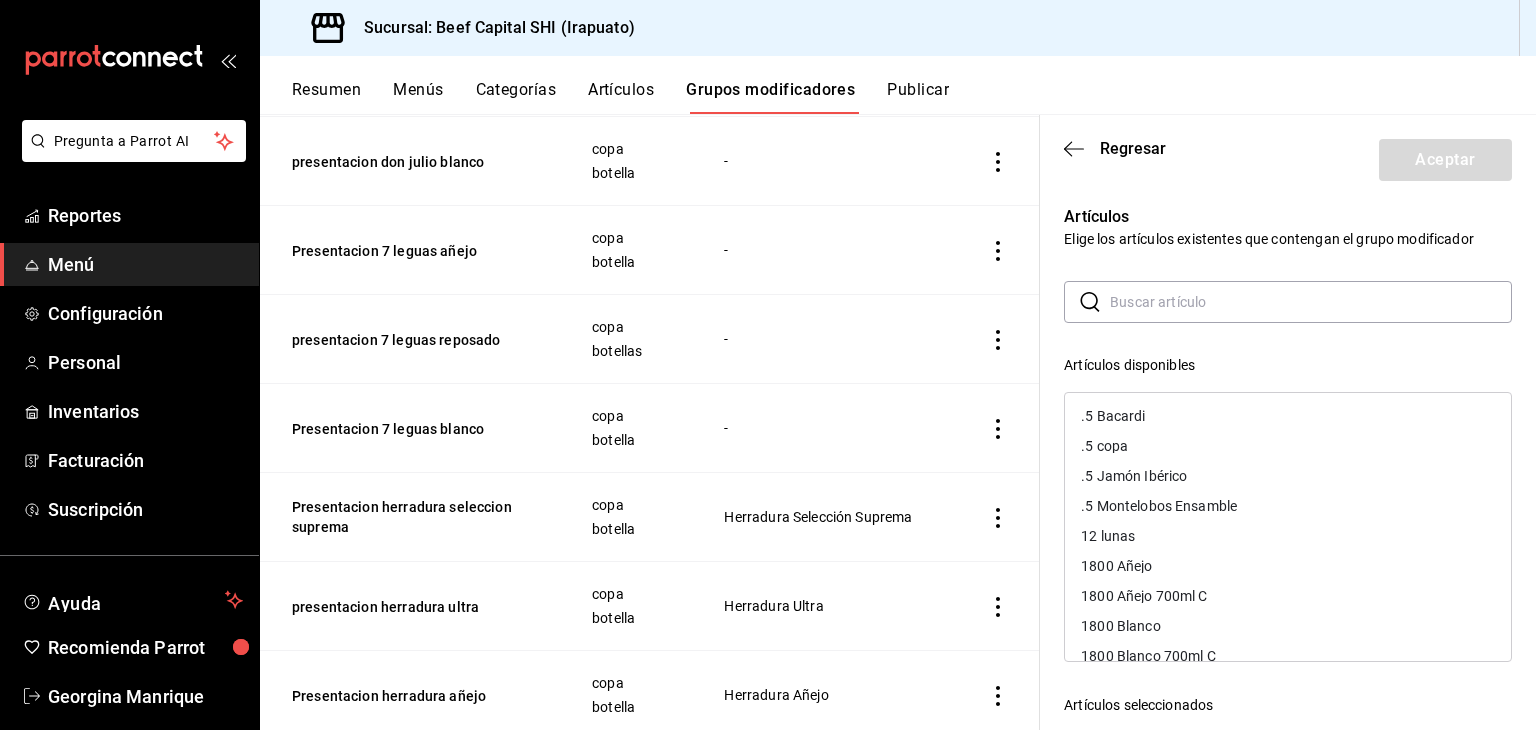 click at bounding box center [1311, 302] 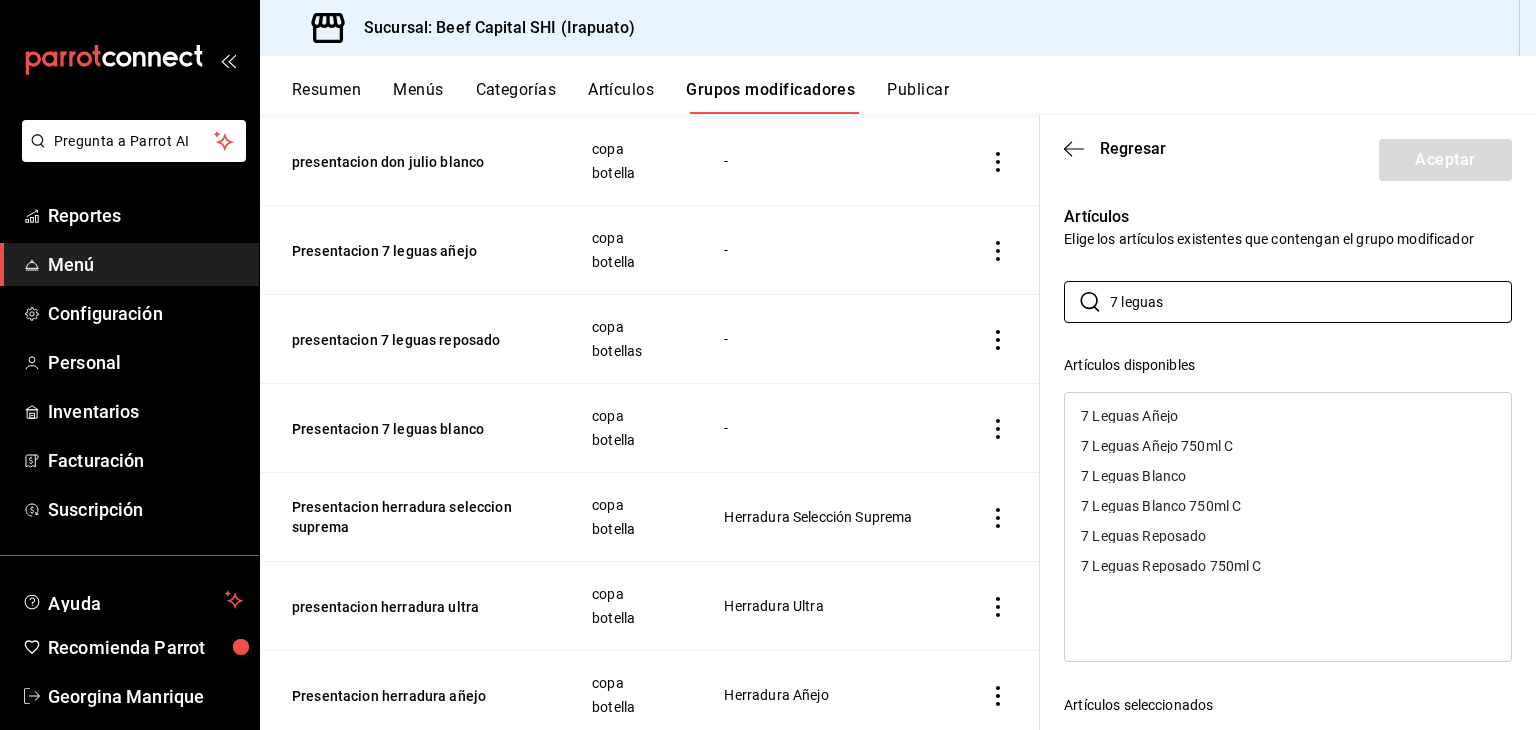 type on "7 leguas" 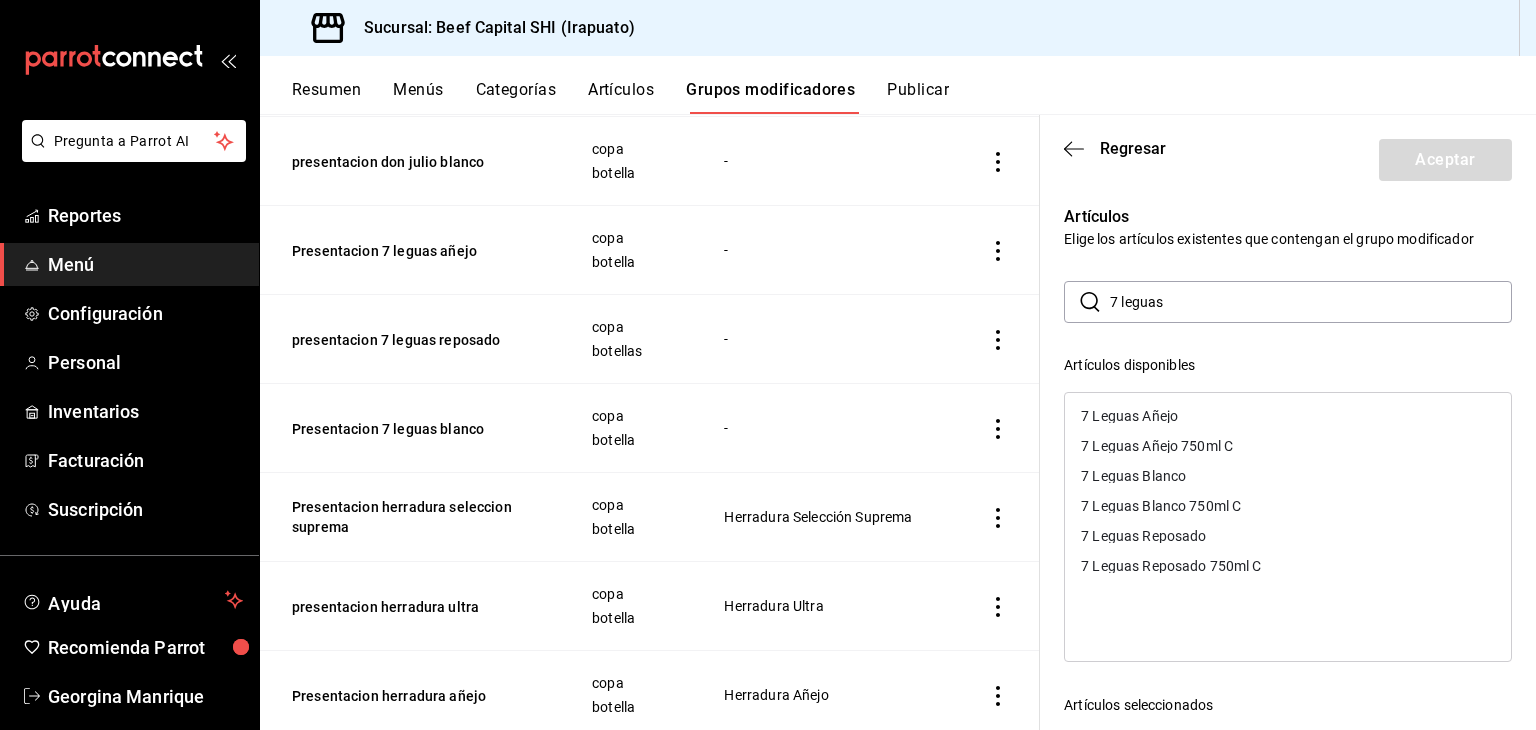 click on "7 Leguas Blanco" at bounding box center (1133, 476) 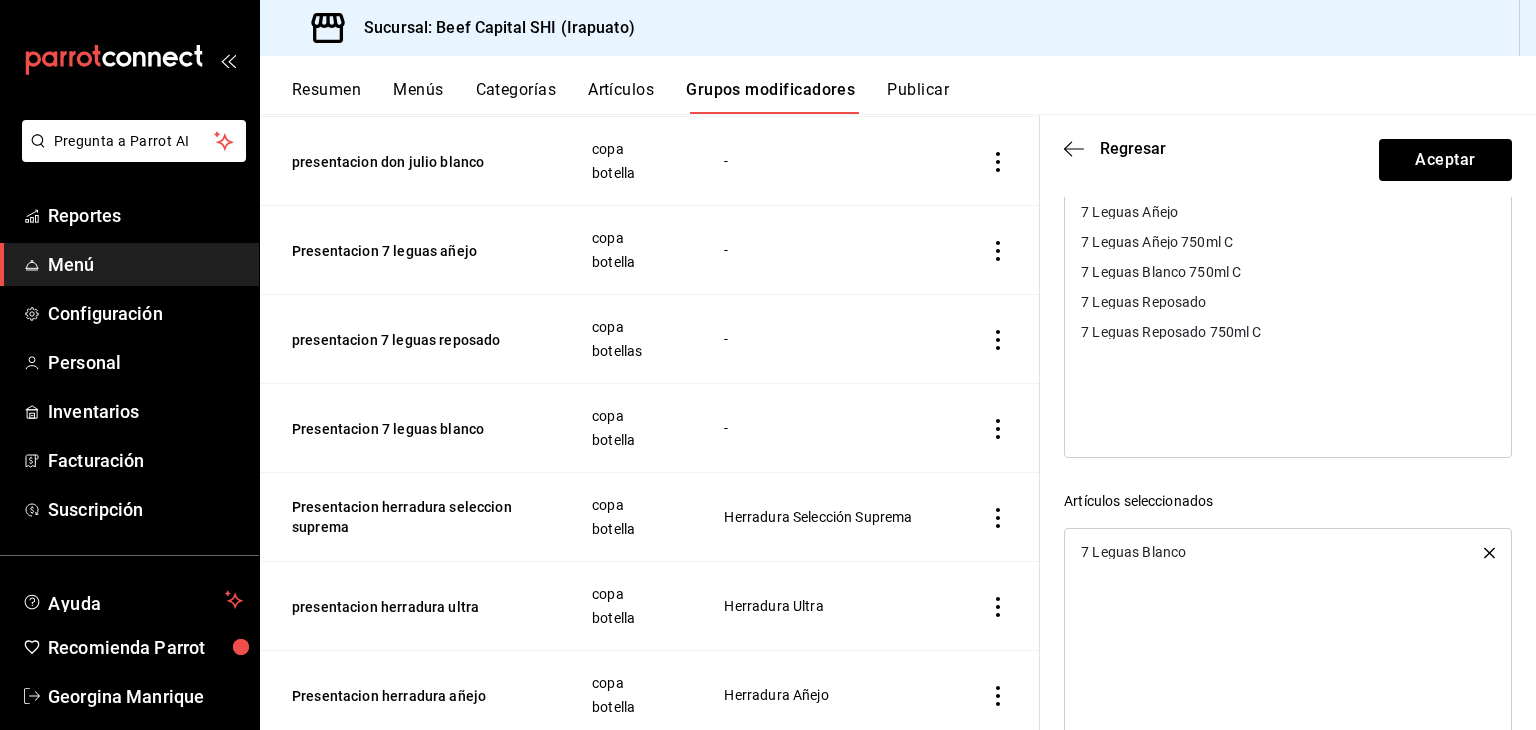 scroll, scrollTop: 206, scrollLeft: 0, axis: vertical 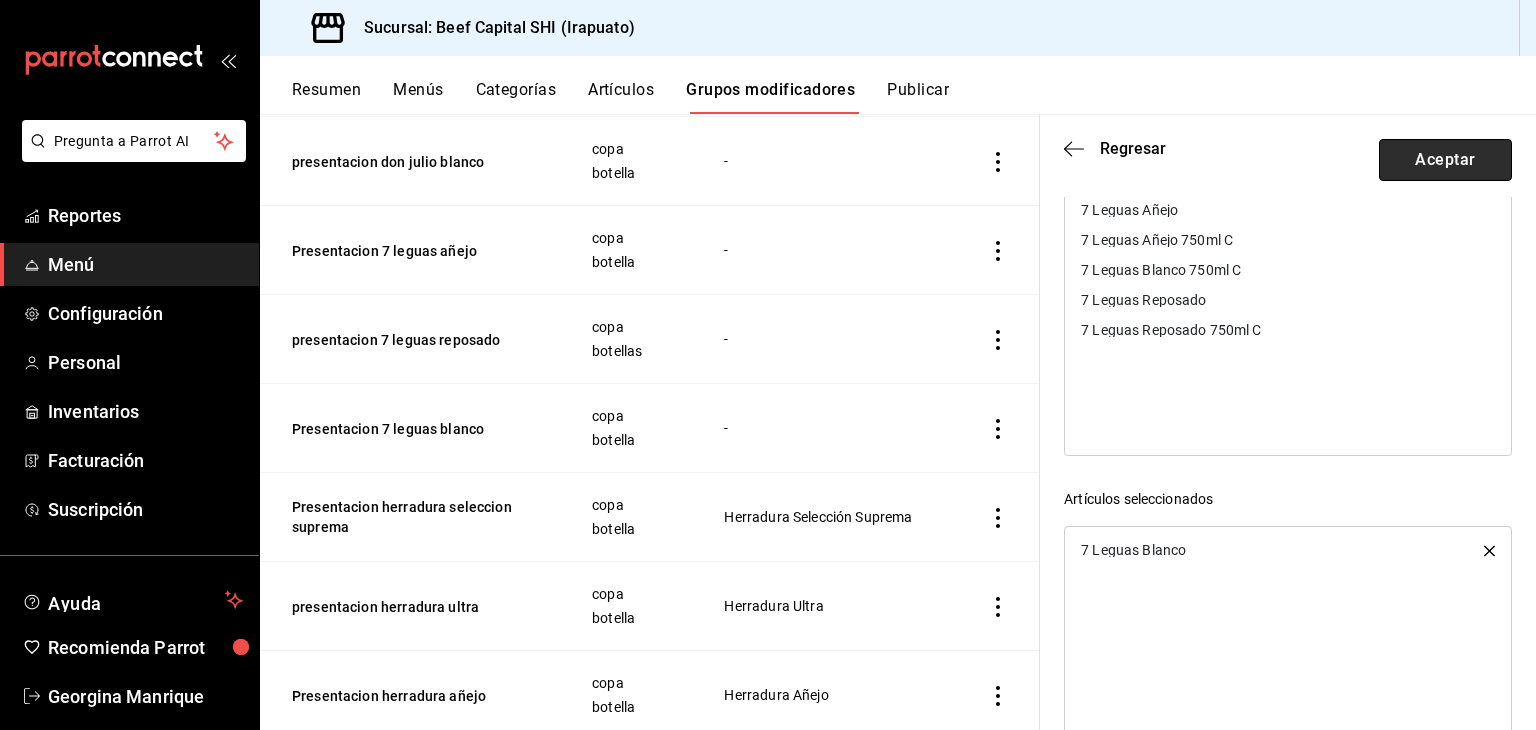 click on "Aceptar" at bounding box center (1445, 160) 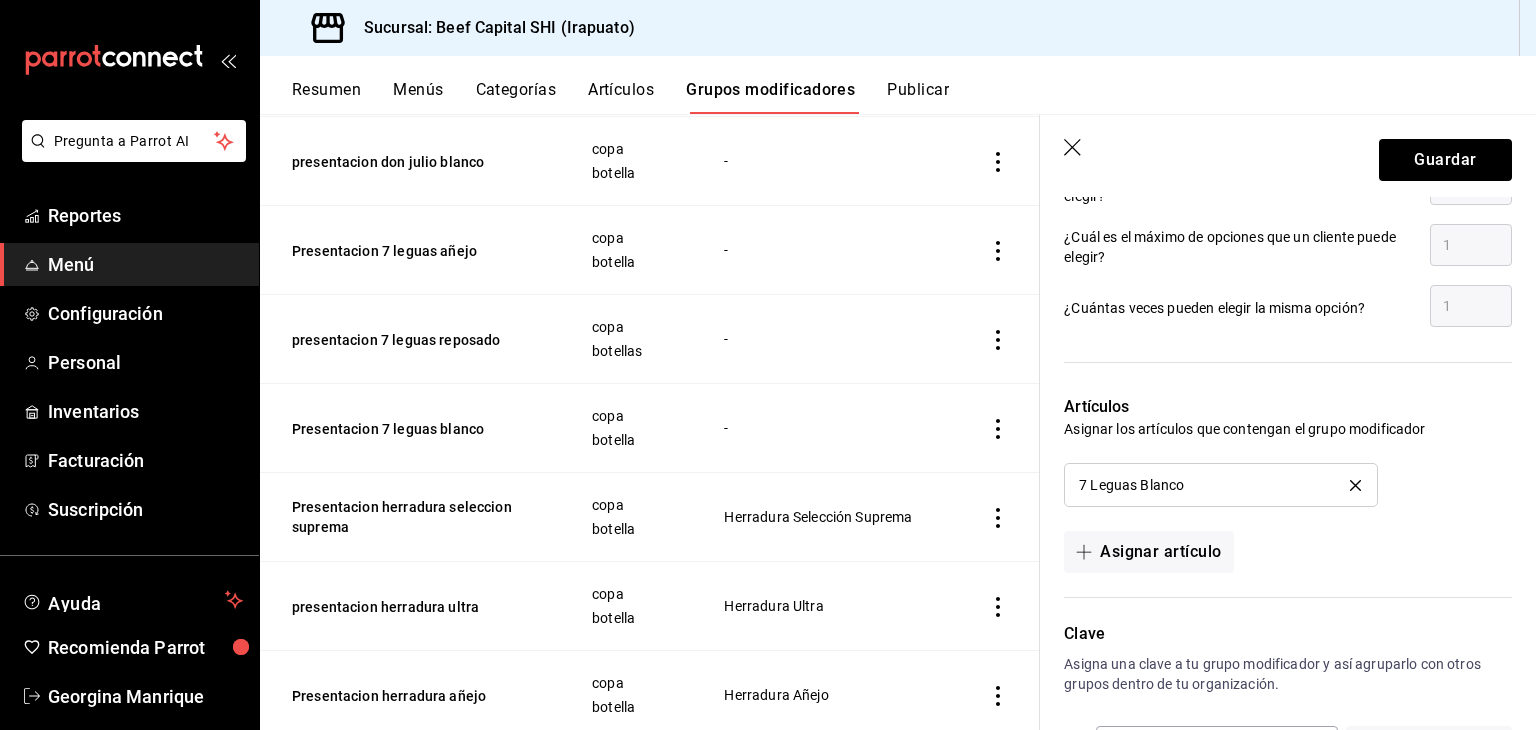 scroll, scrollTop: 1157, scrollLeft: 0, axis: vertical 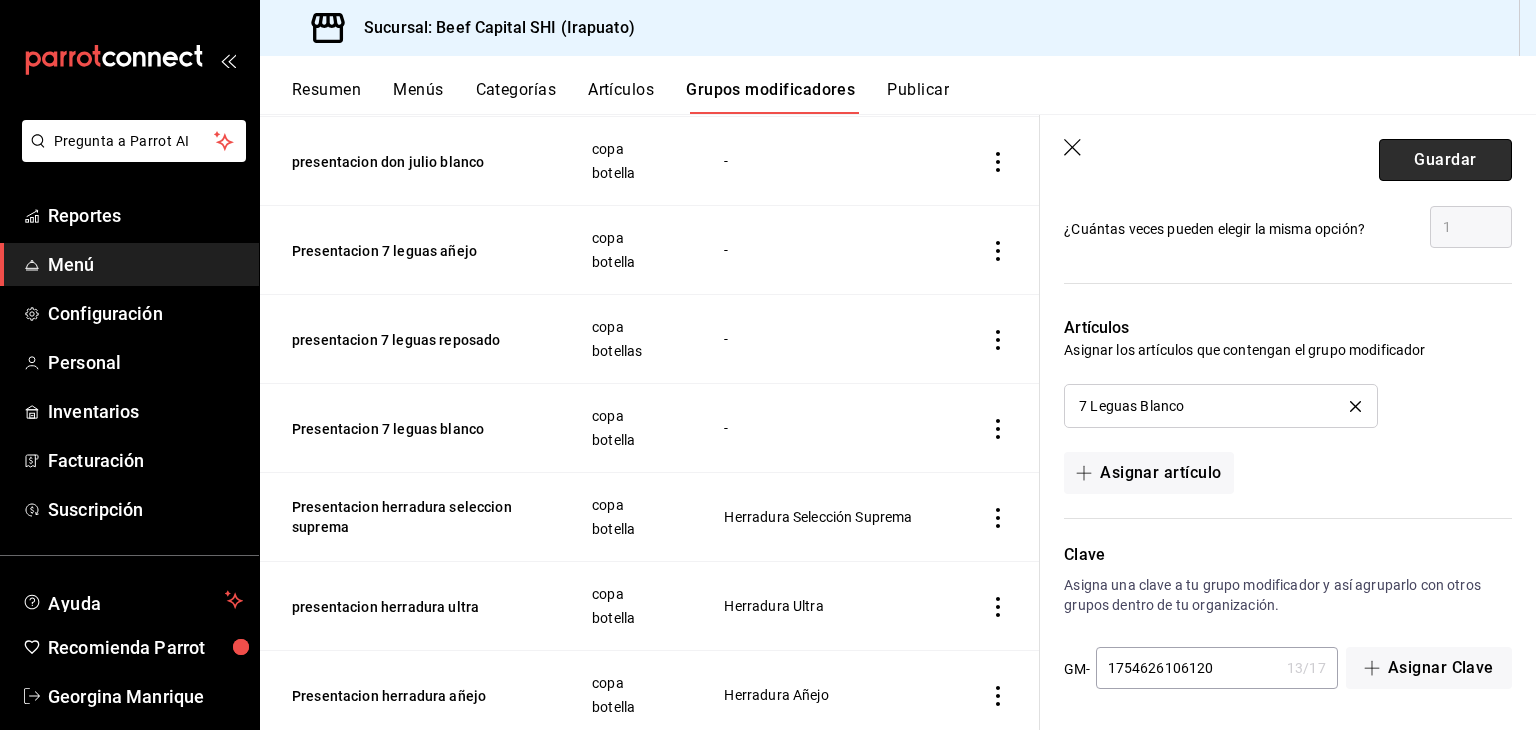 click on "Guardar" at bounding box center [1445, 160] 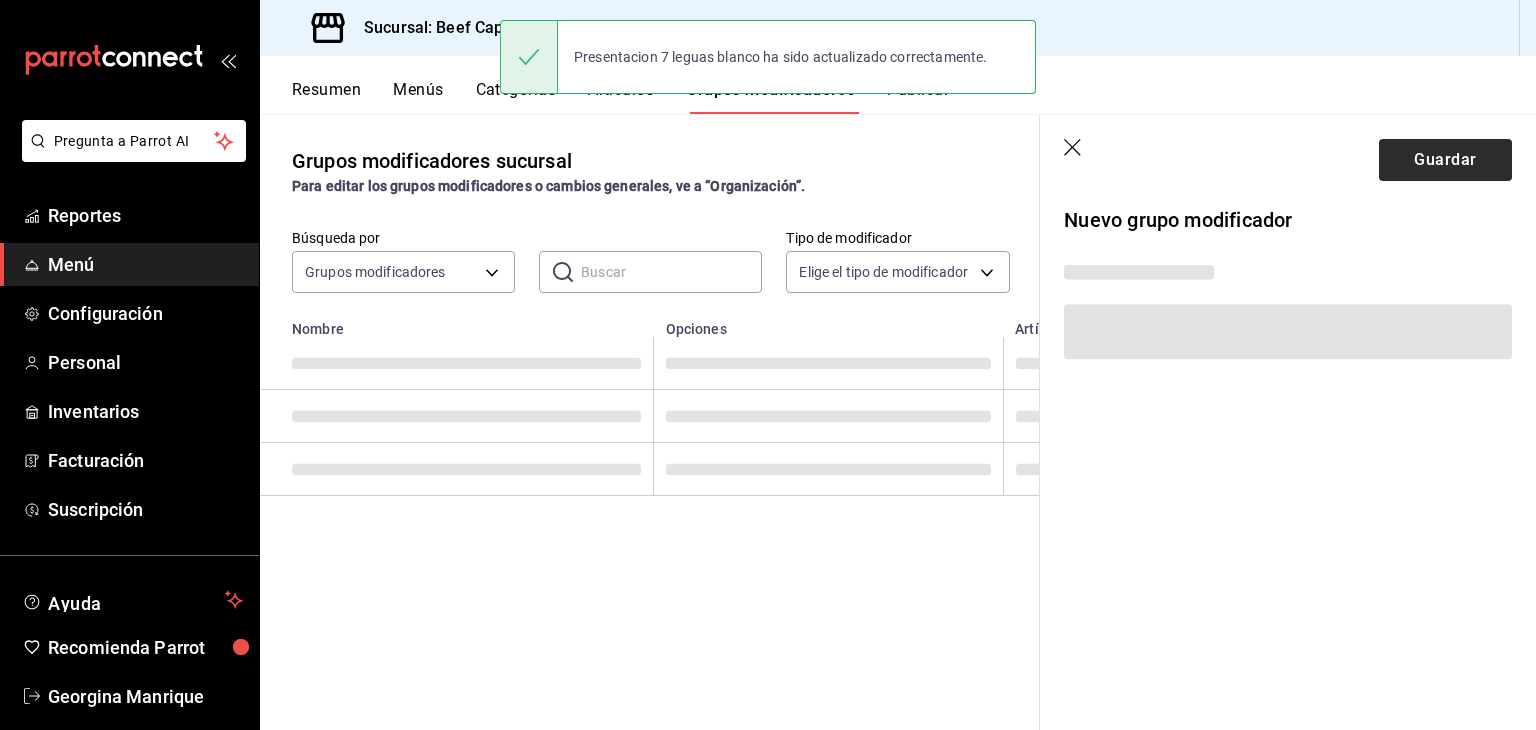 scroll, scrollTop: 0, scrollLeft: 0, axis: both 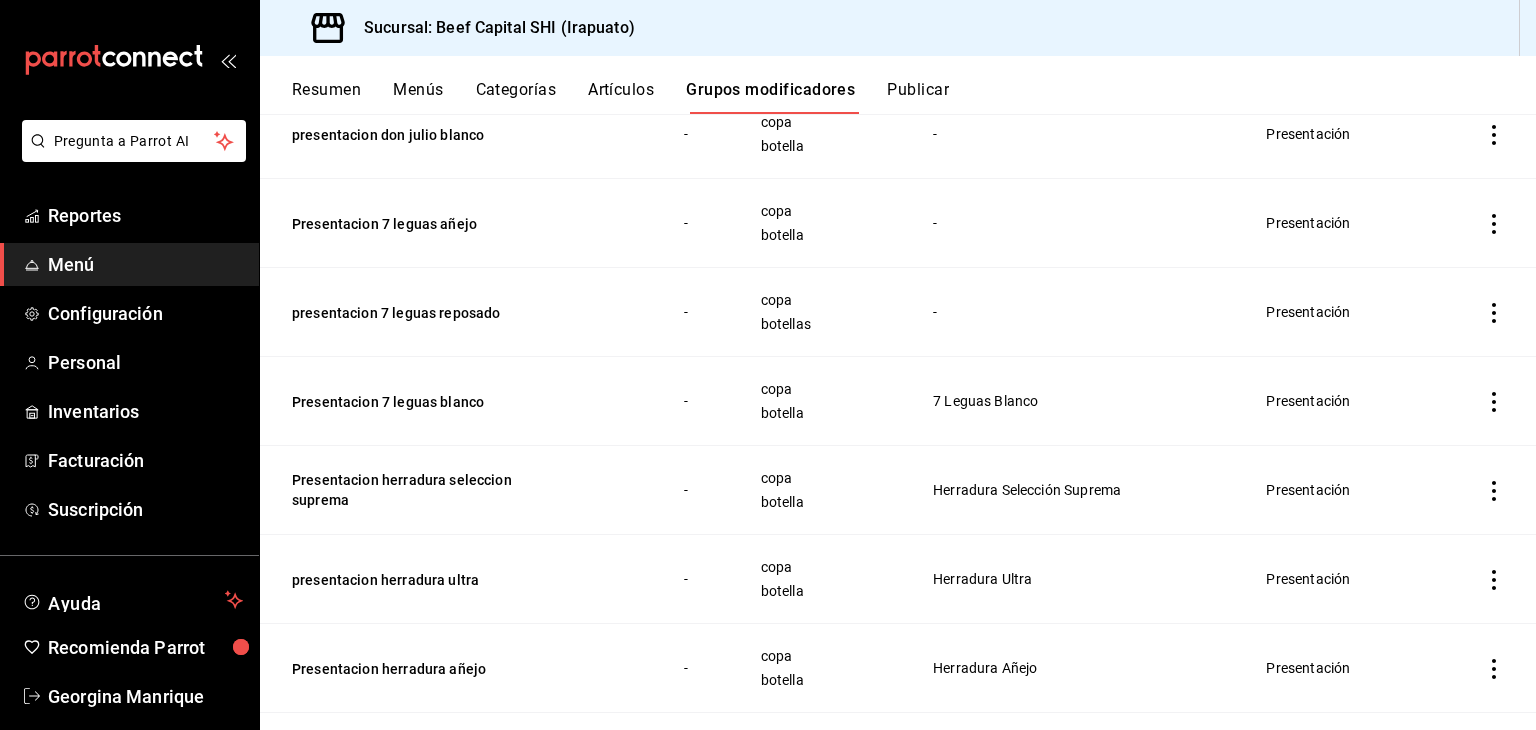 click 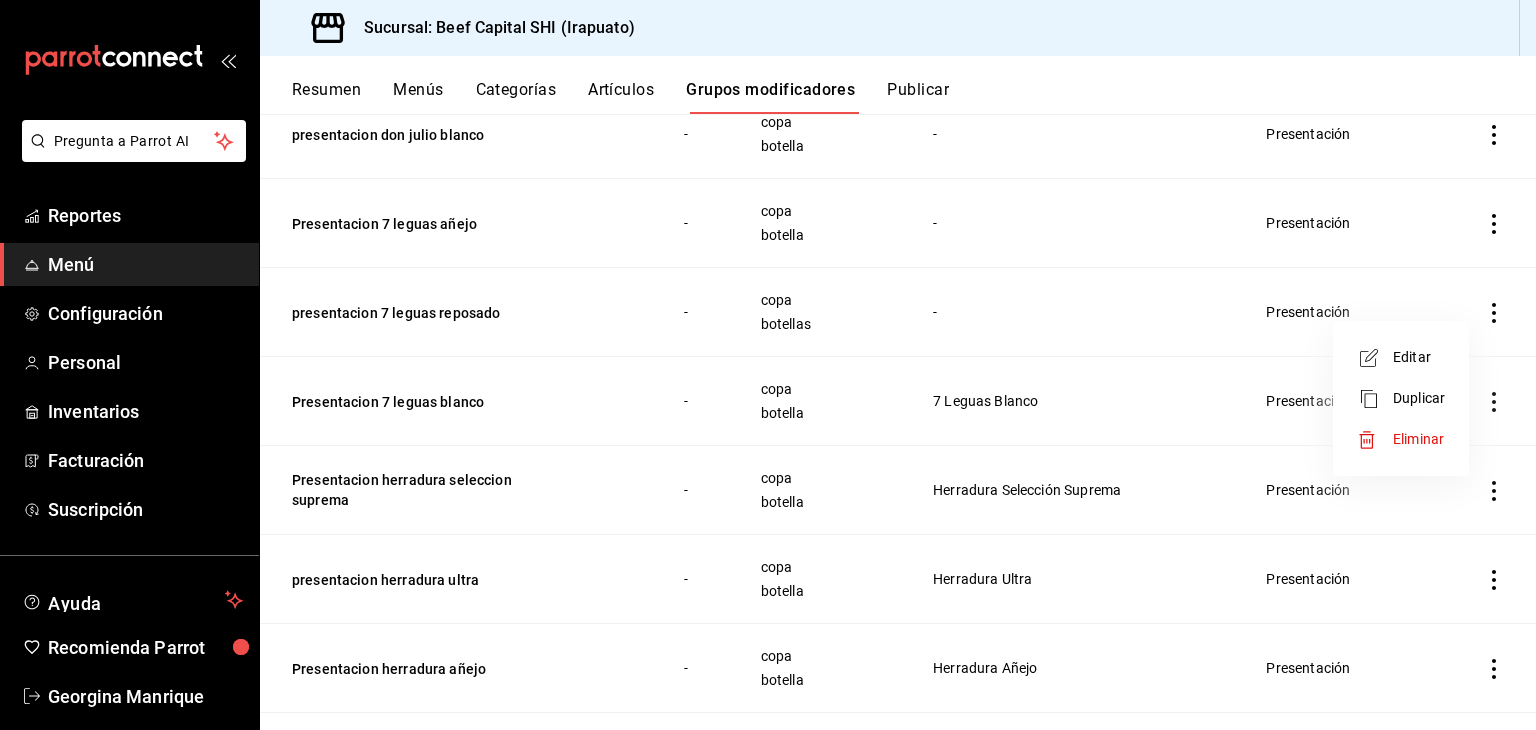 click on "Editar" at bounding box center [1419, 357] 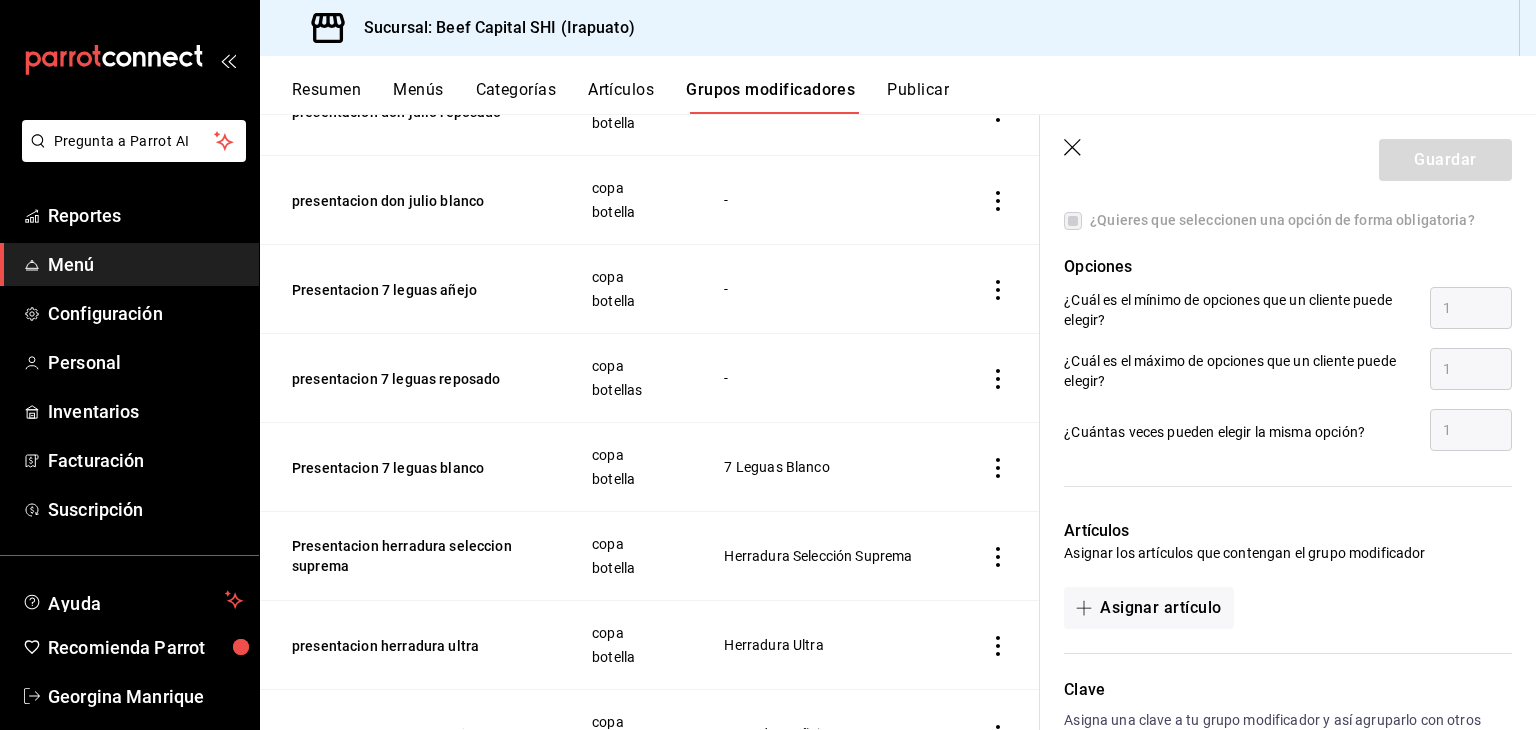 scroll, scrollTop: 1090, scrollLeft: 0, axis: vertical 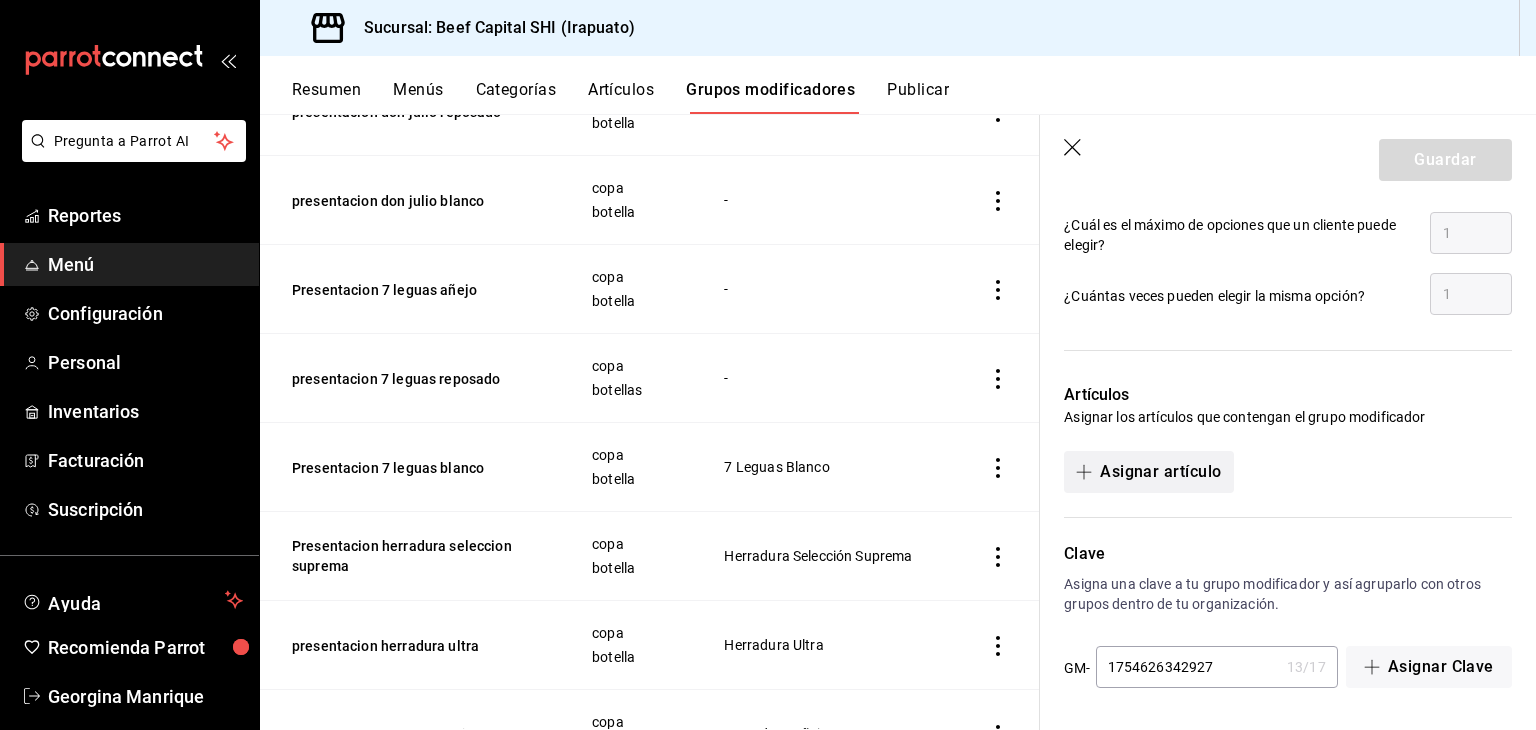 click 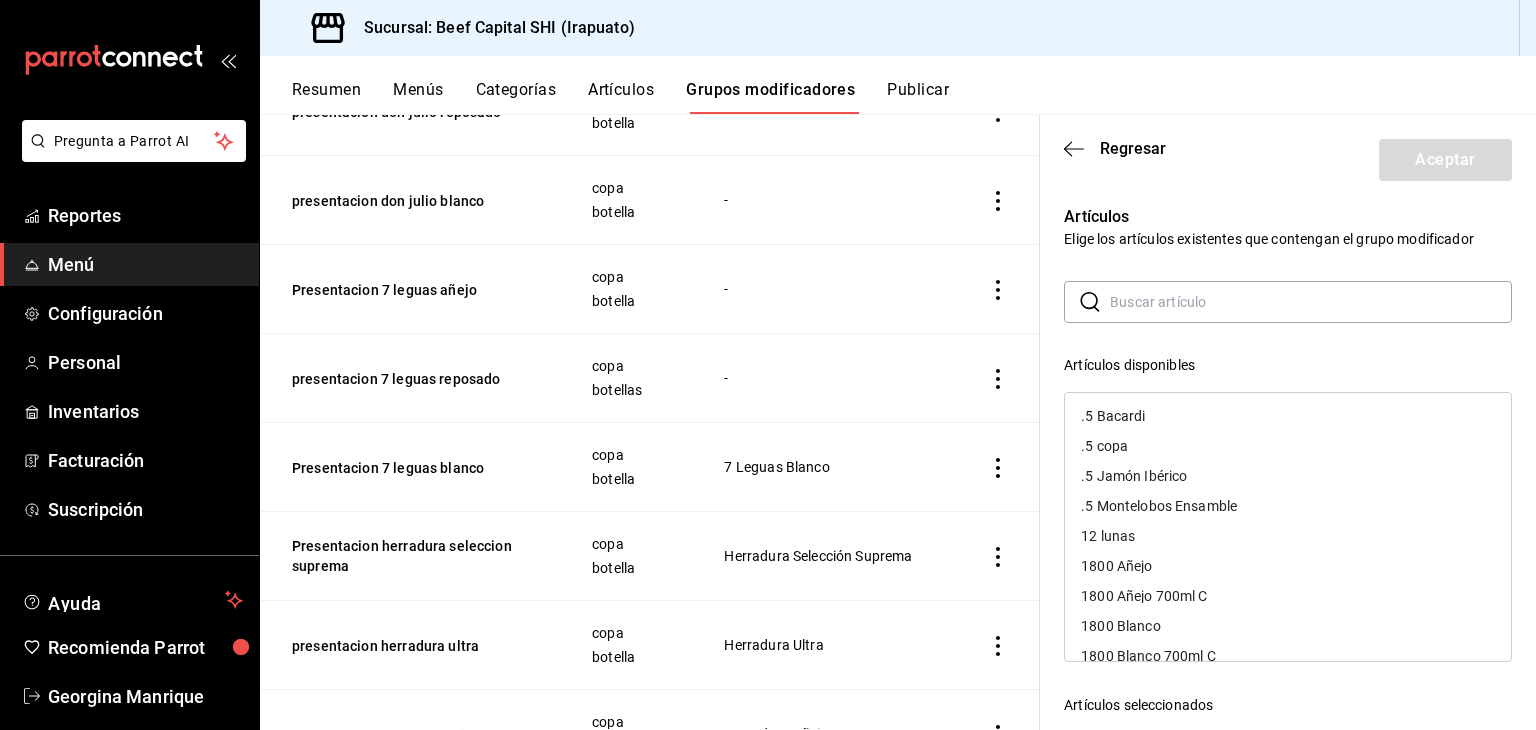 click at bounding box center [1311, 302] 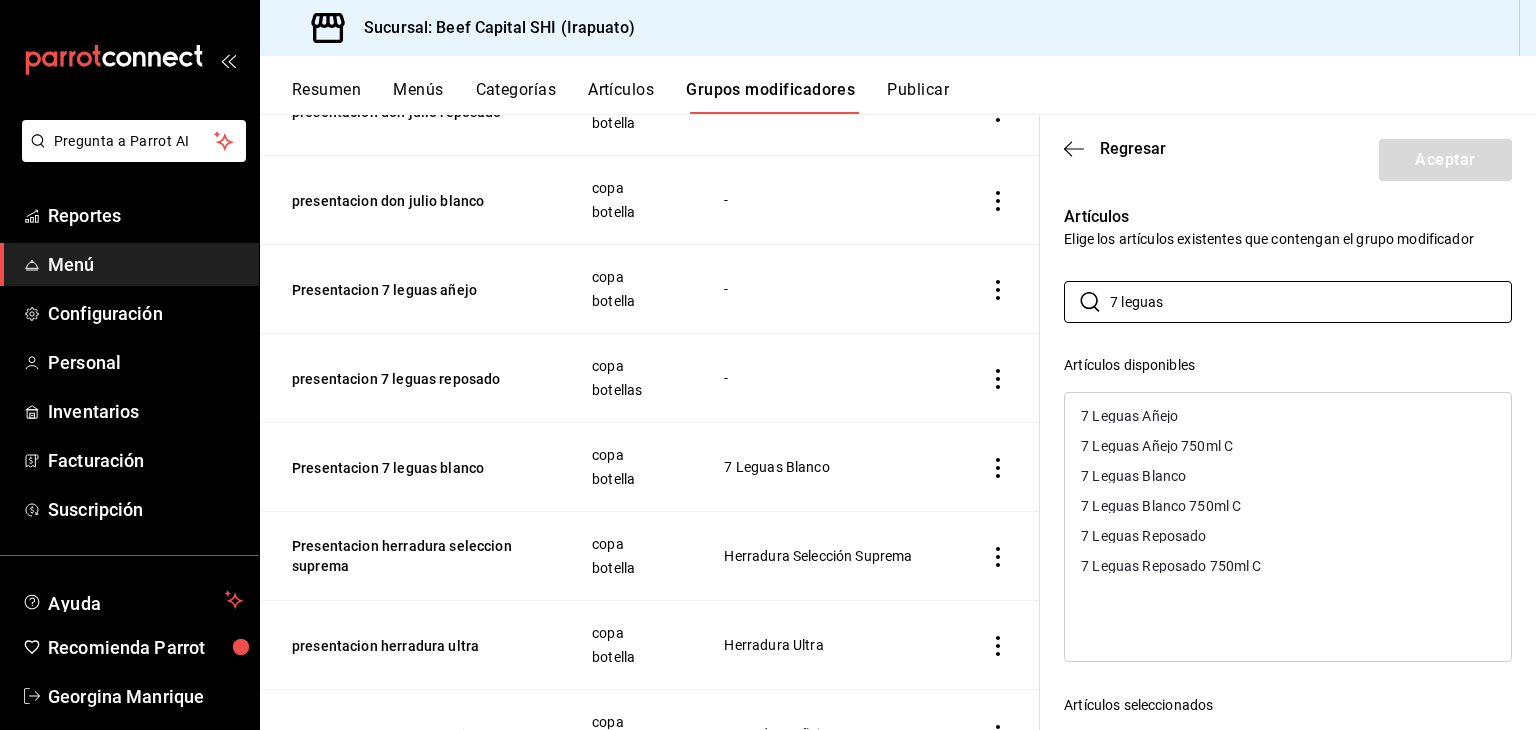 type on "7 leguas" 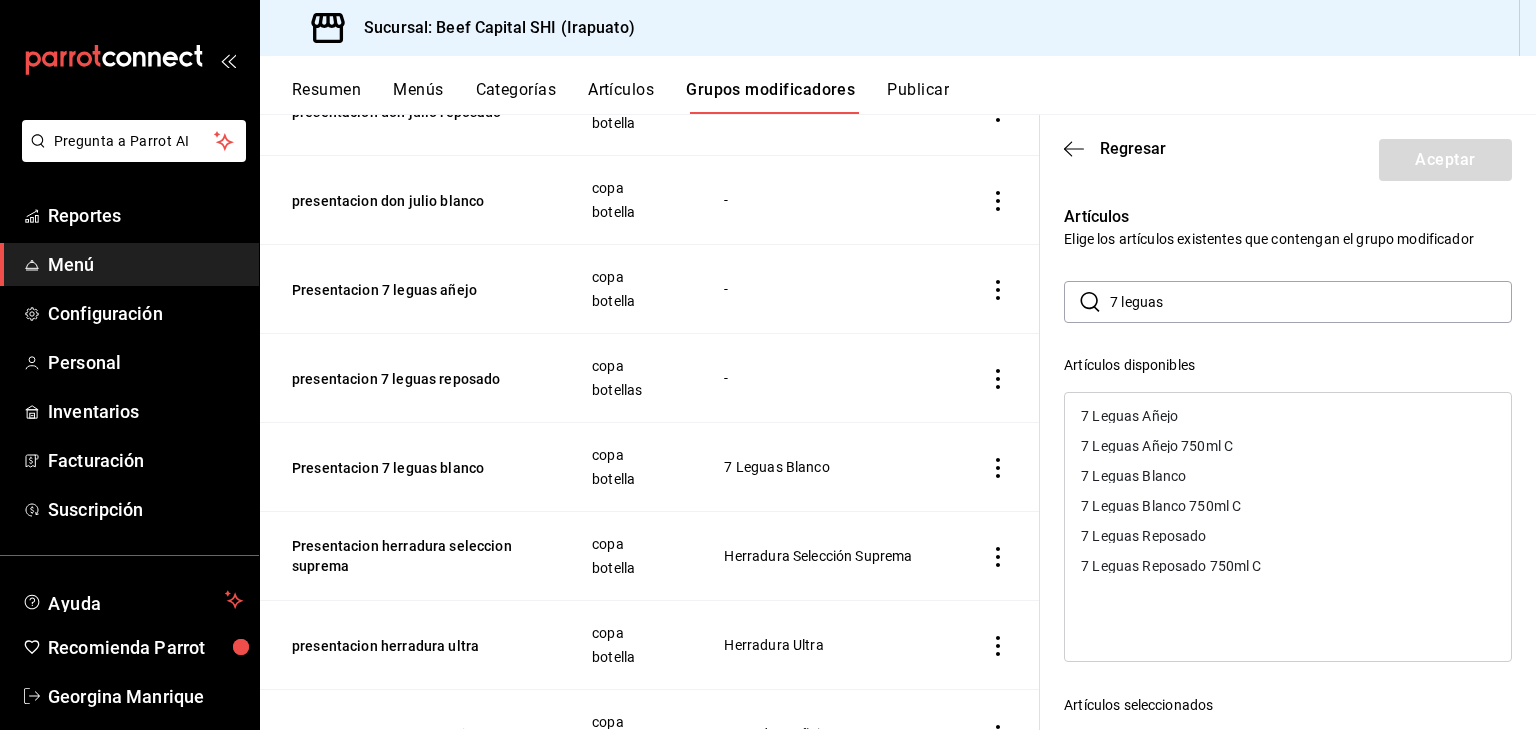click on "7 Leguas Reposado" at bounding box center [1143, 536] 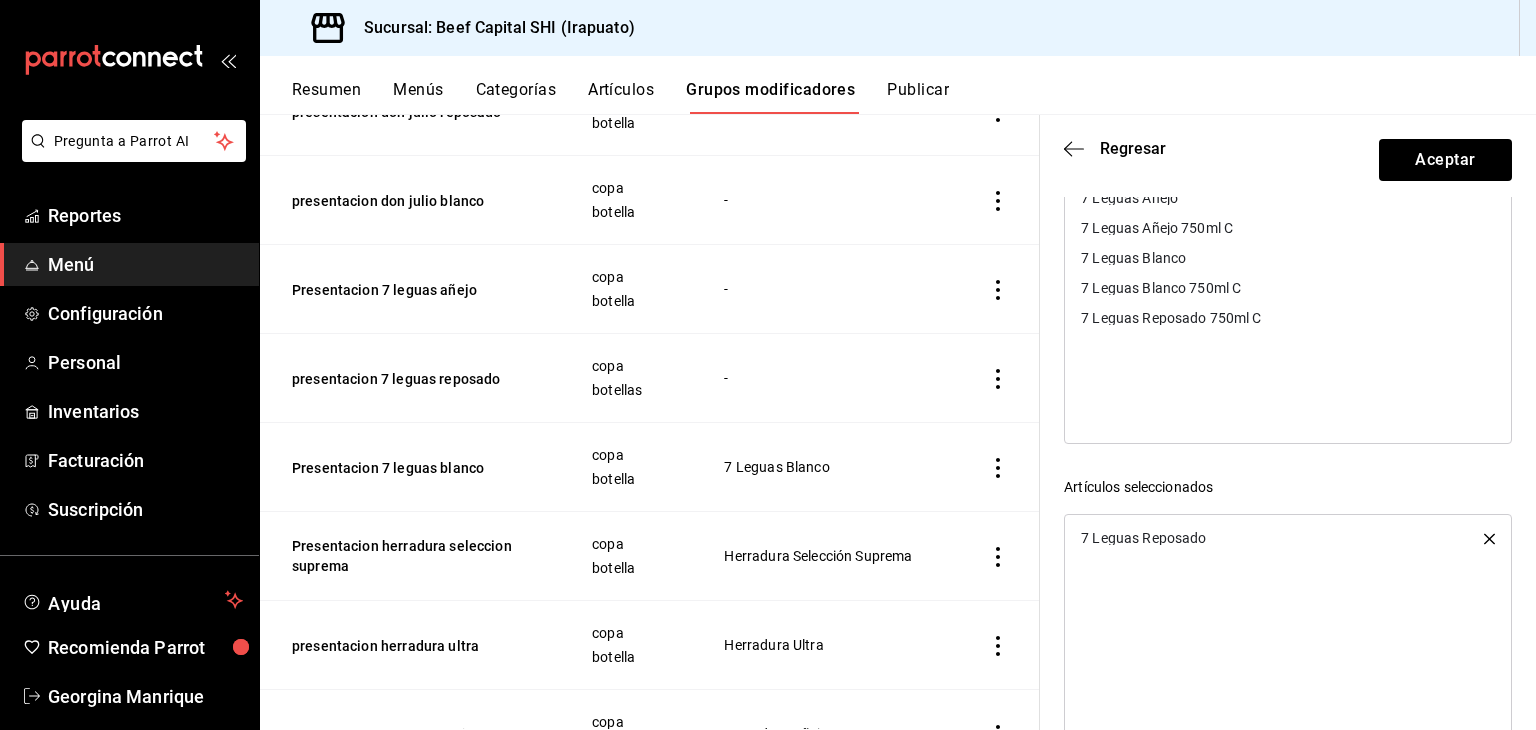 scroll, scrollTop: 305, scrollLeft: 0, axis: vertical 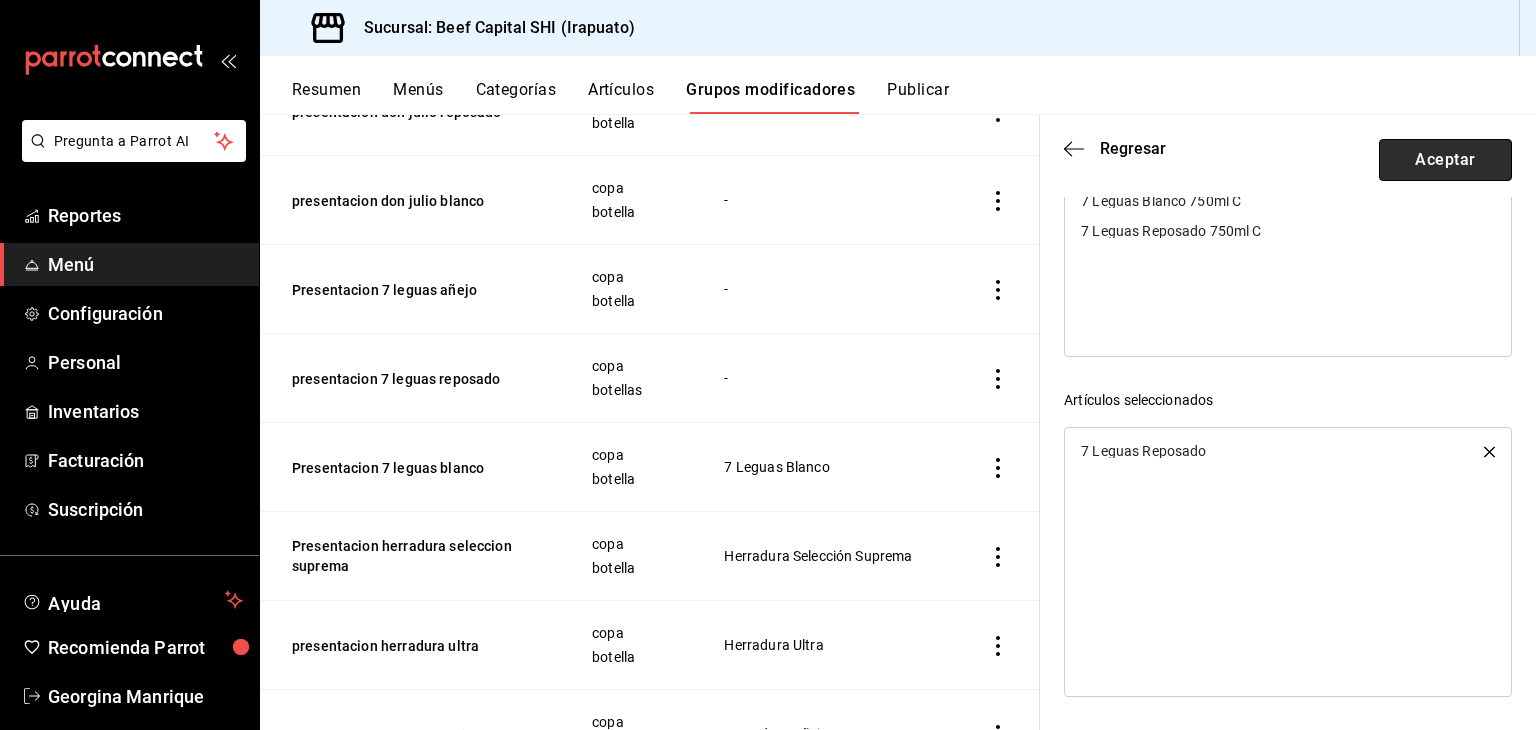 click on "Aceptar" at bounding box center (1445, 160) 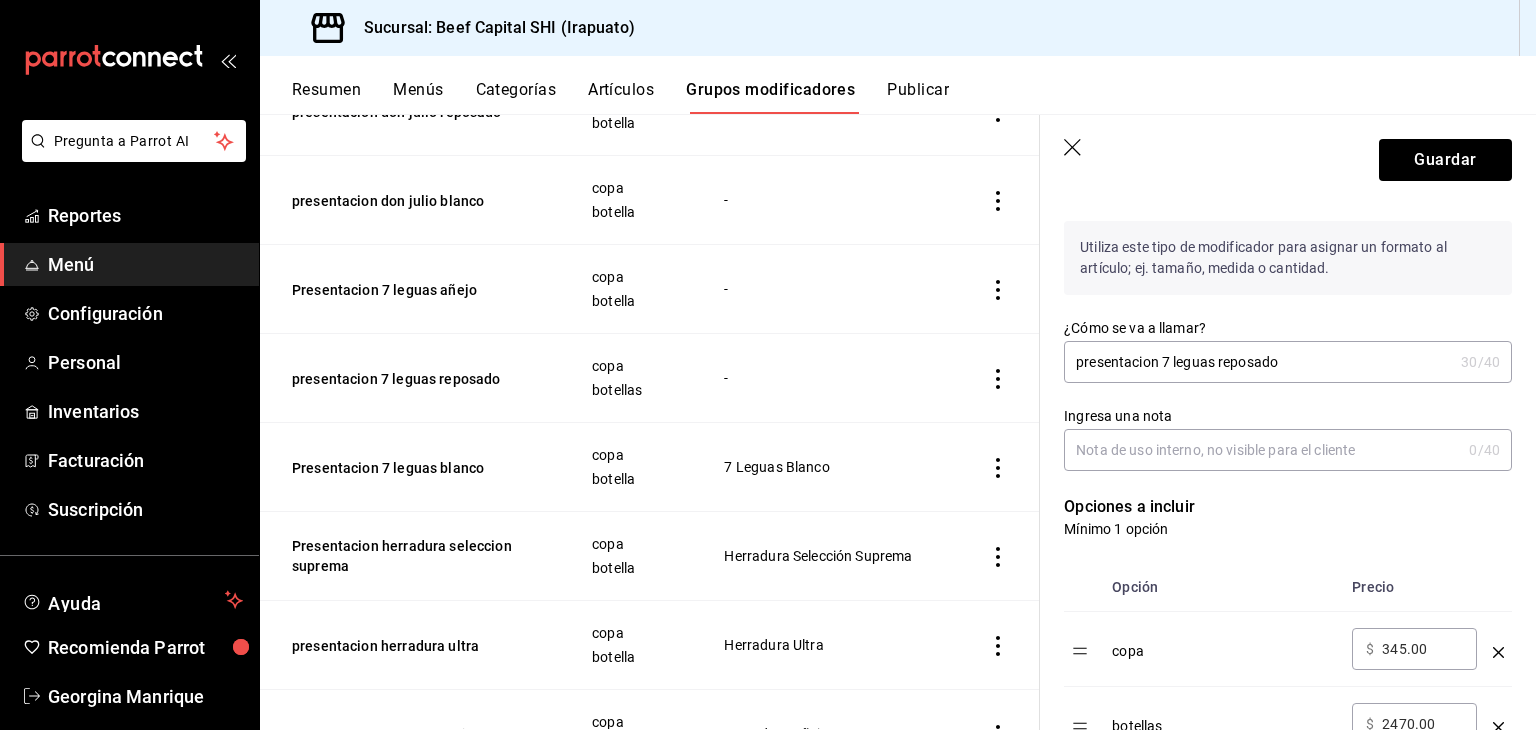 scroll, scrollTop: 0, scrollLeft: 0, axis: both 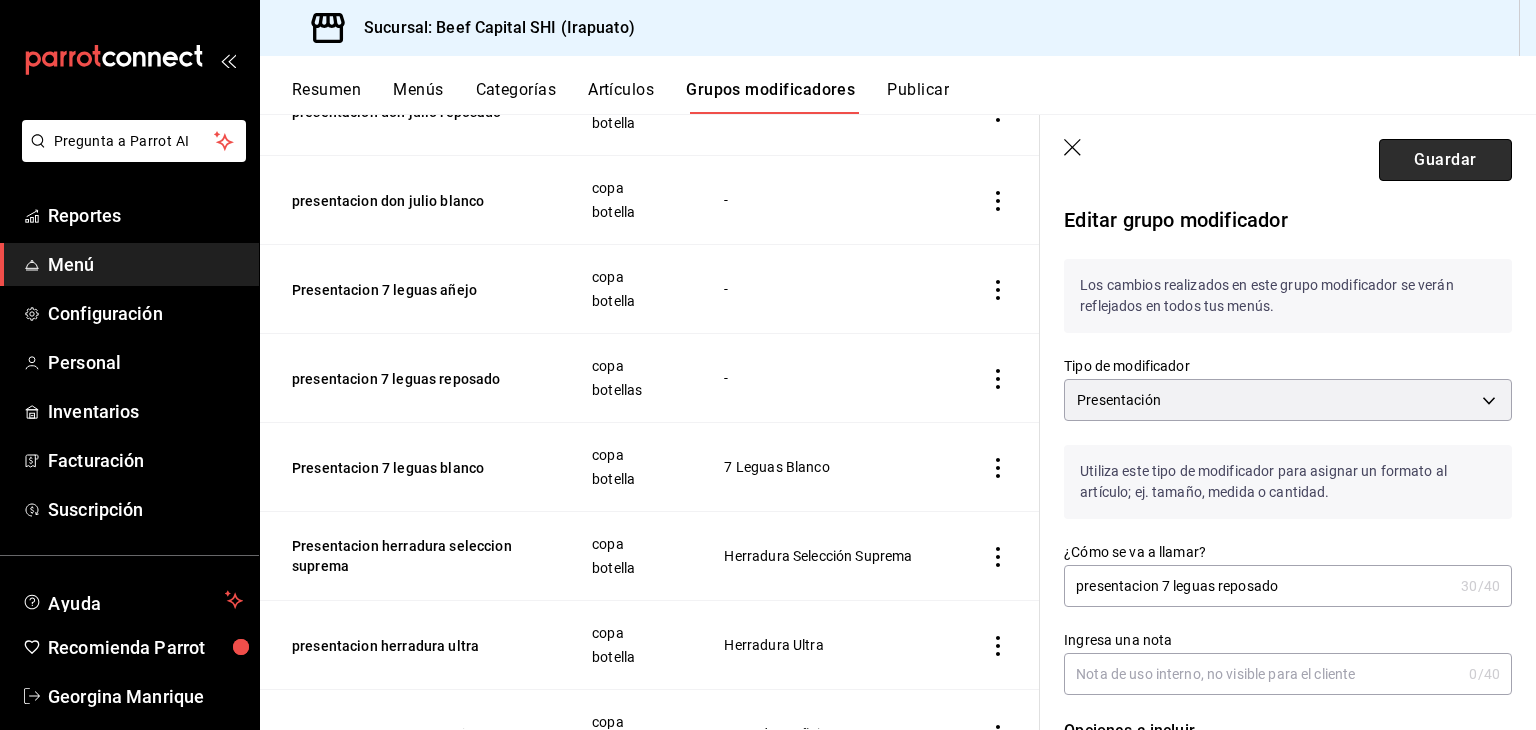 click on "Guardar" at bounding box center [1445, 160] 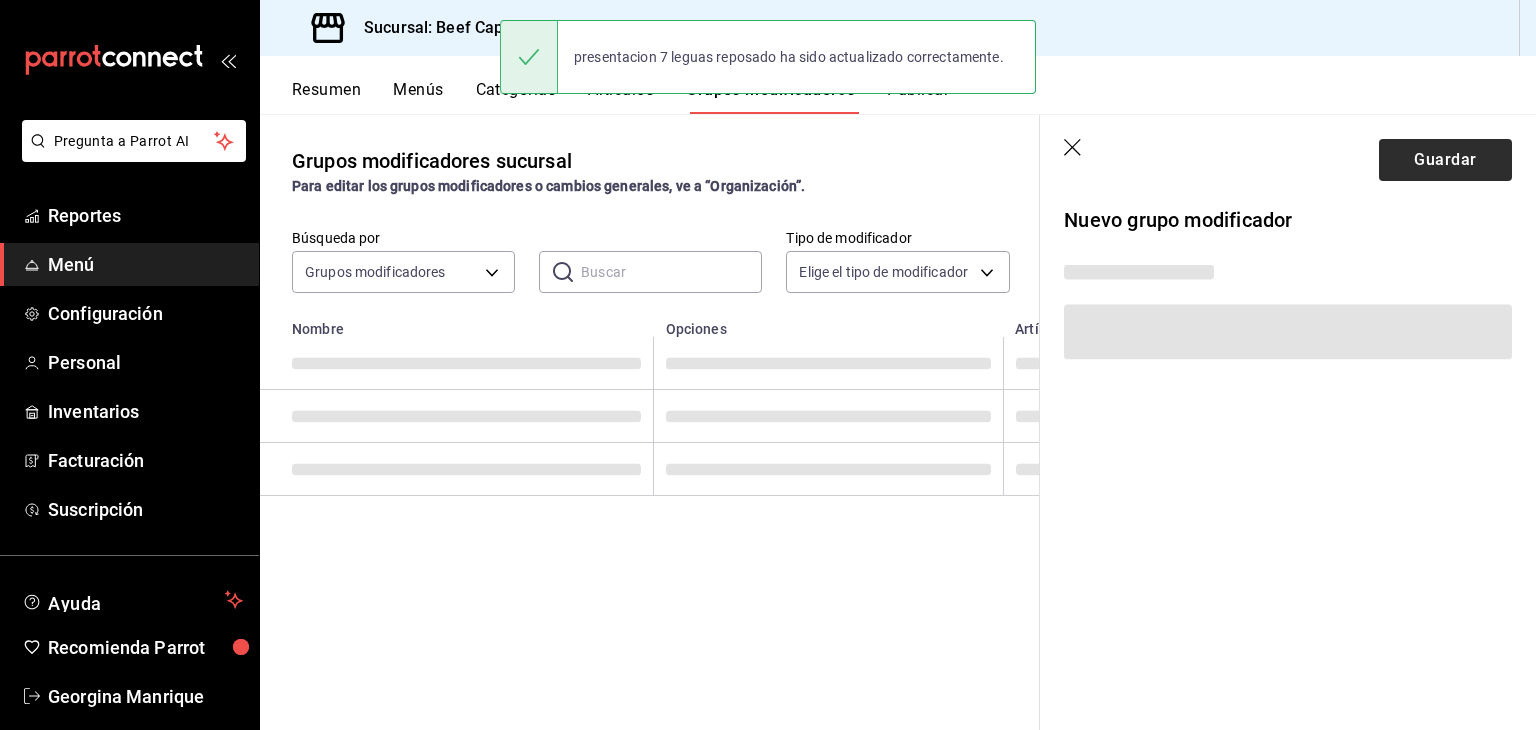 scroll, scrollTop: 0, scrollLeft: 0, axis: both 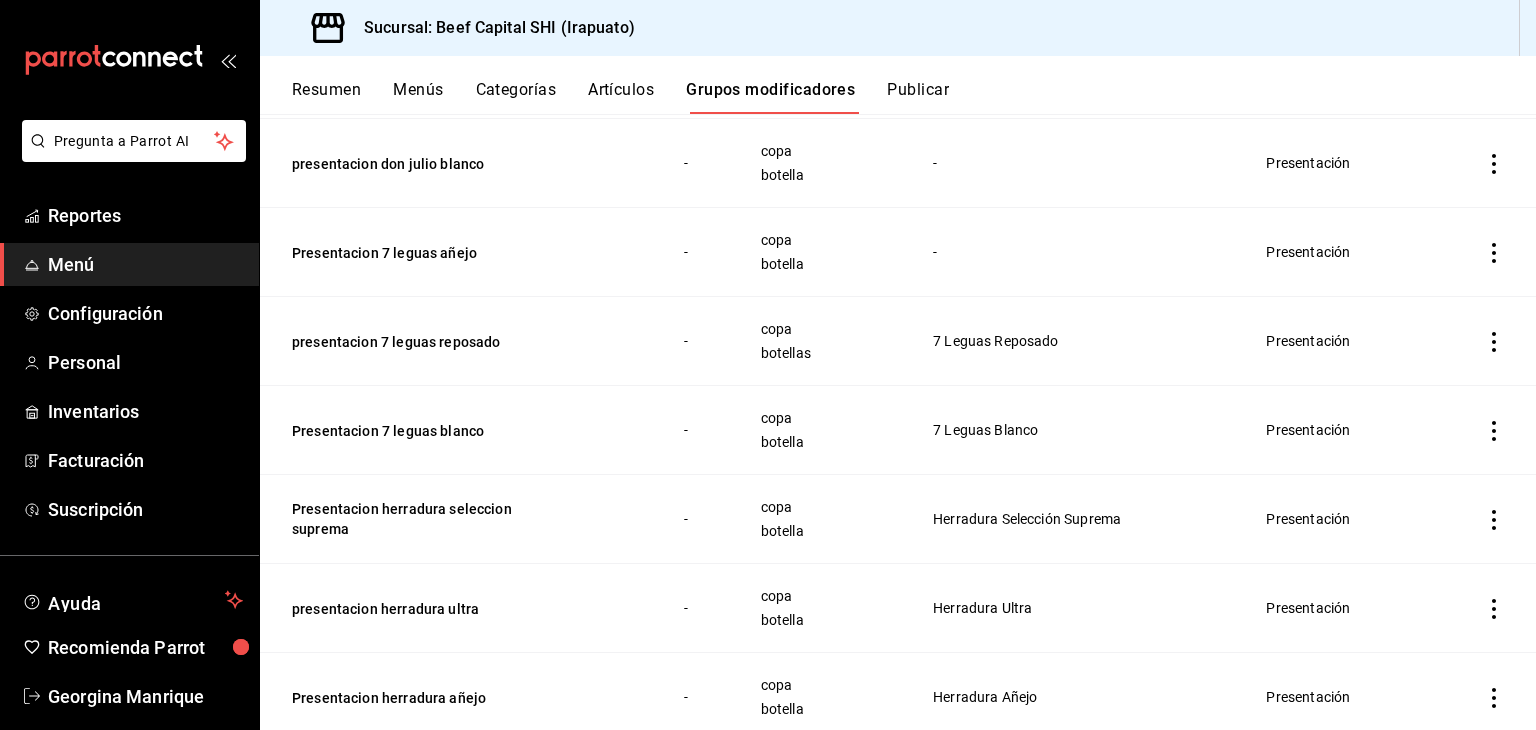 click 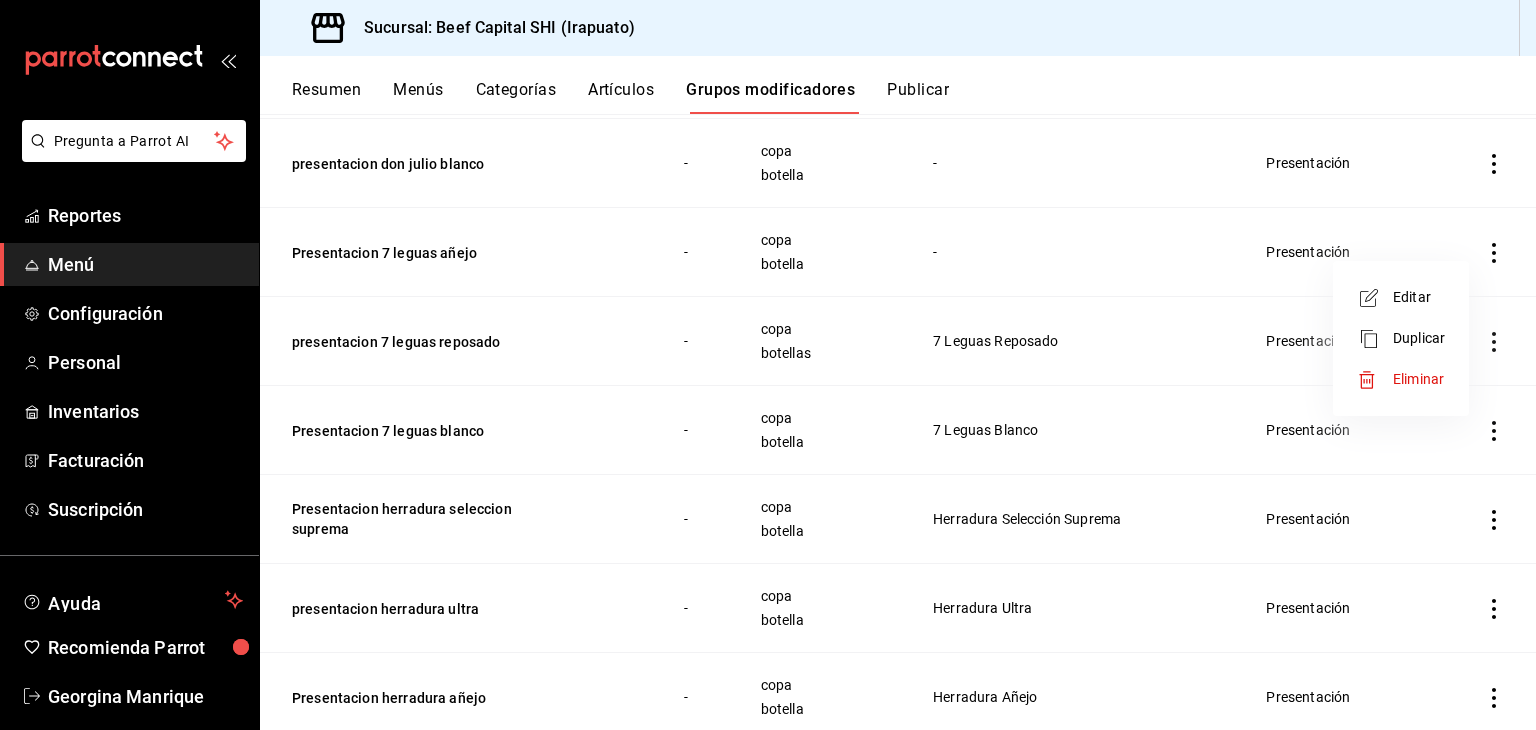 click at bounding box center (1375, 298) 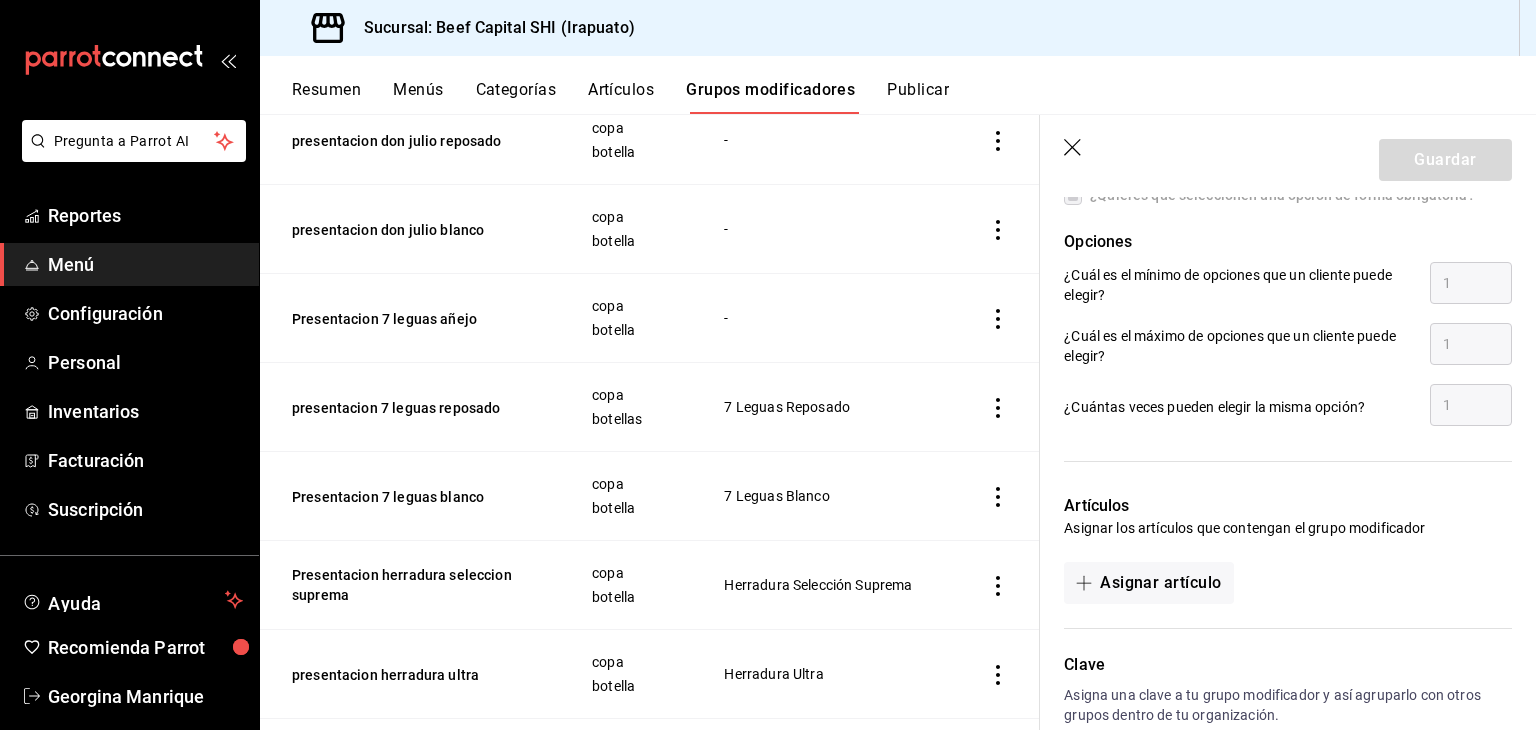 scroll, scrollTop: 983, scrollLeft: 0, axis: vertical 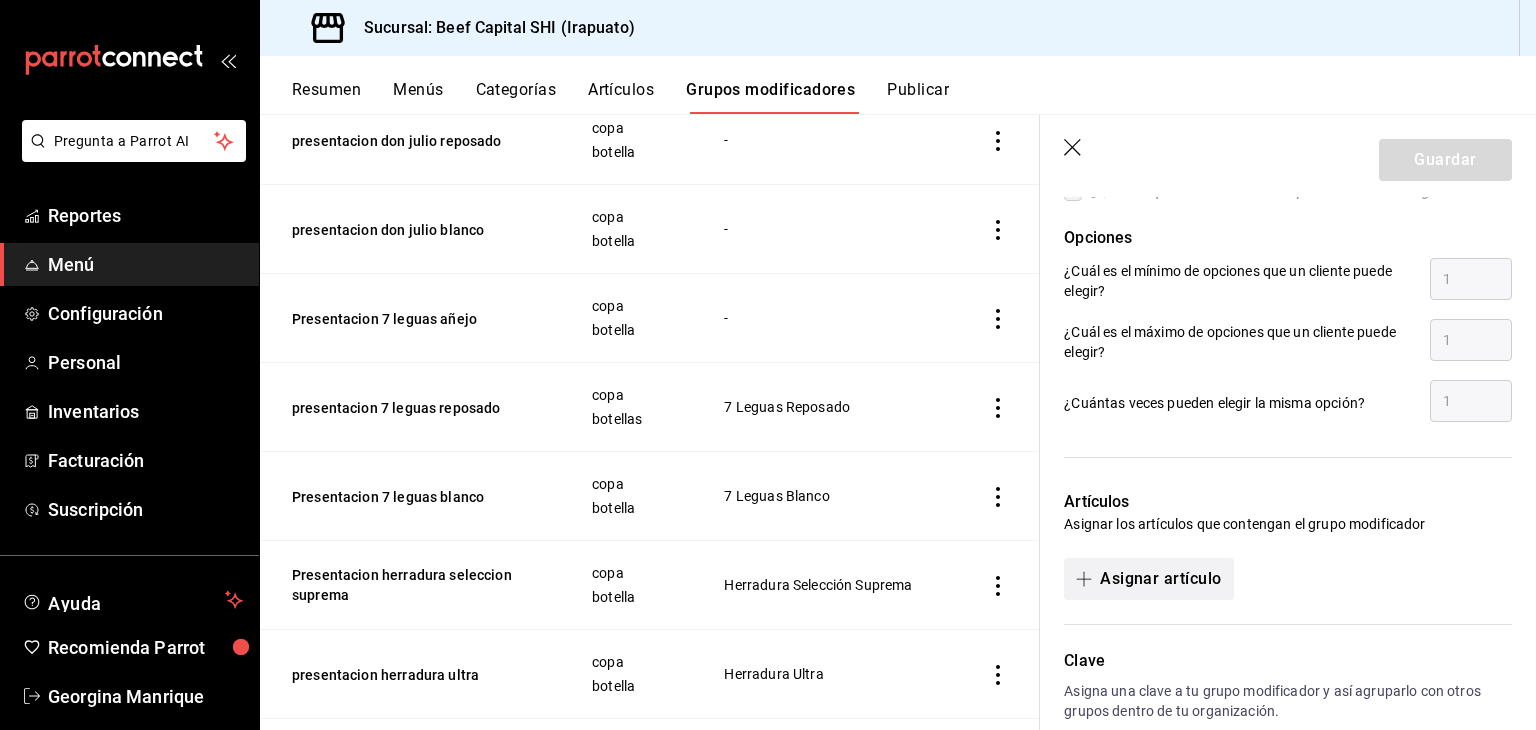 click 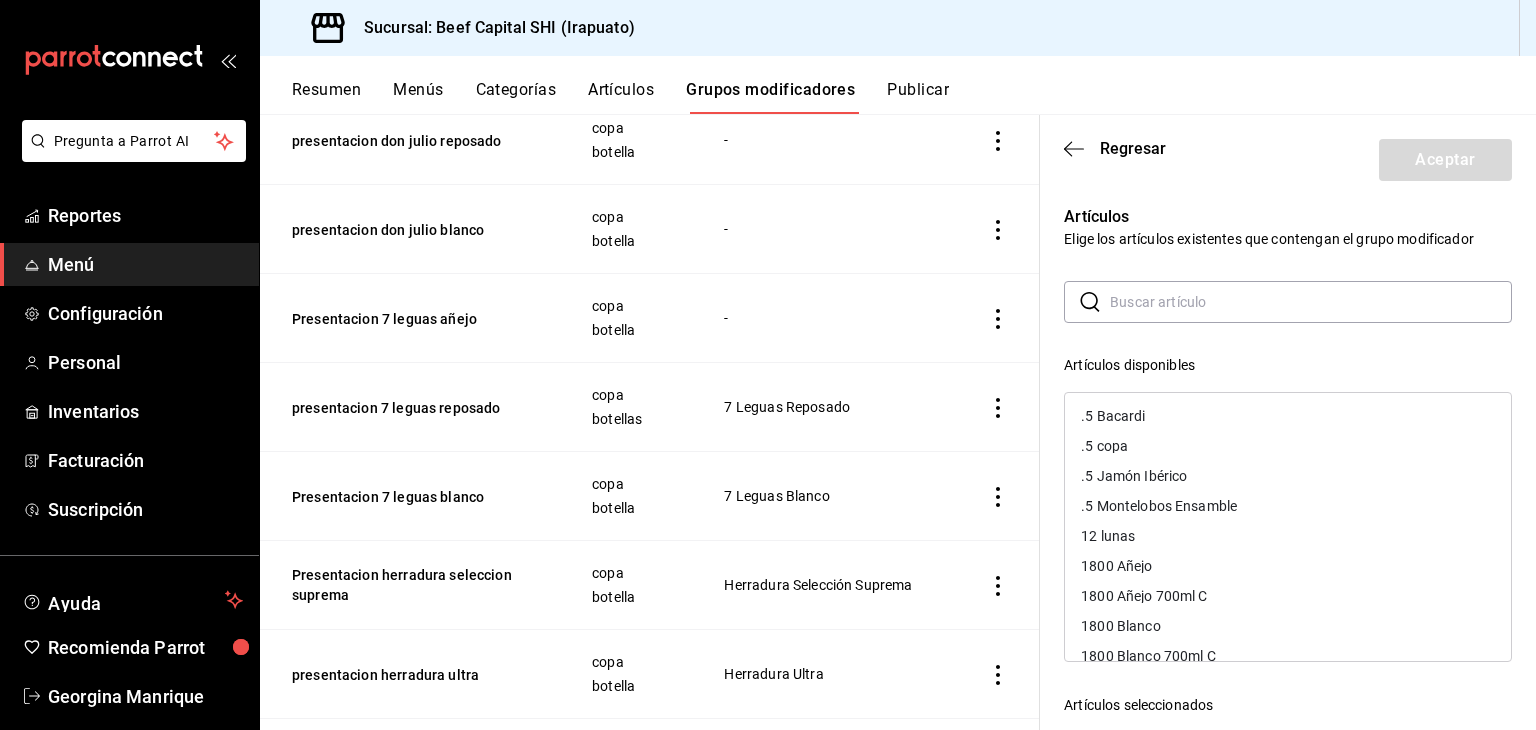 click at bounding box center [1311, 302] 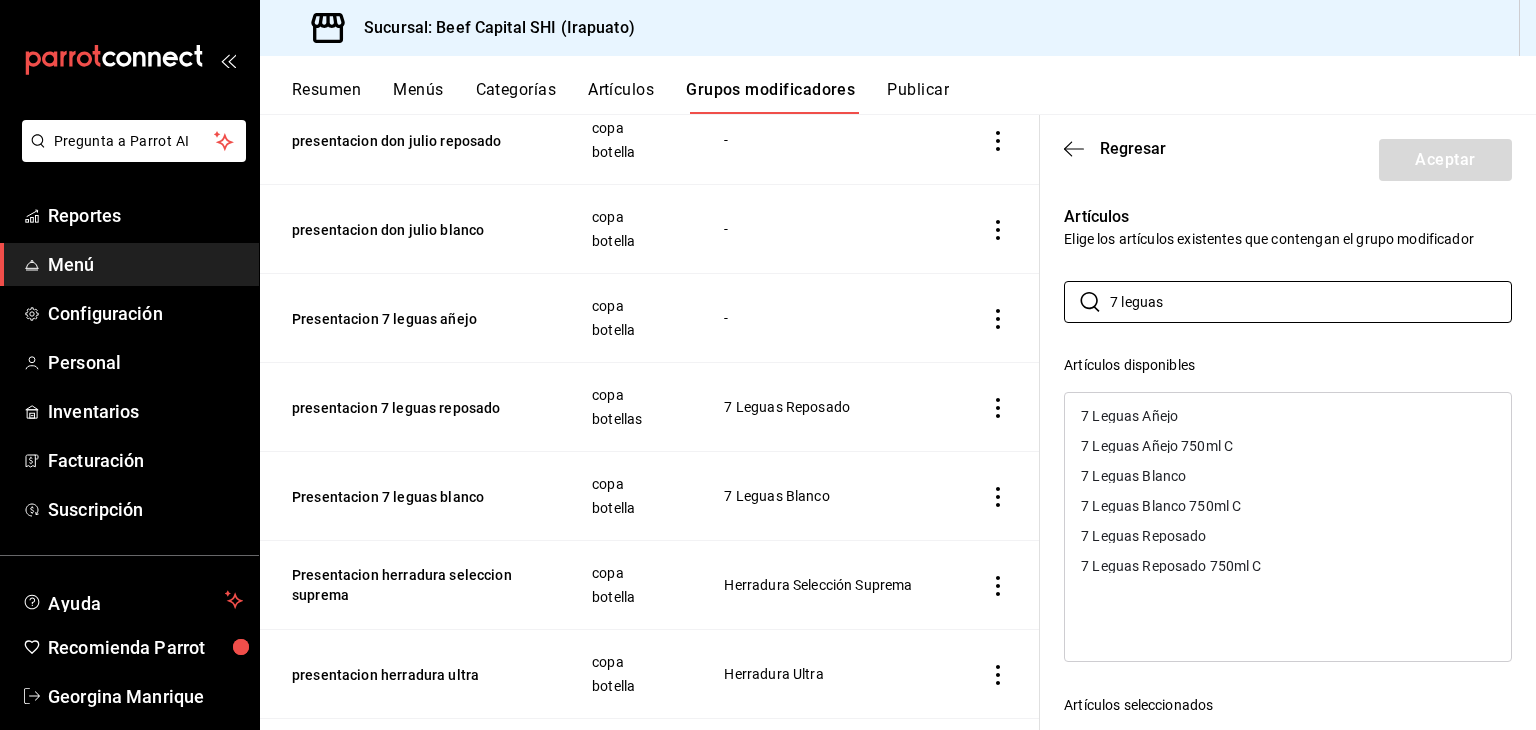 type on "7 leguas" 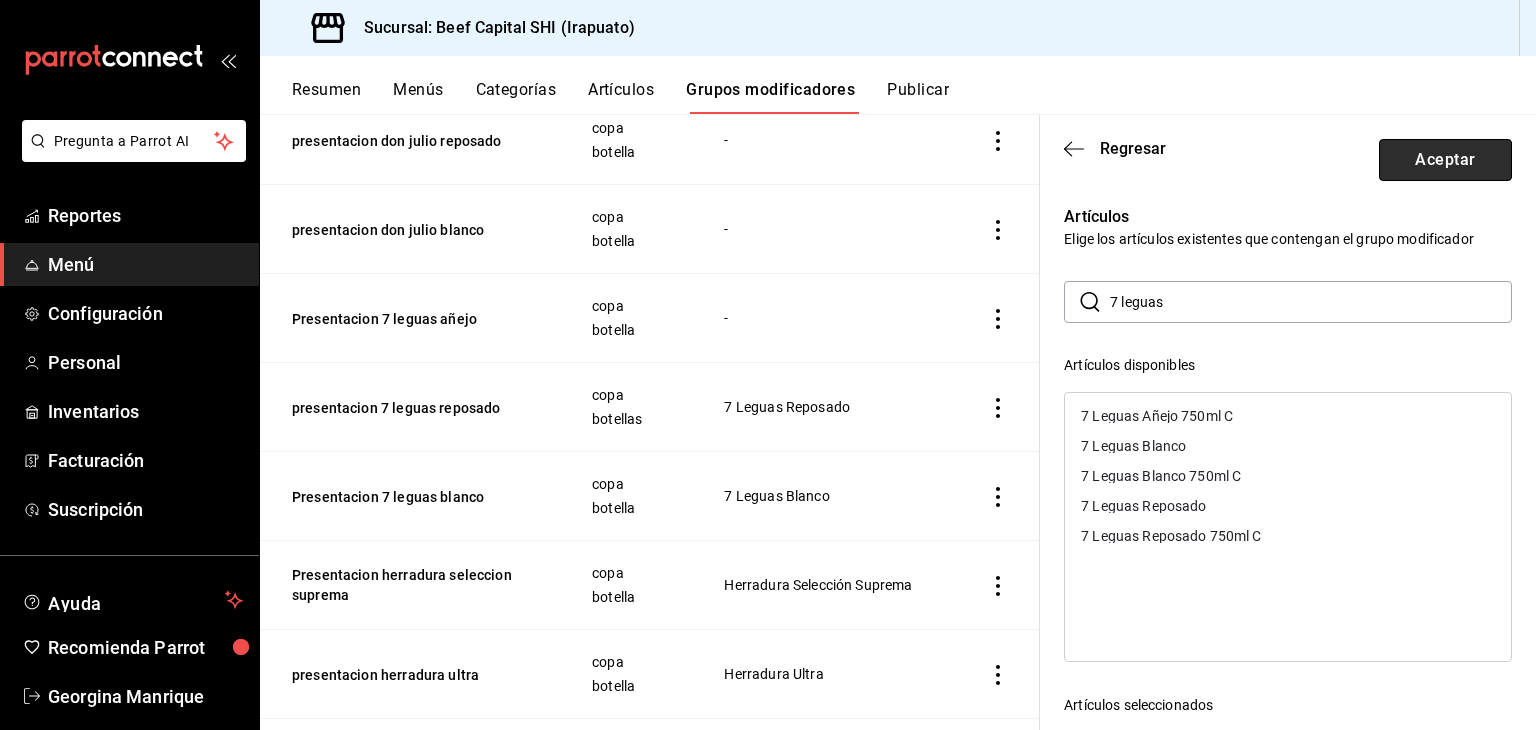 click on "Aceptar" at bounding box center (1445, 160) 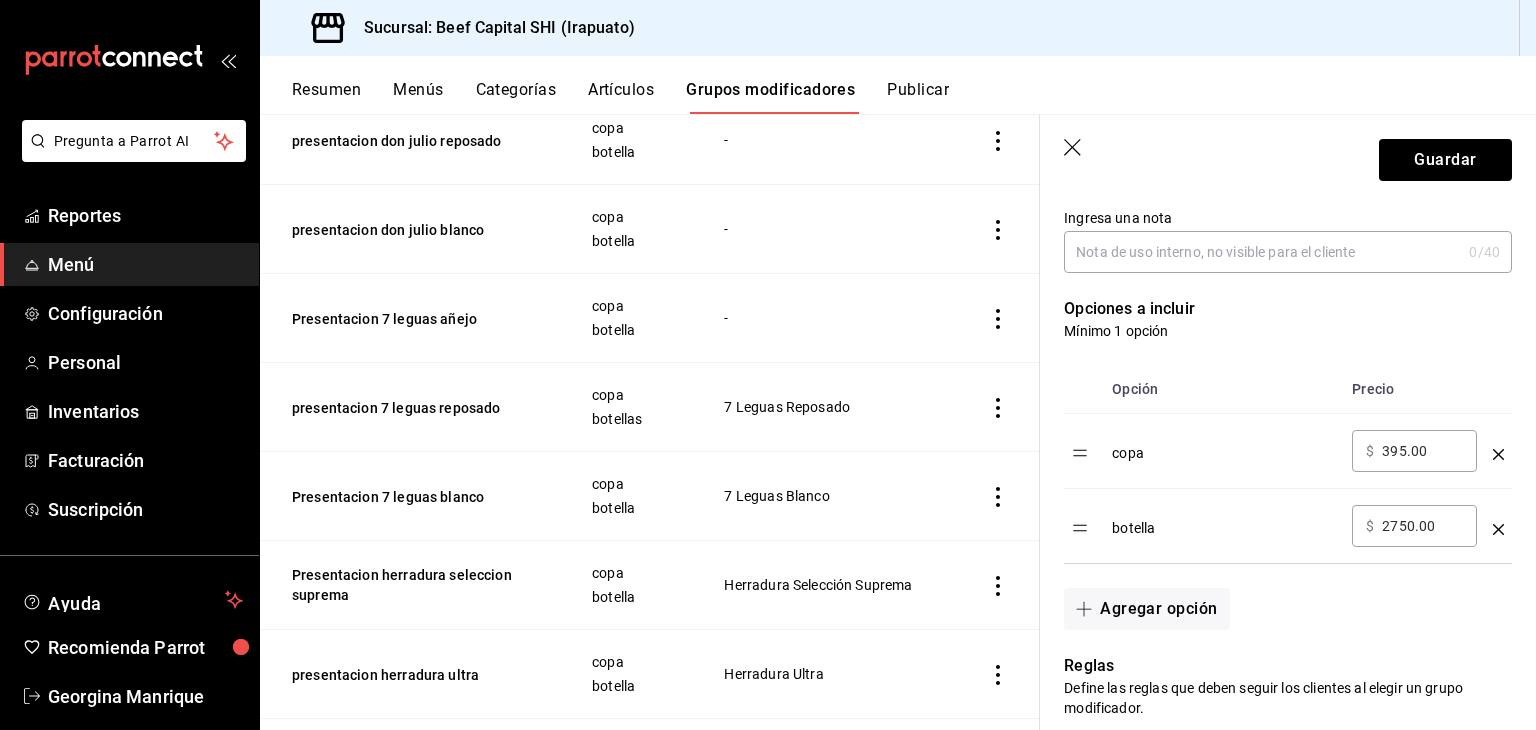 scroll, scrollTop: 0, scrollLeft: 0, axis: both 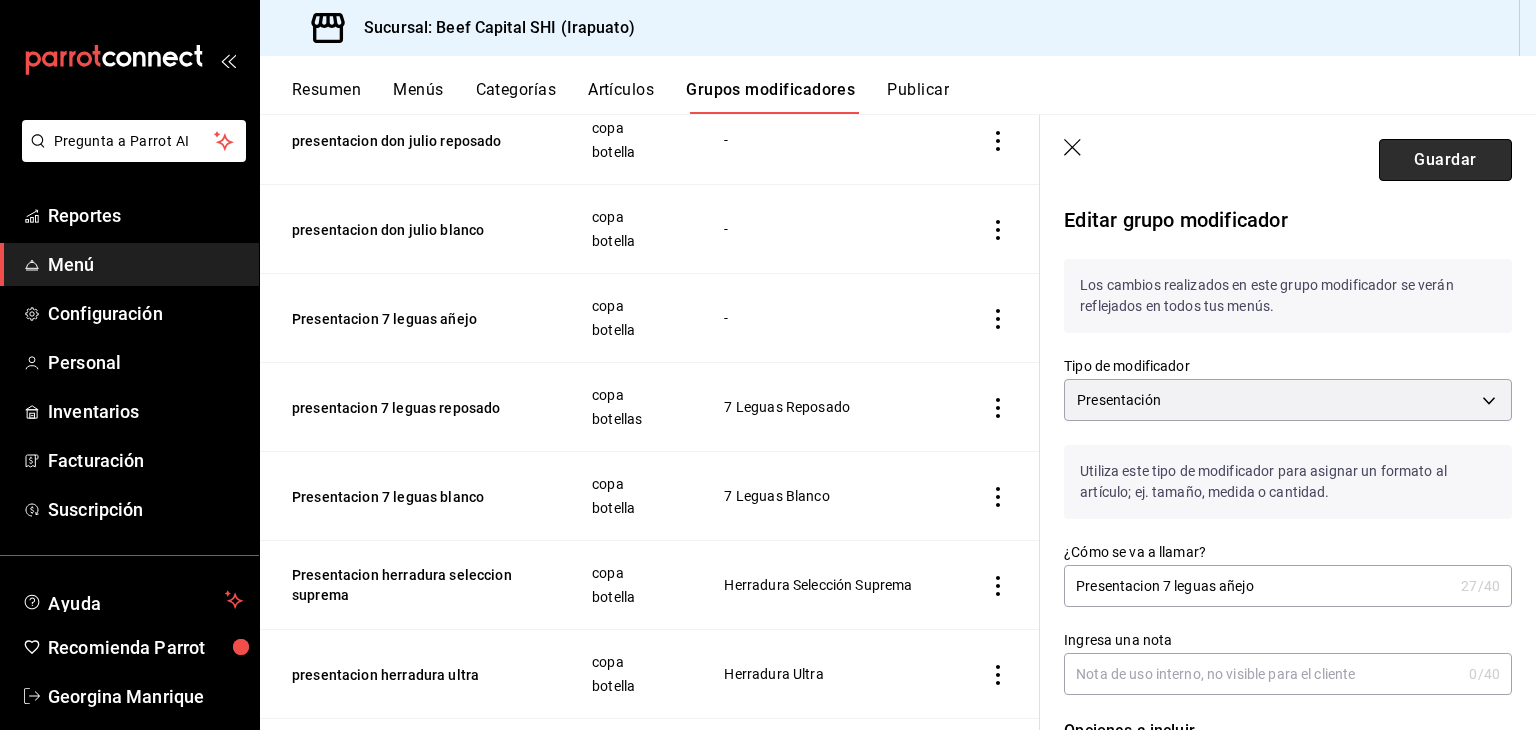 click on "Guardar" at bounding box center [1445, 160] 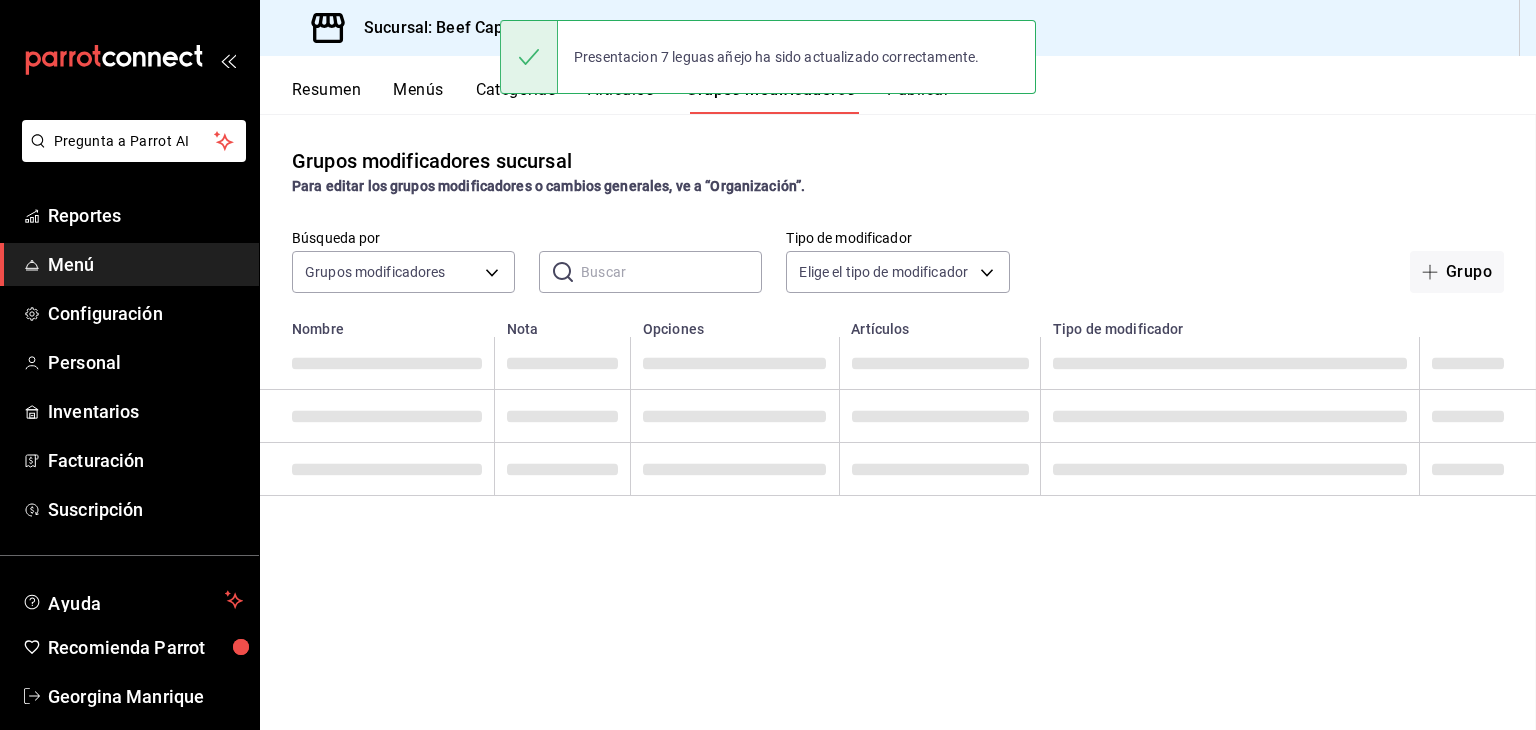 scroll, scrollTop: 0, scrollLeft: 0, axis: both 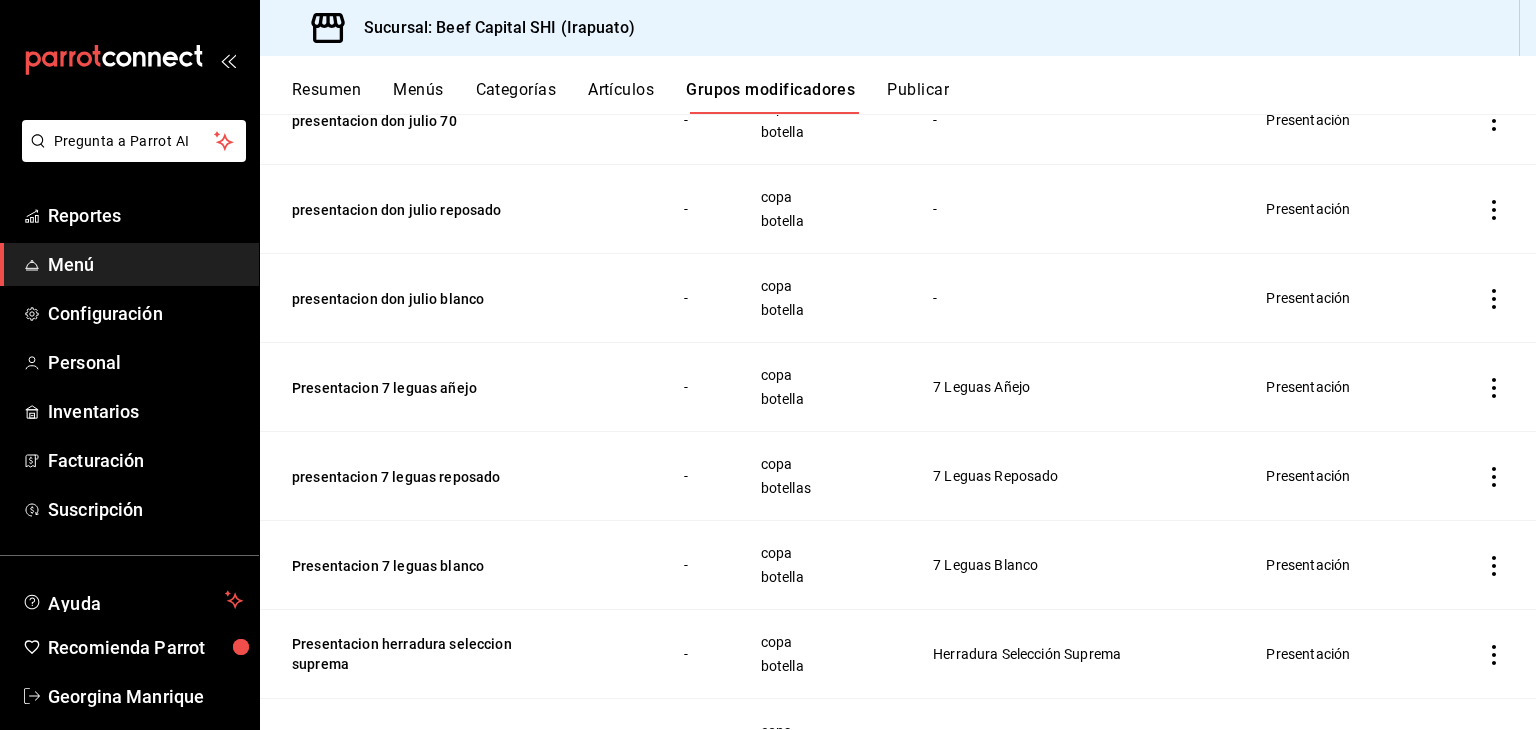 click 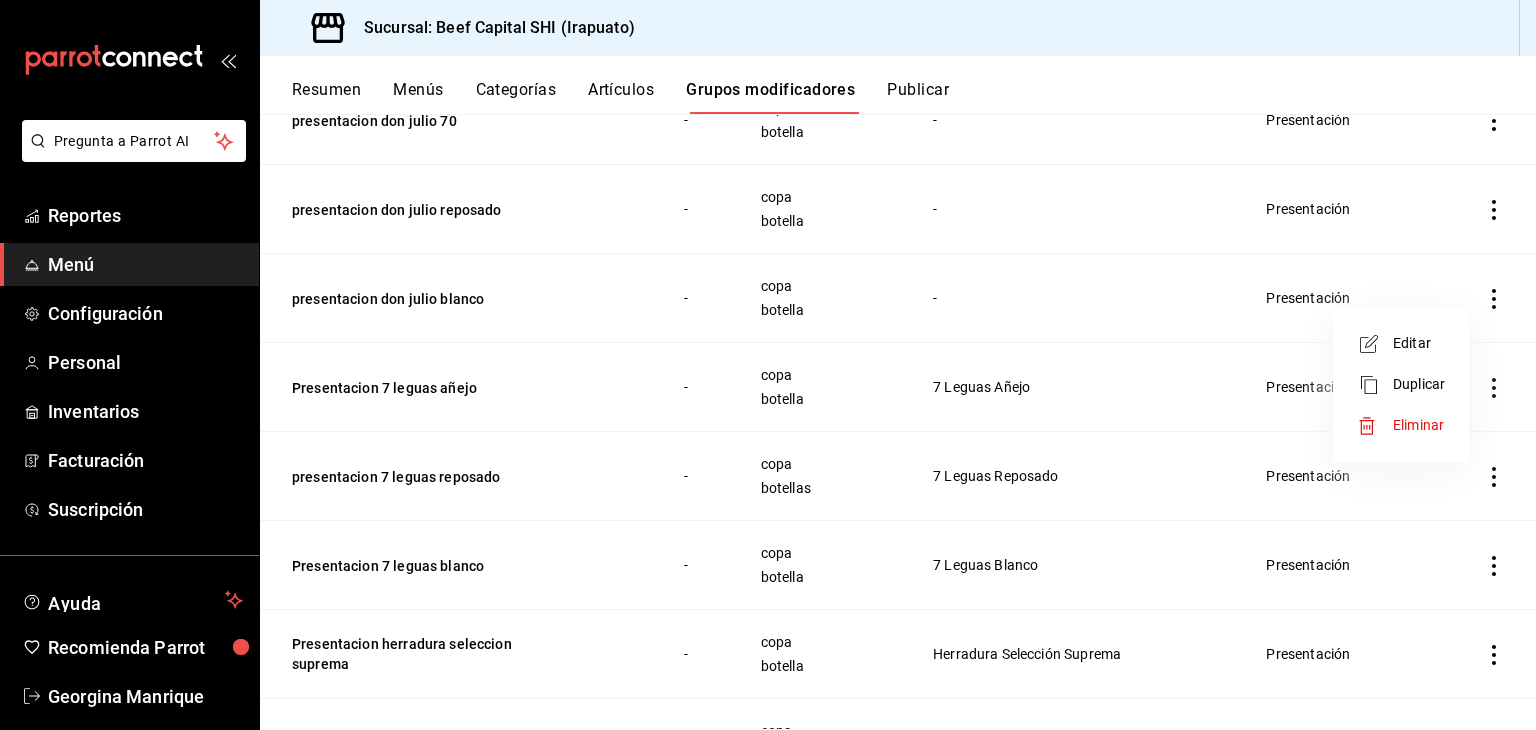 click on "Editar" at bounding box center [1419, 343] 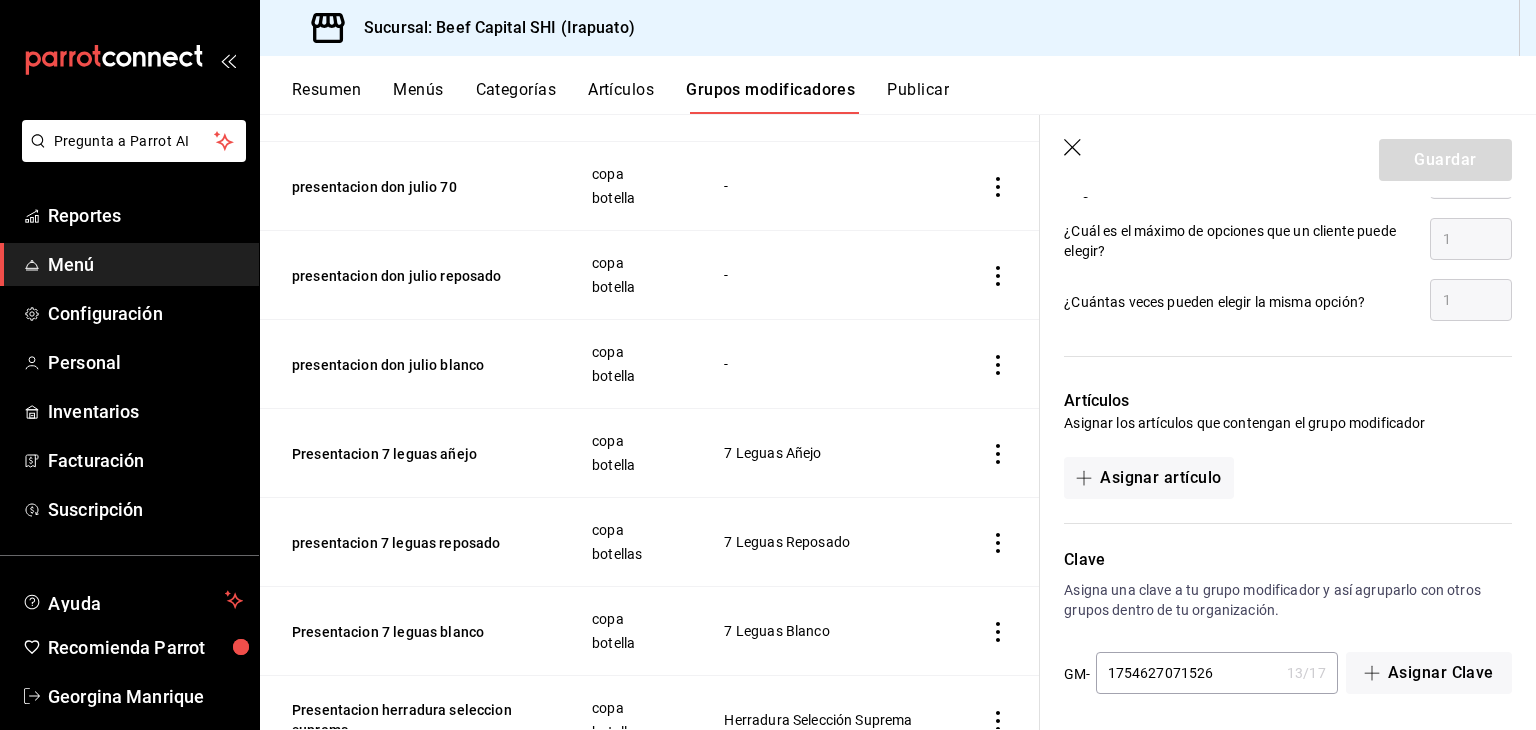 scroll, scrollTop: 1090, scrollLeft: 0, axis: vertical 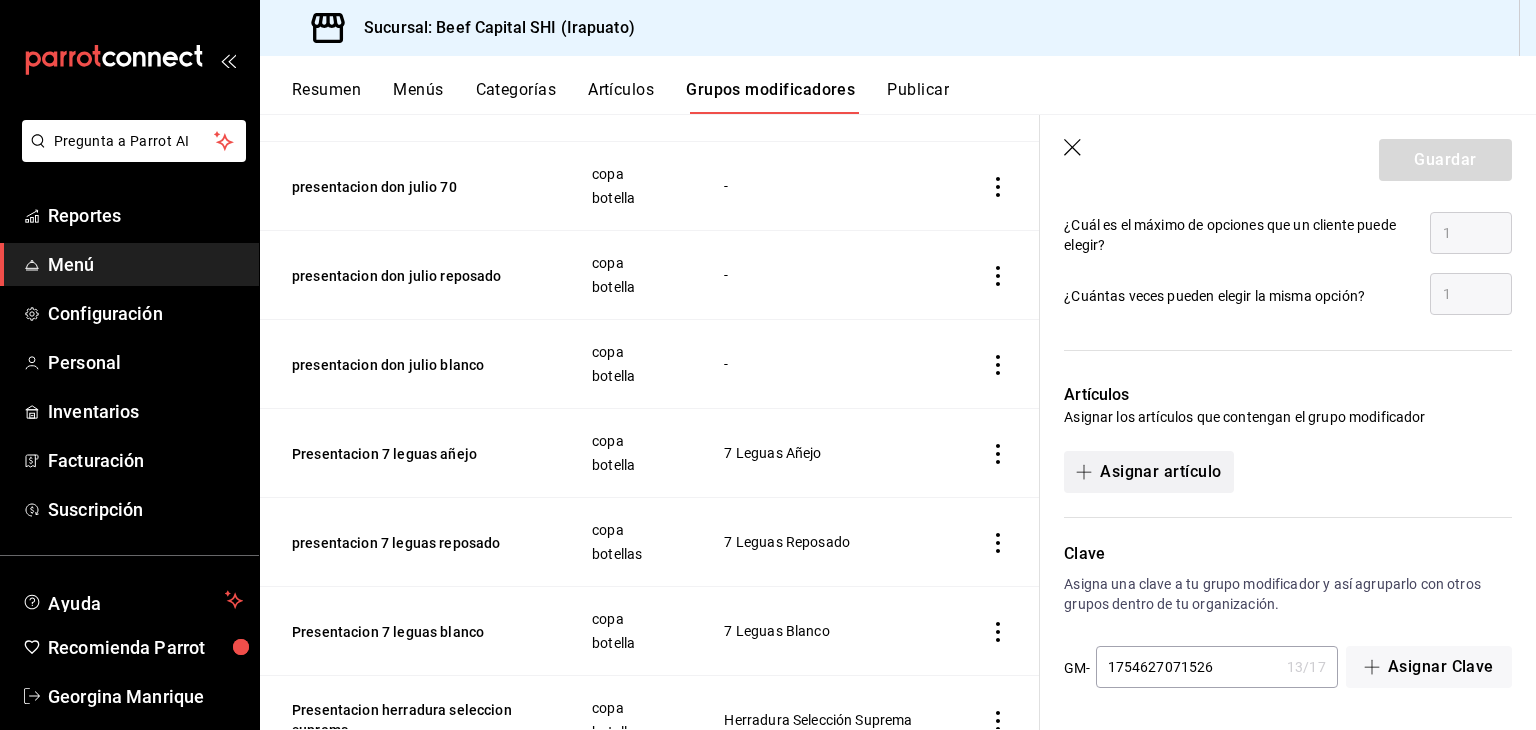 click 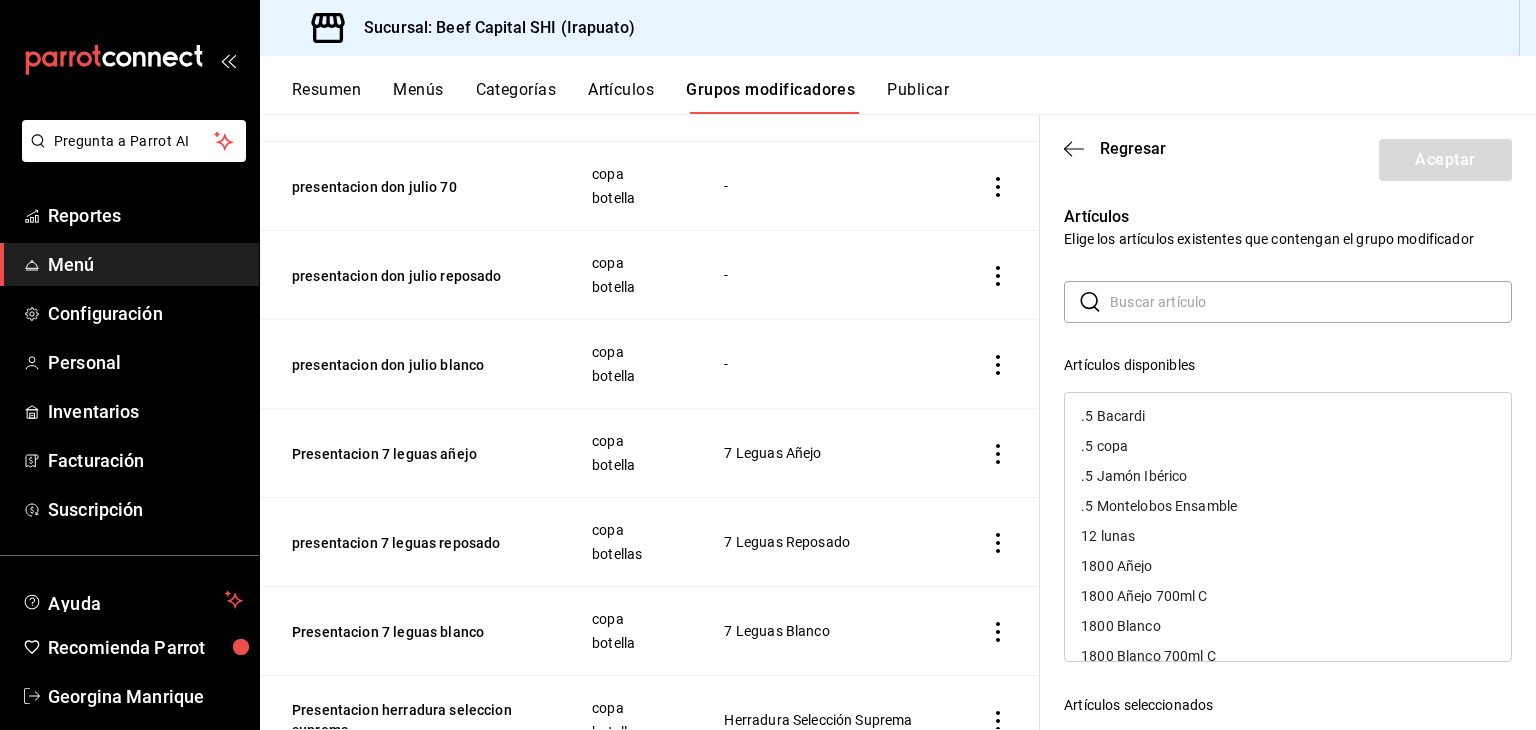 click at bounding box center [1311, 302] 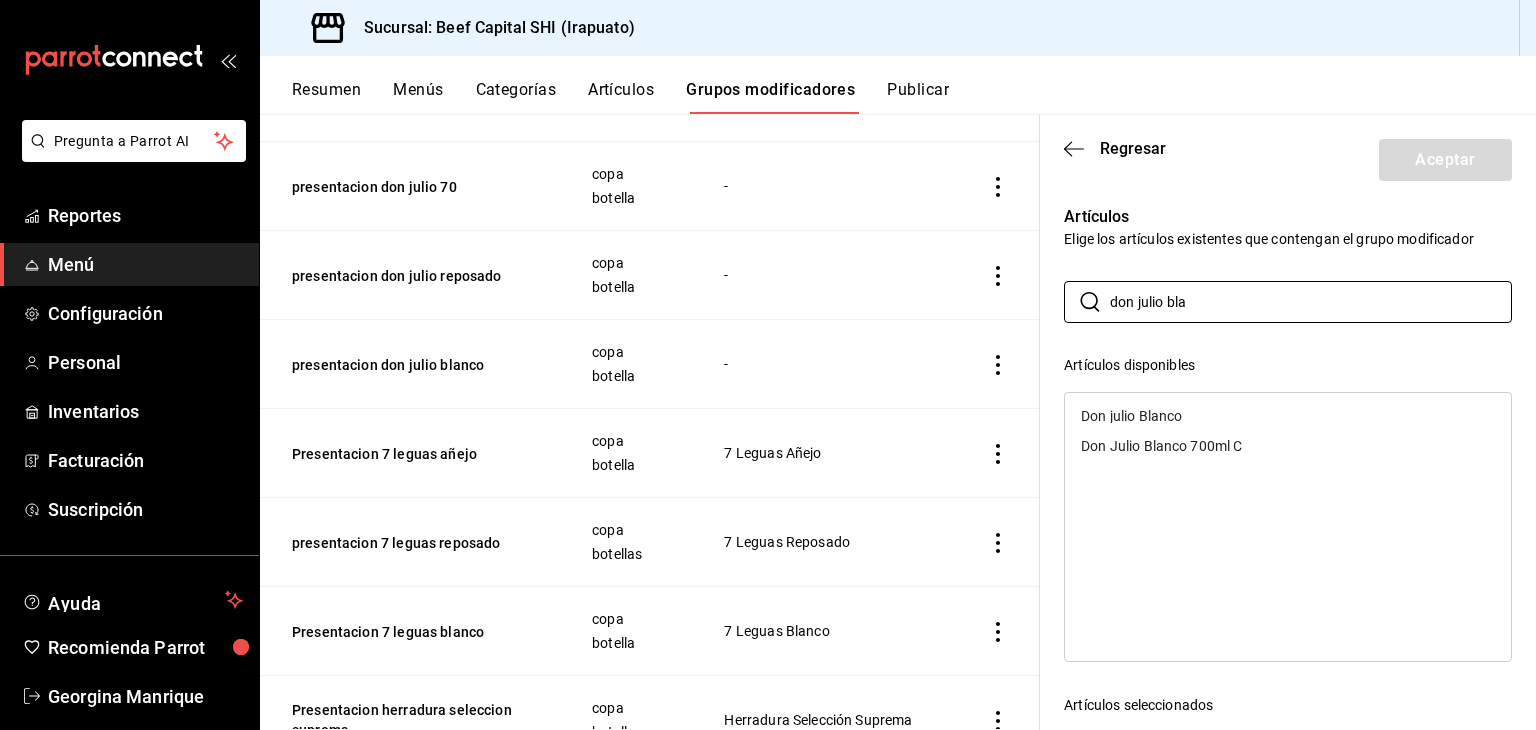 type on "don julio bla" 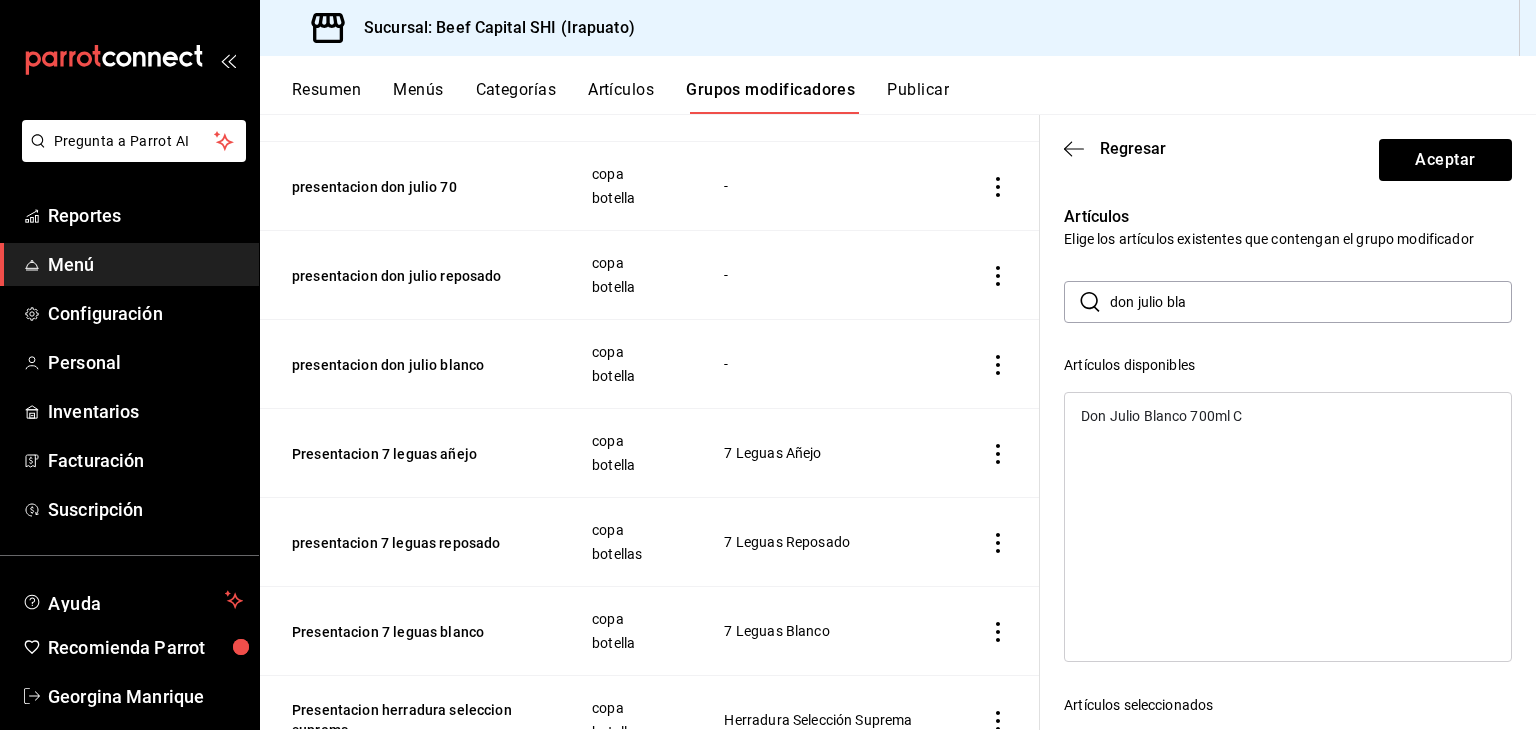 click on "Don Julio Blanco 700ml C" at bounding box center [1161, 416] 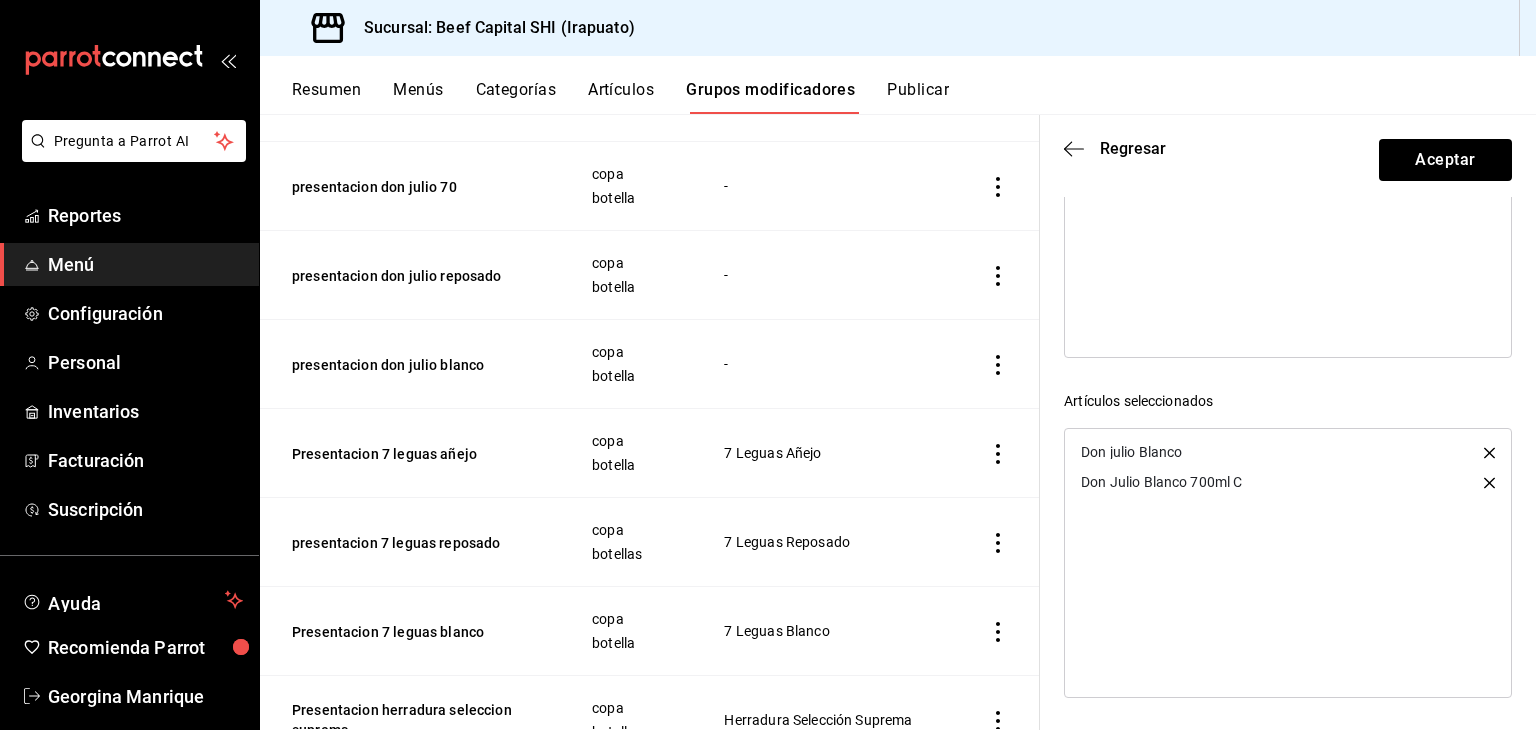 scroll, scrollTop: 305, scrollLeft: 0, axis: vertical 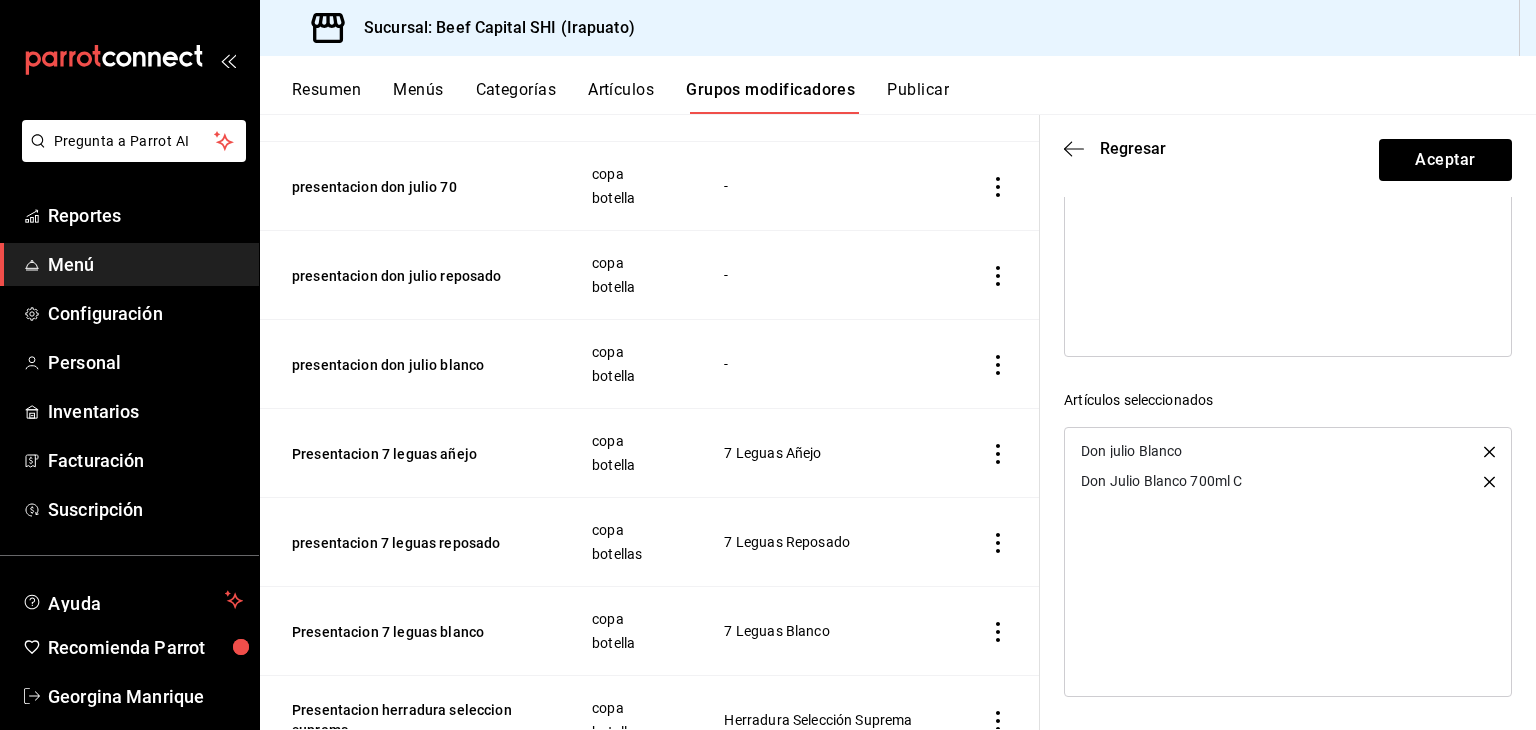 click 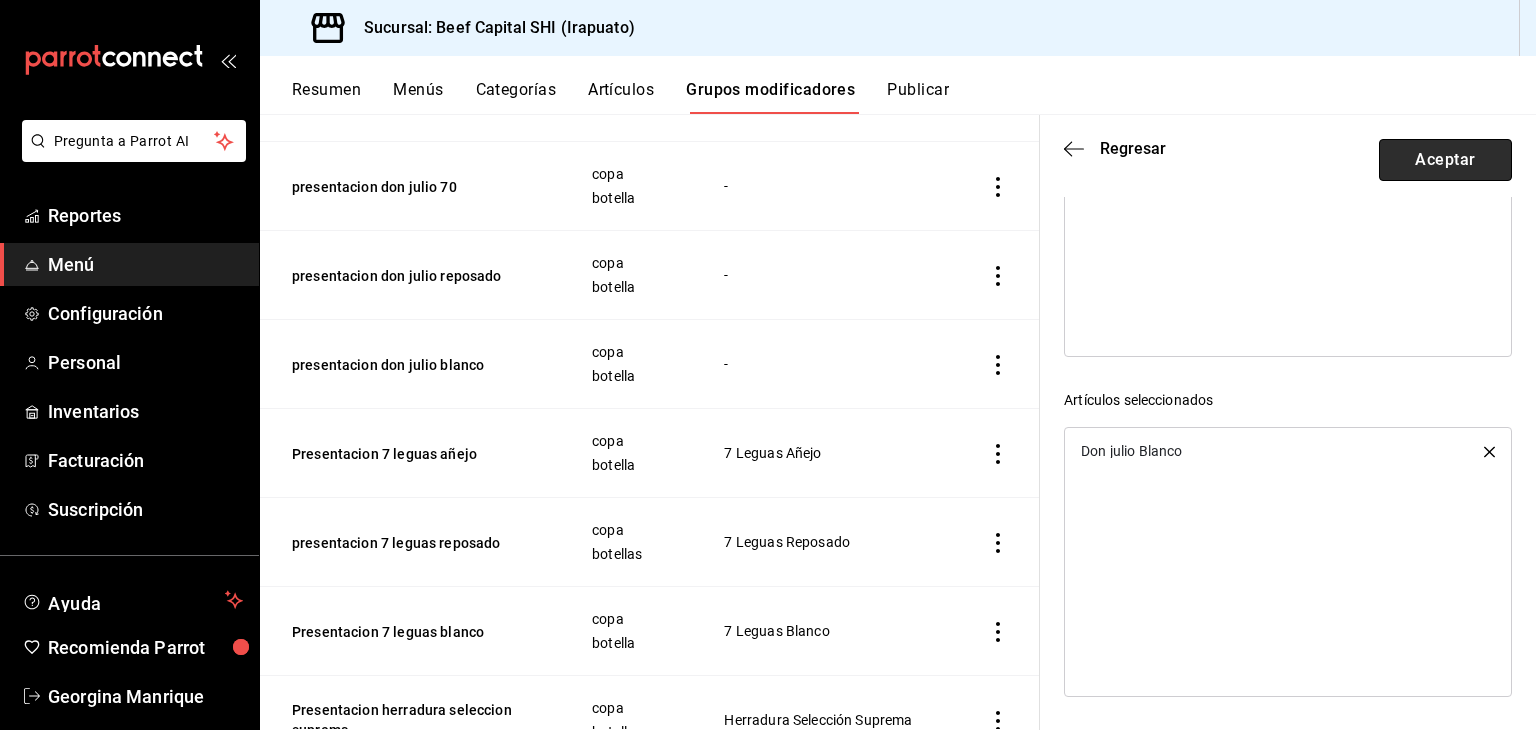 click on "Aceptar" at bounding box center (1445, 160) 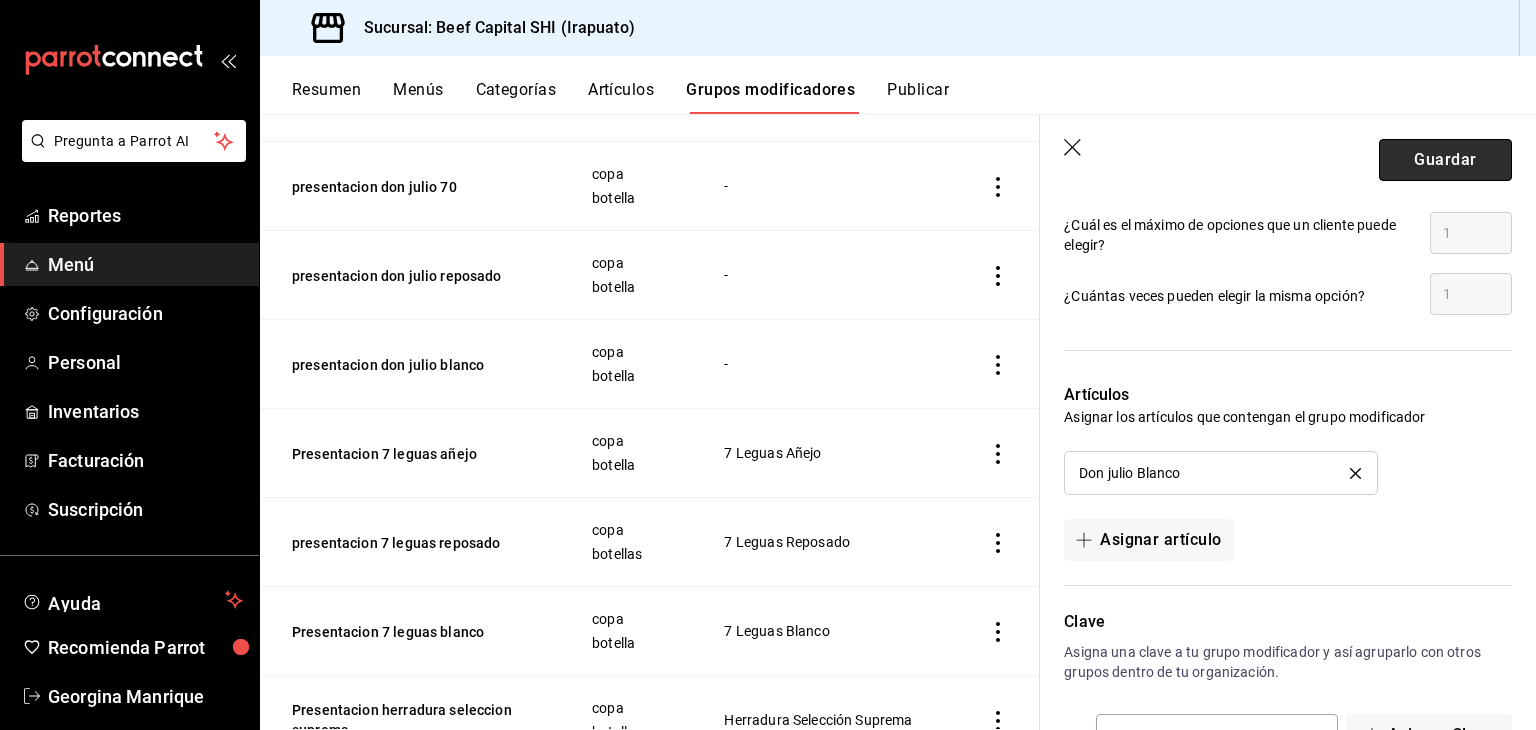click on "Guardar" at bounding box center [1445, 160] 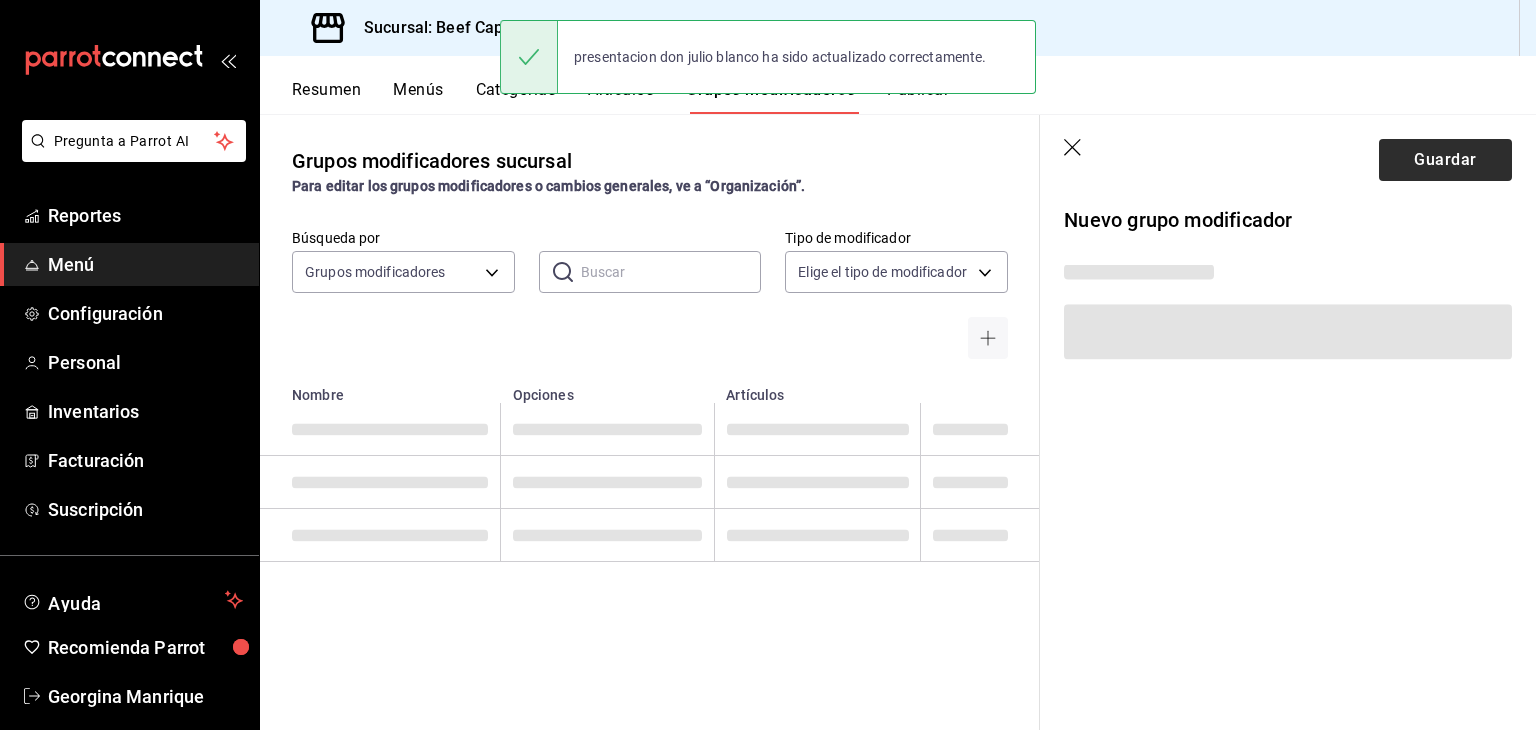 scroll, scrollTop: 0, scrollLeft: 0, axis: both 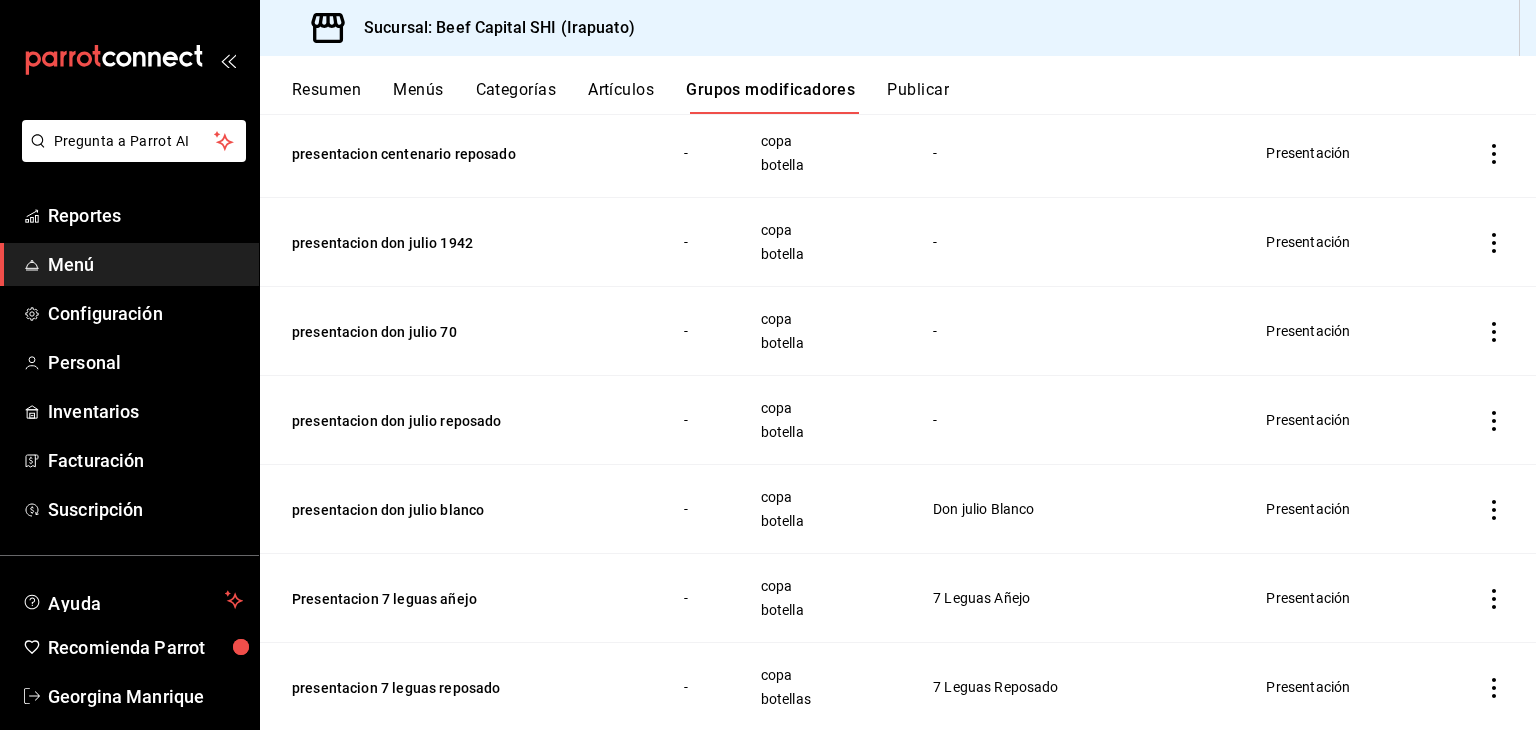 click 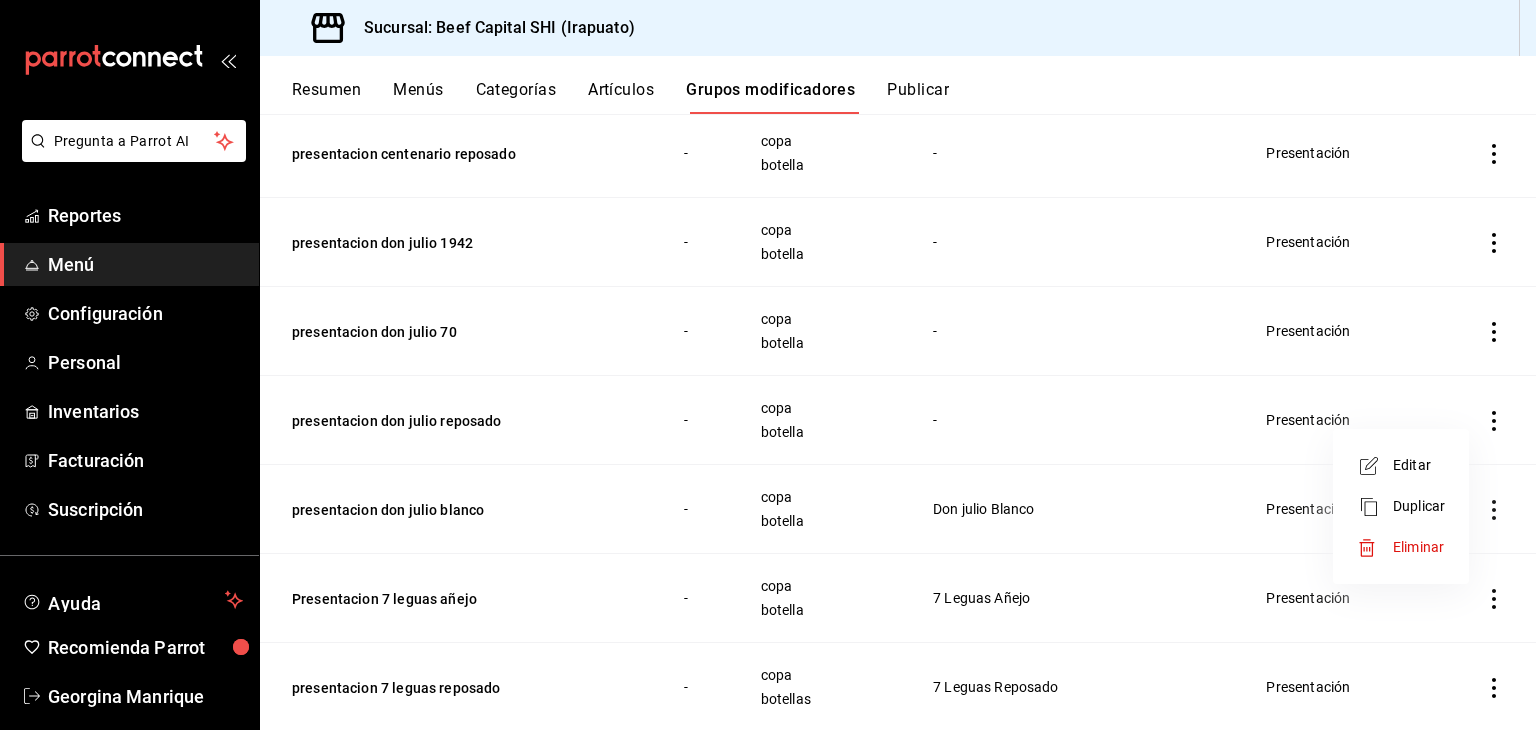 click on "Editar" at bounding box center (1419, 465) 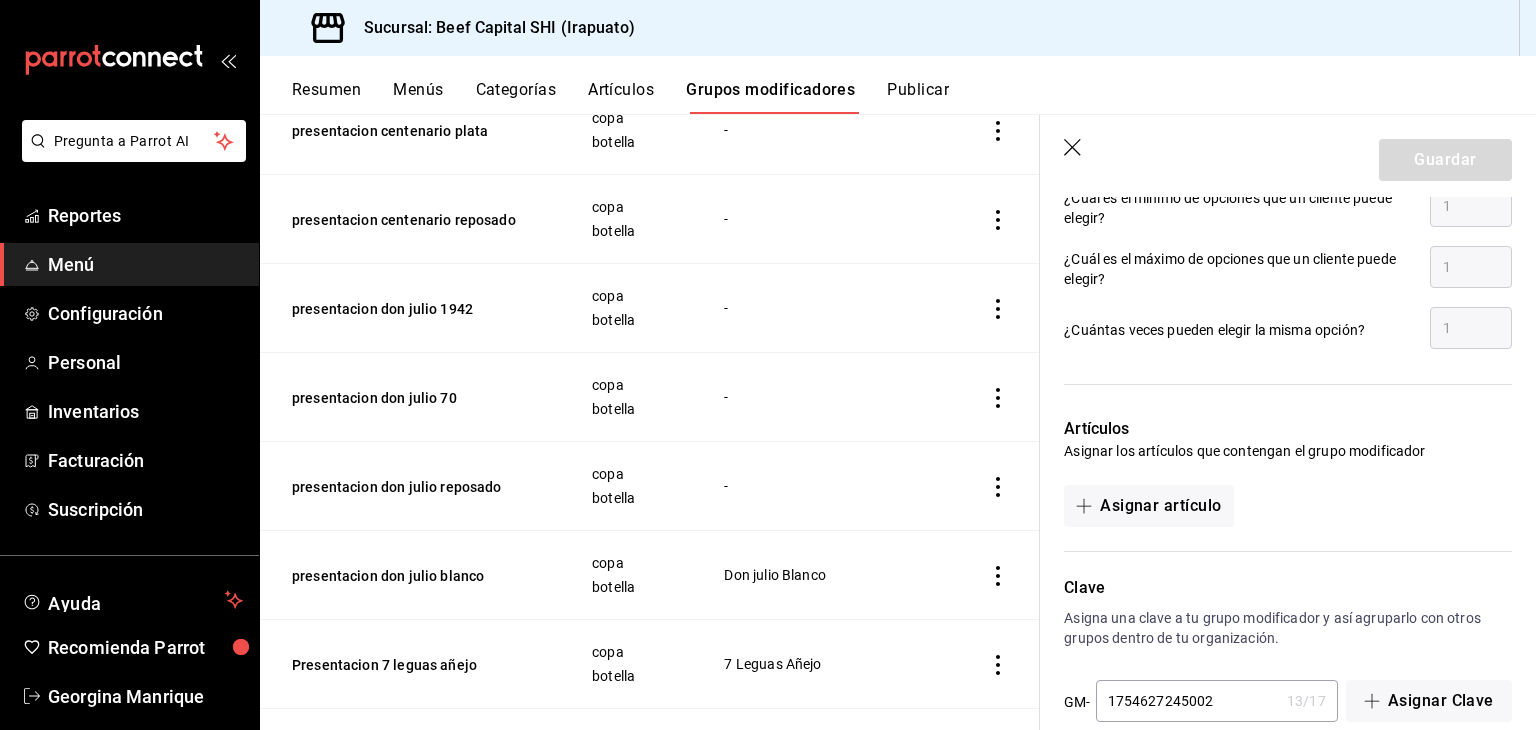 scroll, scrollTop: 1090, scrollLeft: 0, axis: vertical 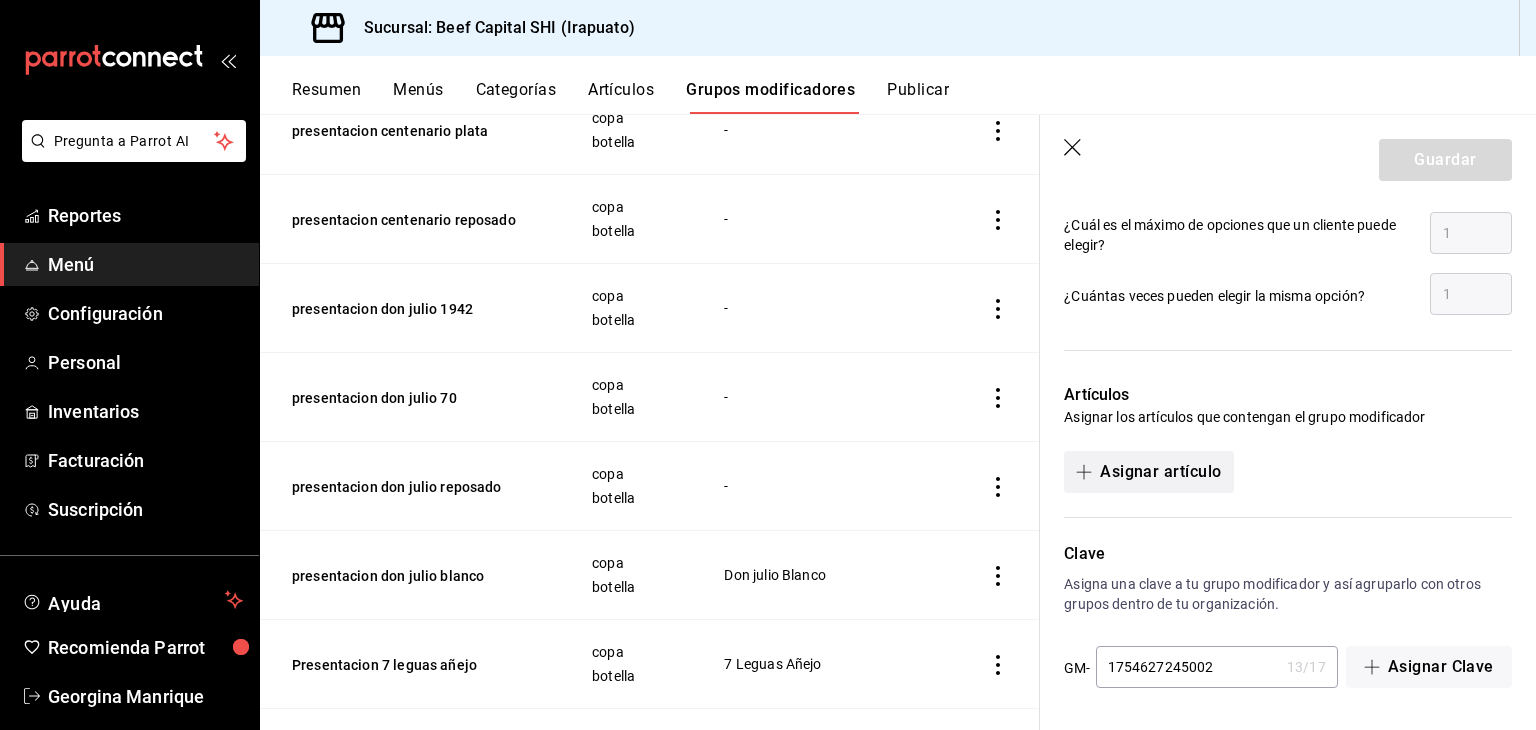 click 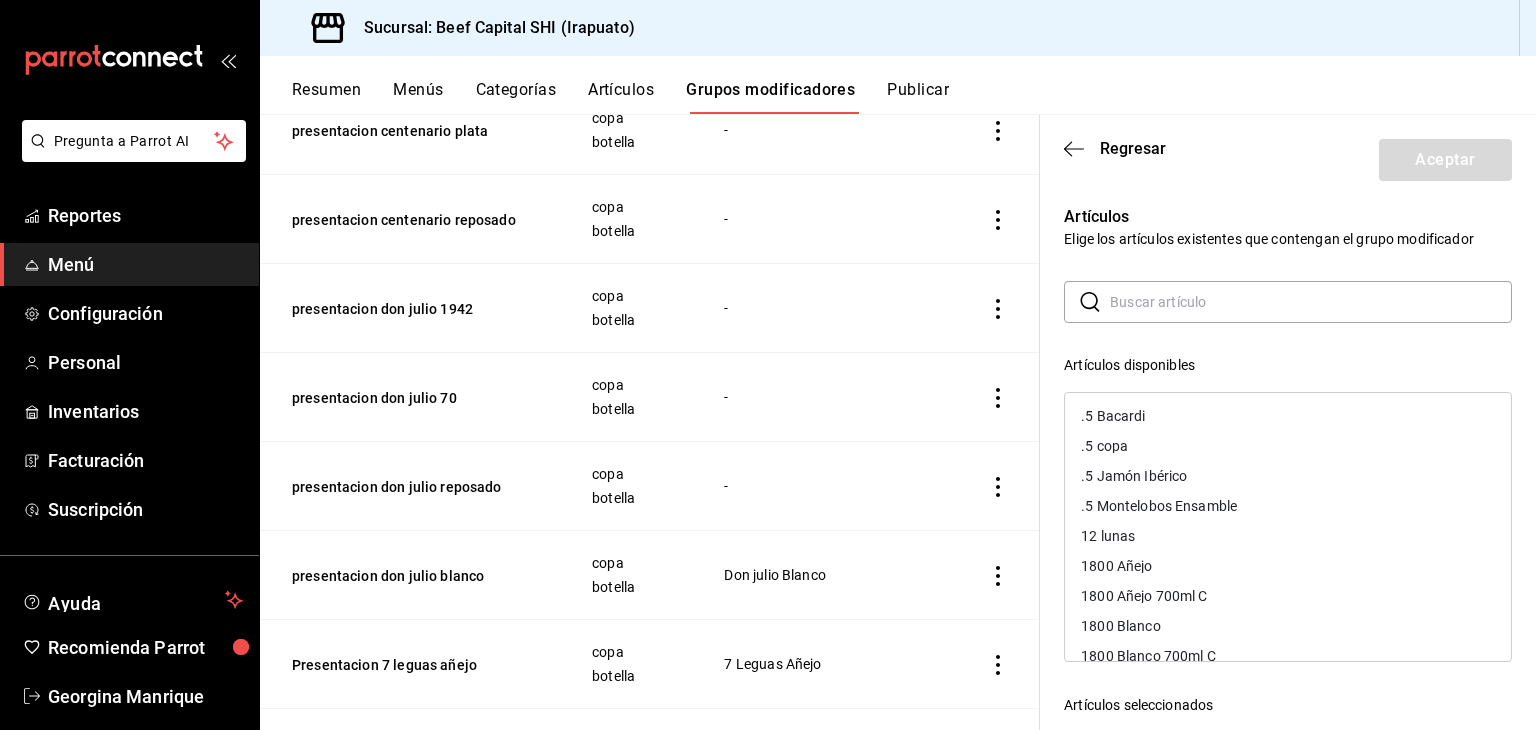 click on "​ ​" at bounding box center [1288, 302] 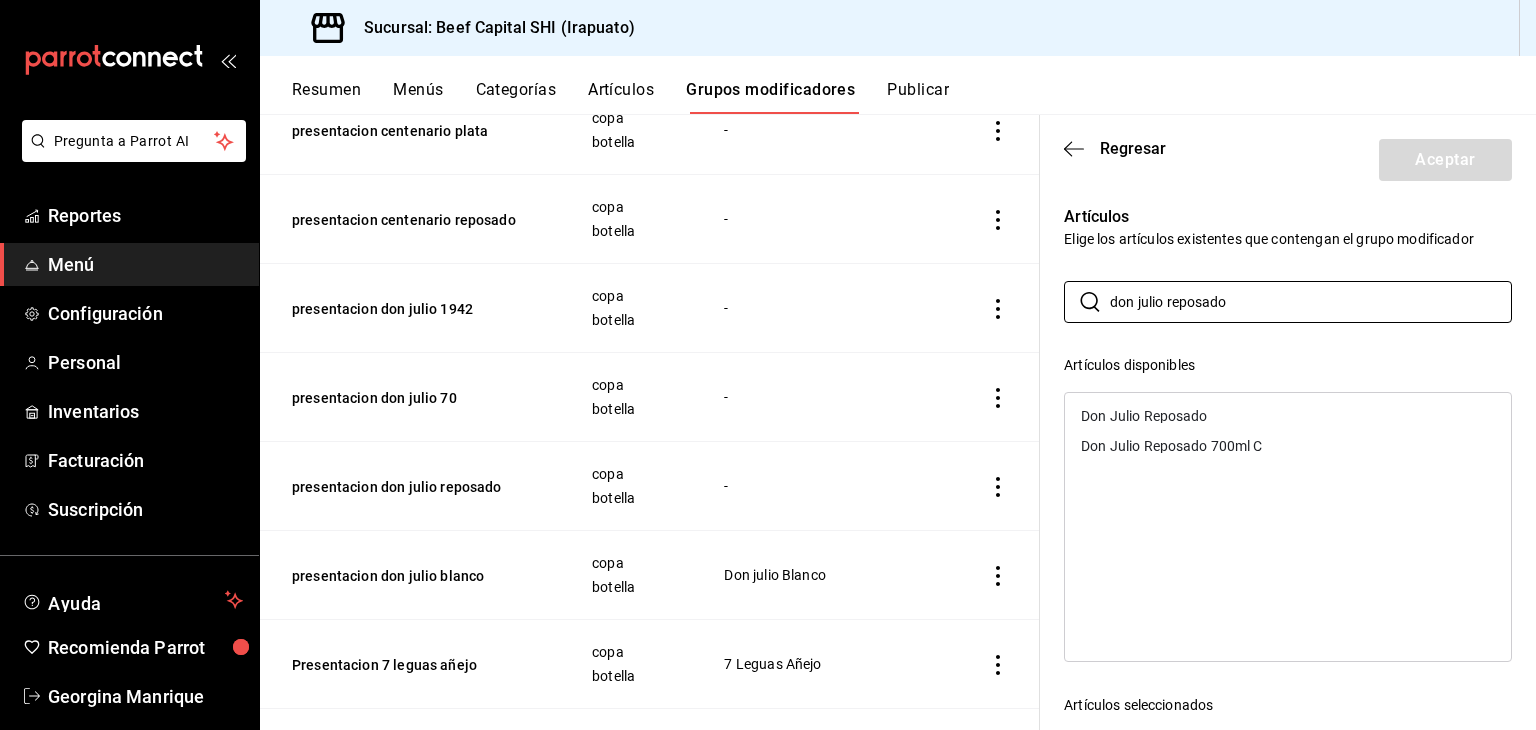 type on "don julio reposado" 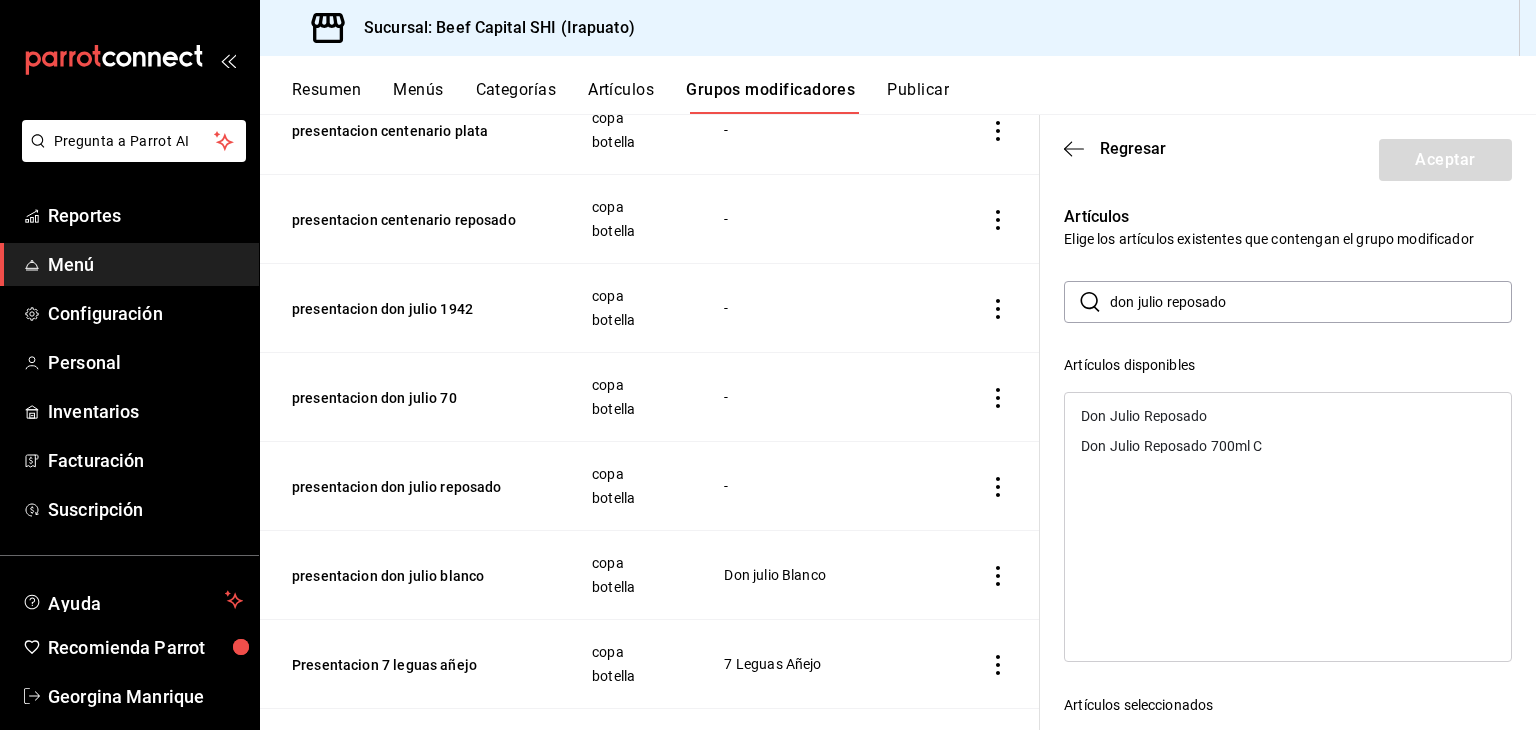 click on "Don Julio Reposado" at bounding box center (1144, 416) 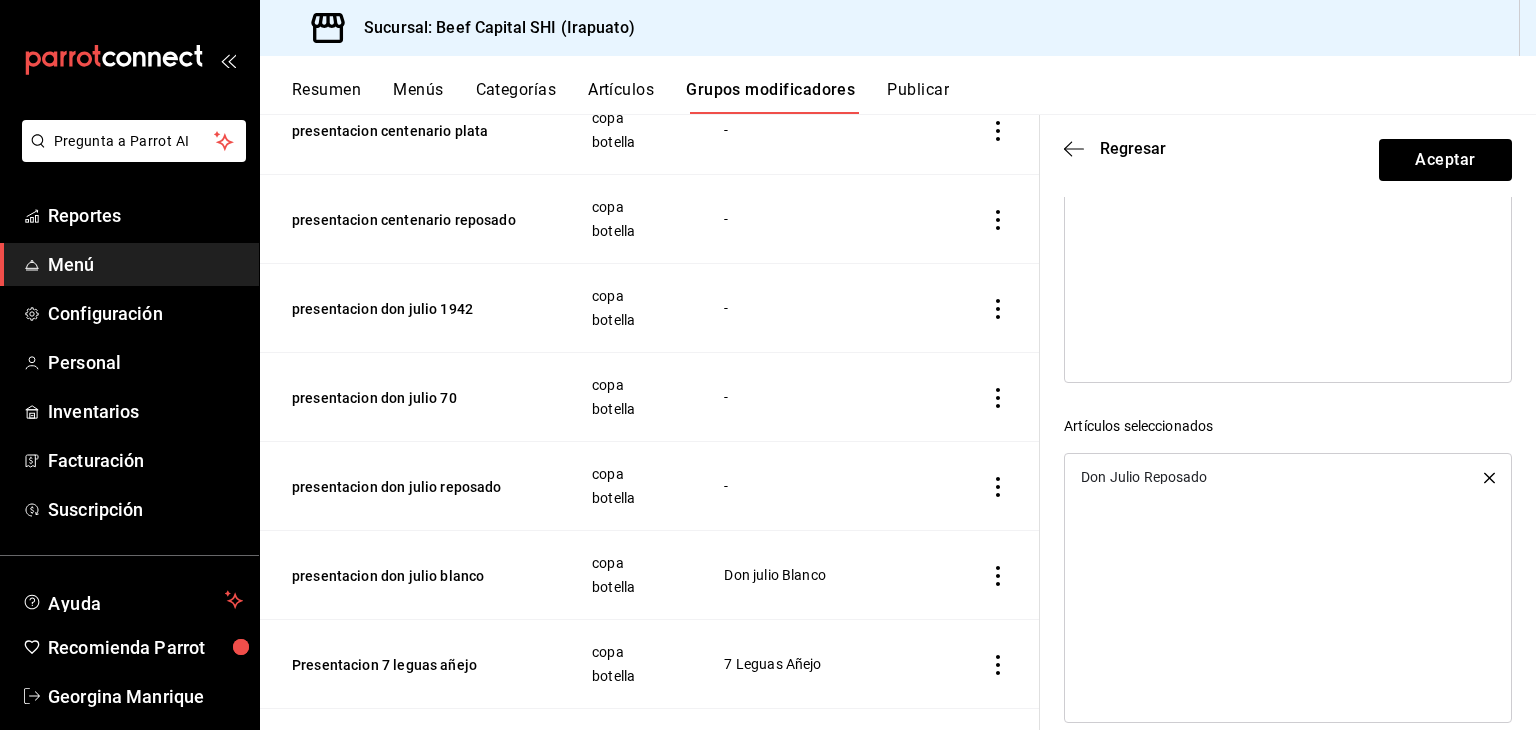 scroll, scrollTop: 280, scrollLeft: 0, axis: vertical 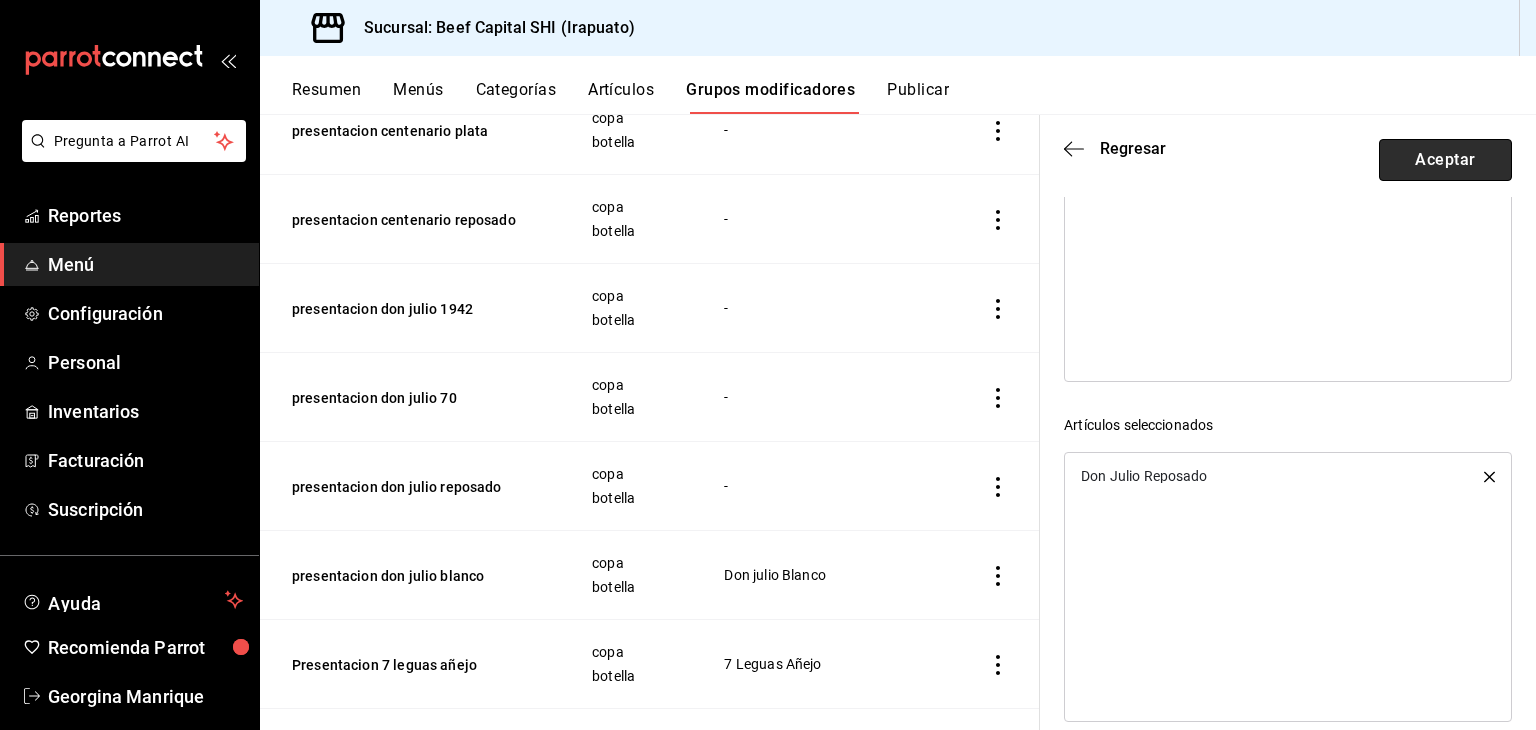 click on "Aceptar" at bounding box center [1445, 160] 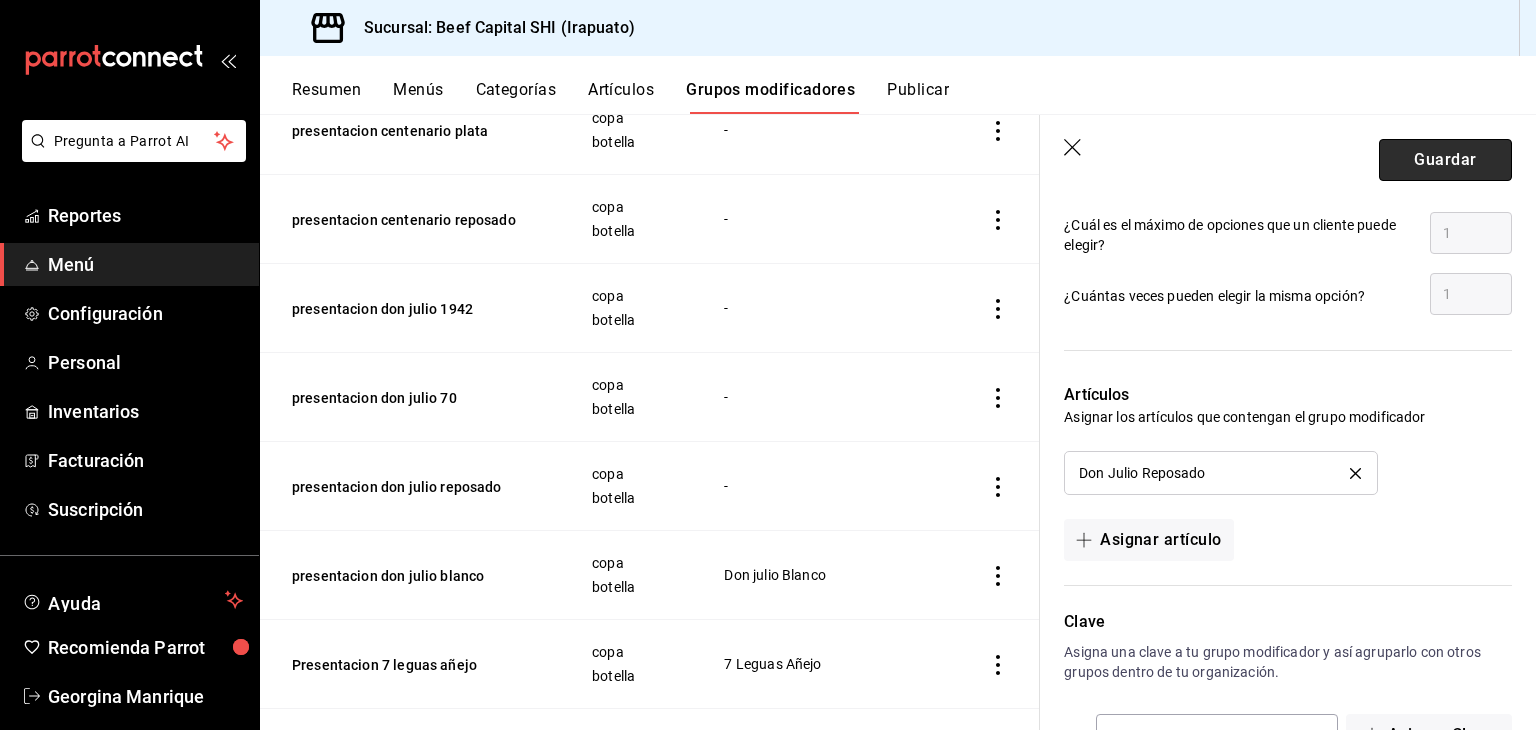click on "Guardar" at bounding box center (1445, 160) 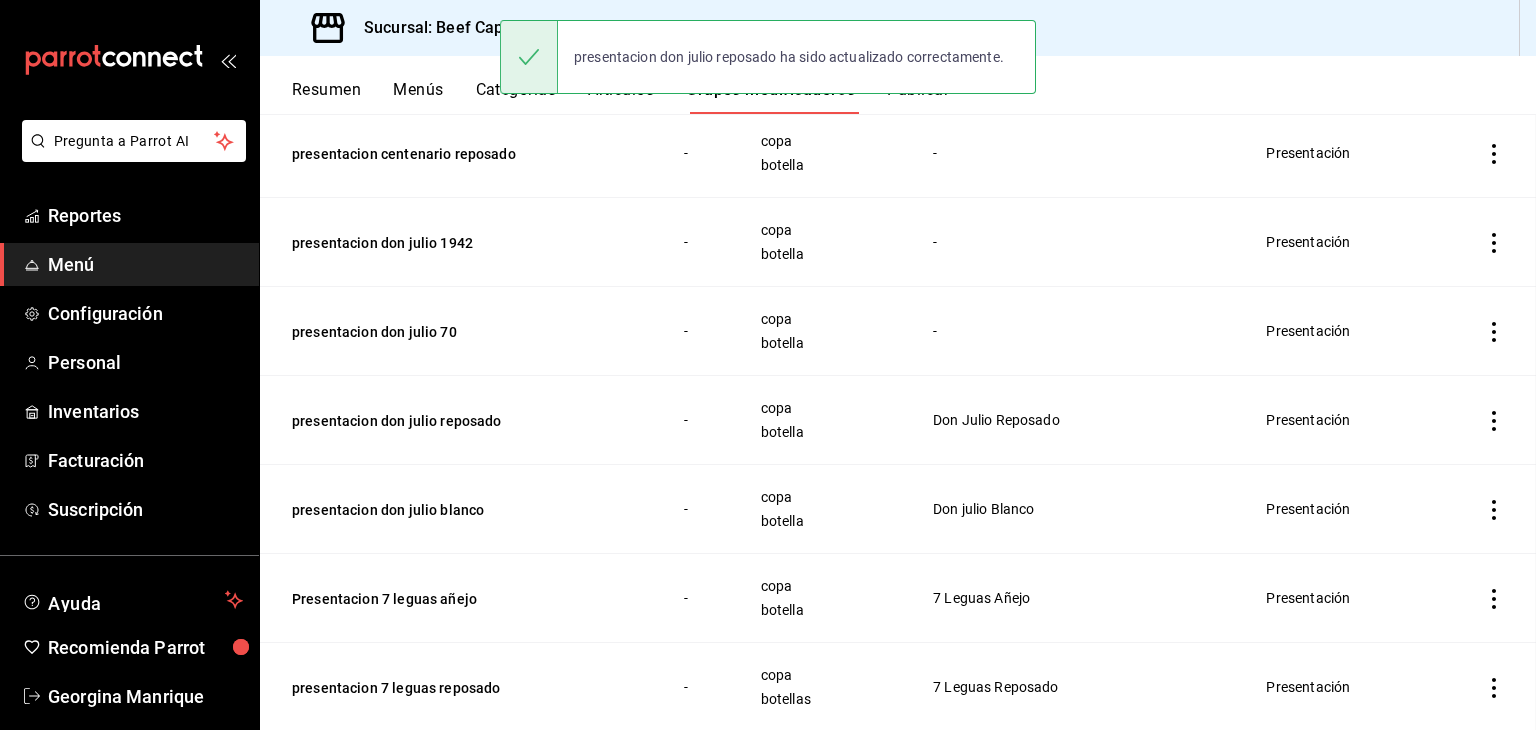scroll, scrollTop: 0, scrollLeft: 0, axis: both 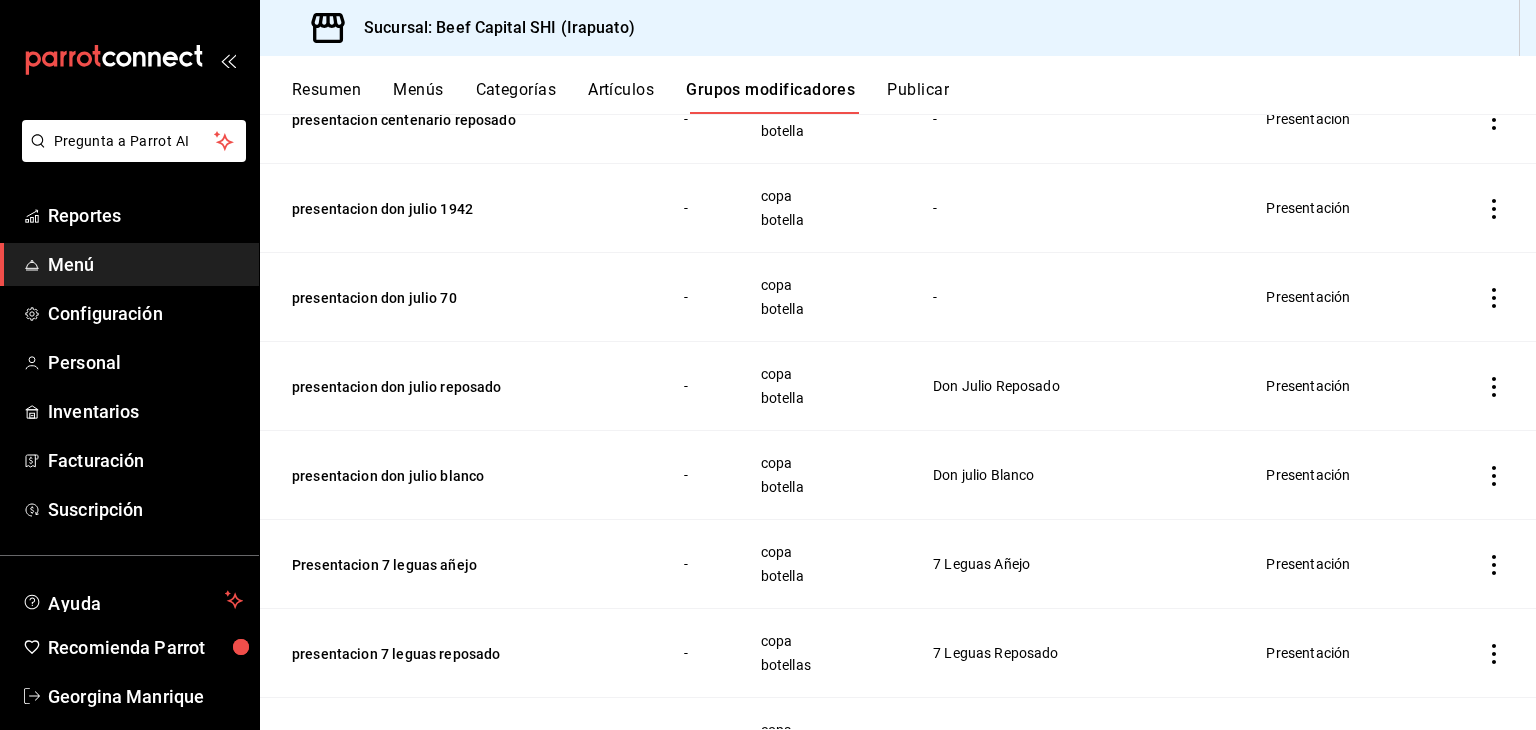 click 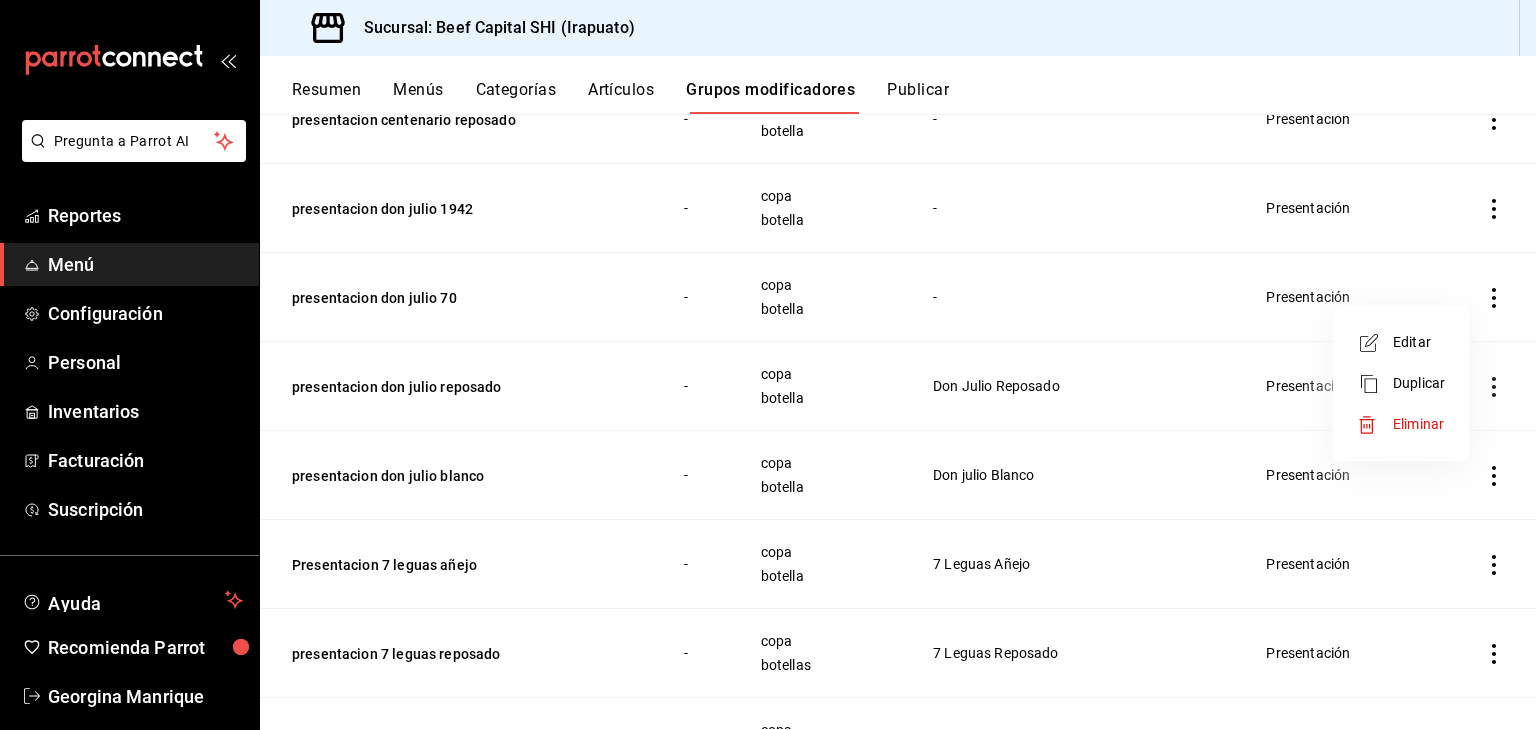 click on "Editar" at bounding box center (1419, 342) 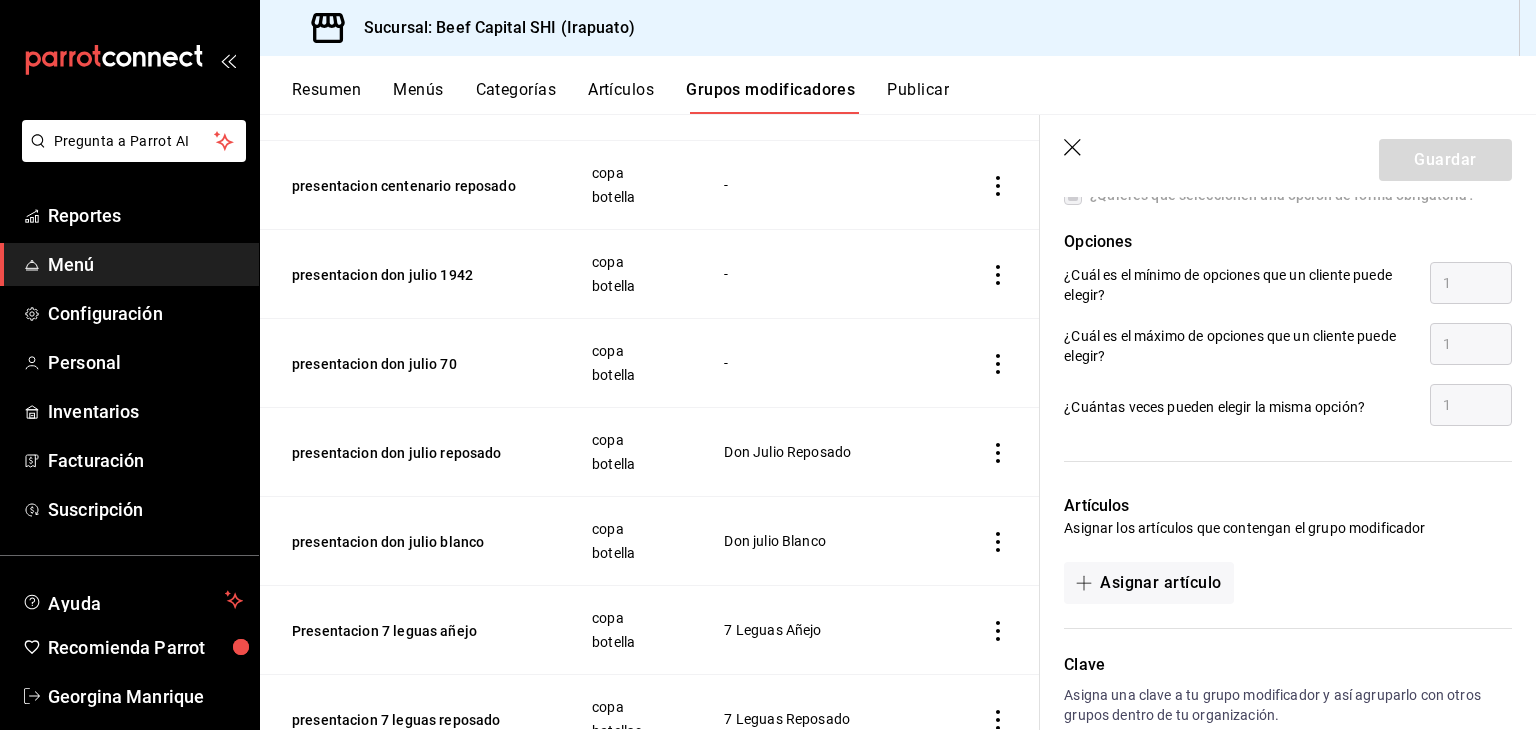 scroll, scrollTop: 1090, scrollLeft: 0, axis: vertical 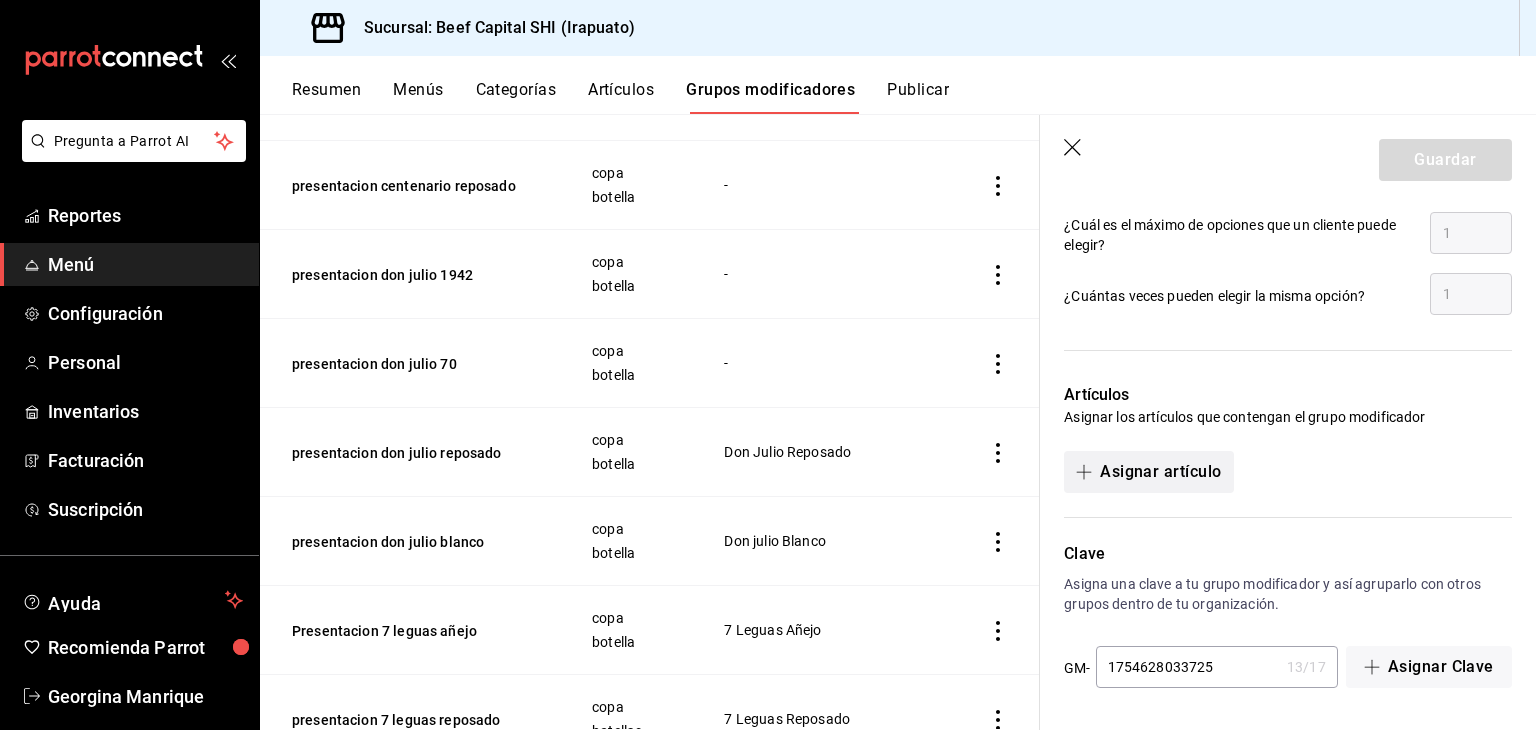 click 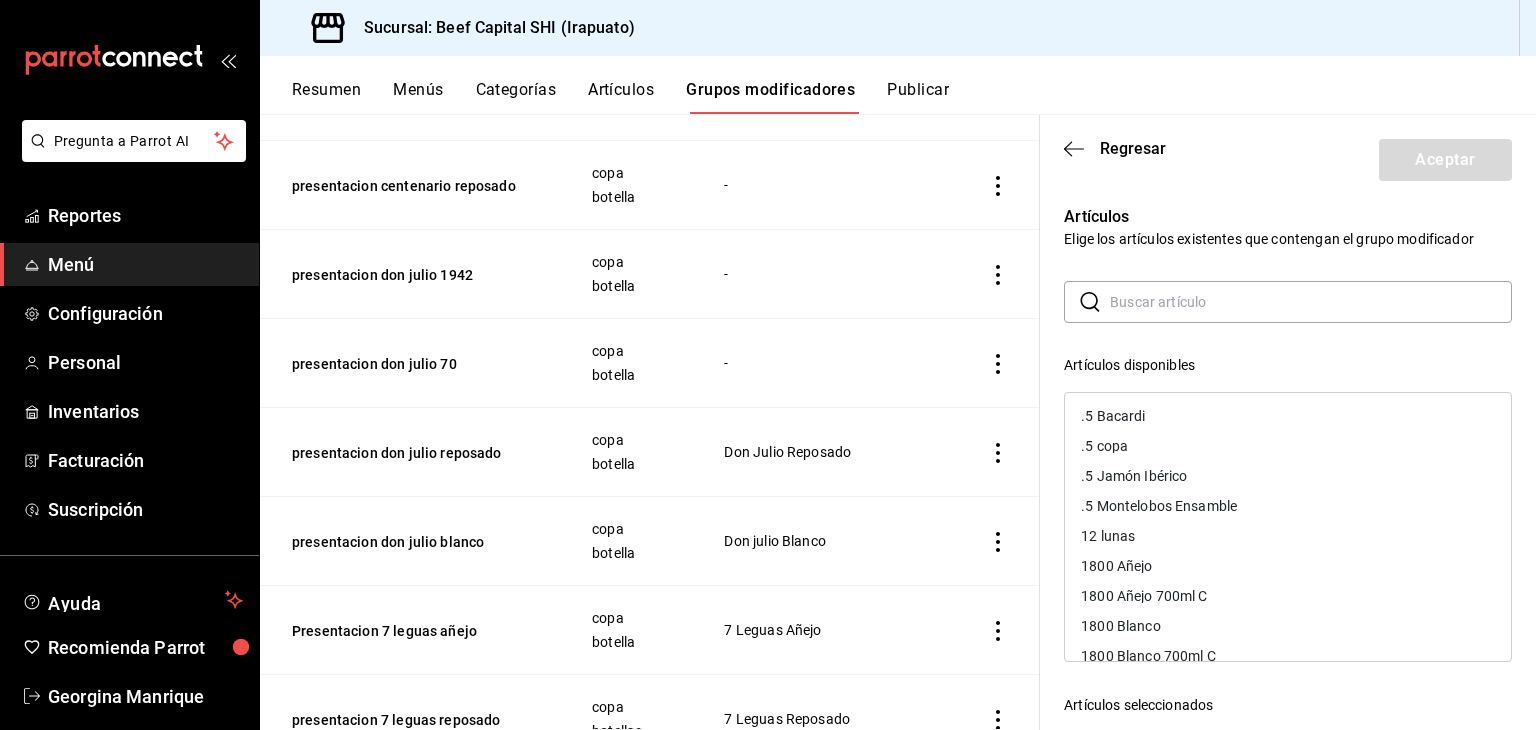click at bounding box center (1311, 302) 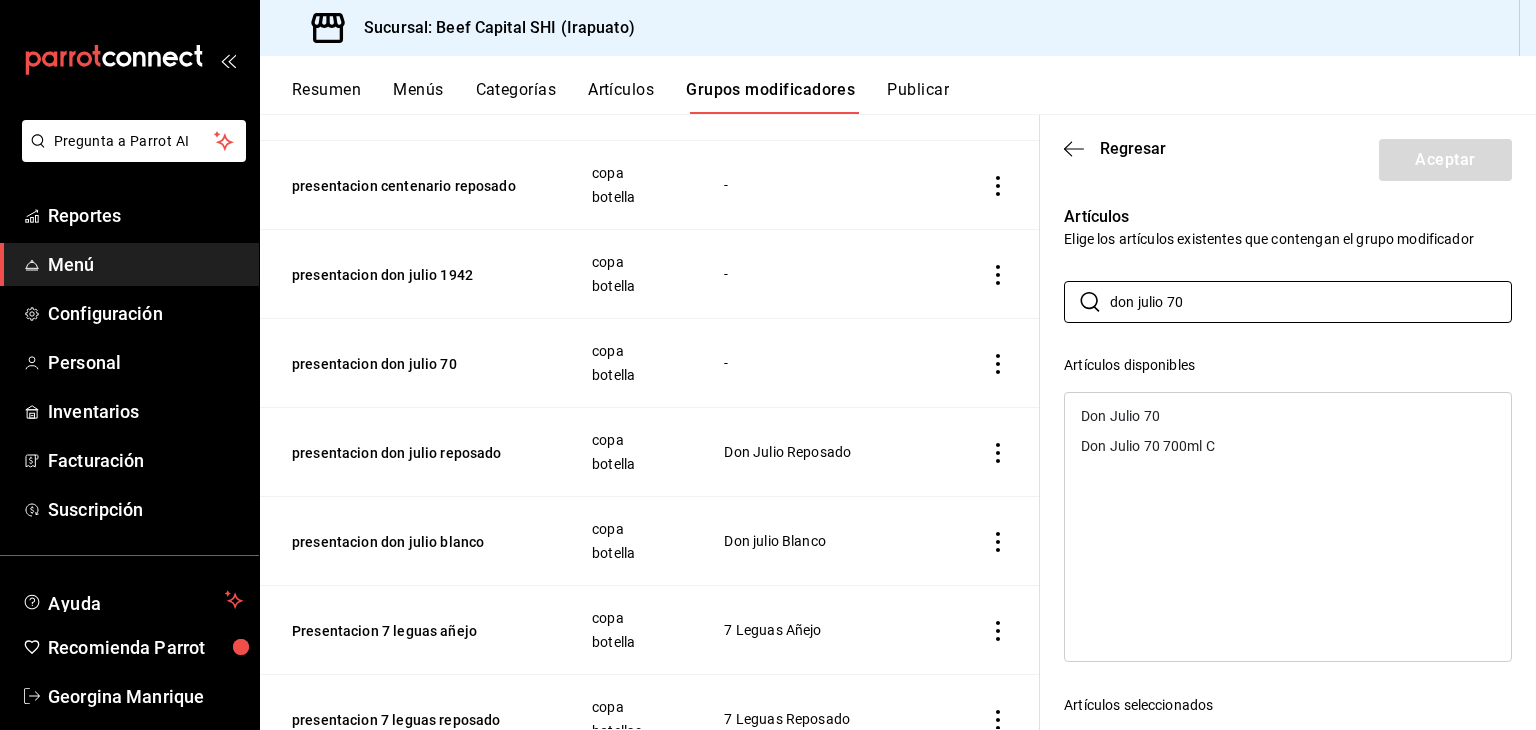 type on "don julio 70" 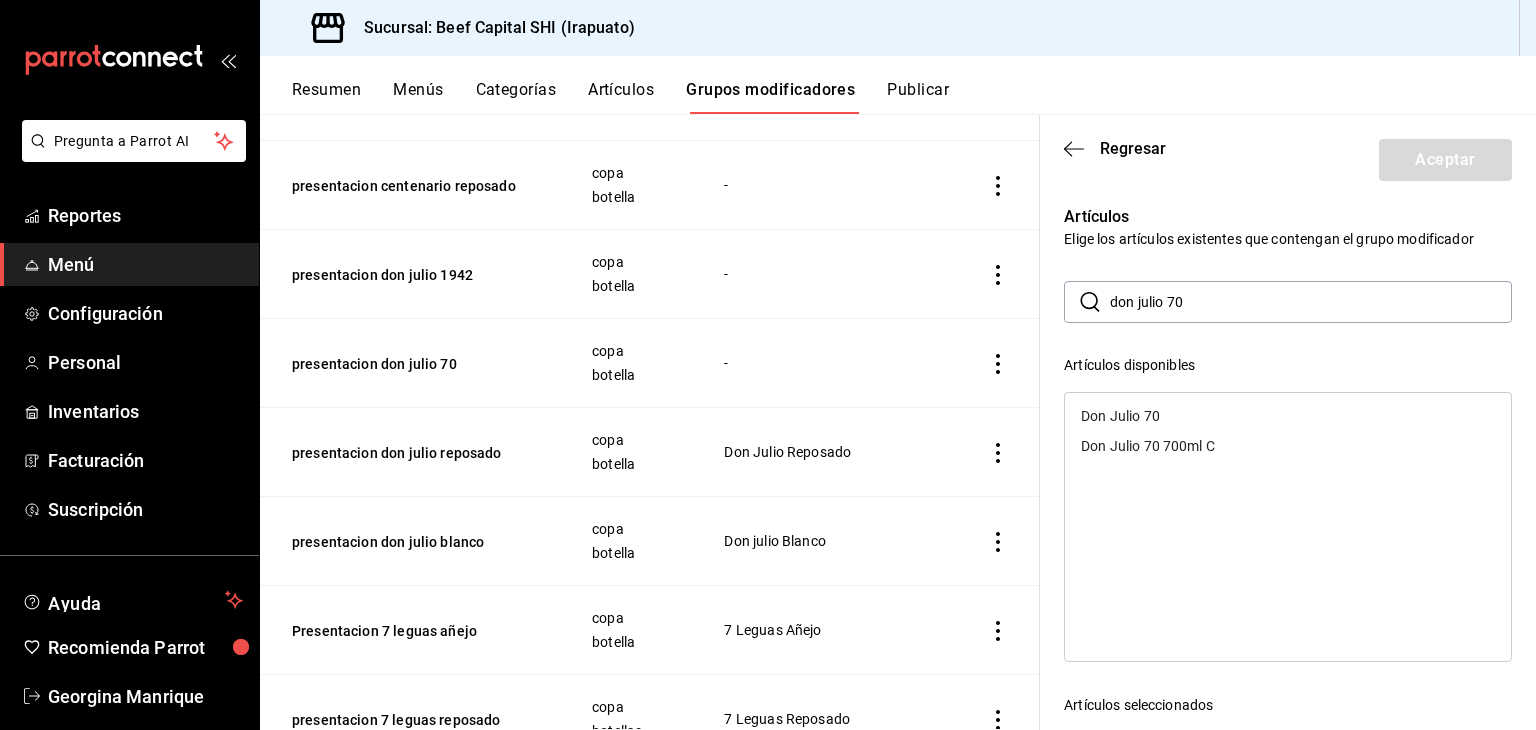 click on "Don Julio 70" at bounding box center [1120, 416] 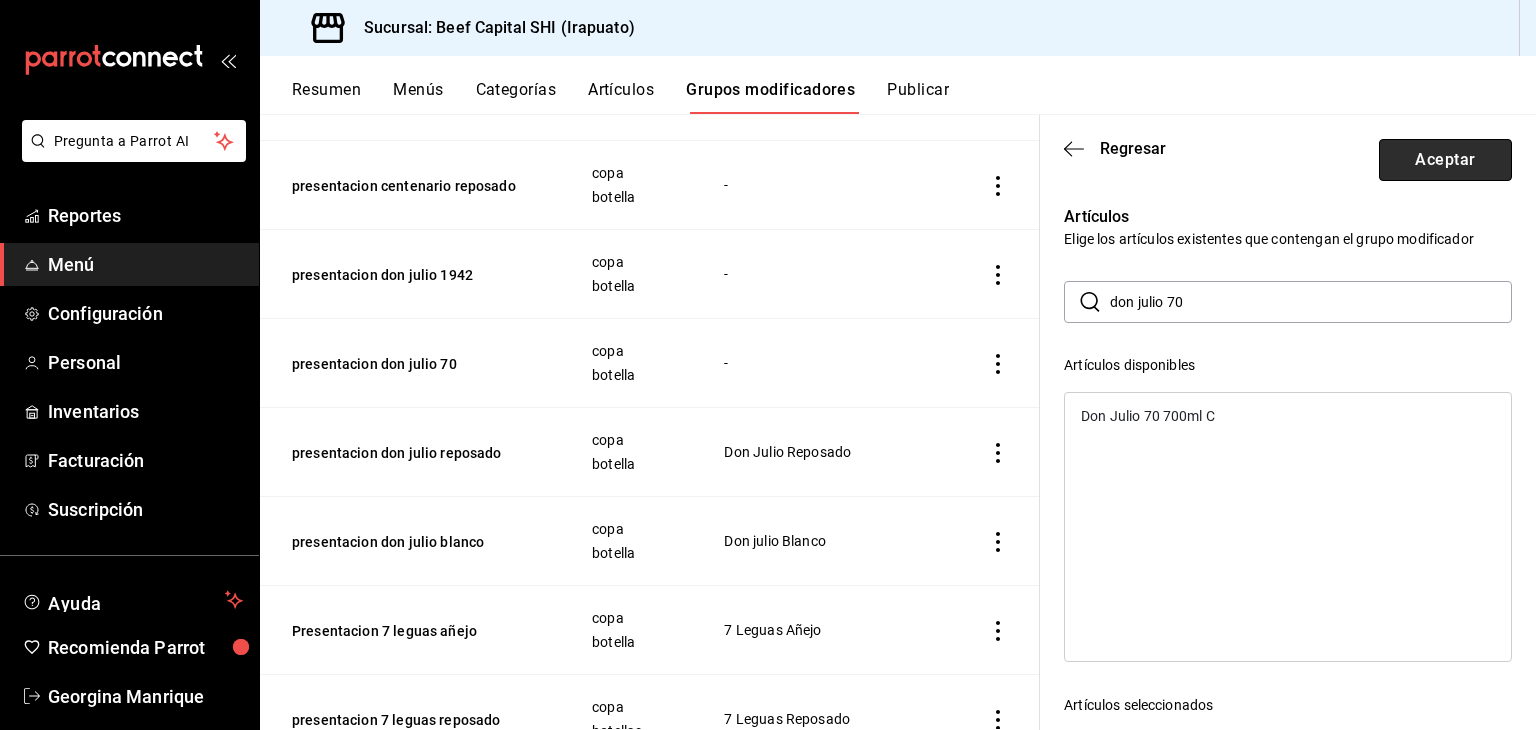 click on "Aceptar" at bounding box center [1445, 160] 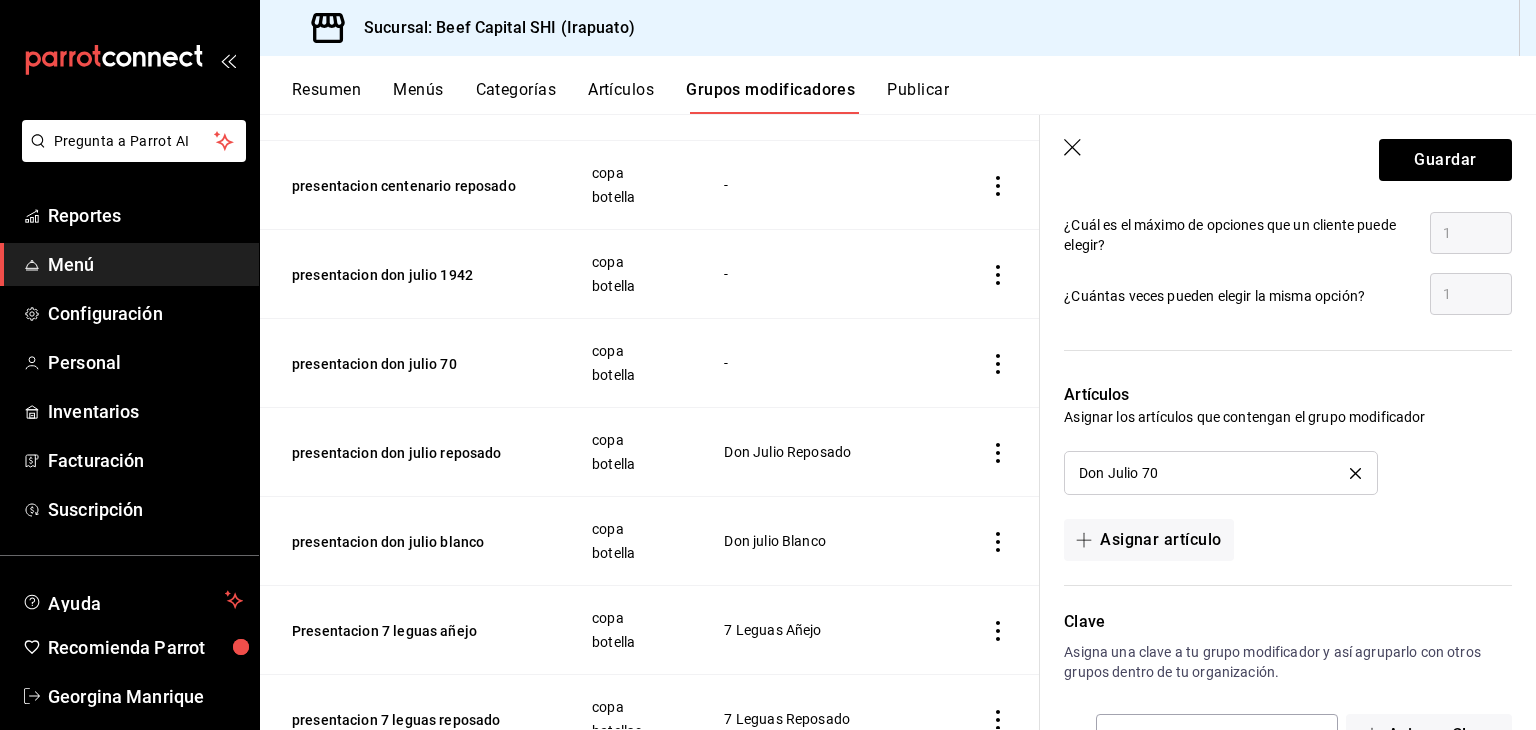 scroll, scrollTop: 0, scrollLeft: 0, axis: both 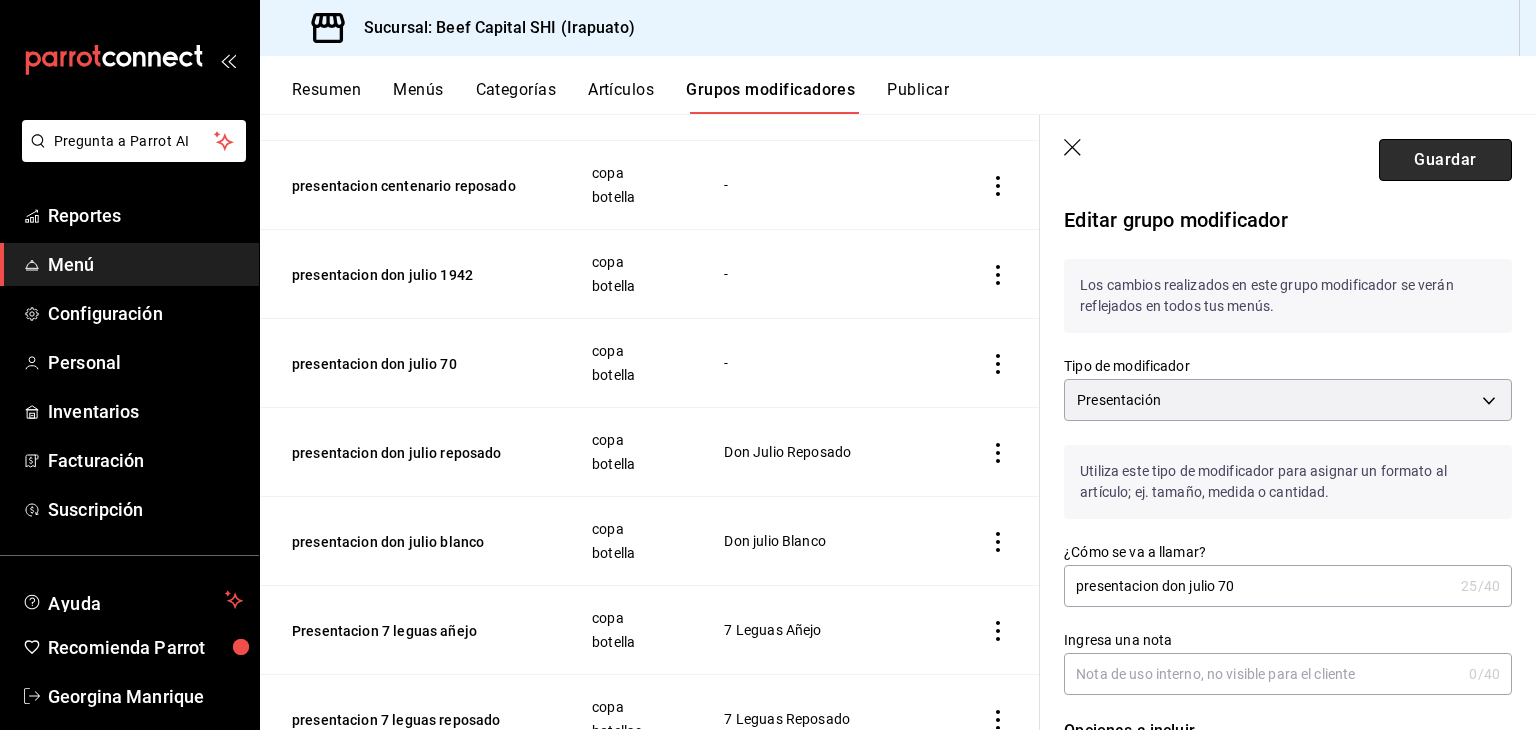 click on "Guardar" at bounding box center (1445, 160) 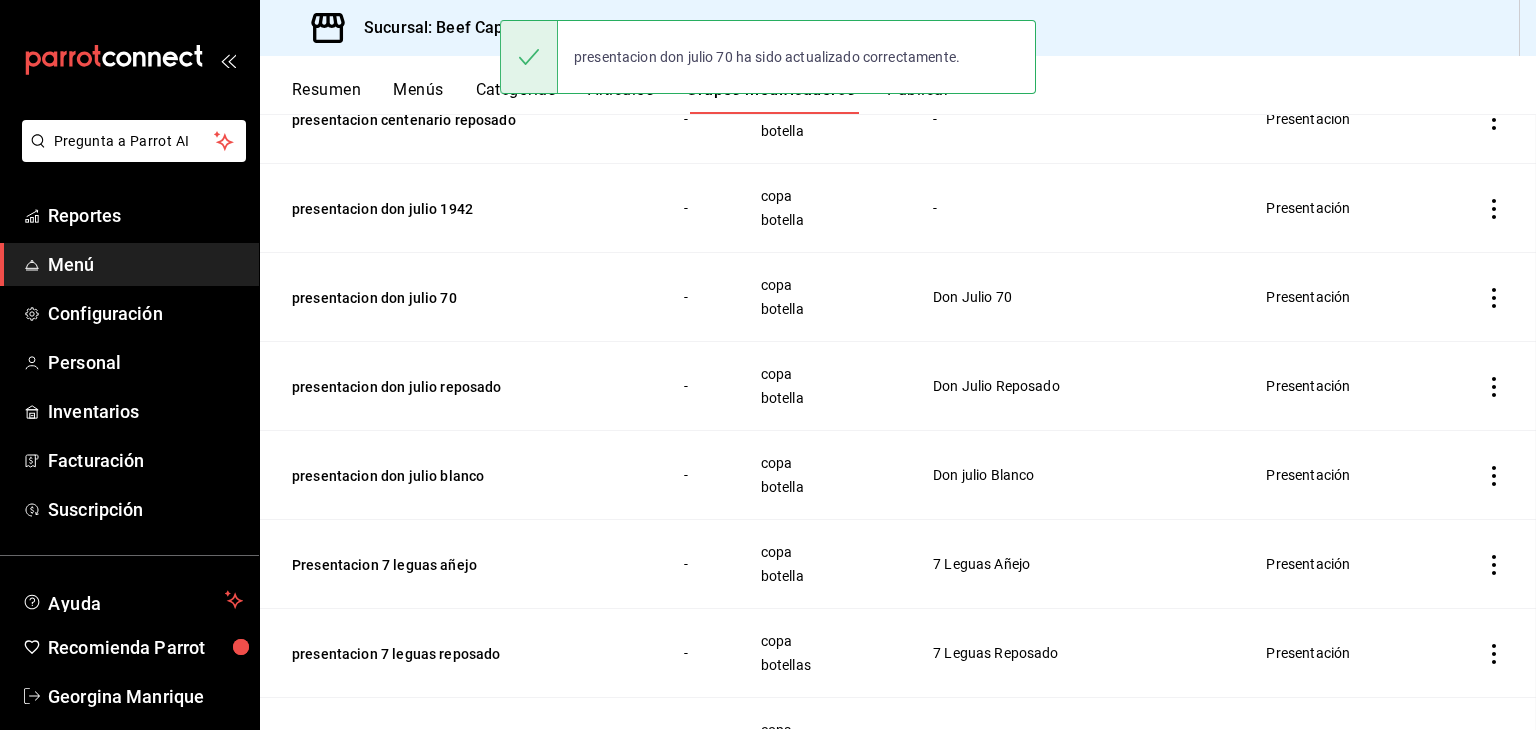 scroll, scrollTop: 0, scrollLeft: 0, axis: both 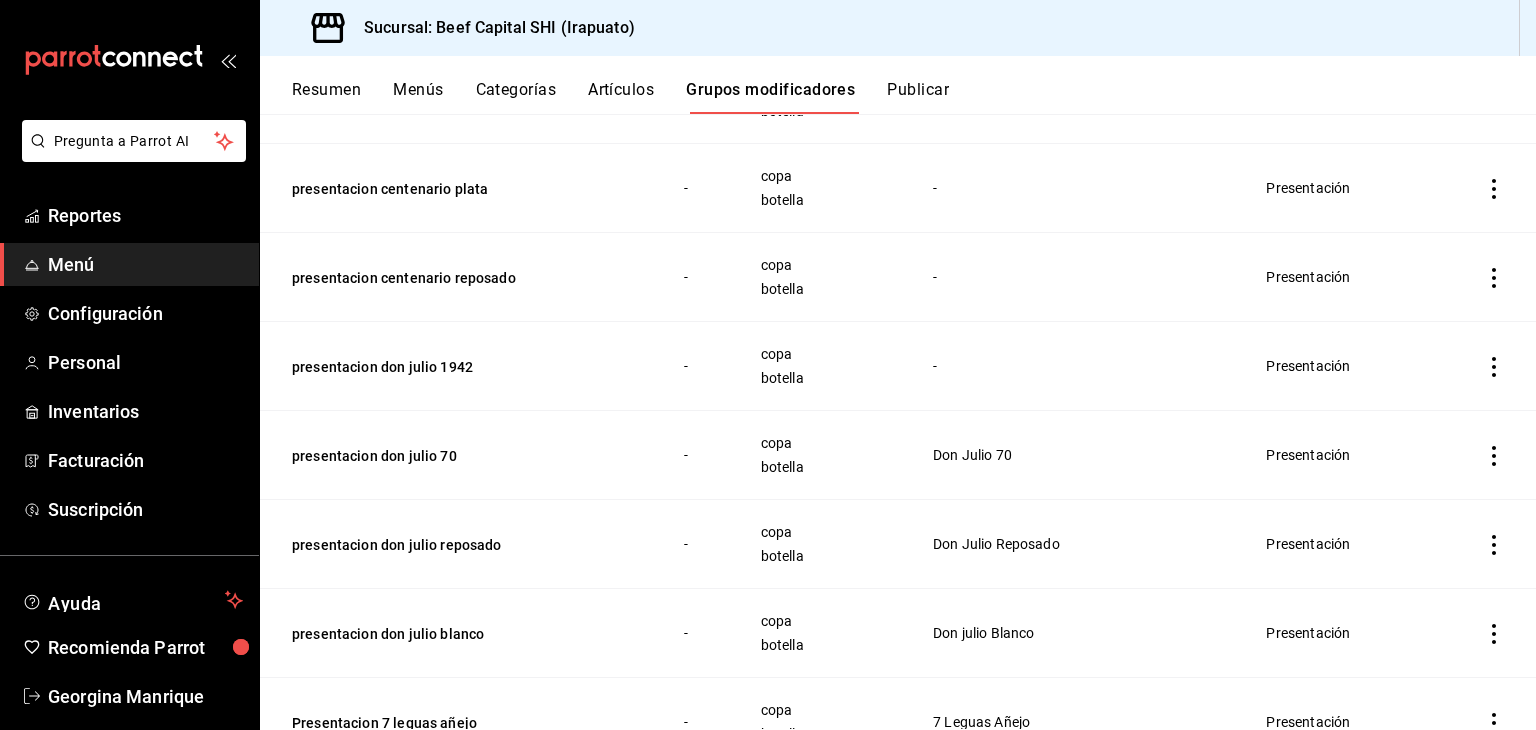 click 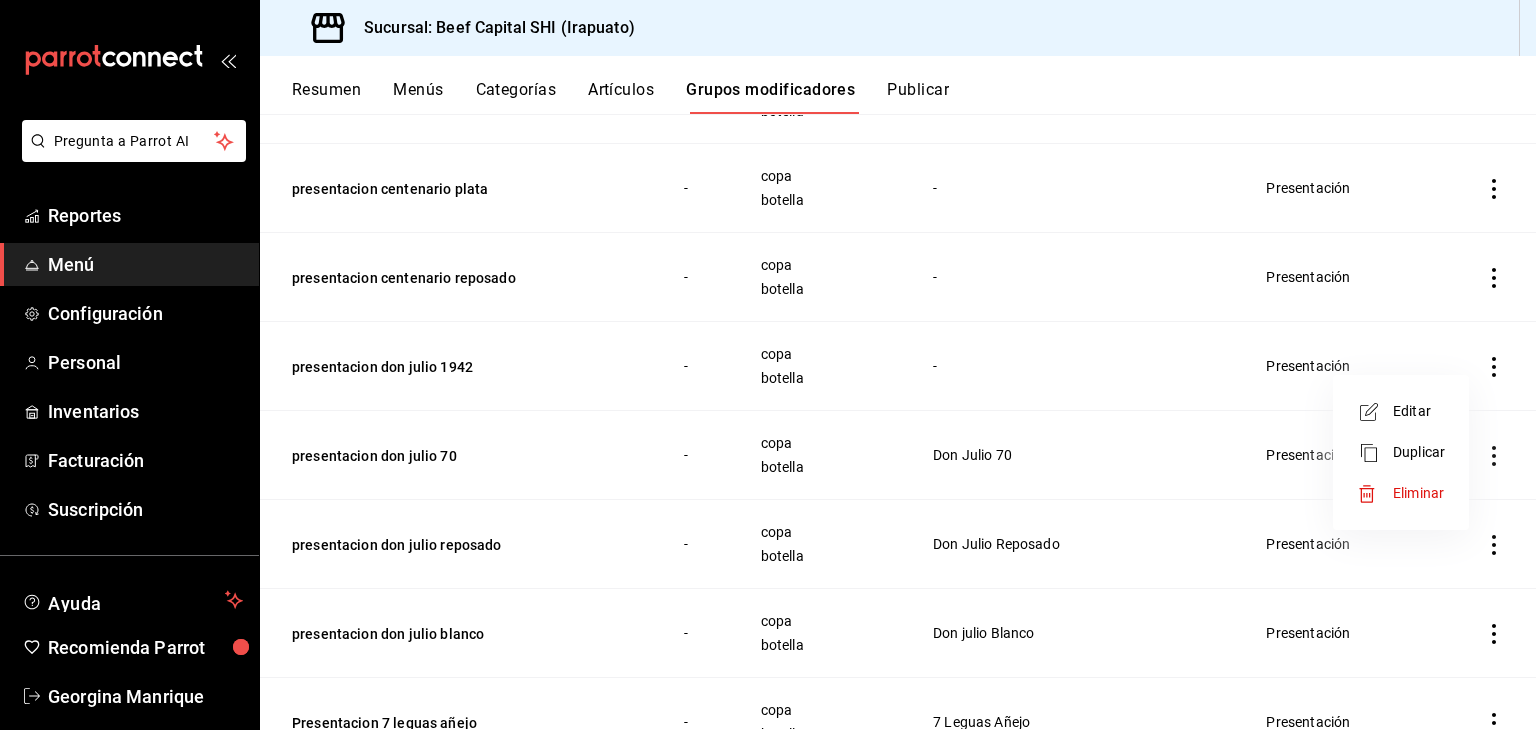 click on "Editar" at bounding box center (1419, 411) 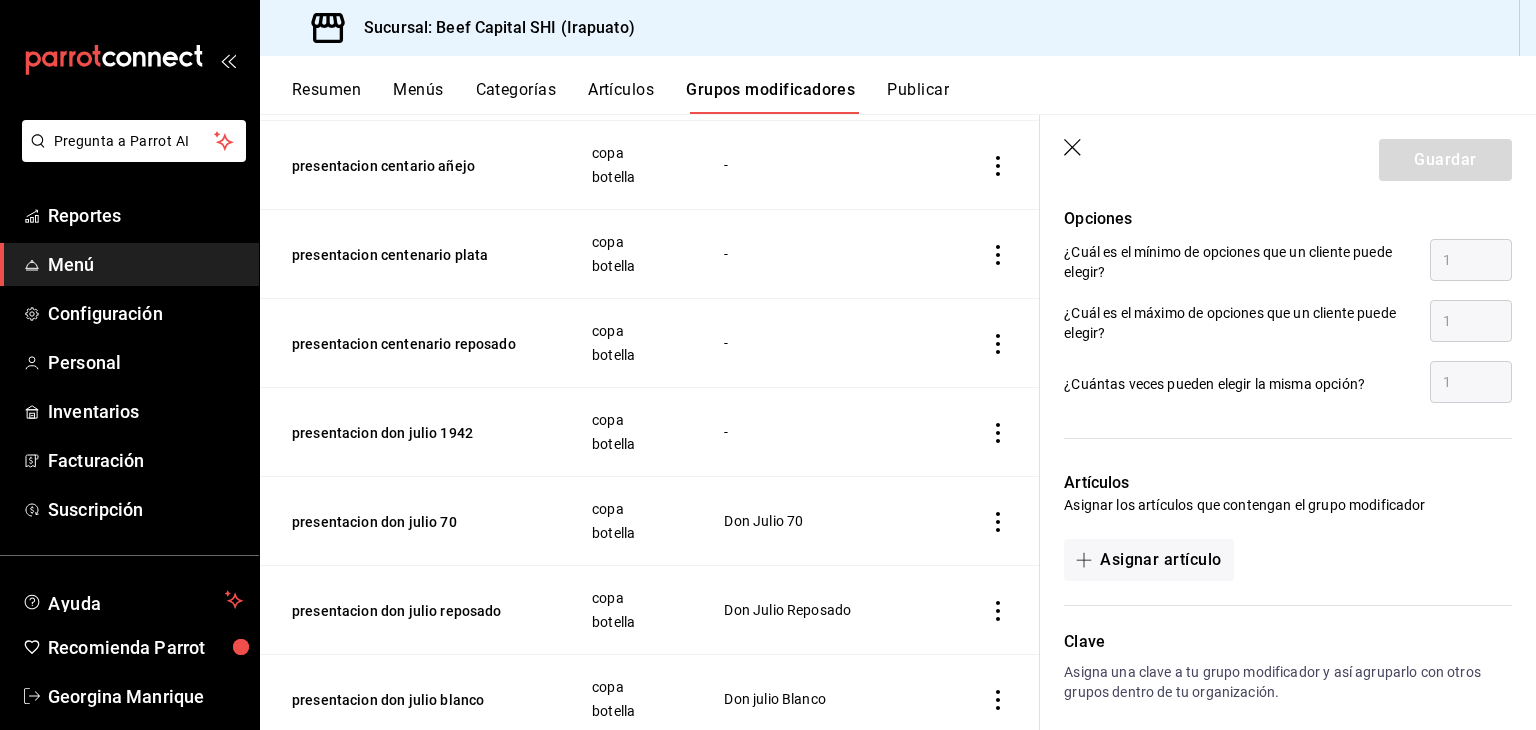 scroll, scrollTop: 1006, scrollLeft: 0, axis: vertical 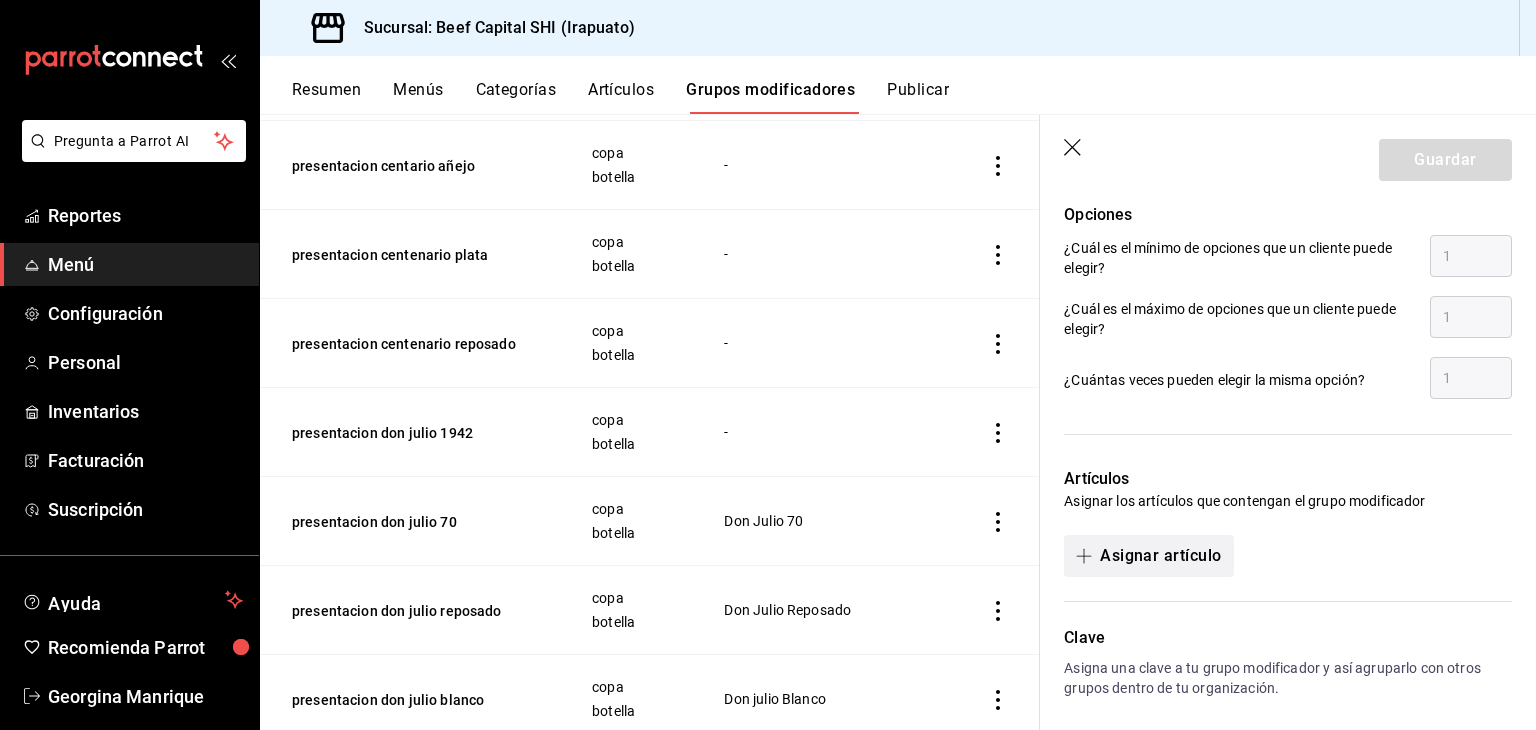 click at bounding box center [1088, 556] 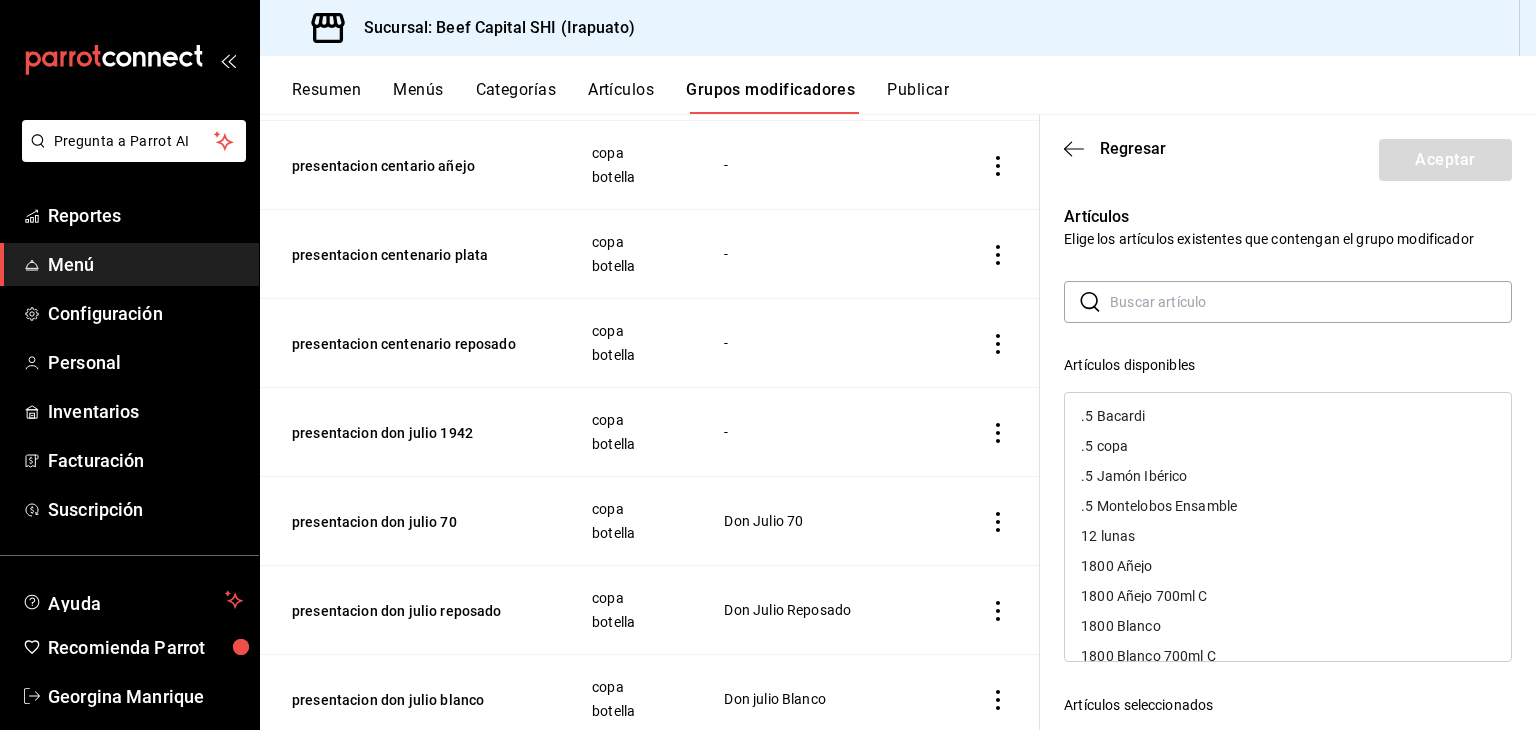 click at bounding box center (1311, 302) 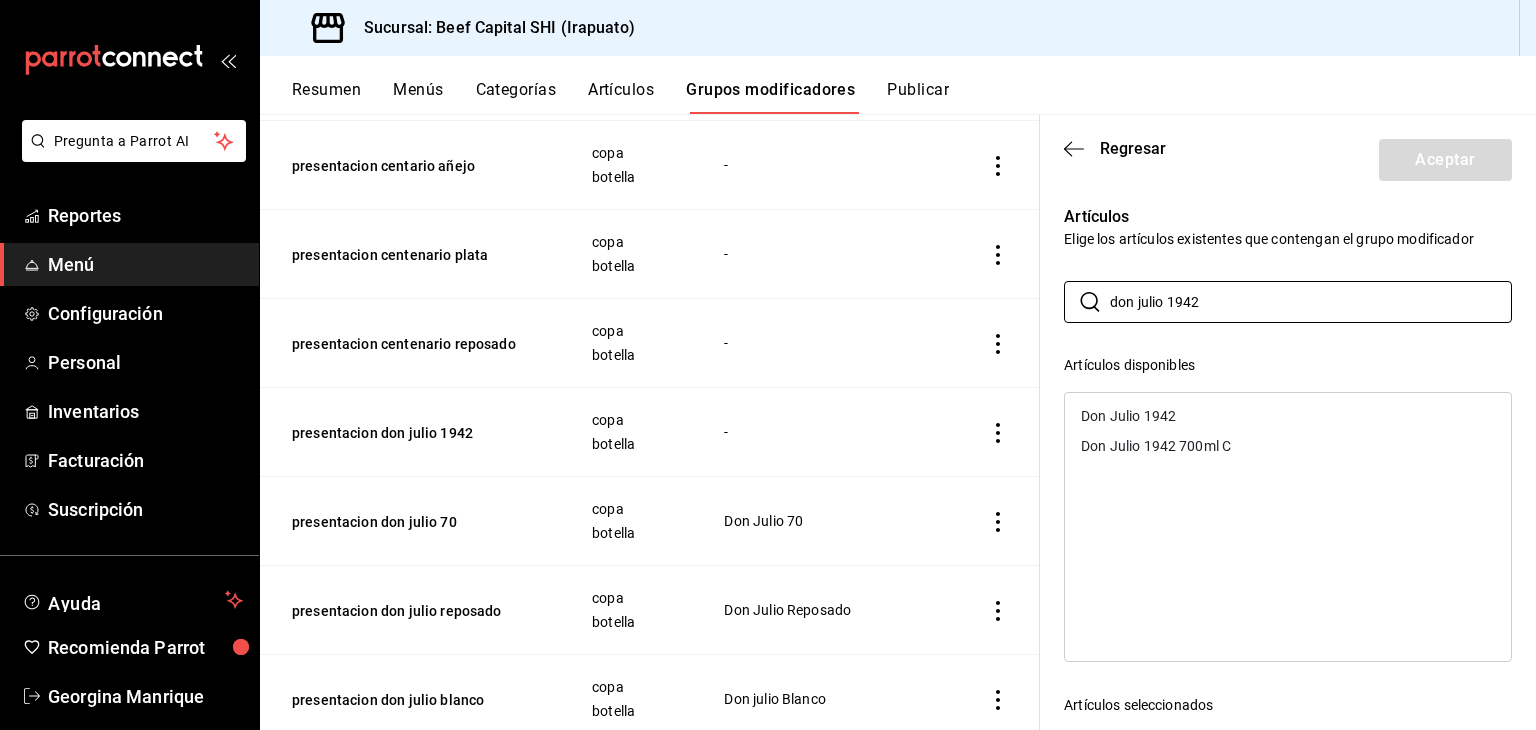 type on "don julio 1942" 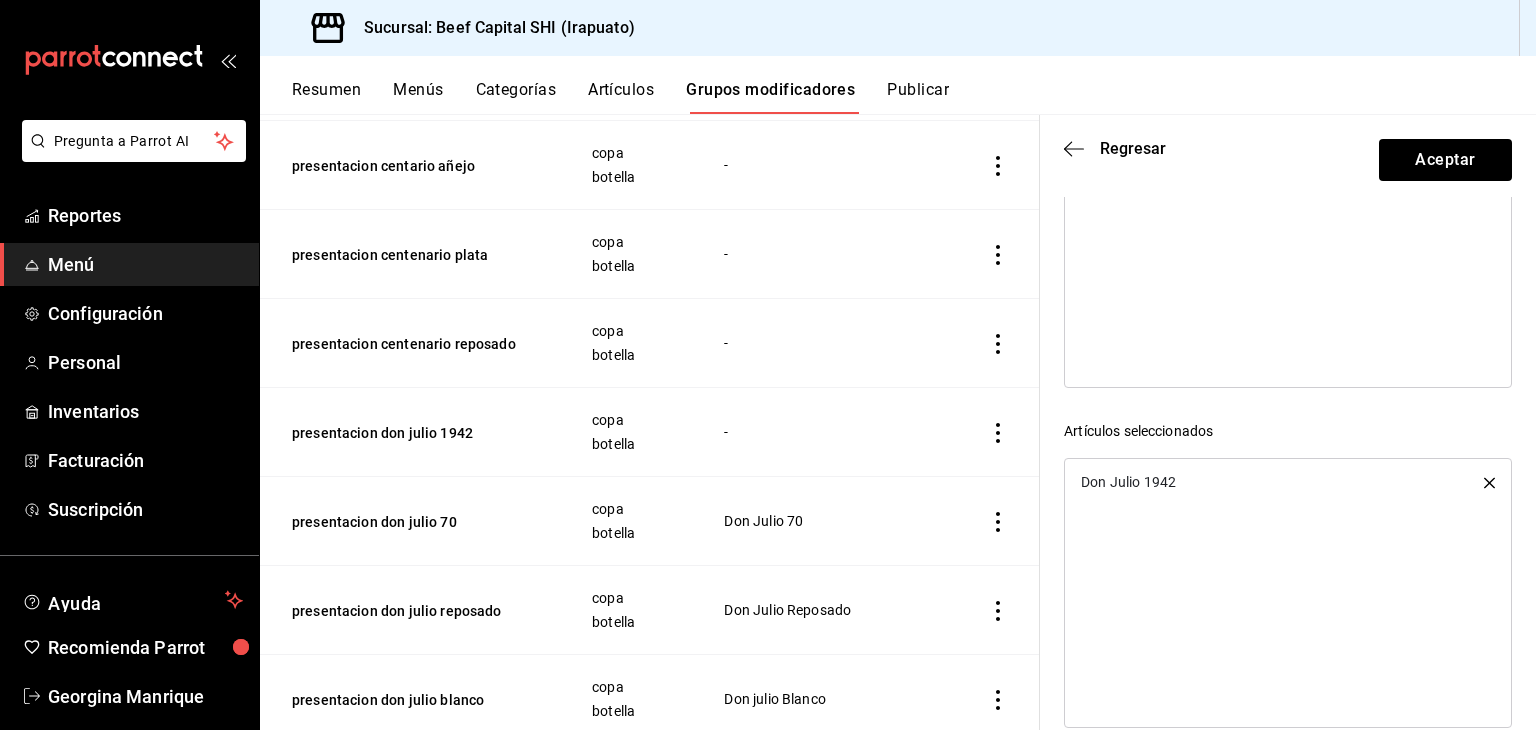scroll, scrollTop: 276, scrollLeft: 0, axis: vertical 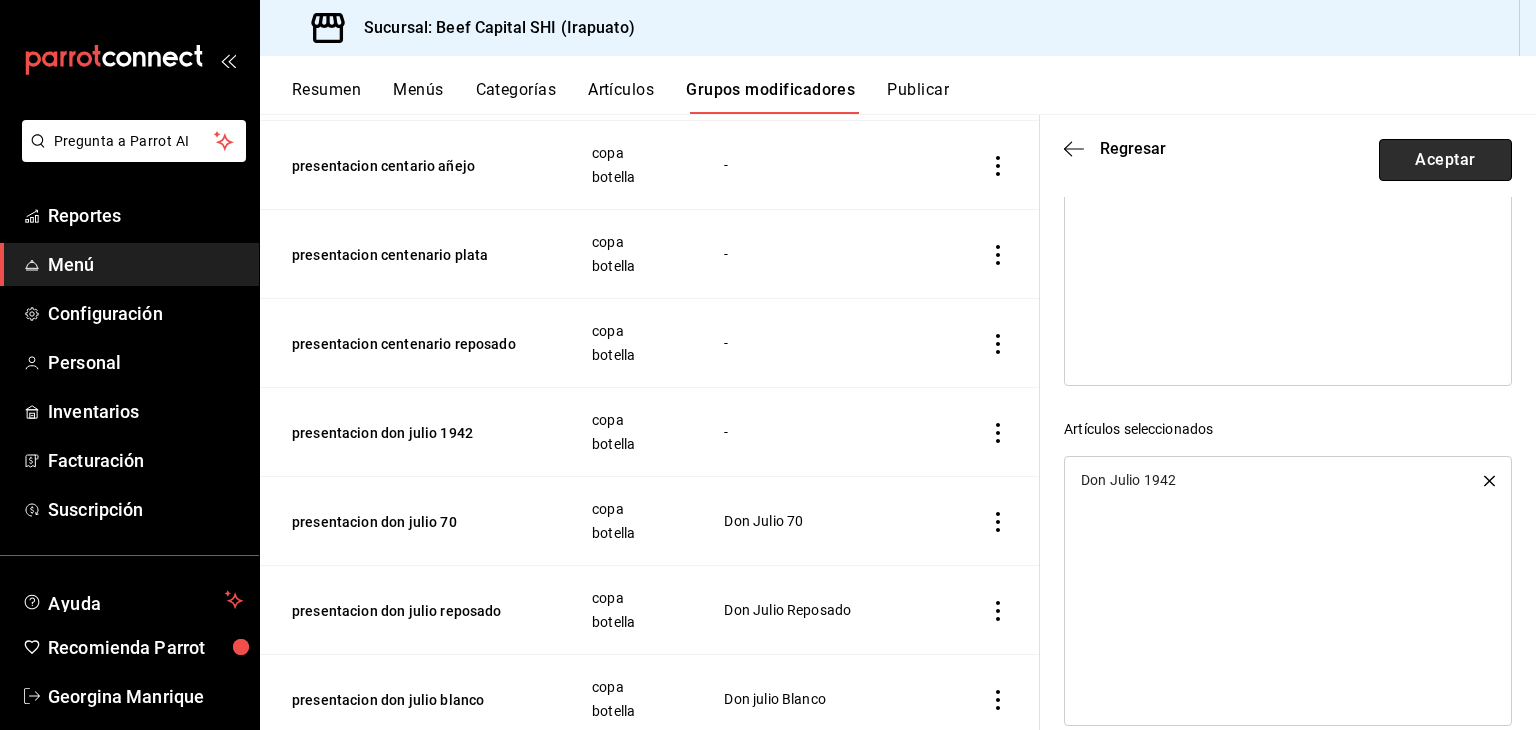 click on "Aceptar" at bounding box center [1445, 160] 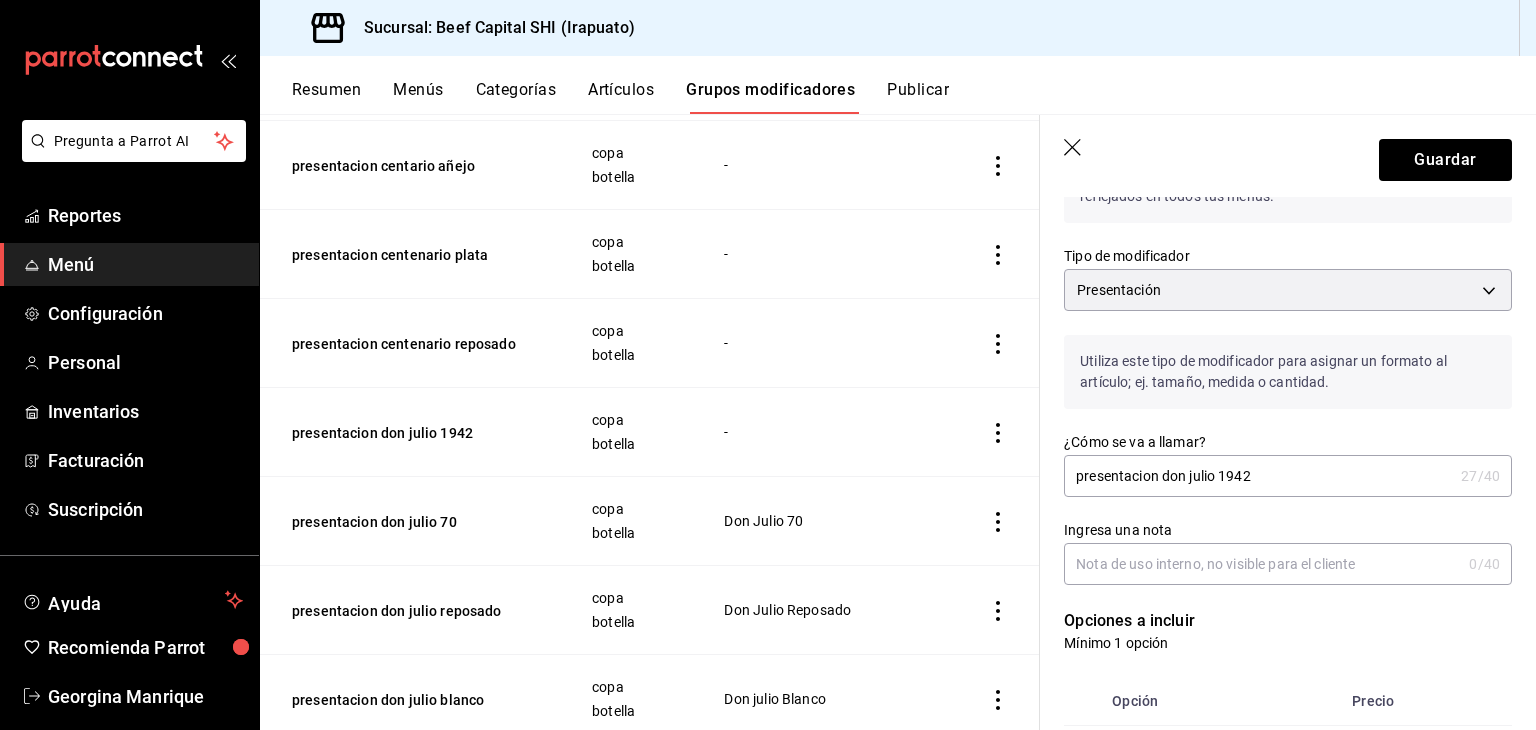 scroll, scrollTop: 0, scrollLeft: 0, axis: both 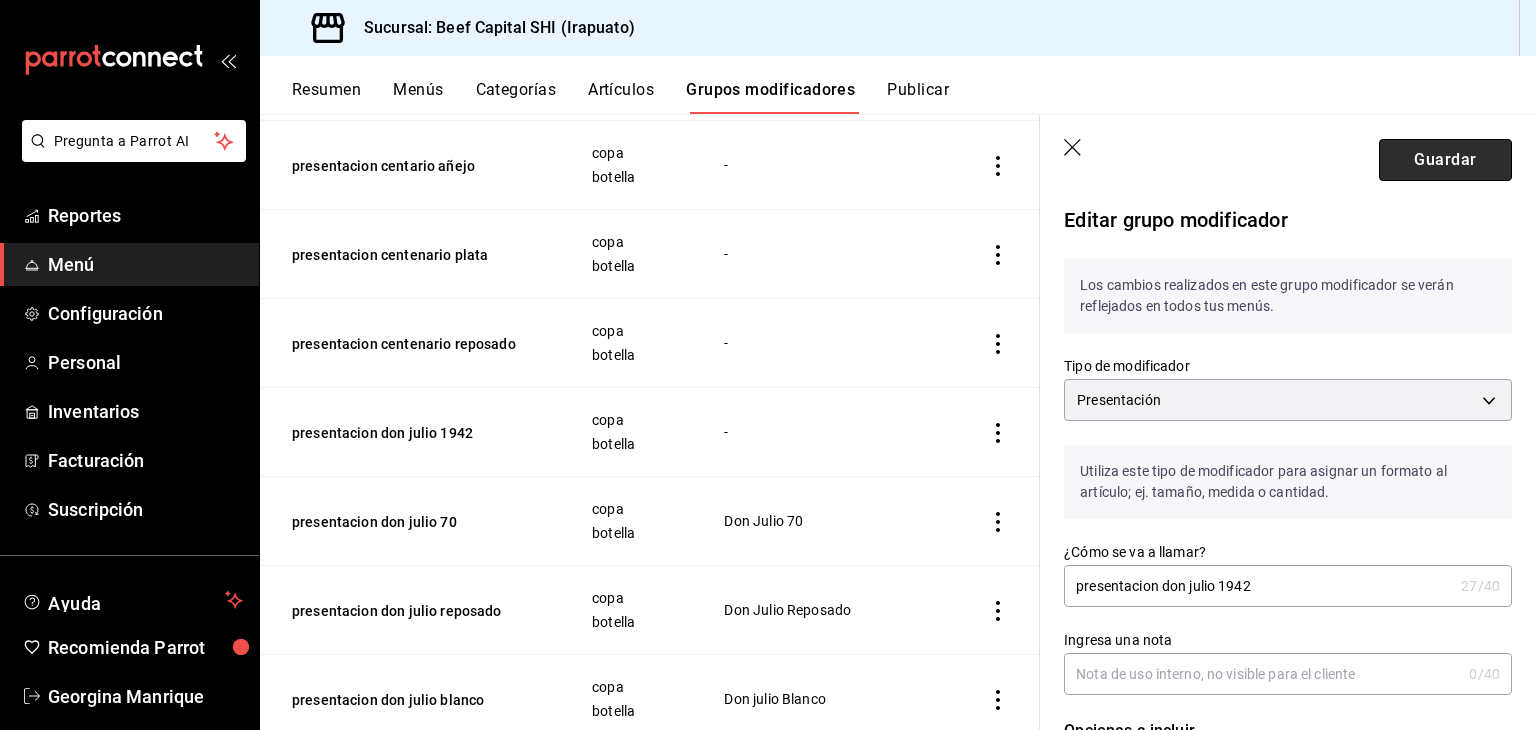 click on "Guardar" at bounding box center (1445, 160) 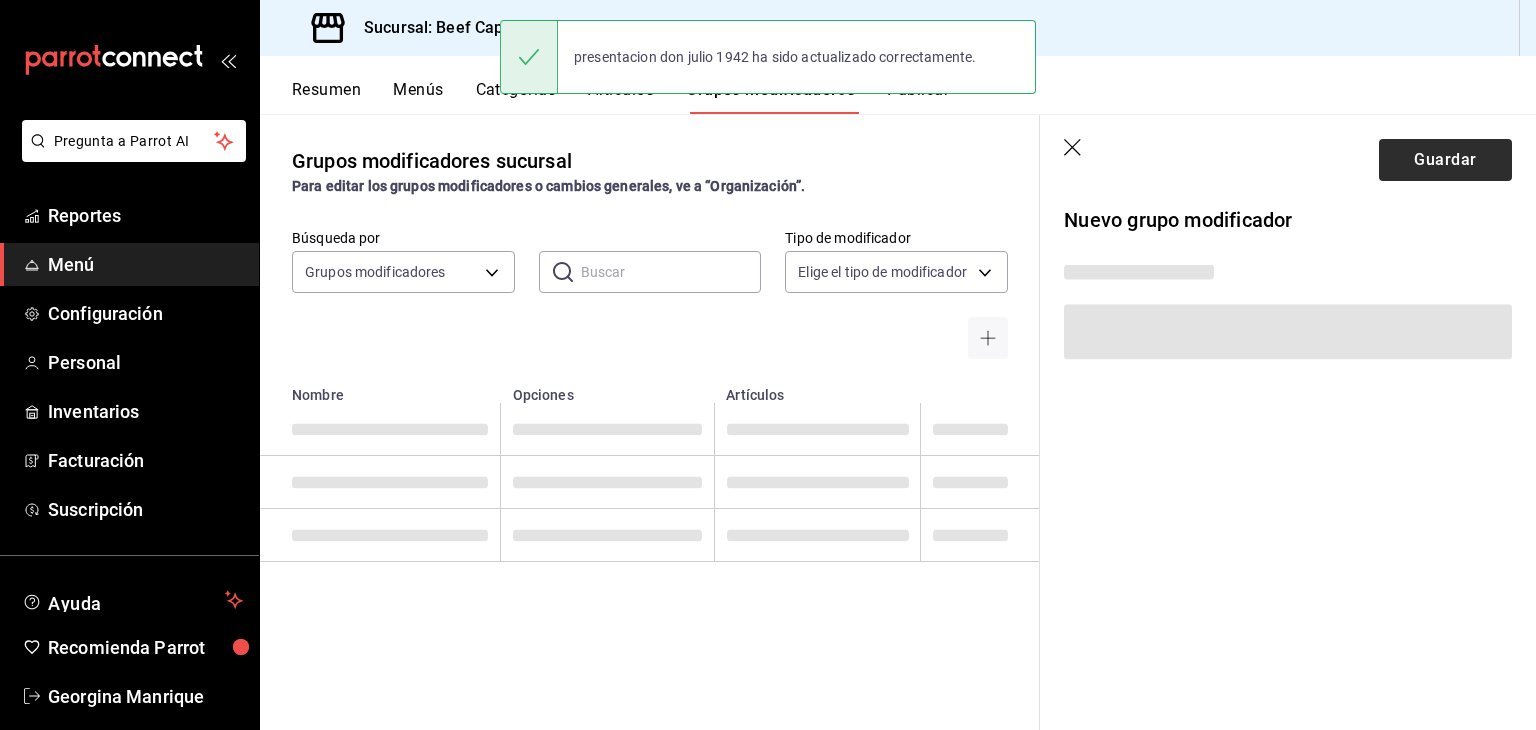 scroll, scrollTop: 0, scrollLeft: 0, axis: both 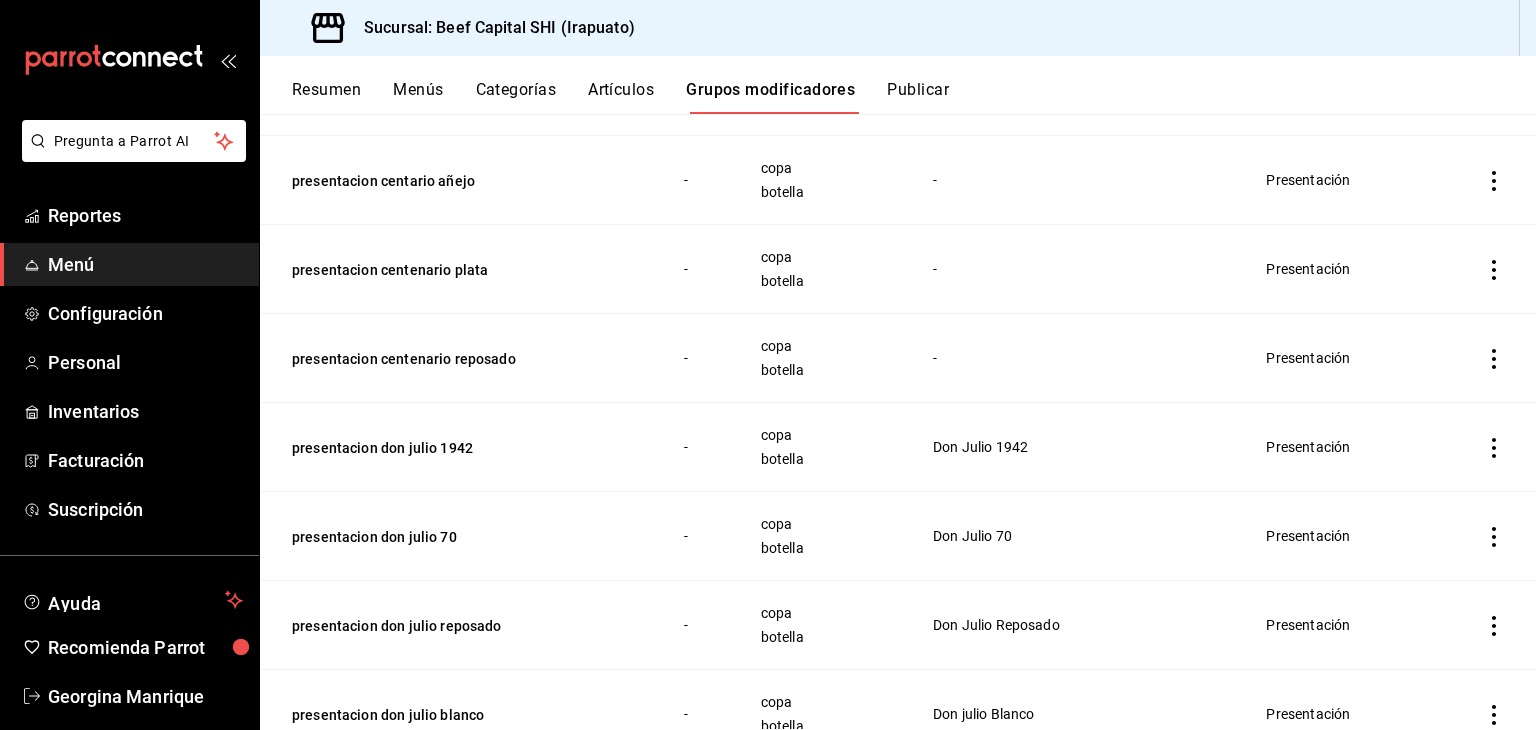 click 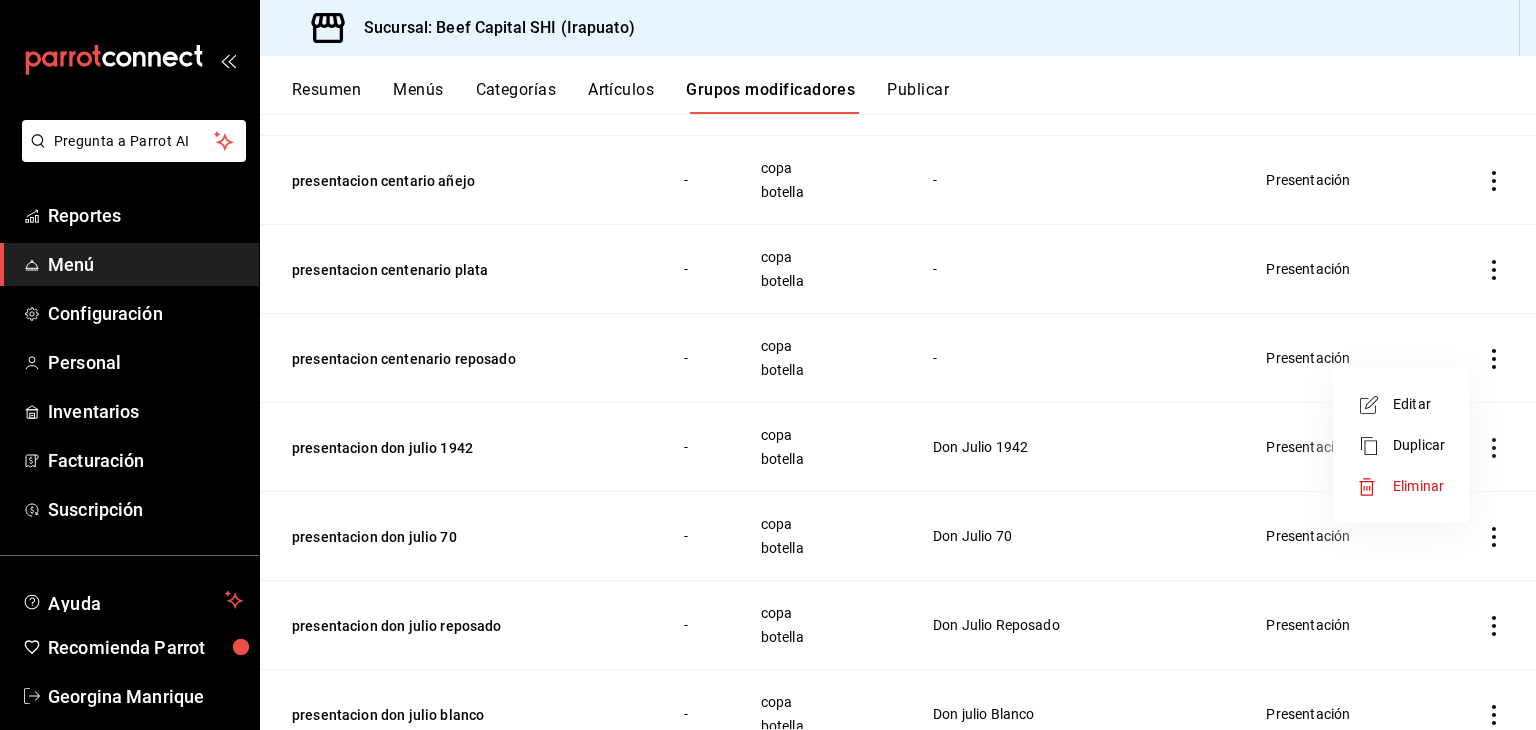 click on "Editar" at bounding box center [1419, 404] 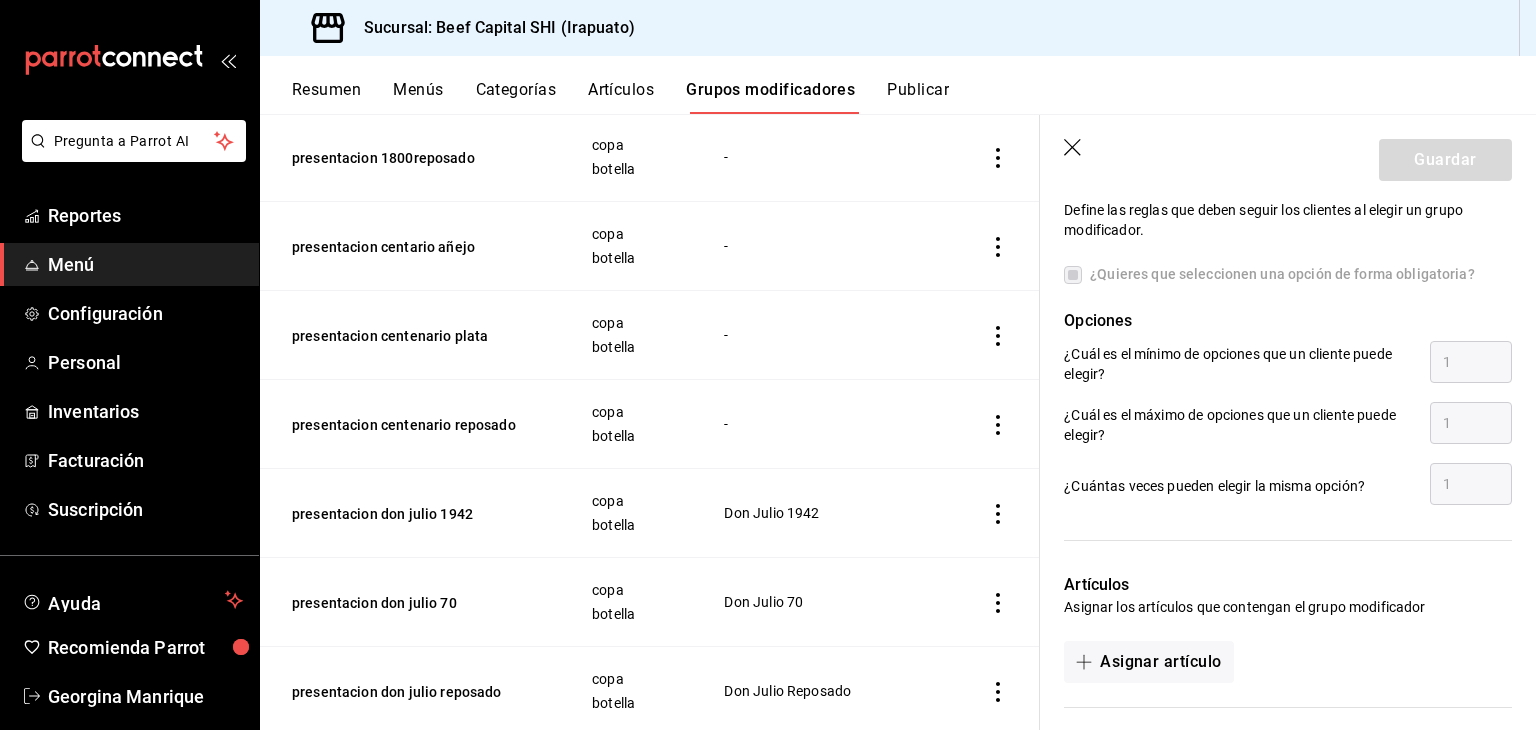 scroll, scrollTop: 1090, scrollLeft: 0, axis: vertical 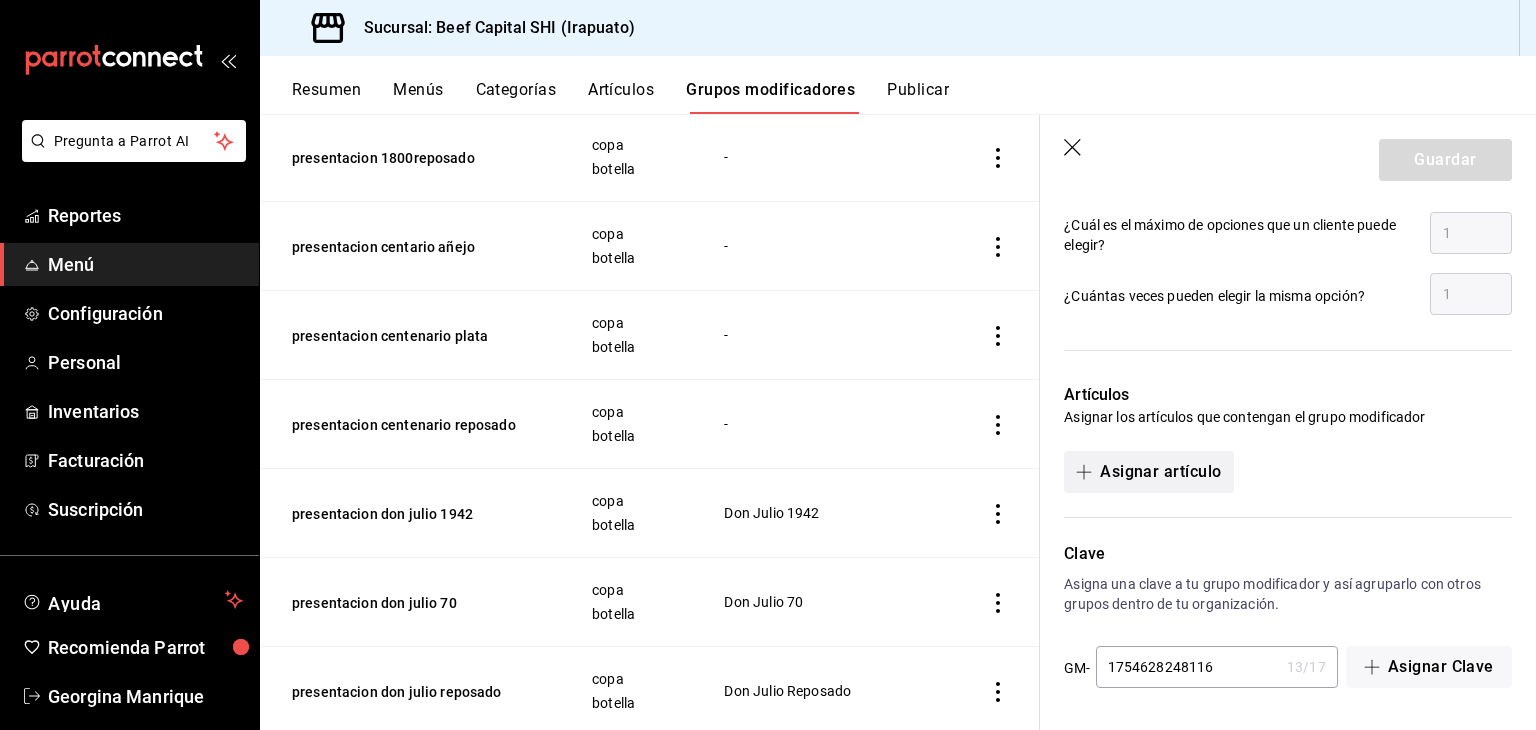click 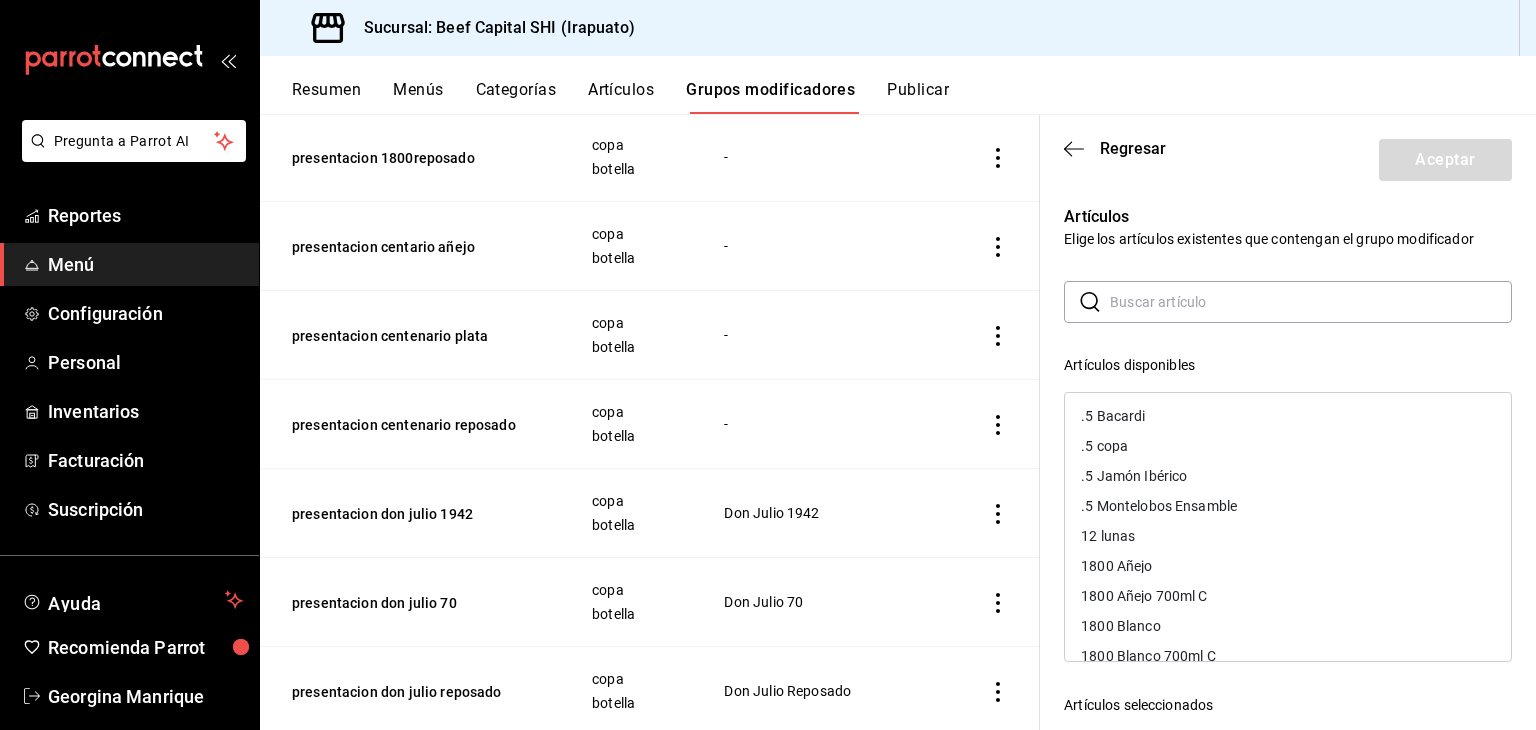 click at bounding box center [1311, 302] 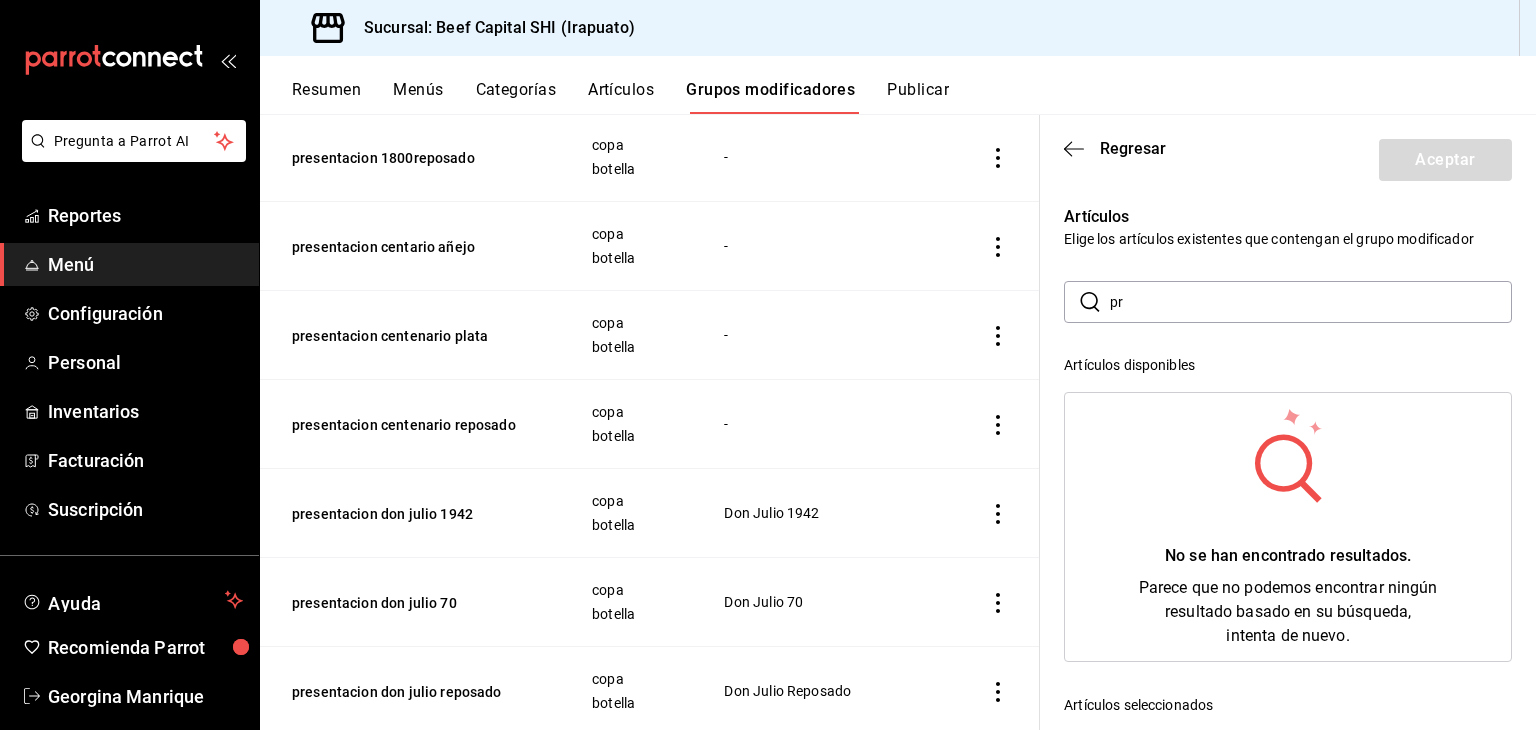 type on "p" 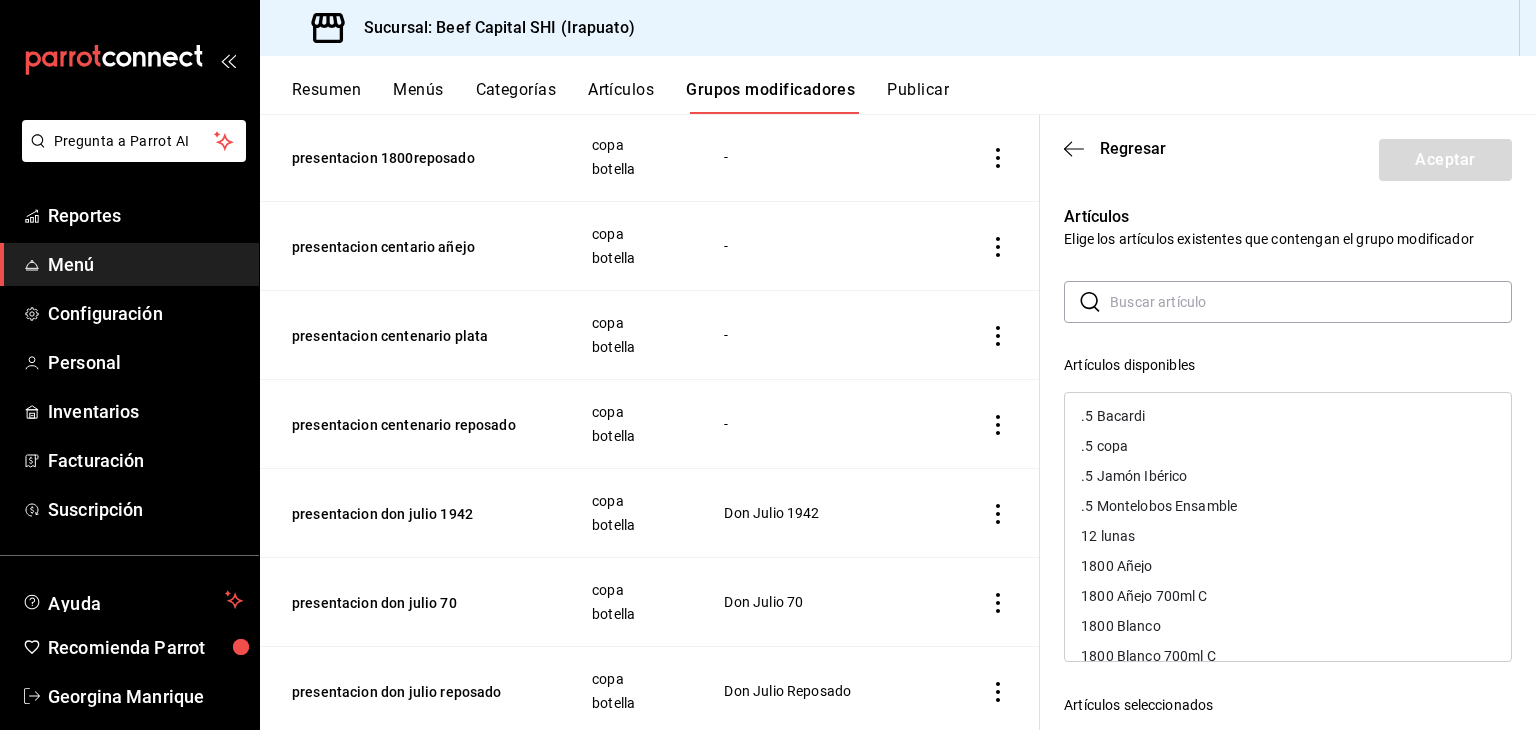 click at bounding box center (1311, 302) 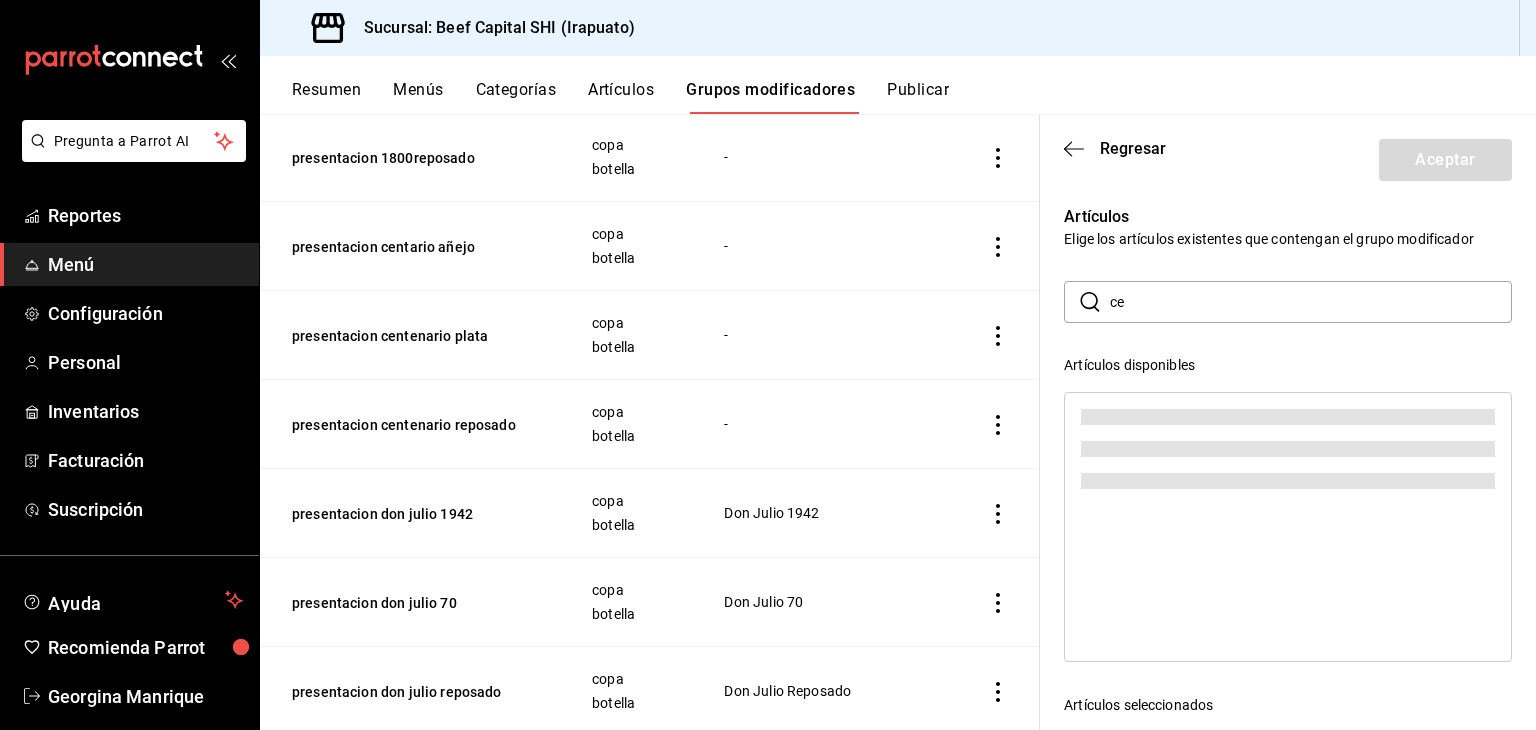 type on "c" 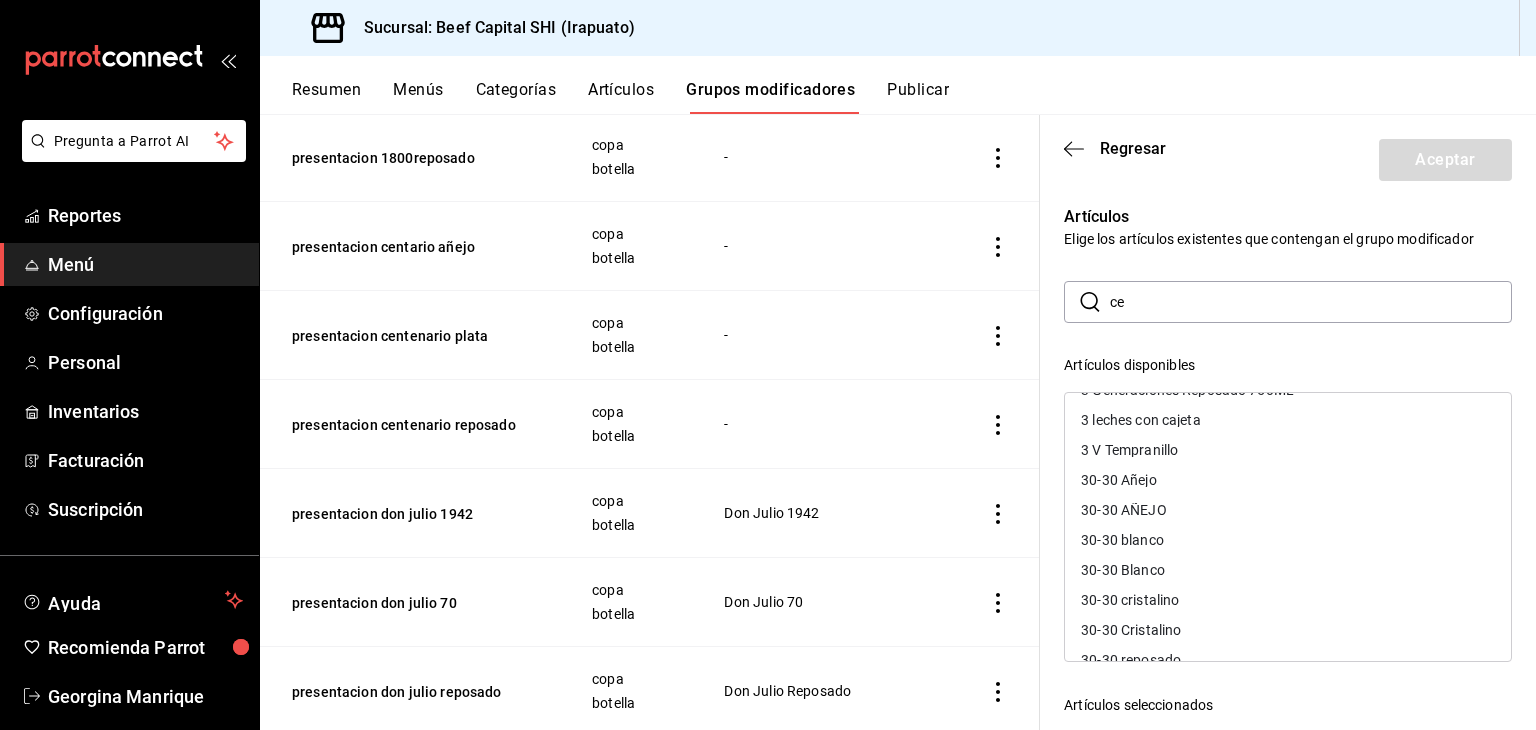 scroll, scrollTop: 0, scrollLeft: 0, axis: both 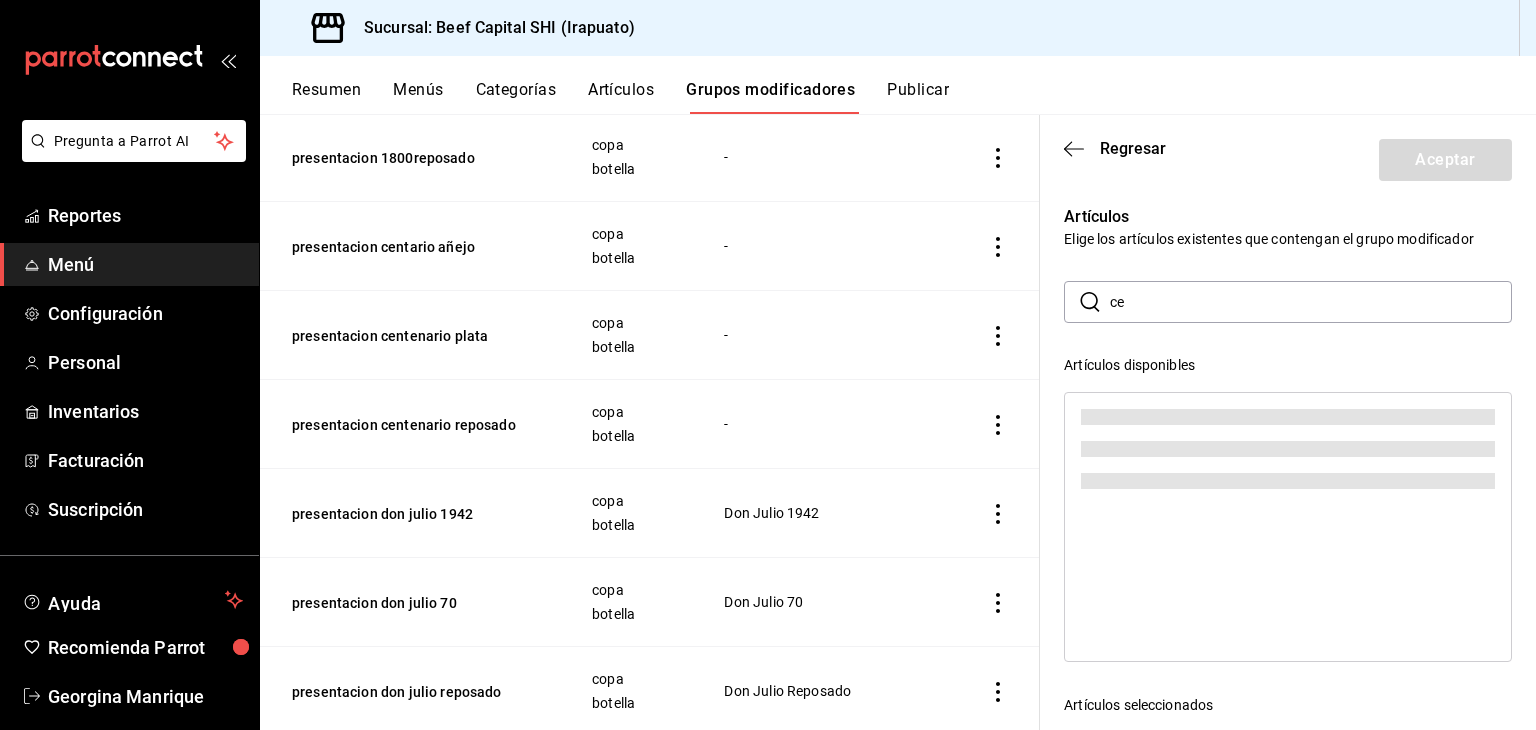 type on "c" 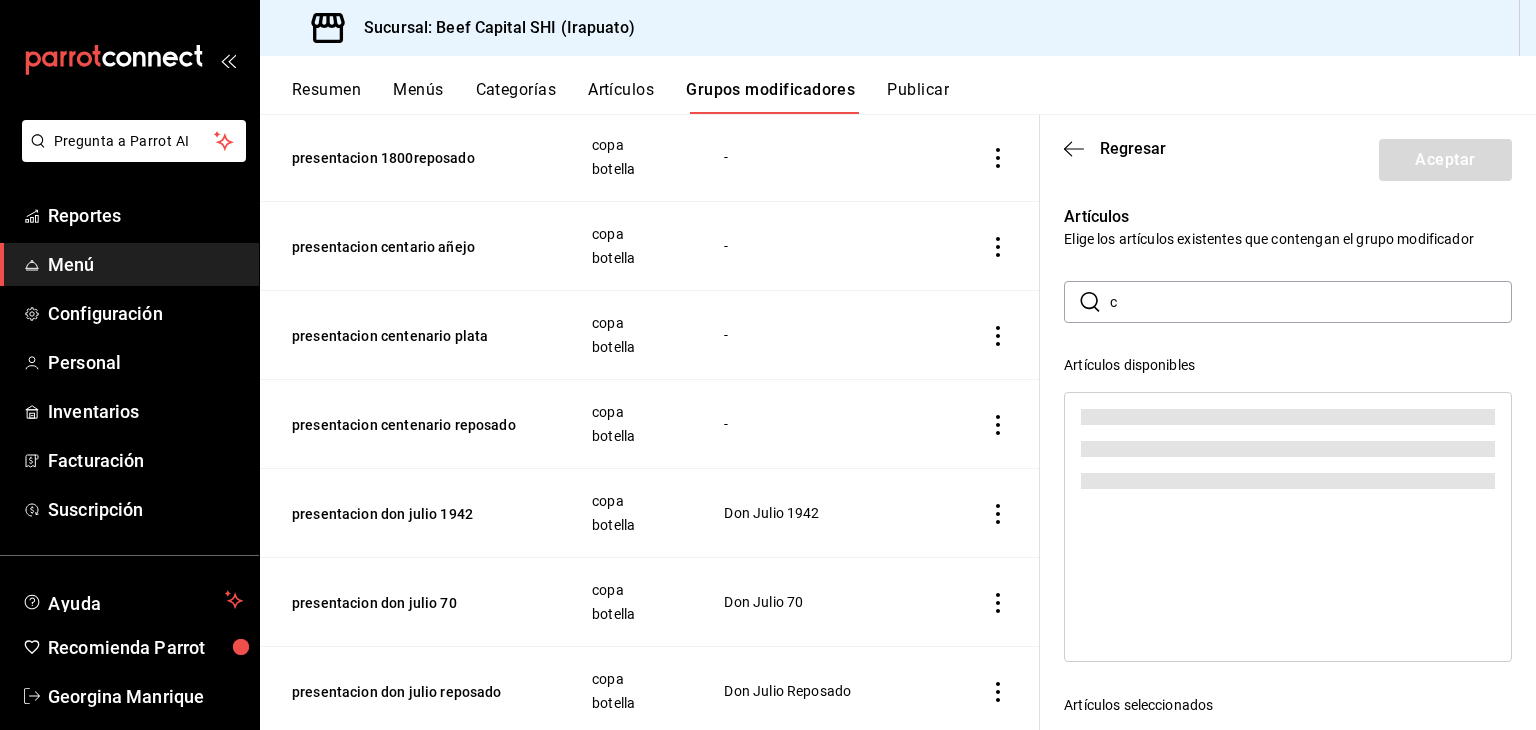 type 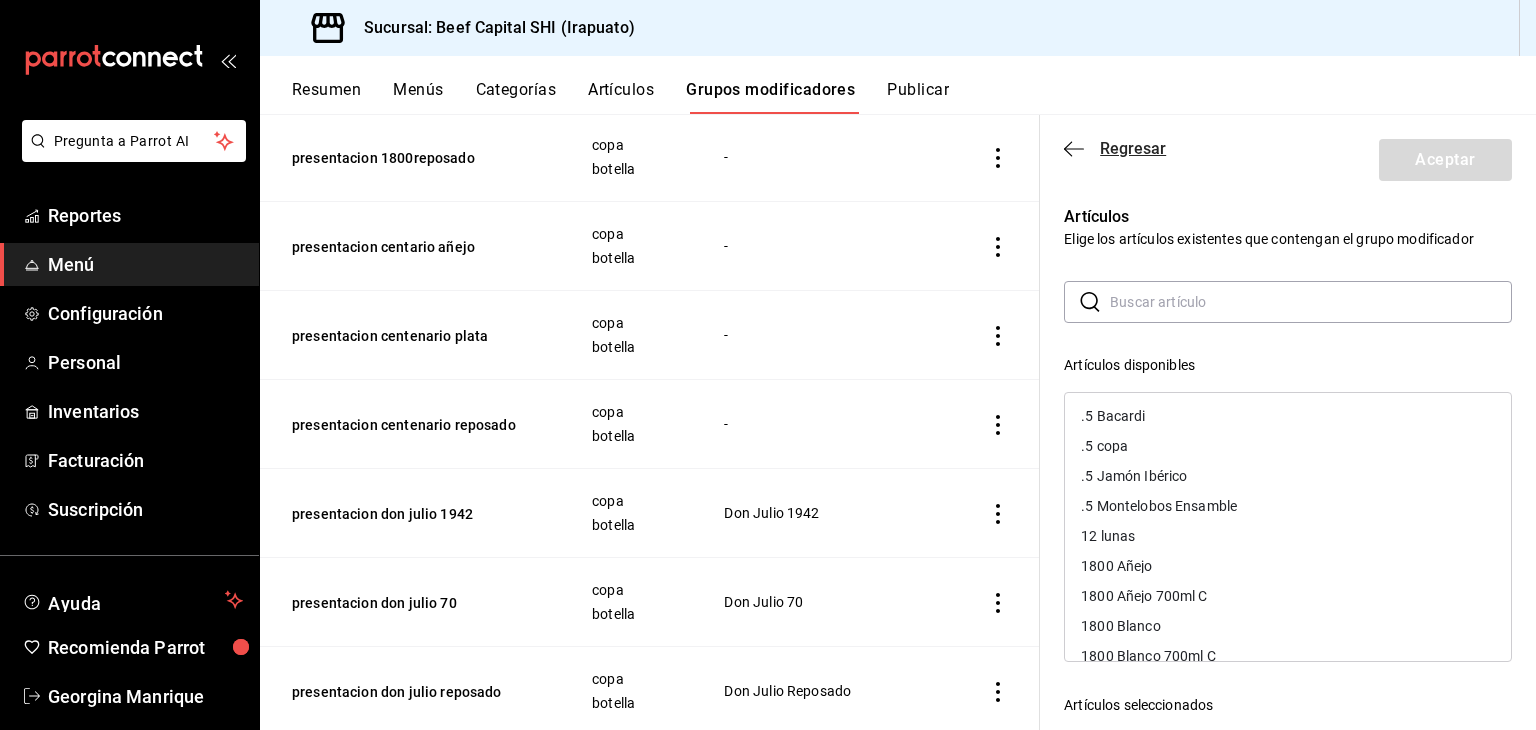 click 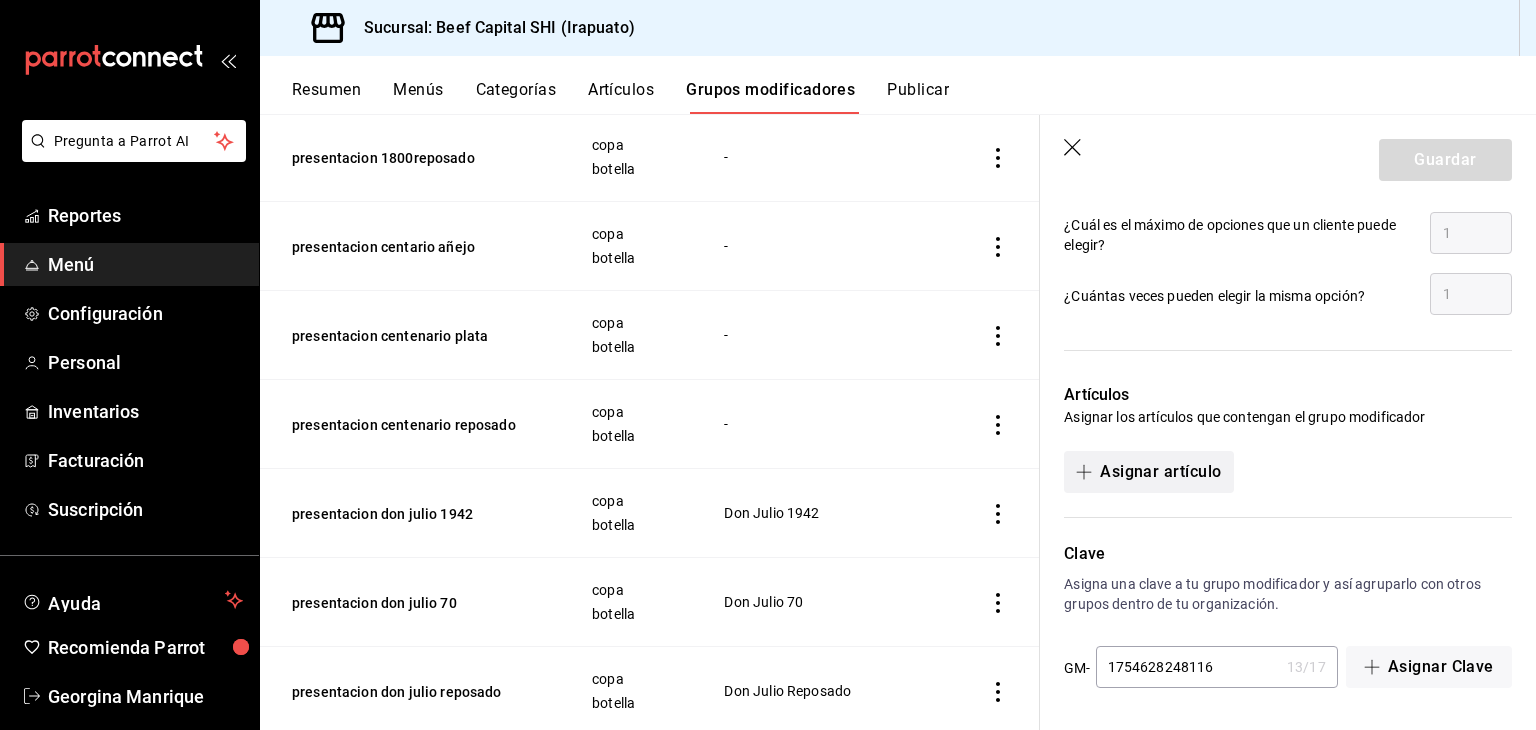 click 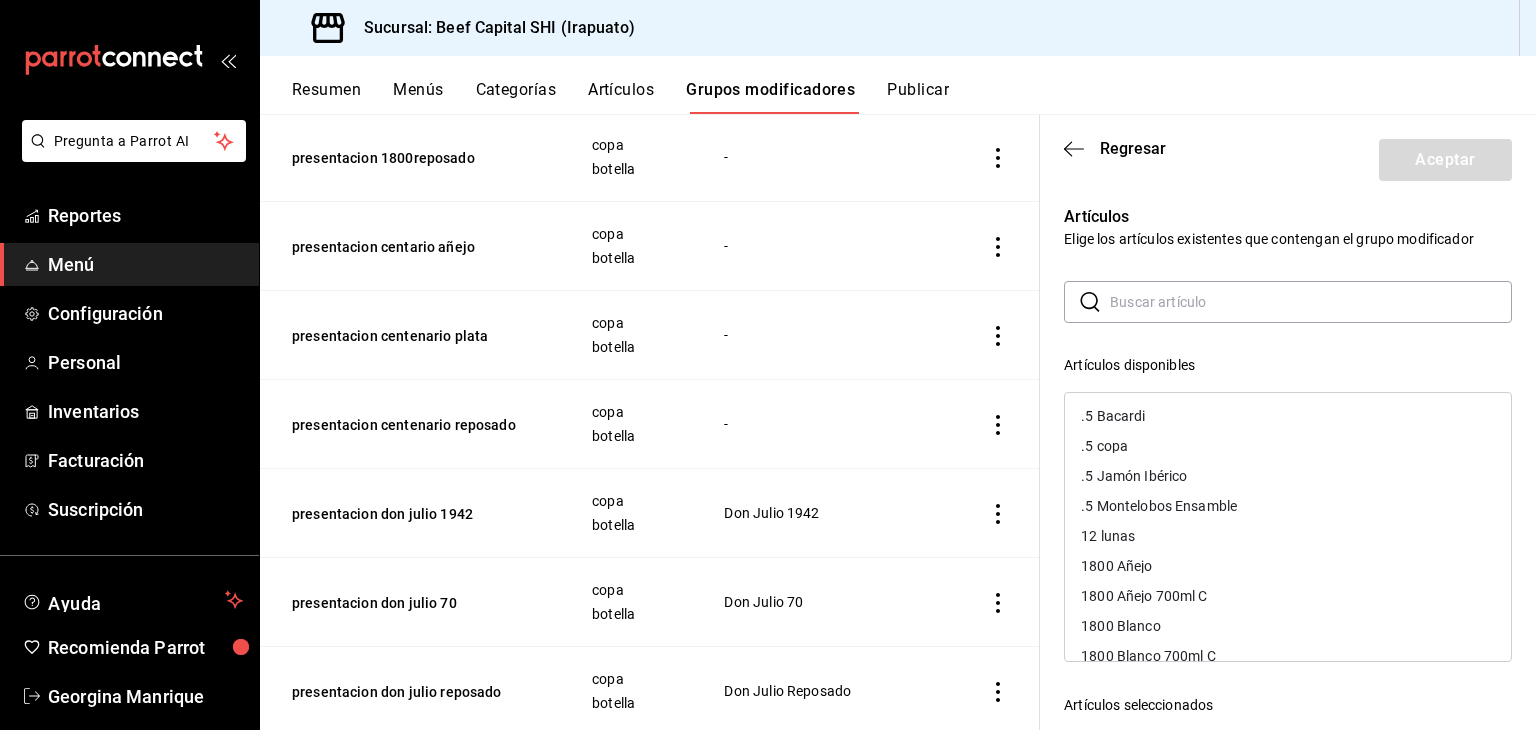 click at bounding box center (1311, 302) 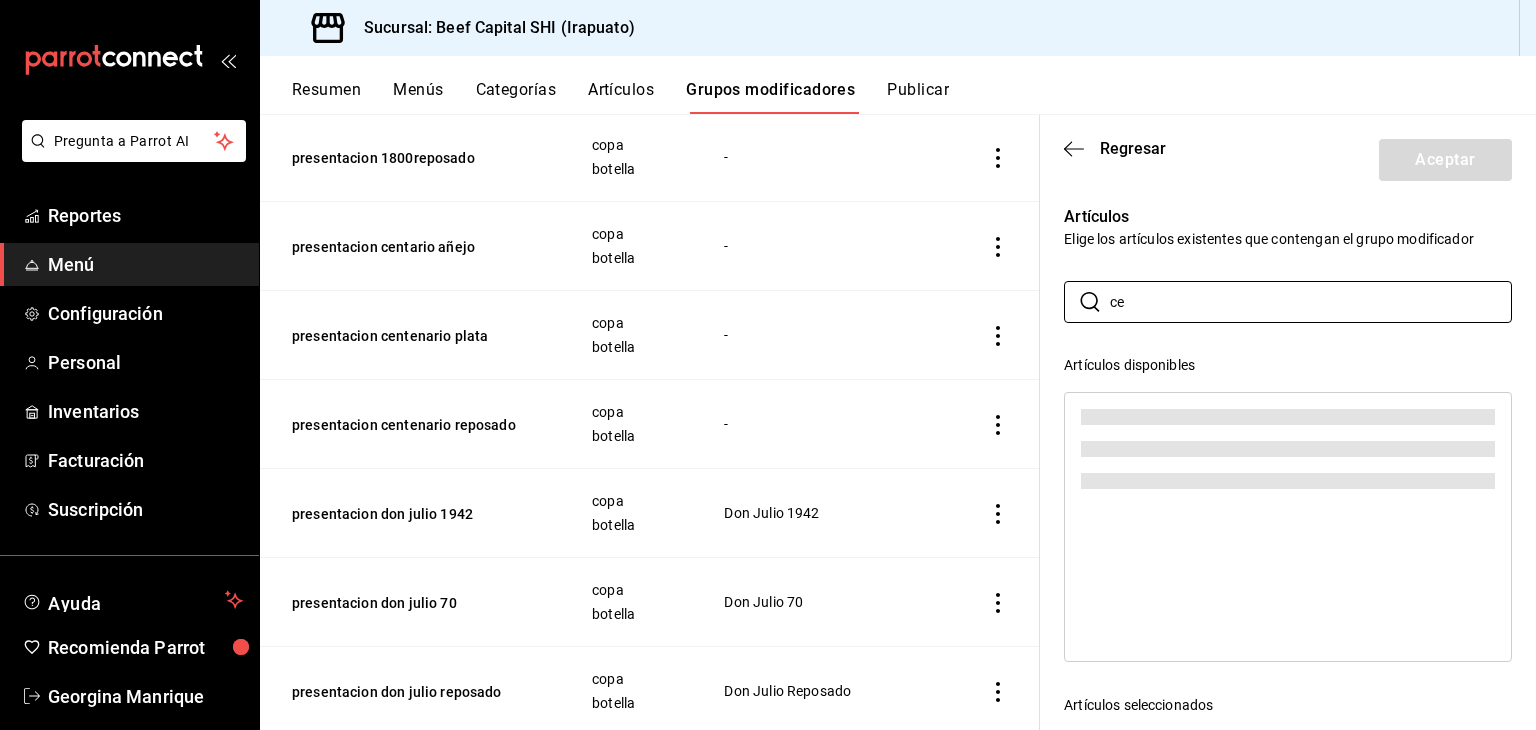 type on "c" 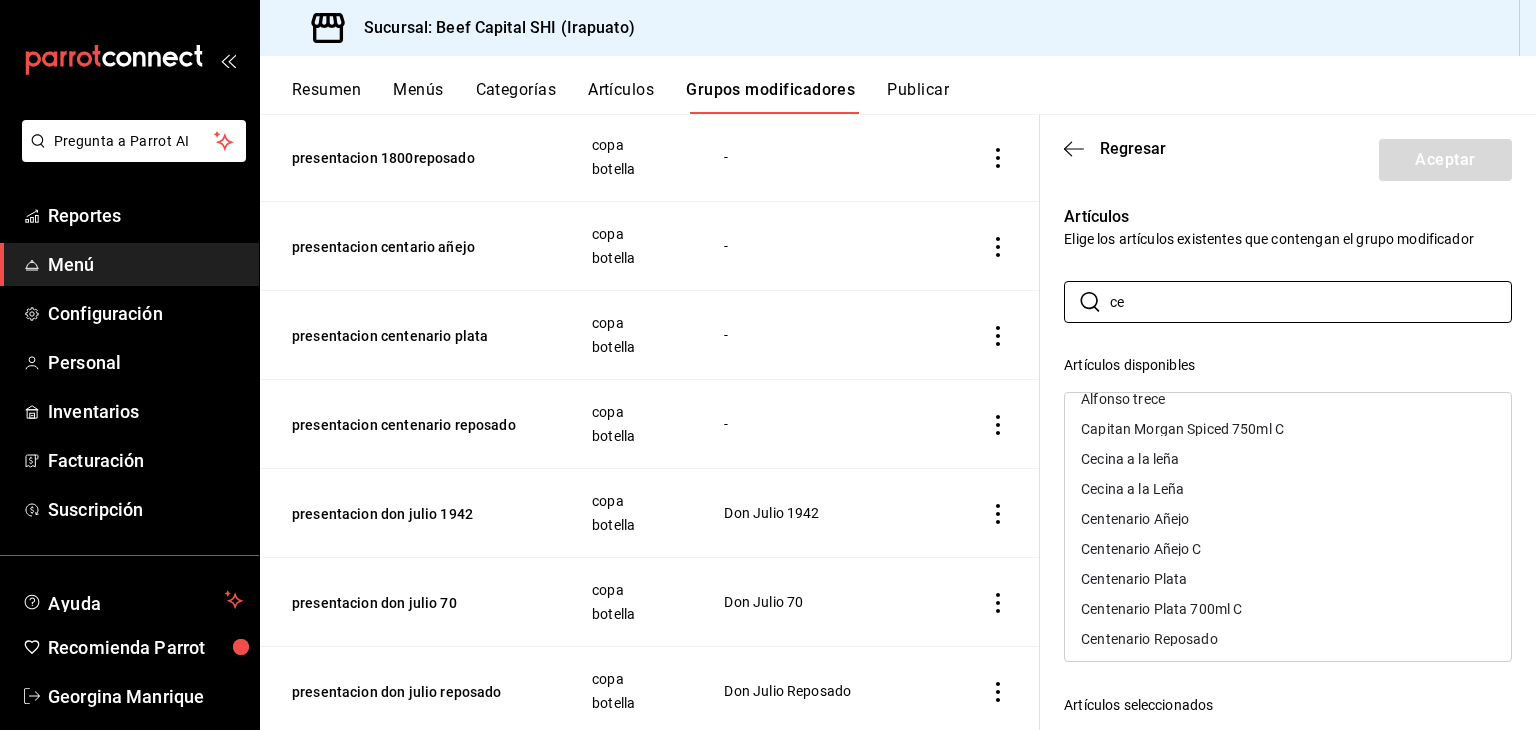scroll, scrollTop: 48, scrollLeft: 0, axis: vertical 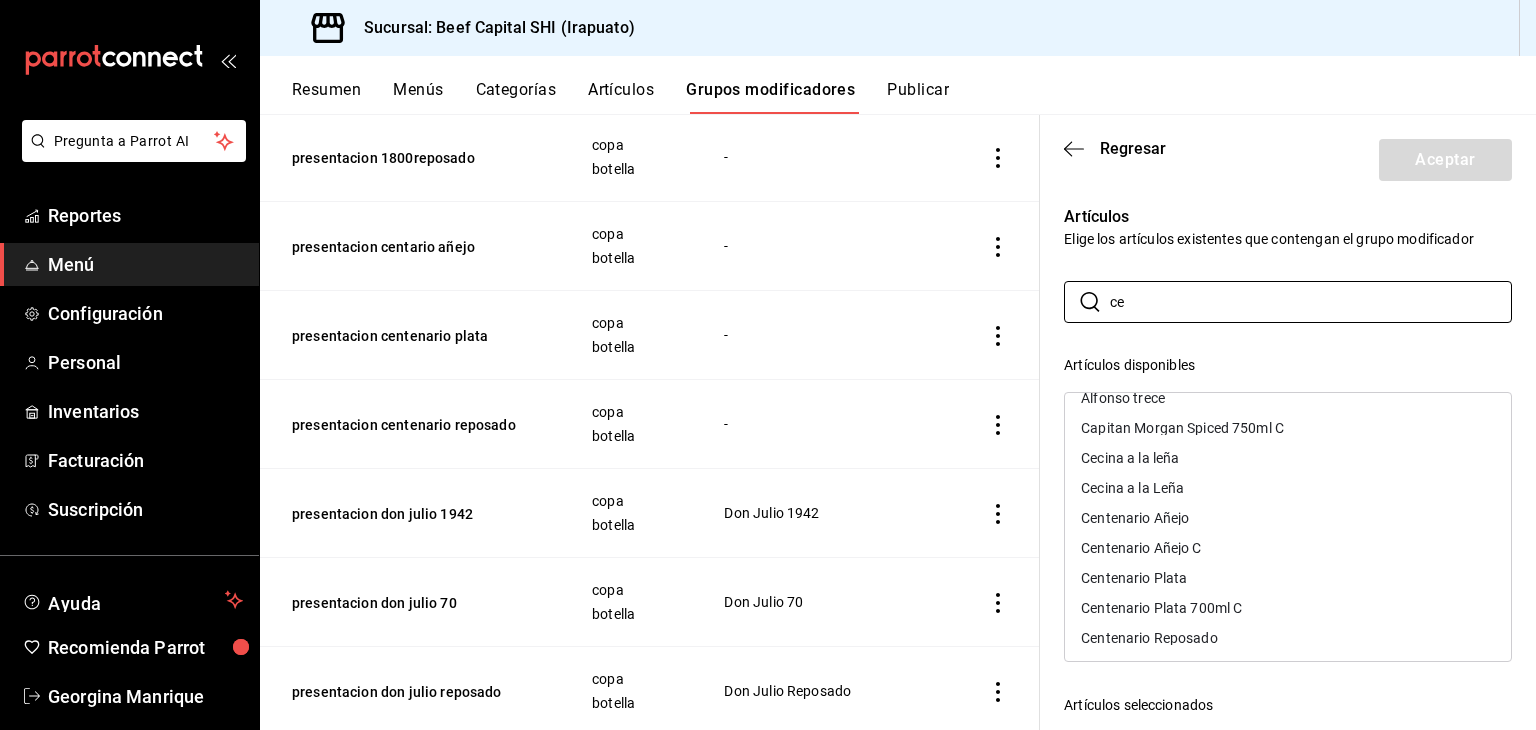 type on "ce" 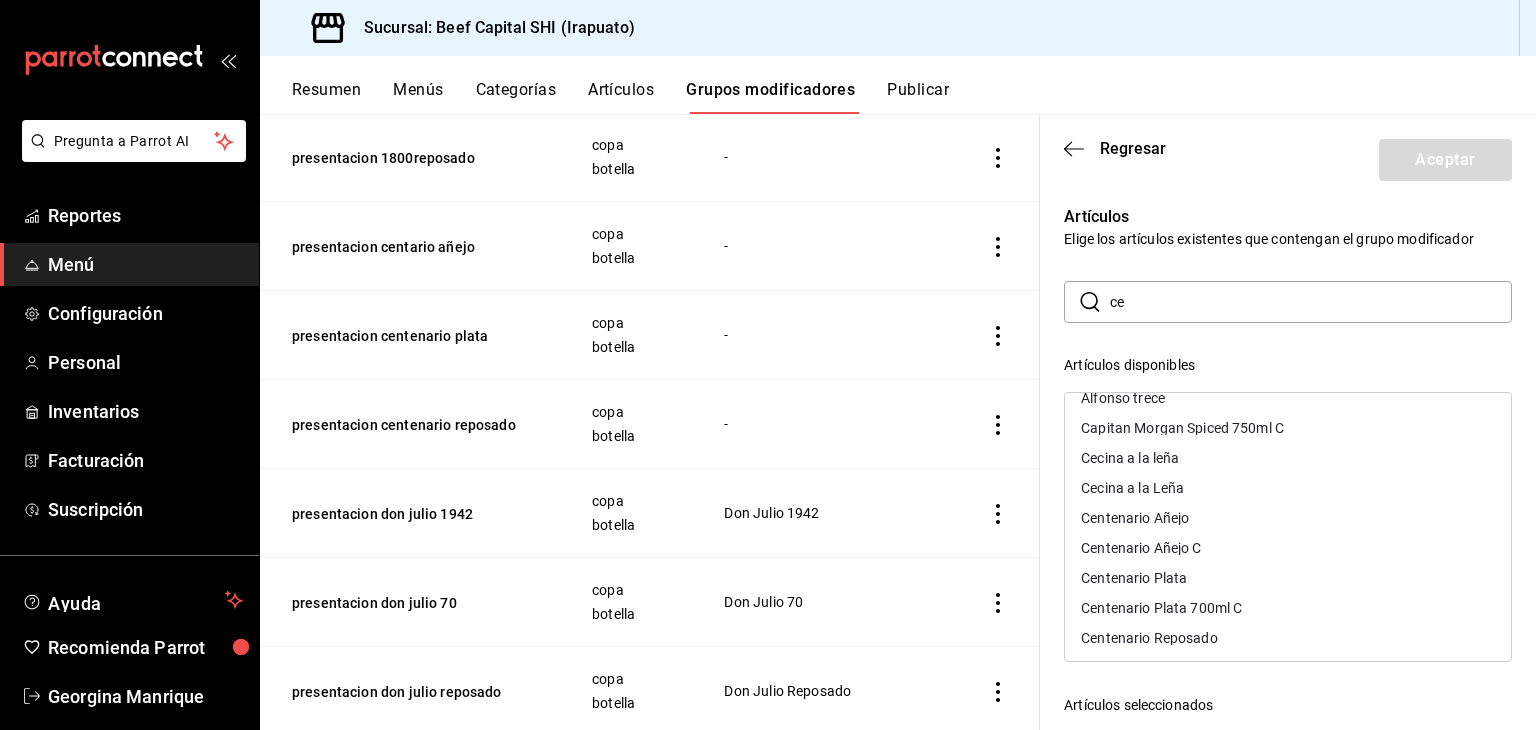 click on "Centenario Reposado" at bounding box center [1149, 638] 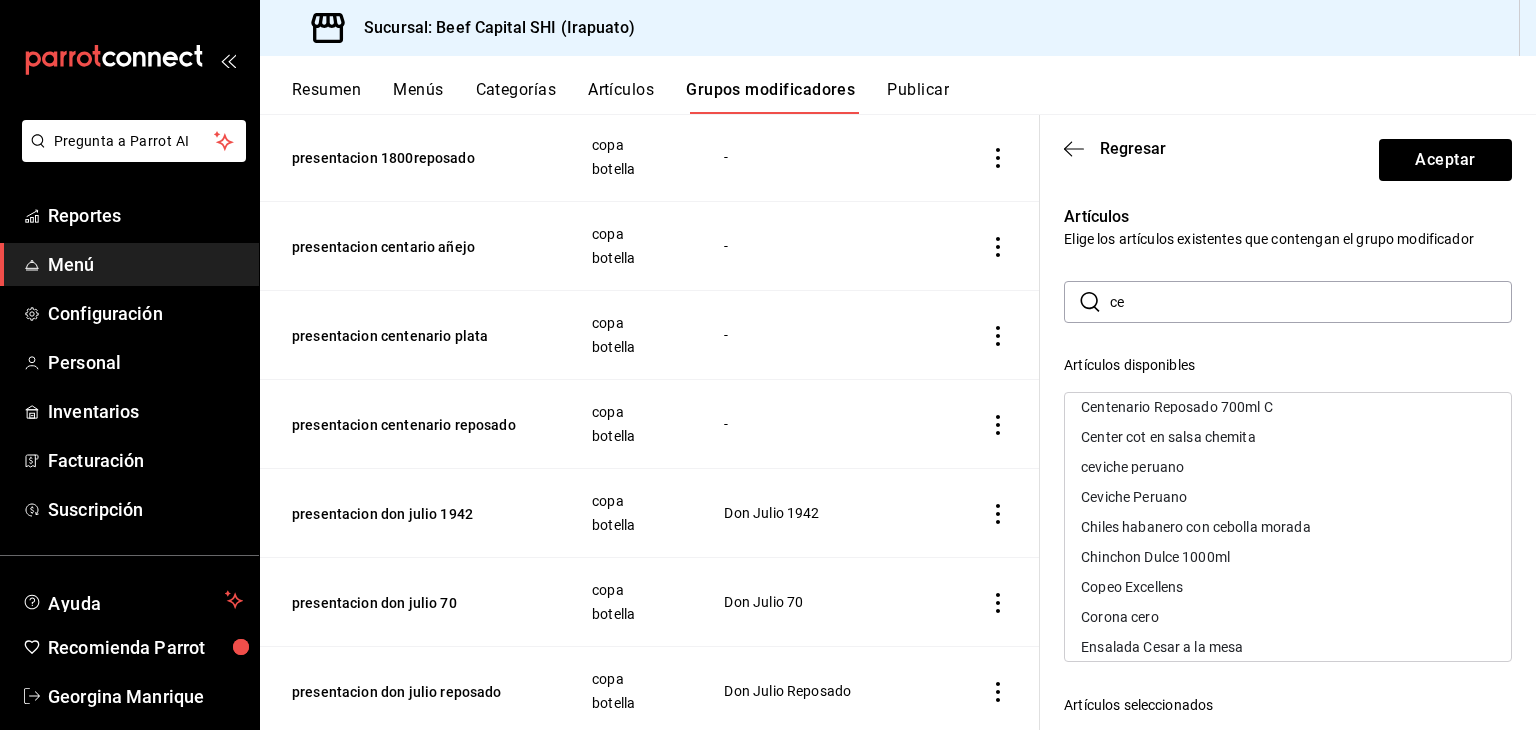 scroll, scrollTop: 290, scrollLeft: 0, axis: vertical 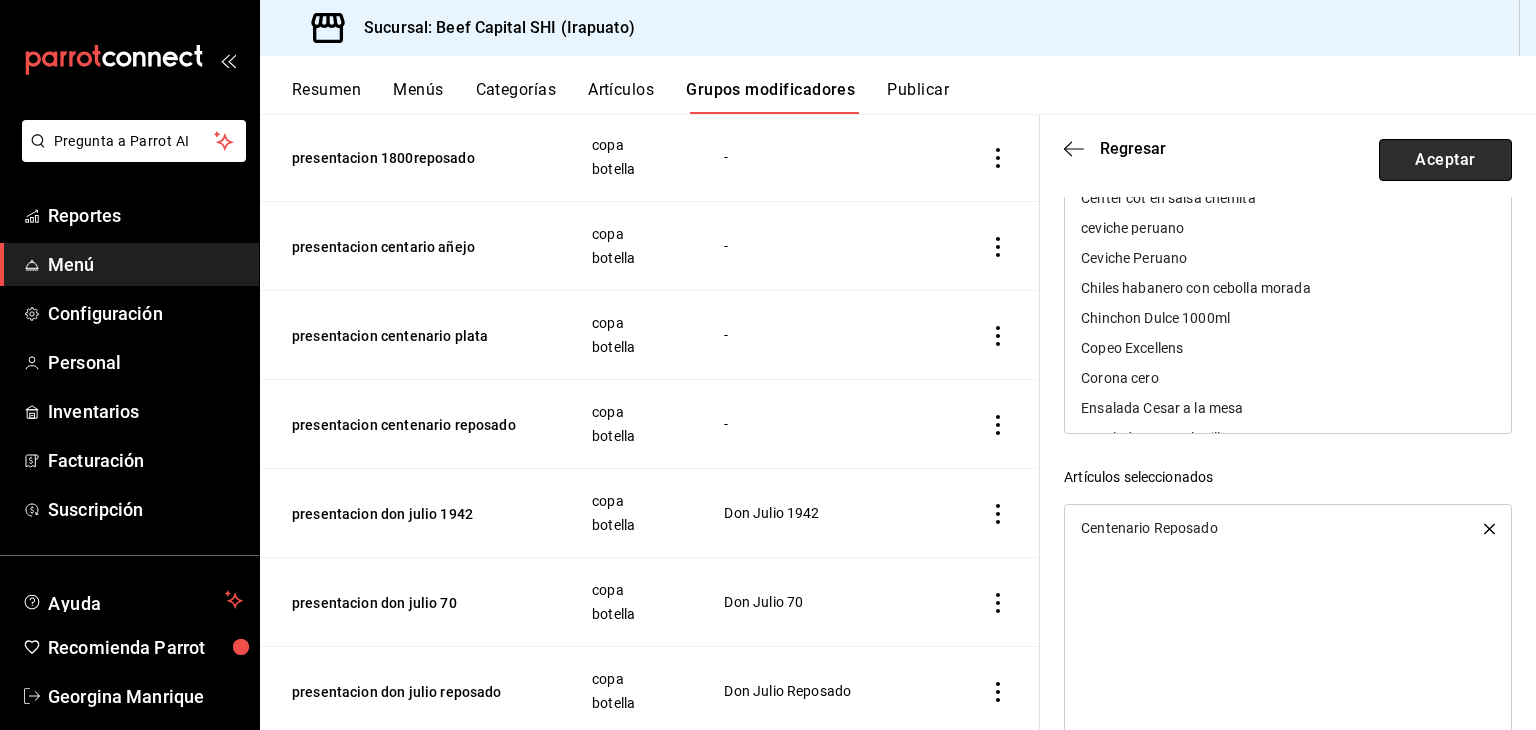 click on "Aceptar" at bounding box center (1445, 160) 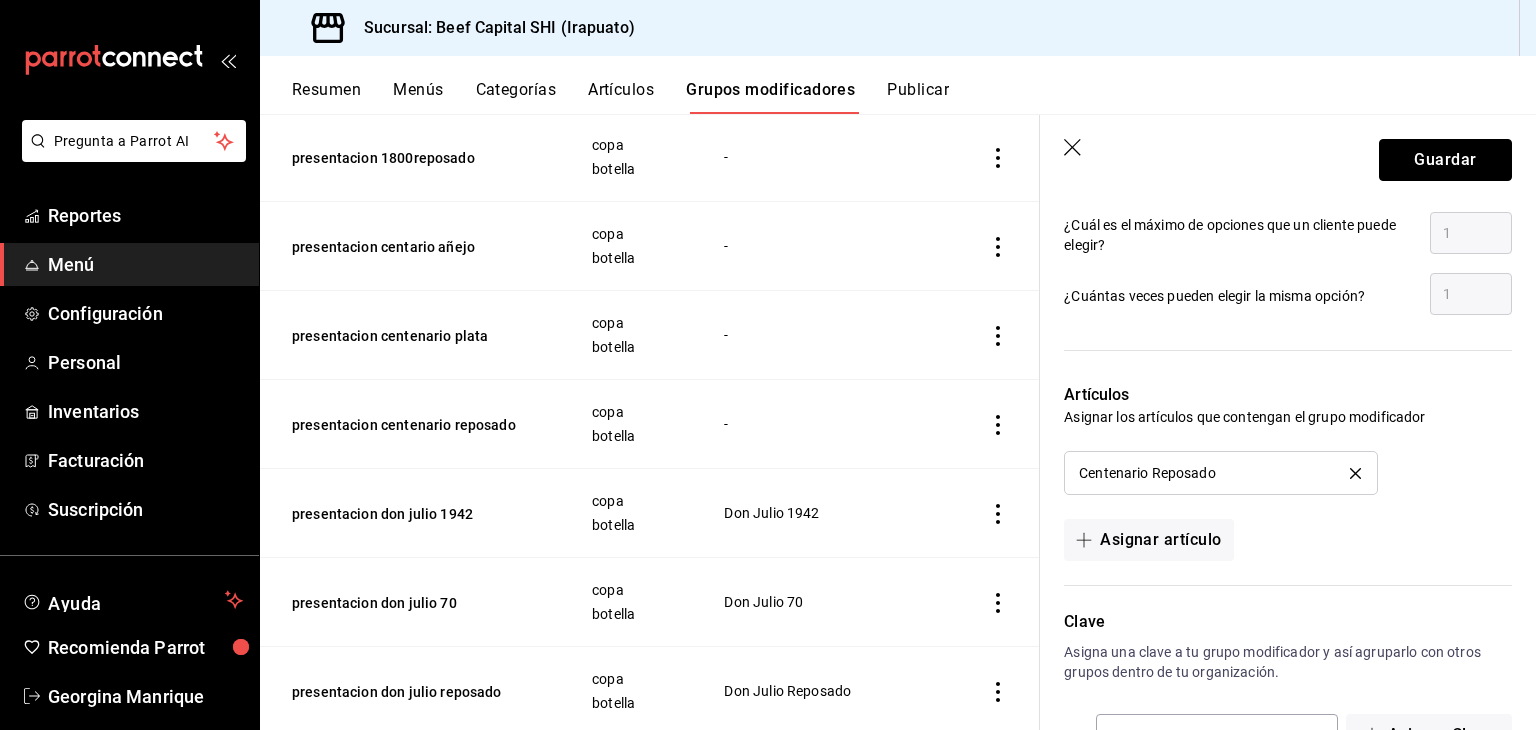 click on "Guardar" at bounding box center [1445, 160] 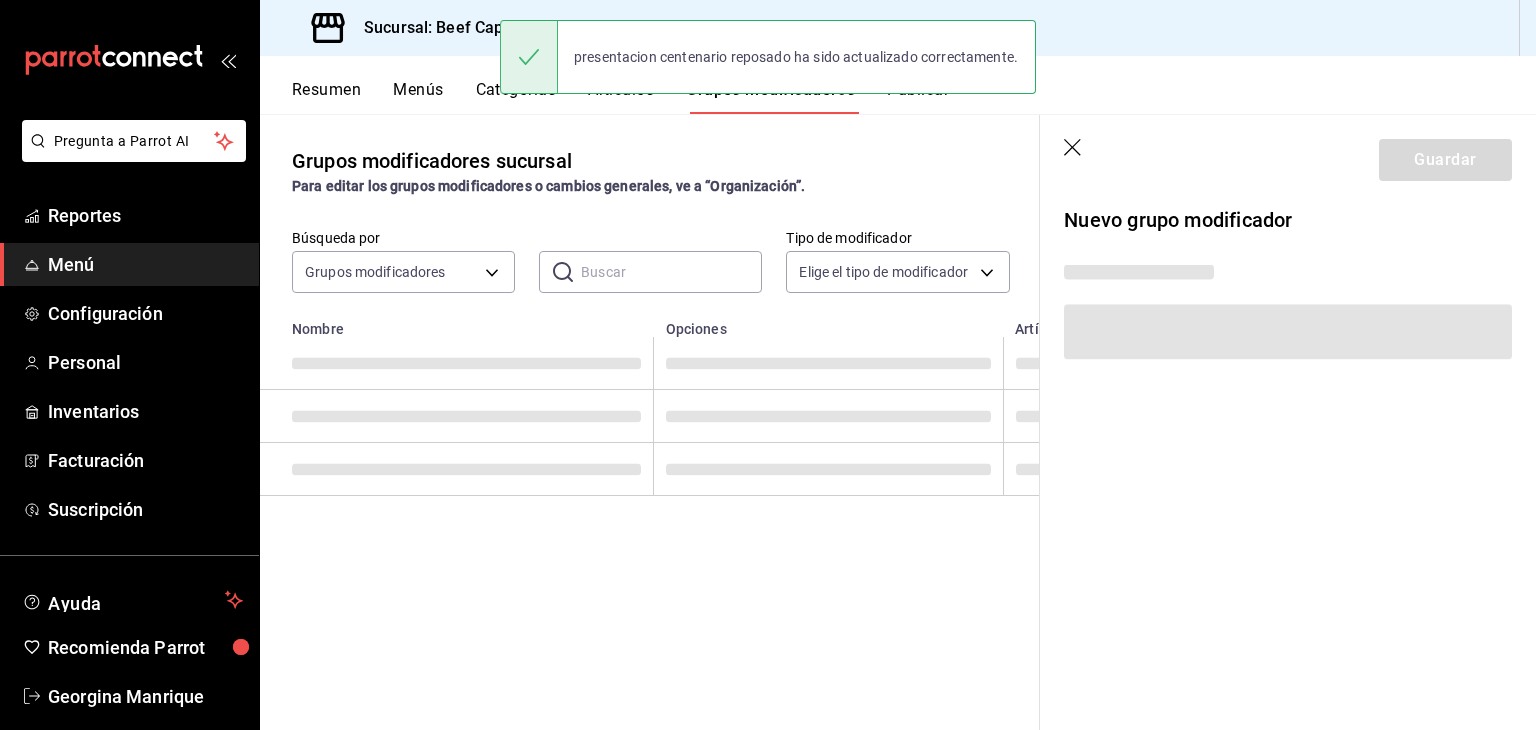 scroll, scrollTop: 0, scrollLeft: 0, axis: both 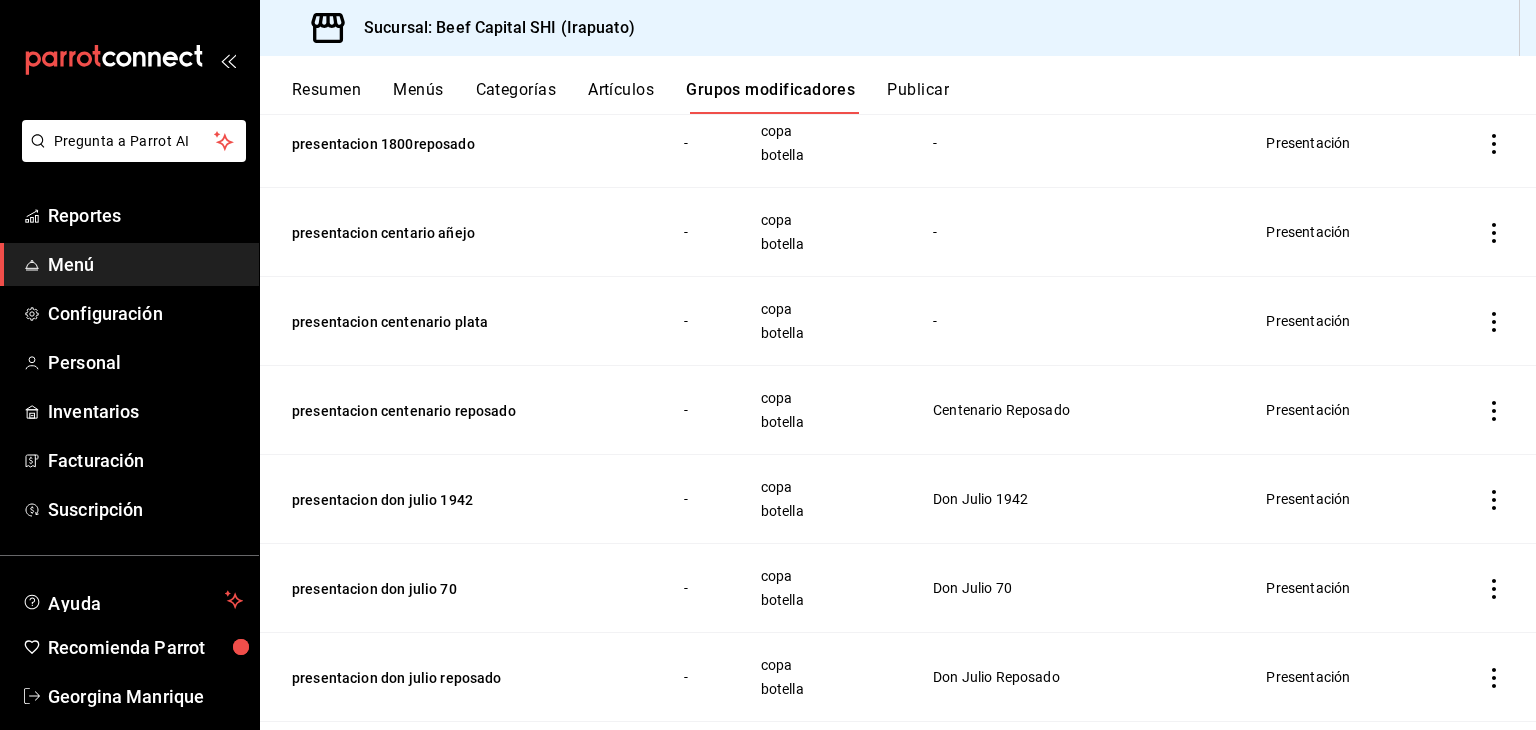 click 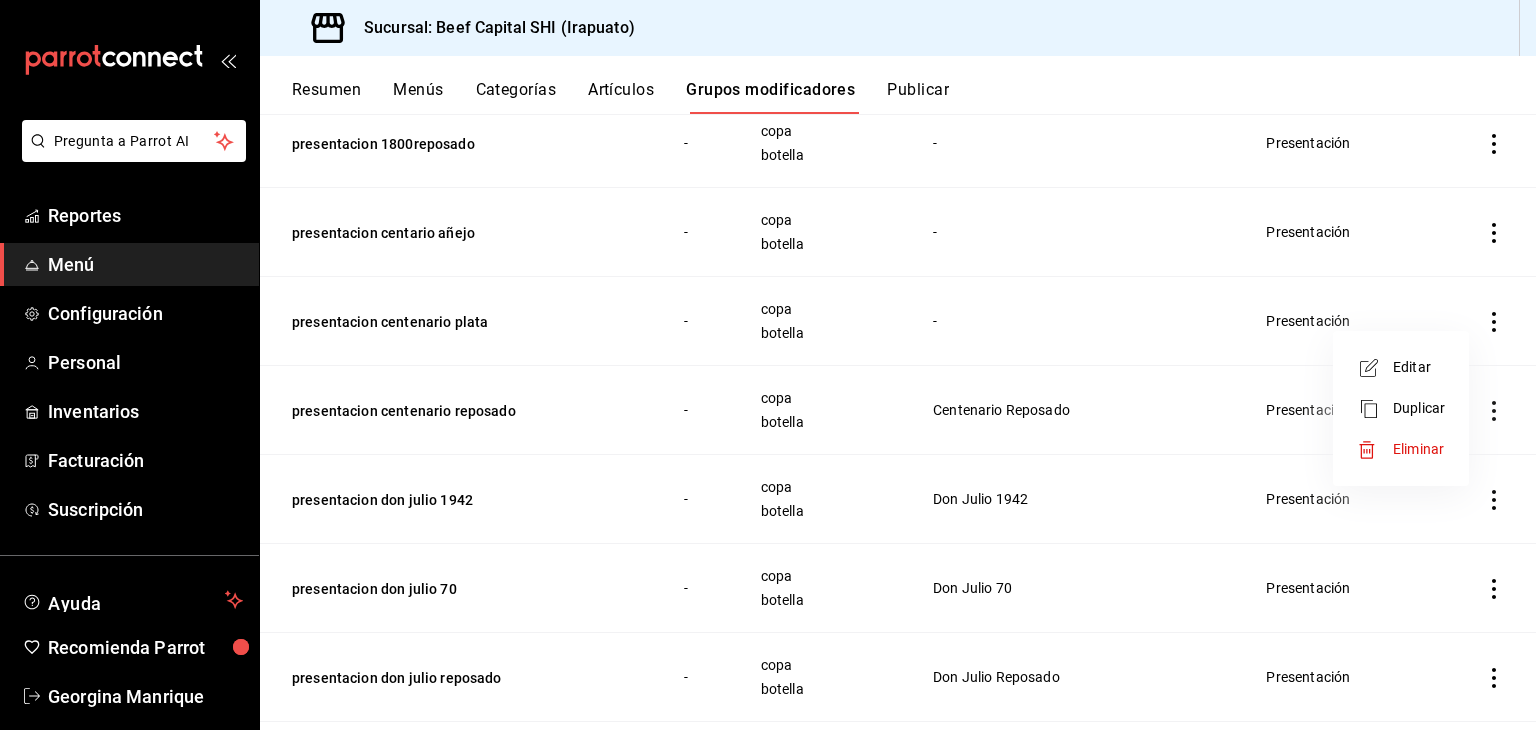 click on "Editar" at bounding box center (1419, 367) 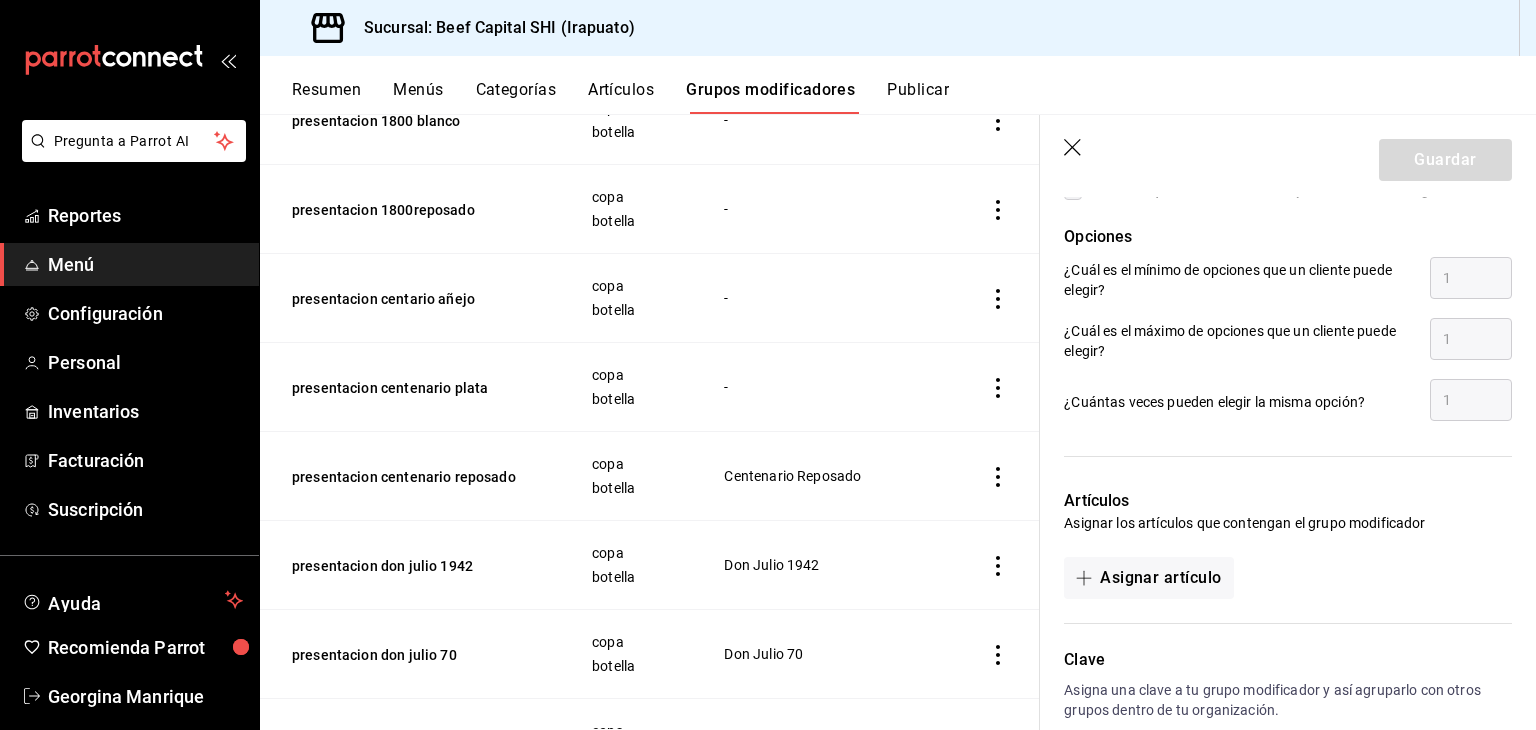 scroll, scrollTop: 1090, scrollLeft: 0, axis: vertical 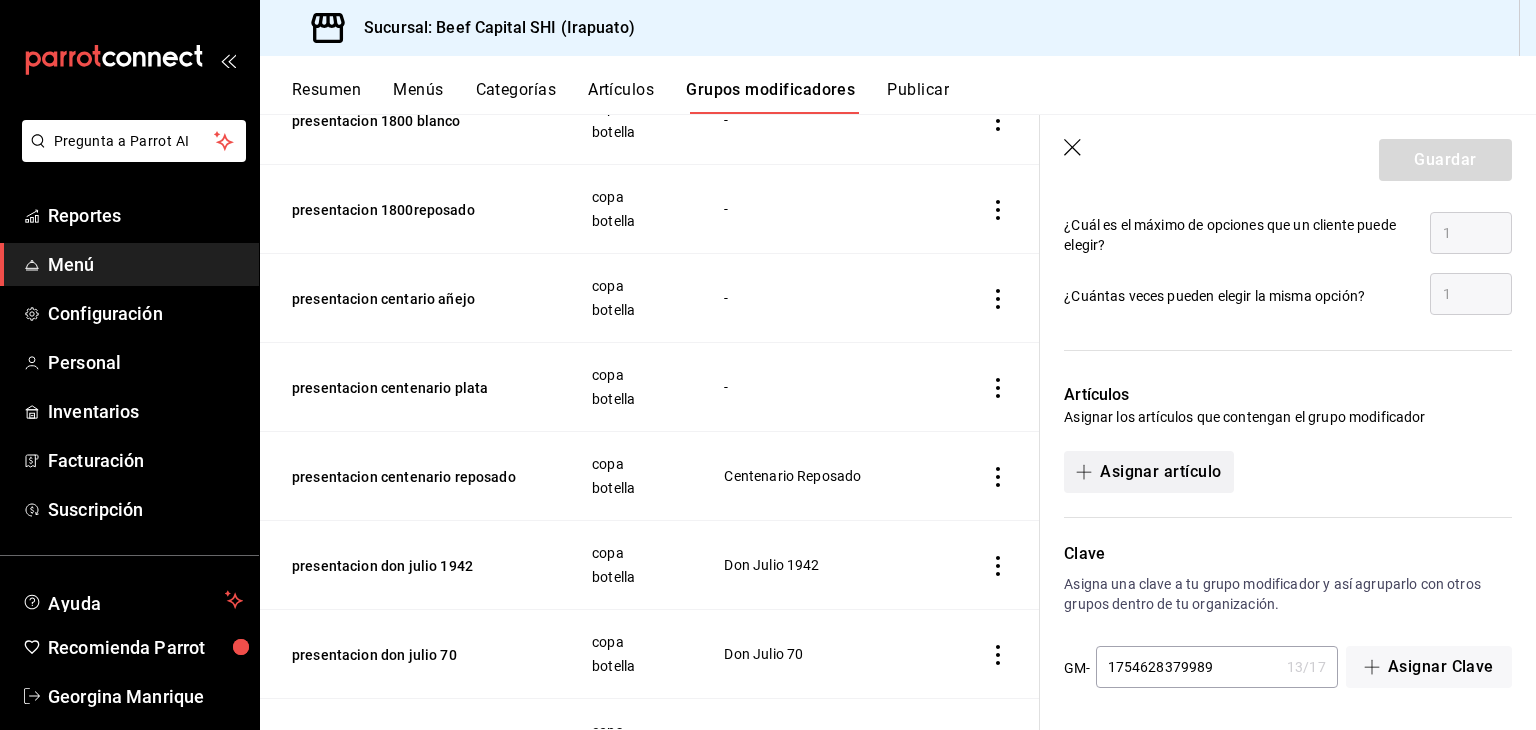click 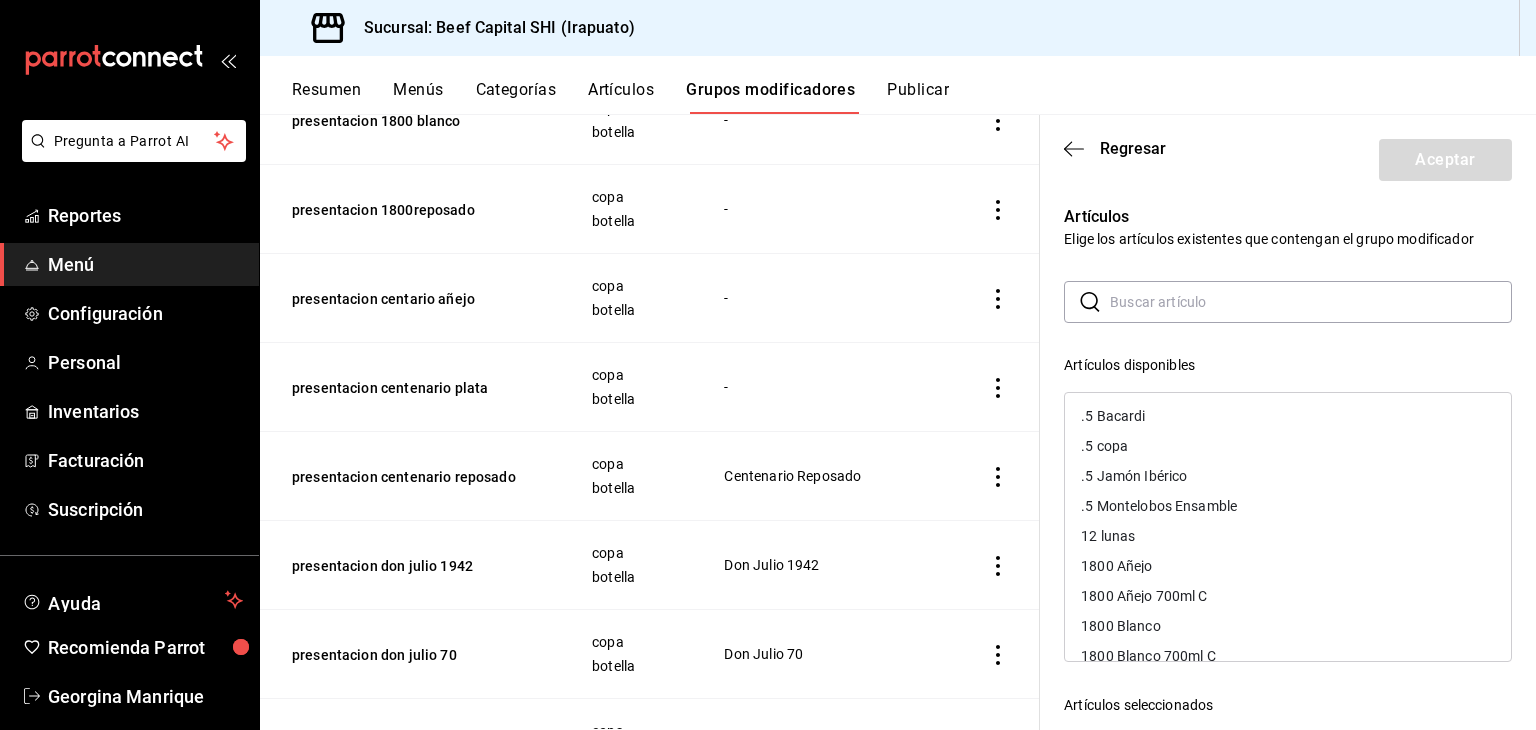 click at bounding box center [1311, 302] 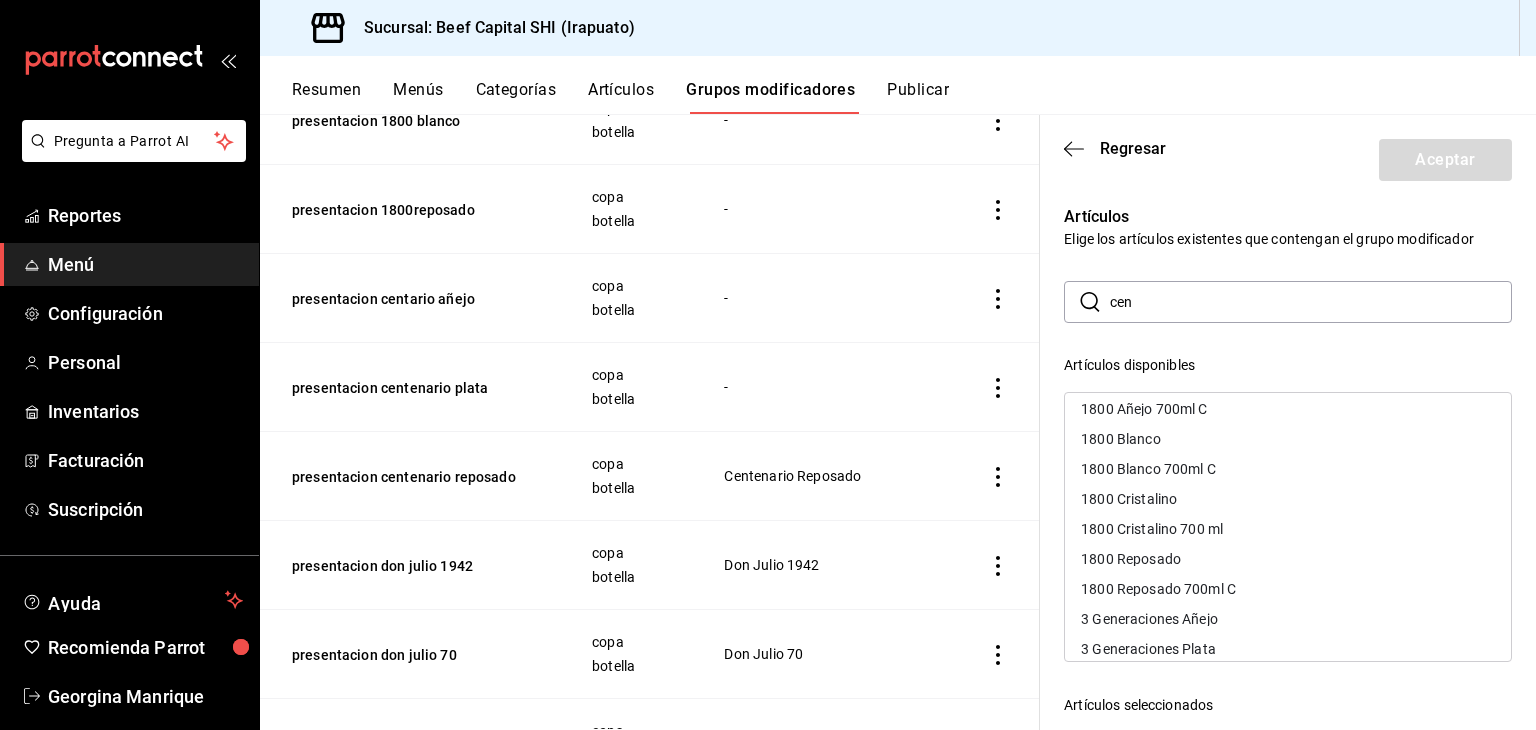 scroll, scrollTop: 0, scrollLeft: 0, axis: both 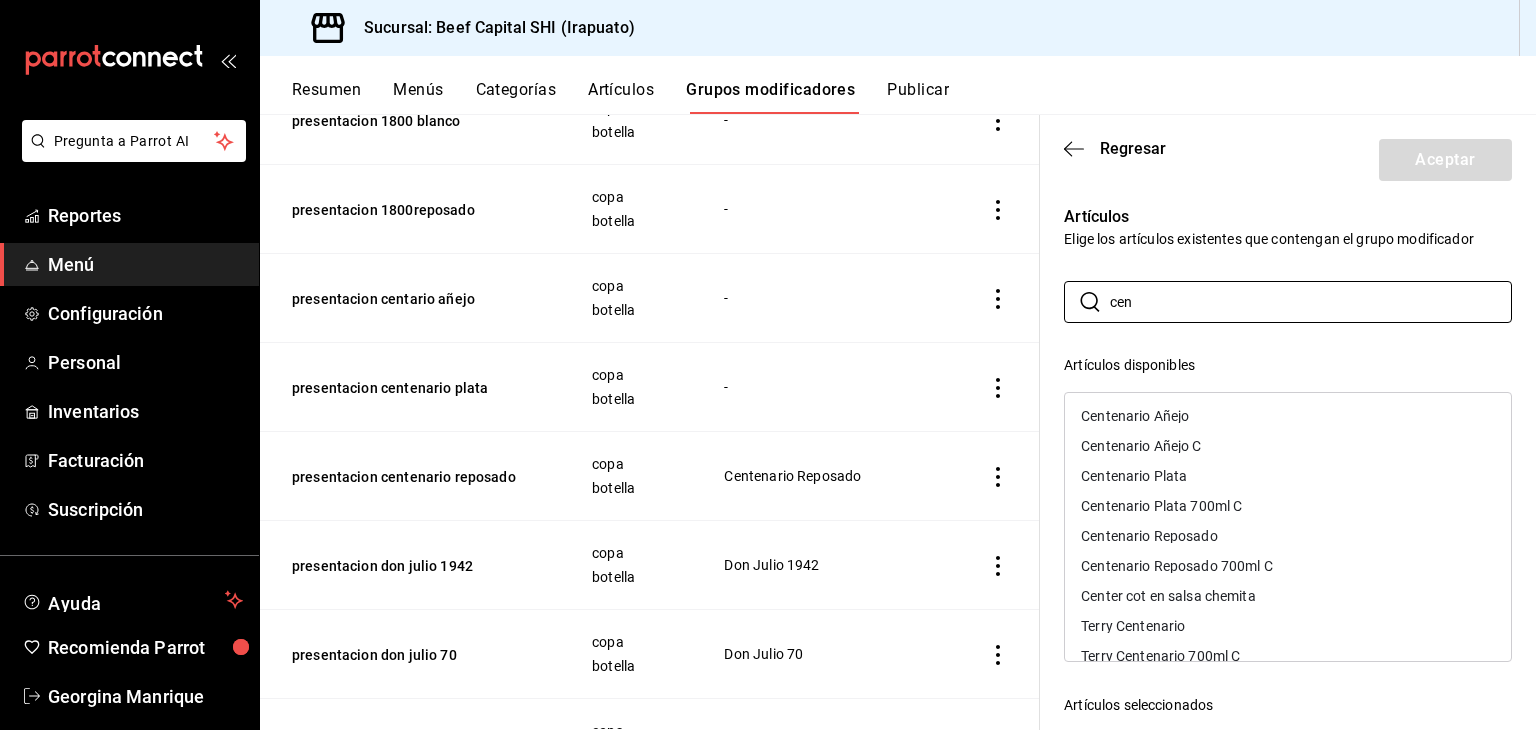 type on "cen" 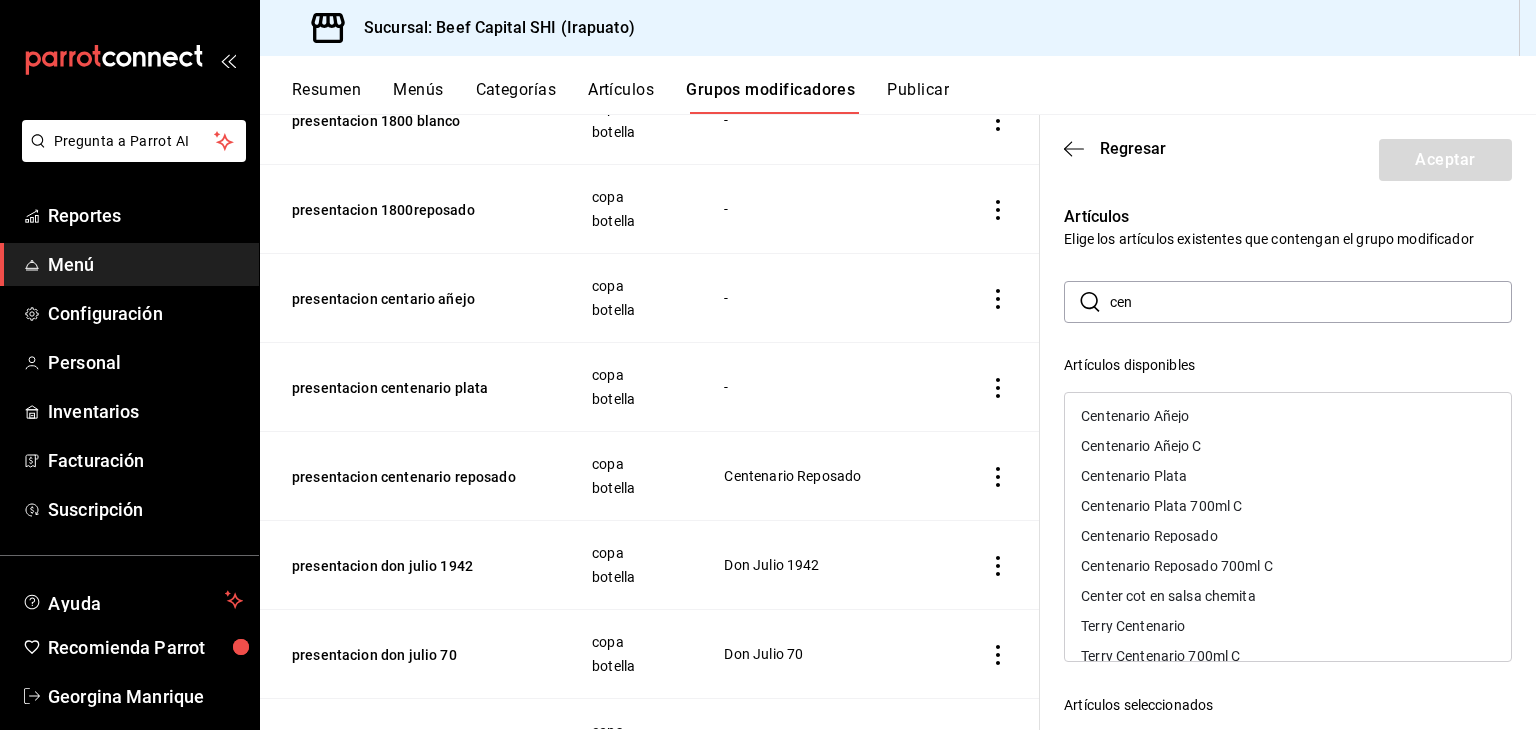 click on "Centenario Plata" at bounding box center [1134, 476] 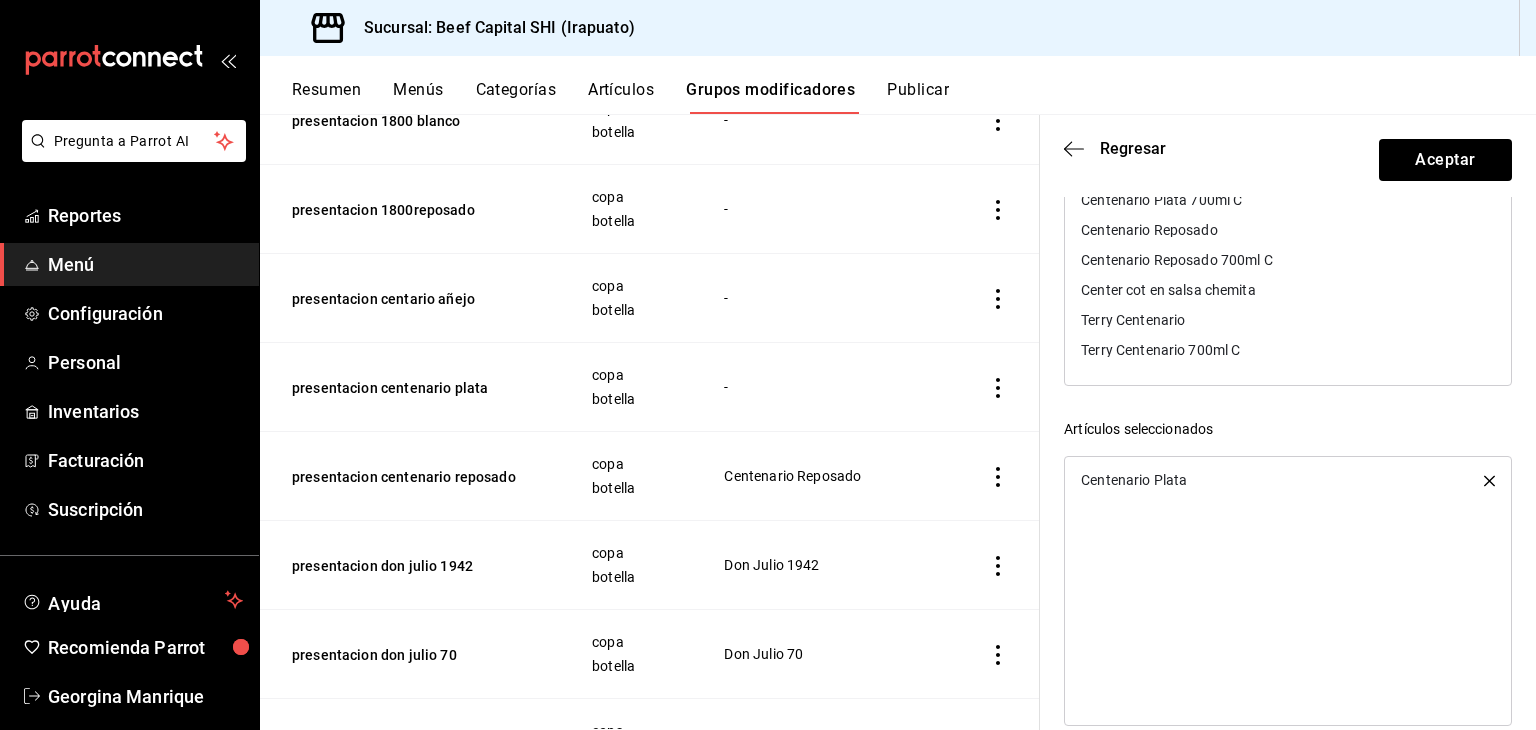scroll, scrollTop: 278, scrollLeft: 0, axis: vertical 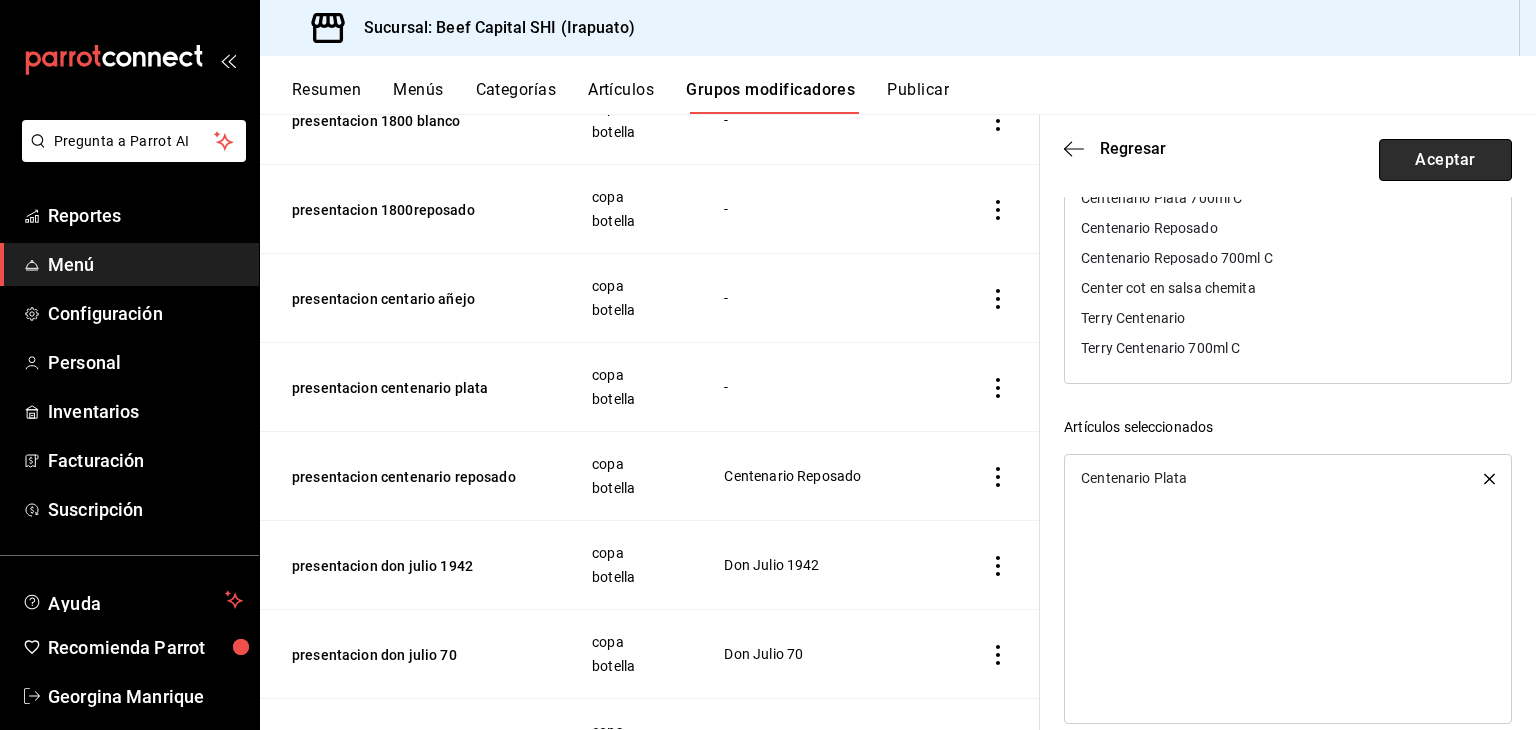 click on "Aceptar" at bounding box center (1445, 160) 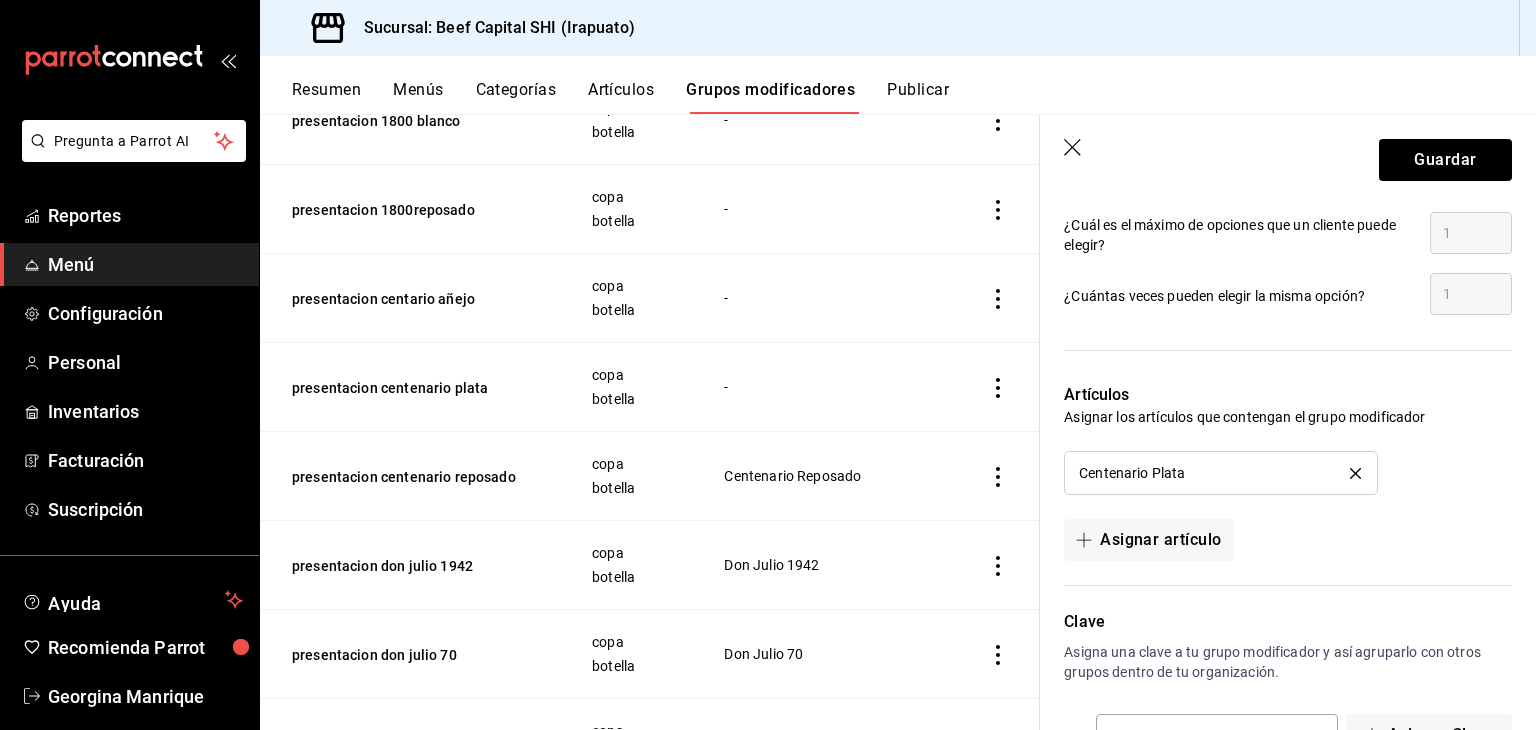 scroll, scrollTop: 1157, scrollLeft: 0, axis: vertical 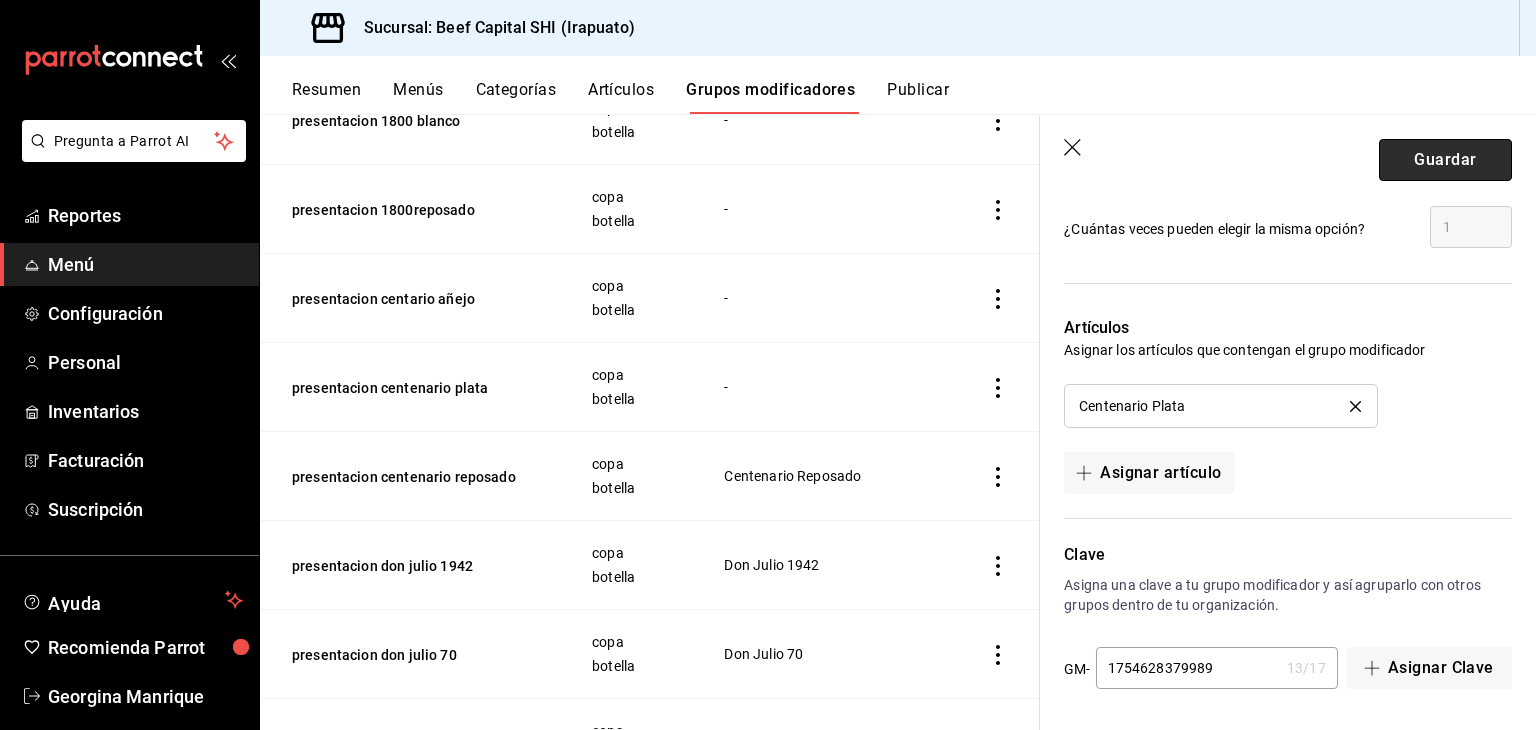 click on "Guardar" at bounding box center (1445, 160) 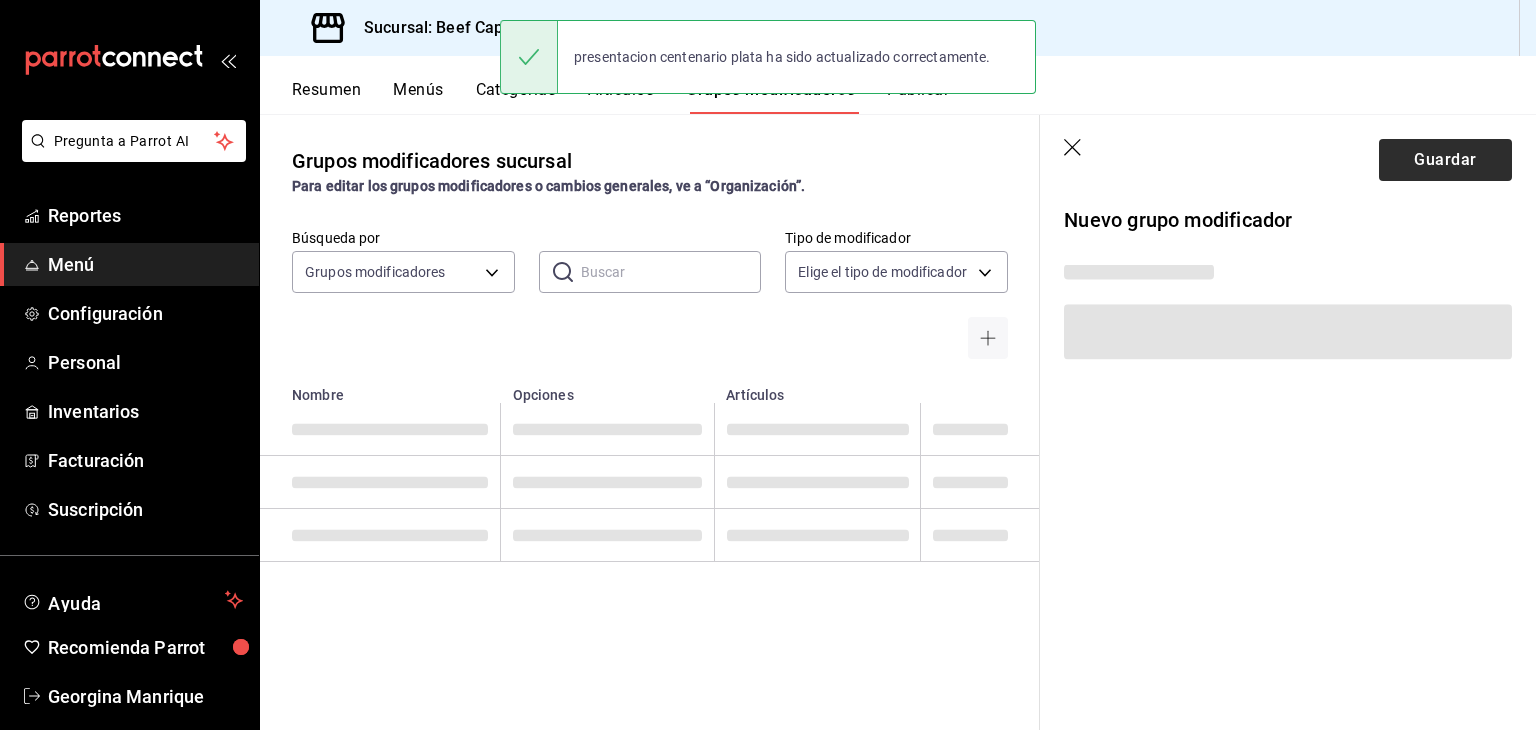 scroll, scrollTop: 0, scrollLeft: 0, axis: both 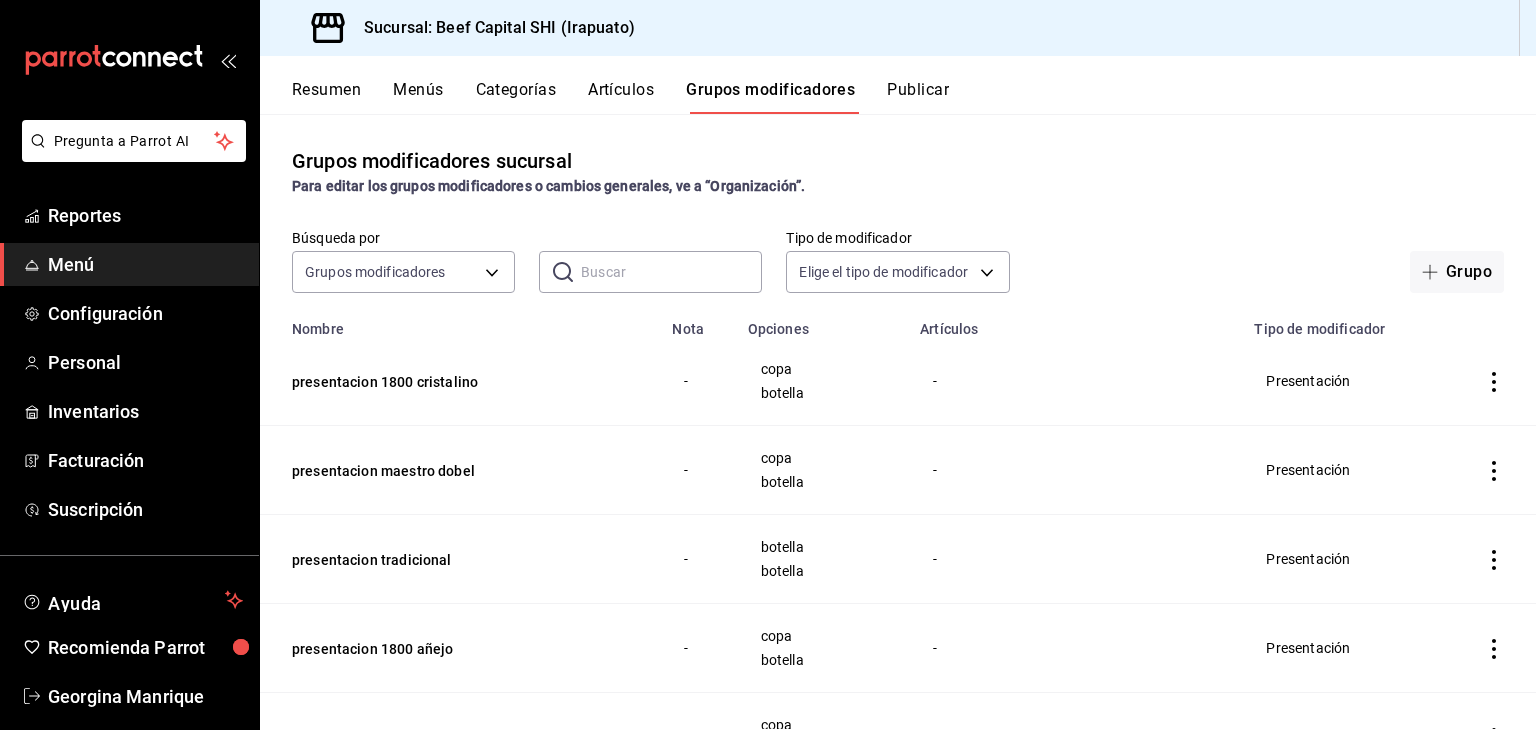 click on "Grupos modificadores" at bounding box center [770, 97] 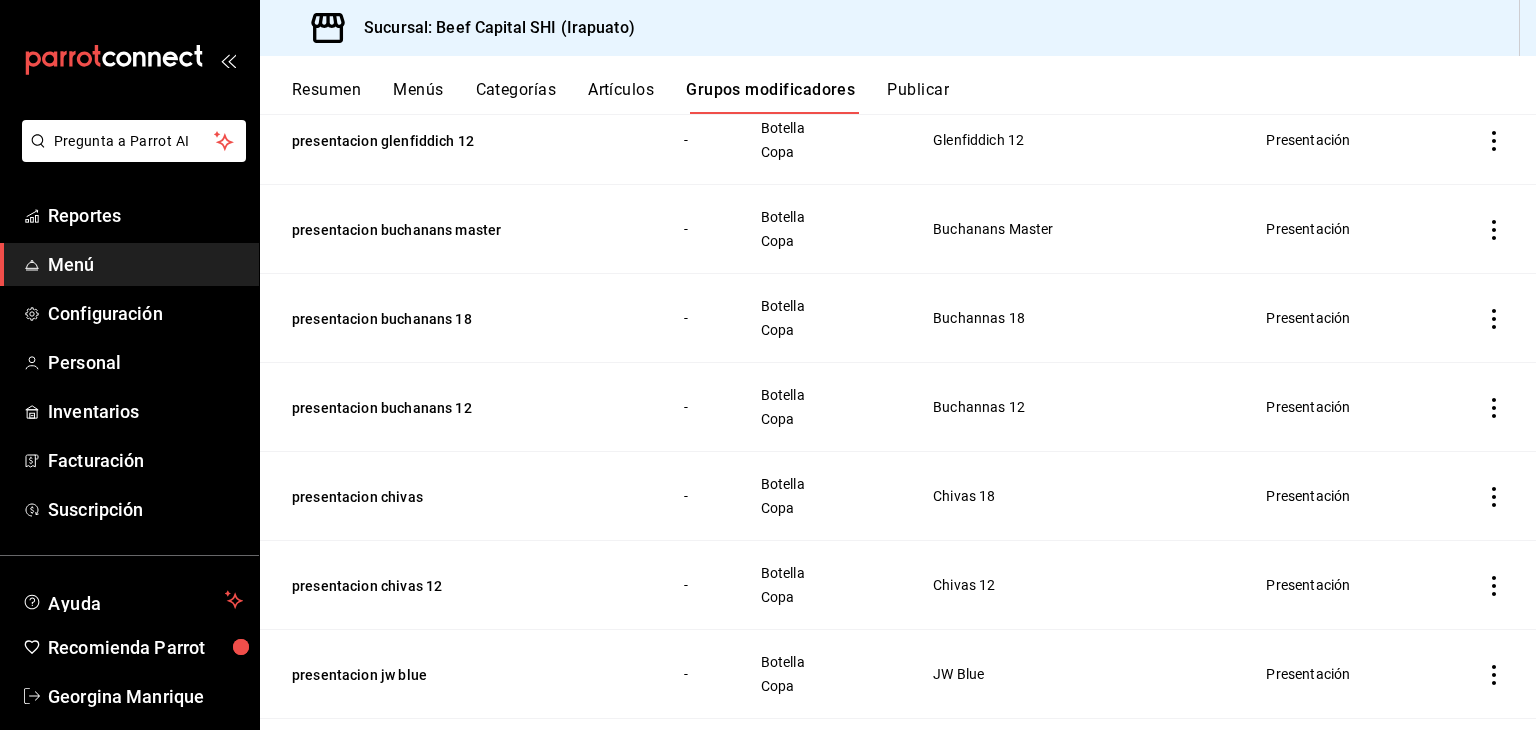 scroll, scrollTop: 3000, scrollLeft: 0, axis: vertical 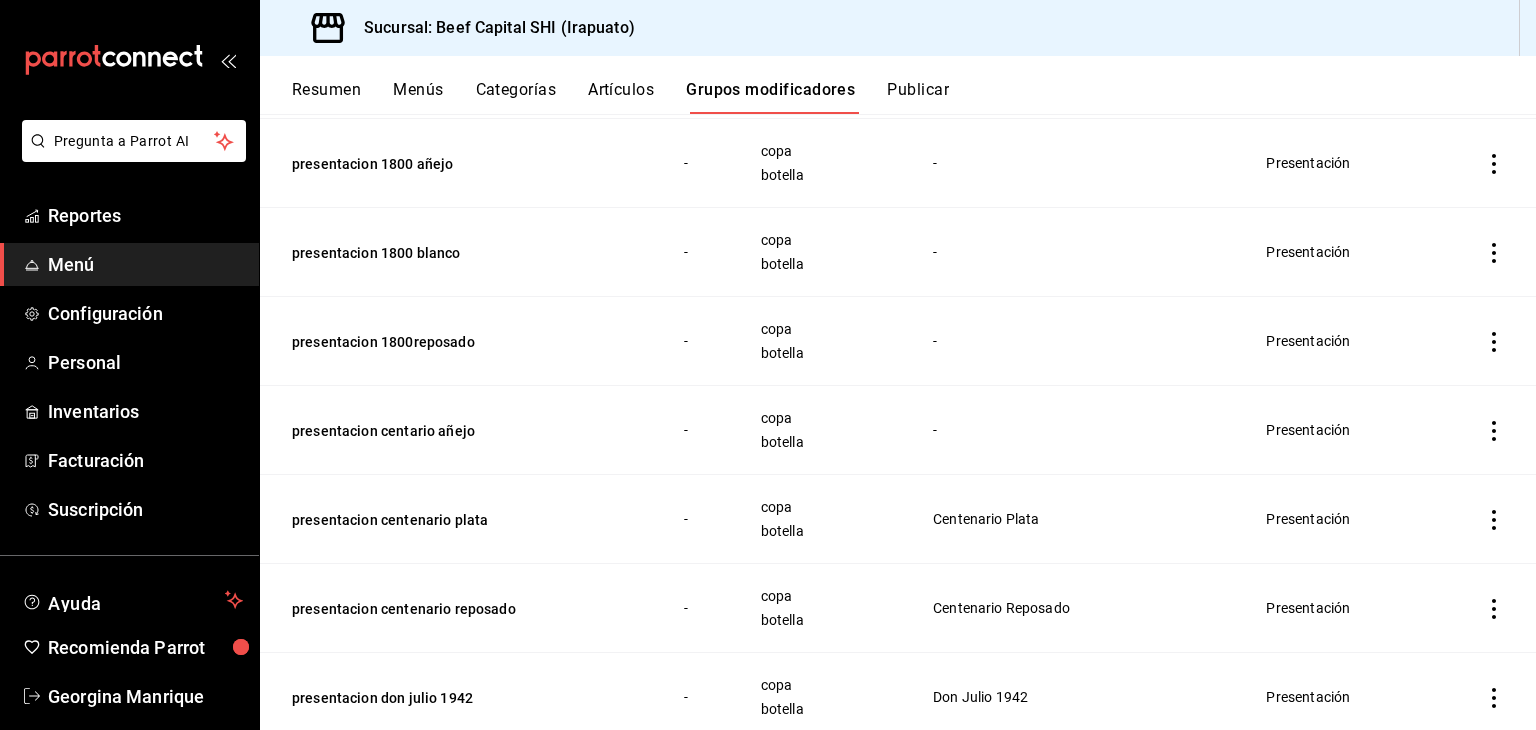 click 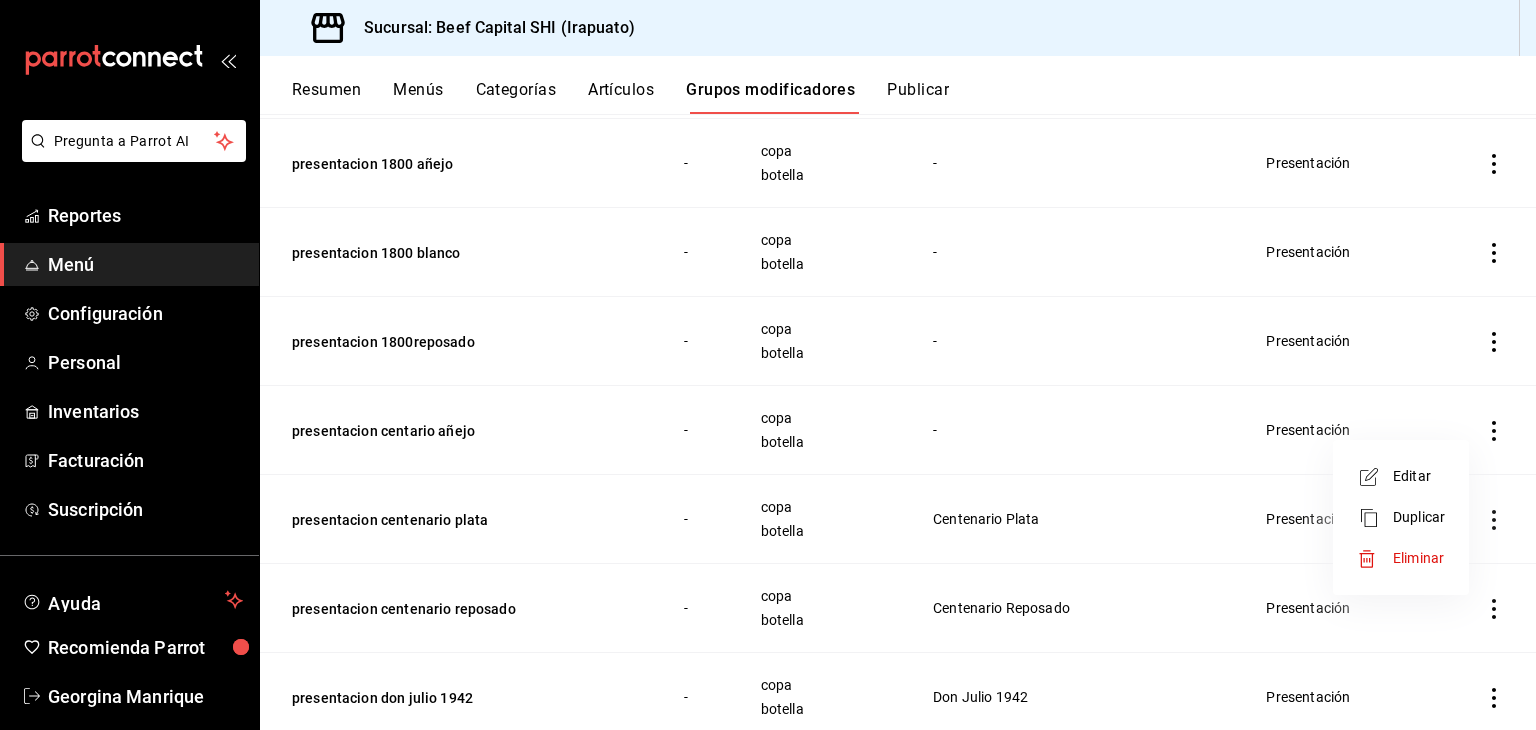 click on "Editar" at bounding box center [1419, 476] 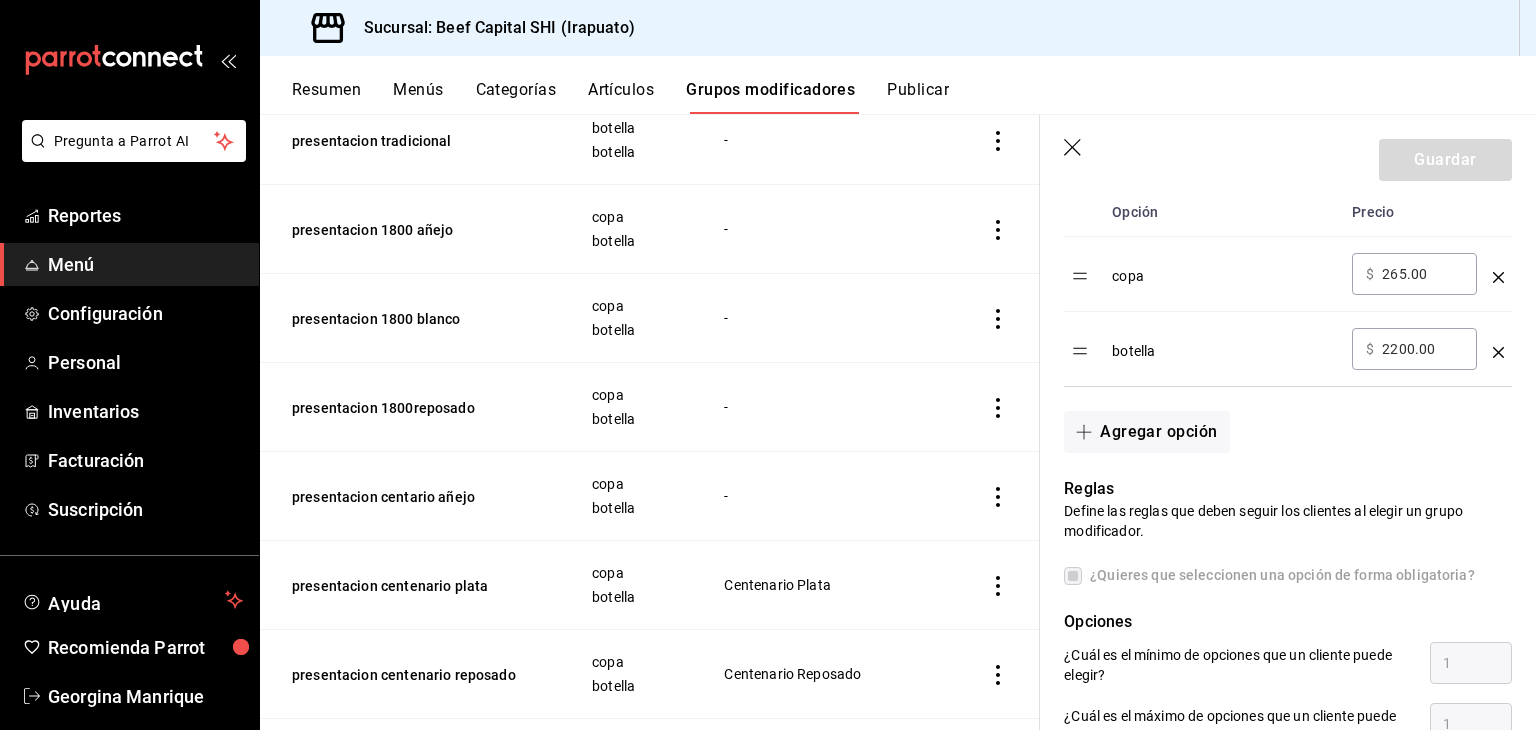 scroll, scrollTop: 574, scrollLeft: 0, axis: vertical 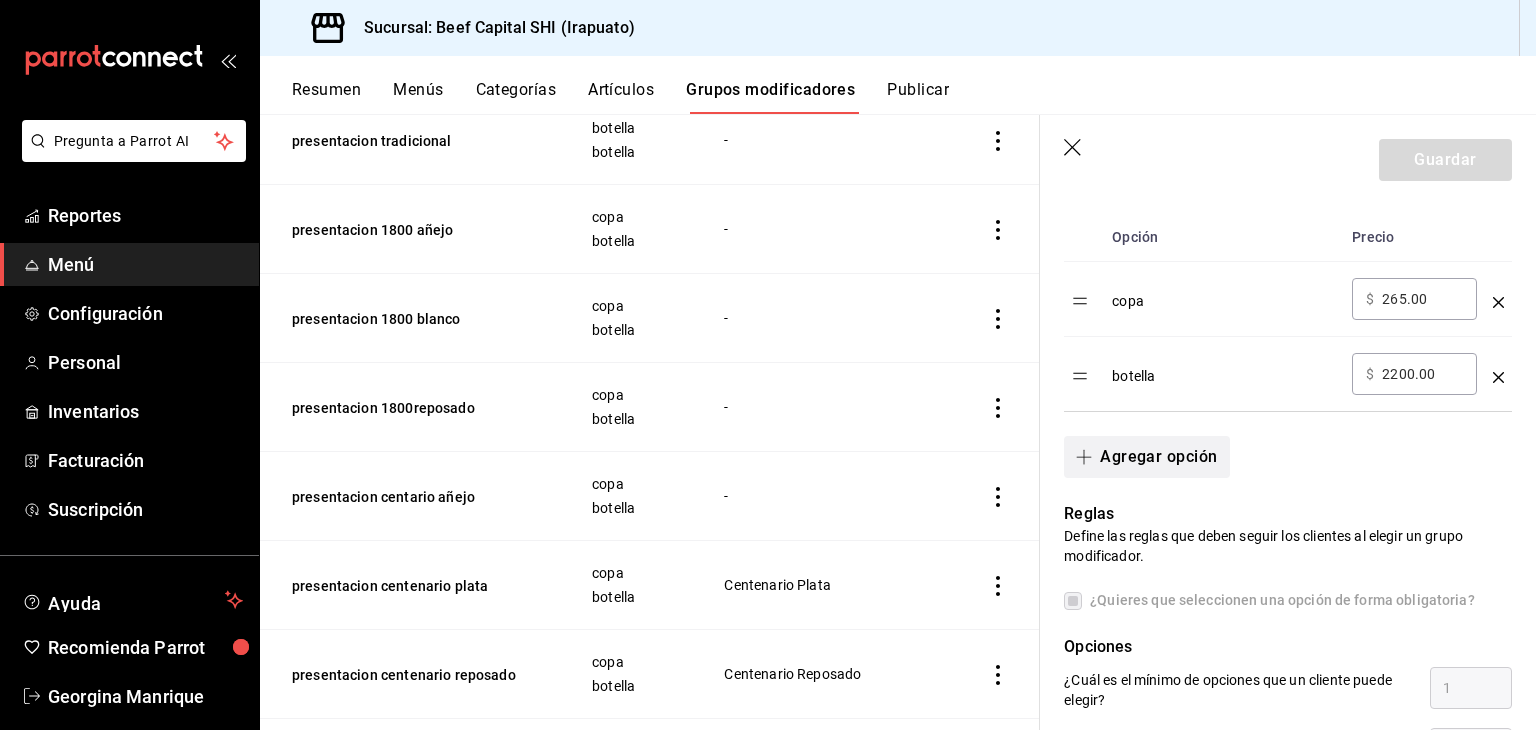click 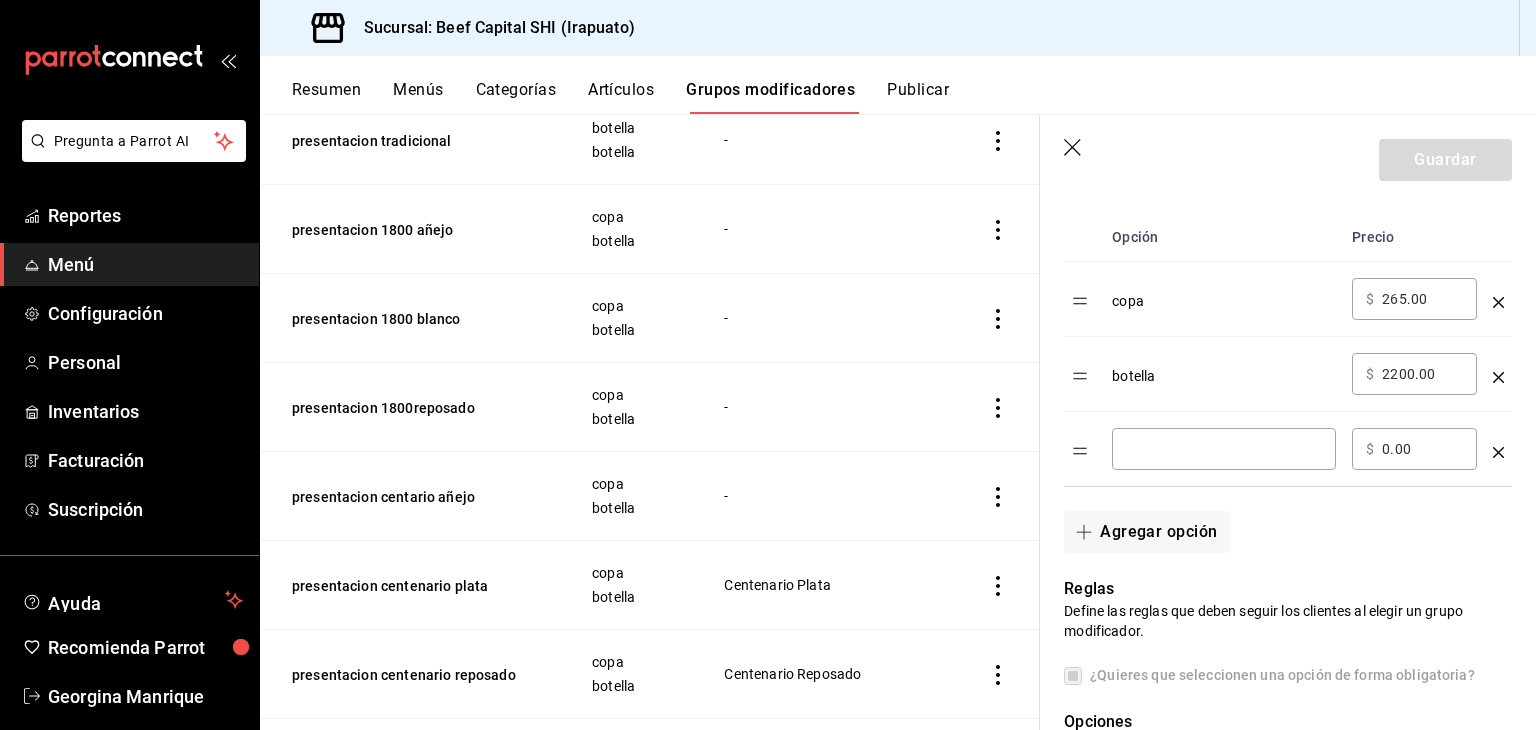 click 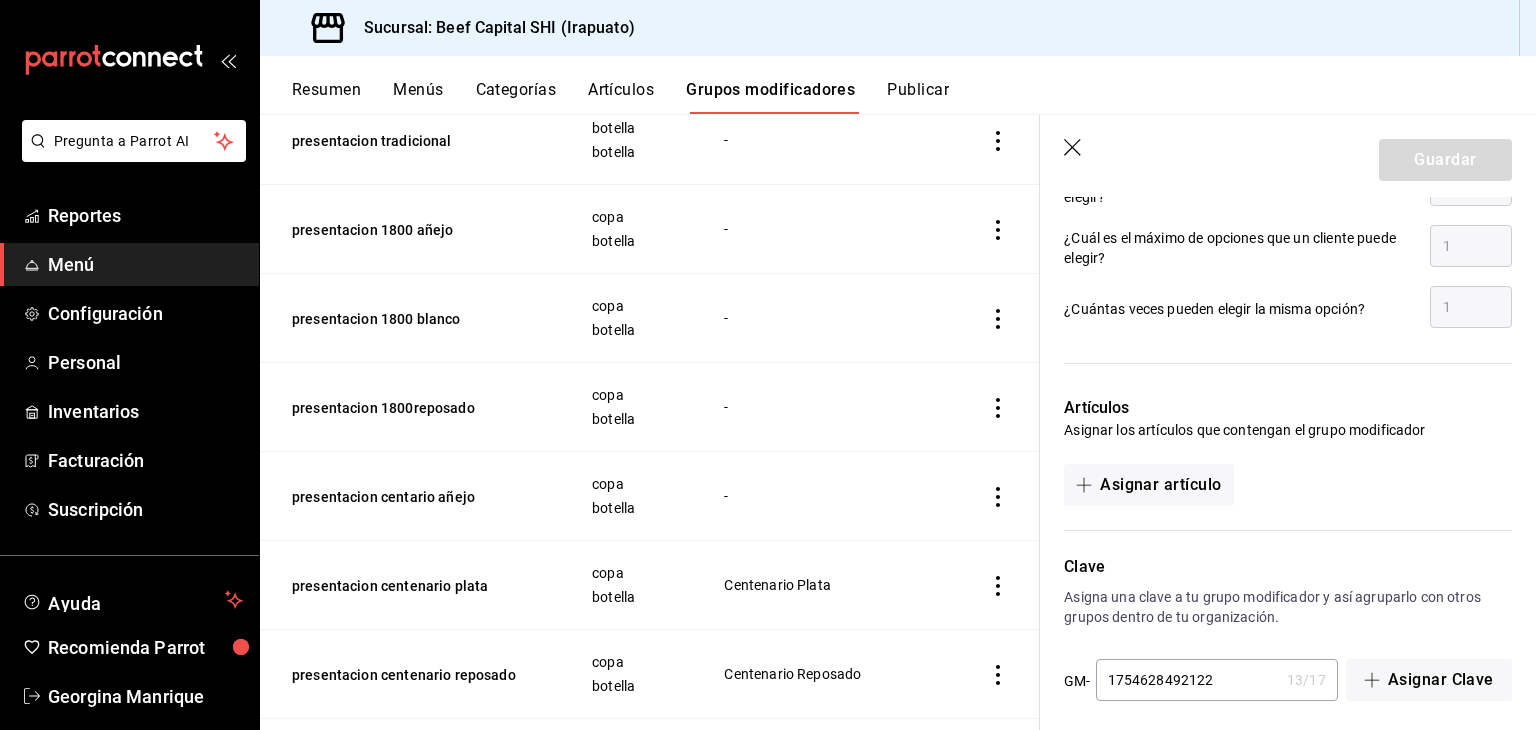 scroll, scrollTop: 1090, scrollLeft: 0, axis: vertical 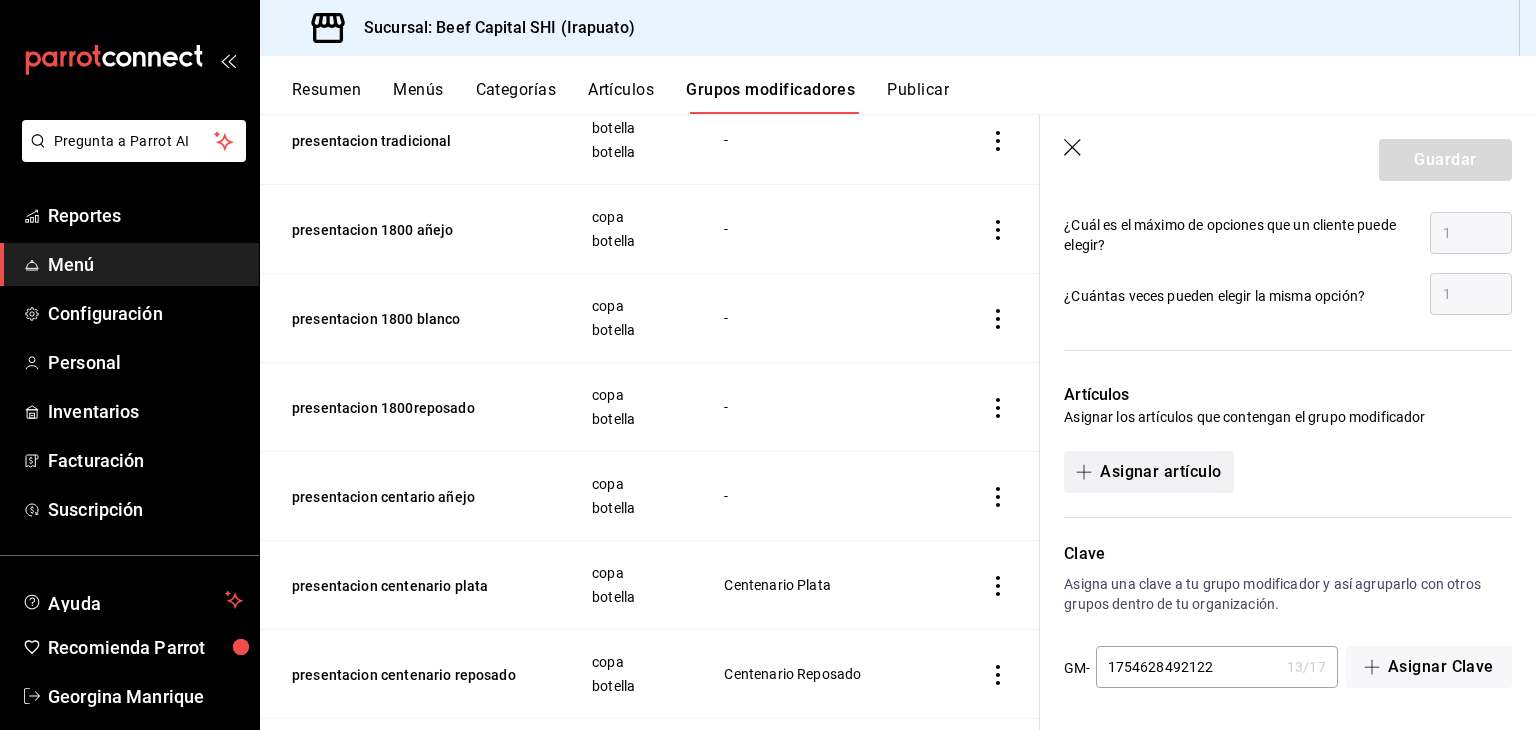click 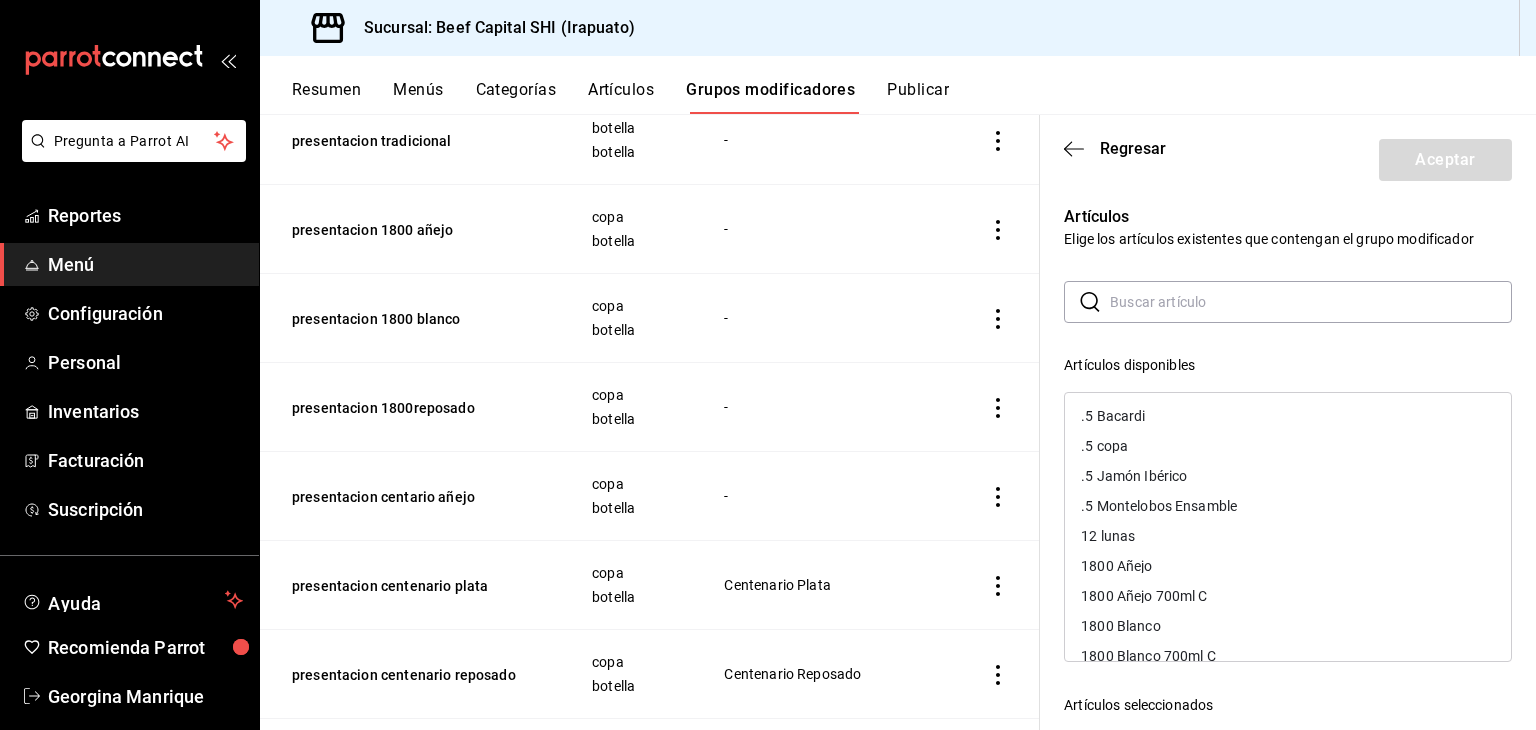 click at bounding box center [1311, 302] 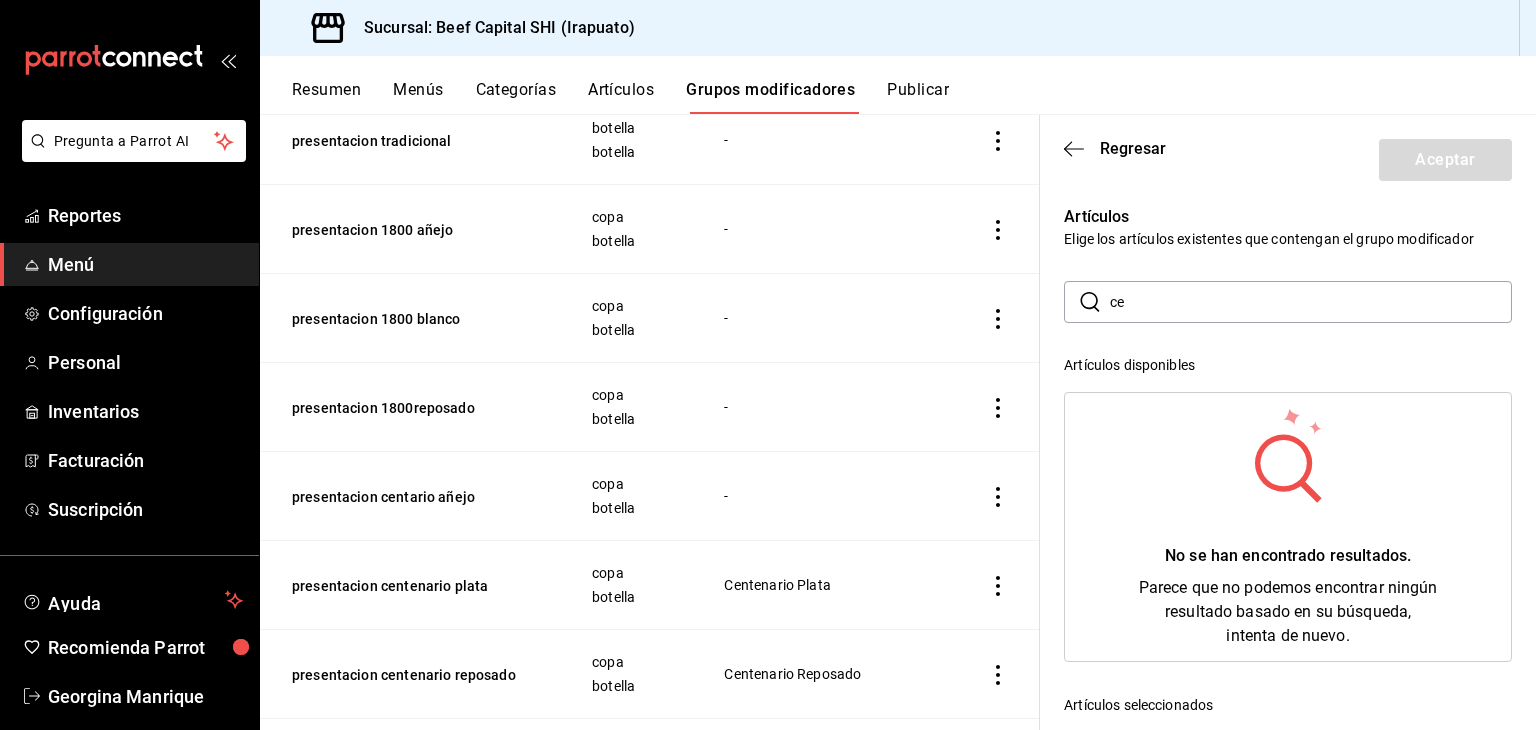 type on "c" 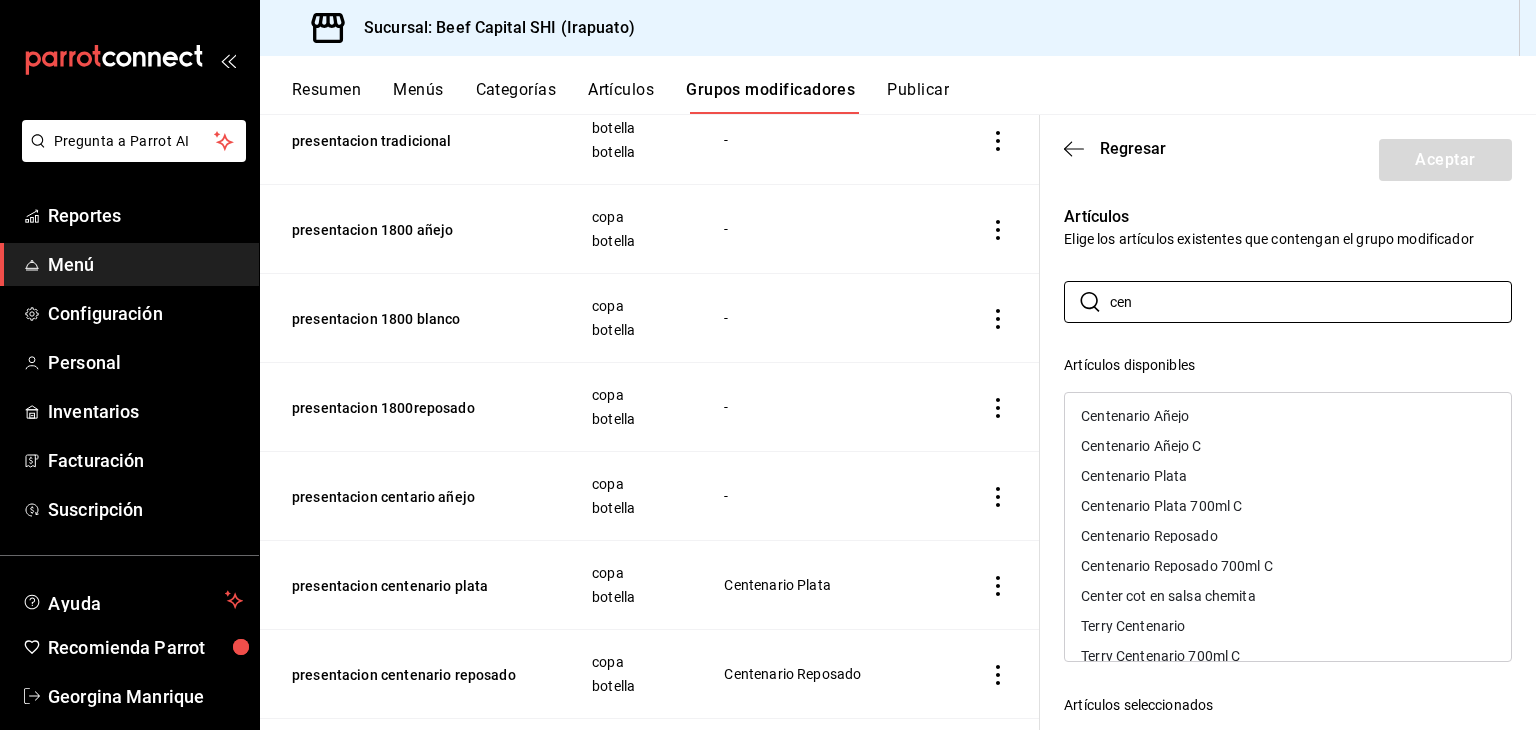 type on "cen" 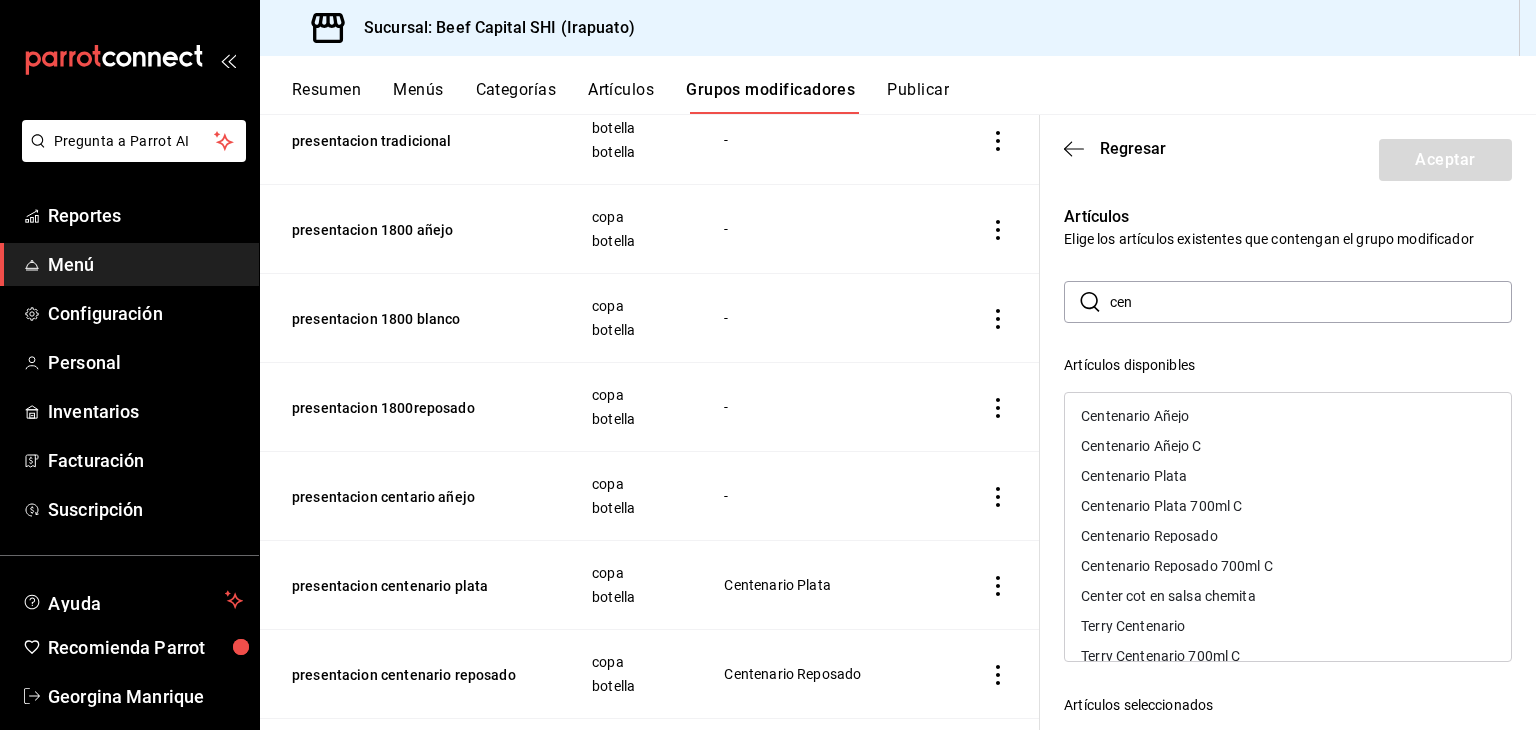 click on "Centenario Añejo" at bounding box center [1135, 416] 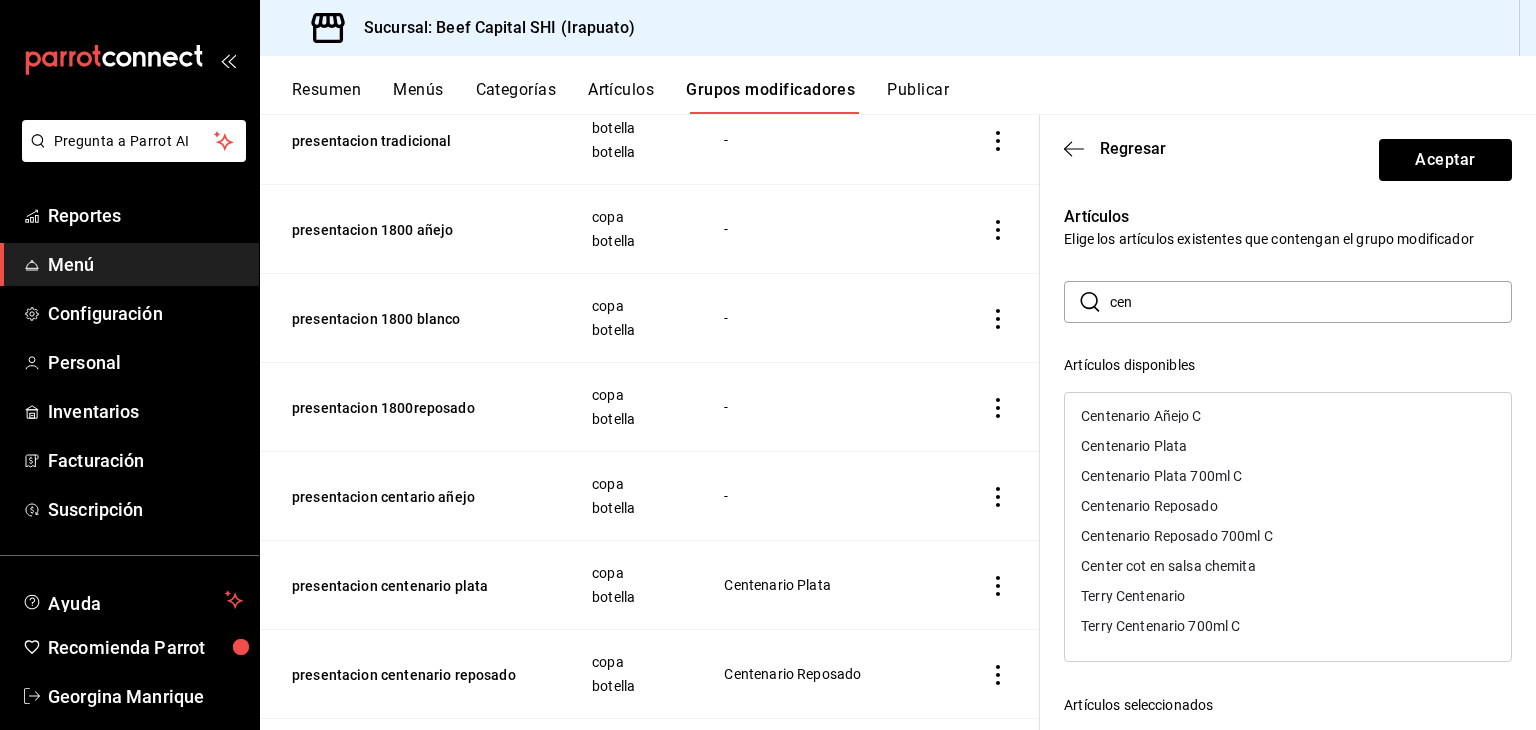 scroll, scrollTop: 0, scrollLeft: 0, axis: both 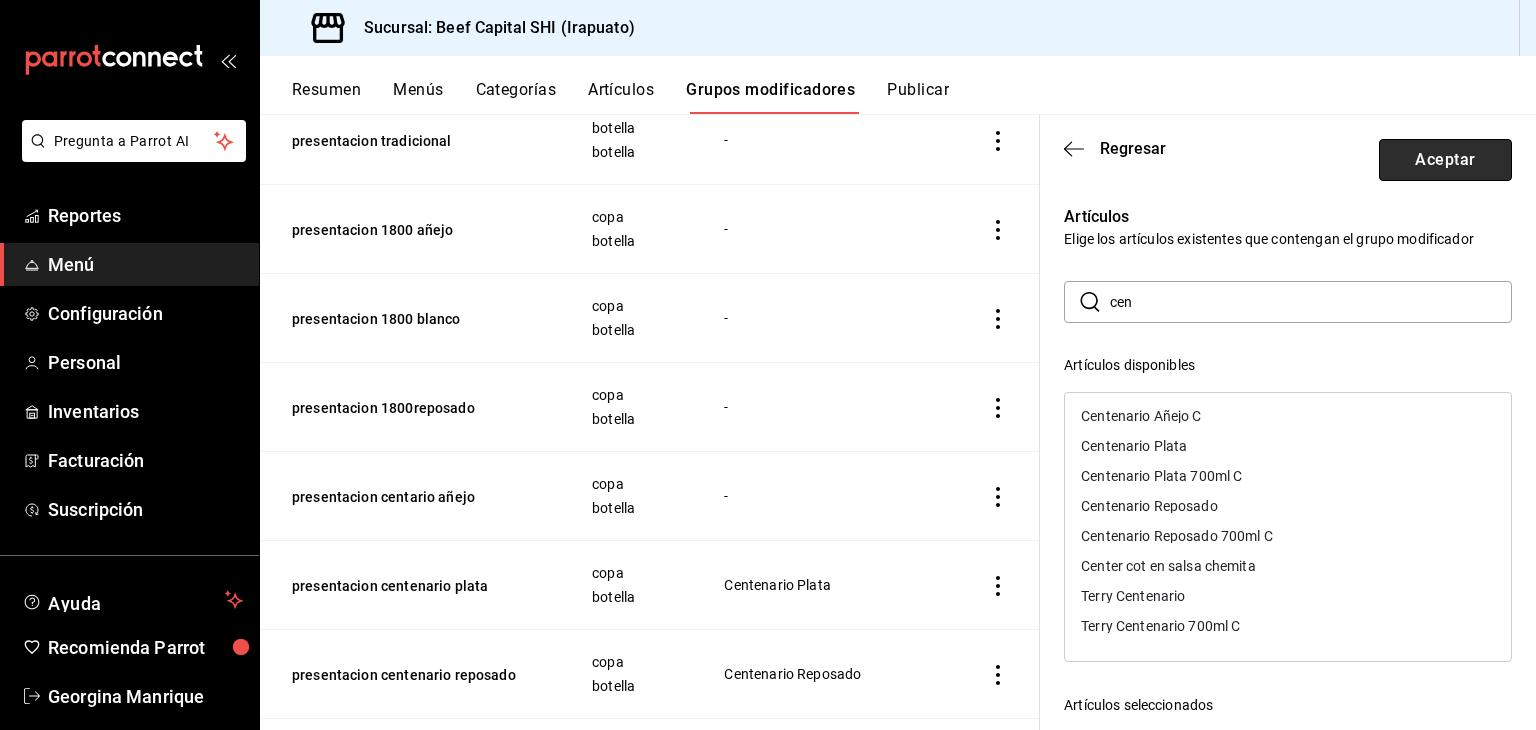 click on "Aceptar" at bounding box center [1445, 160] 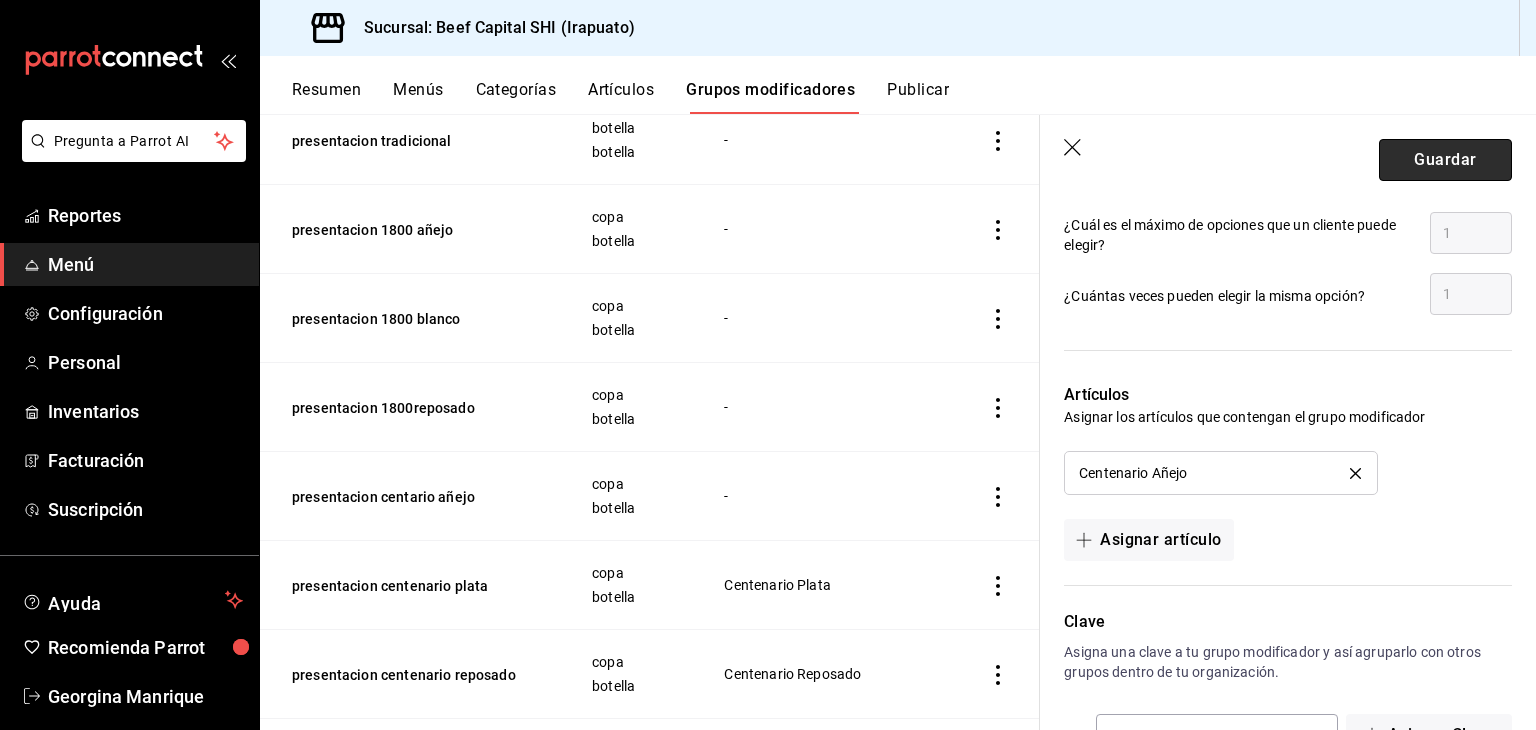 click on "Guardar" at bounding box center (1445, 160) 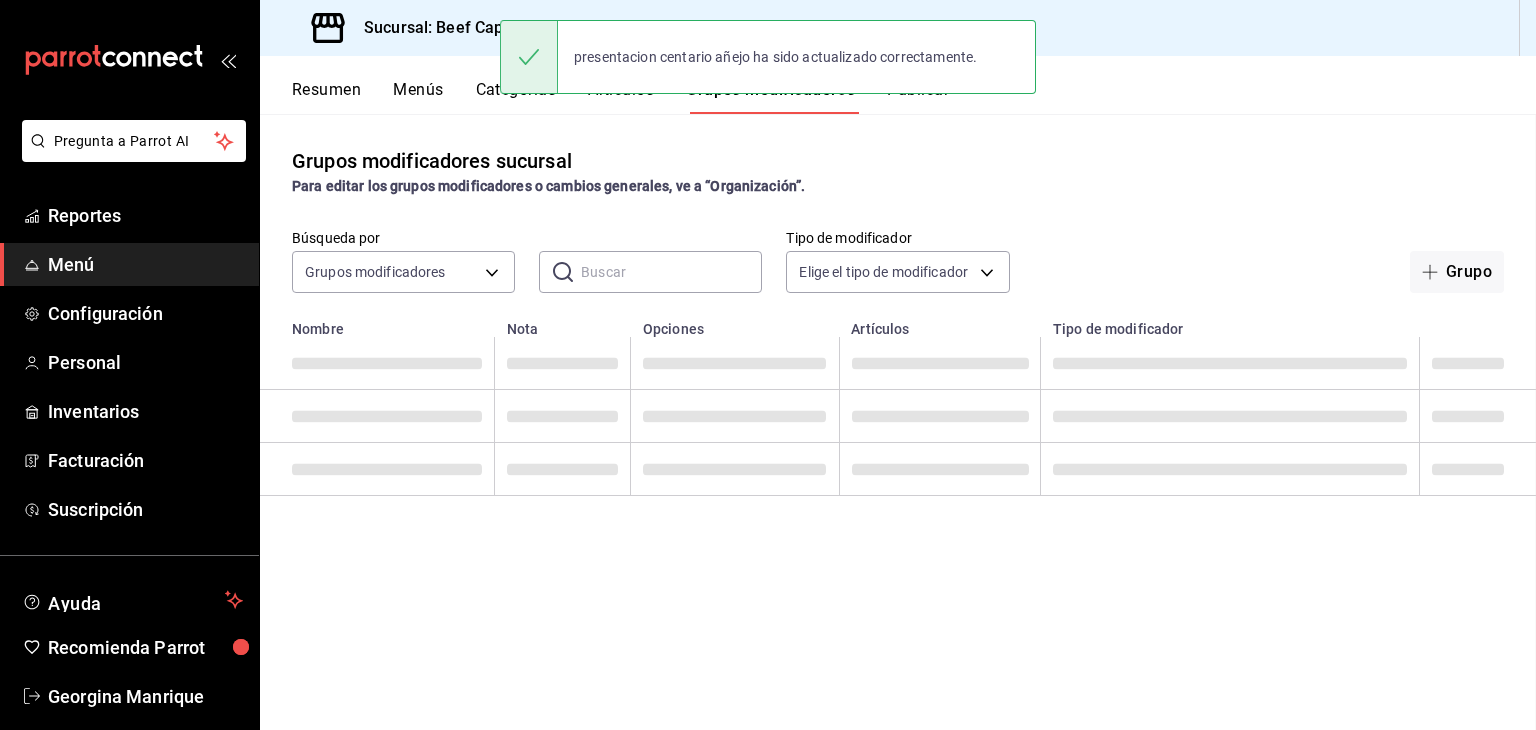 scroll, scrollTop: 0, scrollLeft: 0, axis: both 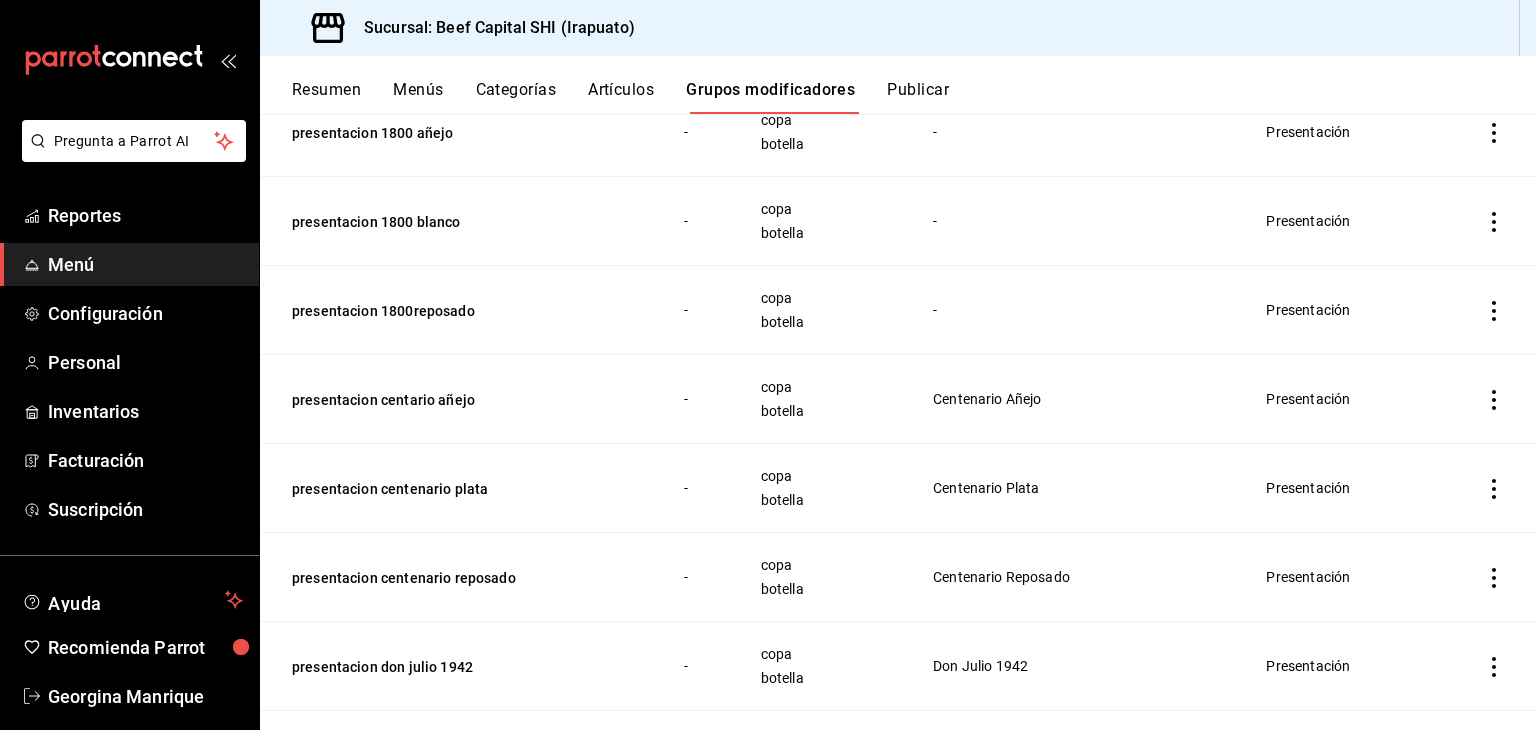 click 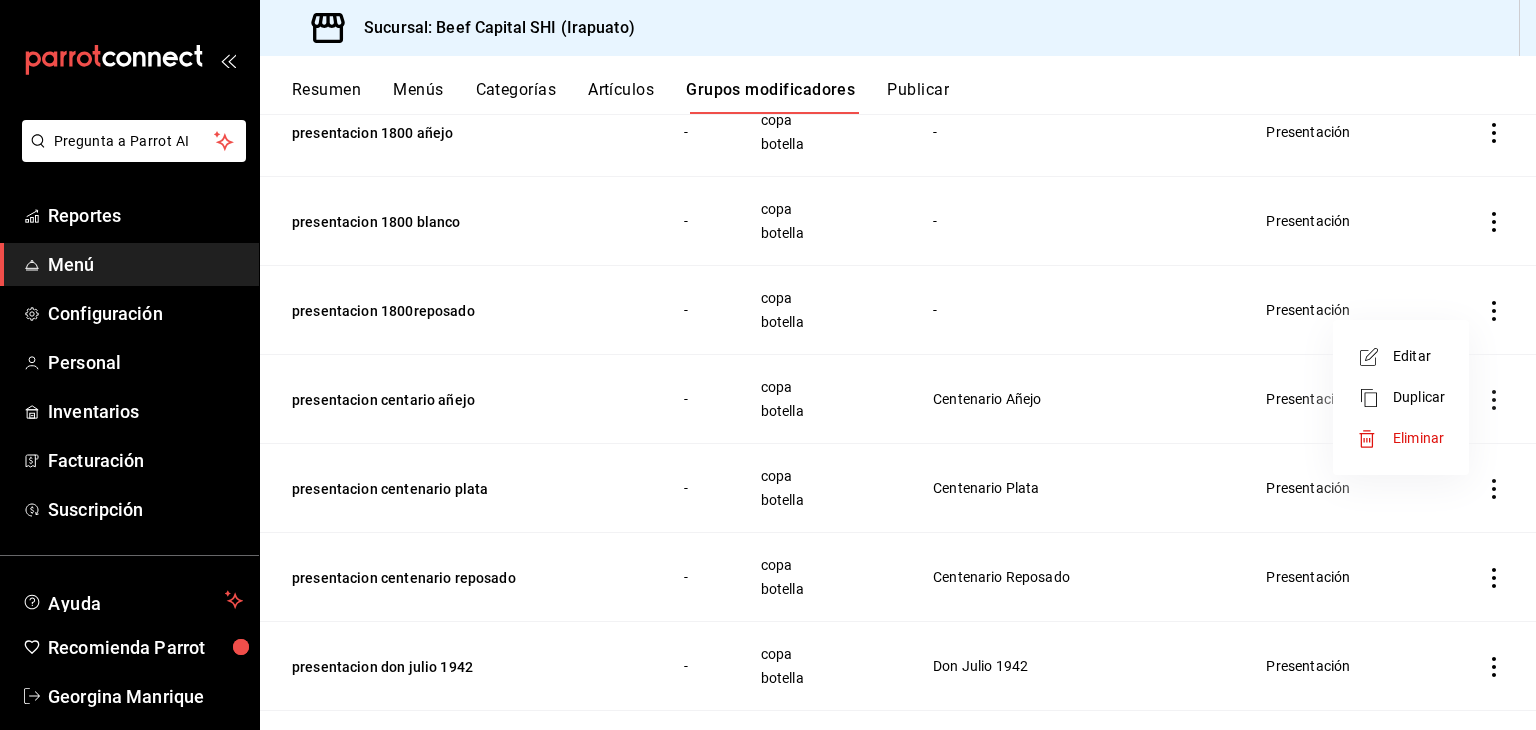 click at bounding box center (768, 365) 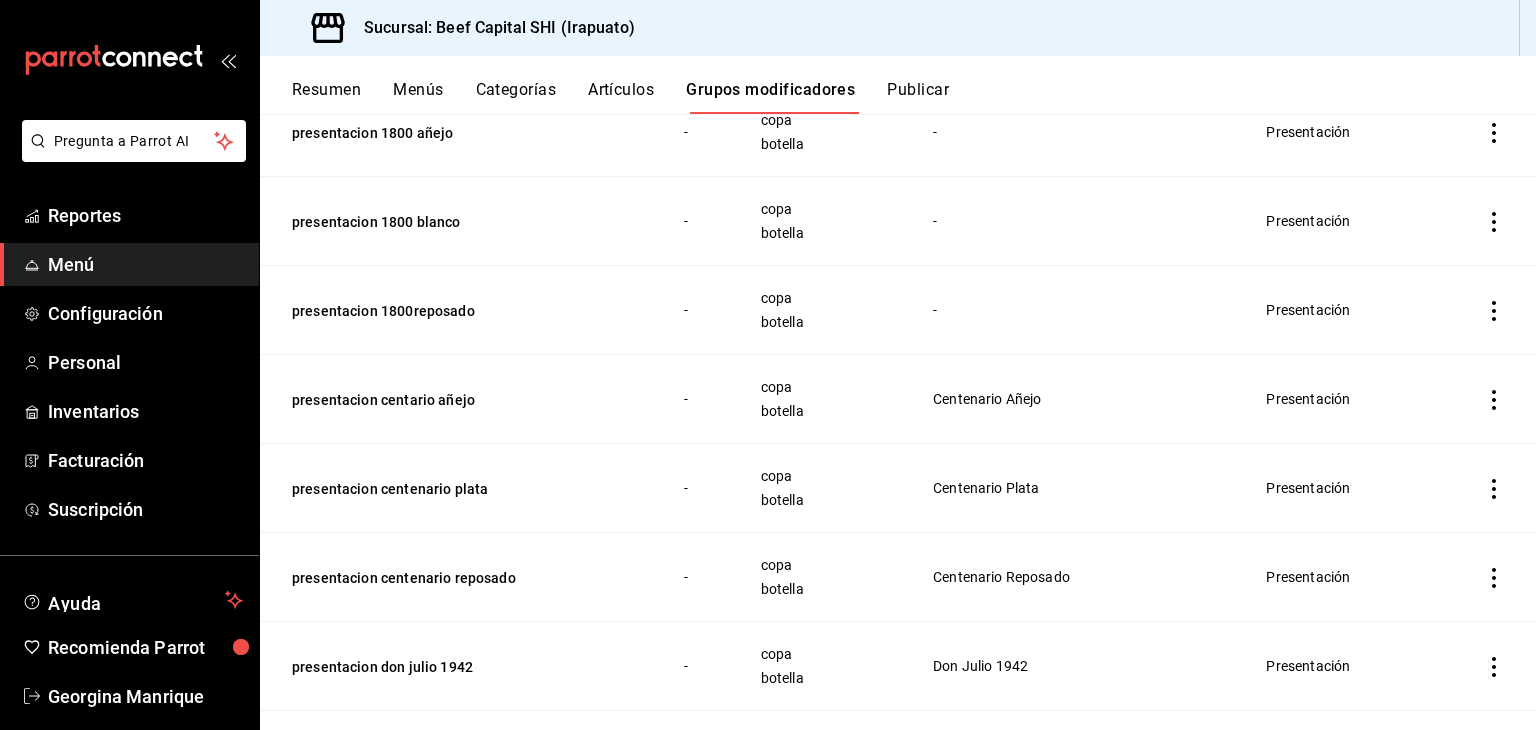 click 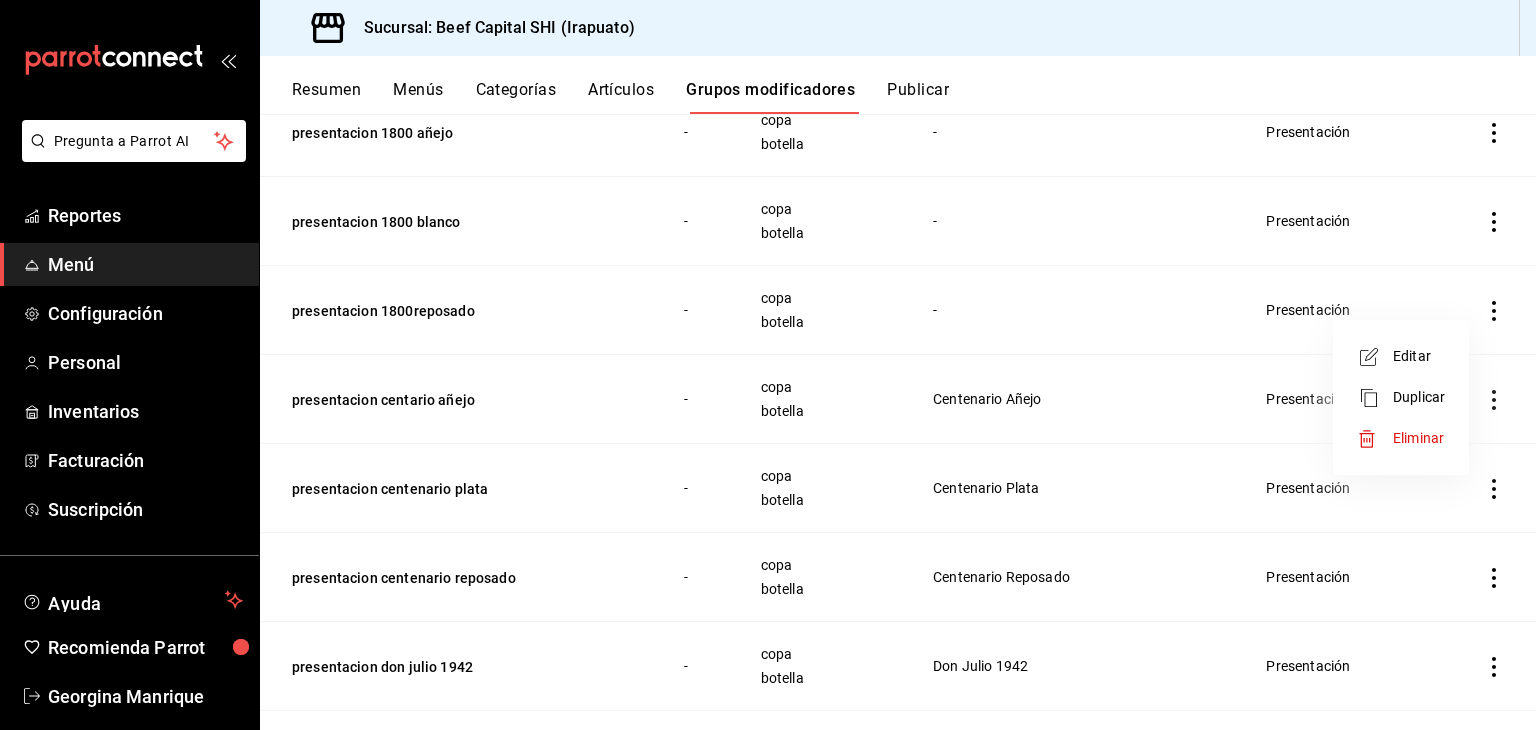 click on "Editar" at bounding box center (1419, 356) 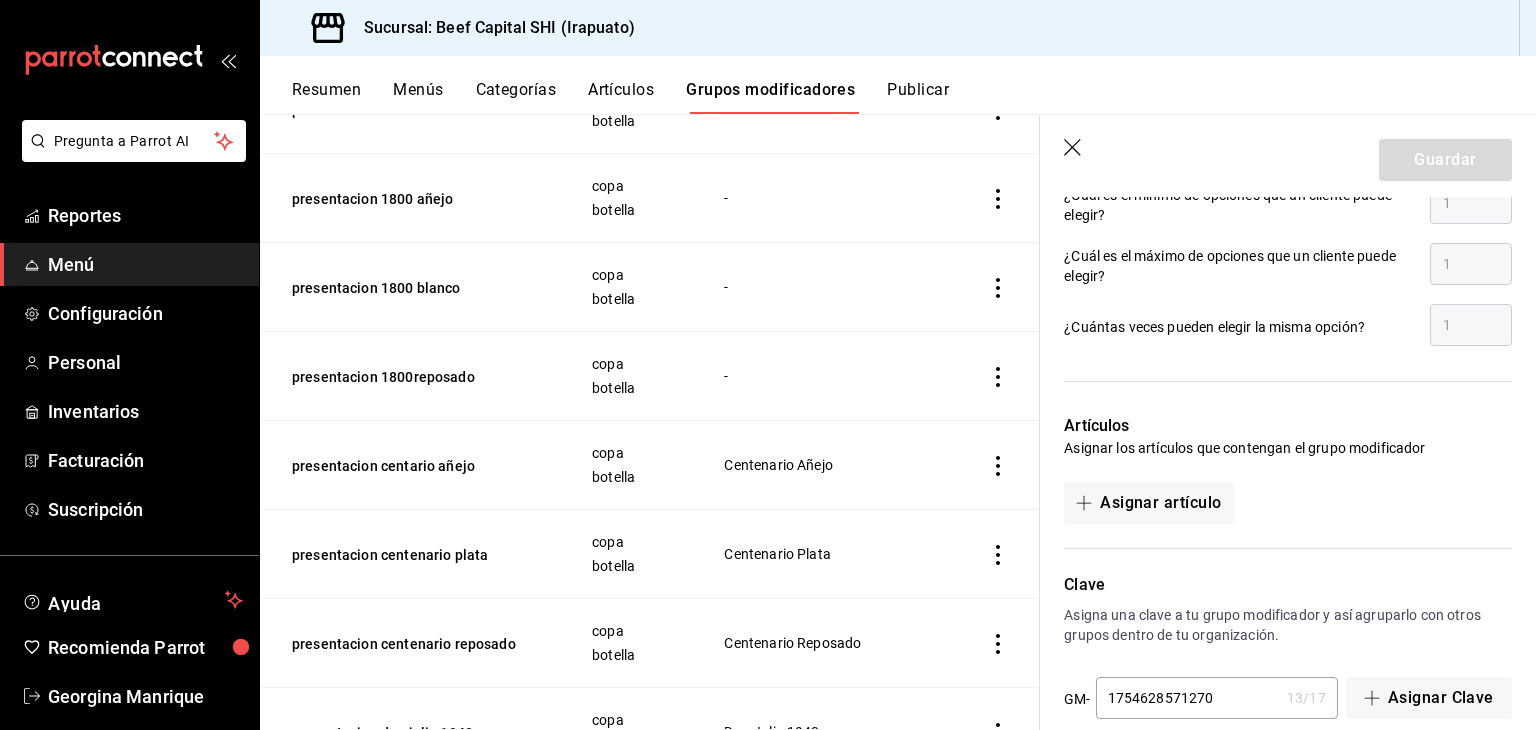 scroll, scrollTop: 1090, scrollLeft: 0, axis: vertical 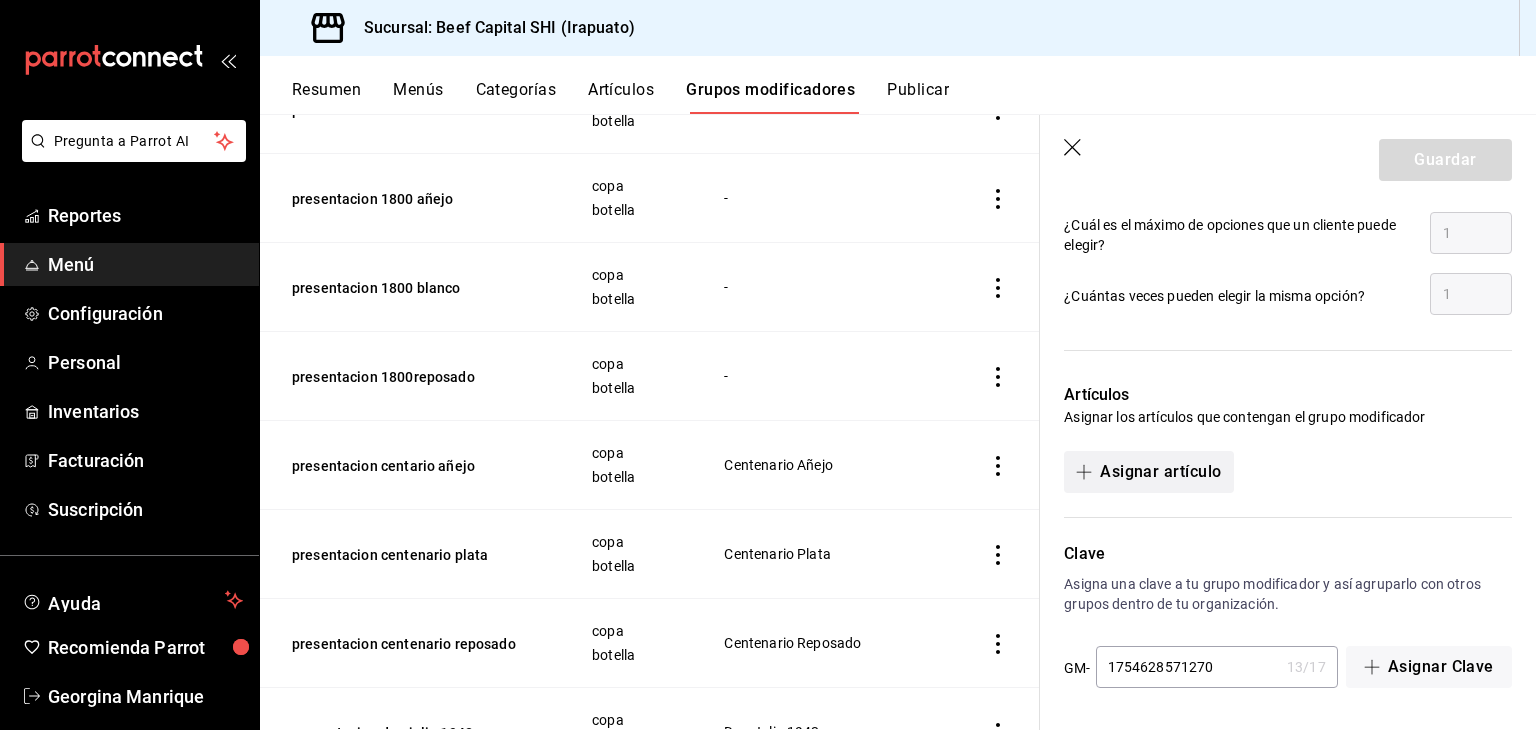 click 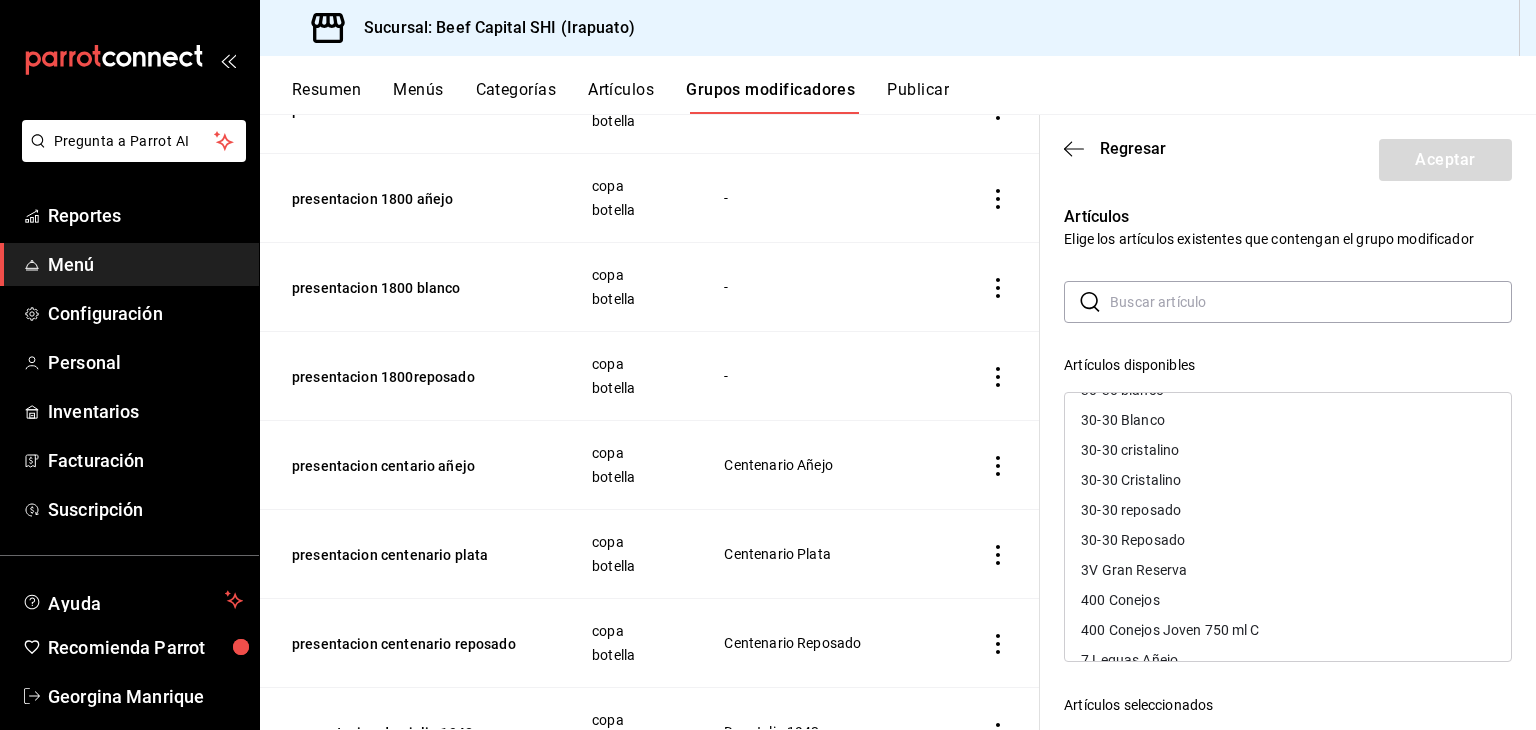 scroll, scrollTop: 692, scrollLeft: 0, axis: vertical 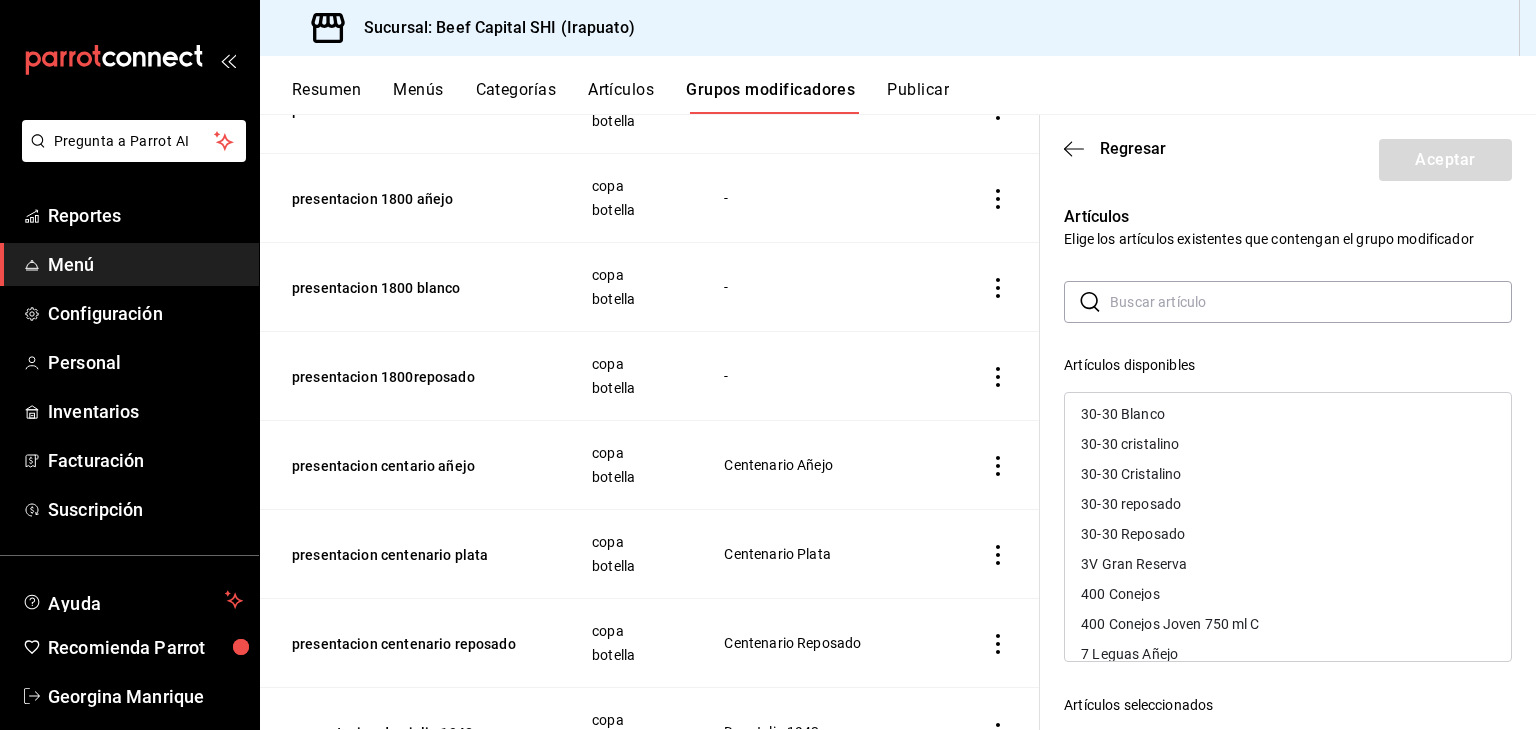 click at bounding box center (1311, 302) 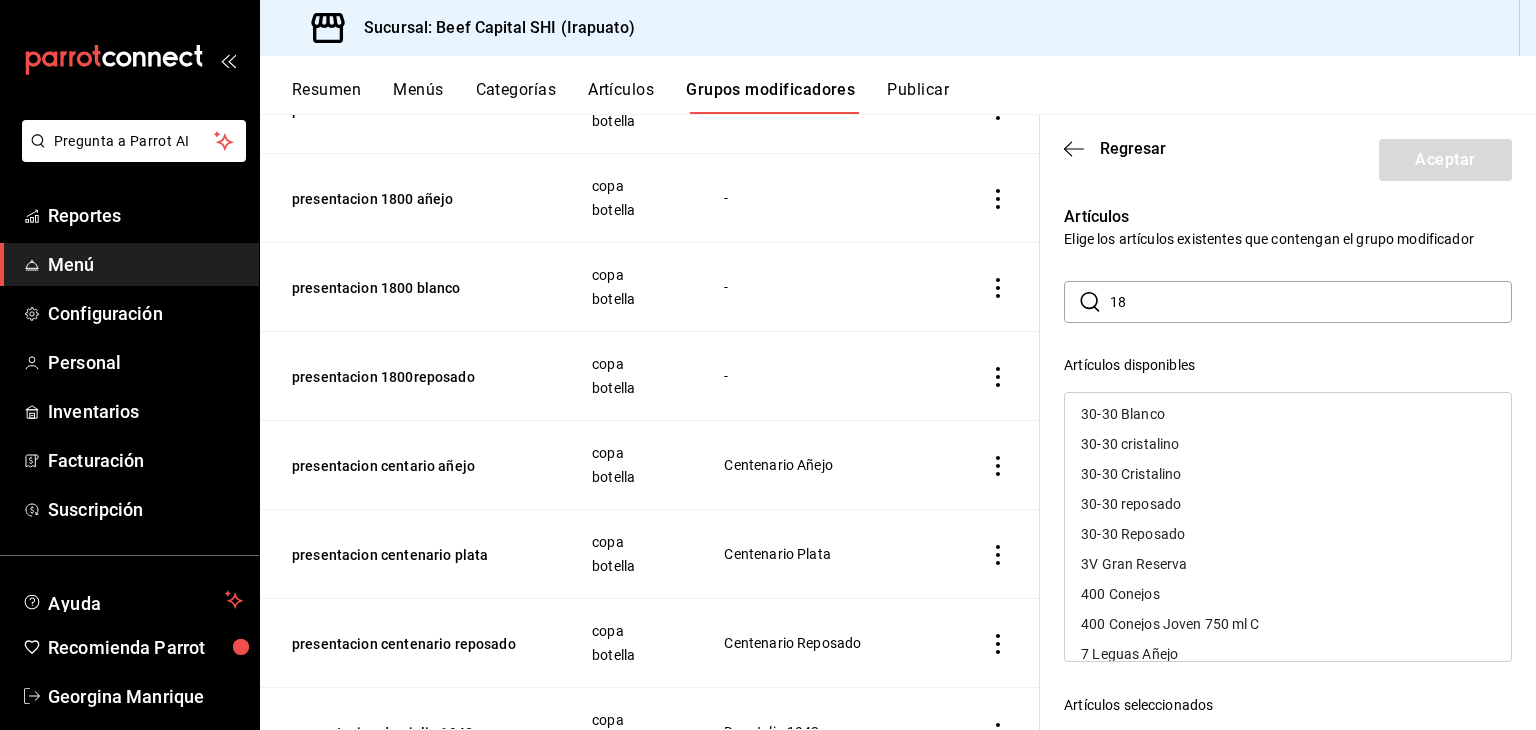 scroll, scrollTop: 0, scrollLeft: 0, axis: both 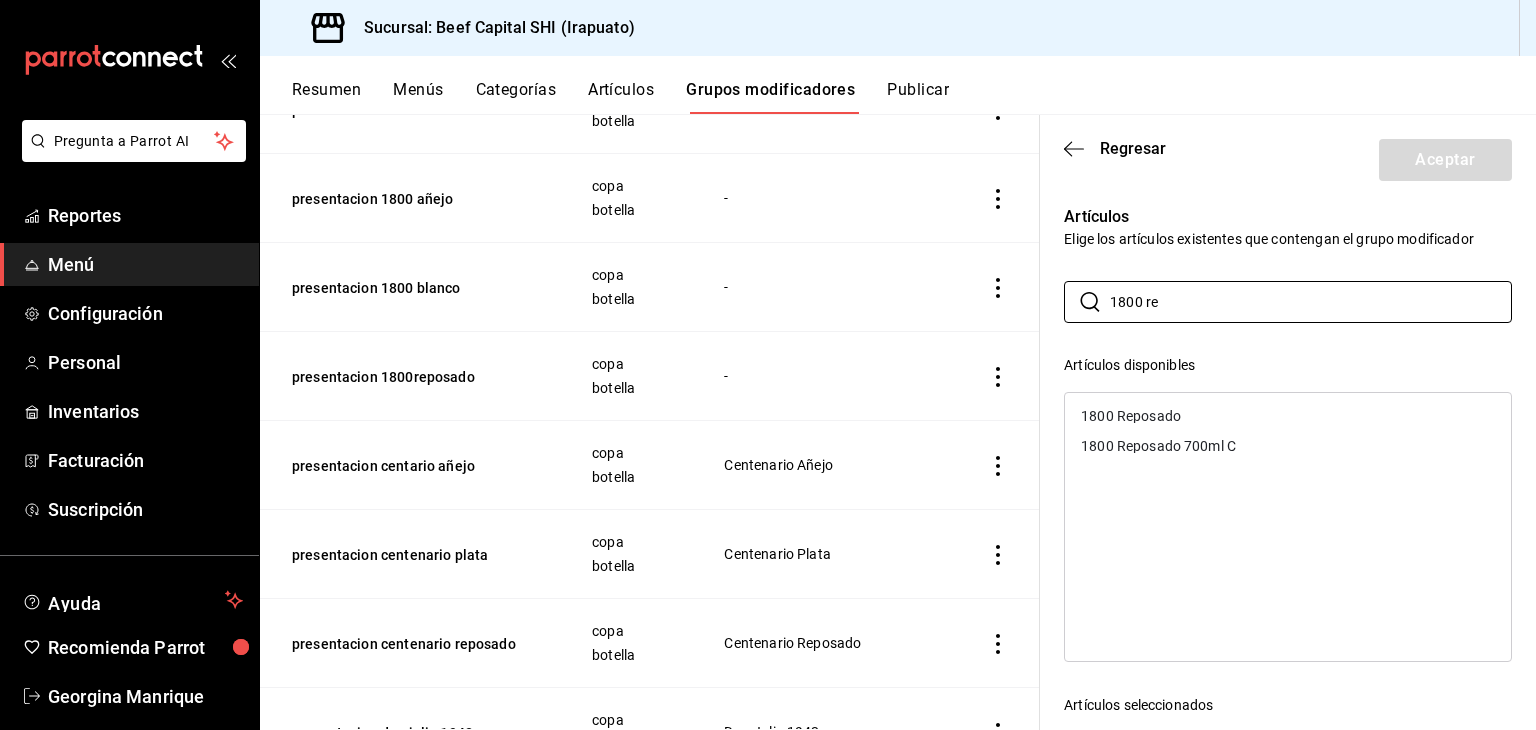 type on "1800 re" 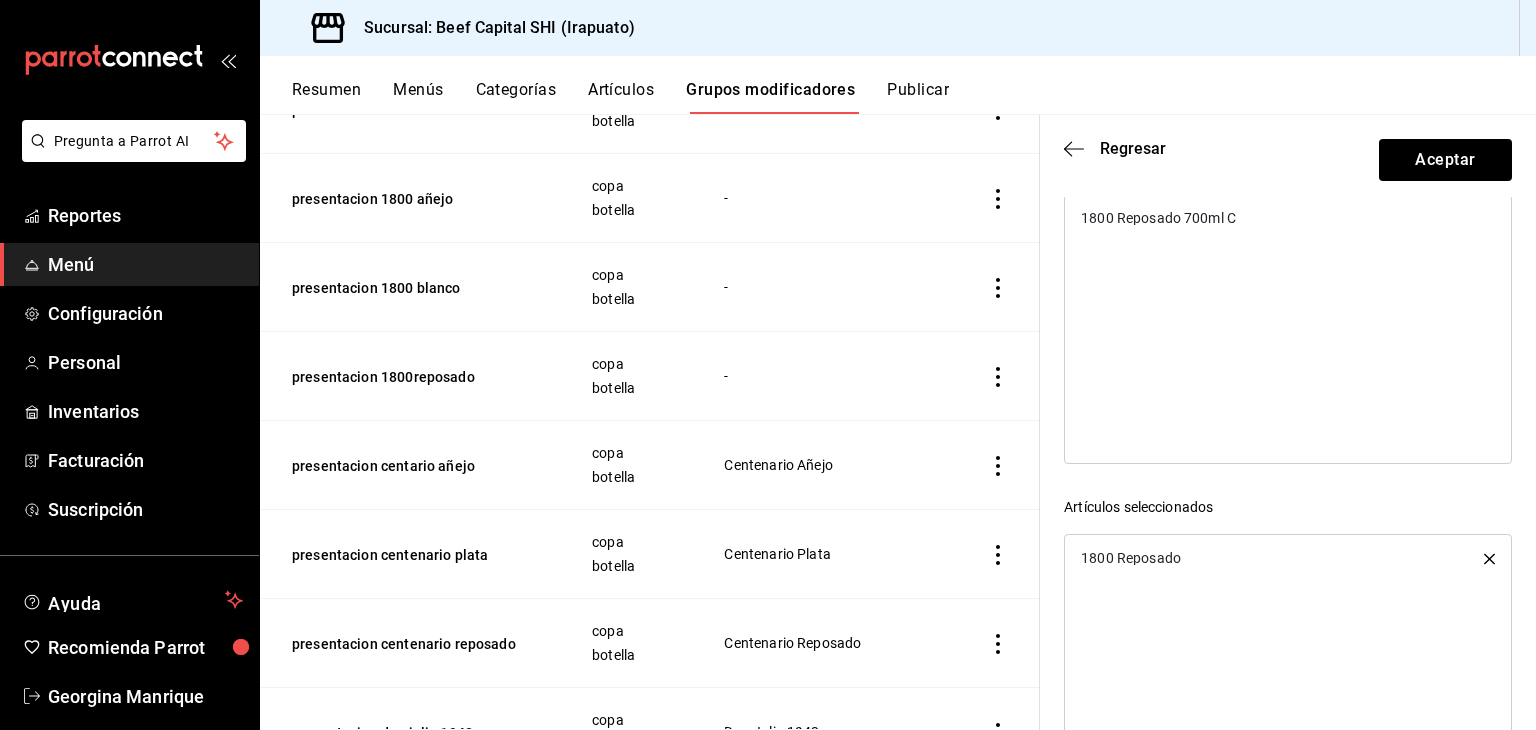 scroll, scrollTop: 240, scrollLeft: 0, axis: vertical 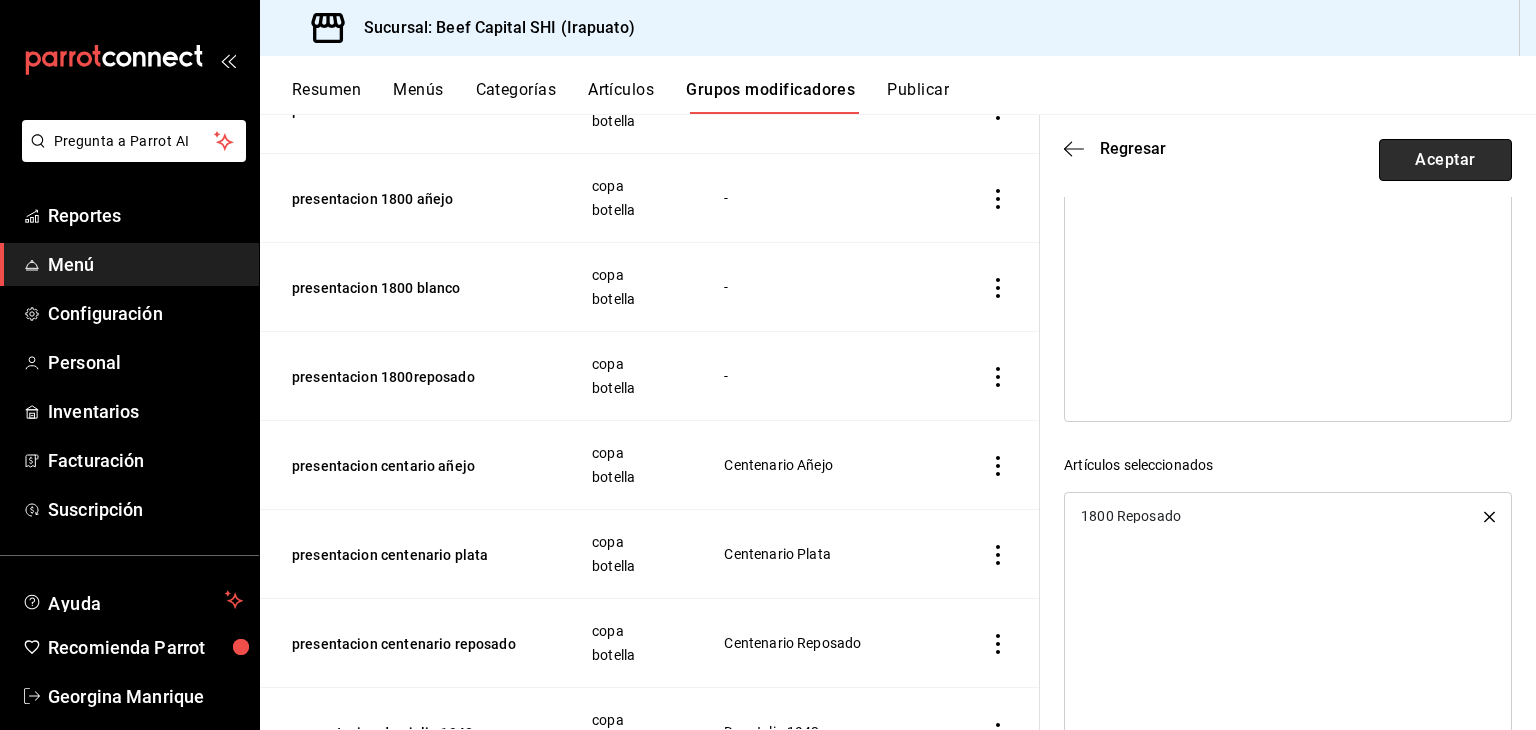 click on "Aceptar" at bounding box center (1445, 160) 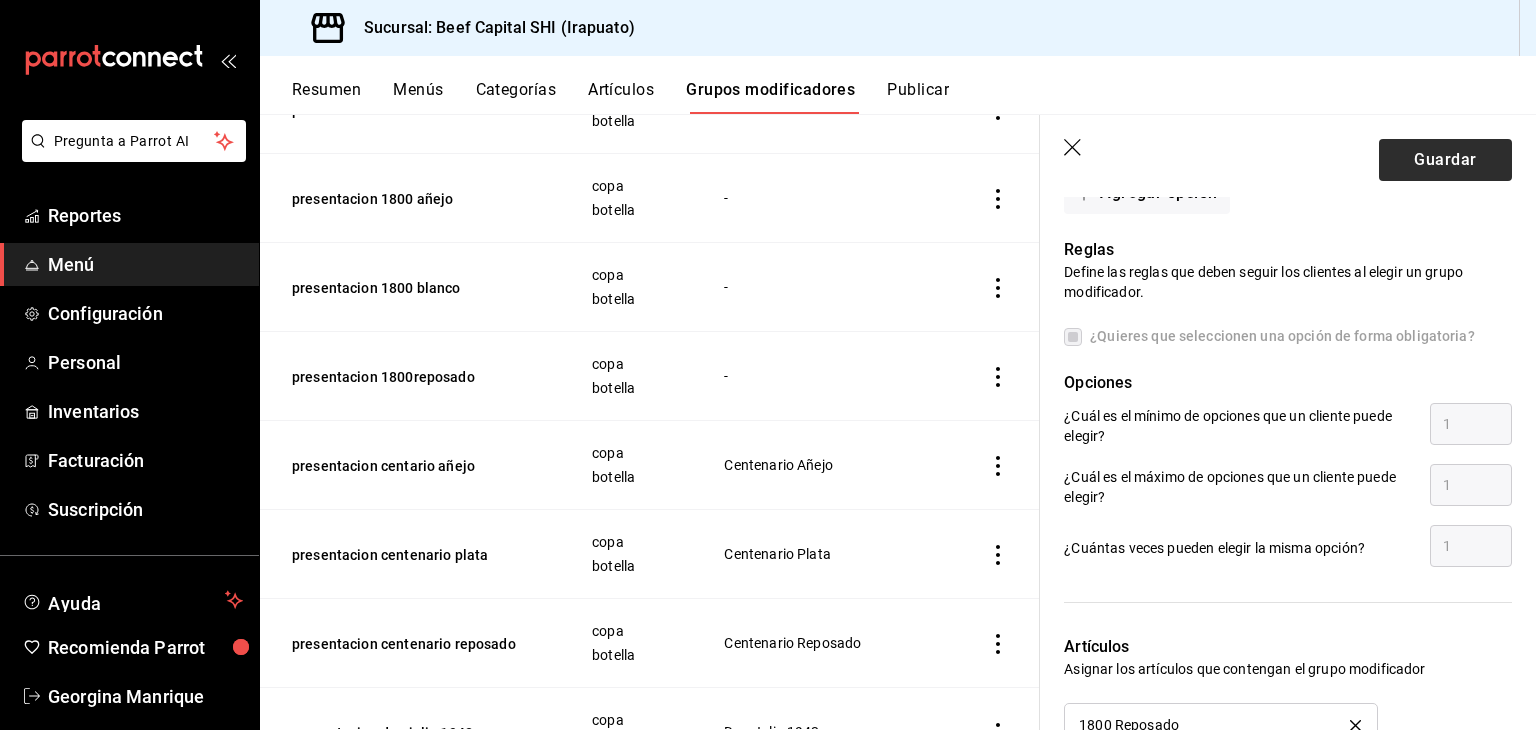 scroll, scrollTop: 829, scrollLeft: 0, axis: vertical 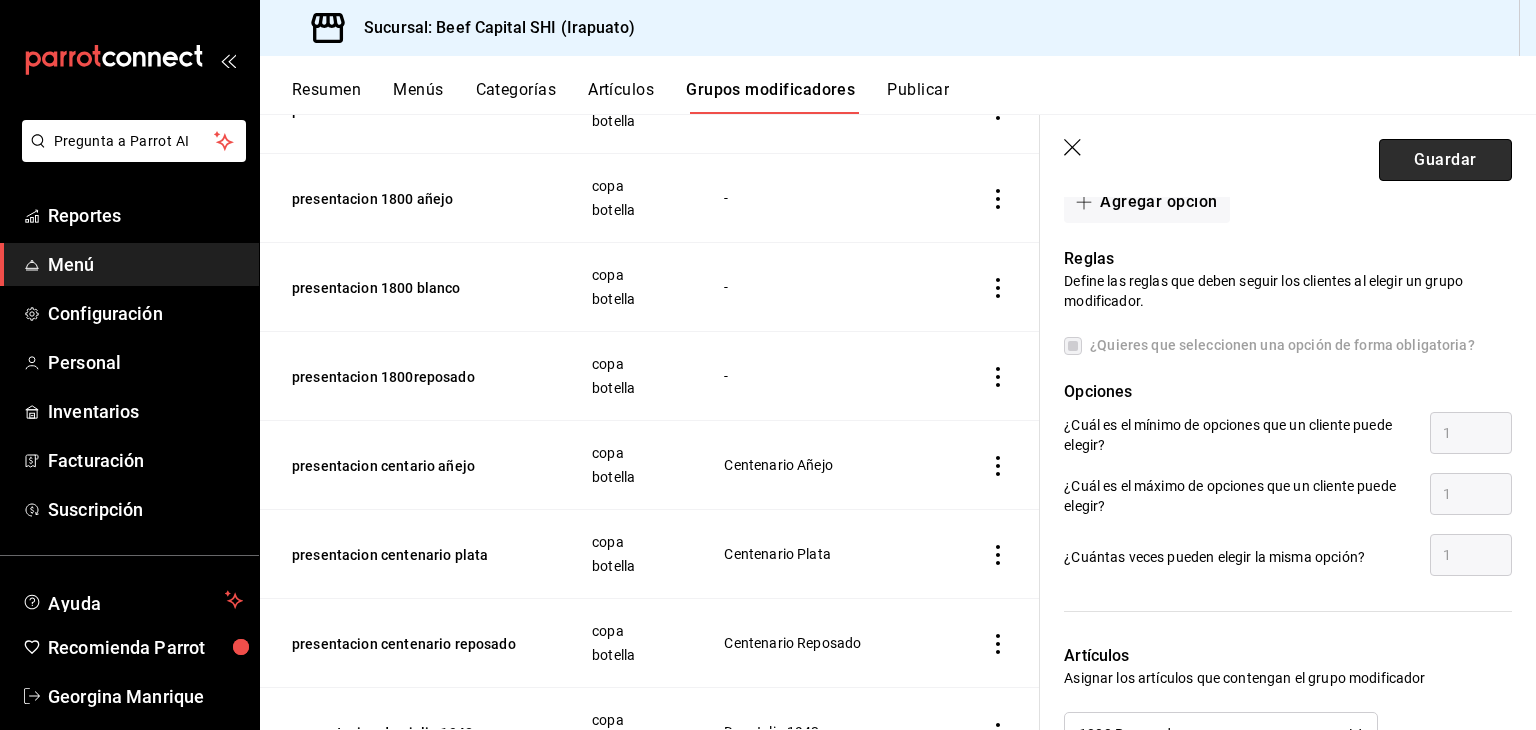 click on "Guardar" at bounding box center [1445, 160] 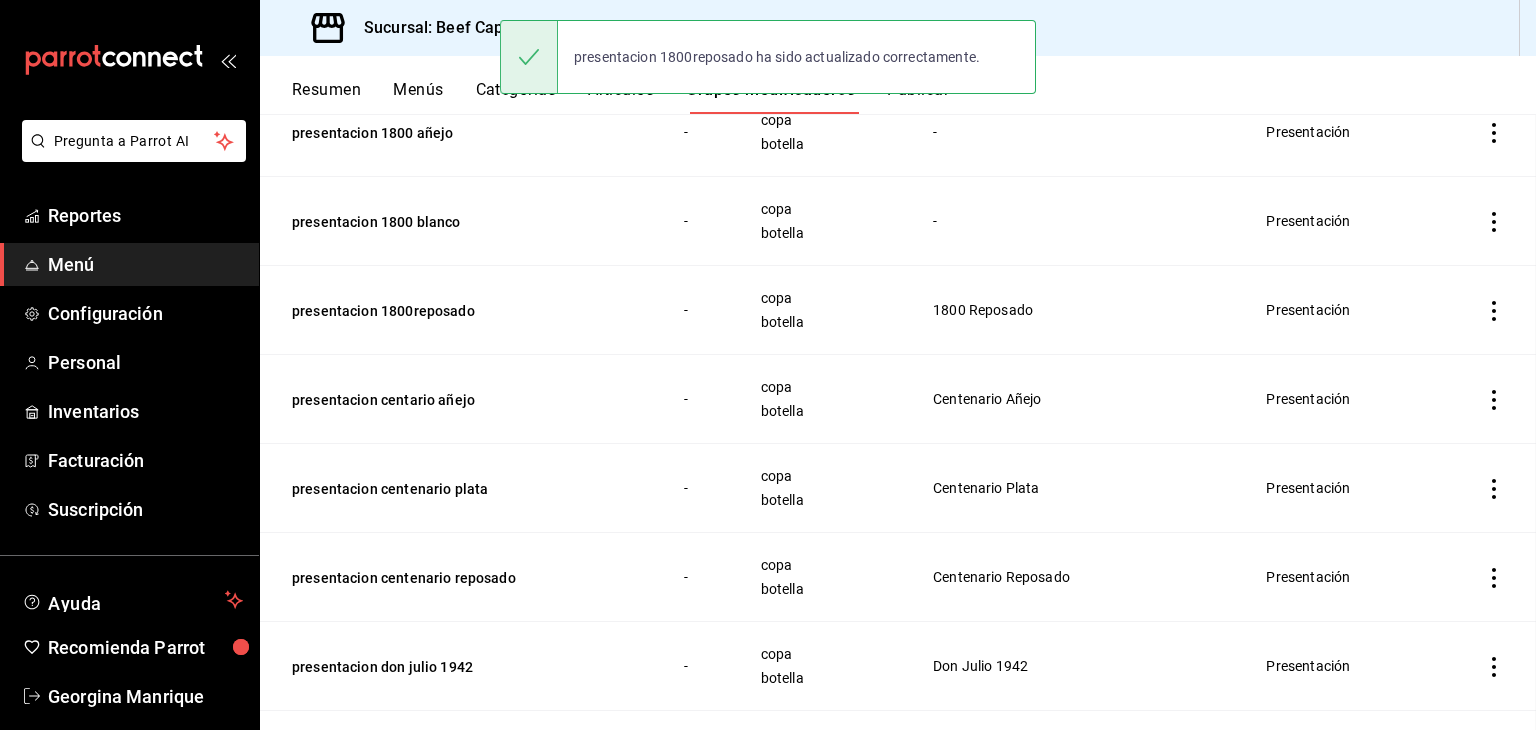scroll, scrollTop: 0, scrollLeft: 0, axis: both 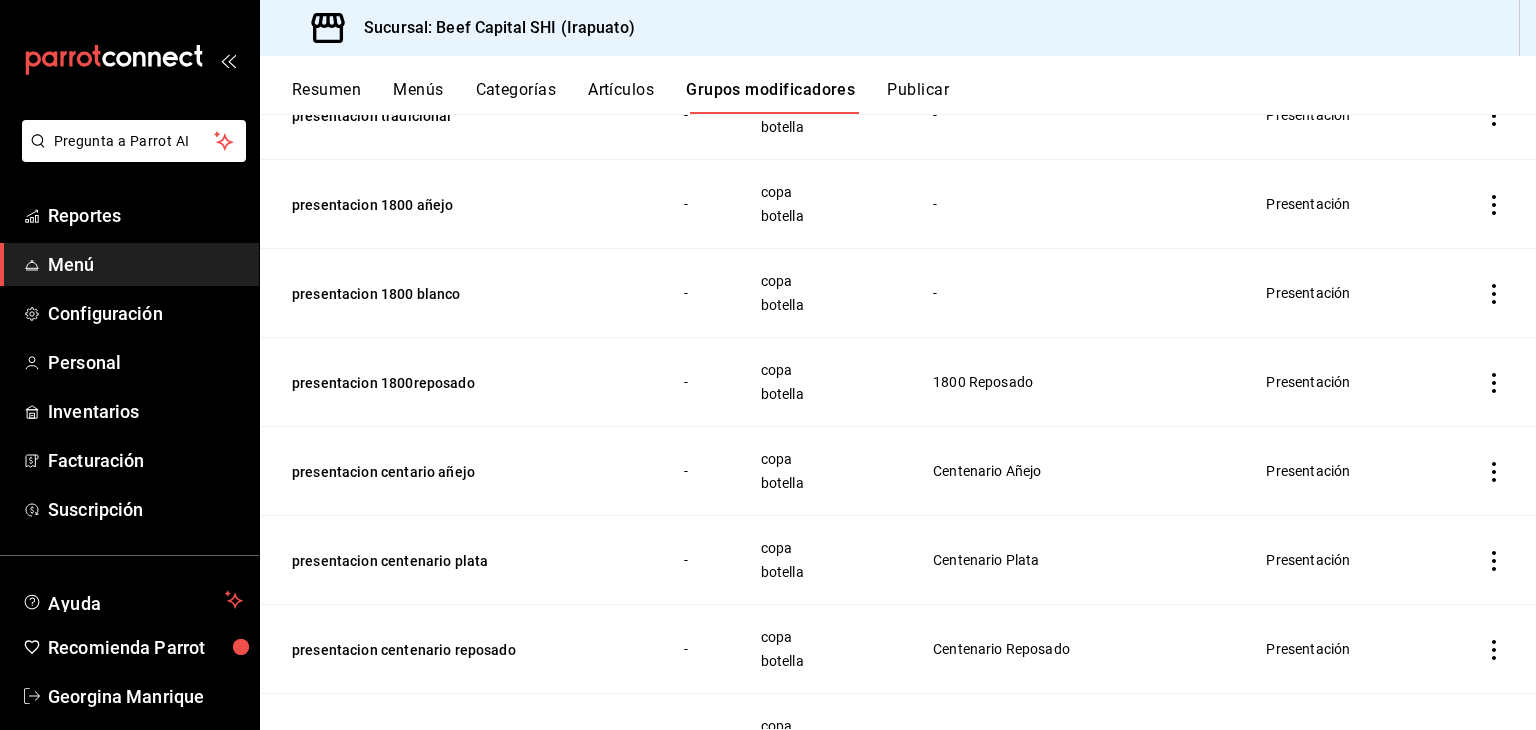 click 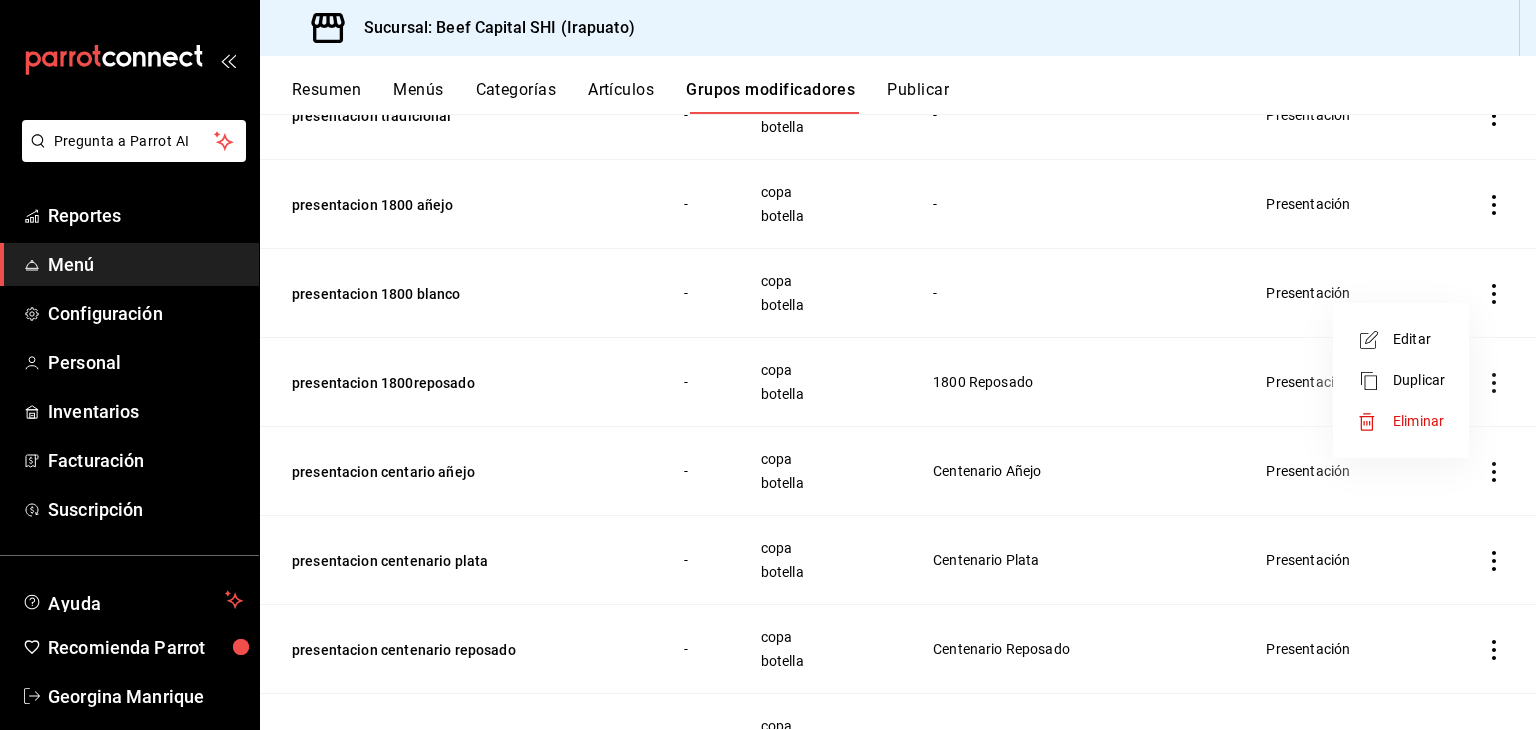 click on "Editar" at bounding box center [1419, 339] 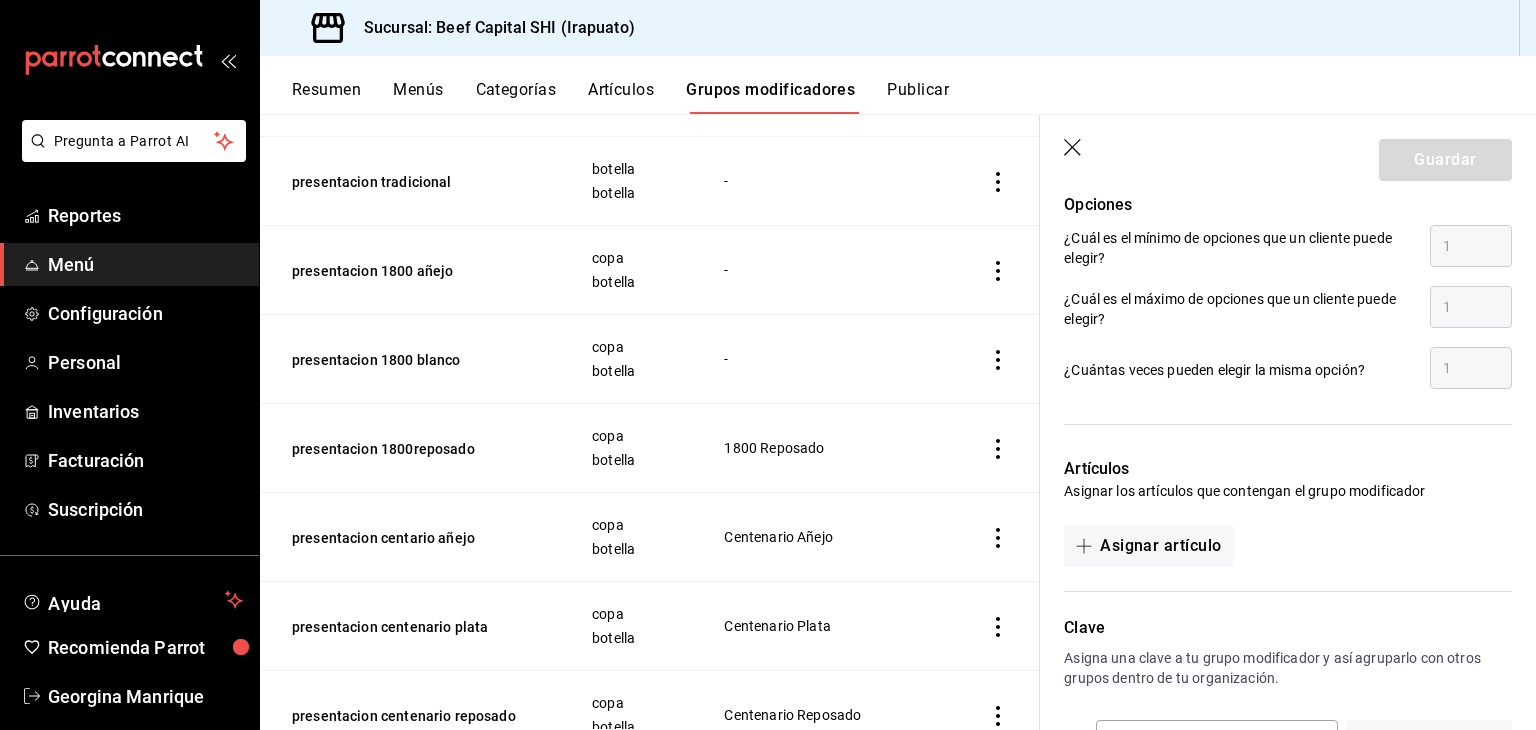 scroll, scrollTop: 1016, scrollLeft: 0, axis: vertical 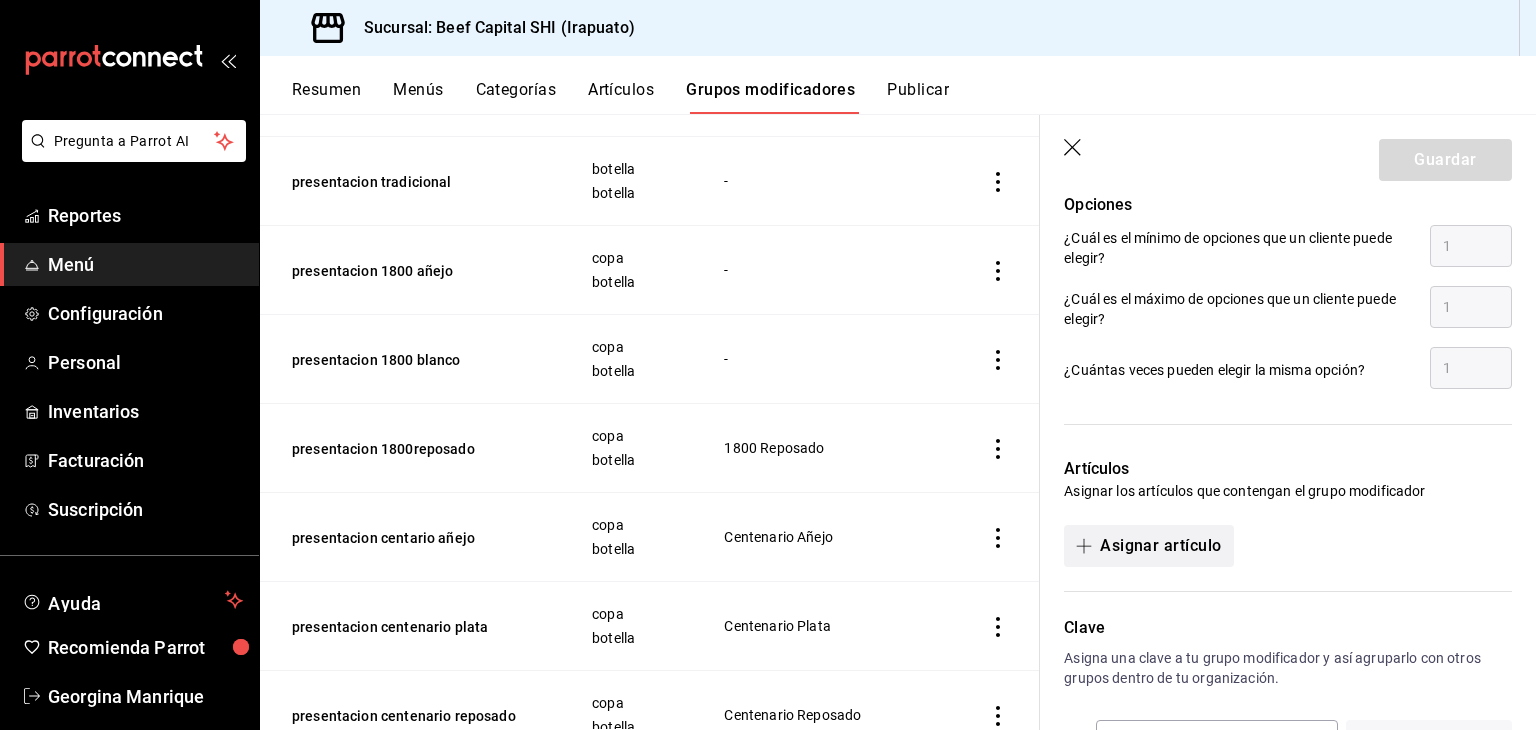 click 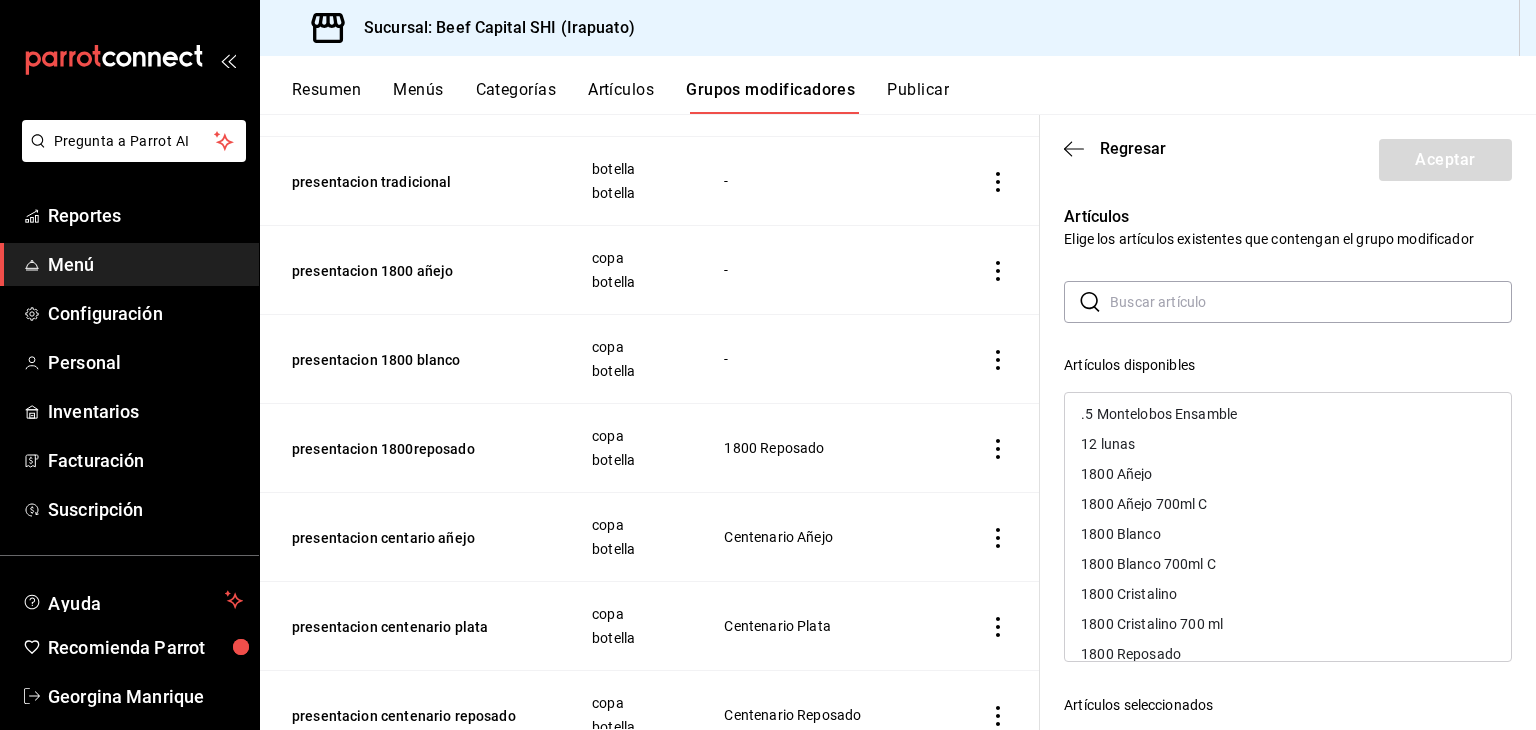 scroll, scrollTop: 84, scrollLeft: 0, axis: vertical 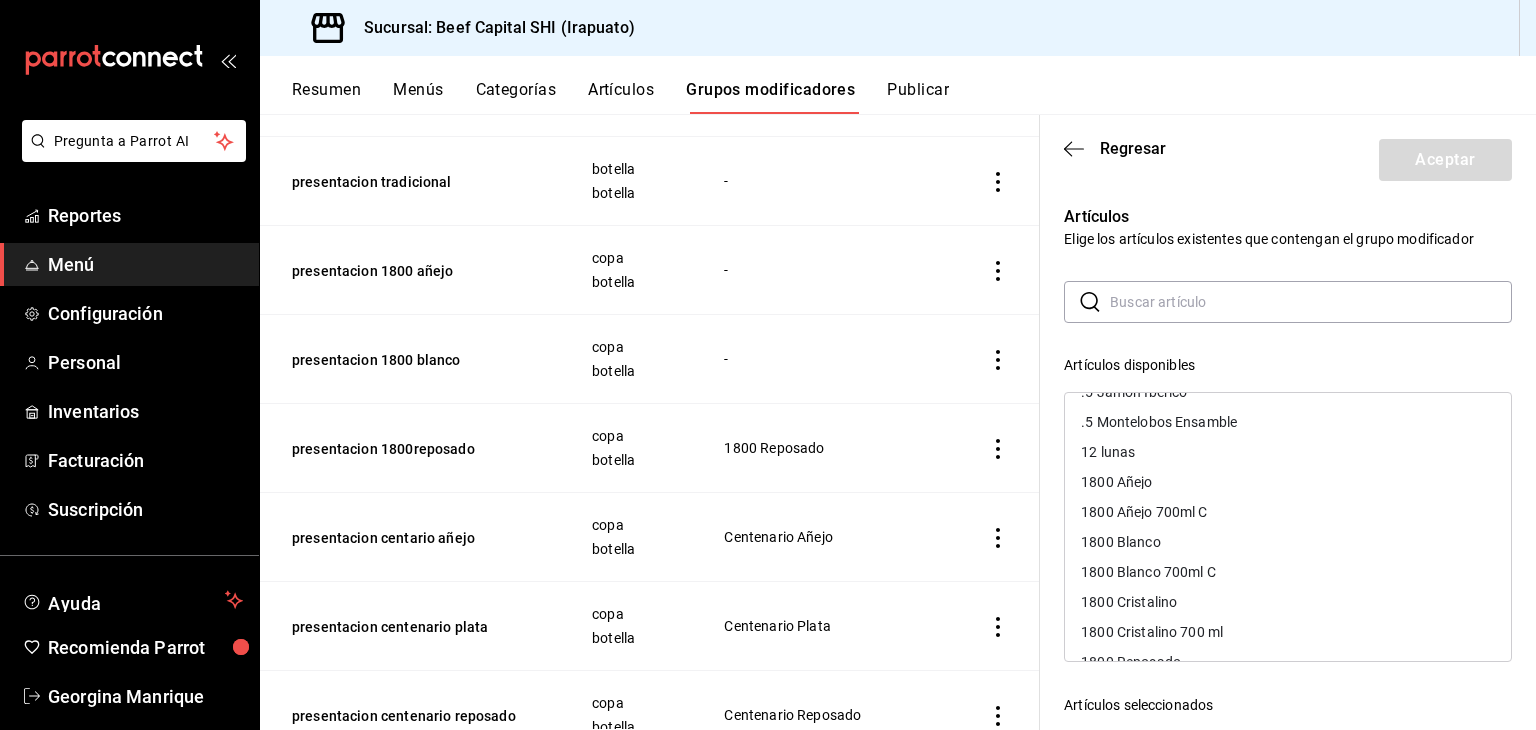 click on "1800 Blanco" at bounding box center (1120, 542) 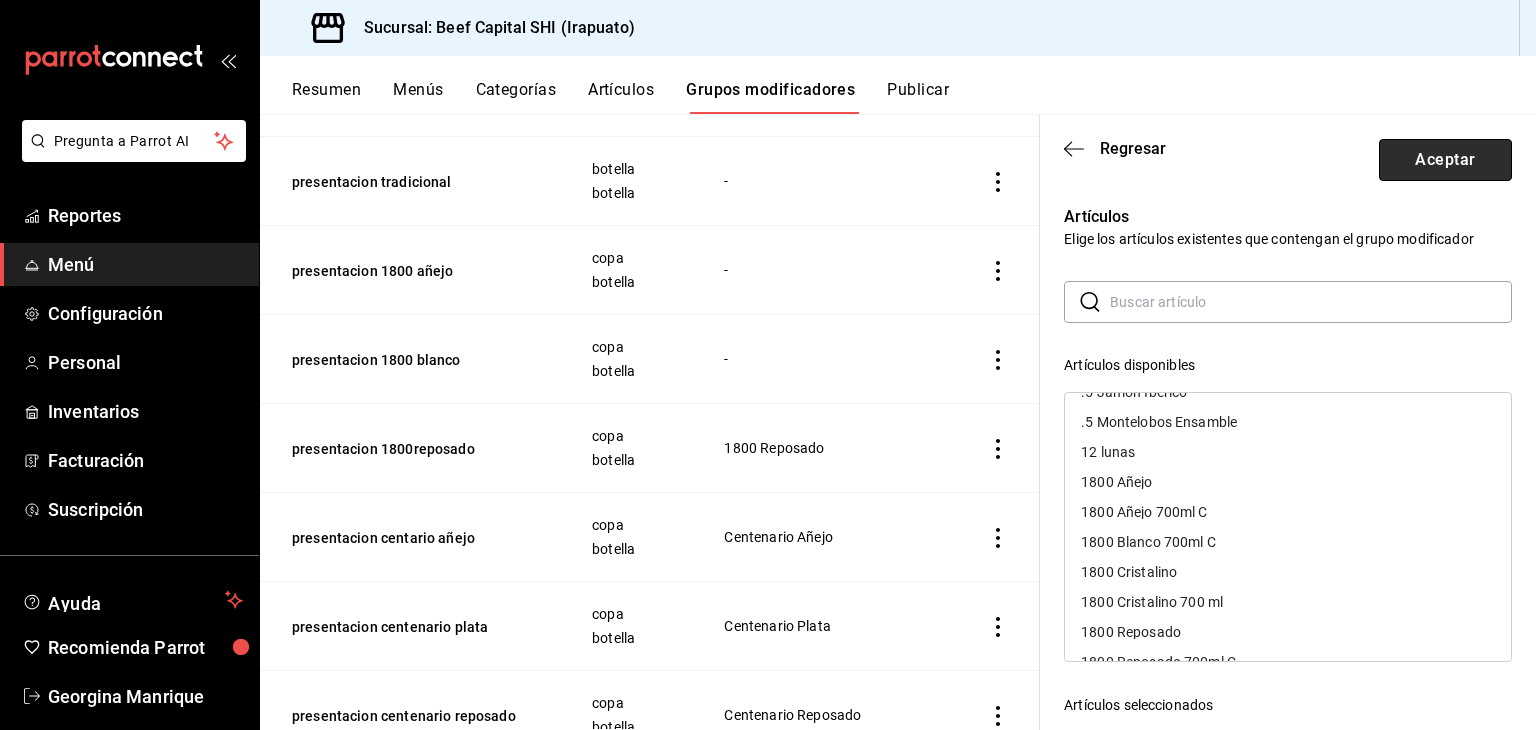 click on "Aceptar" at bounding box center [1445, 160] 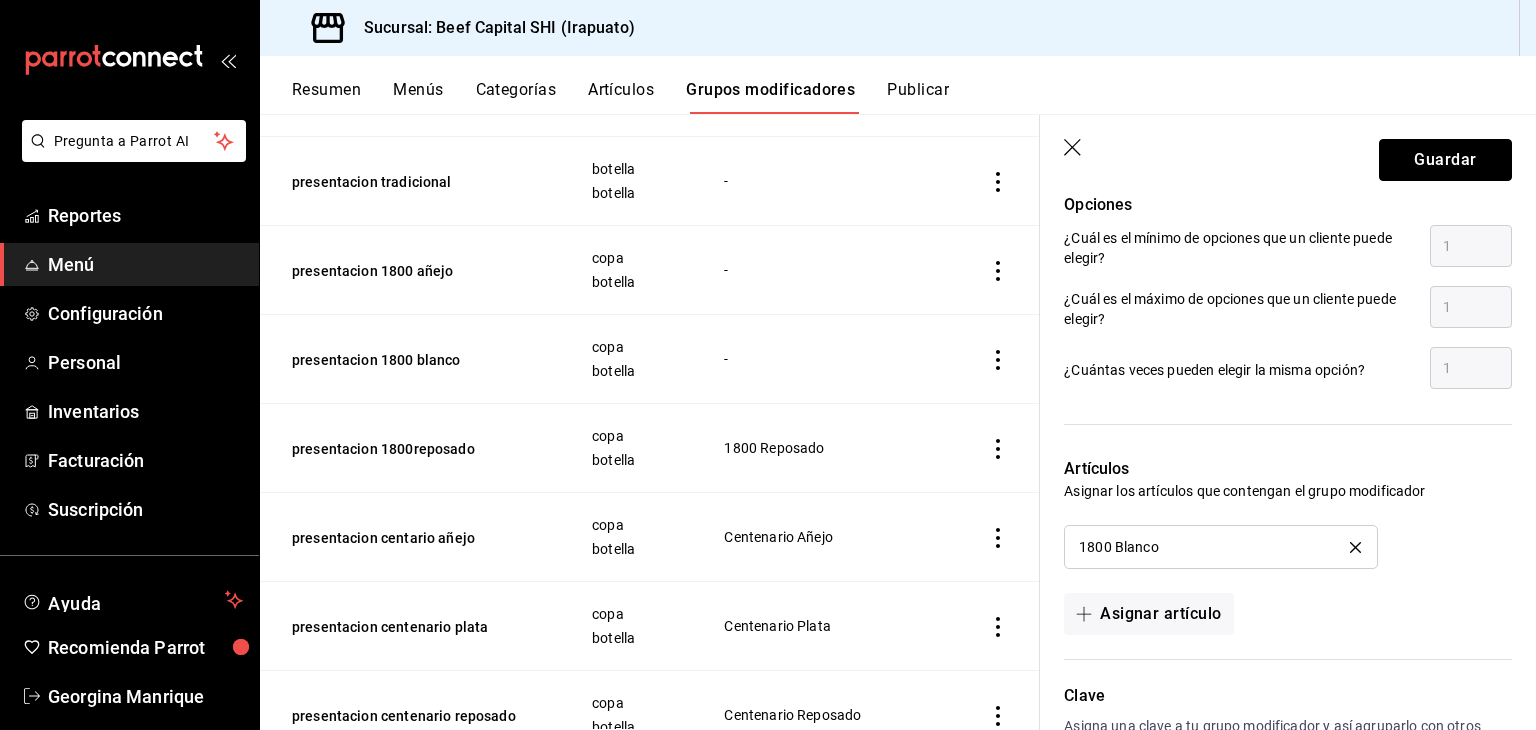 click on "Guardar" at bounding box center (1445, 160) 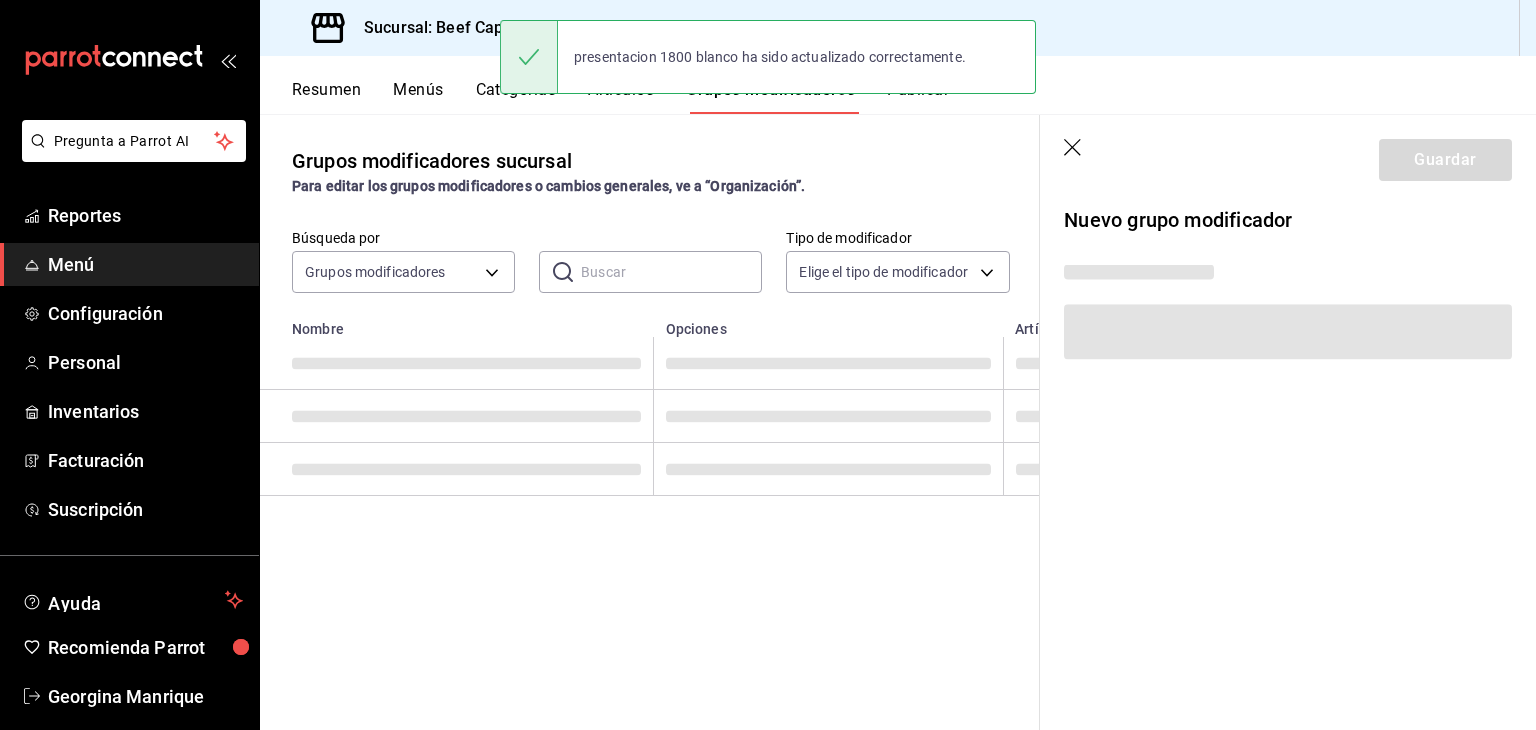 scroll, scrollTop: 0, scrollLeft: 0, axis: both 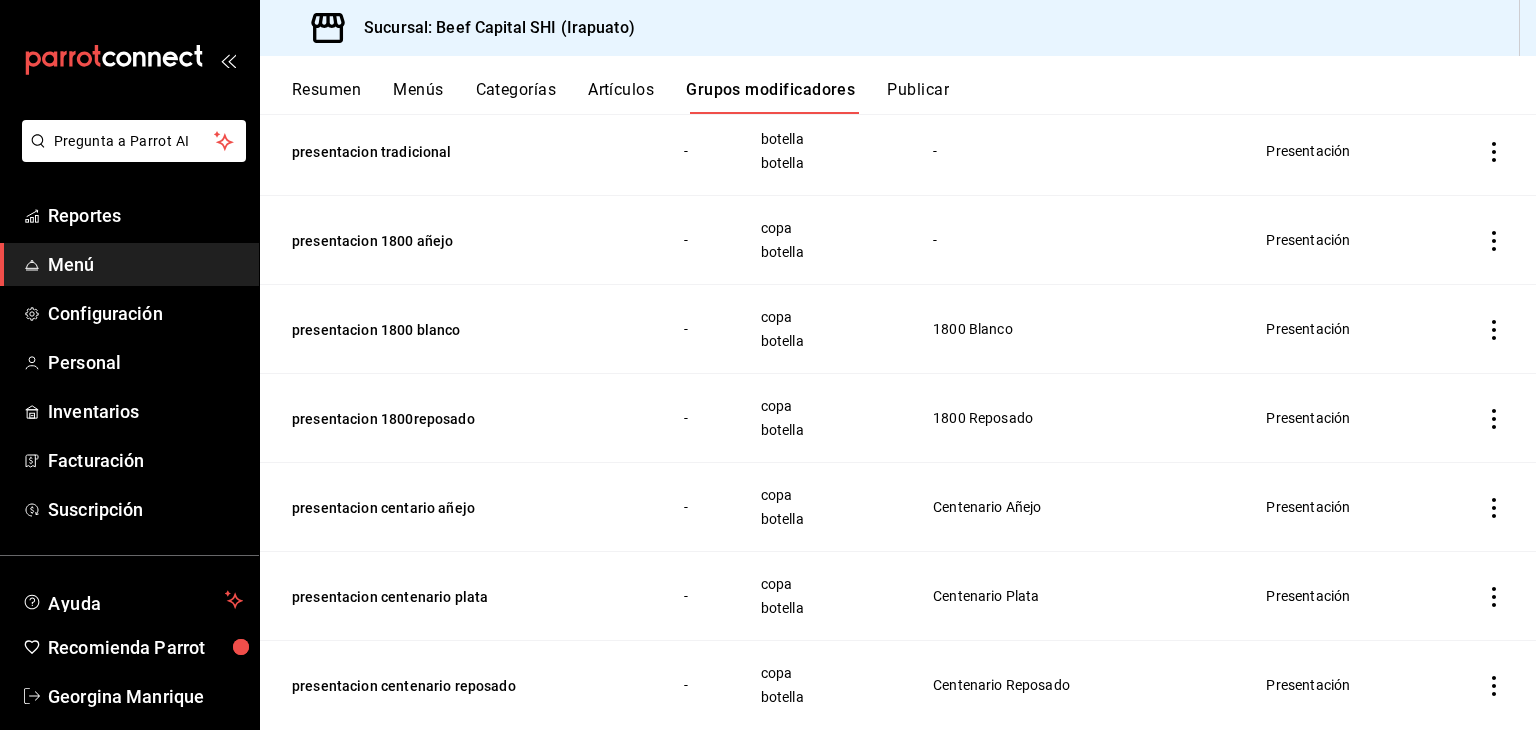 click 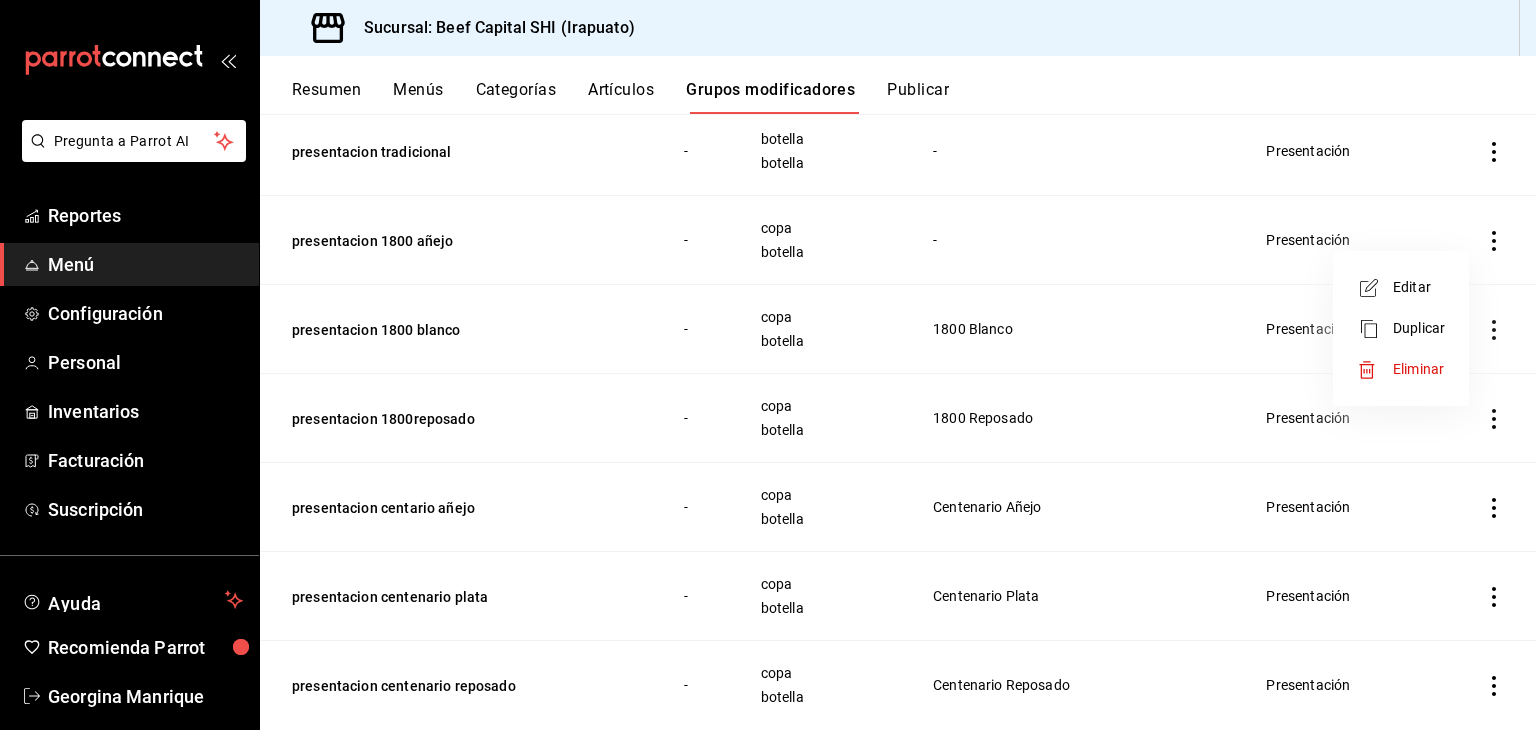 click on "Editar" at bounding box center [1419, 287] 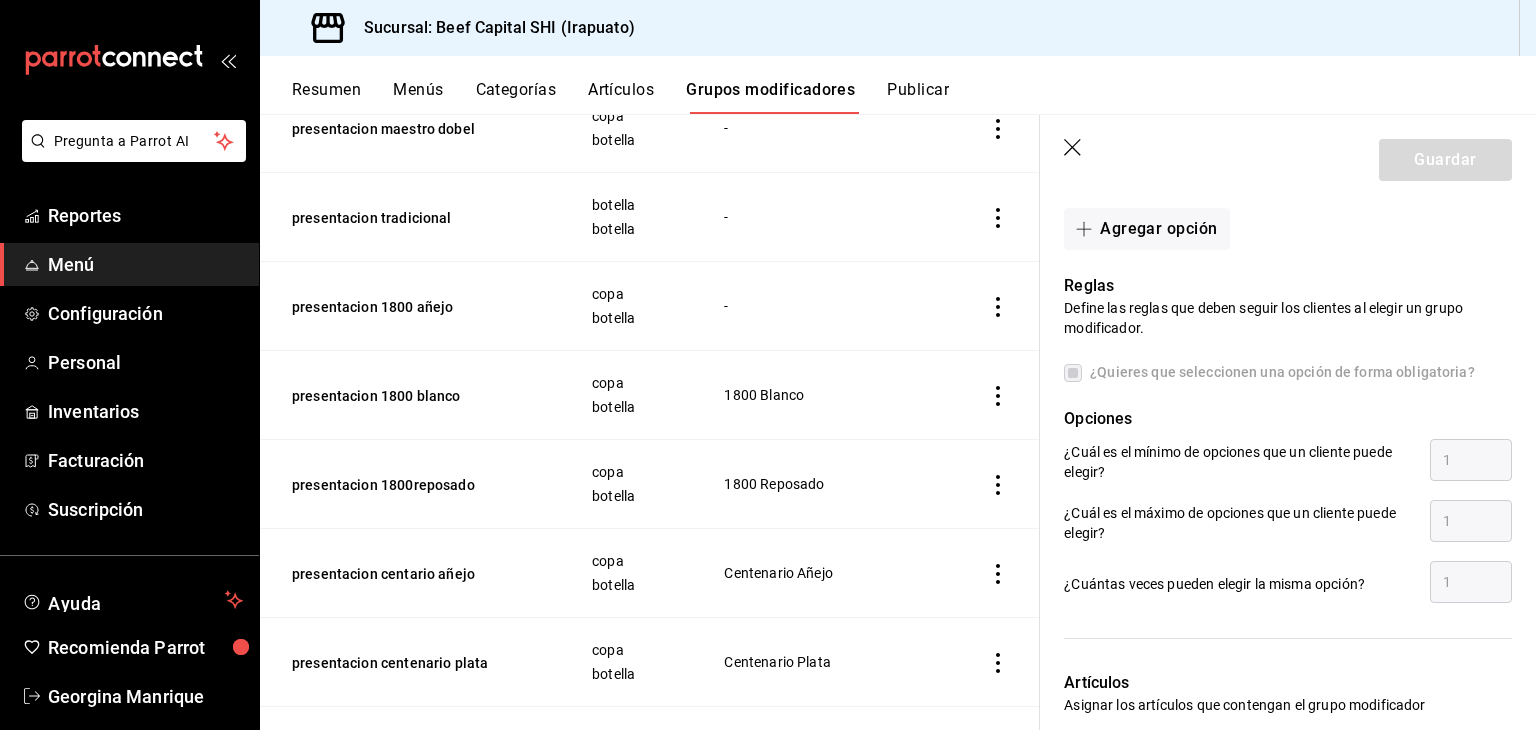 scroll, scrollTop: 1090, scrollLeft: 0, axis: vertical 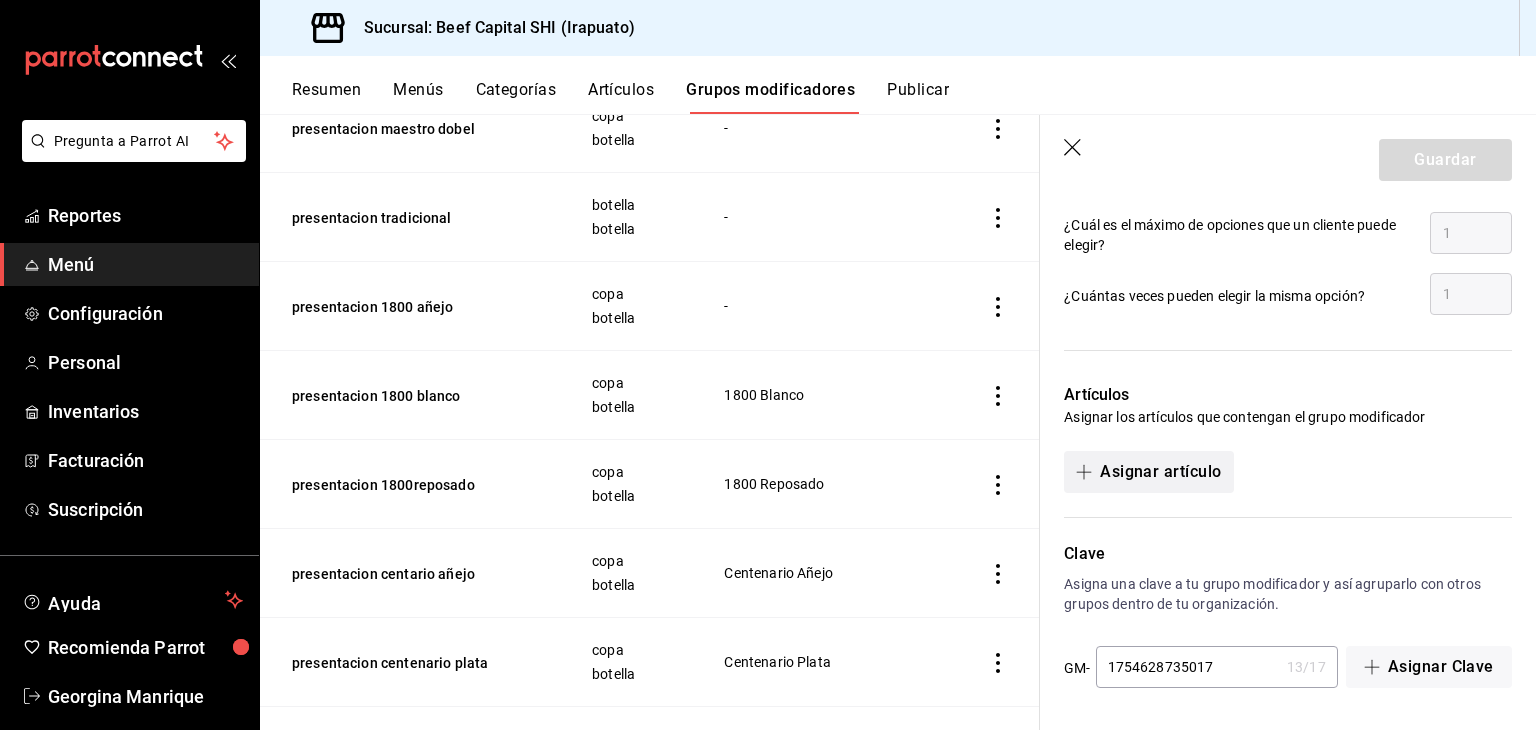 click 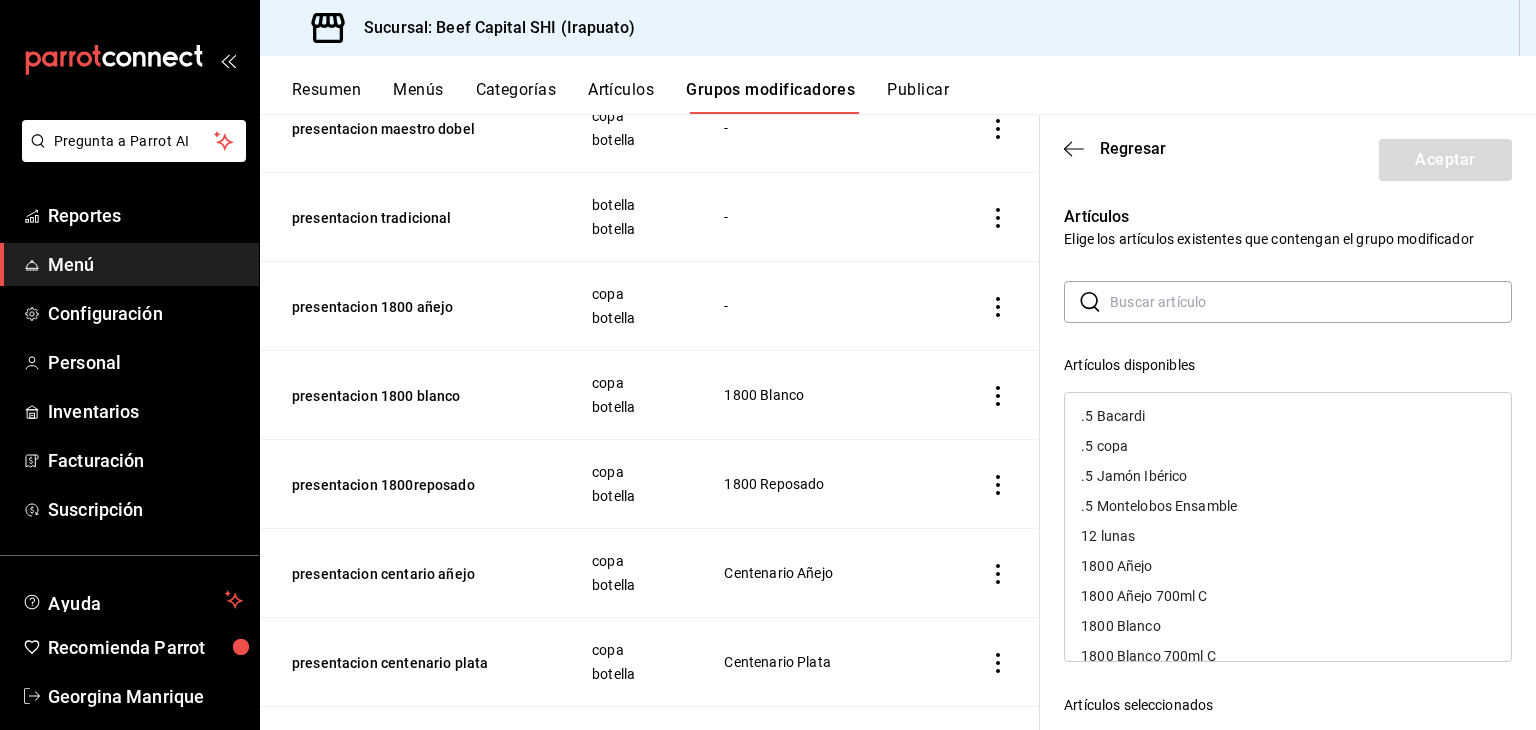 click on "1800 Añejo" at bounding box center [1116, 566] 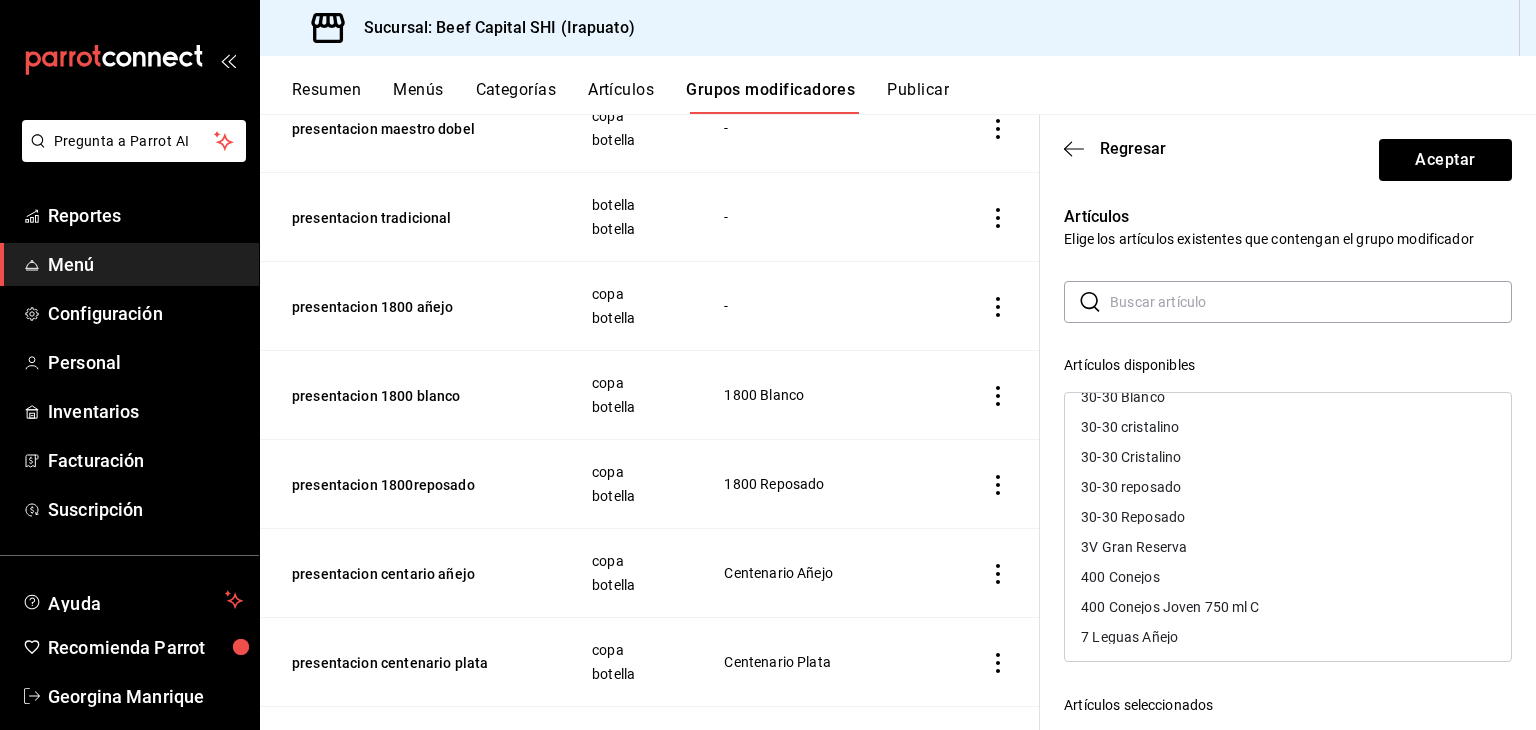 scroll, scrollTop: 680, scrollLeft: 0, axis: vertical 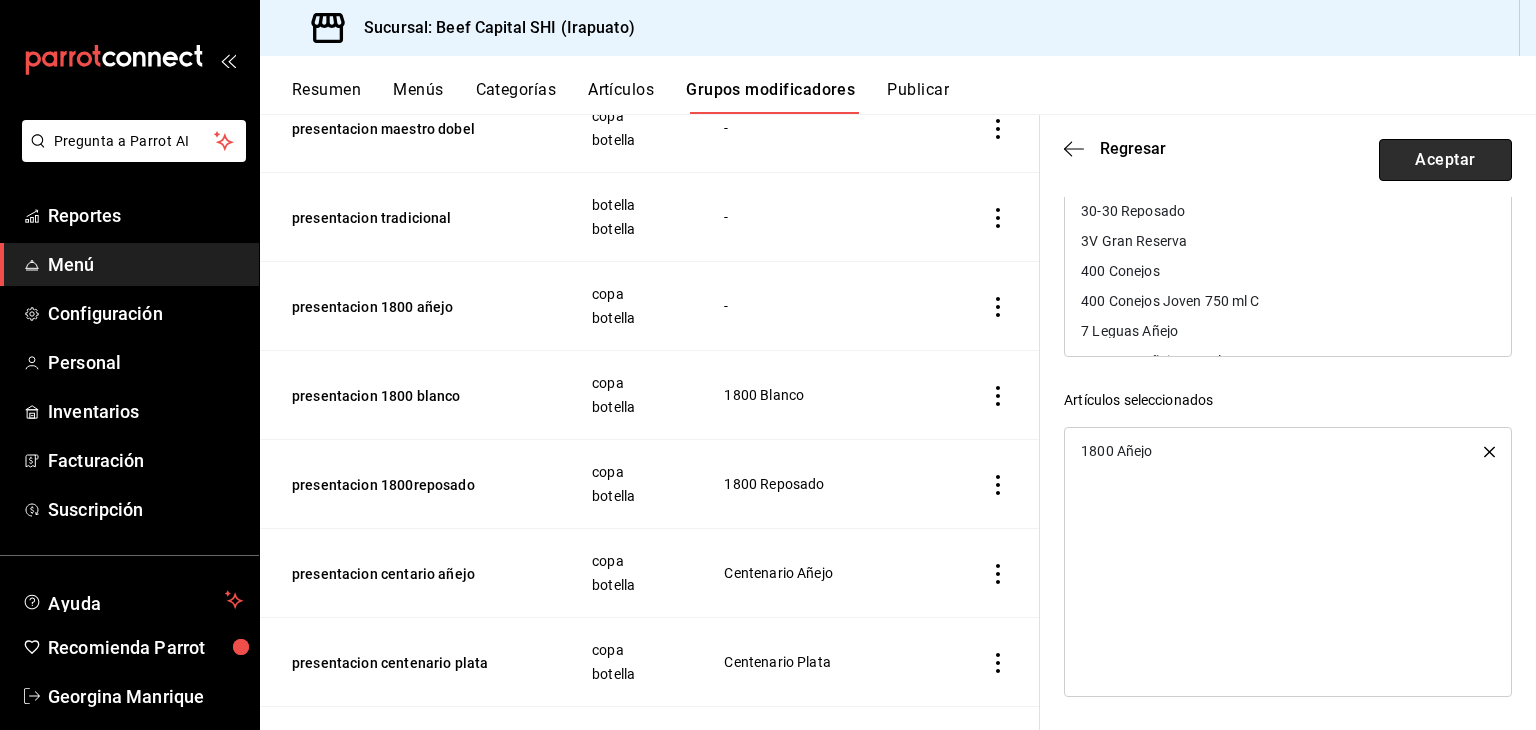click on "Aceptar" at bounding box center (1445, 160) 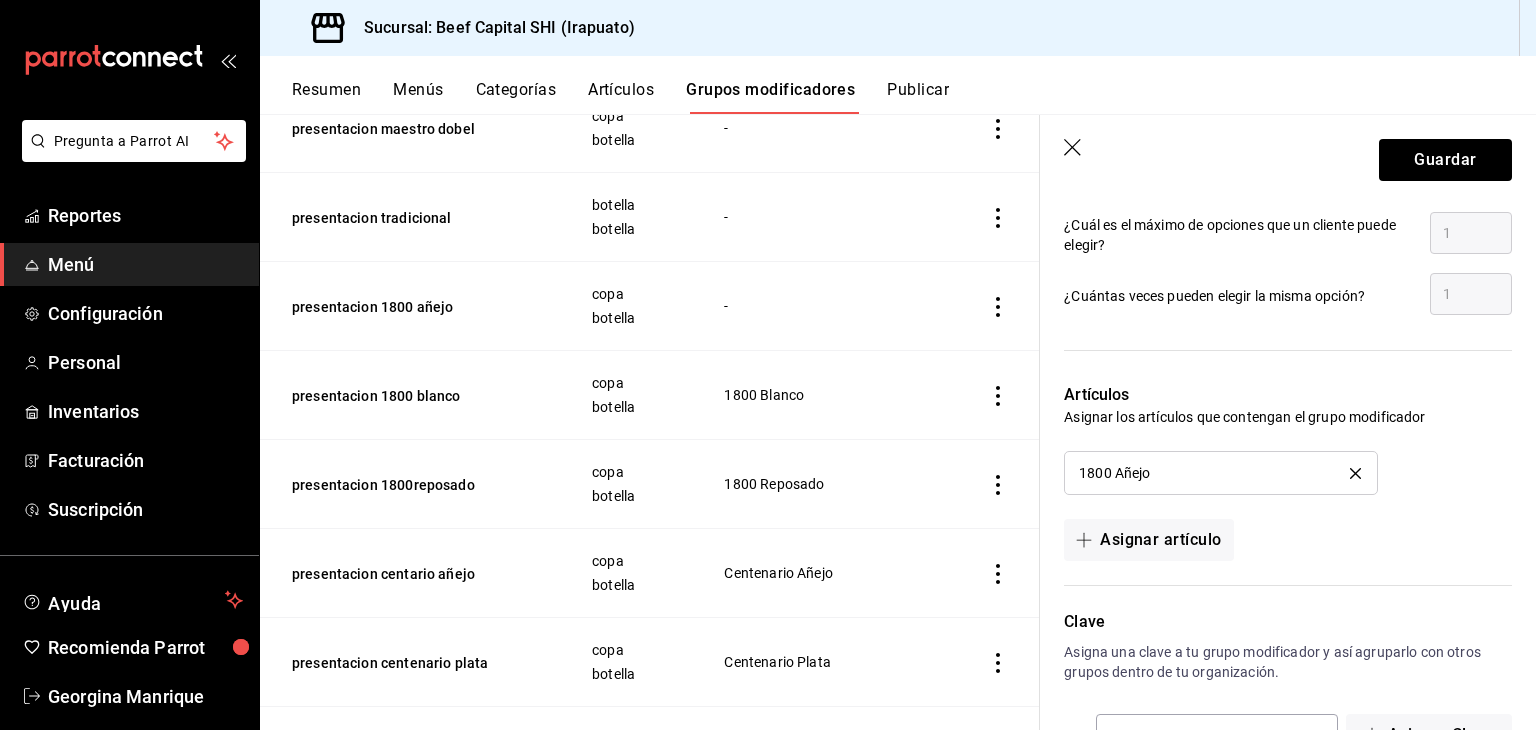 scroll, scrollTop: 1157, scrollLeft: 0, axis: vertical 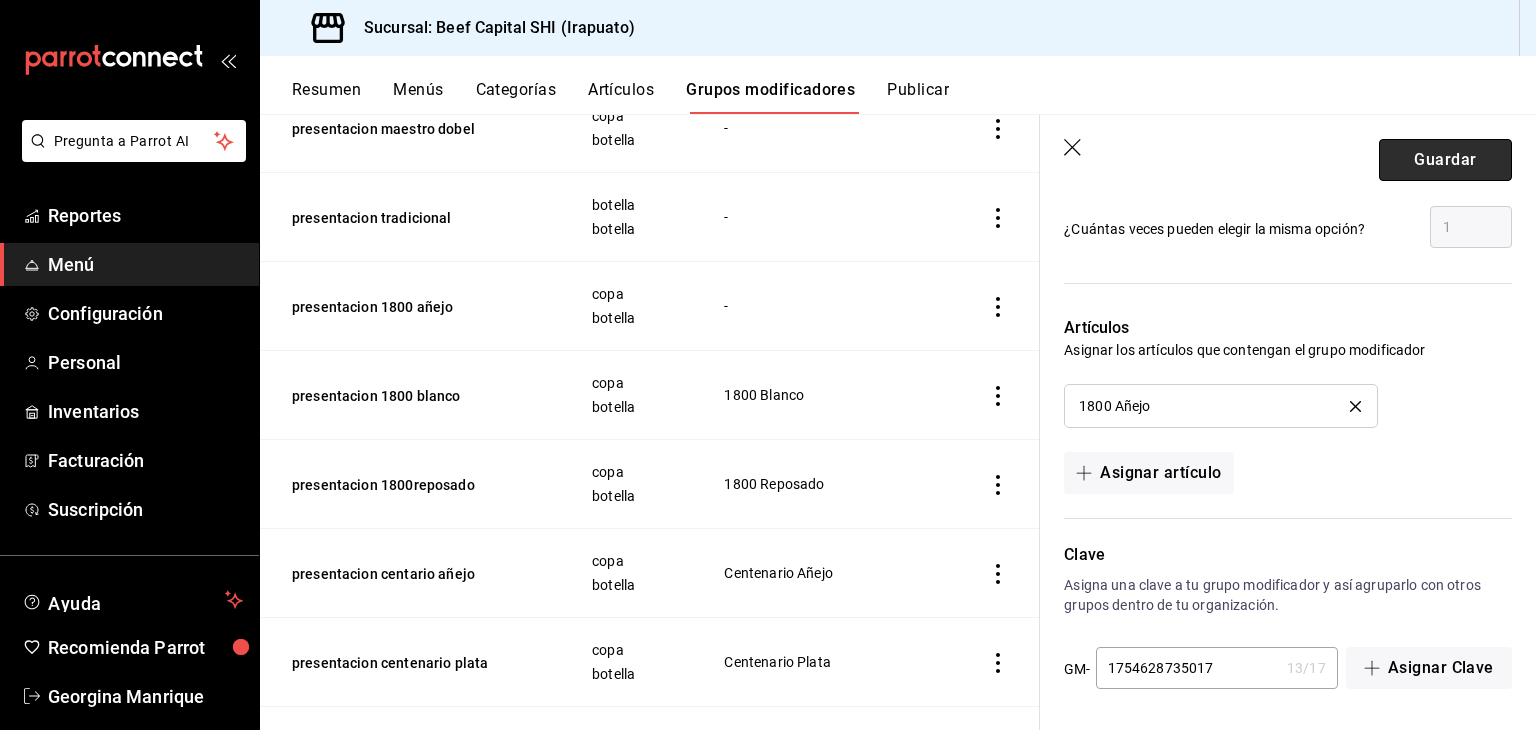 click on "Guardar" at bounding box center (1445, 160) 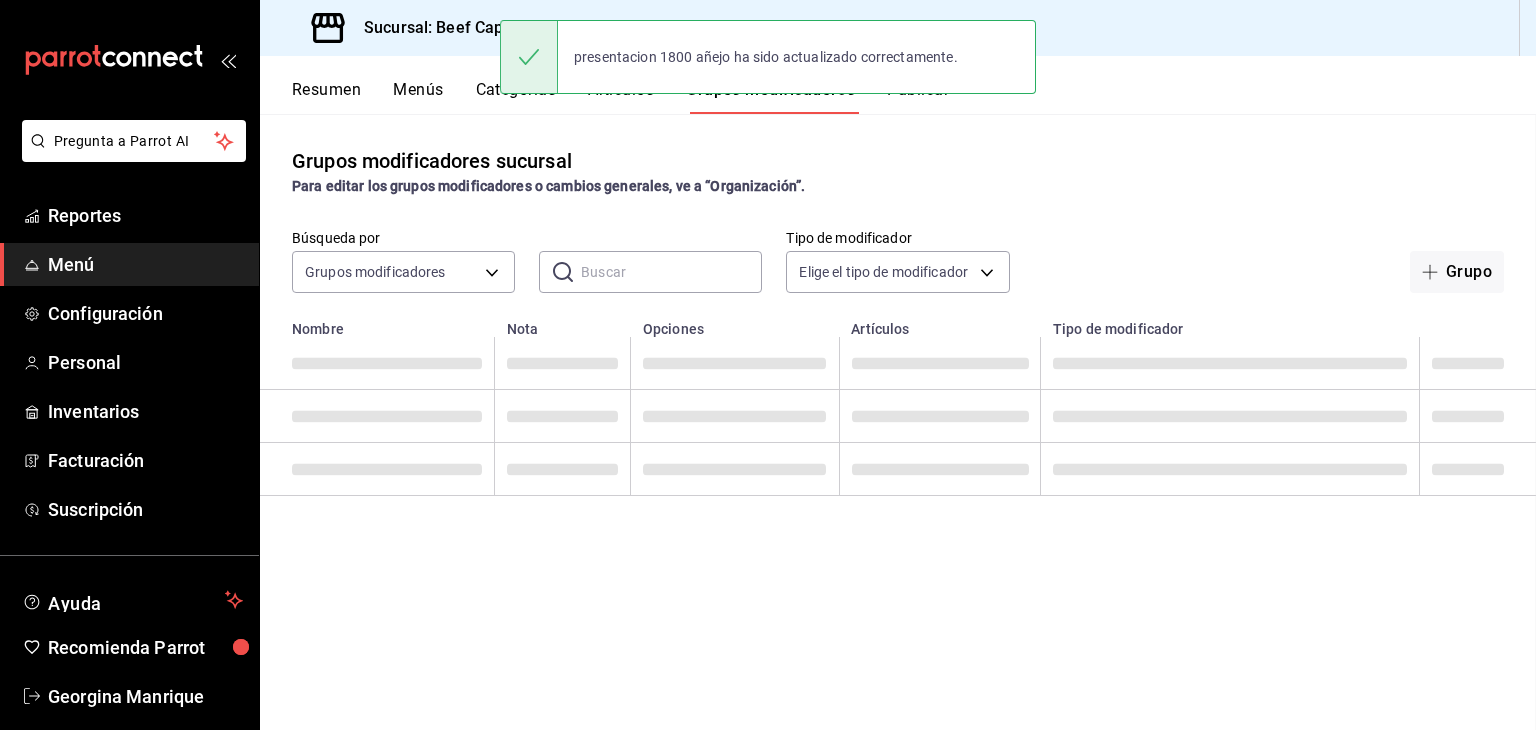 scroll, scrollTop: 0, scrollLeft: 0, axis: both 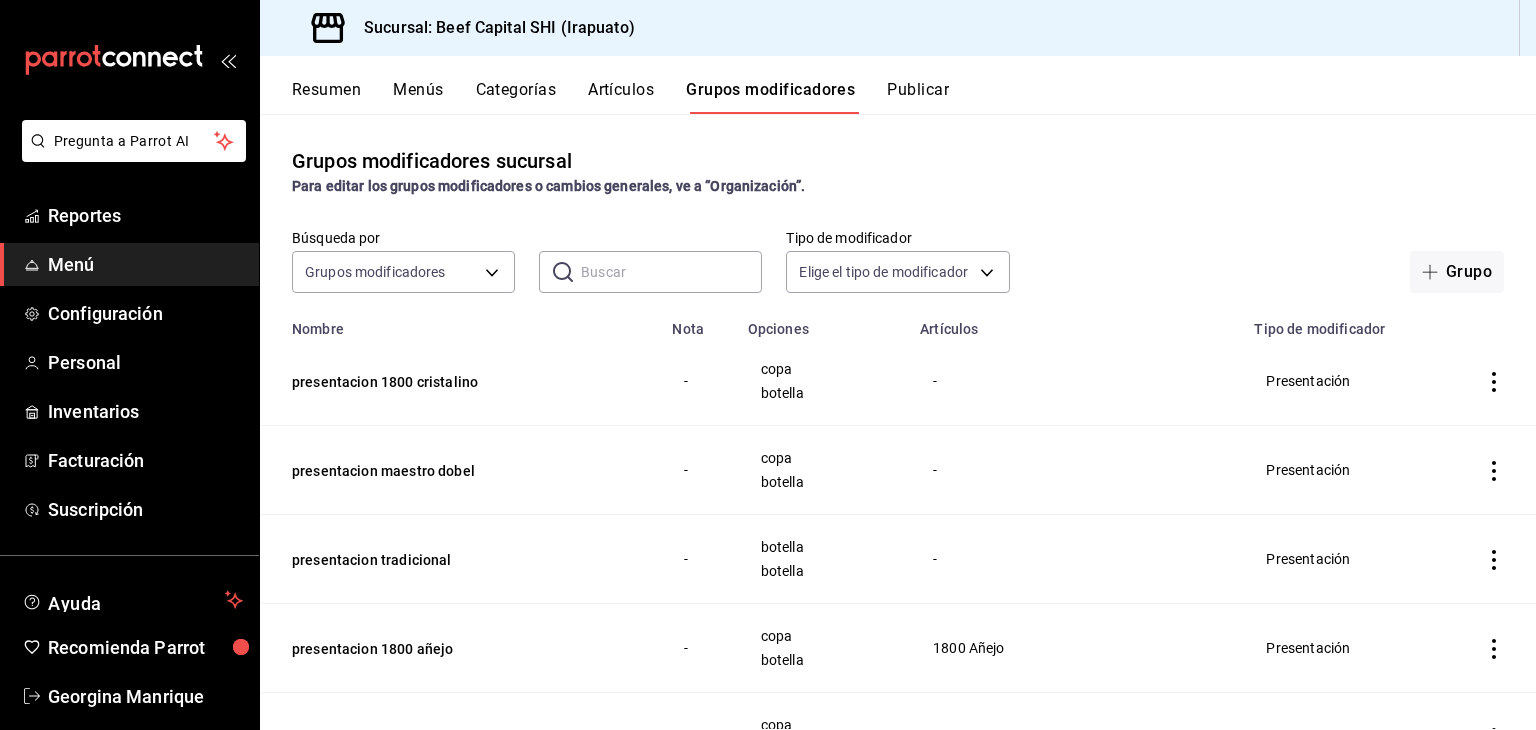 click 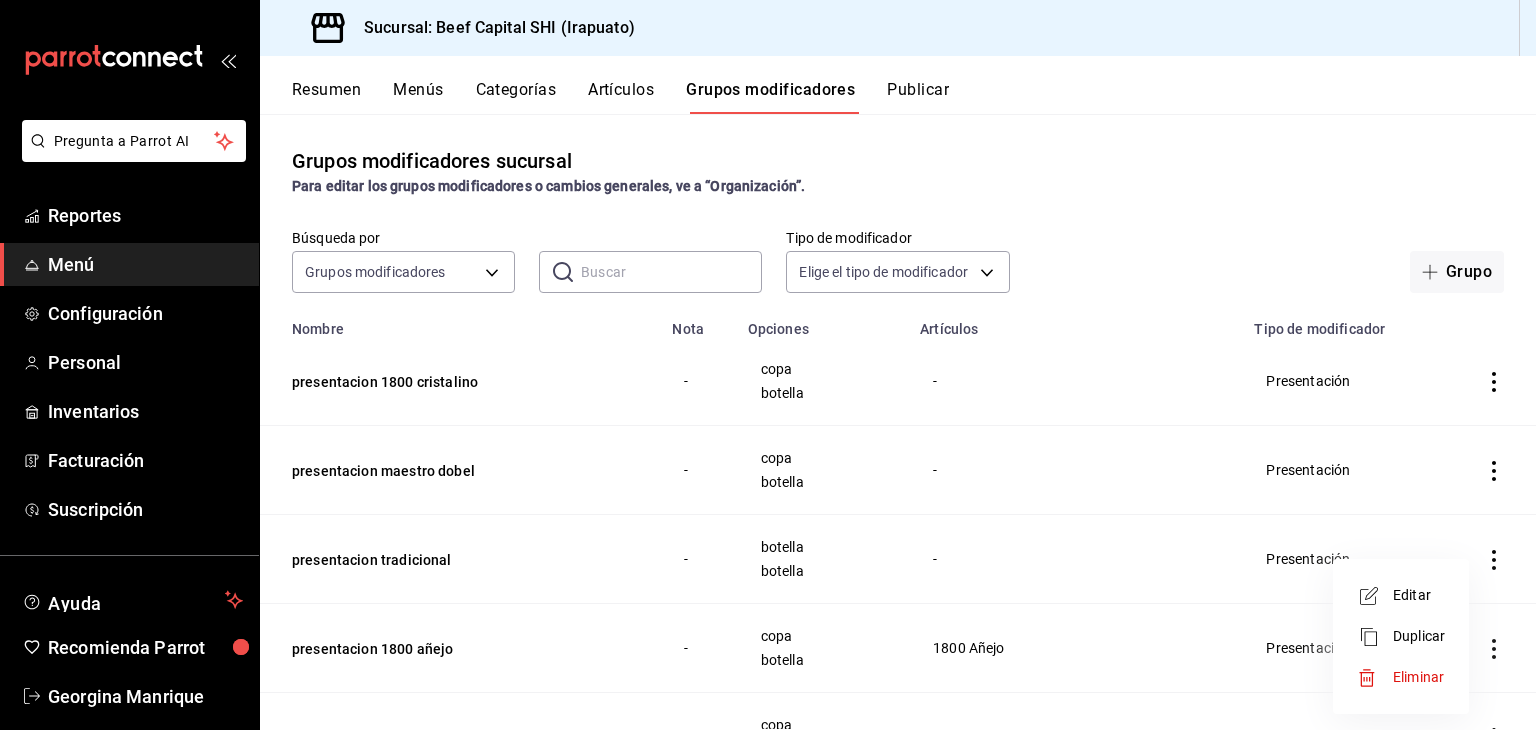 click on "Editar" at bounding box center [1419, 595] 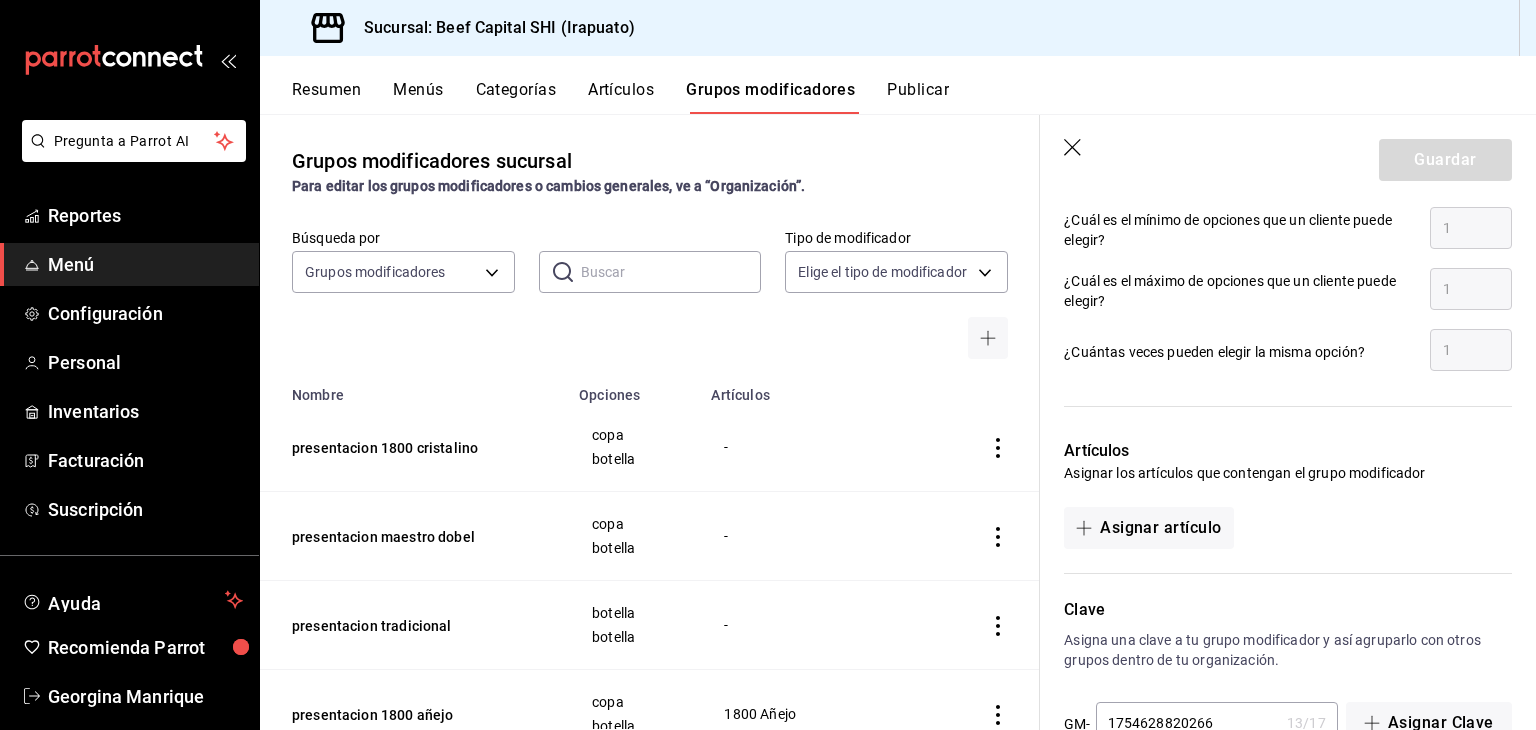 scroll, scrollTop: 1090, scrollLeft: 0, axis: vertical 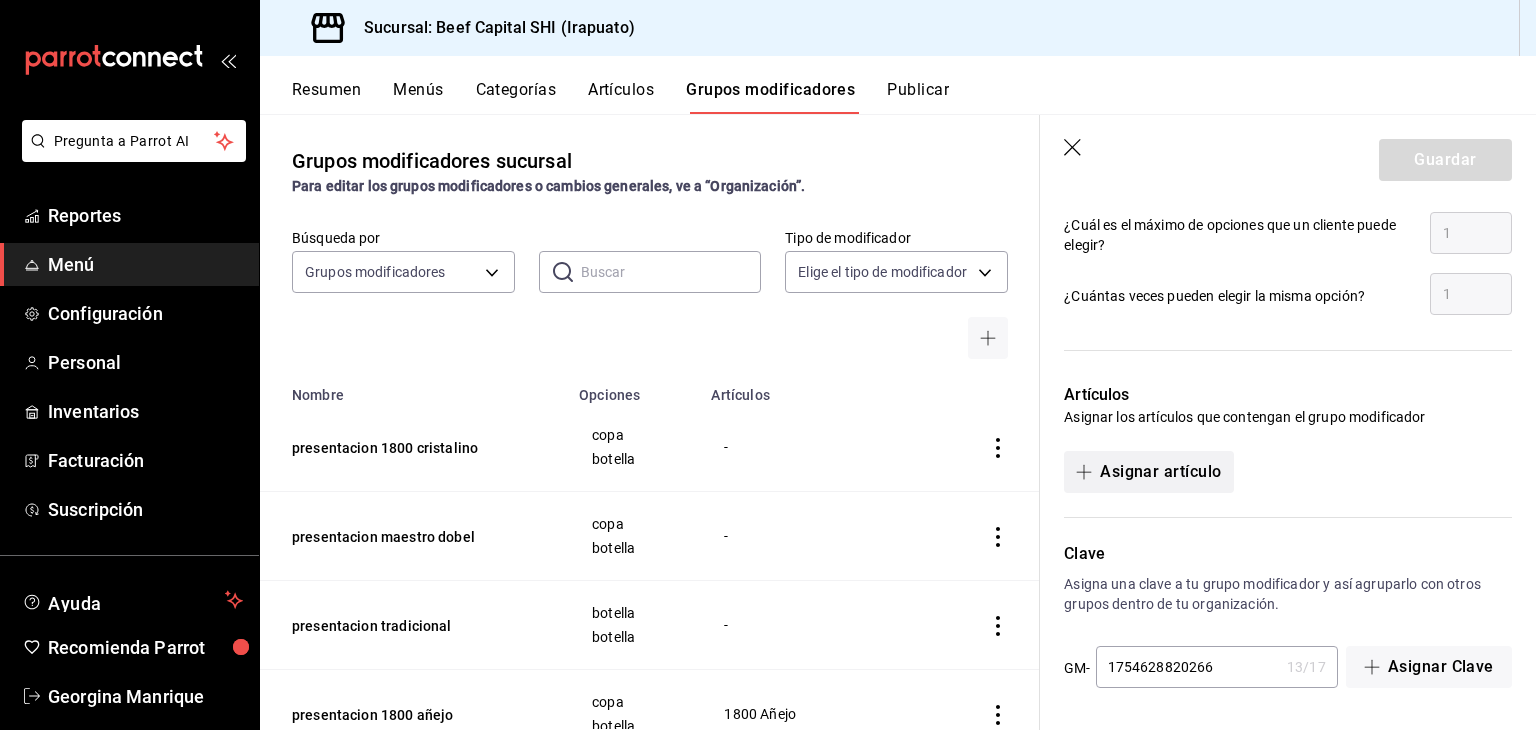 click 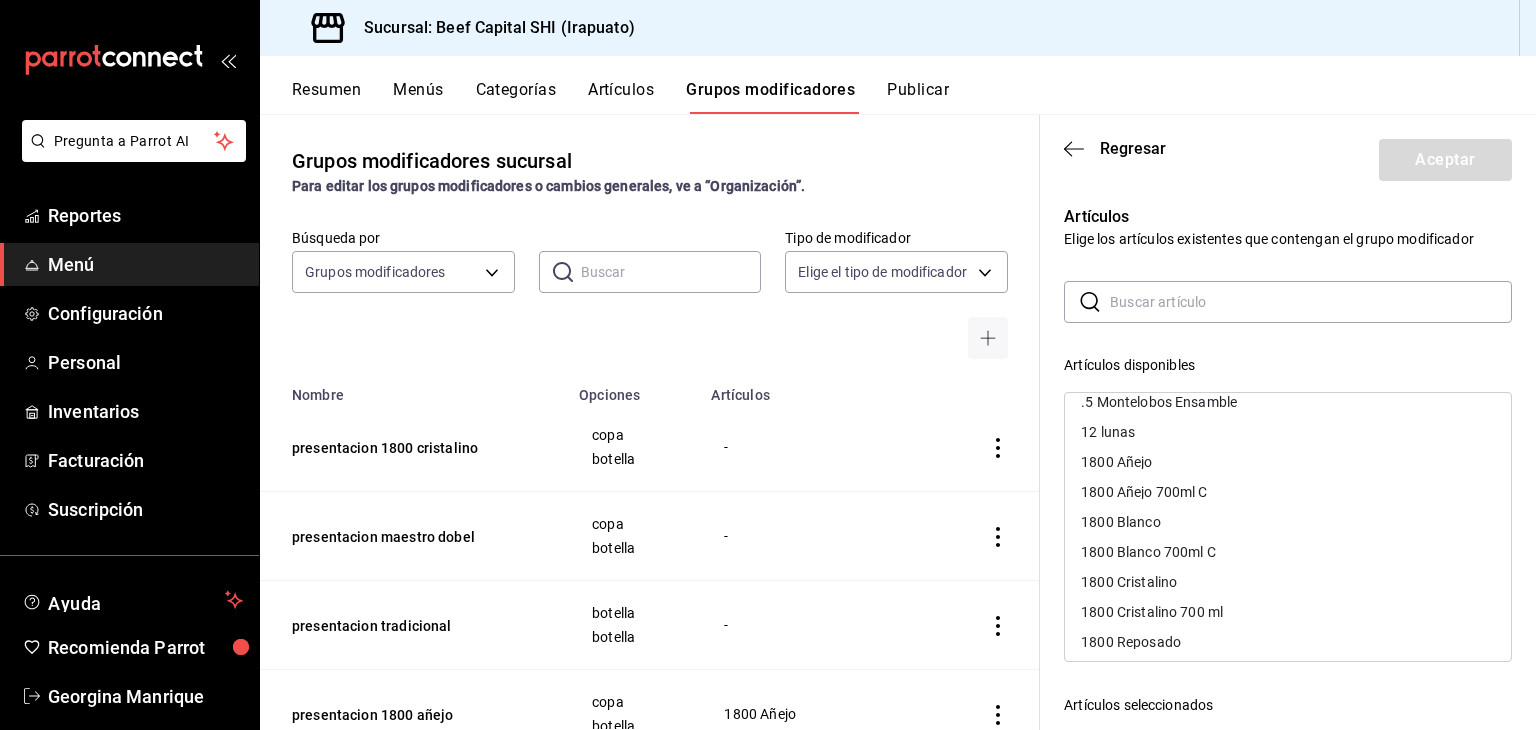 scroll, scrollTop: 148, scrollLeft: 0, axis: vertical 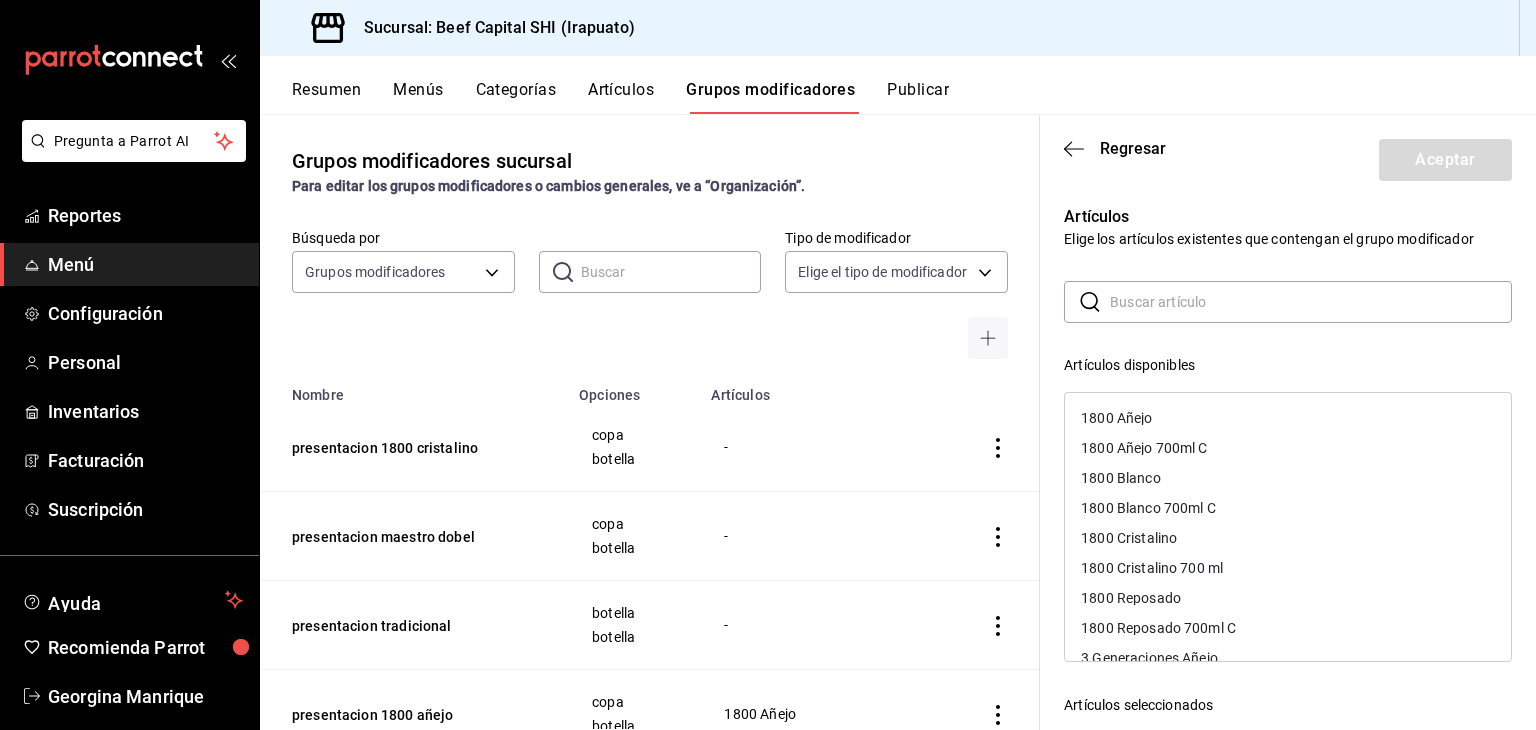 click at bounding box center [1311, 302] 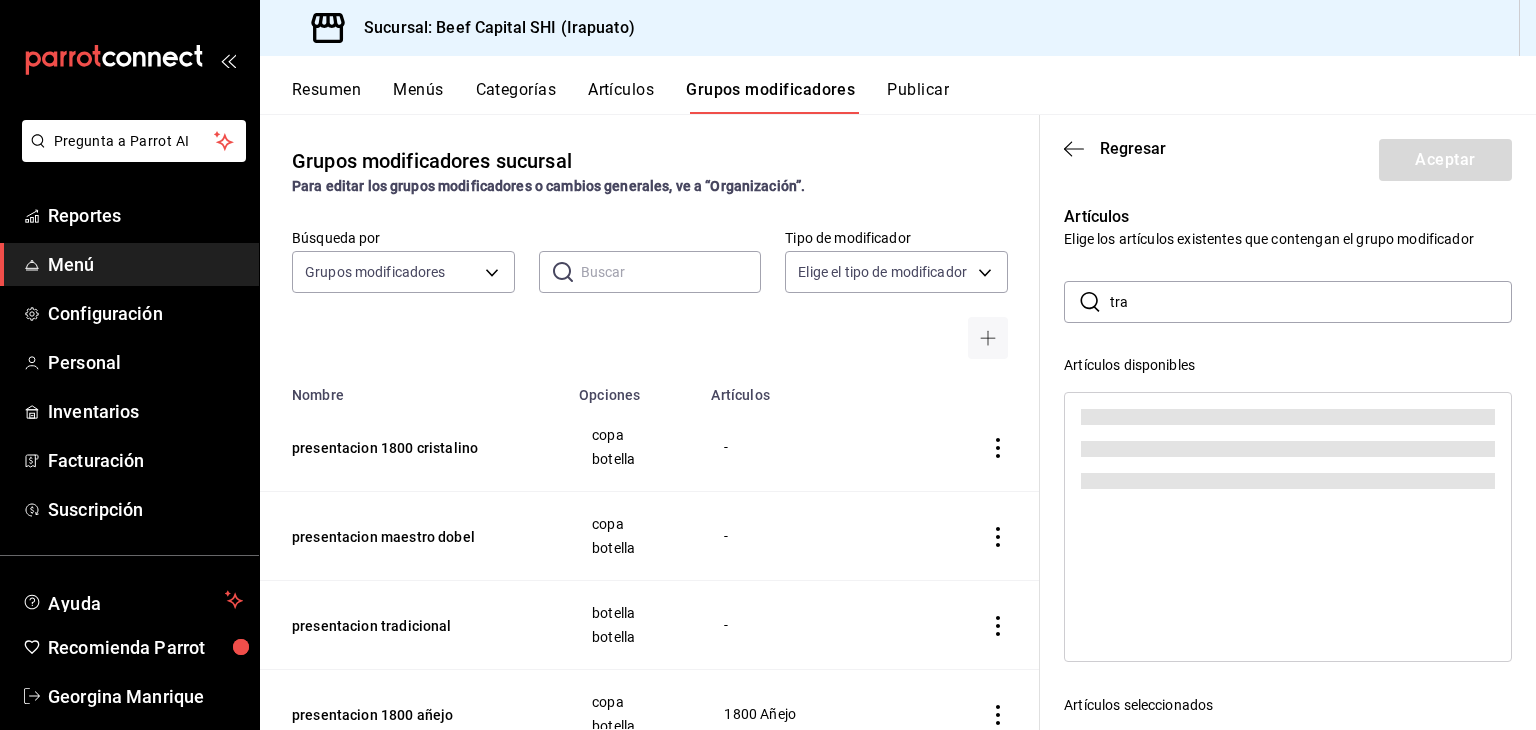 scroll, scrollTop: 0, scrollLeft: 0, axis: both 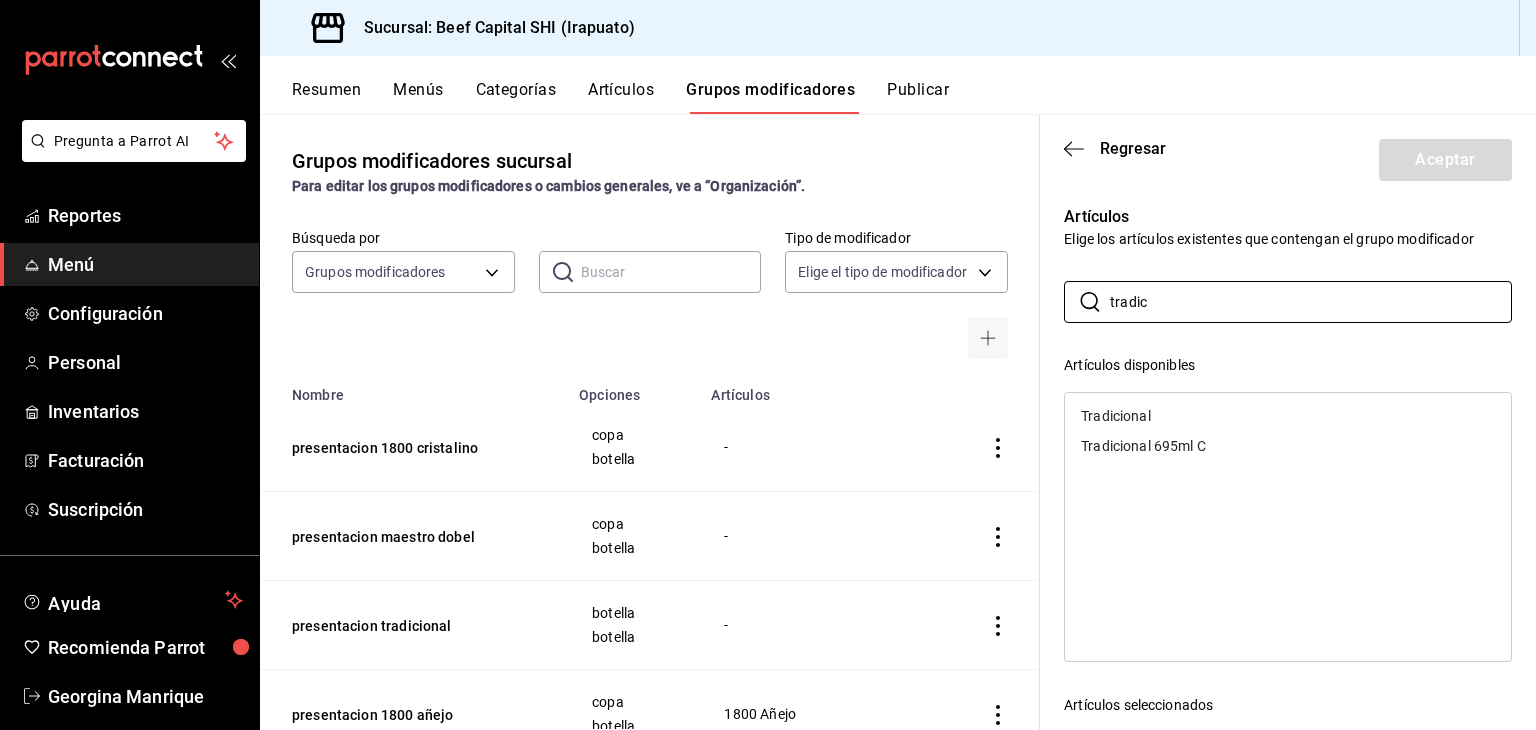 type on "tradic" 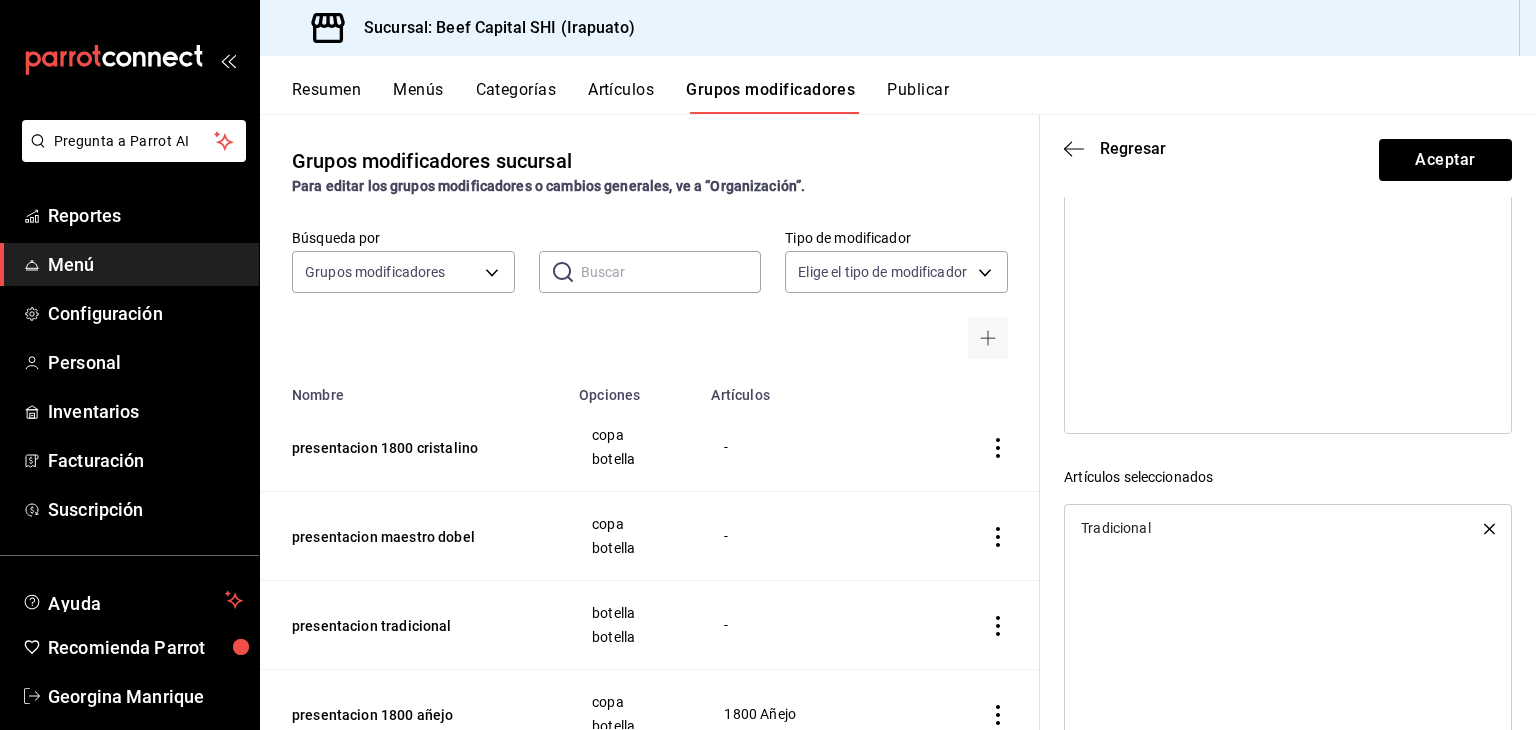 scroll, scrollTop: 232, scrollLeft: 0, axis: vertical 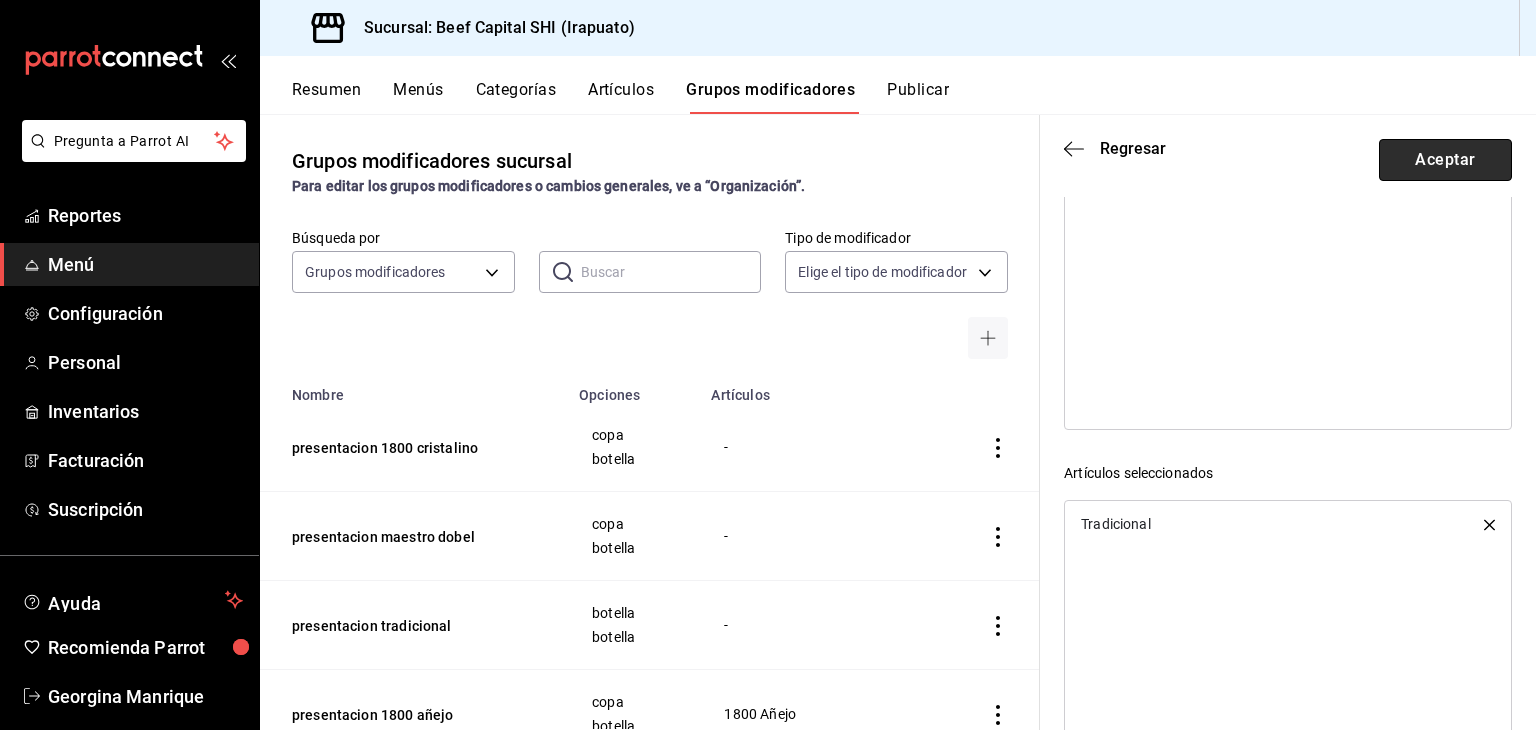 click on "Aceptar" at bounding box center [1445, 160] 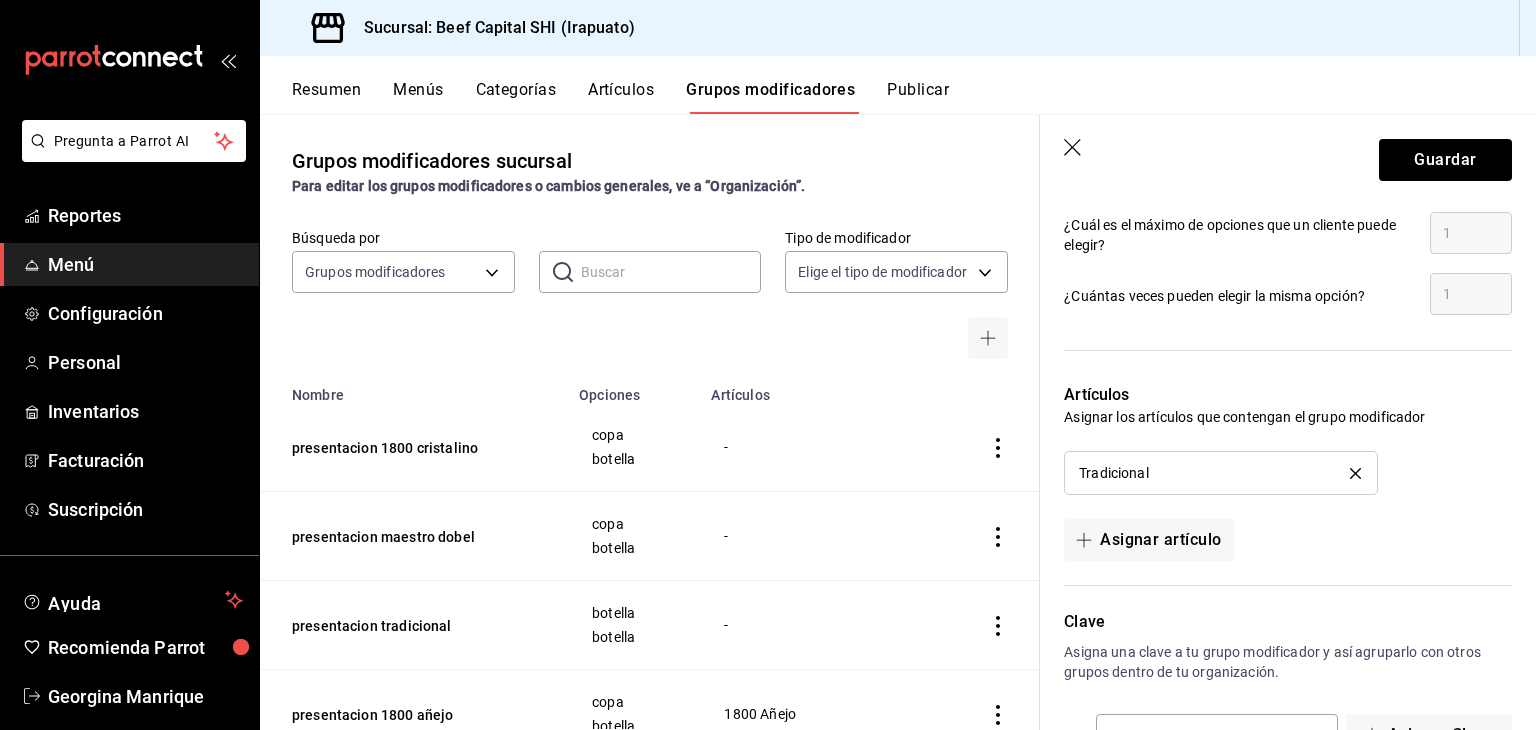 click 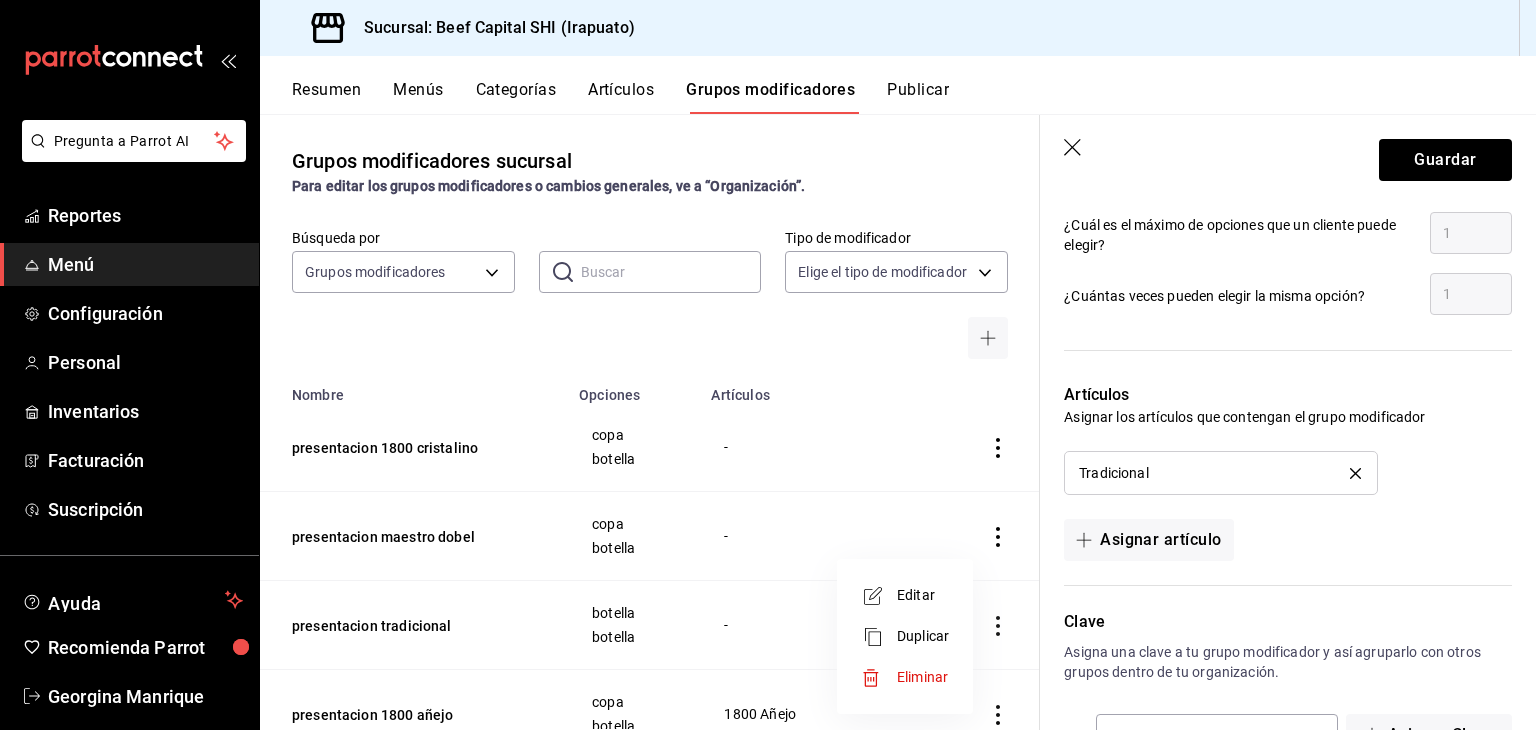 click on "Editar" at bounding box center [923, 595] 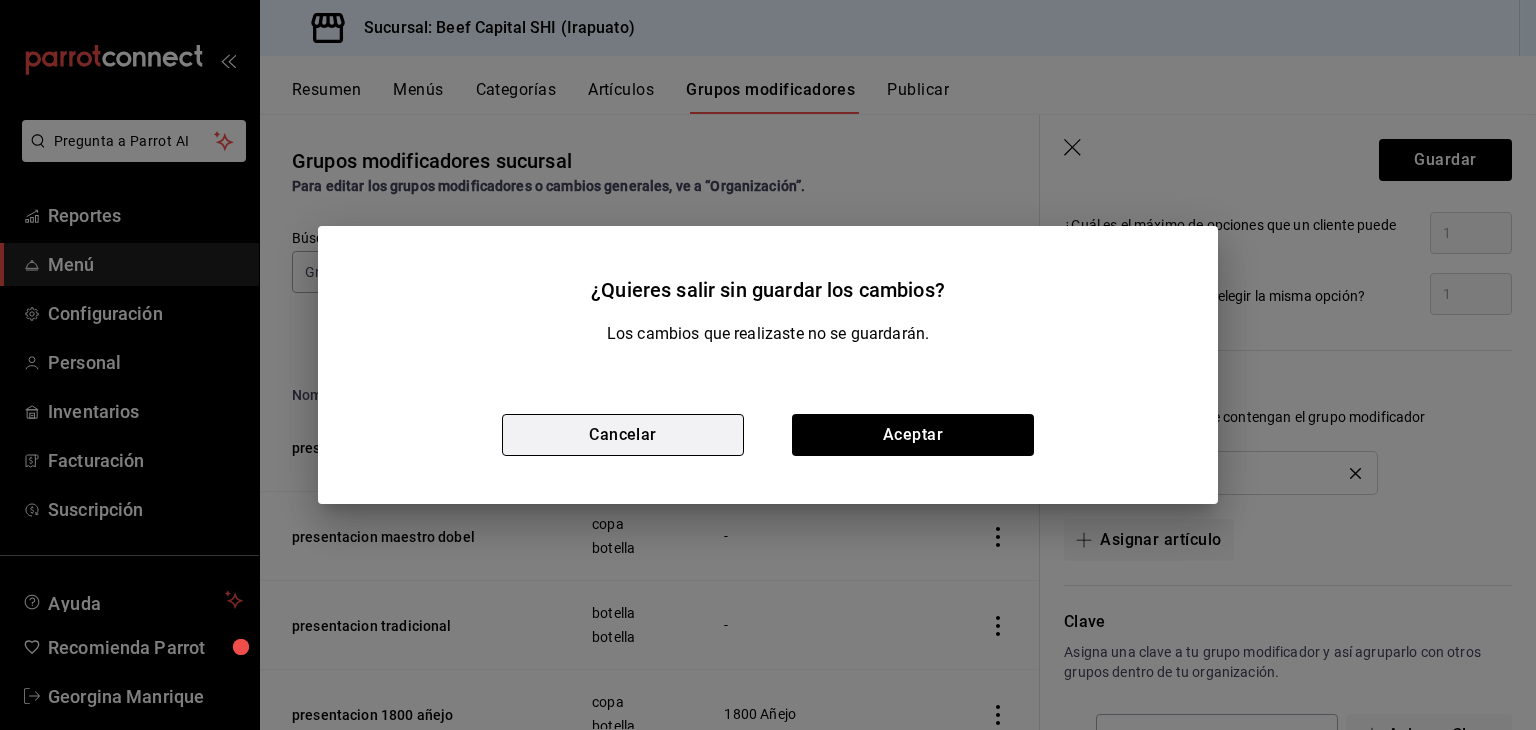 click on "Cancelar" at bounding box center (623, 435) 